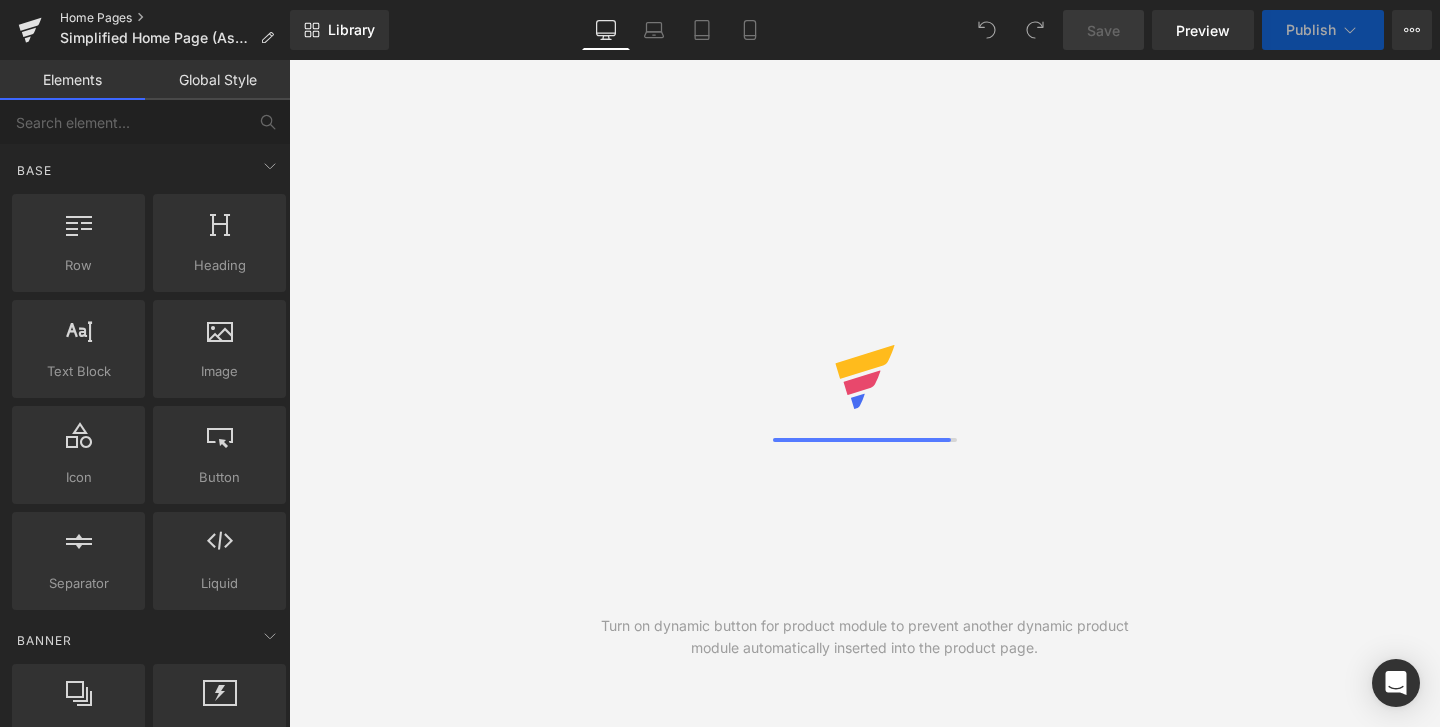 scroll, scrollTop: 0, scrollLeft: 0, axis: both 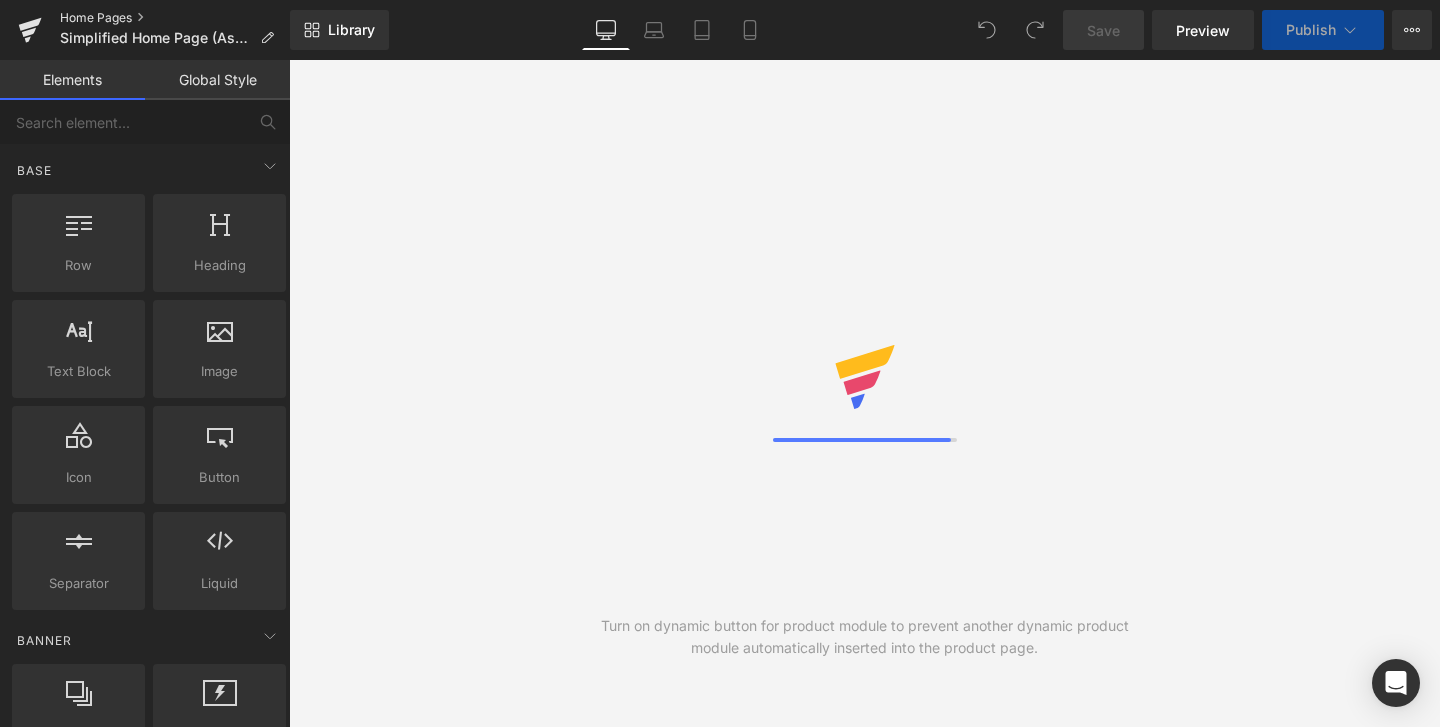 click on "Home Pages" at bounding box center [175, 18] 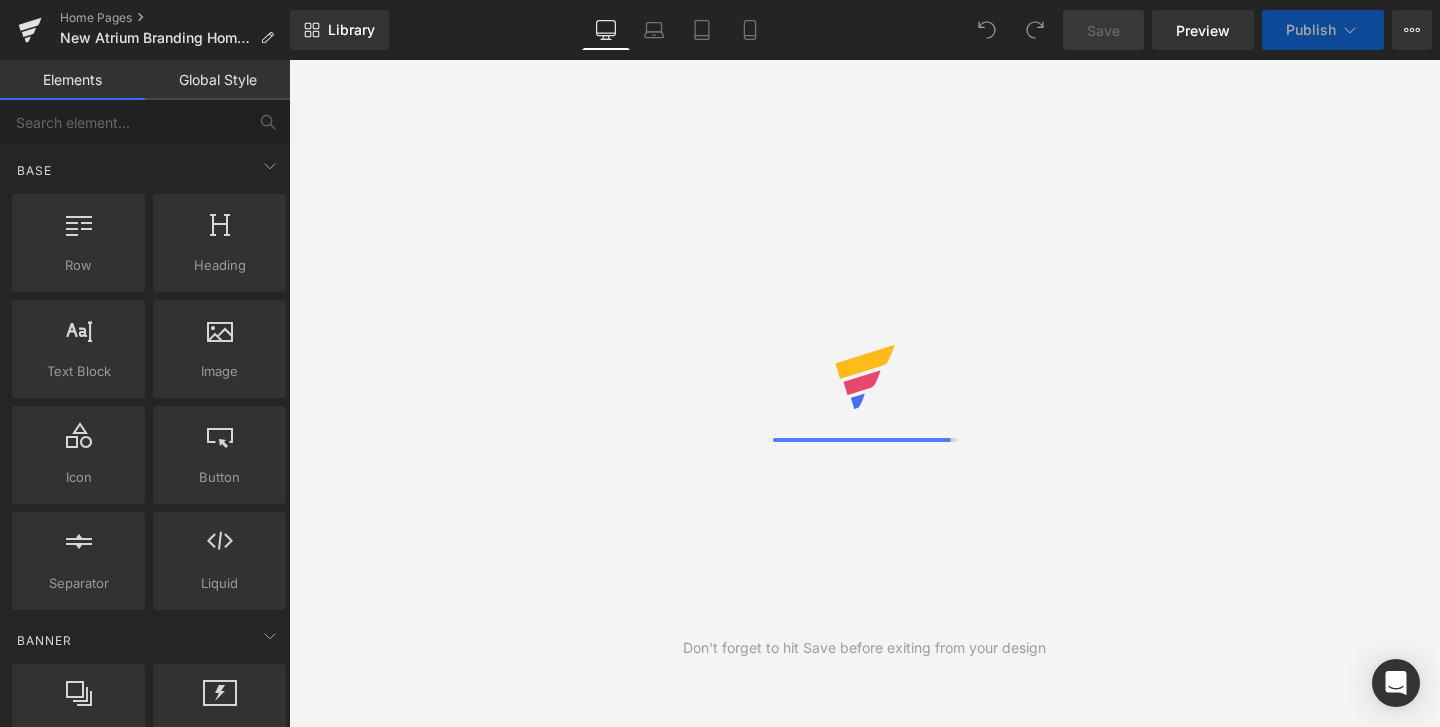 scroll, scrollTop: 0, scrollLeft: 0, axis: both 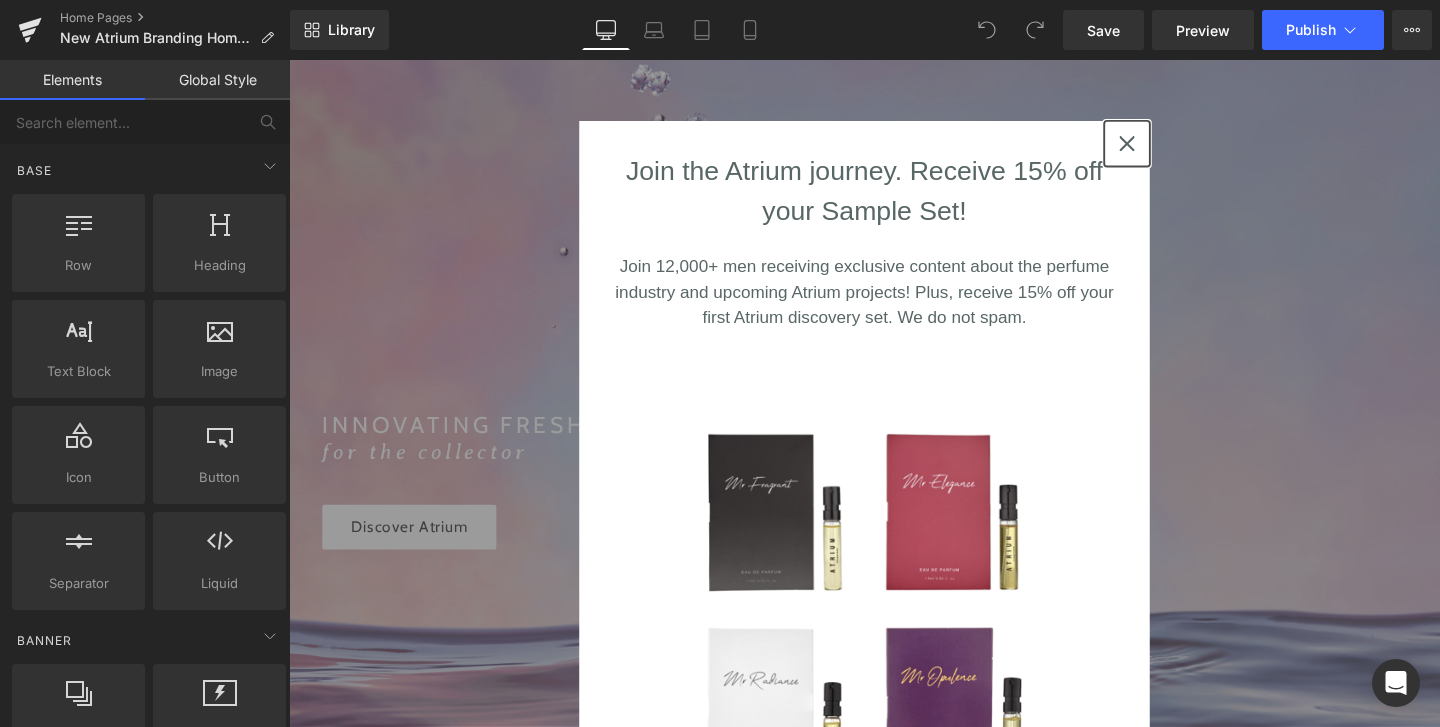 click 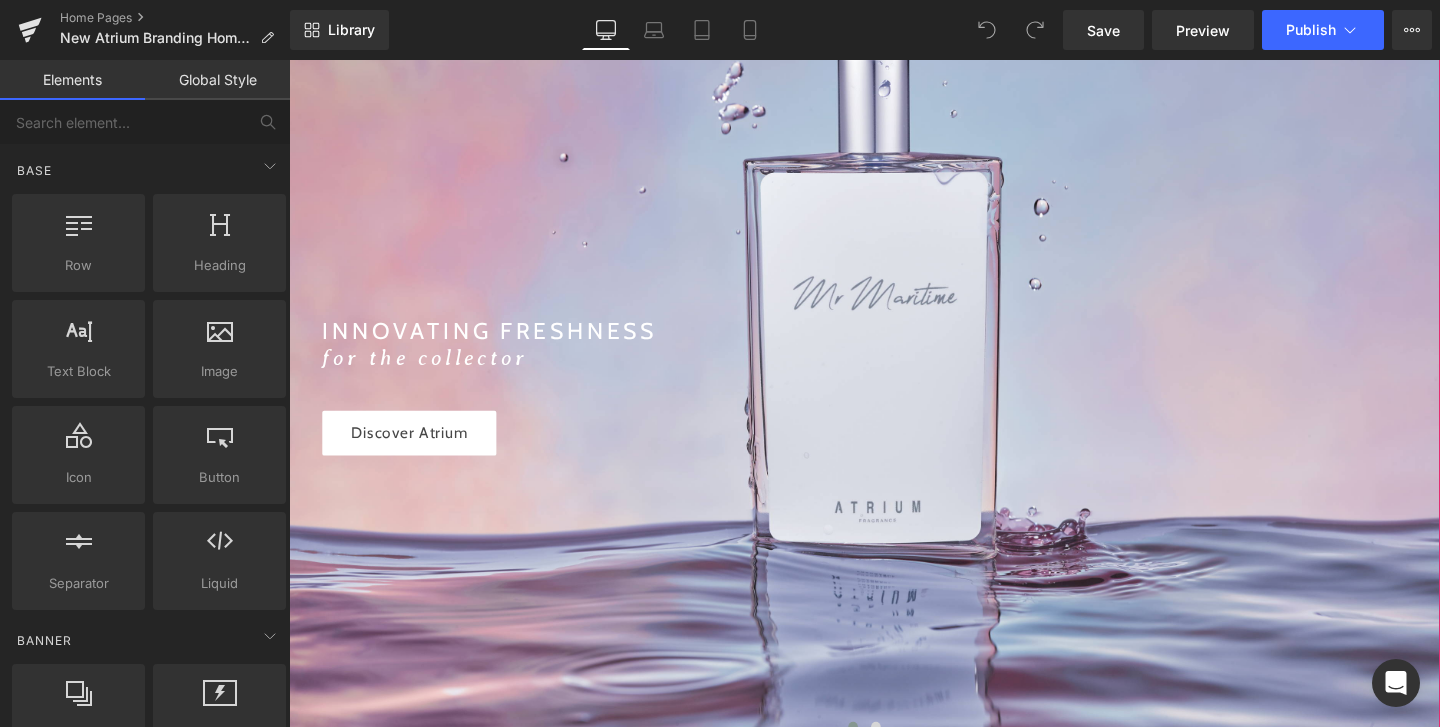 scroll, scrollTop: 406, scrollLeft: 0, axis: vertical 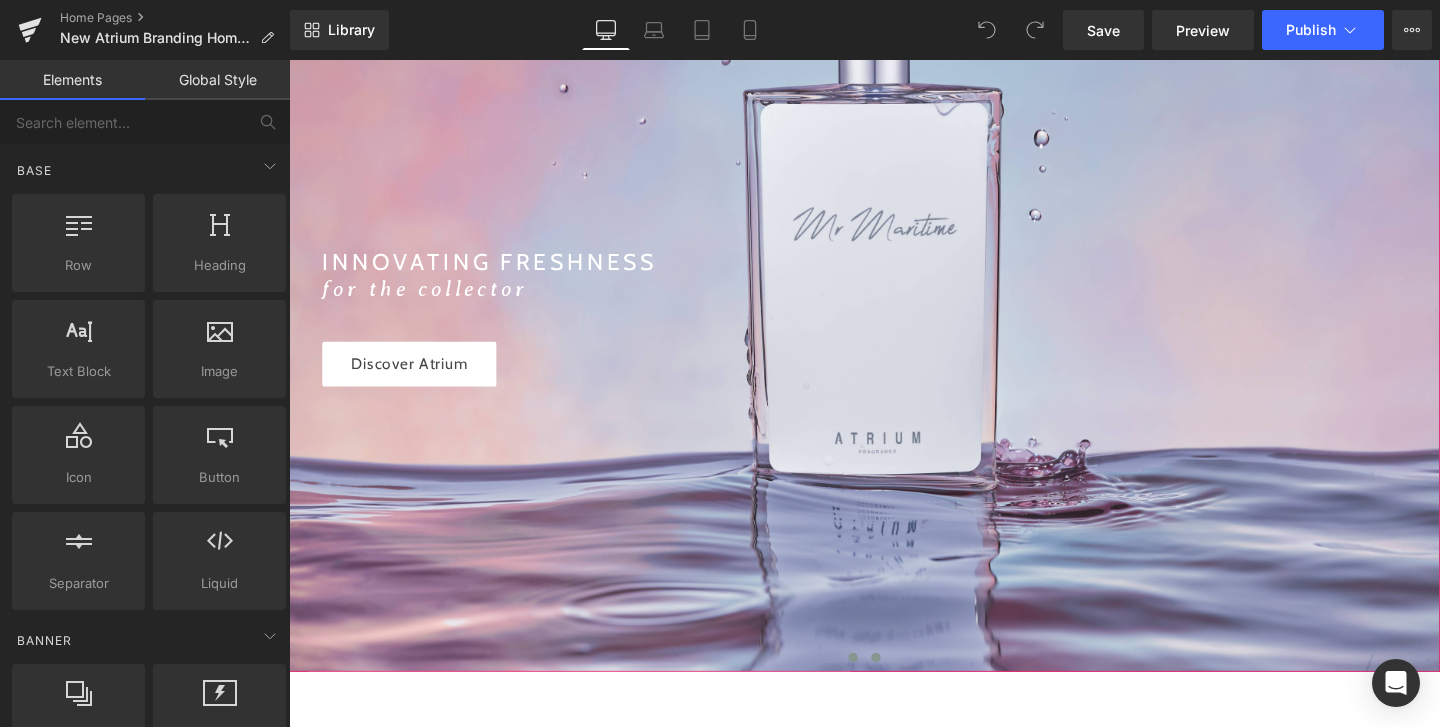 click at bounding box center (906, 688) 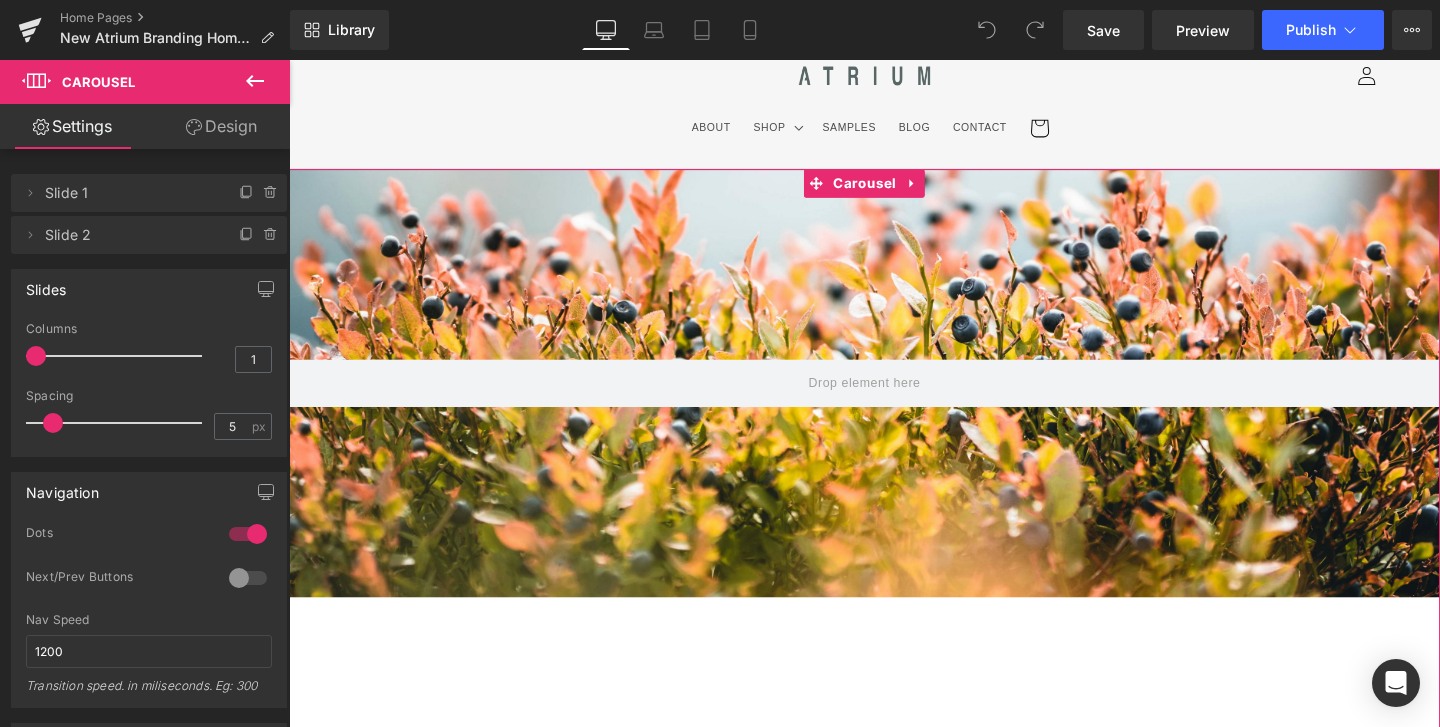 scroll, scrollTop: 0, scrollLeft: 0, axis: both 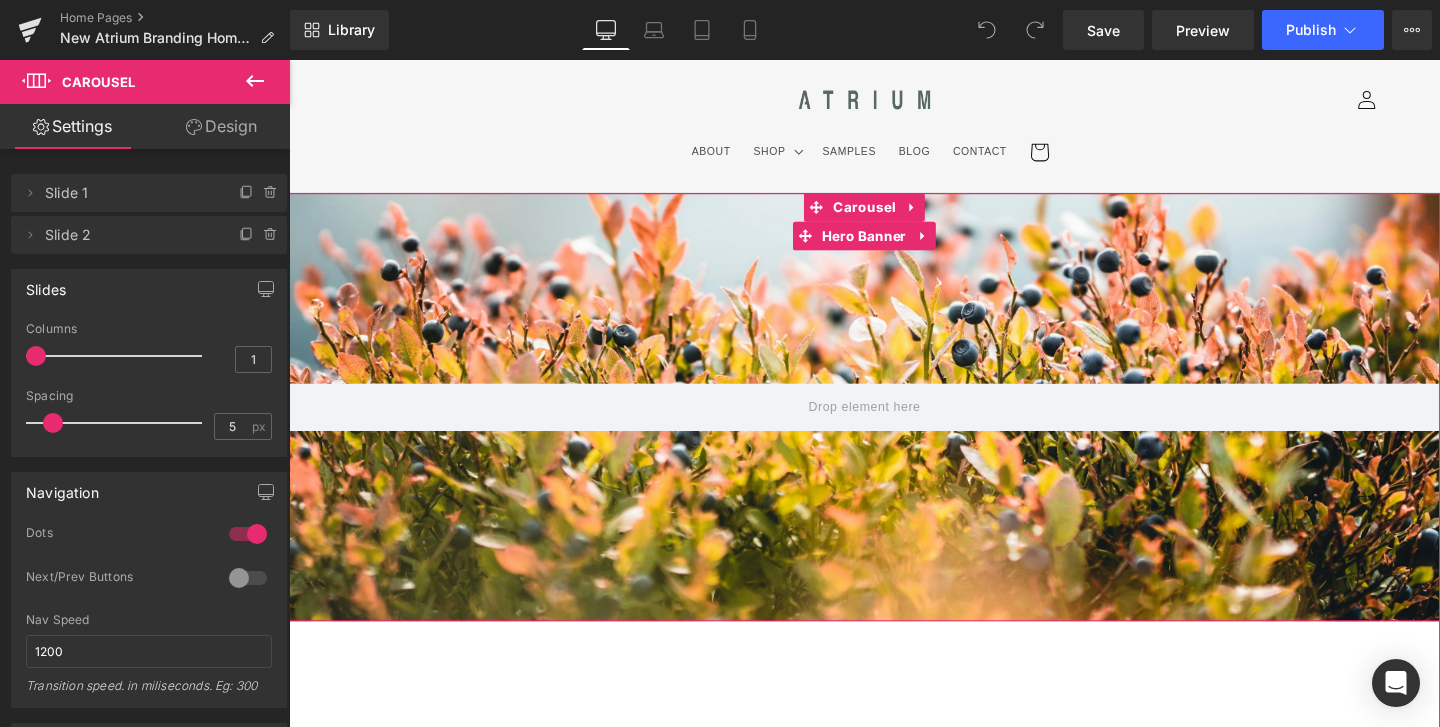 click at bounding box center [894, 425] 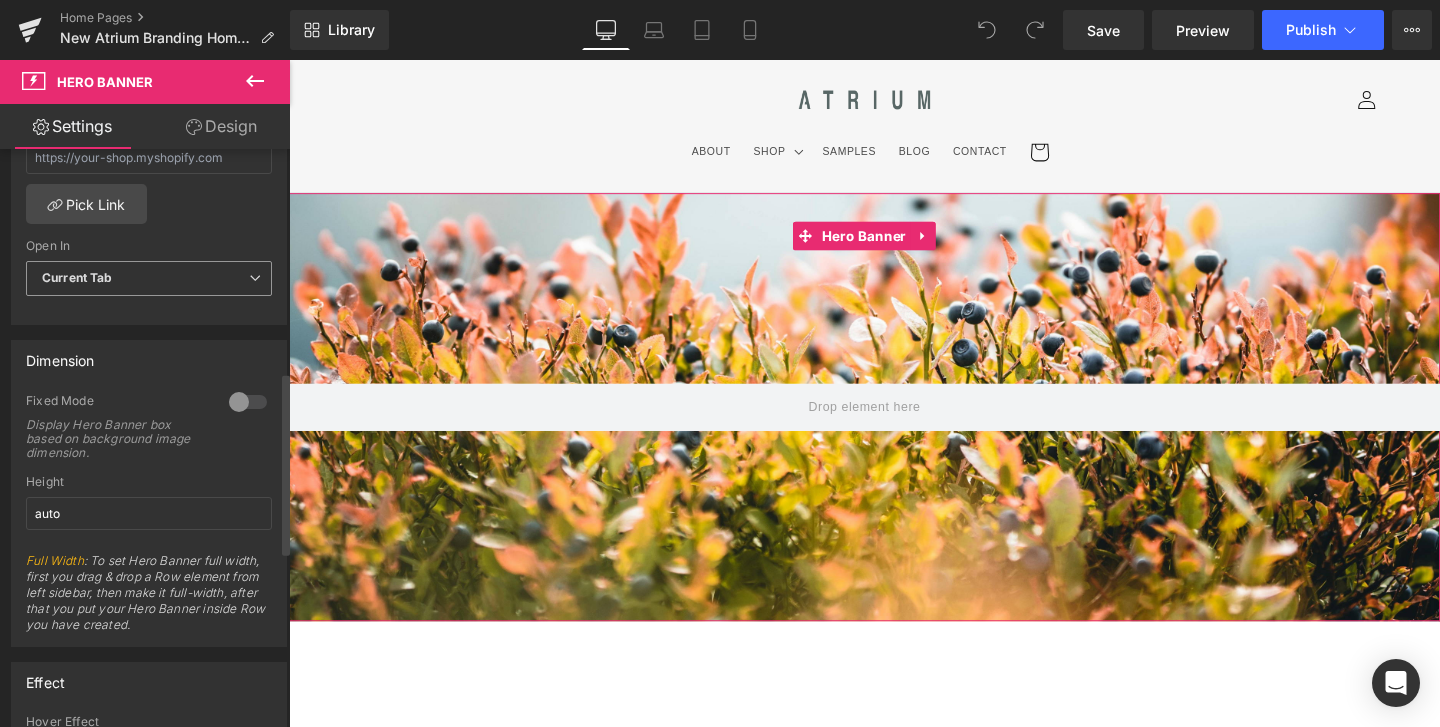scroll, scrollTop: 739, scrollLeft: 0, axis: vertical 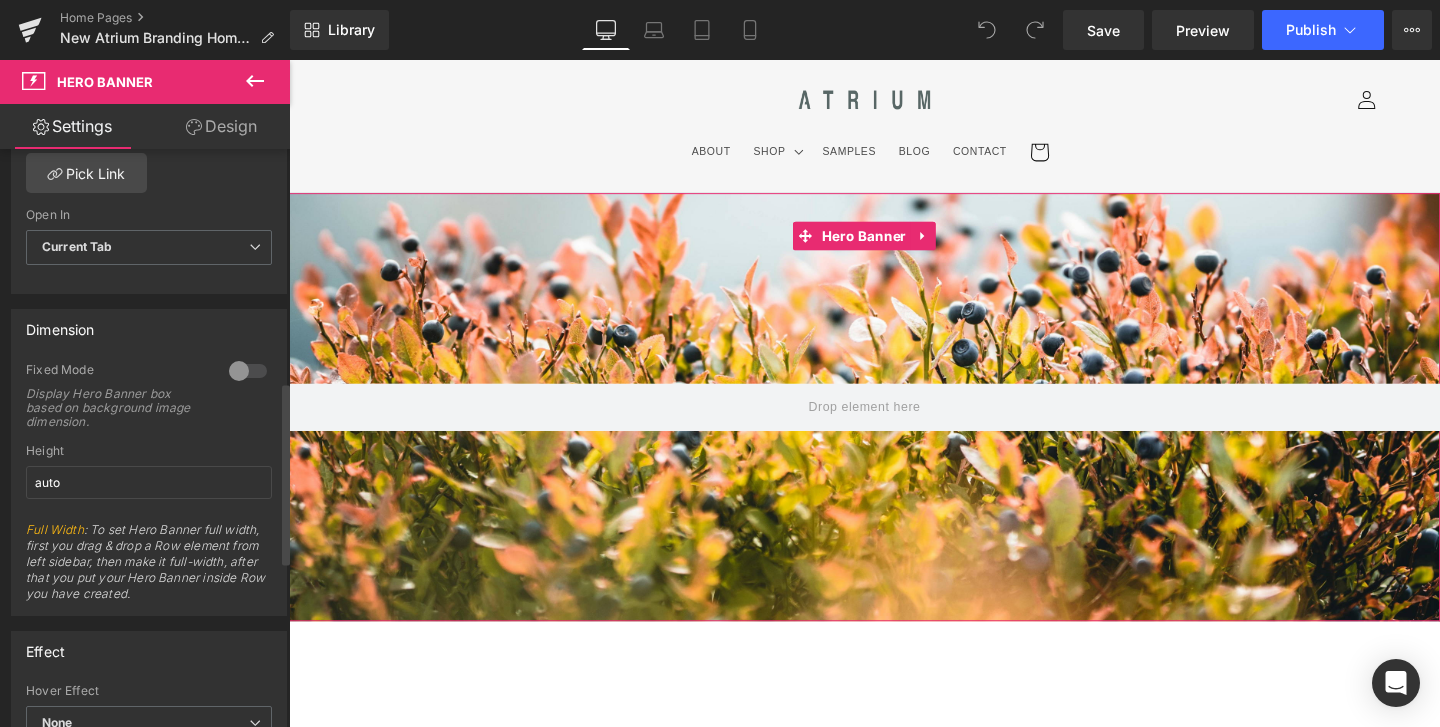 click at bounding box center [248, 371] 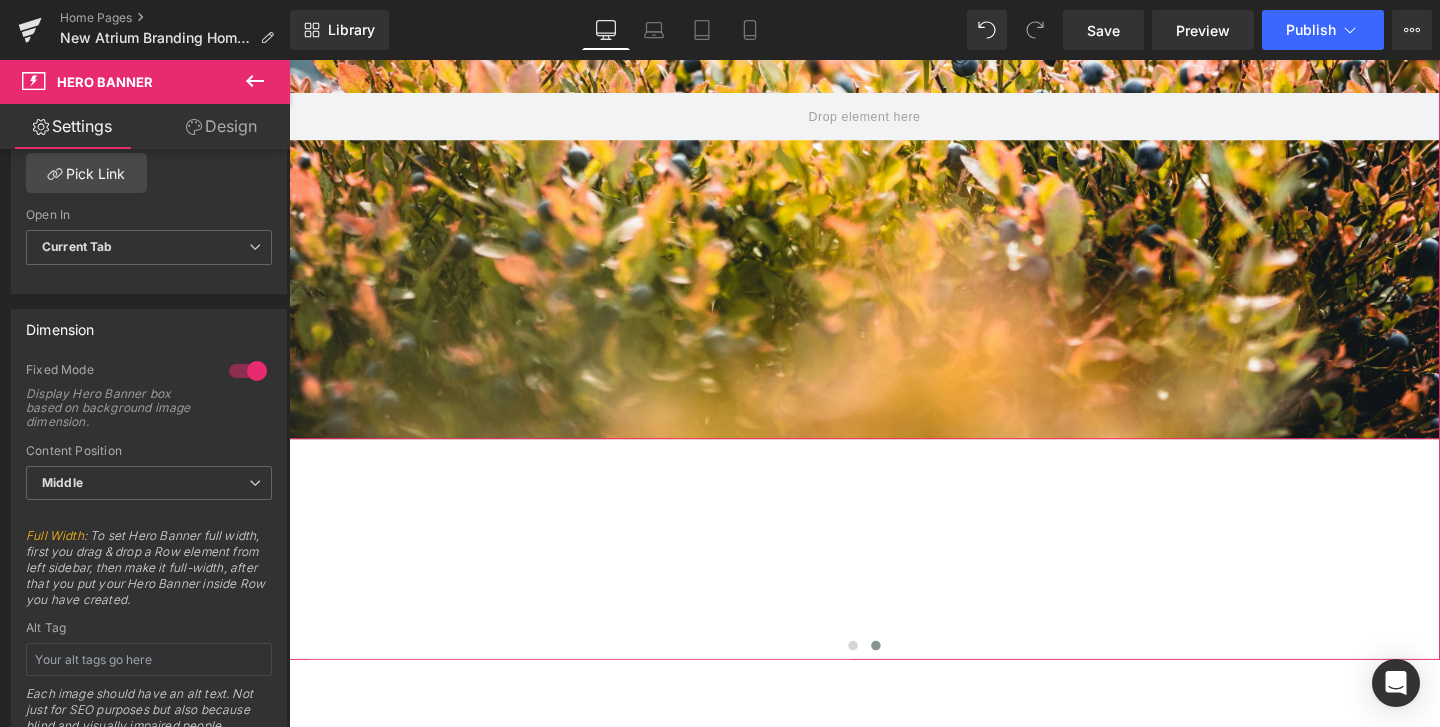 scroll, scrollTop: 457, scrollLeft: 0, axis: vertical 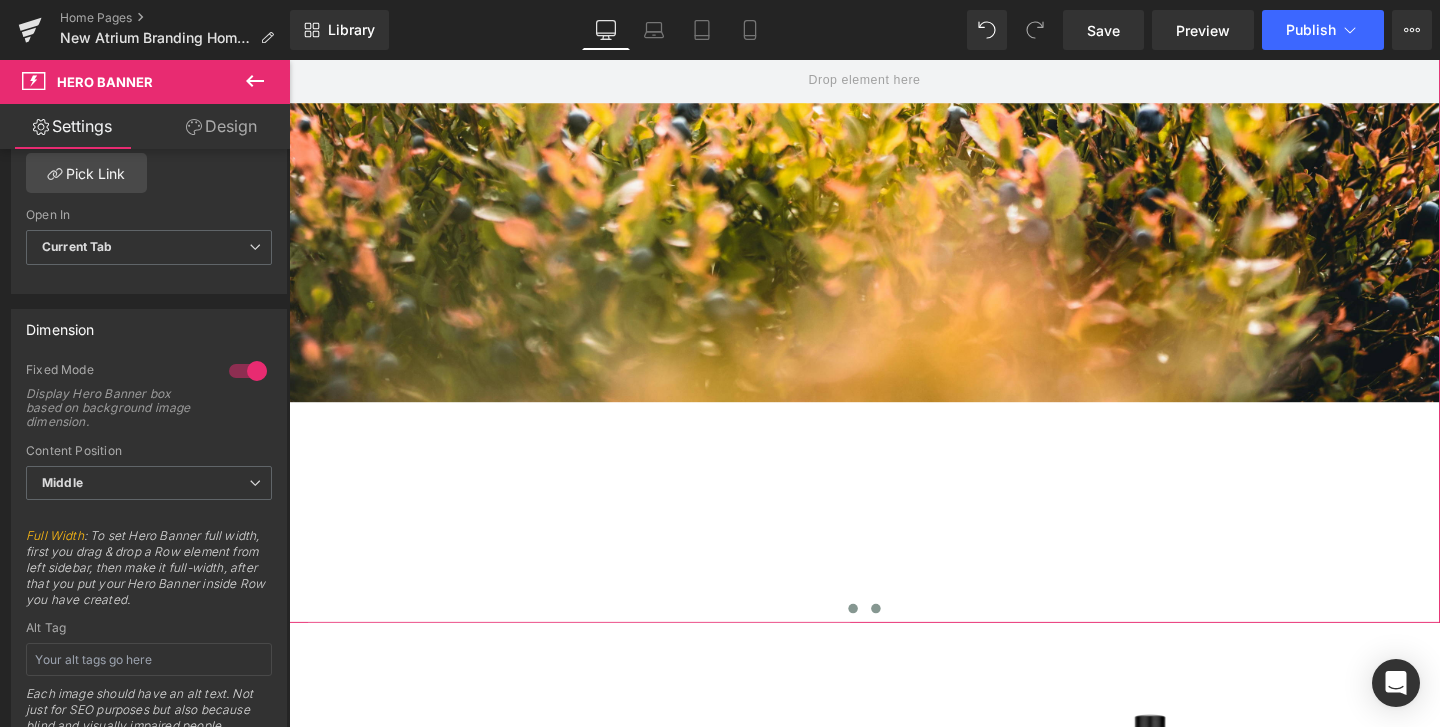 click at bounding box center [882, 637] 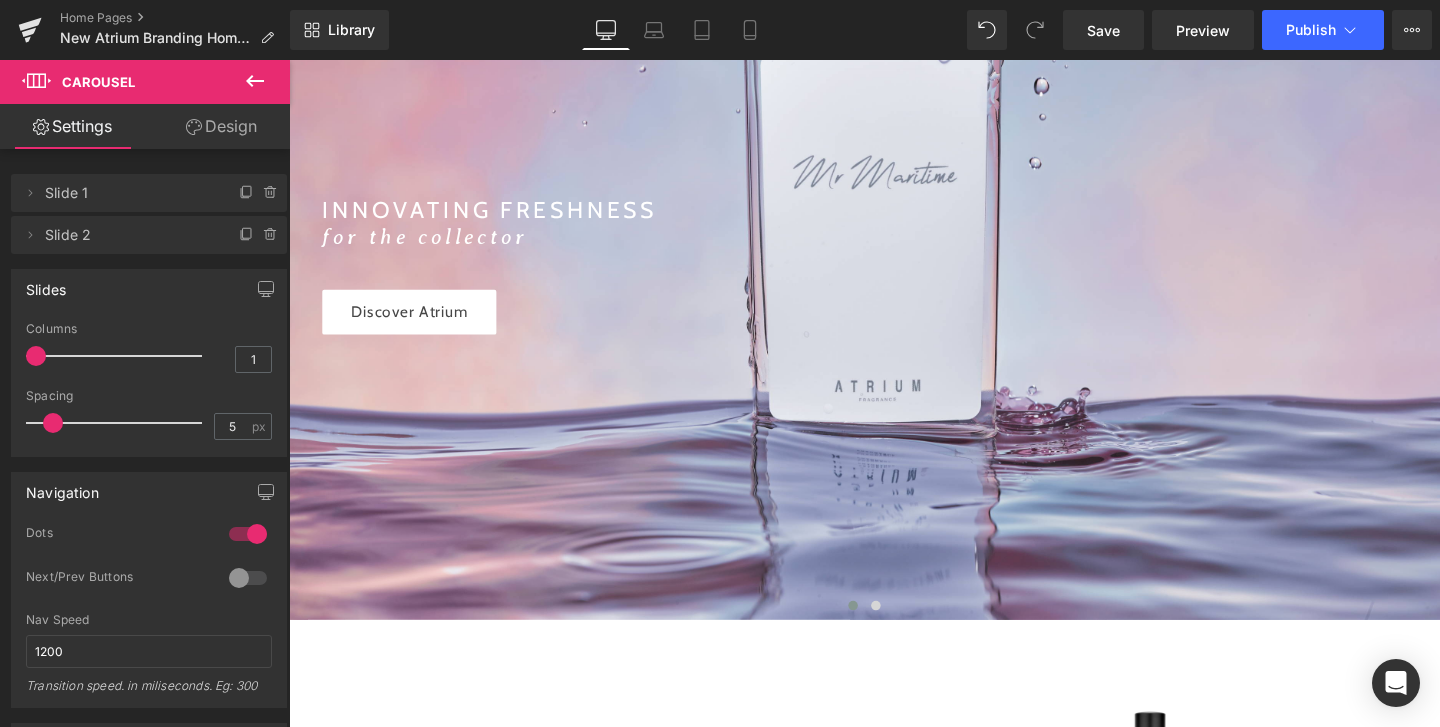scroll, scrollTop: 496, scrollLeft: 0, axis: vertical 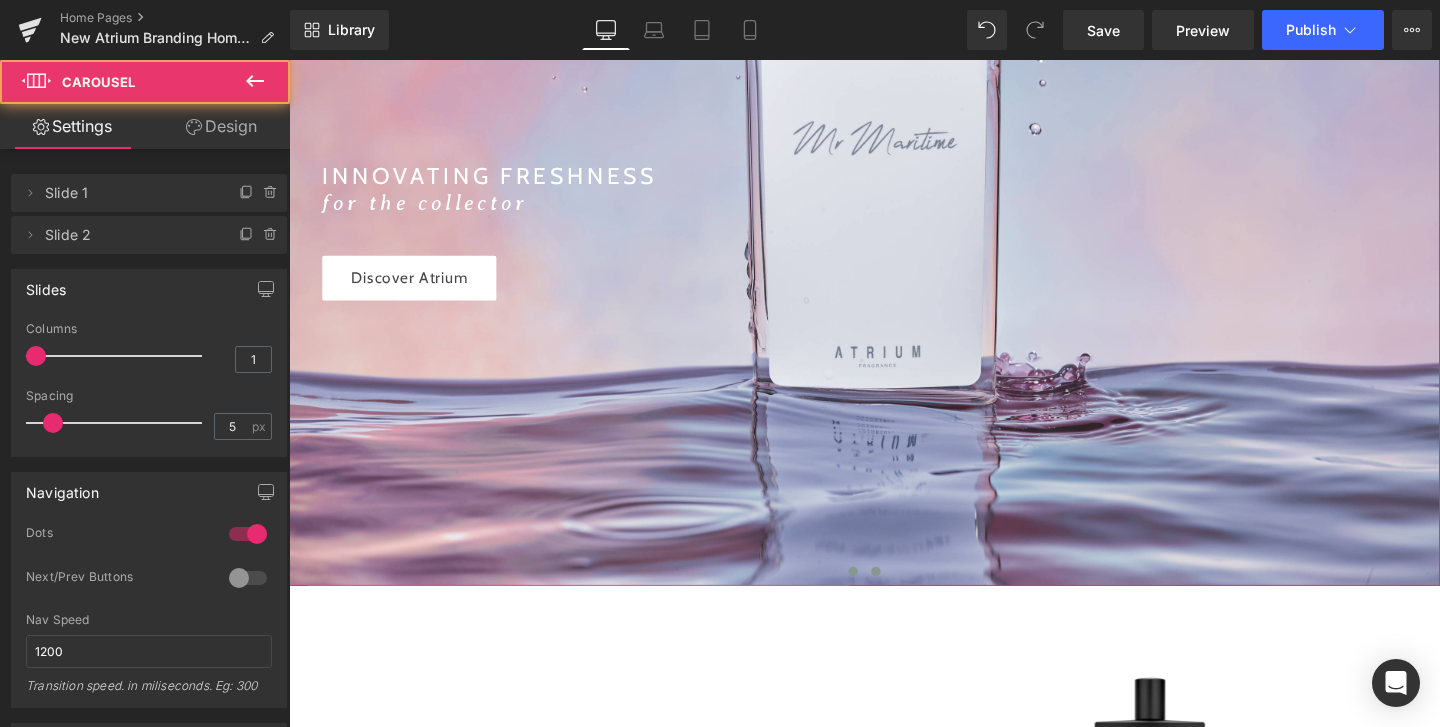 click at bounding box center (906, 598) 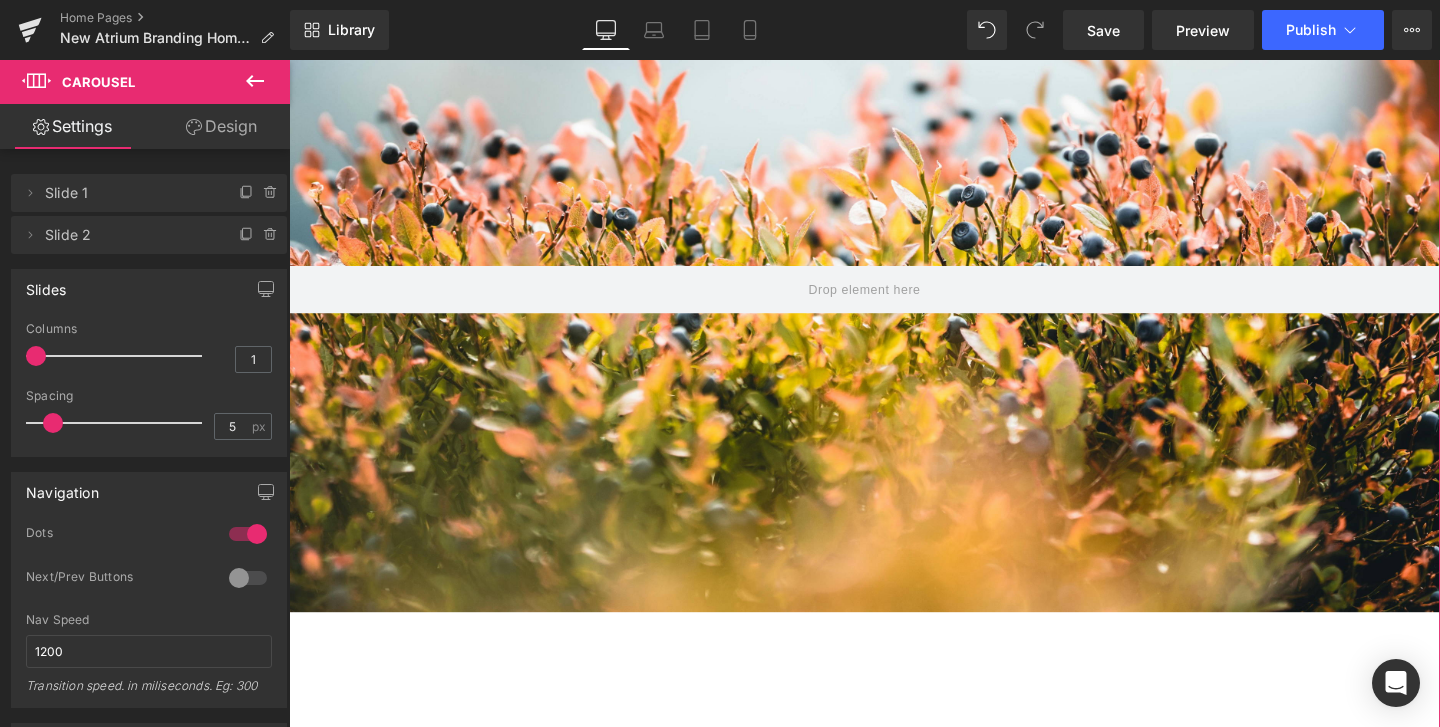 scroll, scrollTop: 287, scrollLeft: 0, axis: vertical 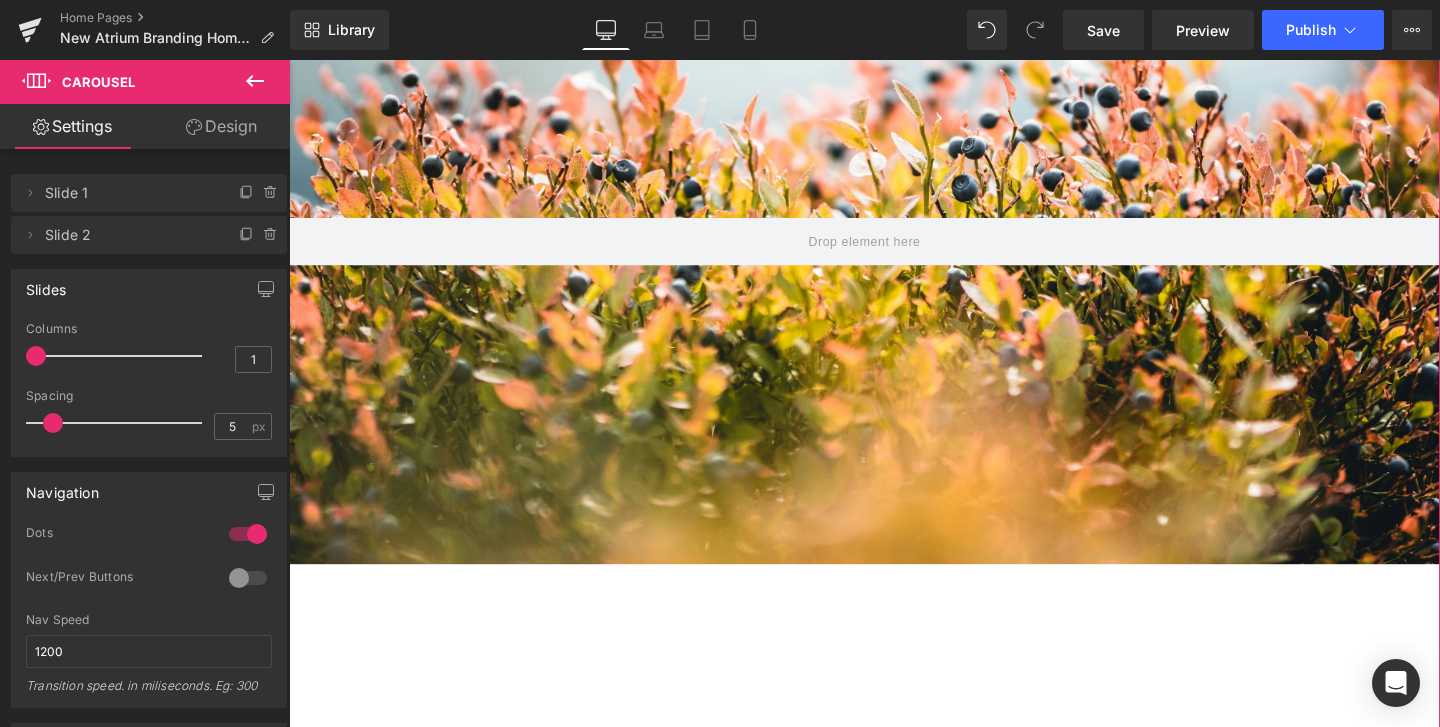 click at bounding box center (894, 252) 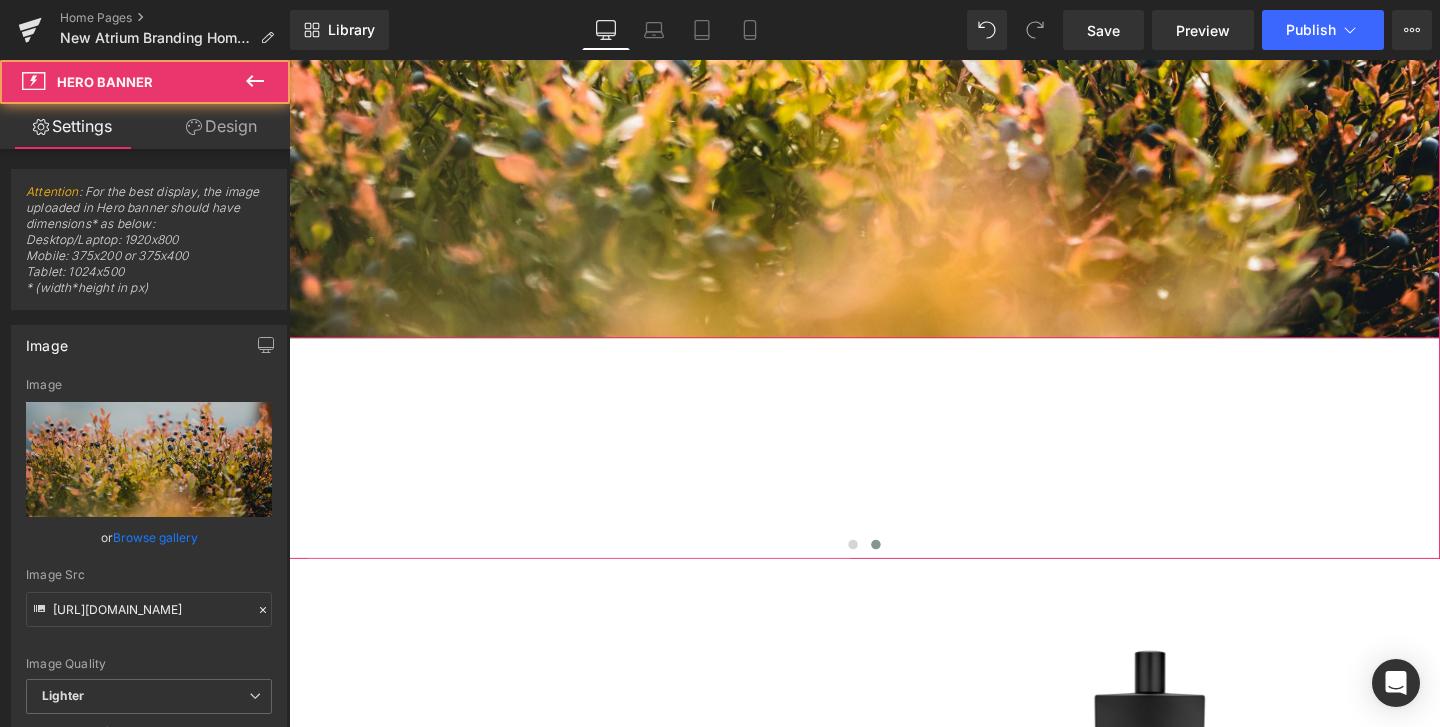 scroll, scrollTop: 531, scrollLeft: 0, axis: vertical 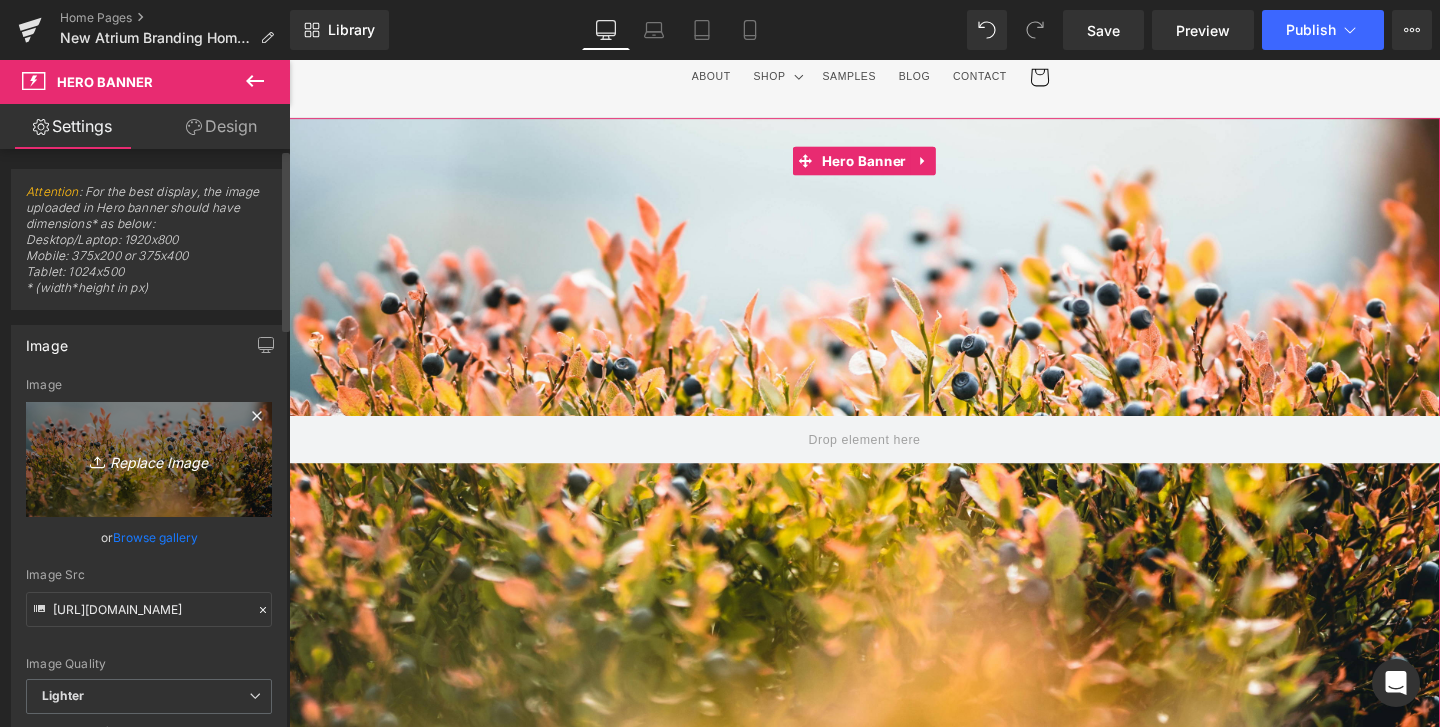 click on "Replace Image" at bounding box center (149, 459) 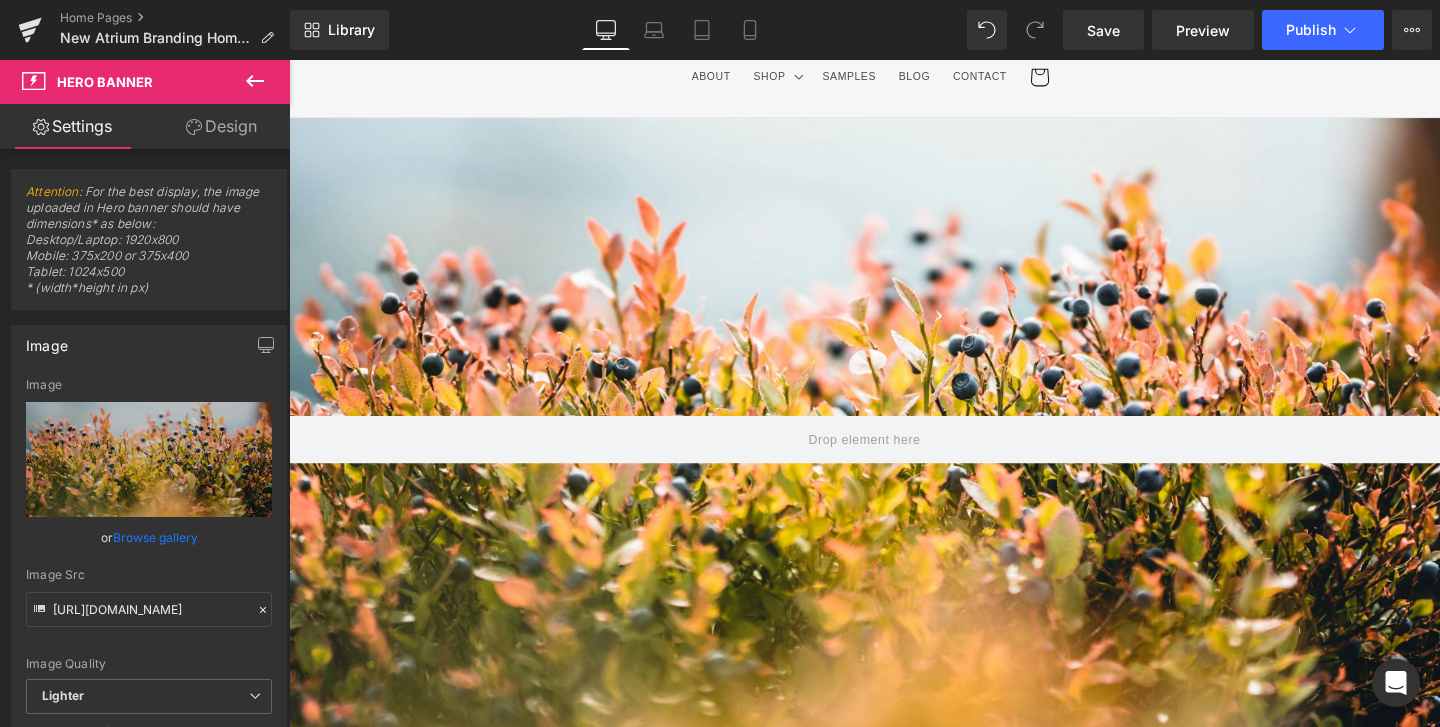 type on "C:\fakepath\pexels-umkreisel-app-2832048 copy.jpg" 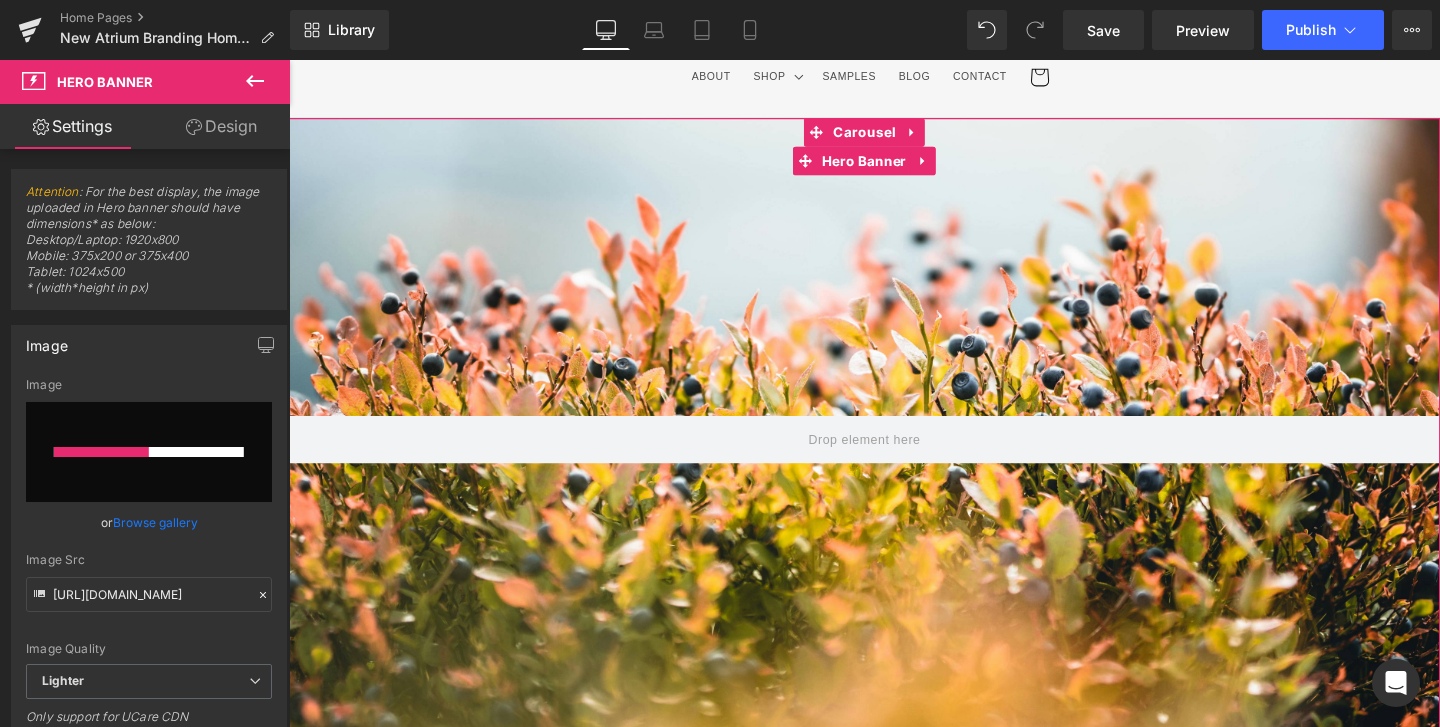 type 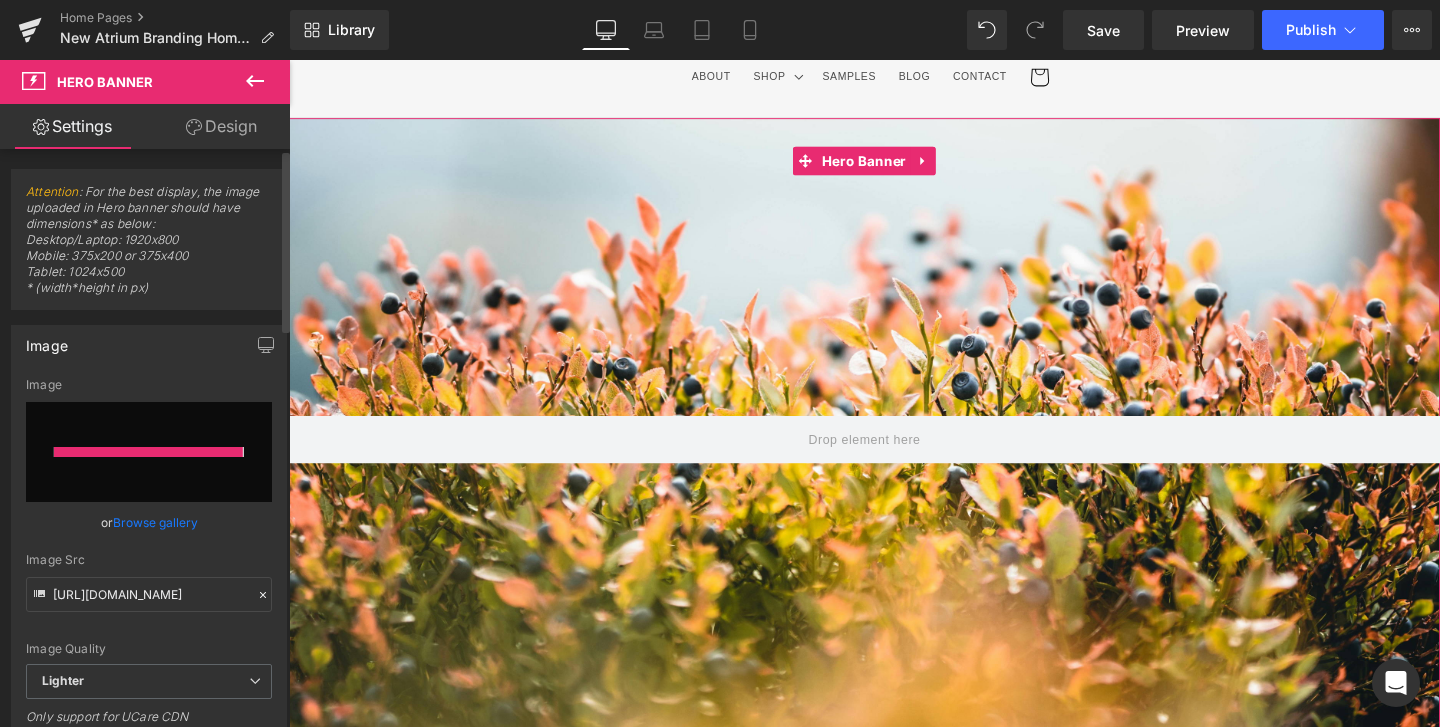 type on "https://ucarecdn.com/6097fd71-bfc7-4483-96d3-72321ef5a324/-/format/auto/-/preview/3000x3000/-/quality/lighter/pexels-umkreisel-app-2832048%20copy.jpg" 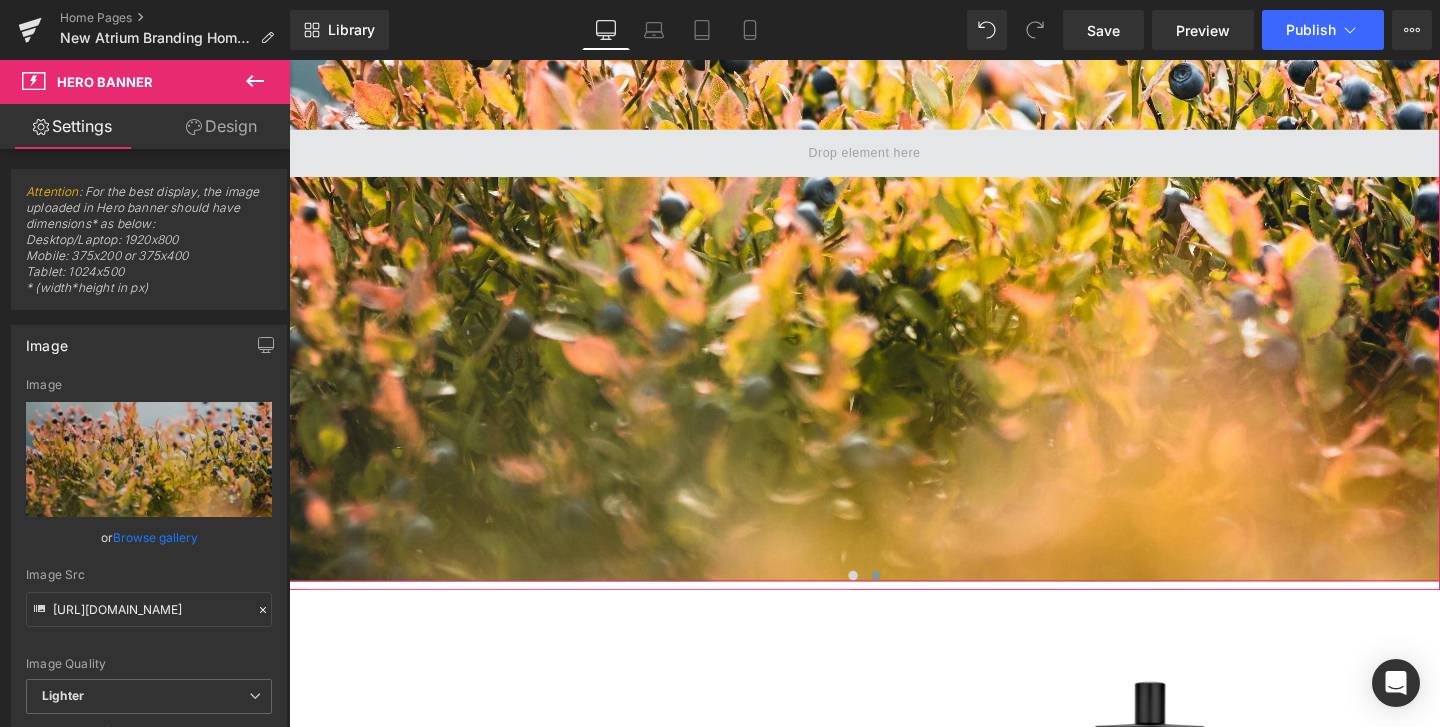 scroll, scrollTop: 494, scrollLeft: 0, axis: vertical 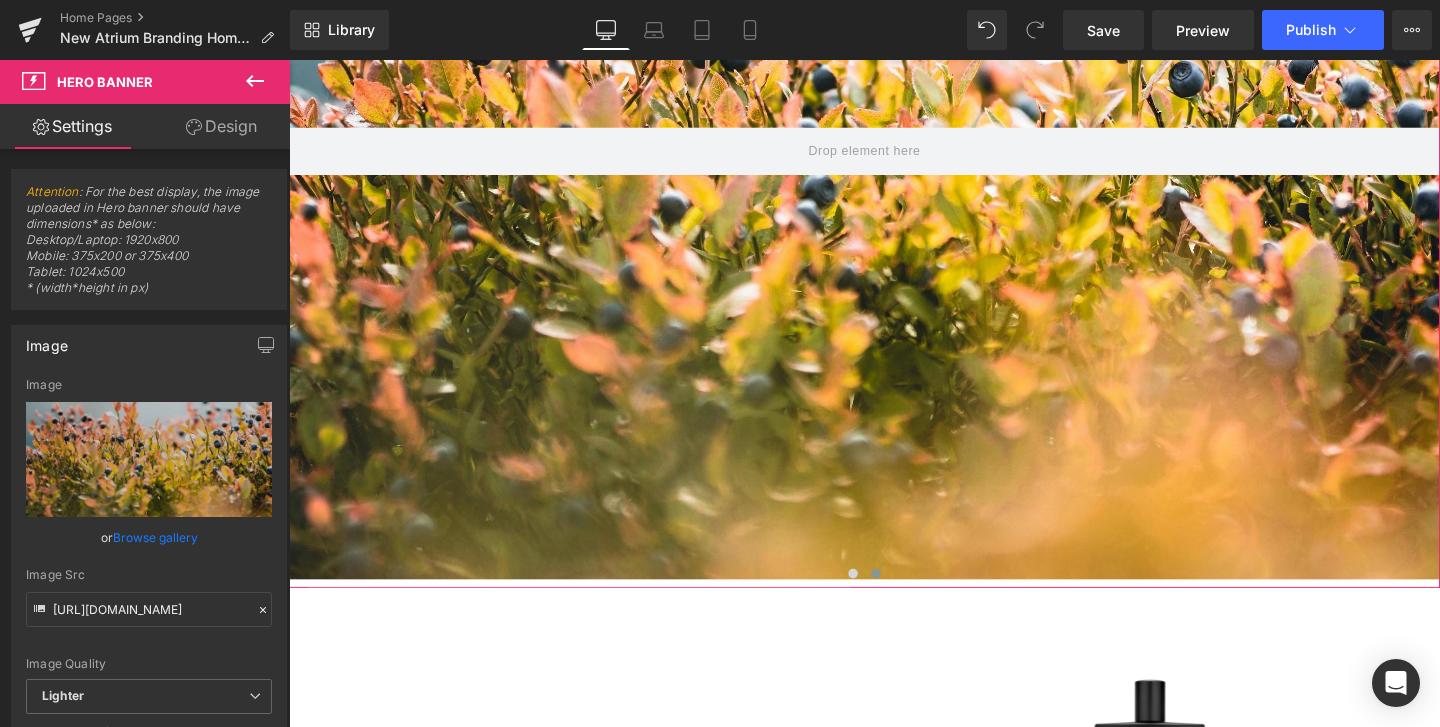 click at bounding box center (906, 600) 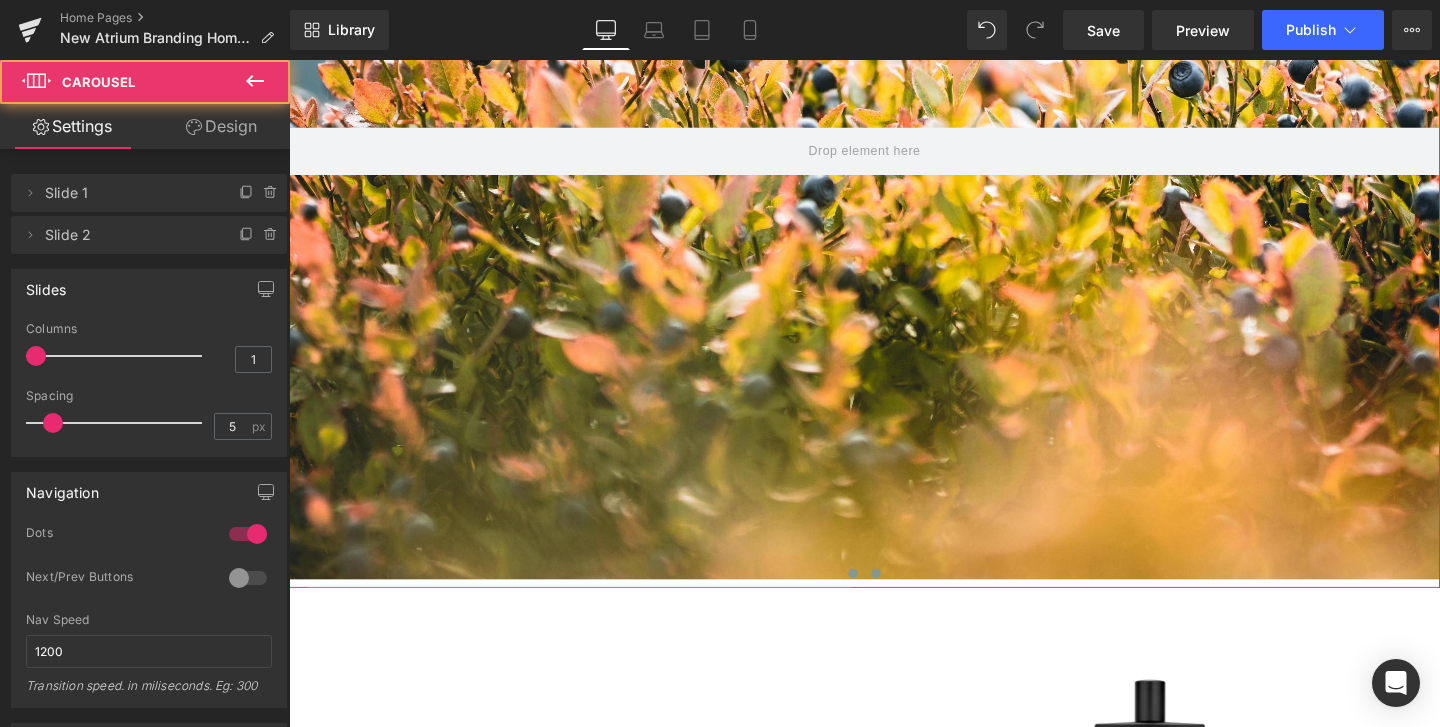 click at bounding box center [882, 600] 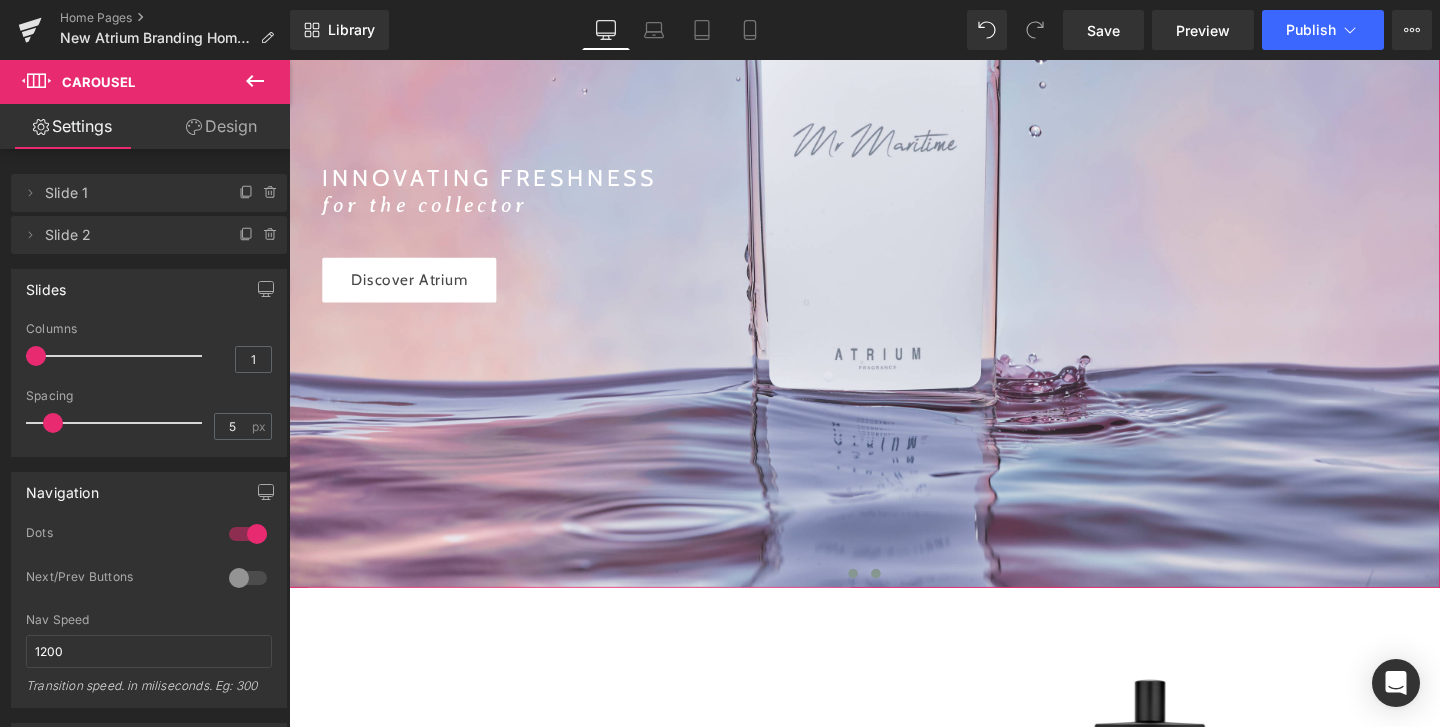 click at bounding box center [906, 600] 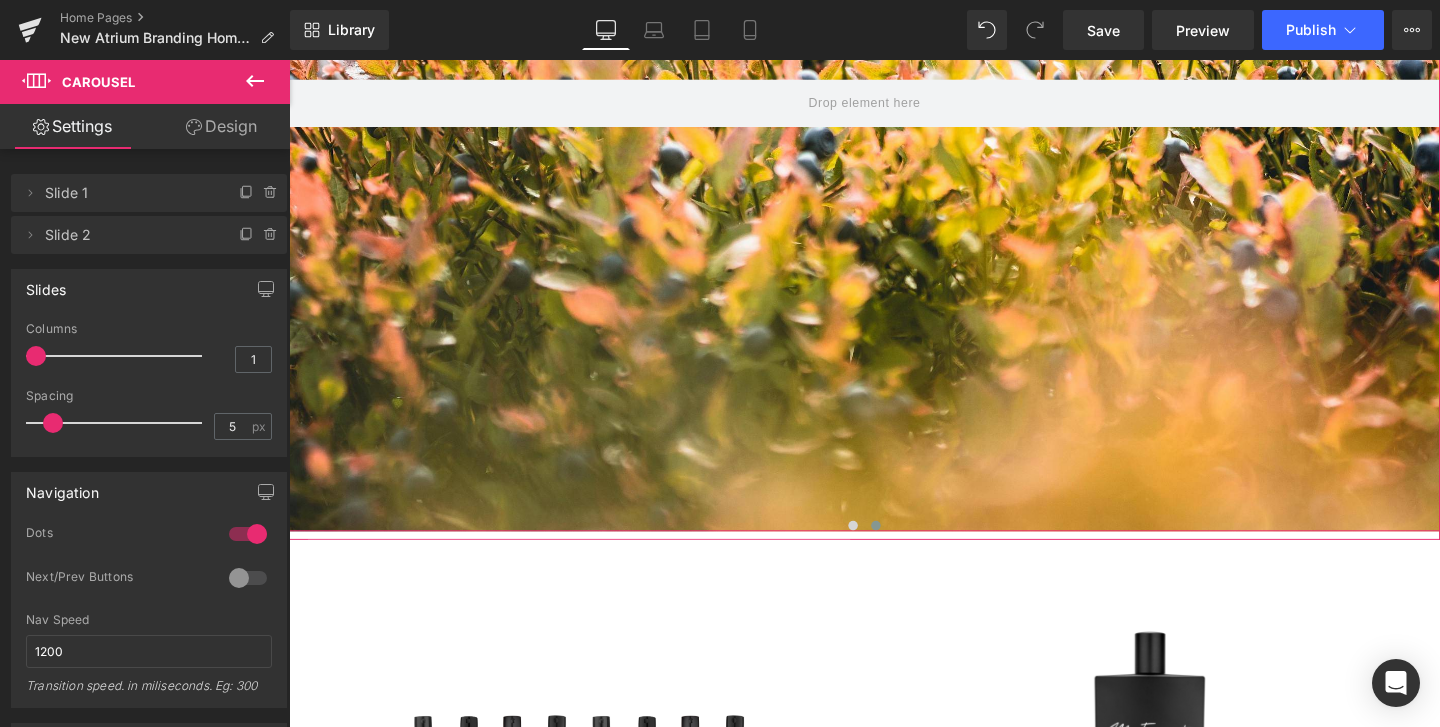 scroll, scrollTop: 586, scrollLeft: 0, axis: vertical 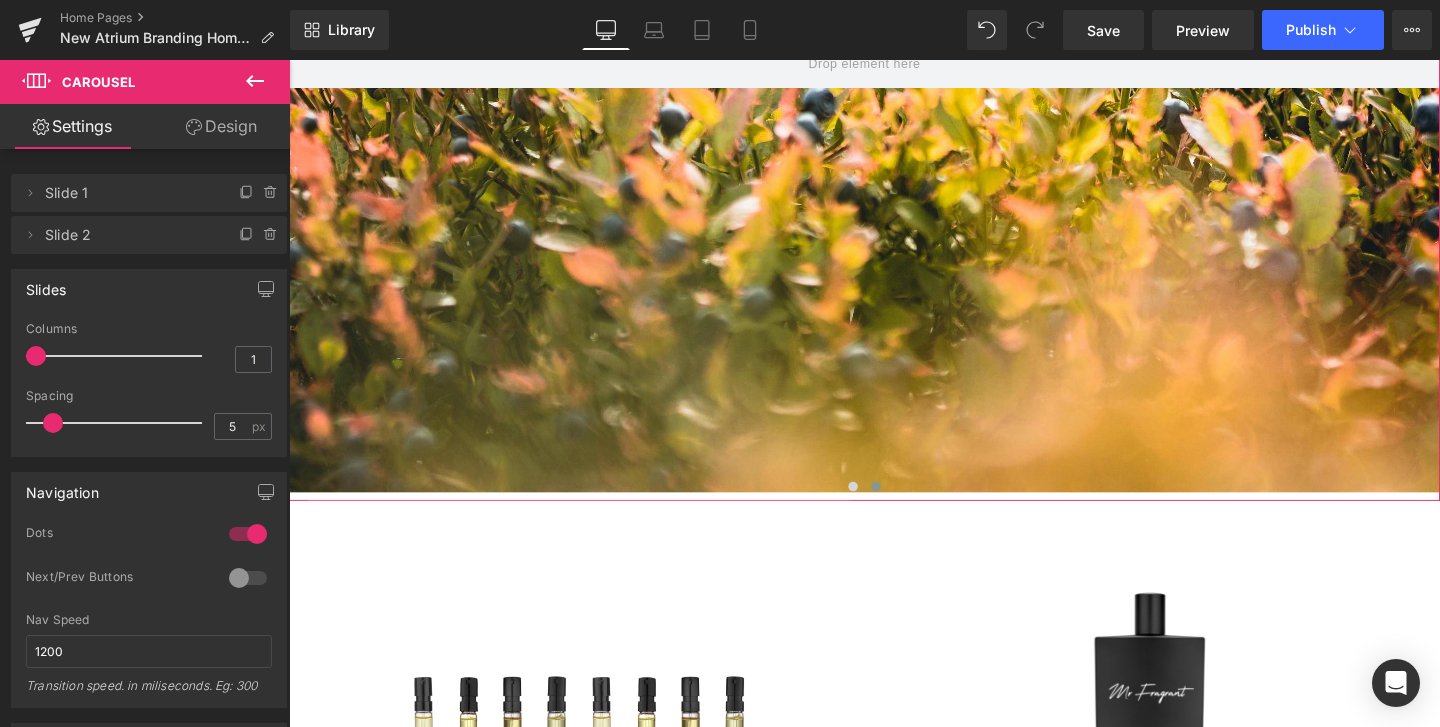 click at bounding box center [906, 508] 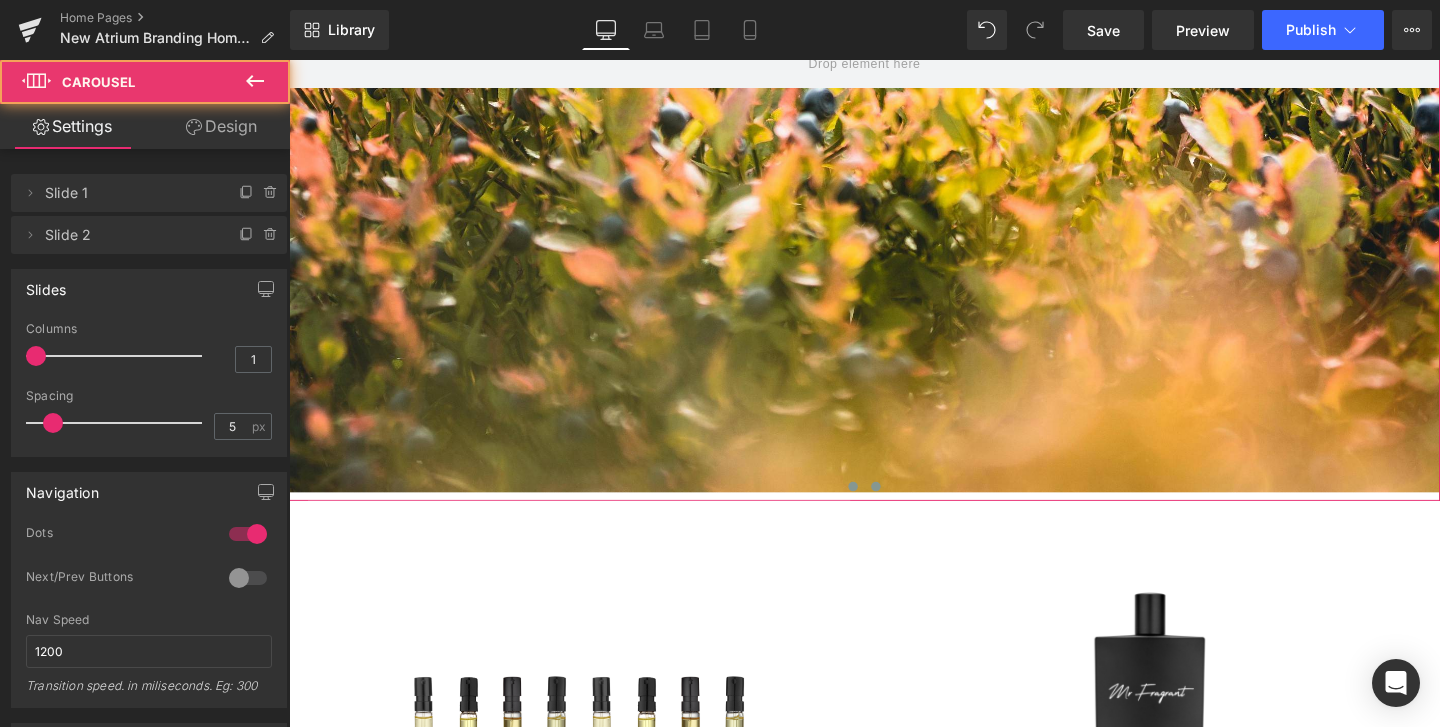 click at bounding box center (882, 508) 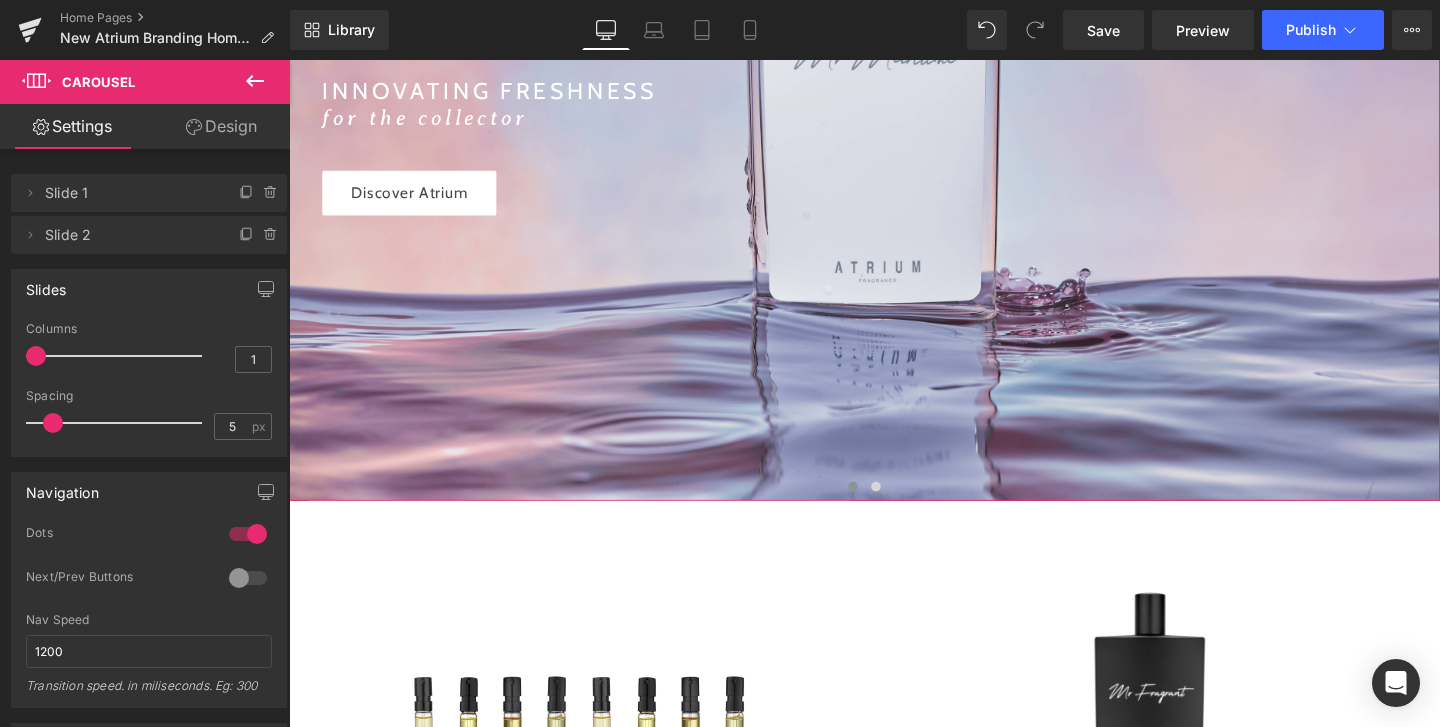 scroll, scrollTop: 491, scrollLeft: 0, axis: vertical 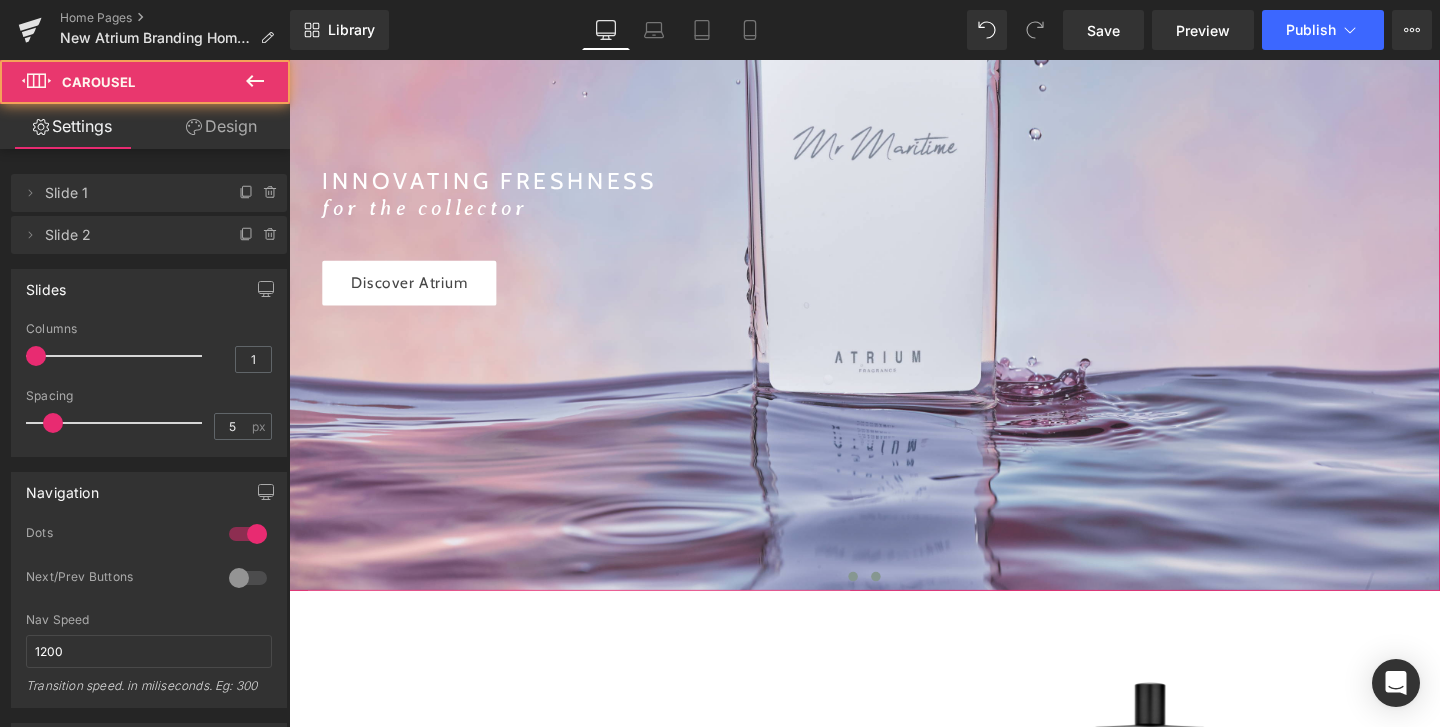 click at bounding box center [906, 603] 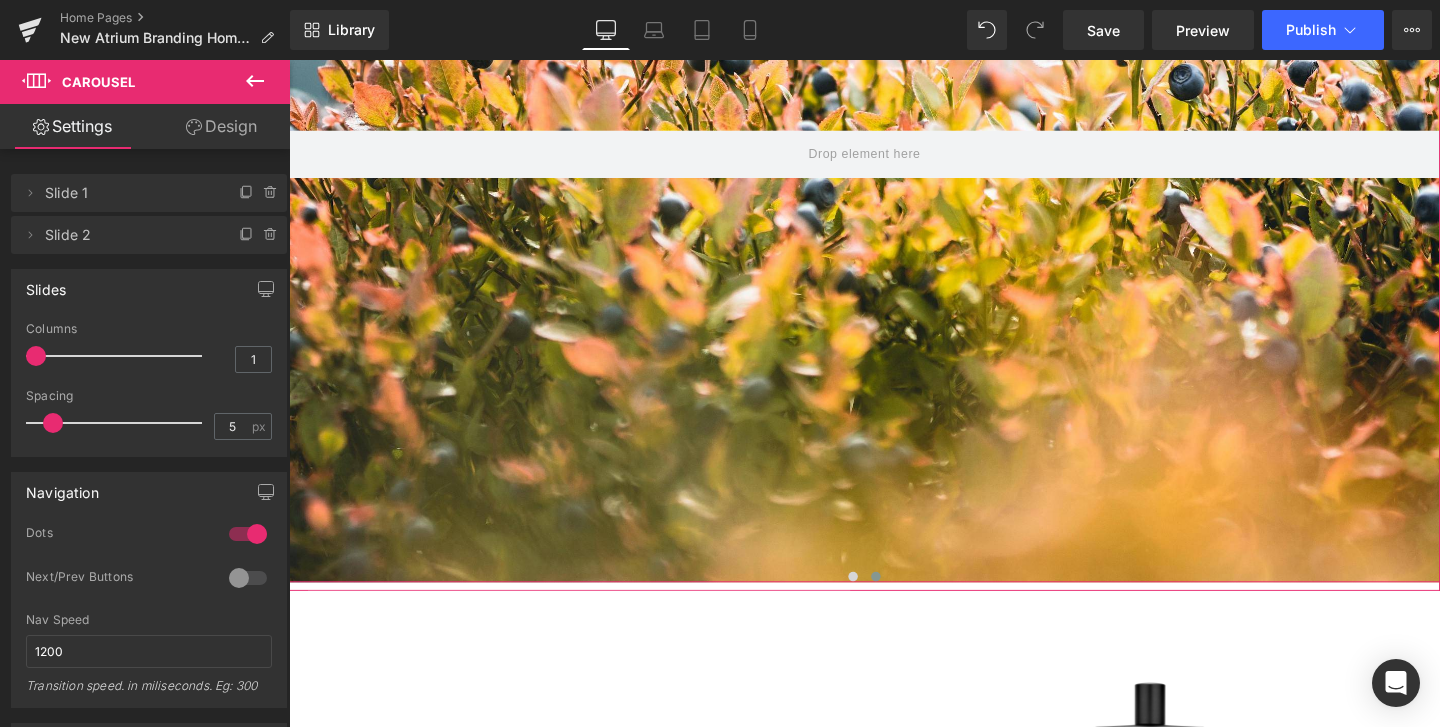 click at bounding box center [894, 159] 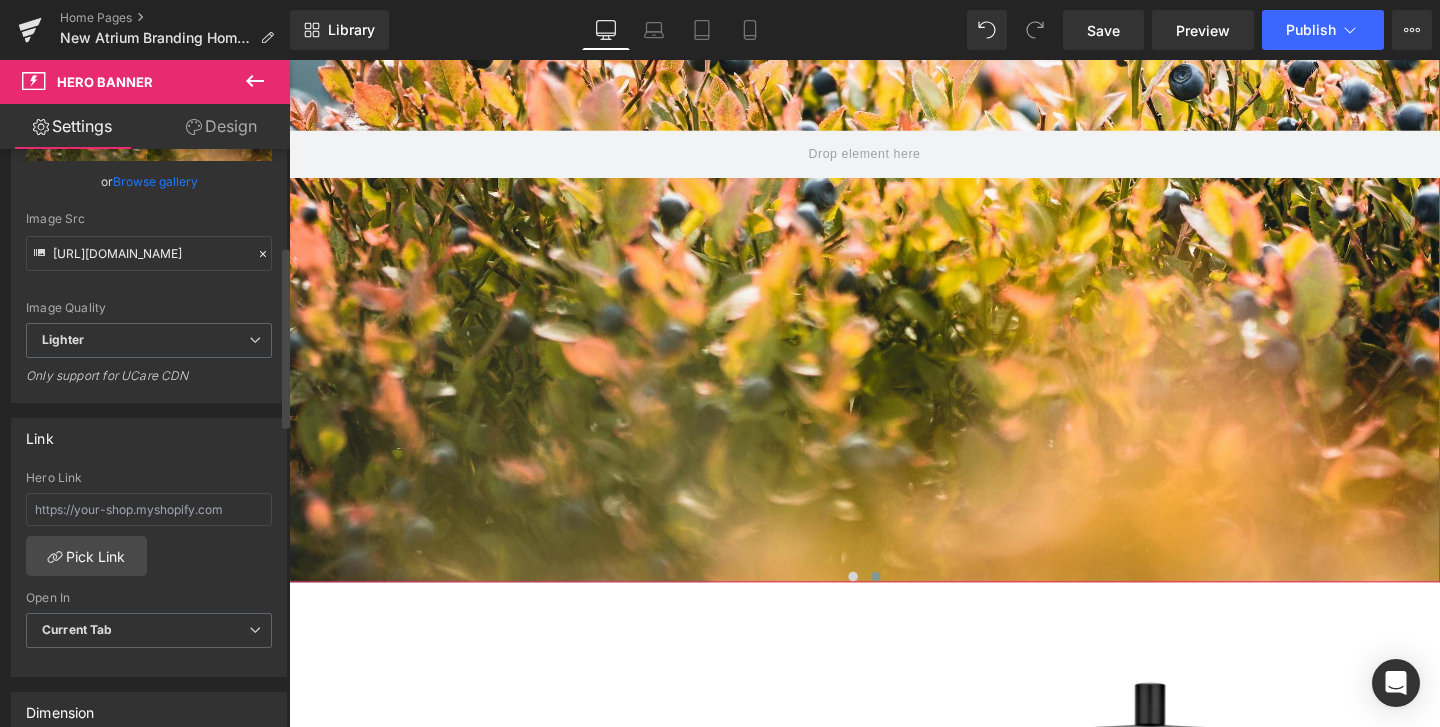 scroll, scrollTop: 405, scrollLeft: 0, axis: vertical 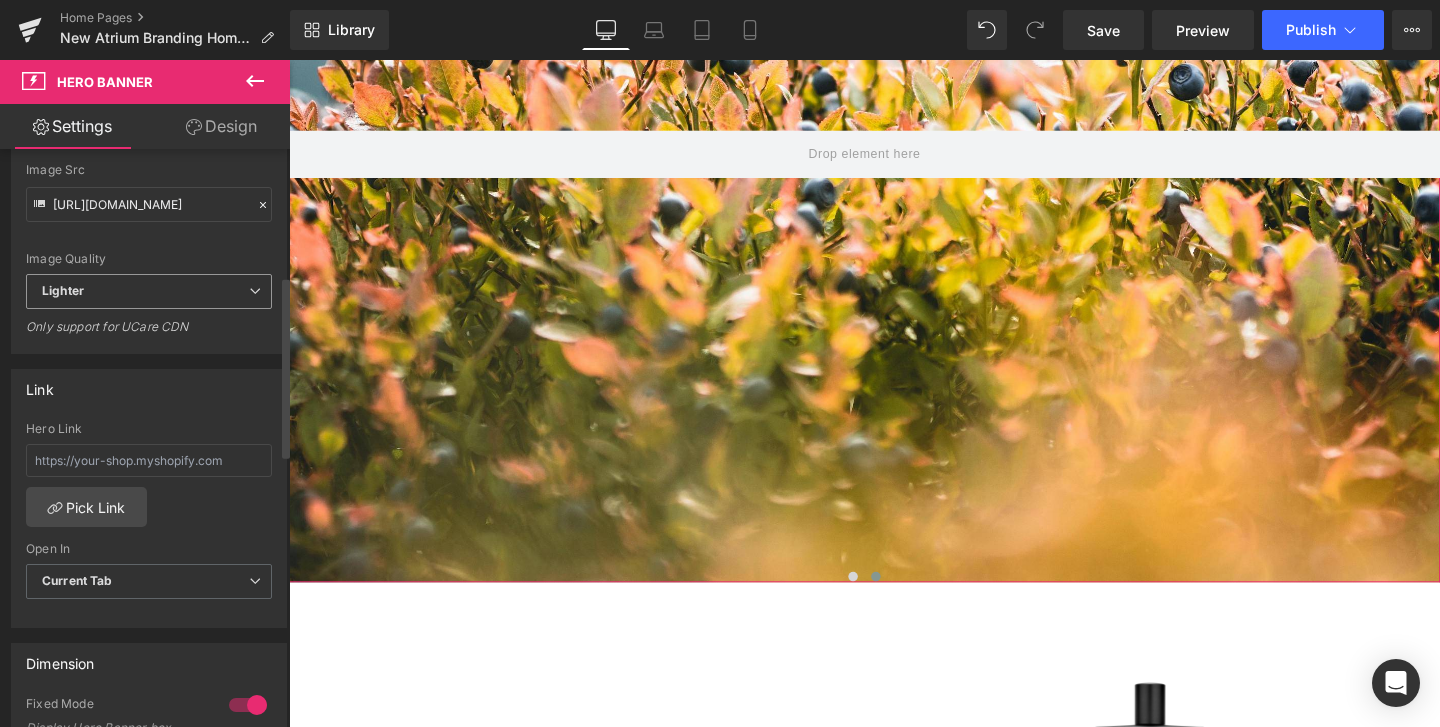 click on "Lighter" at bounding box center [149, 291] 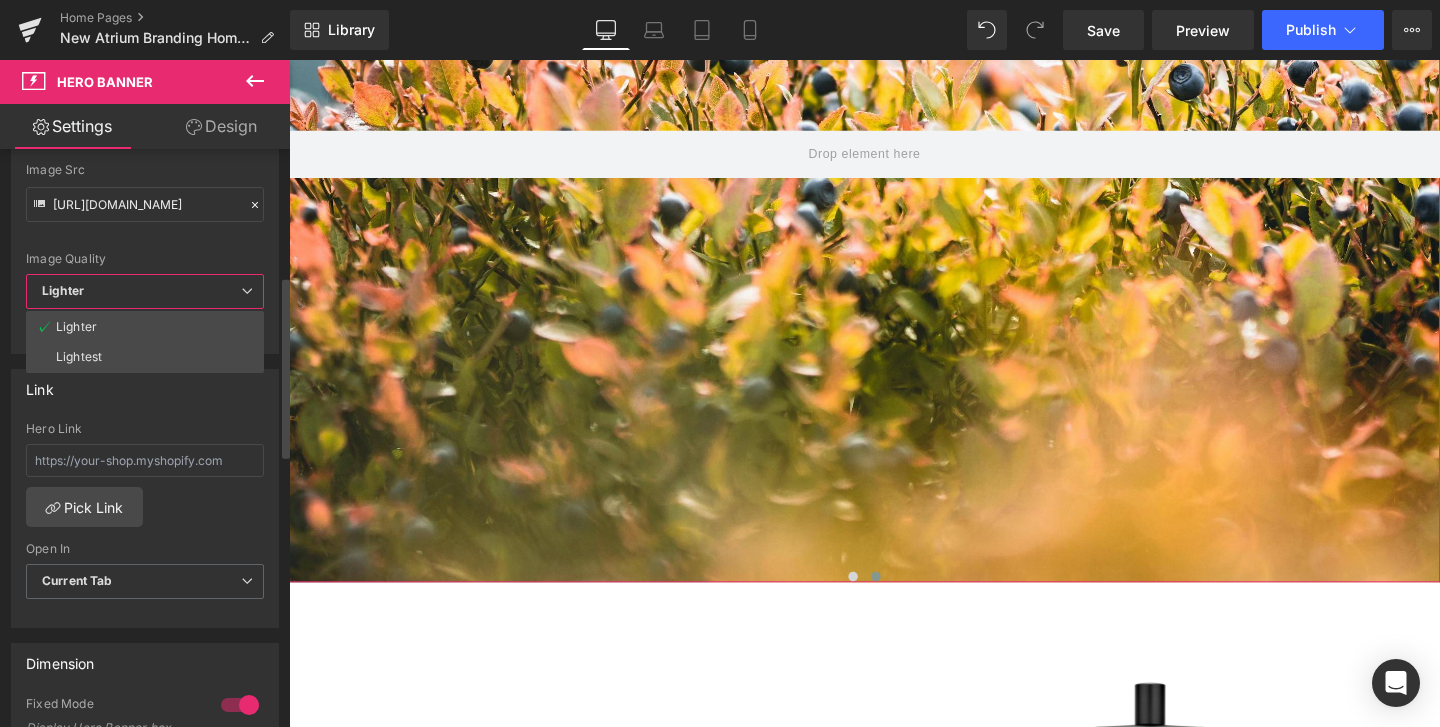 click on "Lighter" at bounding box center [145, 291] 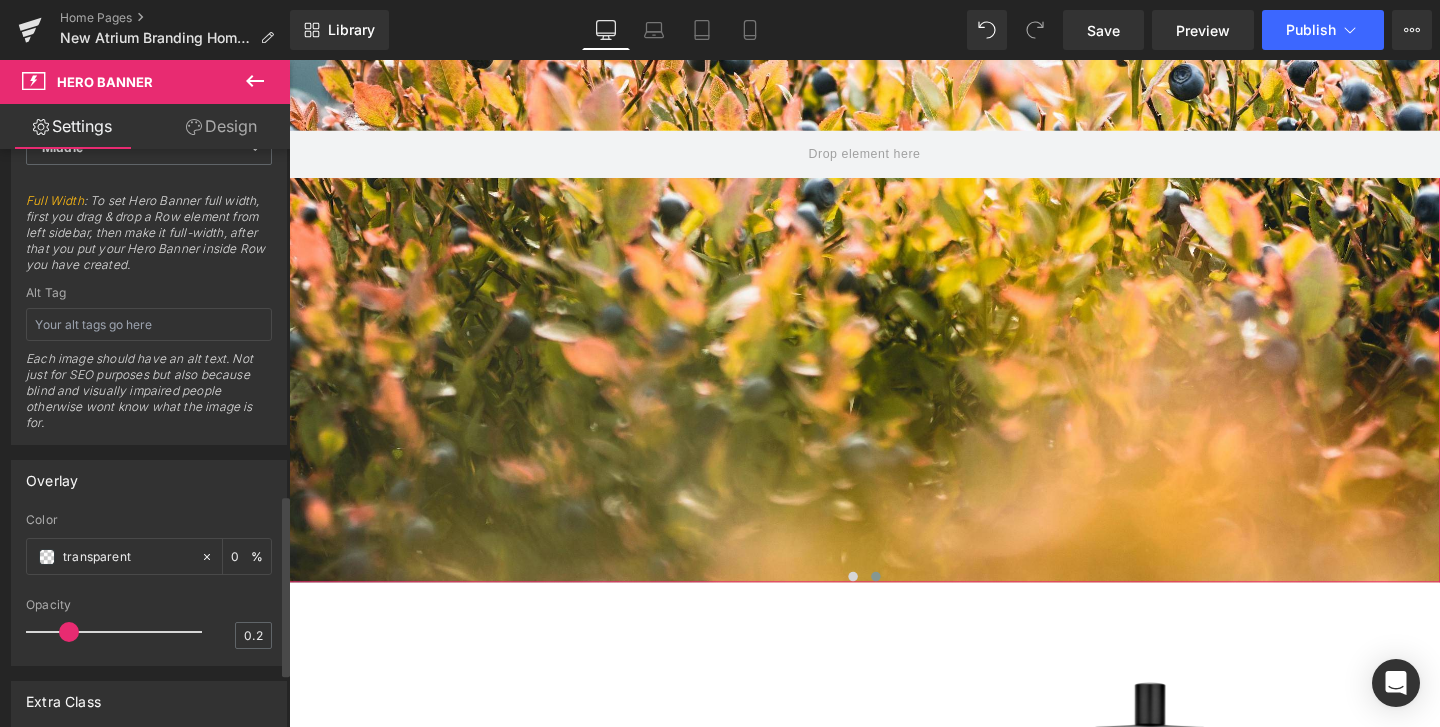 scroll, scrollTop: 1043, scrollLeft: 0, axis: vertical 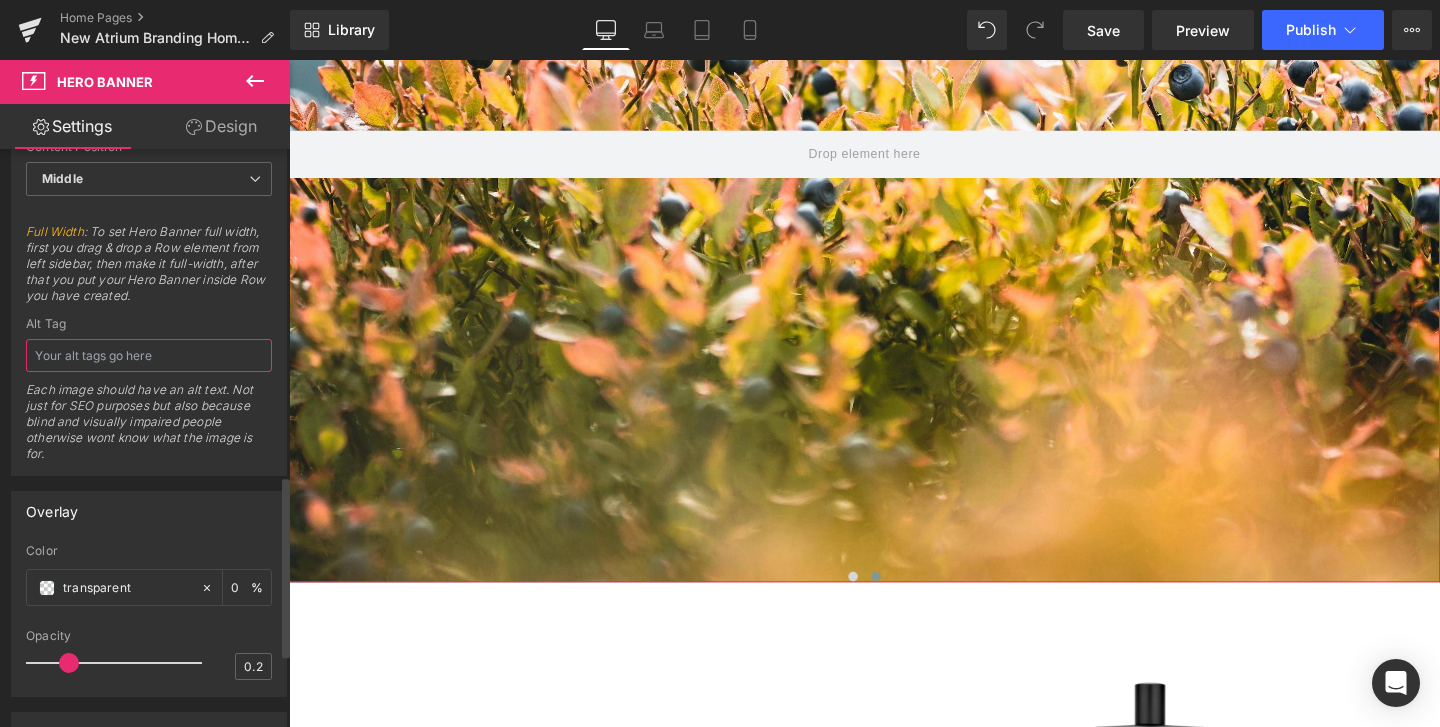 click at bounding box center (149, 355) 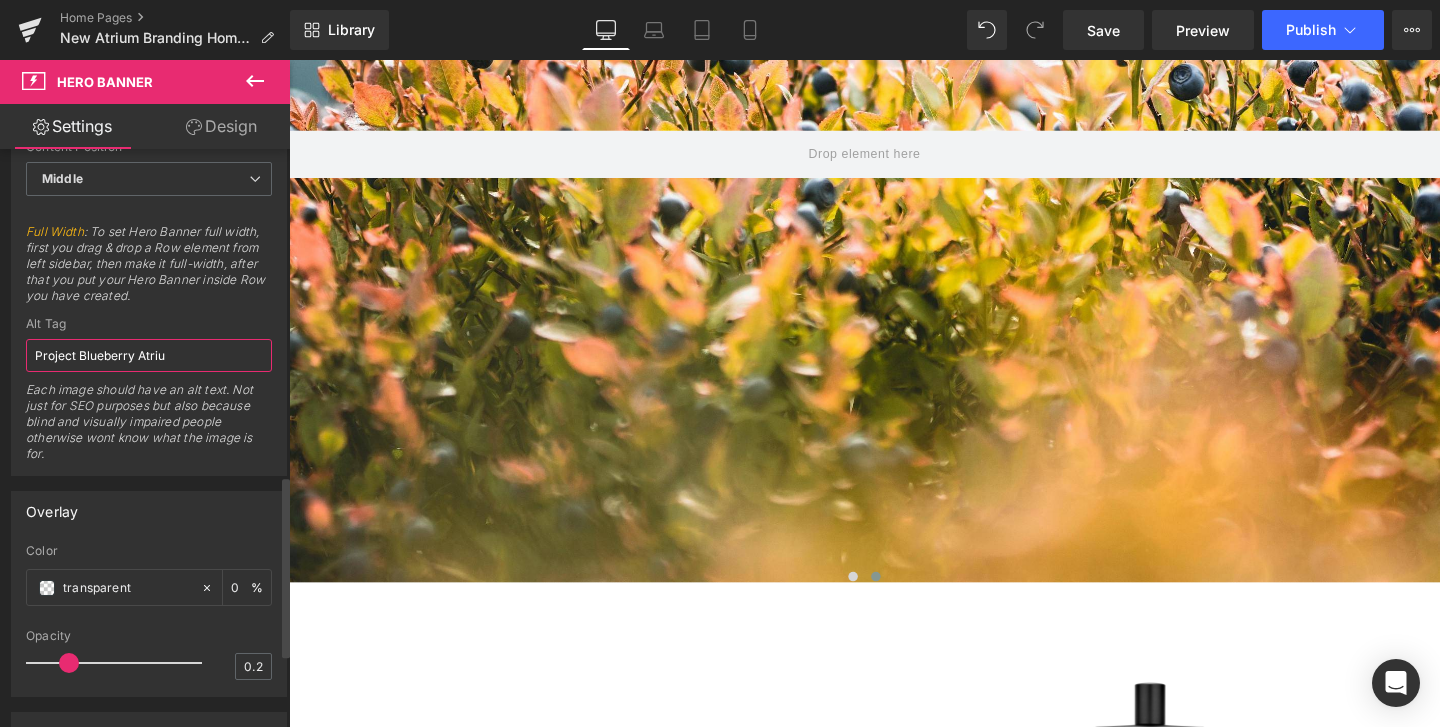 type on "Project Blueberry Atrium" 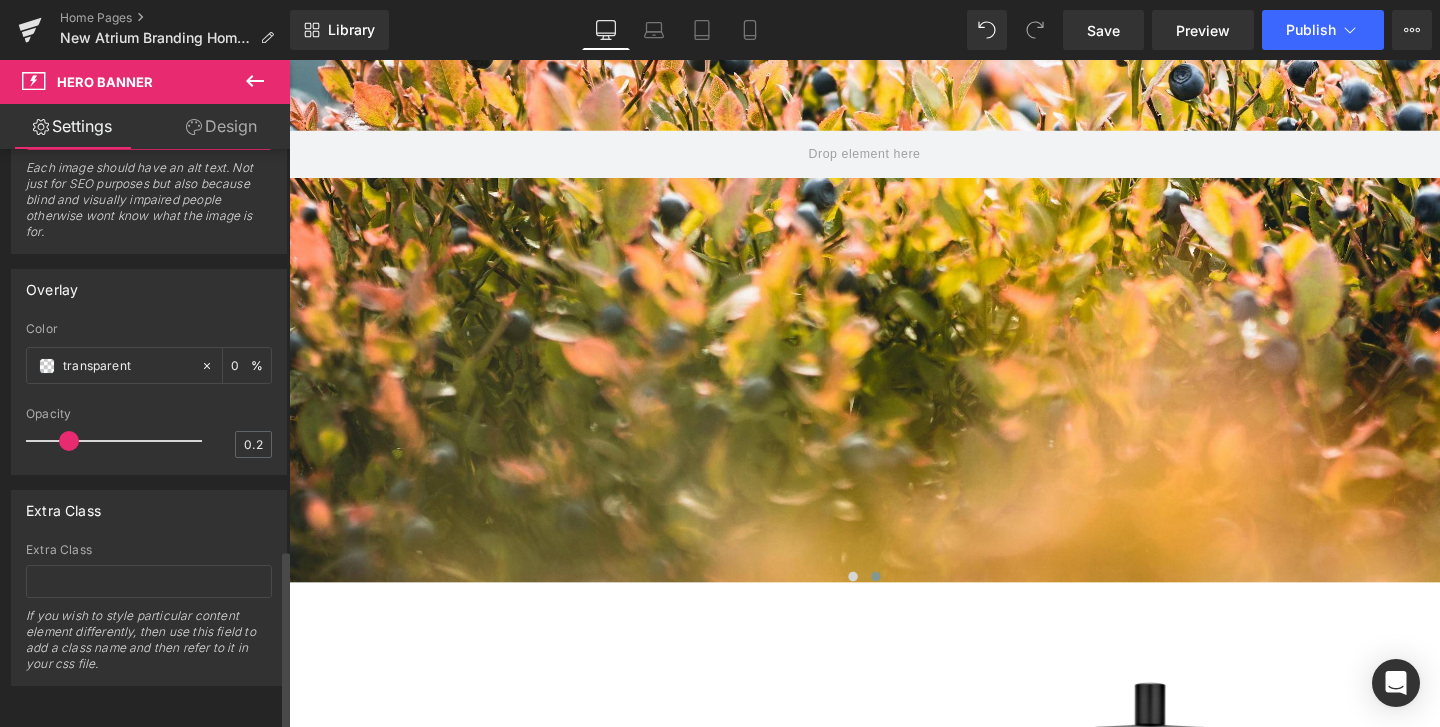 scroll, scrollTop: 0, scrollLeft: 0, axis: both 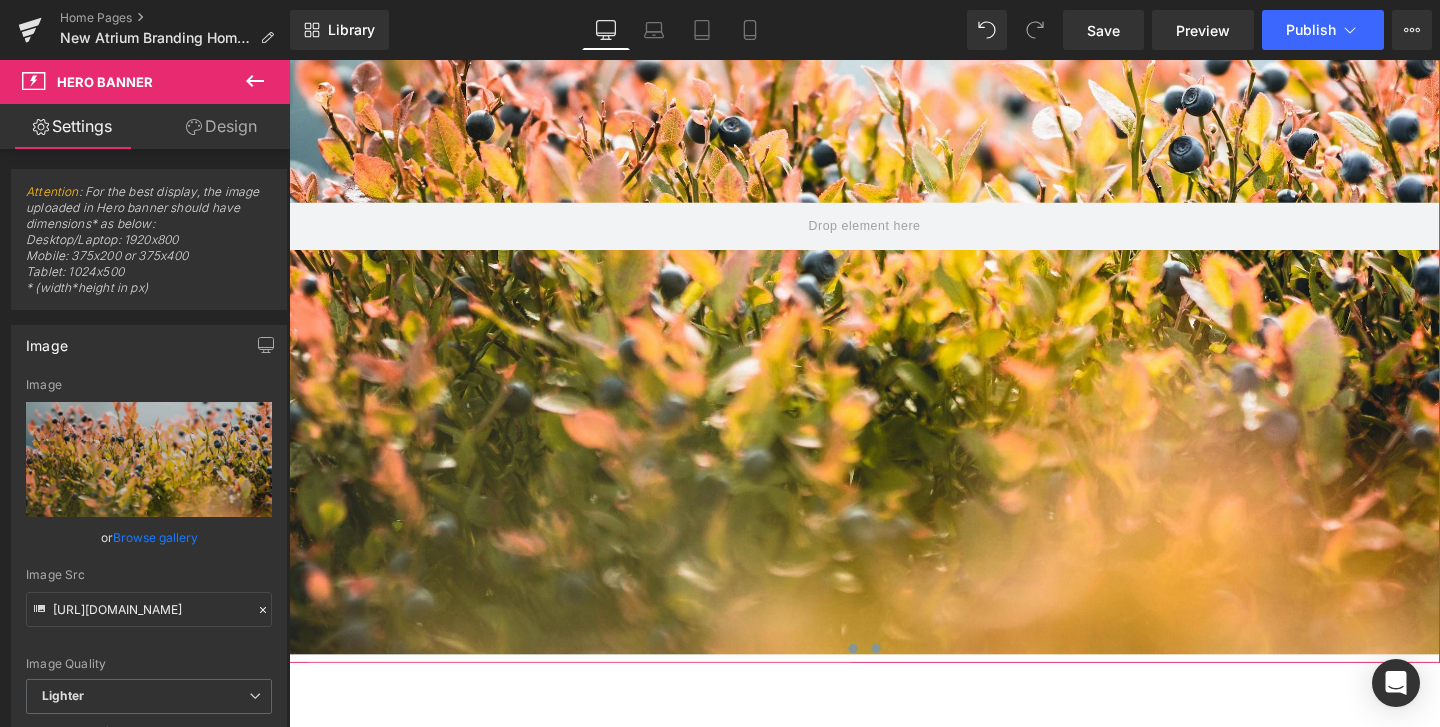 click at bounding box center (882, 679) 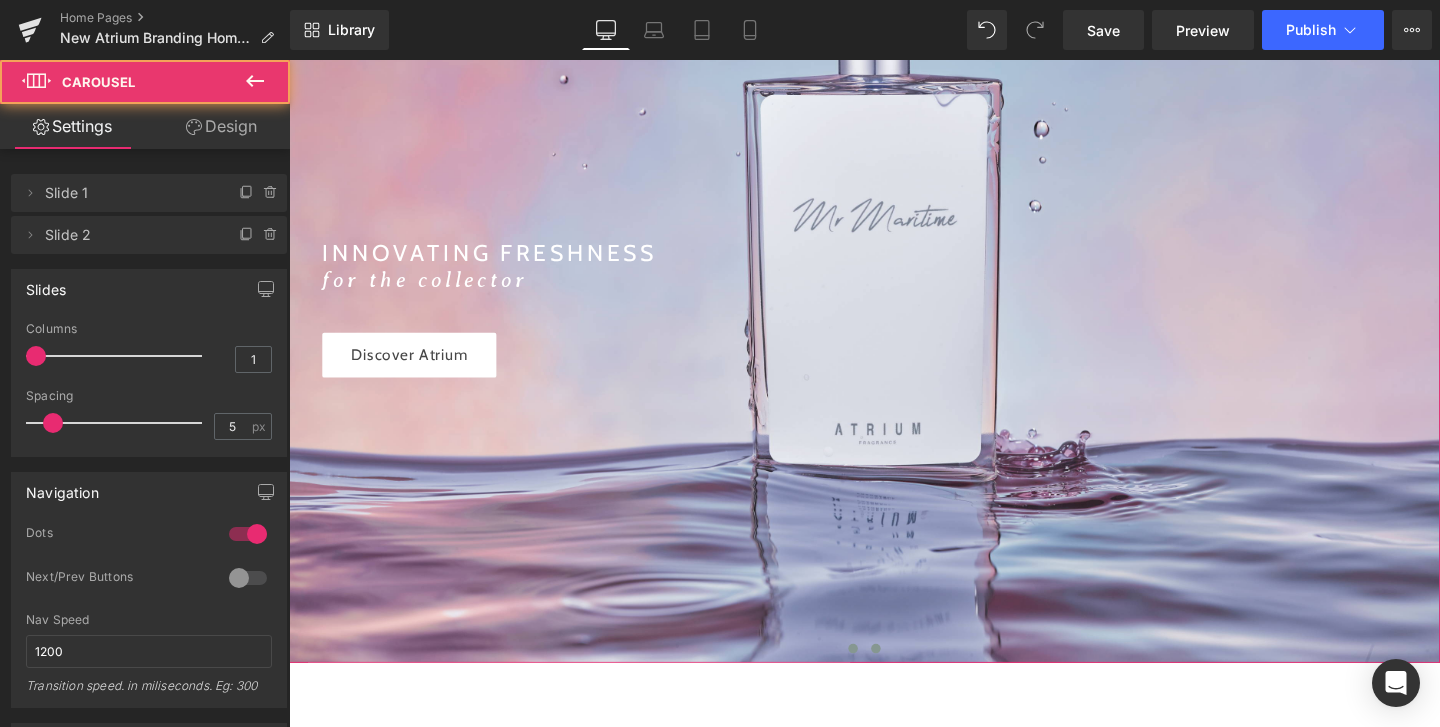 click at bounding box center (906, 679) 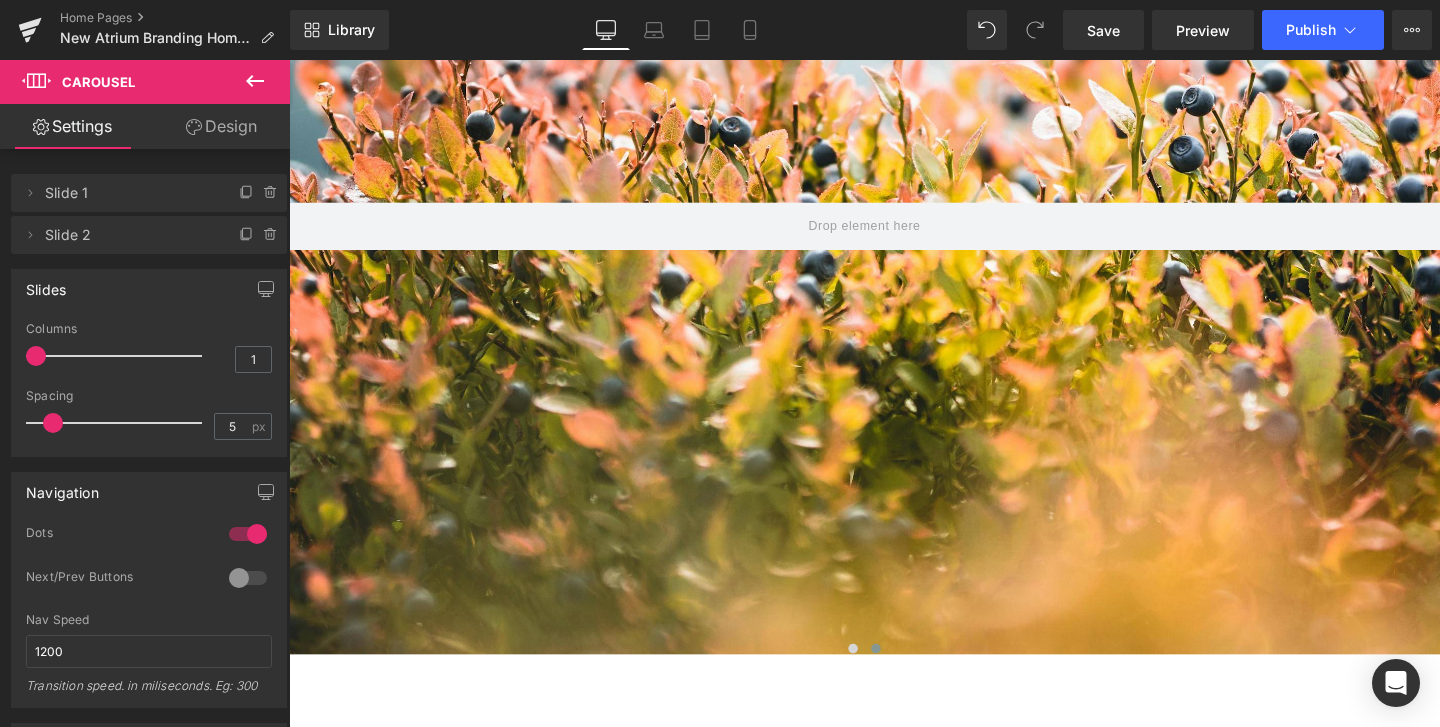 click 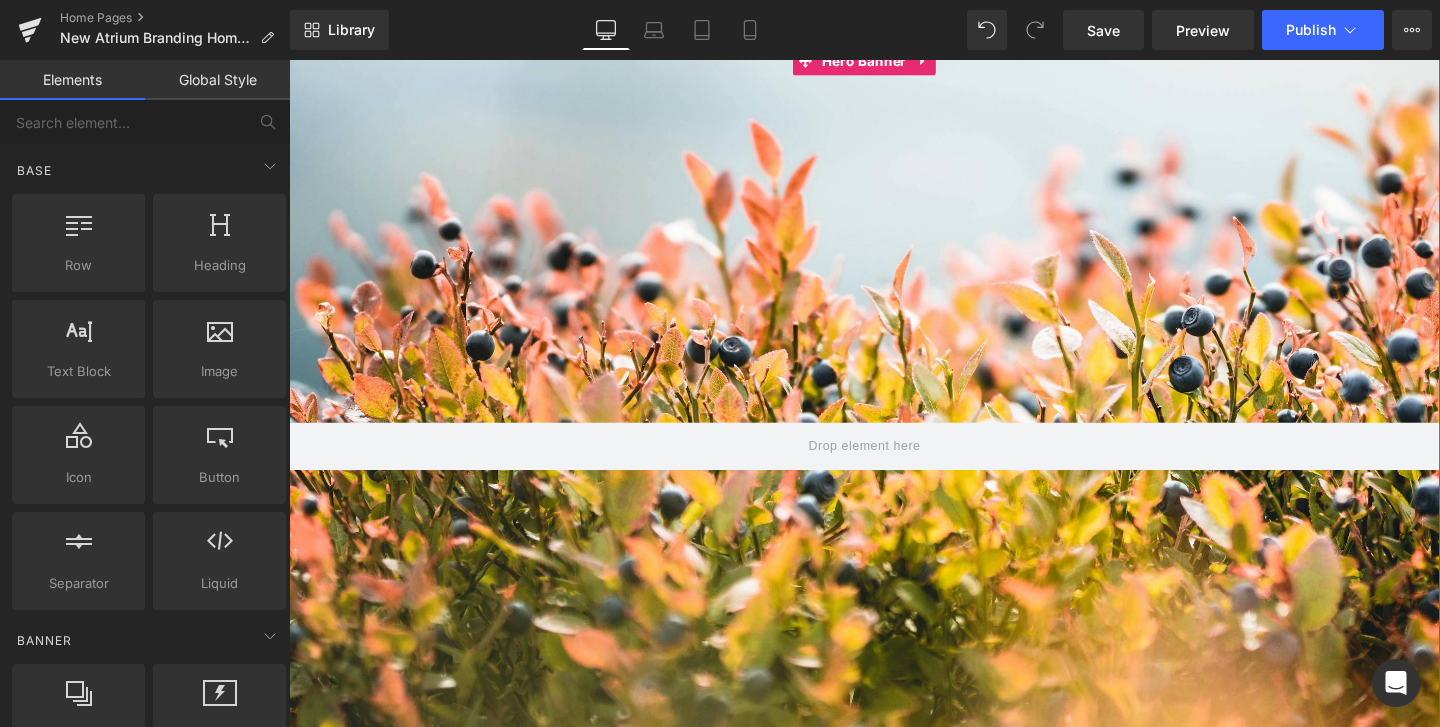 scroll, scrollTop: 0, scrollLeft: 0, axis: both 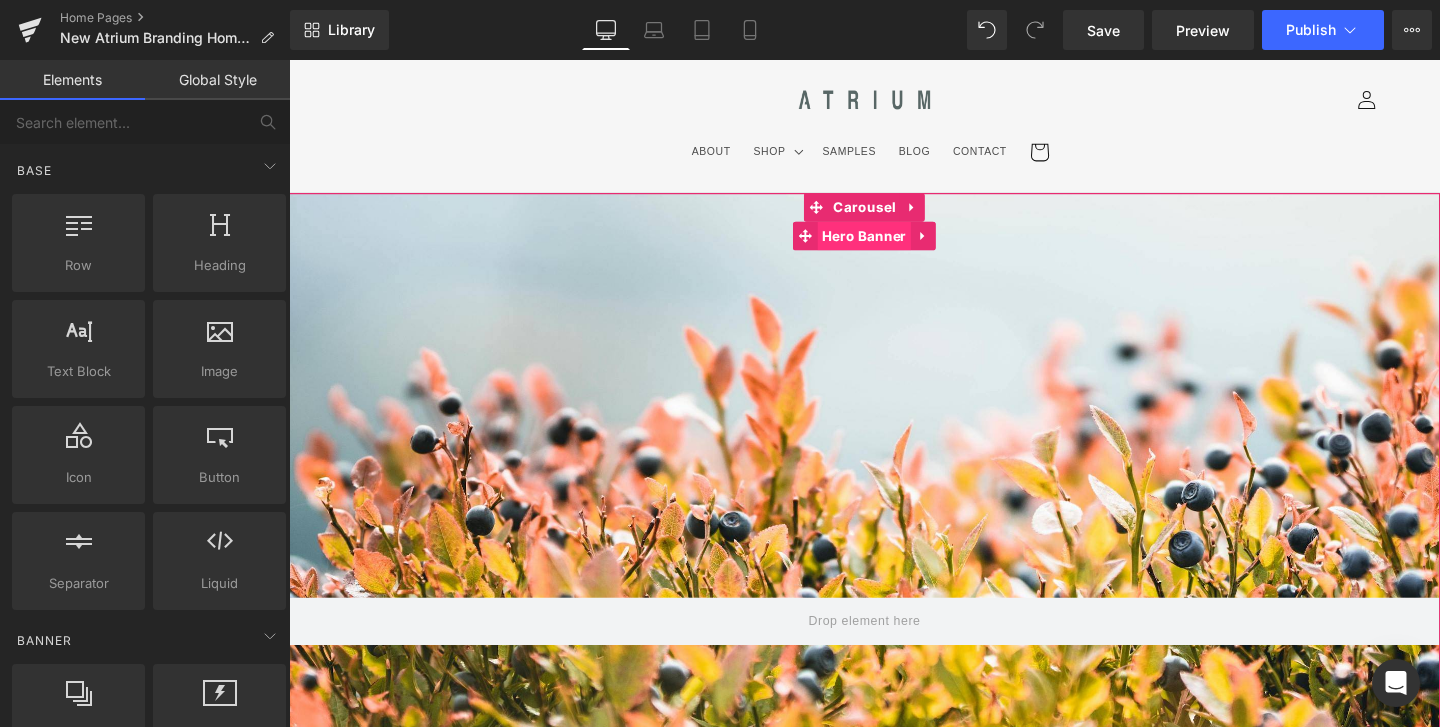 click on "Hero Banner" at bounding box center (894, 245) 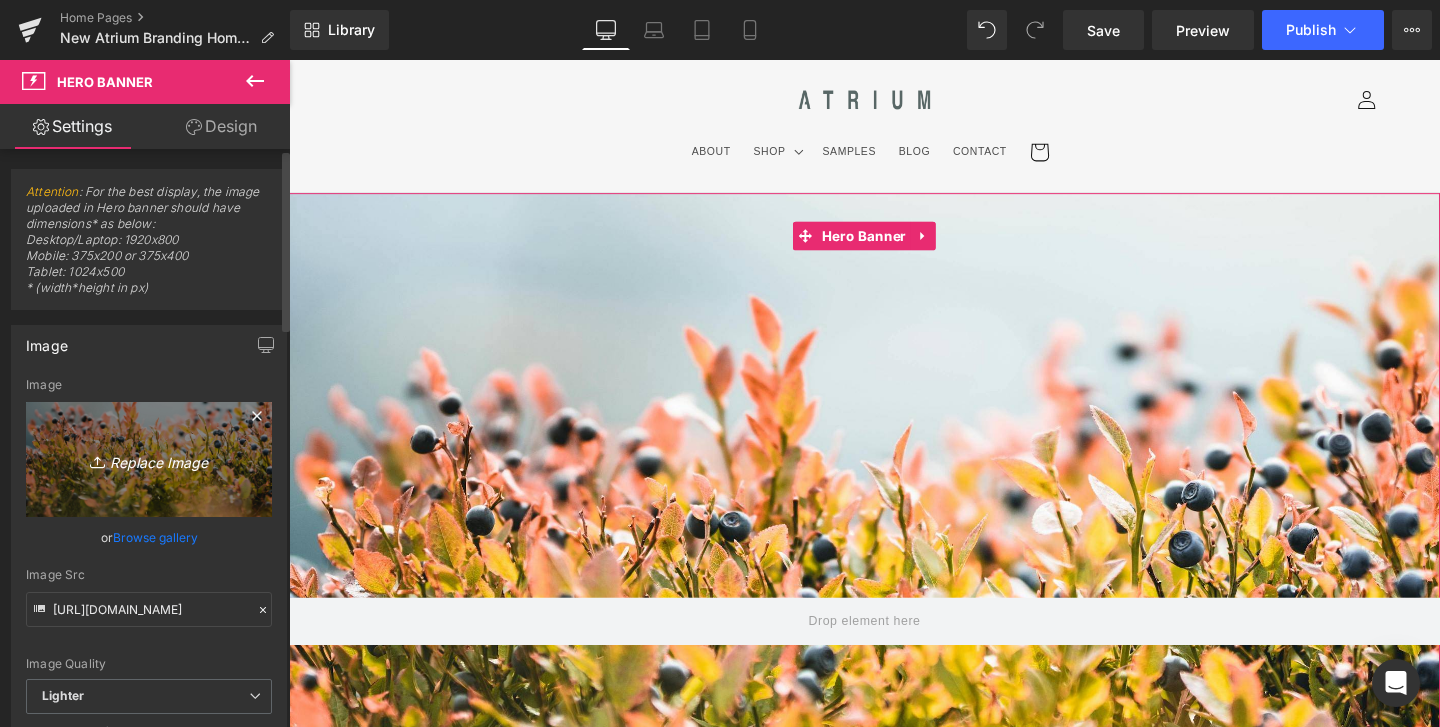 click on "Replace Image" at bounding box center (149, 459) 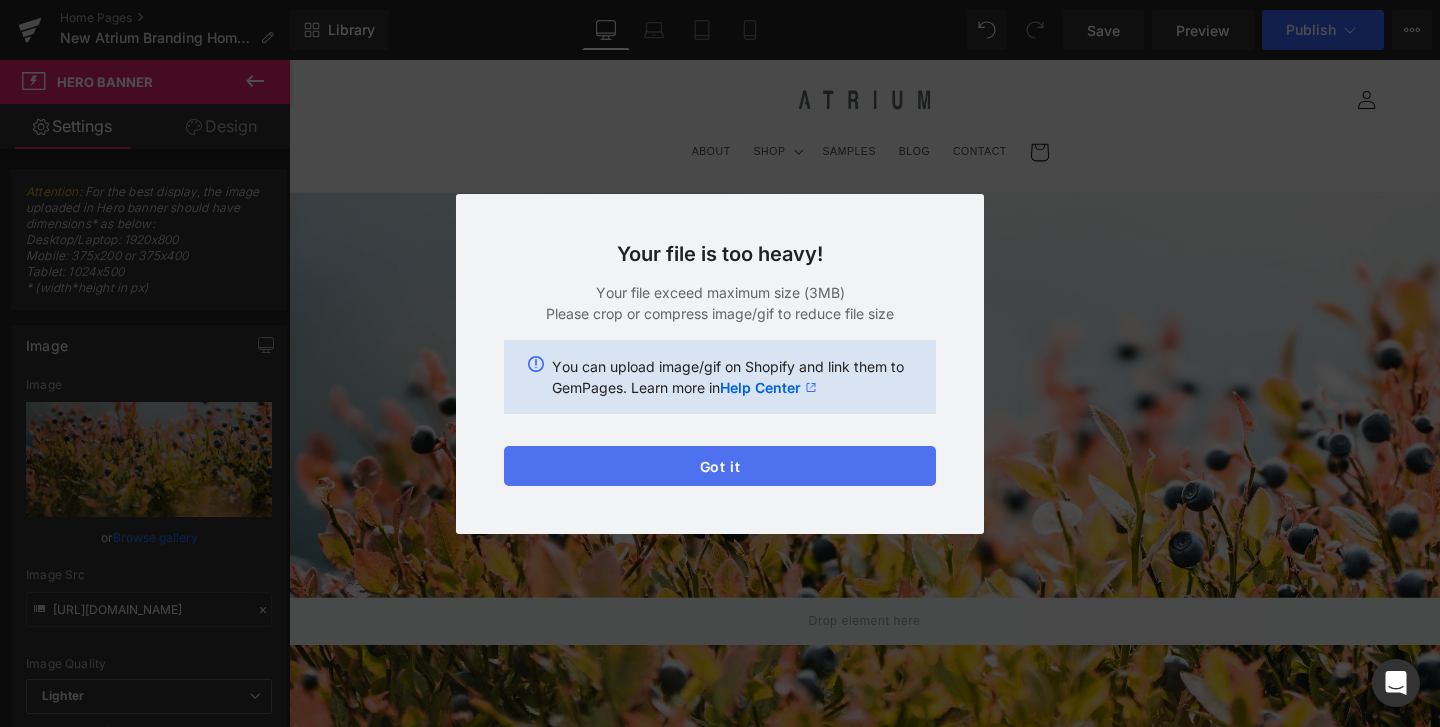 click on "Got it" at bounding box center (720, 466) 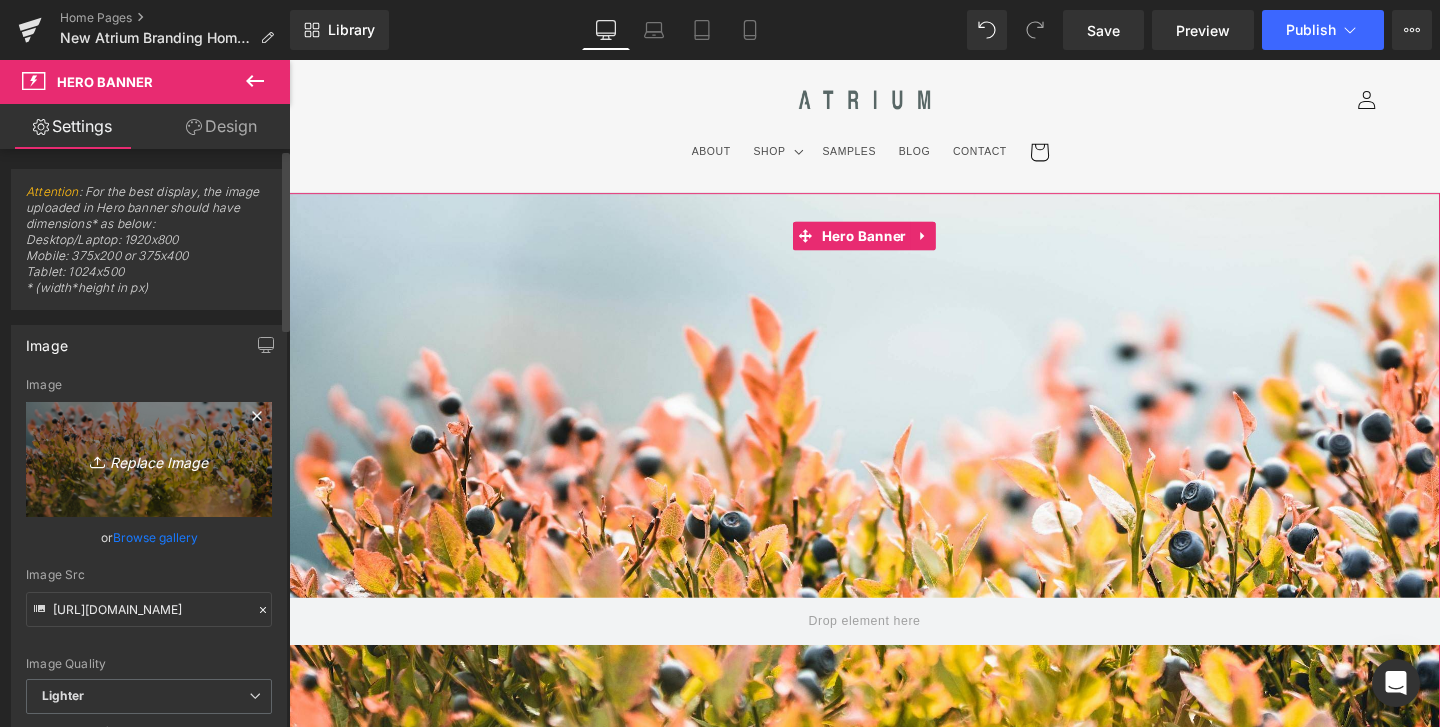 click on "Replace Image" at bounding box center (149, 459) 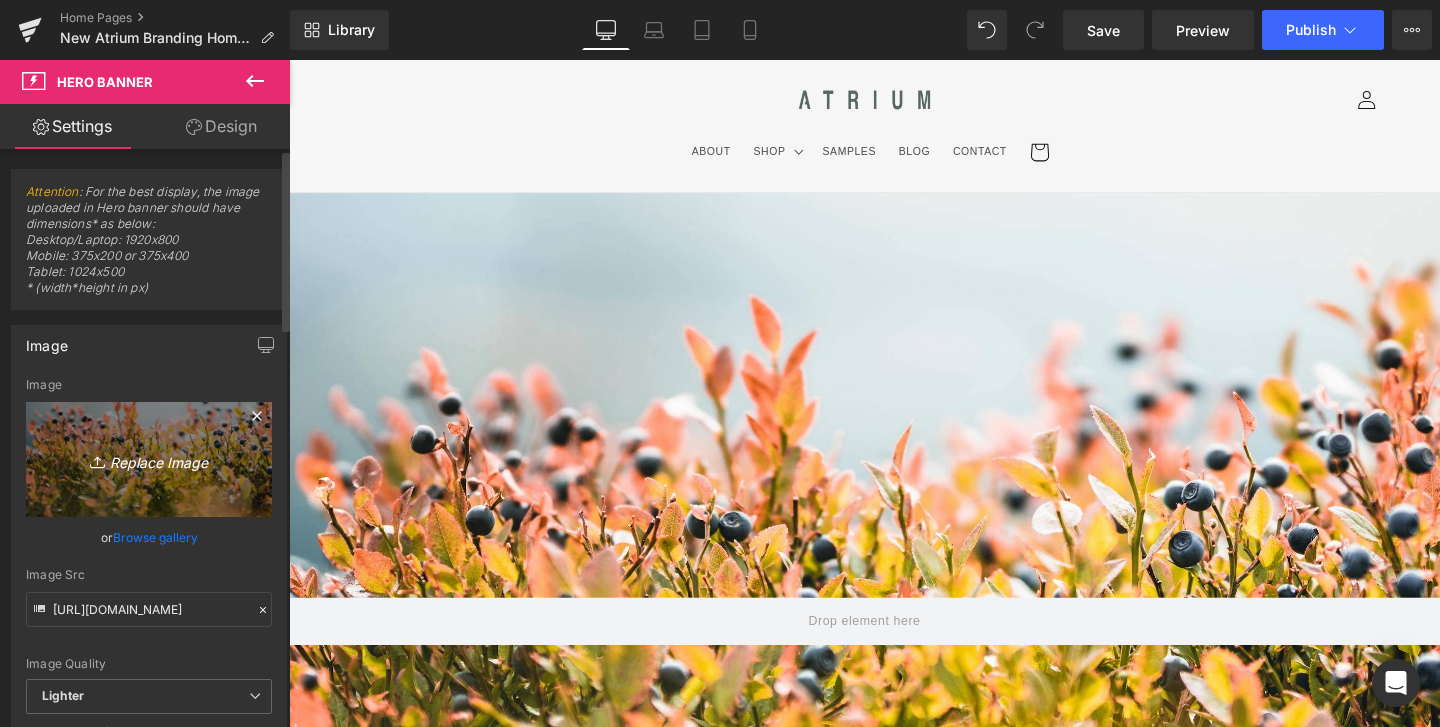 type on "C:\fakepath\pexels-umkreisel-app-2832048 (1) (1).jpg" 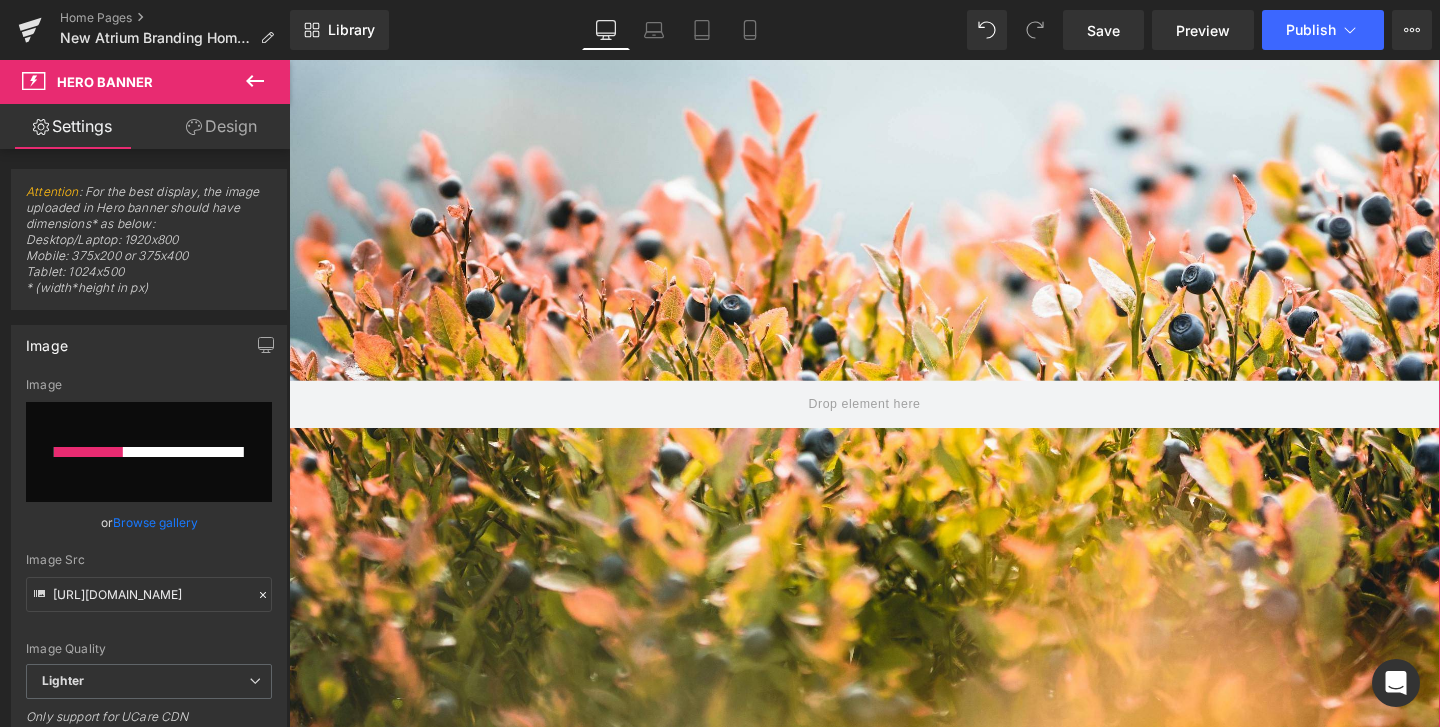 scroll, scrollTop: 423, scrollLeft: 0, axis: vertical 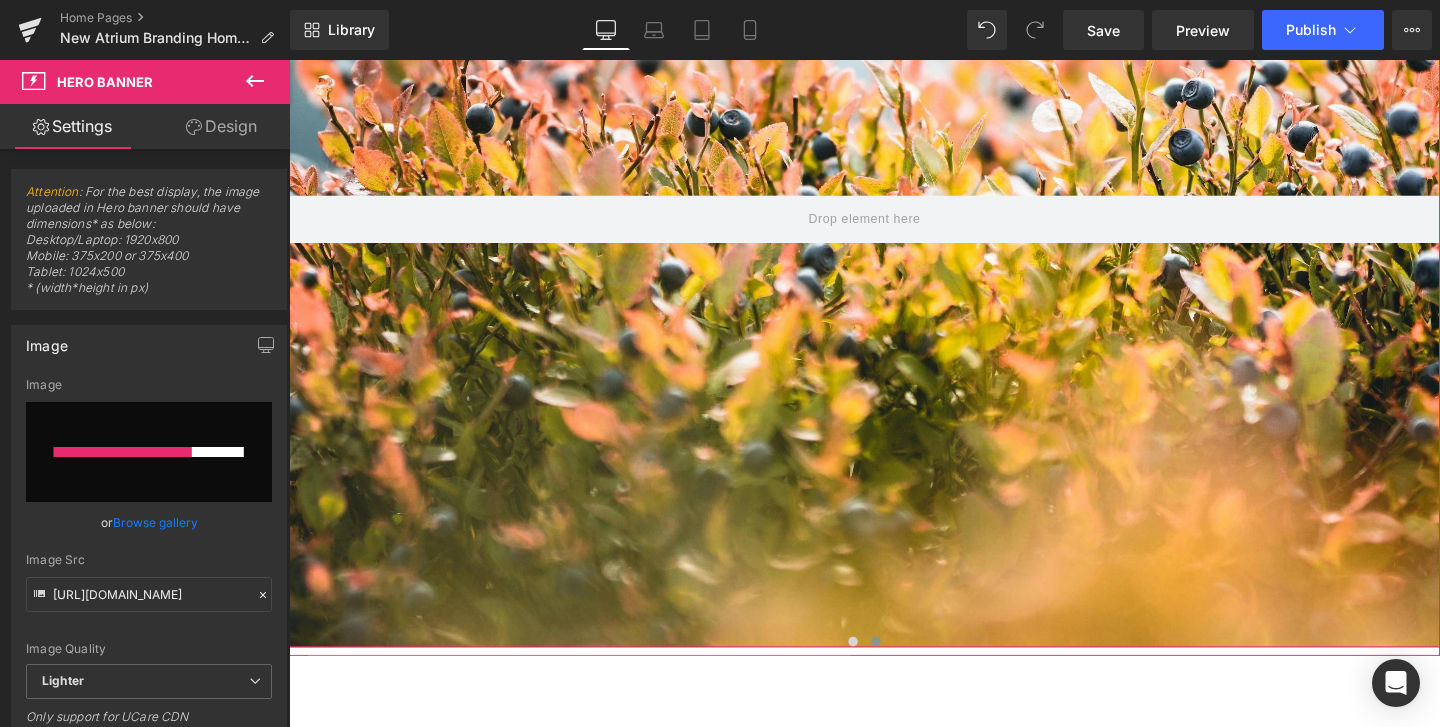 type 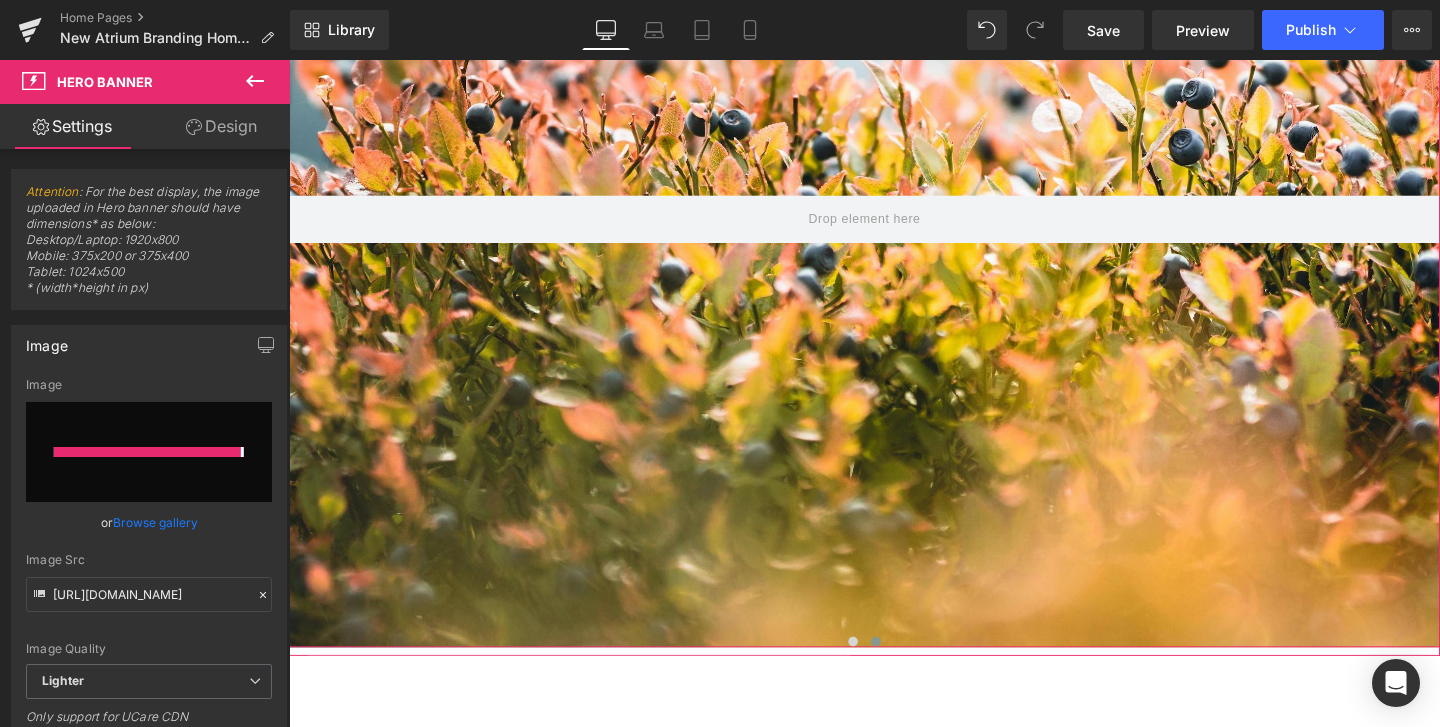 type on "https://ucarecdn.com/e4832ee1-67f1-4426-86ac-847925925b14/-/format/auto/-/preview/3000x3000/-/quality/lighter/pexels-umkreisel-app-2832048%20_1_%20_1_.jpg" 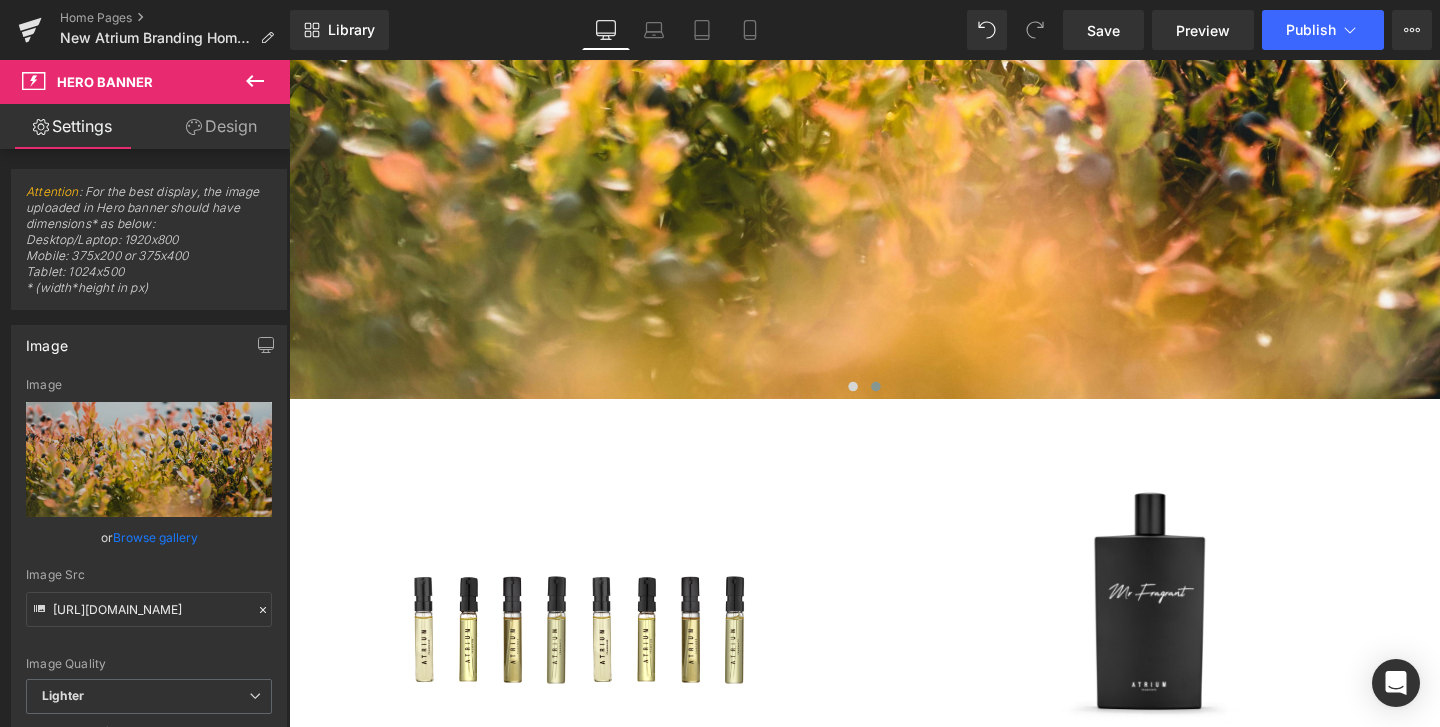 scroll, scrollTop: 875, scrollLeft: 0, axis: vertical 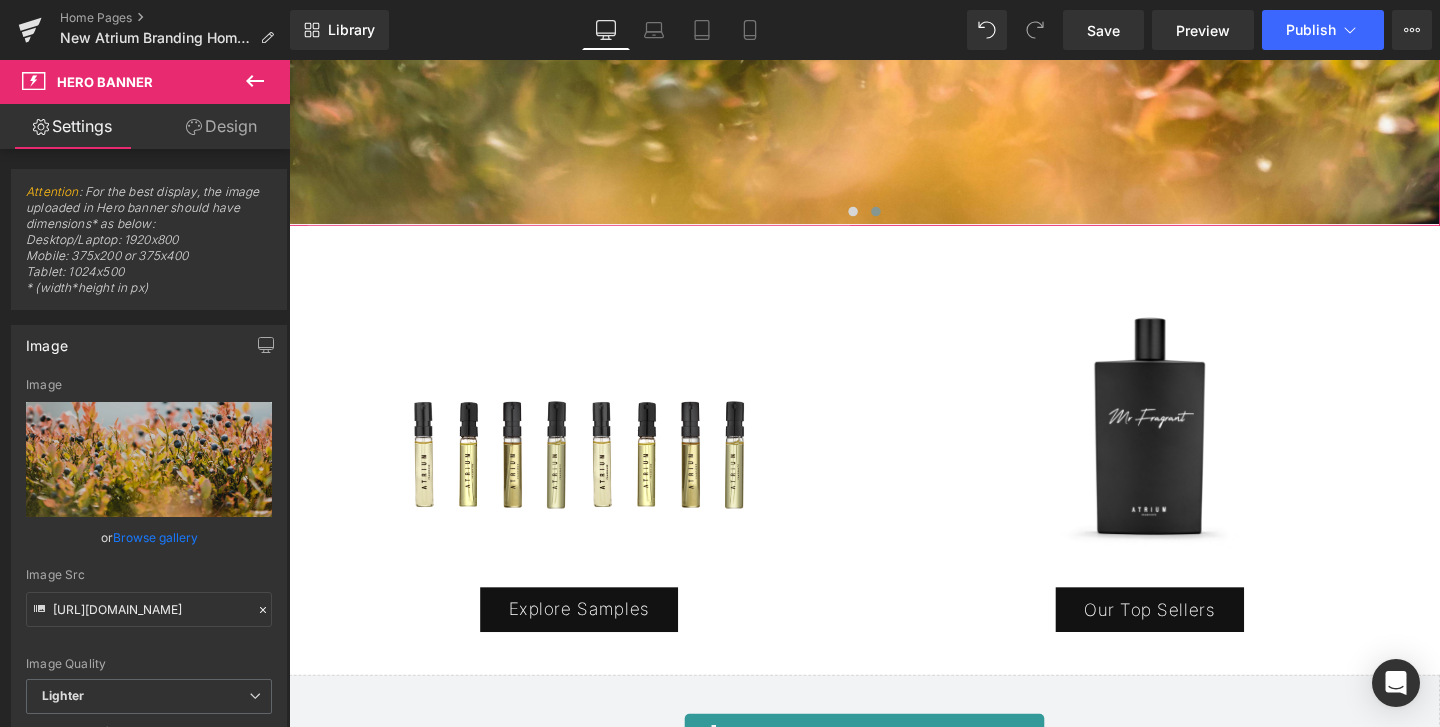 click at bounding box center (906, 219) 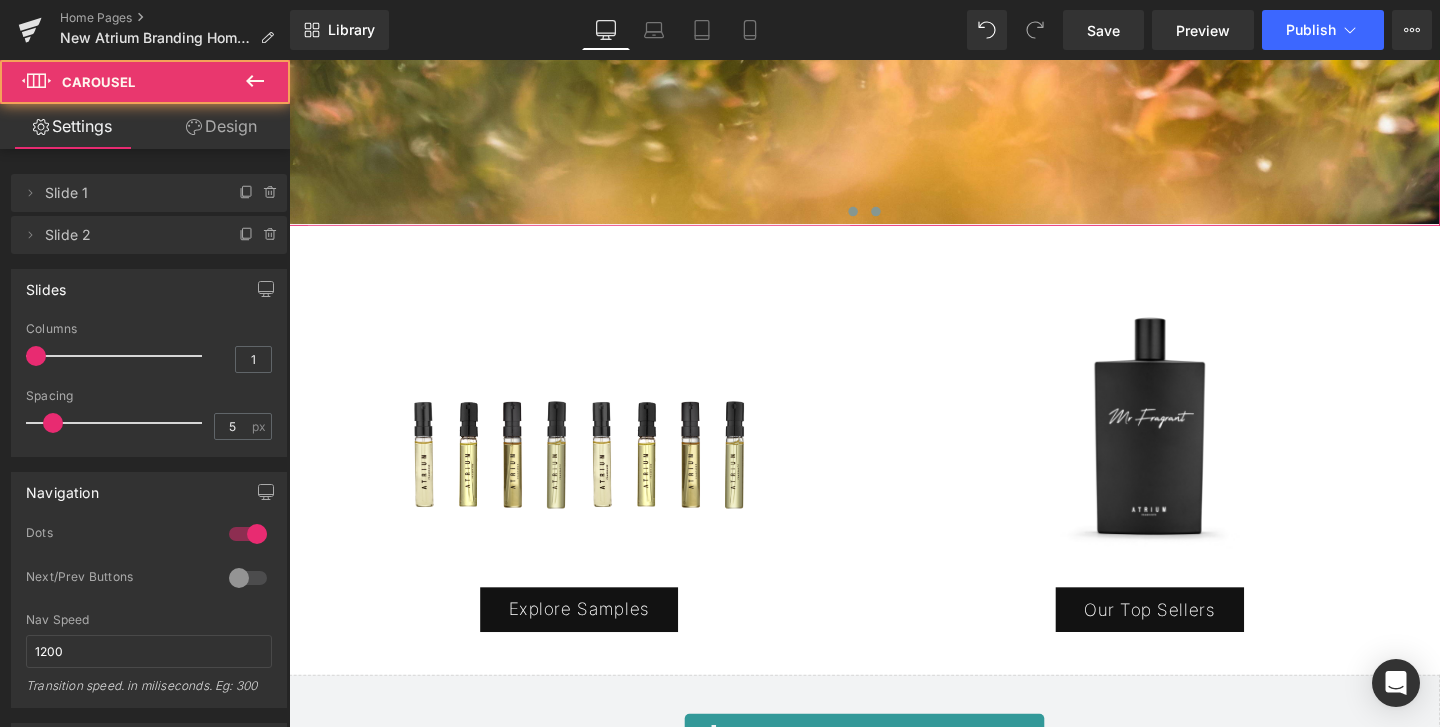click at bounding box center (882, 219) 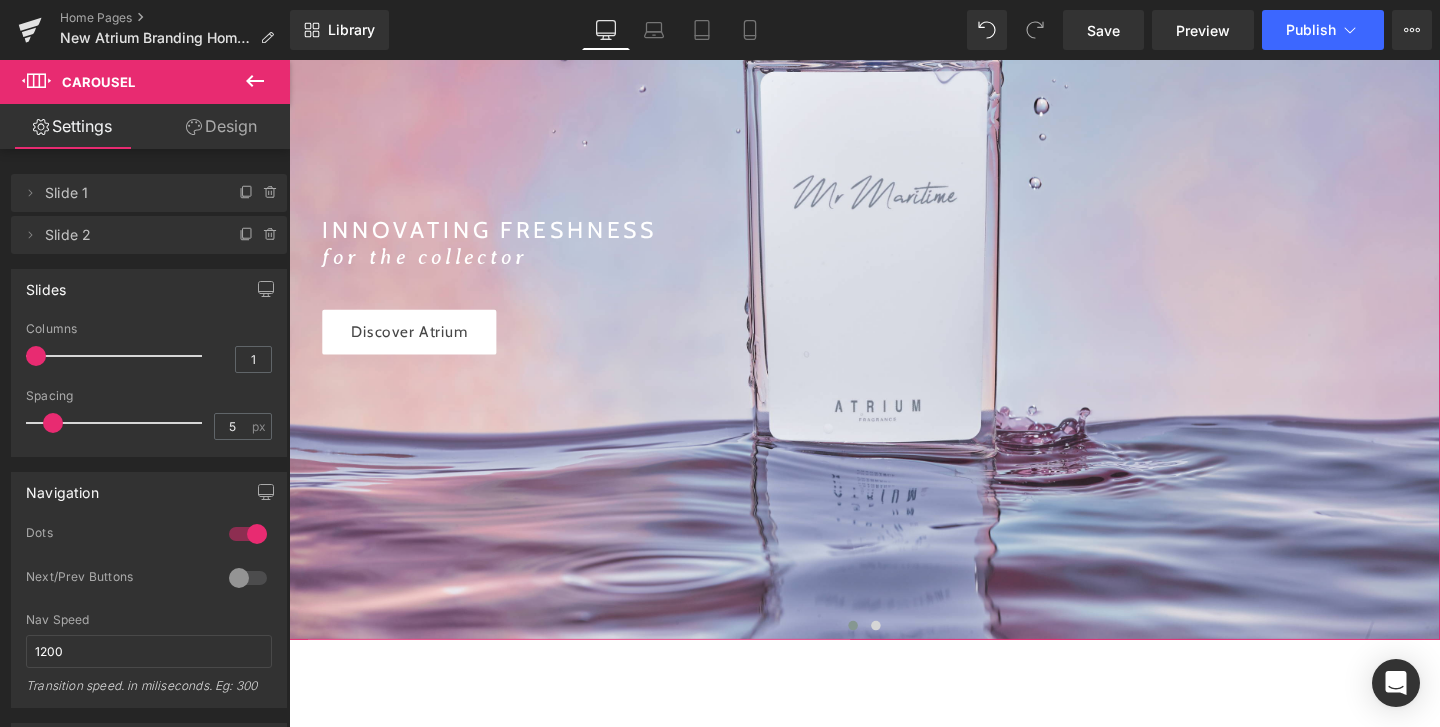 scroll, scrollTop: 430, scrollLeft: 0, axis: vertical 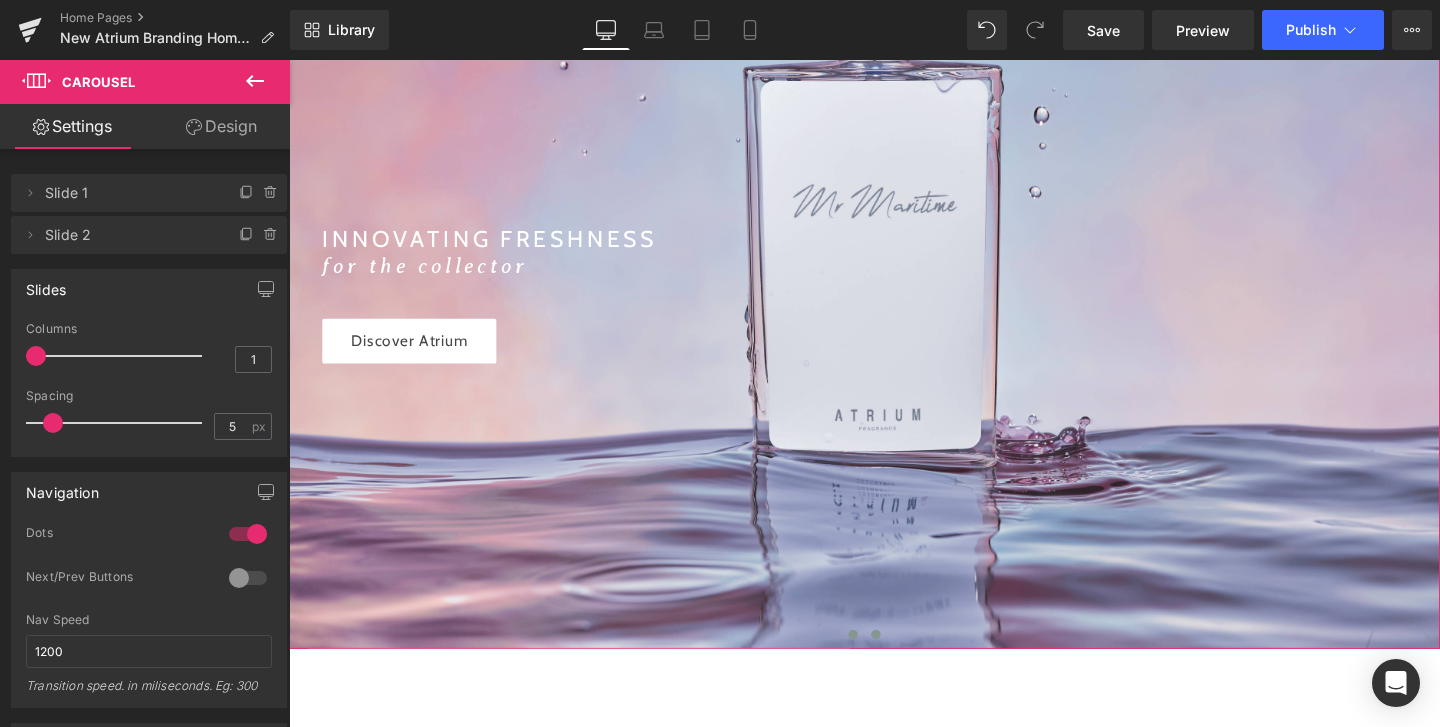 click at bounding box center (906, 664) 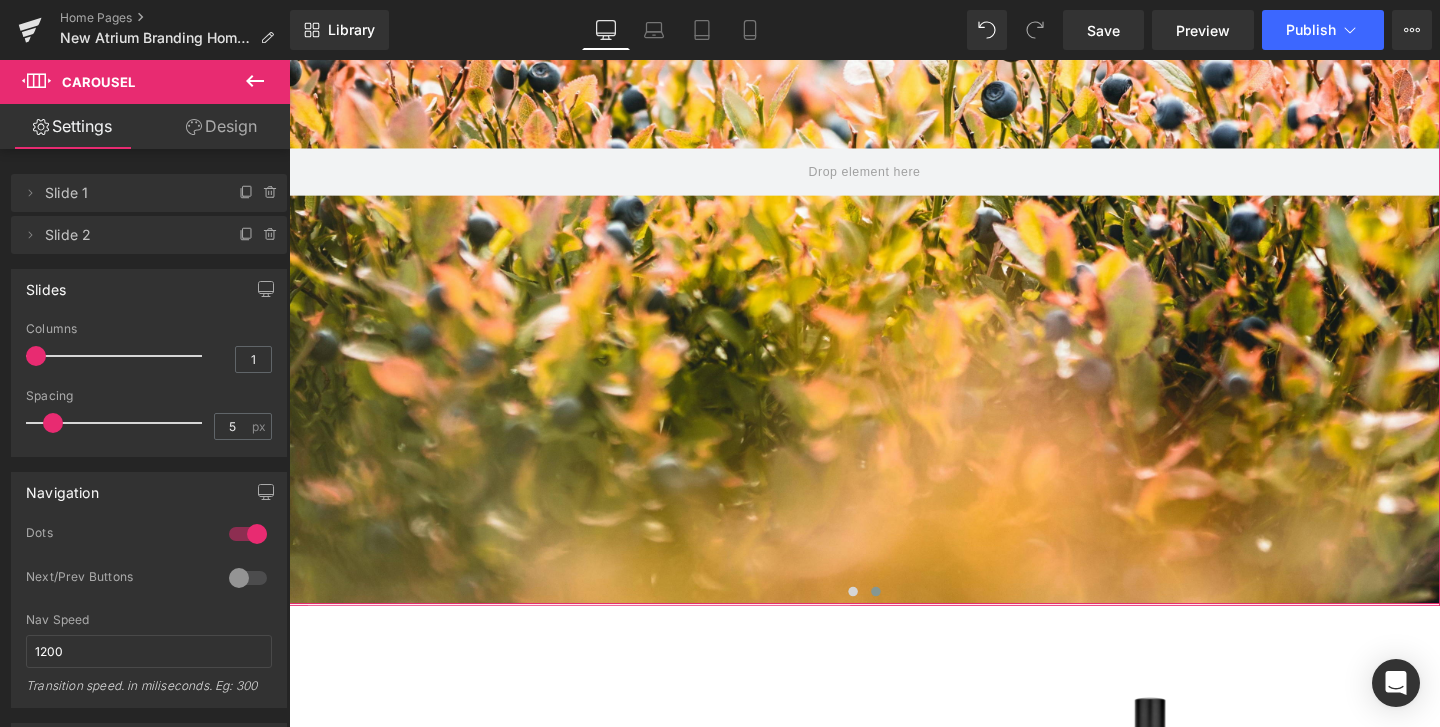 scroll, scrollTop: 503, scrollLeft: 0, axis: vertical 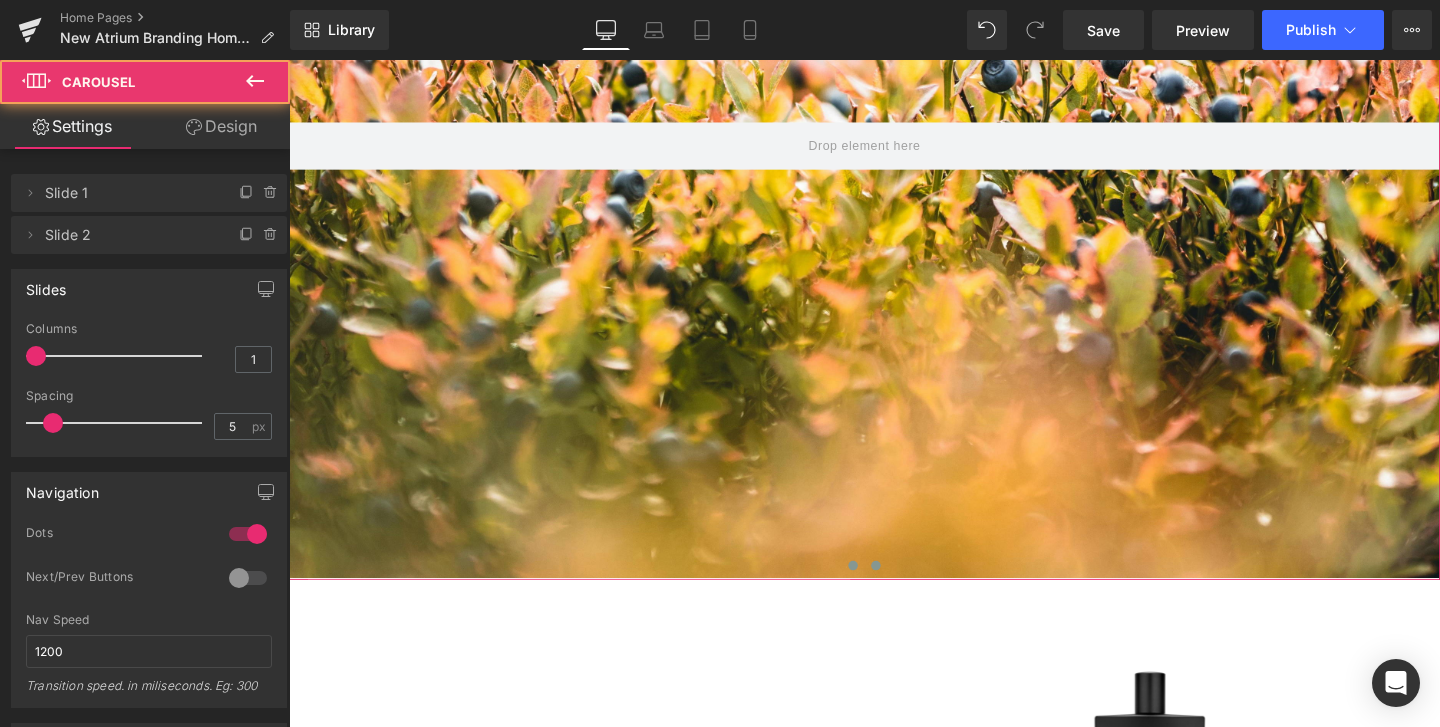 click at bounding box center [882, 591] 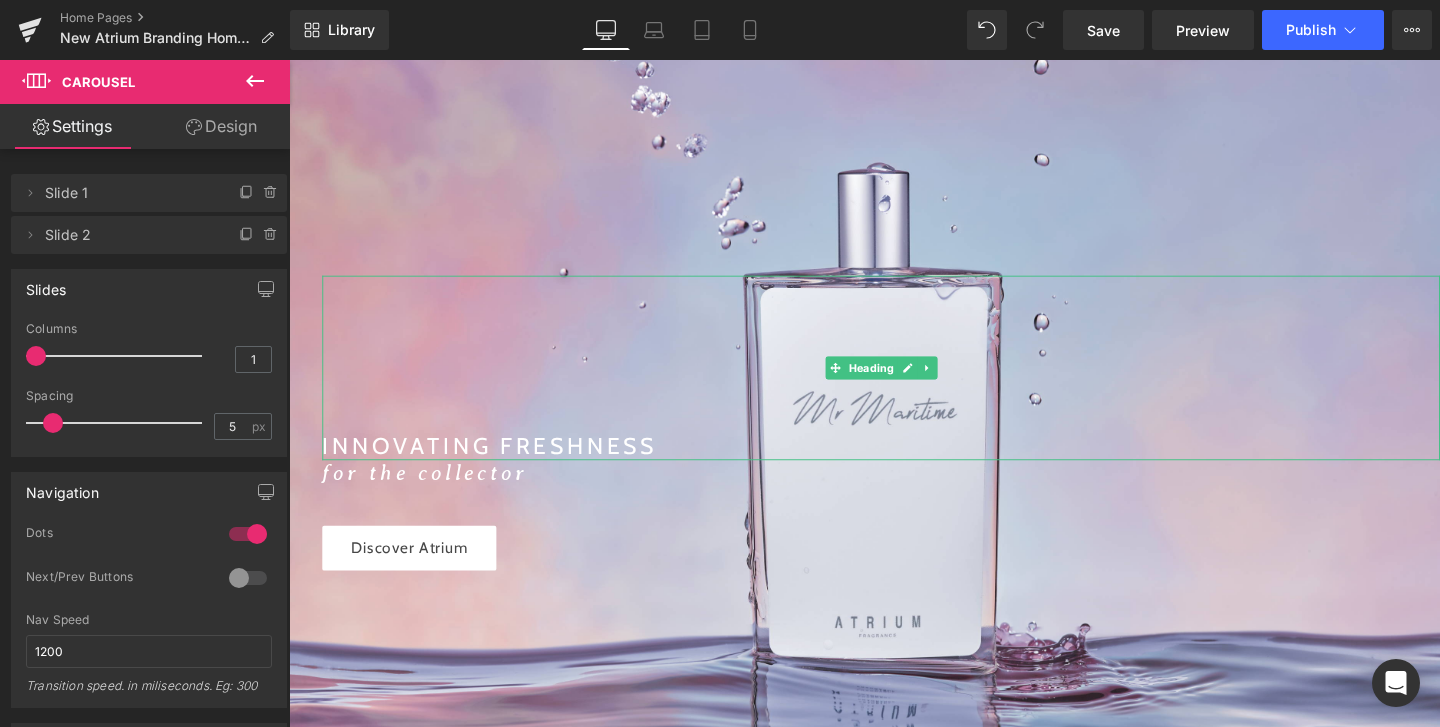 scroll, scrollTop: 598, scrollLeft: 0, axis: vertical 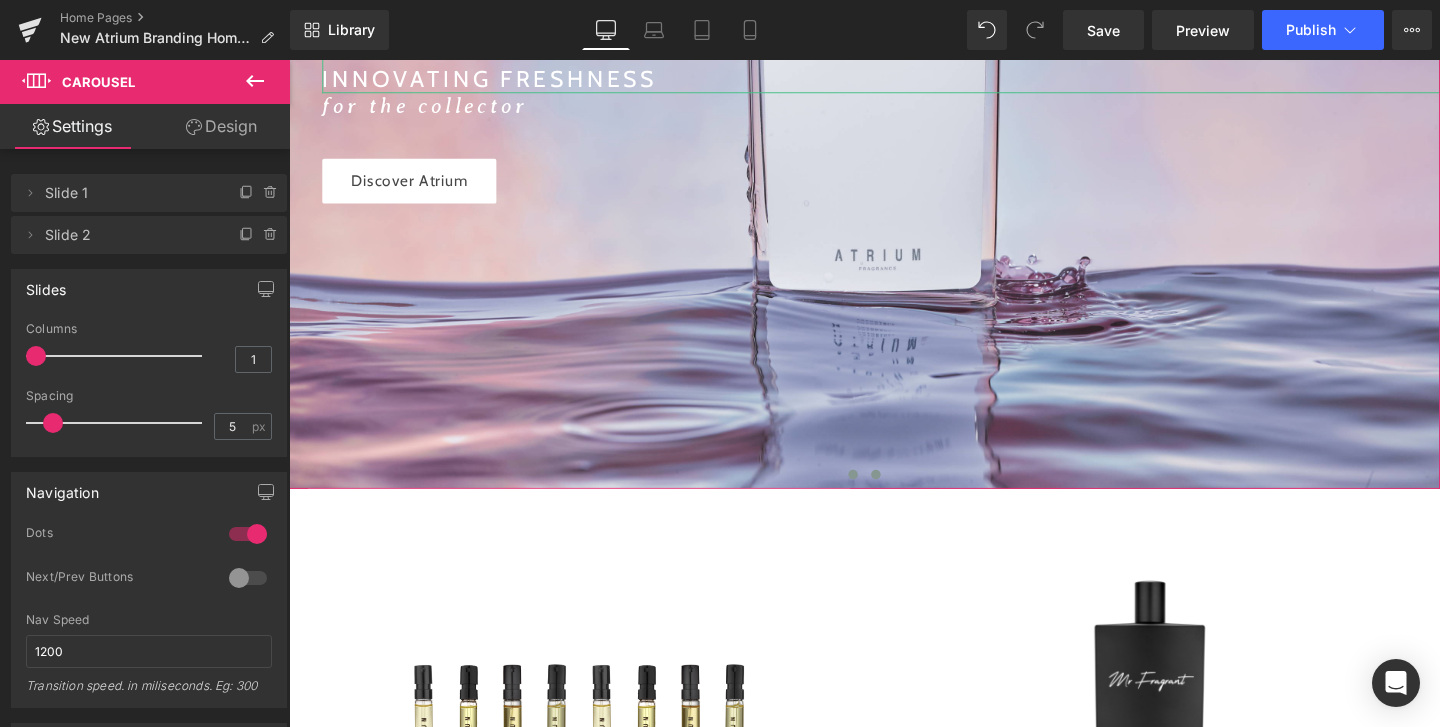 click at bounding box center (906, 496) 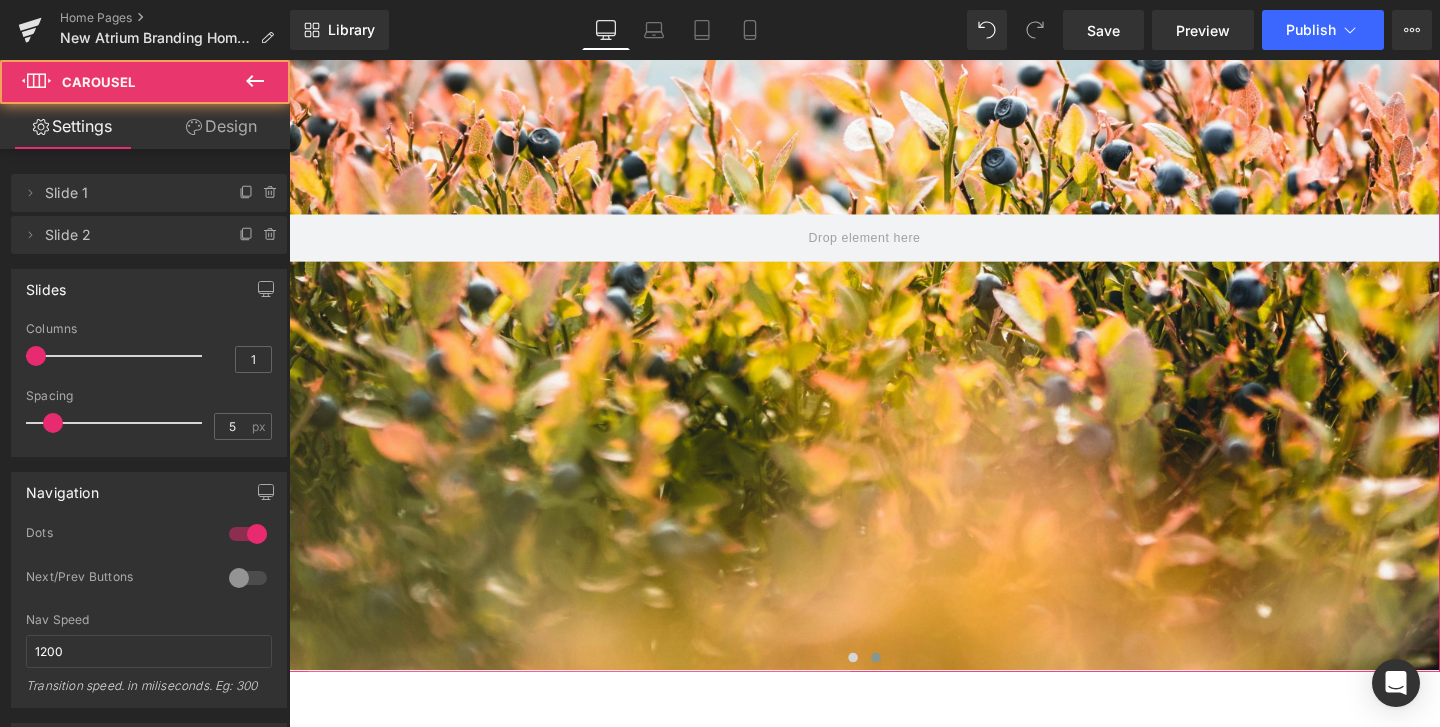 scroll, scrollTop: 379, scrollLeft: 0, axis: vertical 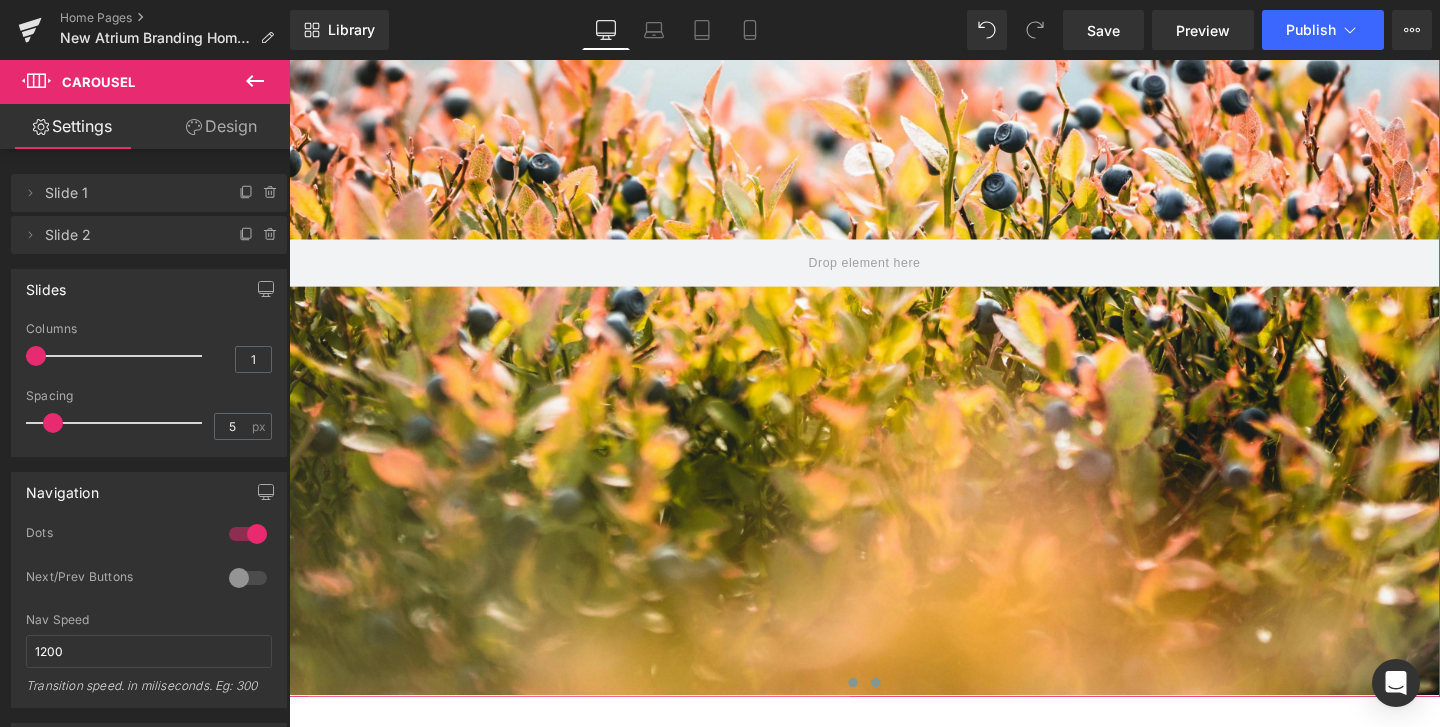 click at bounding box center (882, 715) 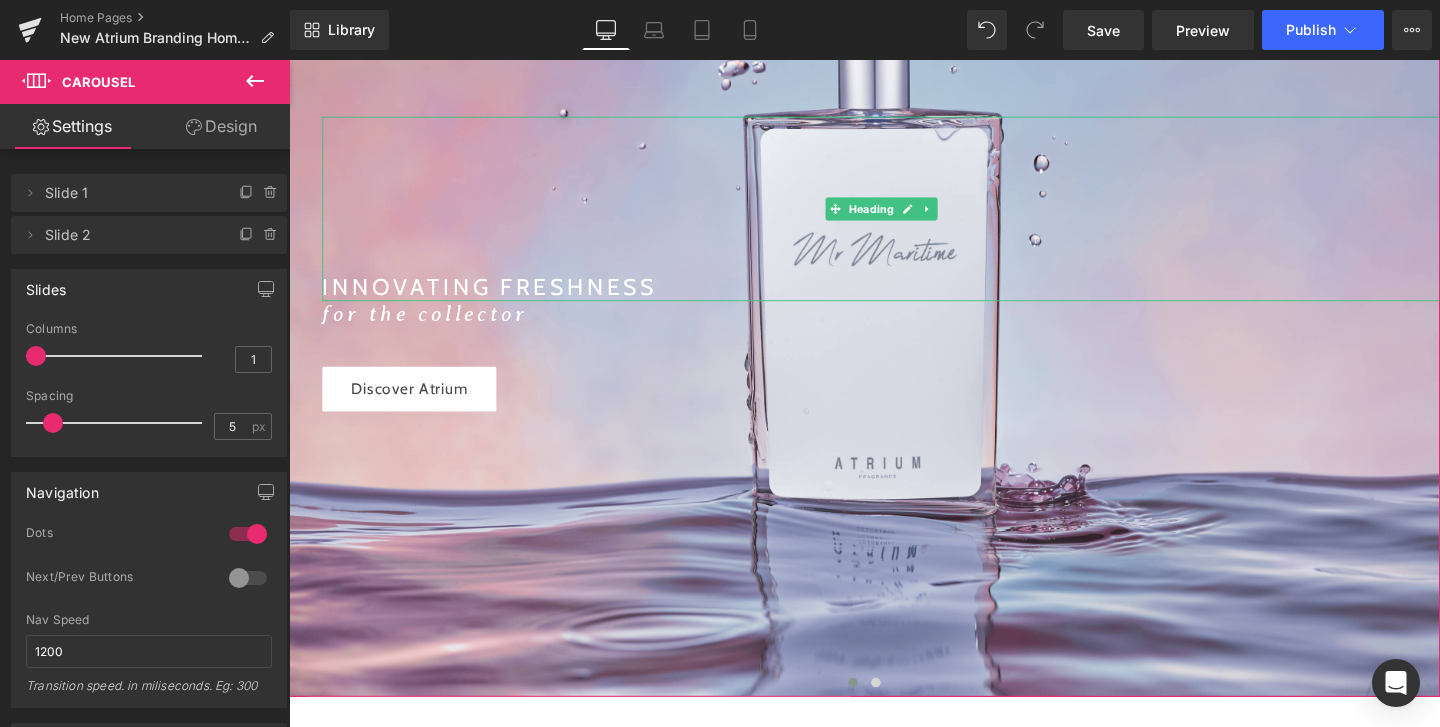 click on "INNOVATING FRESHNESS" at bounding box center [911, 298] 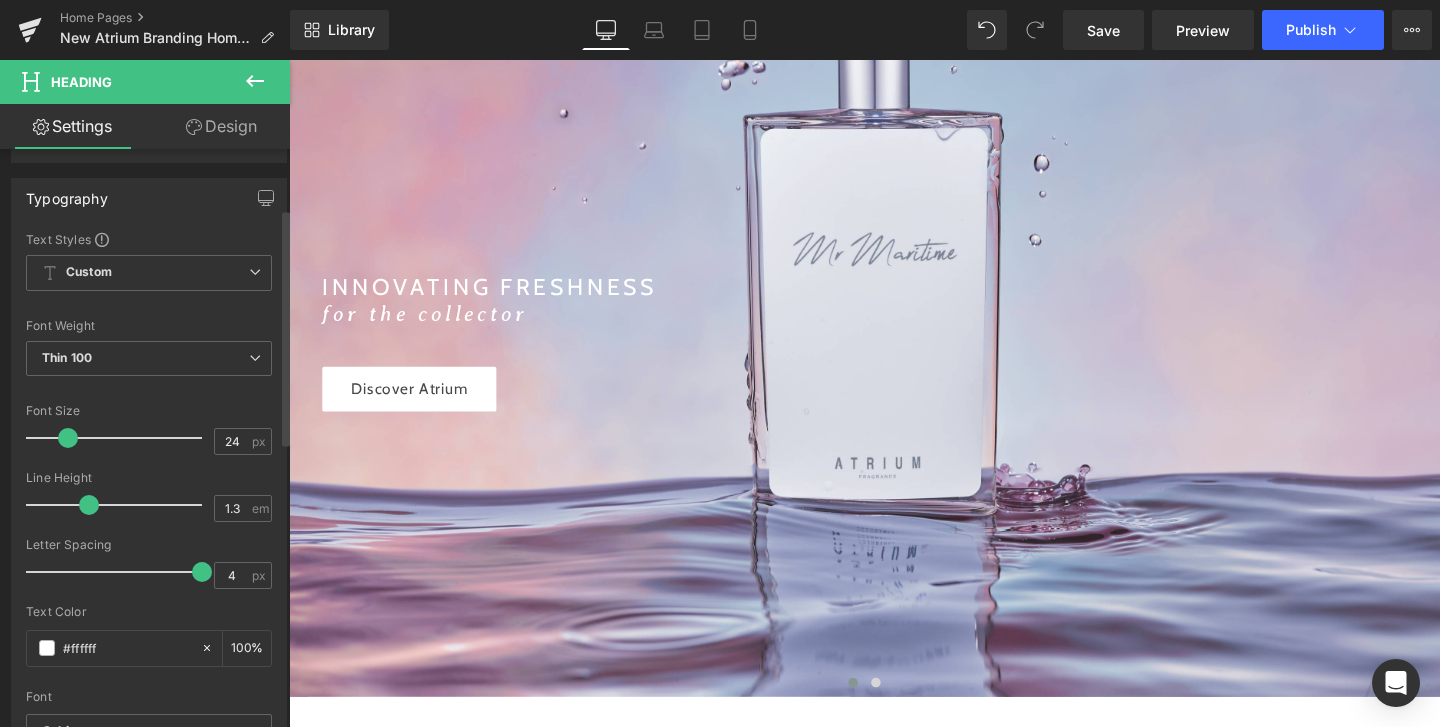 scroll, scrollTop: 89, scrollLeft: 0, axis: vertical 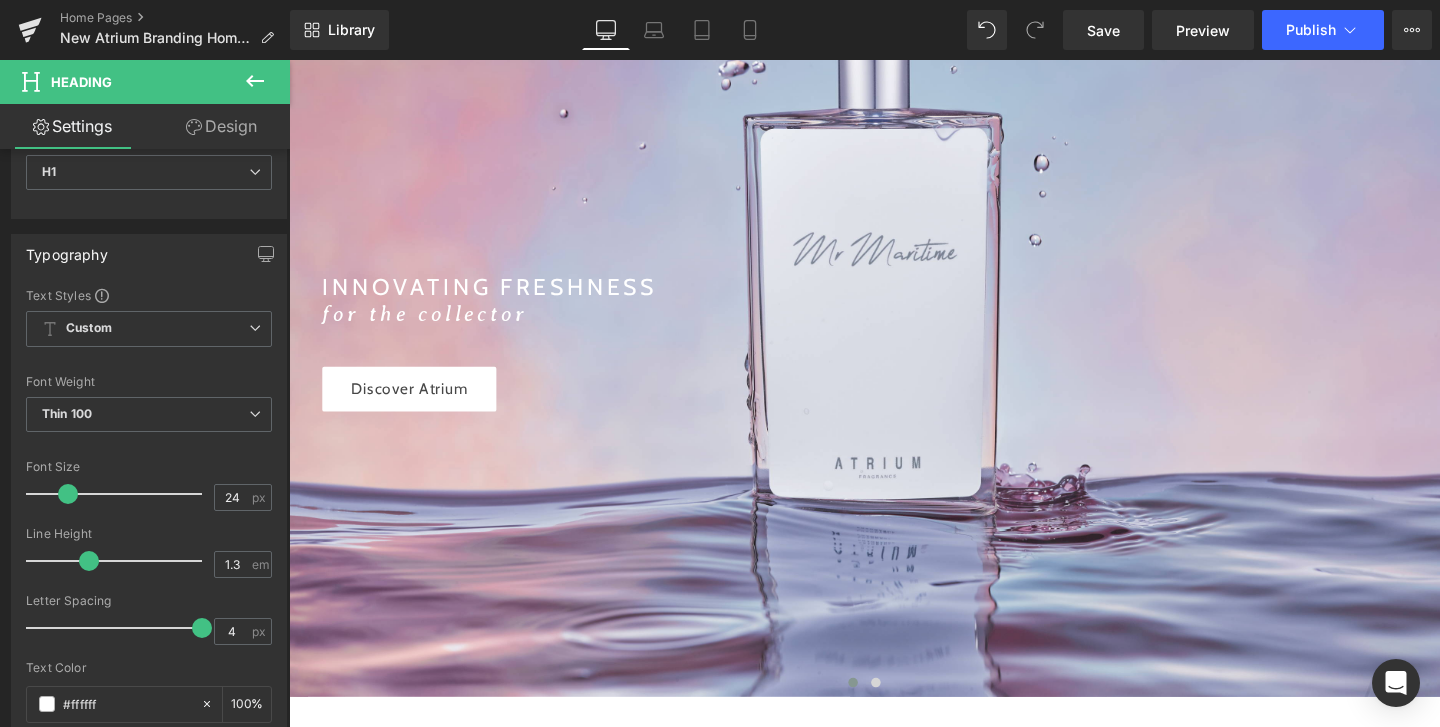 click 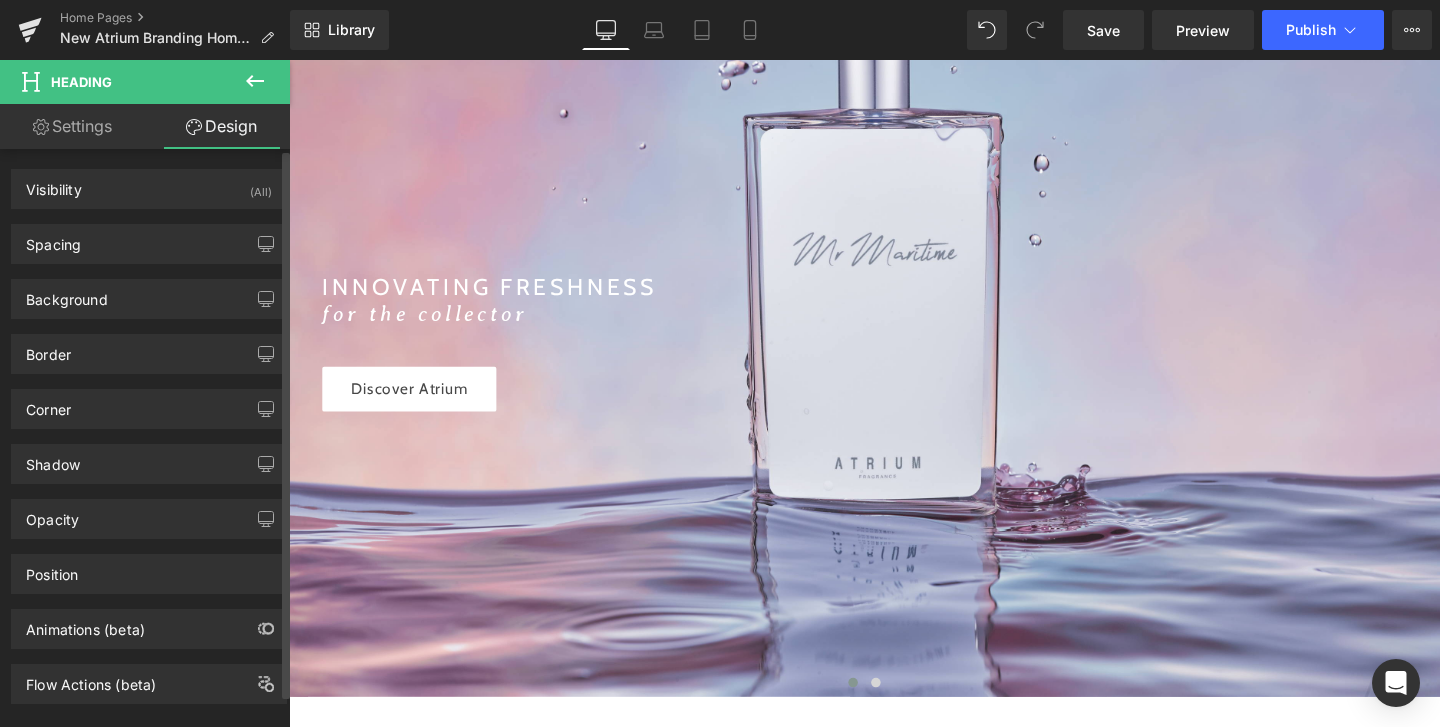 type on "0" 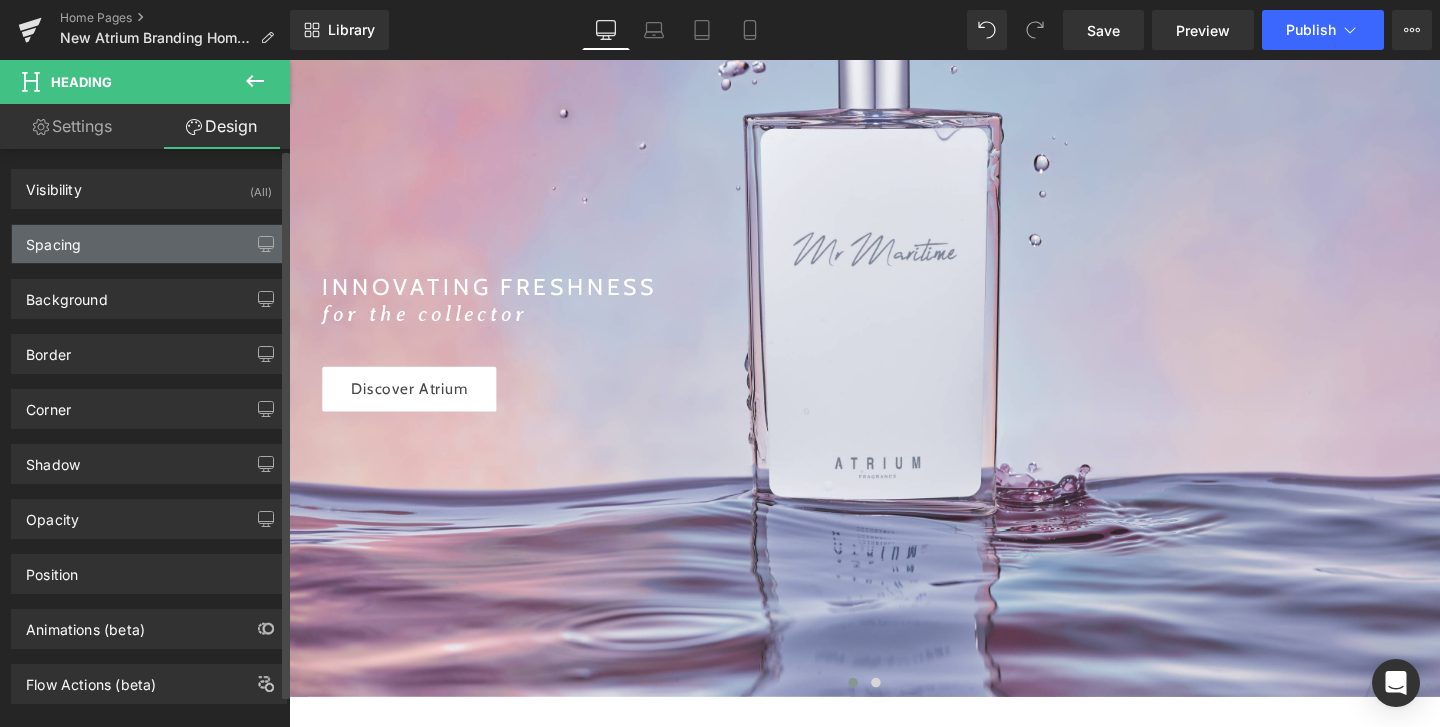click on "Spacing" at bounding box center [149, 244] 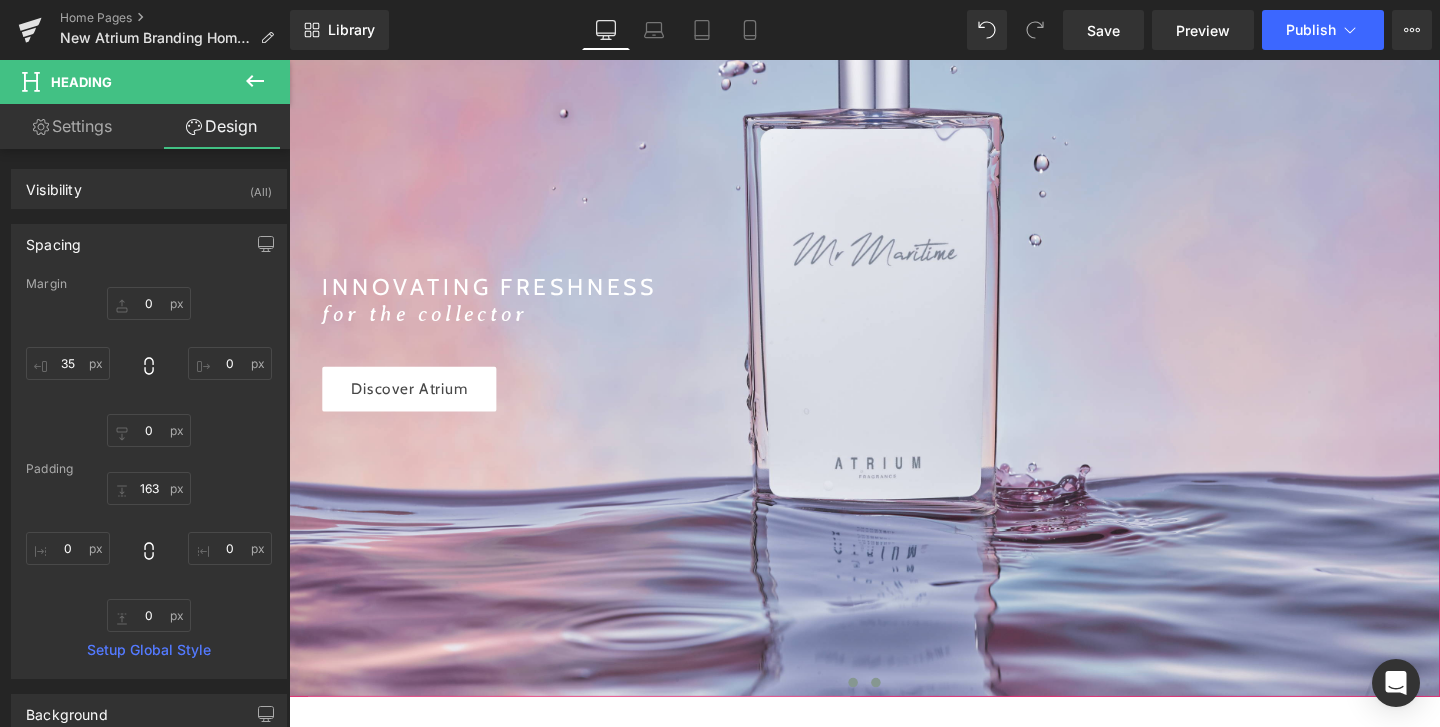 click at bounding box center (906, 715) 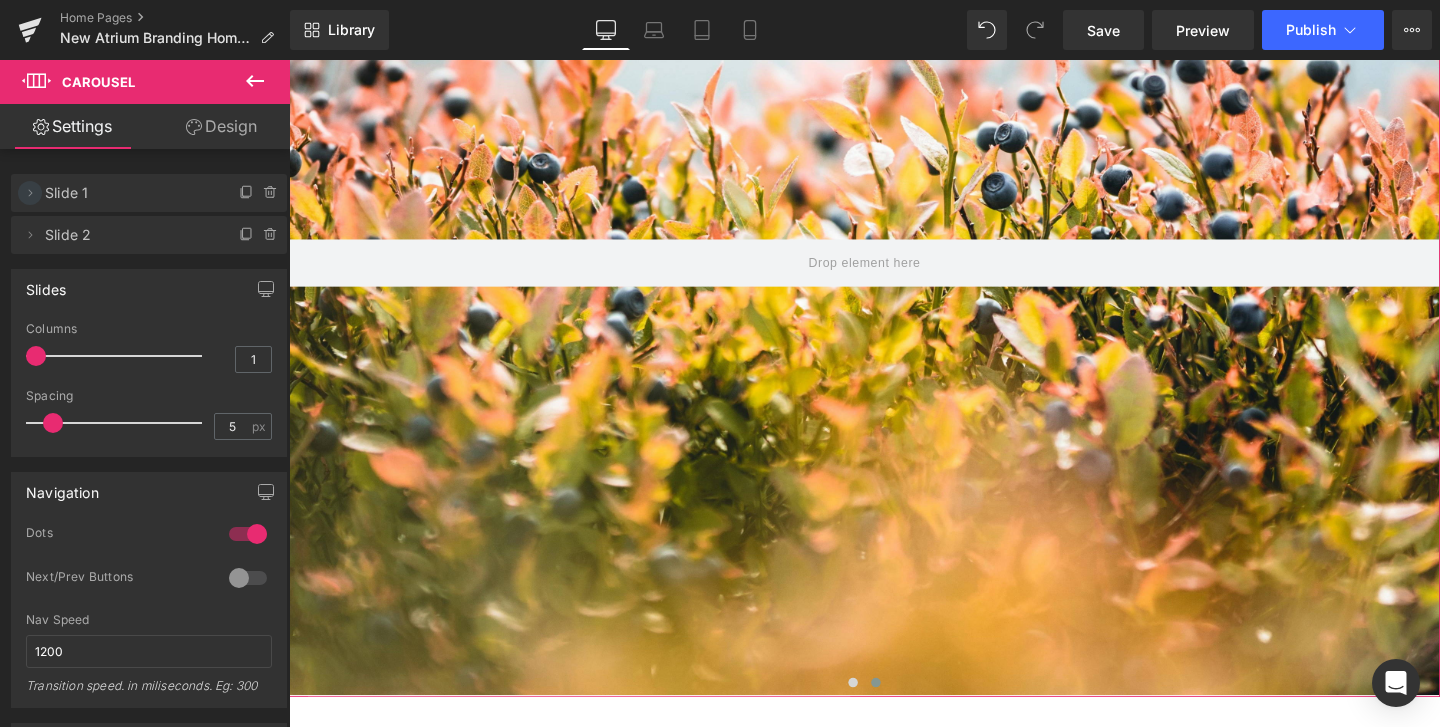 click 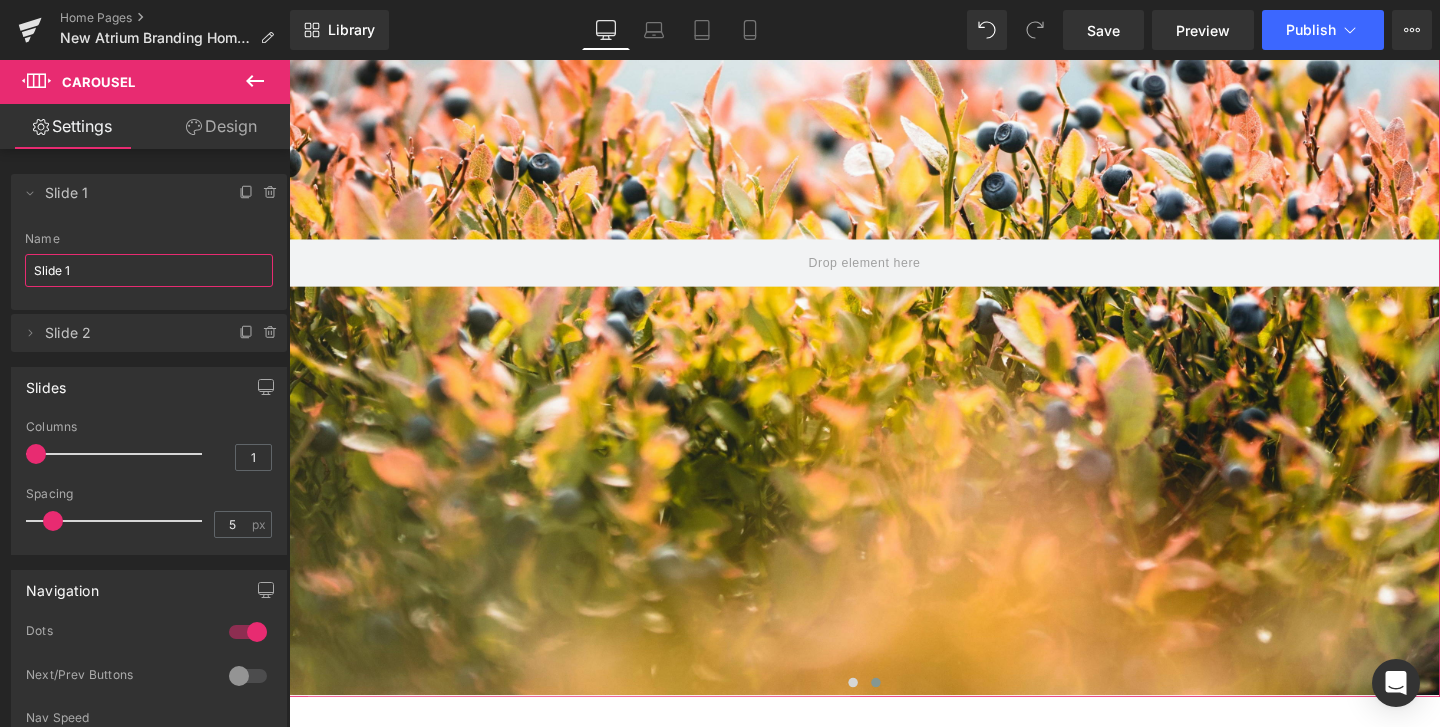 click on "Slide 1" at bounding box center [149, 270] 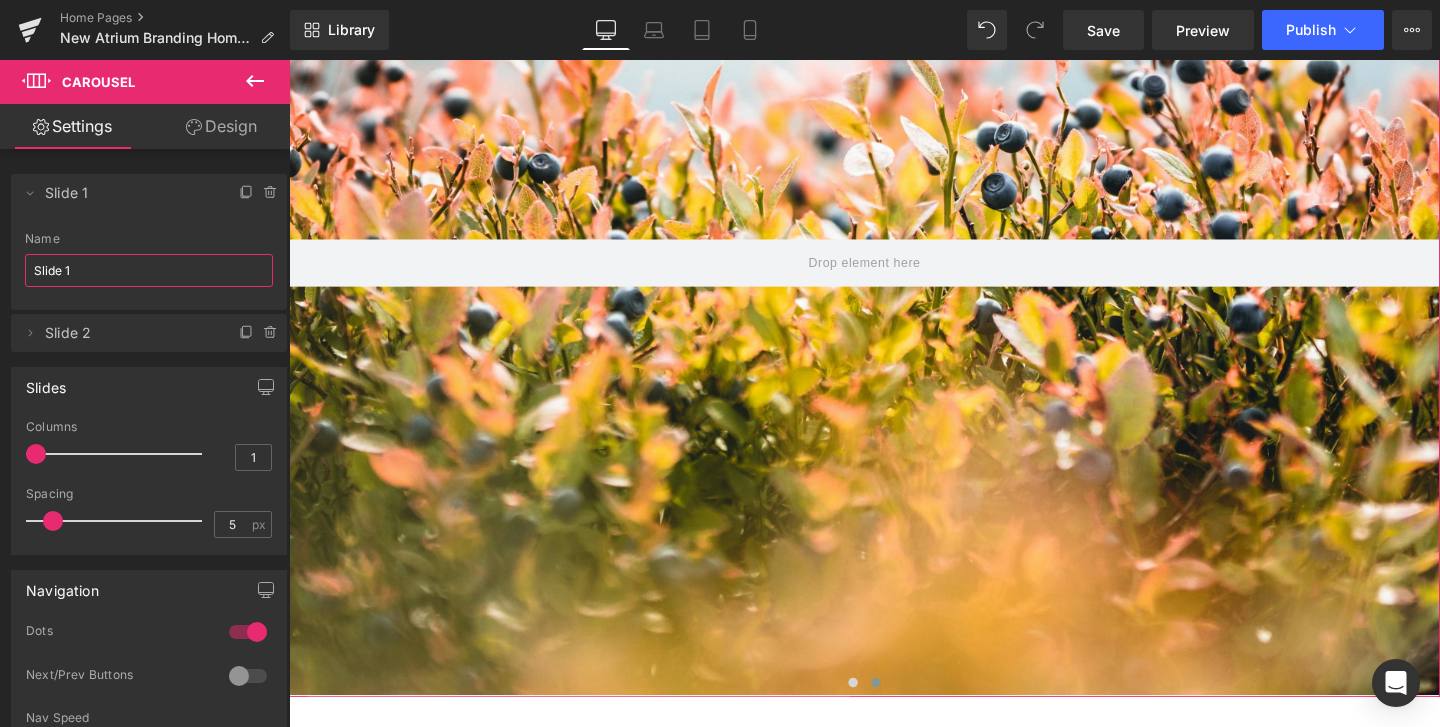 click on "Slide 1" at bounding box center [149, 270] 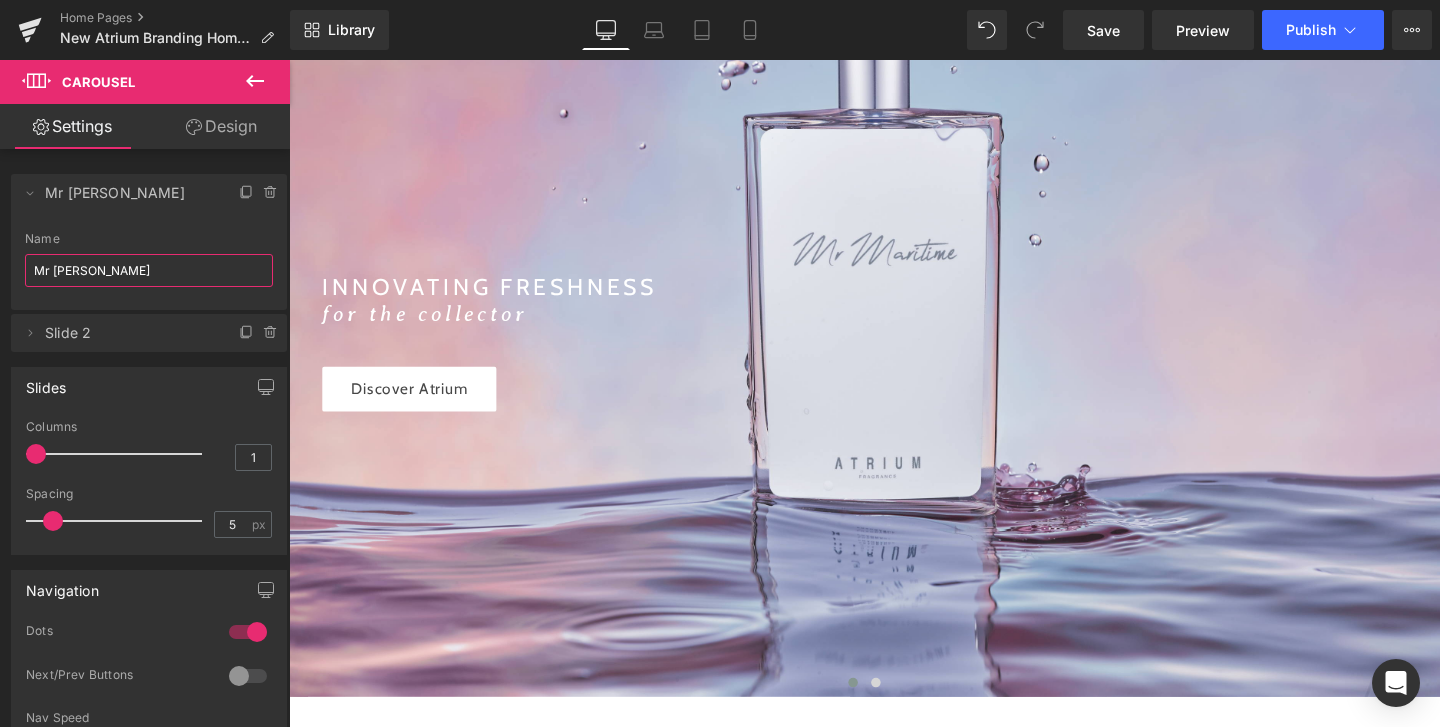 click on "Slide 2" at bounding box center [129, 333] 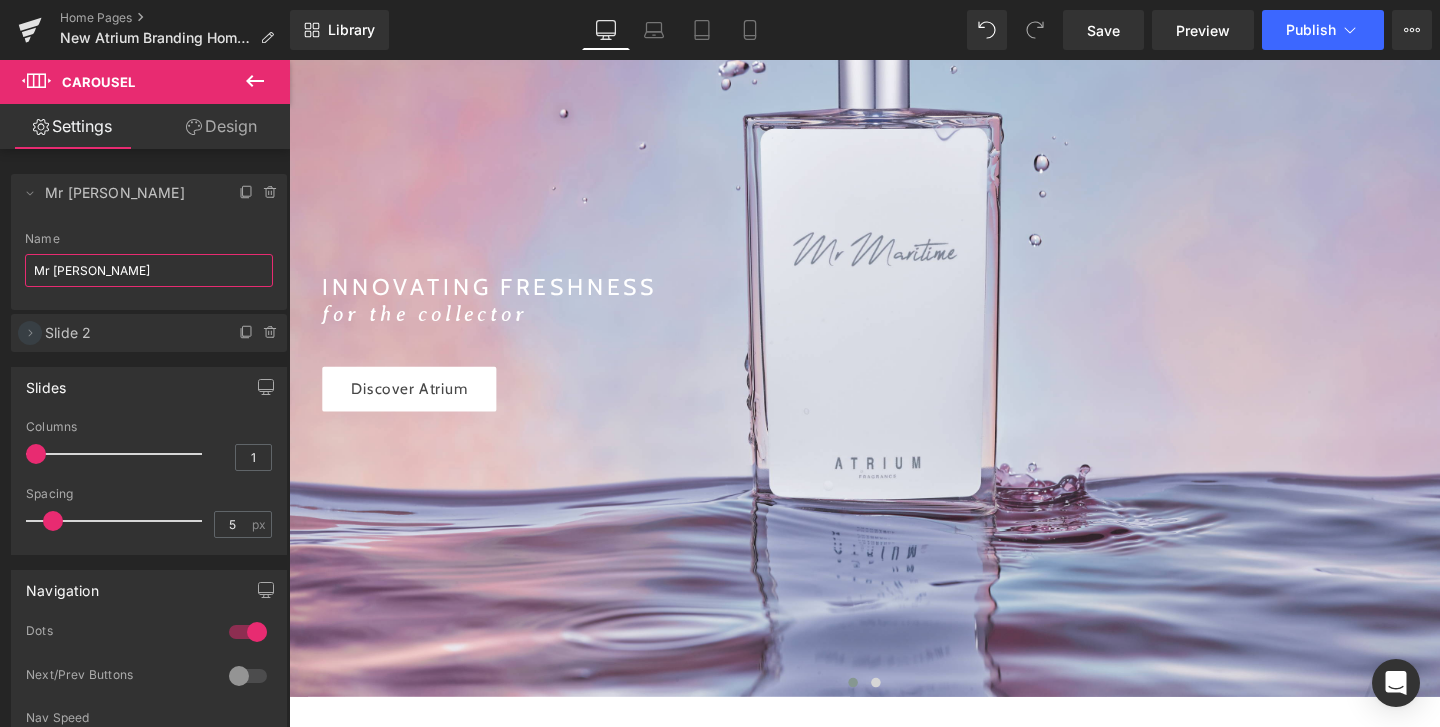type on "Mr Maritime" 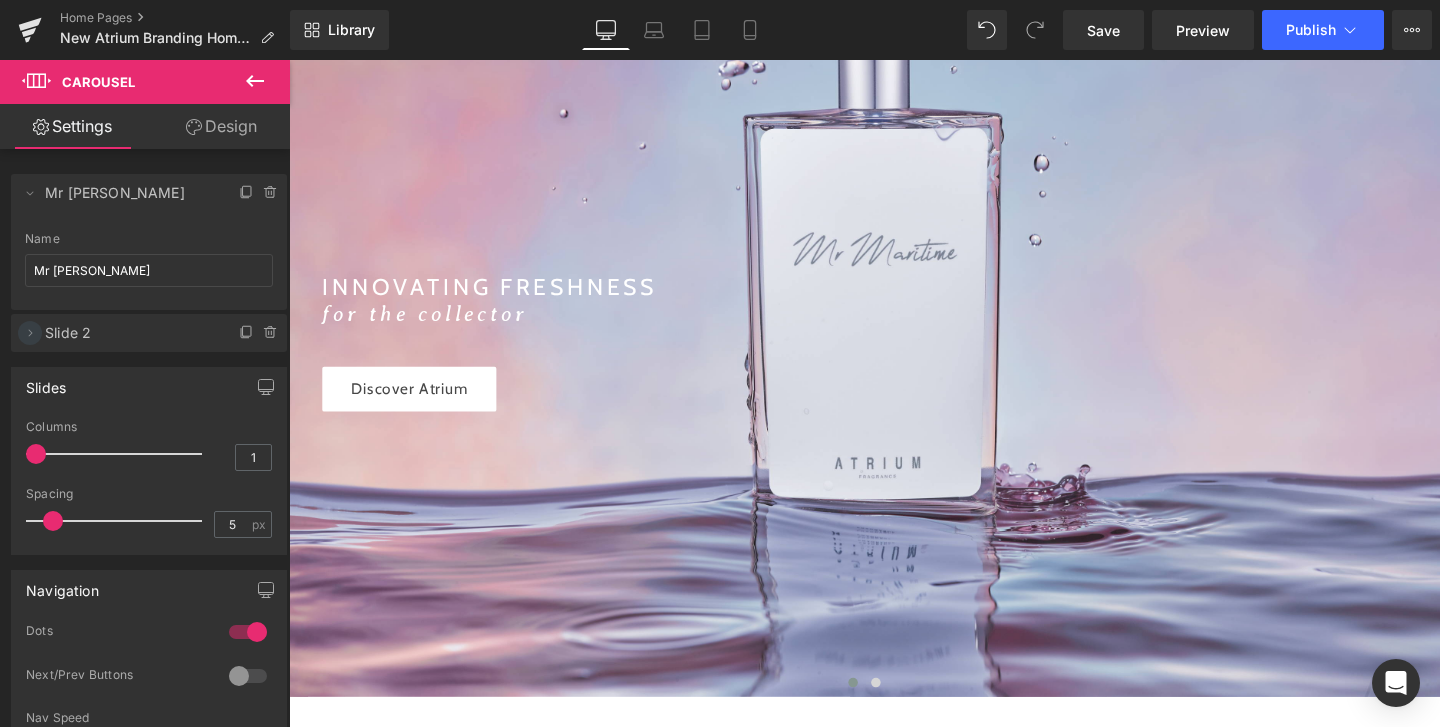 click 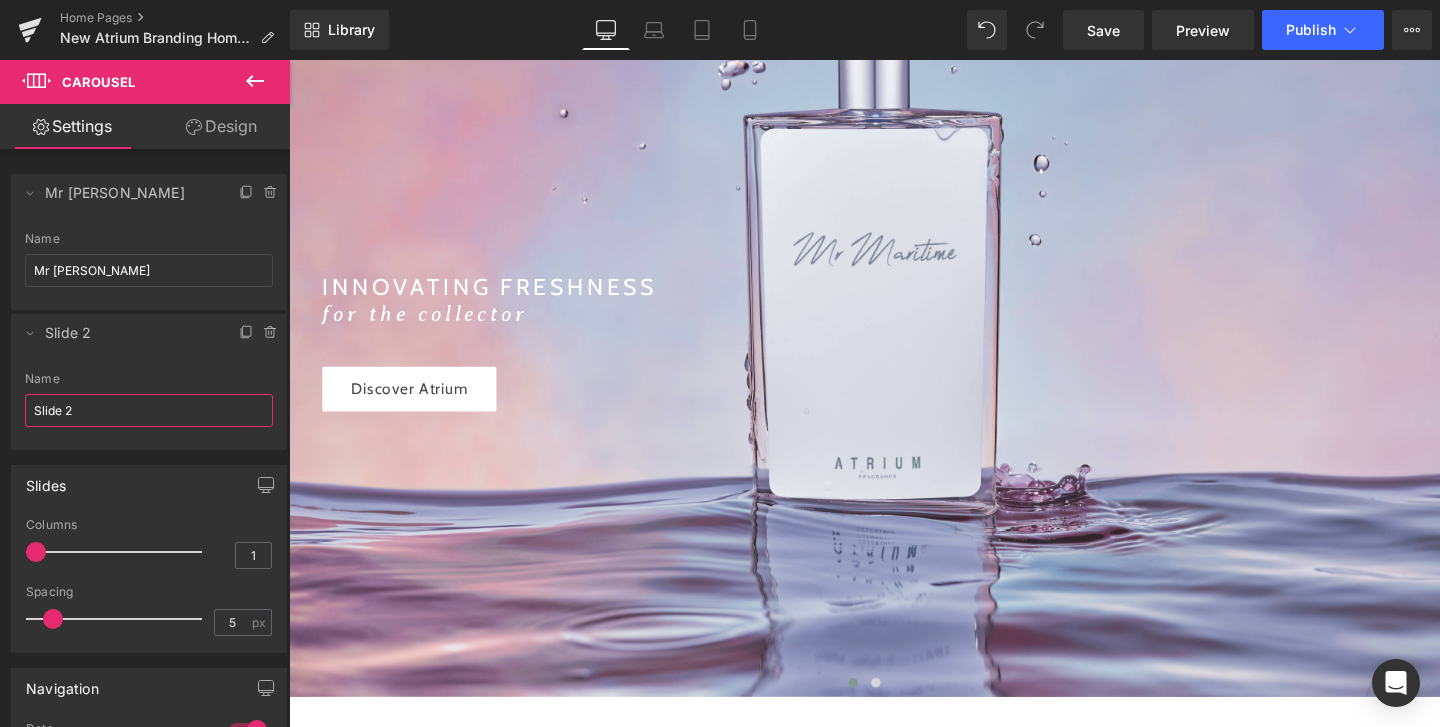 click on "Slide 2" at bounding box center [149, 410] 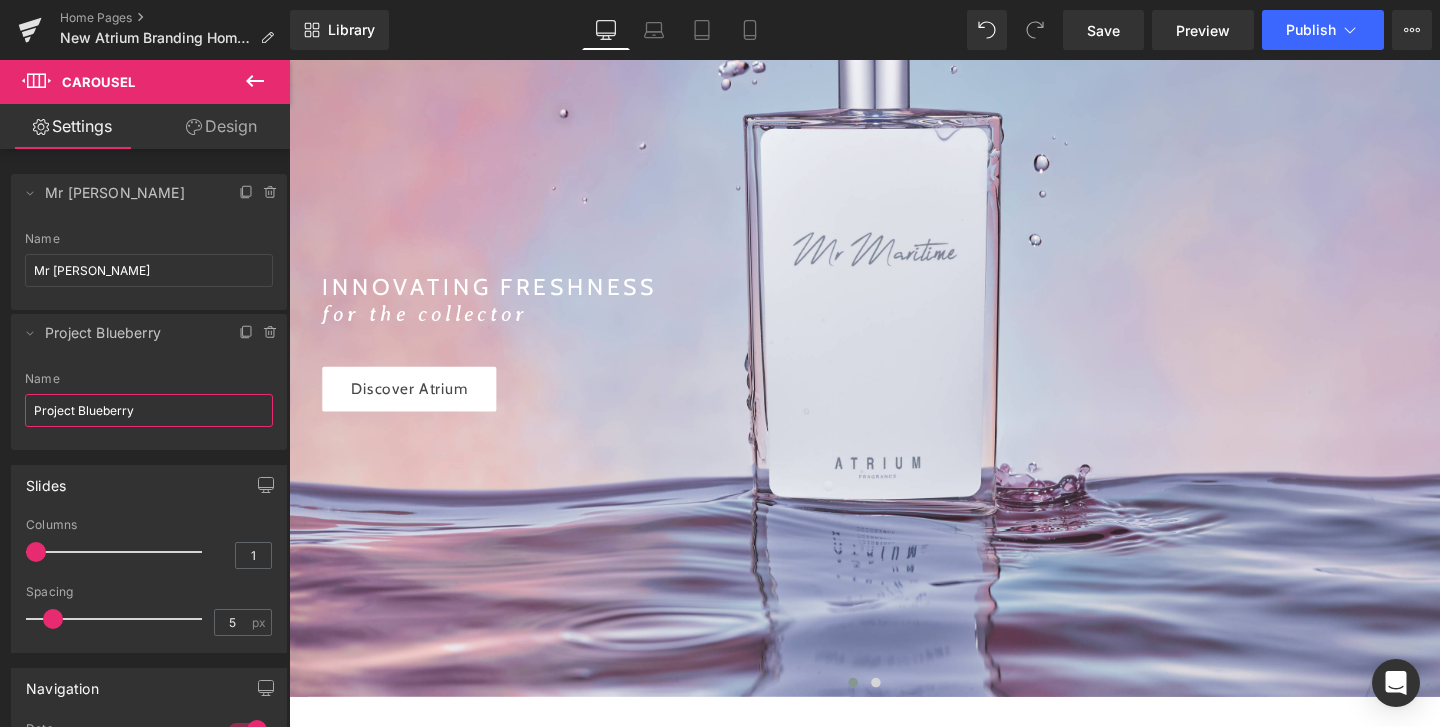 type on "Project Blueberry" 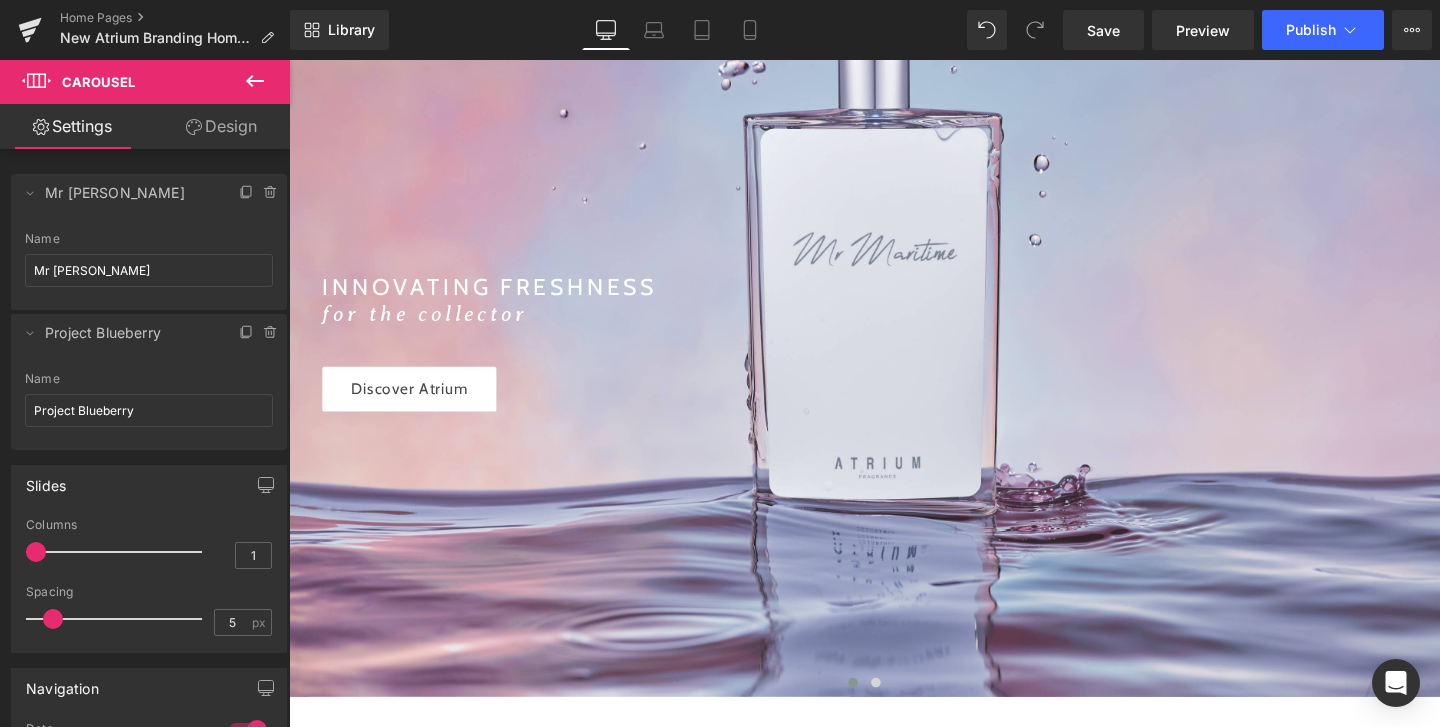 click at bounding box center (149, 443) 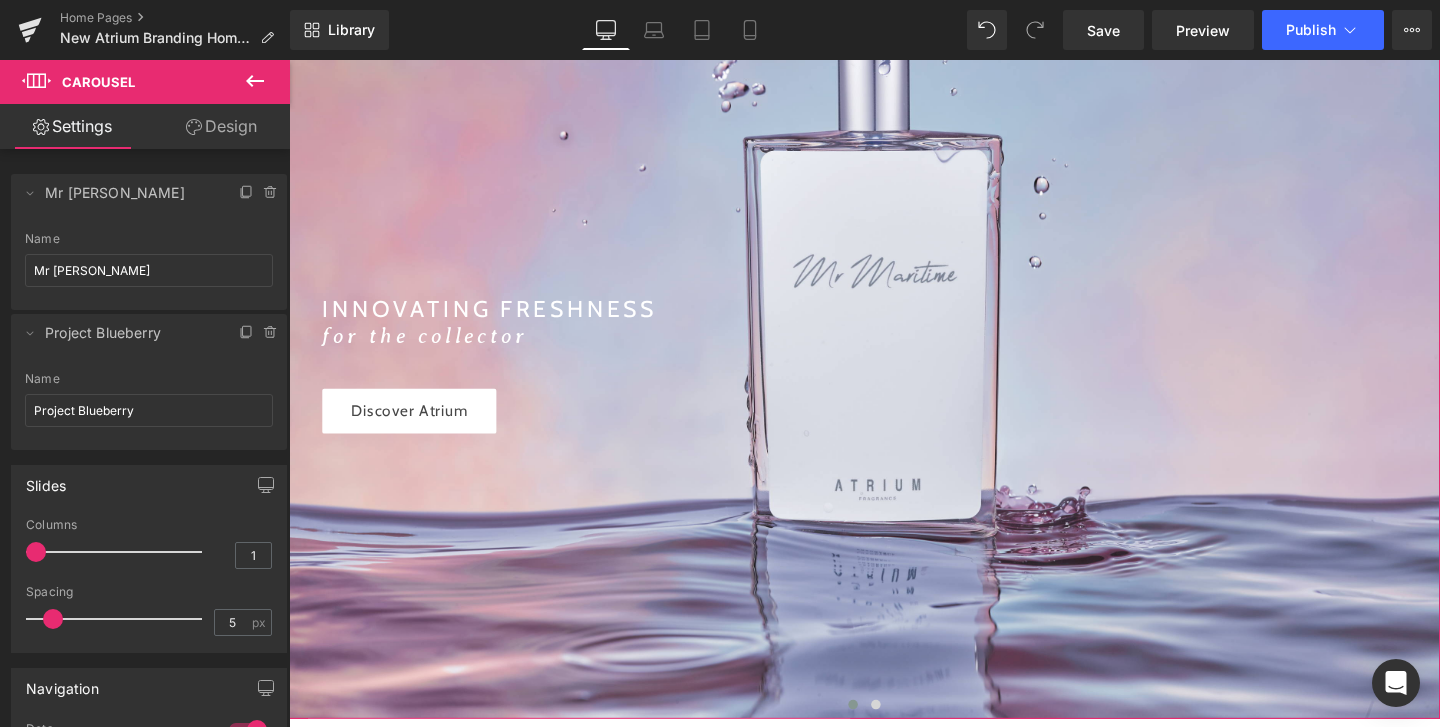 scroll, scrollTop: 366, scrollLeft: 0, axis: vertical 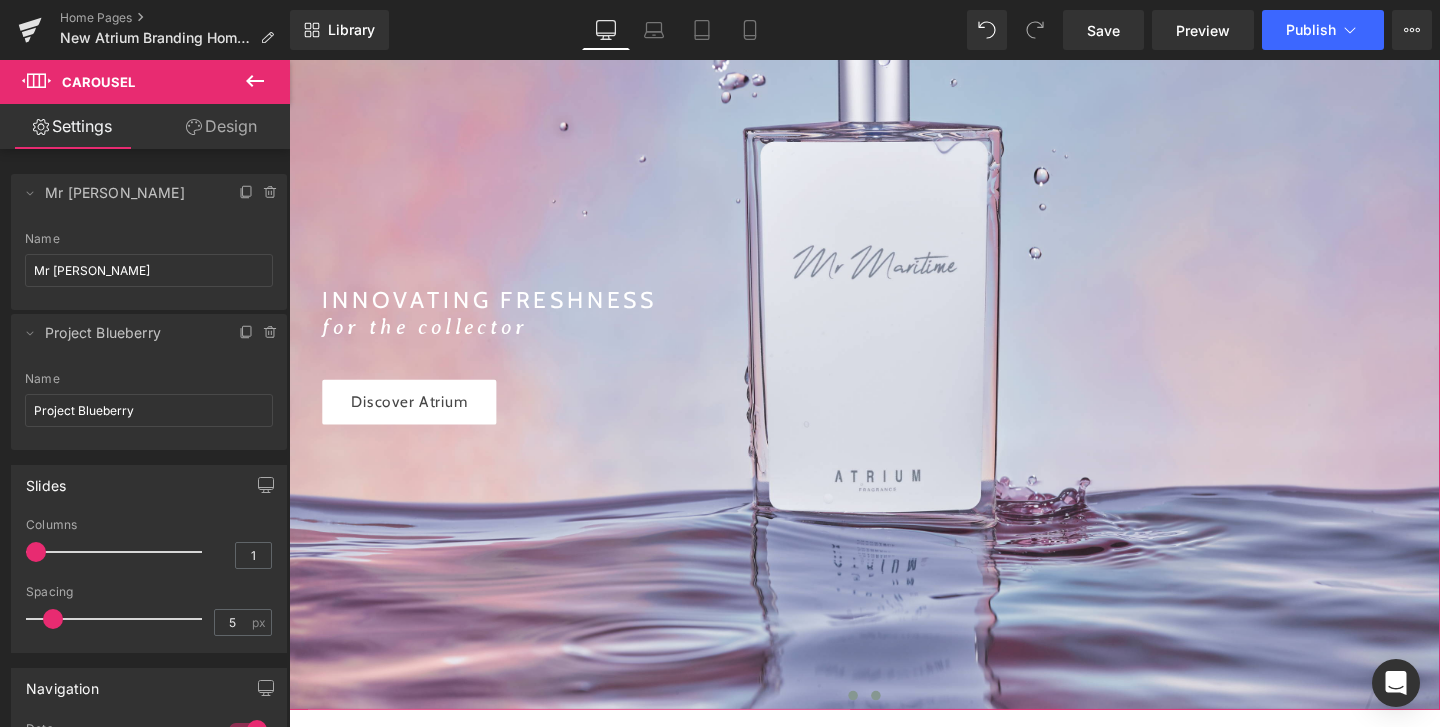click at bounding box center [906, 728] 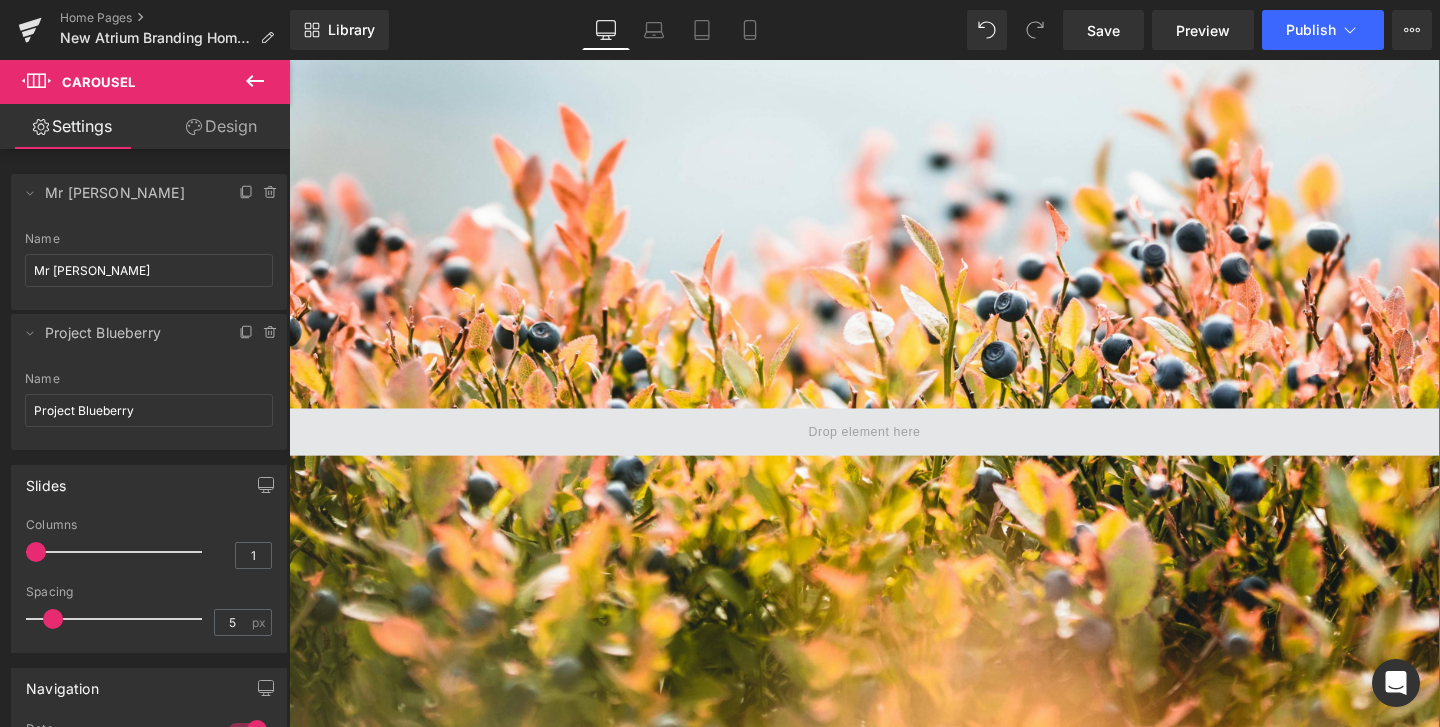 scroll, scrollTop: 180, scrollLeft: 0, axis: vertical 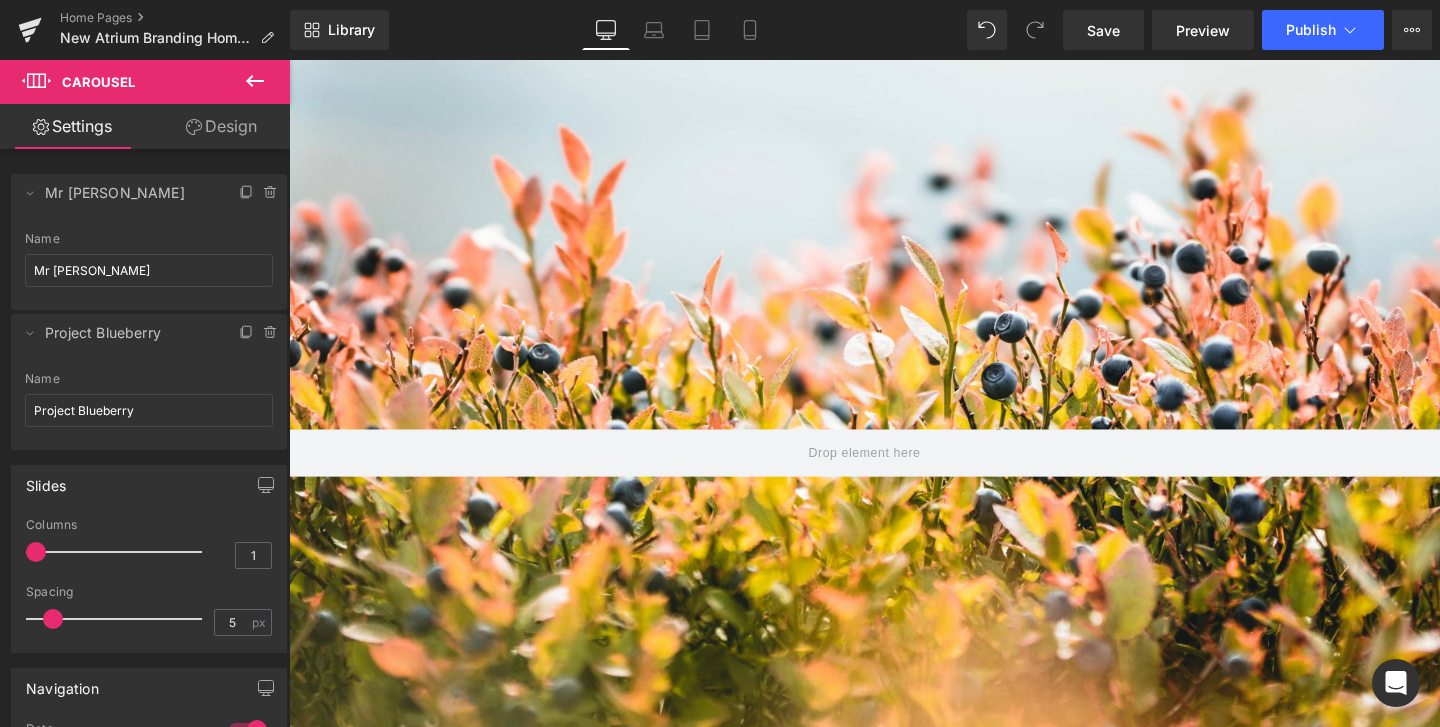 click 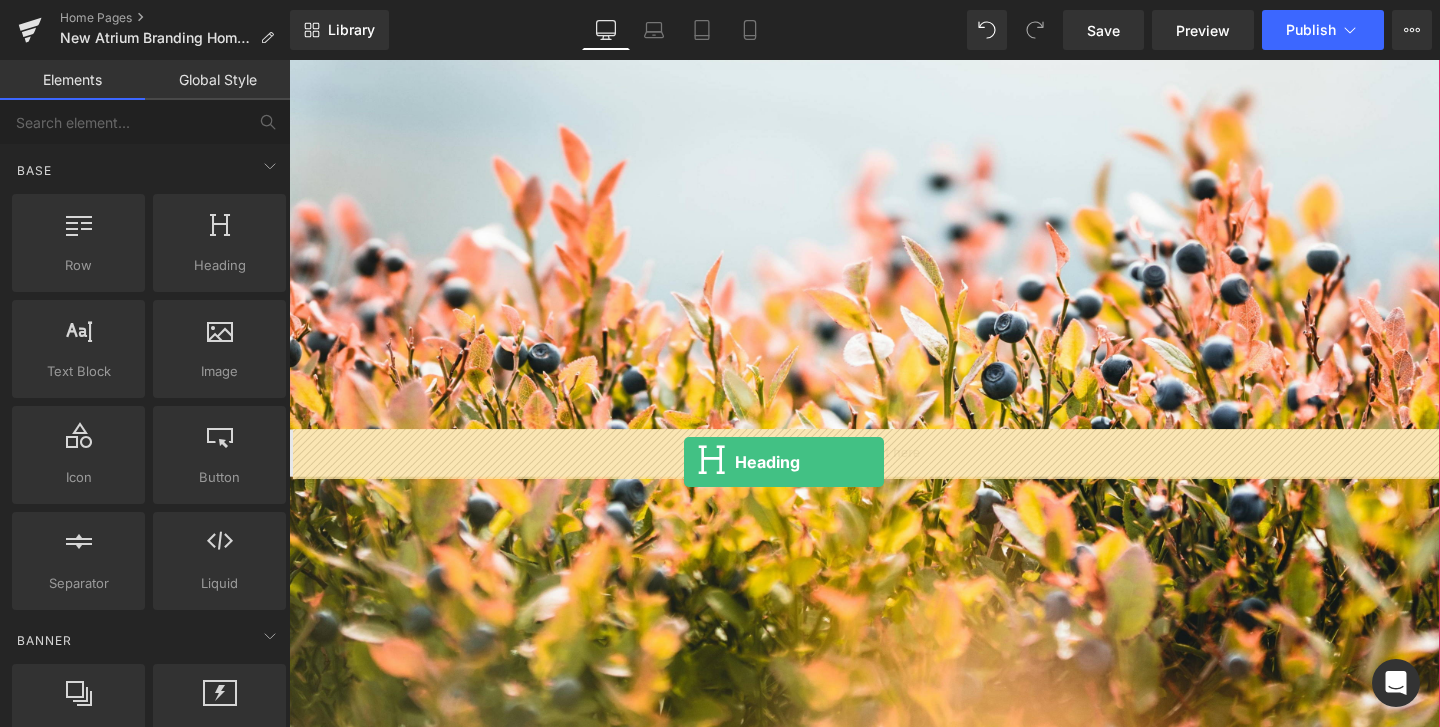 drag, startPoint x: 499, startPoint y: 285, endPoint x: 704, endPoint y: 483, distance: 285.00702 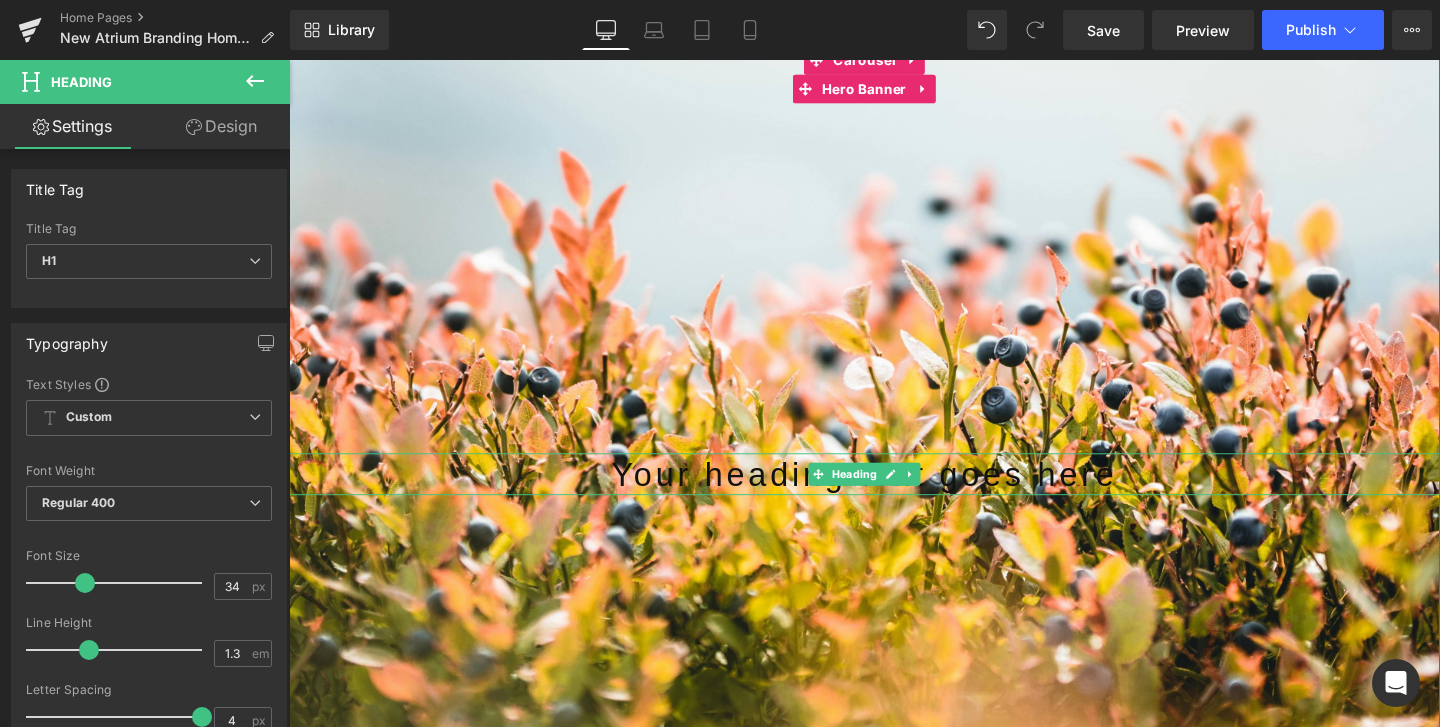 click on "Your heading text goes here" at bounding box center (894, 495) 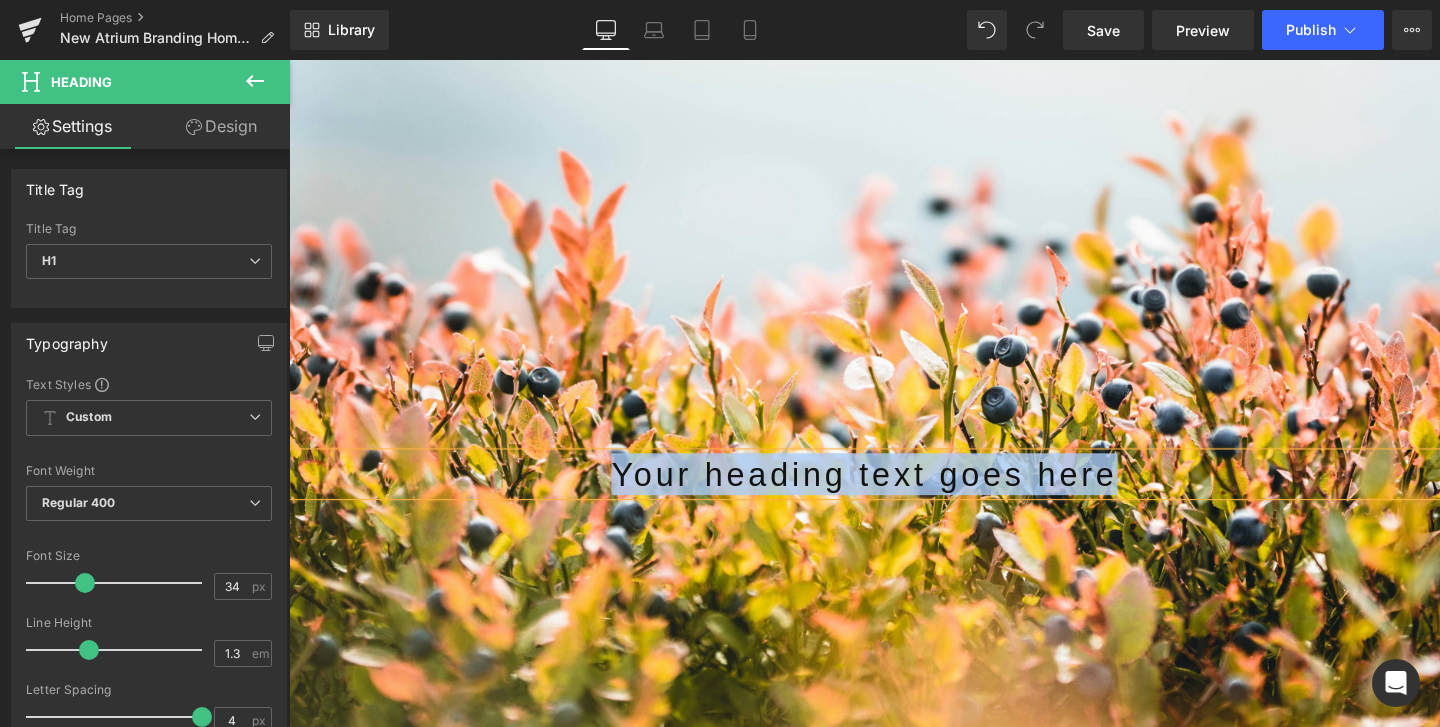type 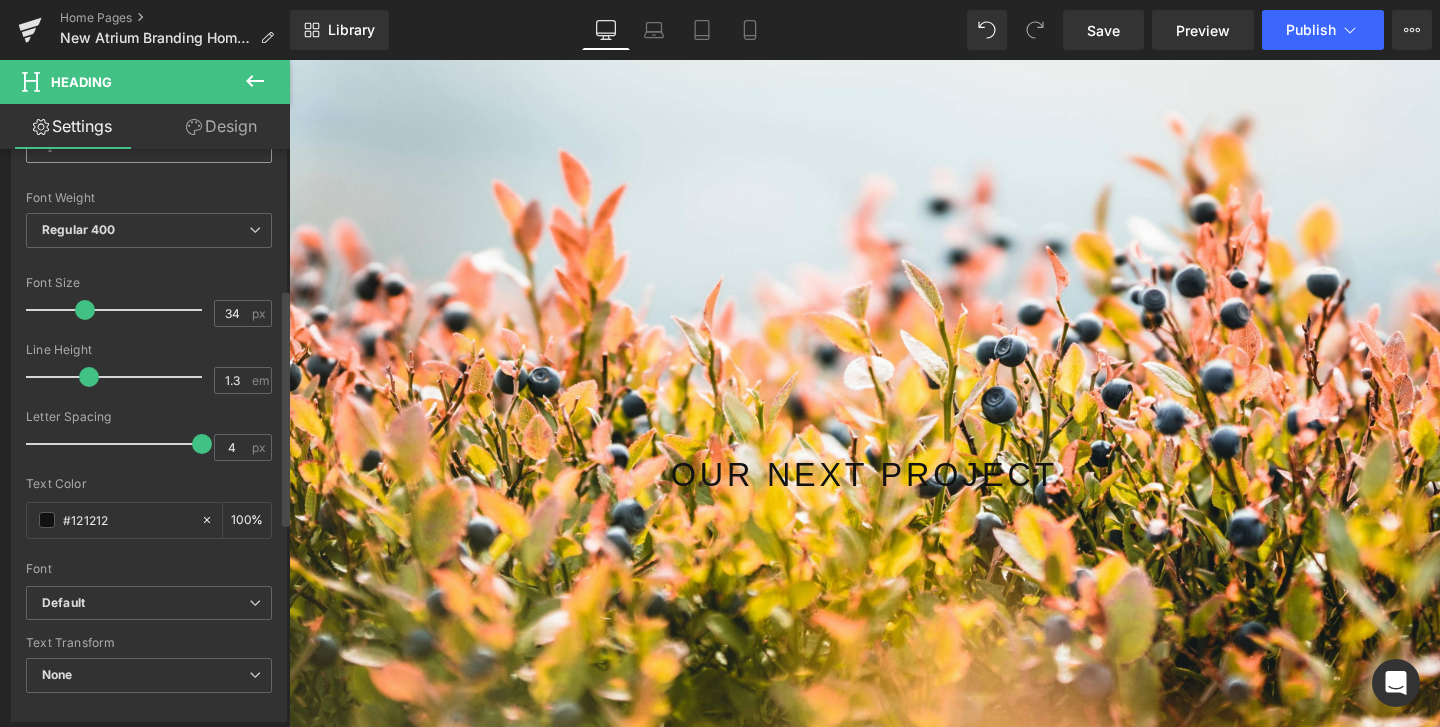 scroll, scrollTop: 380, scrollLeft: 0, axis: vertical 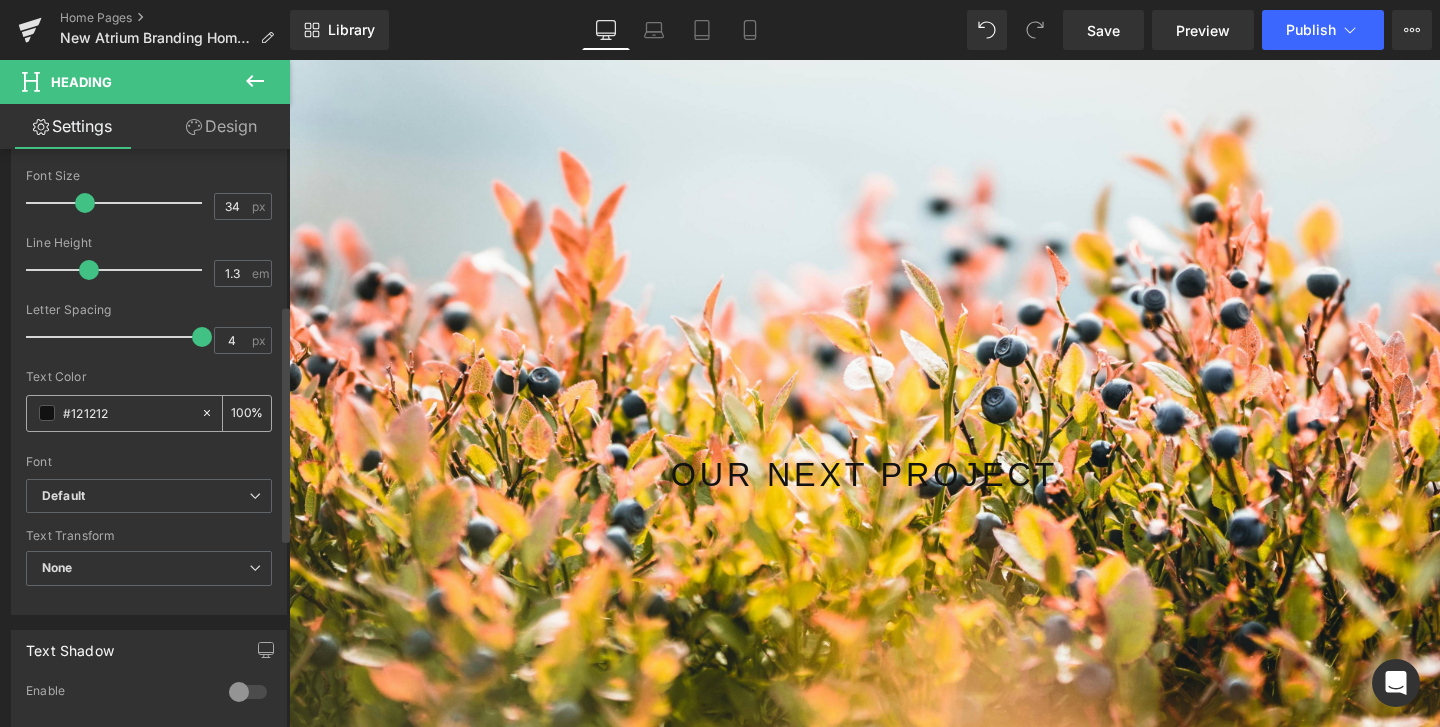 click on "#121212" at bounding box center (113, 413) 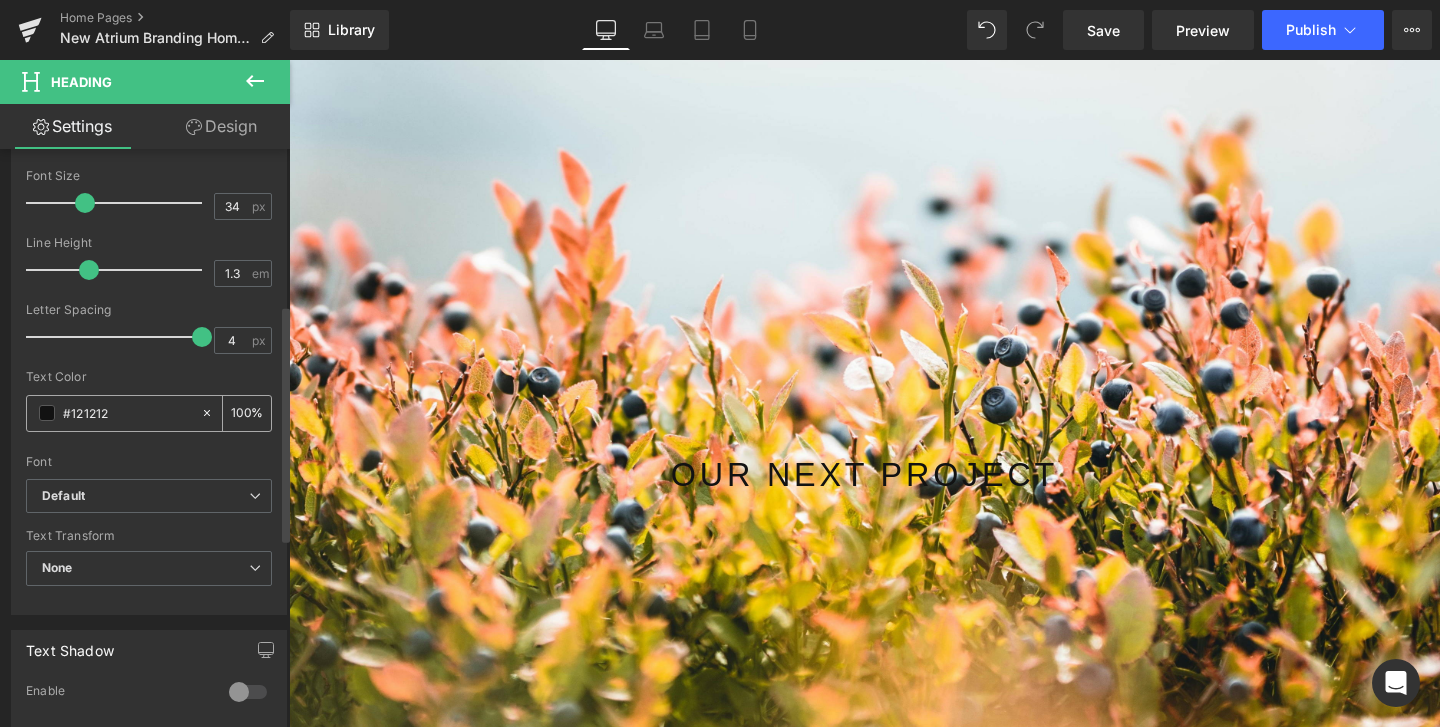 click on "#121212" at bounding box center (127, 413) 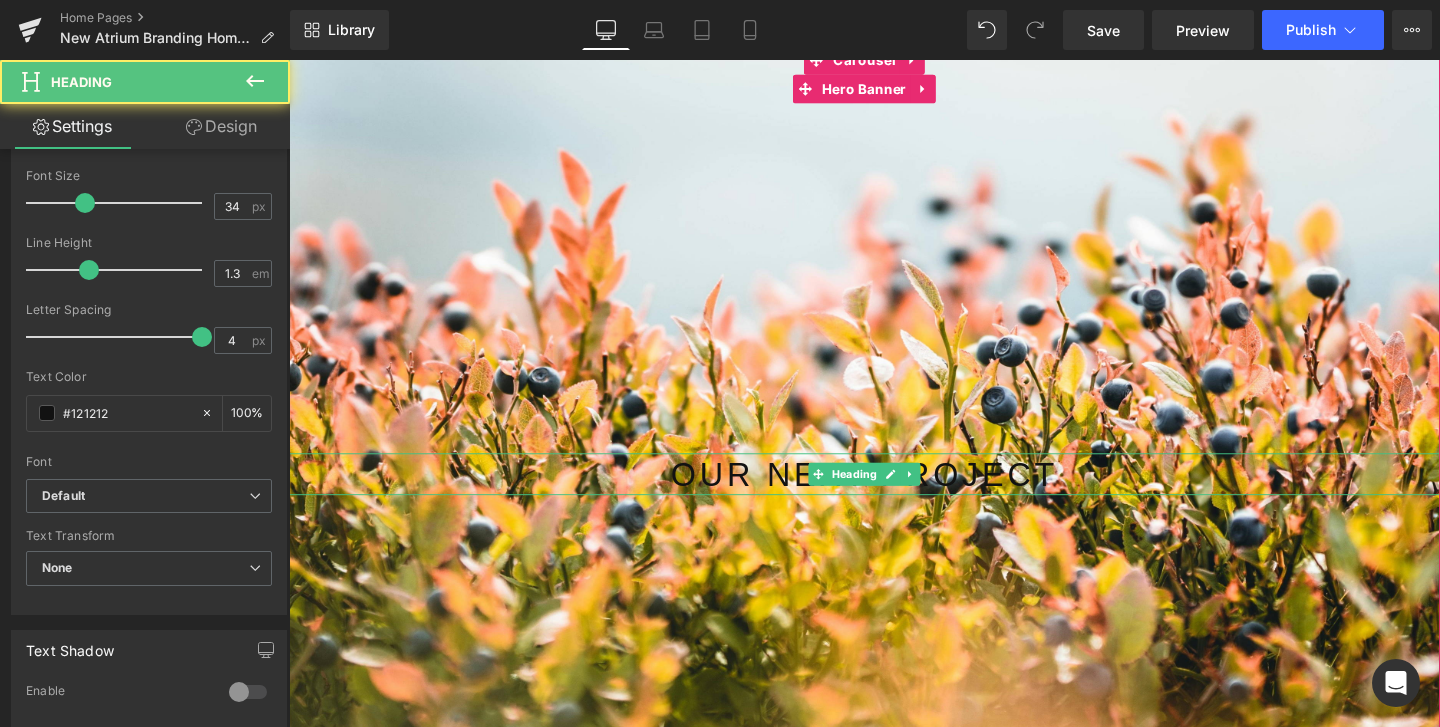 click on "OUR NEXT PROJECT" at bounding box center (894, 495) 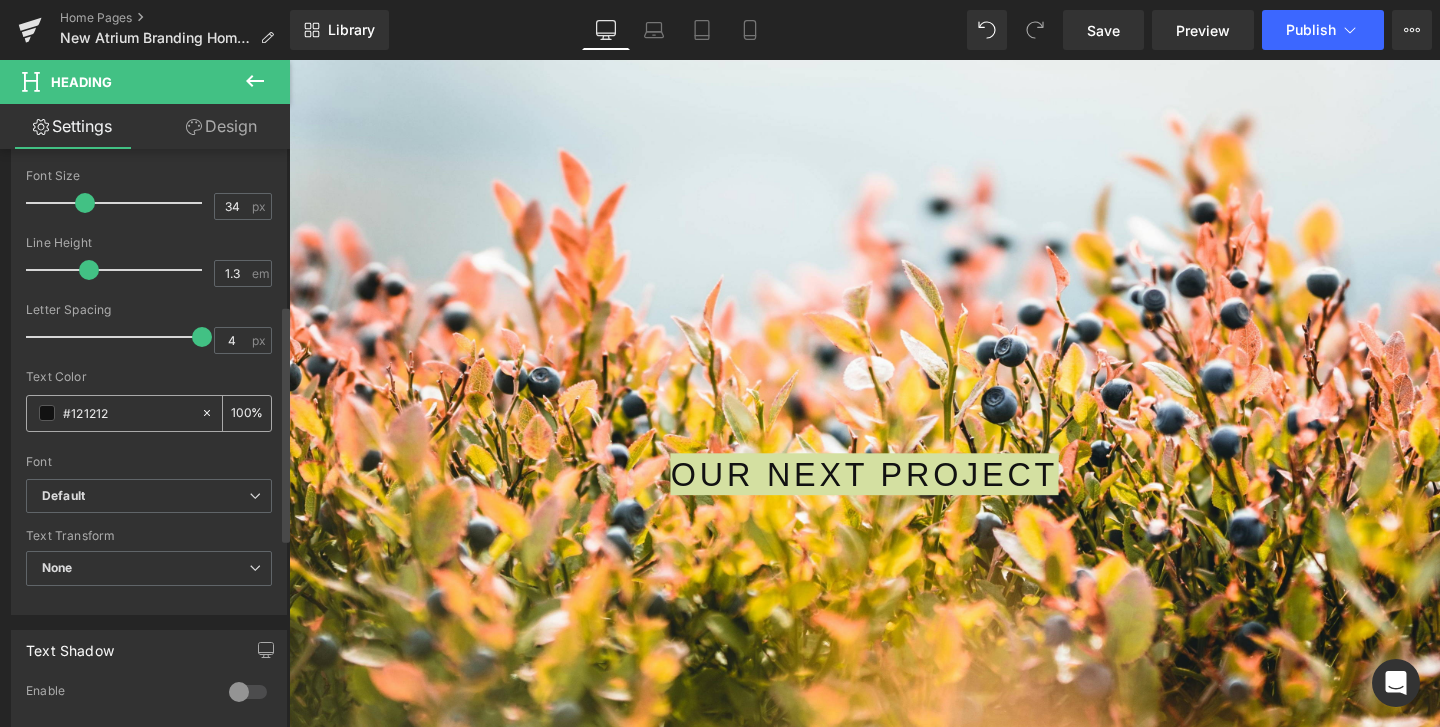 click on "#121212" at bounding box center [127, 413] 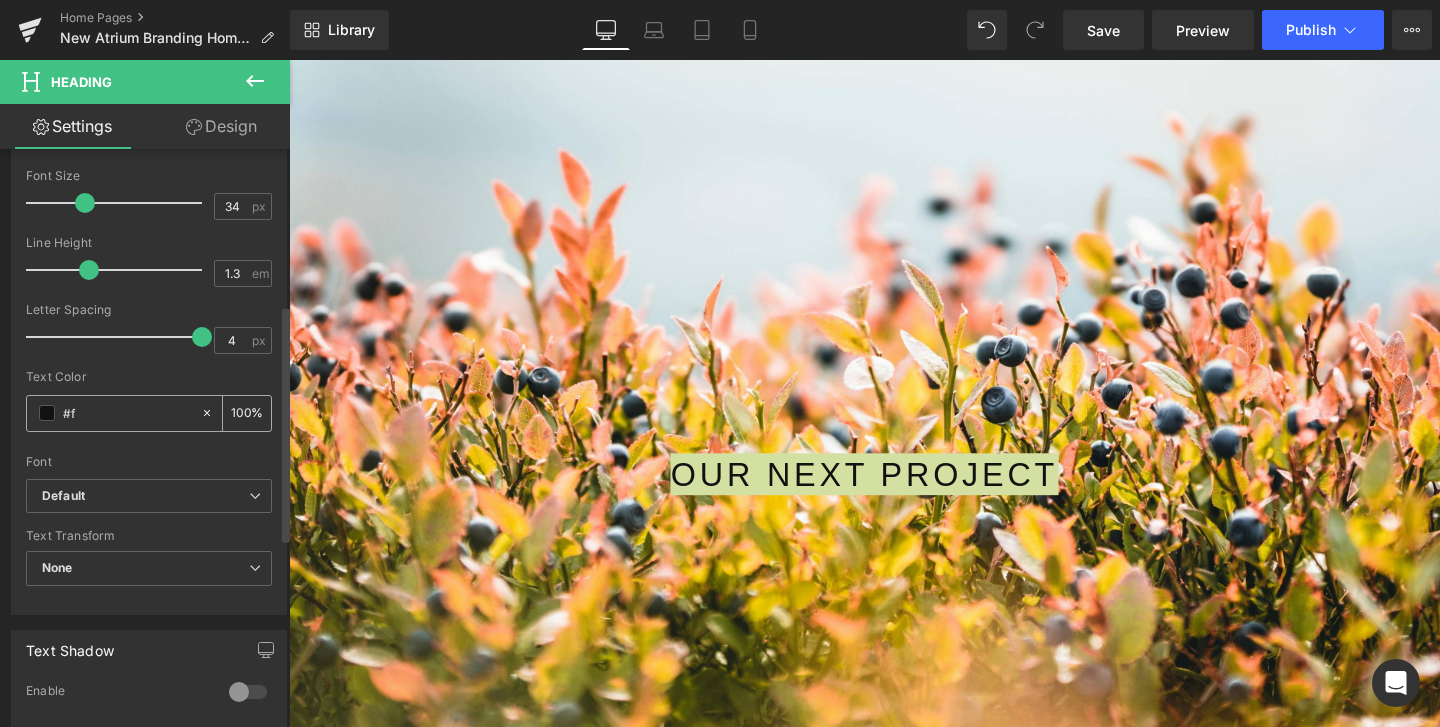 type on "#ff" 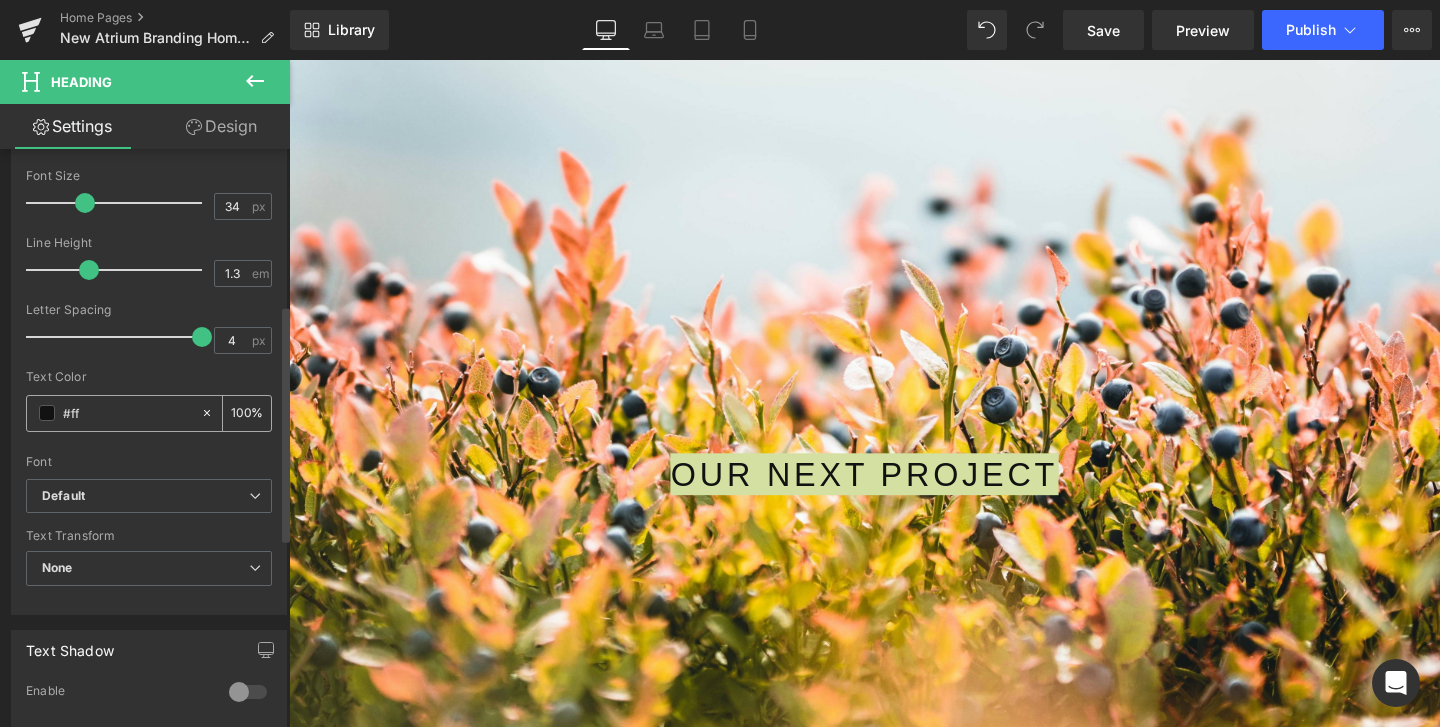 type on "0" 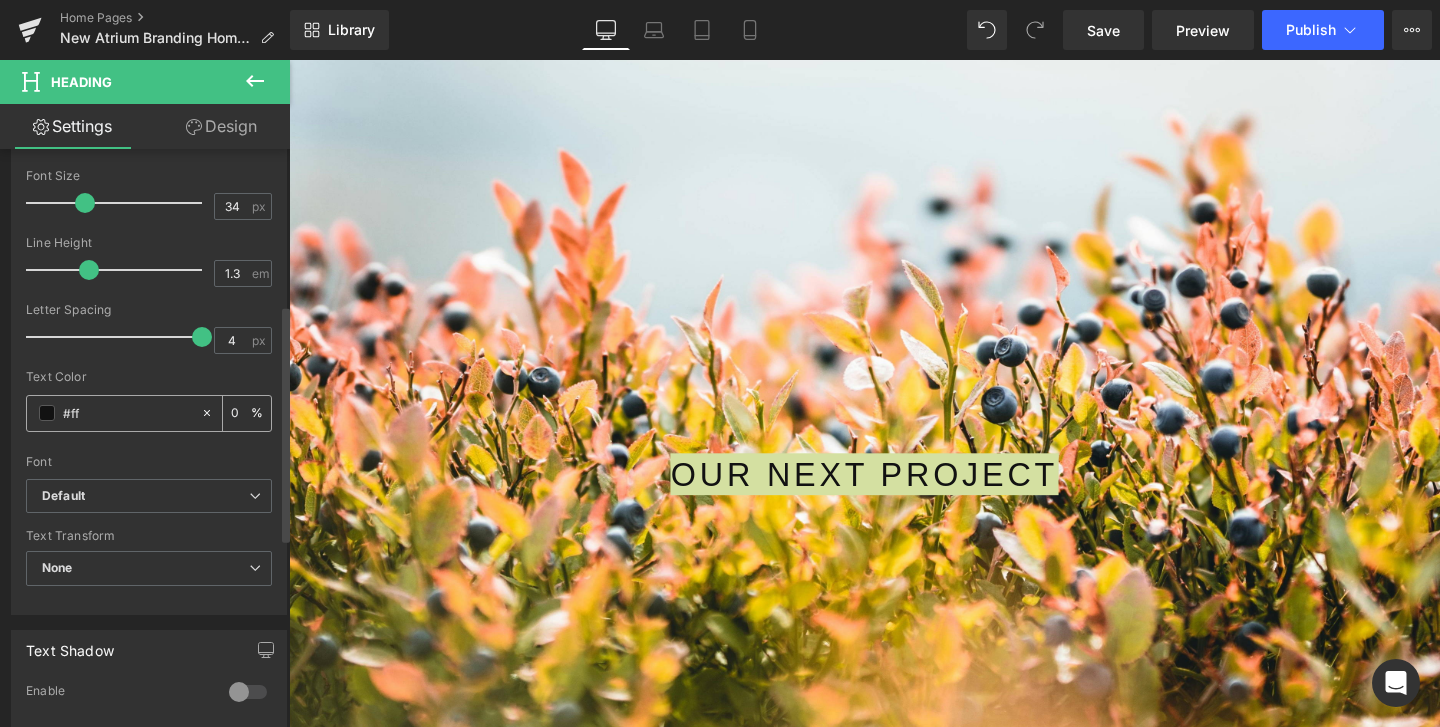 type on "#fff" 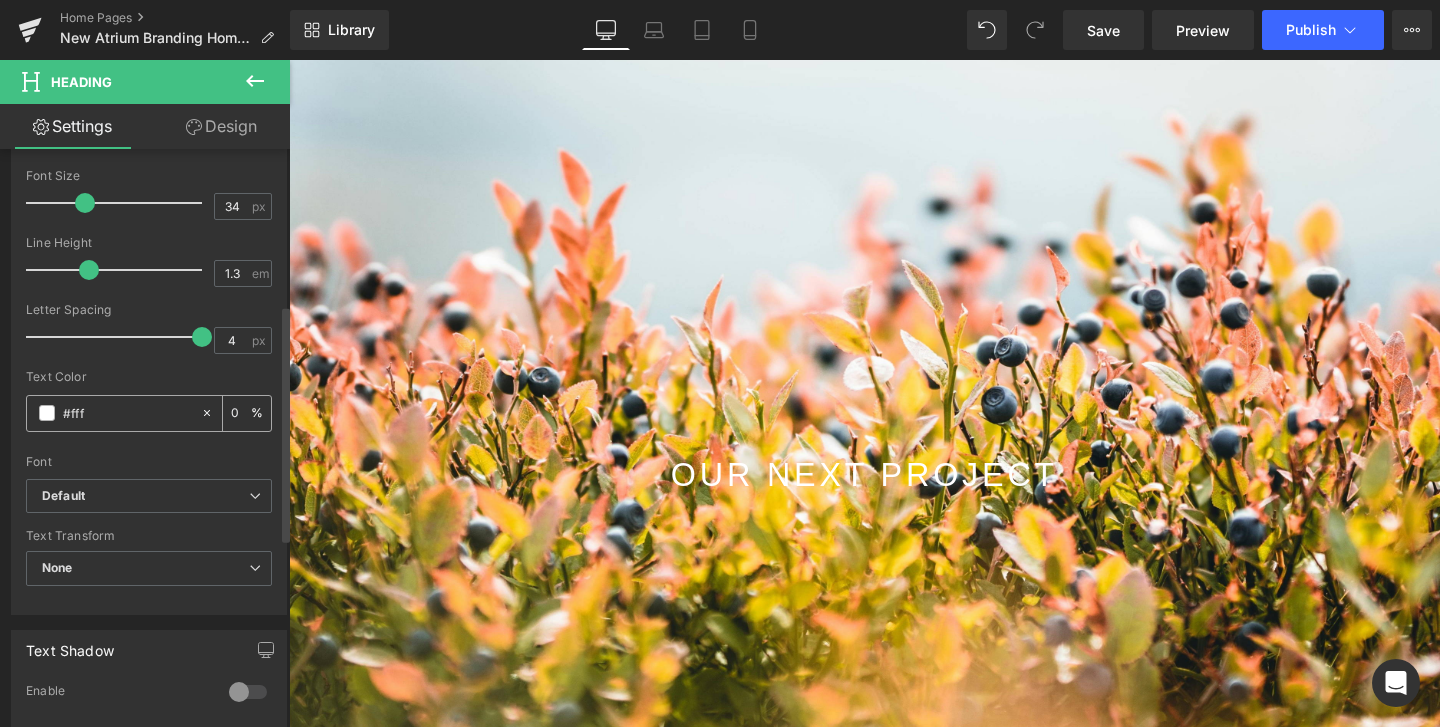 type on "100" 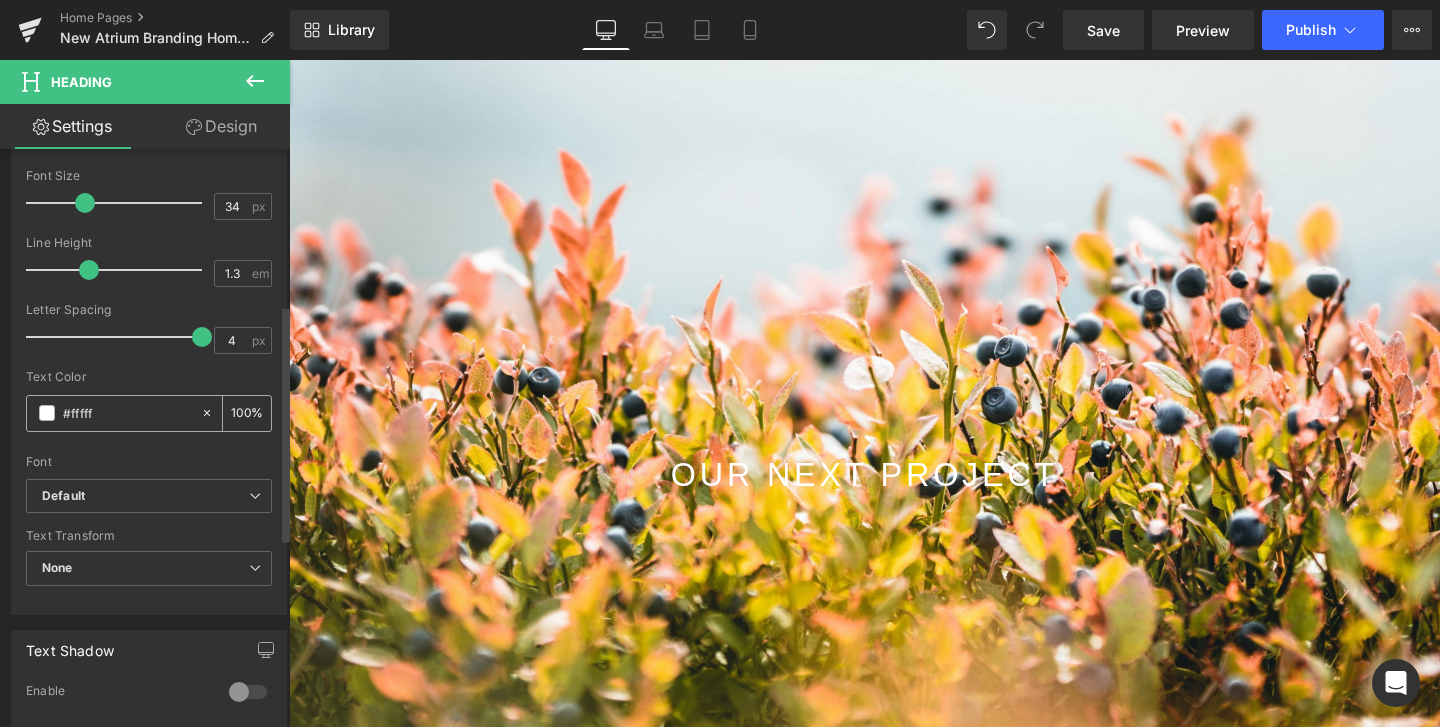 type on "#ffffff" 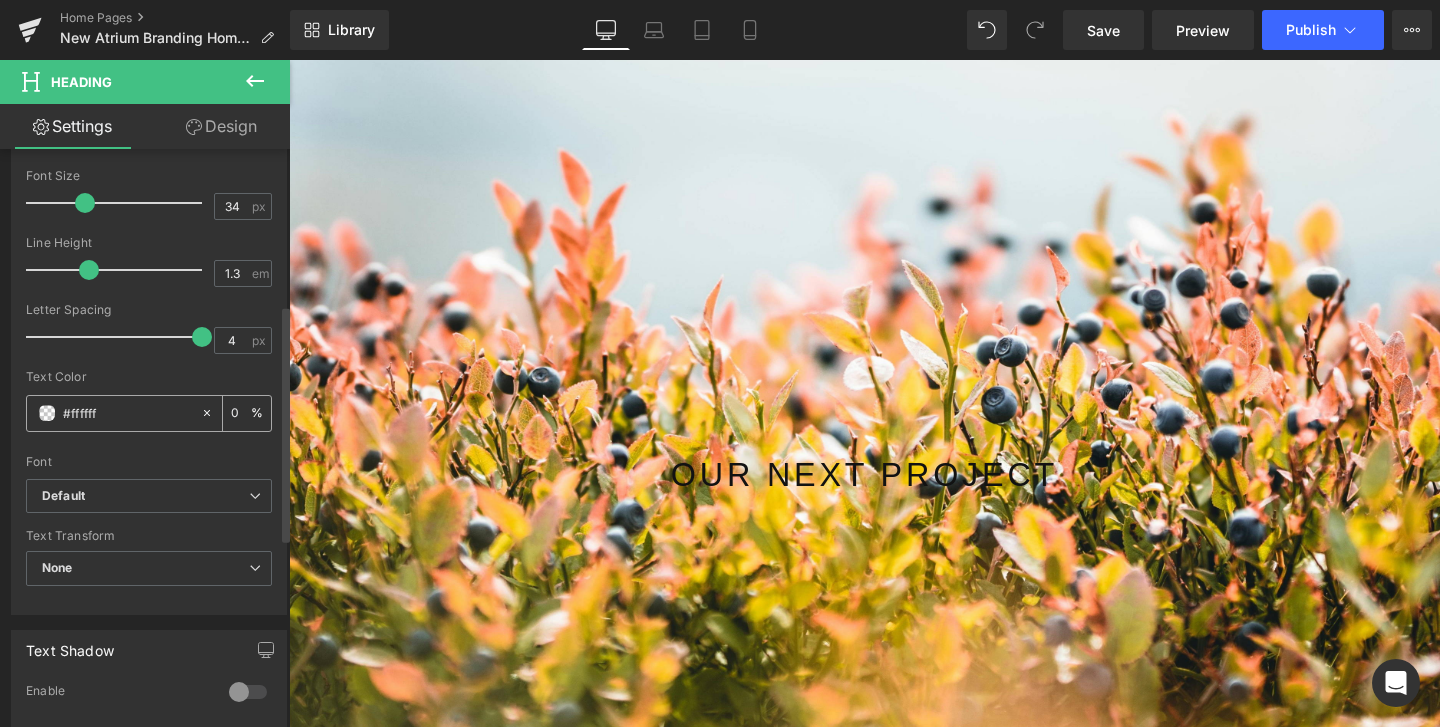 type on "100" 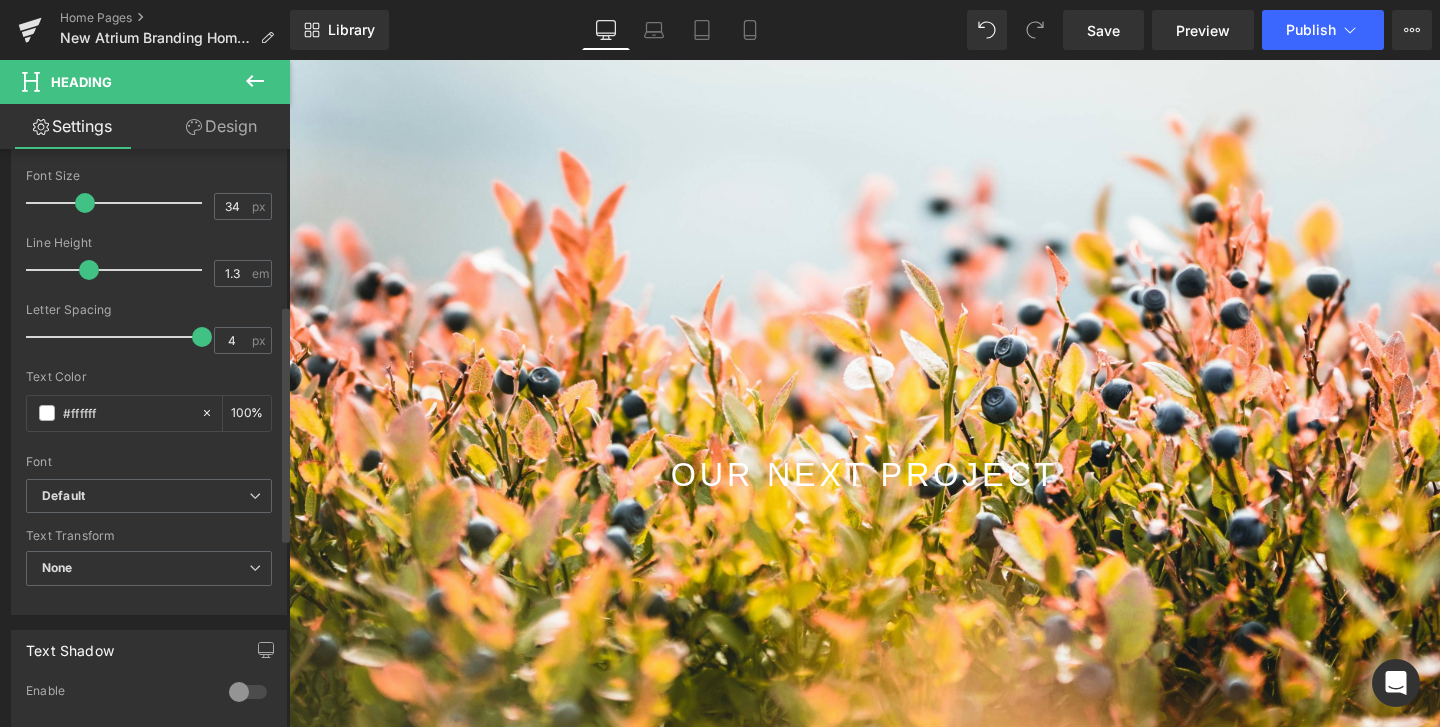 type on "#ffffff" 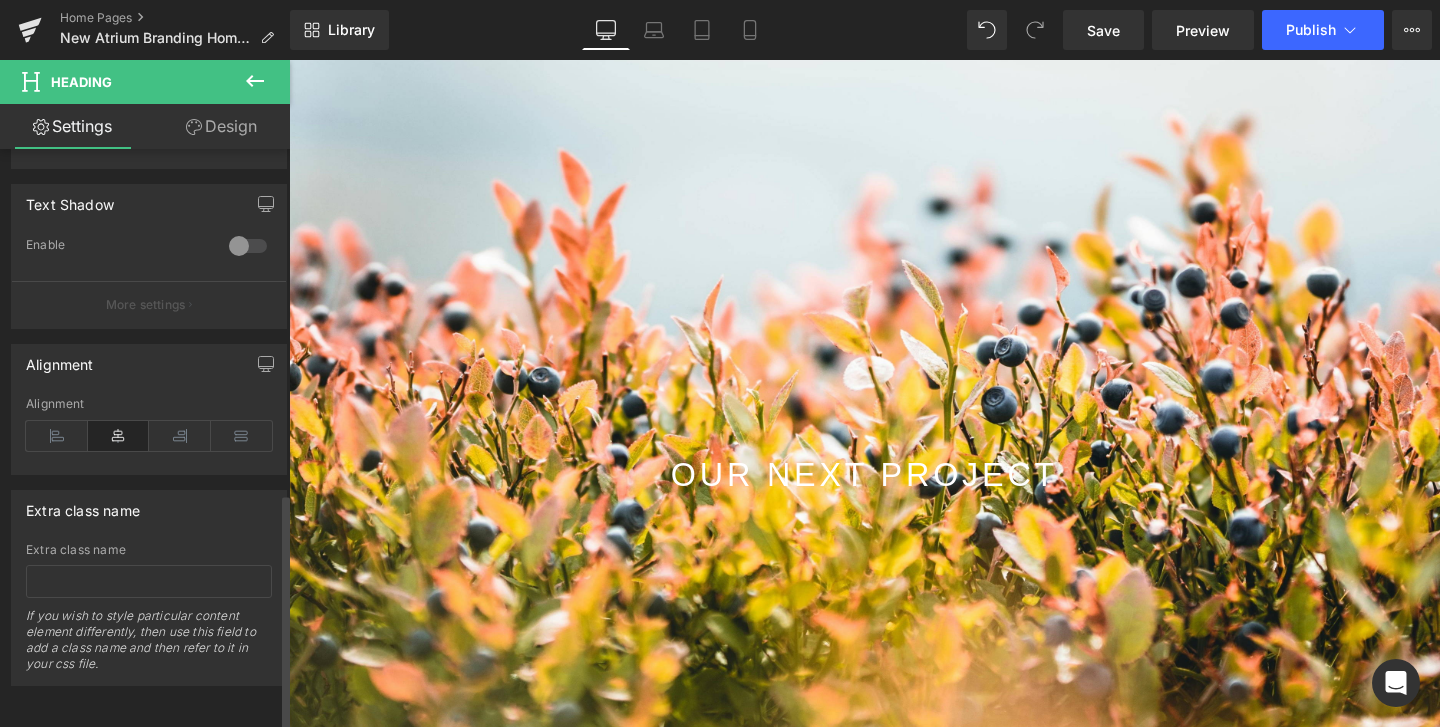 scroll, scrollTop: 840, scrollLeft: 0, axis: vertical 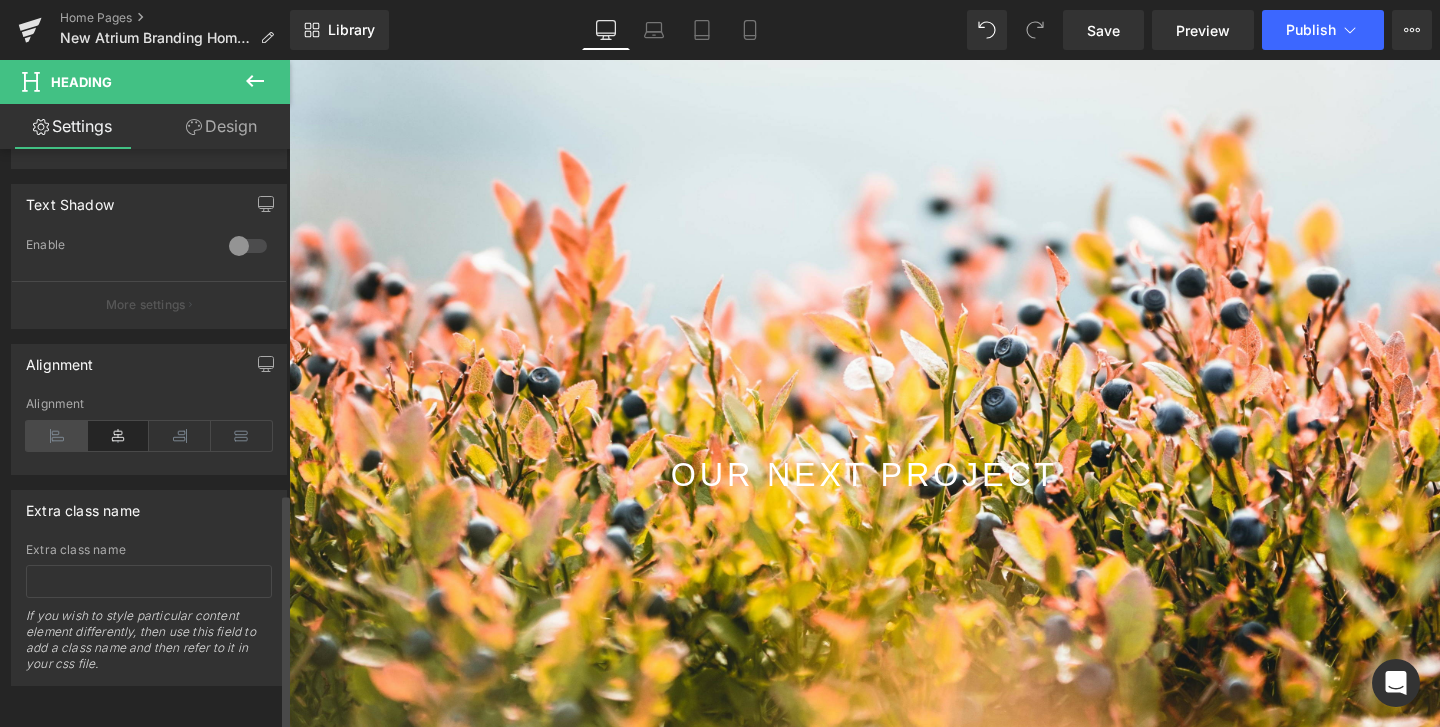 click at bounding box center (57, 436) 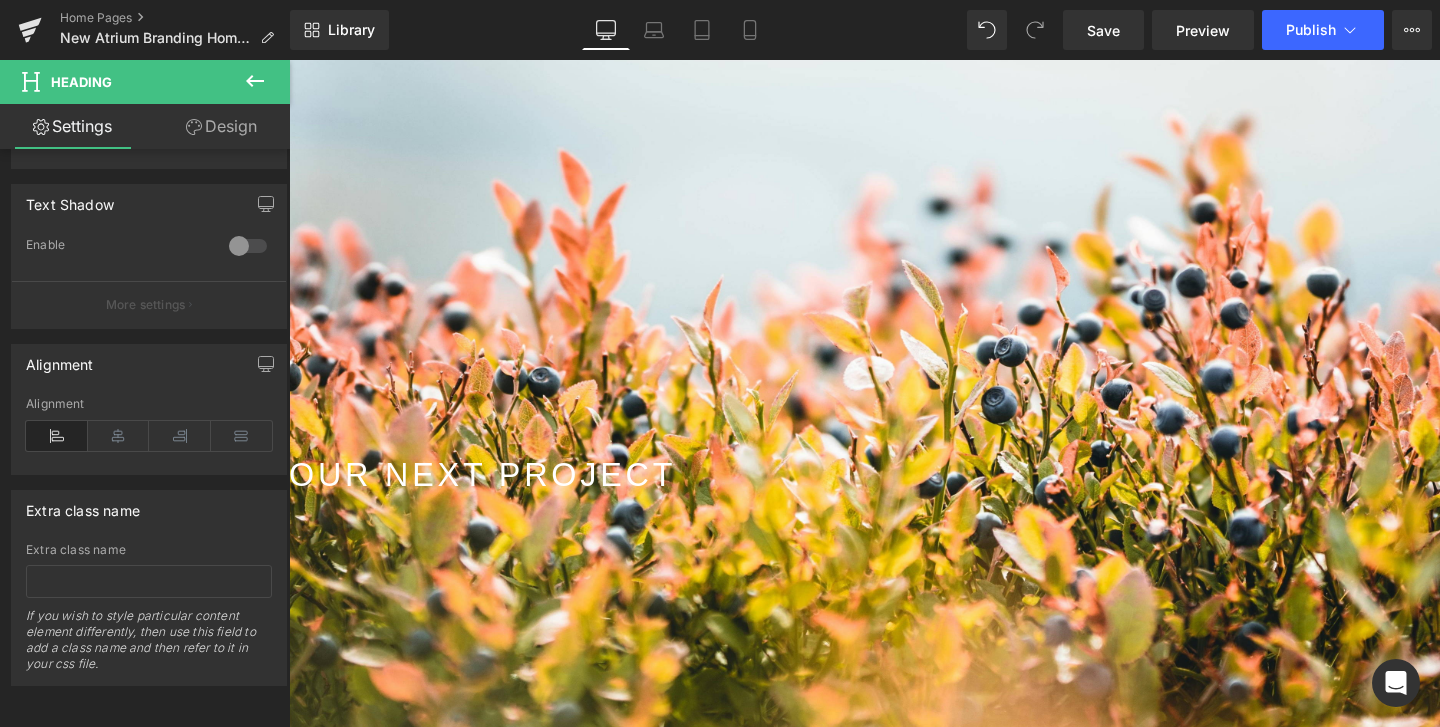 click on "Design" at bounding box center [221, 126] 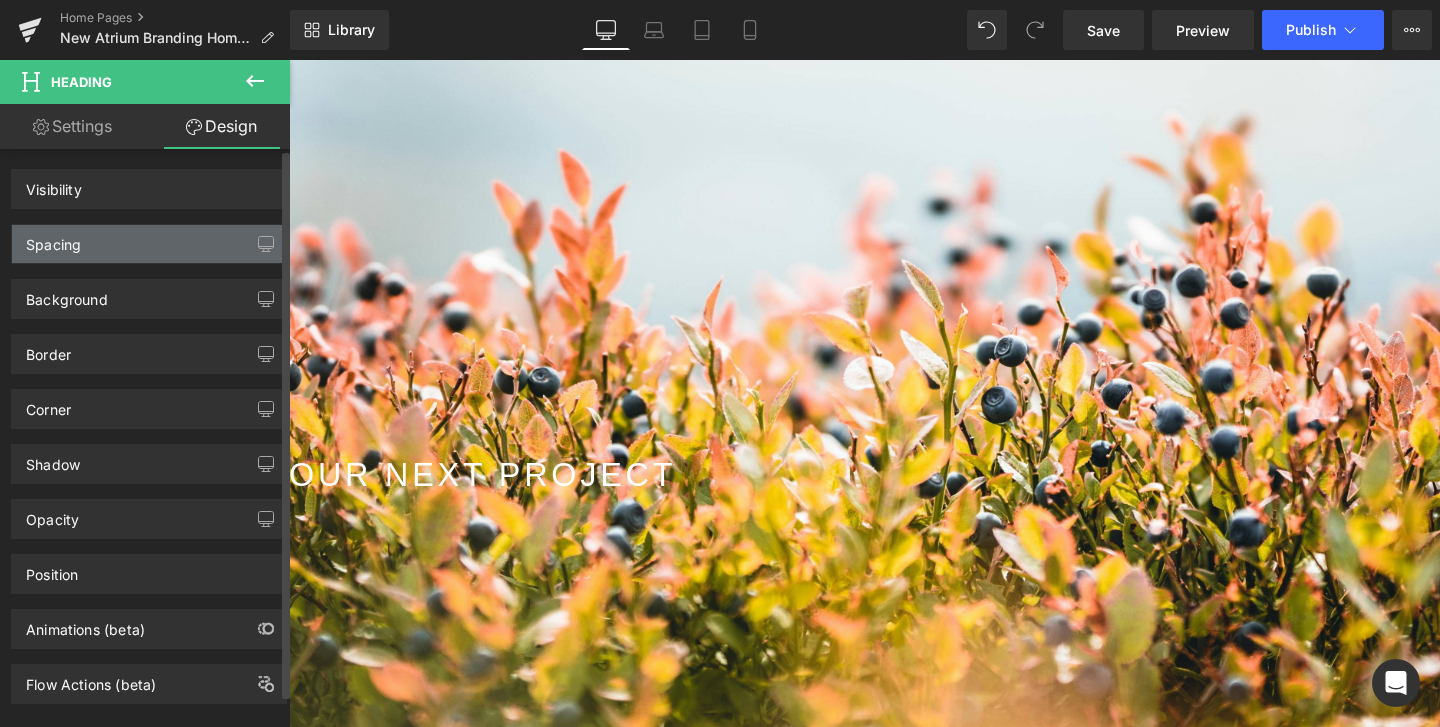 click on "Spacing" at bounding box center [149, 244] 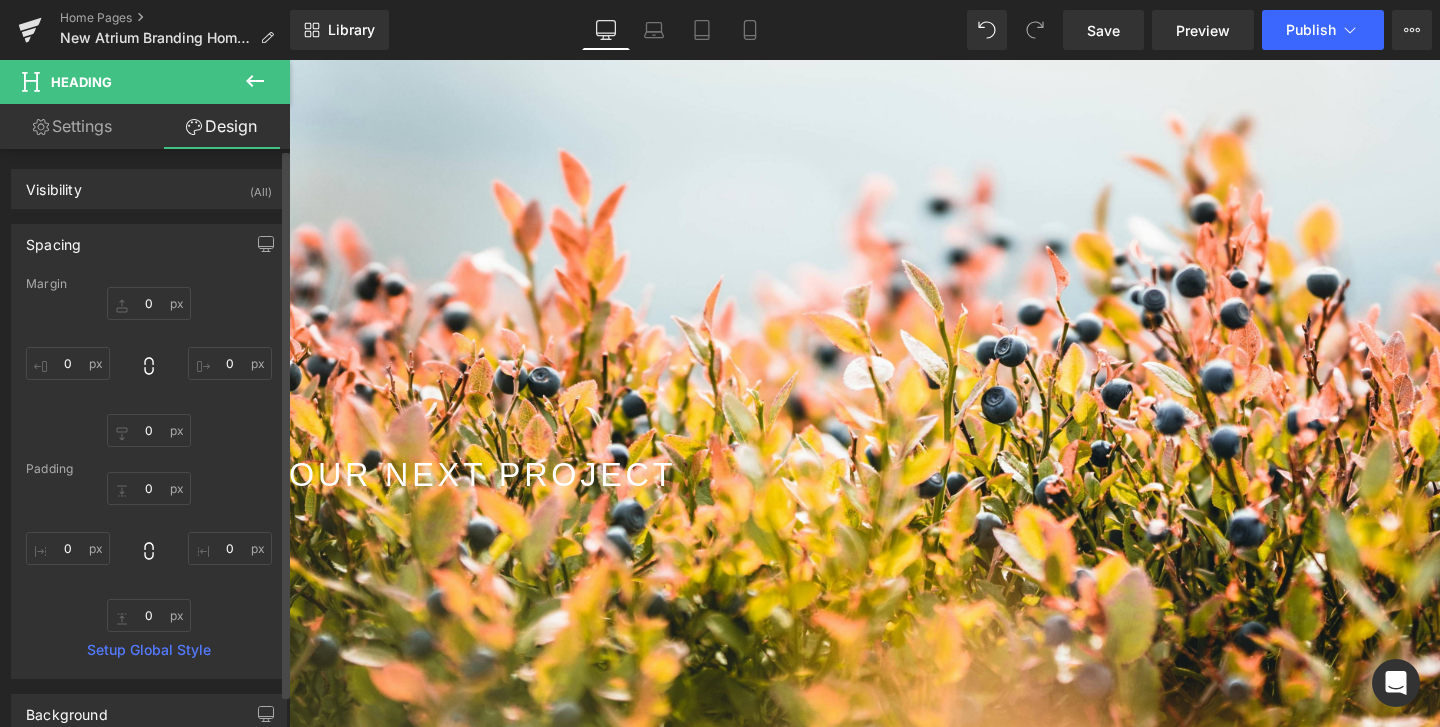 type on "0" 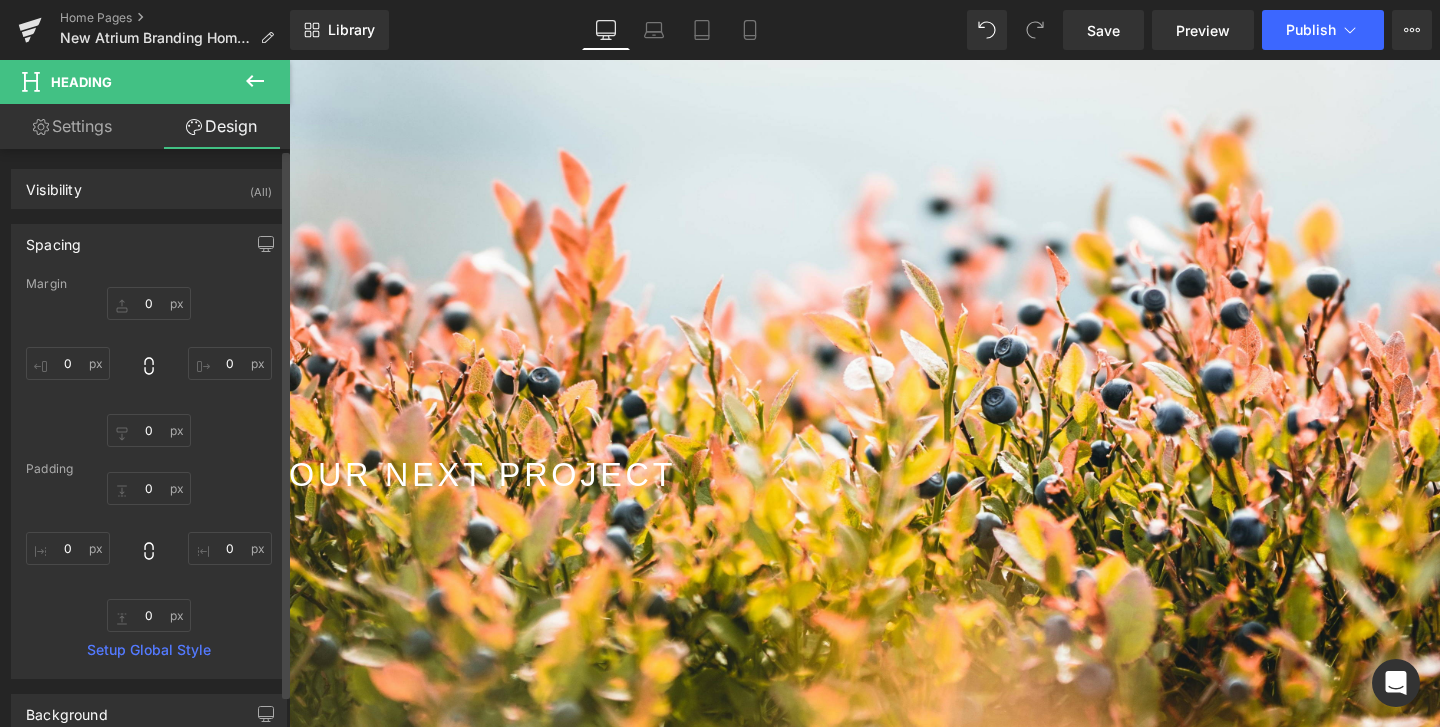 type on "0" 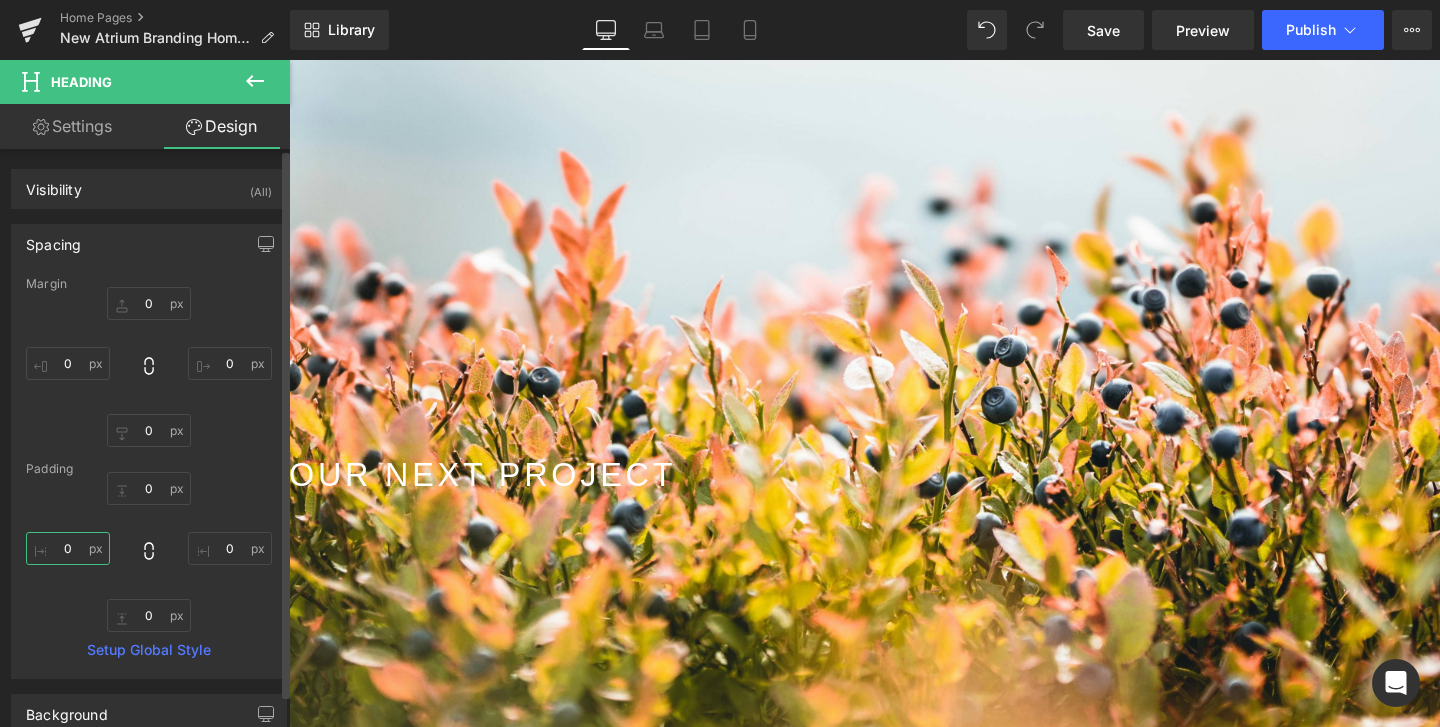 click on "0" at bounding box center [68, 548] 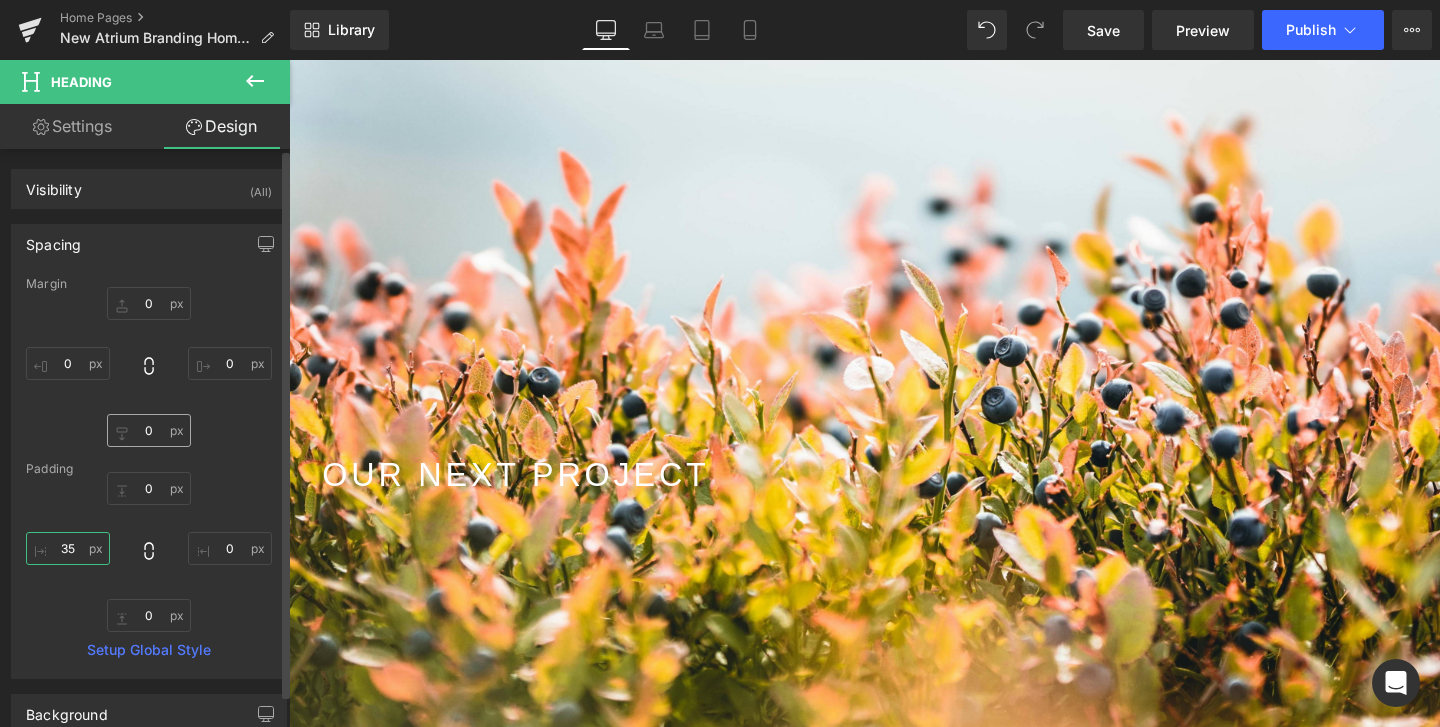 type on "35" 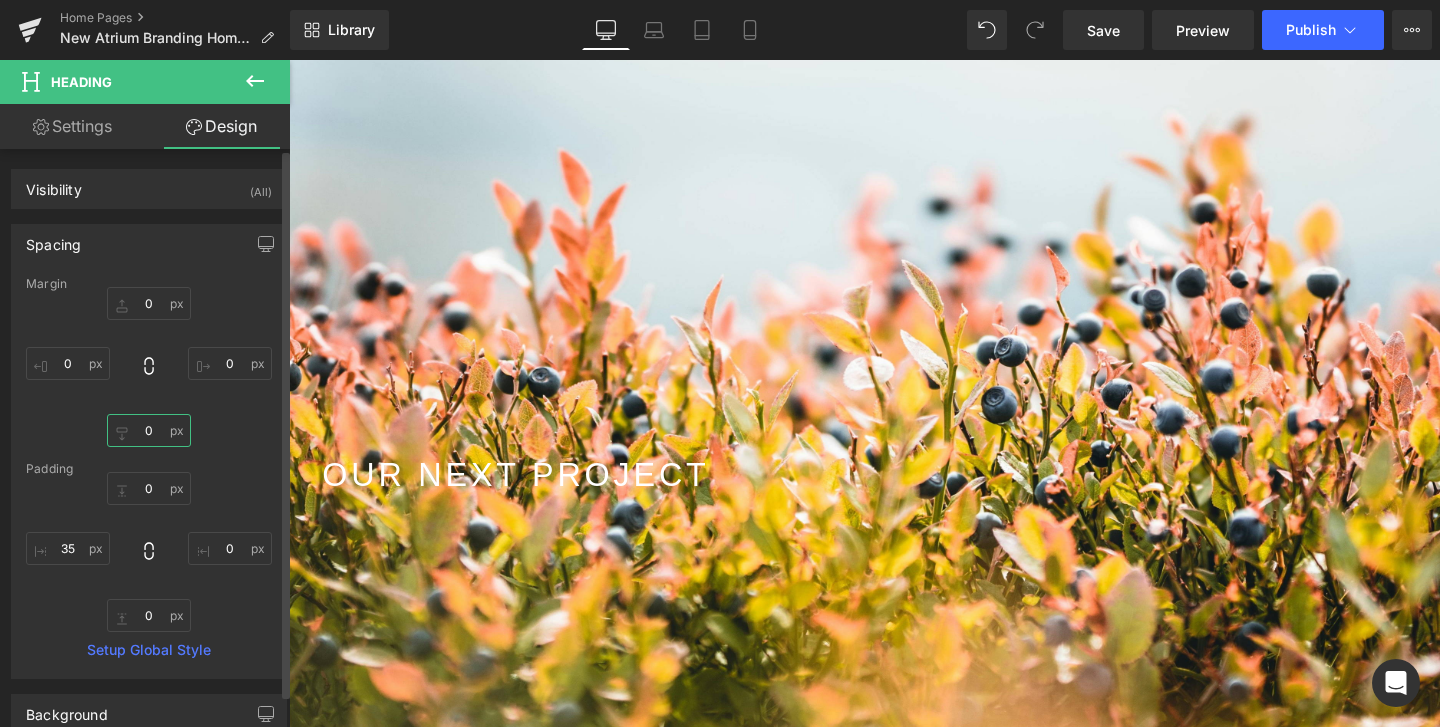 click on "0" at bounding box center (149, 430) 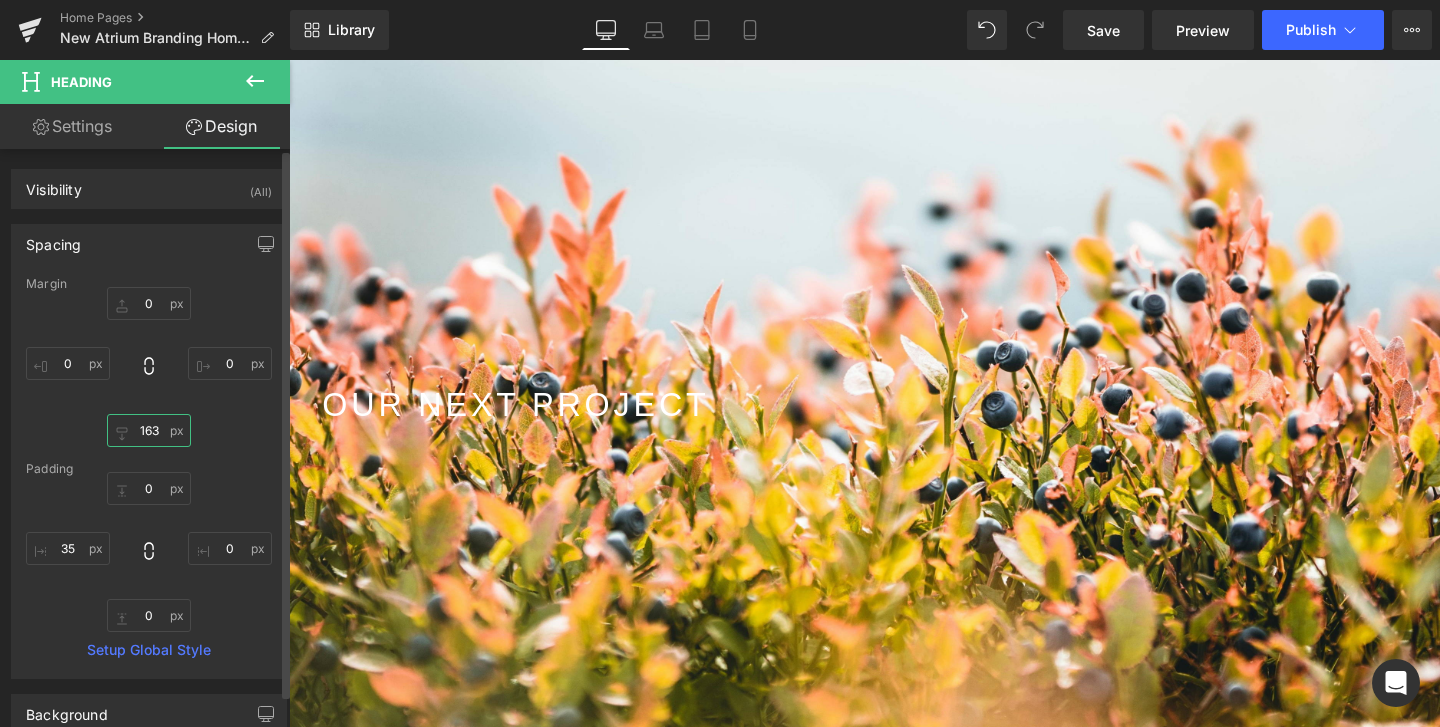 scroll, scrollTop: 76, scrollLeft: 0, axis: vertical 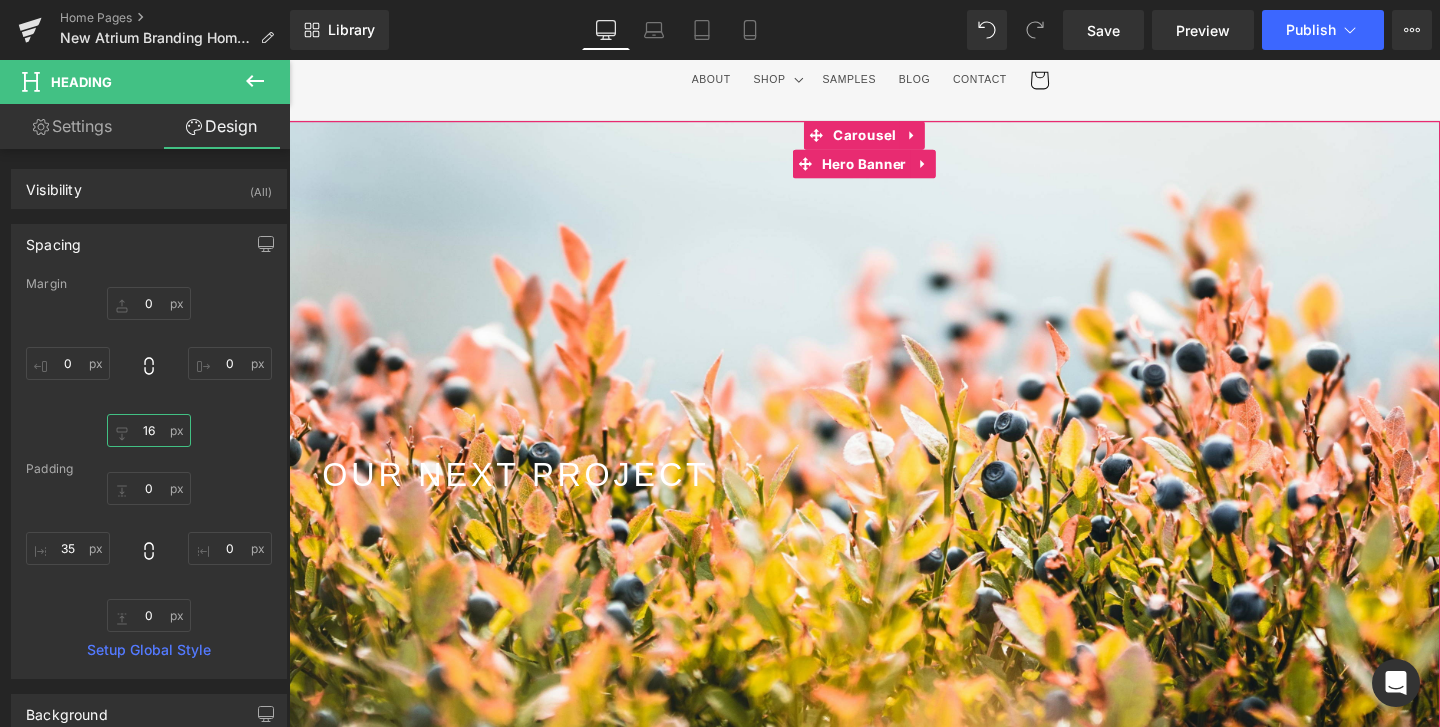 type on "1" 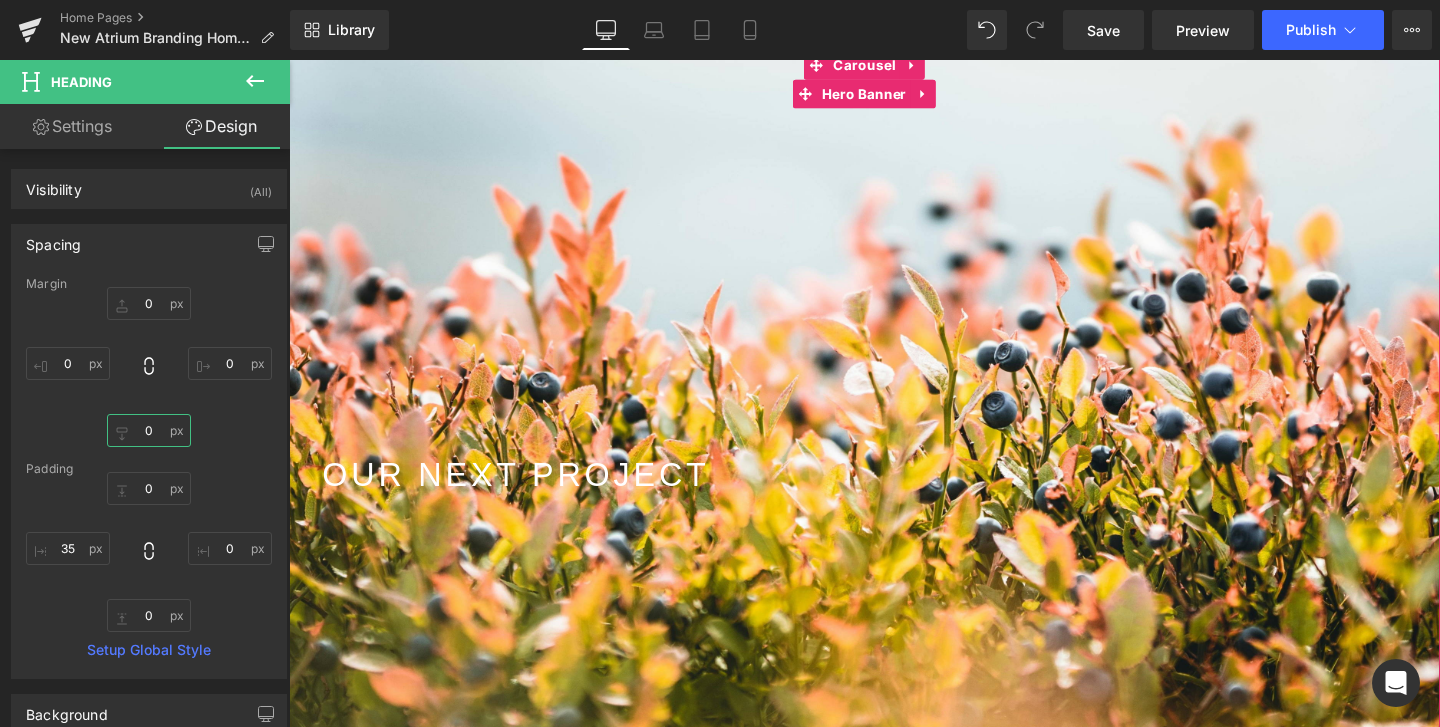 scroll, scrollTop: 155, scrollLeft: 0, axis: vertical 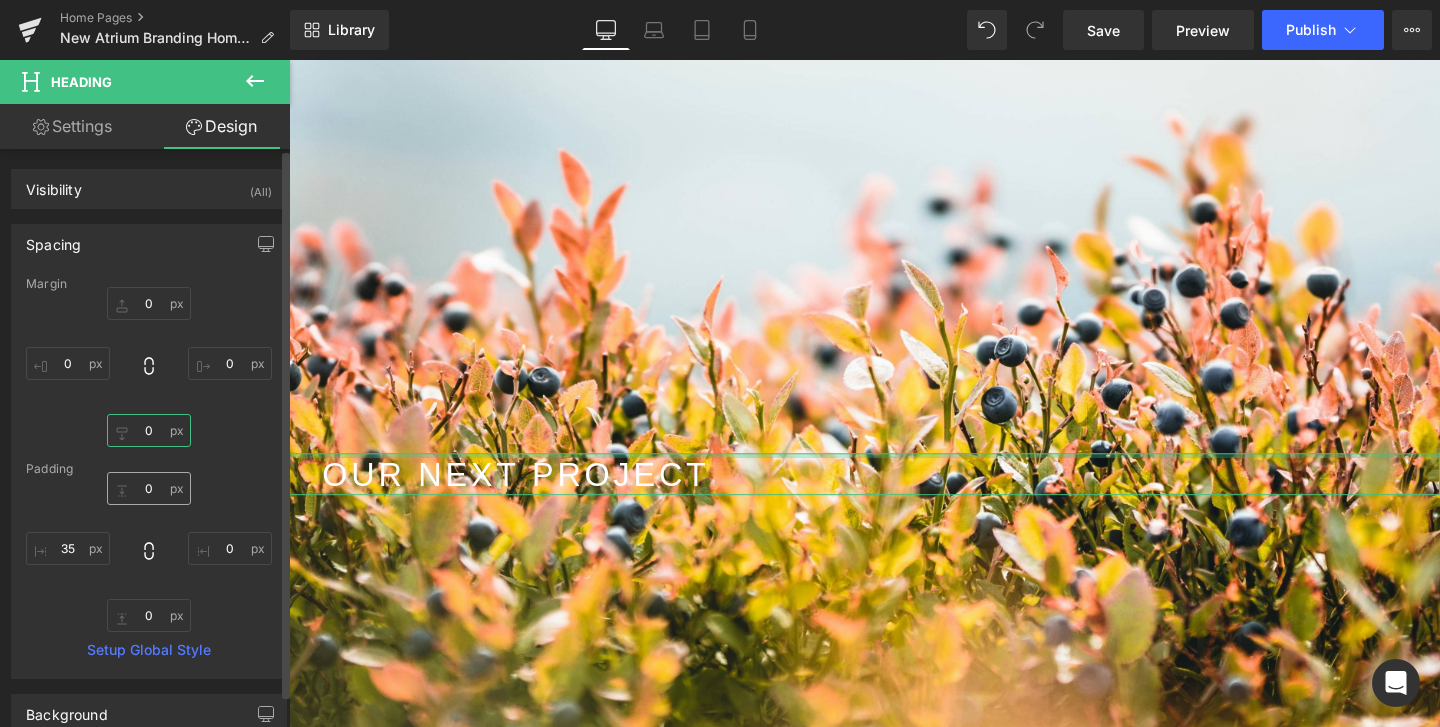 type 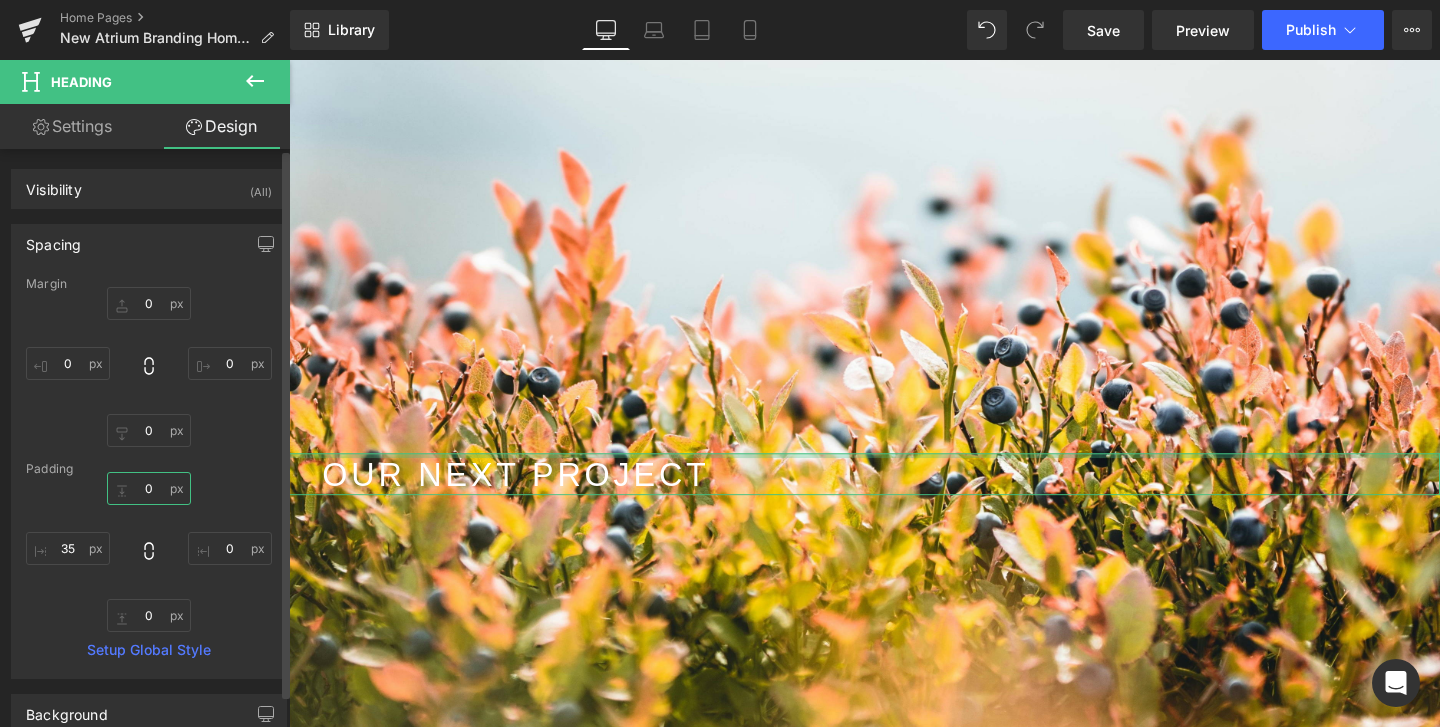 click on "0" at bounding box center (149, 488) 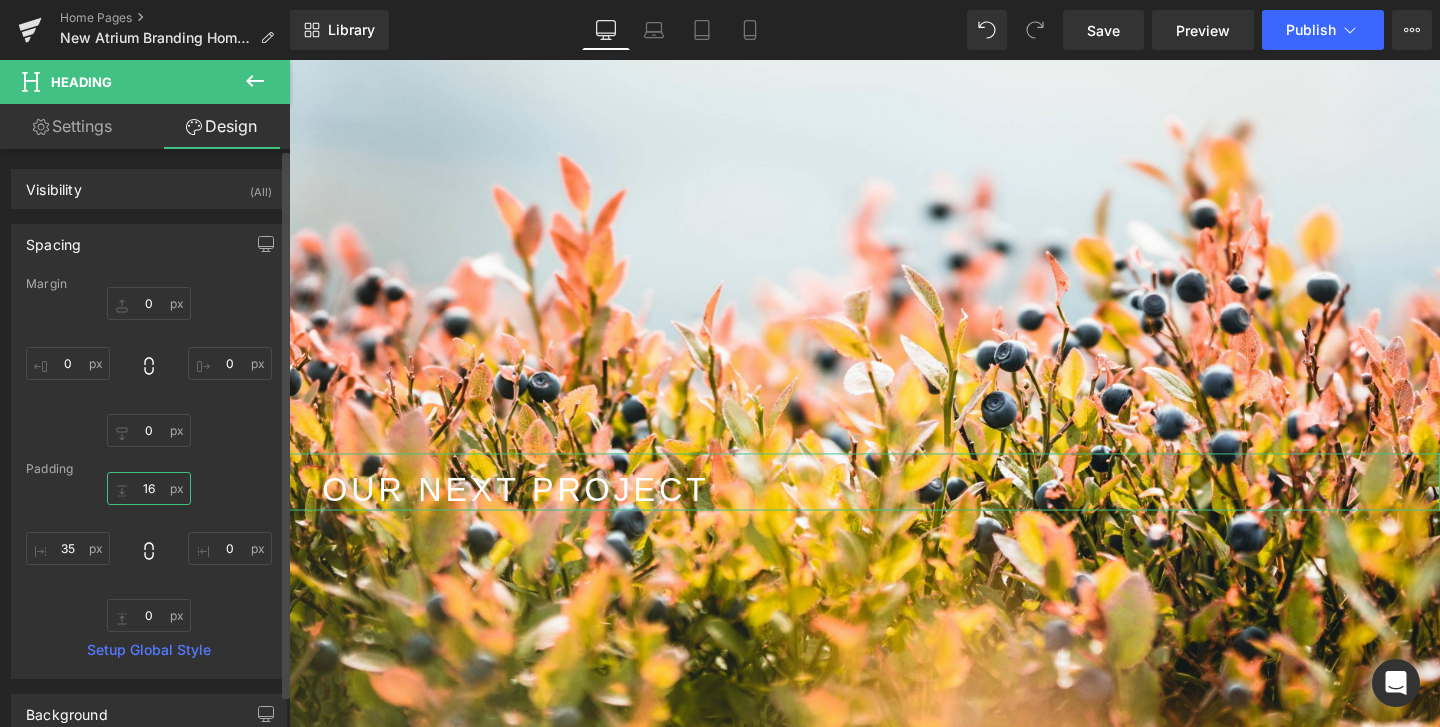 type on "163" 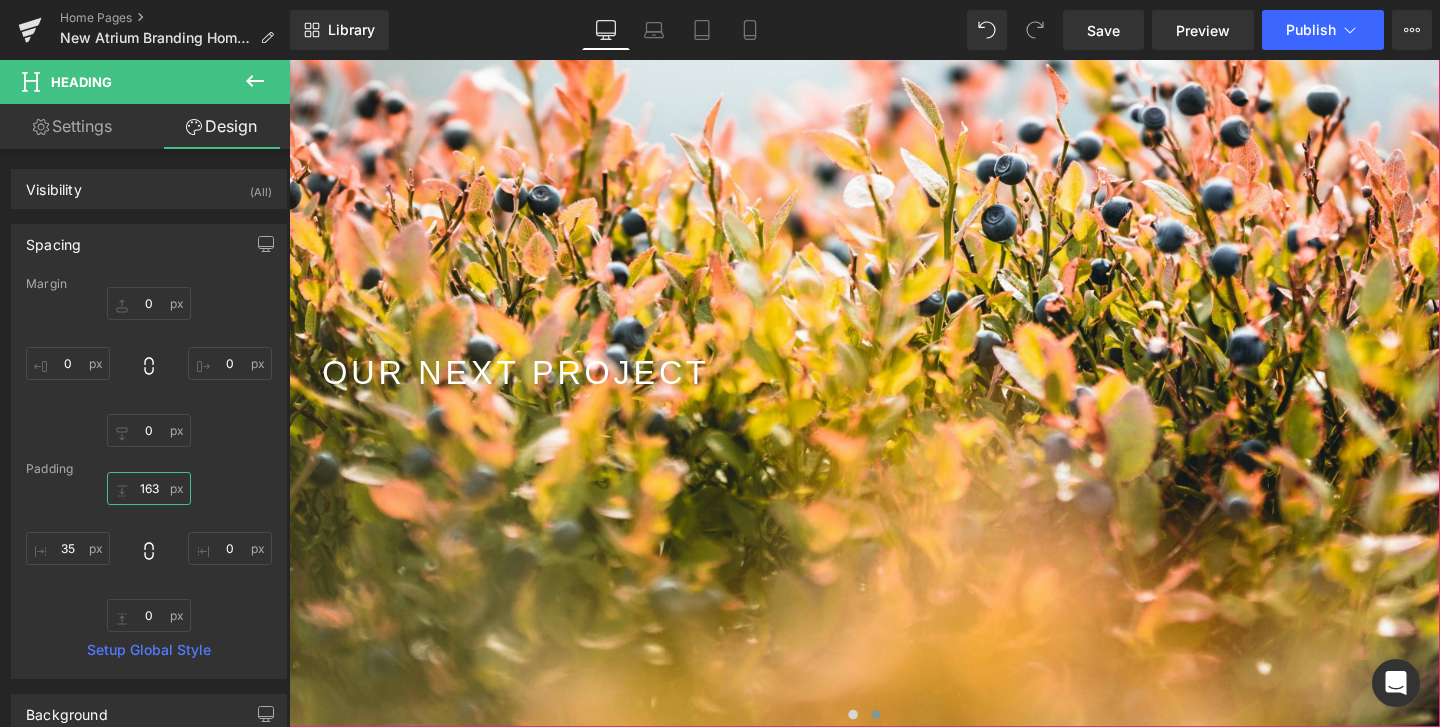 scroll, scrollTop: 337, scrollLeft: 0, axis: vertical 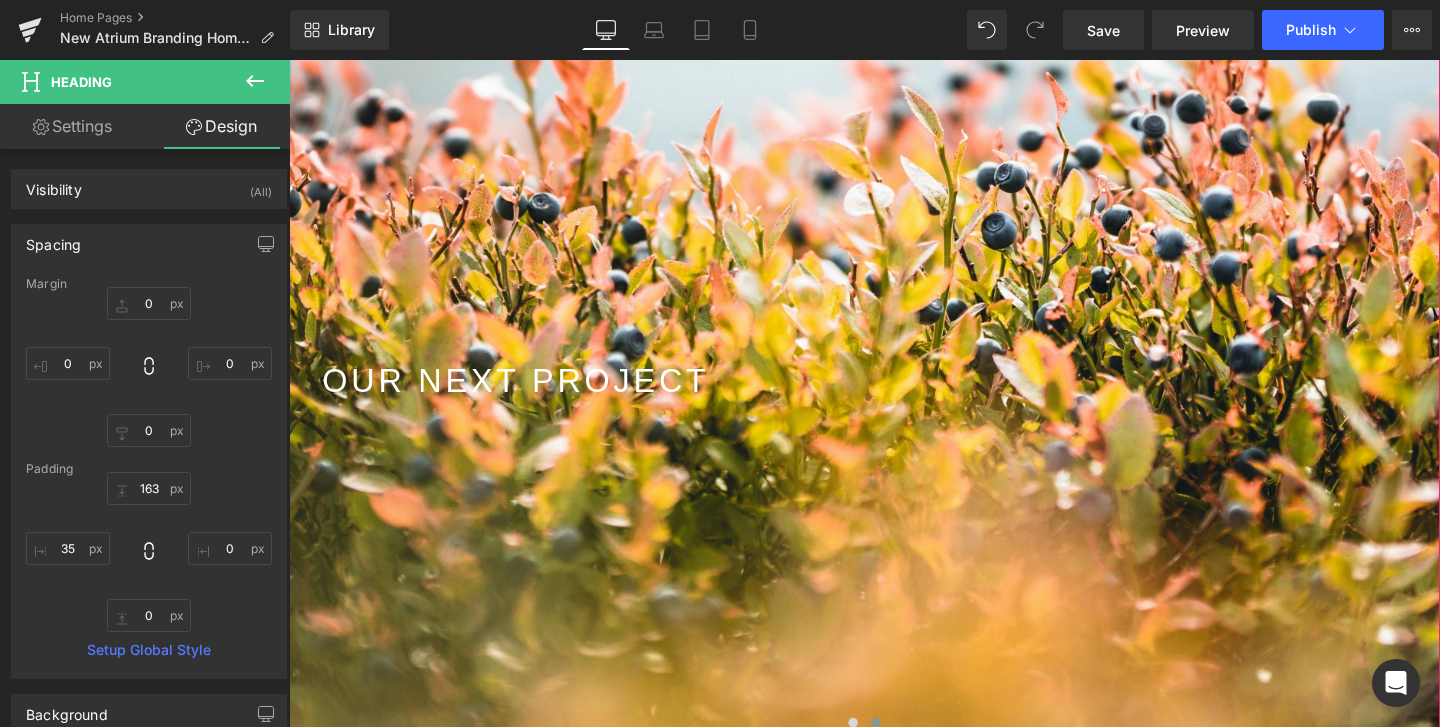 click on "OUR NEXT PROJECT
Heading   163px     35px" at bounding box center [894, 317] 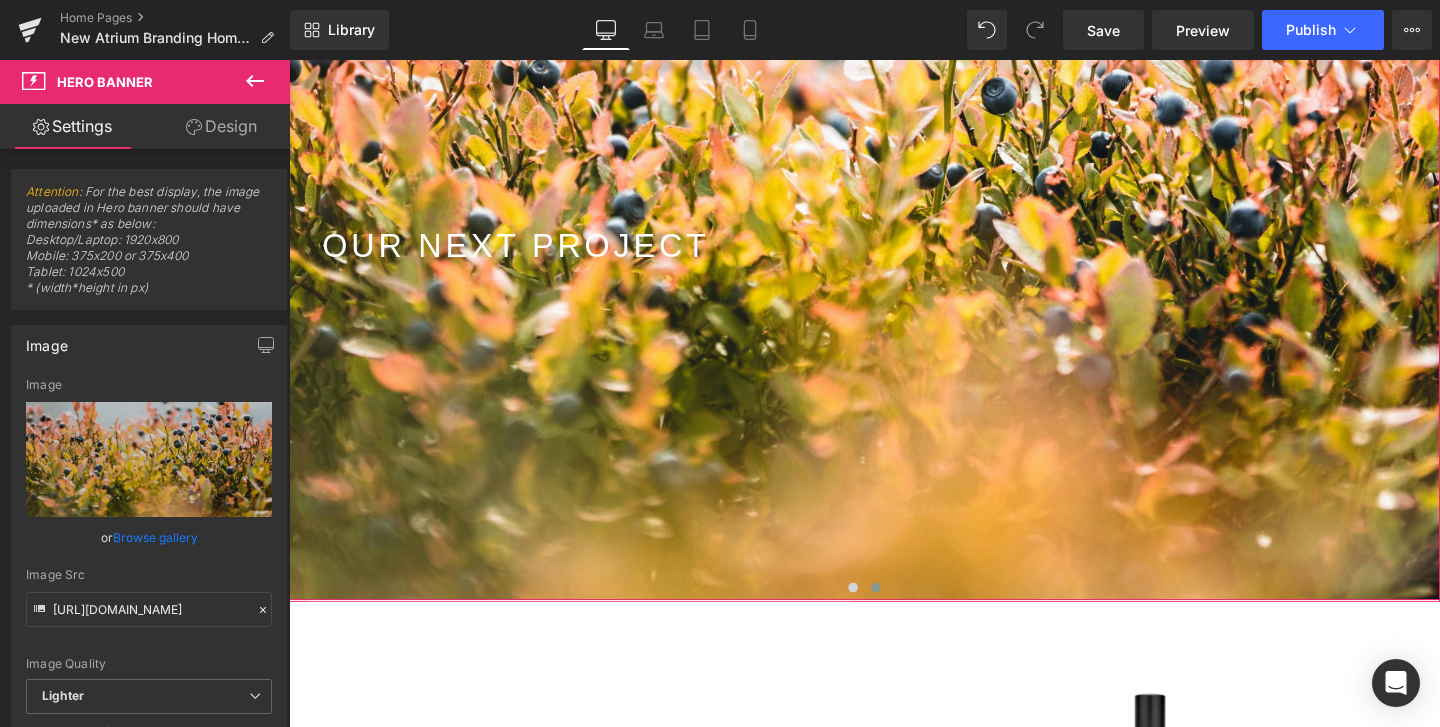 scroll, scrollTop: 394, scrollLeft: 0, axis: vertical 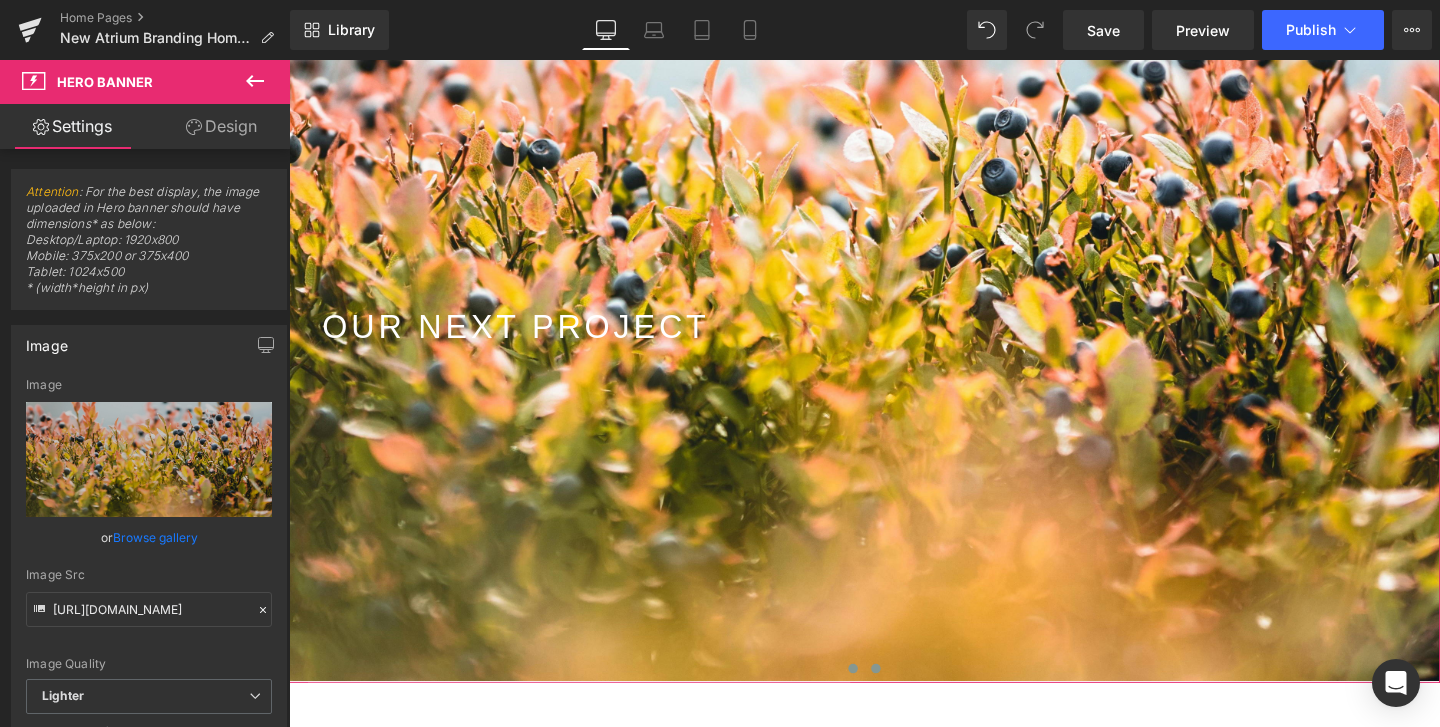 click at bounding box center [882, 700] 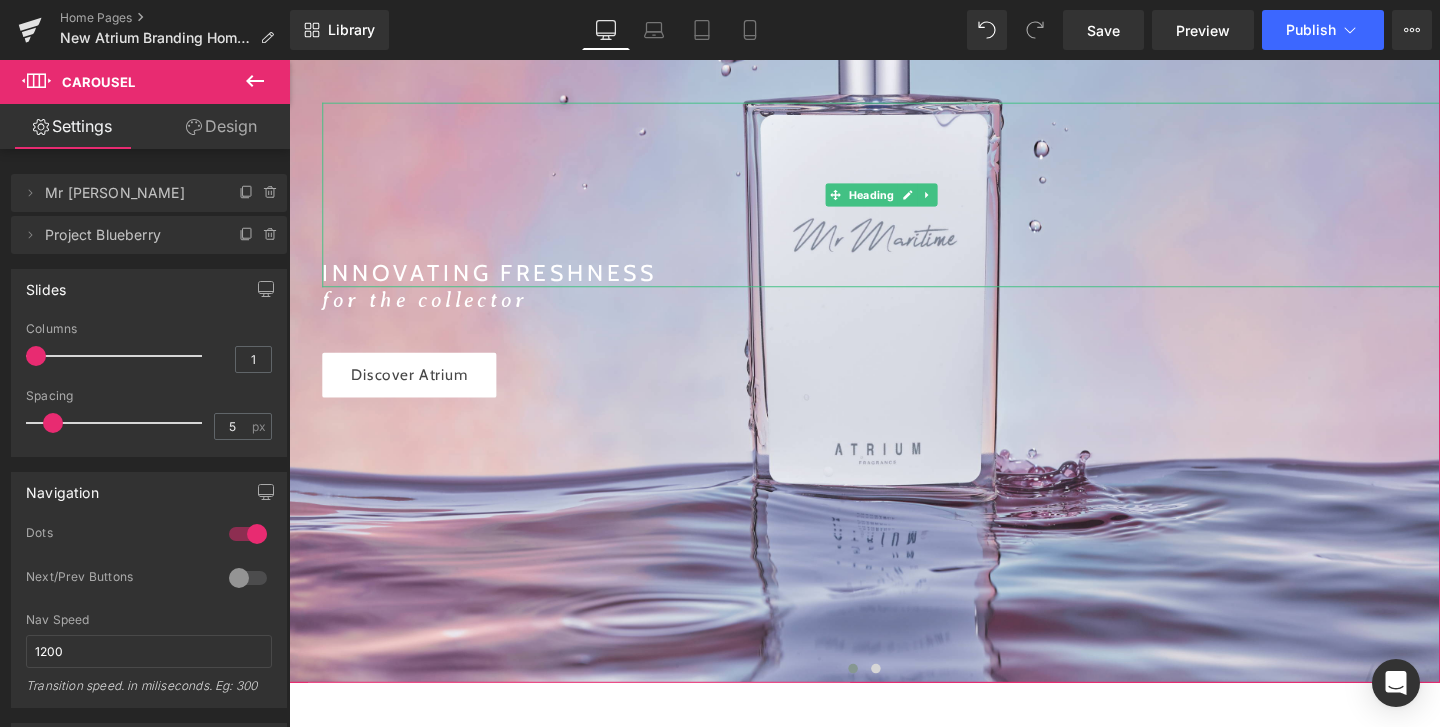 click on "INNOVATING FRESHNESS" at bounding box center (911, 283) 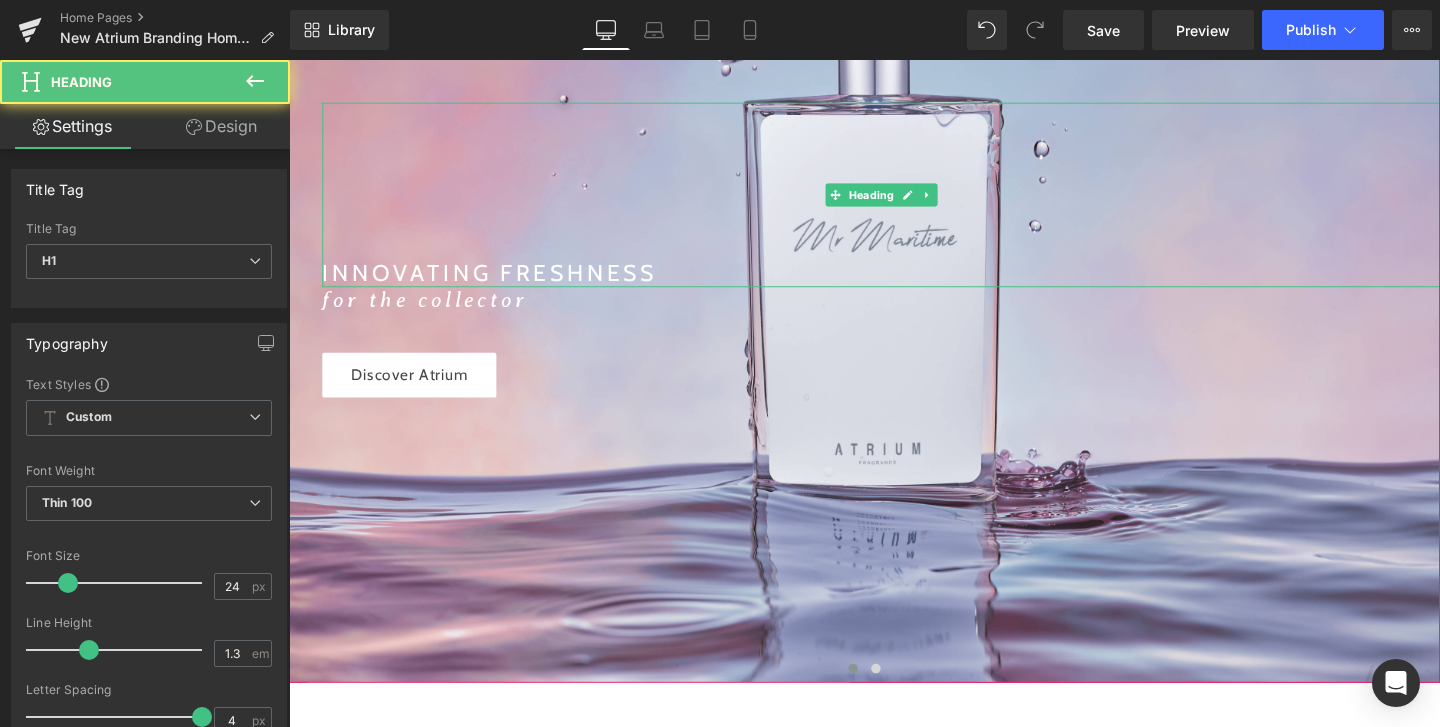 click on "INNOVATING FRESHNESS" at bounding box center (911, 283) 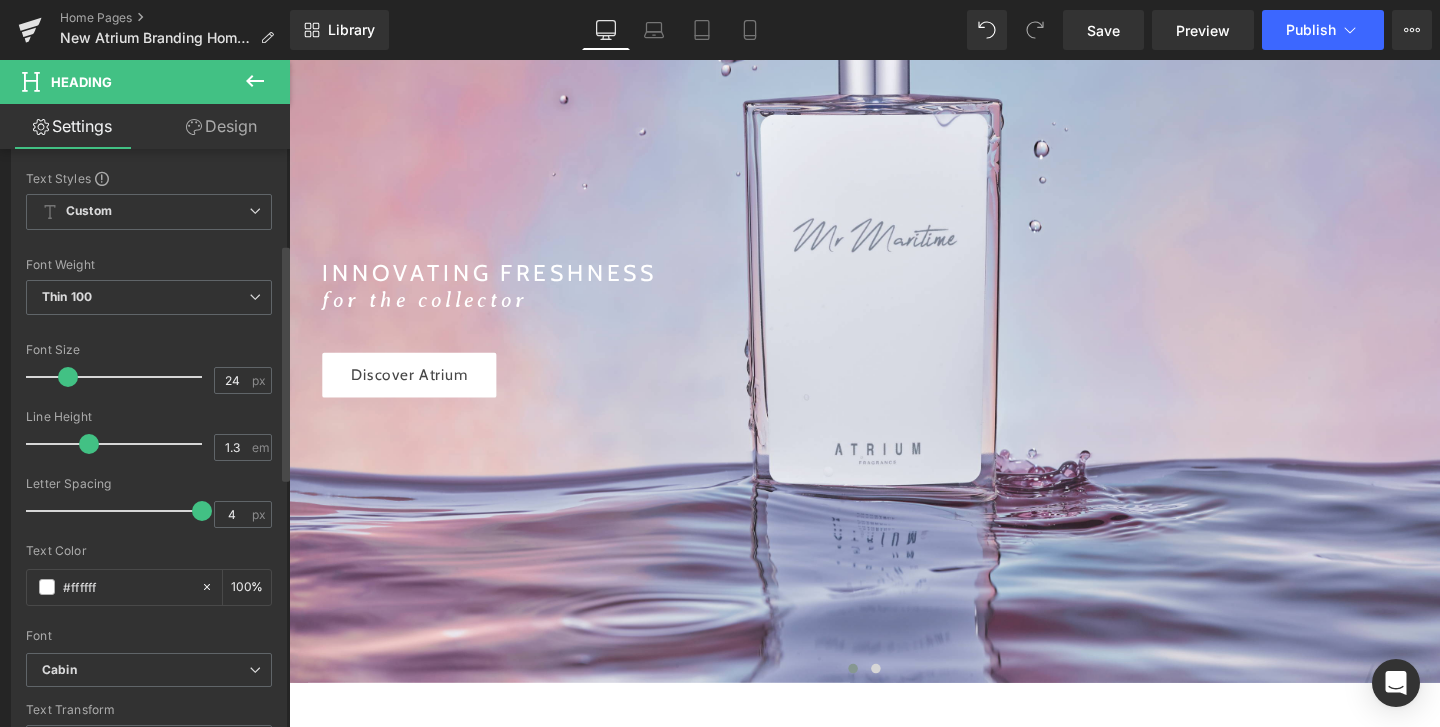 scroll, scrollTop: 236, scrollLeft: 0, axis: vertical 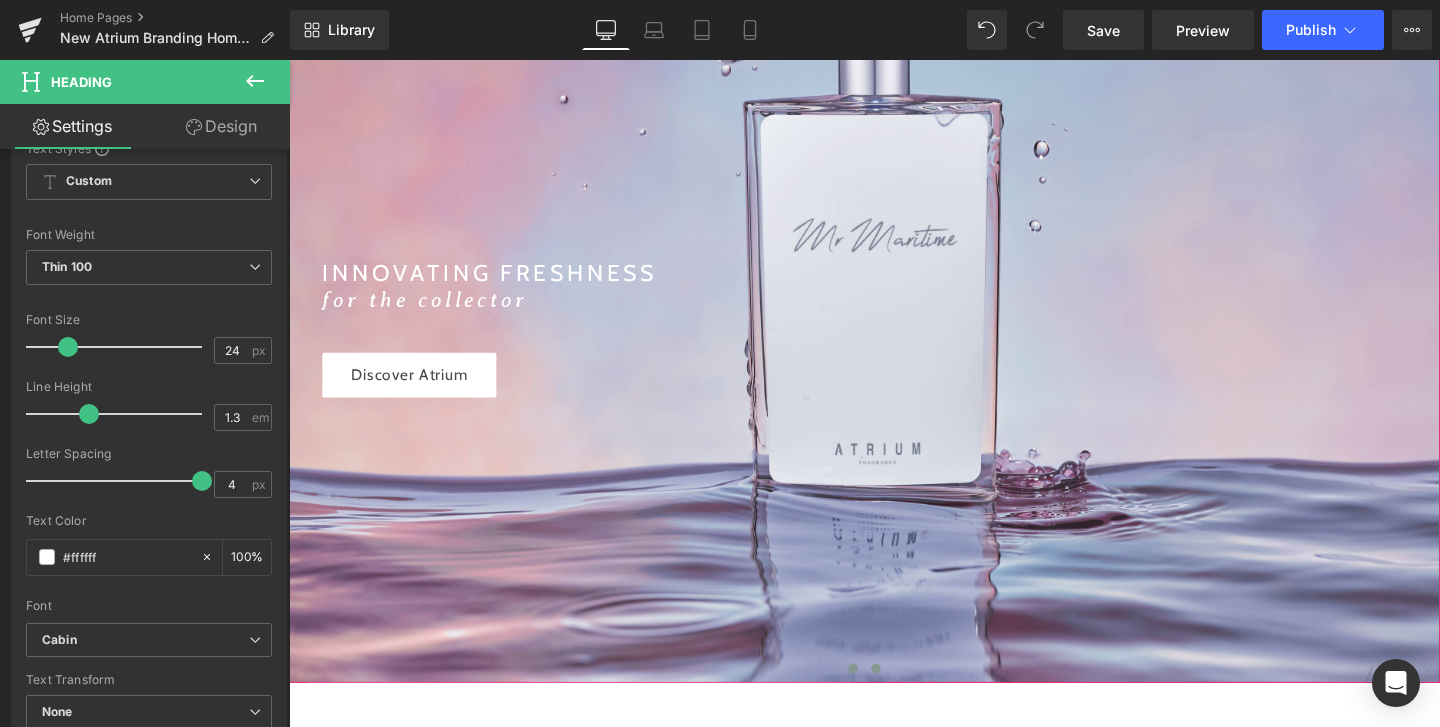 click at bounding box center (906, 700) 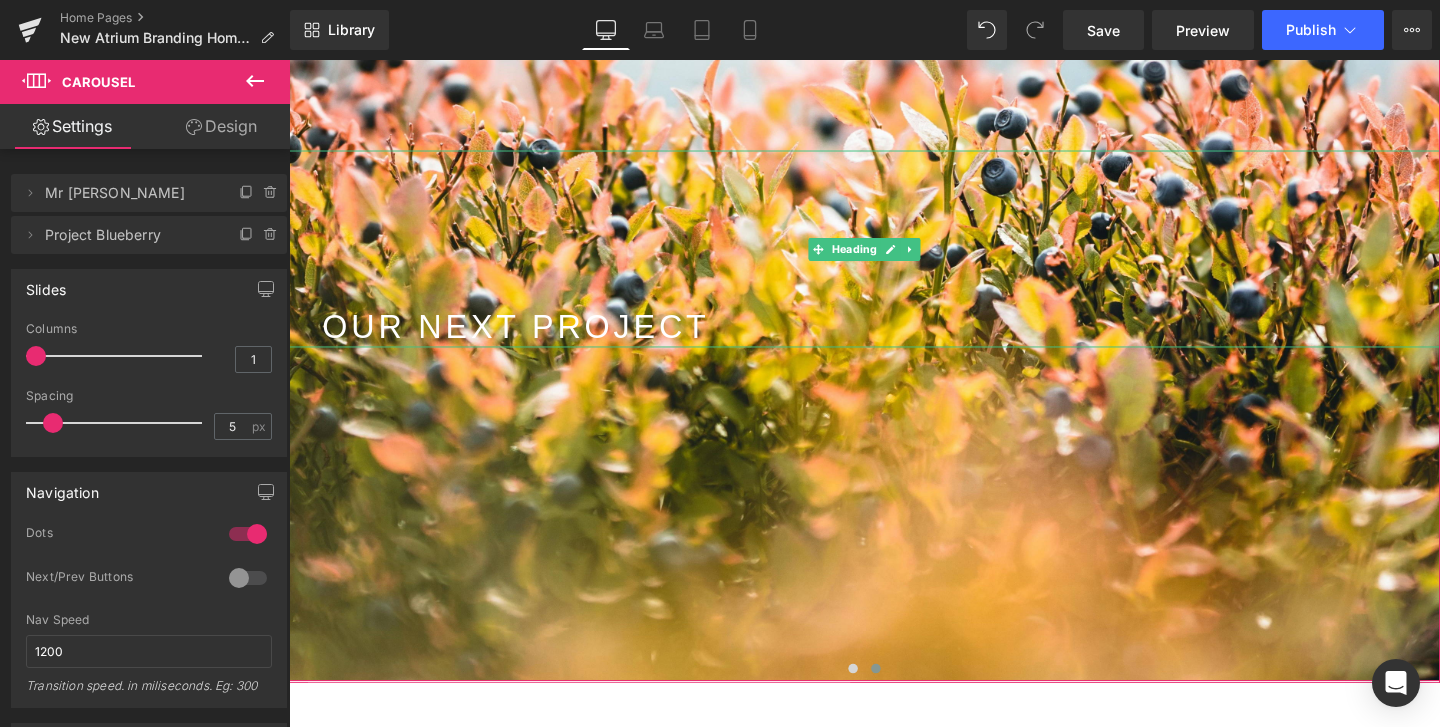 click on "OUR NEXT PROJECT" at bounding box center (911, 341) 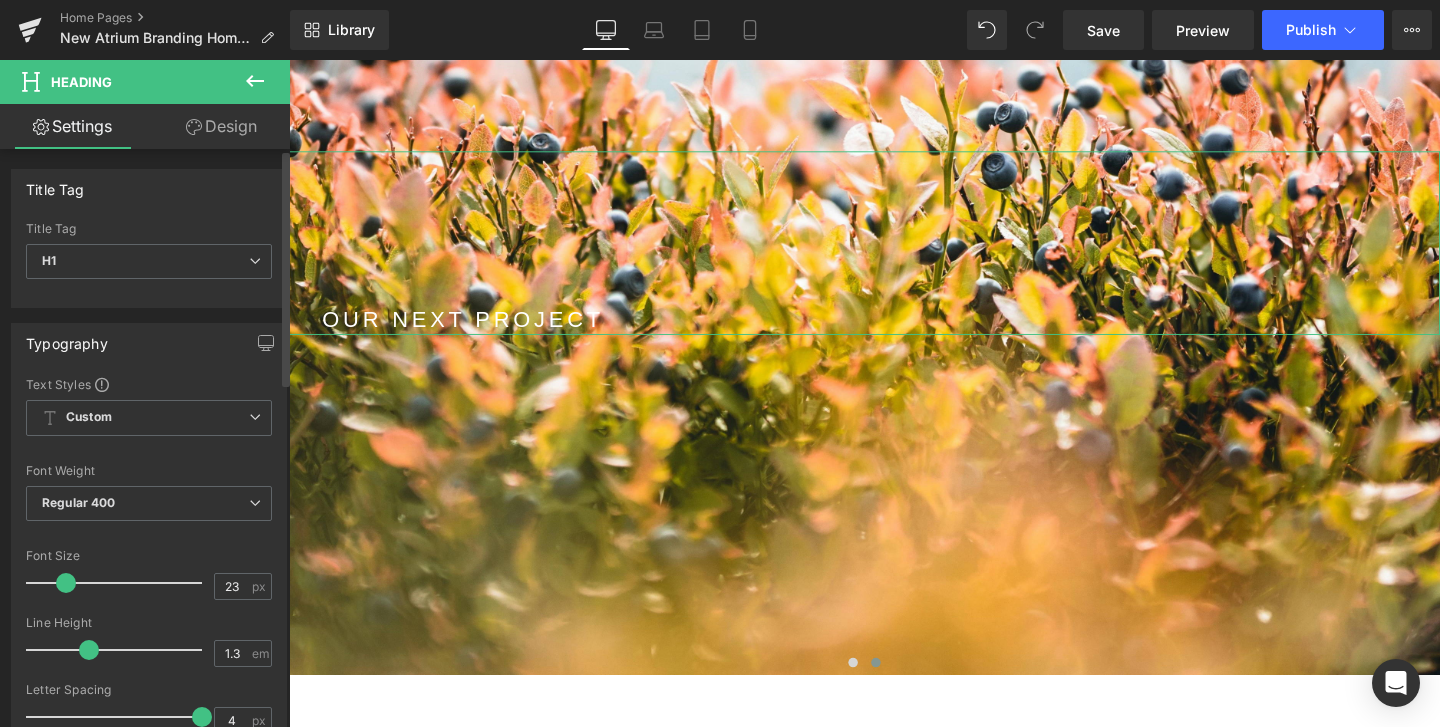 type on "24" 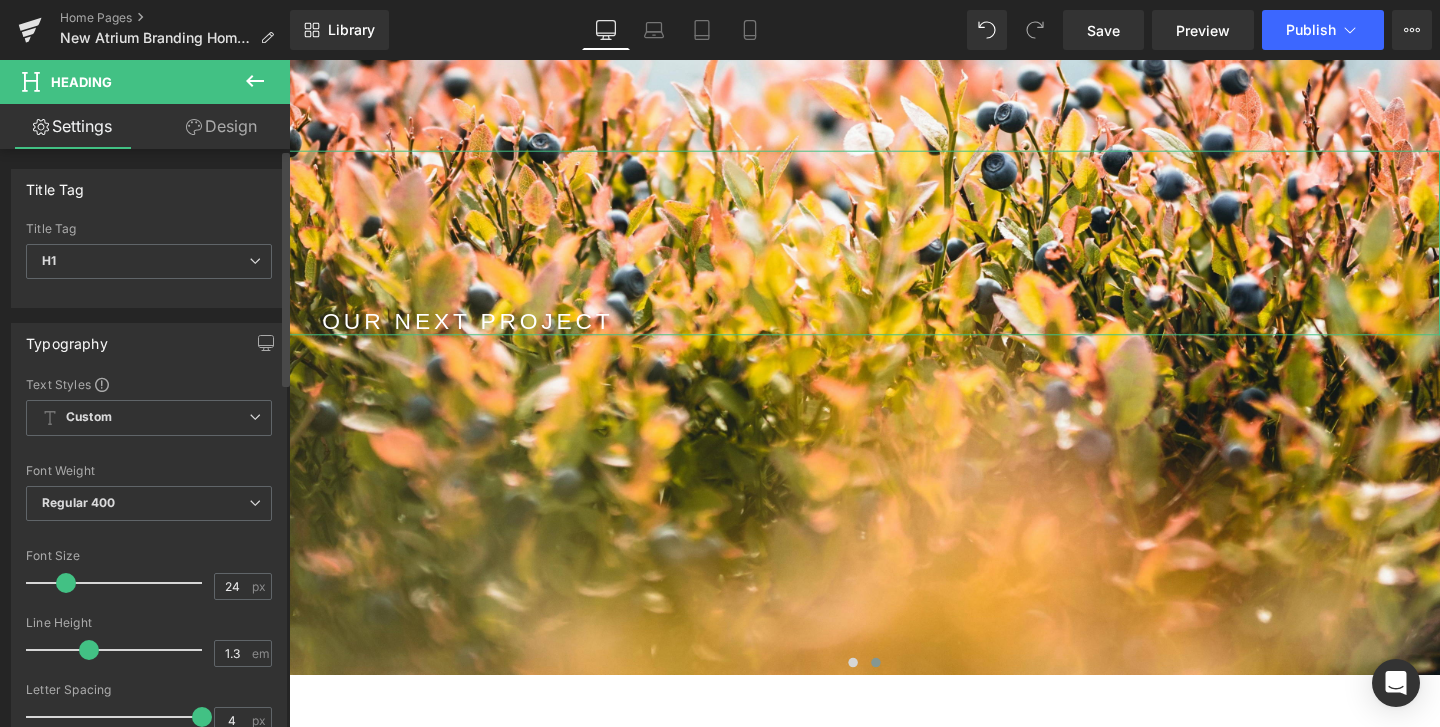 scroll, scrollTop: 400, scrollLeft: 0, axis: vertical 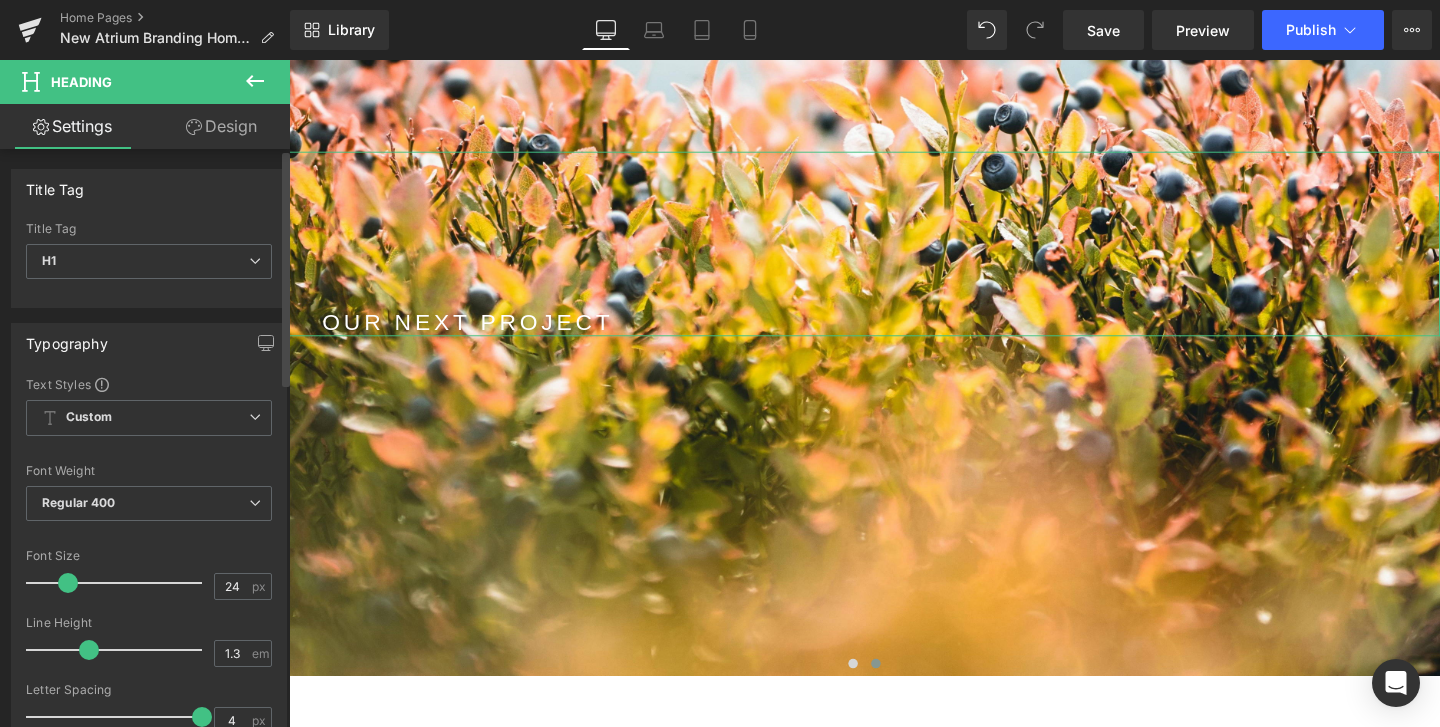 drag, startPoint x: 82, startPoint y: 583, endPoint x: 65, endPoint y: 584, distance: 17.029387 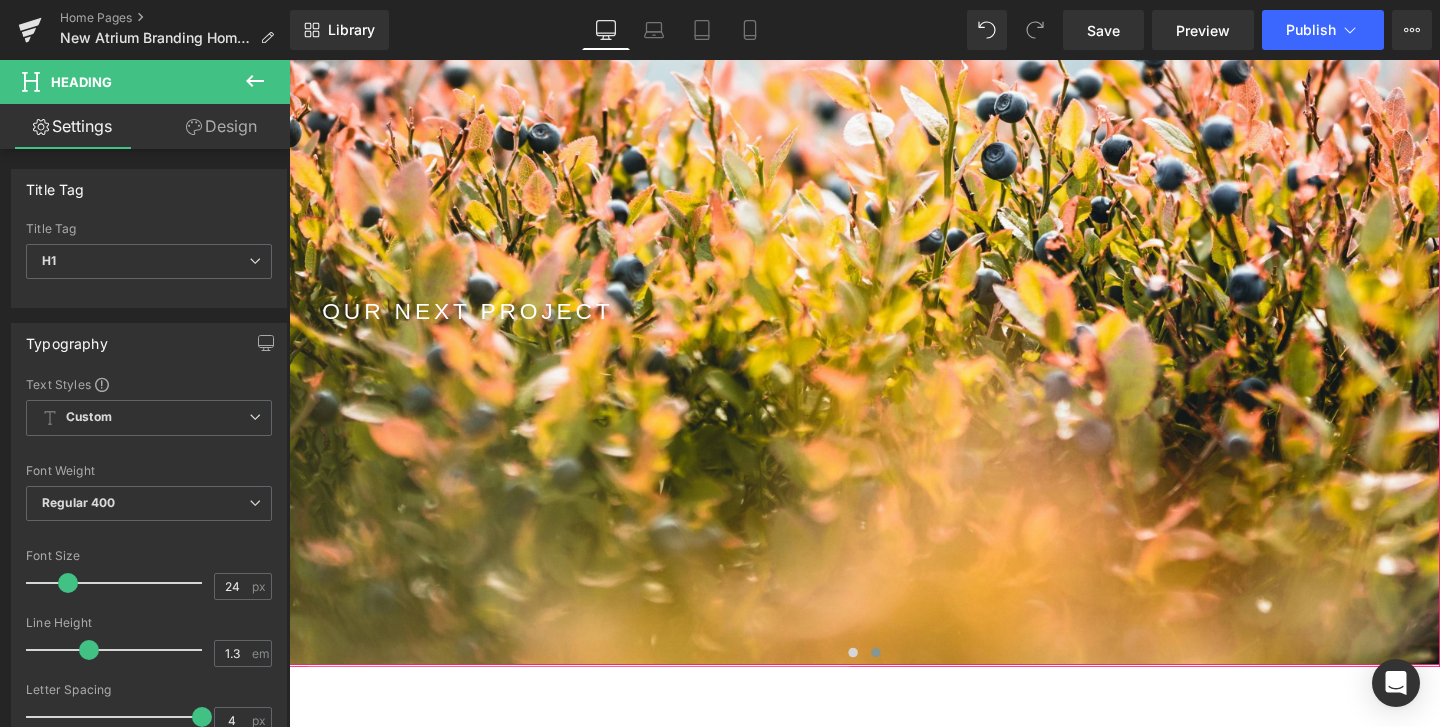 scroll, scrollTop: 412, scrollLeft: 0, axis: vertical 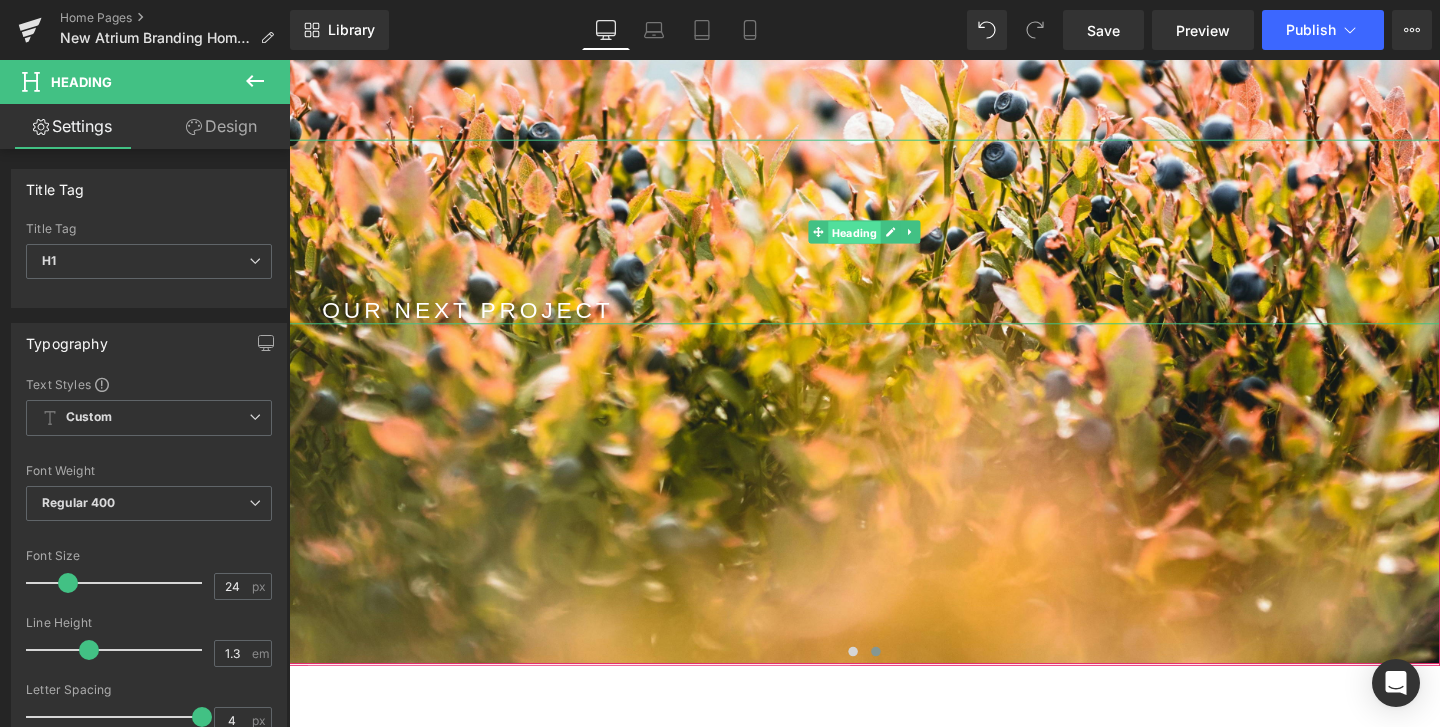 click on "Heading" at bounding box center (883, 242) 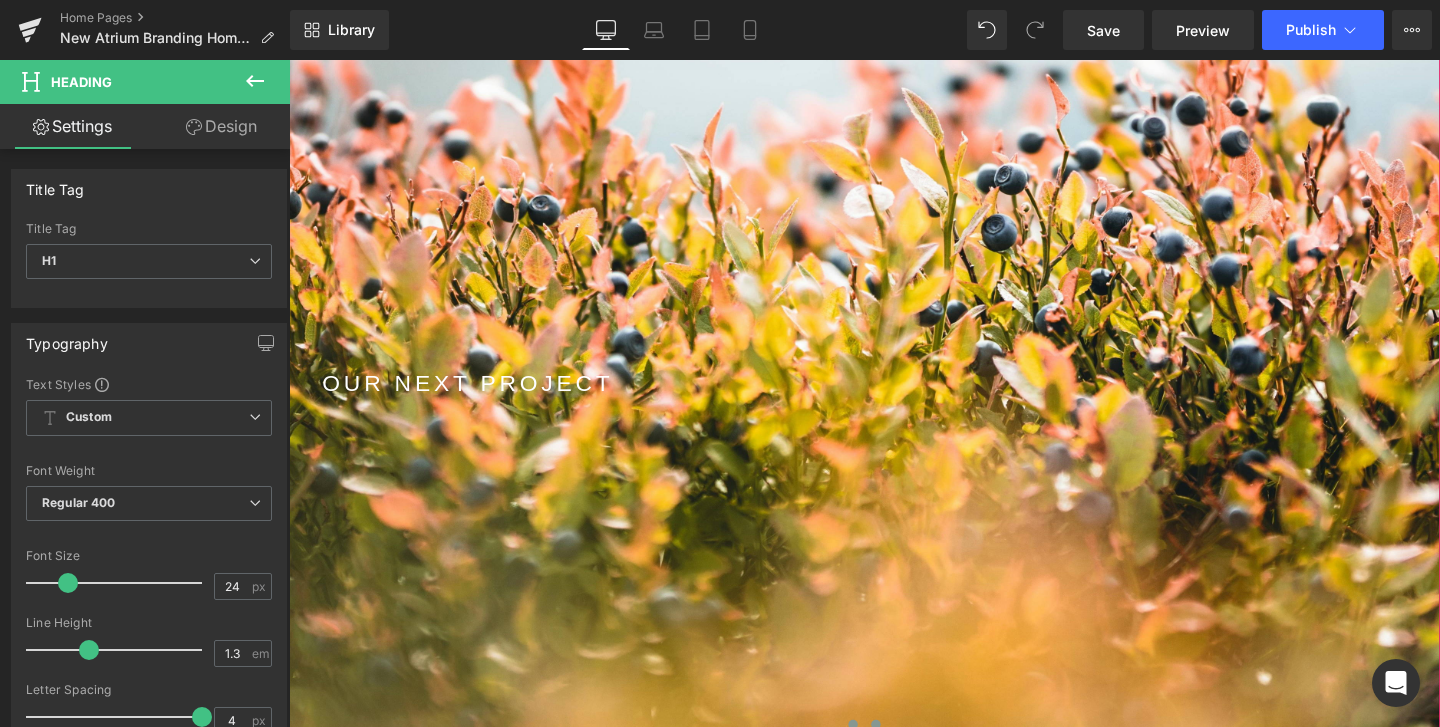 scroll, scrollTop: 344, scrollLeft: 0, axis: vertical 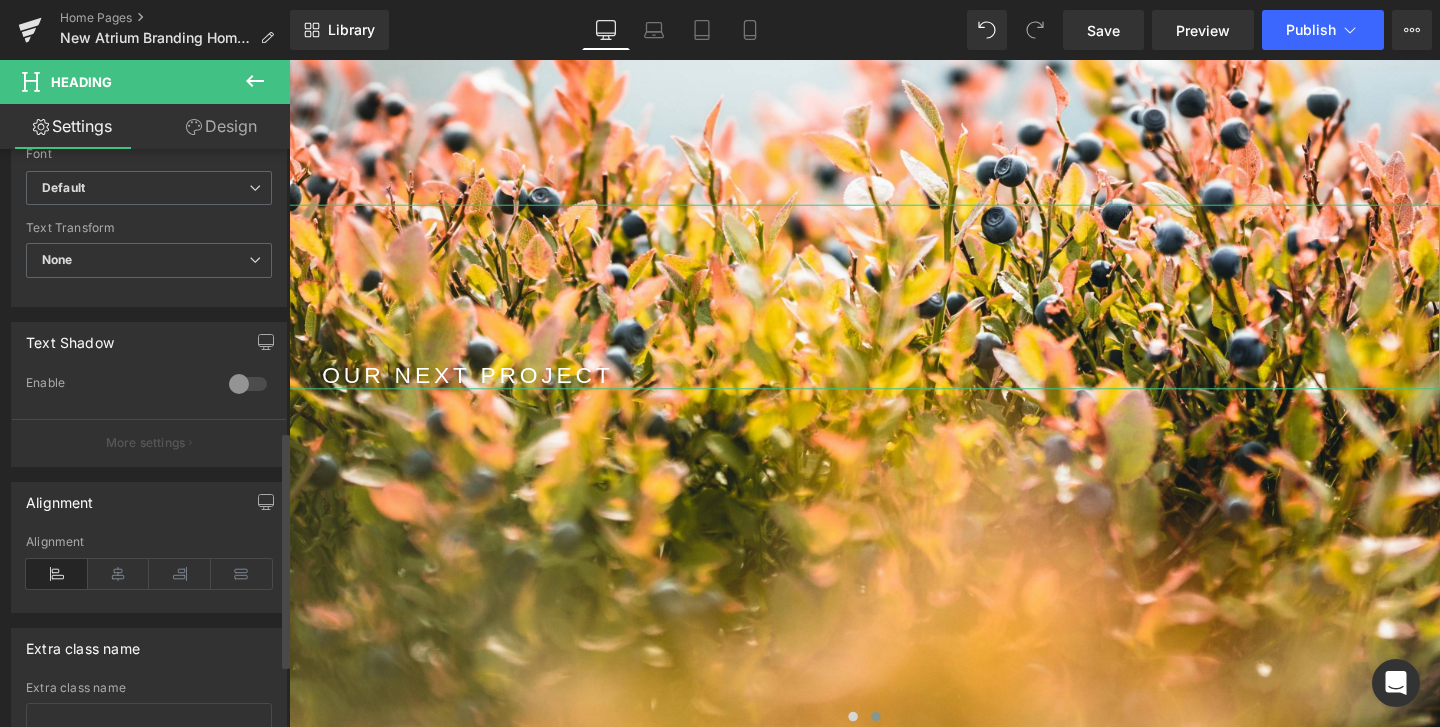 click at bounding box center (248, 384) 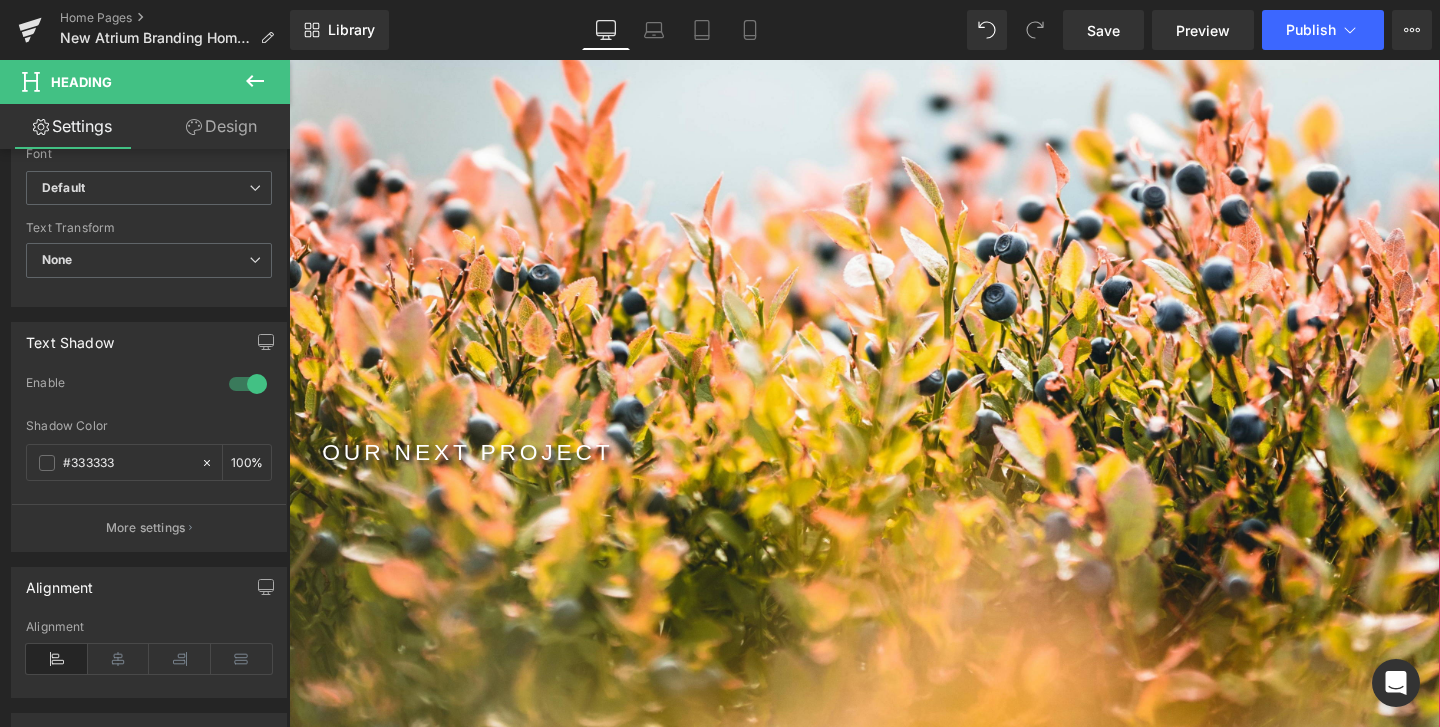 scroll, scrollTop: 271, scrollLeft: 0, axis: vertical 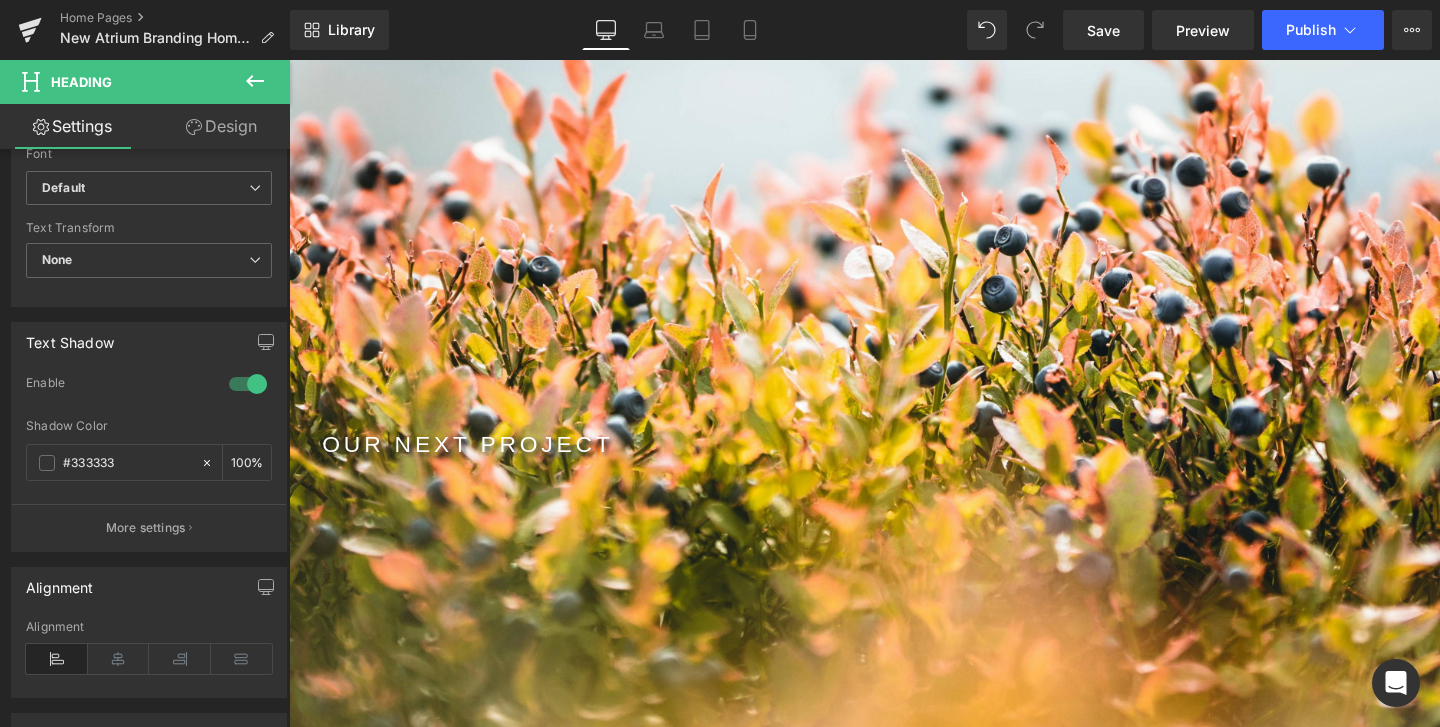 click 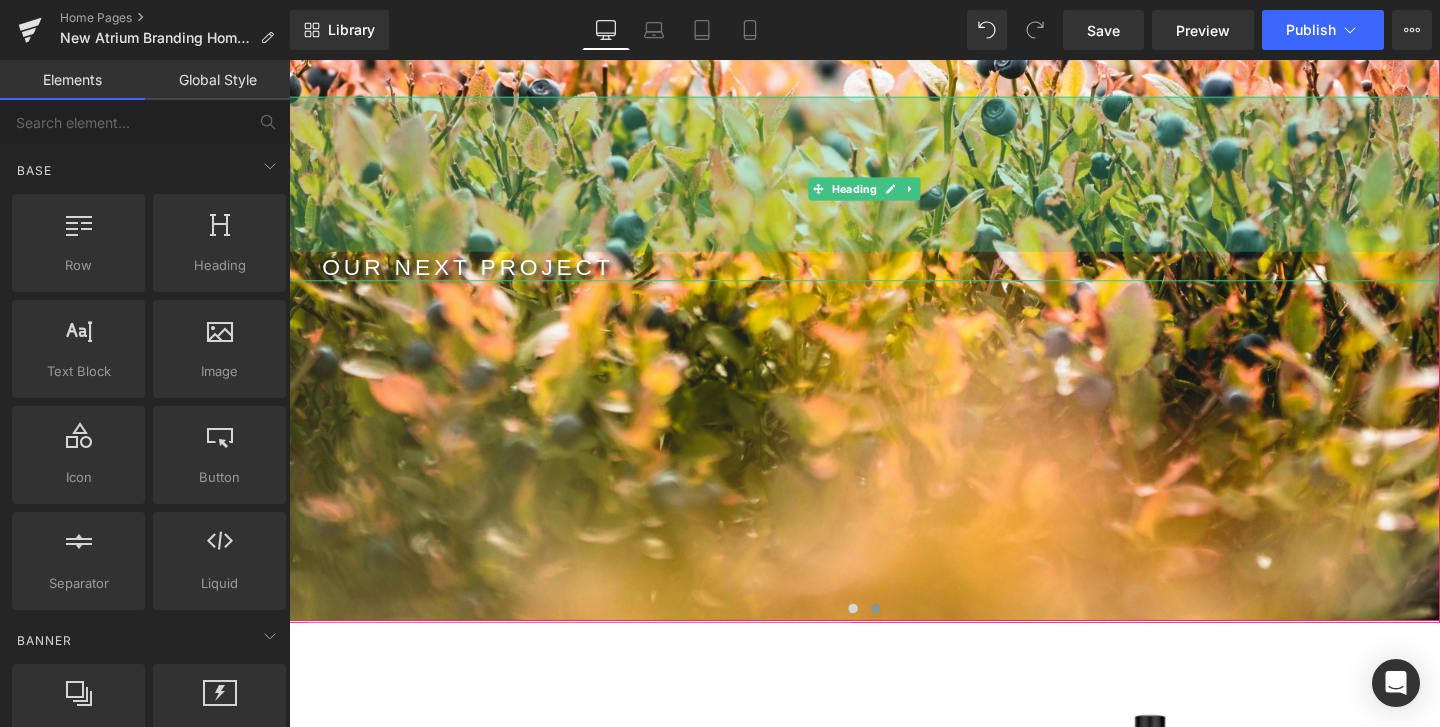scroll, scrollTop: 473, scrollLeft: 0, axis: vertical 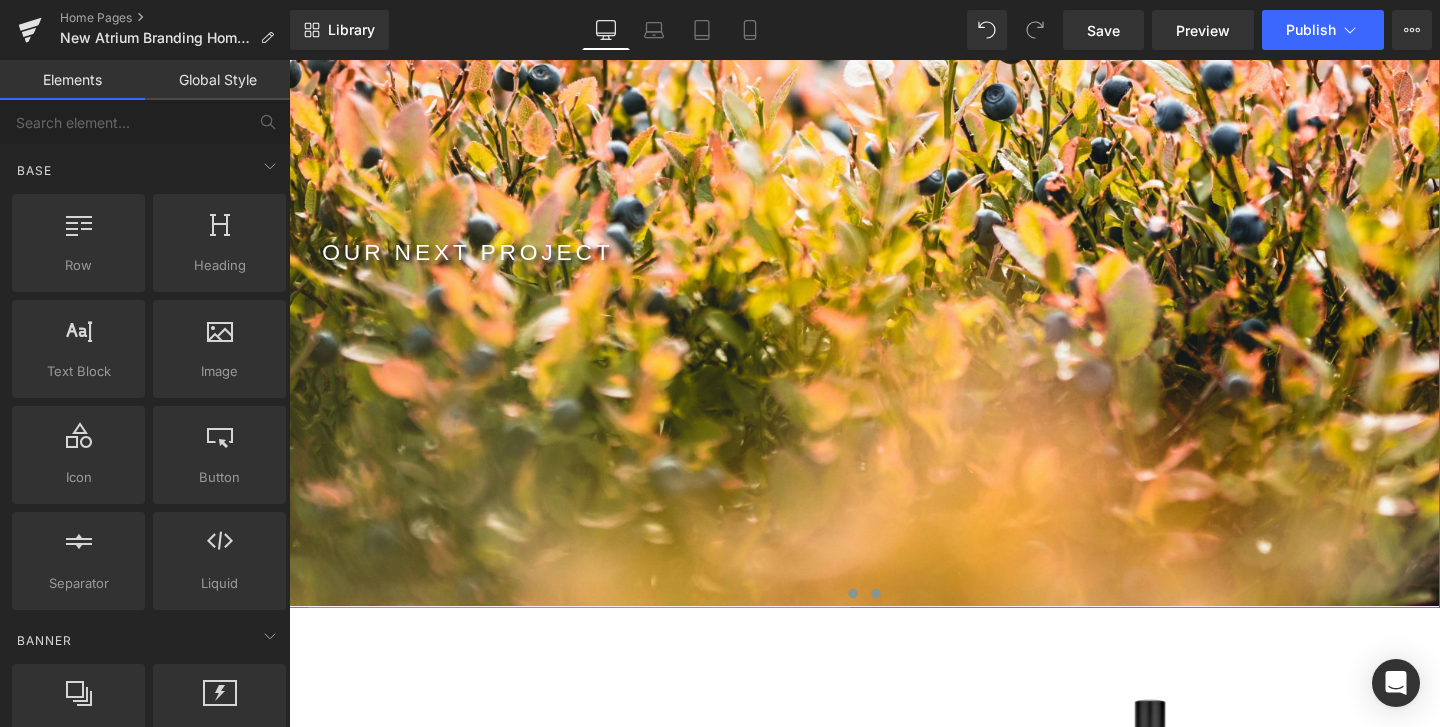 click at bounding box center [882, 621] 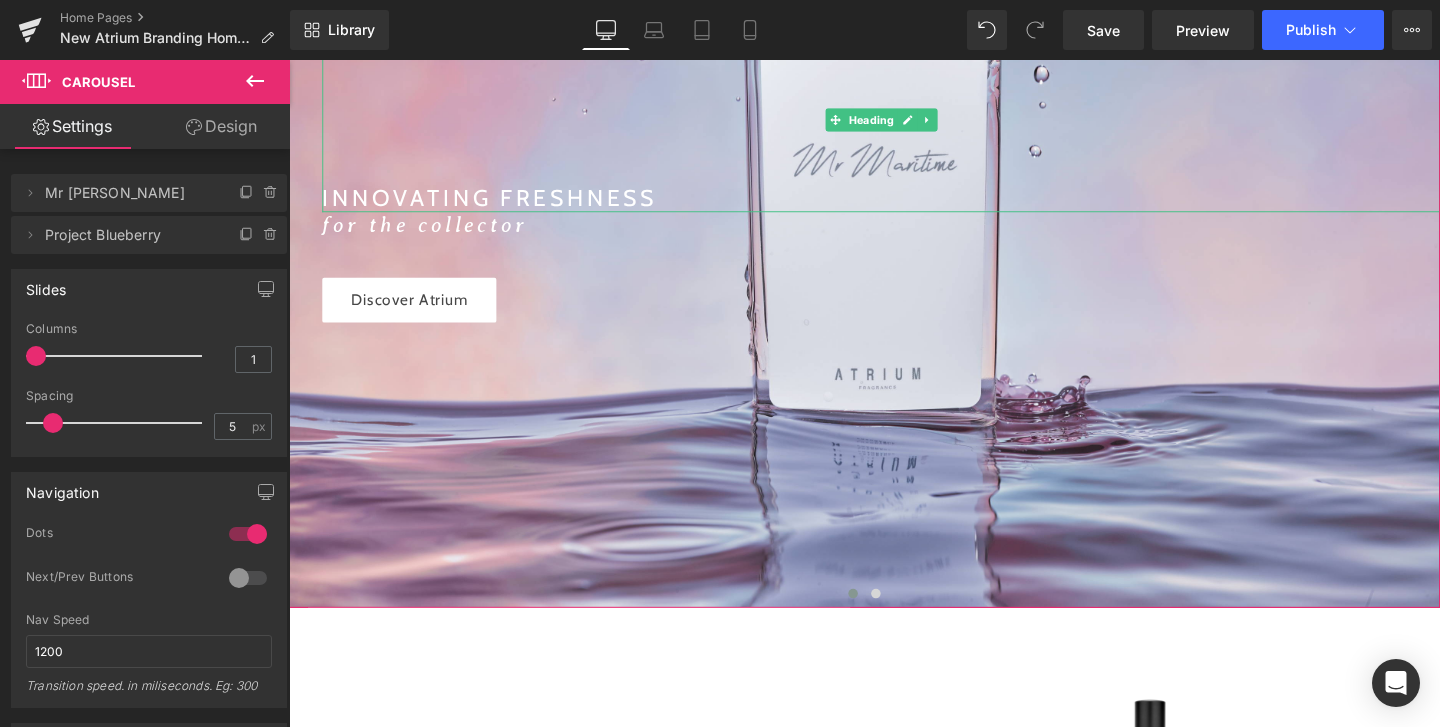 click on "INNOVATING FRESHNESS" at bounding box center [911, 204] 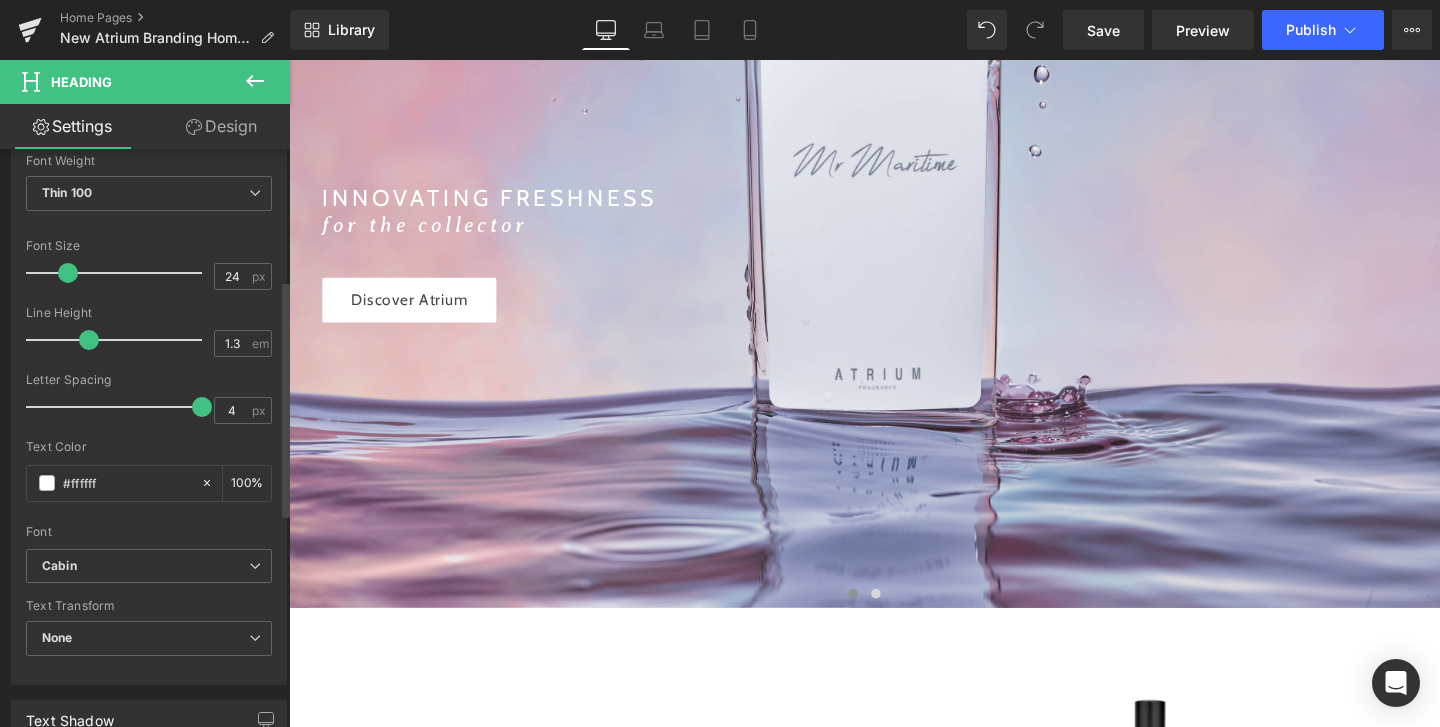 scroll, scrollTop: 344, scrollLeft: 0, axis: vertical 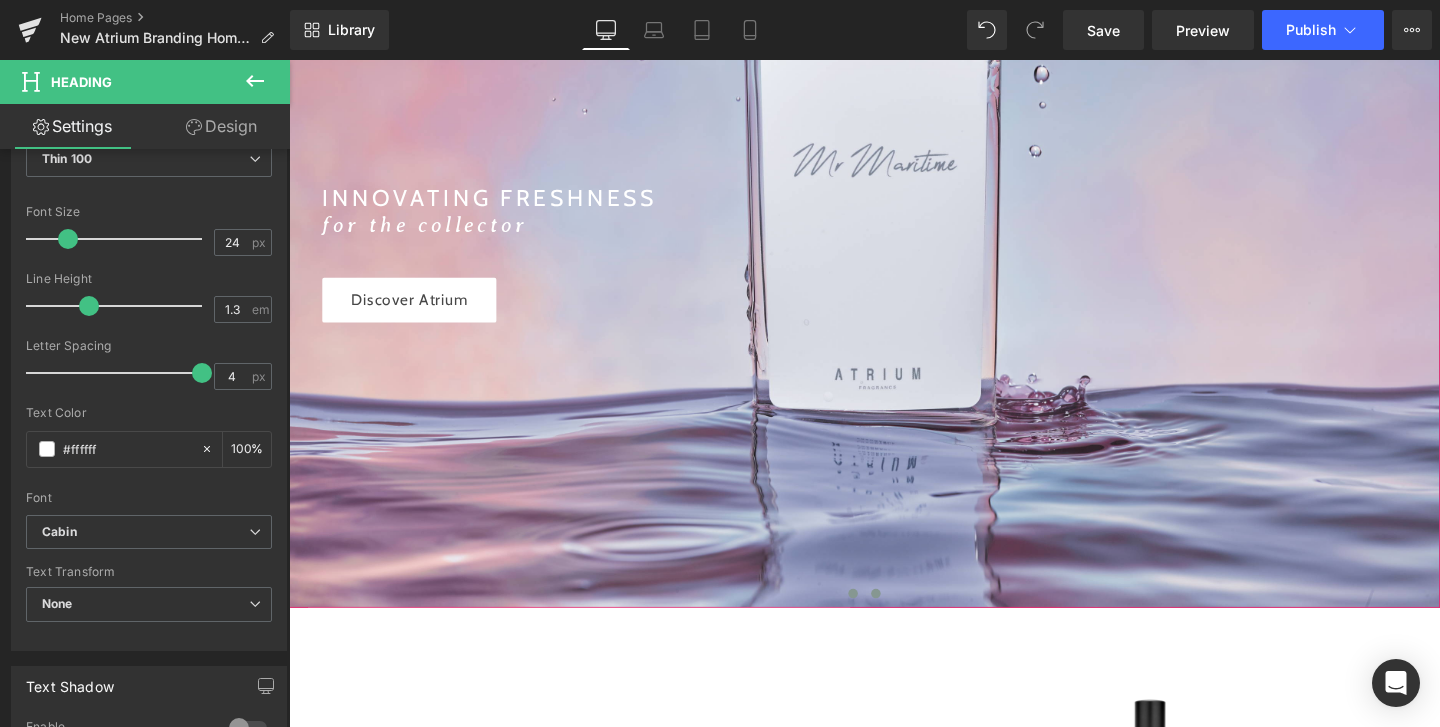 click at bounding box center (906, 621) 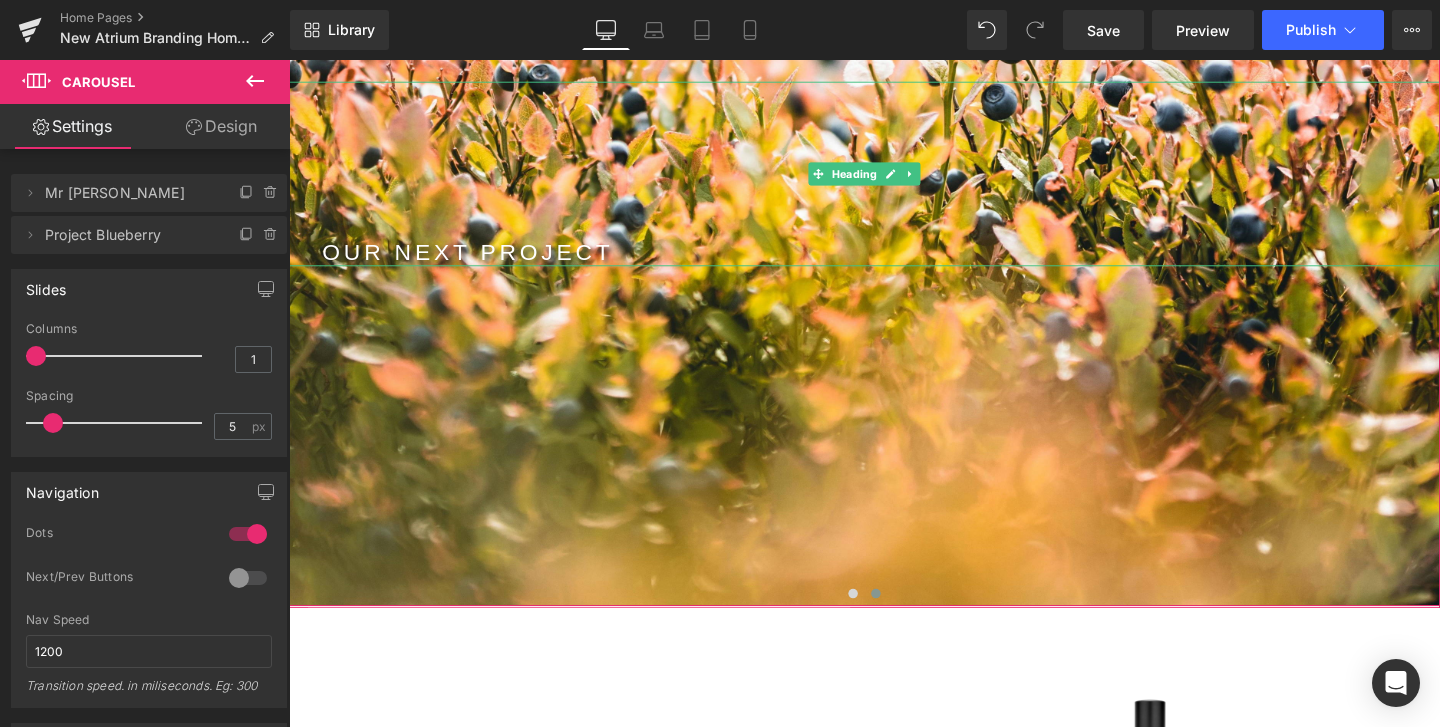 click on "OUR NEXT PROJECT" at bounding box center (911, 261) 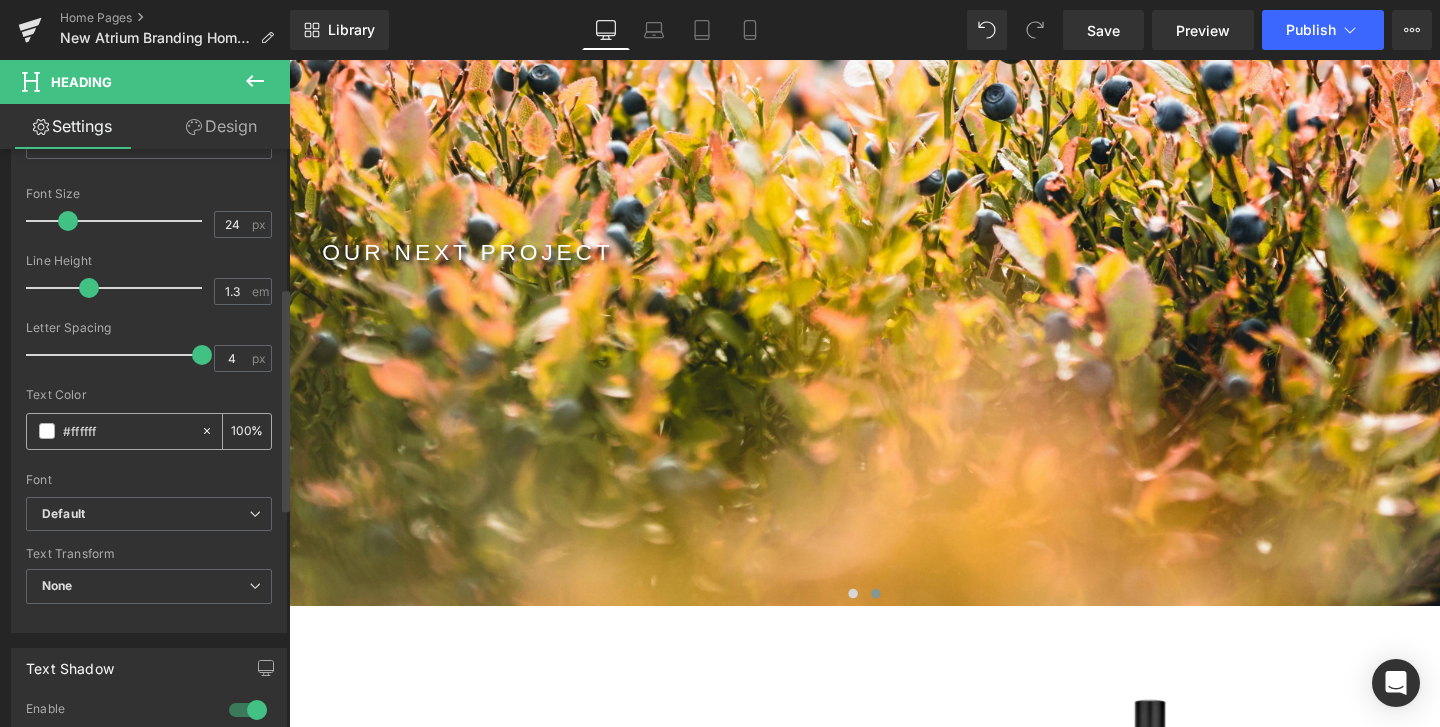scroll, scrollTop: 362, scrollLeft: 0, axis: vertical 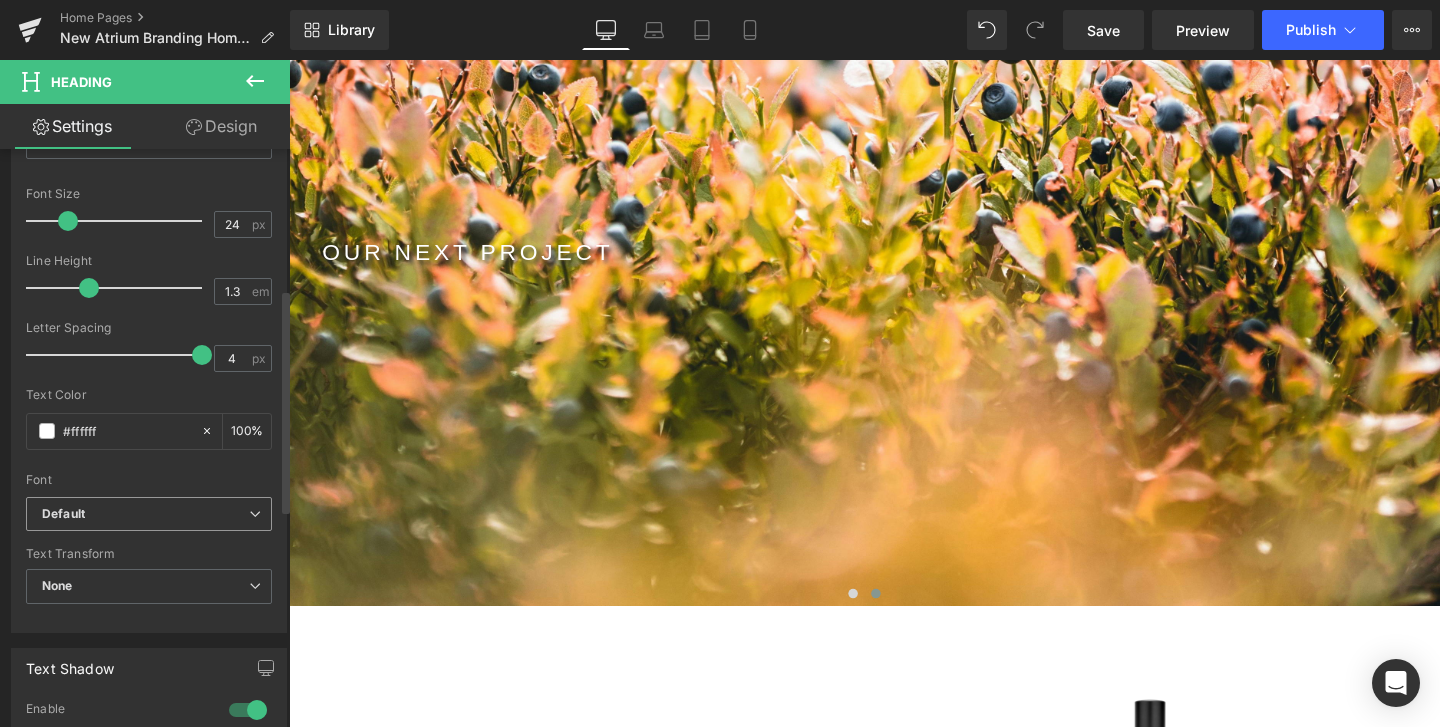 click on "Default" at bounding box center [149, 514] 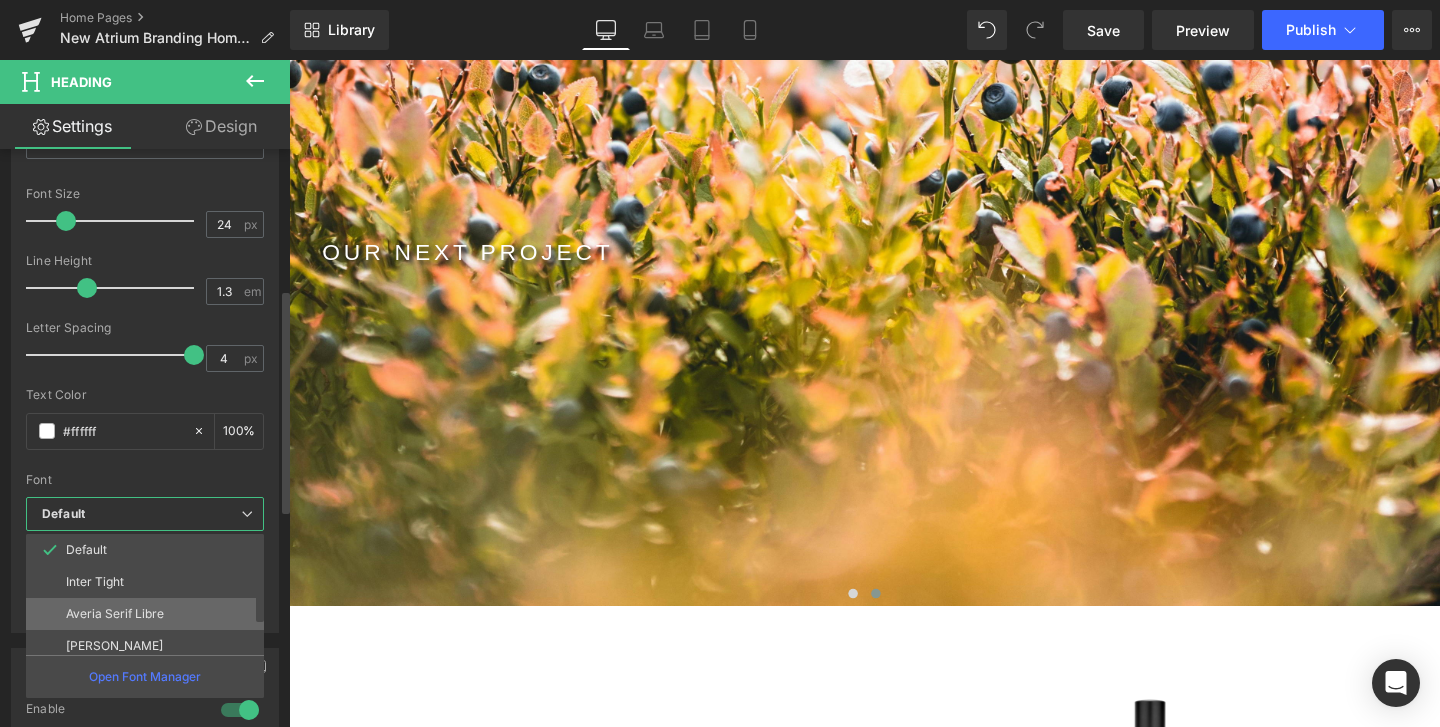 scroll, scrollTop: 104, scrollLeft: 0, axis: vertical 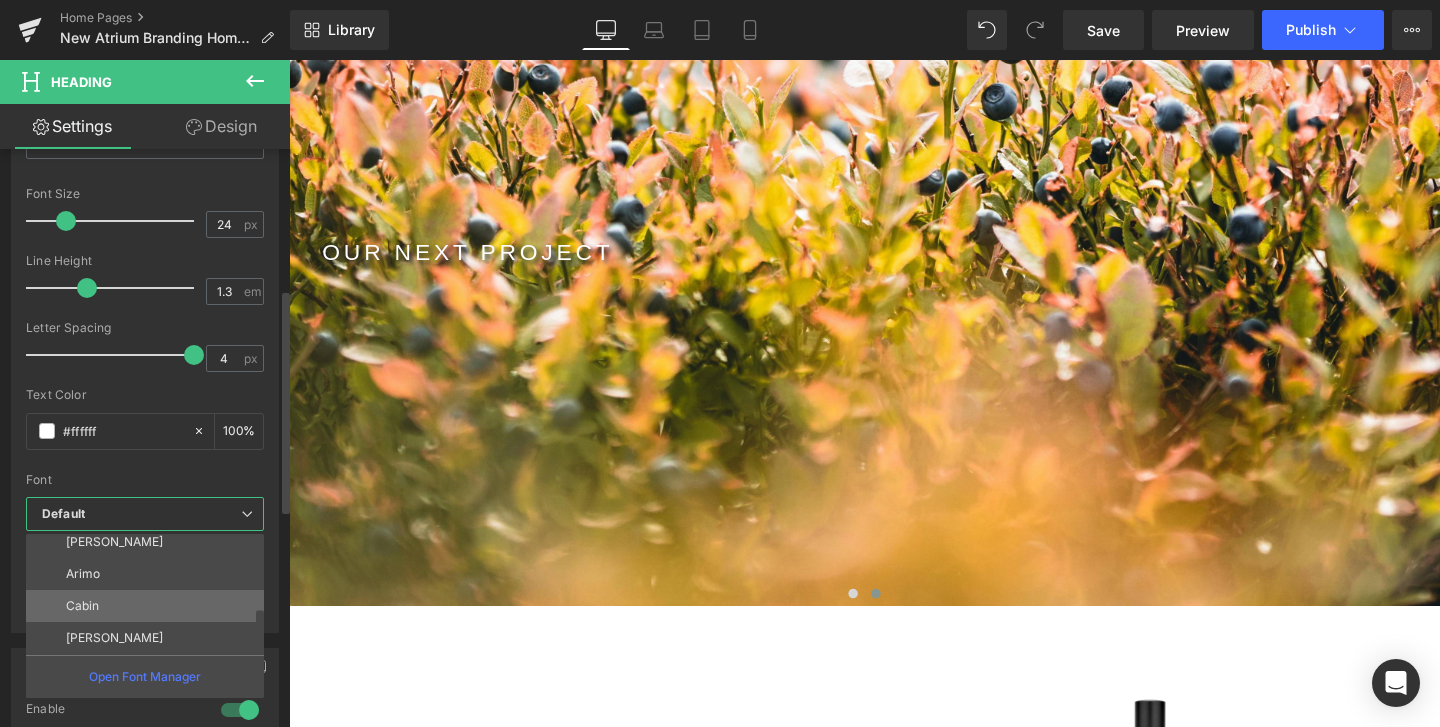 click on "Cabin" at bounding box center [149, 606] 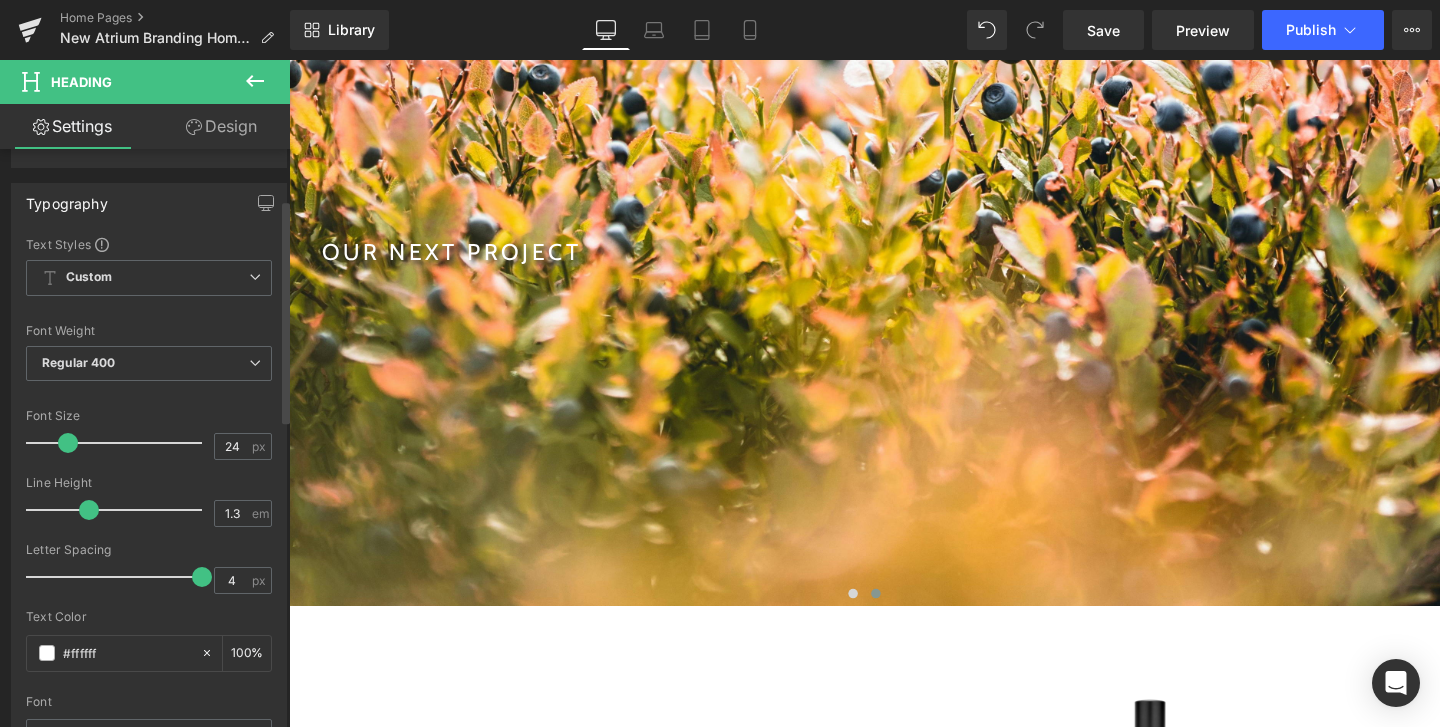 scroll, scrollTop: 130, scrollLeft: 0, axis: vertical 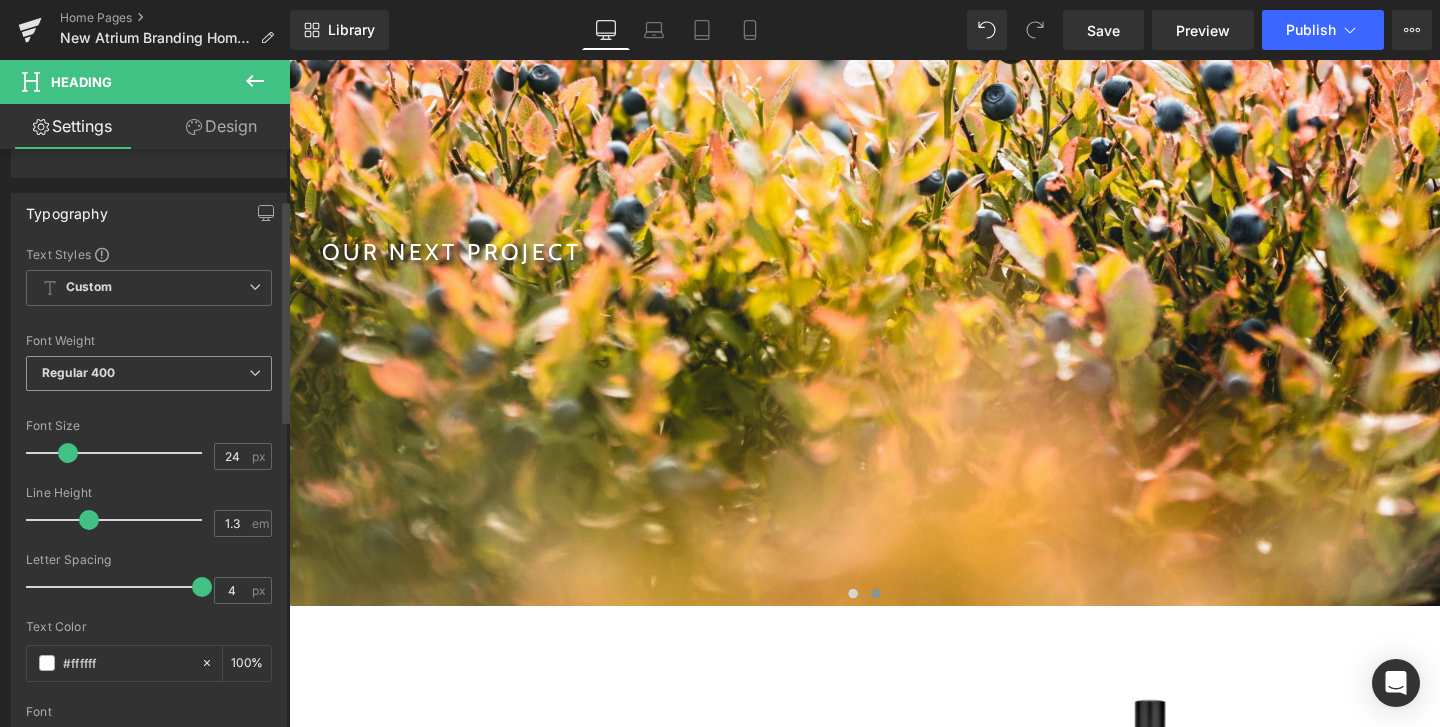click on "Regular 400" at bounding box center (149, 373) 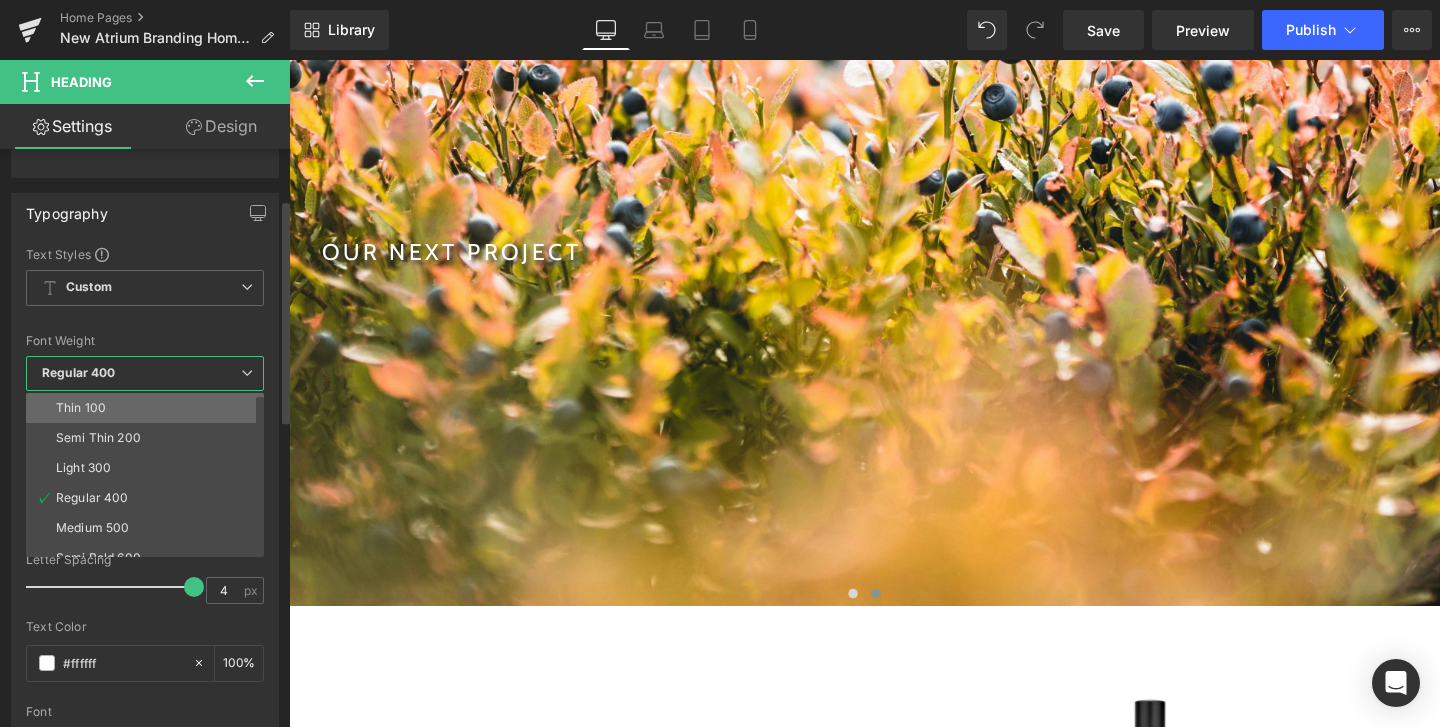 click on "Thin 100" at bounding box center (149, 408) 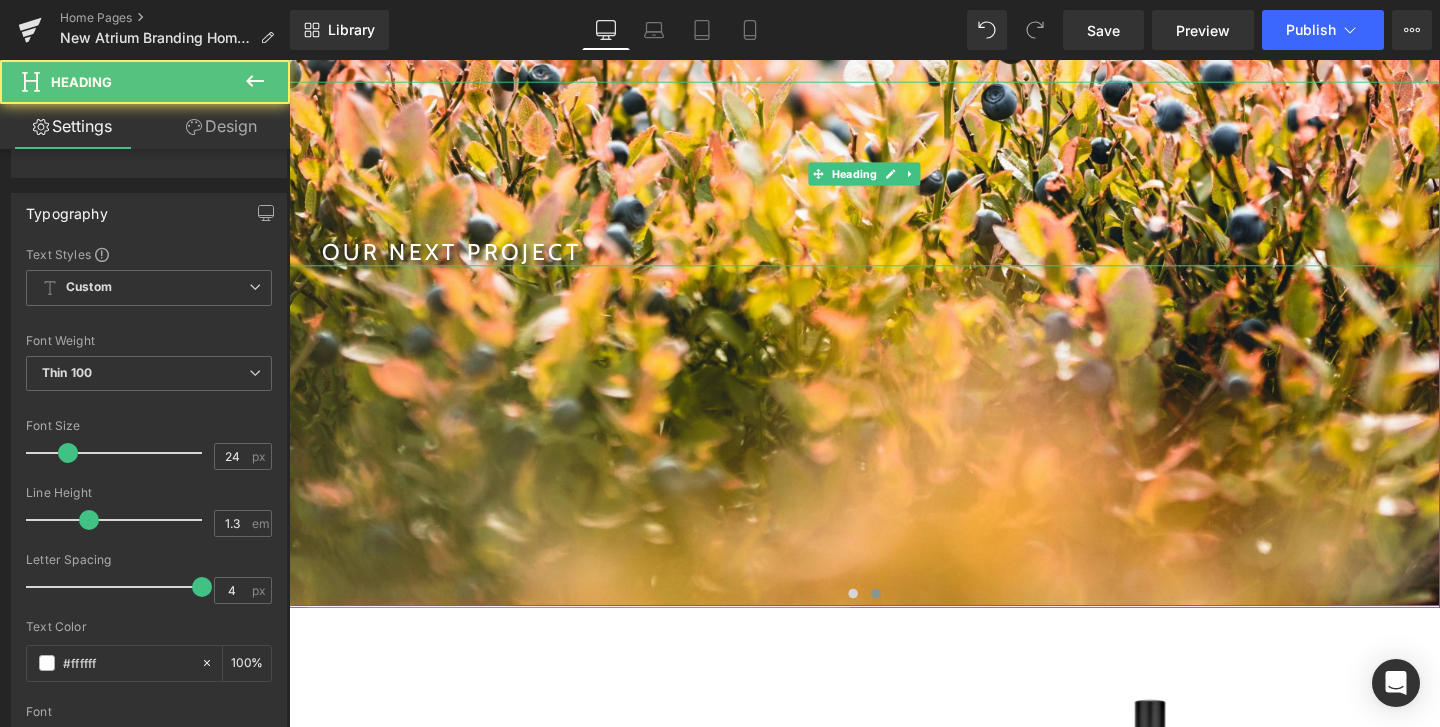 click on "OUR NEXT PROJECT" at bounding box center [911, 261] 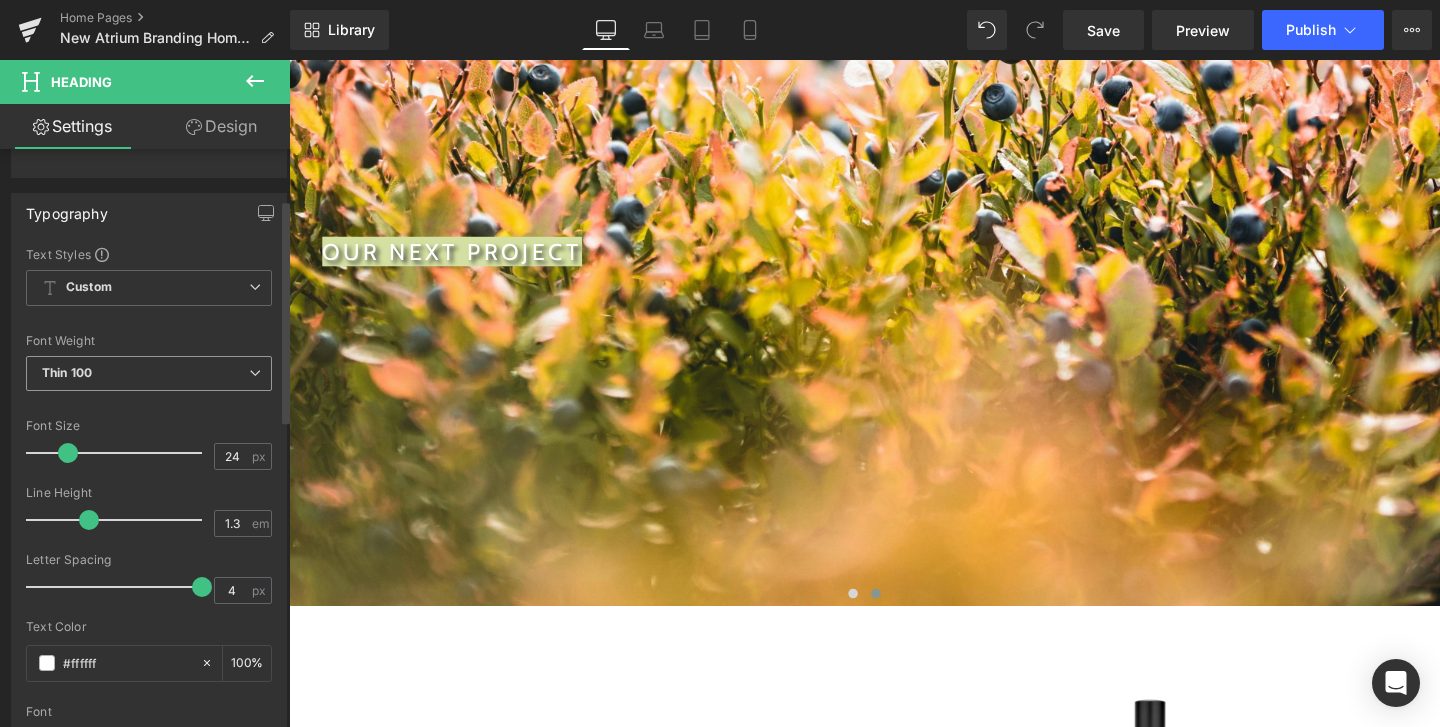 click on "Thin 100" at bounding box center [149, 373] 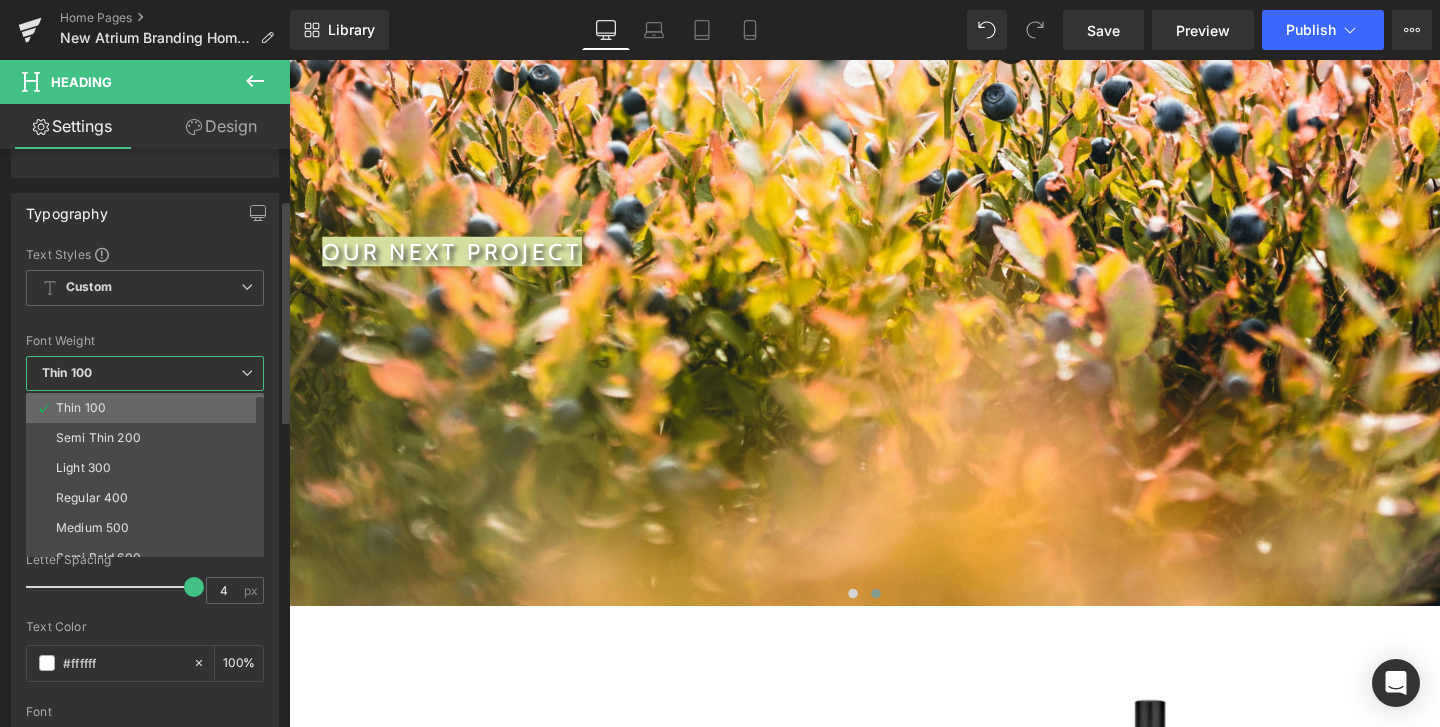 click on "Thin 100" at bounding box center [149, 408] 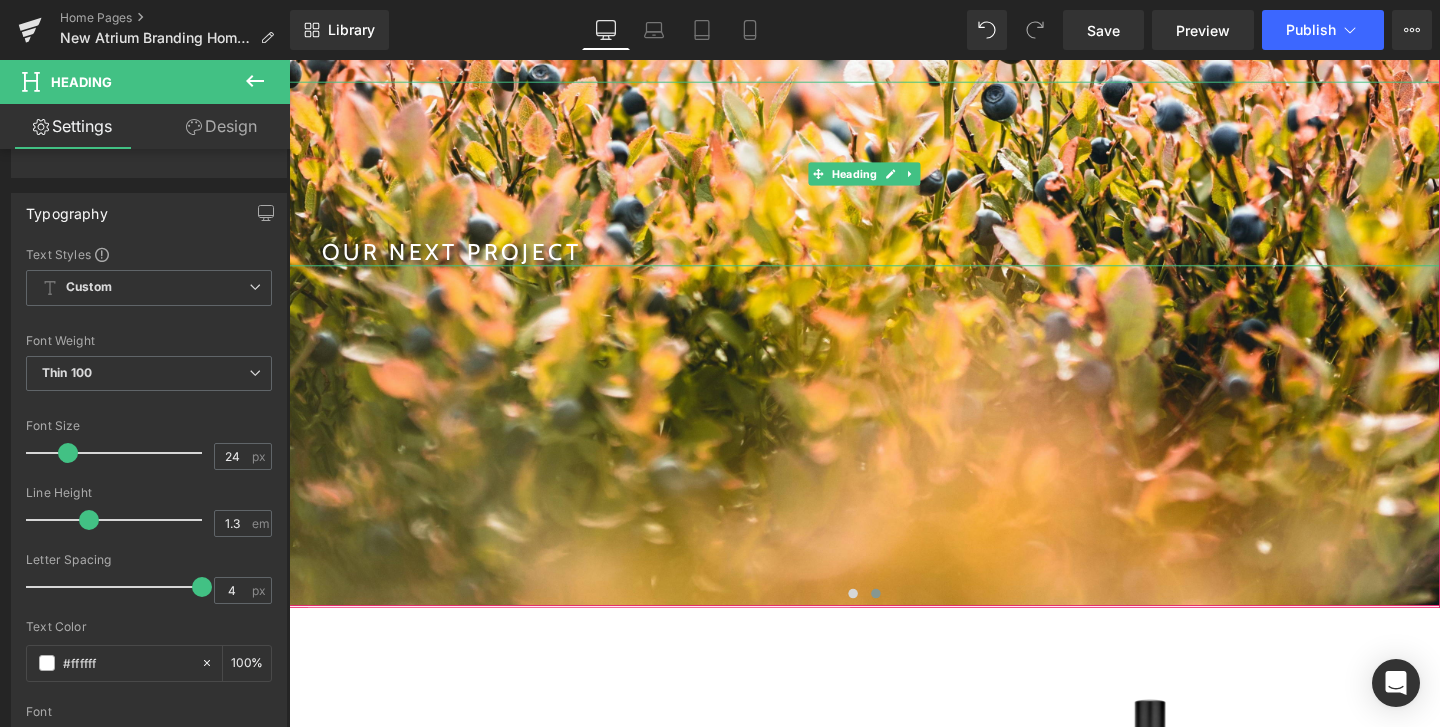 click on "OUR NEXT PROJECT" at bounding box center [460, 261] 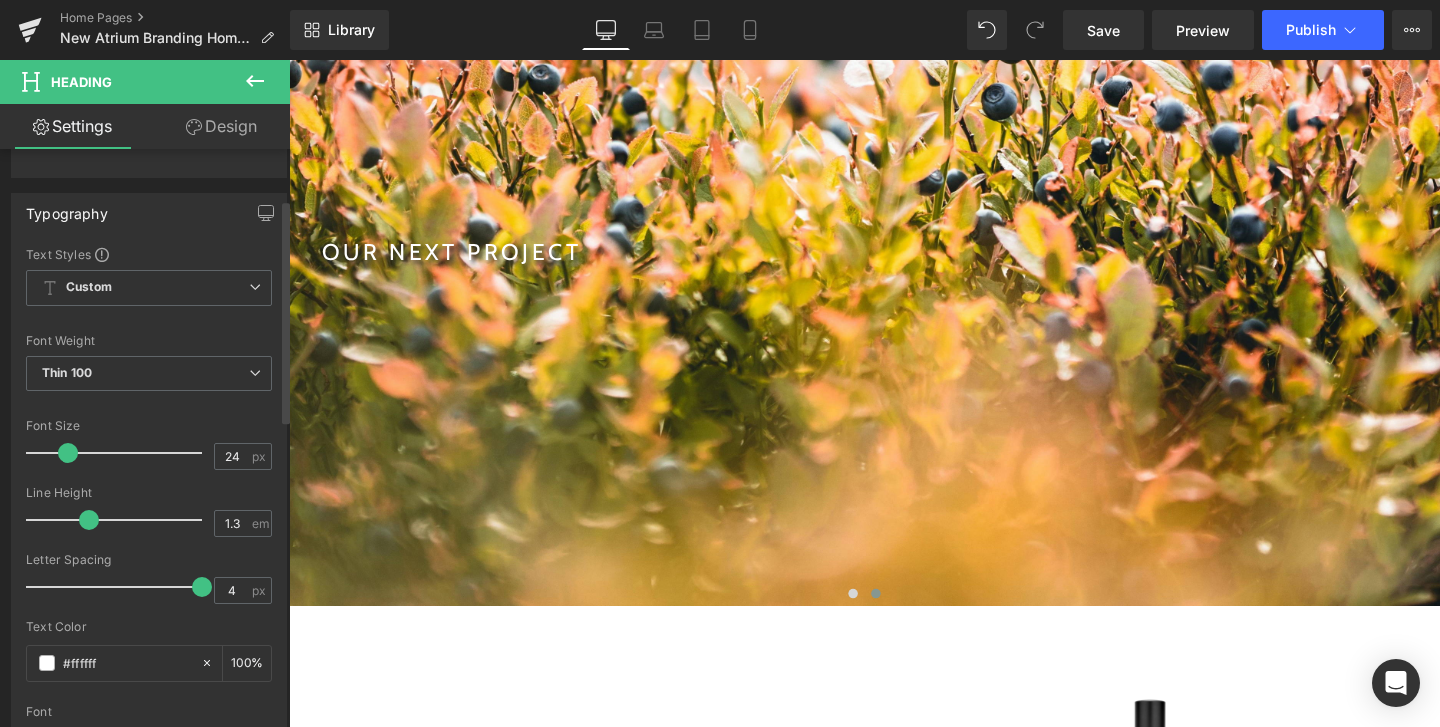 click on "Font Size" at bounding box center [149, 426] 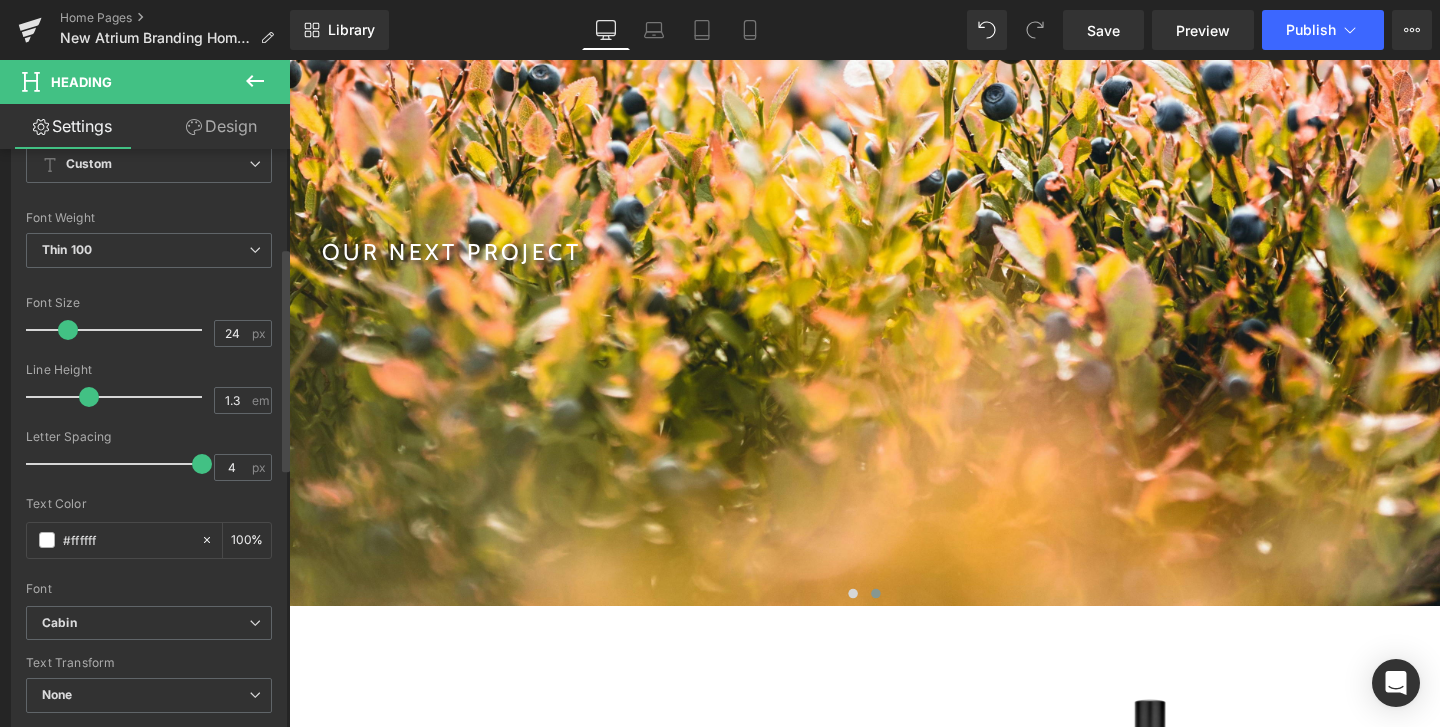 scroll, scrollTop: 254, scrollLeft: 0, axis: vertical 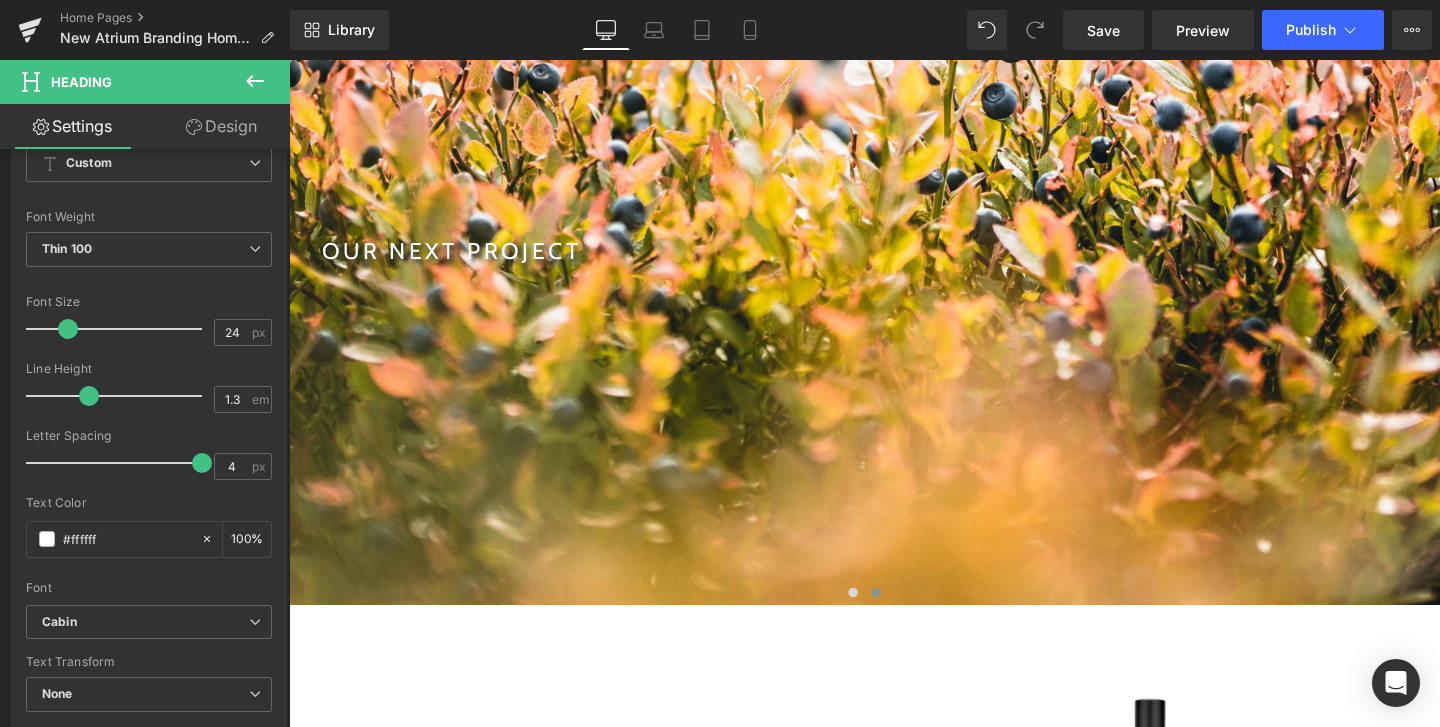 click 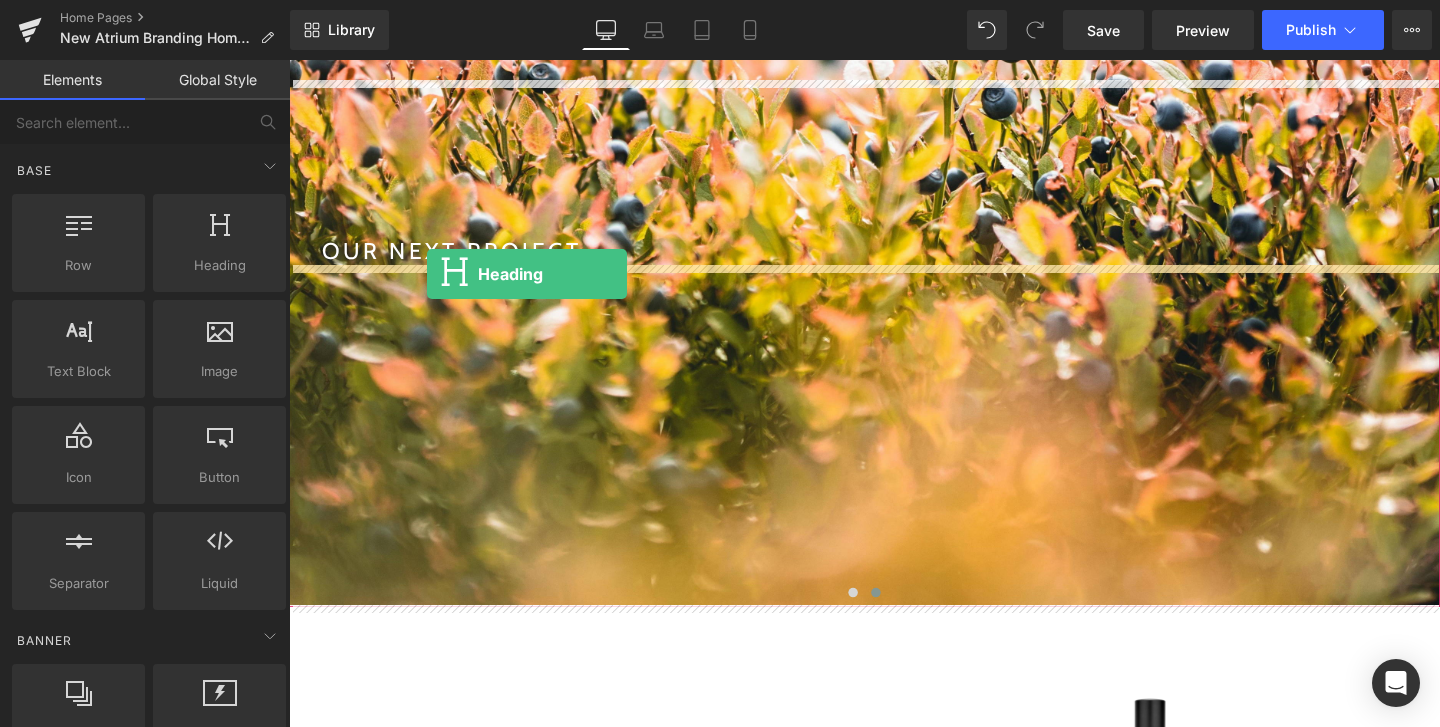 drag, startPoint x: 488, startPoint y: 318, endPoint x: 434, endPoint y: 286, distance: 62.76942 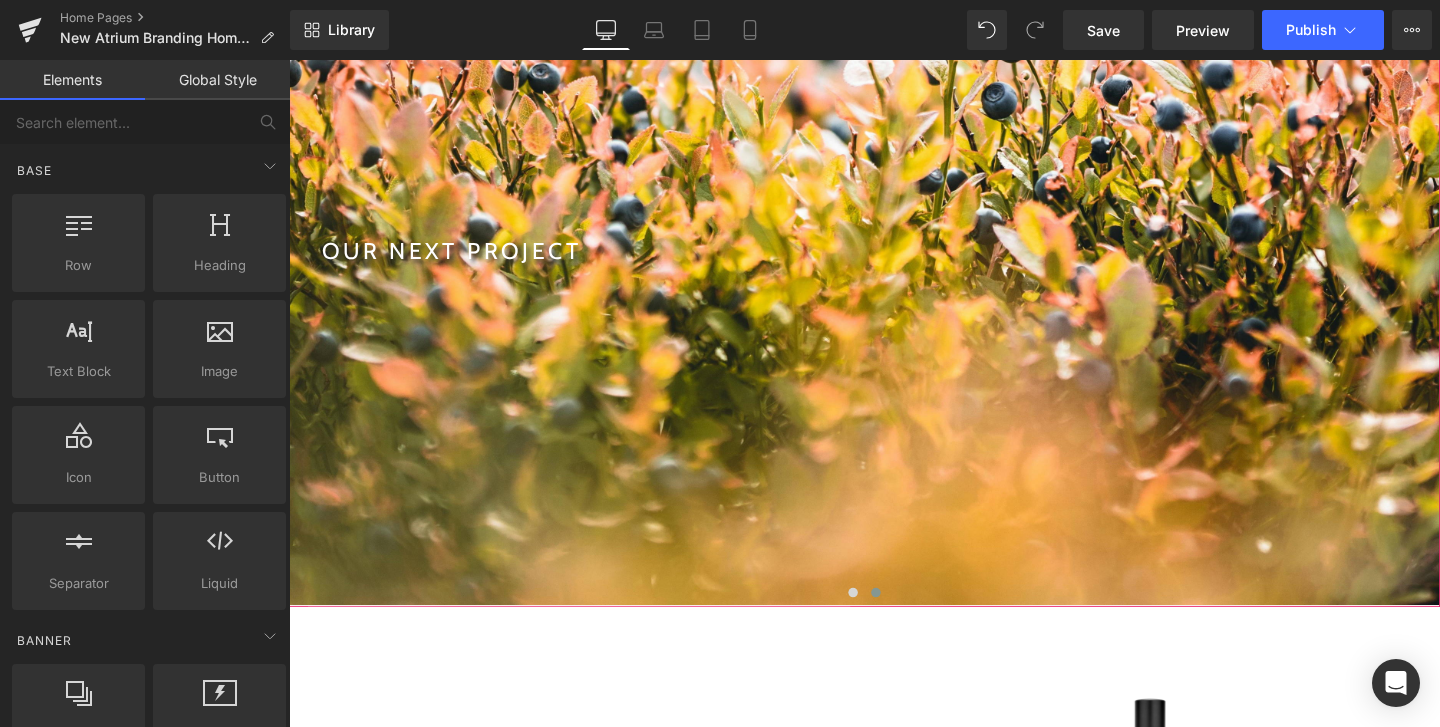 scroll, scrollTop: 424, scrollLeft: 0, axis: vertical 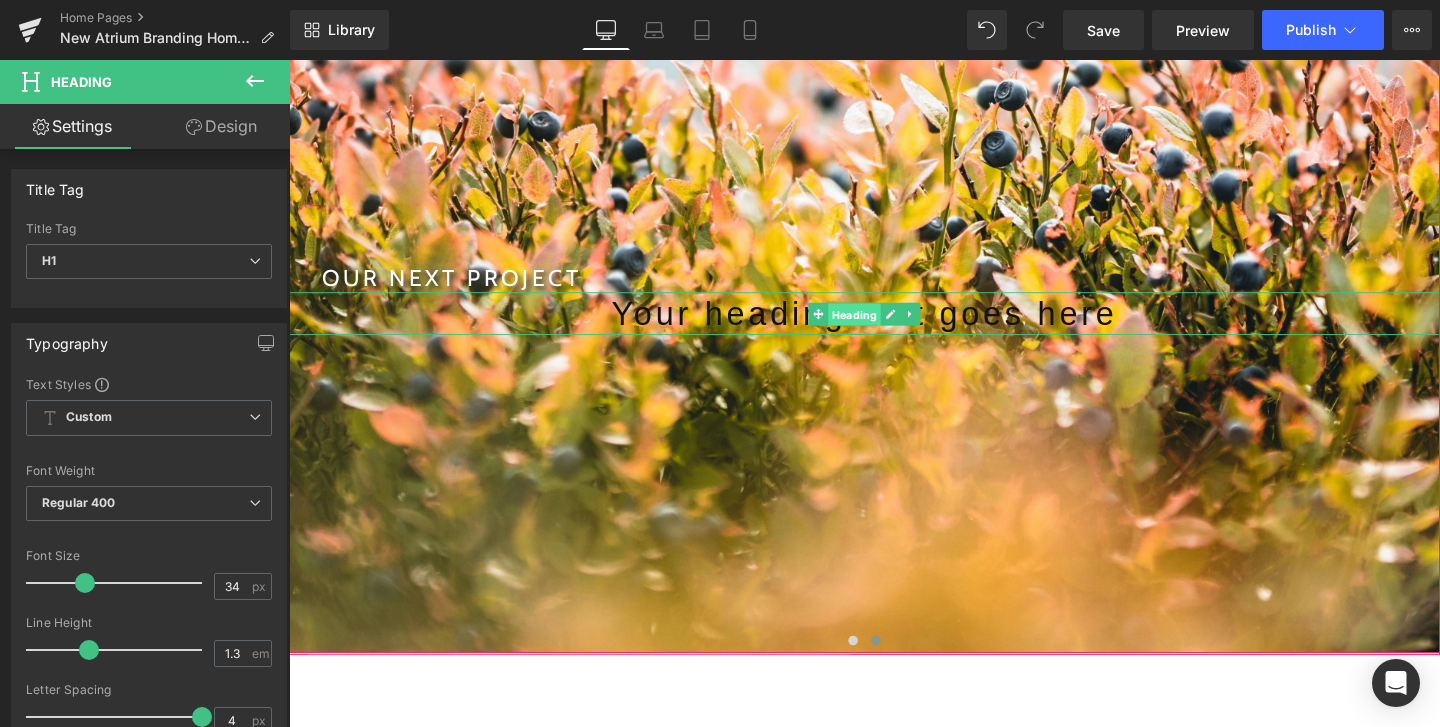 click on "Heading" at bounding box center [883, 327] 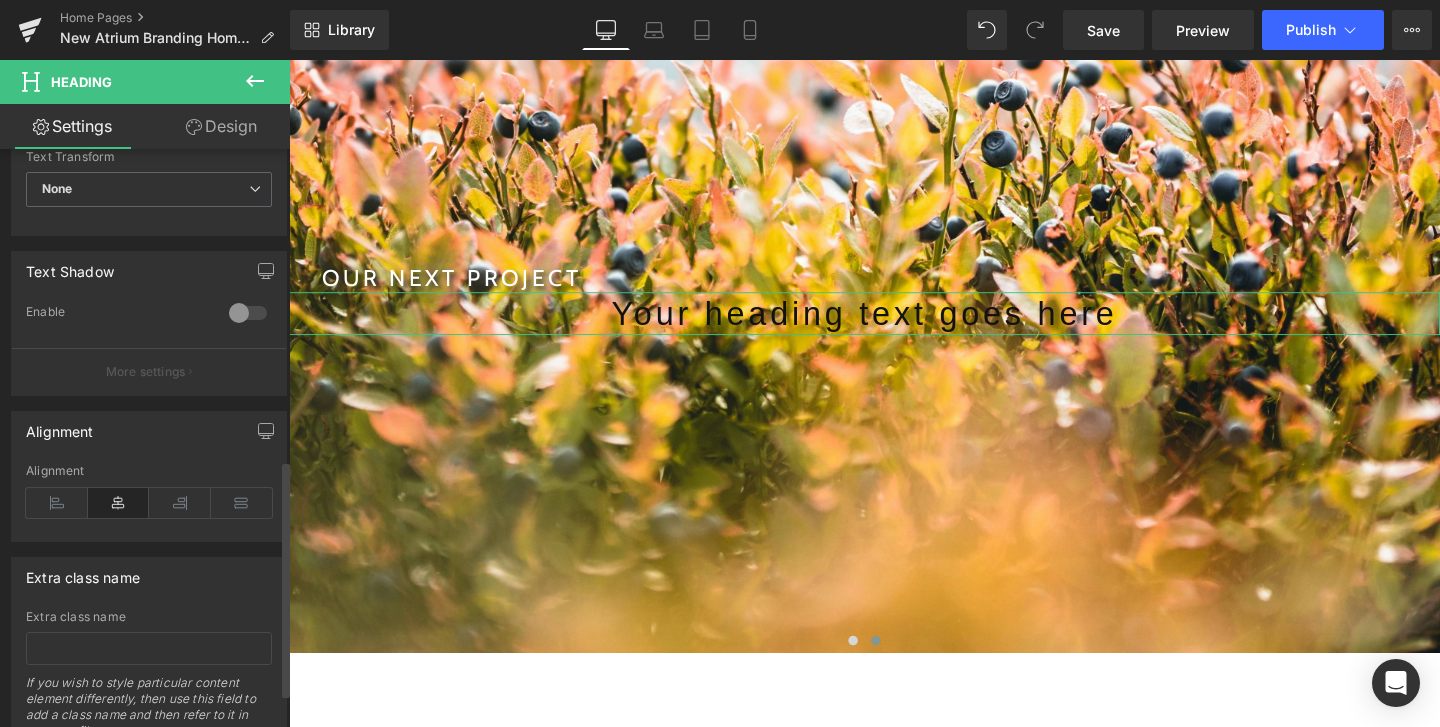 scroll, scrollTop: 841, scrollLeft: 0, axis: vertical 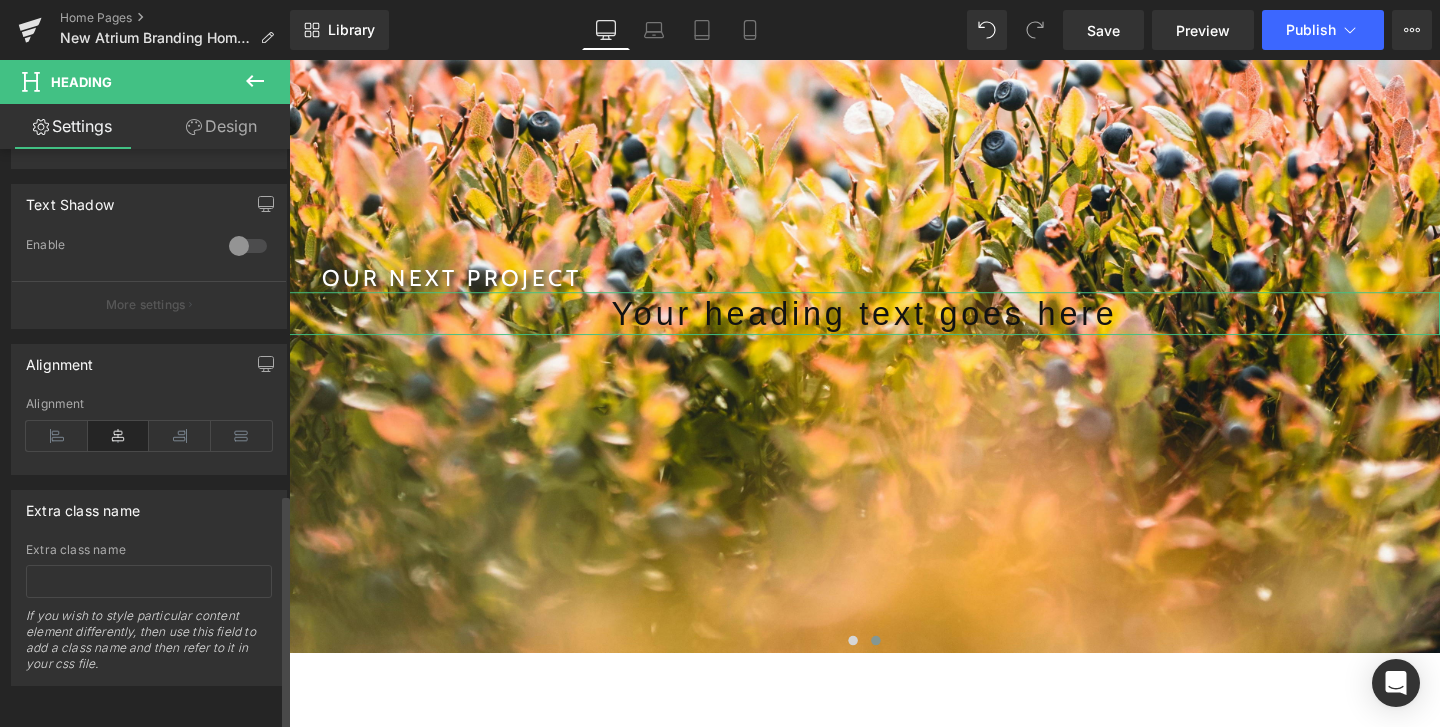 click at bounding box center [248, 246] 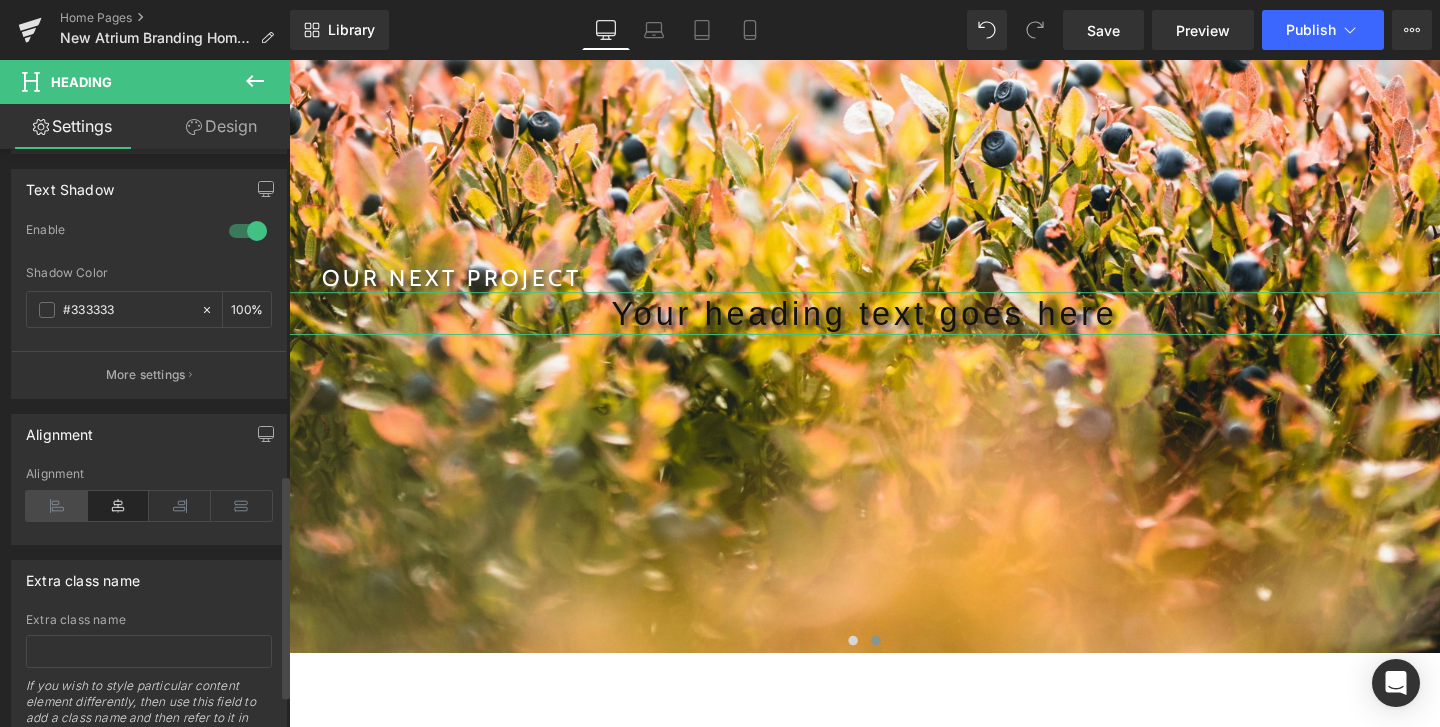 click at bounding box center (57, 506) 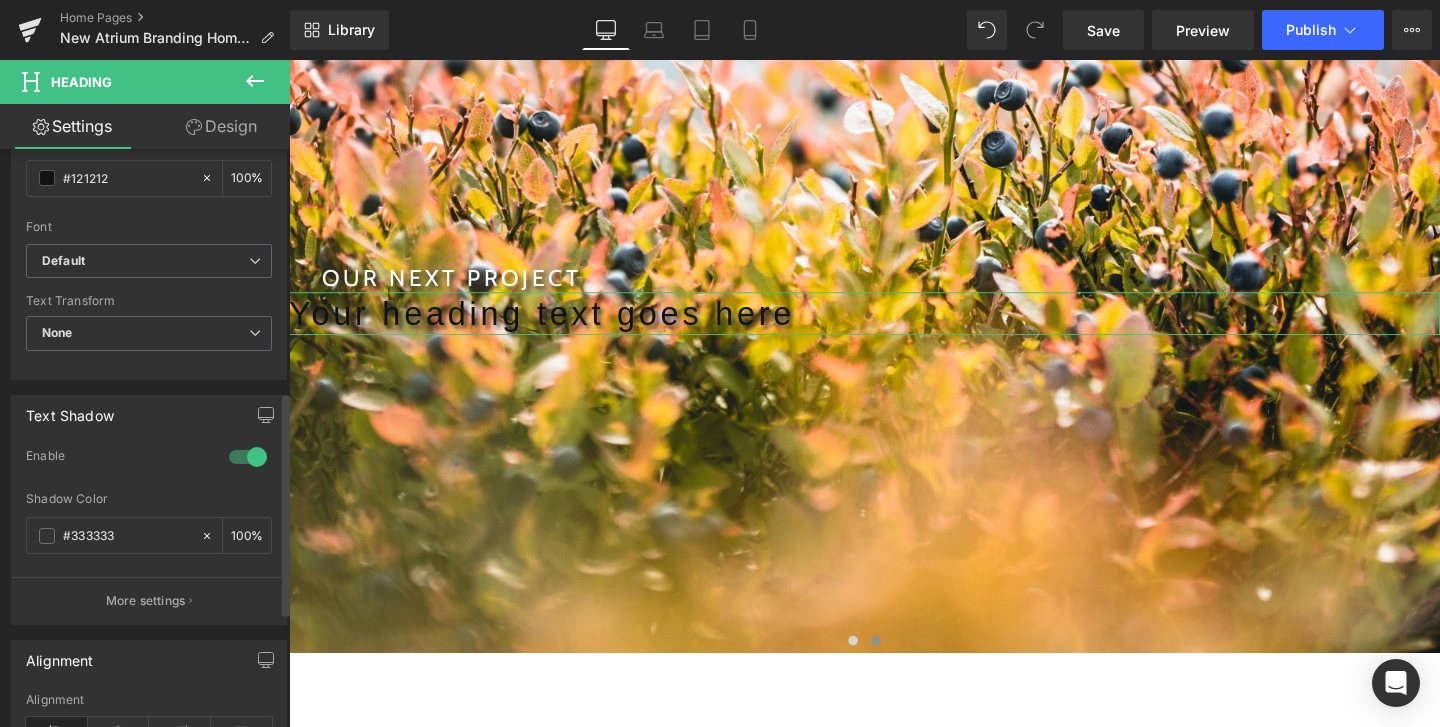 scroll, scrollTop: 539, scrollLeft: 0, axis: vertical 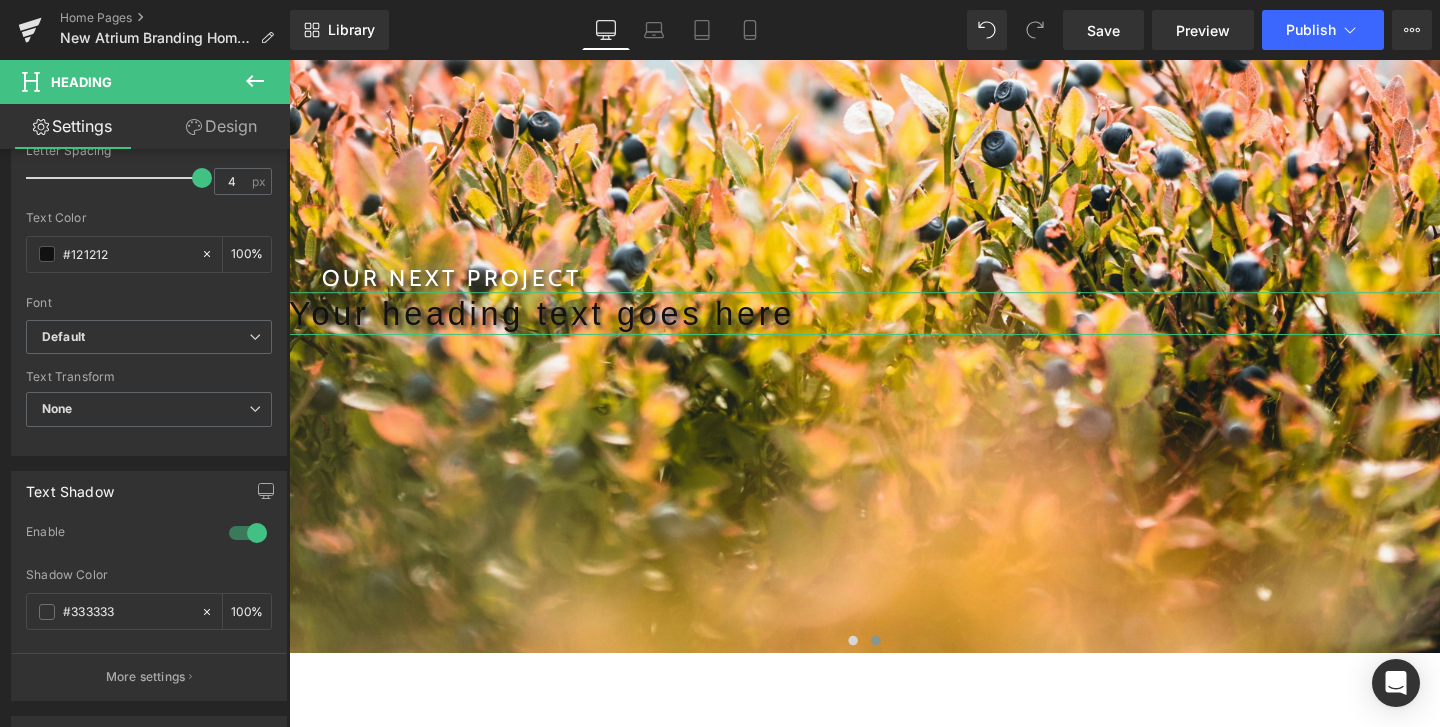 click 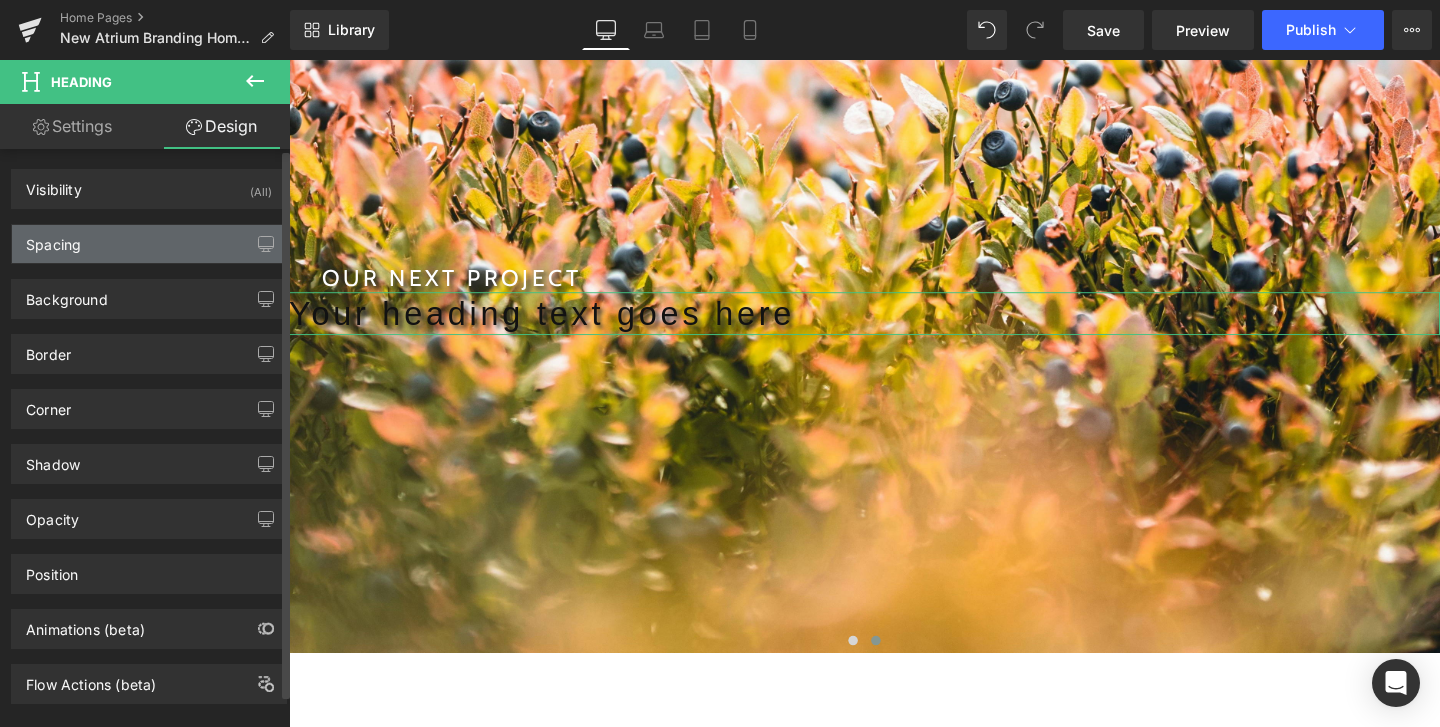 click on "Spacing" at bounding box center (53, 239) 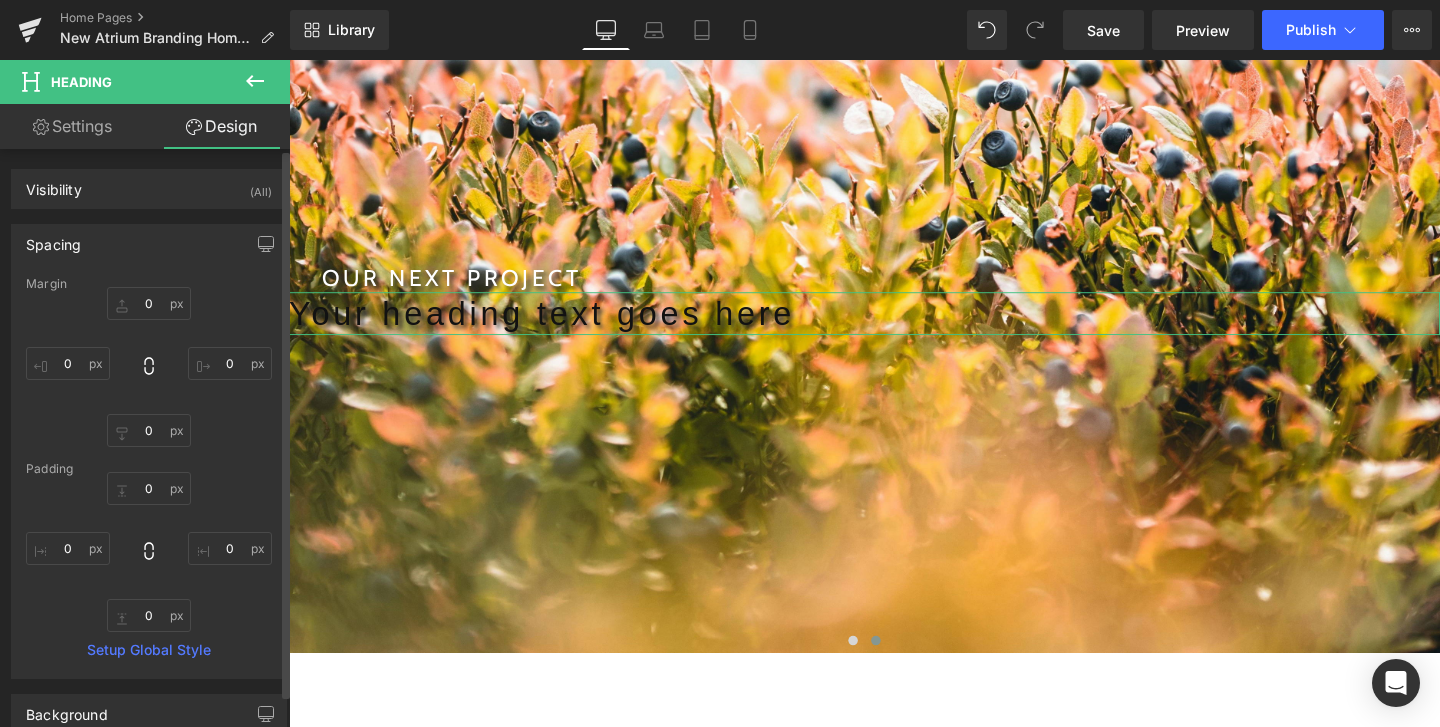 type on "0" 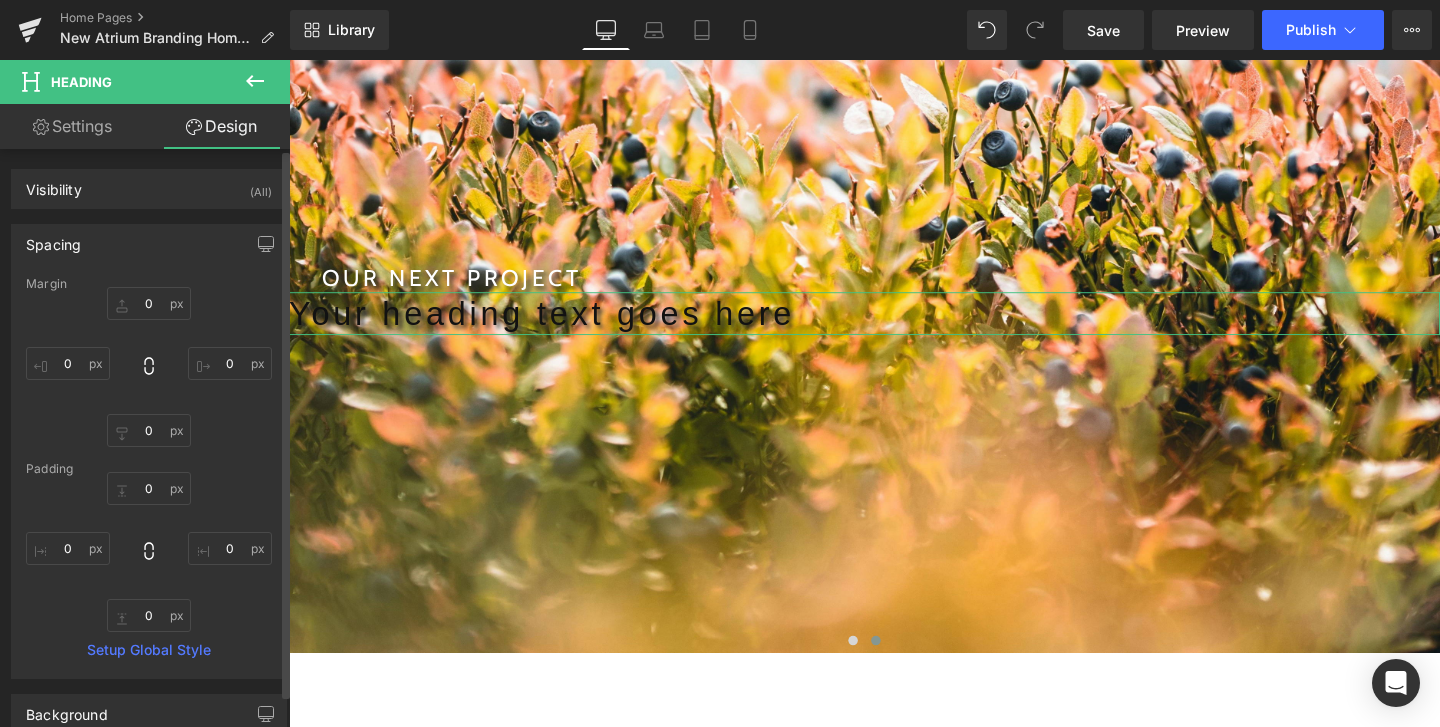 type on "0" 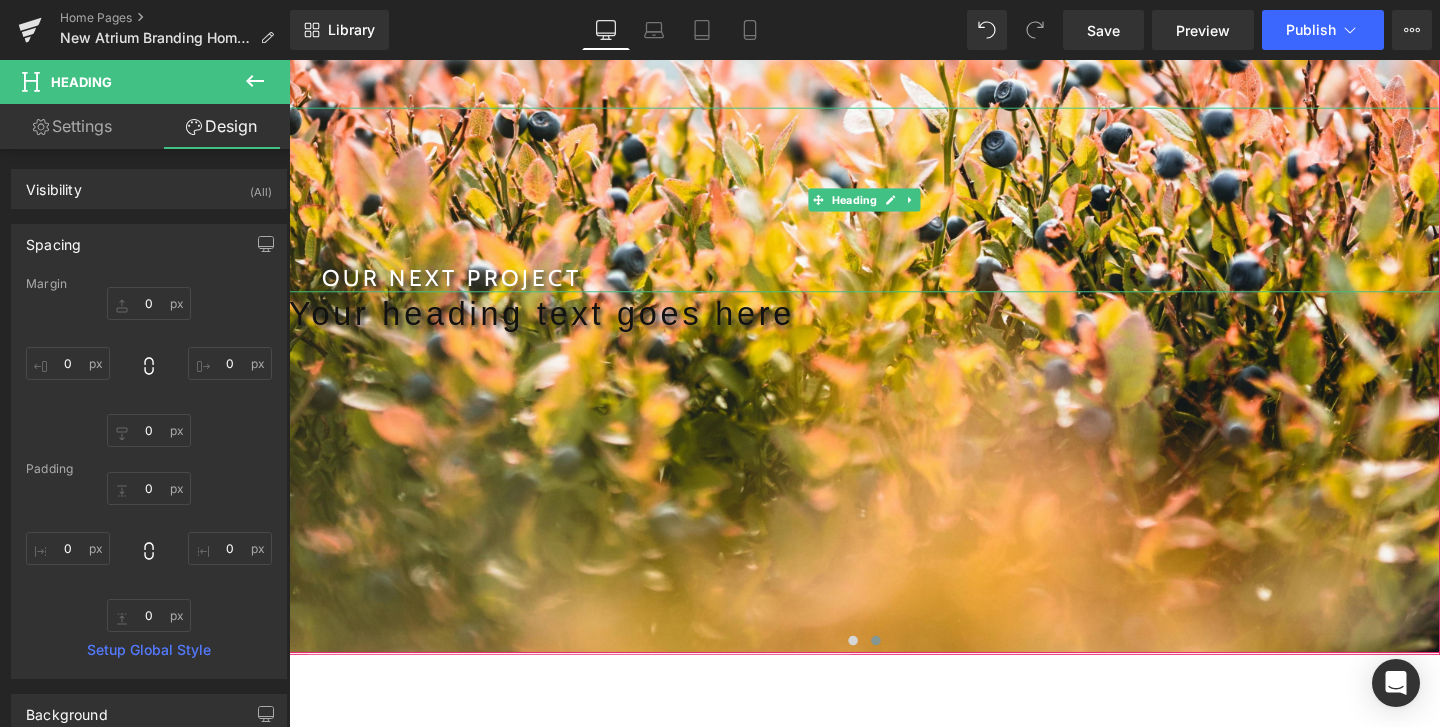 click on "OUR NEXT PROJECT" at bounding box center [460, 288] 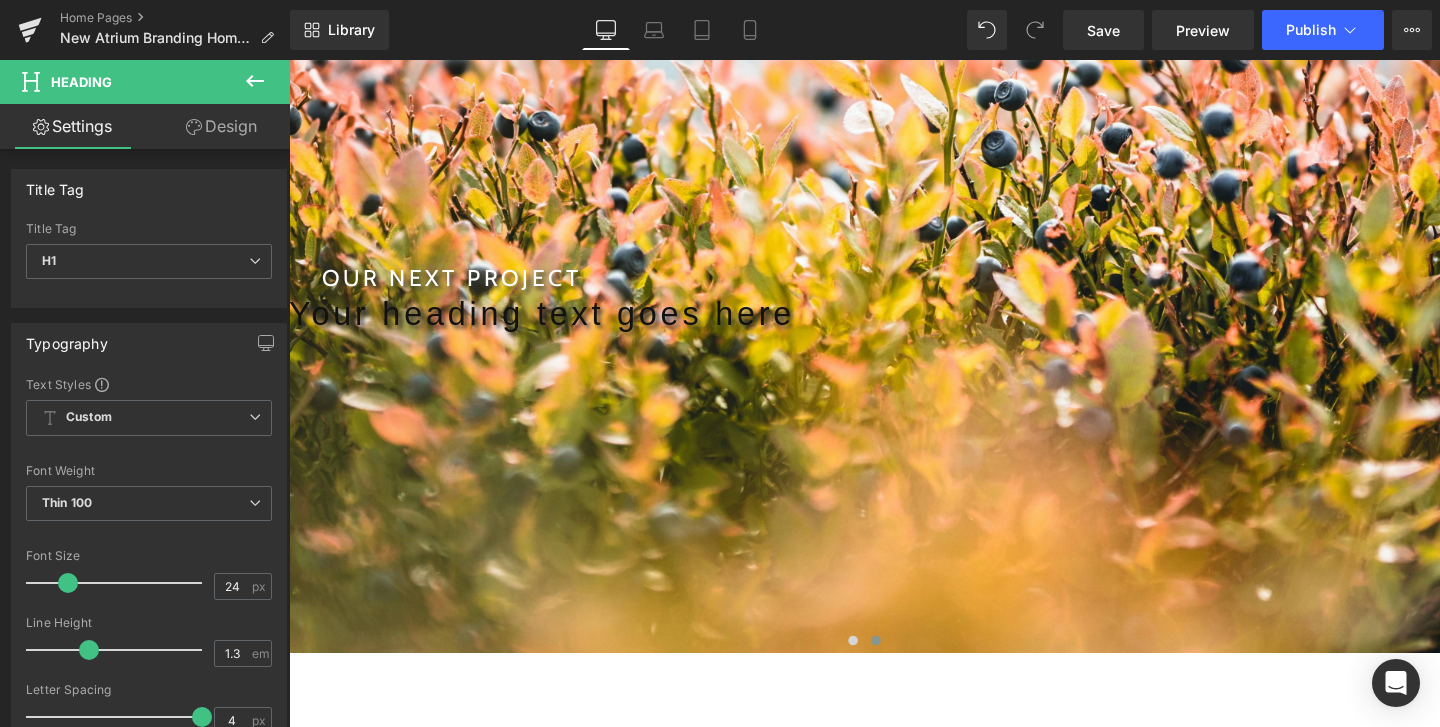 click 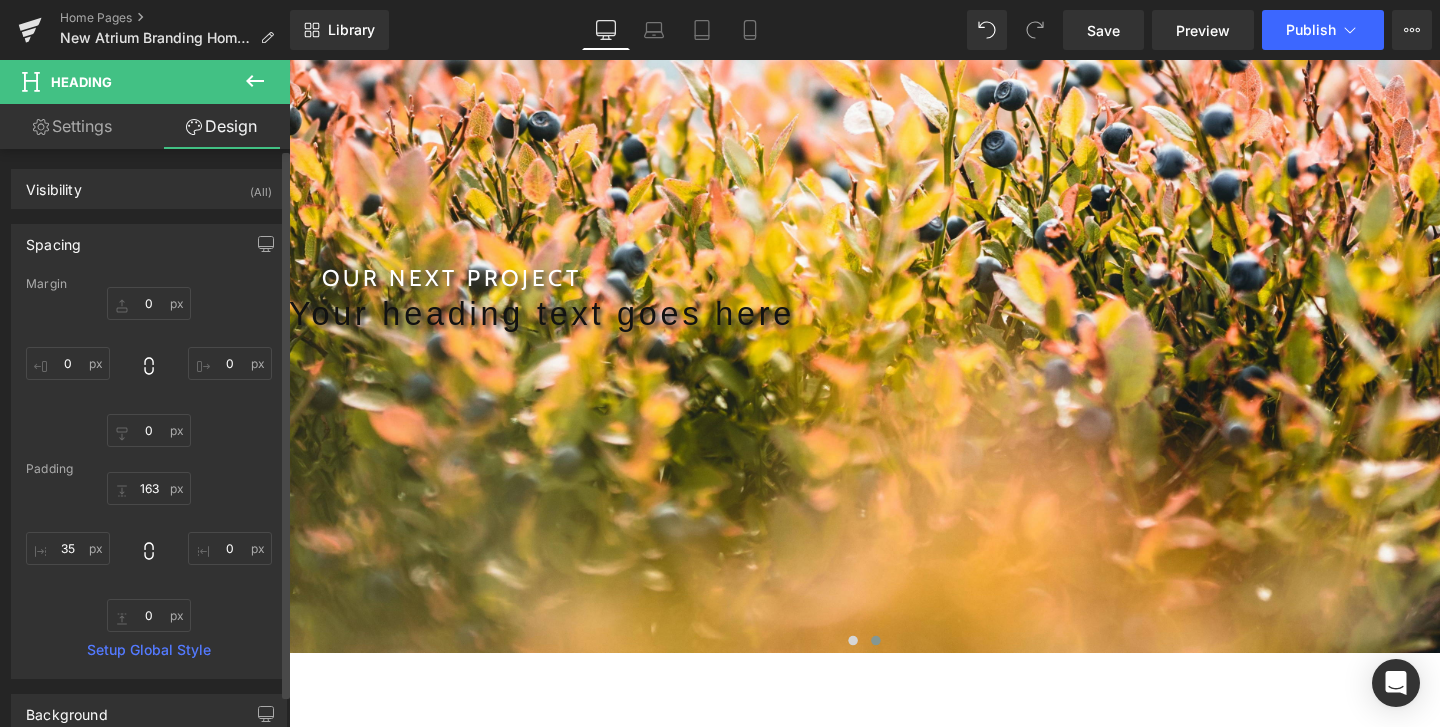 type on "0" 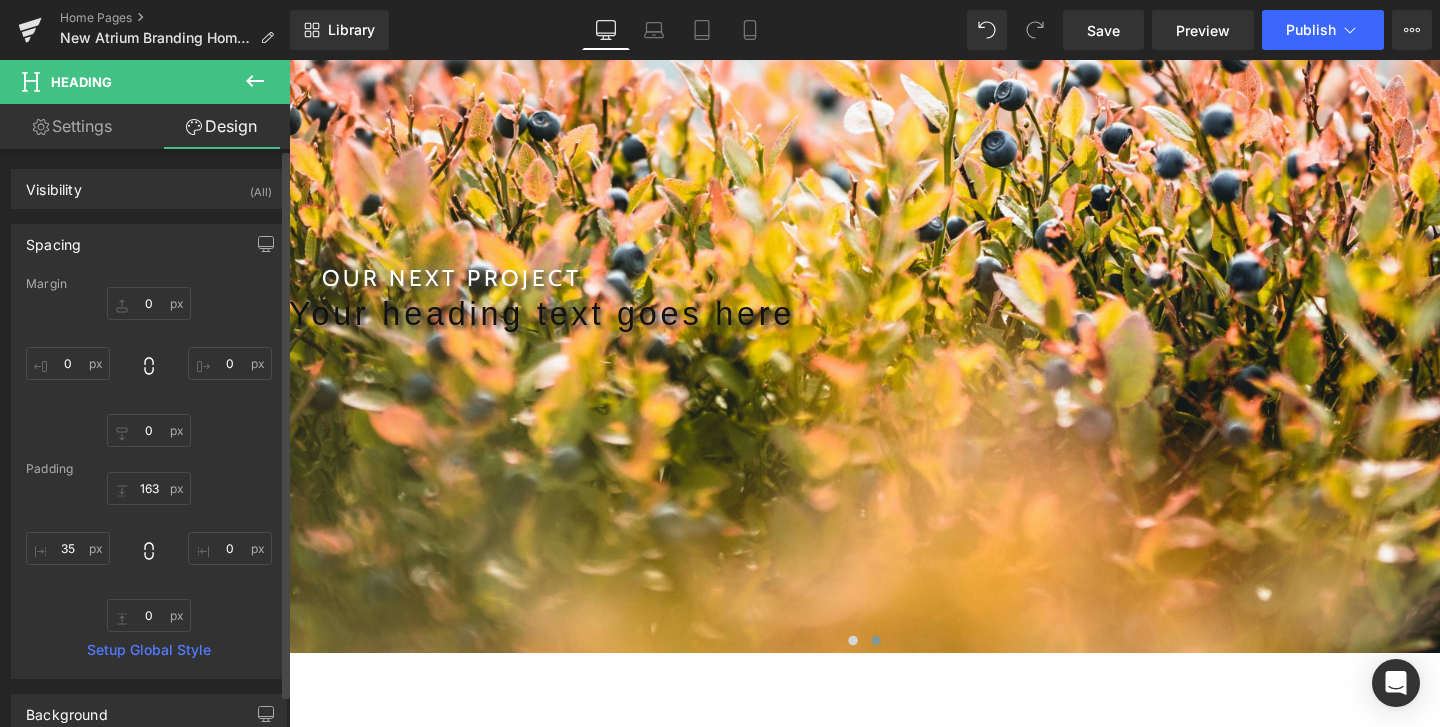 type on "0" 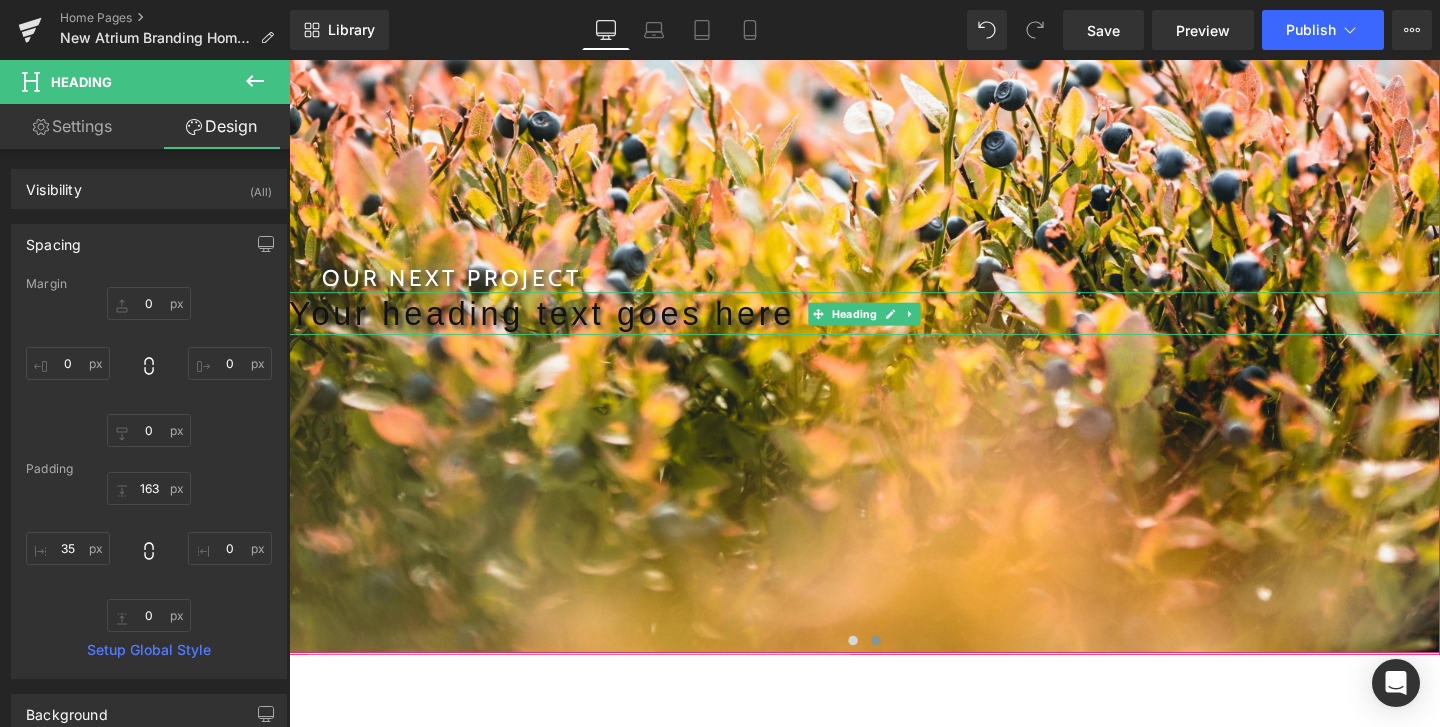 click on "Your heading text goes here" at bounding box center (894, 326) 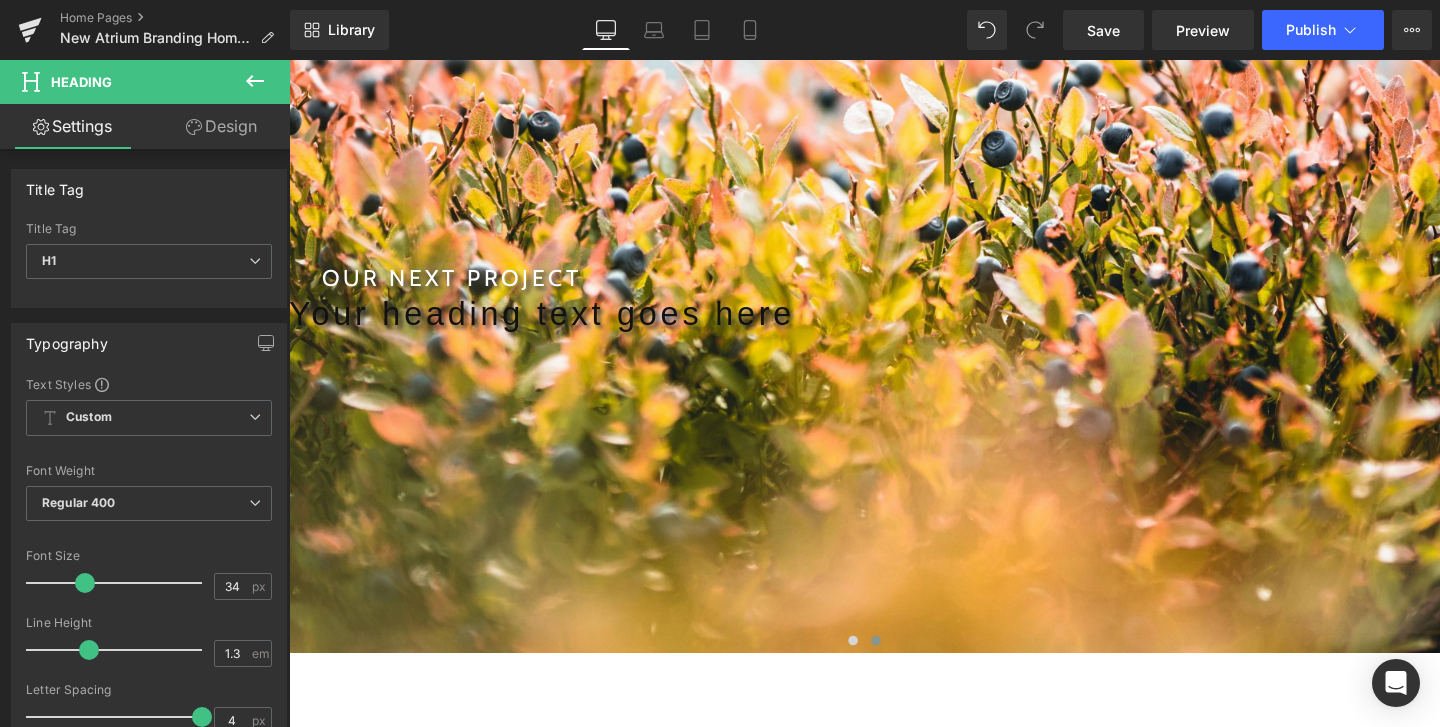 click on "Design" at bounding box center [221, 126] 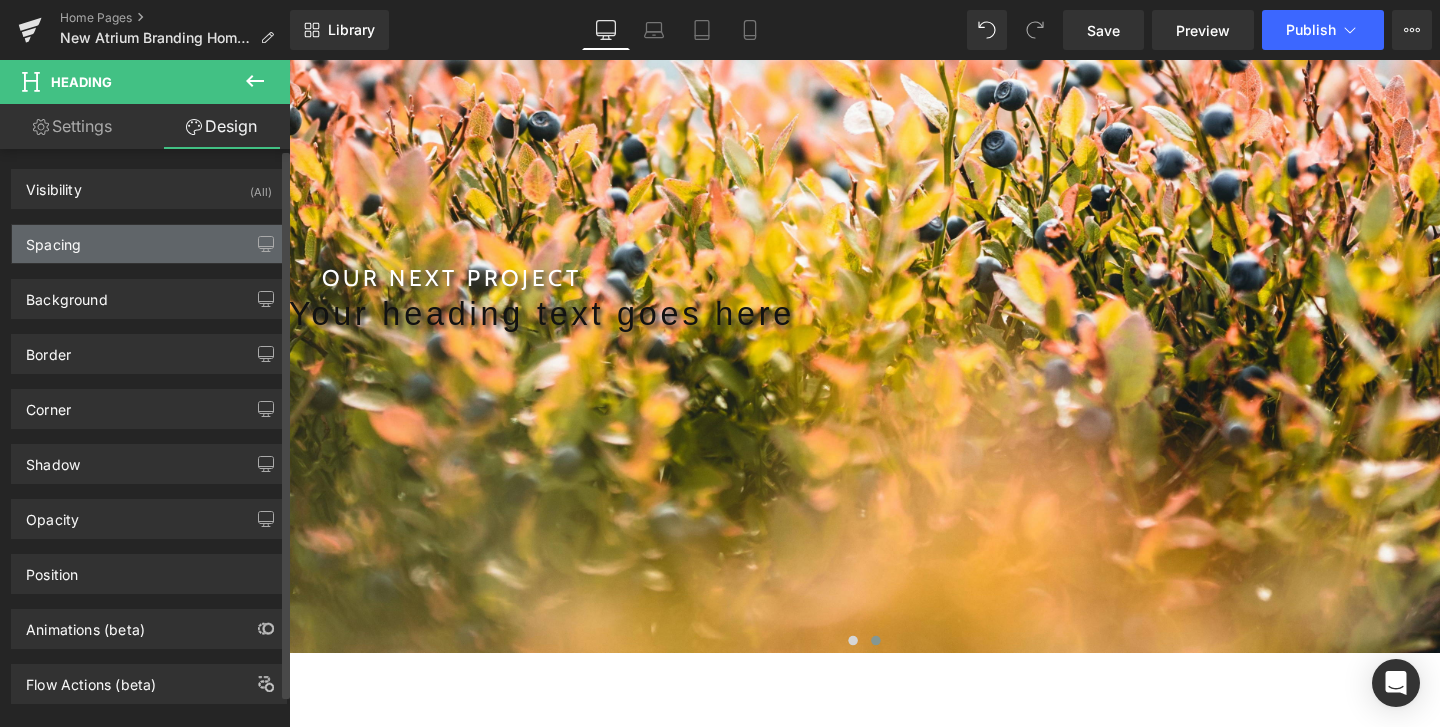 click on "Spacing" at bounding box center (149, 244) 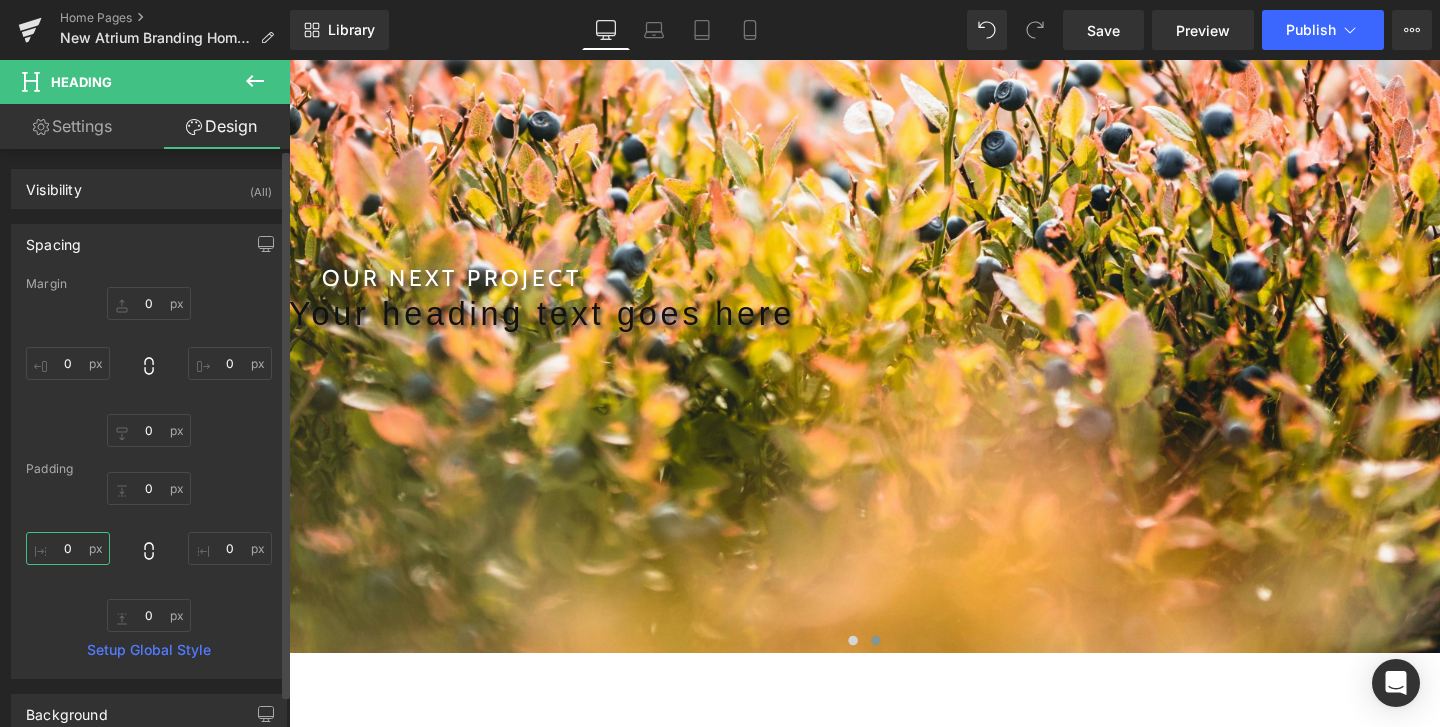 click on "0" at bounding box center [68, 548] 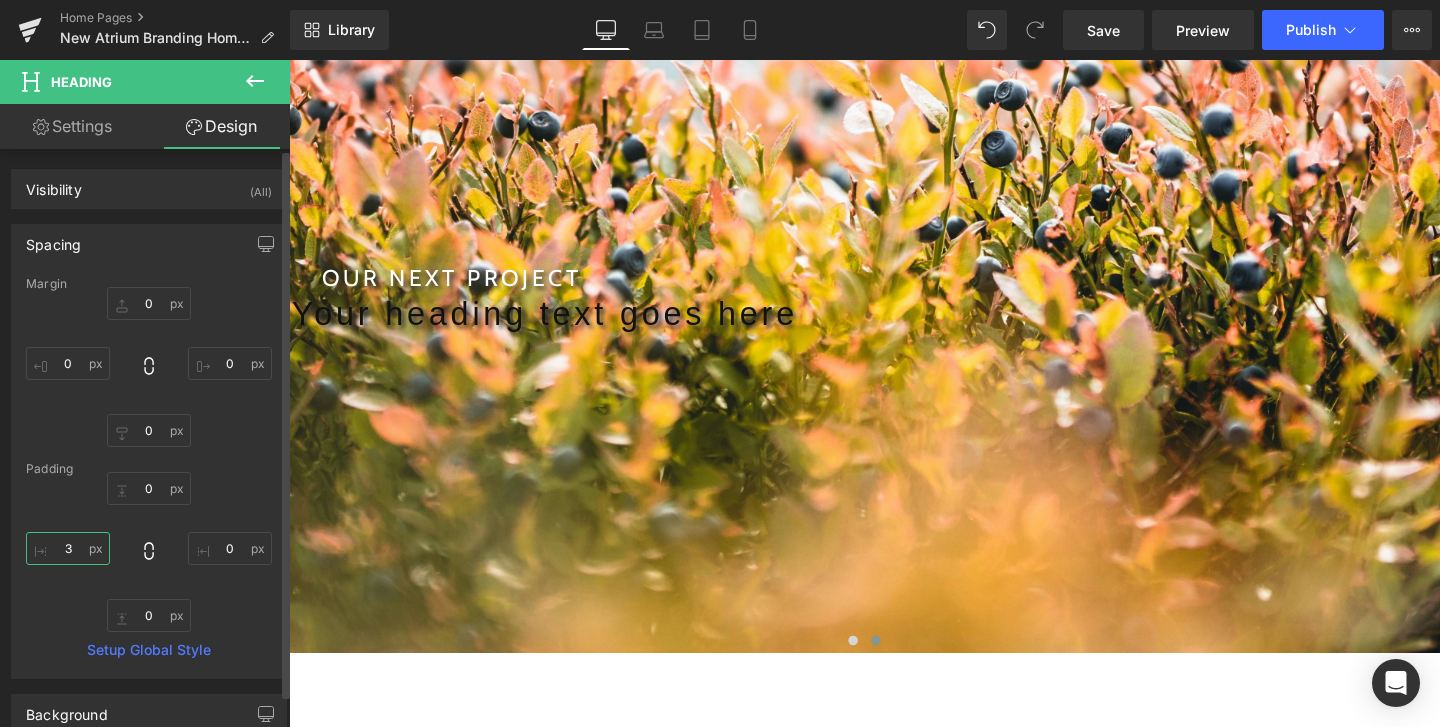 type on "35" 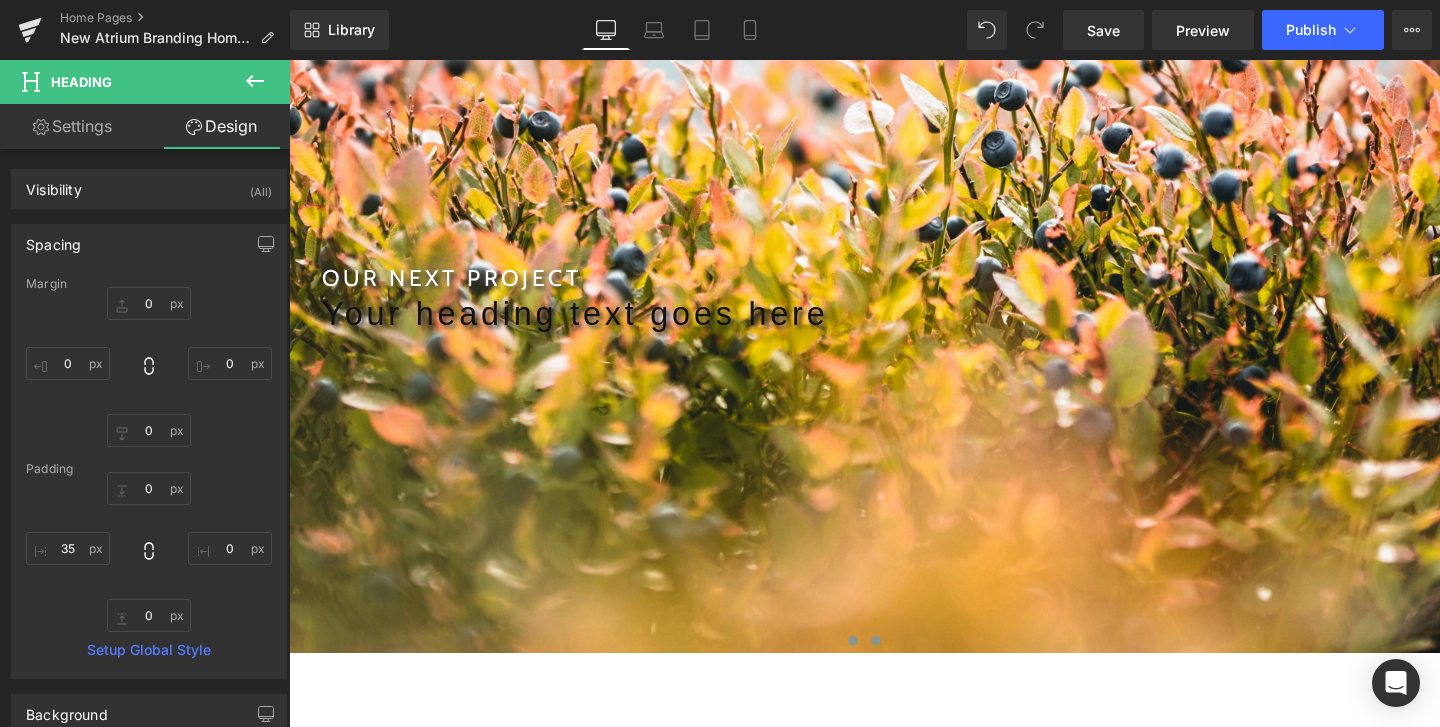 click at bounding box center (882, 670) 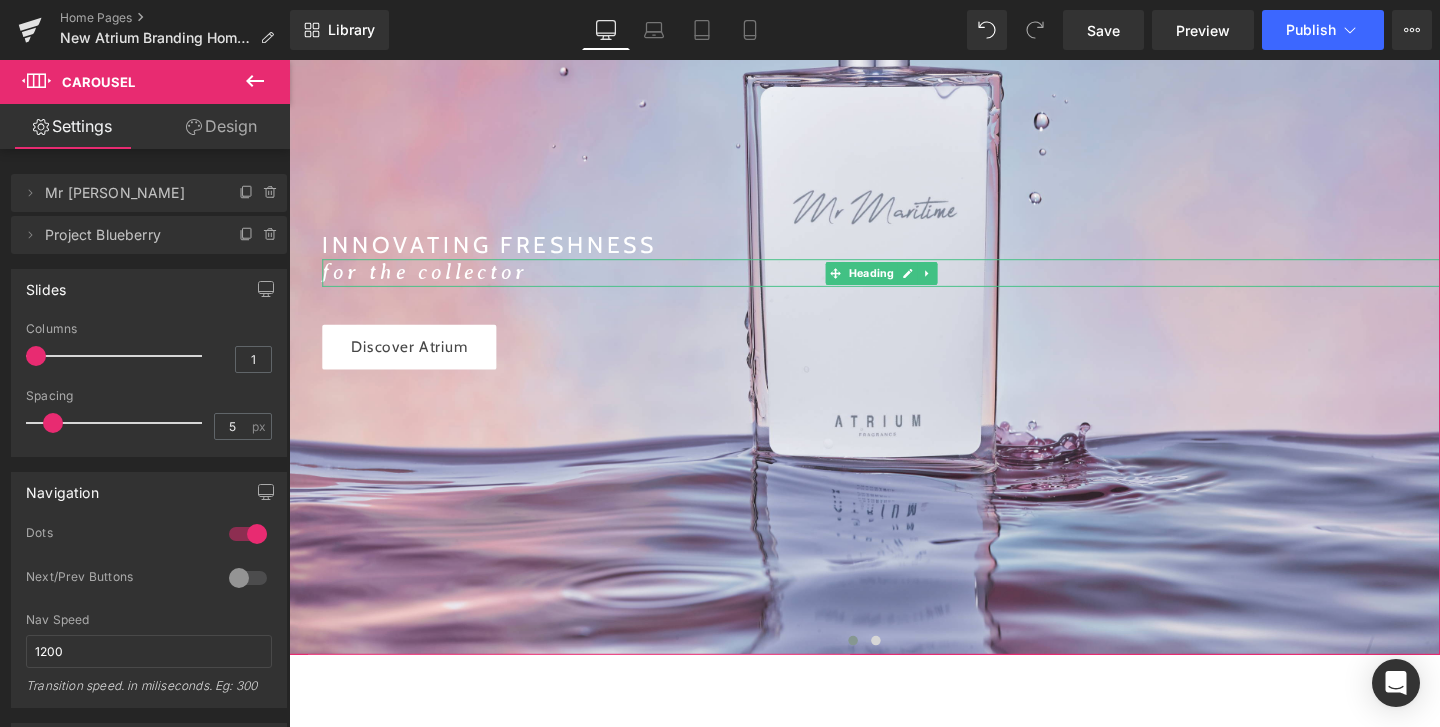 click on "for the collector" at bounding box center (432, 282) 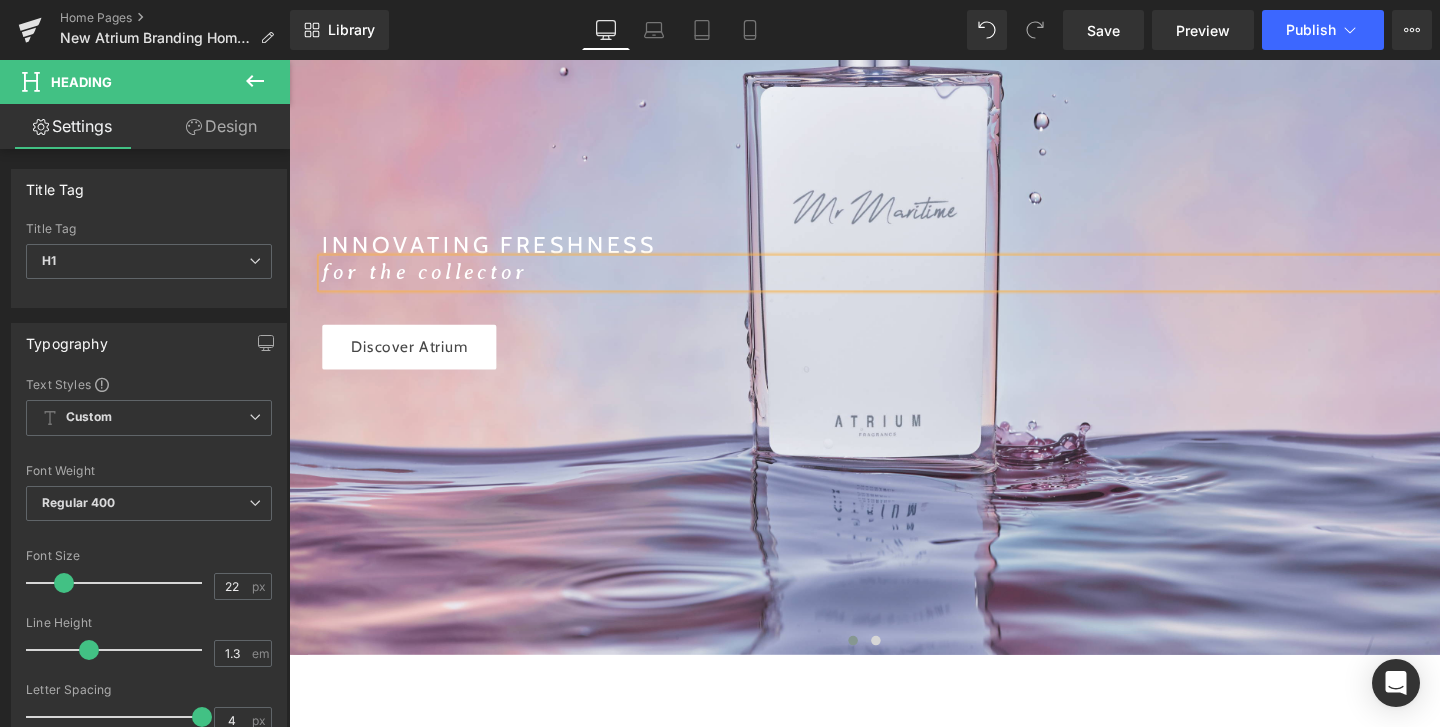 click on "Design" at bounding box center [221, 126] 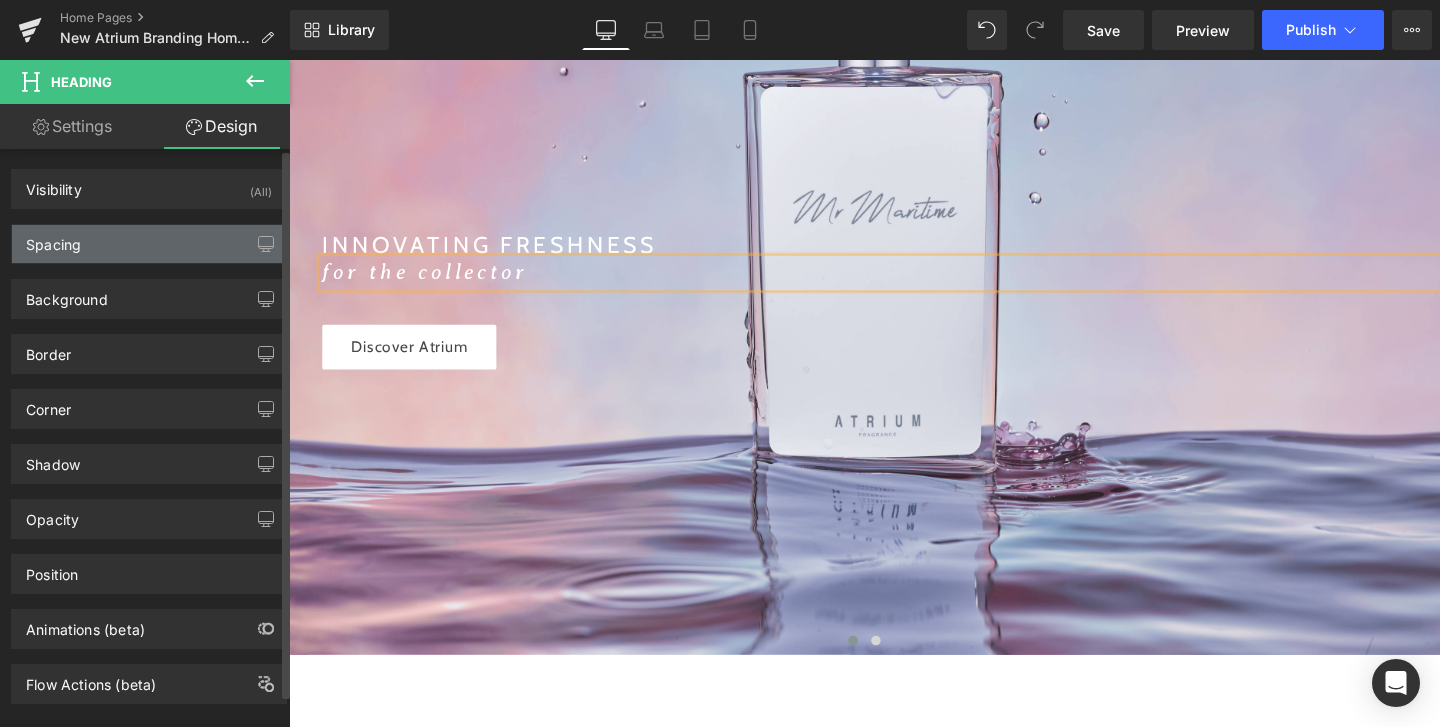 click on "Spacing" at bounding box center (149, 244) 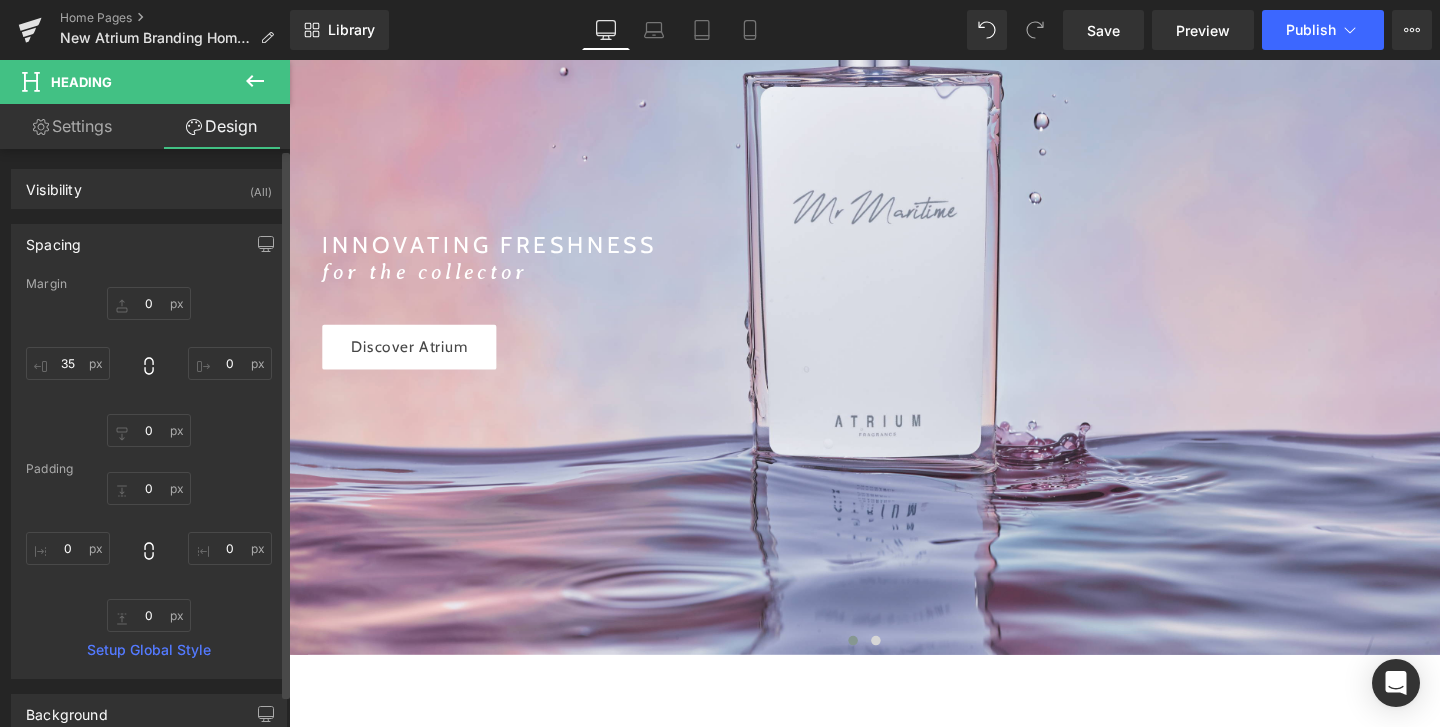 type on "0" 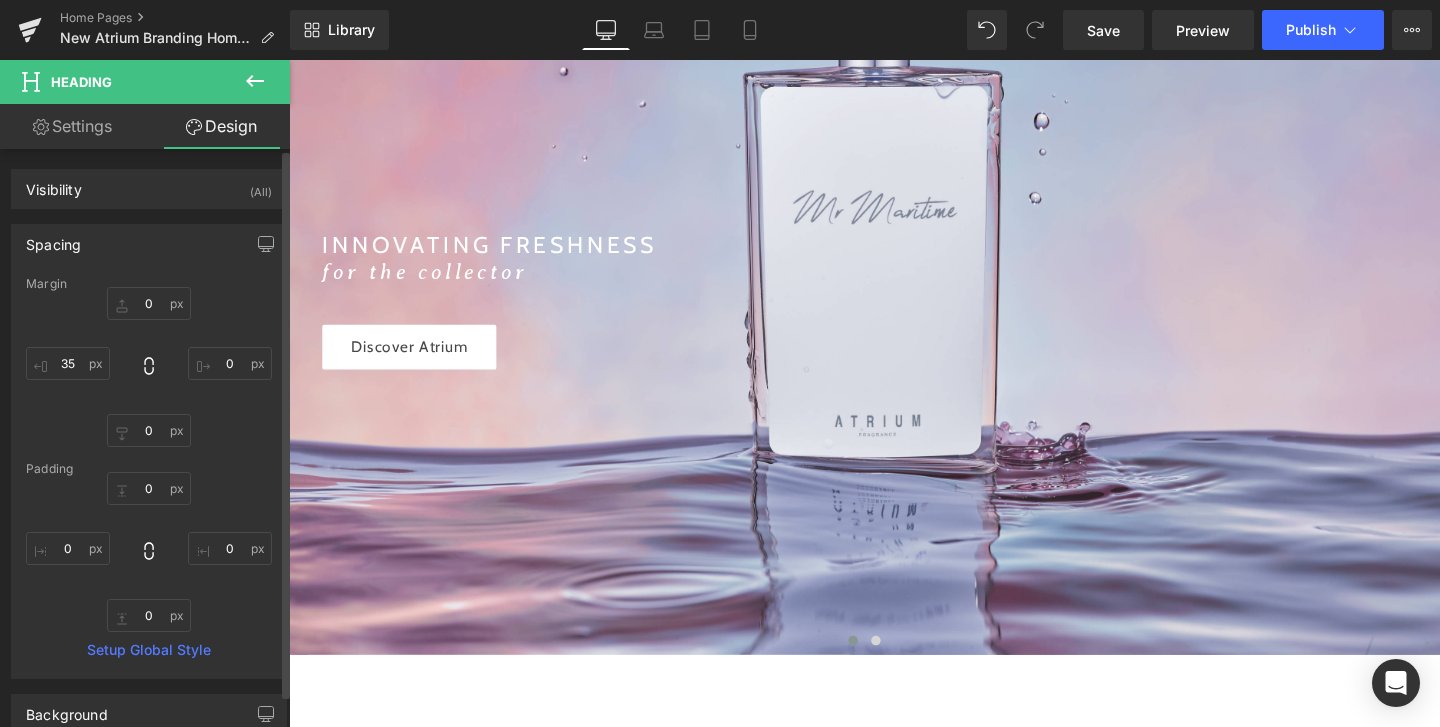 type on "0" 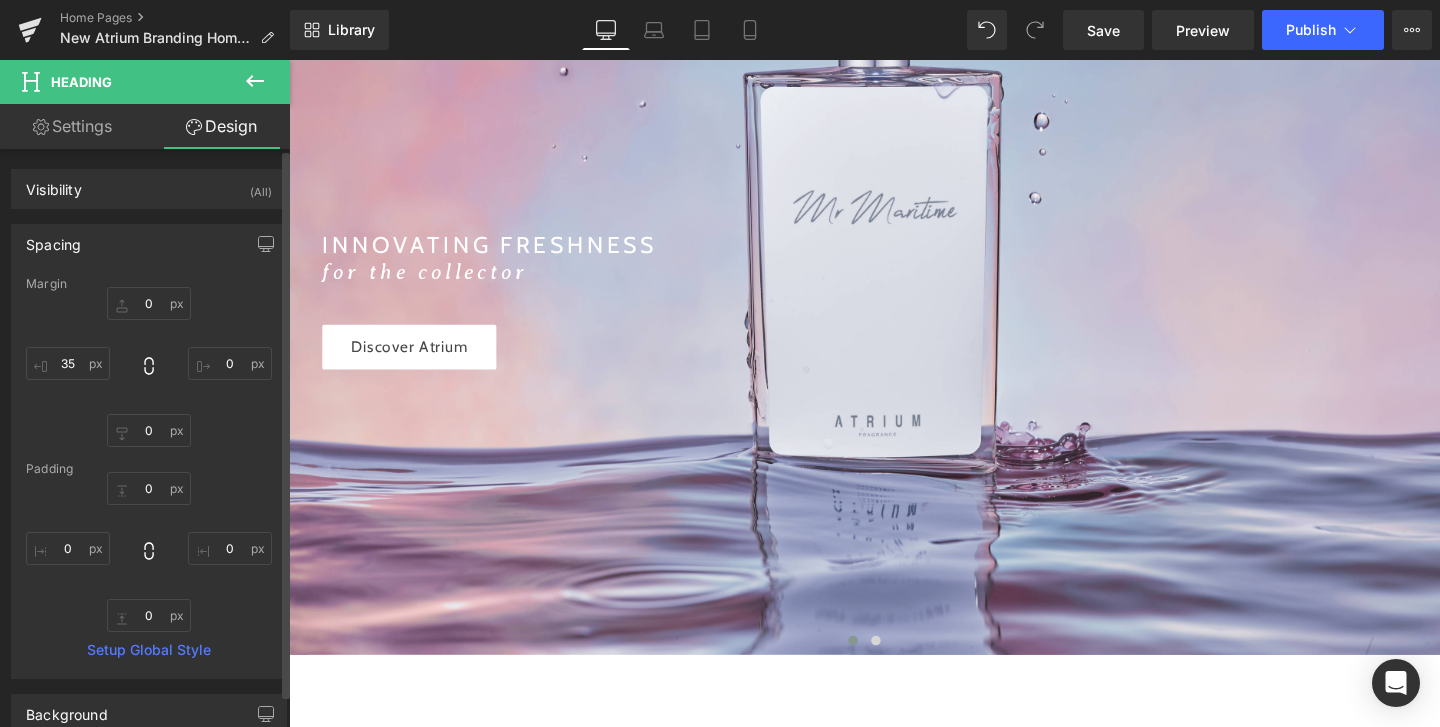 click on "Spacing" at bounding box center [149, 244] 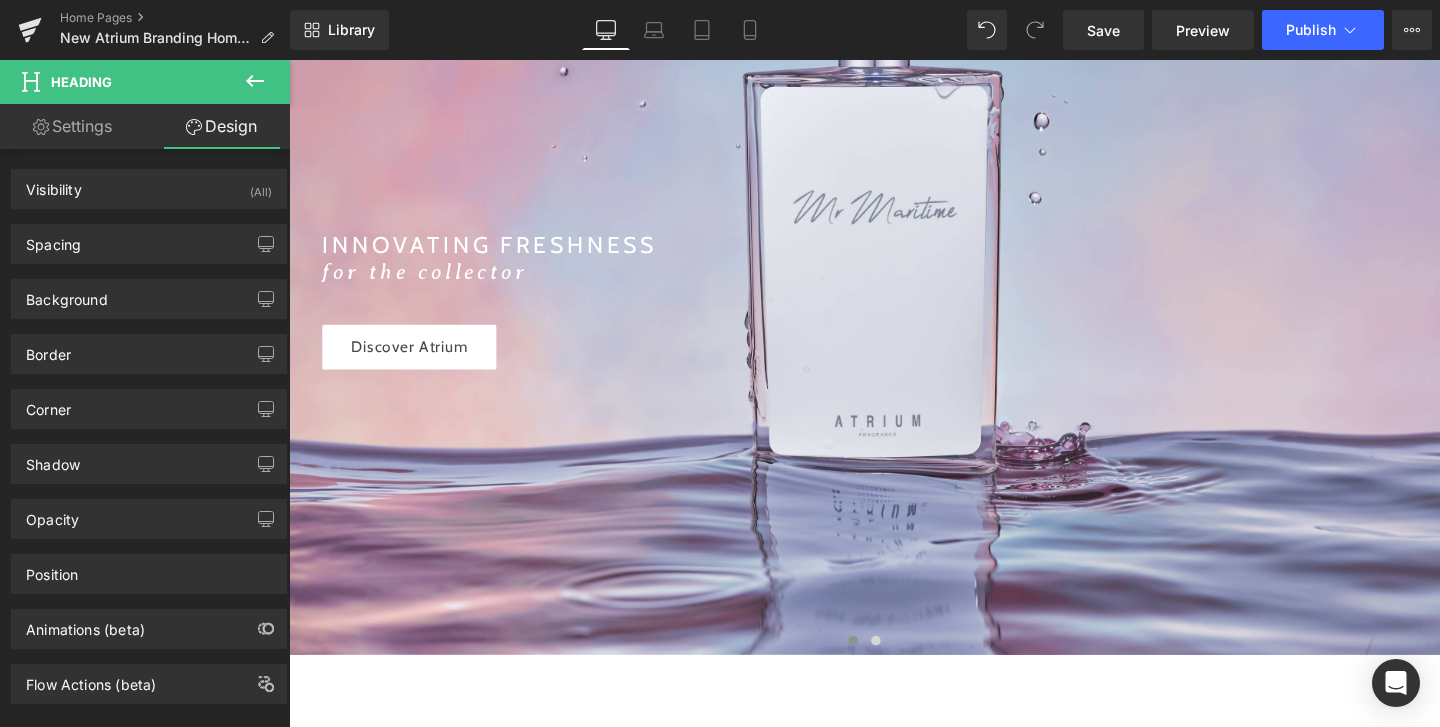 click on "Settings" at bounding box center (72, 126) 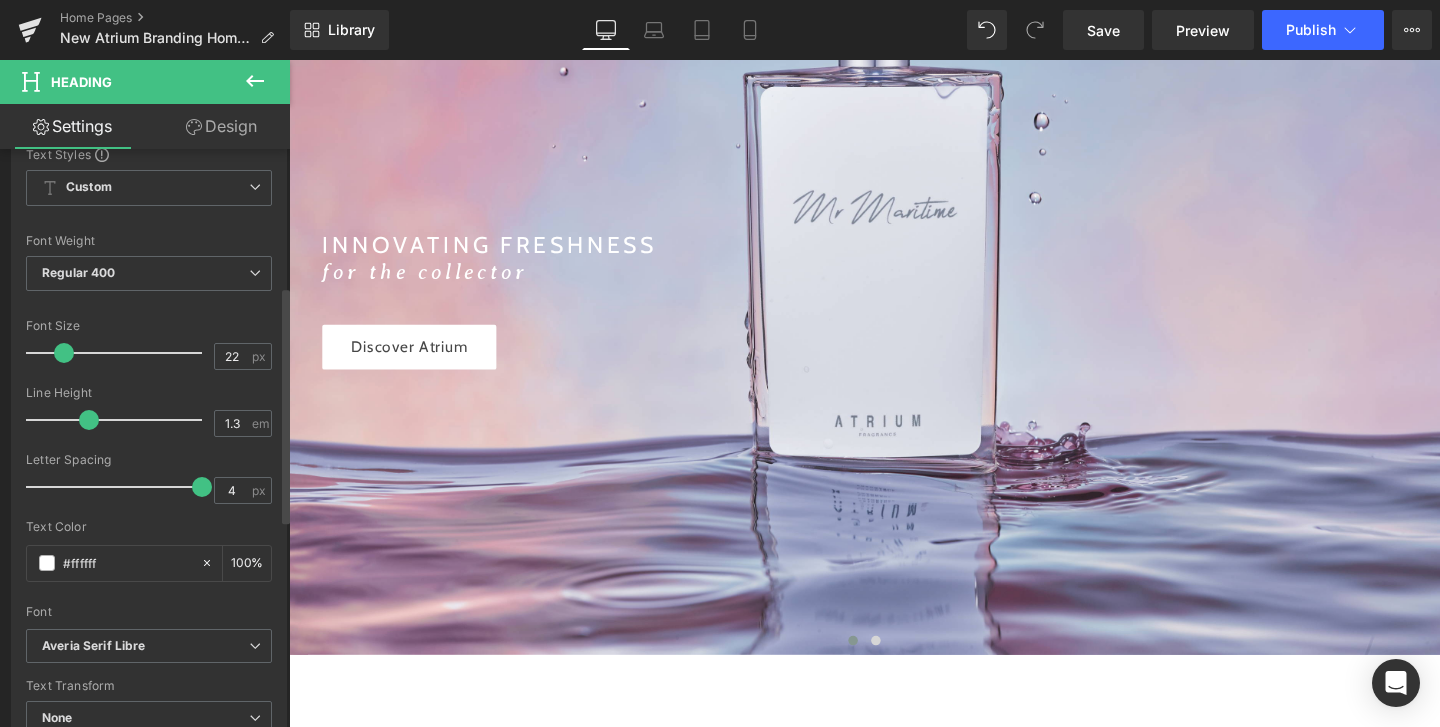 scroll, scrollTop: 405, scrollLeft: 0, axis: vertical 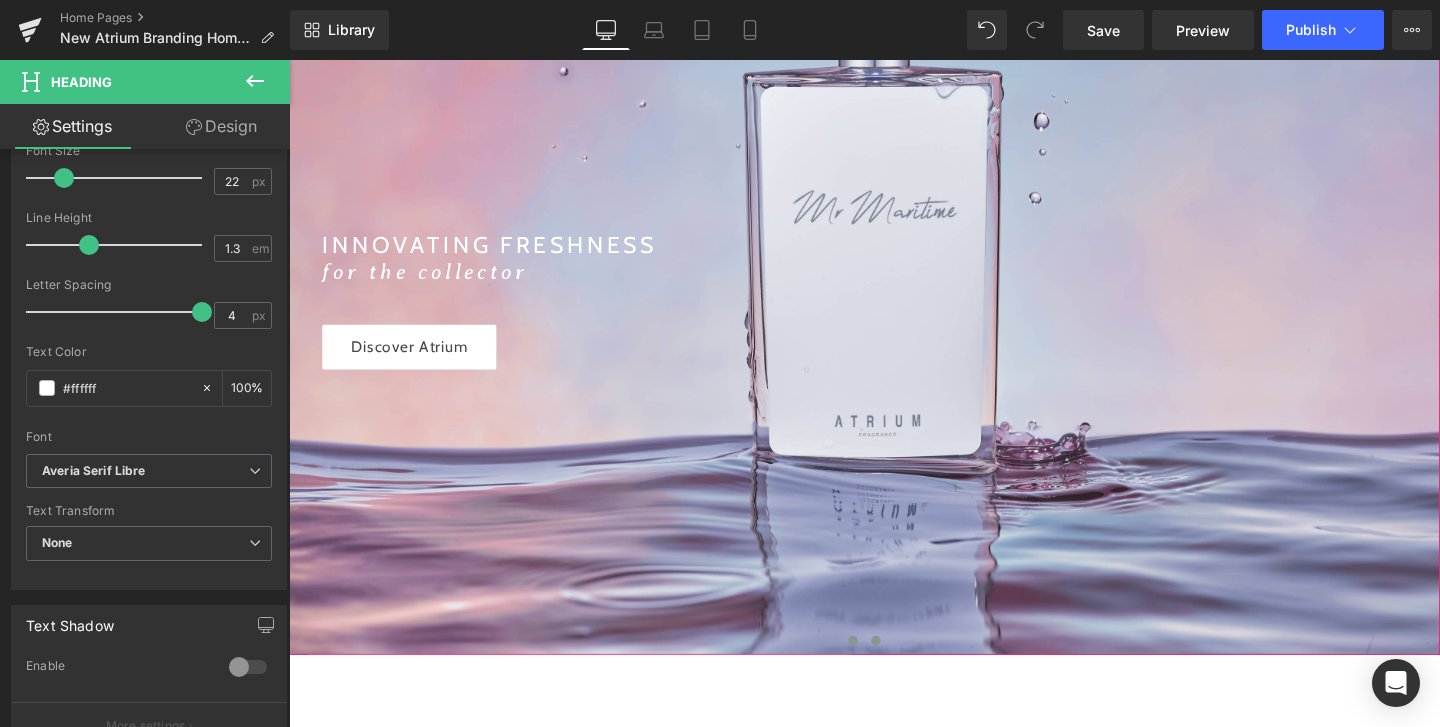 click at bounding box center [906, 670] 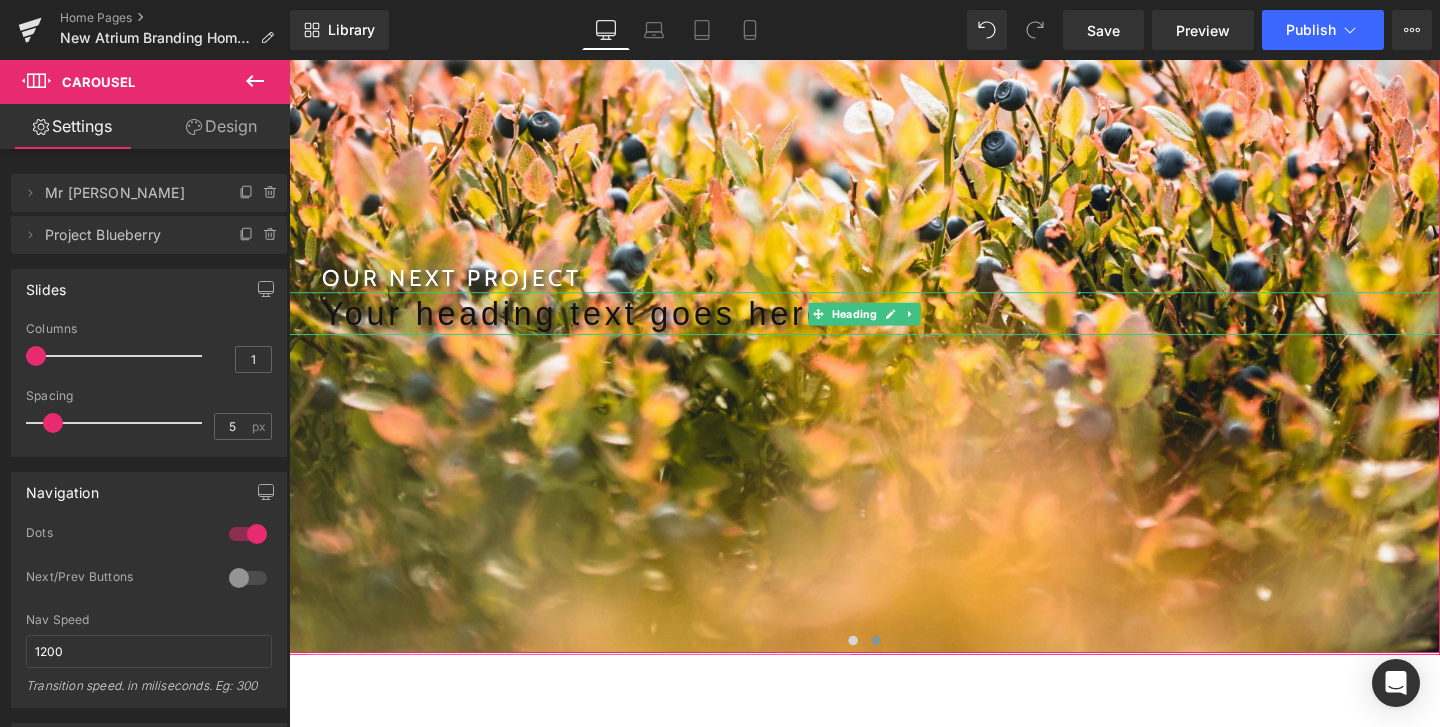 click on "Your heading text goes here" at bounding box center (911, 326) 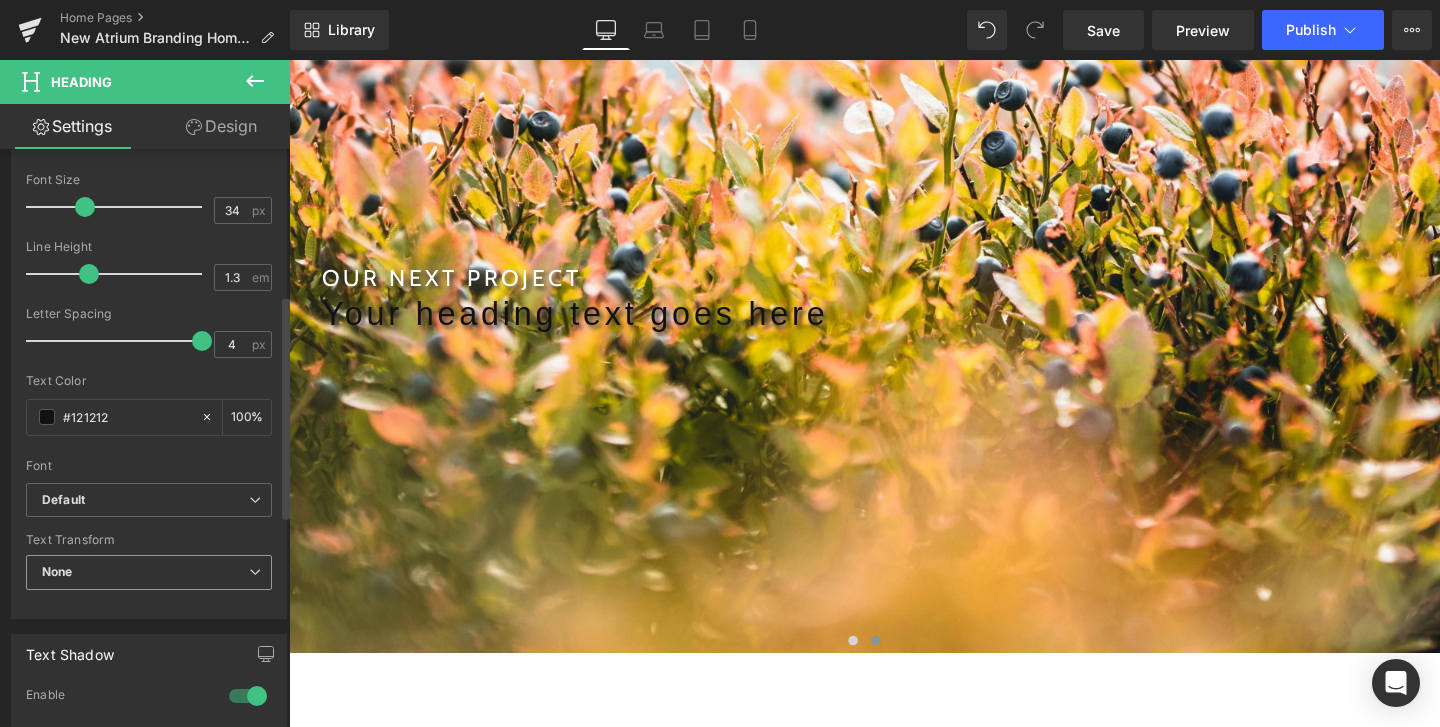 scroll, scrollTop: 375, scrollLeft: 0, axis: vertical 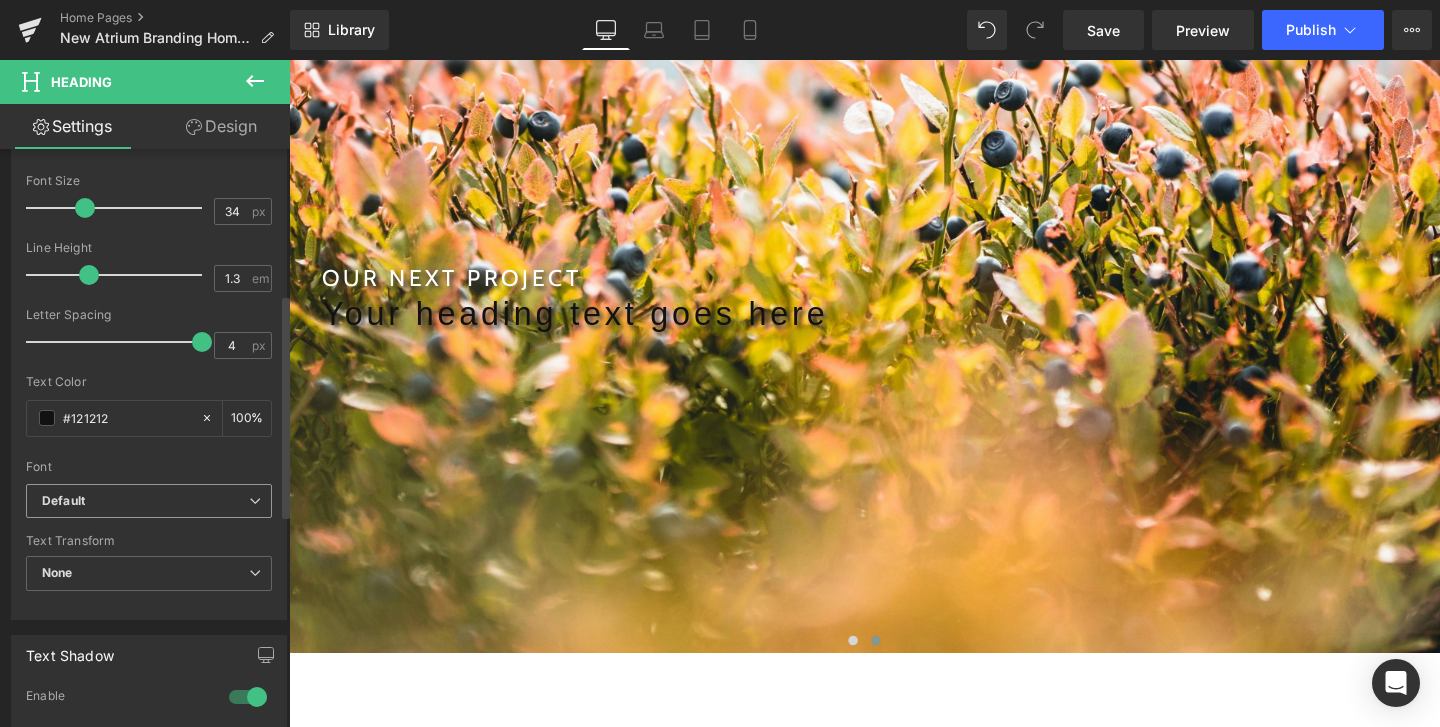 click on "Default" at bounding box center [149, 501] 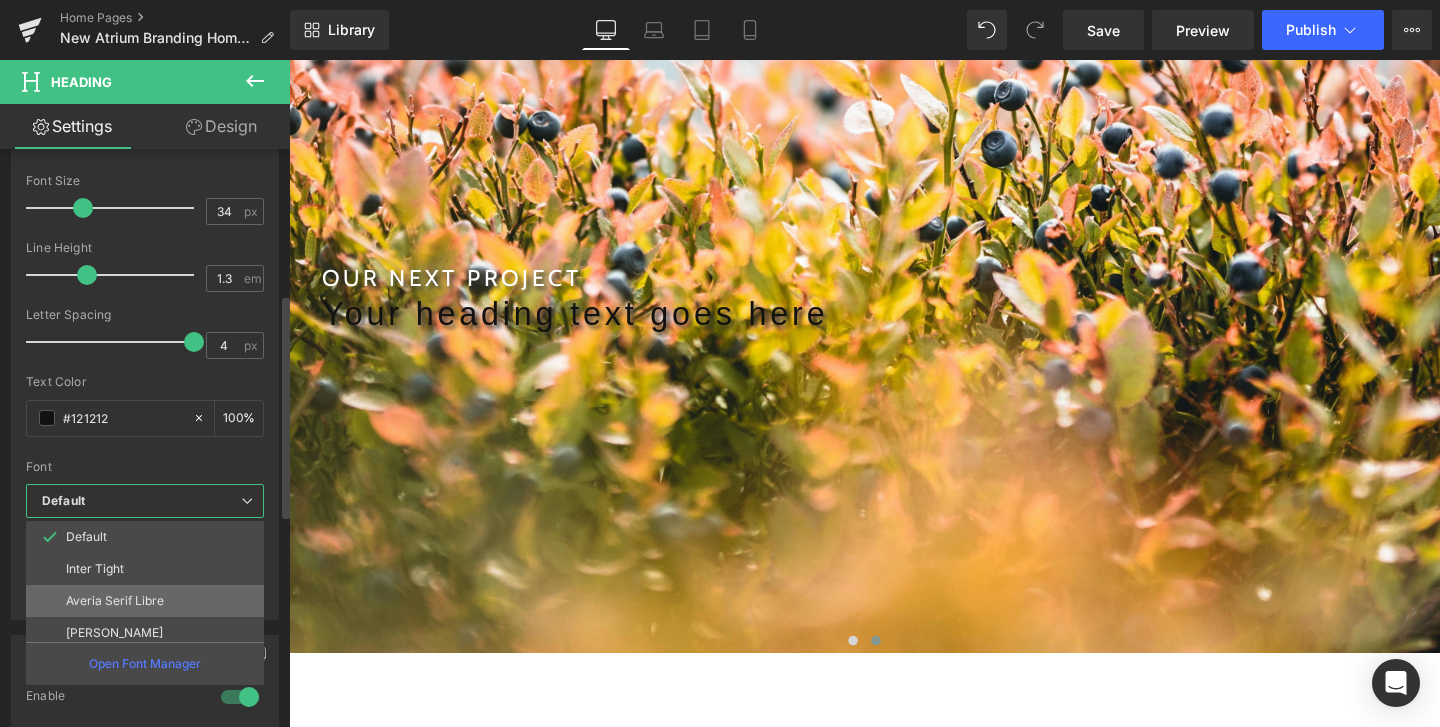 click on "Averia Serif Libre" at bounding box center (115, 601) 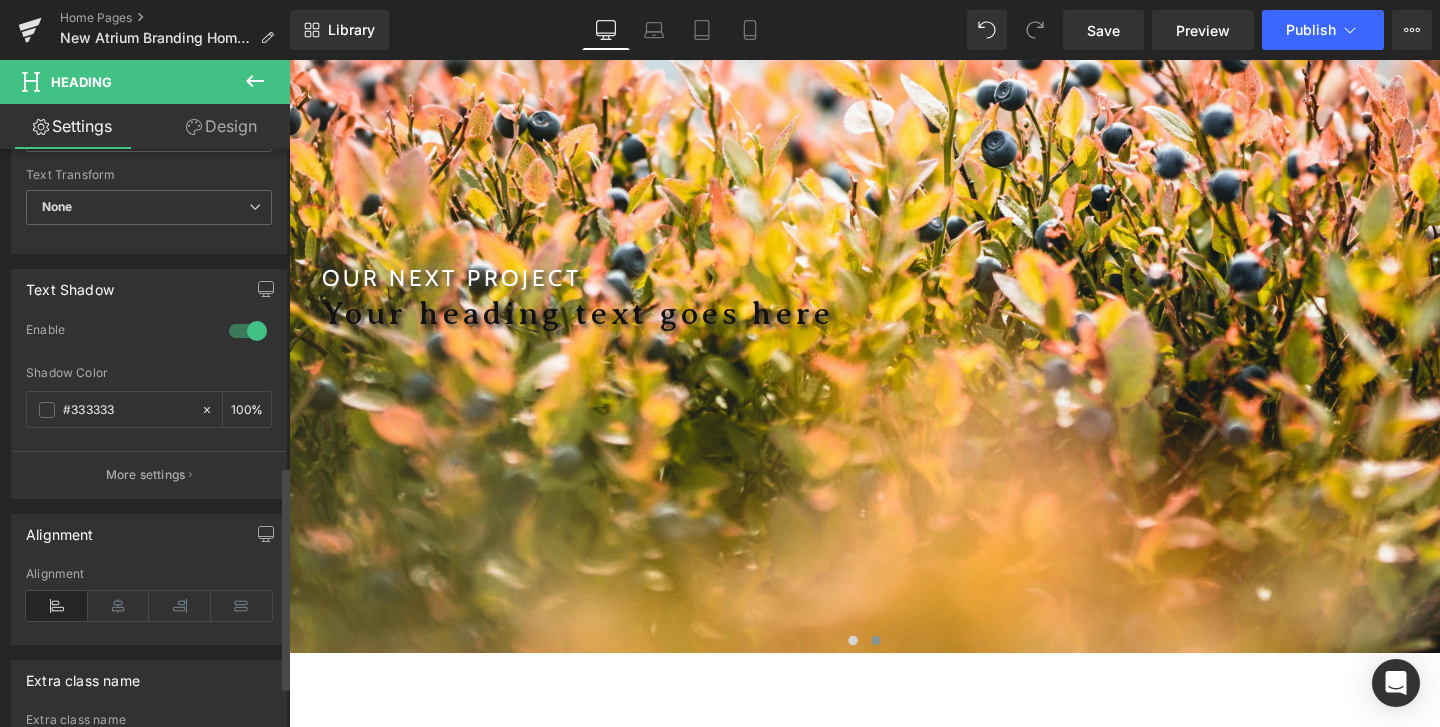 scroll, scrollTop: 202, scrollLeft: 0, axis: vertical 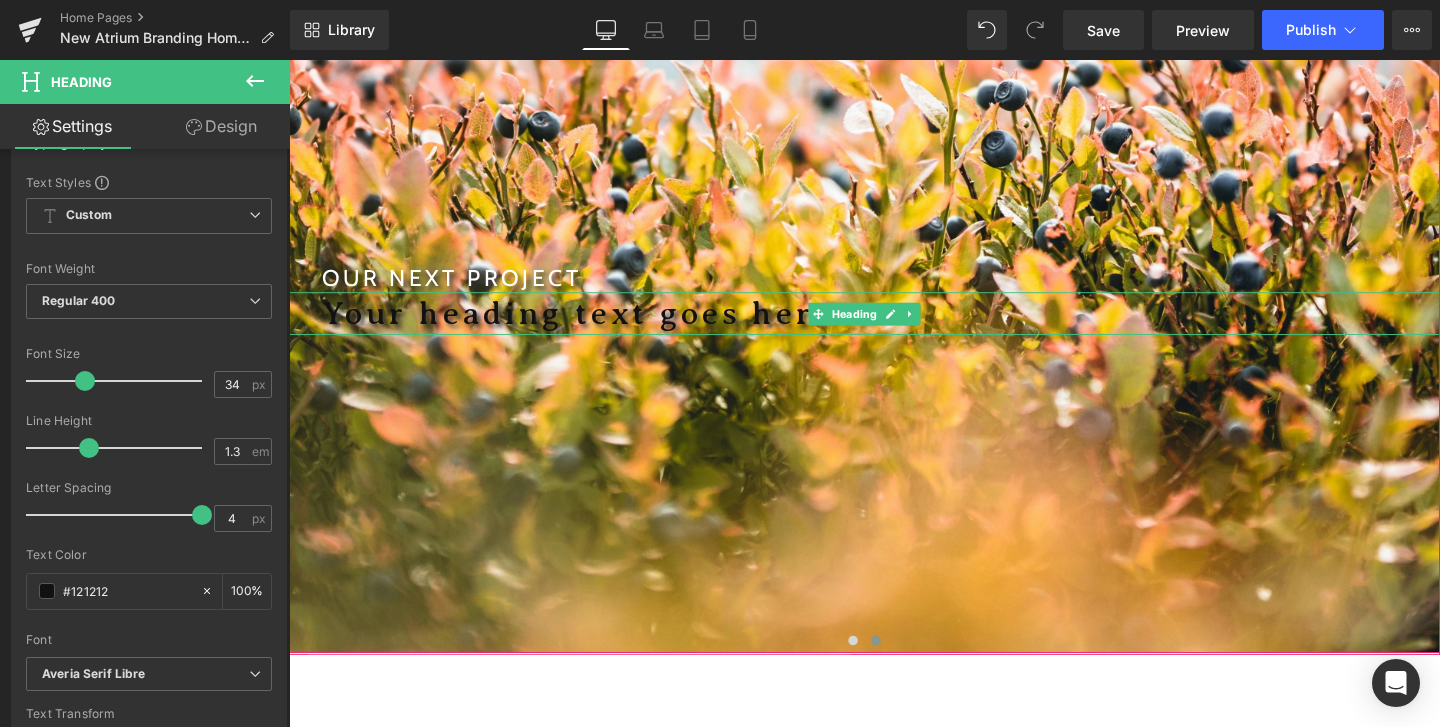 click on "Your heading text goes here" at bounding box center (911, 326) 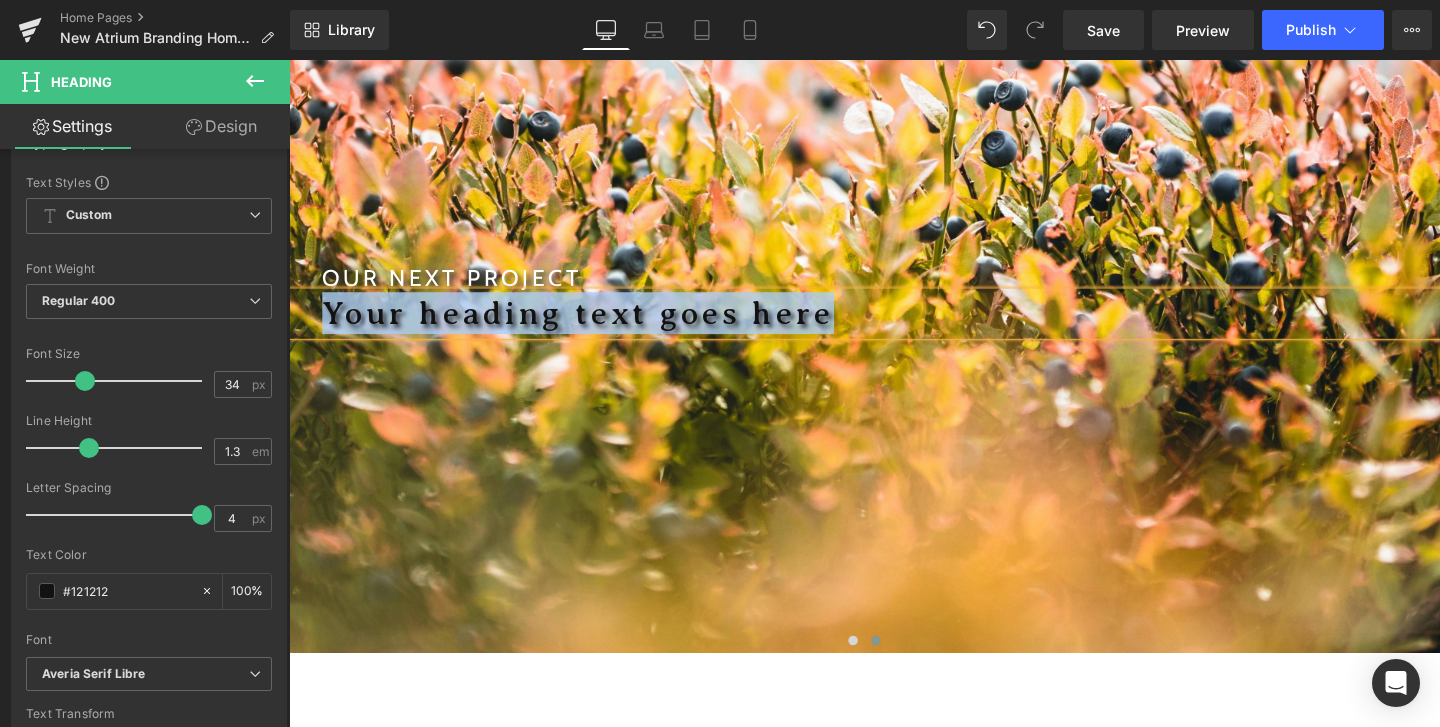 type 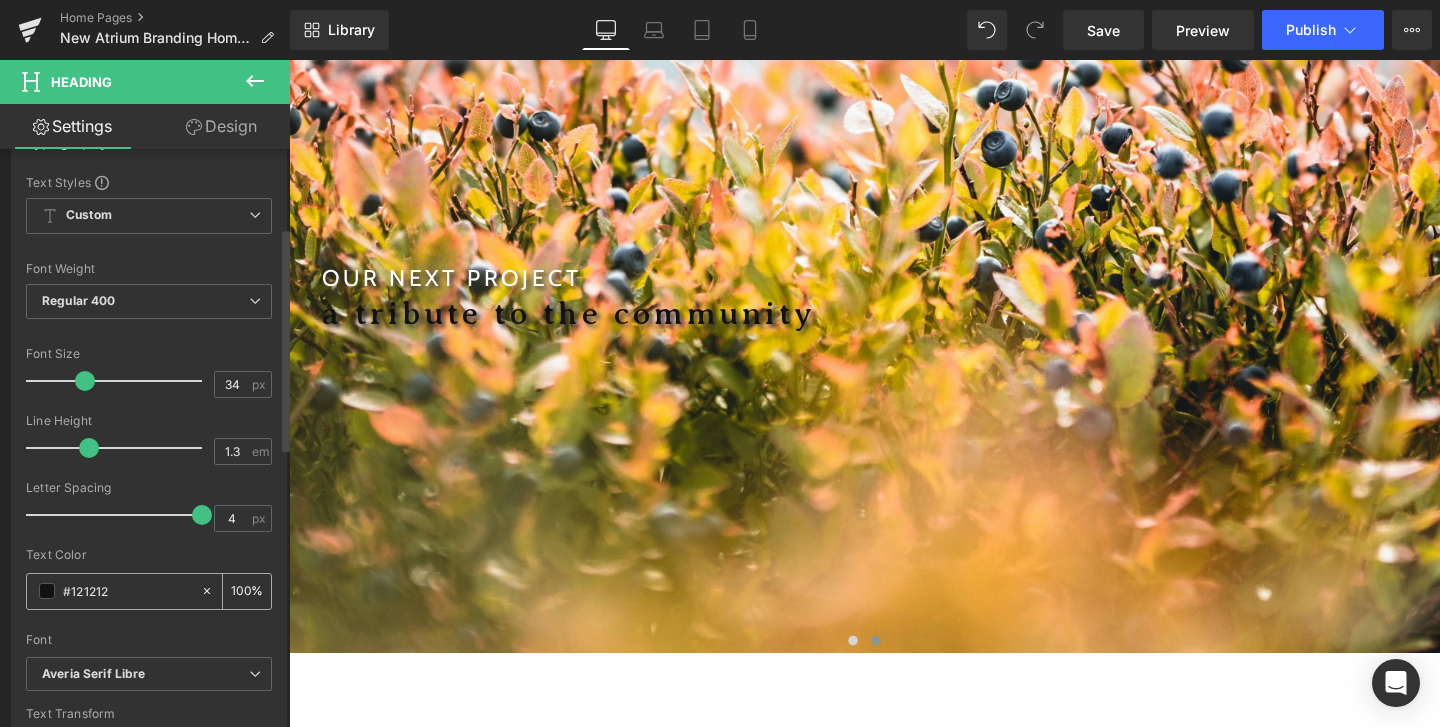 click on "#121212" at bounding box center [127, 591] 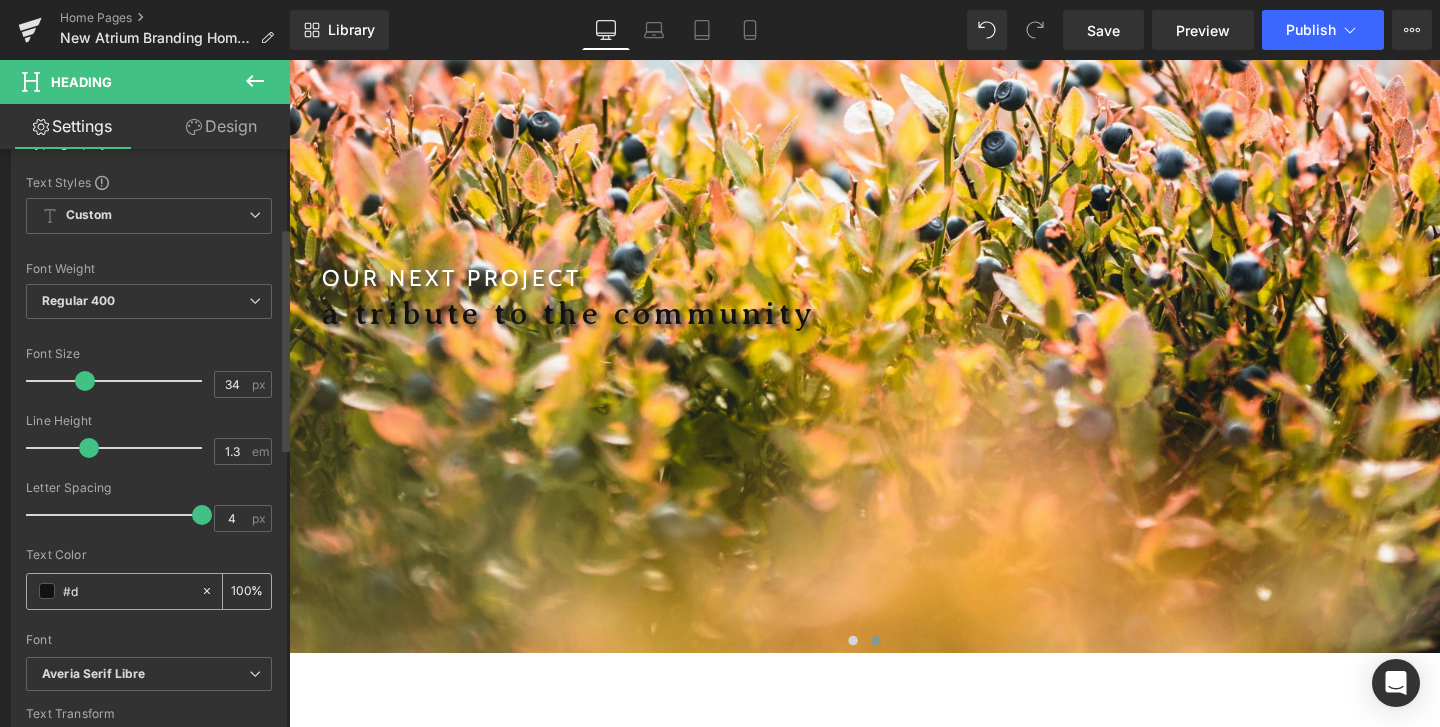 type on "0" 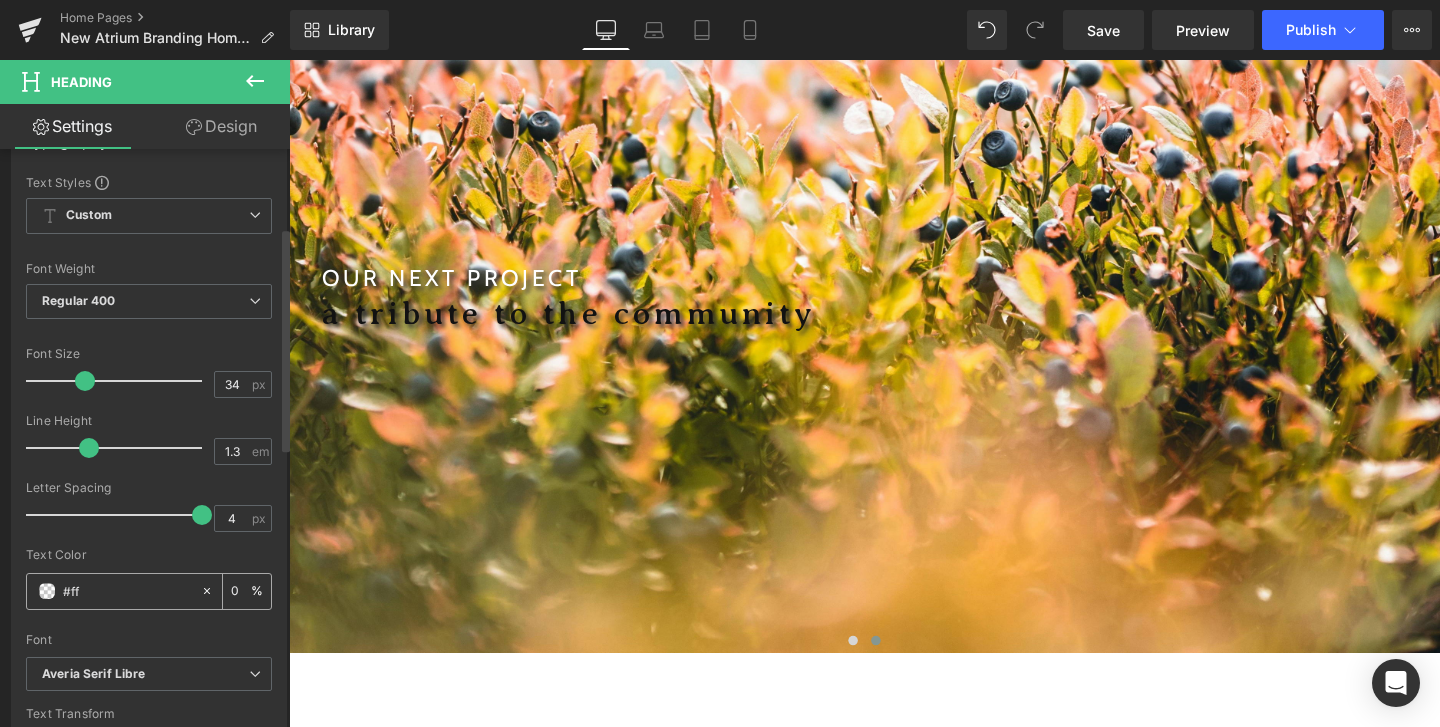 type on "#fff" 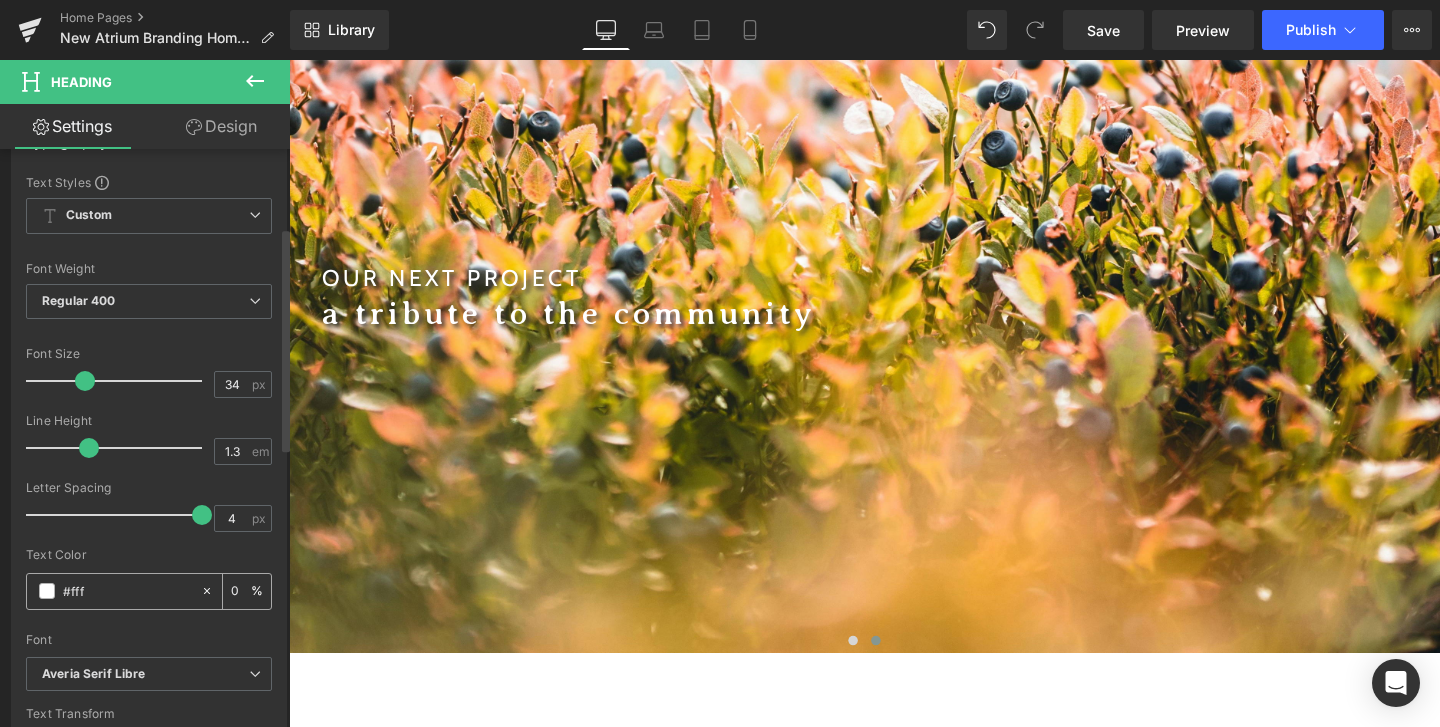 type on "100" 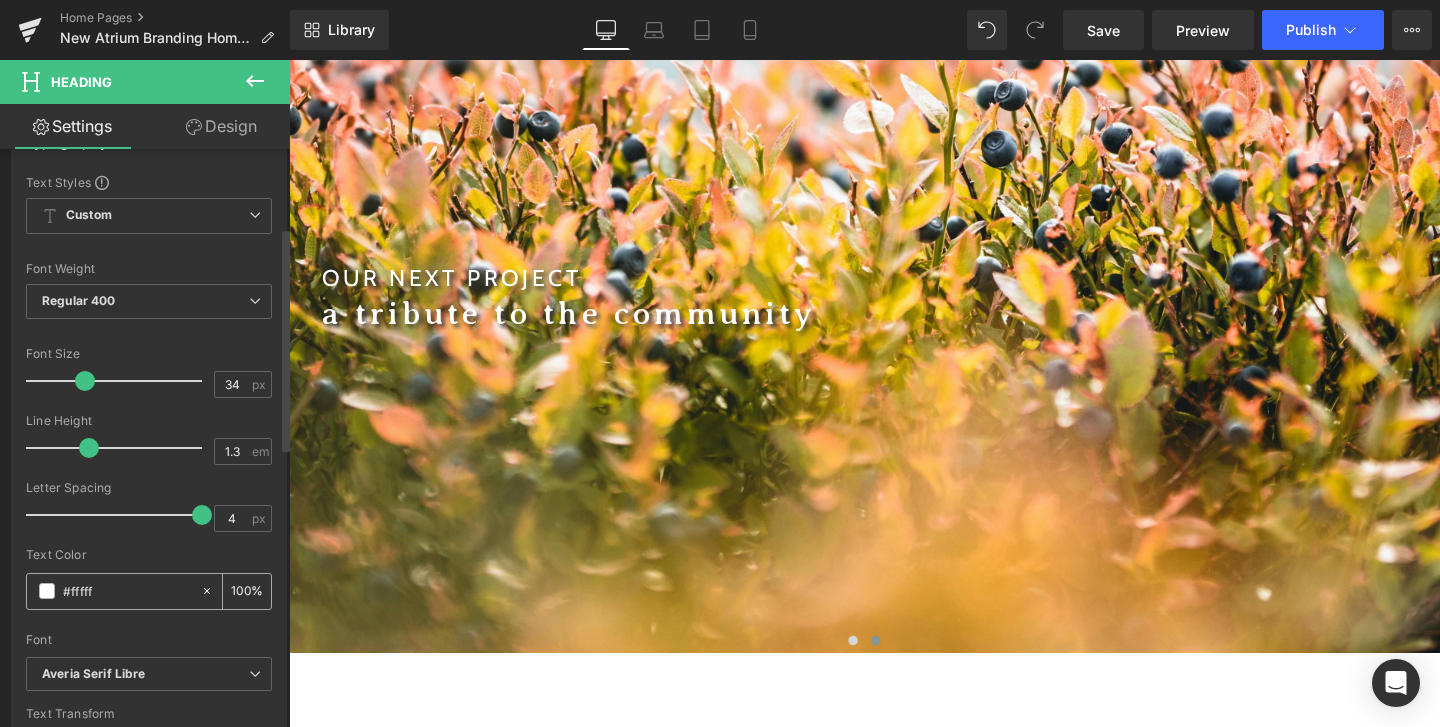 type on "#ffffff" 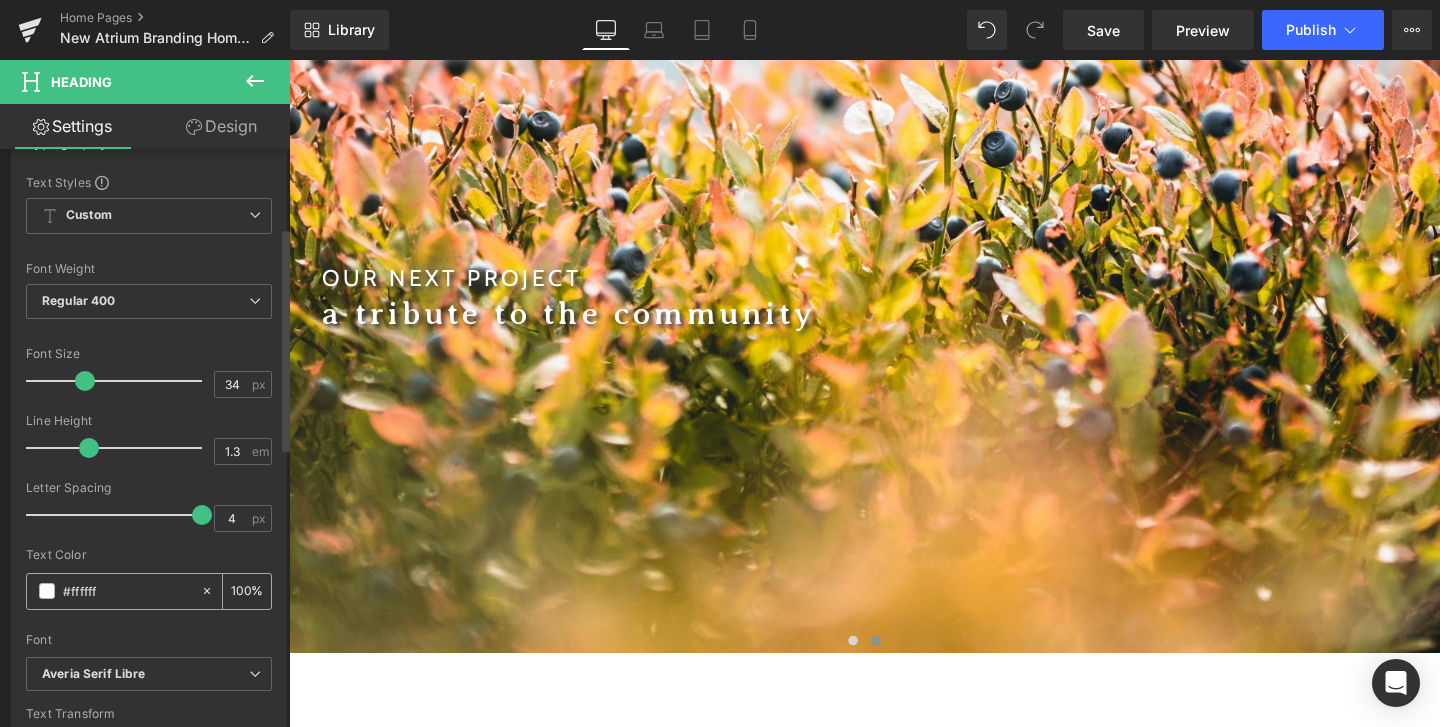 type on "100" 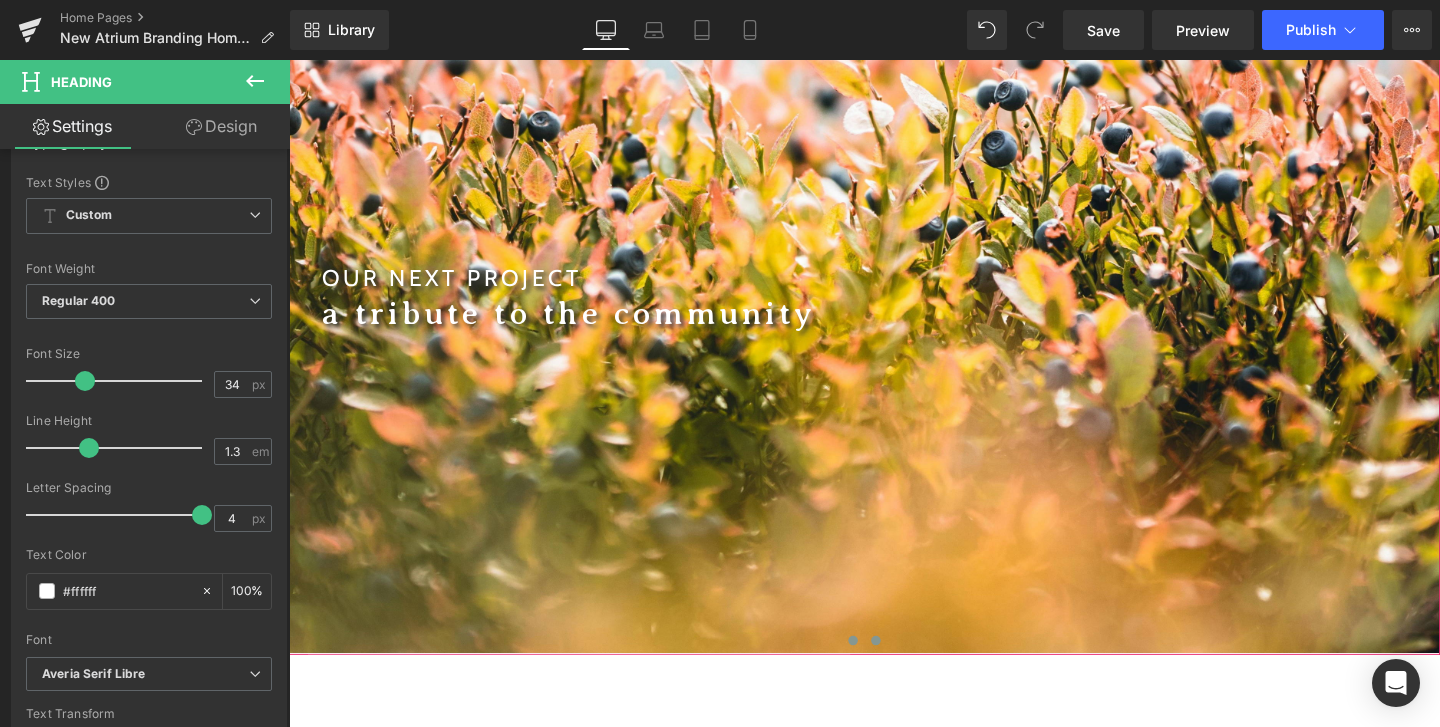 click at bounding box center [882, 670] 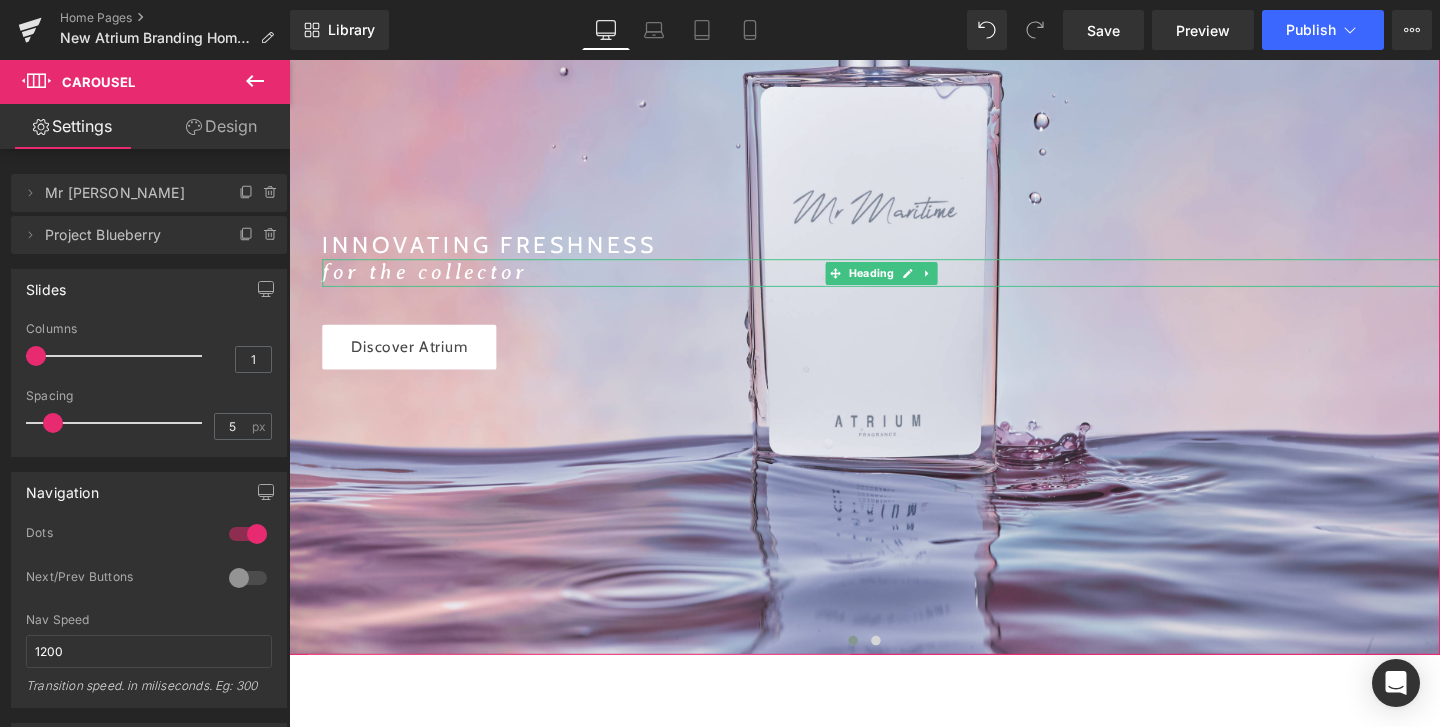 click on "for the collector" at bounding box center (432, 282) 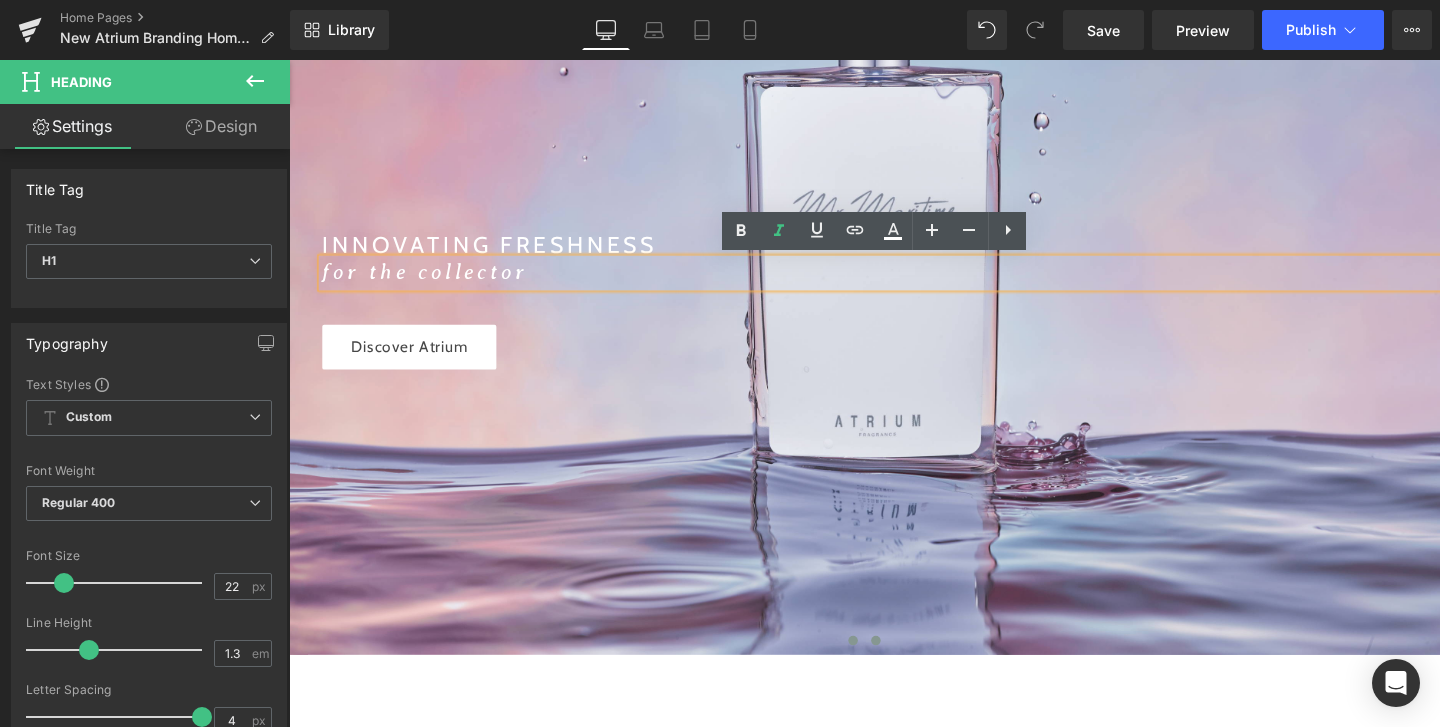 click at bounding box center [906, 670] 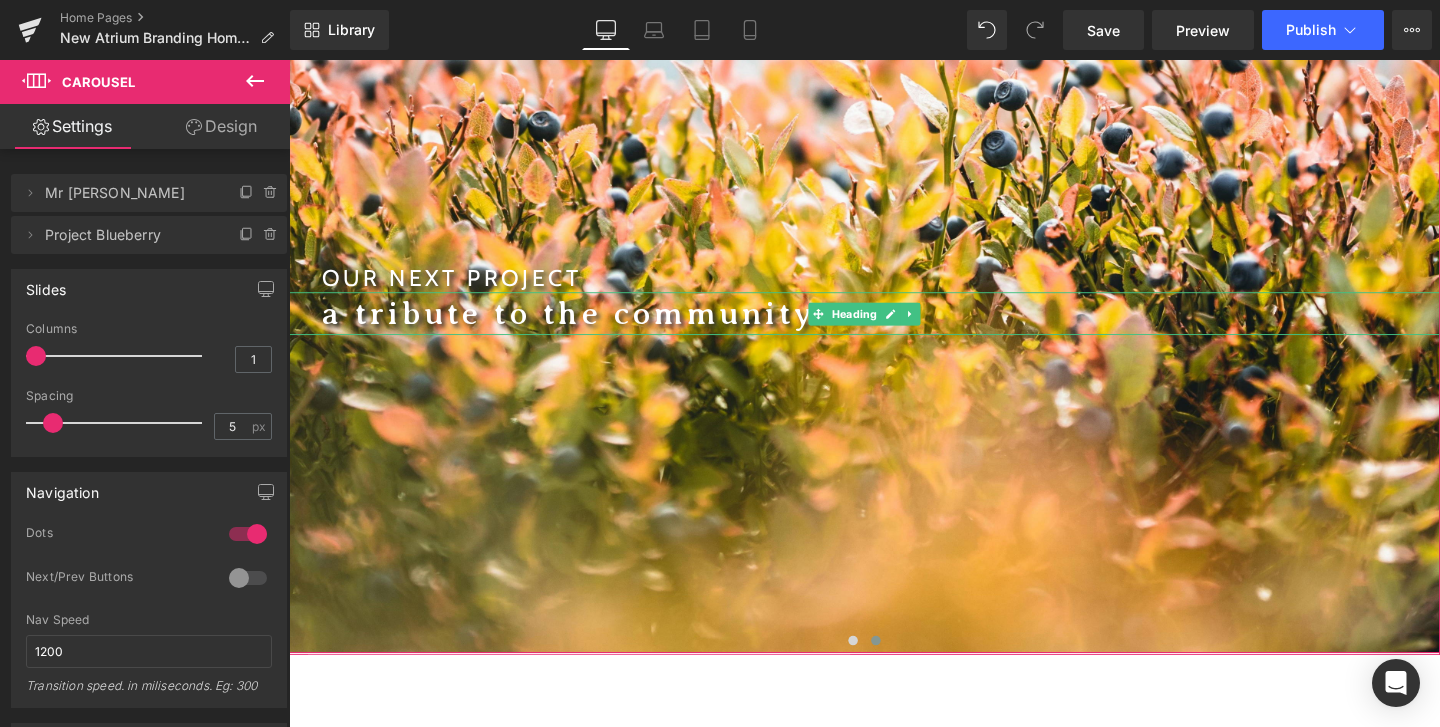 click on "a tribute to the community" at bounding box center [911, 326] 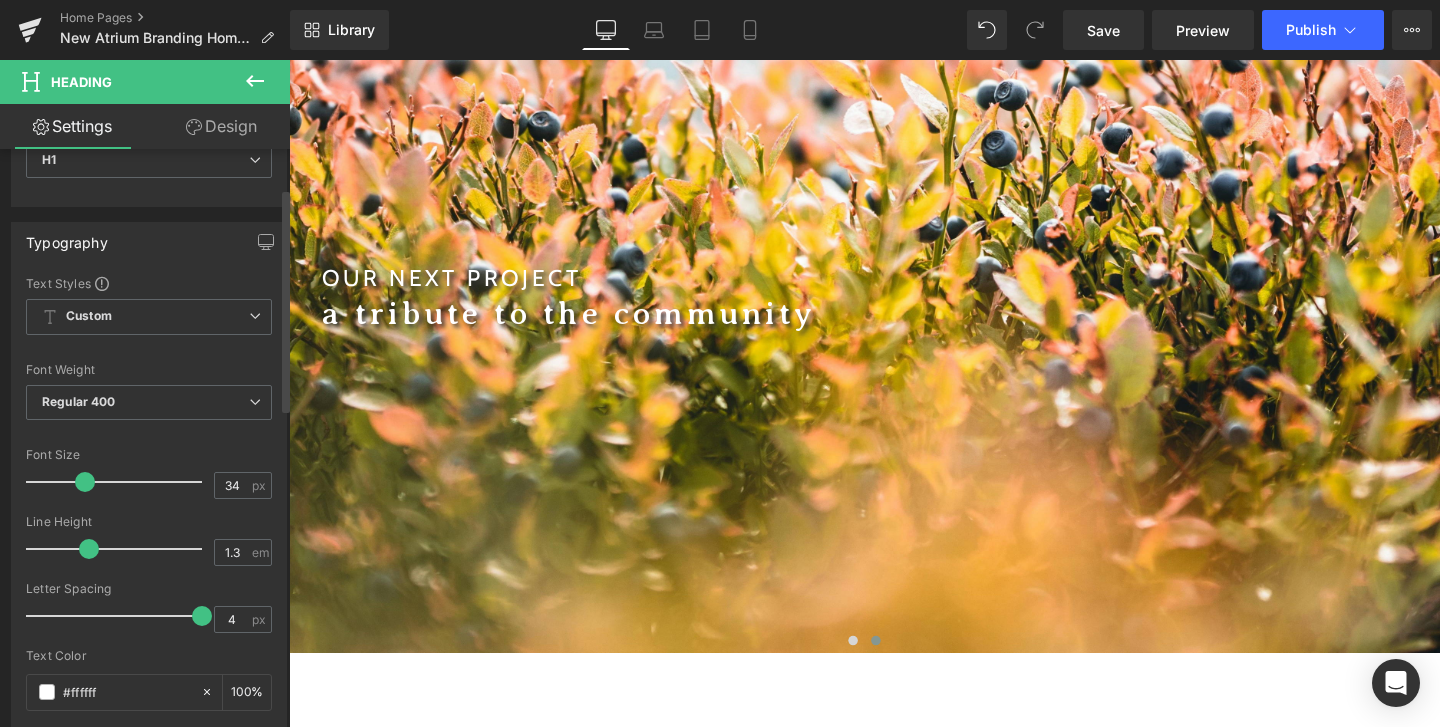 scroll, scrollTop: 102, scrollLeft: 0, axis: vertical 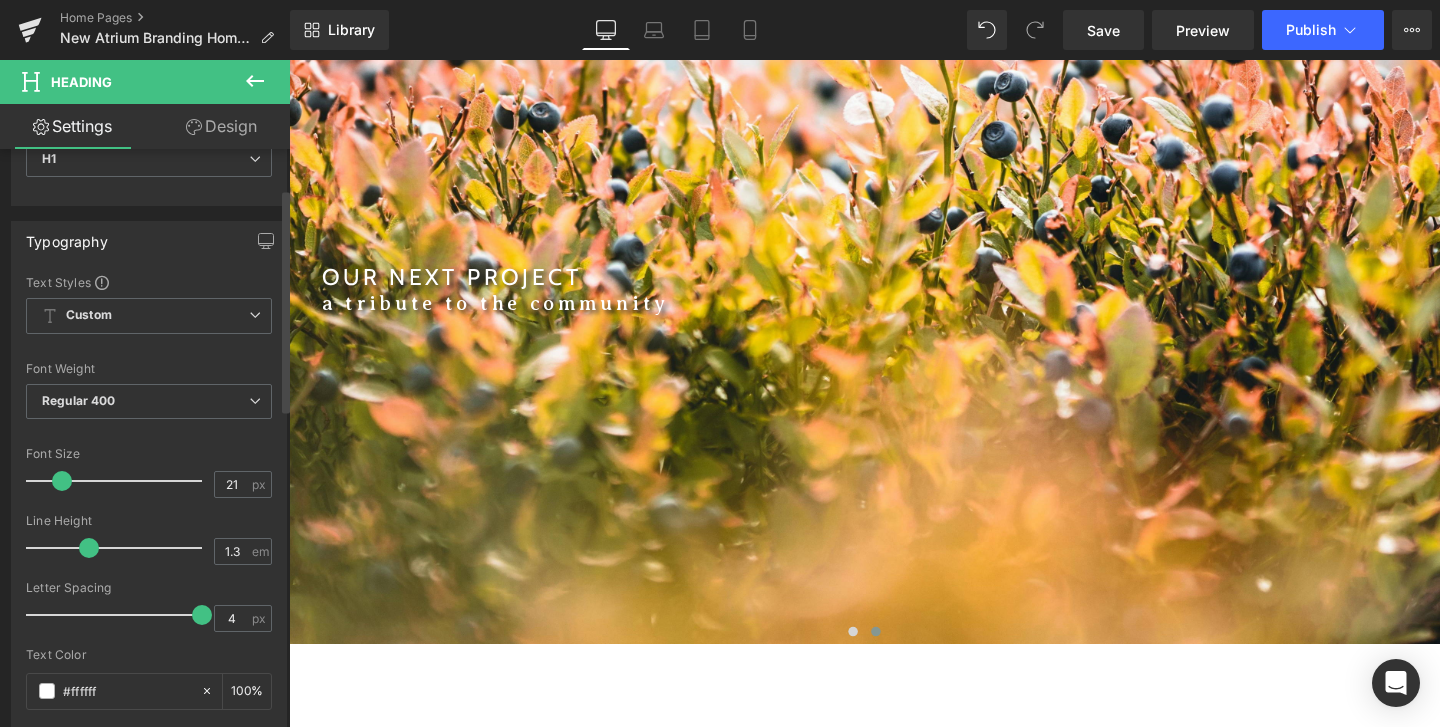 type on "22" 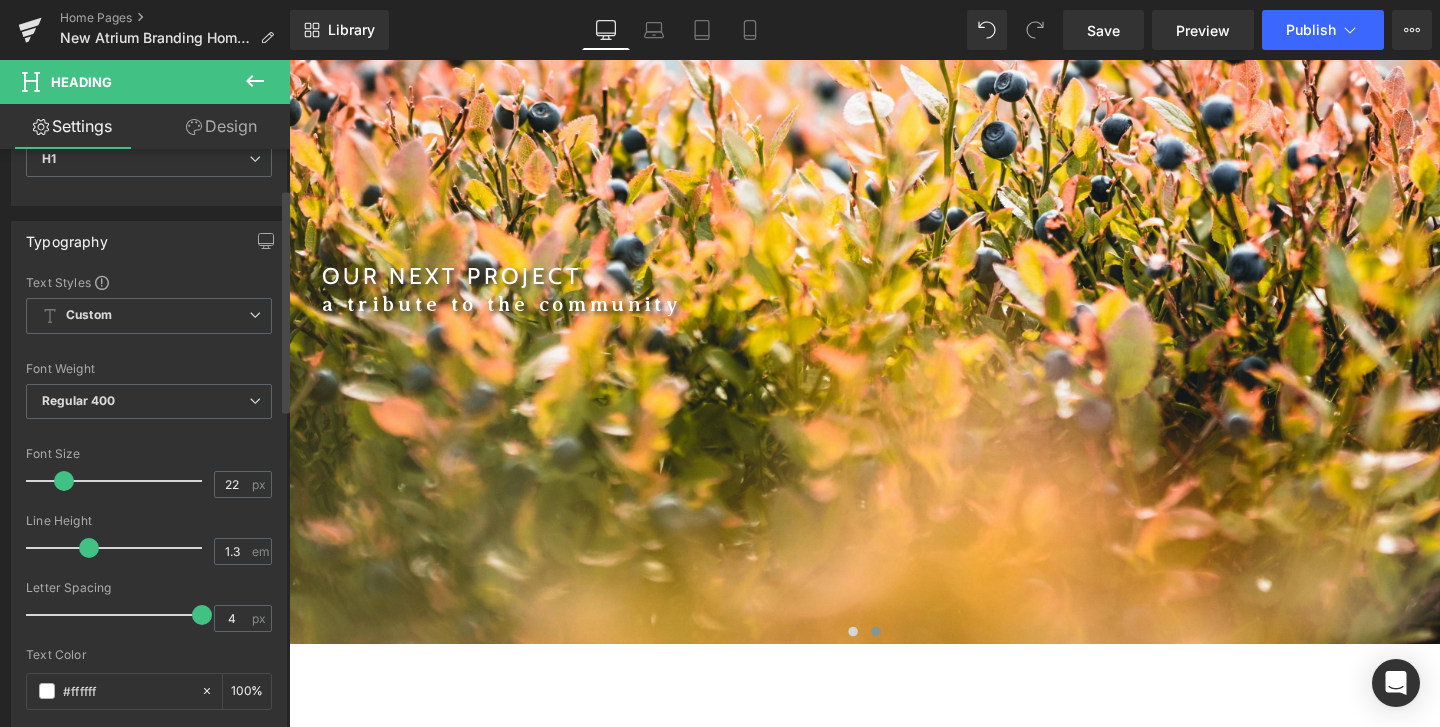 scroll, scrollTop: 432, scrollLeft: 0, axis: vertical 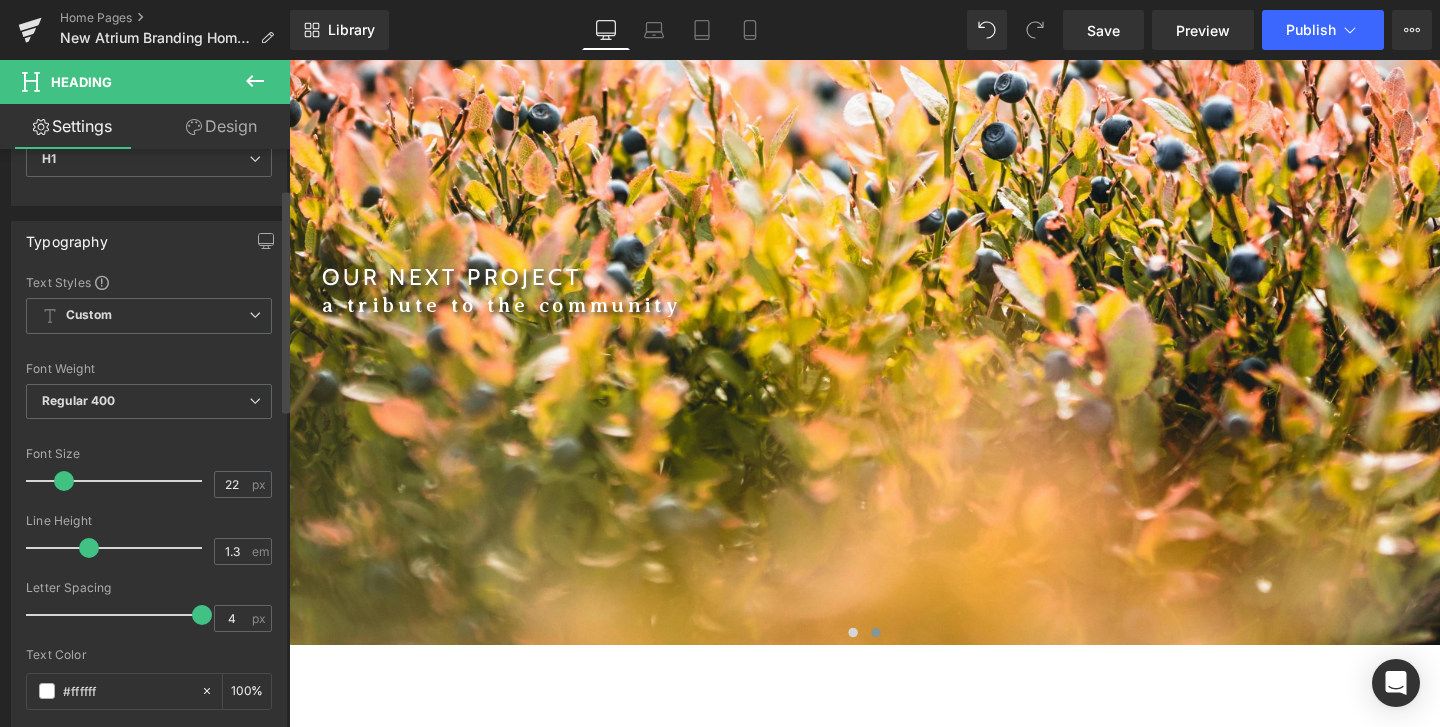 drag, startPoint x: 81, startPoint y: 480, endPoint x: 60, endPoint y: 483, distance: 21.213203 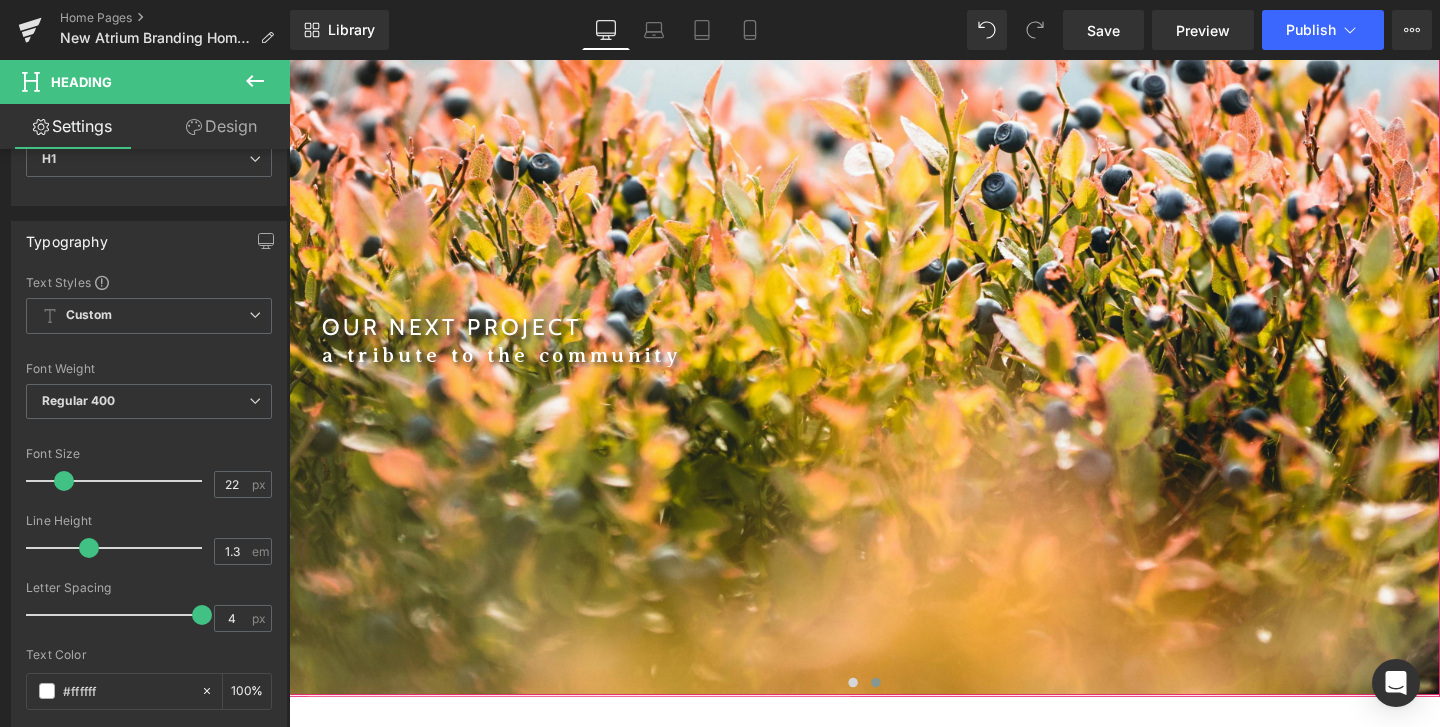scroll, scrollTop: 381, scrollLeft: 0, axis: vertical 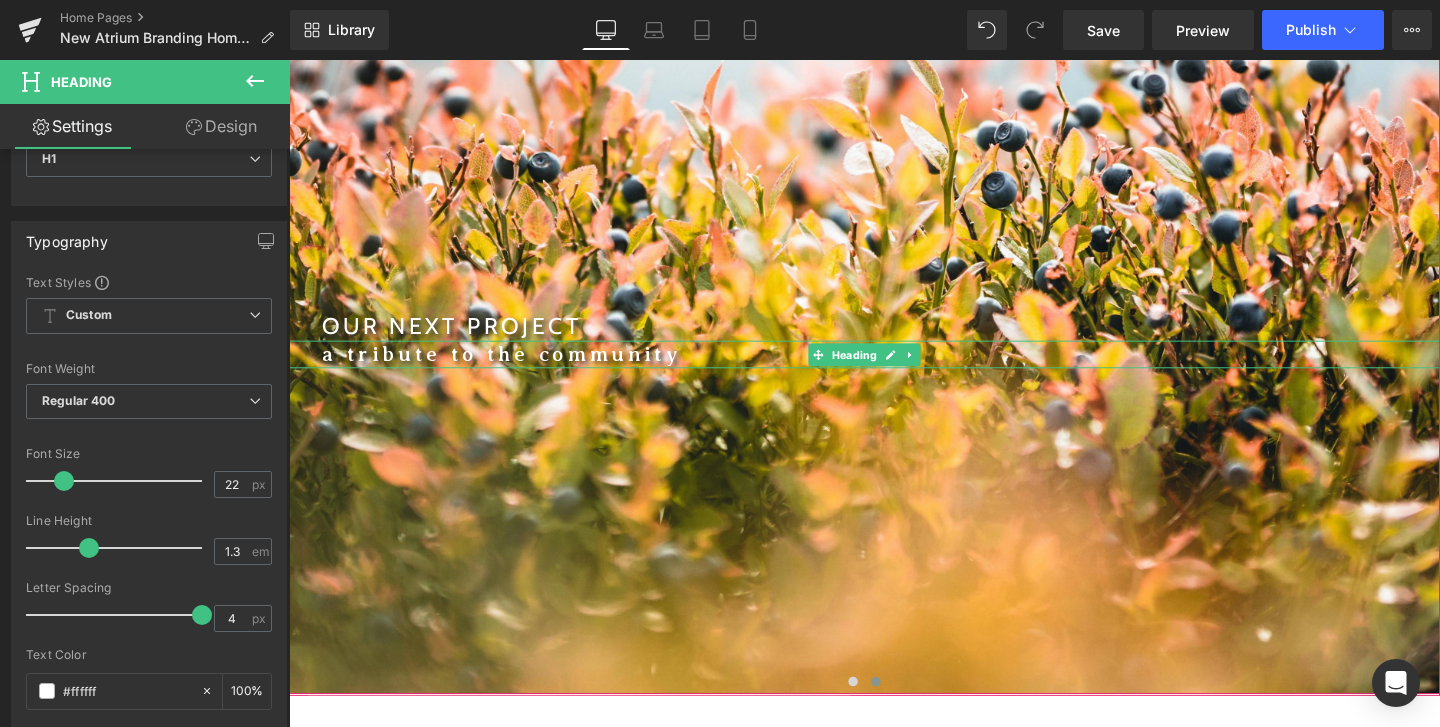 click on "a tribute to the community" at bounding box center (911, 369) 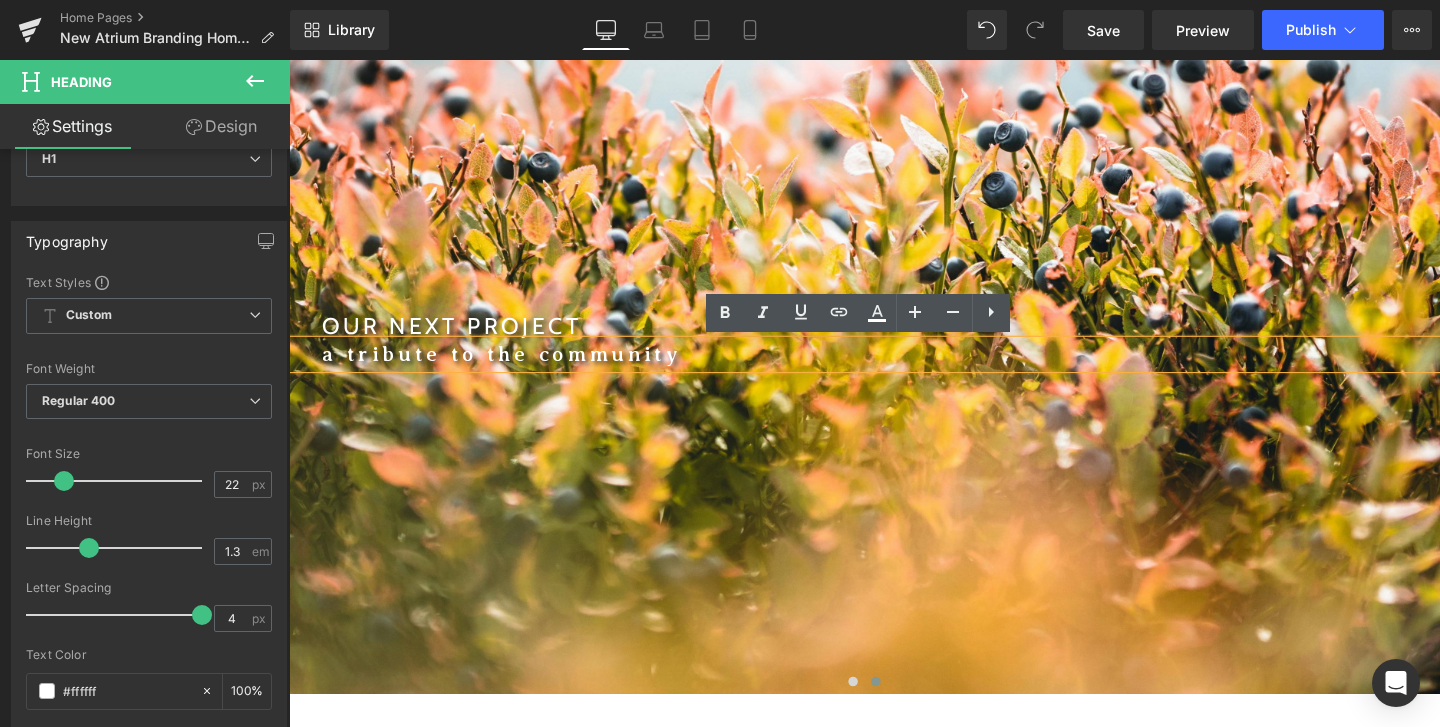 click on "a tribute to the community" at bounding box center [911, 369] 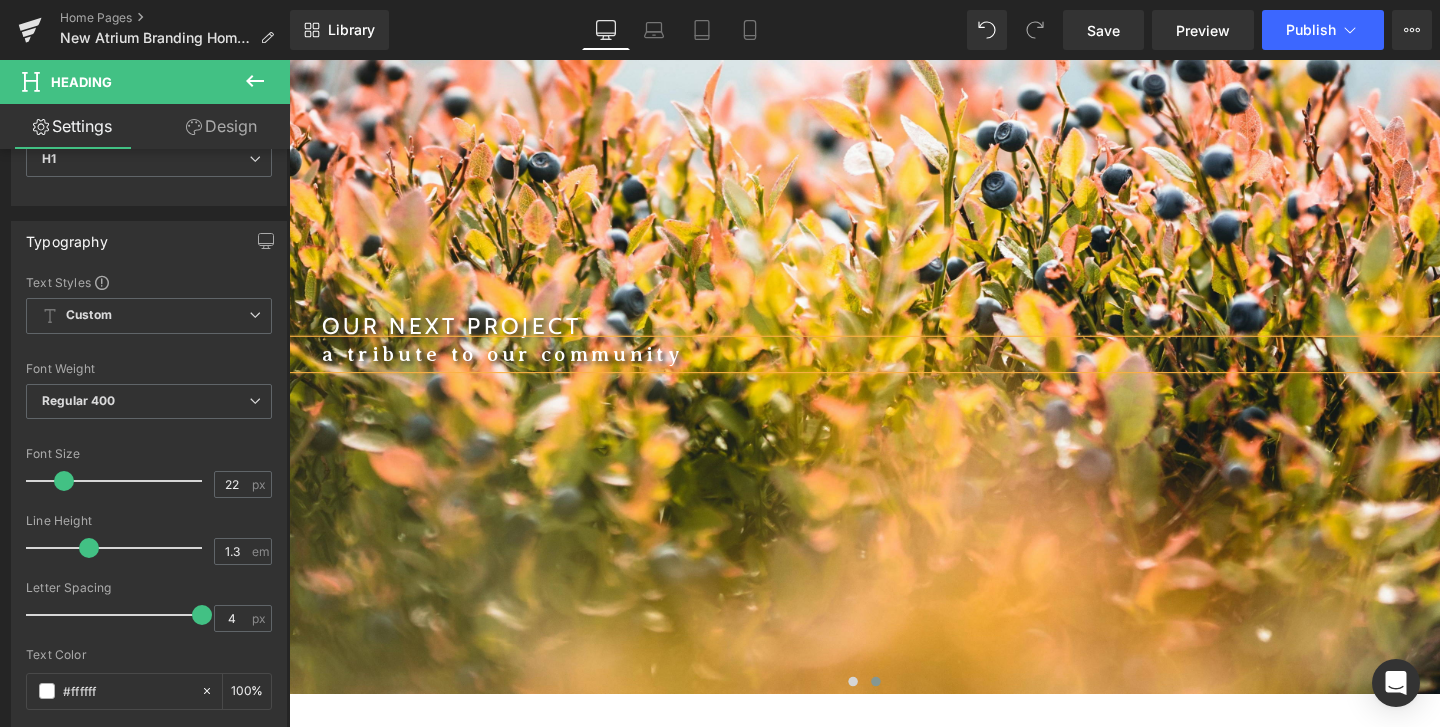 click on "OUR NEXT PROJECT
Heading   163px     35px
a tribute to our community
Heading       35px" at bounding box center [894, 273] 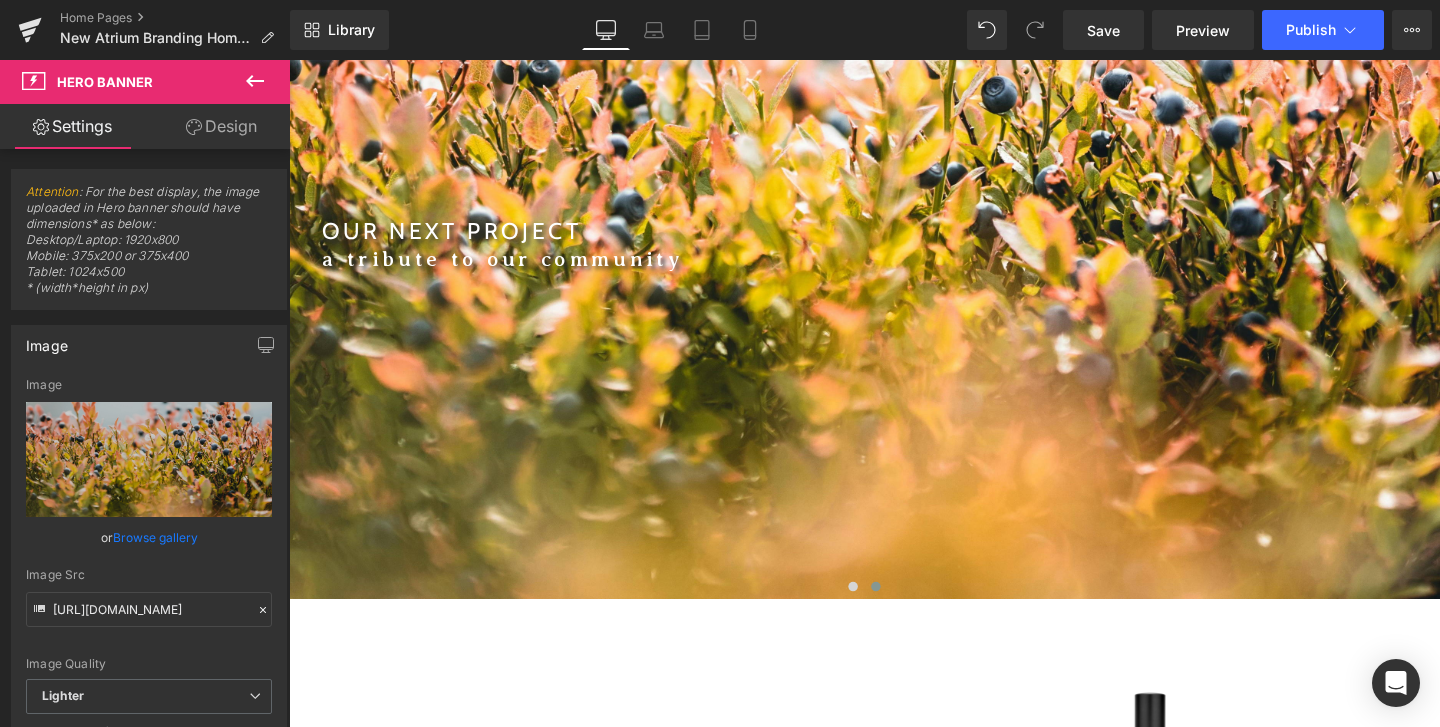 scroll, scrollTop: 517, scrollLeft: 0, axis: vertical 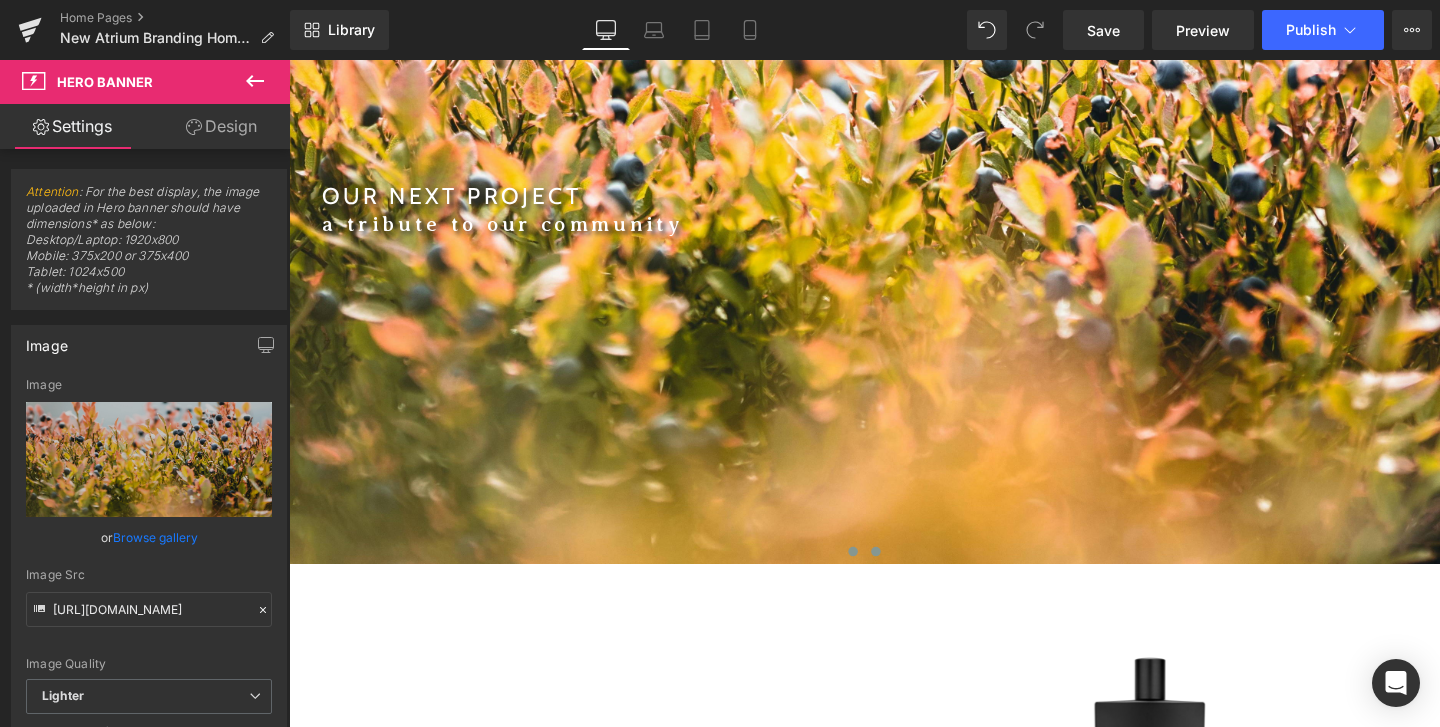 click at bounding box center [882, 577] 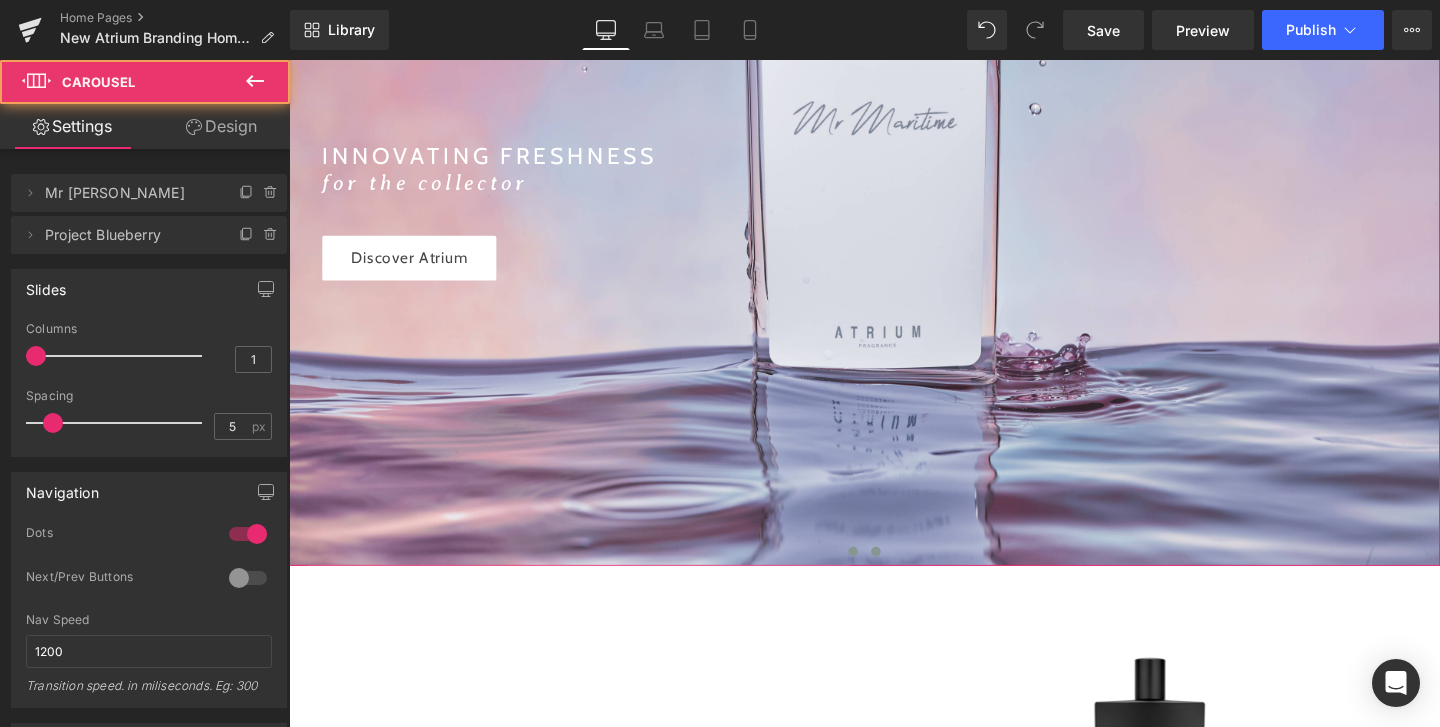 scroll, scrollTop: 417, scrollLeft: 0, axis: vertical 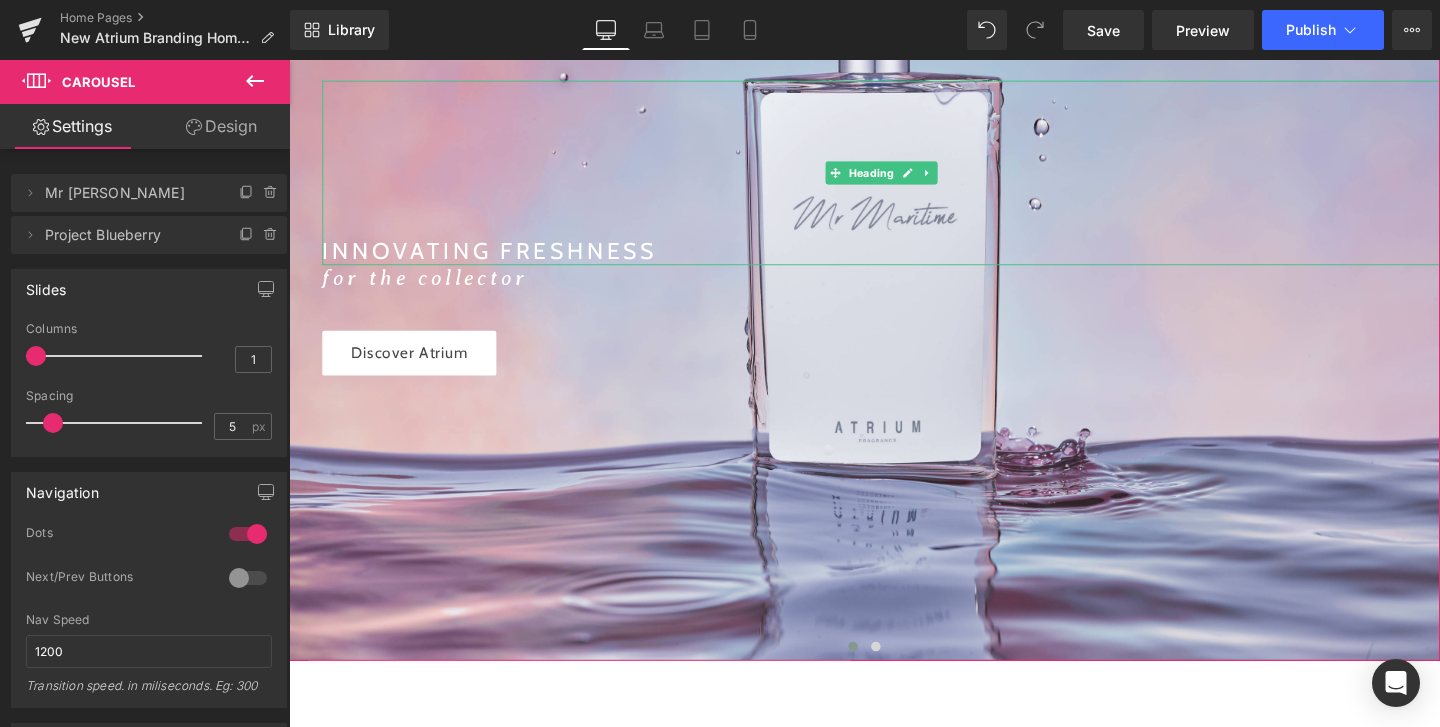 click on "INNOVATING FRESHNESS" at bounding box center (911, 260) 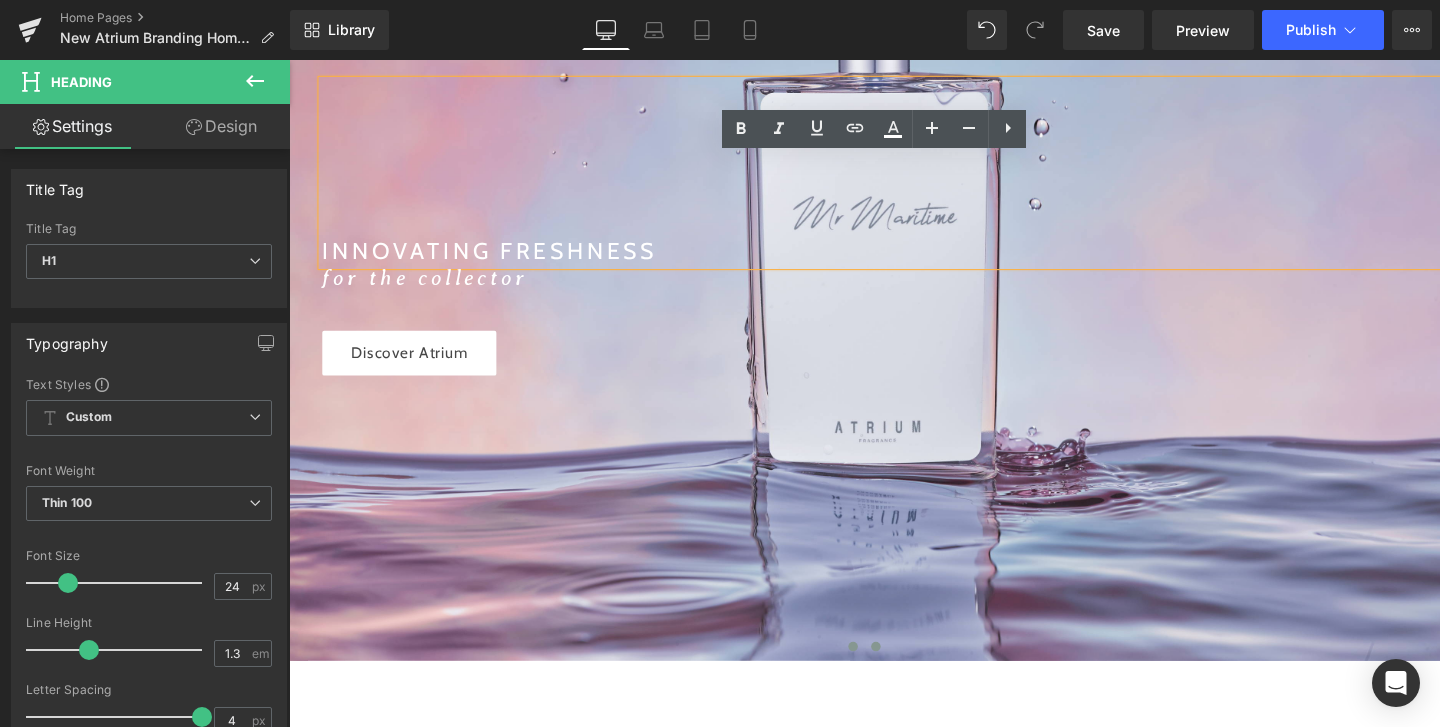 click at bounding box center [906, 677] 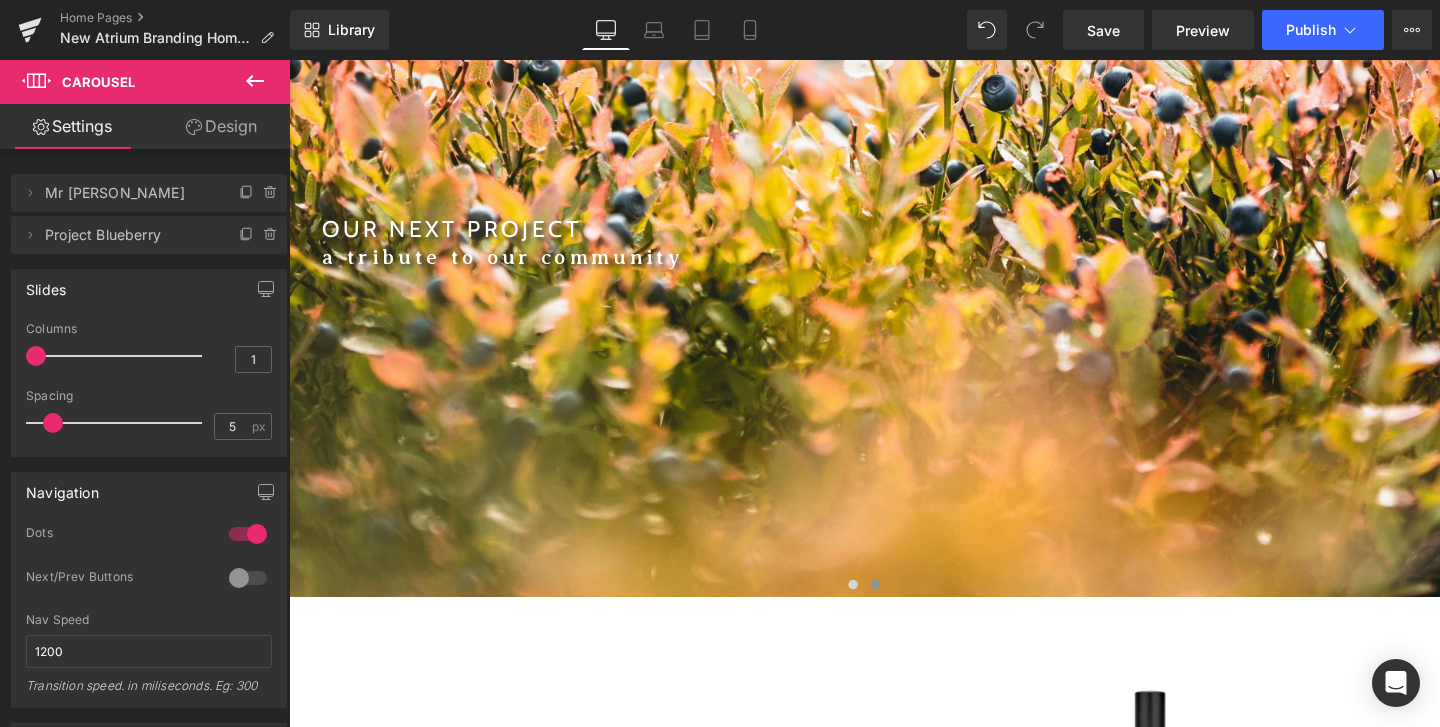 scroll, scrollTop: 488, scrollLeft: 0, axis: vertical 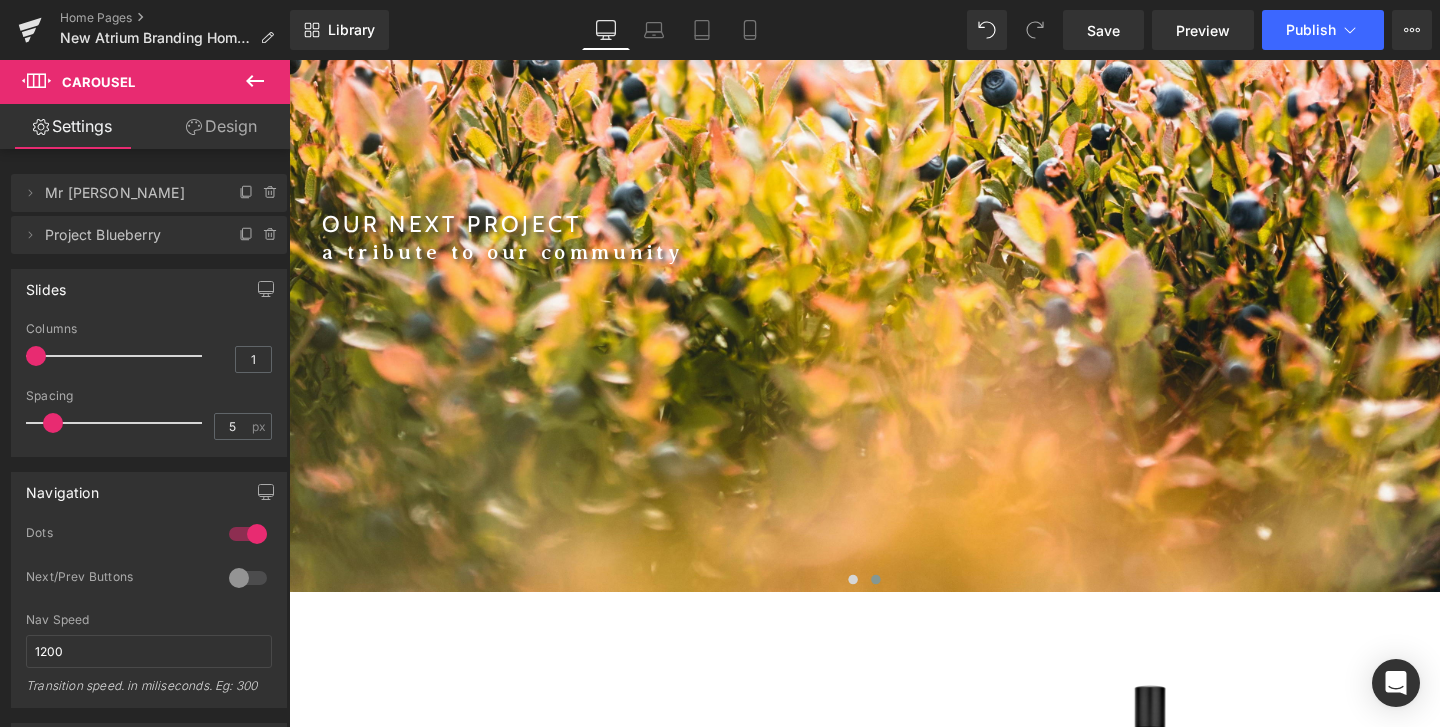 click 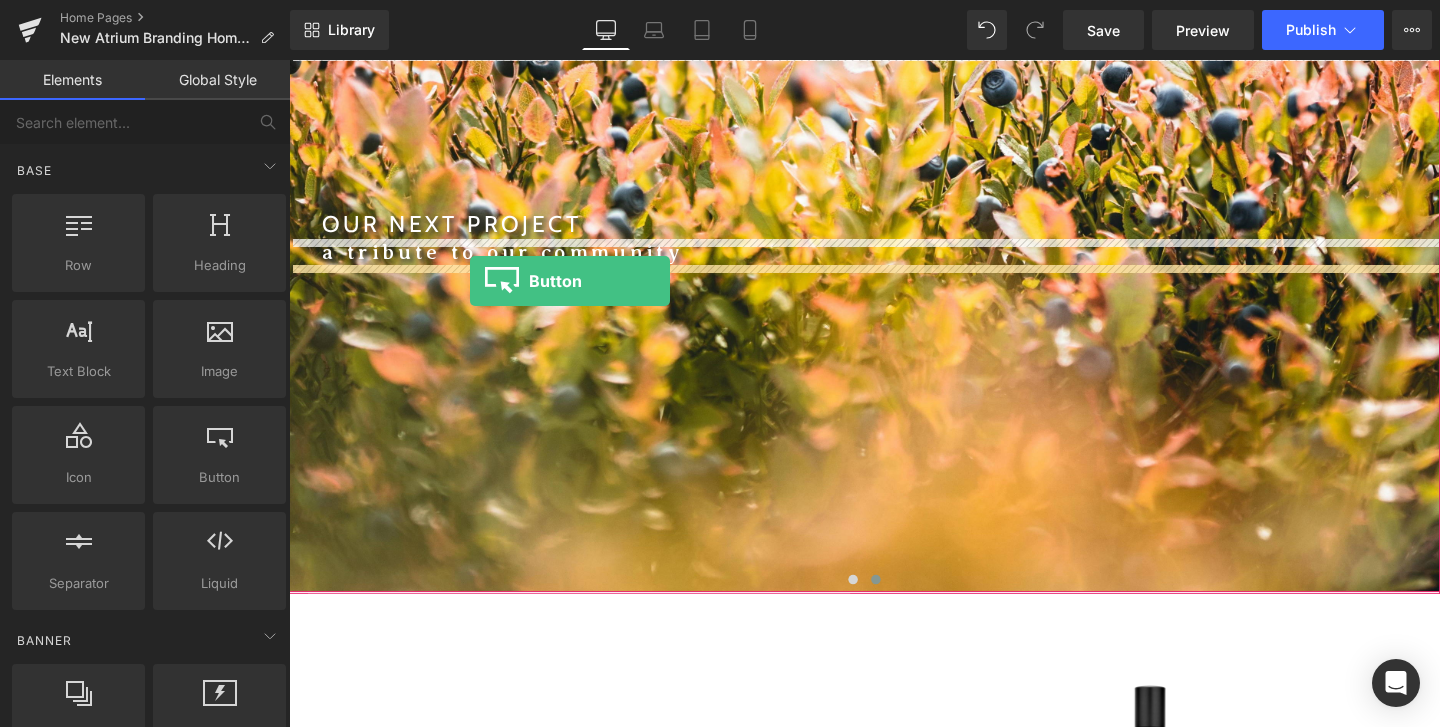 drag, startPoint x: 476, startPoint y: 532, endPoint x: 479, endPoint y: 292, distance: 240.01875 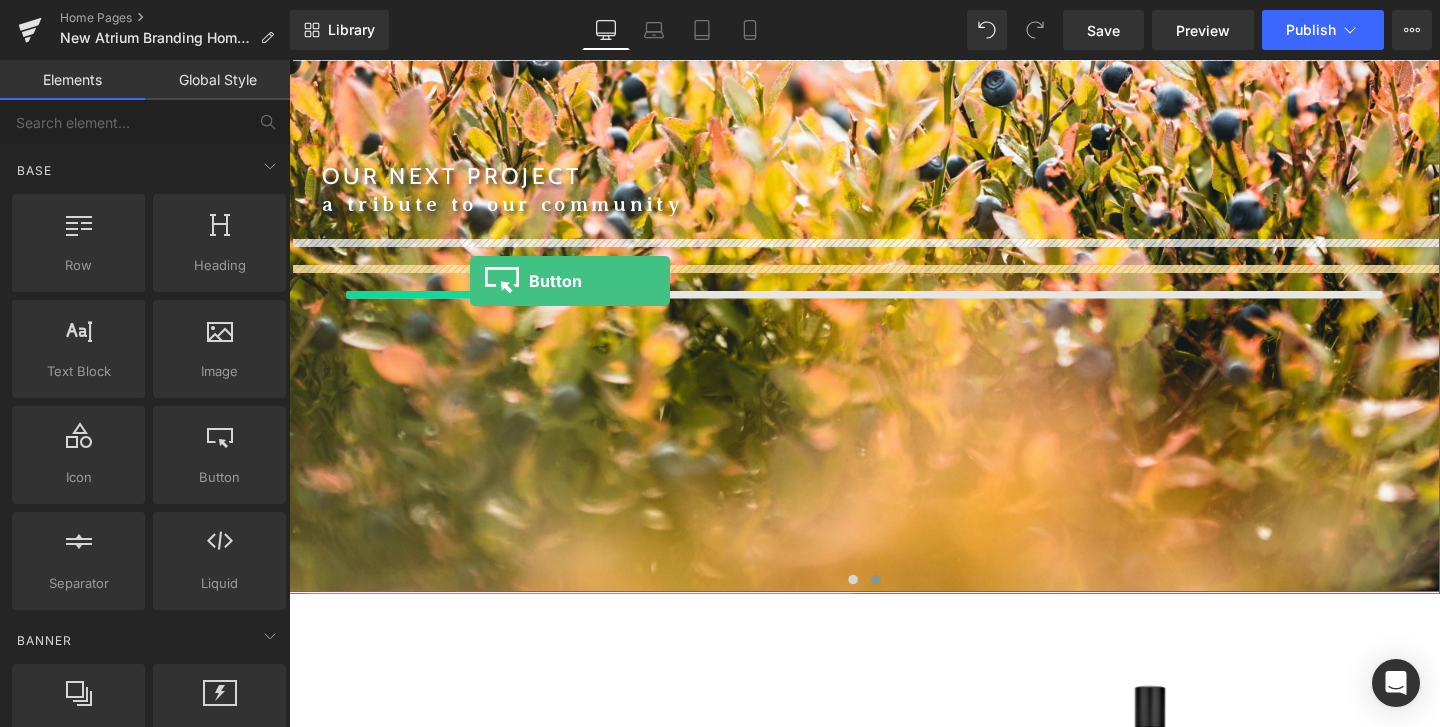 scroll, scrollTop: 438, scrollLeft: 0, axis: vertical 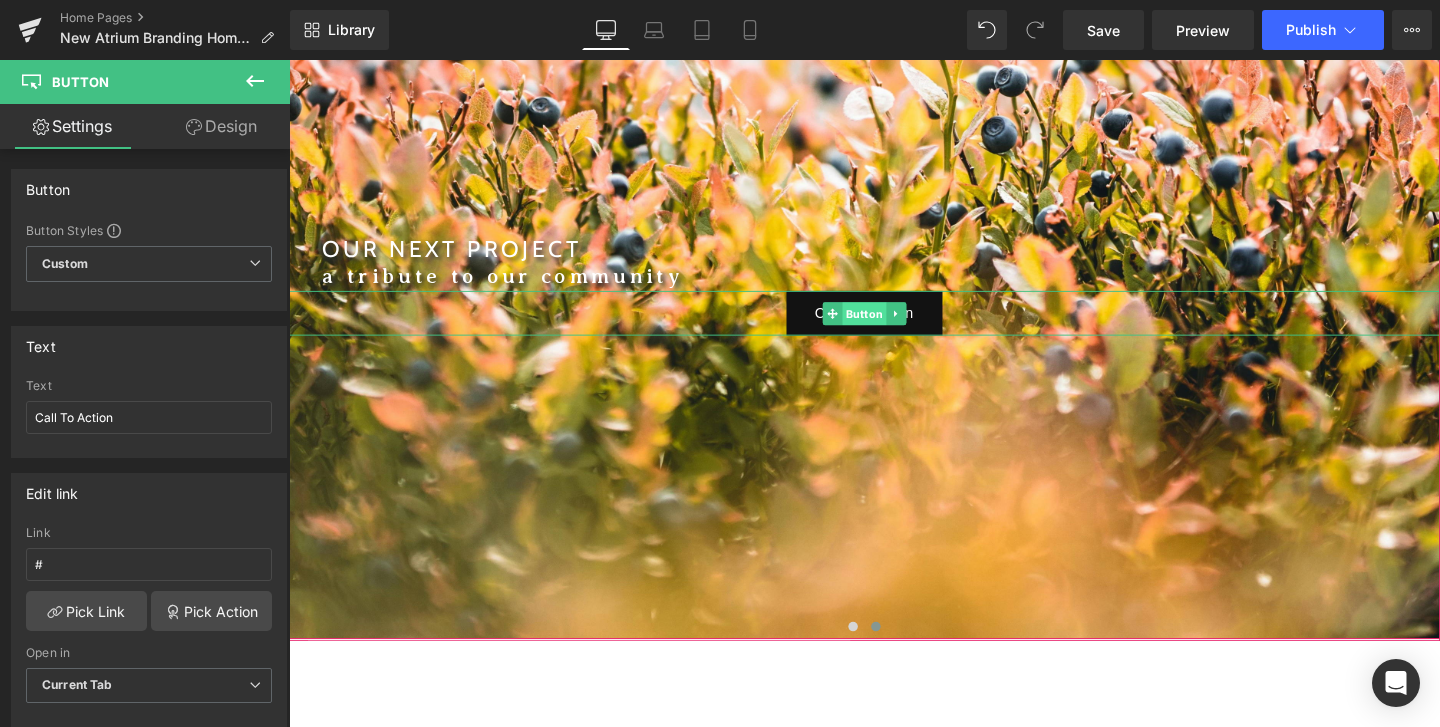 click on "Button" at bounding box center [894, 327] 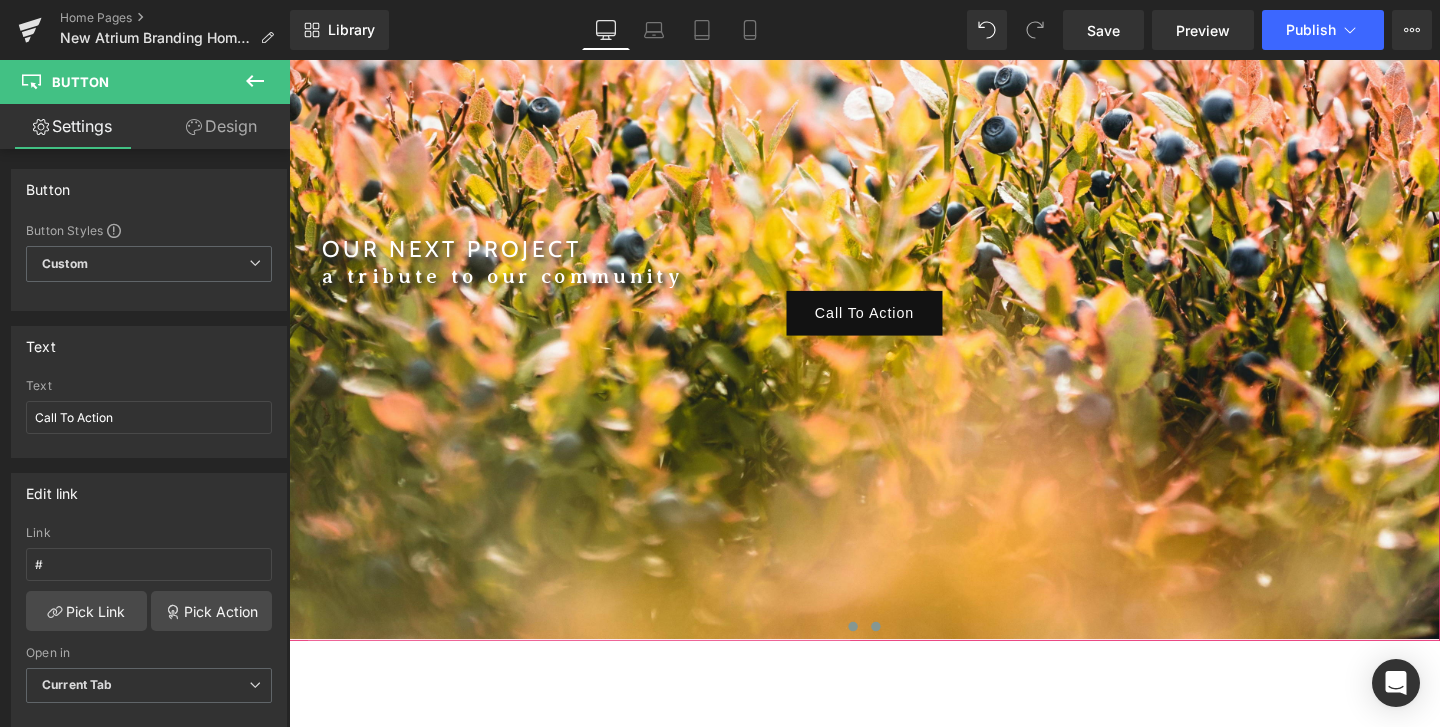 click at bounding box center [882, 656] 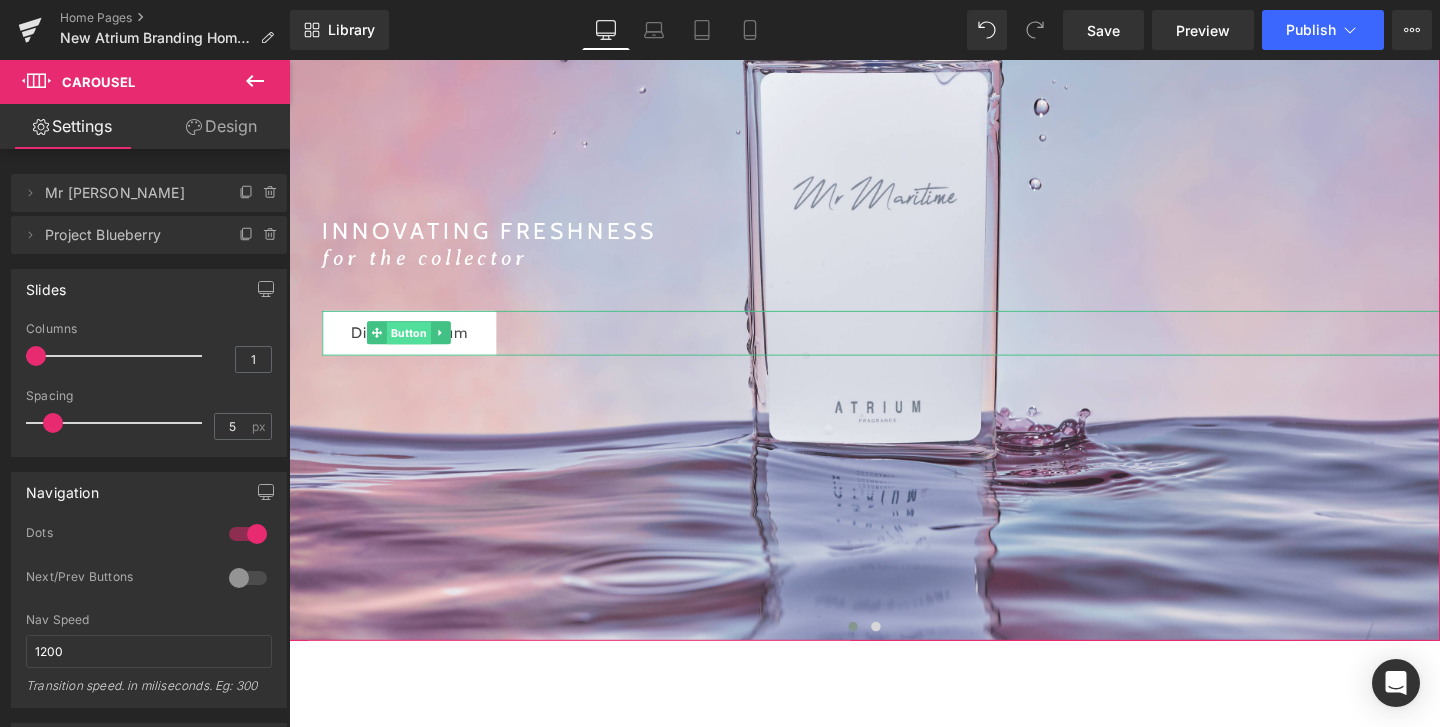 click on "Button" at bounding box center [415, 348] 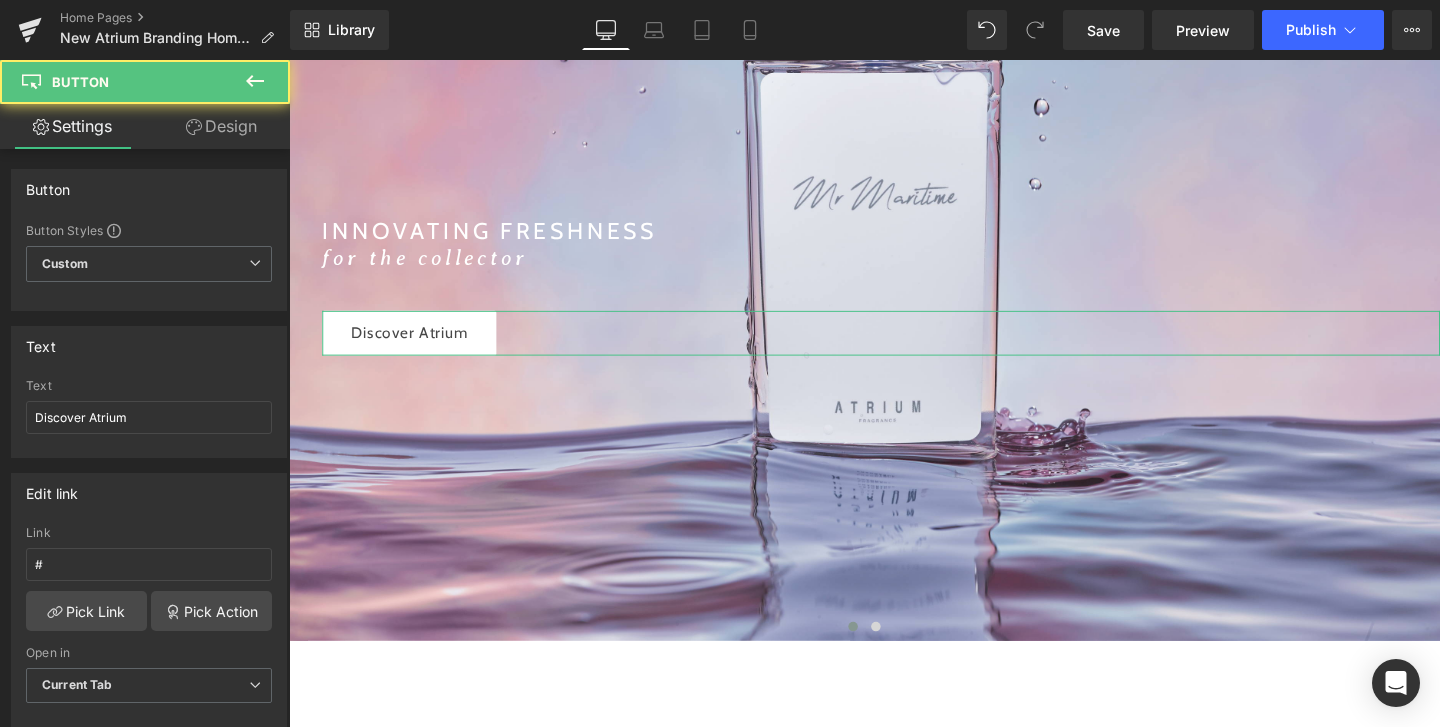click on "Design" at bounding box center (221, 126) 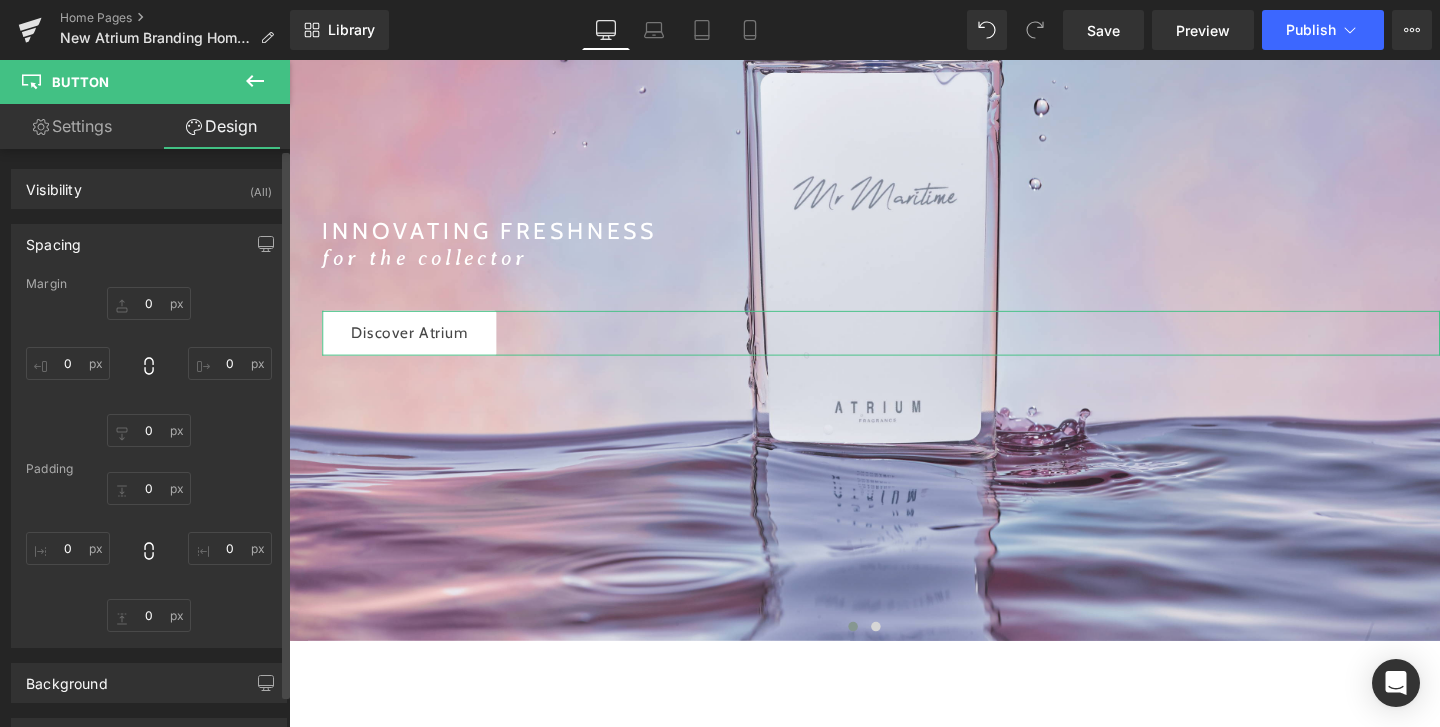 type on "40" 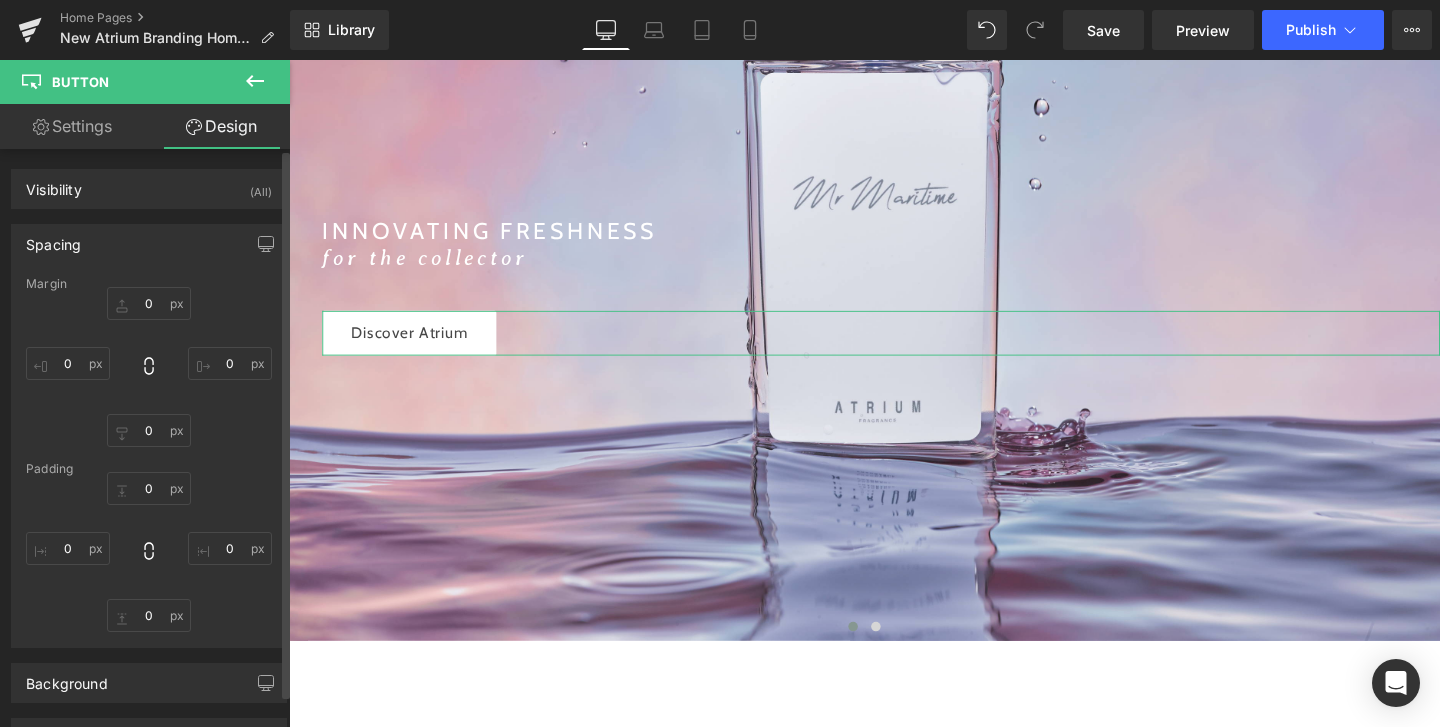 type on "0" 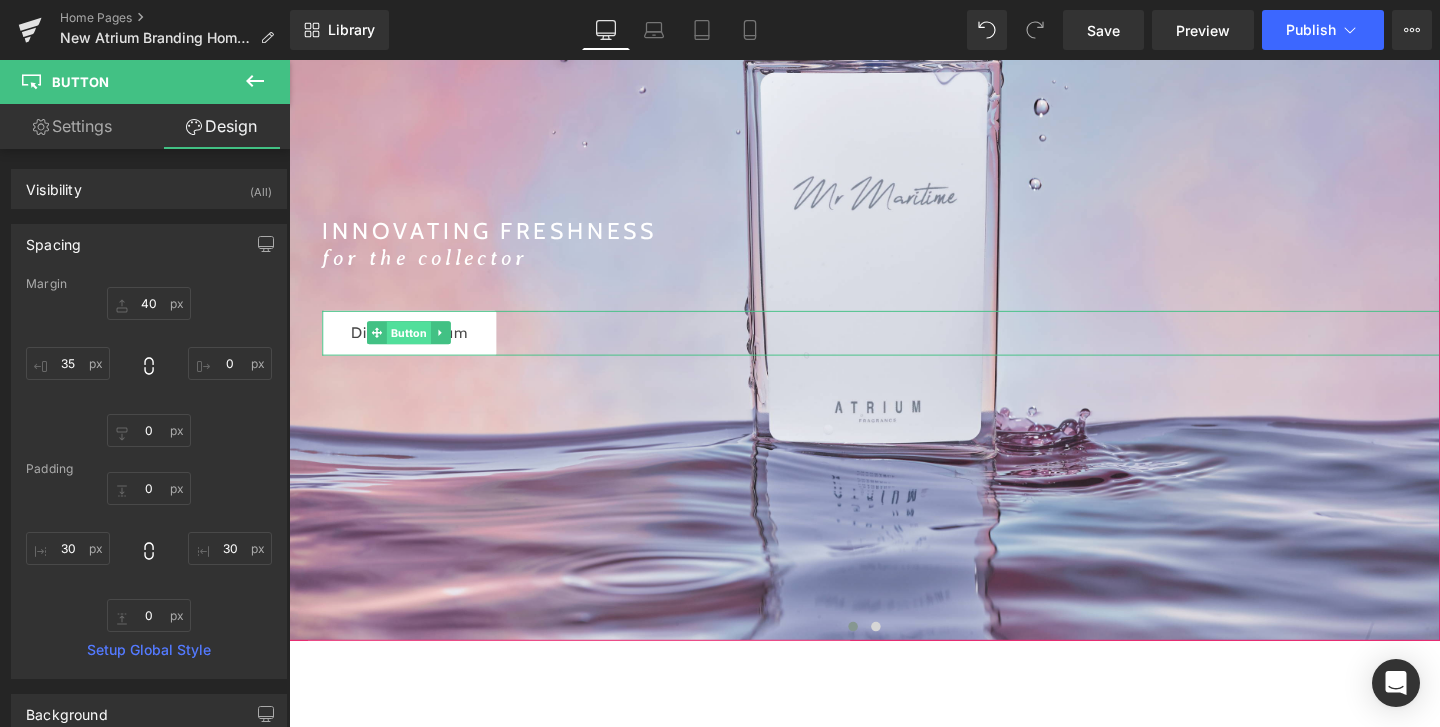 click on "Button" at bounding box center (415, 347) 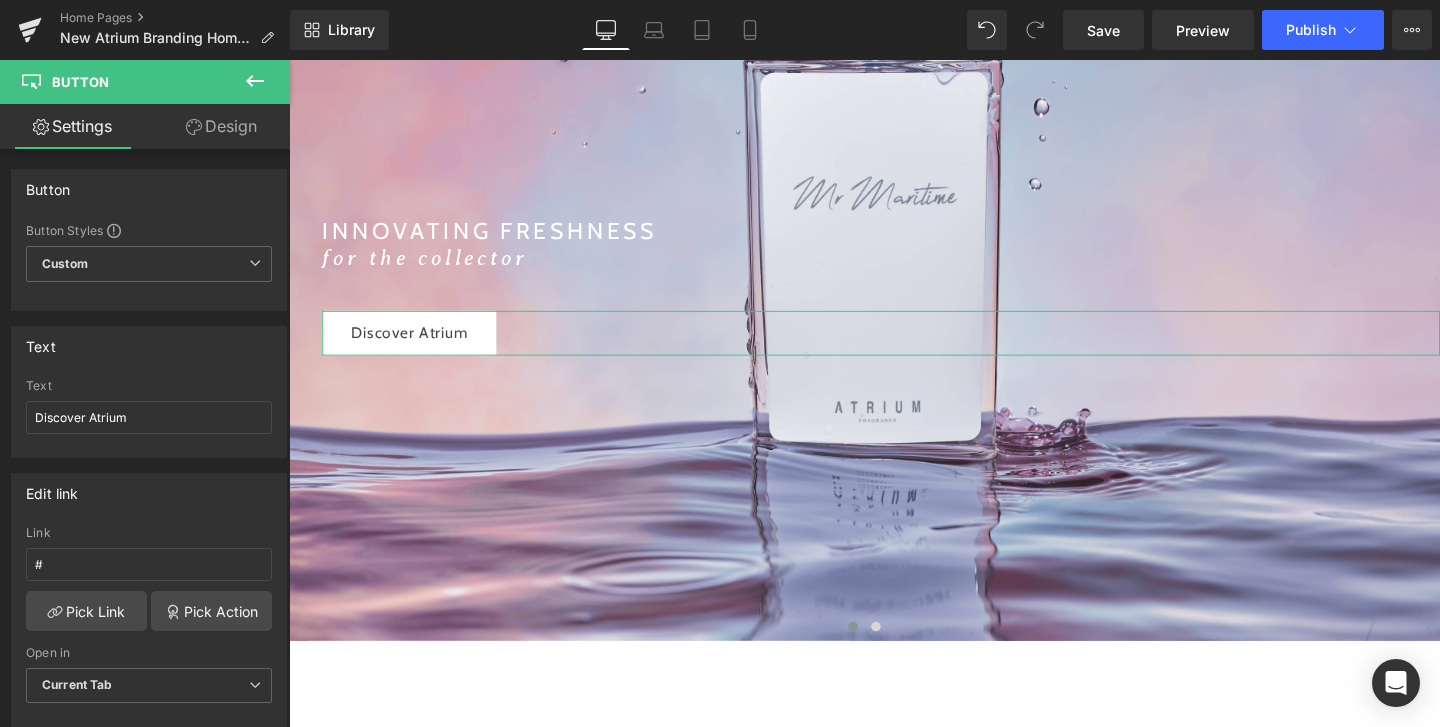 click on "Design" at bounding box center [221, 126] 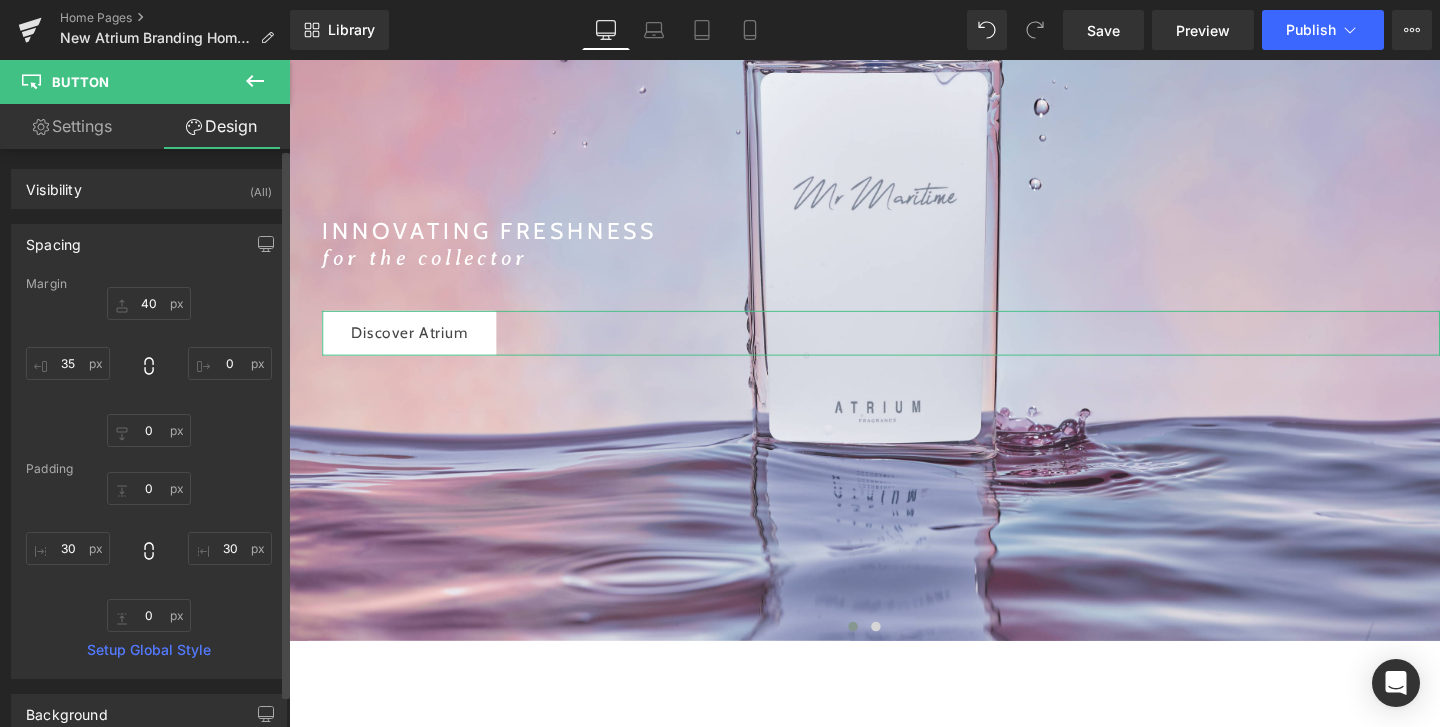 type on "40" 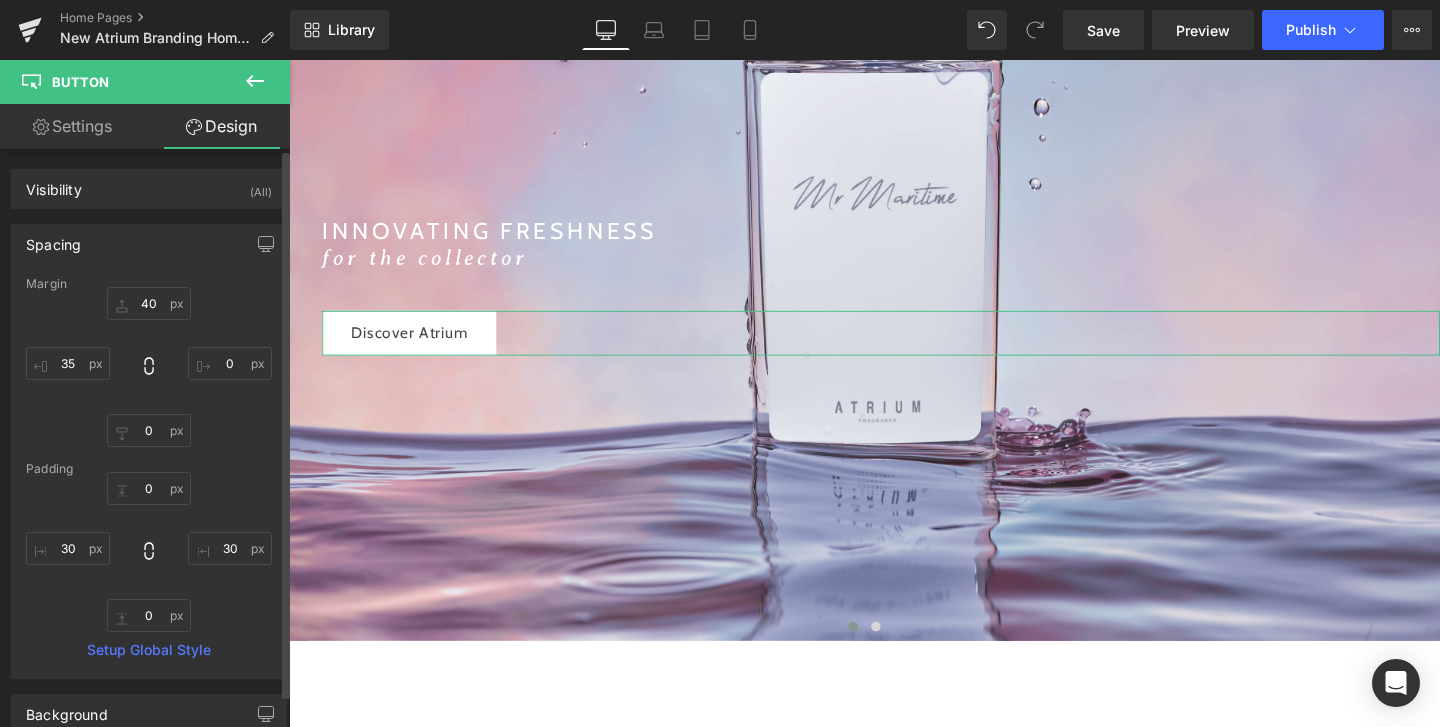 type on "0" 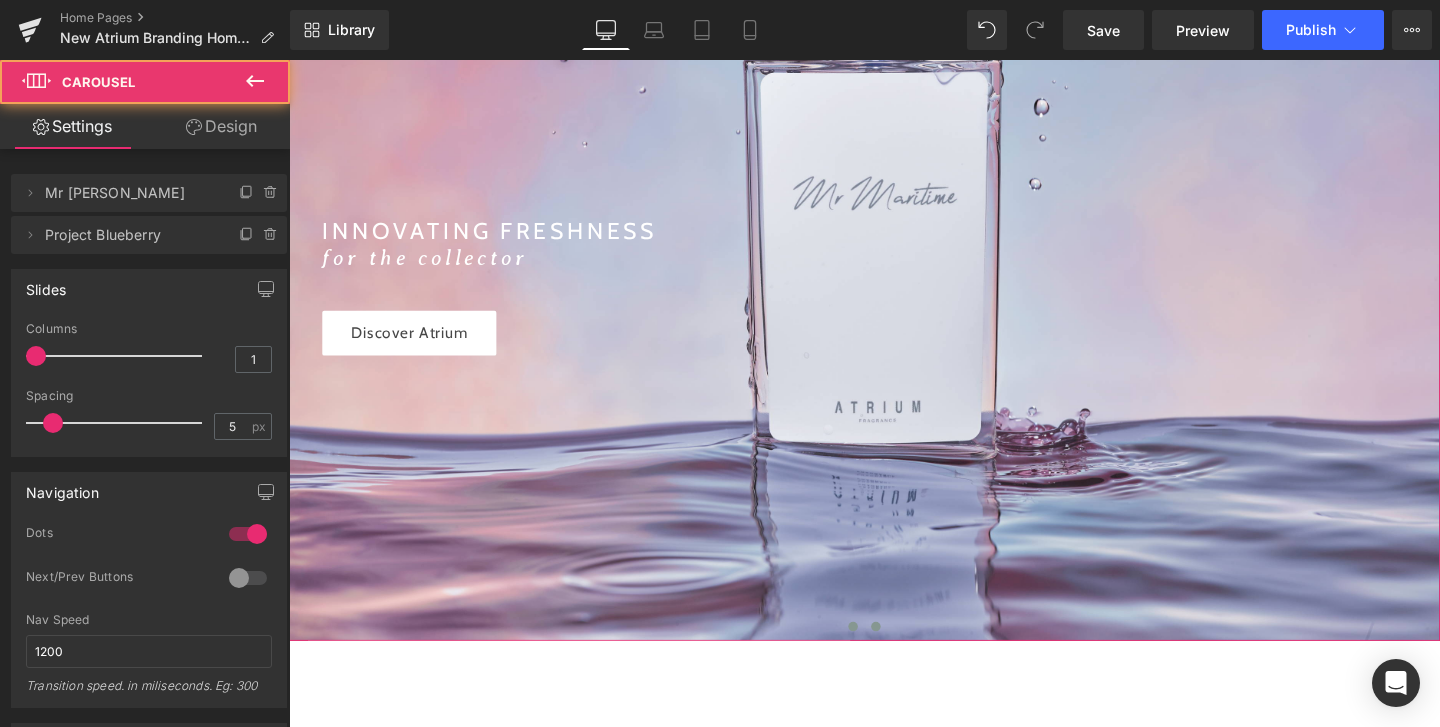 click at bounding box center (906, 656) 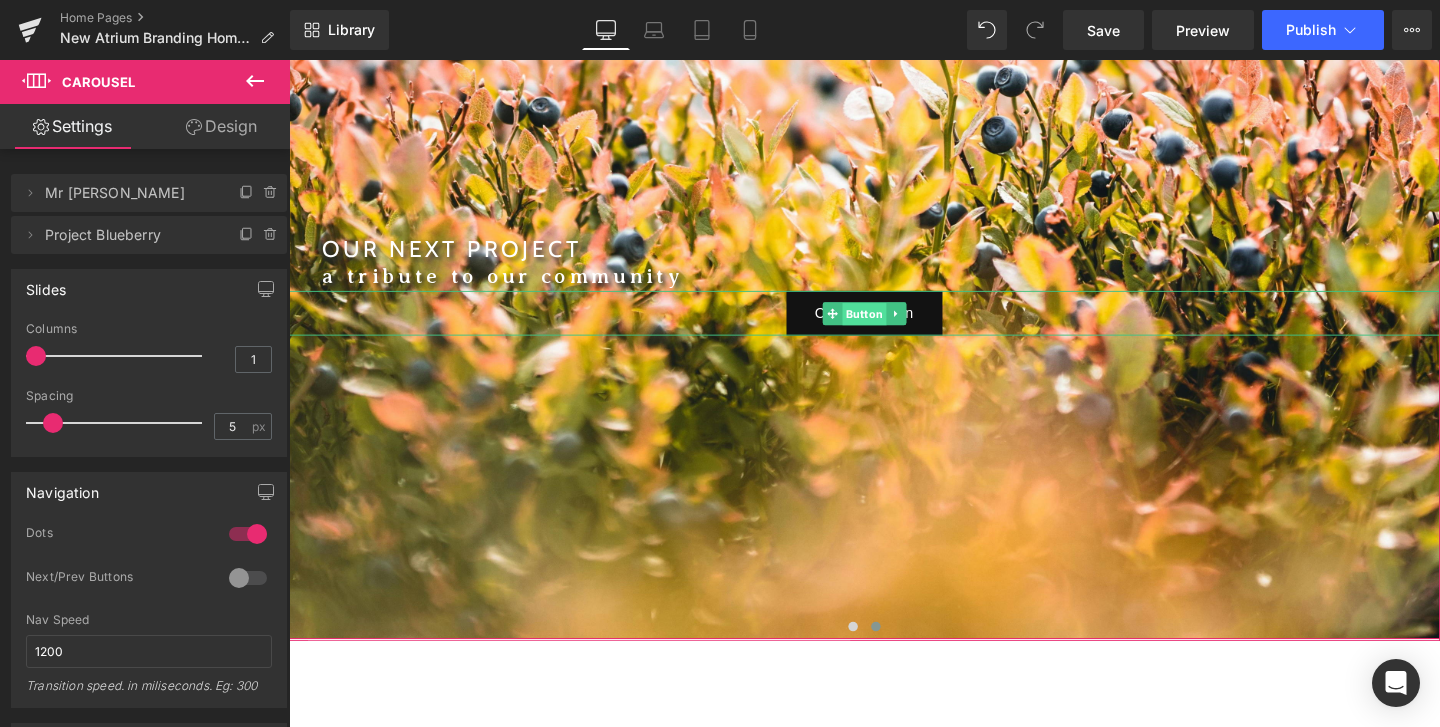 click on "Button" at bounding box center (894, 327) 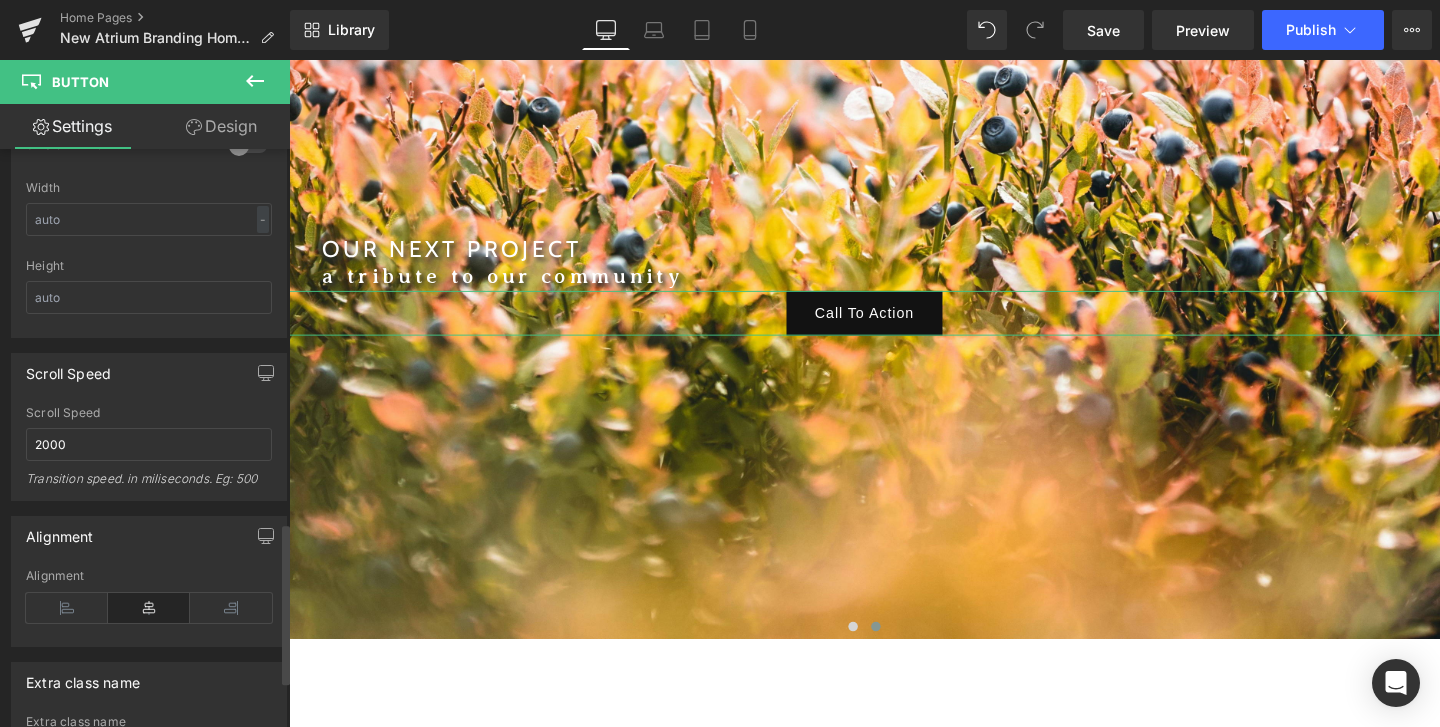 scroll, scrollTop: 1344, scrollLeft: 0, axis: vertical 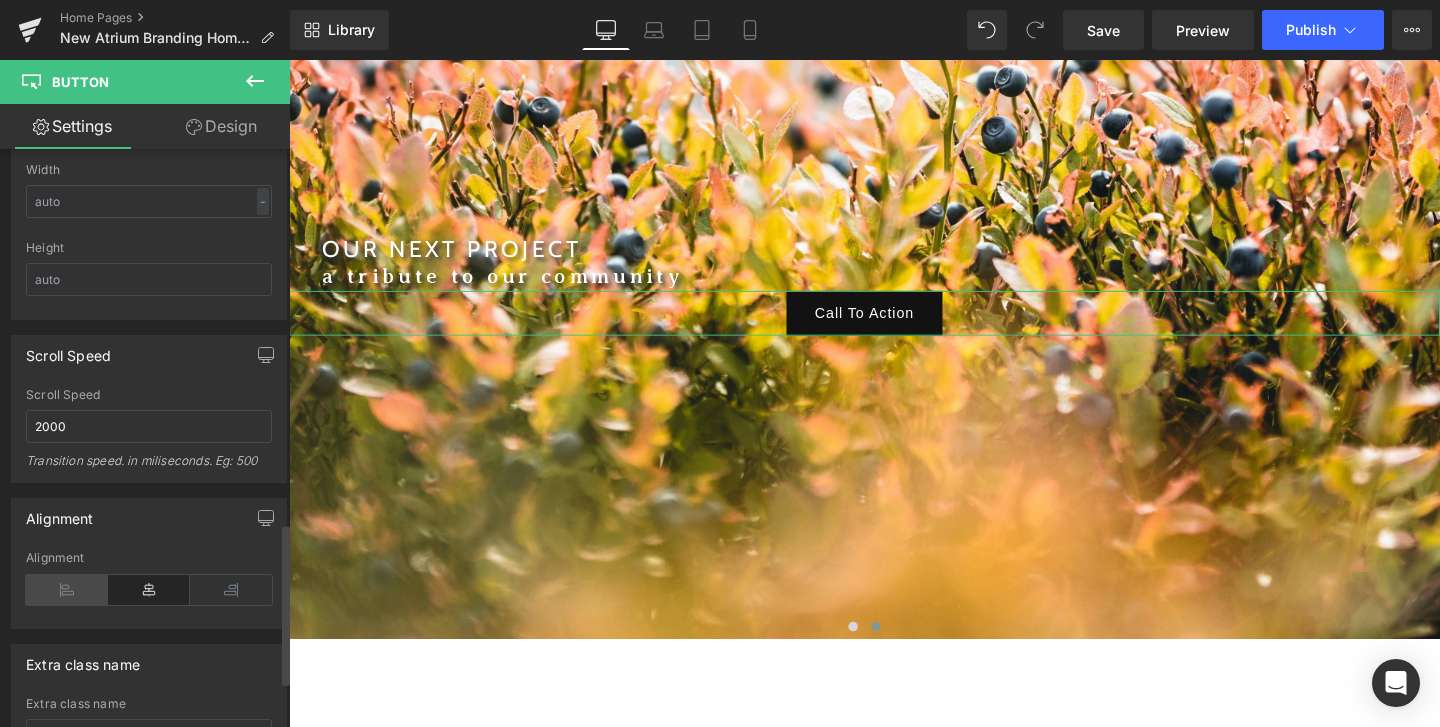 click at bounding box center (67, 590) 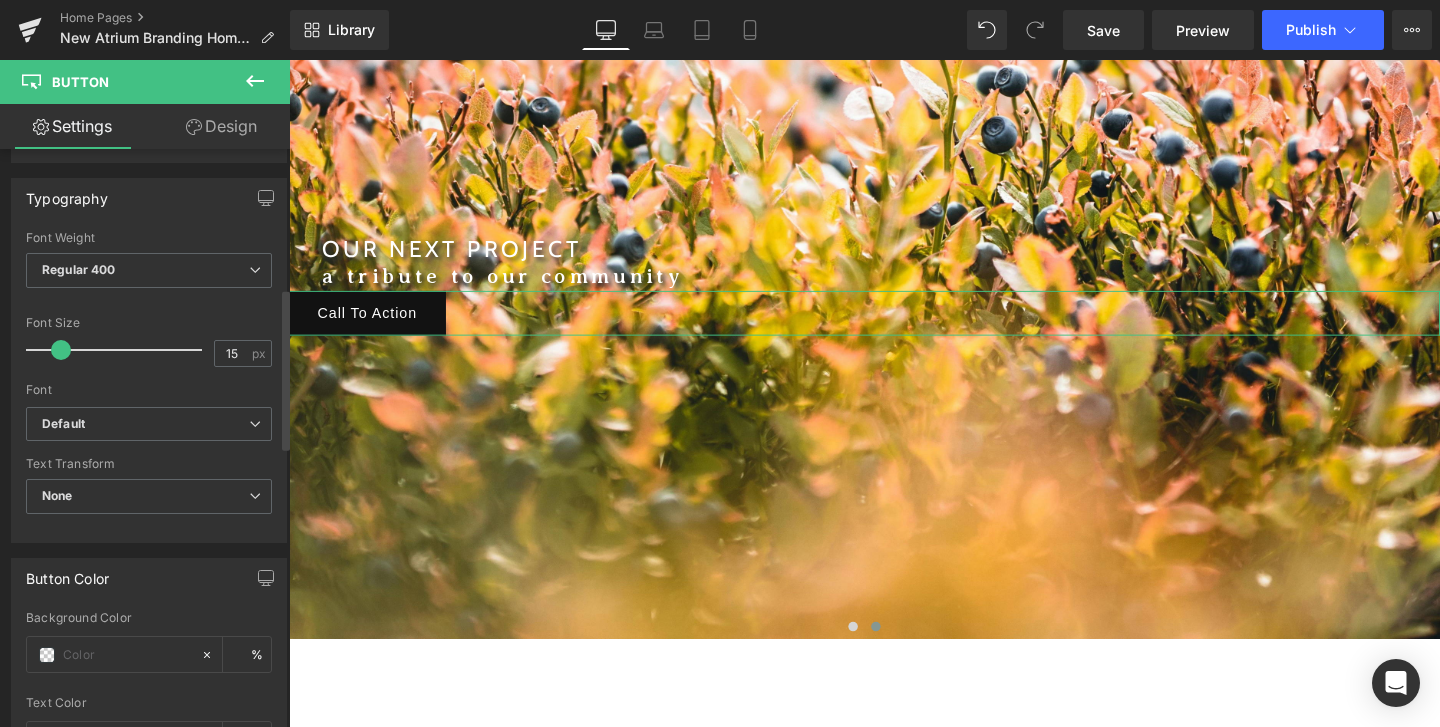 scroll, scrollTop: 374, scrollLeft: 0, axis: vertical 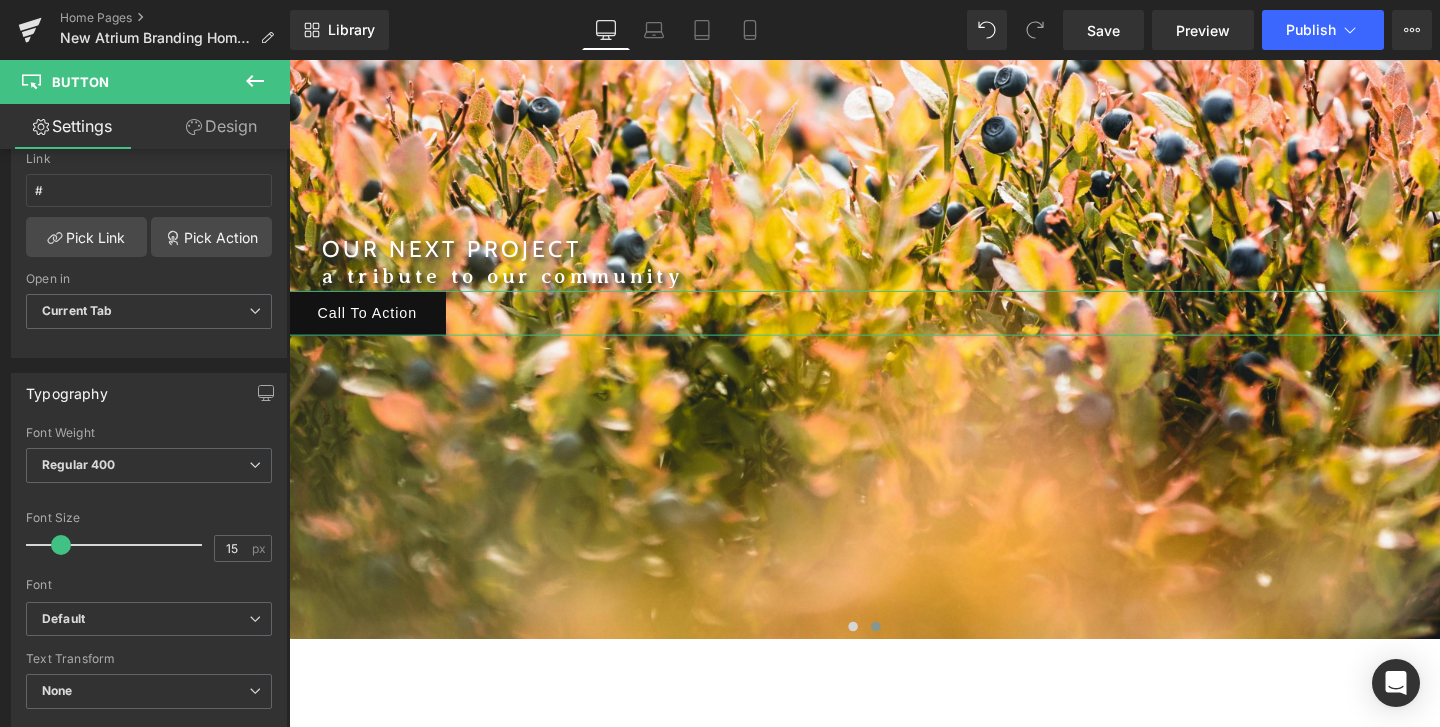 click 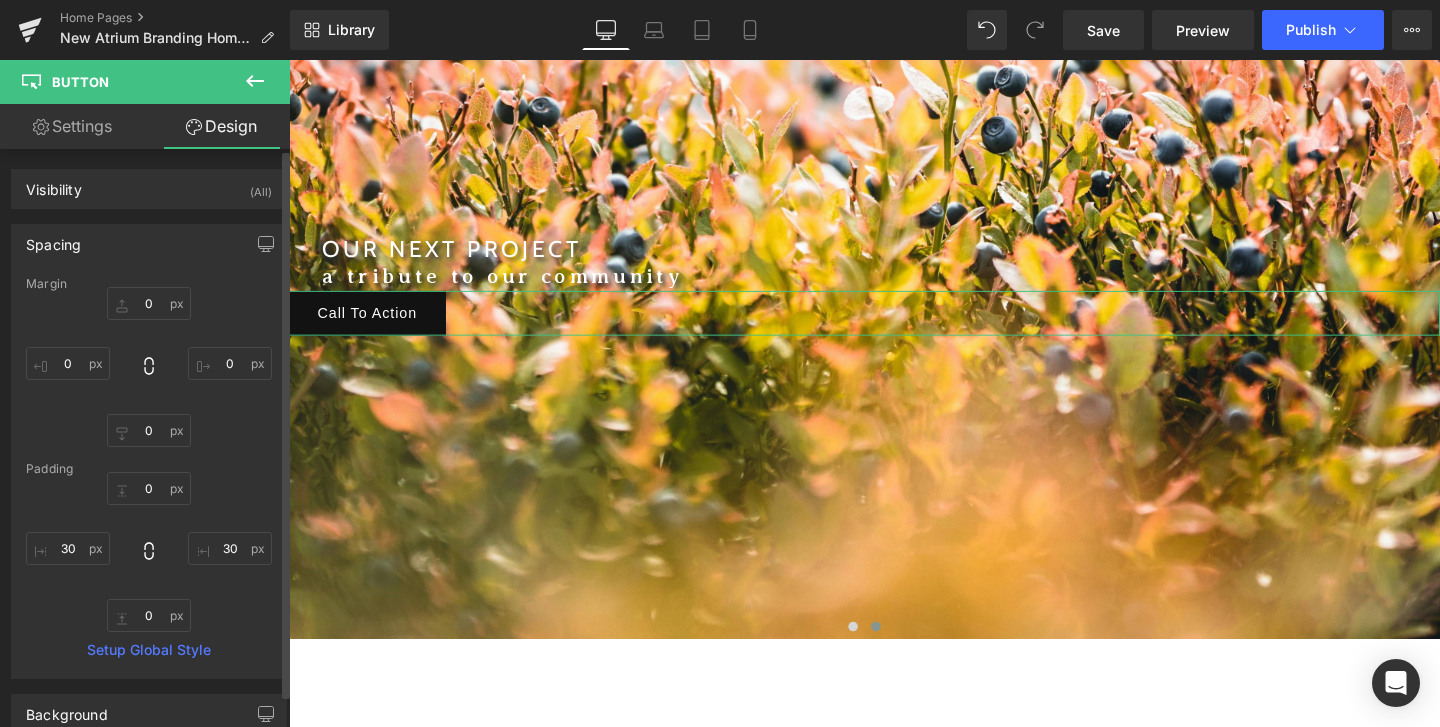 type on "0" 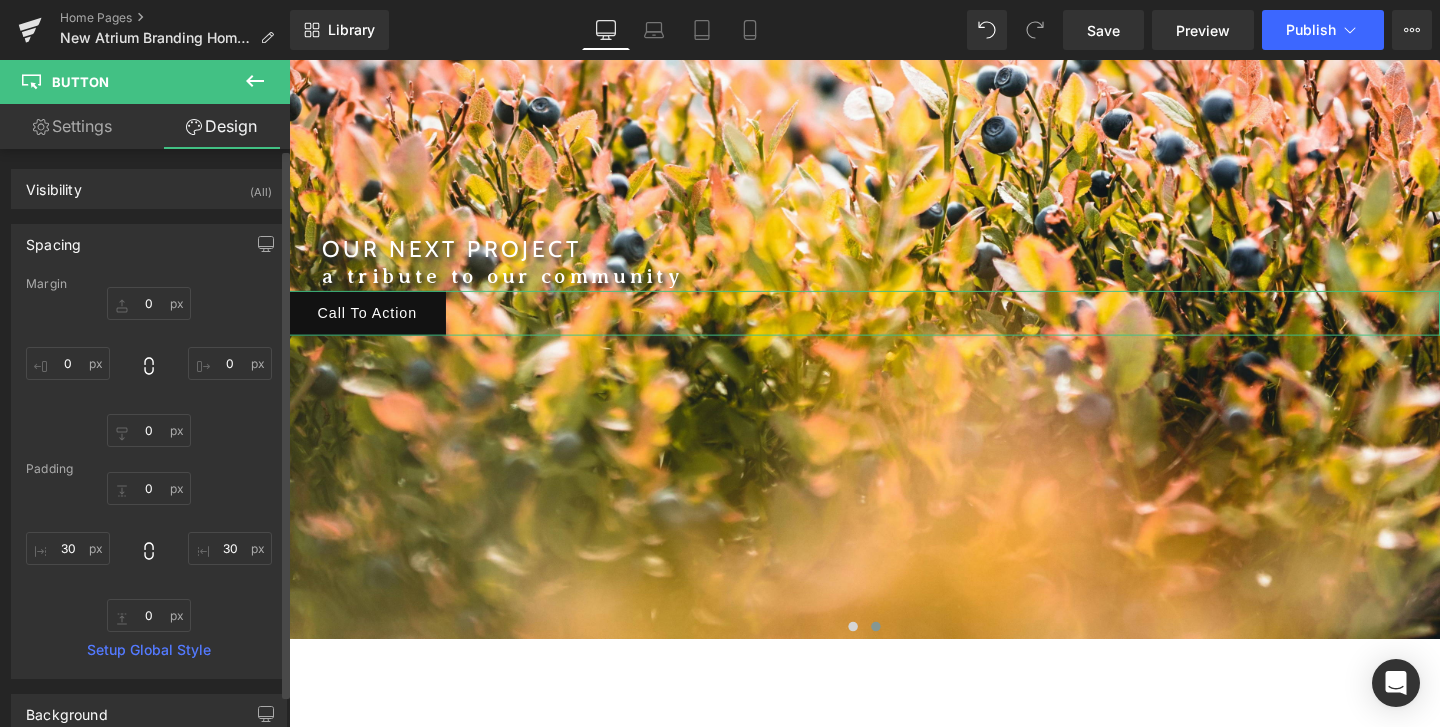 type on "0" 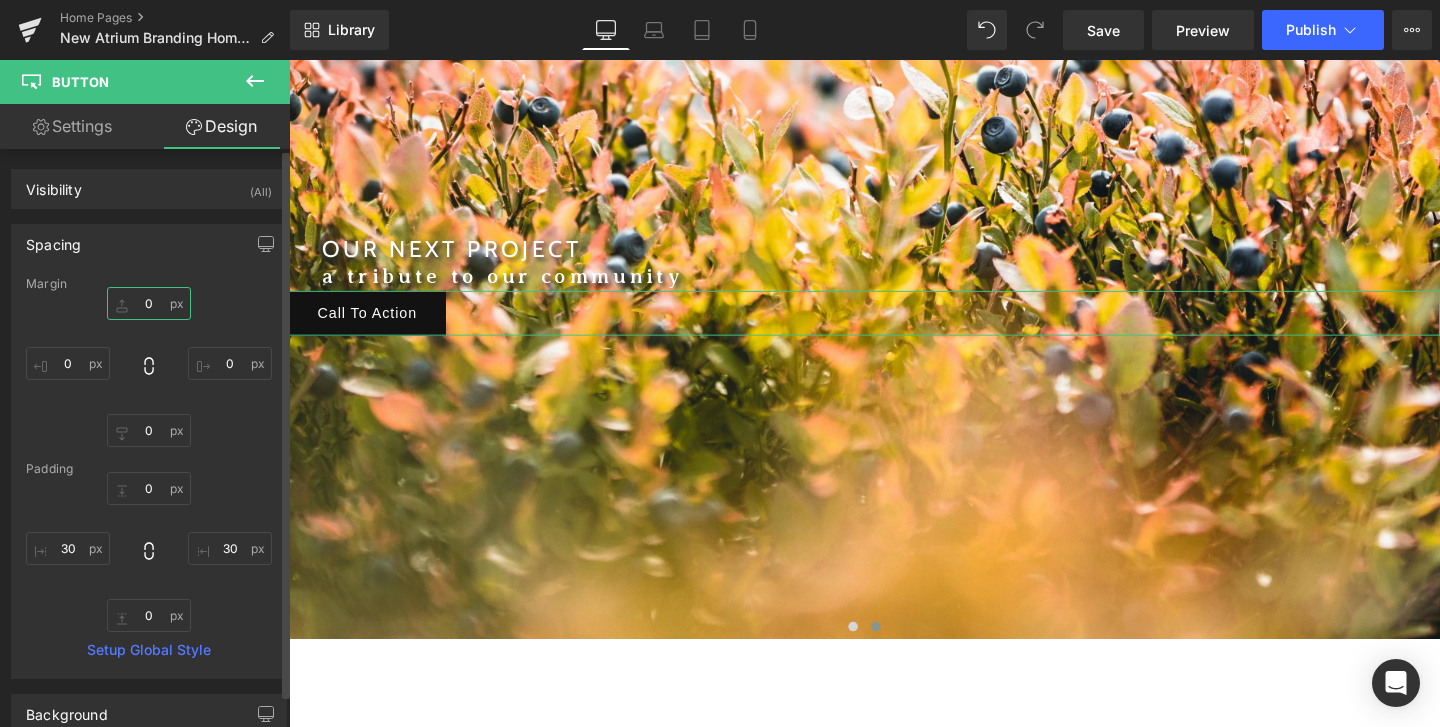 click on "0" at bounding box center [149, 303] 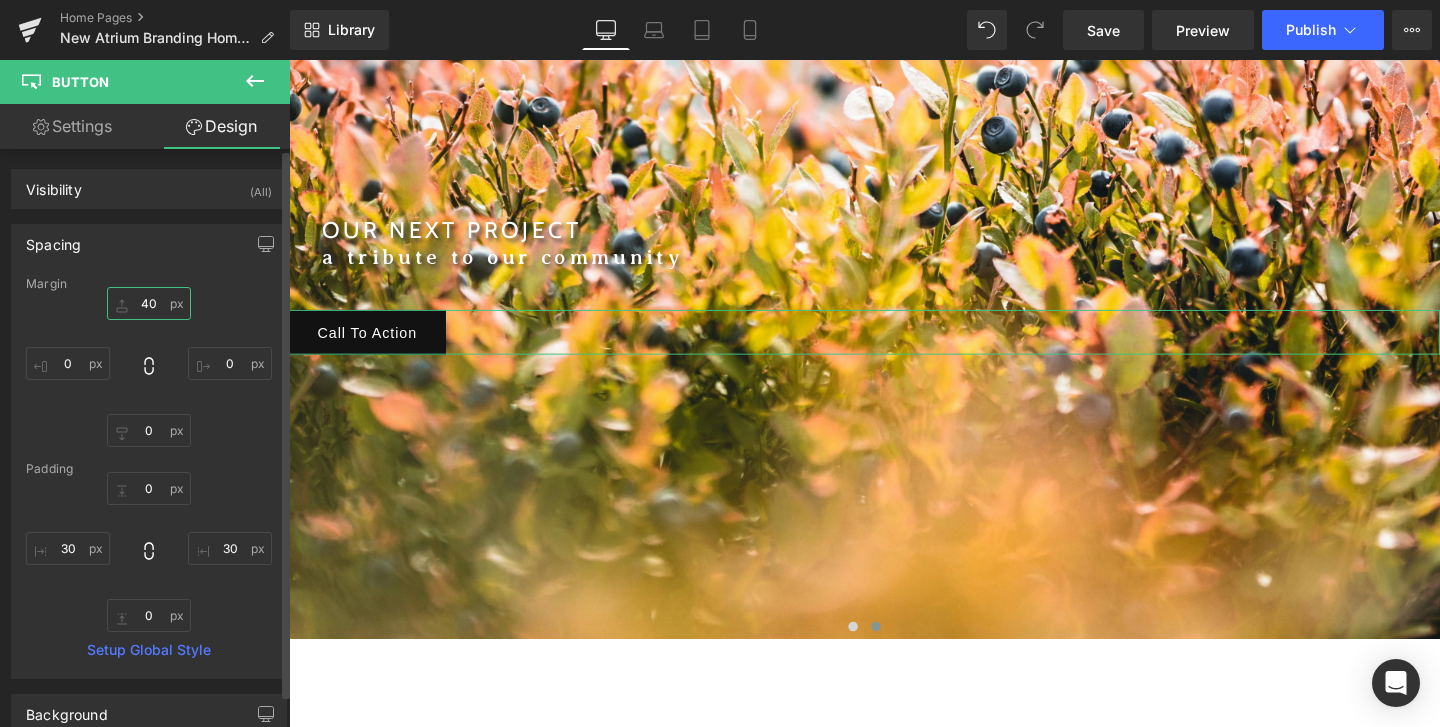scroll, scrollTop: 418, scrollLeft: 0, axis: vertical 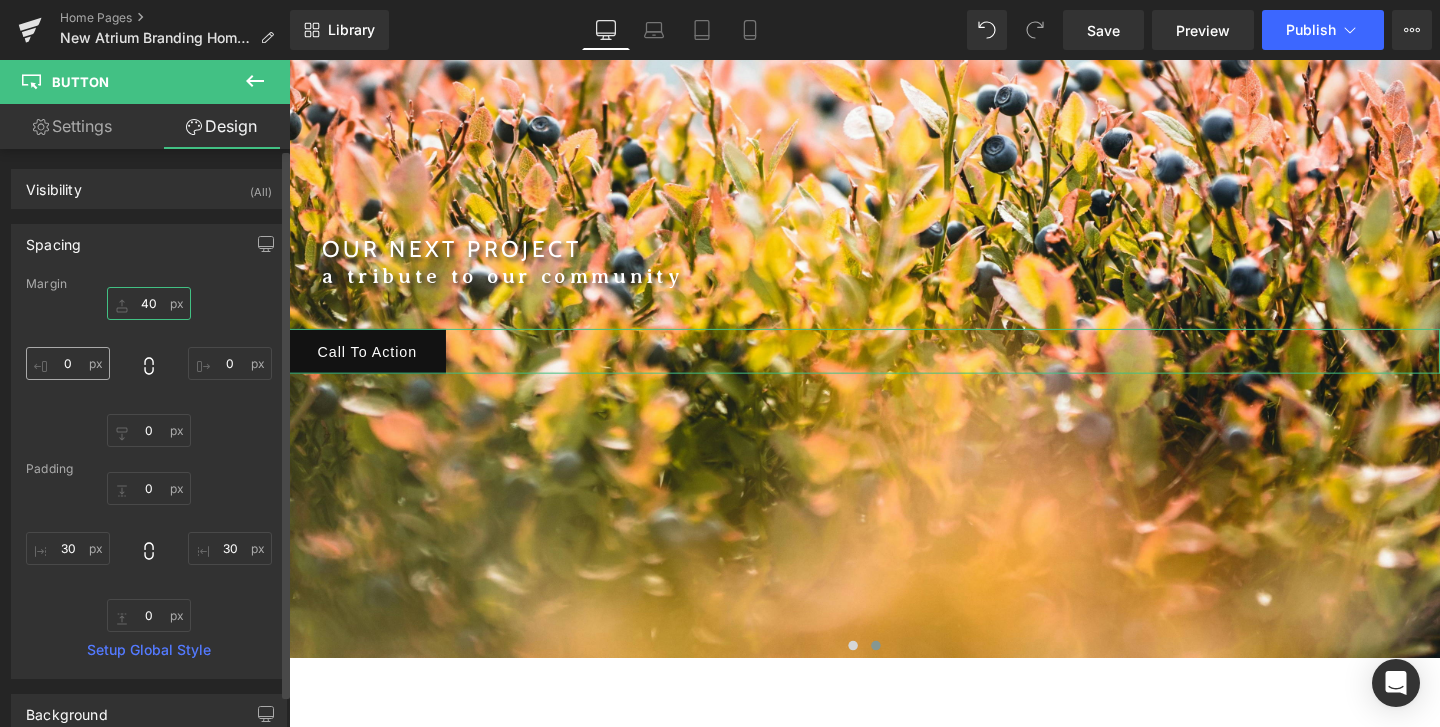 type on "40" 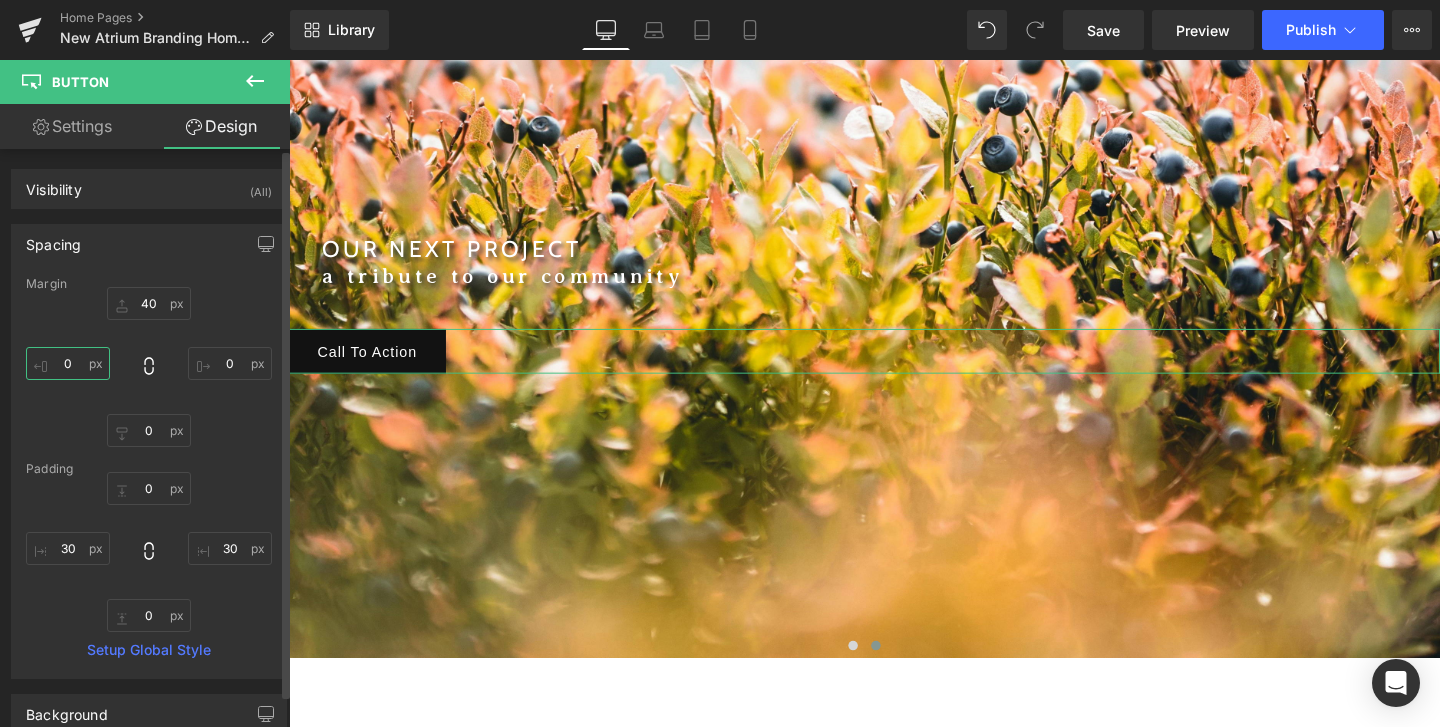 click on "0" at bounding box center (68, 363) 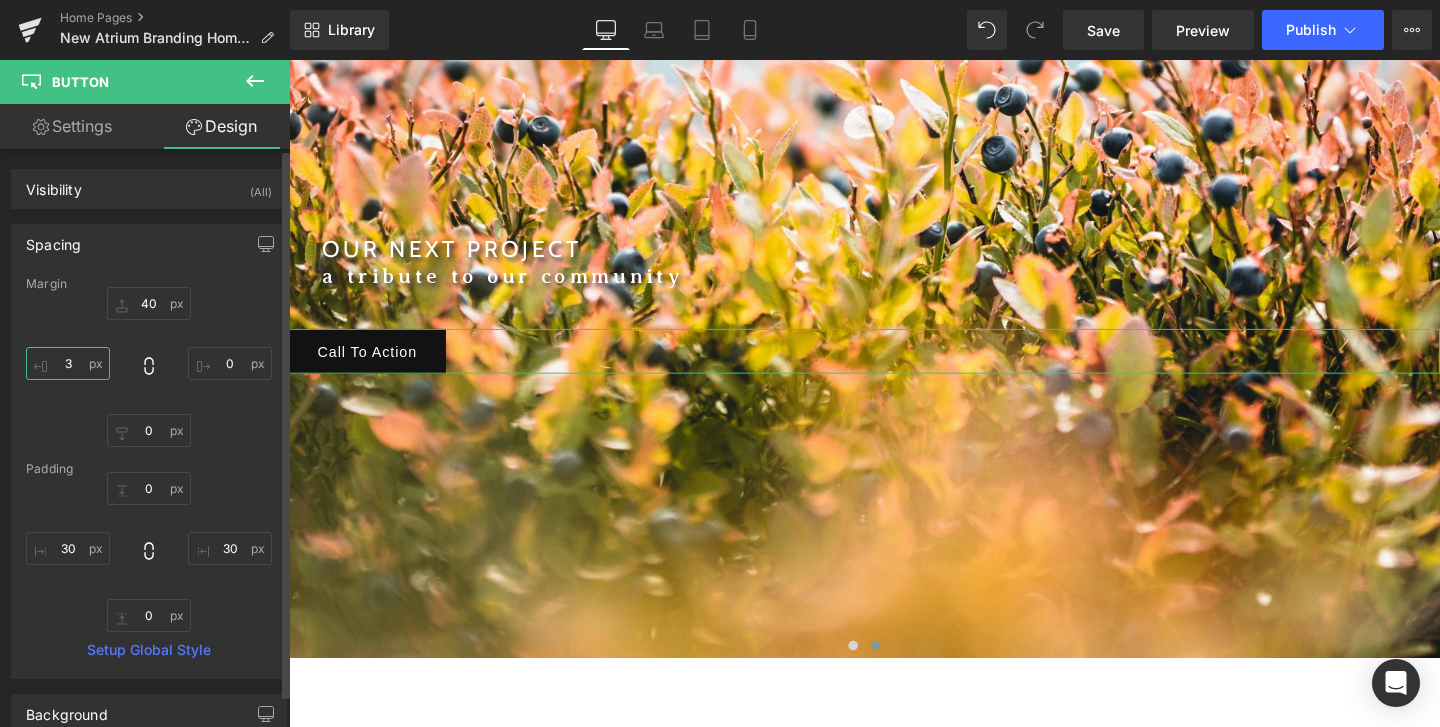 type on "35" 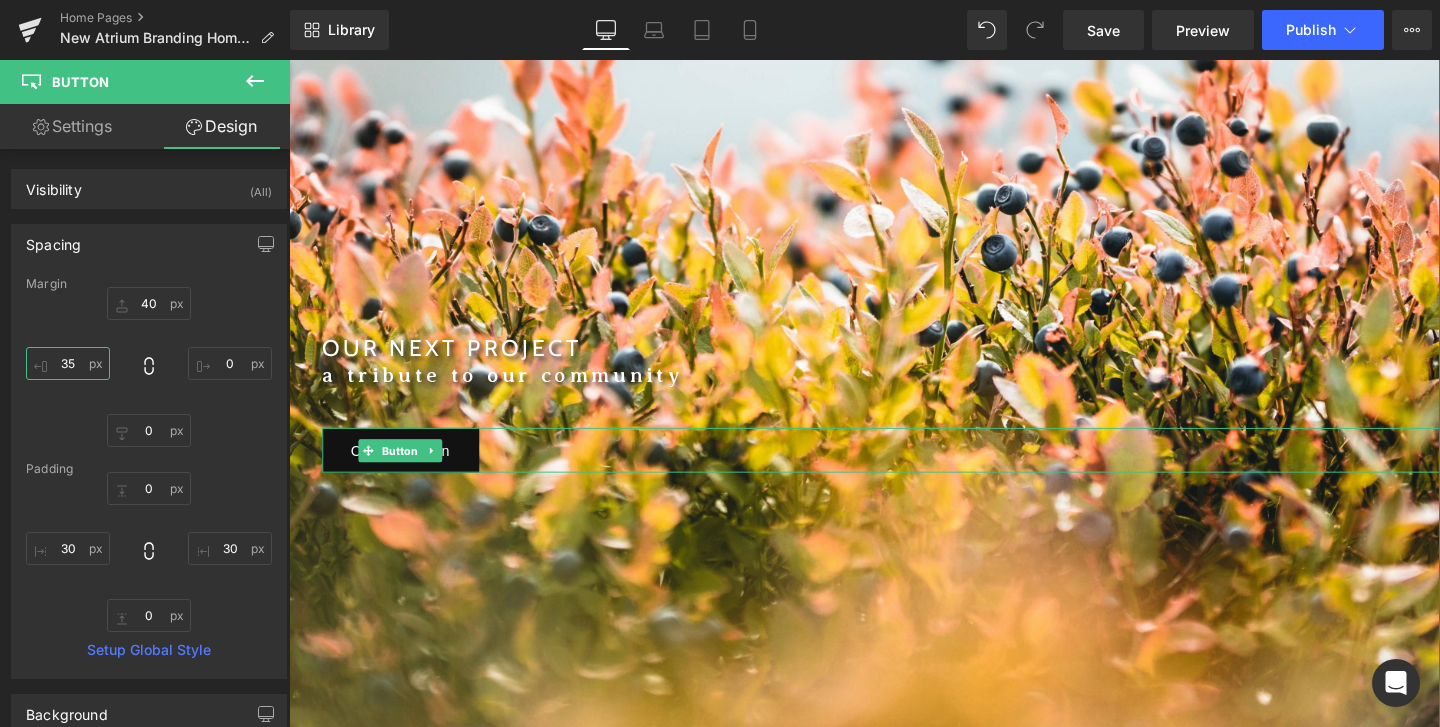 scroll, scrollTop: 316, scrollLeft: 0, axis: vertical 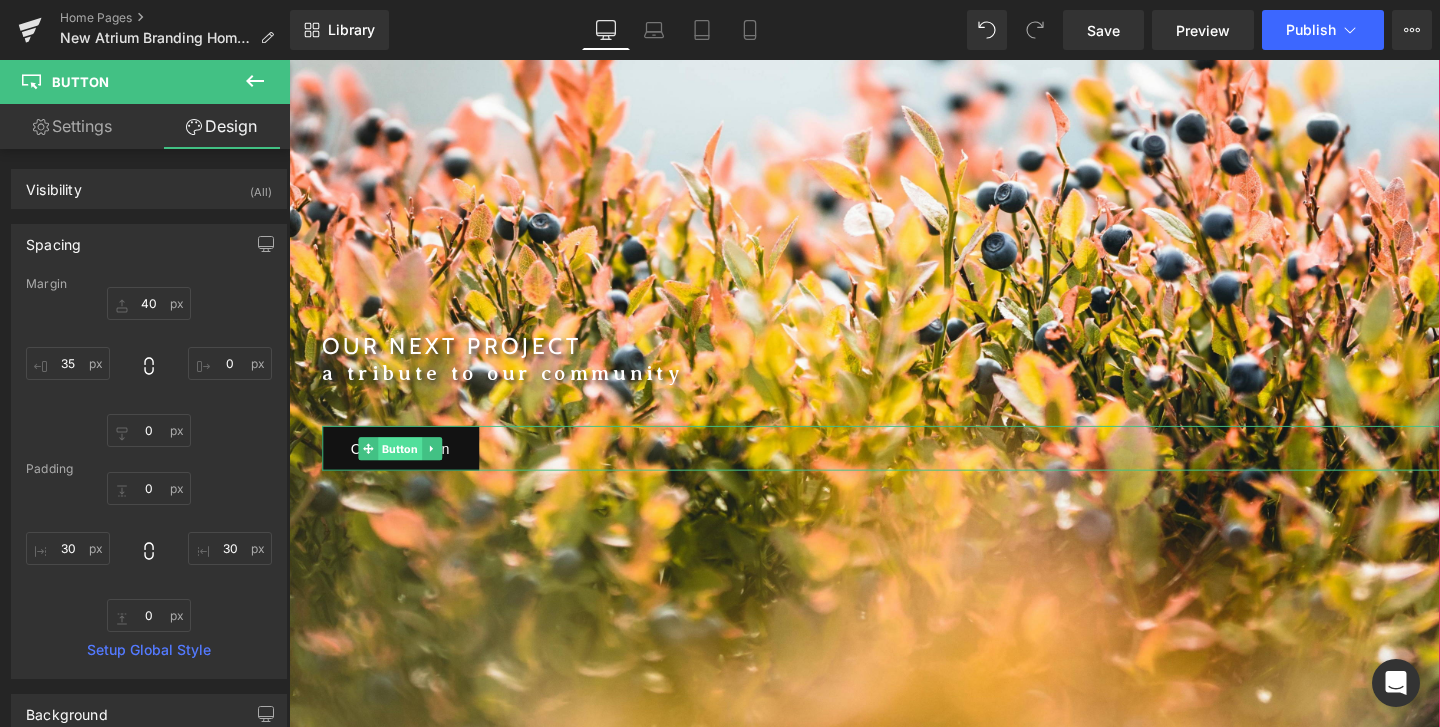 click on "Button" at bounding box center (406, 469) 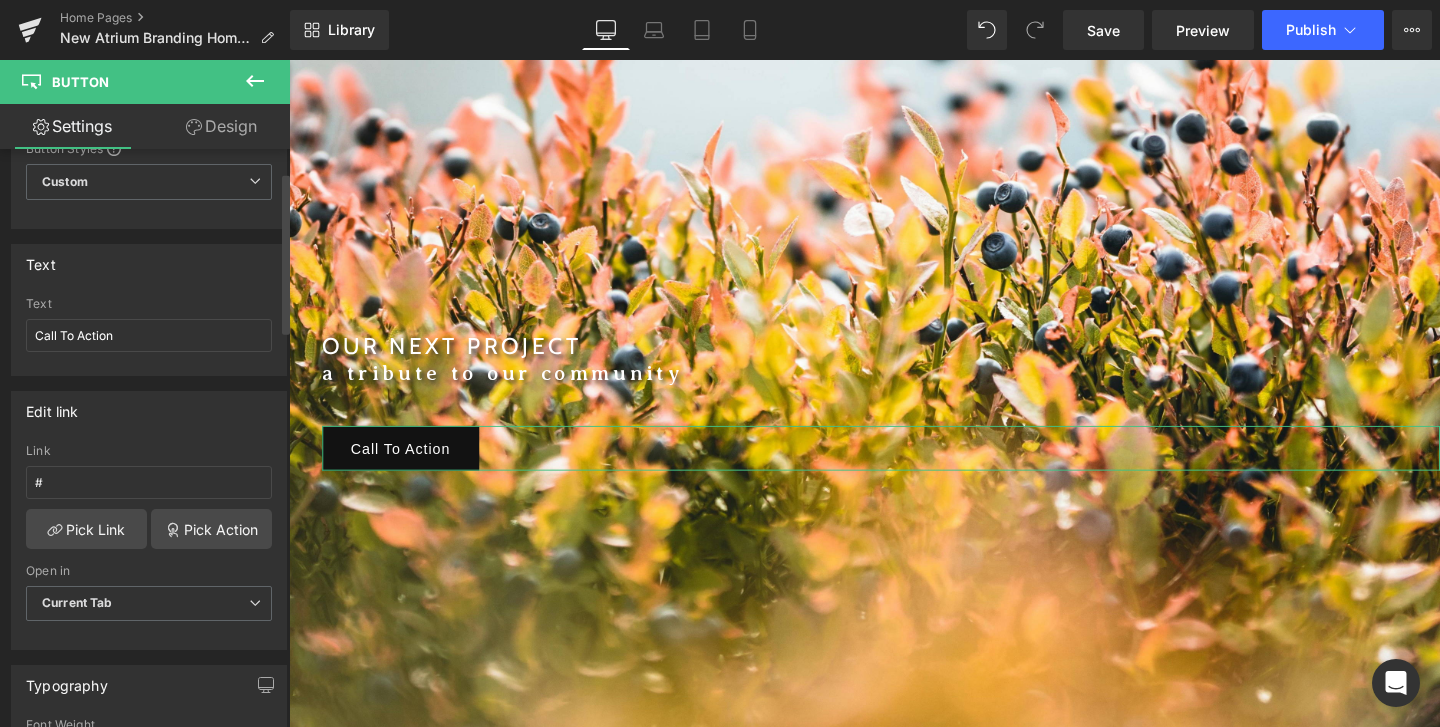 scroll, scrollTop: 83, scrollLeft: 0, axis: vertical 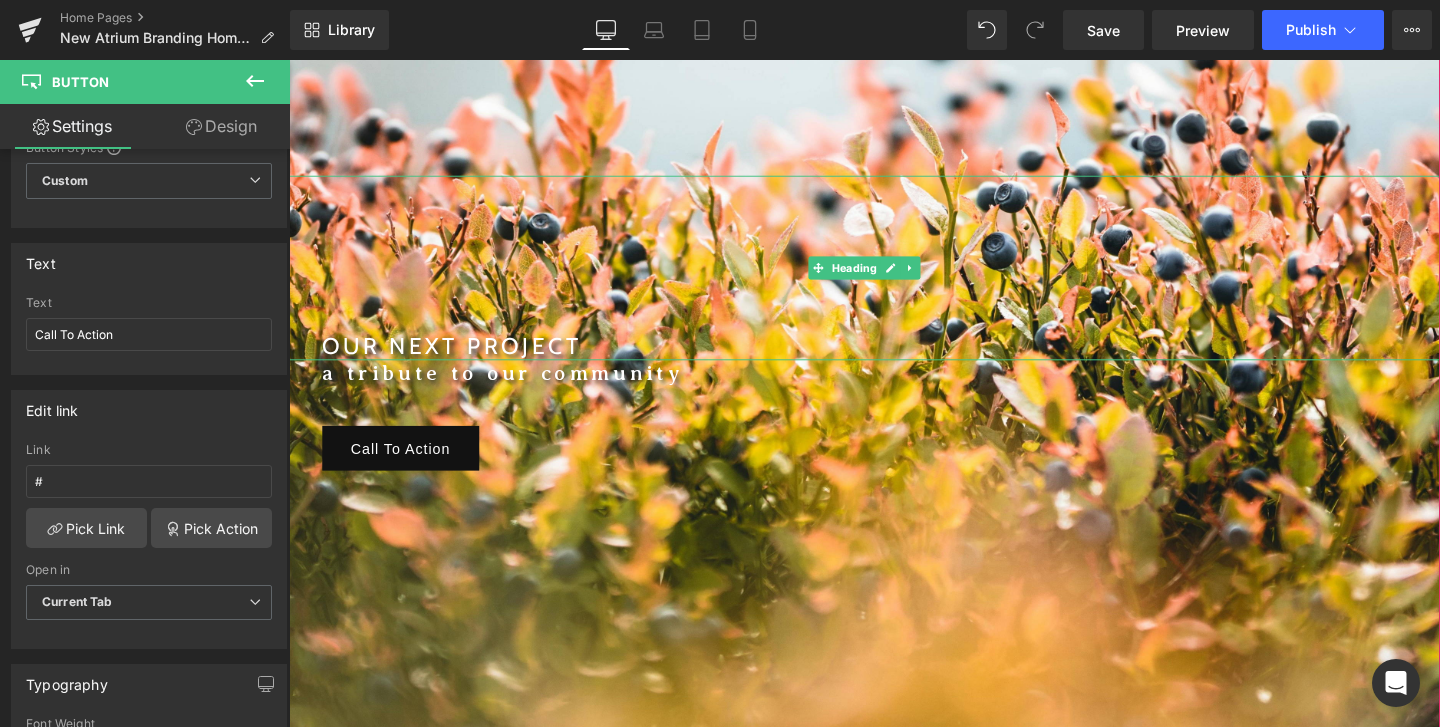 click on "OUR NEXT PROJECT" at bounding box center (460, 360) 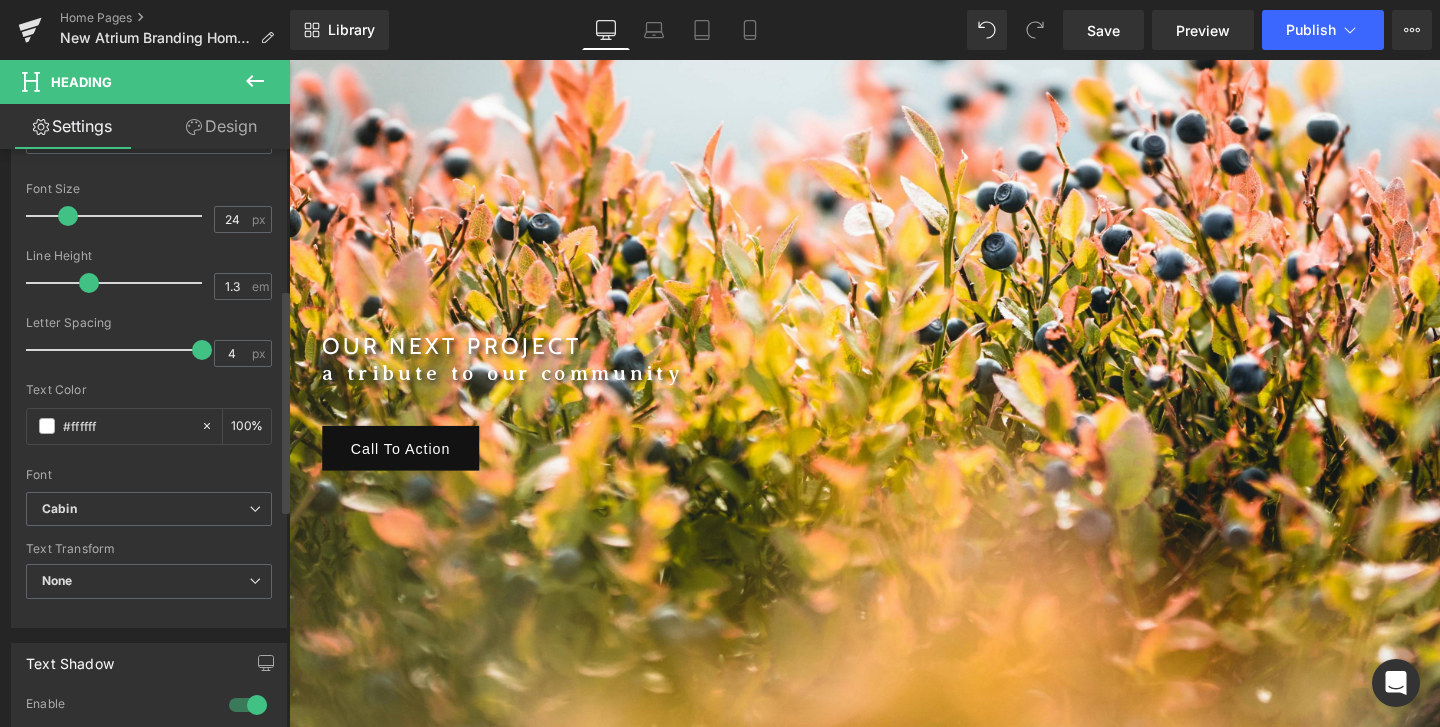 scroll, scrollTop: 368, scrollLeft: 0, axis: vertical 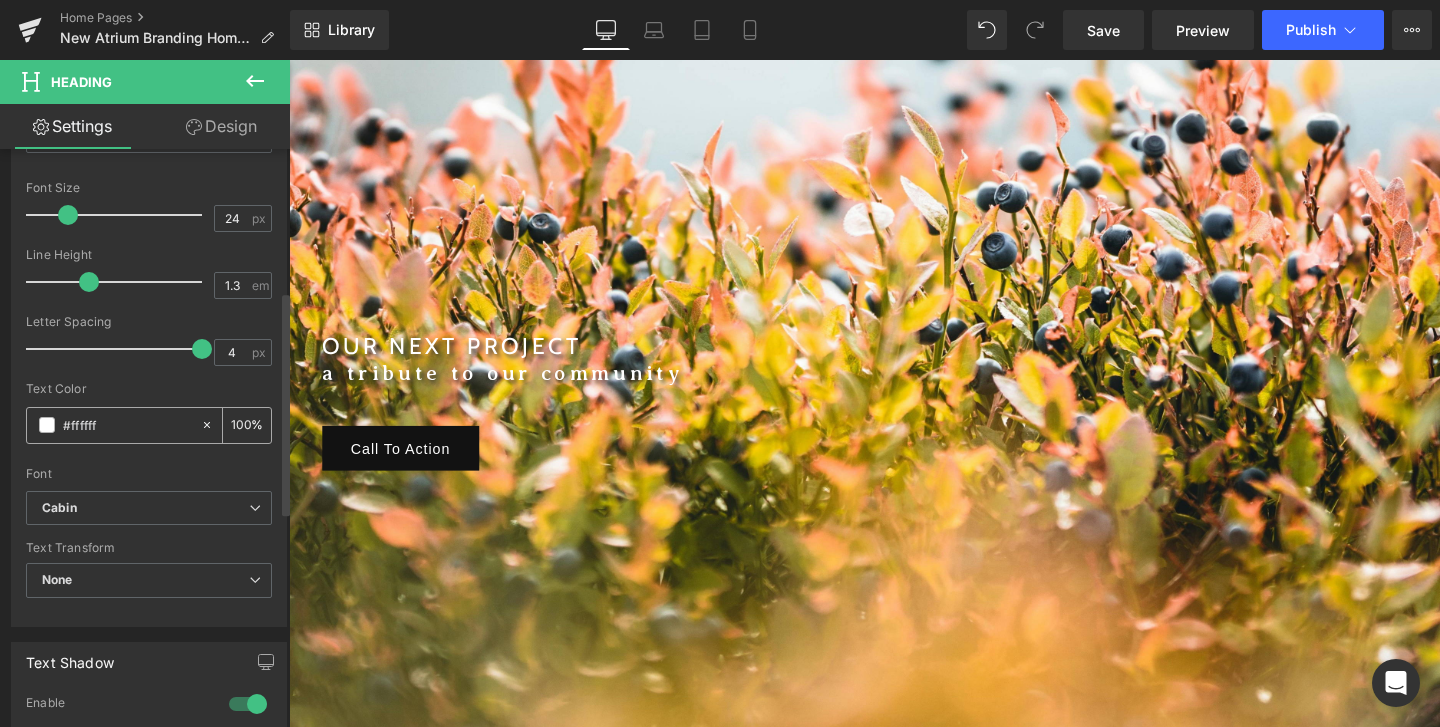 click on "#ffffff" at bounding box center (127, 425) 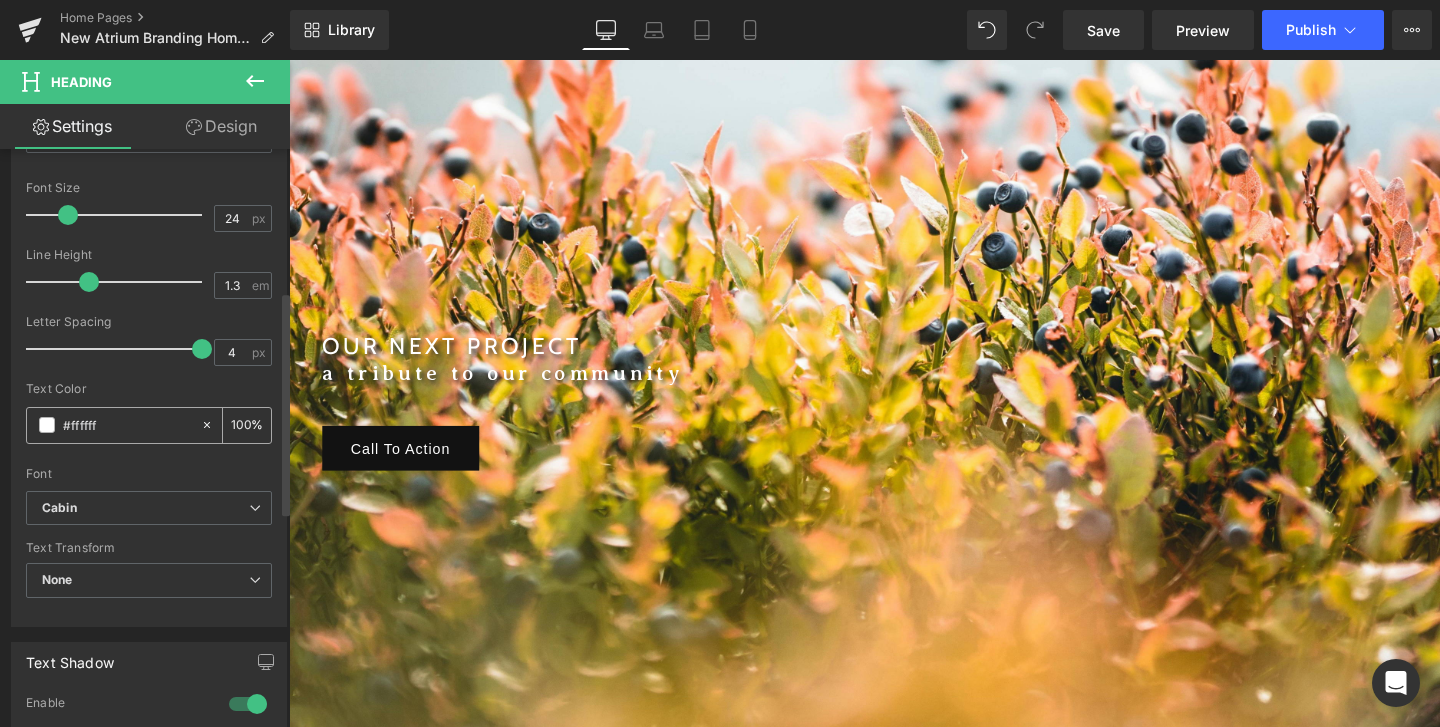 click on "#ffffff" at bounding box center [127, 425] 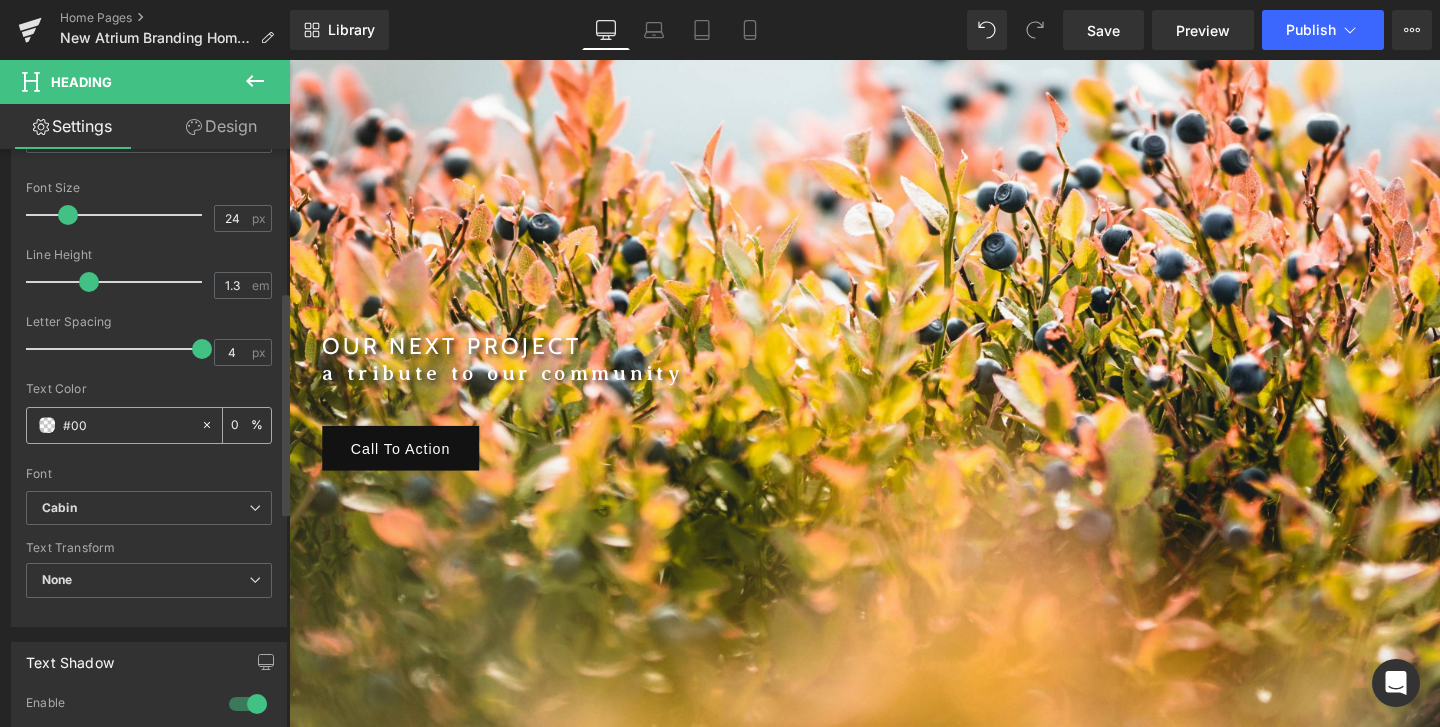 type on "#000" 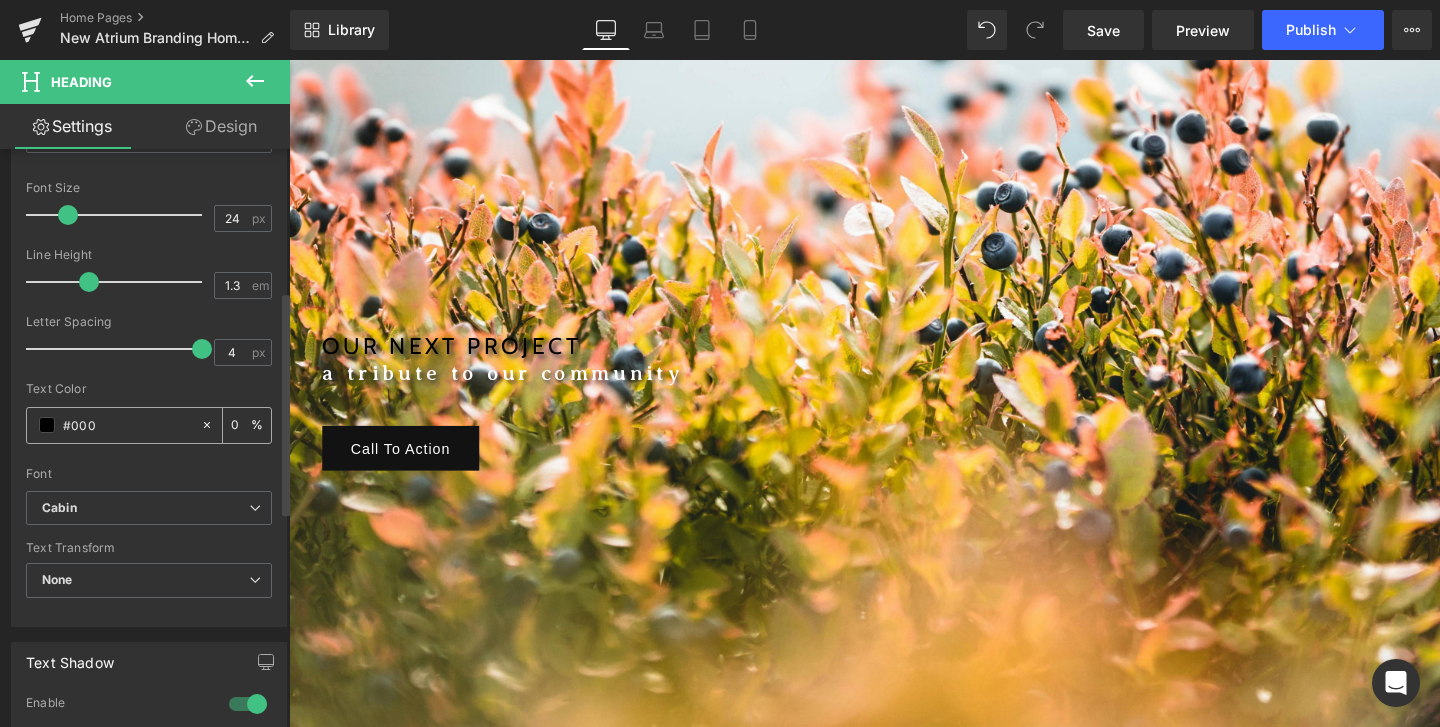 type on "100" 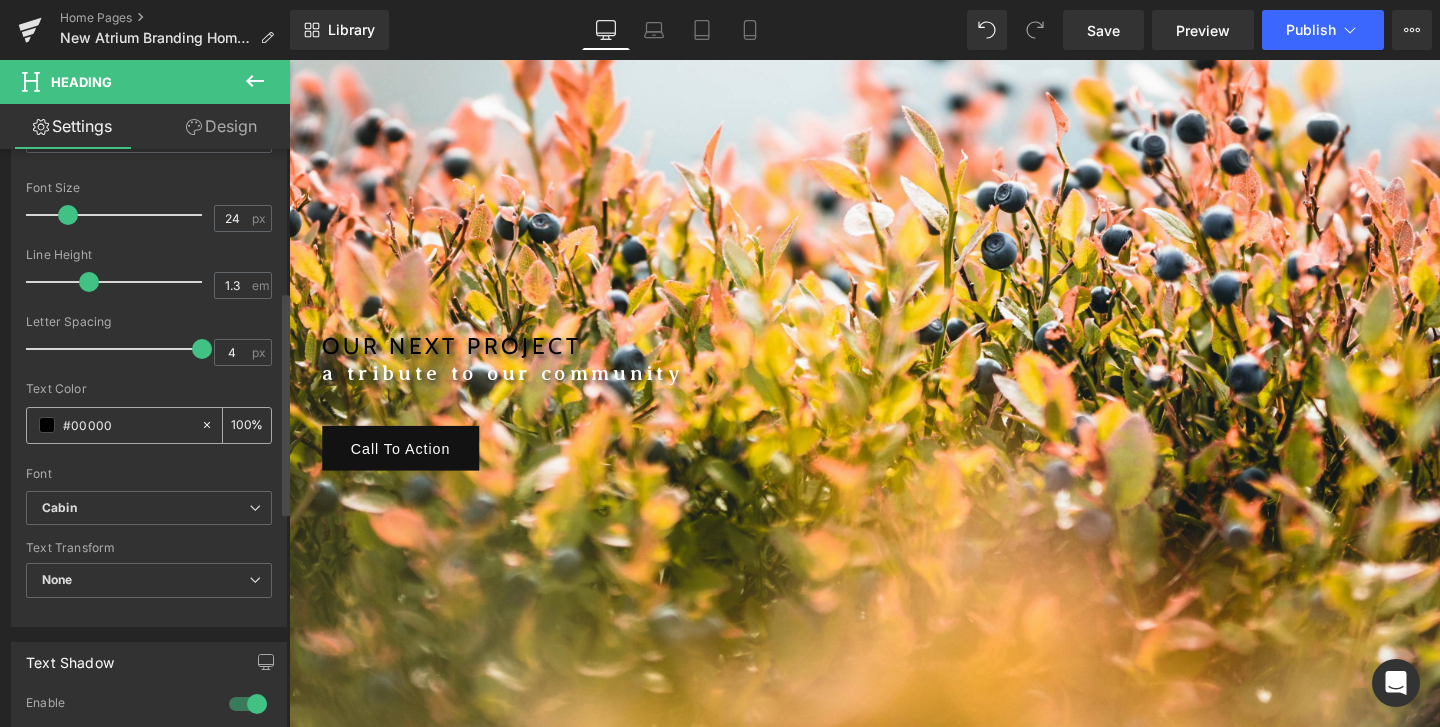 type on "#000000" 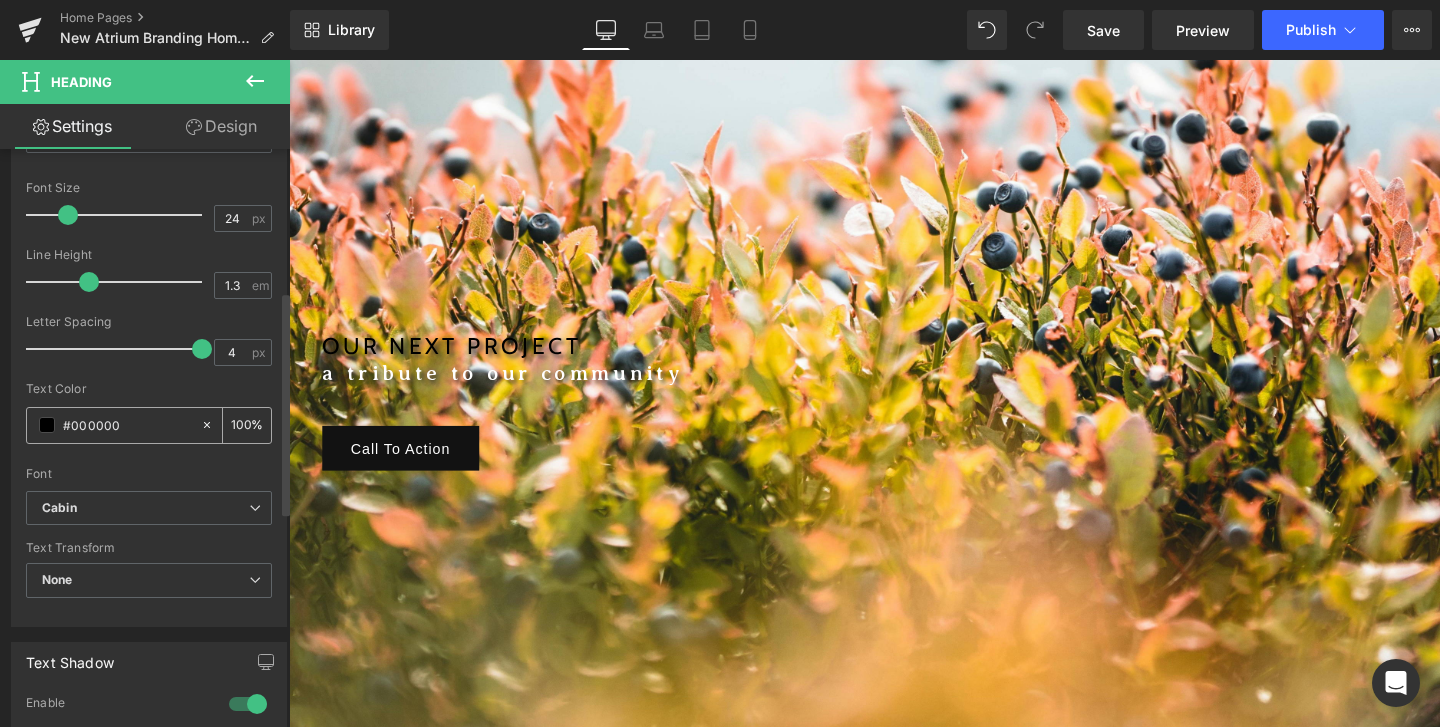 type on "100" 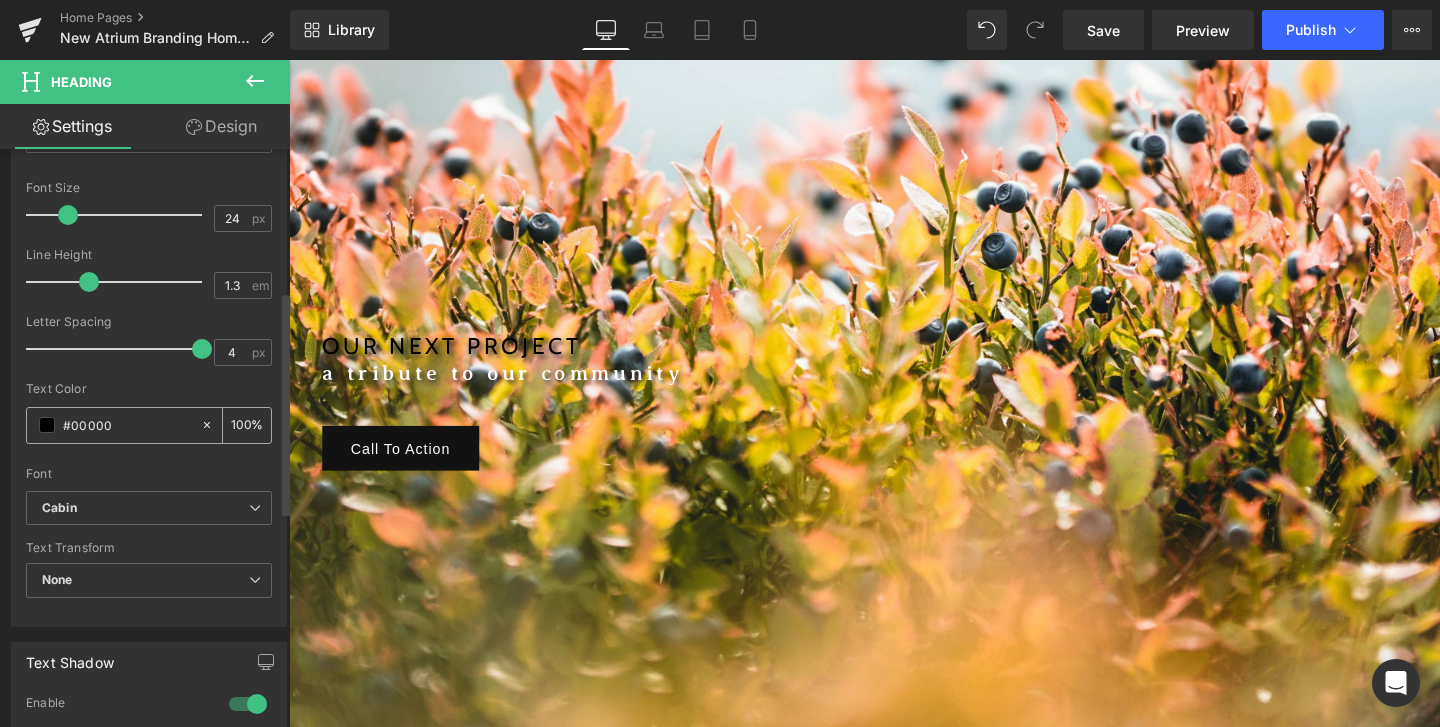 type on "#0000" 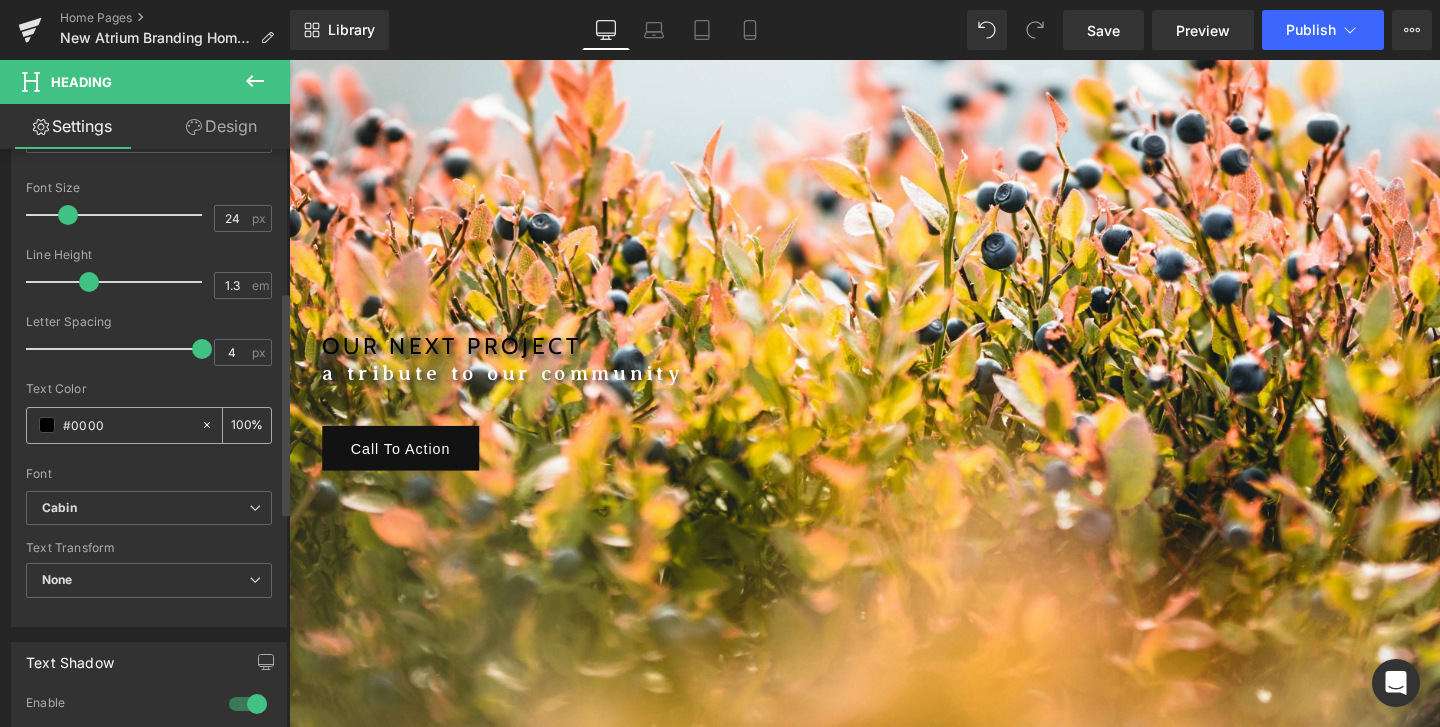 type on "0" 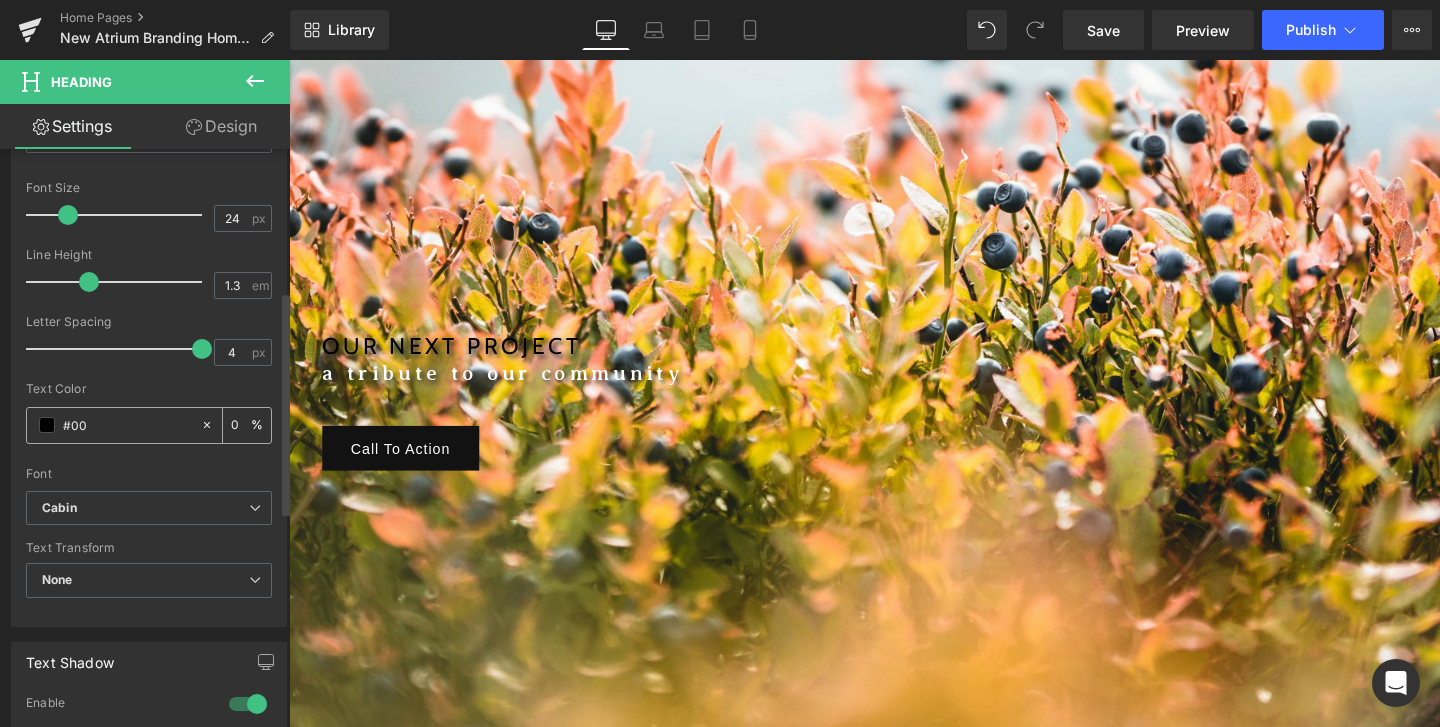 type on "#0" 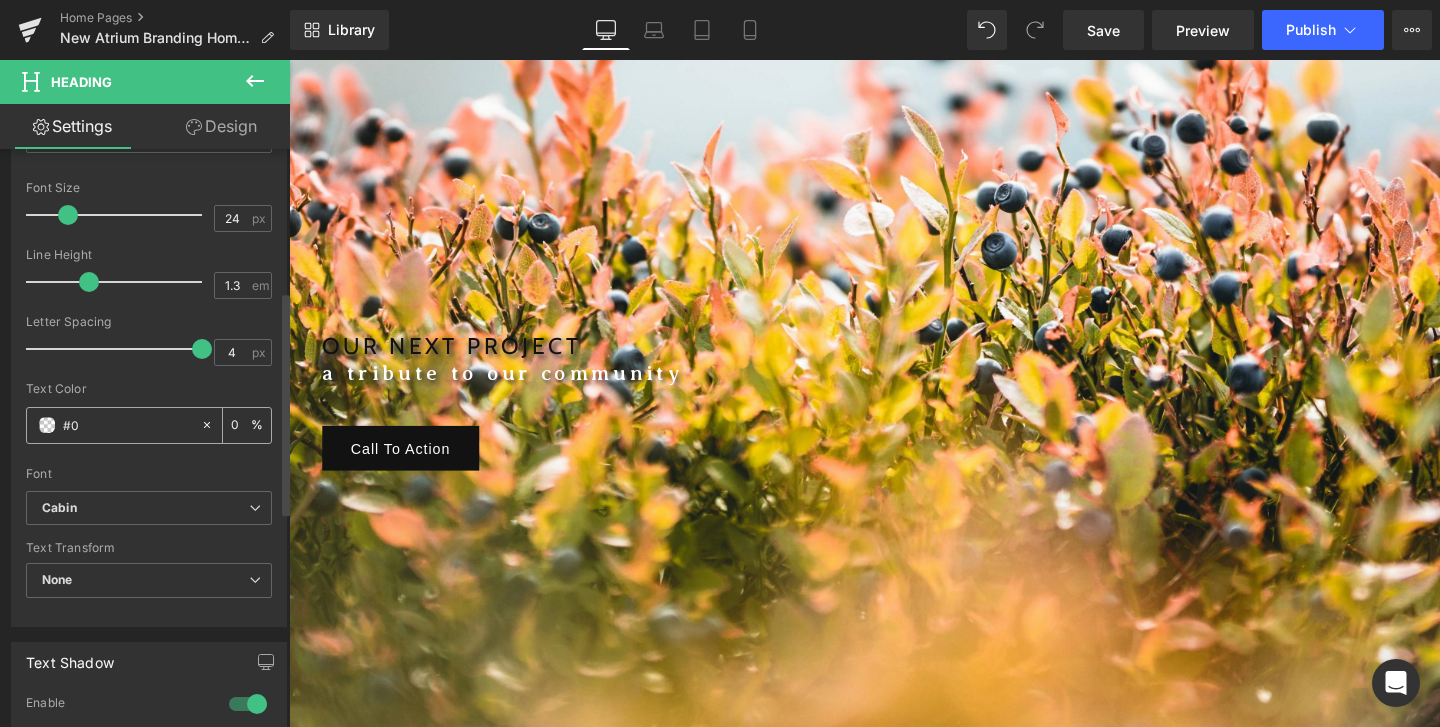 type on "0" 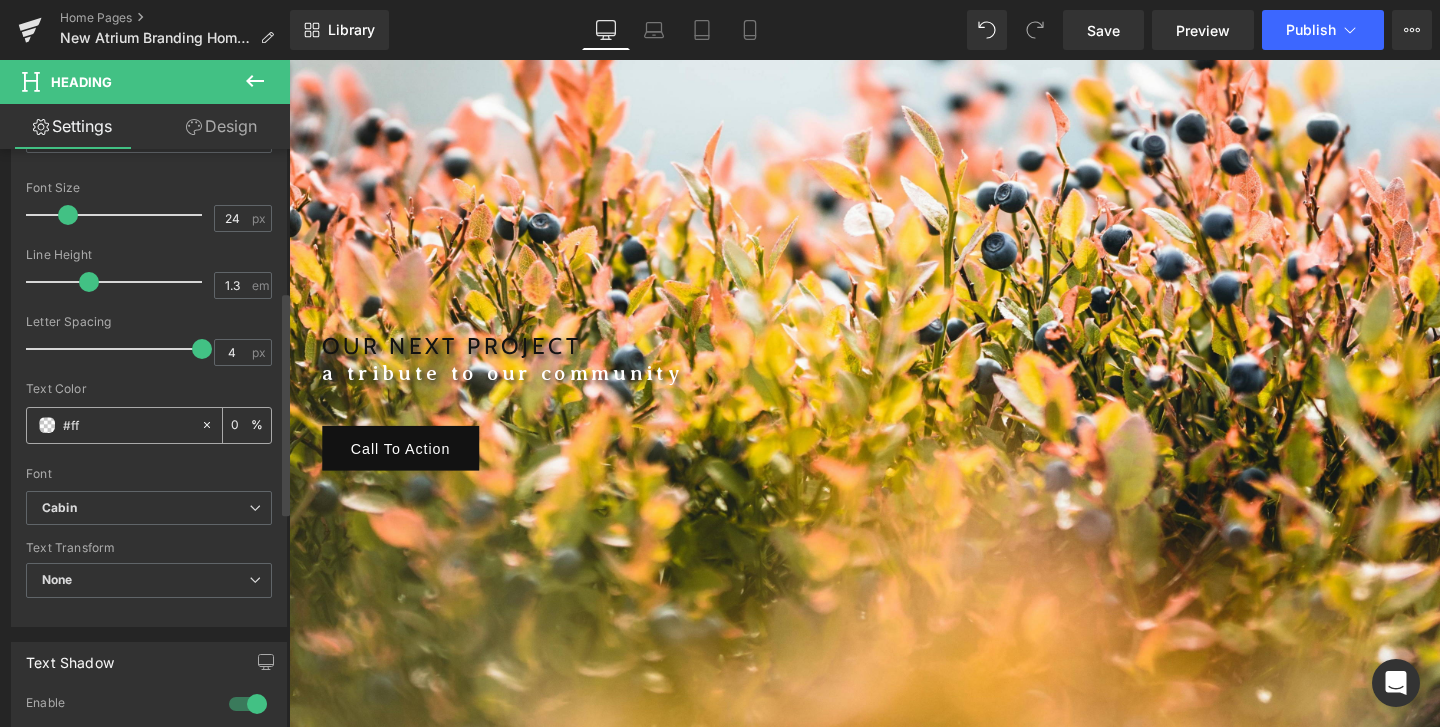 type on "#fff" 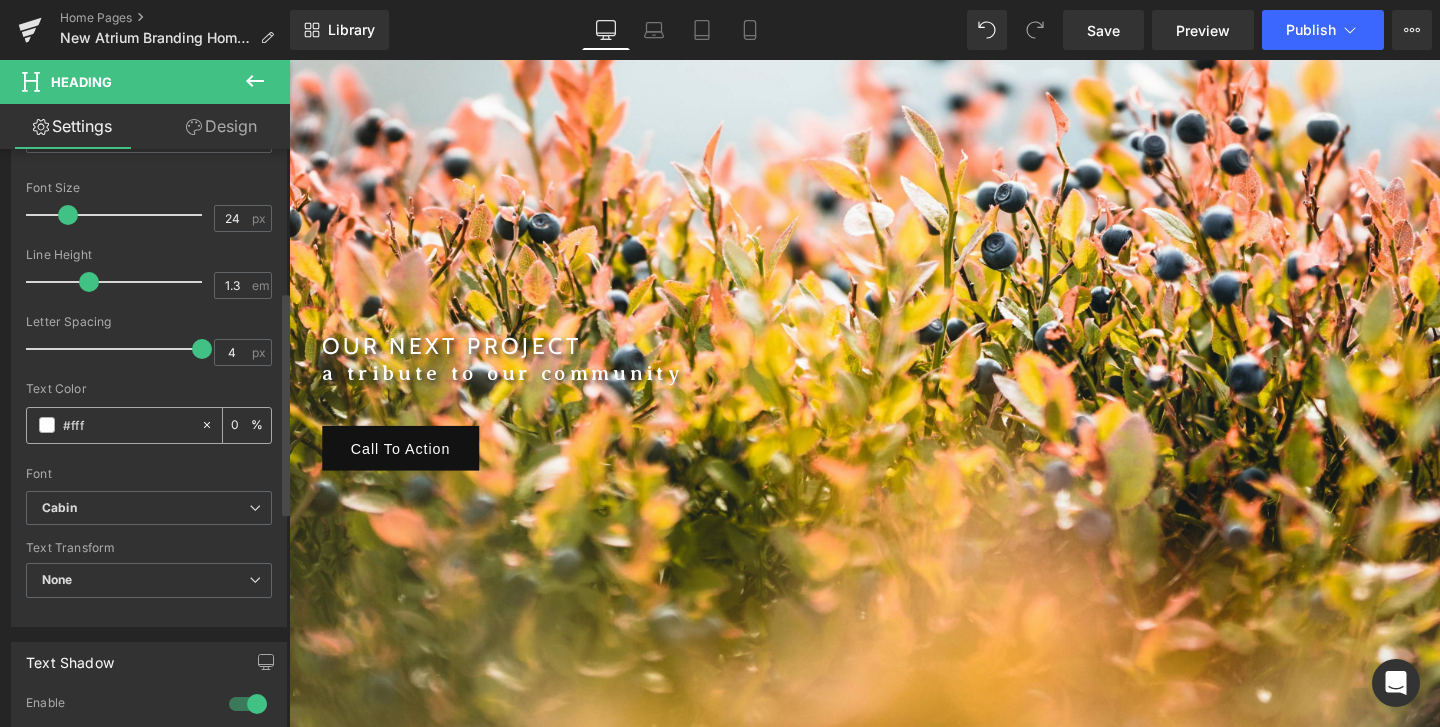 type on "100" 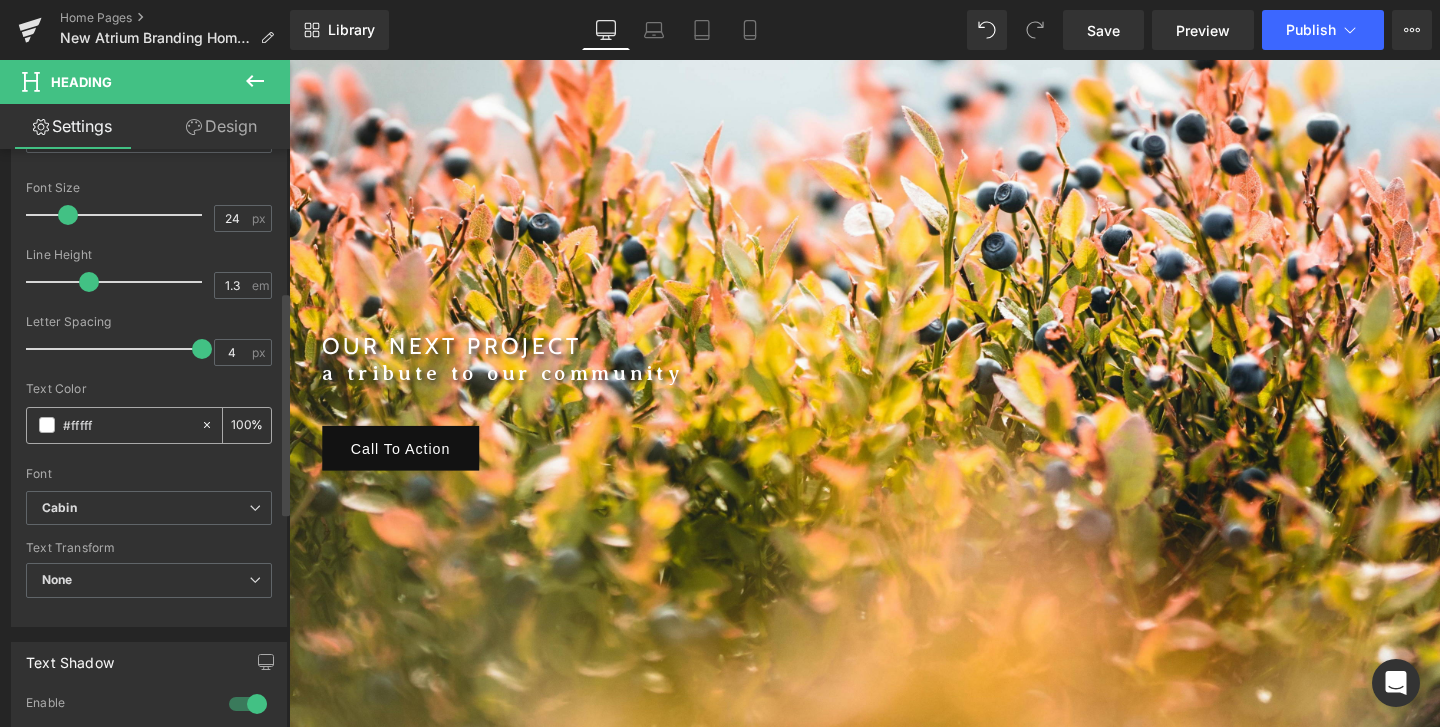 type on "#ffffff" 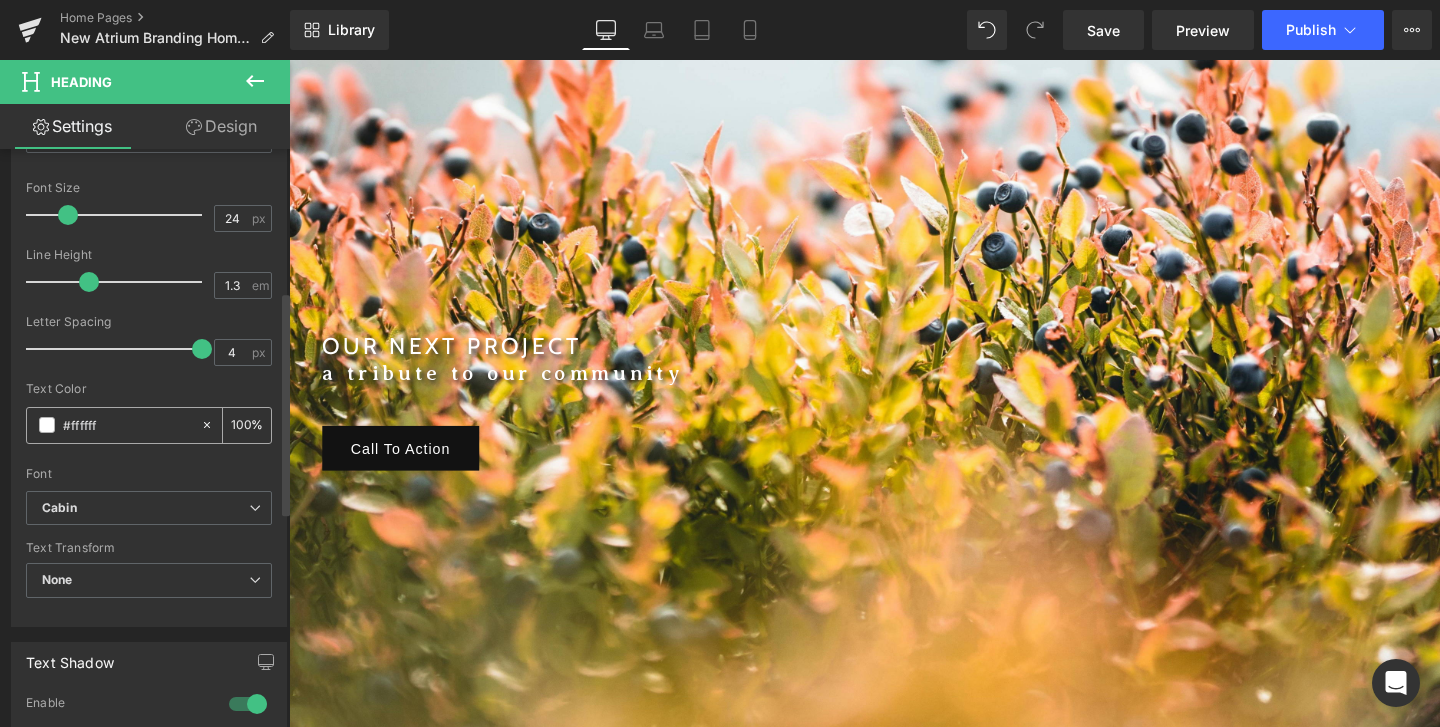 type on "100" 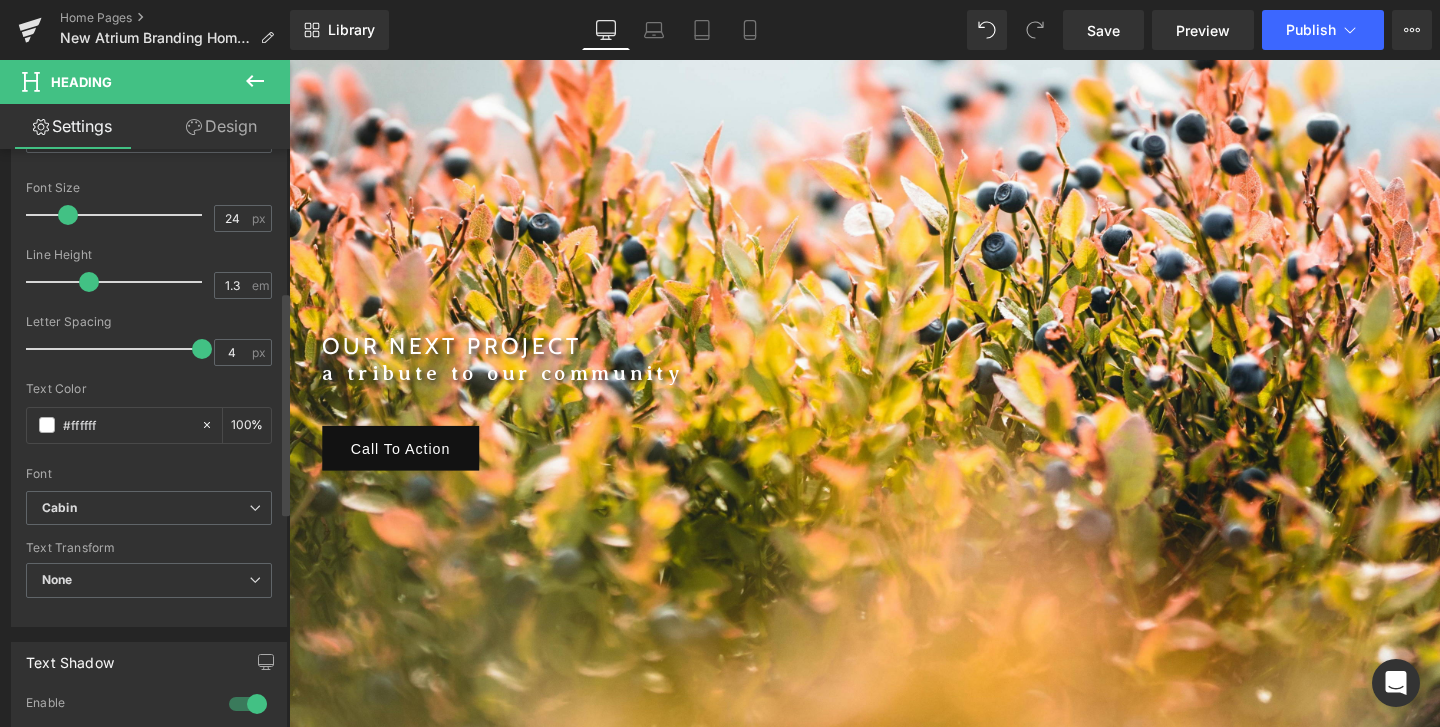 click on "Text Color #ffffff 100 %" at bounding box center (149, 424) 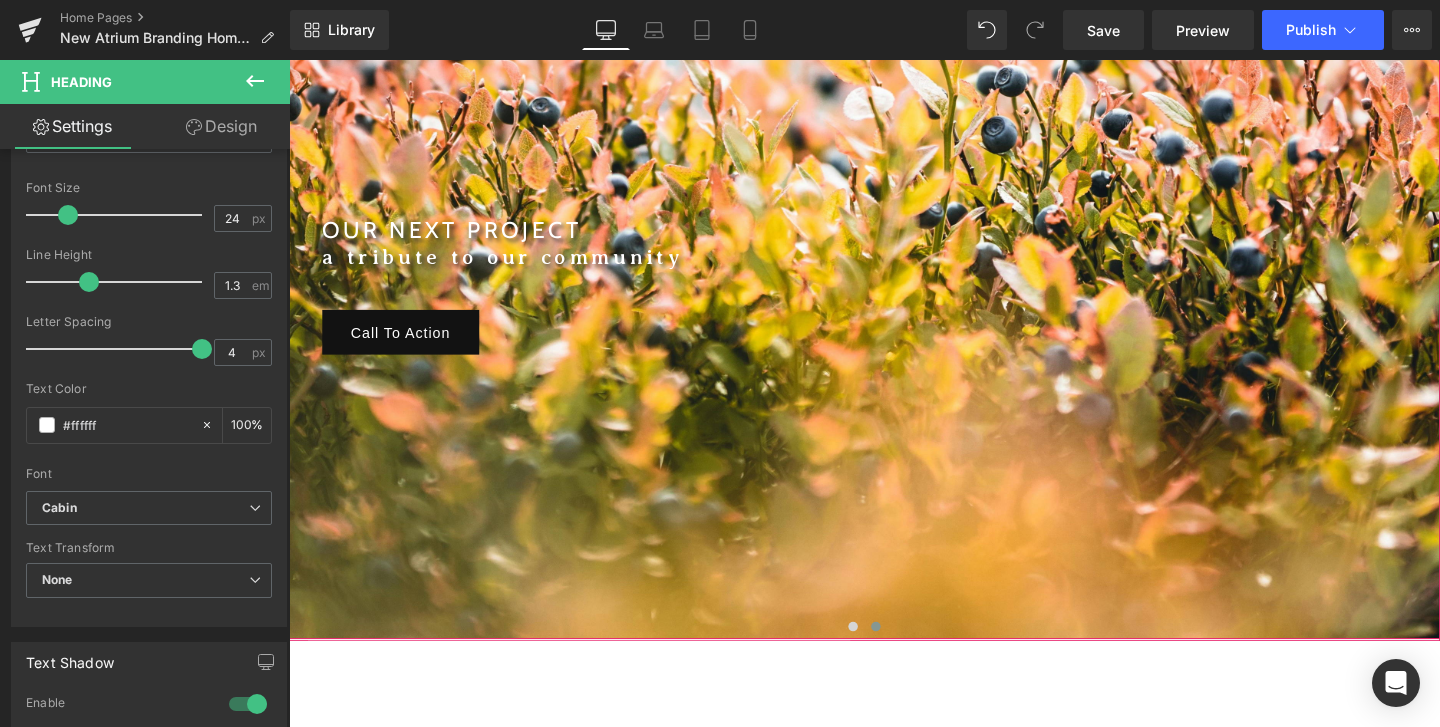 scroll, scrollTop: 437, scrollLeft: 0, axis: vertical 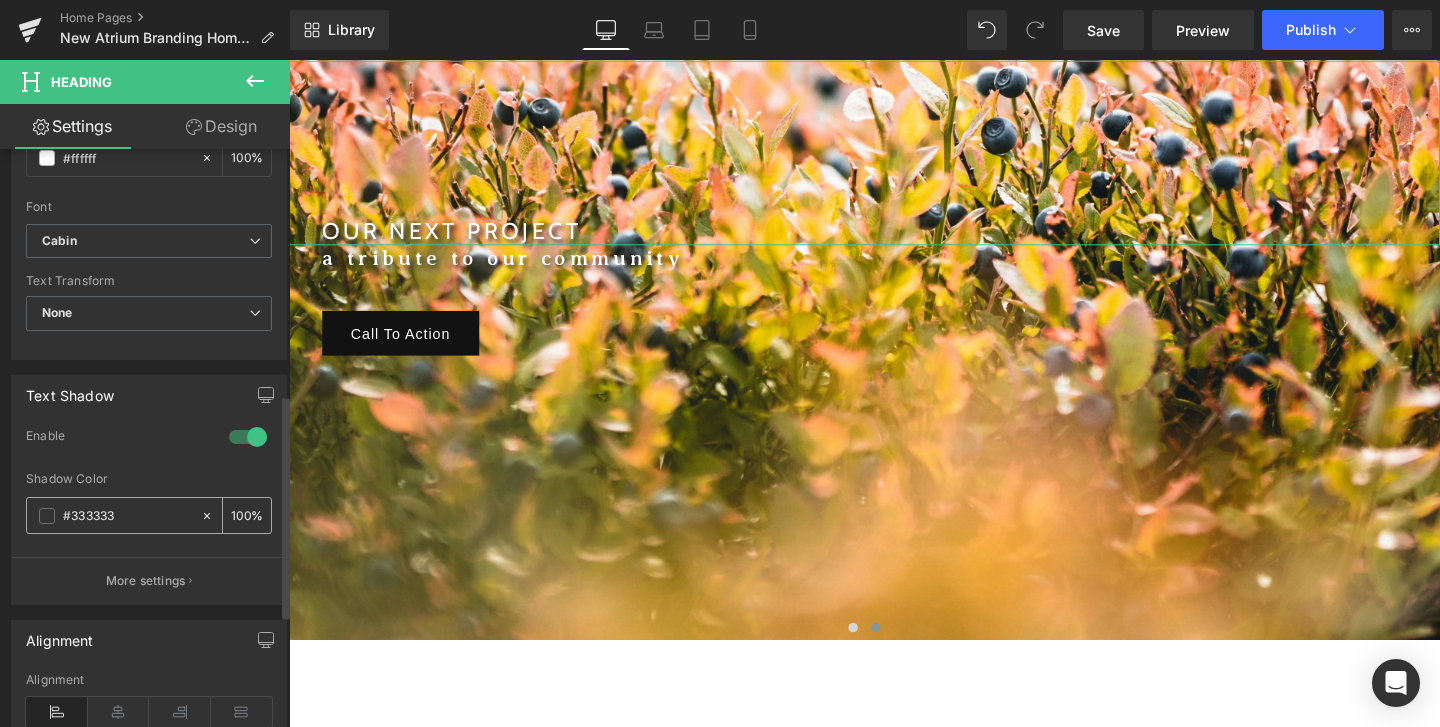 click on "#333333" at bounding box center [127, 516] 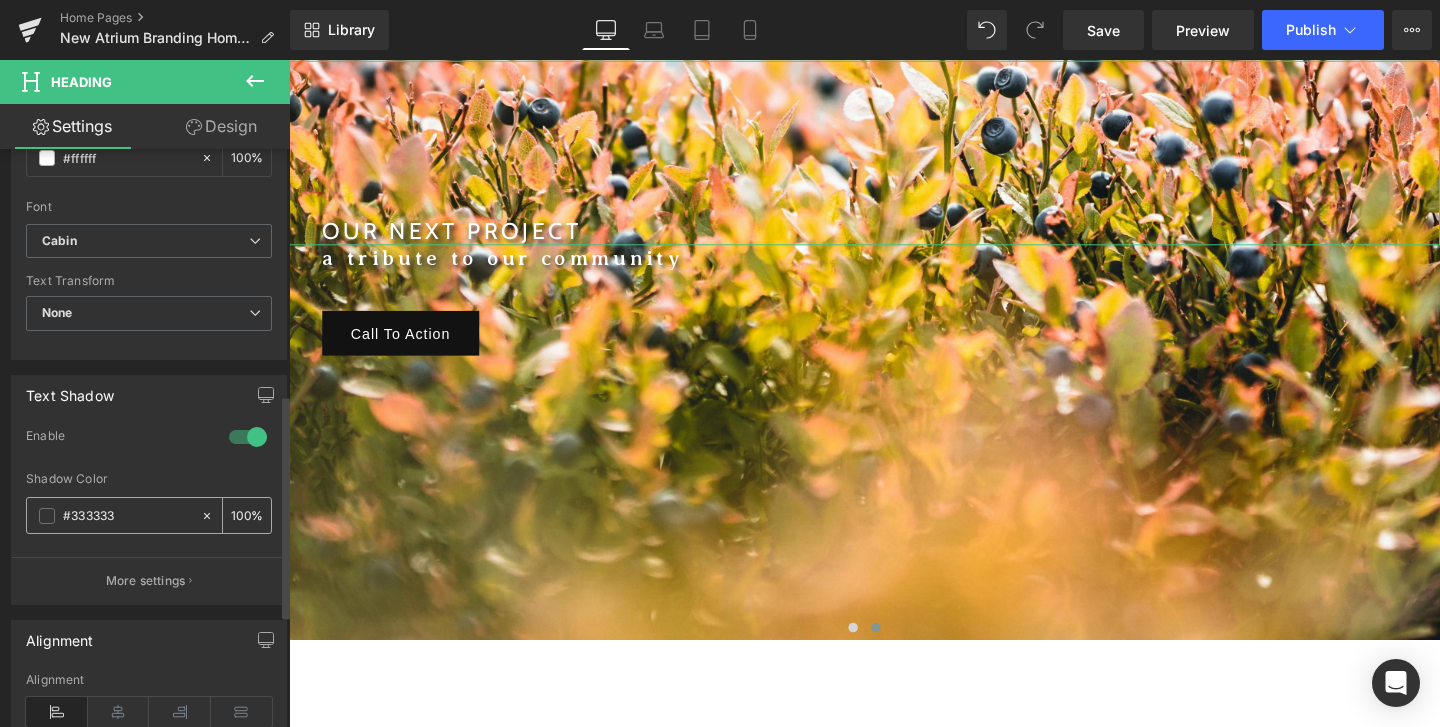 click on "#333333" at bounding box center [127, 516] 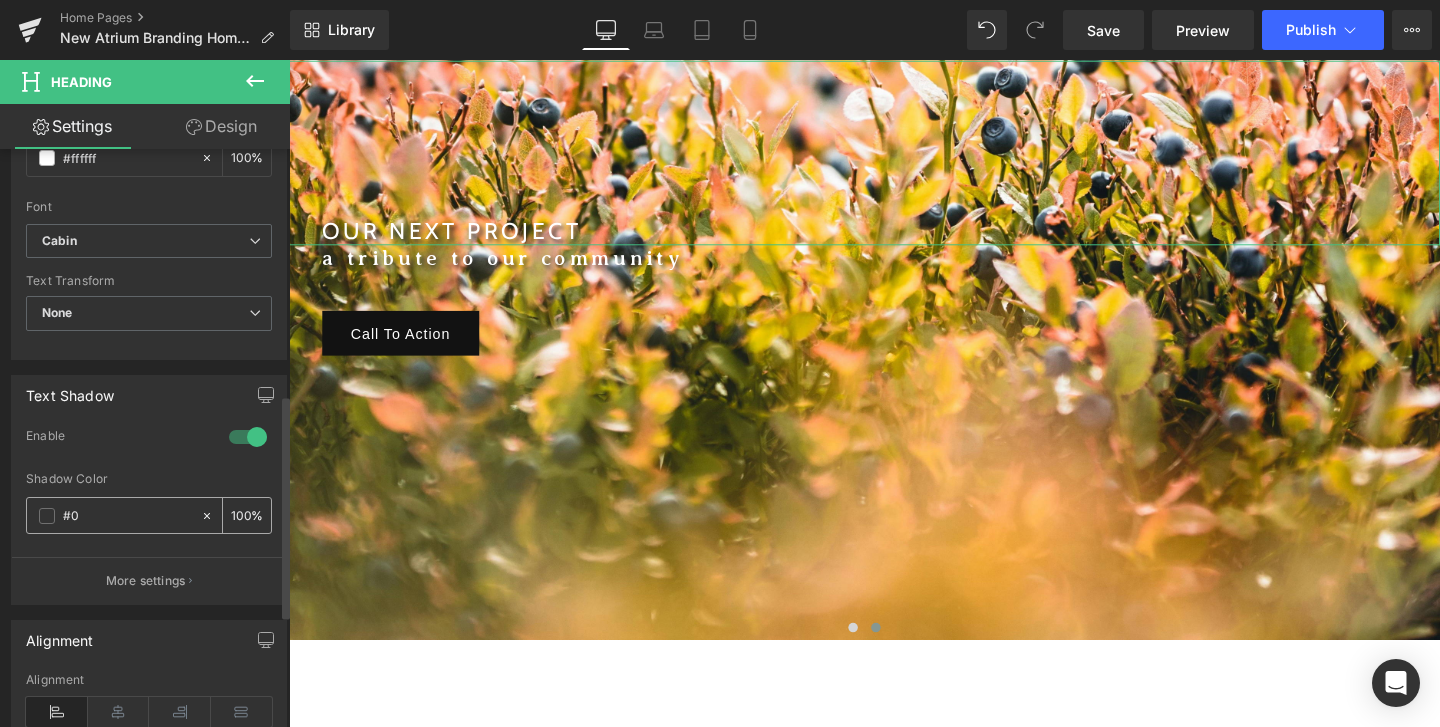 type on "#00" 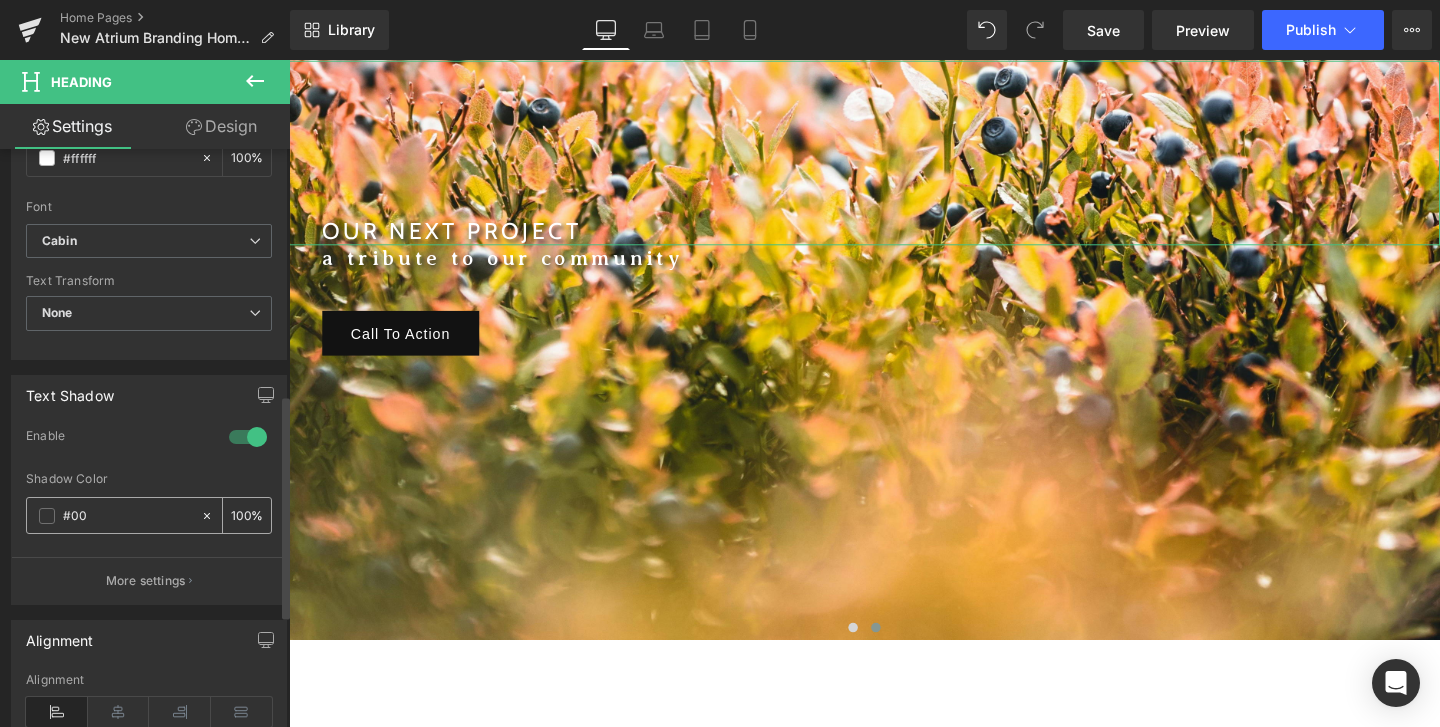 type on "0" 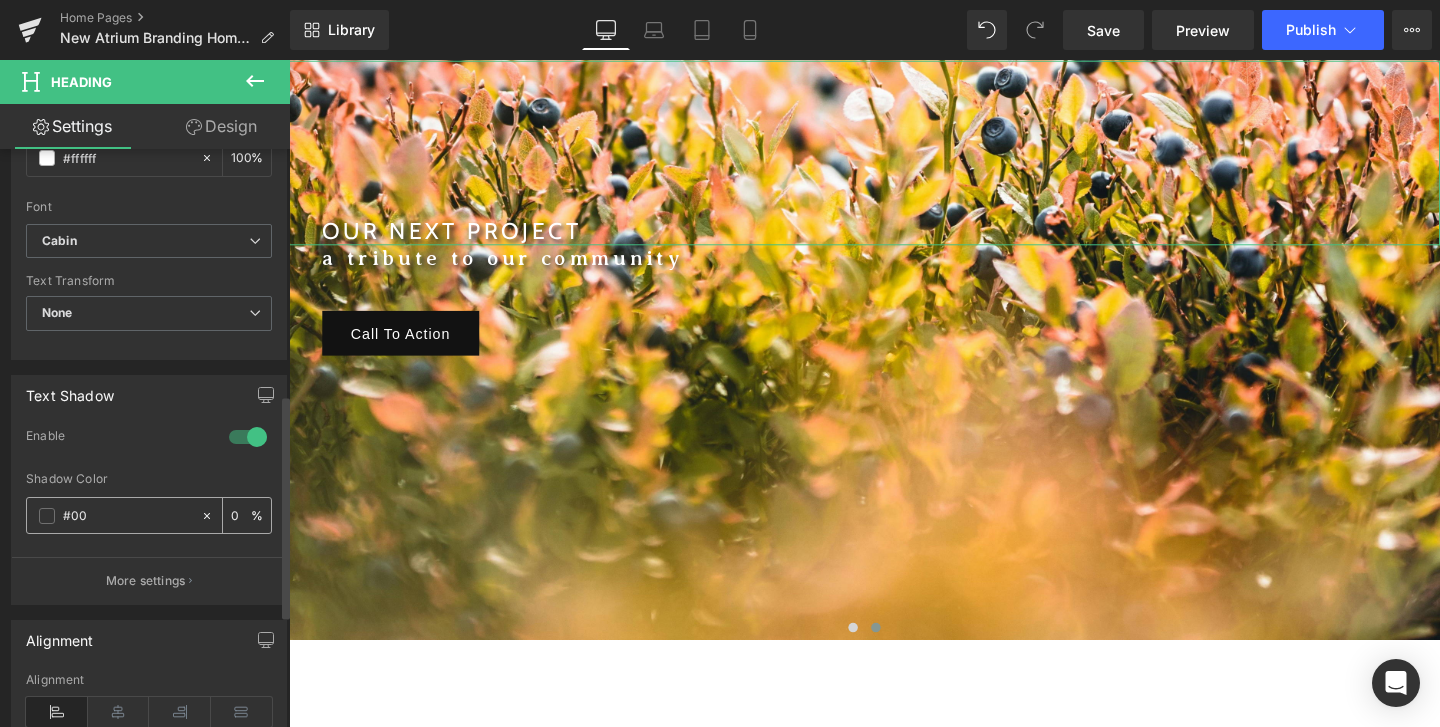 type on "#000" 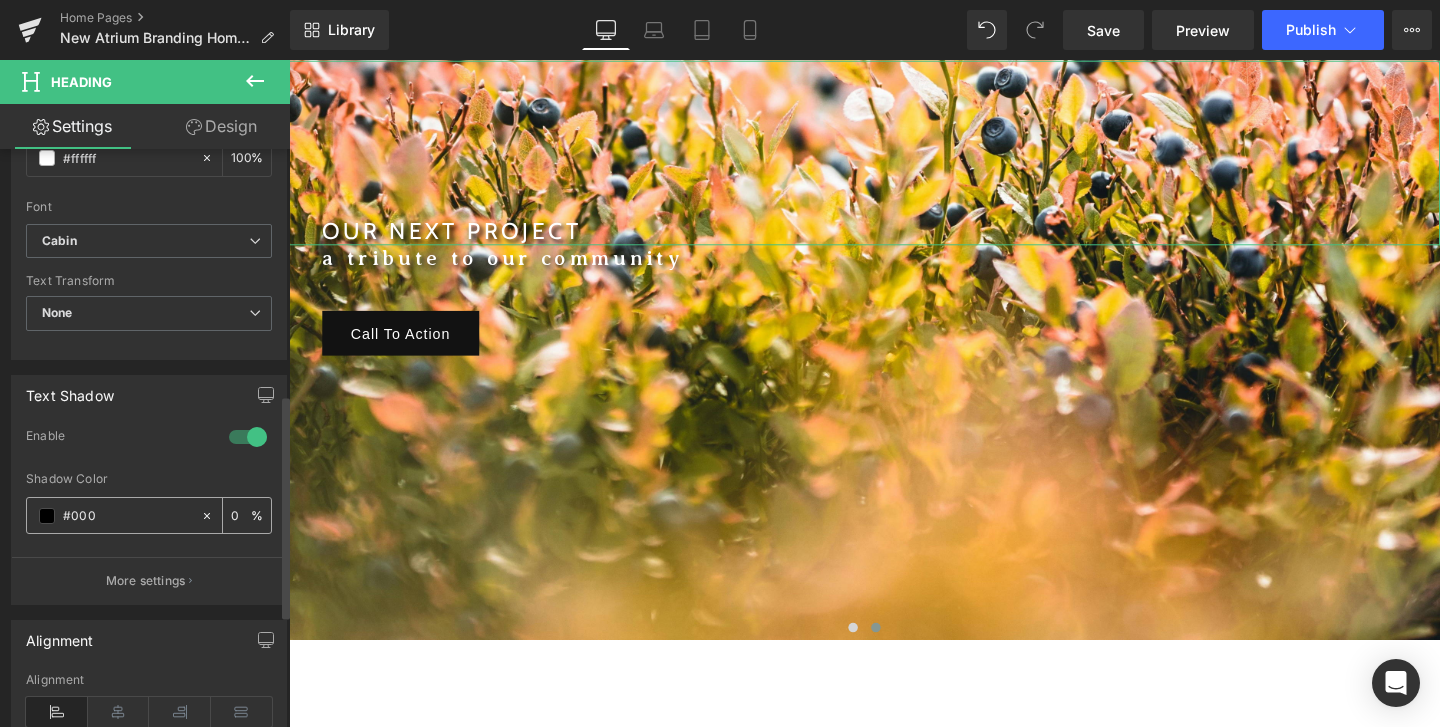 type on "100" 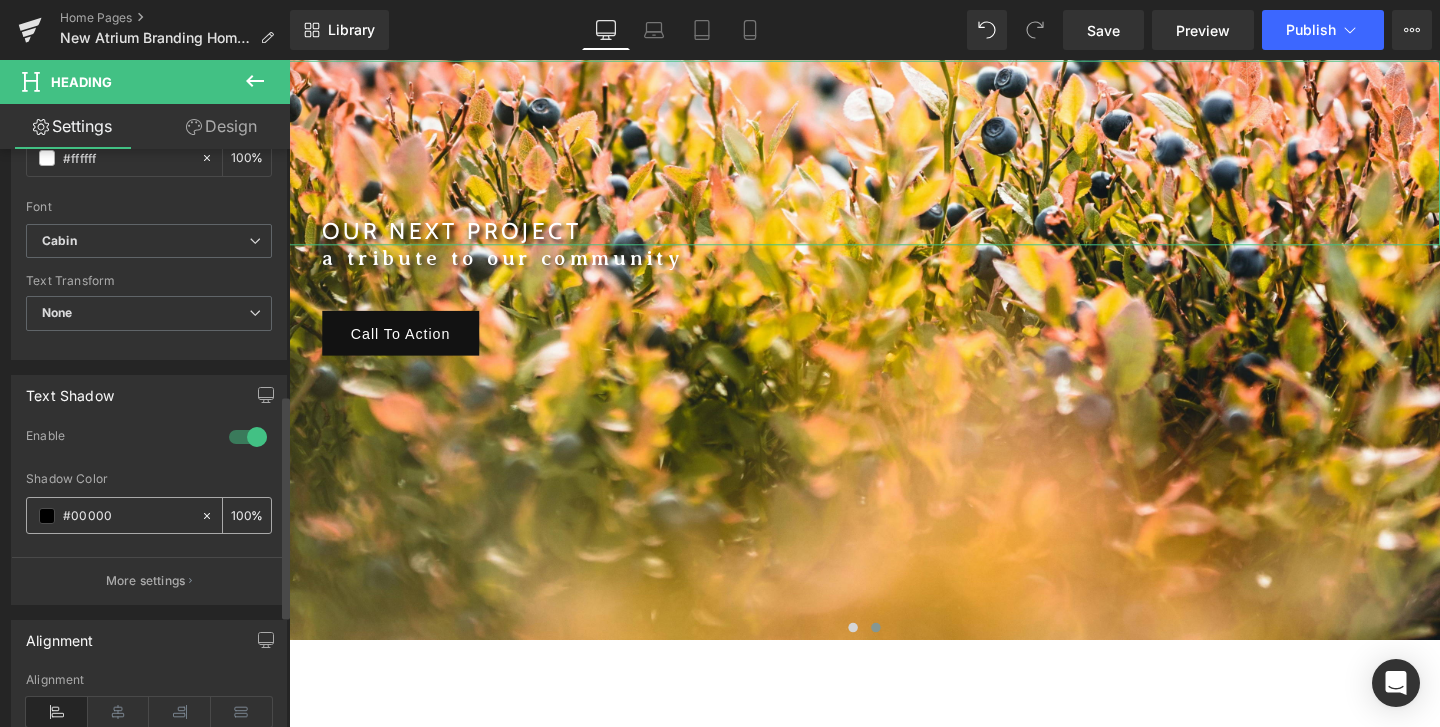 type on "#000000" 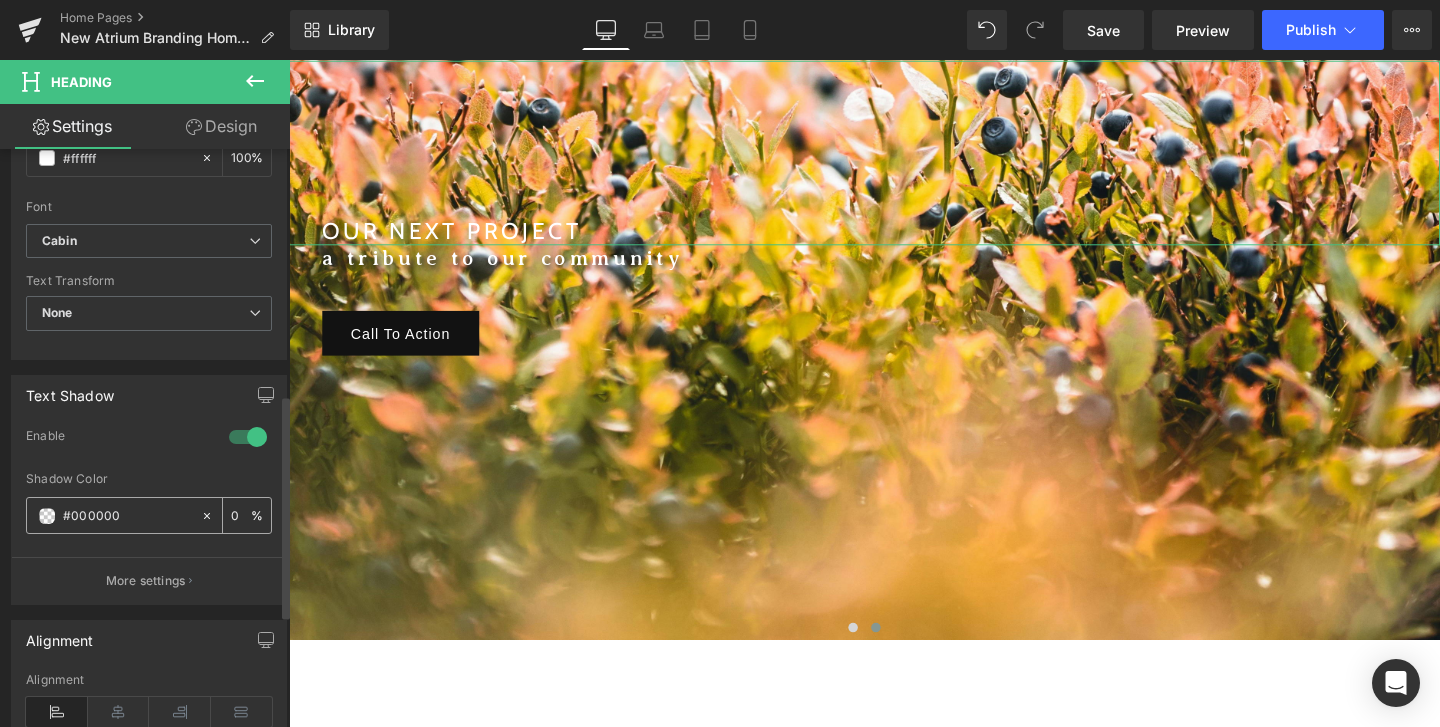 type on "100" 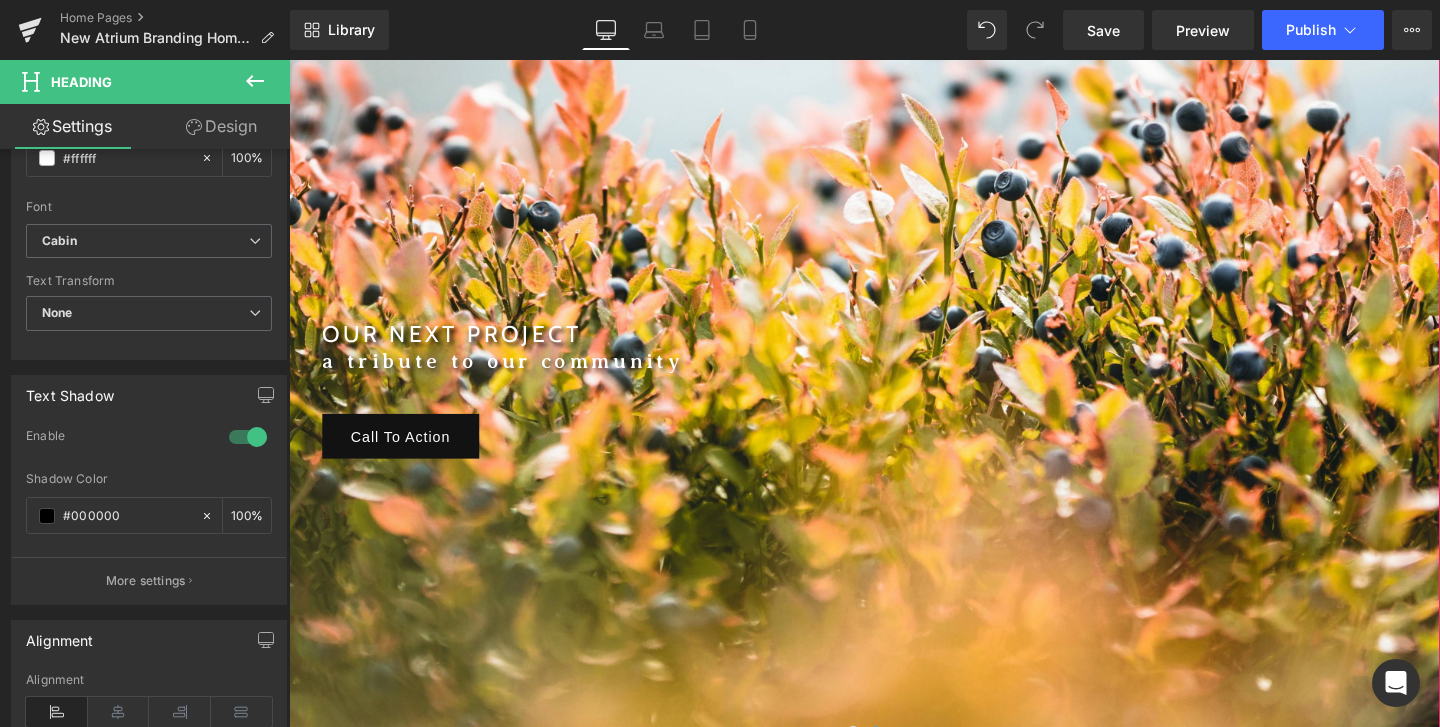 scroll, scrollTop: 332, scrollLeft: 0, axis: vertical 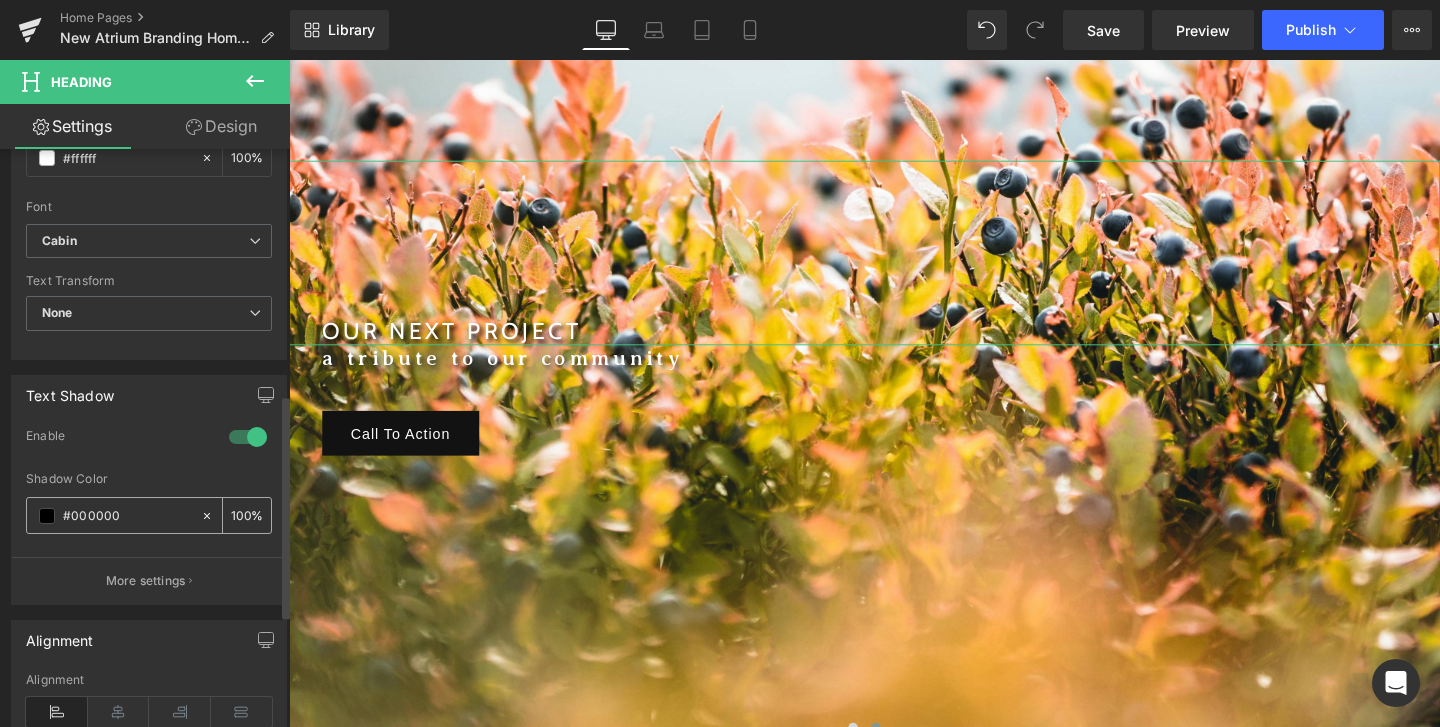 drag, startPoint x: 141, startPoint y: 519, endPoint x: 71, endPoint y: 519, distance: 70 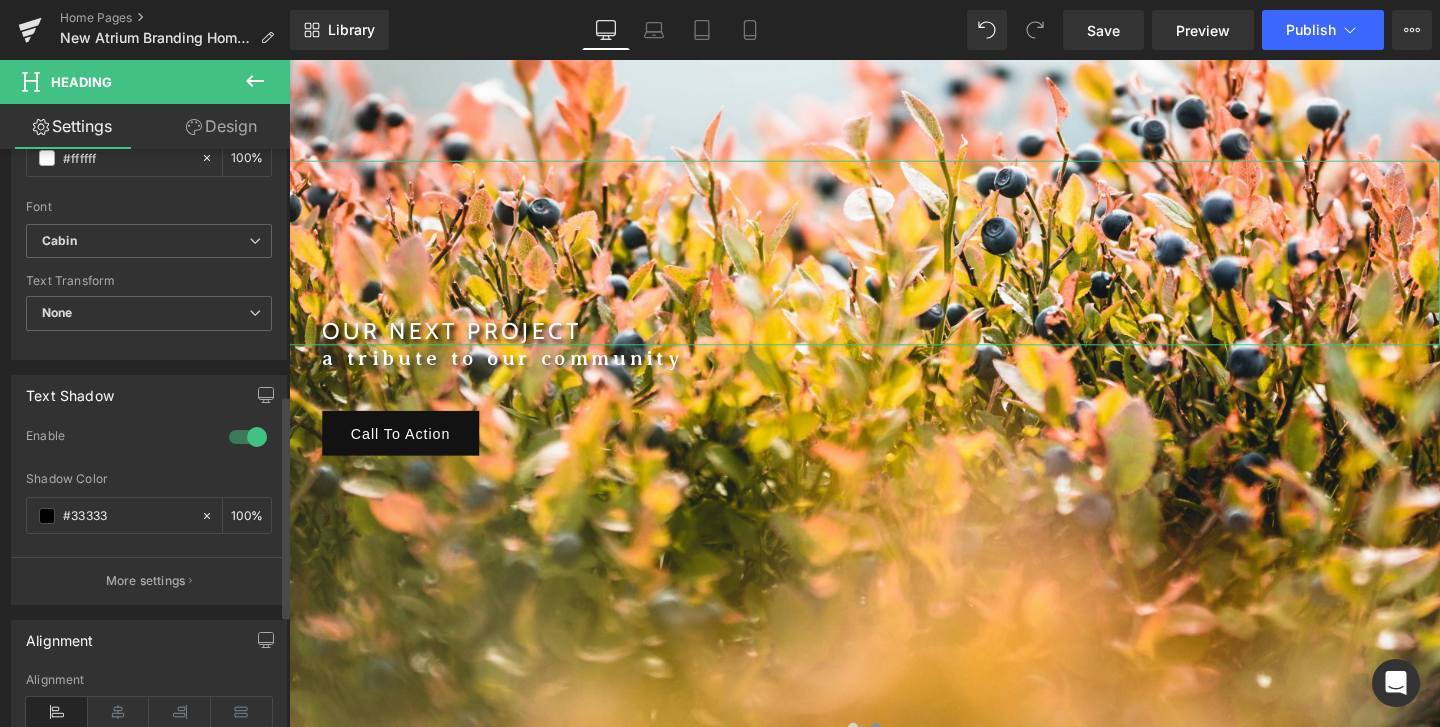 type on "#333333" 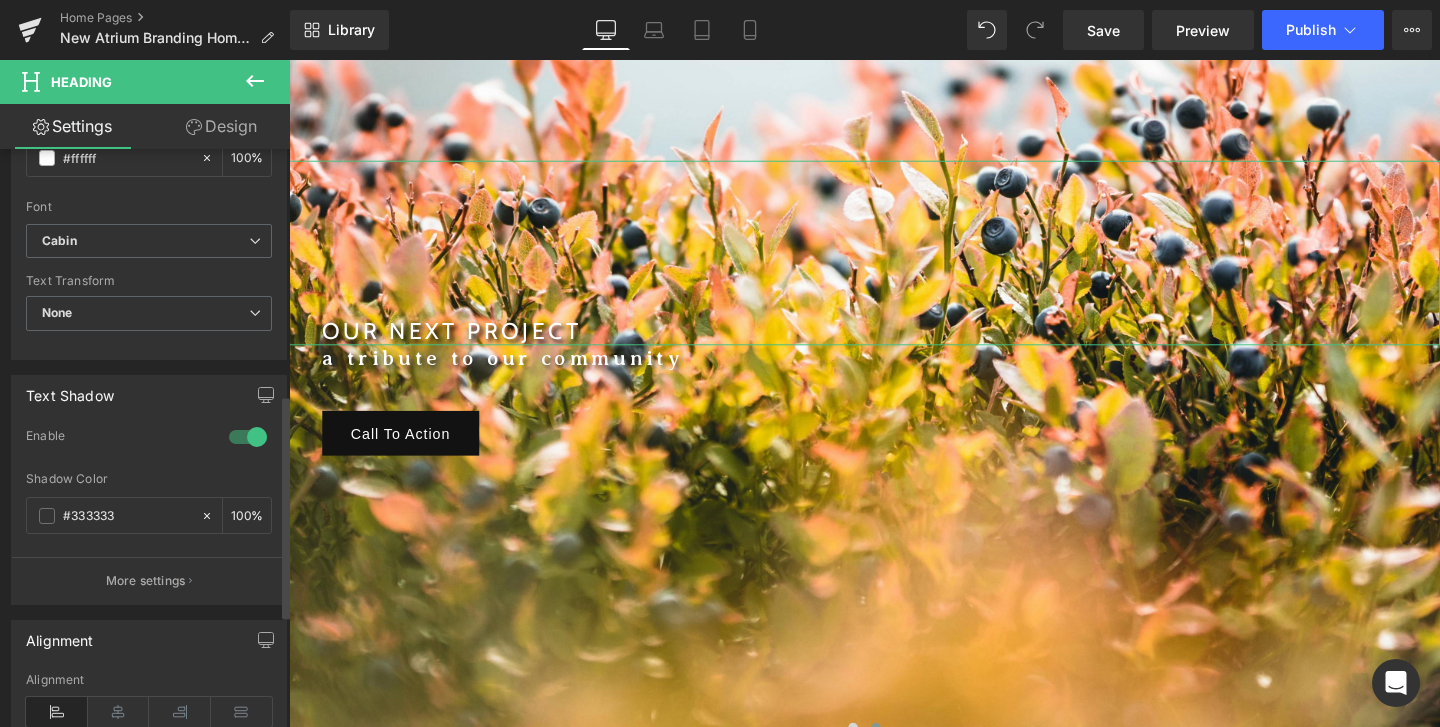 type on "100" 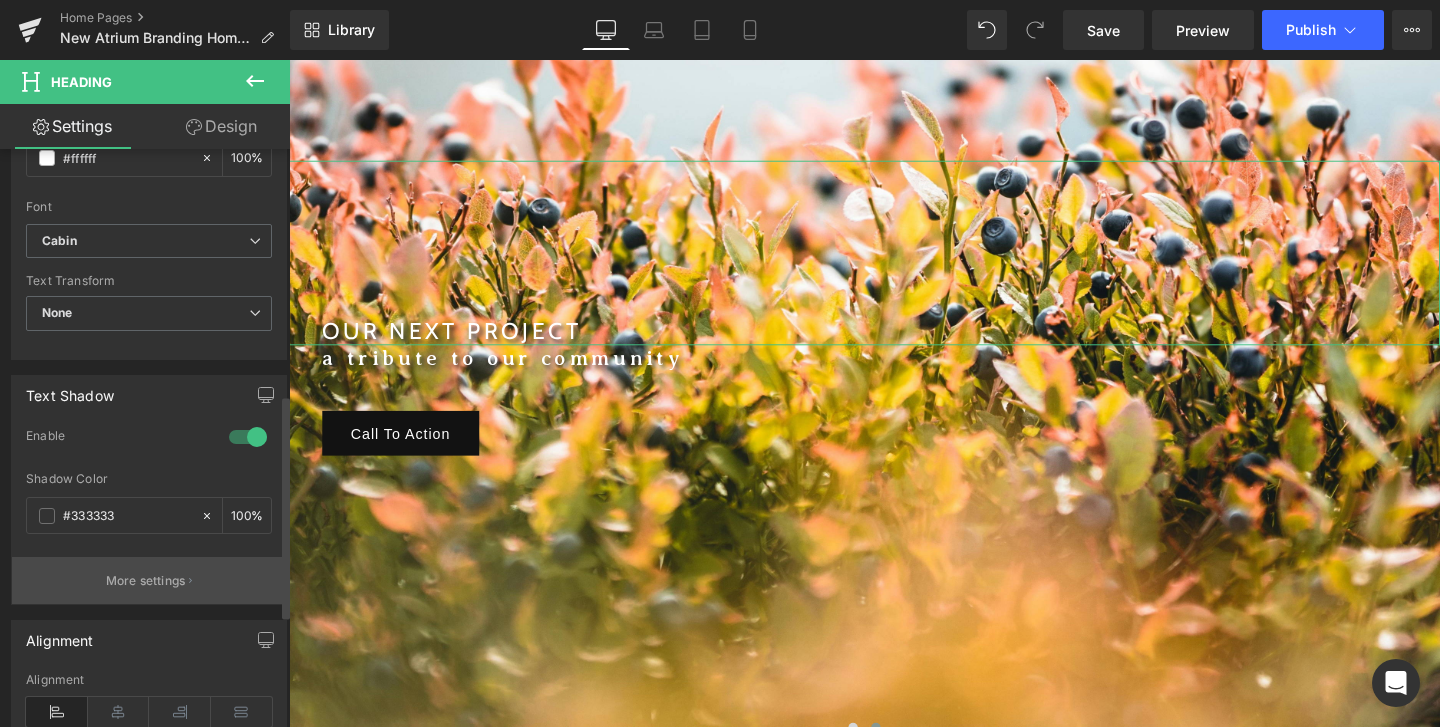 click on "More settings" at bounding box center (146, 581) 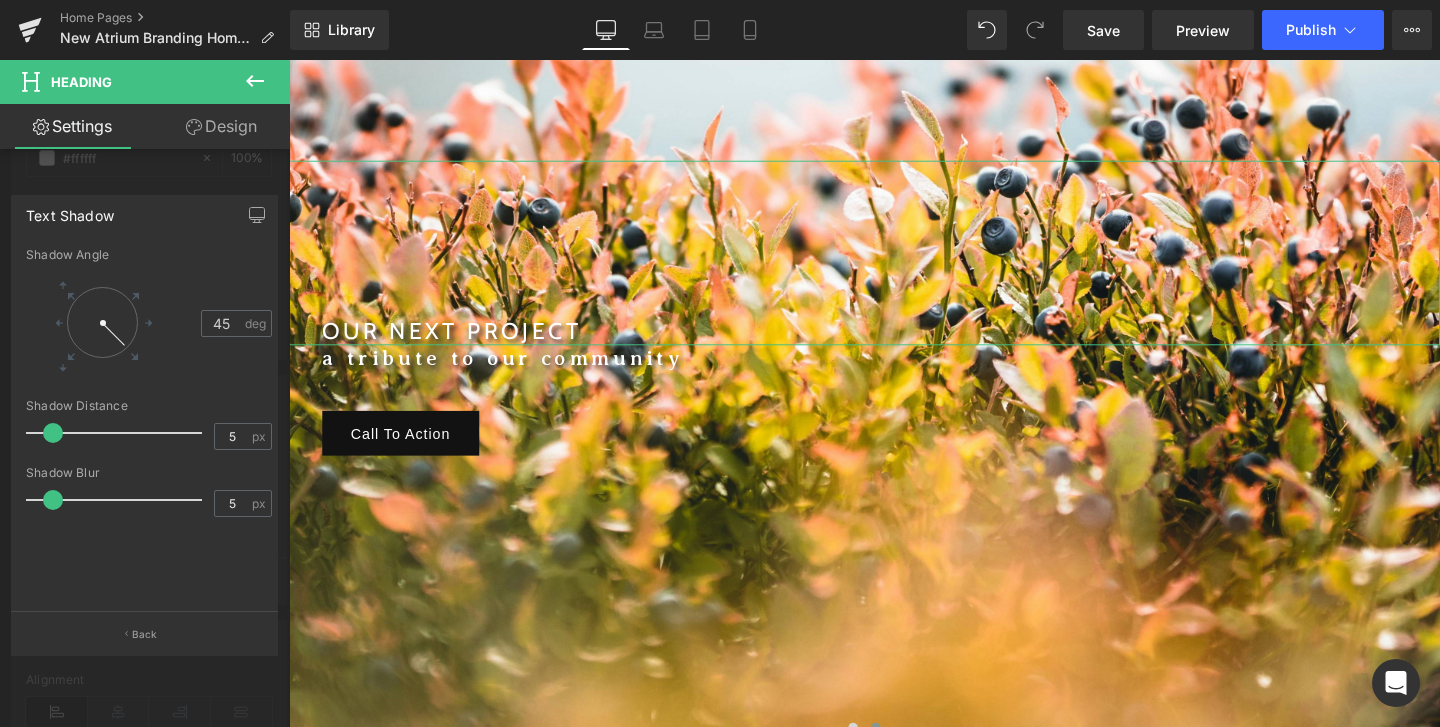 click at bounding box center [53, 500] 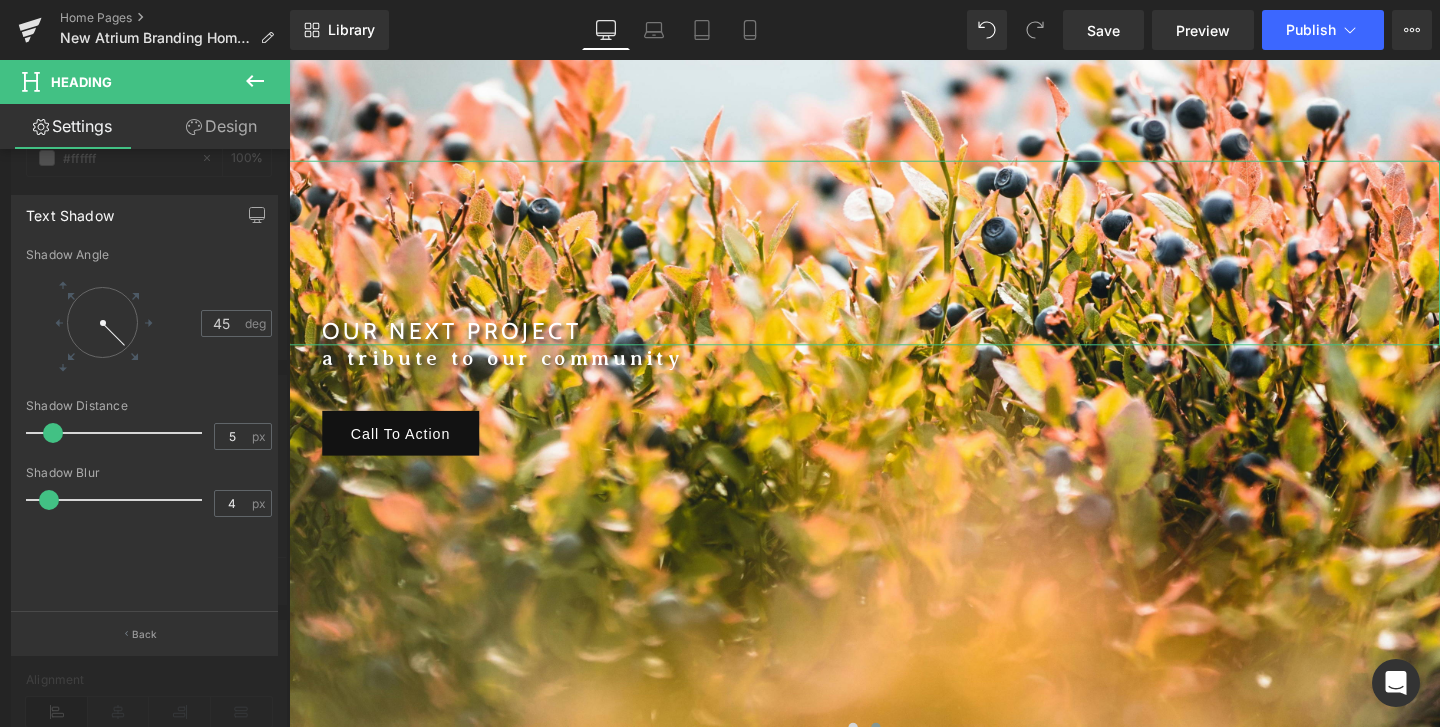 type on "3" 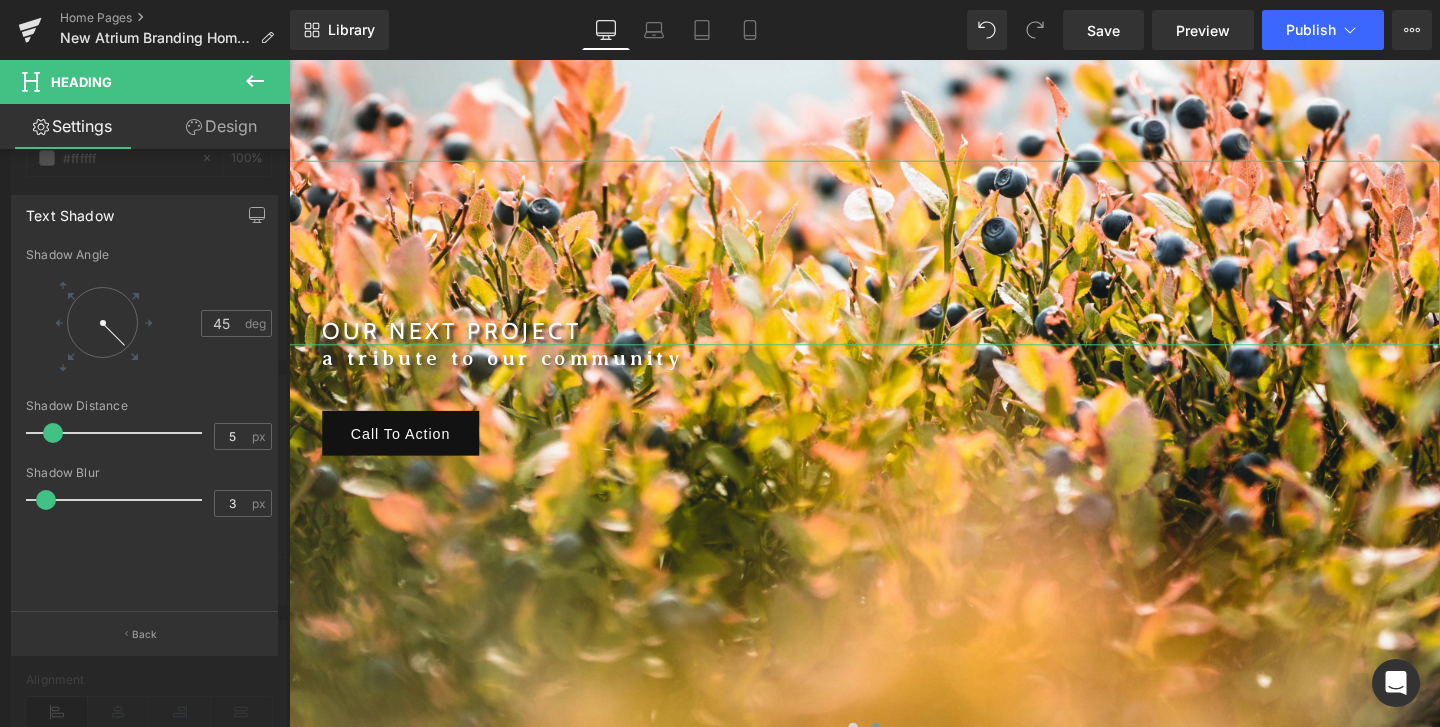 click at bounding box center (46, 500) 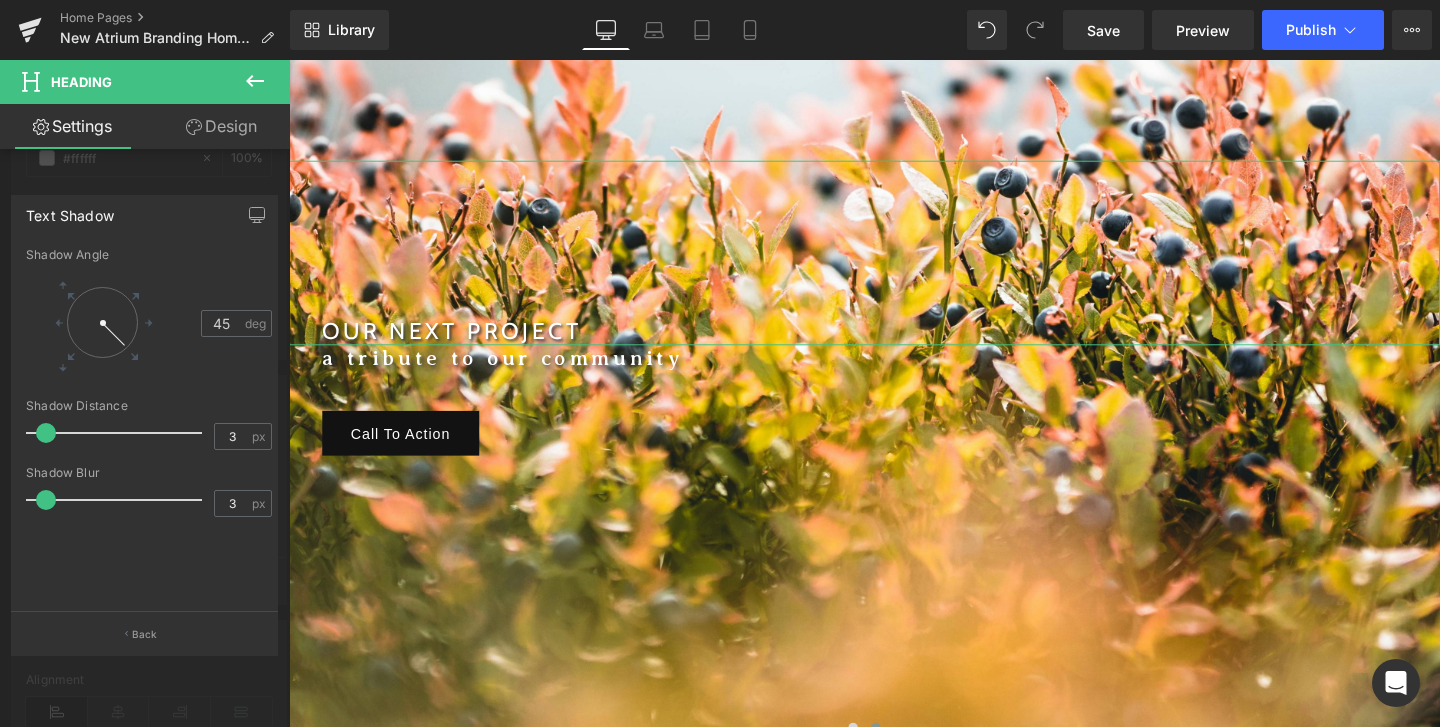 click at bounding box center [46, 433] 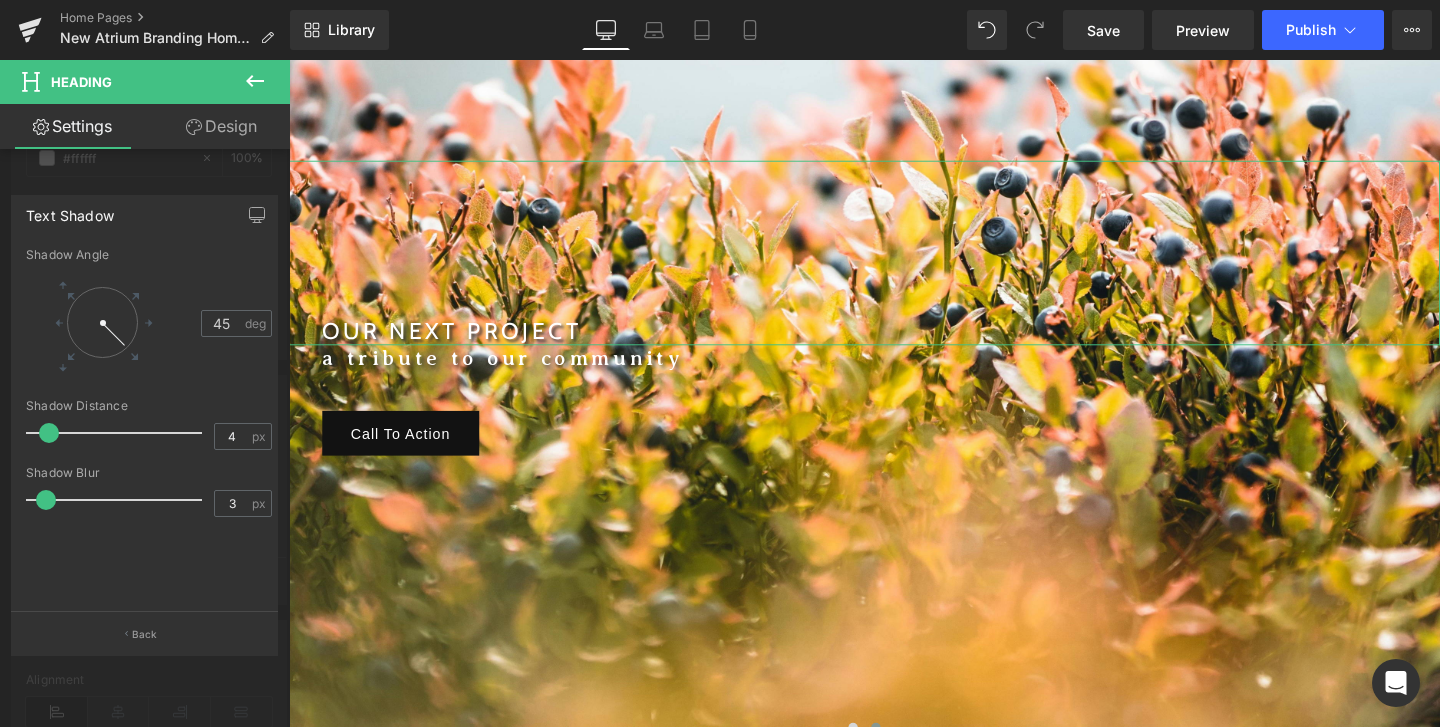 type on "3" 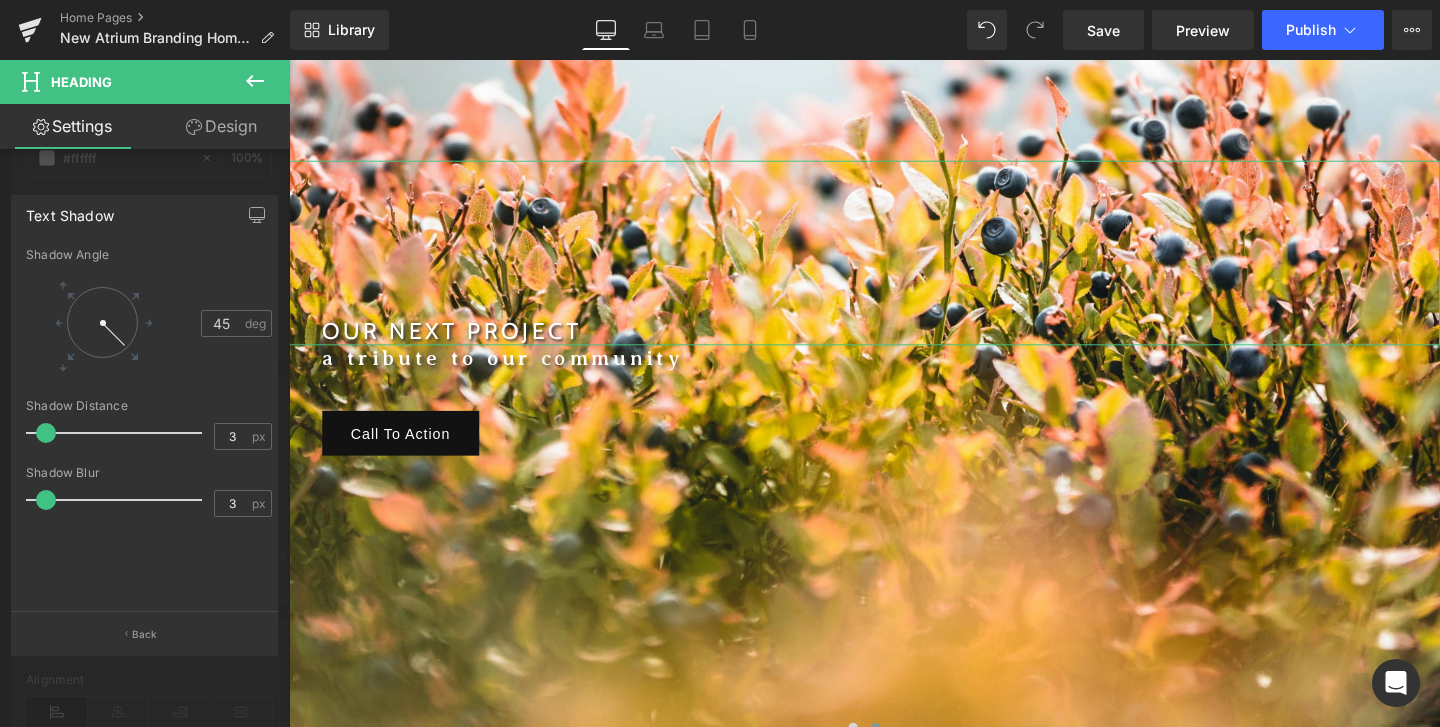 click at bounding box center [46, 433] 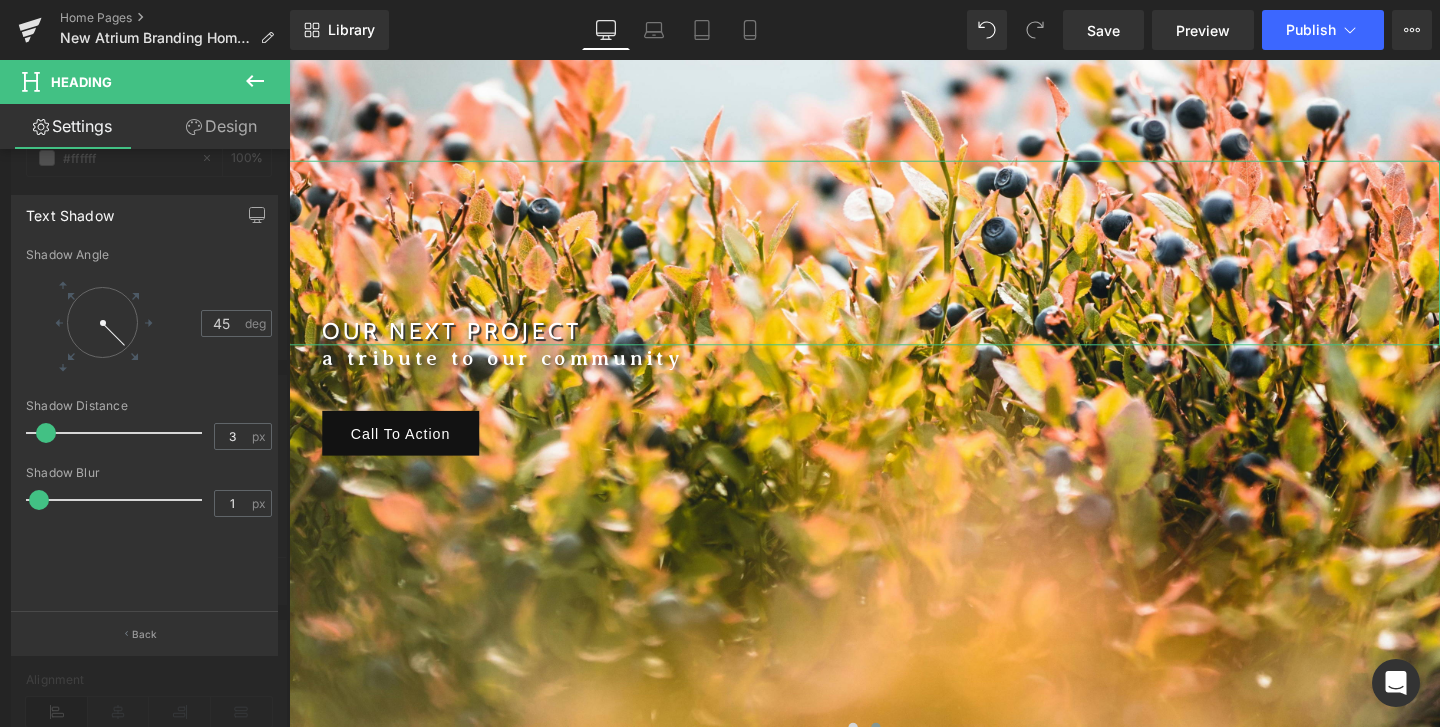 type on "2" 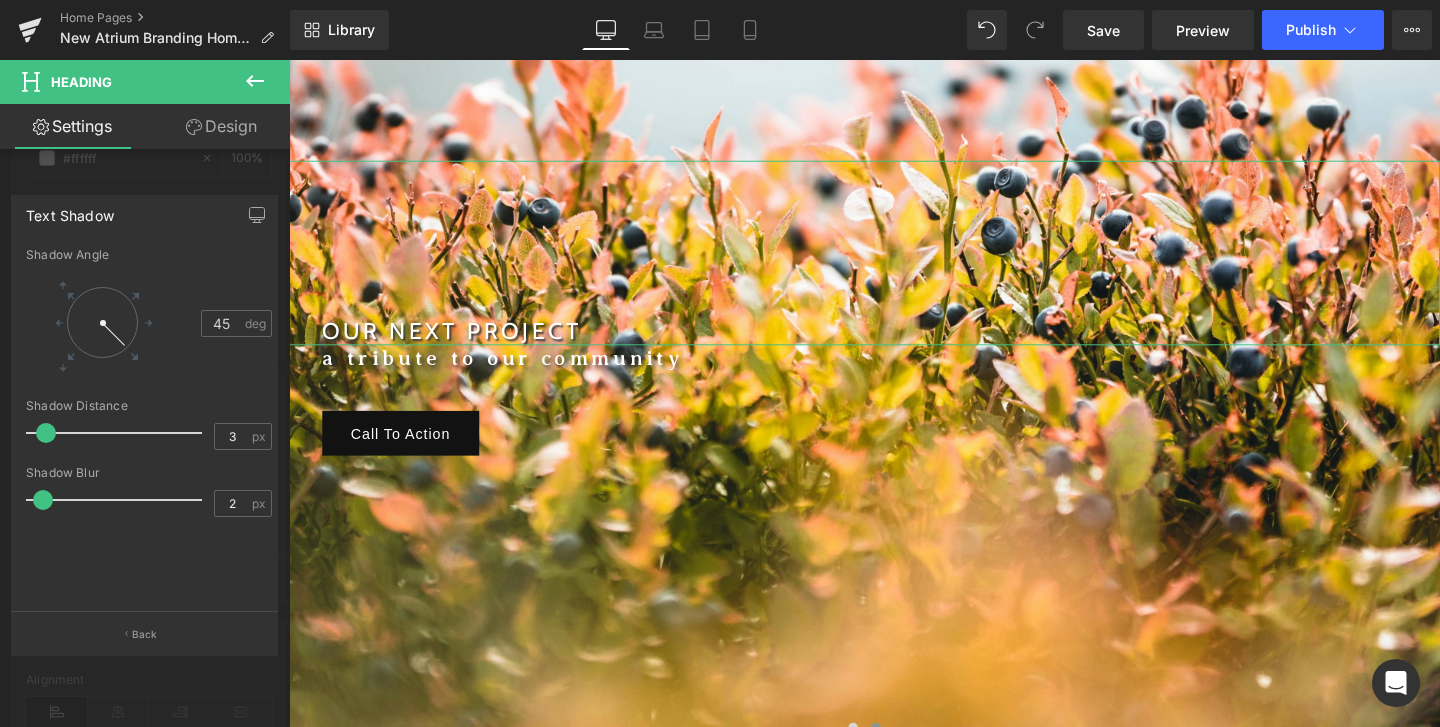 click at bounding box center (43, 500) 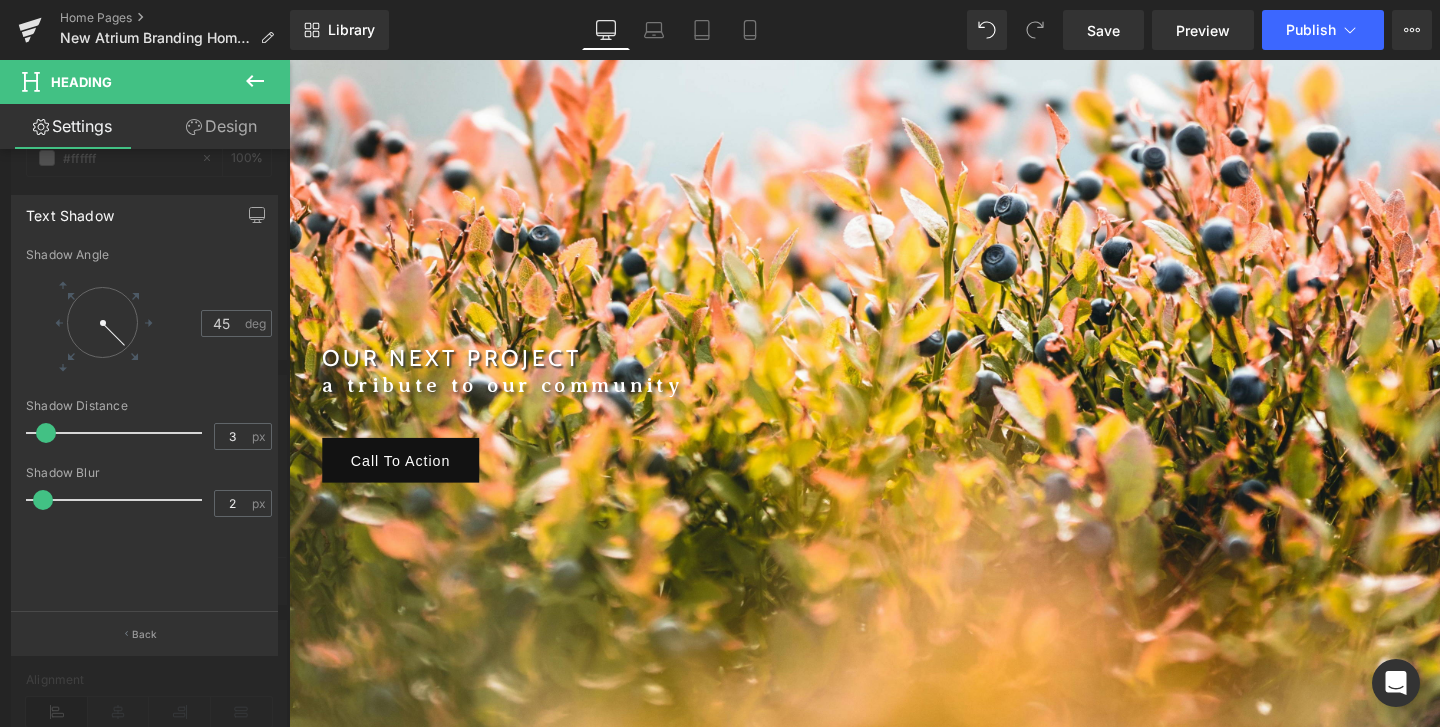 scroll, scrollTop: 303, scrollLeft: 0, axis: vertical 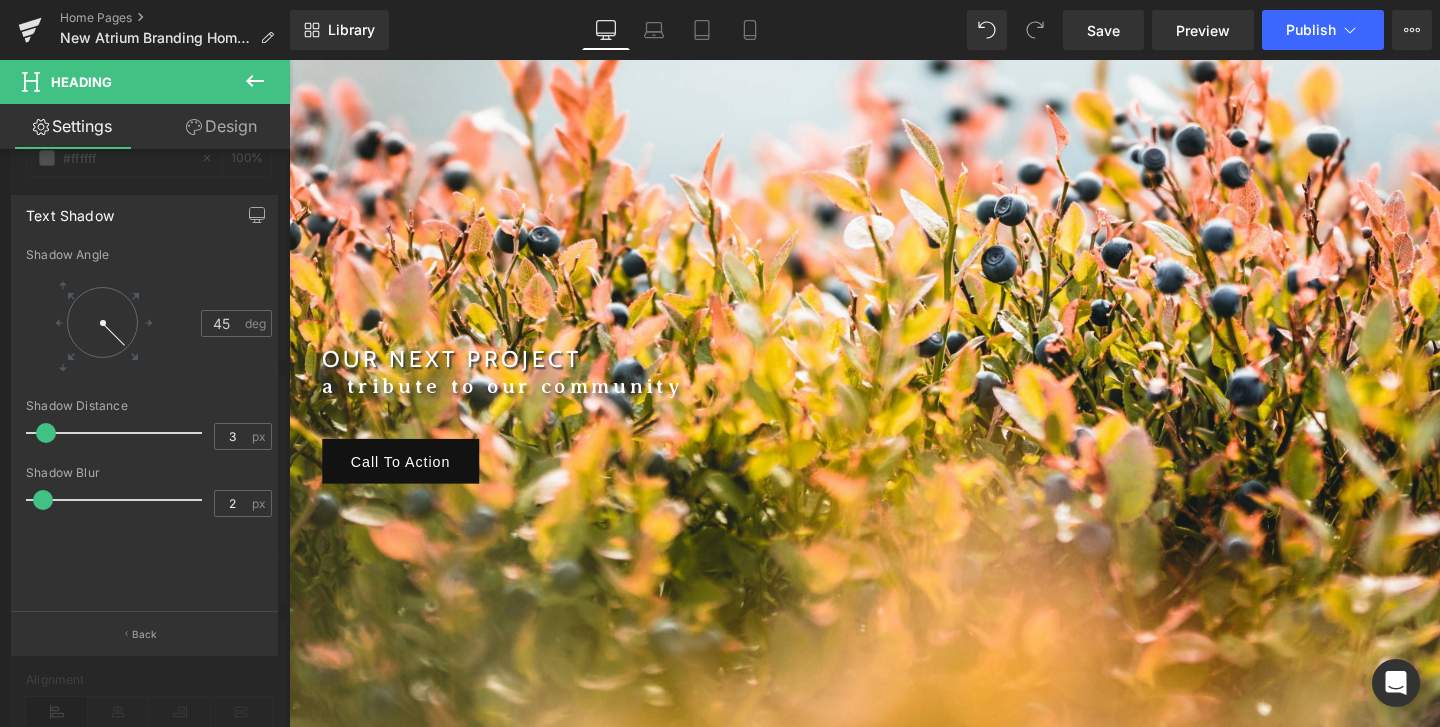 click on "Skip to content
About
Shop
Shop
Best Sellers
Curiosity Collection
Log in" at bounding box center (894, 2659) 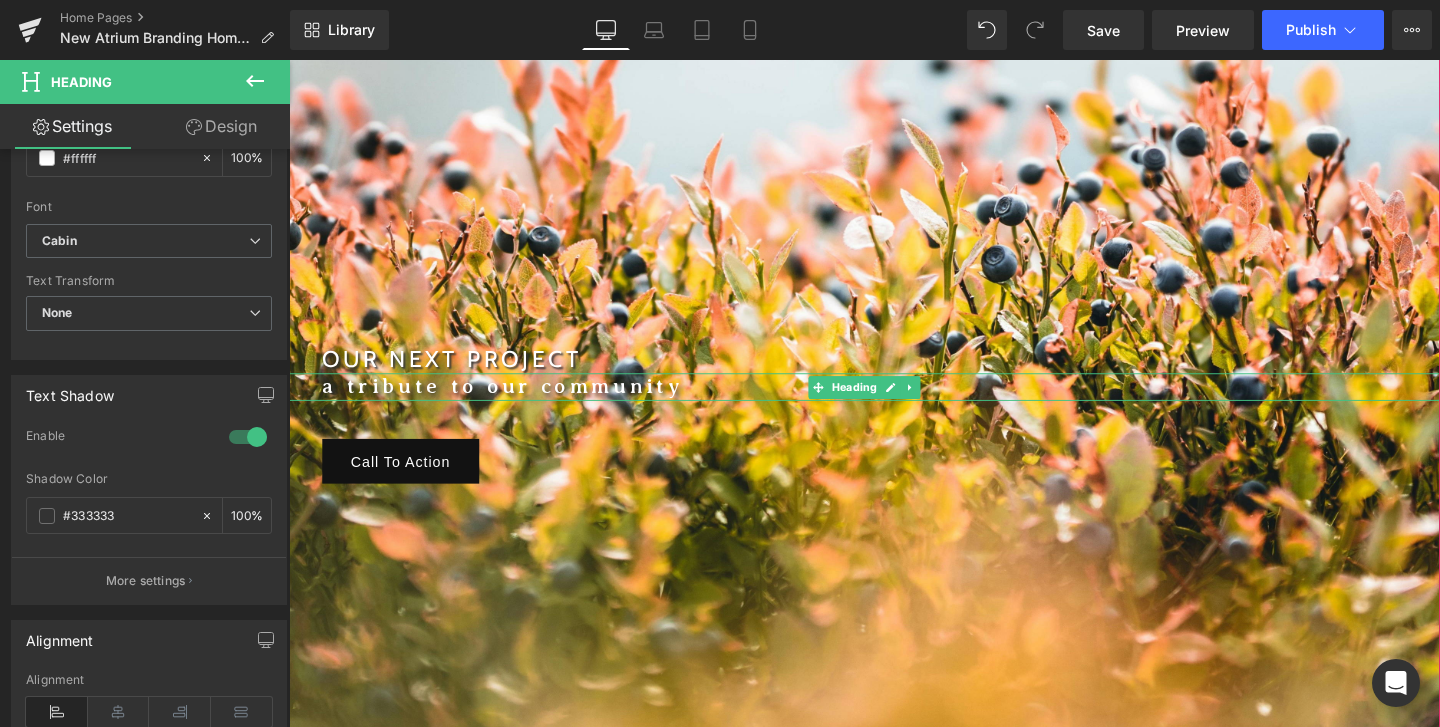 click on "a tribute to our community" at bounding box center [911, 404] 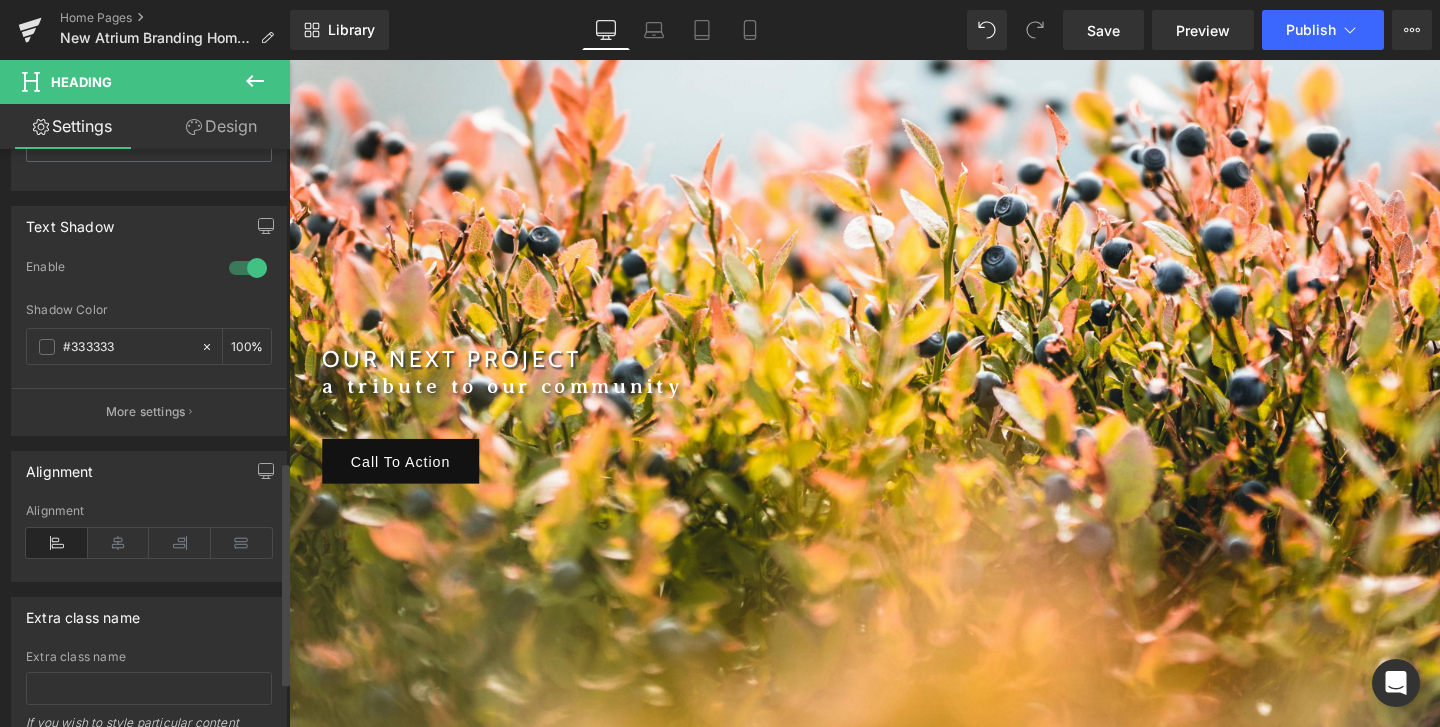 scroll, scrollTop: 808, scrollLeft: 0, axis: vertical 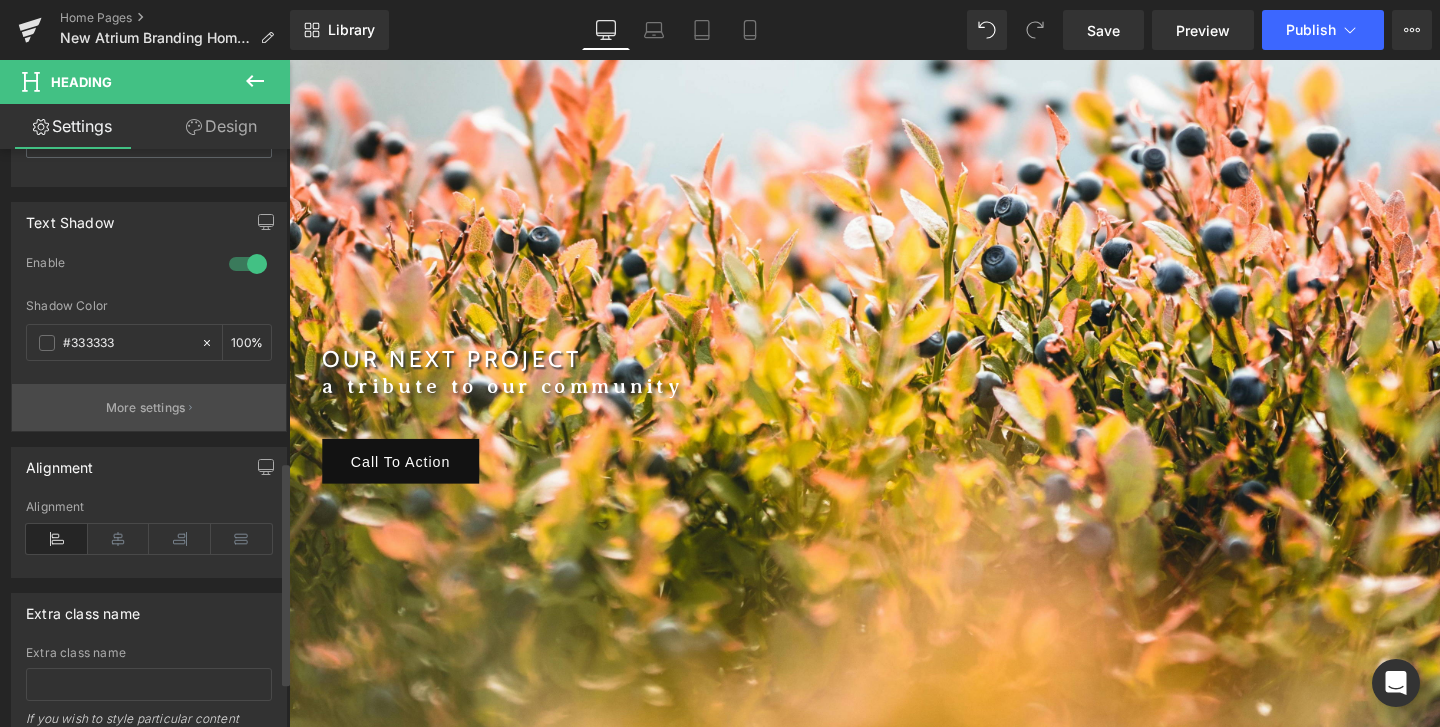 click on "More settings" at bounding box center [146, 408] 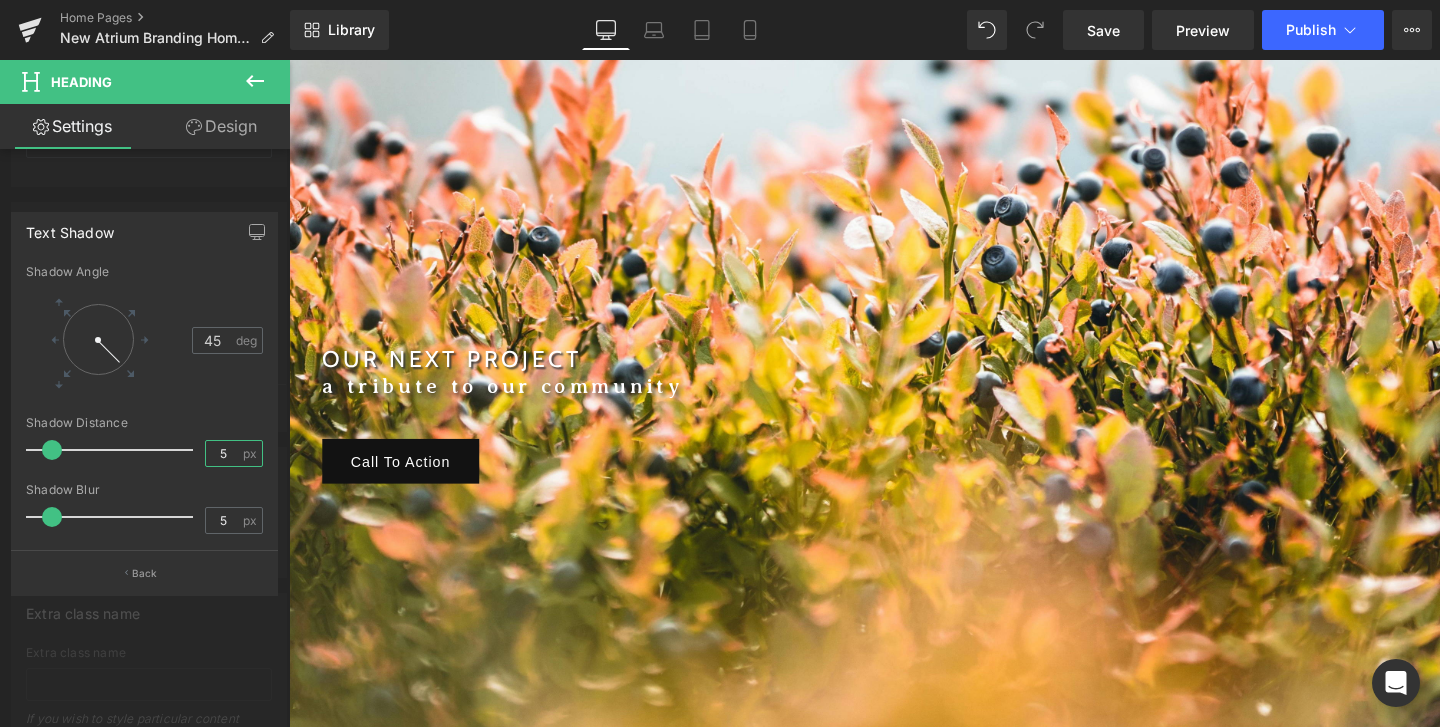 click on "5" at bounding box center [223, 453] 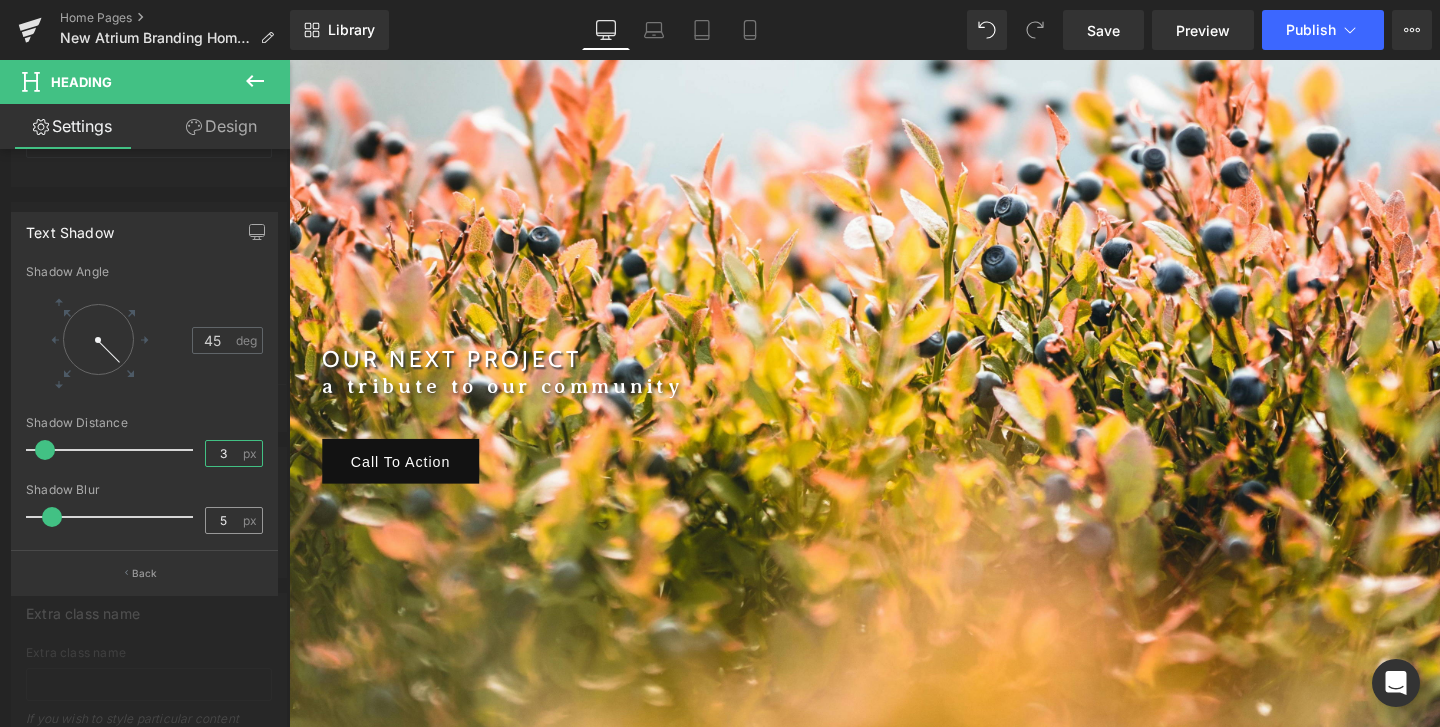 type on "3" 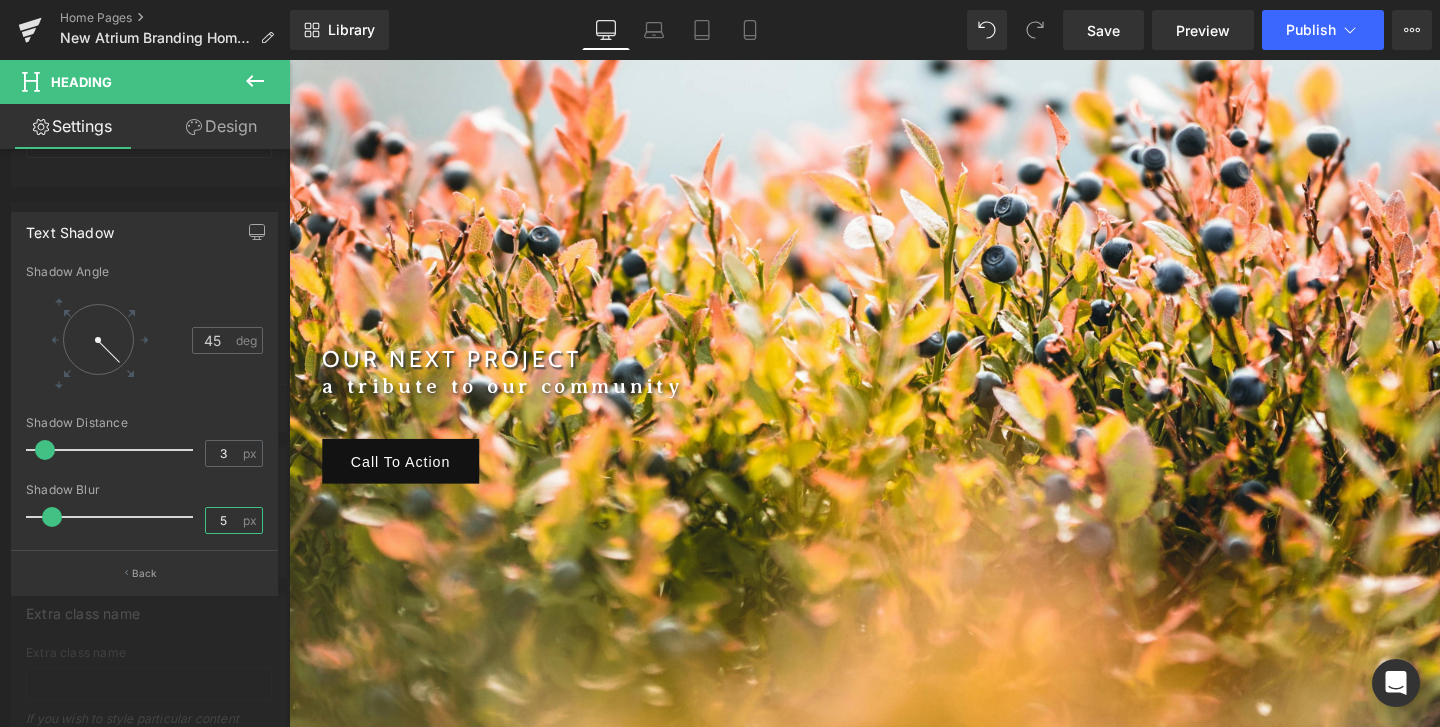 click on "5" at bounding box center [223, 520] 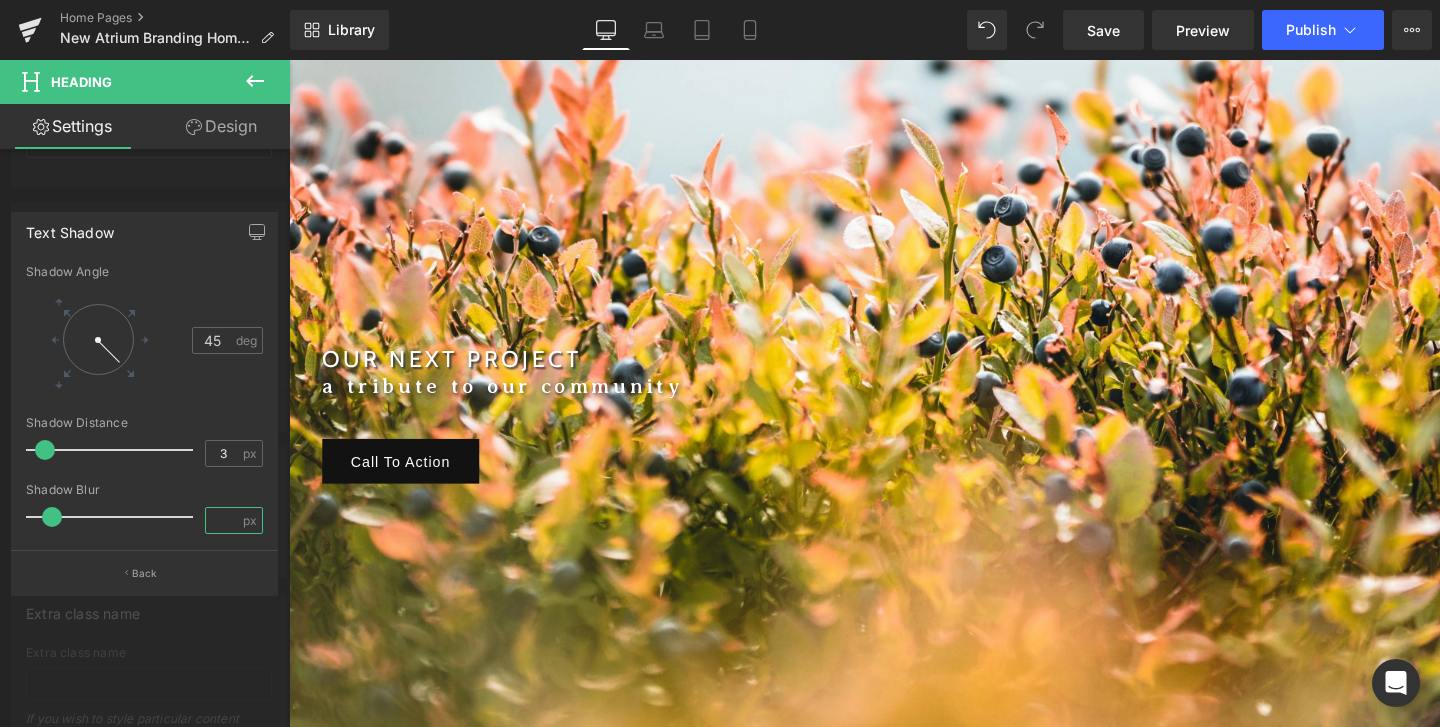 type on "2" 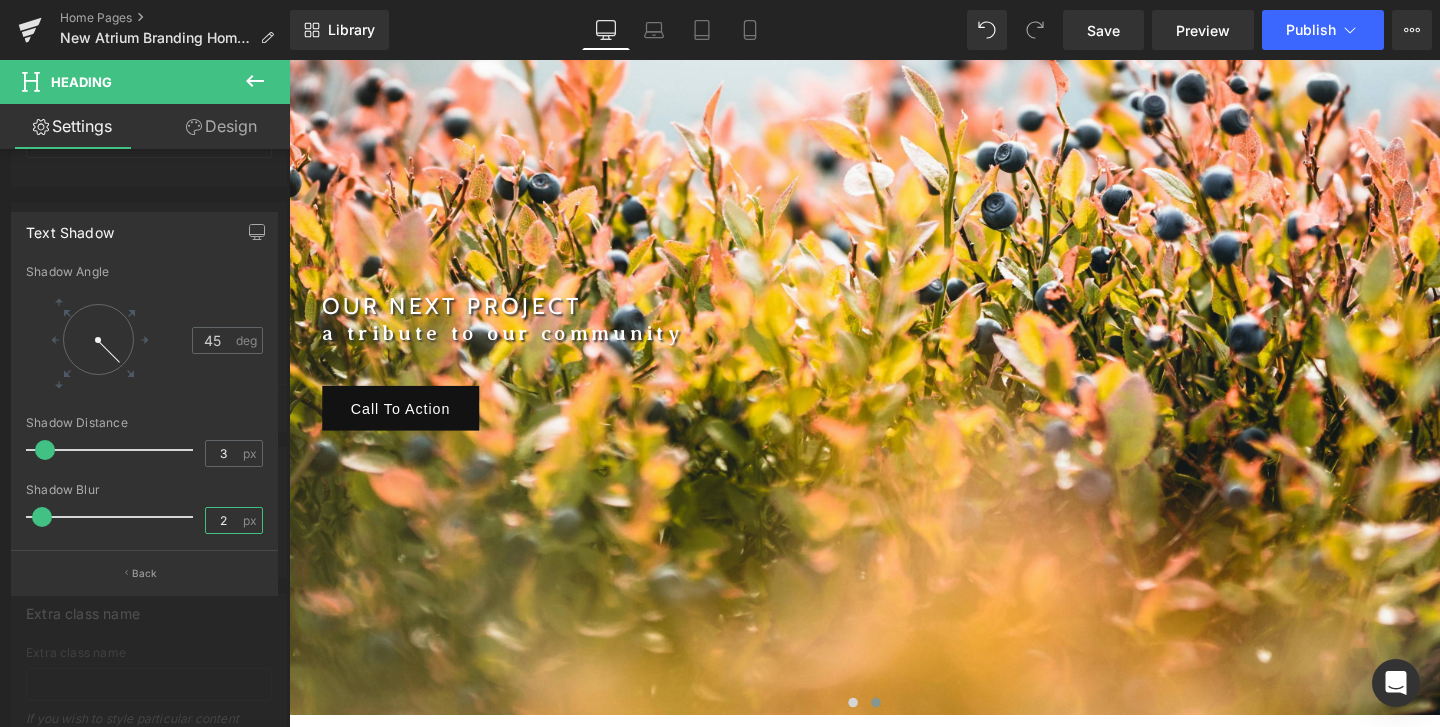 scroll, scrollTop: 403, scrollLeft: 0, axis: vertical 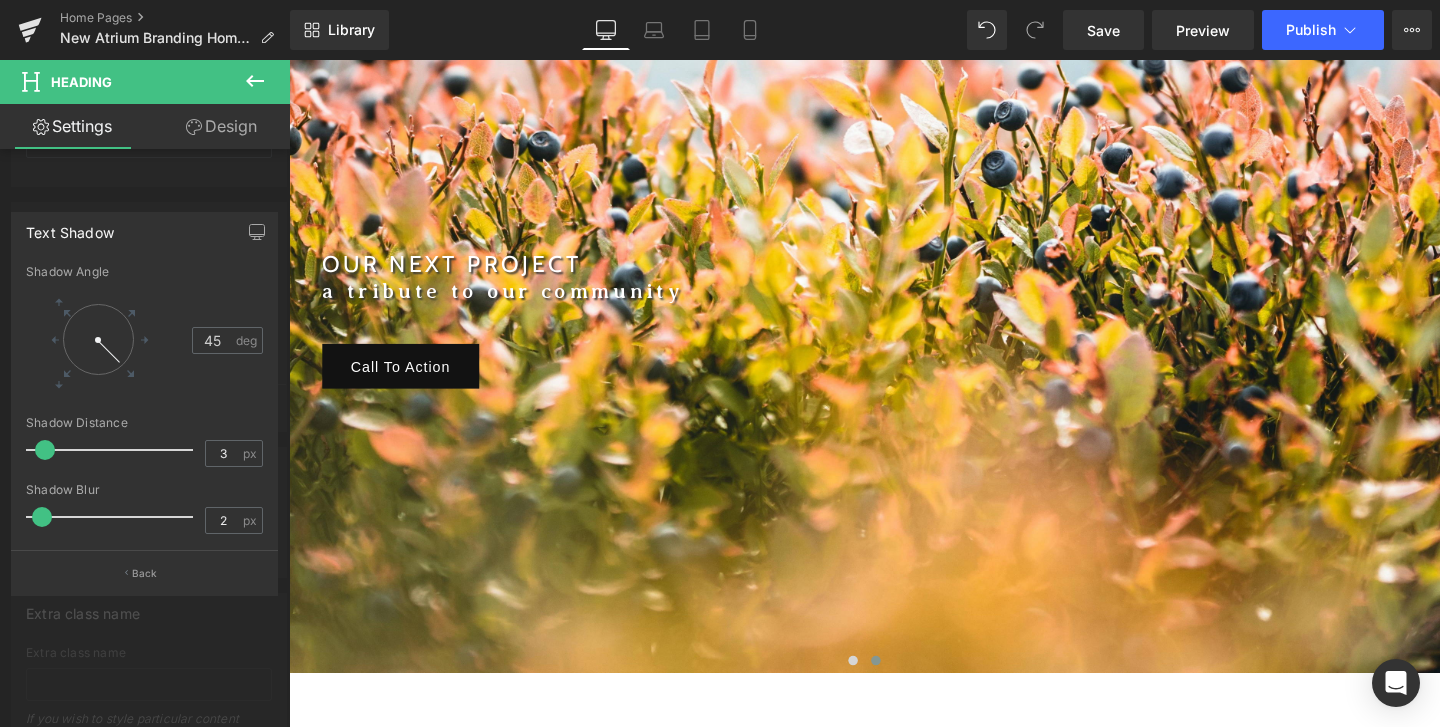 click on "Skip to content
About
Shop
Shop
Best Sellers
Curiosity Collection
Log in" at bounding box center [894, 2559] 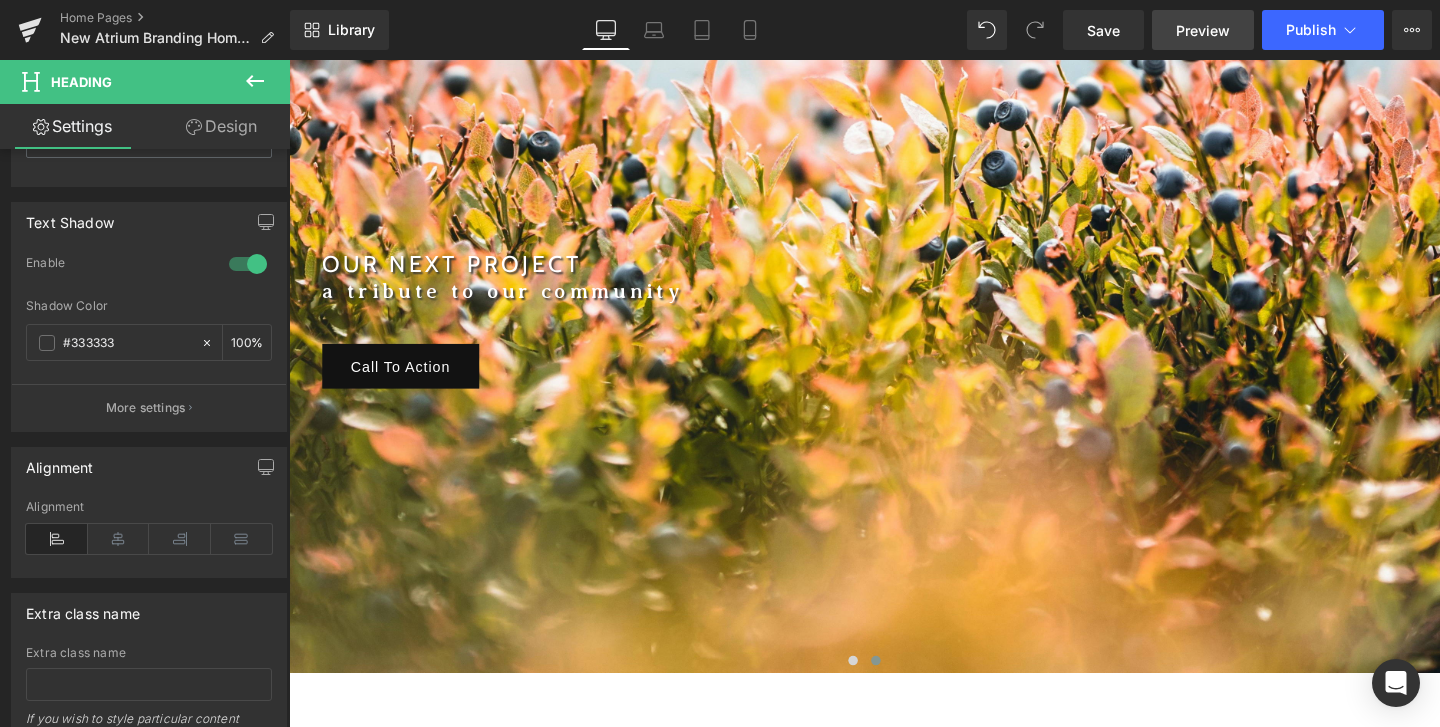 click on "Preview" at bounding box center [1203, 30] 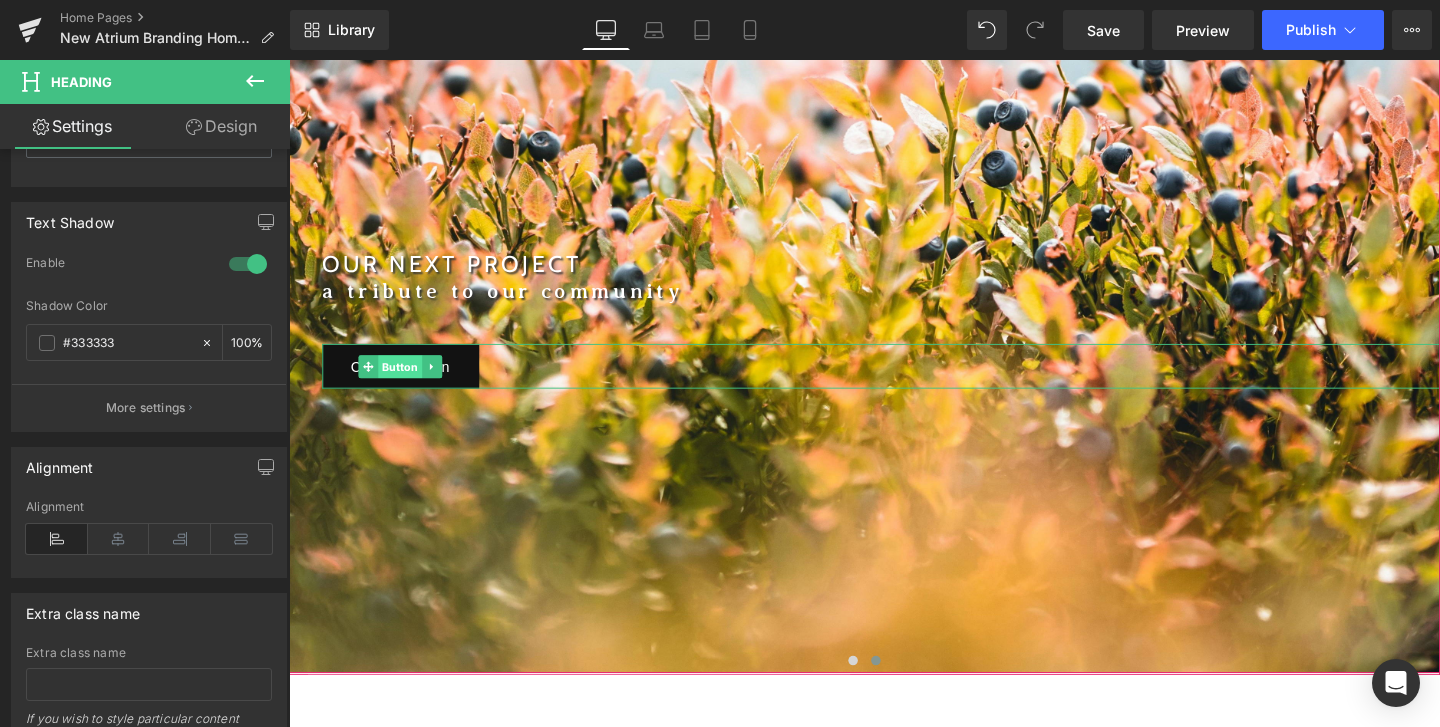 click on "Button" at bounding box center [406, 382] 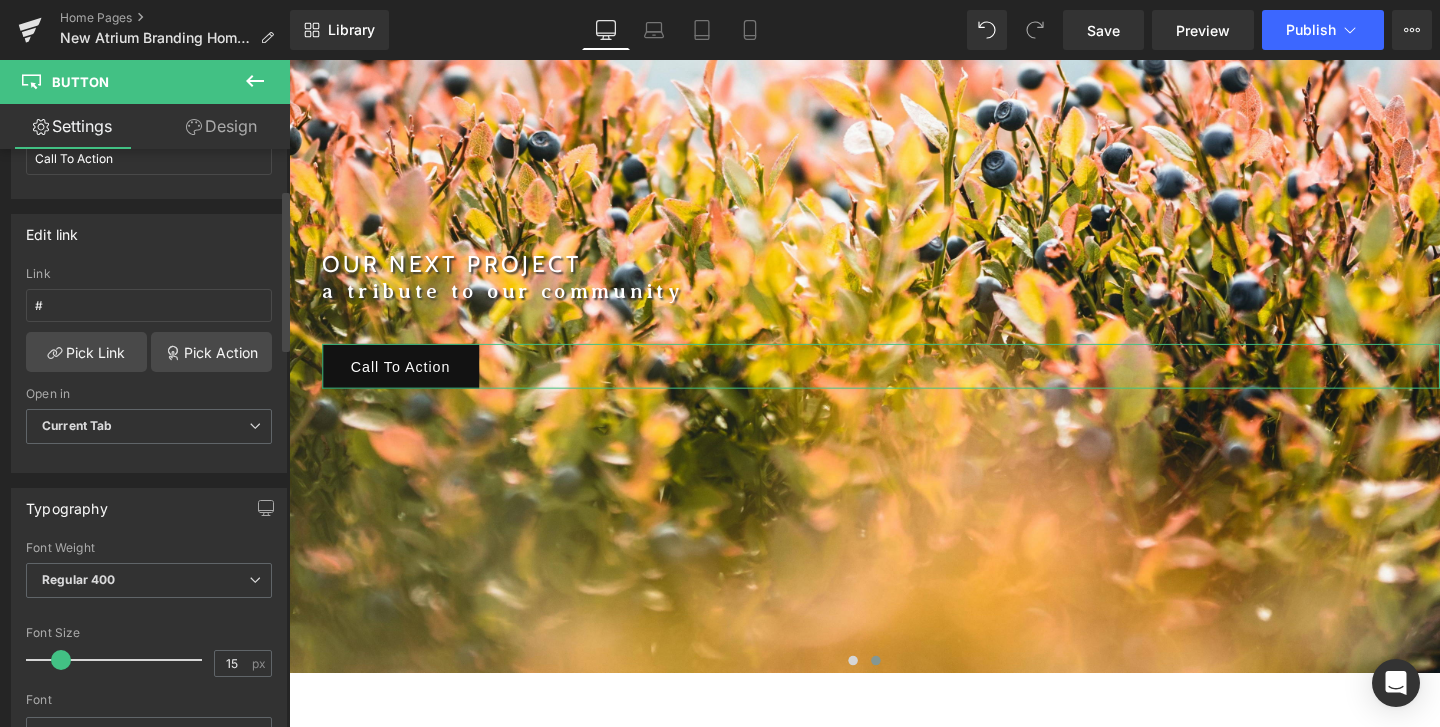 scroll, scrollTop: 68, scrollLeft: 0, axis: vertical 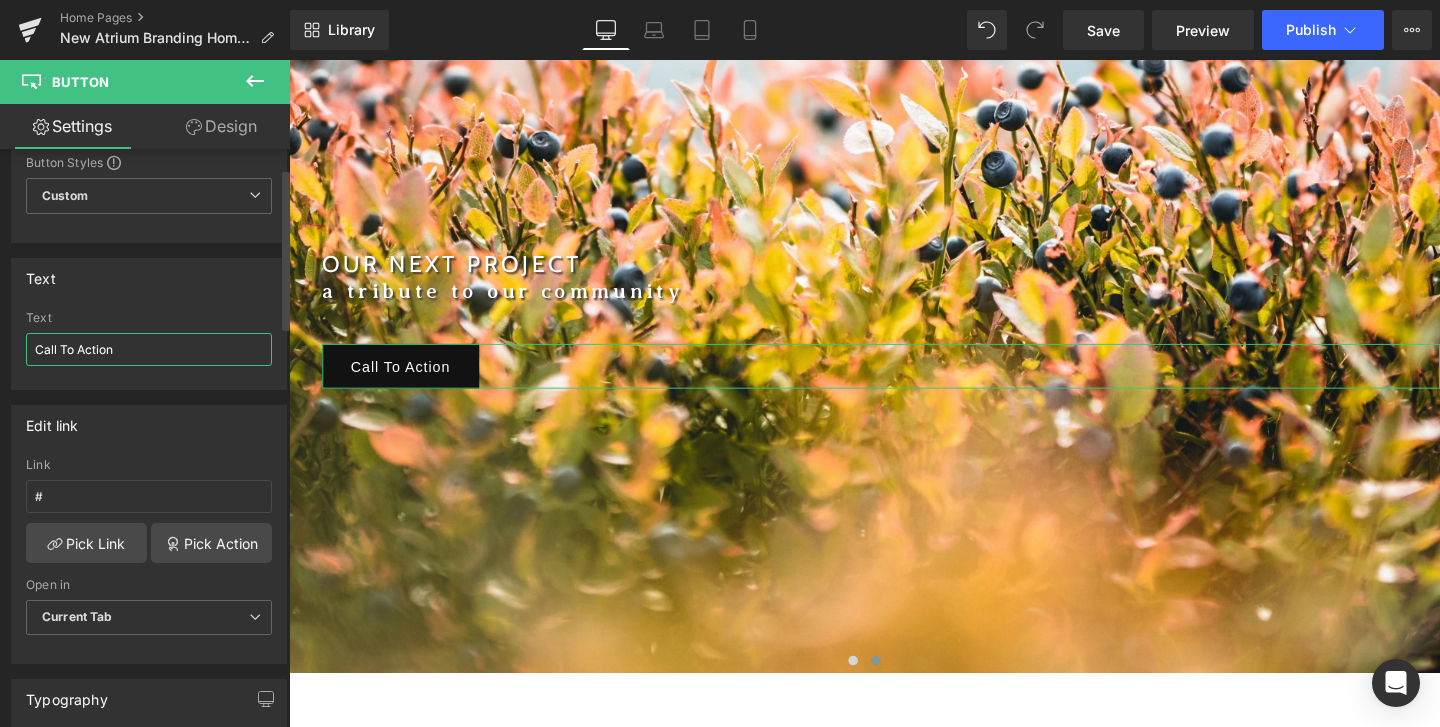 click on "Call To Action" at bounding box center (149, 349) 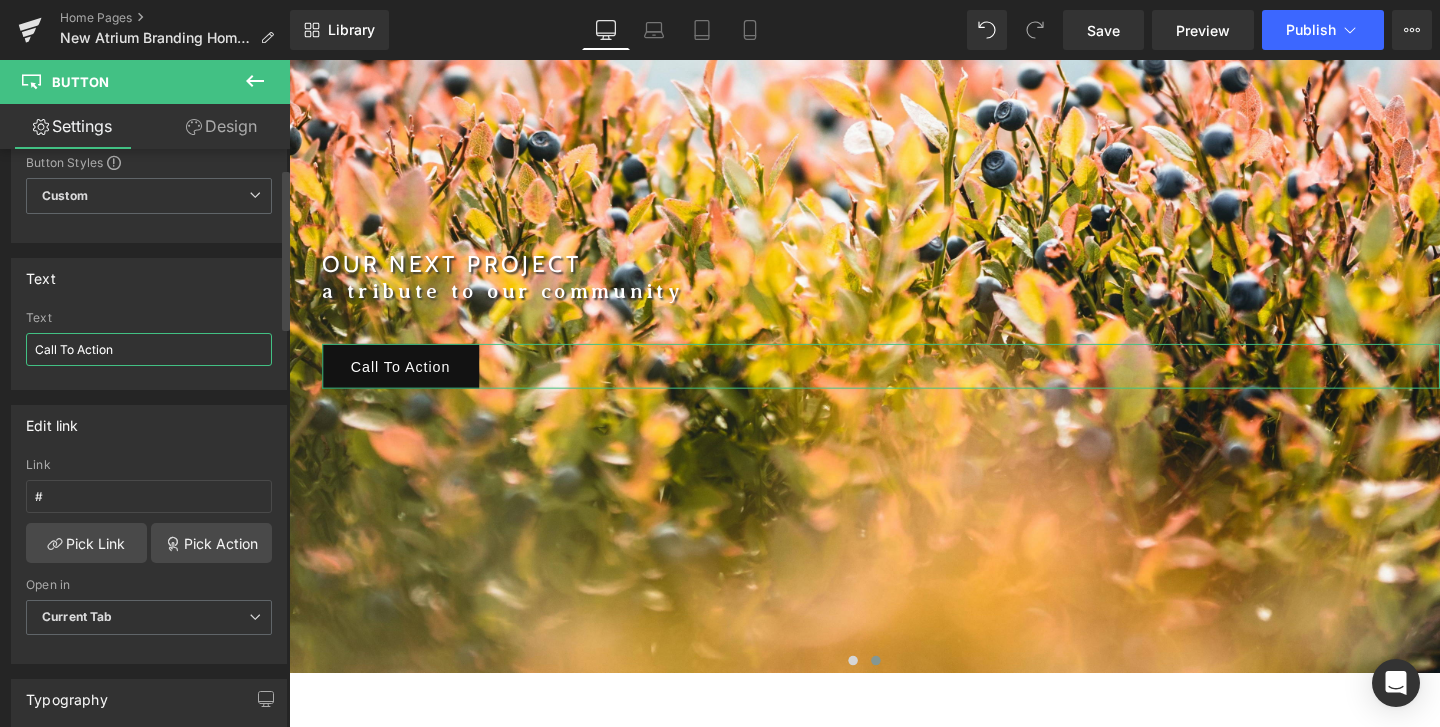 click on "Call To Action" at bounding box center [149, 349] 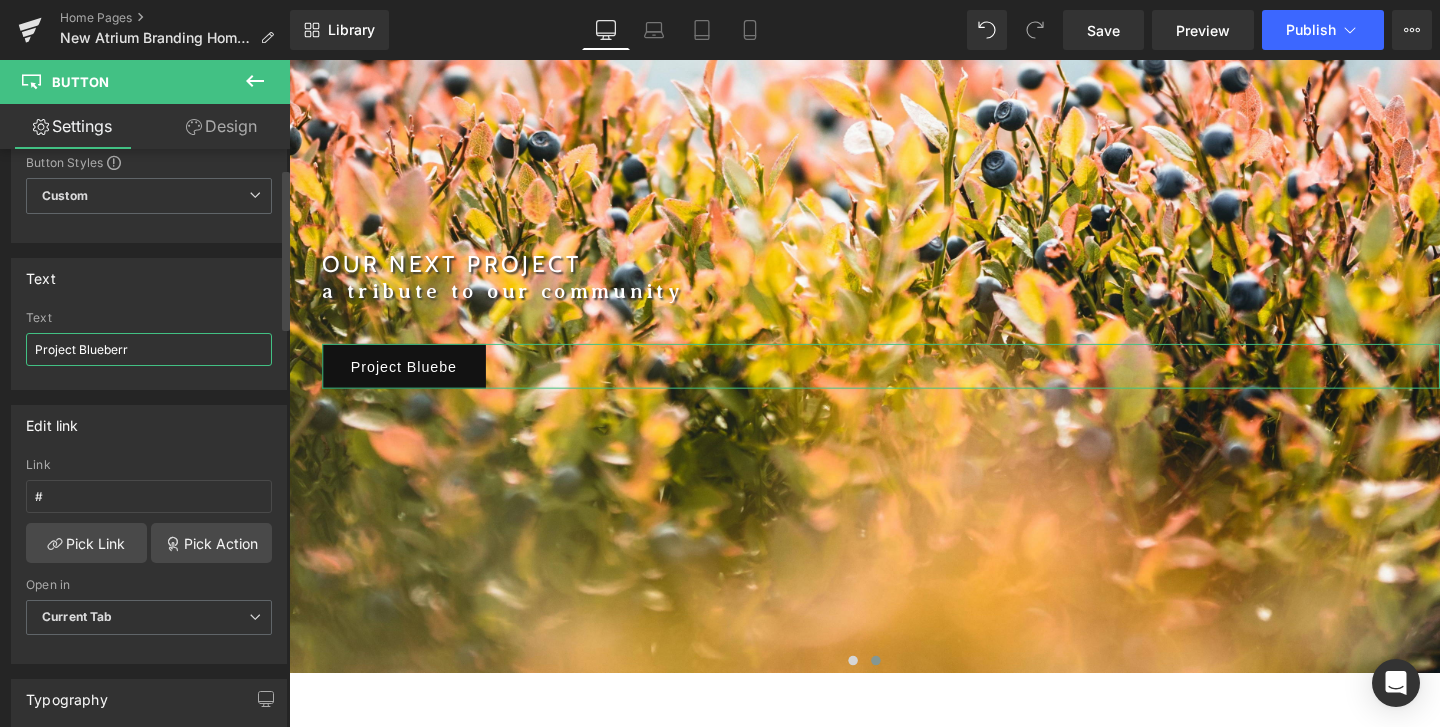 type on "Project Blueberry" 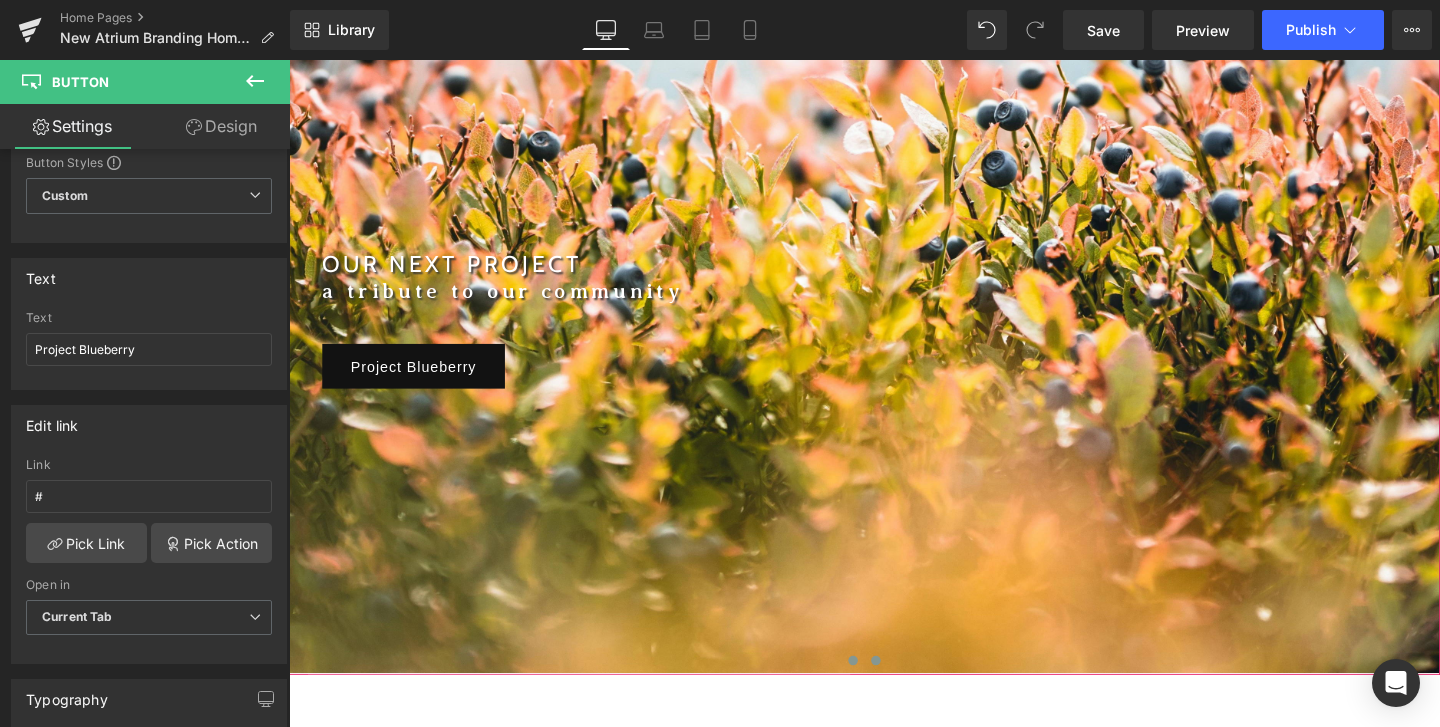 click at bounding box center (882, 691) 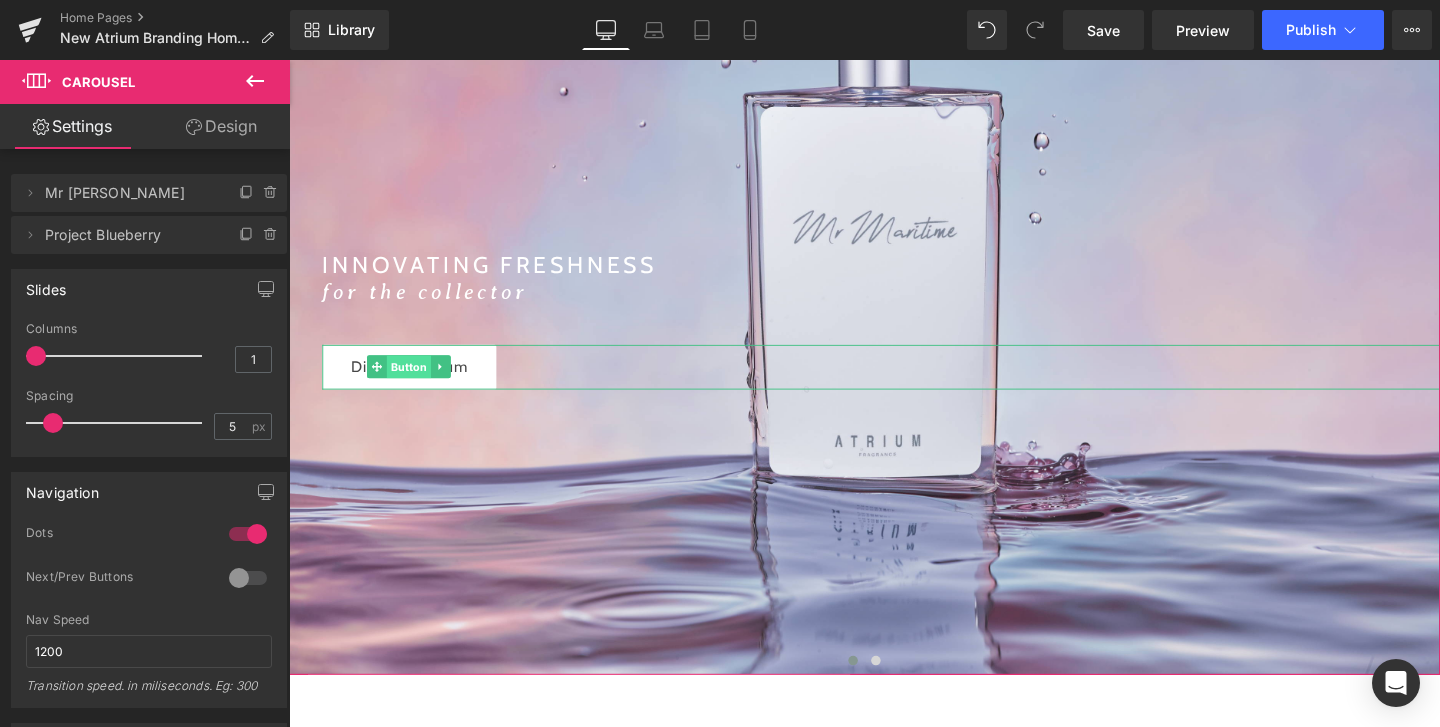 click on "Button" at bounding box center (415, 382) 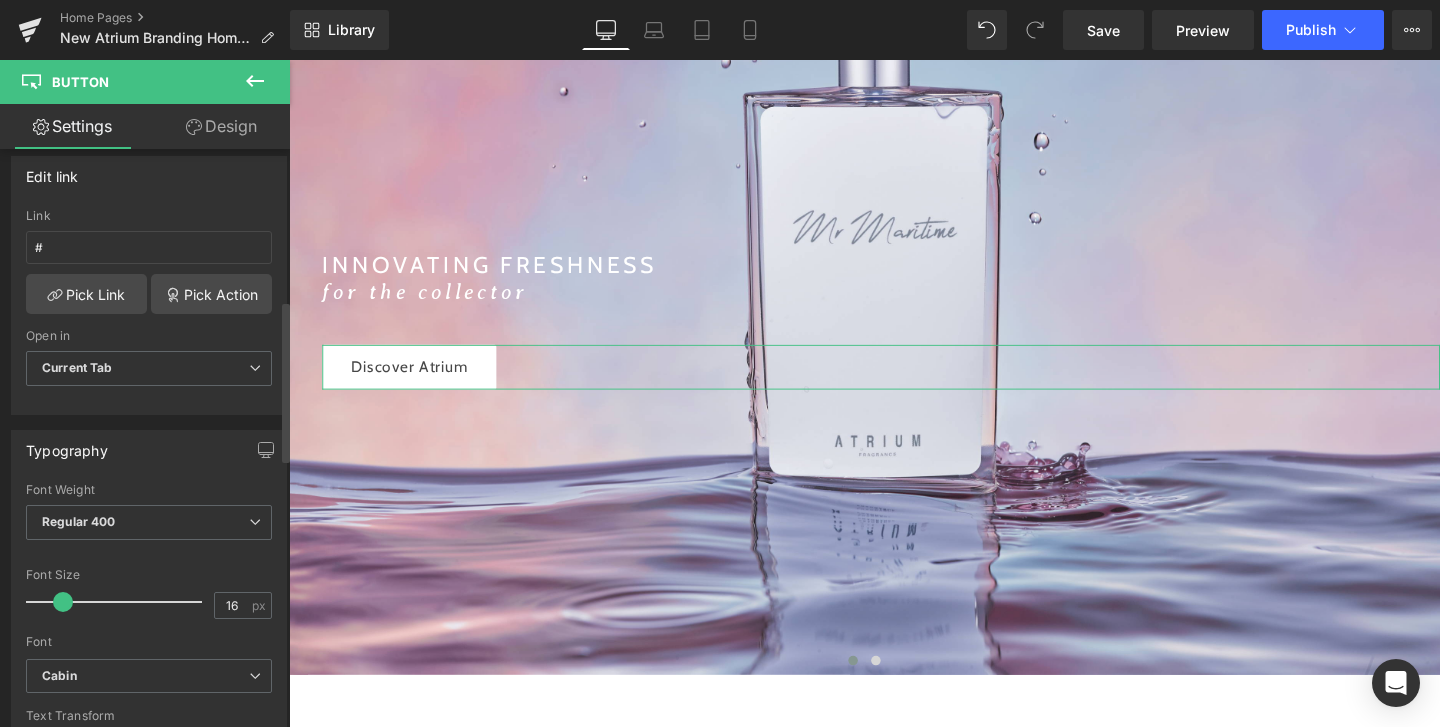 scroll, scrollTop: 565, scrollLeft: 0, axis: vertical 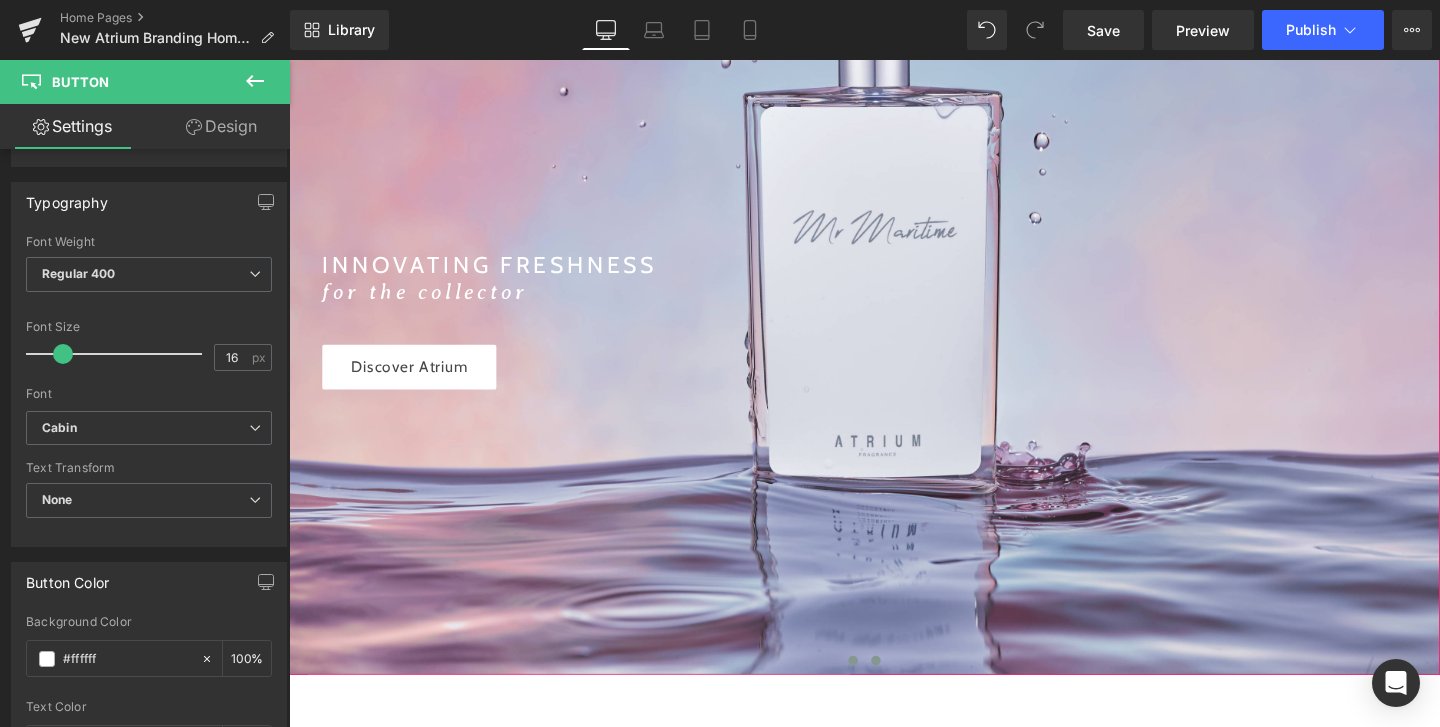 click at bounding box center [906, 691] 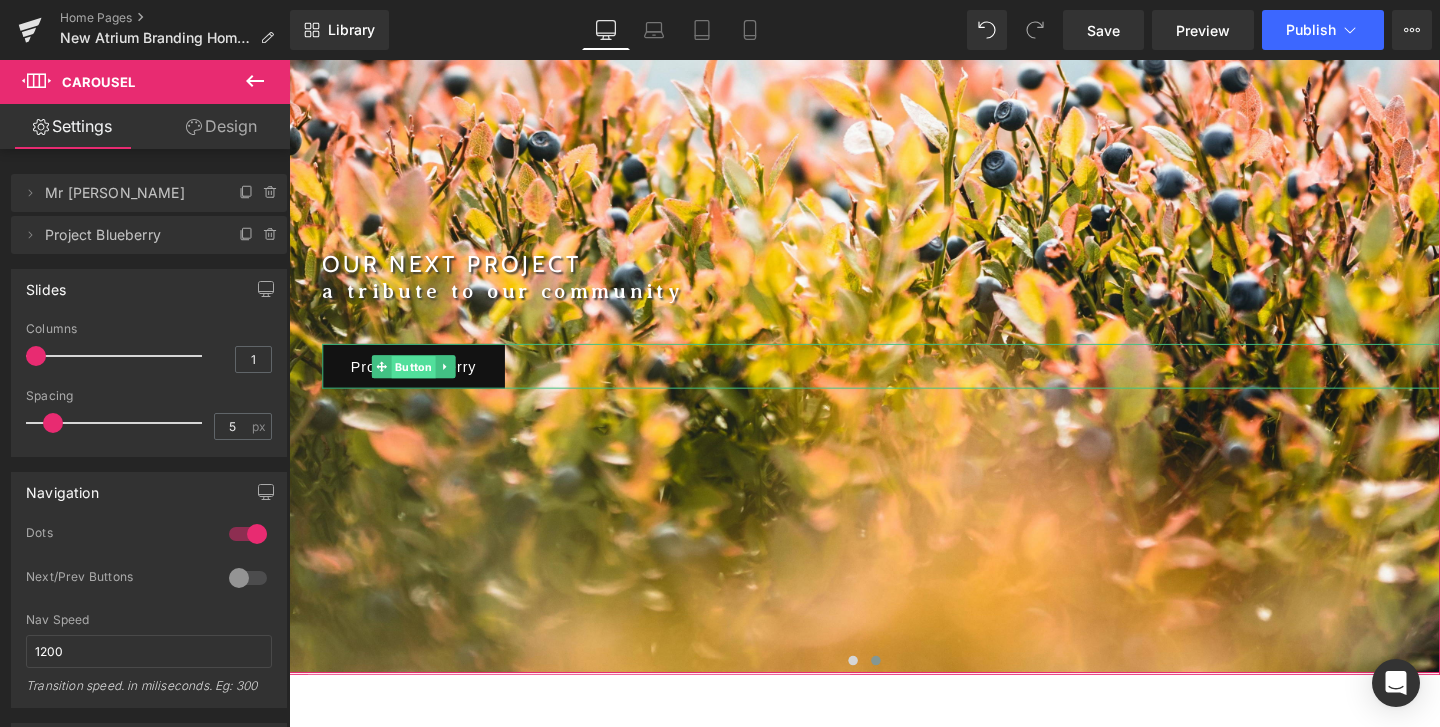 click on "Button" at bounding box center (420, 382) 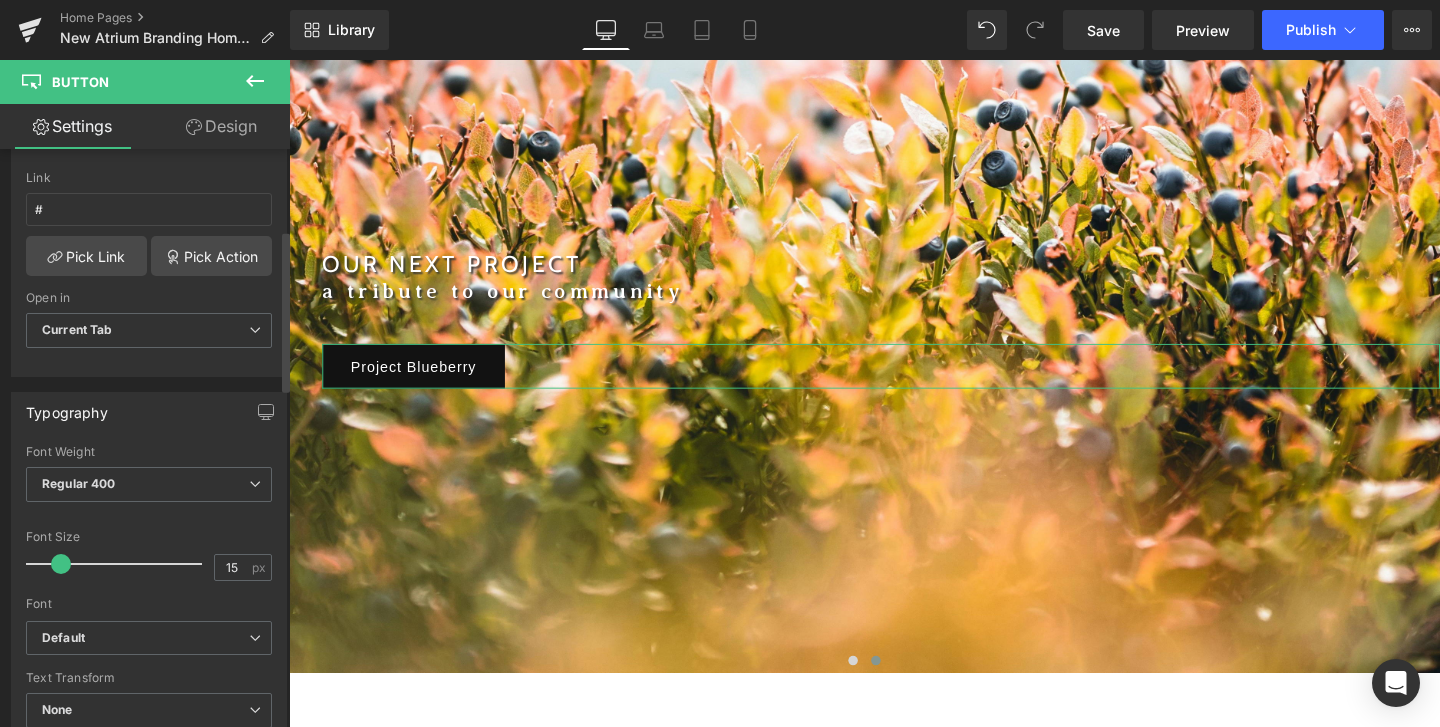scroll, scrollTop: 407, scrollLeft: 0, axis: vertical 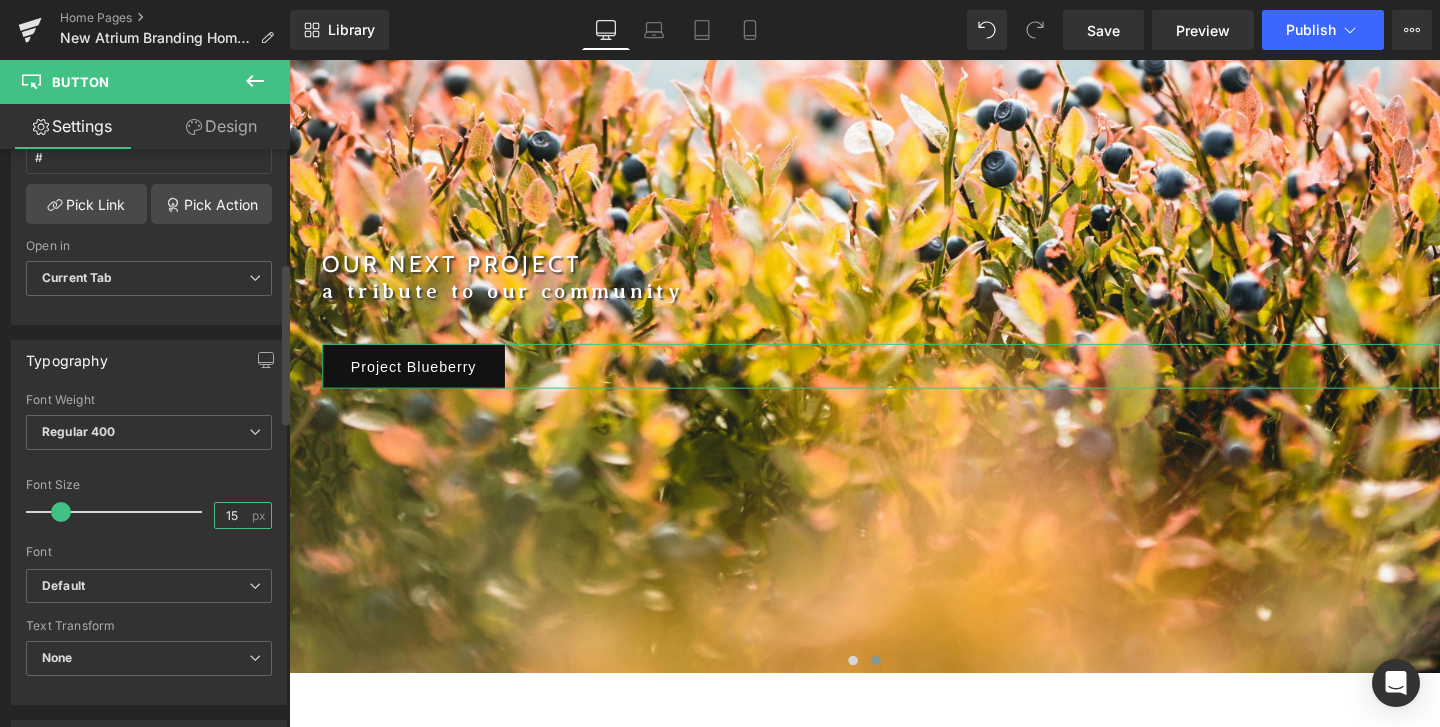 click on "15" at bounding box center (232, 515) 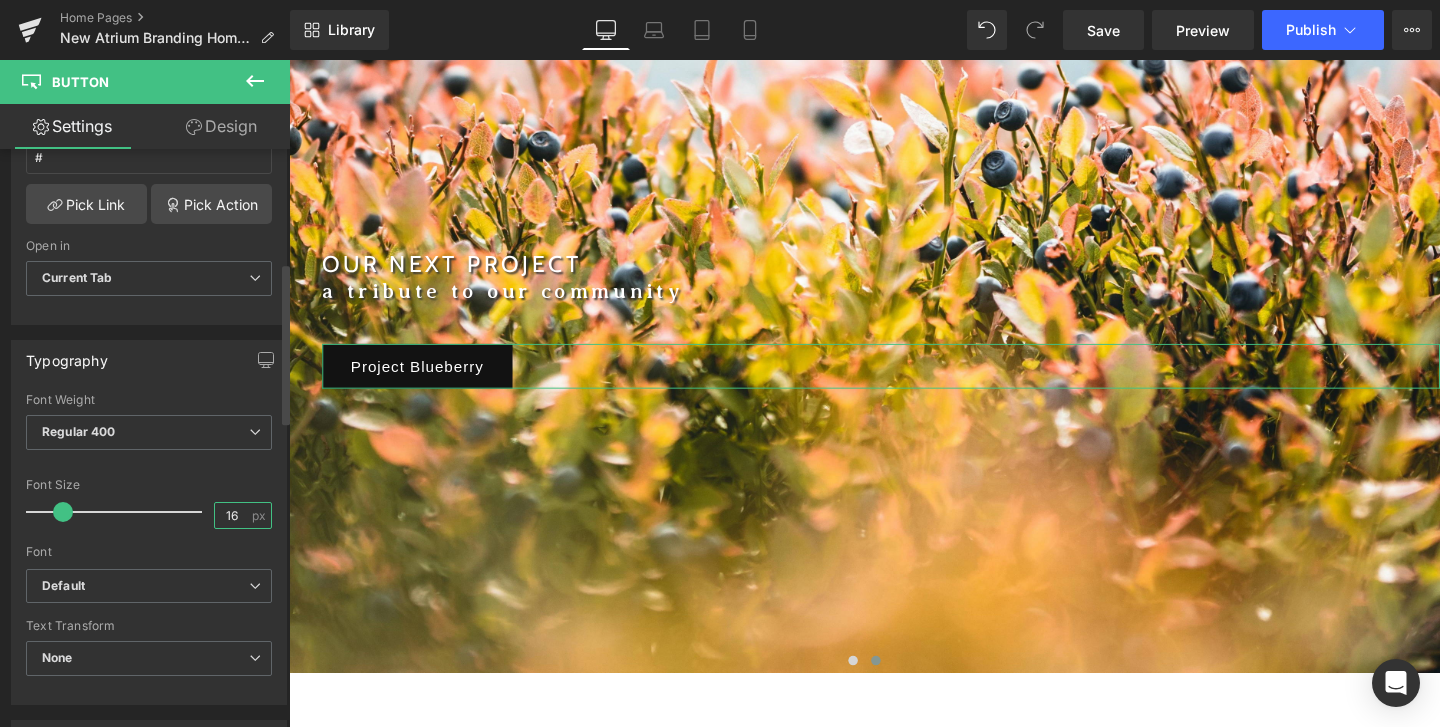 type on "16" 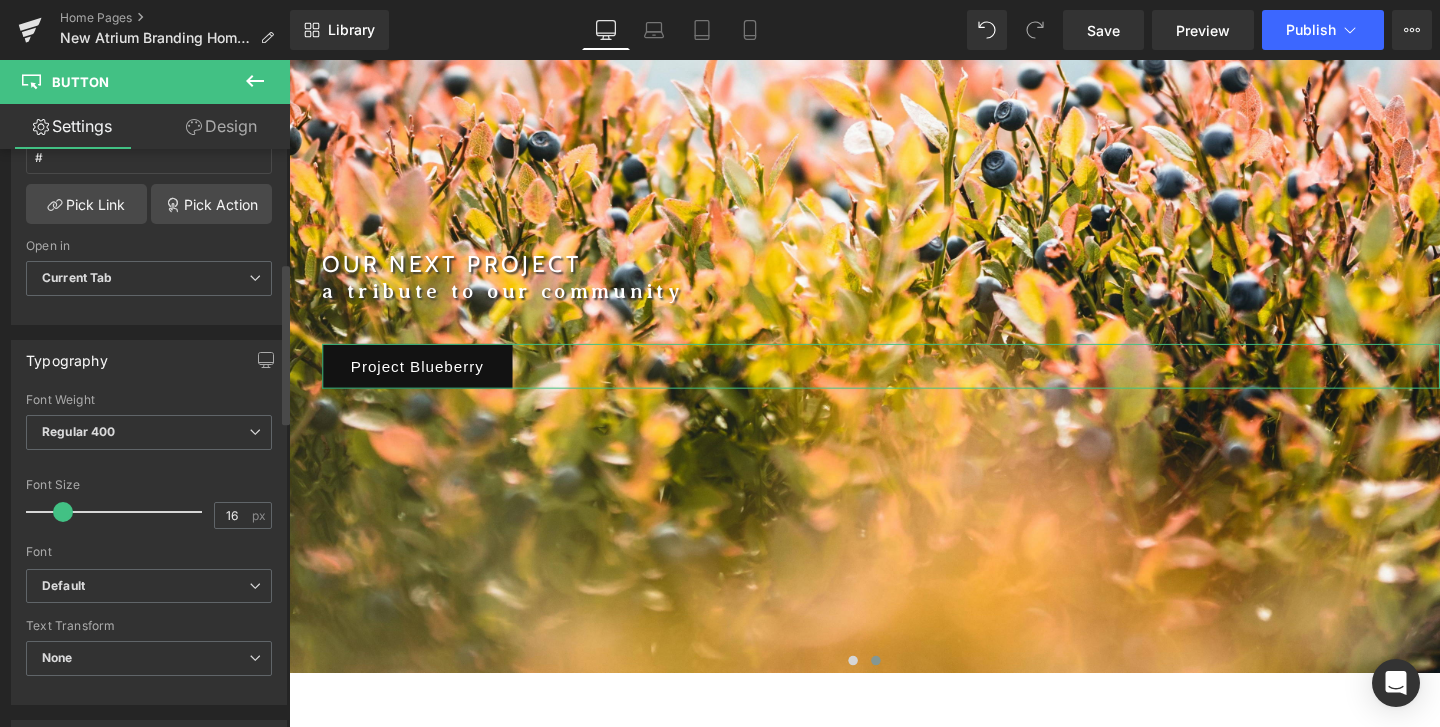click on "Font Size" at bounding box center [149, 485] 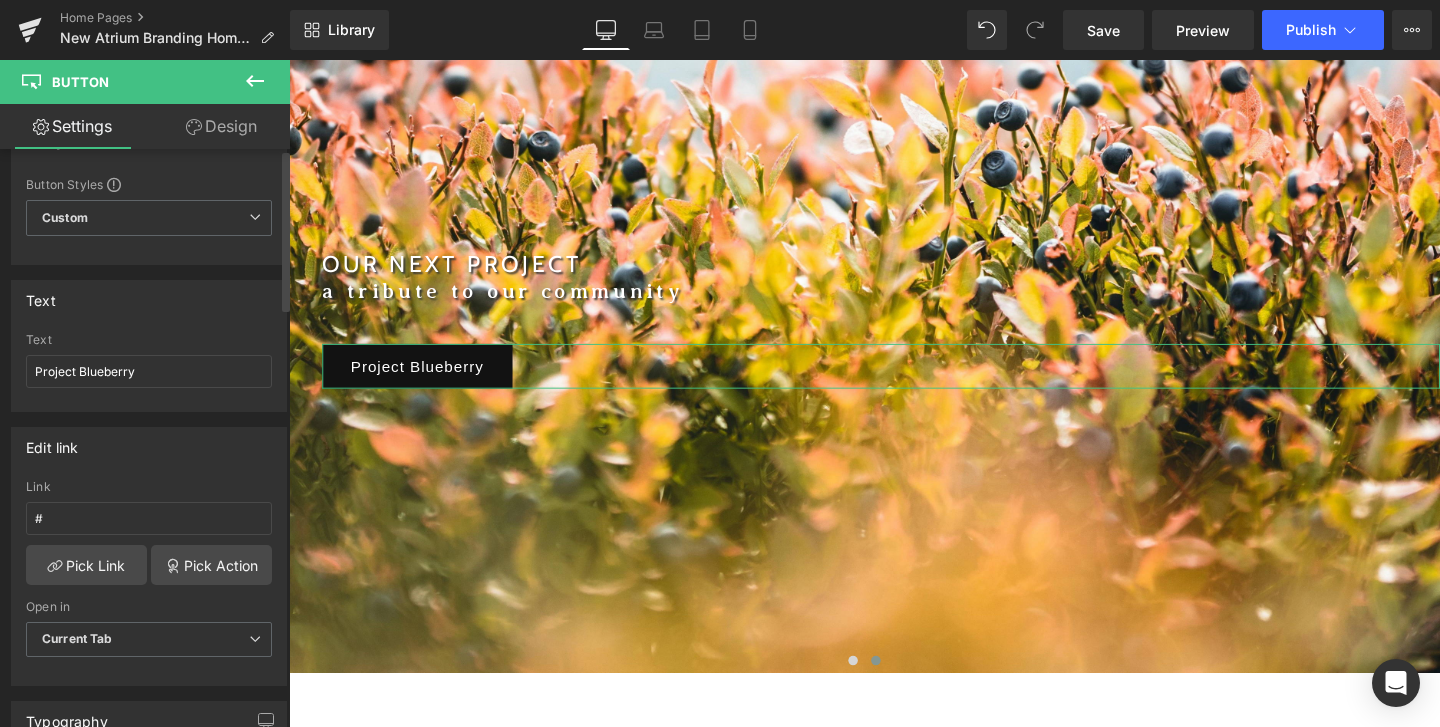 scroll, scrollTop: 0, scrollLeft: 0, axis: both 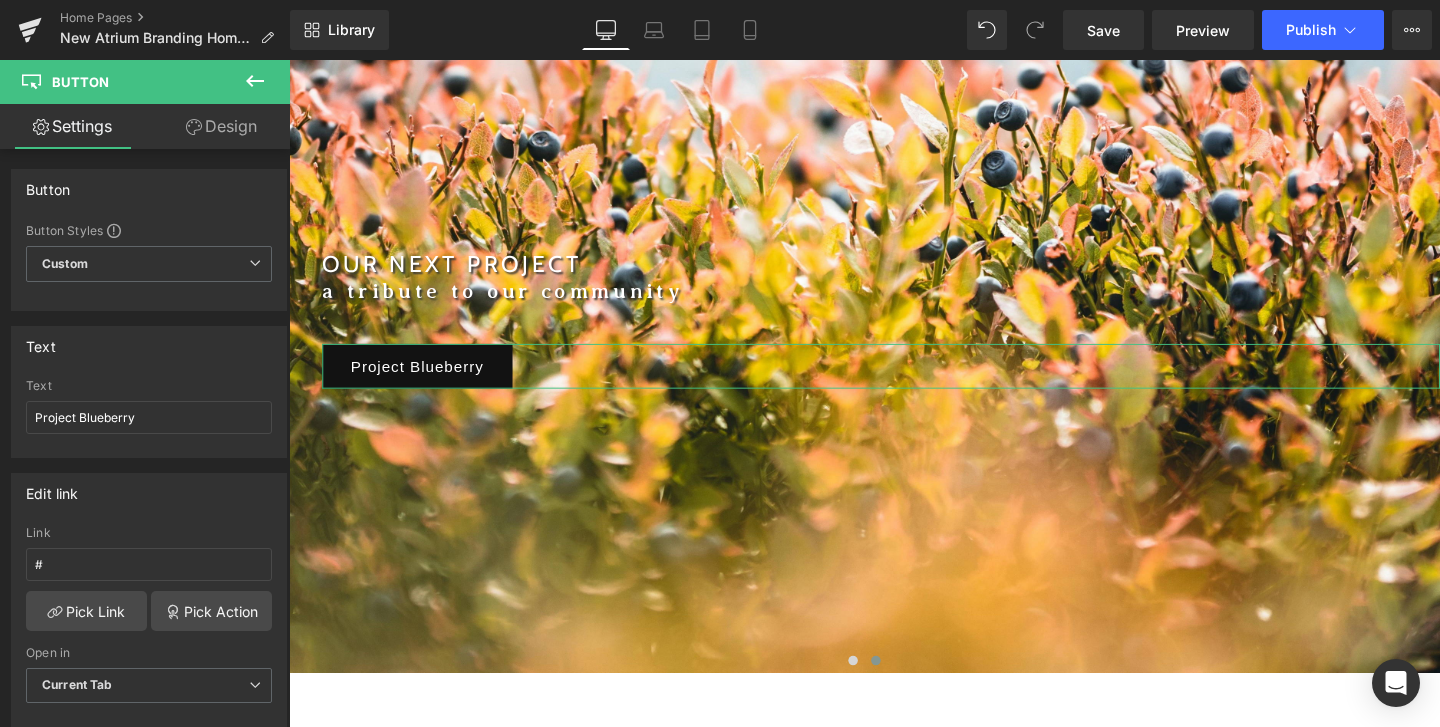 click on "Design" at bounding box center [221, 126] 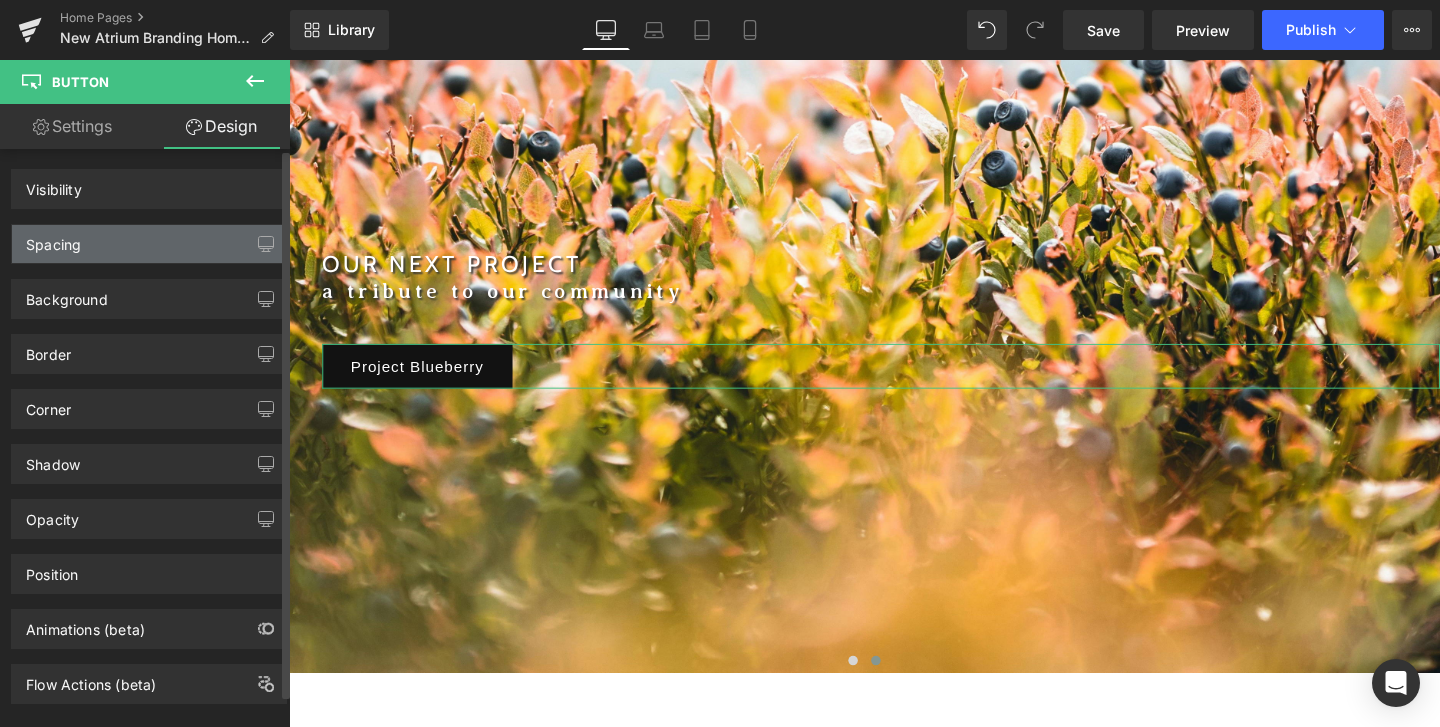 click on "Spacing" at bounding box center (149, 244) 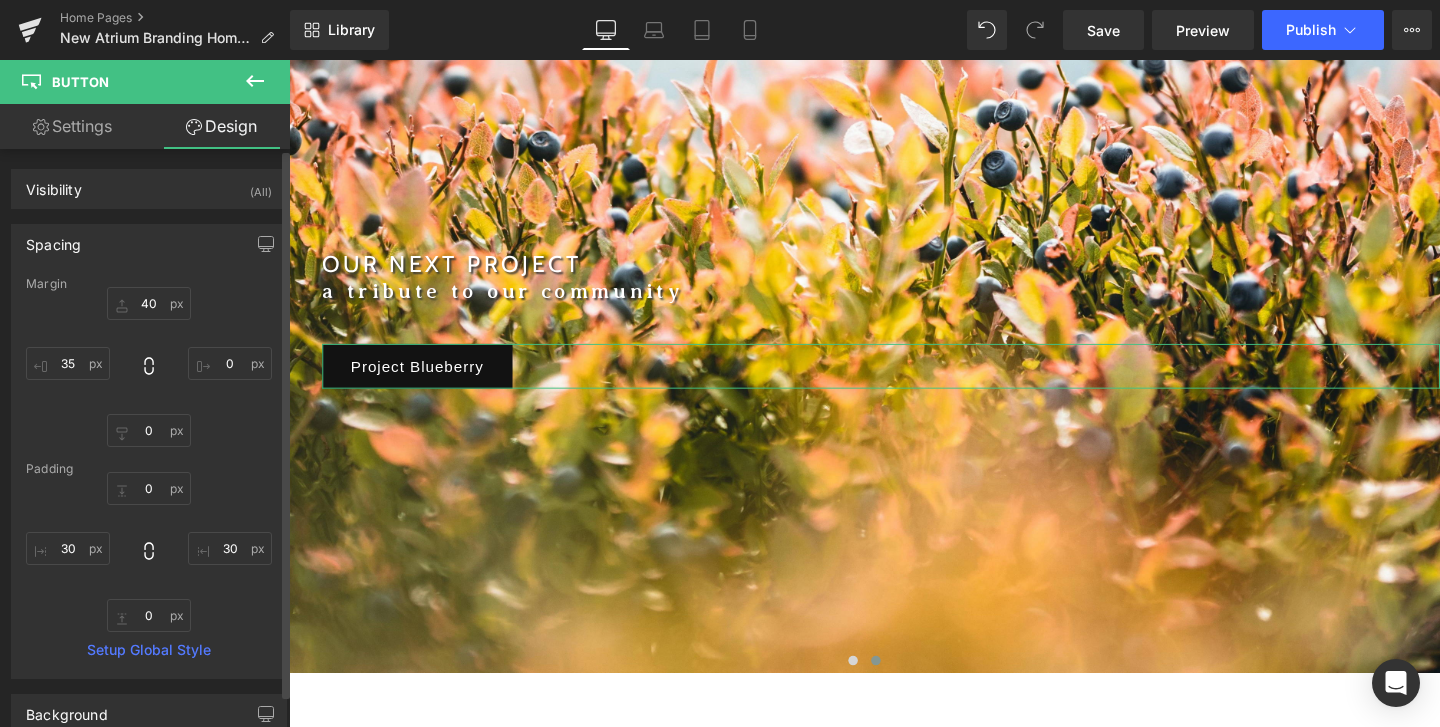 type on "40" 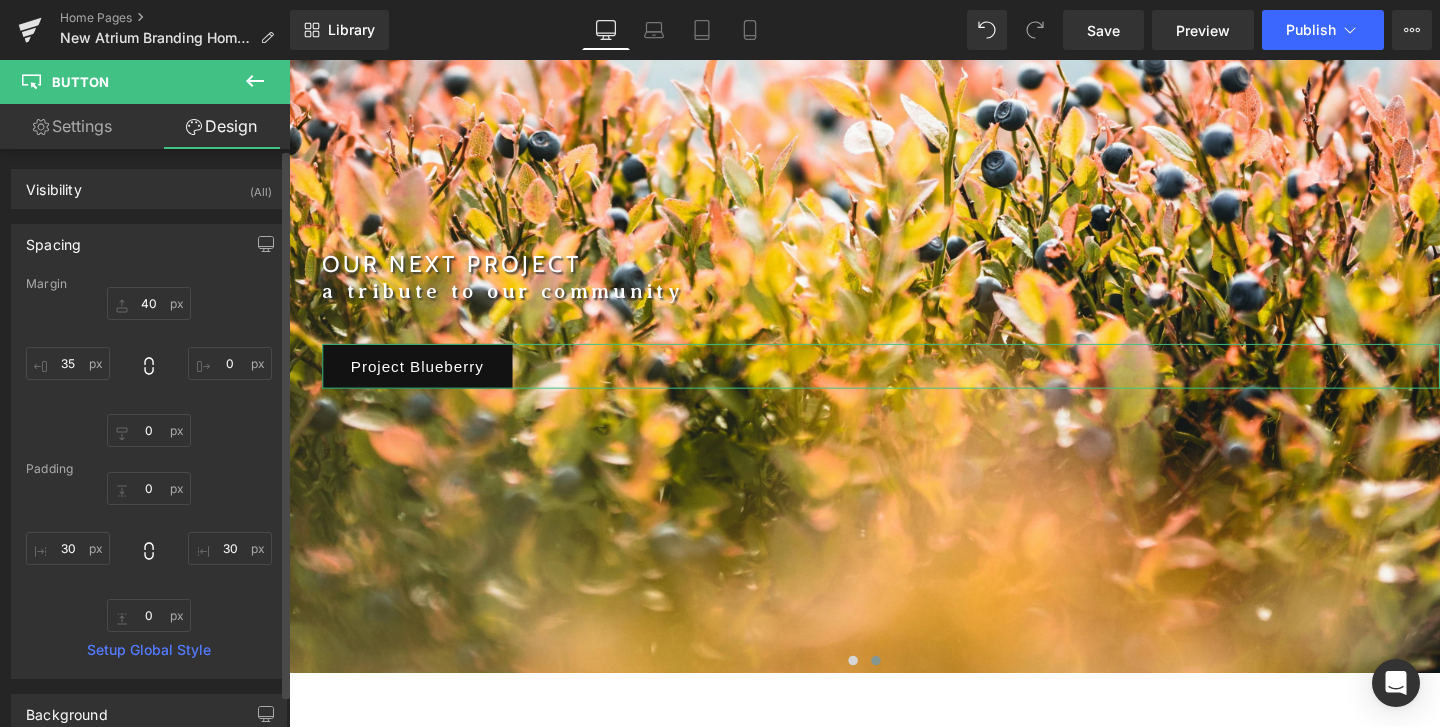 type on "0" 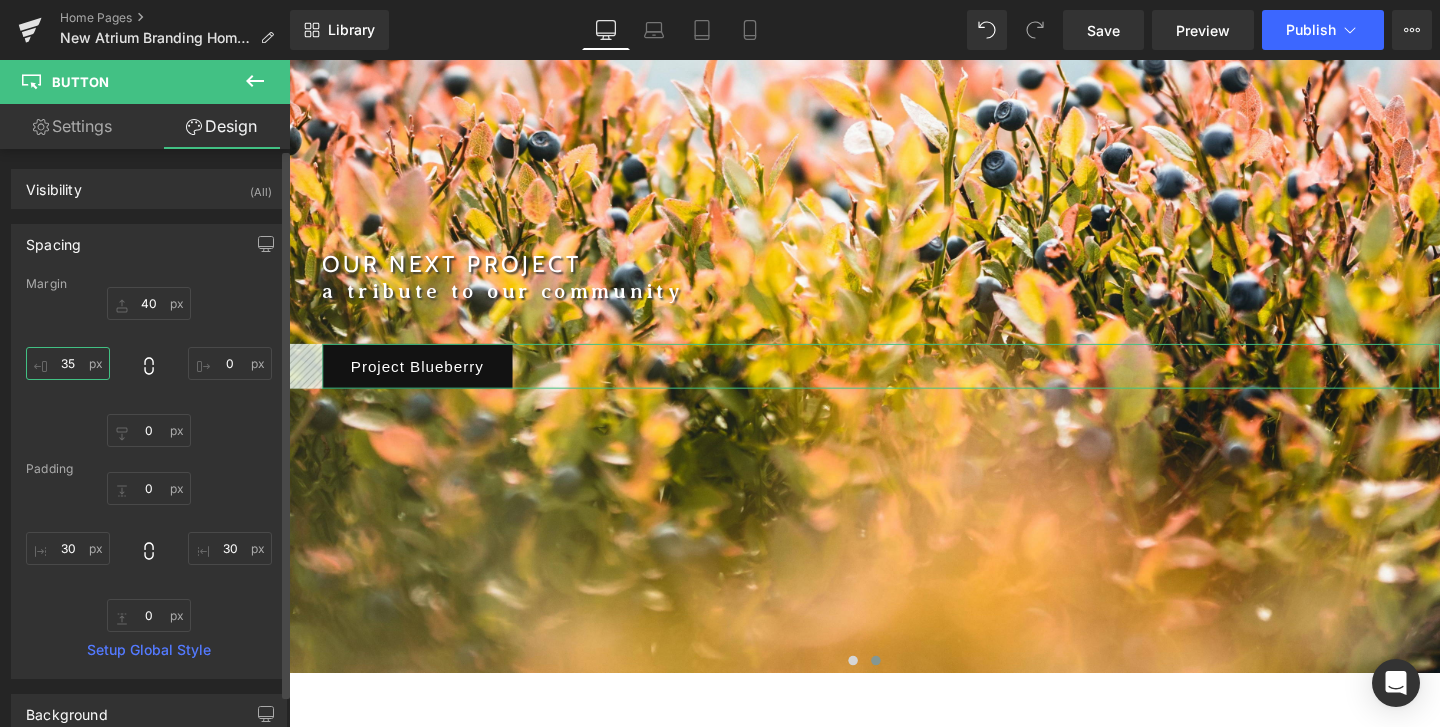 click on "35" at bounding box center (68, 363) 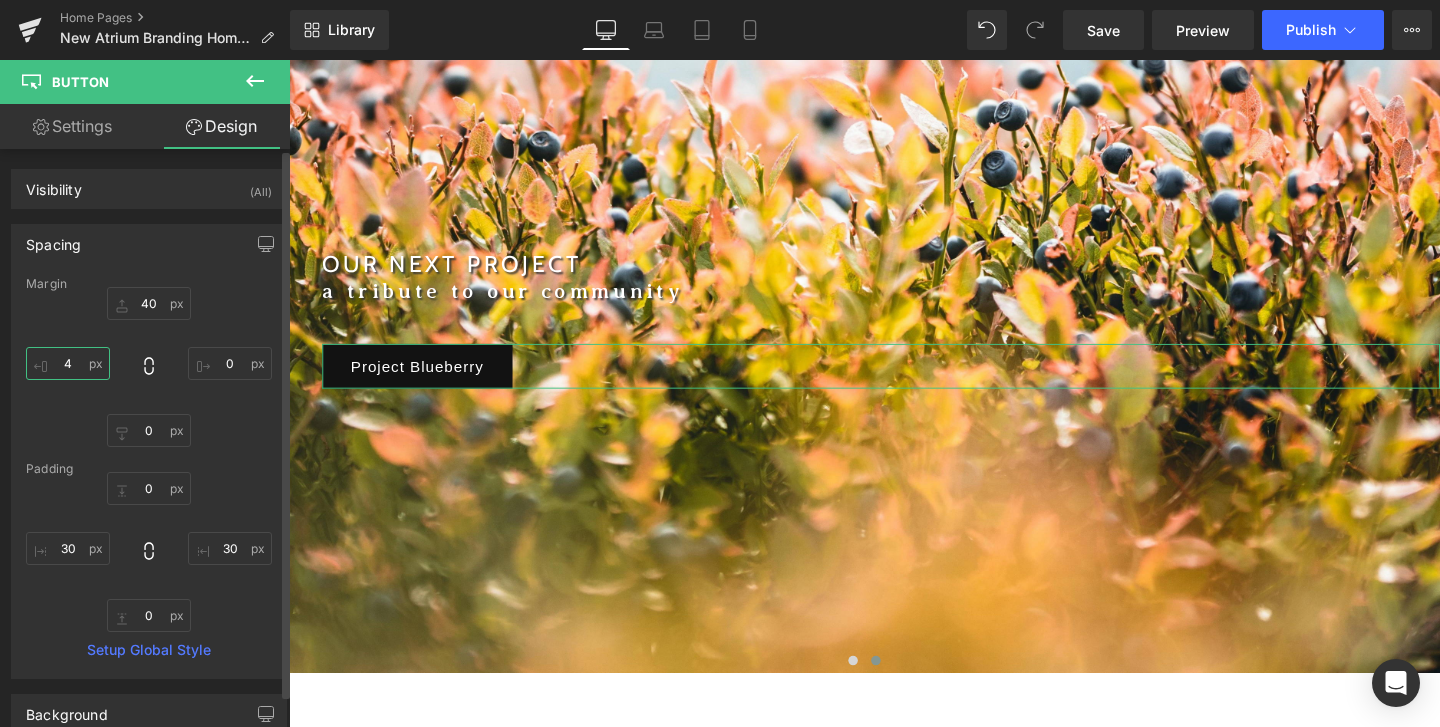 type on "45" 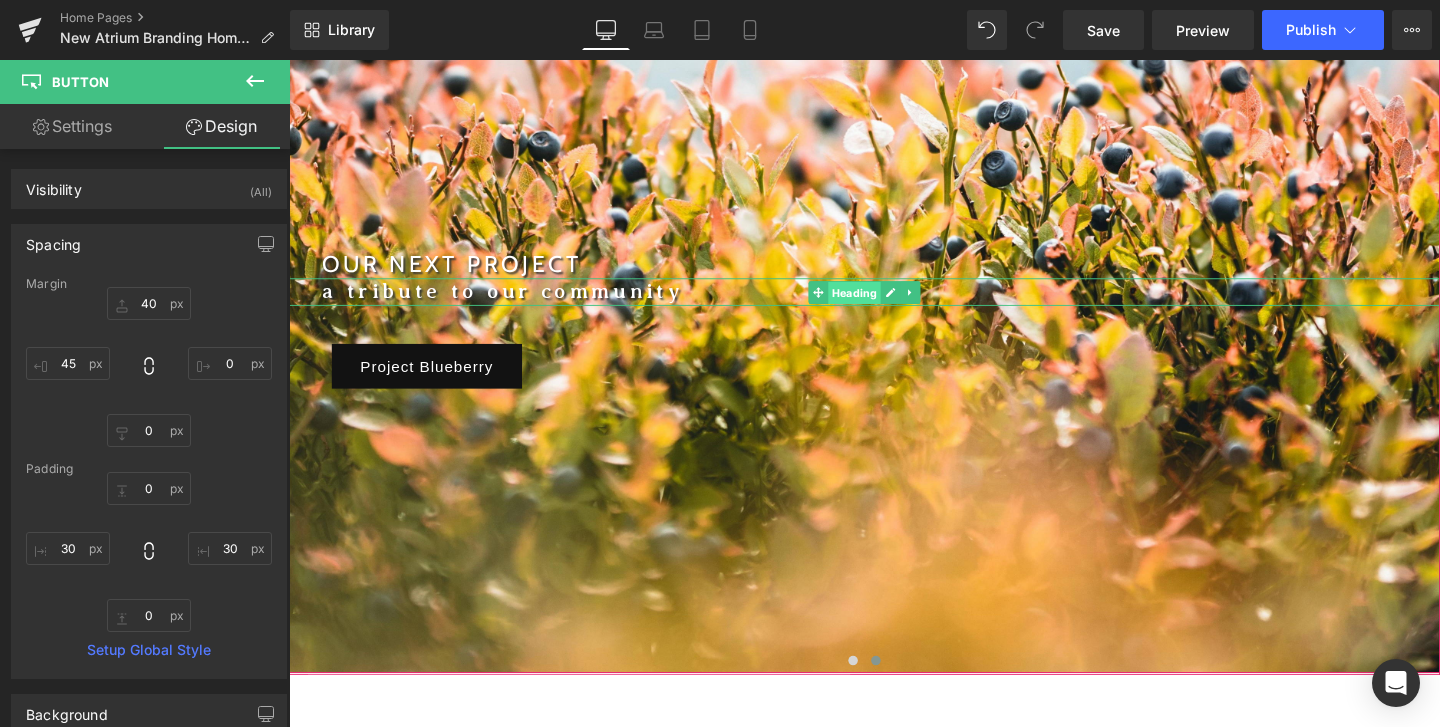 click on "Heading" at bounding box center [883, 305] 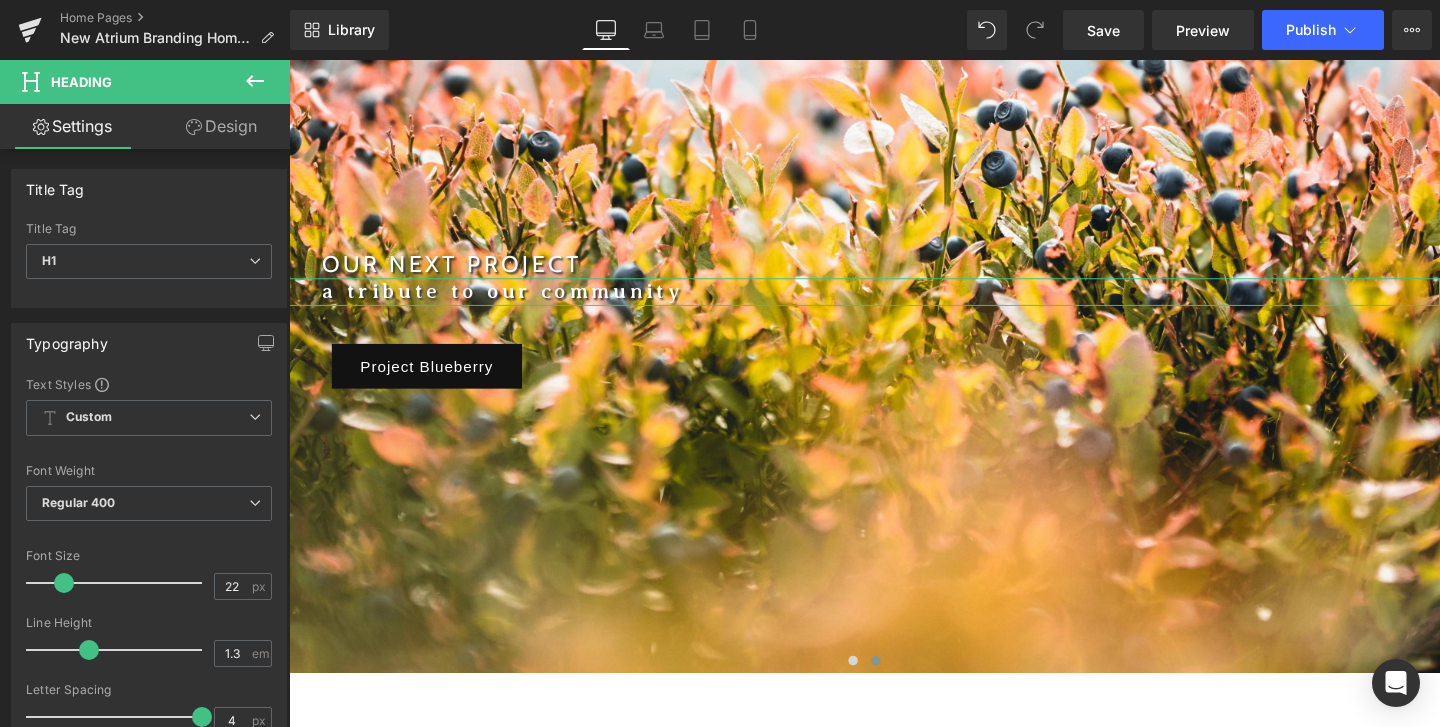 click on "Design" at bounding box center (221, 126) 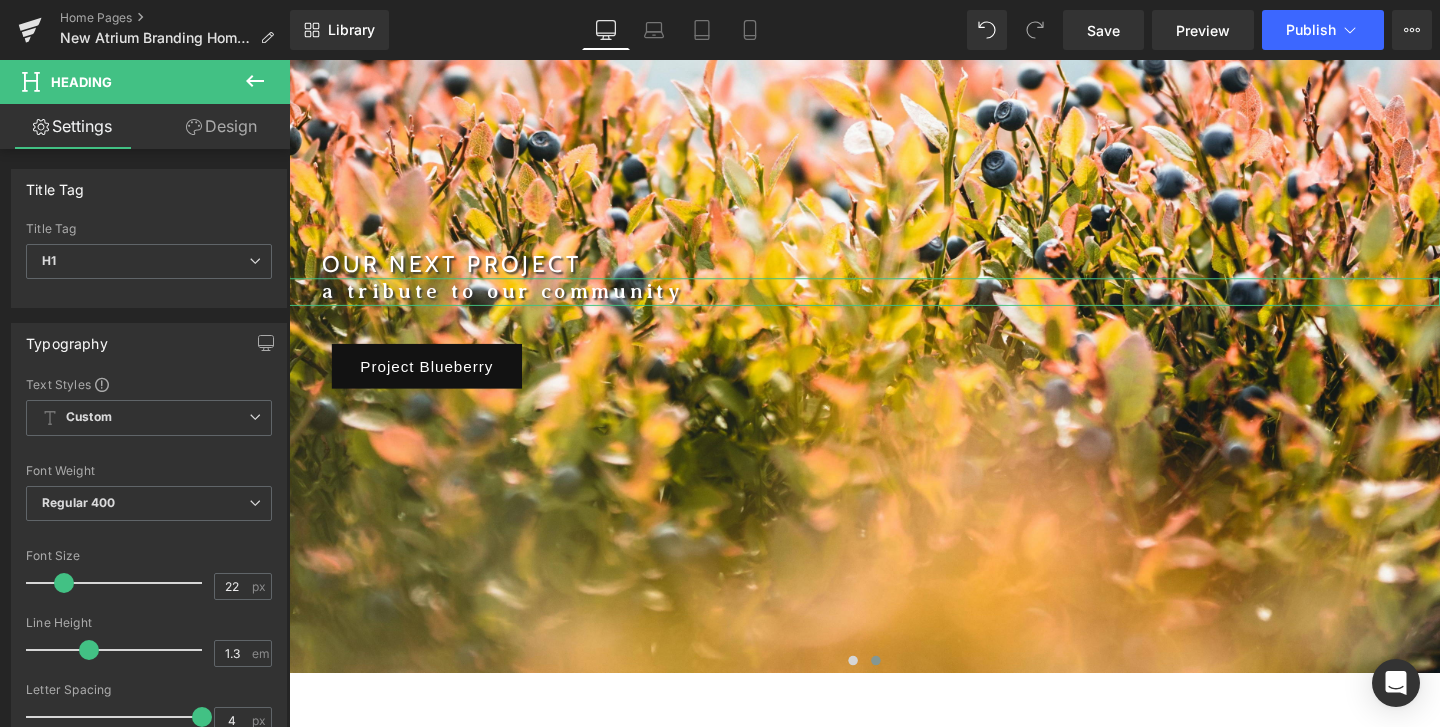 click on "Spacing" at bounding box center (0, 0) 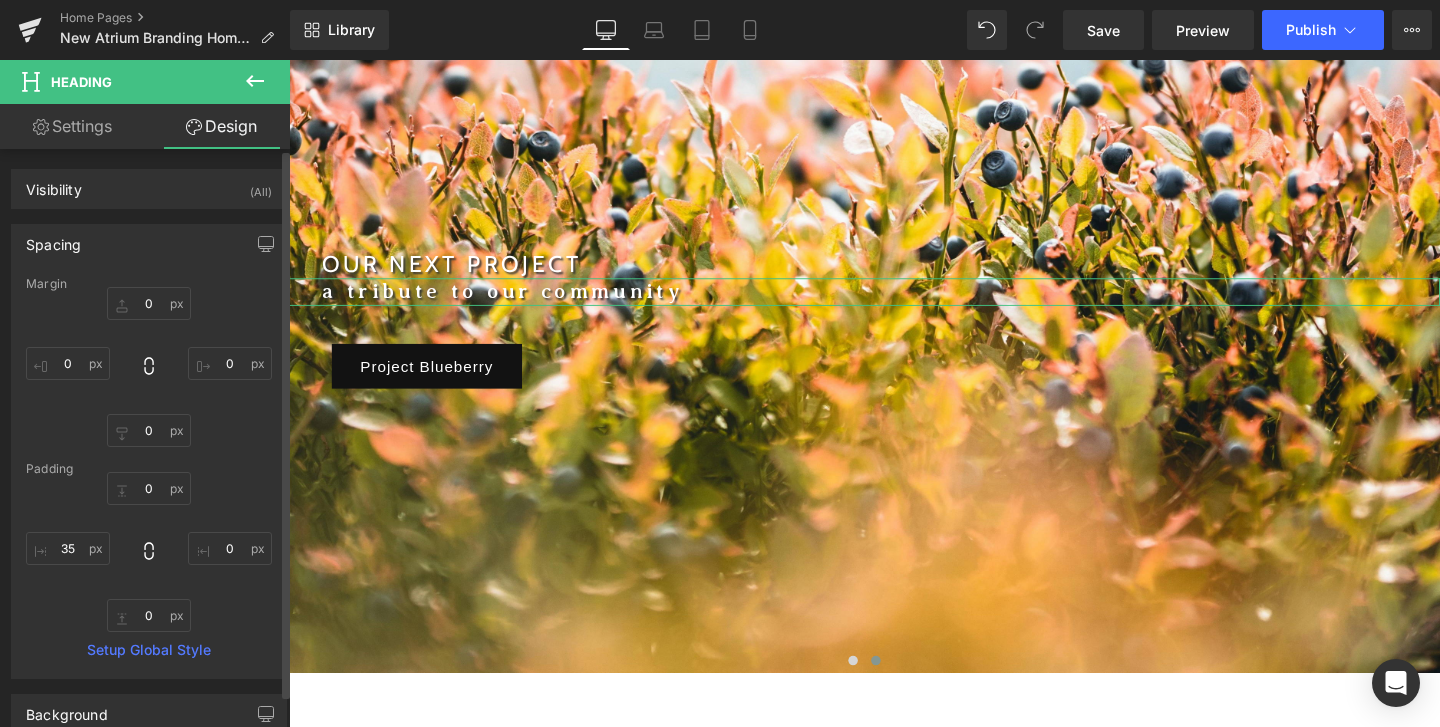 type on "0" 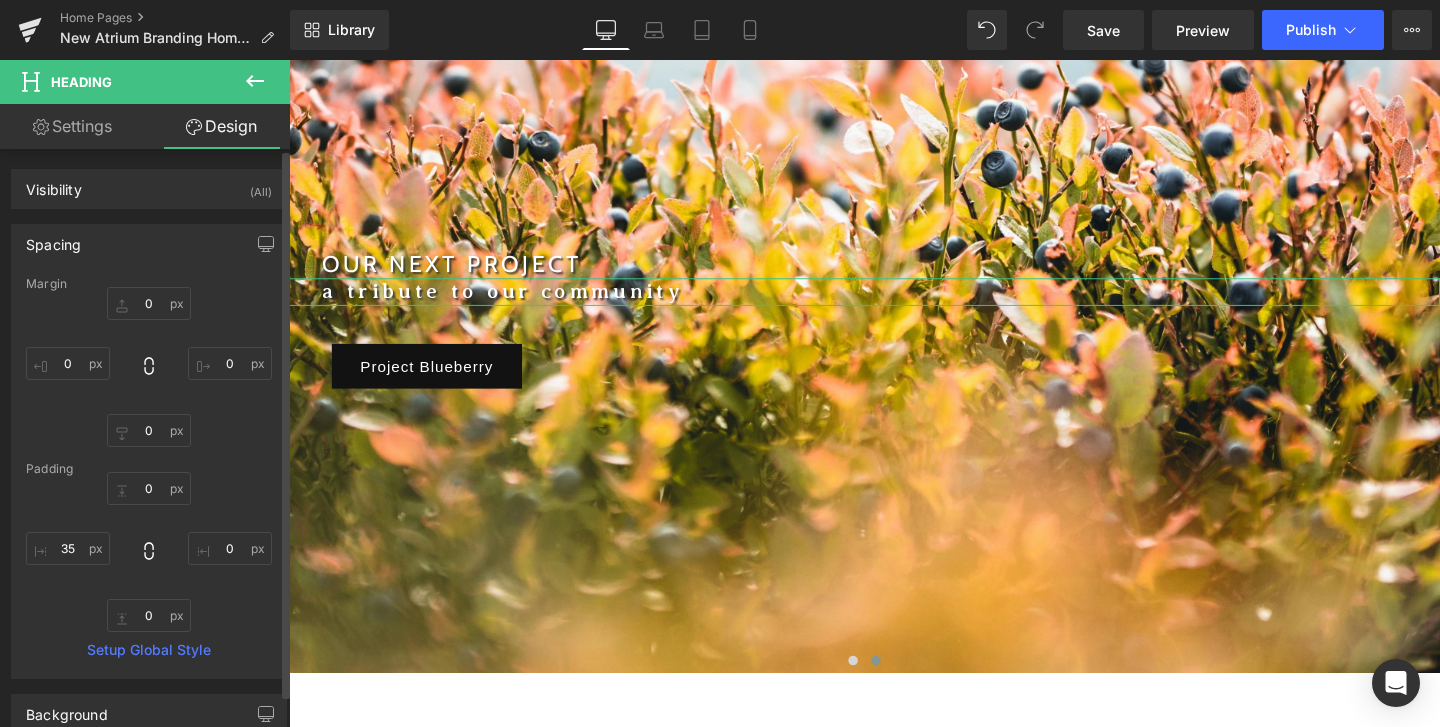 type on "0" 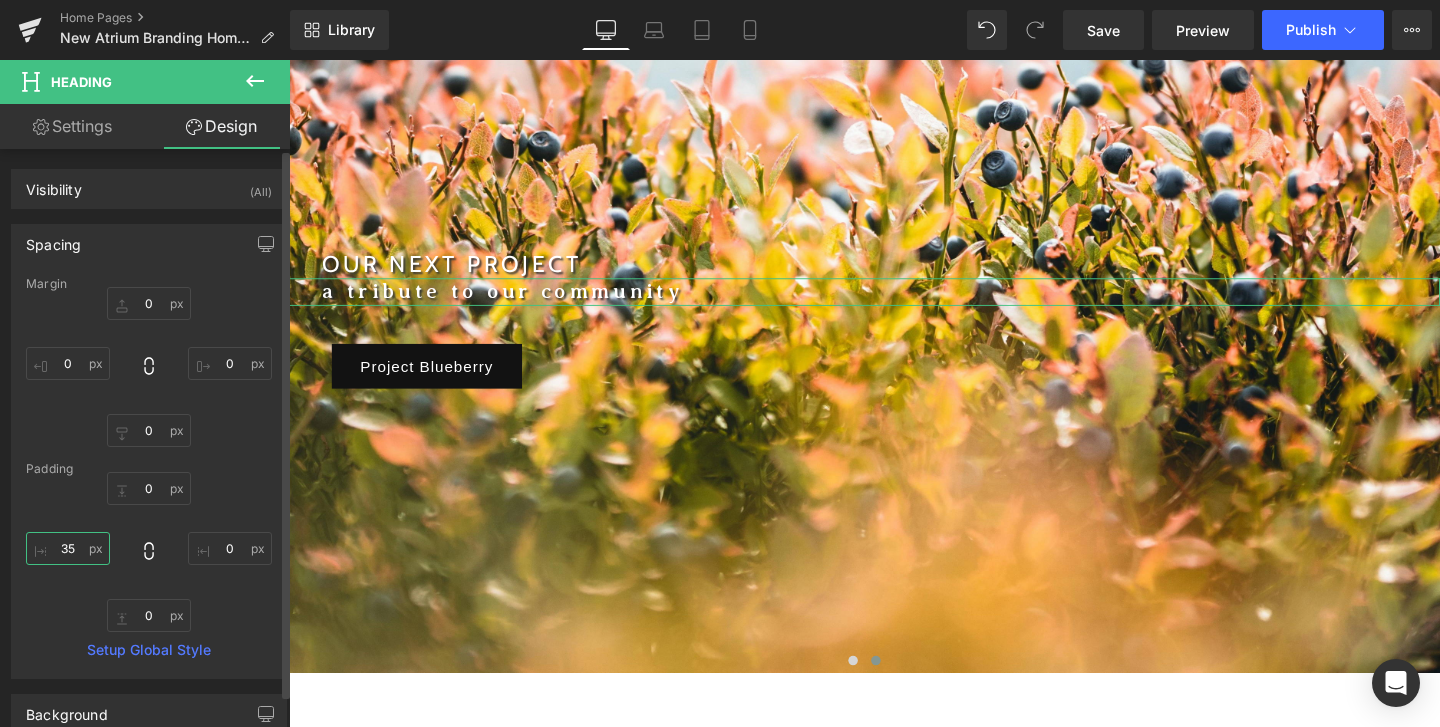 click on "35" at bounding box center (68, 548) 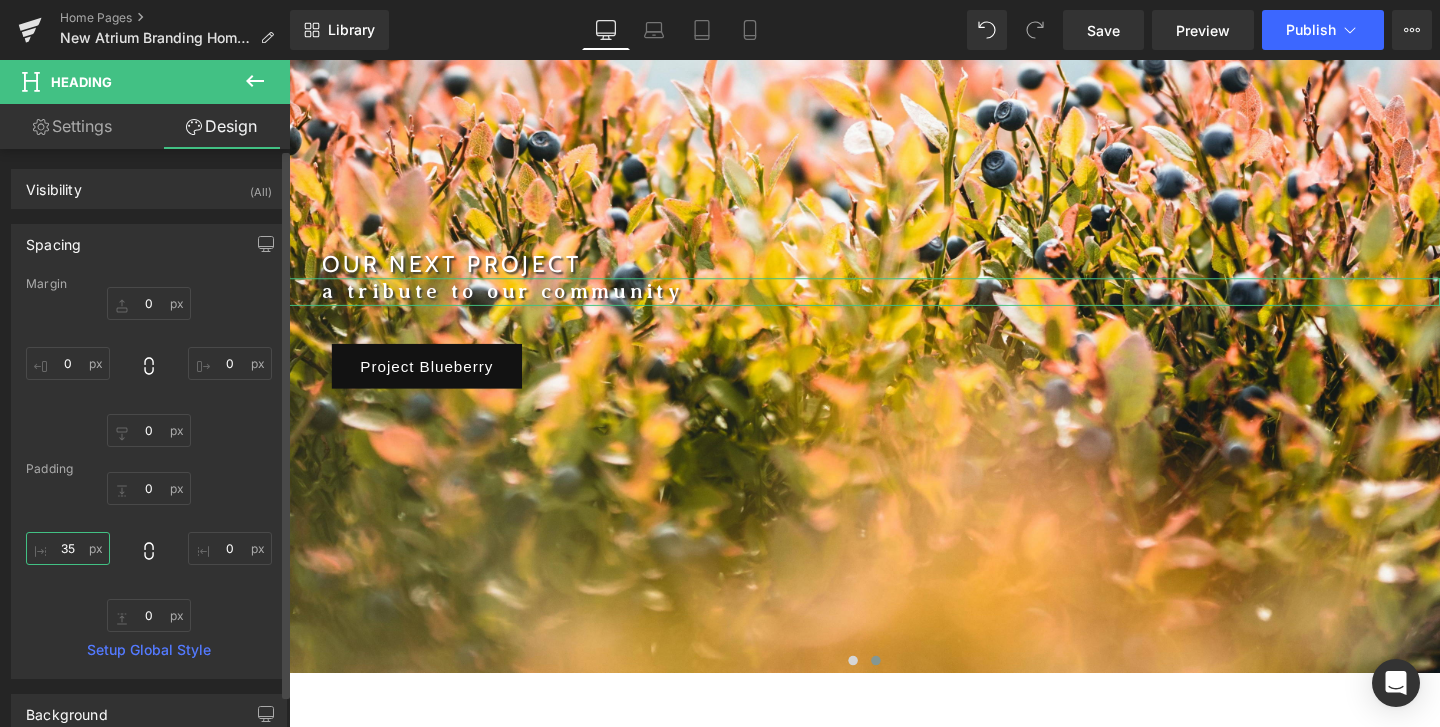 type on "45" 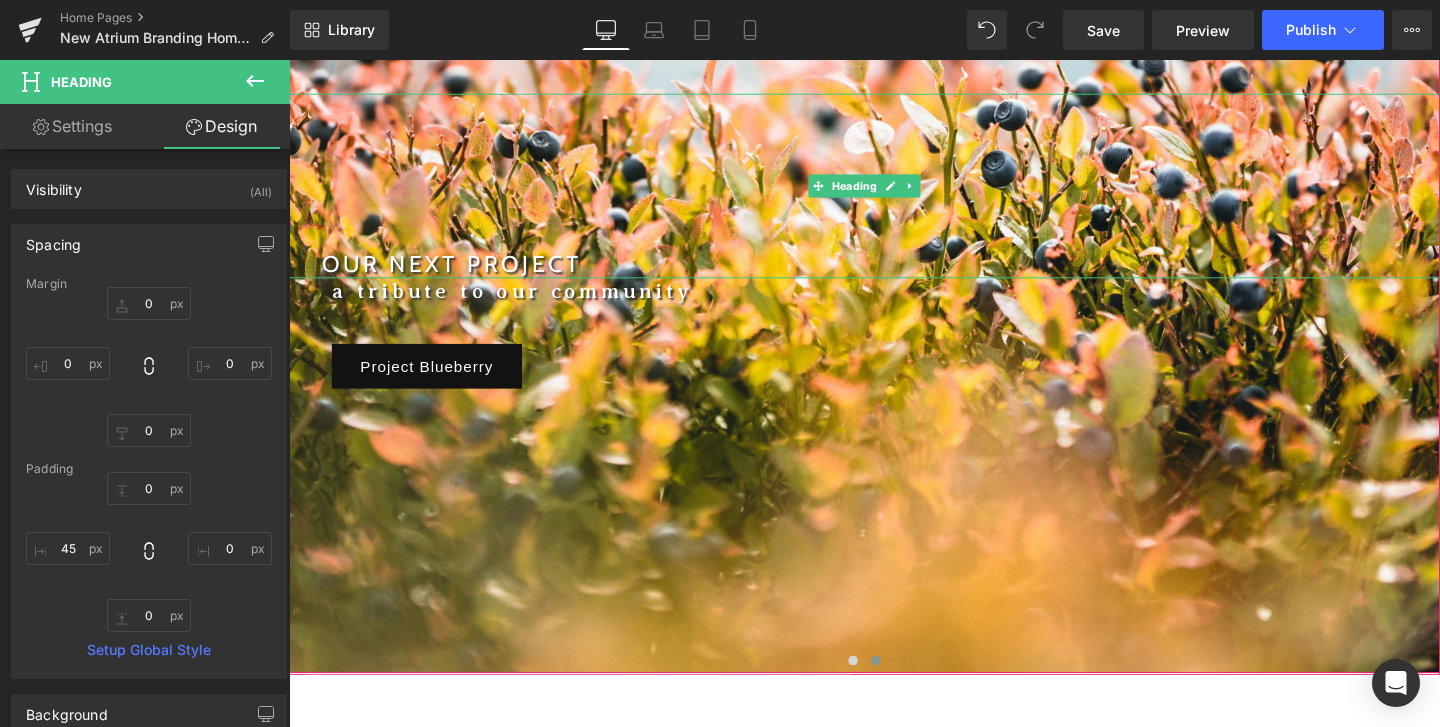 click on "OUR NEXT PROJECT" at bounding box center (460, 273) 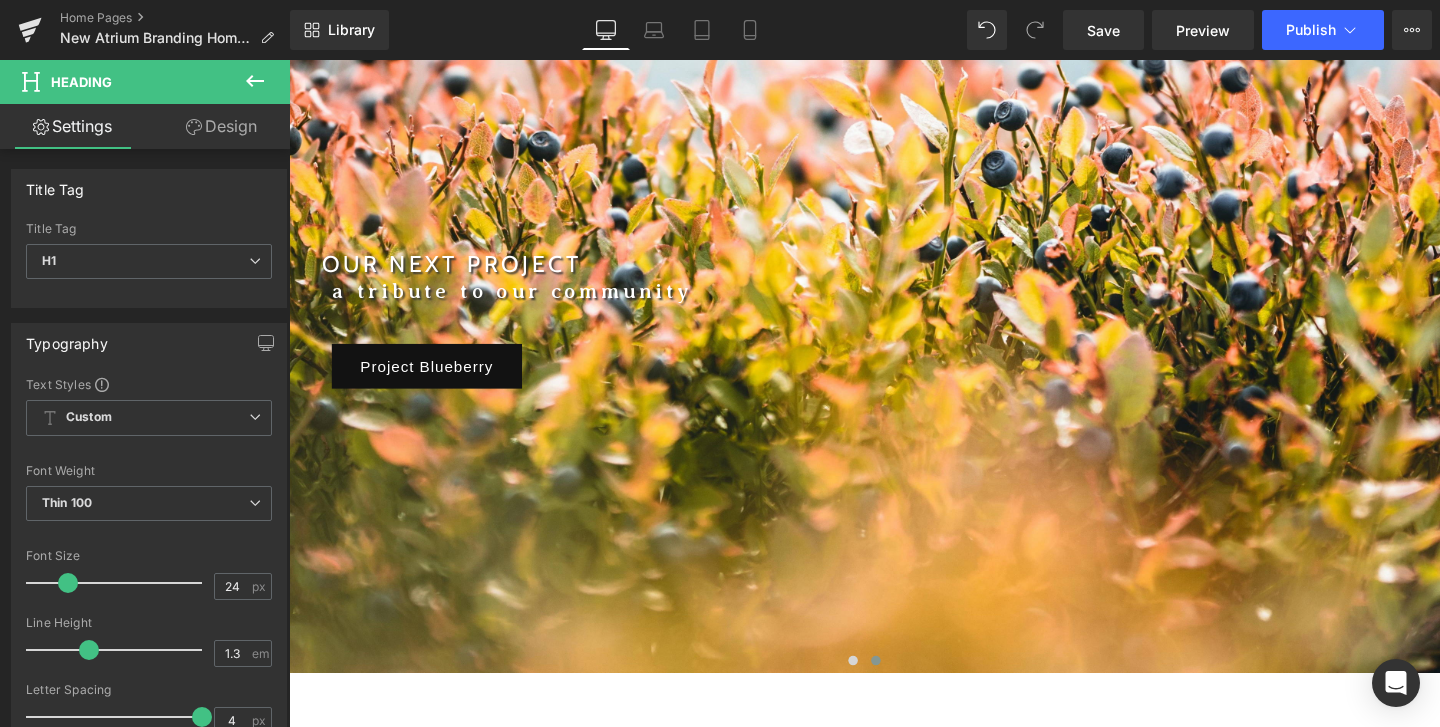 click on "Design" at bounding box center [221, 126] 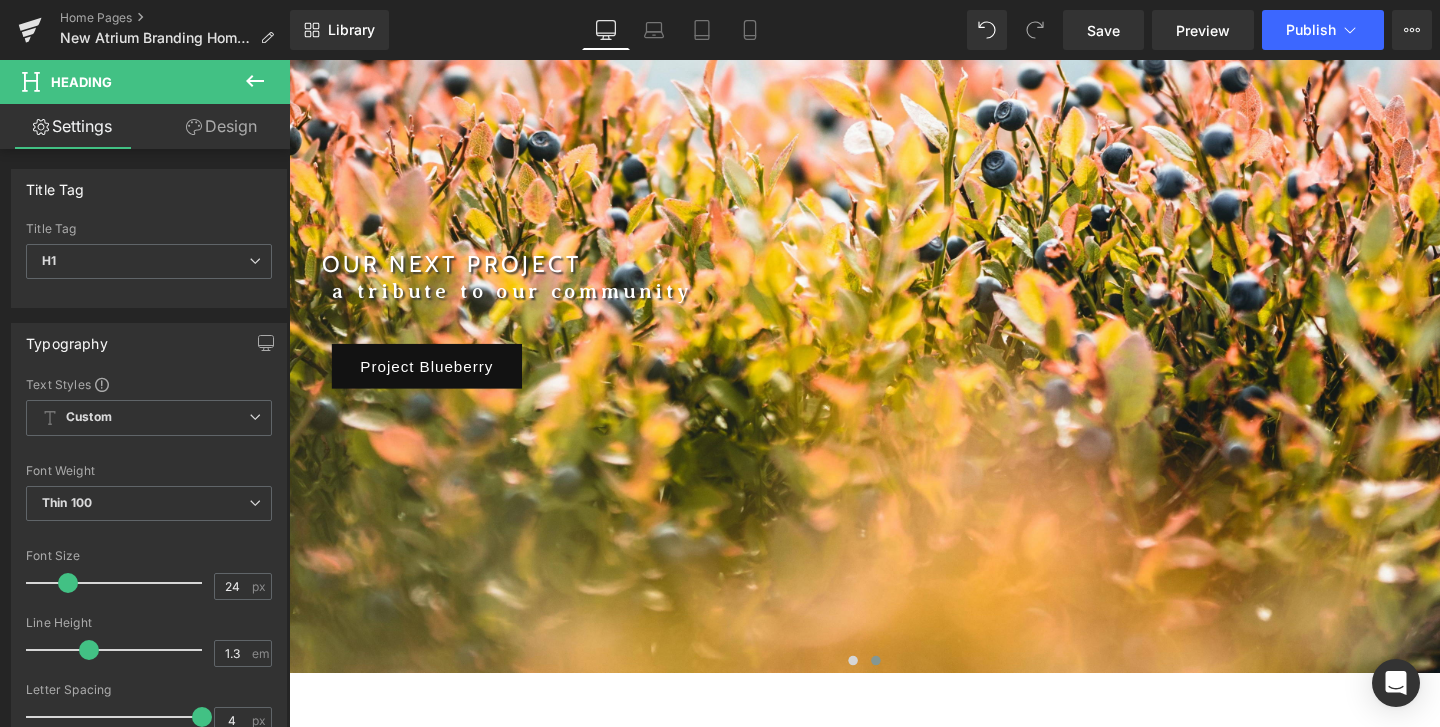 click on "Spacing" at bounding box center (0, 0) 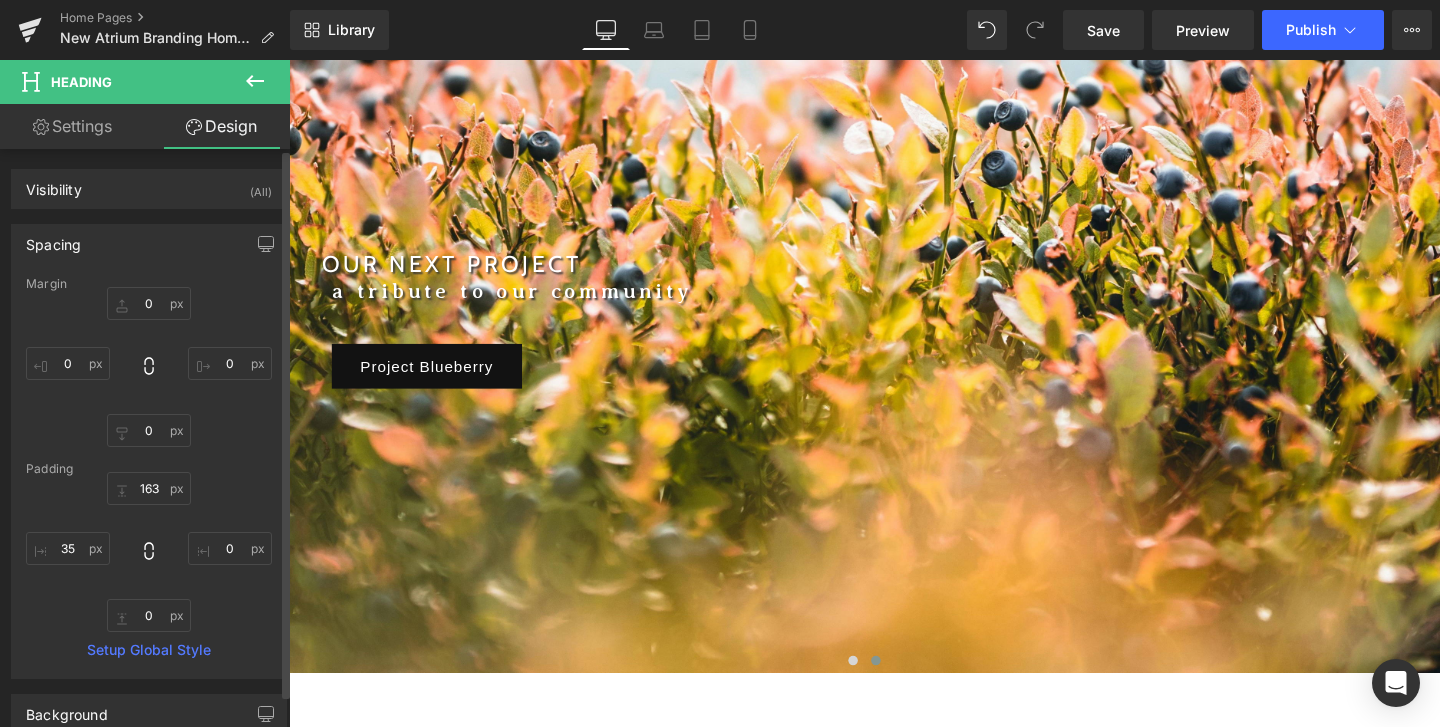 type on "0" 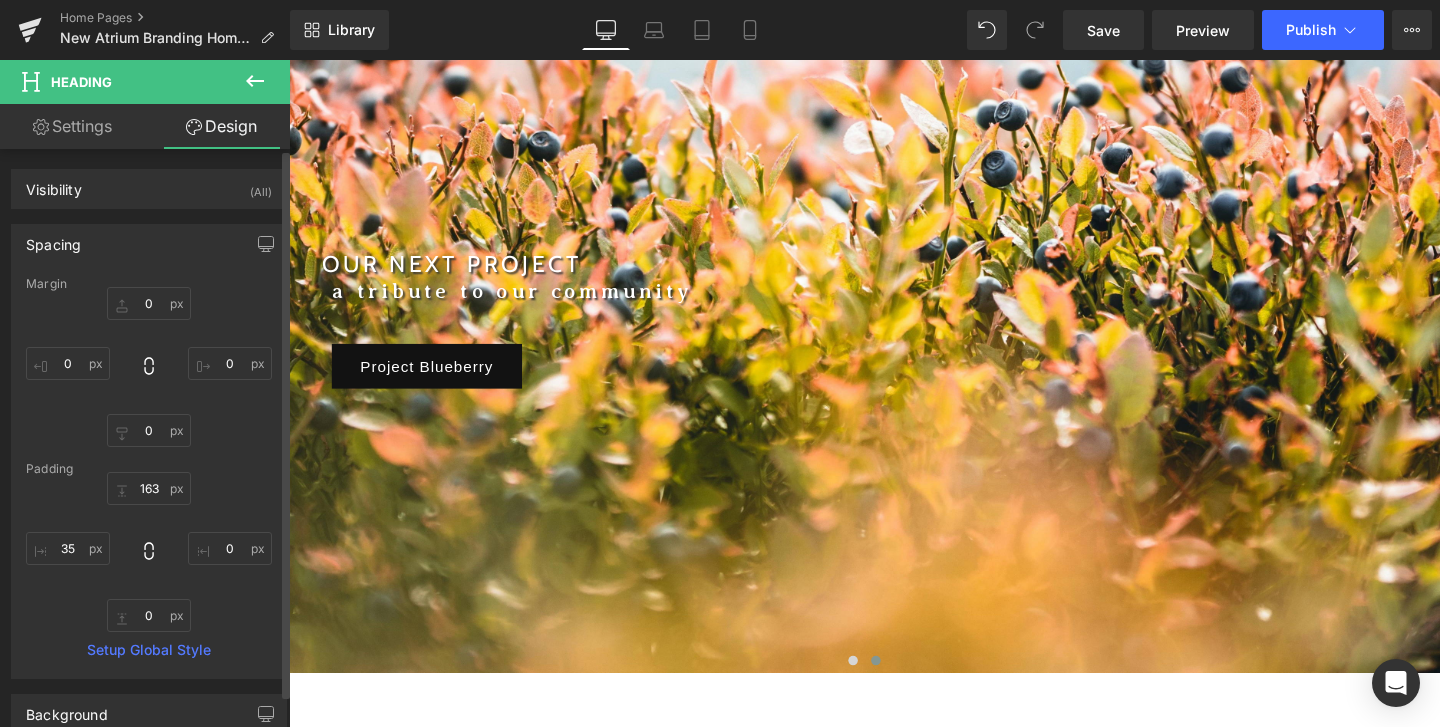 type on "0" 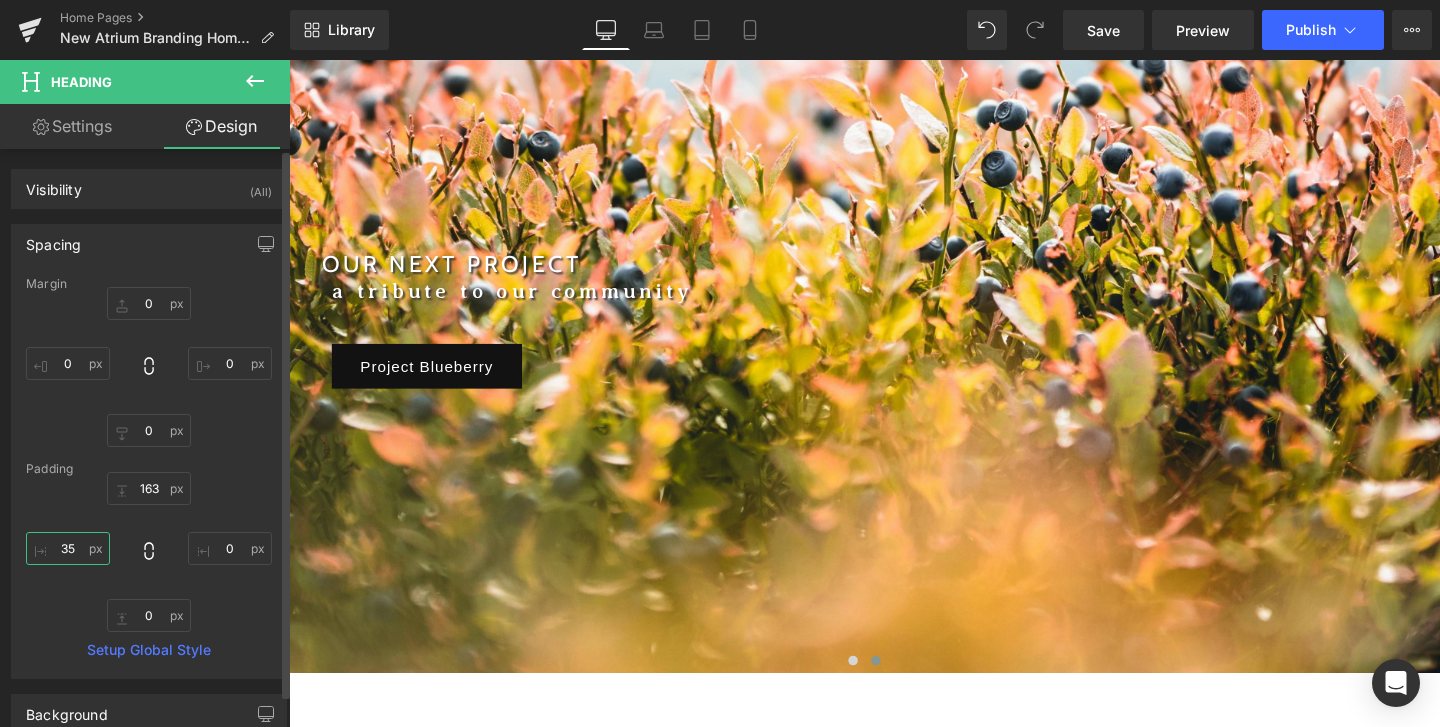 click on "35" at bounding box center (68, 548) 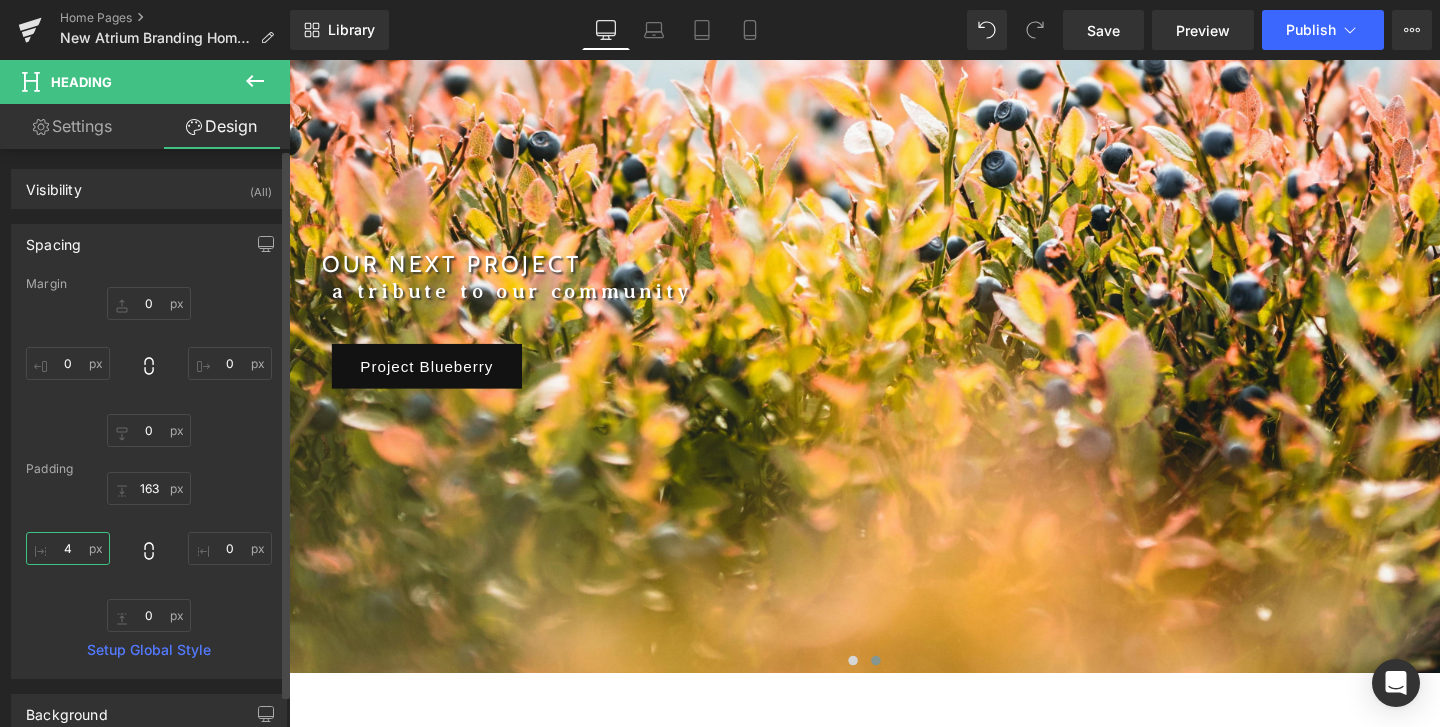 type on "45" 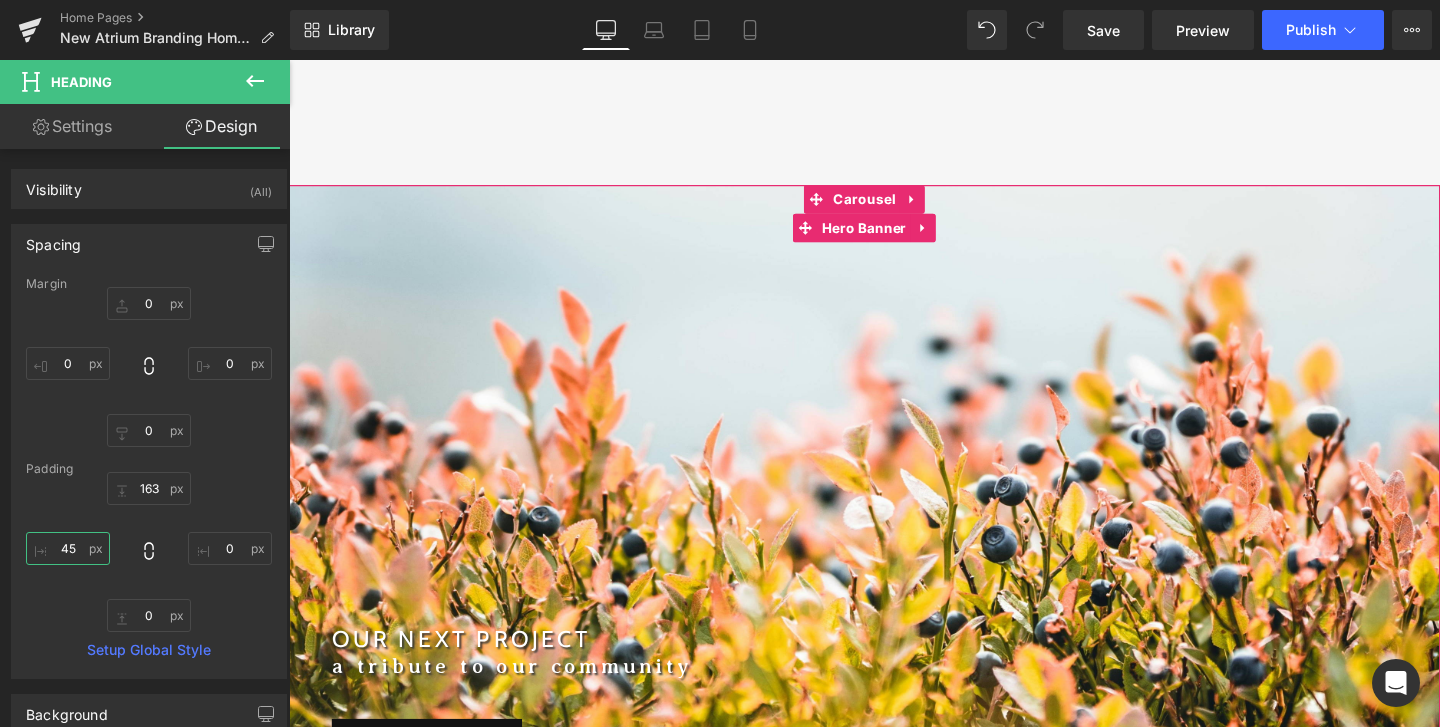 scroll, scrollTop: 332, scrollLeft: 0, axis: vertical 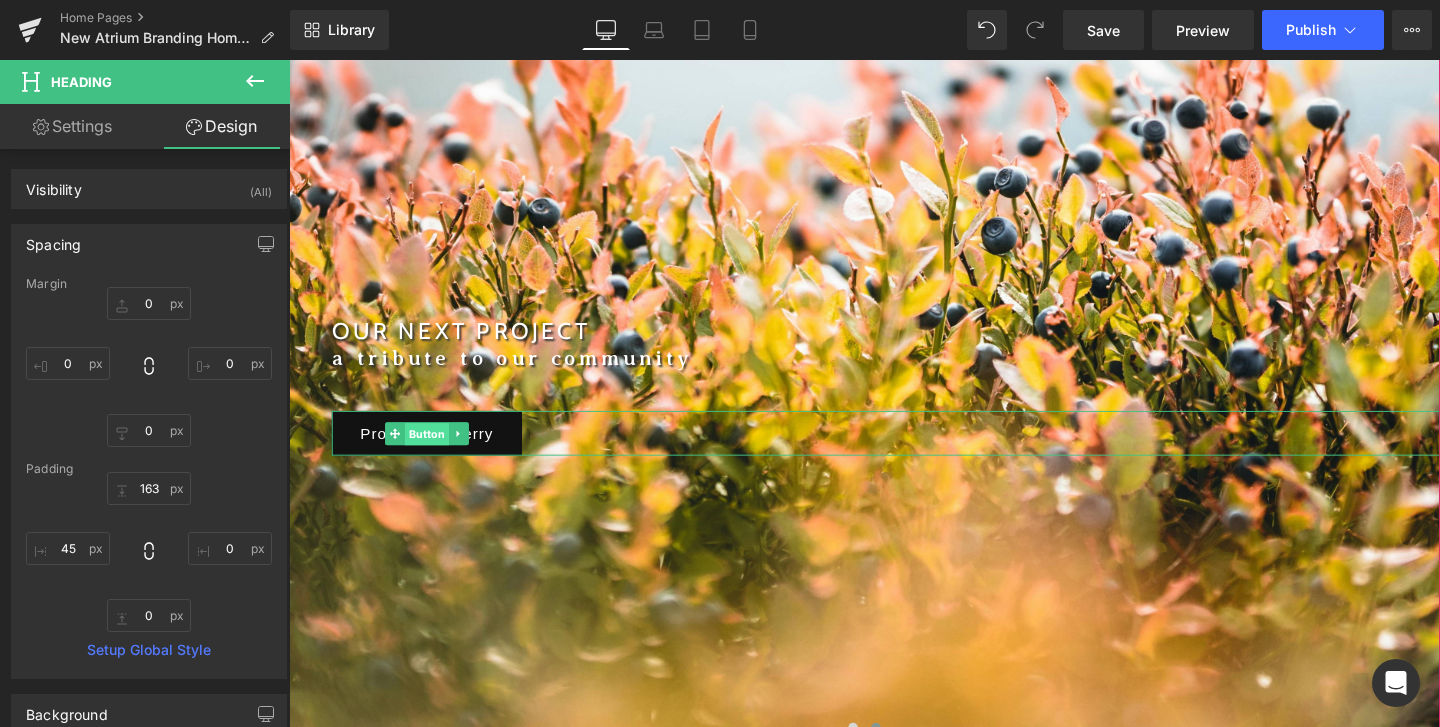 click on "Button" at bounding box center [434, 453] 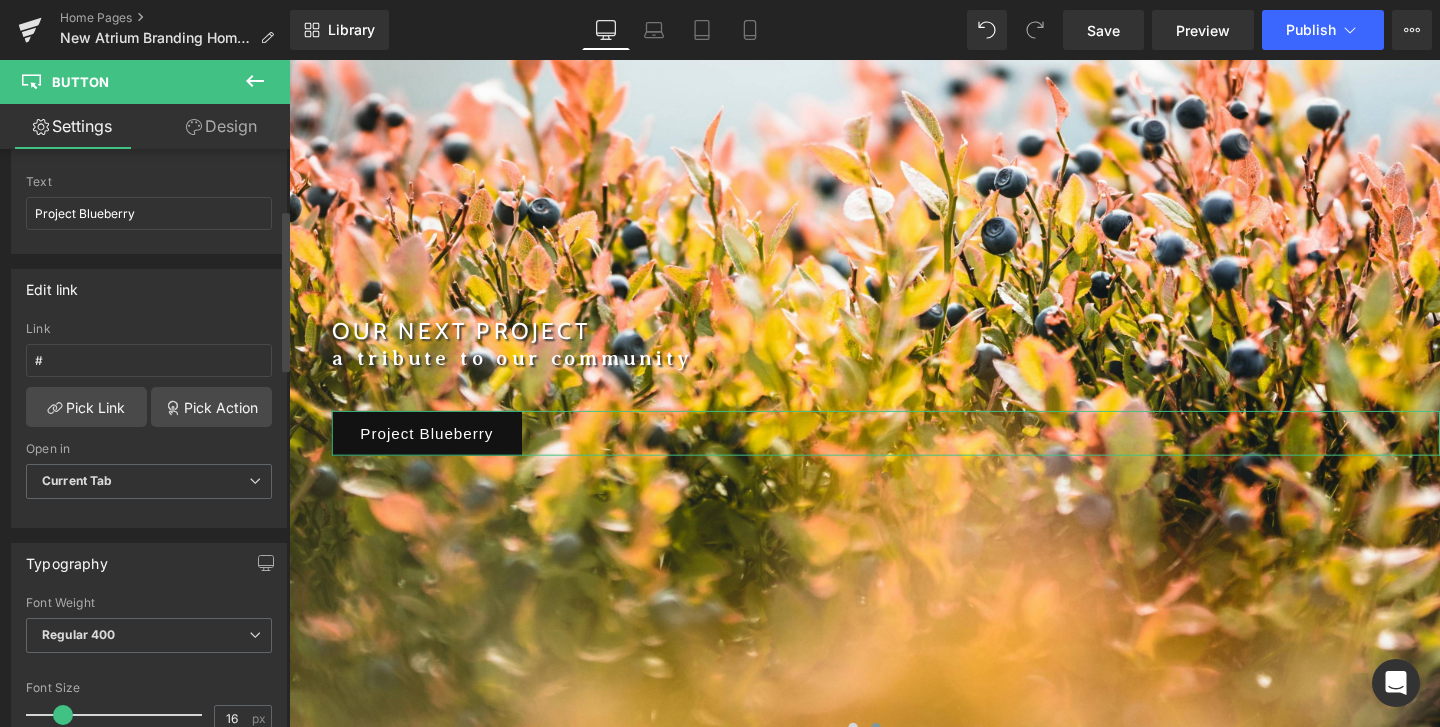 scroll, scrollTop: 223, scrollLeft: 0, axis: vertical 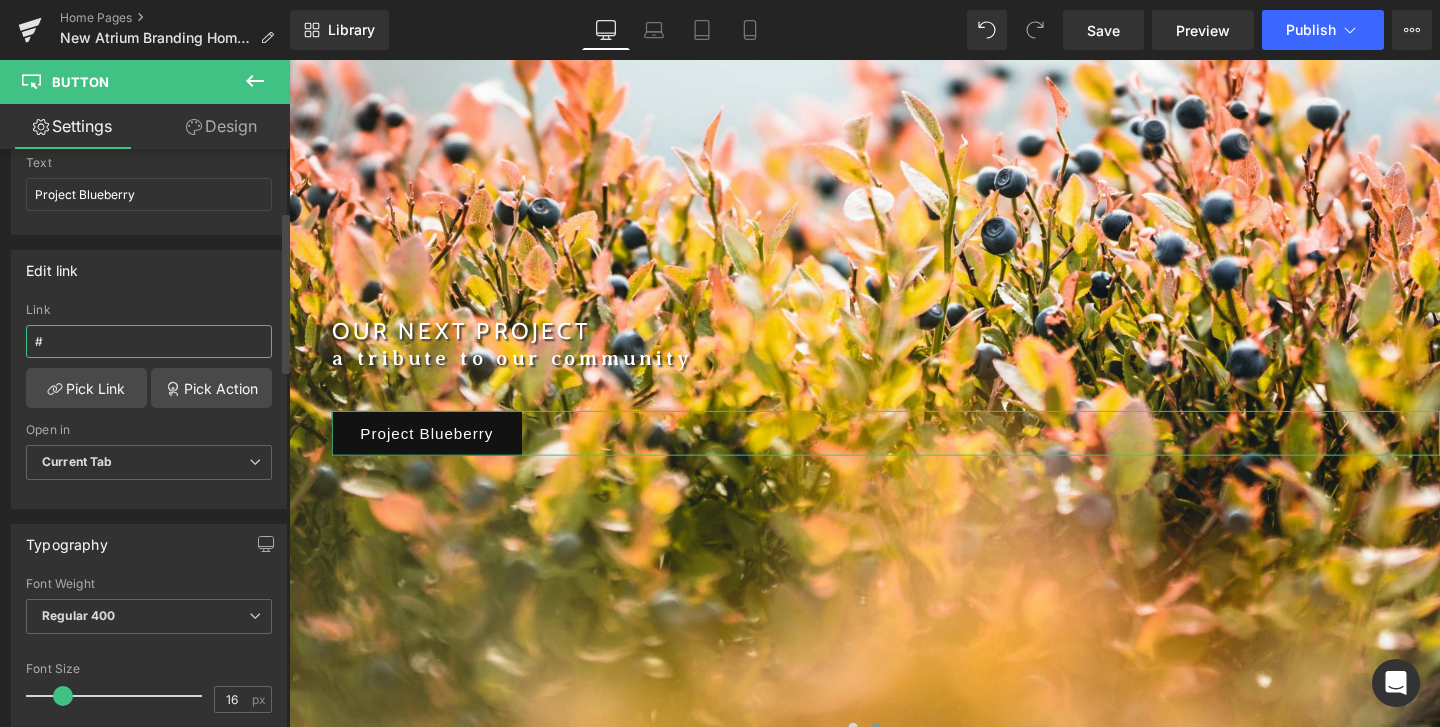 click on "#" at bounding box center (149, 341) 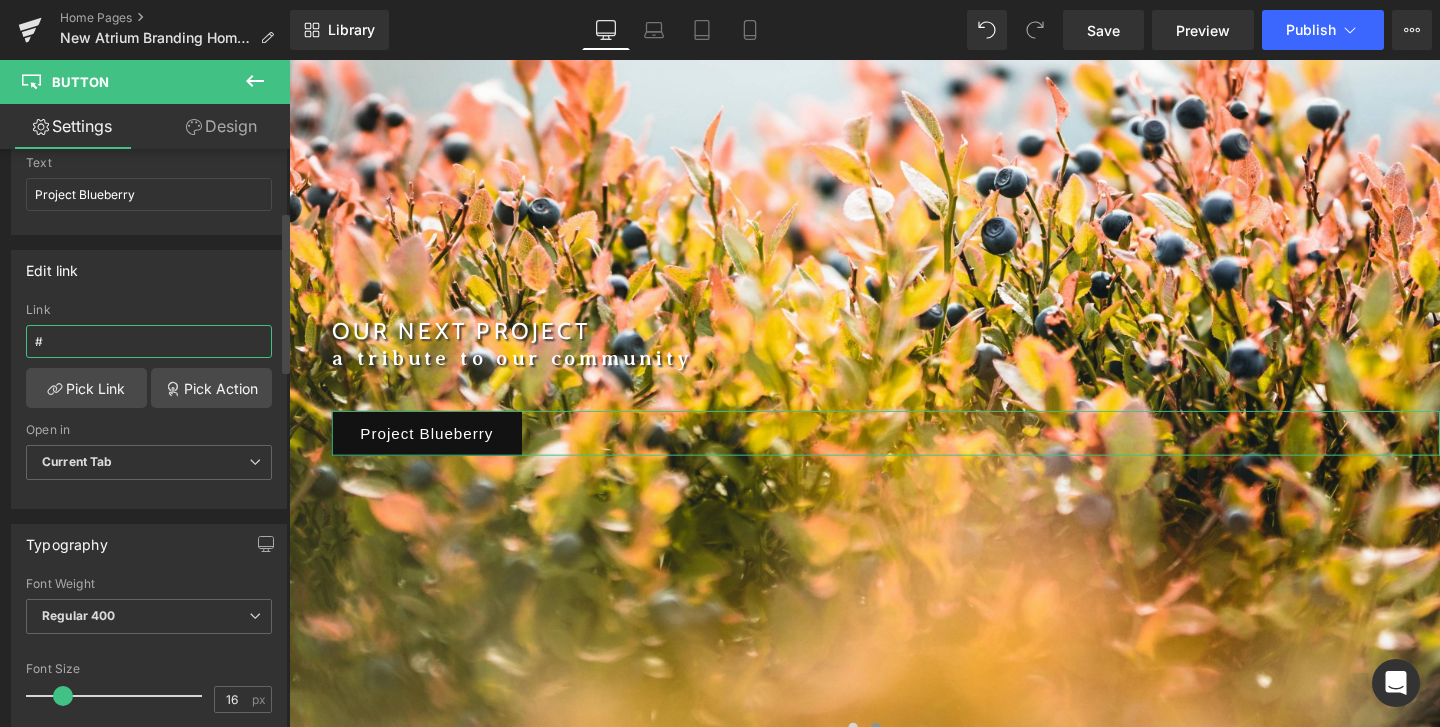 paste on "https://atriumfragrance.com/products/project-blueberry" 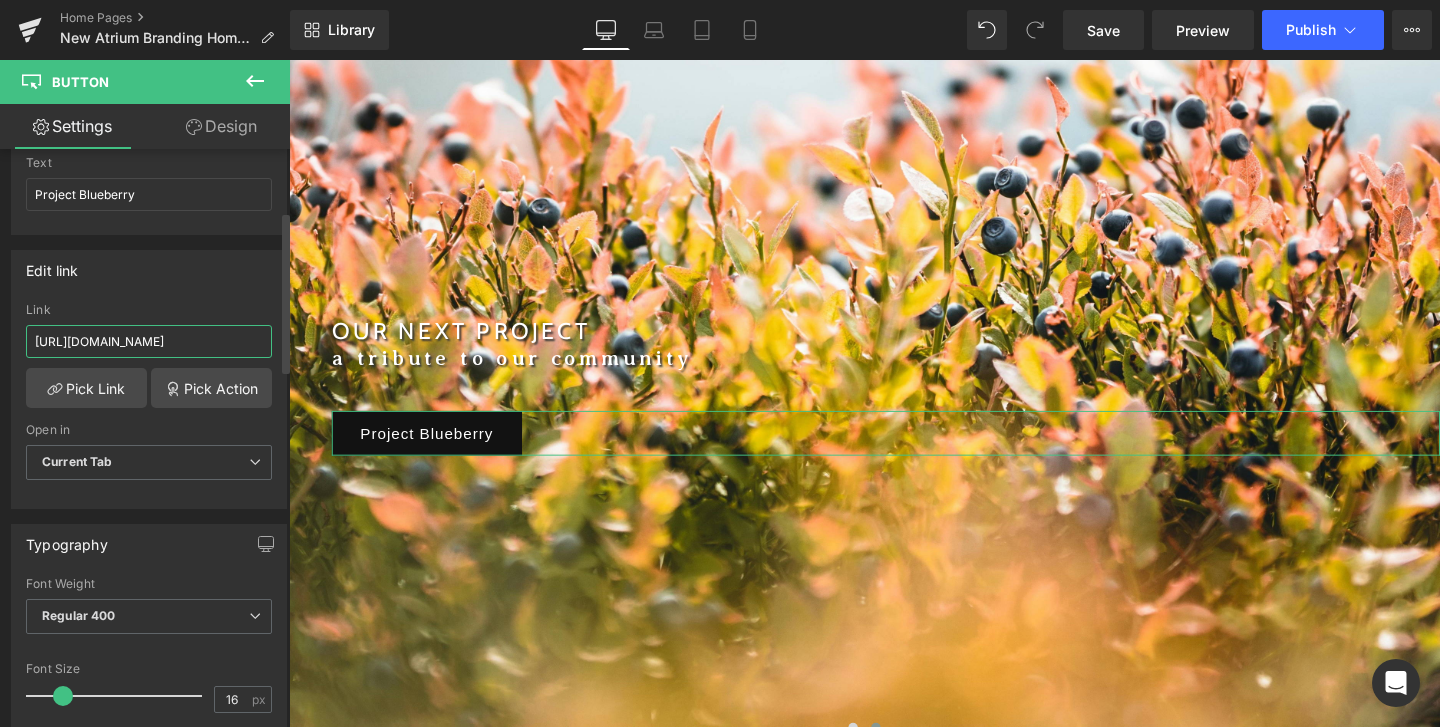 scroll, scrollTop: 0, scrollLeft: 0, axis: both 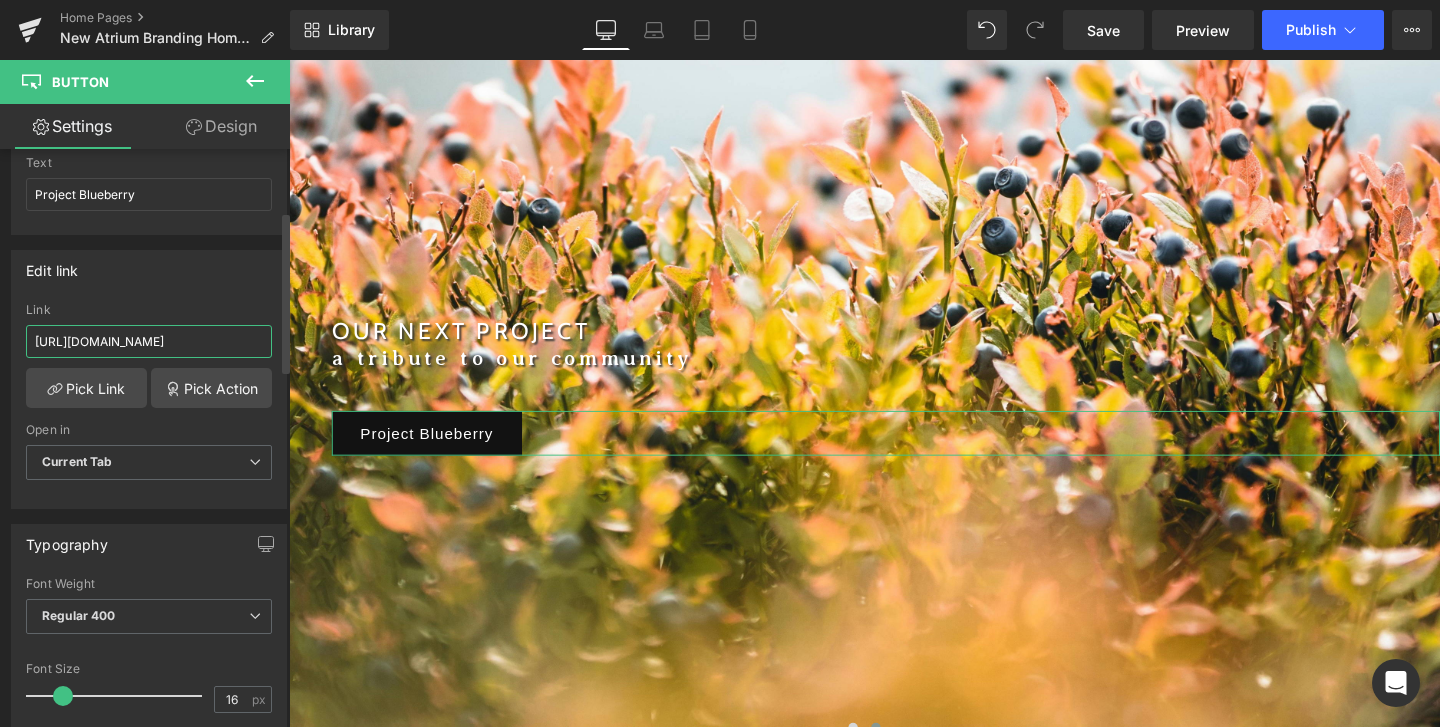 type on "https://atriumfragrance.com/products/project-blueberry" 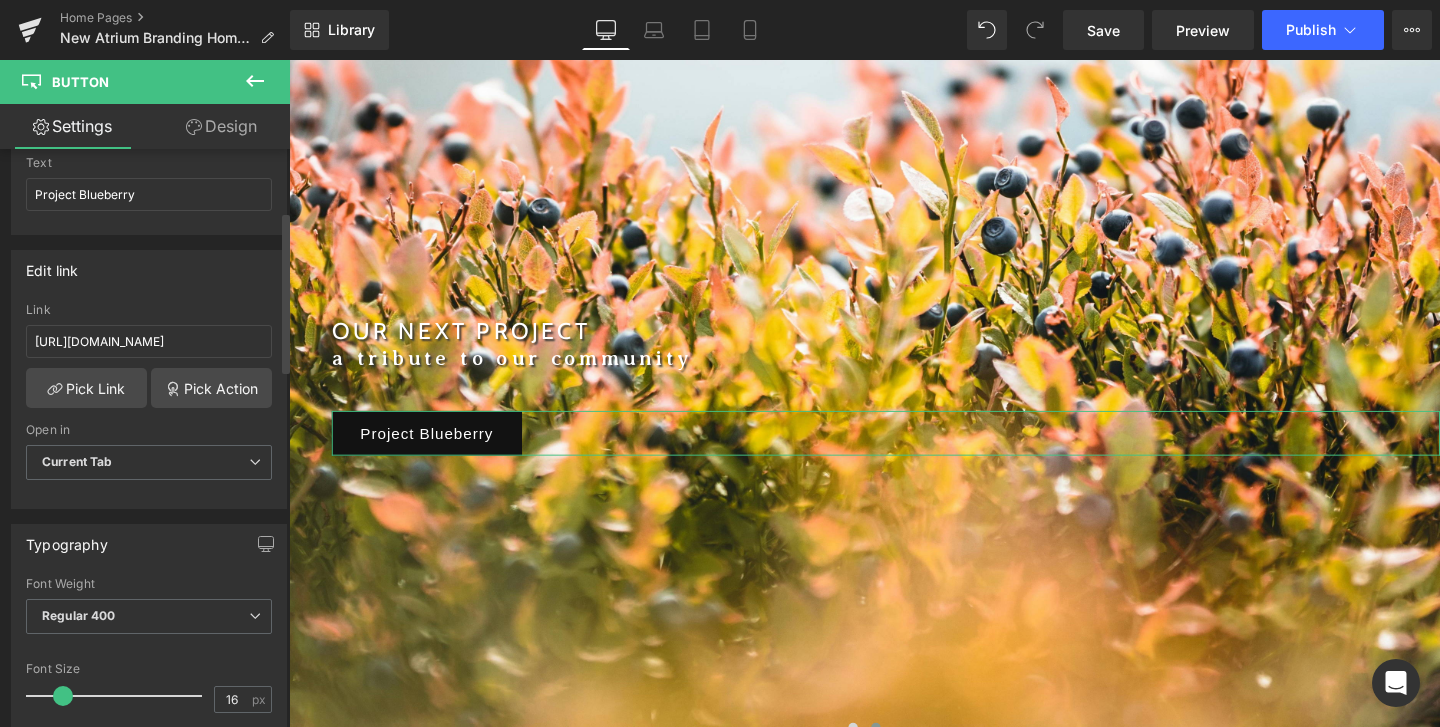 click on "Link" at bounding box center [149, 310] 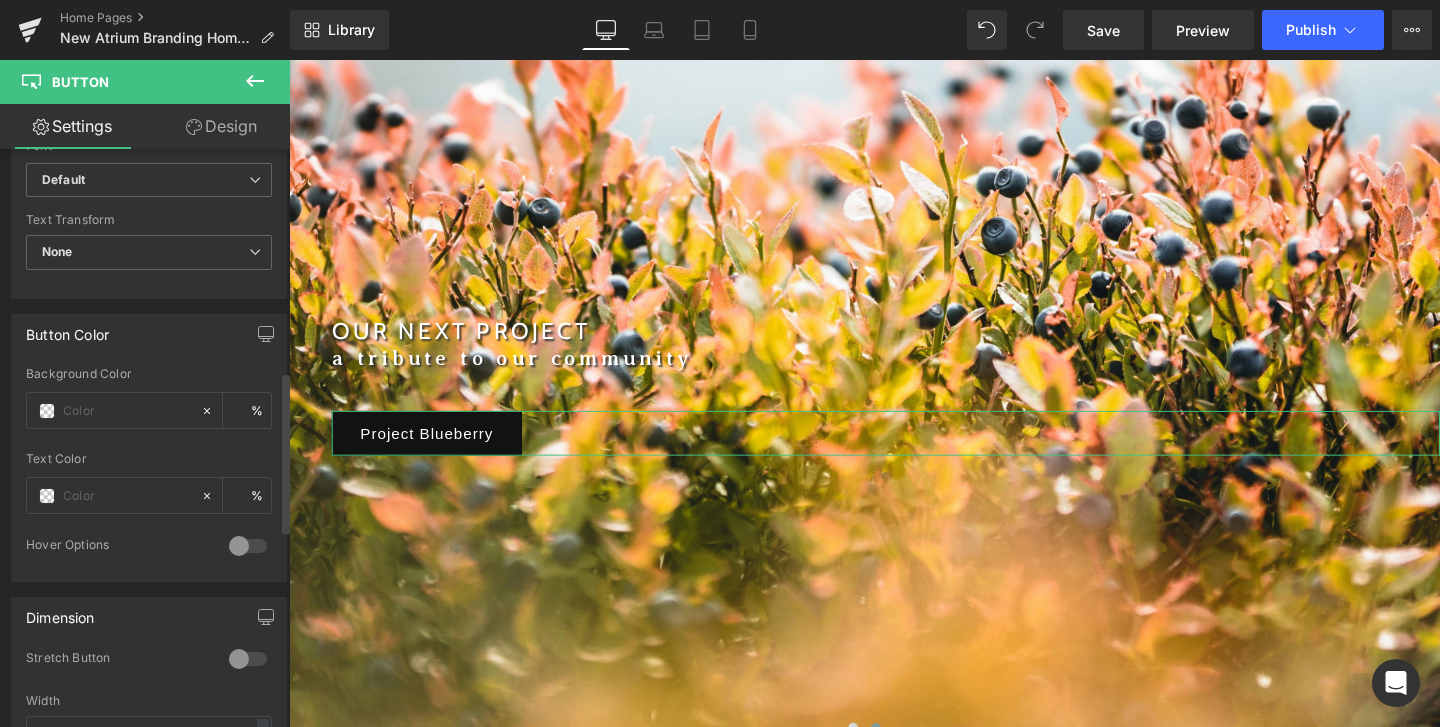 scroll, scrollTop: 814, scrollLeft: 0, axis: vertical 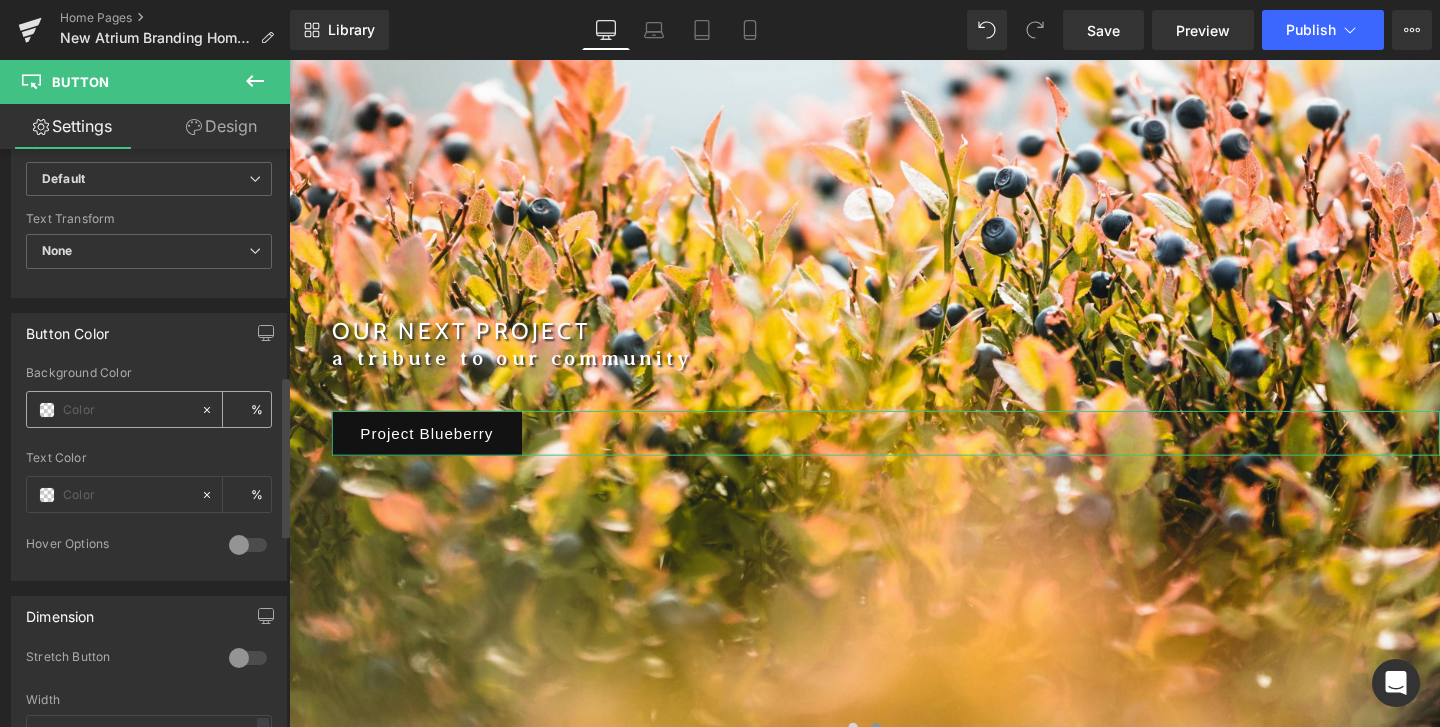 click at bounding box center [127, 410] 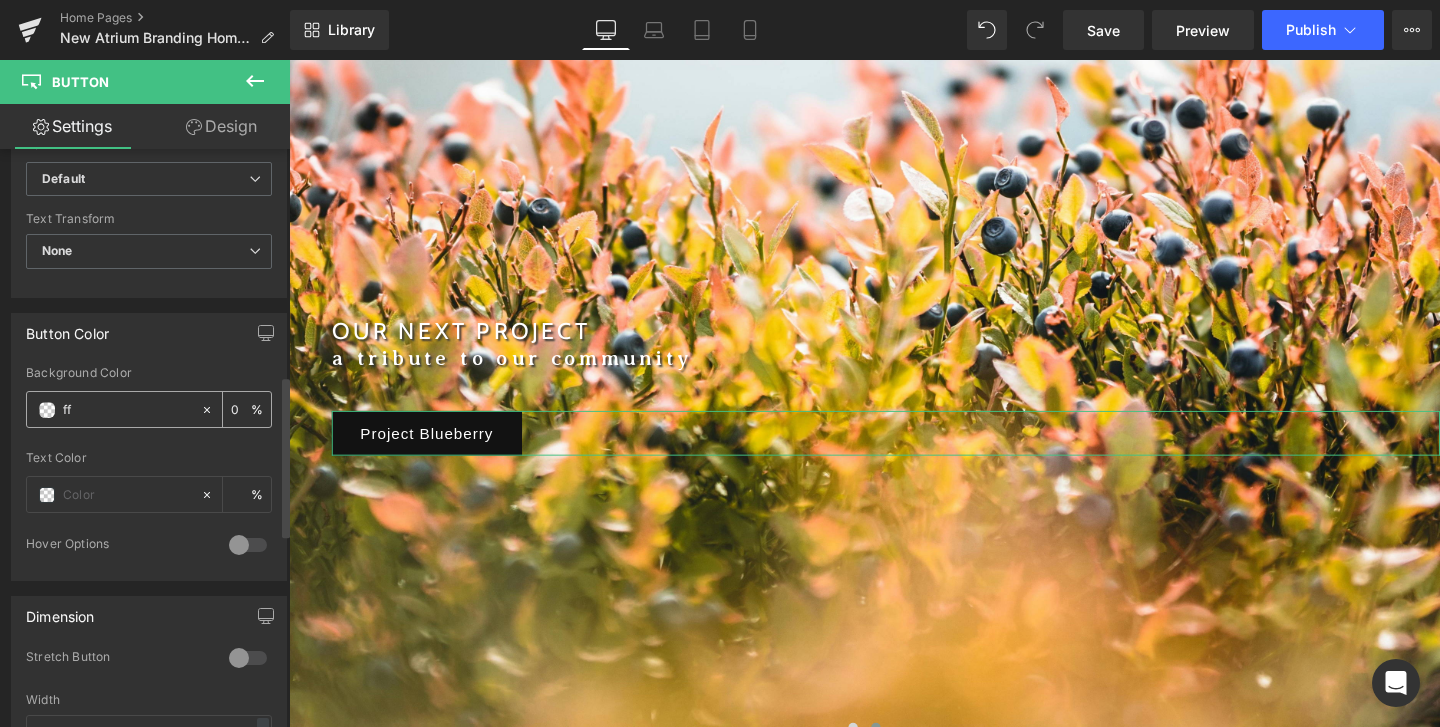 type on "fff" 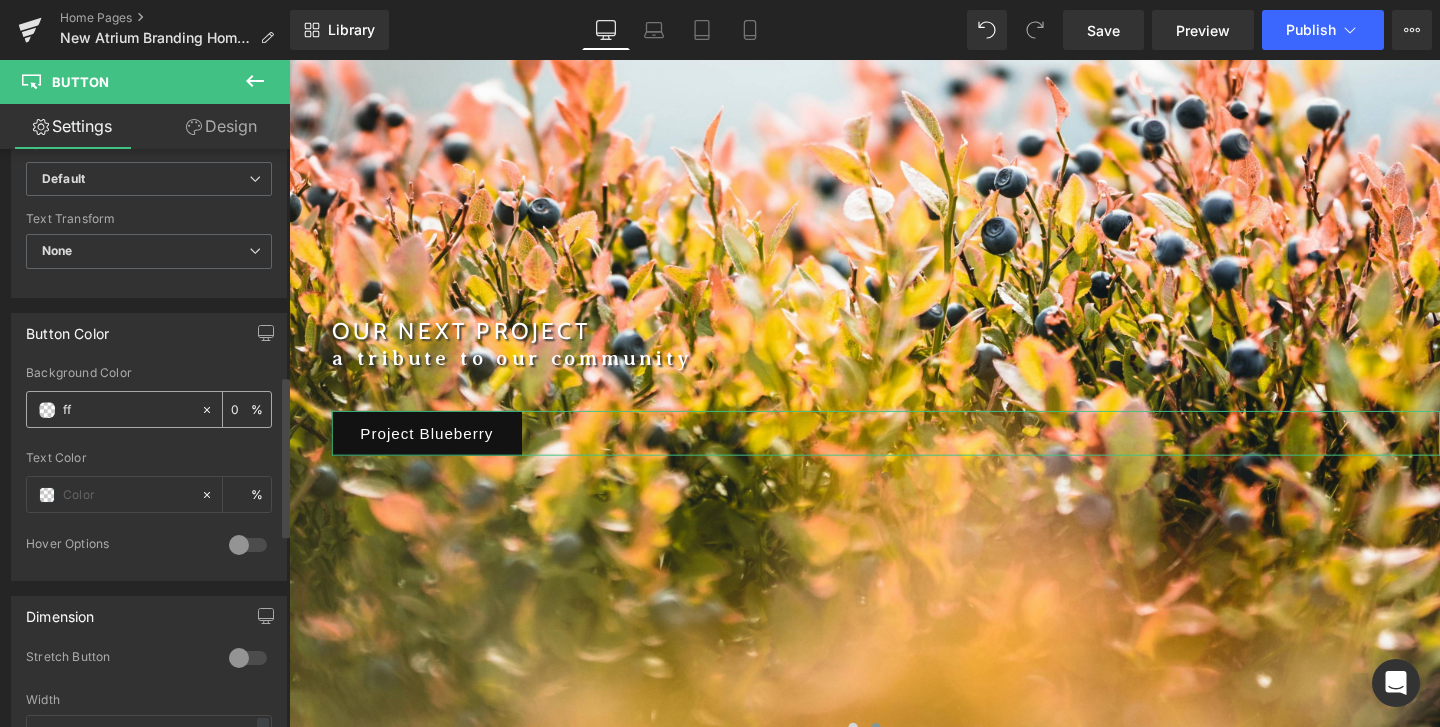 type on "0" 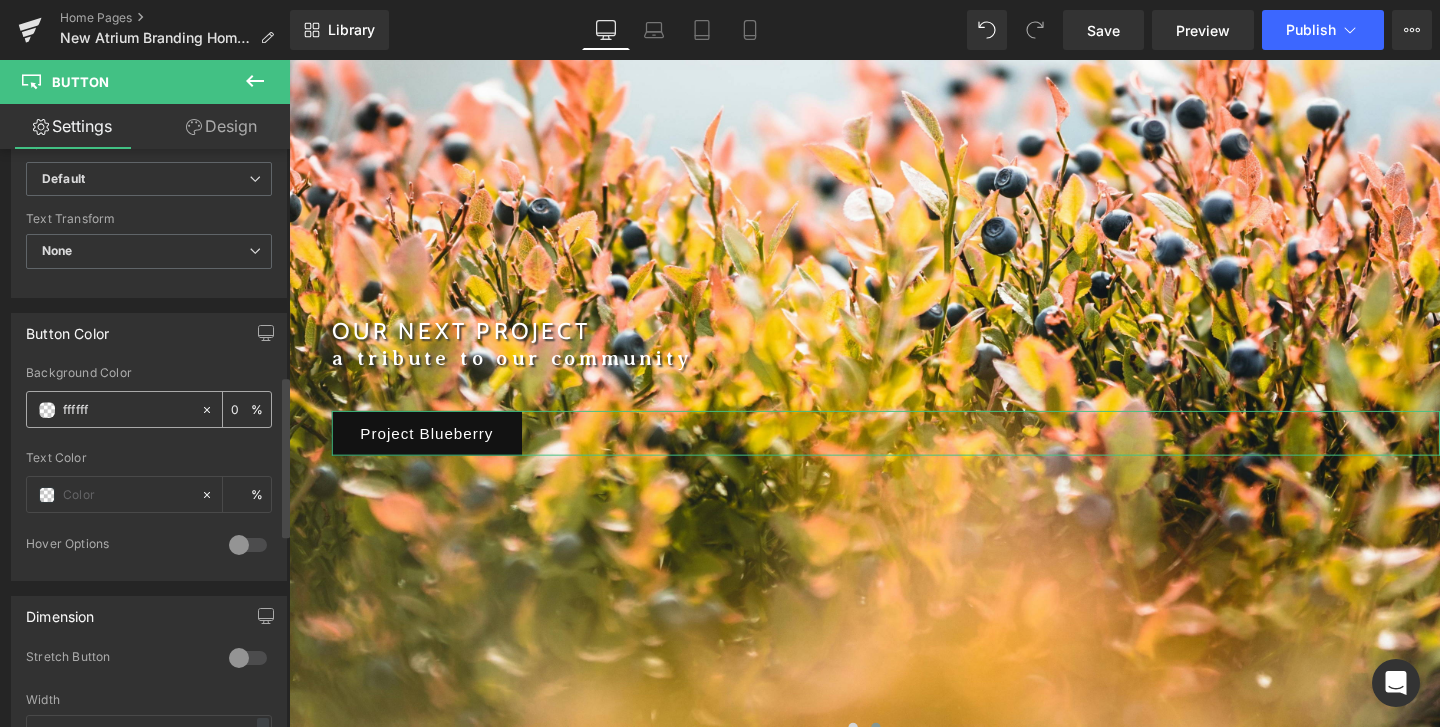 type on "fffffff" 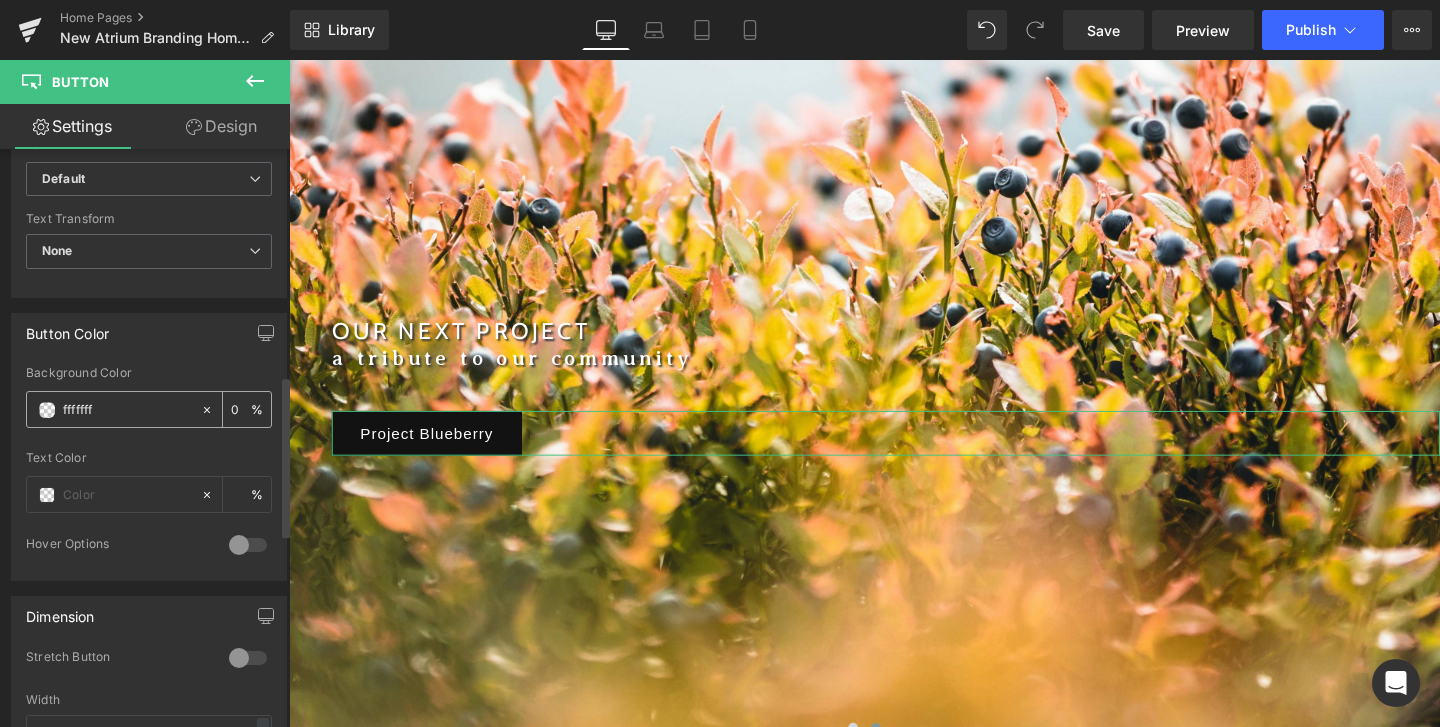 type on "0" 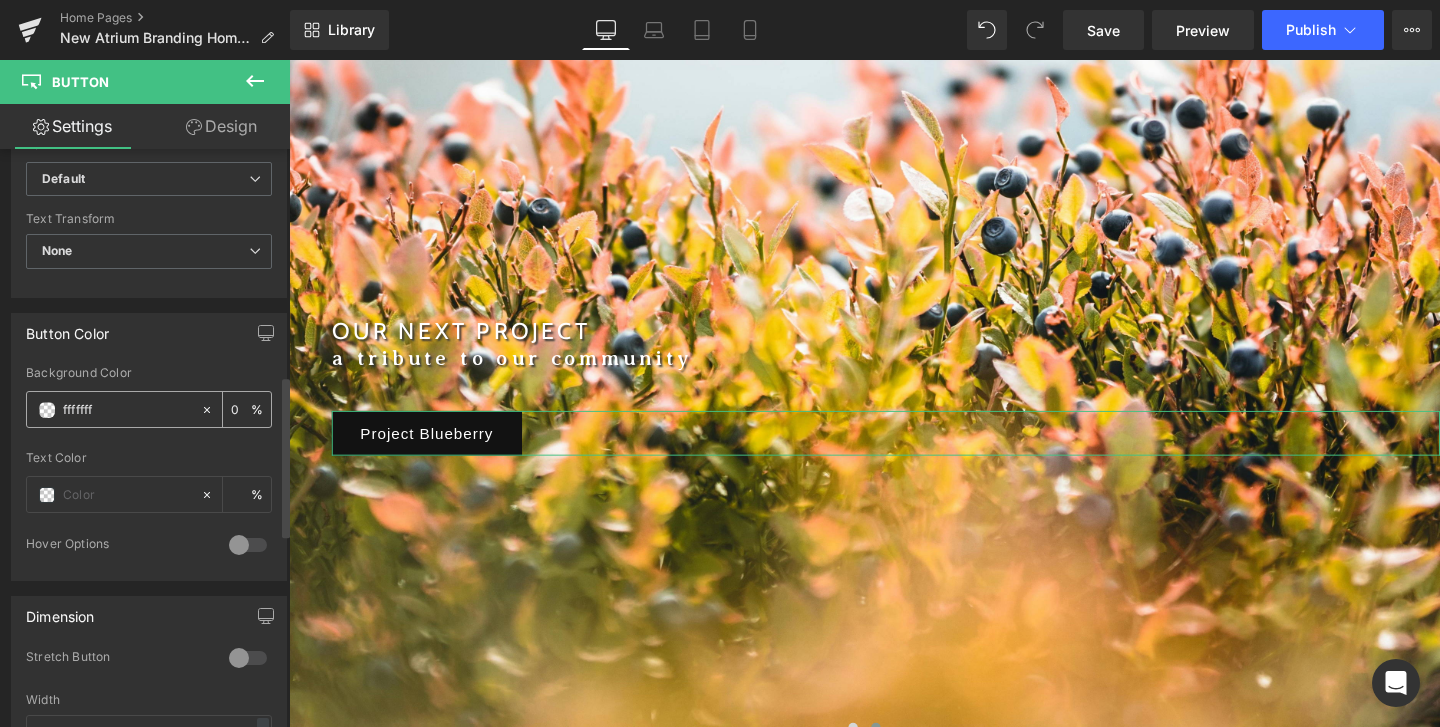 type on "ffffff" 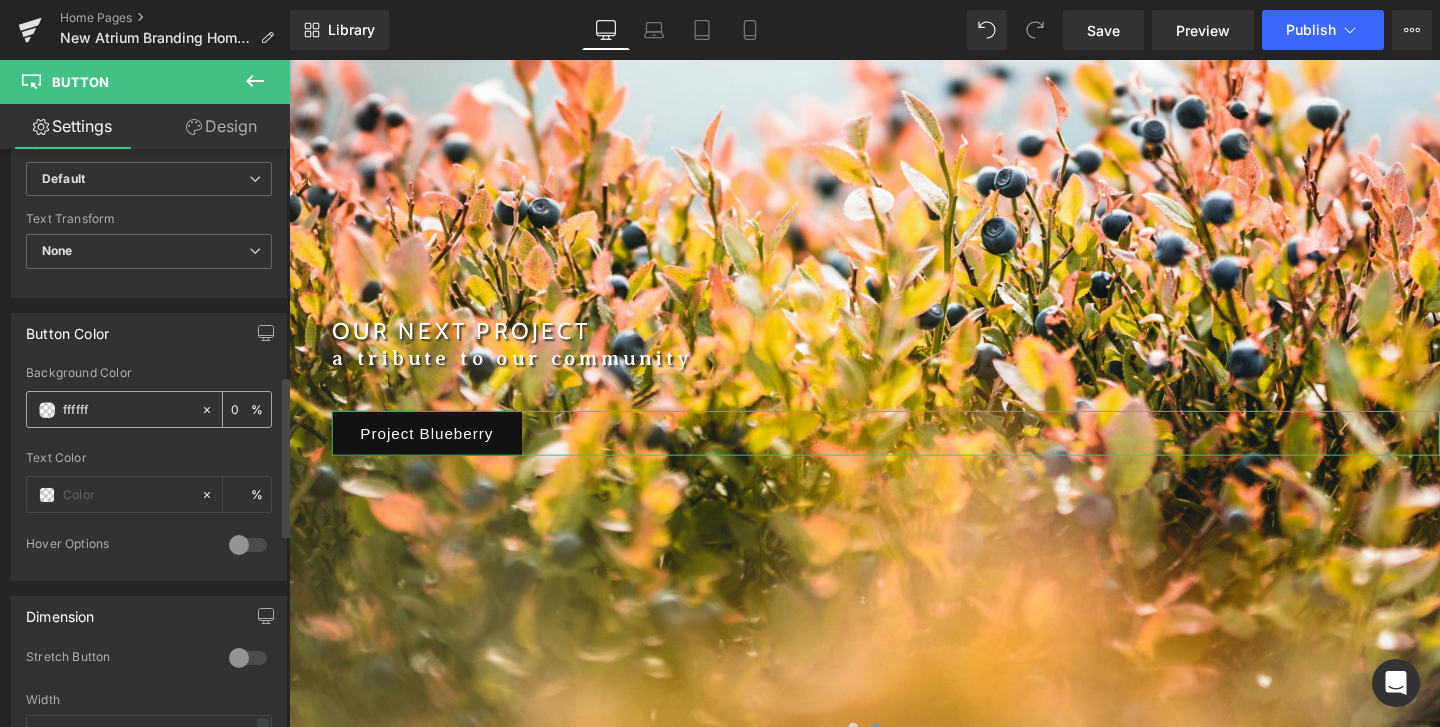 type on "100" 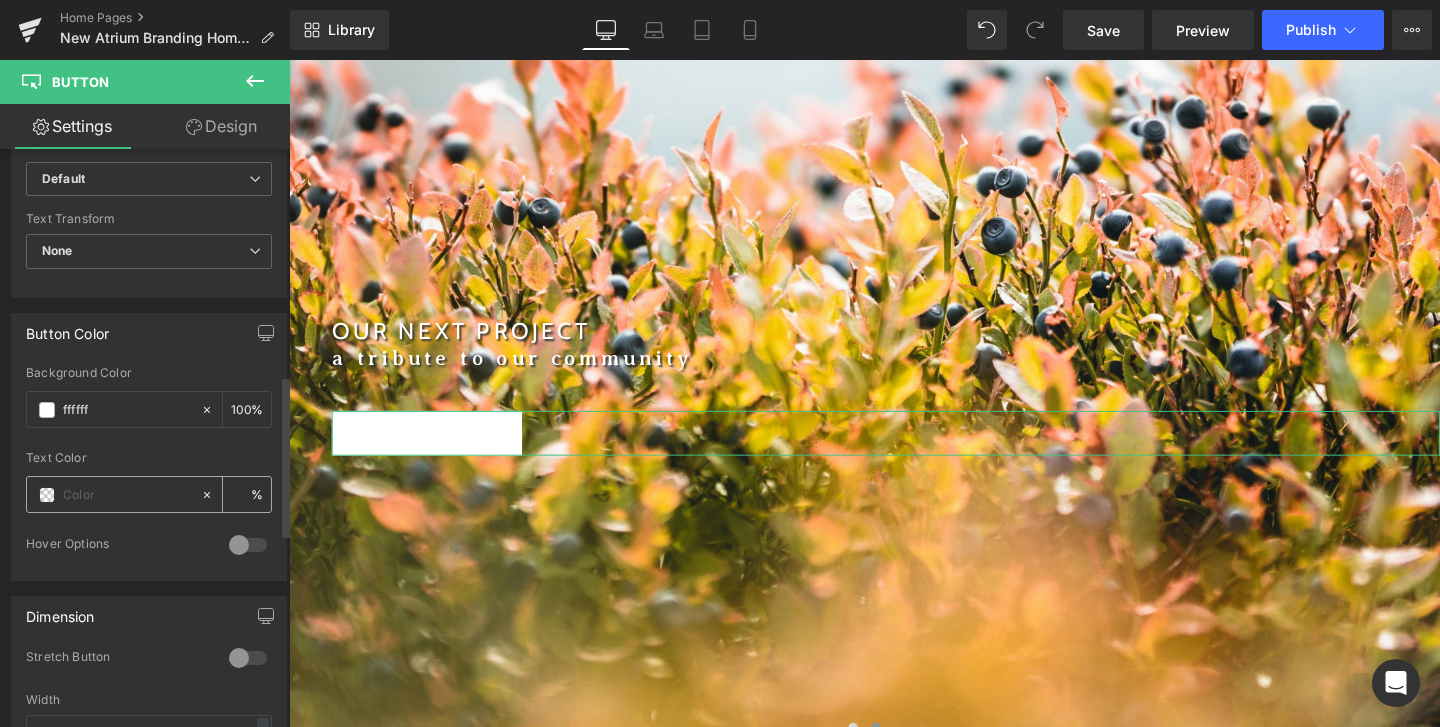 click at bounding box center (127, 495) 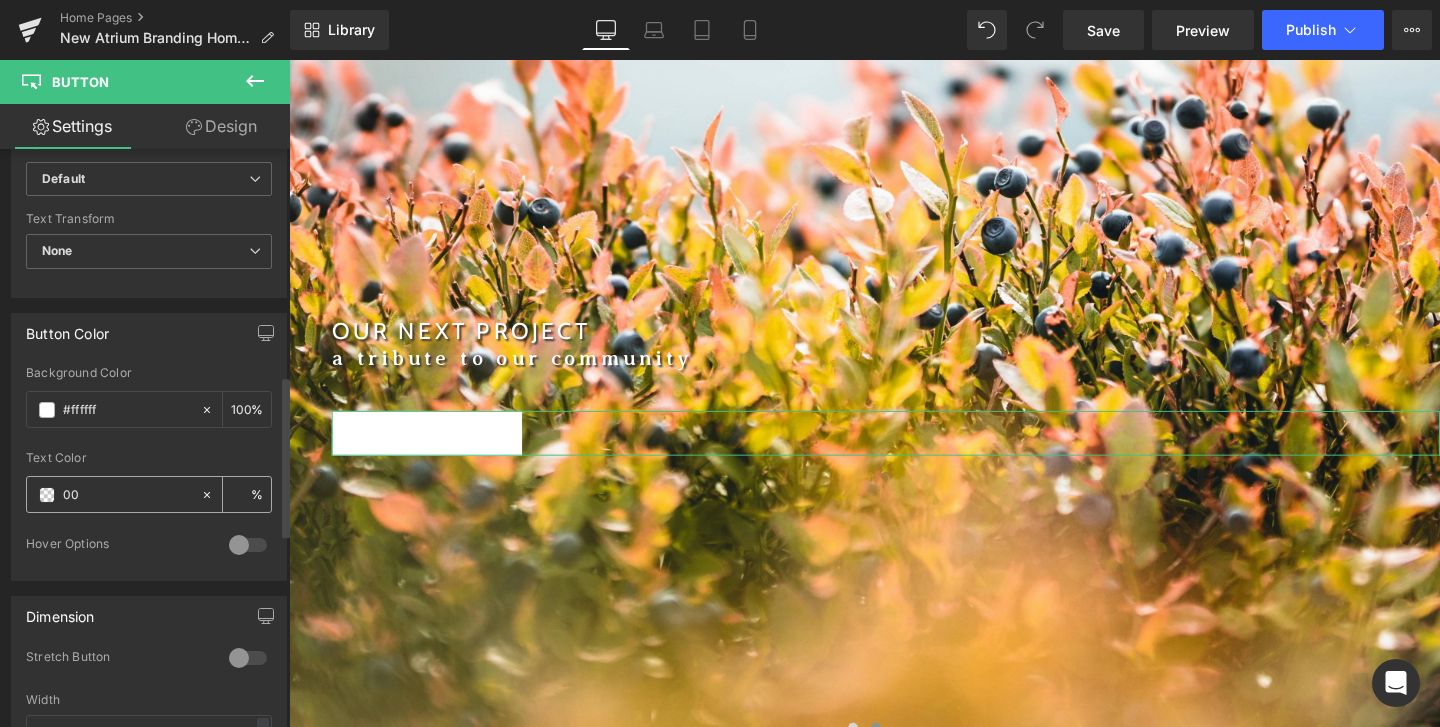 type on "000" 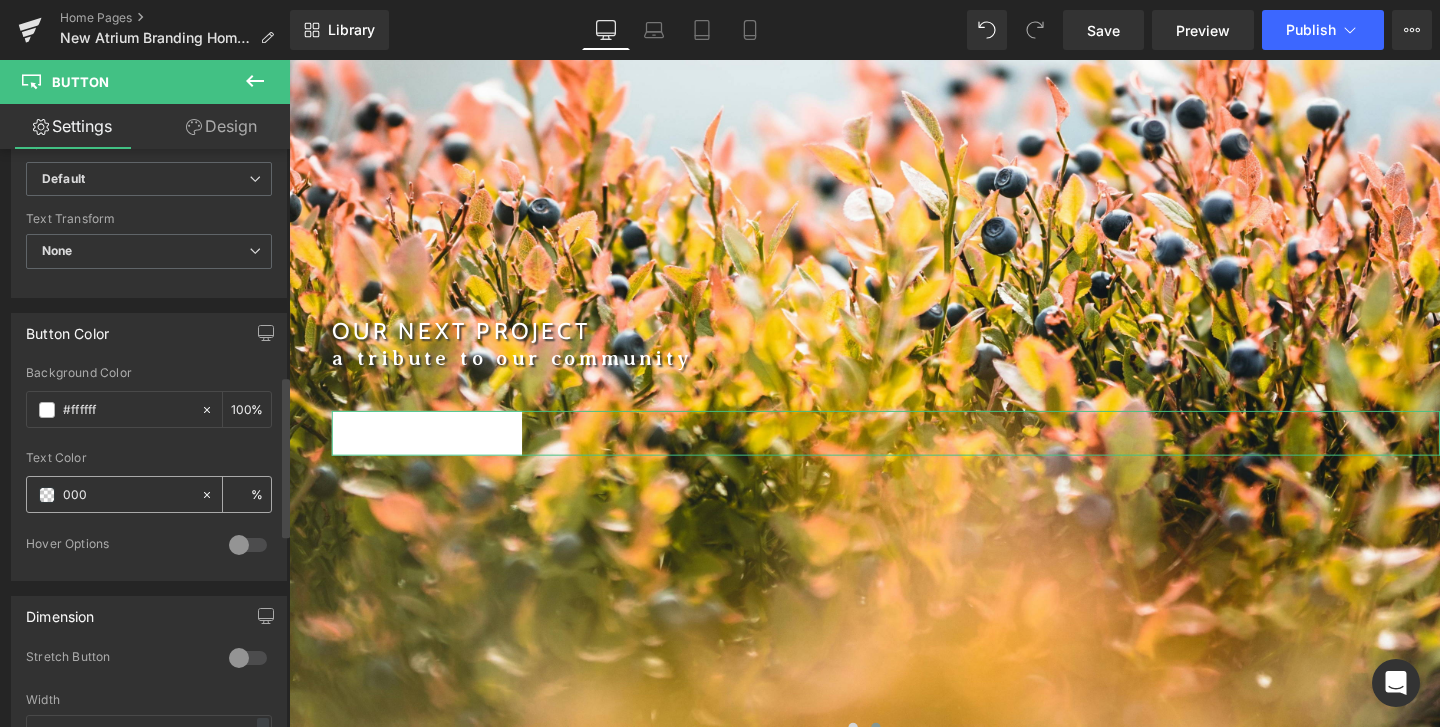 type on "100" 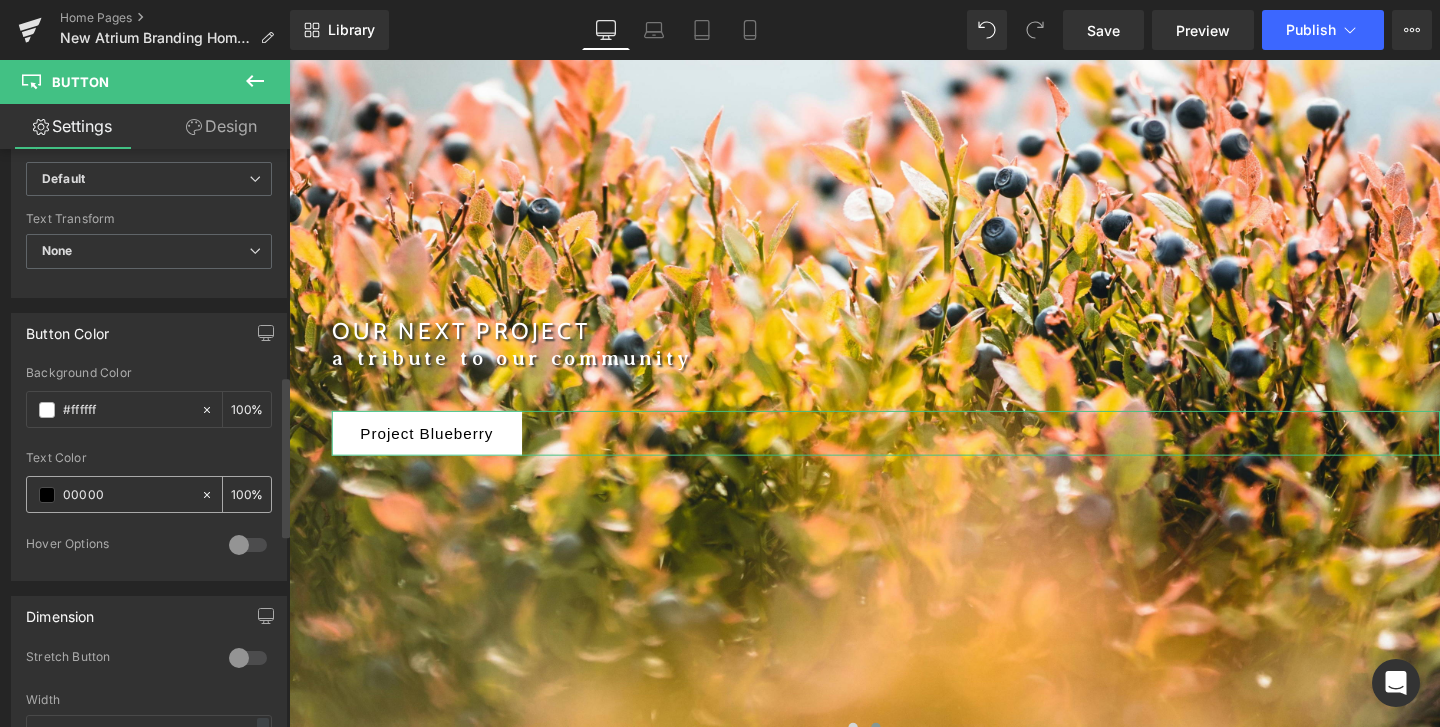 type on "000000" 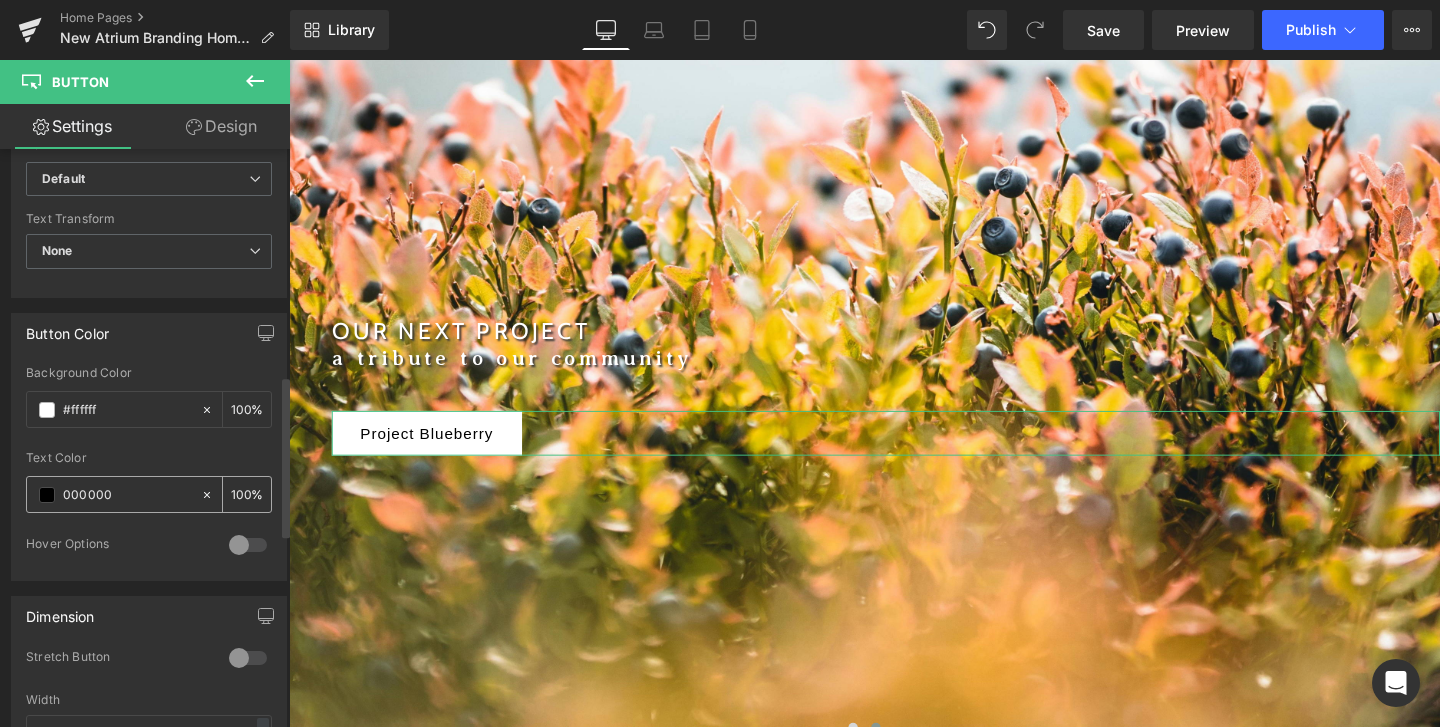 type on "100" 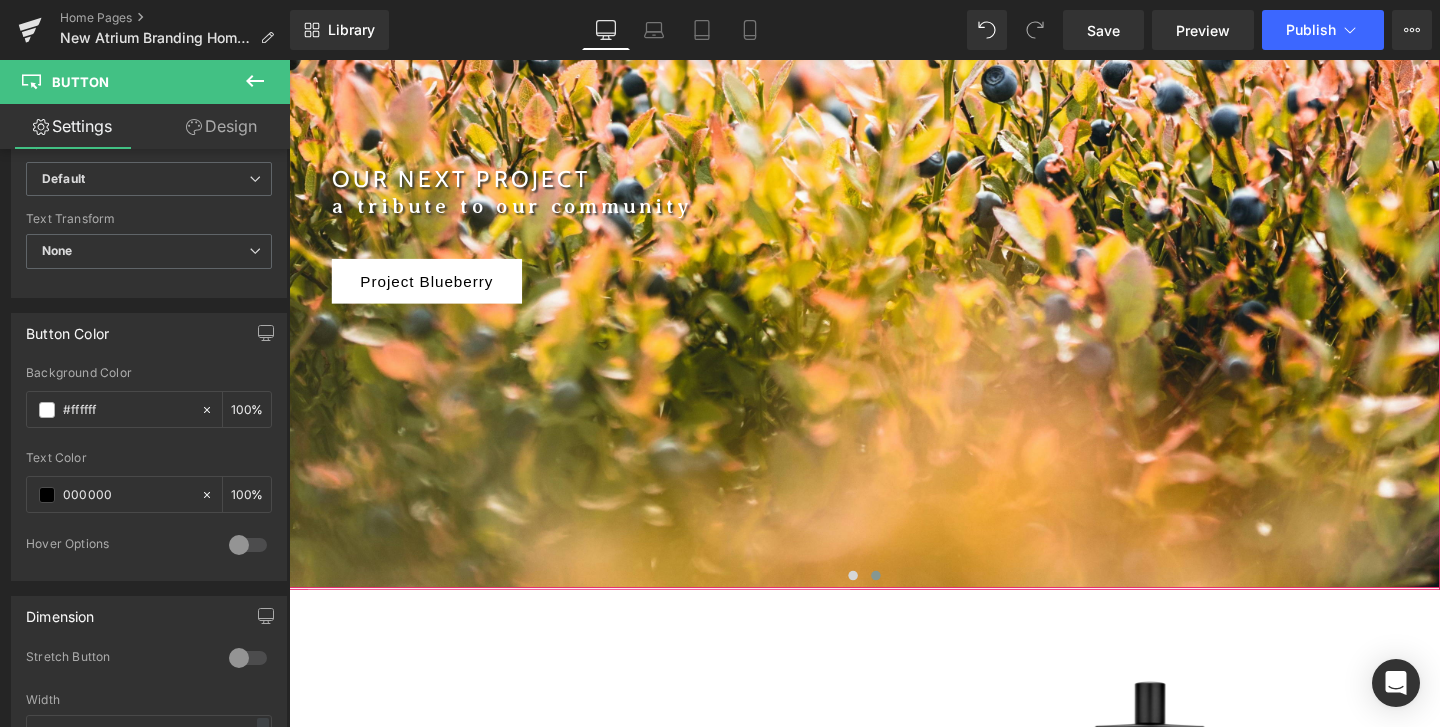 scroll, scrollTop: 504, scrollLeft: 0, axis: vertical 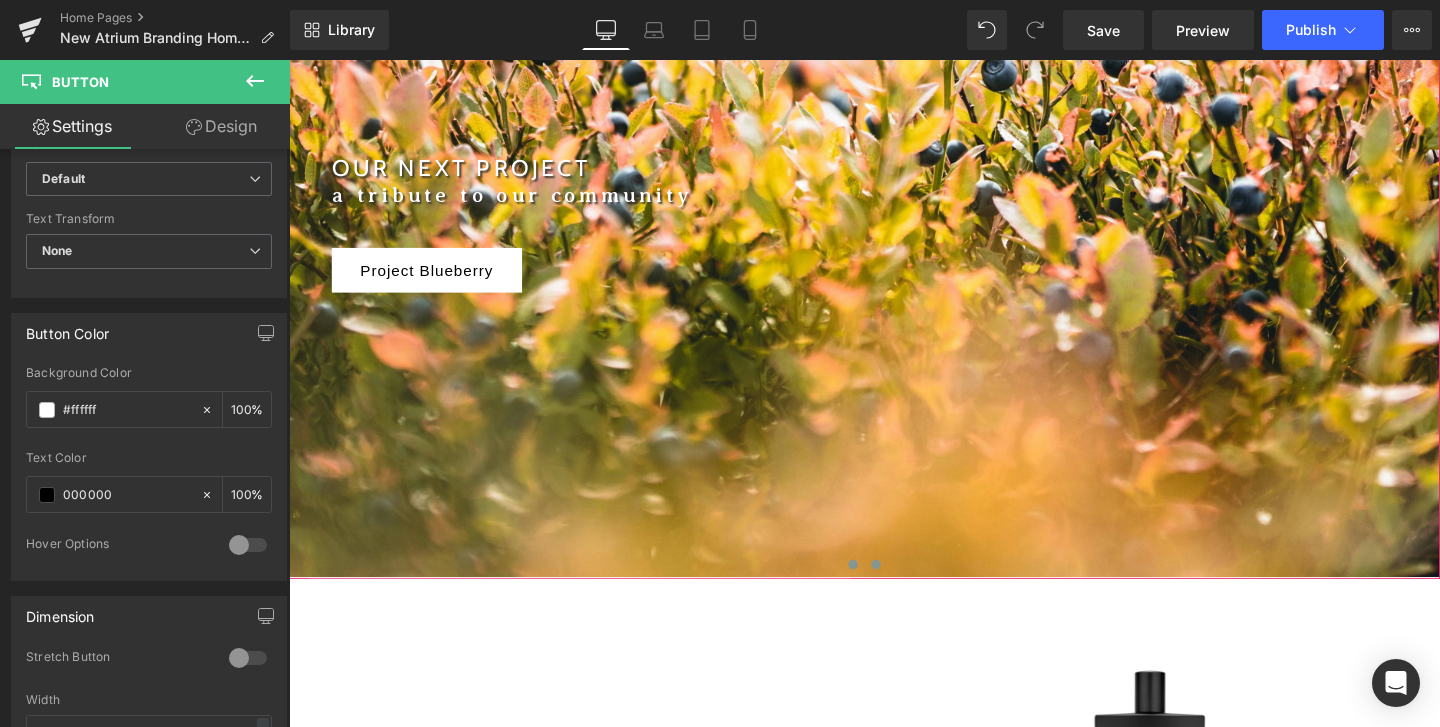 click at bounding box center (882, 590) 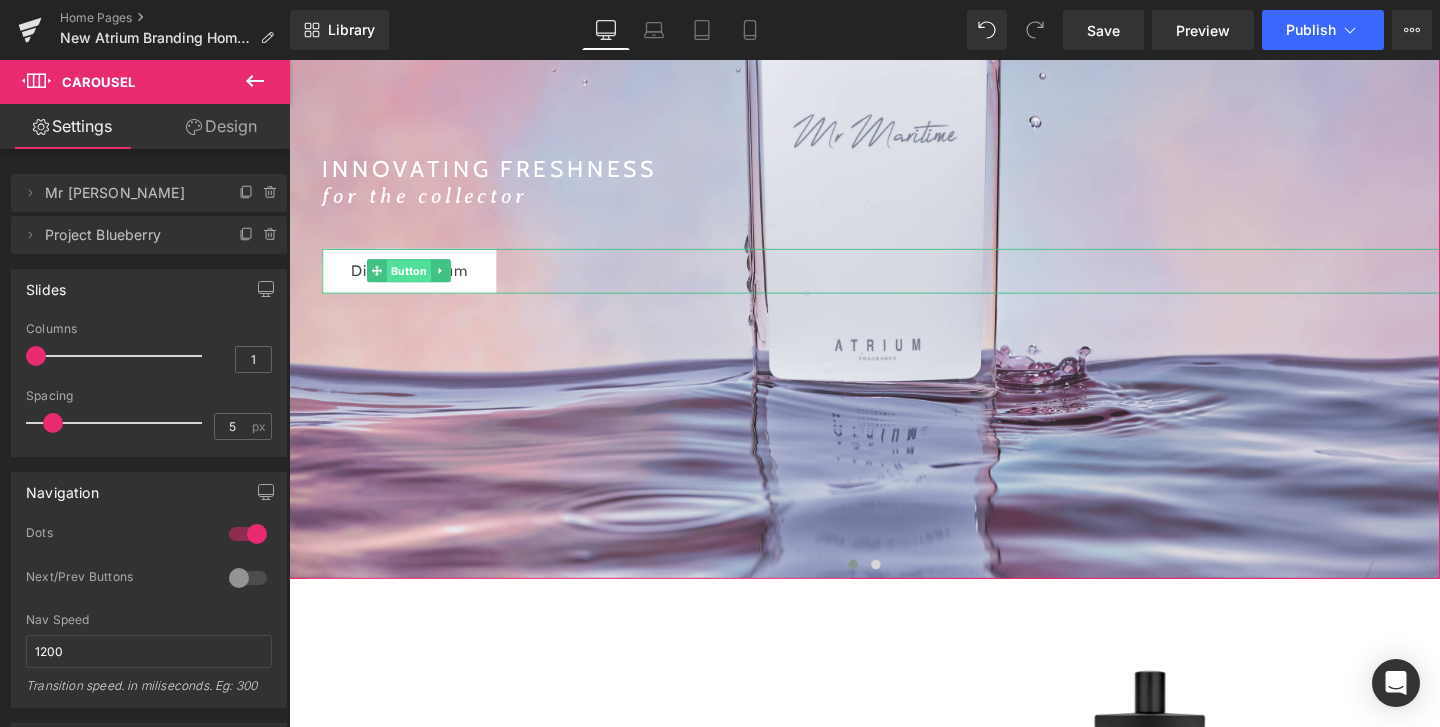 click on "Button" at bounding box center (415, 281) 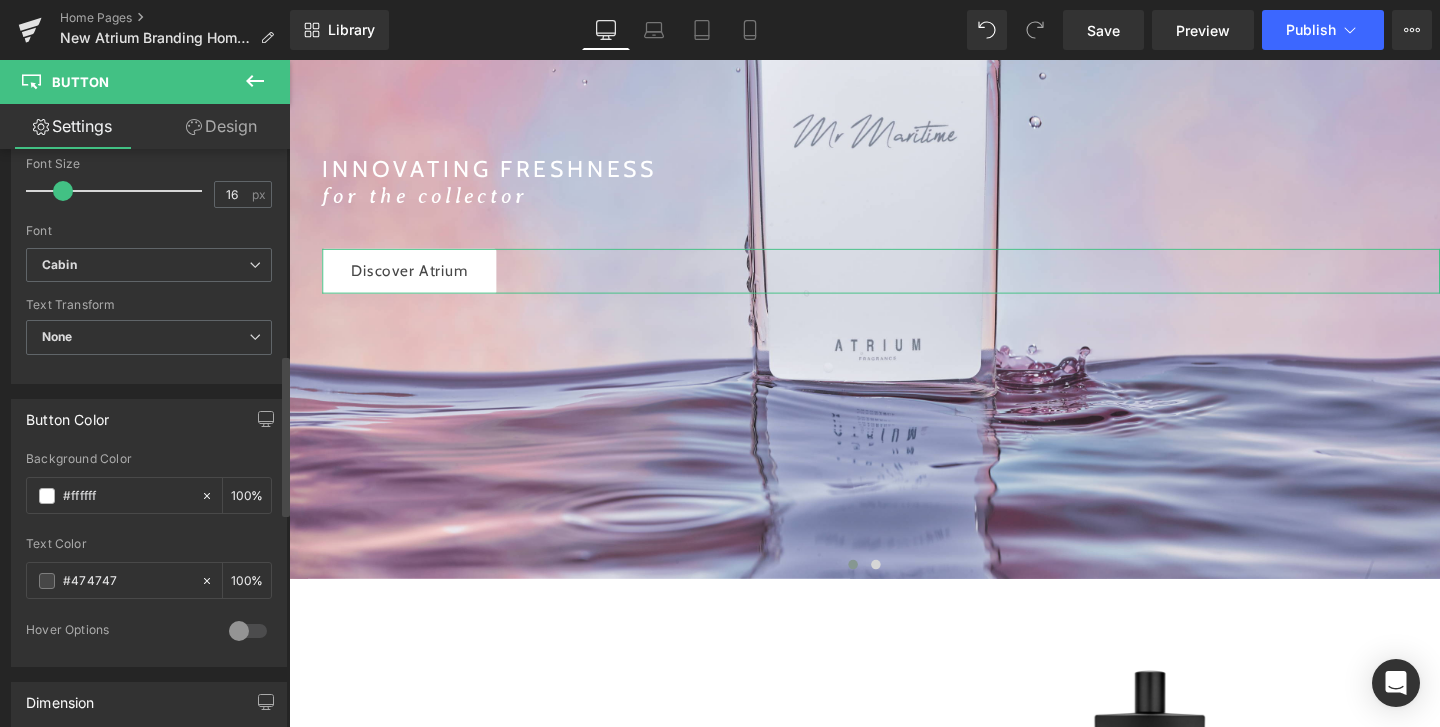 scroll, scrollTop: 724, scrollLeft: 0, axis: vertical 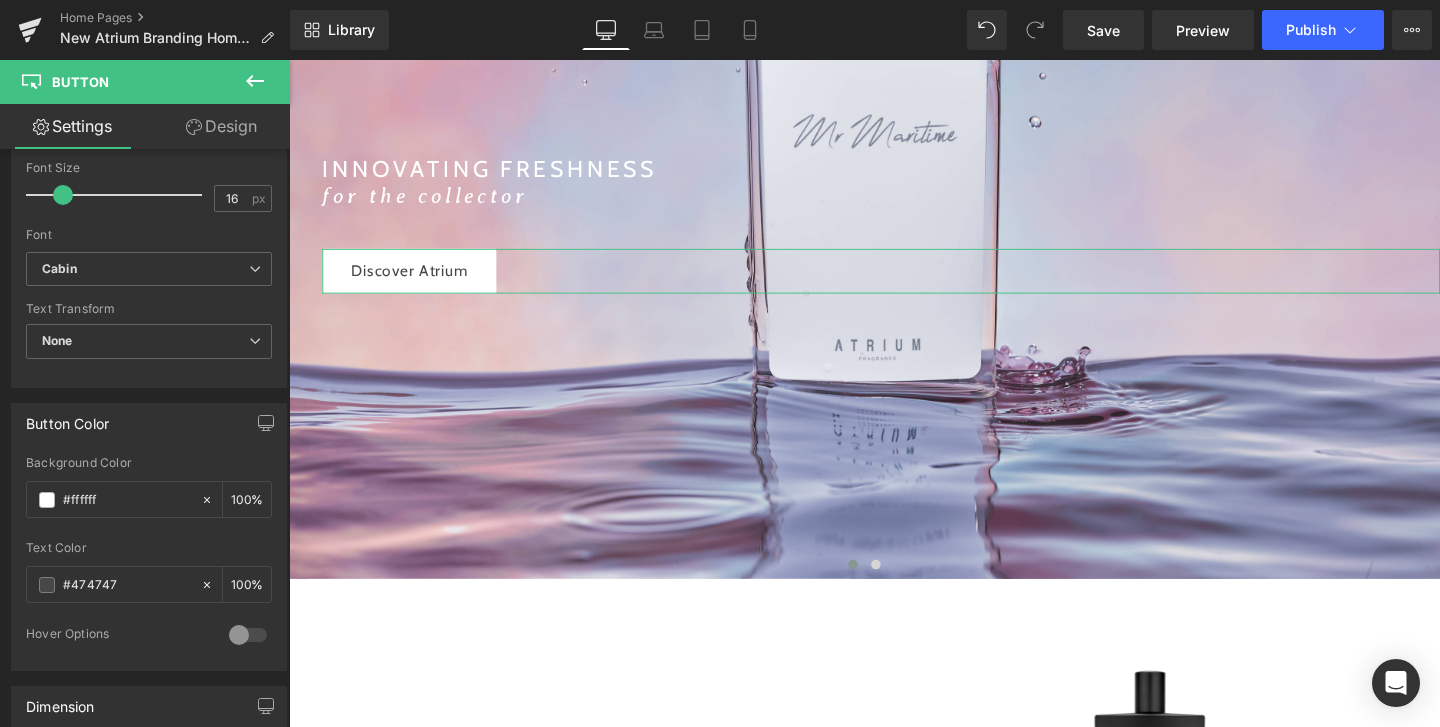 click on "Design" at bounding box center (221, 126) 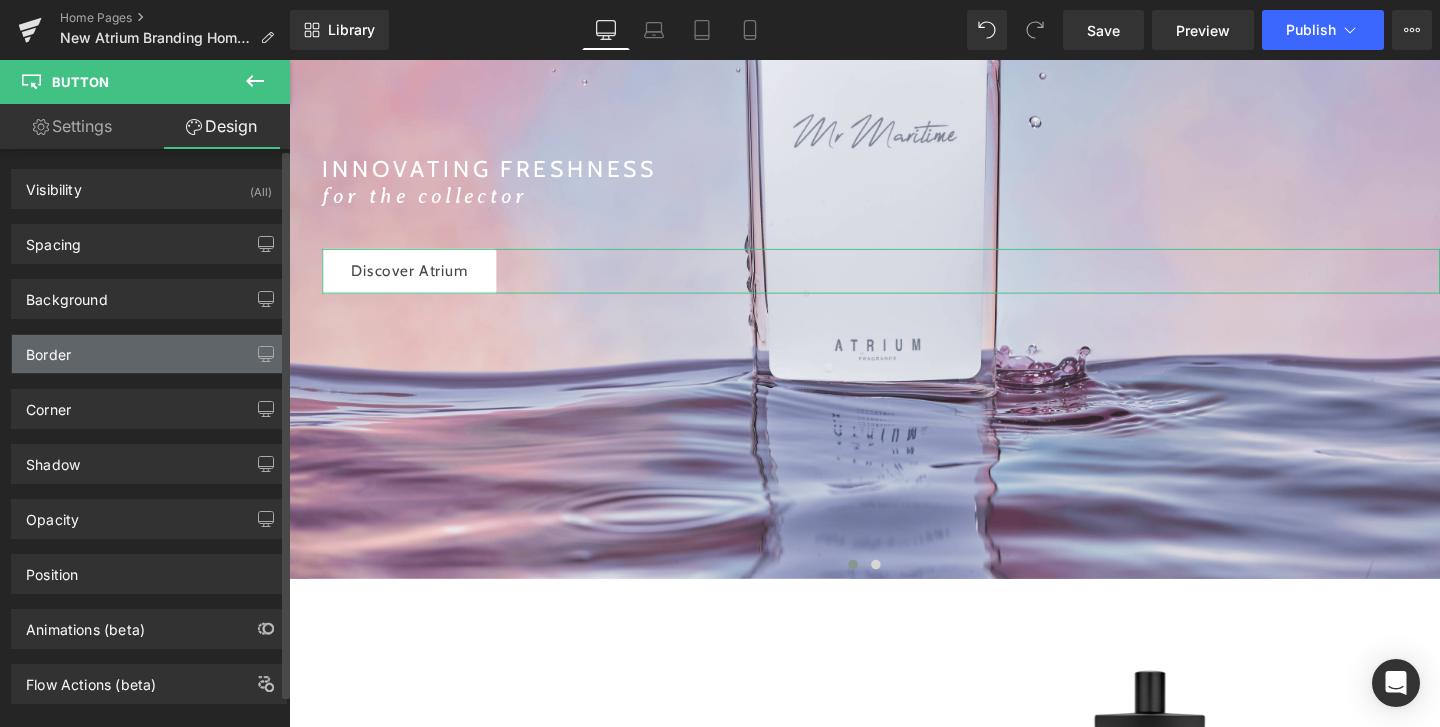 type on "#474747" 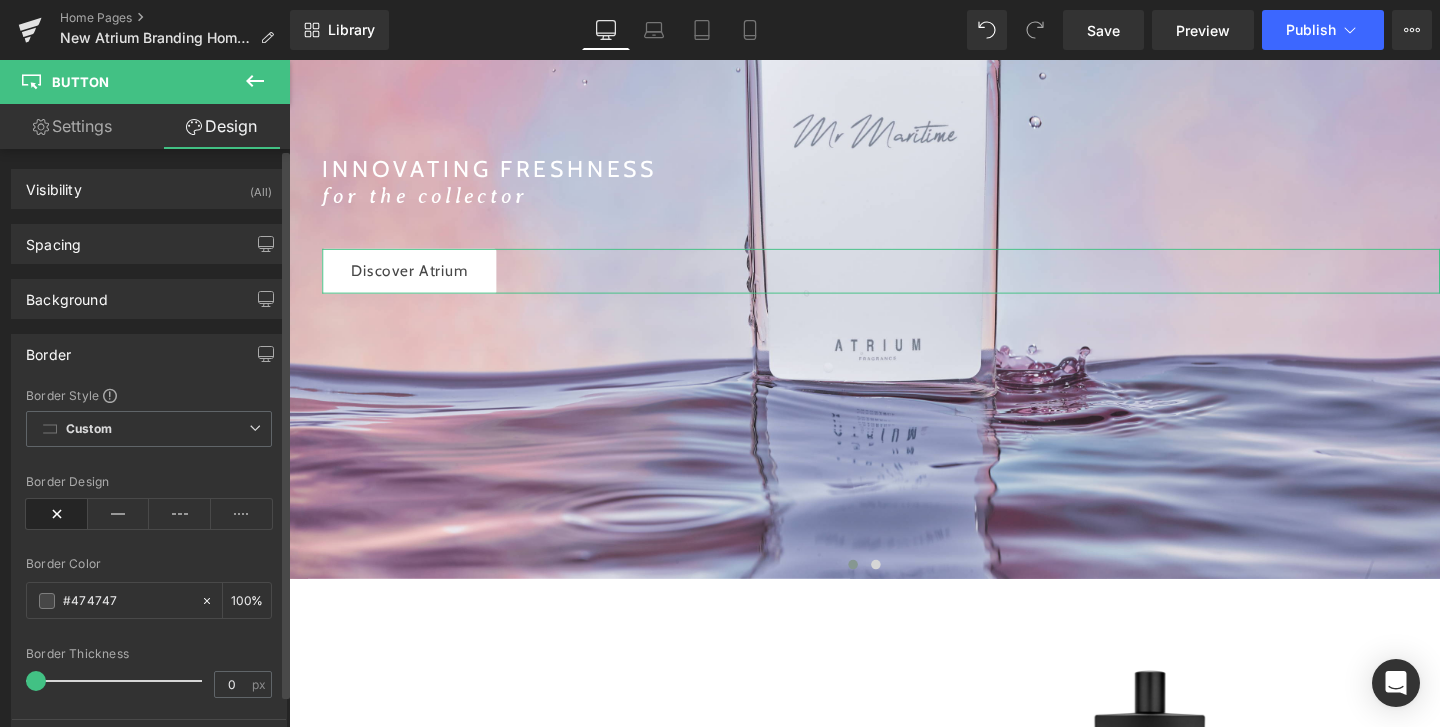 click on "Border" at bounding box center [149, 354] 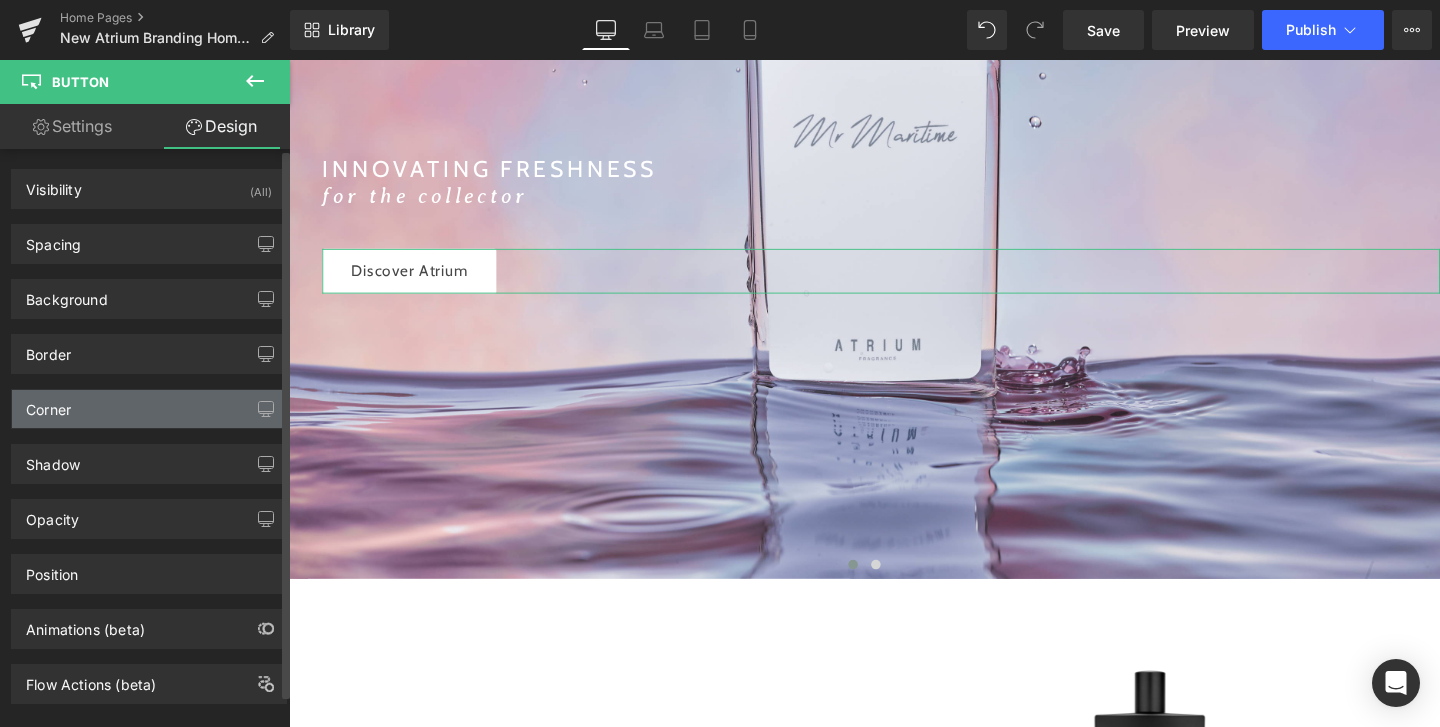 click on "Corner" at bounding box center (149, 409) 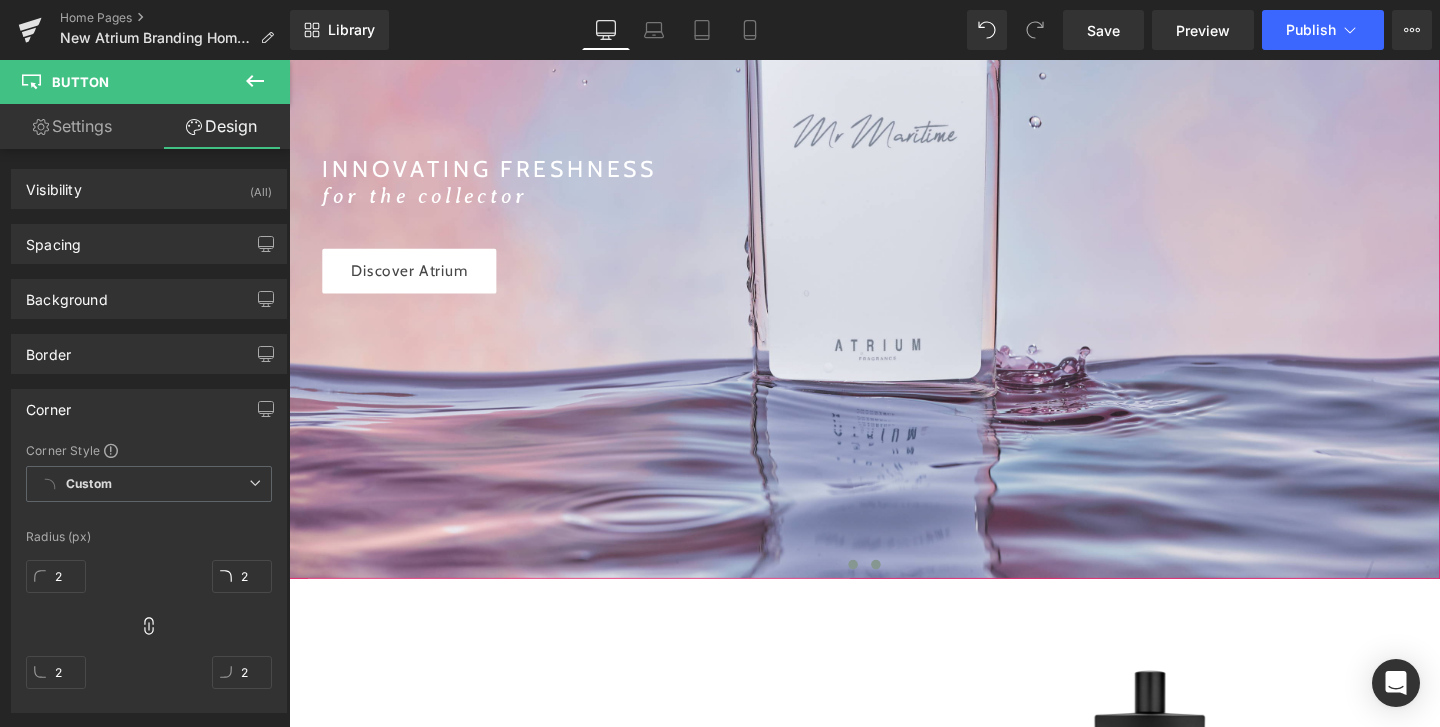 click at bounding box center [906, 590] 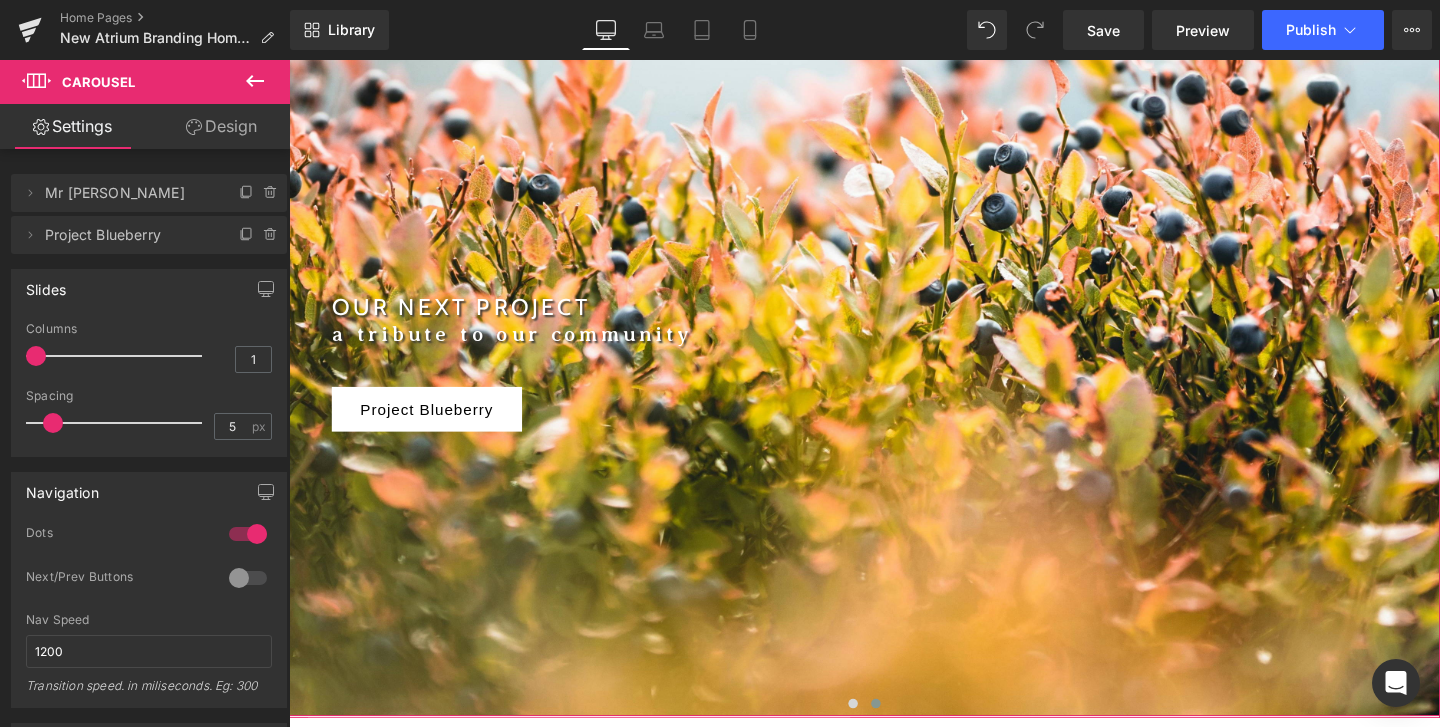 scroll, scrollTop: 341, scrollLeft: 0, axis: vertical 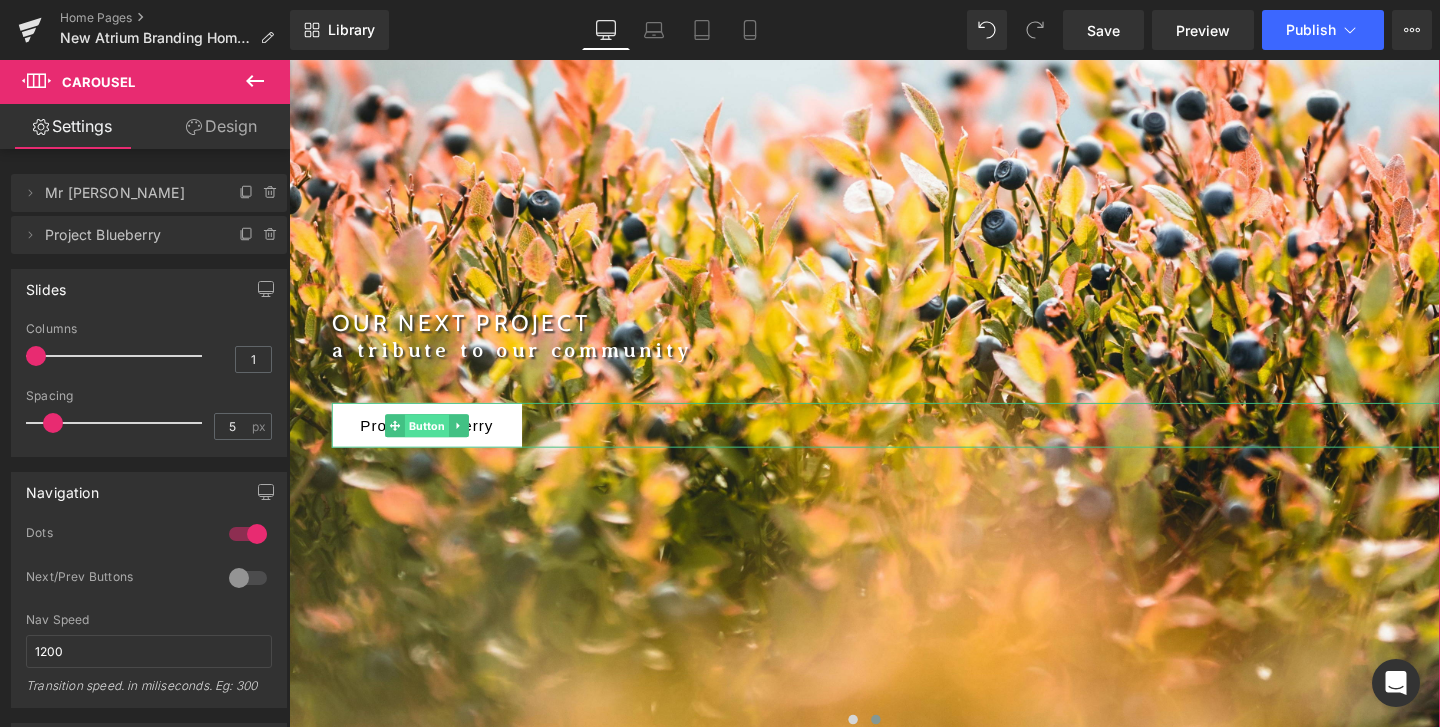 click on "Button" at bounding box center (434, 444) 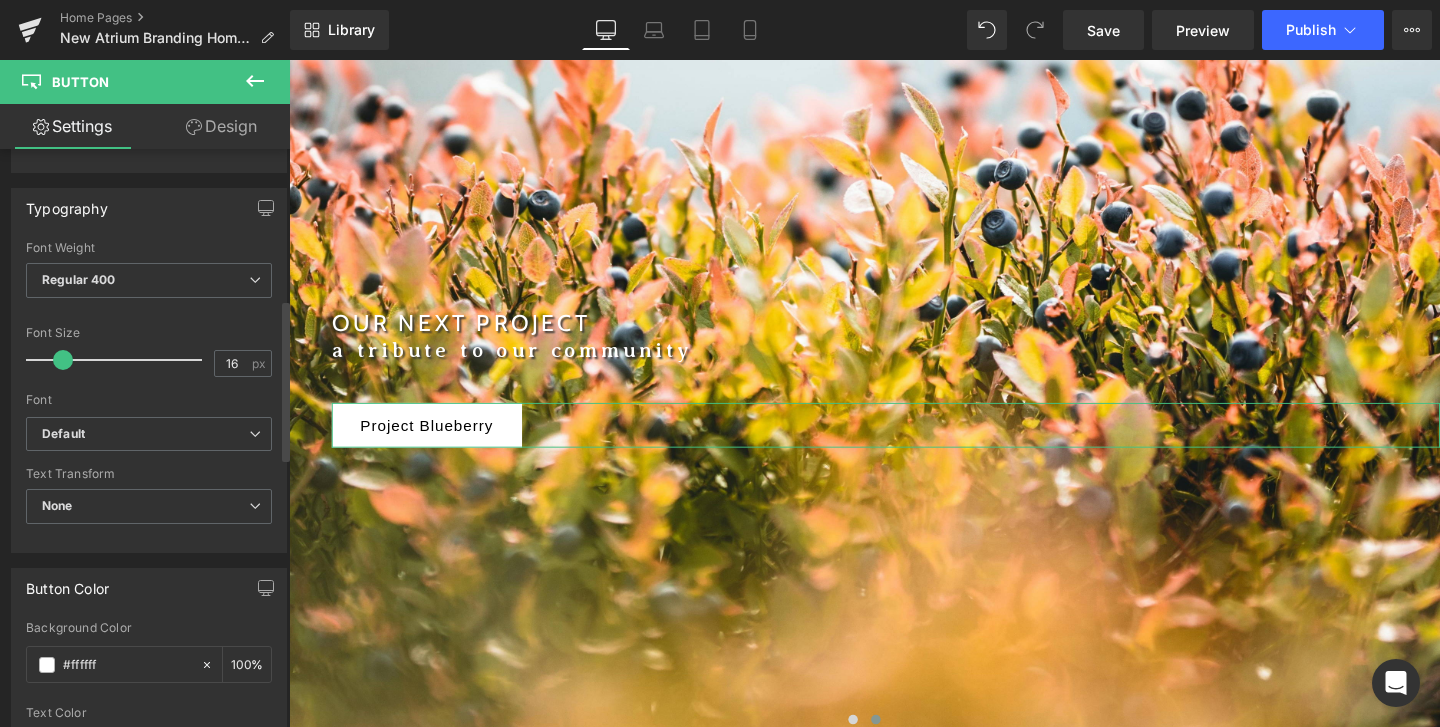 scroll, scrollTop: 565, scrollLeft: 0, axis: vertical 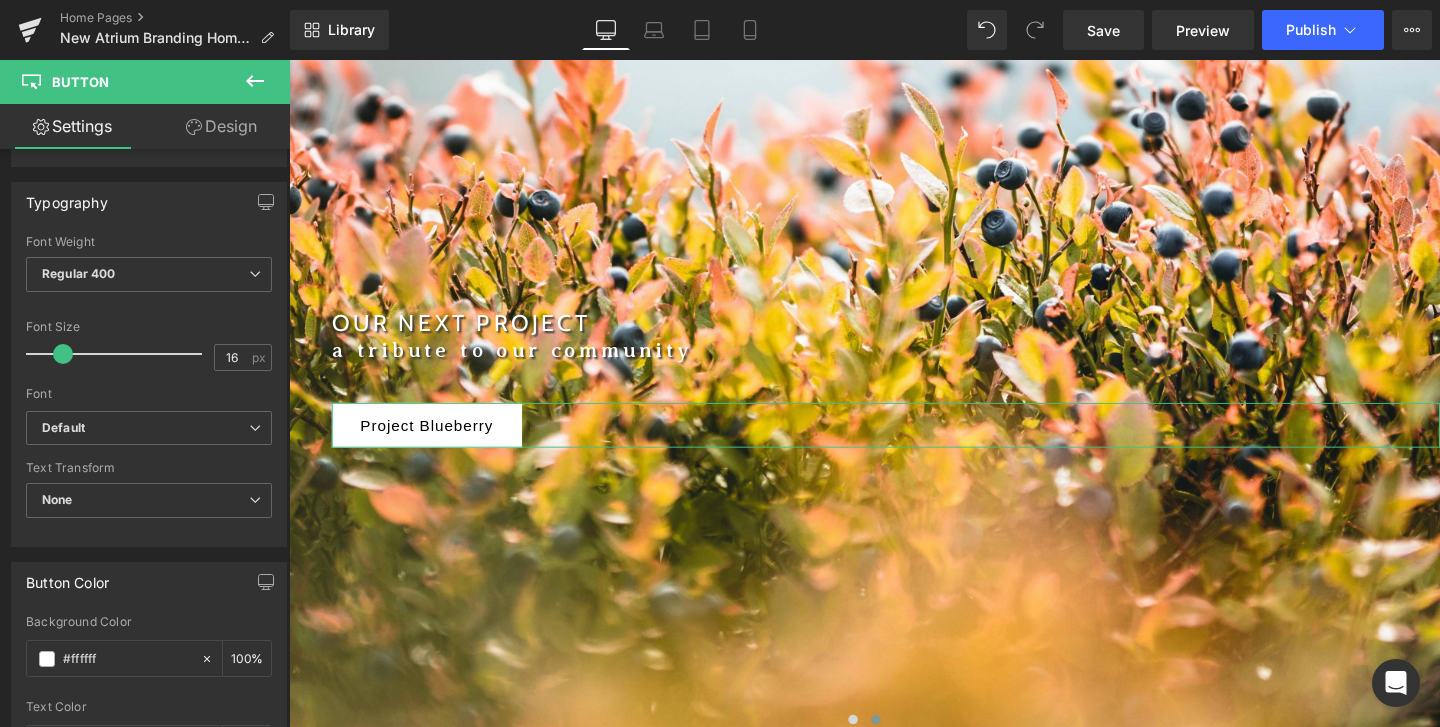 click on "Design" at bounding box center (221, 126) 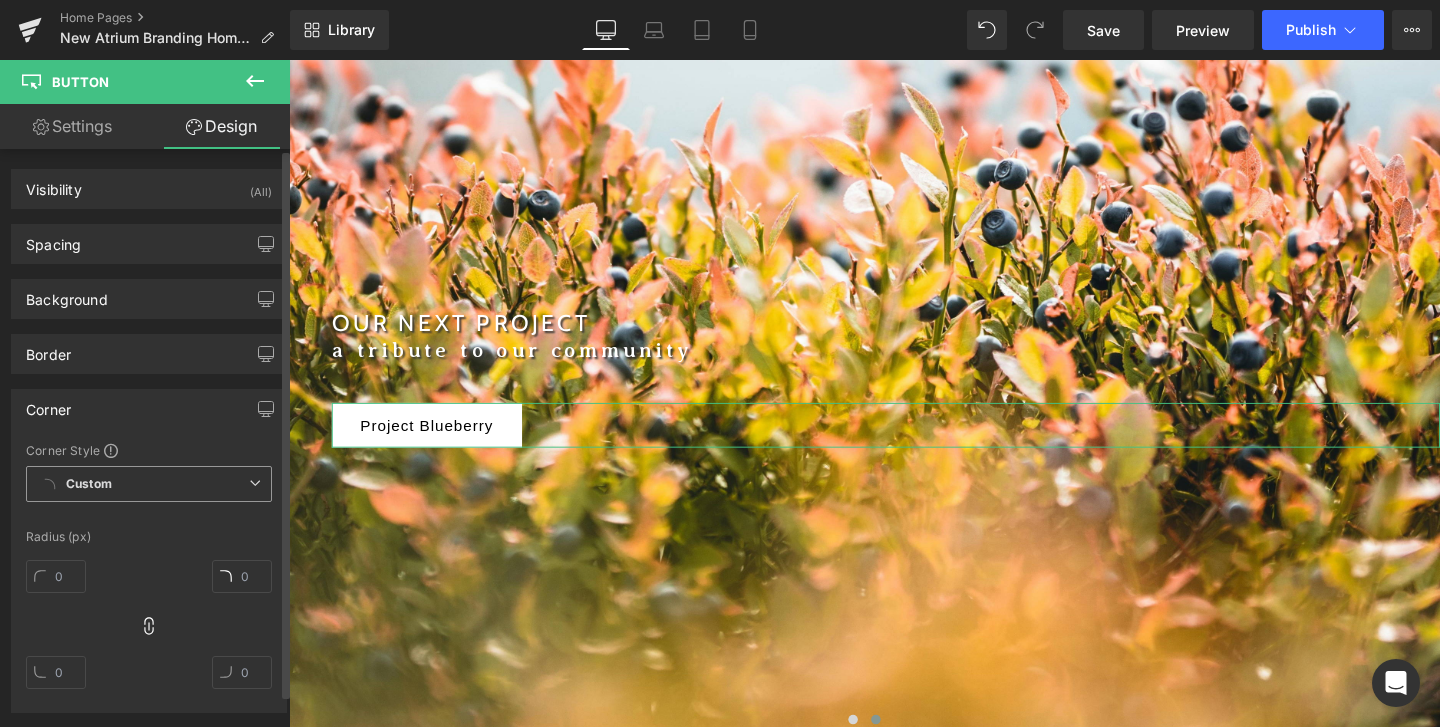 type on "0" 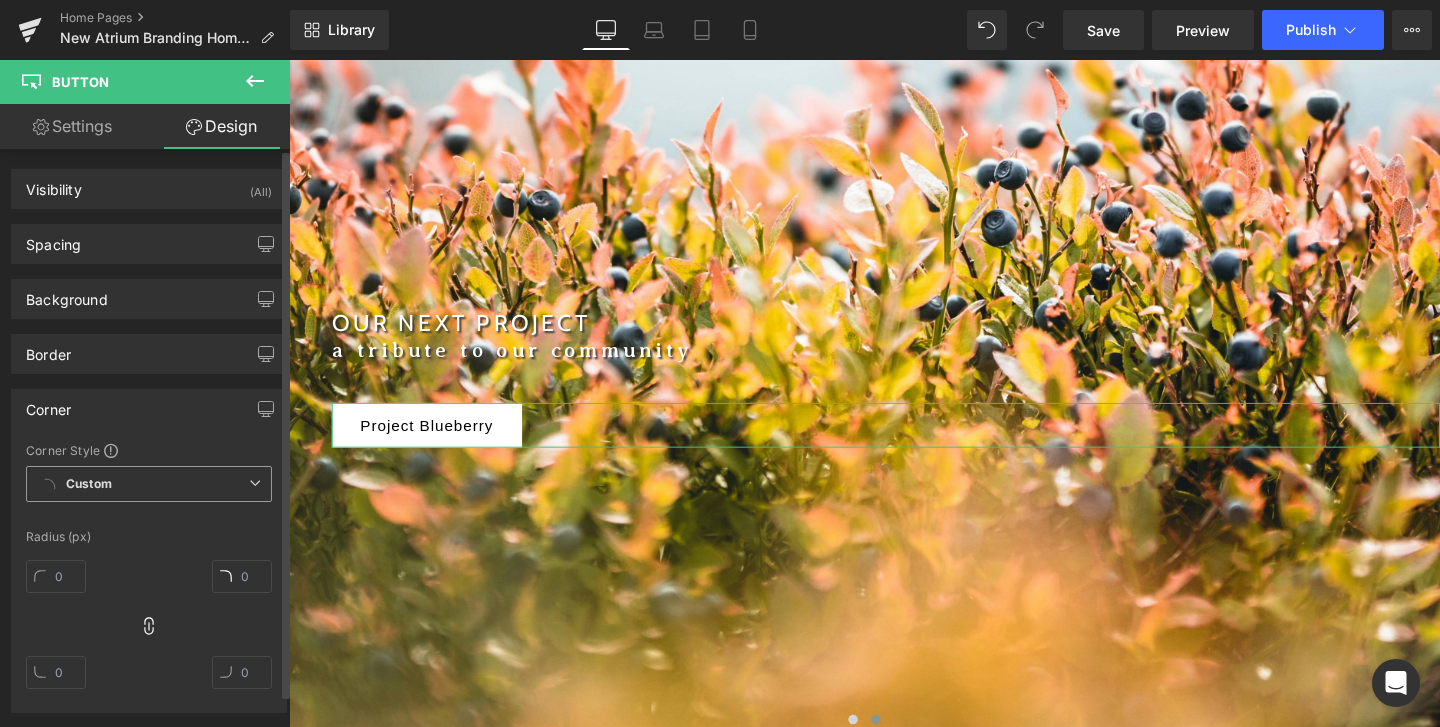 type on "0" 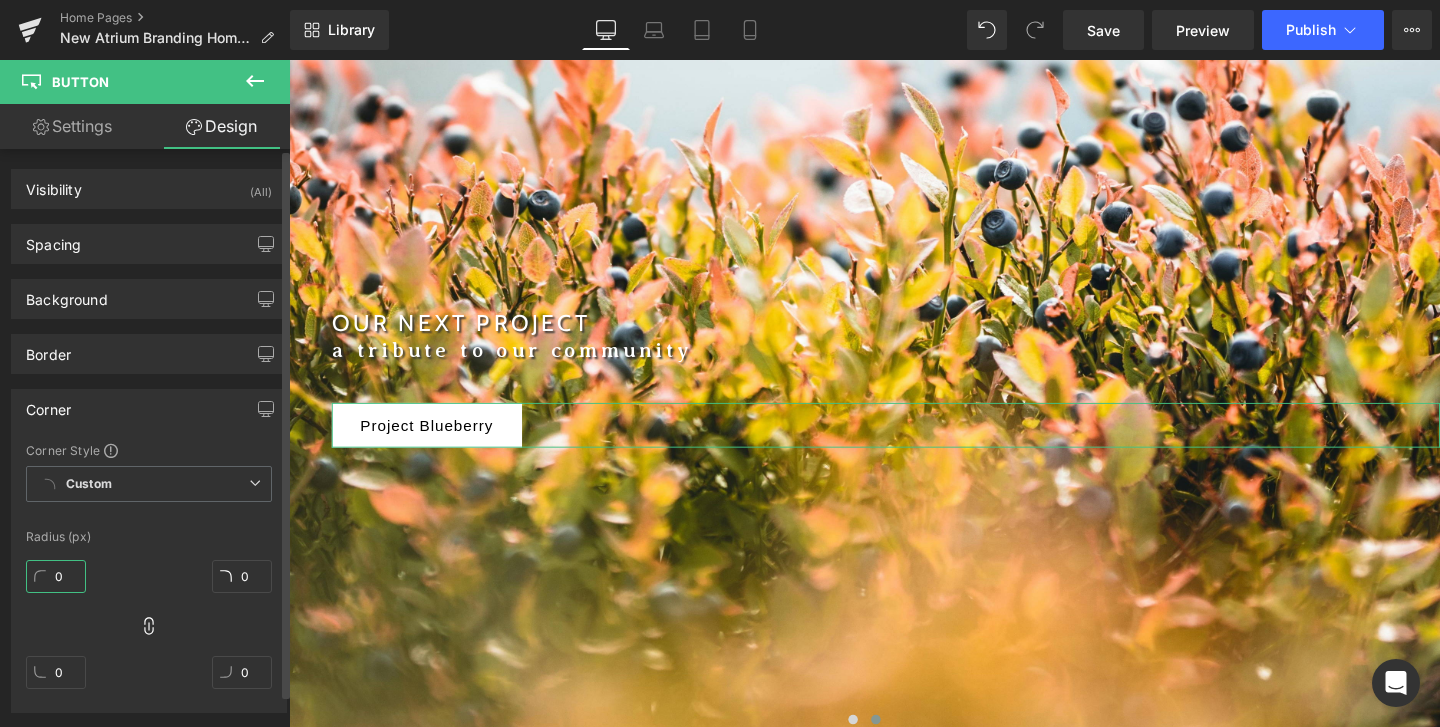 click on "0" at bounding box center [56, 576] 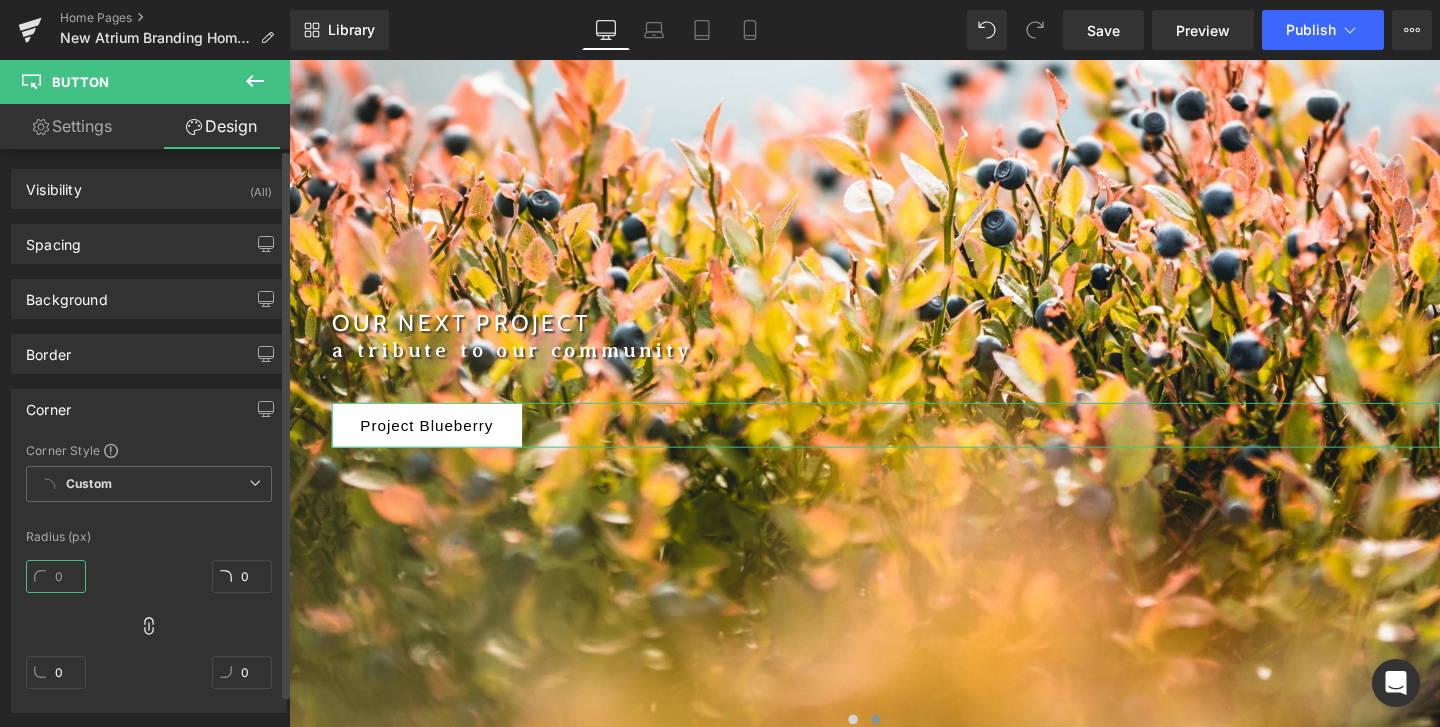 type on "2" 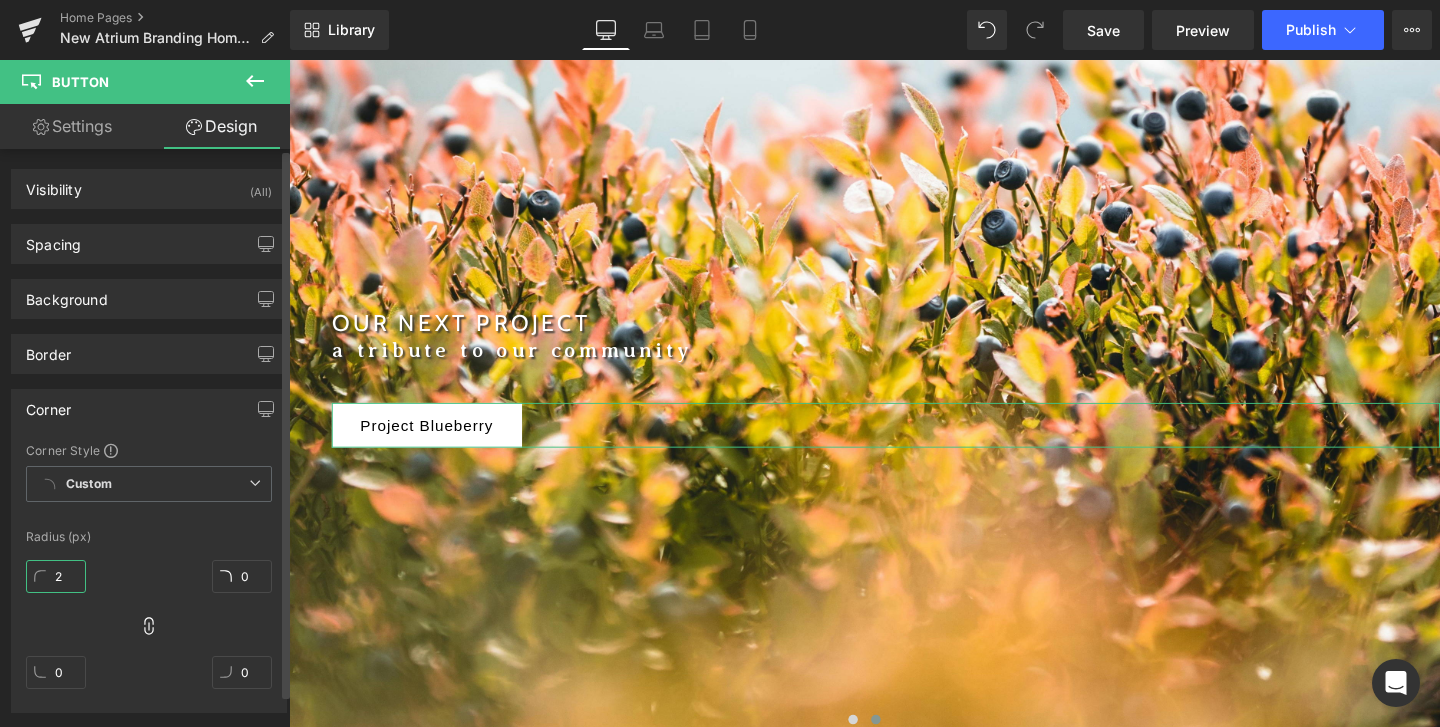 type on "2" 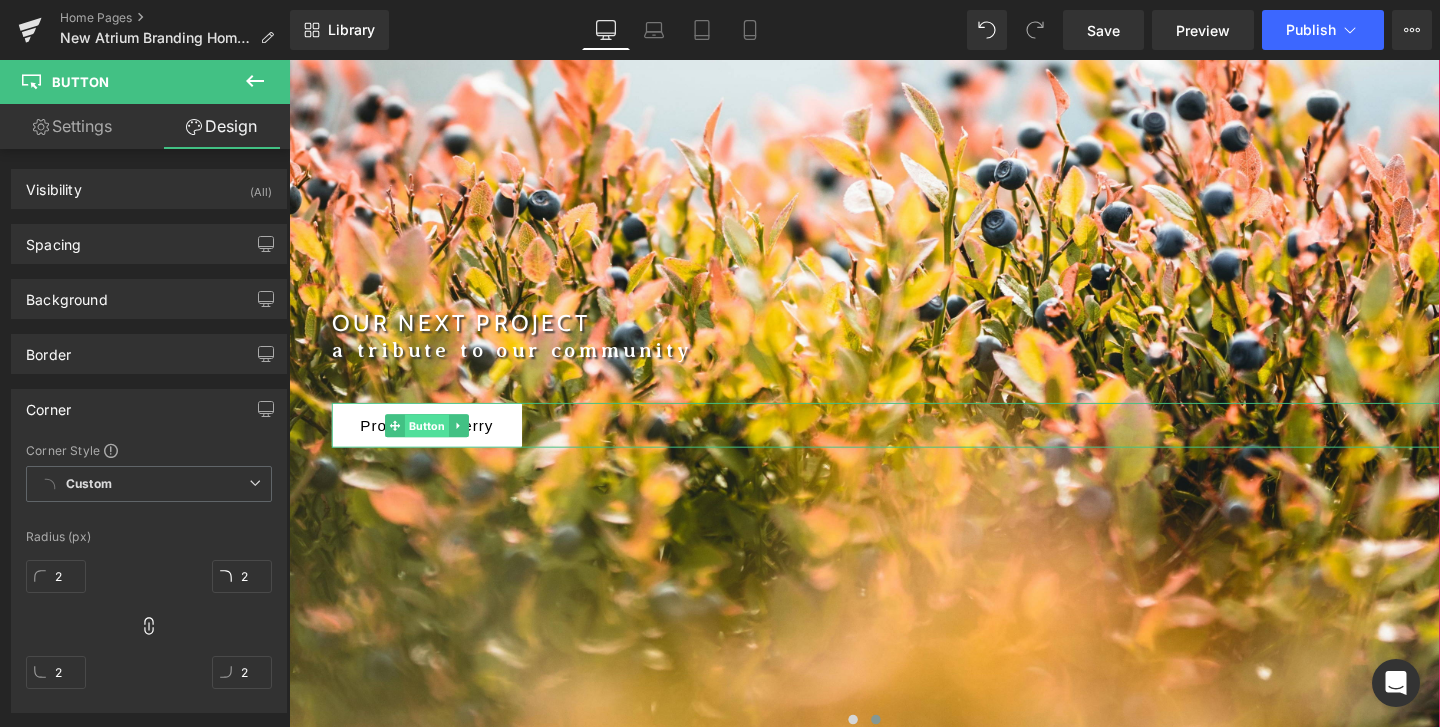 click on "Button" at bounding box center [434, 444] 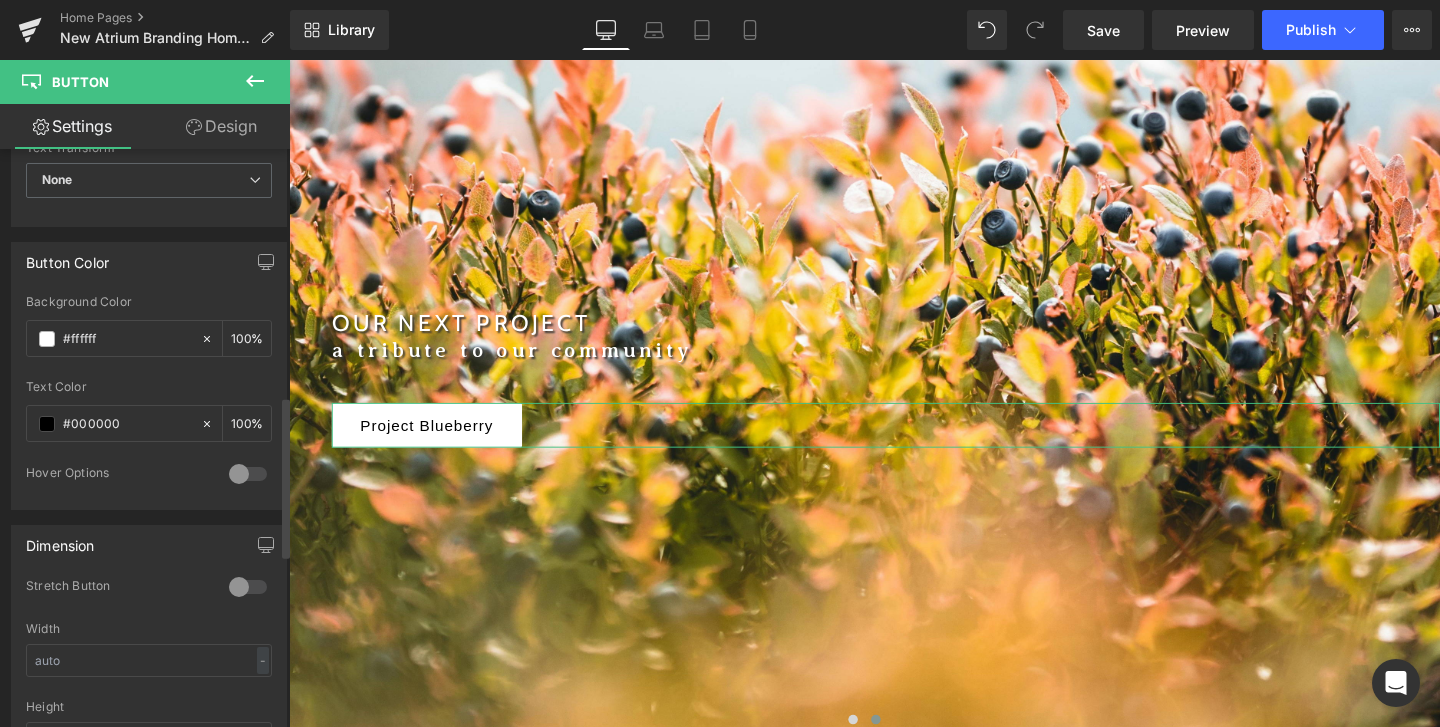 scroll, scrollTop: 890, scrollLeft: 0, axis: vertical 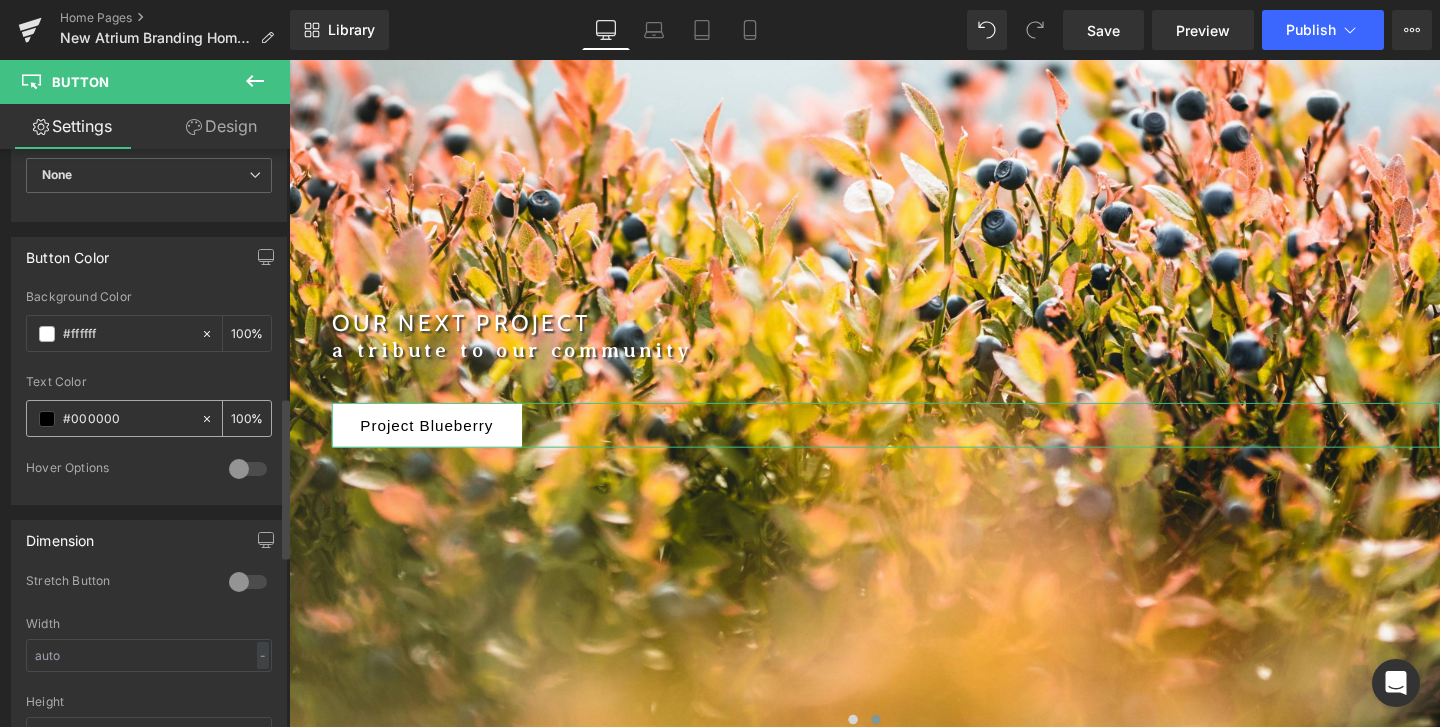 click on "#000000" at bounding box center (127, 419) 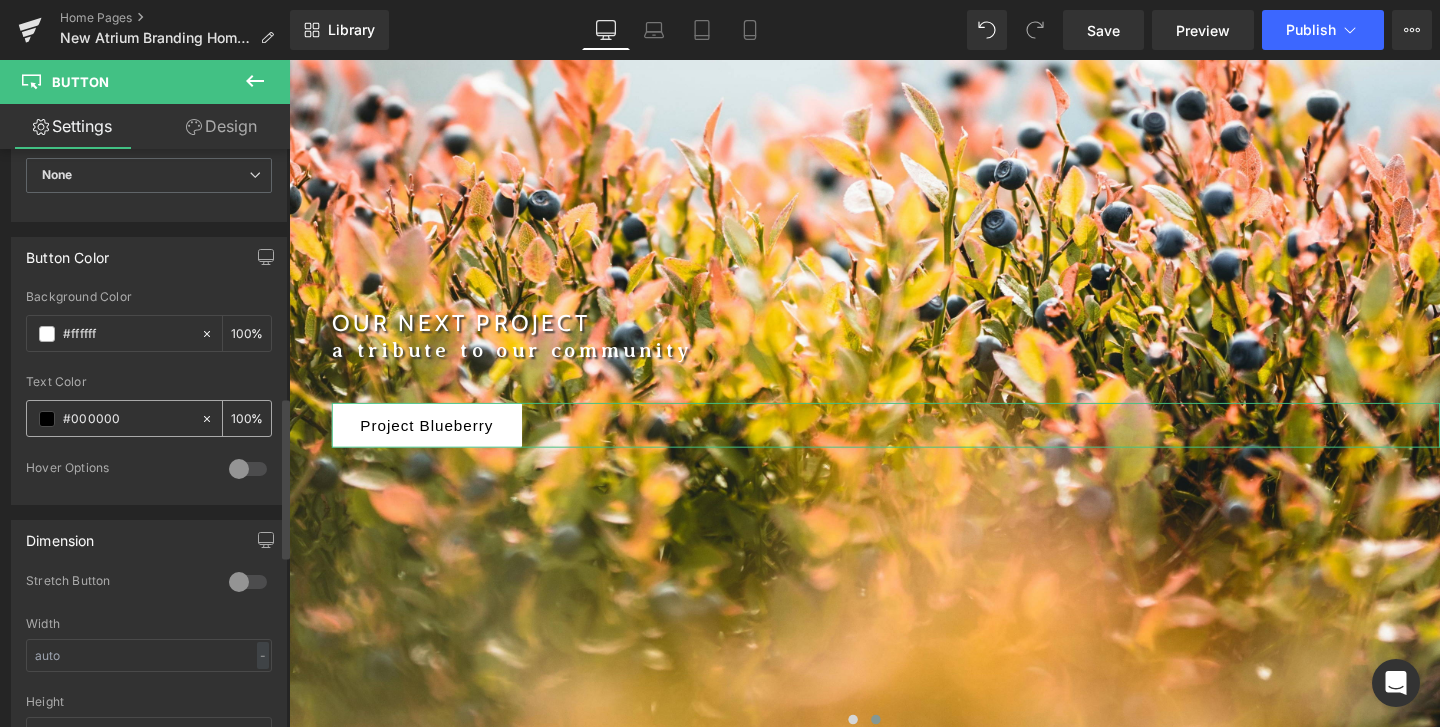 click on "#000000" at bounding box center [127, 419] 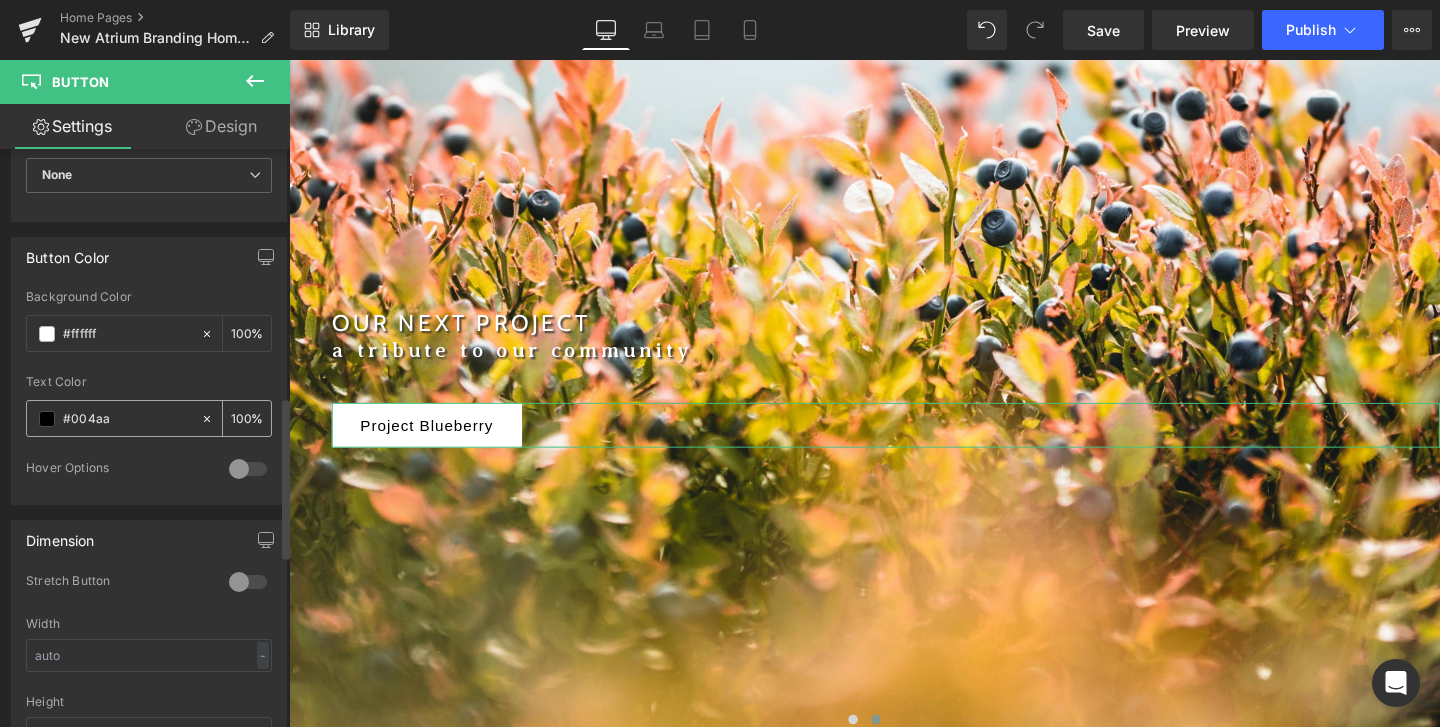 type on "#004aad" 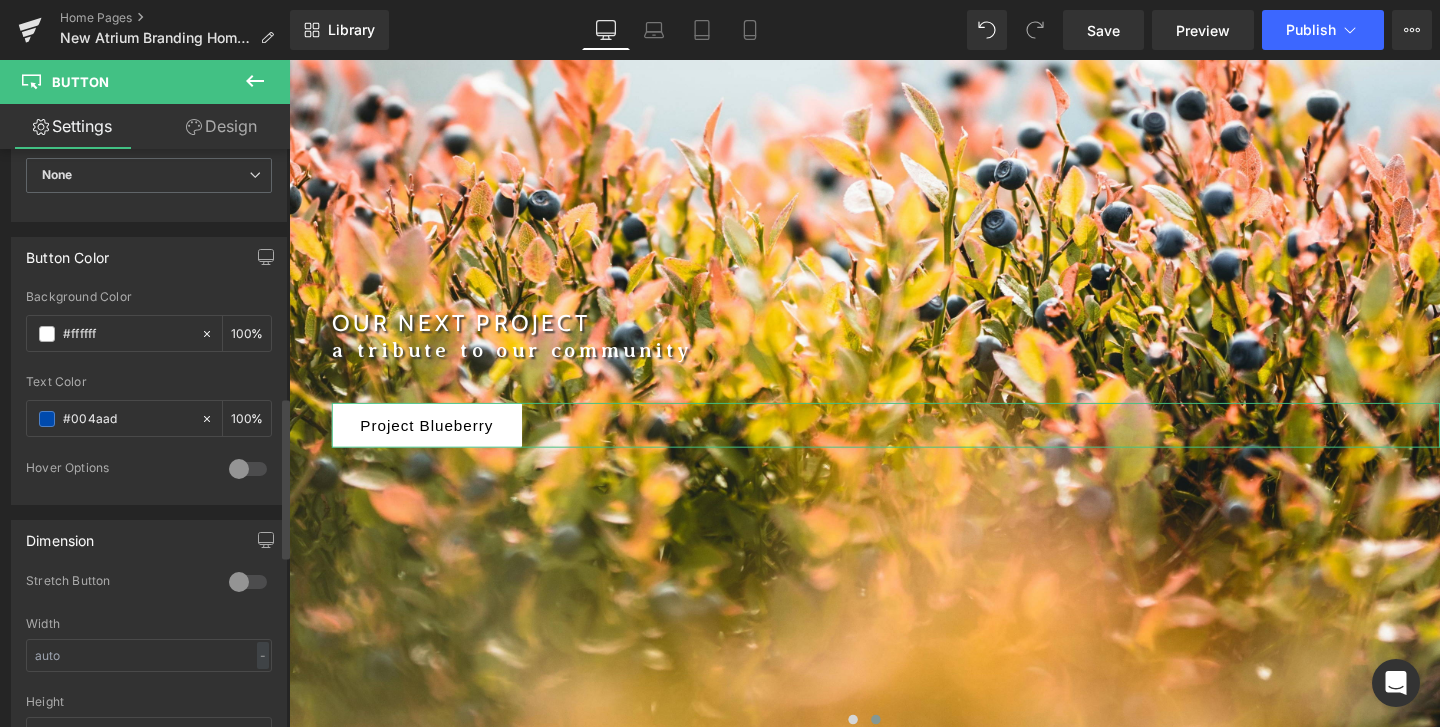 type on "100" 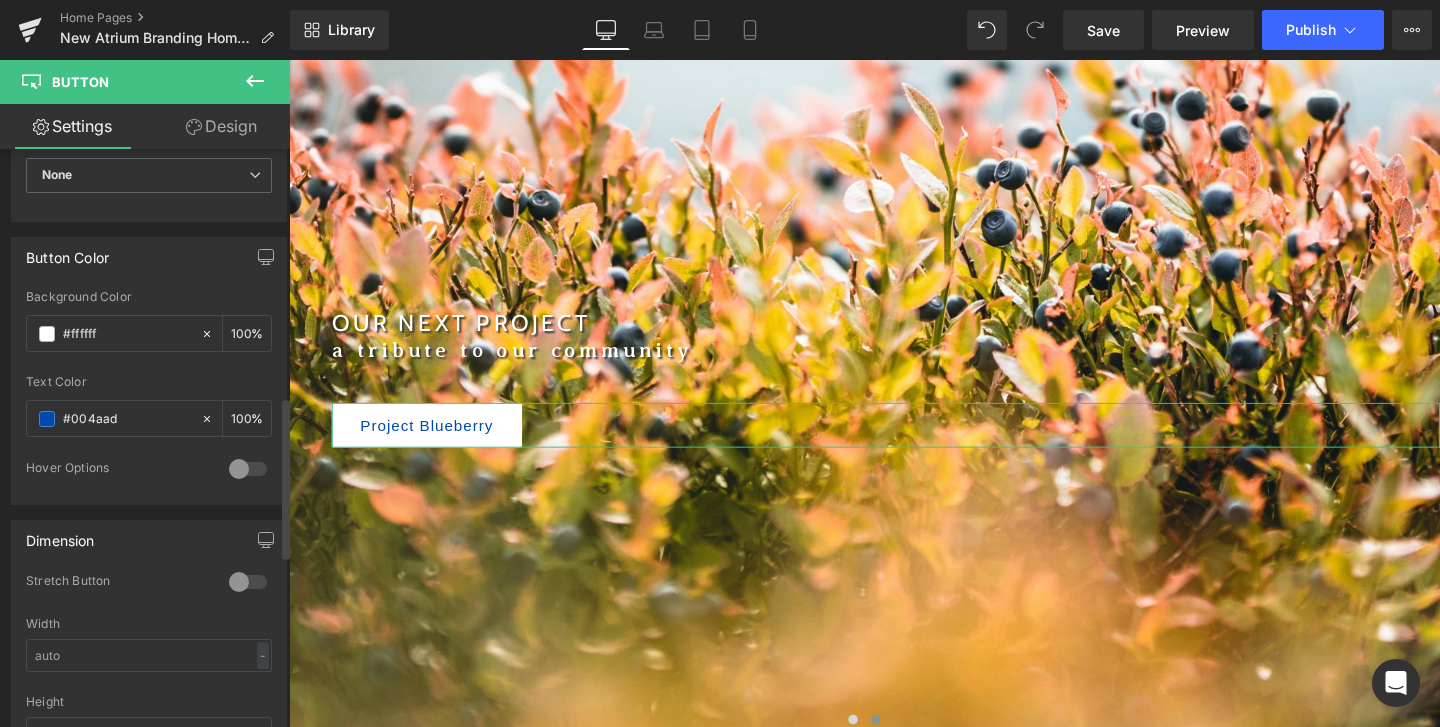 type on "#004aad" 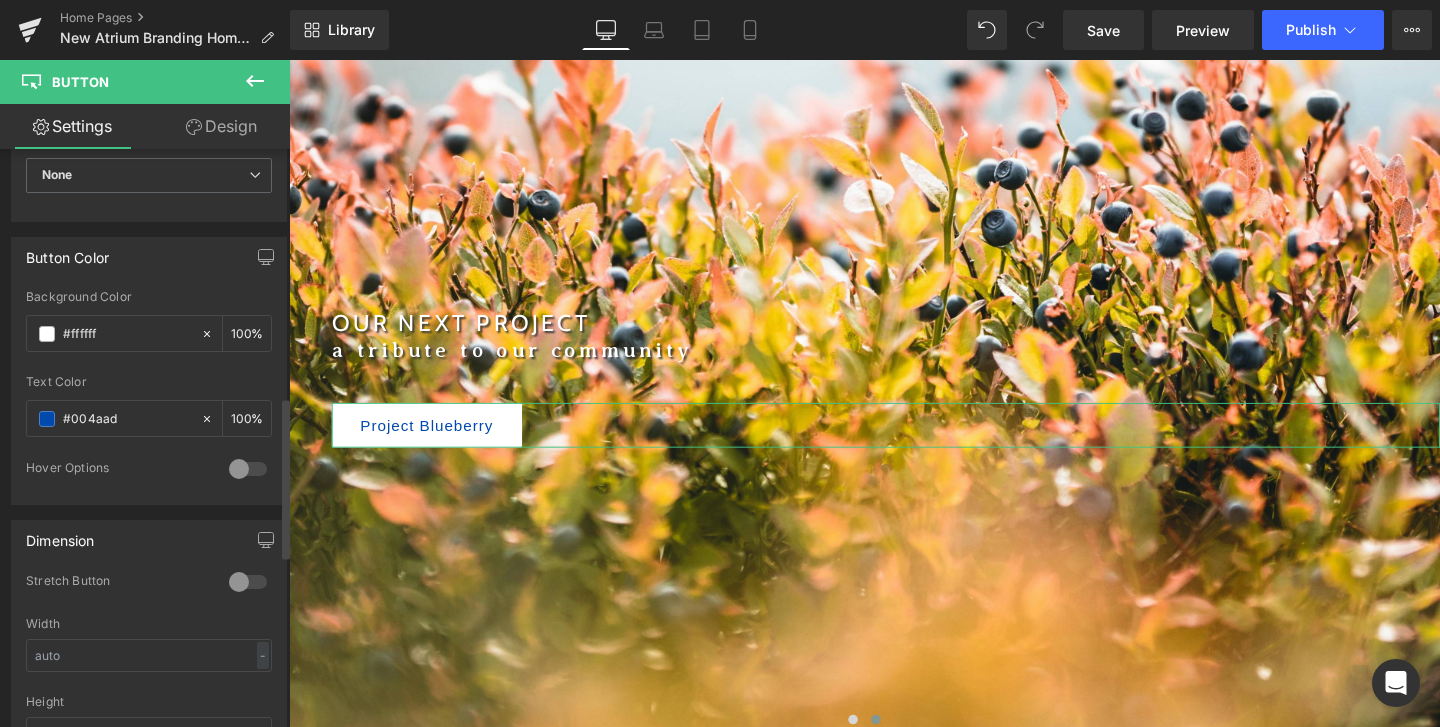 click at bounding box center [149, 453] 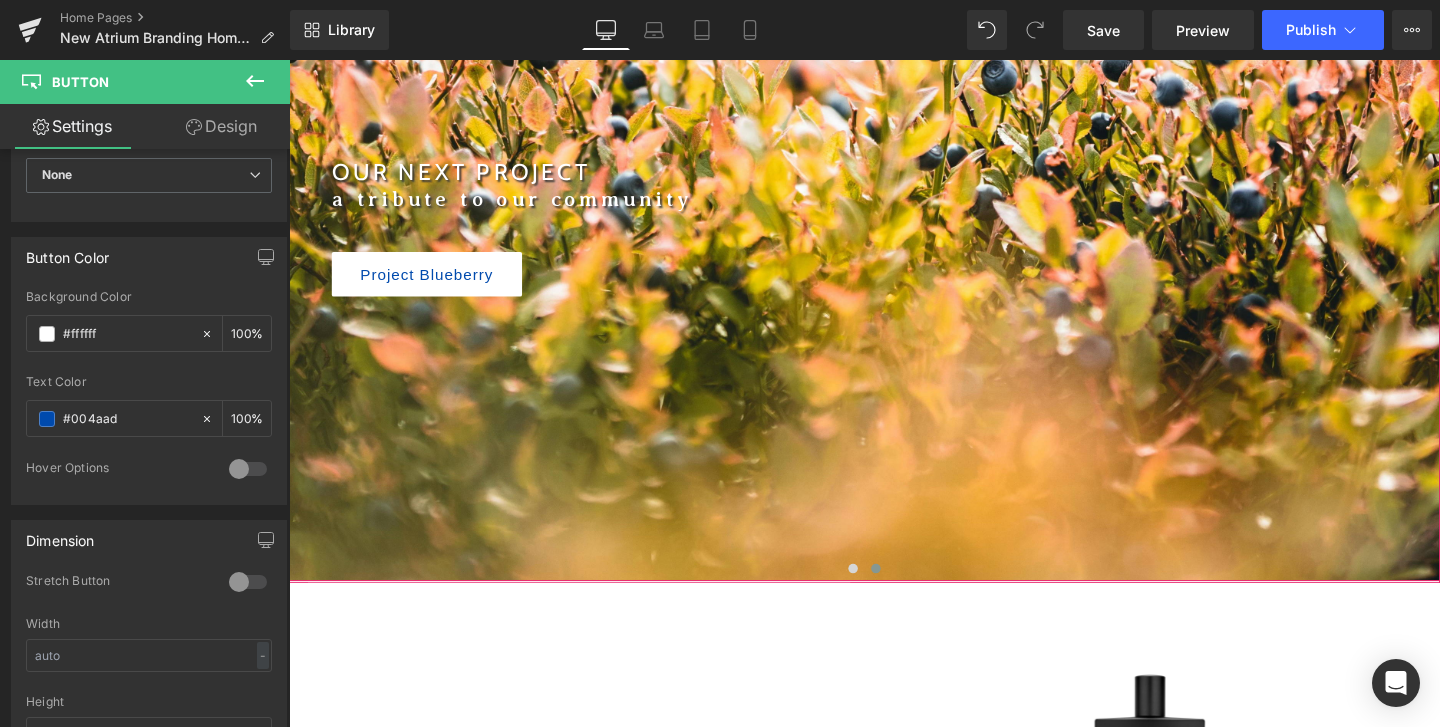scroll, scrollTop: 501, scrollLeft: 0, axis: vertical 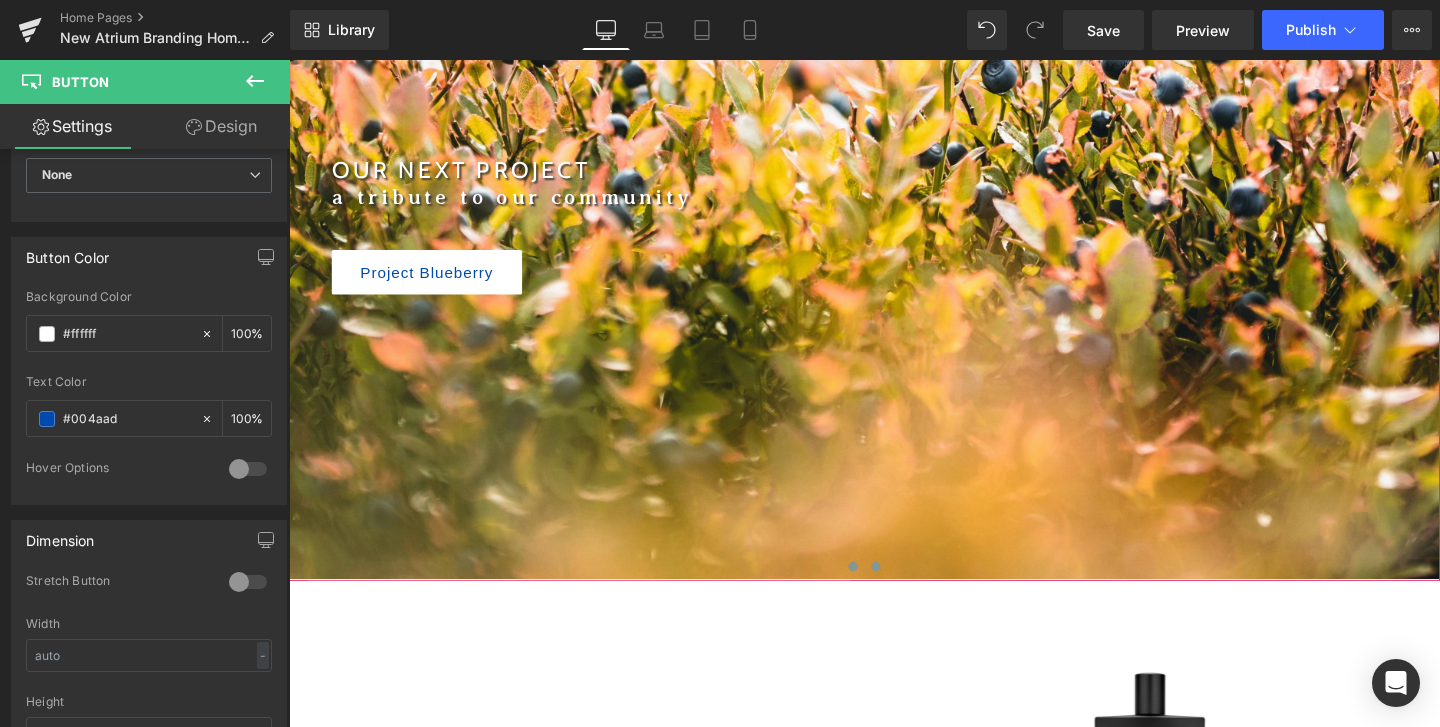 click at bounding box center (882, 593) 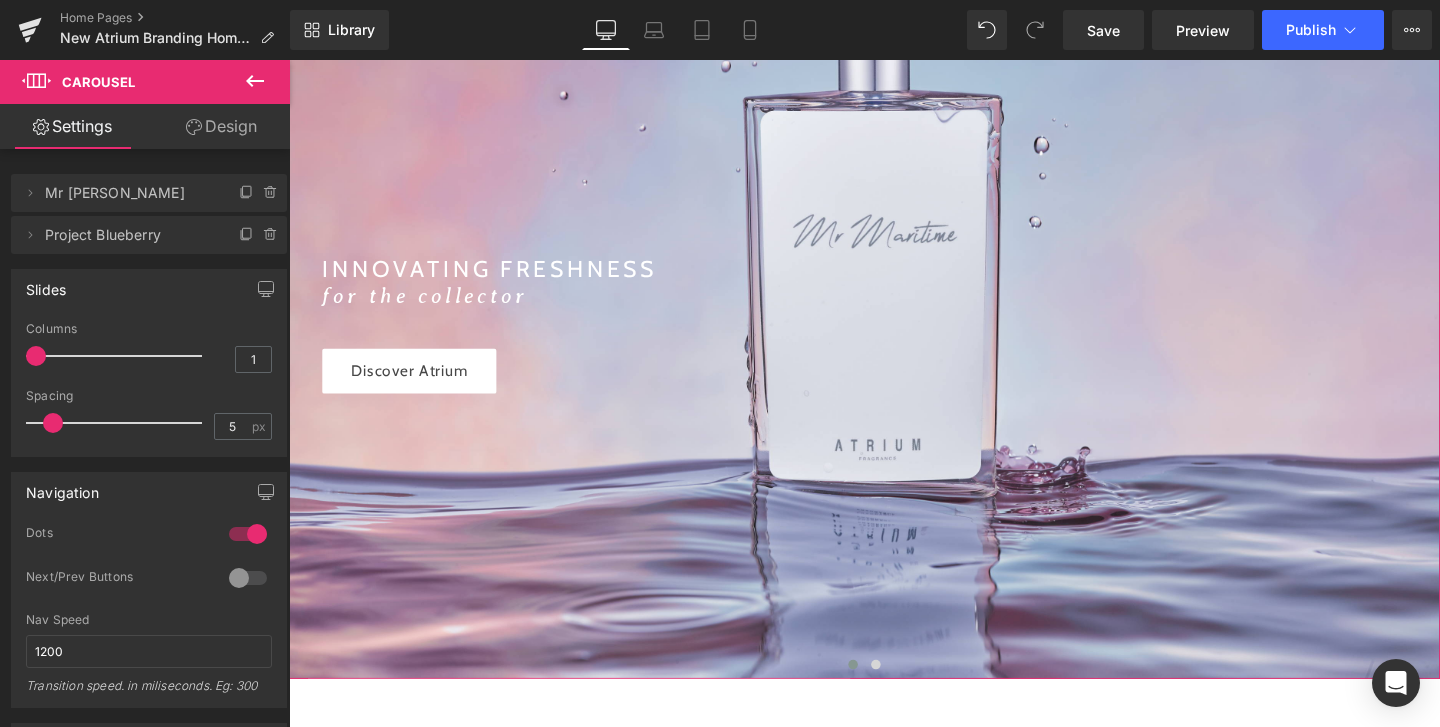 scroll, scrollTop: 378, scrollLeft: 0, axis: vertical 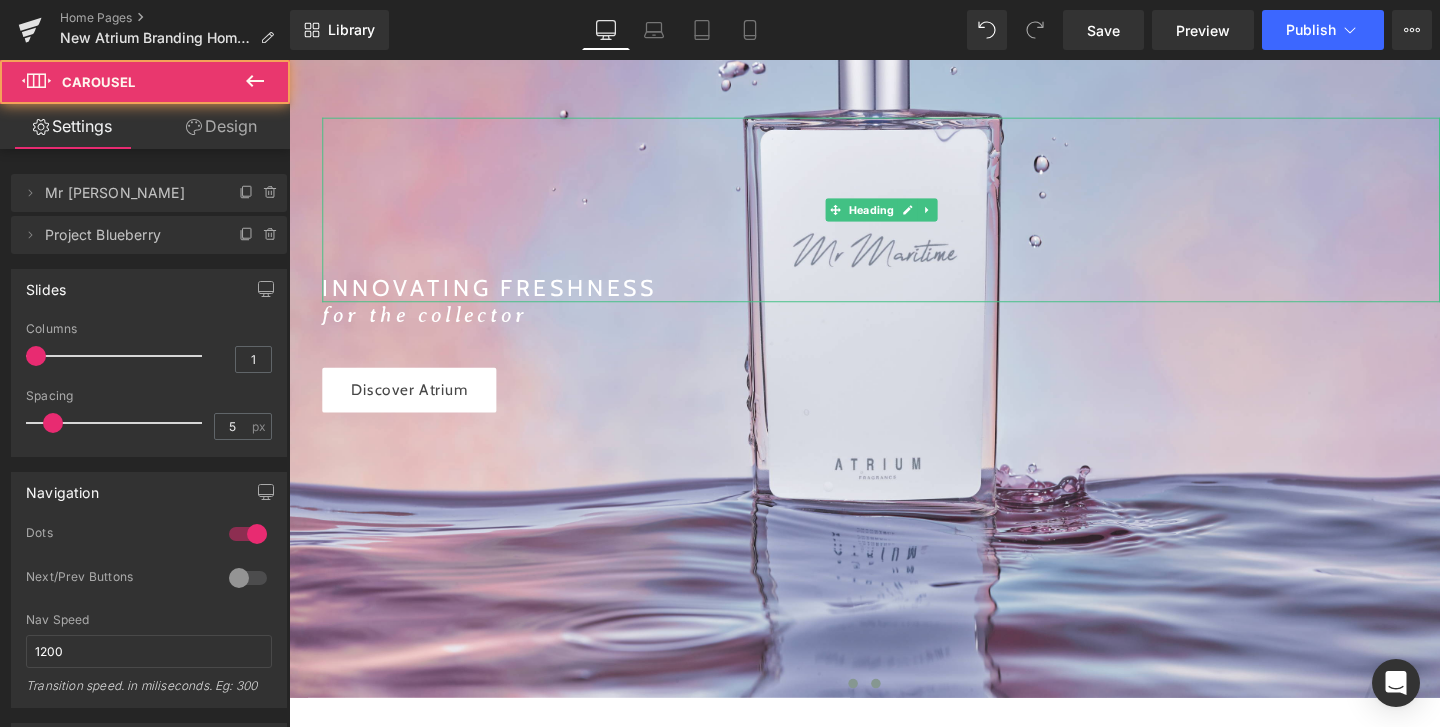 click at bounding box center (906, 716) 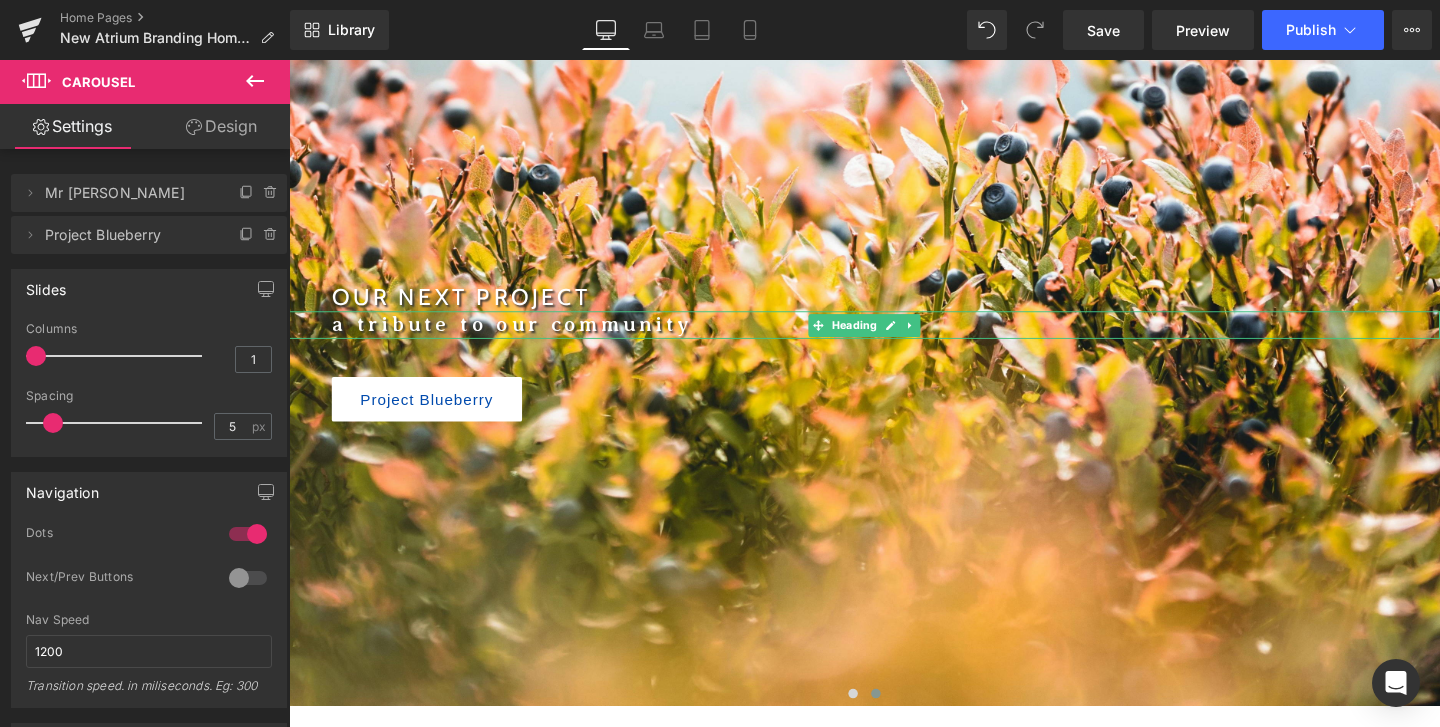 scroll, scrollTop: 366, scrollLeft: 0, axis: vertical 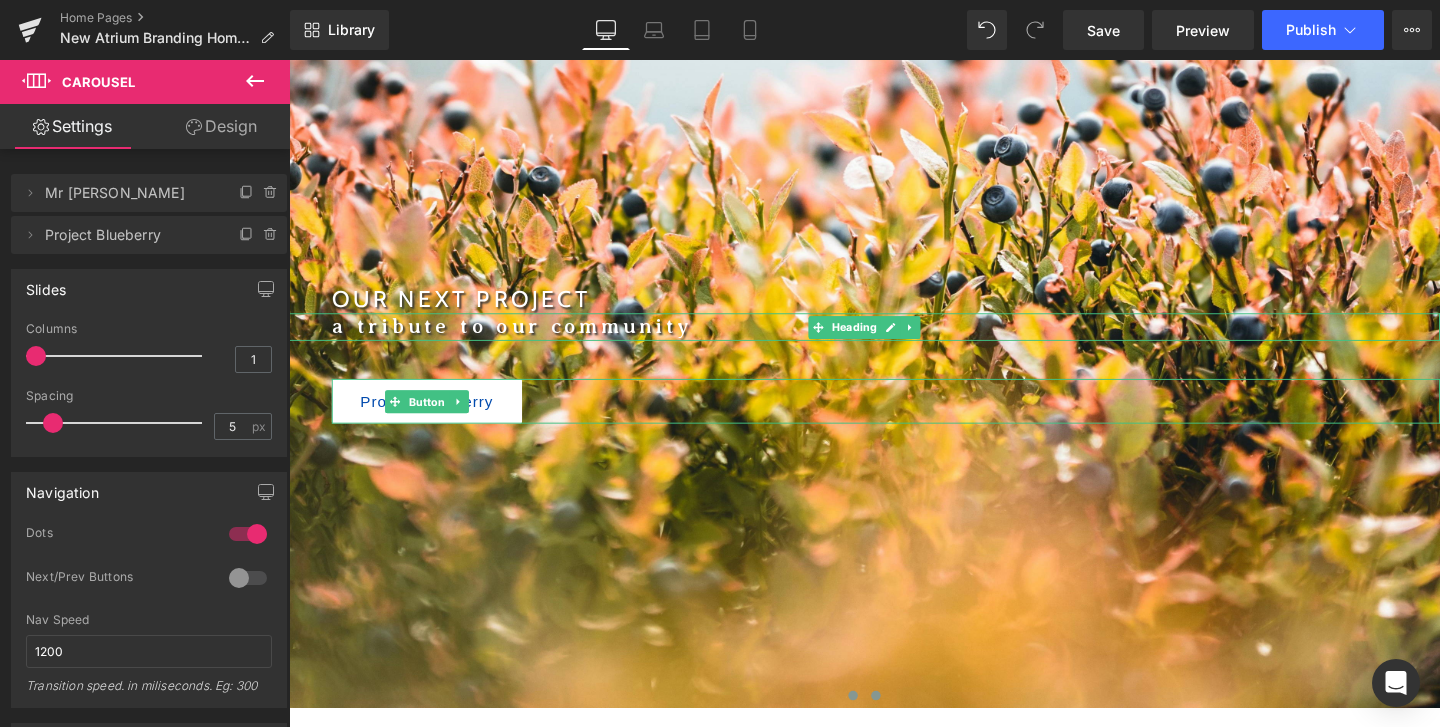 click at bounding box center [882, 728] 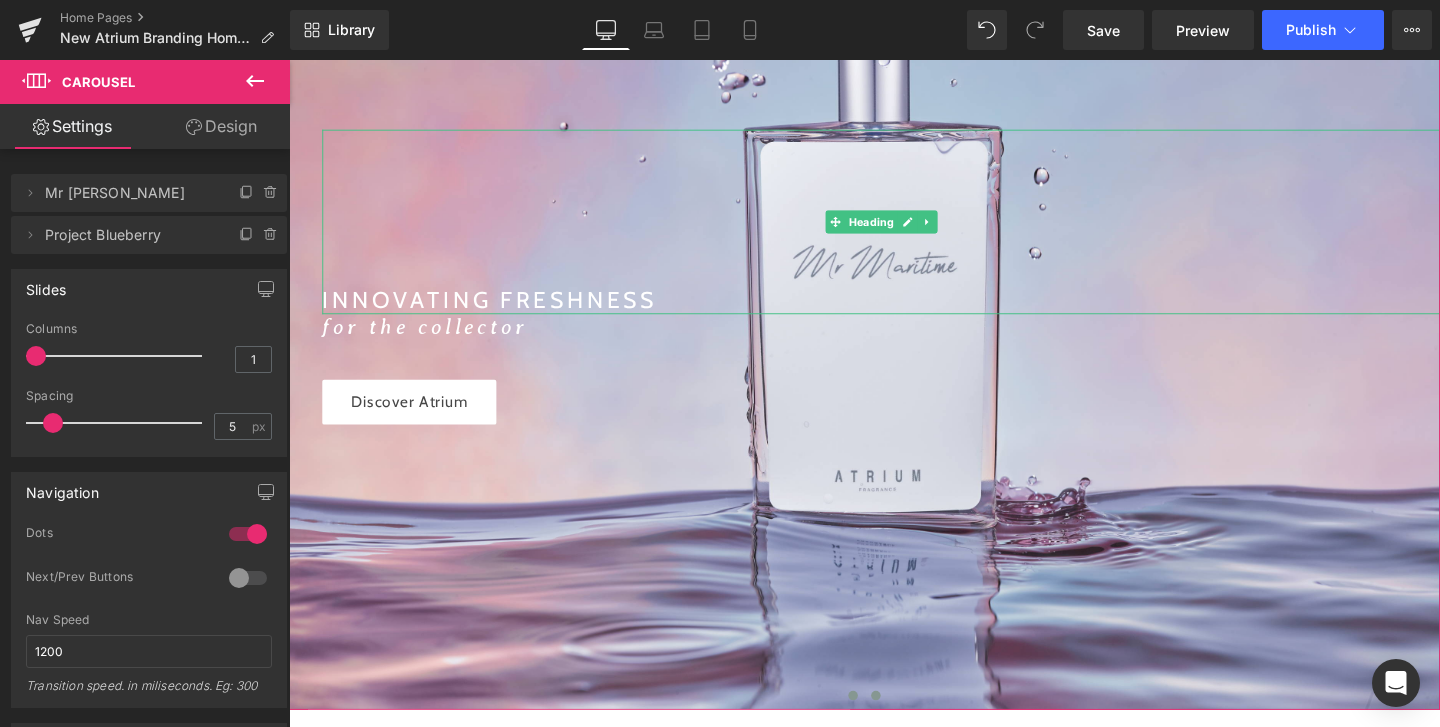 click at bounding box center [906, 728] 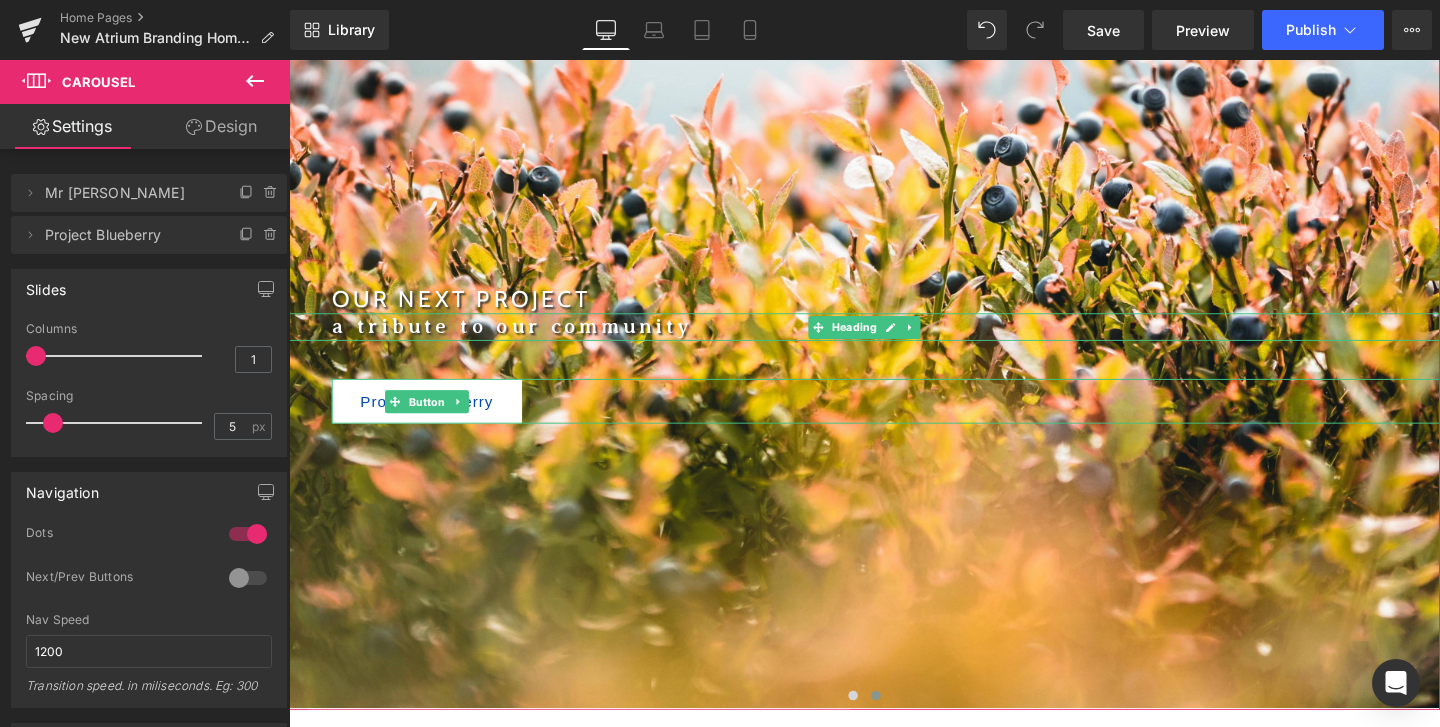 click at bounding box center [906, 728] 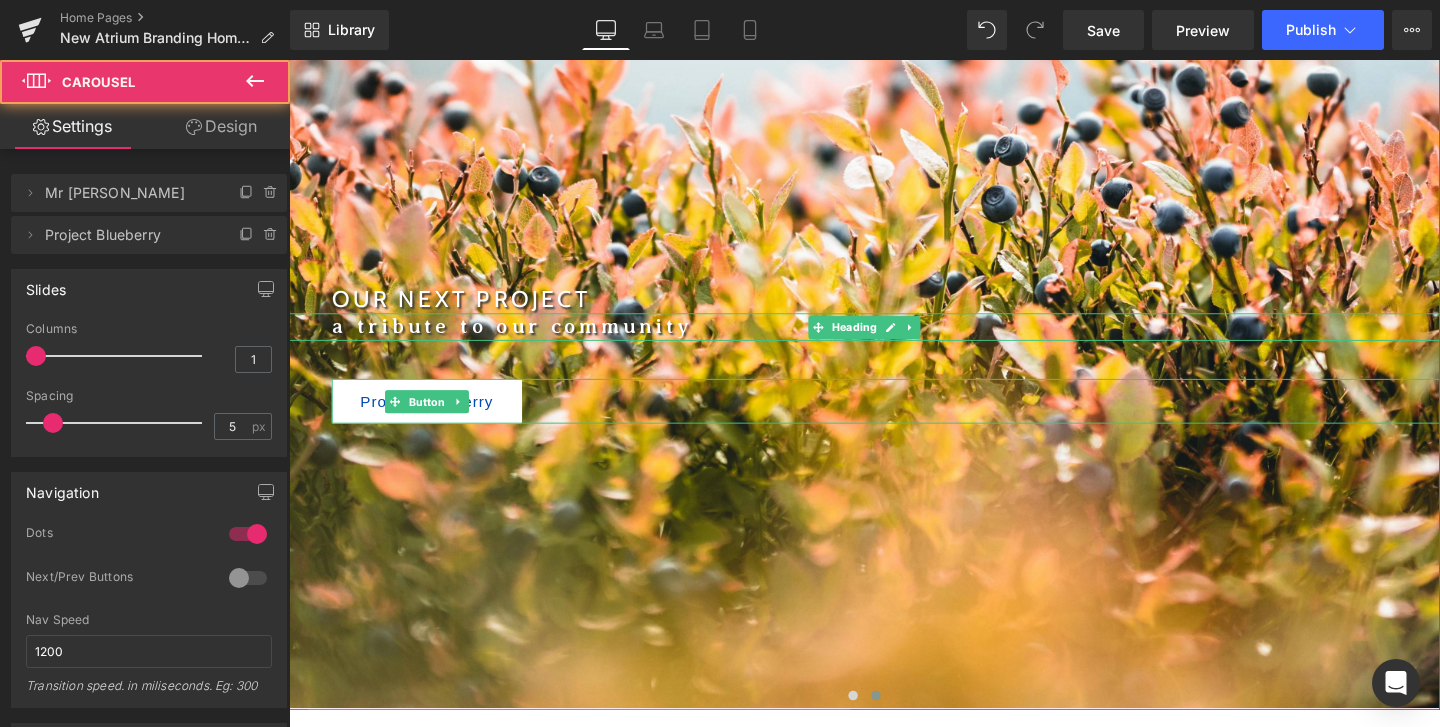click at bounding box center (906, 728) 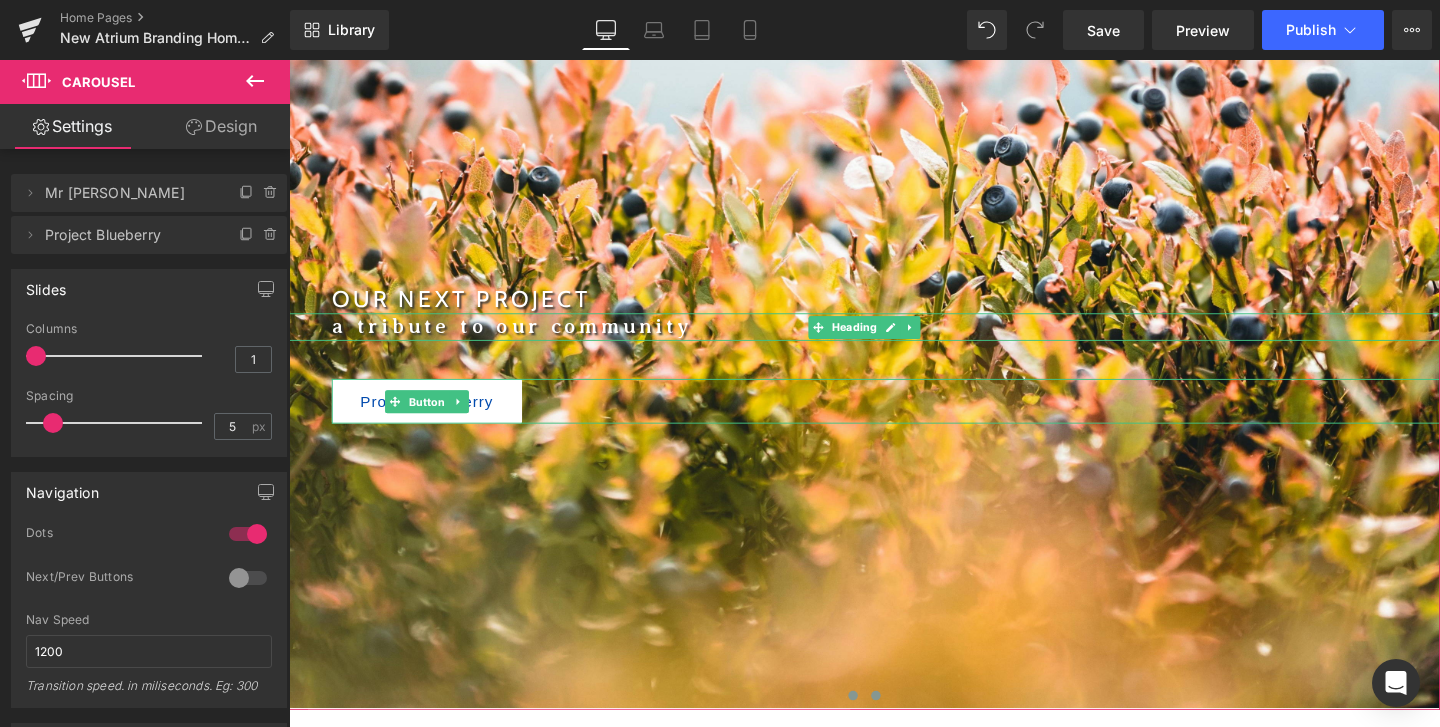 click at bounding box center (882, 728) 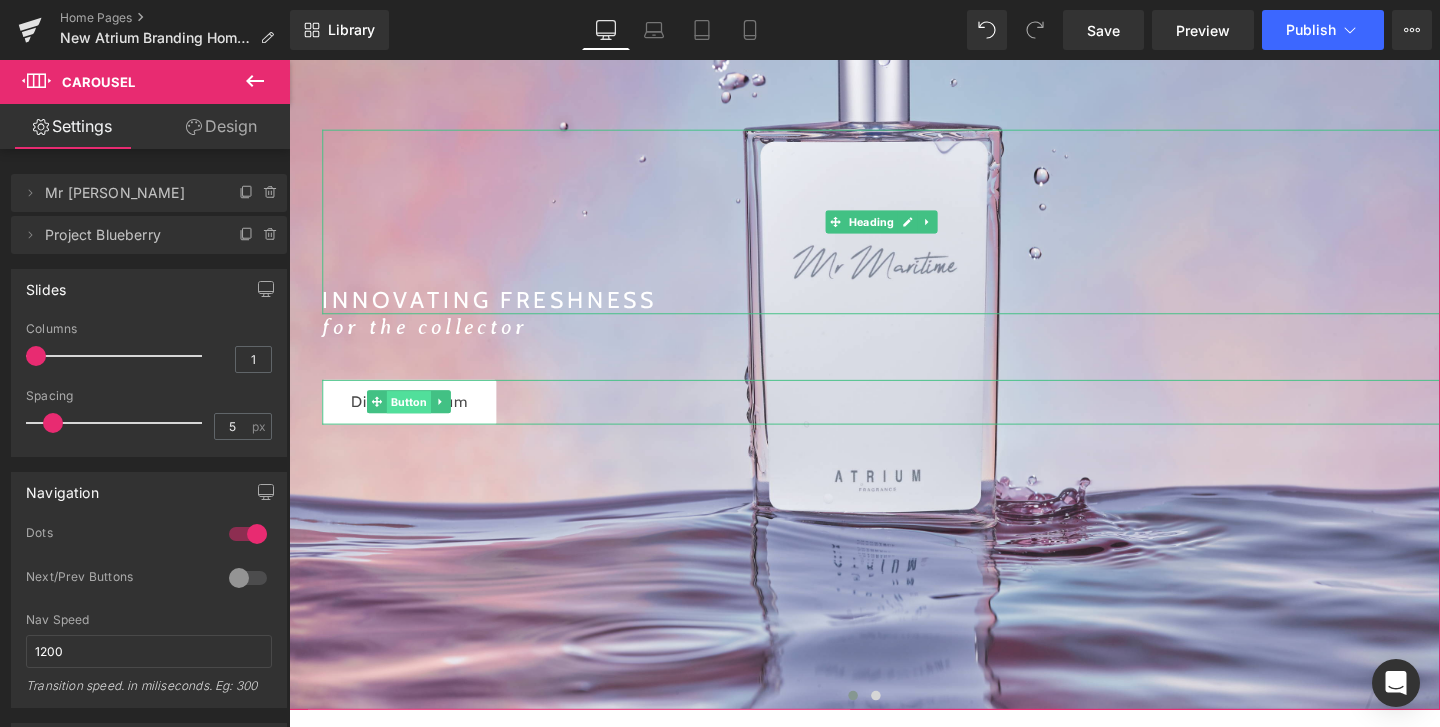 click on "Button" at bounding box center (415, 420) 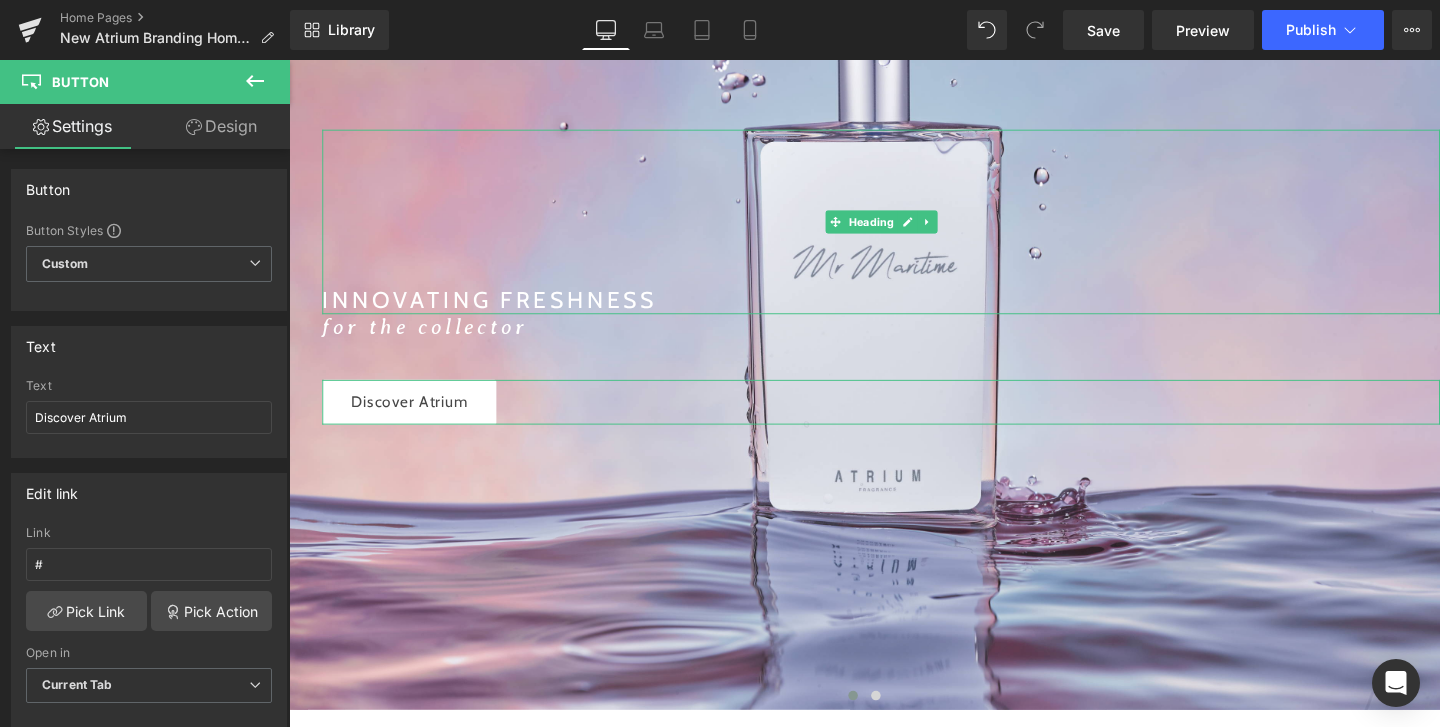 click on "Design" at bounding box center [221, 126] 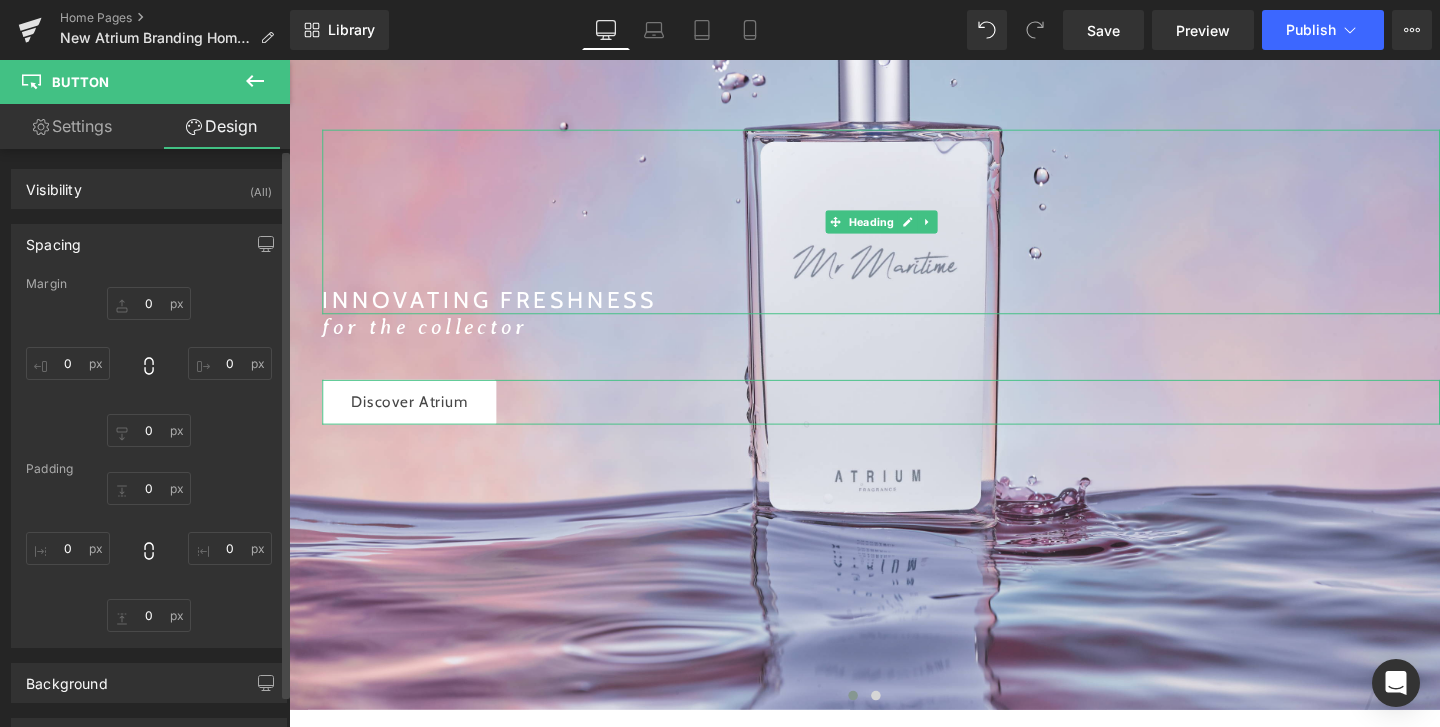 type on "40" 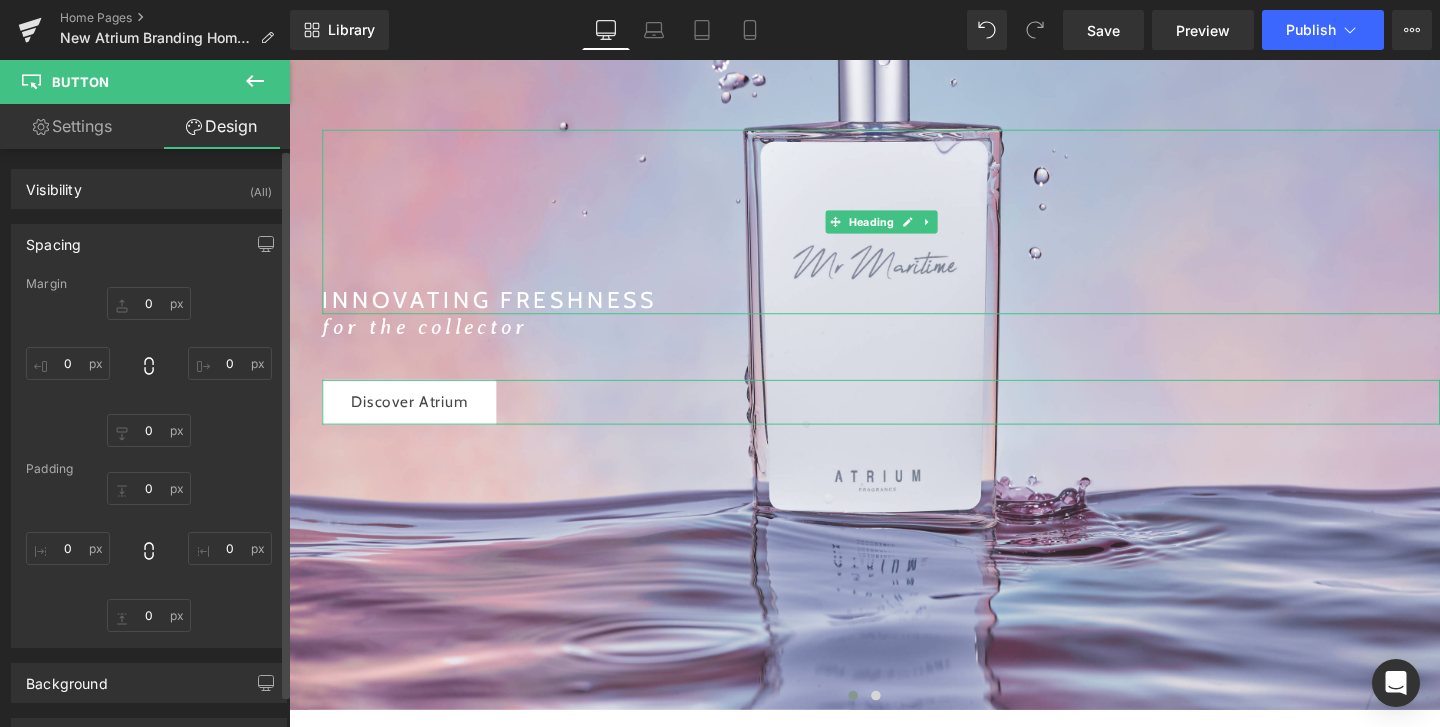 type on "0" 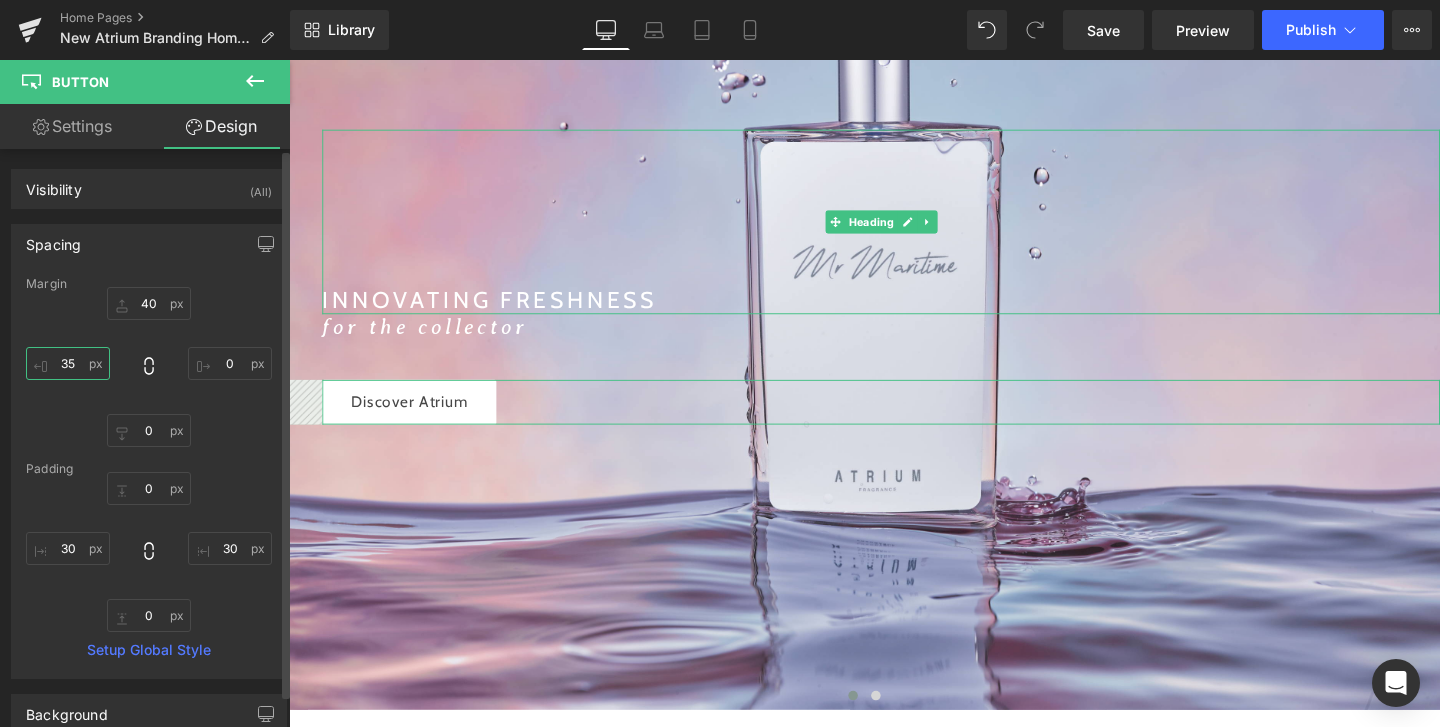 click on "35" at bounding box center (68, 363) 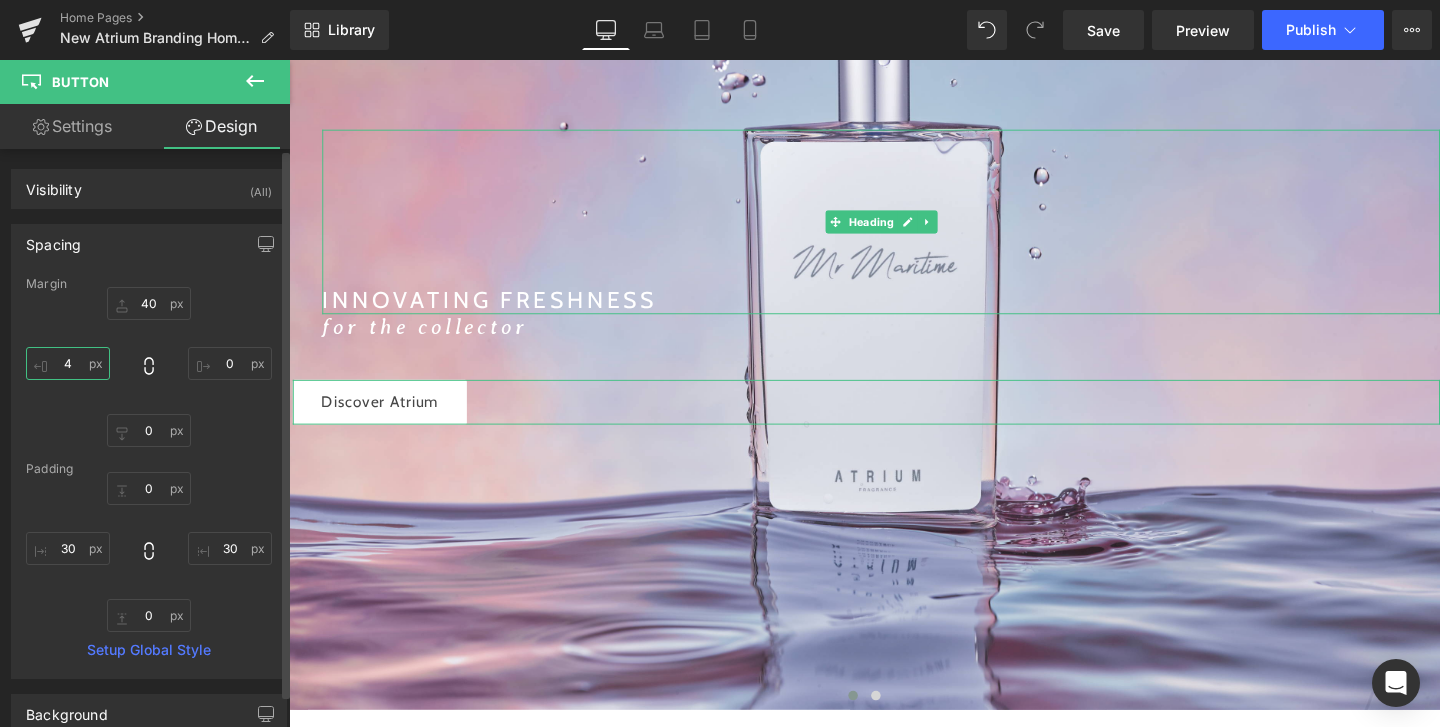 type on "45" 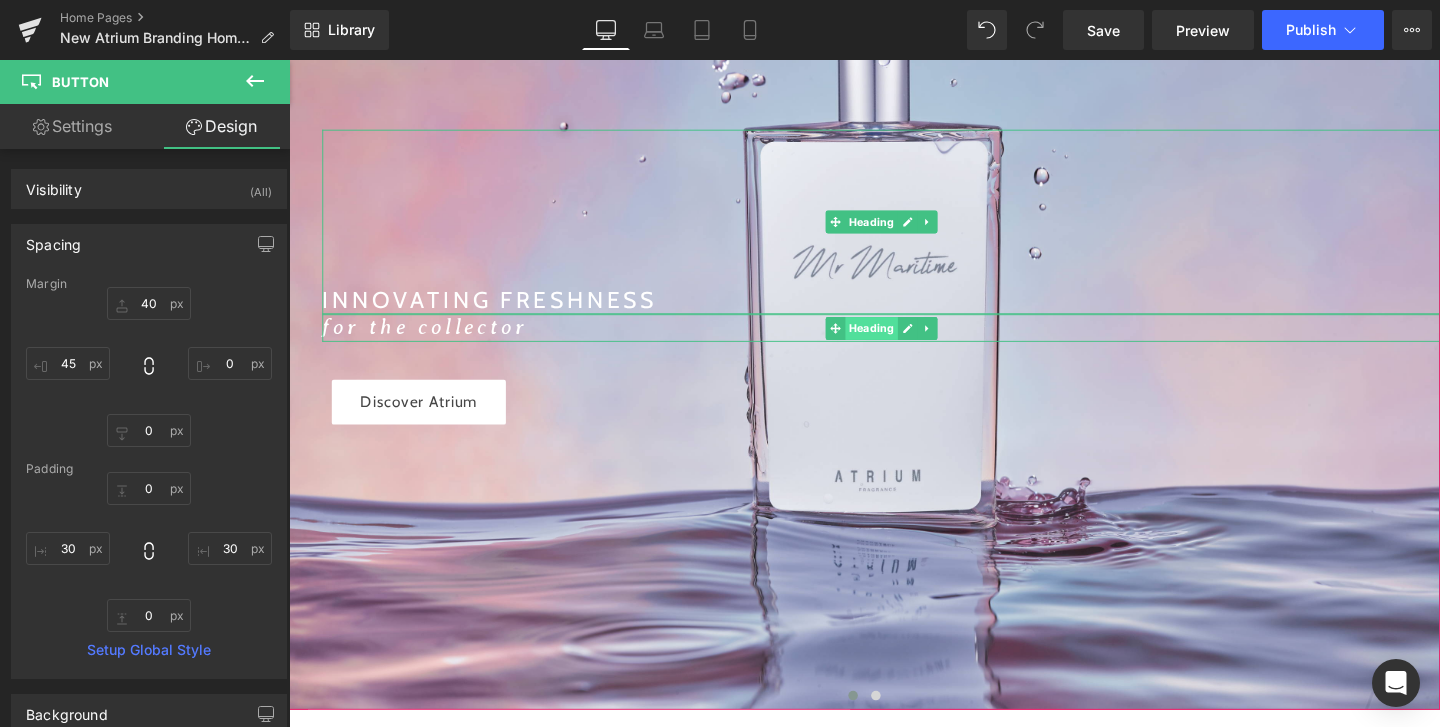 click on "Heading" at bounding box center (900, 342) 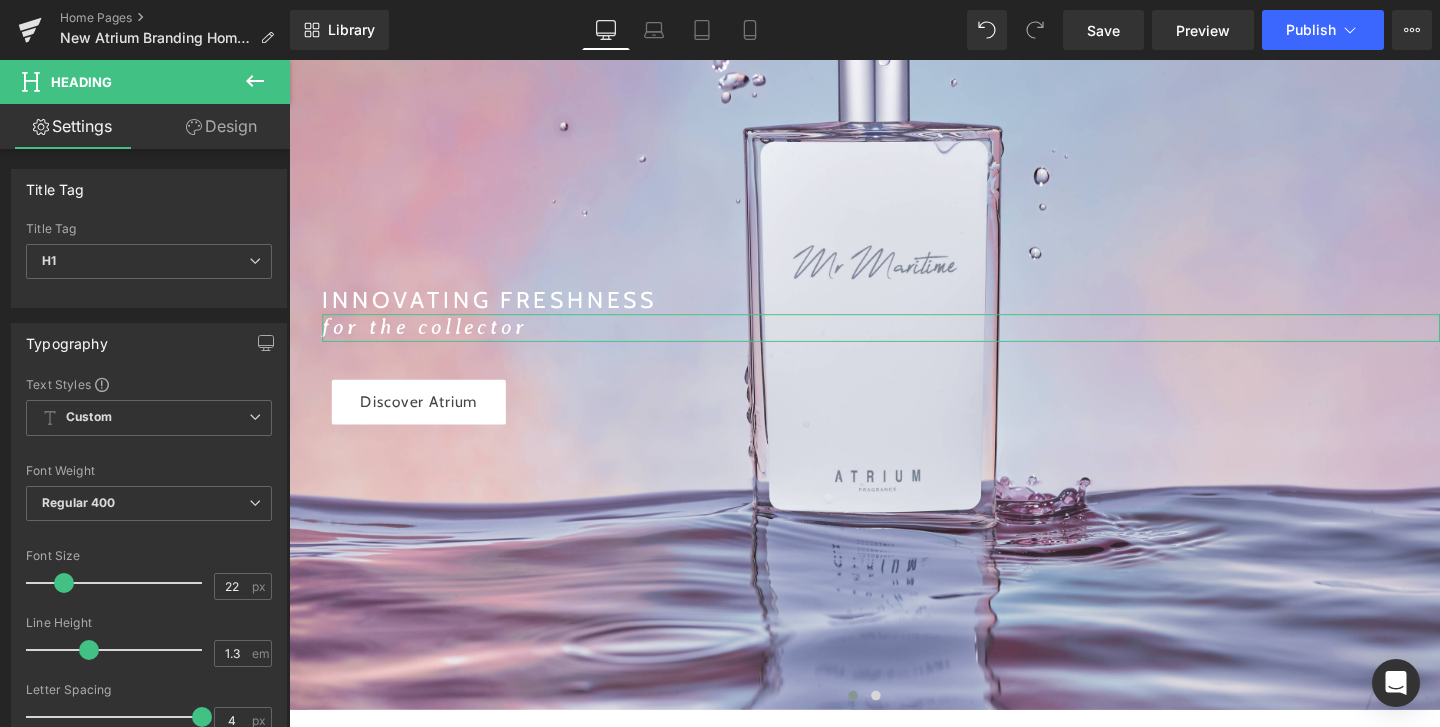 click 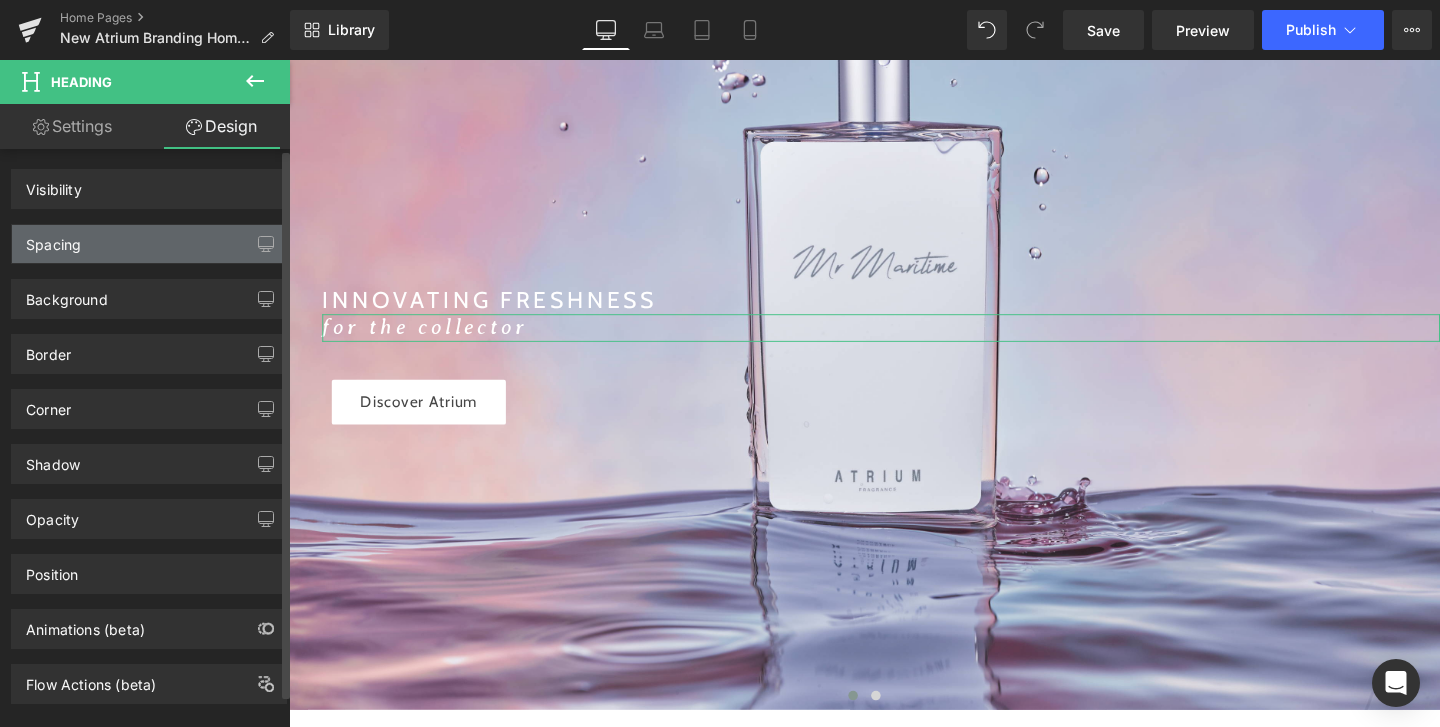 click on "Spacing" at bounding box center [53, 239] 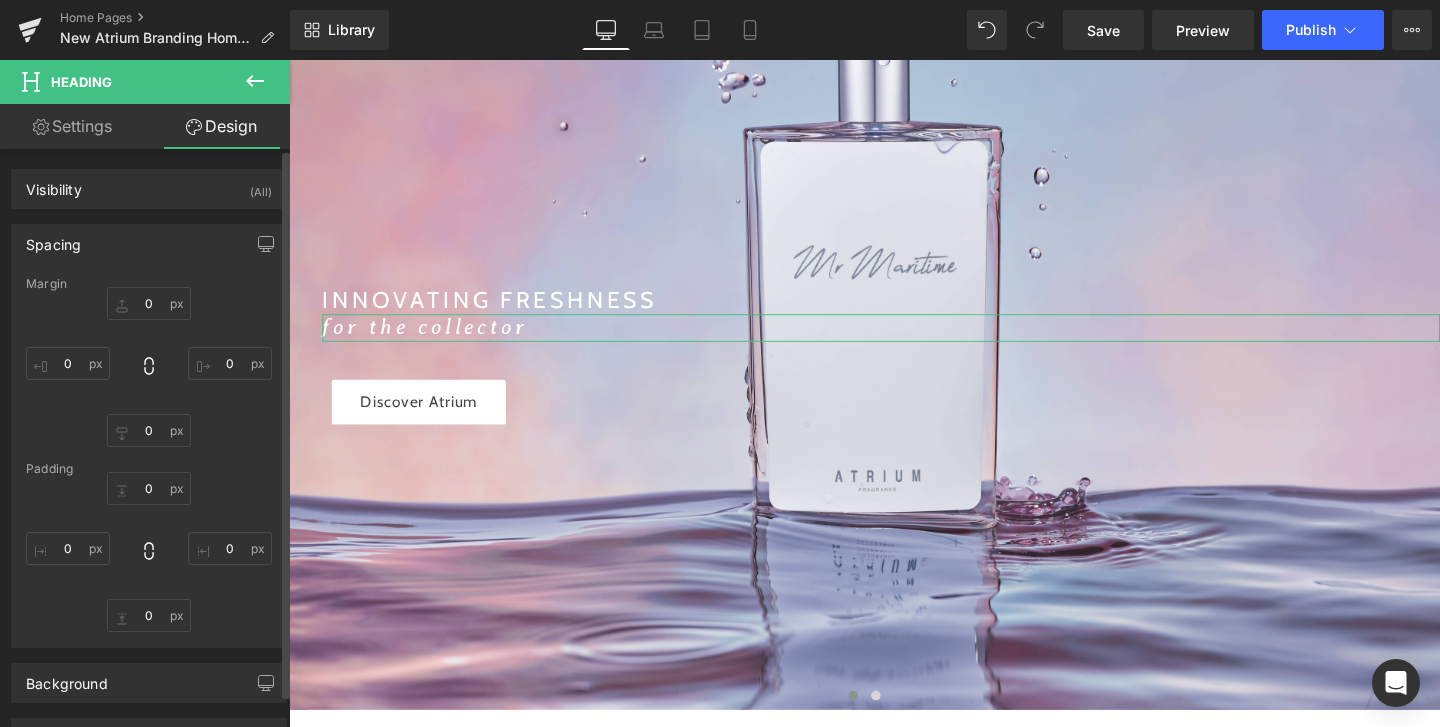 type on "0" 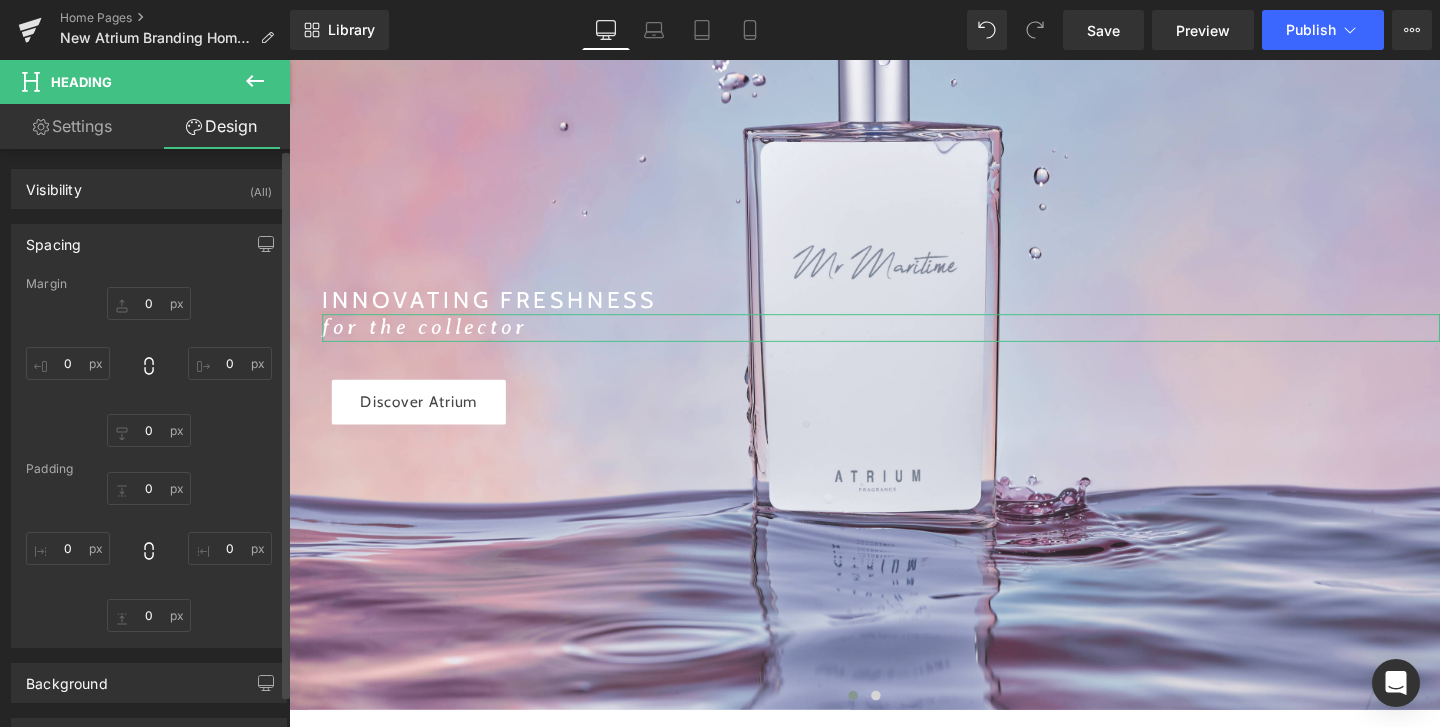 type on "0" 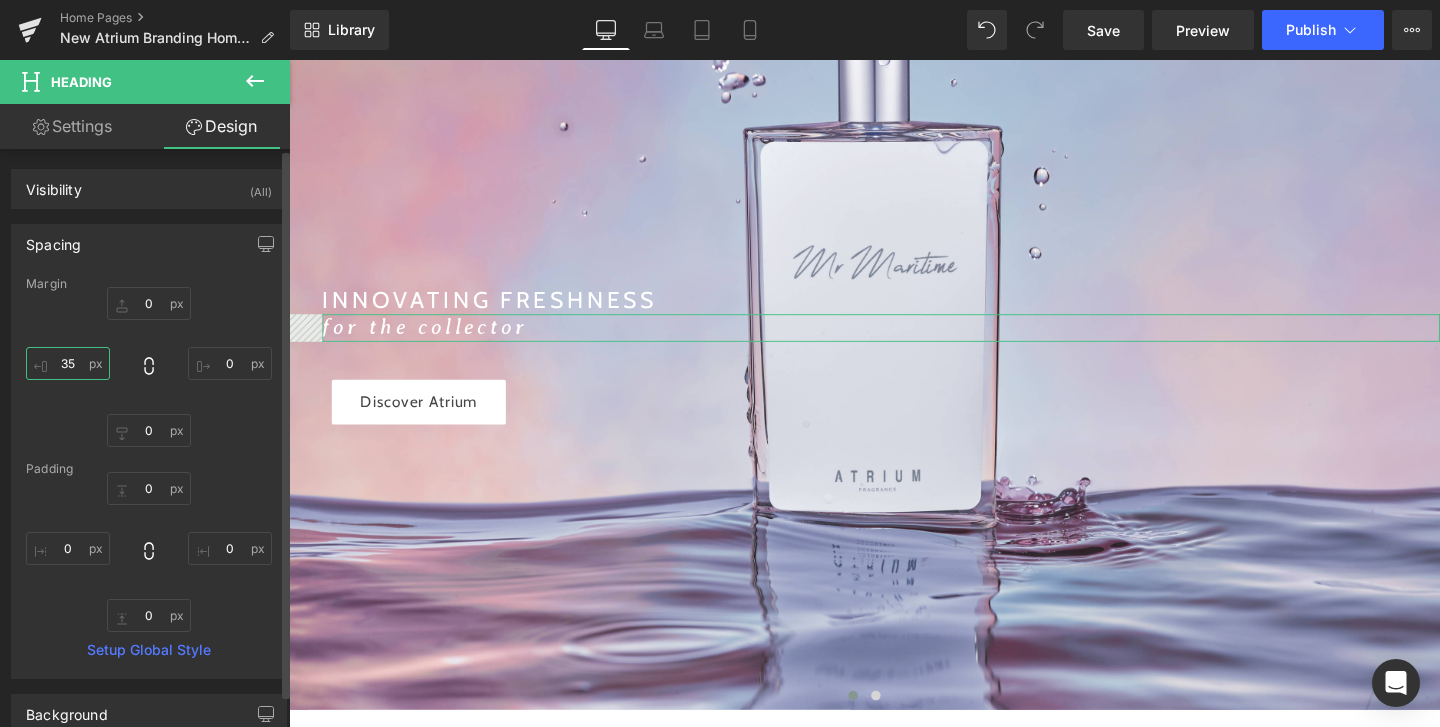 click on "35" at bounding box center [68, 363] 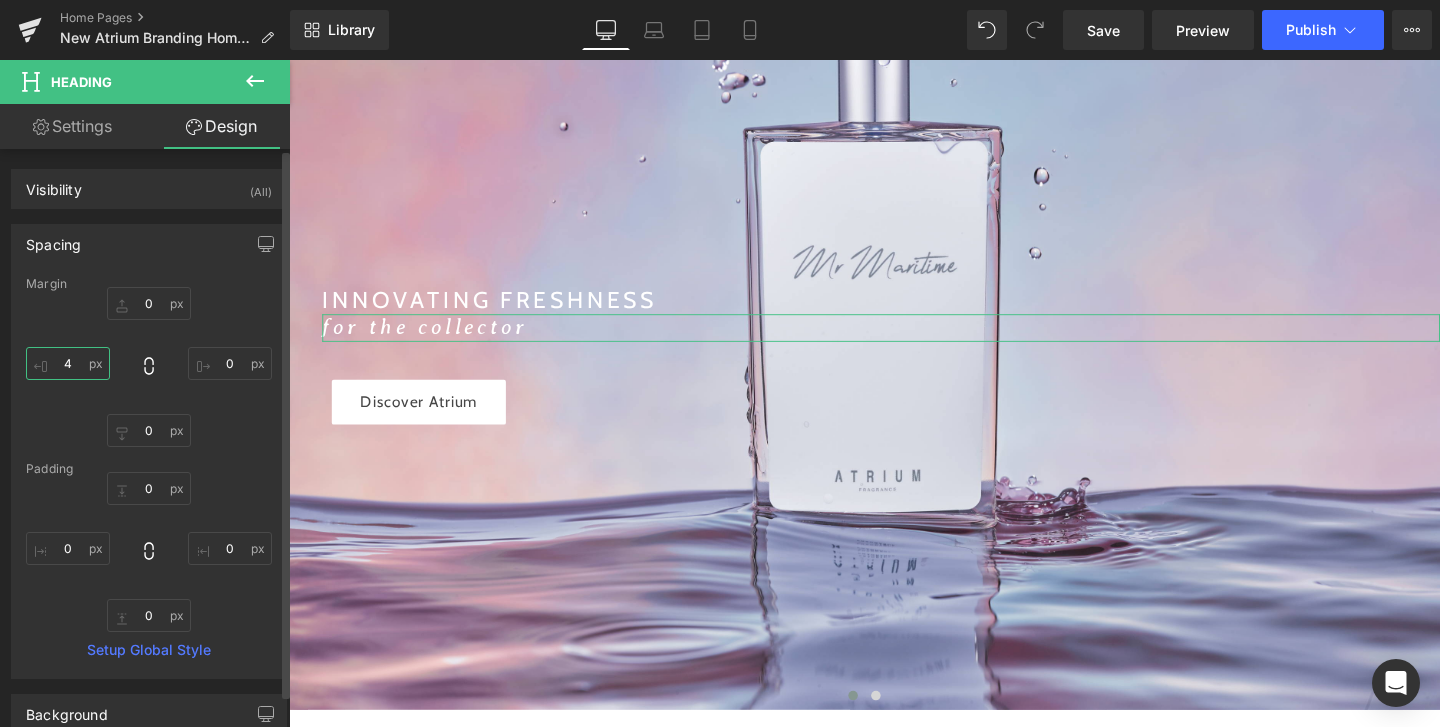 type on "45" 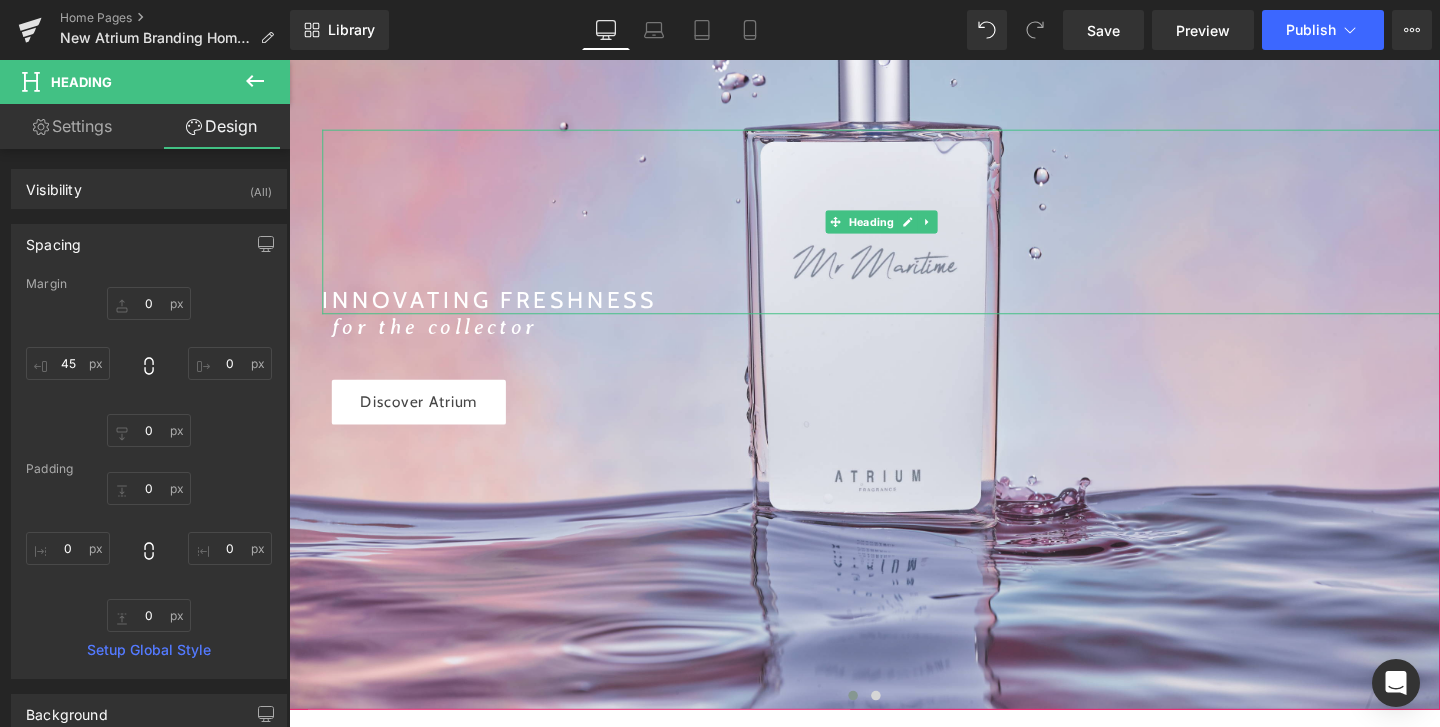 click on "INNOVATING FRESHNESS" at bounding box center (911, 311) 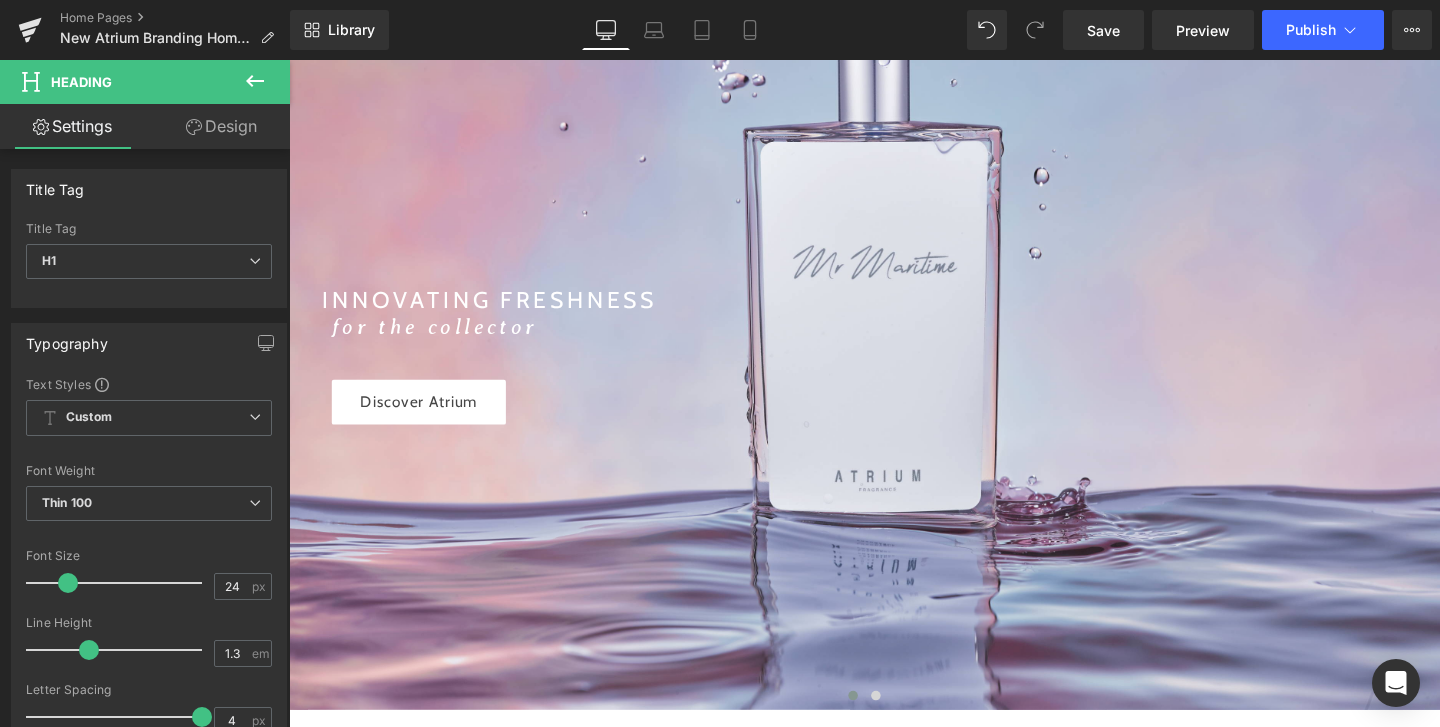 click on "Design" at bounding box center (221, 126) 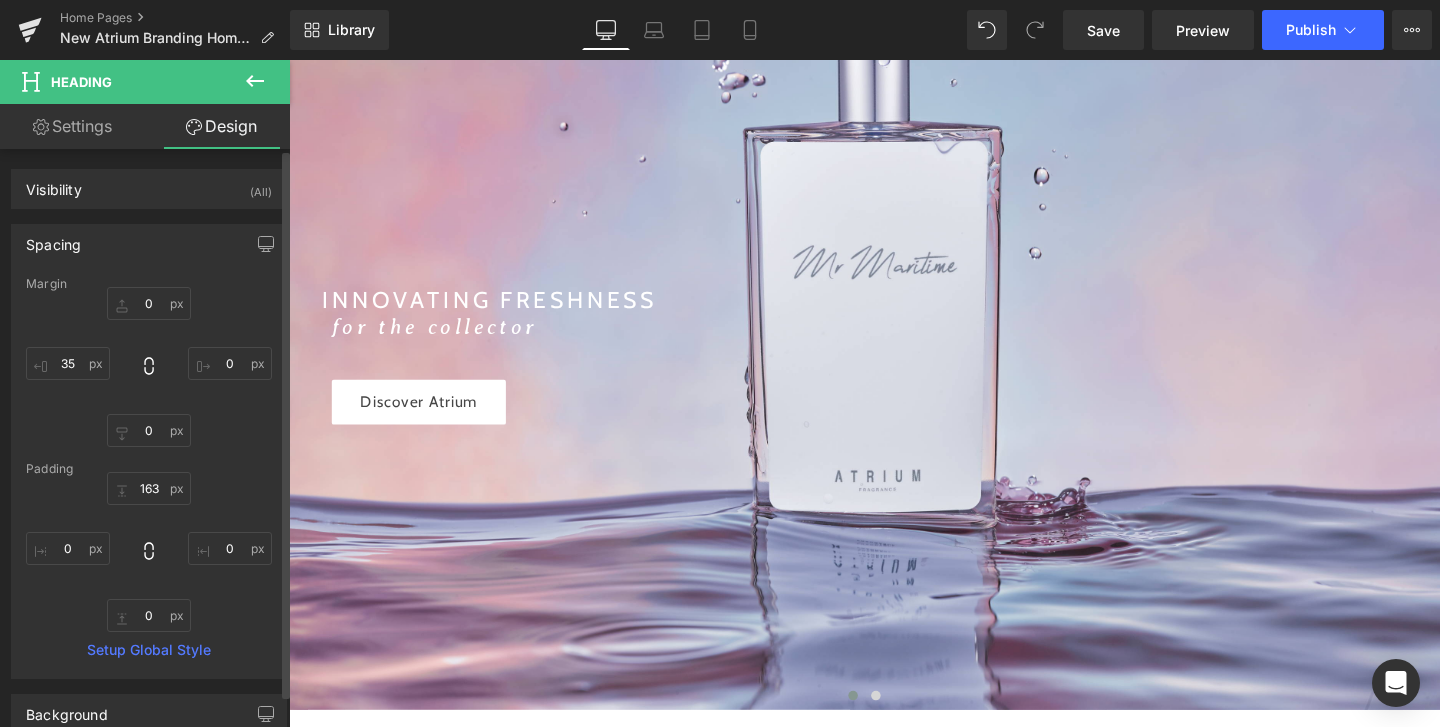 type on "0" 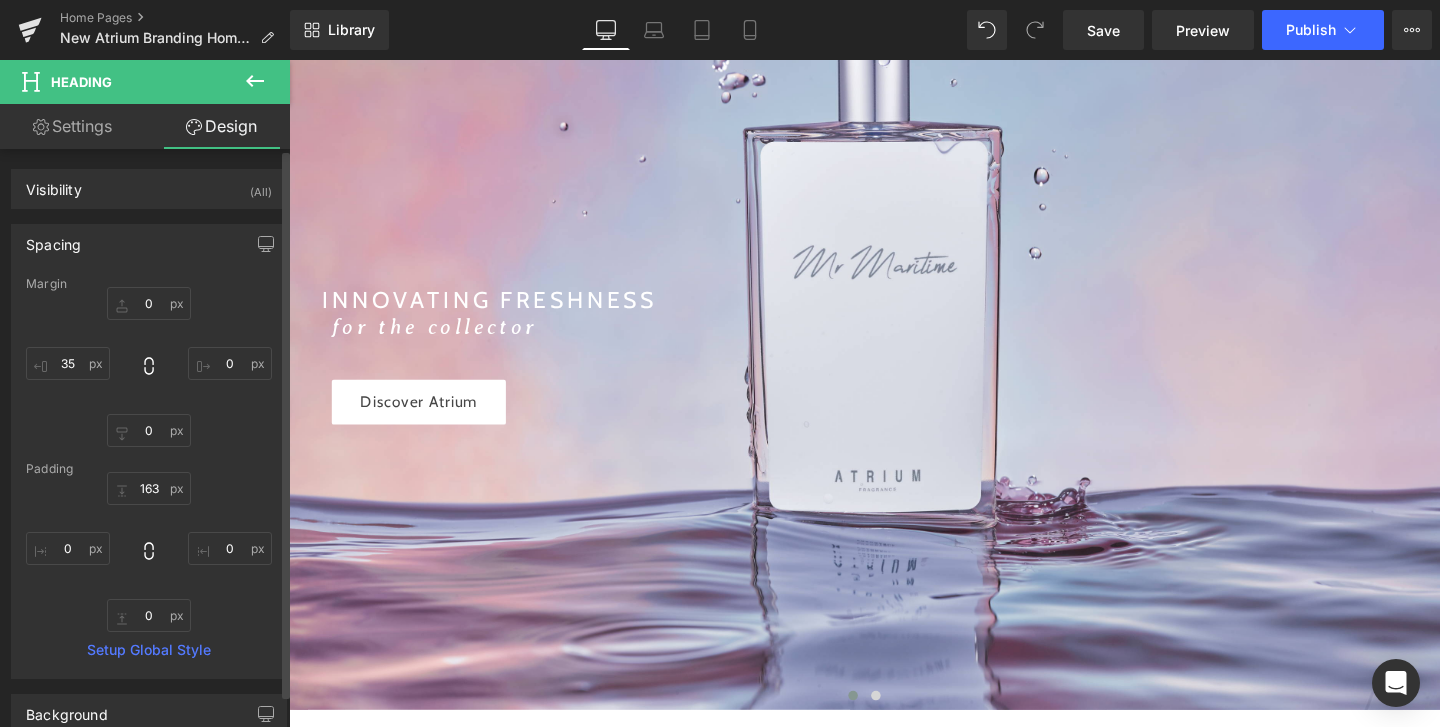 type on "0" 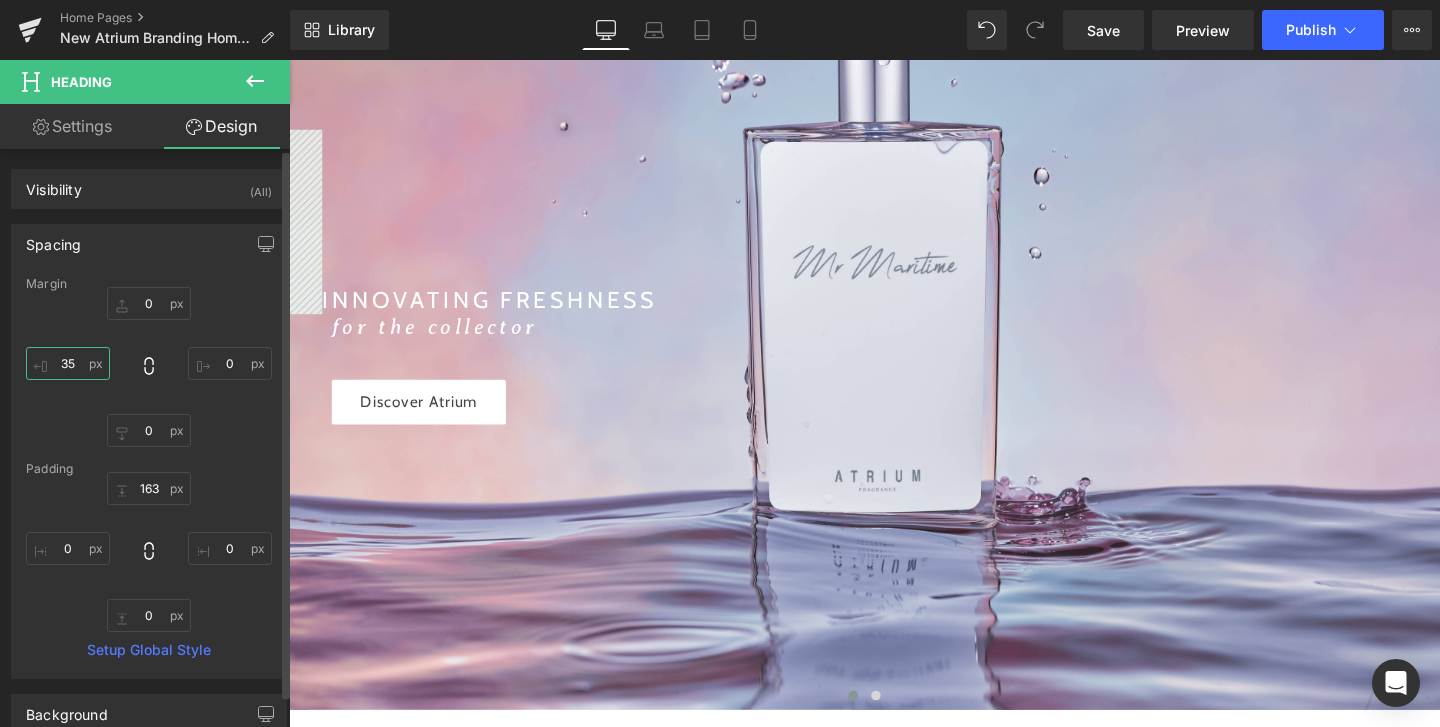 click on "35" at bounding box center [68, 363] 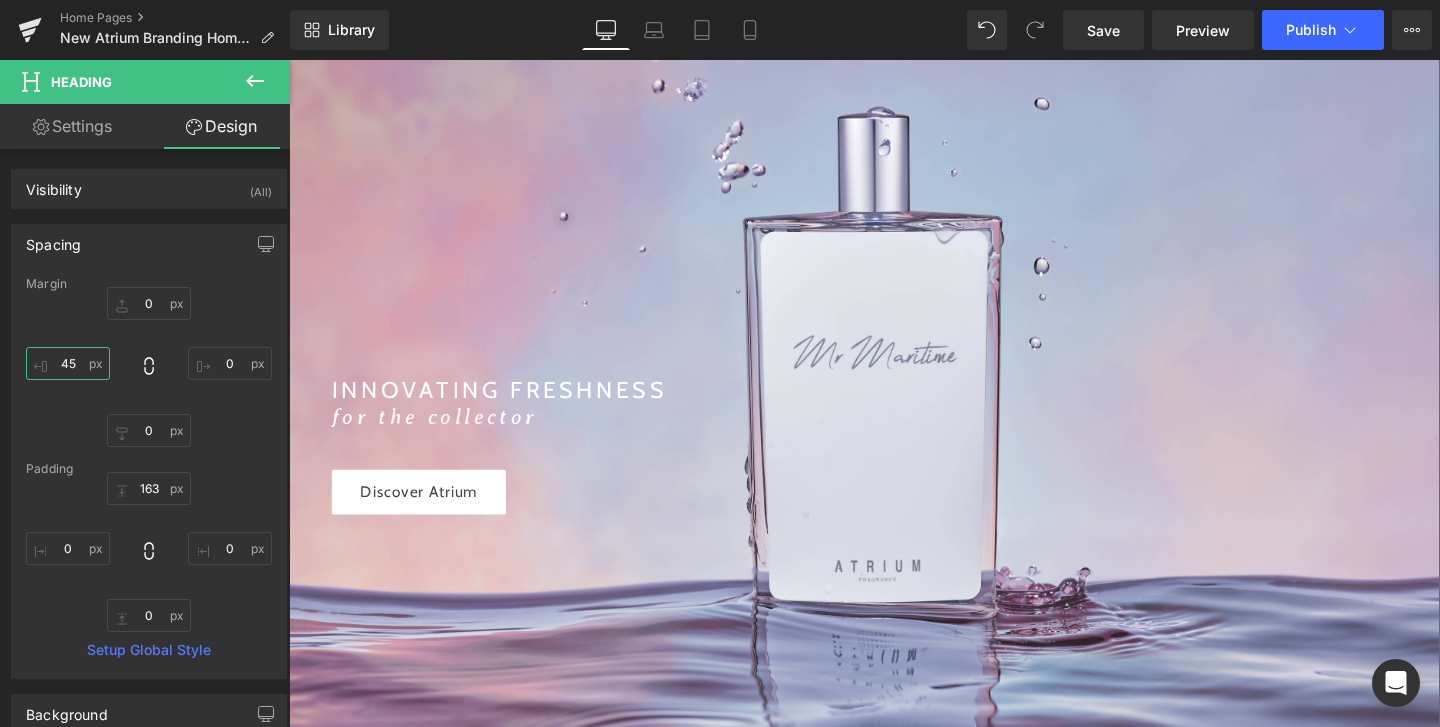 scroll, scrollTop: 447, scrollLeft: 0, axis: vertical 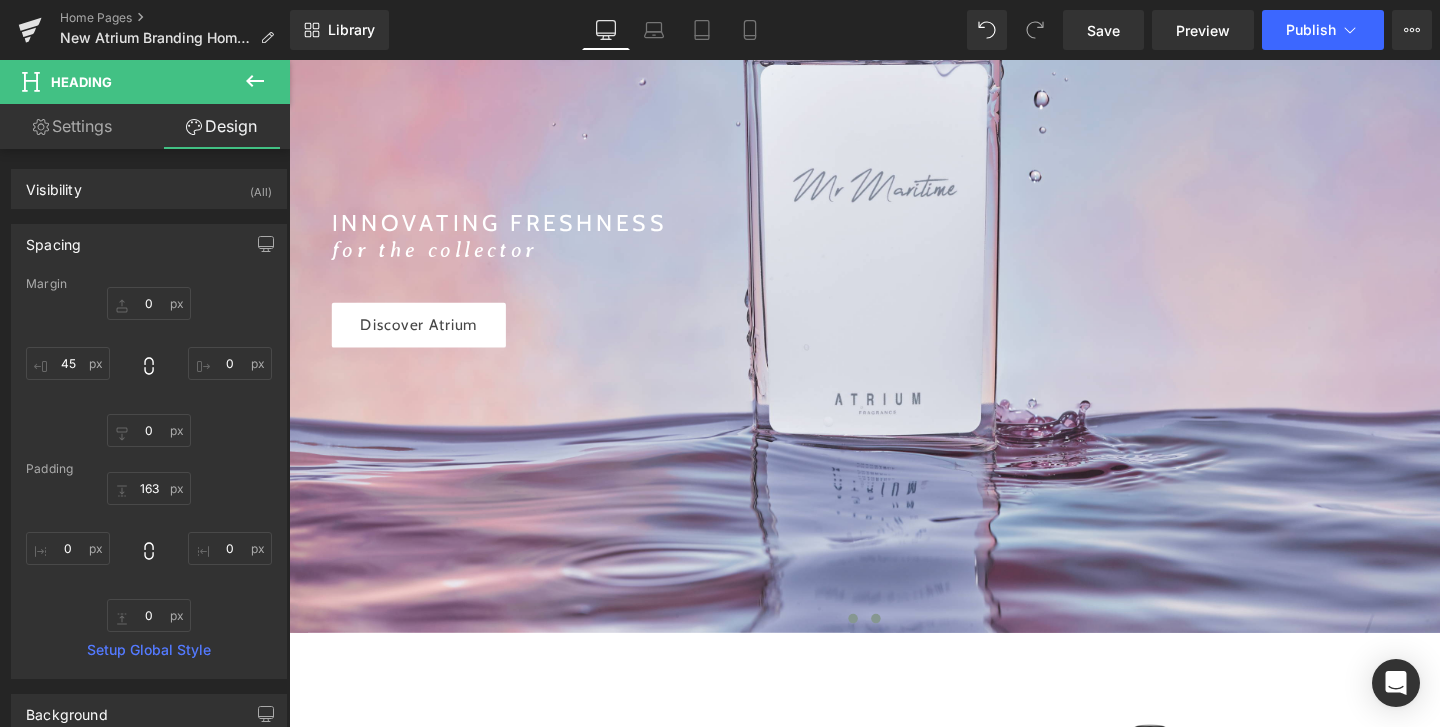 click at bounding box center [906, 647] 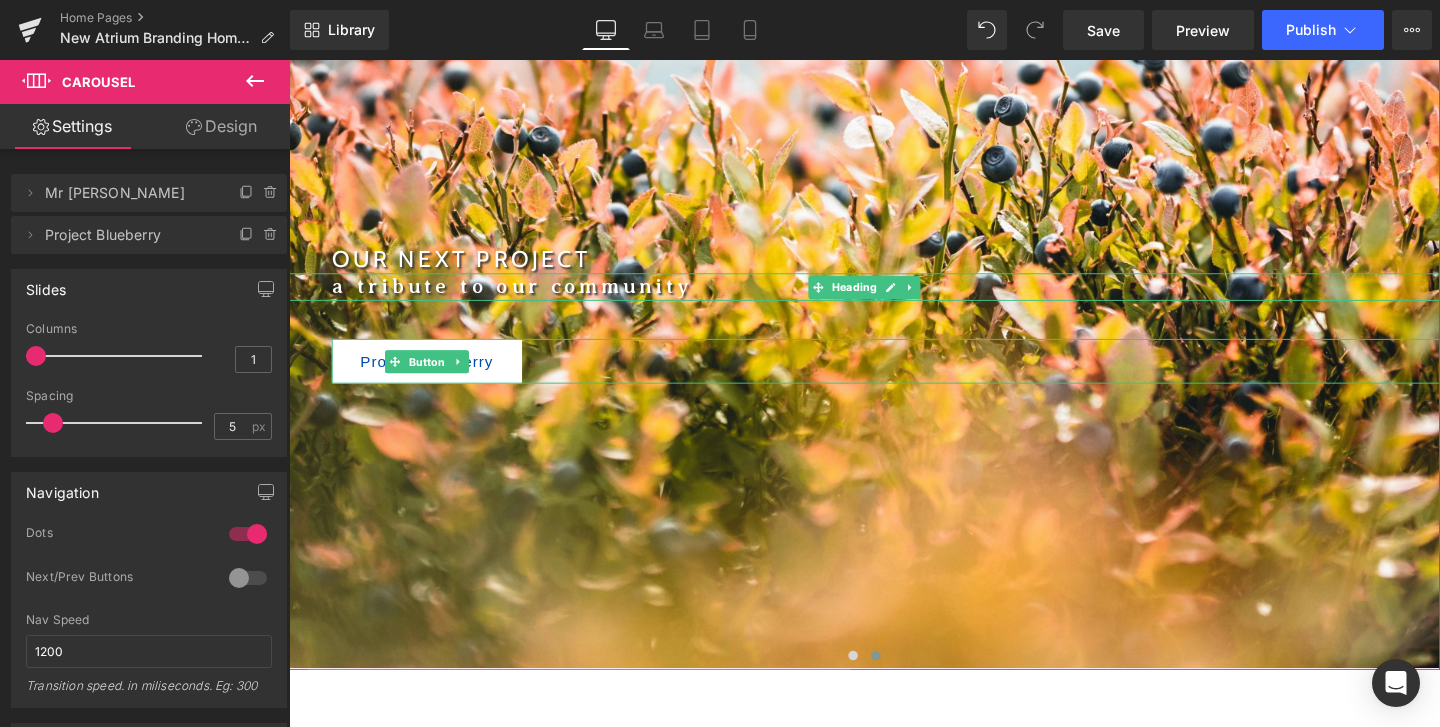 scroll, scrollTop: 404, scrollLeft: 0, axis: vertical 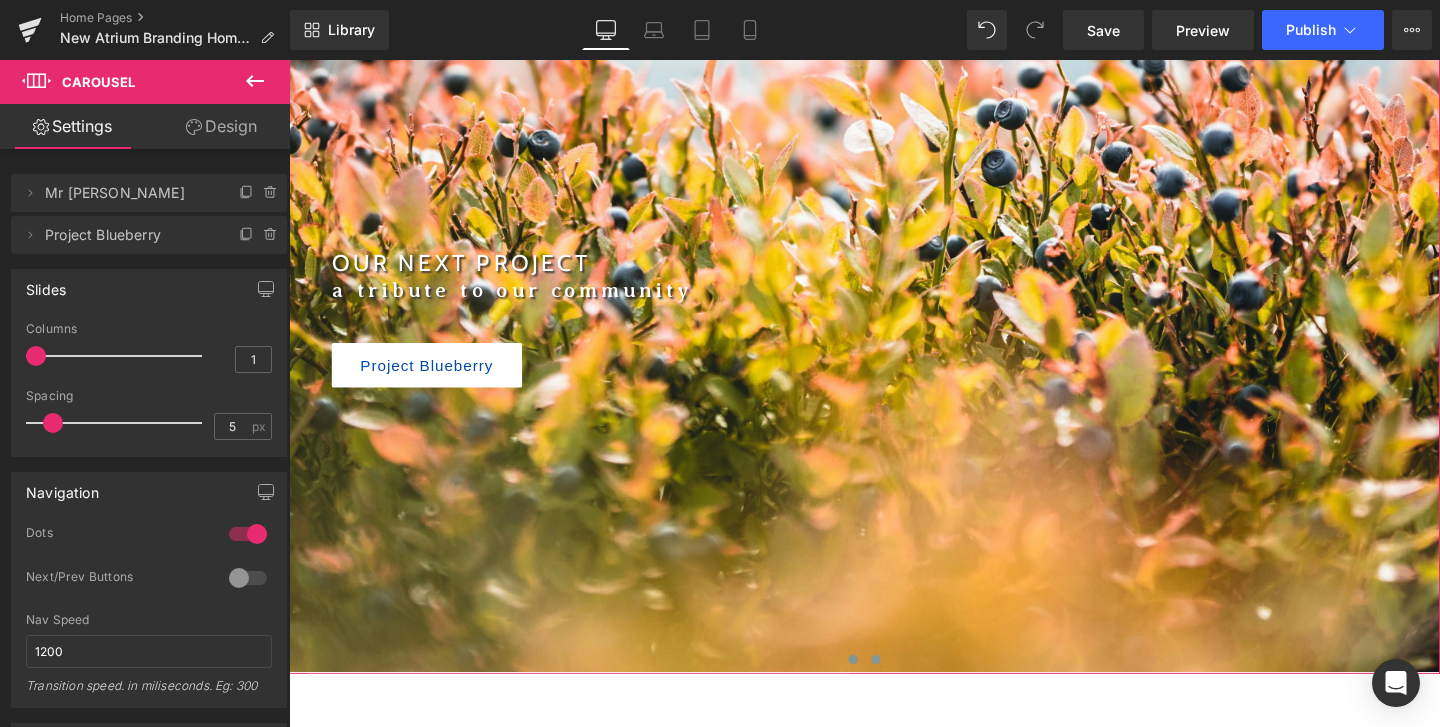 click at bounding box center [882, 690] 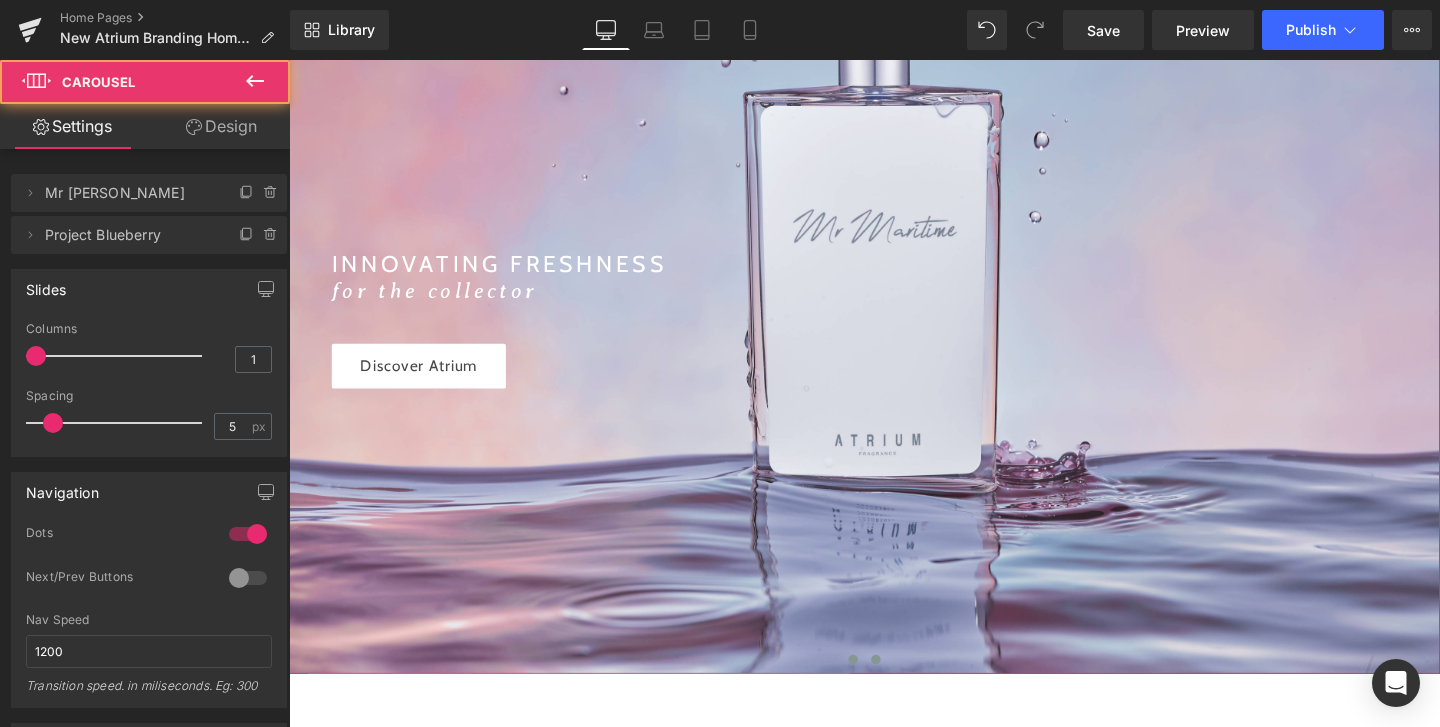 click at bounding box center [906, 690] 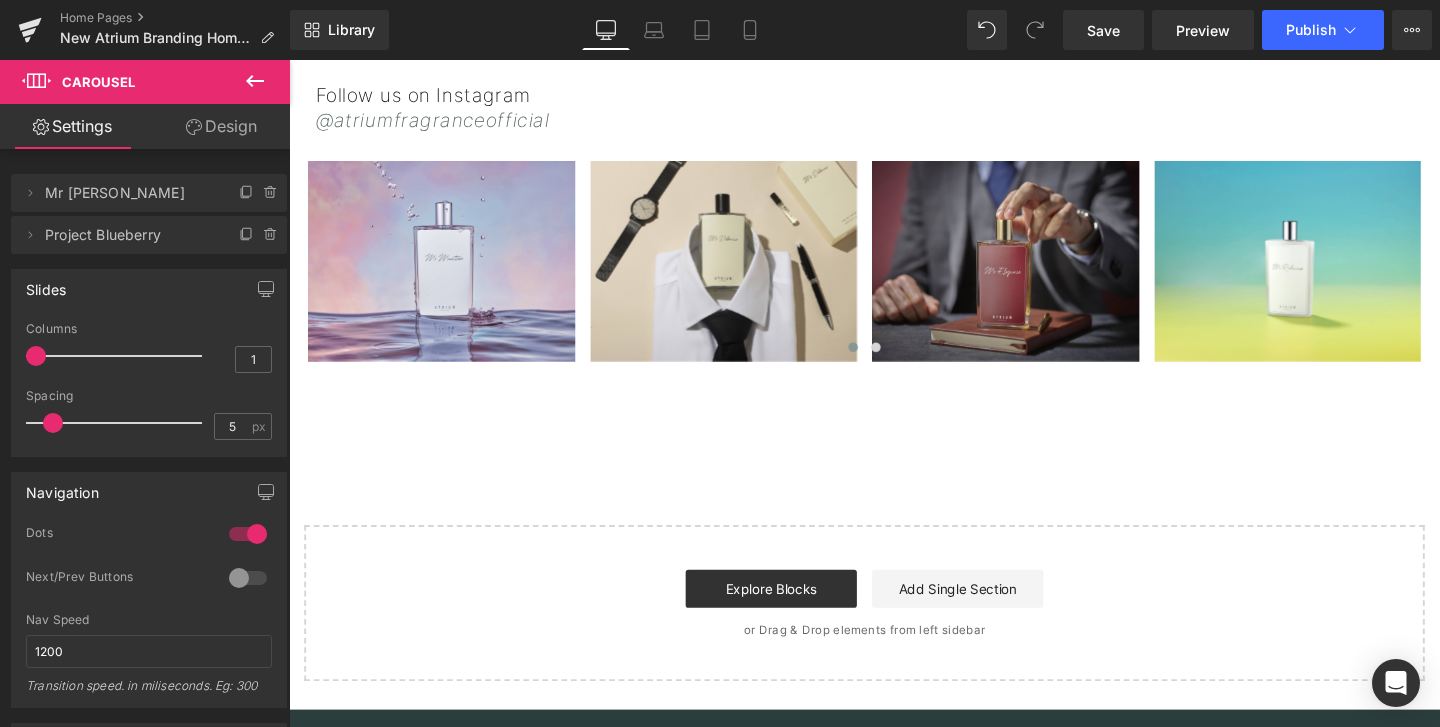 scroll, scrollTop: 5028, scrollLeft: 0, axis: vertical 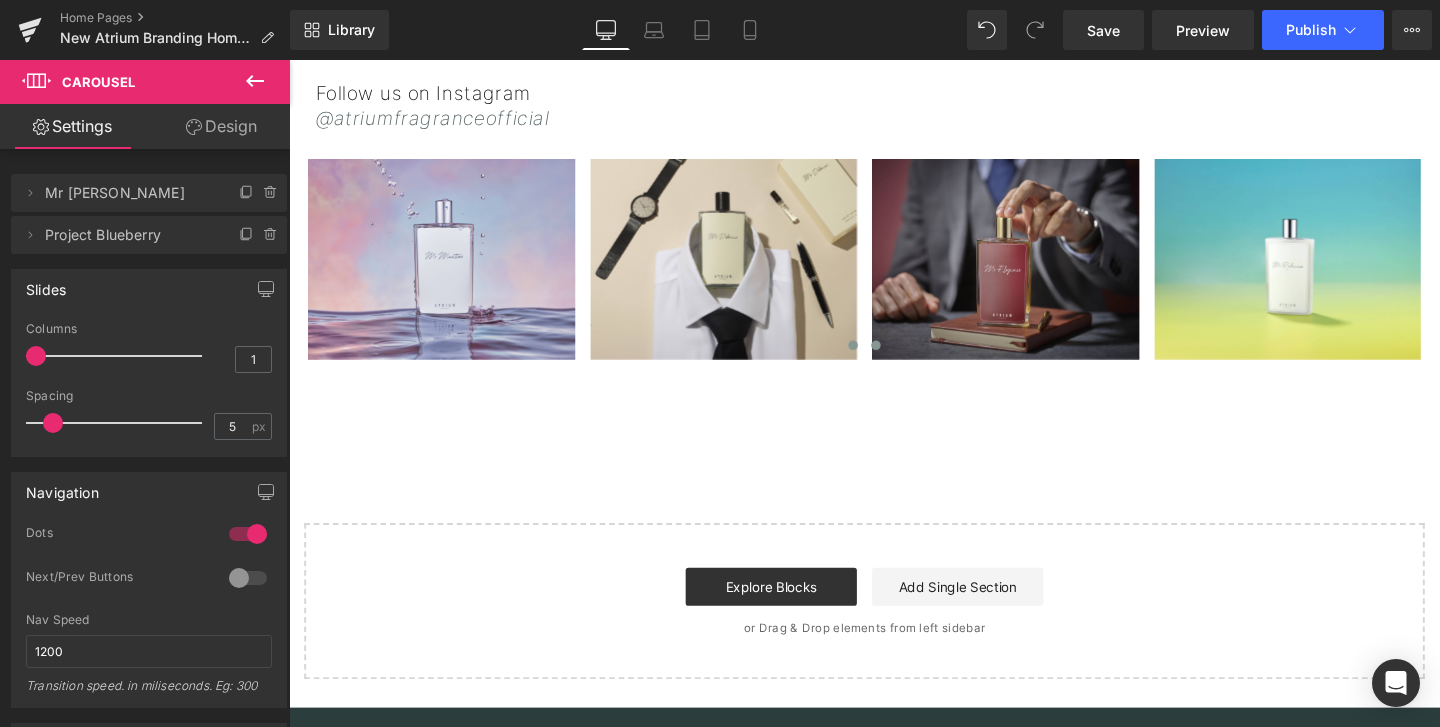 click at bounding box center [906, 360] 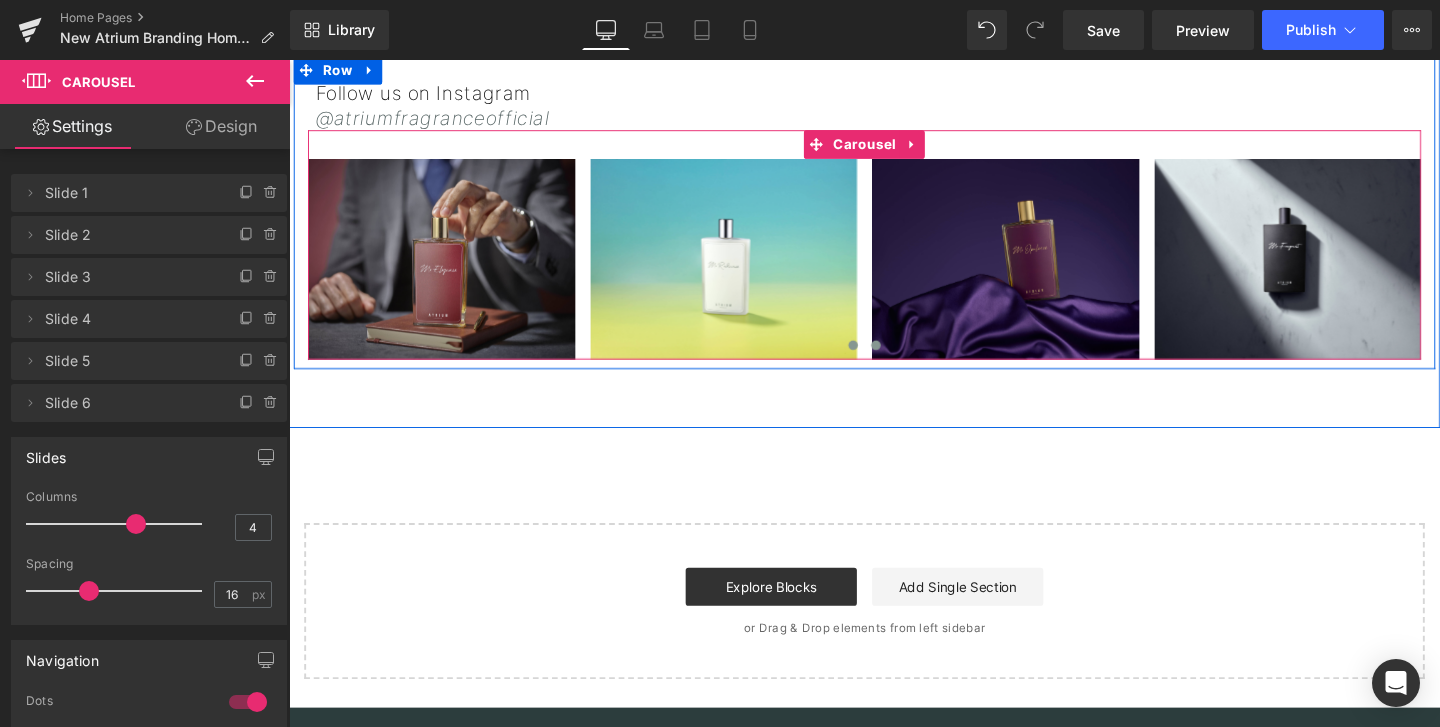 click at bounding box center (882, 360) 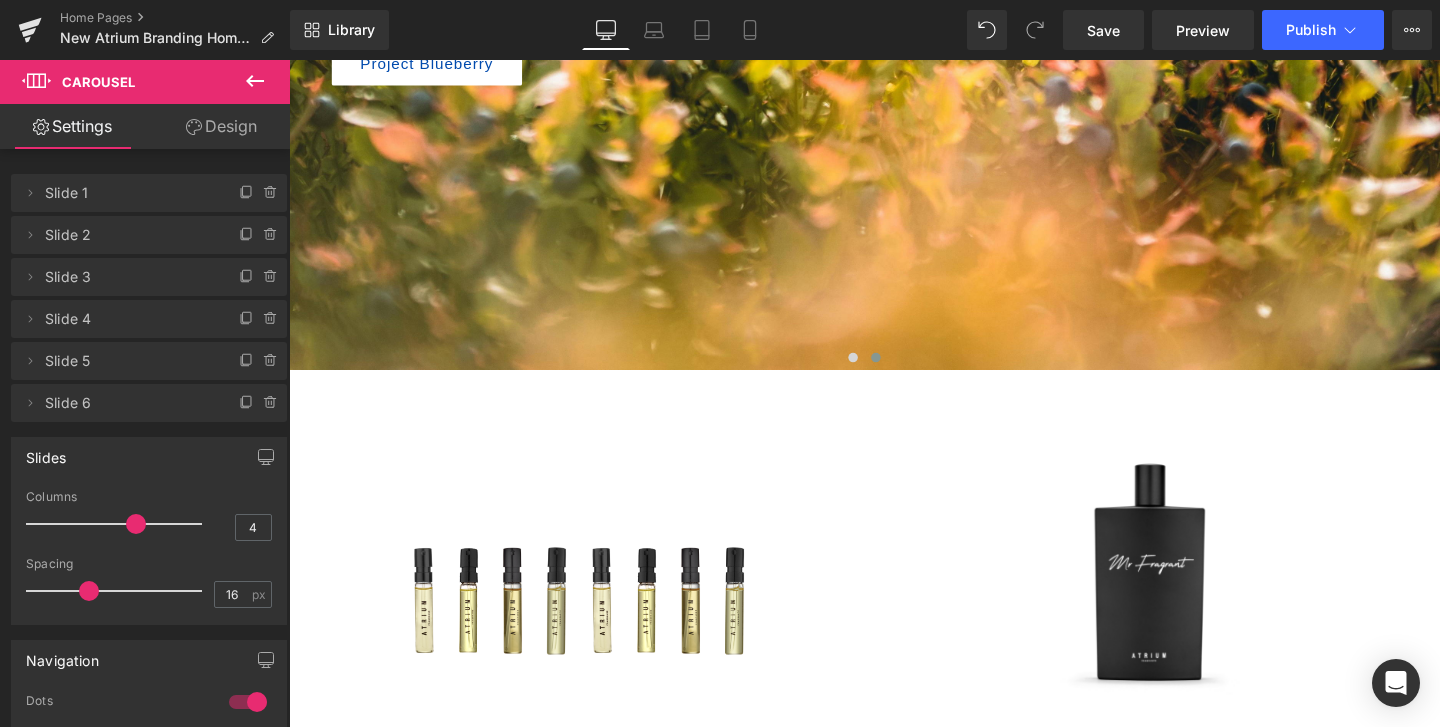 scroll, scrollTop: 722, scrollLeft: 0, axis: vertical 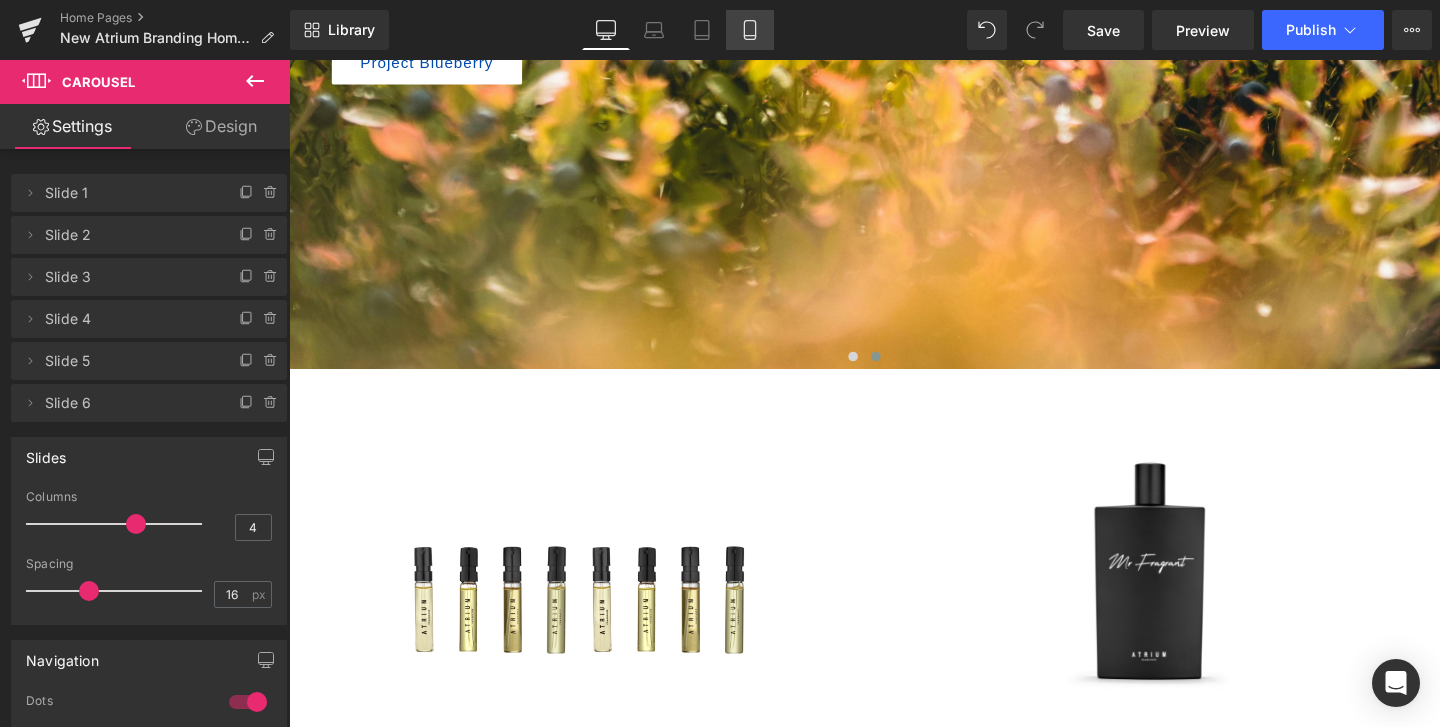 click 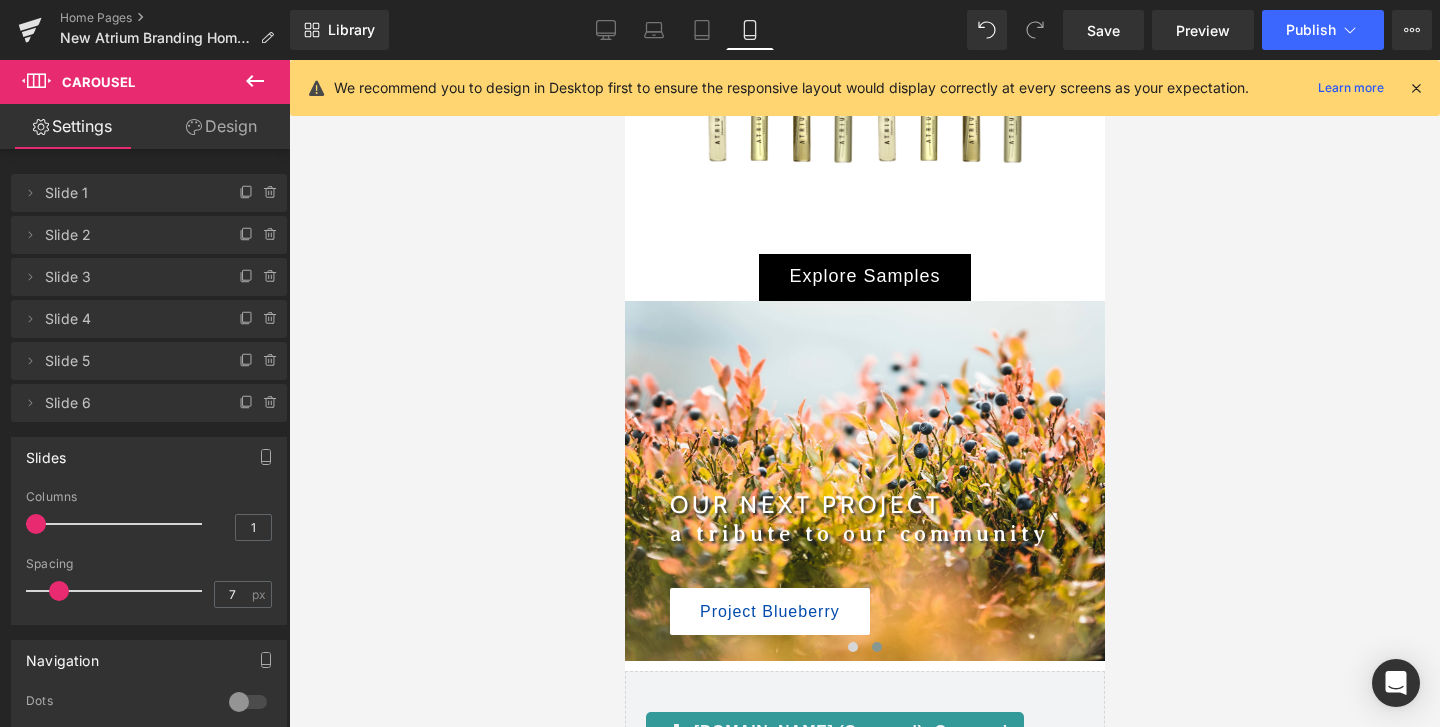 scroll, scrollTop: 1028, scrollLeft: 0, axis: vertical 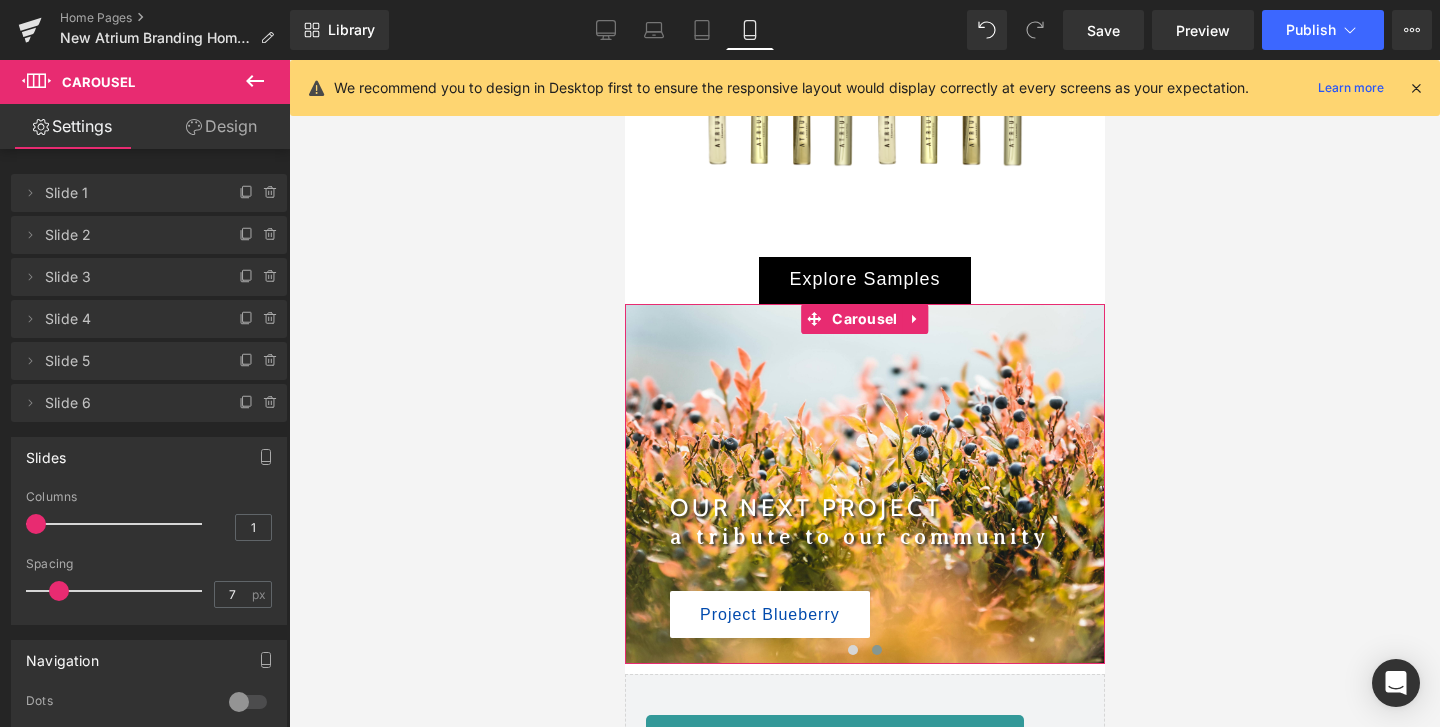 click at bounding box center [876, 650] 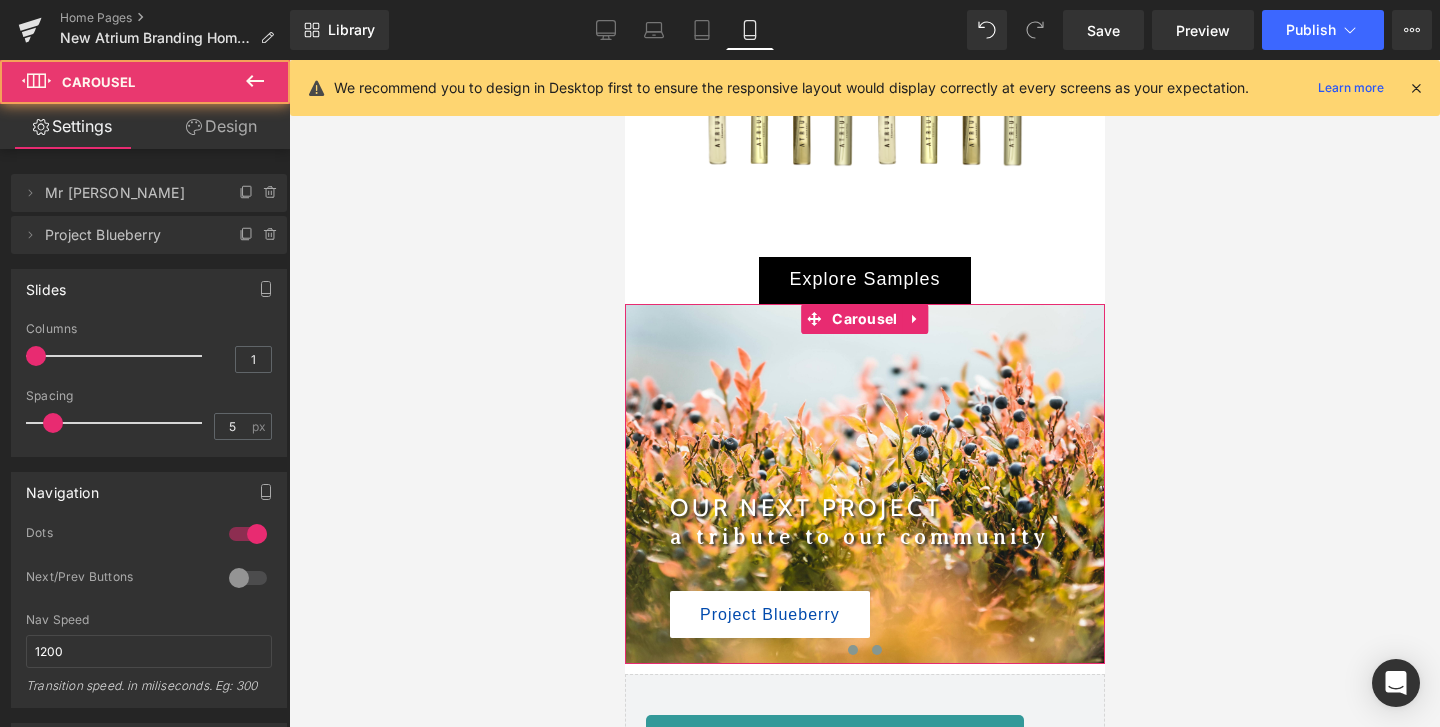click at bounding box center [852, 650] 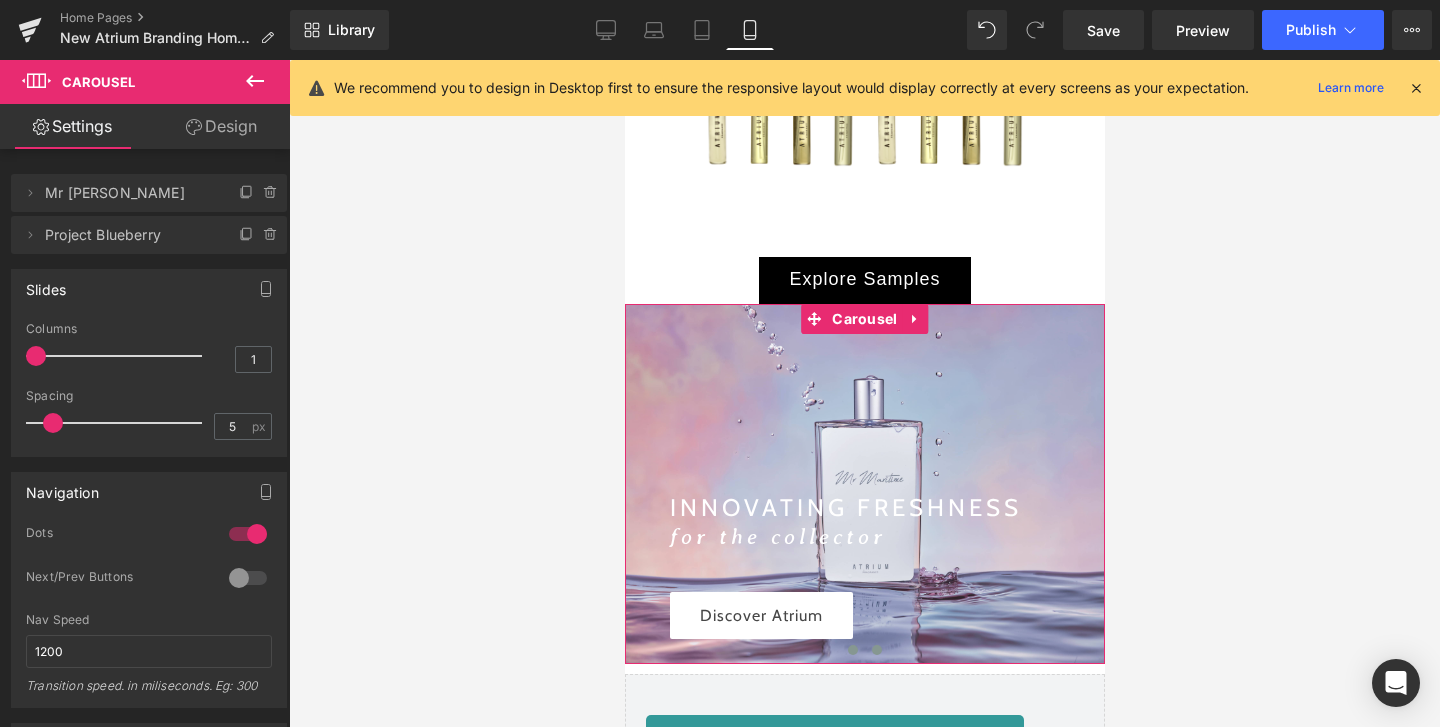 click at bounding box center (876, 650) 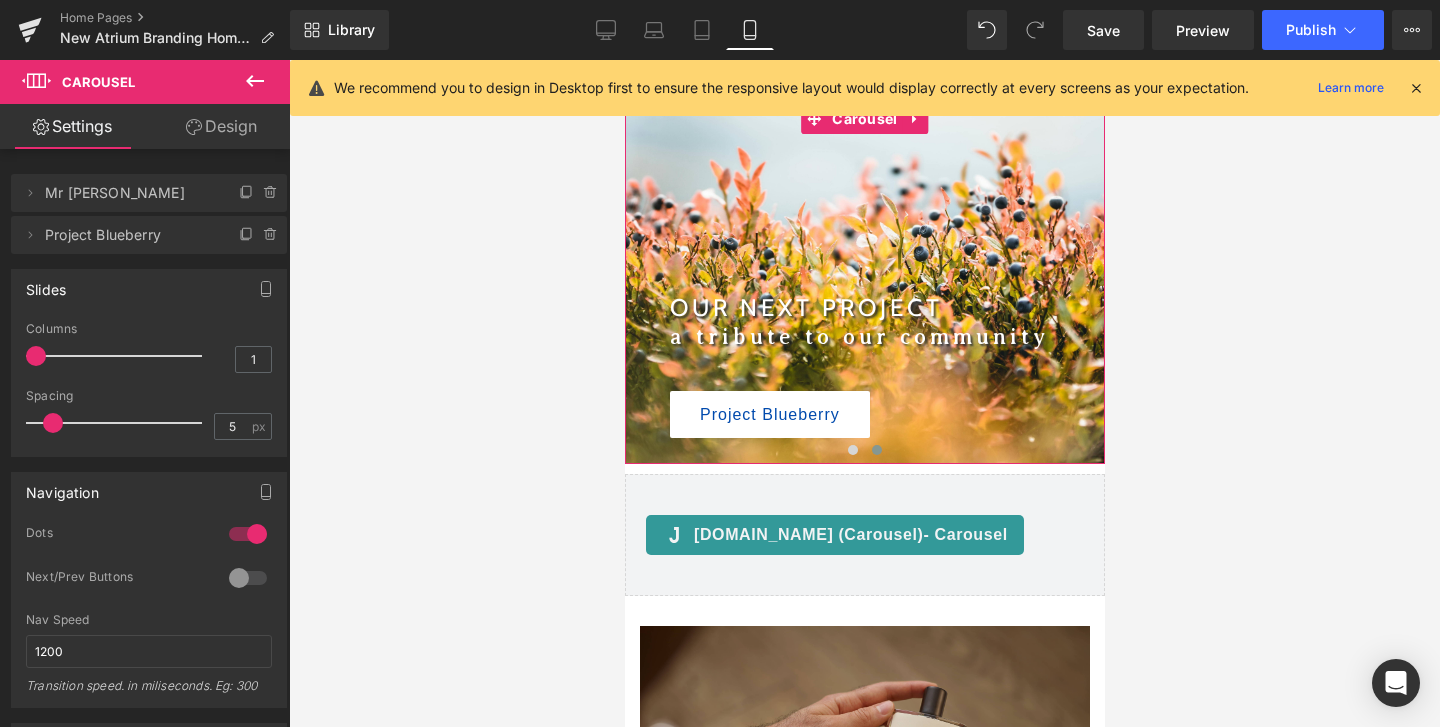scroll, scrollTop: 1226, scrollLeft: 0, axis: vertical 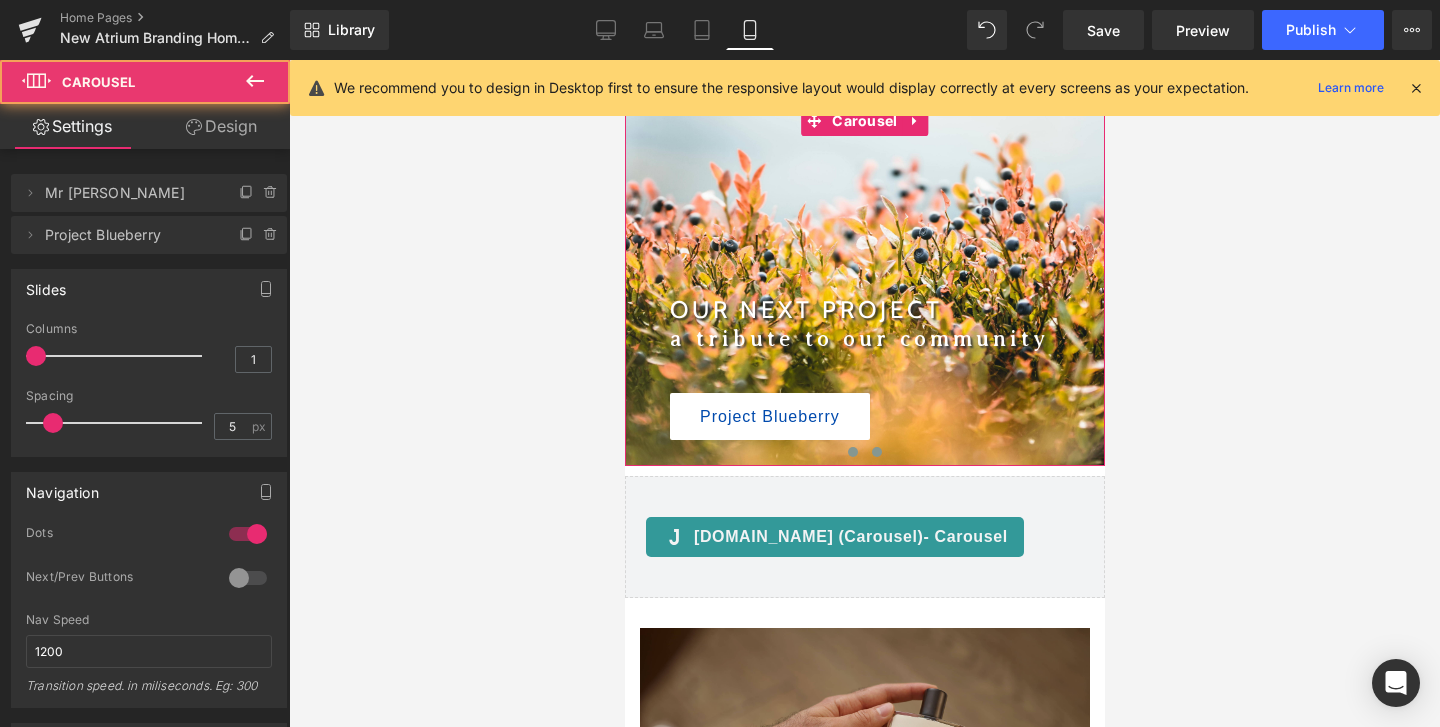 click at bounding box center [852, 452] 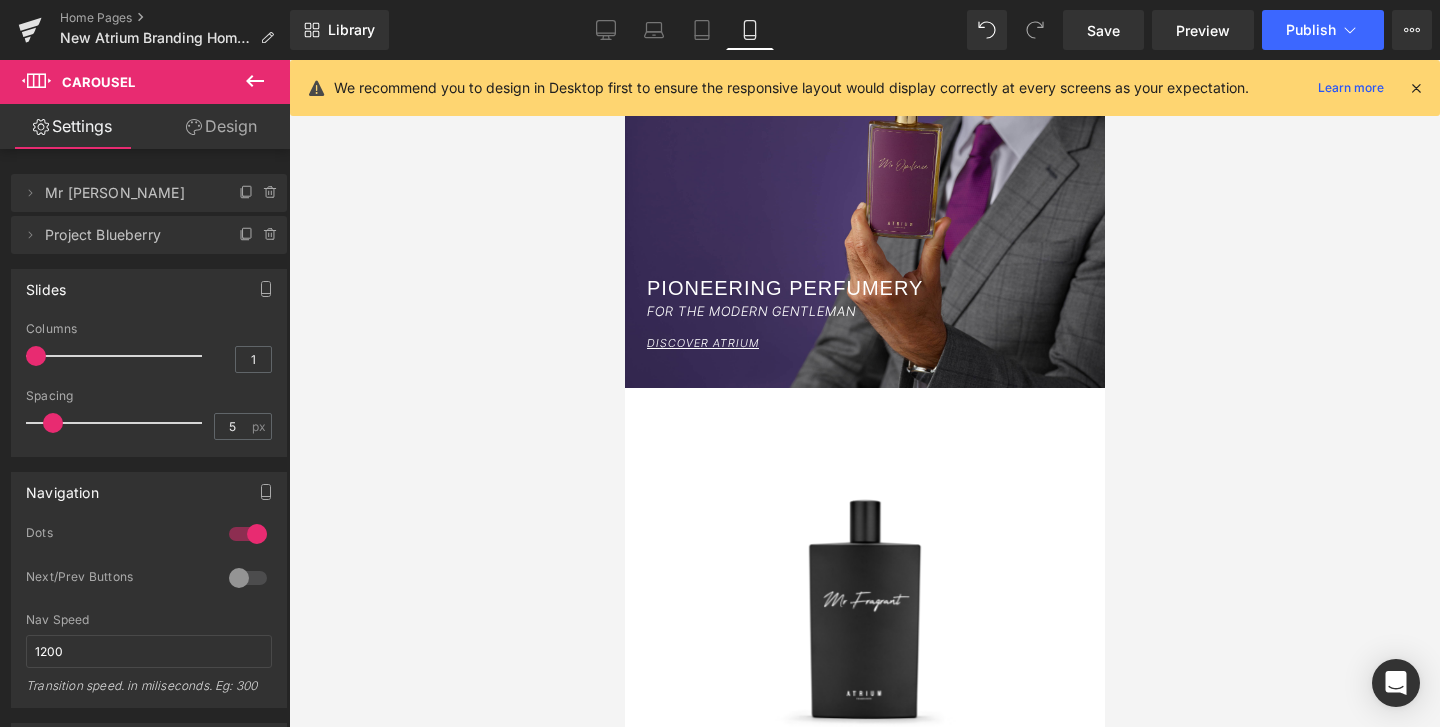 scroll, scrollTop: 0, scrollLeft: 0, axis: both 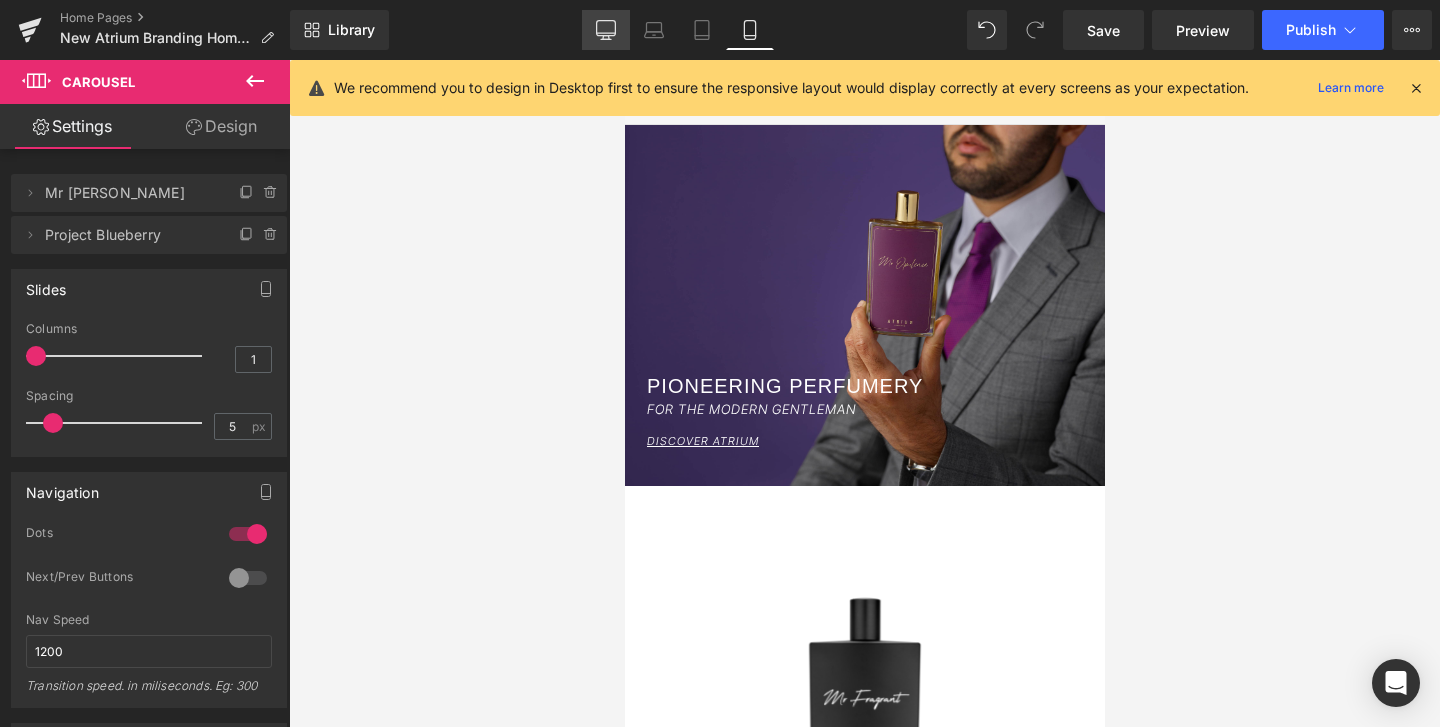 click 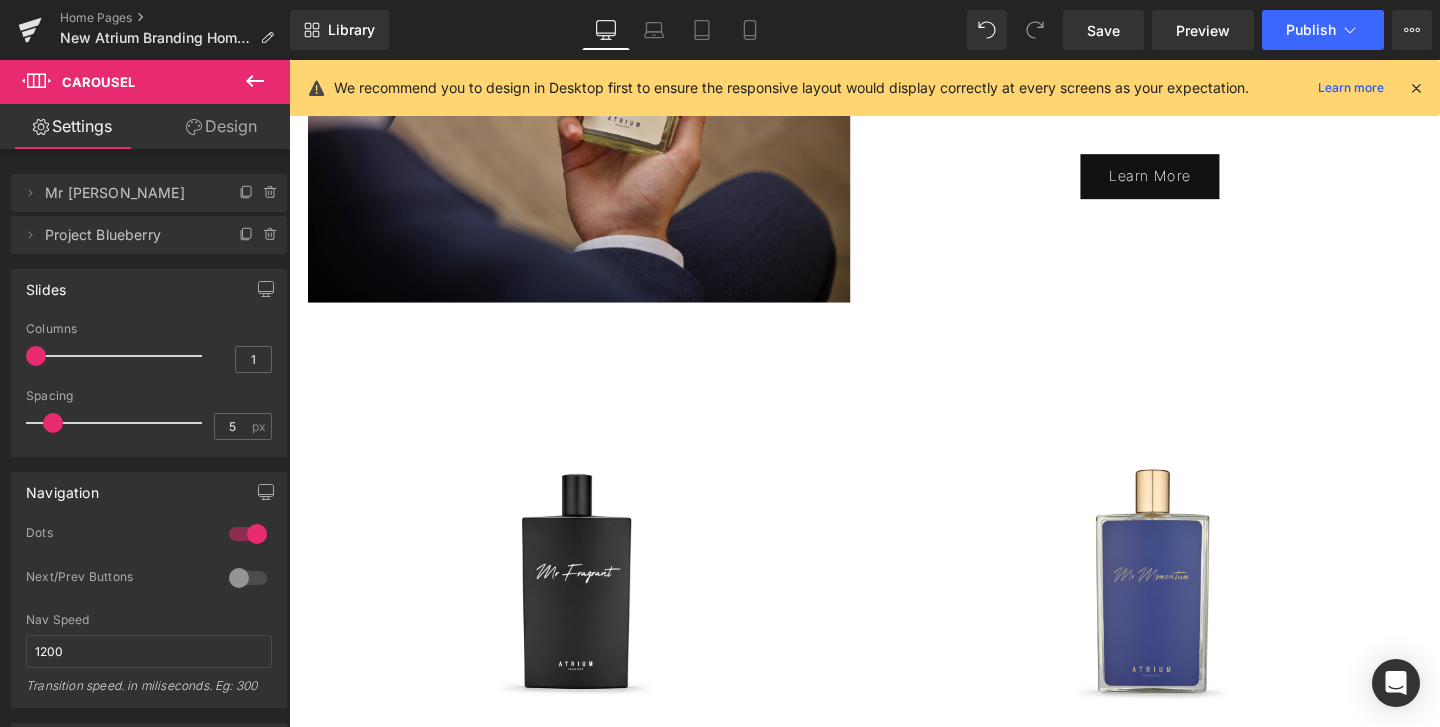 scroll, scrollTop: 1849, scrollLeft: 0, axis: vertical 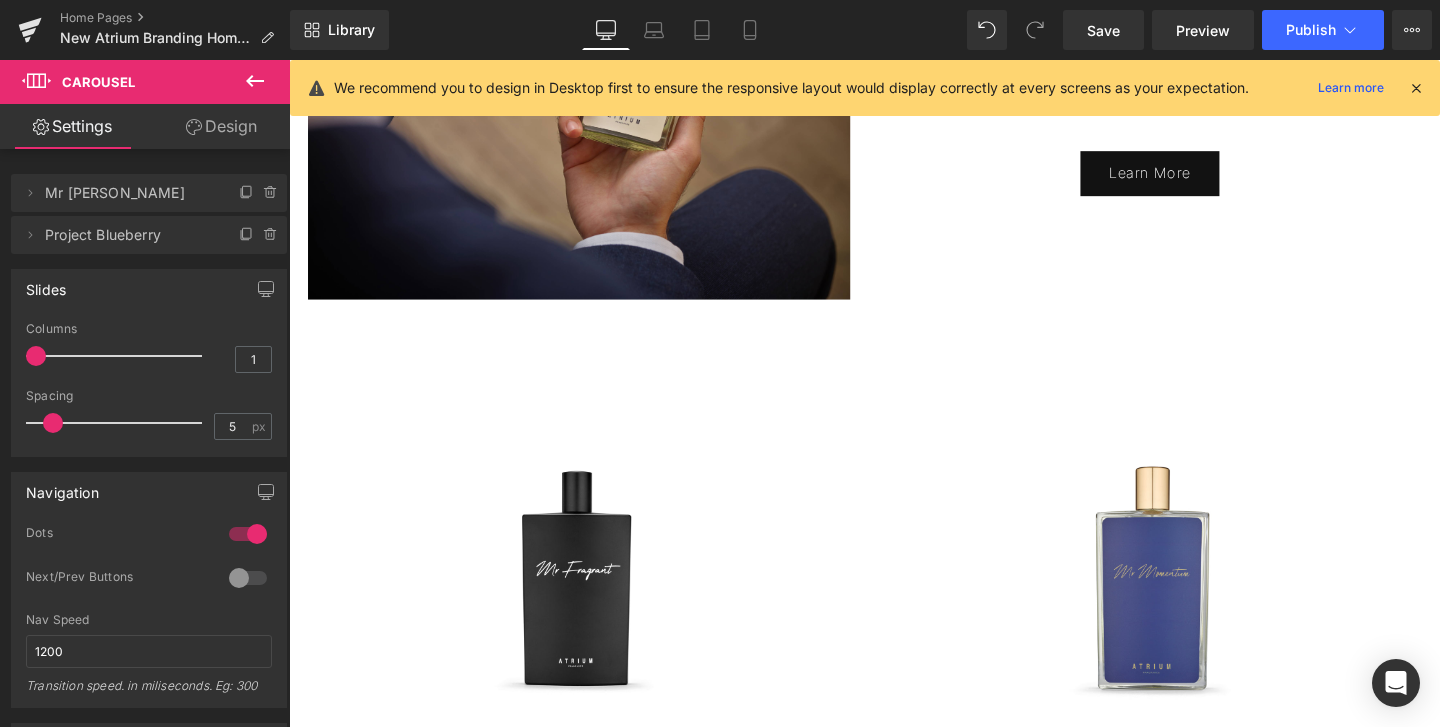click at bounding box center (1416, 88) 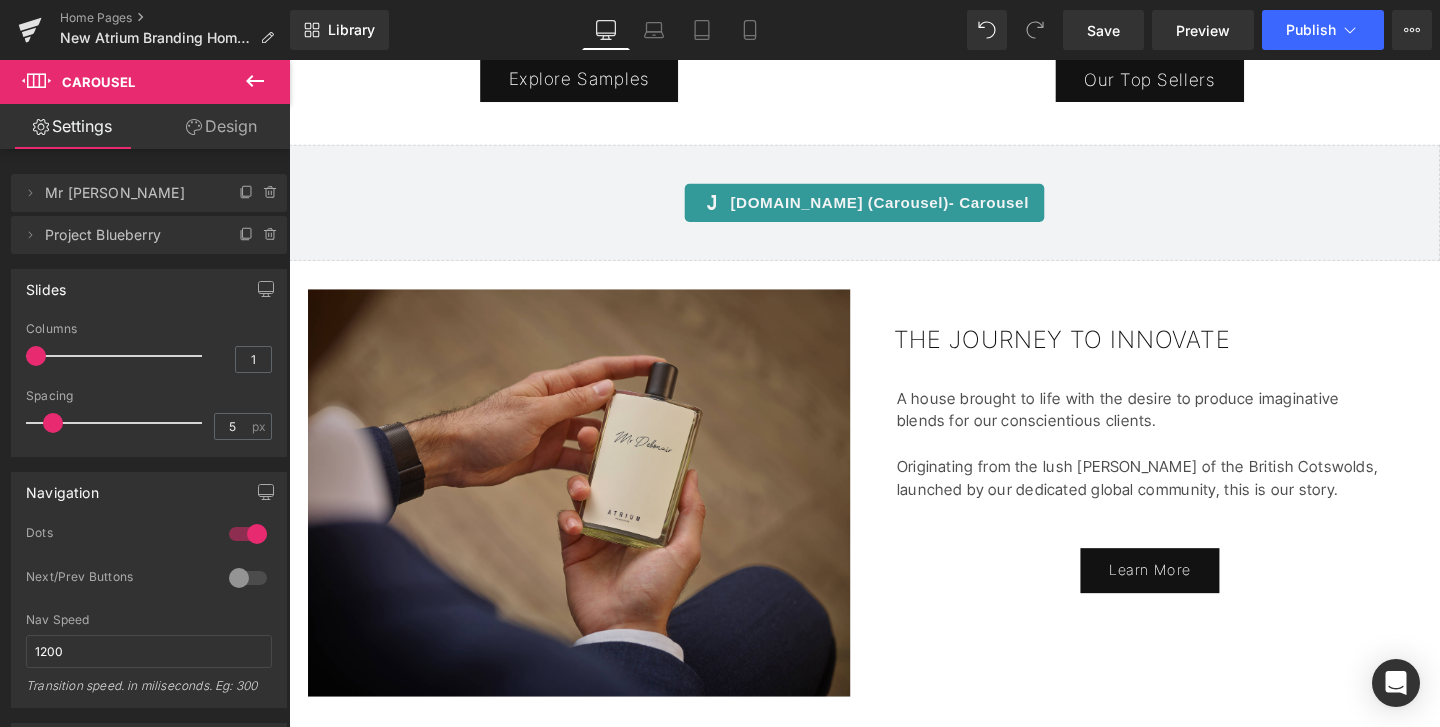 scroll, scrollTop: 1435, scrollLeft: 0, axis: vertical 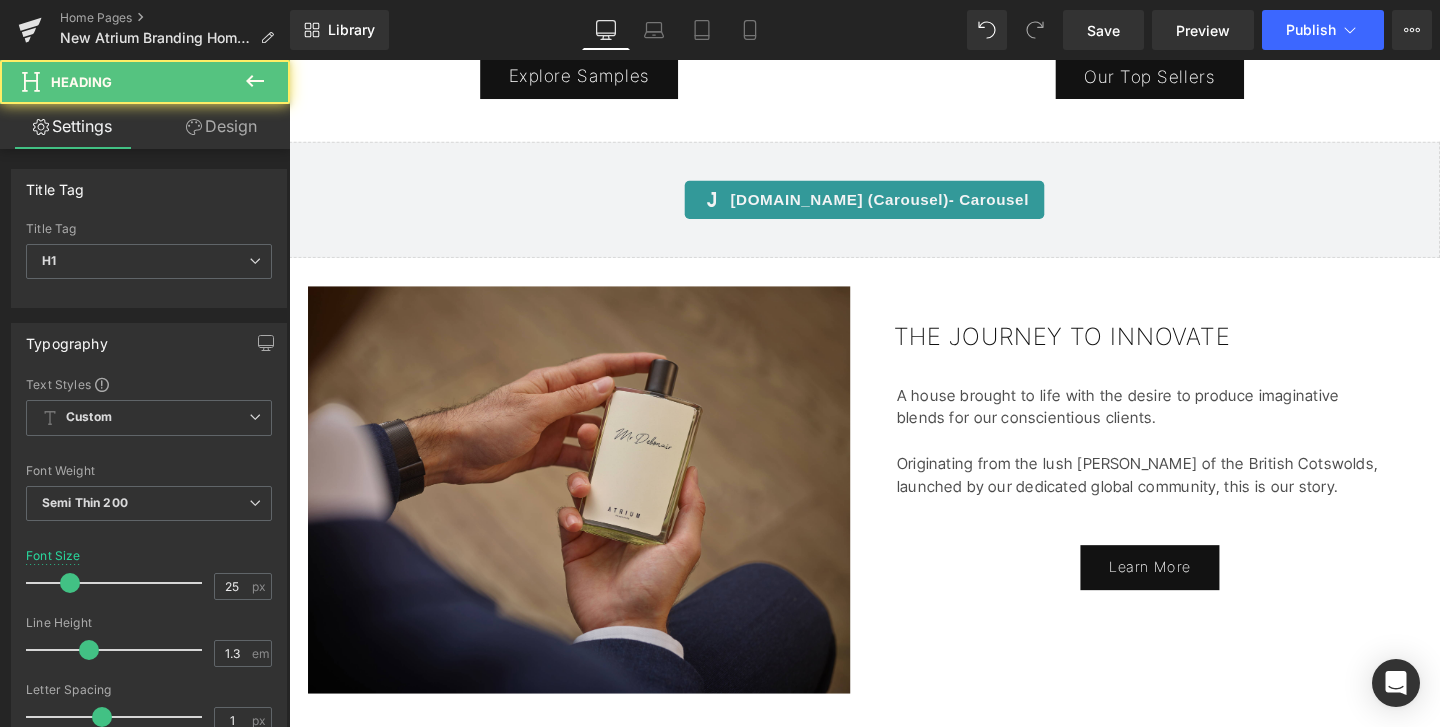 click on "THE JOURNEY TO INNOVATE" at bounding box center (1202, 351) 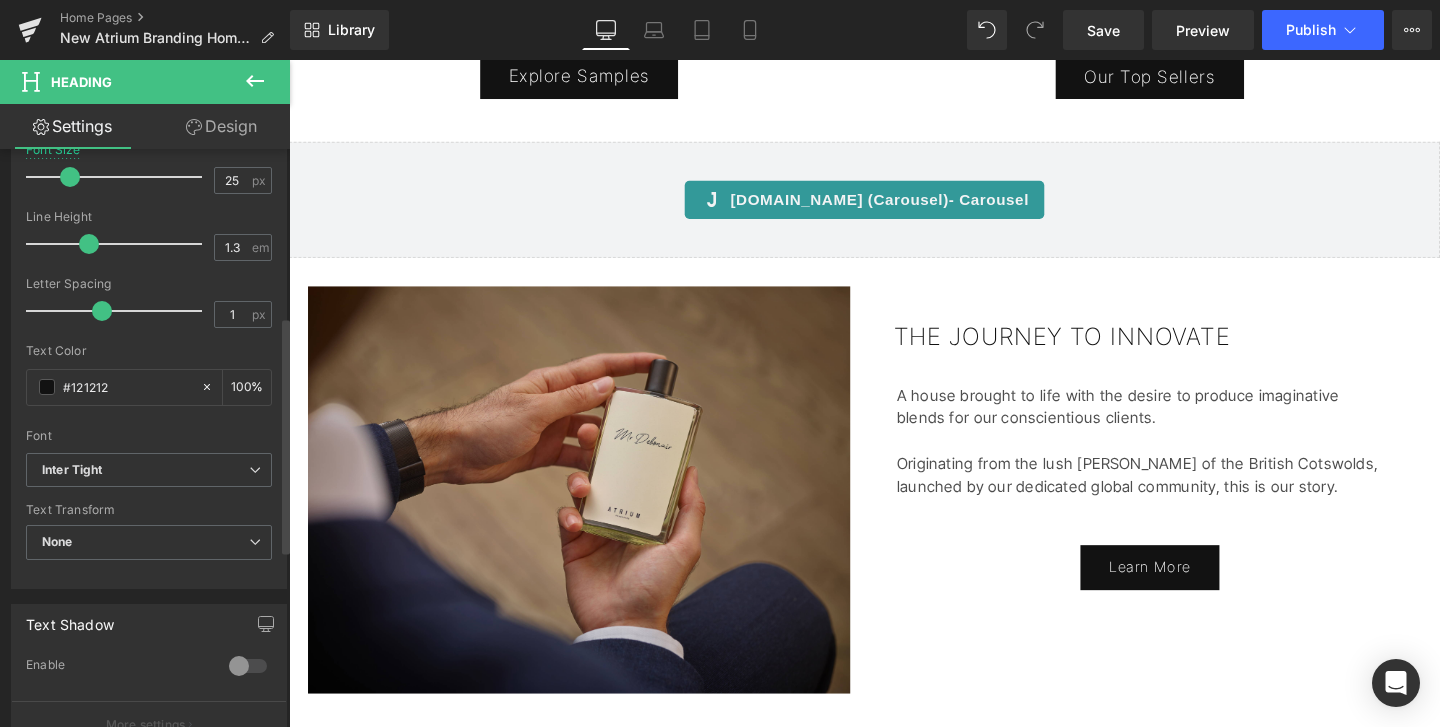 scroll, scrollTop: 409, scrollLeft: 0, axis: vertical 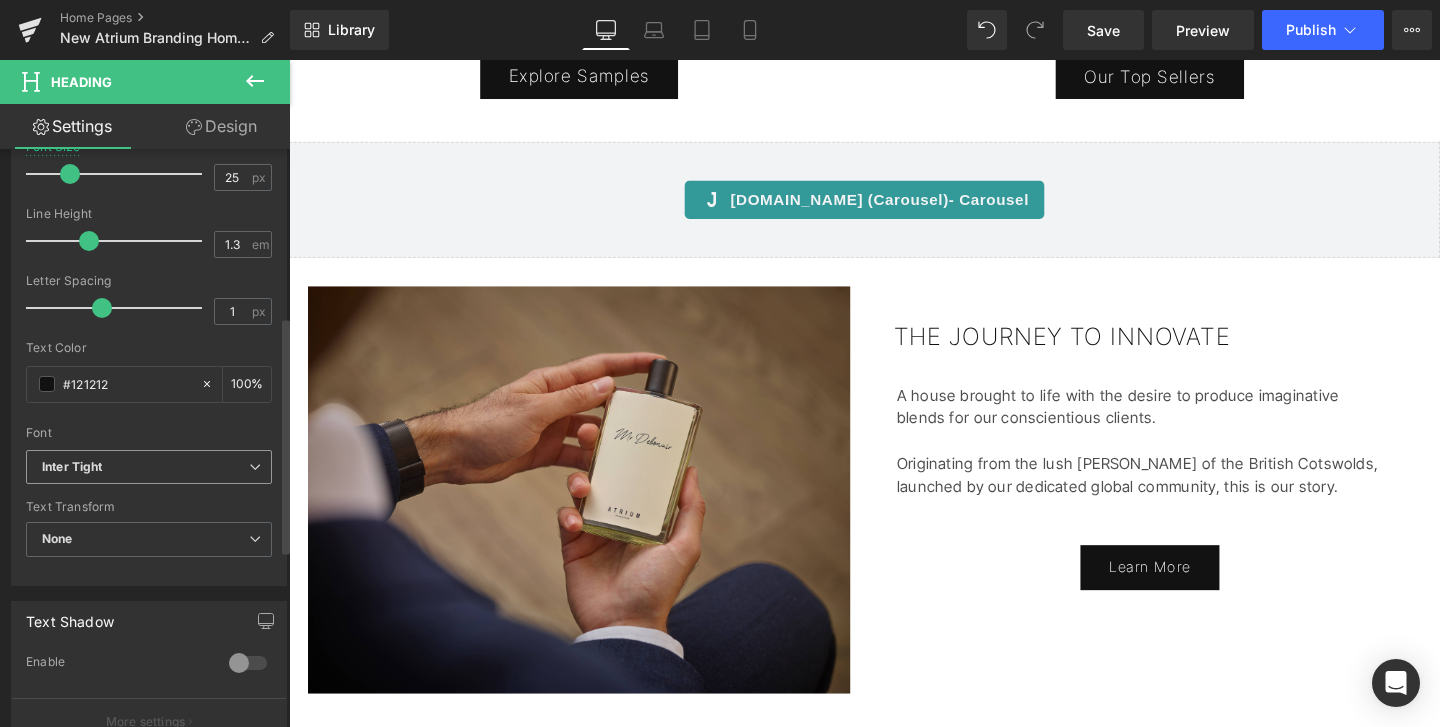 click on "Inter Tight" at bounding box center [149, 467] 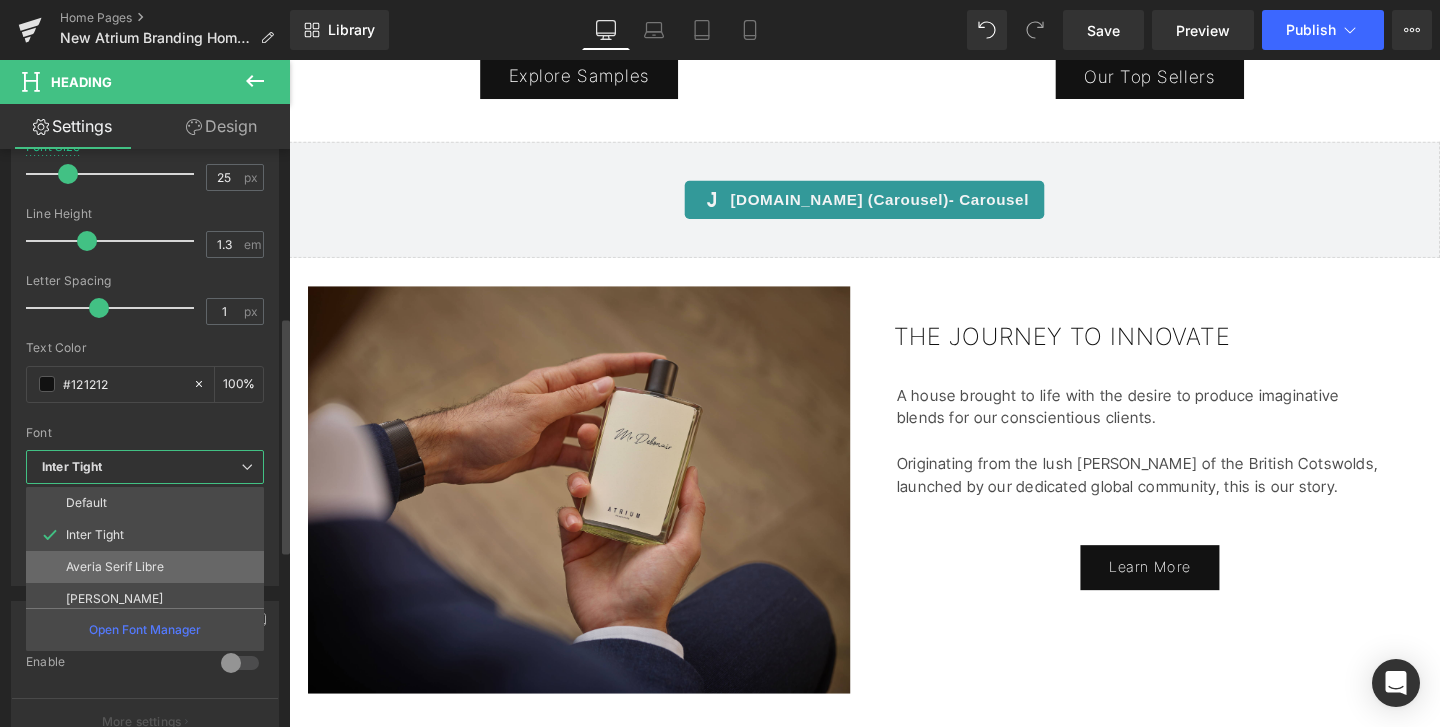 scroll, scrollTop: 104, scrollLeft: 0, axis: vertical 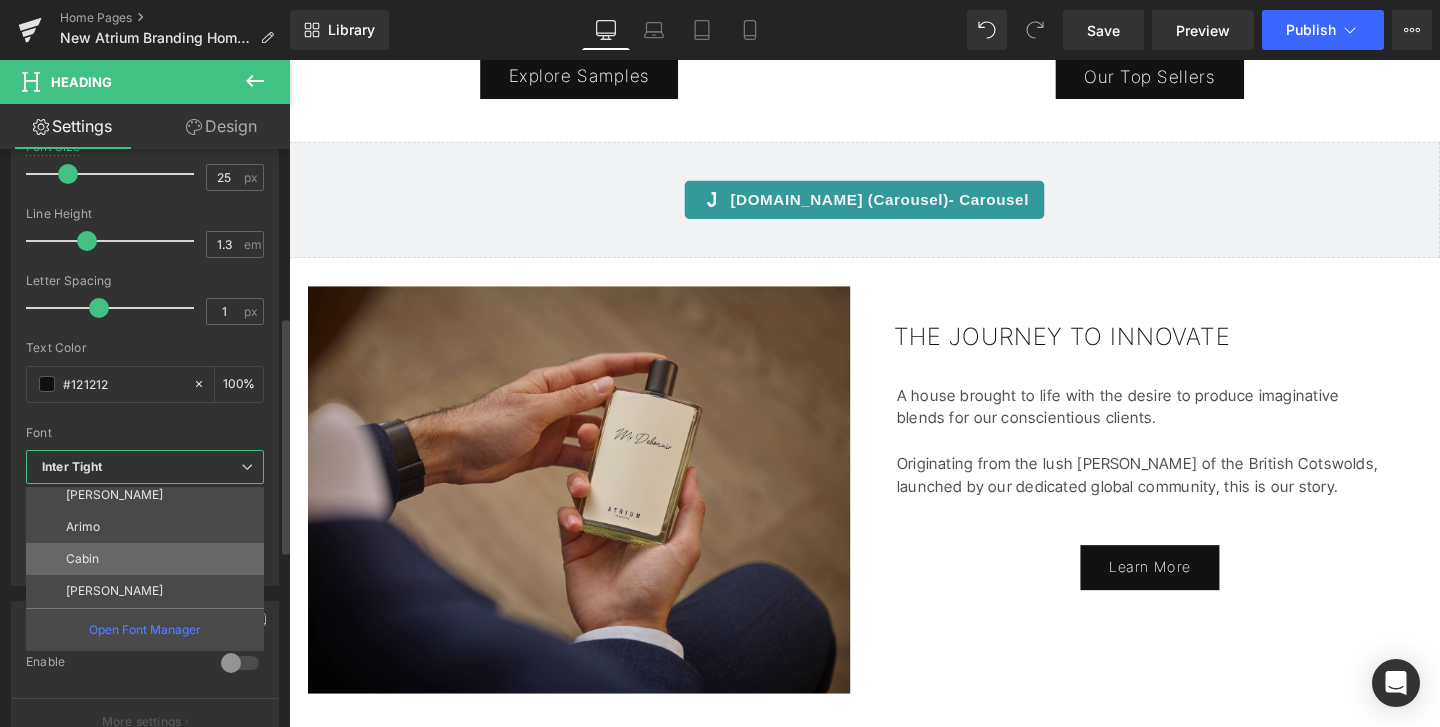click on "Cabin" at bounding box center (149, 559) 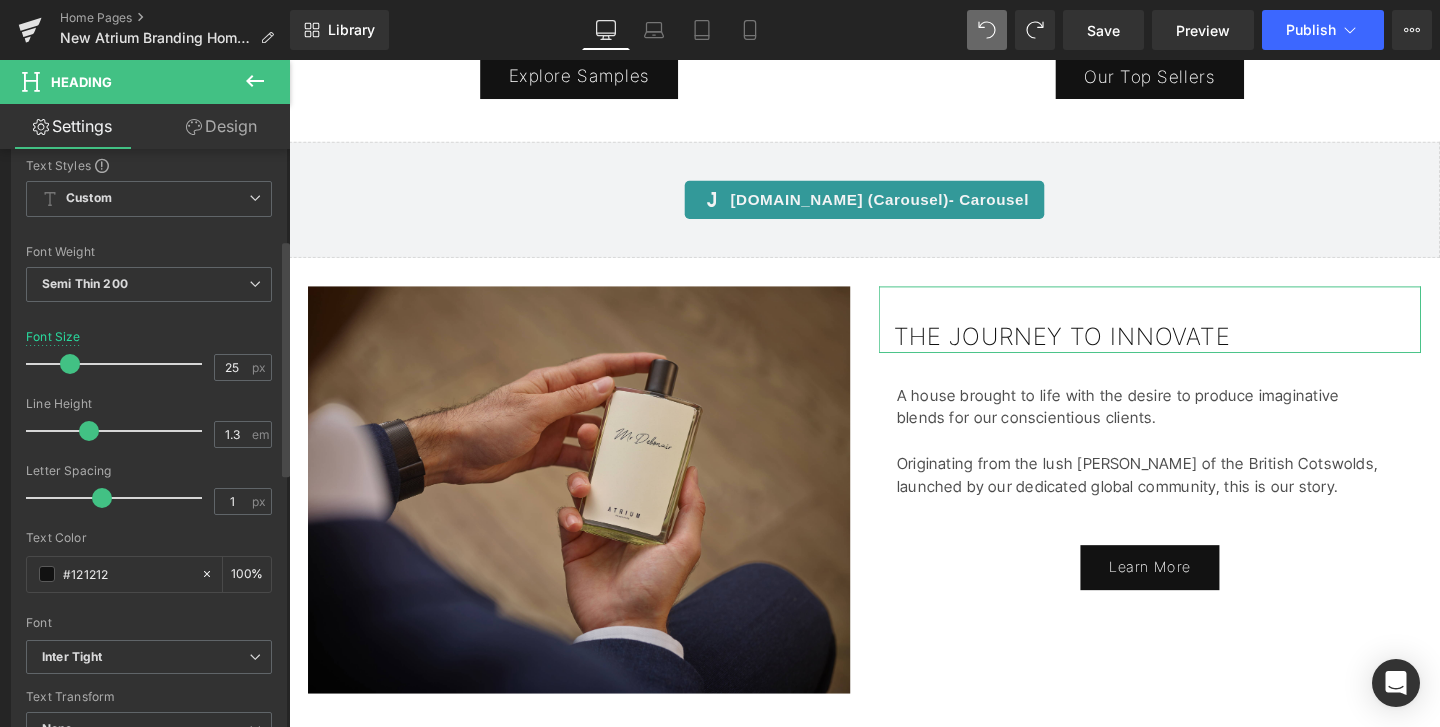 scroll, scrollTop: 220, scrollLeft: 0, axis: vertical 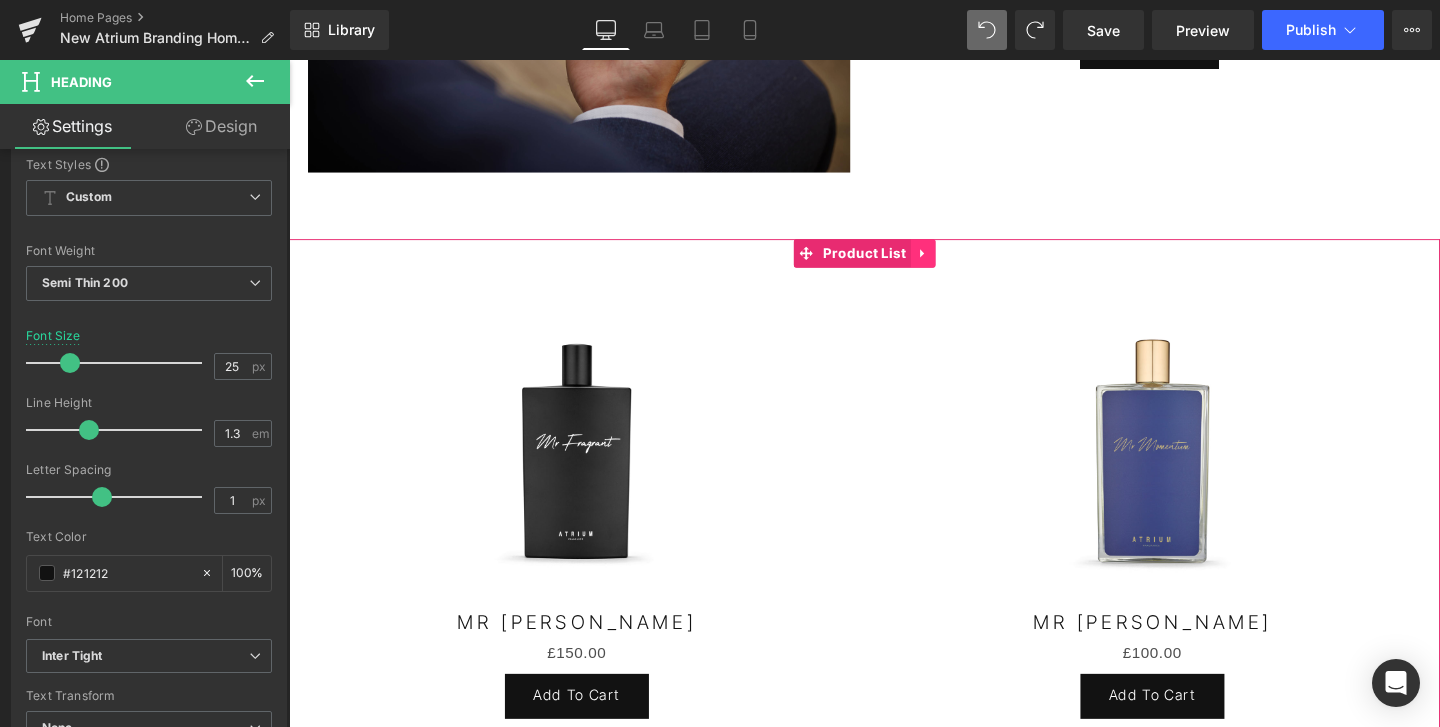 click 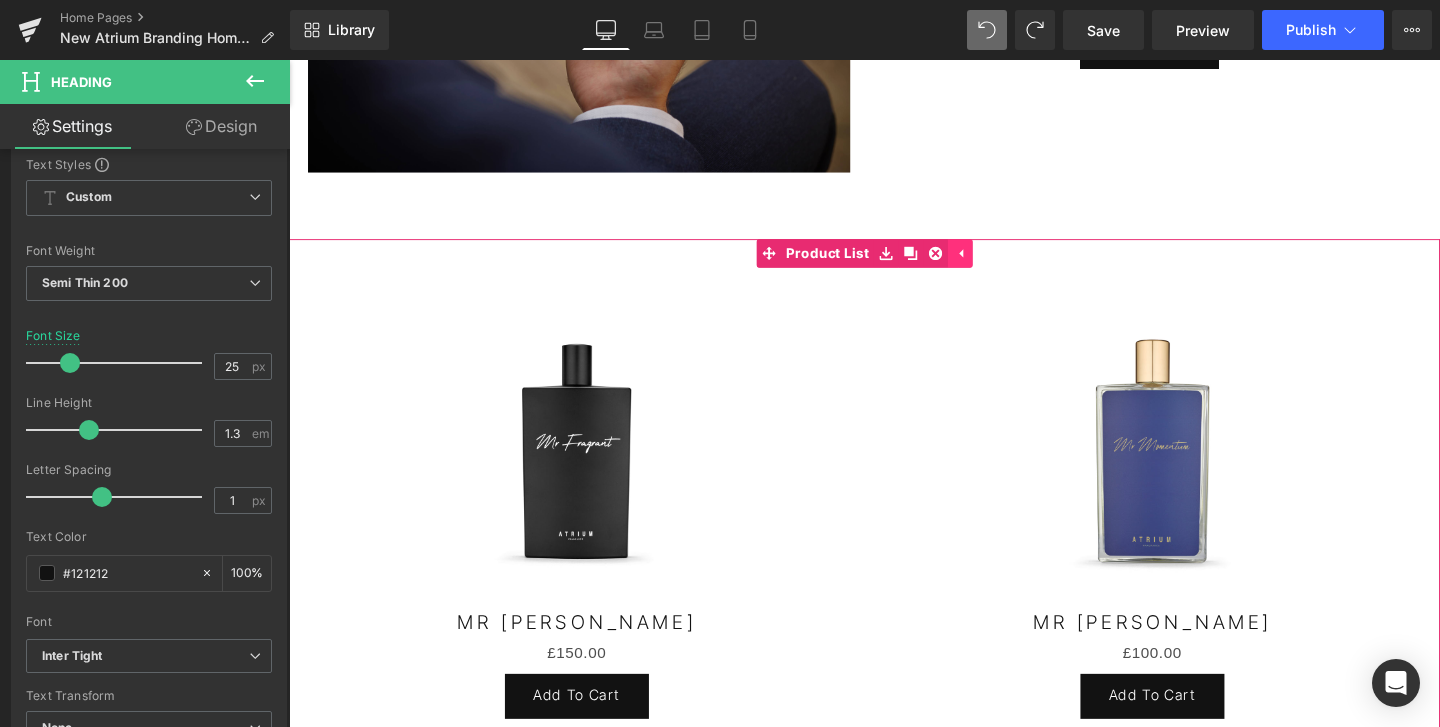 click at bounding box center (994, 263) 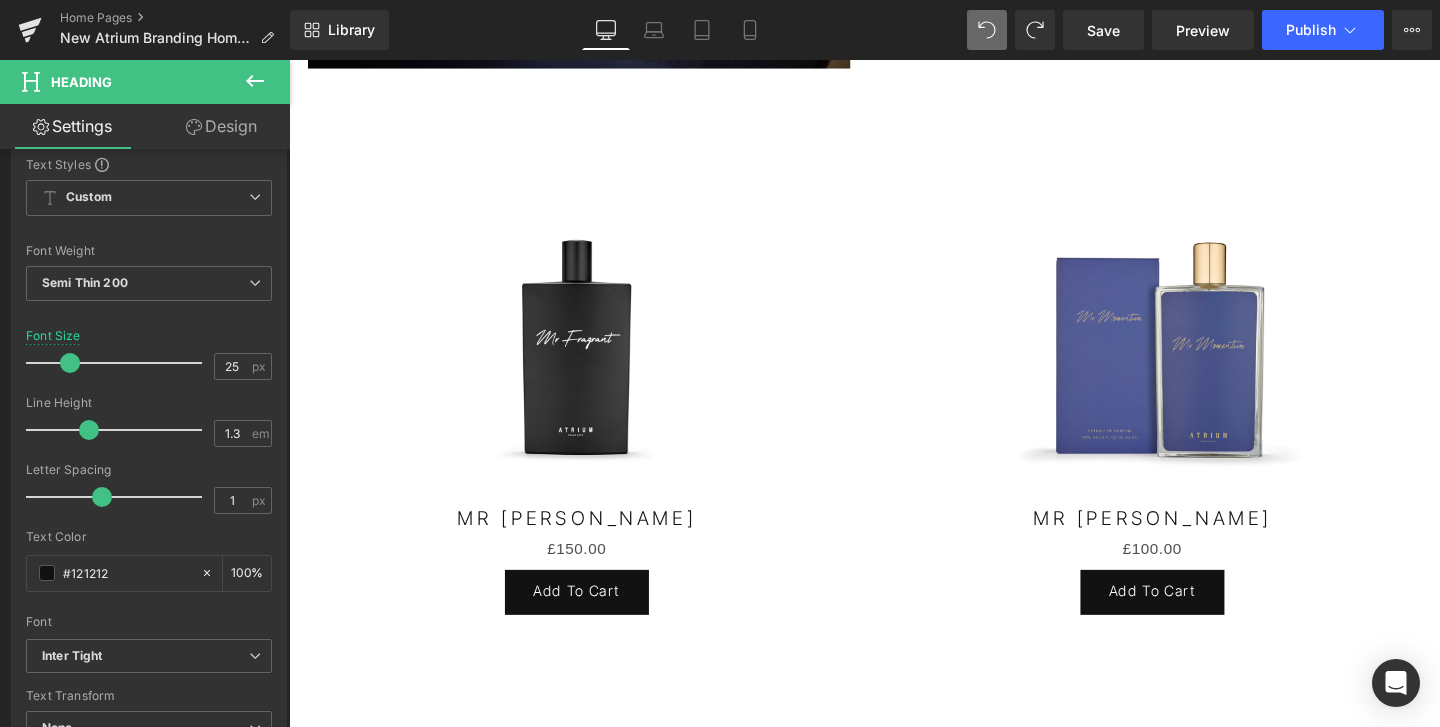 scroll, scrollTop: 1800, scrollLeft: 0, axis: vertical 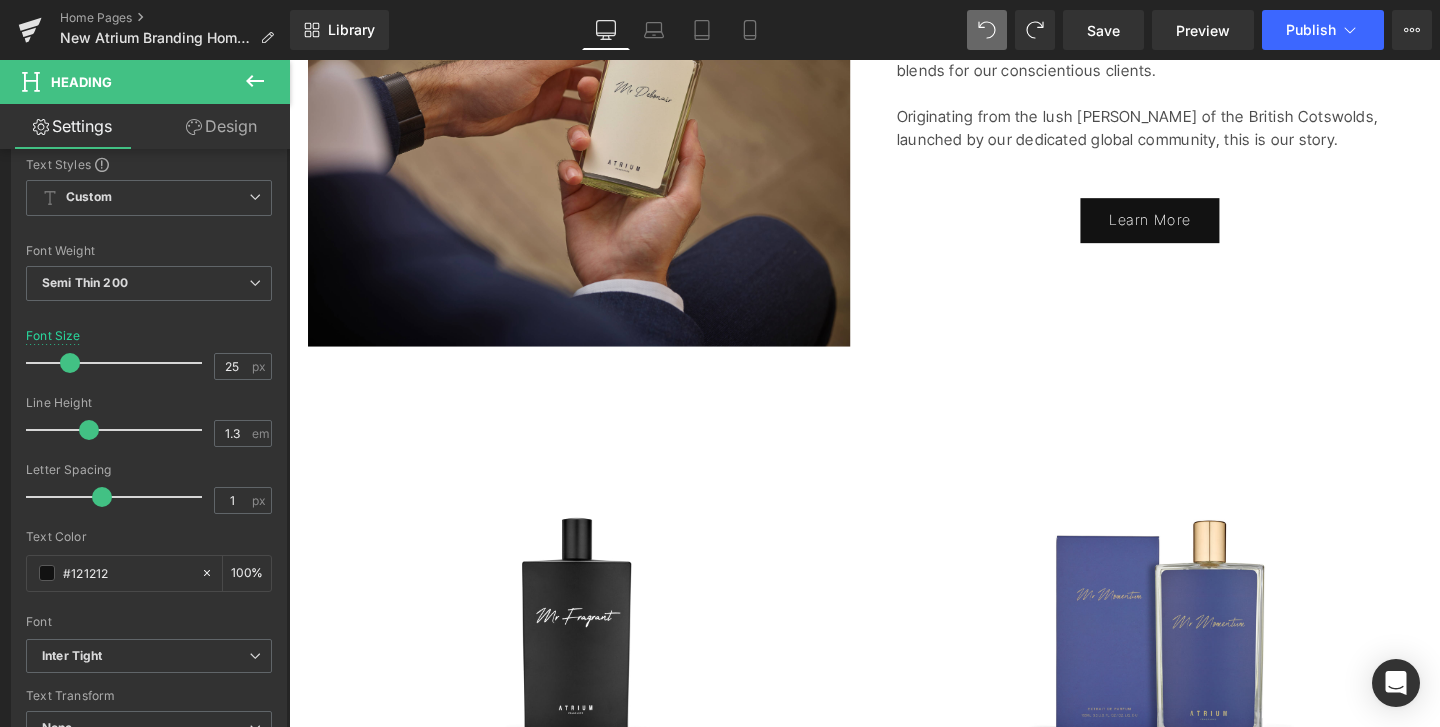click on "Sale Off" at bounding box center [1196, 648] 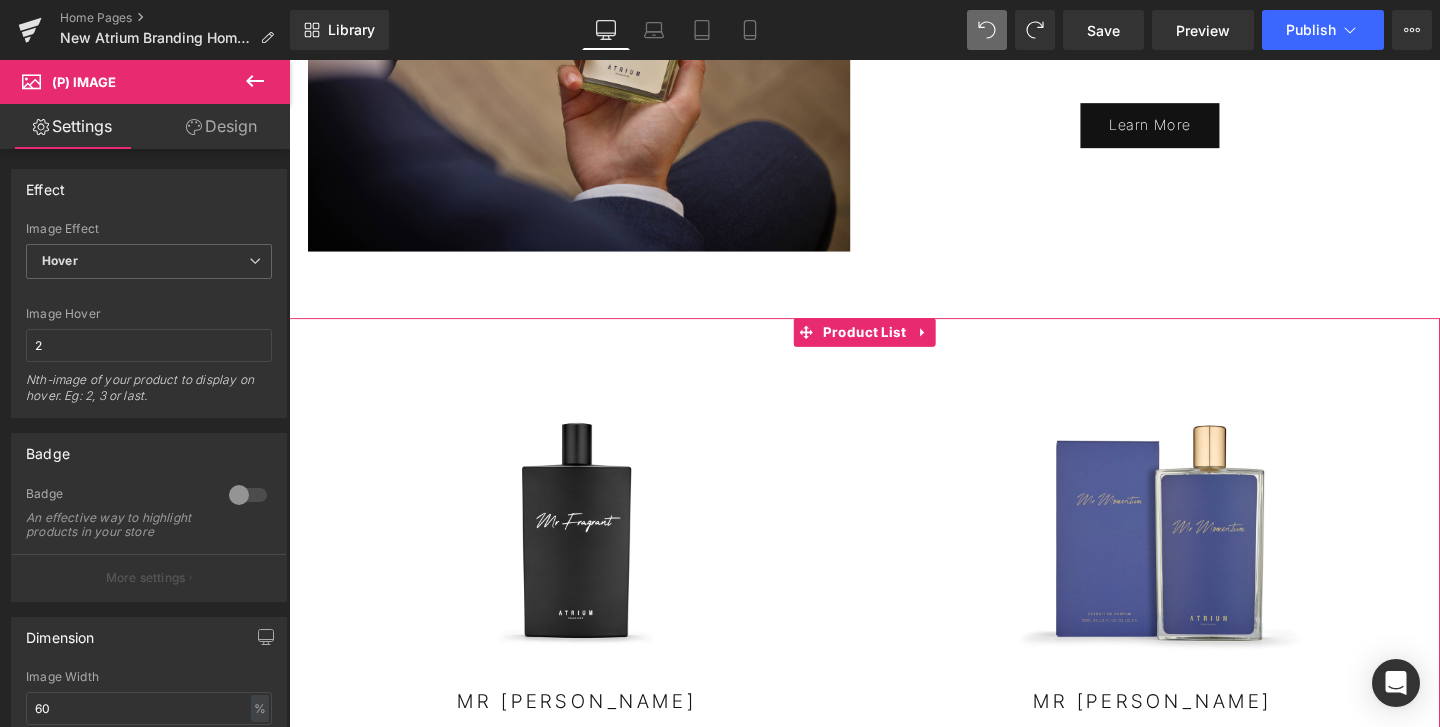 scroll, scrollTop: 1901, scrollLeft: 0, axis: vertical 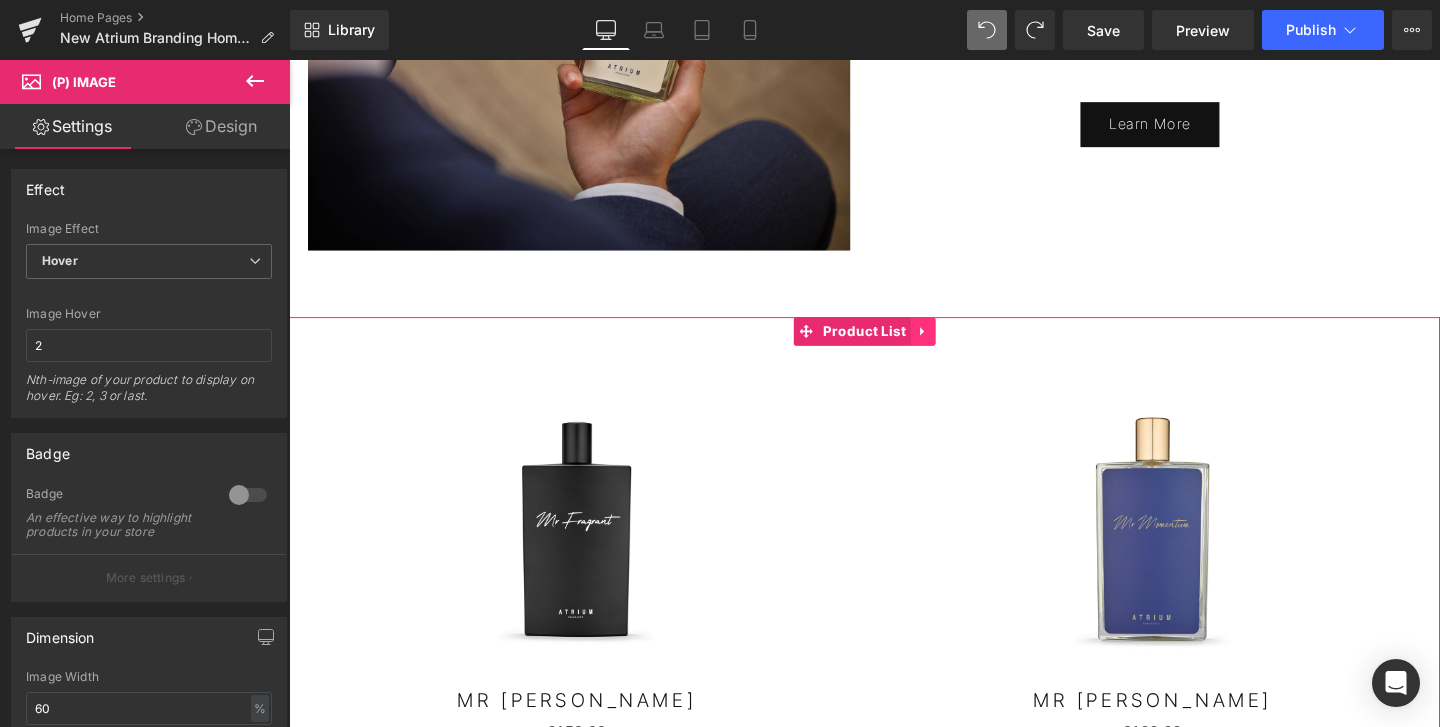 click 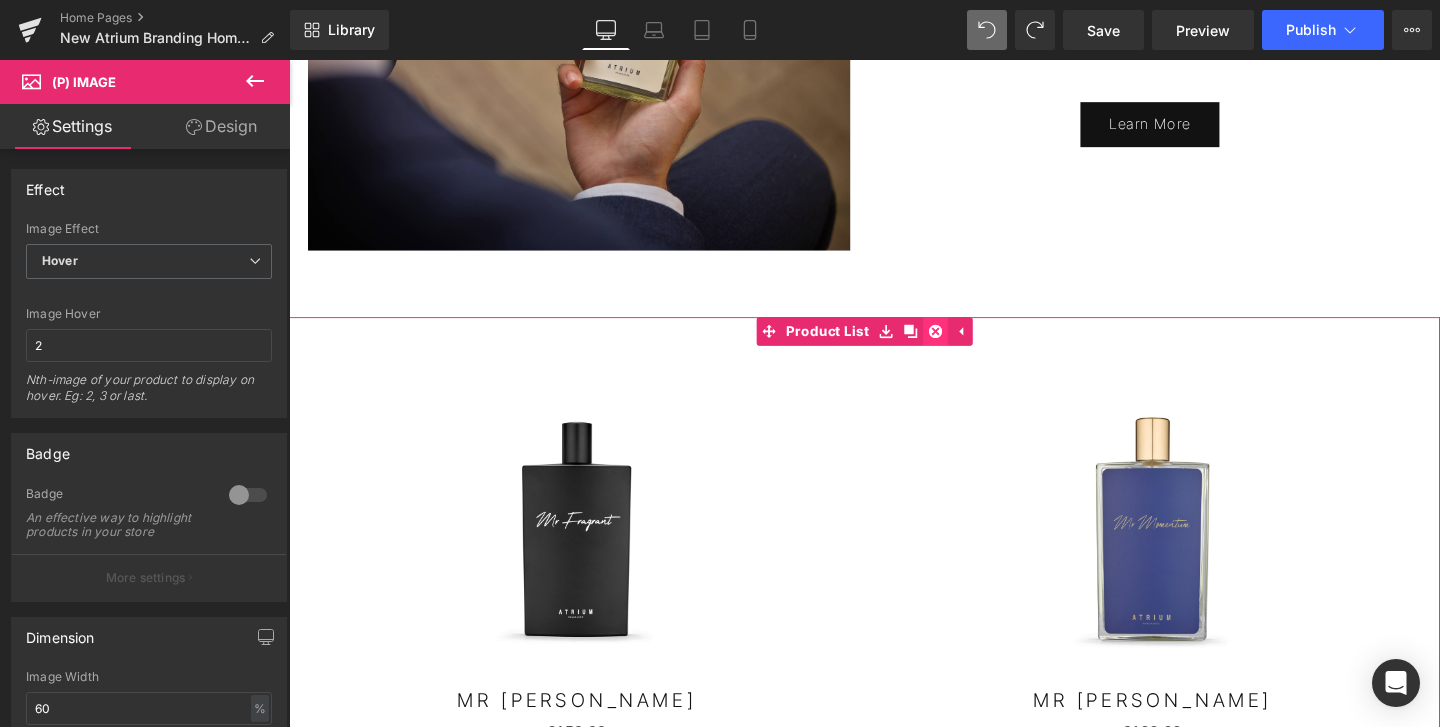 click 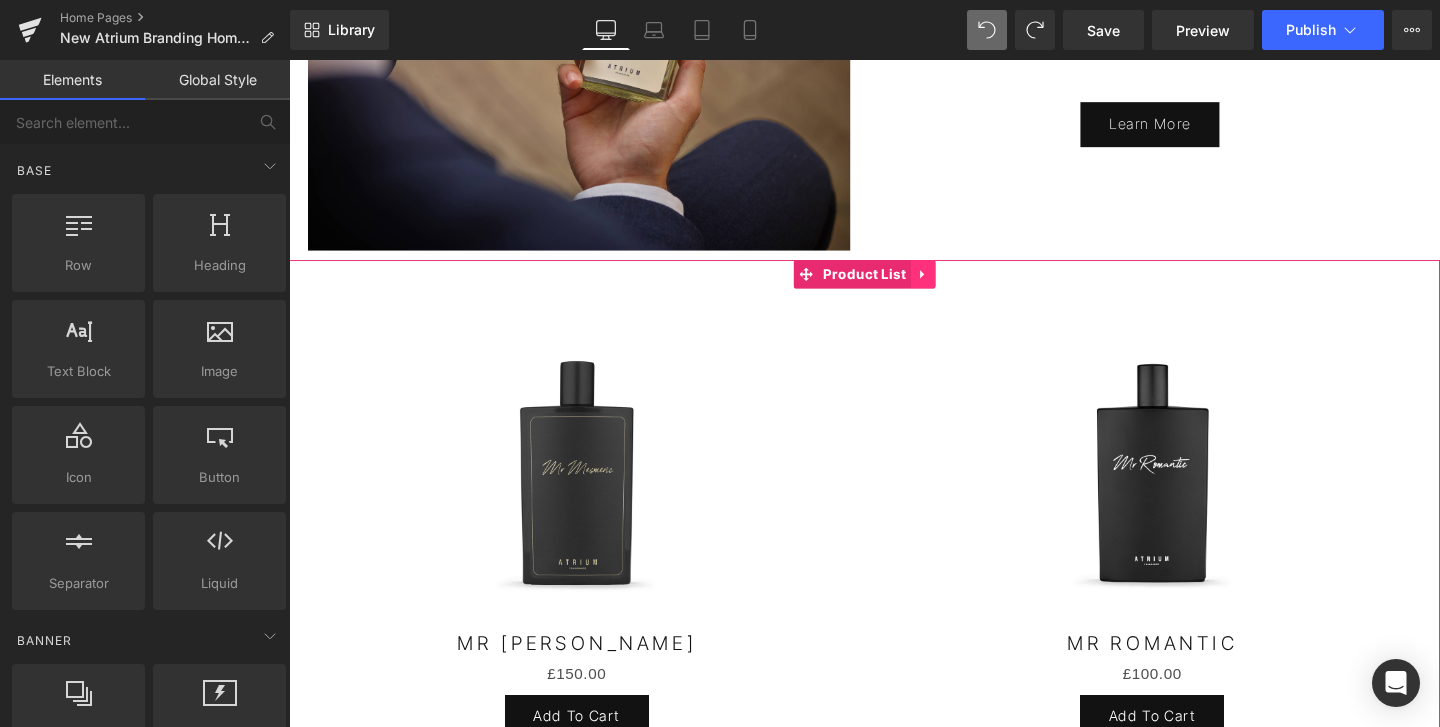 click 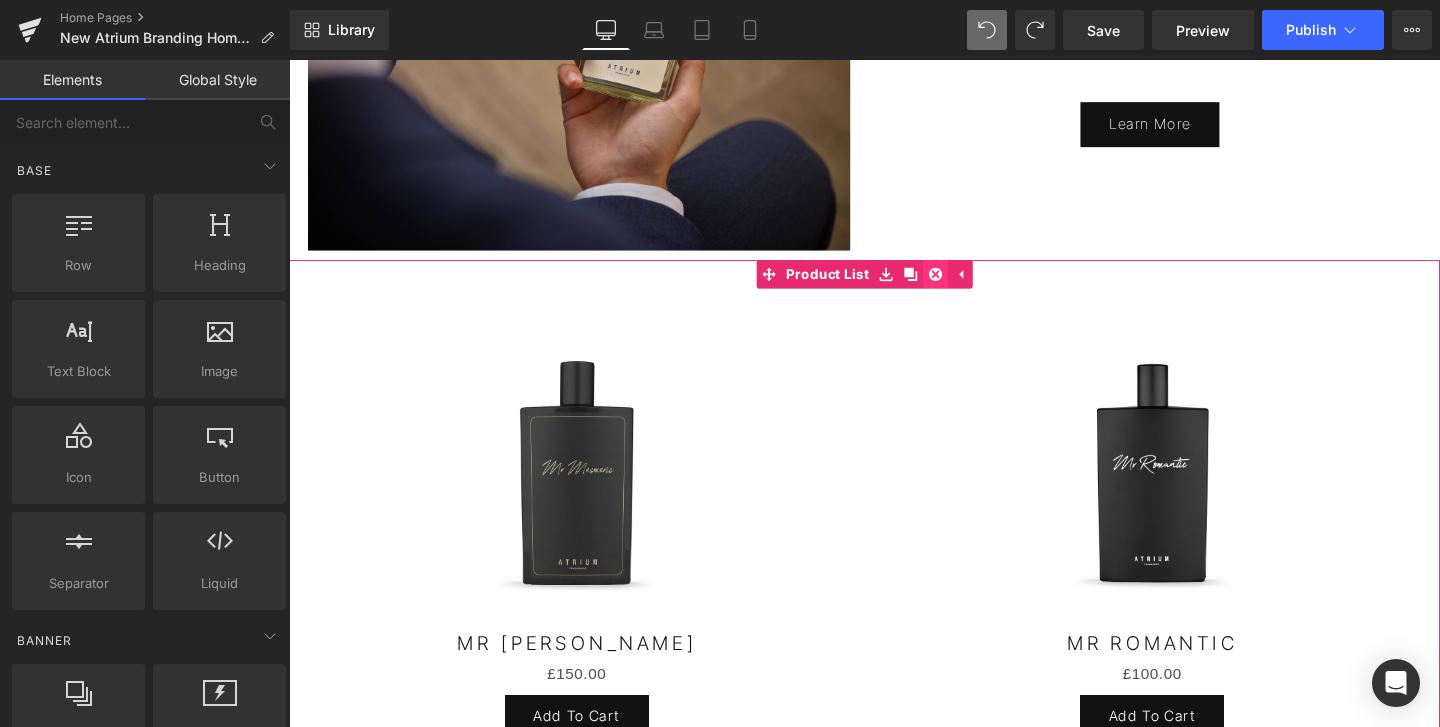 click 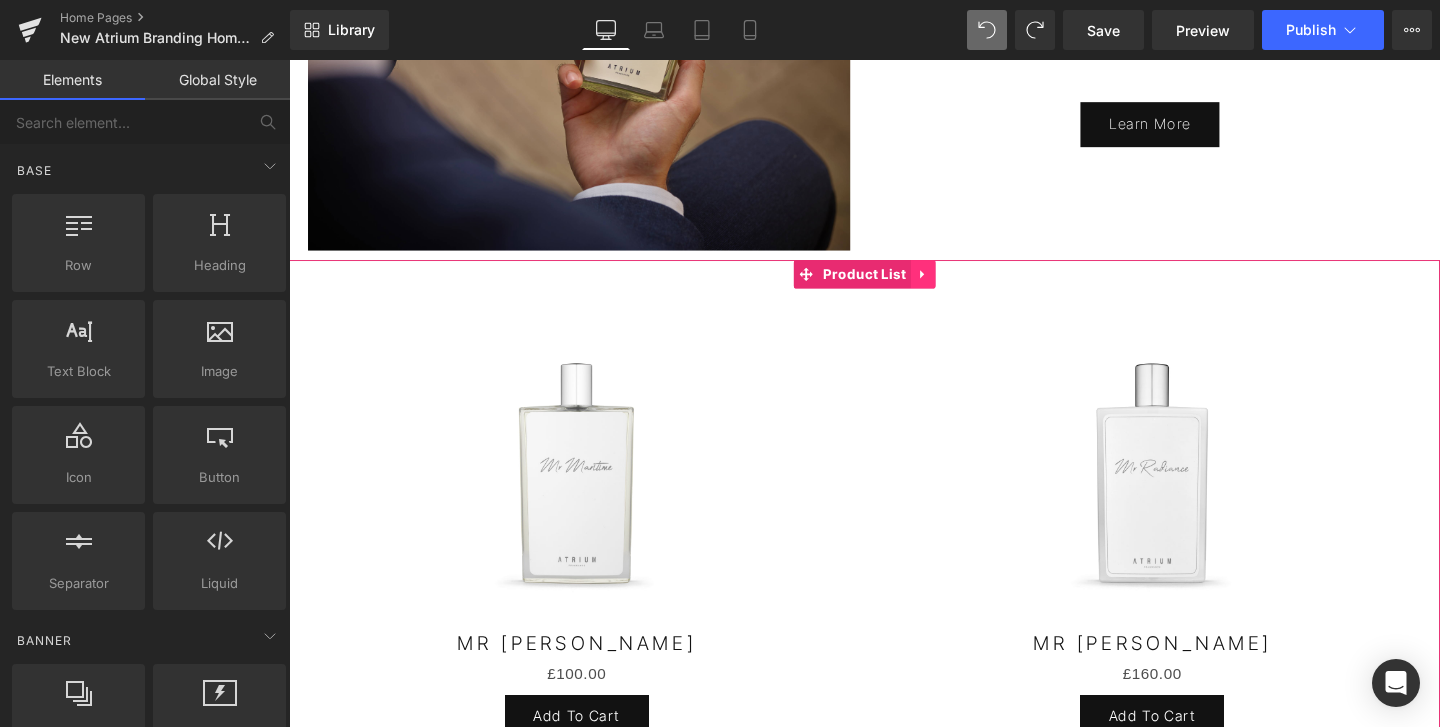 click 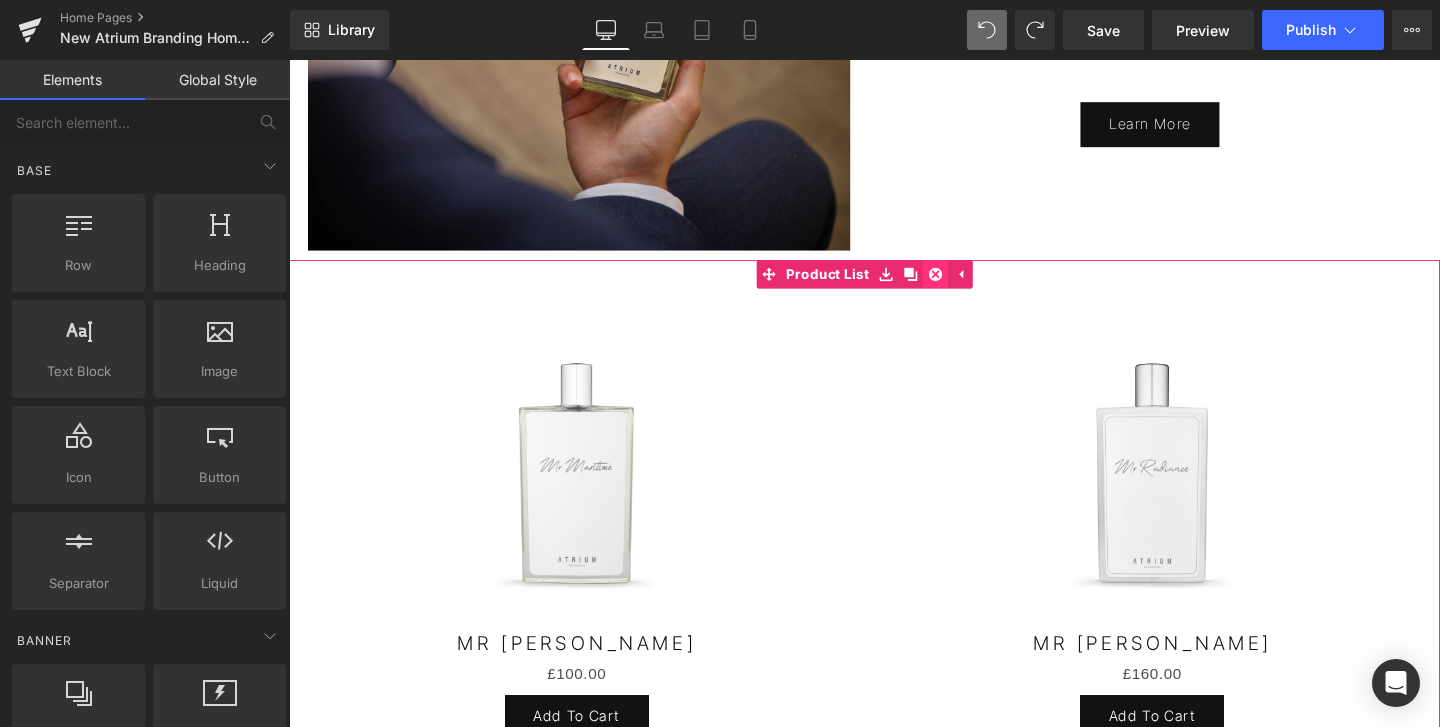 click 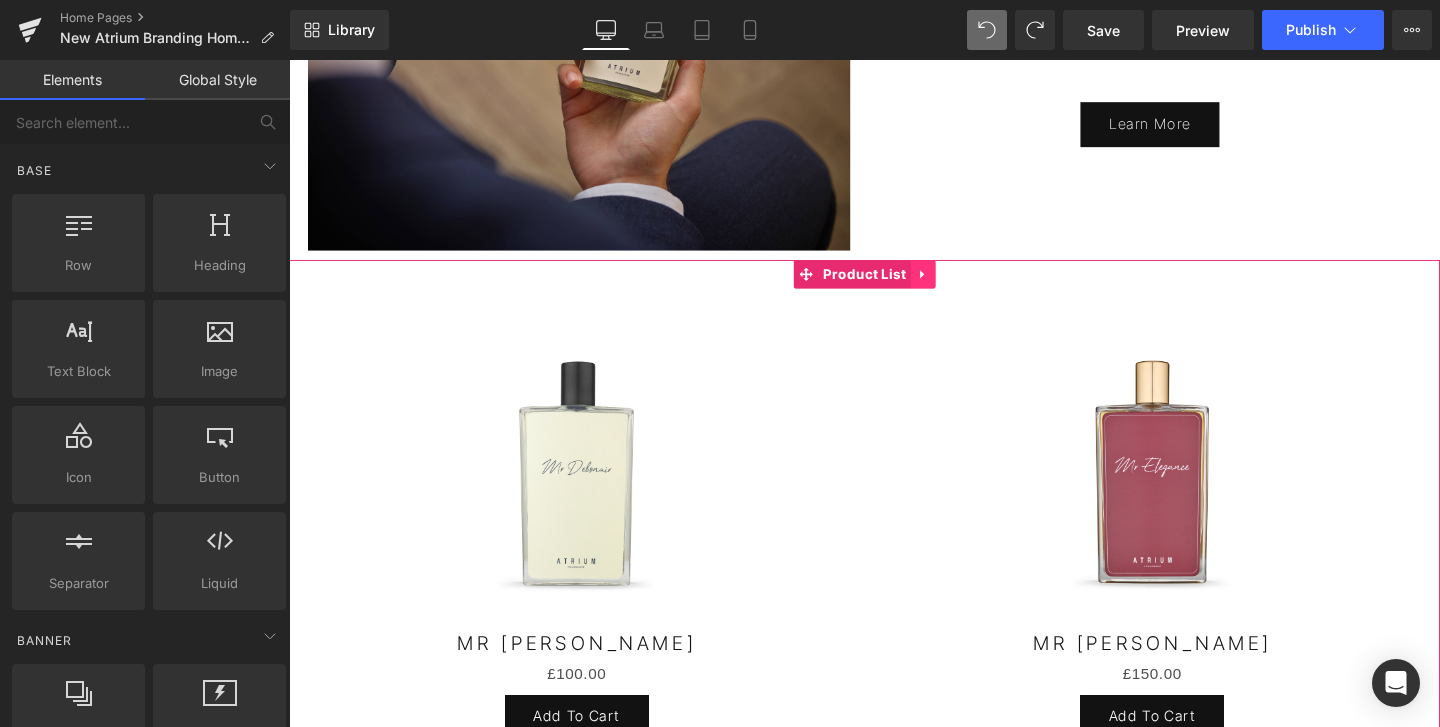 click 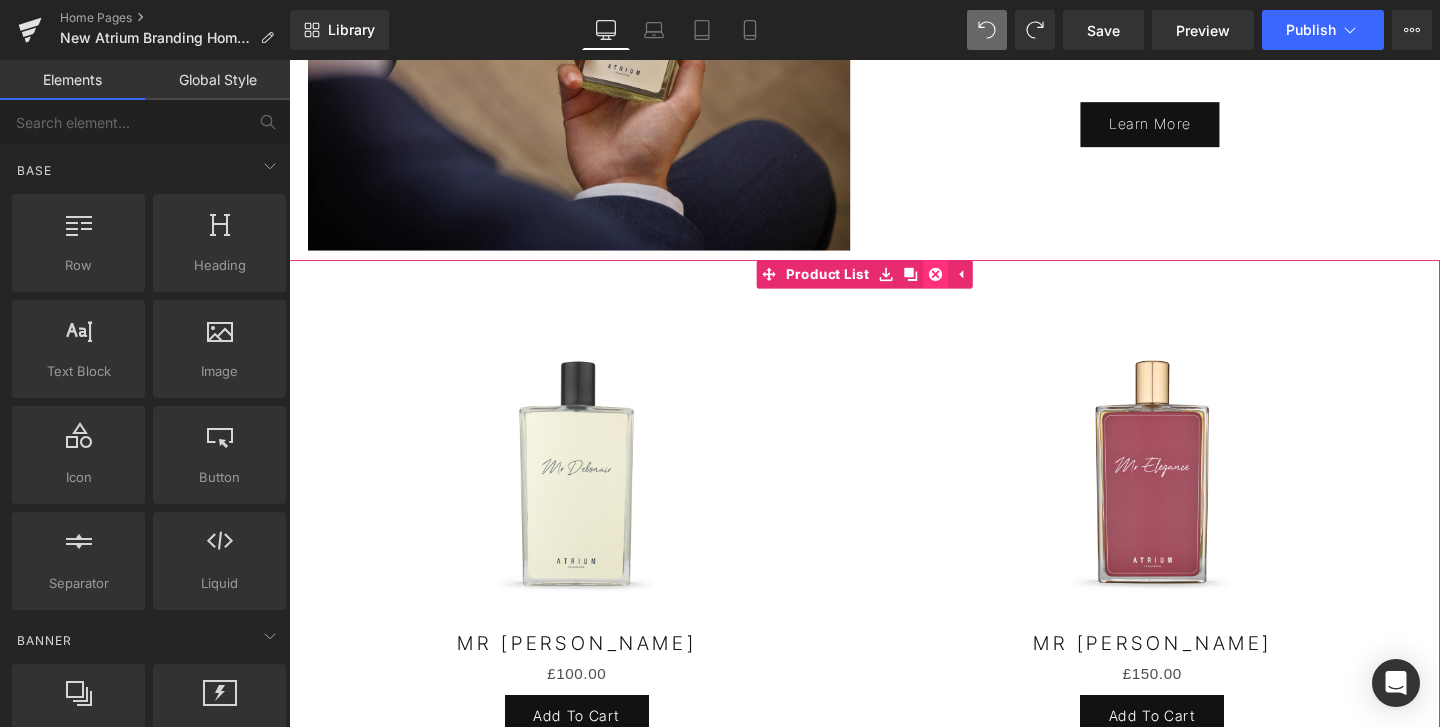 click 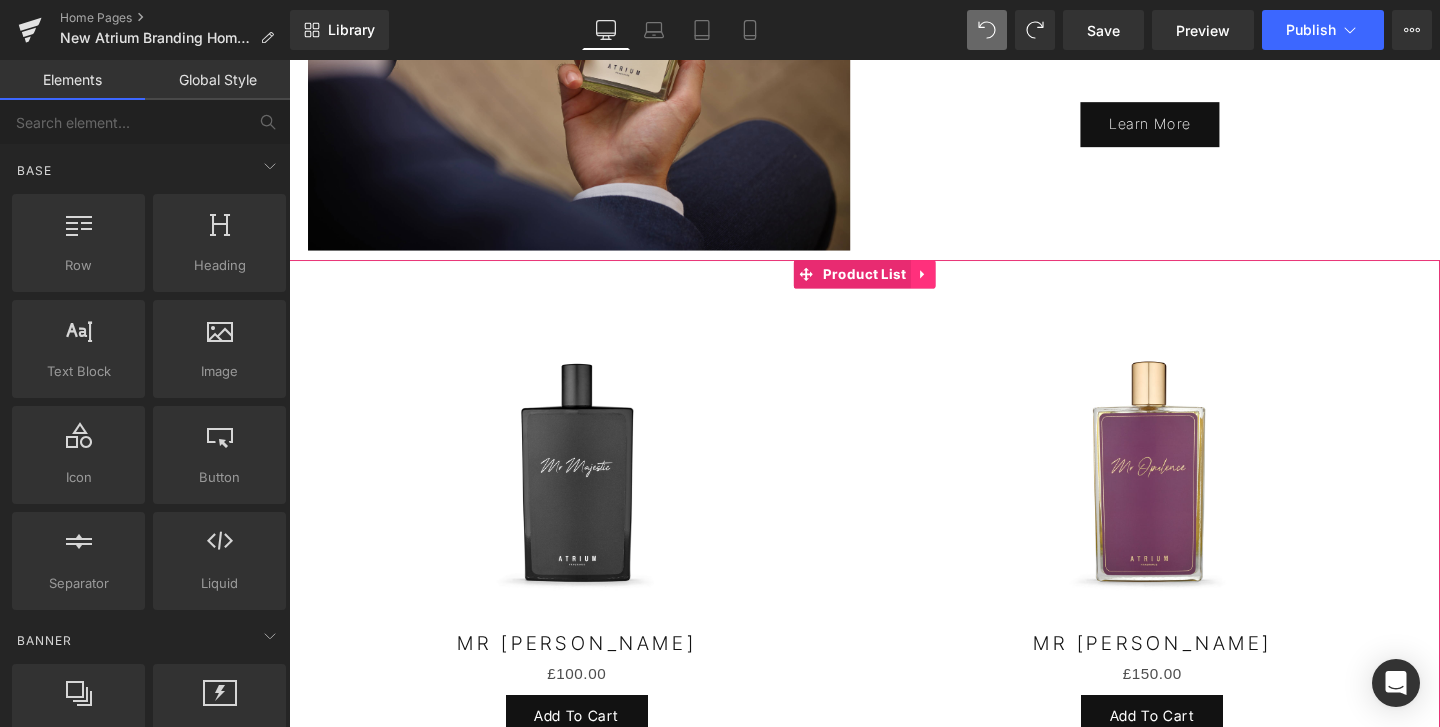 click 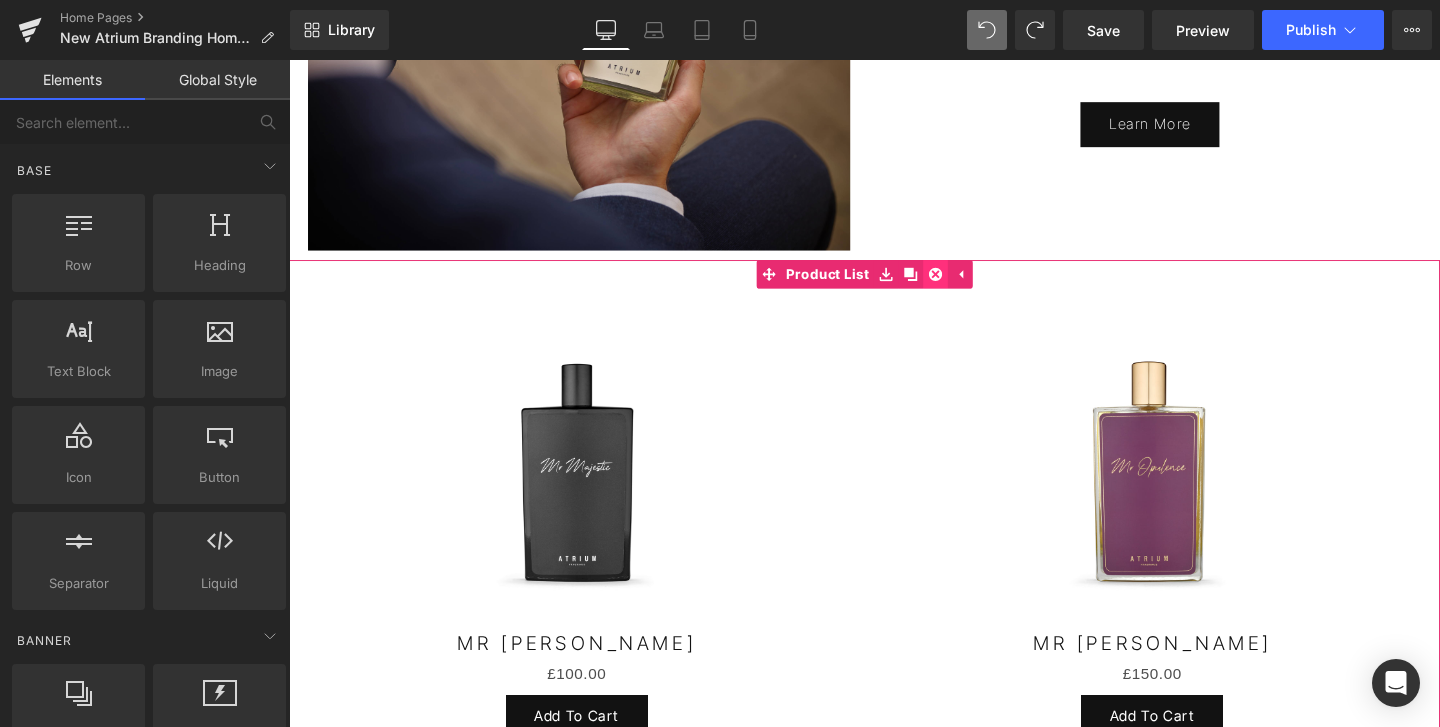 click 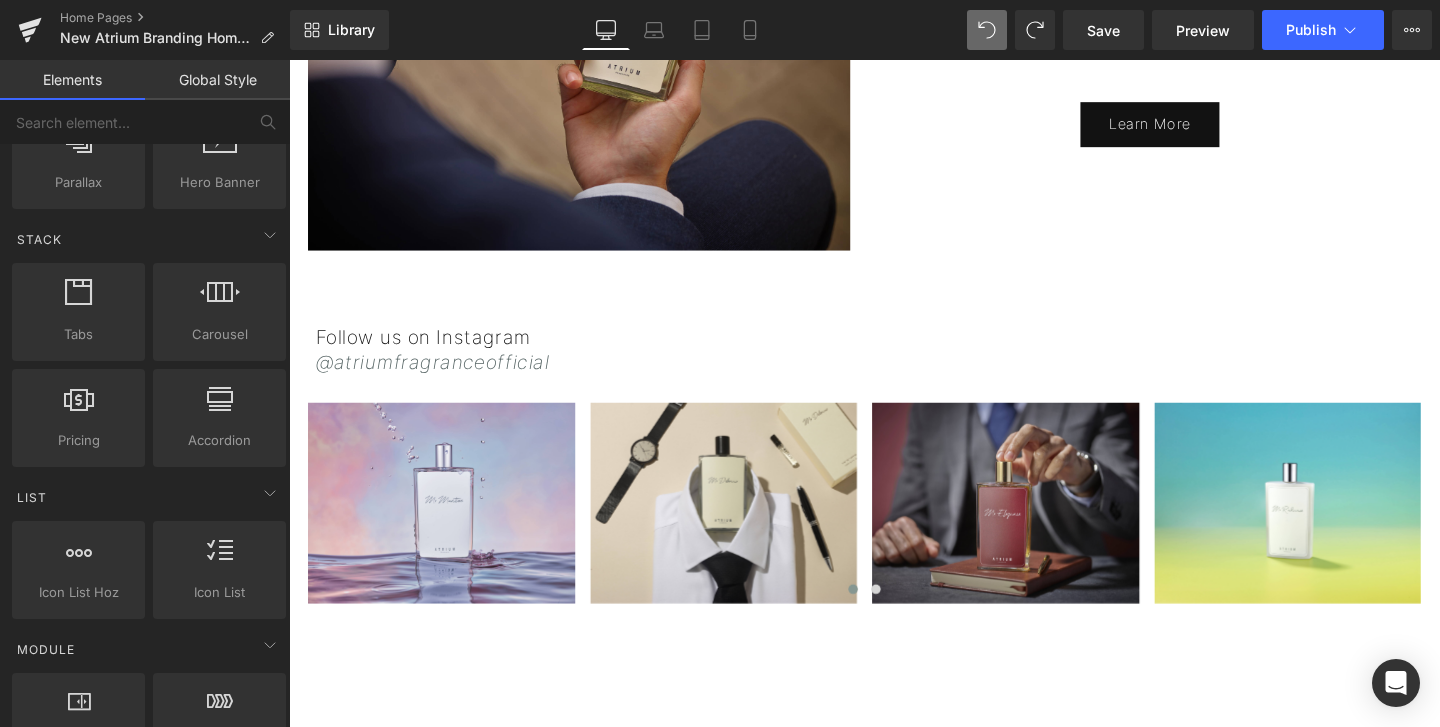 scroll, scrollTop: 555, scrollLeft: 0, axis: vertical 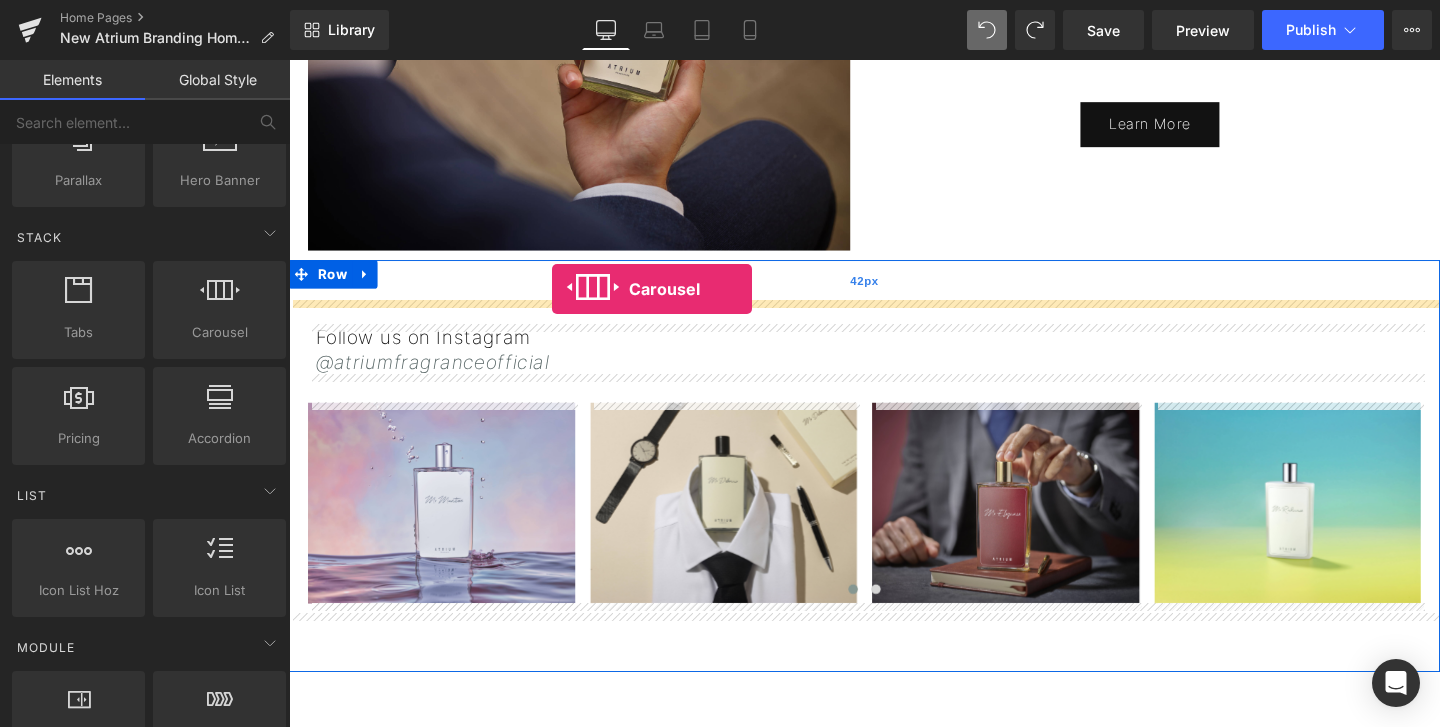 drag, startPoint x: 490, startPoint y: 383, endPoint x: 565, endPoint y: 301, distance: 111.12605 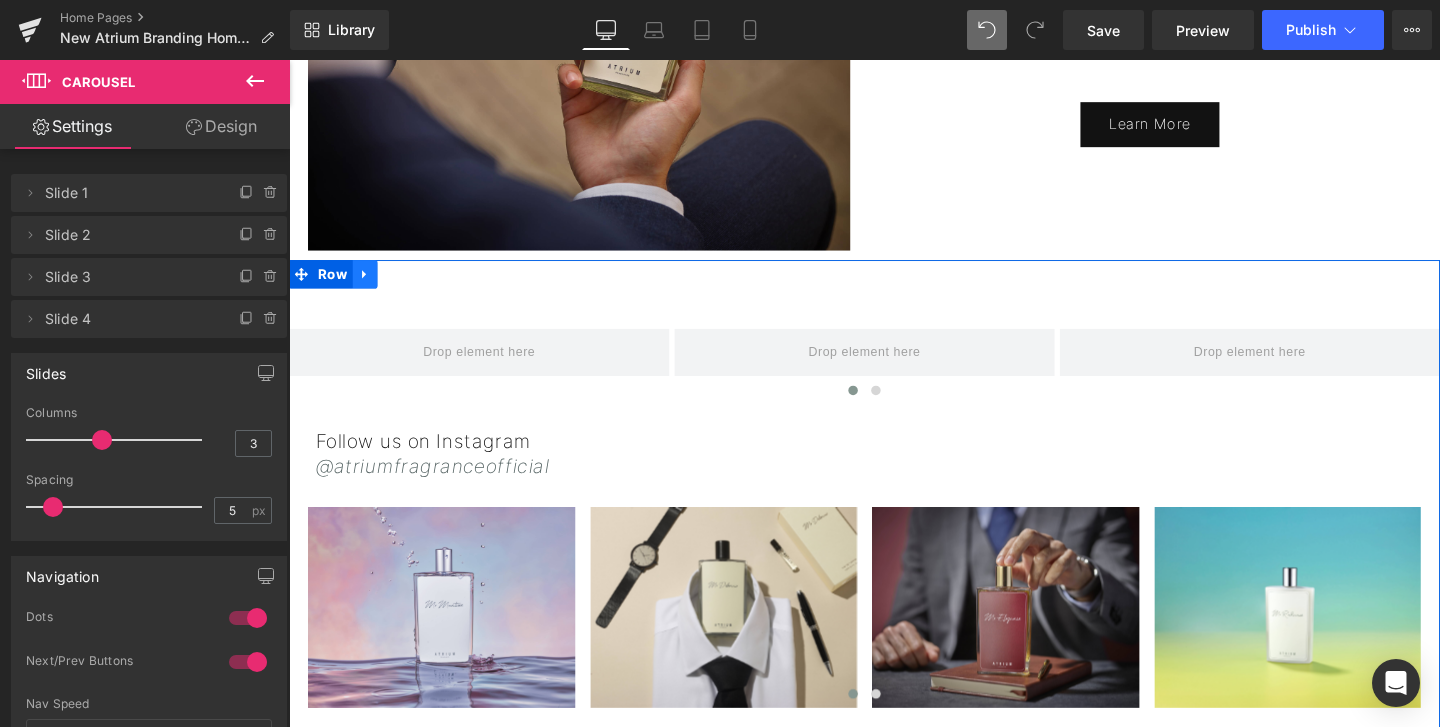 click 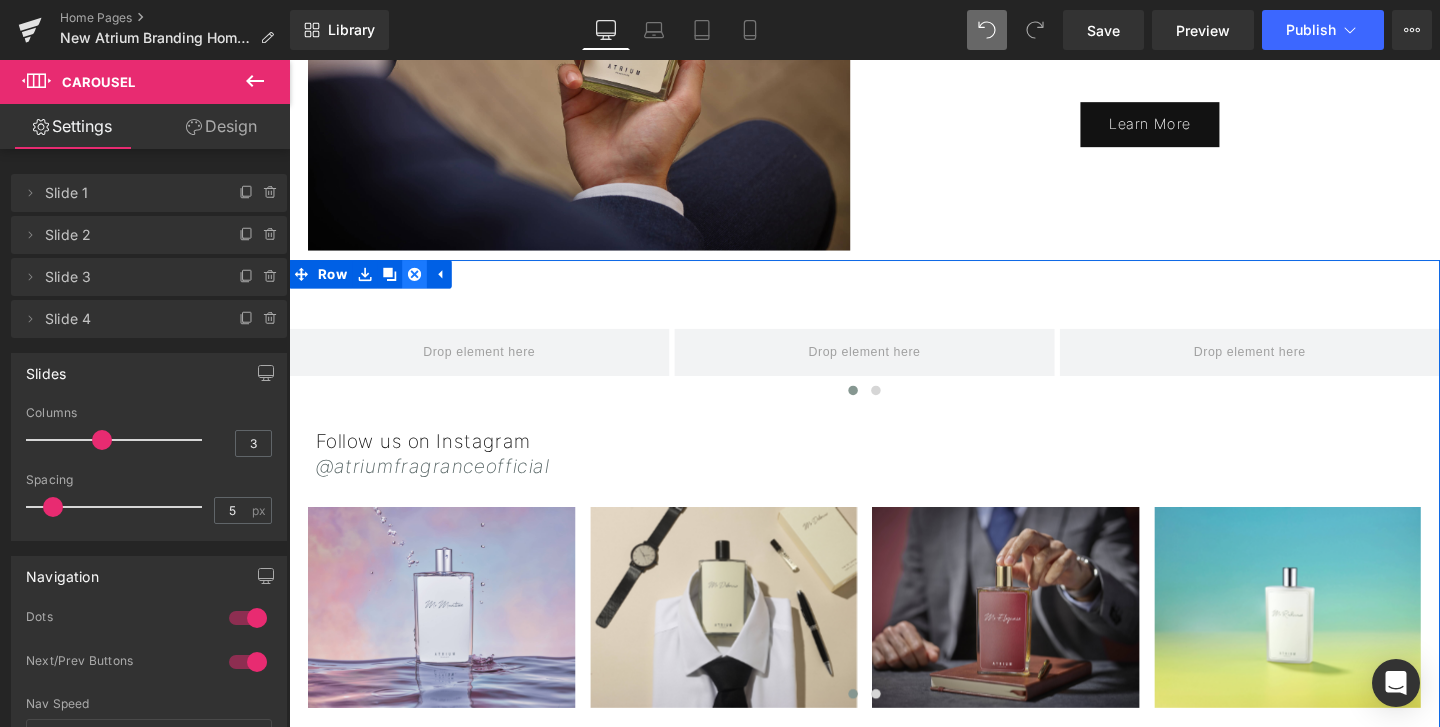 click 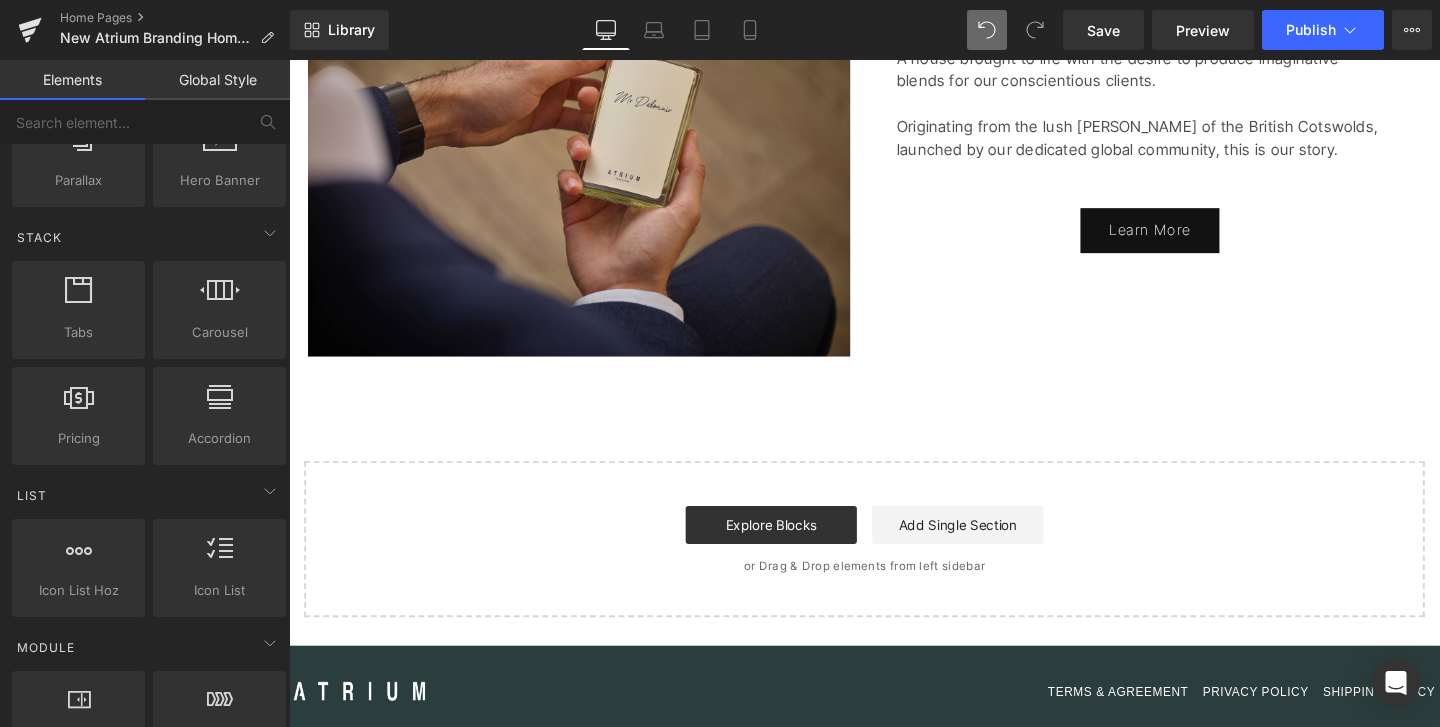 scroll, scrollTop: 1790, scrollLeft: 0, axis: vertical 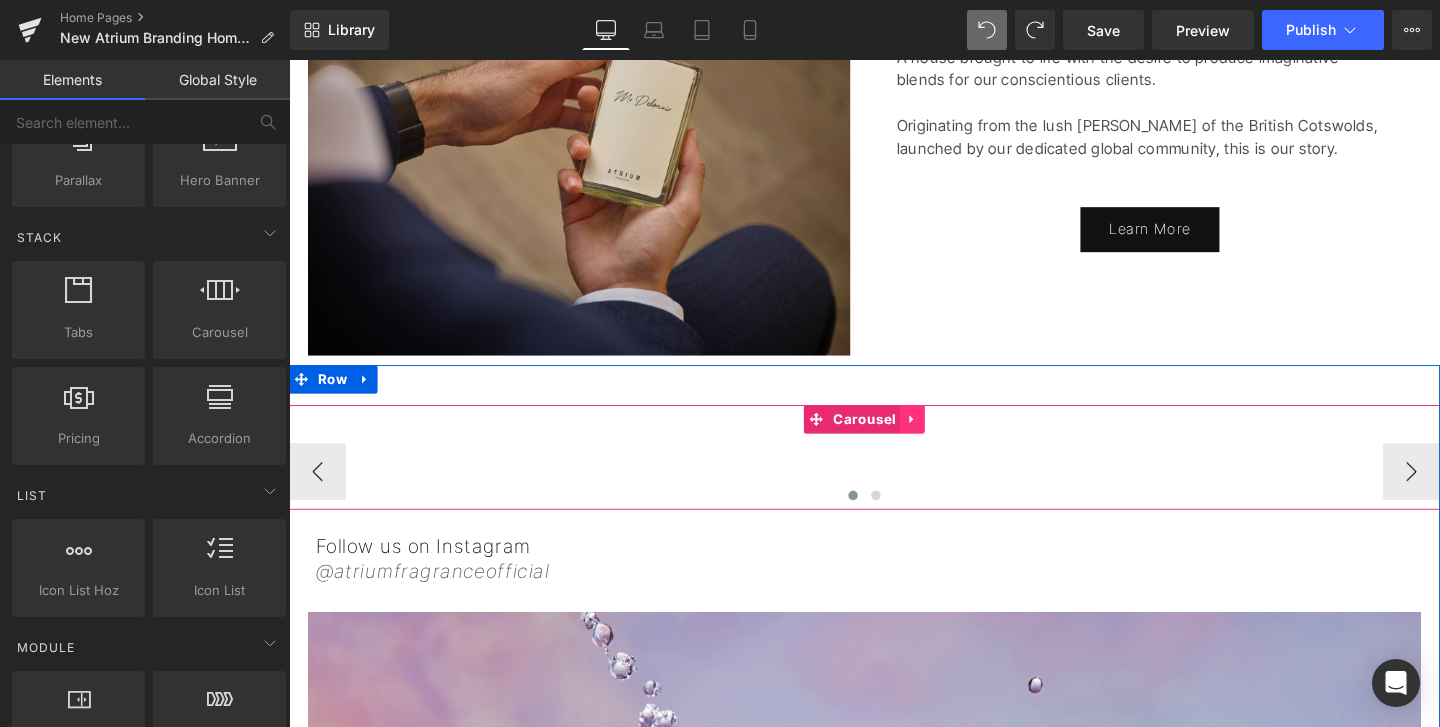 click 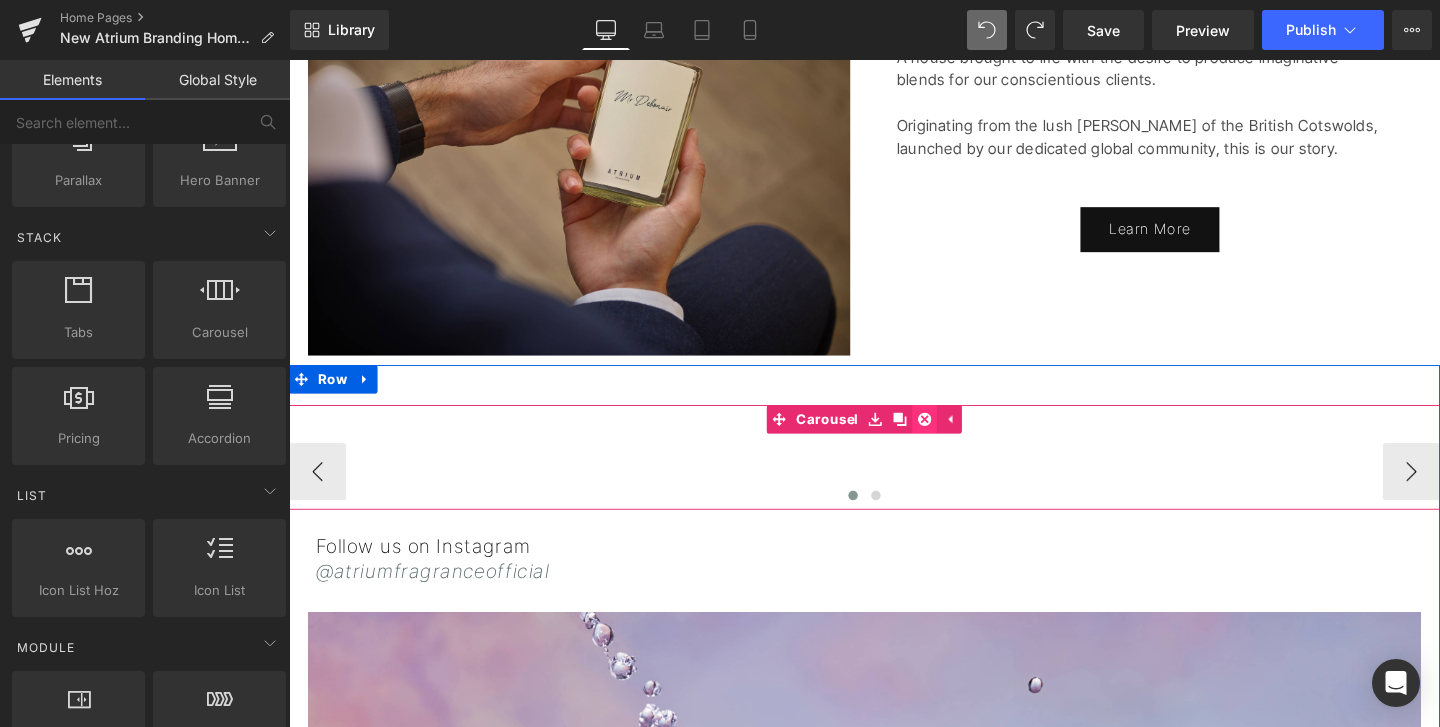 click 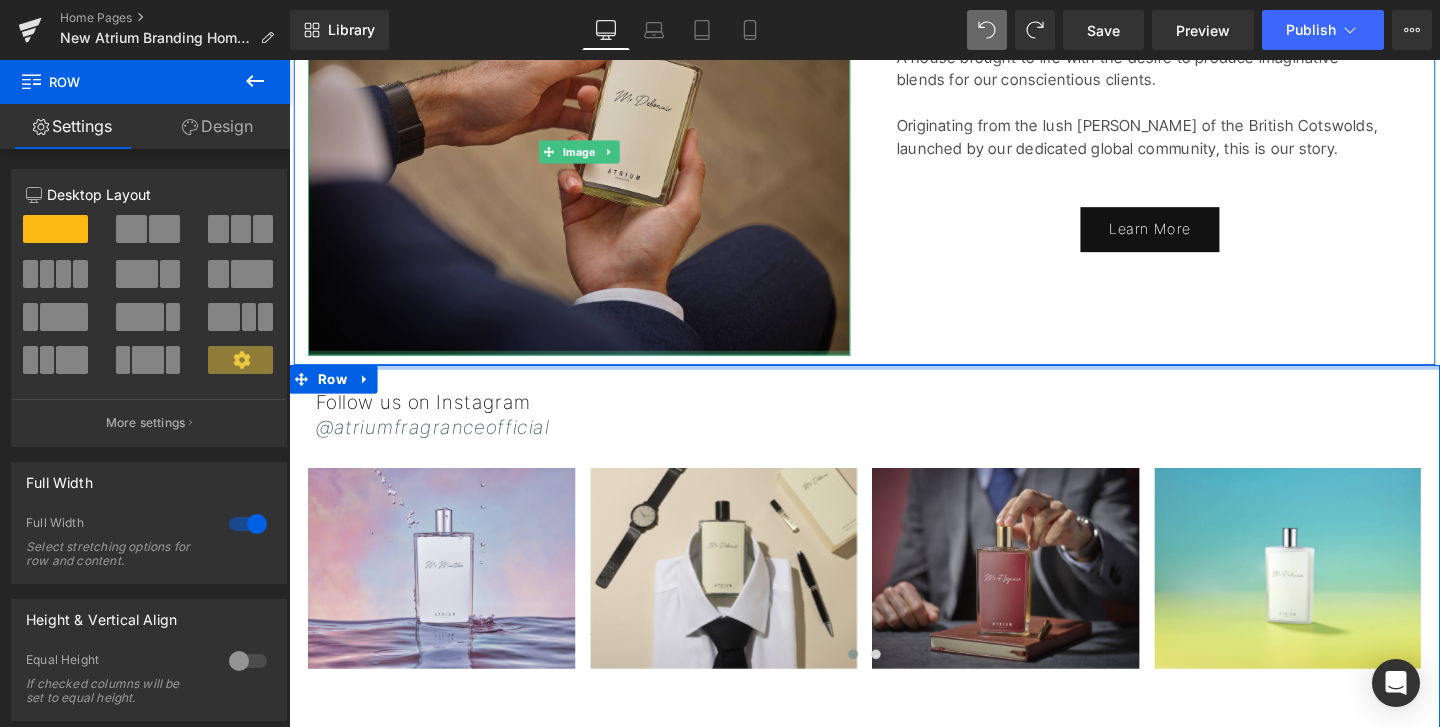 drag, startPoint x: 834, startPoint y: 419, endPoint x: 837, endPoint y: 367, distance: 52.086468 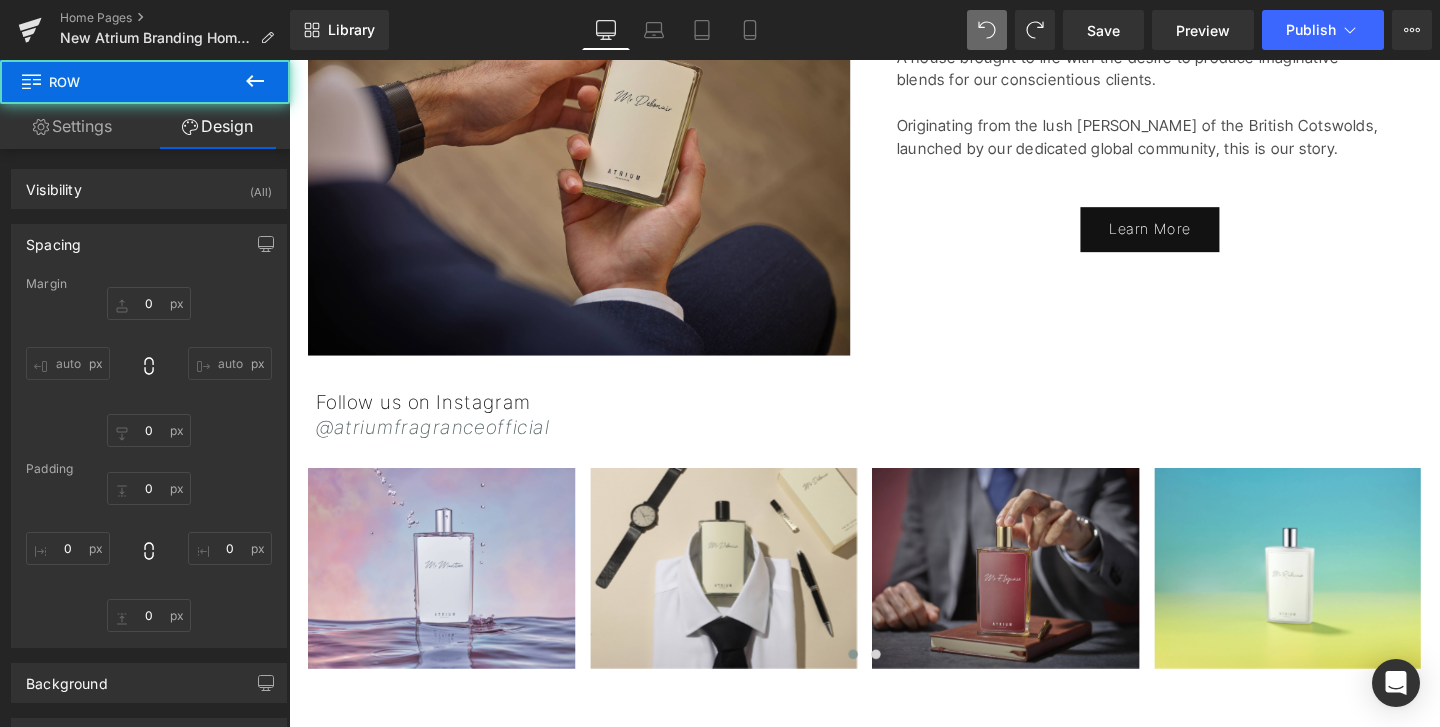 click 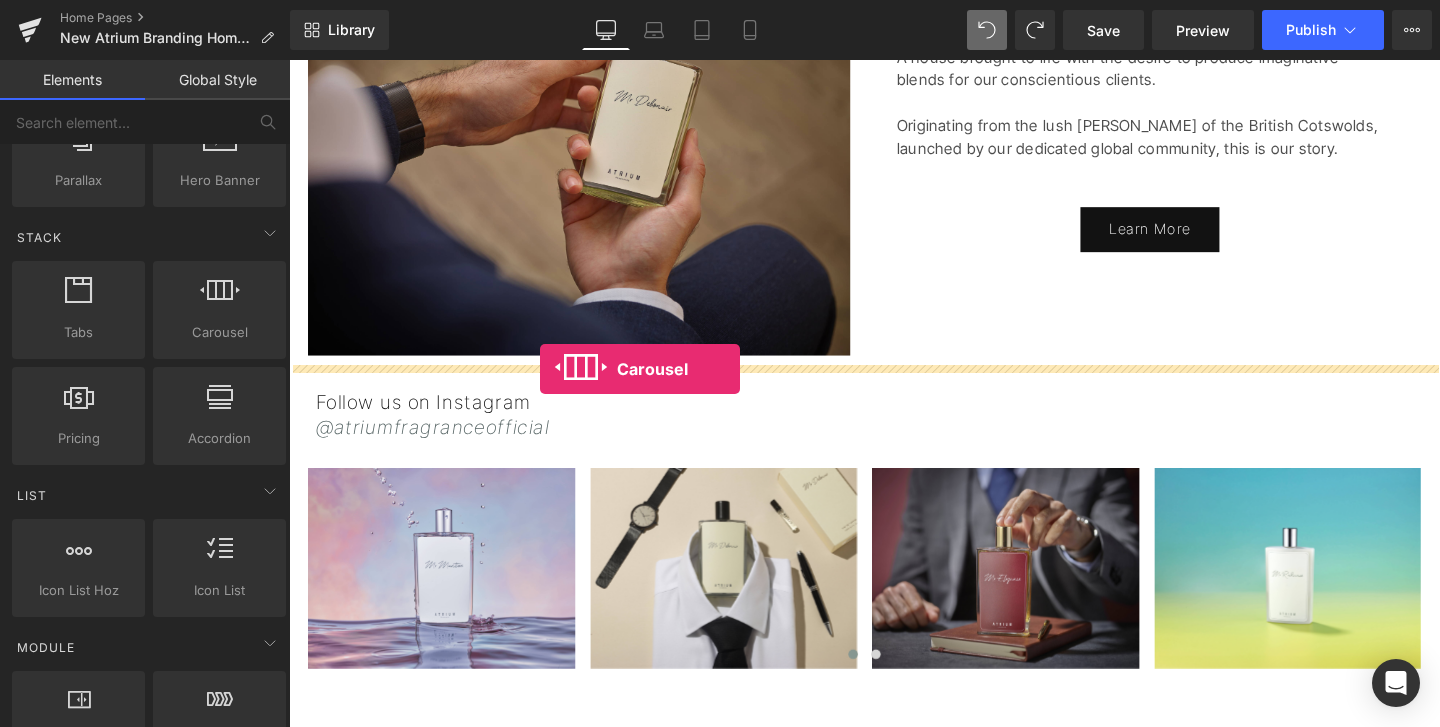 drag, startPoint x: 510, startPoint y: 366, endPoint x: 553, endPoint y: 385, distance: 47.010635 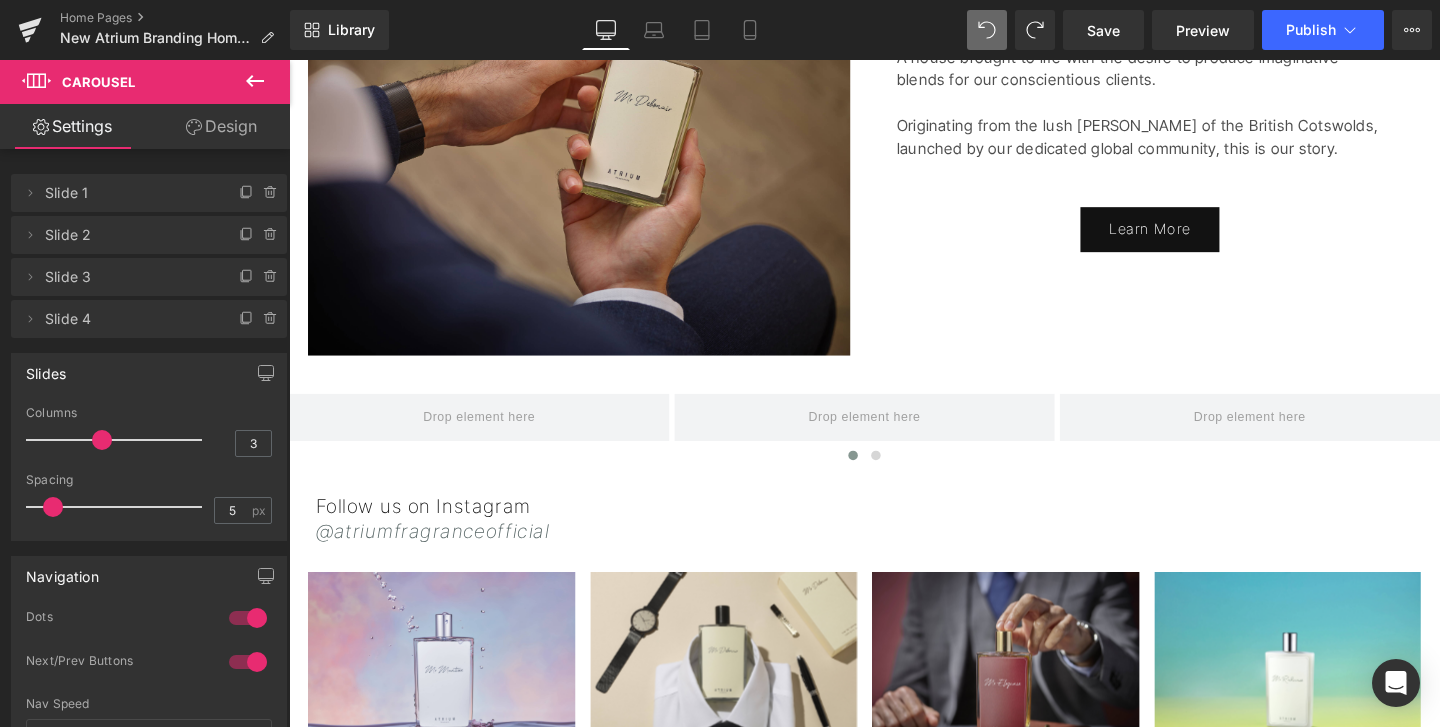 click 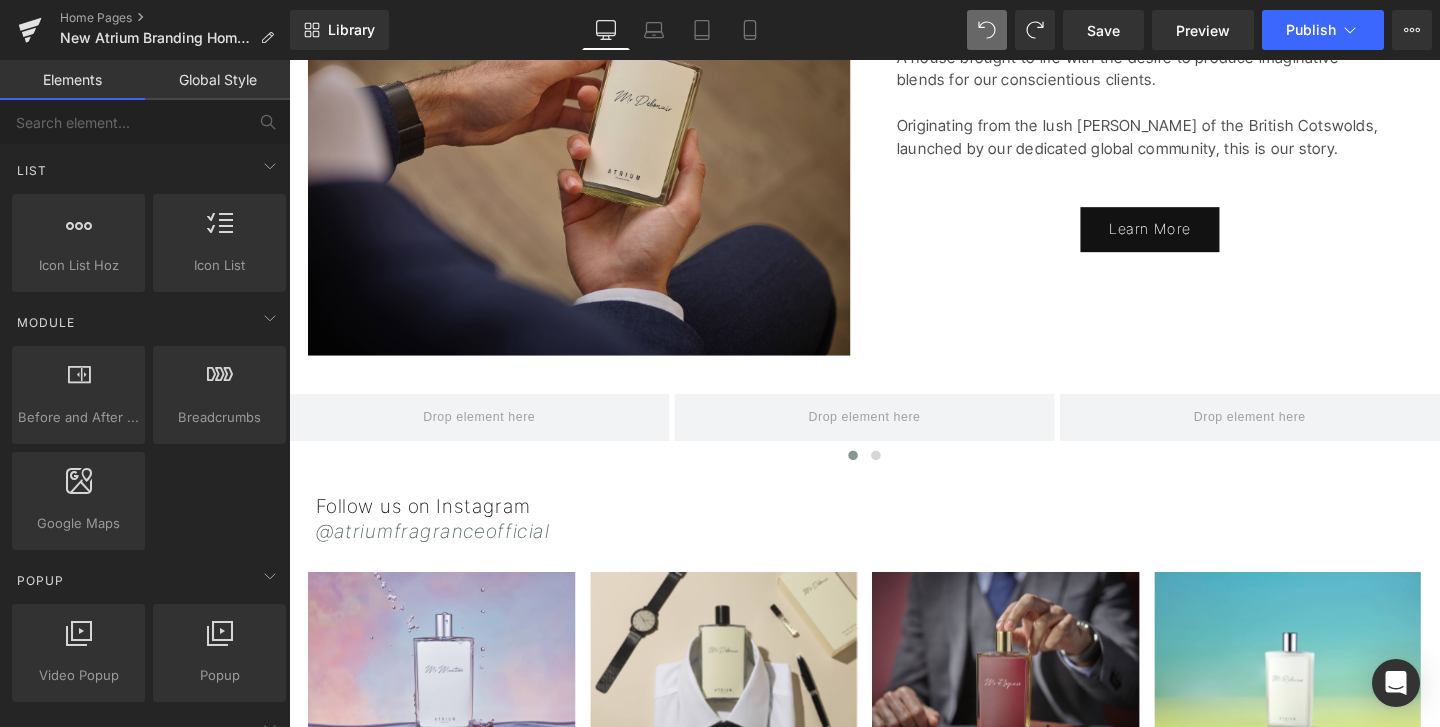 scroll, scrollTop: 858, scrollLeft: 0, axis: vertical 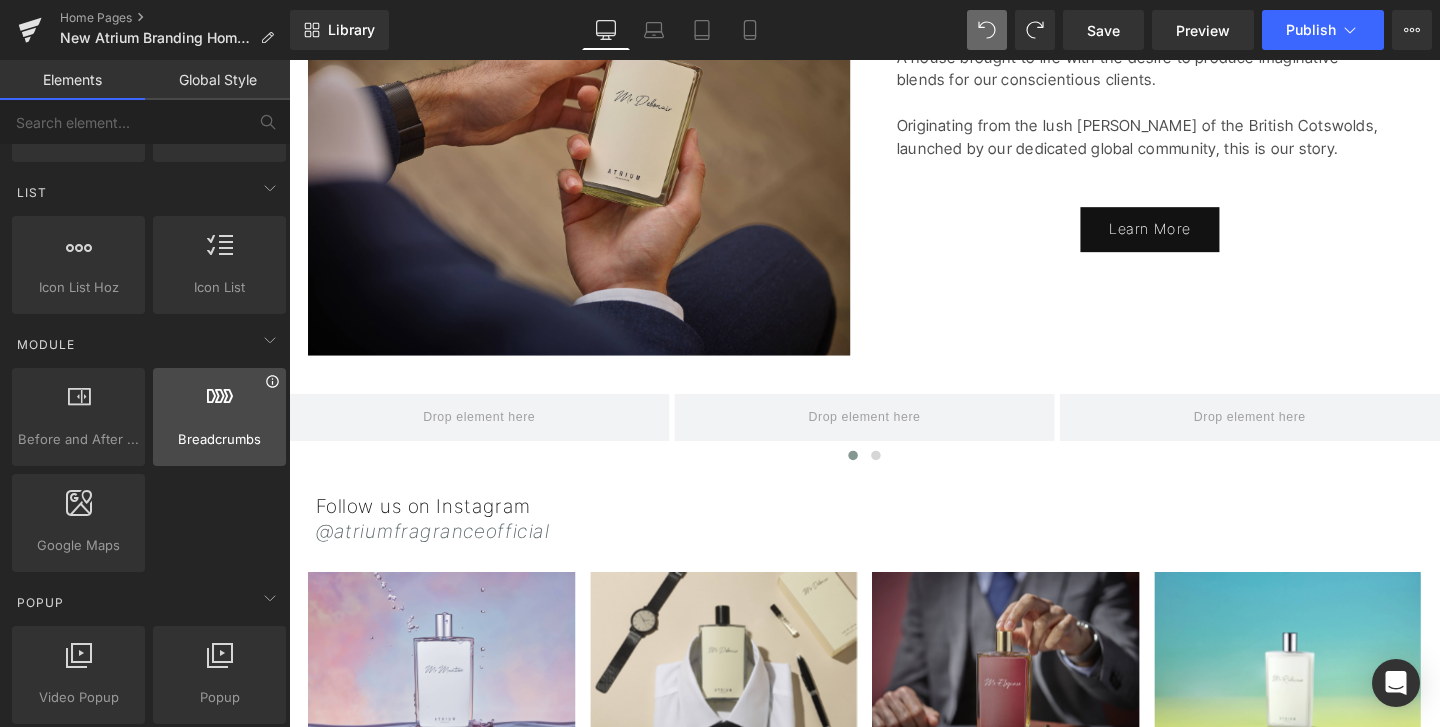 click 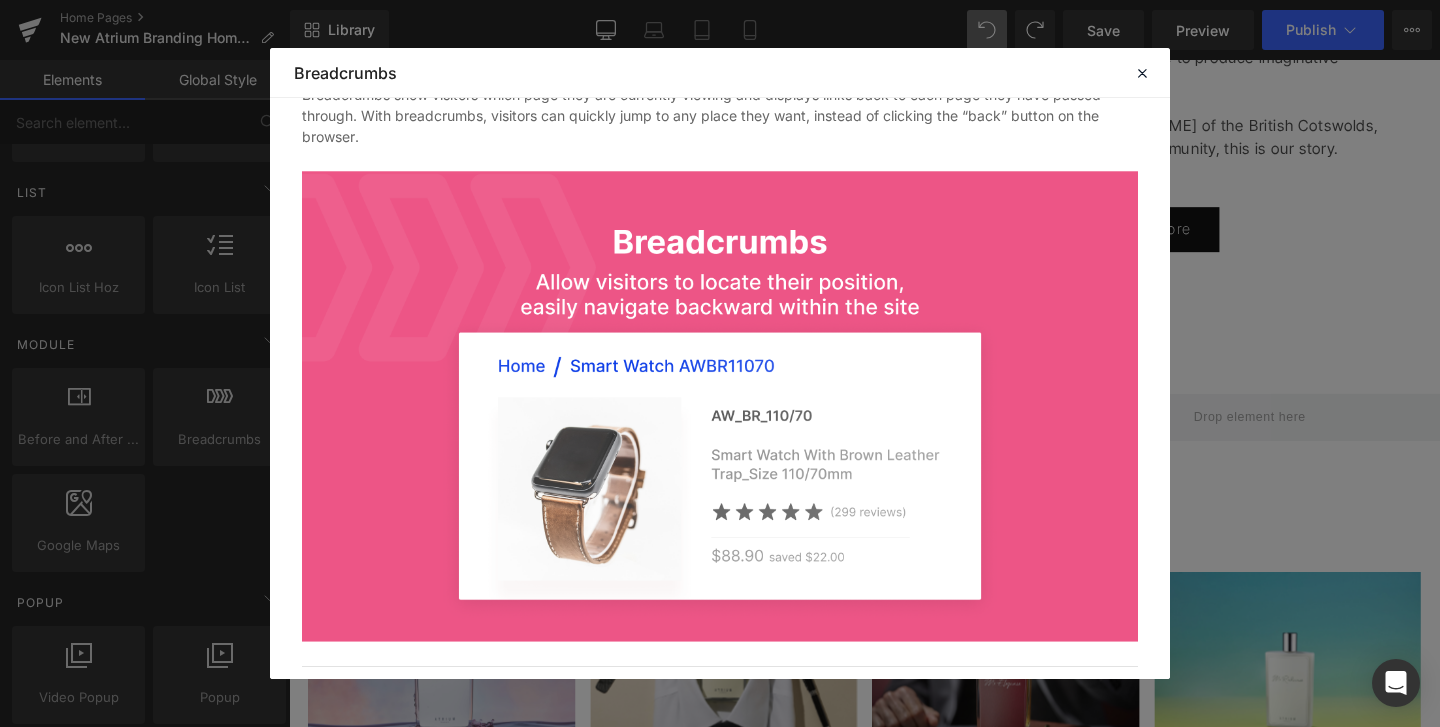 scroll, scrollTop: 37, scrollLeft: 0, axis: vertical 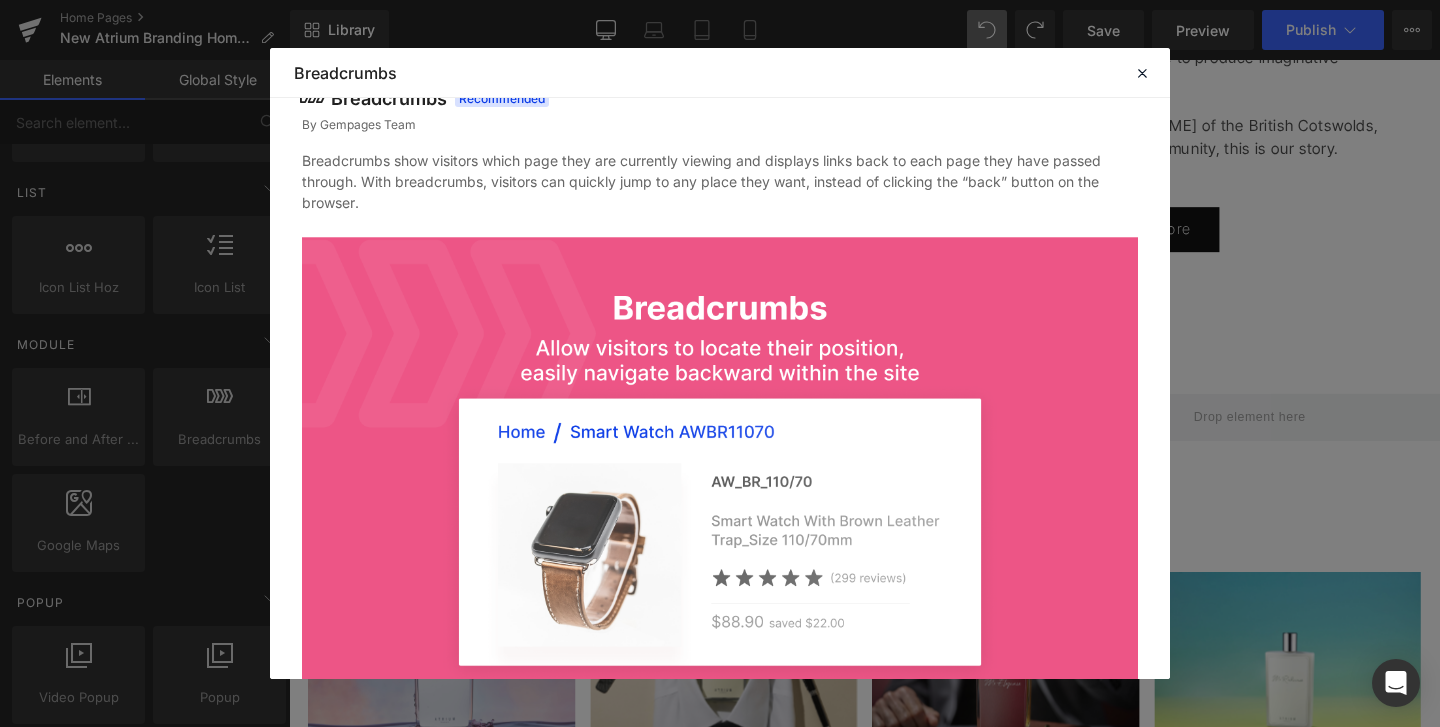click at bounding box center (720, 472) 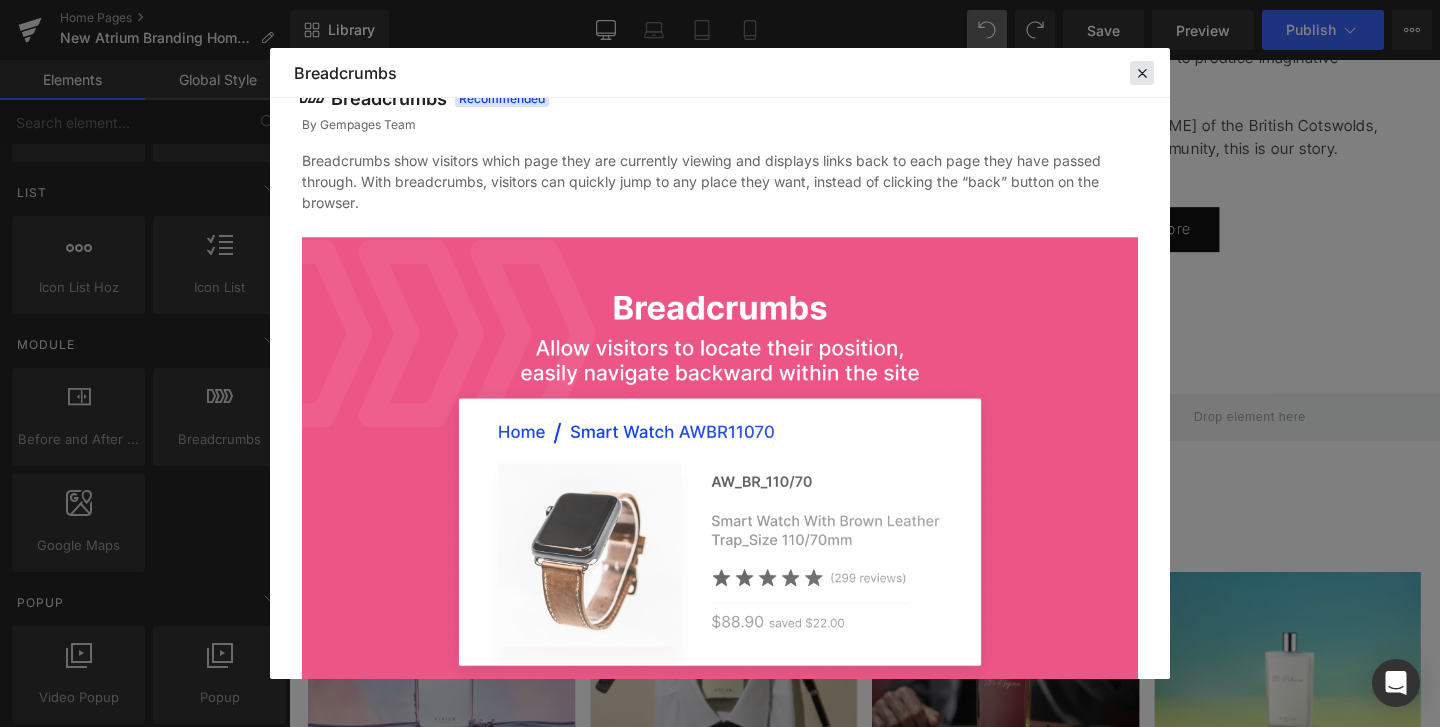 click at bounding box center (1142, 73) 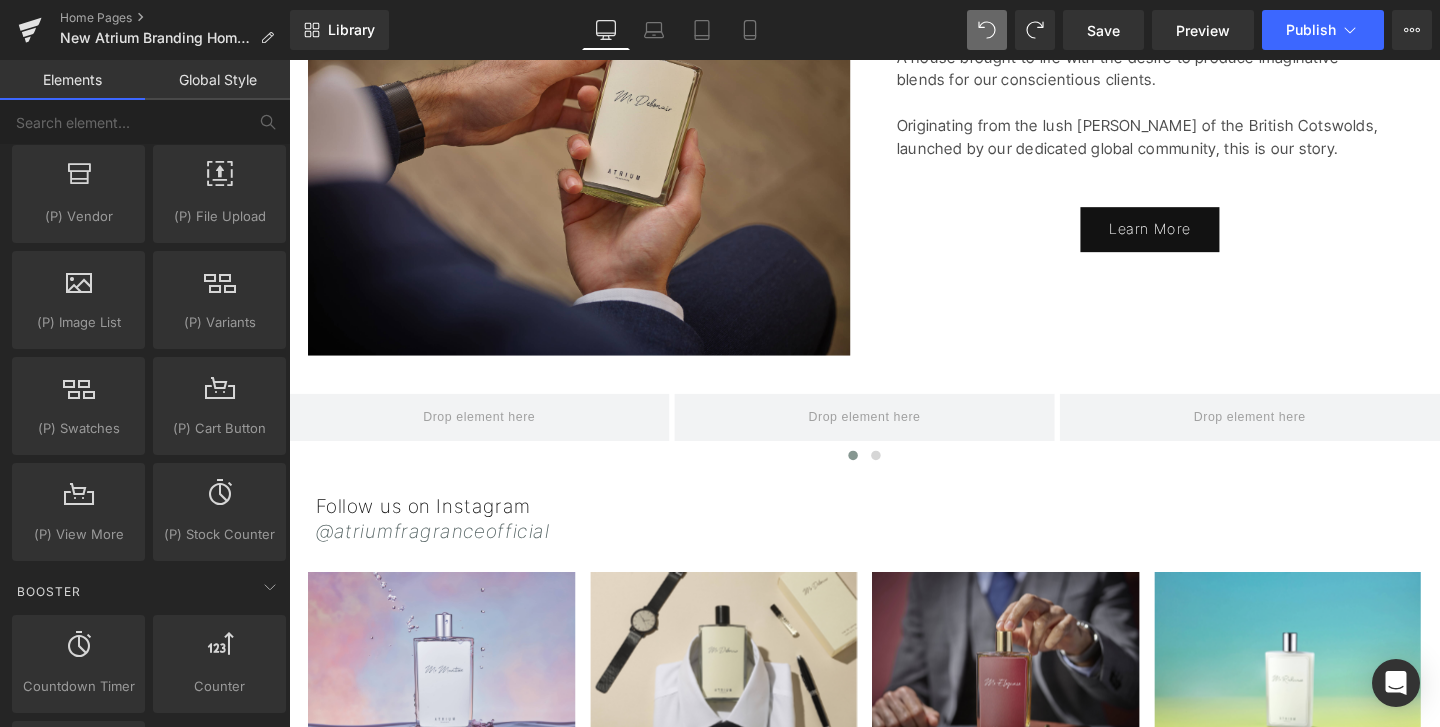 scroll, scrollTop: 2328, scrollLeft: 0, axis: vertical 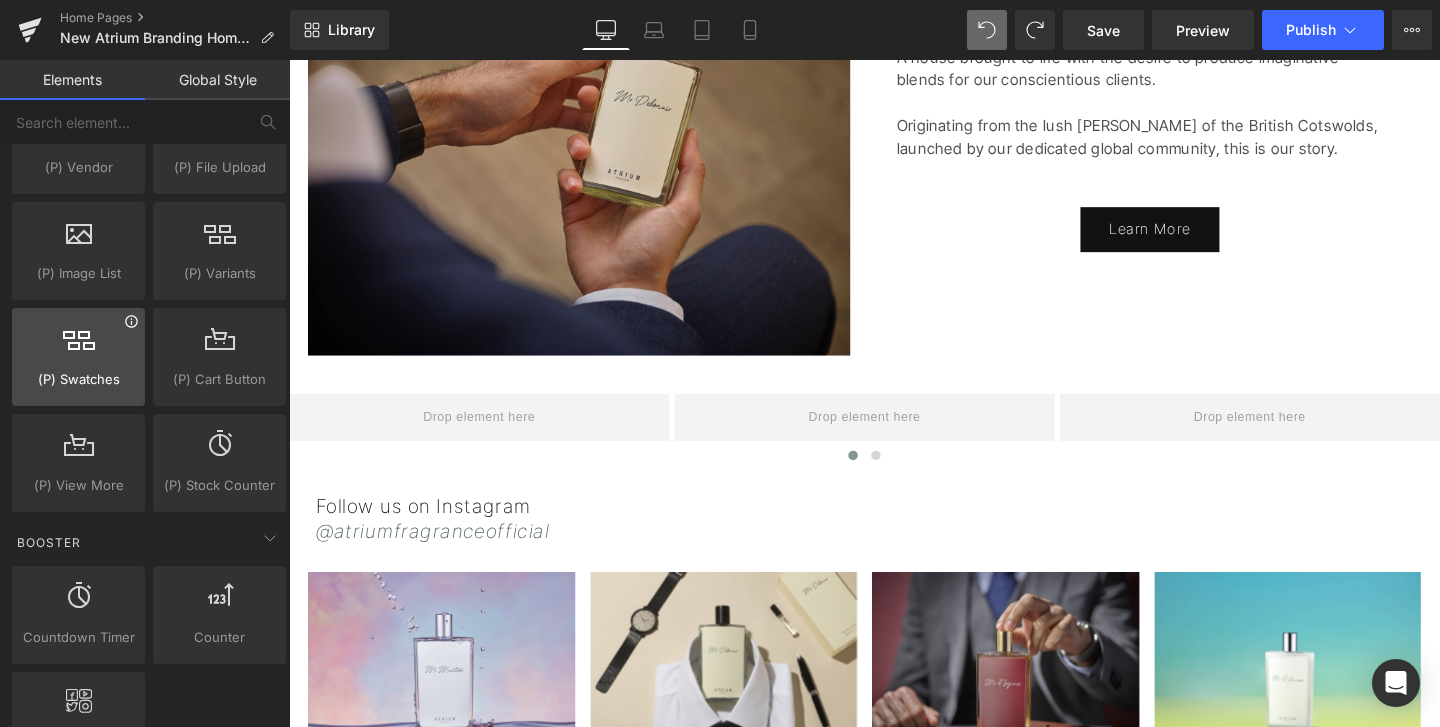 click 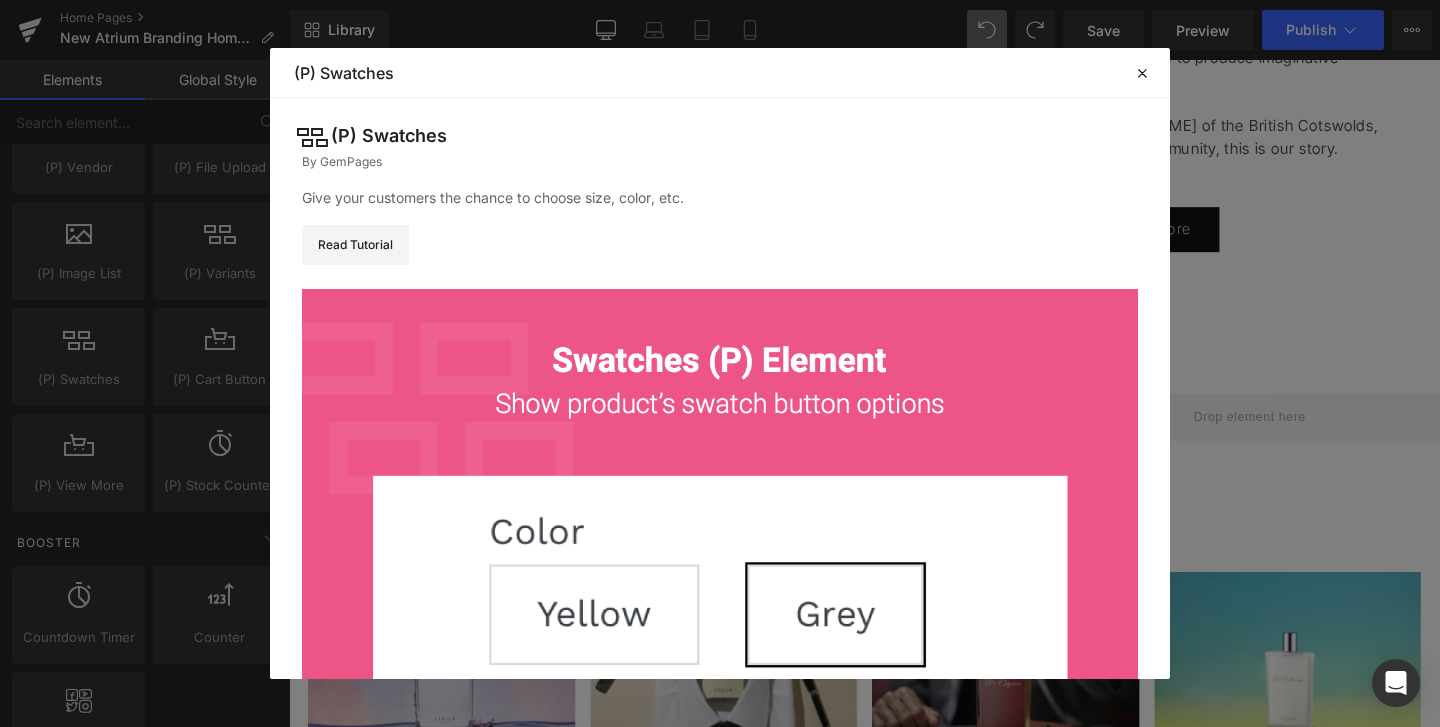 scroll, scrollTop: 212, scrollLeft: 0, axis: vertical 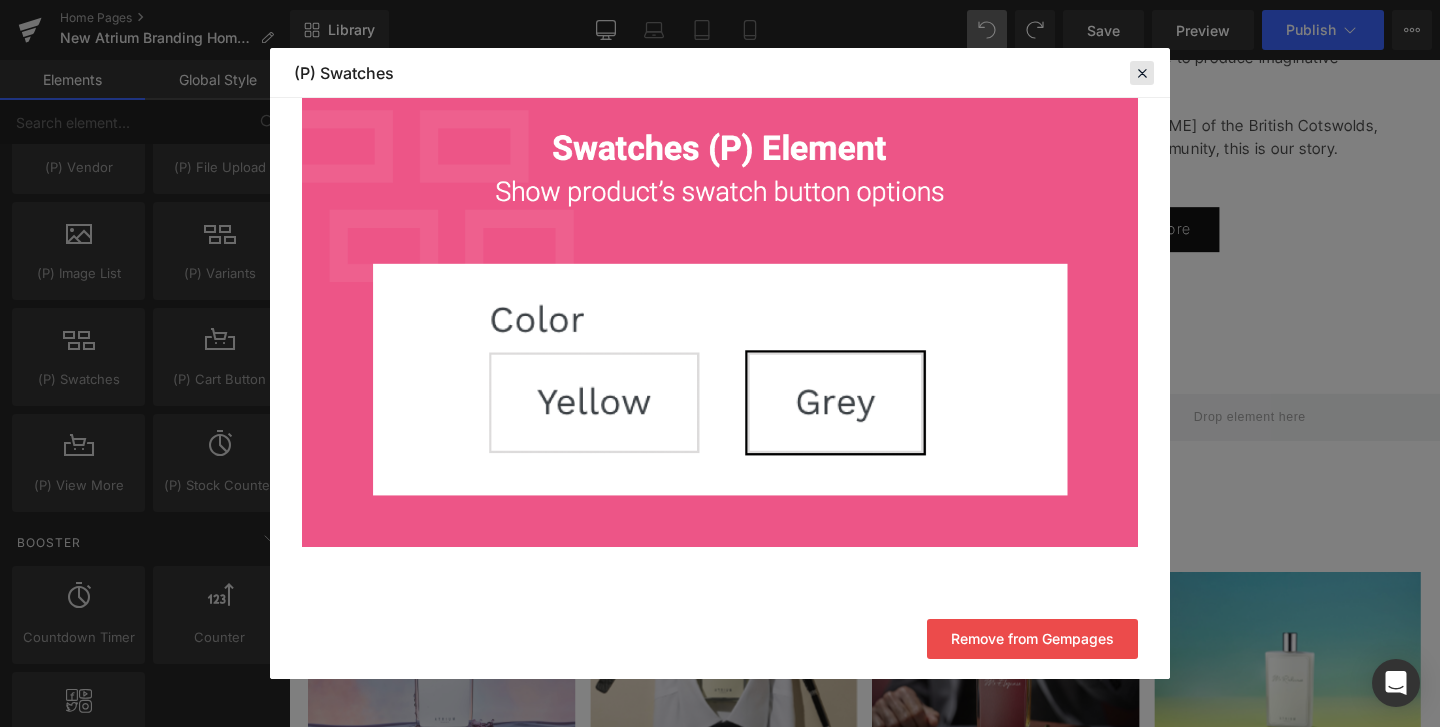 click at bounding box center (1142, 73) 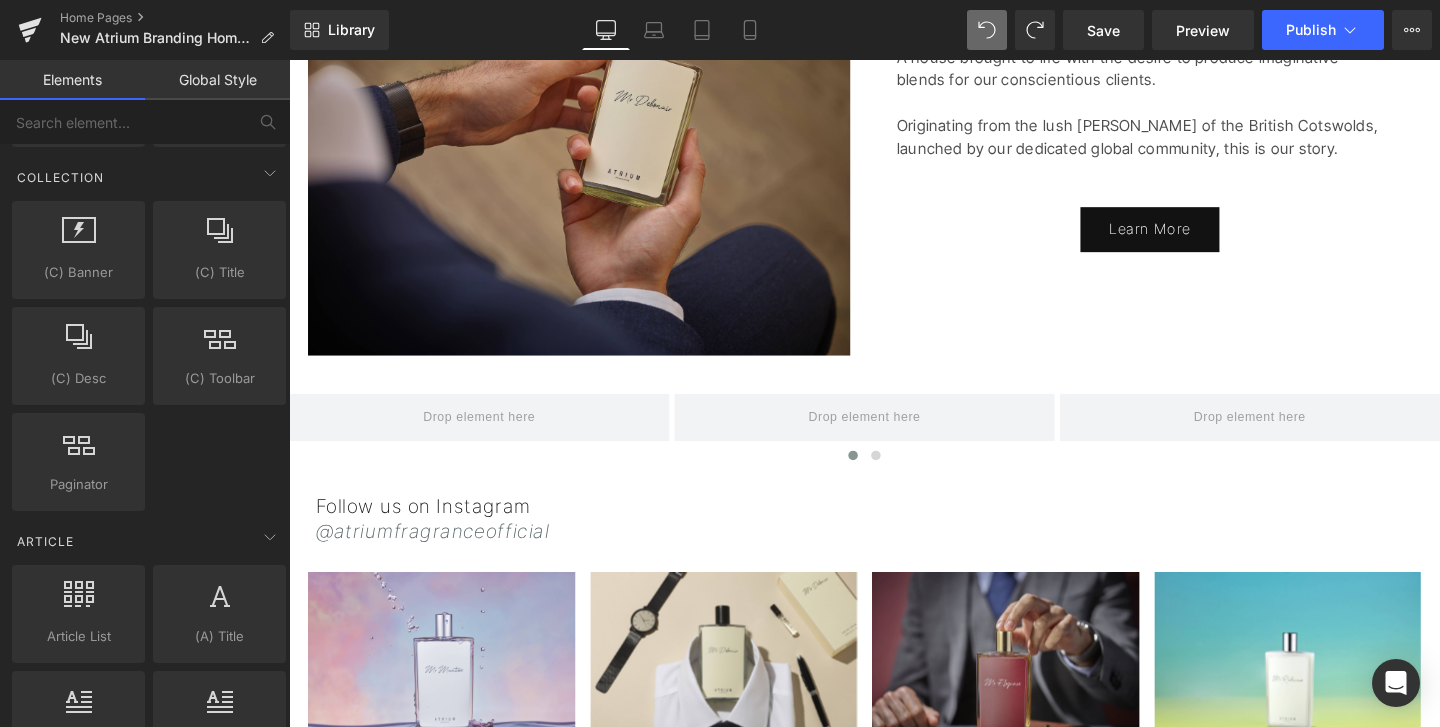 scroll, scrollTop: 3429, scrollLeft: 0, axis: vertical 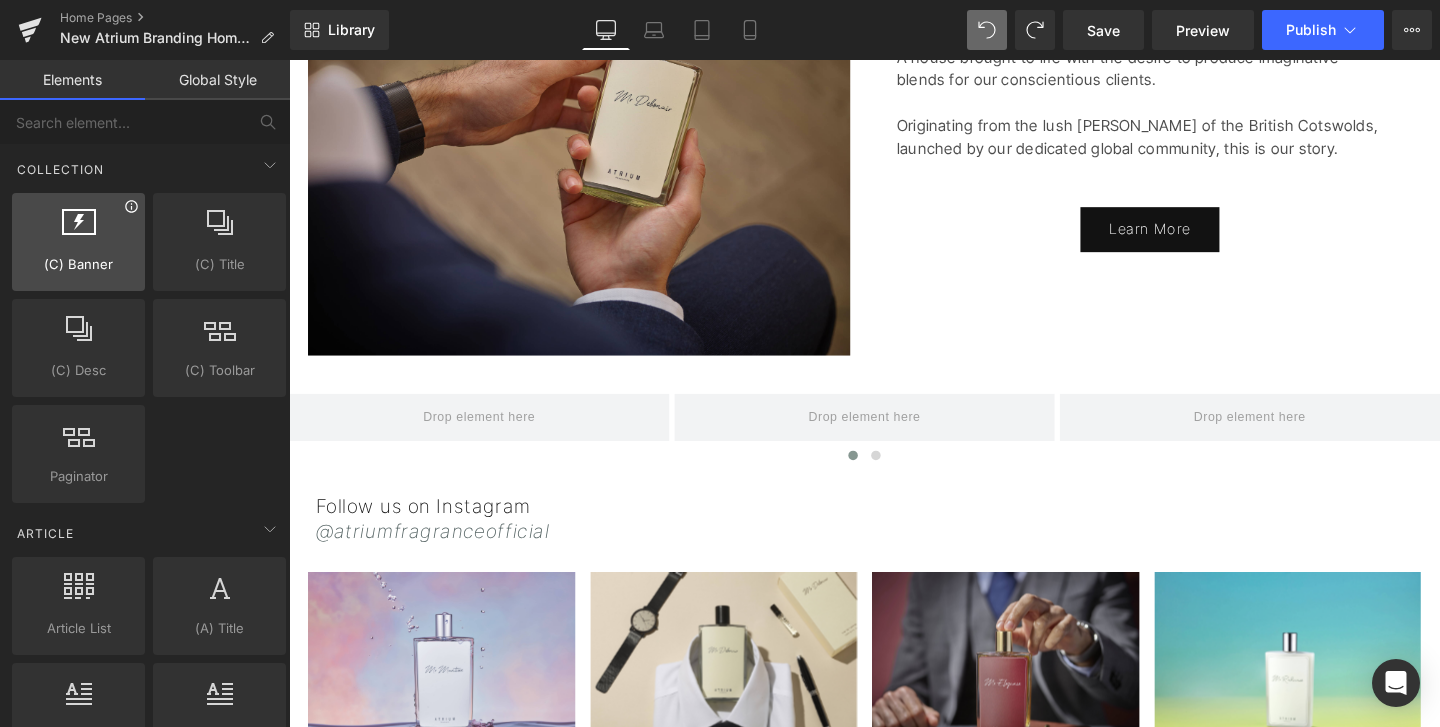 click 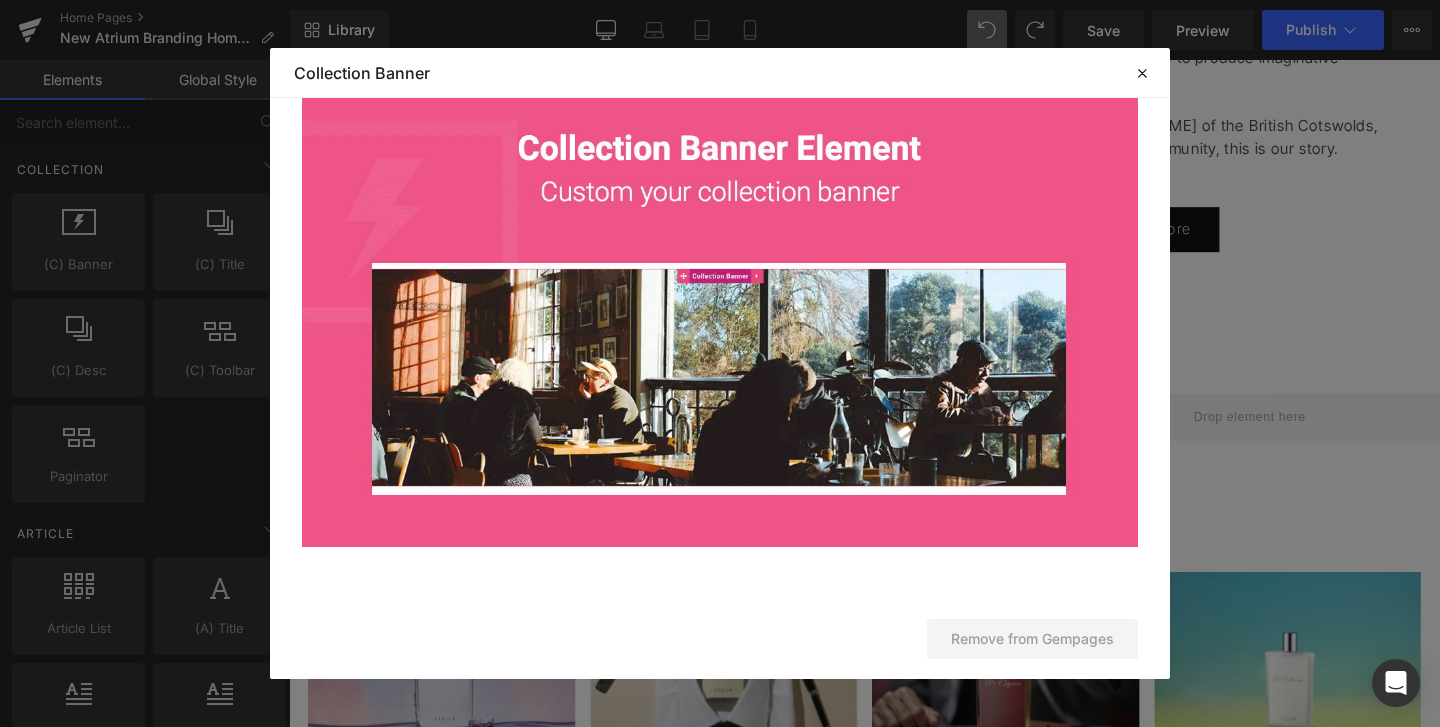 scroll, scrollTop: 69, scrollLeft: 0, axis: vertical 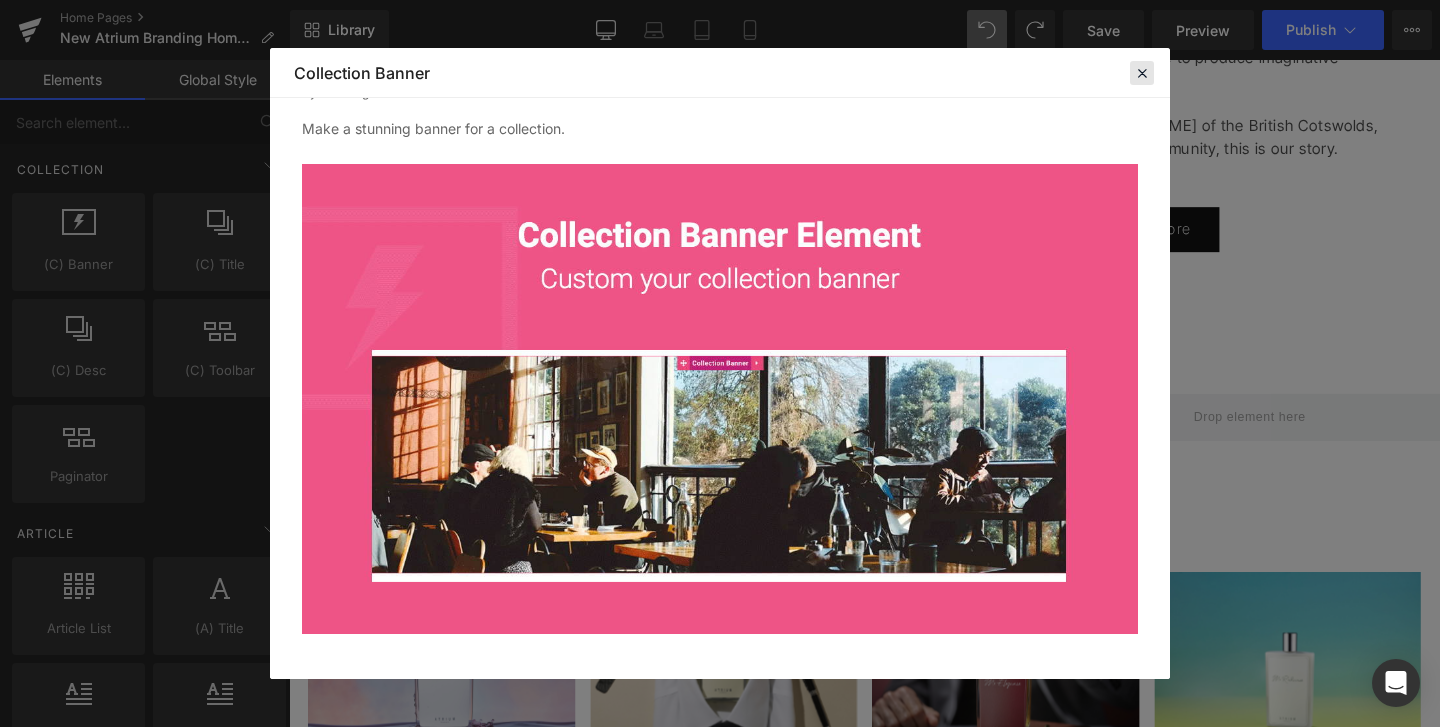click at bounding box center [1142, 73] 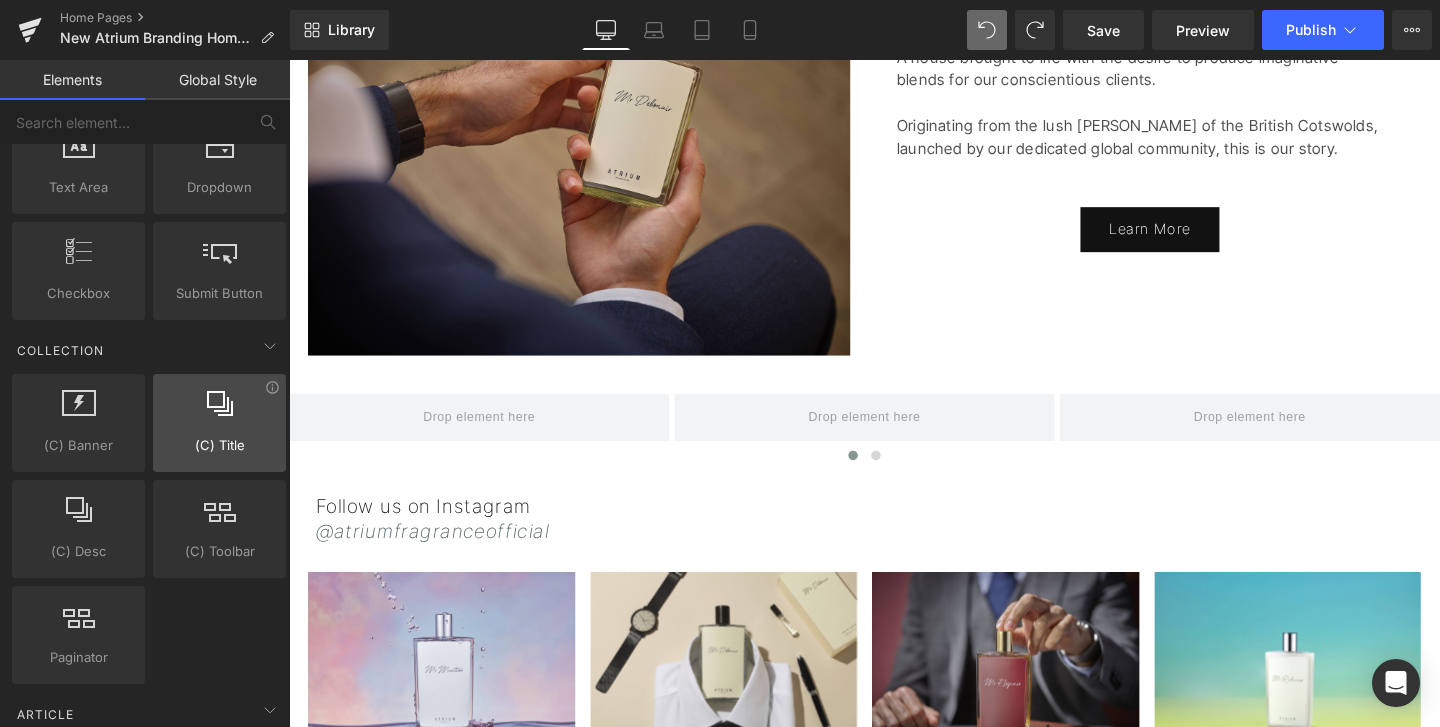 scroll, scrollTop: 3235, scrollLeft: 0, axis: vertical 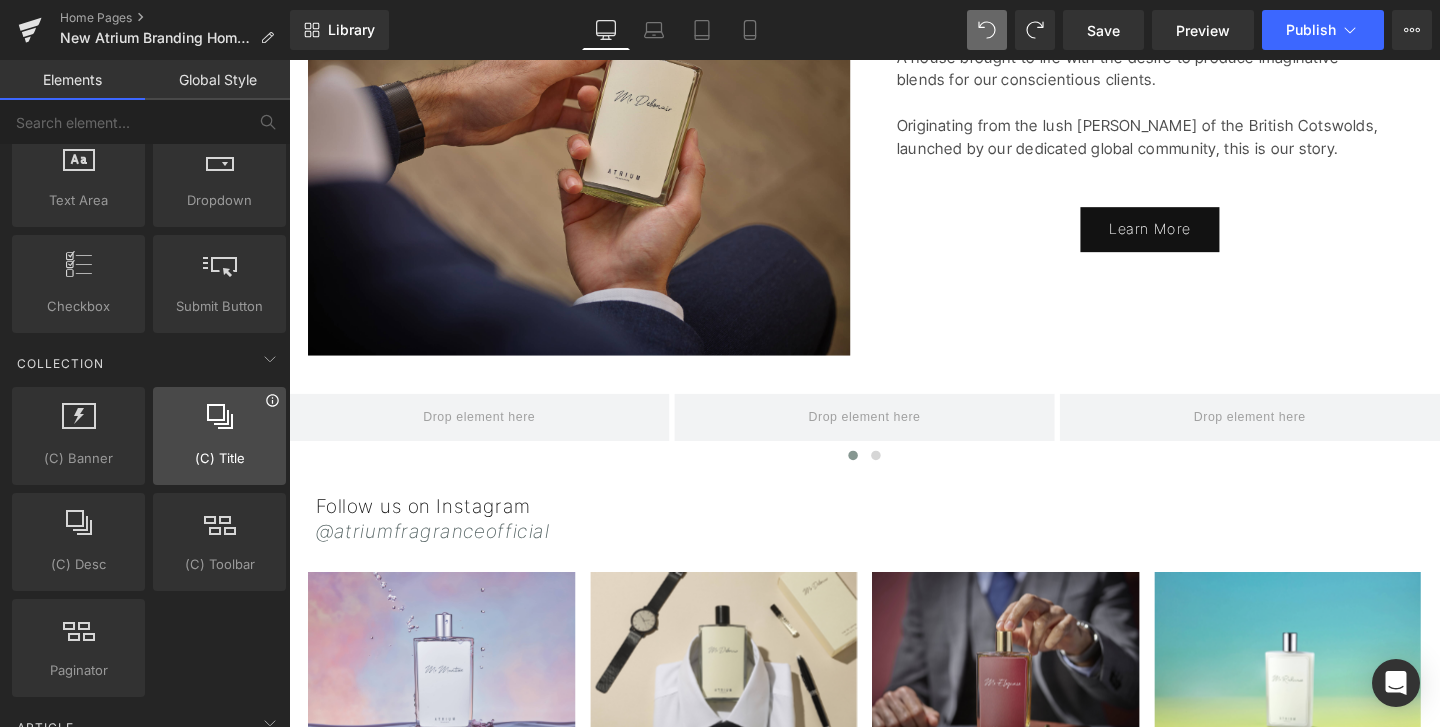 click 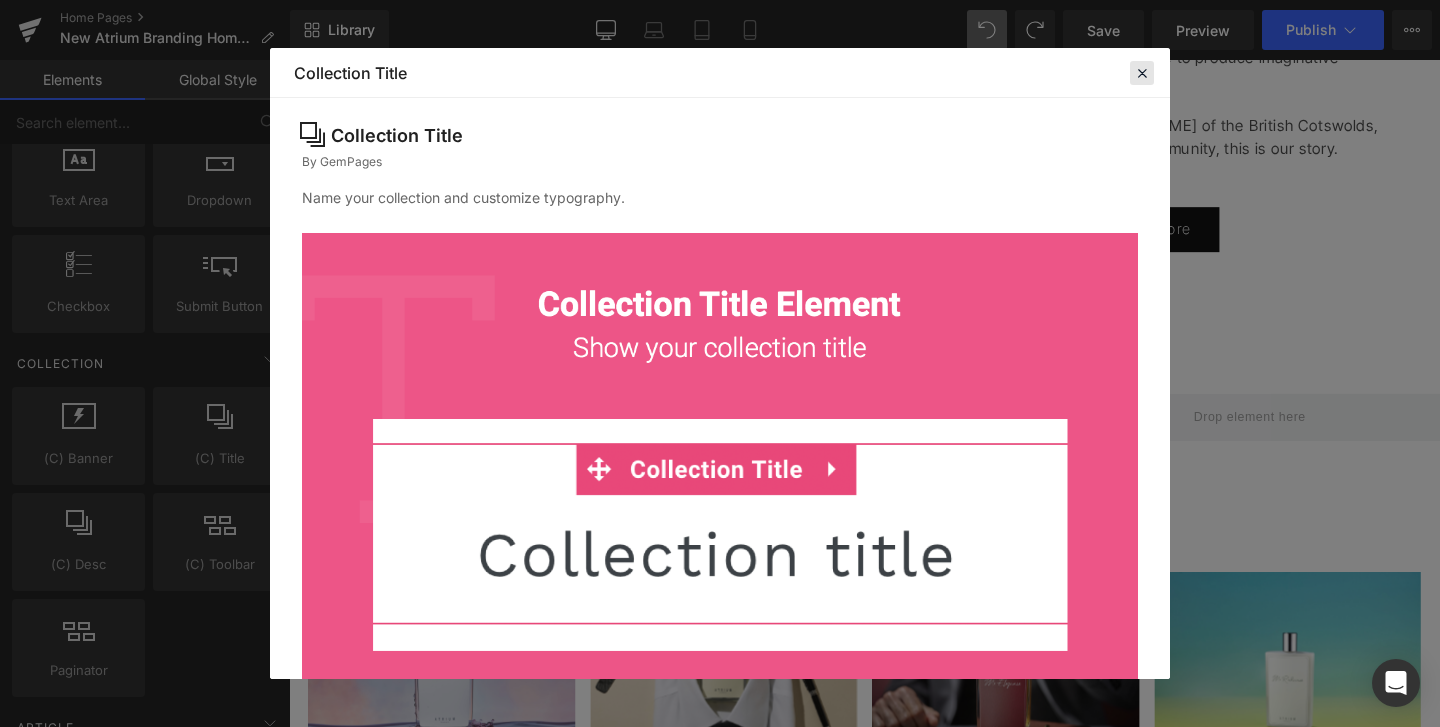 drag, startPoint x: 1145, startPoint y: 65, endPoint x: 952, endPoint y: 7, distance: 201.52667 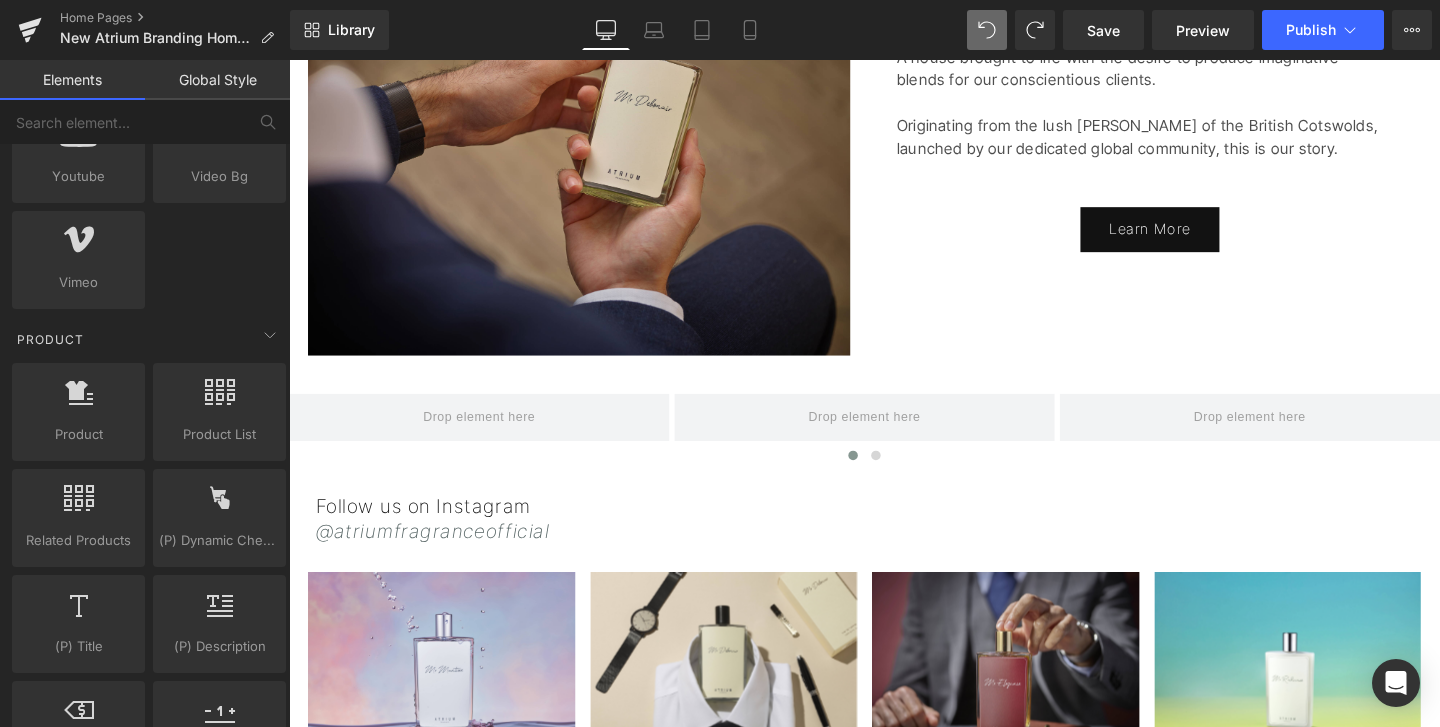 scroll, scrollTop: 1511, scrollLeft: 0, axis: vertical 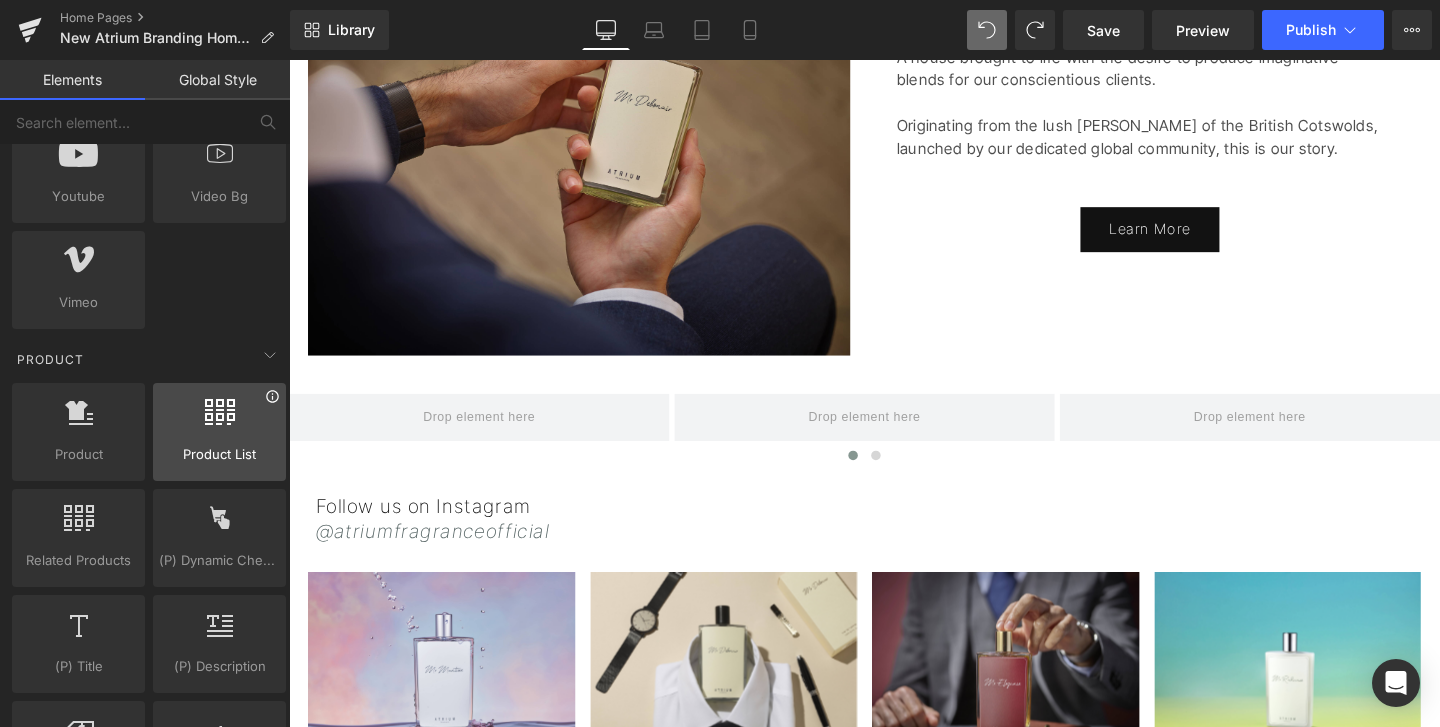click 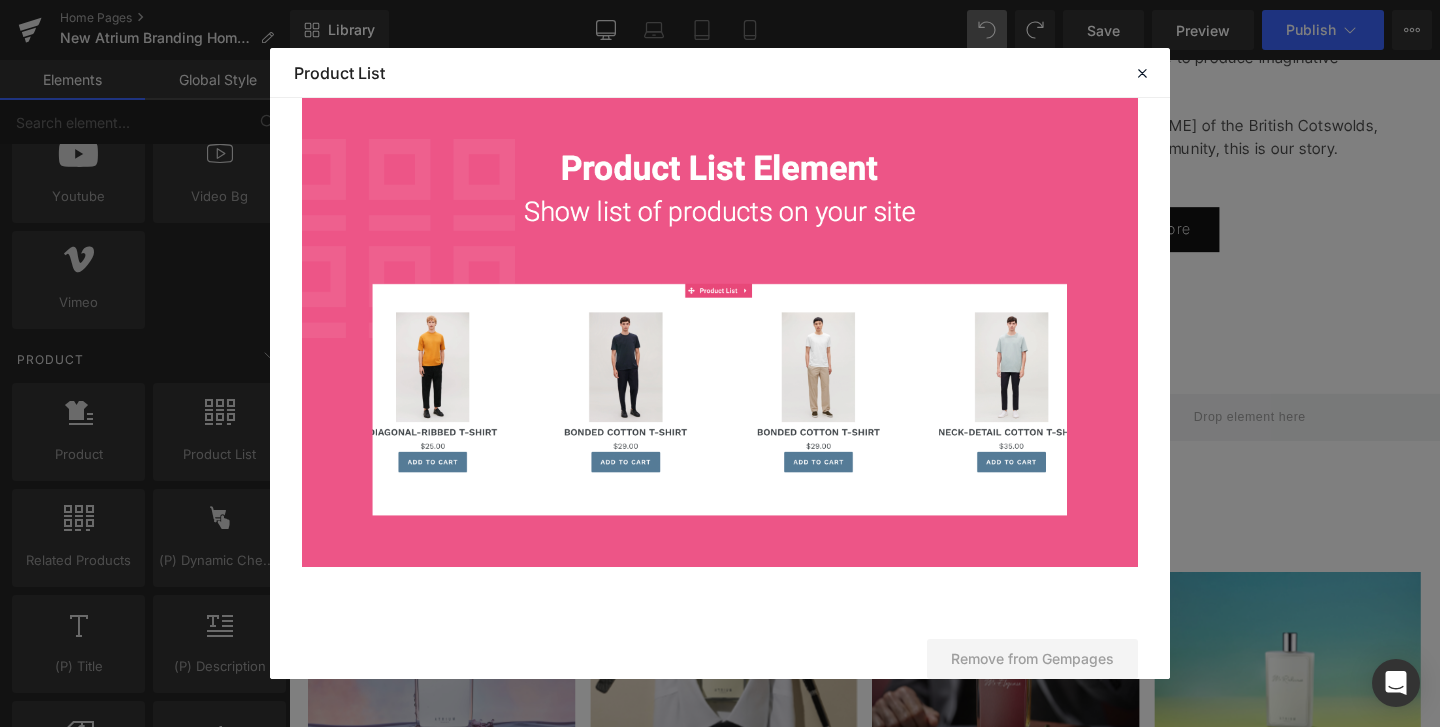 scroll, scrollTop: 212, scrollLeft: 0, axis: vertical 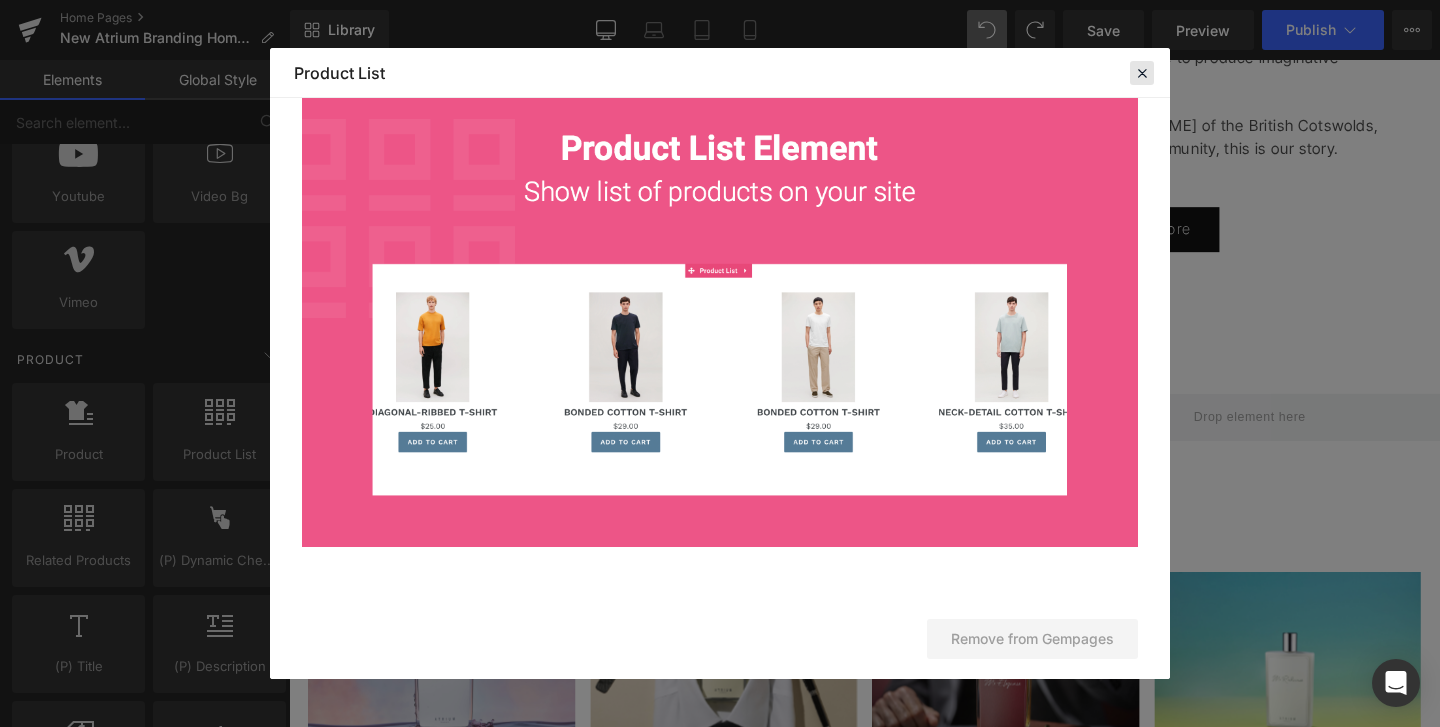 click 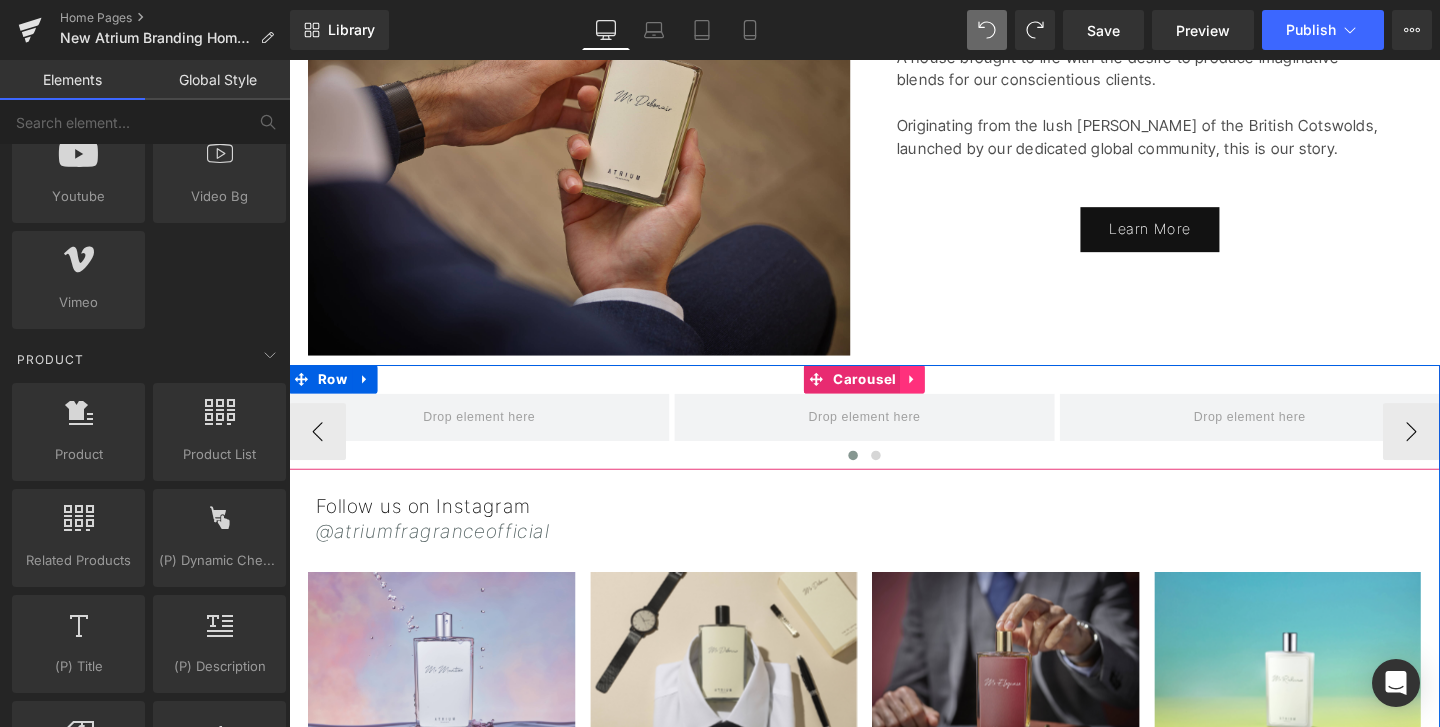 click 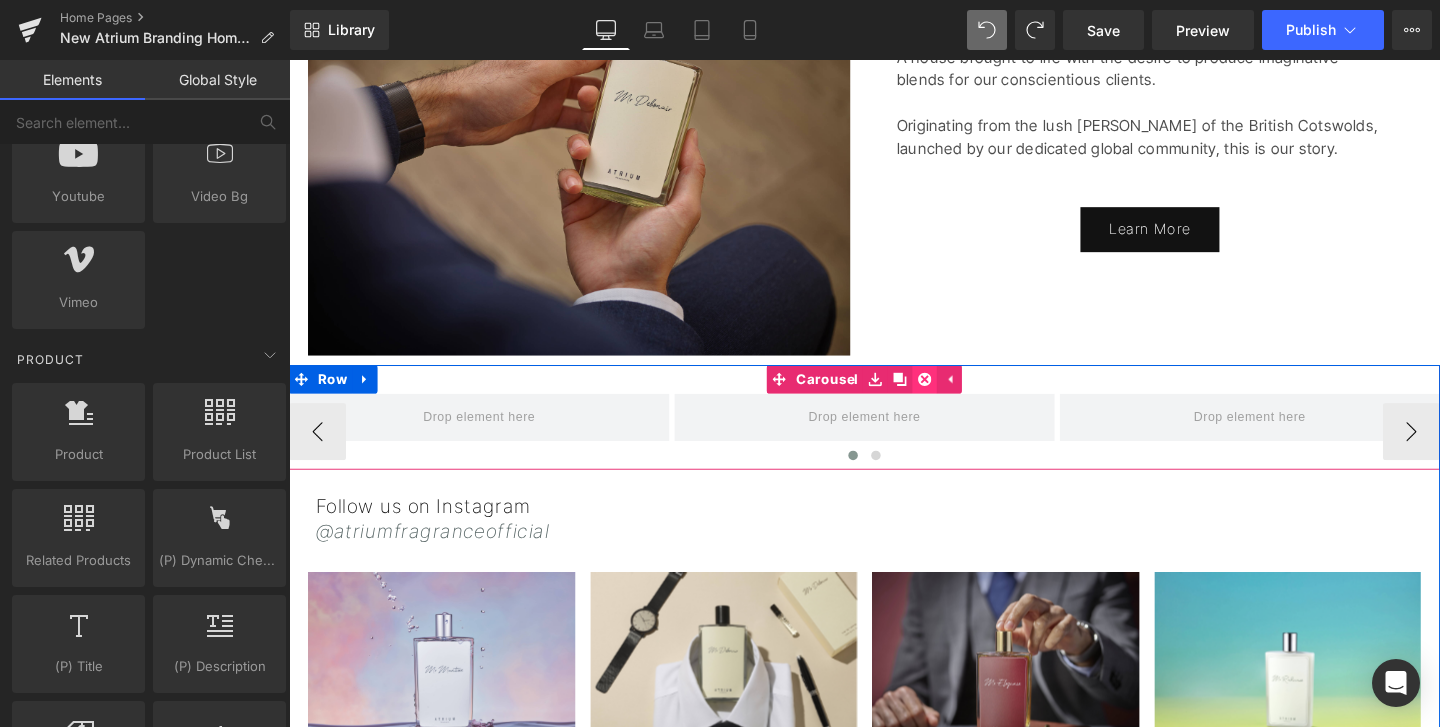 click 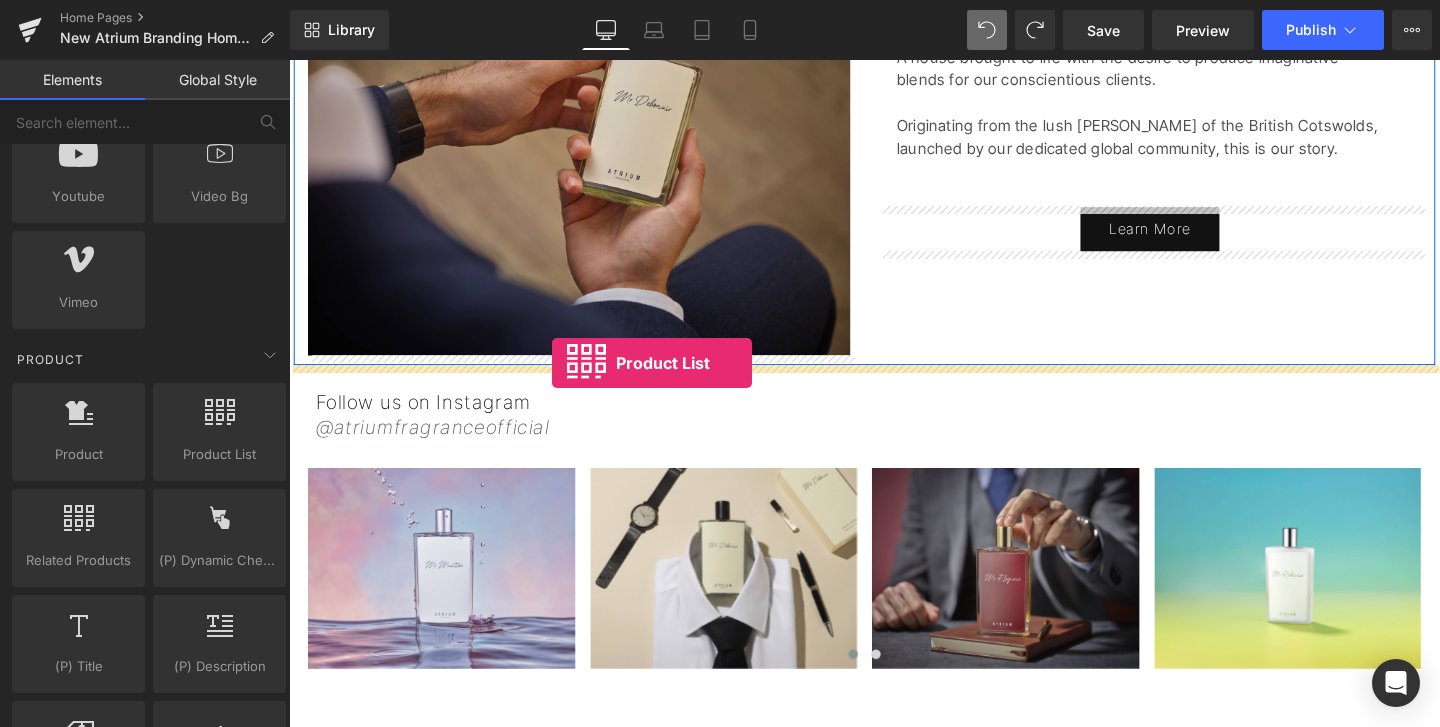 drag, startPoint x: 491, startPoint y: 492, endPoint x: 565, endPoint y: 378, distance: 135.91174 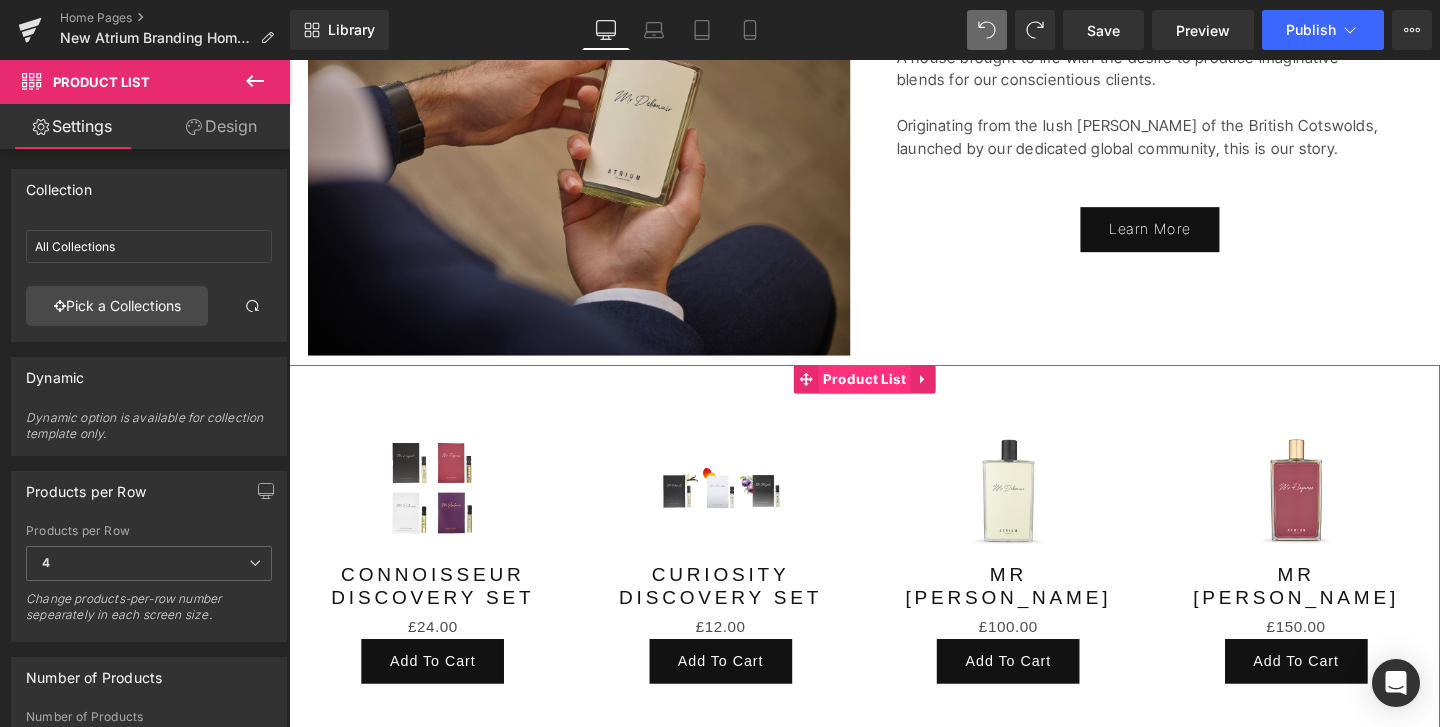click on "Product List" at bounding box center [894, 396] 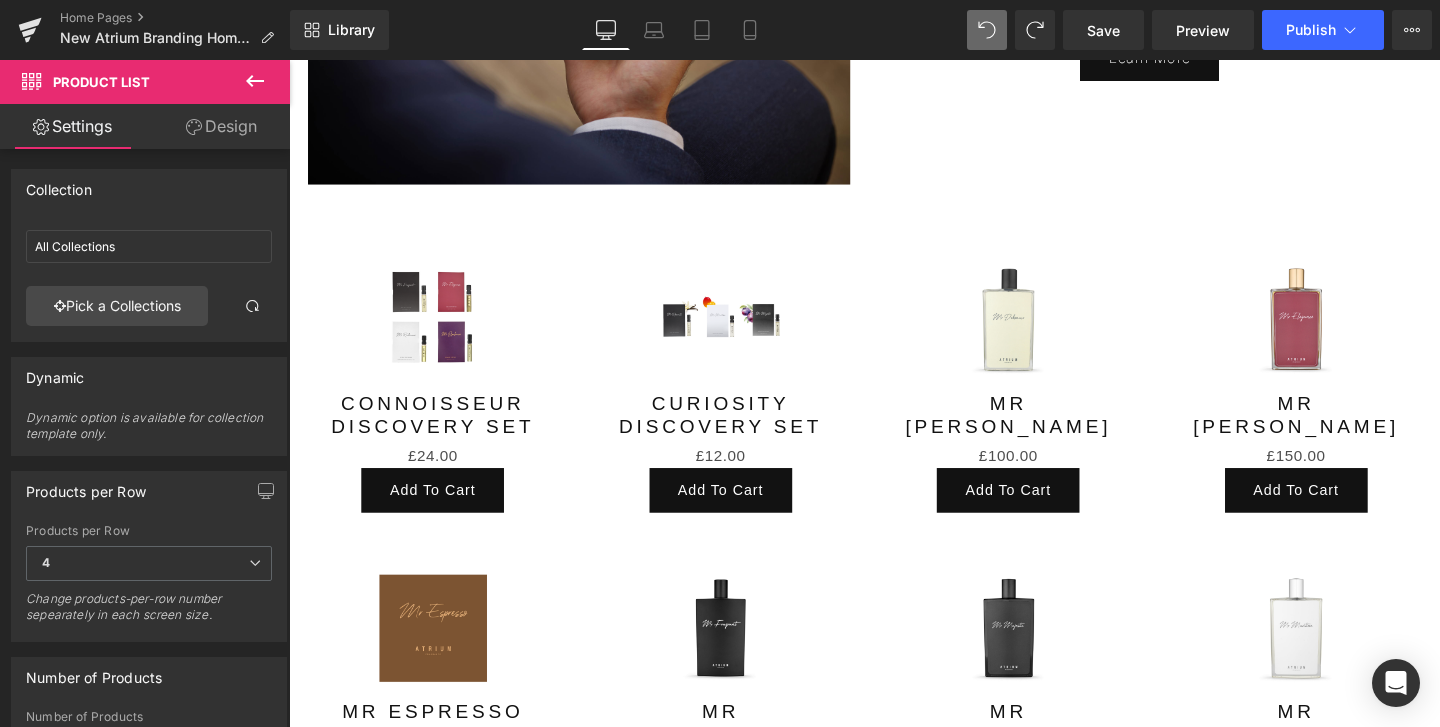 scroll, scrollTop: 1946, scrollLeft: 0, axis: vertical 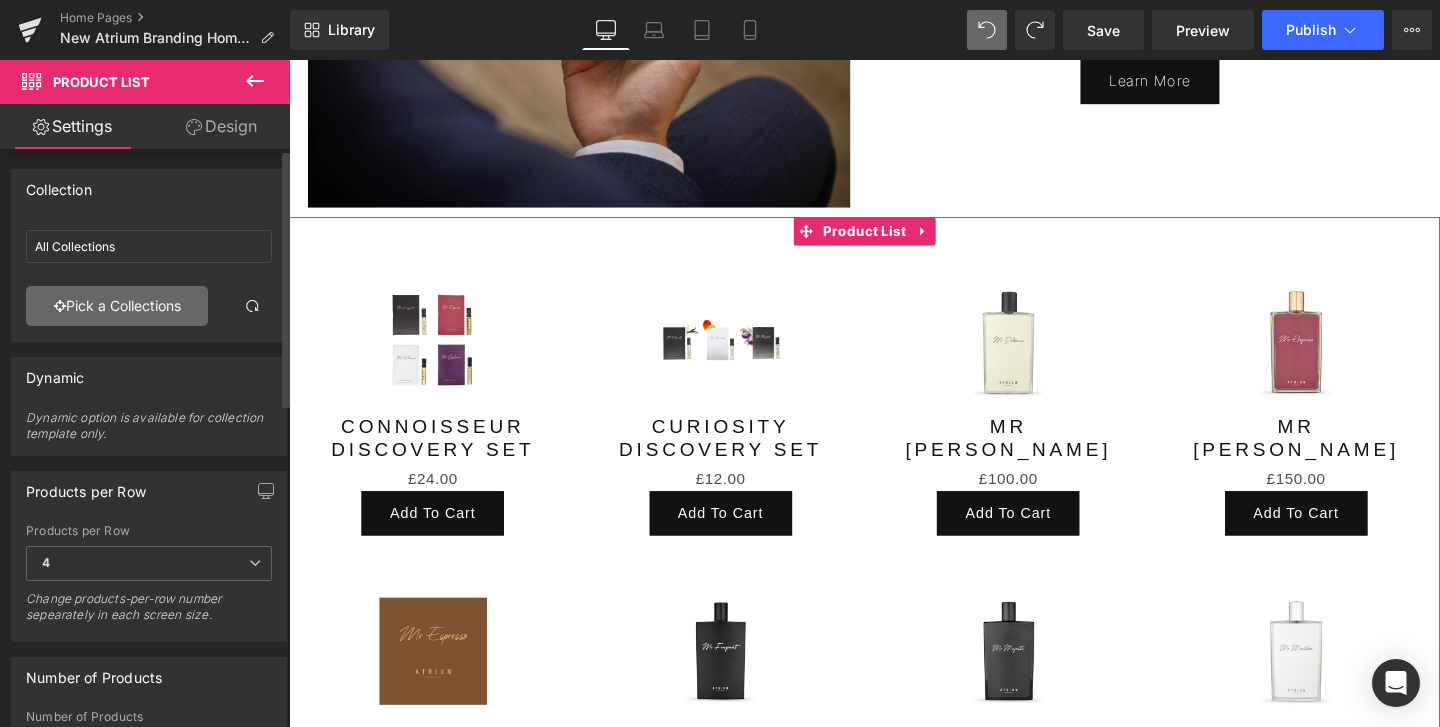 click on "Pick a Collections" at bounding box center (117, 306) 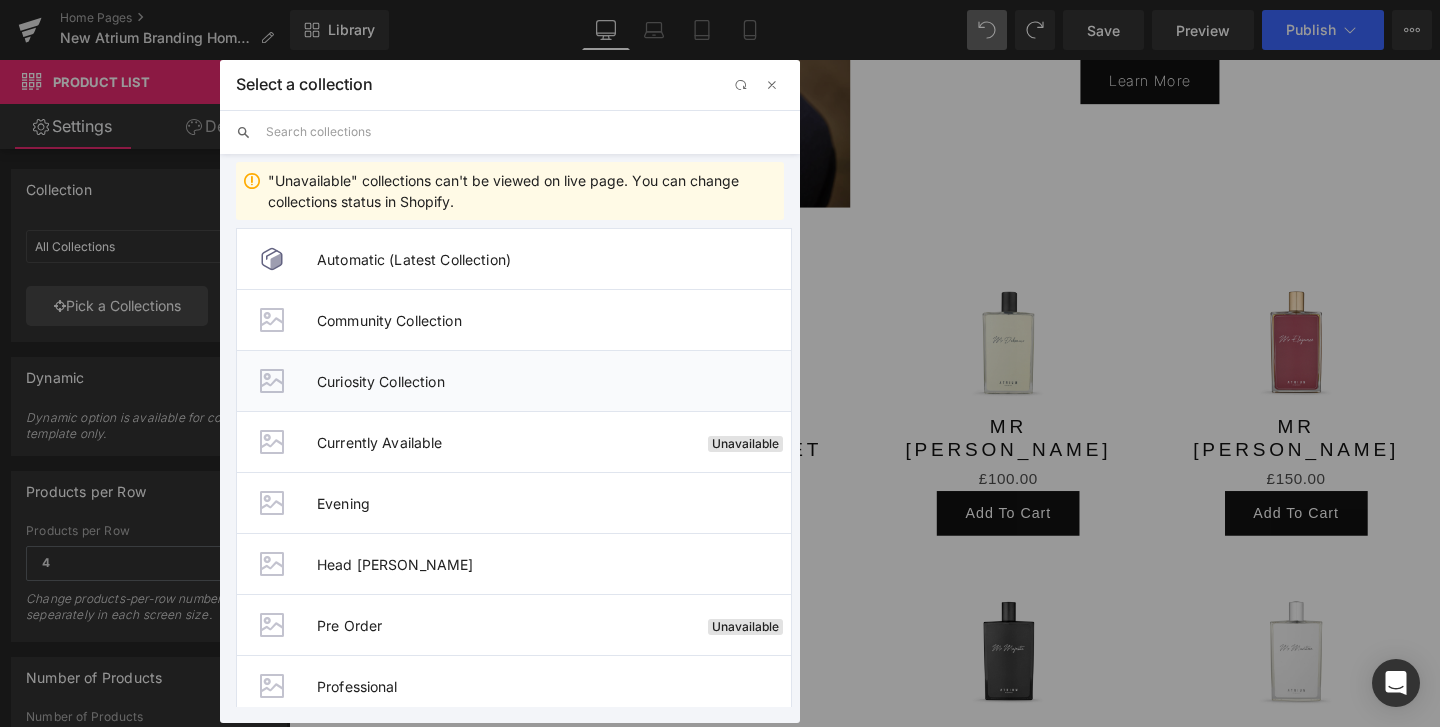 scroll, scrollTop: 85, scrollLeft: 0, axis: vertical 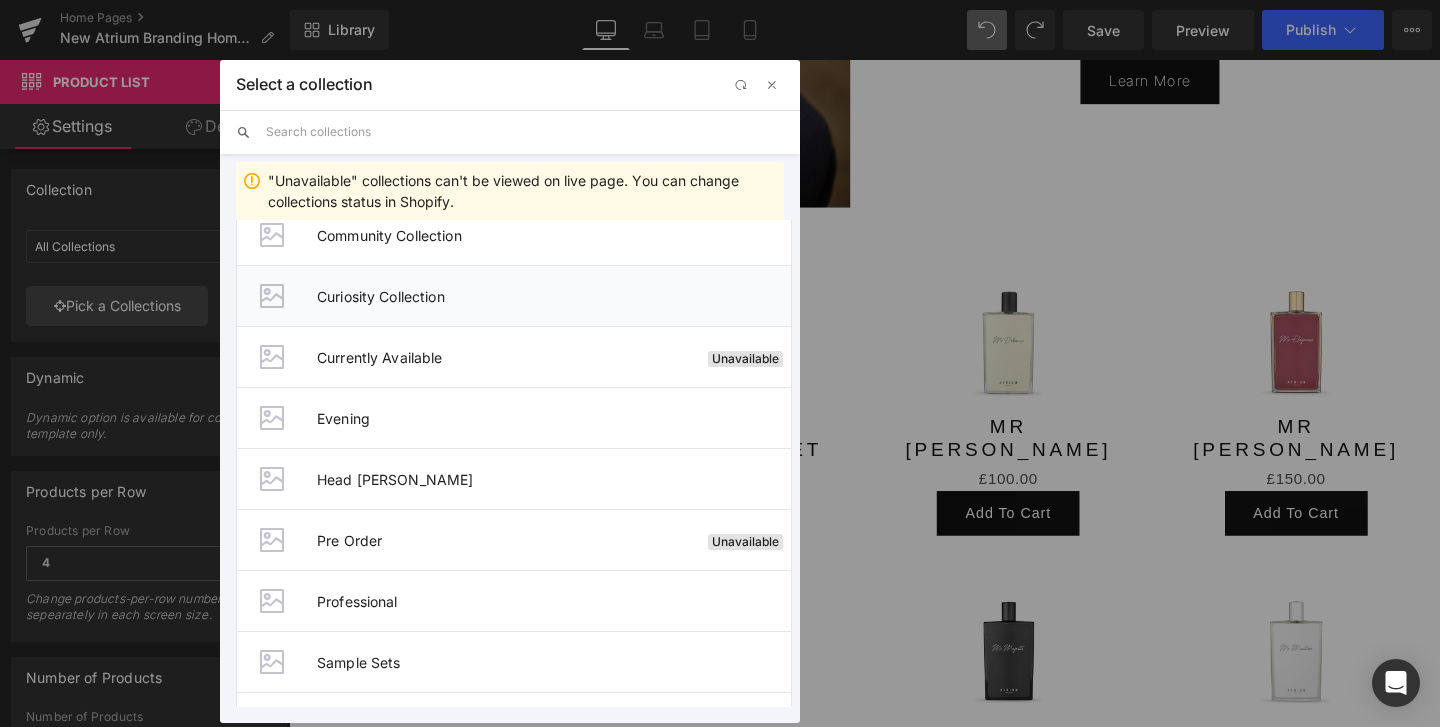 click on "Curiosity Collection" at bounding box center [514, 295] 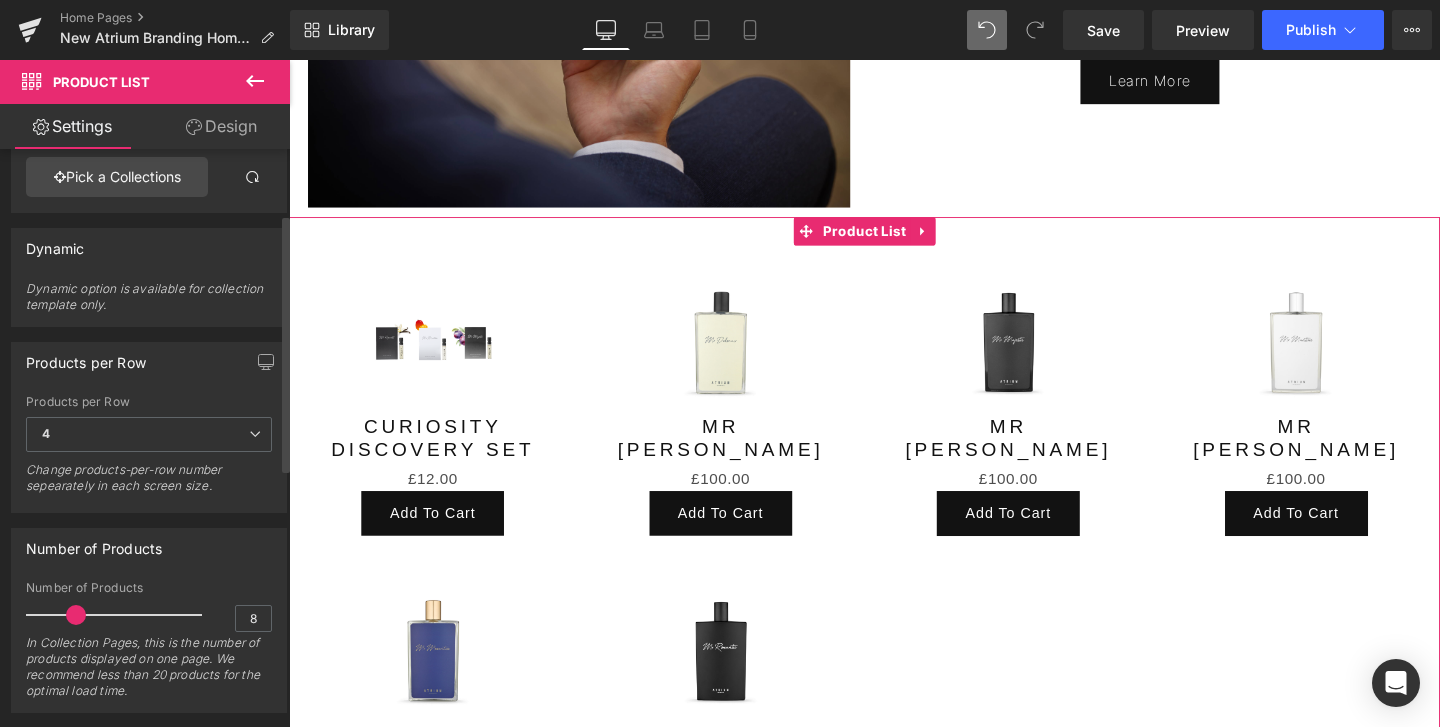 scroll, scrollTop: 151, scrollLeft: 0, axis: vertical 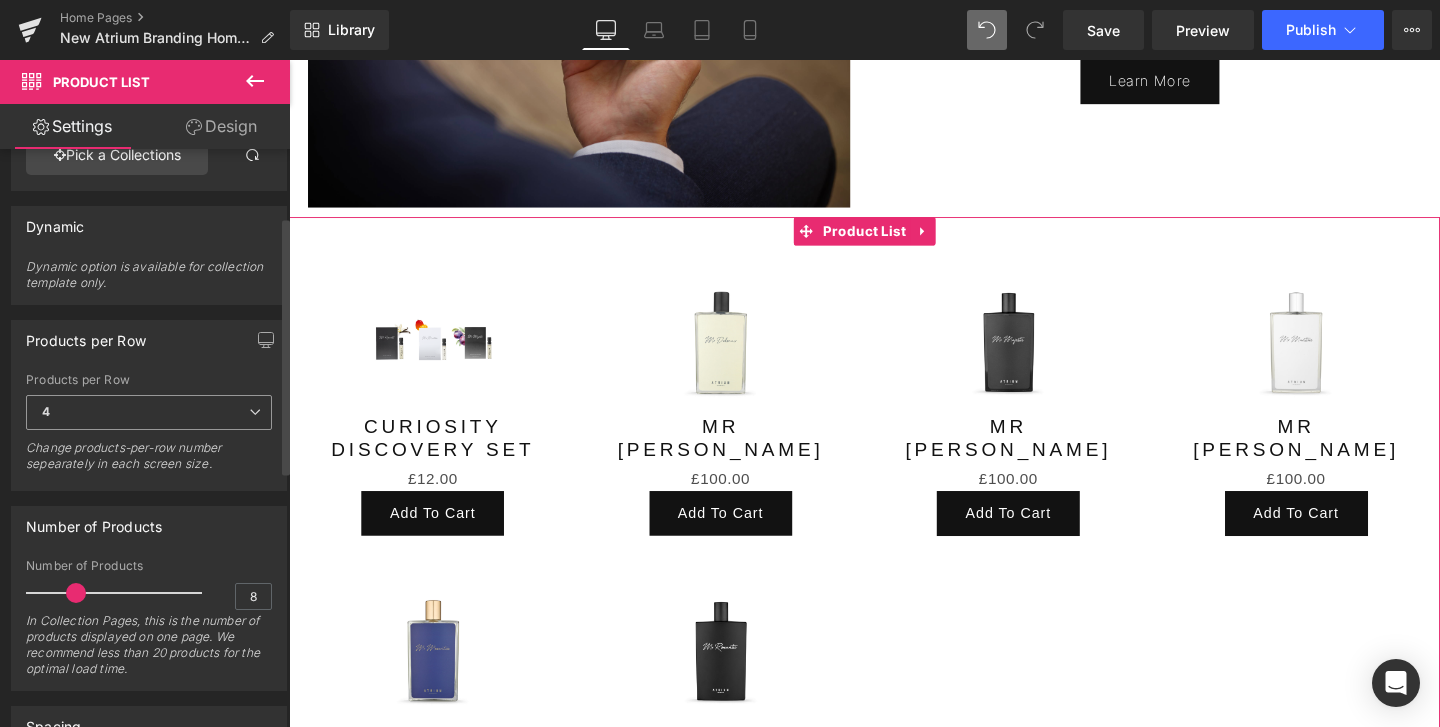 click on "4" at bounding box center [149, 412] 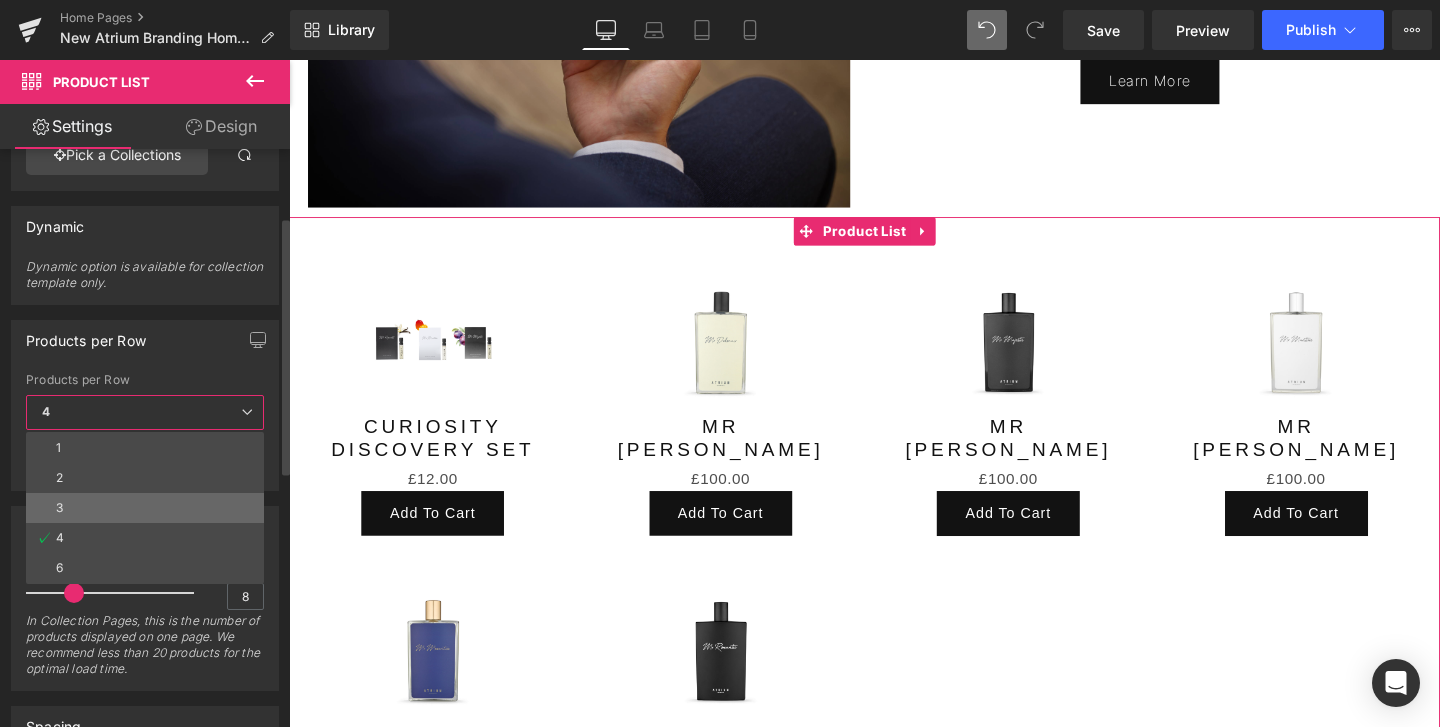 click on "3" at bounding box center (145, 508) 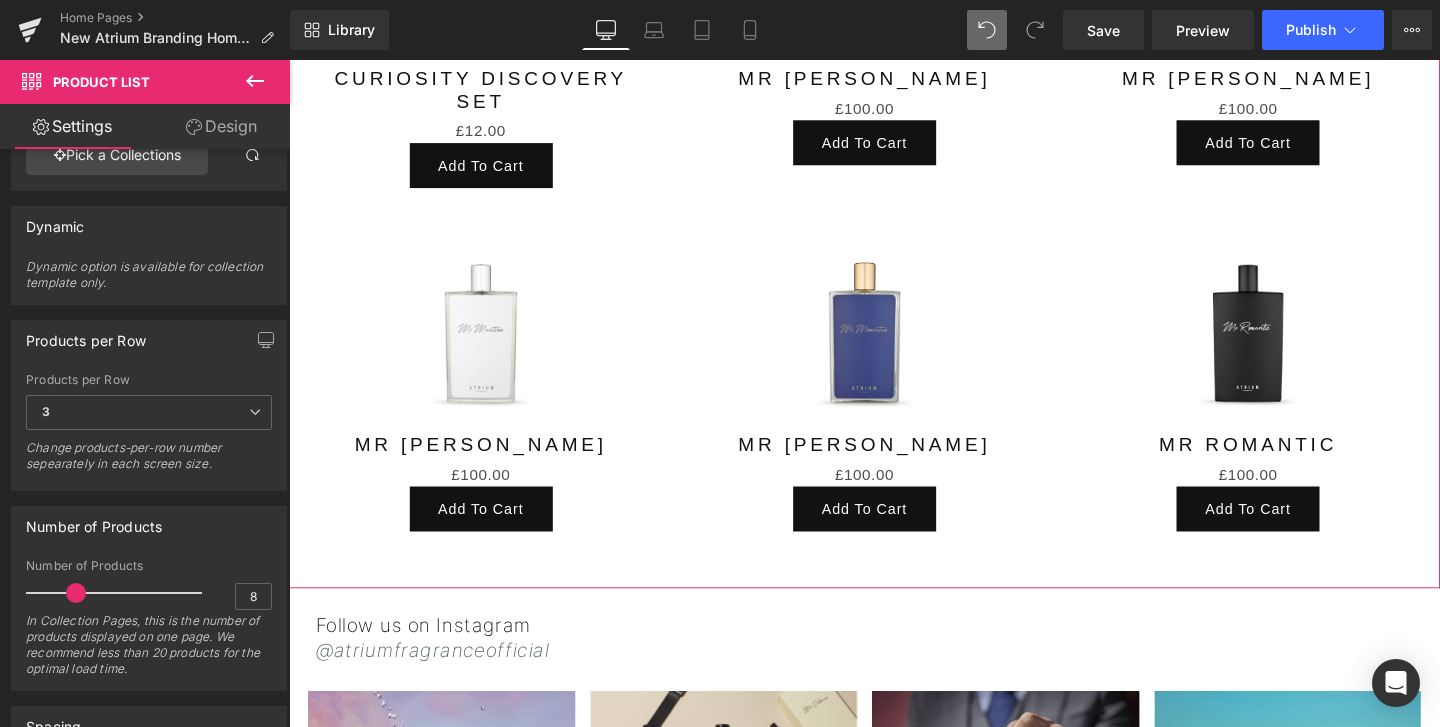 scroll, scrollTop: 1912, scrollLeft: 0, axis: vertical 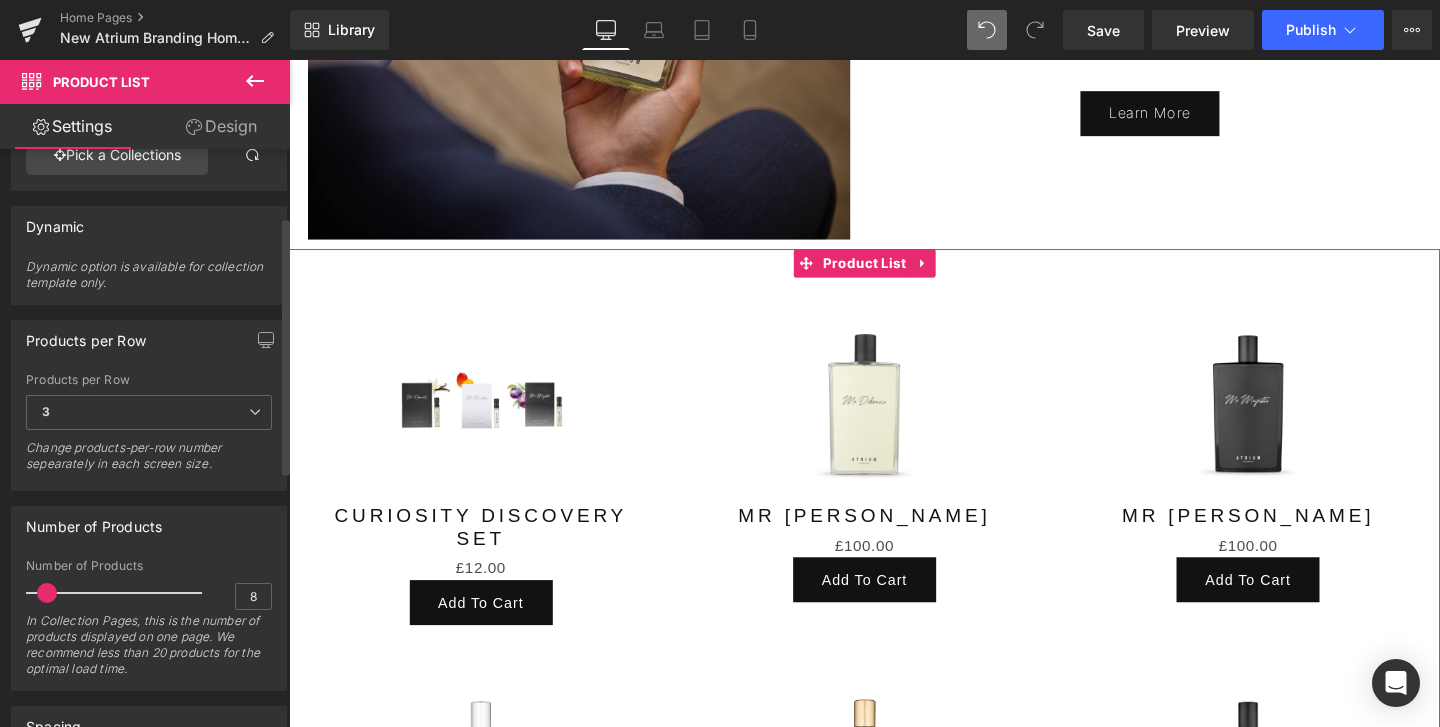 drag, startPoint x: 71, startPoint y: 592, endPoint x: 44, endPoint y: 592, distance: 27 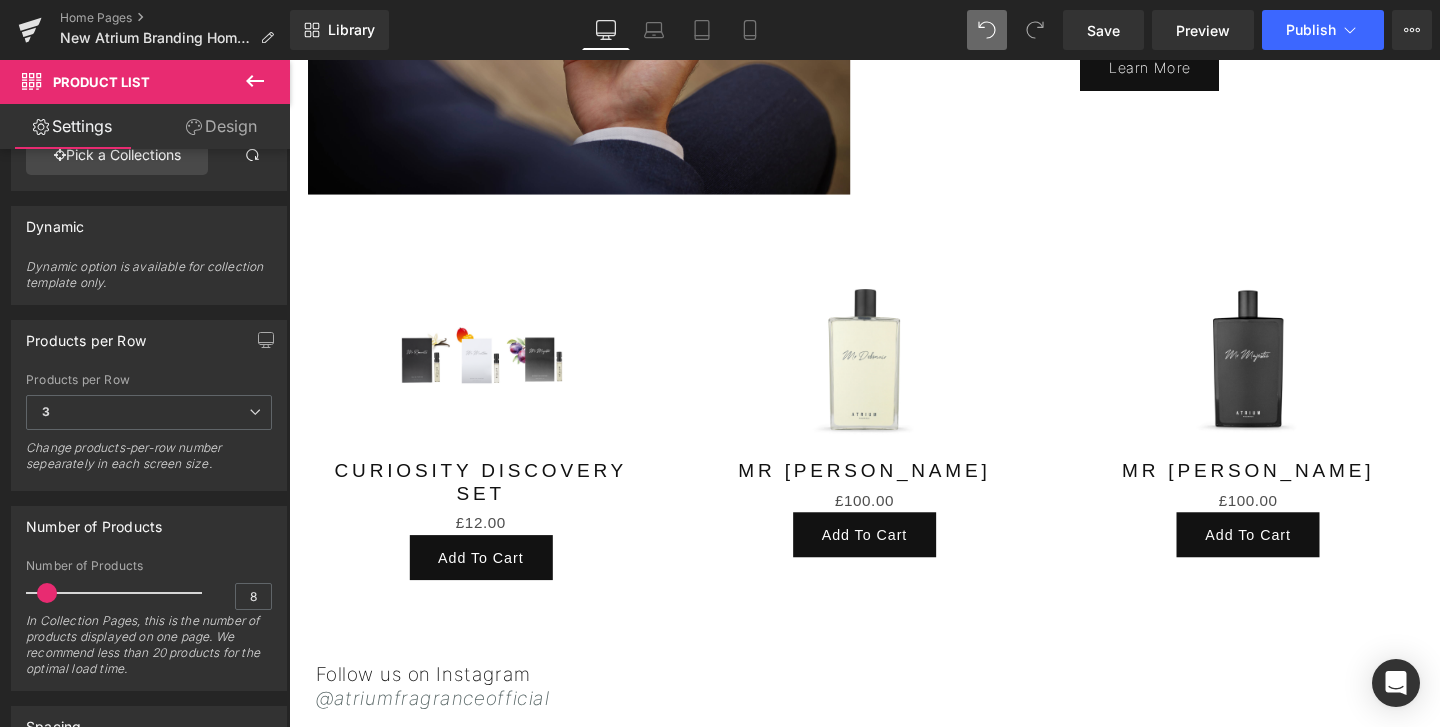 scroll, scrollTop: 1938, scrollLeft: 0, axis: vertical 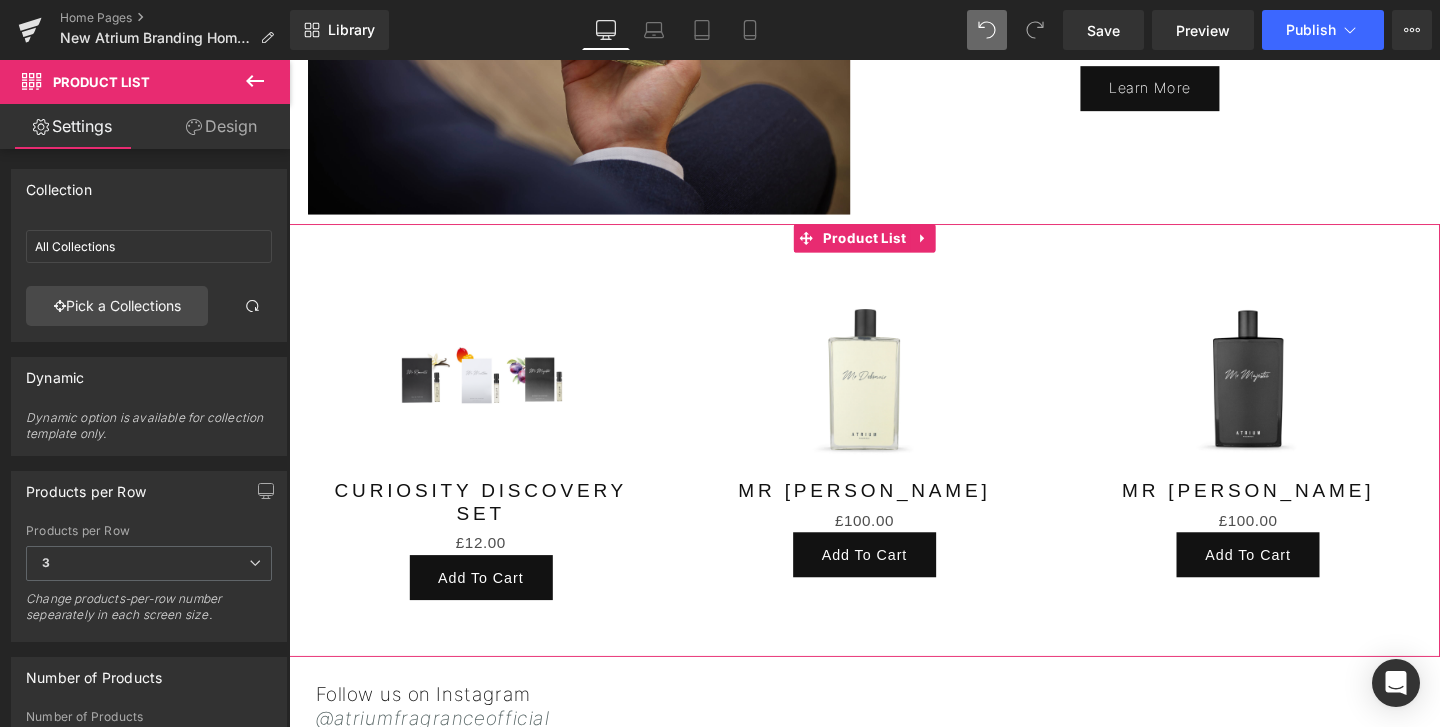 click on "Design" at bounding box center [221, 126] 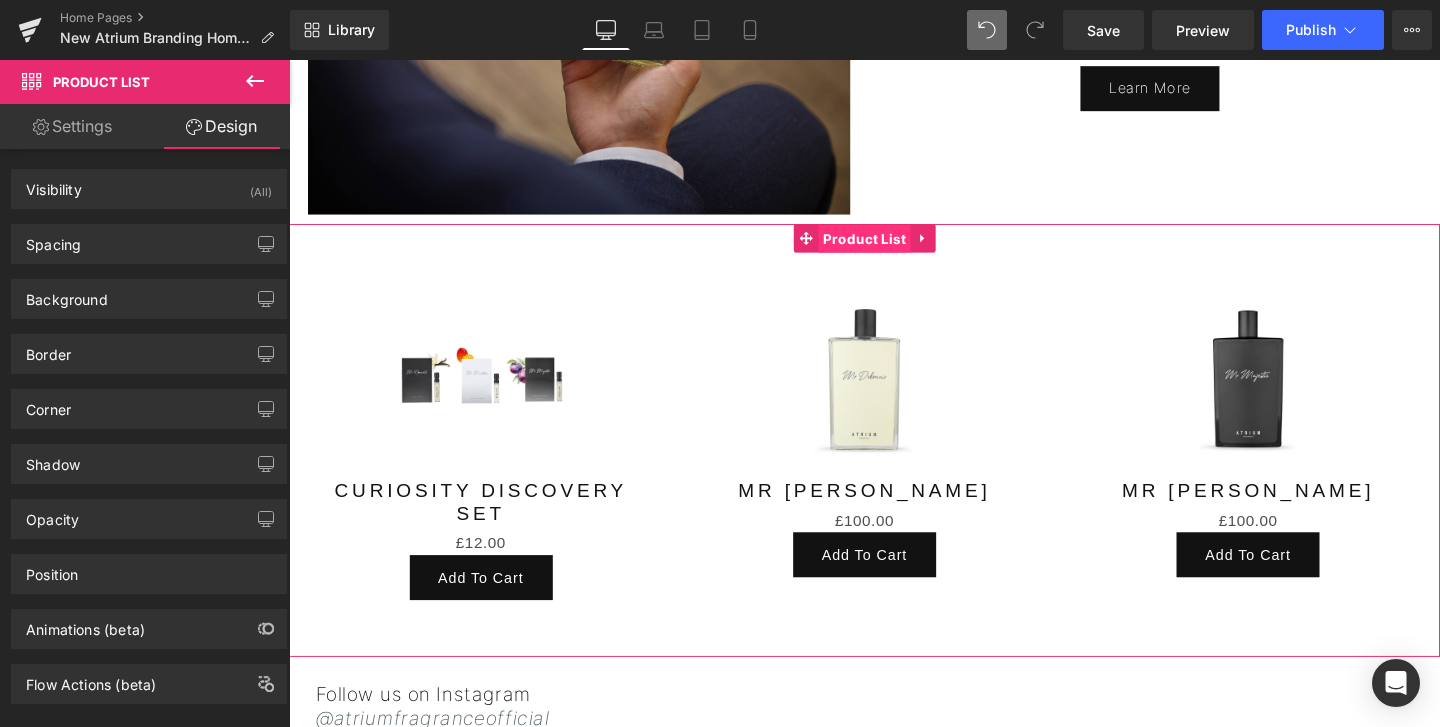 click on "Product List" at bounding box center (894, 249) 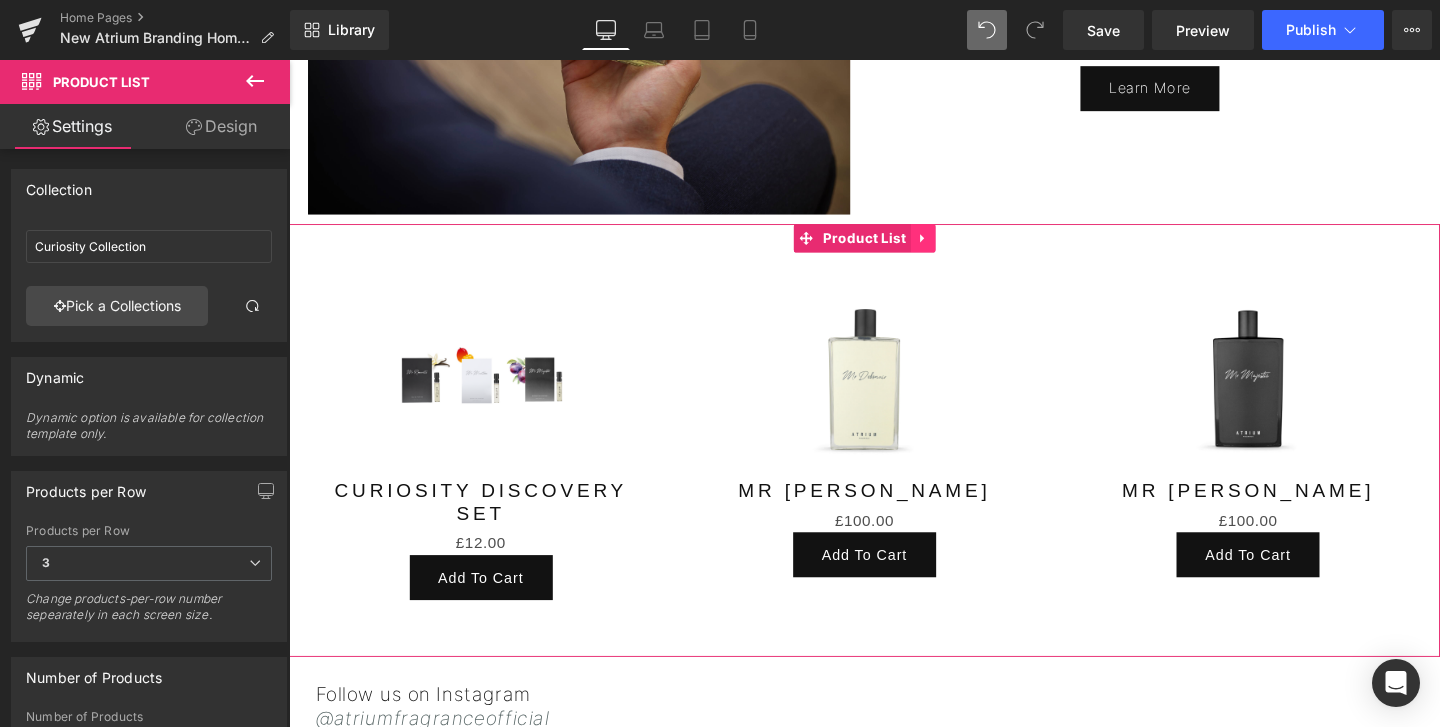 click 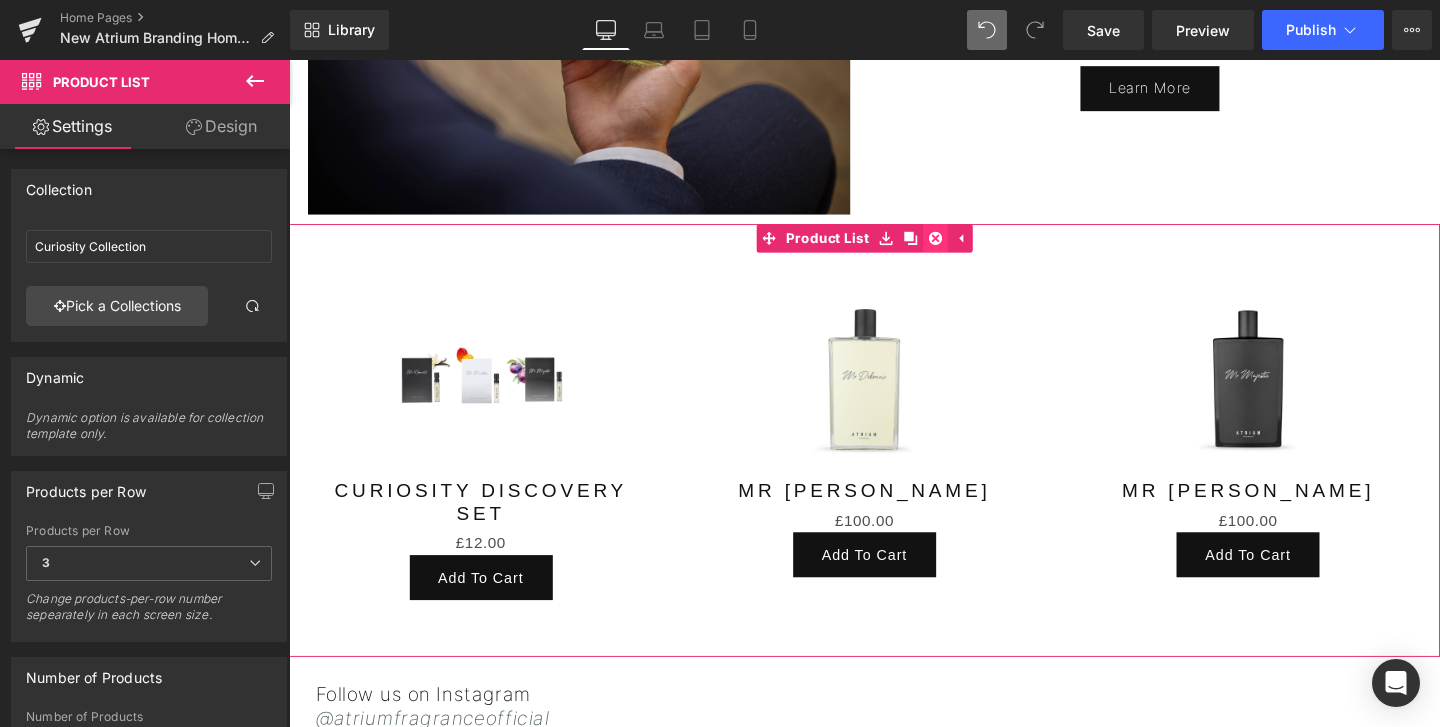 click 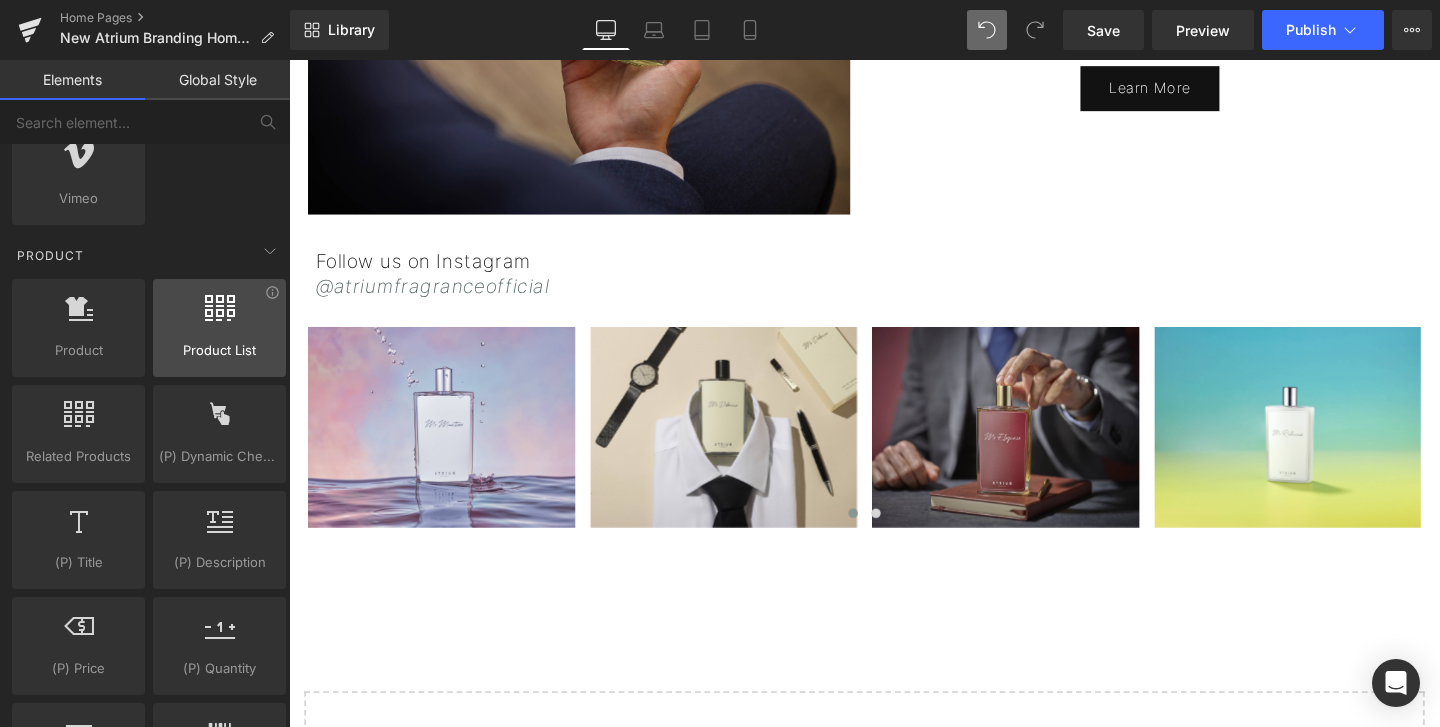 scroll, scrollTop: 1616, scrollLeft: 0, axis: vertical 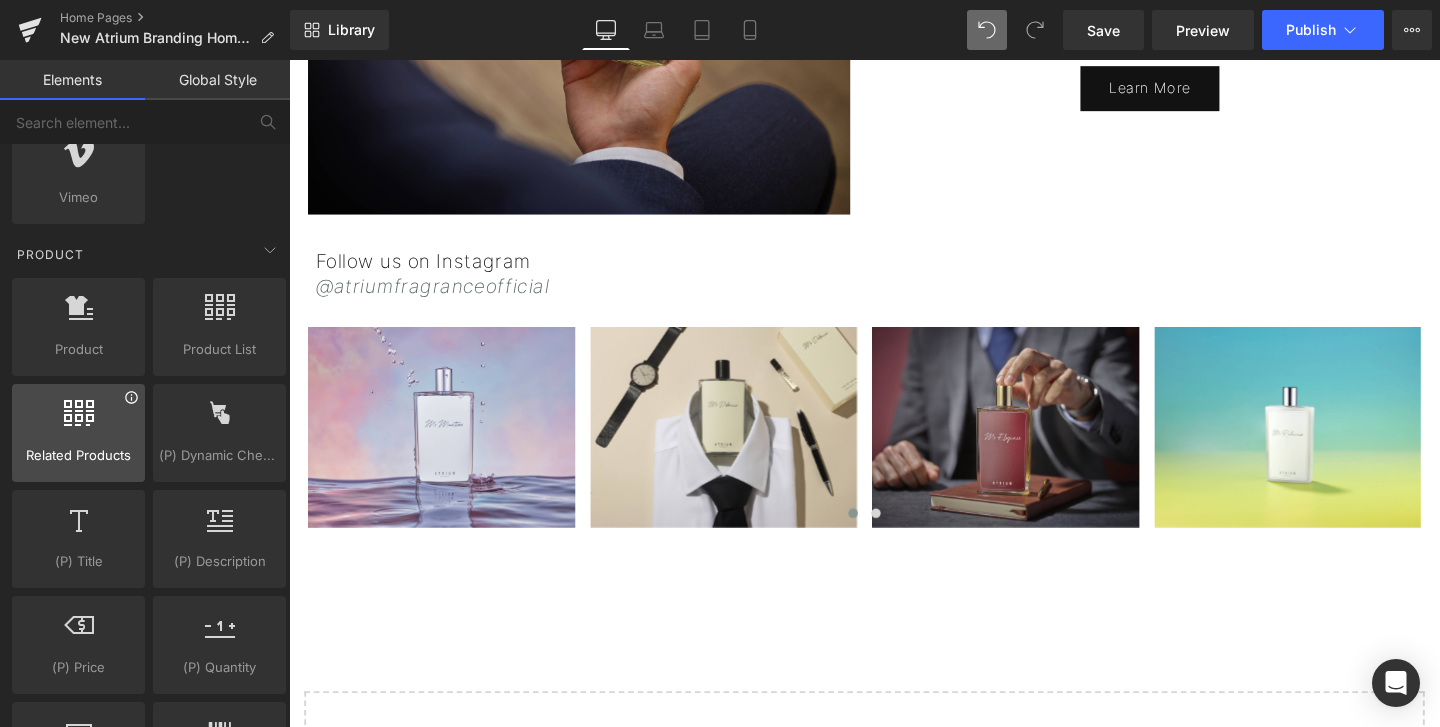 click 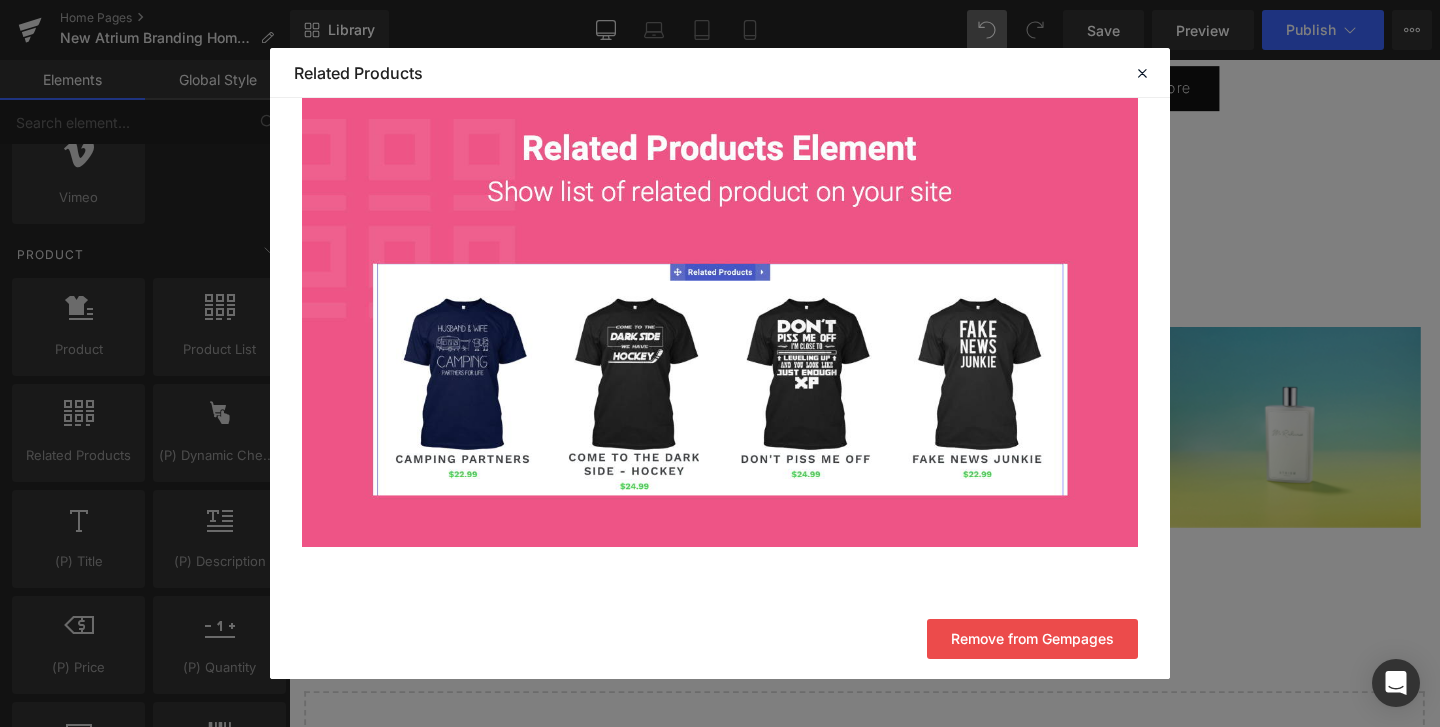 scroll, scrollTop: 0, scrollLeft: 0, axis: both 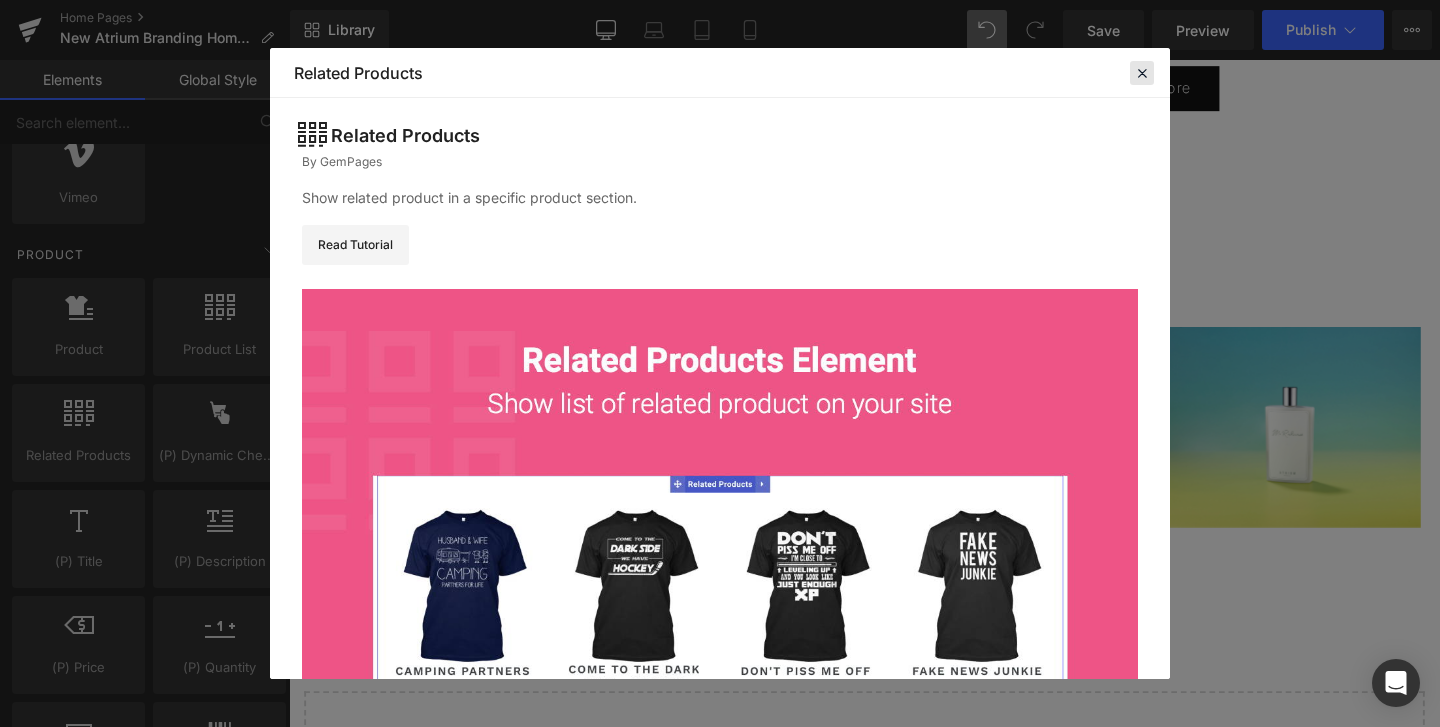click at bounding box center [1142, 73] 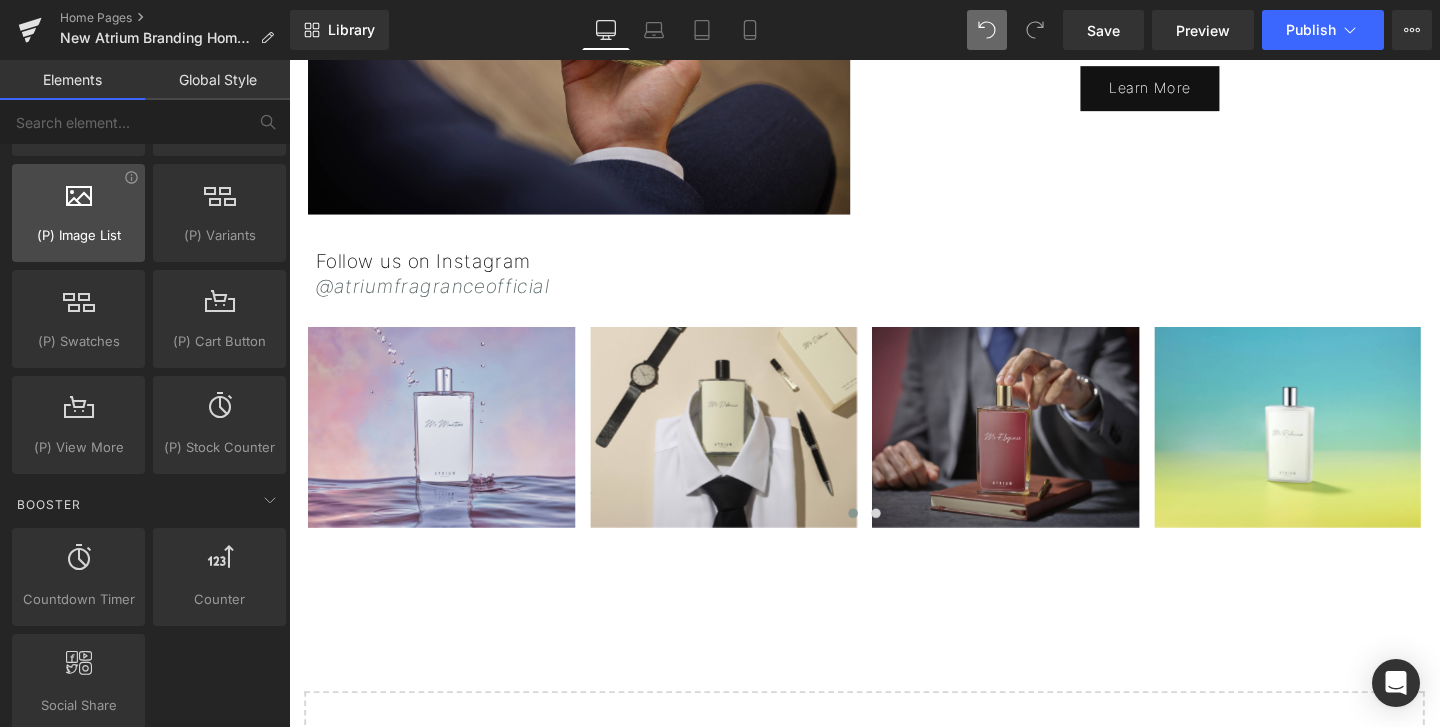 scroll, scrollTop: 2369, scrollLeft: 0, axis: vertical 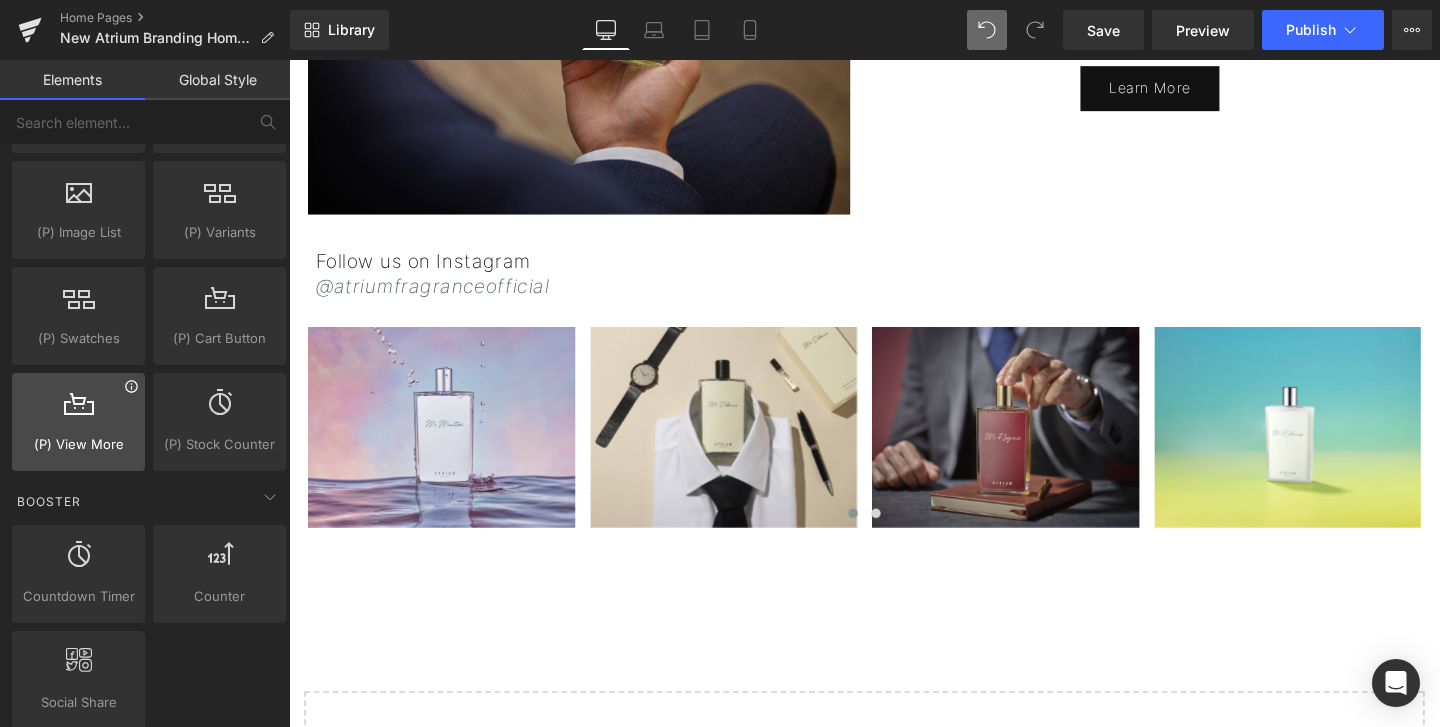 click 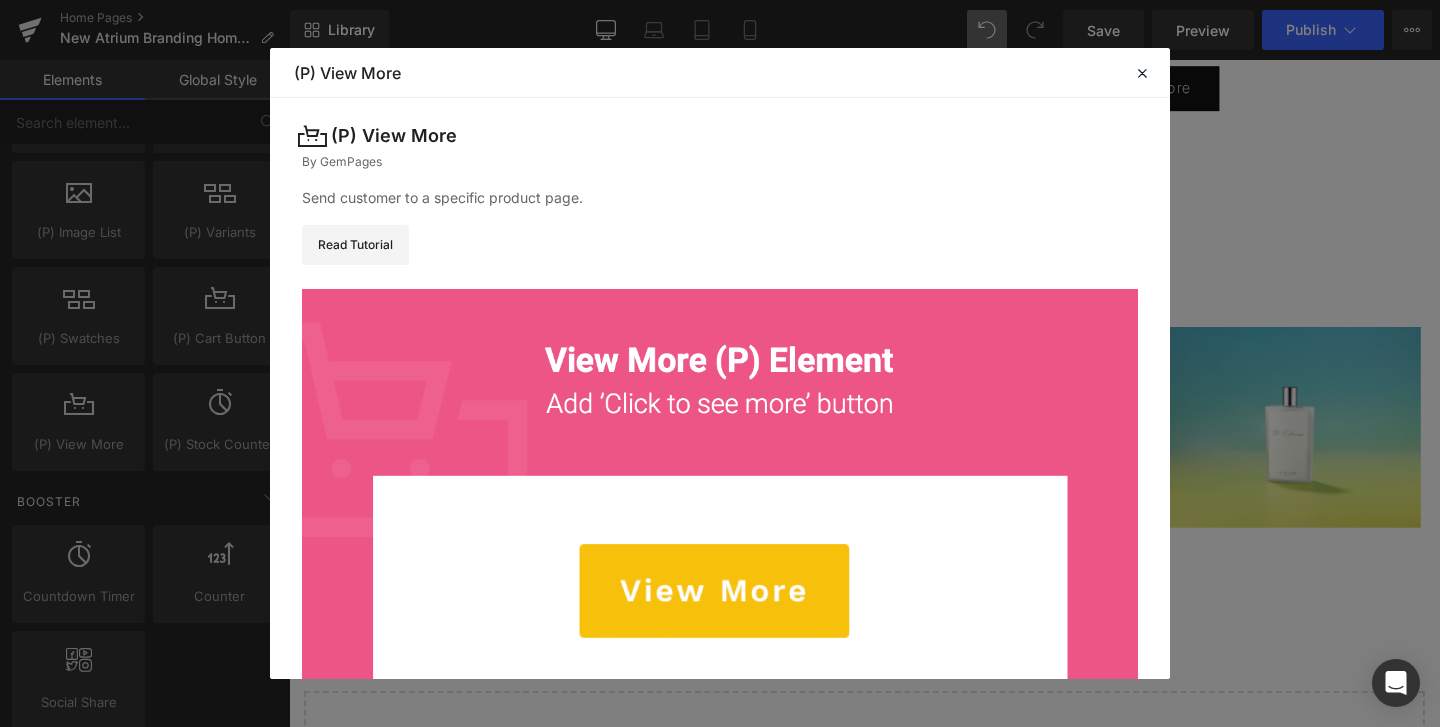 scroll, scrollTop: 212, scrollLeft: 0, axis: vertical 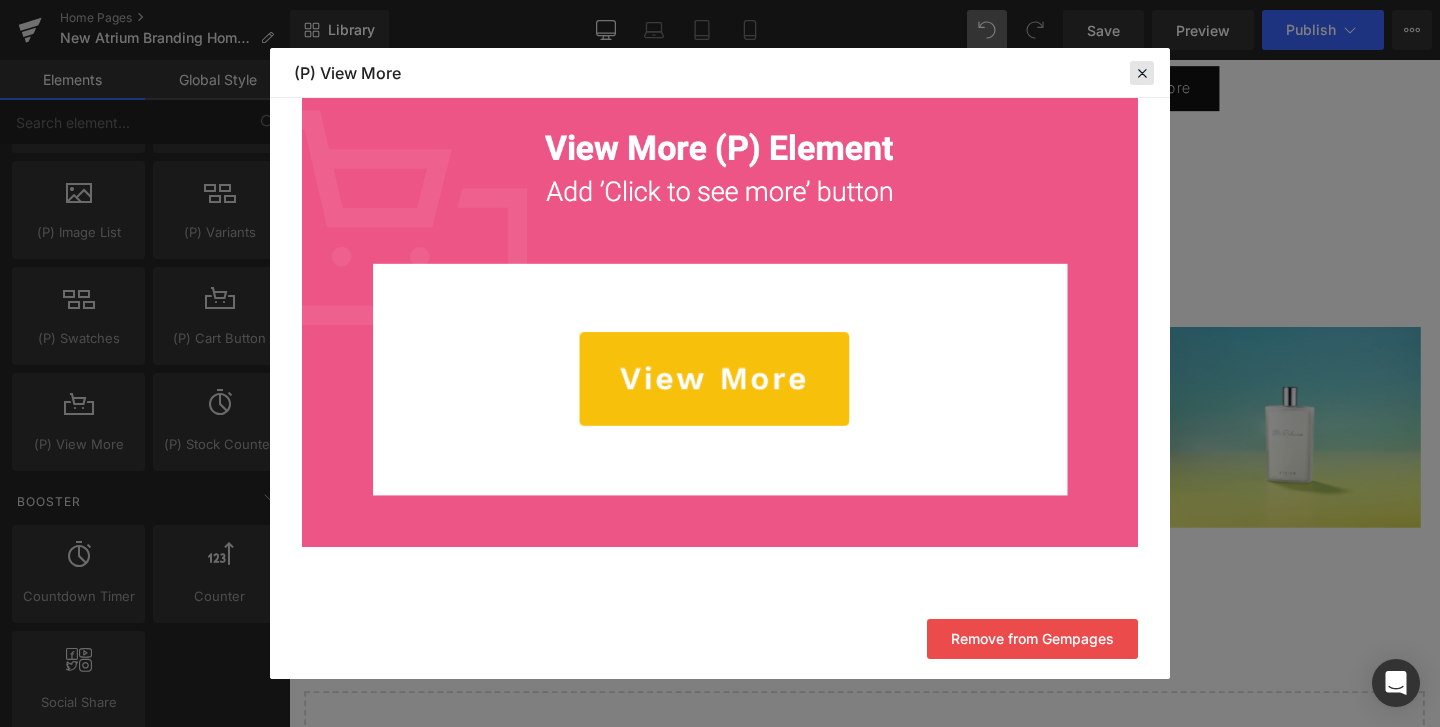 click at bounding box center (1142, 73) 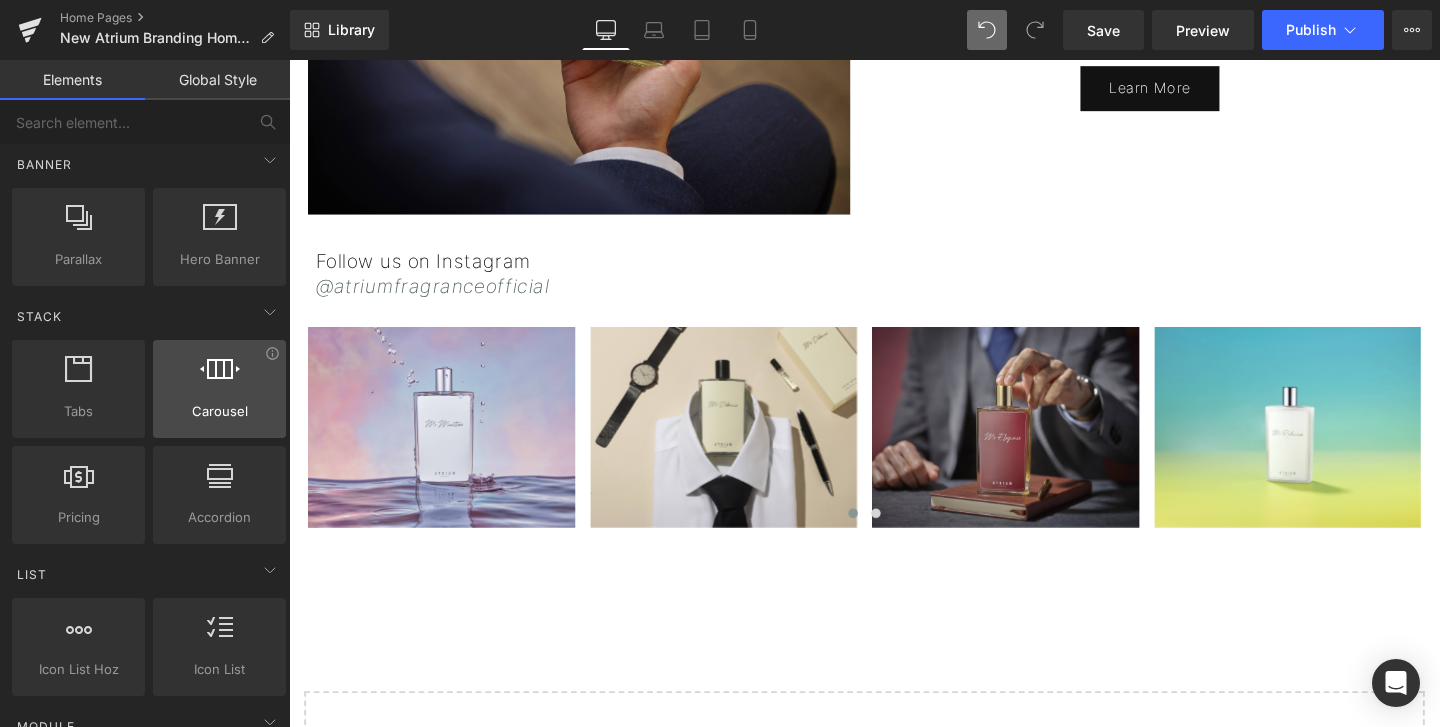 scroll, scrollTop: 448, scrollLeft: 0, axis: vertical 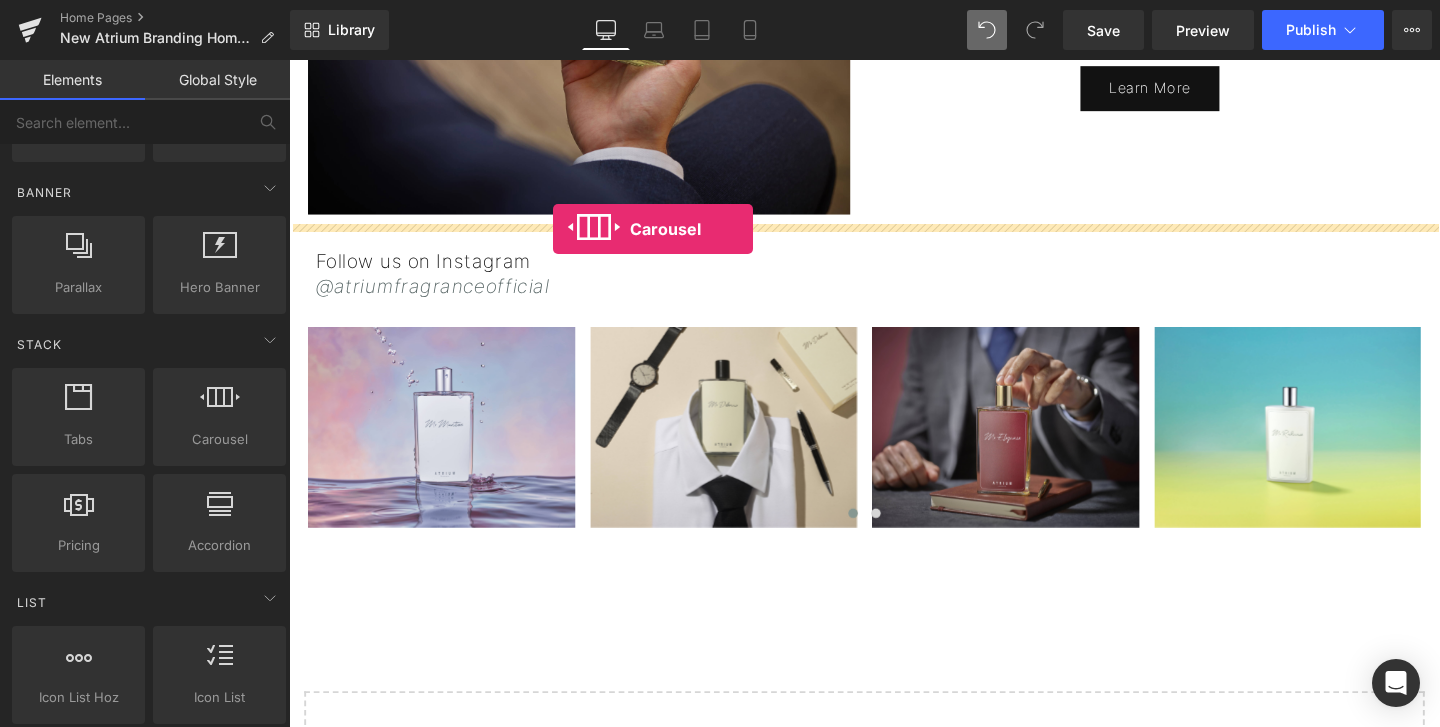 drag, startPoint x: 514, startPoint y: 479, endPoint x: 567, endPoint y: 237, distance: 247.73575 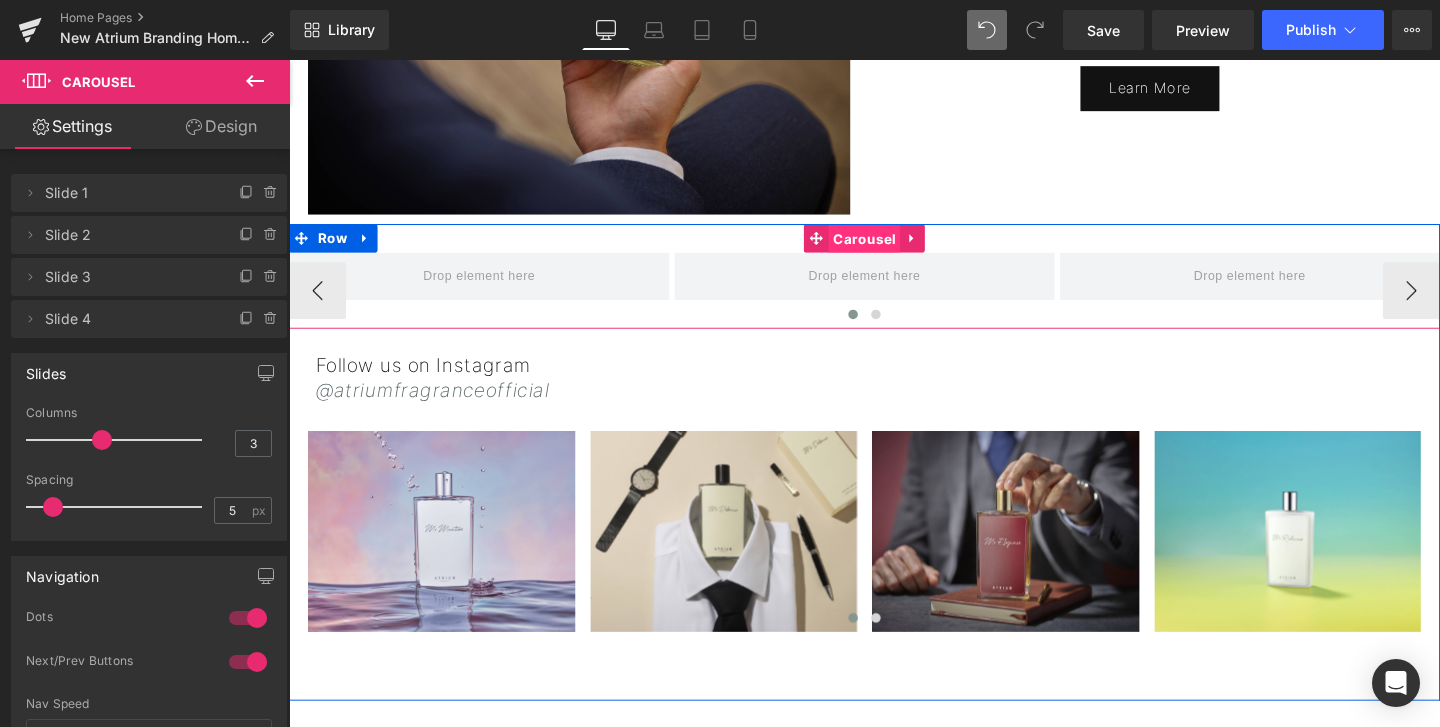 click on "Carousel" at bounding box center (893, 249) 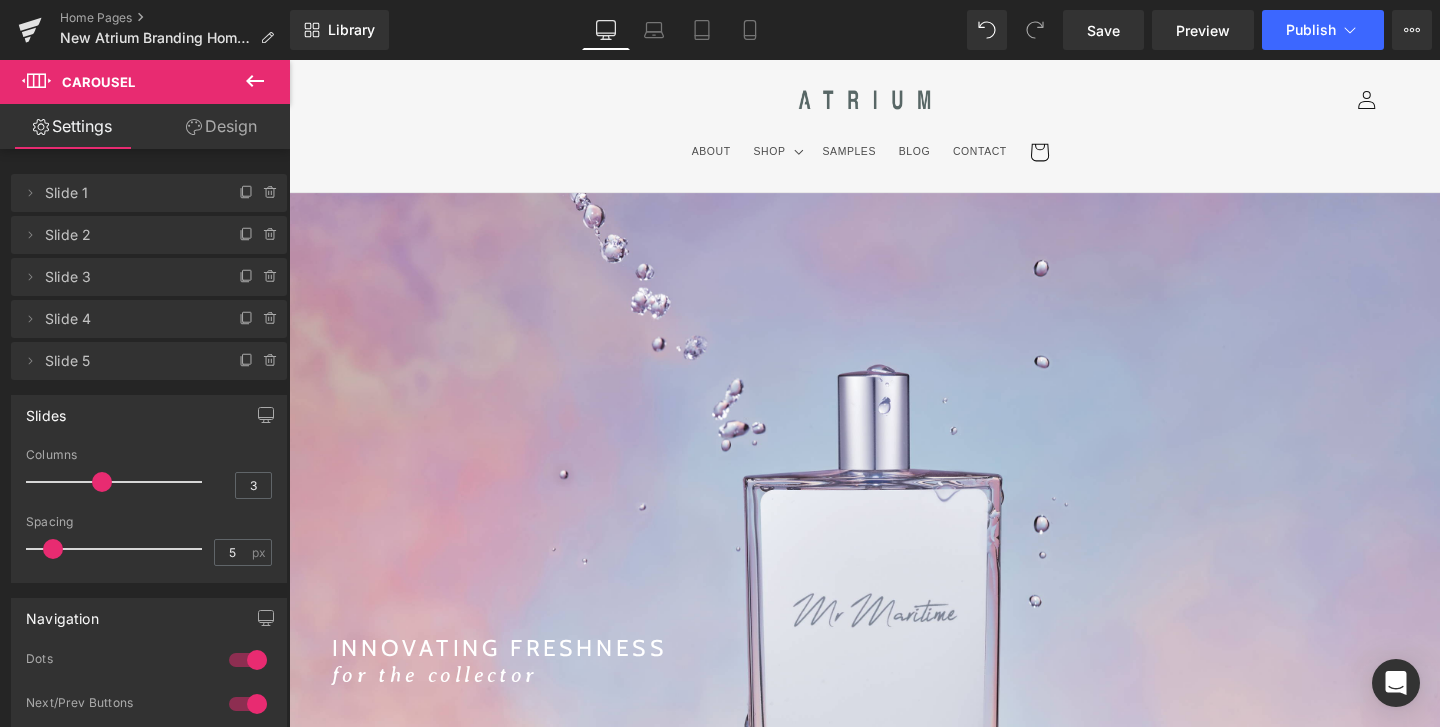 scroll, scrollTop: 1938, scrollLeft: 0, axis: vertical 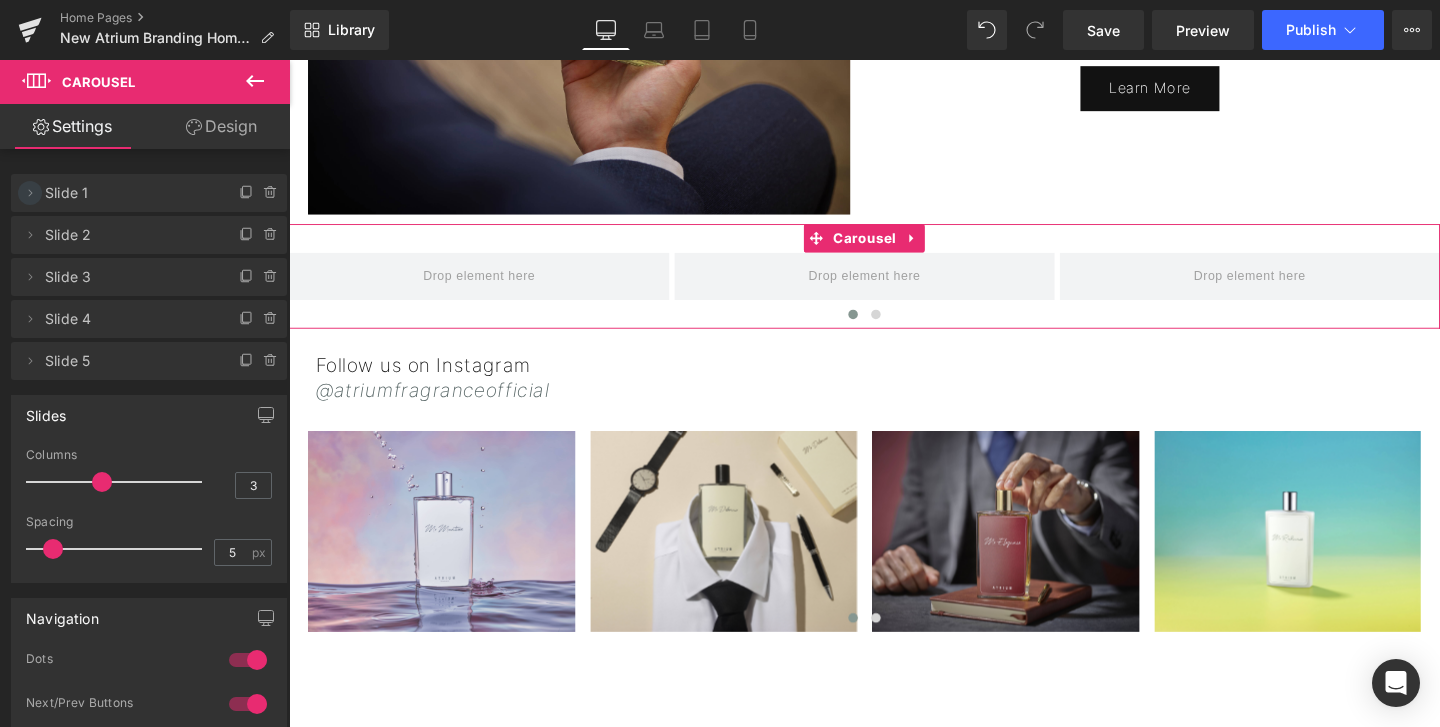 click 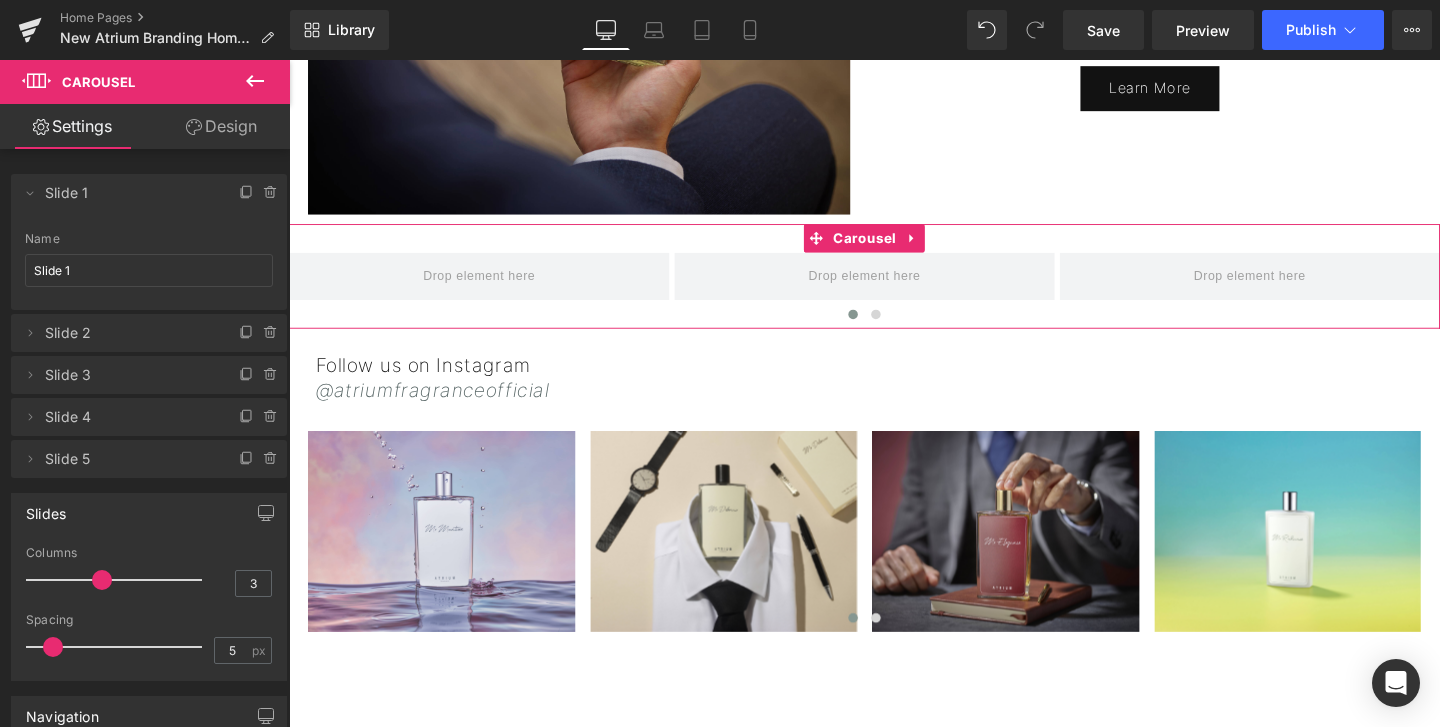 scroll, scrollTop: 19, scrollLeft: 0, axis: vertical 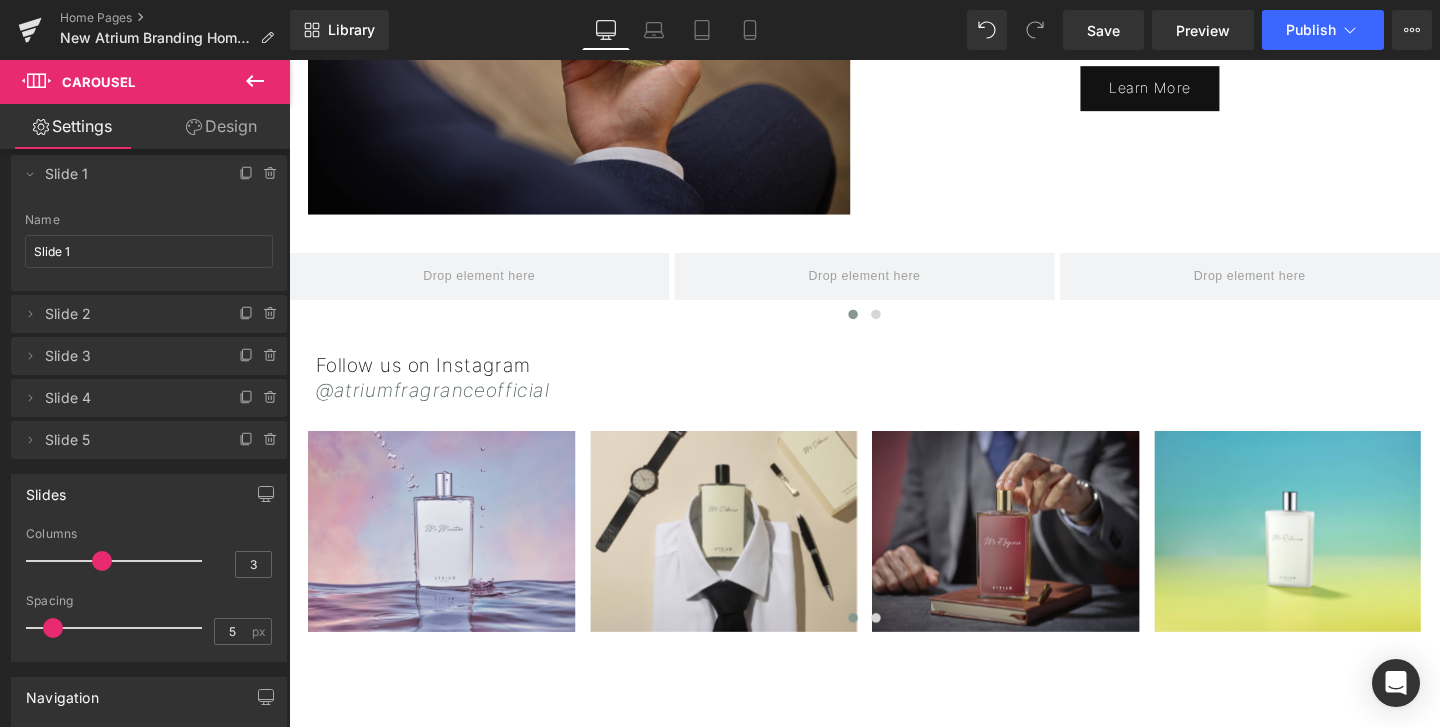 click 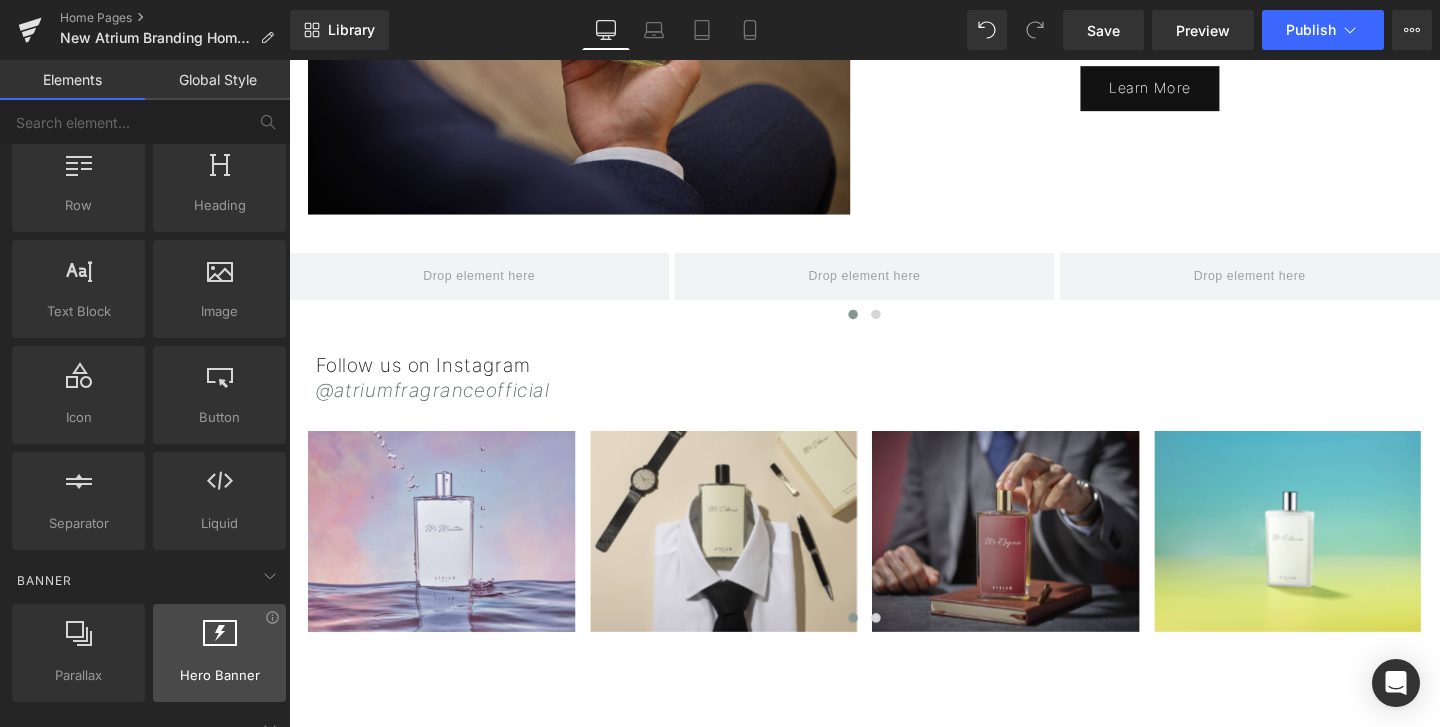 scroll, scrollTop: 0, scrollLeft: 0, axis: both 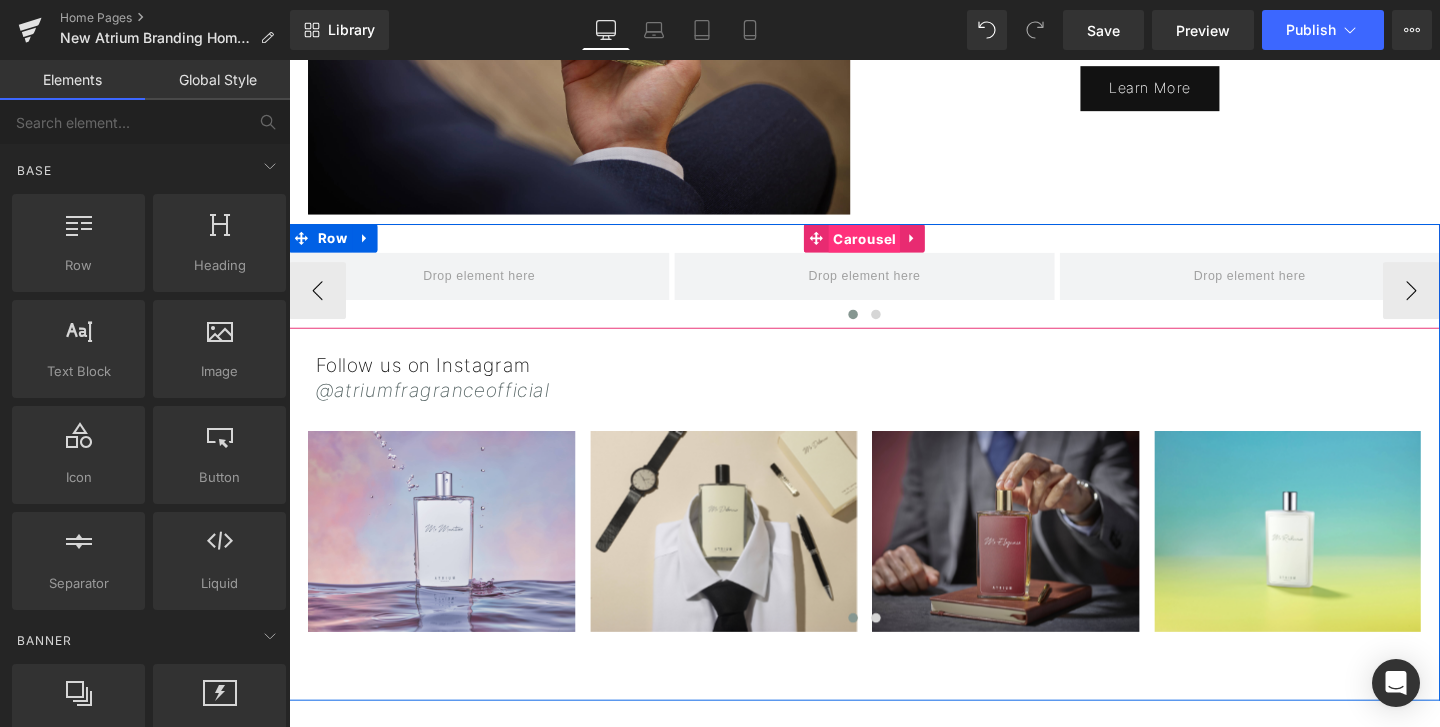 click on "Carousel" at bounding box center (893, 249) 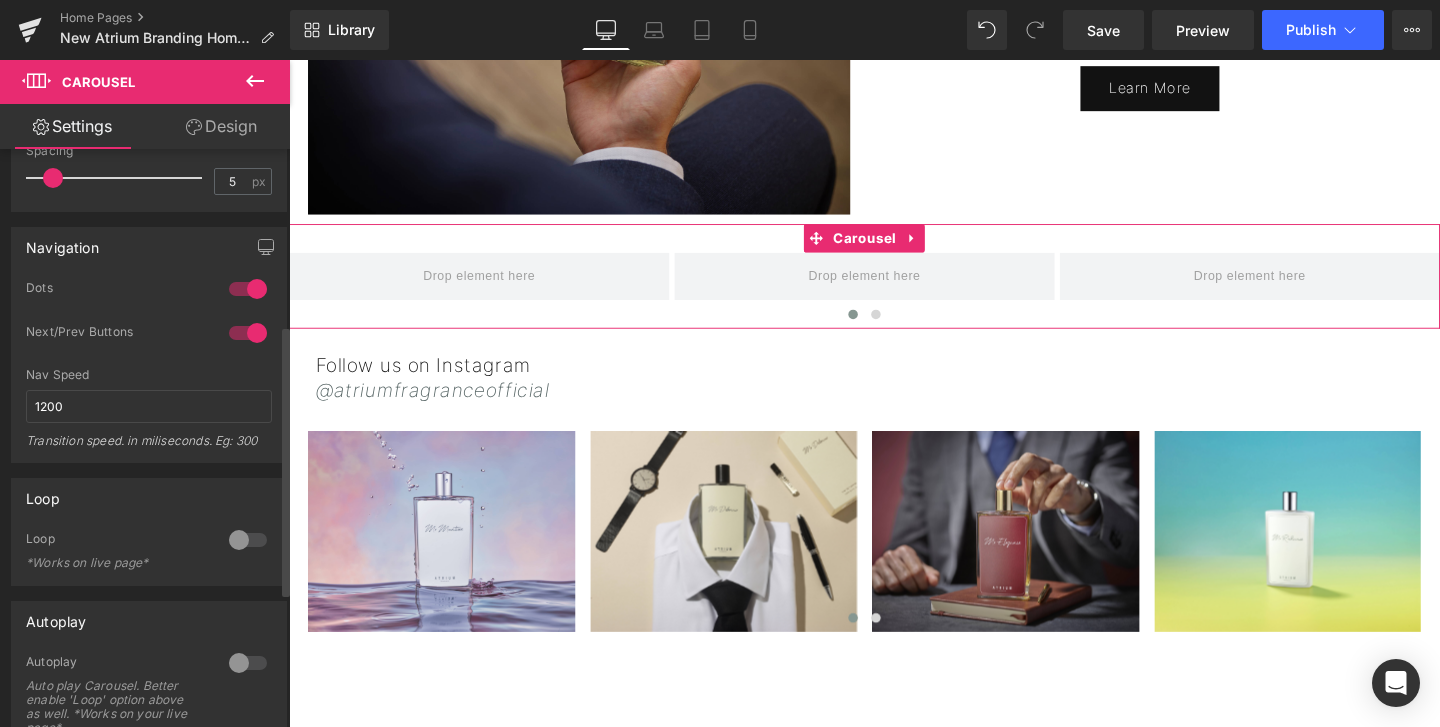 scroll, scrollTop: 374, scrollLeft: 0, axis: vertical 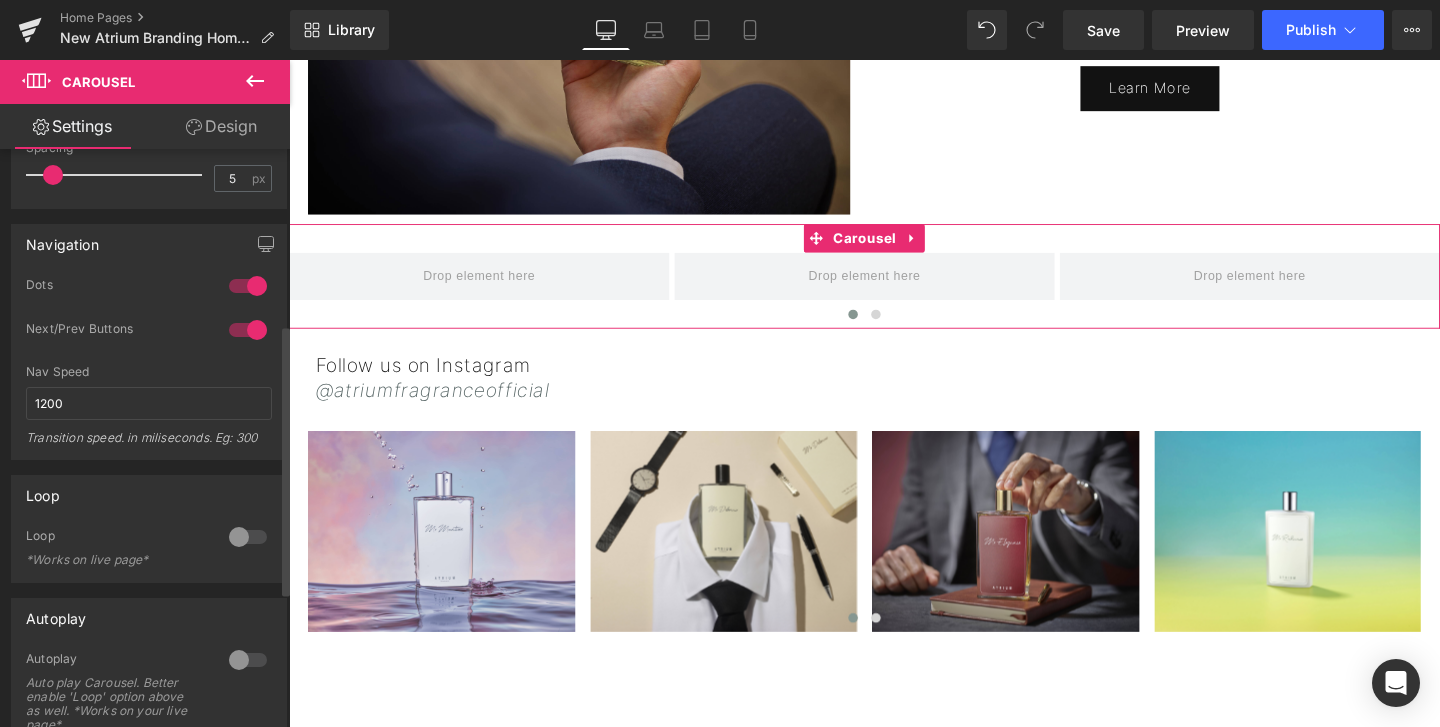 click at bounding box center (248, 286) 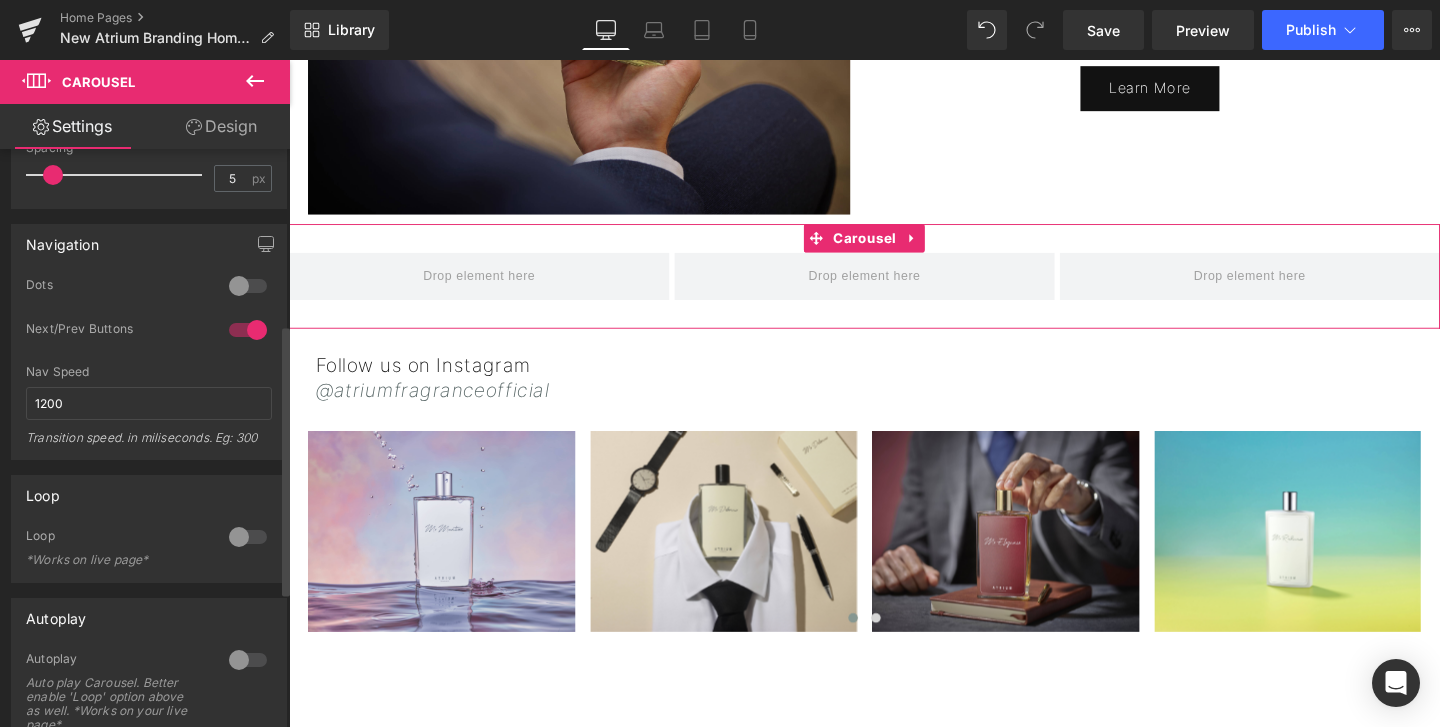 click at bounding box center (248, 286) 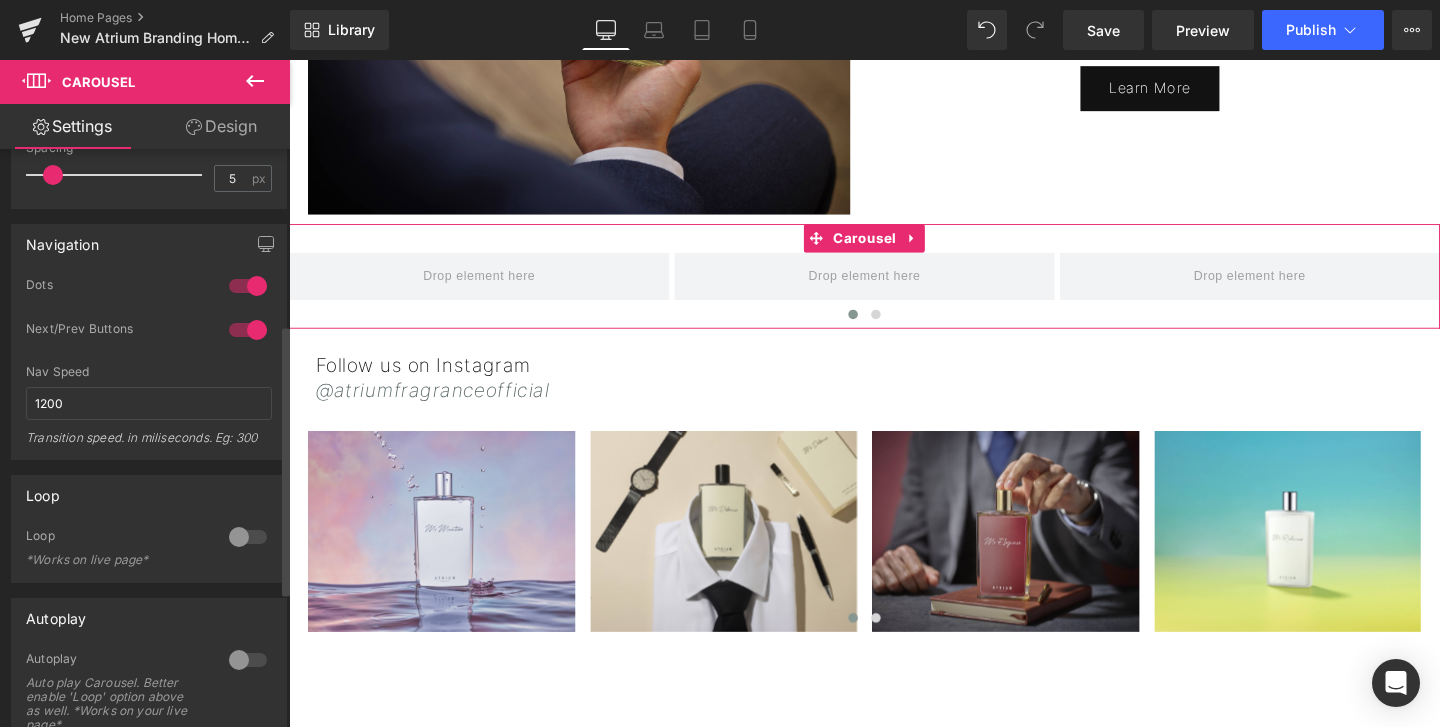 click at bounding box center [248, 330] 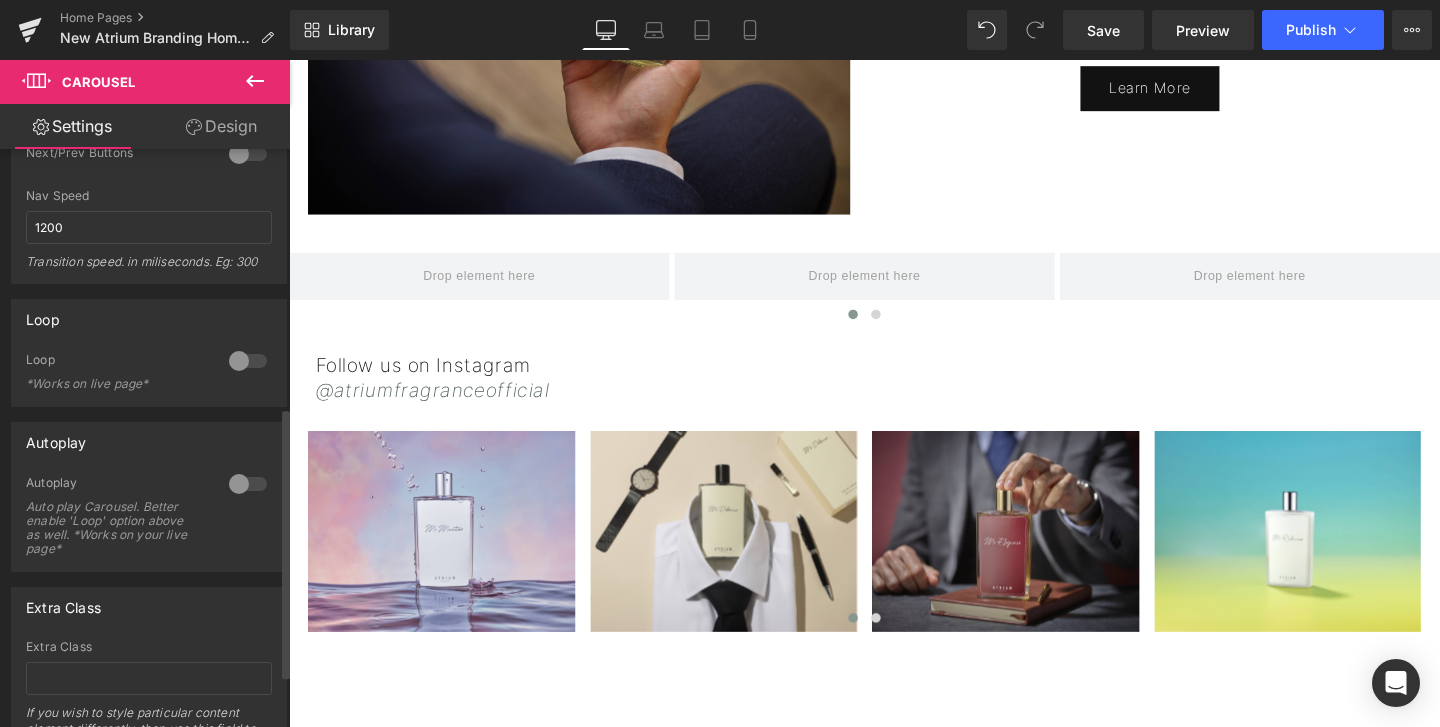 scroll, scrollTop: 662, scrollLeft: 0, axis: vertical 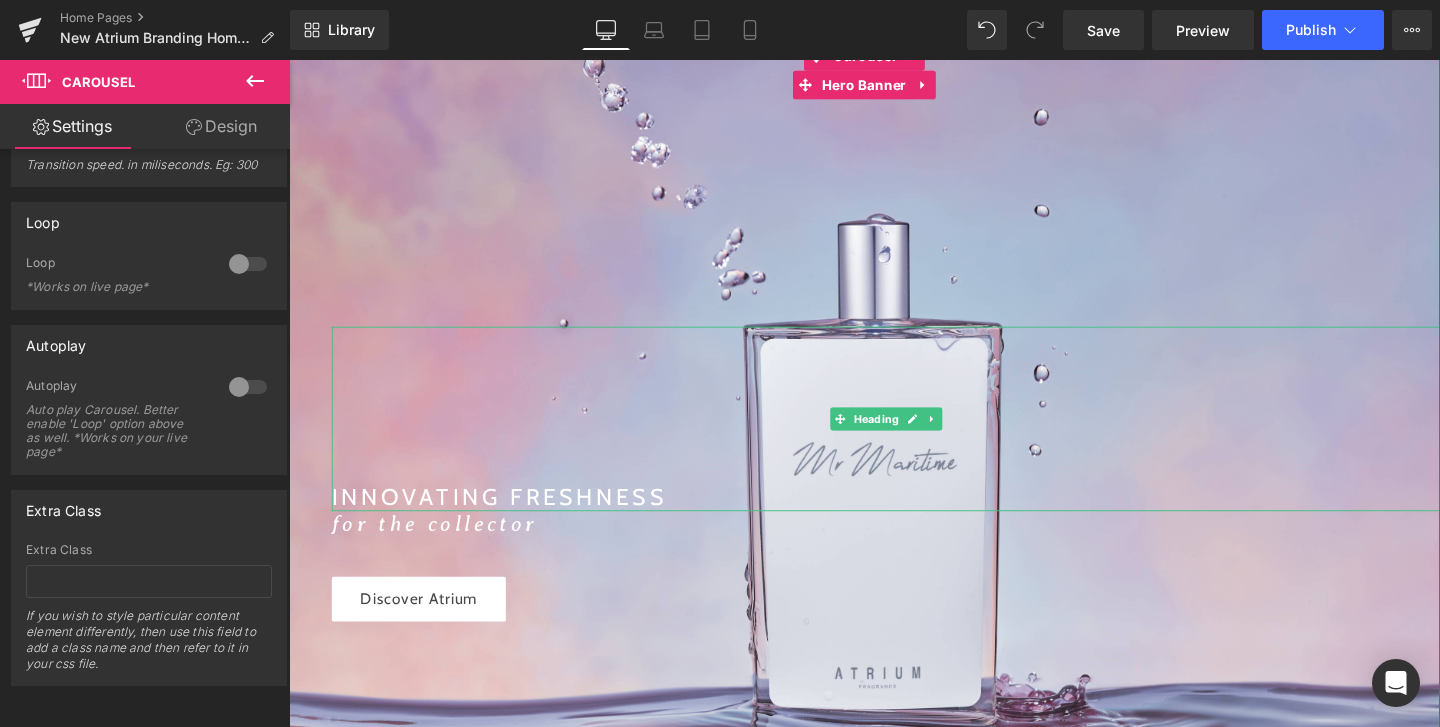 click on "INNOVATING FRESHNESS" at bounding box center [916, 518] 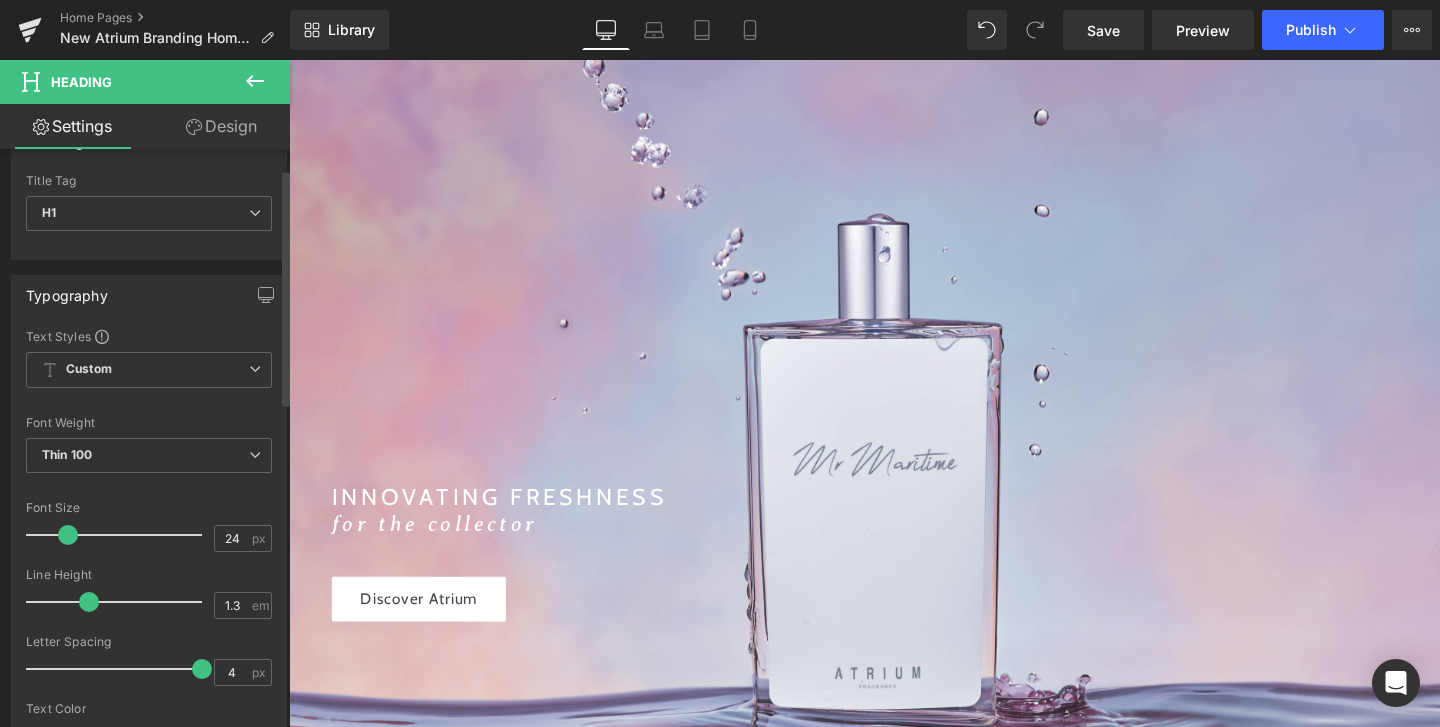 scroll, scrollTop: 60, scrollLeft: 0, axis: vertical 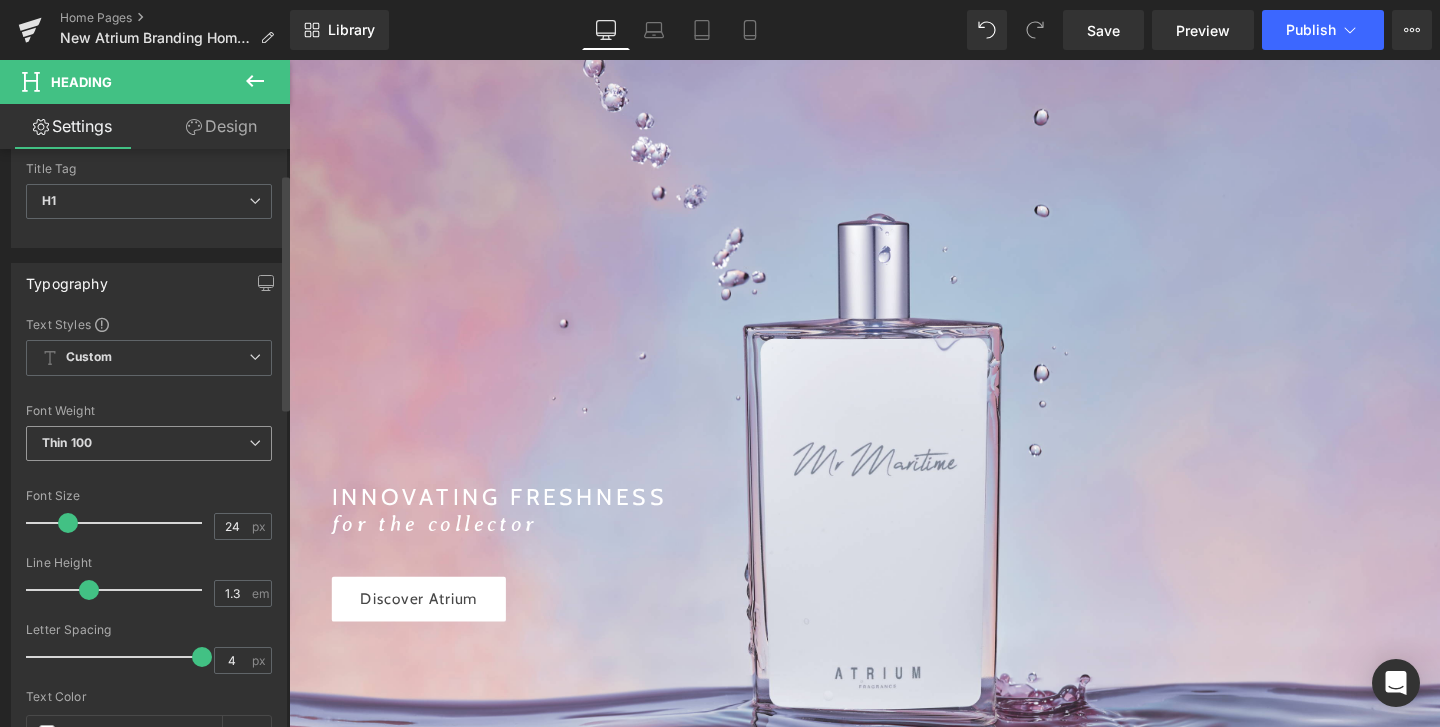 click on "Thin 100" at bounding box center (149, 443) 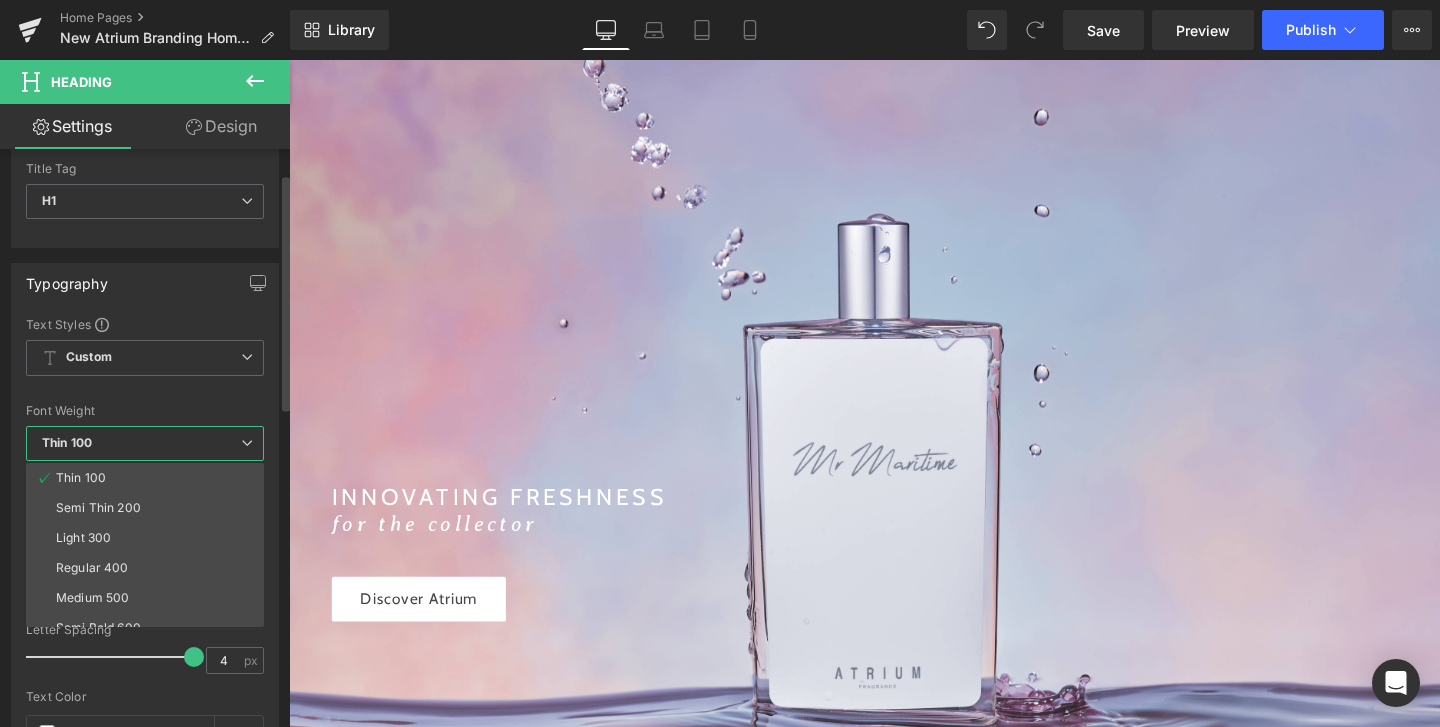 click on "Thin 100" at bounding box center (145, 443) 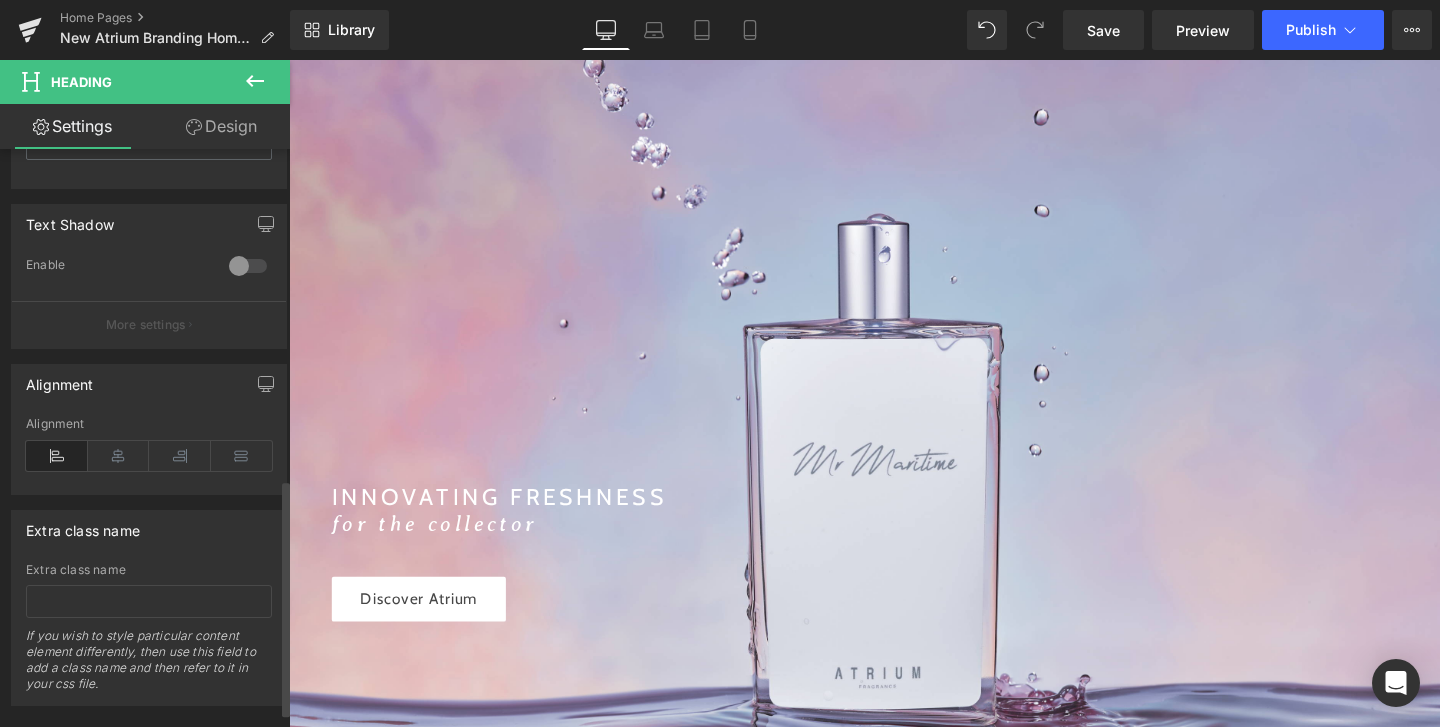 scroll, scrollTop: 805, scrollLeft: 0, axis: vertical 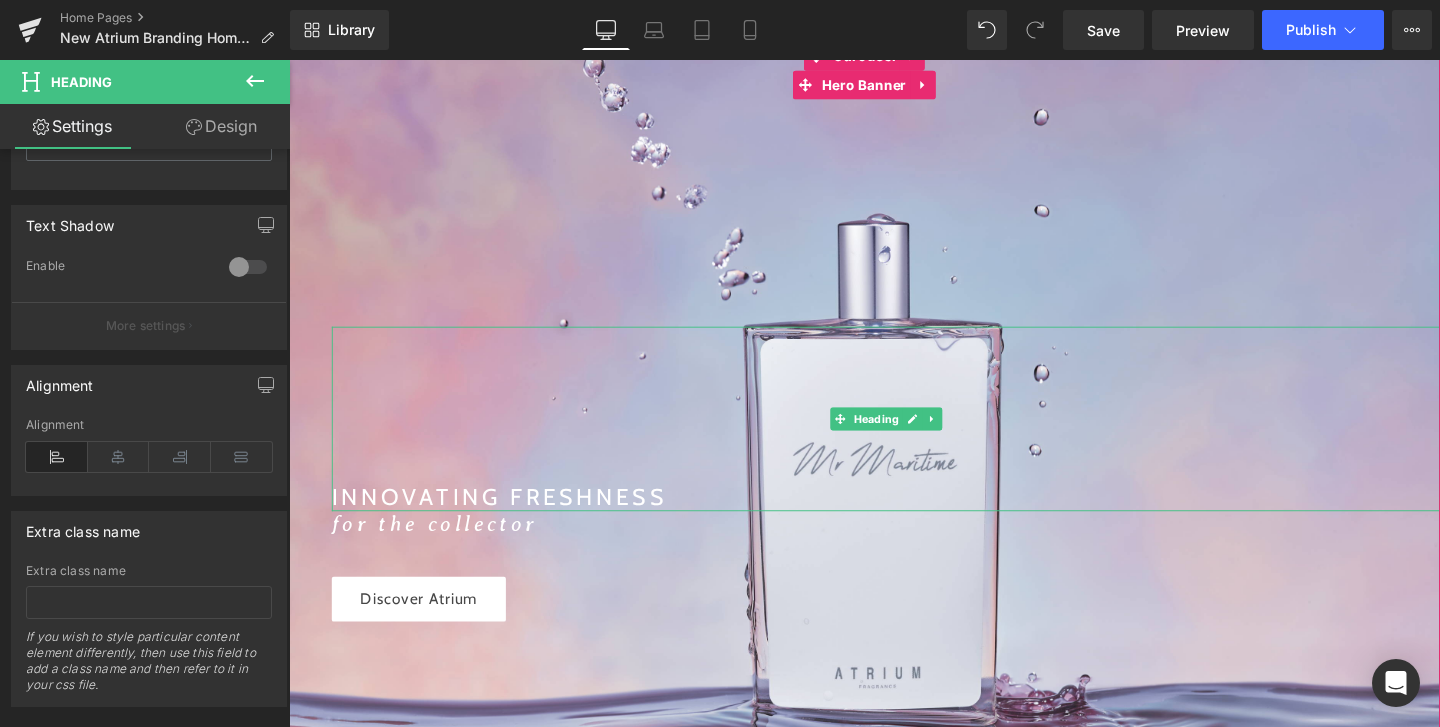 click on "INNOVATING FRESHNESS" at bounding box center [916, 518] 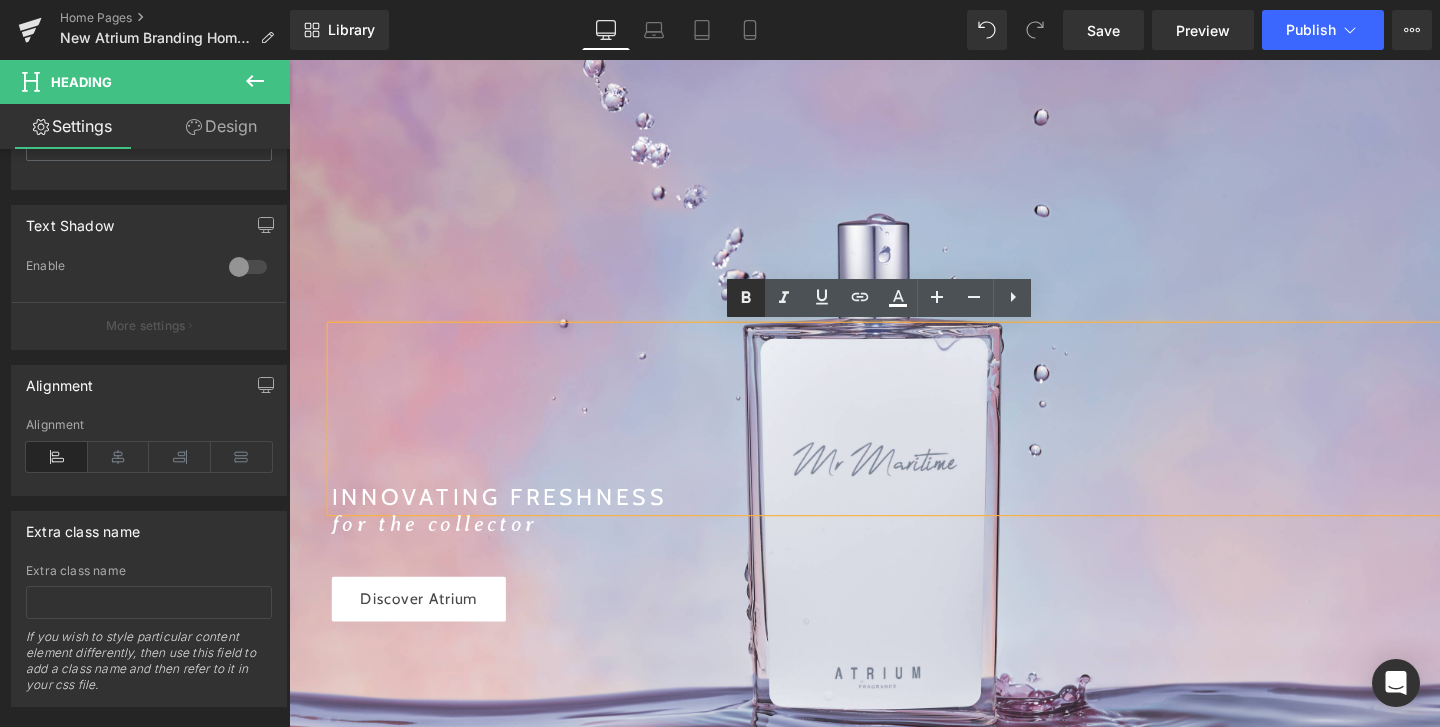 click 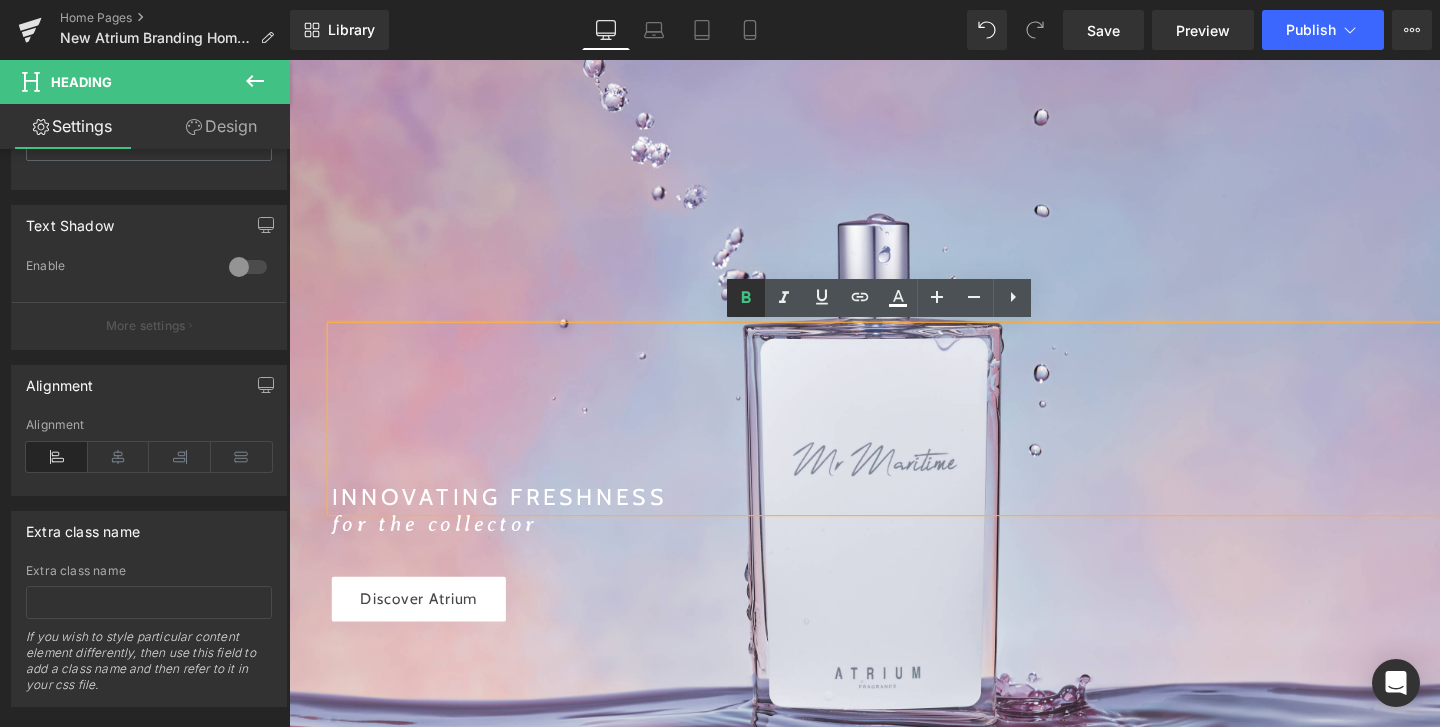 click 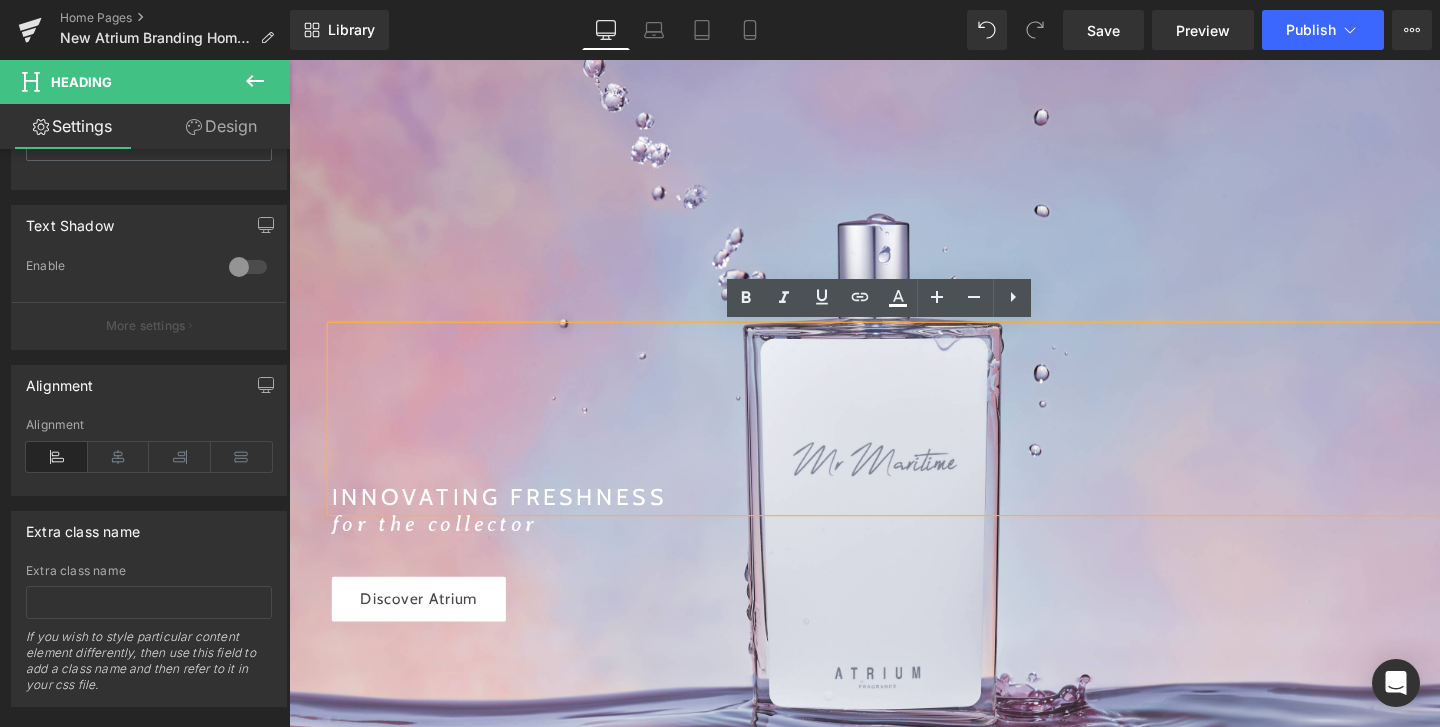 click on "INNOVATING FRESHNESS" at bounding box center (916, 518) 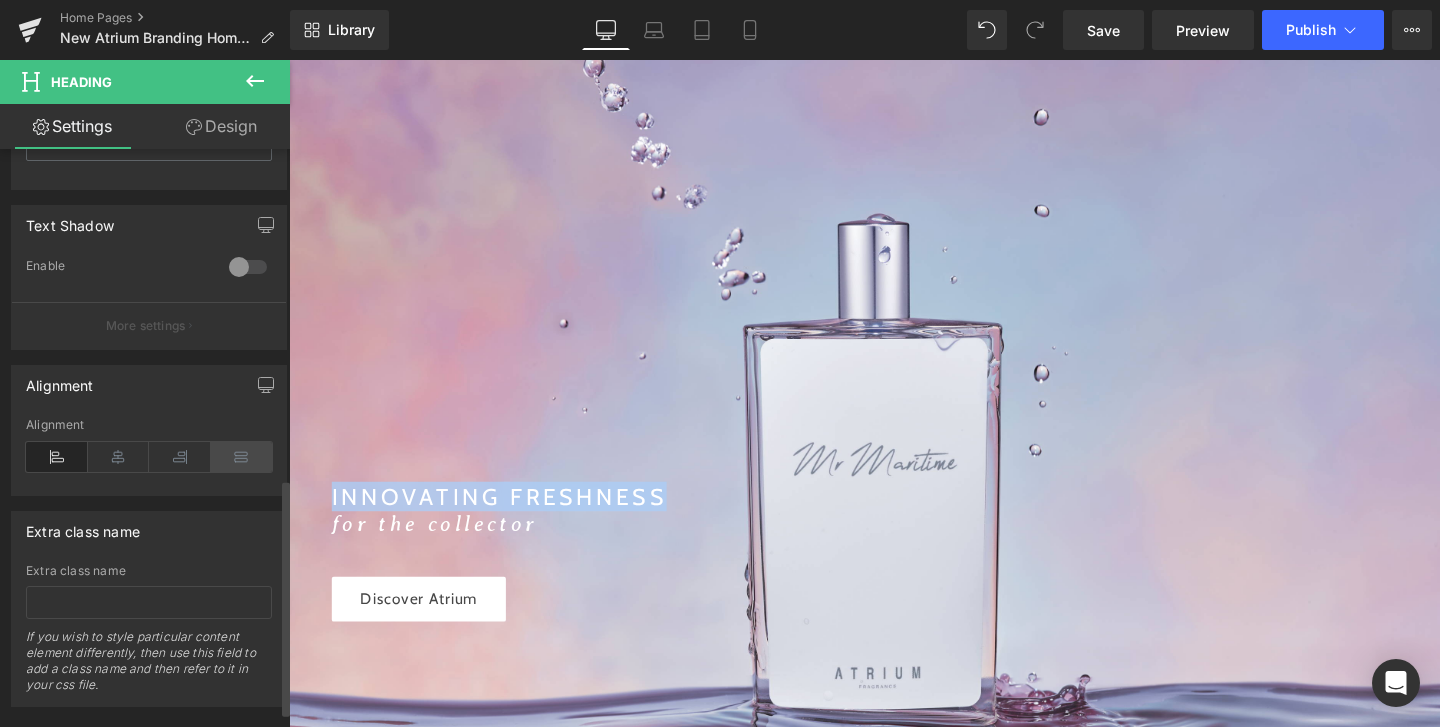 type 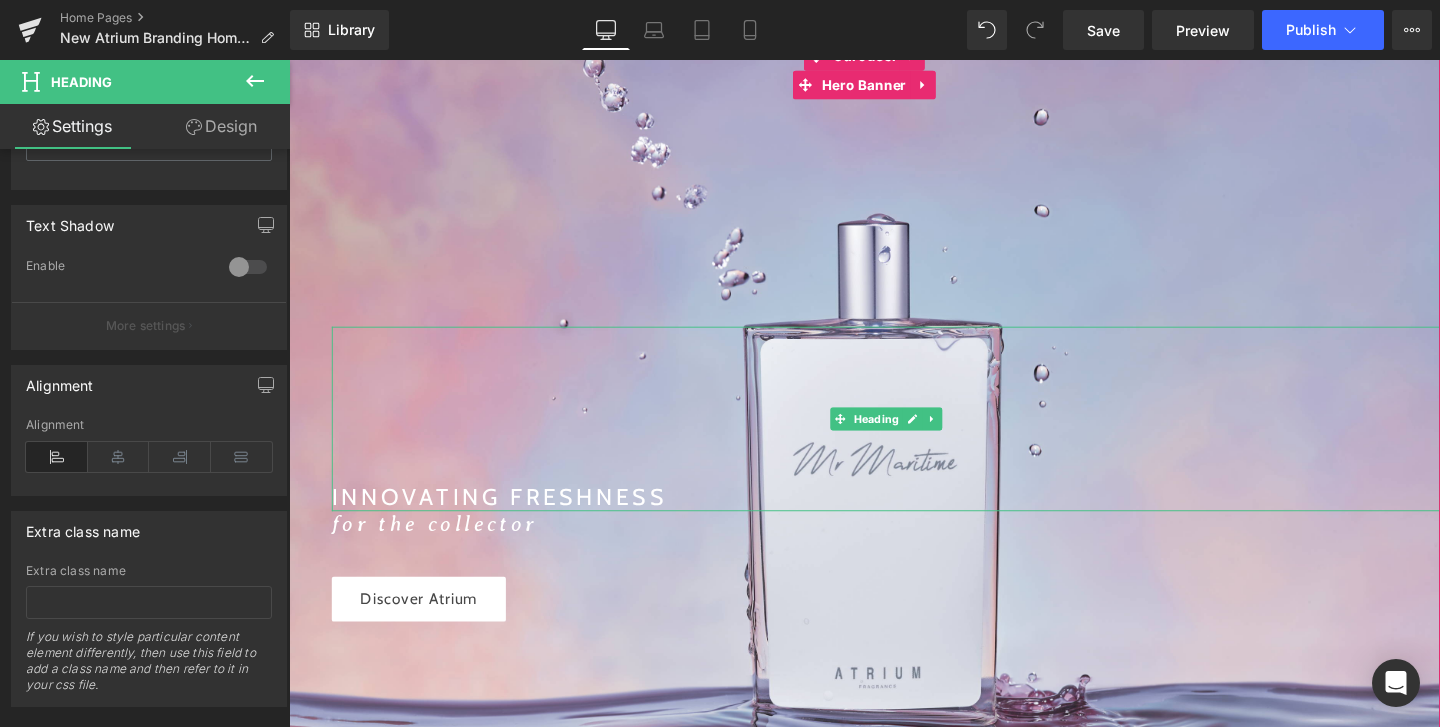 click on "INNOVATING FRESHNESS" at bounding box center (510, 518) 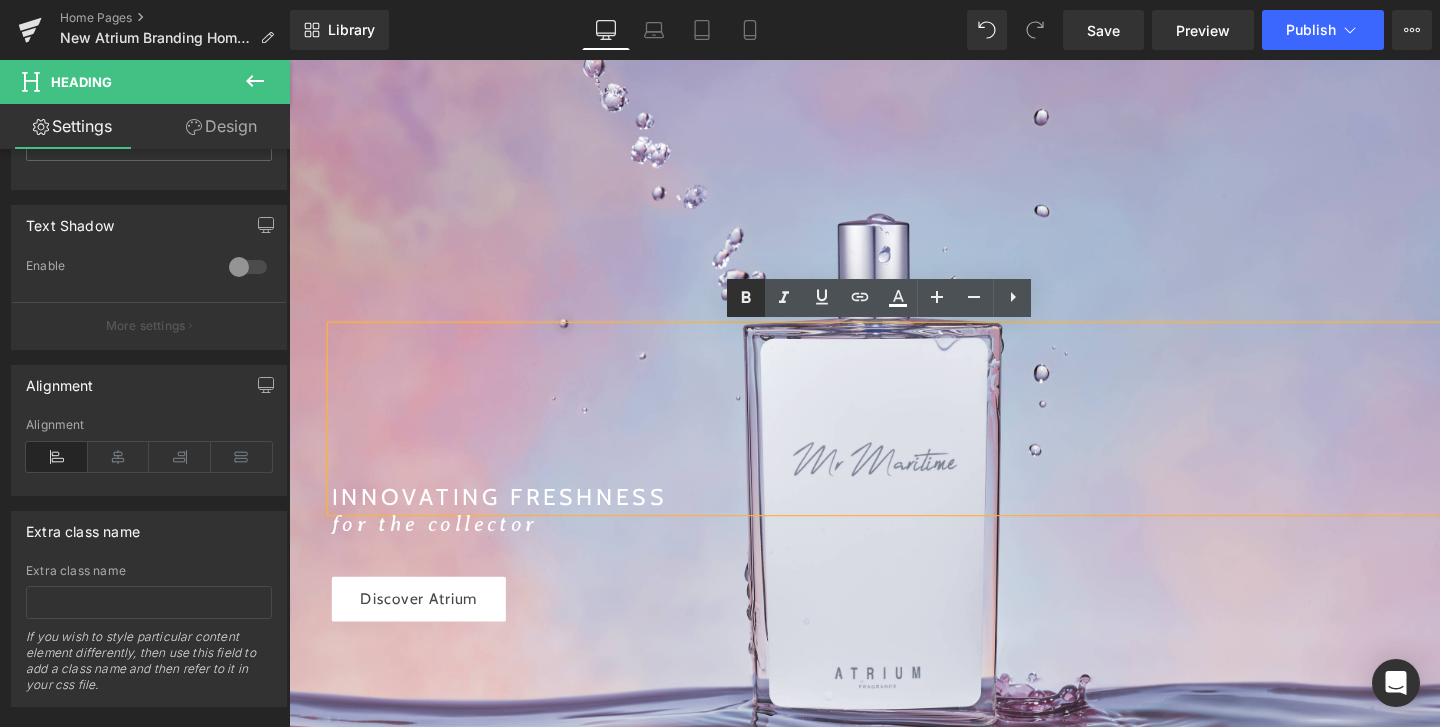 click 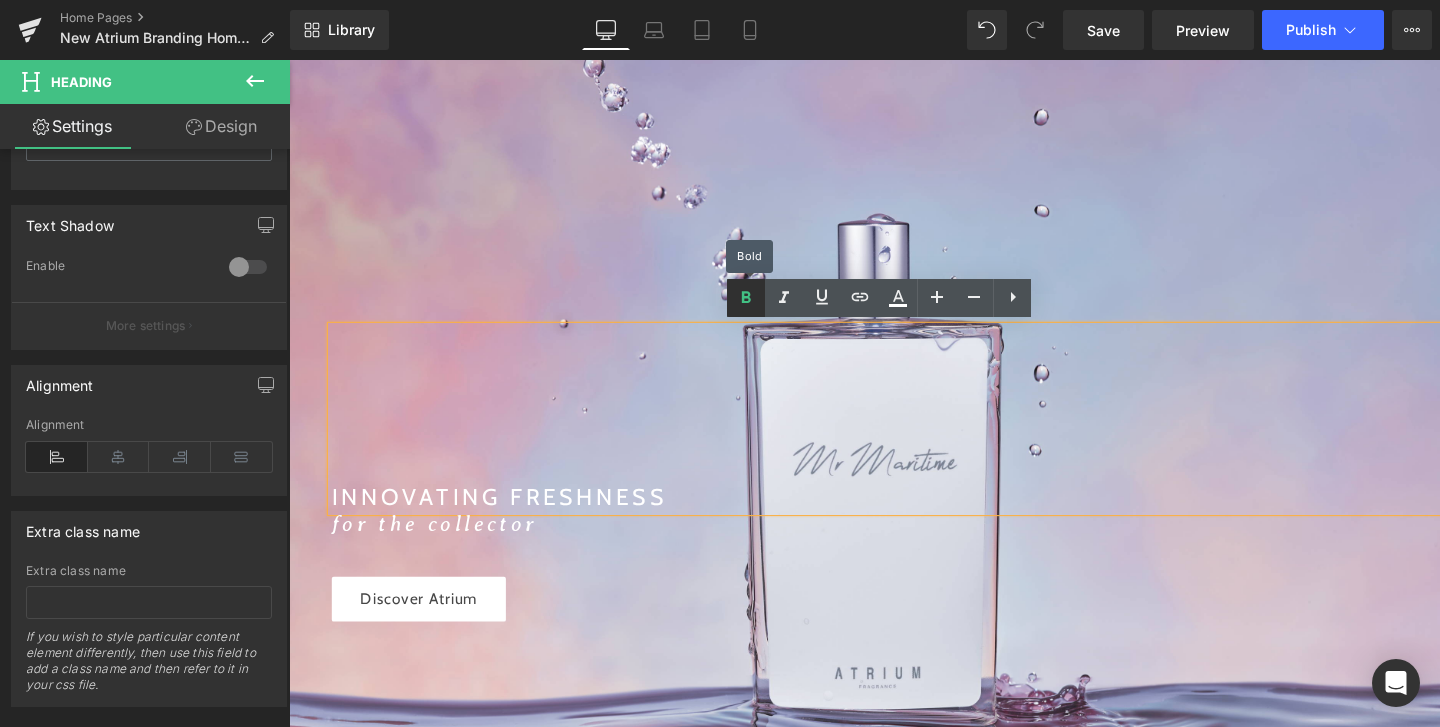 click 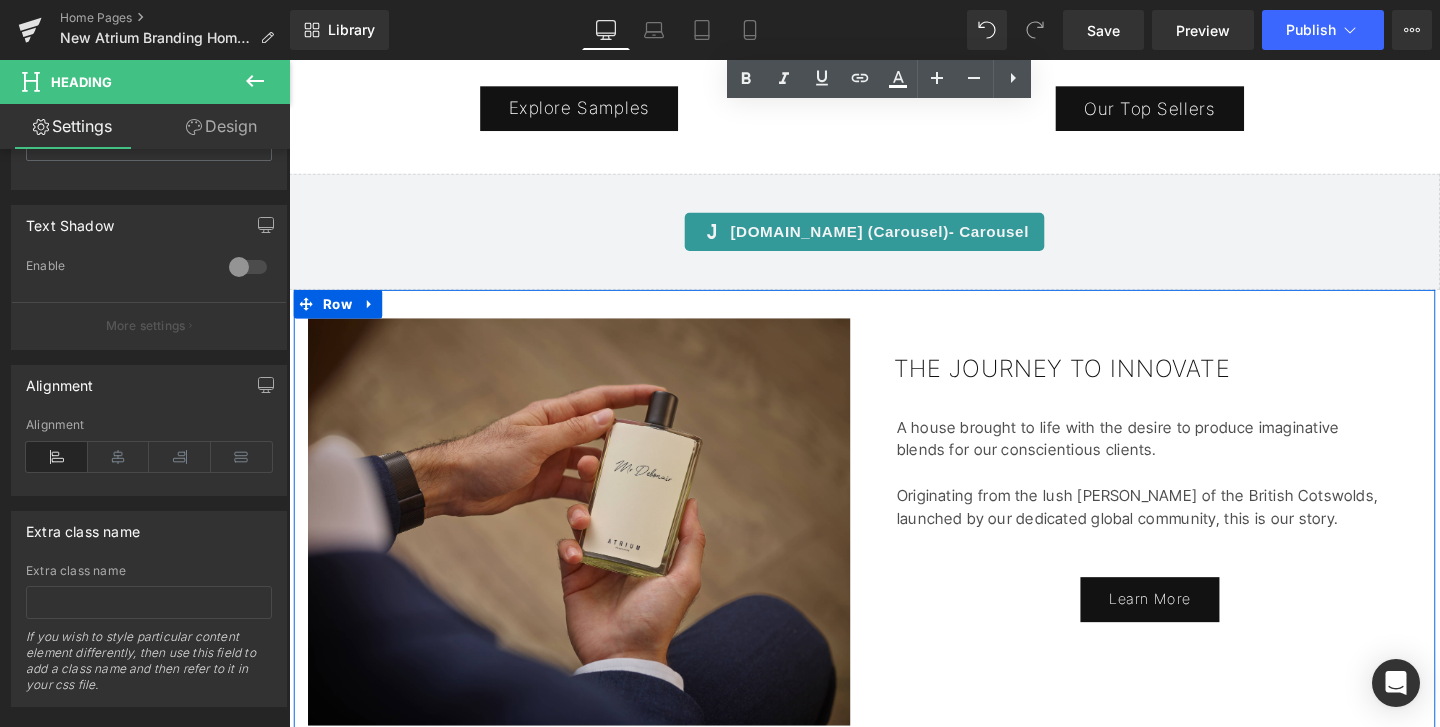 scroll, scrollTop: 1289, scrollLeft: 0, axis: vertical 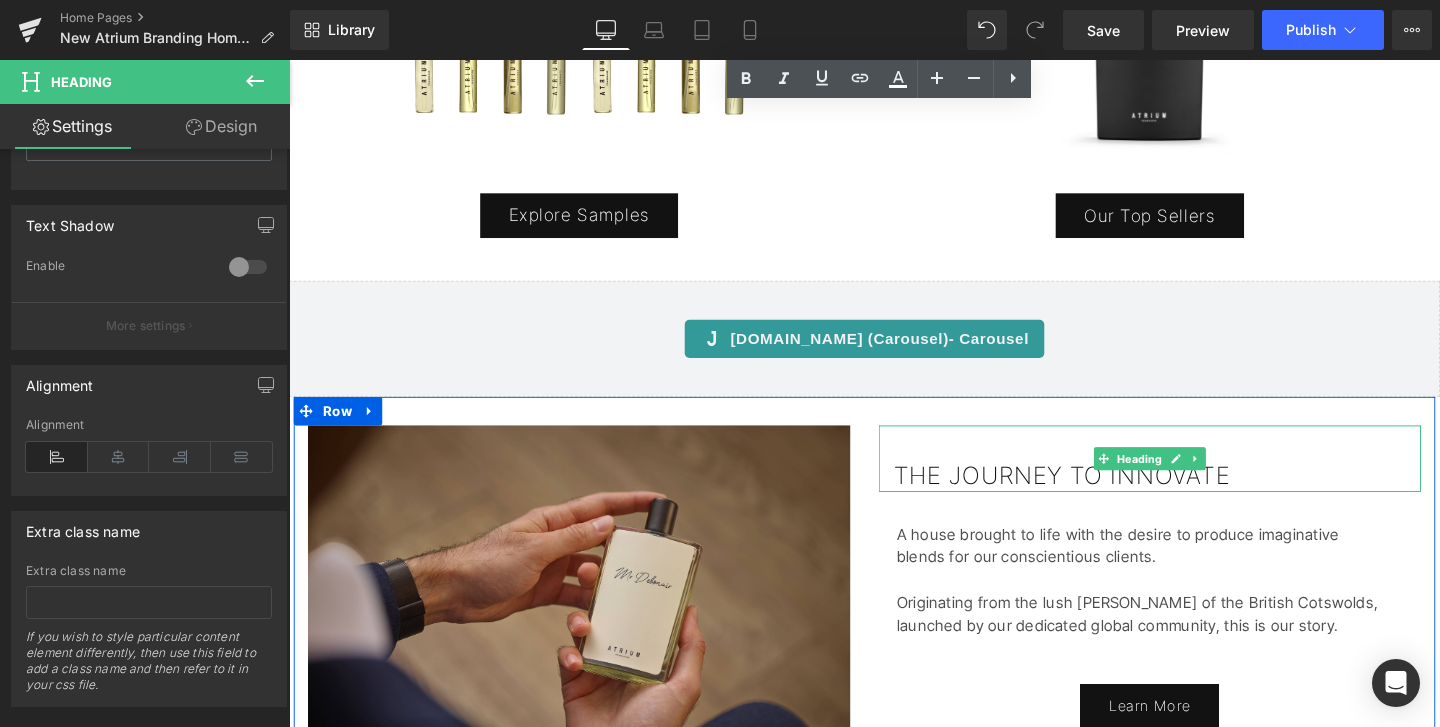 click on "THE JOURNEY TO INNOVATE" at bounding box center (1202, 497) 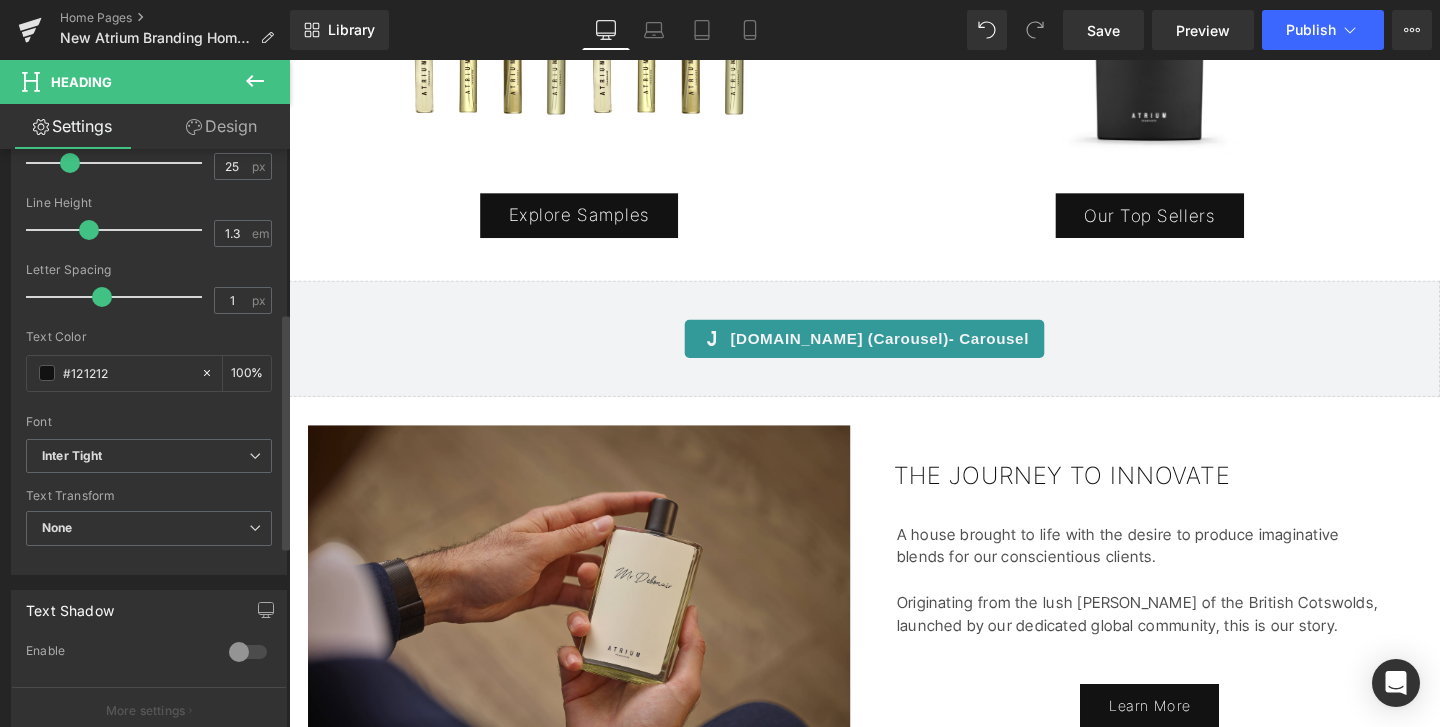 scroll, scrollTop: 422, scrollLeft: 0, axis: vertical 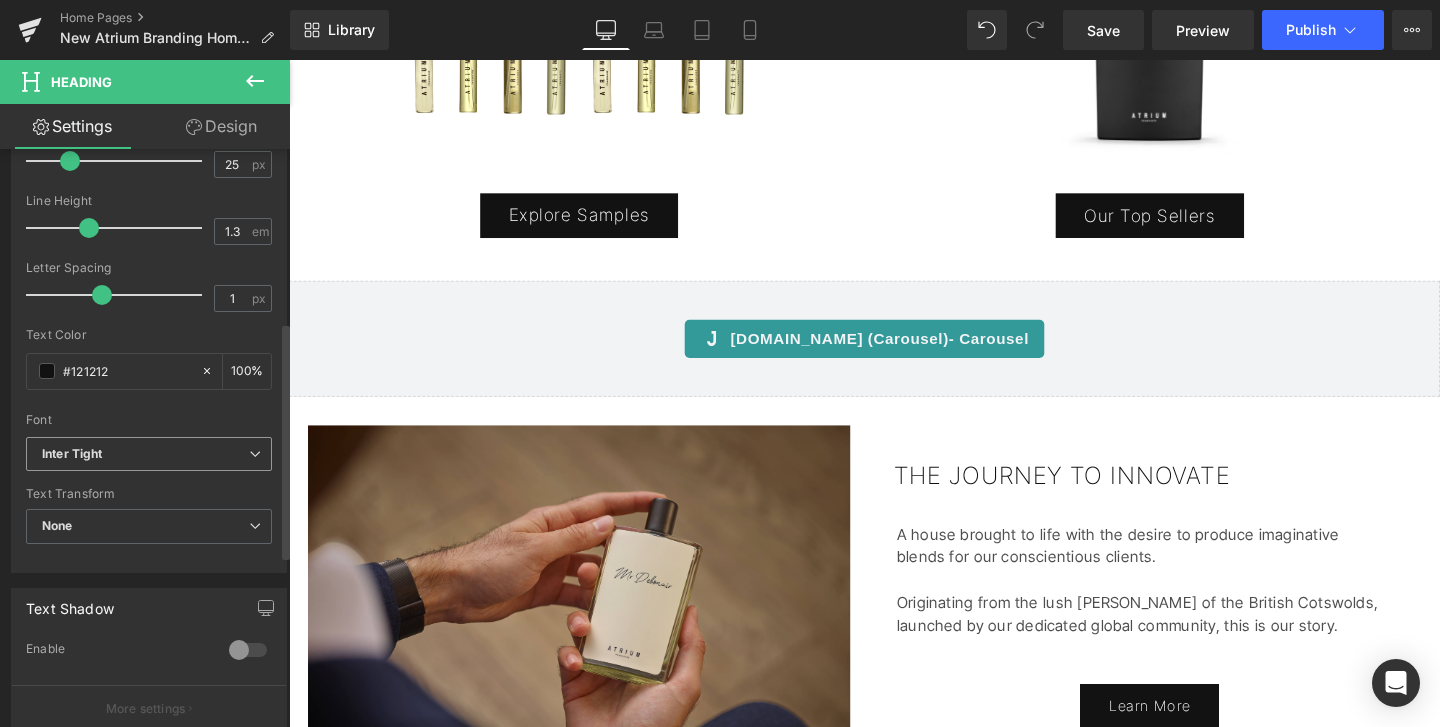 click on "Inter Tight" at bounding box center (149, 454) 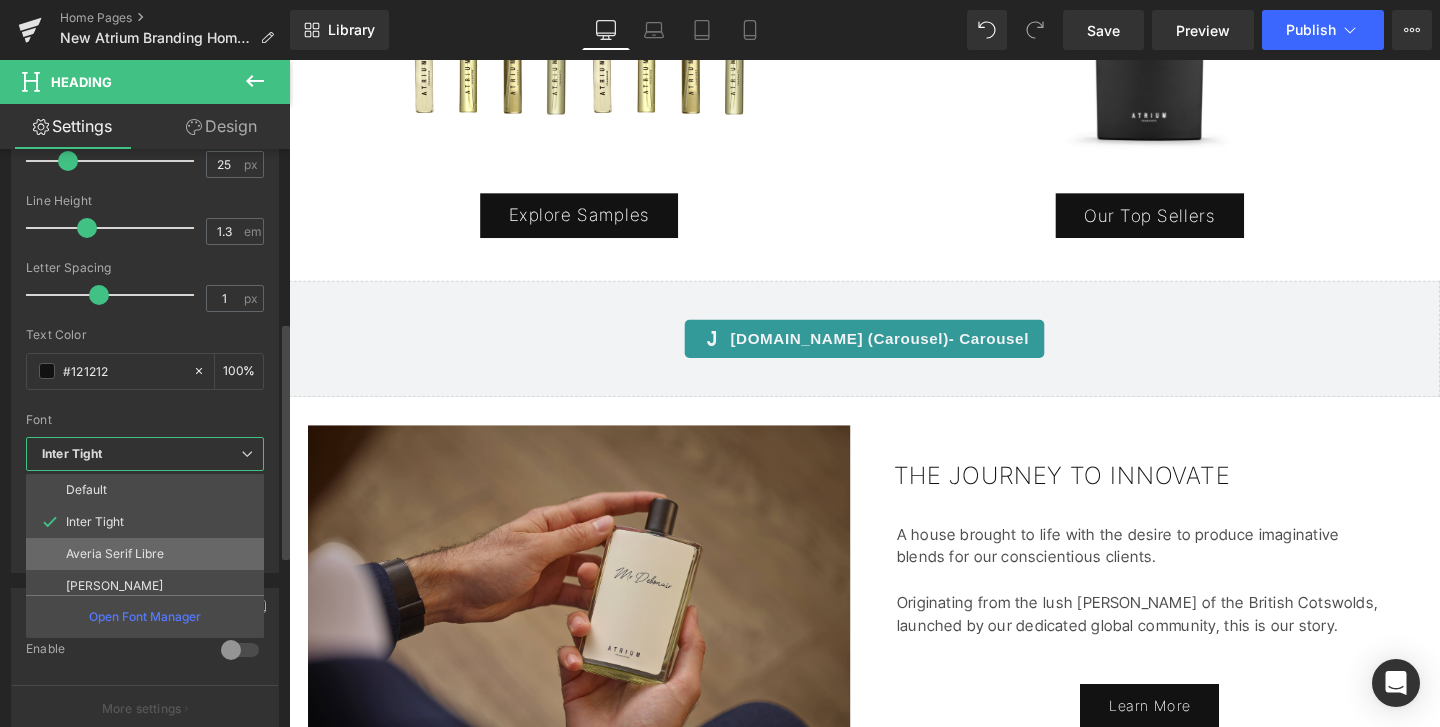 scroll, scrollTop: 104, scrollLeft: 0, axis: vertical 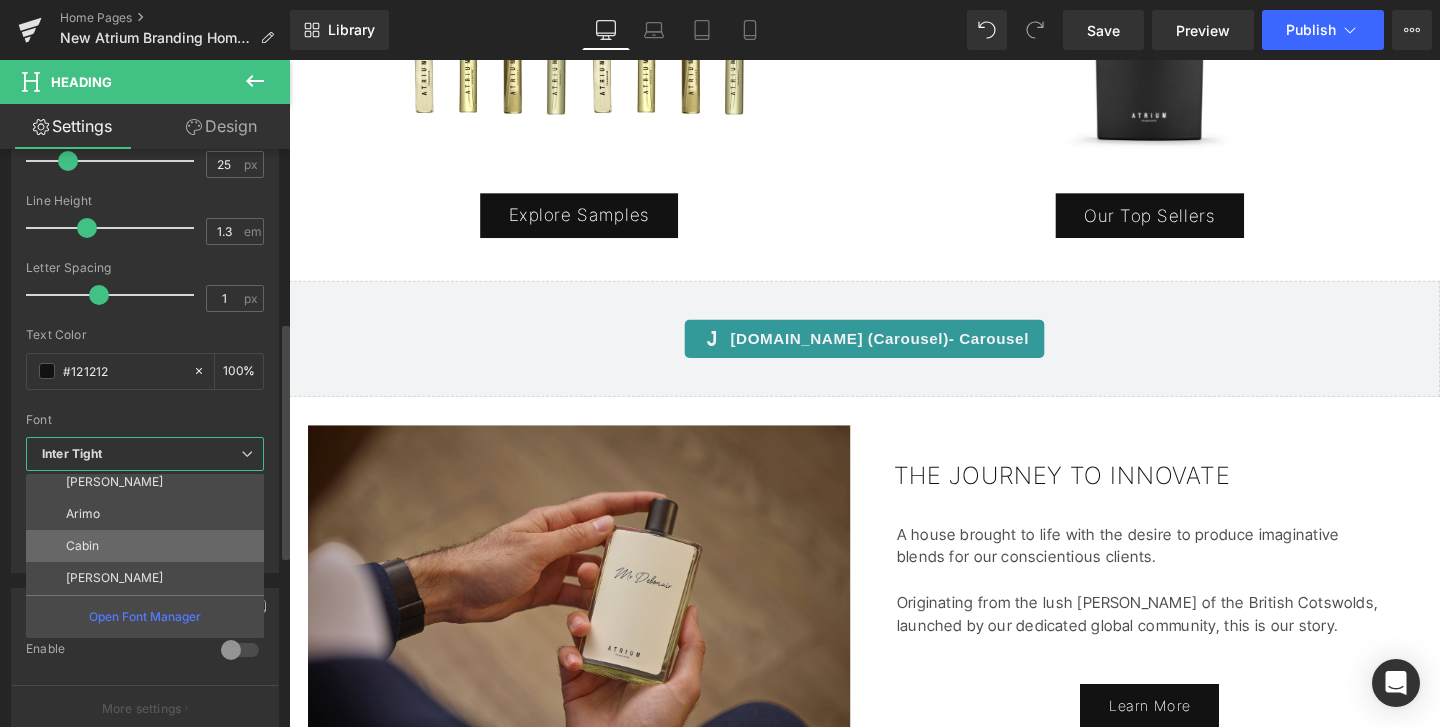 click on "Cabin" at bounding box center [149, 546] 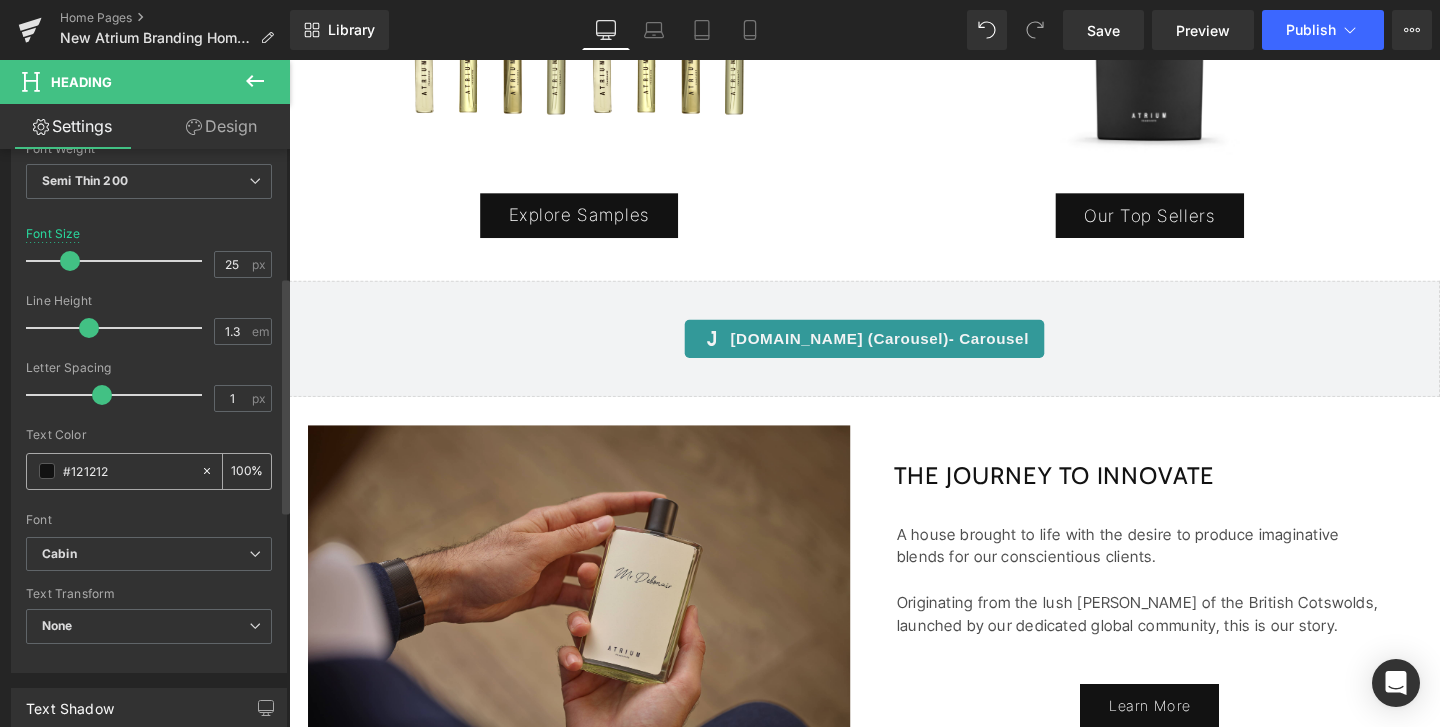 scroll, scrollTop: 194, scrollLeft: 0, axis: vertical 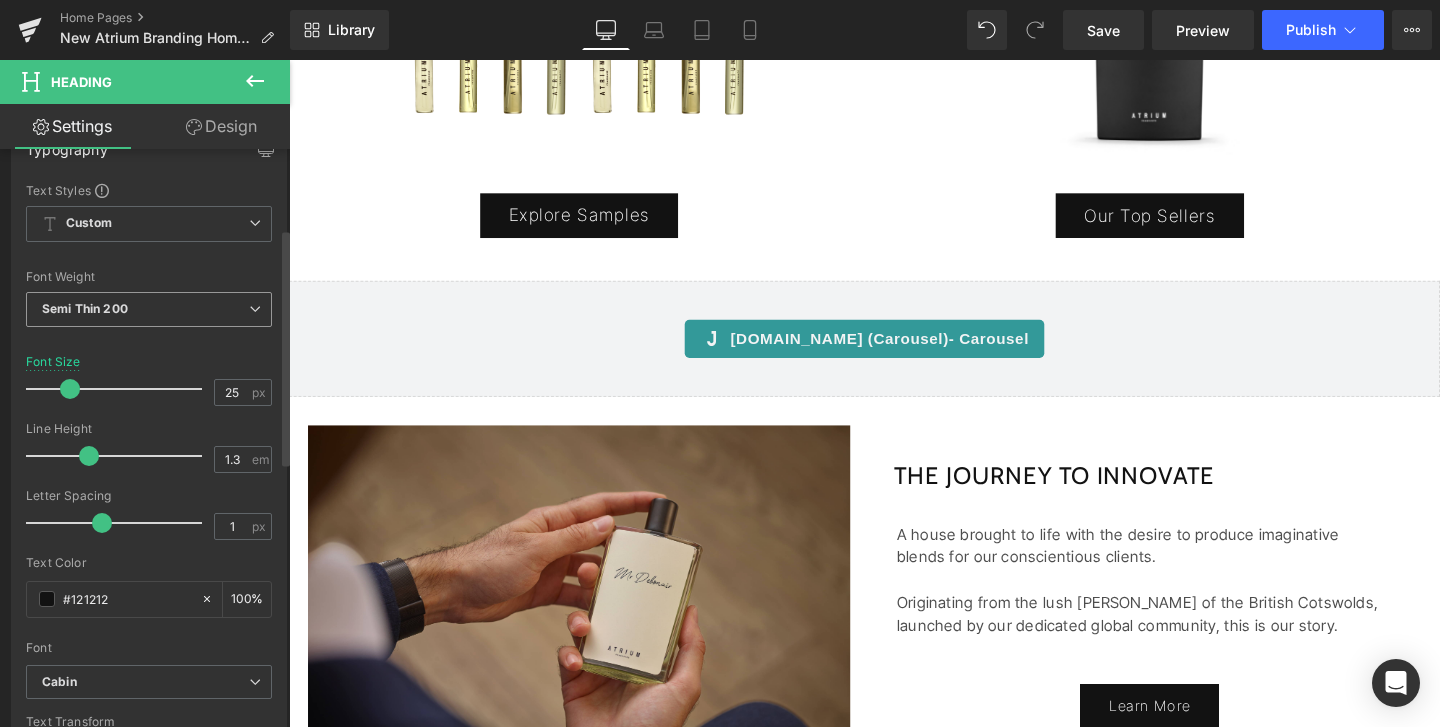 click on "Semi Thin 200" at bounding box center [149, 309] 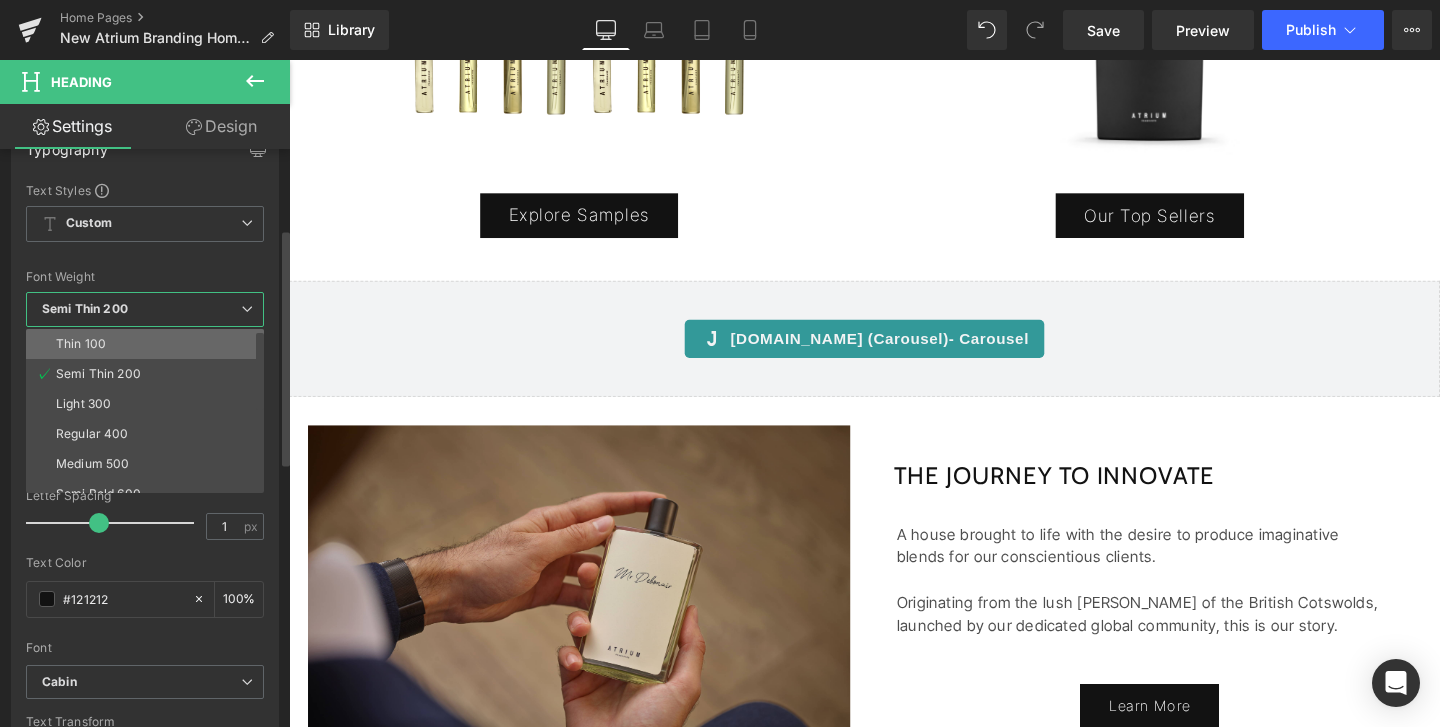 click on "Thin 100" at bounding box center (149, 344) 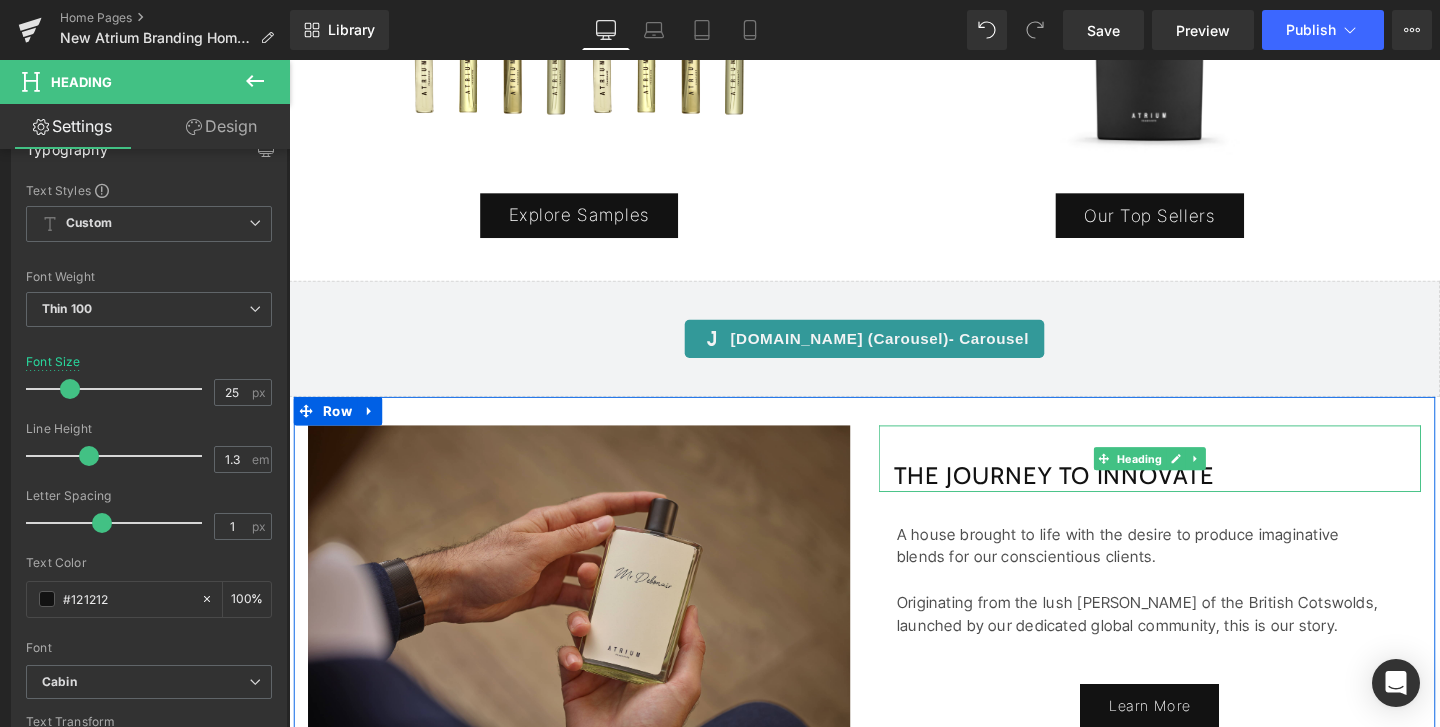 click on "THE JOURNEY TO INNOVATE" at bounding box center [1202, 497] 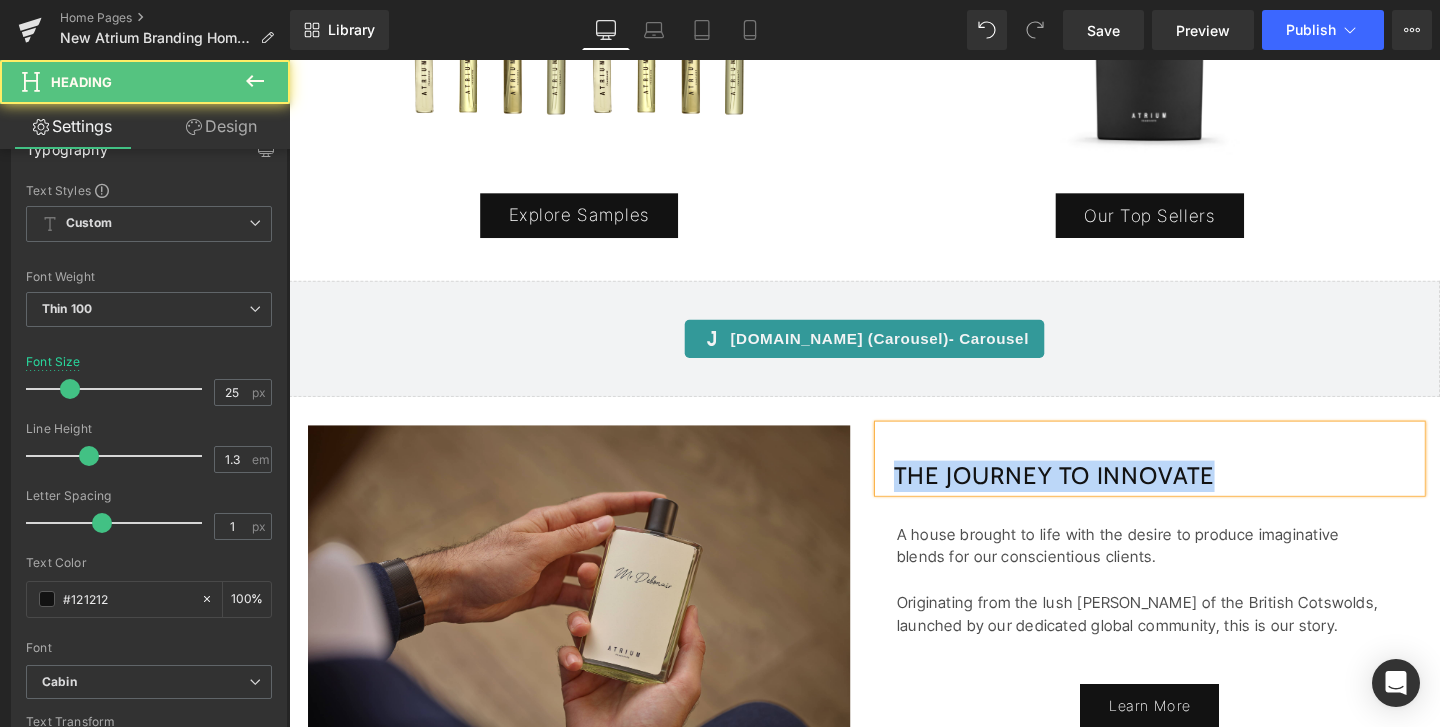 click on "THE JOURNEY TO INNOVATE" at bounding box center (1202, 497) 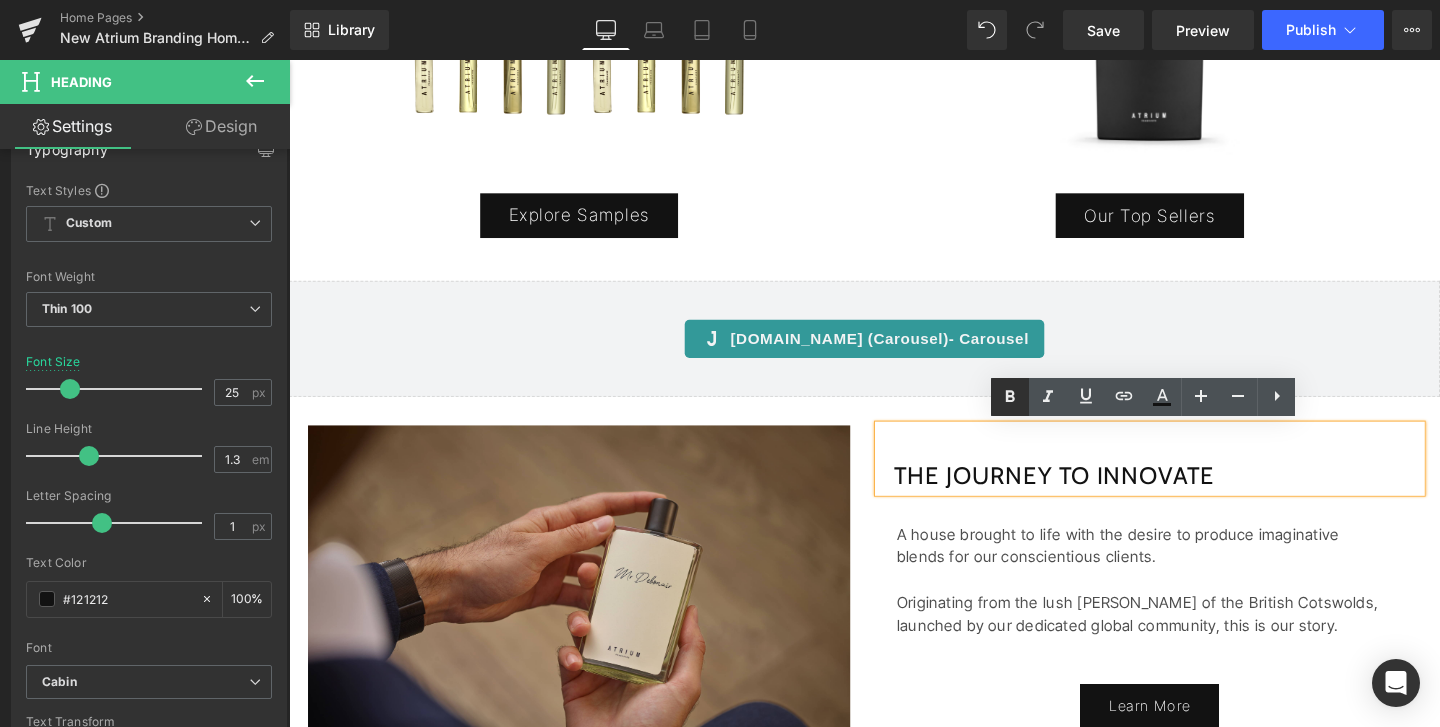 click at bounding box center (1010, 397) 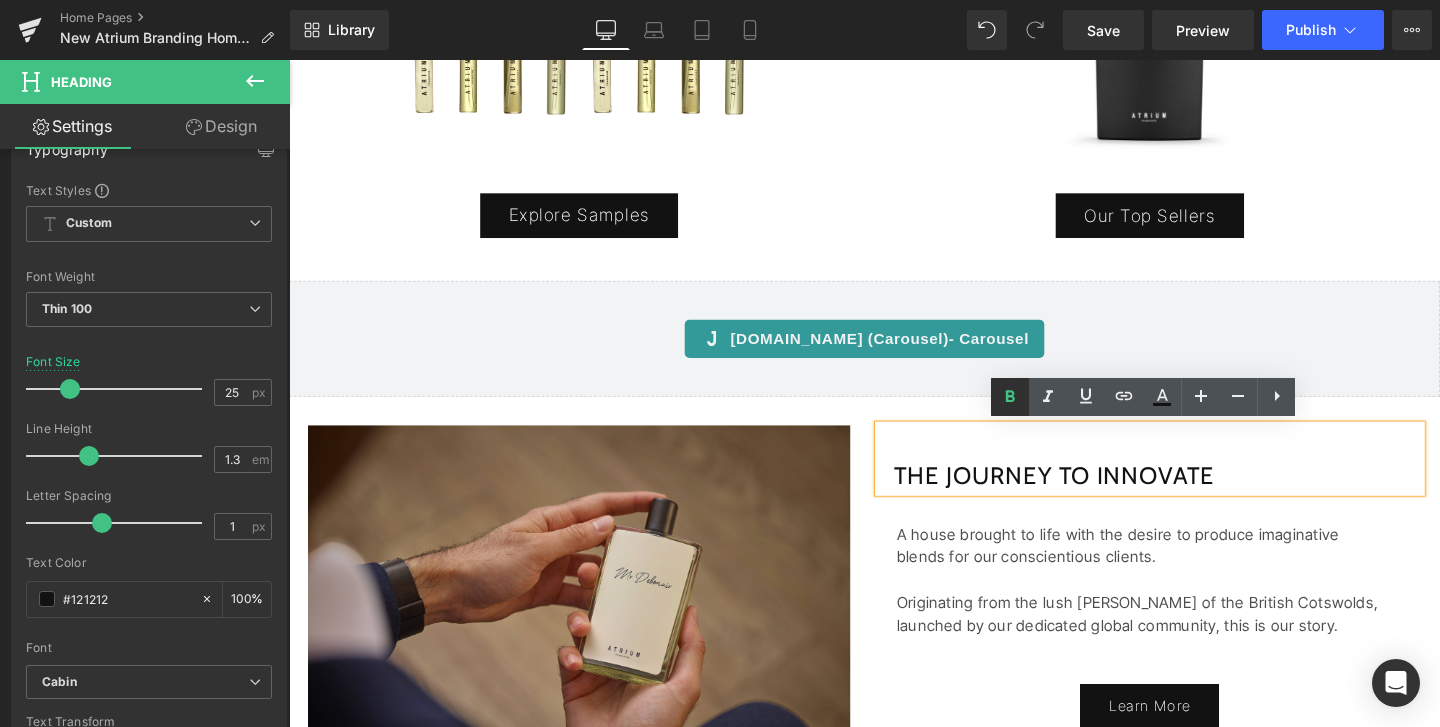 click 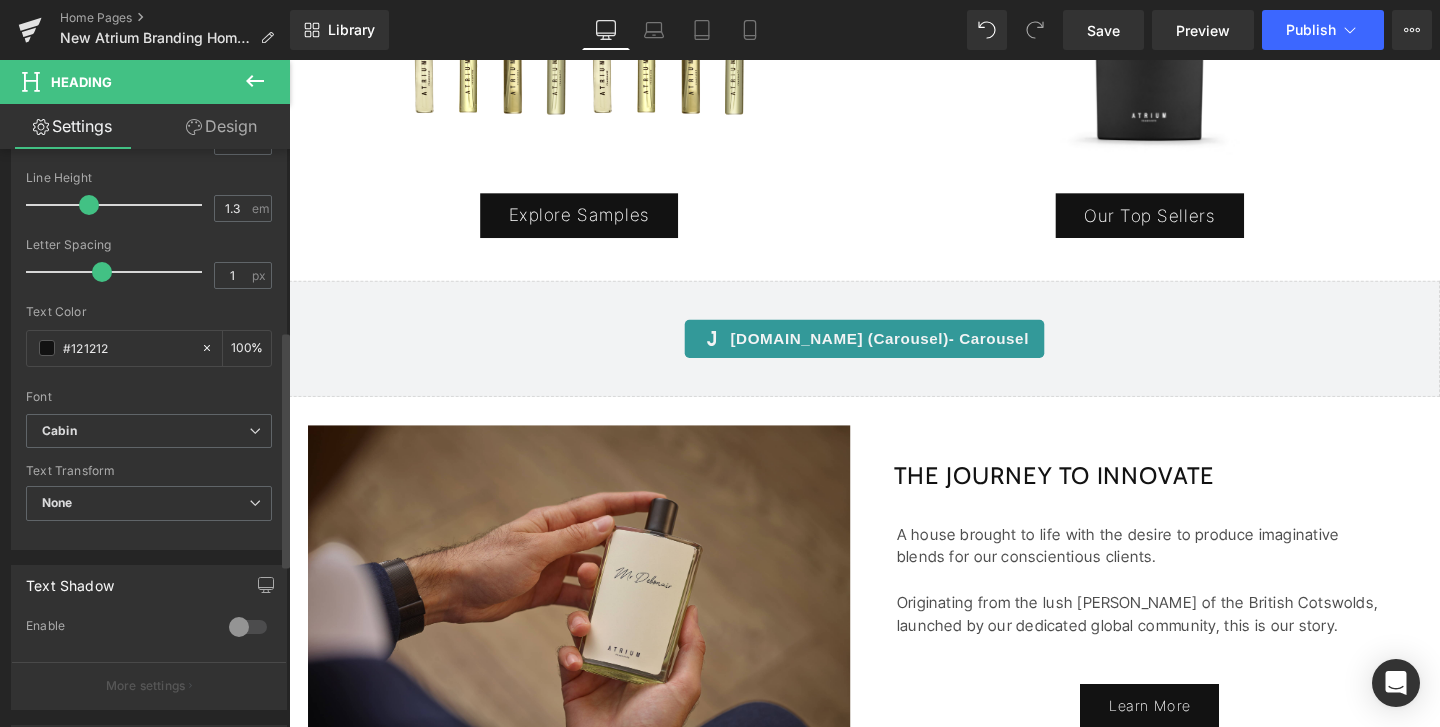 scroll, scrollTop: 447, scrollLeft: 0, axis: vertical 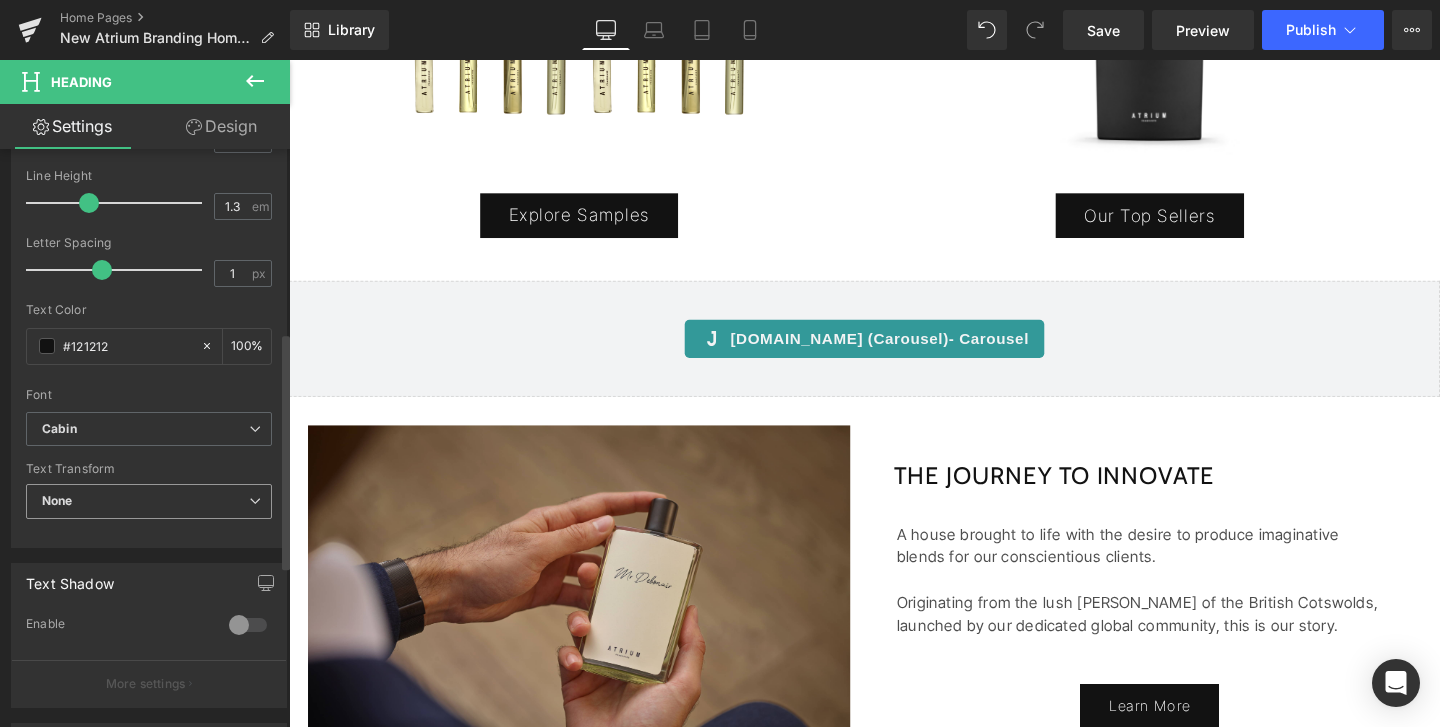 click on "None" at bounding box center (149, 501) 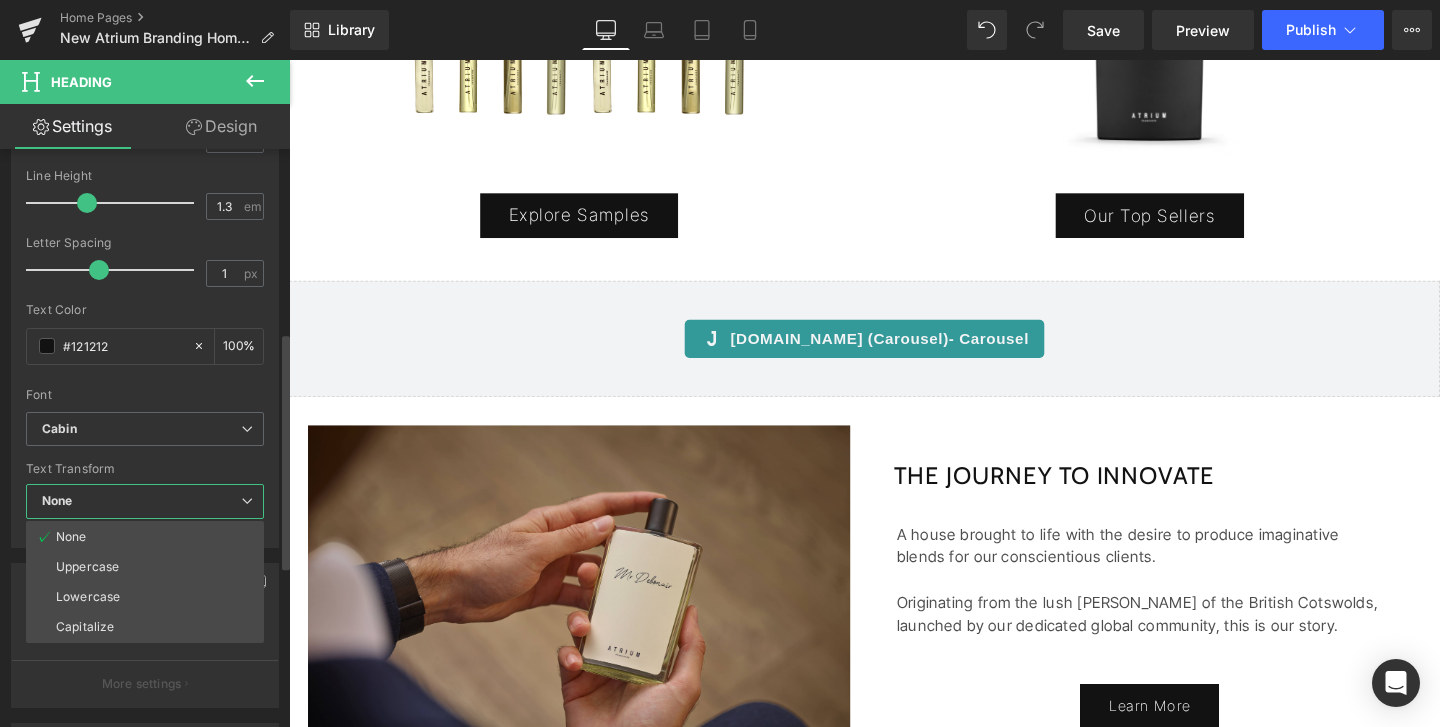 click on "None" at bounding box center (145, 501) 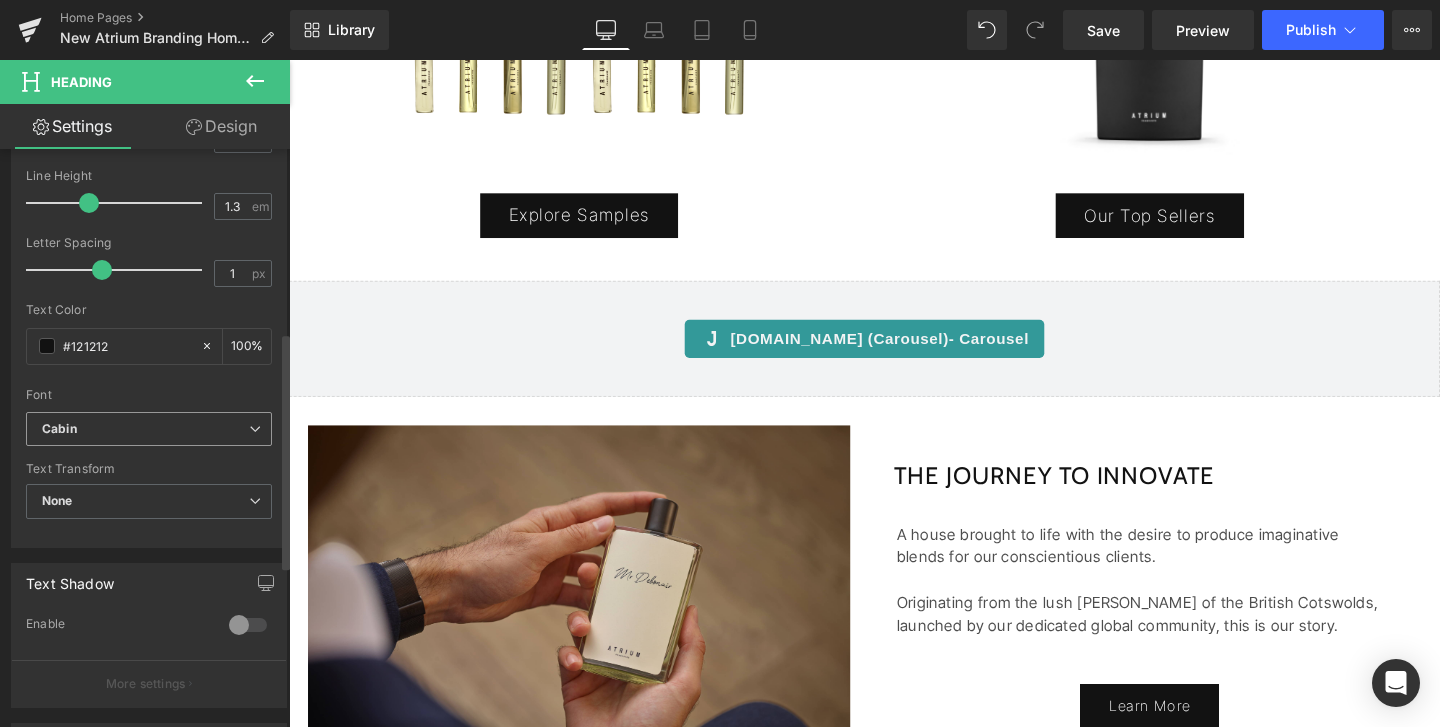 click on "Cabin" at bounding box center [149, 429] 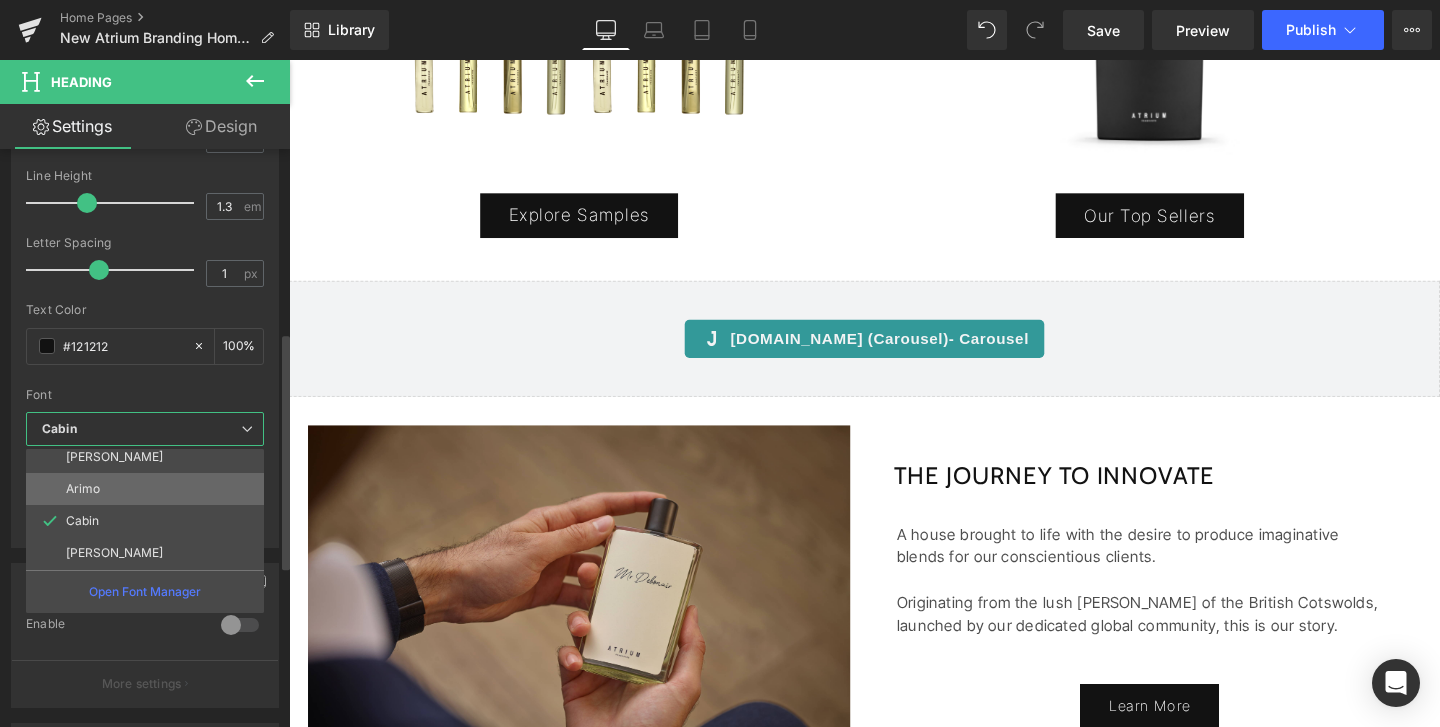 scroll, scrollTop: 0, scrollLeft: 0, axis: both 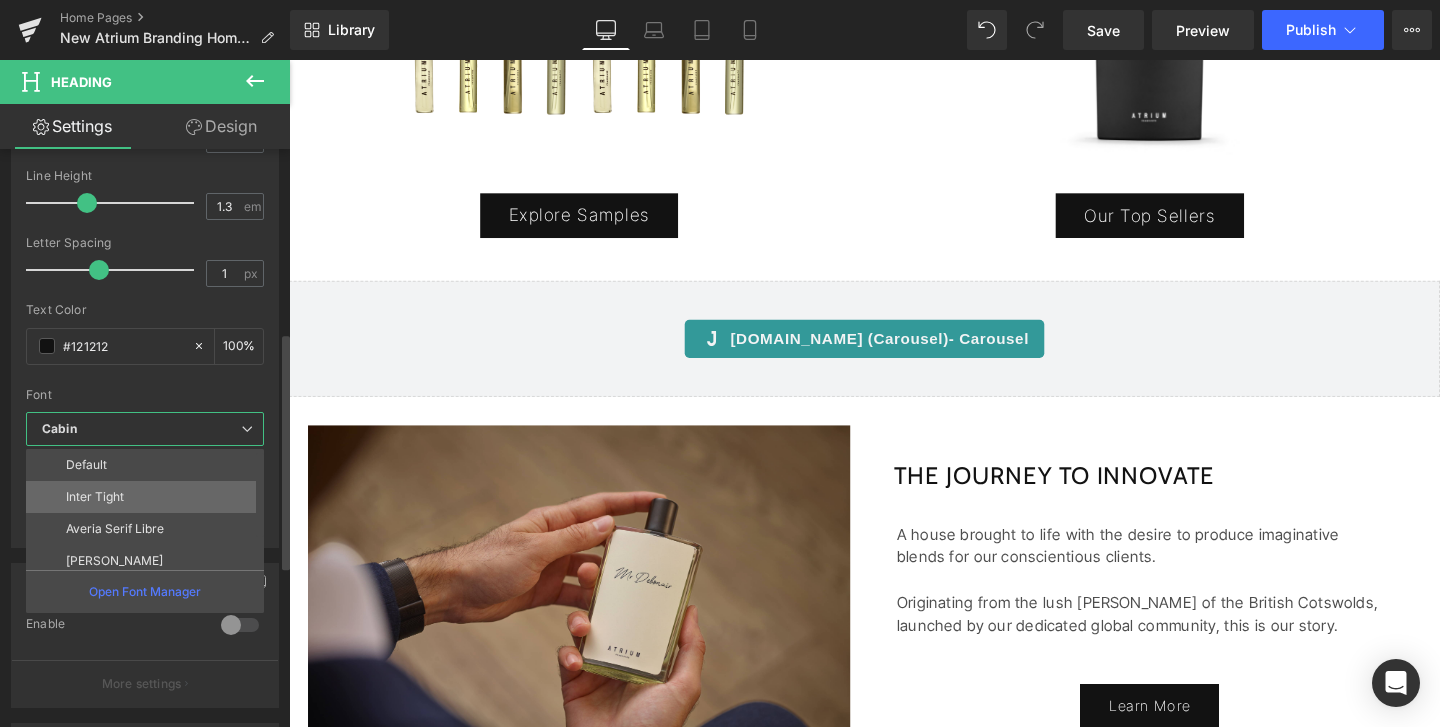 click on "Inter Tight" at bounding box center (95, 497) 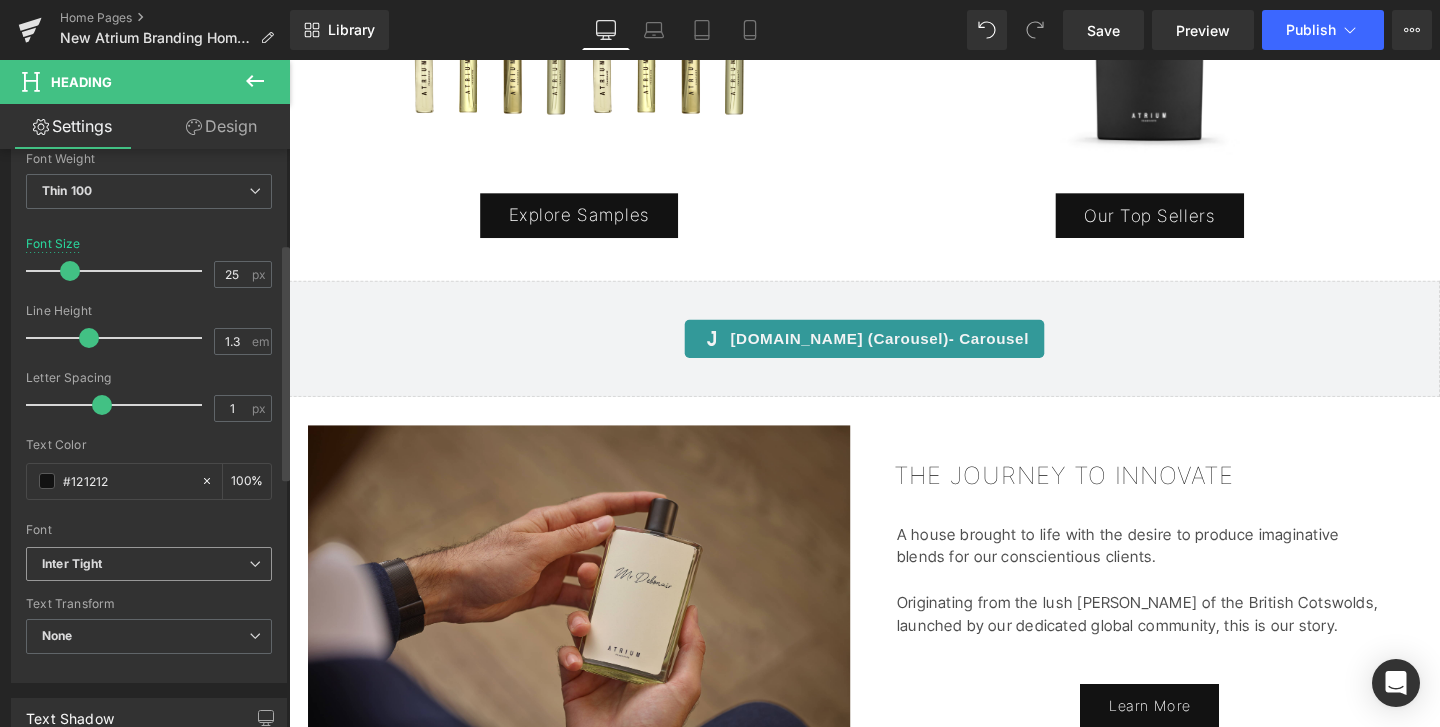 scroll, scrollTop: 150, scrollLeft: 0, axis: vertical 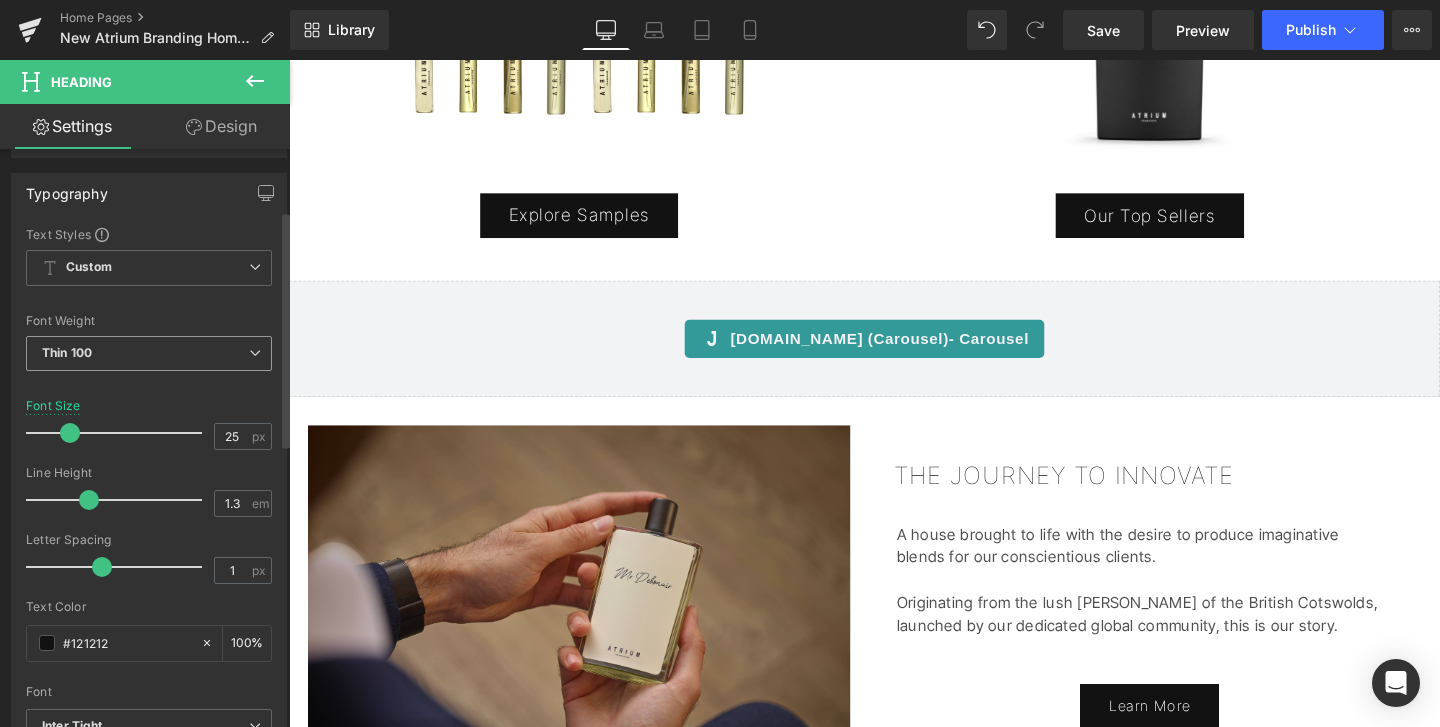 click on "Thin 100" at bounding box center (149, 353) 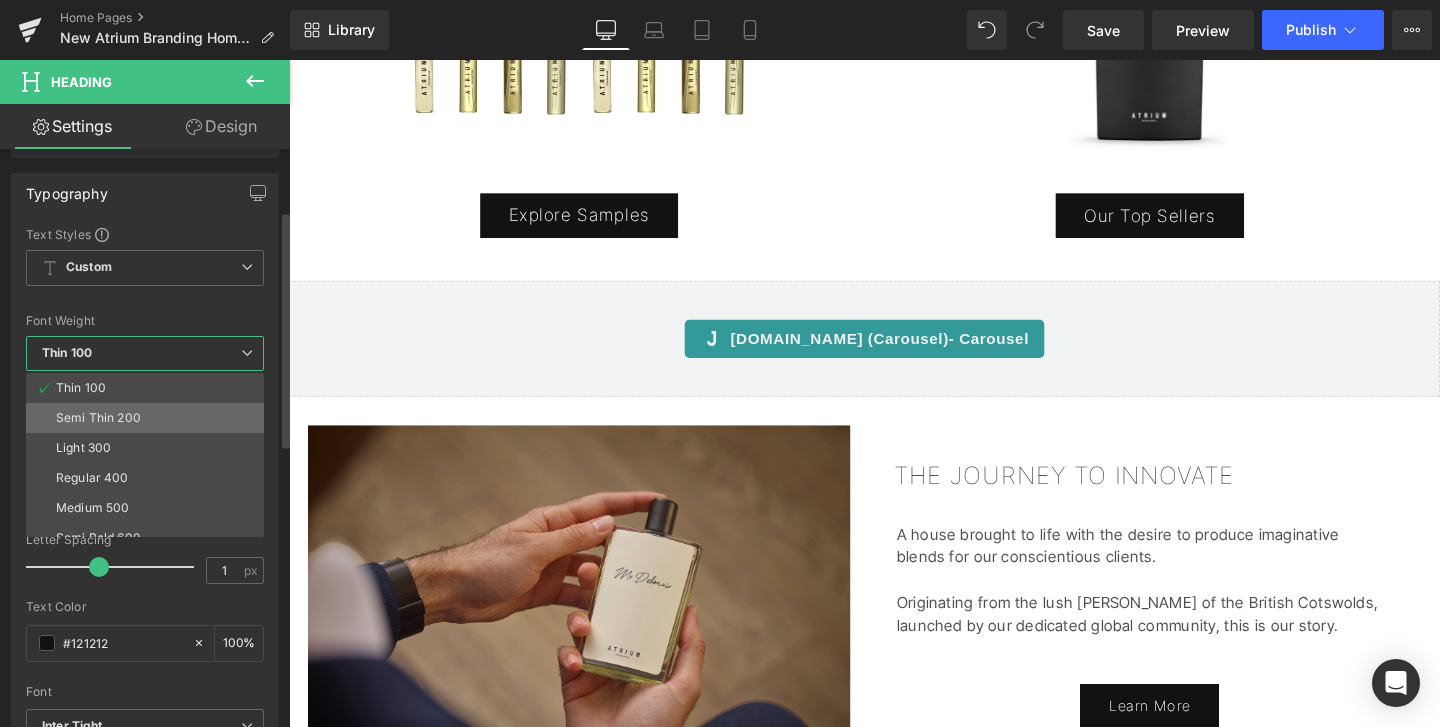 click on "Semi Thin 200" at bounding box center [98, 418] 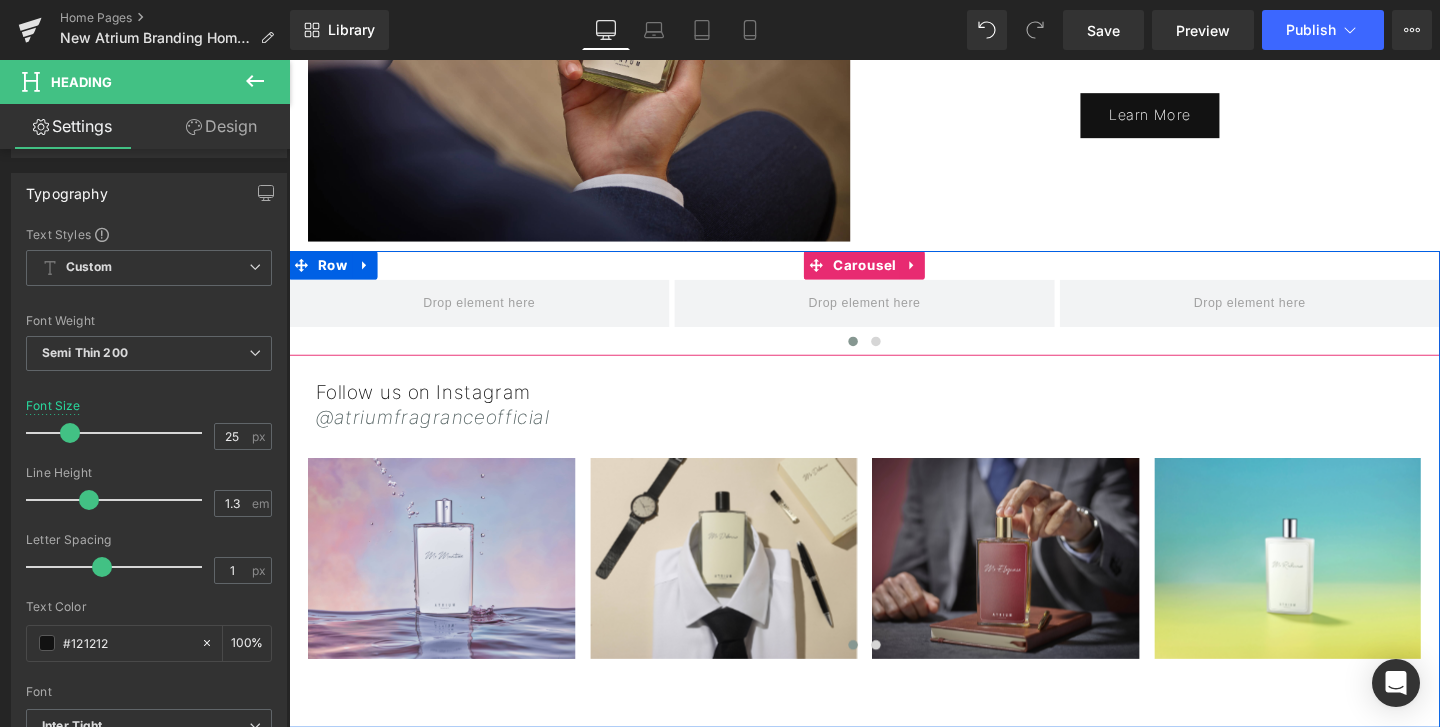 scroll, scrollTop: 1907, scrollLeft: 0, axis: vertical 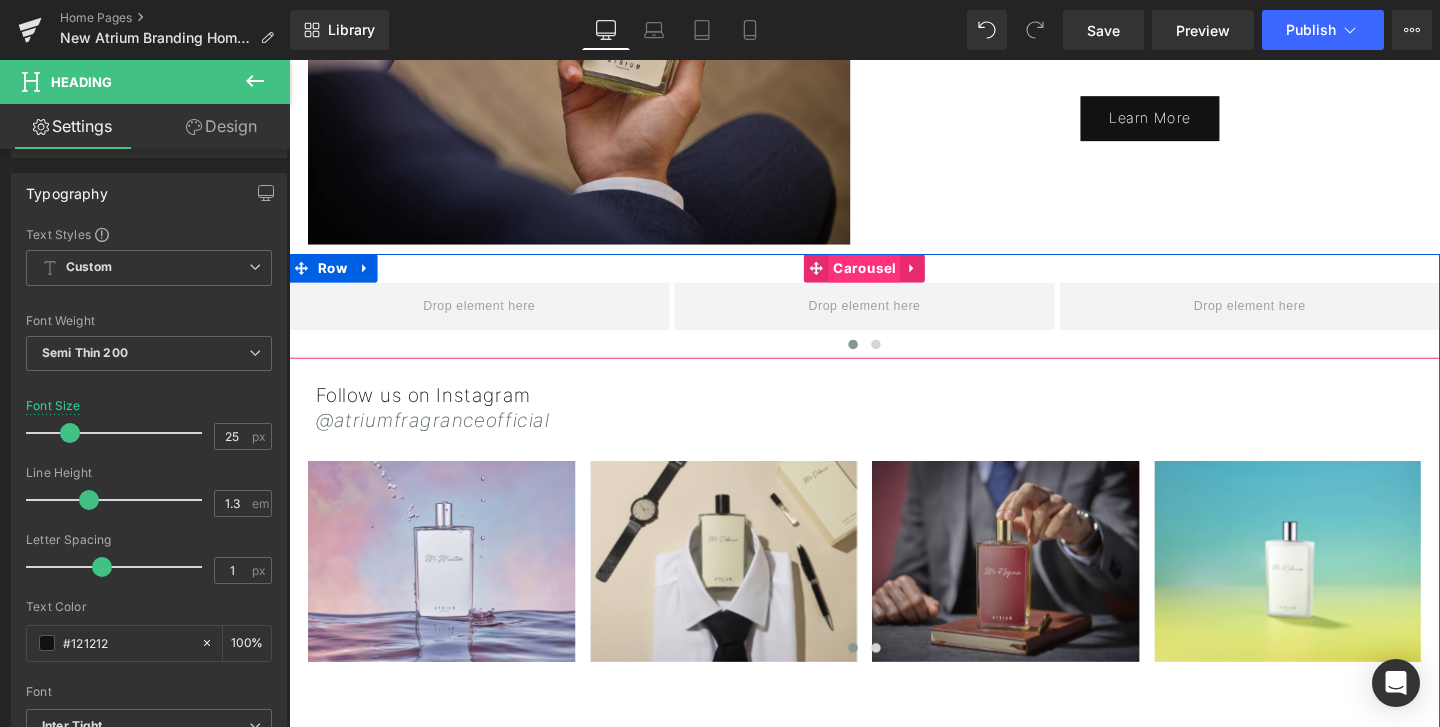 click on "Carousel" at bounding box center (893, 279) 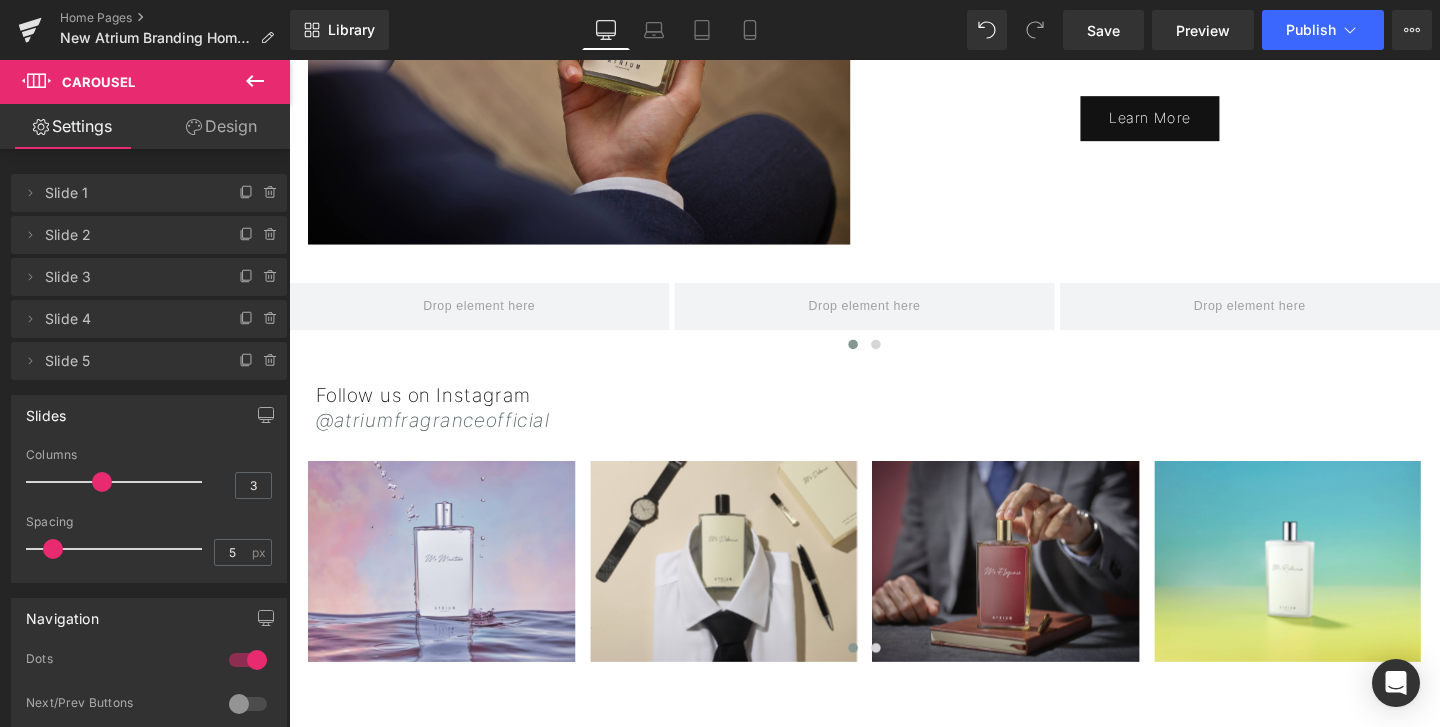 click 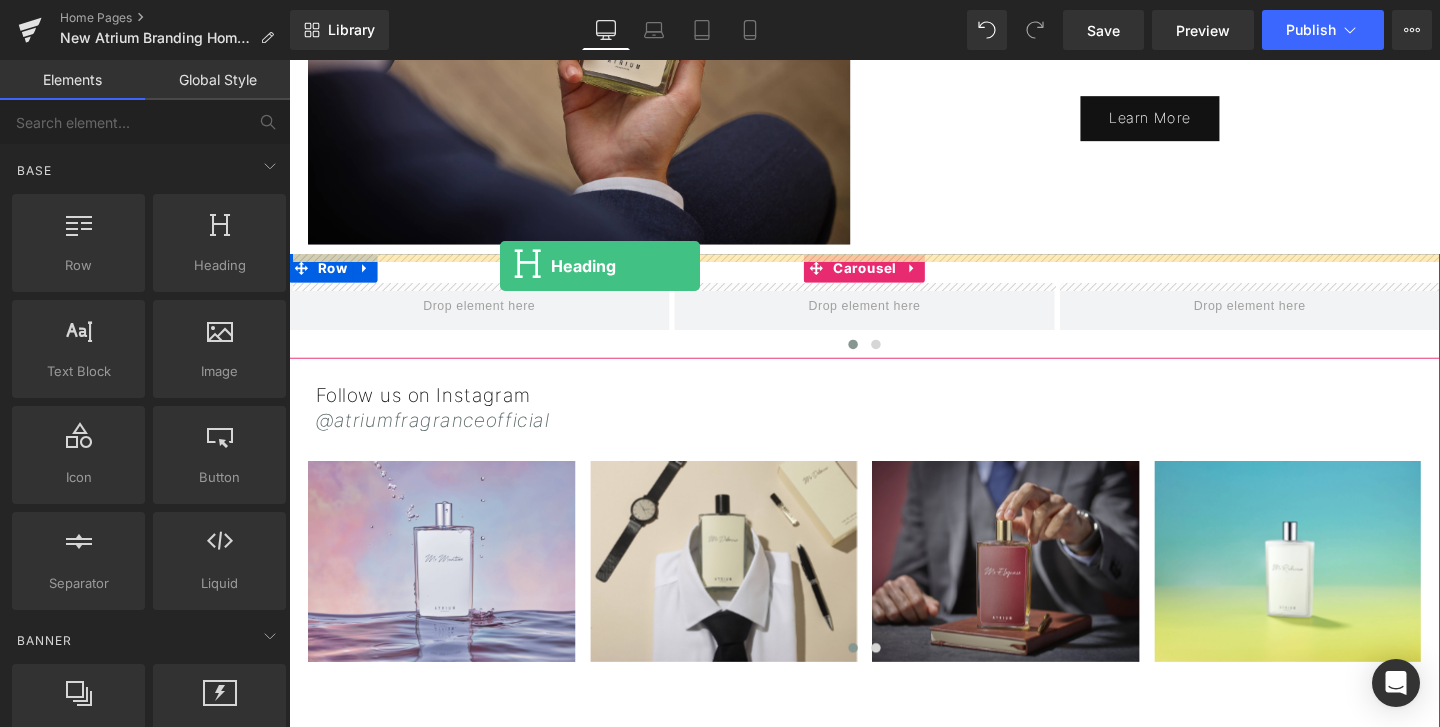 drag, startPoint x: 476, startPoint y: 292, endPoint x: 511, endPoint y: 277, distance: 38.078865 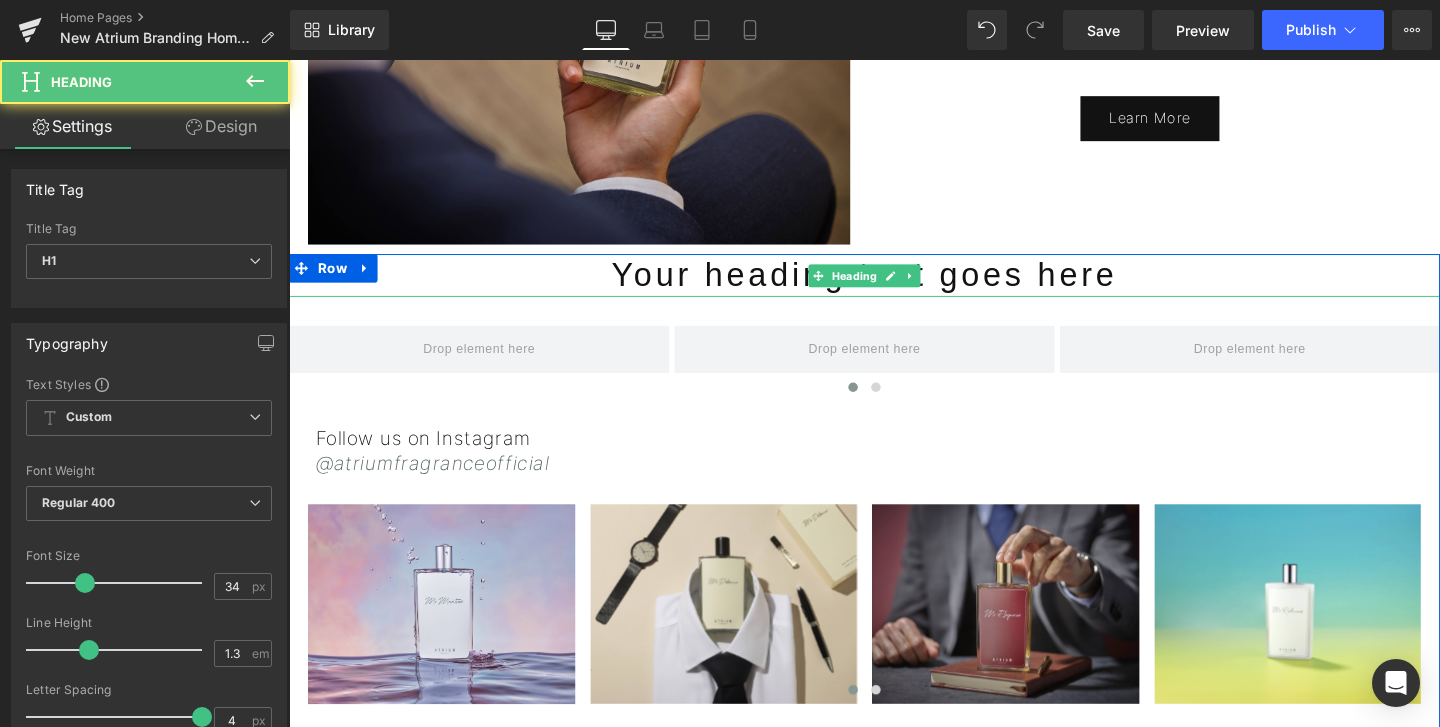 click on "Your heading text goes here" at bounding box center (894, 286) 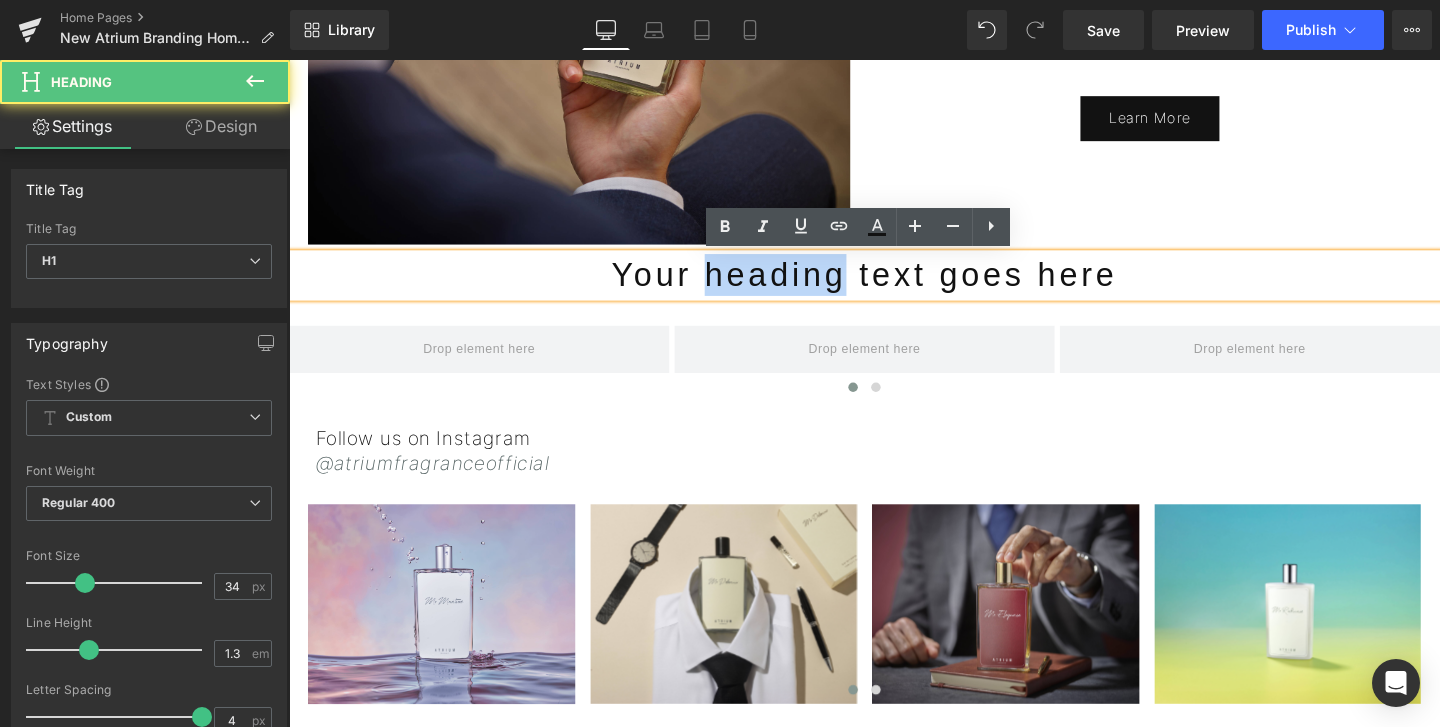 click on "Your heading text goes here" at bounding box center [894, 286] 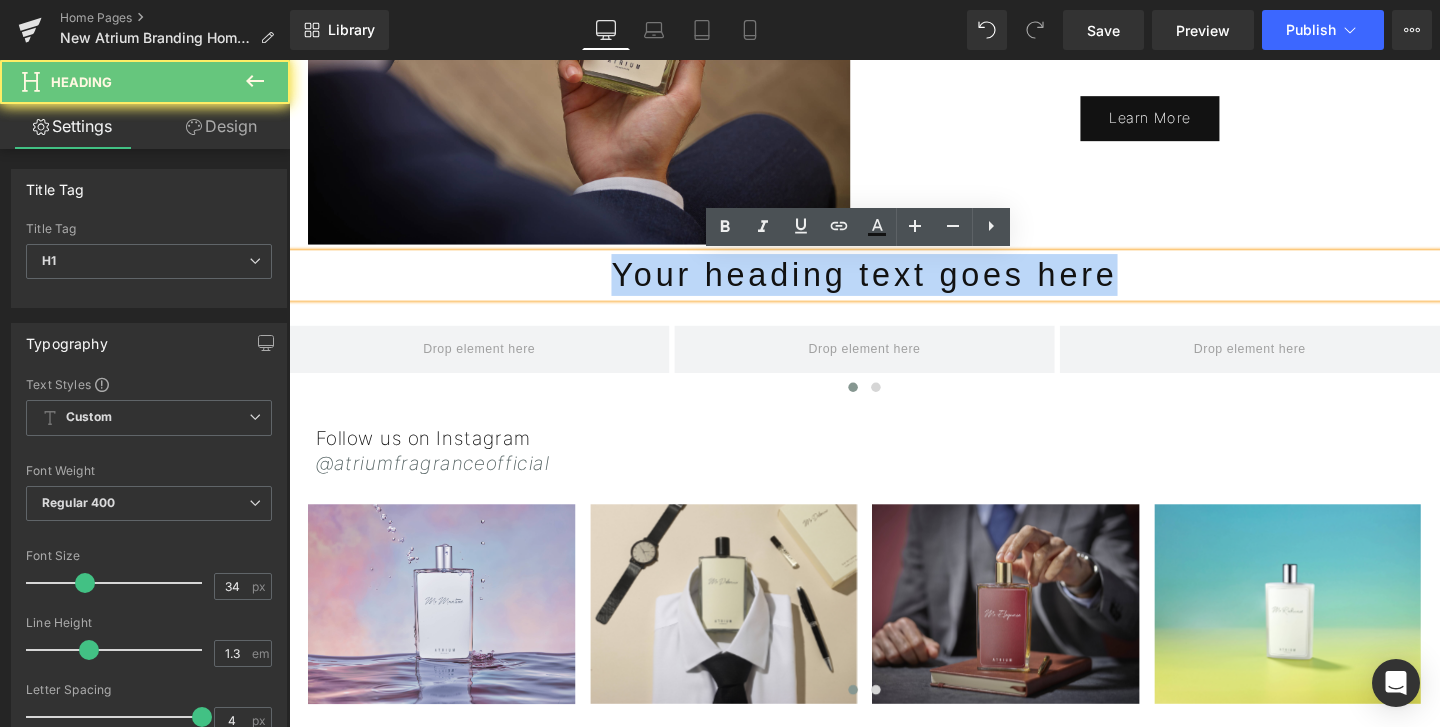 click on "Your heading text goes here" at bounding box center [894, 286] 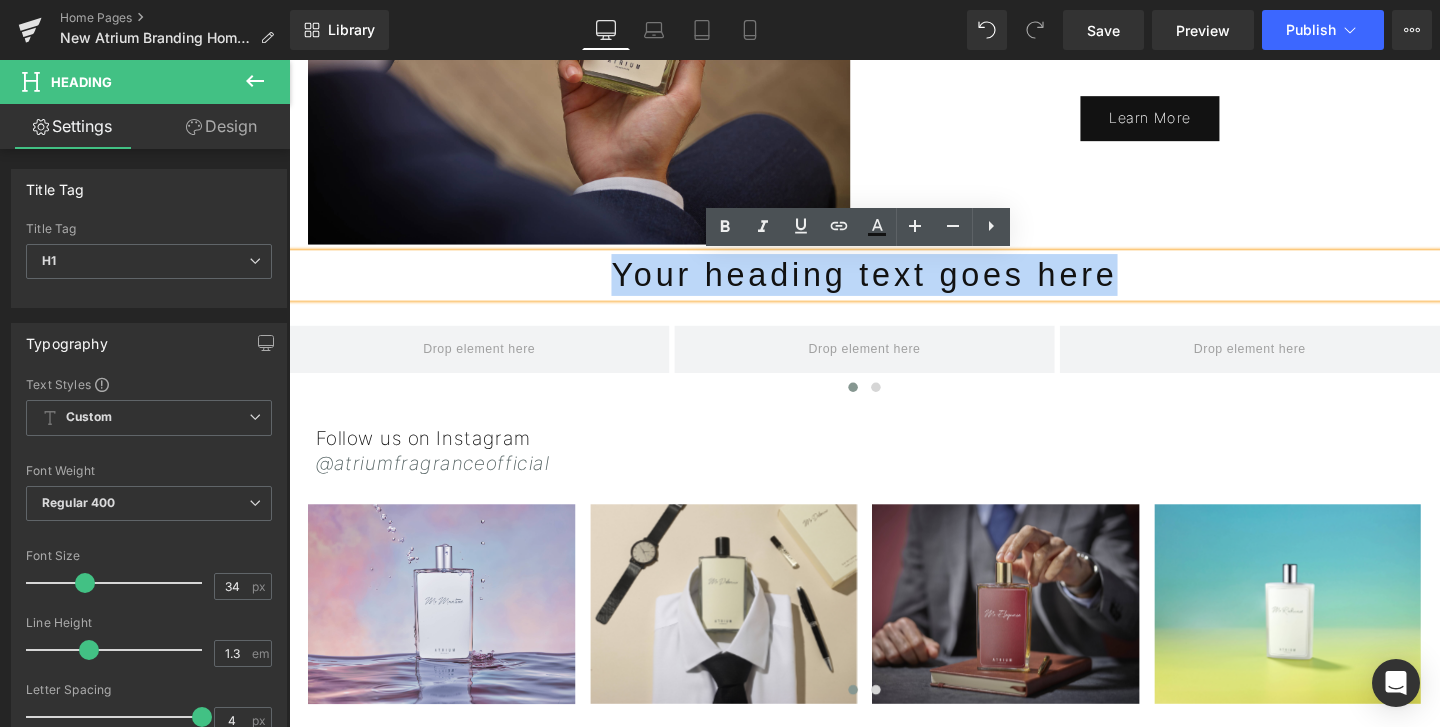 type 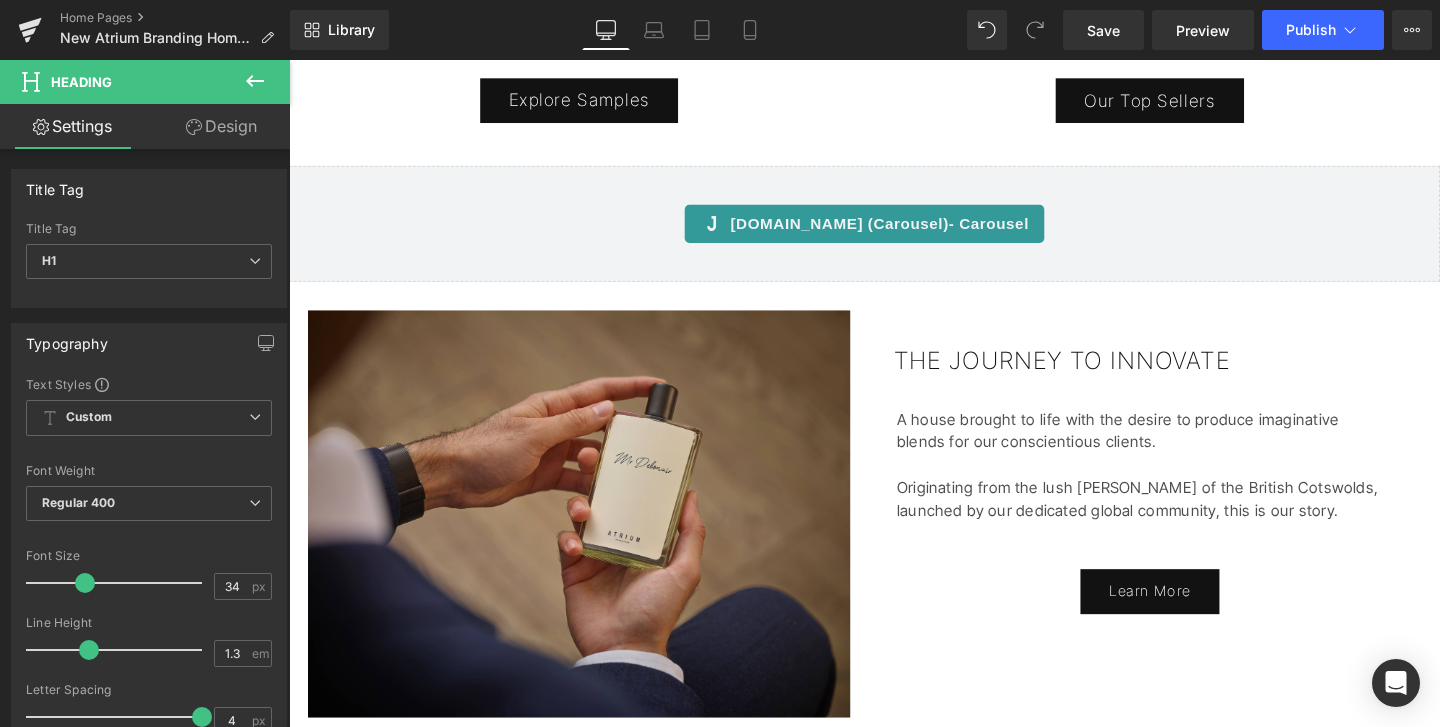 scroll, scrollTop: 1437, scrollLeft: 0, axis: vertical 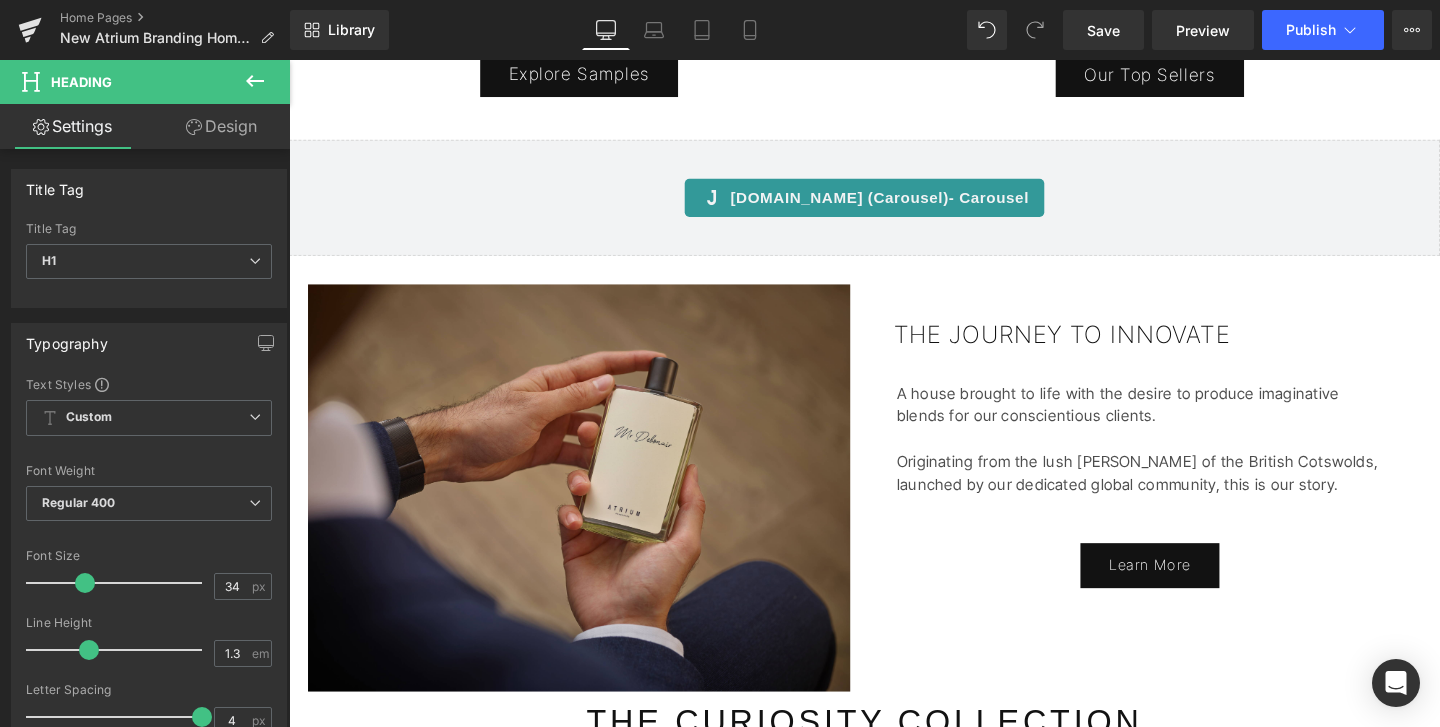click on "THE JOURNEY TO INNOVATE" at bounding box center [1202, 349] 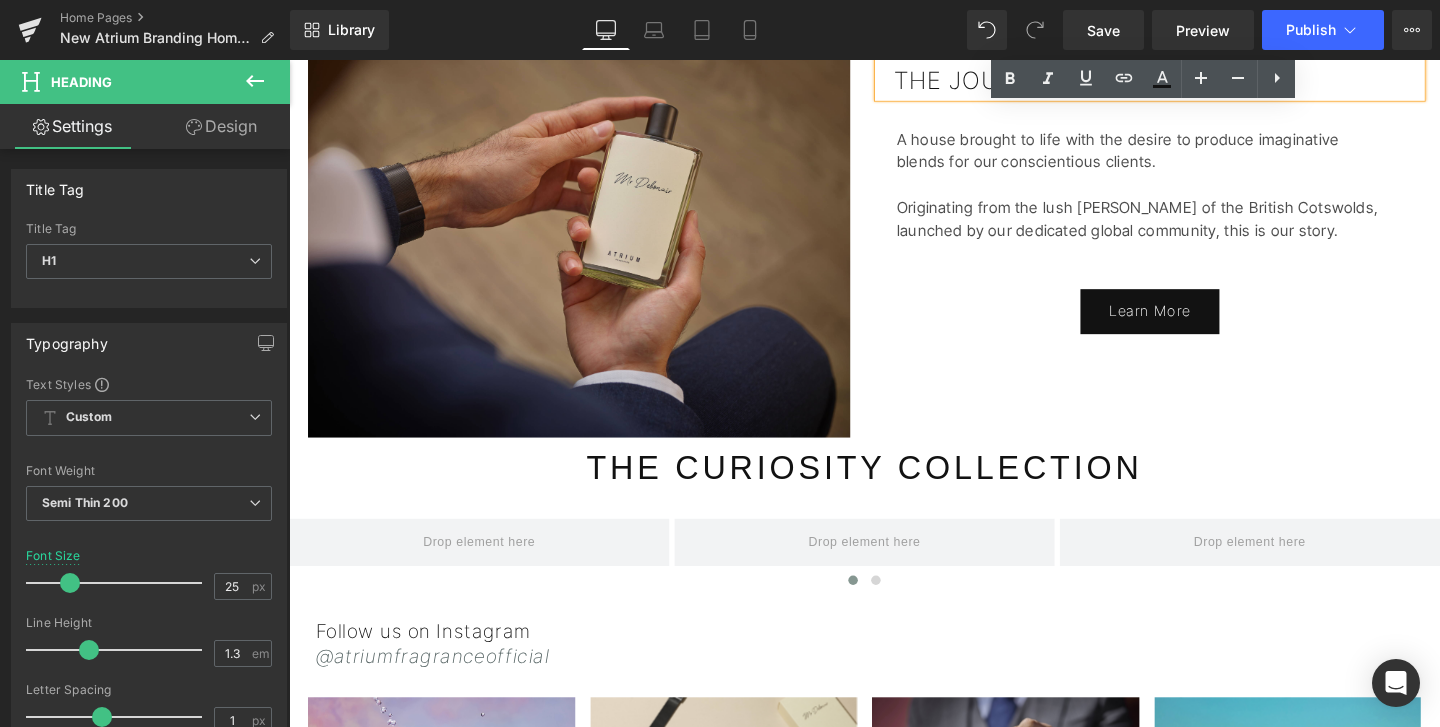 scroll, scrollTop: 1740, scrollLeft: 0, axis: vertical 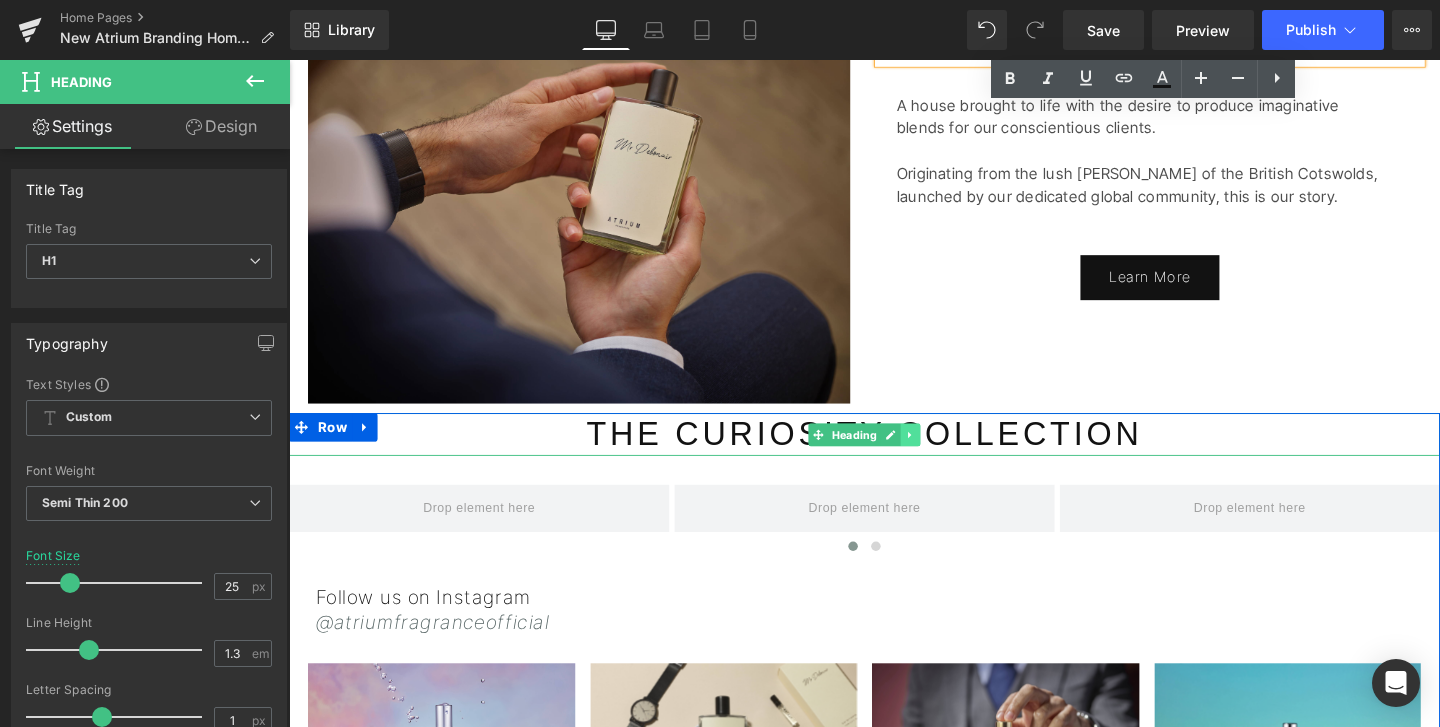 click 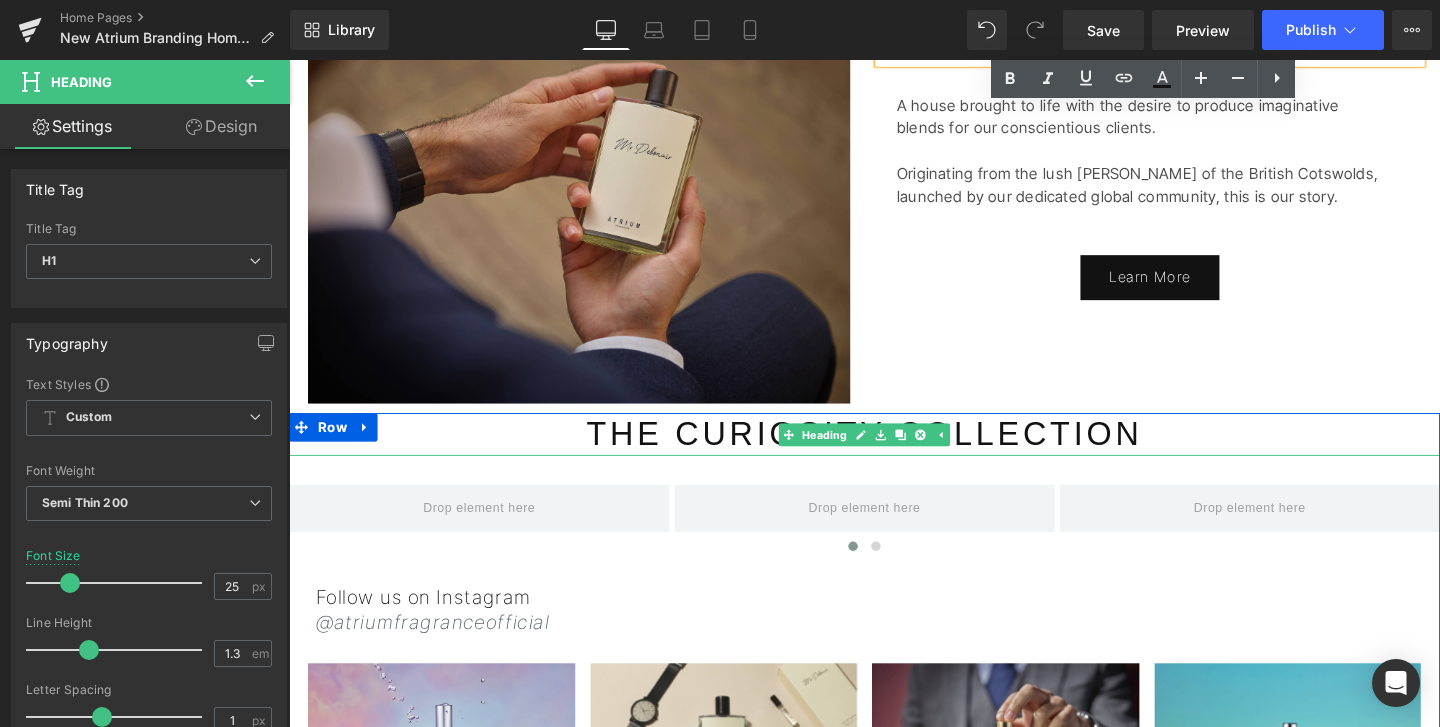 click on "THE CURIOSITY COLLECTION" at bounding box center (894, 453) 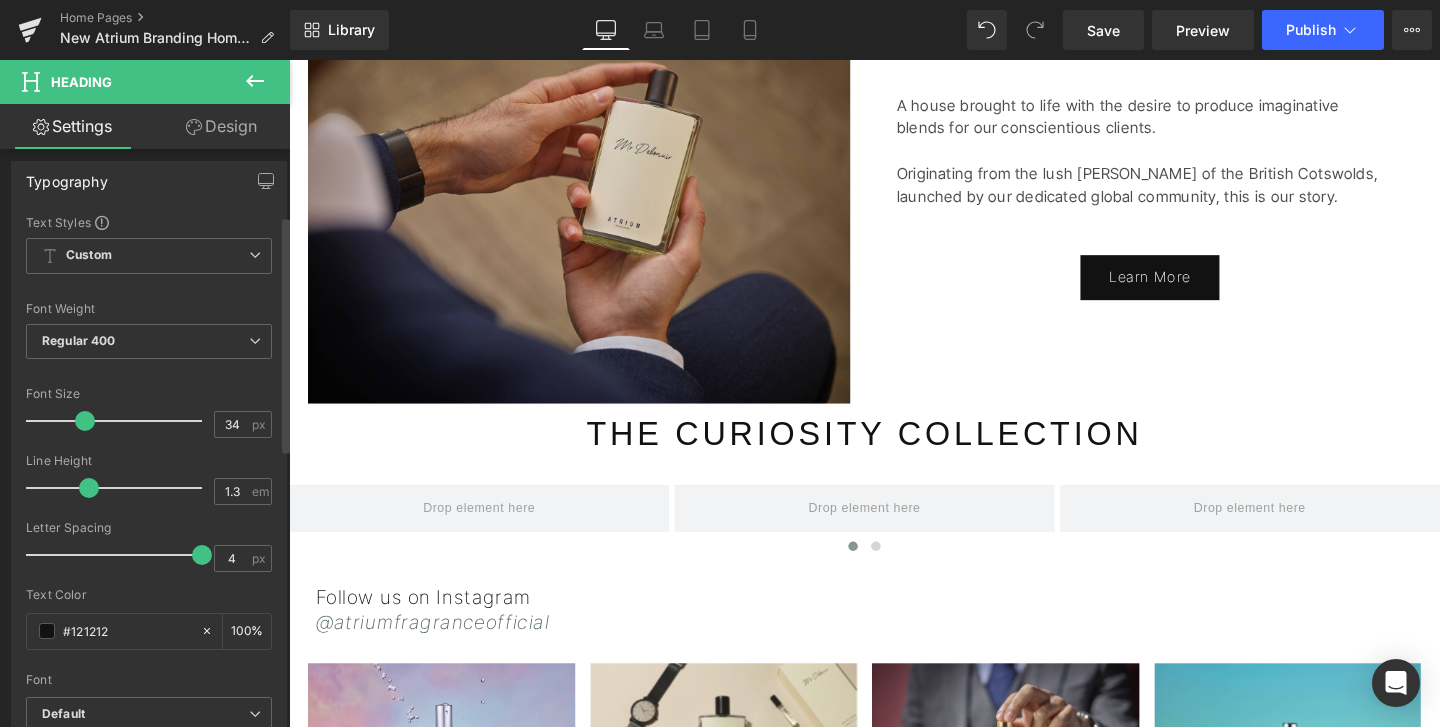 scroll, scrollTop: 173, scrollLeft: 0, axis: vertical 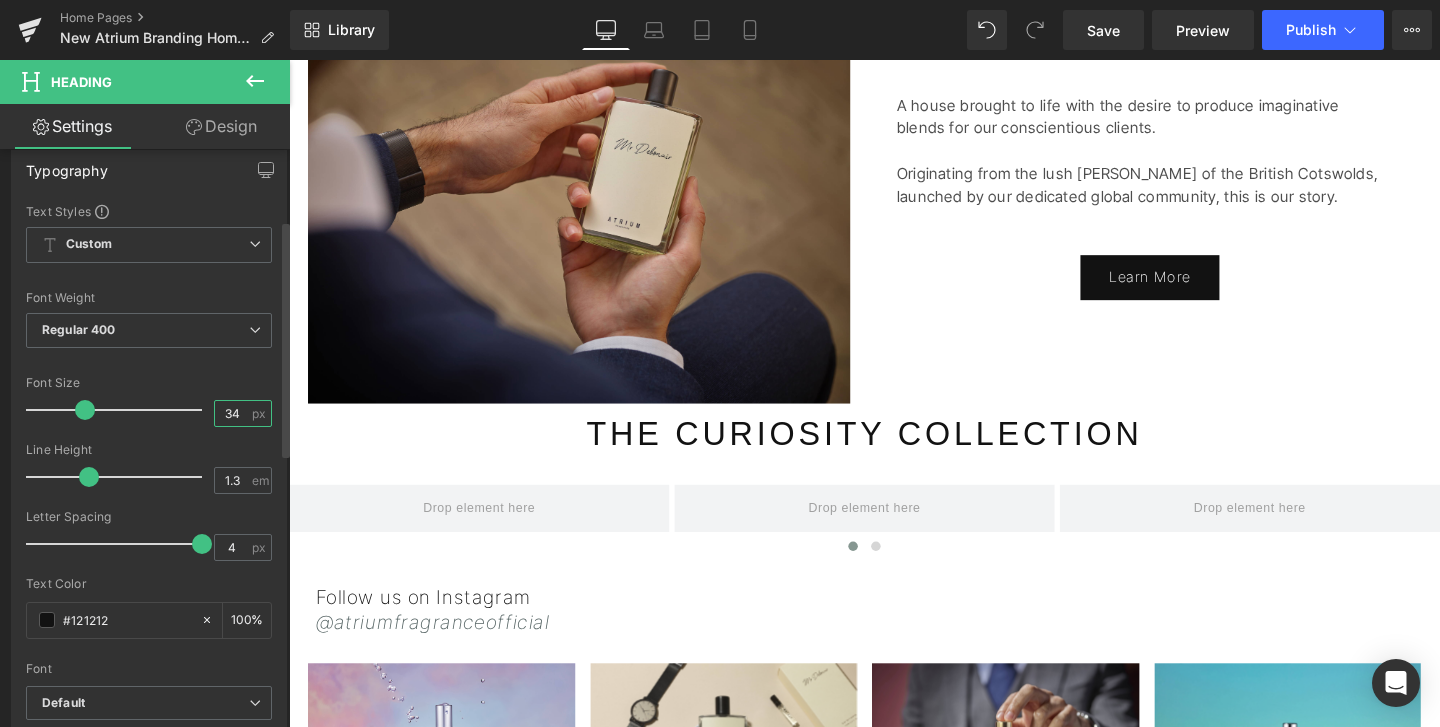 click on "34" at bounding box center (232, 413) 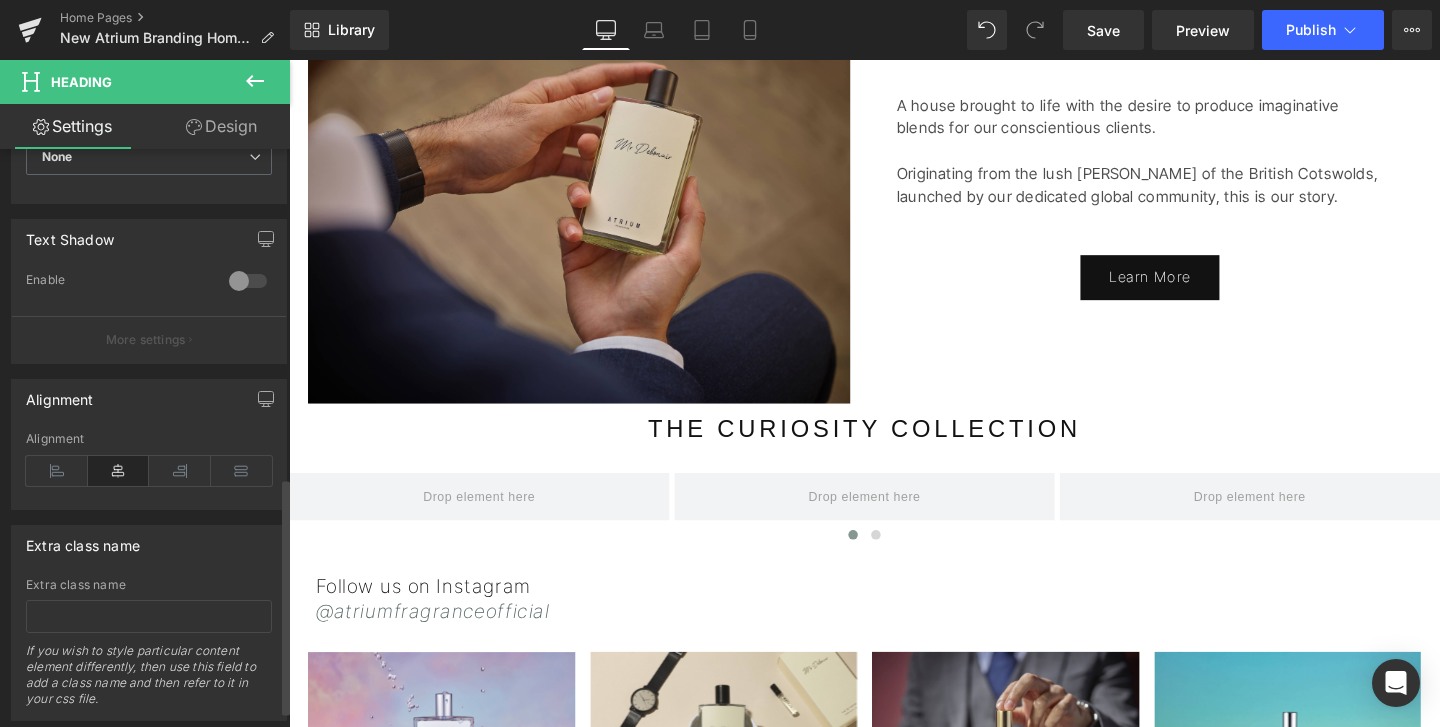 scroll, scrollTop: 801, scrollLeft: 0, axis: vertical 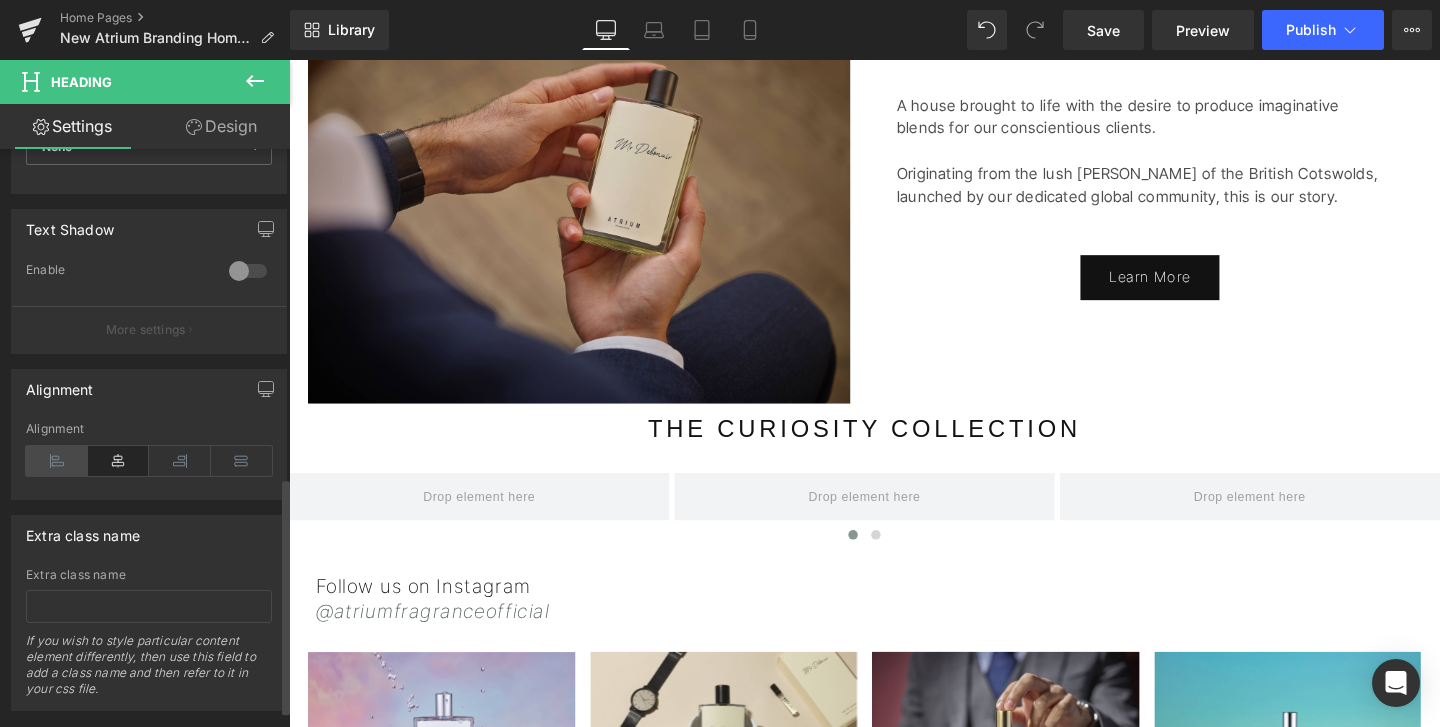 type on "24" 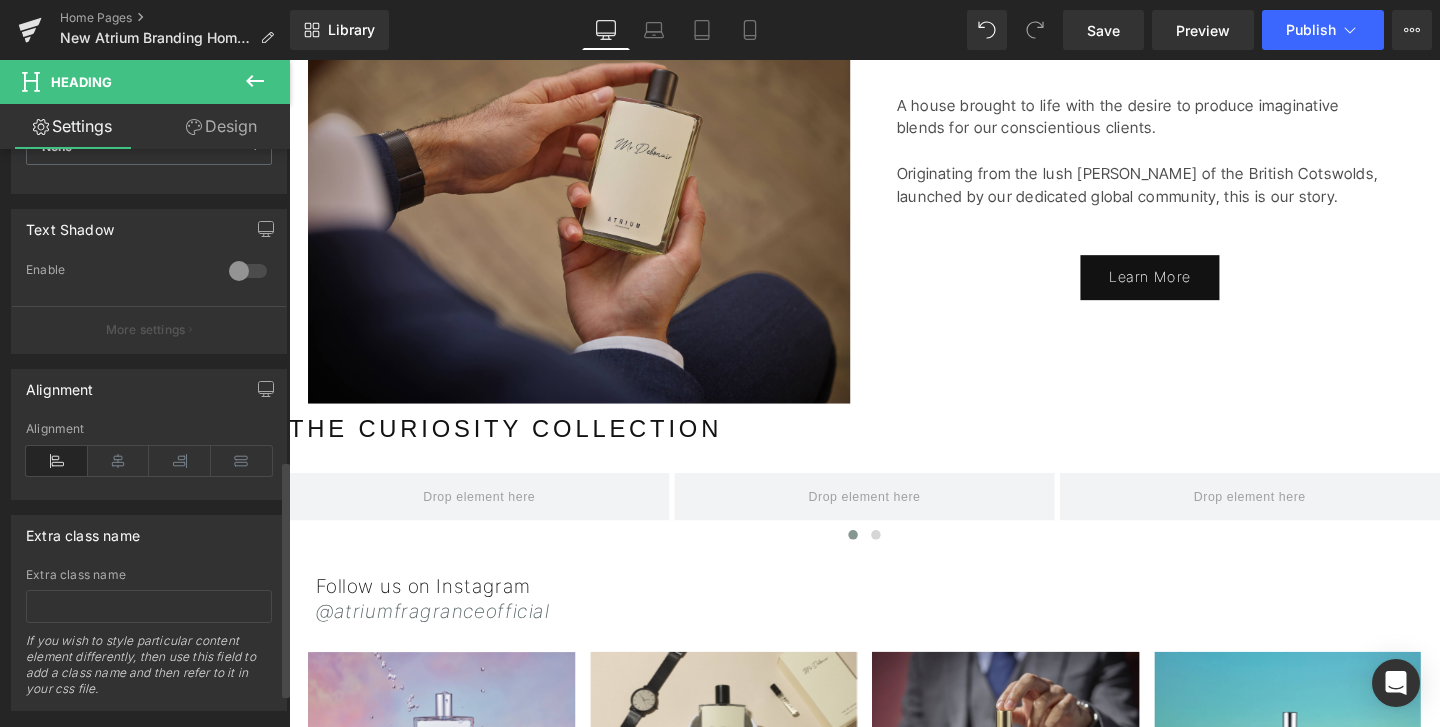 scroll, scrollTop: 750, scrollLeft: 0, axis: vertical 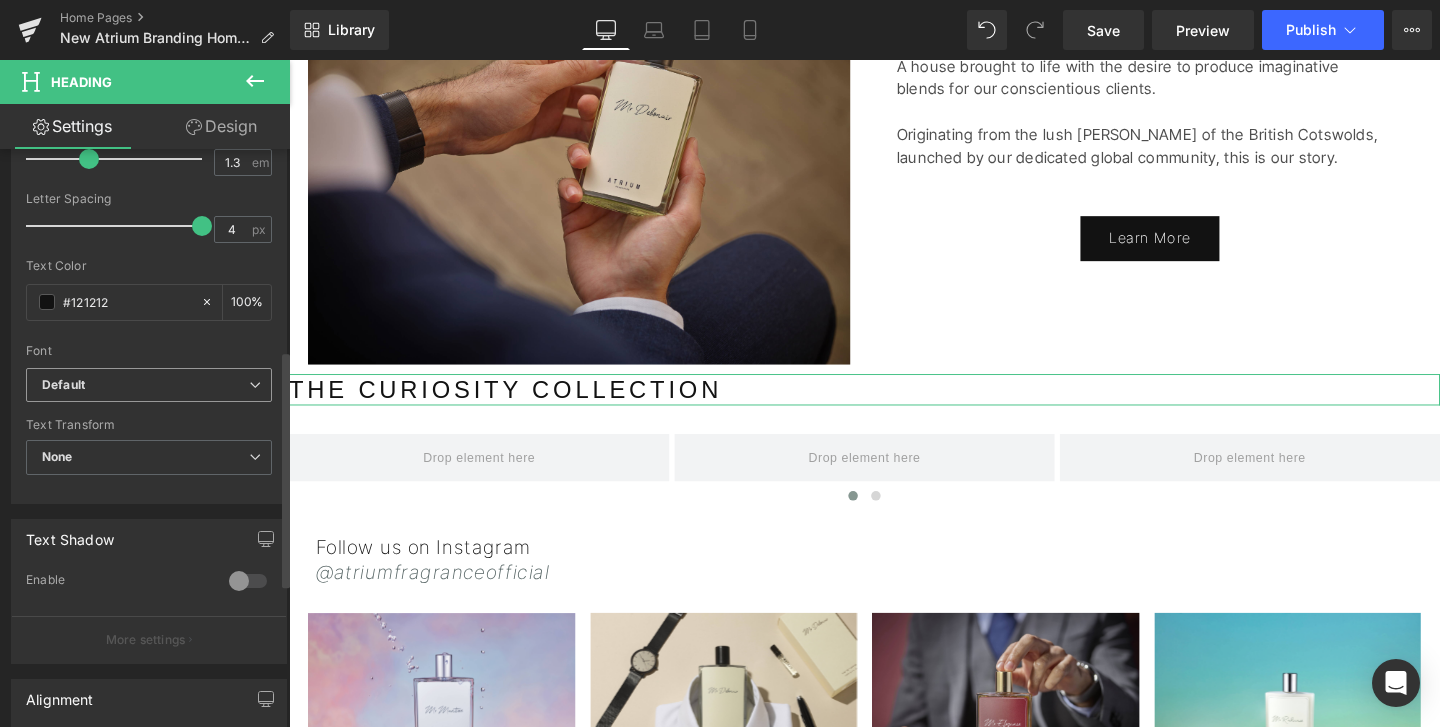 click on "Default" at bounding box center [145, 385] 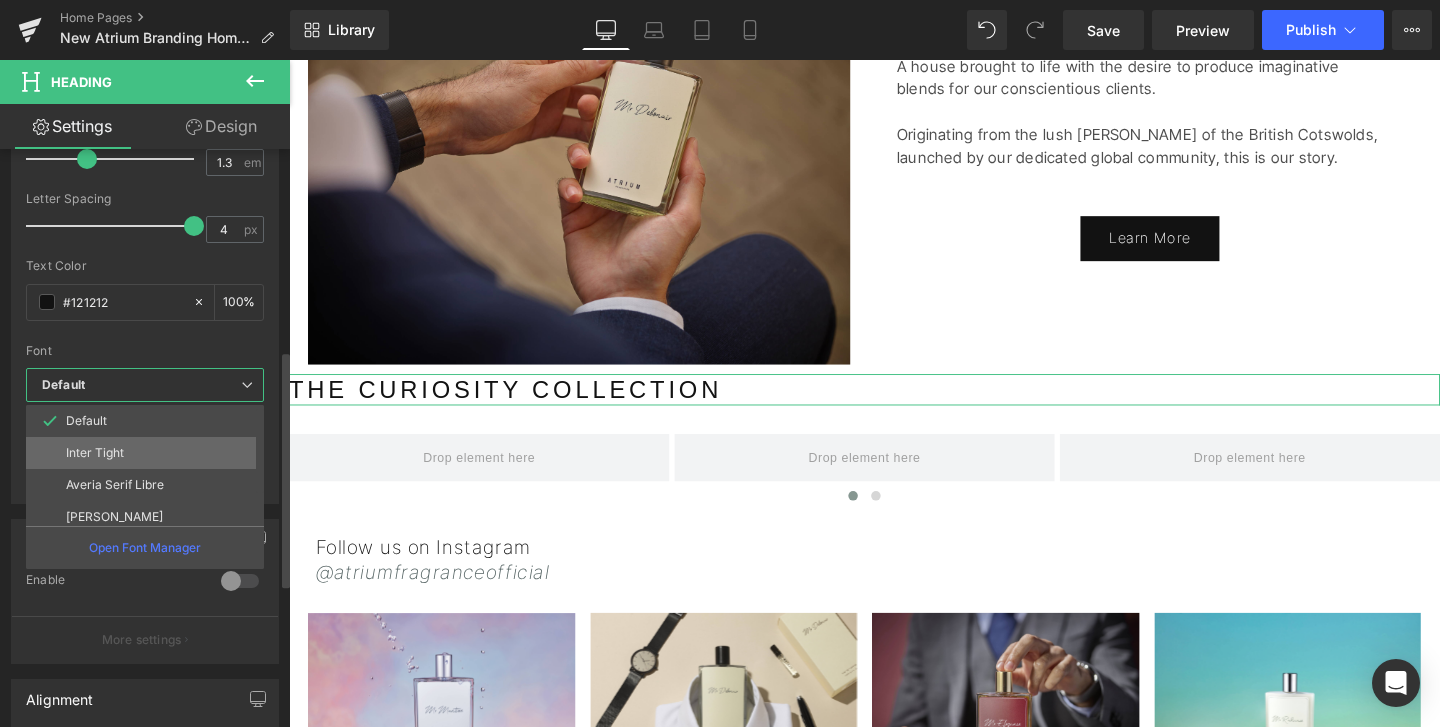 click on "Inter Tight" at bounding box center [149, 453] 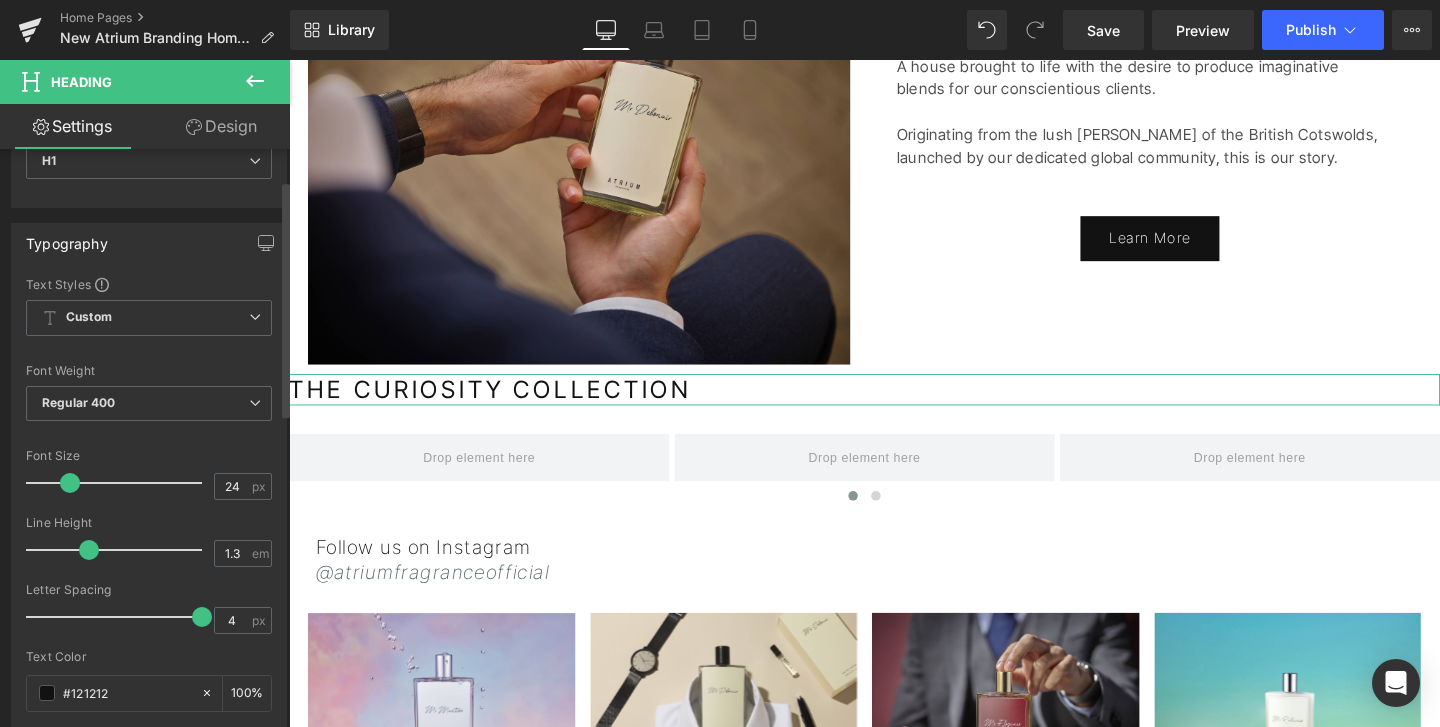 scroll, scrollTop: 95, scrollLeft: 0, axis: vertical 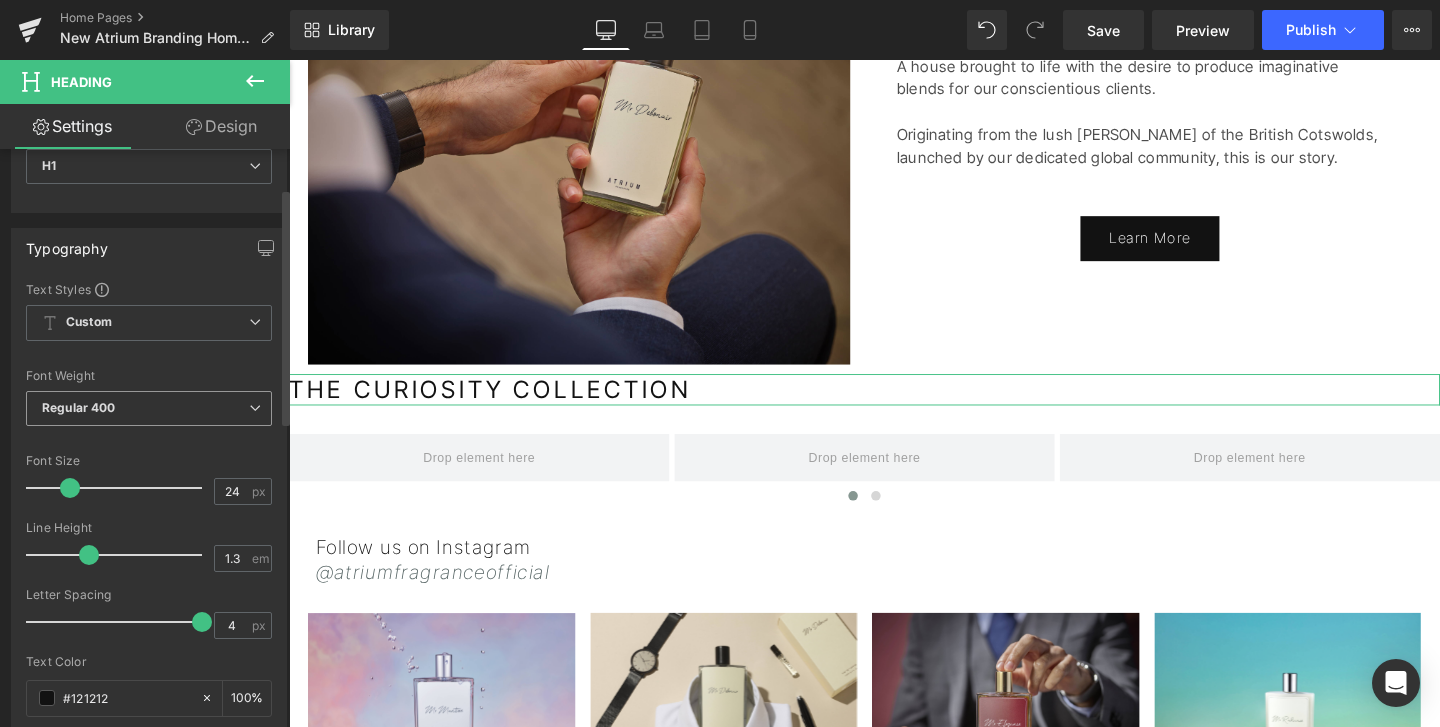 click on "Regular 400" at bounding box center (79, 407) 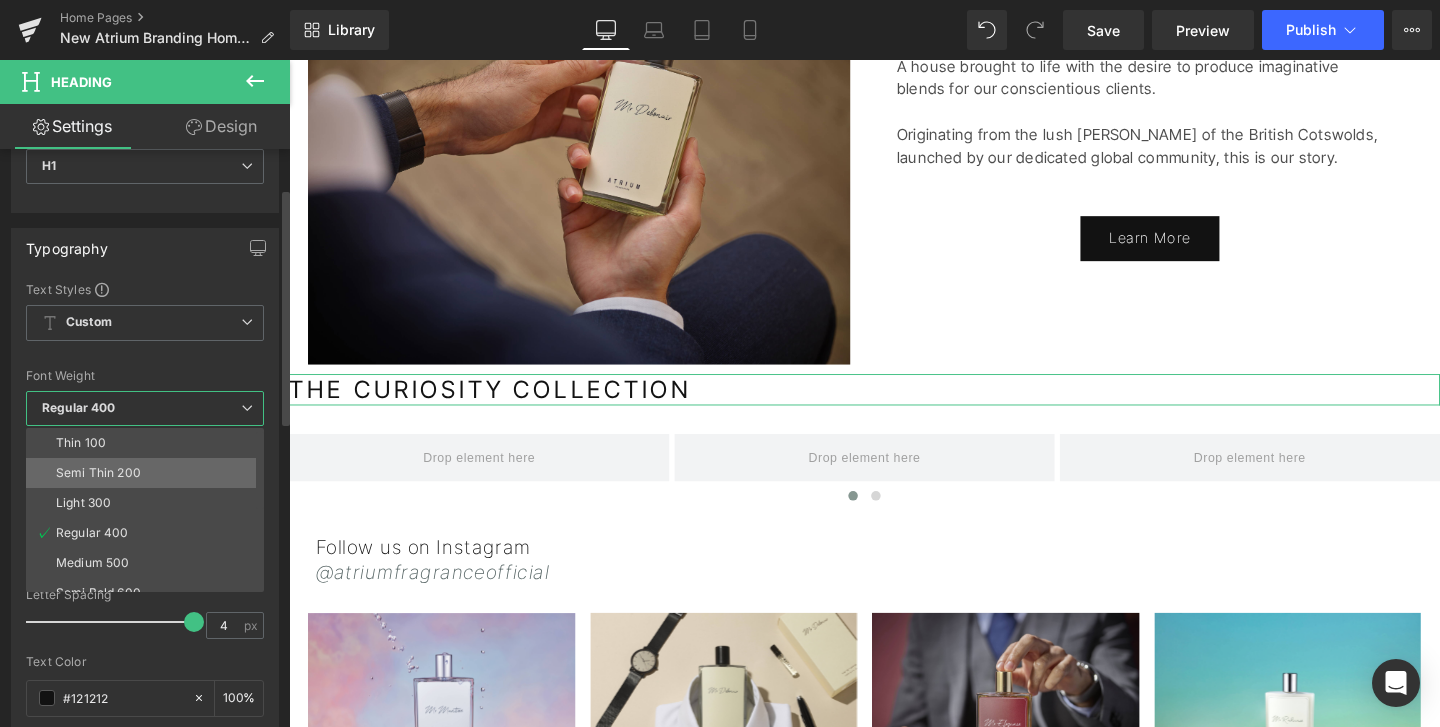 click on "Semi Thin 200" at bounding box center (98, 473) 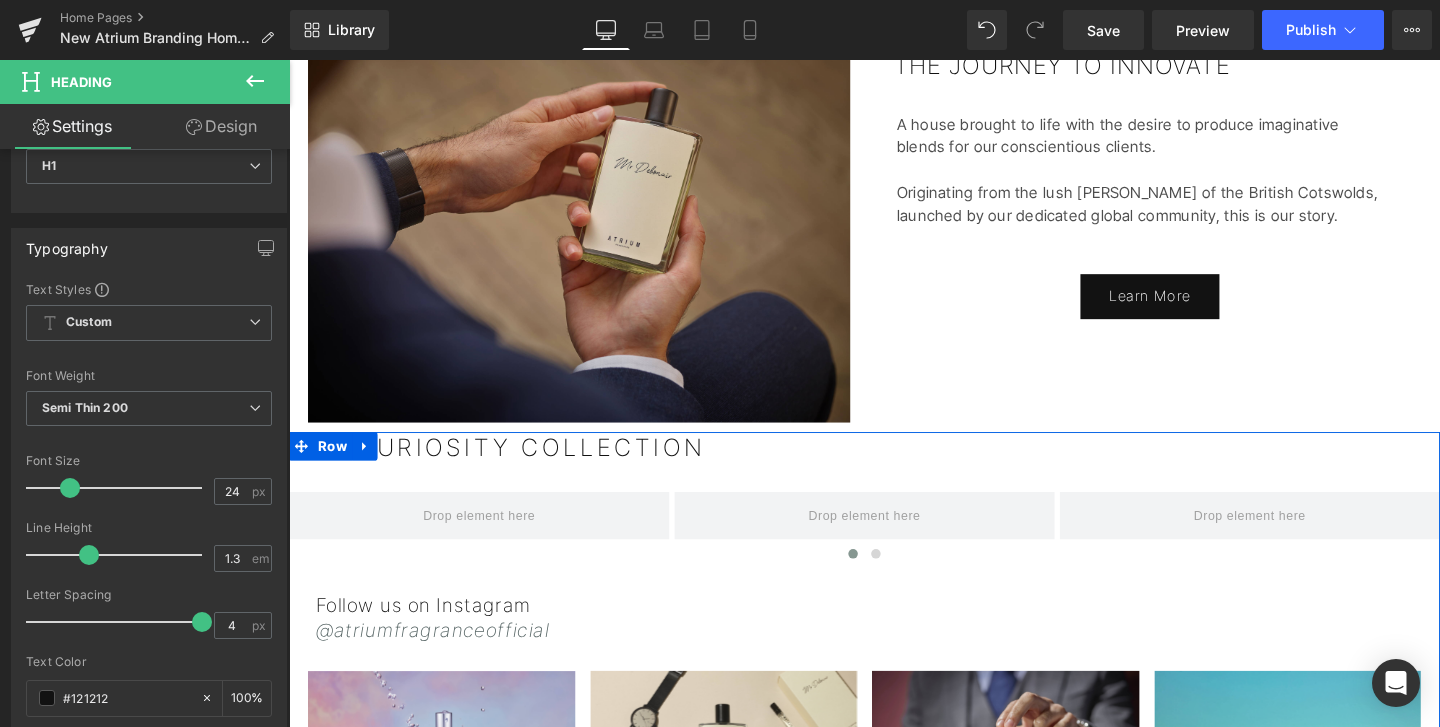 scroll, scrollTop: 1752, scrollLeft: 0, axis: vertical 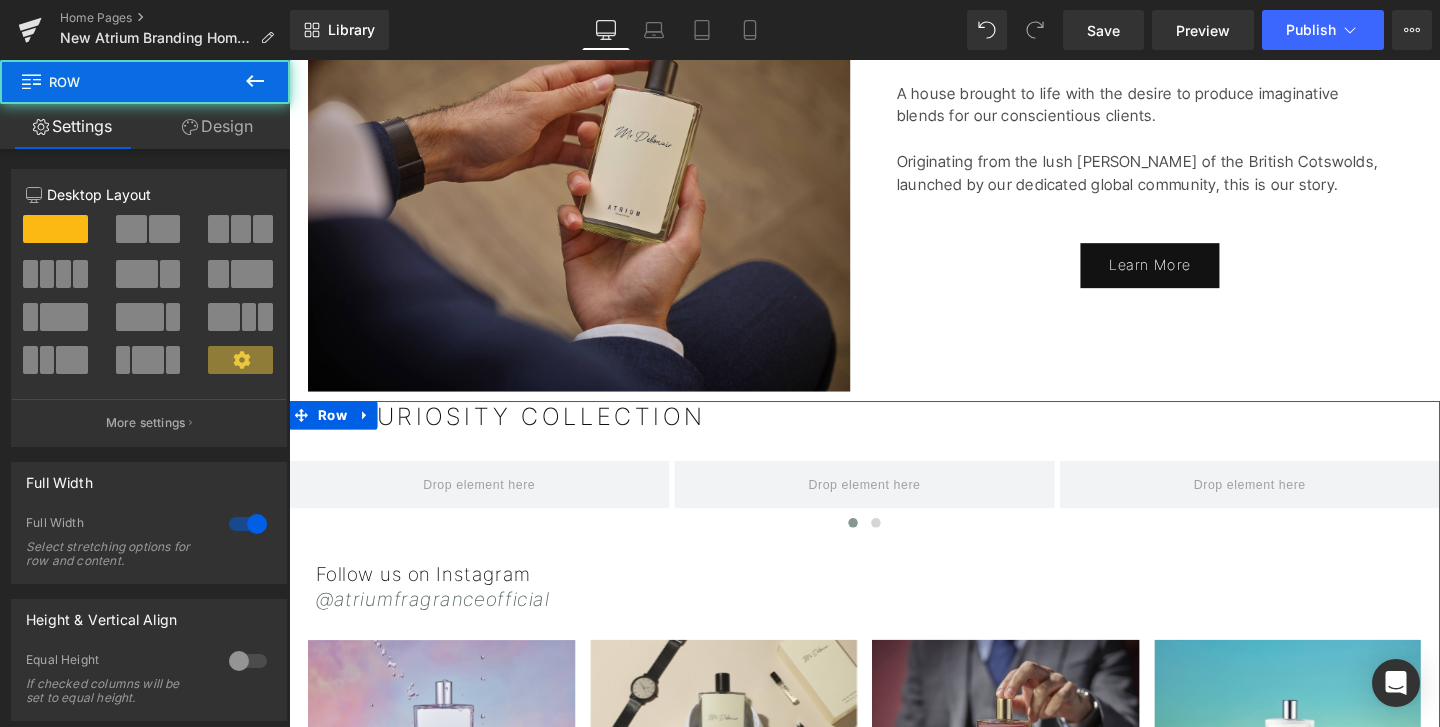 click on "THE CURIOSITY COLLECTION
Heading
‹ ›
Carousel         Follow us on Instagram  @atriumfragranceofficial Heading
Image
Image" at bounding box center (894, 685) 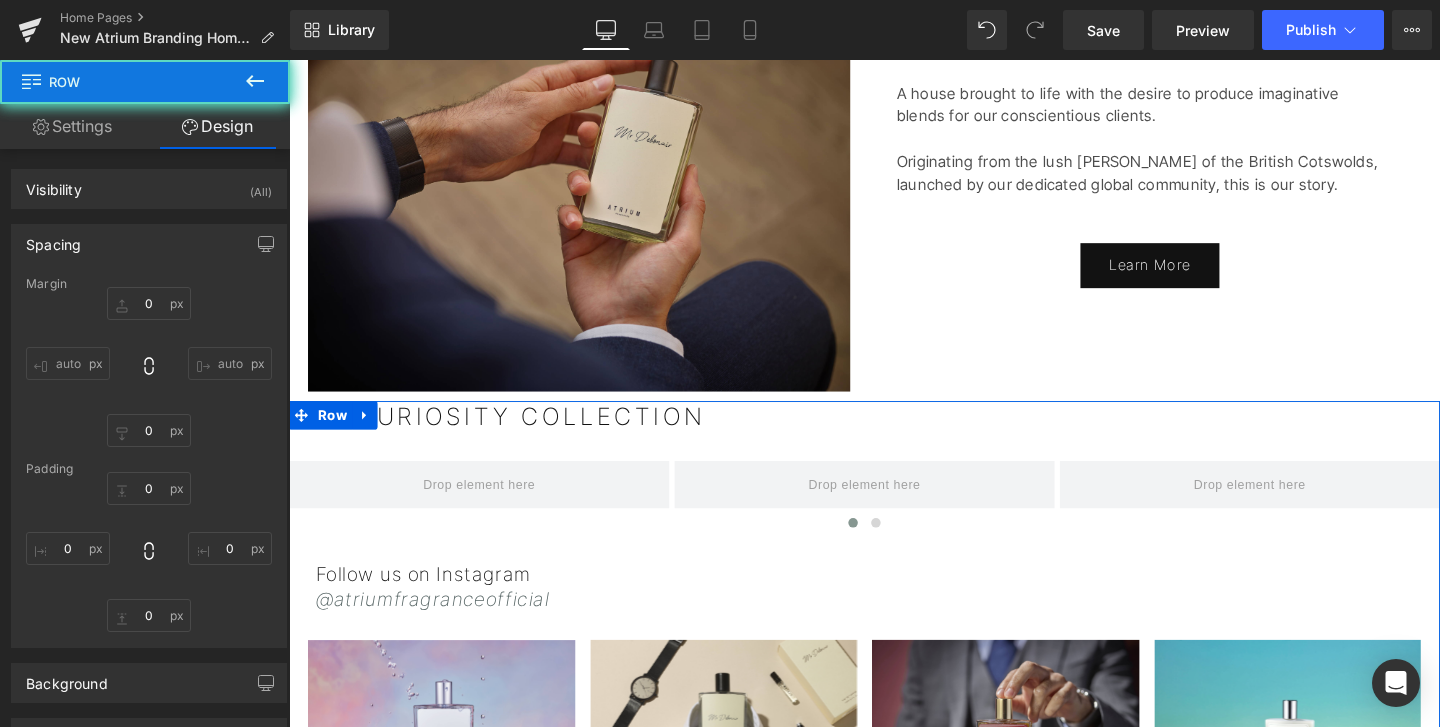 type on "0" 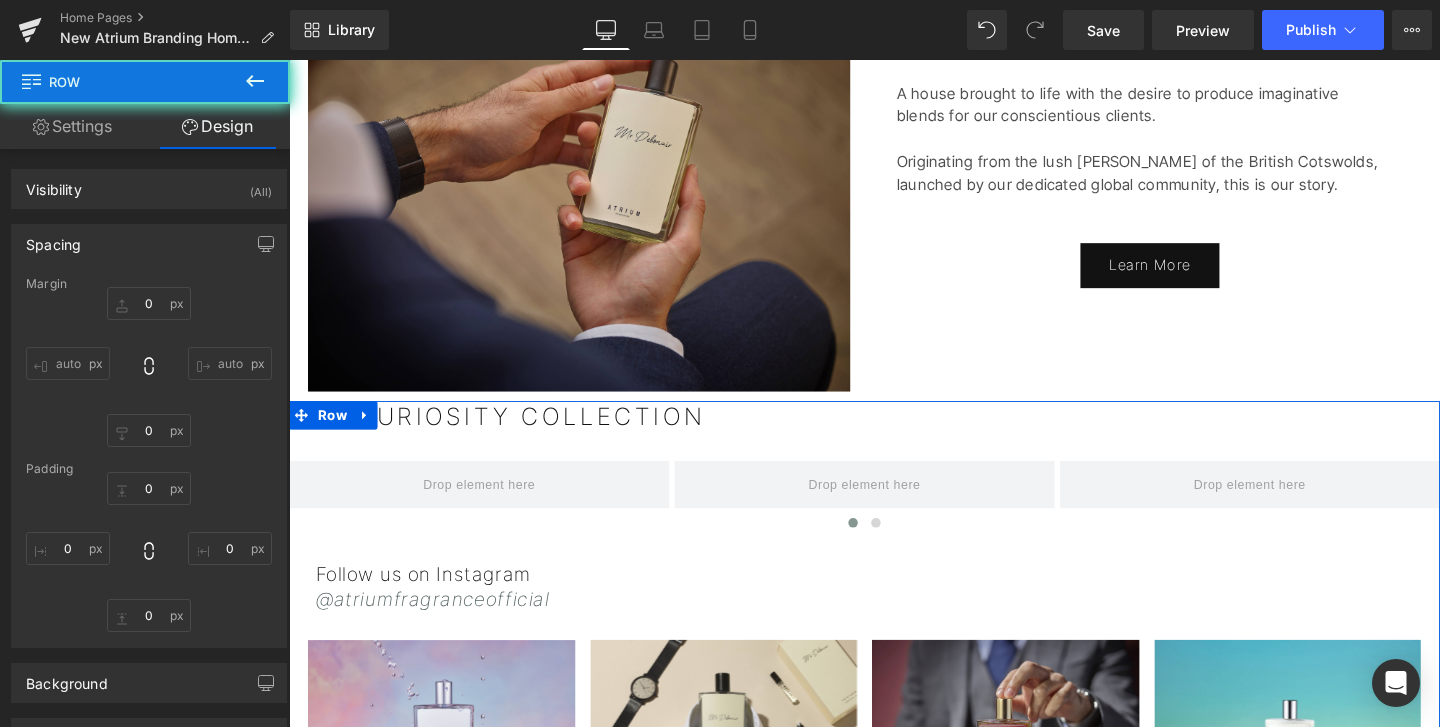 type on "0" 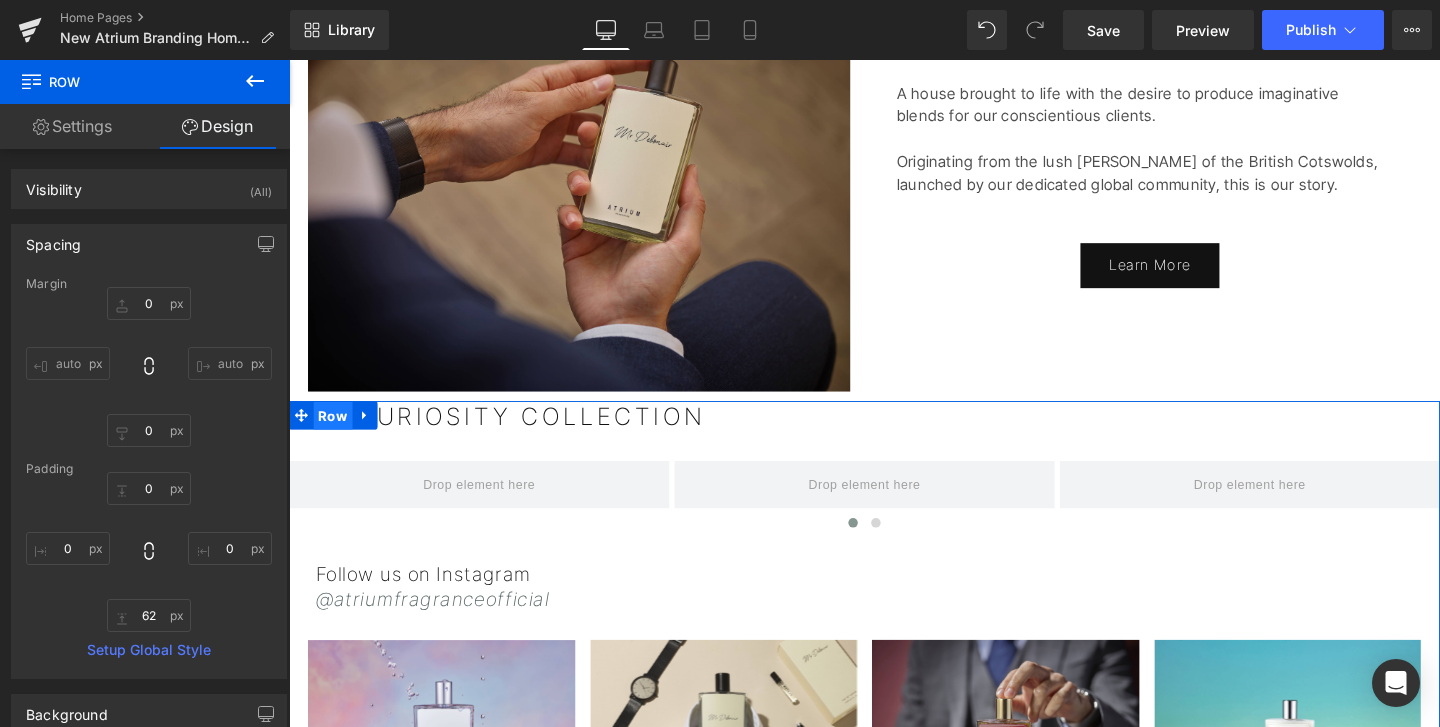 click on "Row" at bounding box center (335, 435) 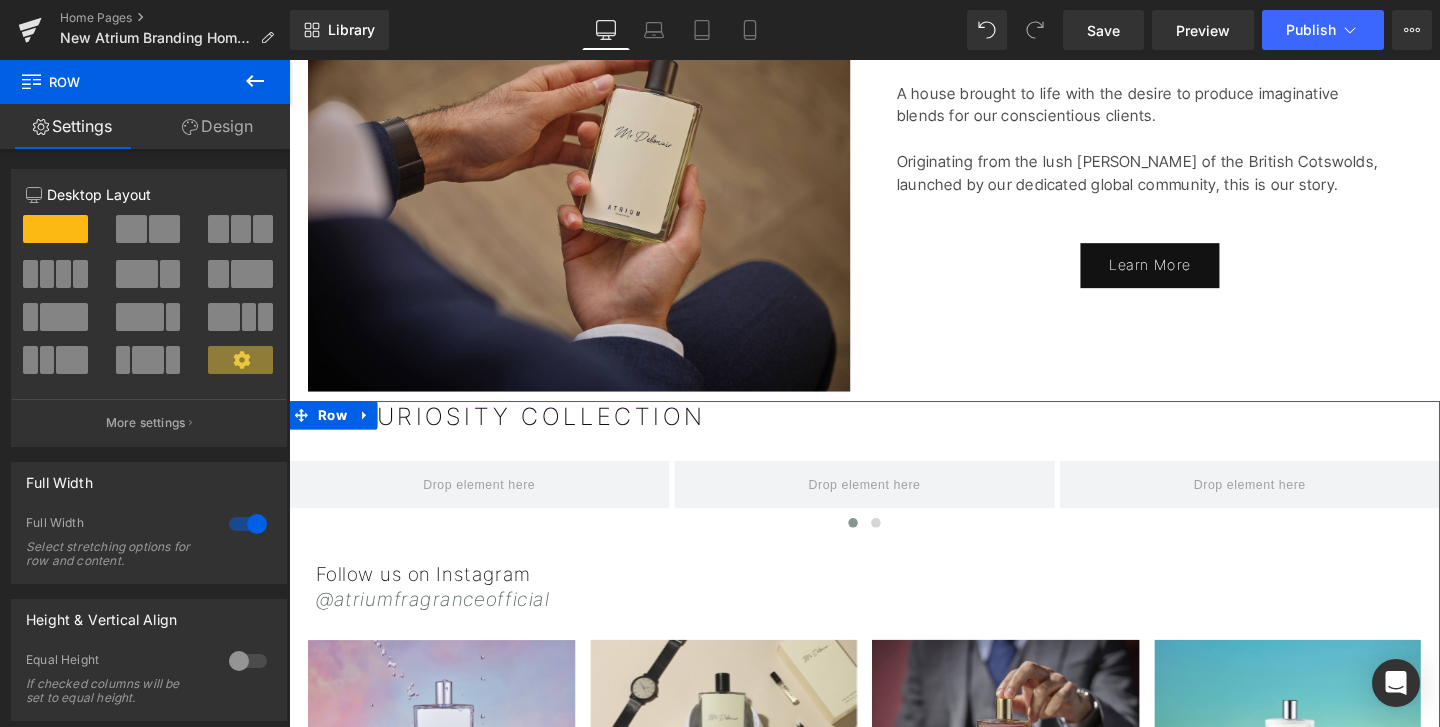 click on "Design" at bounding box center [217, 126] 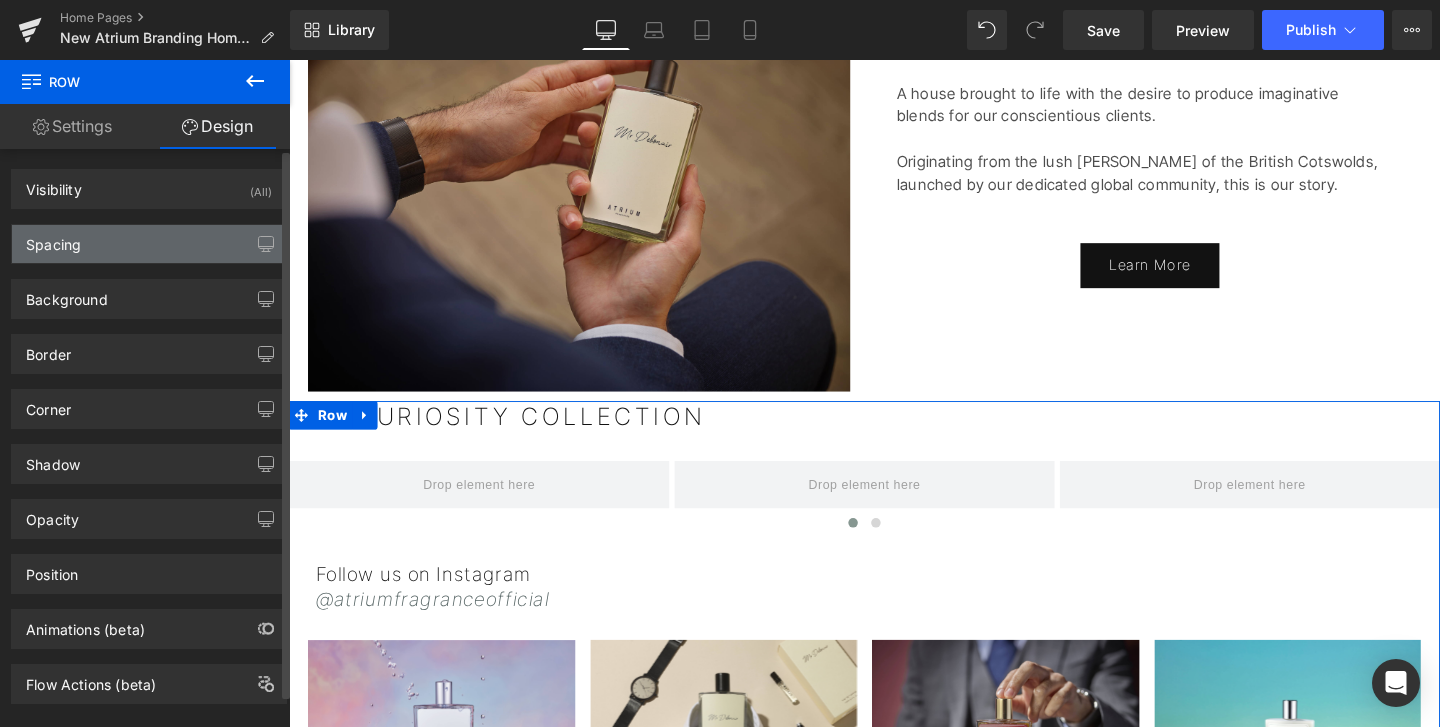 click on "Spacing" at bounding box center (149, 244) 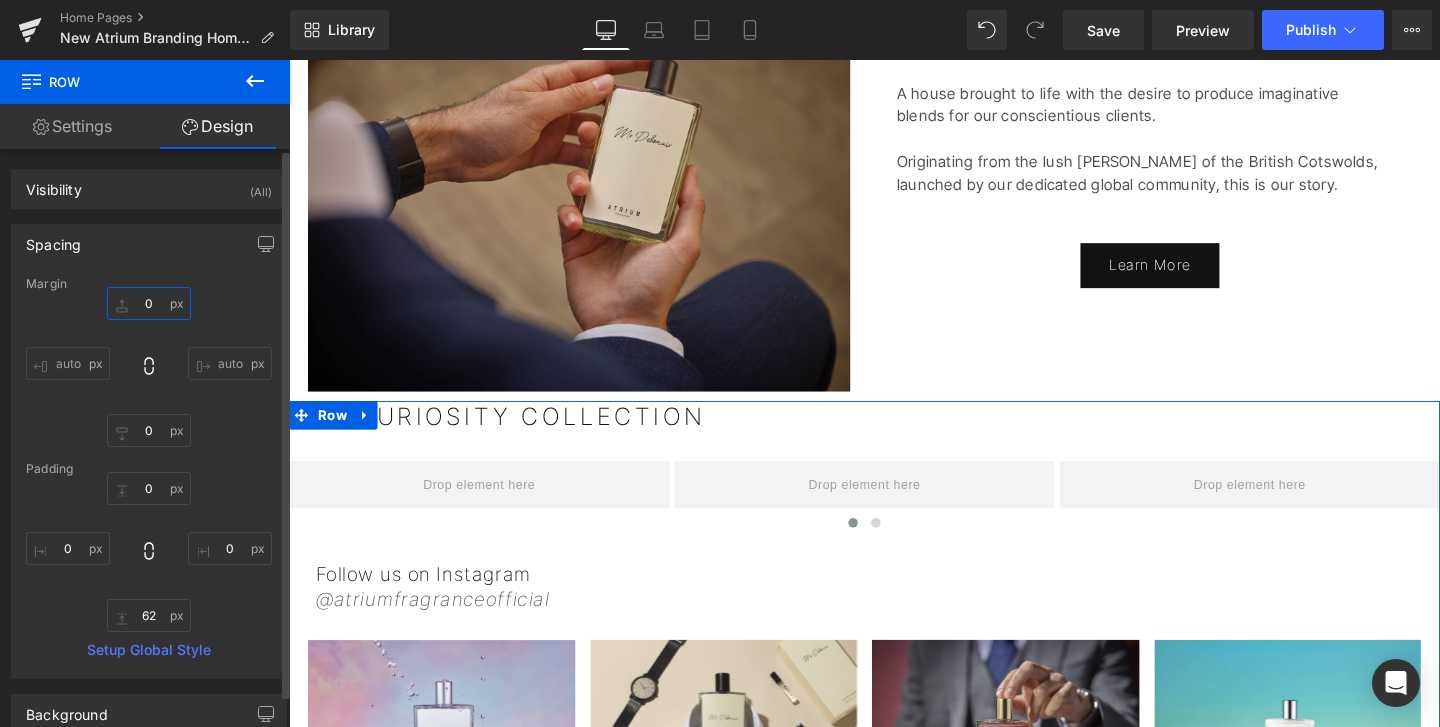 click on "0" at bounding box center (149, 303) 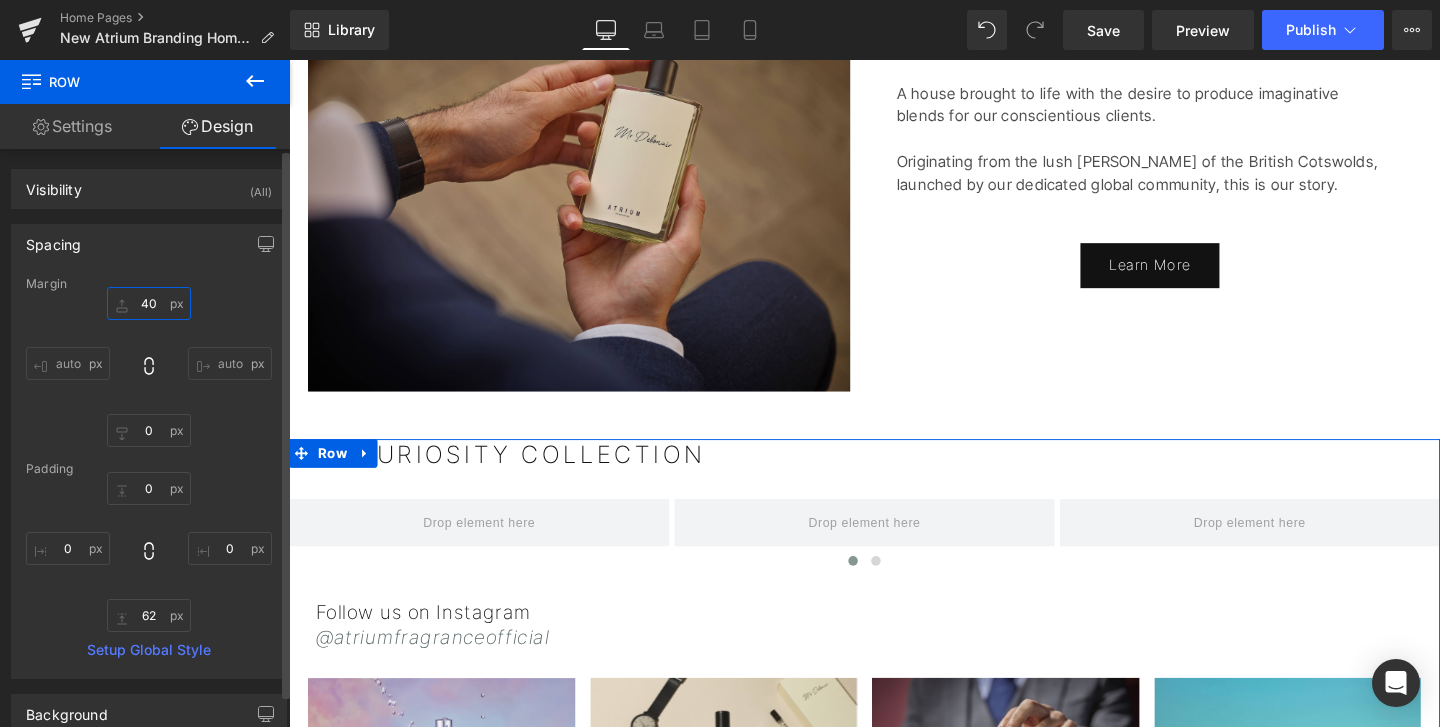 type on "4" 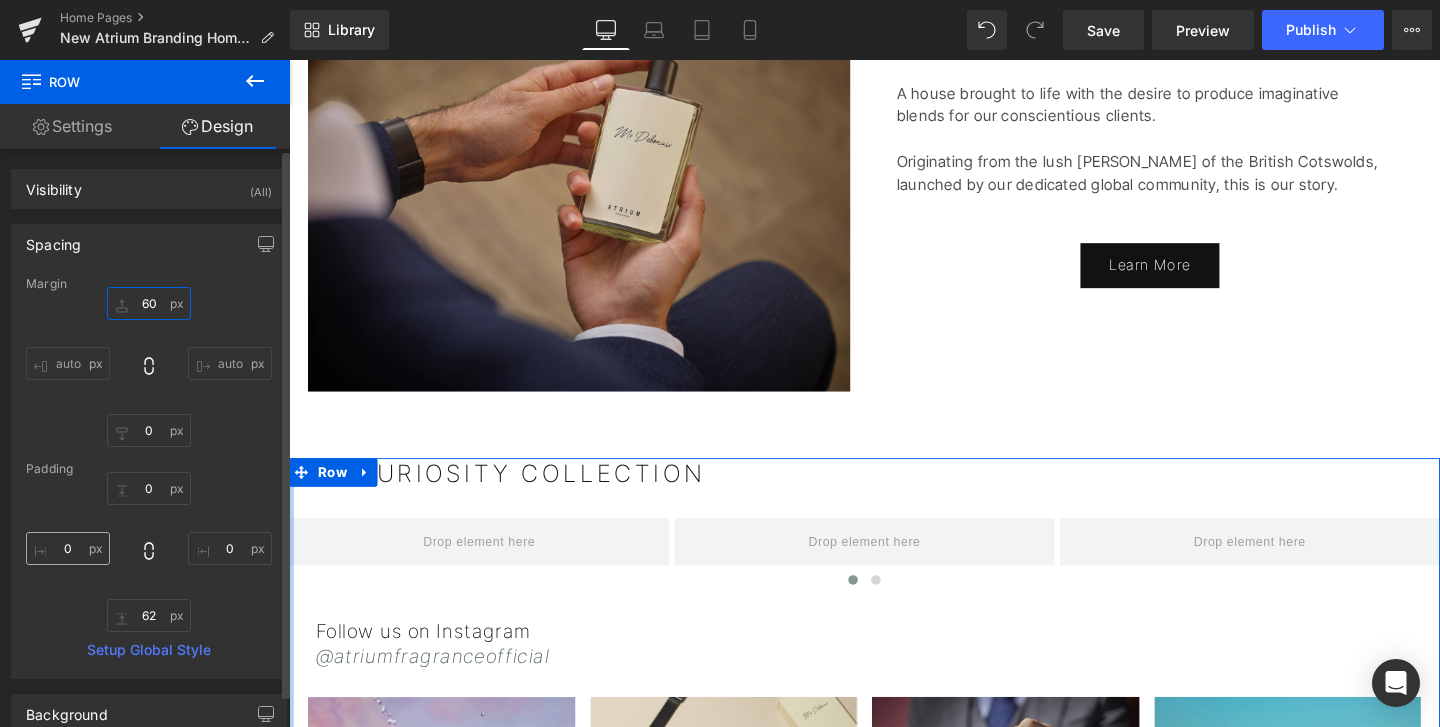 type on "60" 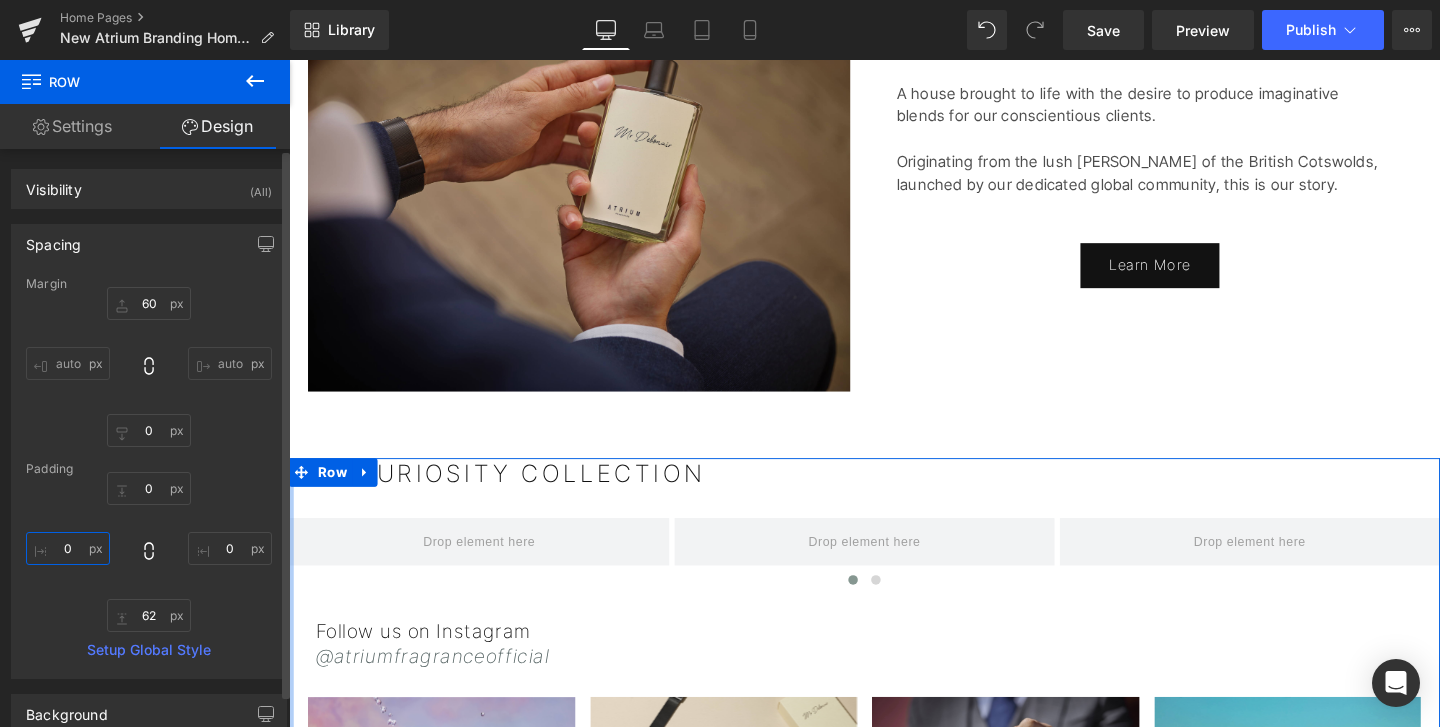 click on "0" at bounding box center [68, 548] 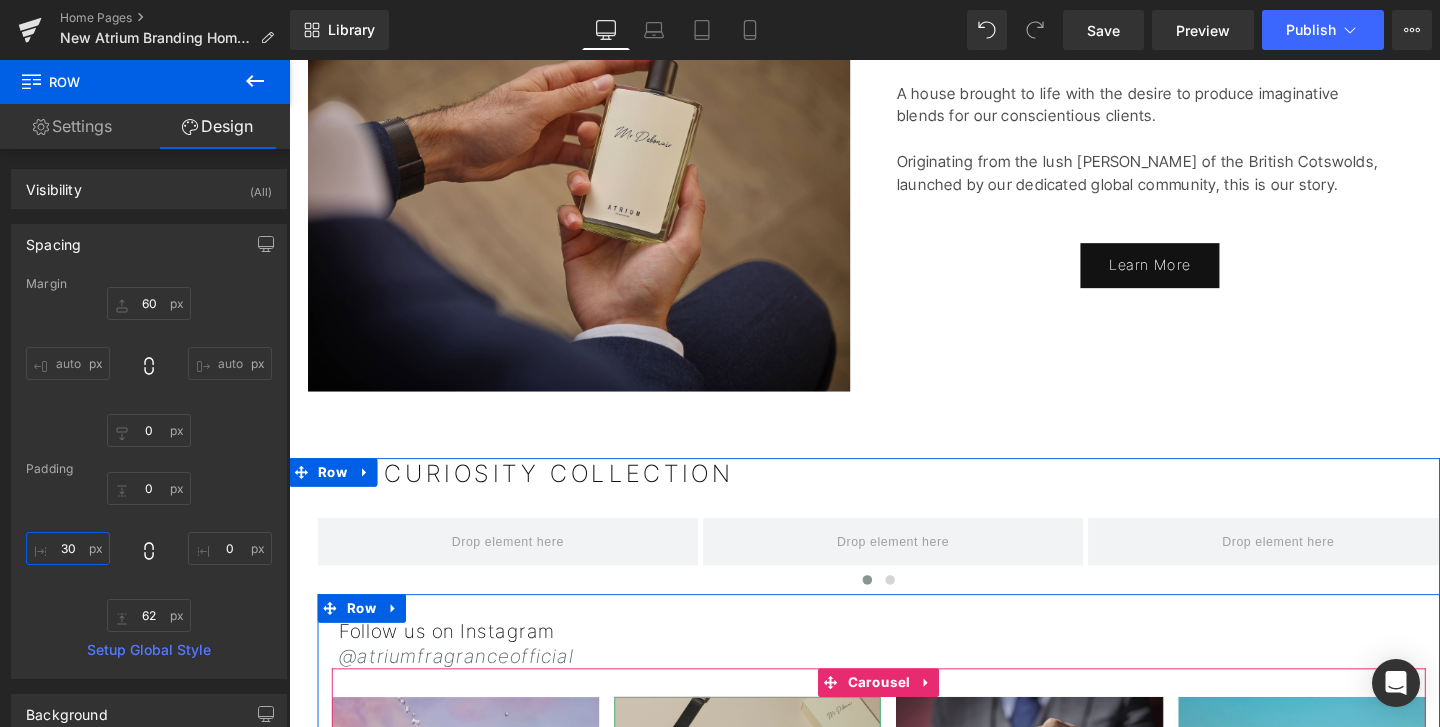 type on "3" 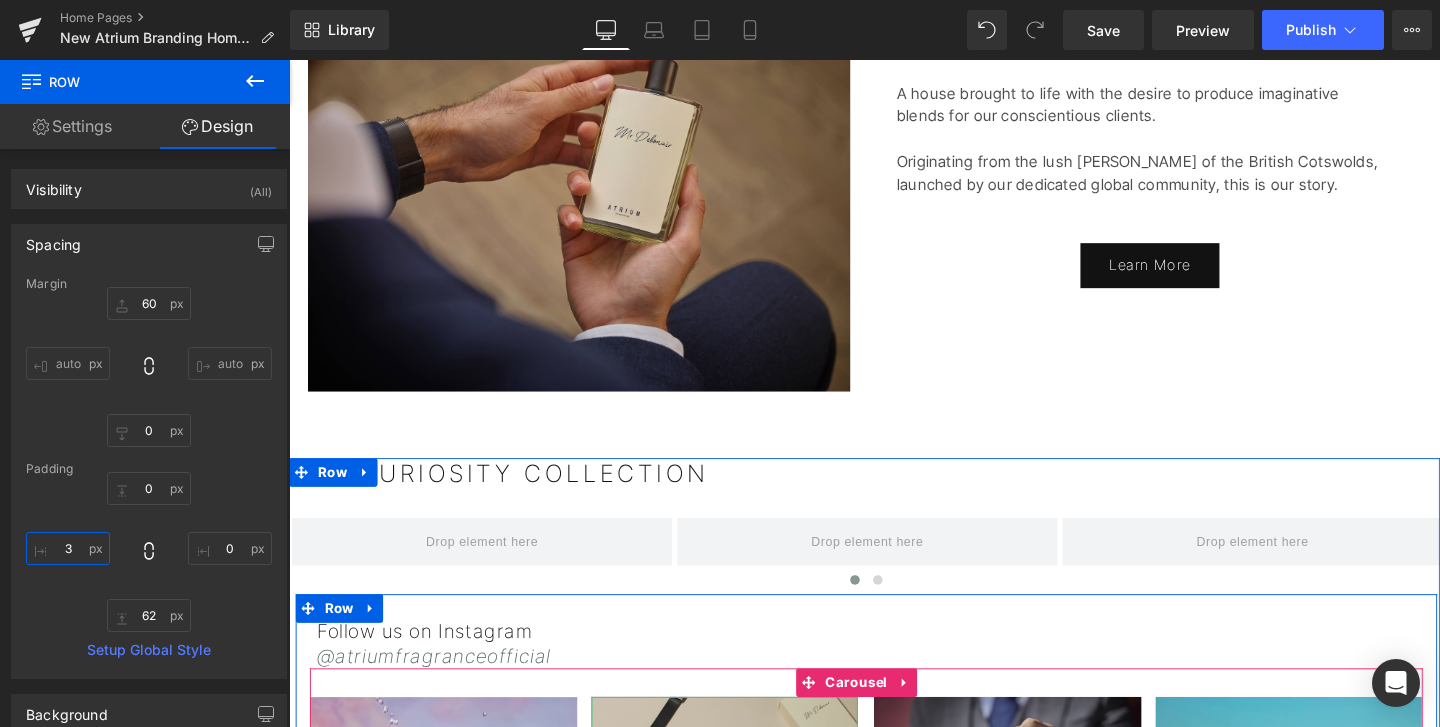 type 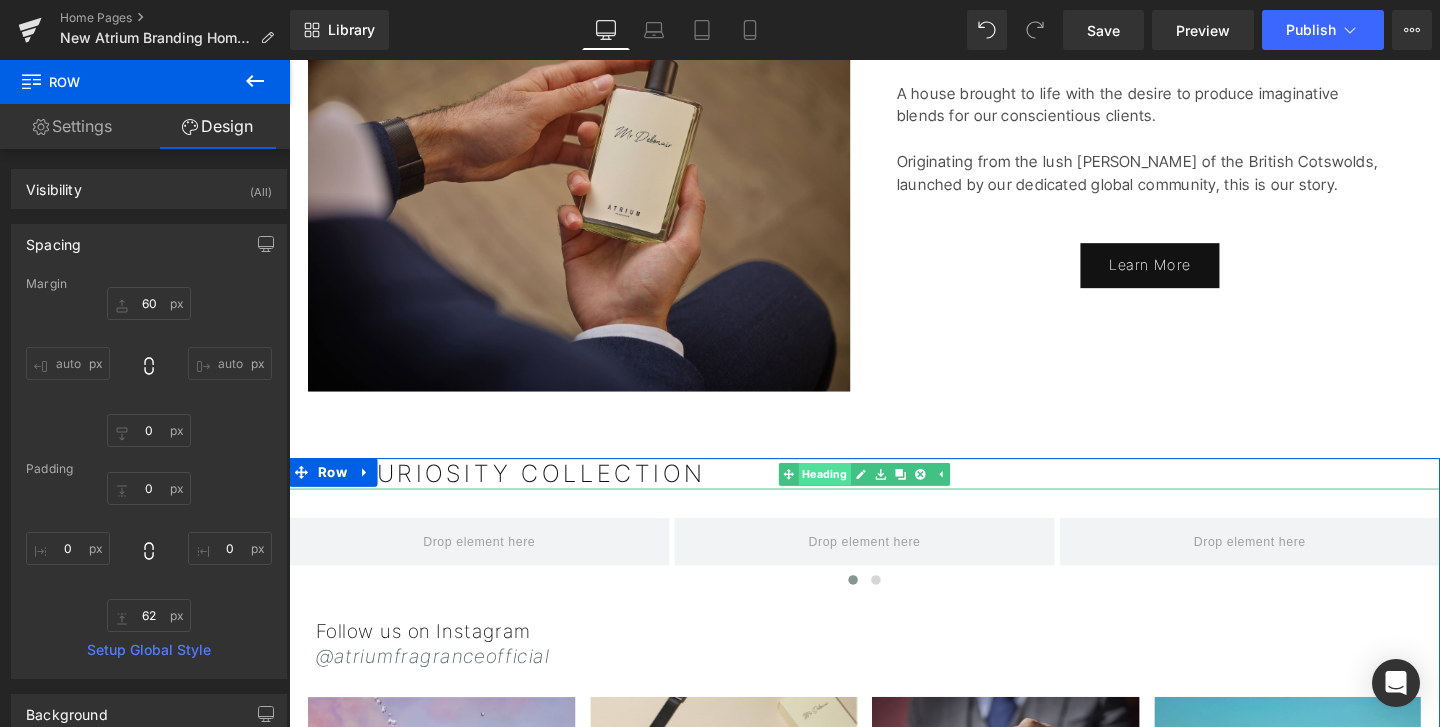 click on "Heading" at bounding box center (852, 496) 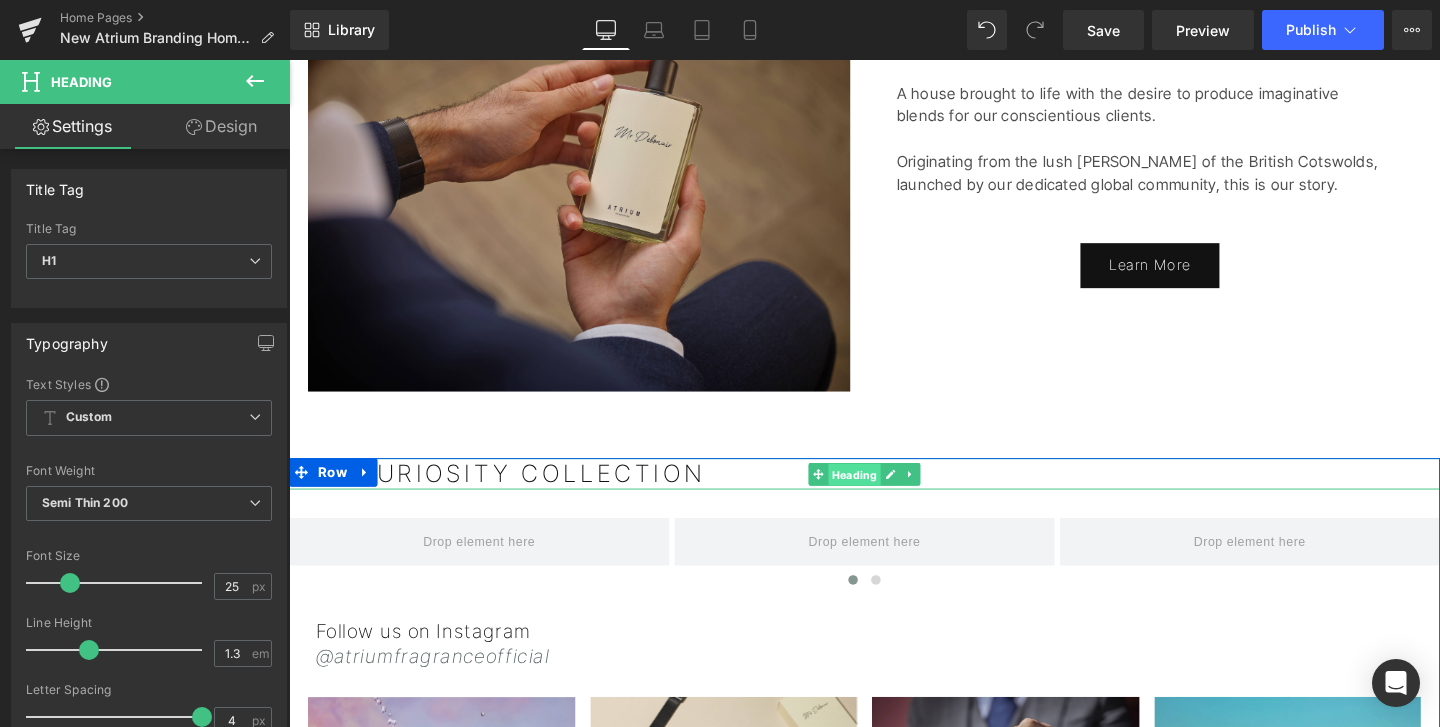 click on "Heading" at bounding box center [883, 496] 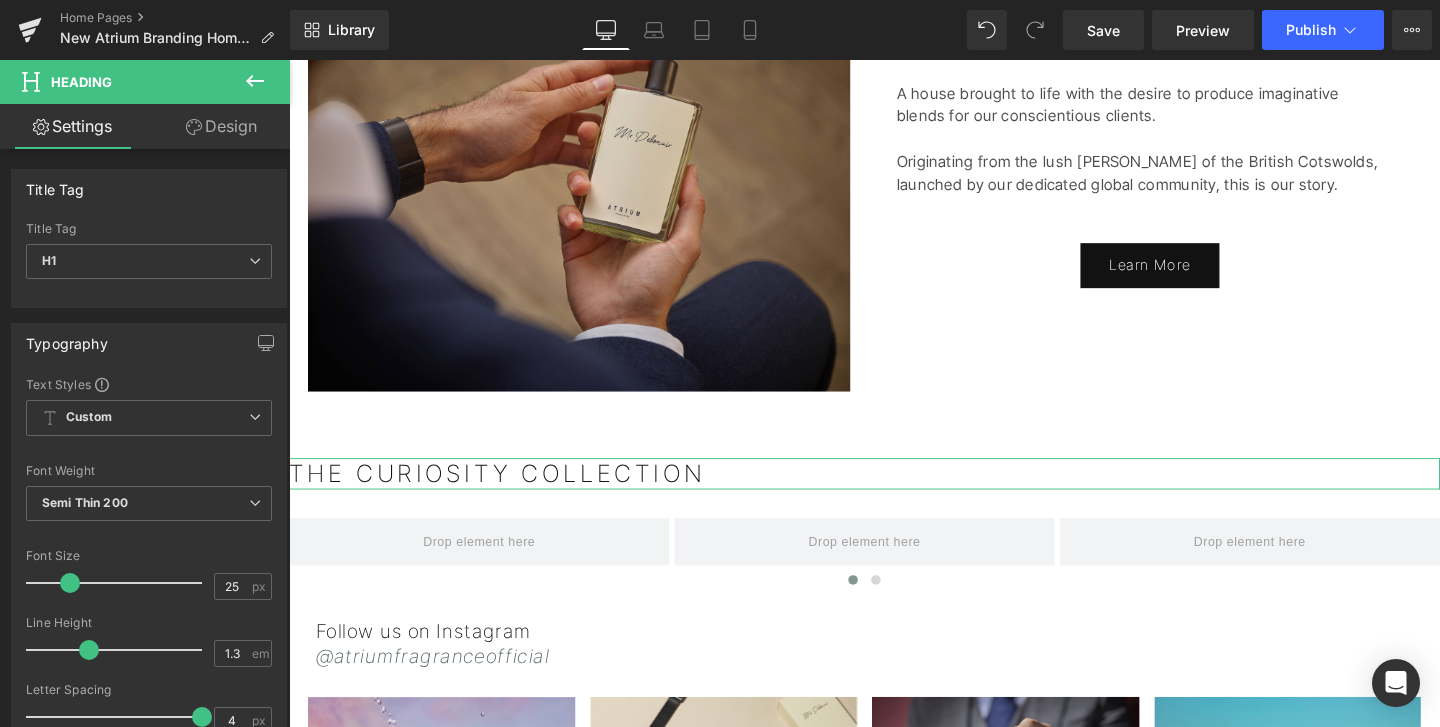 click on "Design" at bounding box center [221, 126] 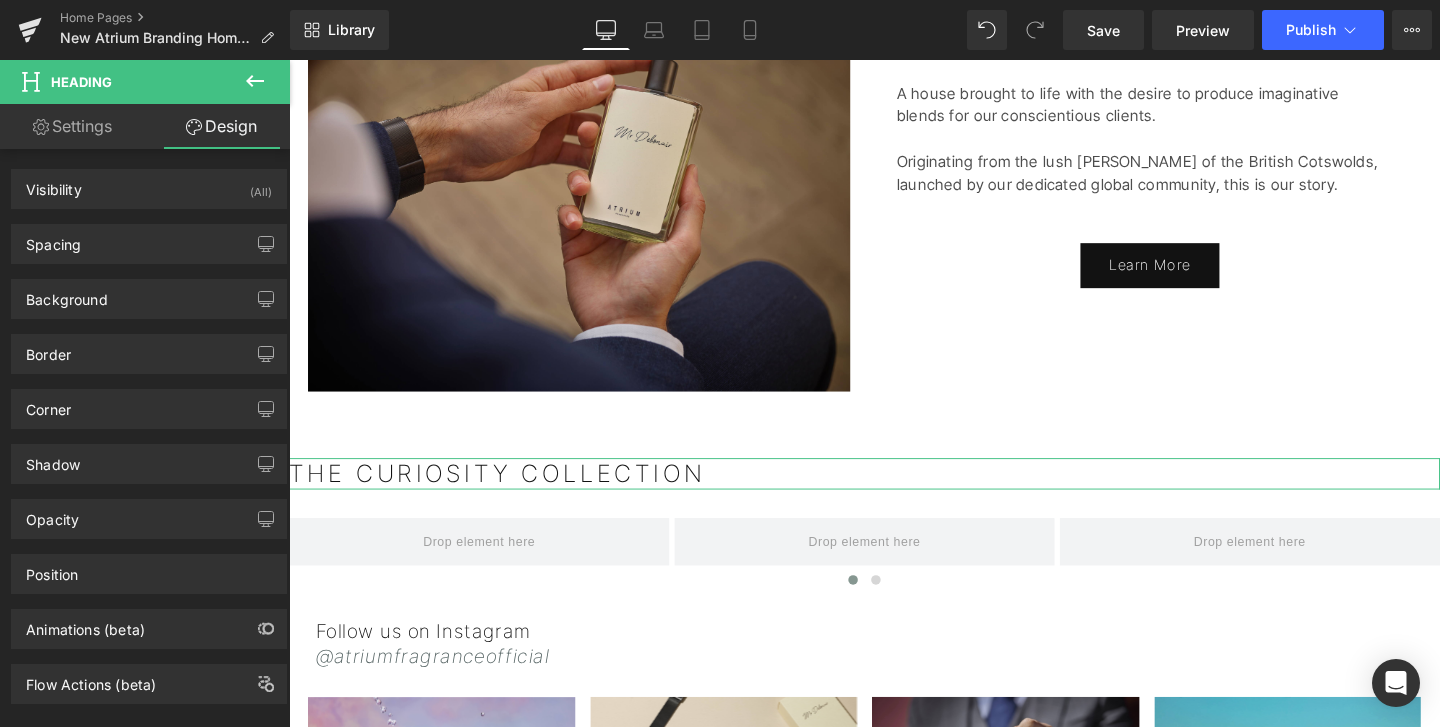 type on "0" 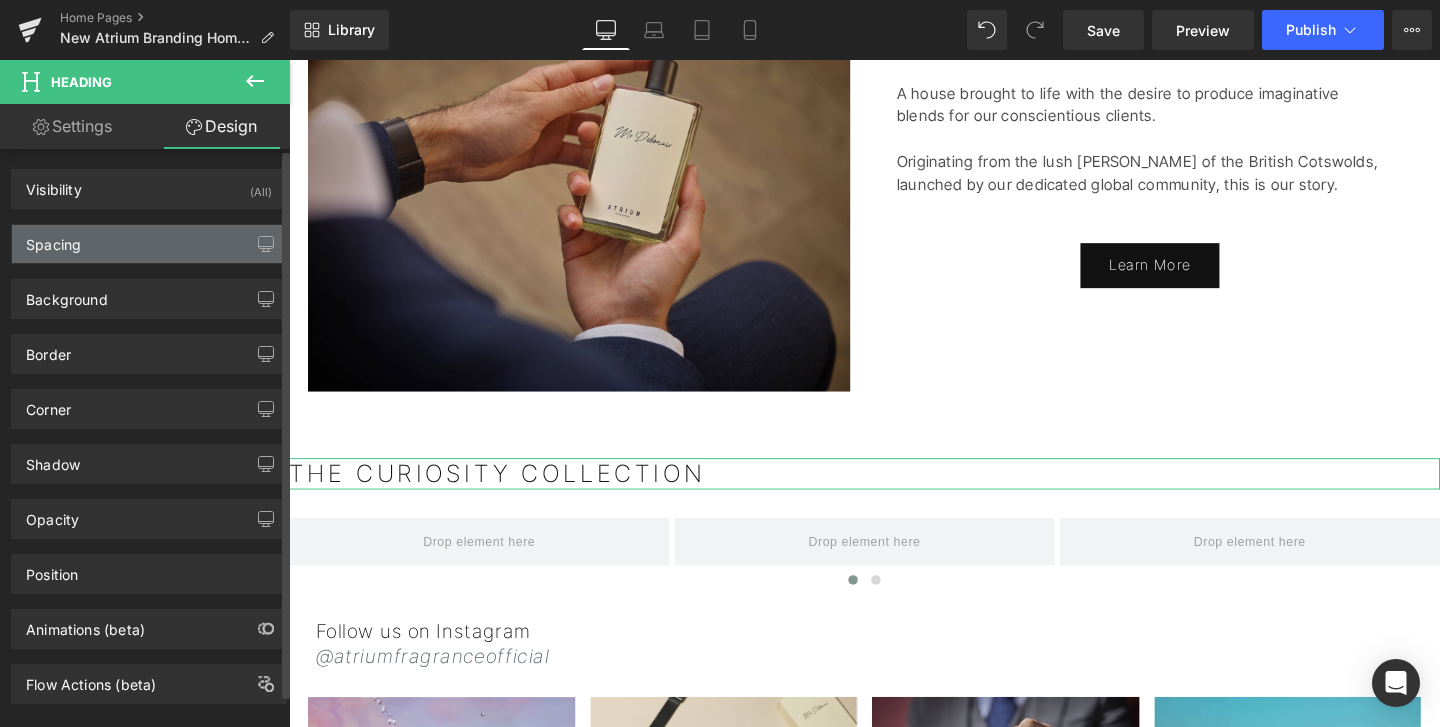click on "Spacing" at bounding box center (149, 244) 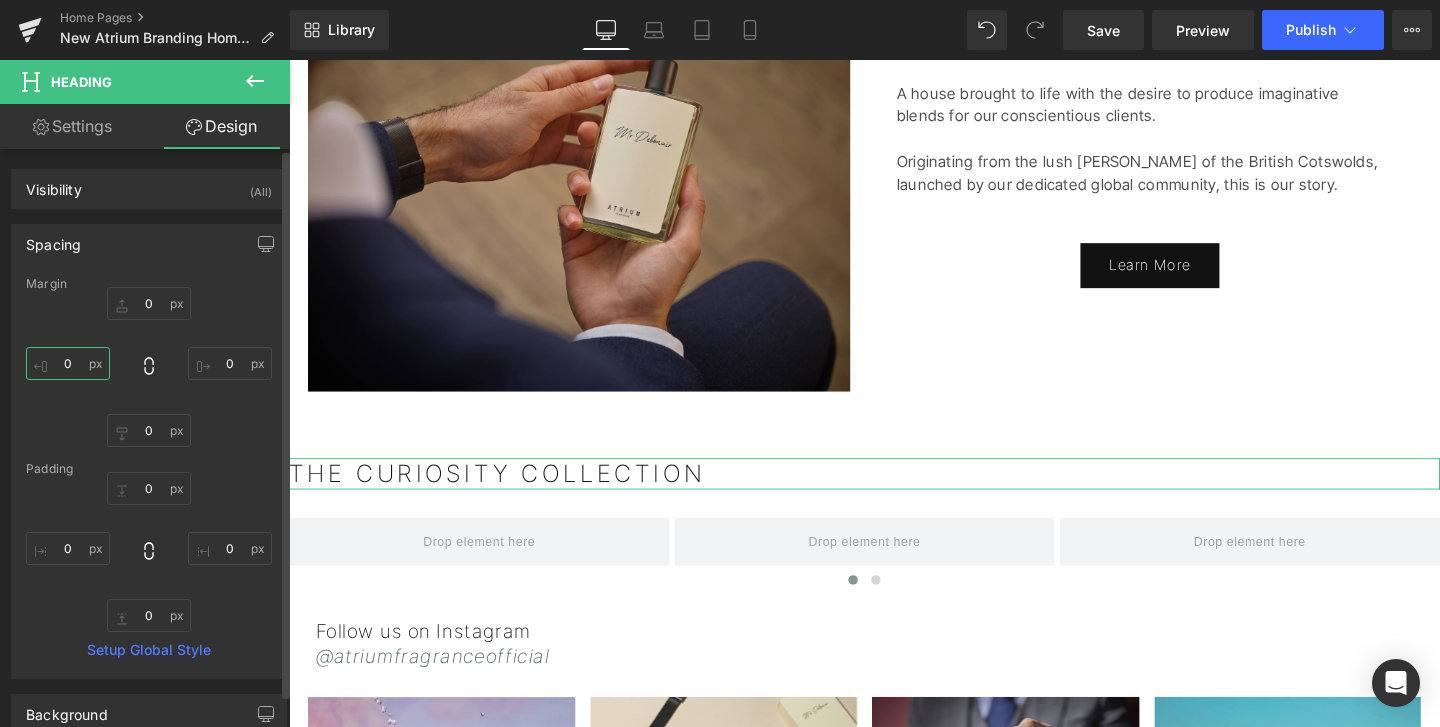click on "0" at bounding box center [68, 363] 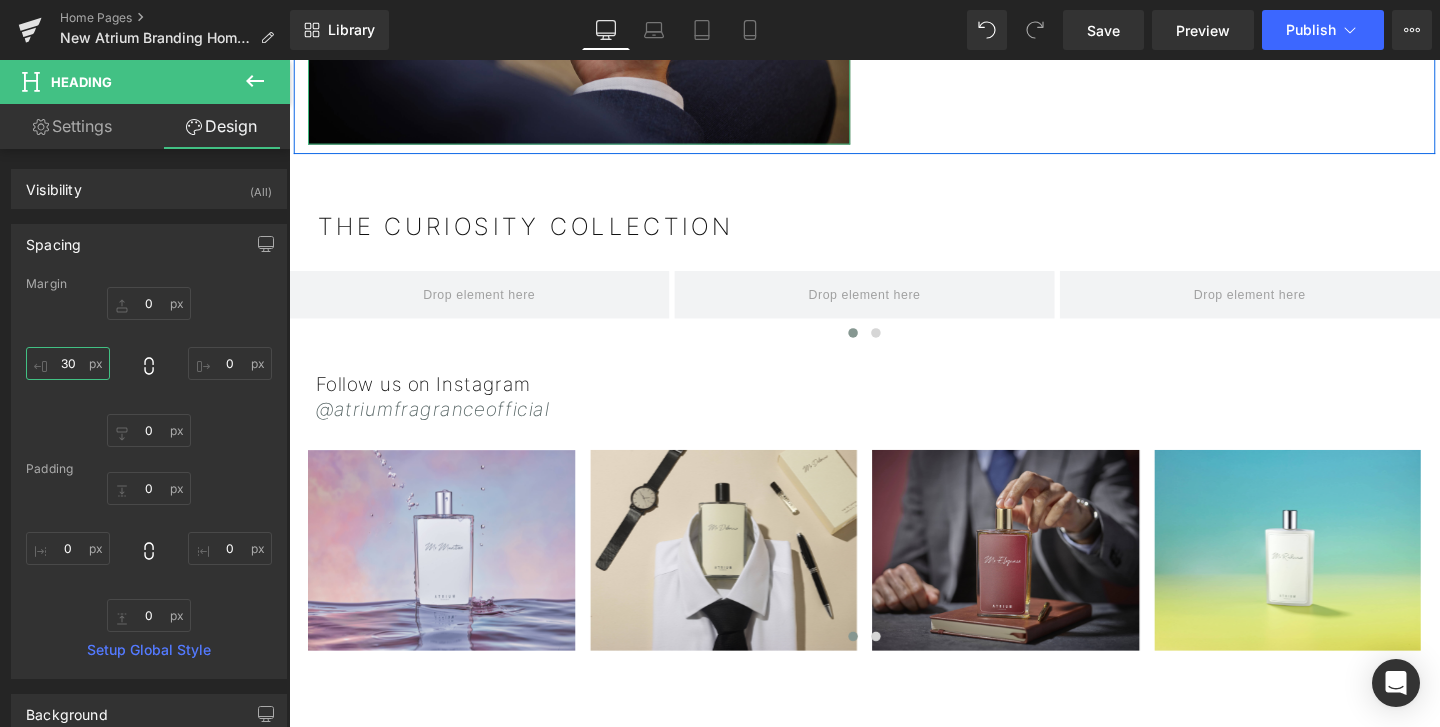 scroll, scrollTop: 2016, scrollLeft: 0, axis: vertical 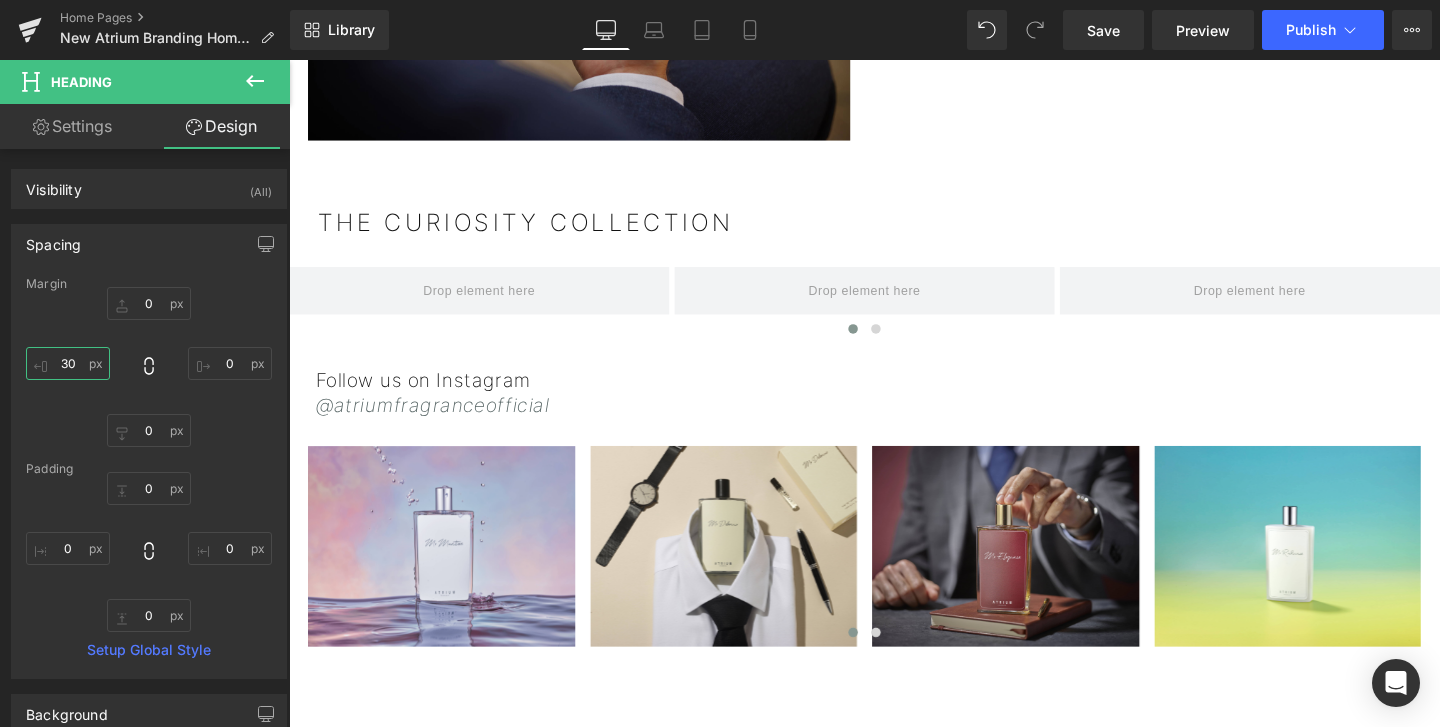 type on "30" 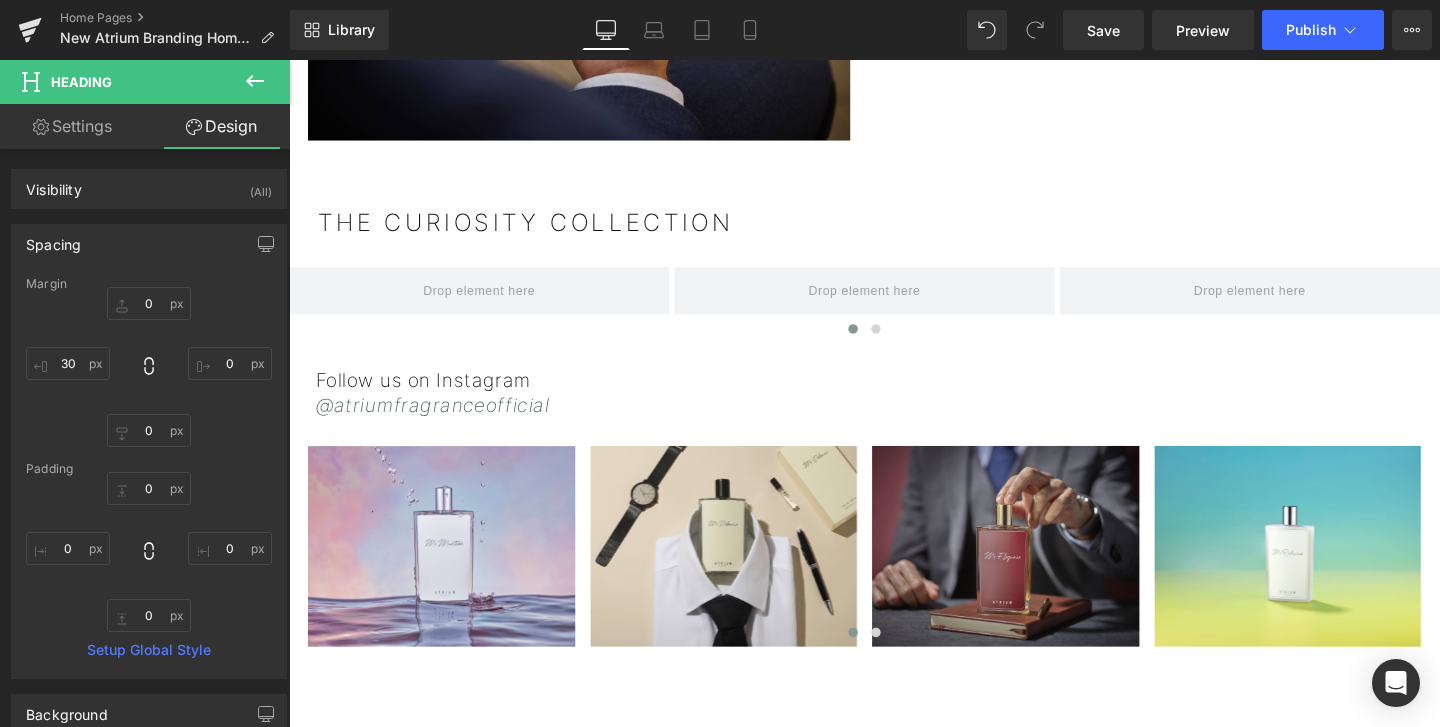 click 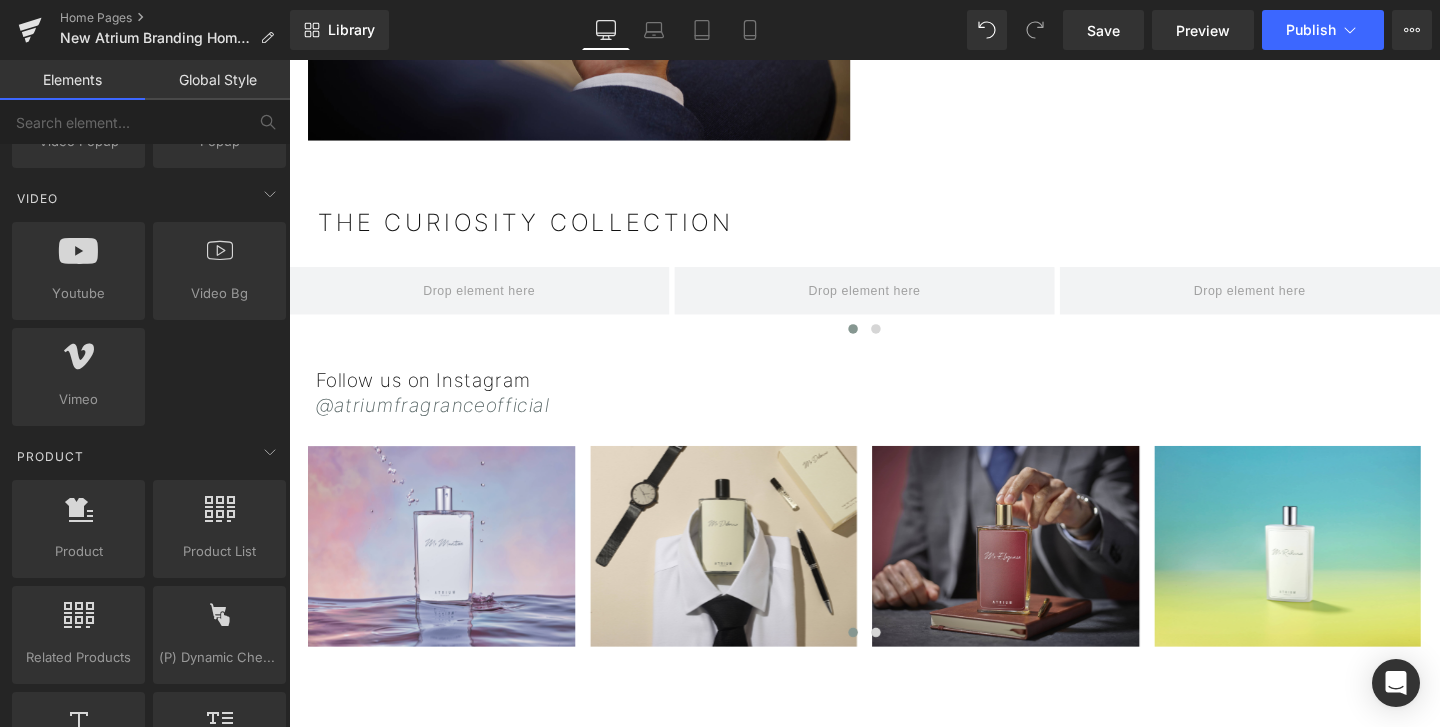 scroll, scrollTop: 1413, scrollLeft: 0, axis: vertical 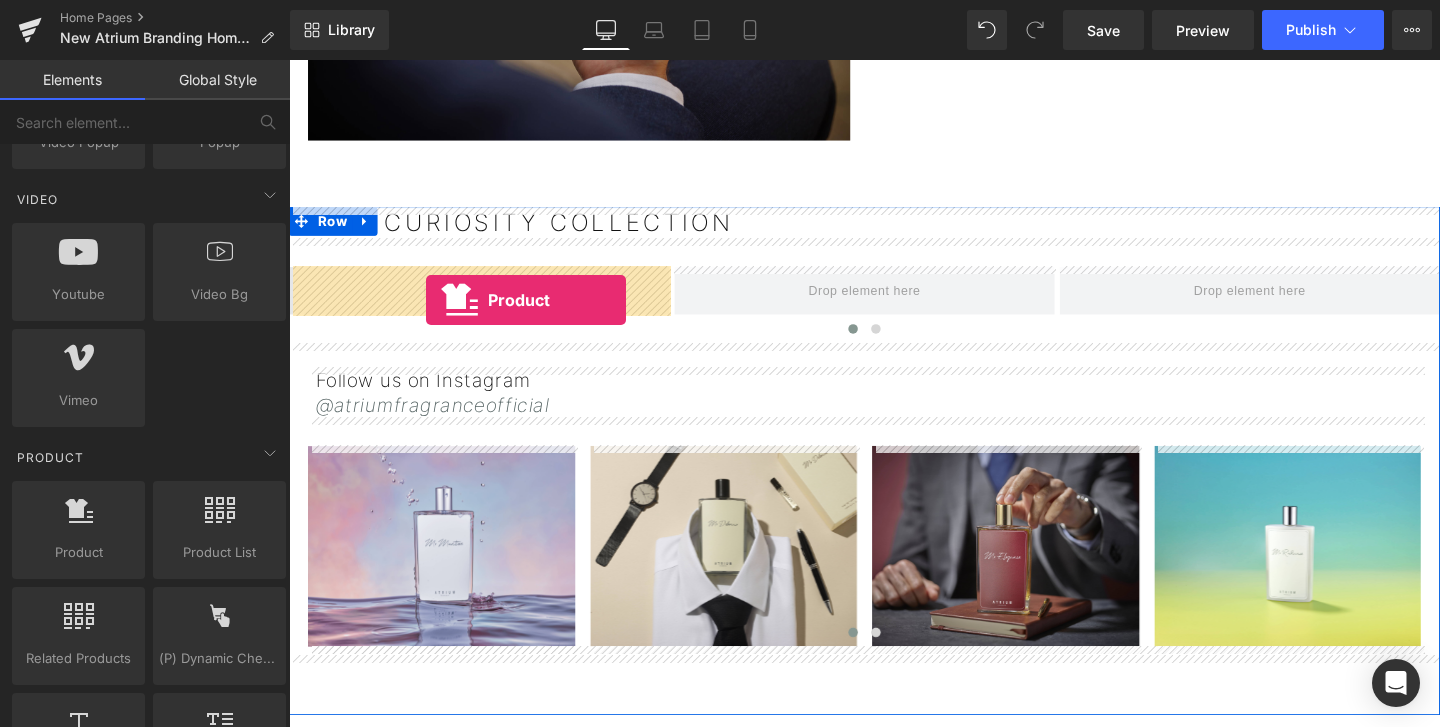 drag, startPoint x: 373, startPoint y: 595, endPoint x: 433, endPoint y: 312, distance: 289.2905 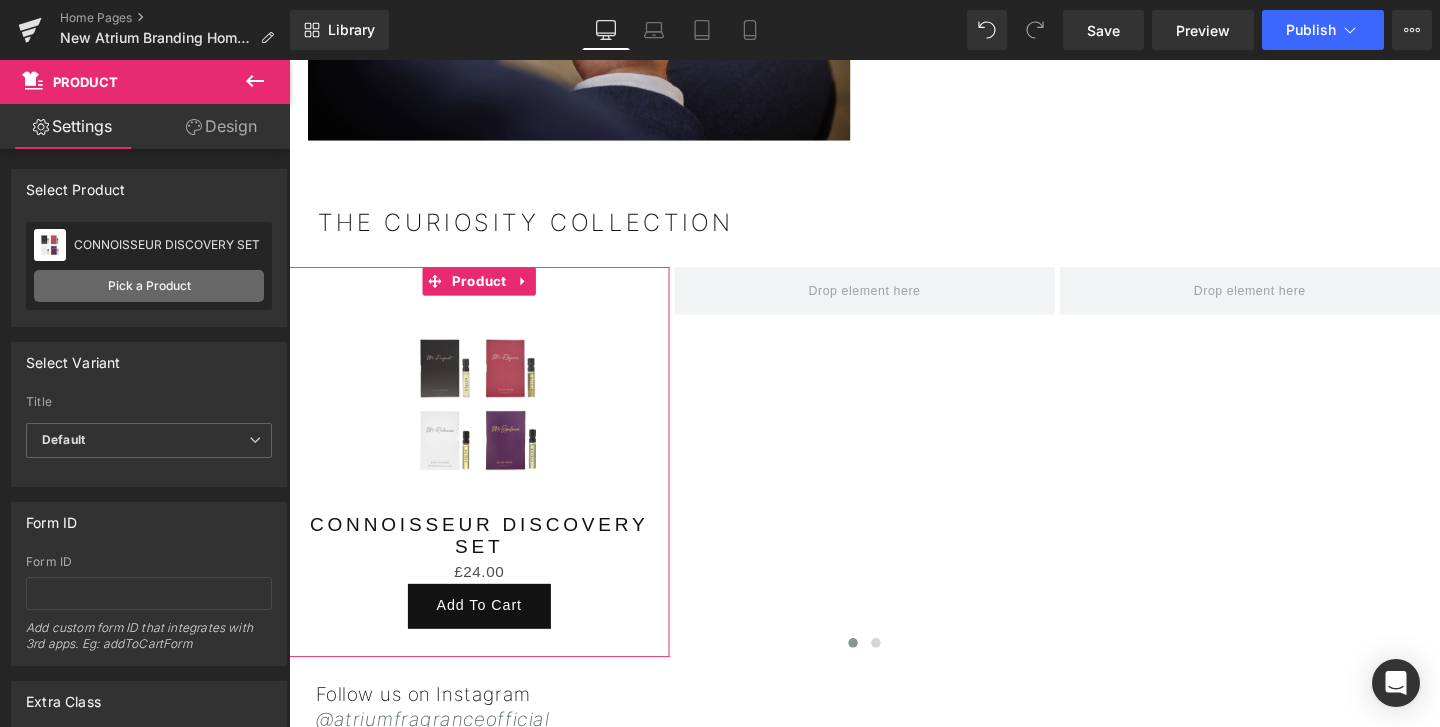 click on "Pick a Product" at bounding box center (149, 286) 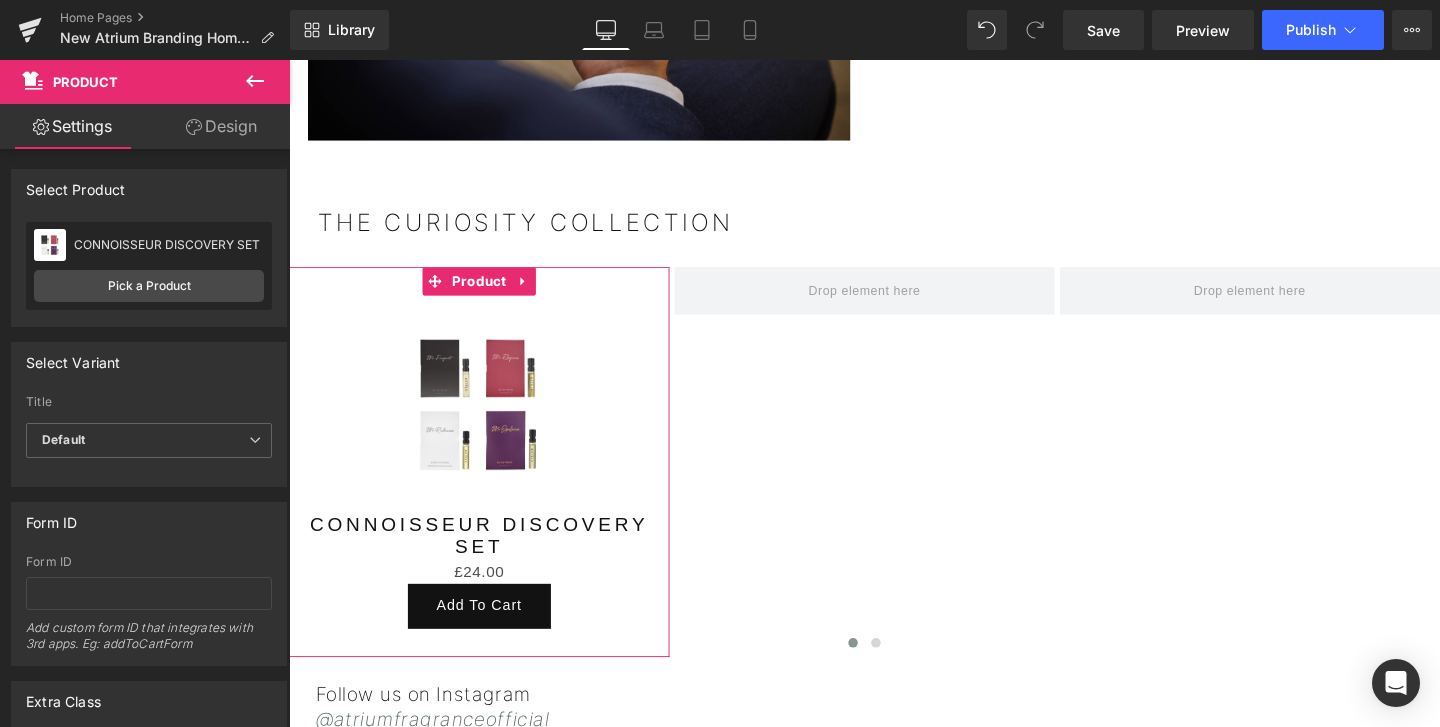 click on "CONNOISSEUR DISCOVERY SET" at bounding box center [169, 245] 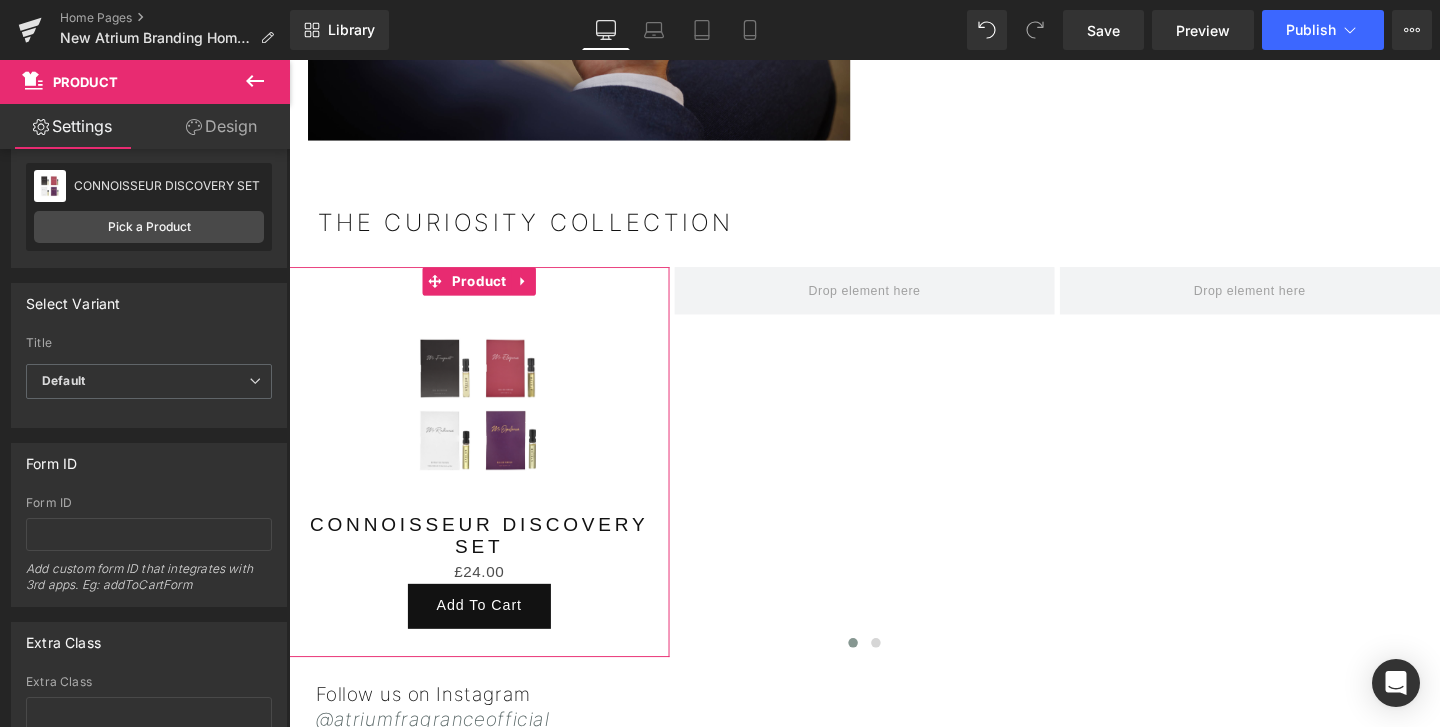 scroll, scrollTop: 0, scrollLeft: 0, axis: both 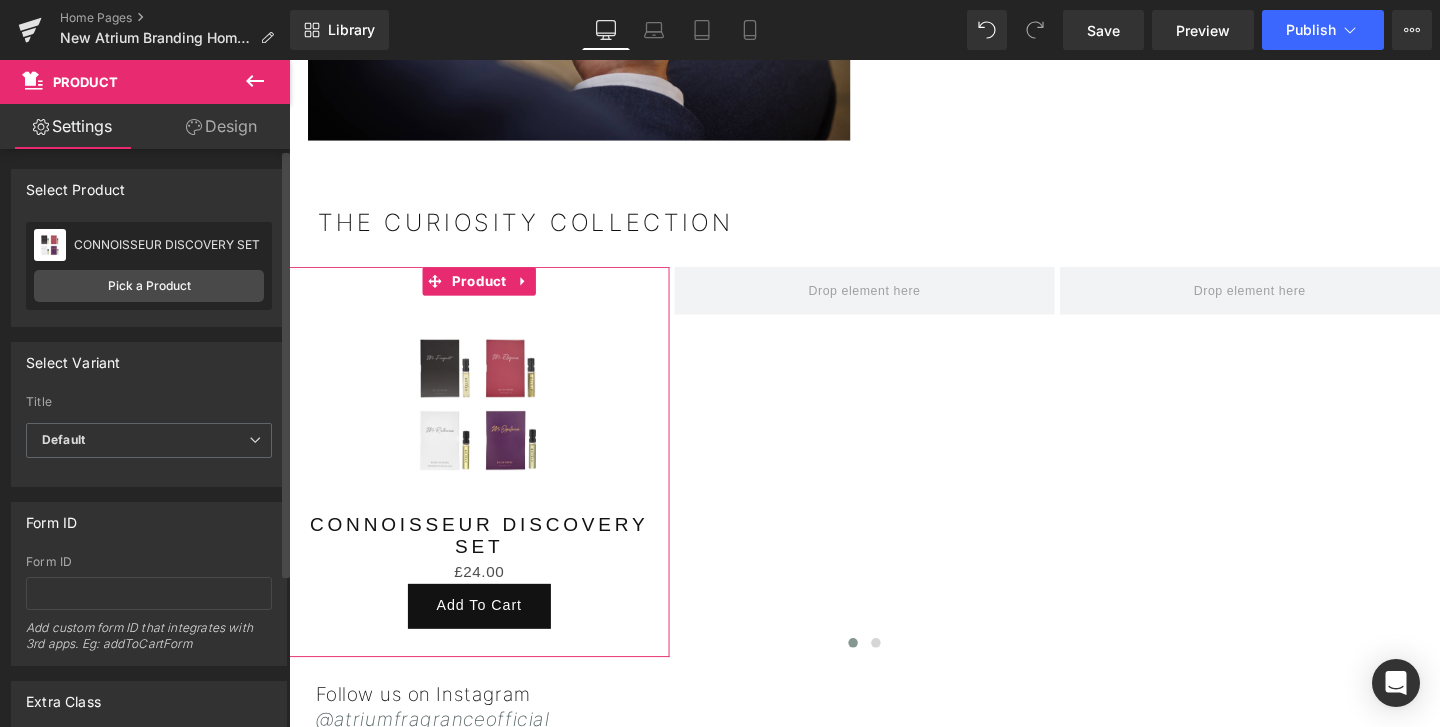 click on "Select Product" at bounding box center (76, 184) 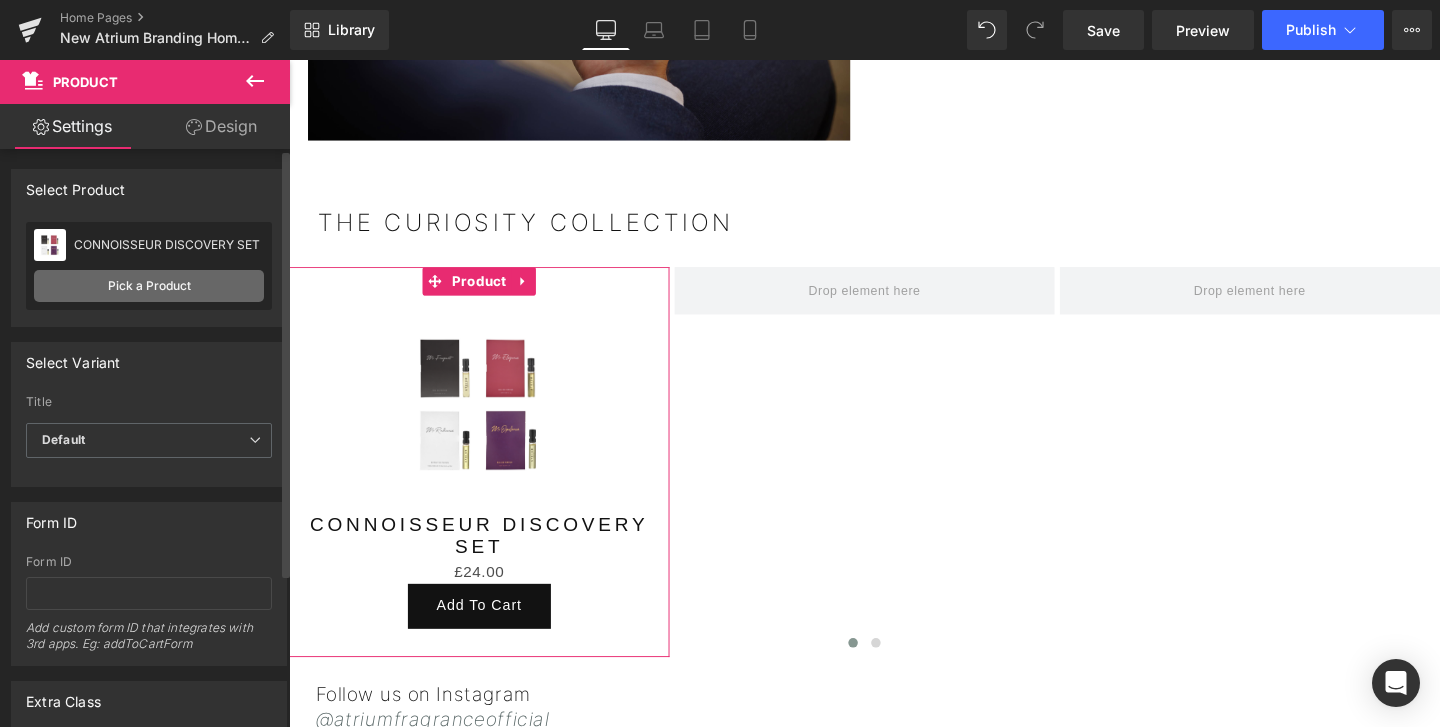 click on "Pick a Product" at bounding box center [149, 286] 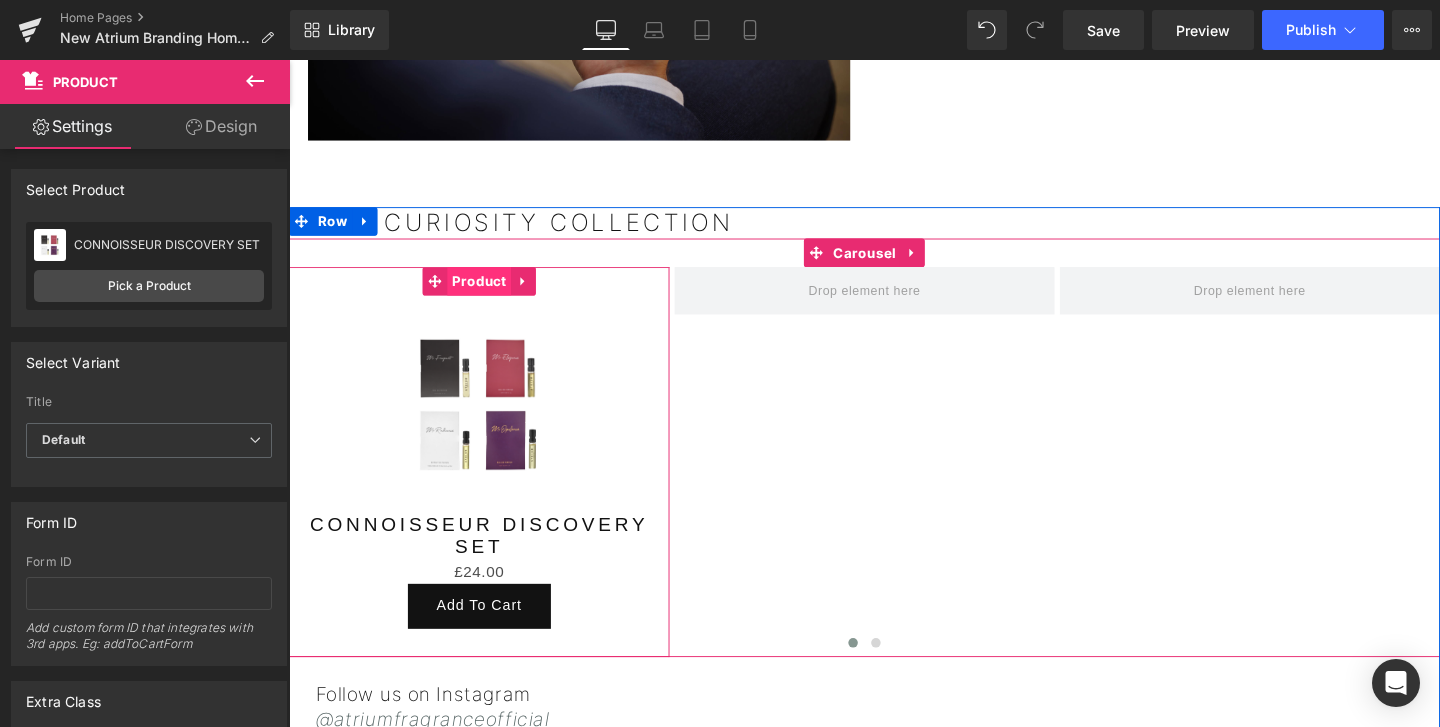 click on "Product" at bounding box center [488, 293] 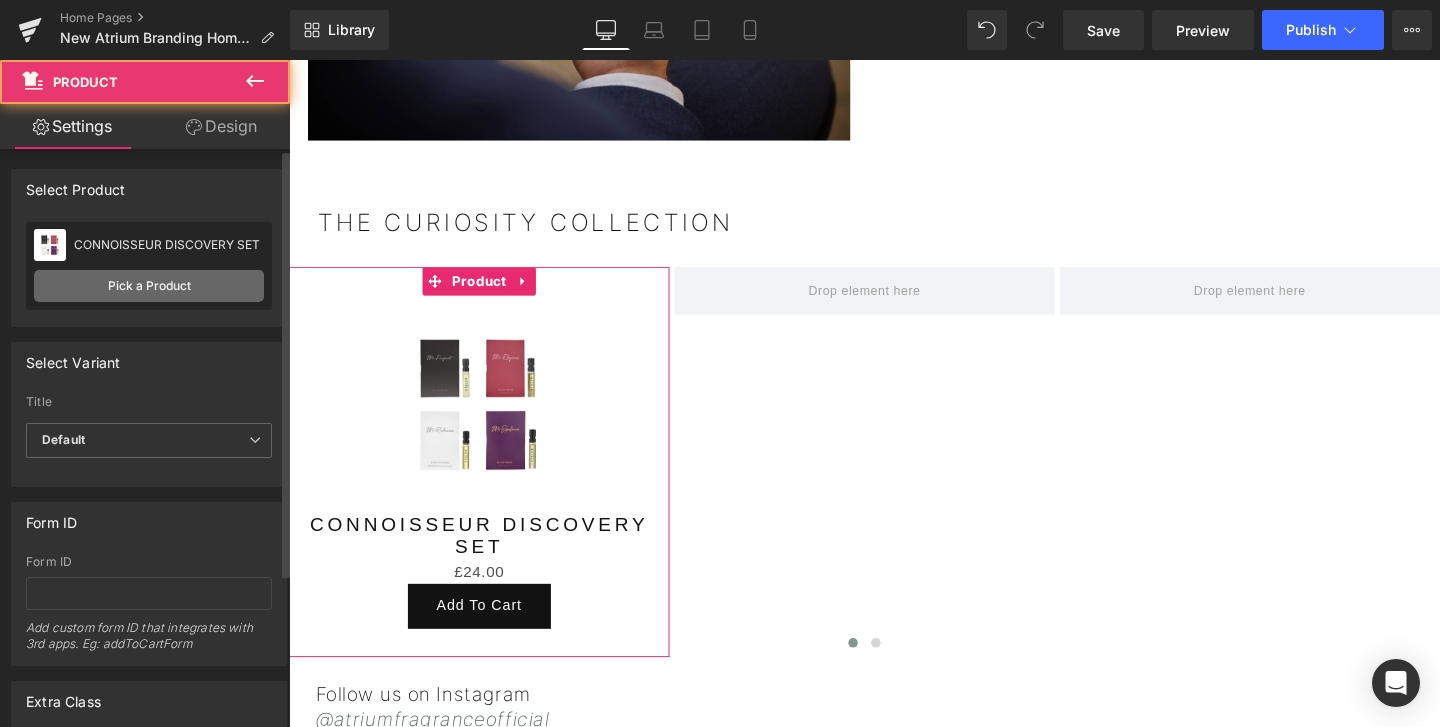 click on "Pick a Product" at bounding box center [149, 286] 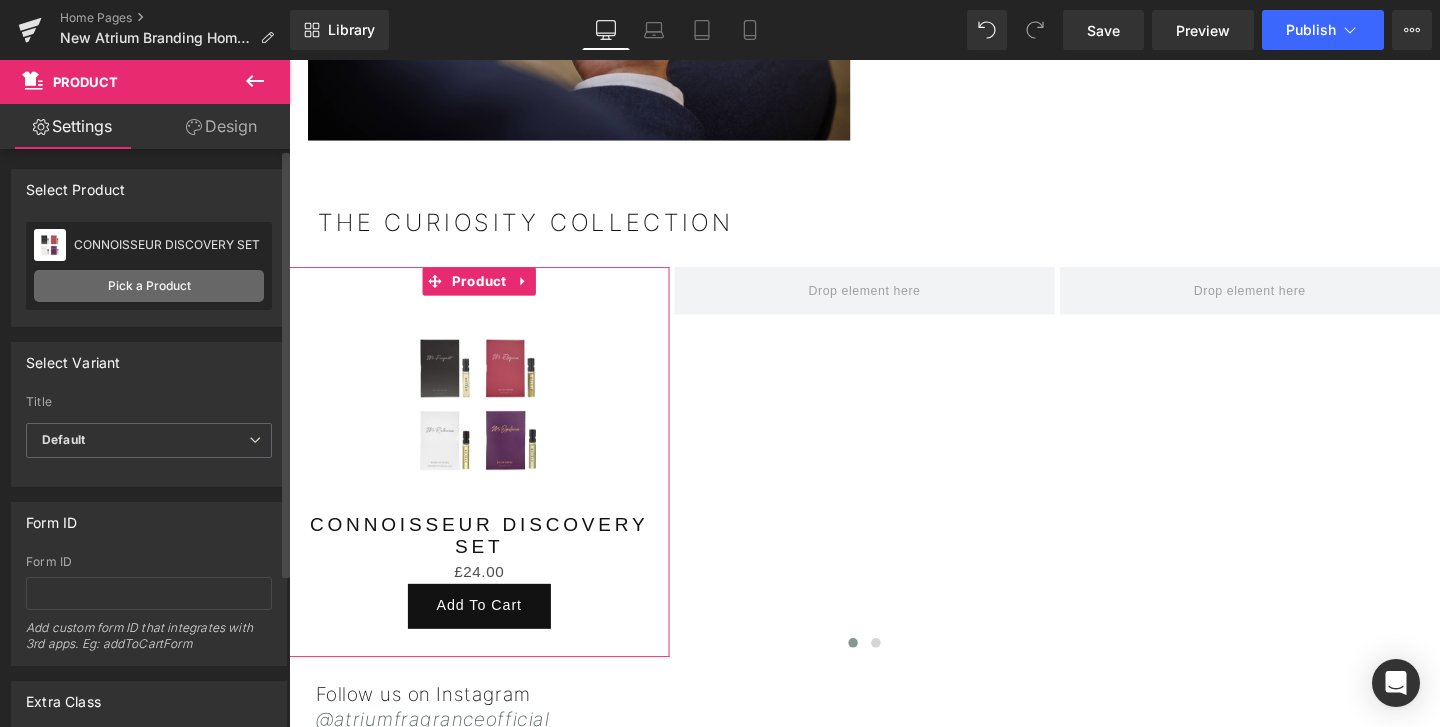 click on "Pick a Product" at bounding box center [149, 286] 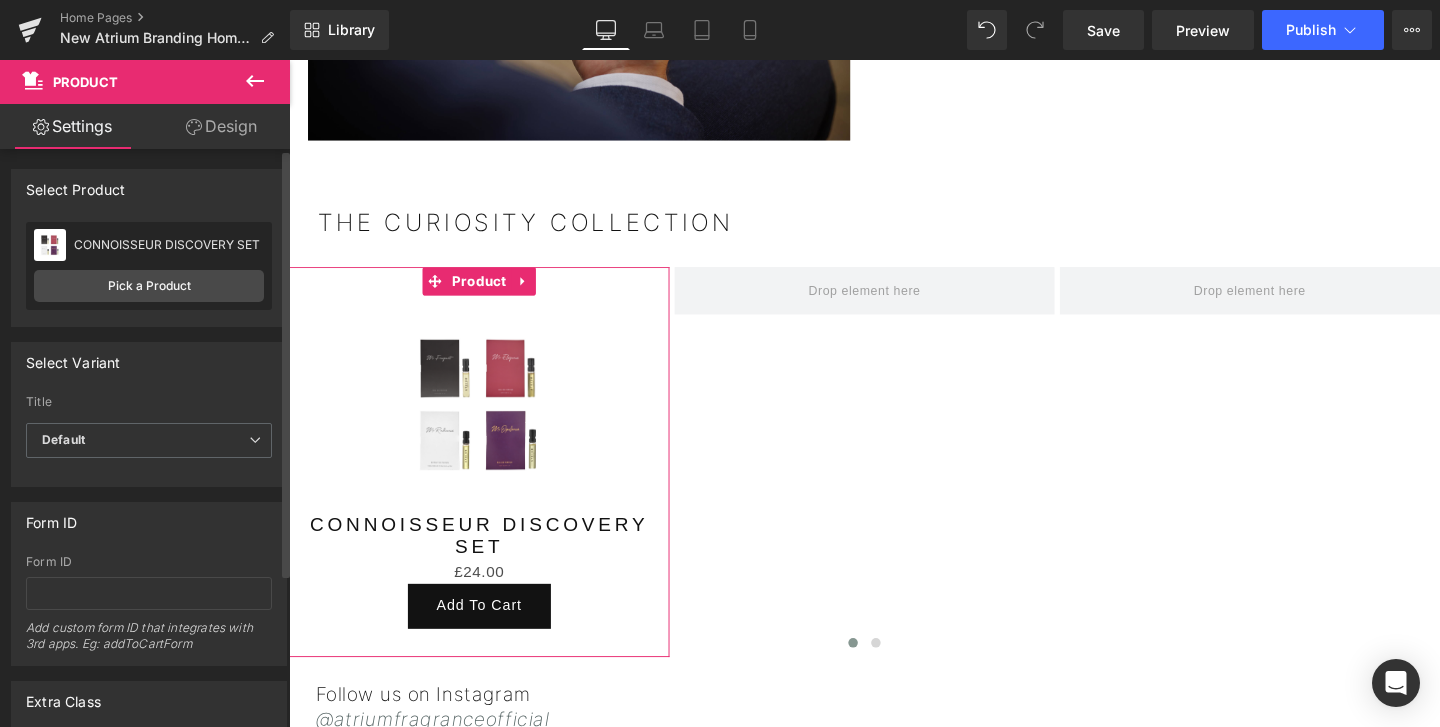 click on "CONNOISSEUR DISCOVERY SET" at bounding box center (169, 245) 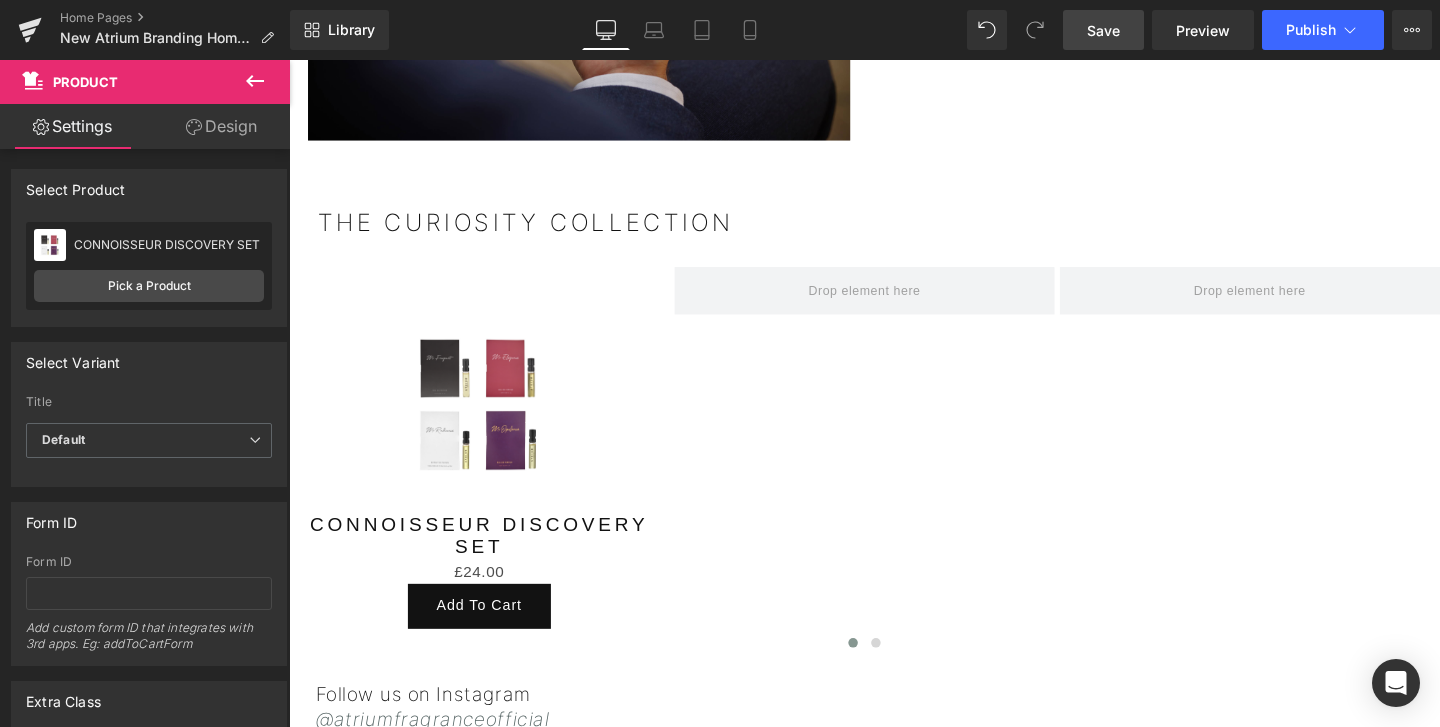 click on "Save" at bounding box center (1103, 30) 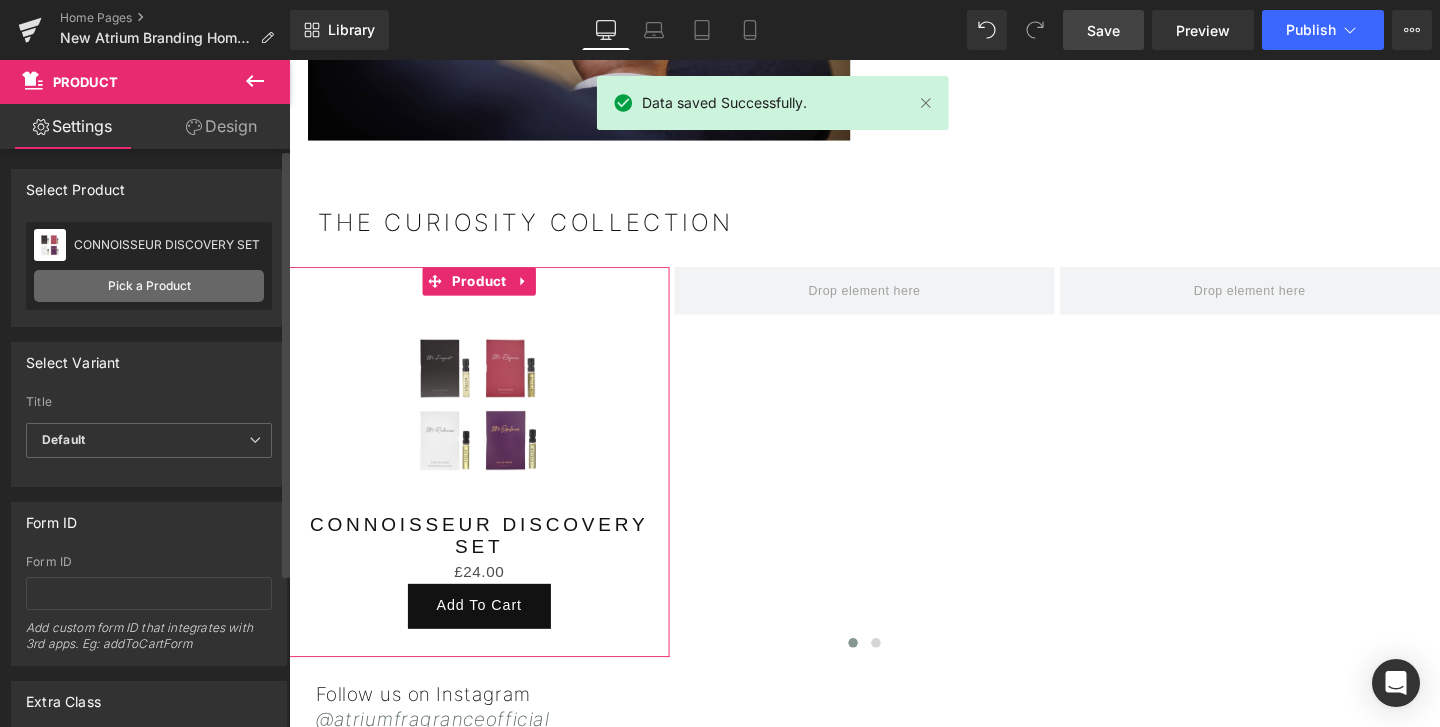 click on "Pick a Product" at bounding box center [149, 286] 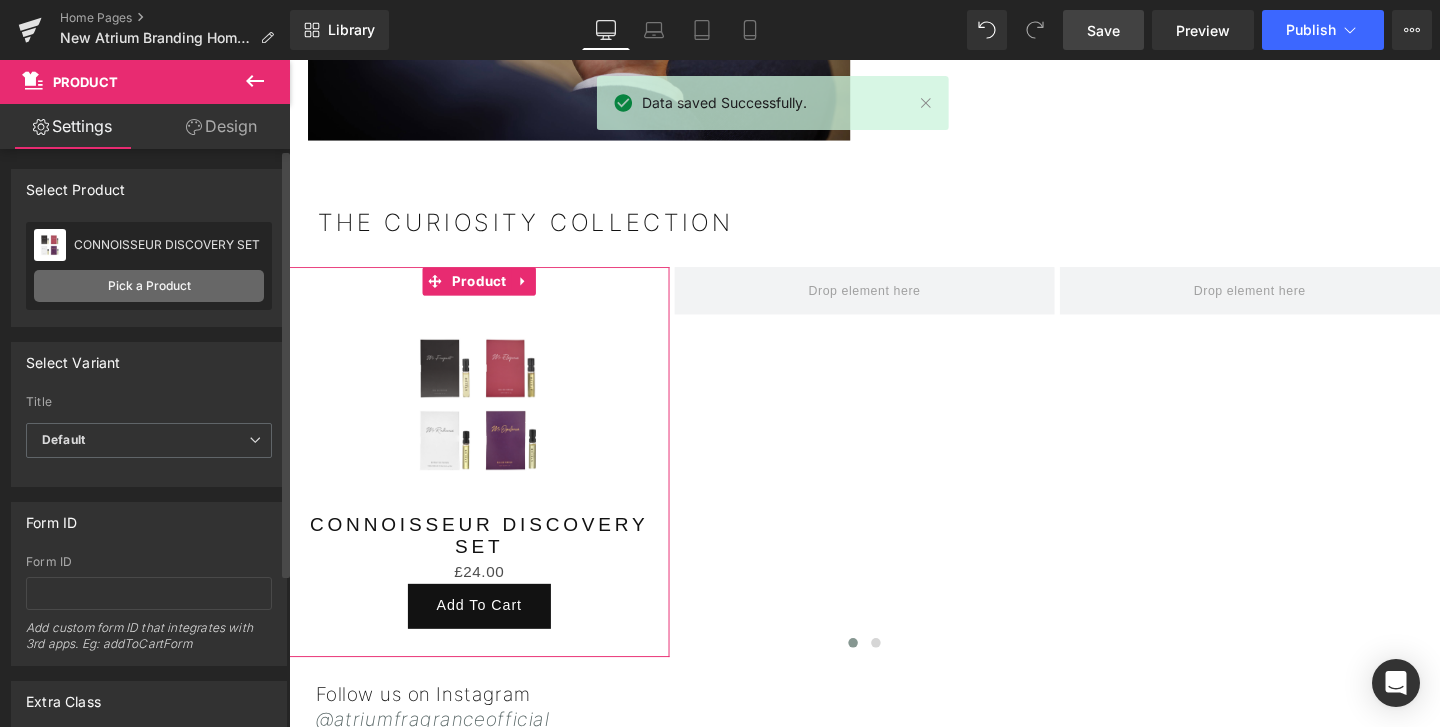 click on "Pick a Product" at bounding box center [149, 286] 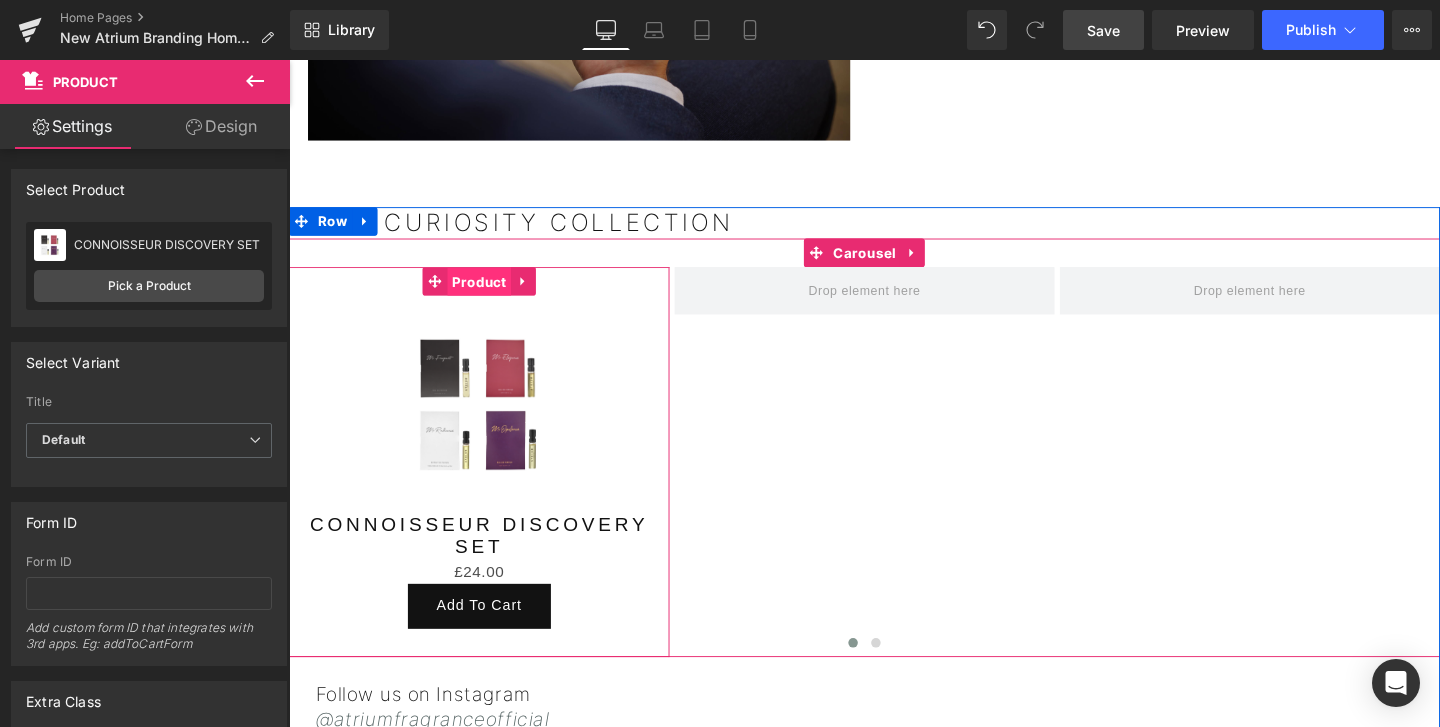 click on "Product" at bounding box center [488, 294] 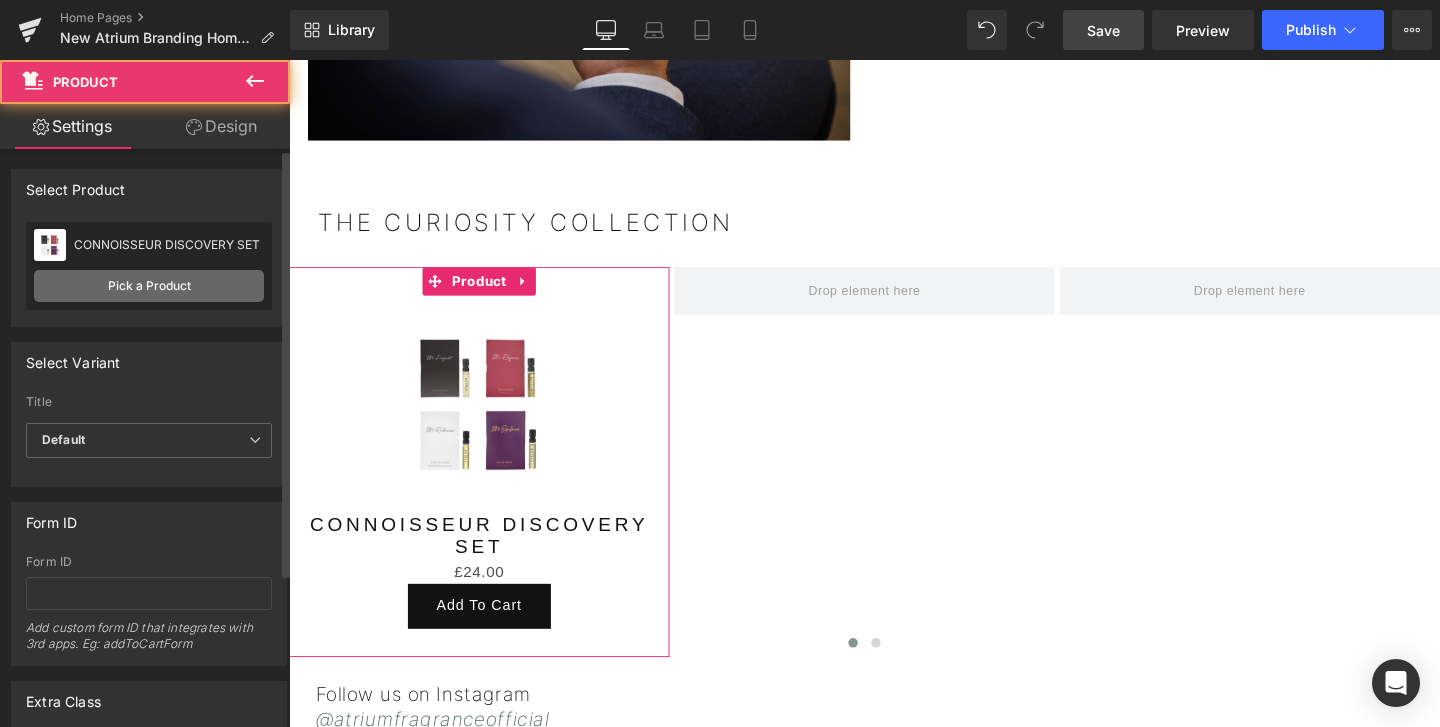 click on "Pick a Product" at bounding box center [149, 286] 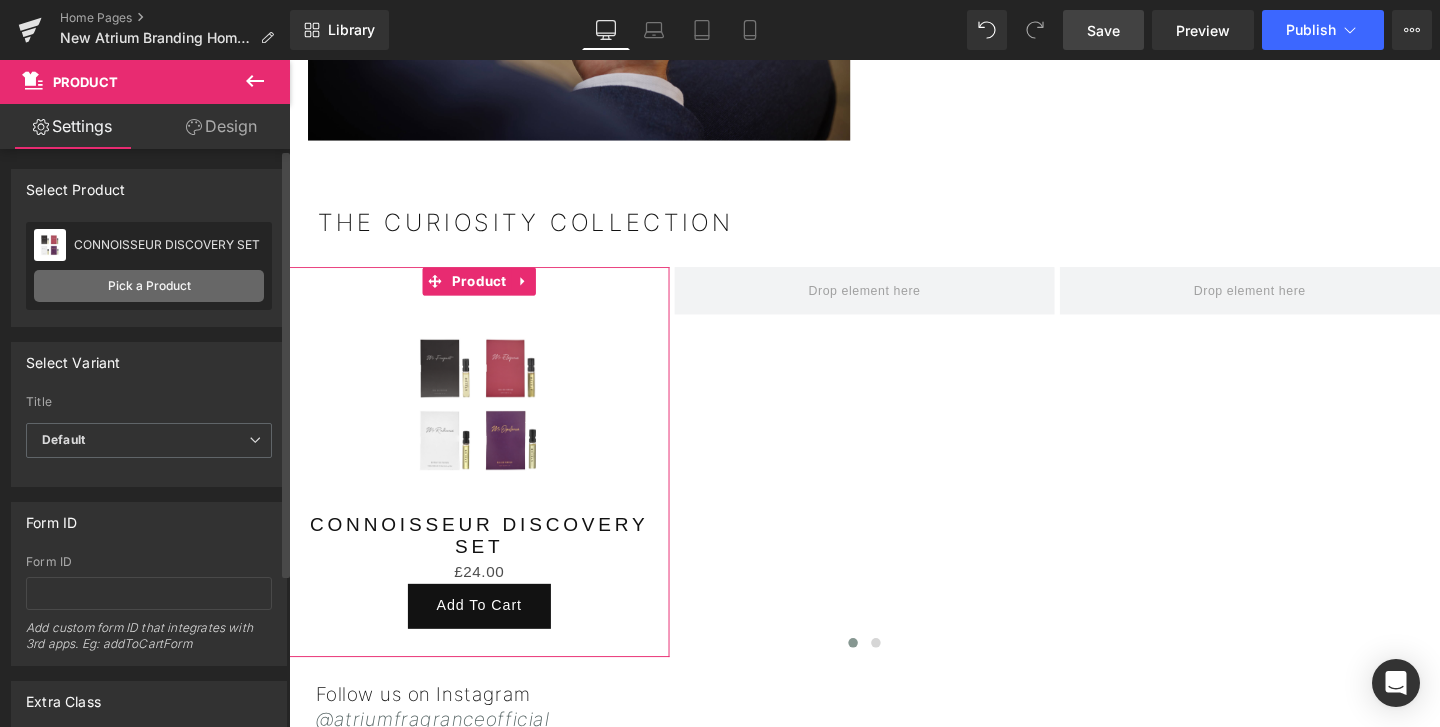 click on "Pick a Product" at bounding box center (149, 286) 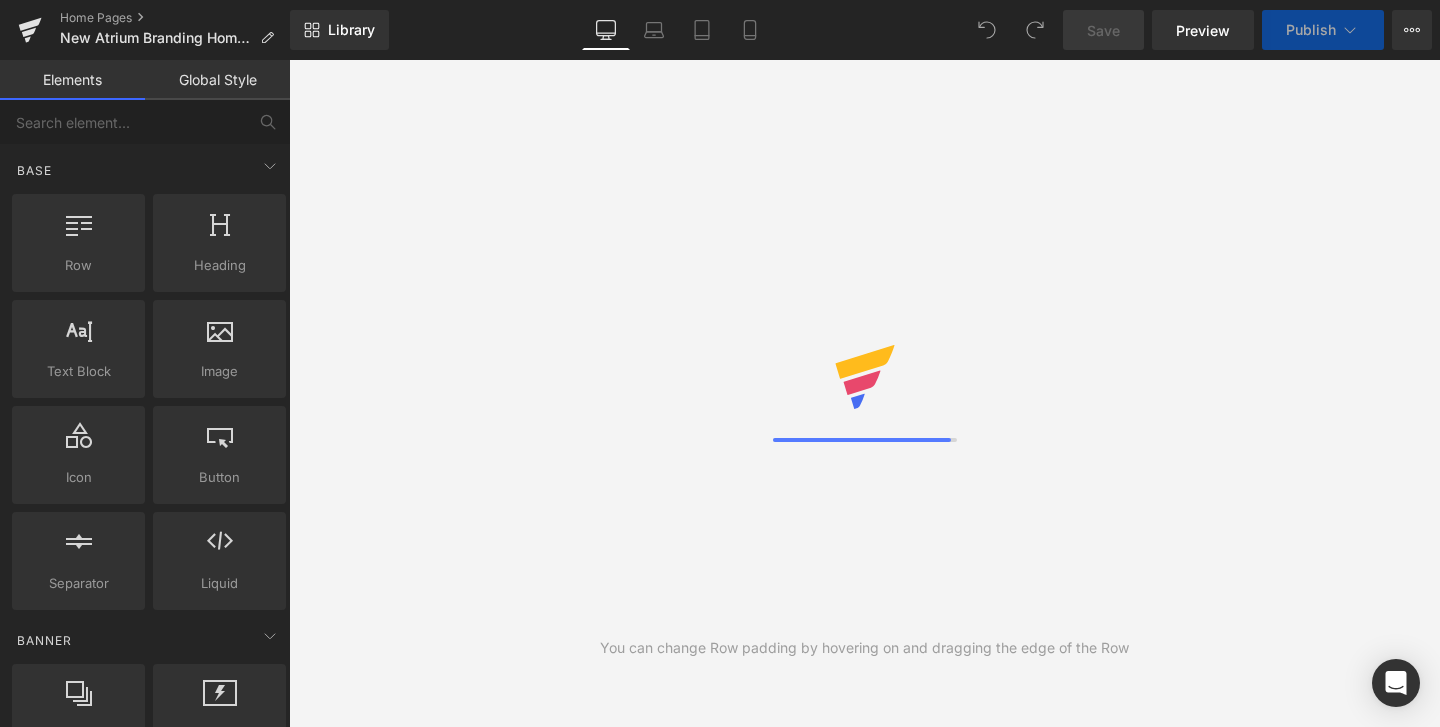 scroll, scrollTop: 0, scrollLeft: 0, axis: both 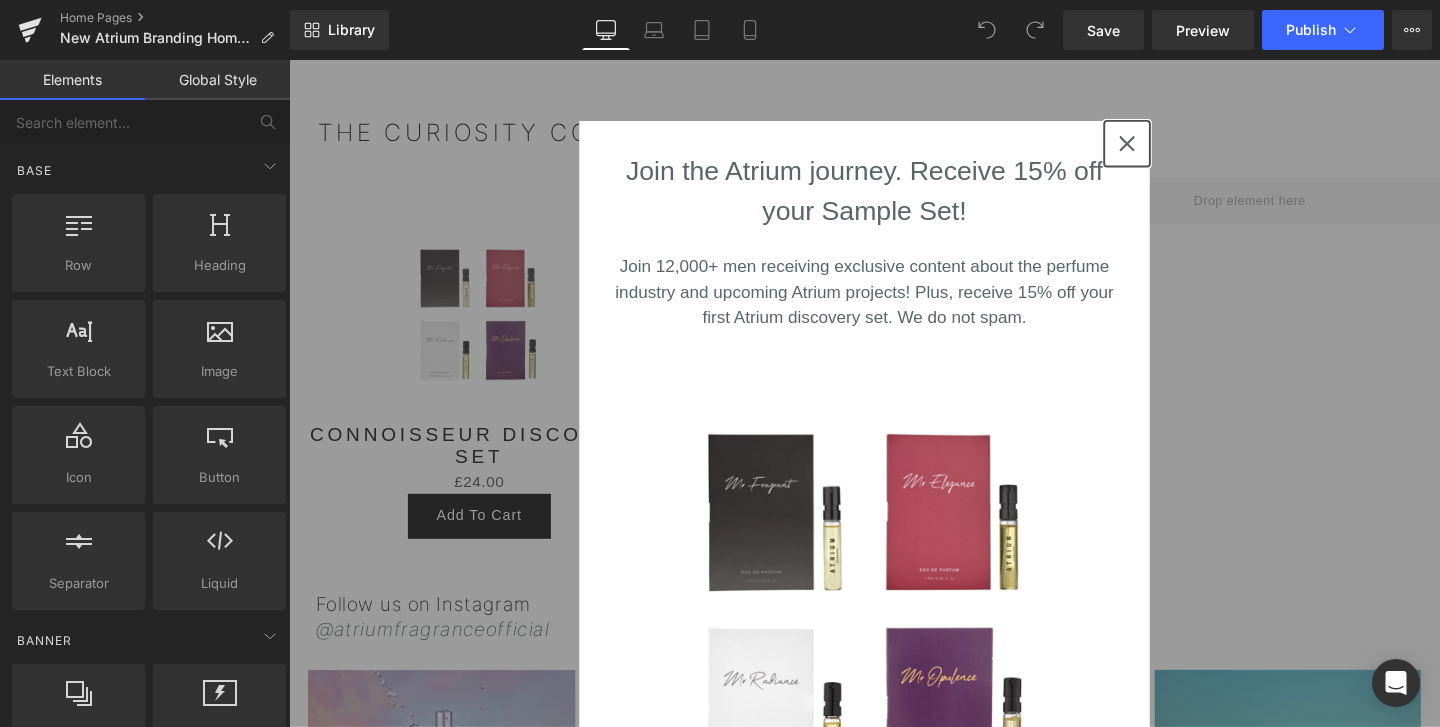 click 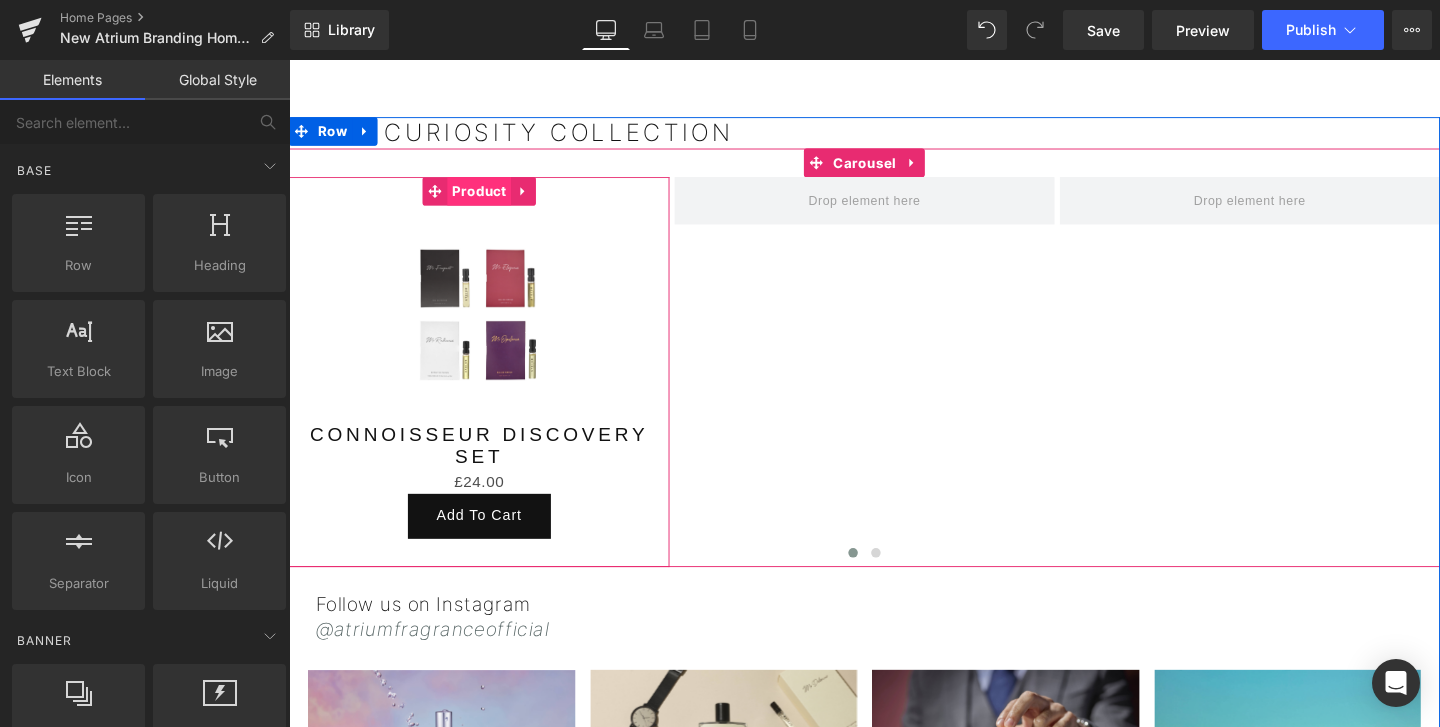 click on "Product" at bounding box center (488, 198) 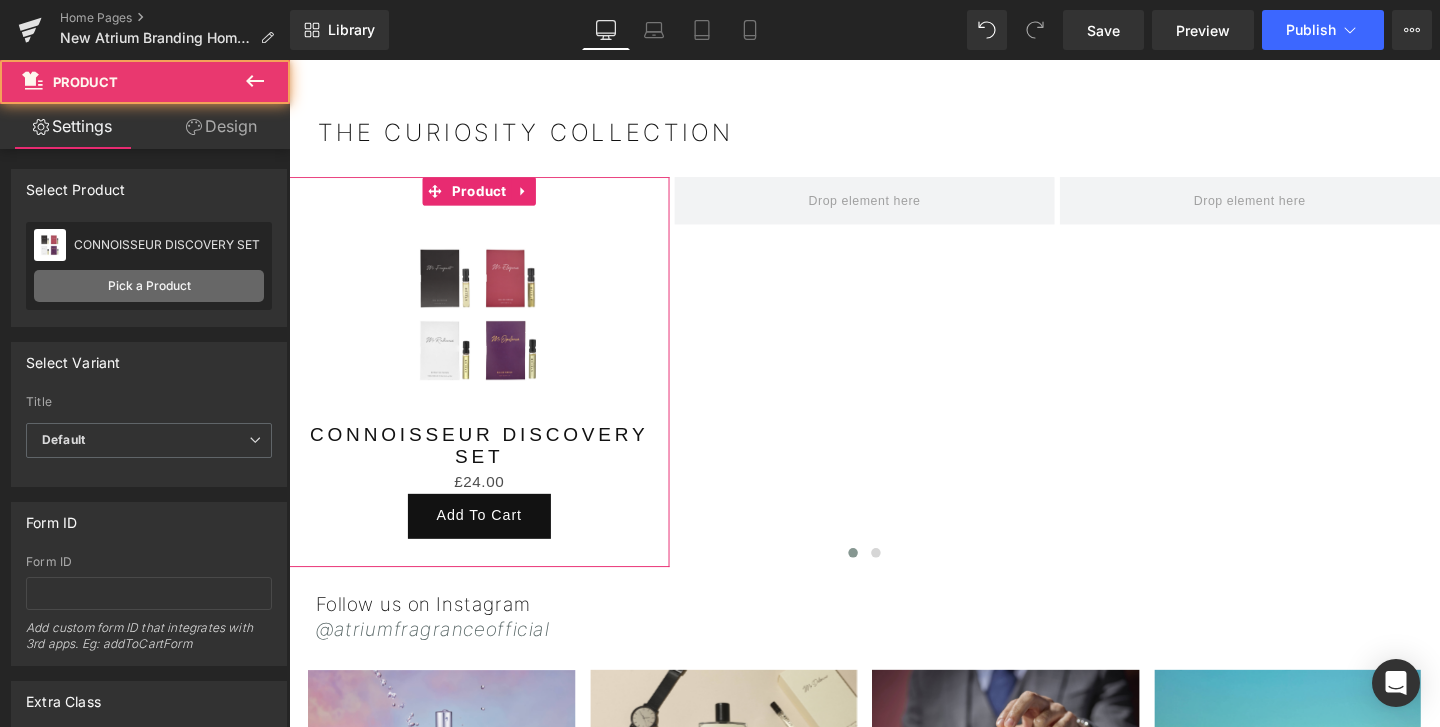 click on "Pick a Product" at bounding box center (149, 286) 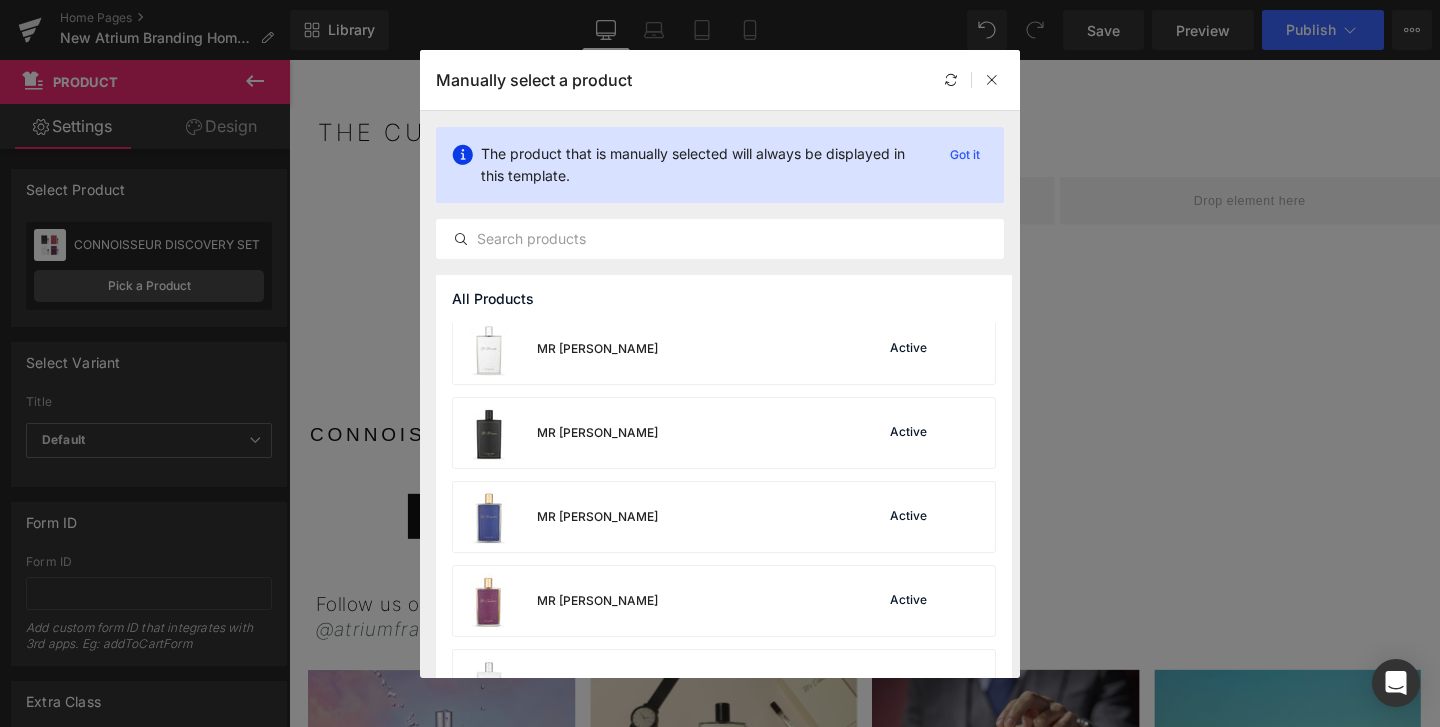 scroll, scrollTop: 596, scrollLeft: 0, axis: vertical 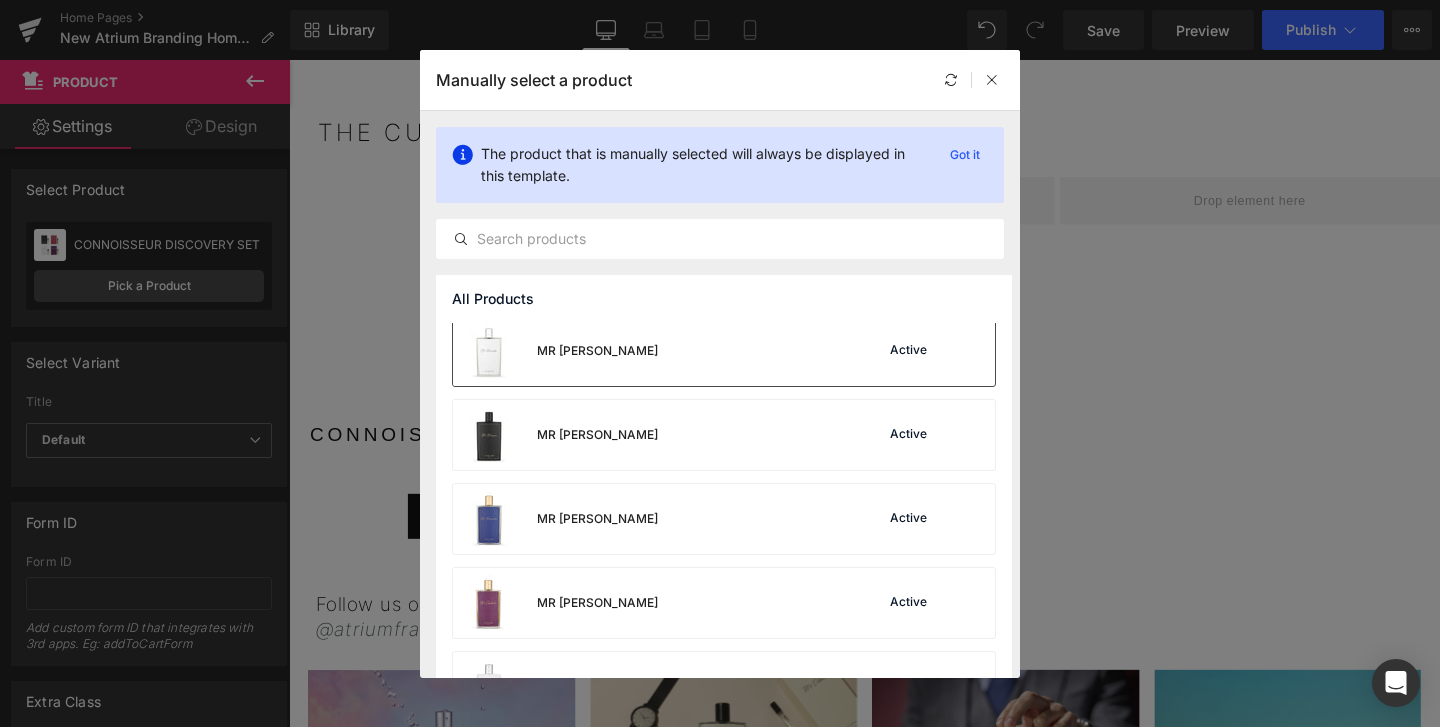 click on "MR MARITIME" at bounding box center (555, 351) 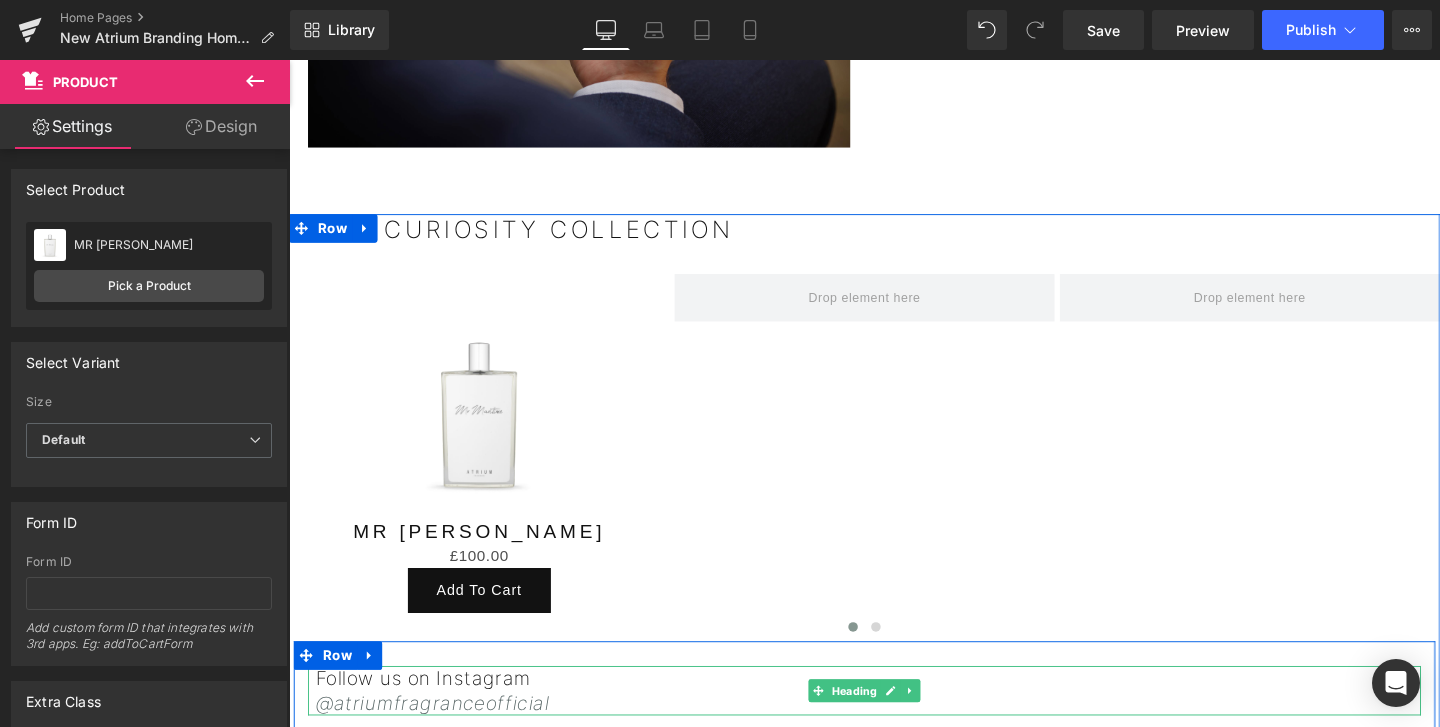 scroll, scrollTop: 1959, scrollLeft: 0, axis: vertical 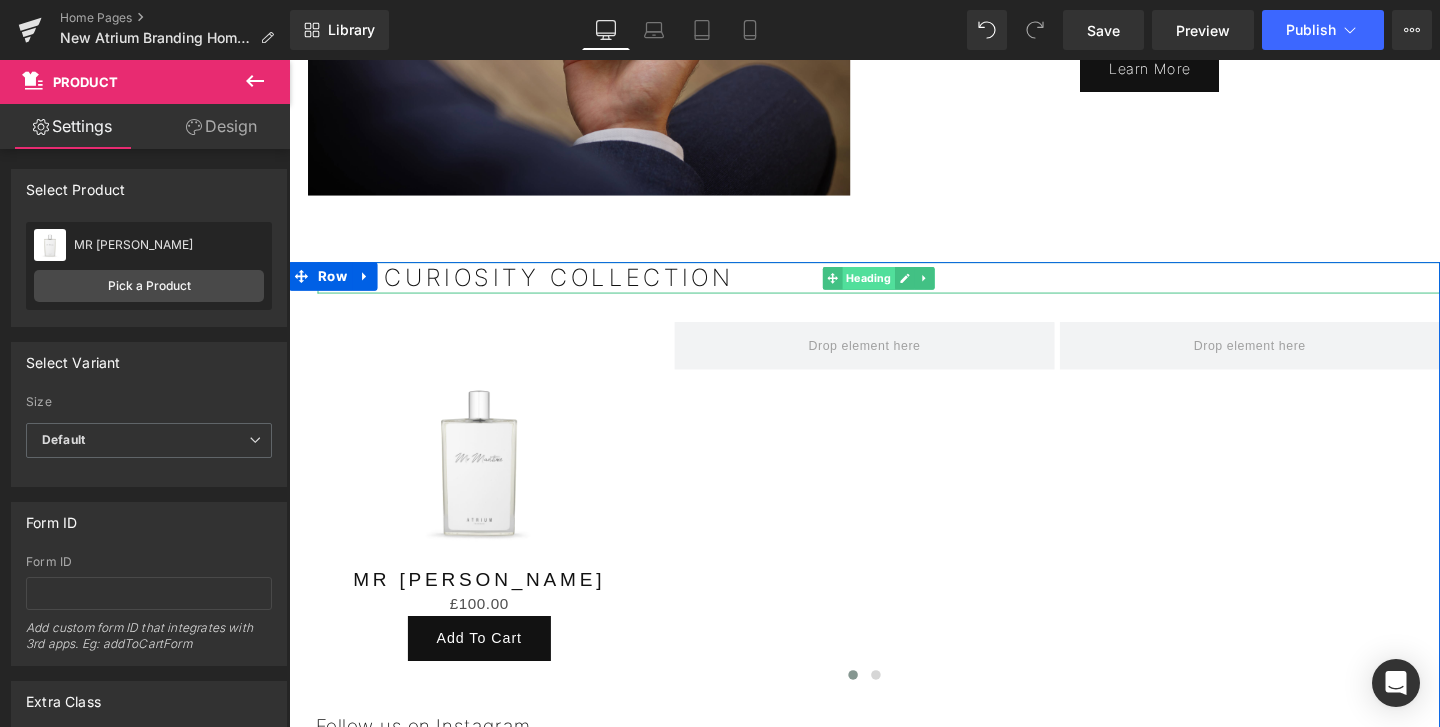 click on "Heading" at bounding box center (898, 289) 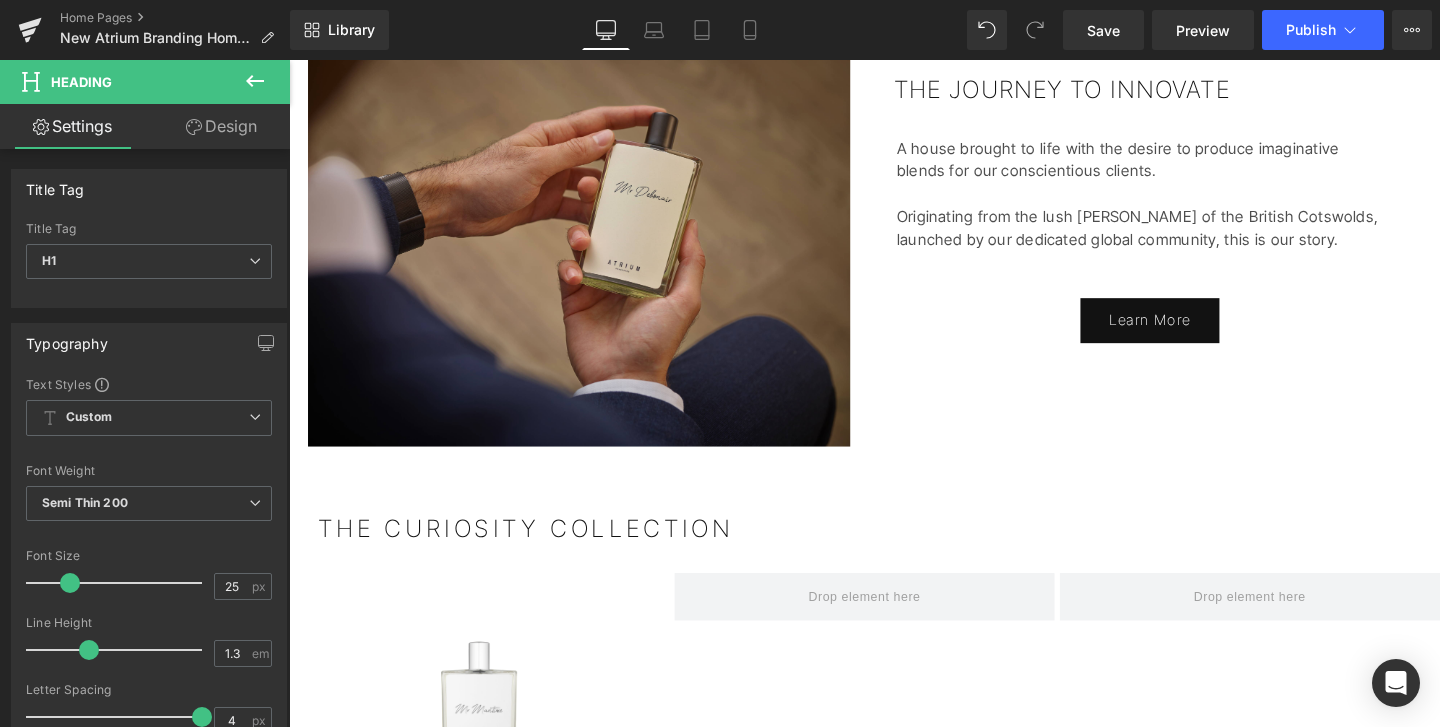 scroll, scrollTop: 1720, scrollLeft: 0, axis: vertical 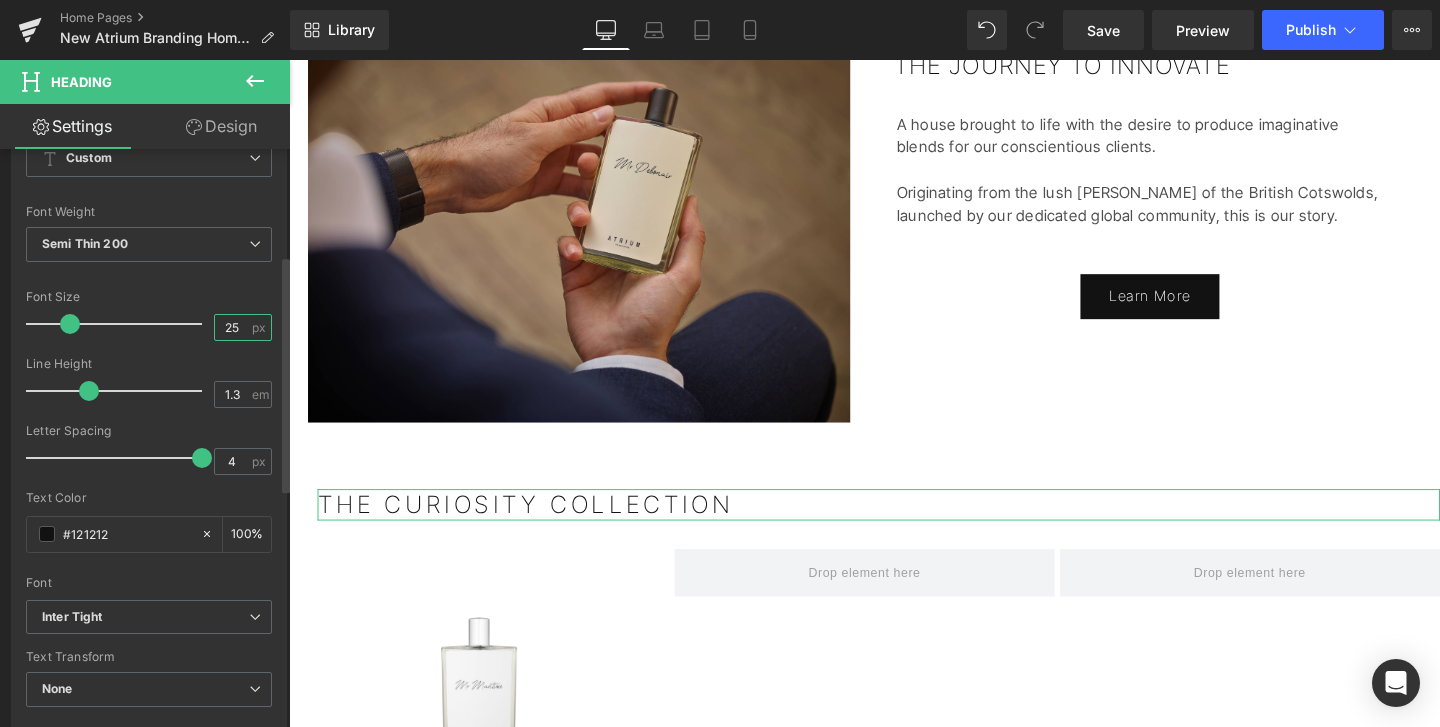 click on "25" at bounding box center [232, 327] 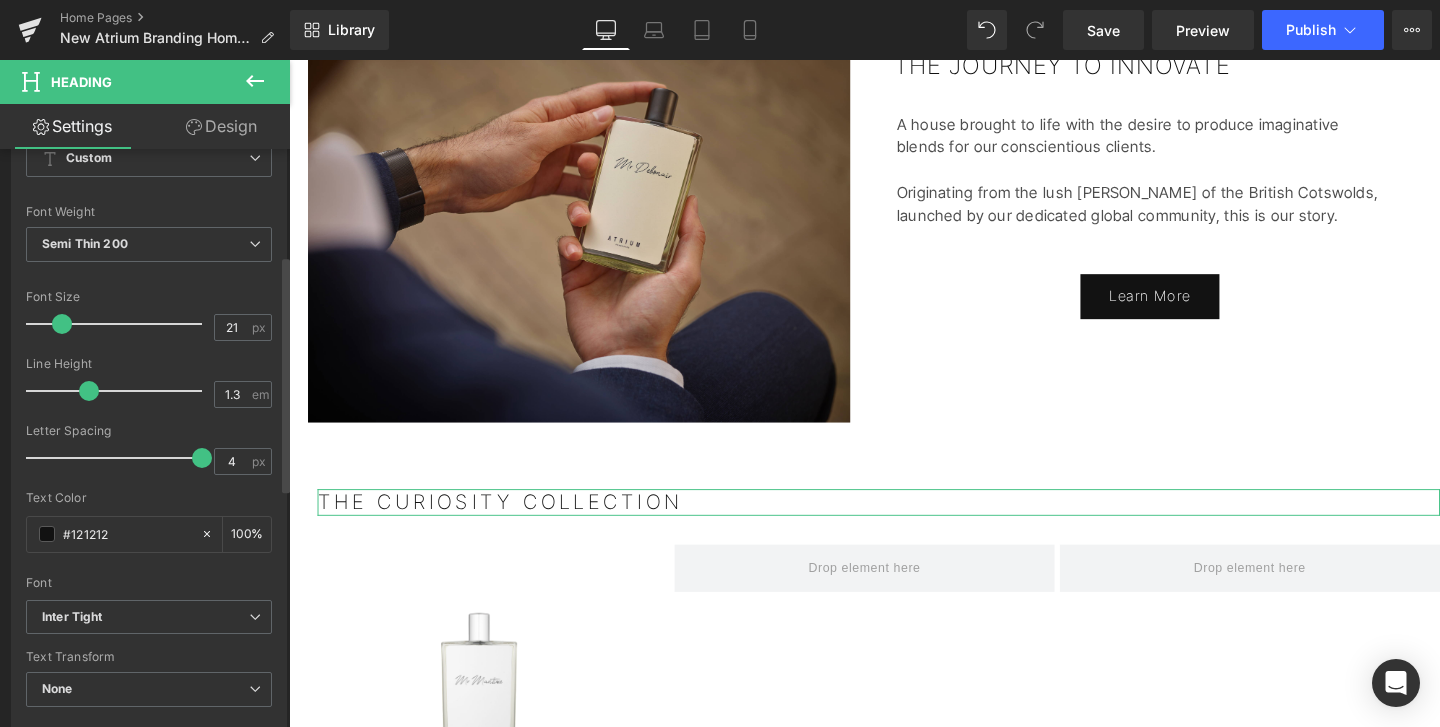 type on "22" 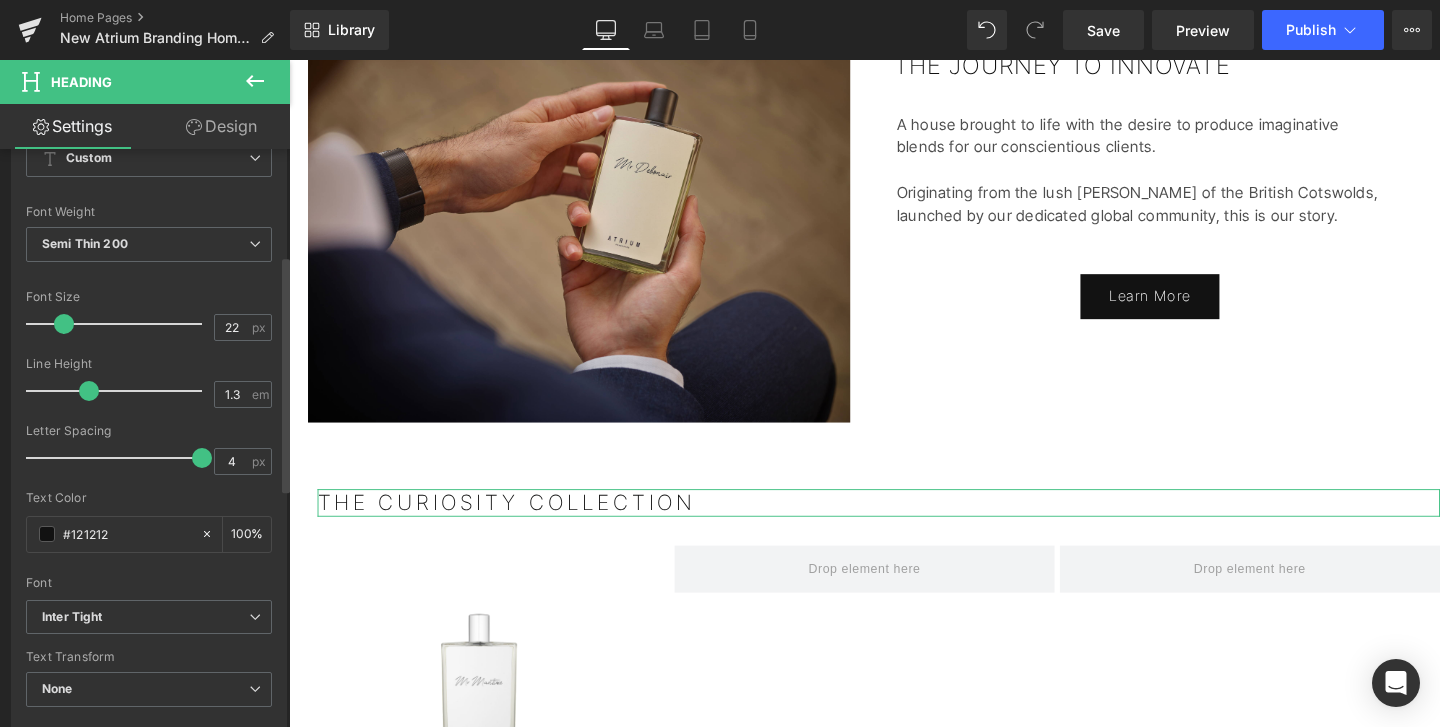 click at bounding box center [64, 324] 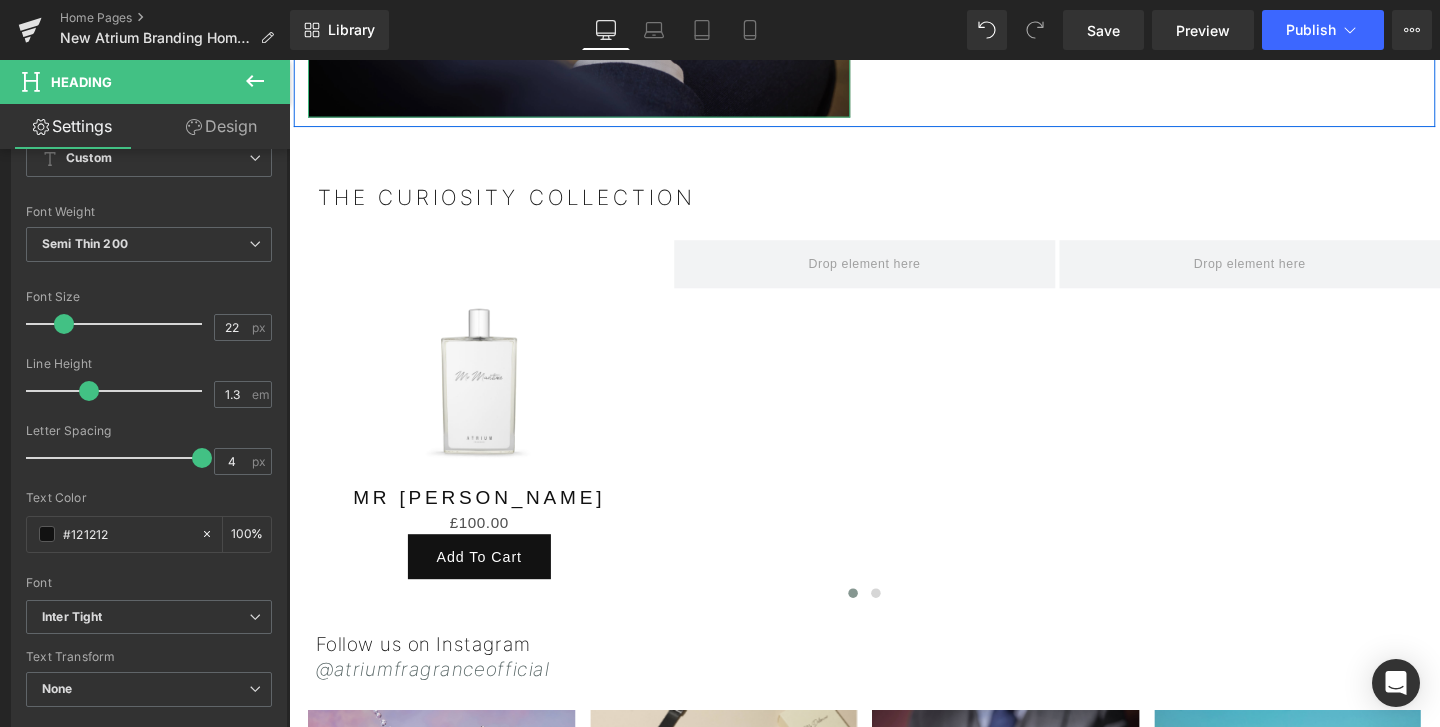scroll, scrollTop: 2049, scrollLeft: 0, axis: vertical 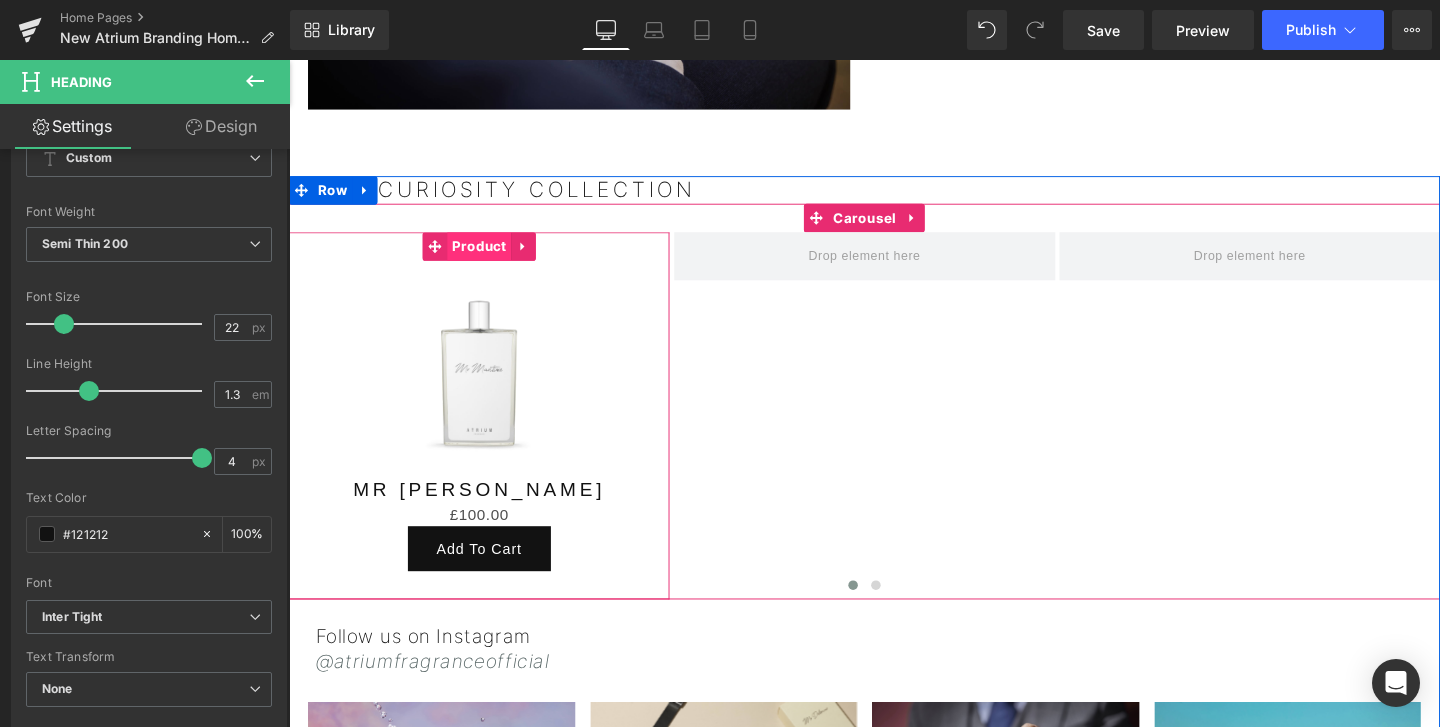 click on "Product" at bounding box center (488, 256) 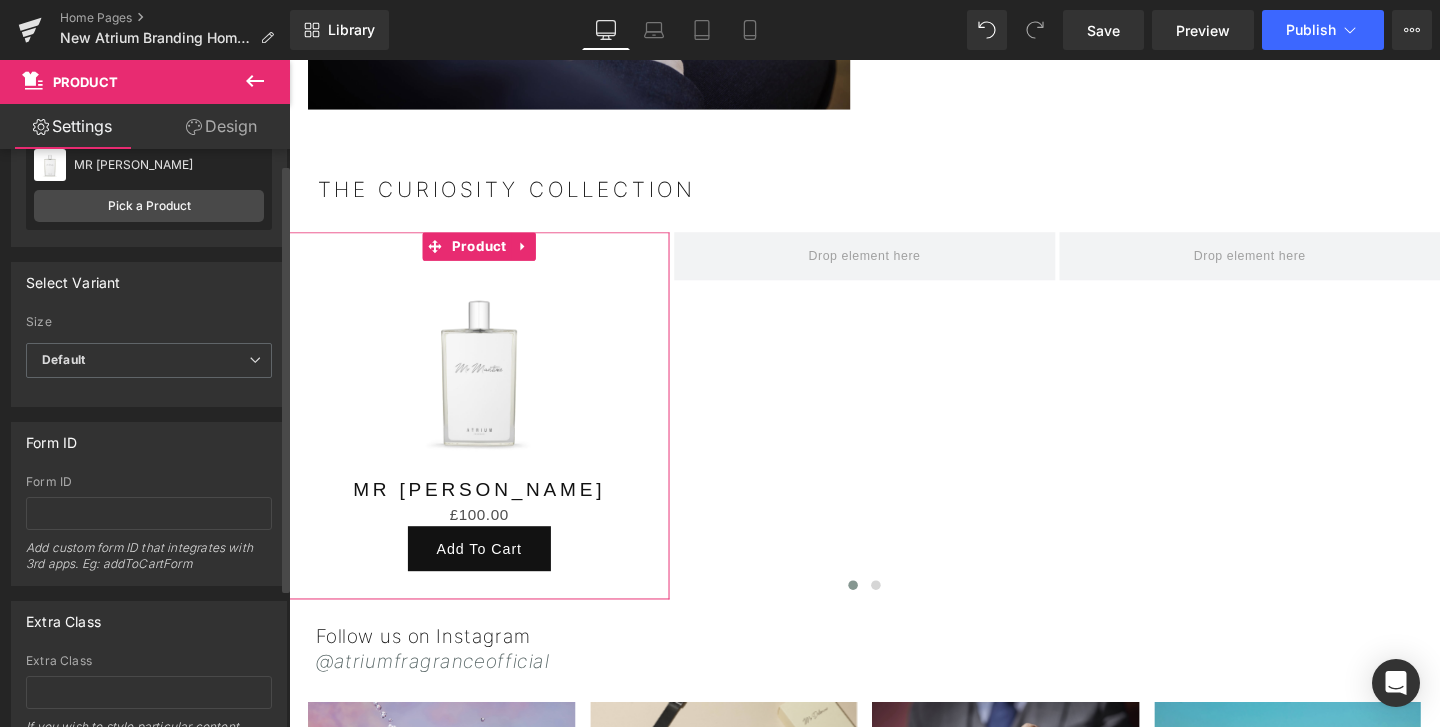 scroll, scrollTop: 0, scrollLeft: 0, axis: both 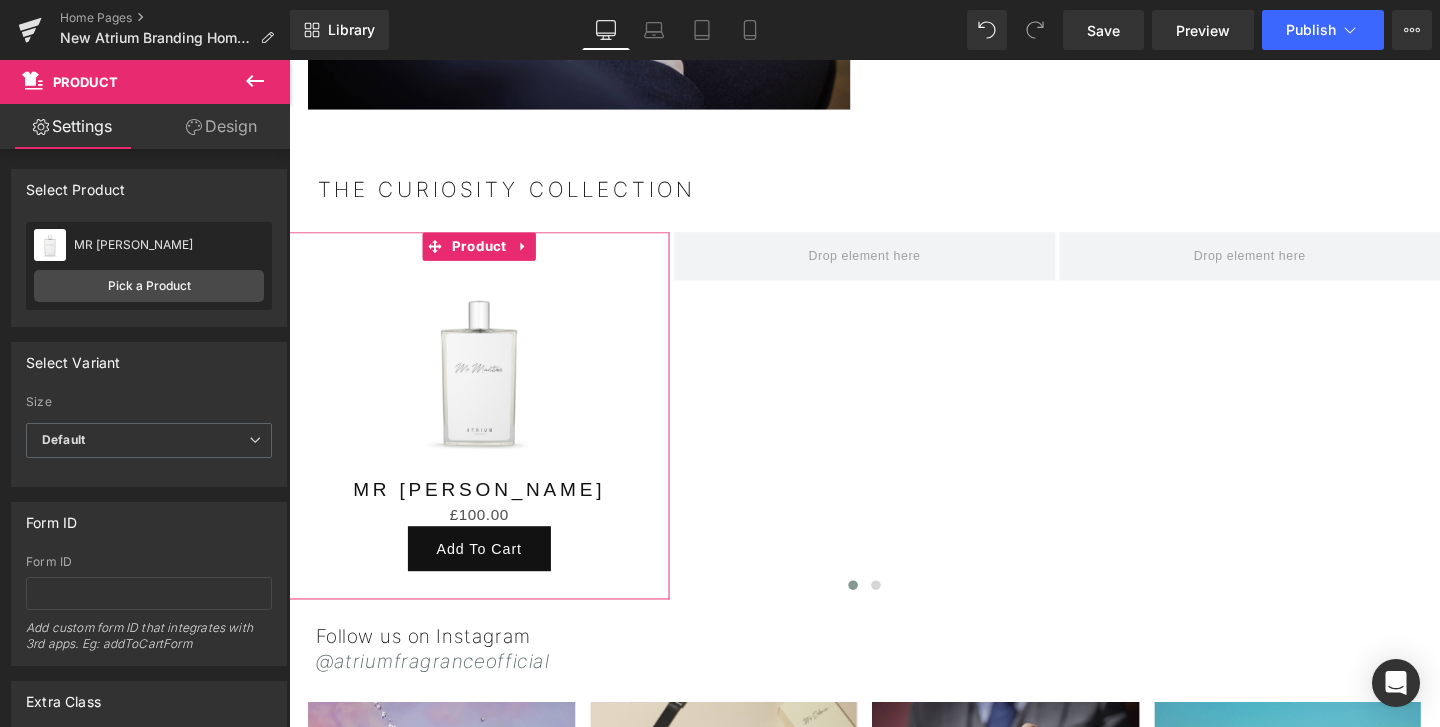 click on "Design" at bounding box center (221, 126) 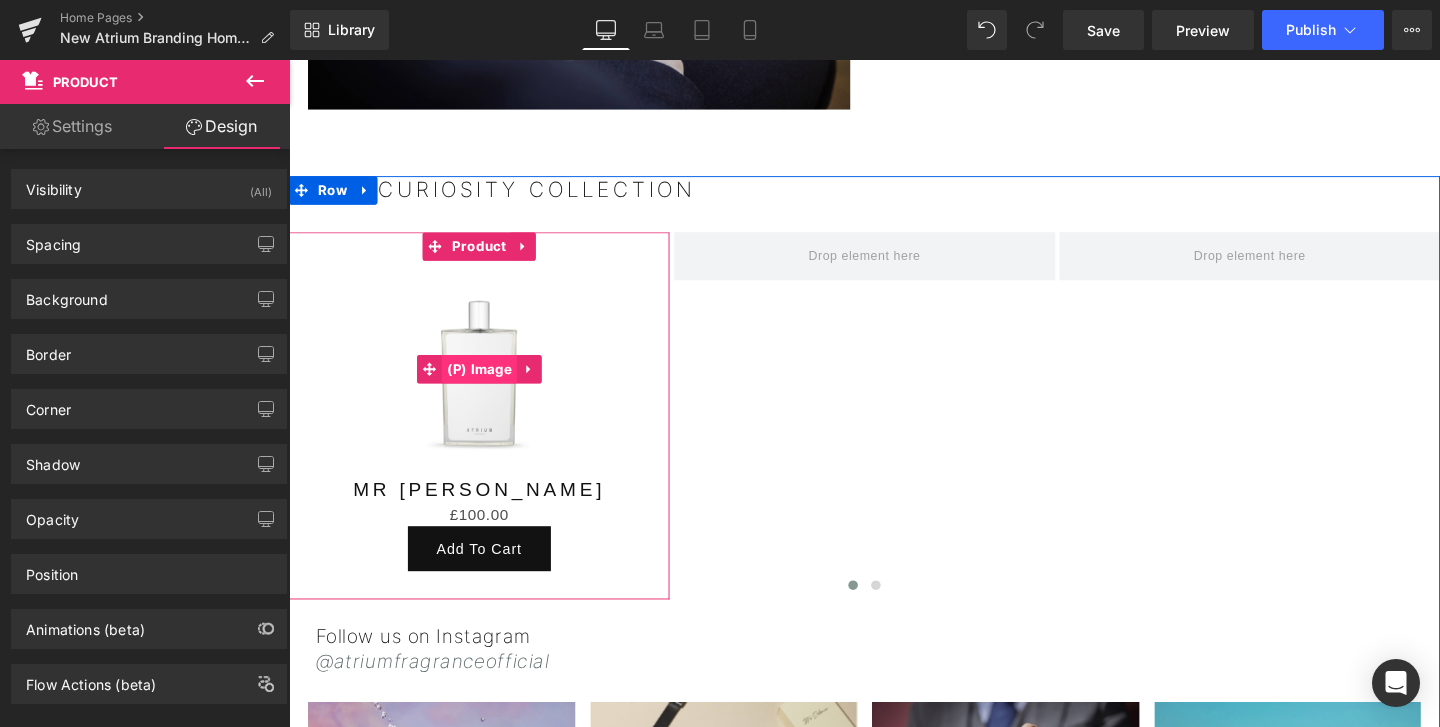 click on "(P) Image" at bounding box center (489, 385) 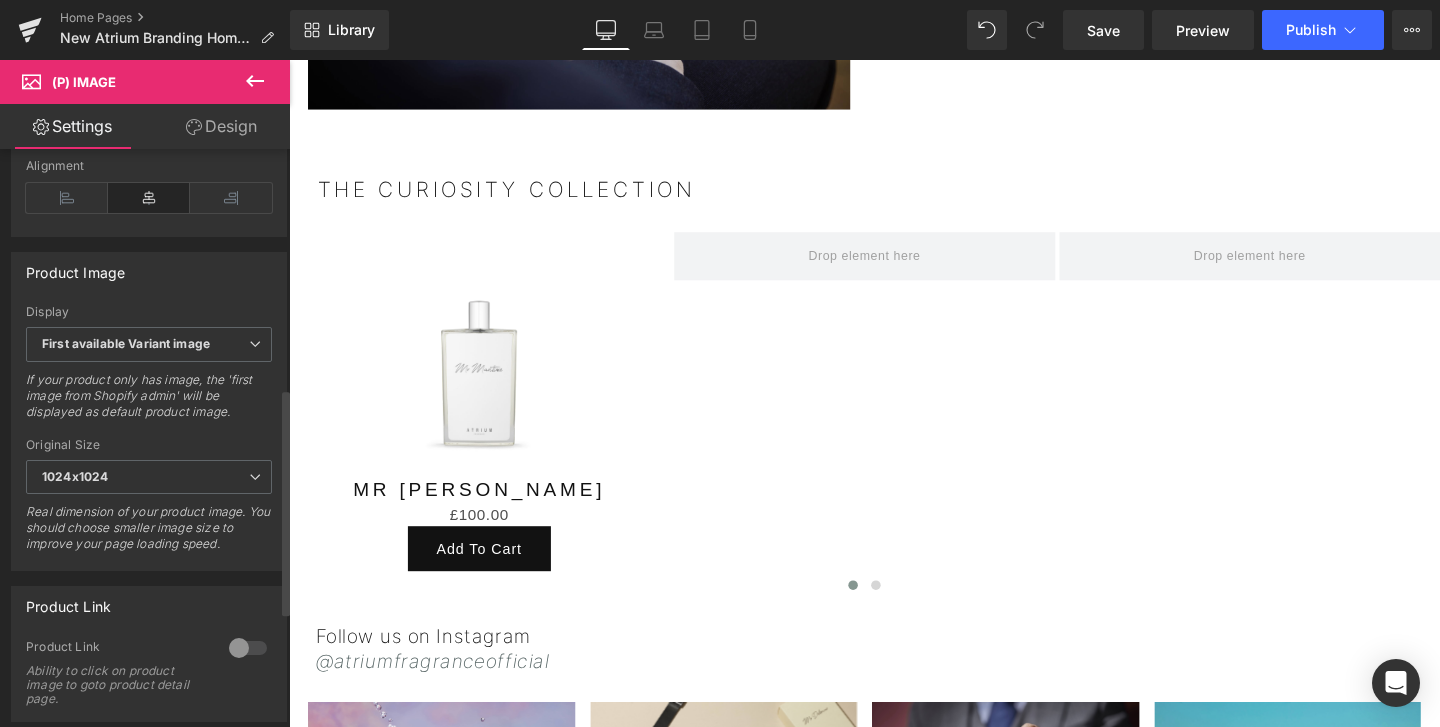 scroll, scrollTop: 634, scrollLeft: 0, axis: vertical 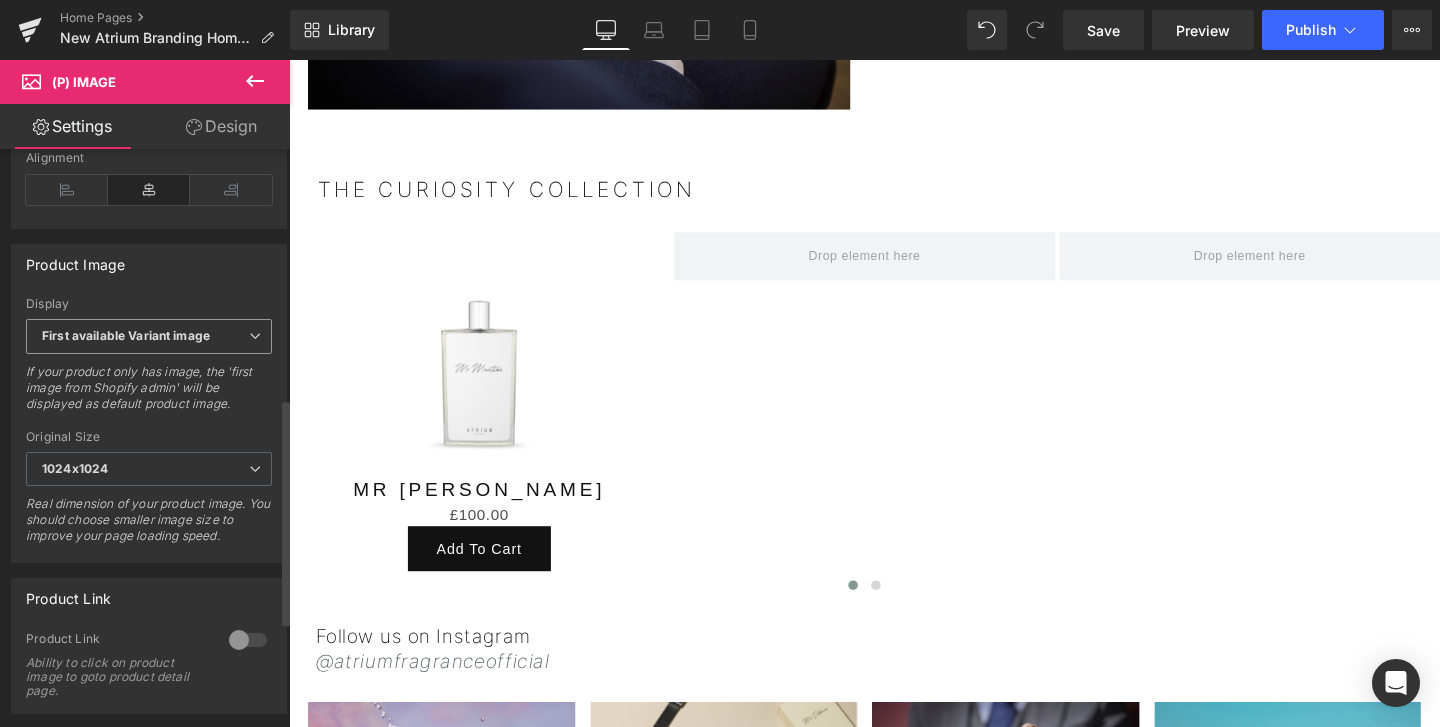 click on "First available Variant image" at bounding box center (126, 335) 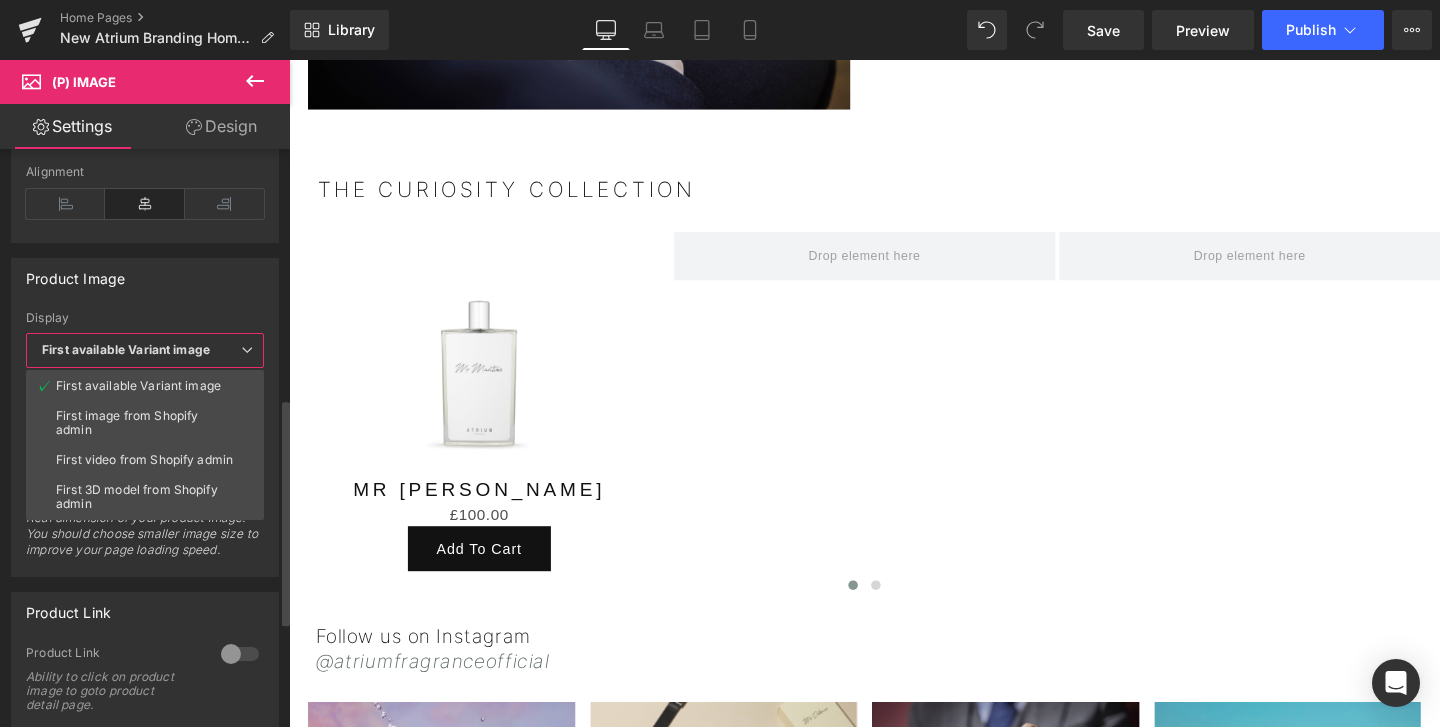 click on "First available Variant image" at bounding box center (126, 349) 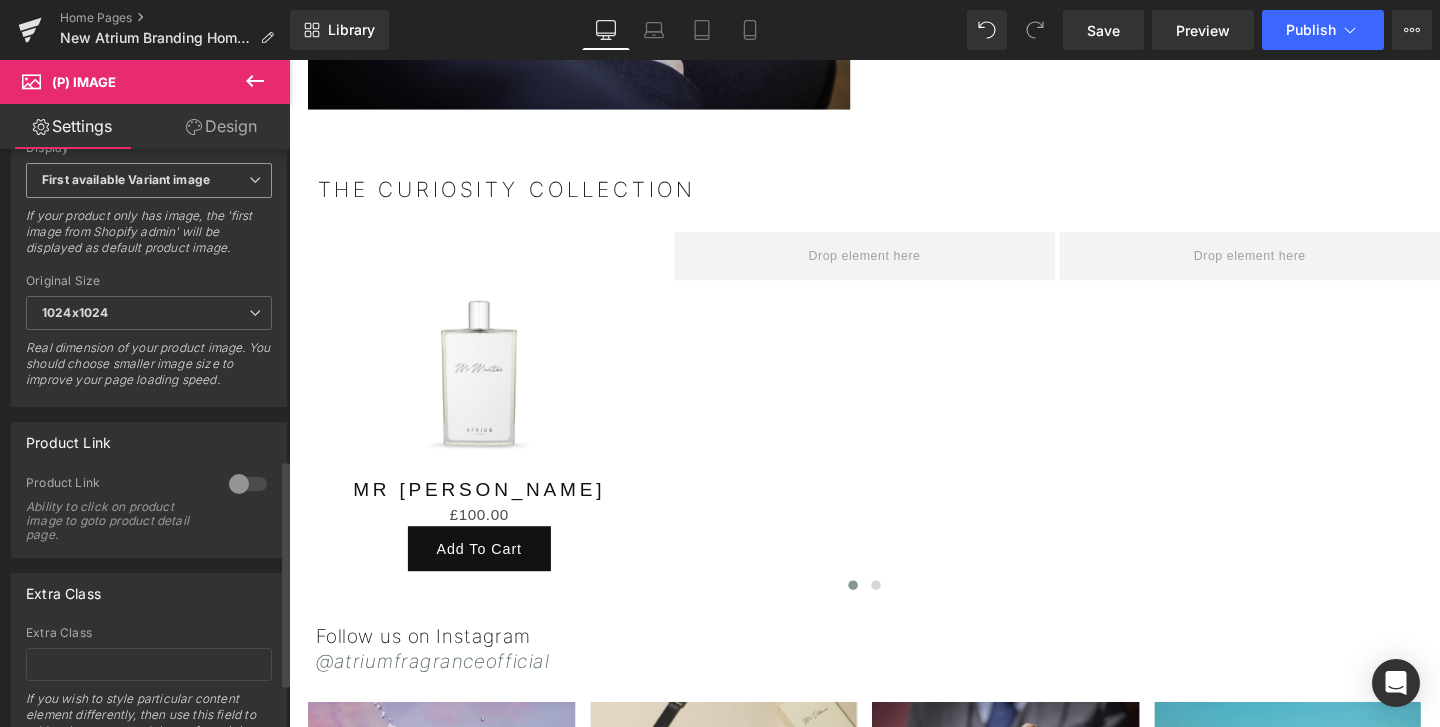 scroll, scrollTop: 902, scrollLeft: 0, axis: vertical 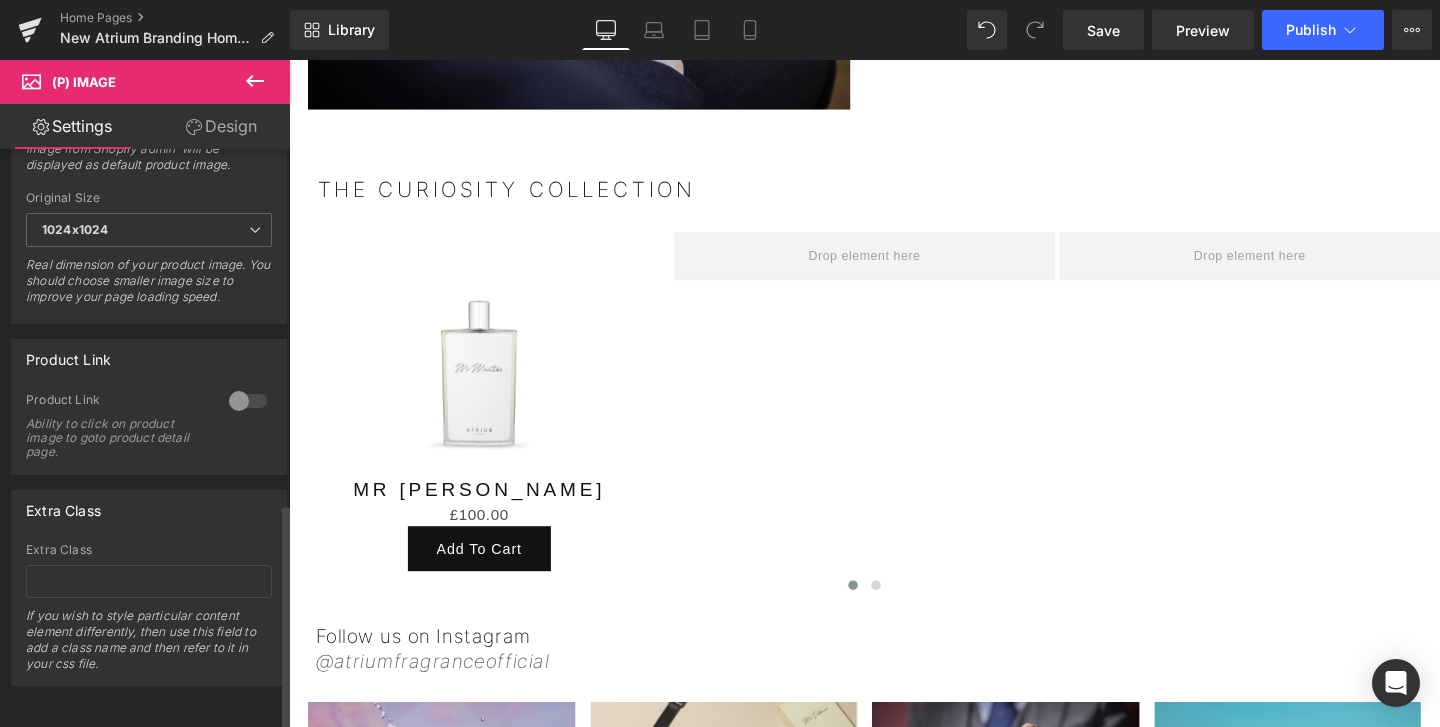 click at bounding box center (248, 401) 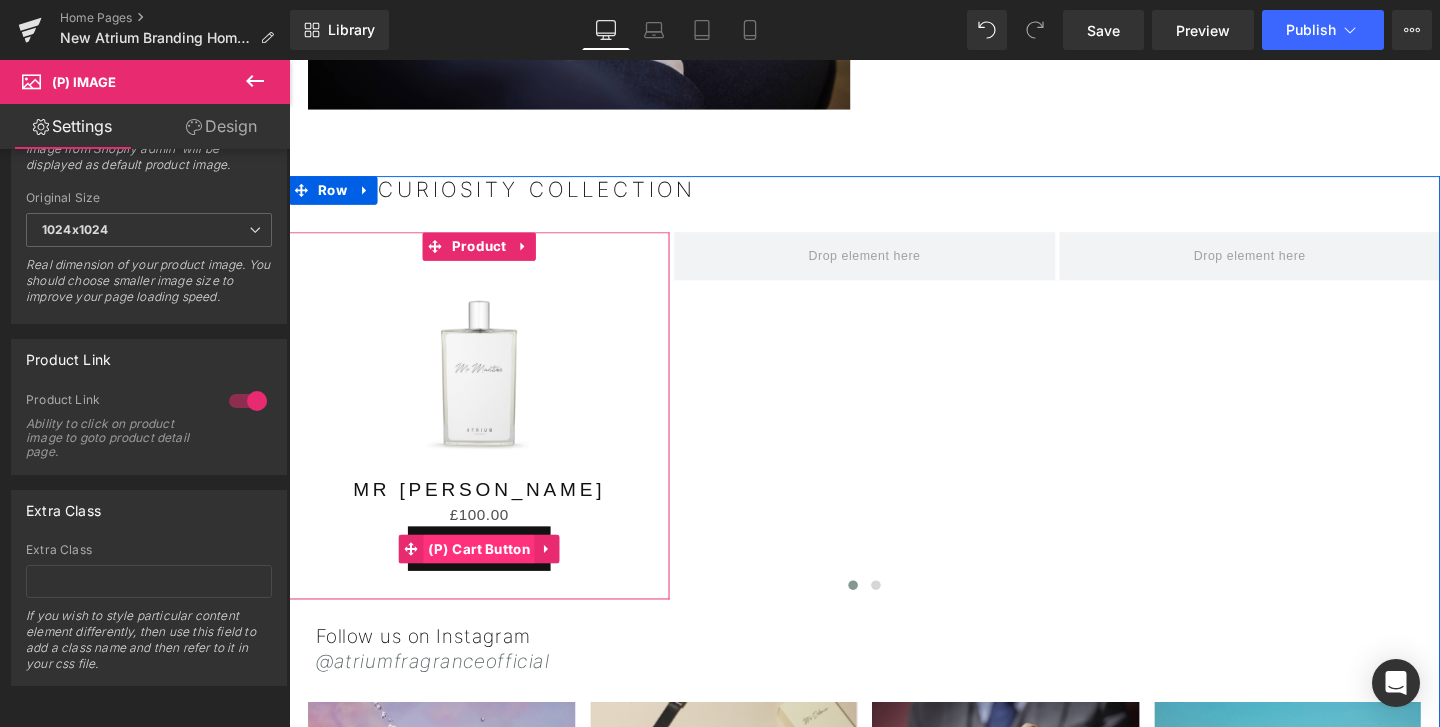 click on "(P) Cart Button" at bounding box center (489, 574) 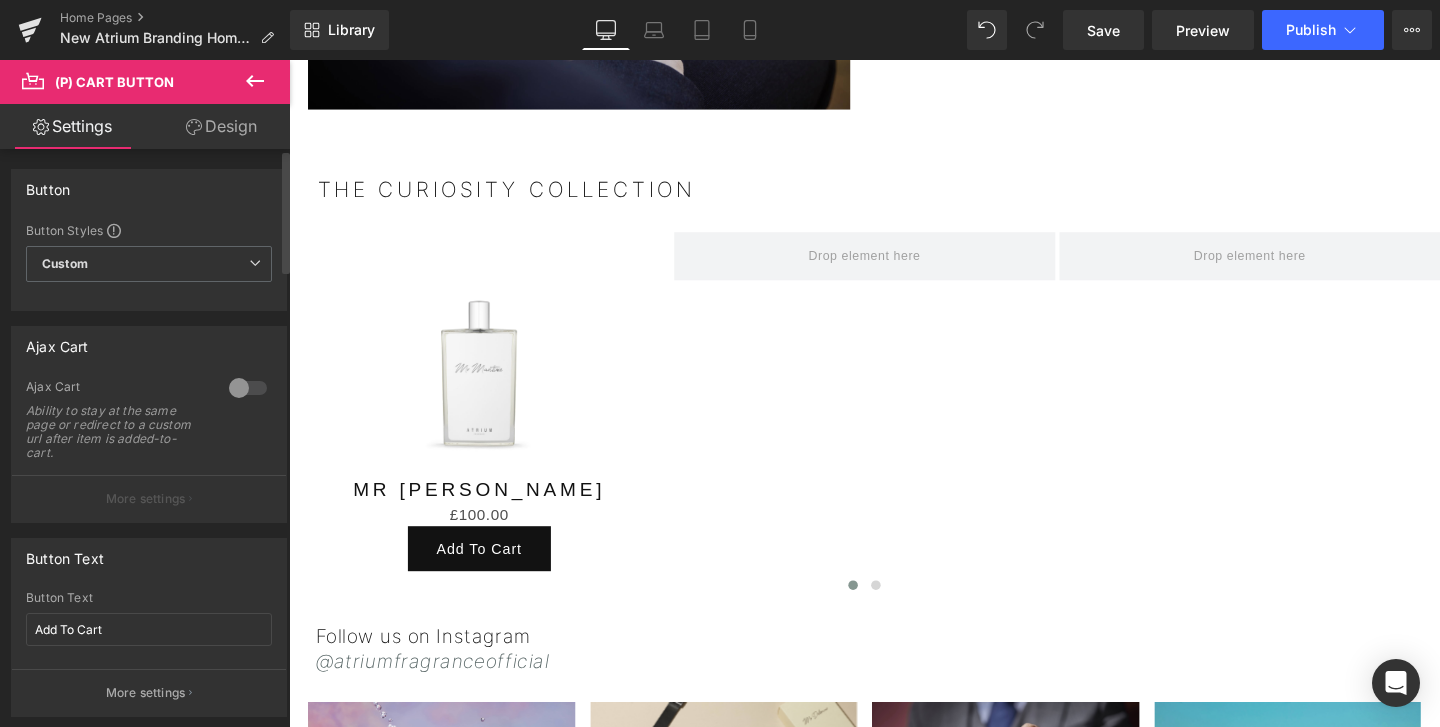 click at bounding box center [248, 388] 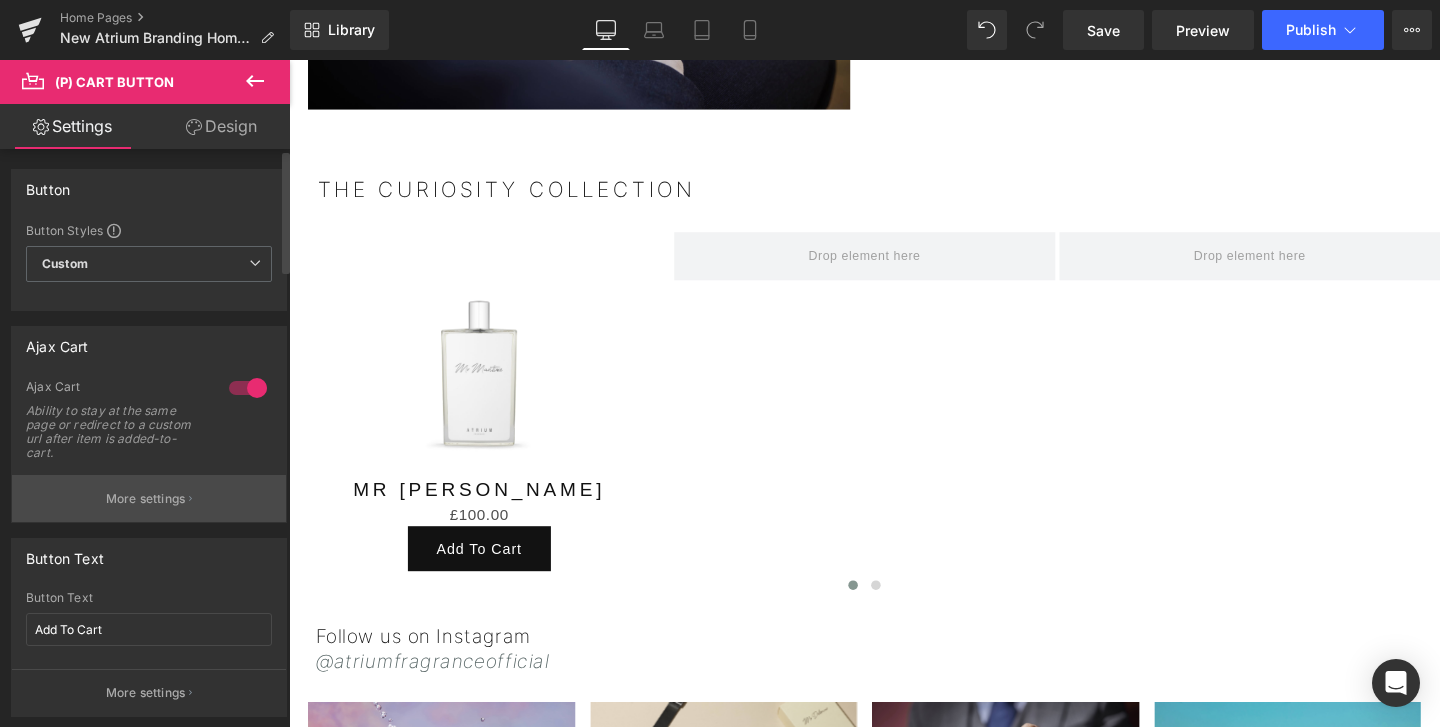 click on "More settings" at bounding box center [146, 499] 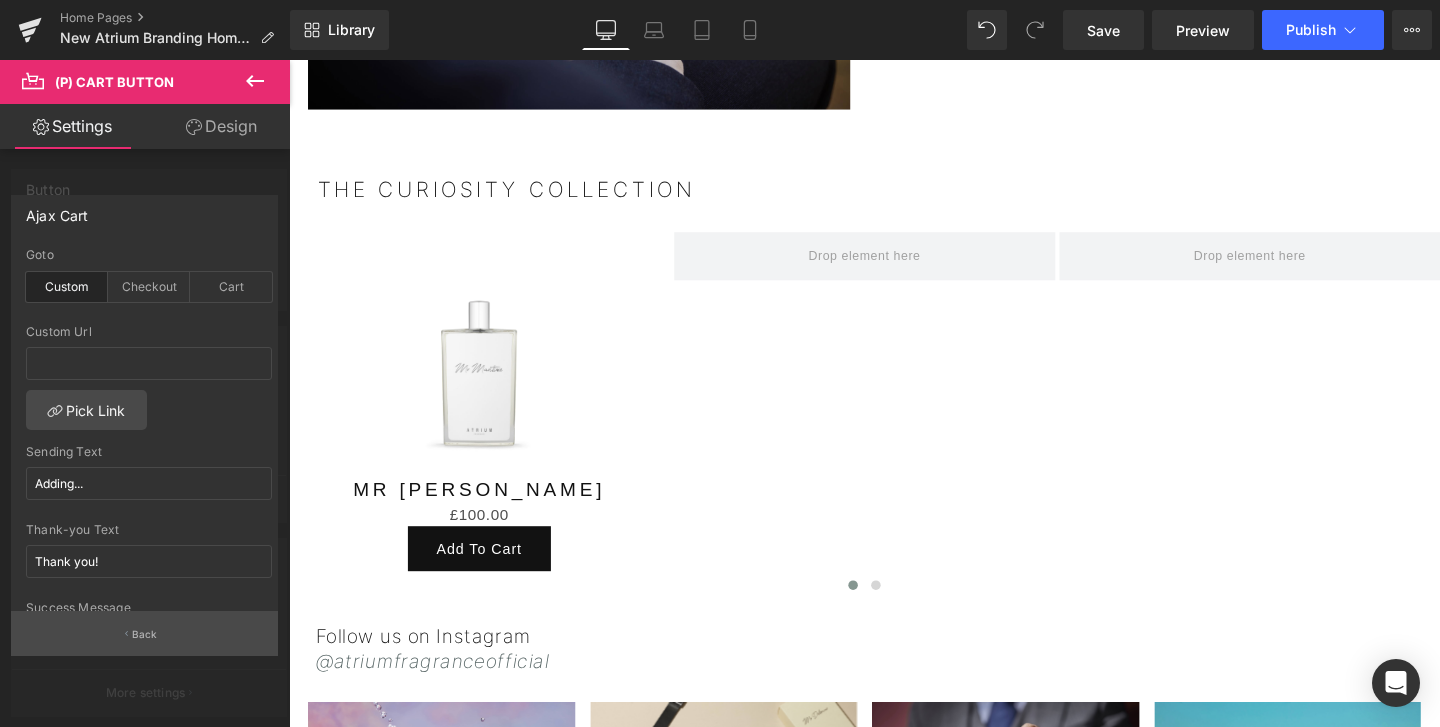 click on "Back" at bounding box center (145, 634) 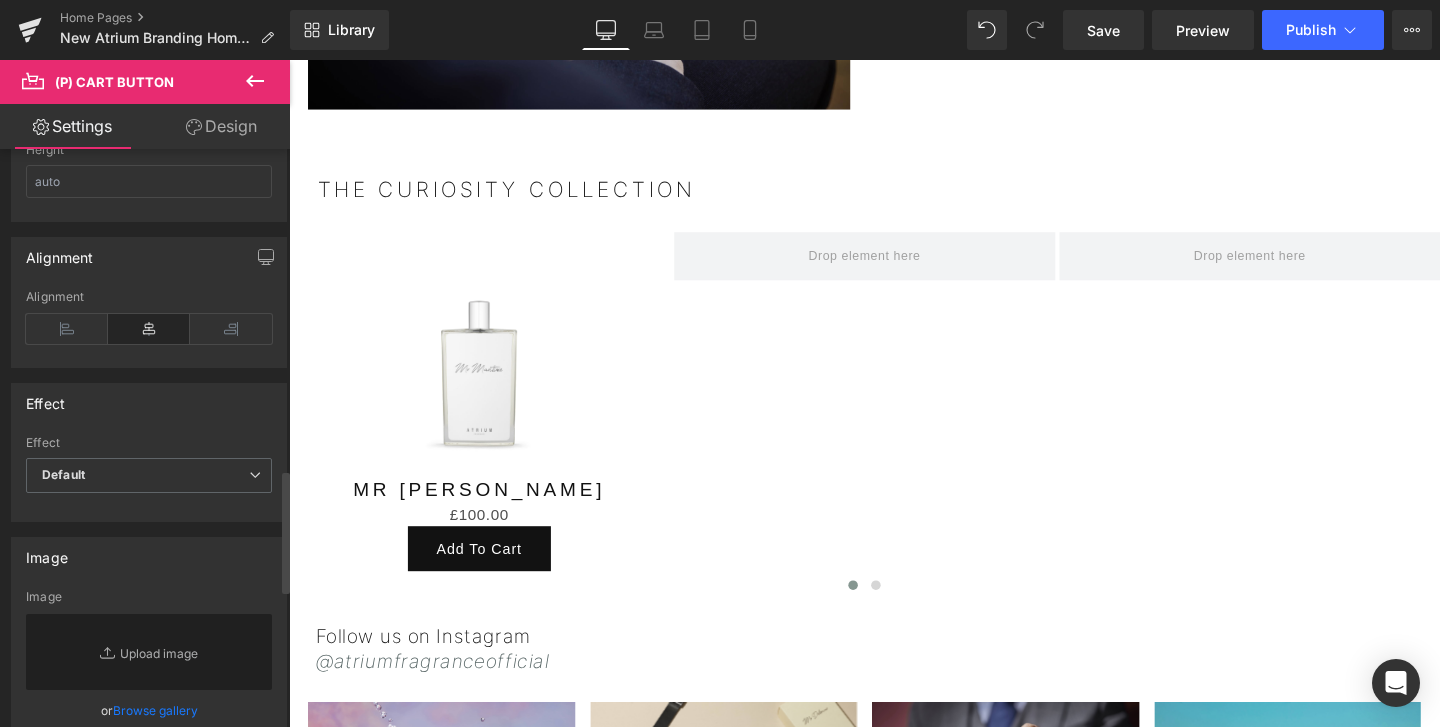scroll, scrollTop: 1505, scrollLeft: 0, axis: vertical 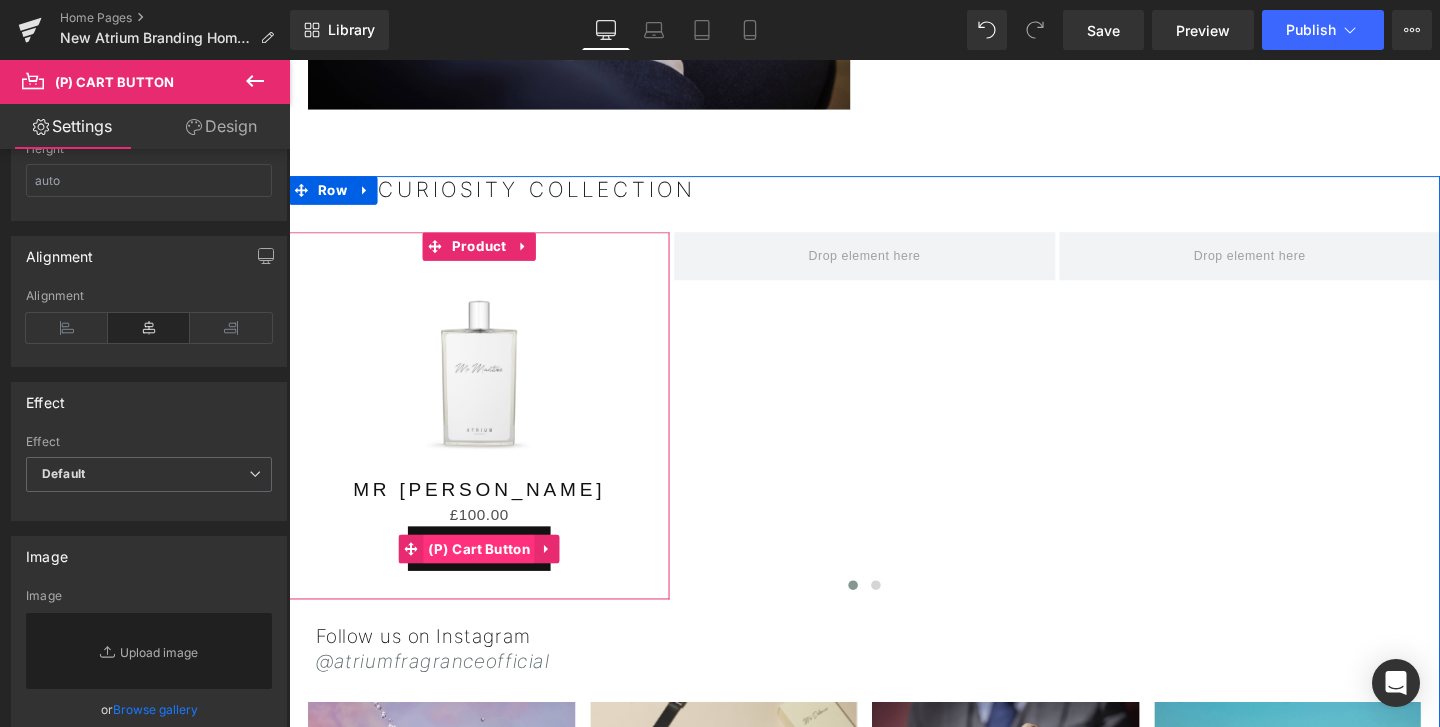 click on "(P) Cart Button" at bounding box center [489, 574] 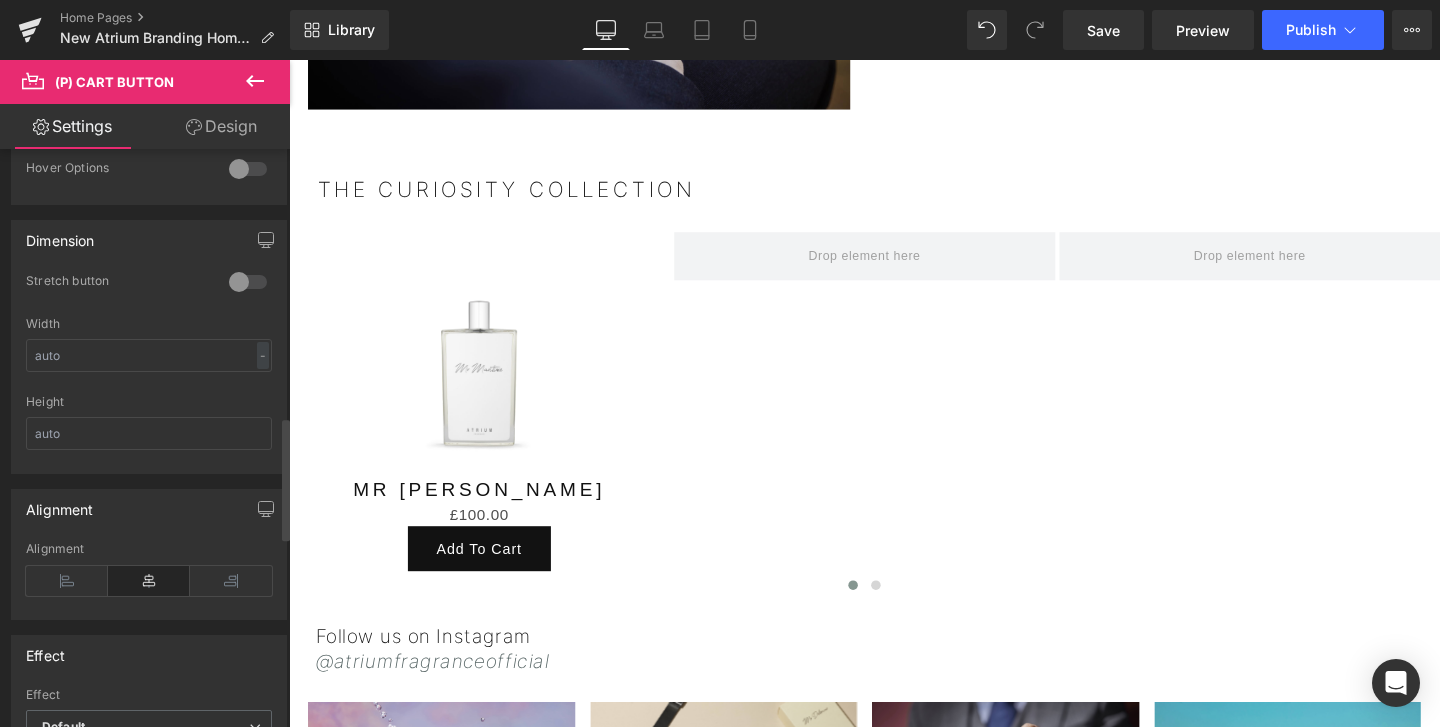 scroll, scrollTop: 1248, scrollLeft: 0, axis: vertical 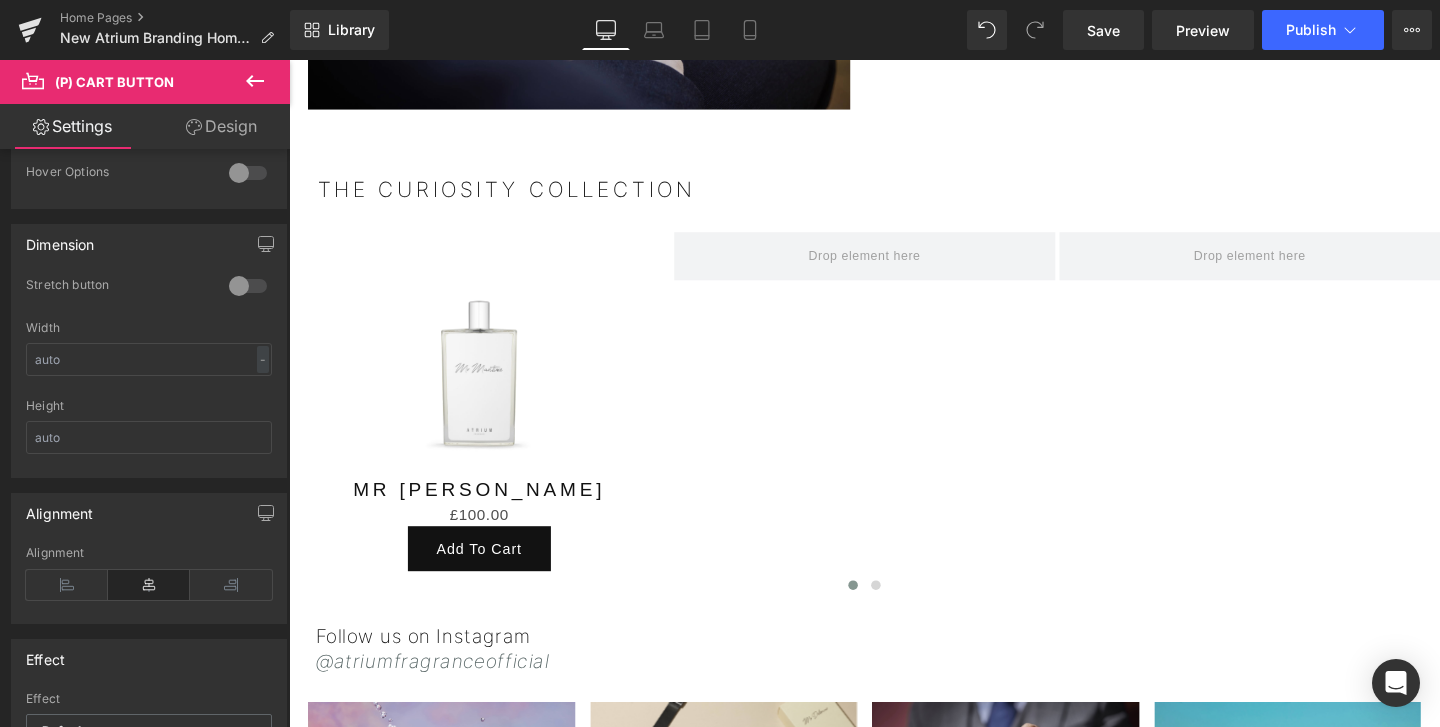 click on "Design" at bounding box center (221, 126) 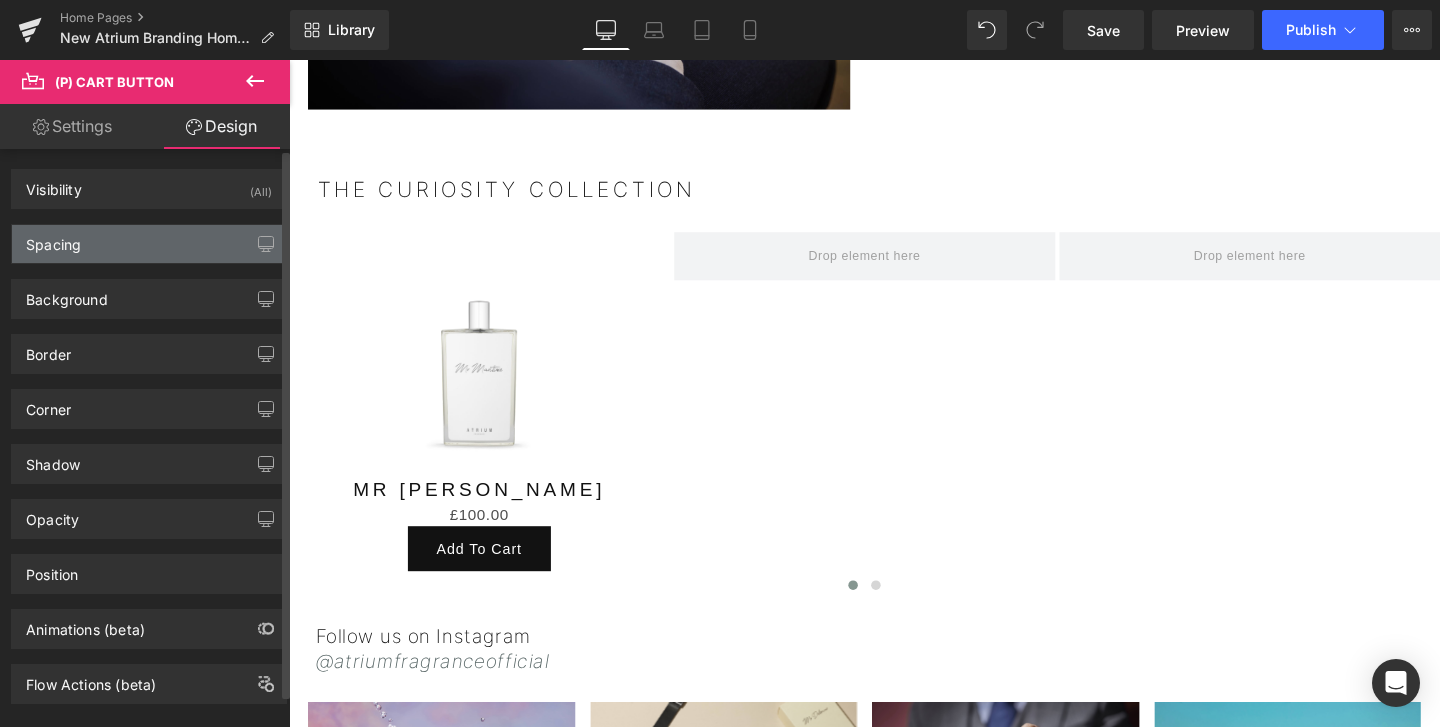 click on "Spacing" at bounding box center (149, 244) 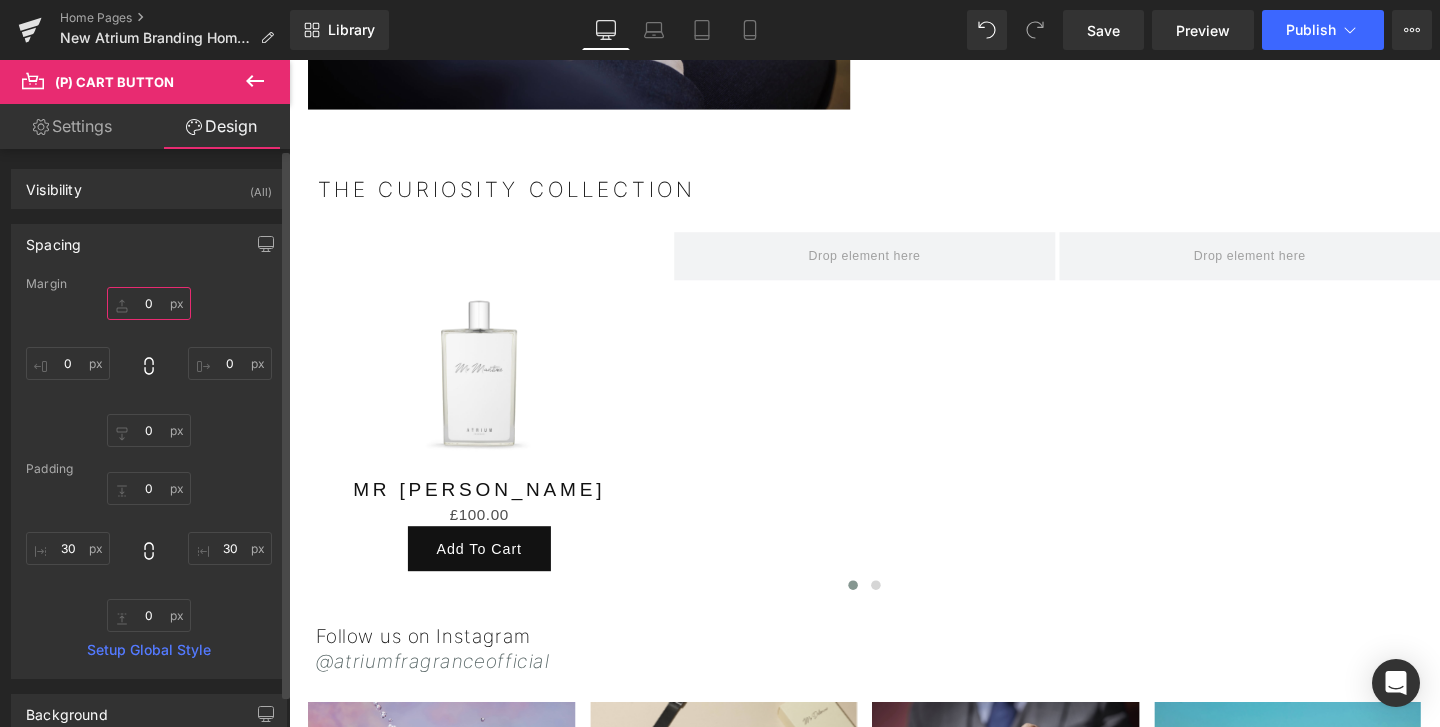 click on "0" at bounding box center [149, 303] 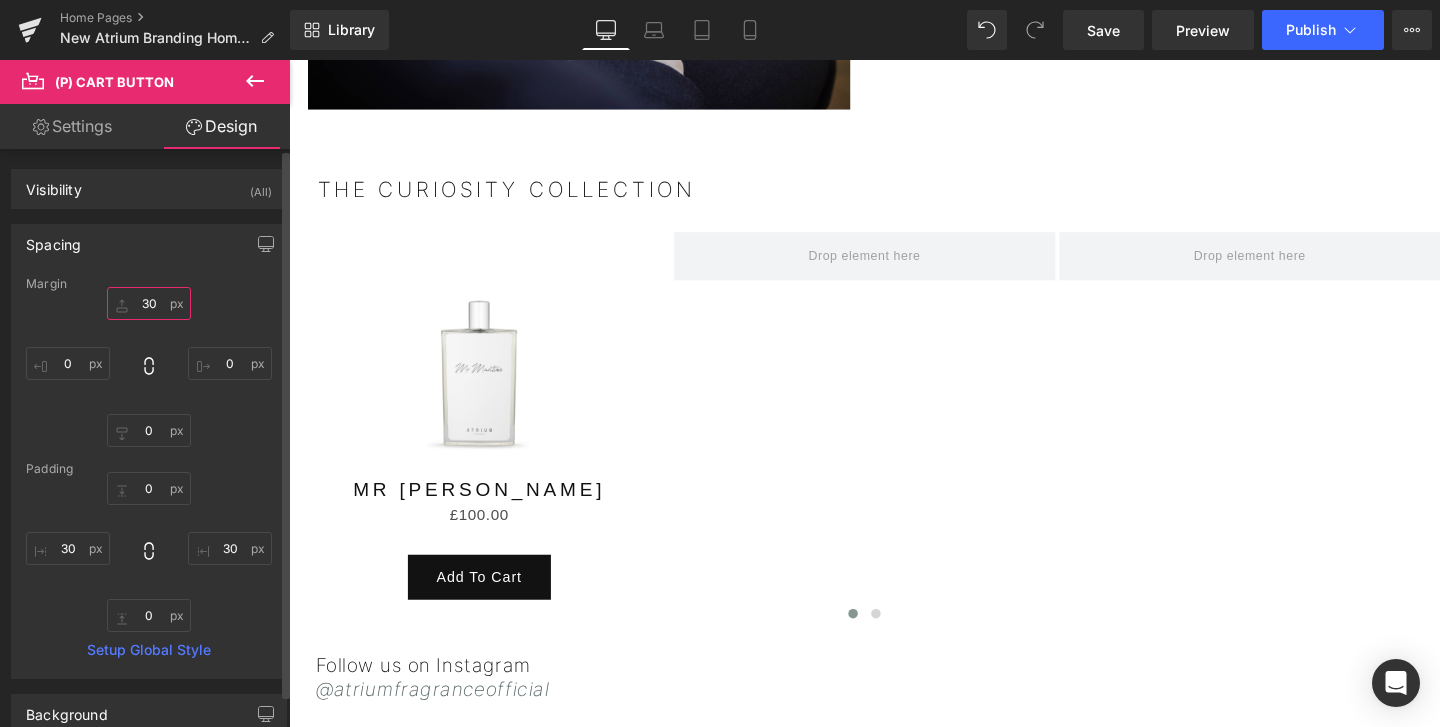 type on "3" 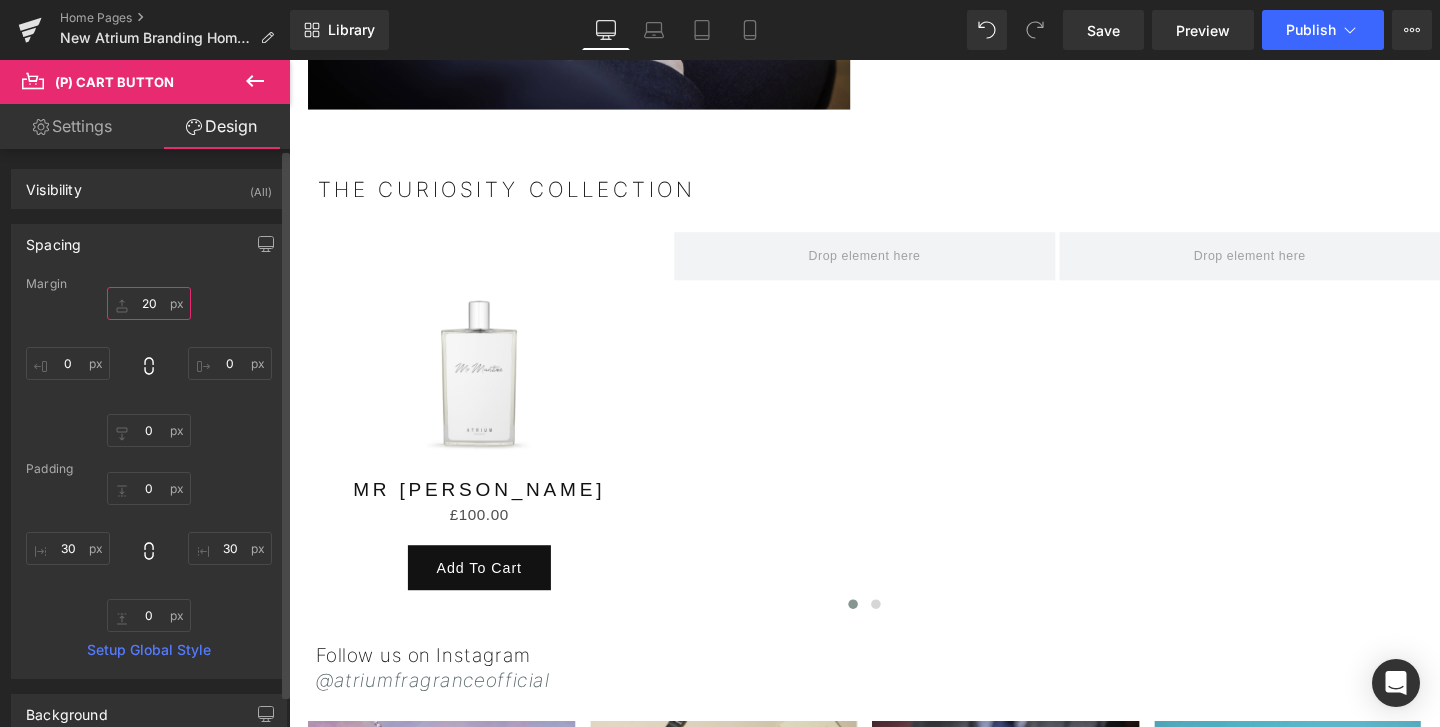 type on "2" 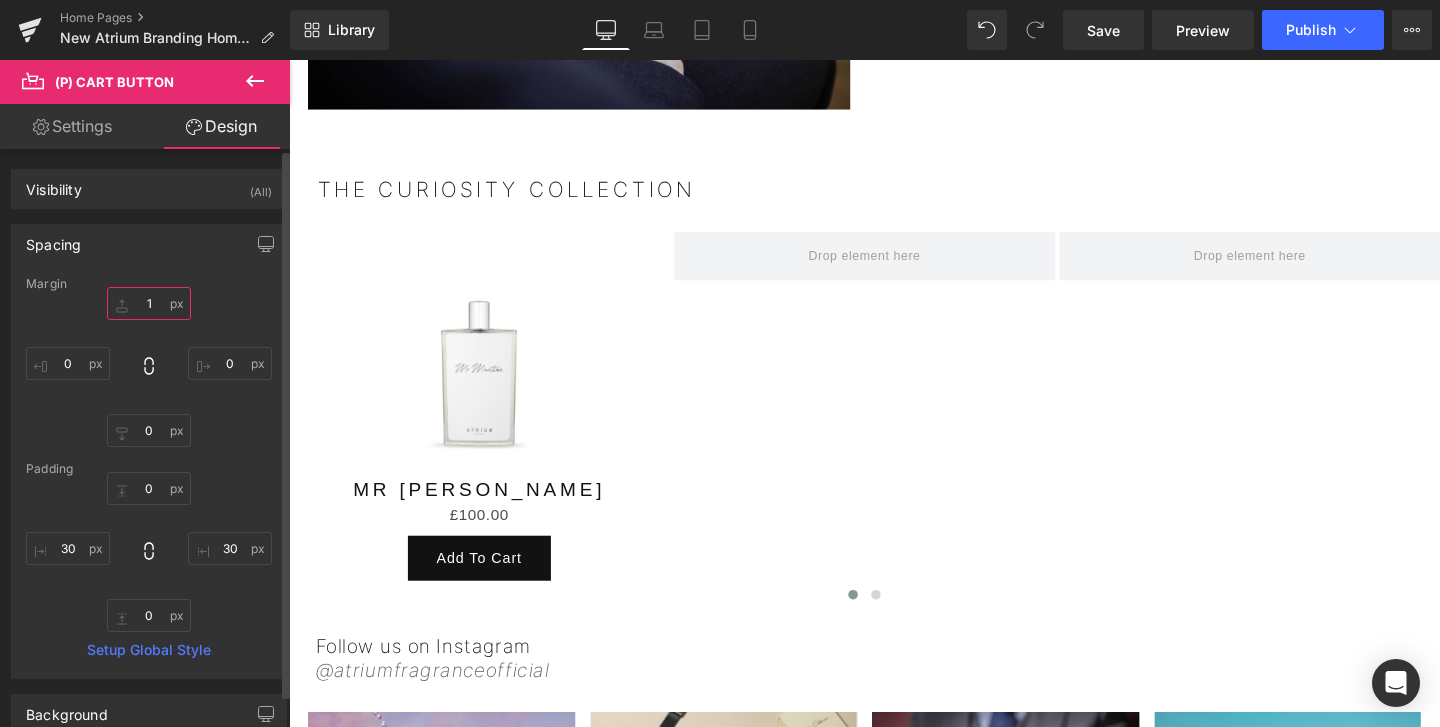type on "15" 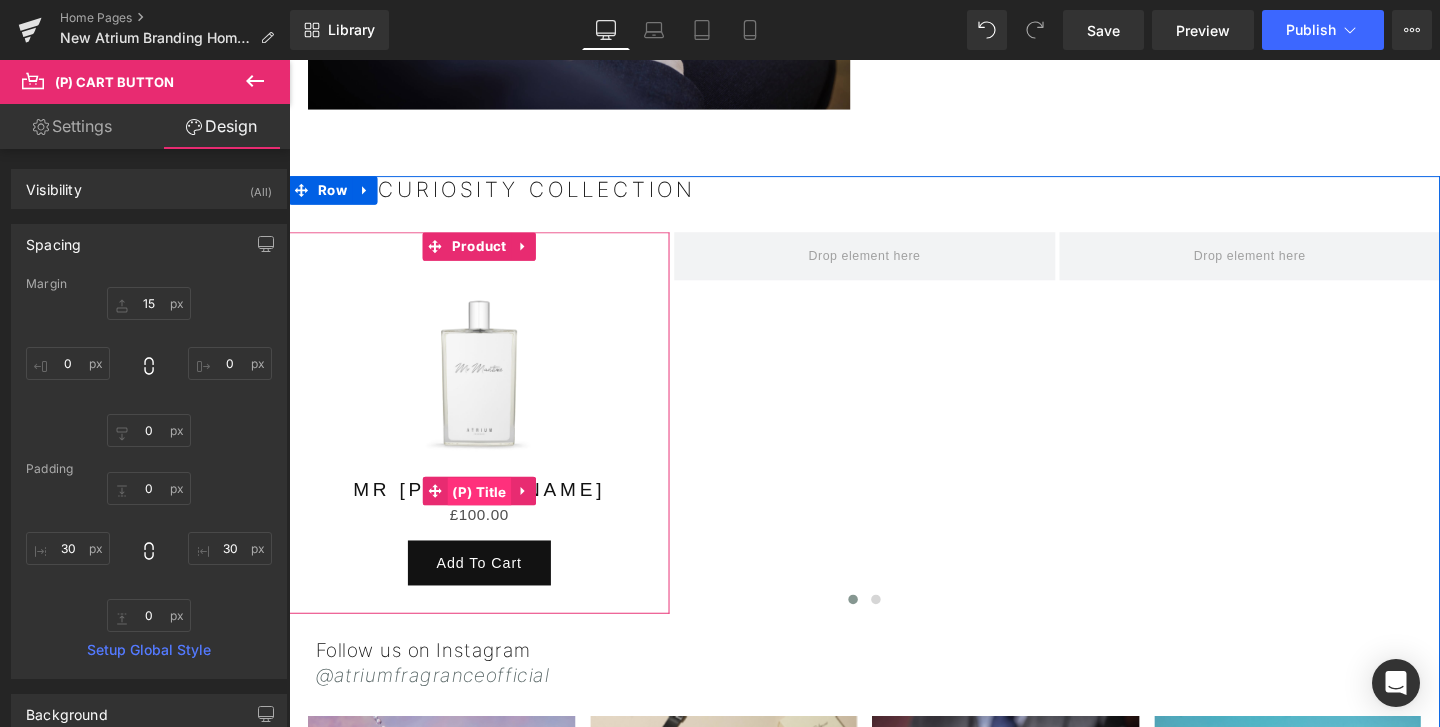 click on "(P) Title" at bounding box center [489, 514] 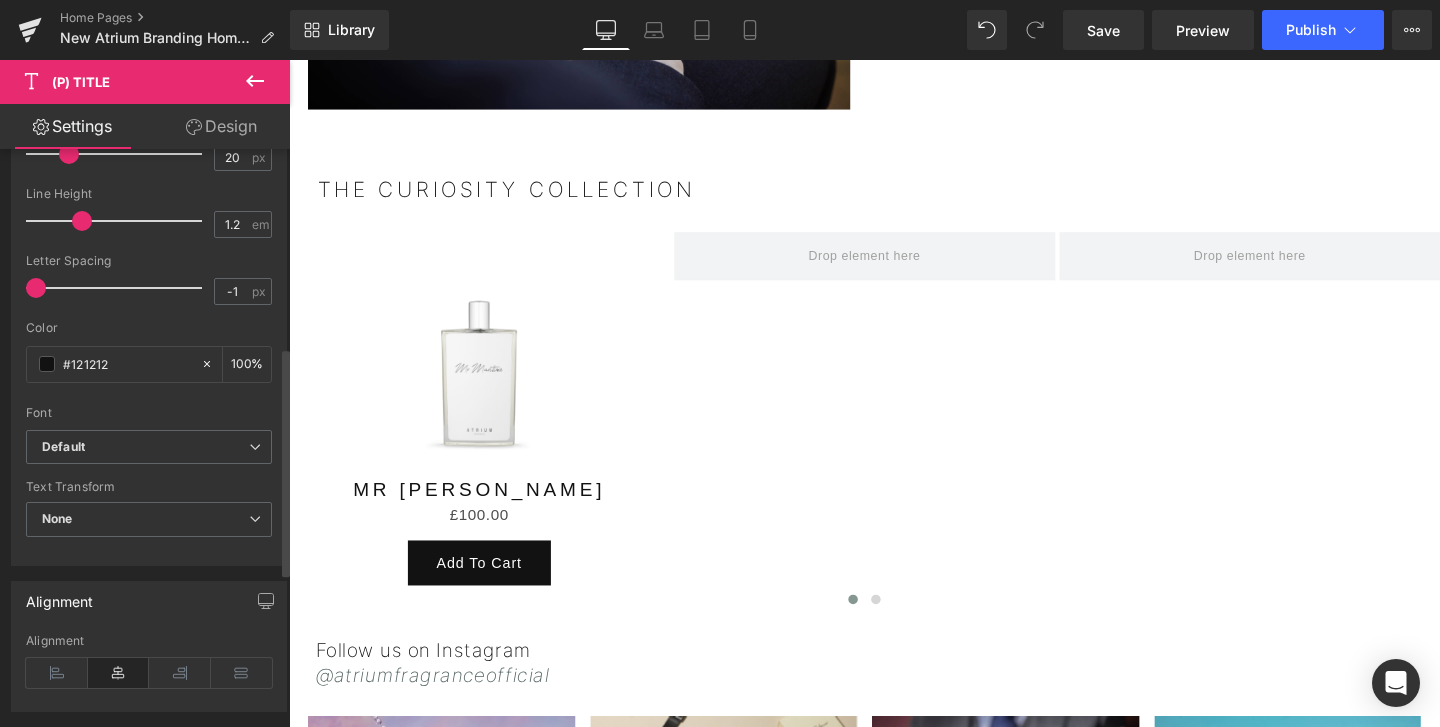 scroll, scrollTop: 501, scrollLeft: 0, axis: vertical 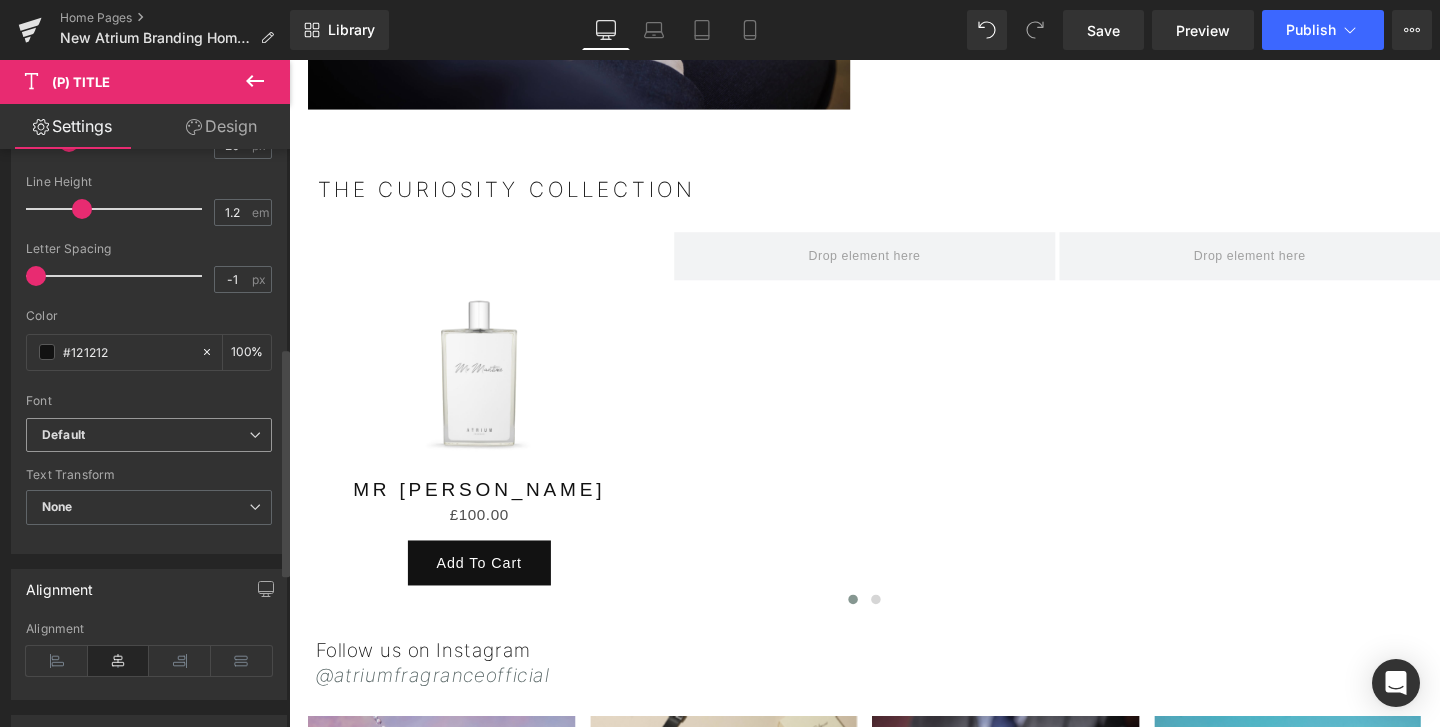 click on "Default" at bounding box center (145, 435) 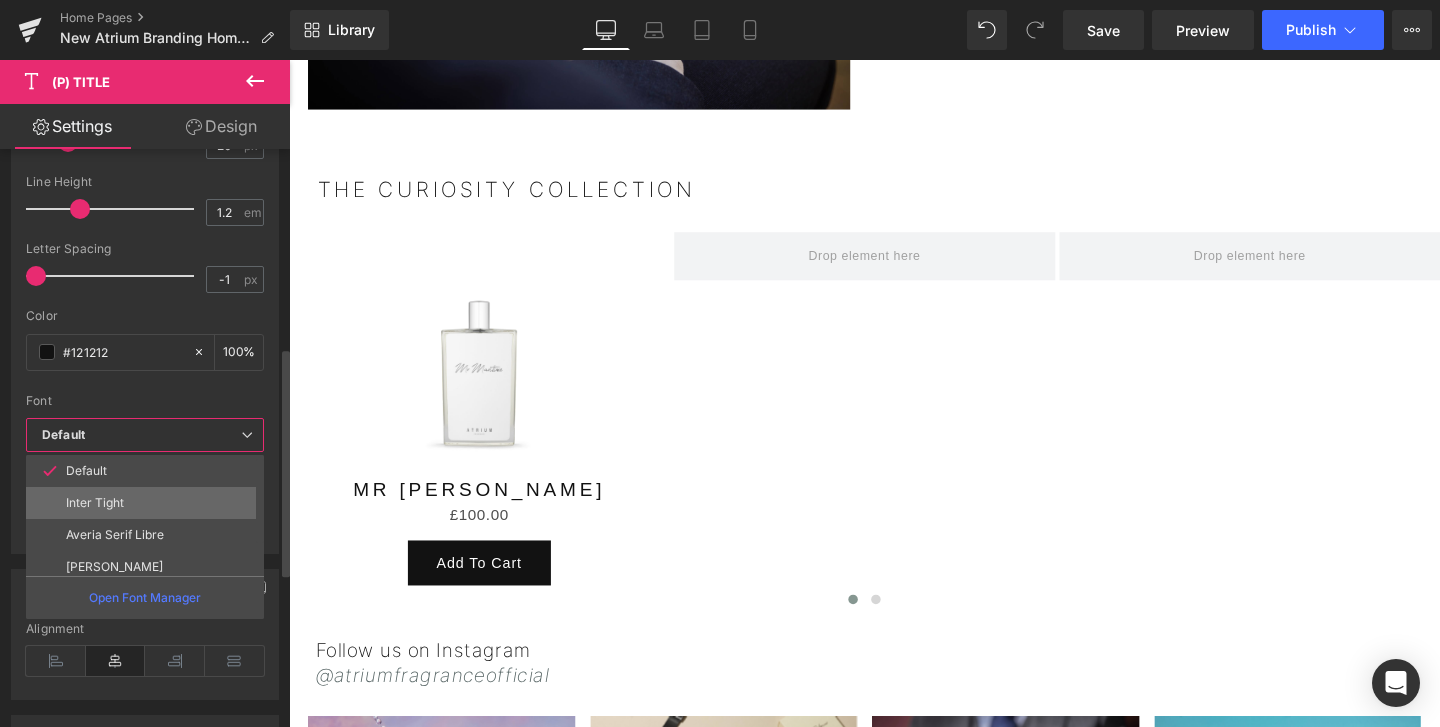 click on "Inter Tight" at bounding box center [95, 503] 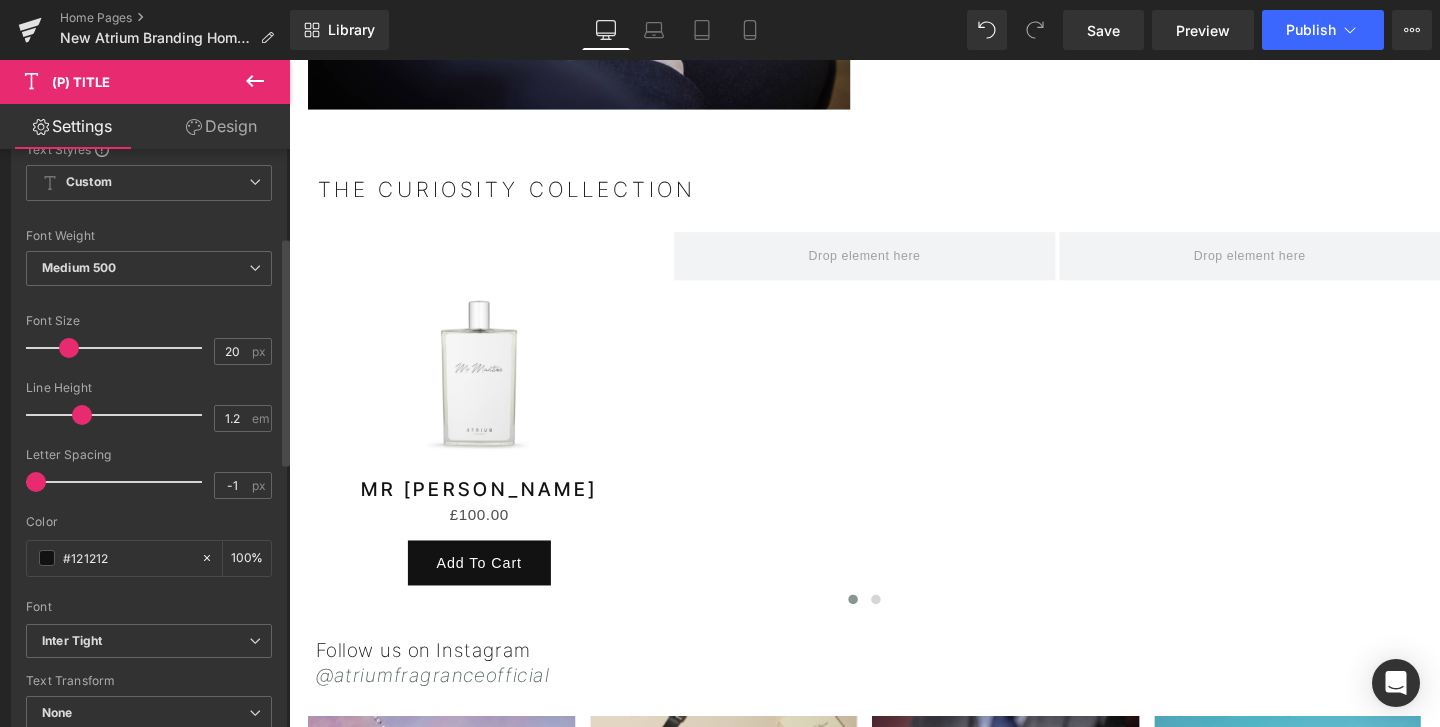 scroll, scrollTop: 221, scrollLeft: 0, axis: vertical 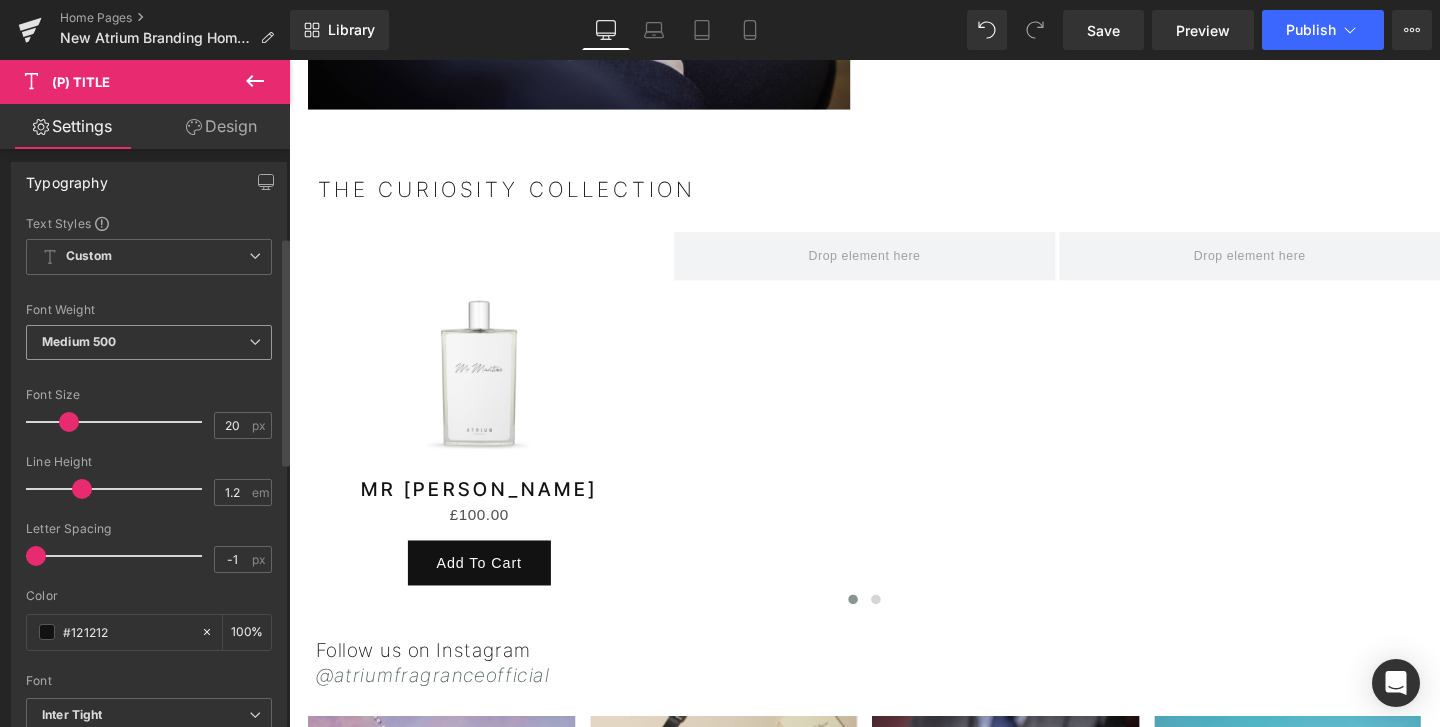click on "Medium 500" at bounding box center [149, 342] 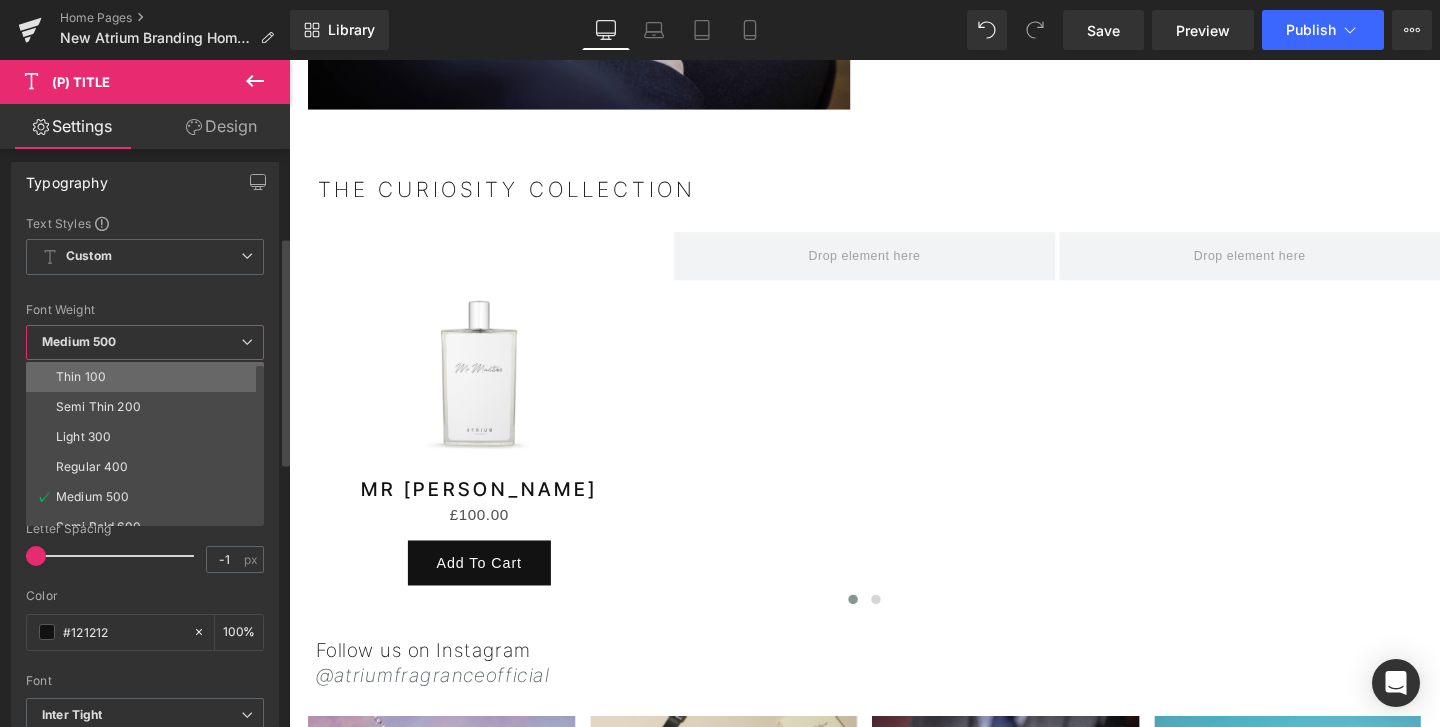 click on "Thin 100" at bounding box center (81, 377) 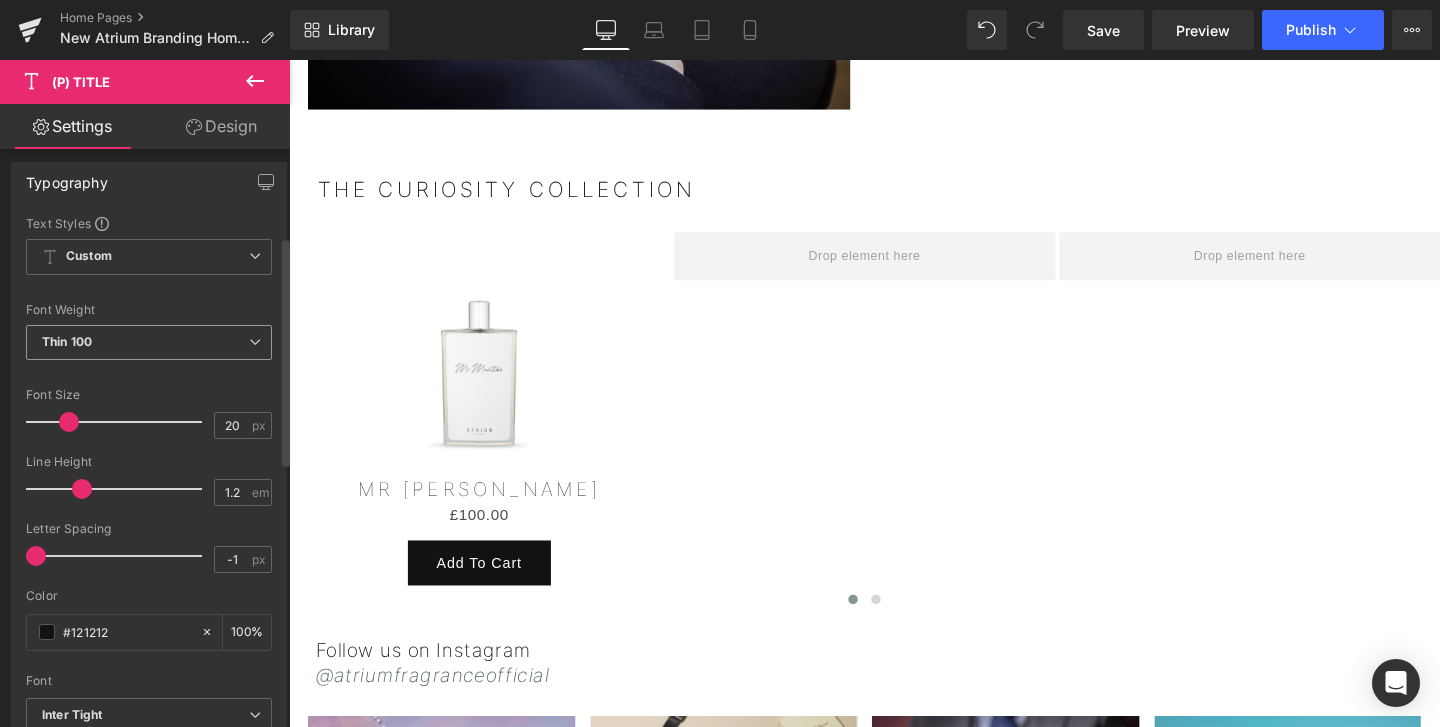 click on "Thin 100" at bounding box center (149, 342) 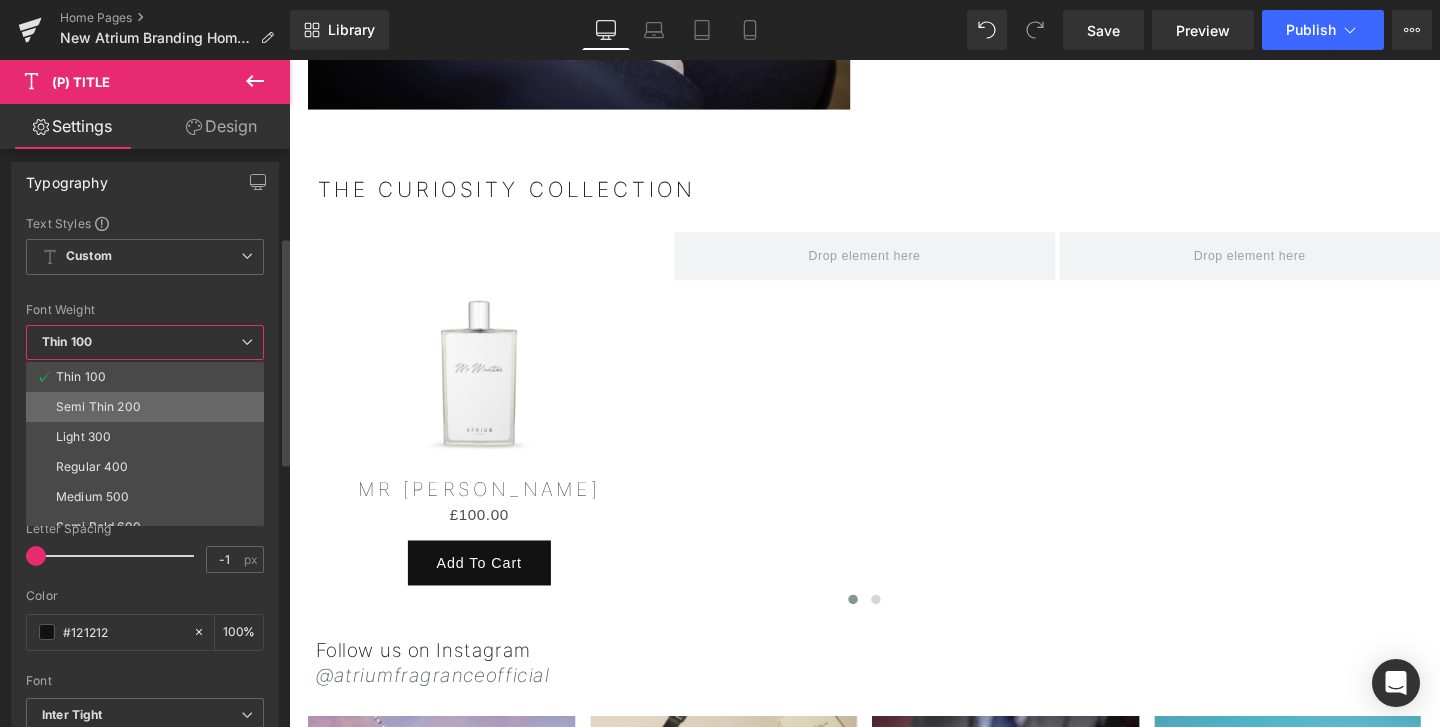 click on "Semi Thin 200" at bounding box center (149, 407) 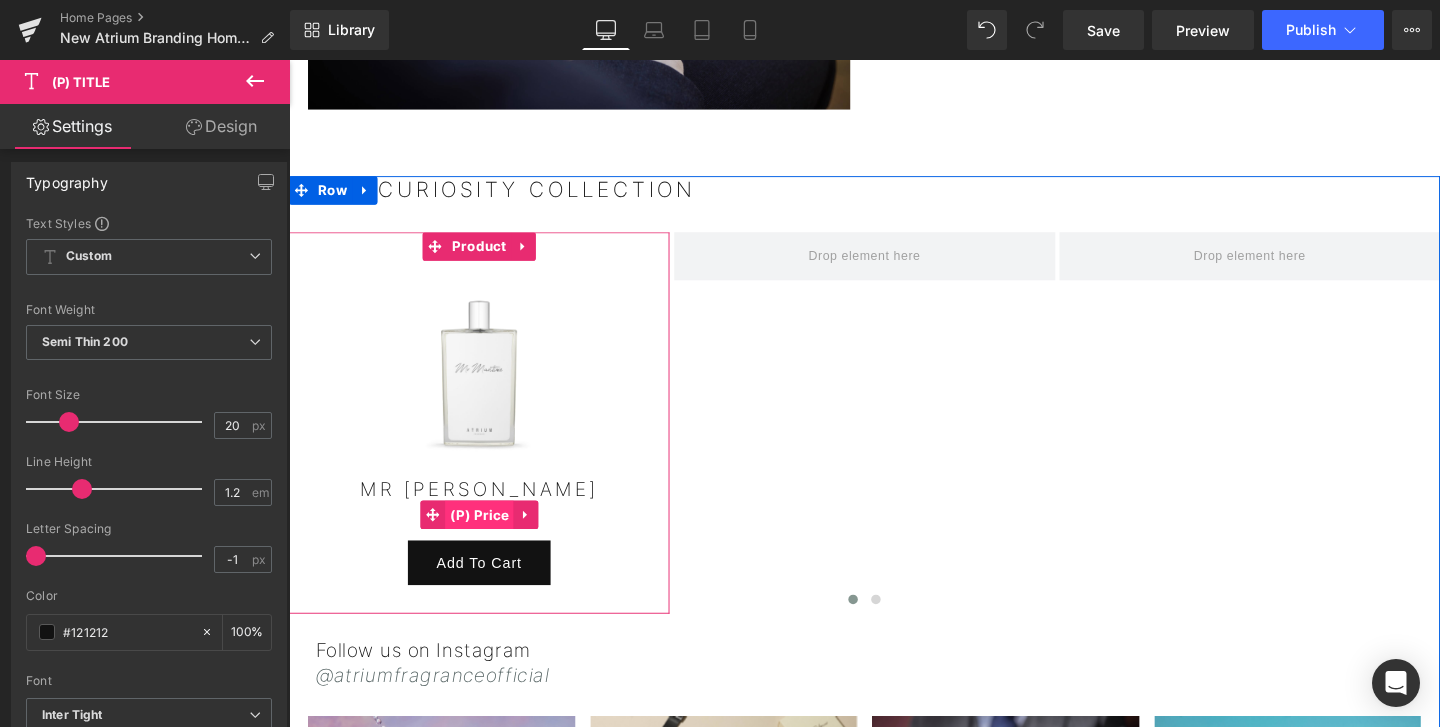 click on "(P) Price" at bounding box center [489, 538] 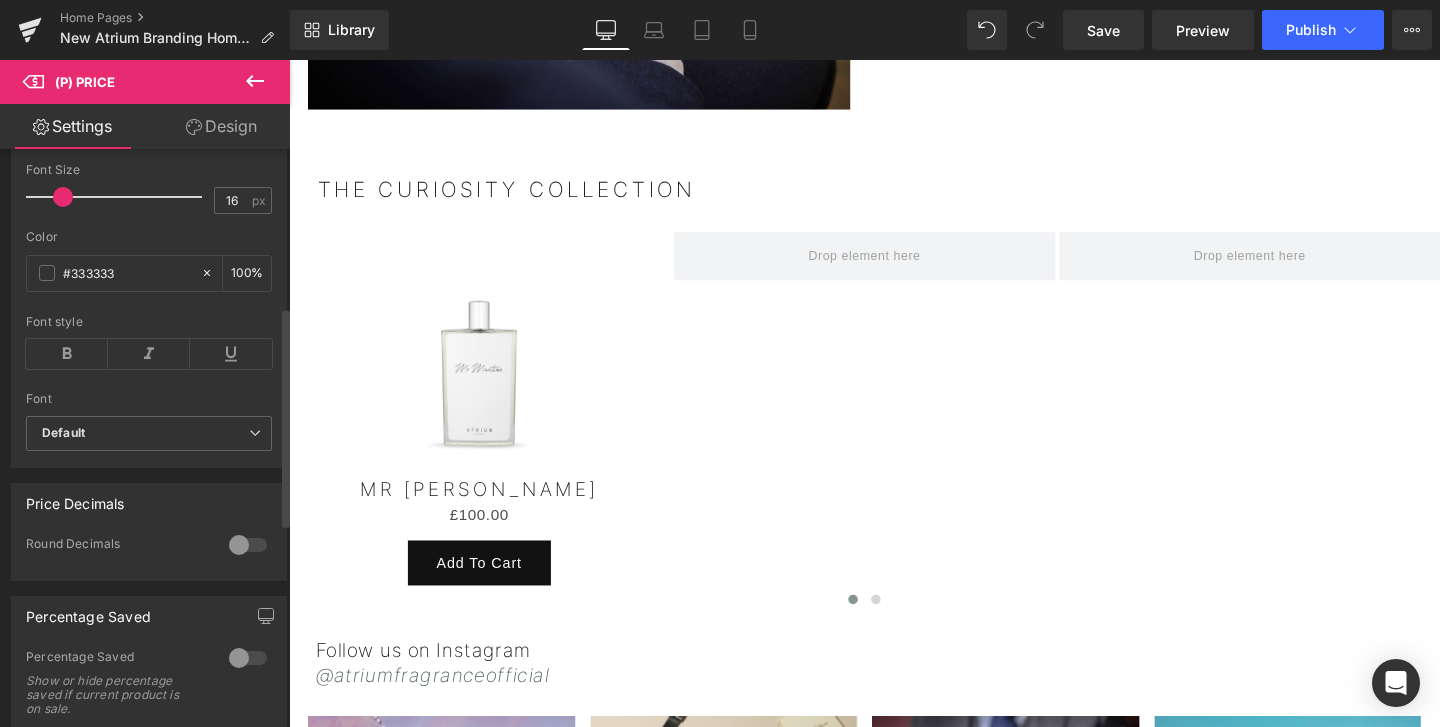 scroll, scrollTop: 478, scrollLeft: 0, axis: vertical 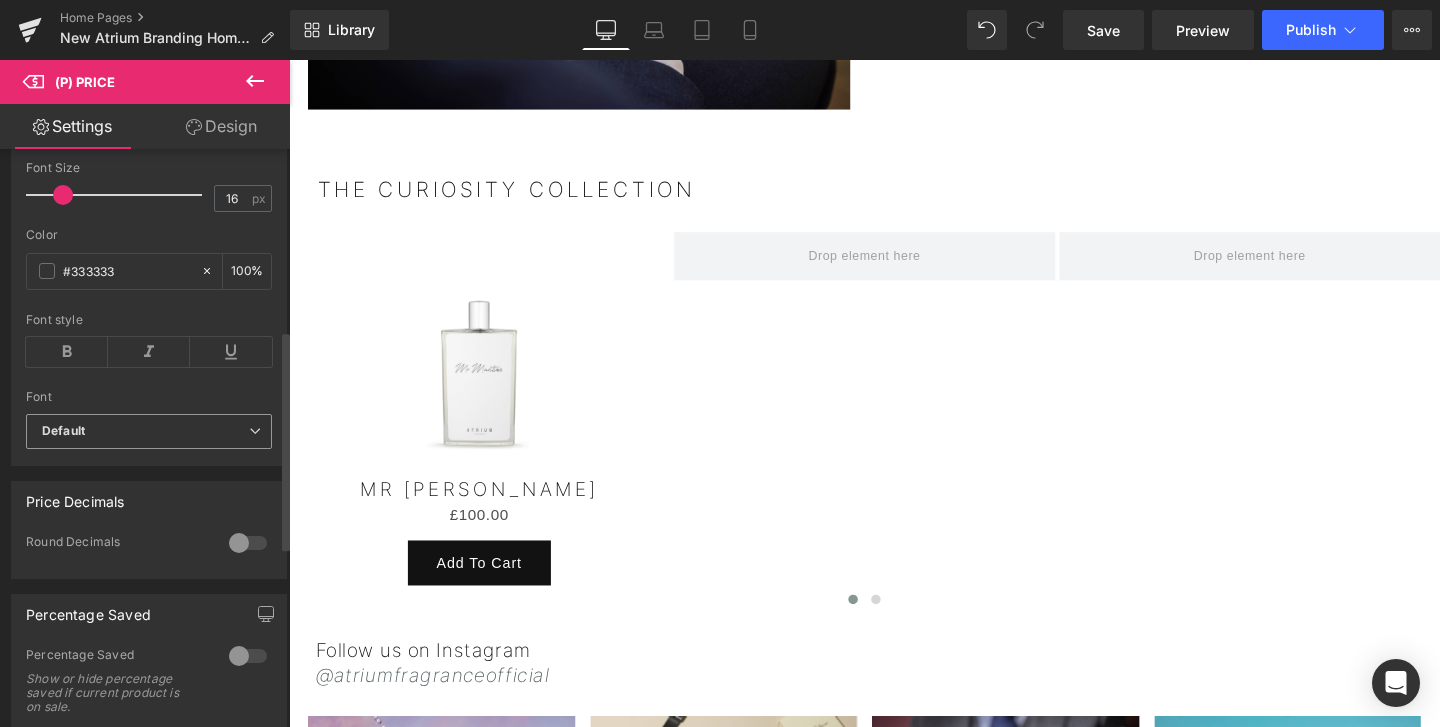 click on "Default" at bounding box center [63, 431] 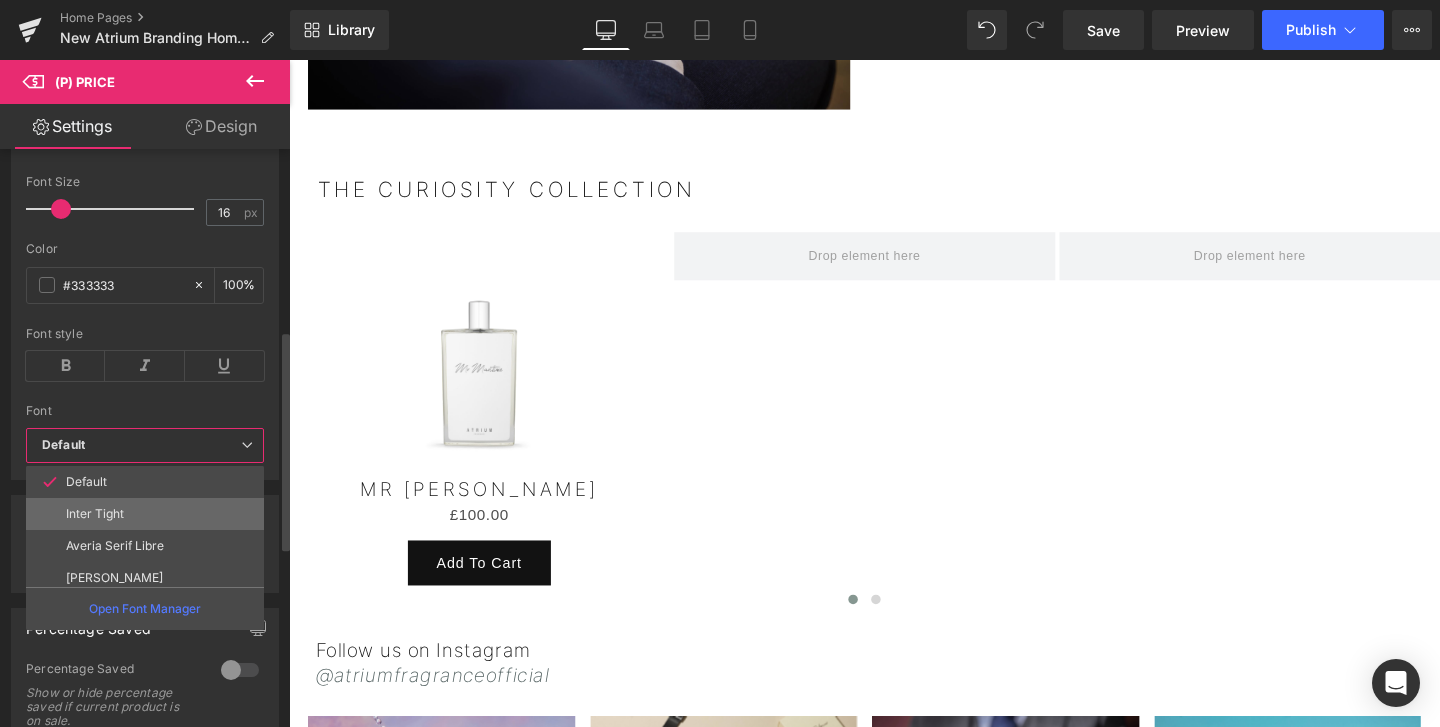 click on "Inter Tight" at bounding box center [95, 514] 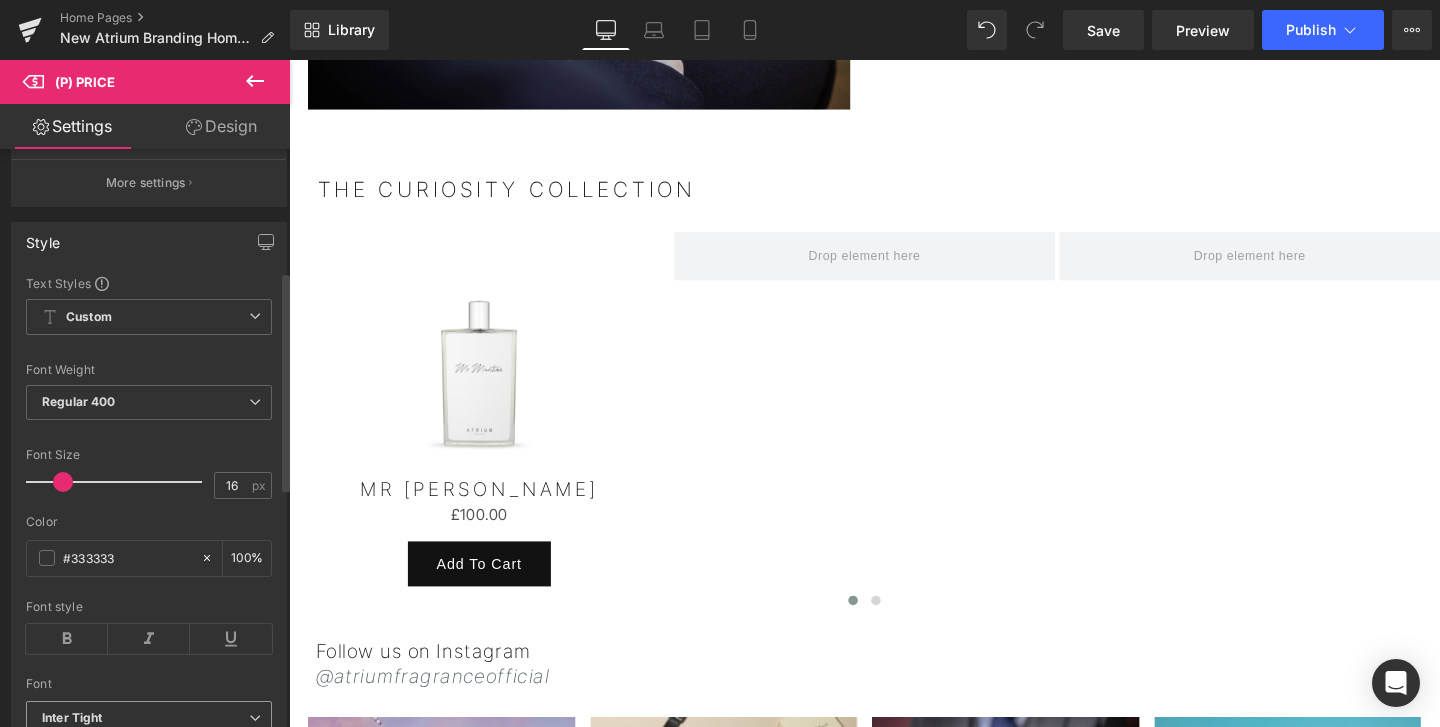 scroll, scrollTop: 83, scrollLeft: 0, axis: vertical 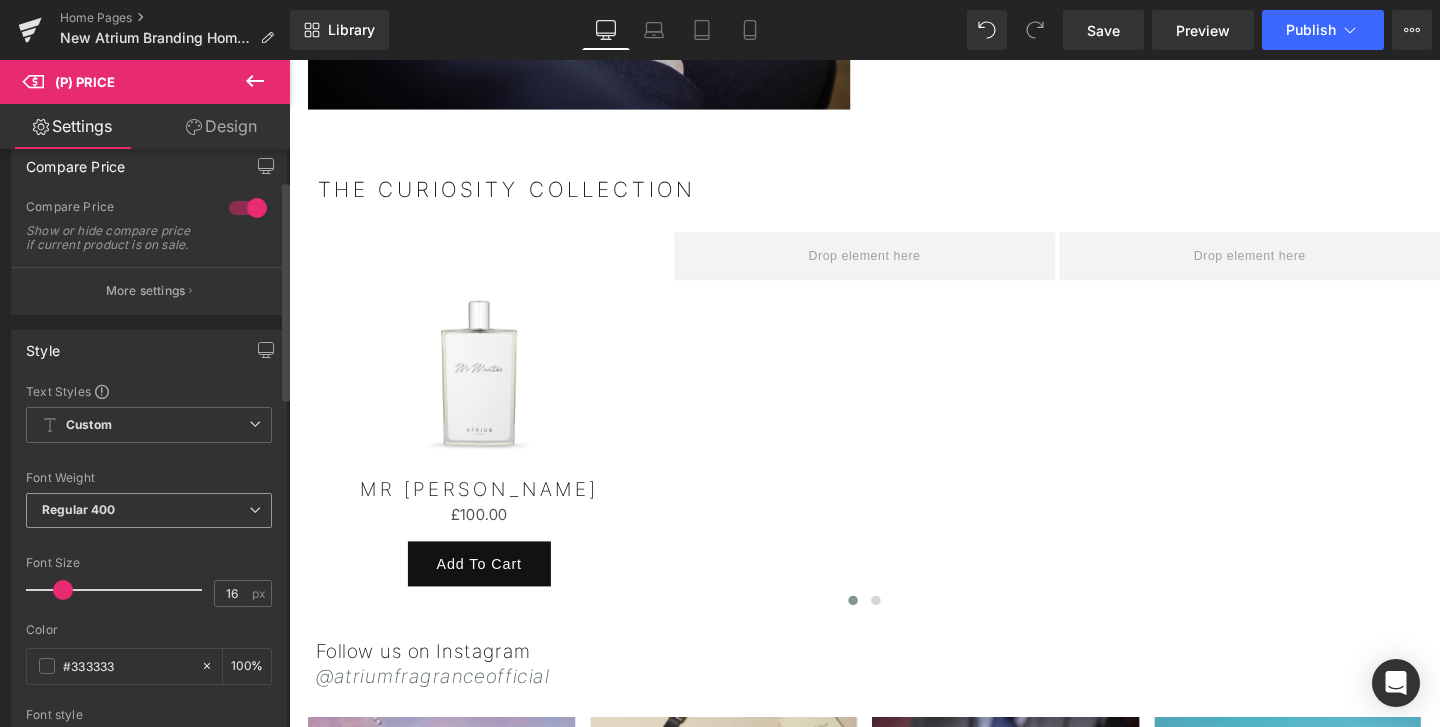 click on "Regular 400" at bounding box center [149, 510] 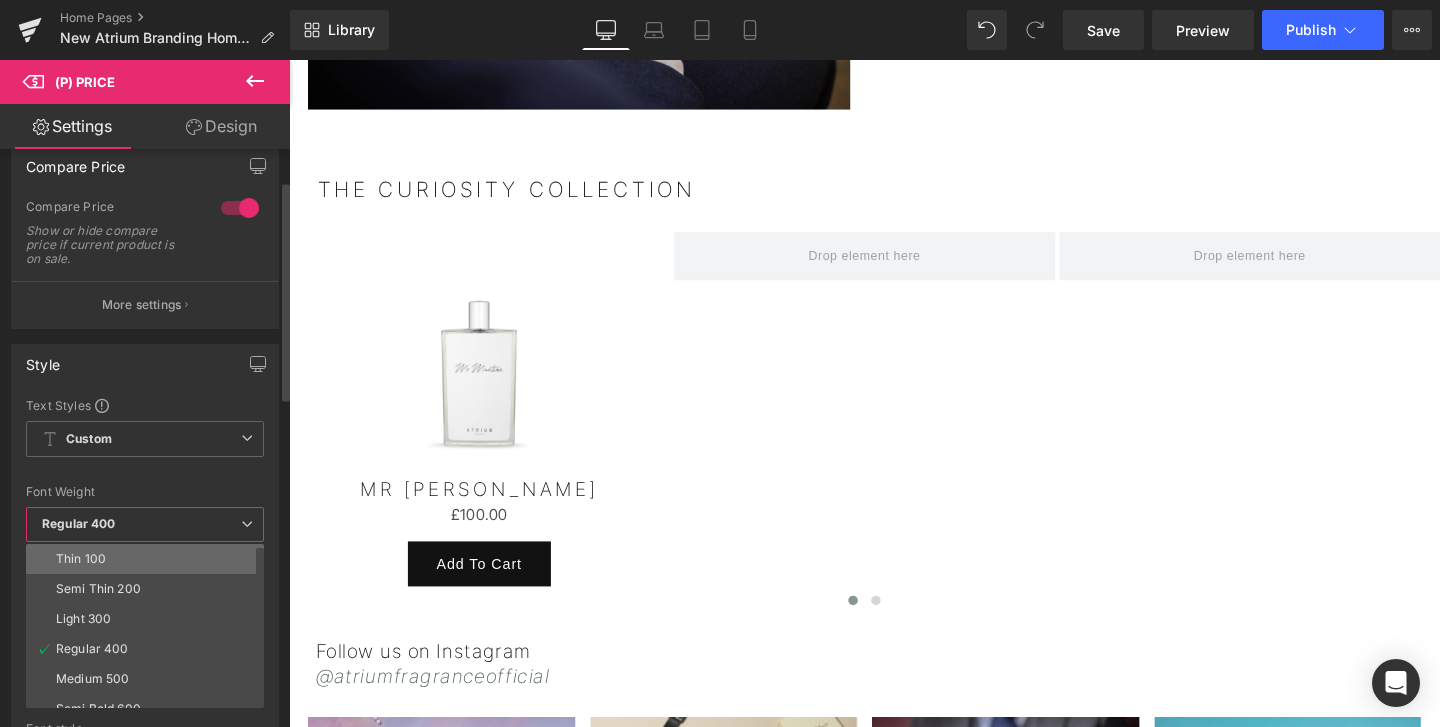click on "Thin 100" at bounding box center [81, 559] 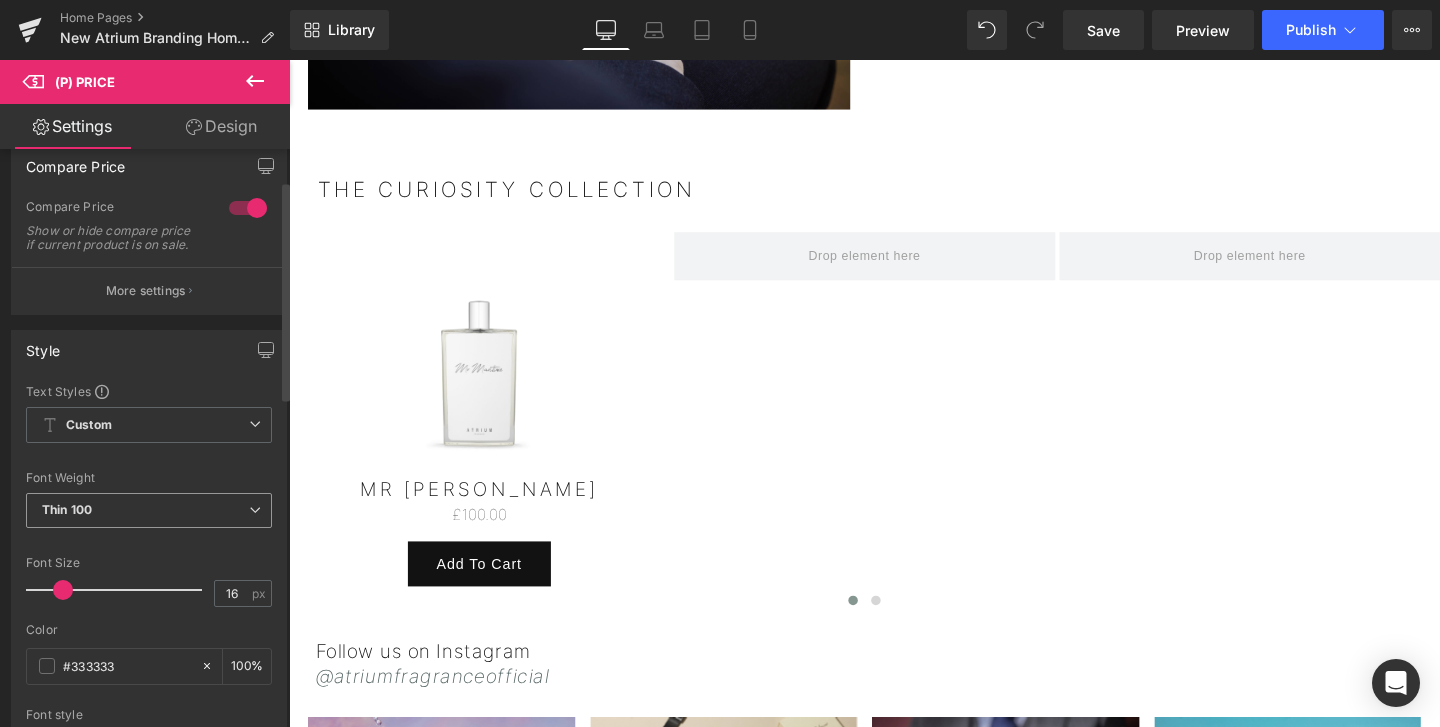 click on "Thin 100" at bounding box center (149, 510) 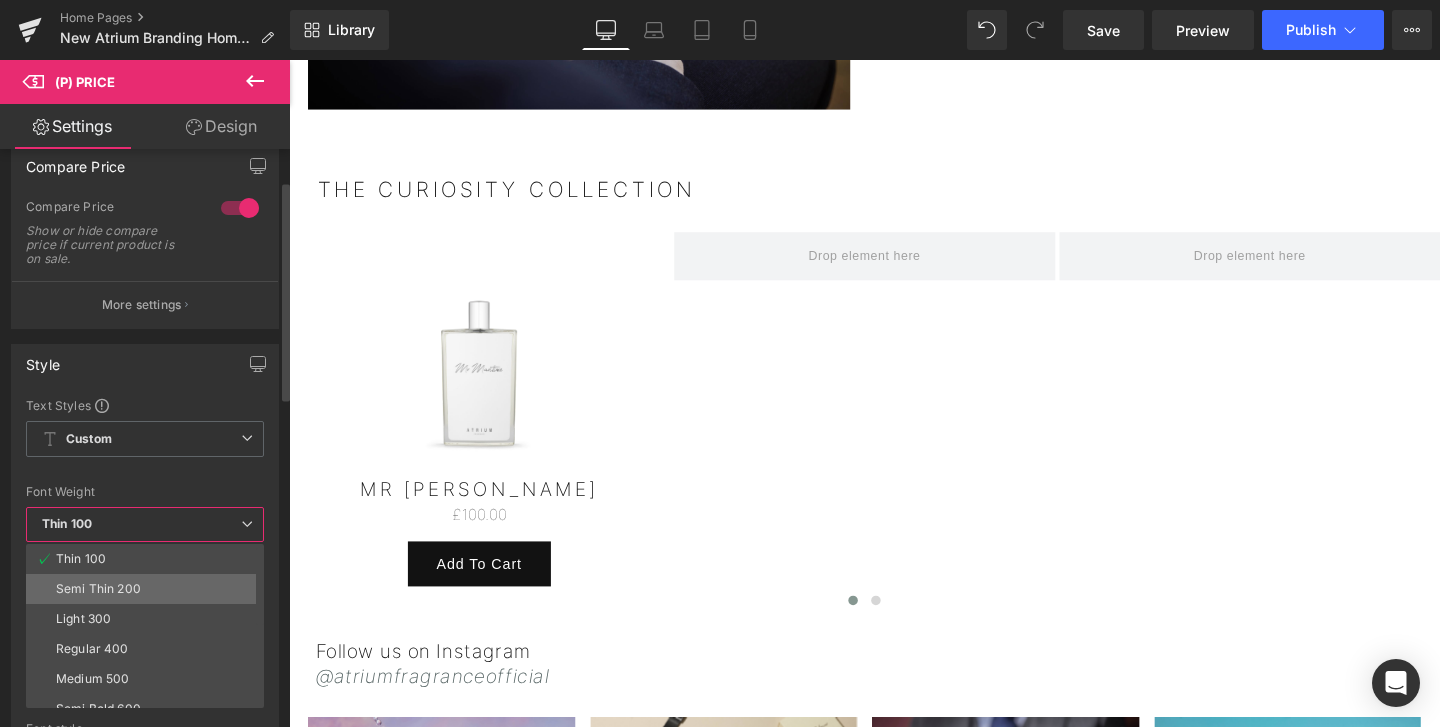 click on "Semi Thin 200" at bounding box center [98, 589] 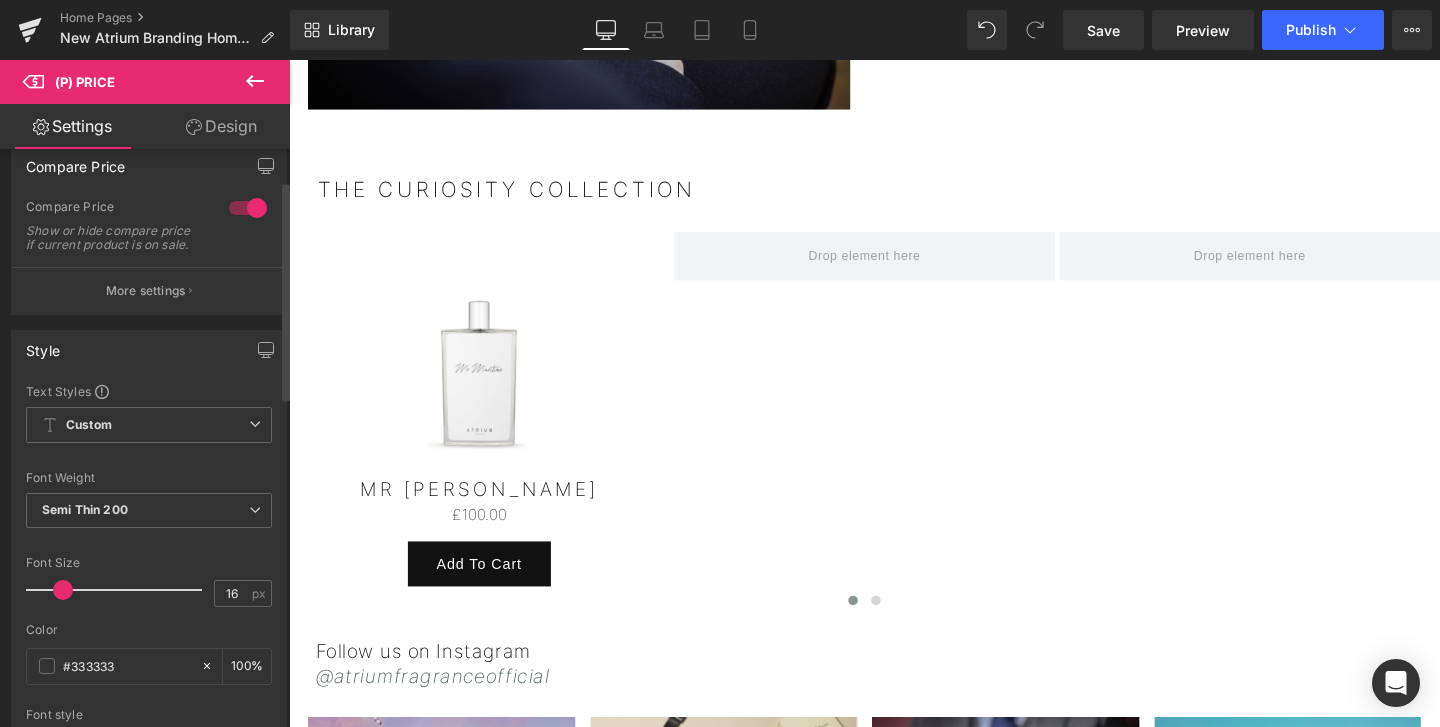 scroll, scrollTop: 208, scrollLeft: 0, axis: vertical 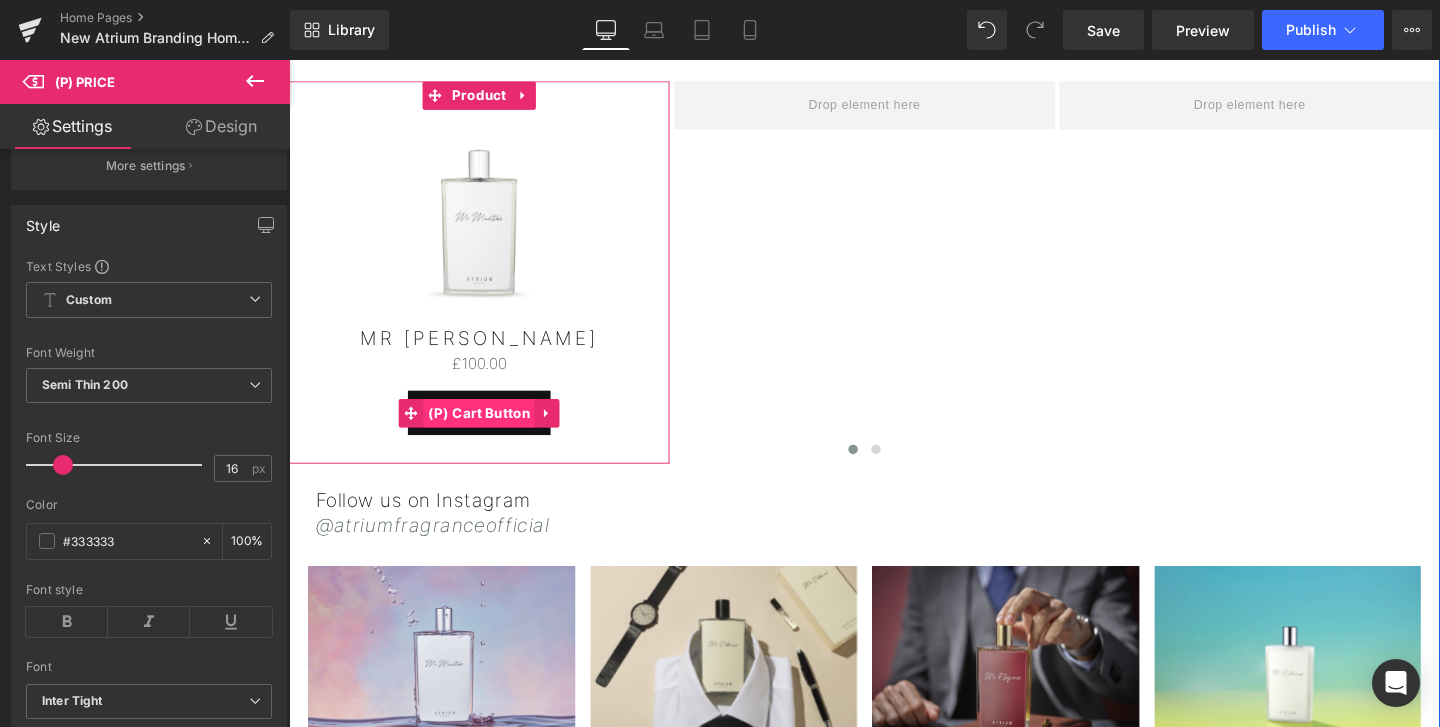 click on "(P) Cart Button" at bounding box center (489, 431) 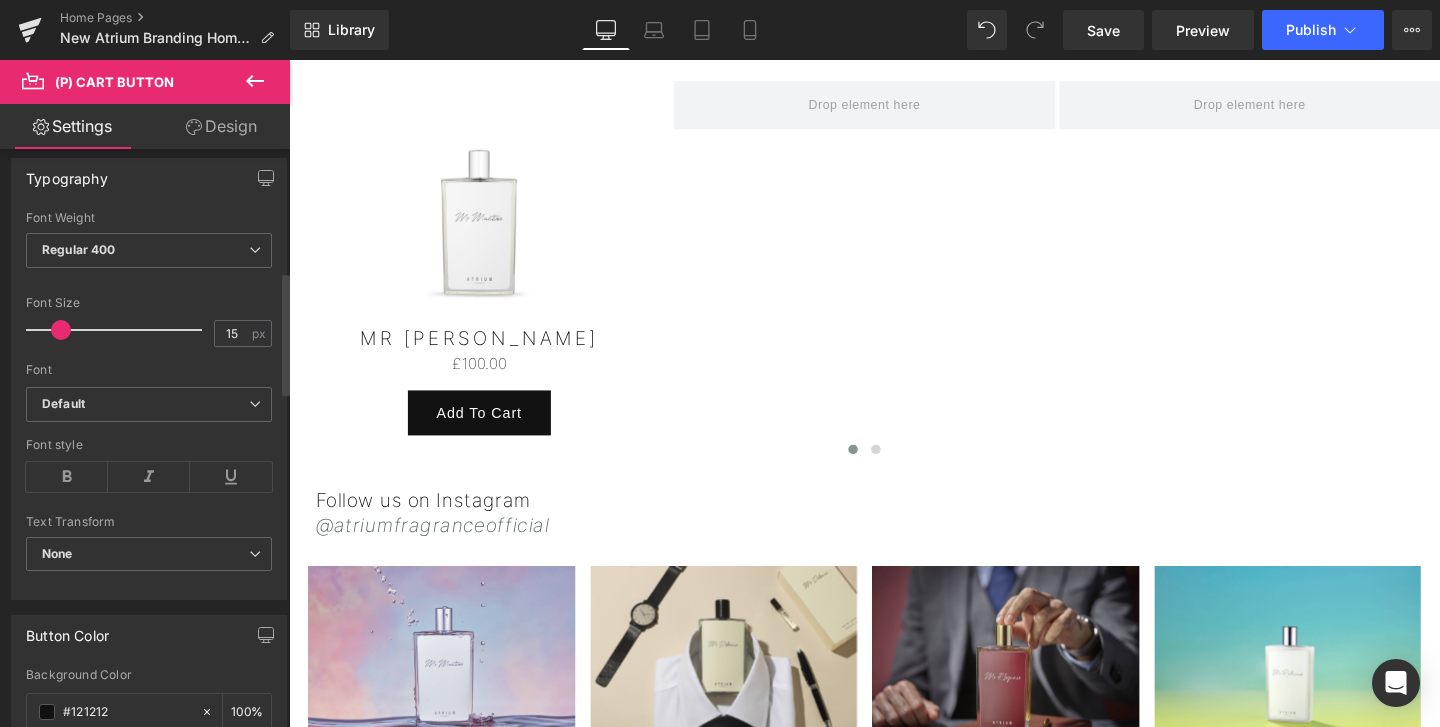 scroll, scrollTop: 575, scrollLeft: 0, axis: vertical 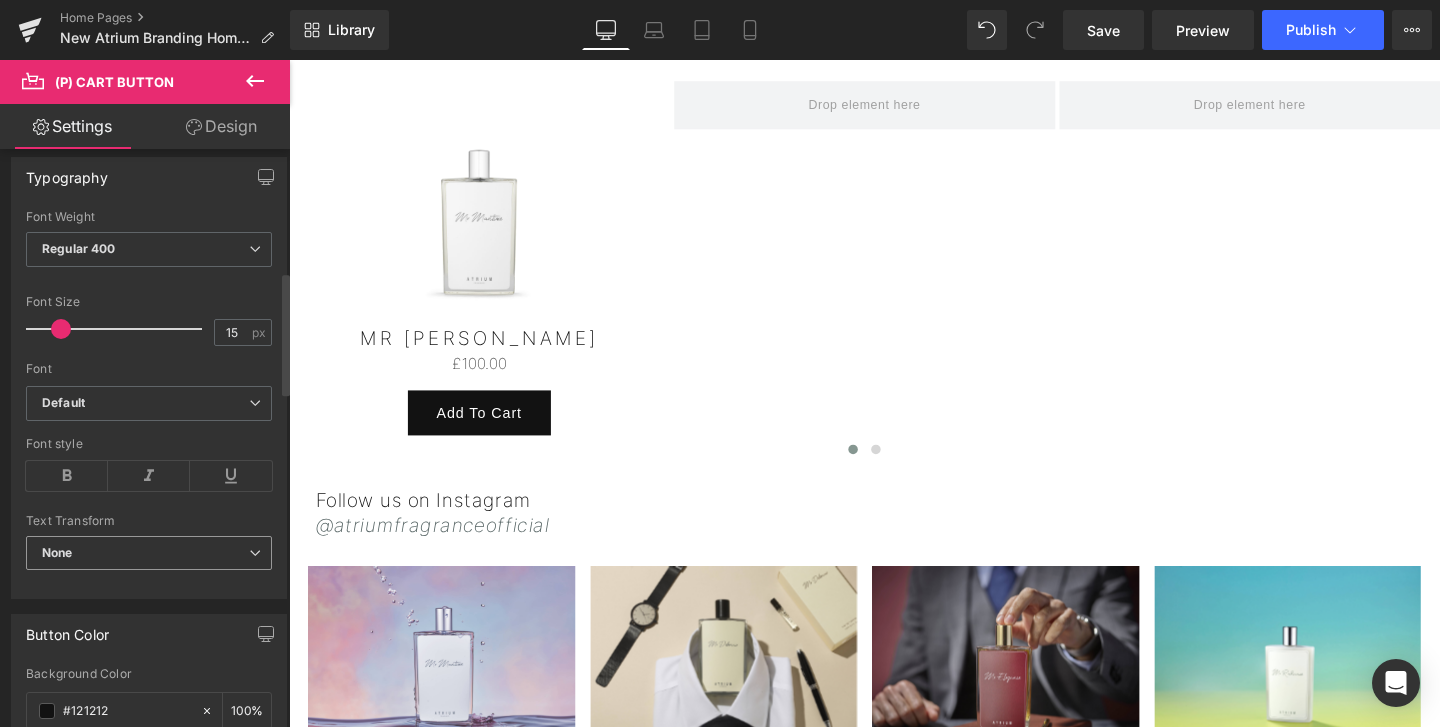 click on "None" at bounding box center (149, 553) 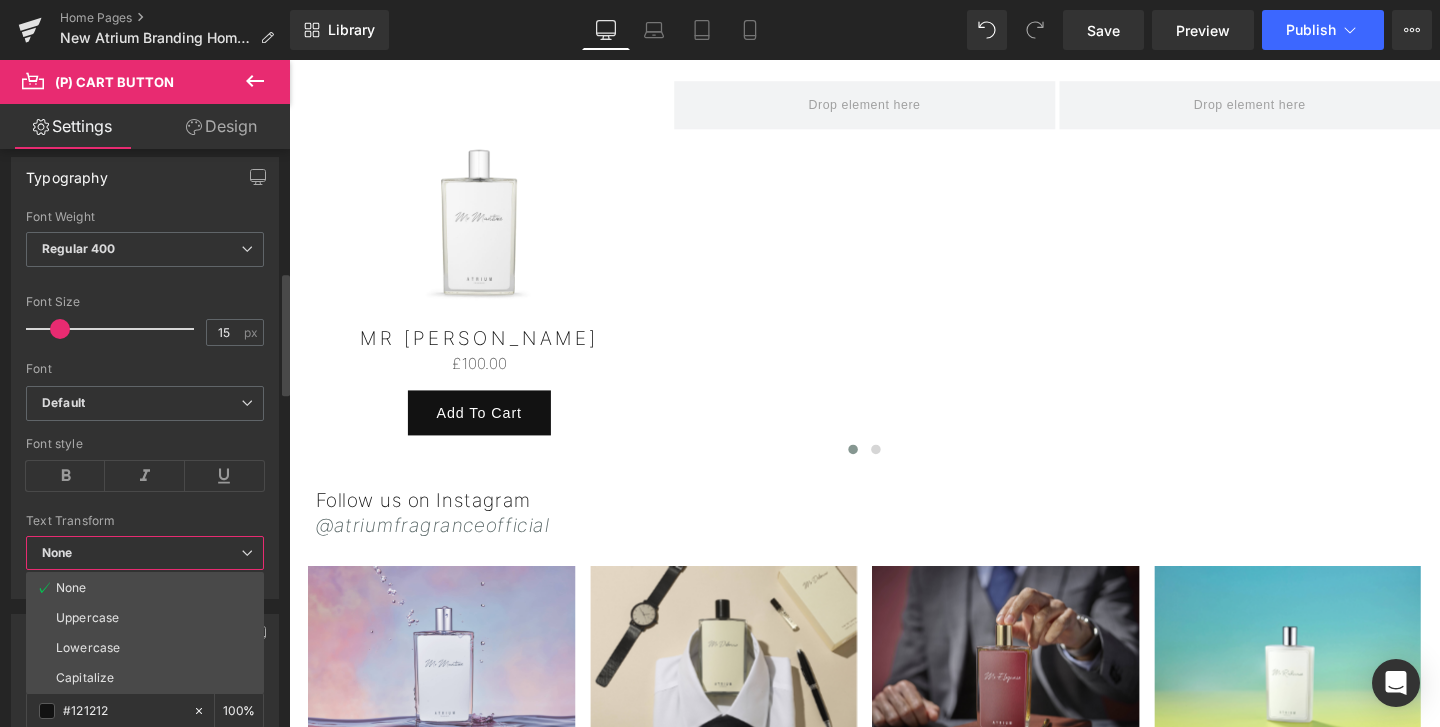click on "None" at bounding box center (145, 553) 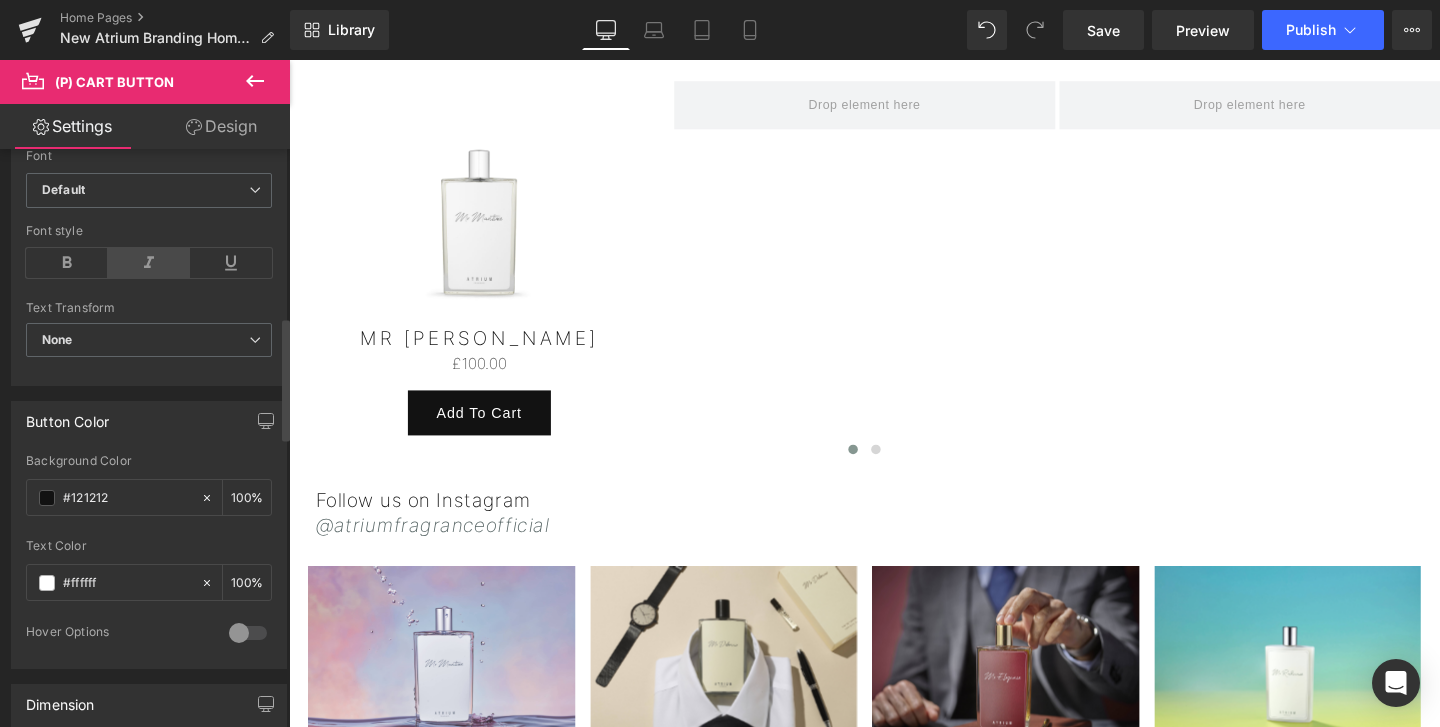 scroll, scrollTop: 787, scrollLeft: 0, axis: vertical 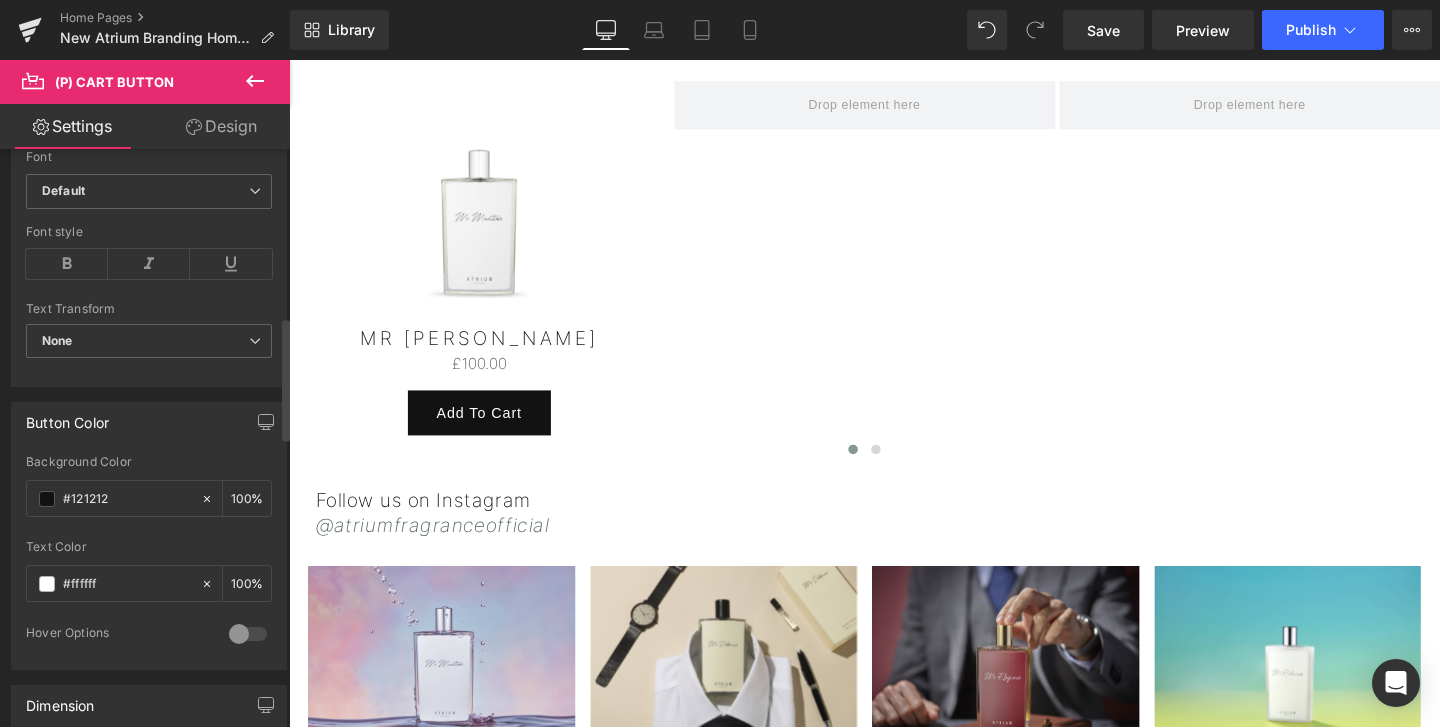 click on "Font
Default
Inter Tight
Averia Serif Libre
Barlow
Arimo
Cabin
Petrona
Default
Default
Inter Tight
Averia Serif Libre
Barlow
Arimo
Cabin
Petrona" at bounding box center [149, 86] 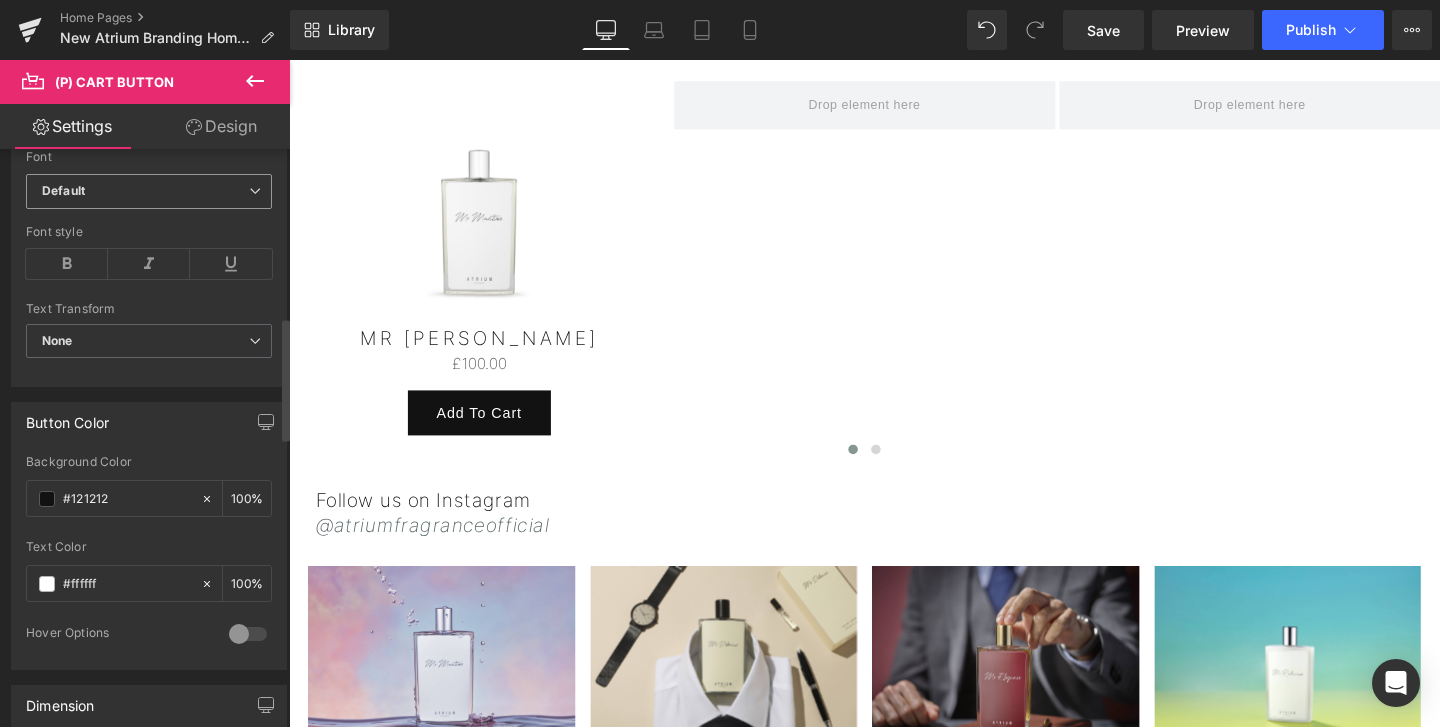 click on "Default" at bounding box center (145, 191) 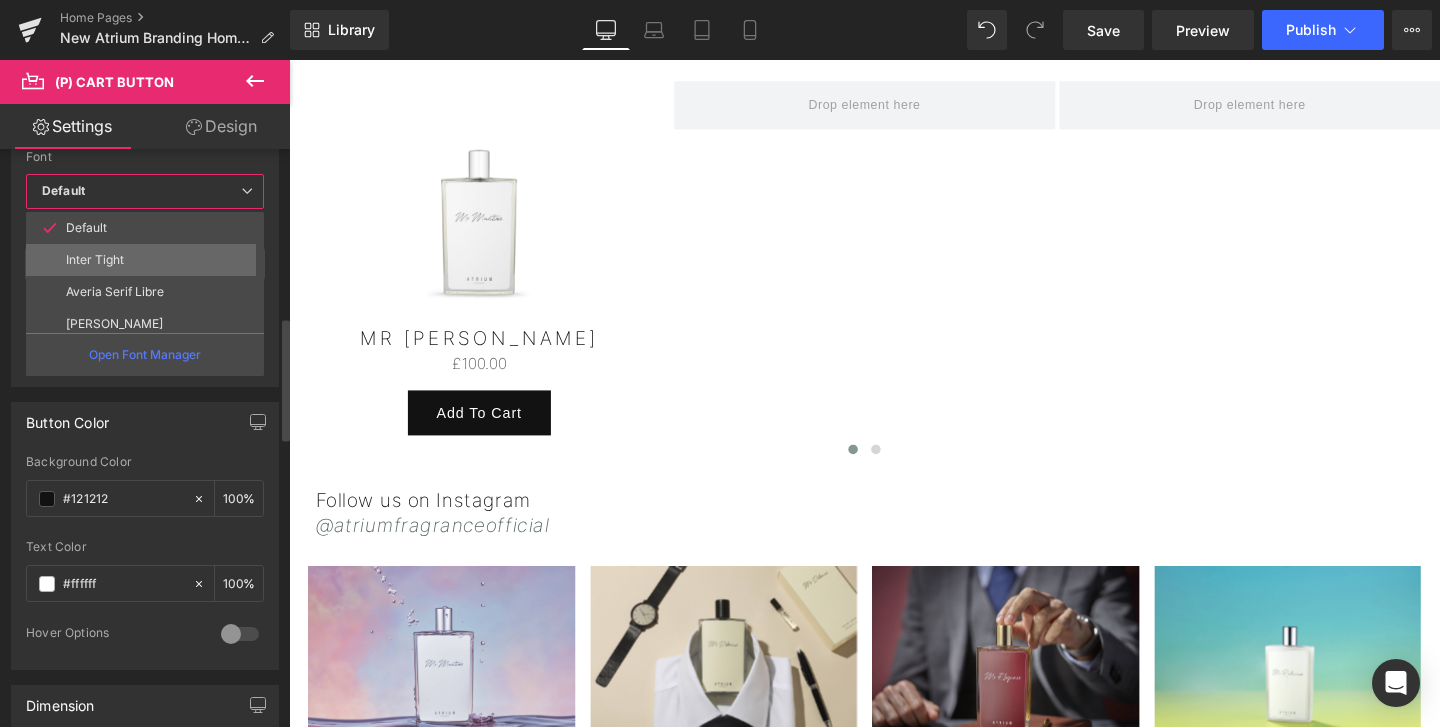 click on "Inter Tight" at bounding box center (149, 260) 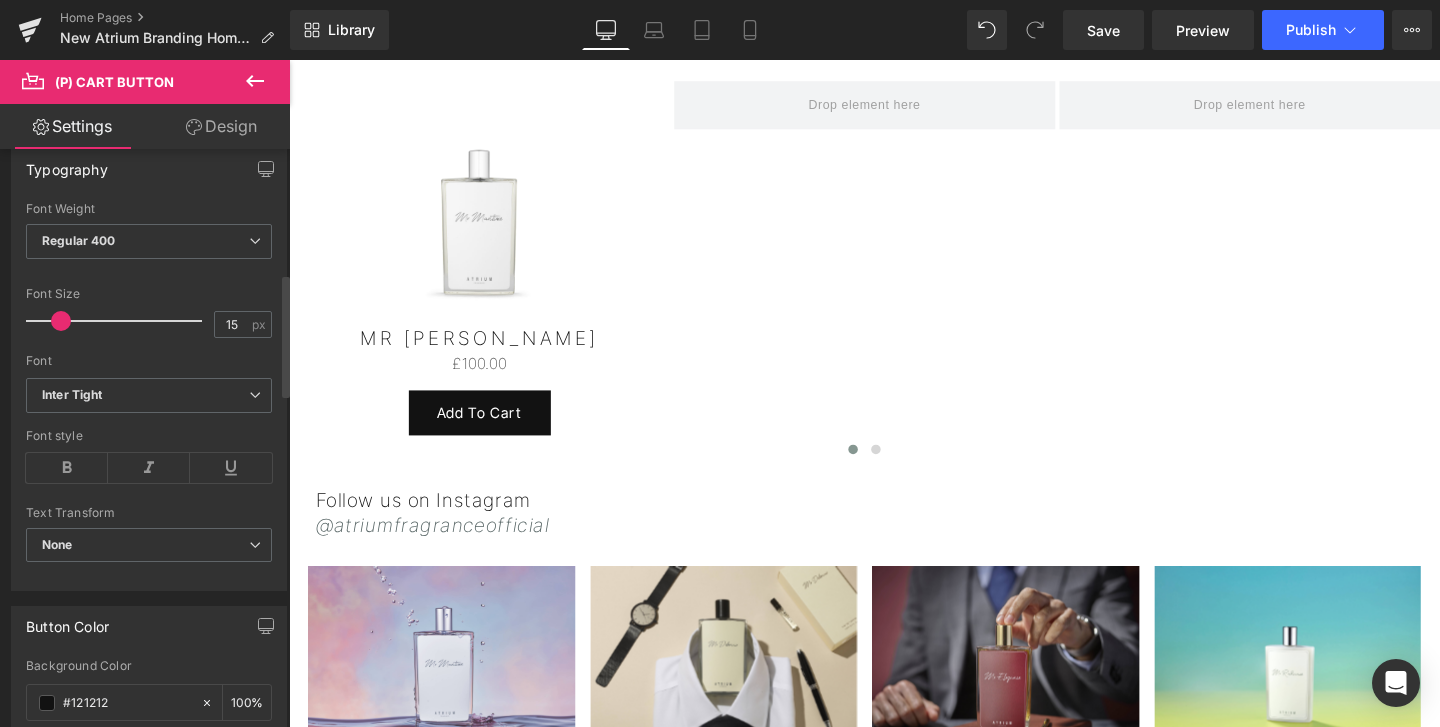 scroll, scrollTop: 565, scrollLeft: 0, axis: vertical 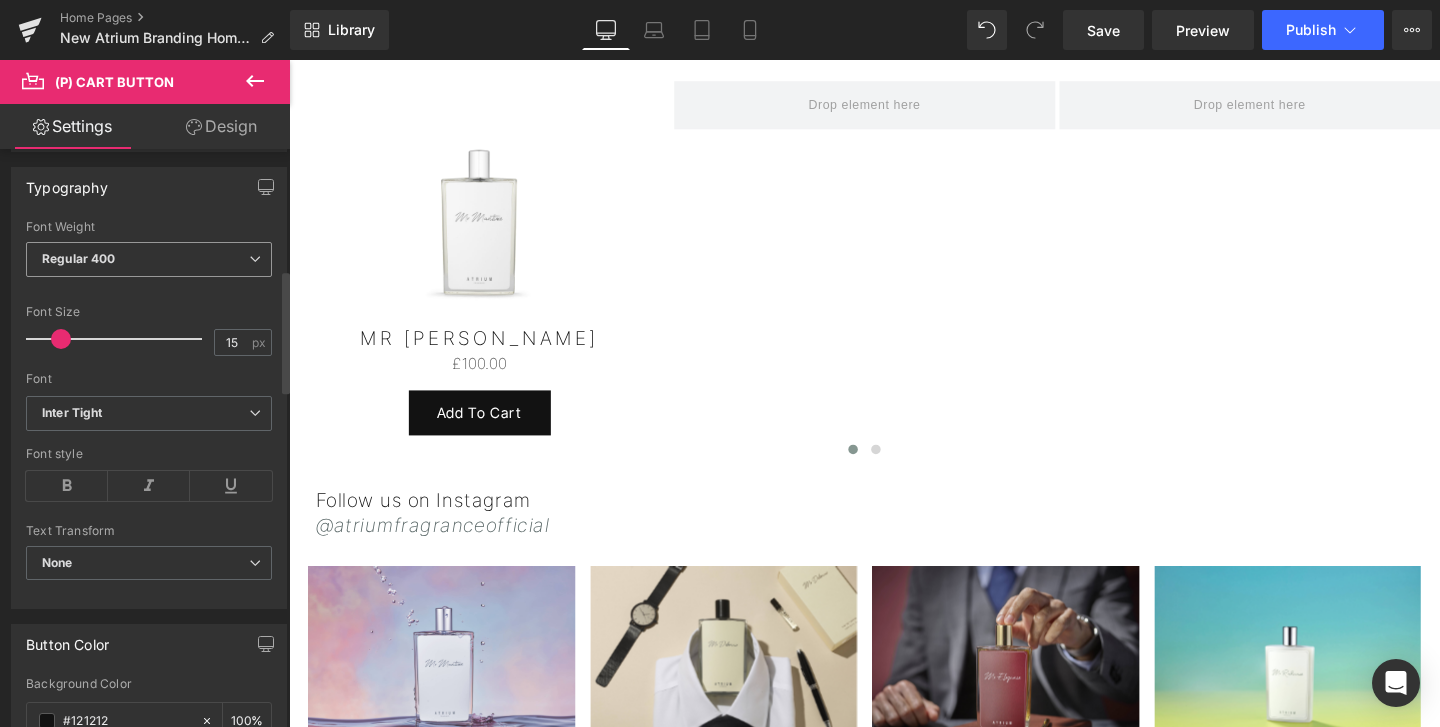 click on "Regular 400" at bounding box center (149, 259) 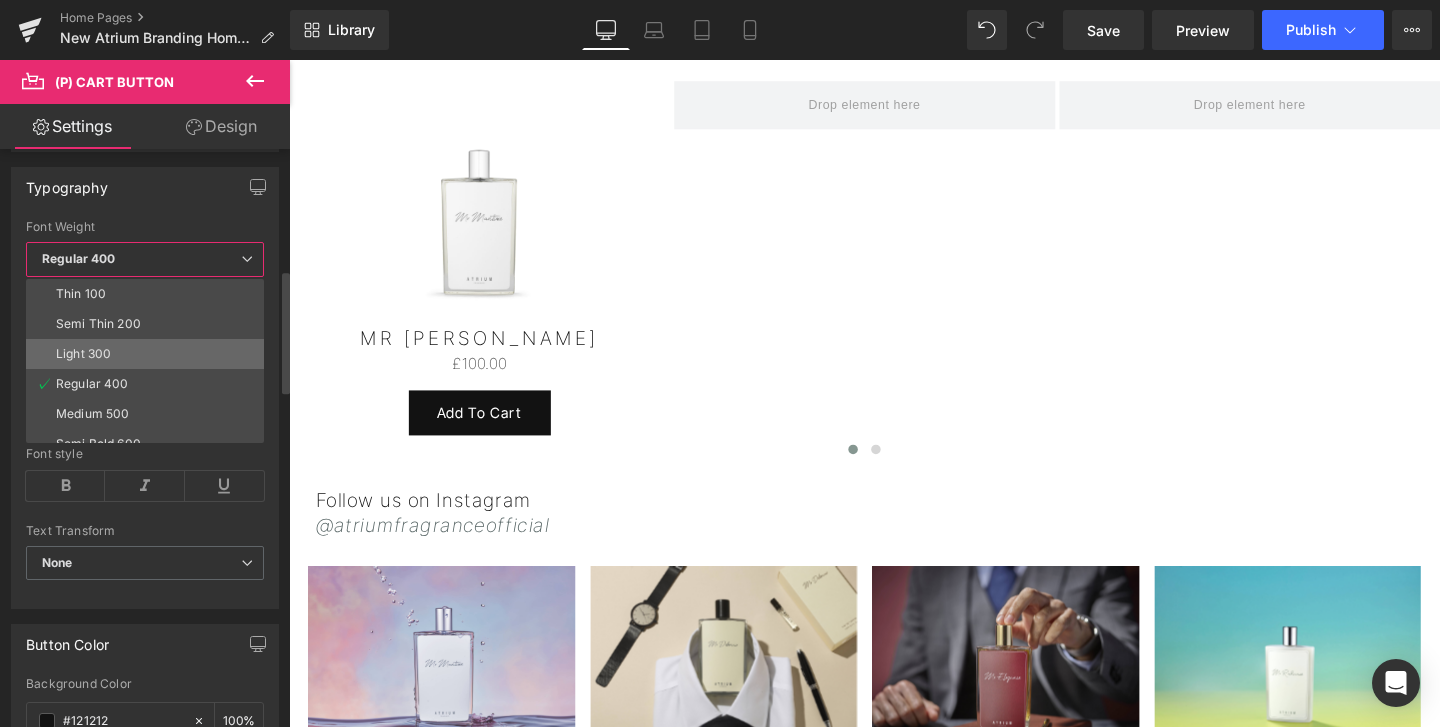 click on "Light 300" at bounding box center (83, 354) 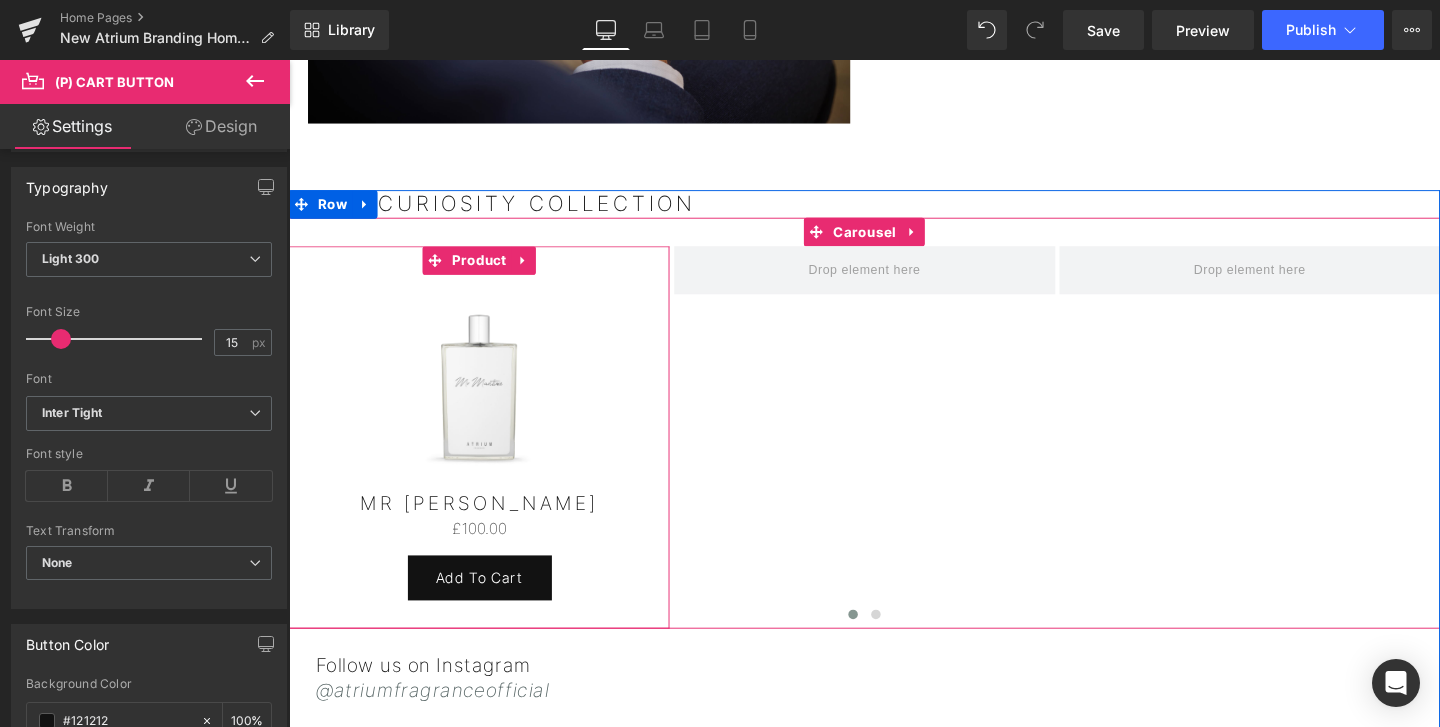 scroll, scrollTop: 1999, scrollLeft: 0, axis: vertical 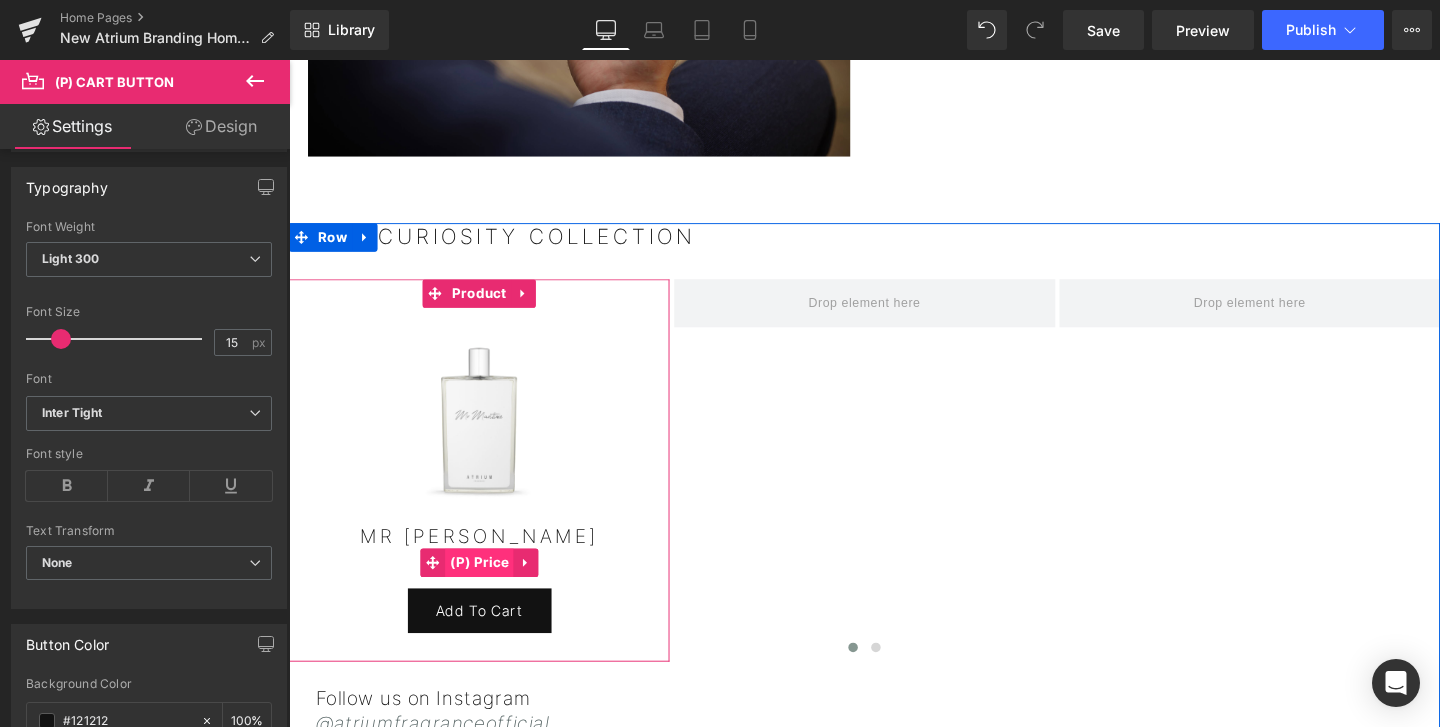 click on "(P) Price" at bounding box center (489, 589) 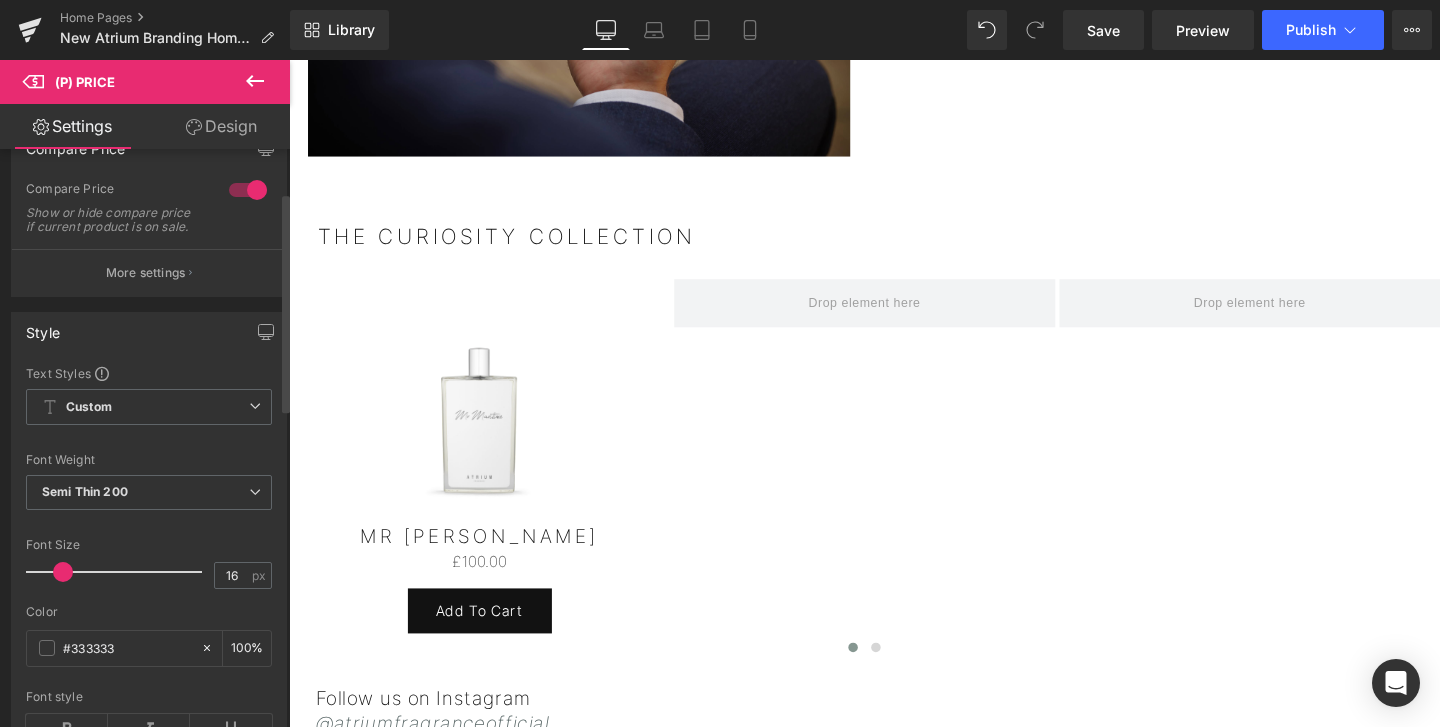 scroll, scrollTop: 116, scrollLeft: 0, axis: vertical 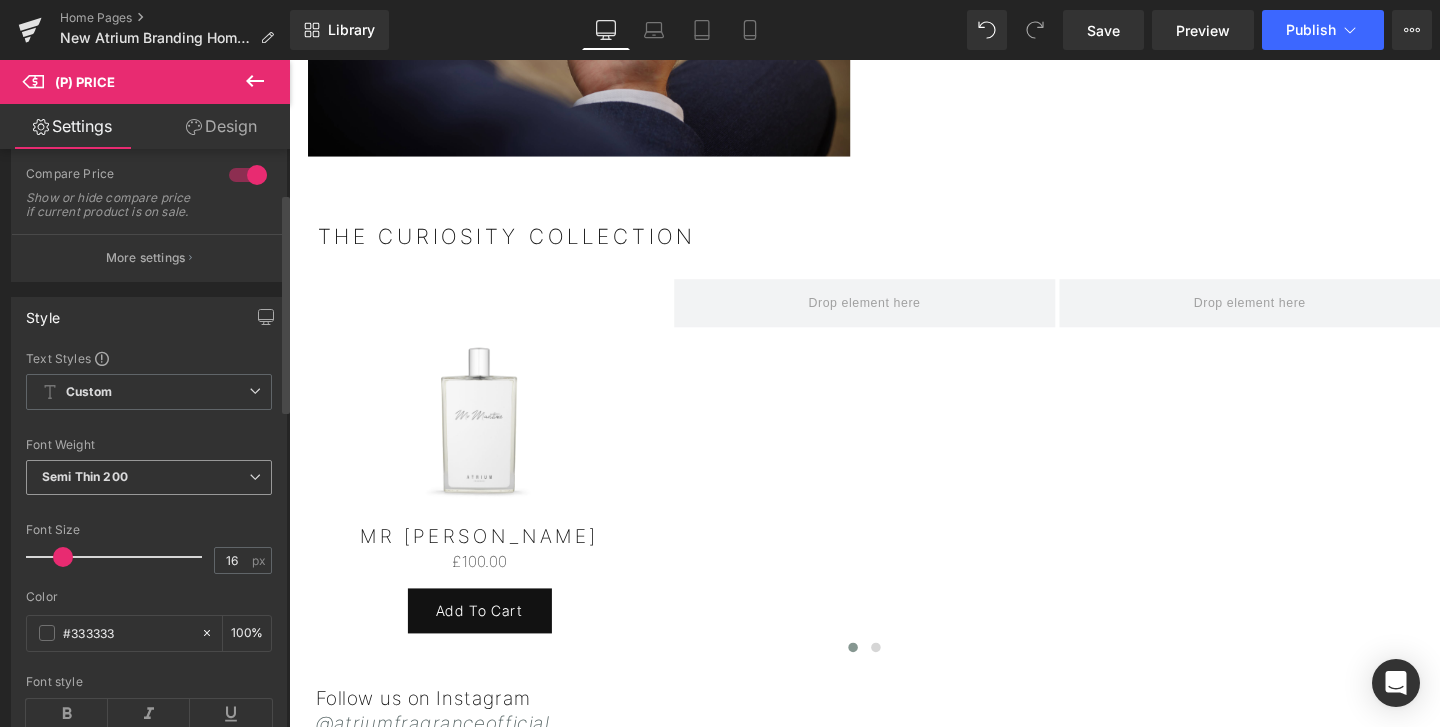 click on "Semi Thin 200" at bounding box center (149, 477) 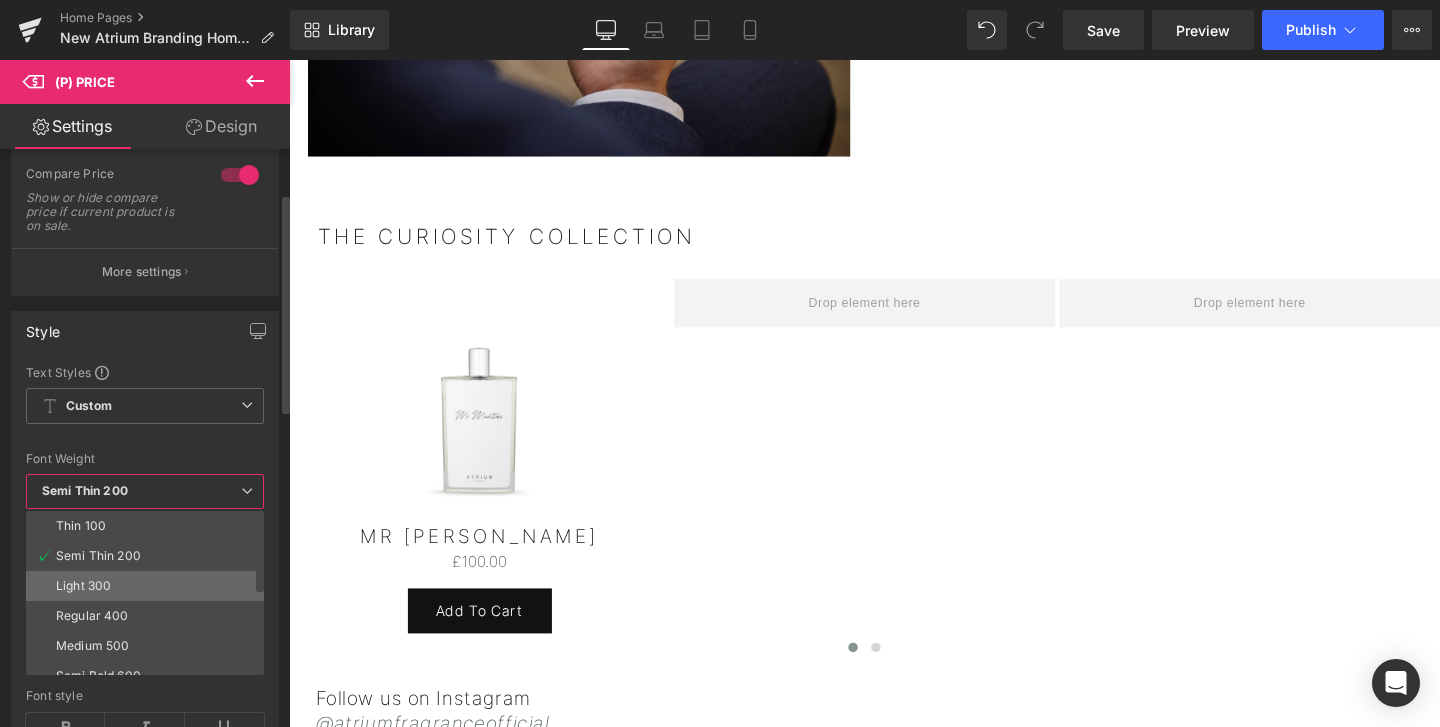 click on "Light 300" at bounding box center [83, 586] 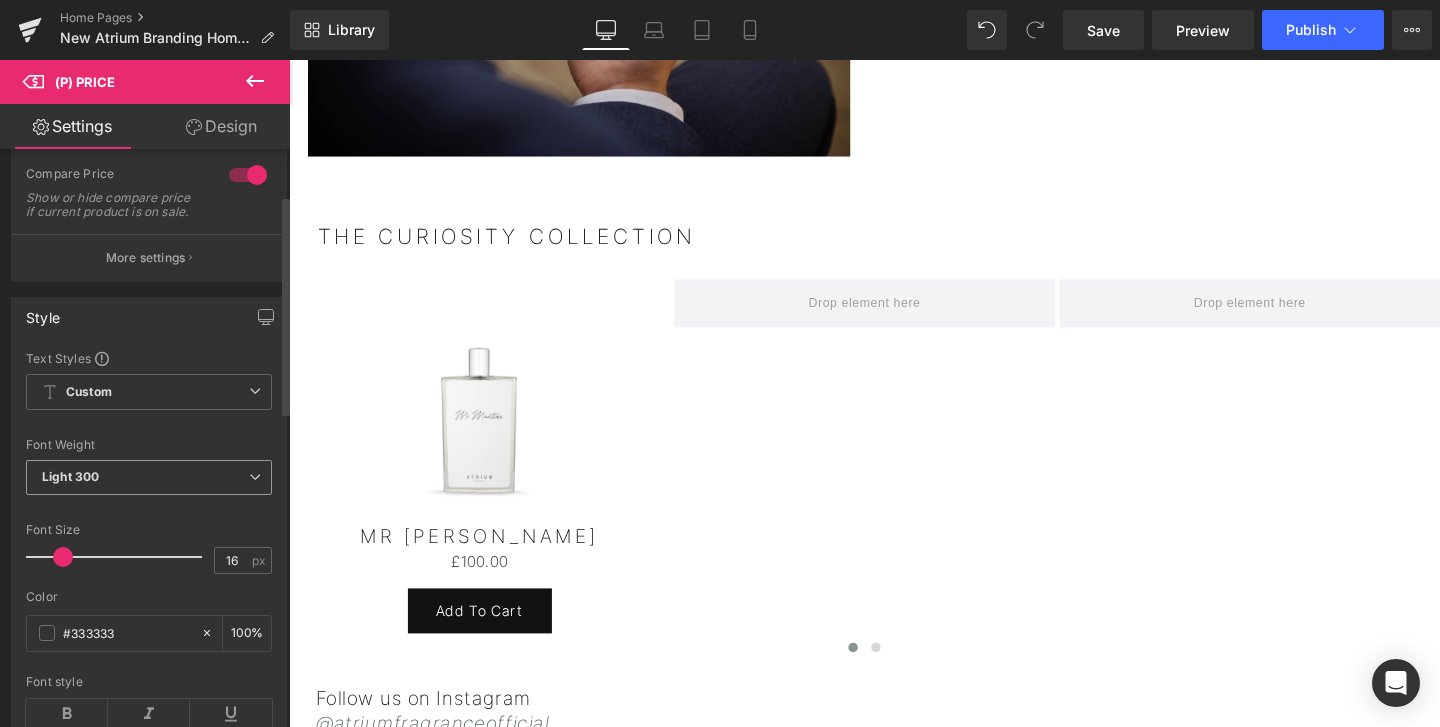 scroll, scrollTop: 199, scrollLeft: 0, axis: vertical 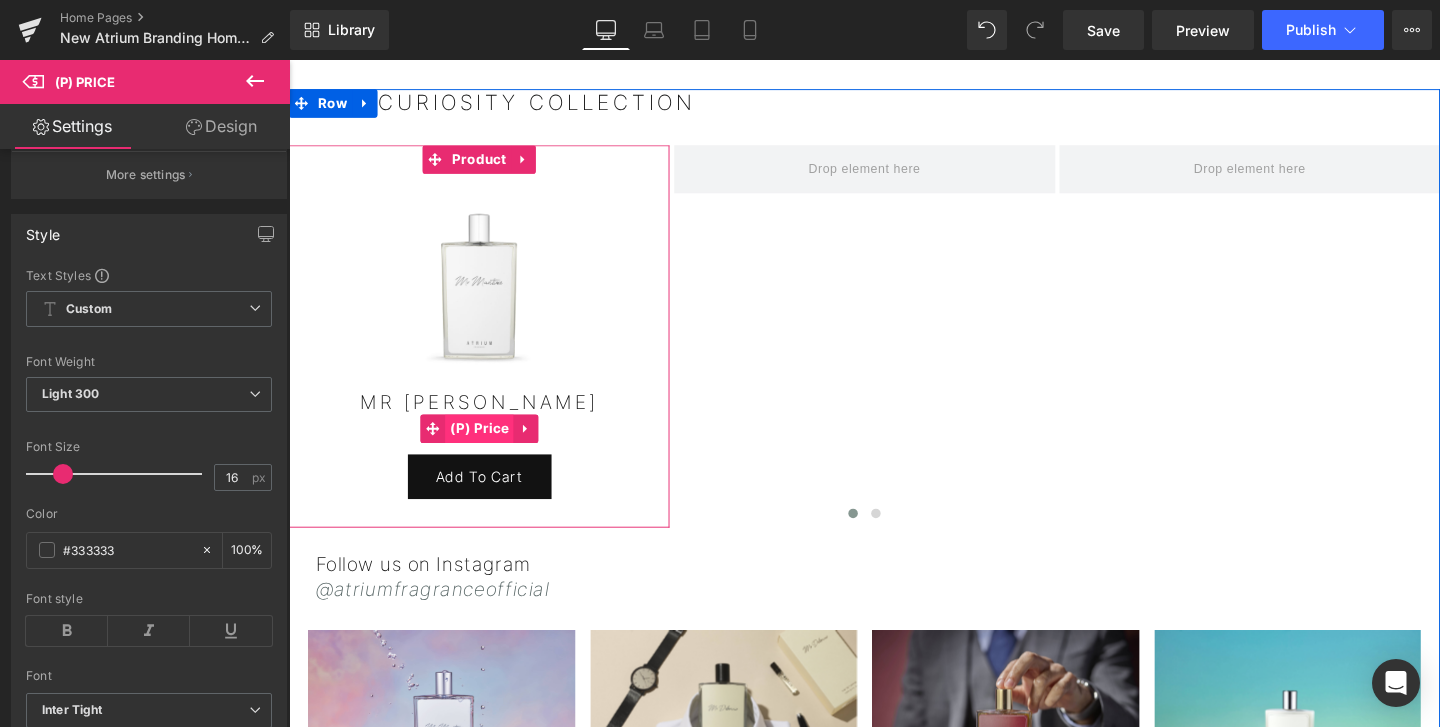 click on "(P) Price" at bounding box center [489, 448] 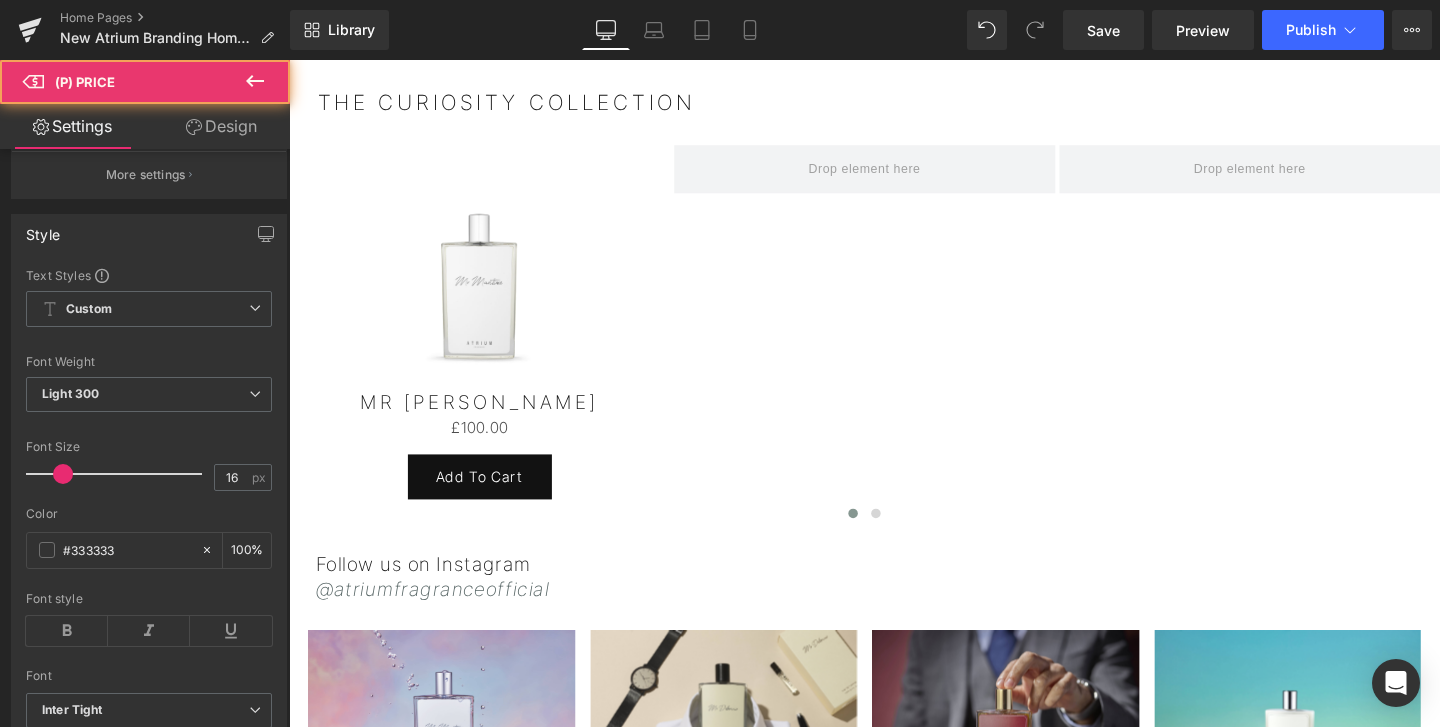 click on "Design" at bounding box center [221, 126] 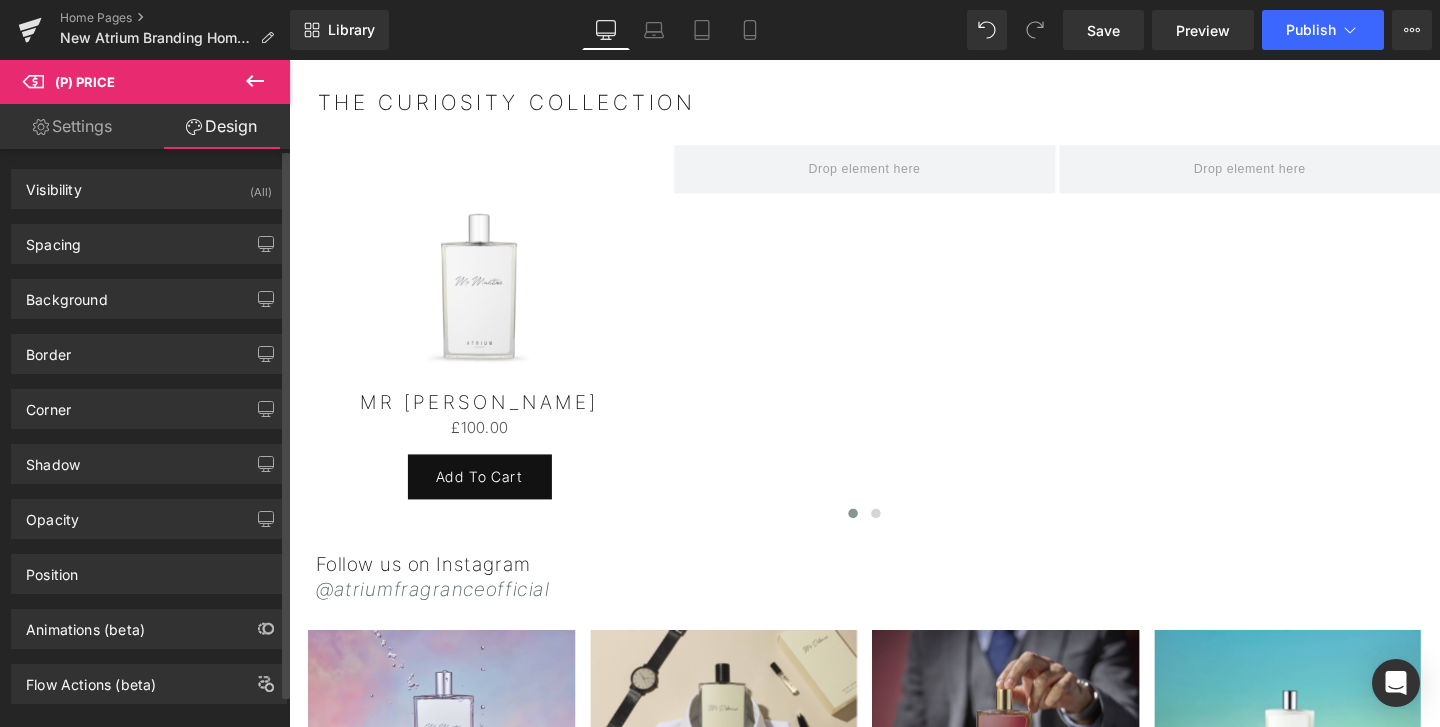 type on "0" 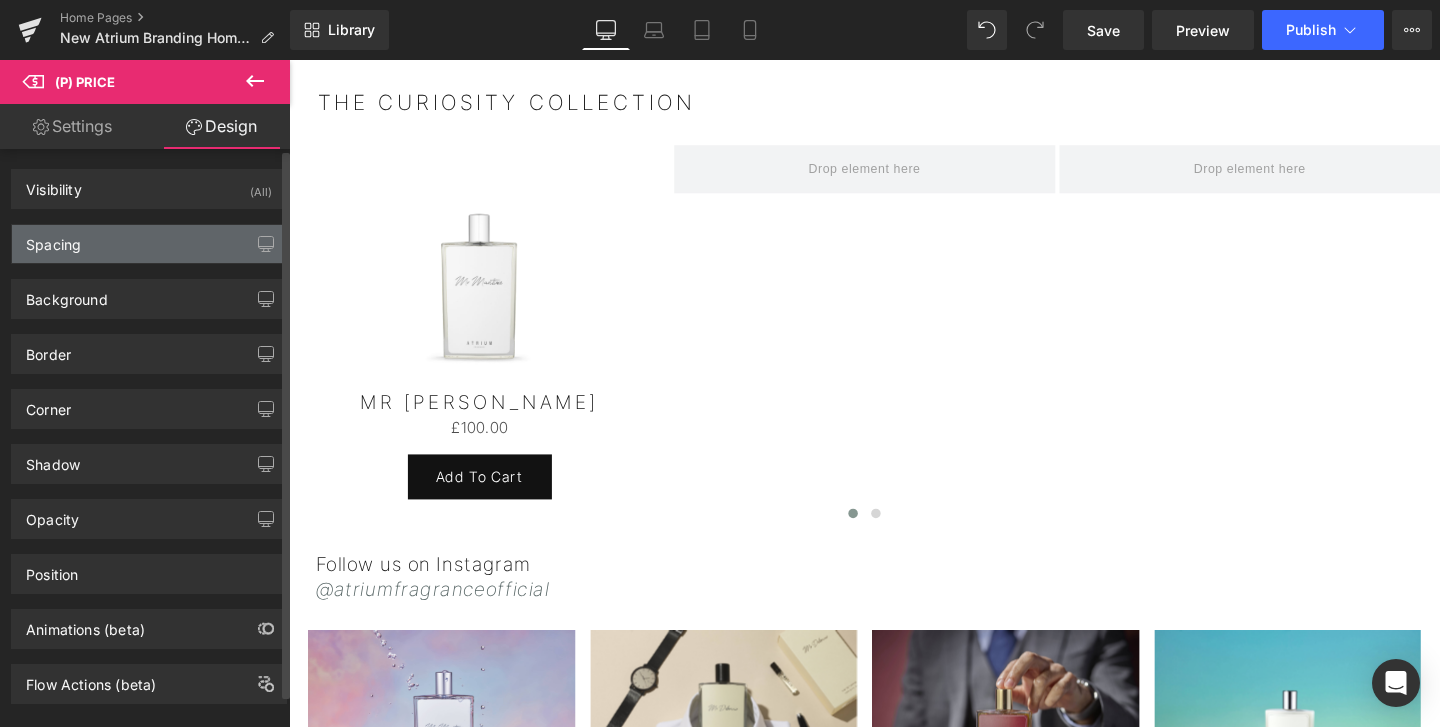 click on "Spacing" at bounding box center (149, 244) 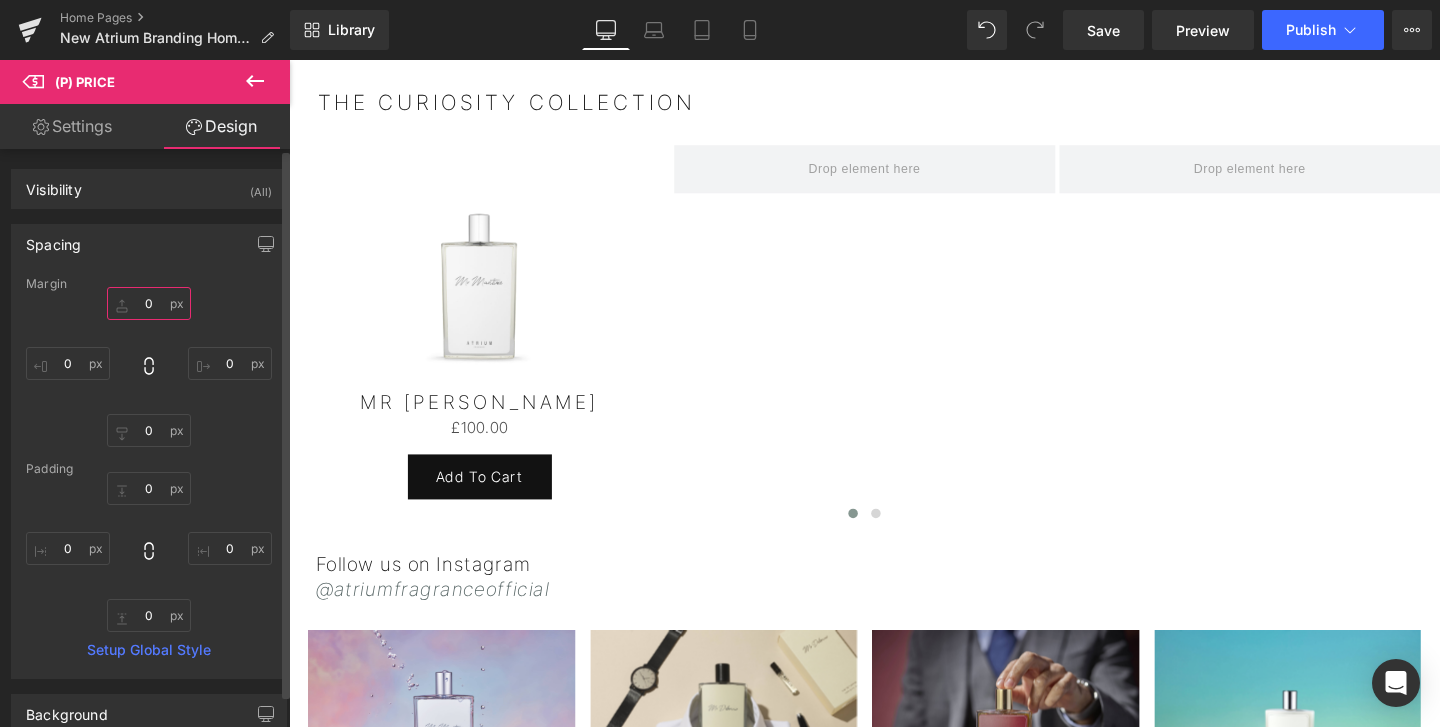 click on "0" at bounding box center (149, 303) 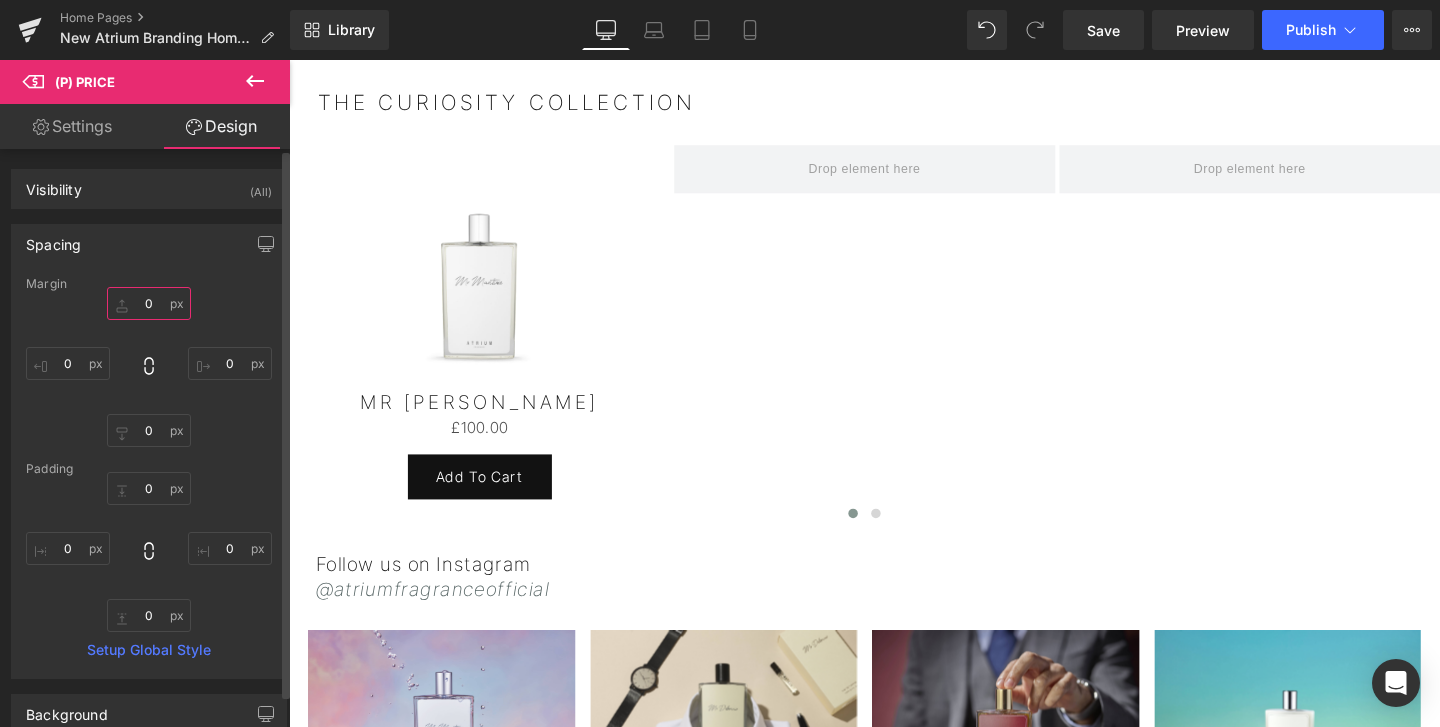 type on "5" 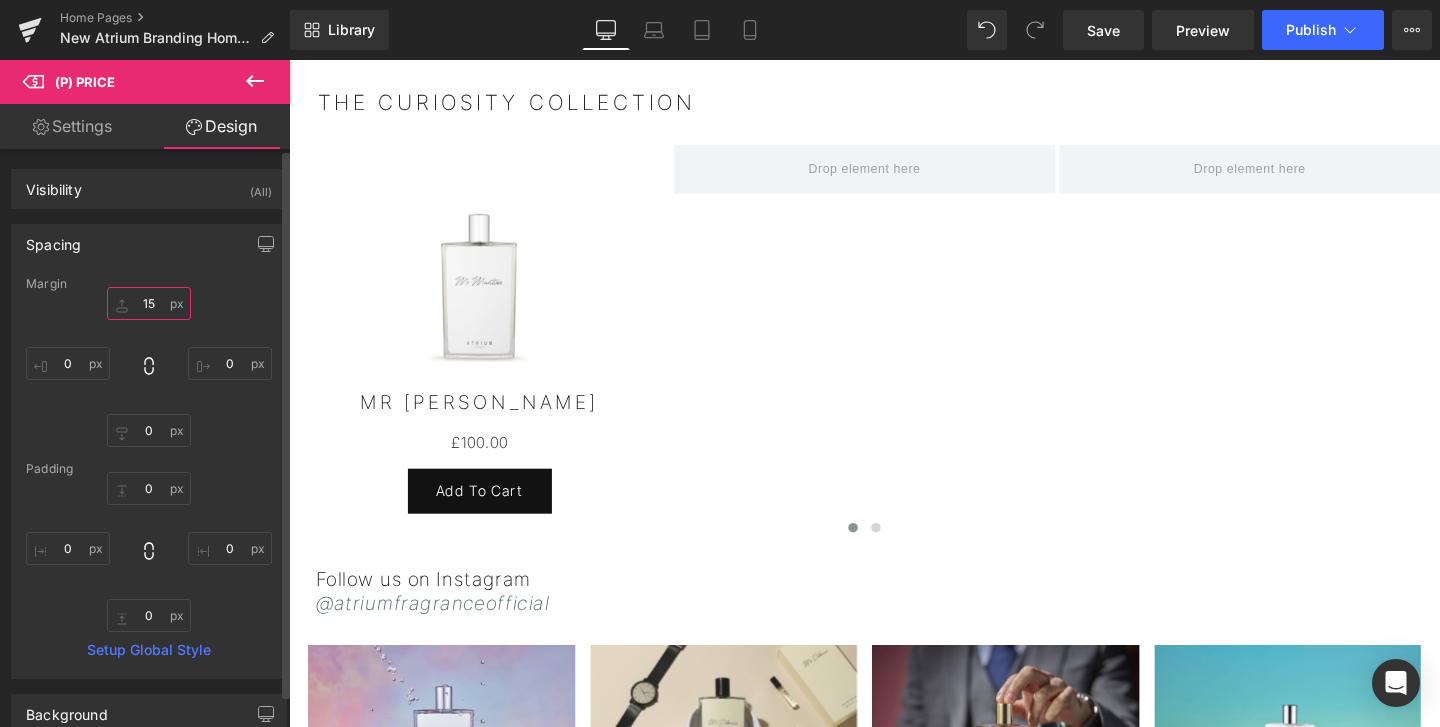 type on "1" 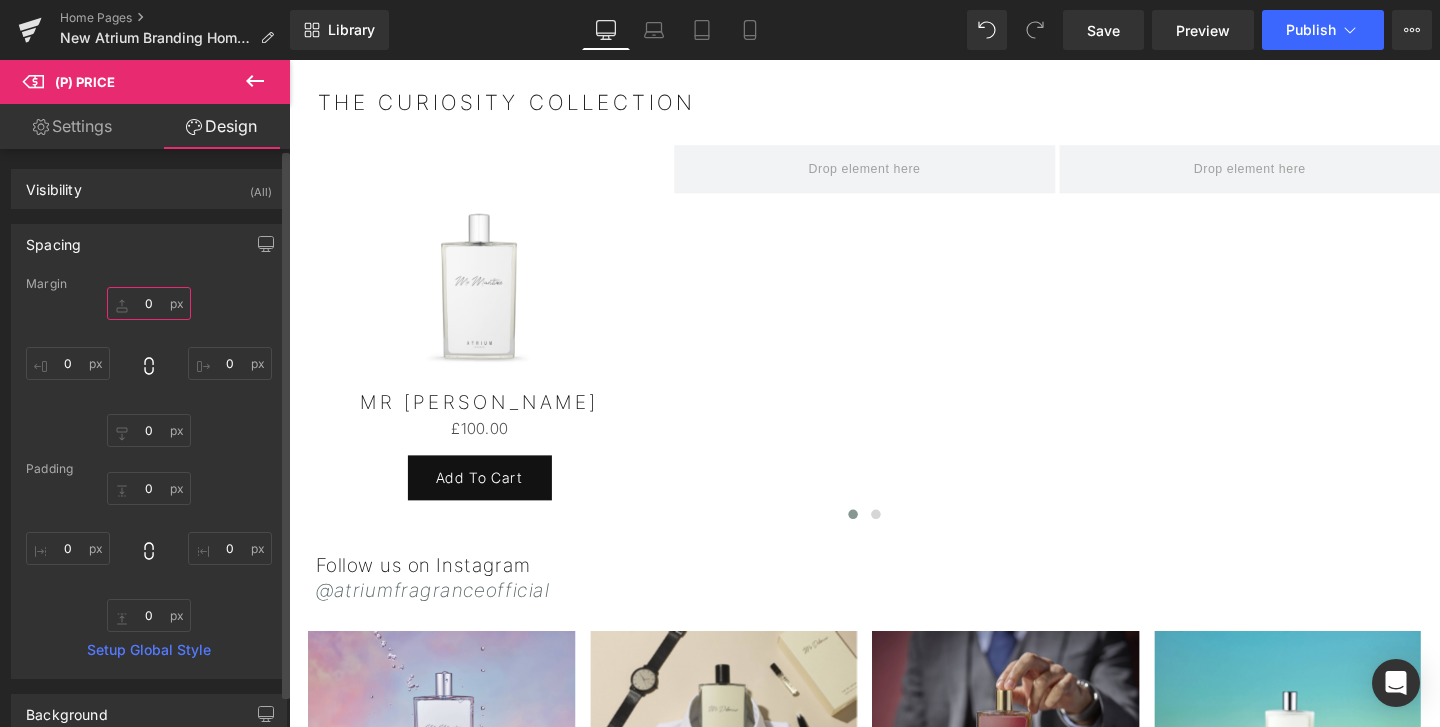 type on "5" 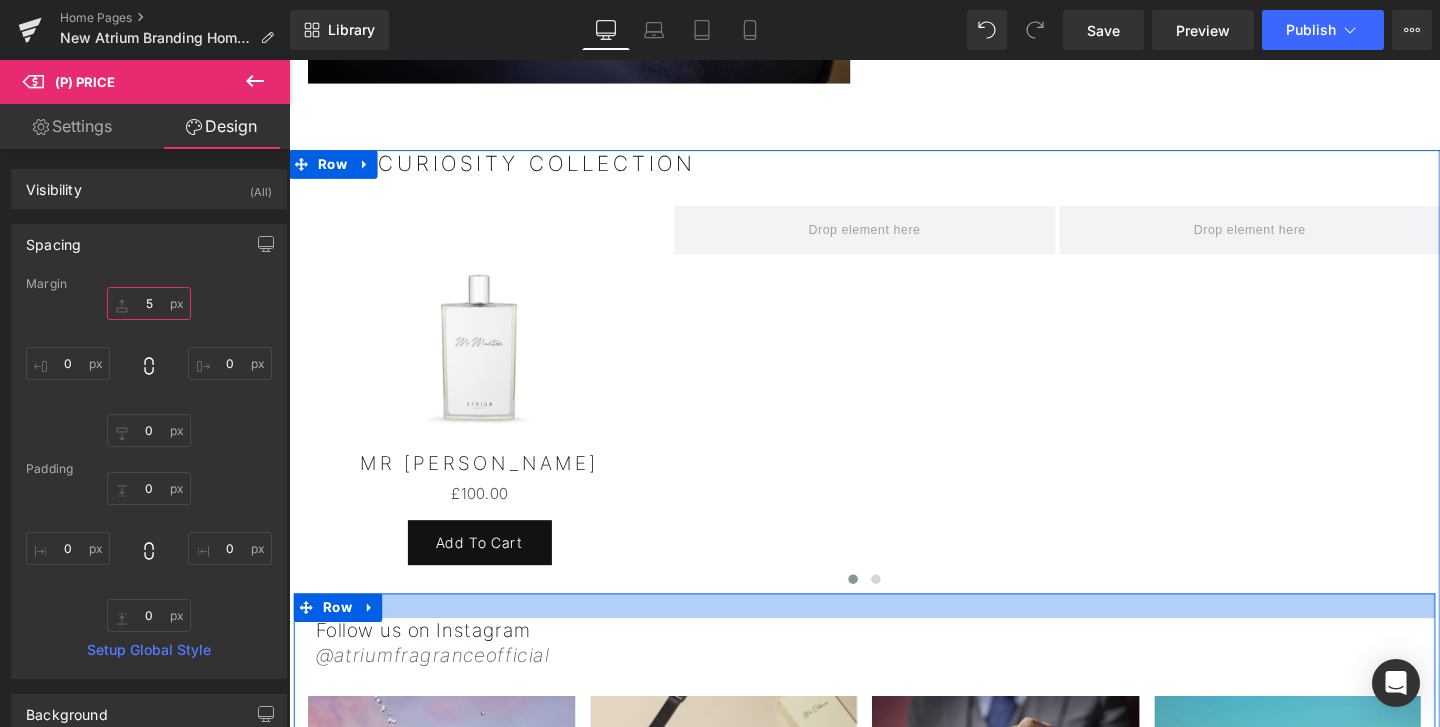 scroll, scrollTop: 2072, scrollLeft: 0, axis: vertical 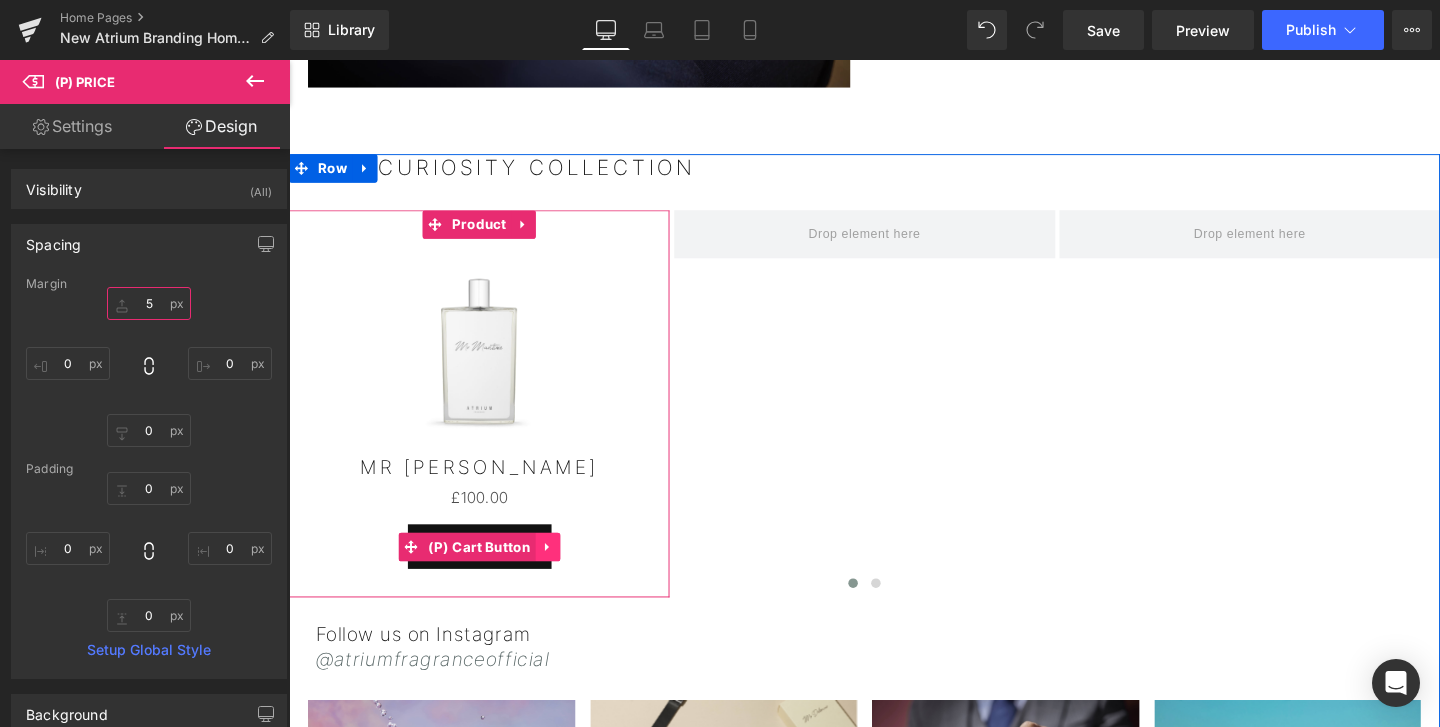 type on "5" 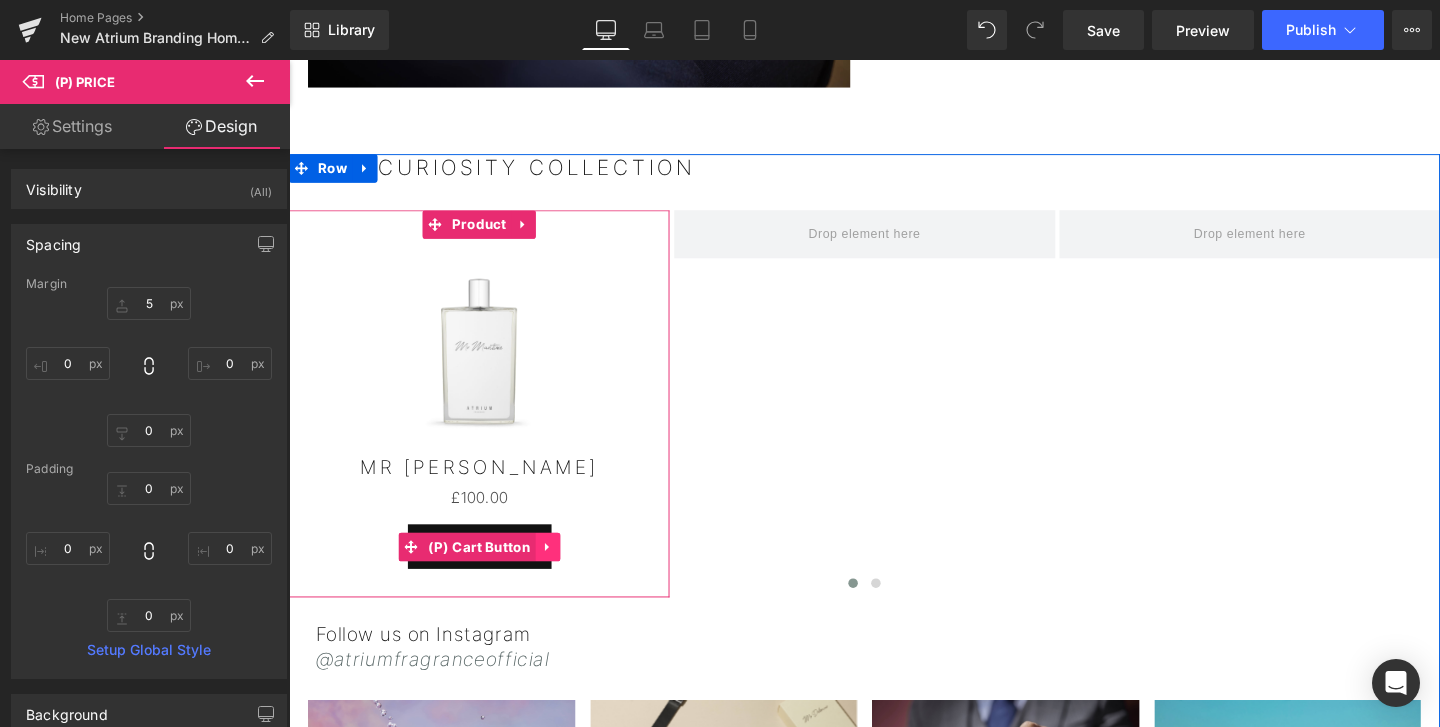 click 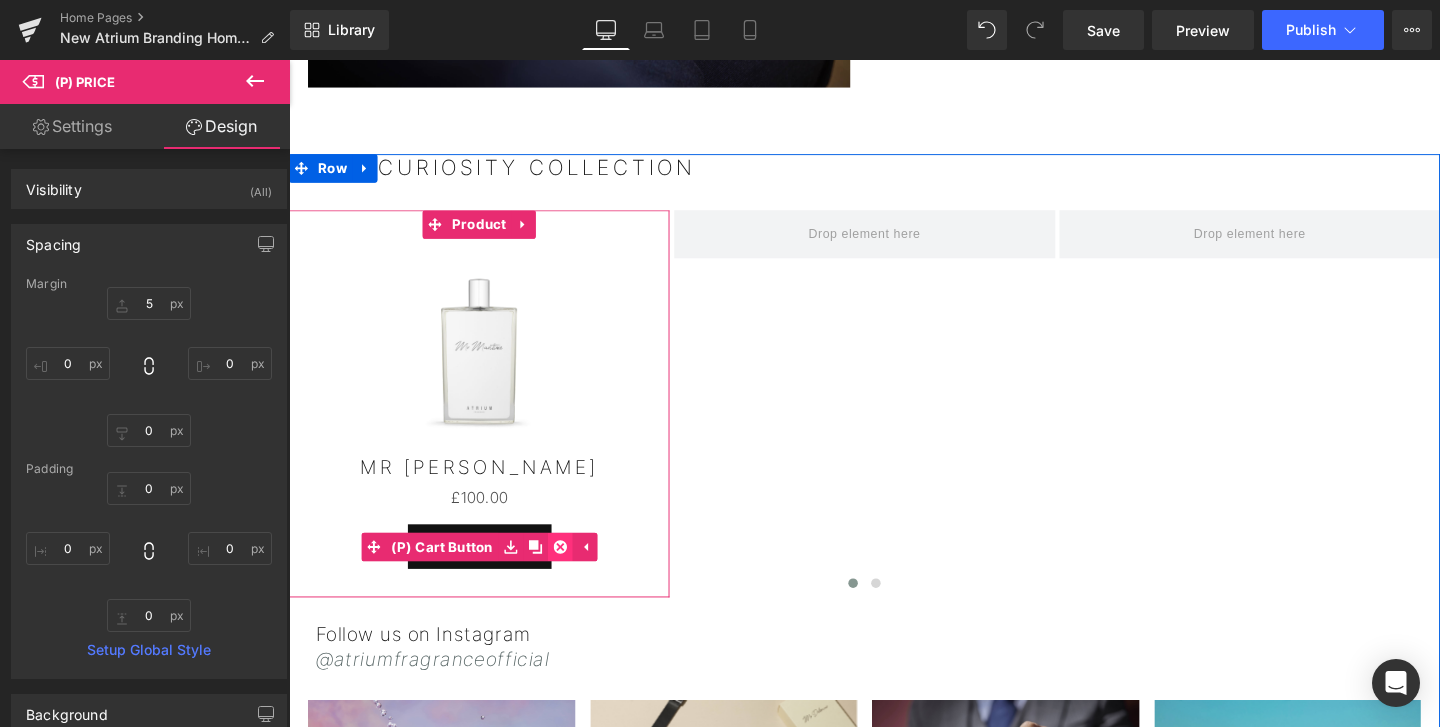 click 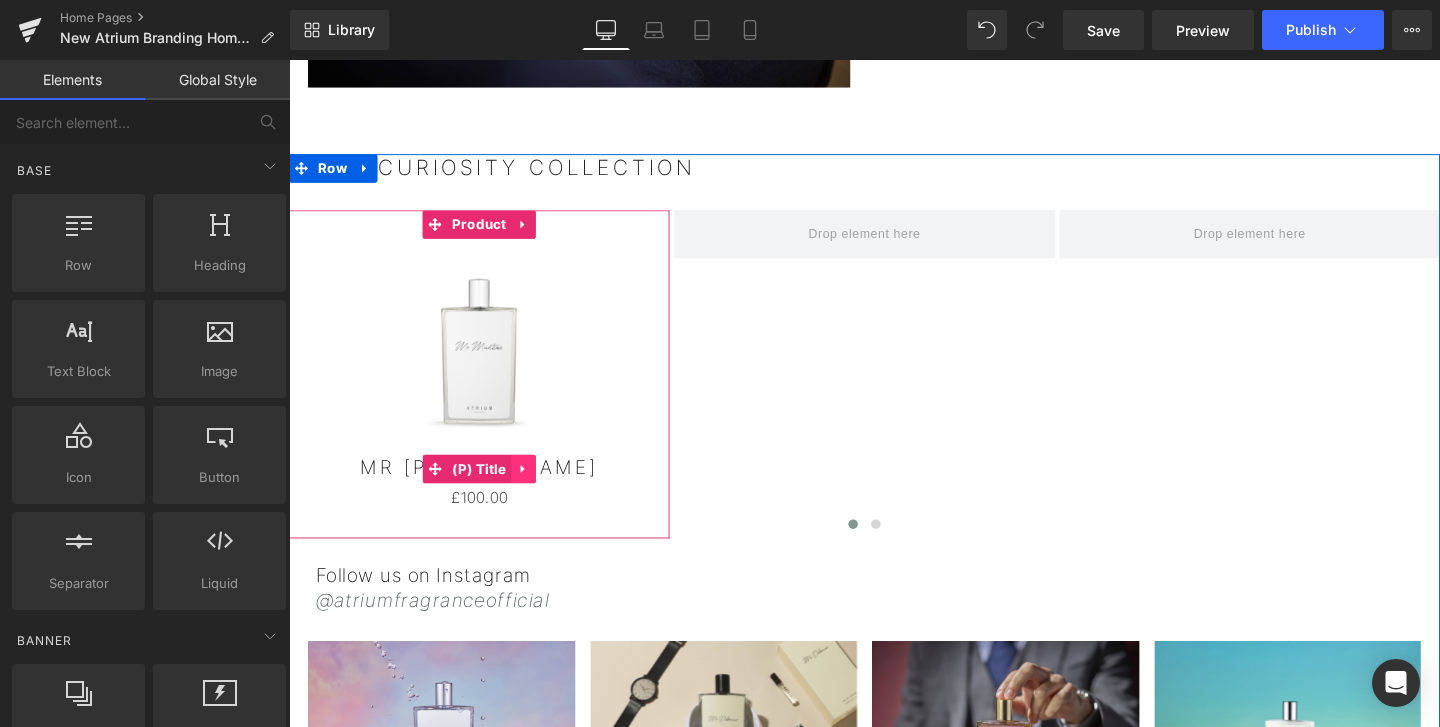 click 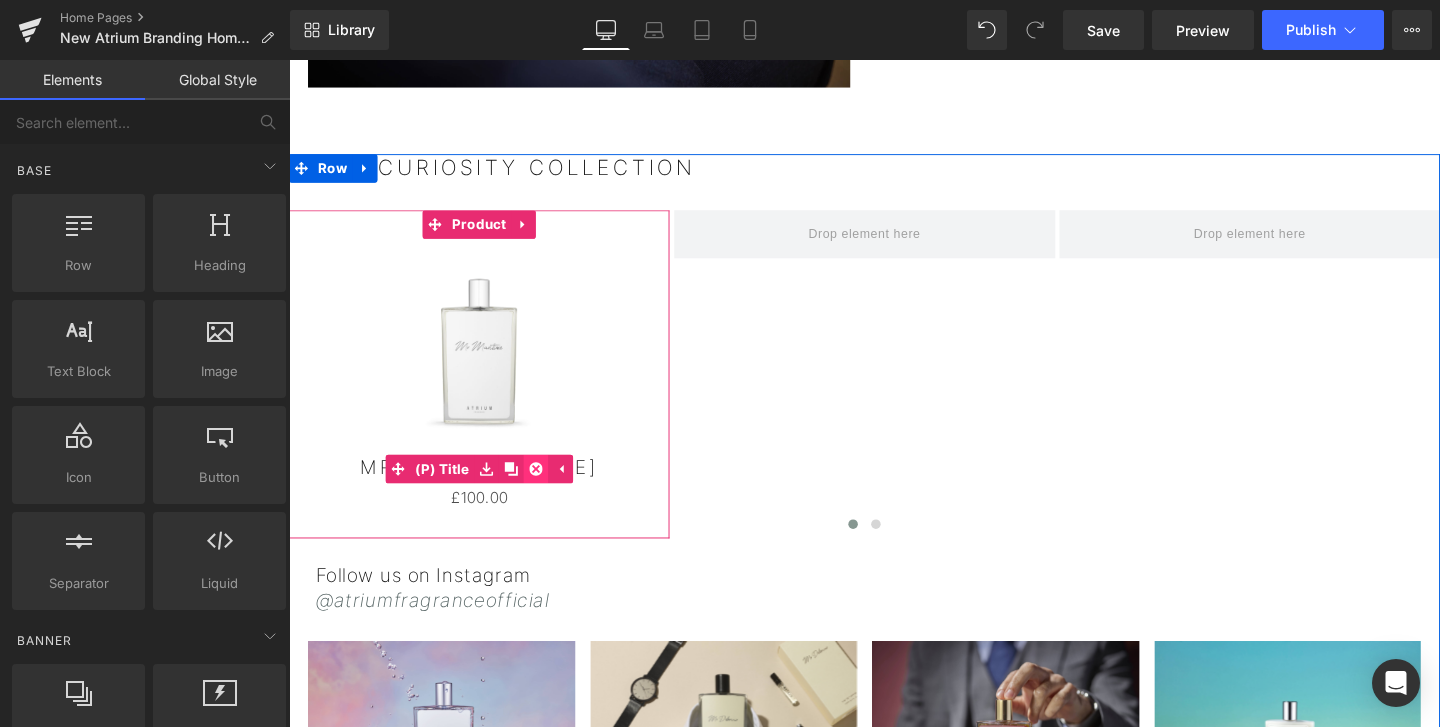 click 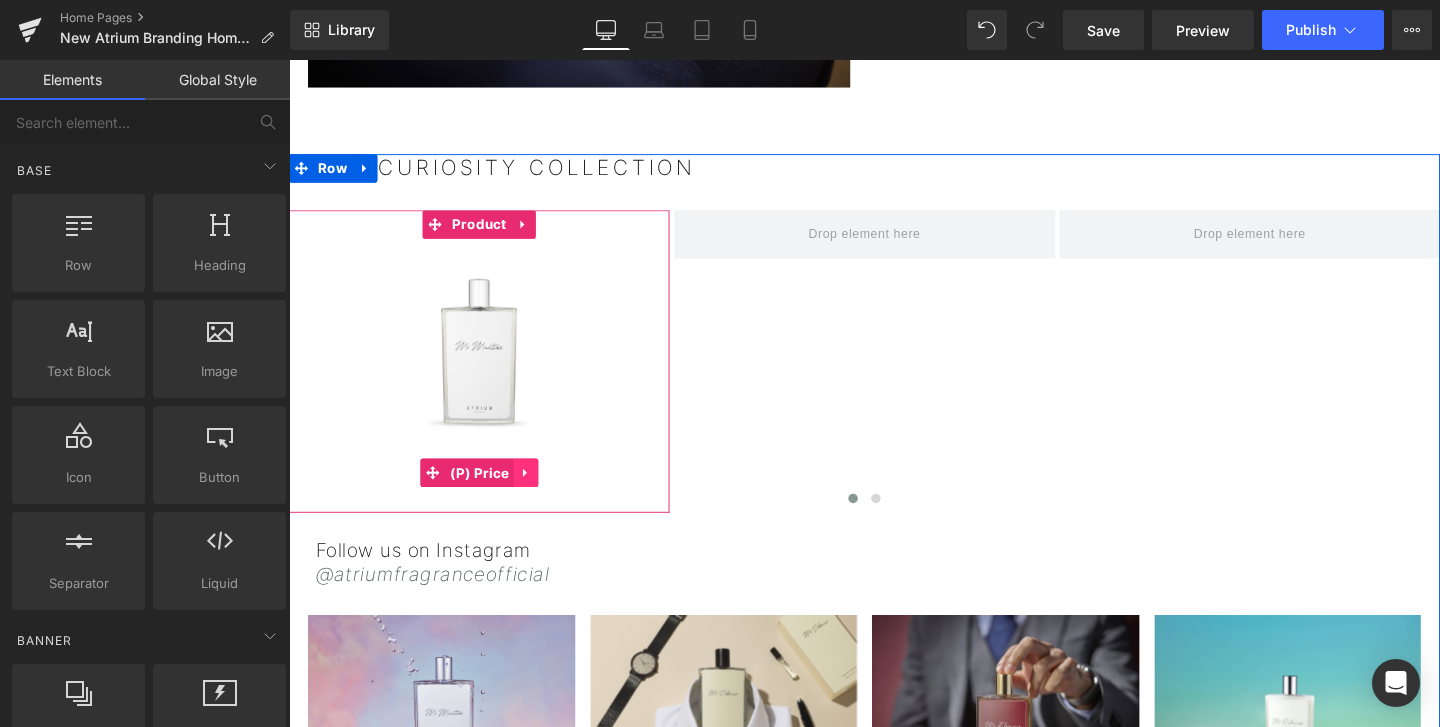 click 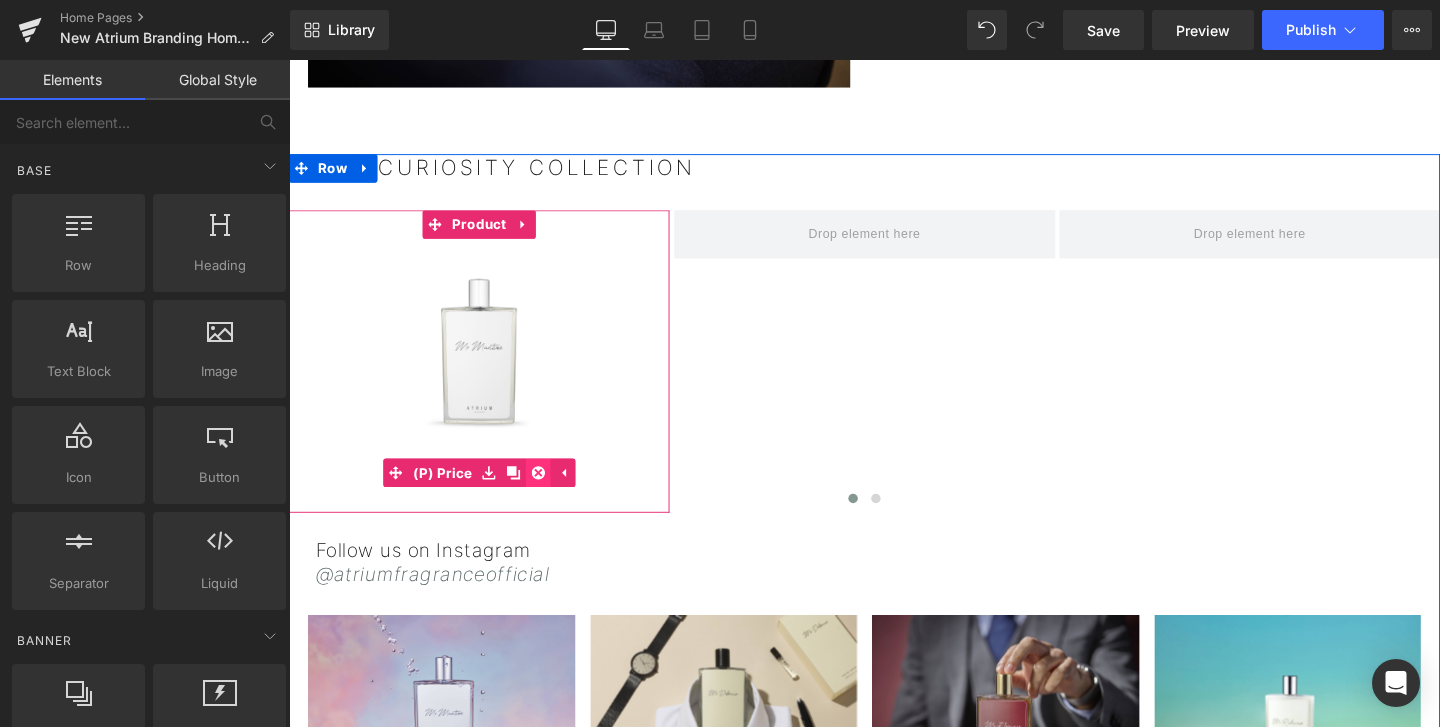 click 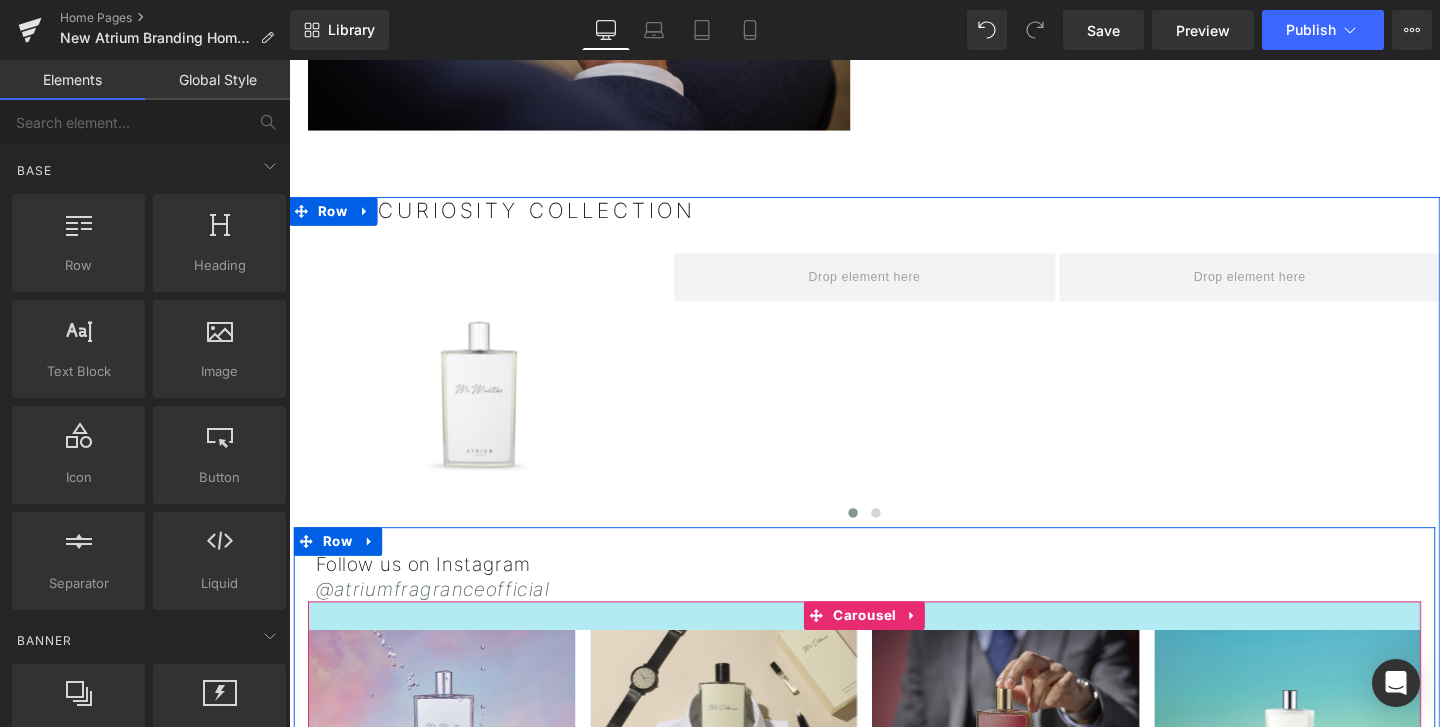 scroll, scrollTop: 2032, scrollLeft: 0, axis: vertical 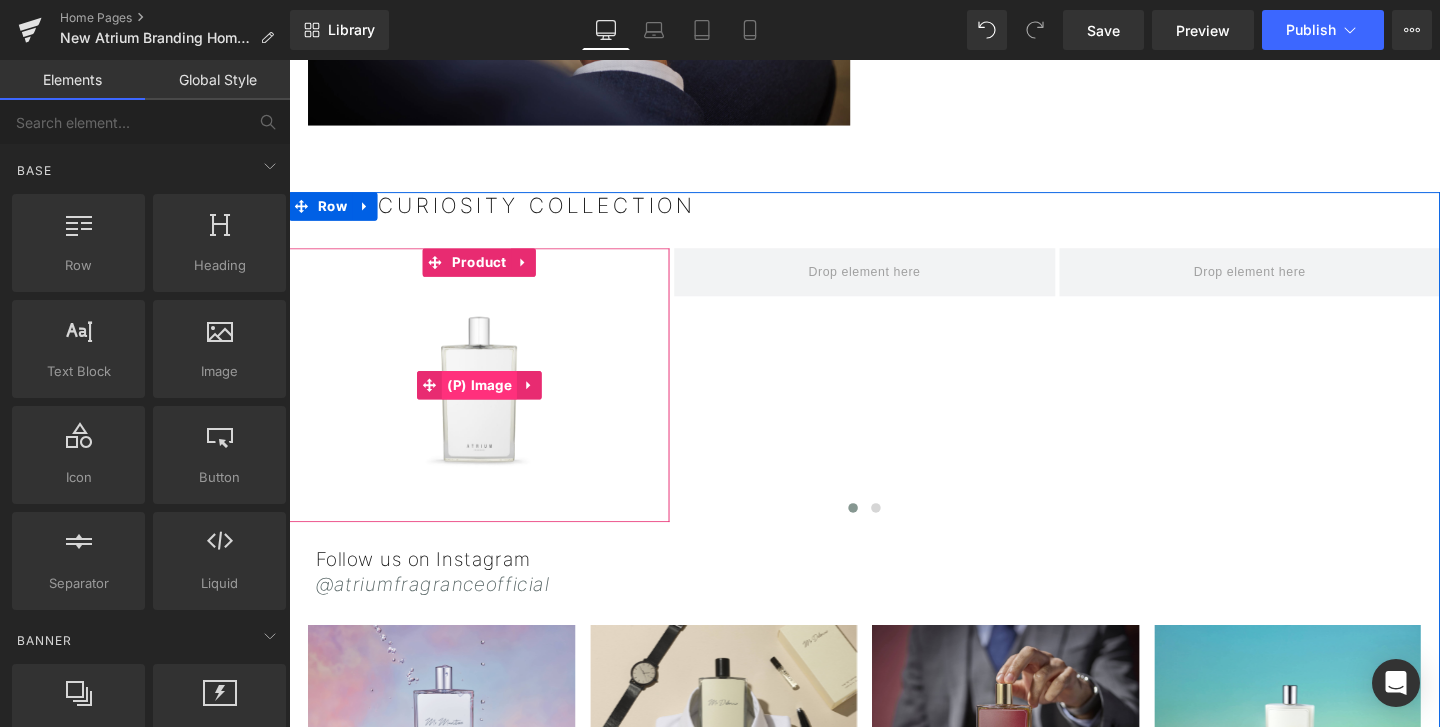 click on "(P) Image" at bounding box center (489, 402) 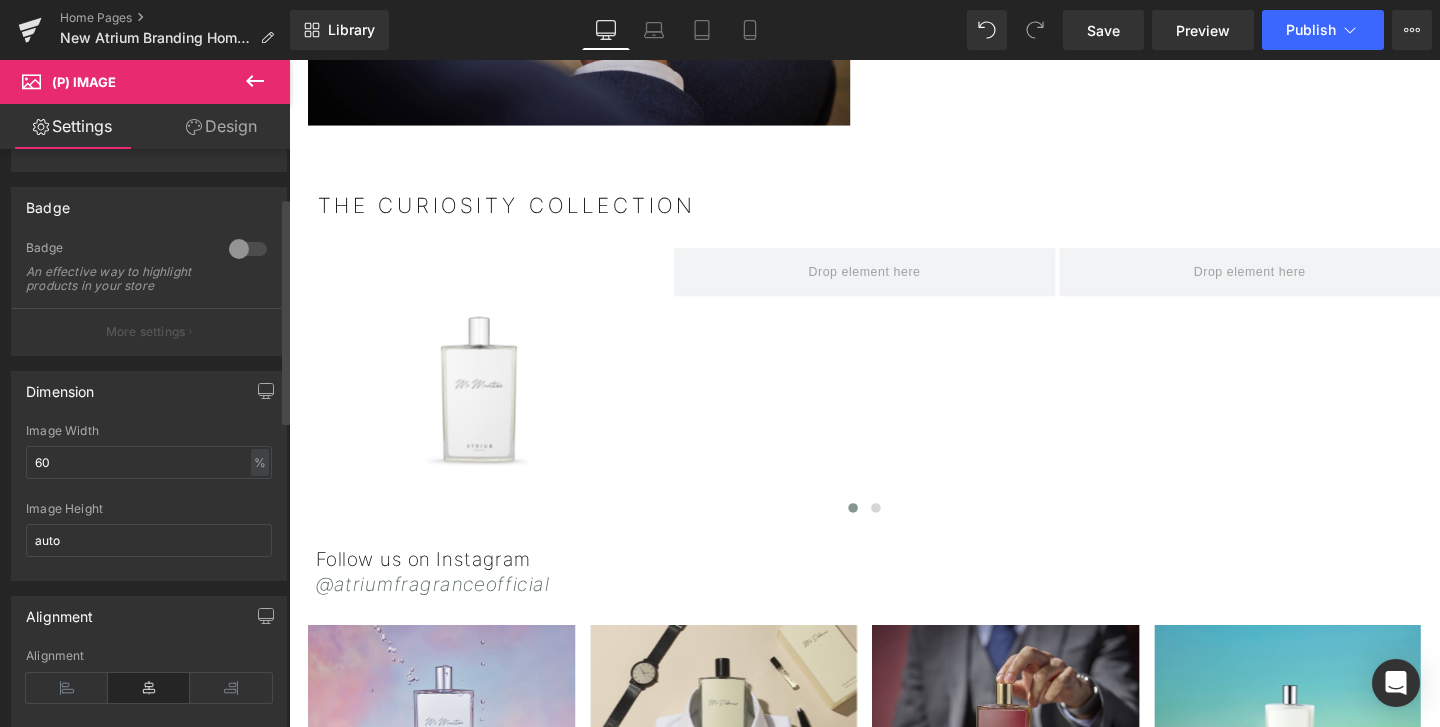 scroll, scrollTop: 123, scrollLeft: 0, axis: vertical 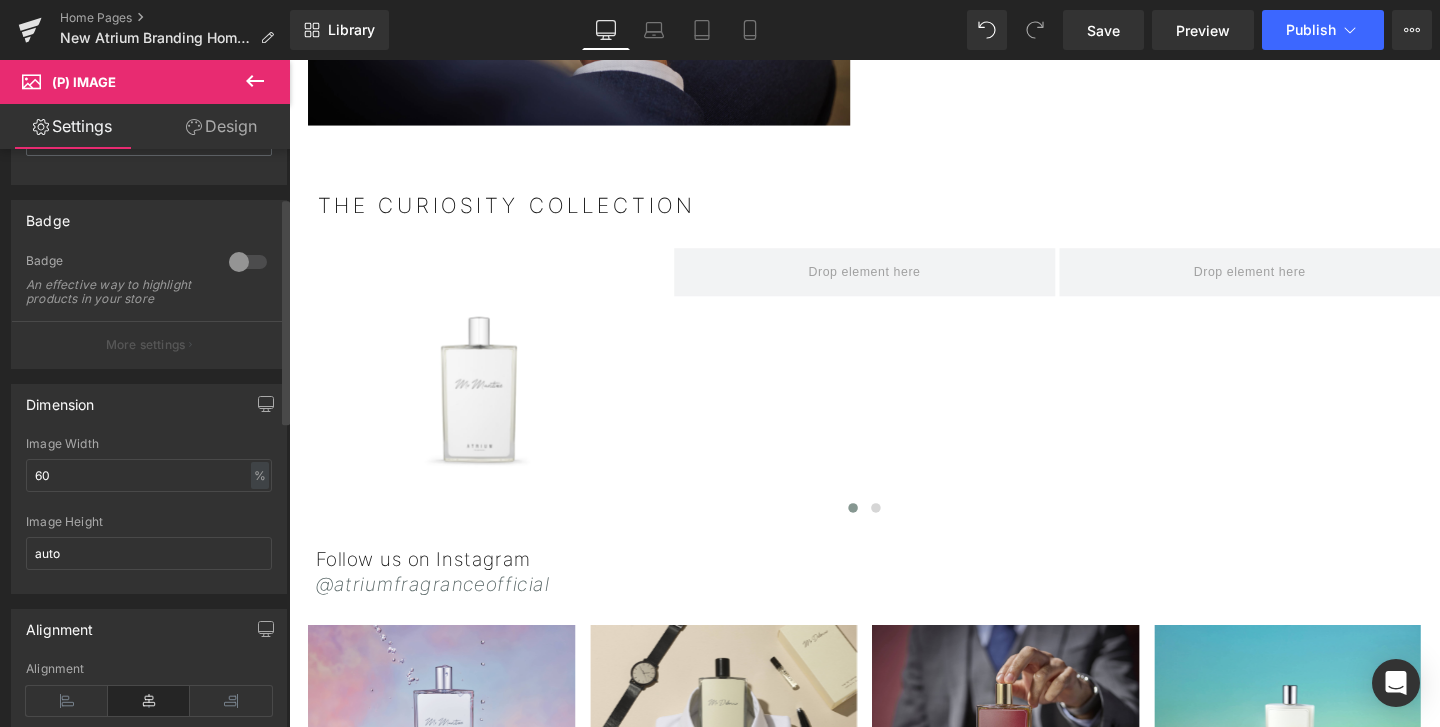 click at bounding box center [248, 262] 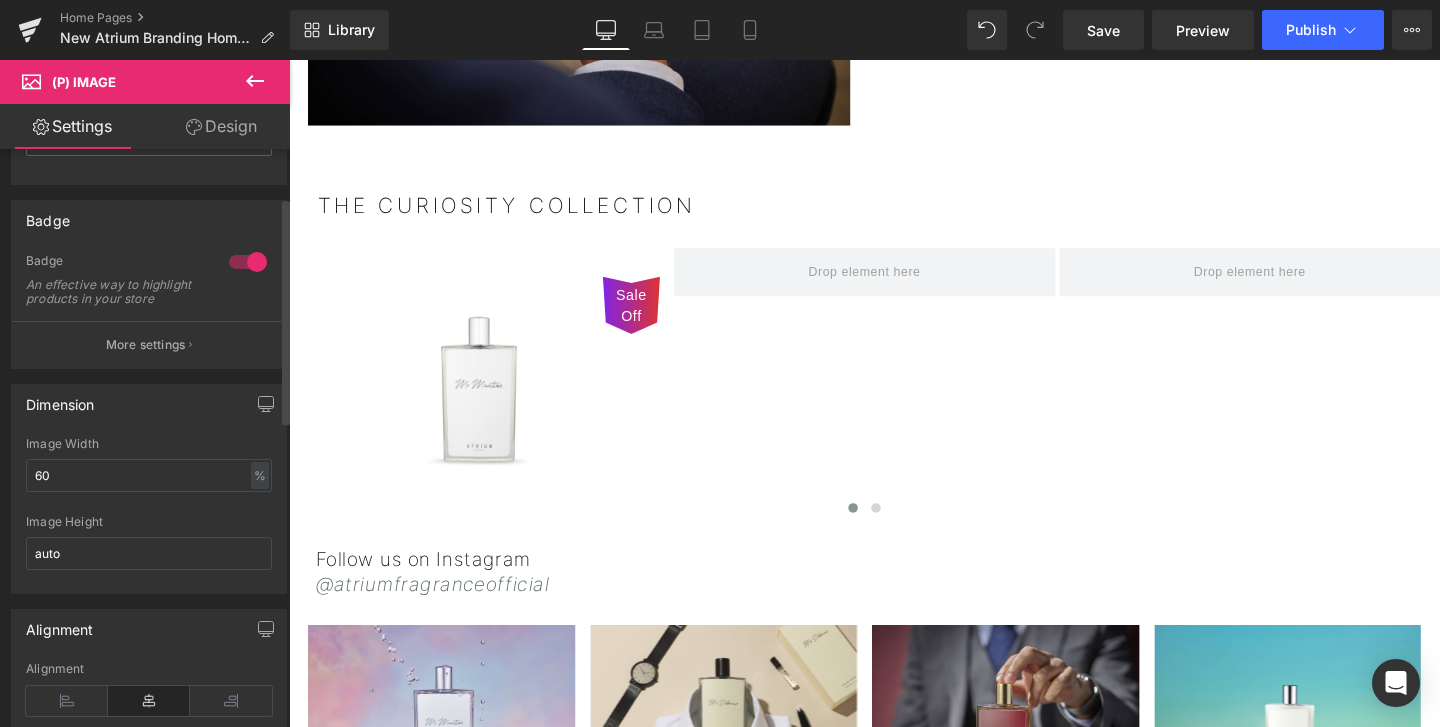click on "Badge An effective way to highlight products in your store" at bounding box center [149, 287] 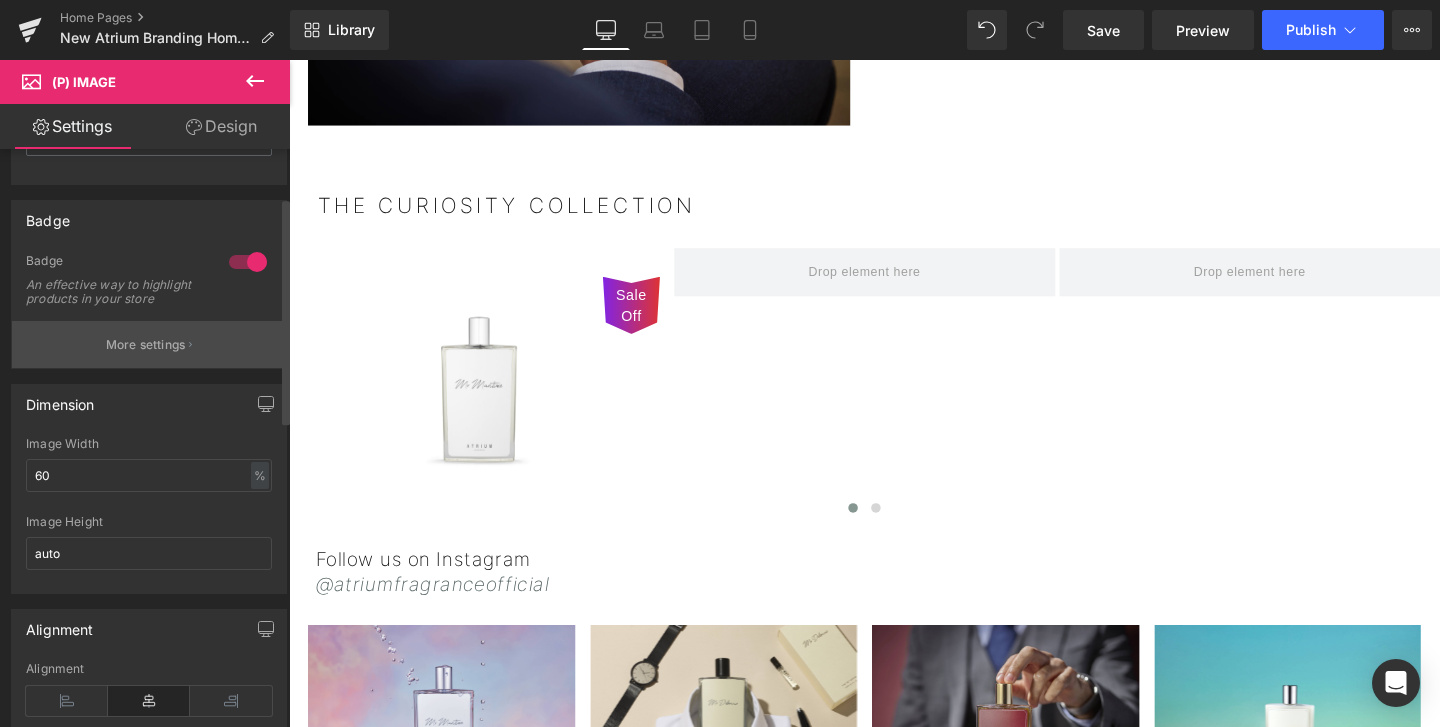 click on "More settings" at bounding box center [149, 344] 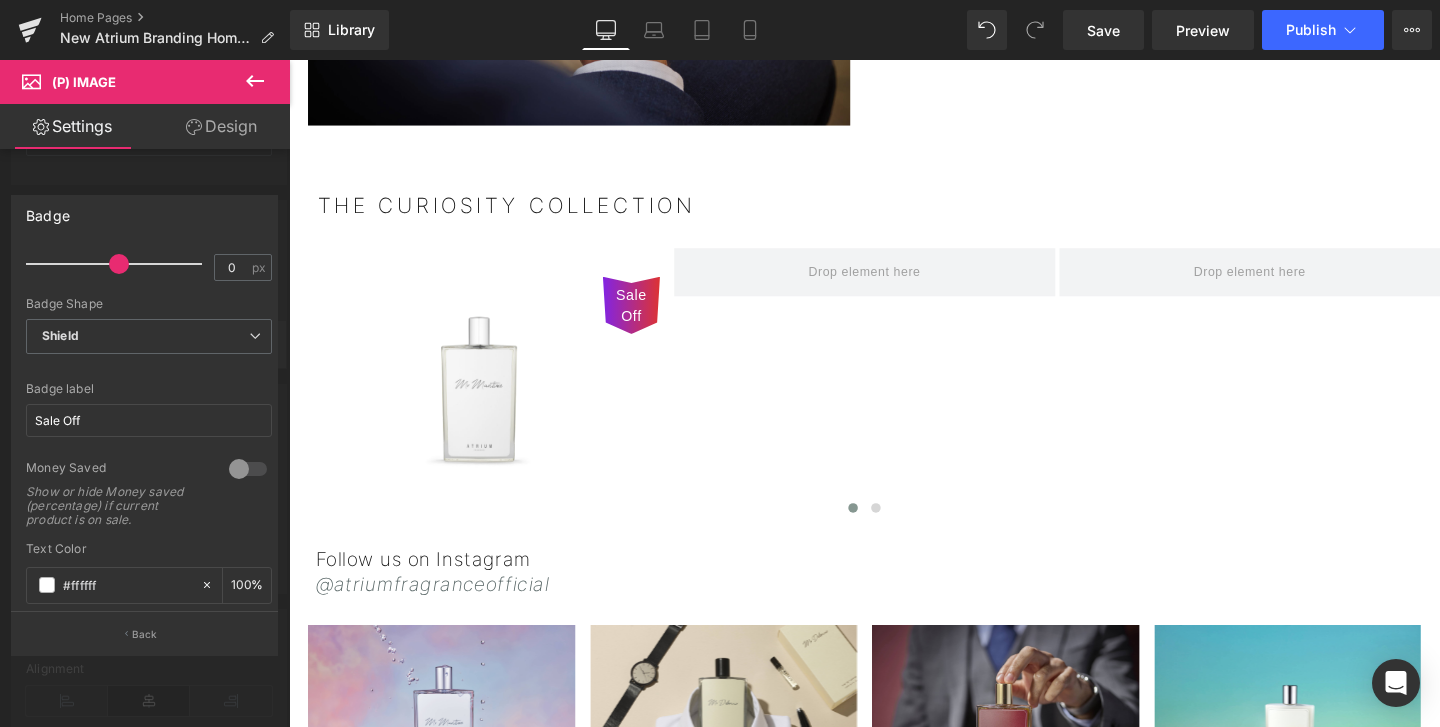 scroll, scrollTop: 416, scrollLeft: 0, axis: vertical 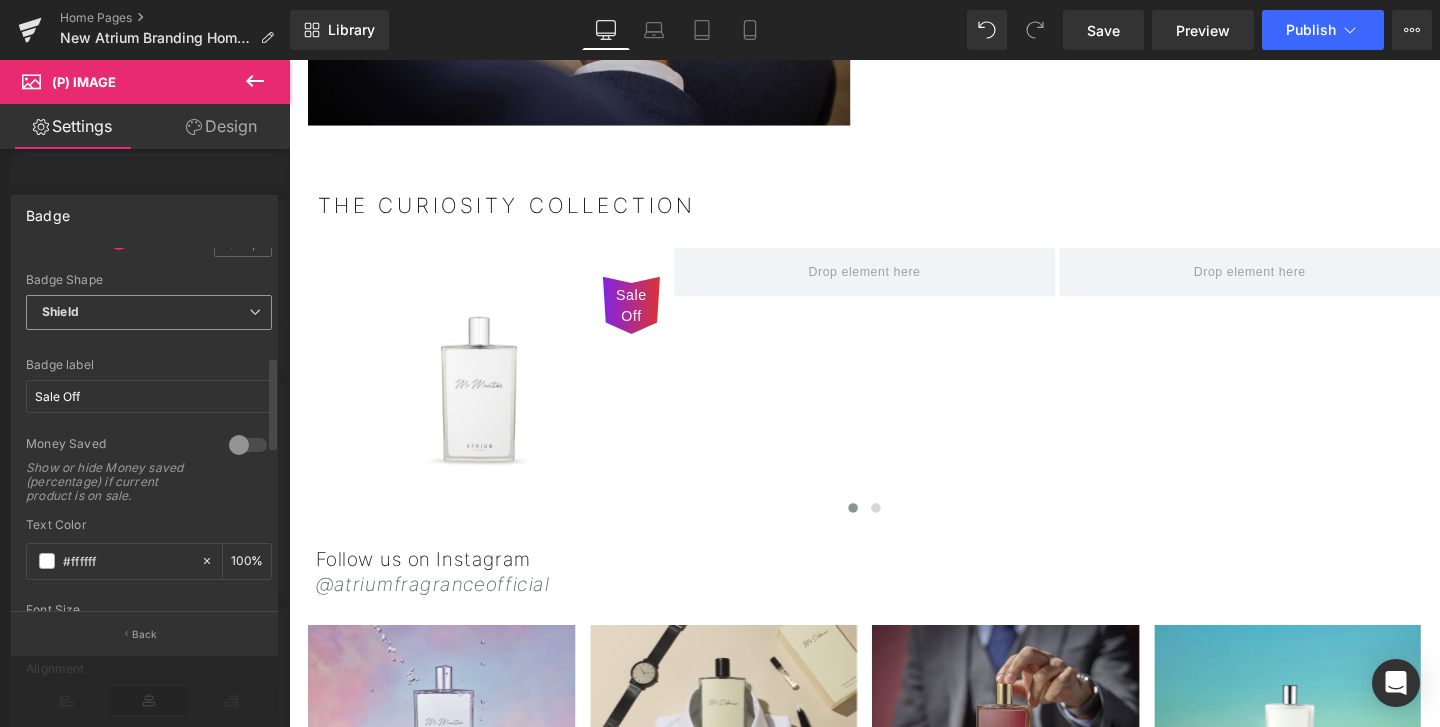 click on "Shield" at bounding box center [149, 312] 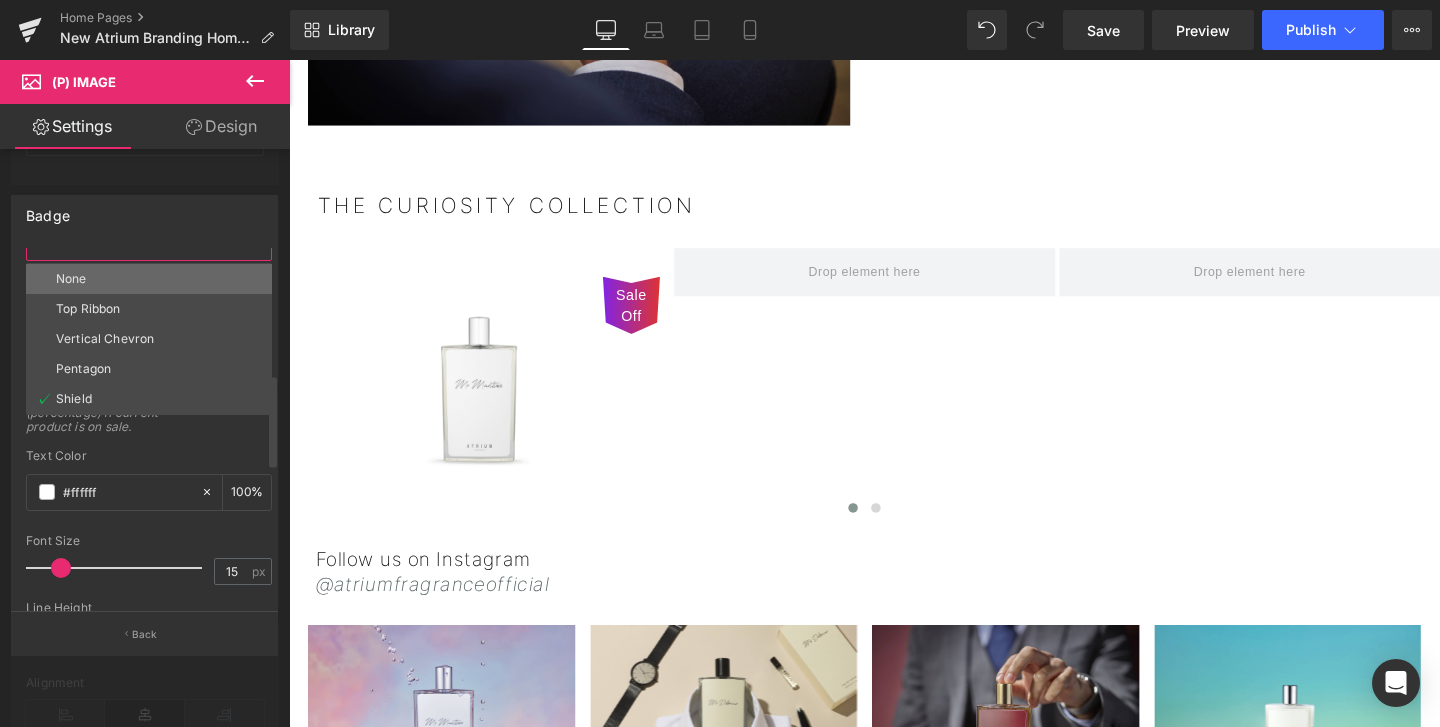 scroll, scrollTop: 484, scrollLeft: 0, axis: vertical 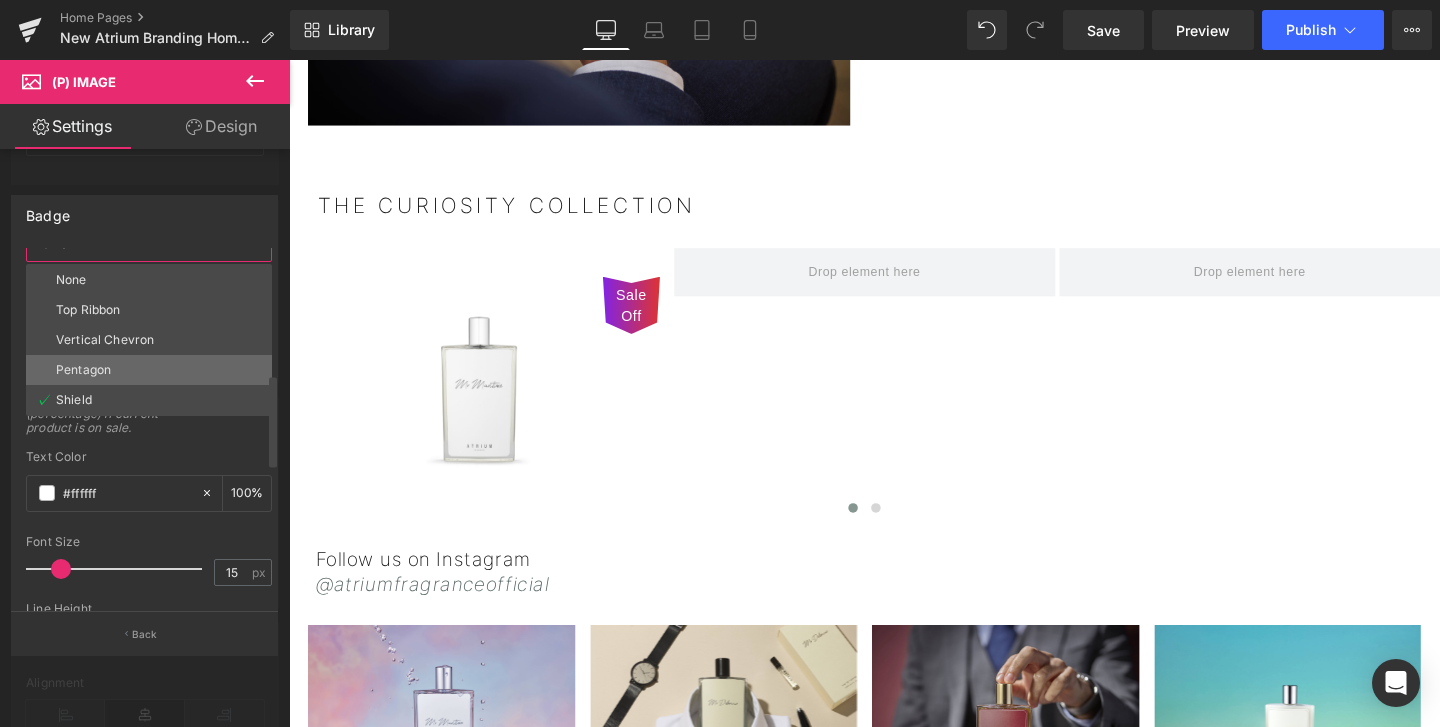 click on "Pentagon" at bounding box center [149, 370] 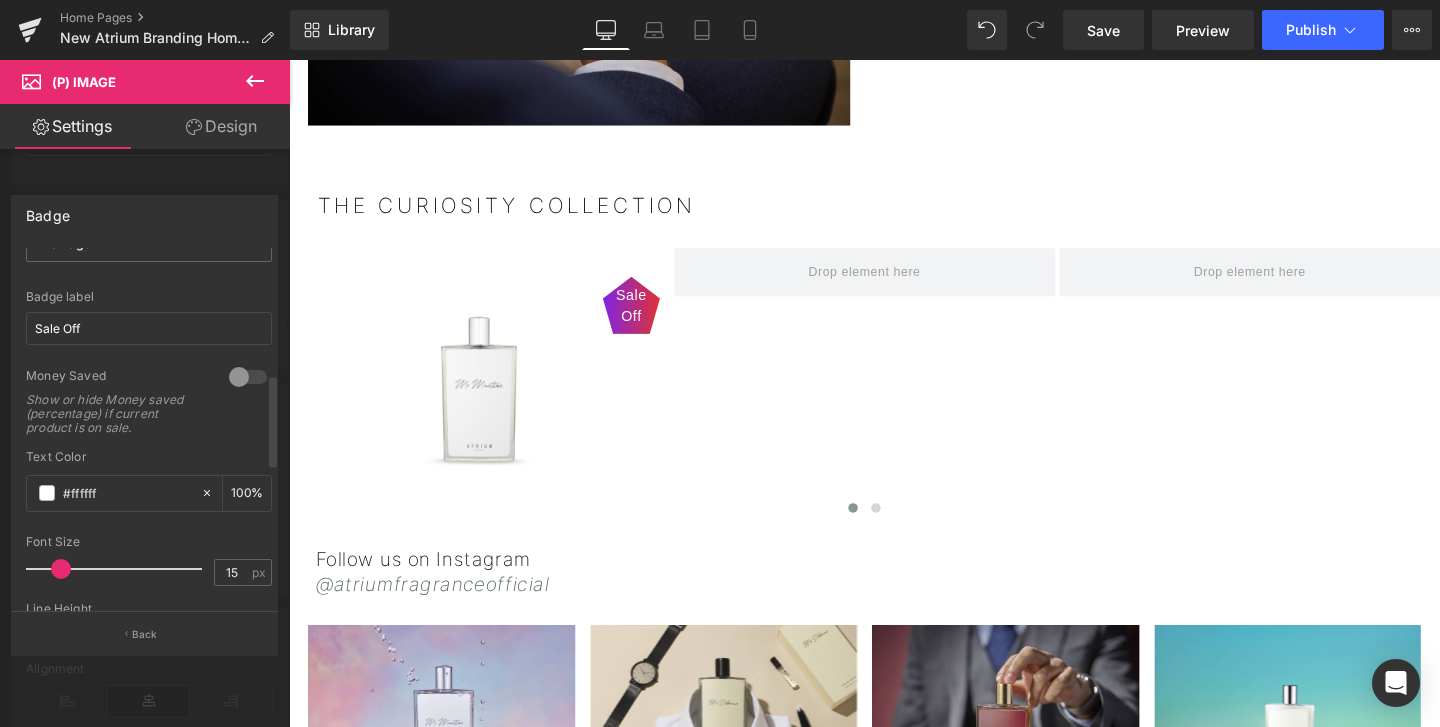 scroll, scrollTop: 439, scrollLeft: 0, axis: vertical 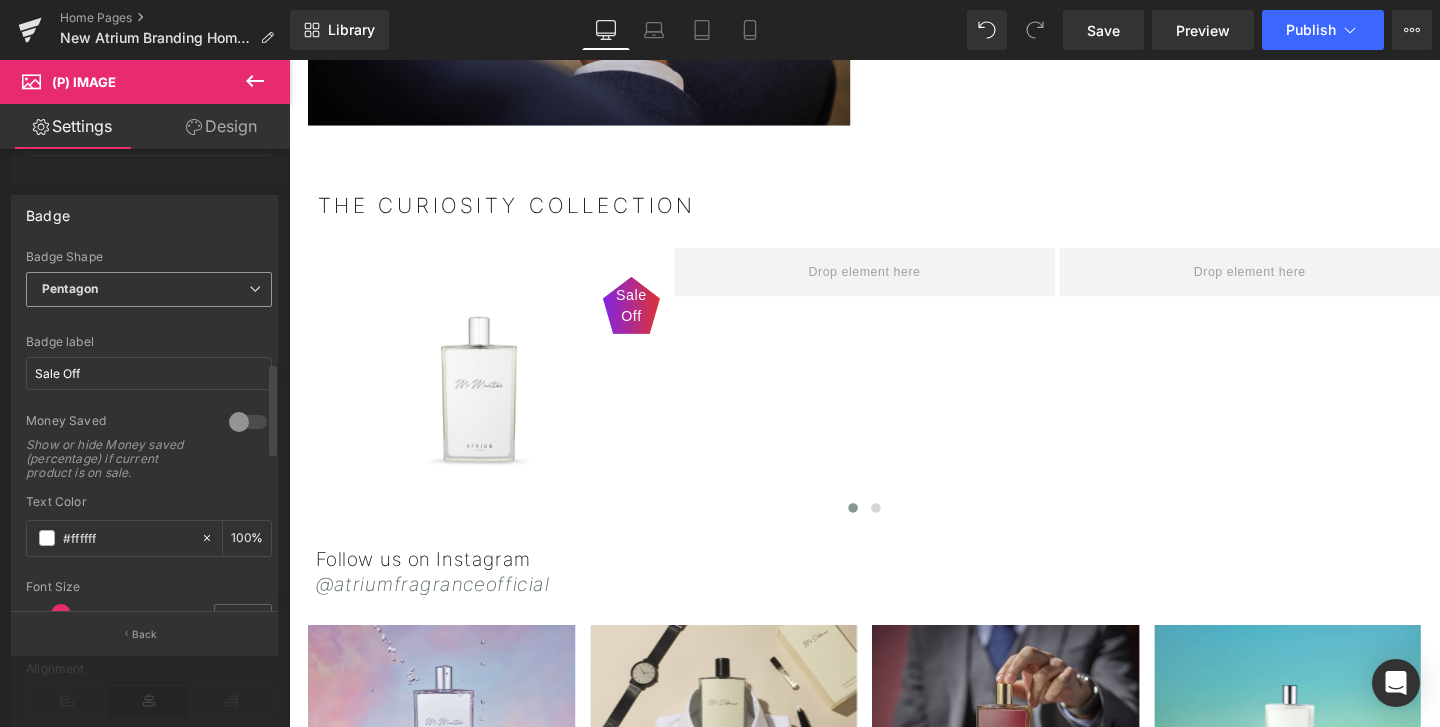 click on "Pentagon" at bounding box center [149, 289] 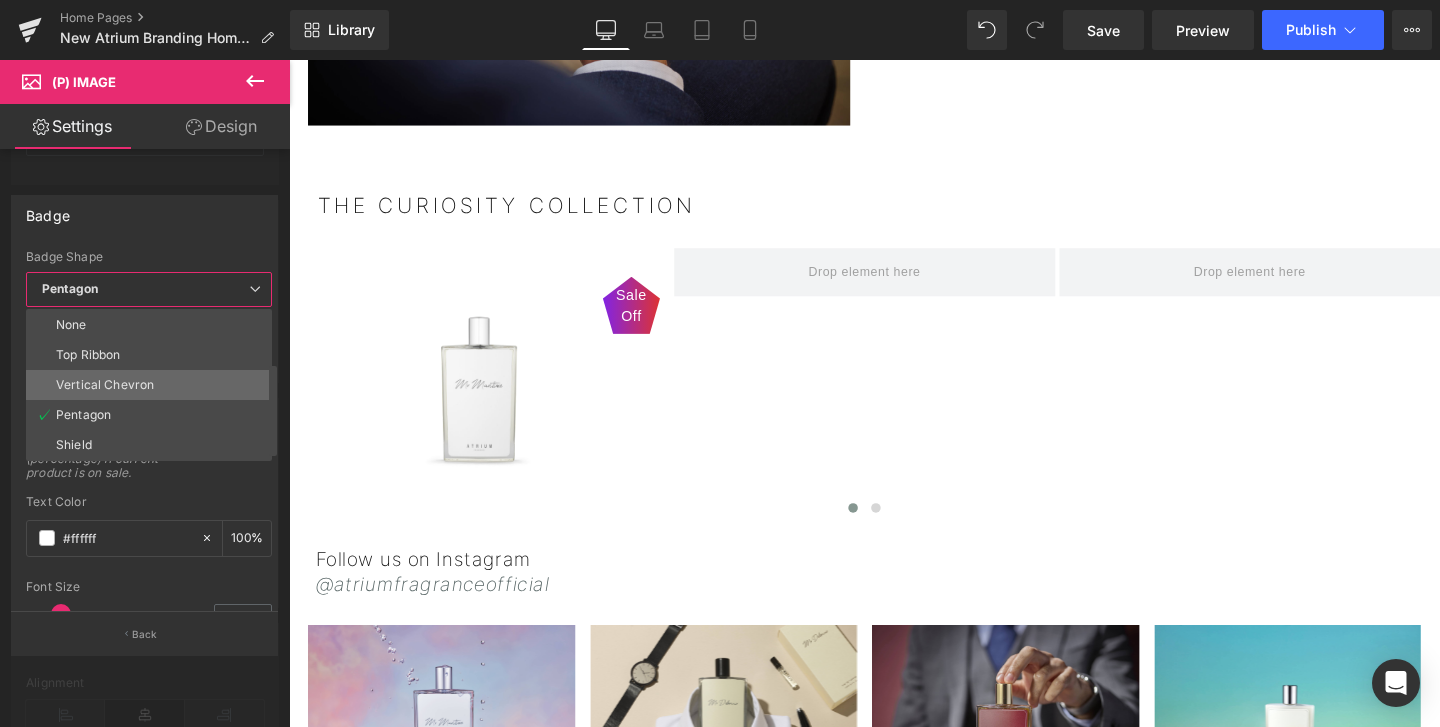 click on "Vertical Chevron" at bounding box center (105, 385) 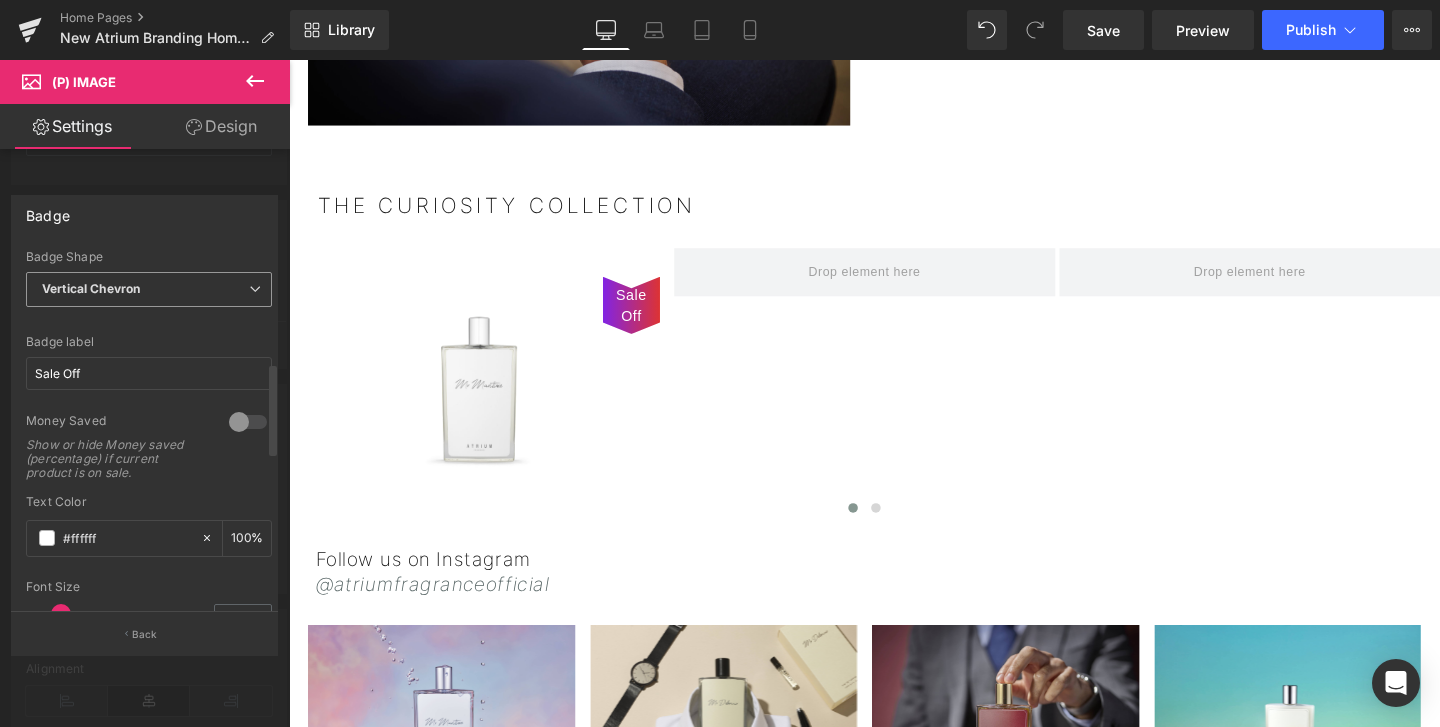 click on "Vertical Chevron
None Top Ribbon Vertical Chevron Pentagon Shield" at bounding box center [149, 294] 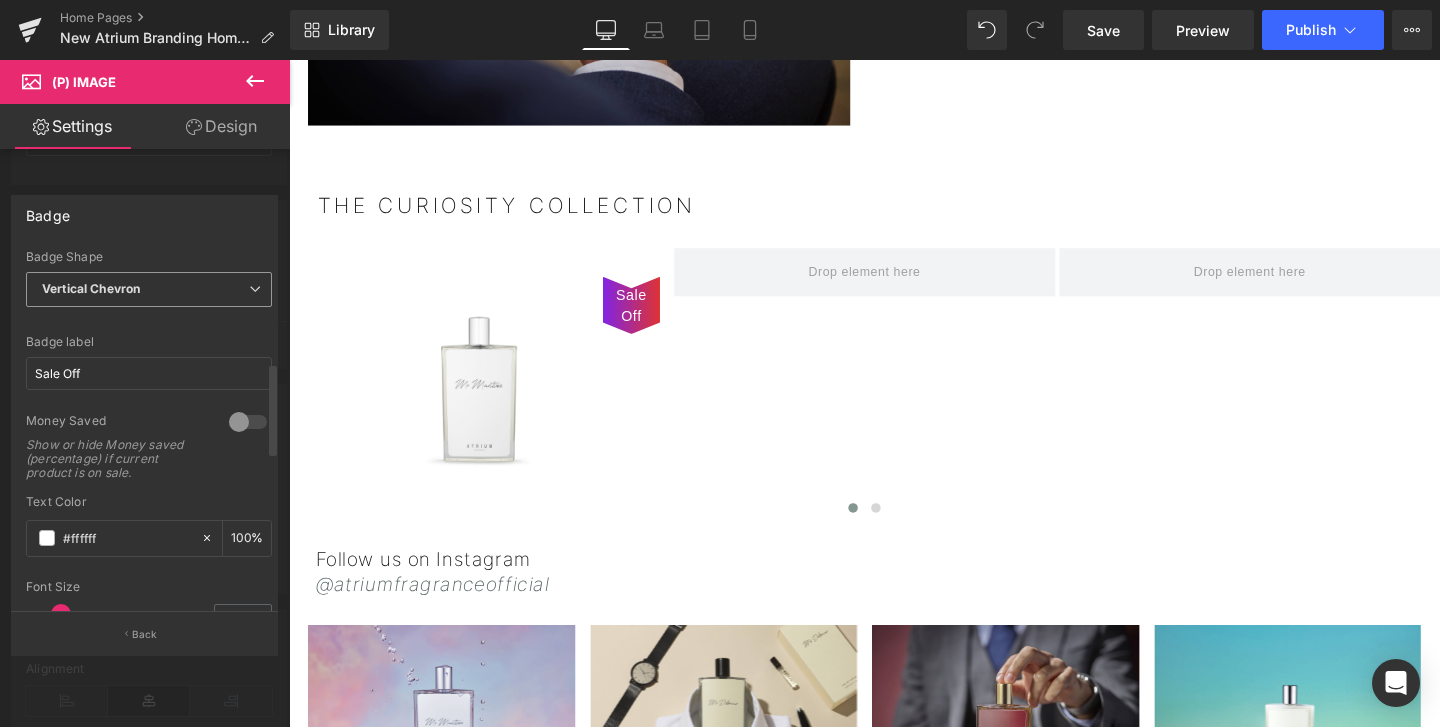 click on "Vertical Chevron" at bounding box center [149, 289] 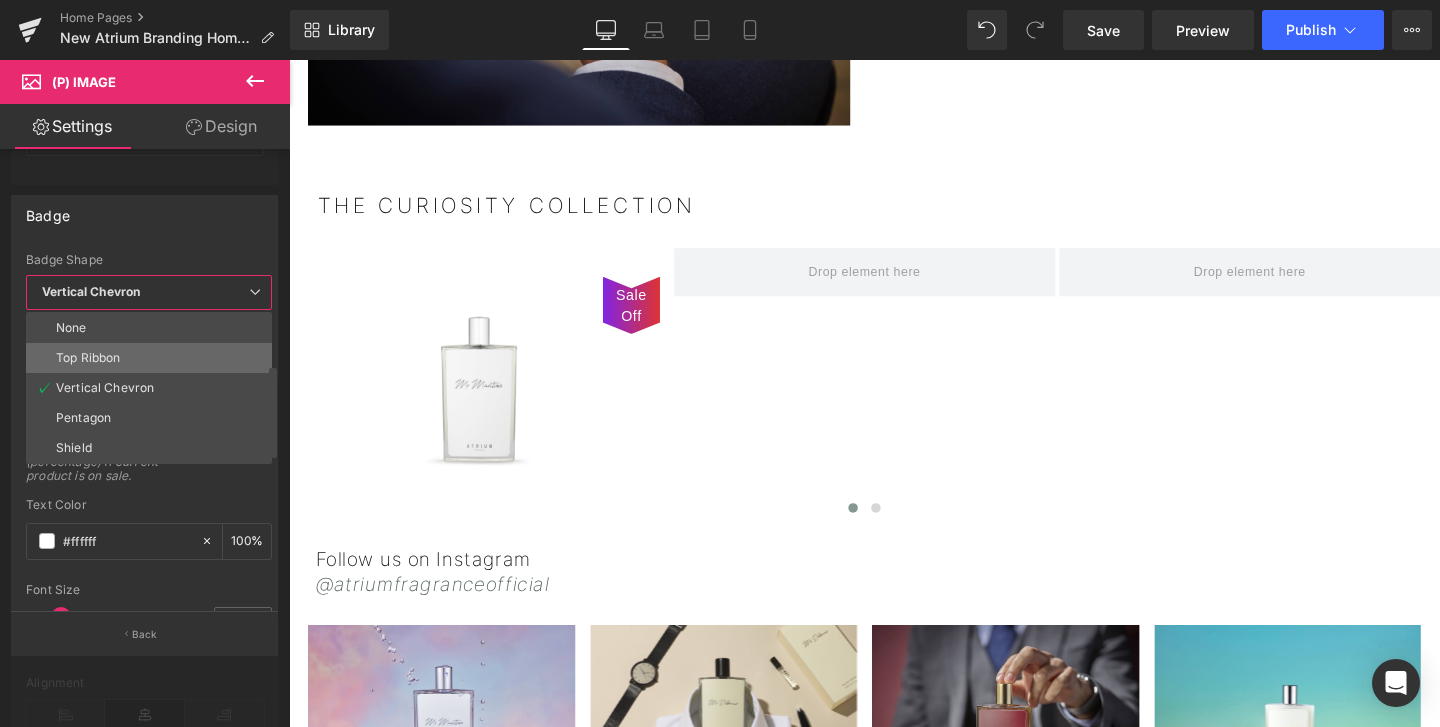scroll, scrollTop: 405, scrollLeft: 0, axis: vertical 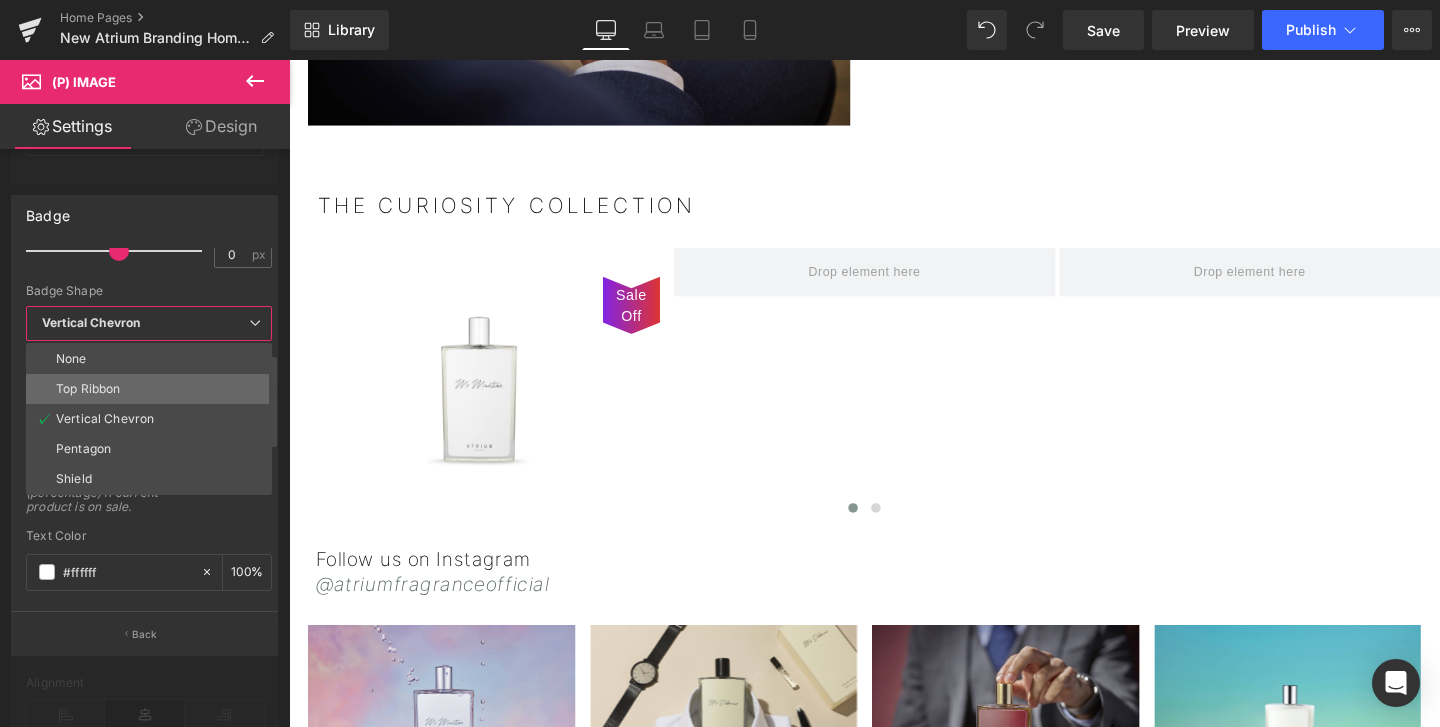 click on "Top Ribbon" at bounding box center [149, 389] 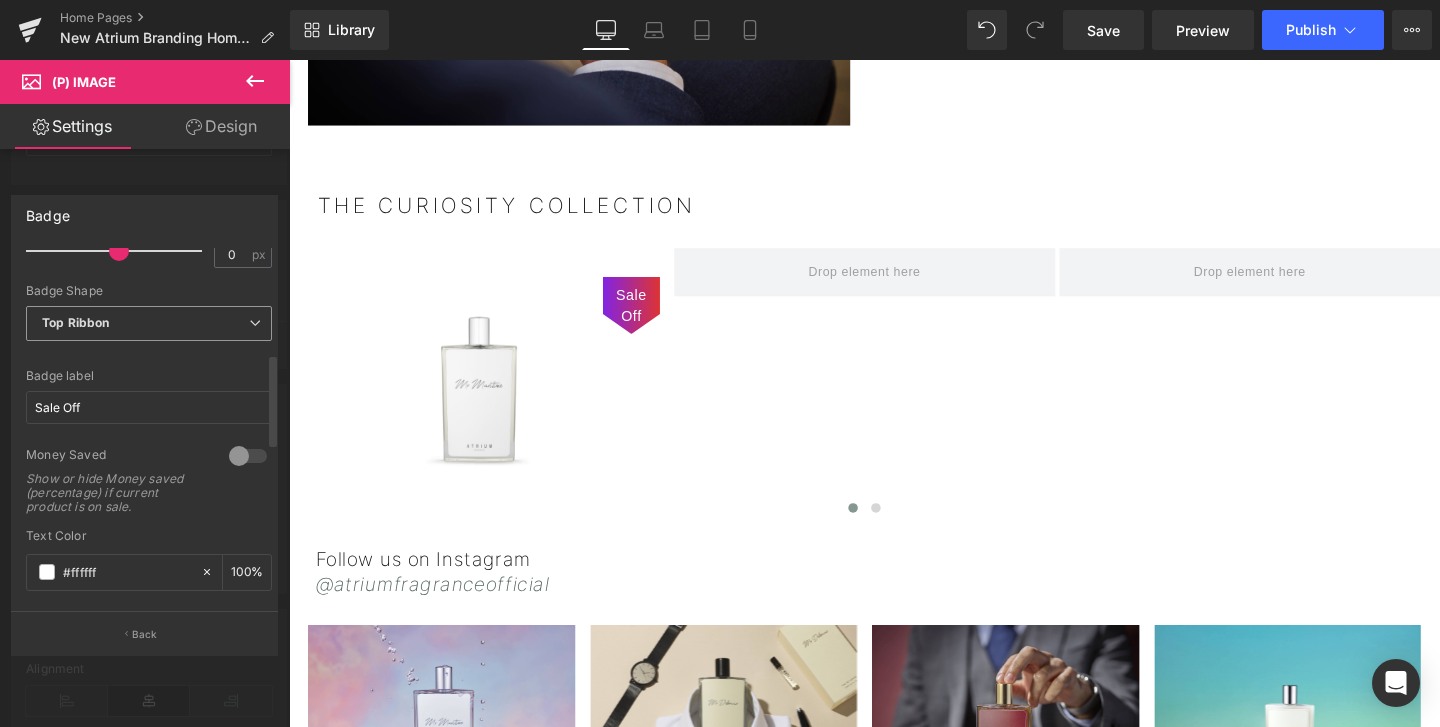 click on "Top Ribbon" at bounding box center (149, 323) 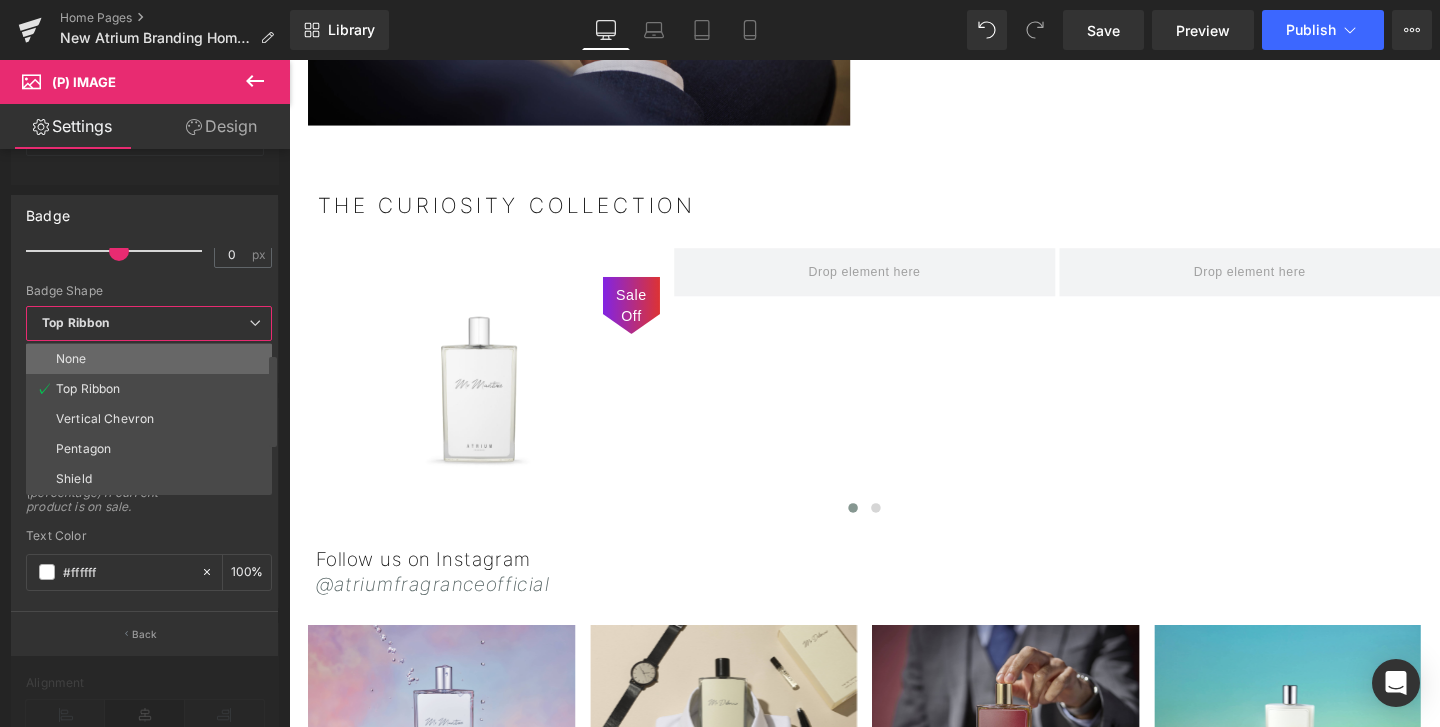click on "None" at bounding box center [149, 359] 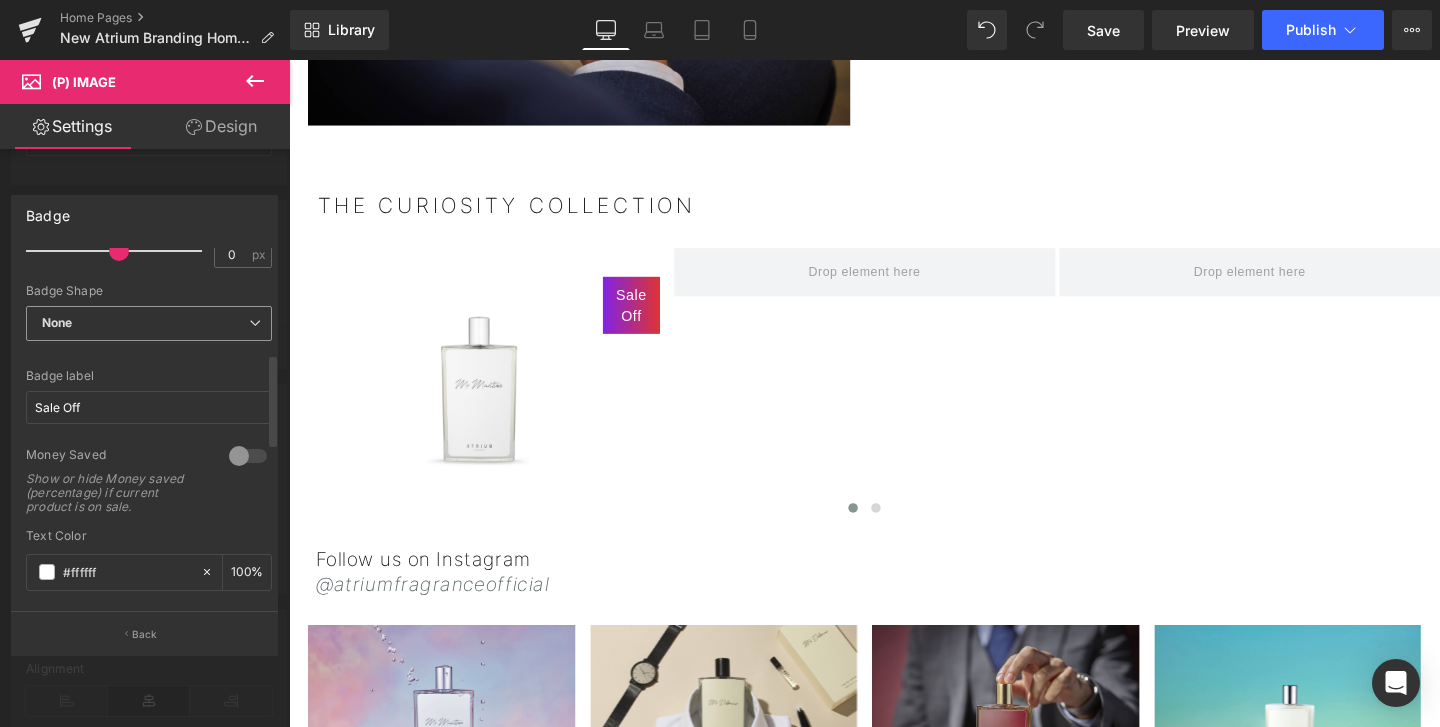 click on "None" at bounding box center (149, 323) 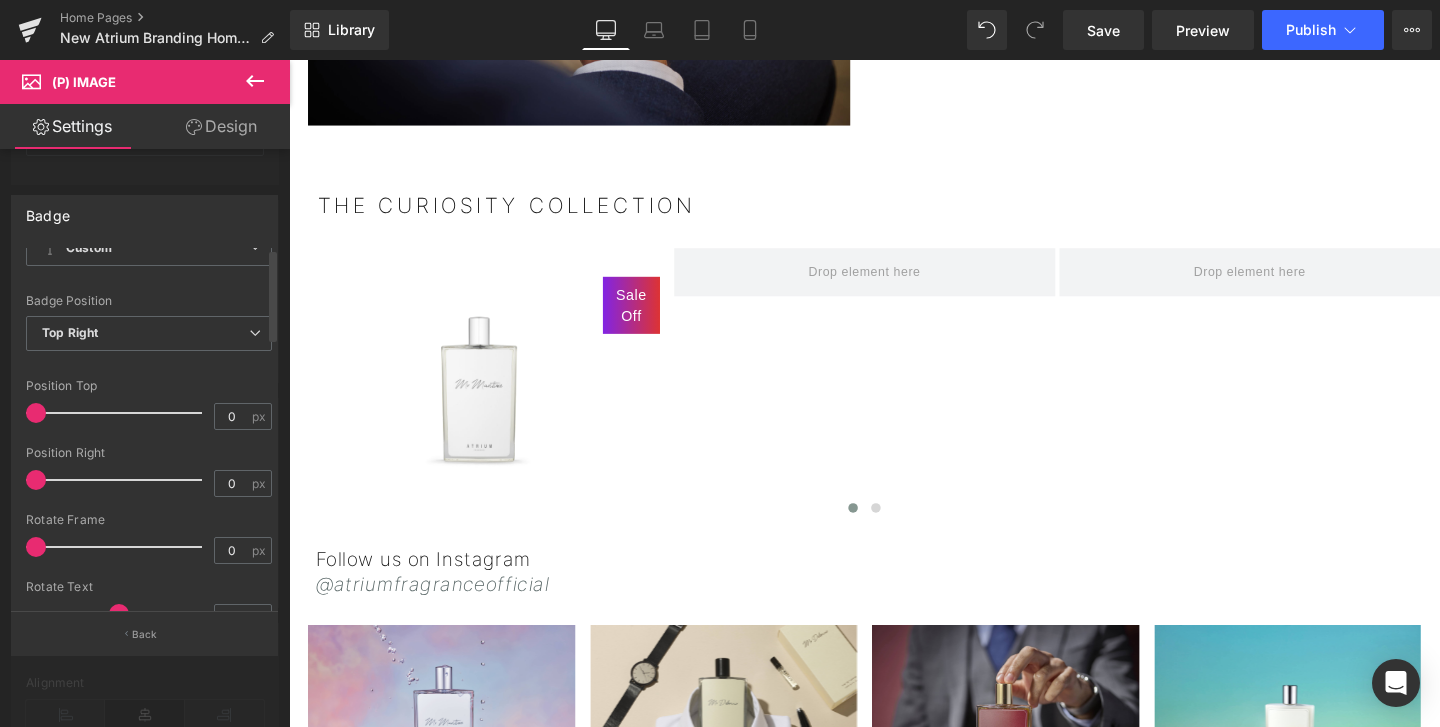 scroll, scrollTop: 0, scrollLeft: 0, axis: both 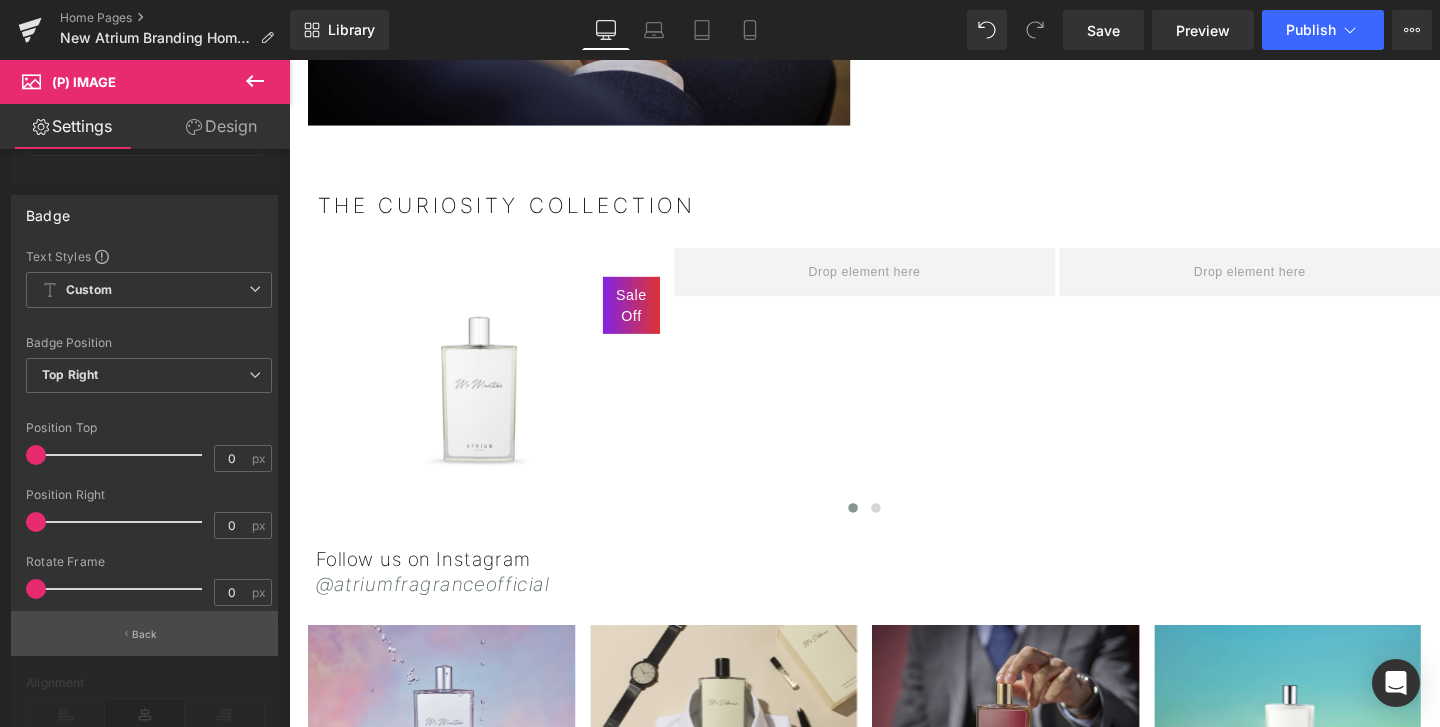 click on "Back" at bounding box center (145, 634) 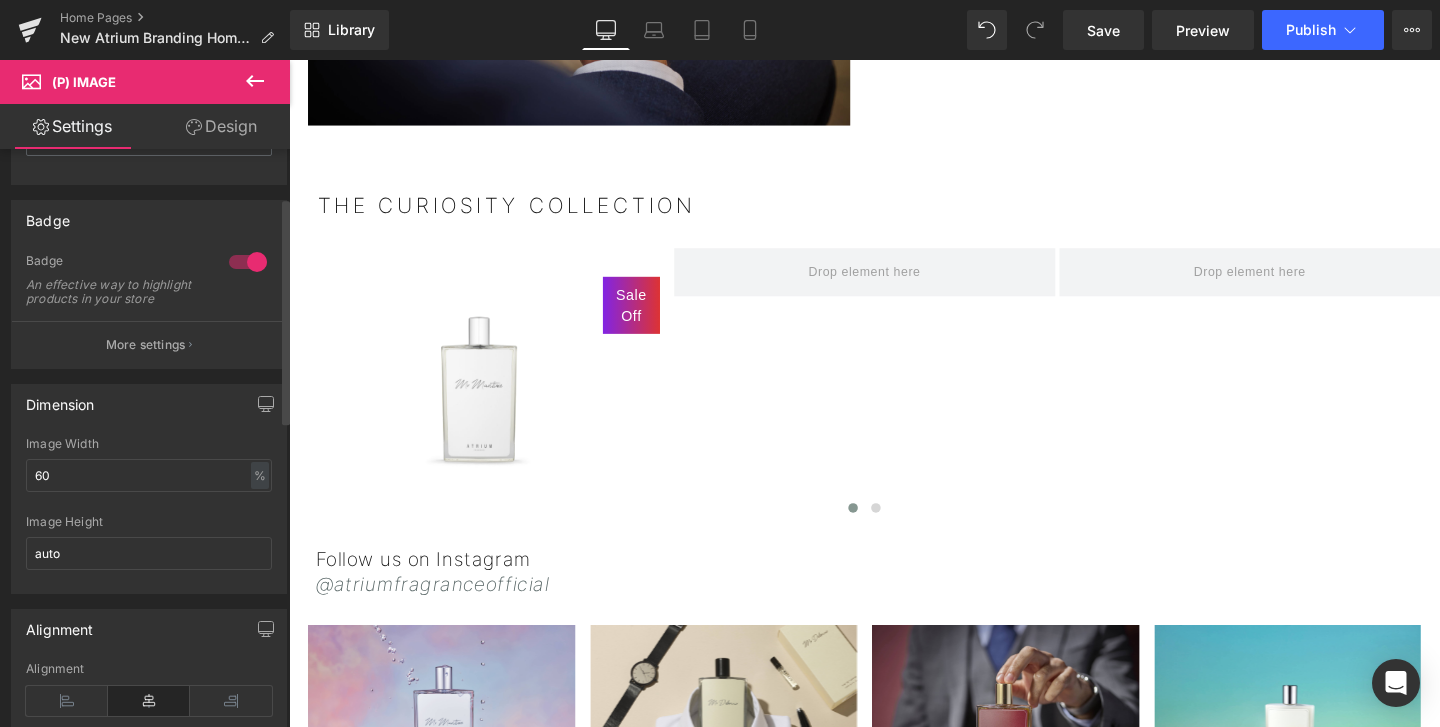 click at bounding box center [248, 262] 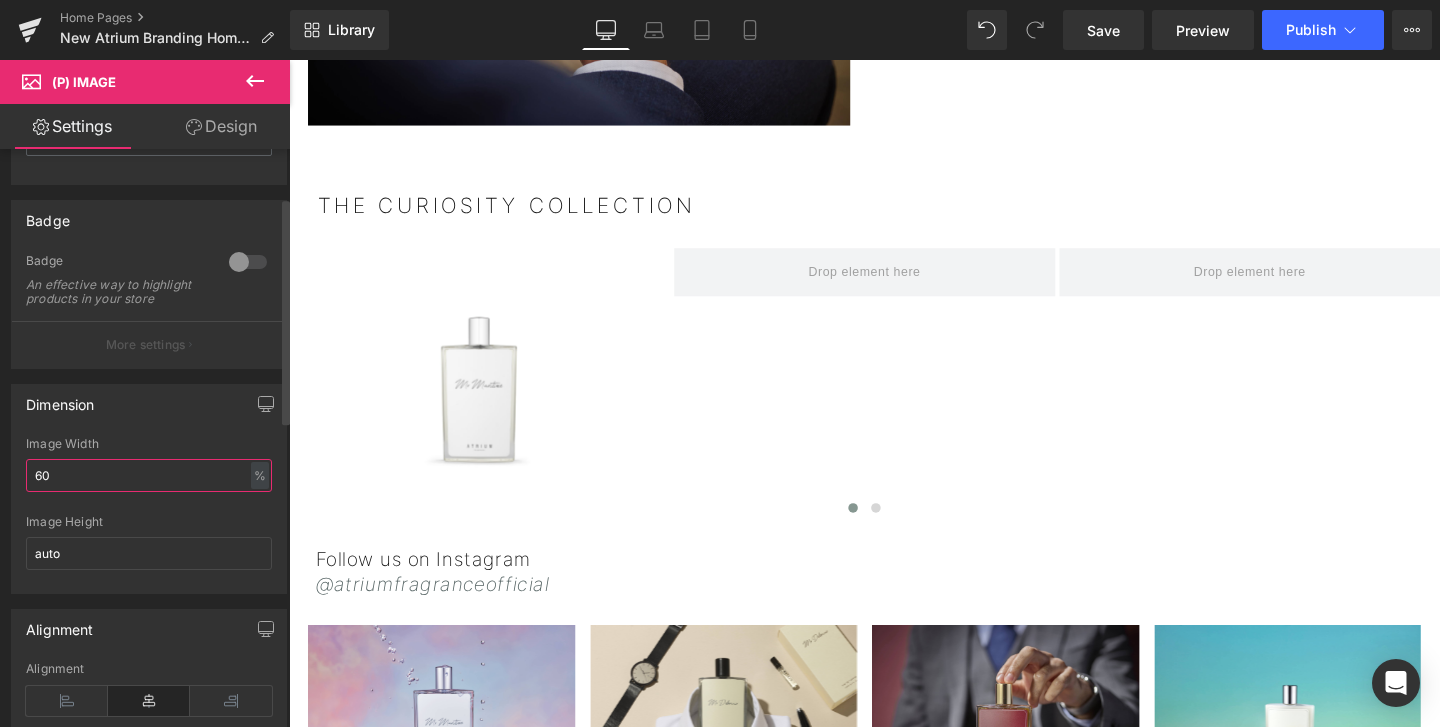 click on "60" at bounding box center (149, 475) 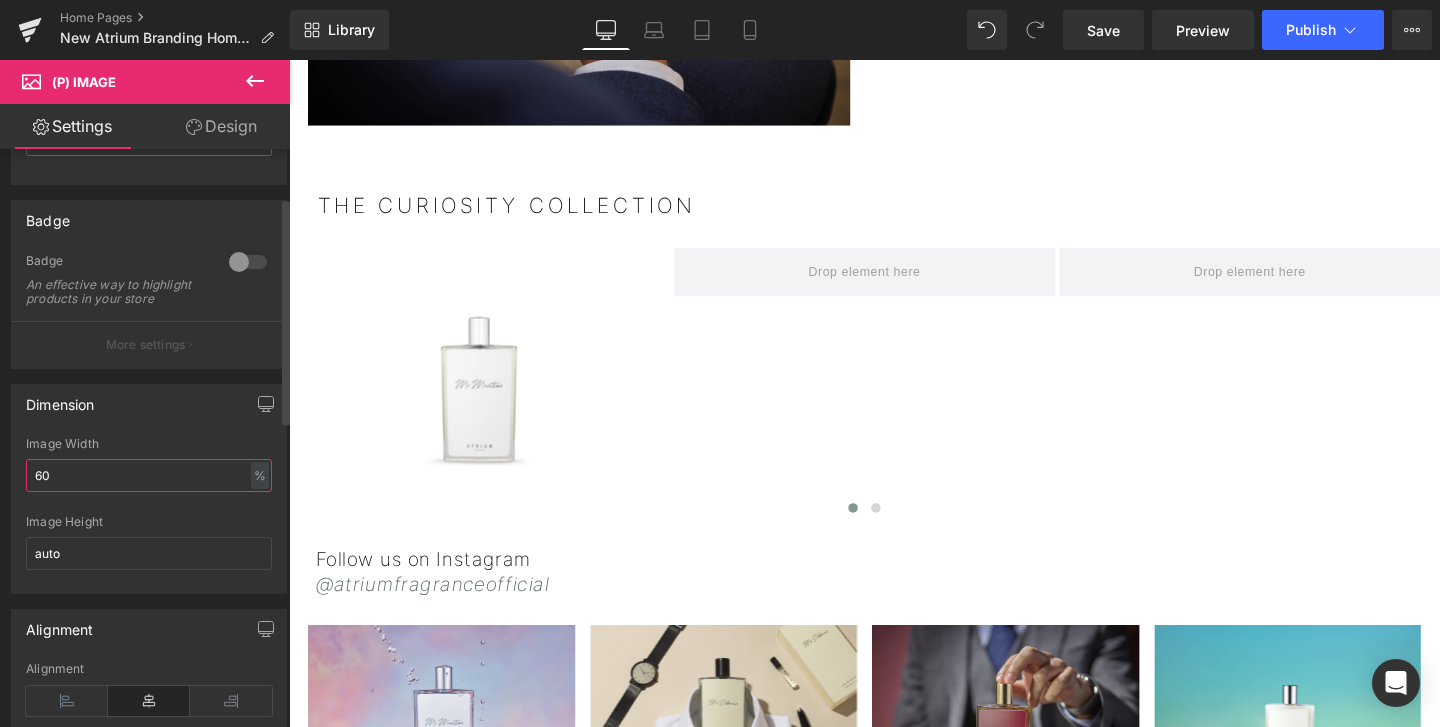 type on "6" 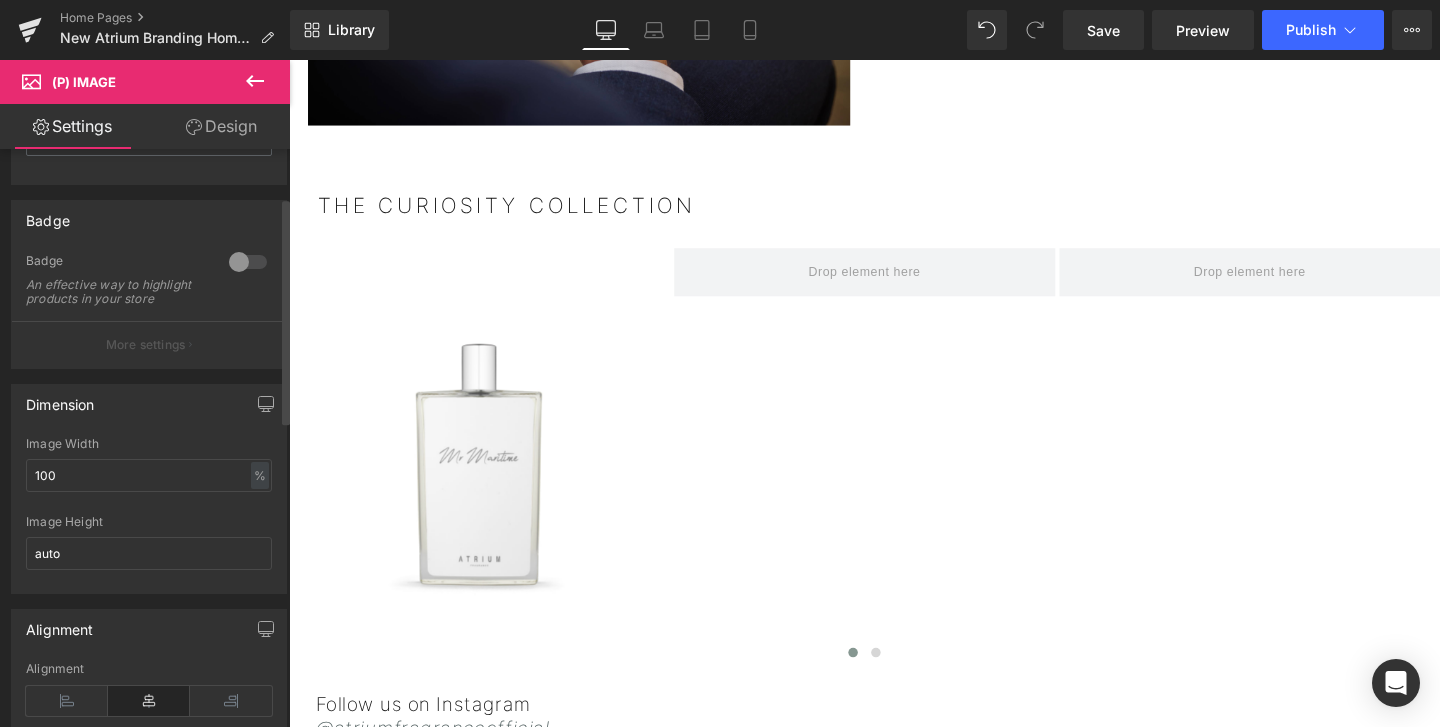 click on "Dimension 100% Image Width 100 % % px auto Image Height auto" at bounding box center (149, 489) 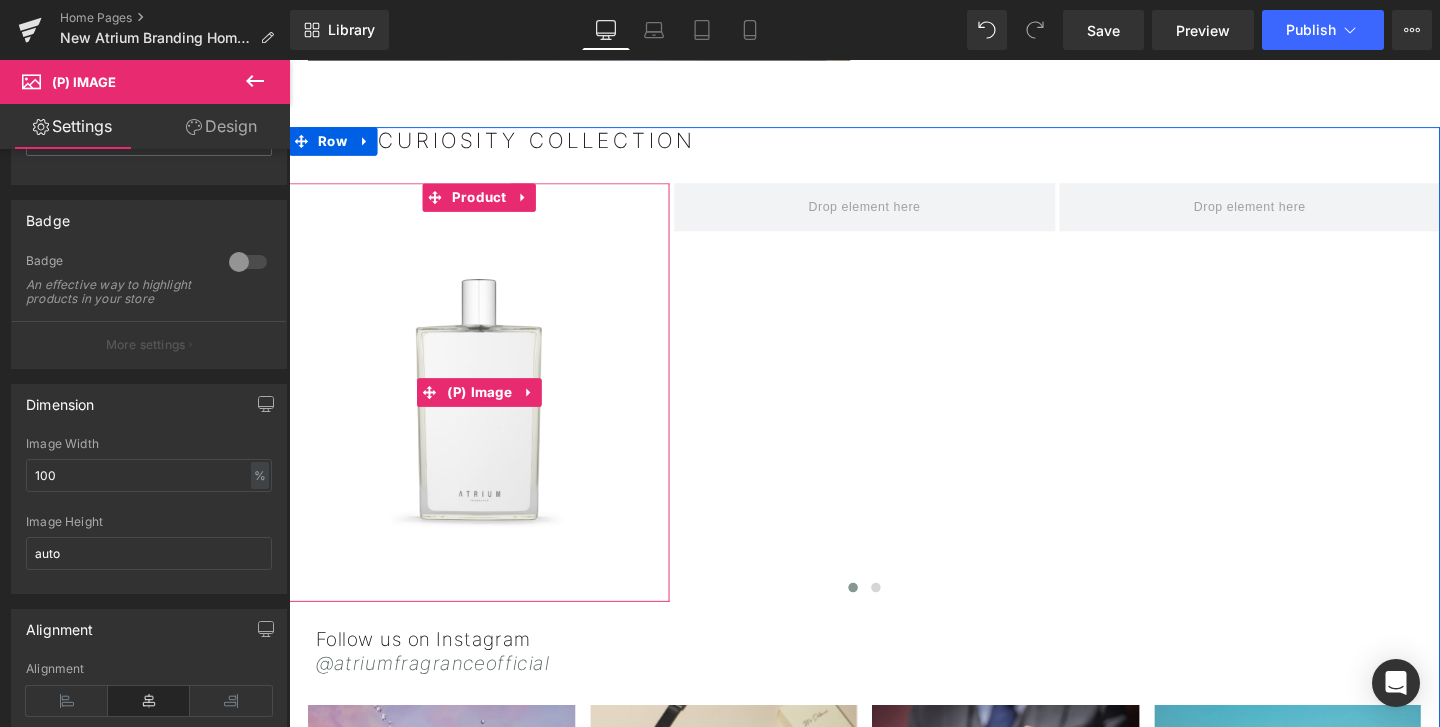 scroll, scrollTop: 2117, scrollLeft: 0, axis: vertical 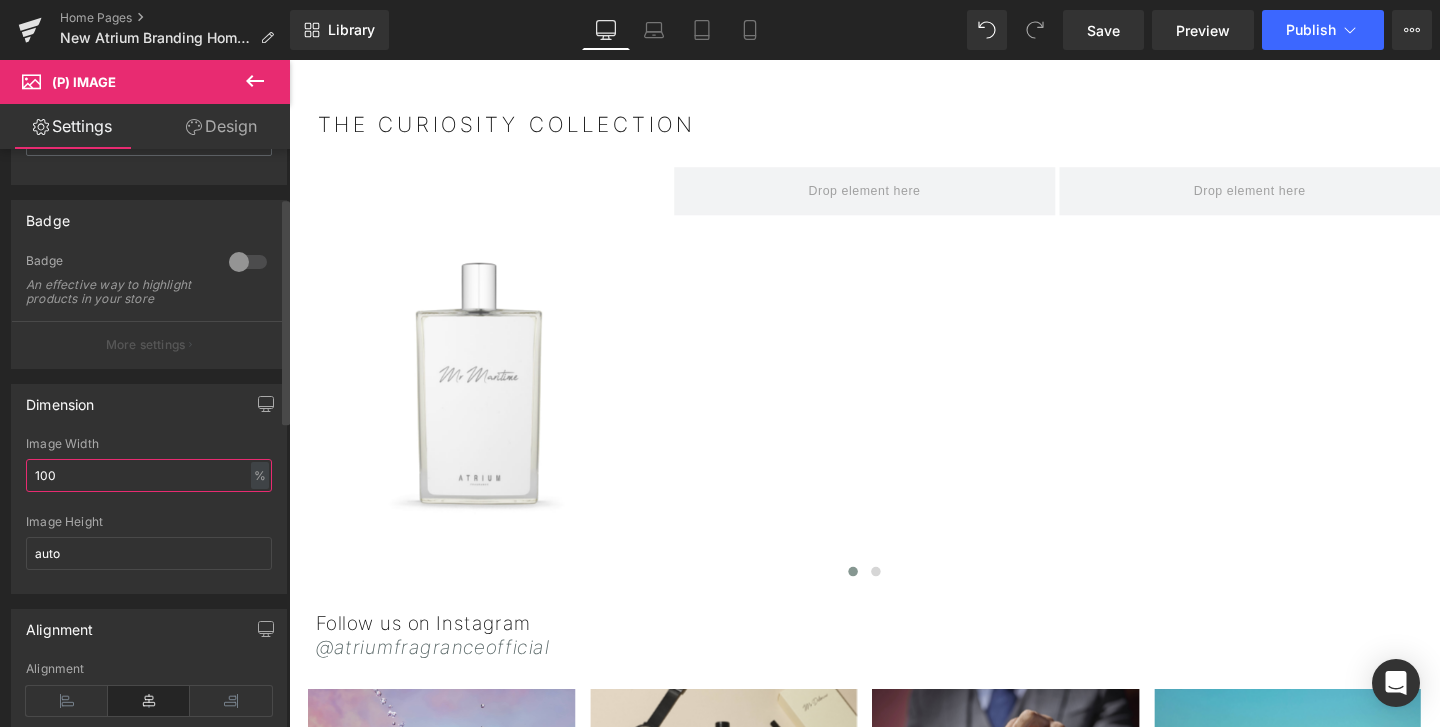 click on "100" at bounding box center [149, 475] 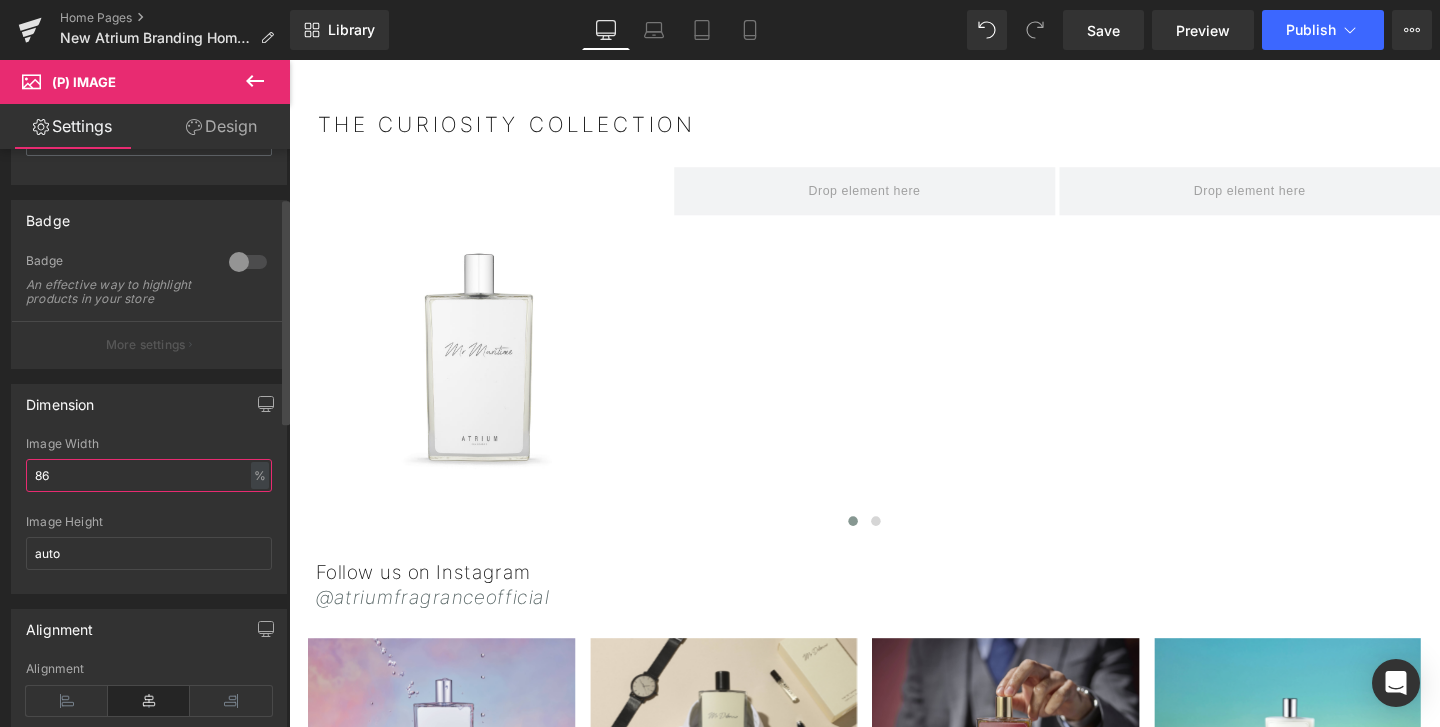 type on "8" 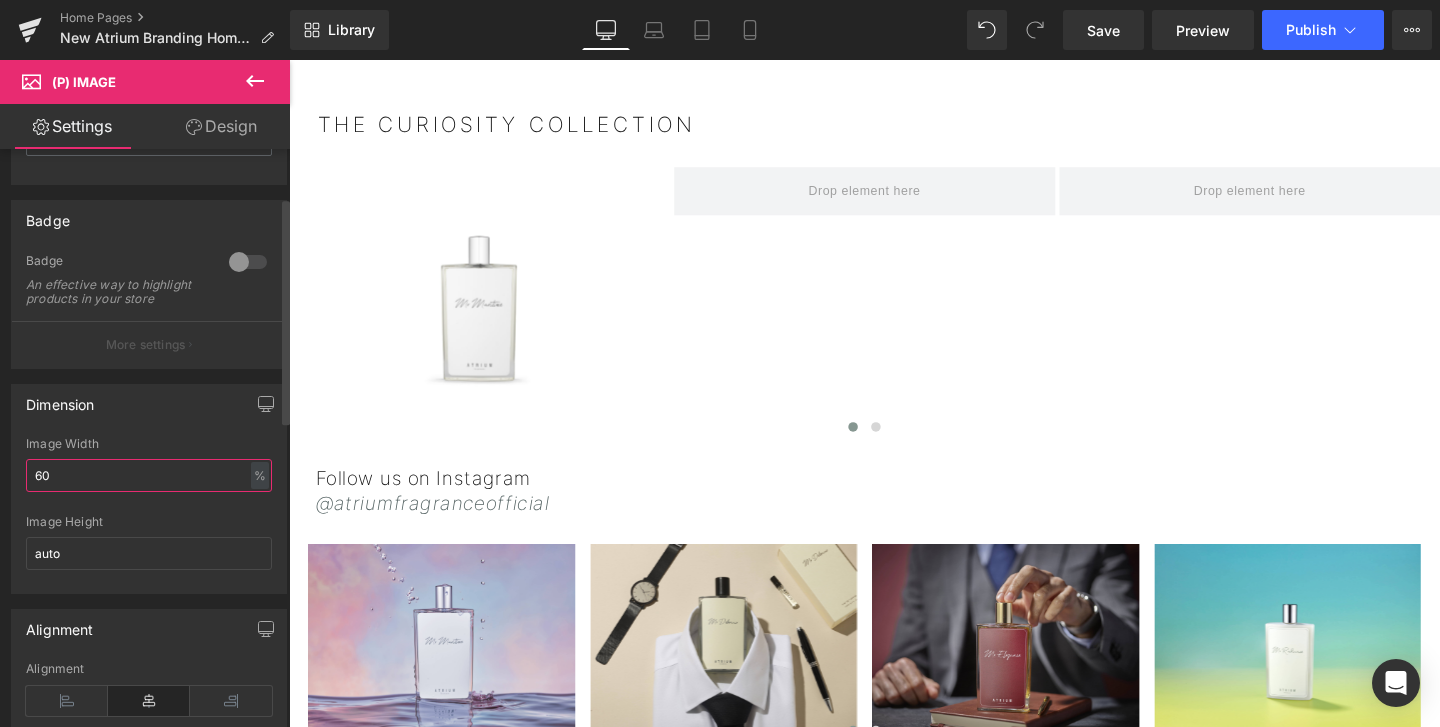 type on "6" 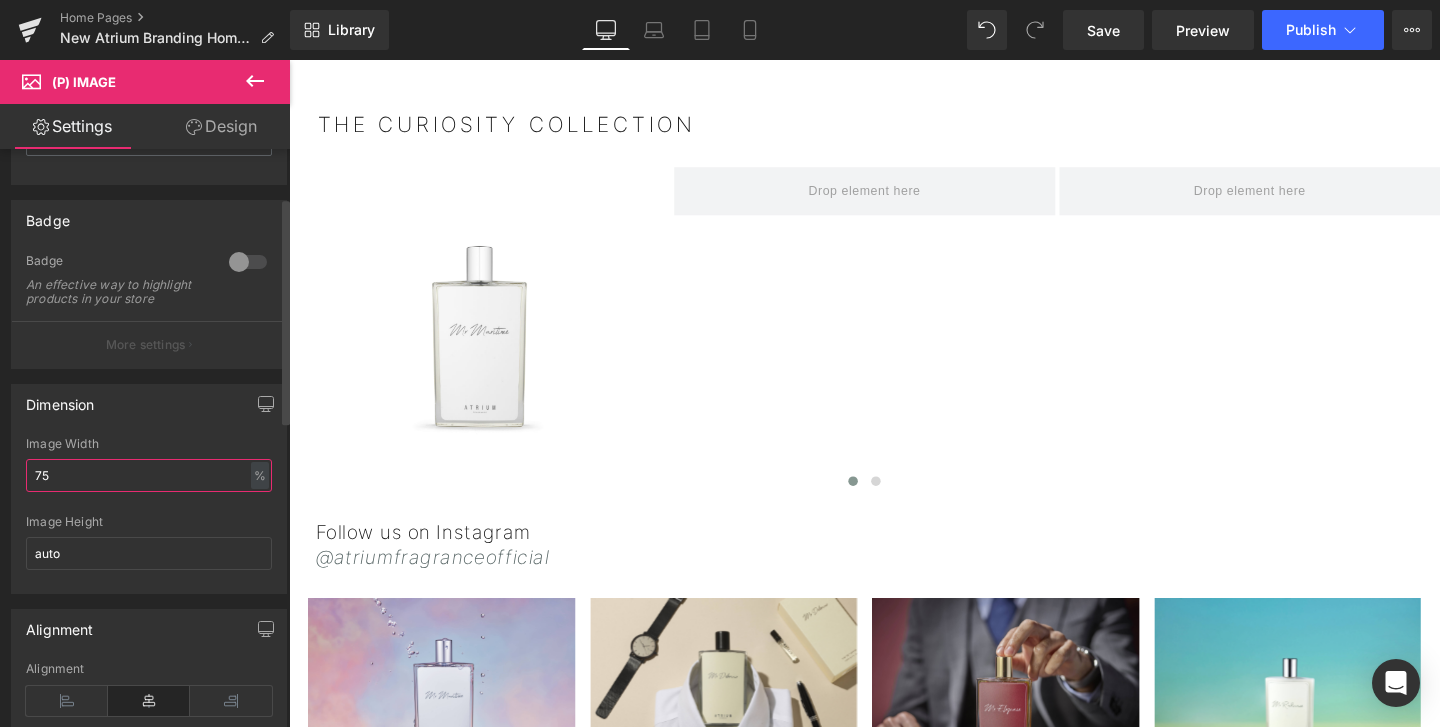 type on "7" 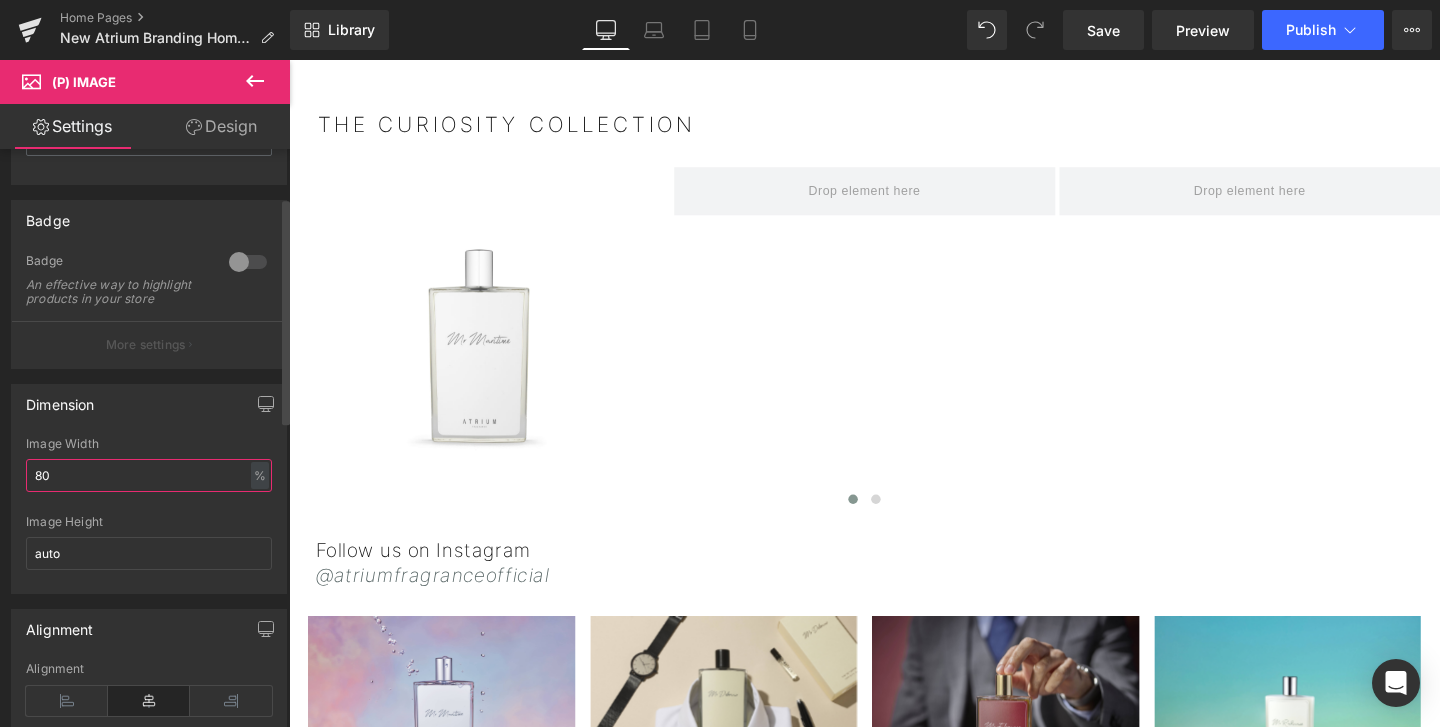 type on "8" 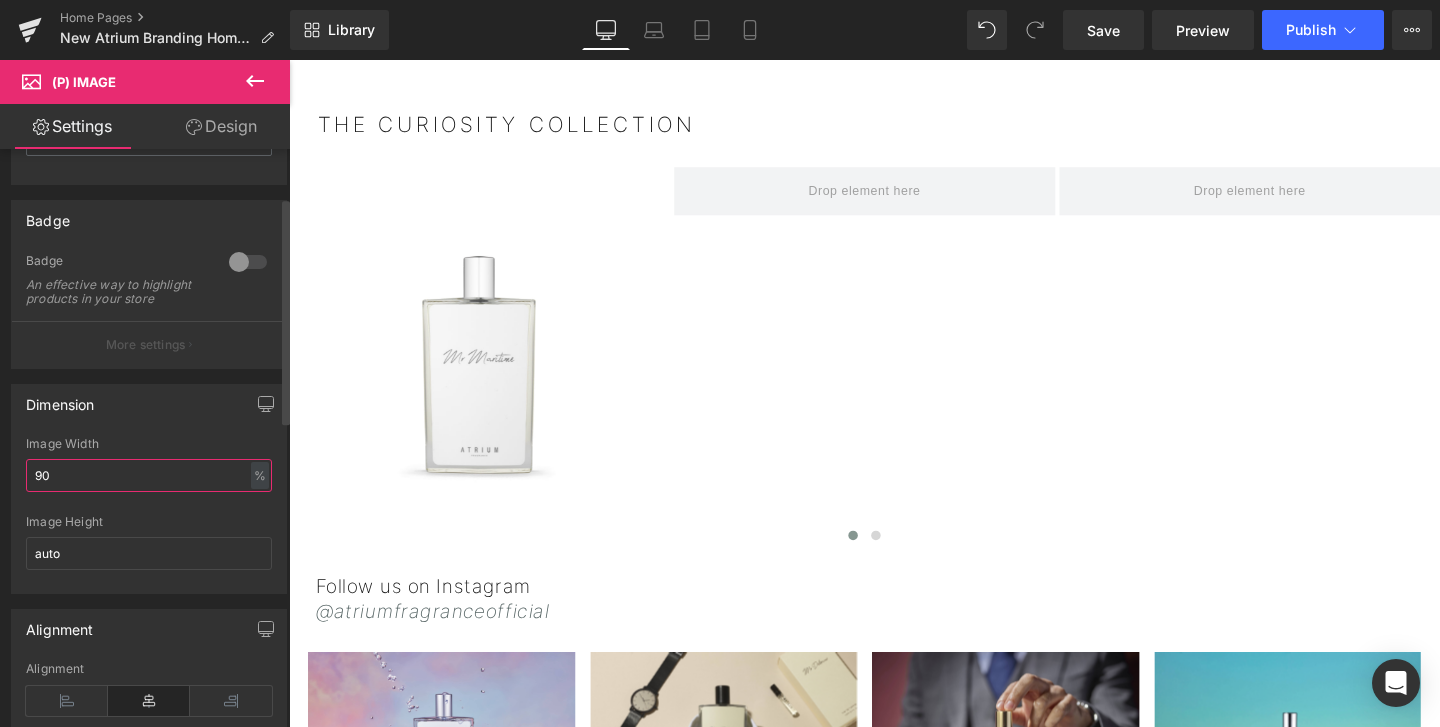 type on "9" 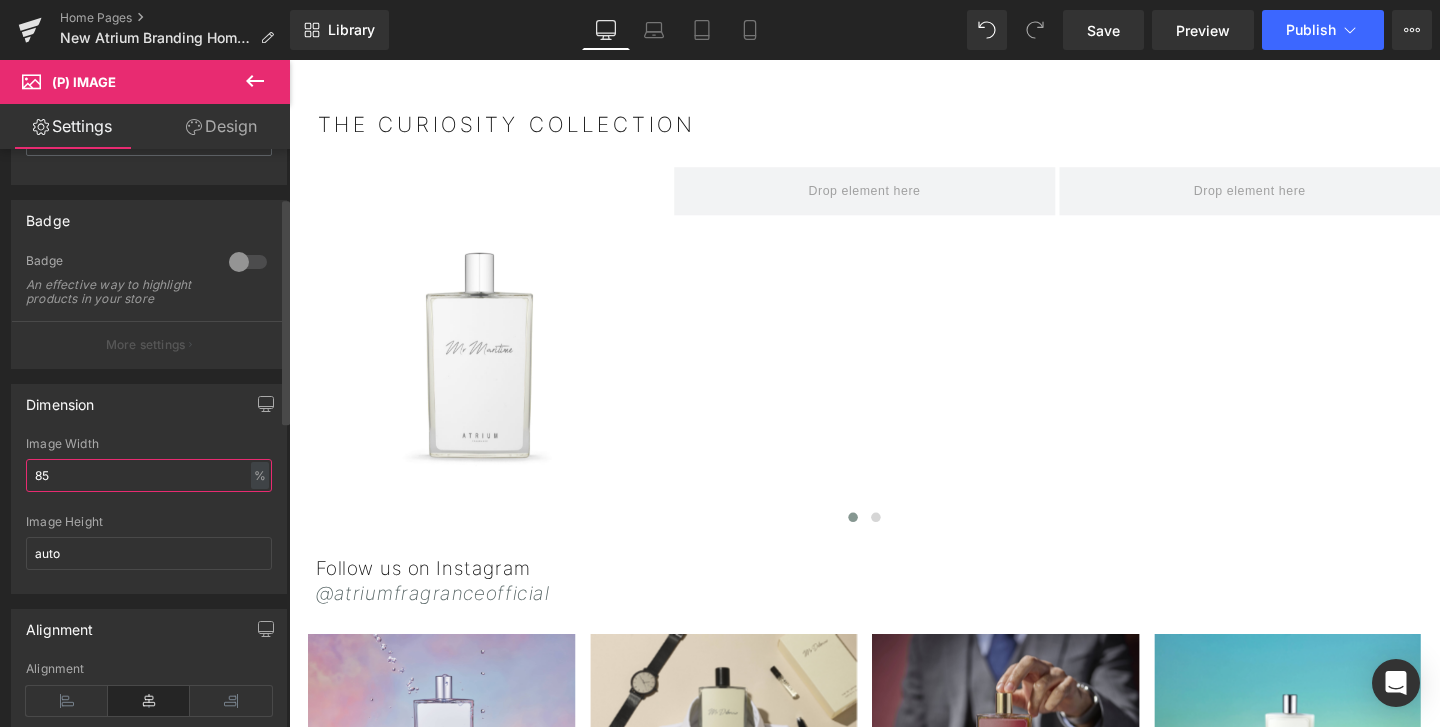 type on "85" 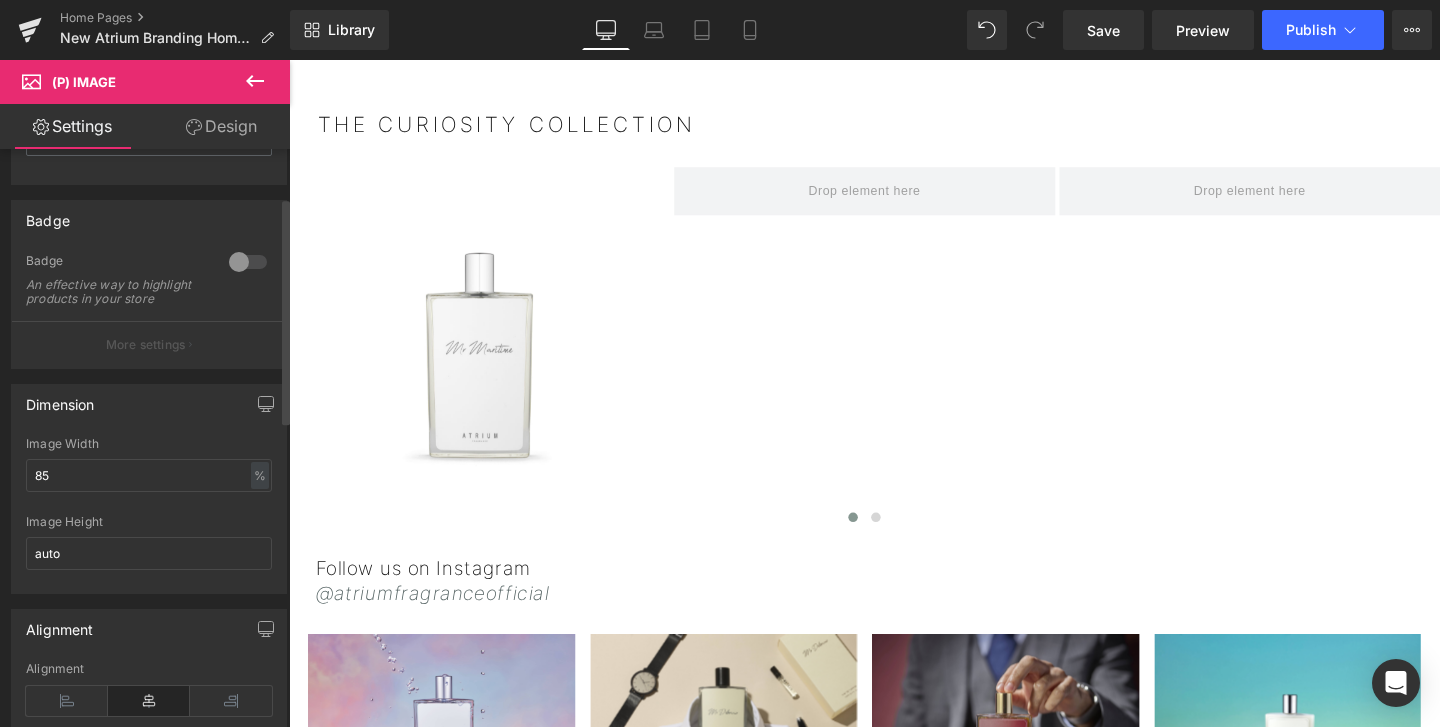 click on "Image Height" at bounding box center [149, 522] 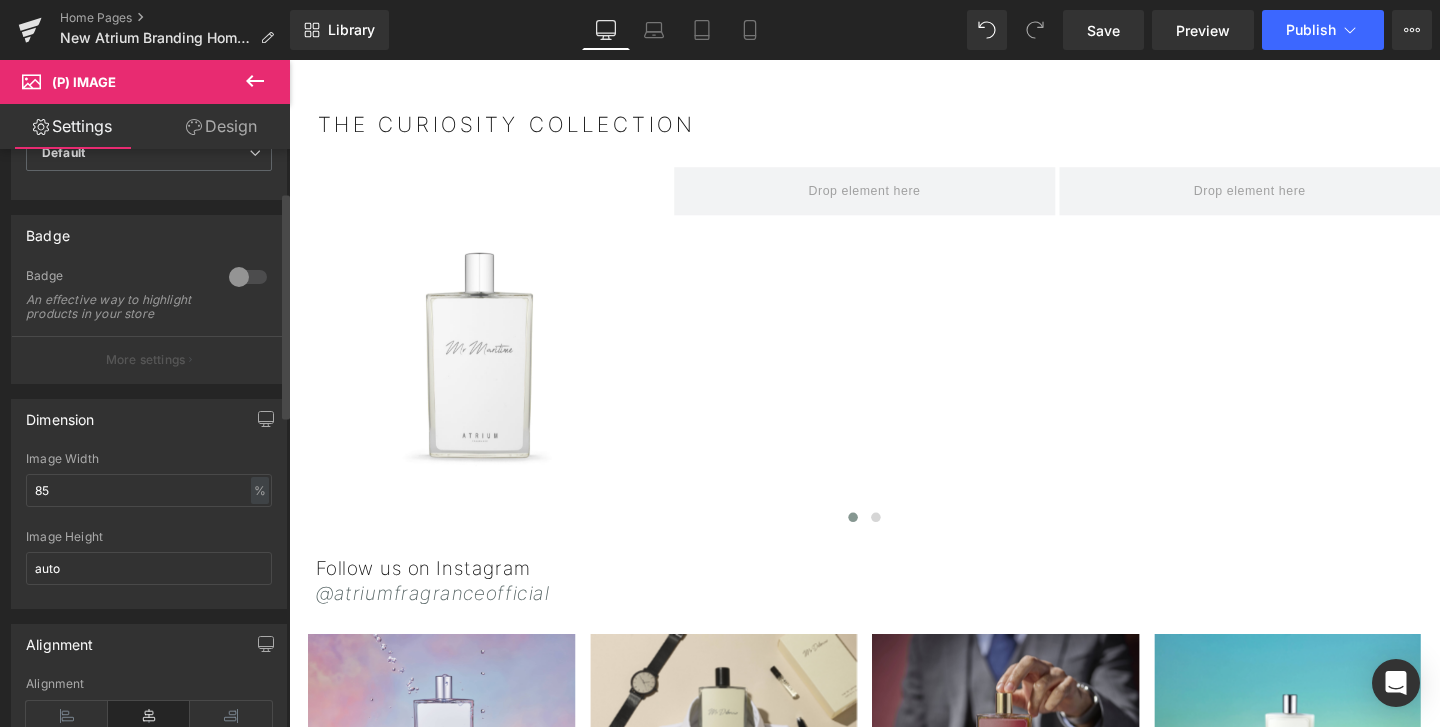 scroll, scrollTop: 0, scrollLeft: 0, axis: both 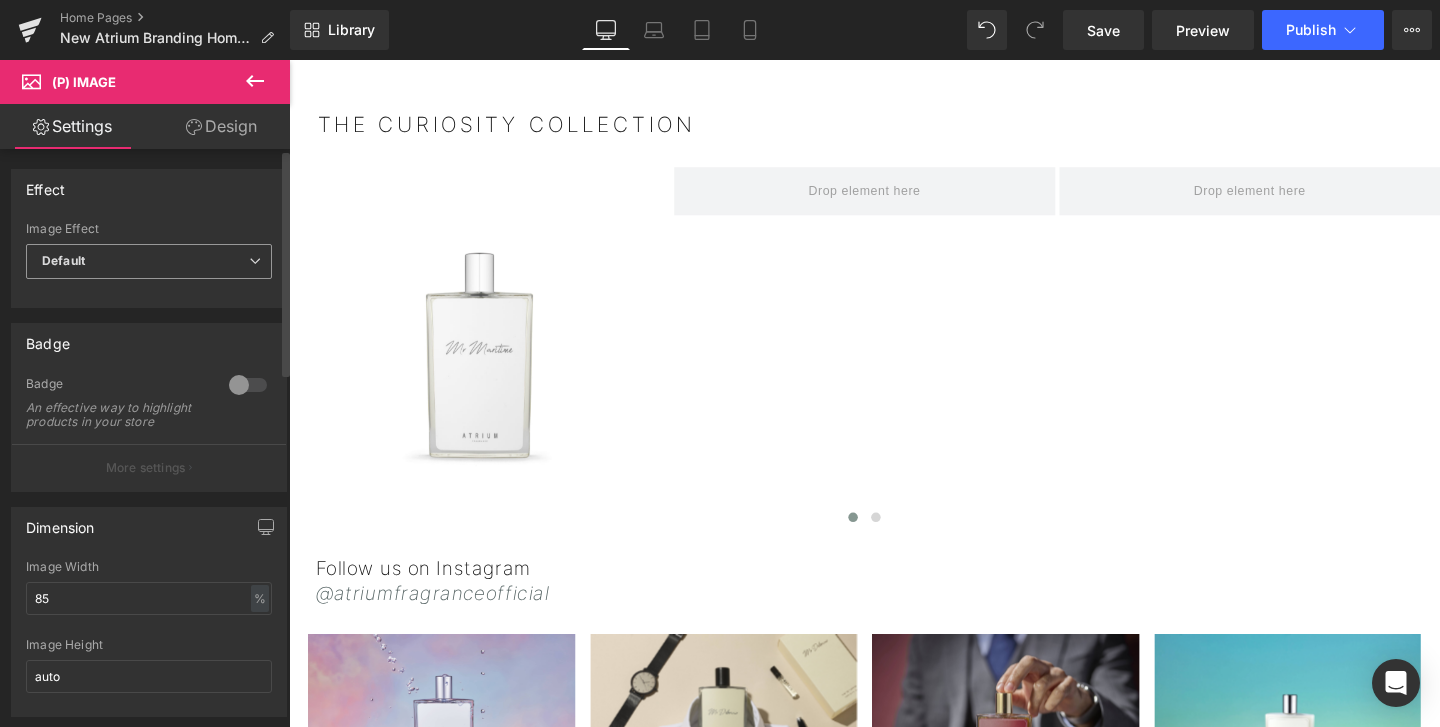 click on "Default" at bounding box center [149, 261] 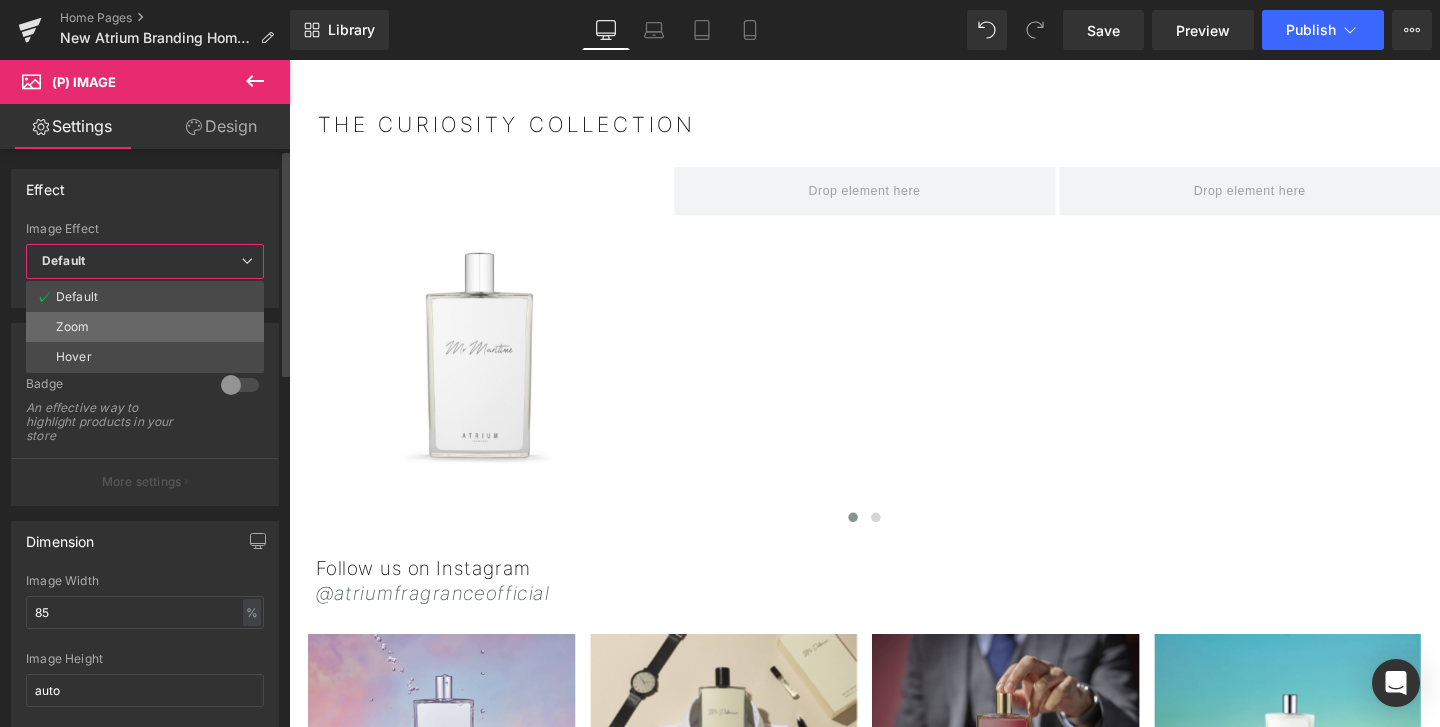 click on "Zoom" at bounding box center (145, 327) 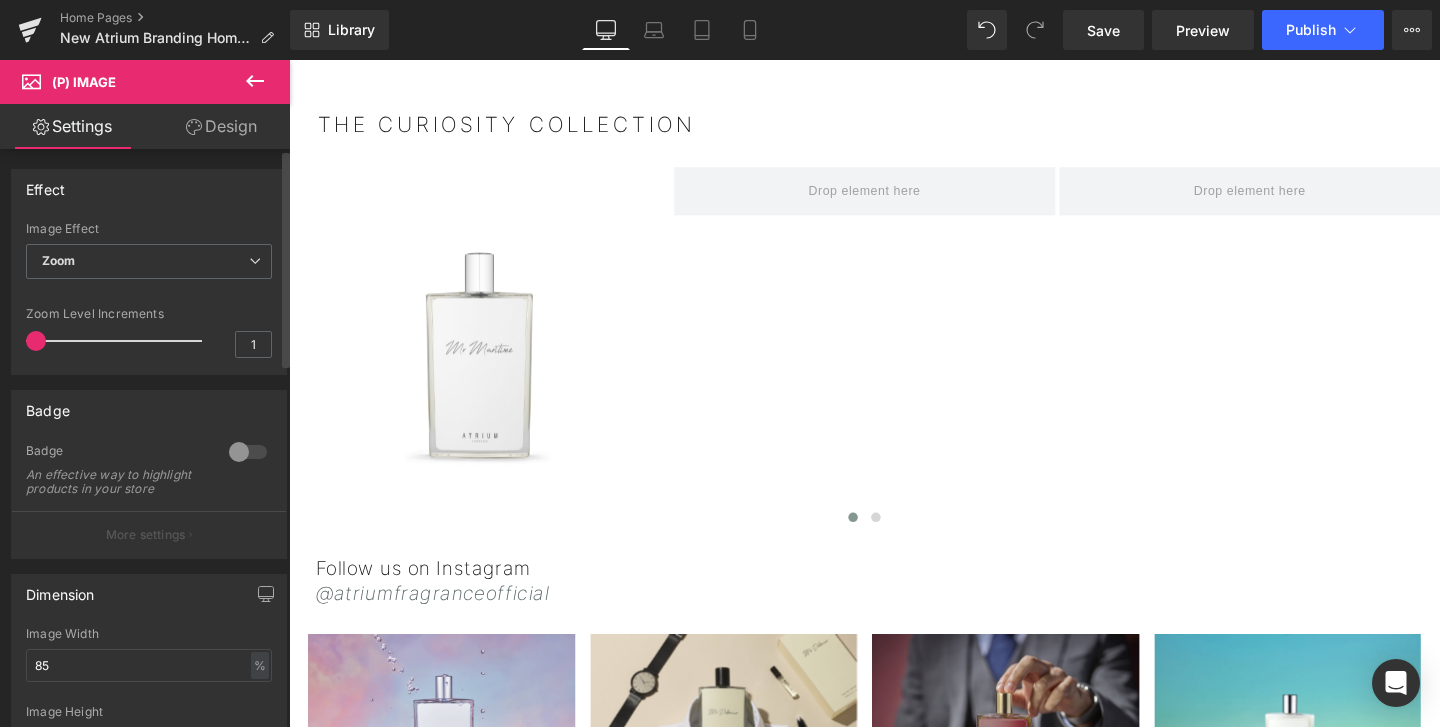 drag, startPoint x: 52, startPoint y: 339, endPoint x: 20, endPoint y: 339, distance: 32 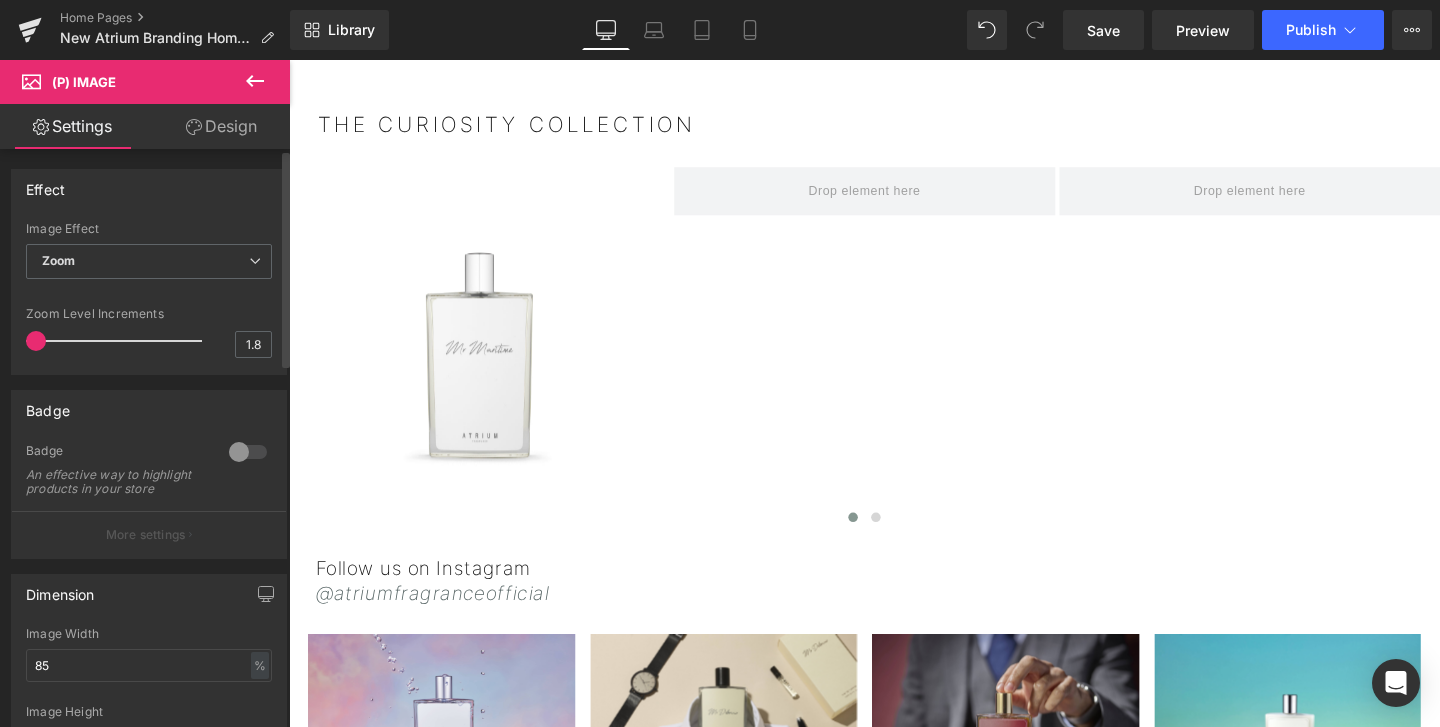 click at bounding box center (119, 341) 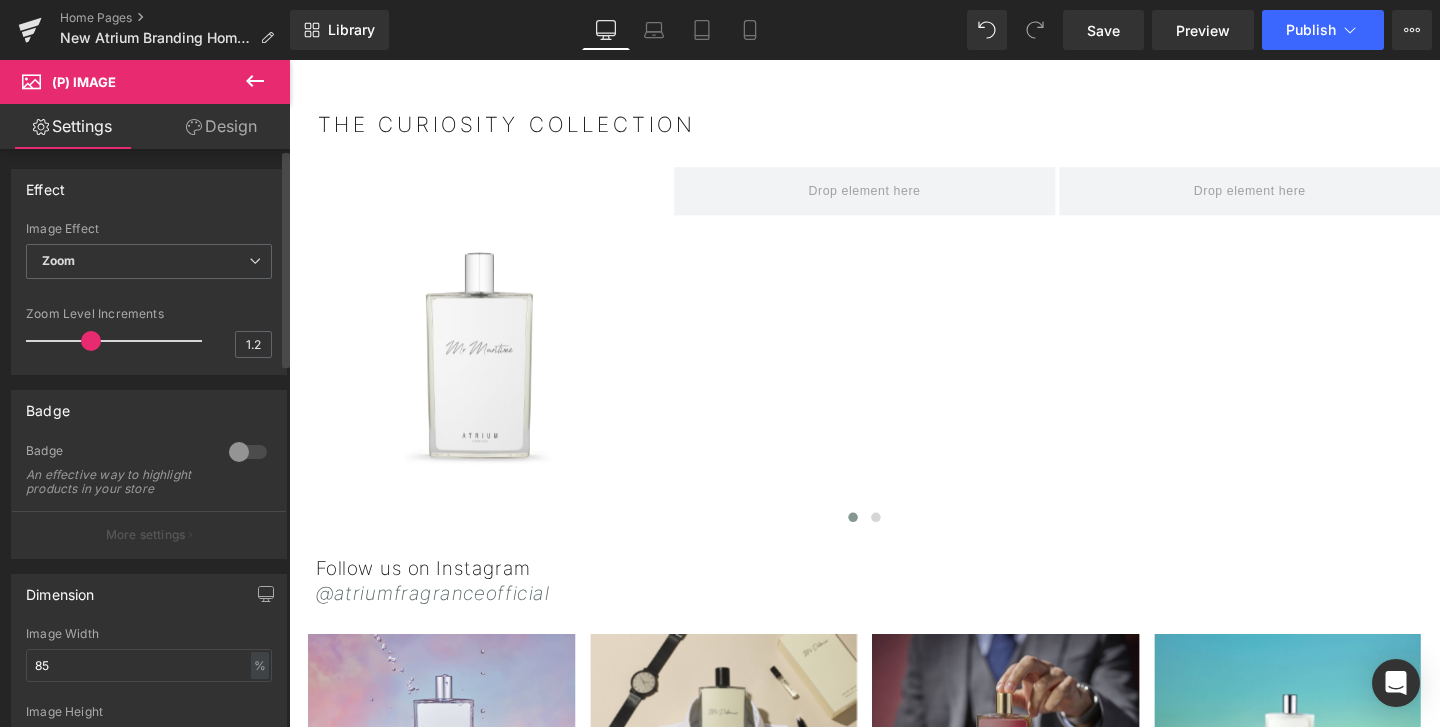 type on "1" 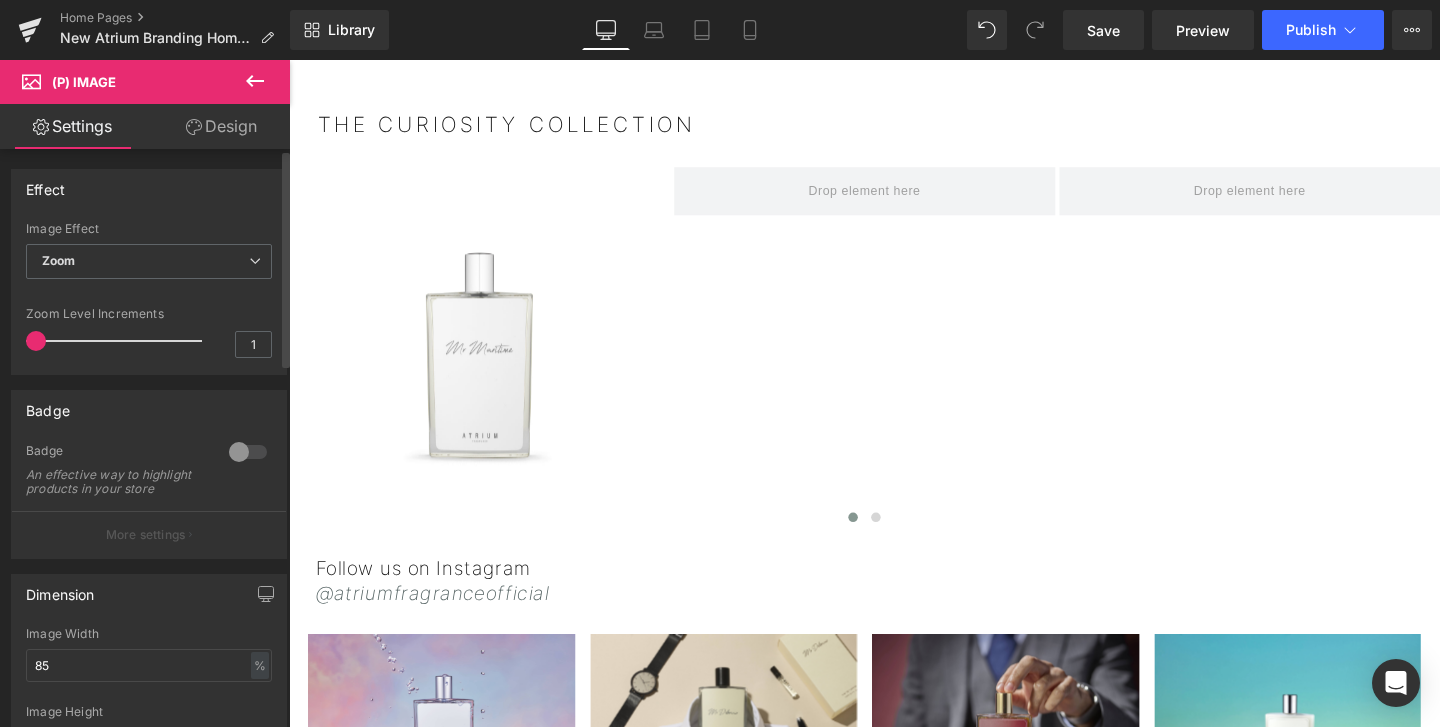 drag, startPoint x: 121, startPoint y: 346, endPoint x: 0, endPoint y: 348, distance: 121.016525 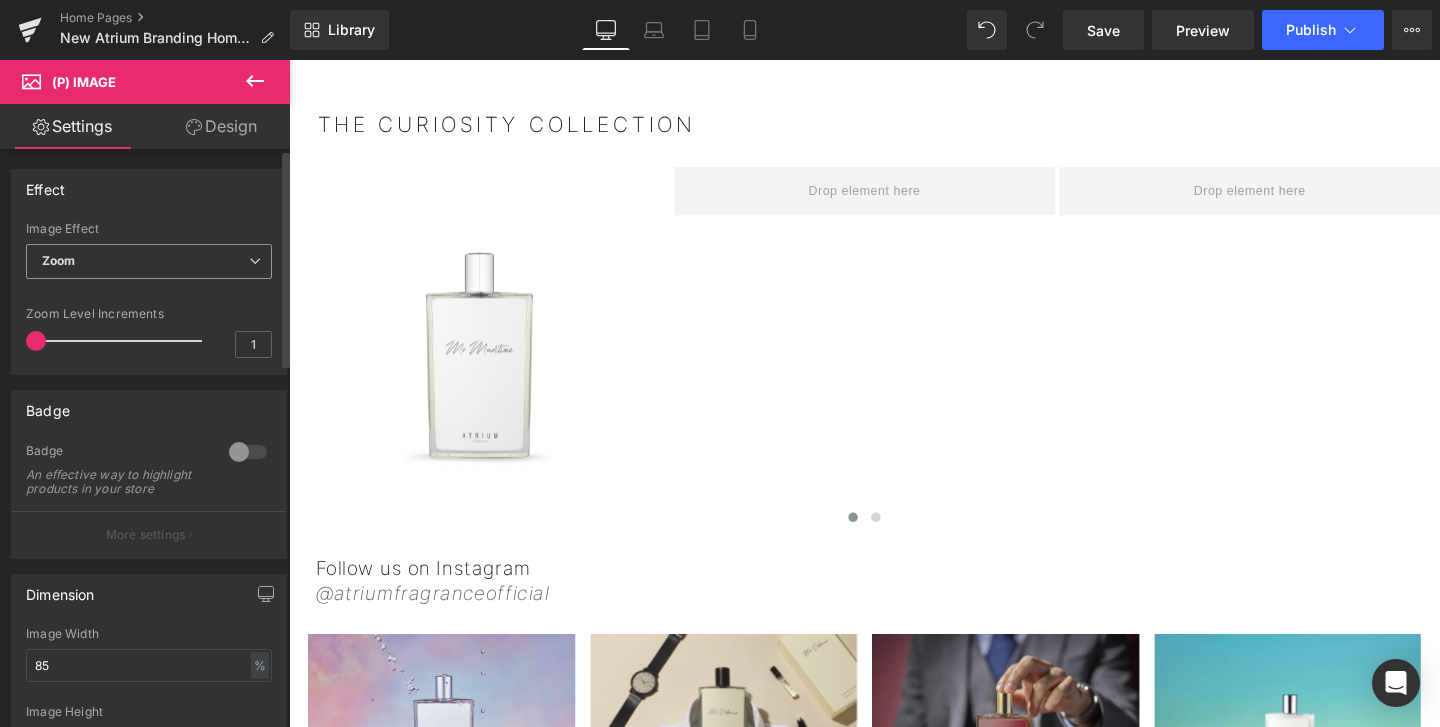 click on "Zoom" at bounding box center [149, 261] 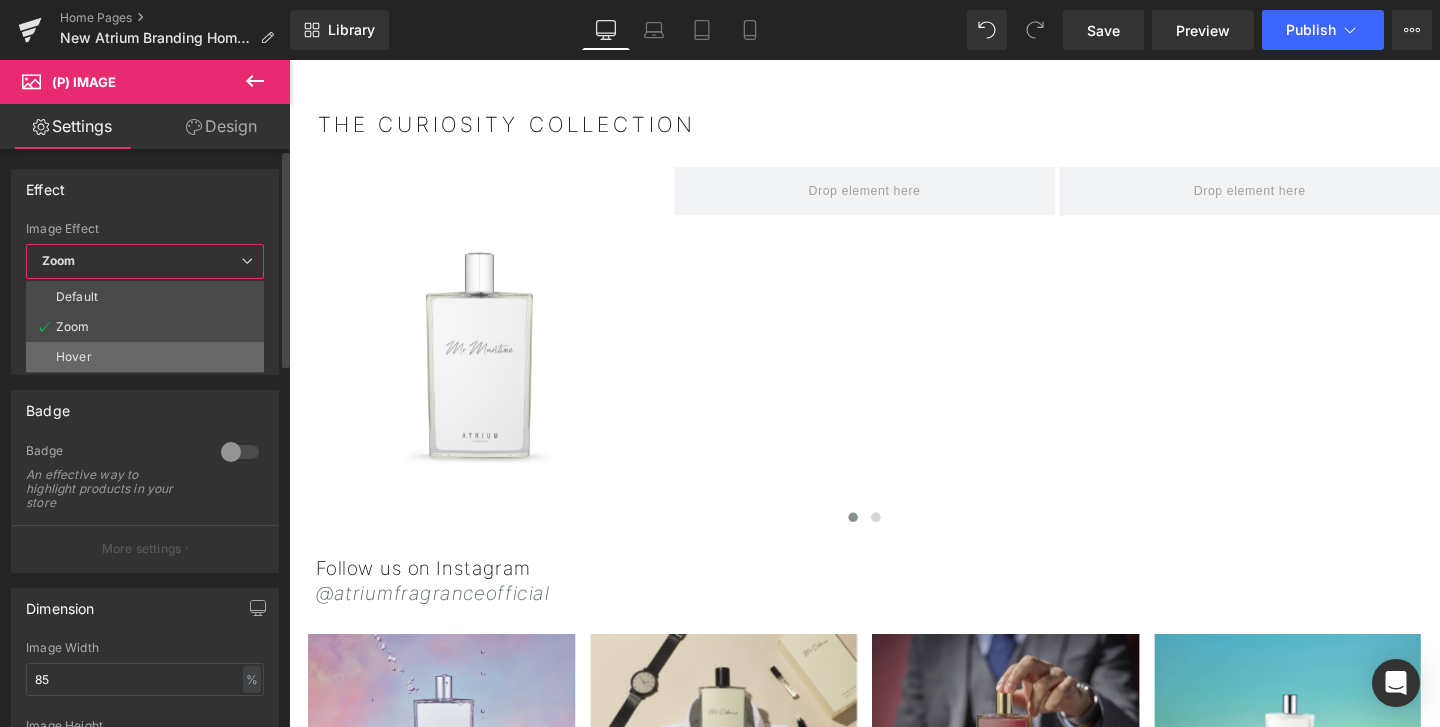 click on "Hover" at bounding box center [145, 357] 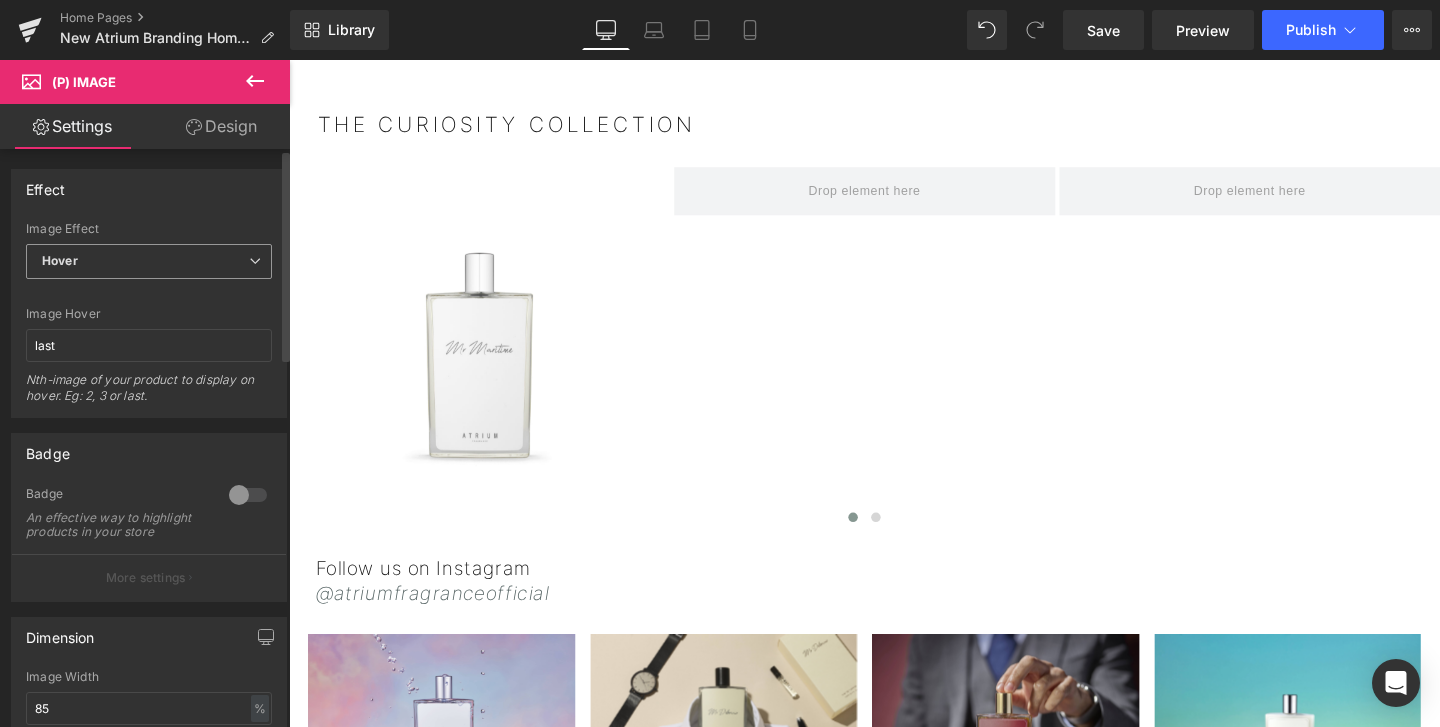 click on "Hover" at bounding box center [149, 261] 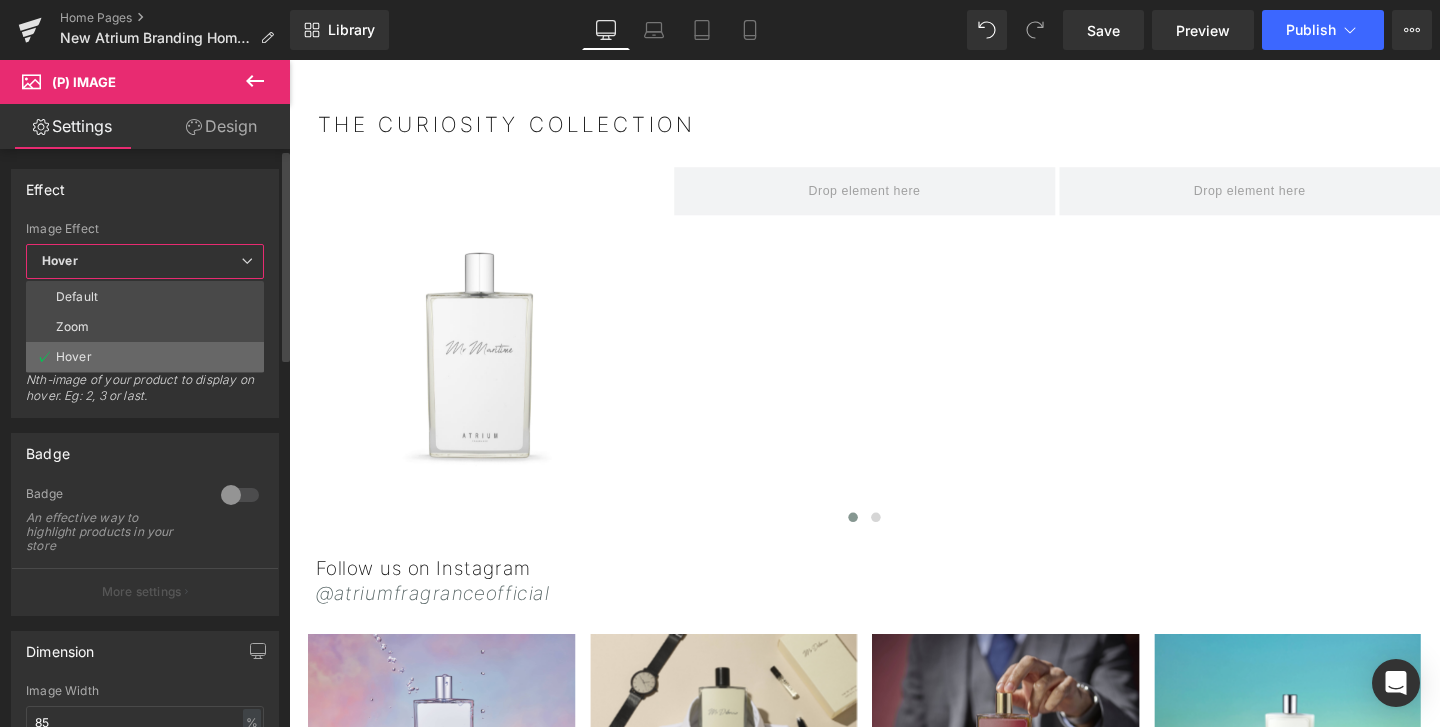 click on "Hover" at bounding box center [145, 357] 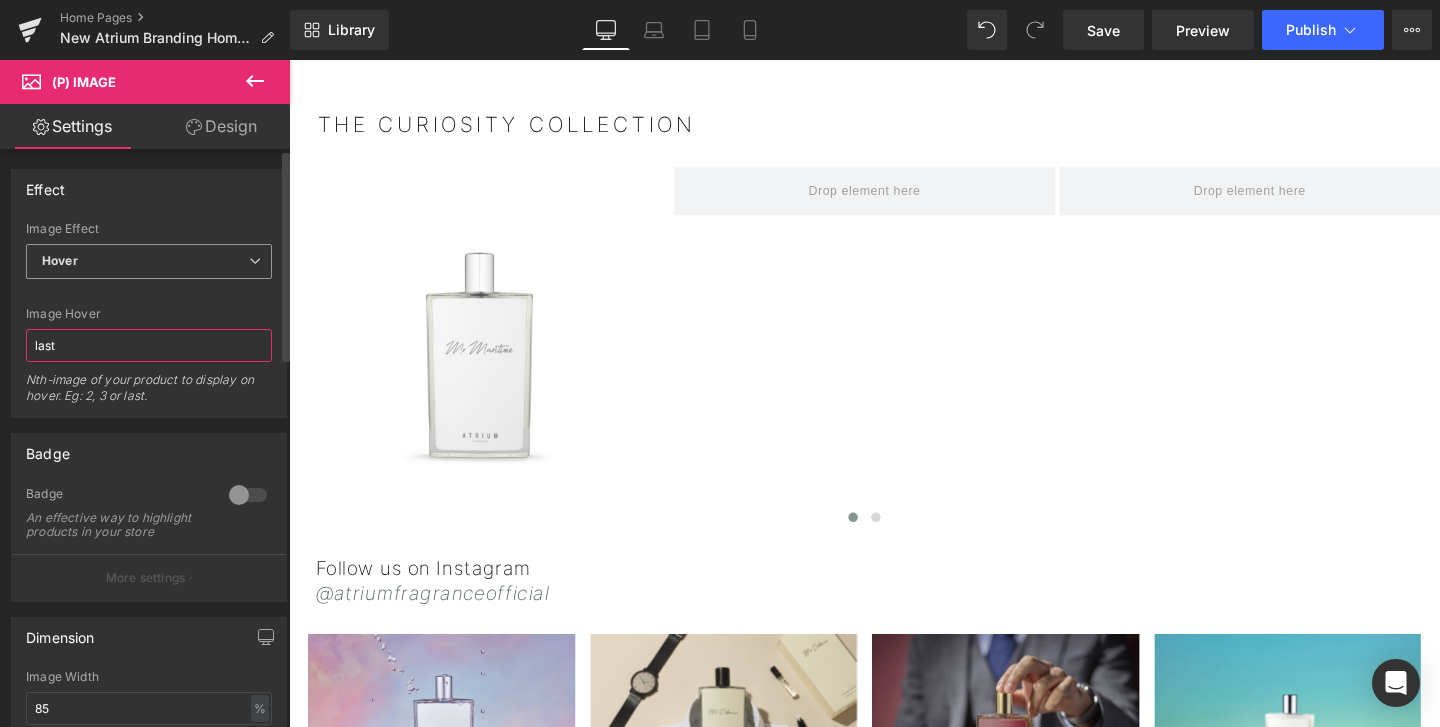 click on "last" at bounding box center [149, 345] 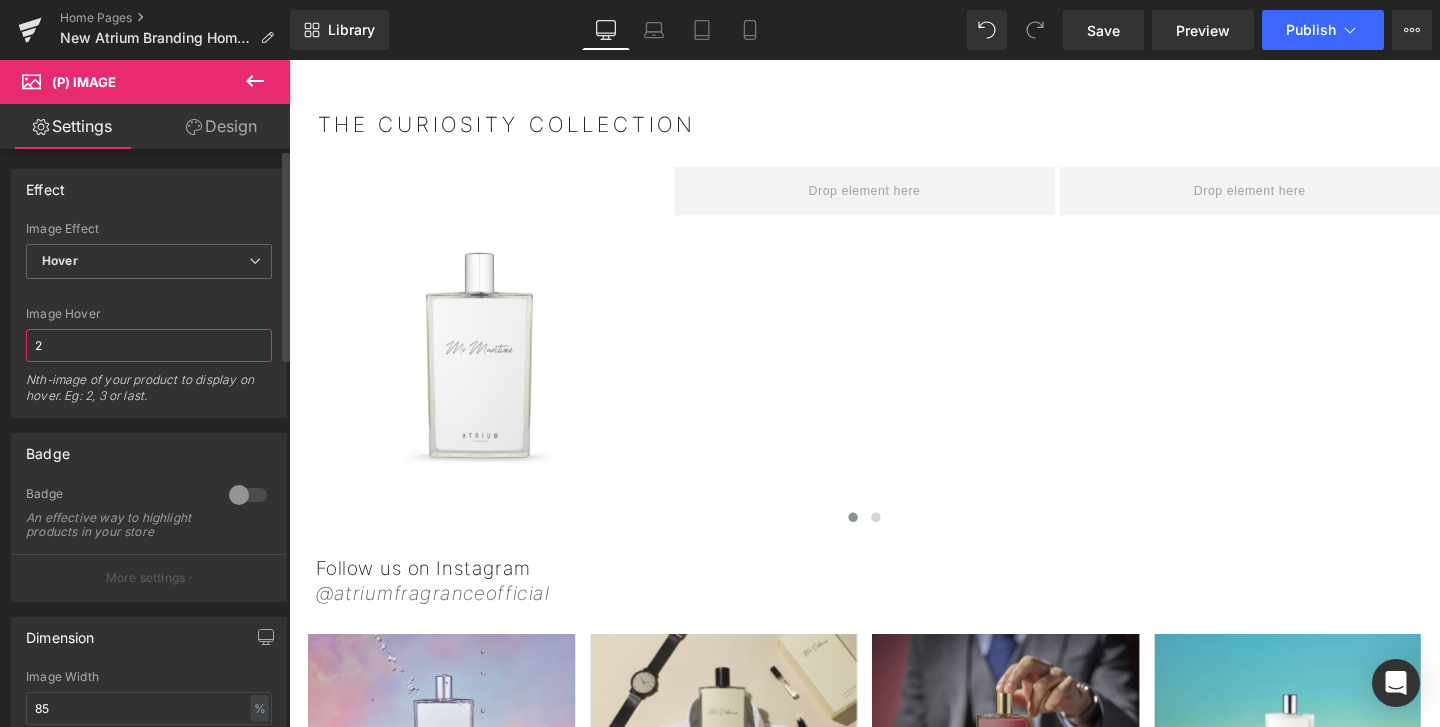 type on "2" 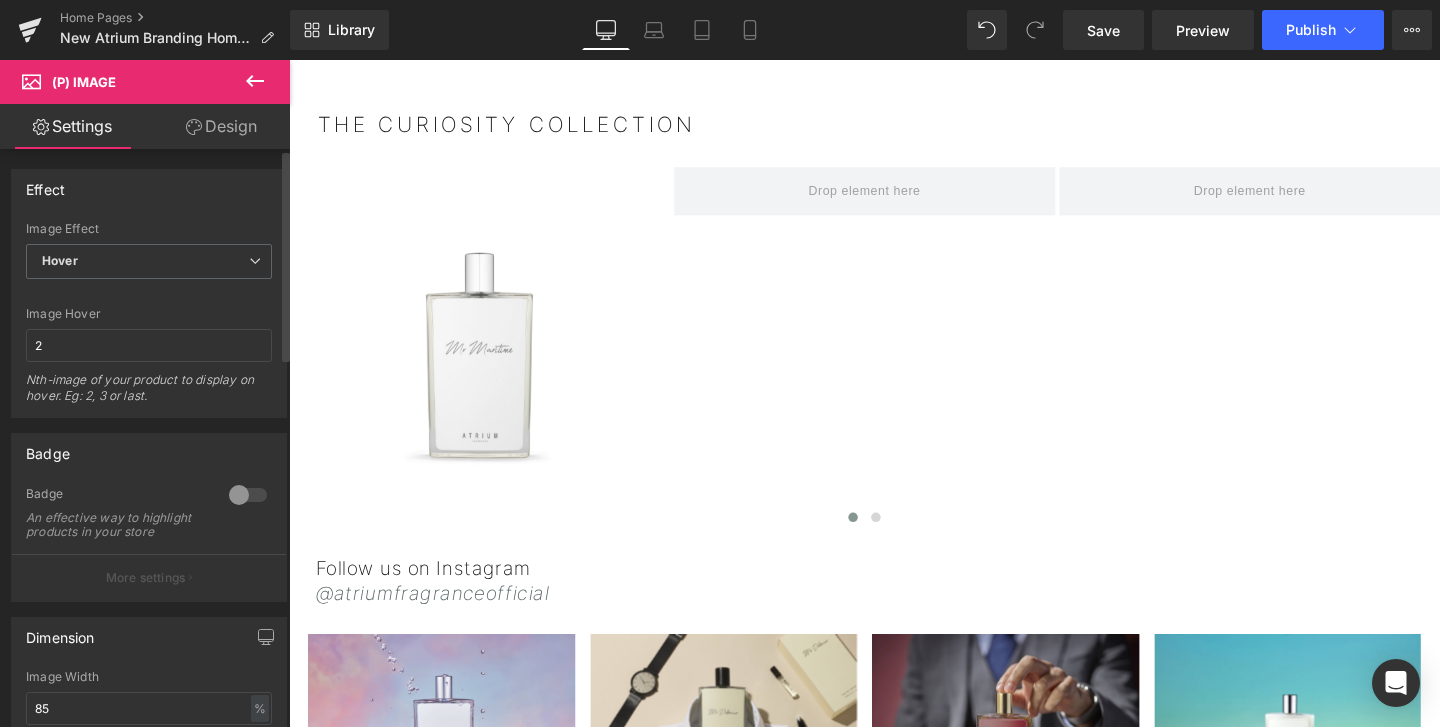 click on "Nth-image of your product to display on hover. Eg: 2, 3 or last." at bounding box center [149, 394] 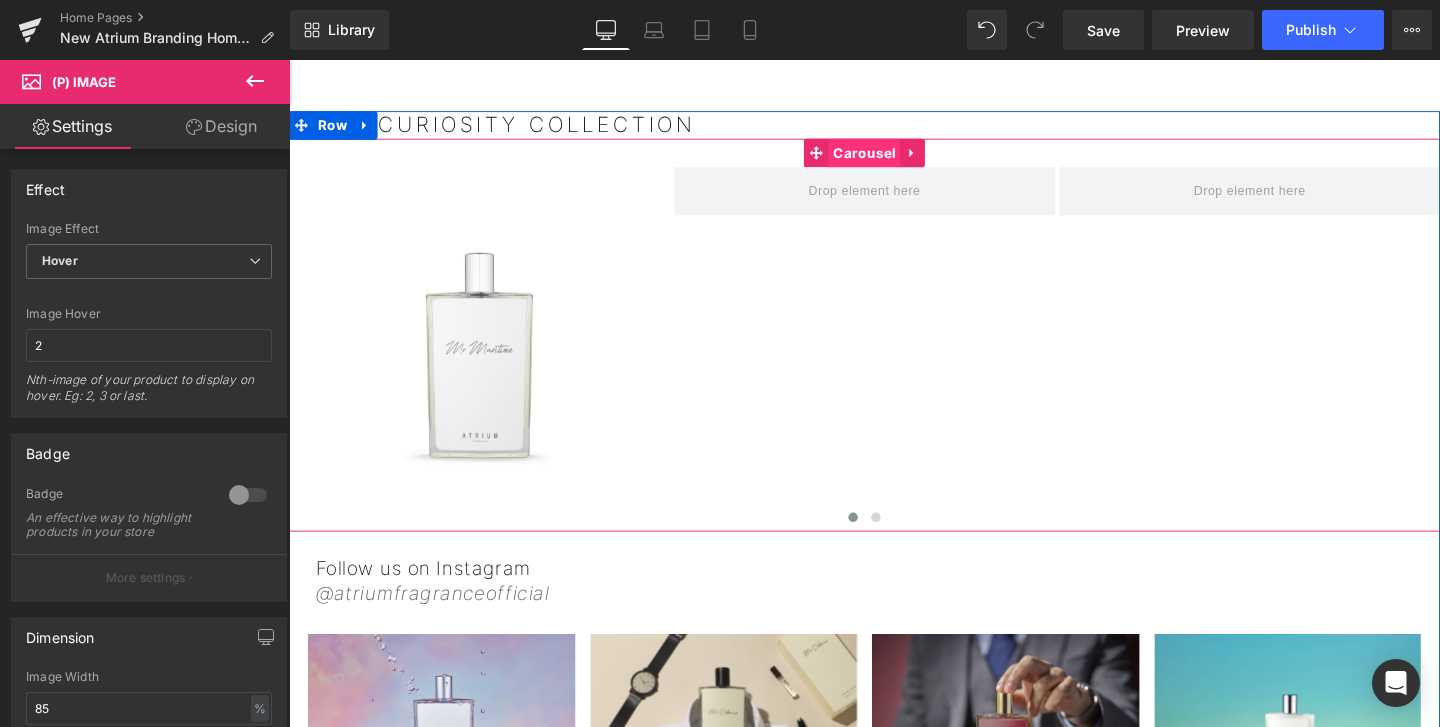 click on "Carousel" at bounding box center (893, 158) 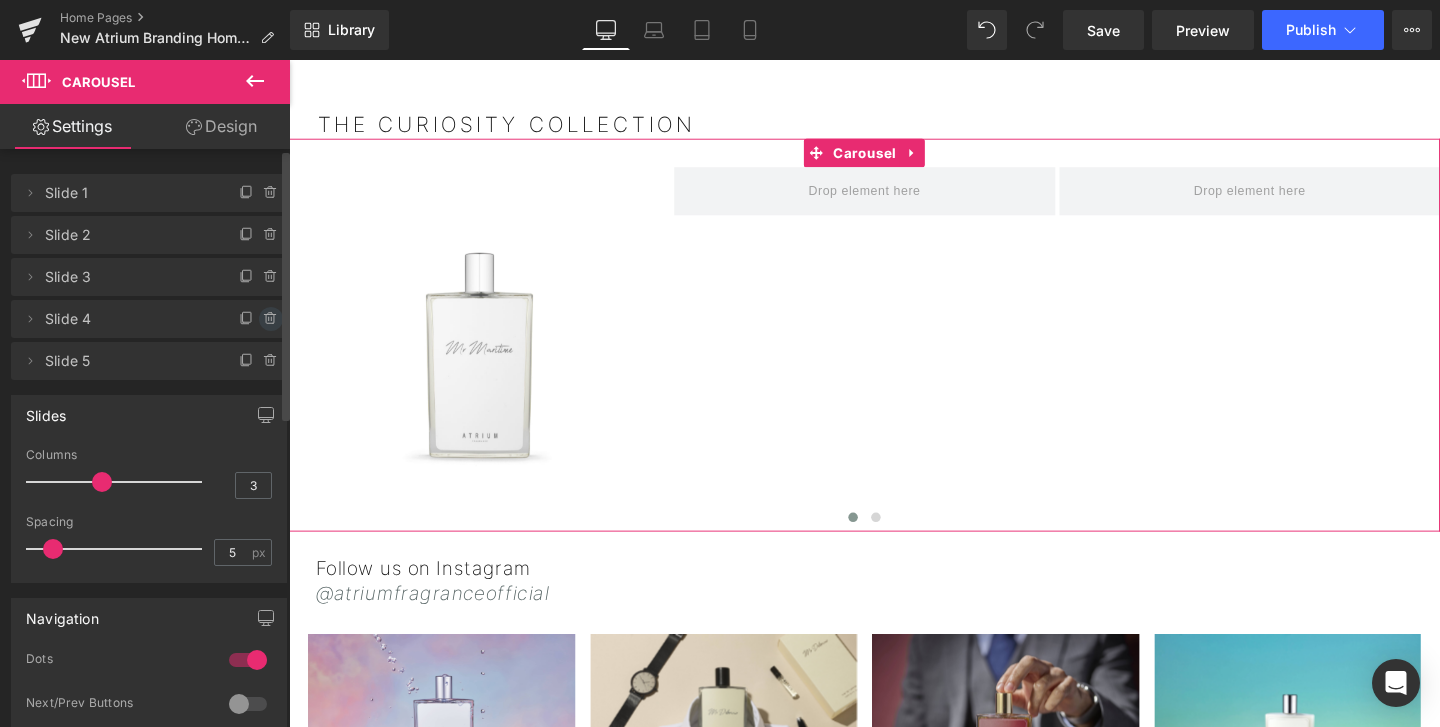 click 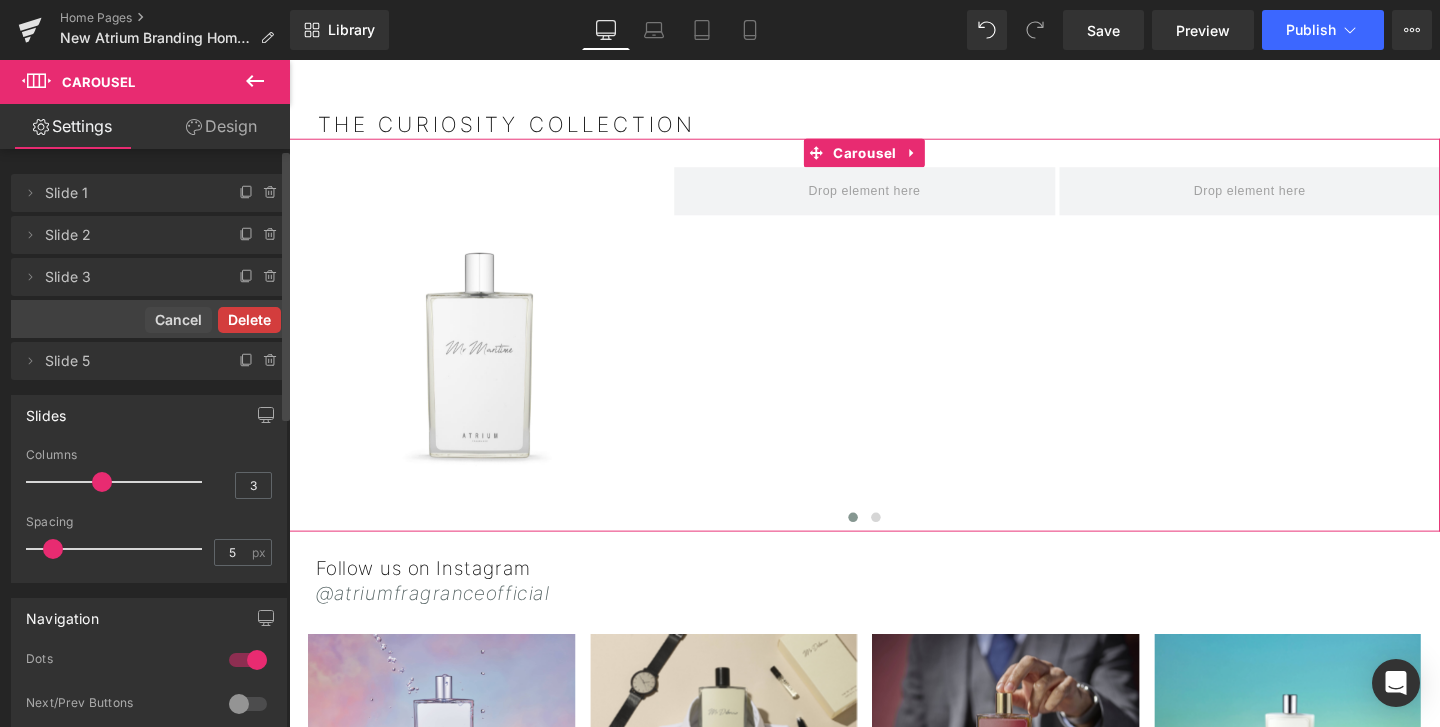 click on "Delete" at bounding box center (249, 320) 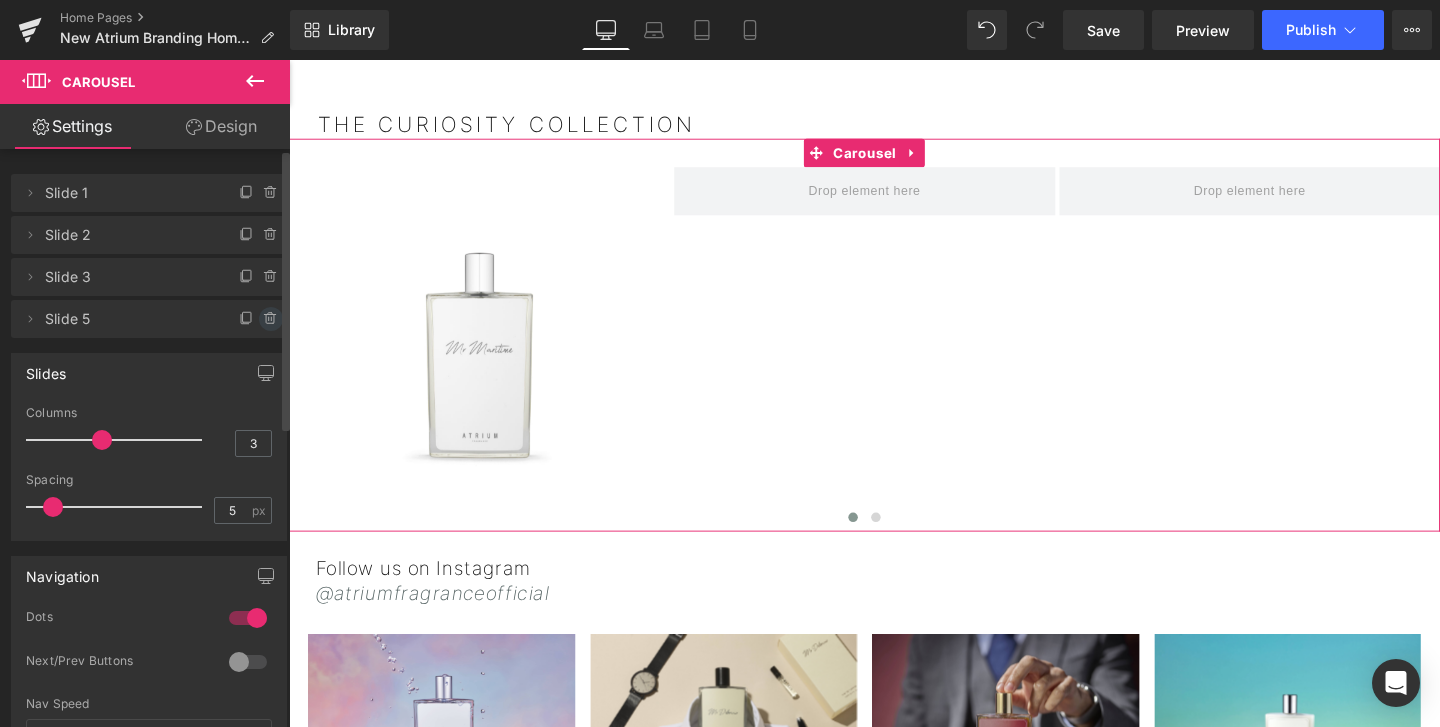 click 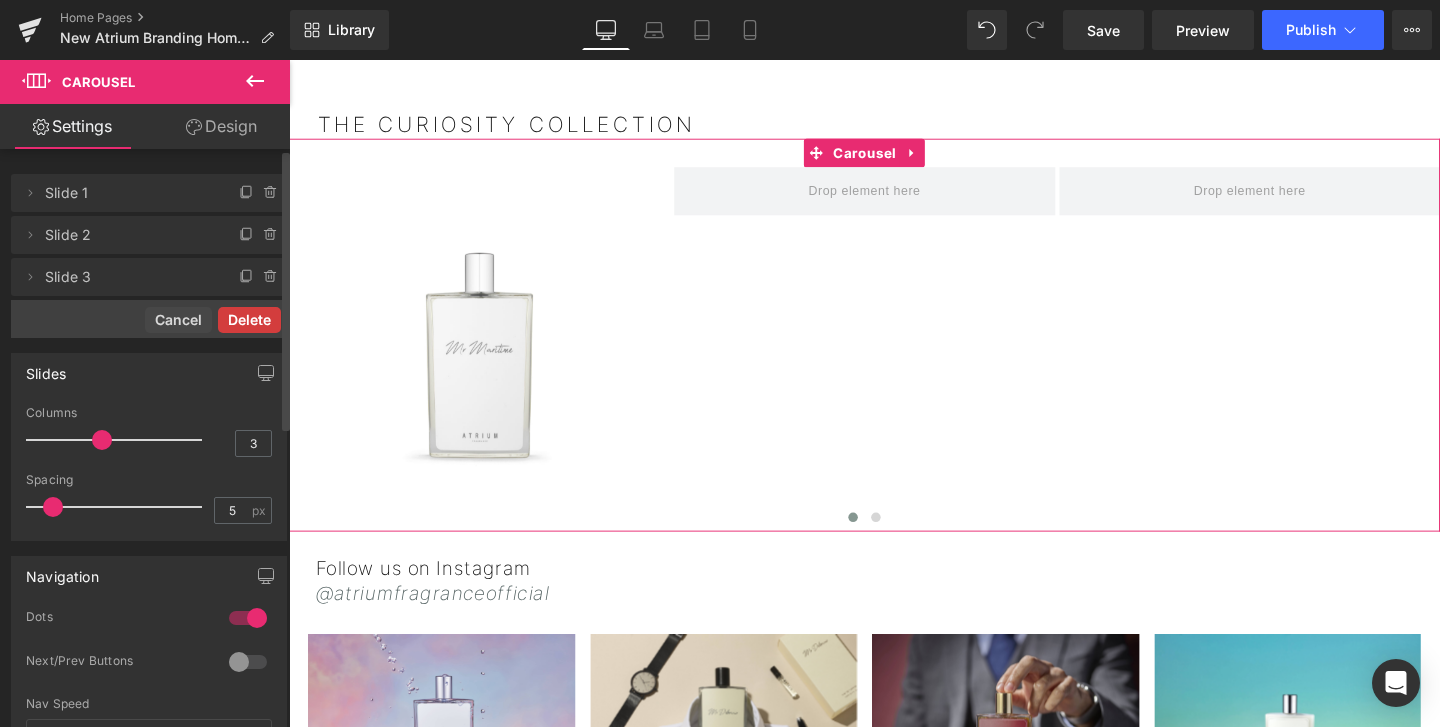 click on "Delete" at bounding box center (249, 320) 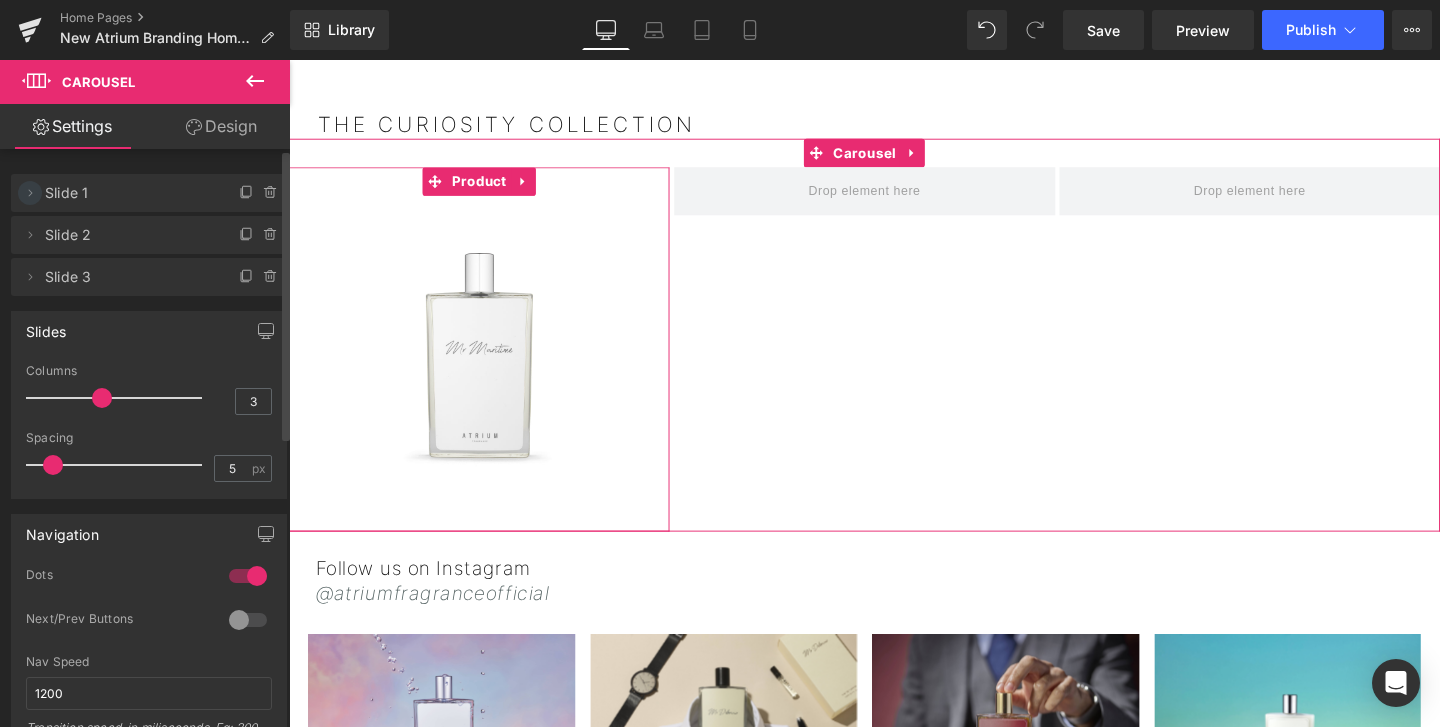 click 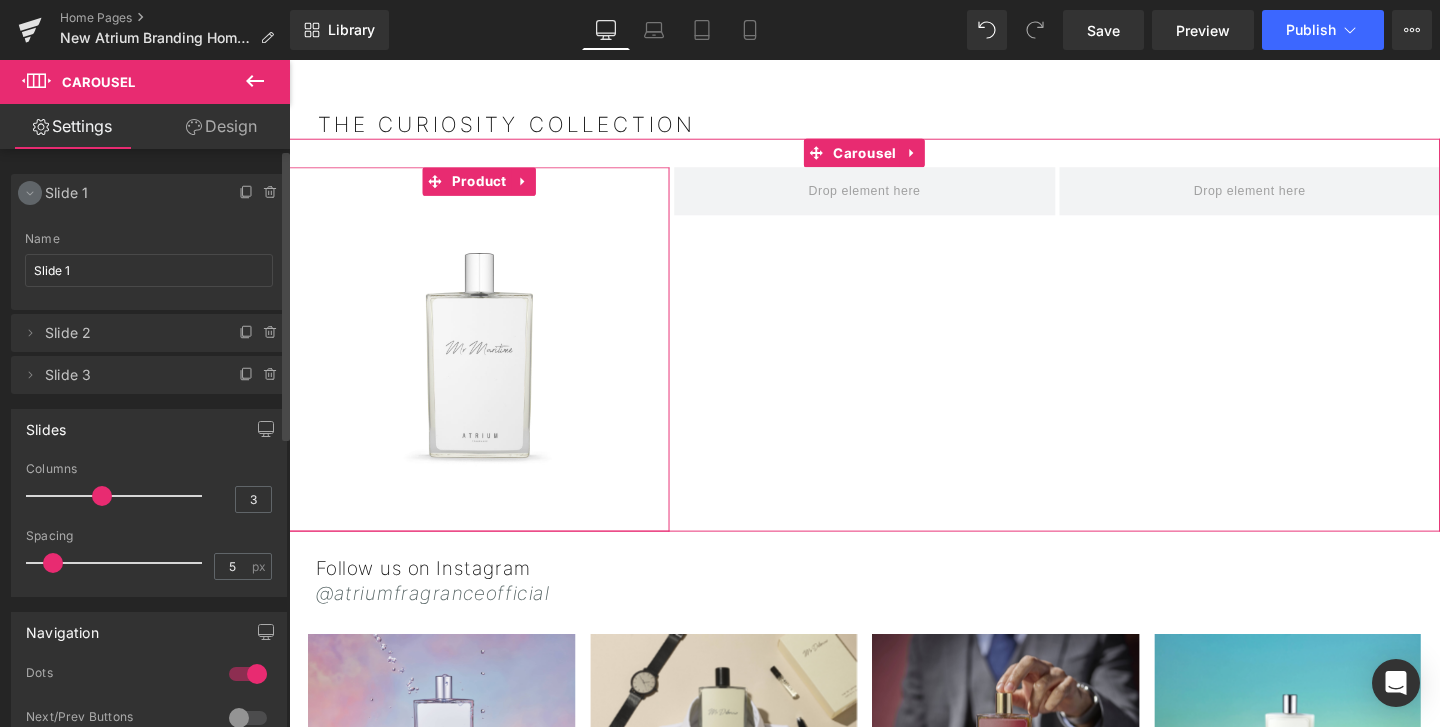 click 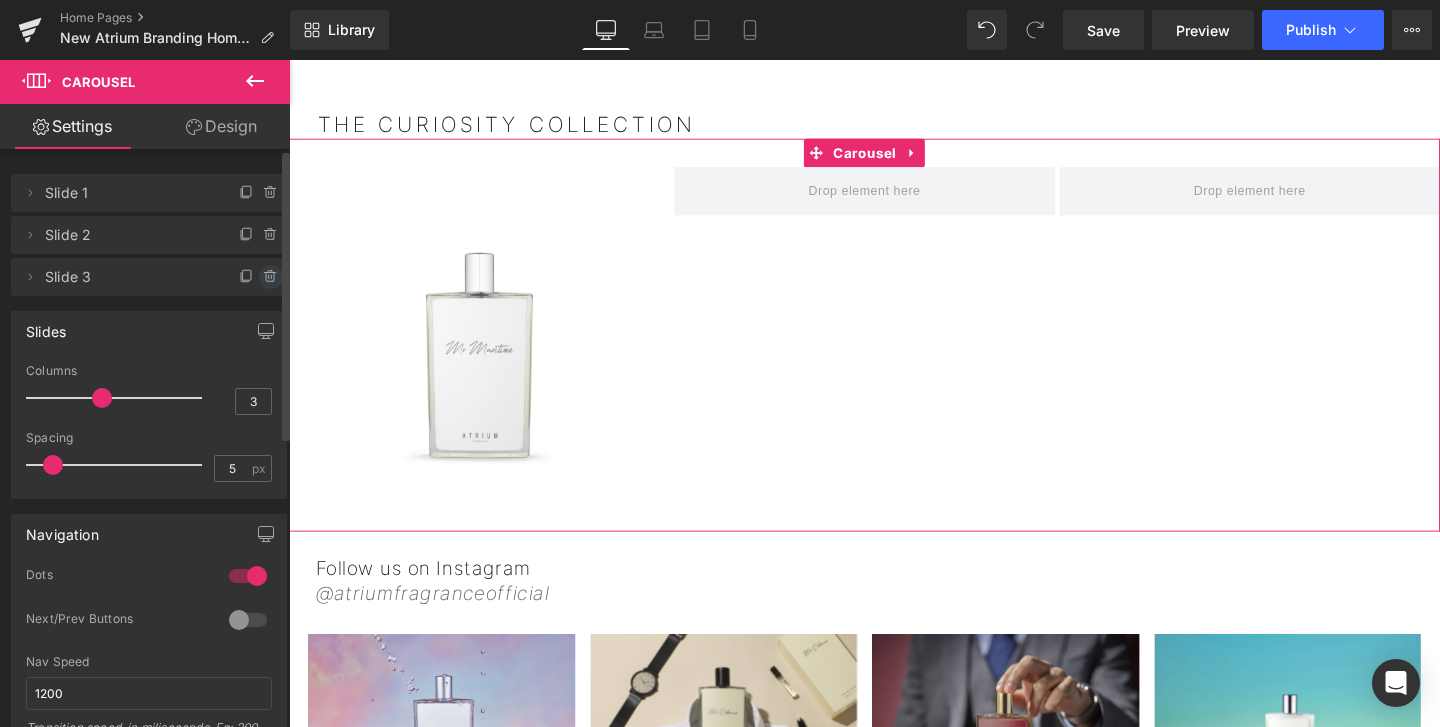 click at bounding box center [271, 277] 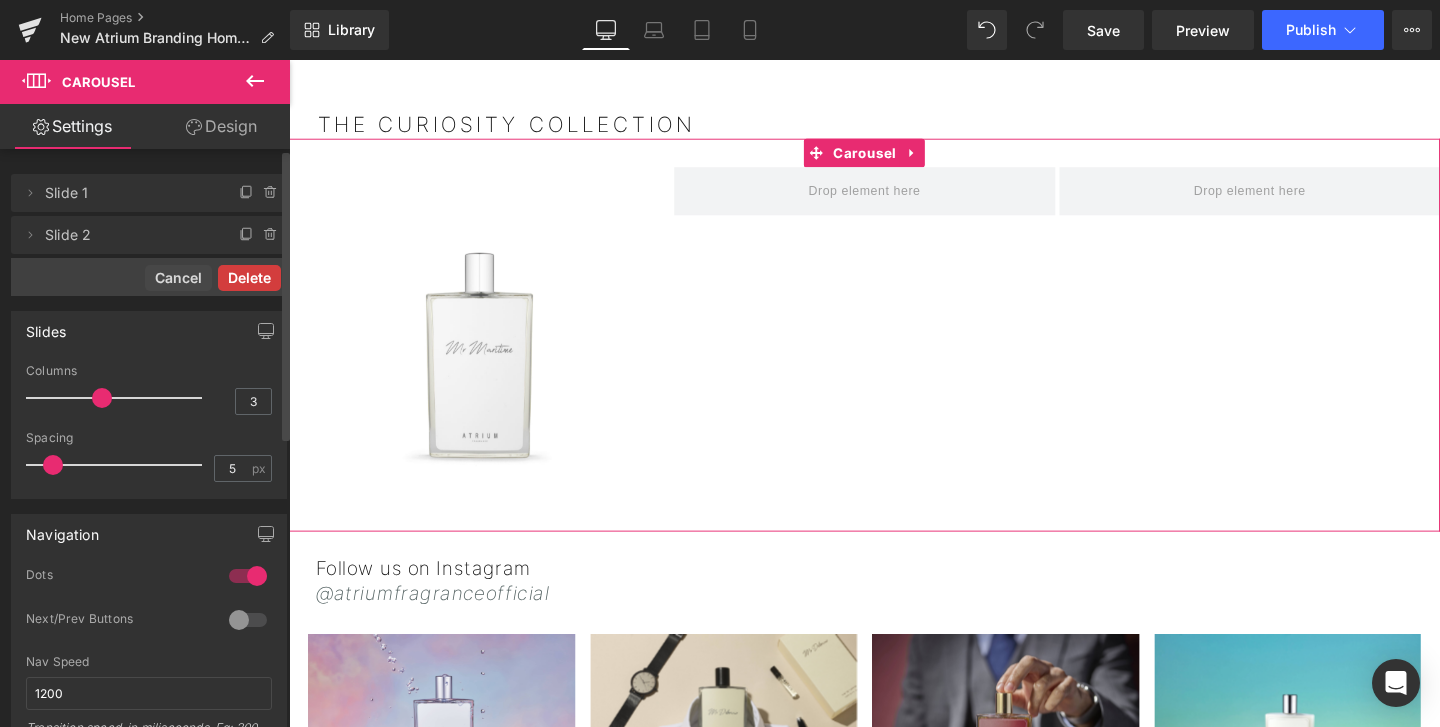 click on "Delete" at bounding box center [249, 278] 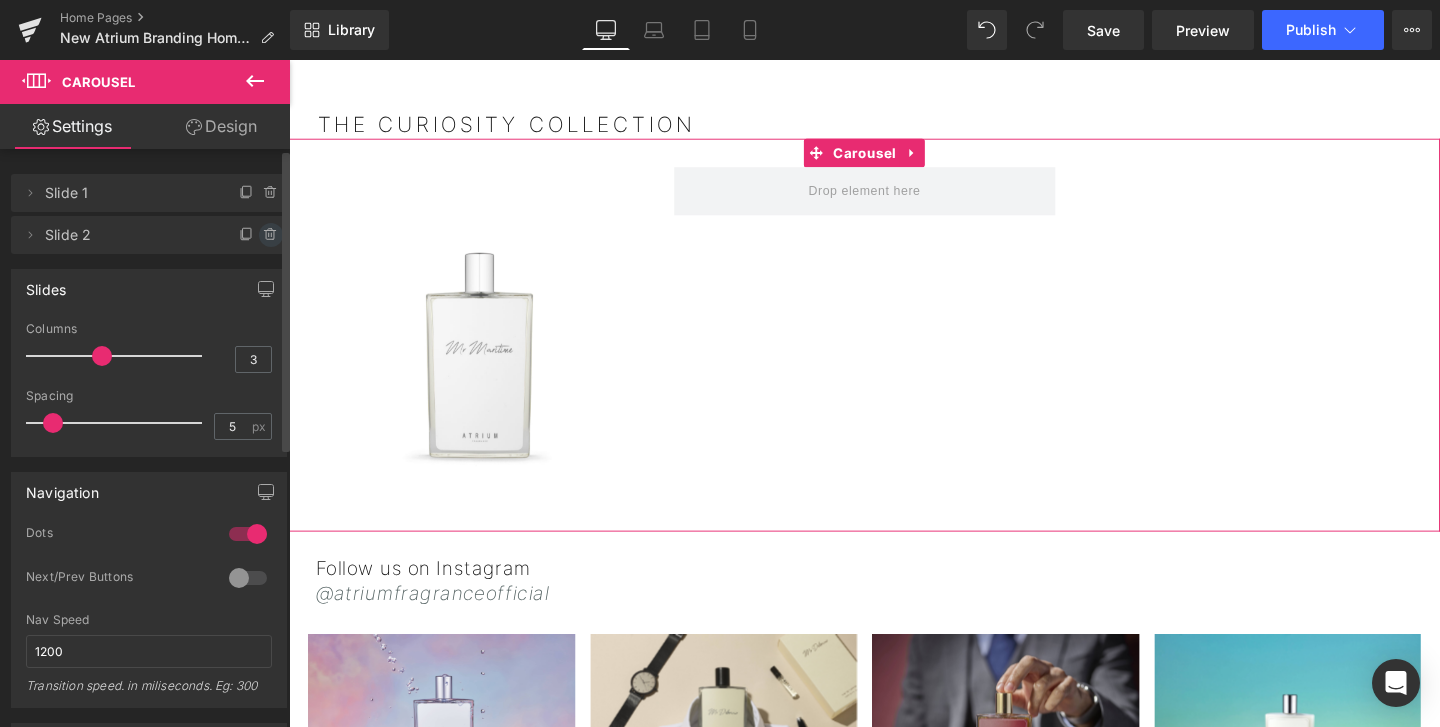 click 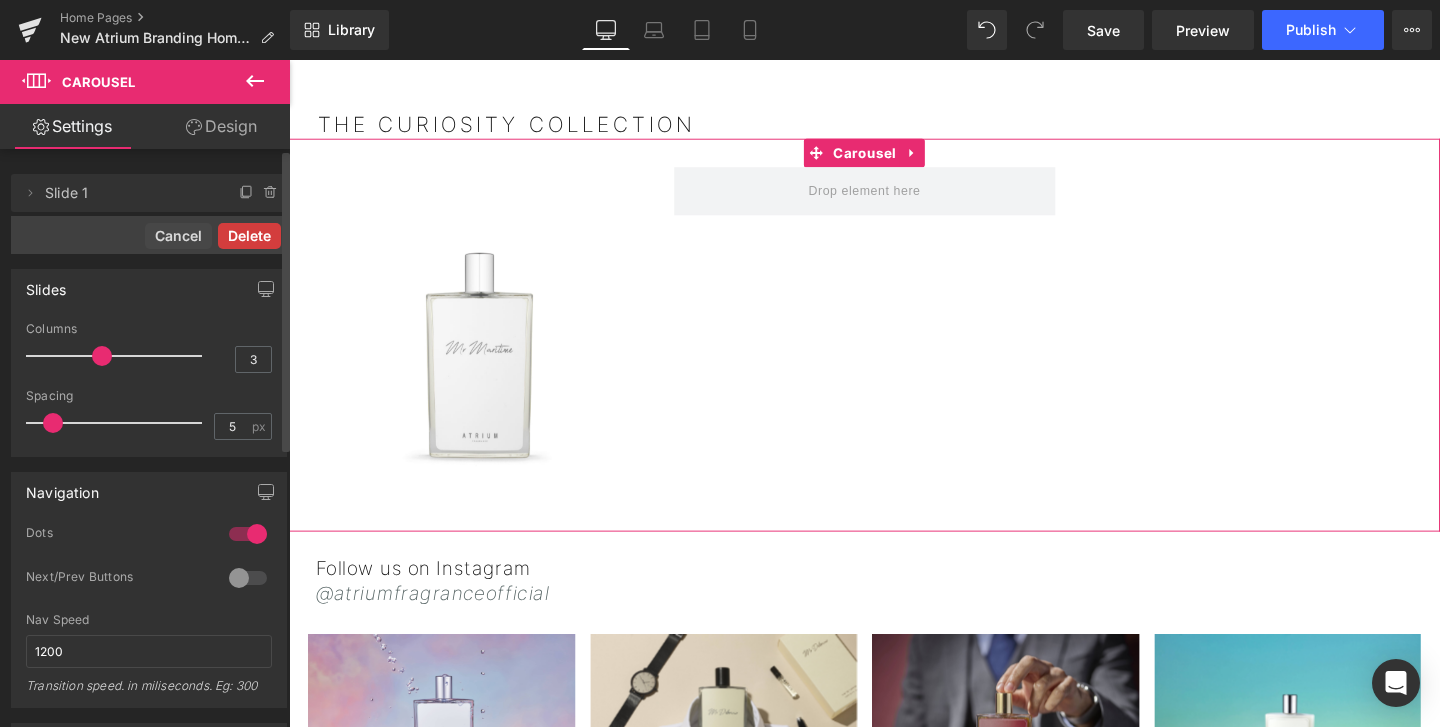 click on "Delete" at bounding box center [249, 236] 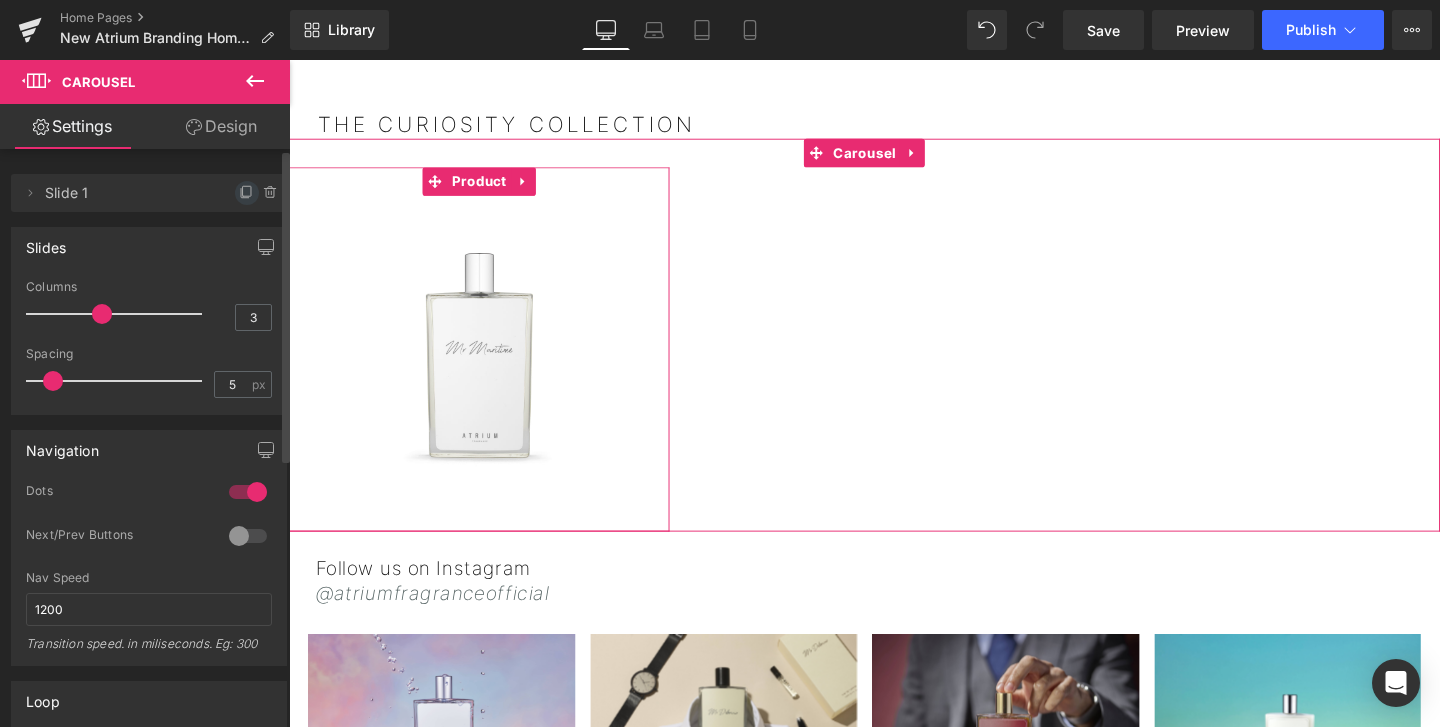 click 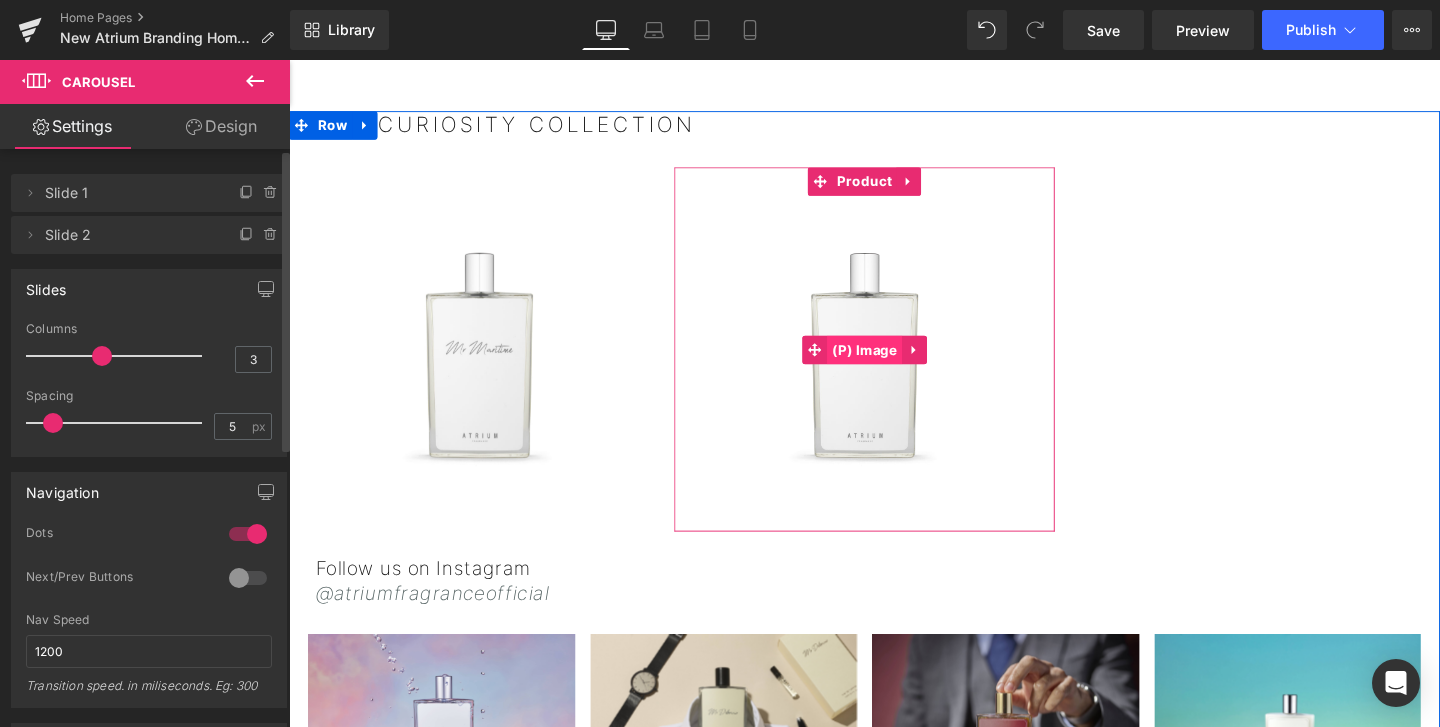 click on "(P) Image" at bounding box center [894, 365] 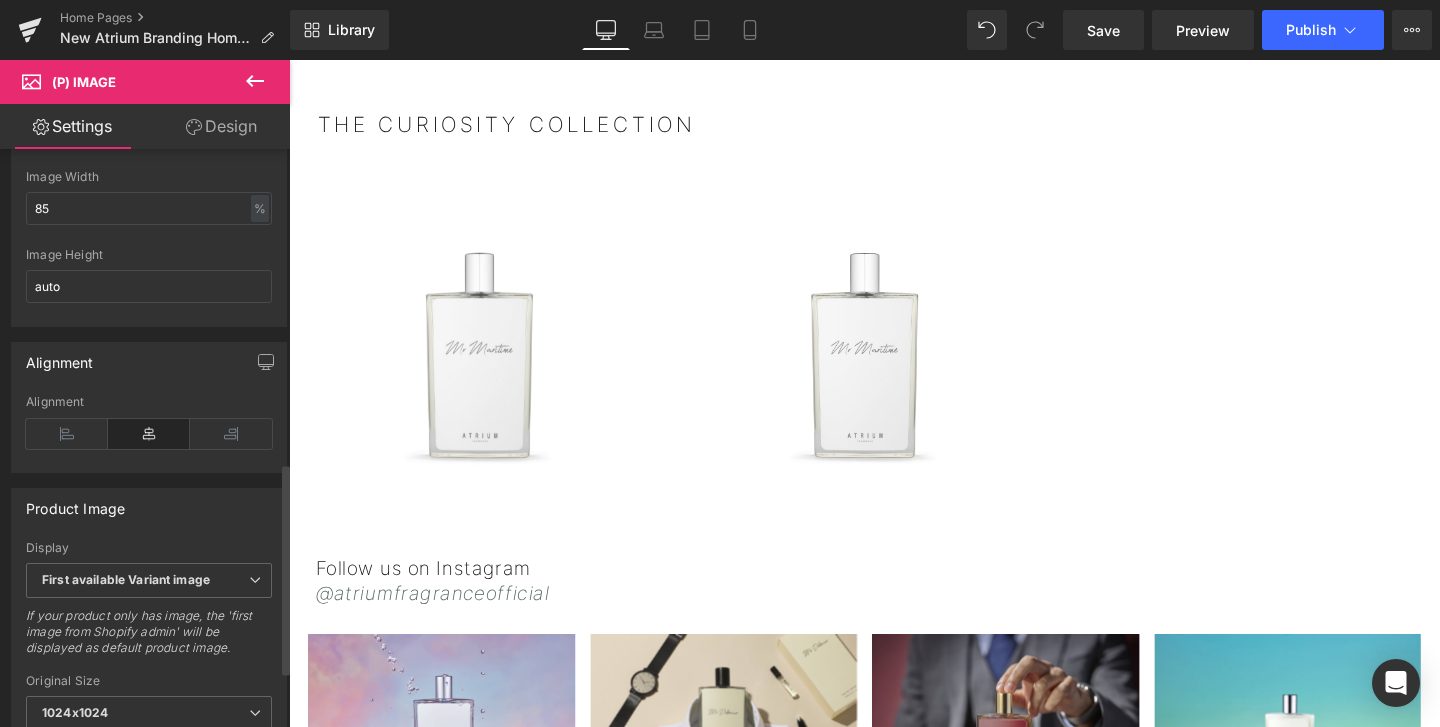 scroll, scrollTop: 0, scrollLeft: 0, axis: both 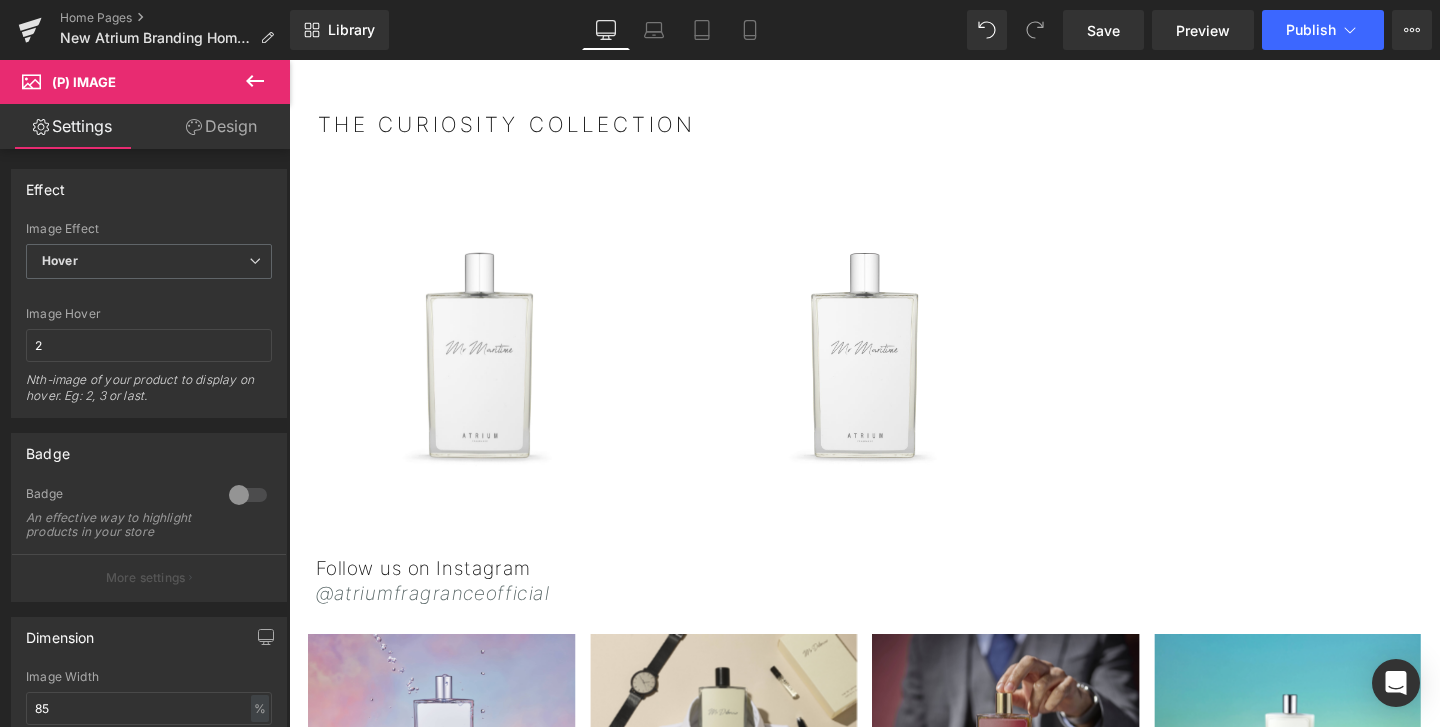 click on "Design" at bounding box center [221, 126] 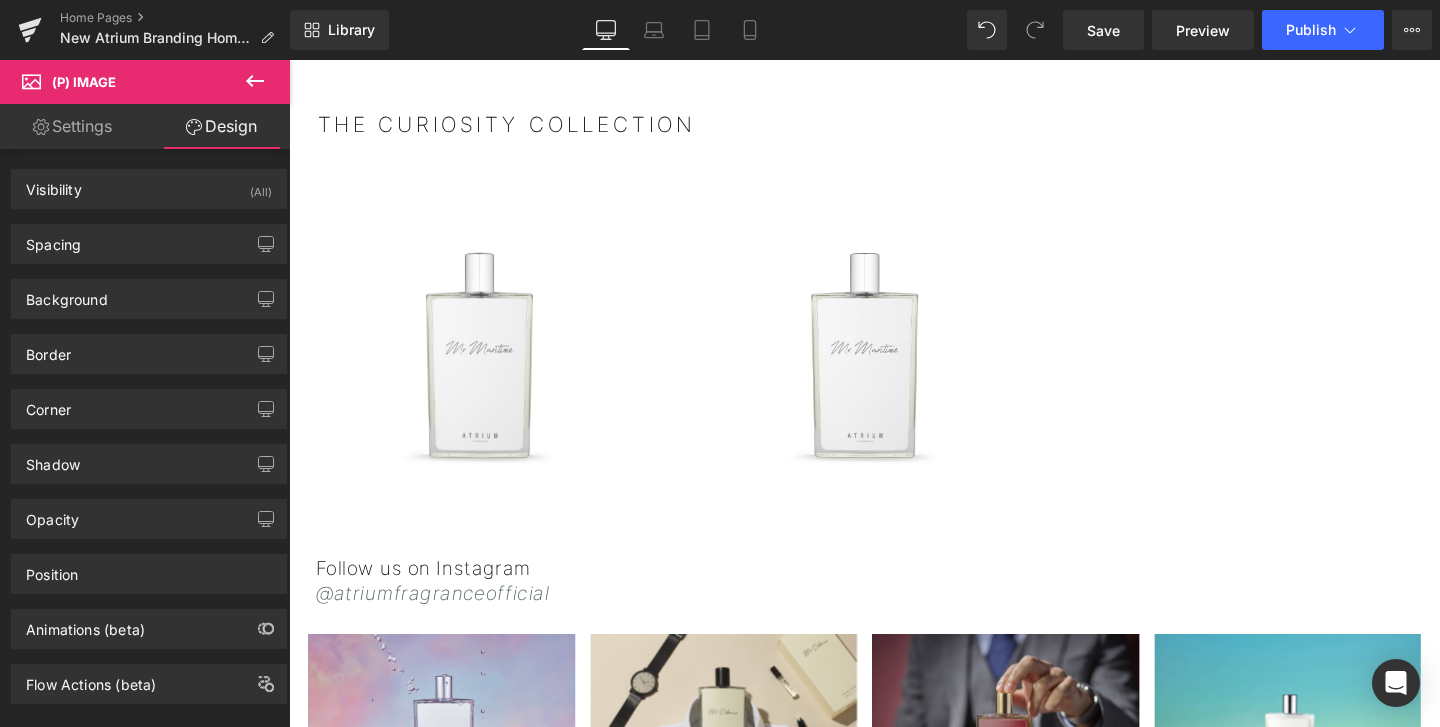click on "Settings" at bounding box center (72, 126) 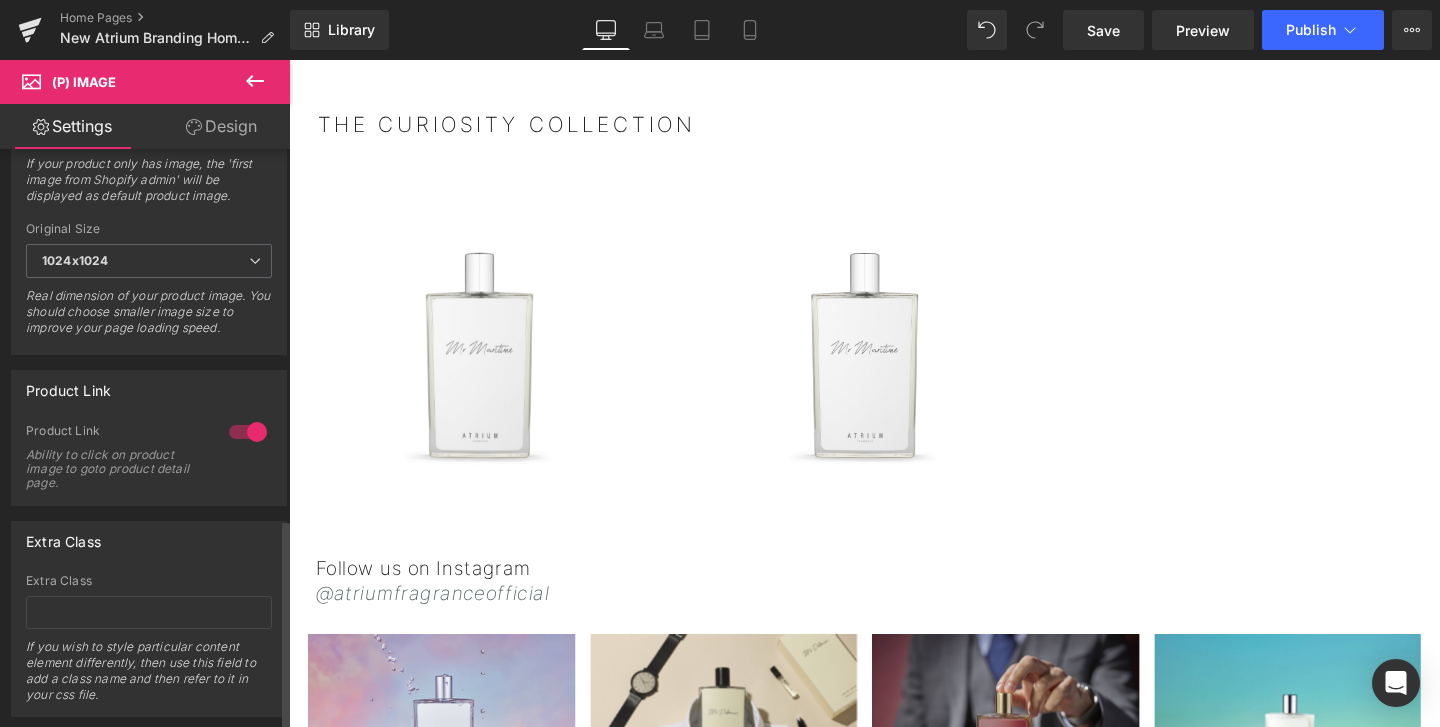 scroll, scrollTop: 1011, scrollLeft: 0, axis: vertical 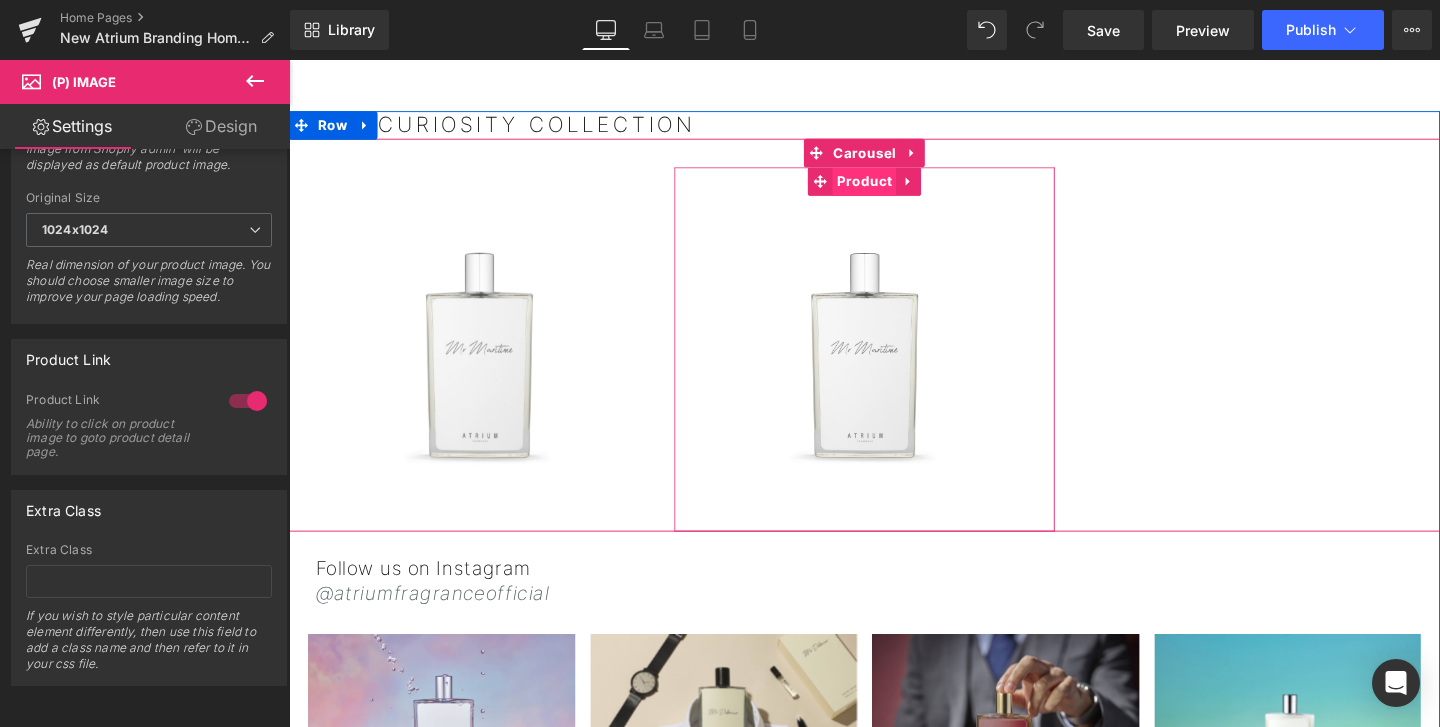 click on "Product" at bounding box center [893, 188] 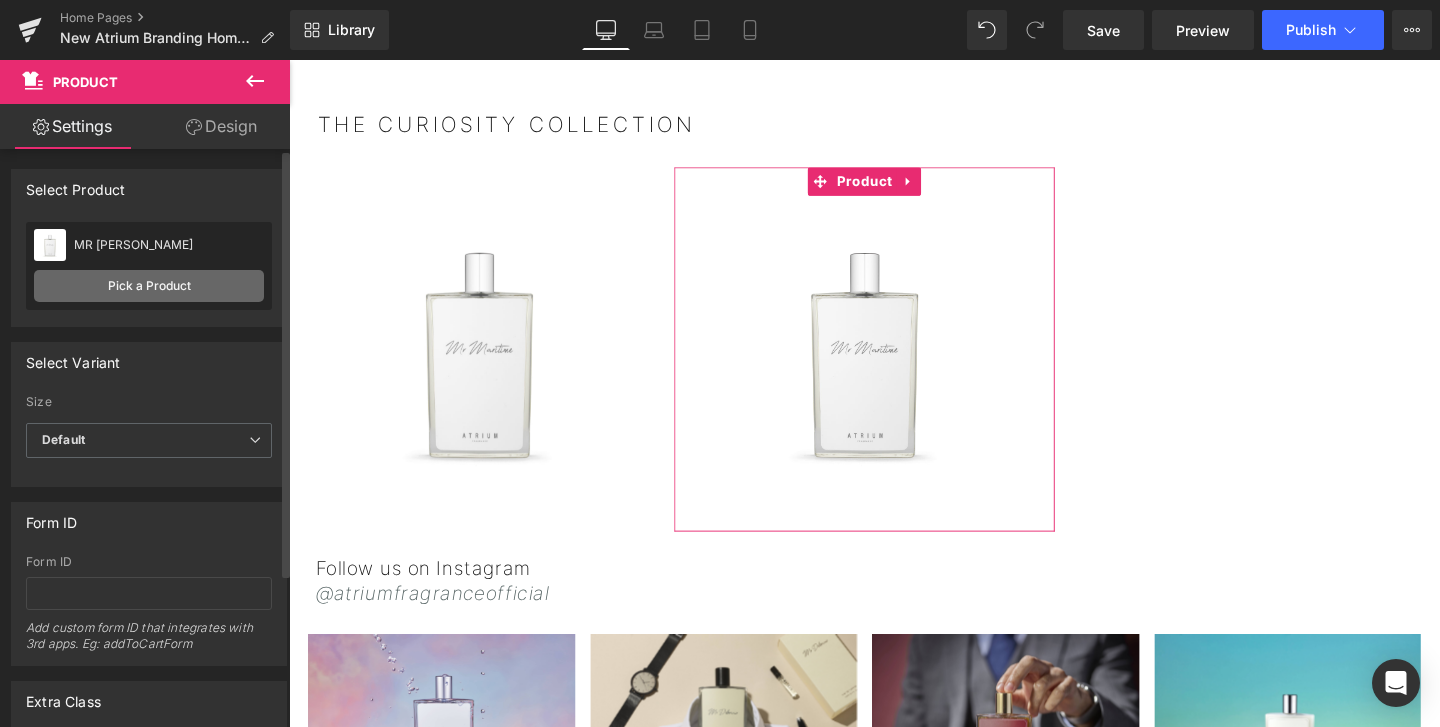 click on "Pick a Product" at bounding box center [149, 286] 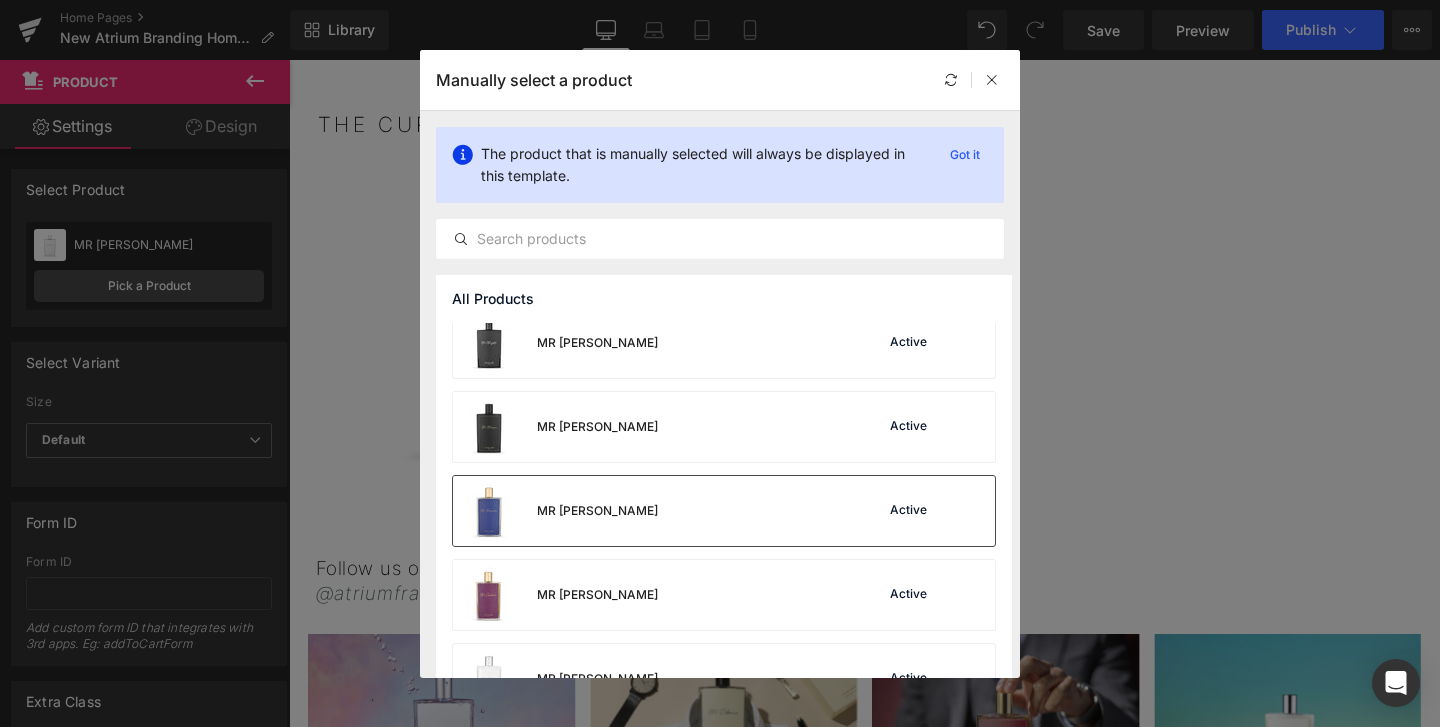 scroll, scrollTop: 601, scrollLeft: 0, axis: vertical 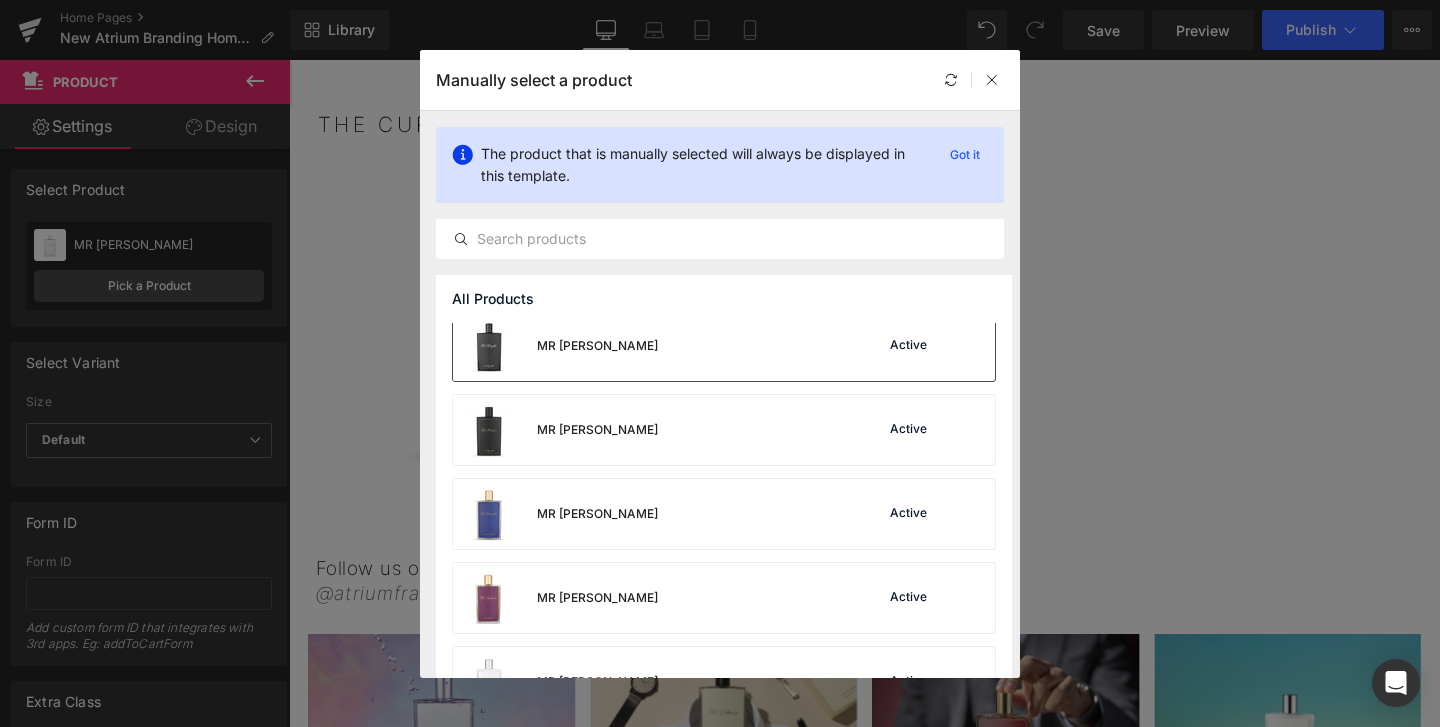 click on "MR MAJESTIC Active" at bounding box center (724, 346) 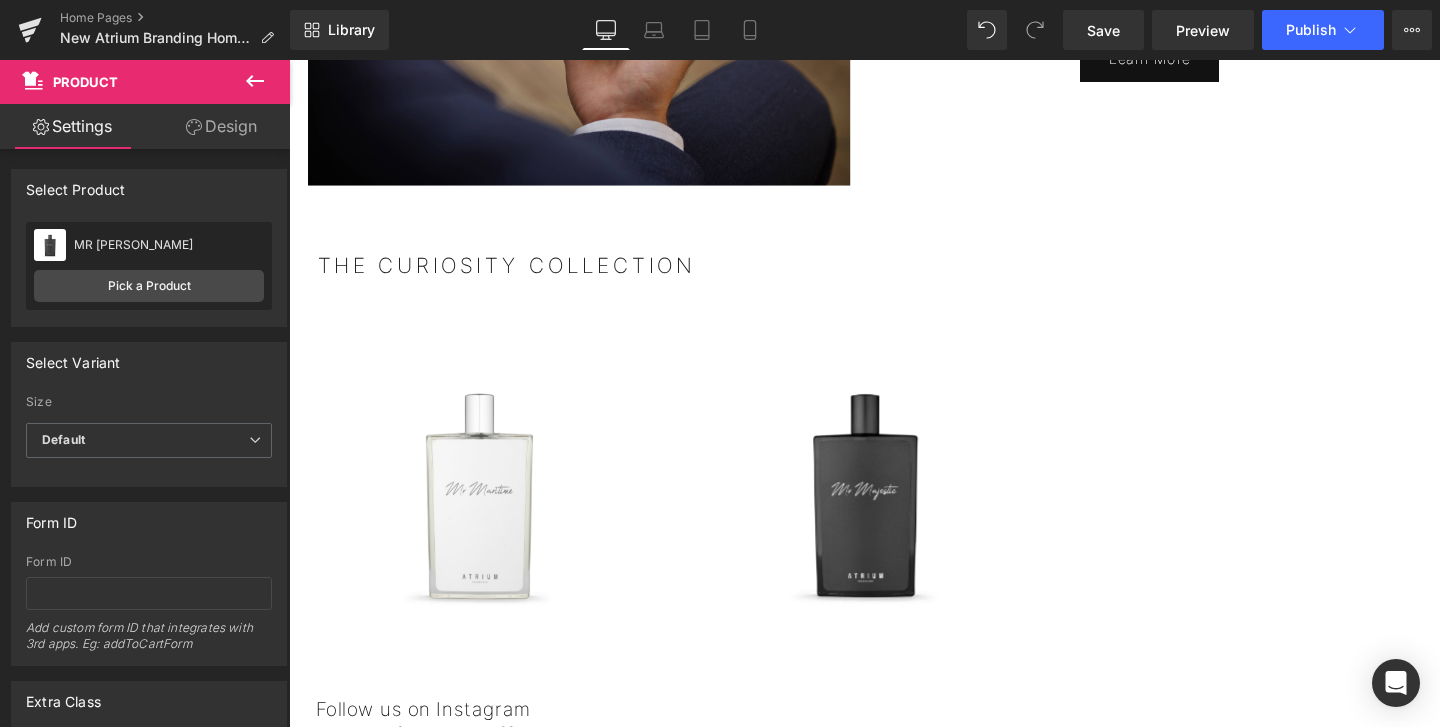 scroll, scrollTop: 1974, scrollLeft: 0, axis: vertical 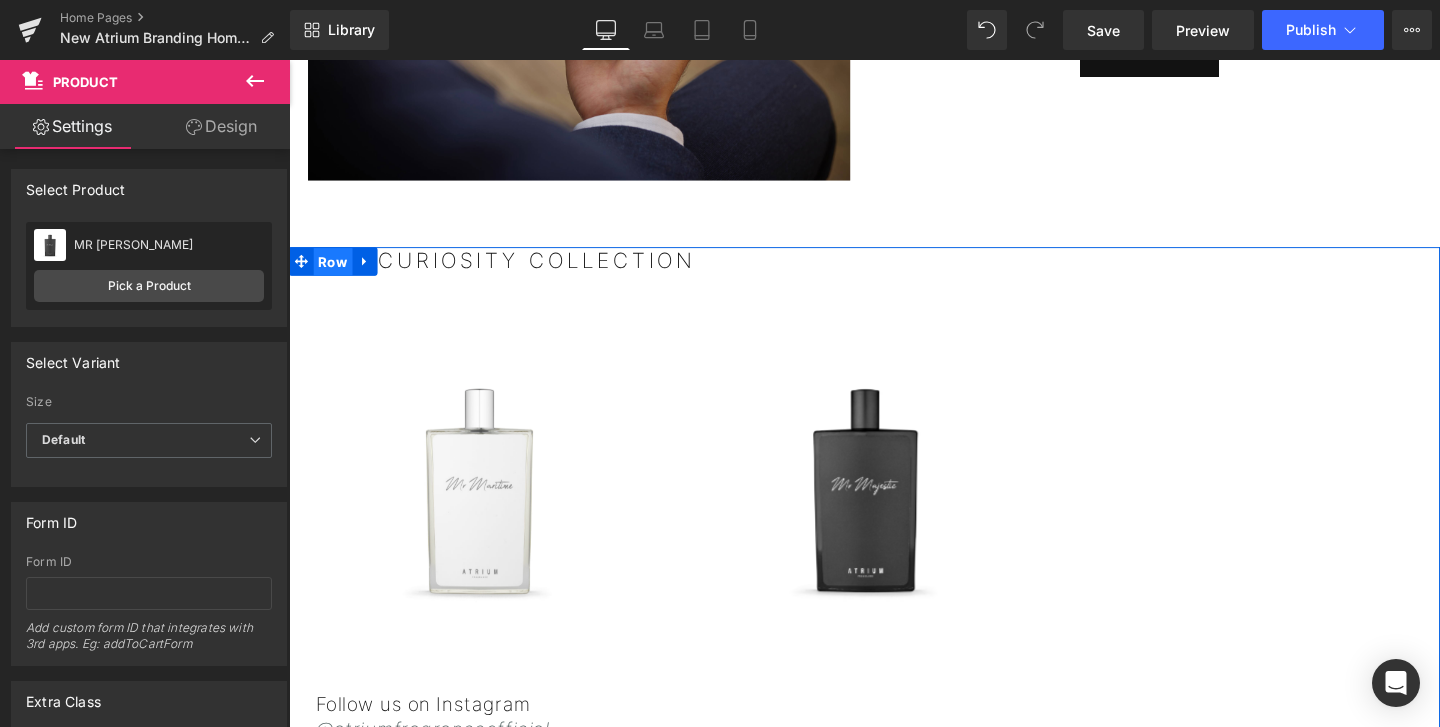 click on "Row" at bounding box center (335, 273) 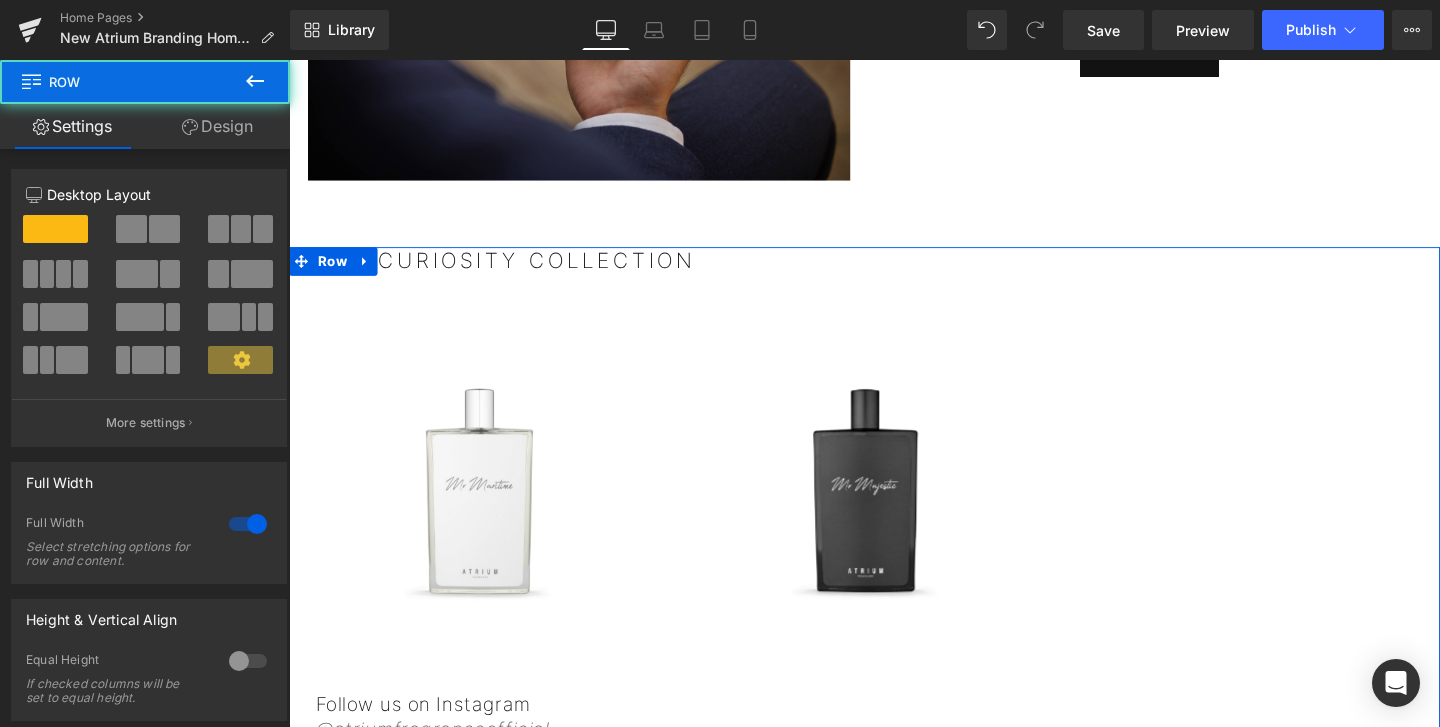 click on "Design" at bounding box center (217, 126) 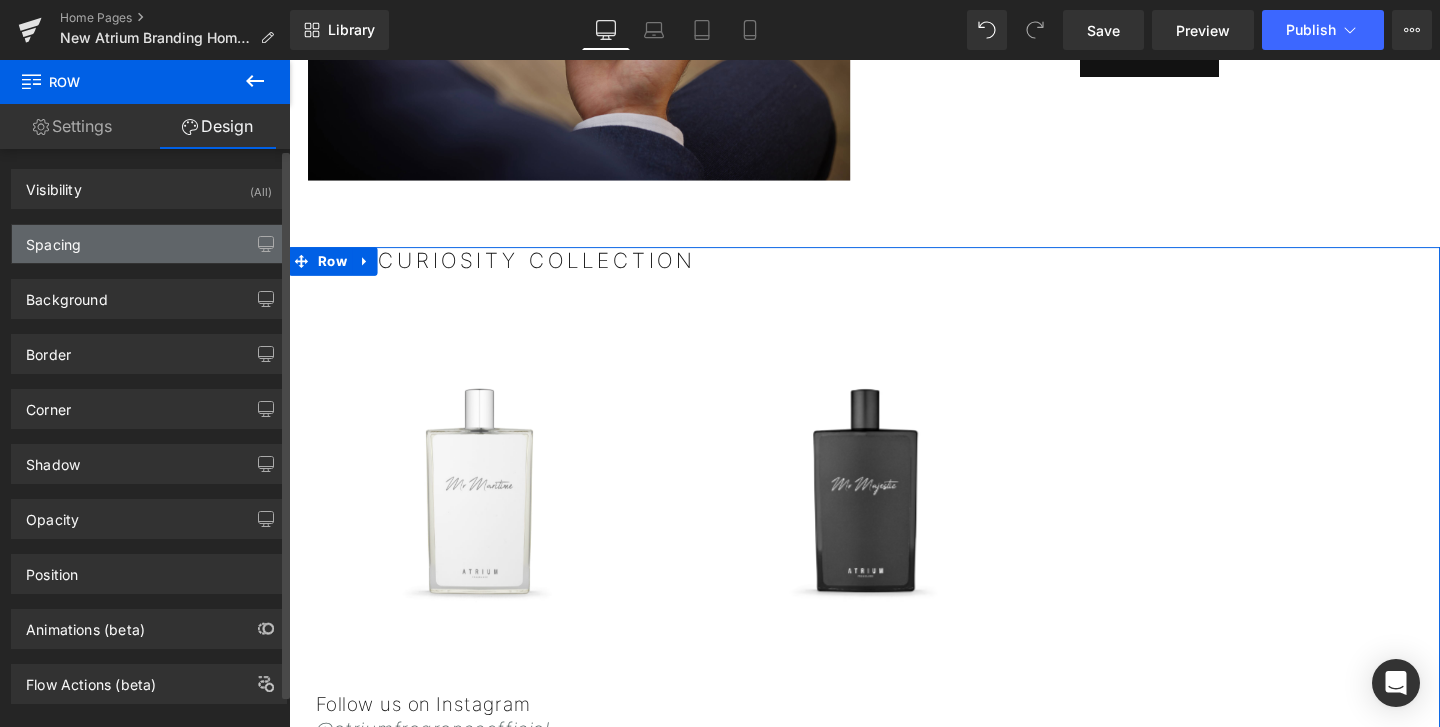 type on "60" 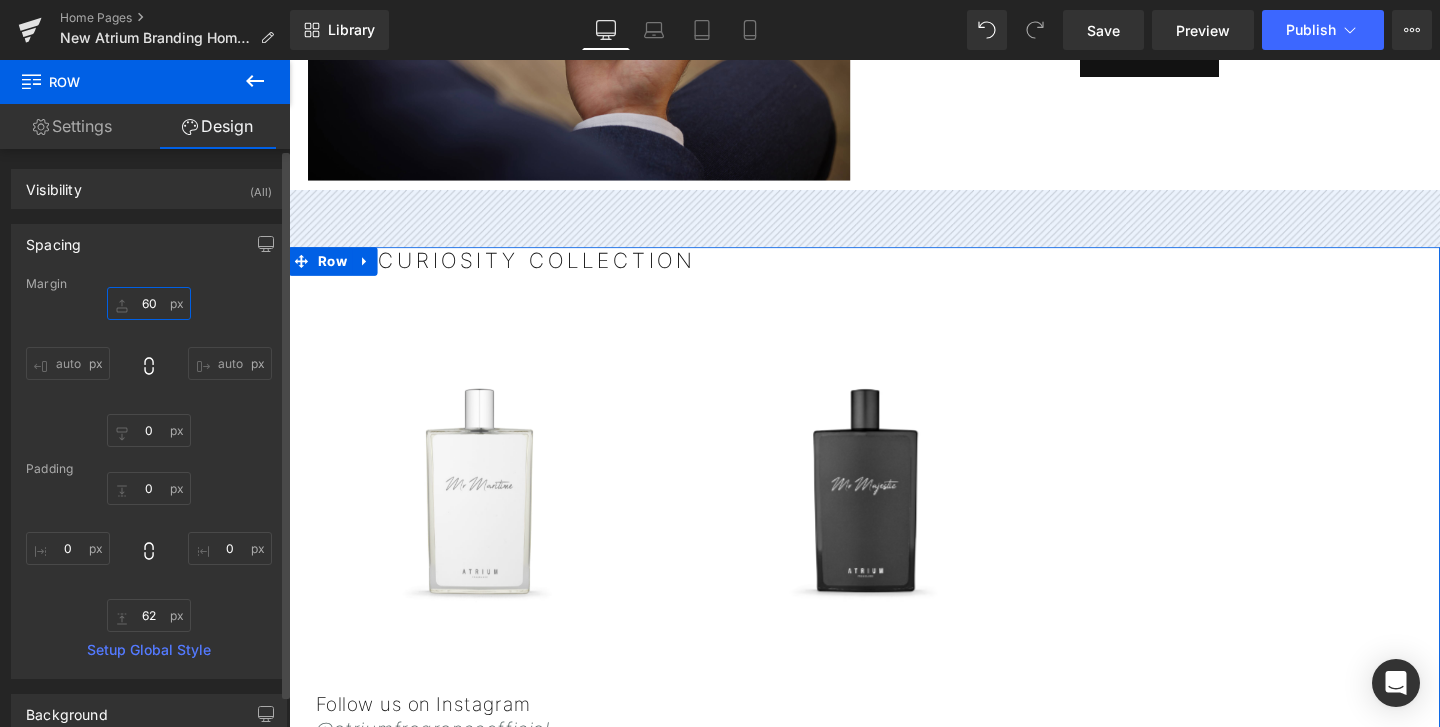 click on "60" at bounding box center [149, 303] 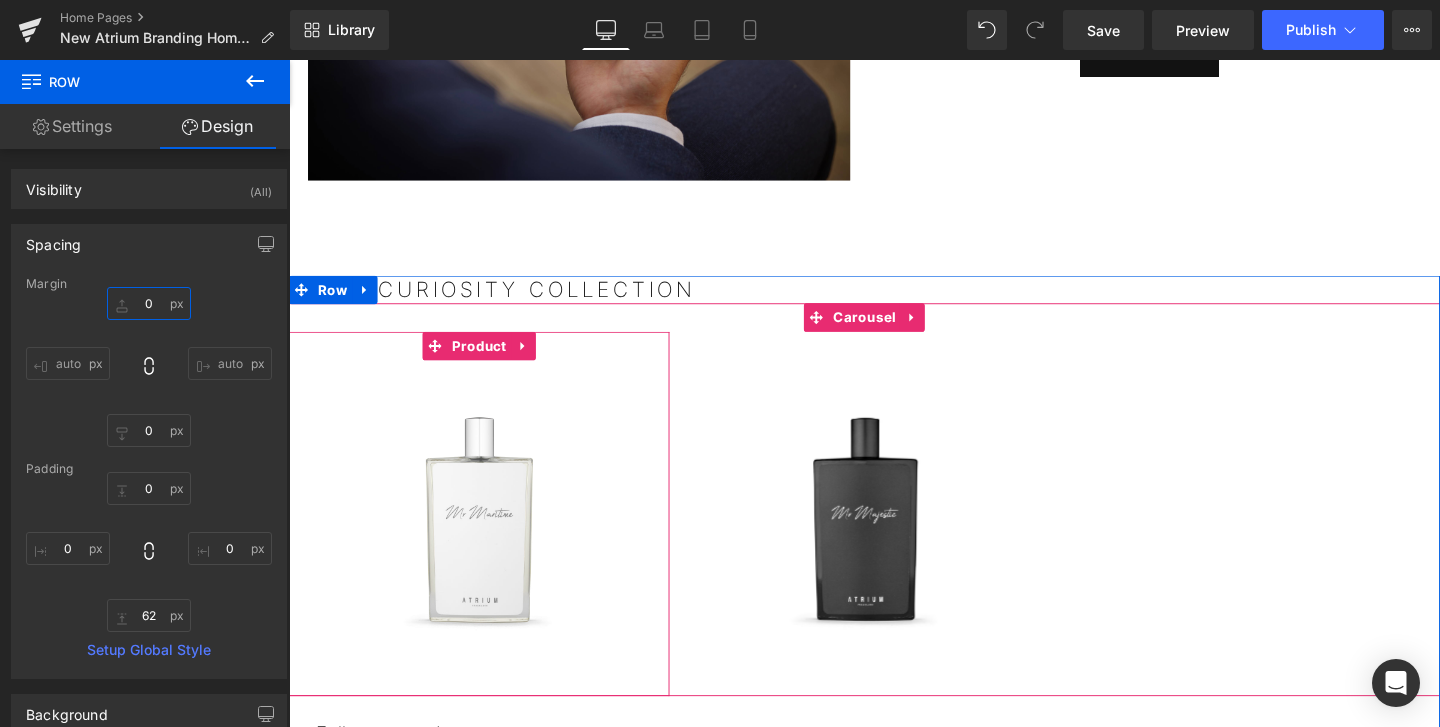 type on "80" 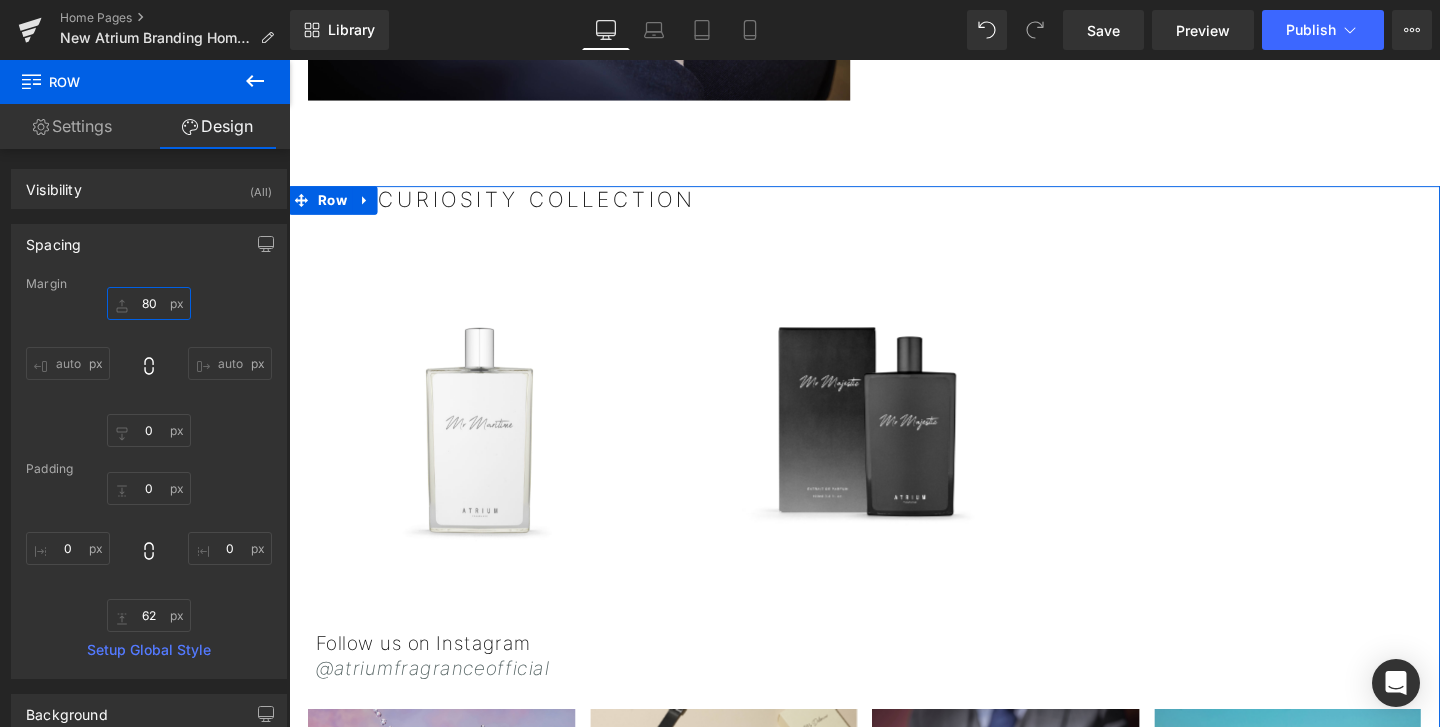 scroll, scrollTop: 2057, scrollLeft: 0, axis: vertical 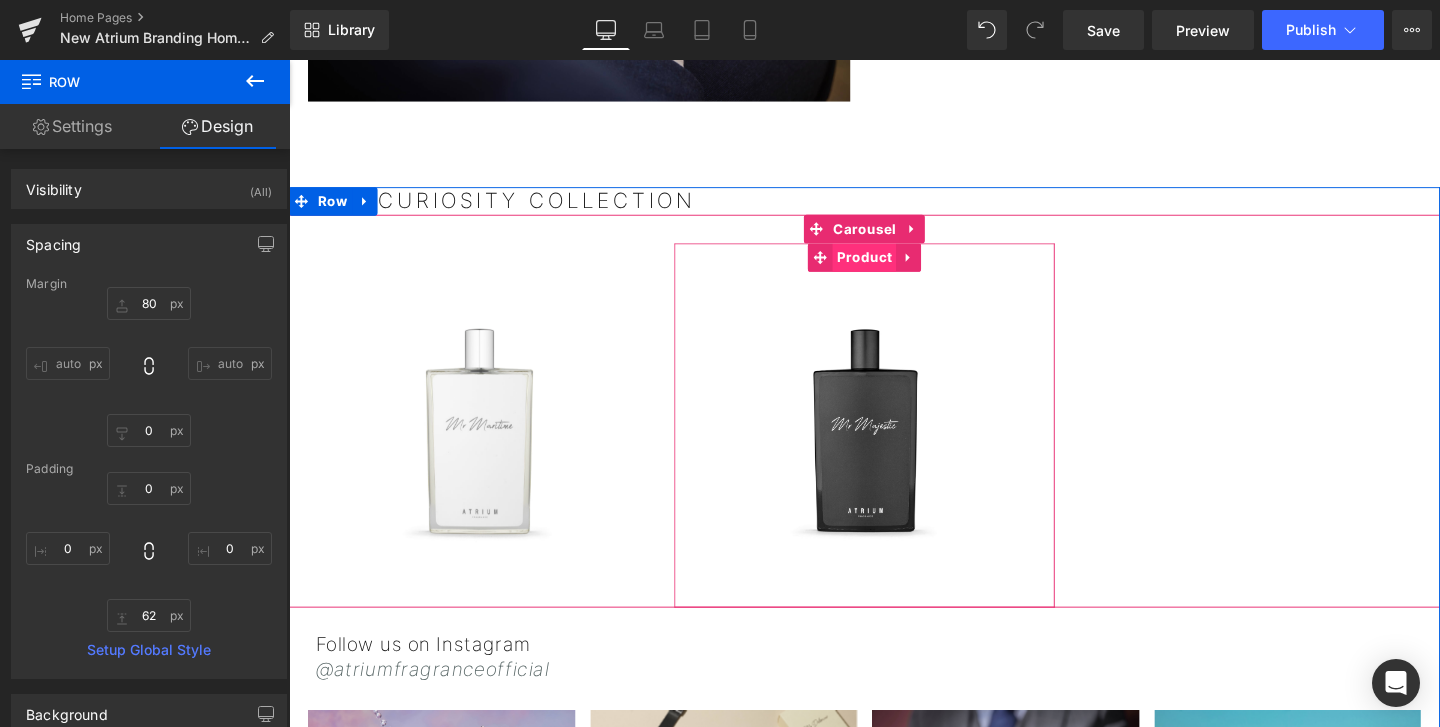 click on "Product" at bounding box center [893, 268] 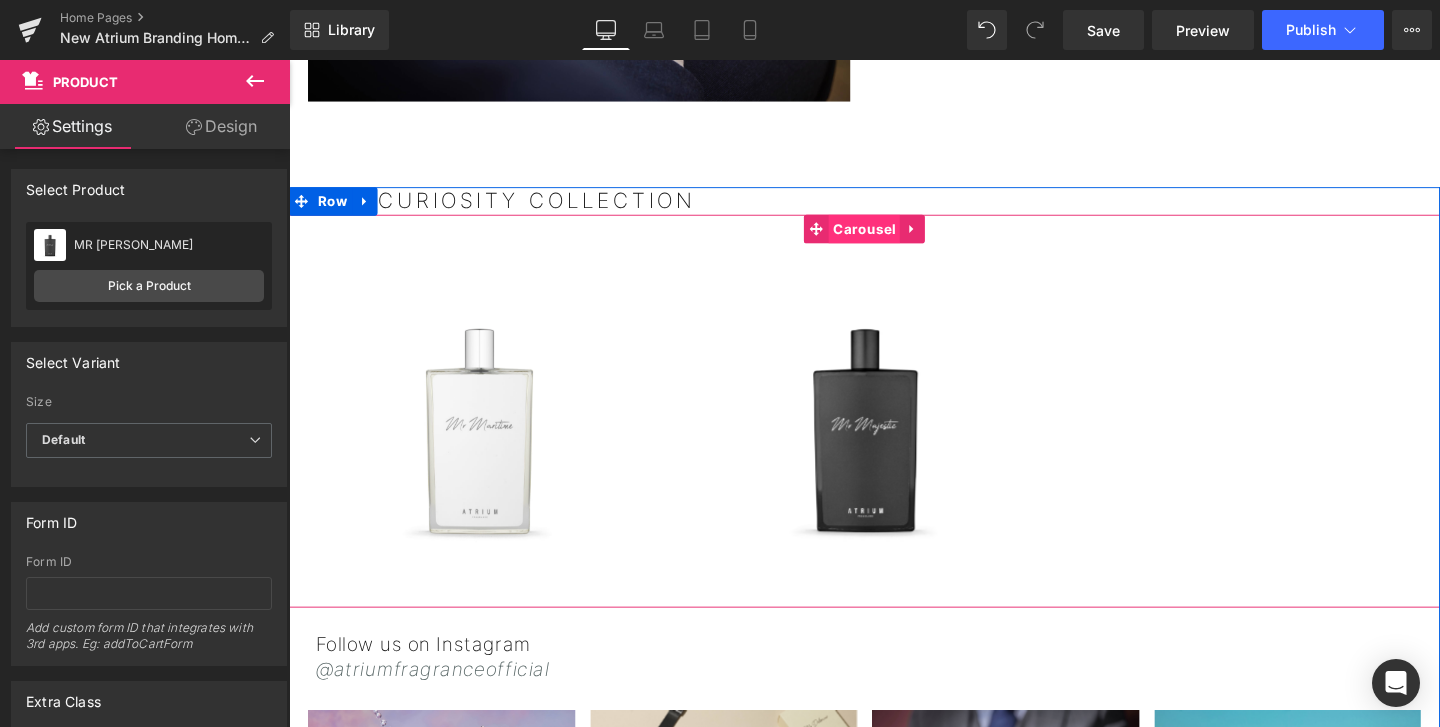 click on "Carousel" at bounding box center [893, 238] 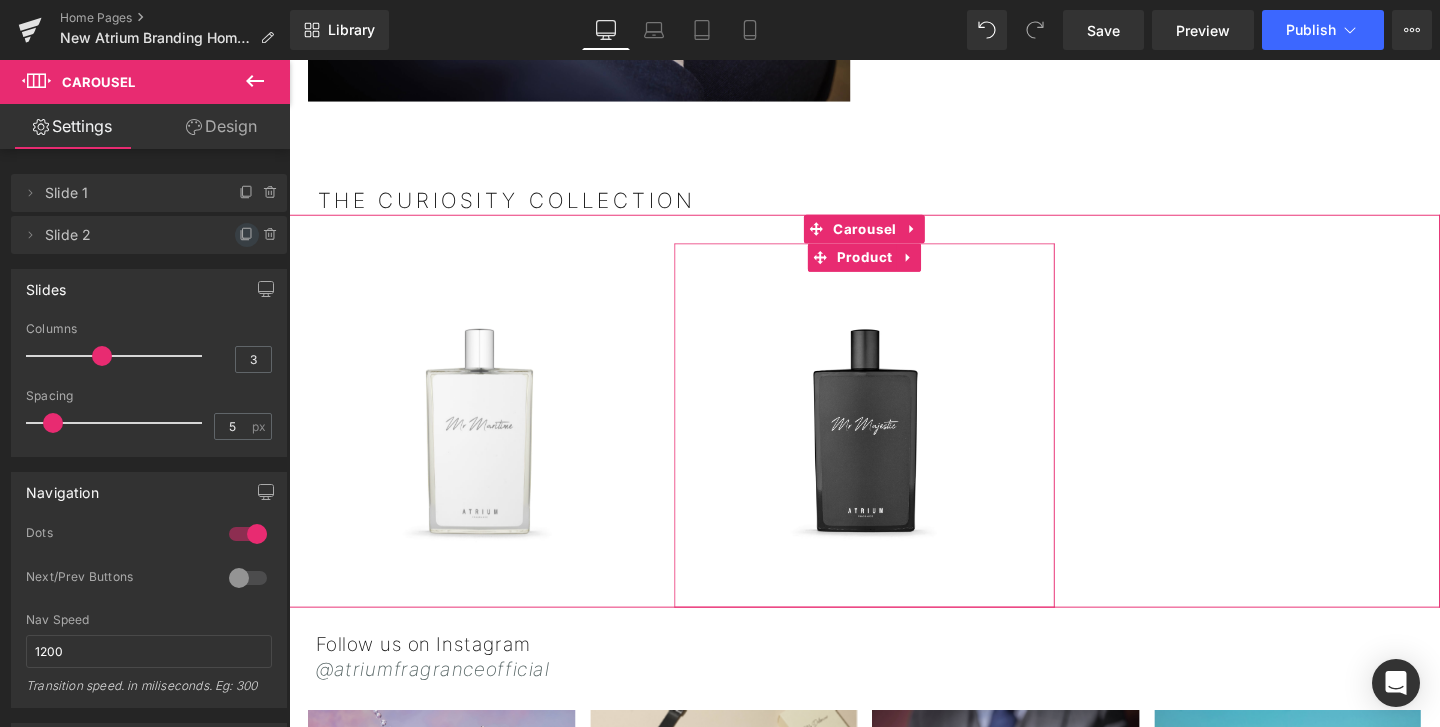 click 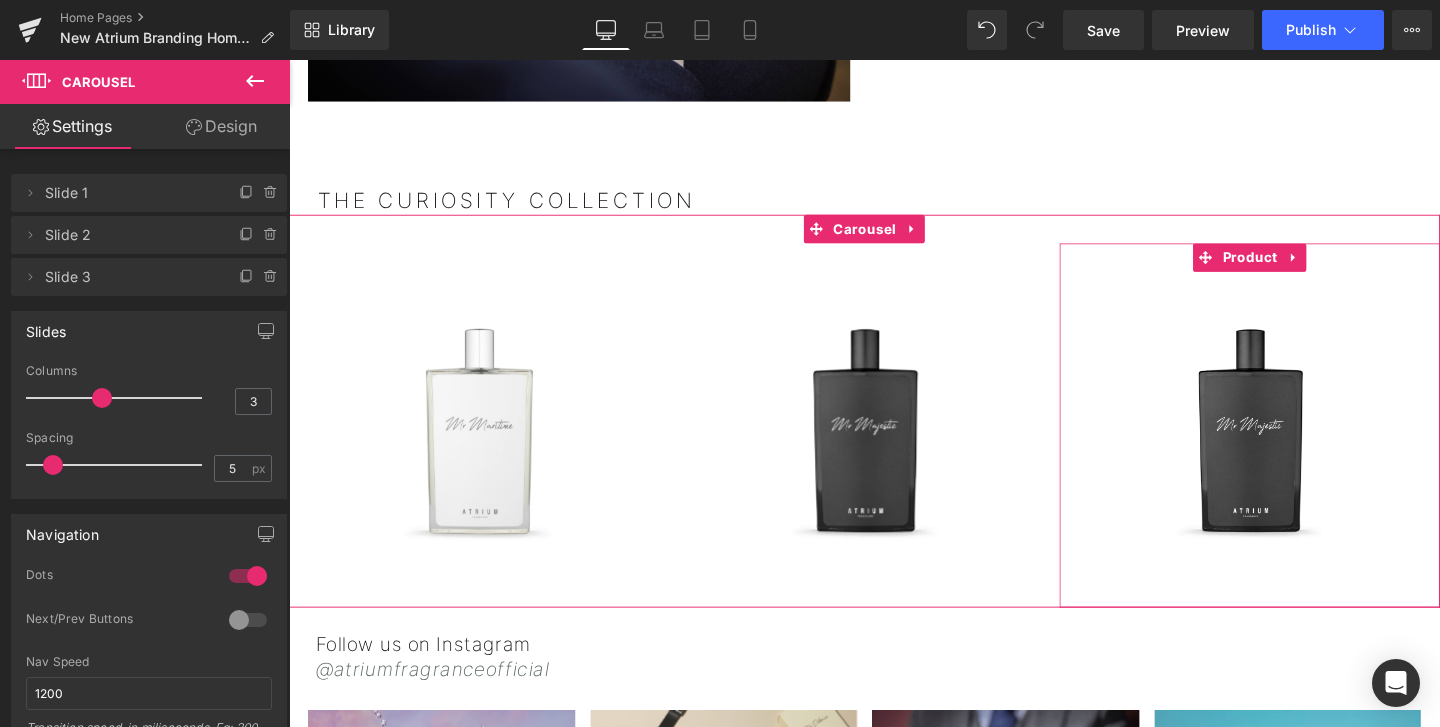 click on "Slide 3" at bounding box center [129, 277] 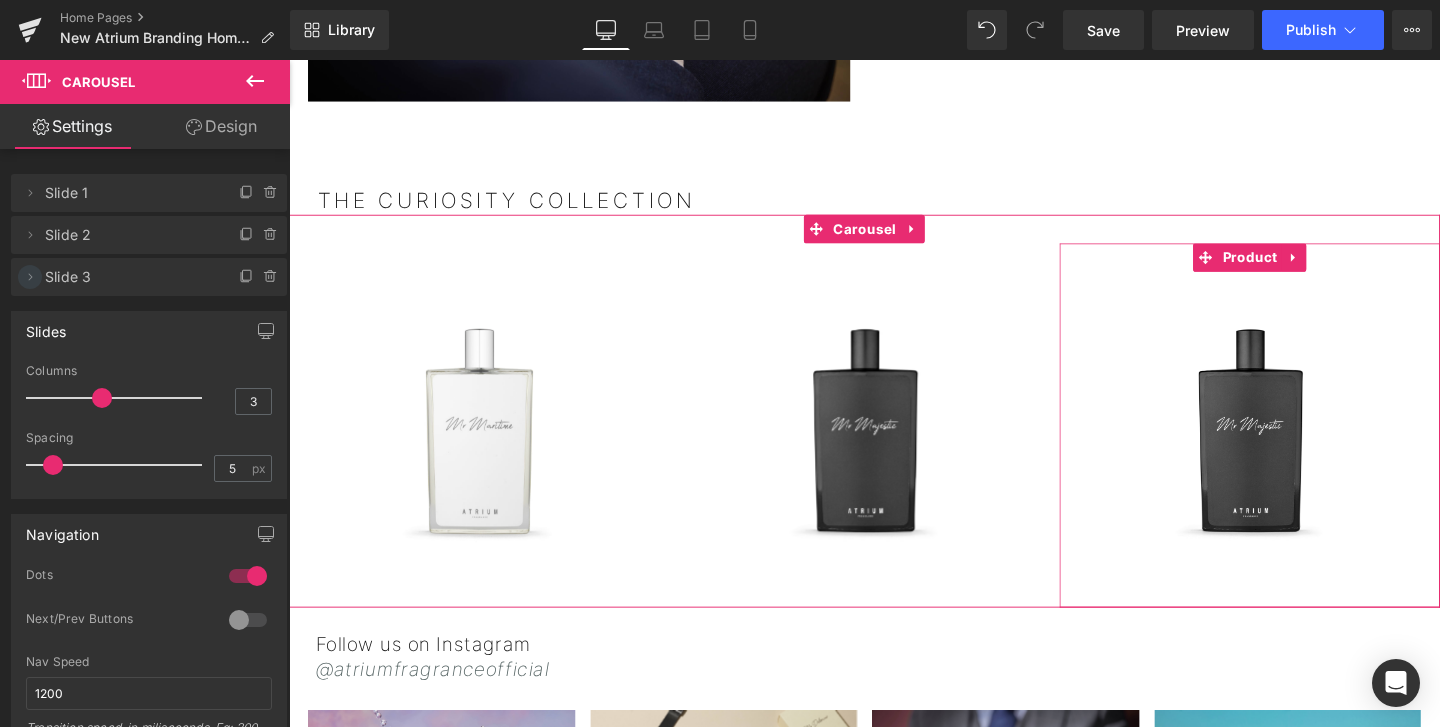 click 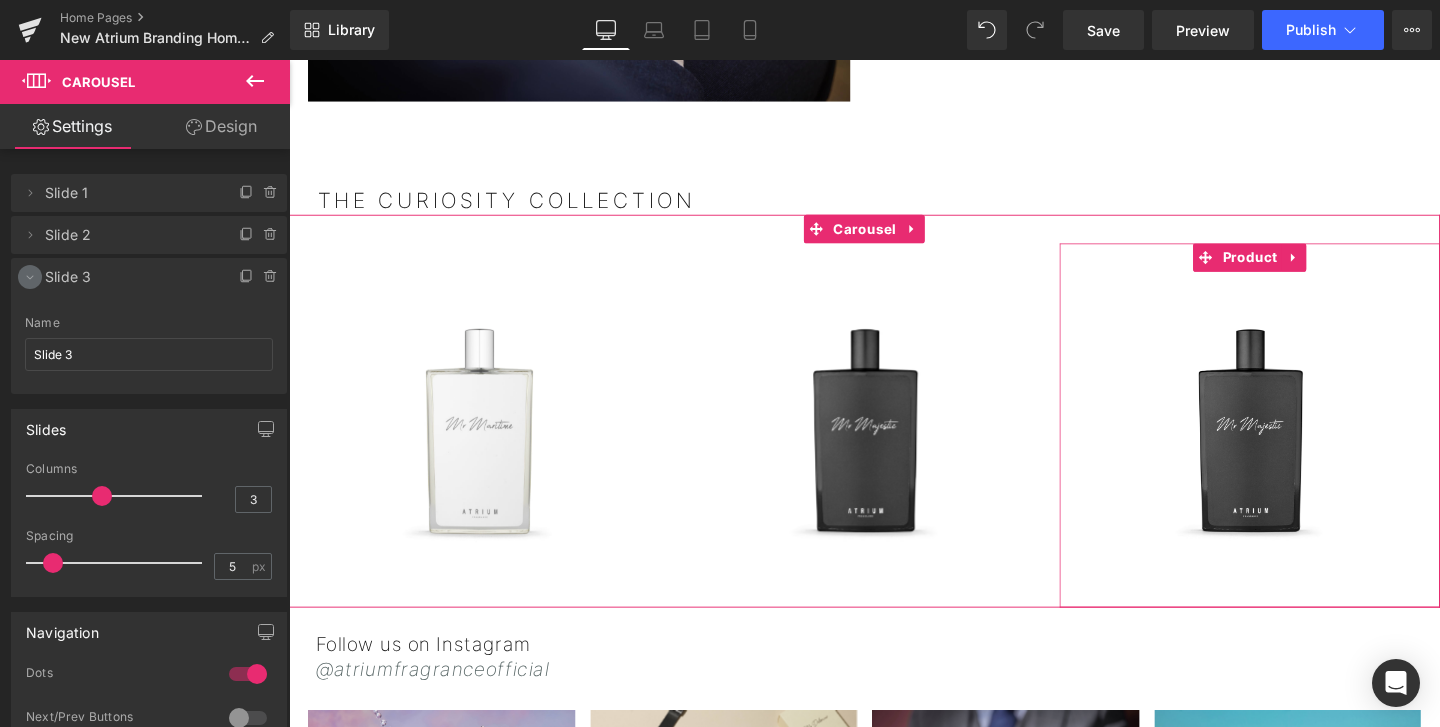 click 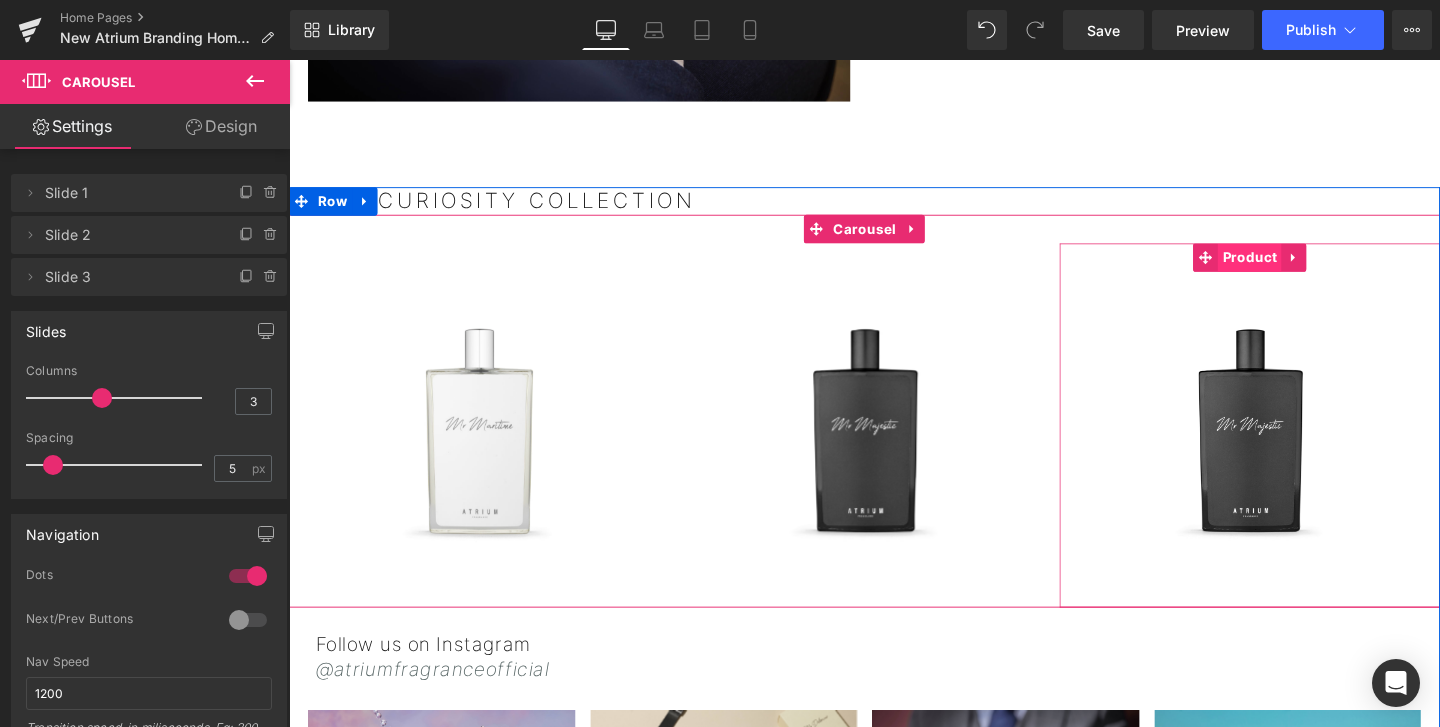 click on "Product" at bounding box center (1298, 268) 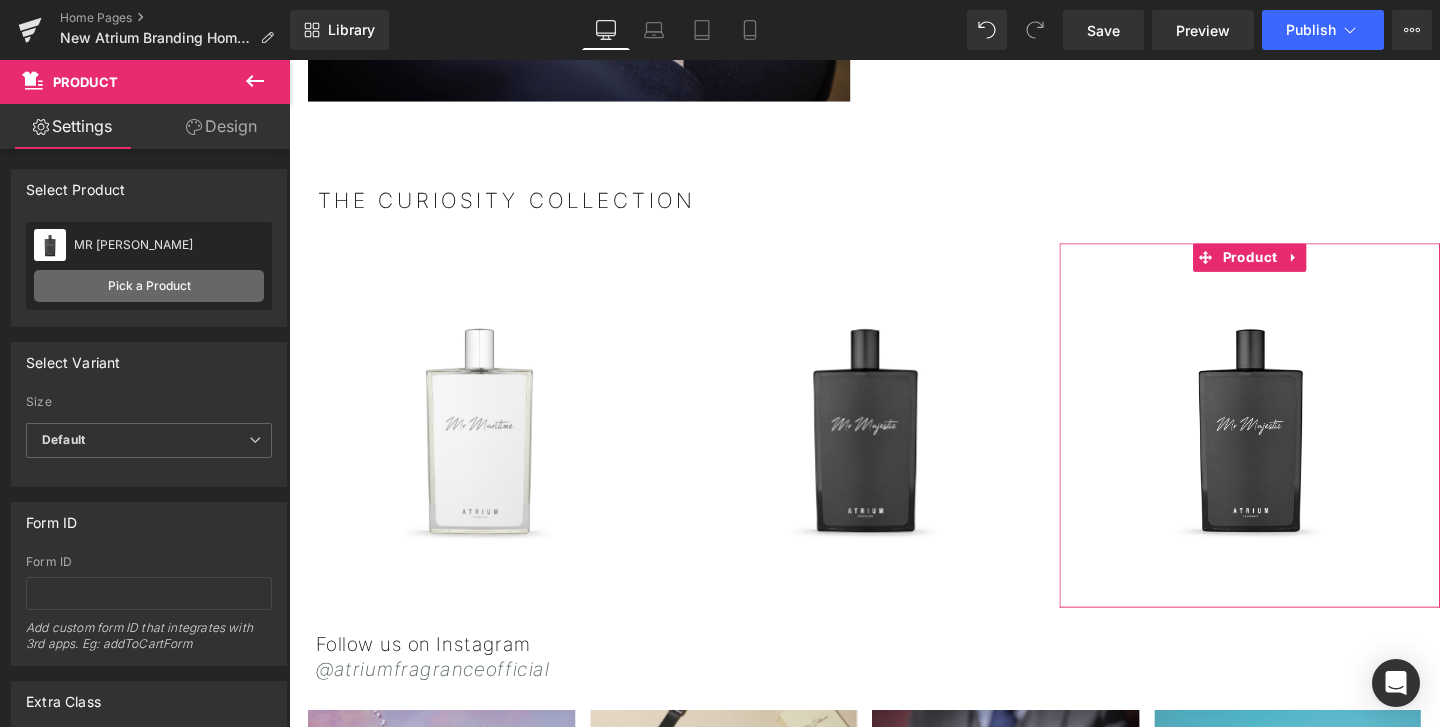click on "Pick a Product" at bounding box center [149, 286] 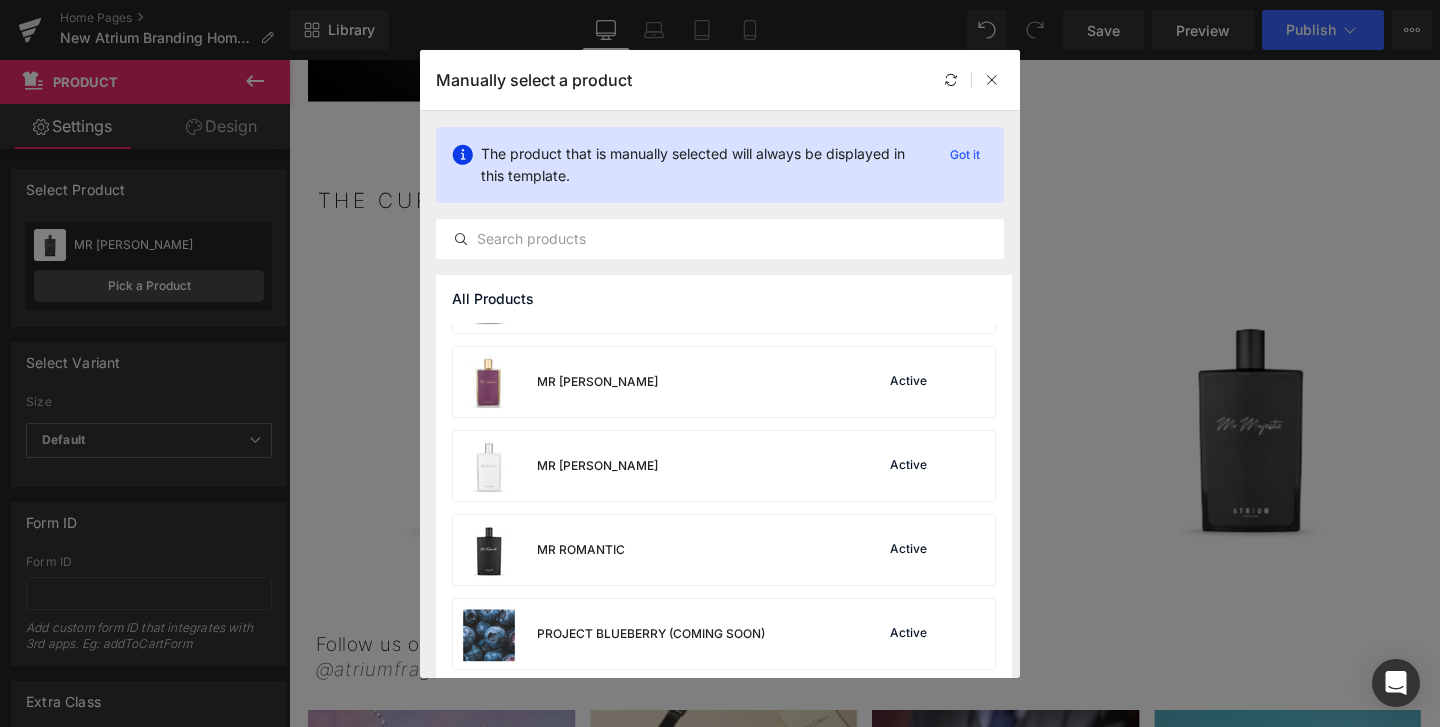 scroll, scrollTop: 825, scrollLeft: 0, axis: vertical 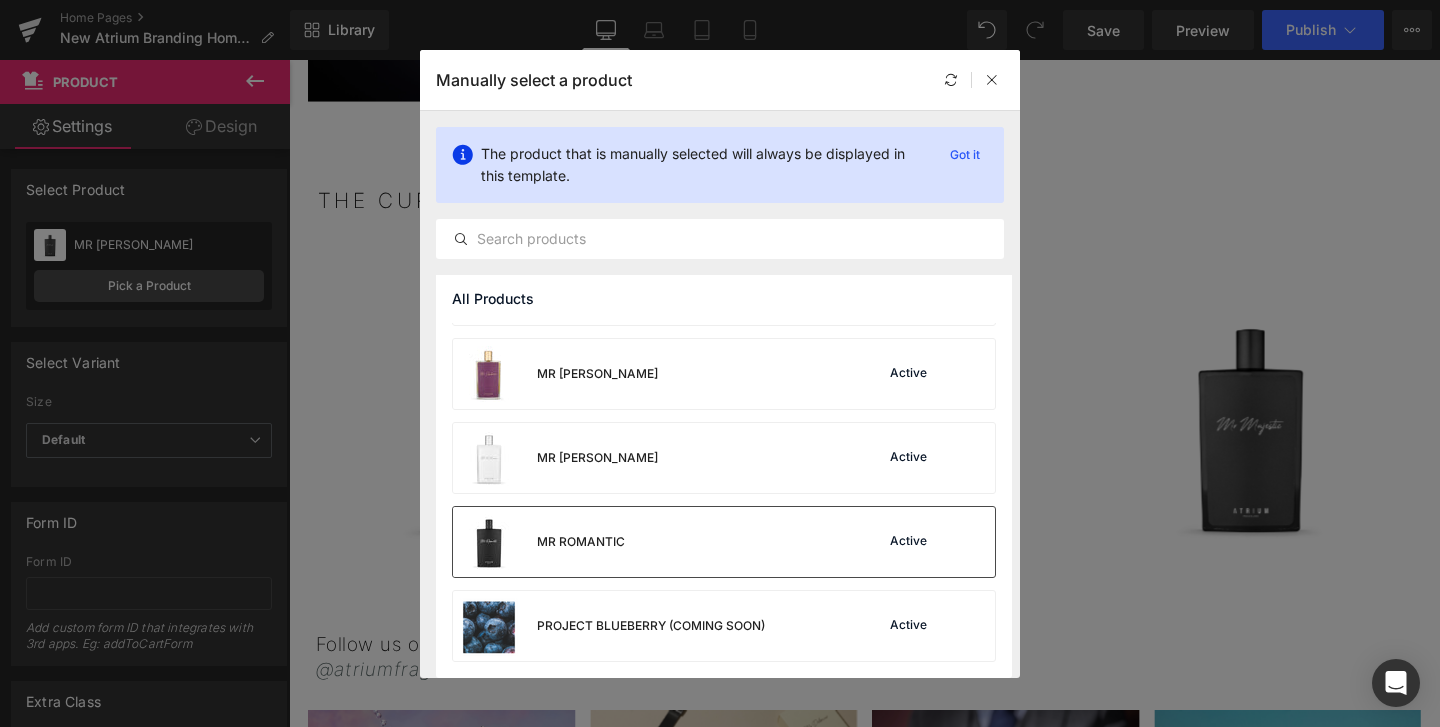 click on "MR ROMANTIC Active" at bounding box center (724, 542) 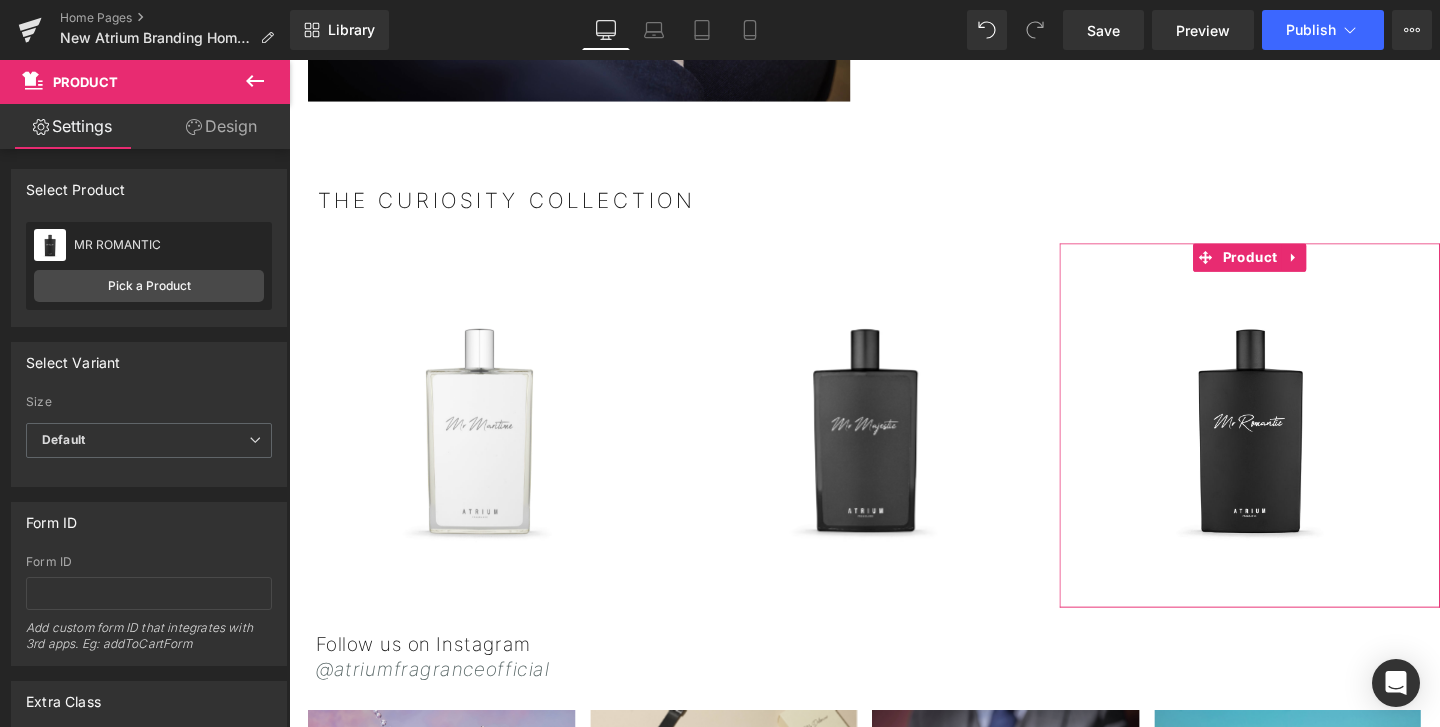 click on "Design" at bounding box center [221, 126] 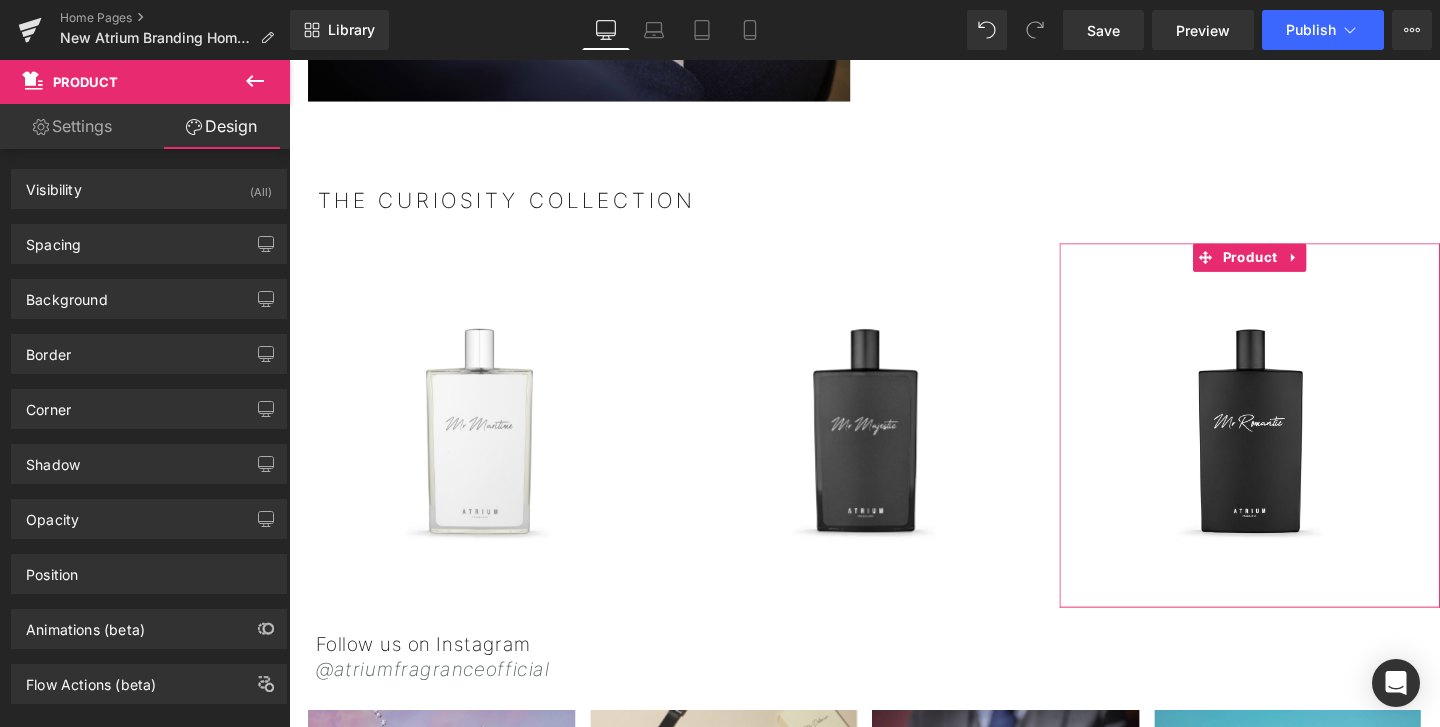 click on "Settings" at bounding box center [72, 126] 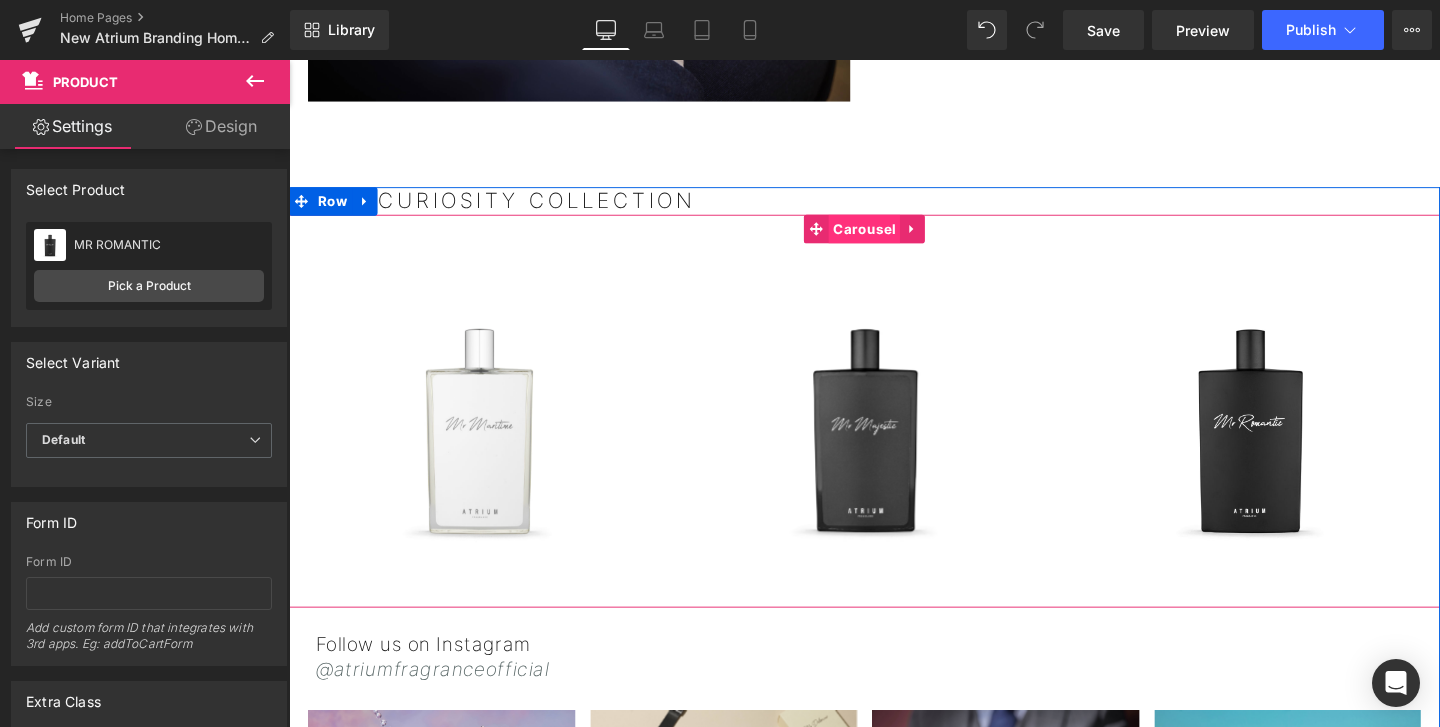 click on "Carousel" at bounding box center (893, 238) 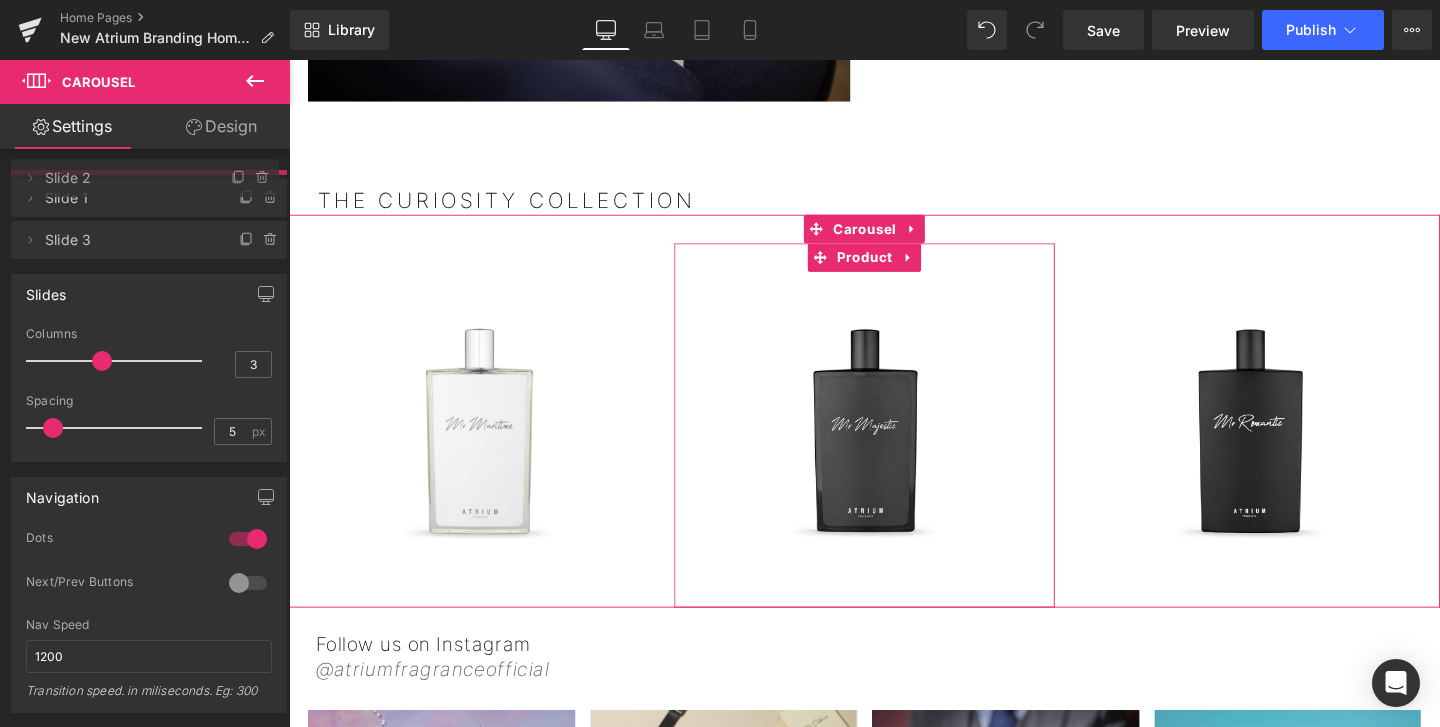 drag, startPoint x: 70, startPoint y: 244, endPoint x: 70, endPoint y: 188, distance: 56 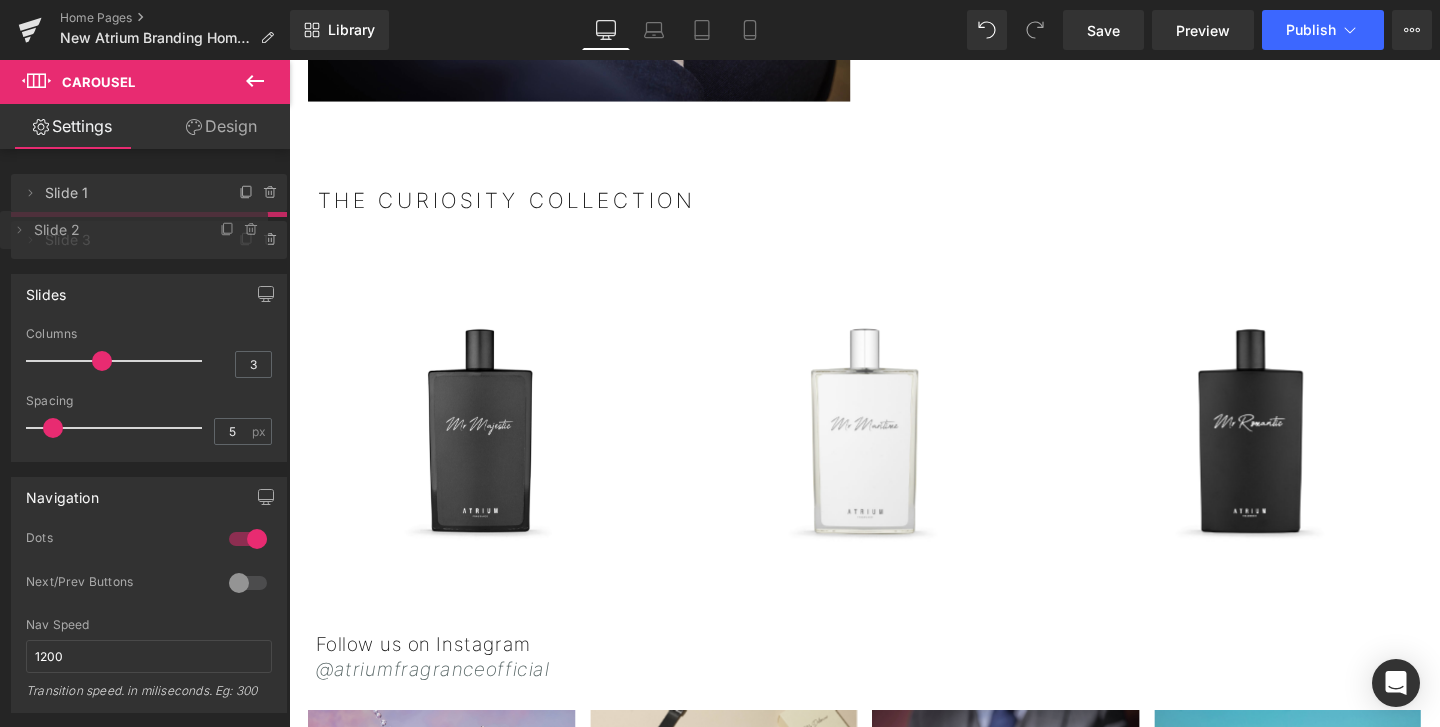 drag, startPoint x: 70, startPoint y: 188, endPoint x: 74, endPoint y: 226, distance: 38.209946 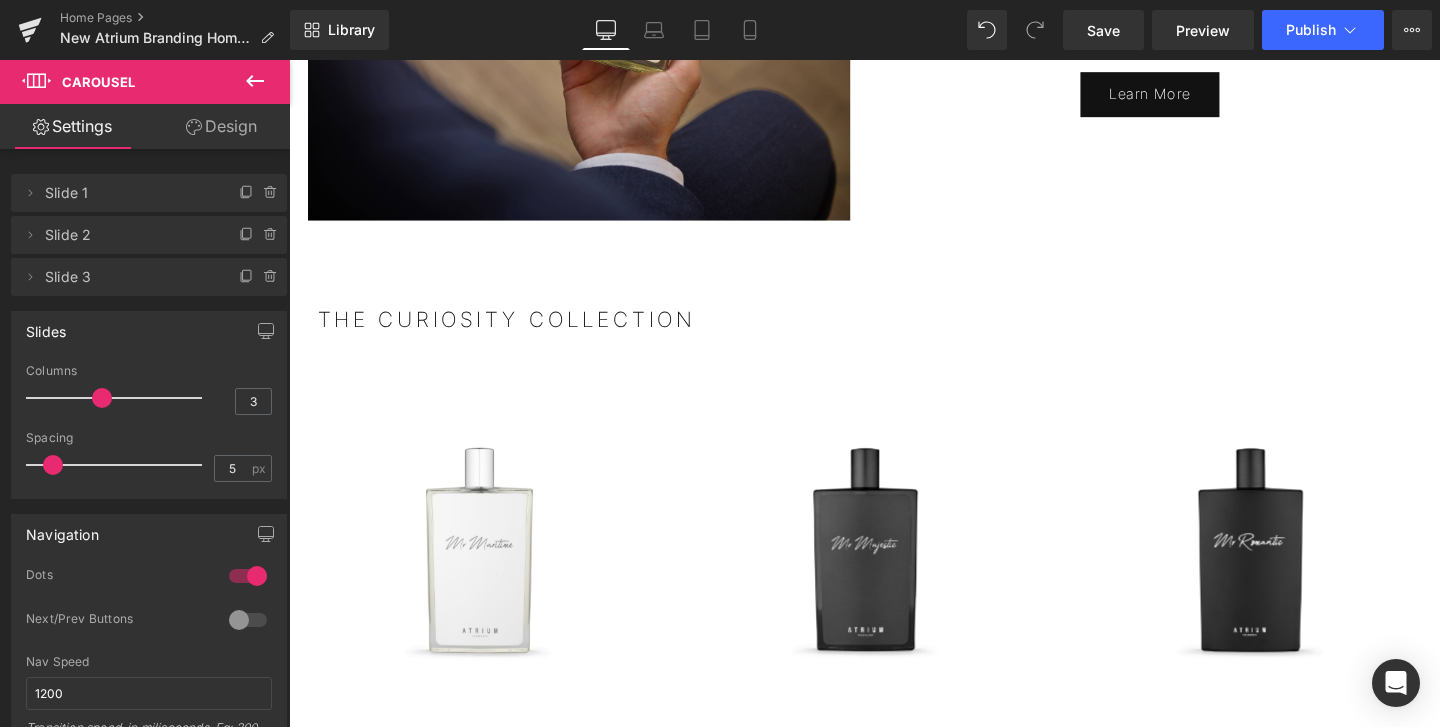 scroll, scrollTop: 1822, scrollLeft: 0, axis: vertical 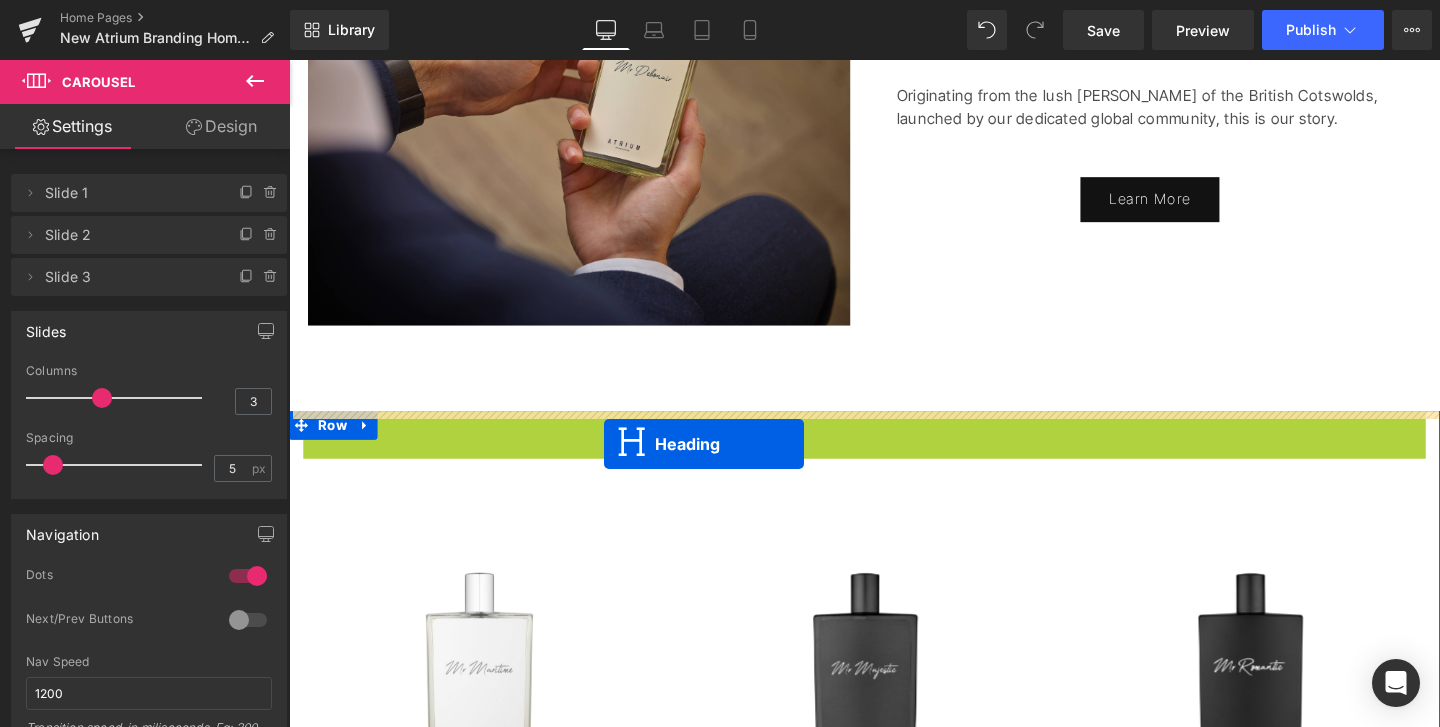 drag, startPoint x: 856, startPoint y: 441, endPoint x: 620, endPoint y: 464, distance: 237.11812 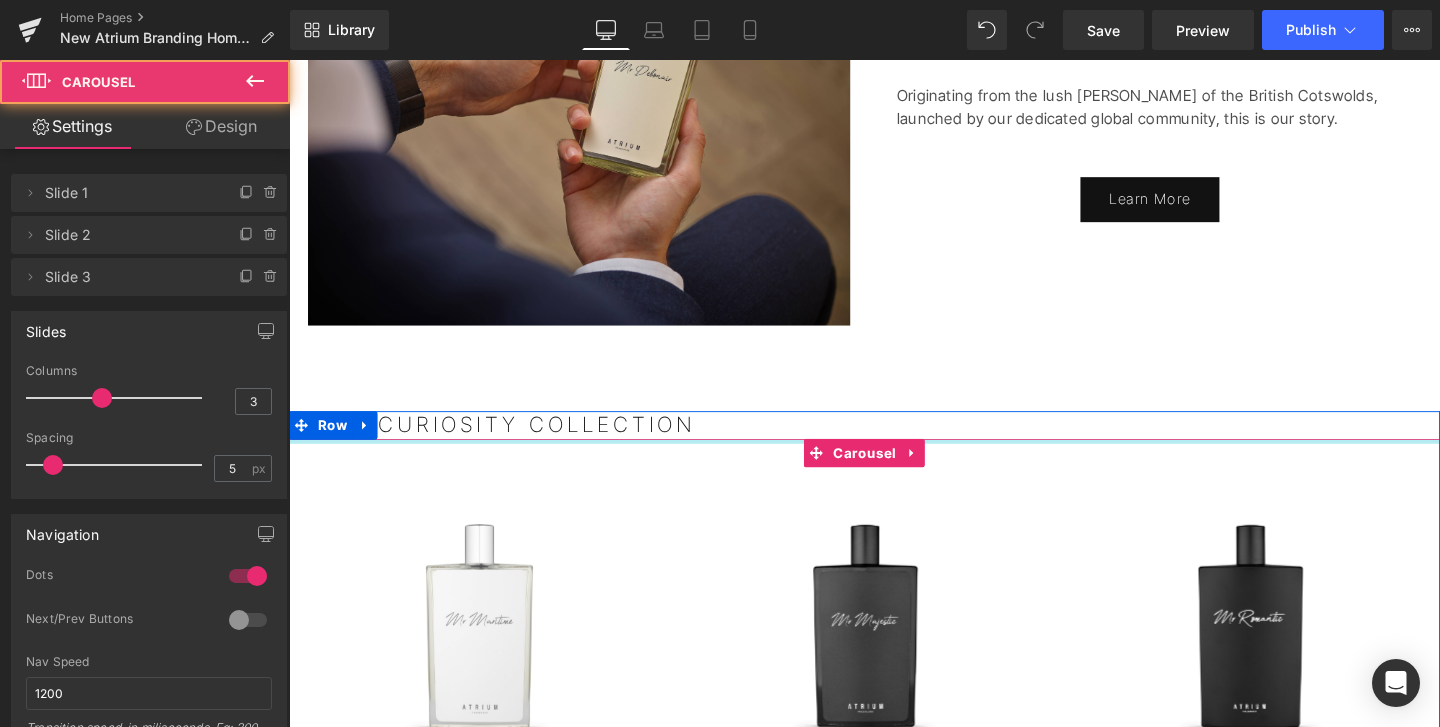 drag, startPoint x: 663, startPoint y: 480, endPoint x: 663, endPoint y: 449, distance: 31 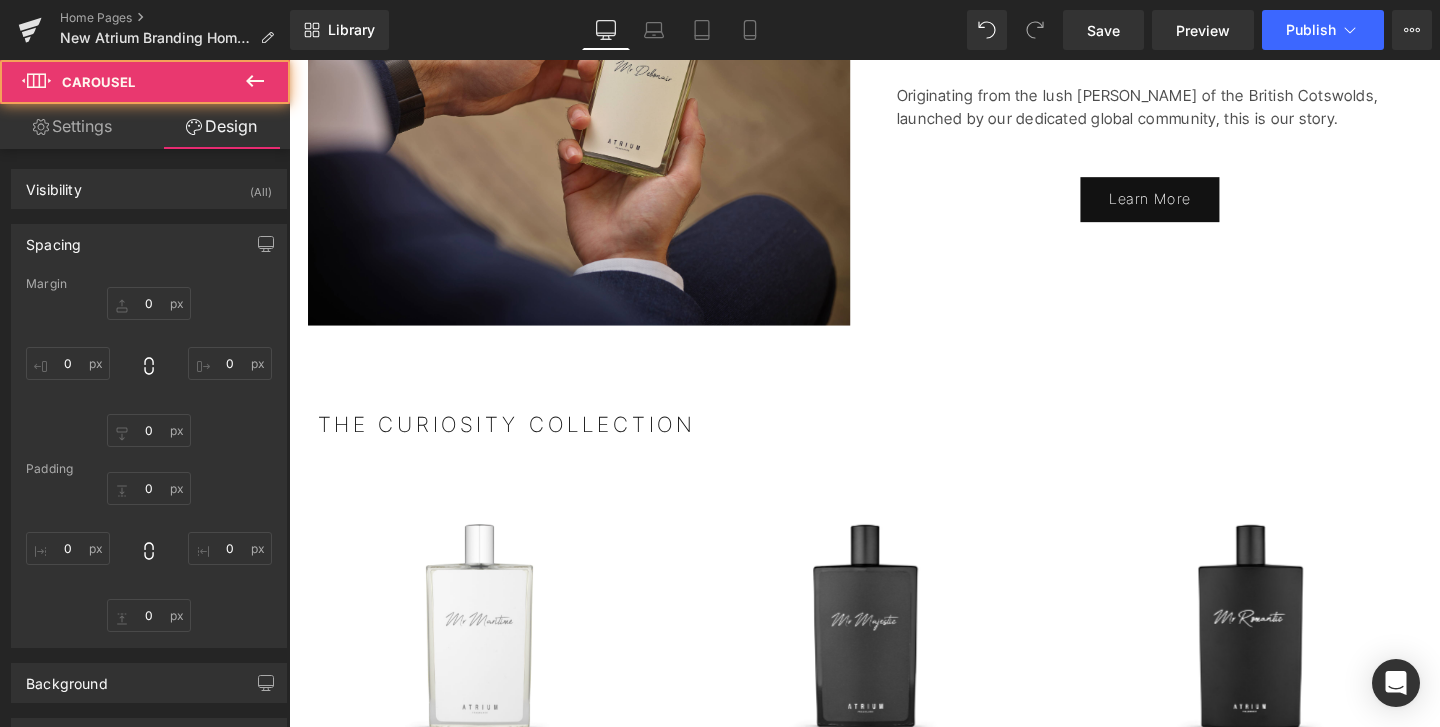 type on "0" 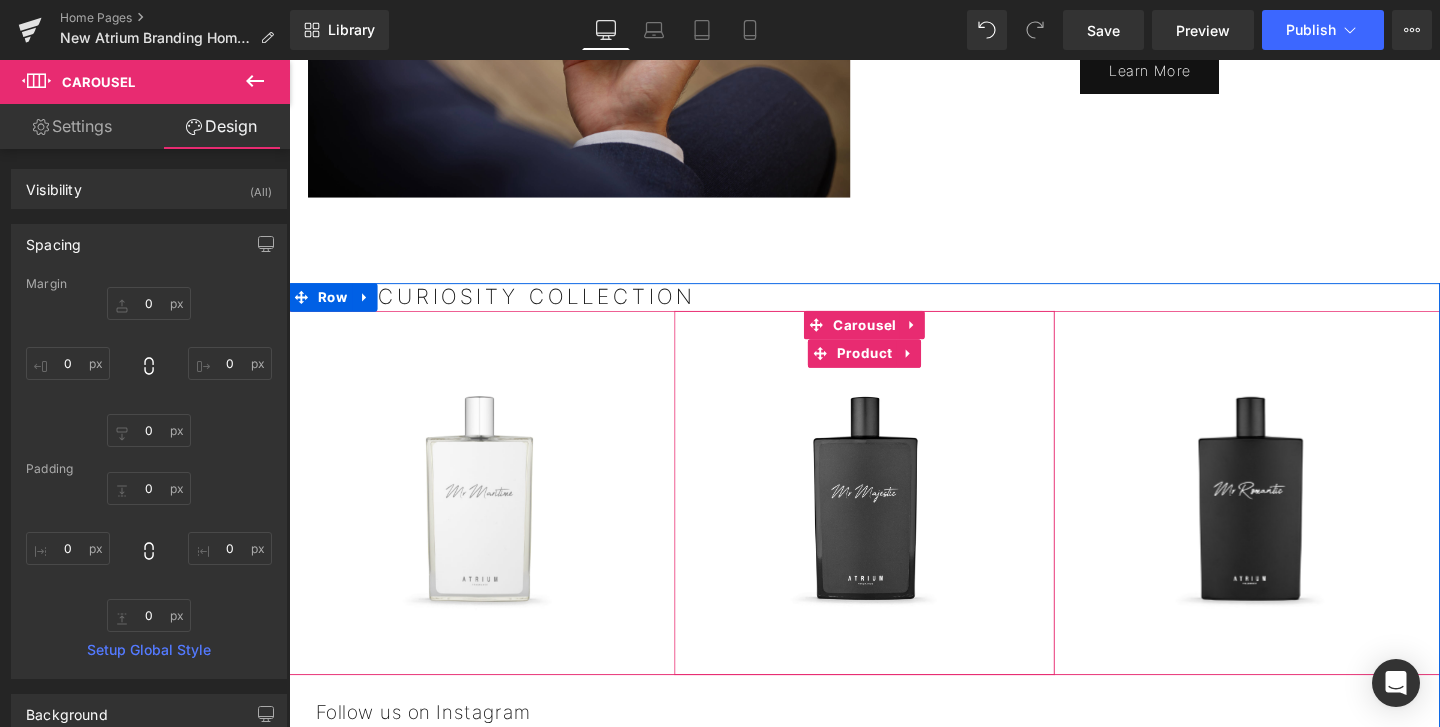 scroll, scrollTop: 1941, scrollLeft: 0, axis: vertical 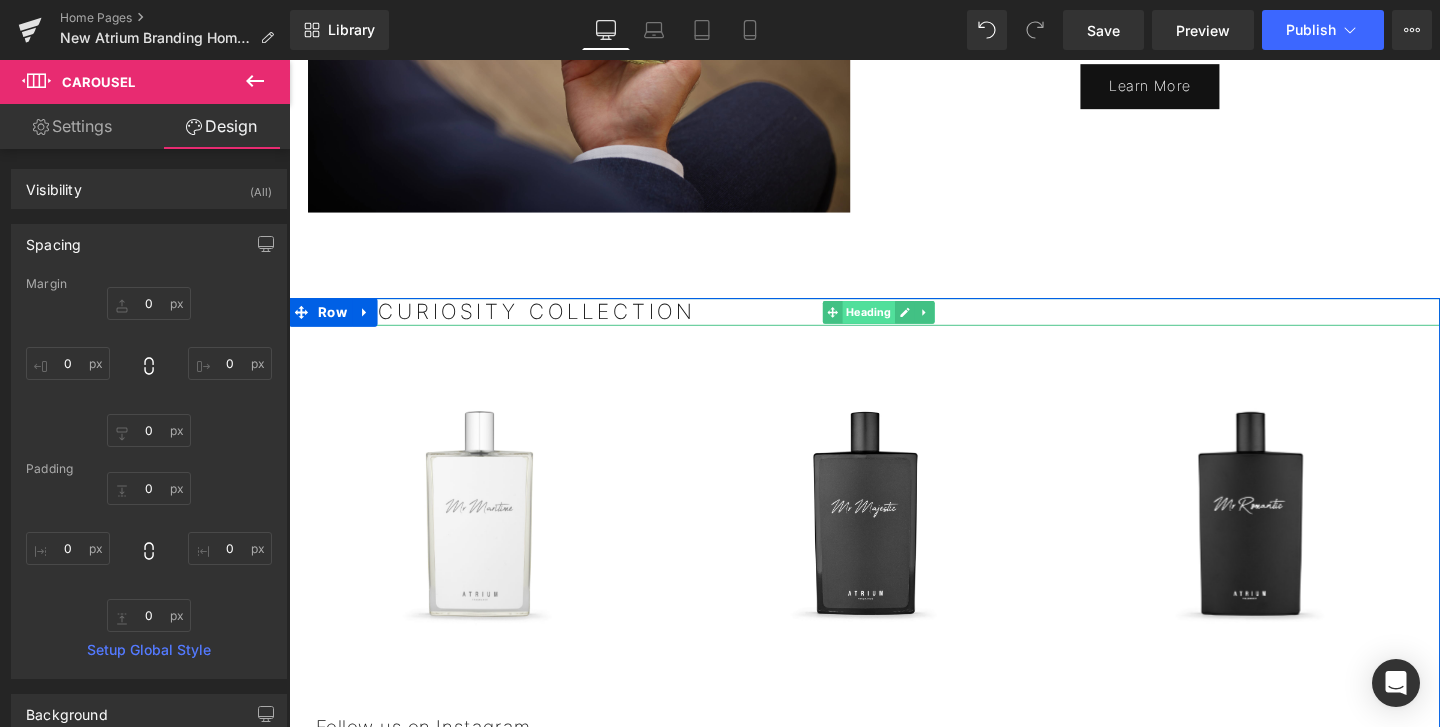 click on "Heading" at bounding box center [898, 325] 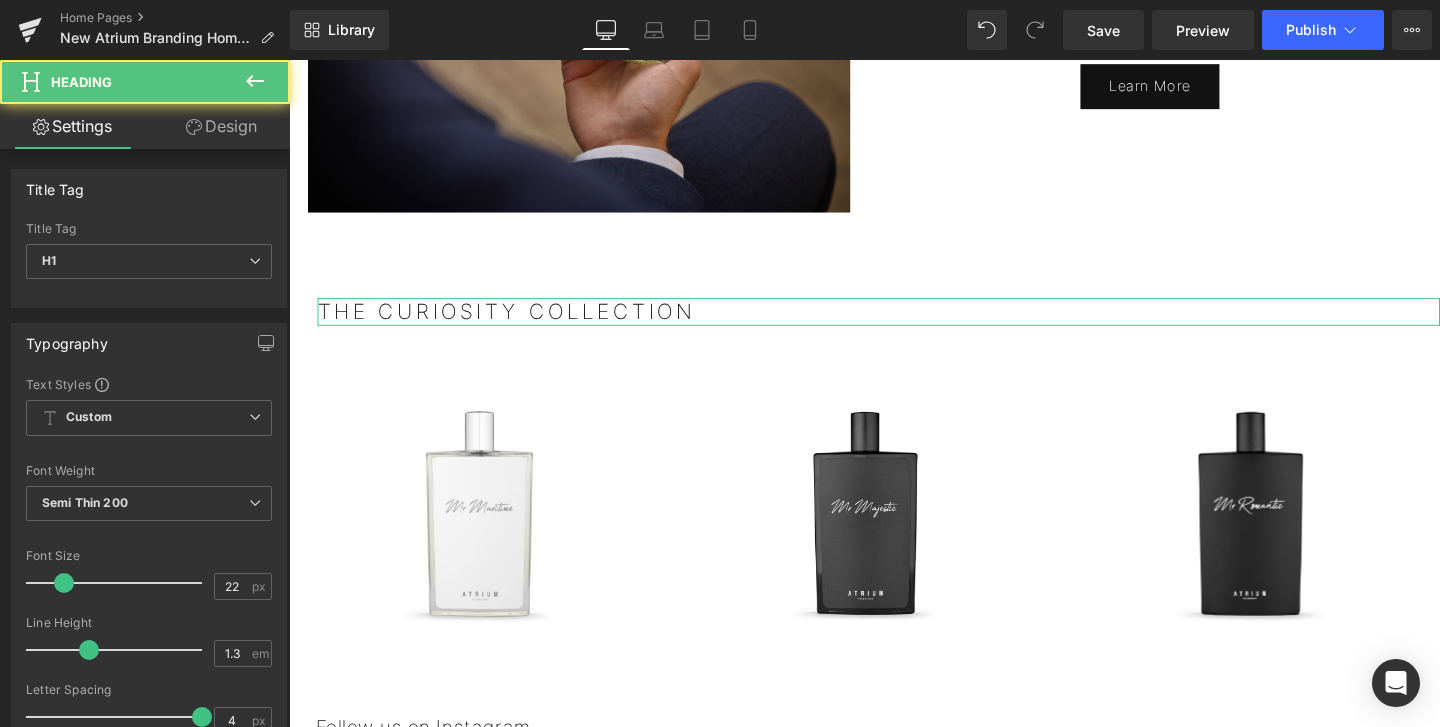 click on "Design" at bounding box center [221, 126] 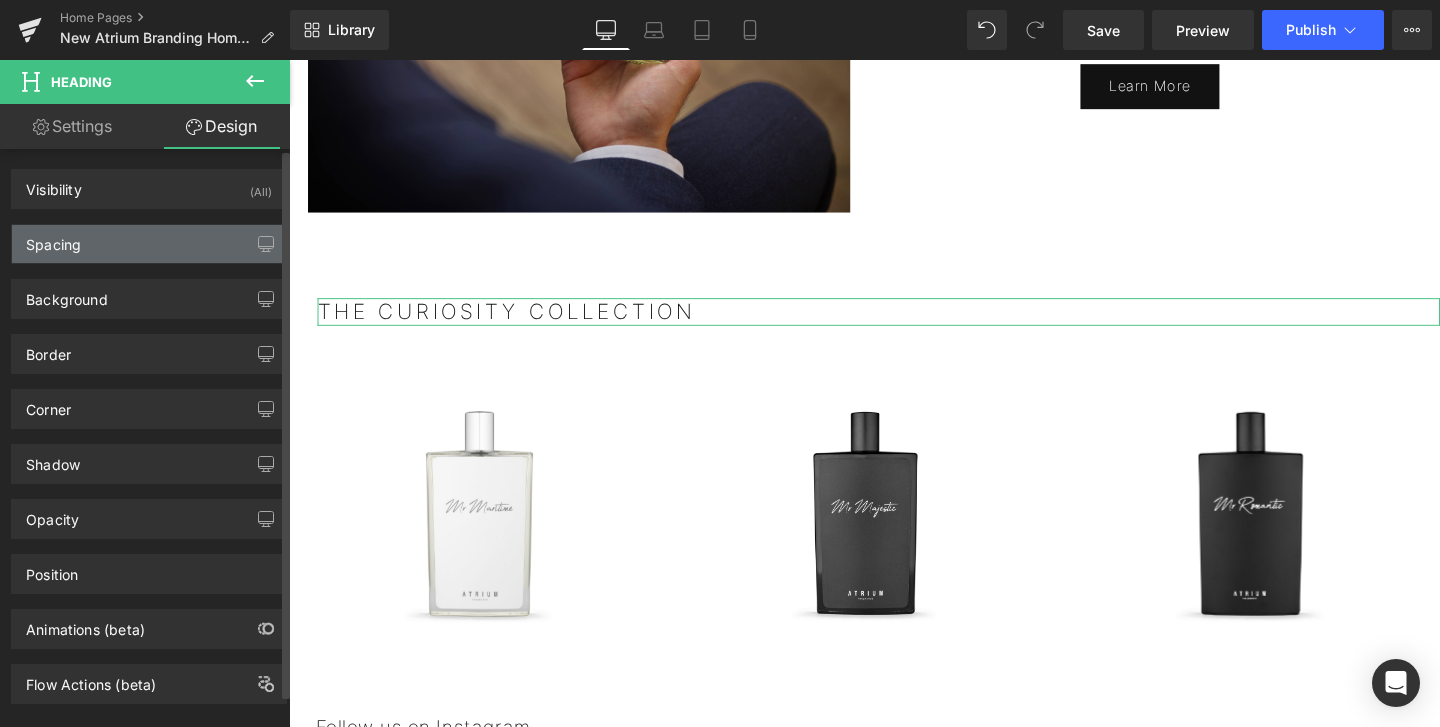 click on "Spacing" at bounding box center [149, 244] 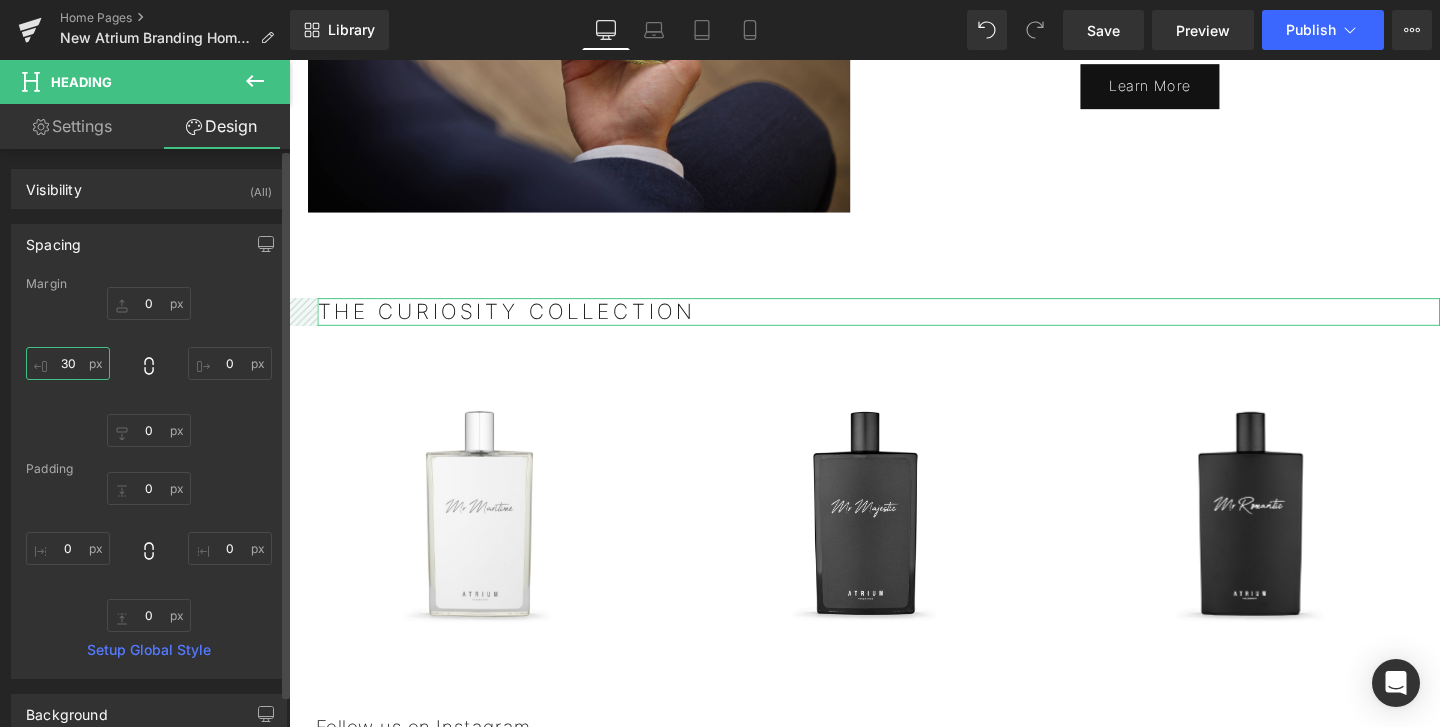 click on "30" at bounding box center [68, 363] 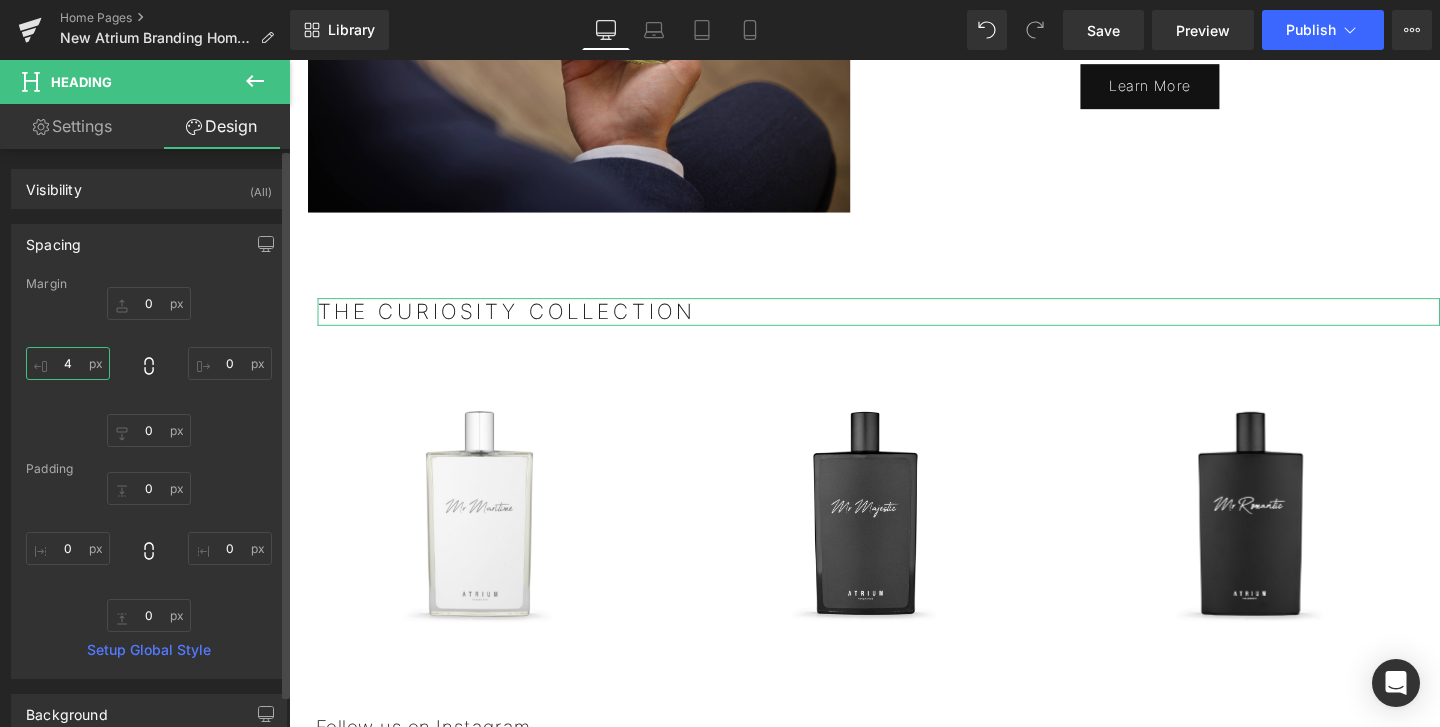 type on "40" 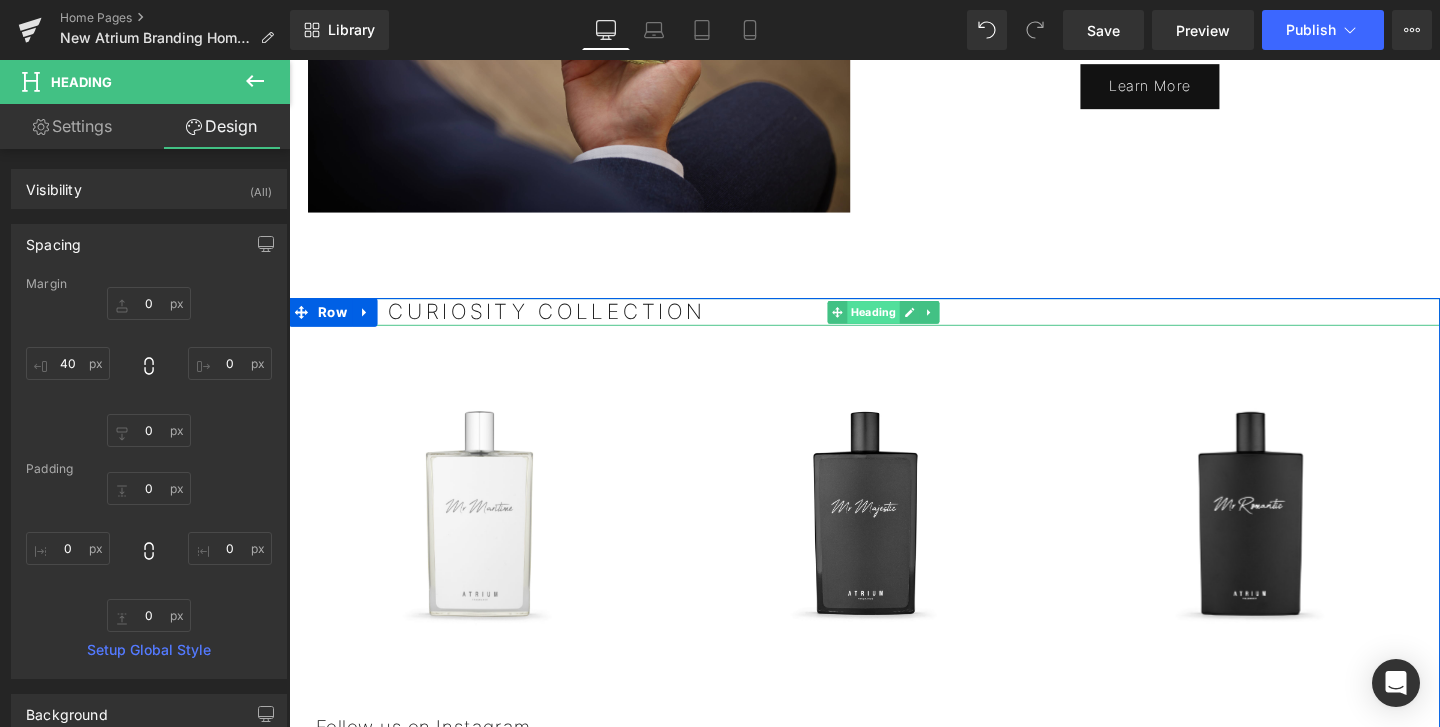 click on "Heading" at bounding box center [903, 325] 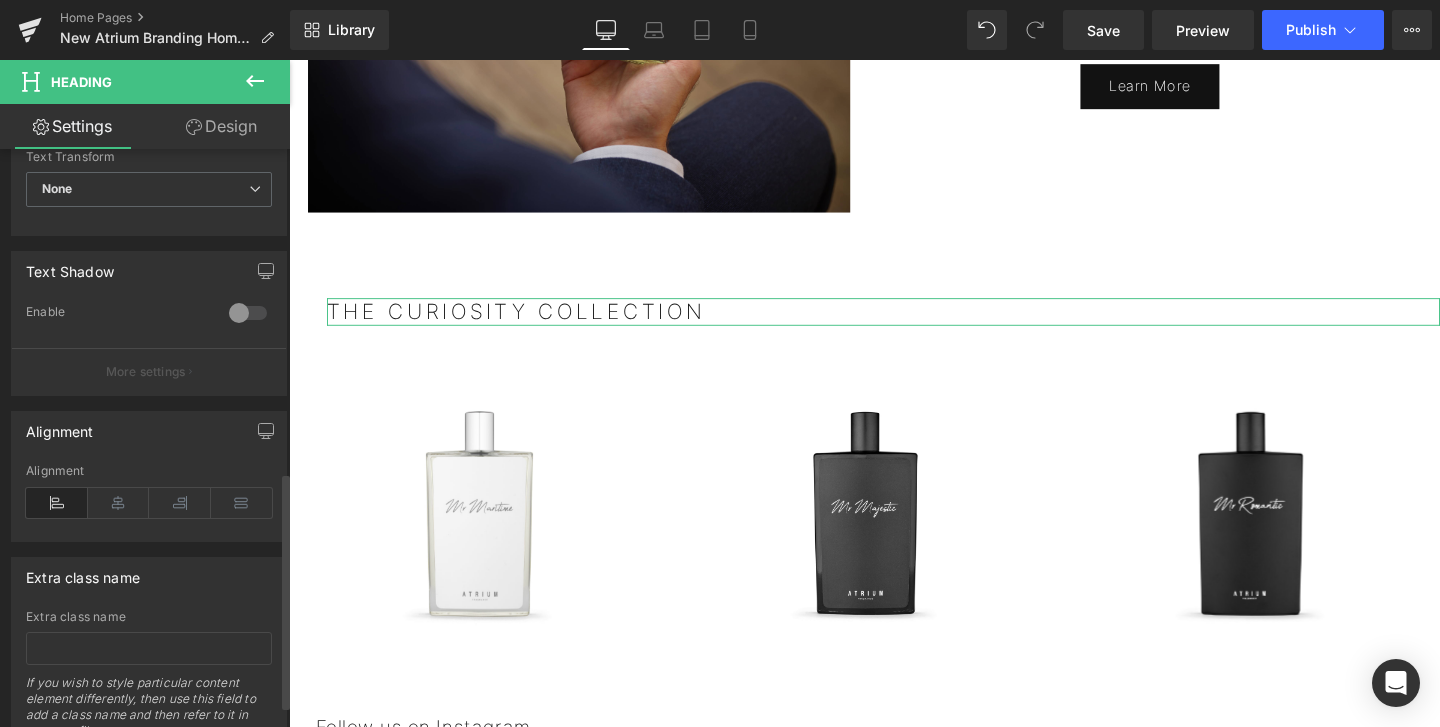 scroll, scrollTop: 816, scrollLeft: 0, axis: vertical 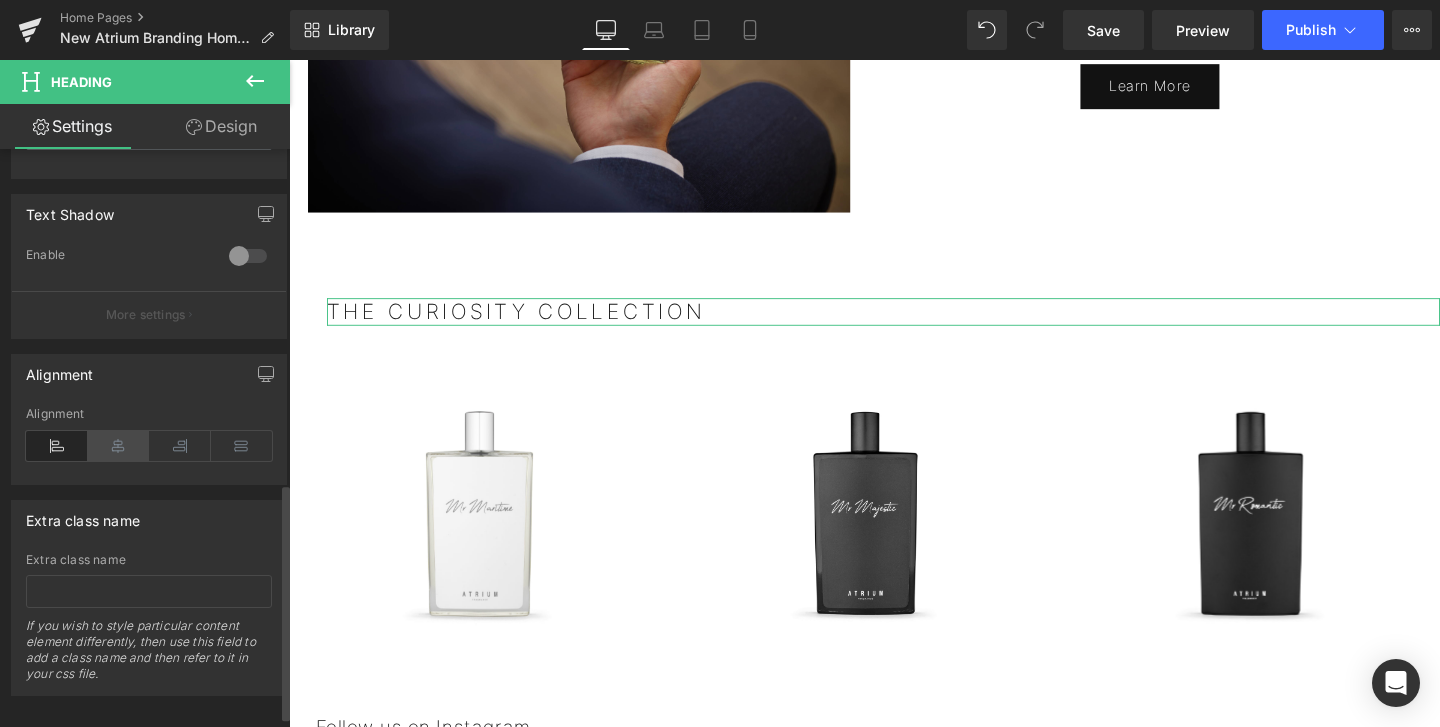 click at bounding box center (119, 446) 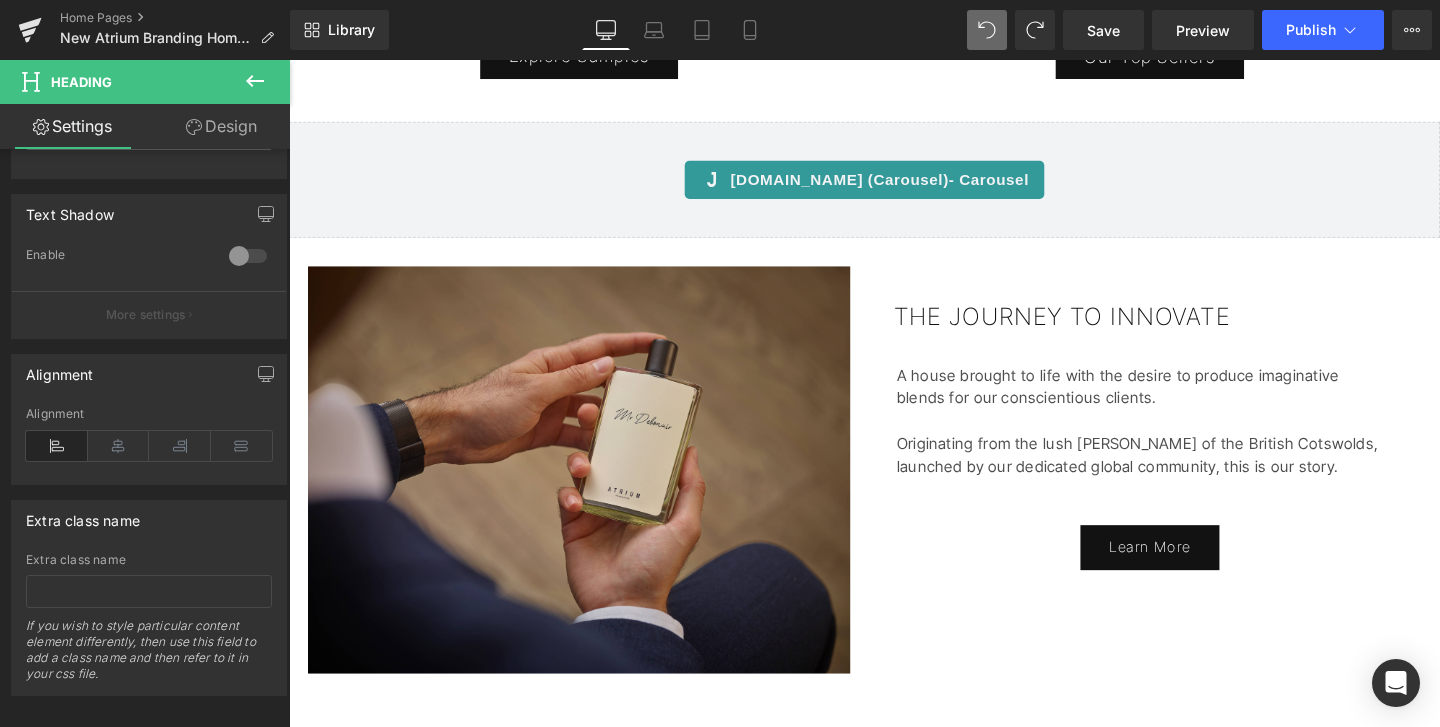 scroll, scrollTop: 1400, scrollLeft: 0, axis: vertical 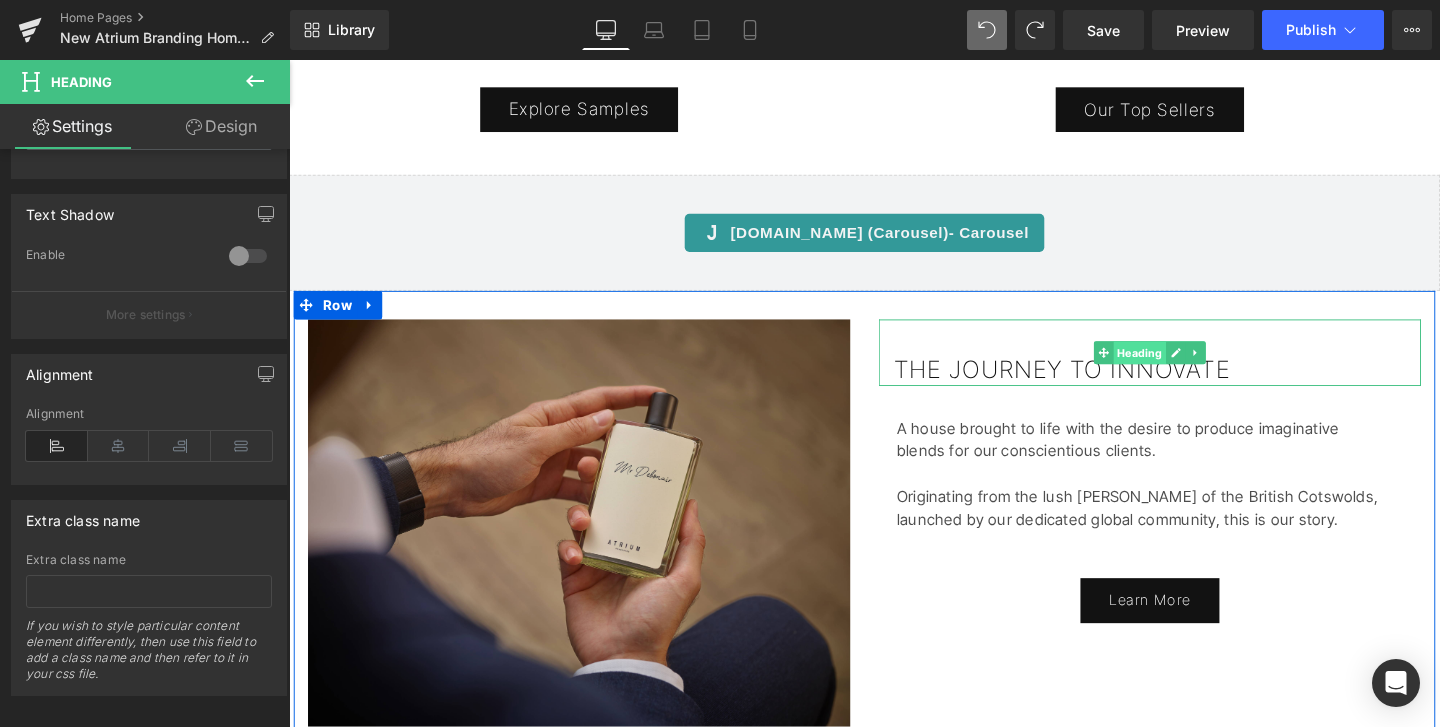 click on "Heading" at bounding box center (1183, 368) 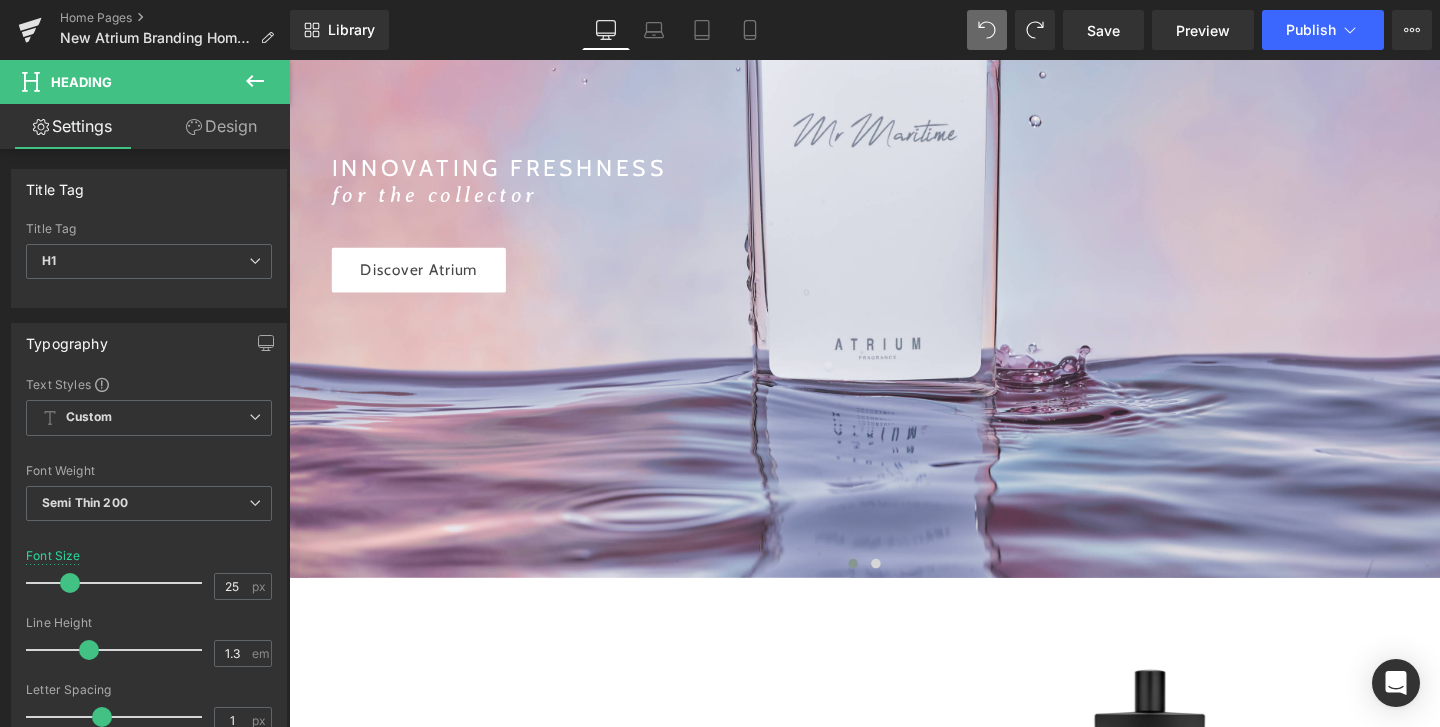 scroll, scrollTop: 367, scrollLeft: 0, axis: vertical 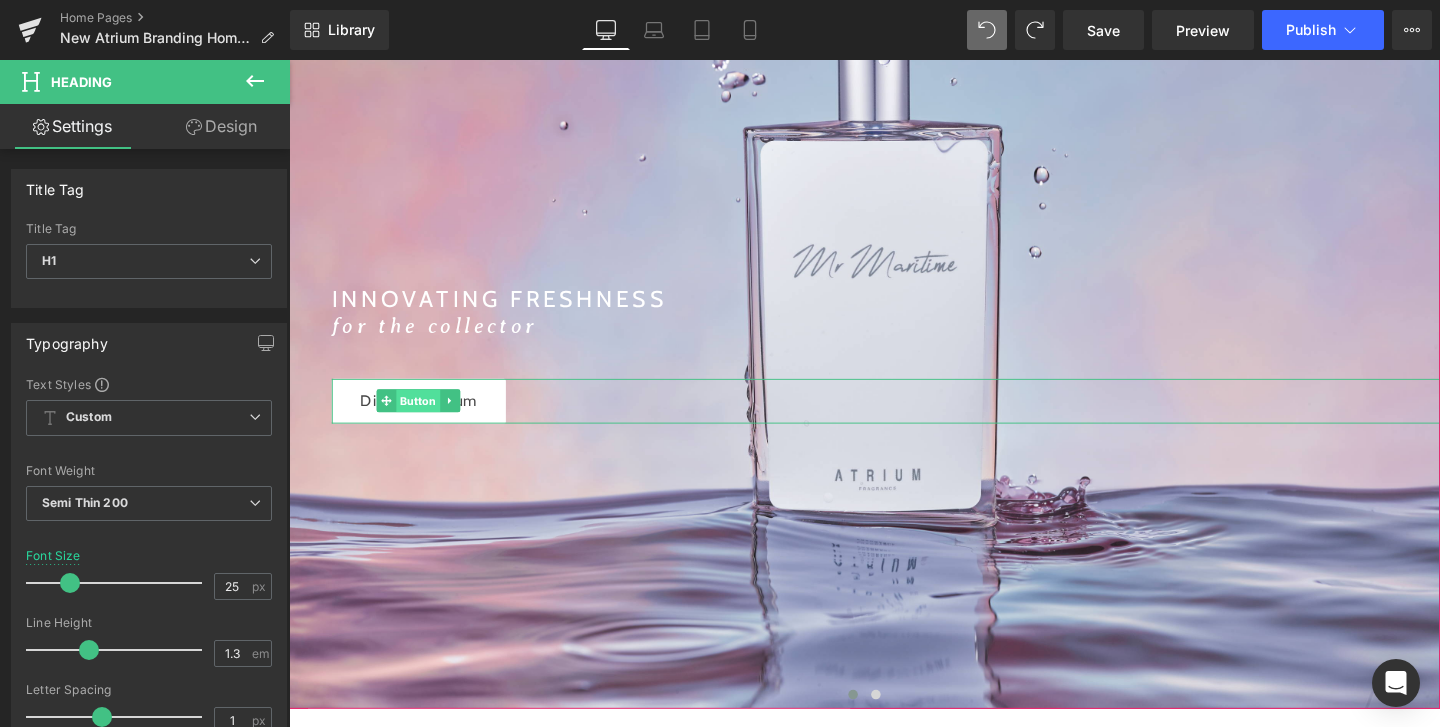 click on "Button" at bounding box center [425, 418] 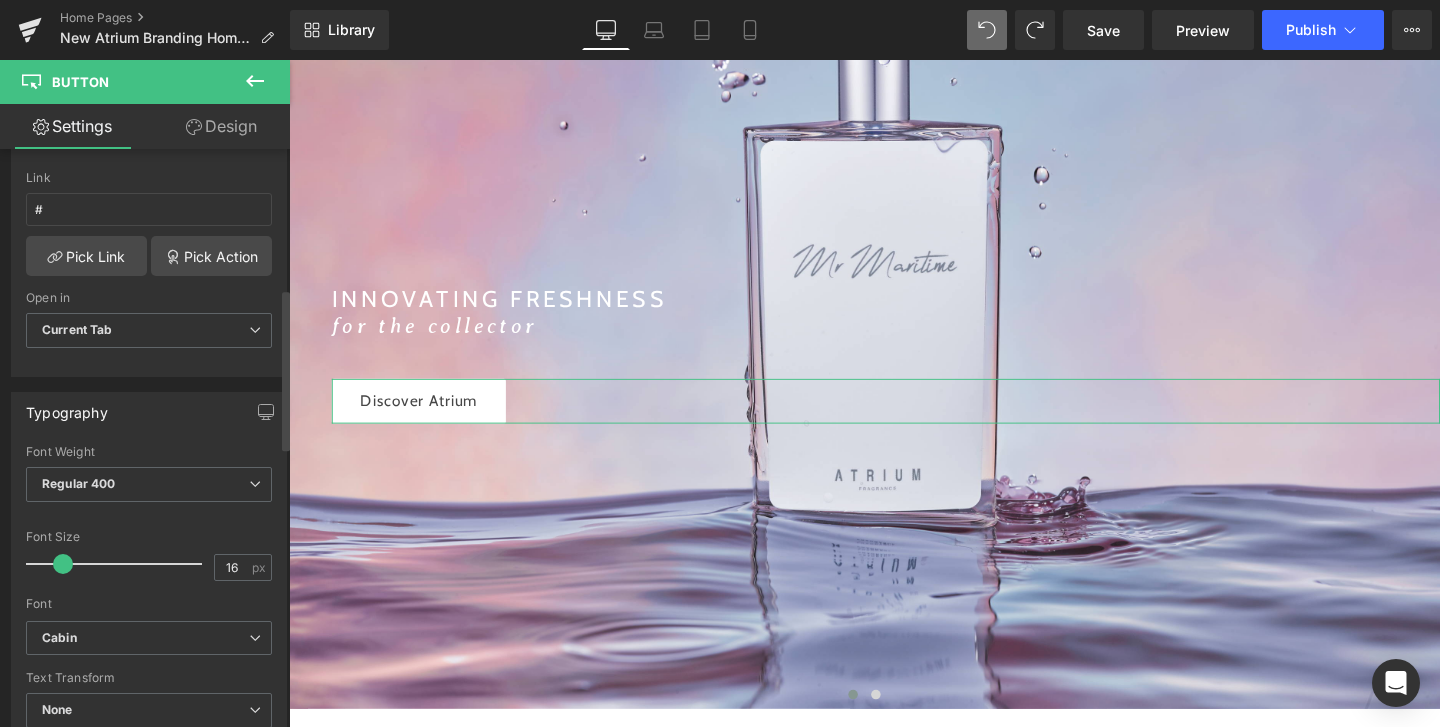 scroll, scrollTop: 669, scrollLeft: 0, axis: vertical 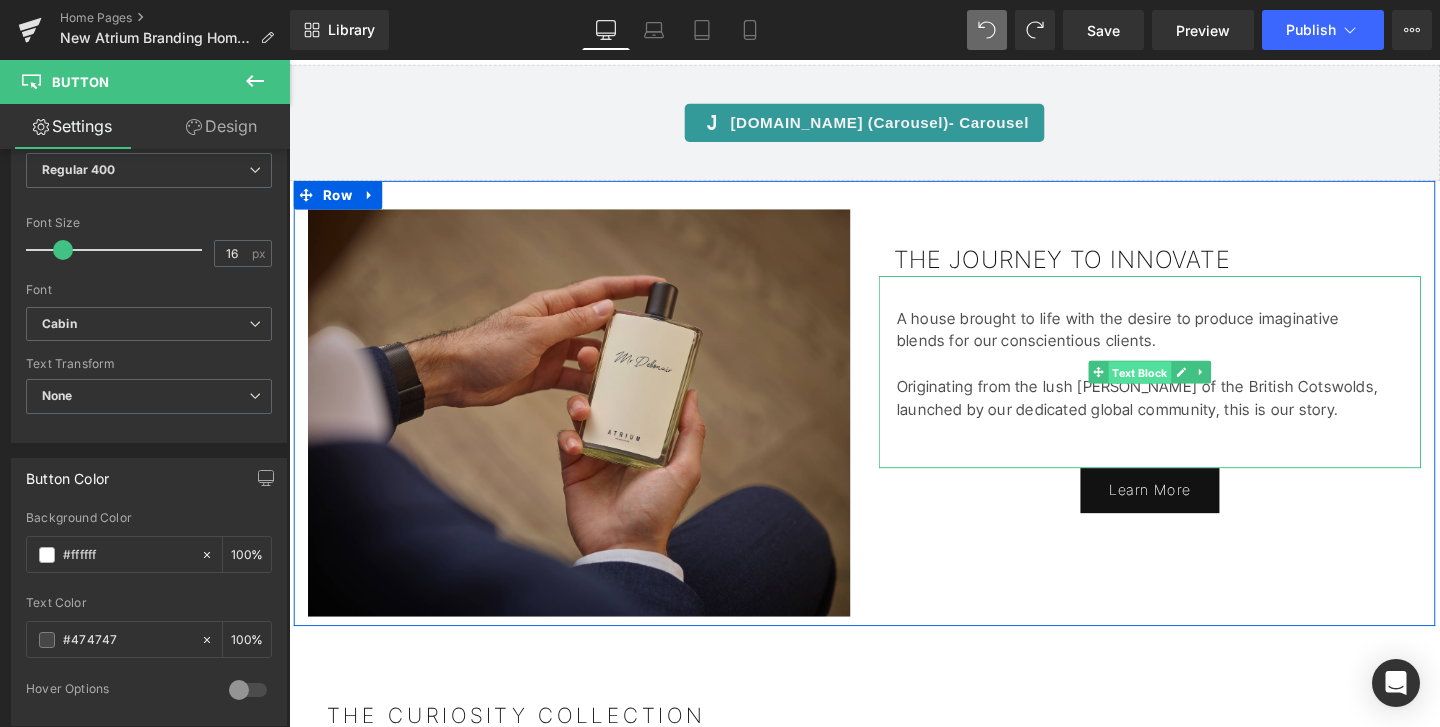 click on "Text Block" at bounding box center (1183, 388) 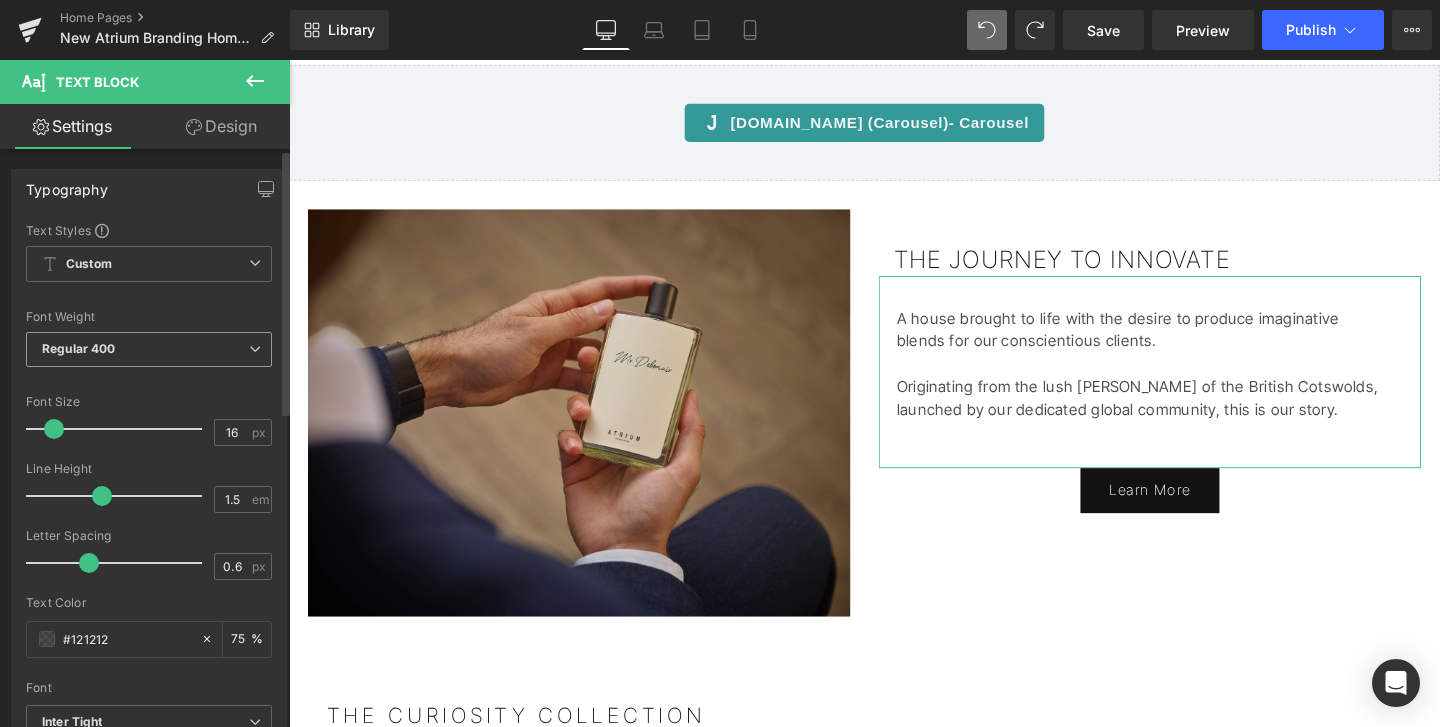 click on "Regular 400" at bounding box center [149, 349] 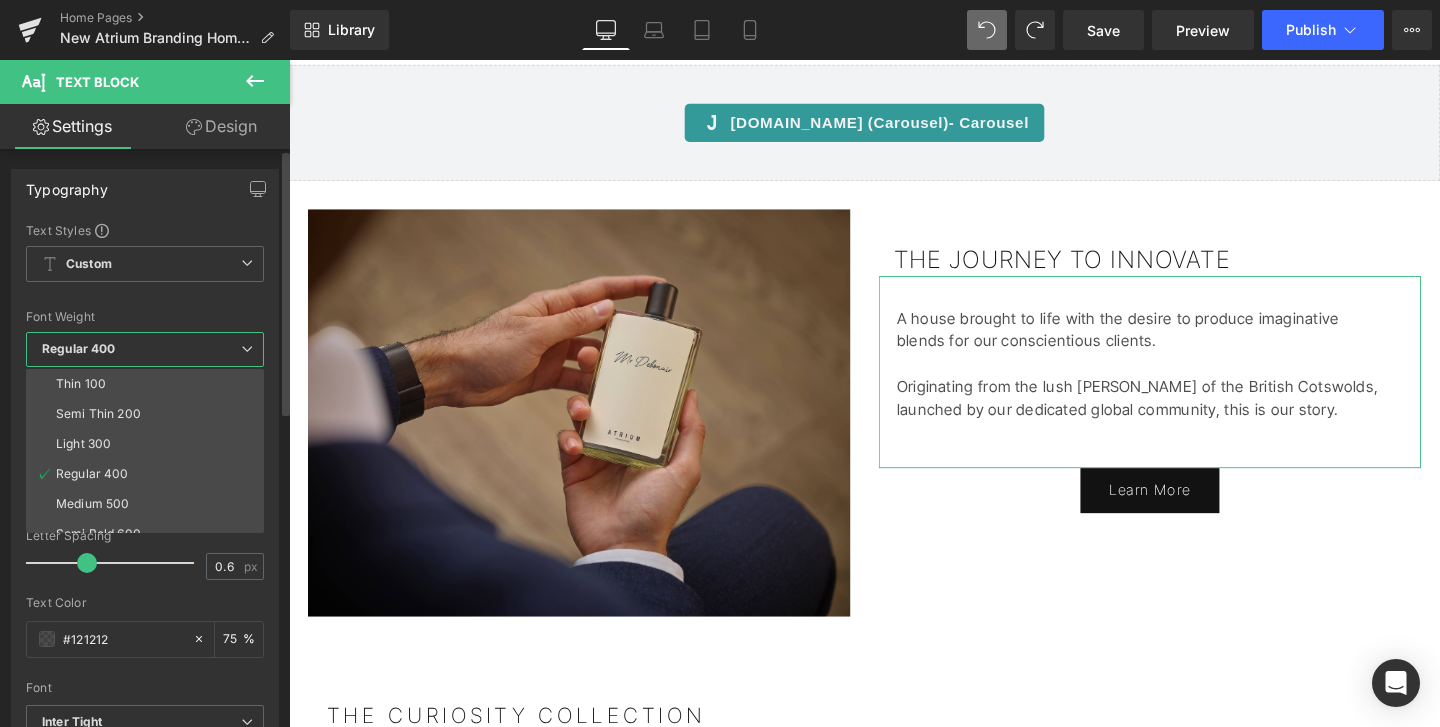 click on "Regular 400" at bounding box center (145, 349) 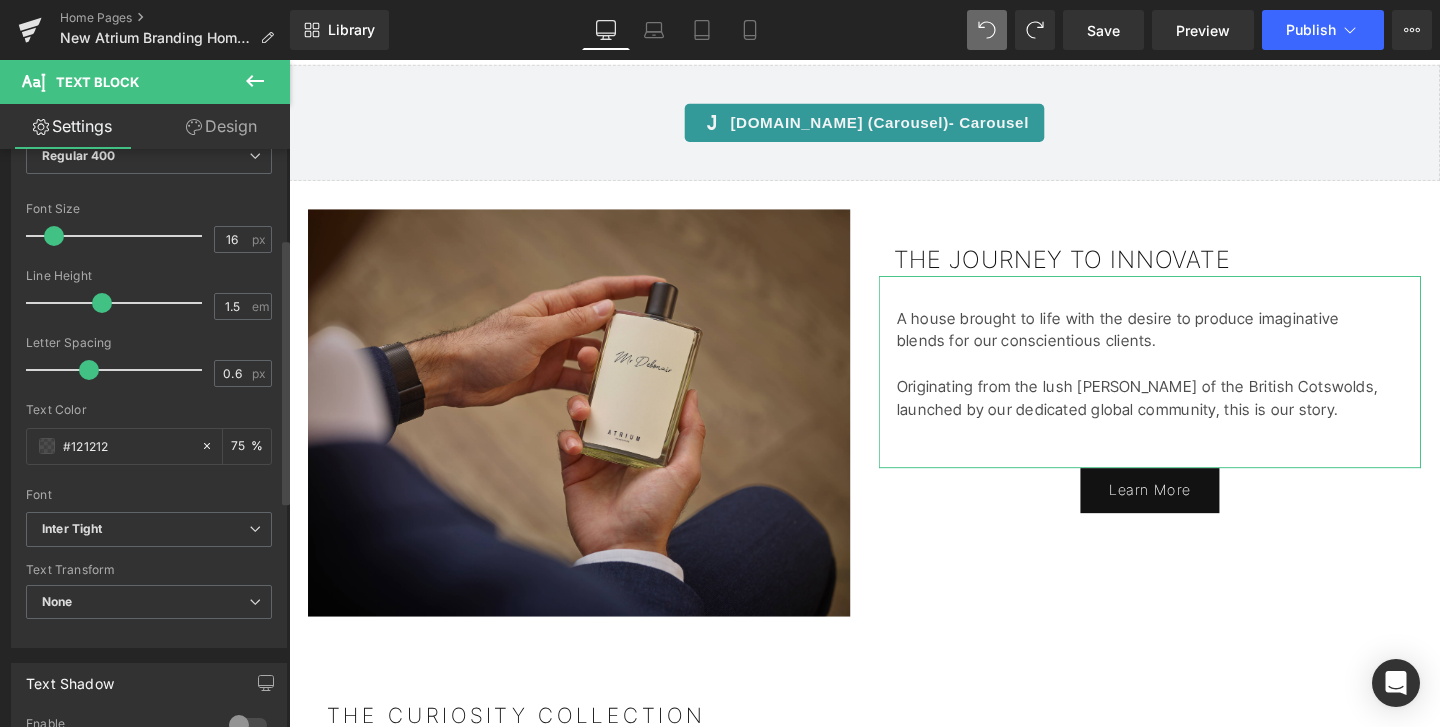 scroll, scrollTop: 194, scrollLeft: 0, axis: vertical 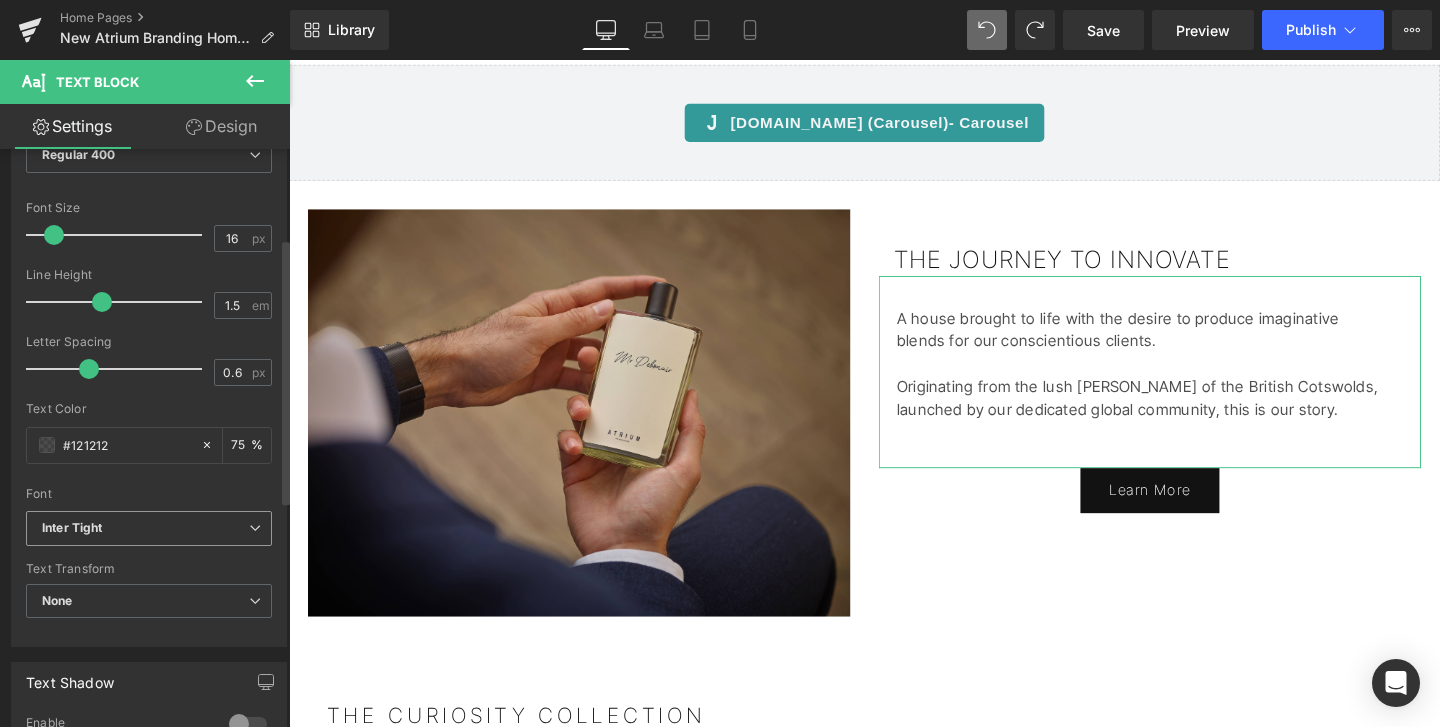 click on "Inter Tight" at bounding box center [145, 528] 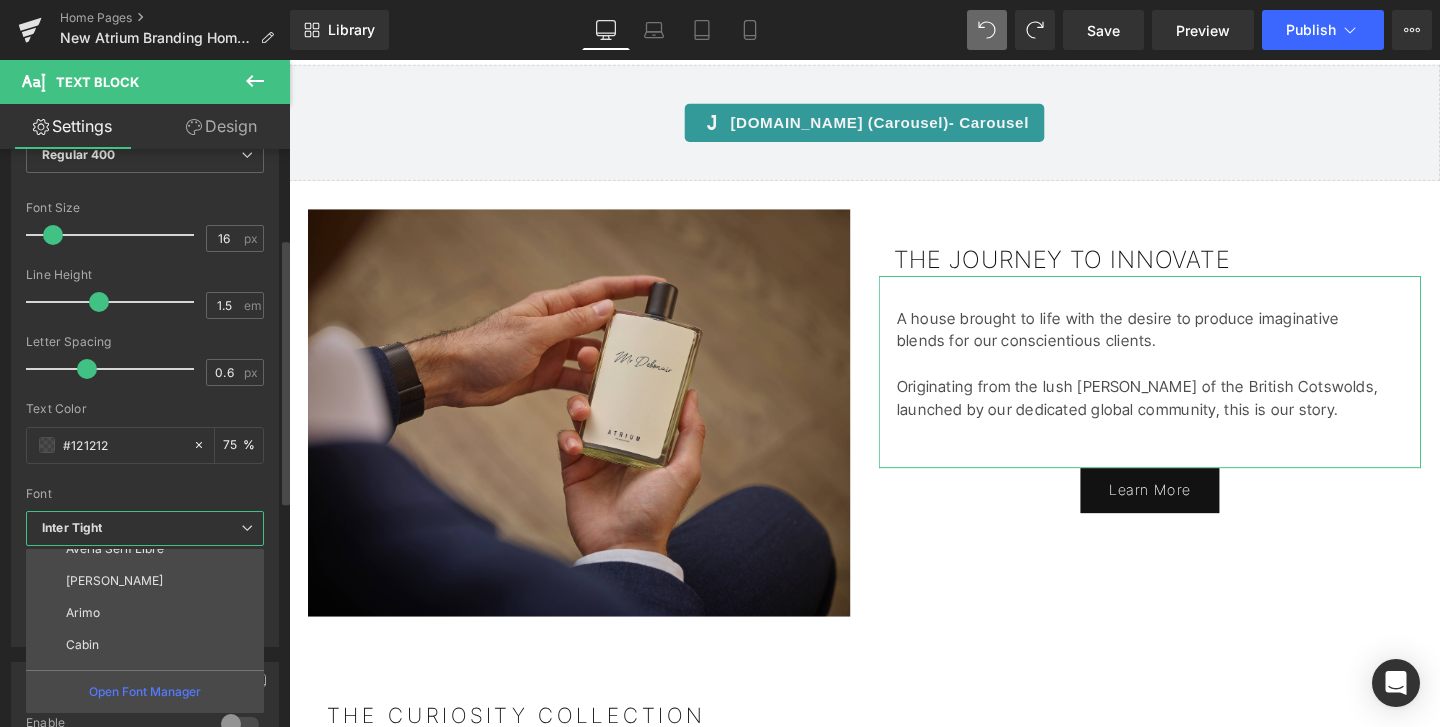 scroll, scrollTop: 88, scrollLeft: 0, axis: vertical 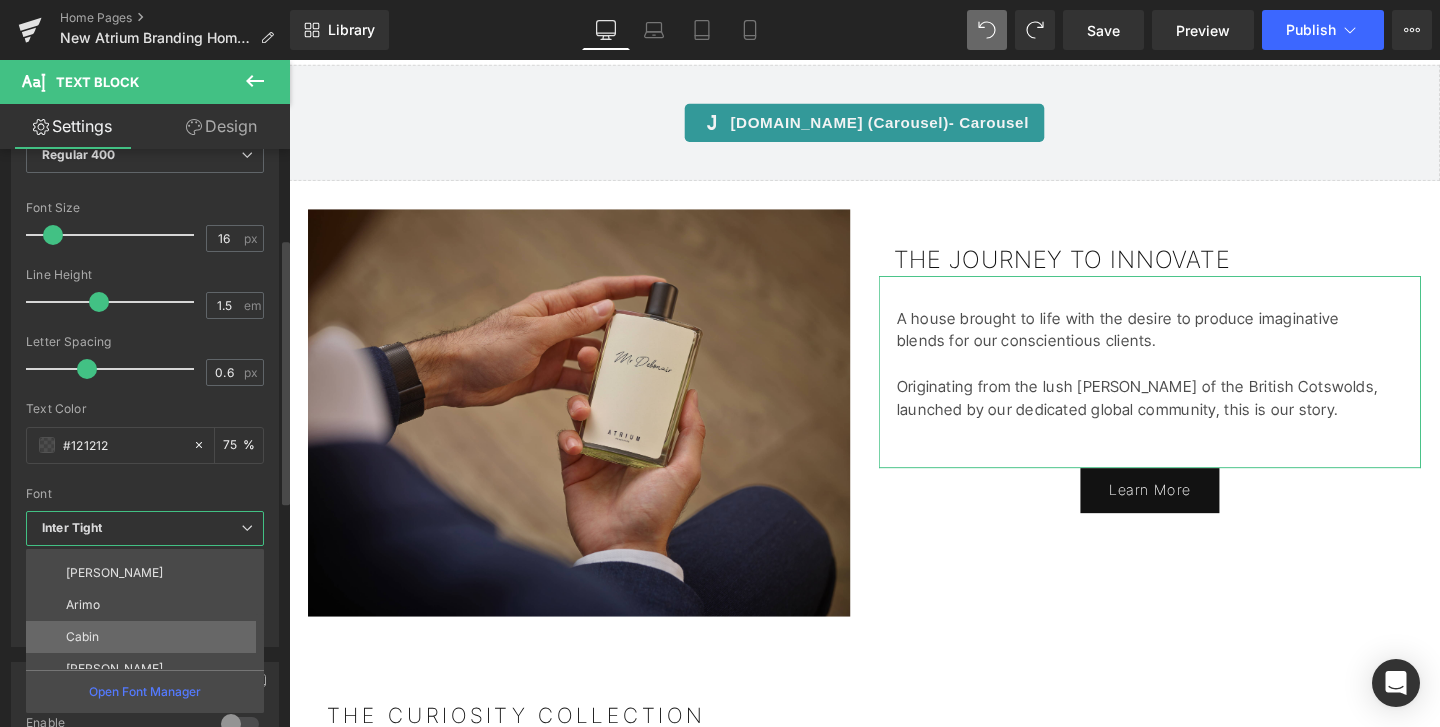 click on "Cabin" at bounding box center [149, 637] 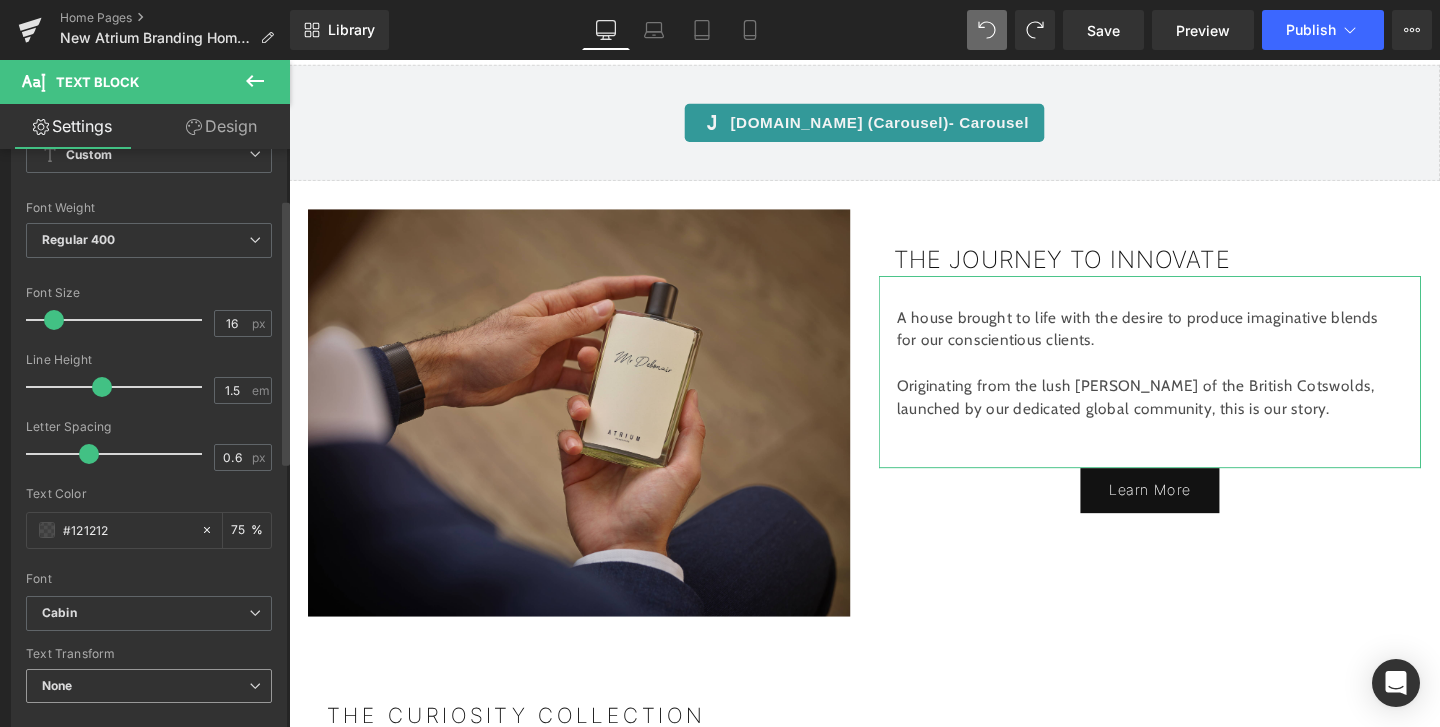 scroll, scrollTop: 0, scrollLeft: 0, axis: both 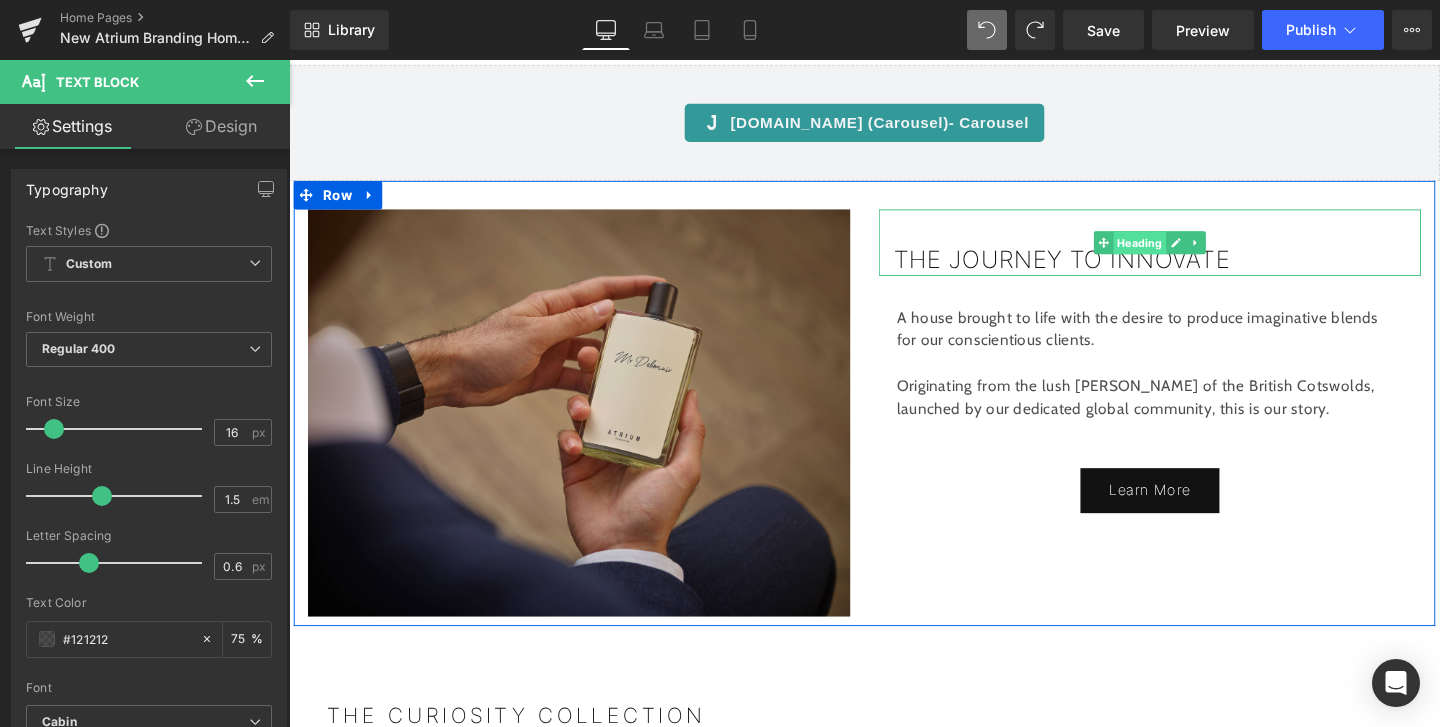 click on "Heading" at bounding box center [1183, 252] 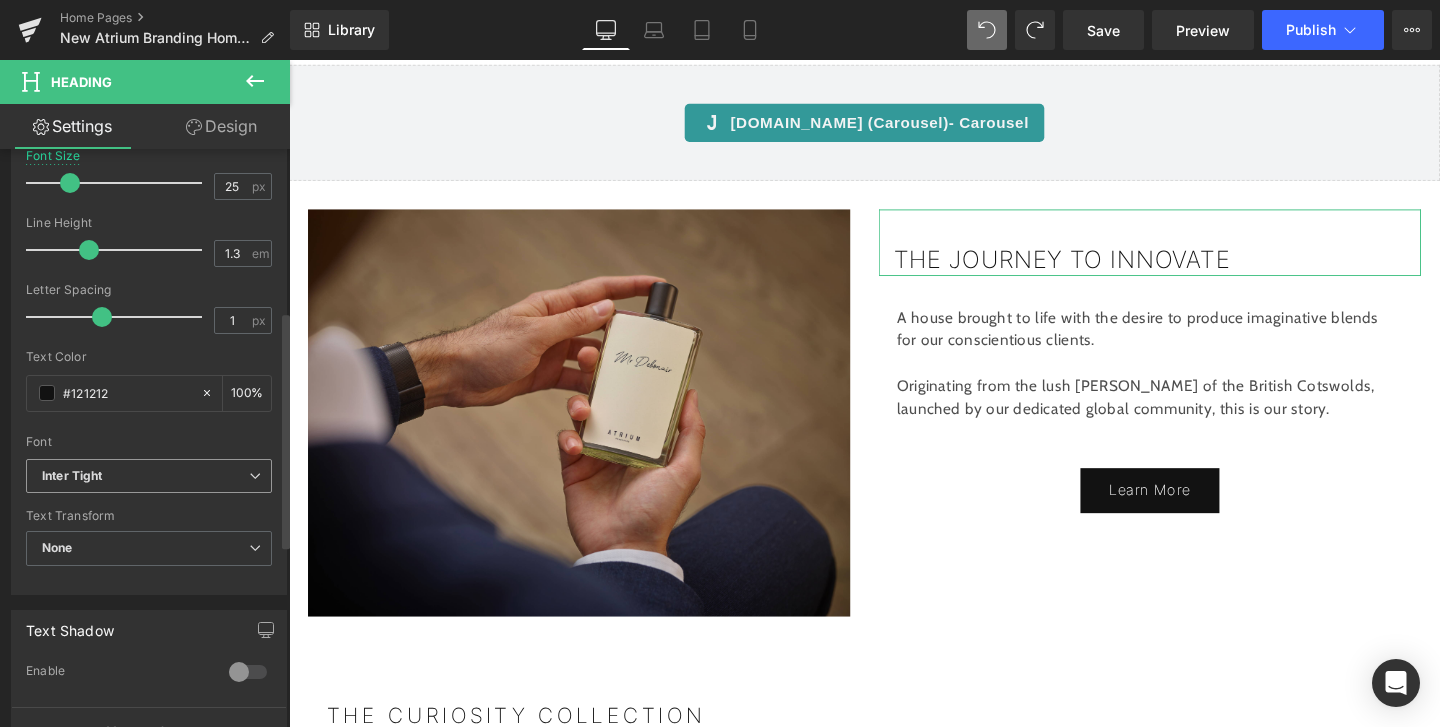 scroll, scrollTop: 402, scrollLeft: 0, axis: vertical 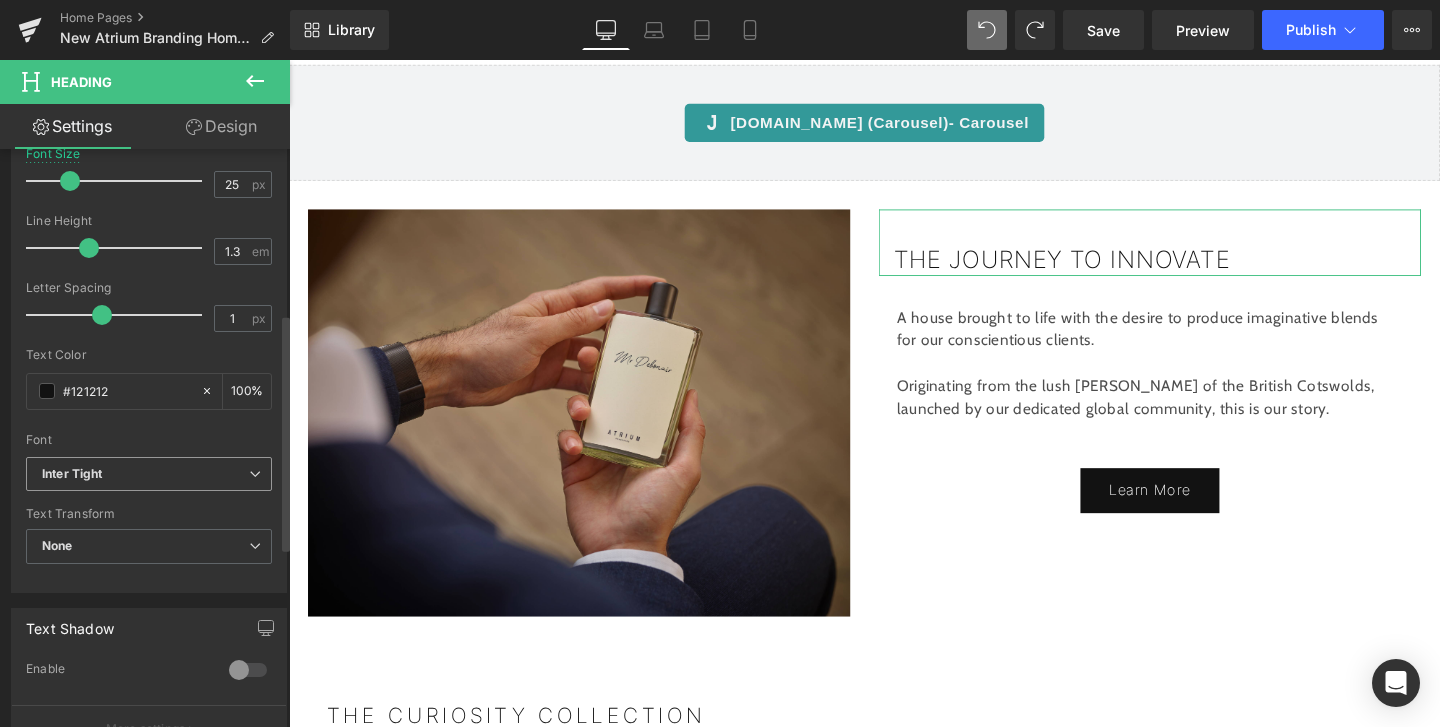 click on "Inter Tight" at bounding box center (145, 474) 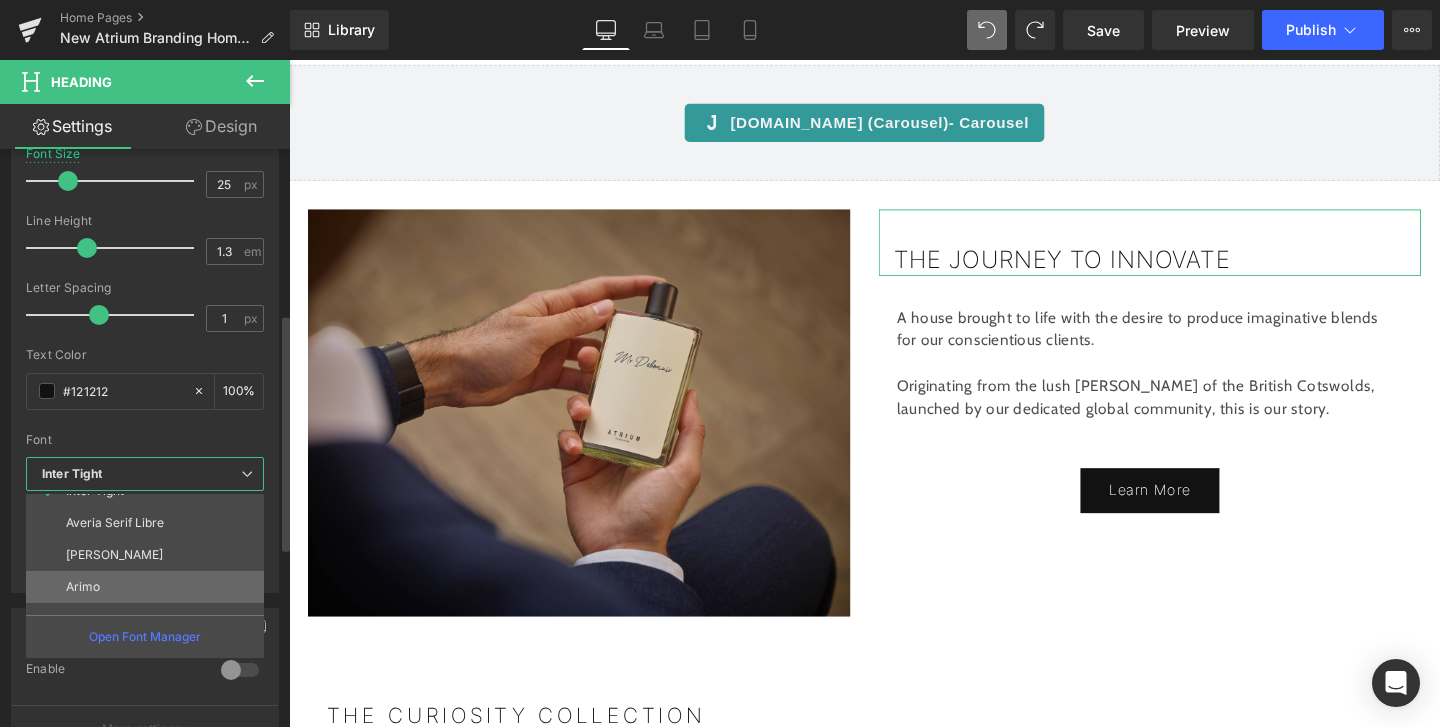 scroll, scrollTop: 50, scrollLeft: 0, axis: vertical 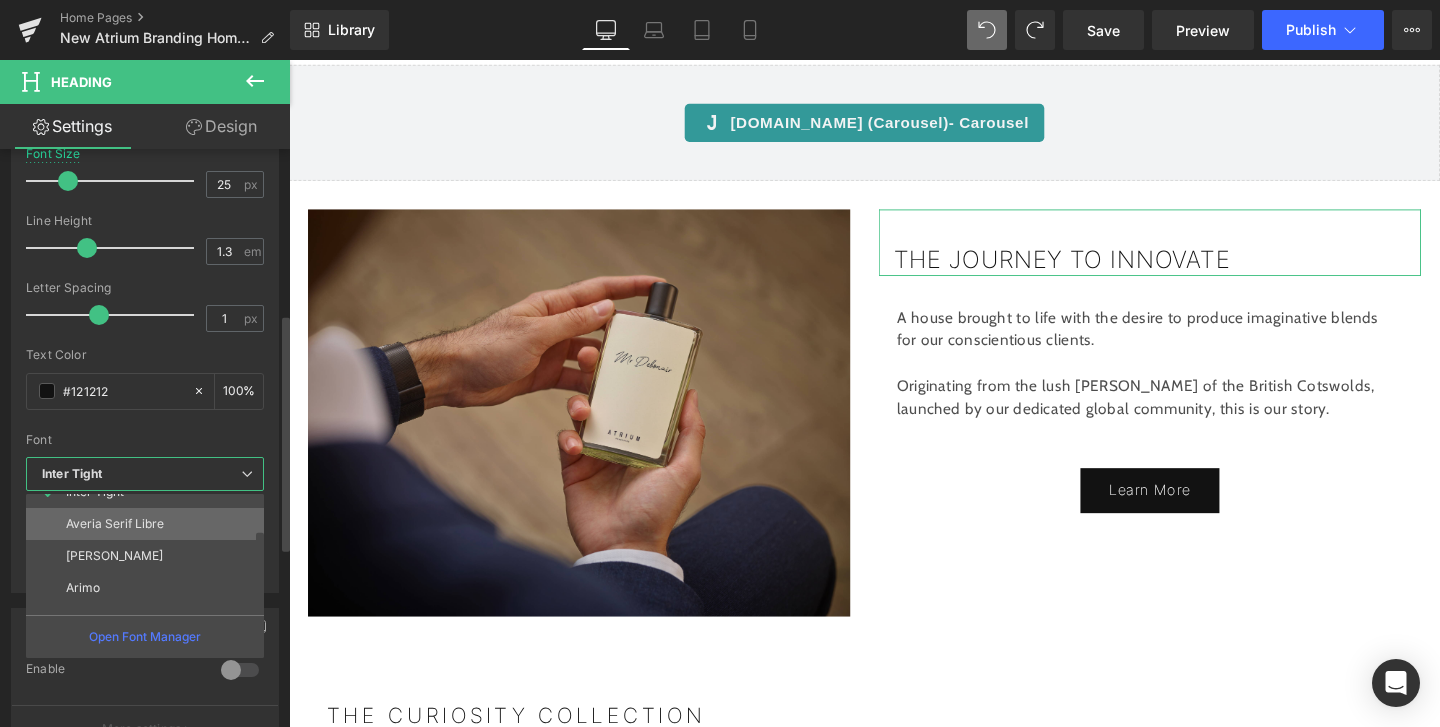 click on "Averia Serif Libre" at bounding box center (115, 524) 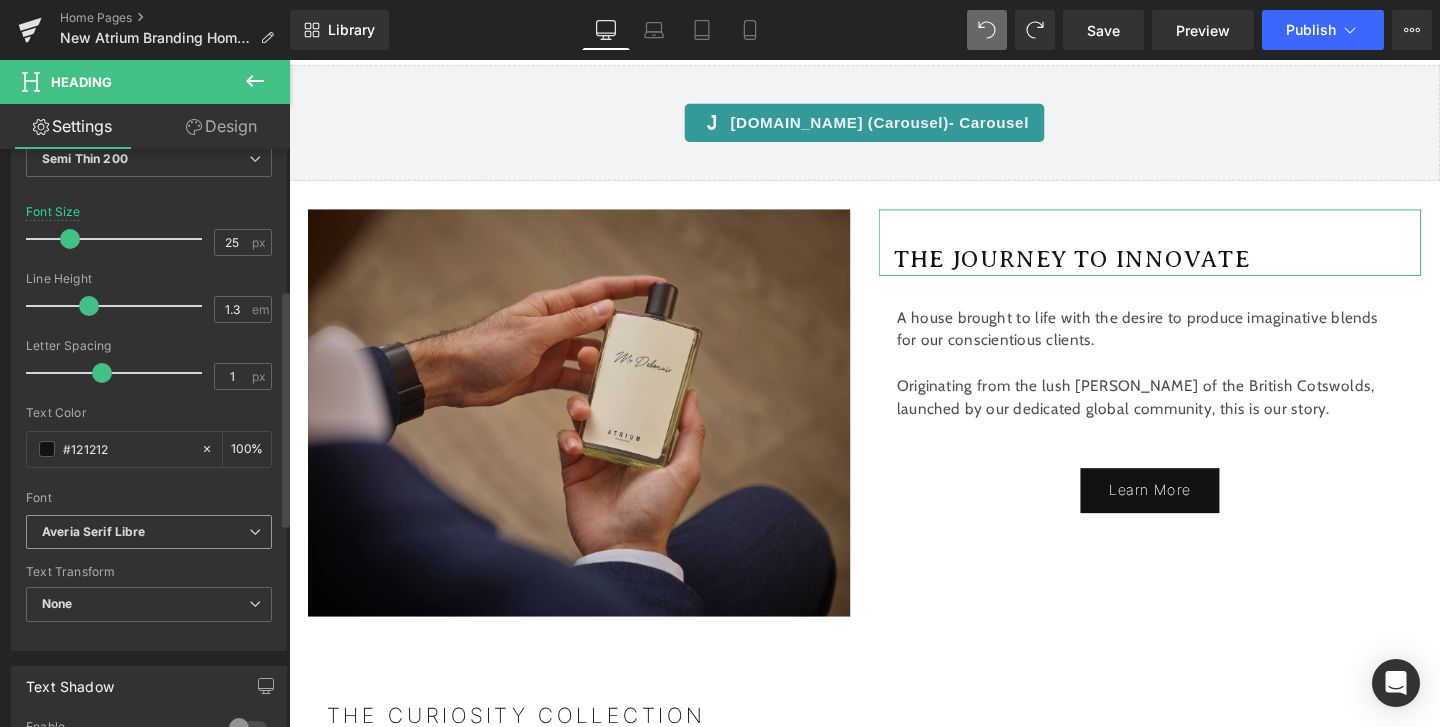 scroll, scrollTop: 343, scrollLeft: 0, axis: vertical 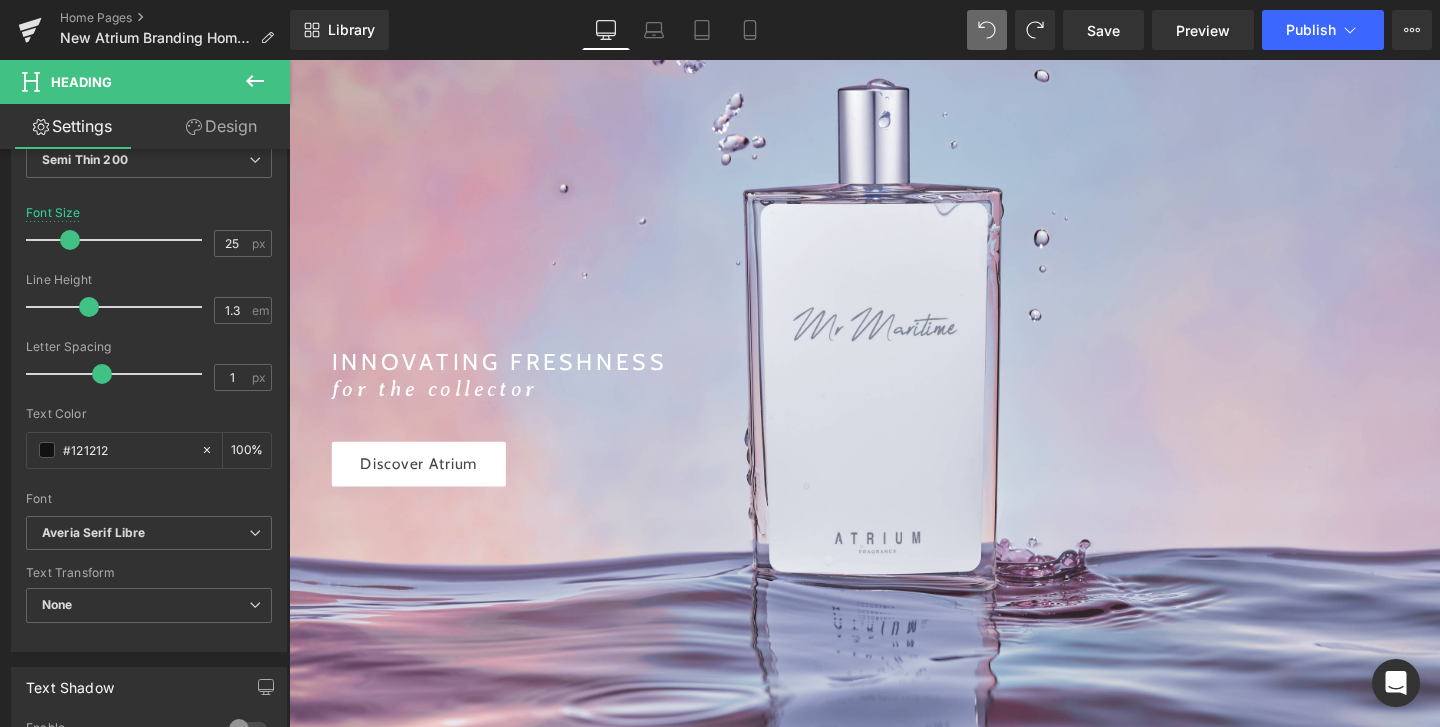 click on "for the collector" at bounding box center [442, 405] 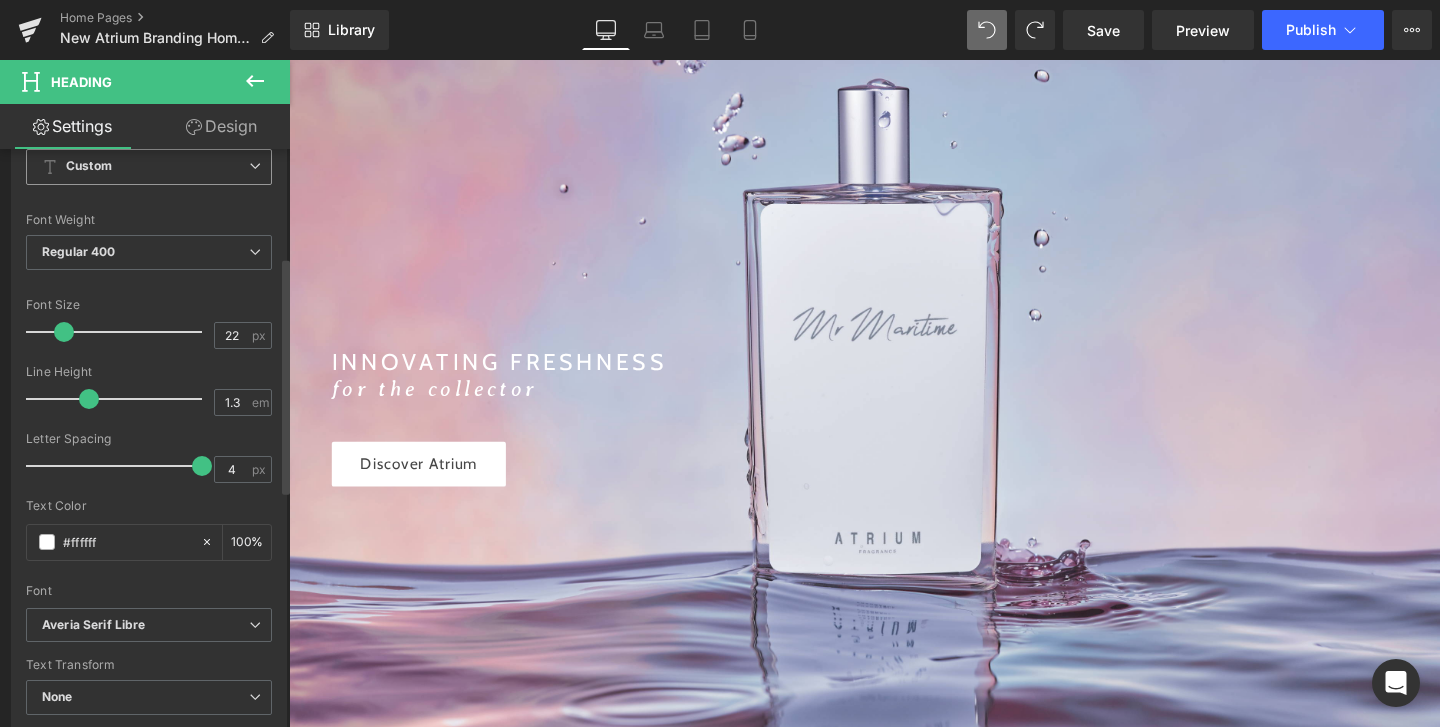 scroll, scrollTop: 338, scrollLeft: 0, axis: vertical 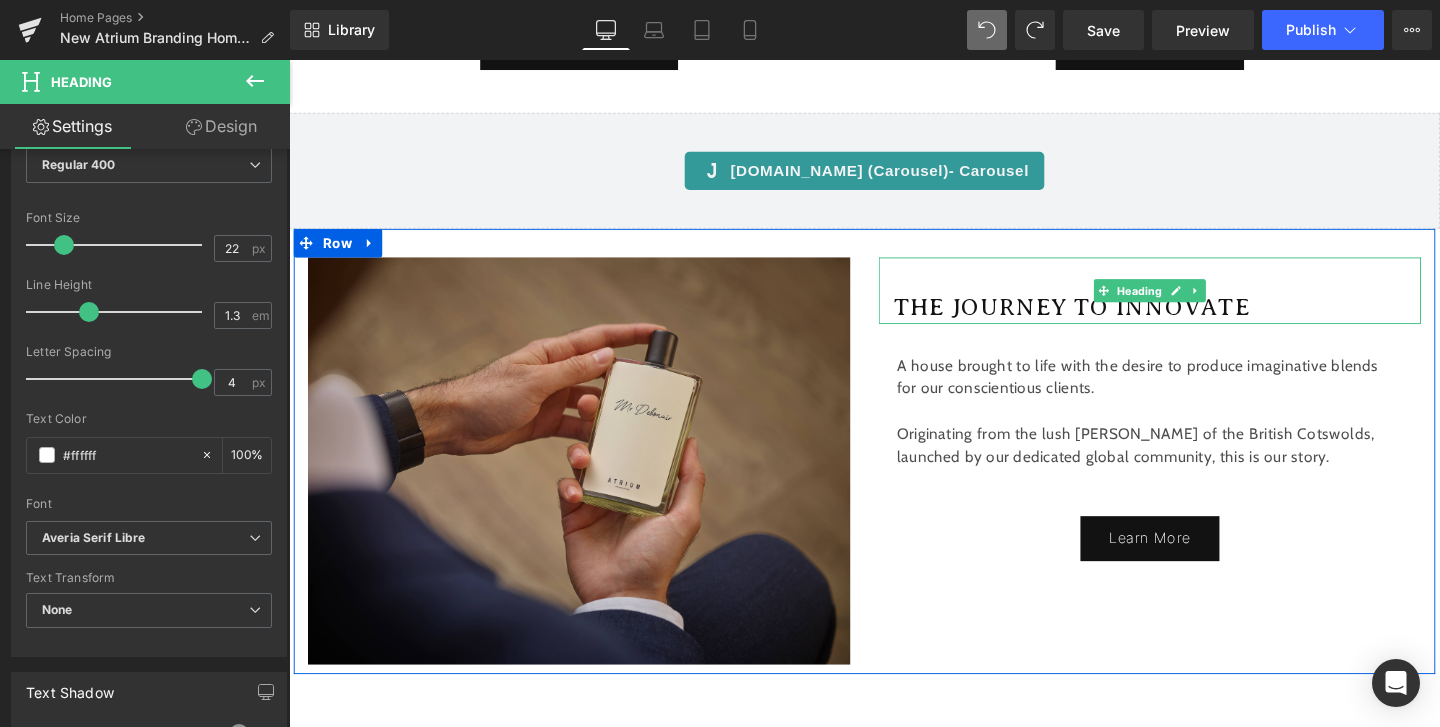 click on "THE JOURNEY TO INNOVATE" at bounding box center [1202, 321] 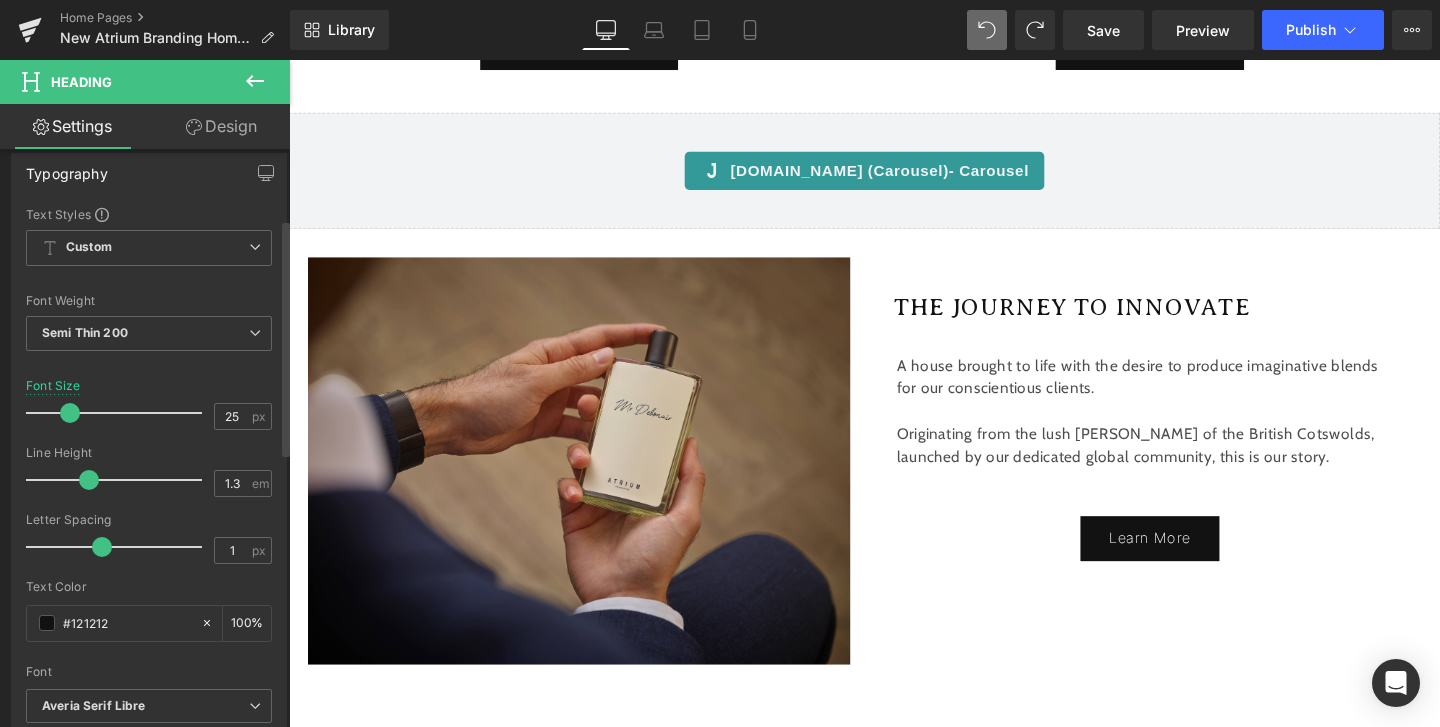 scroll, scrollTop: 171, scrollLeft: 0, axis: vertical 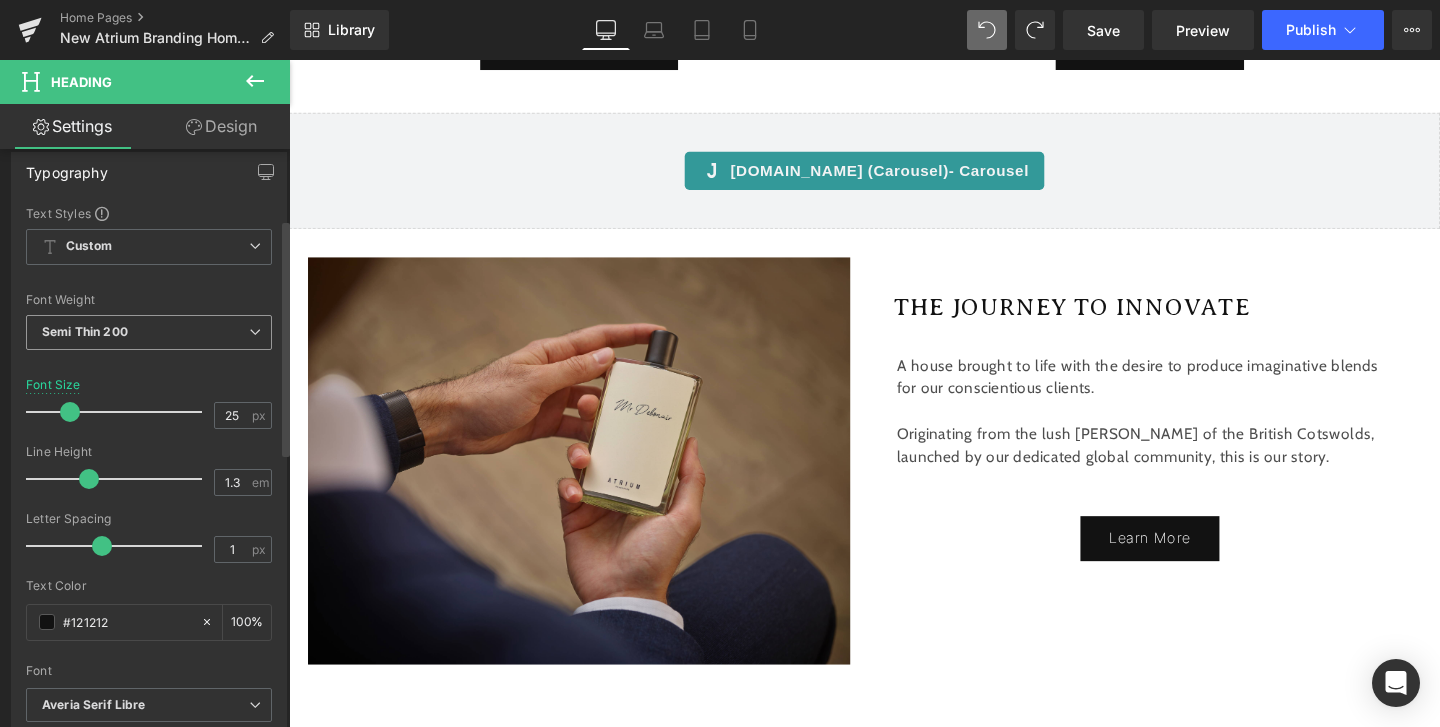 click on "Semi Thin 200" at bounding box center (149, 332) 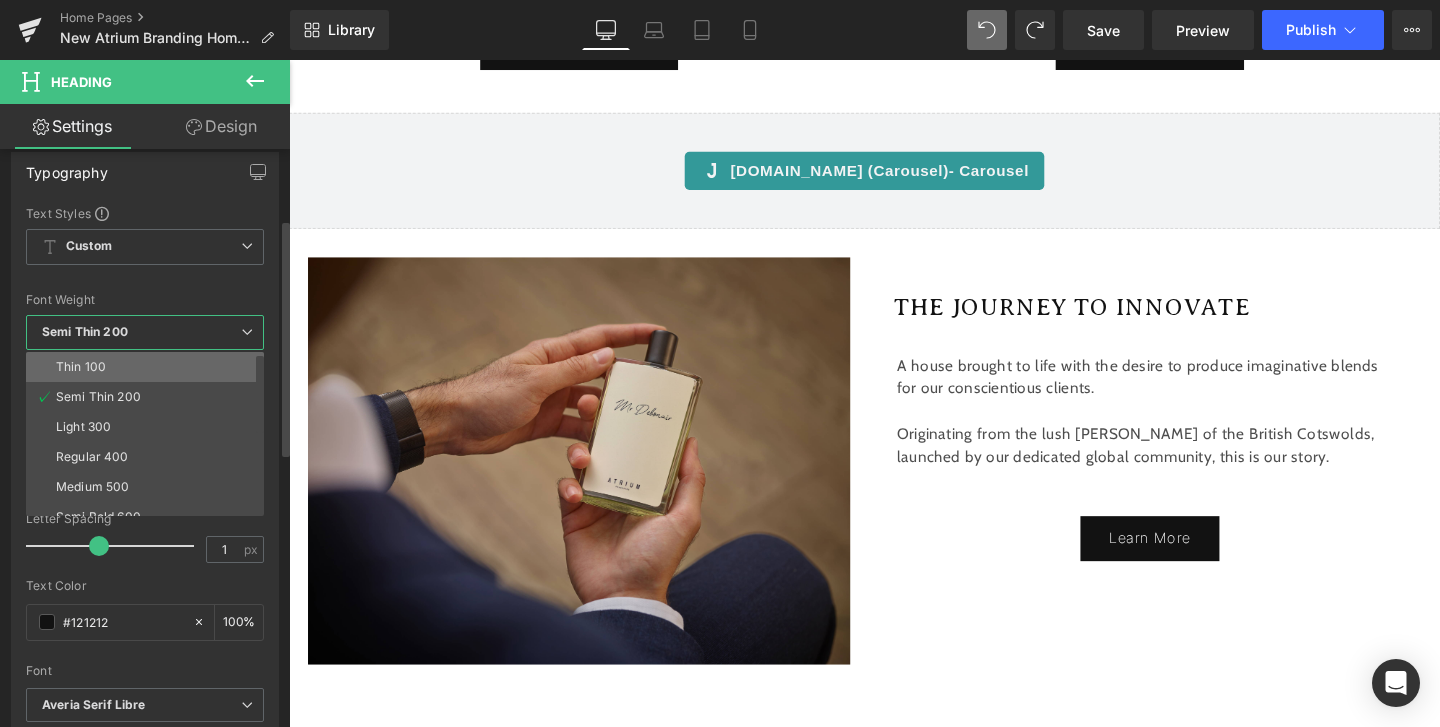 click on "Thin 100" at bounding box center (149, 367) 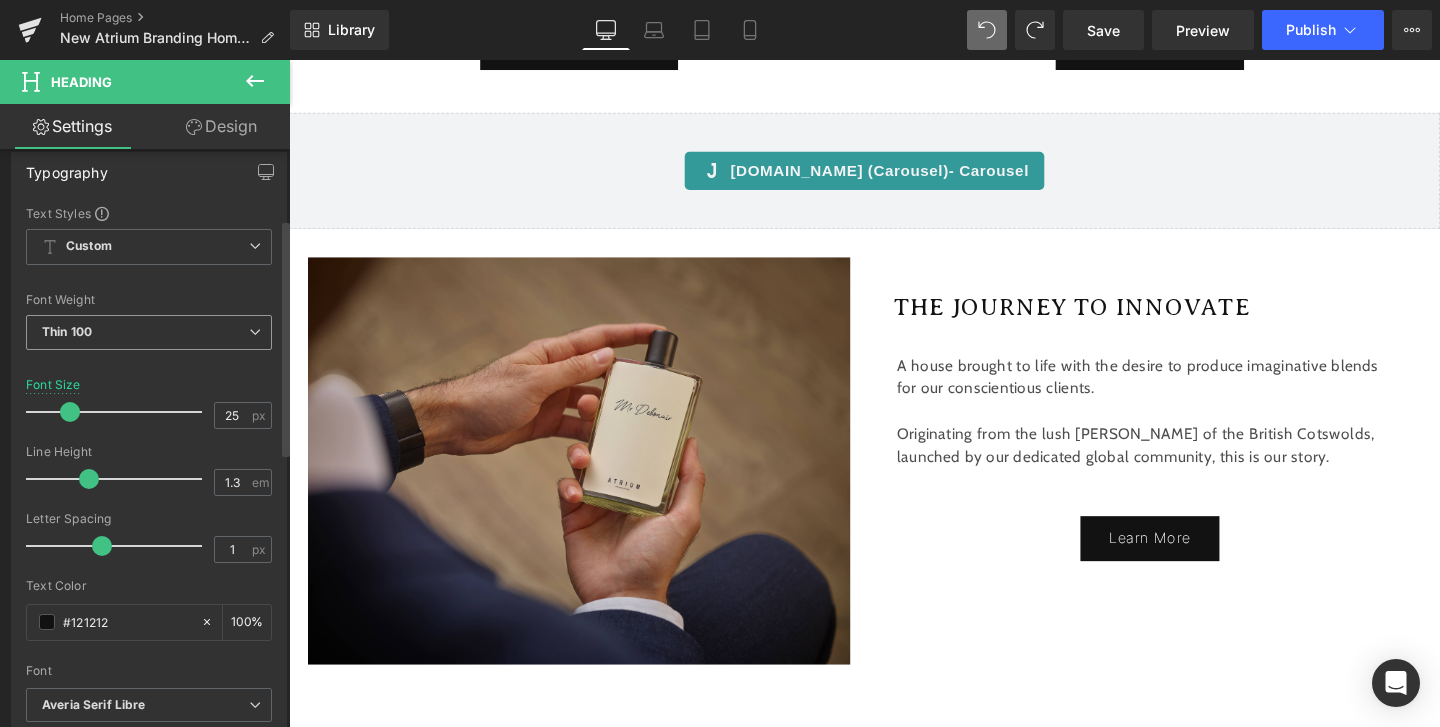 click on "Thin 100" at bounding box center (149, 332) 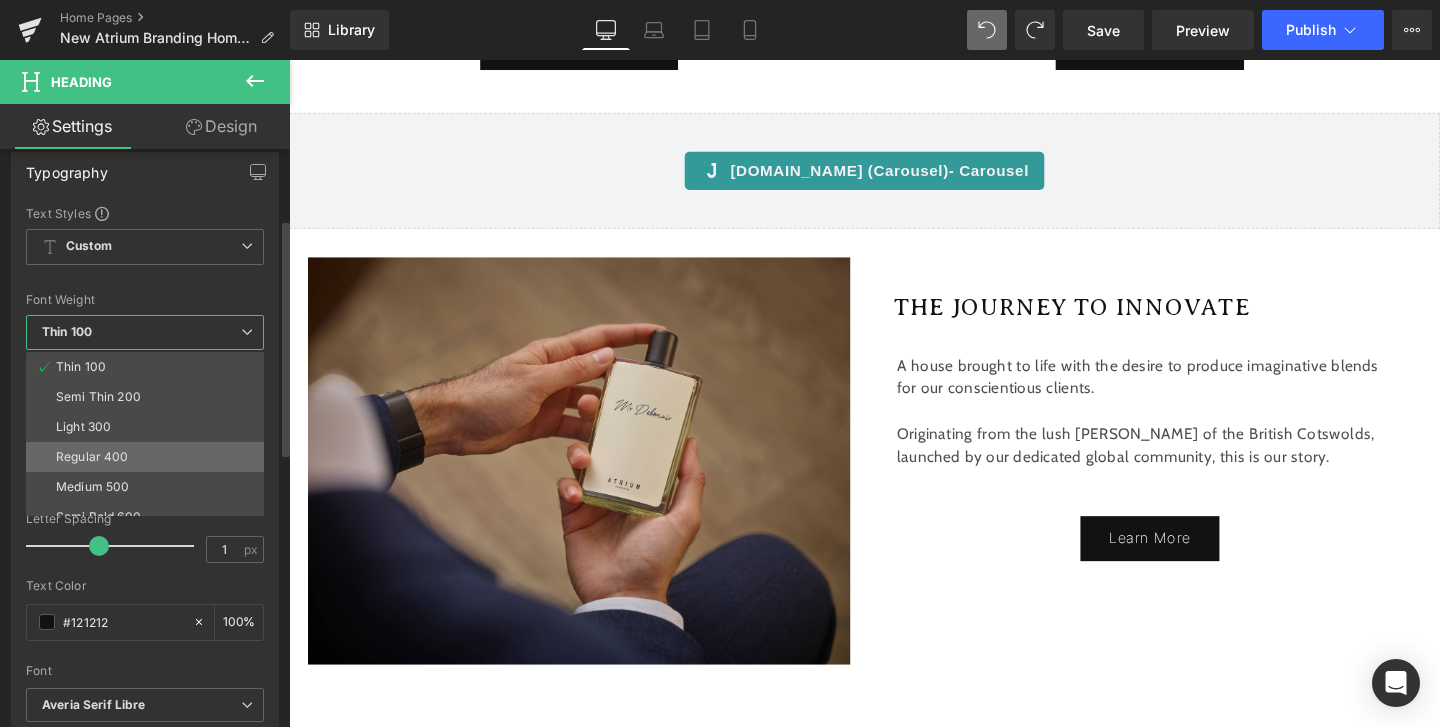 click on "Regular 400" at bounding box center (92, 457) 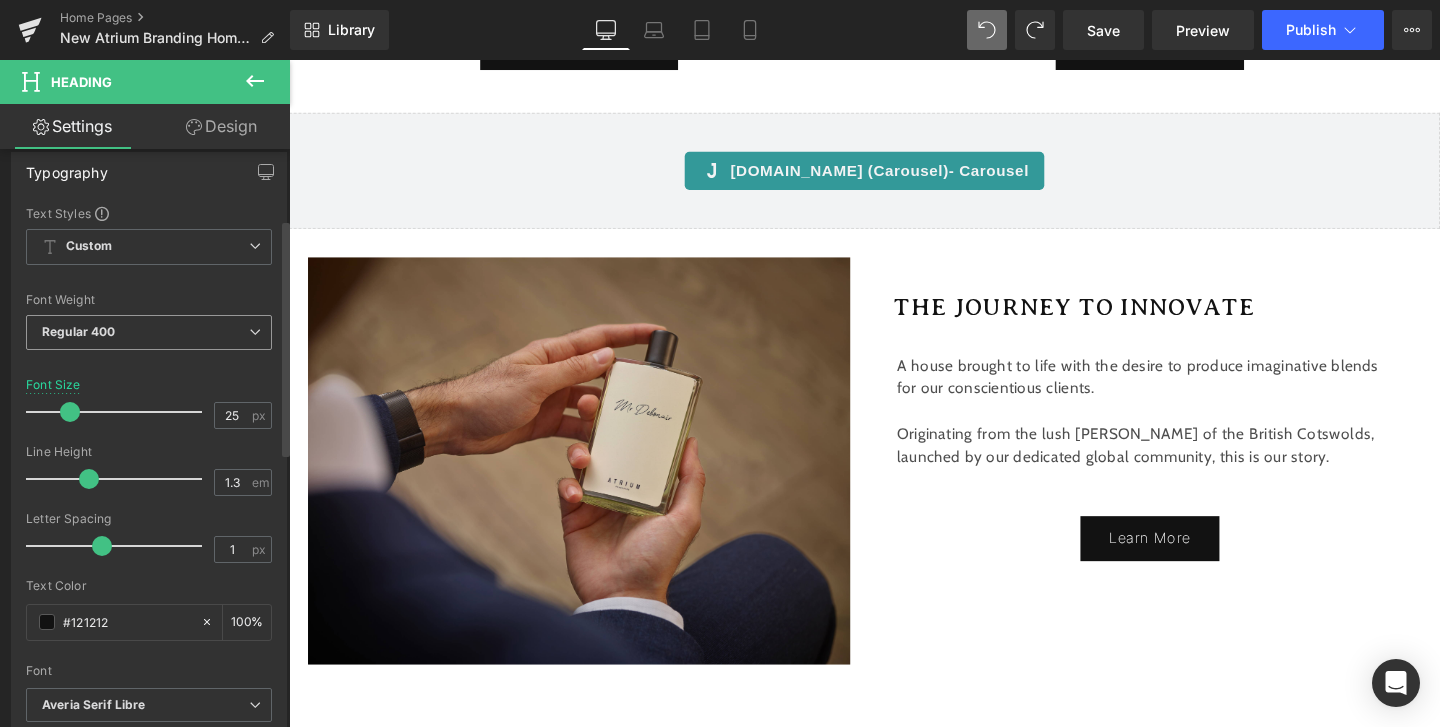 click on "Regular 400" at bounding box center (149, 332) 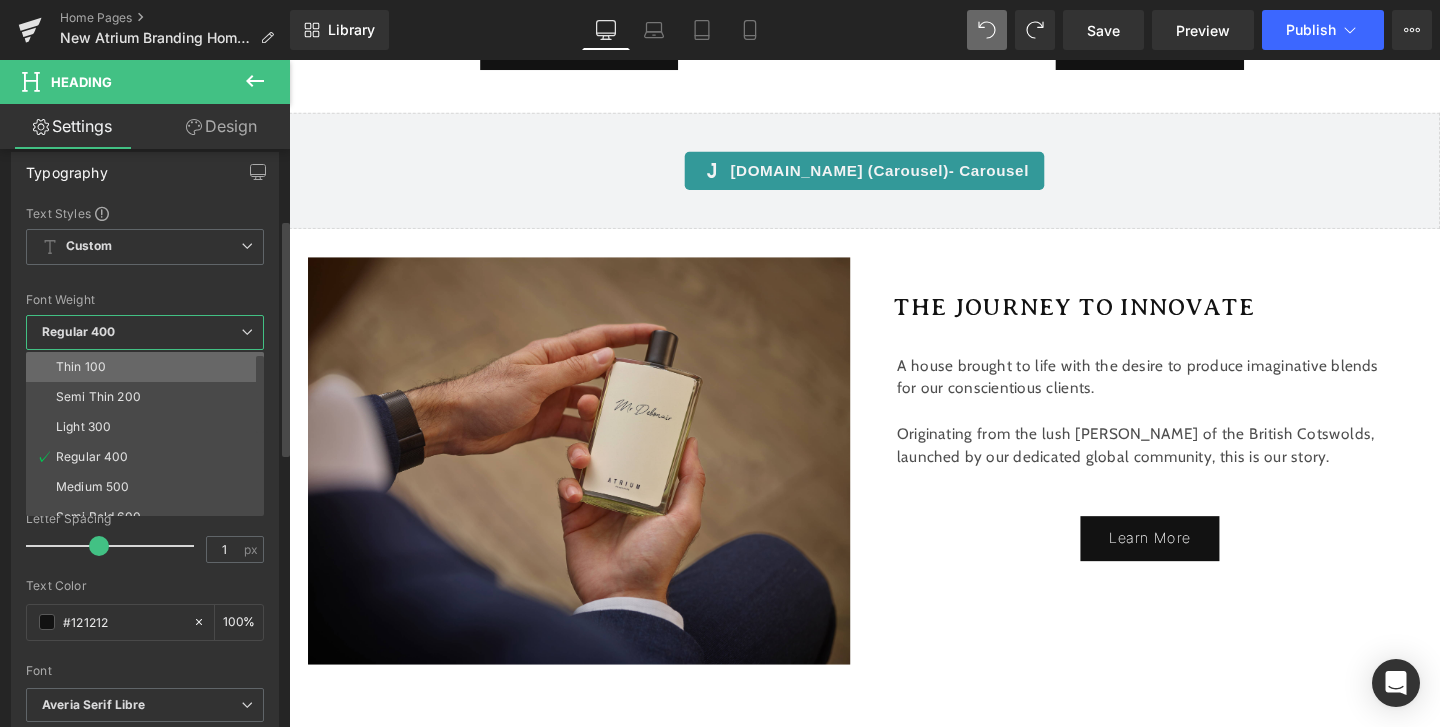 click on "Thin 100" at bounding box center [149, 367] 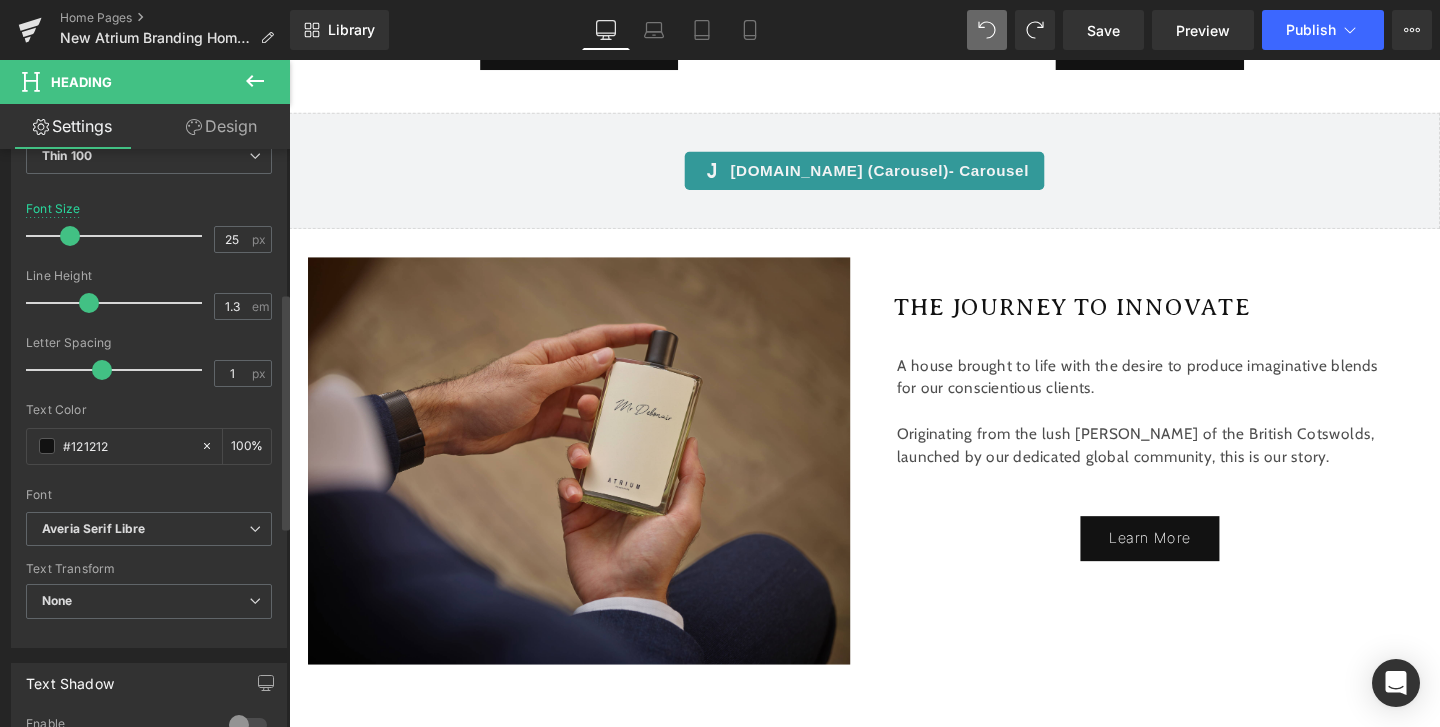 scroll, scrollTop: 350, scrollLeft: 0, axis: vertical 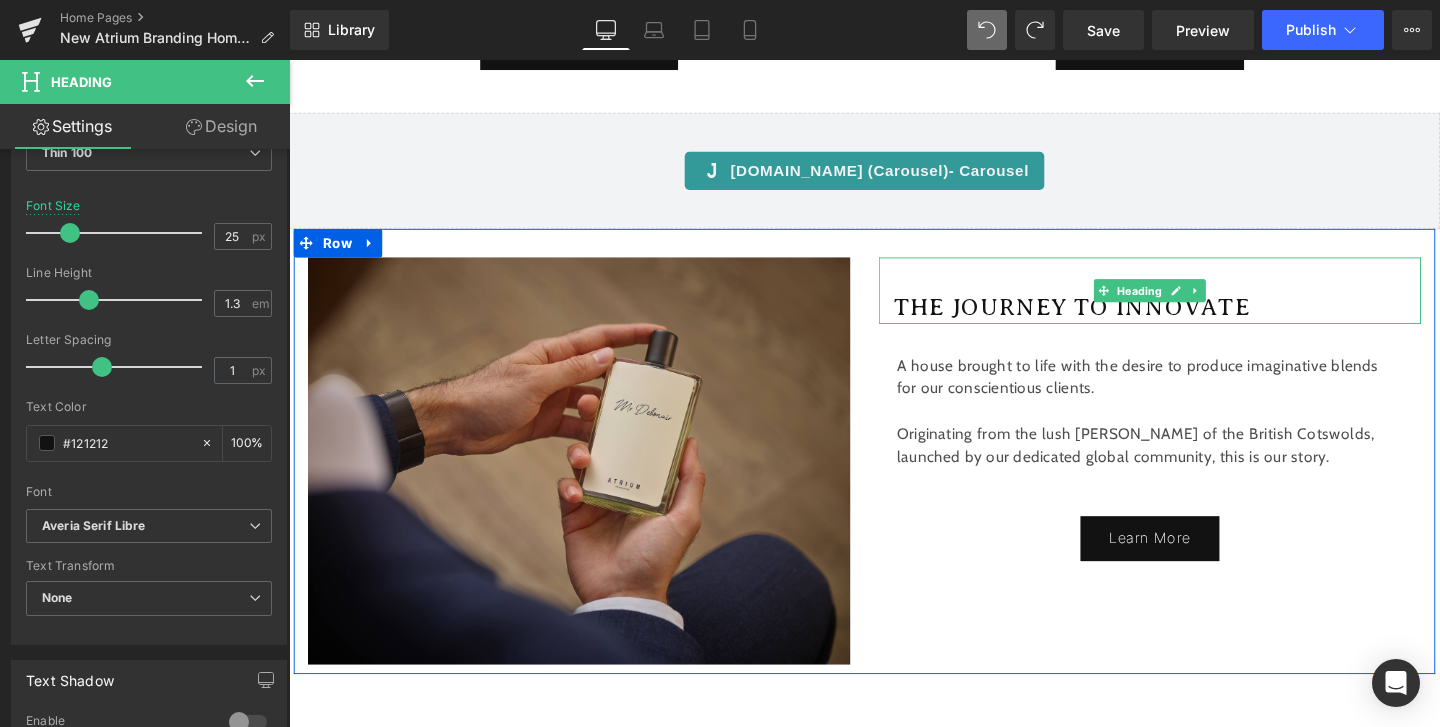click on "THE JOURNEY TO INNOVATE" at bounding box center (1202, 321) 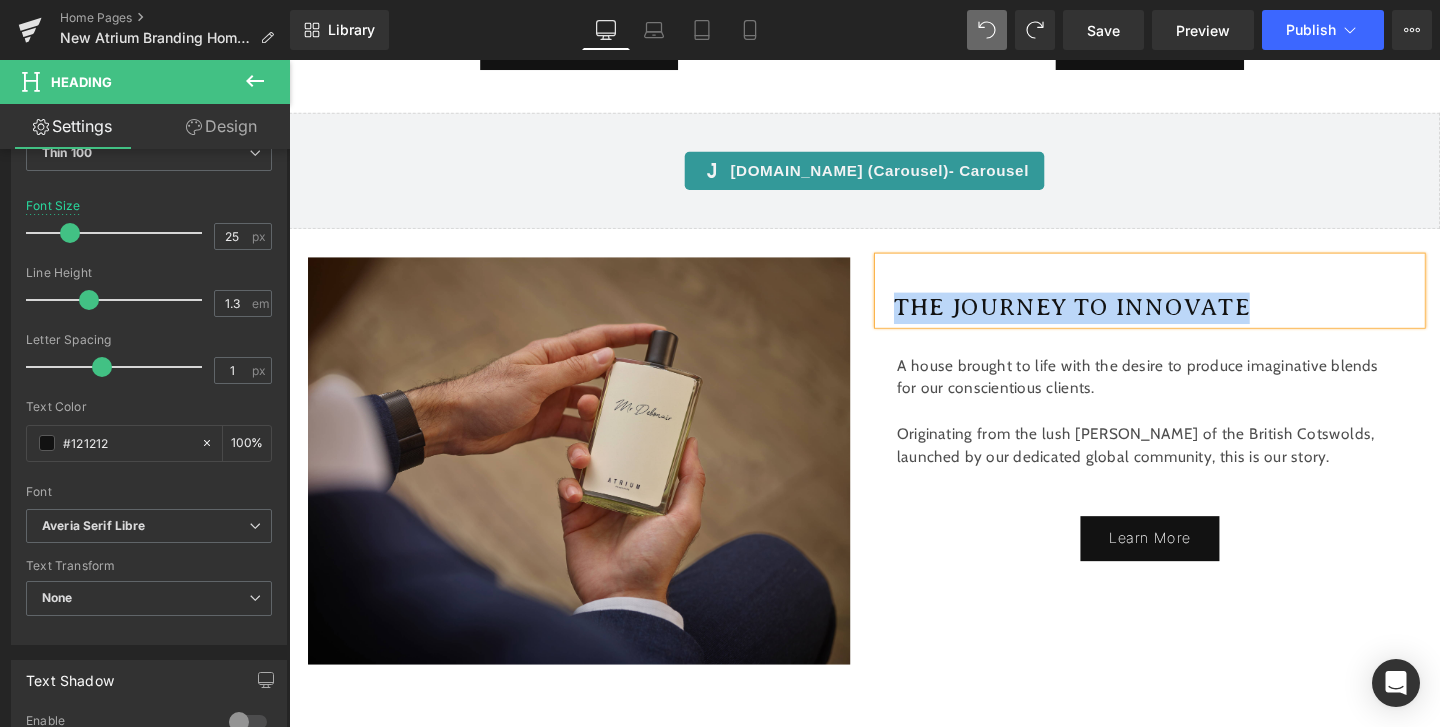 type 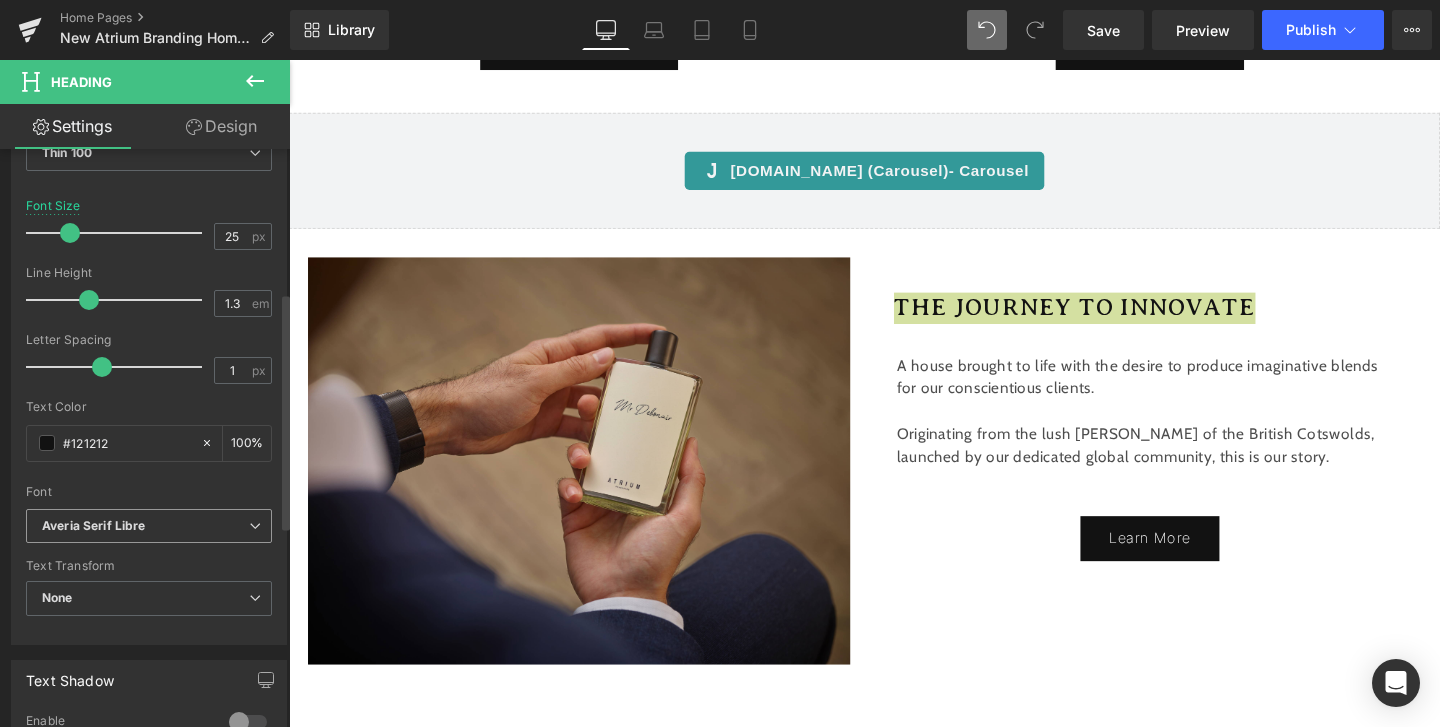 click on "Averia Serif Libre" at bounding box center [94, 526] 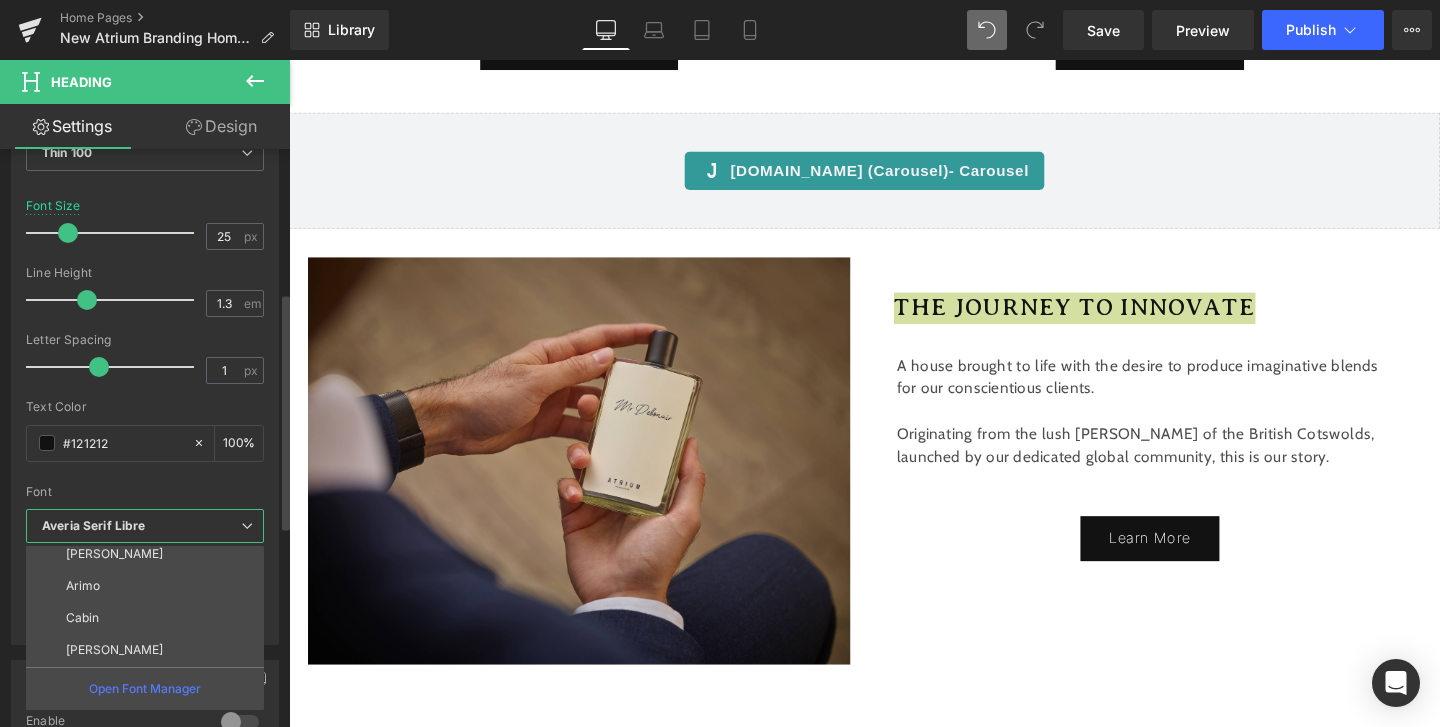 scroll, scrollTop: 103, scrollLeft: 0, axis: vertical 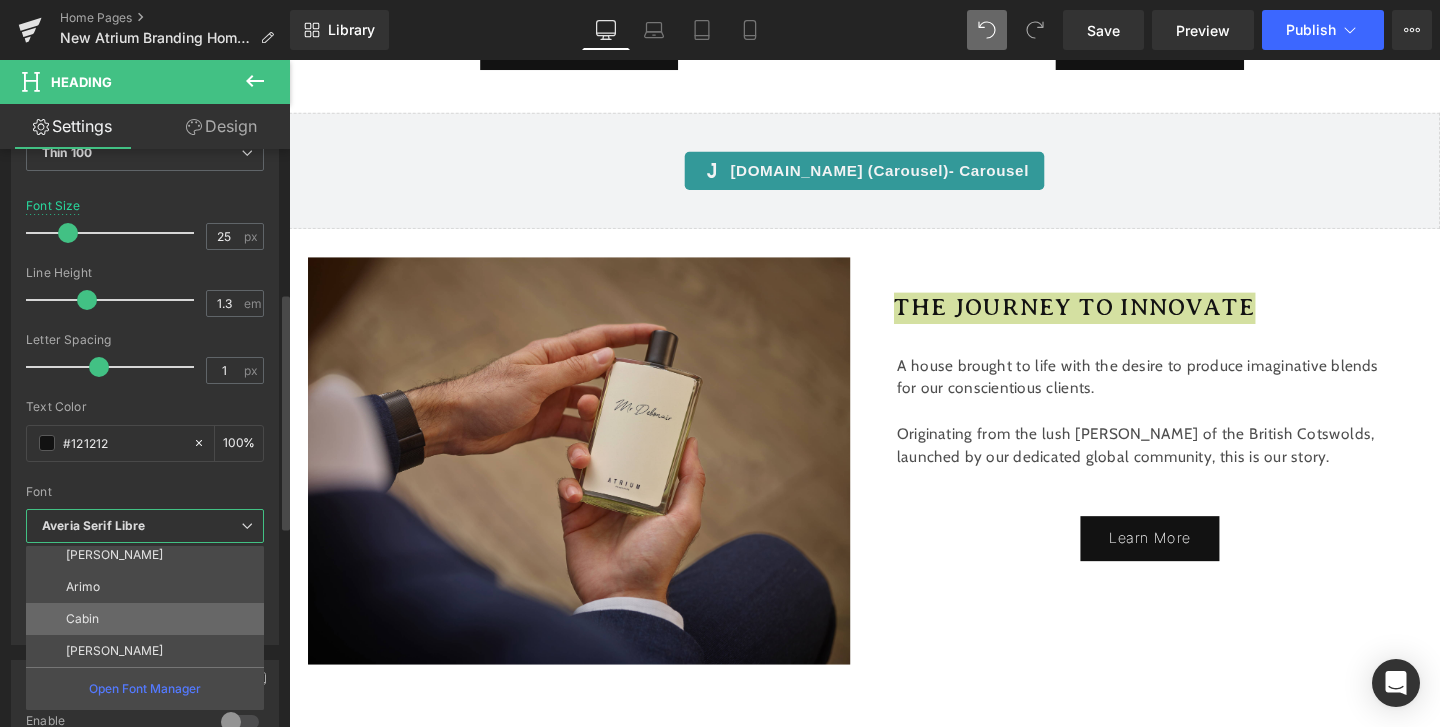 click on "Cabin" at bounding box center [149, 619] 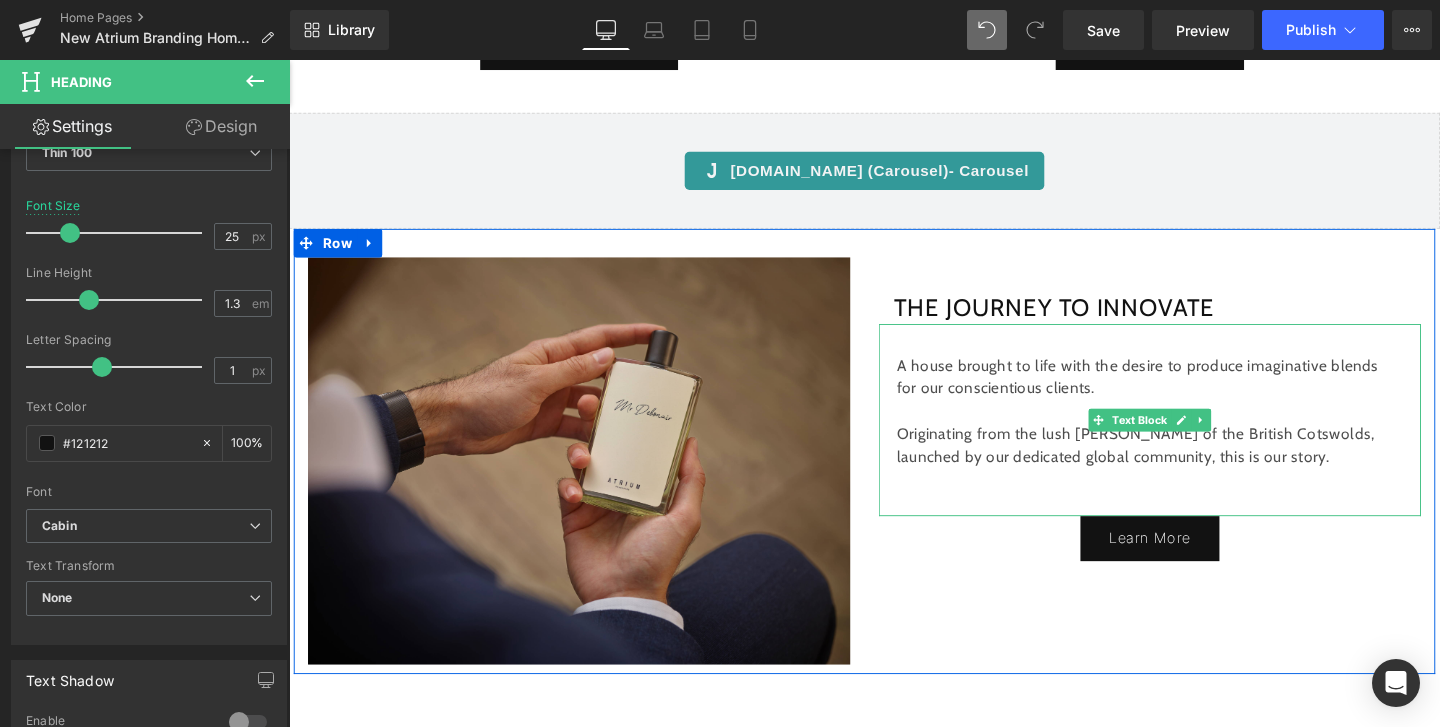 click on "A house brought to life with the desire to produce imaginative blends for our conscientious clients." at bounding box center (1187, 394) 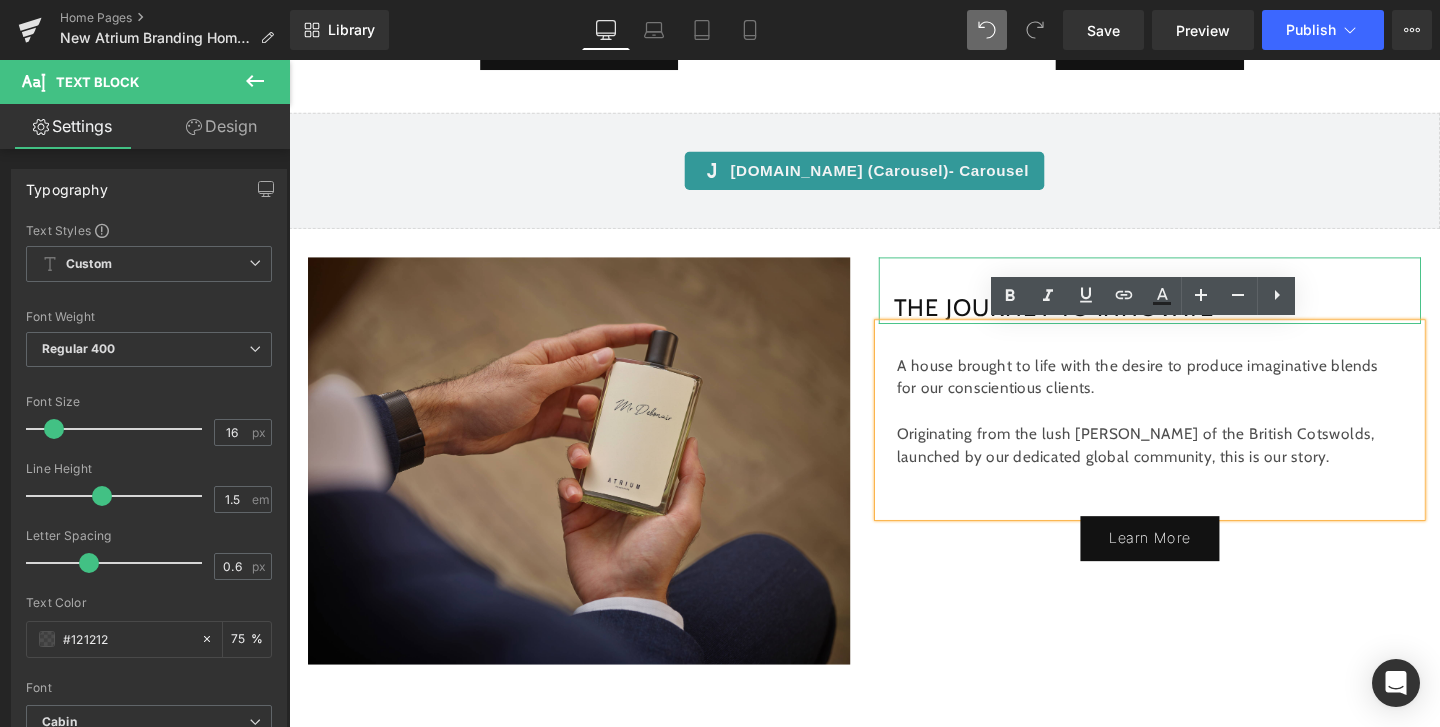 click at bounding box center [911, 303] 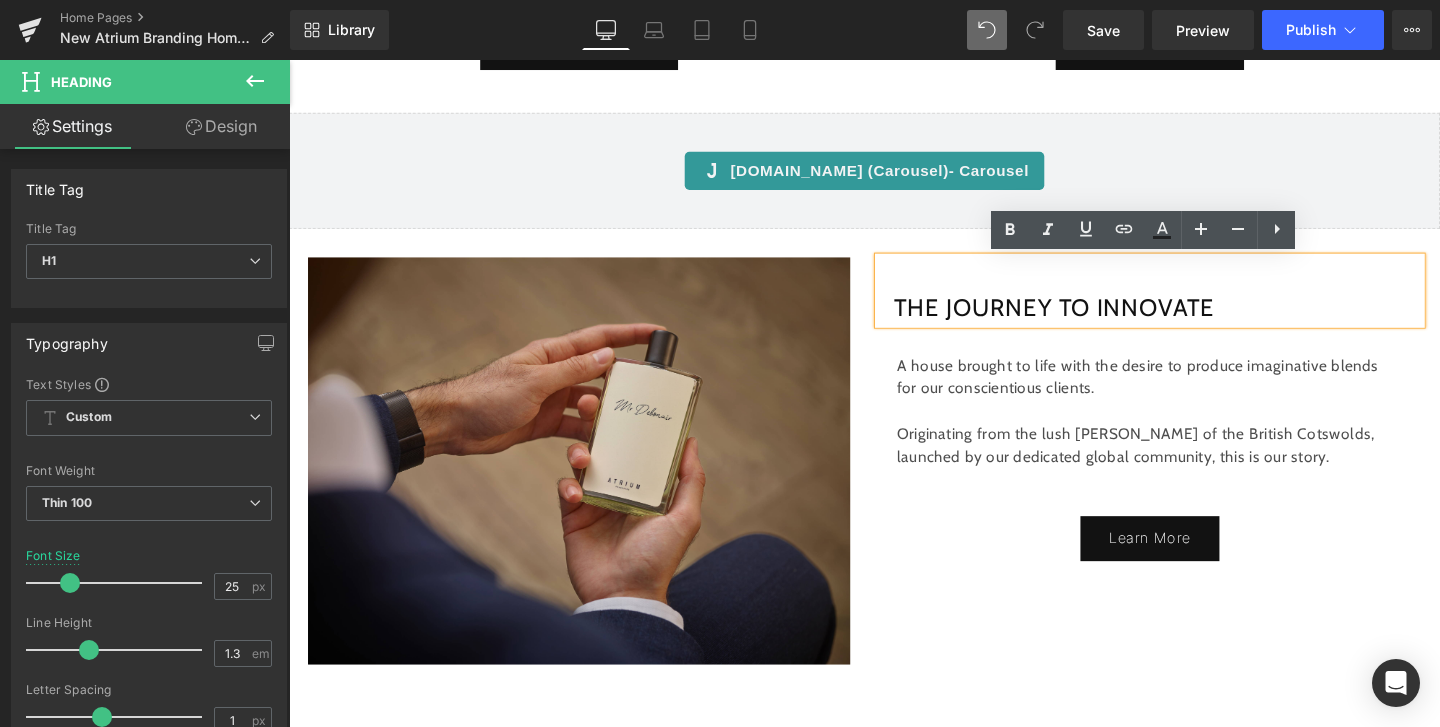 click on "Image         THE JOURNEY TO INNOVATE Heading         A house brought to life with the desire to produce imaginative blends for our conscientious clients.  Originating from the lush meadows of the British Cotswolds, launched by our dedicated global community, this is our story.  Text Block         Learn More Button         Row" at bounding box center [894, 472] 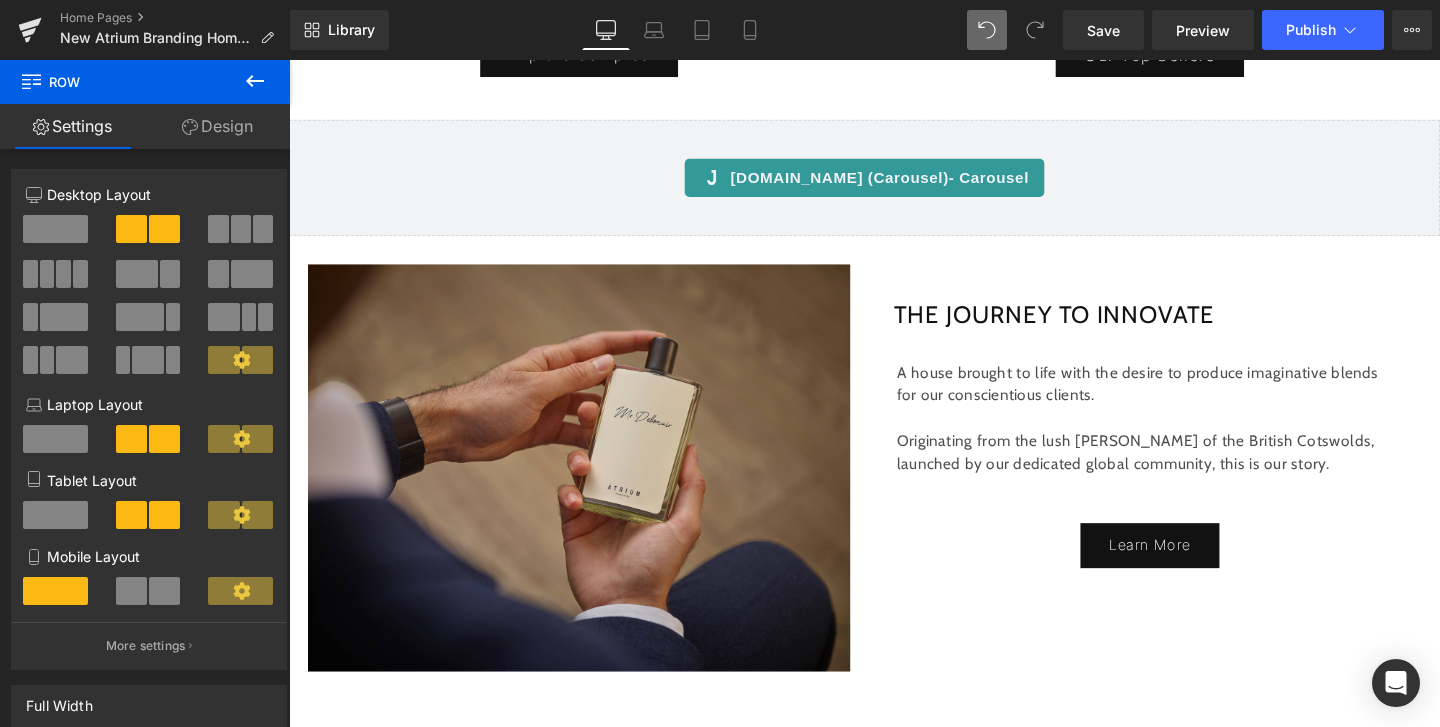scroll, scrollTop: 1449, scrollLeft: 0, axis: vertical 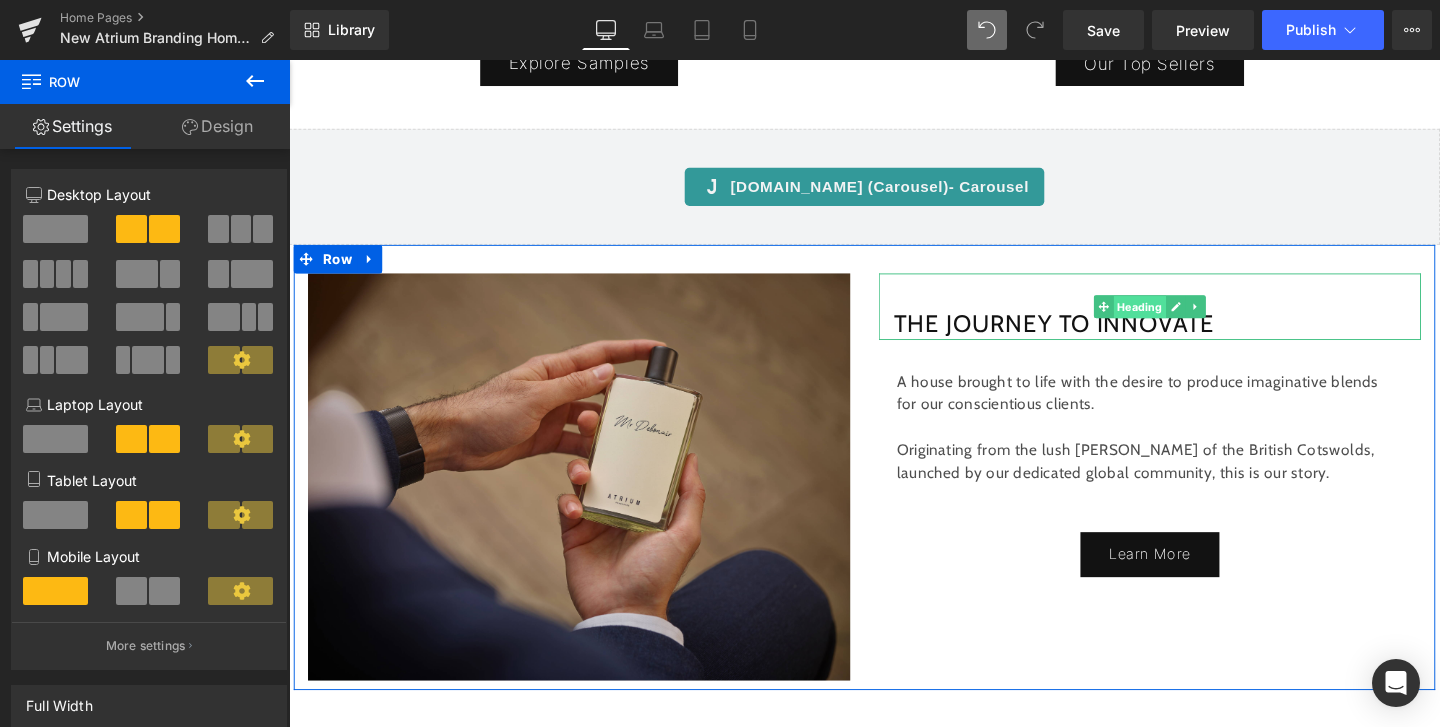 click on "Heading" at bounding box center (1183, 320) 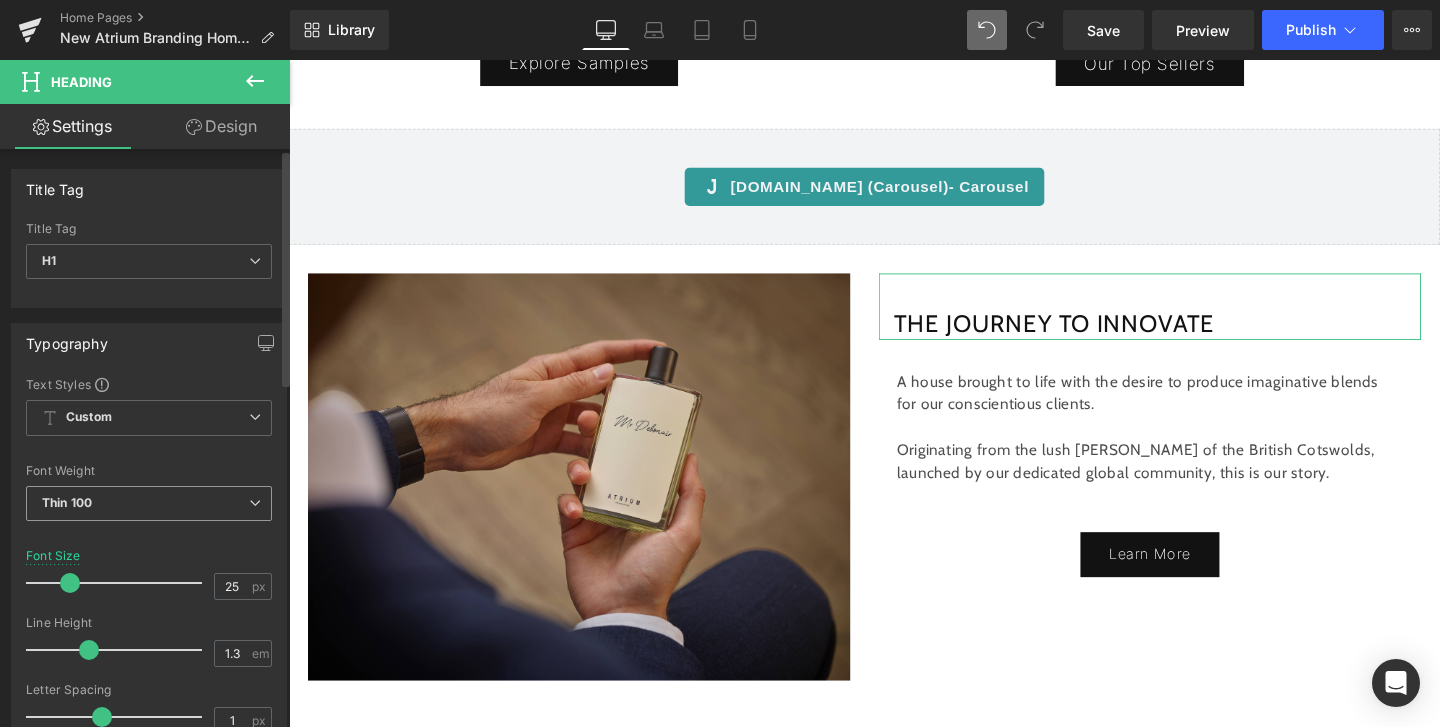 click on "Thin 100" at bounding box center (149, 503) 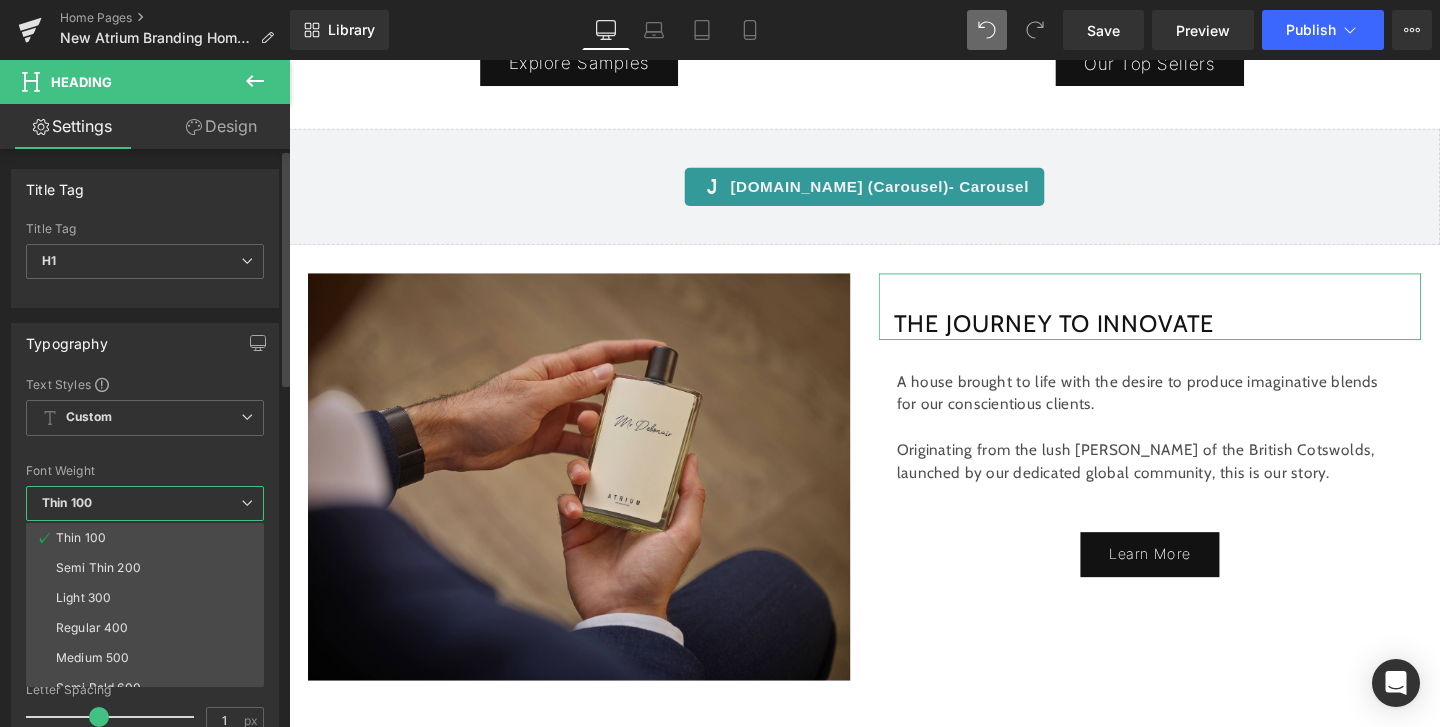 click on "Thin 100" at bounding box center (145, 503) 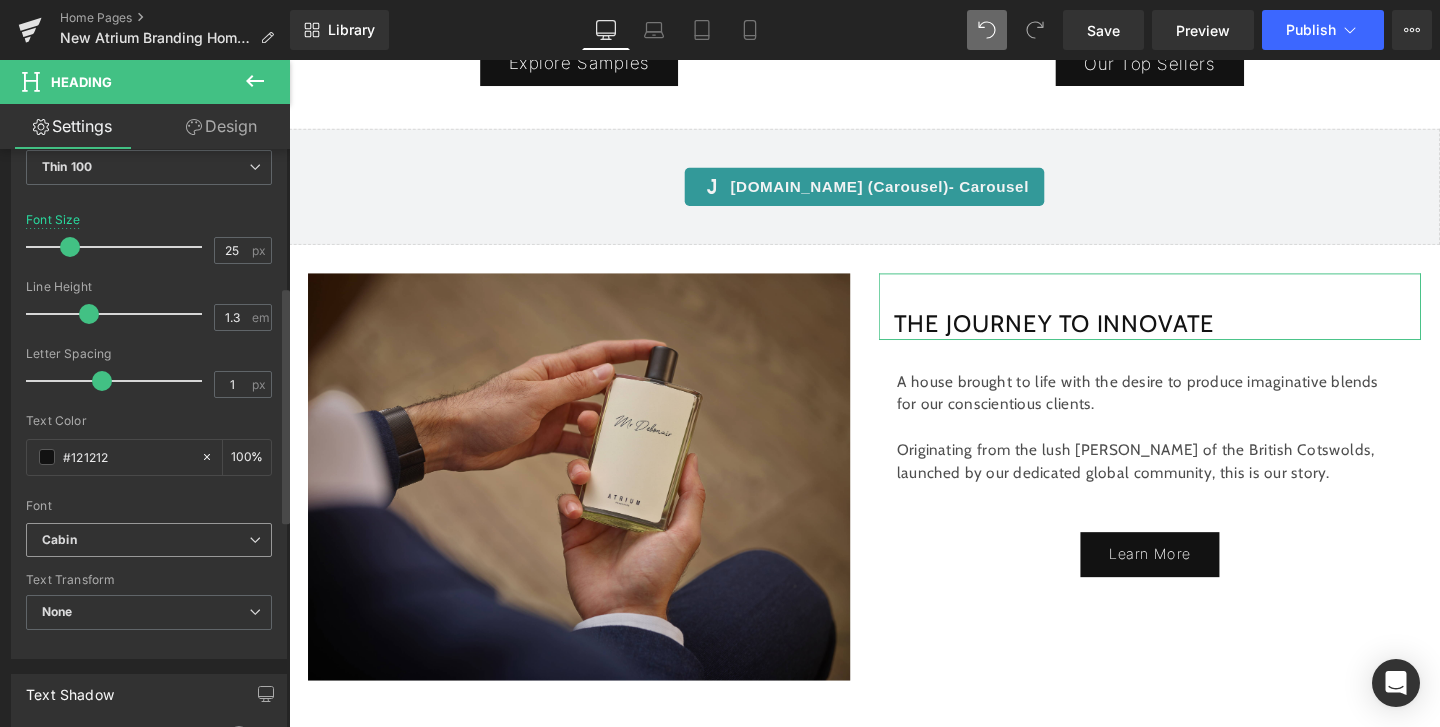 scroll, scrollTop: 335, scrollLeft: 0, axis: vertical 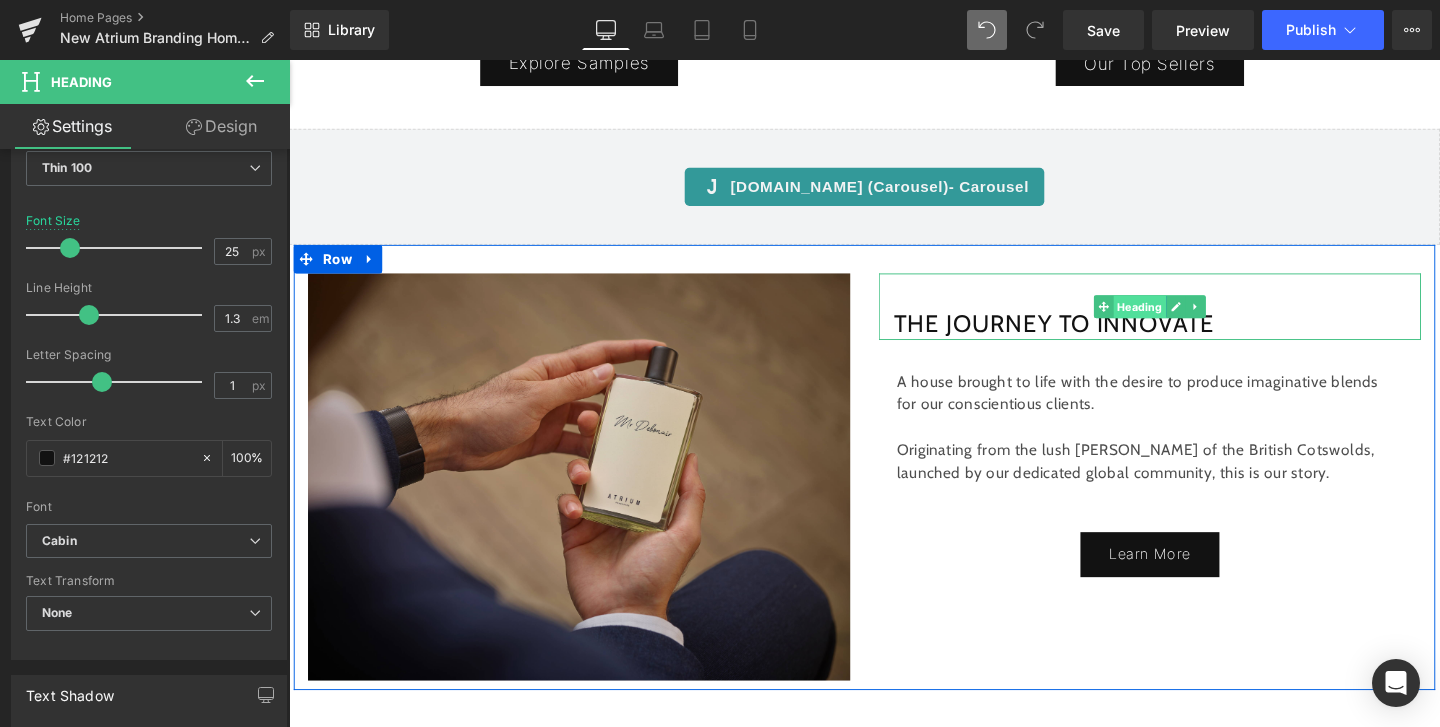 click on "Heading" at bounding box center (1183, 319) 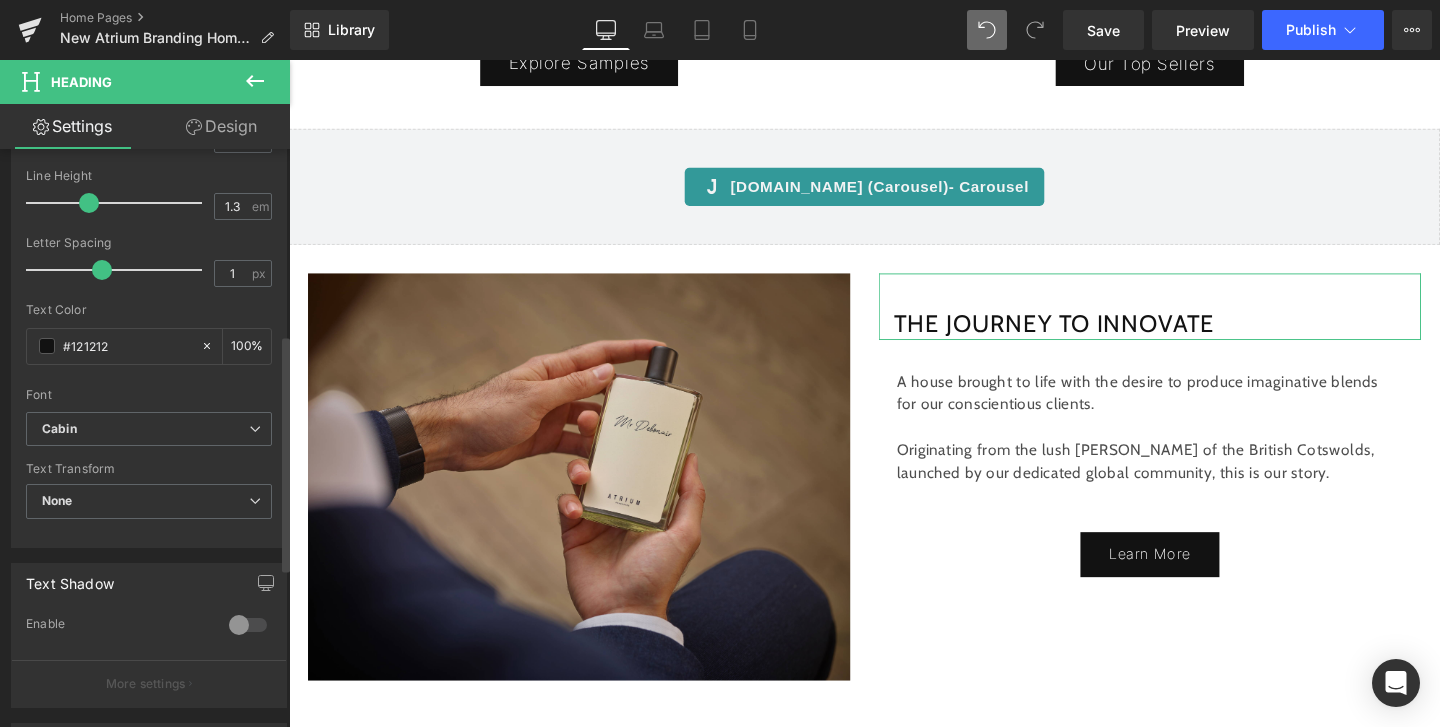scroll, scrollTop: 459, scrollLeft: 0, axis: vertical 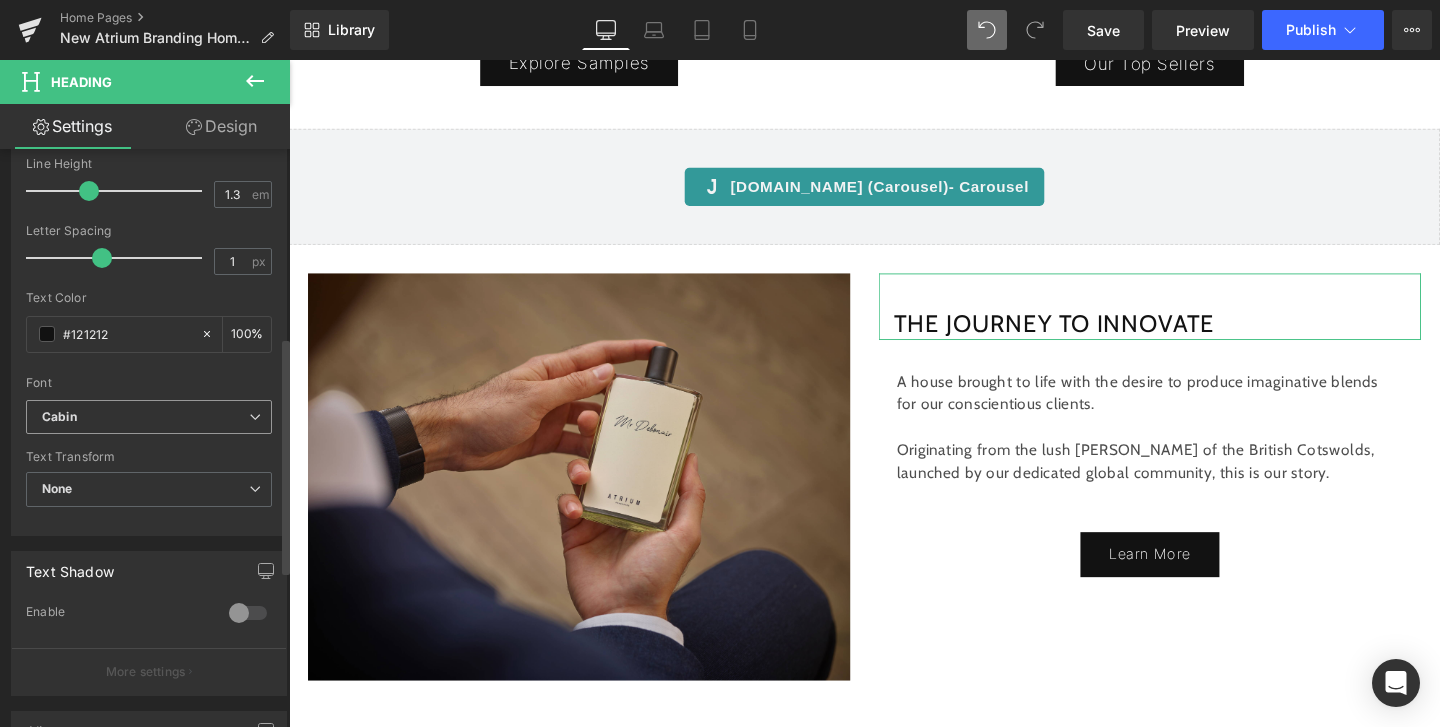 click on "Cabin" at bounding box center (149, 417) 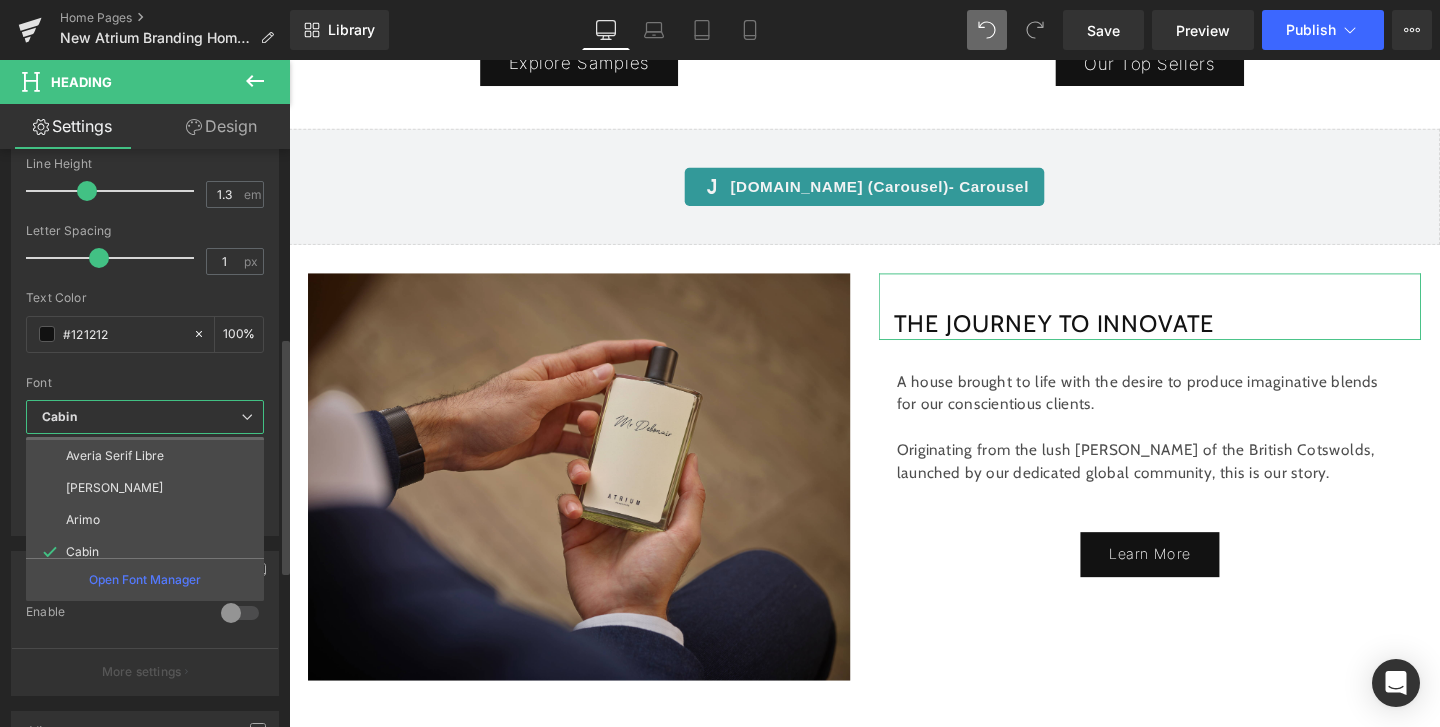 scroll, scrollTop: 104, scrollLeft: 0, axis: vertical 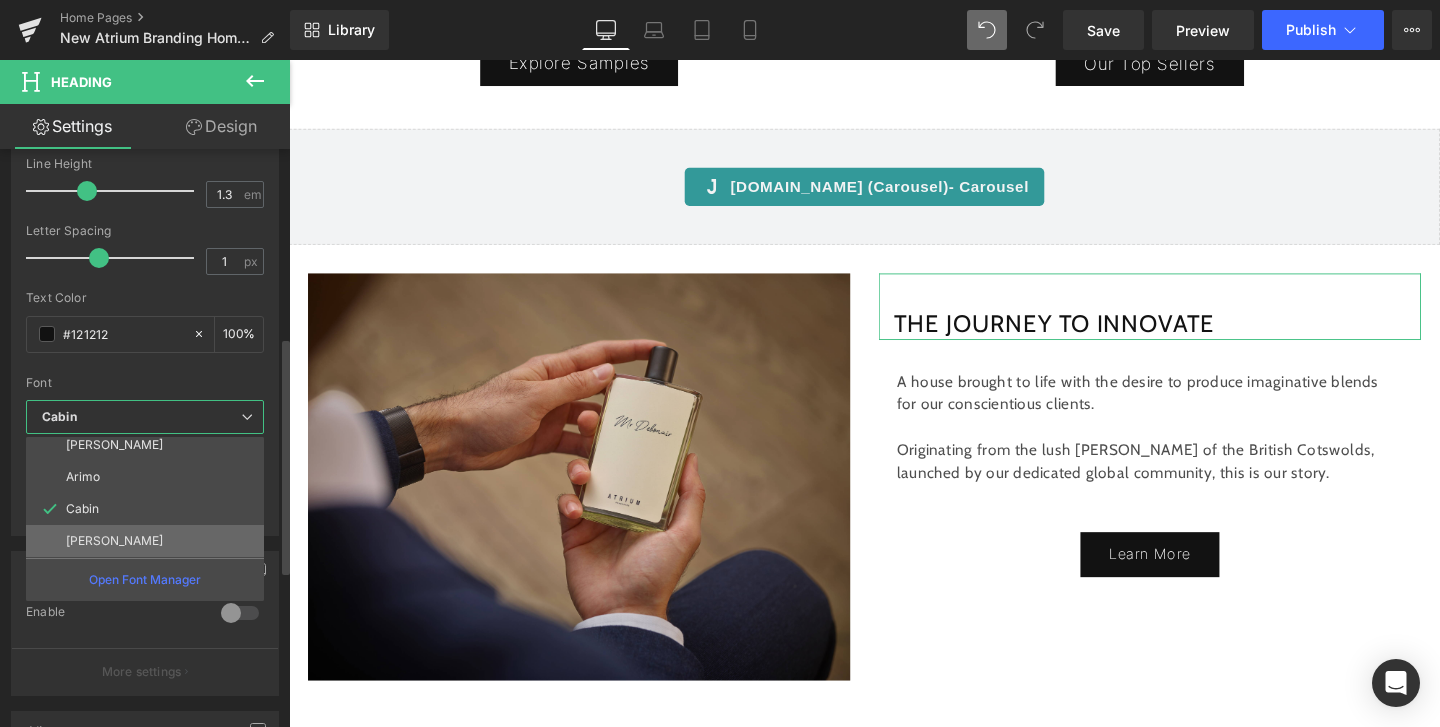 click on "[PERSON_NAME]" at bounding box center [114, 541] 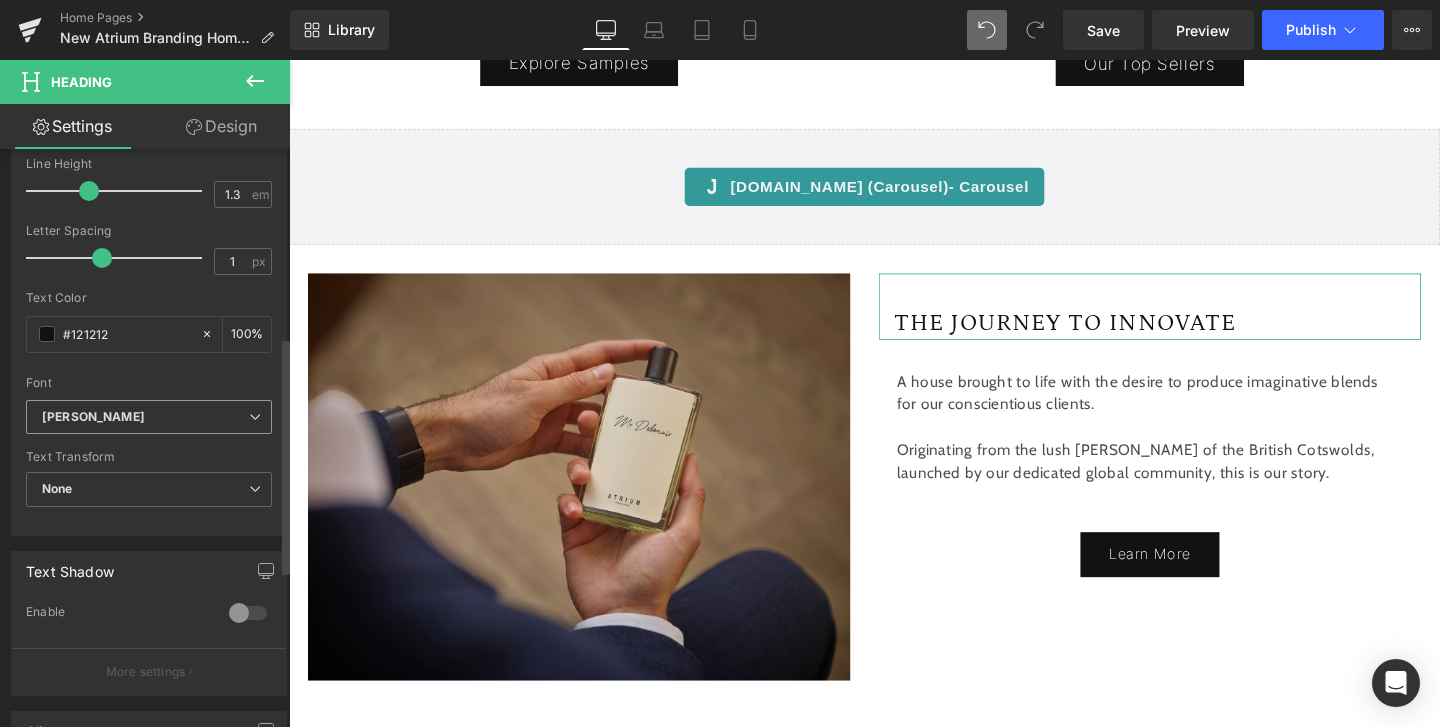 click on "[PERSON_NAME]" at bounding box center (145, 417) 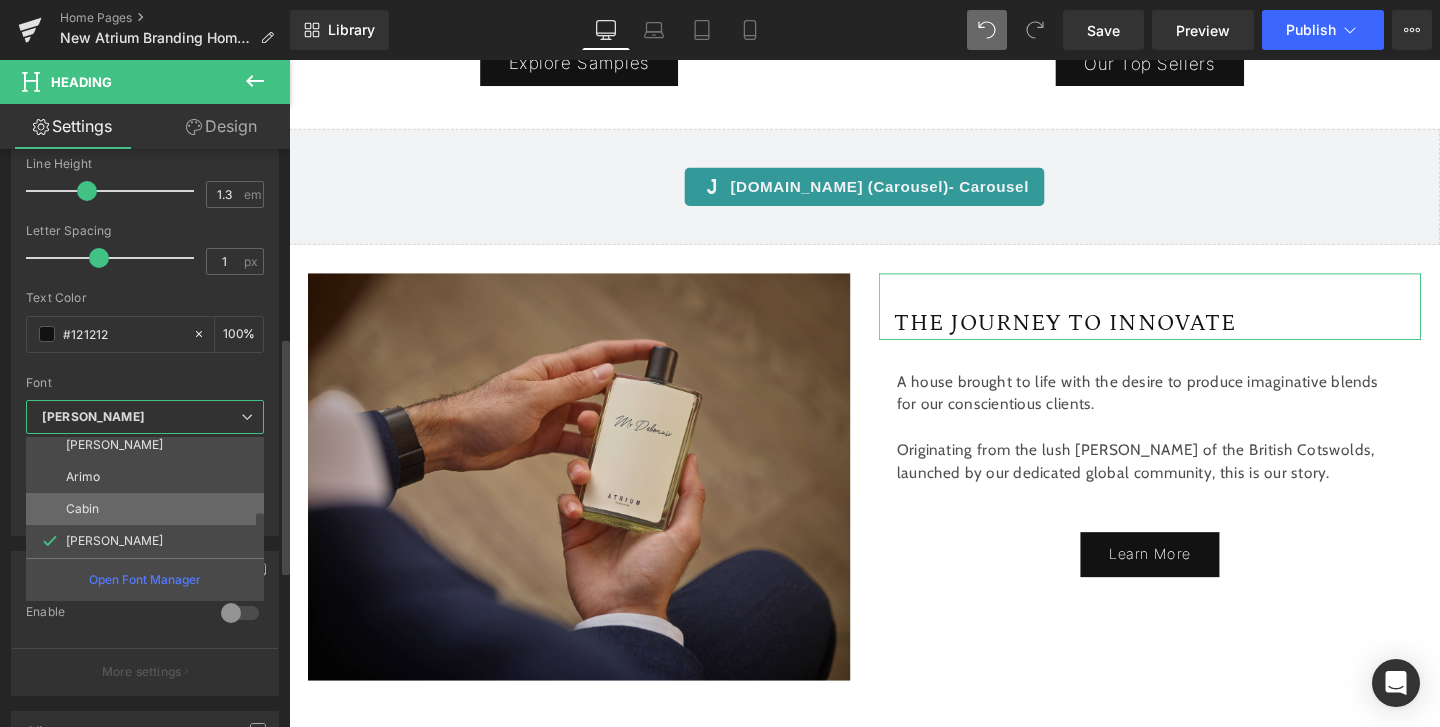 click on "Cabin" at bounding box center [149, 509] 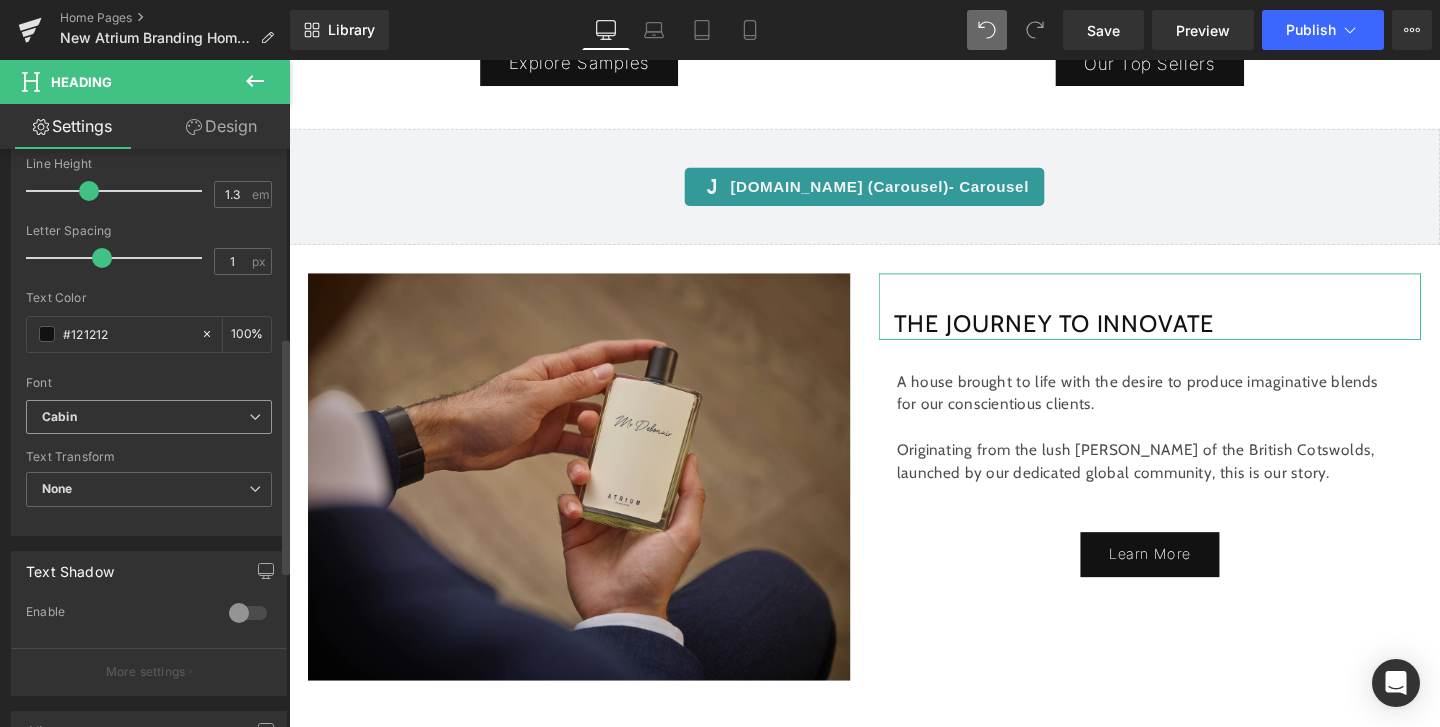 click on "Cabin" at bounding box center (145, 417) 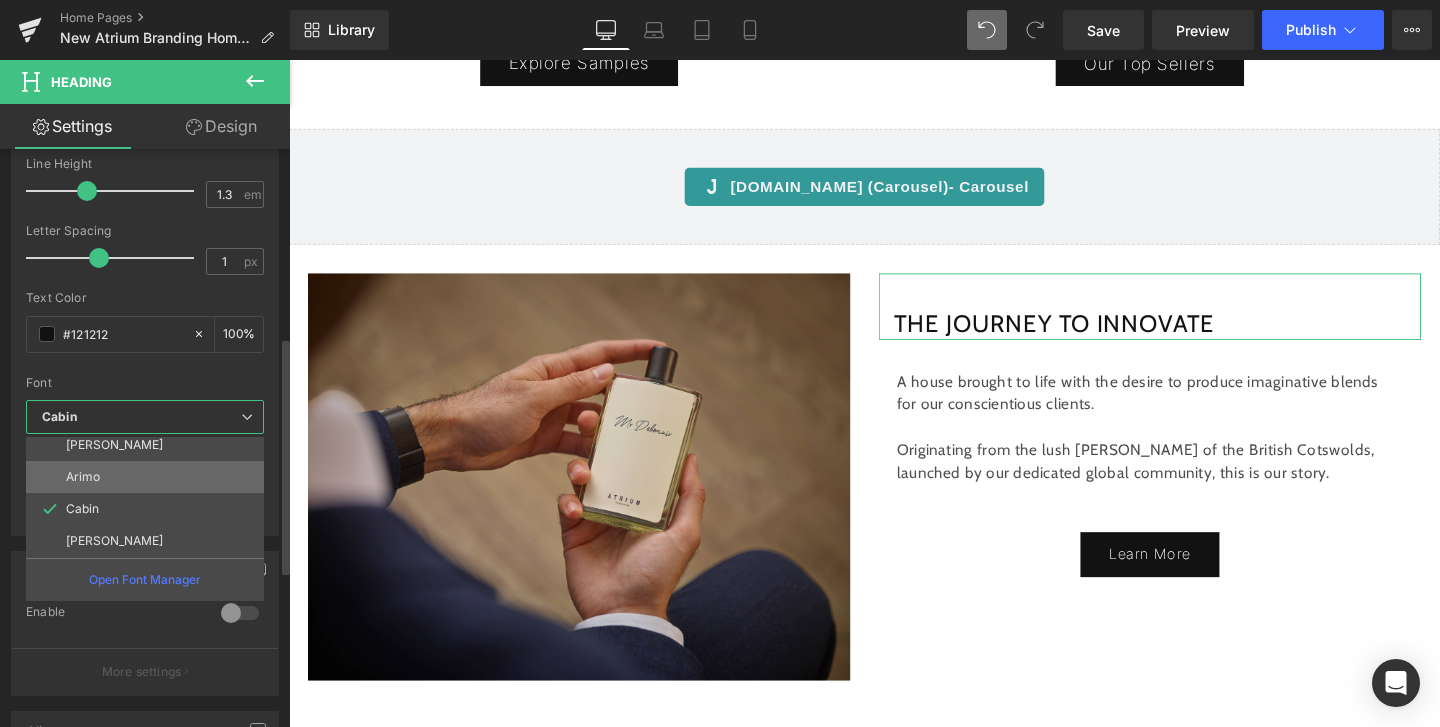 click on "Arimo" at bounding box center [149, 477] 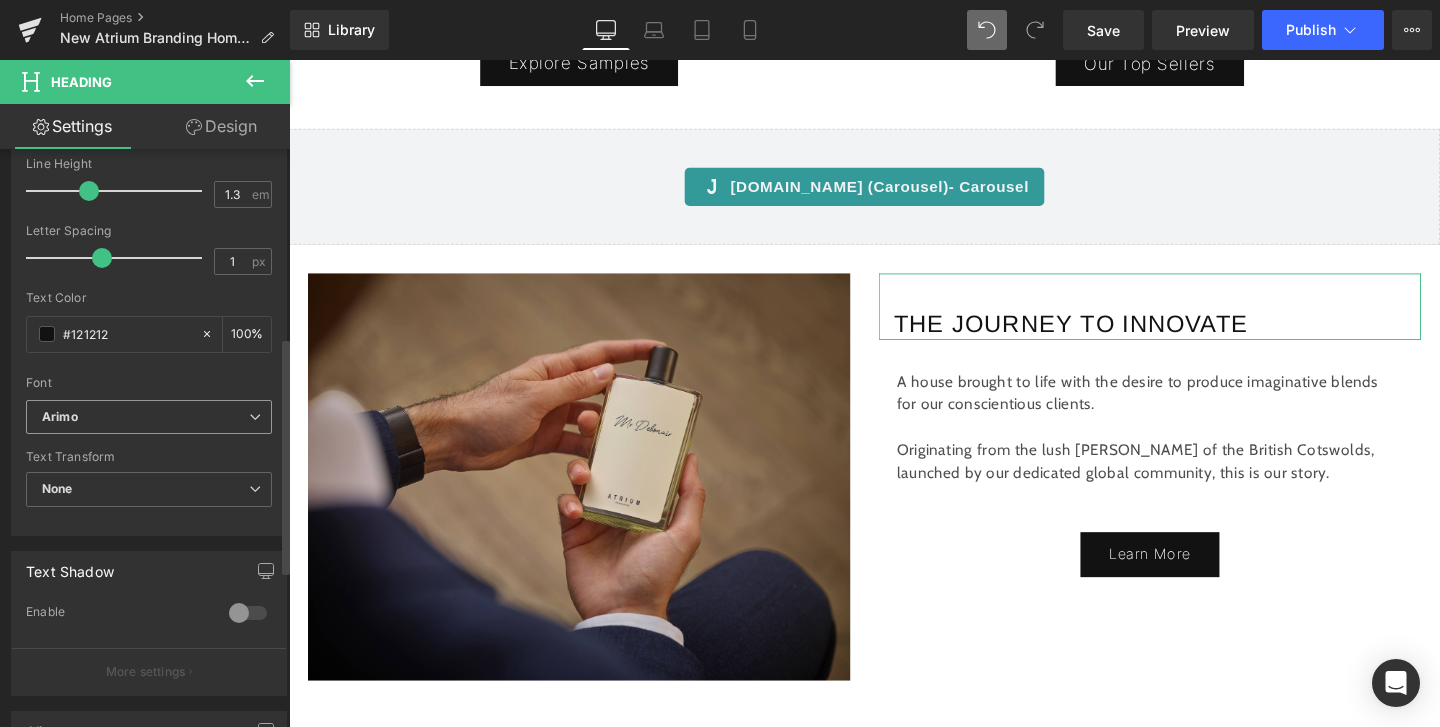 click on "Arimo" at bounding box center (145, 417) 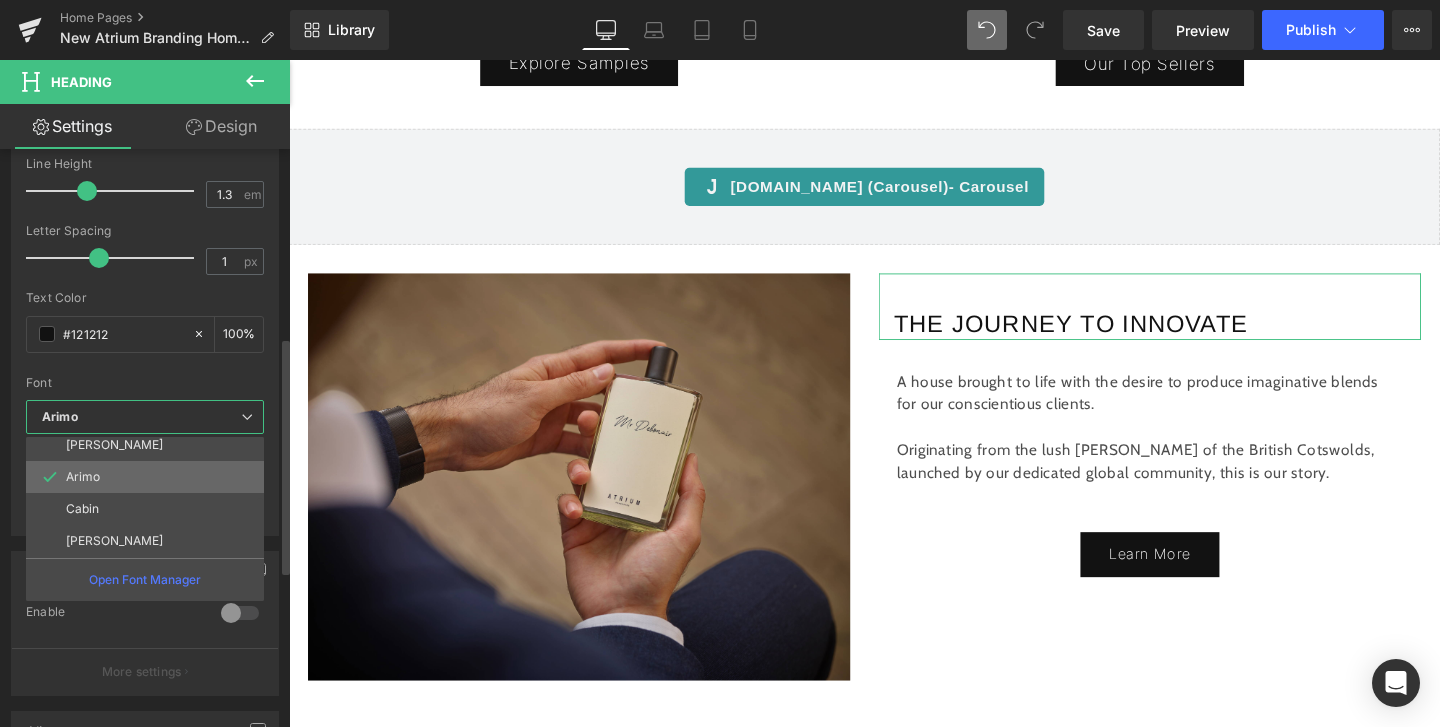 scroll, scrollTop: 75, scrollLeft: 0, axis: vertical 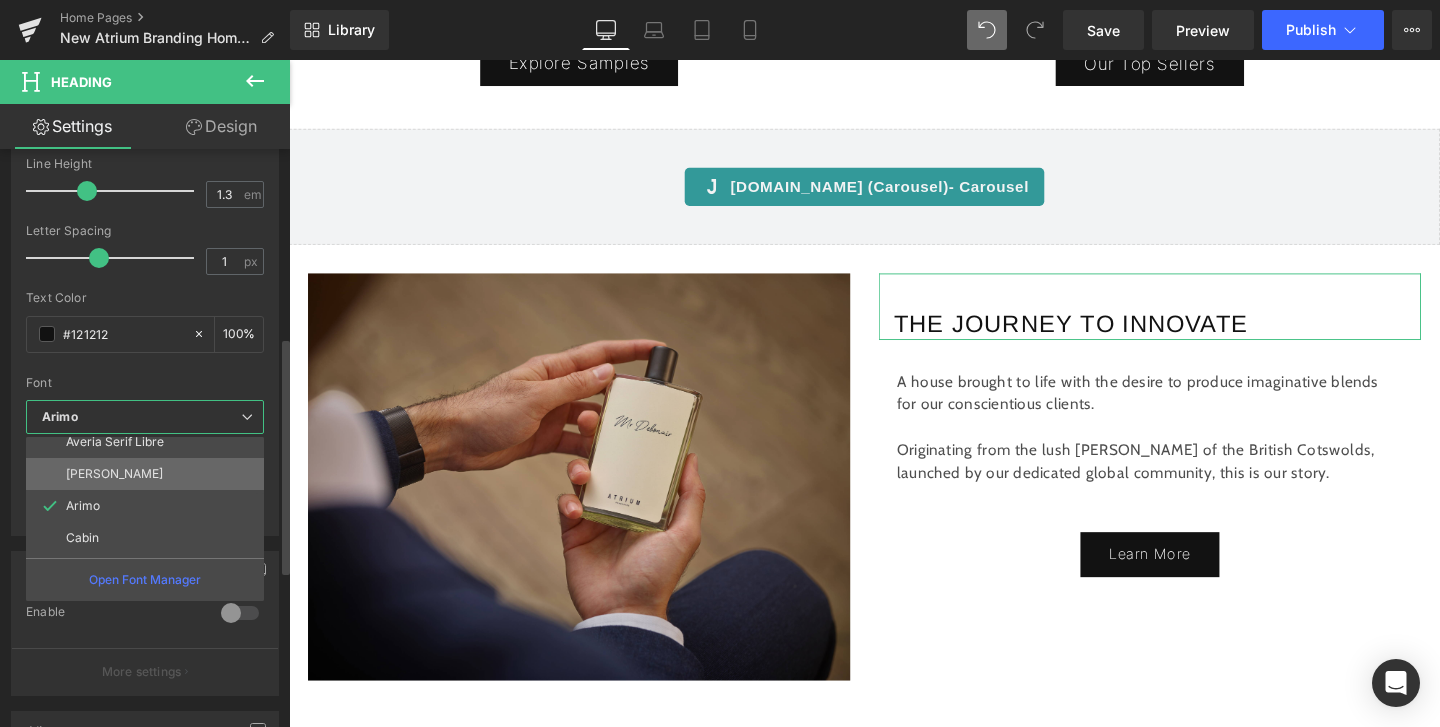 click on "[PERSON_NAME]" at bounding box center (149, 474) 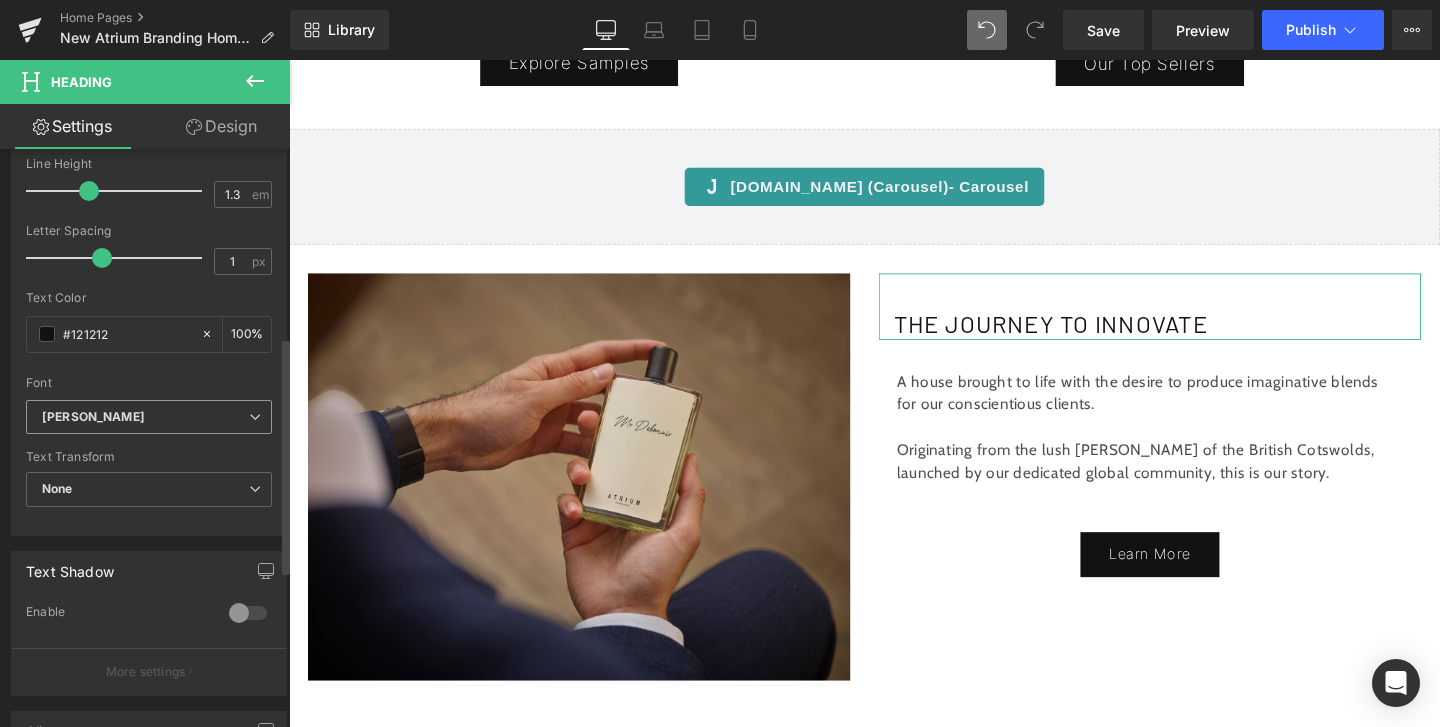 click on "[PERSON_NAME]" at bounding box center [145, 417] 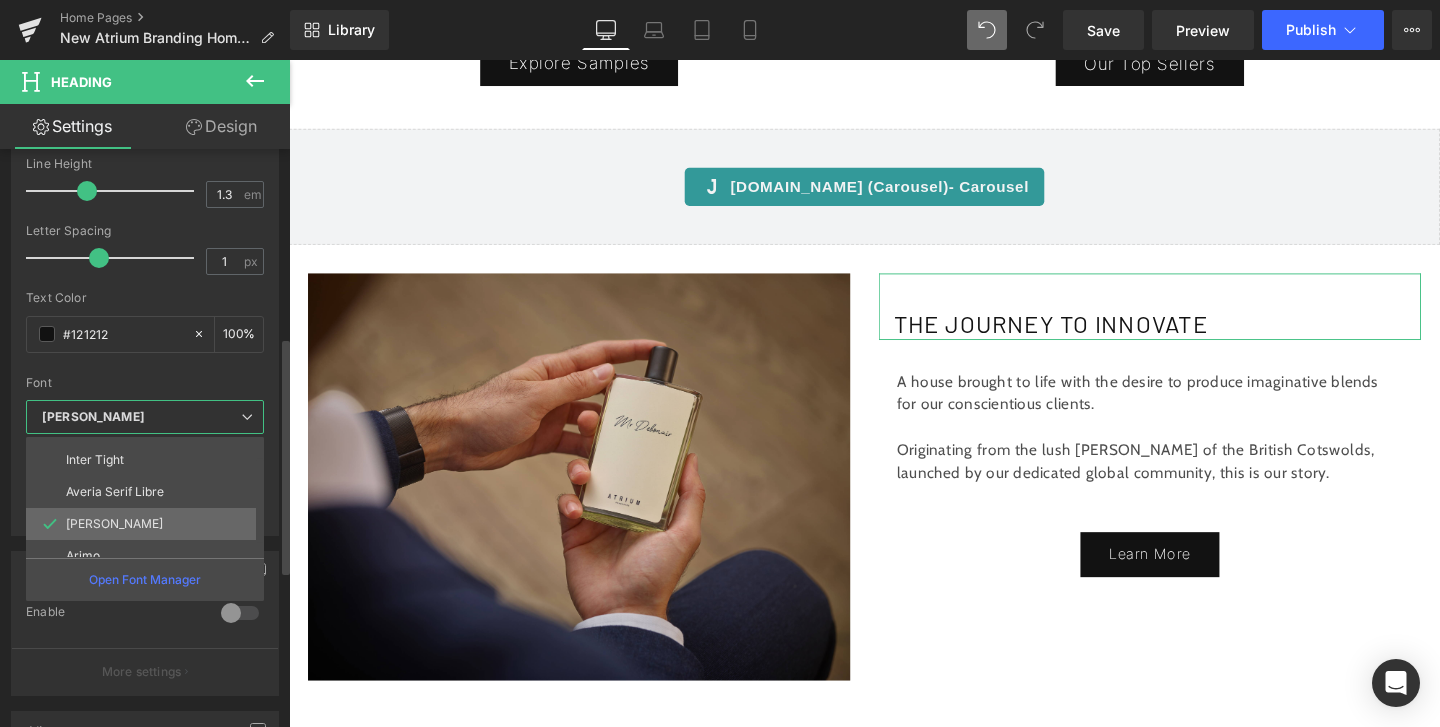 scroll, scrollTop: 26, scrollLeft: 0, axis: vertical 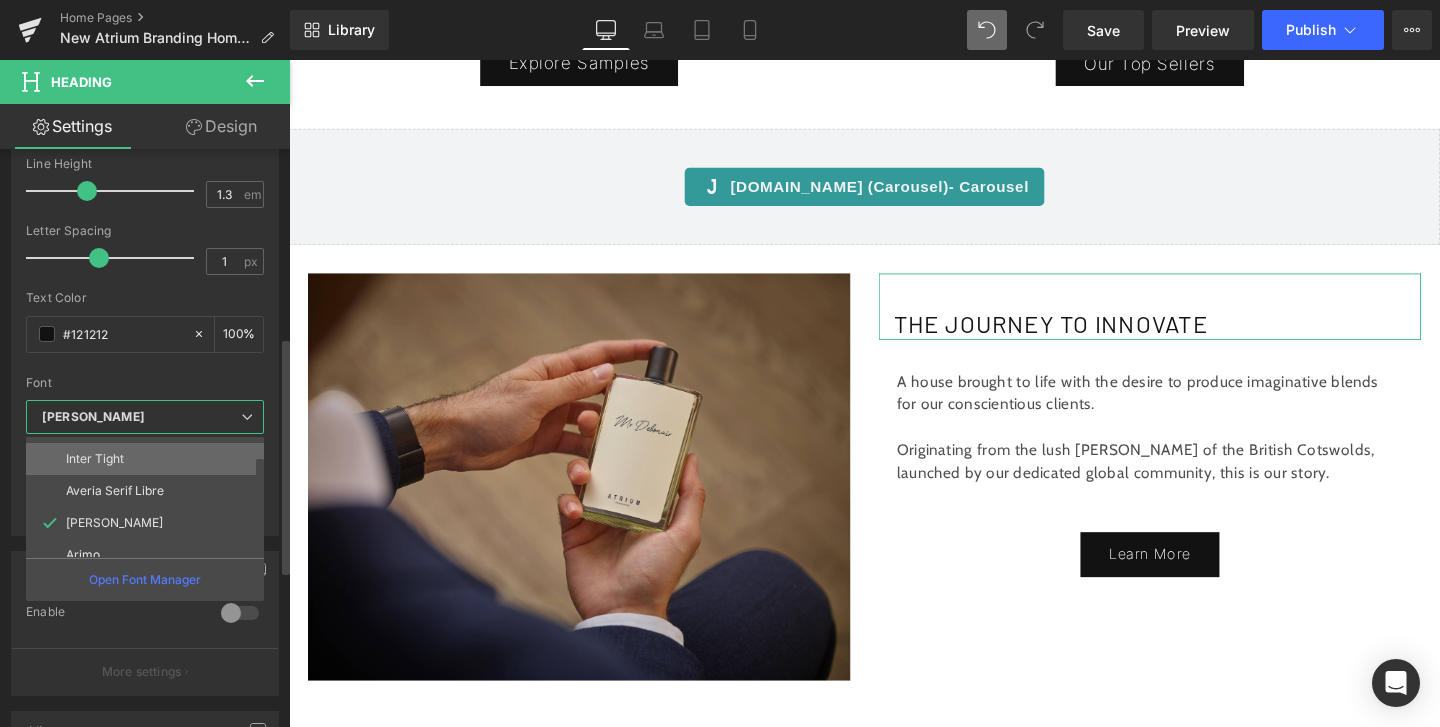 click on "Inter Tight" at bounding box center [149, 459] 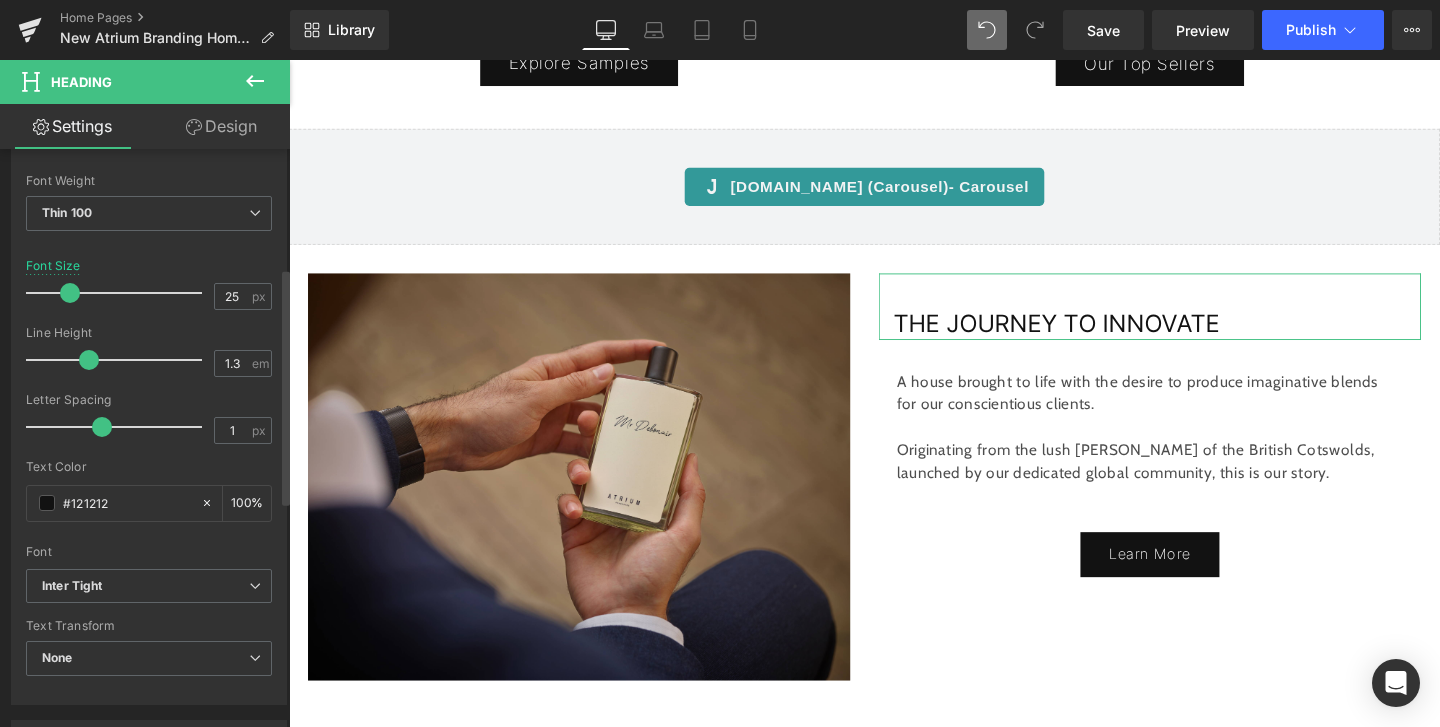 scroll, scrollTop: 257, scrollLeft: 0, axis: vertical 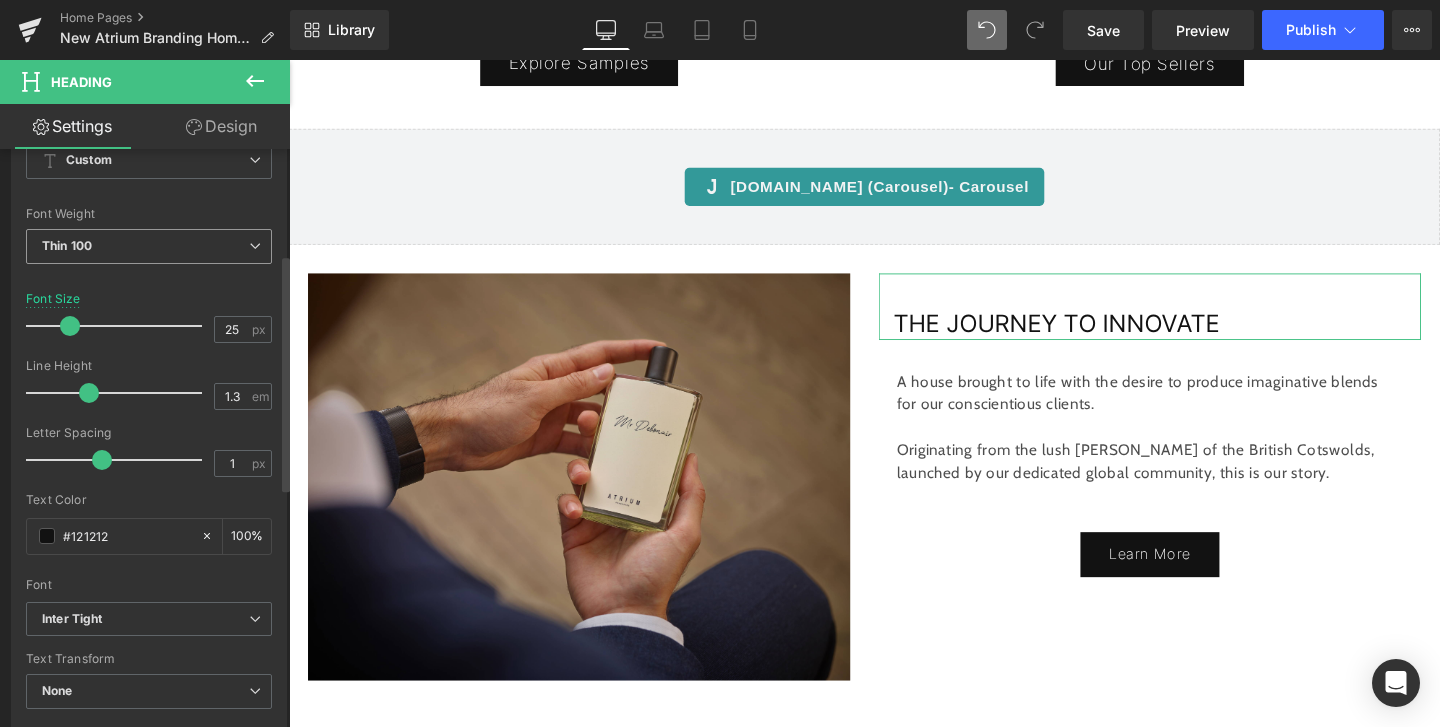 click on "Thin 100" at bounding box center [149, 246] 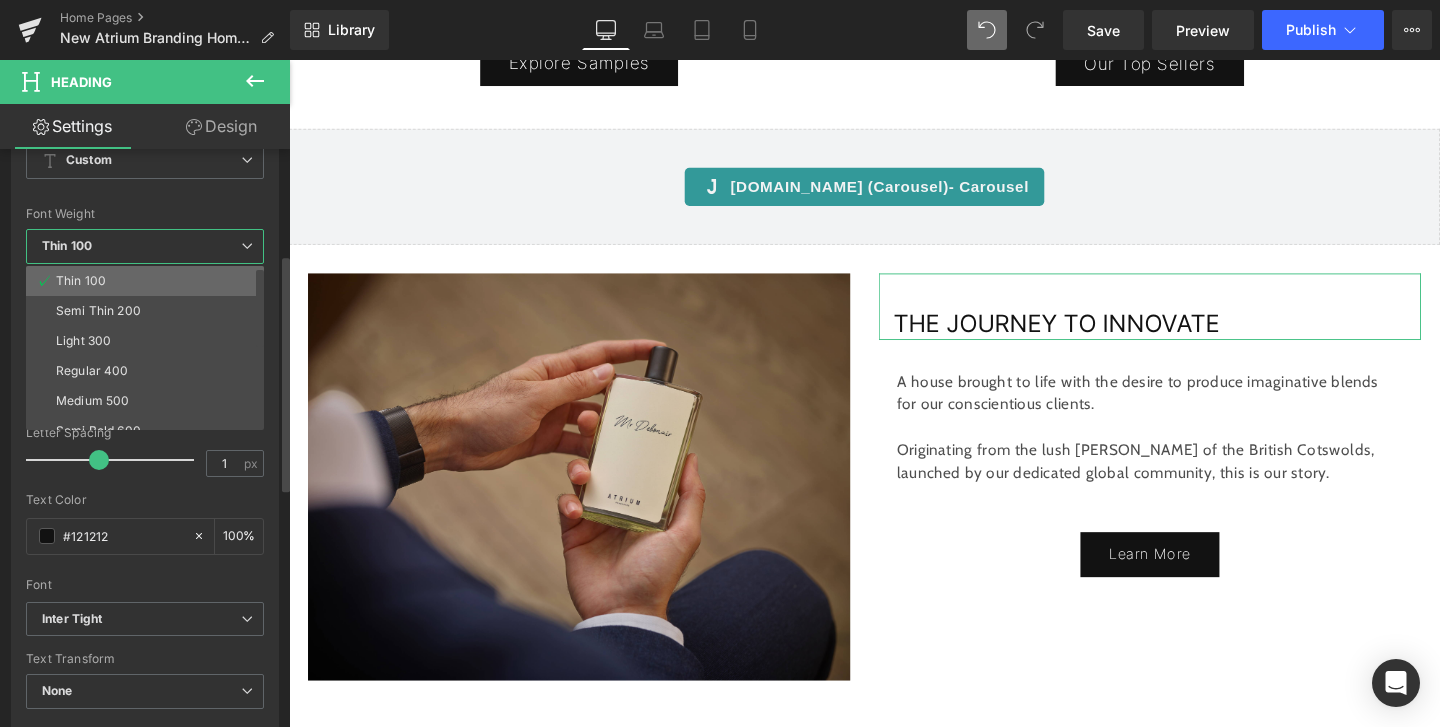 click on "Thin 100" at bounding box center (81, 281) 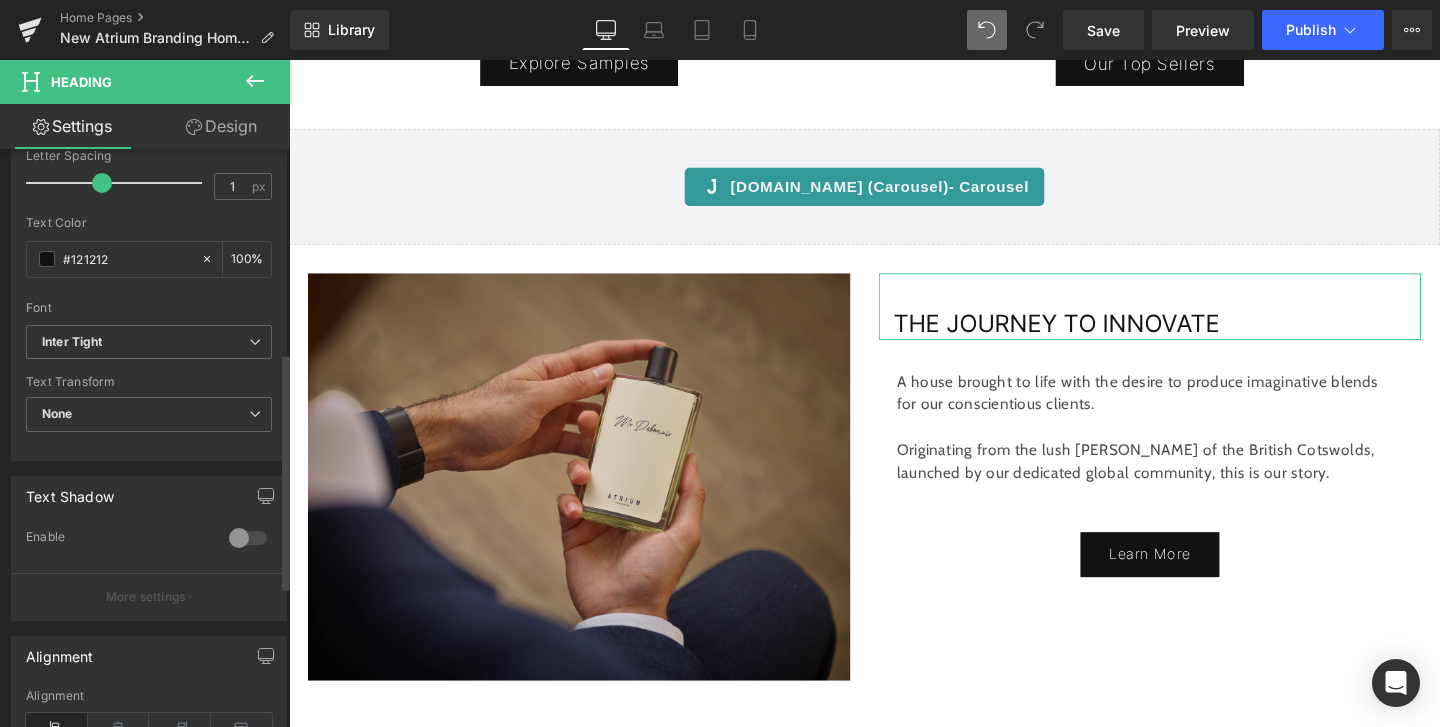 scroll, scrollTop: 493, scrollLeft: 0, axis: vertical 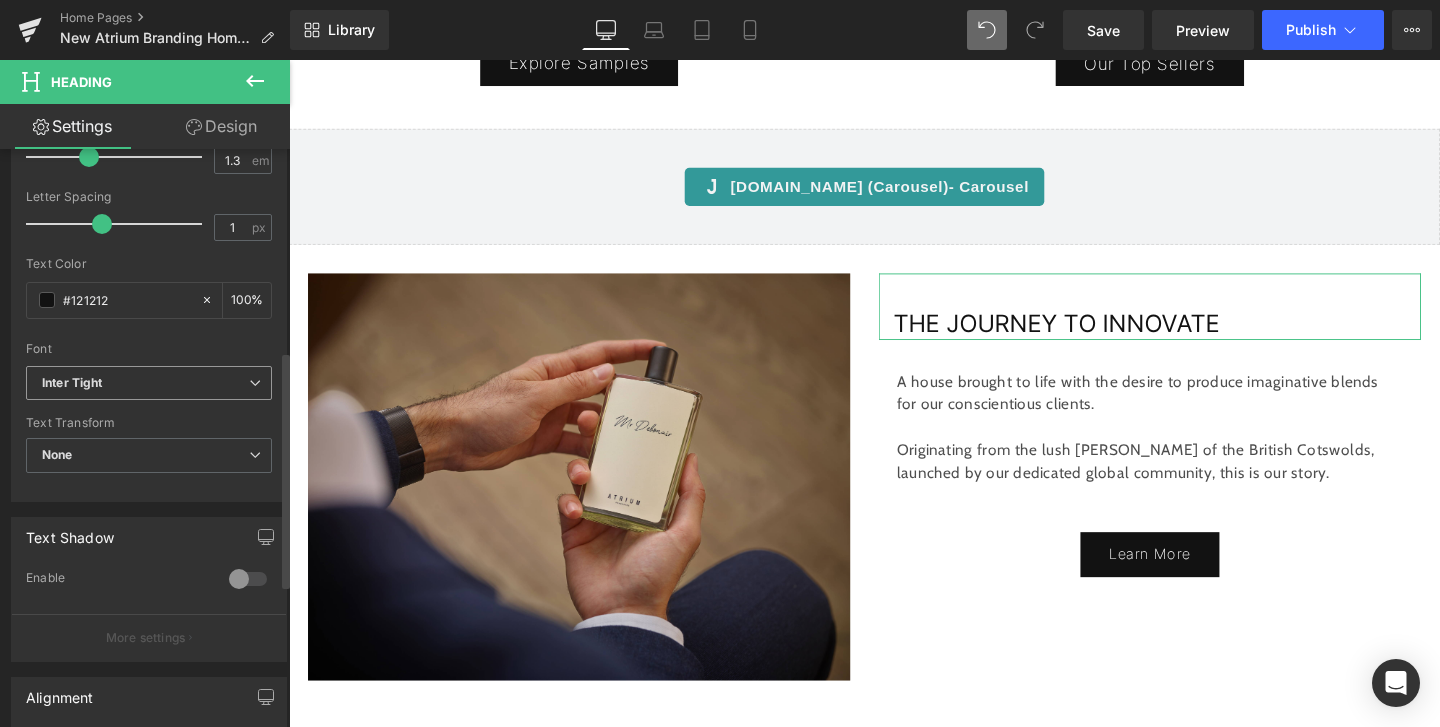 click on "Inter Tight" at bounding box center (72, 383) 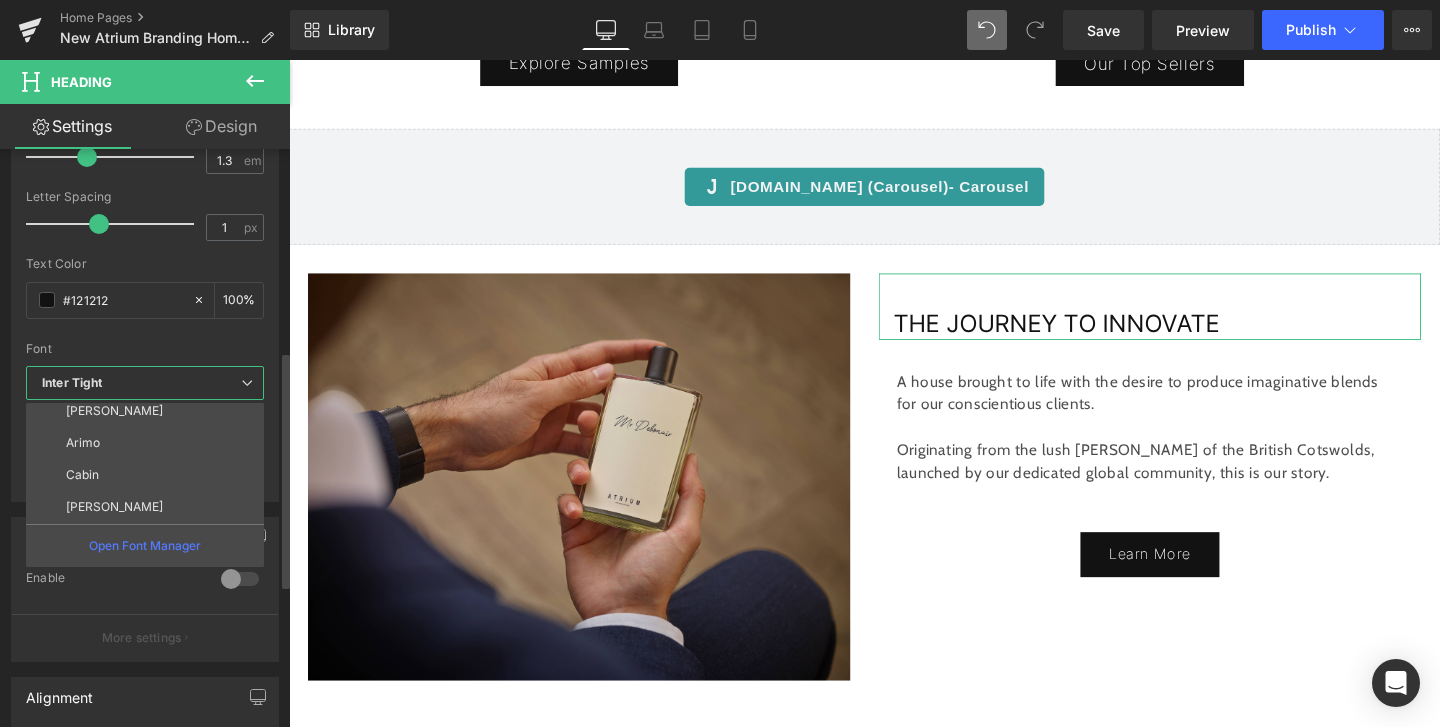 scroll, scrollTop: 0, scrollLeft: 0, axis: both 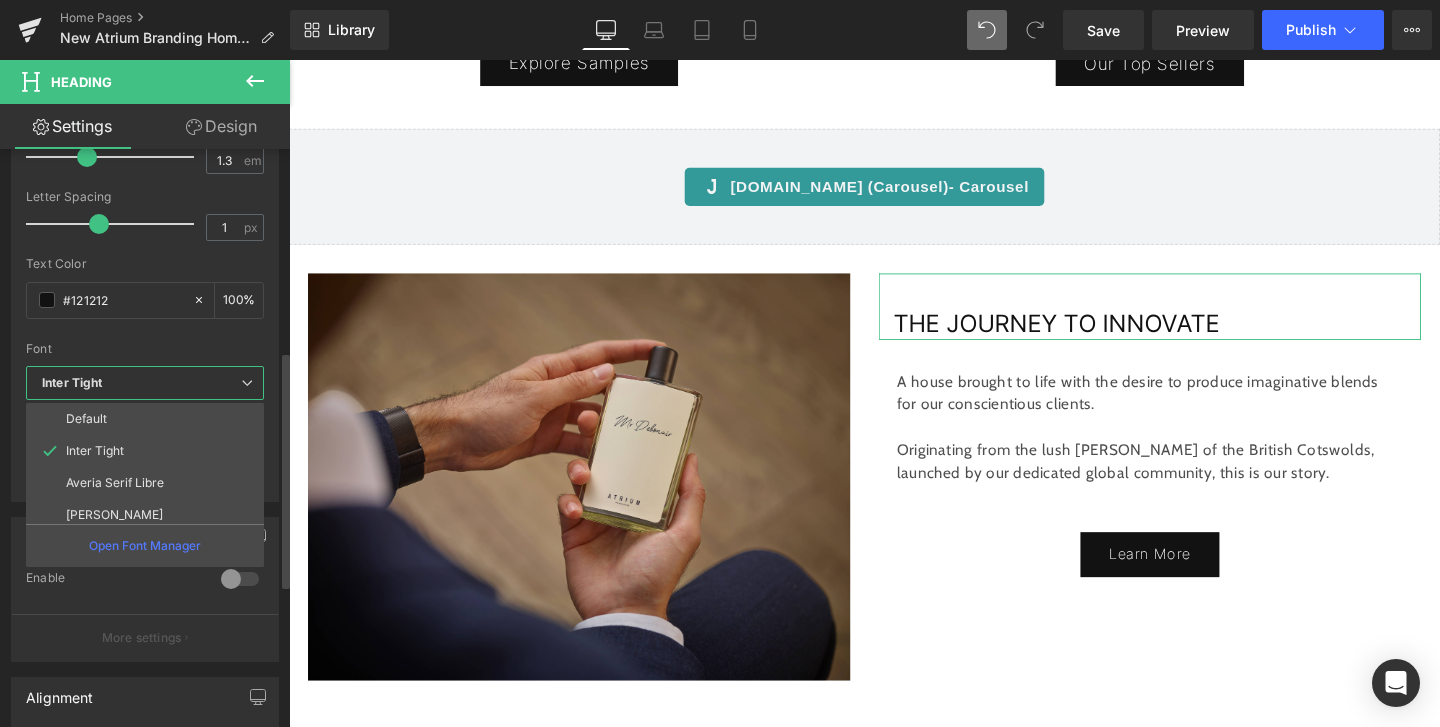 click on "Inter Tight" at bounding box center [141, 383] 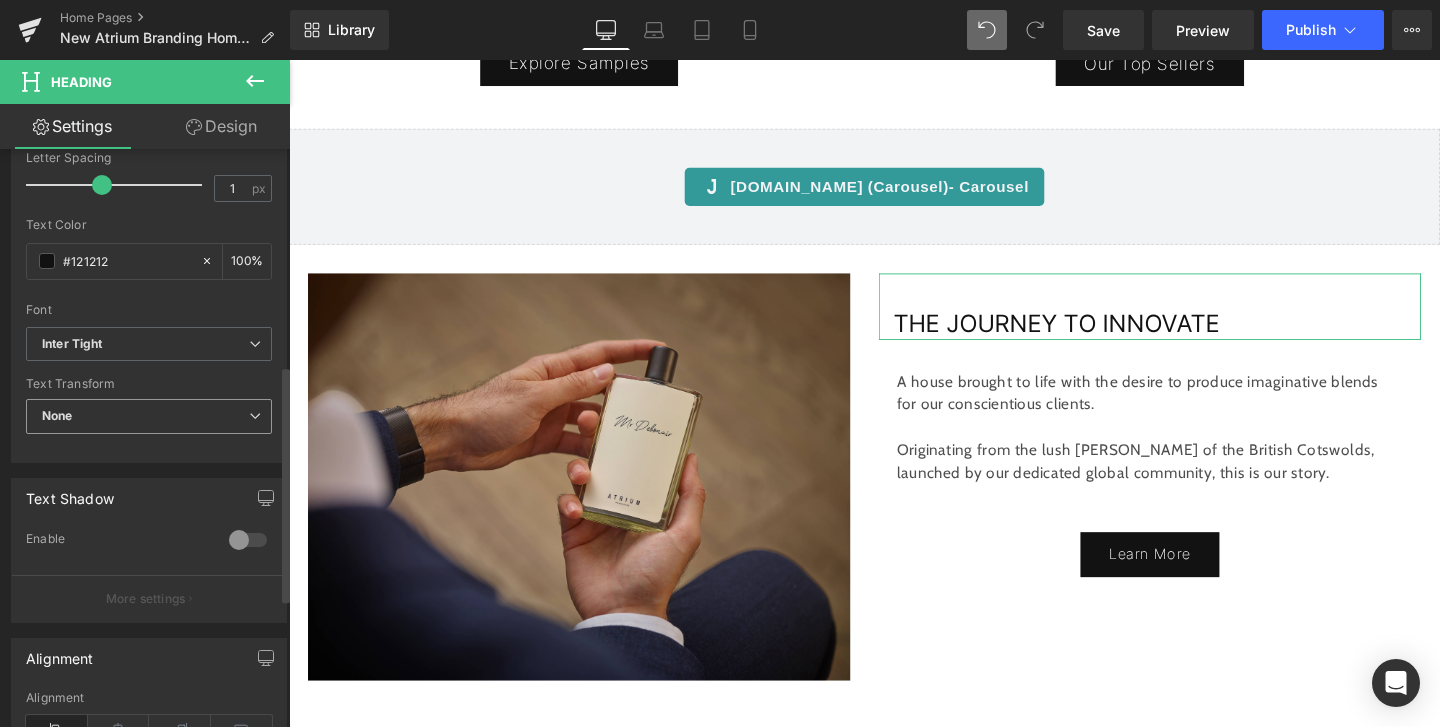 scroll, scrollTop: 541, scrollLeft: 0, axis: vertical 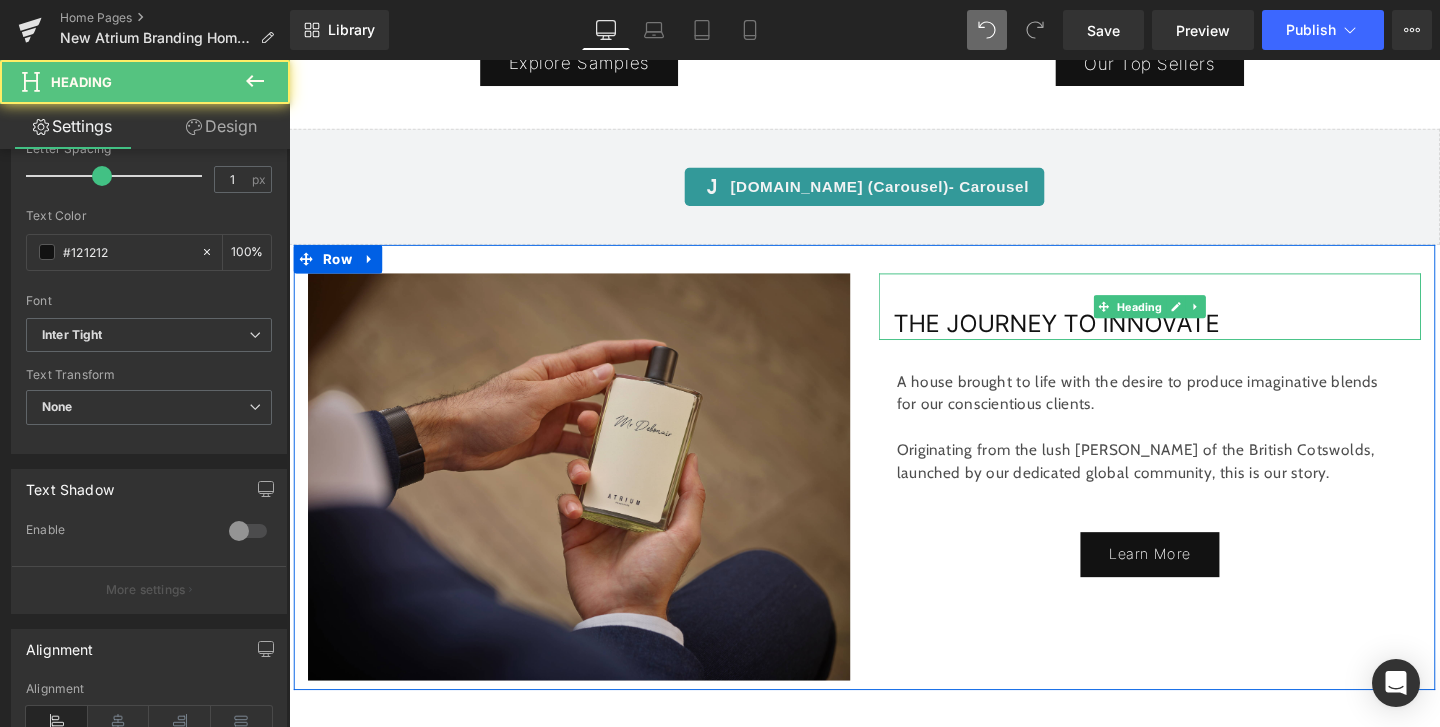 click on "THE JOURNEY TO INNOVATE" at bounding box center (1096, 337) 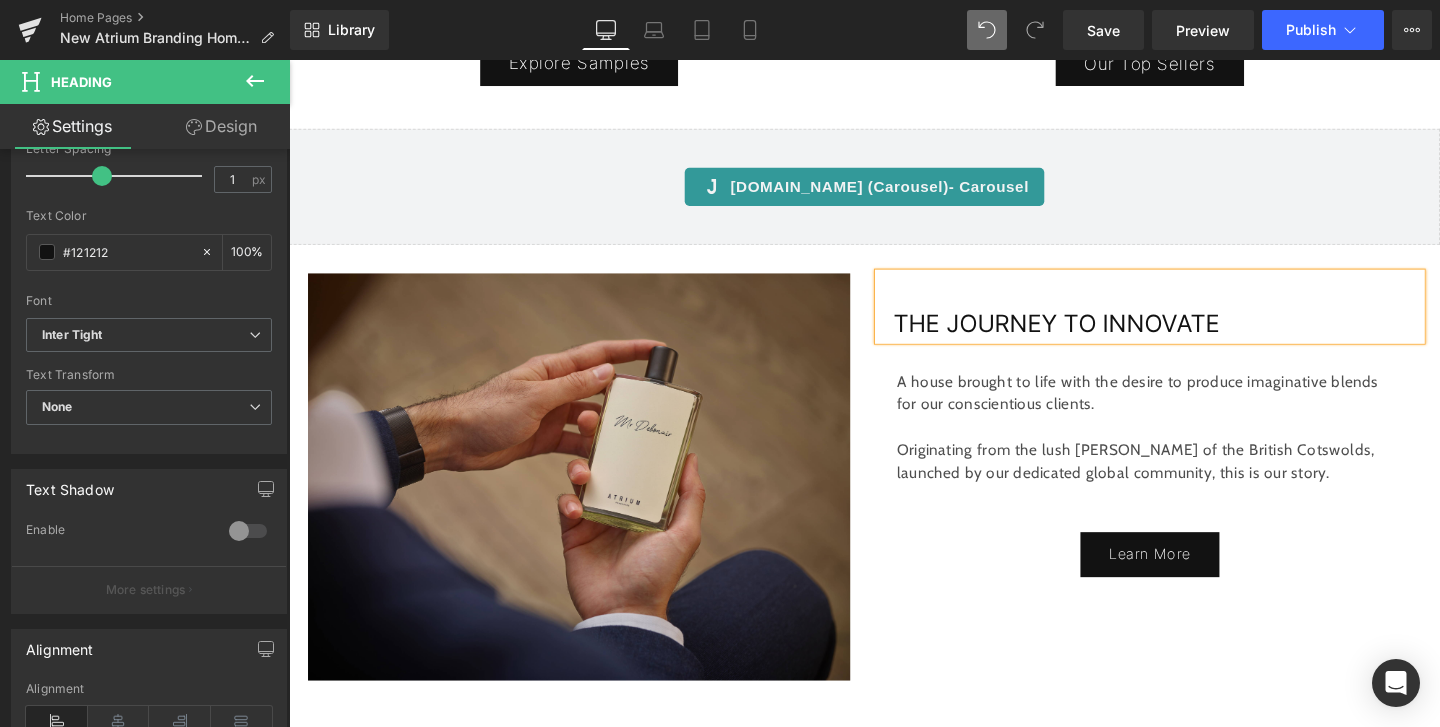 click on "THE JOURNEY TO INNOVATE" at bounding box center [1096, 337] 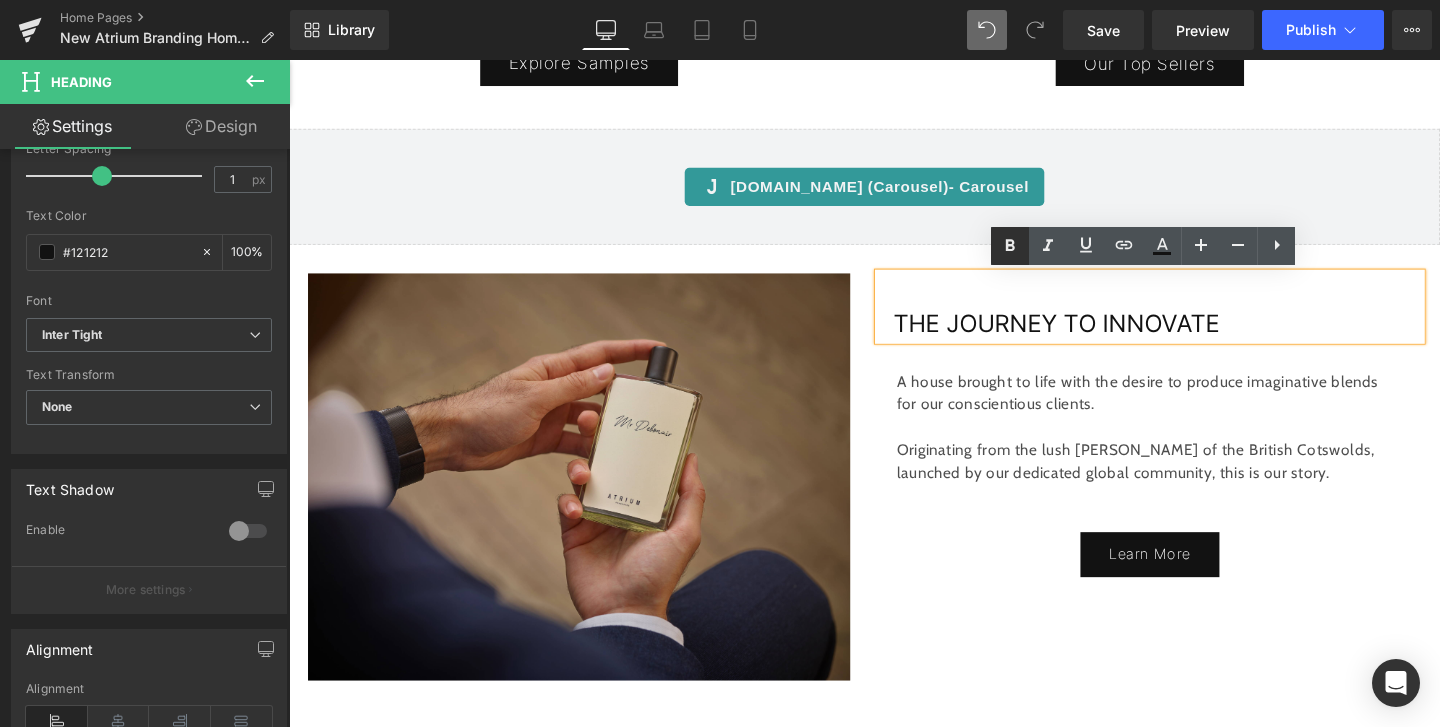 click 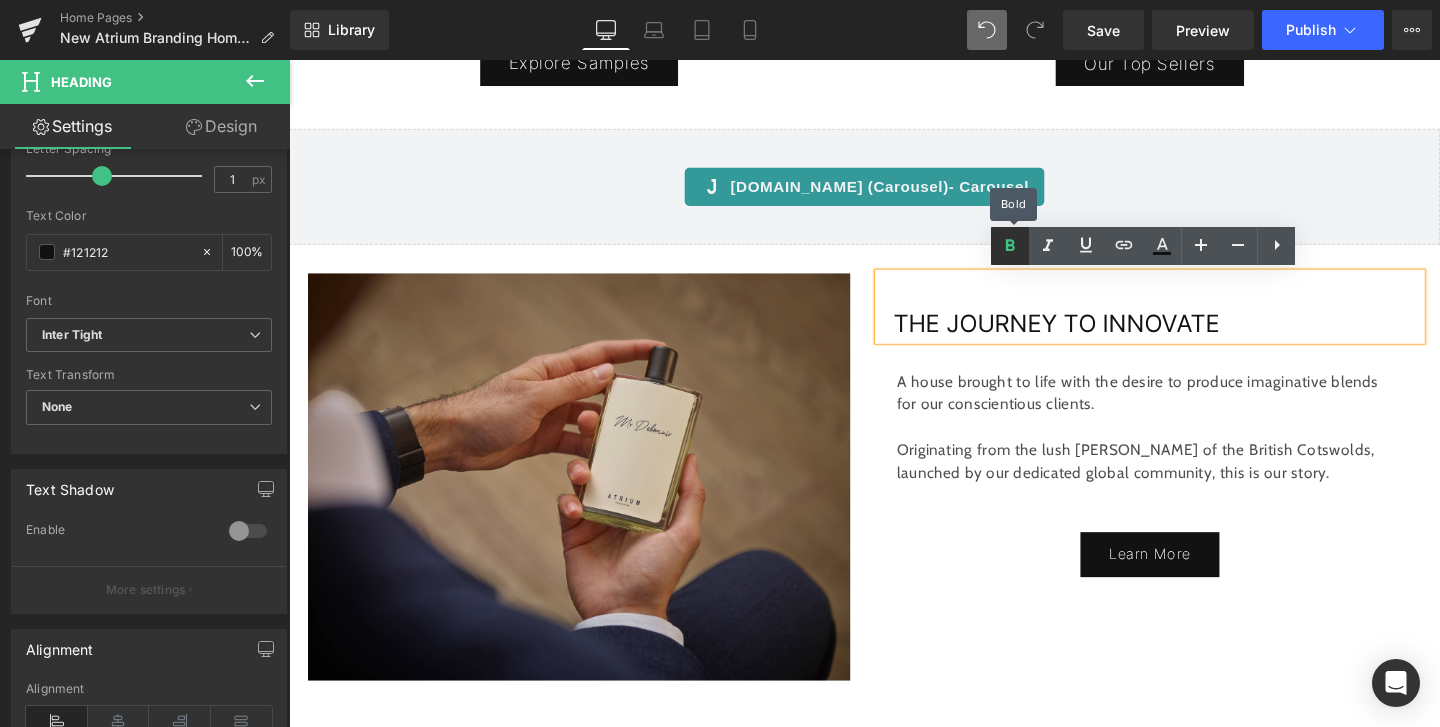 click 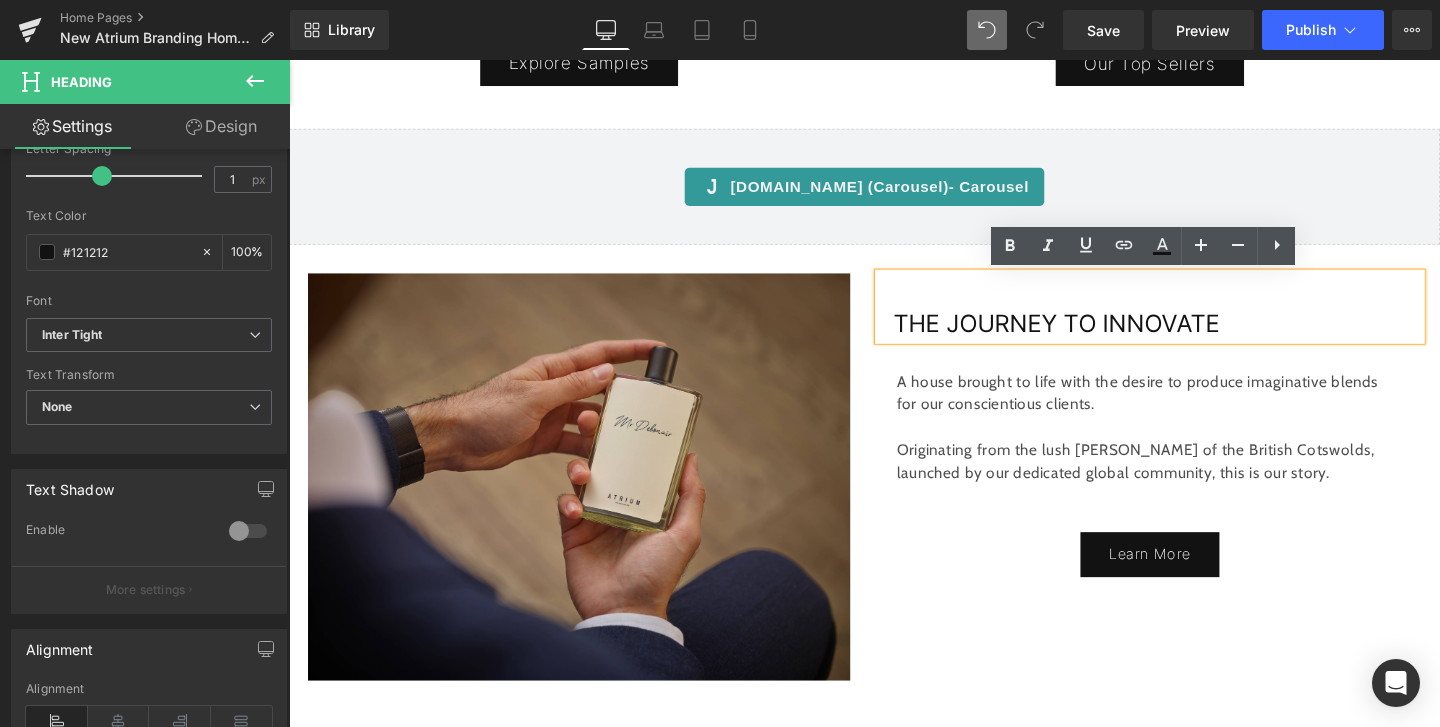click on "THE JOURNEY TO INNOVATE" at bounding box center (1096, 337) 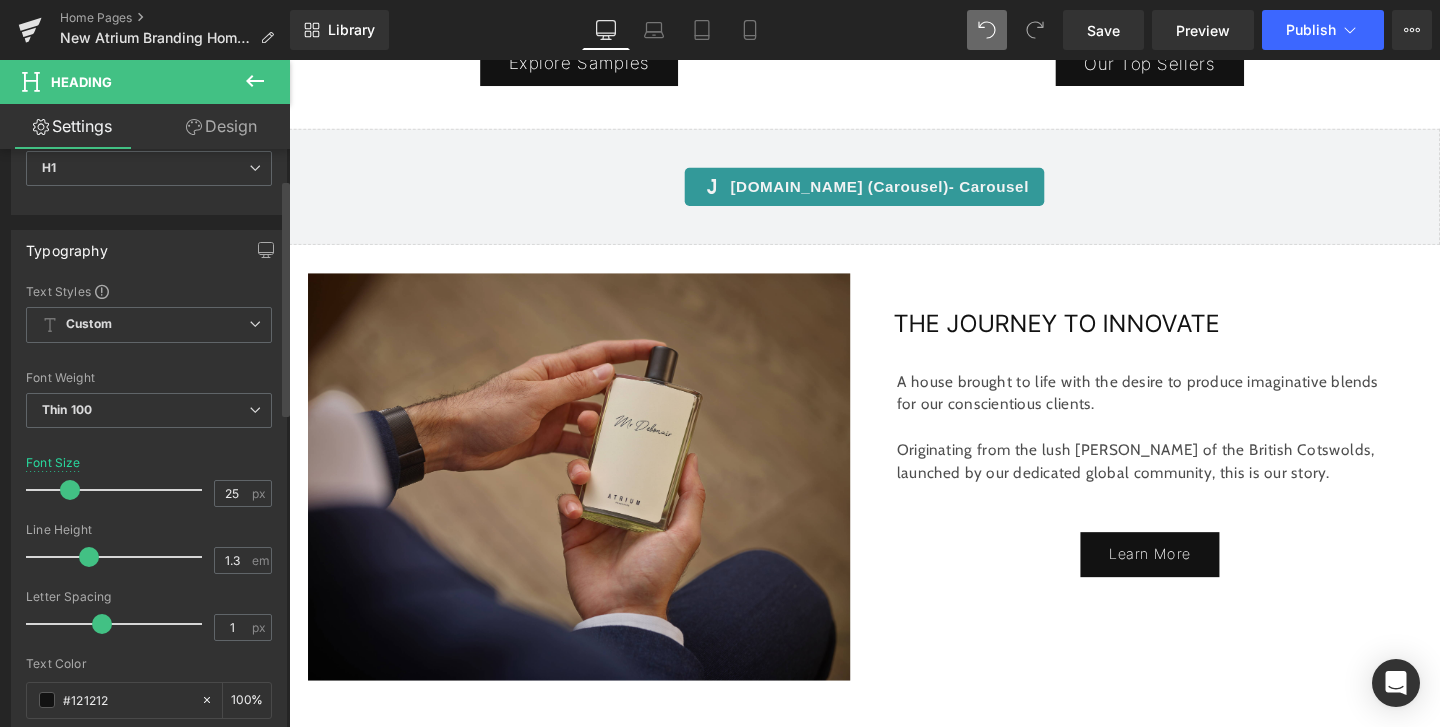 scroll, scrollTop: 0, scrollLeft: 0, axis: both 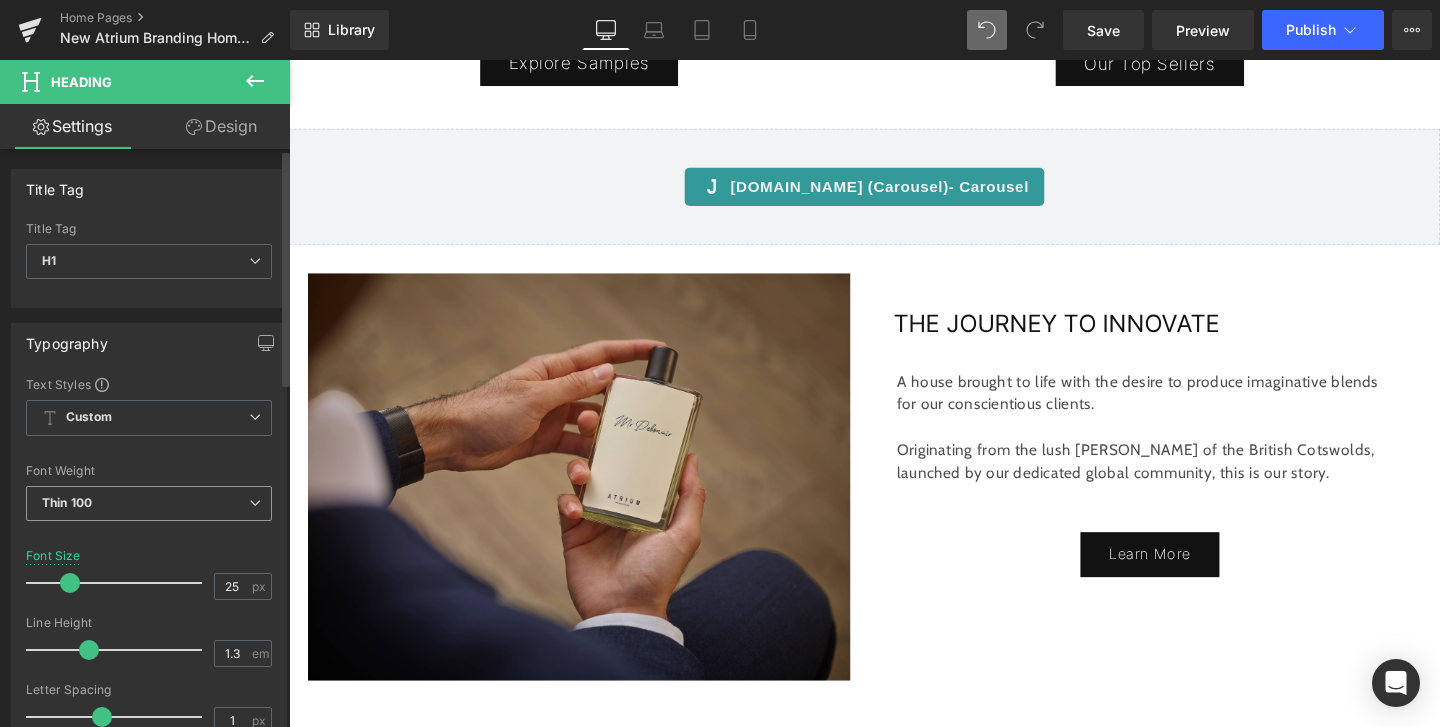 click on "Thin 100" at bounding box center [149, 503] 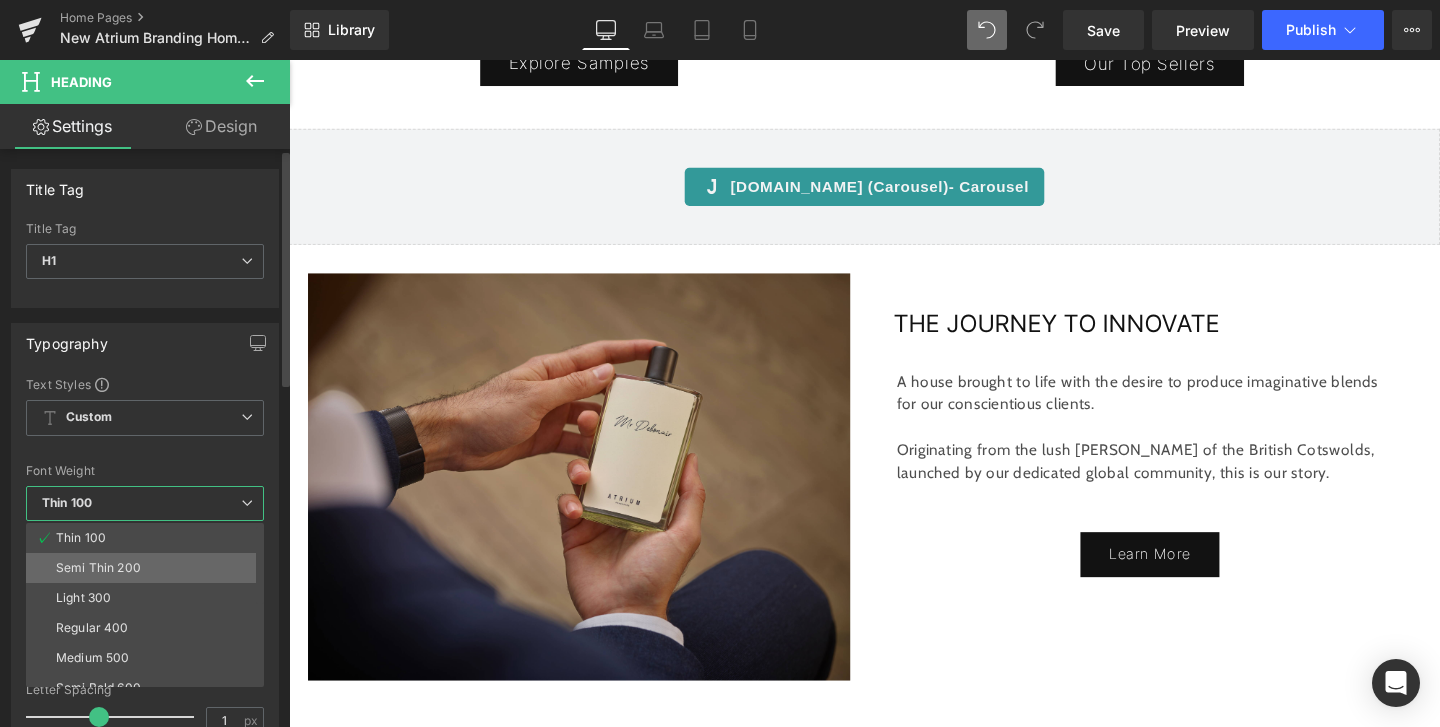 click on "Semi Thin 200" at bounding box center [98, 568] 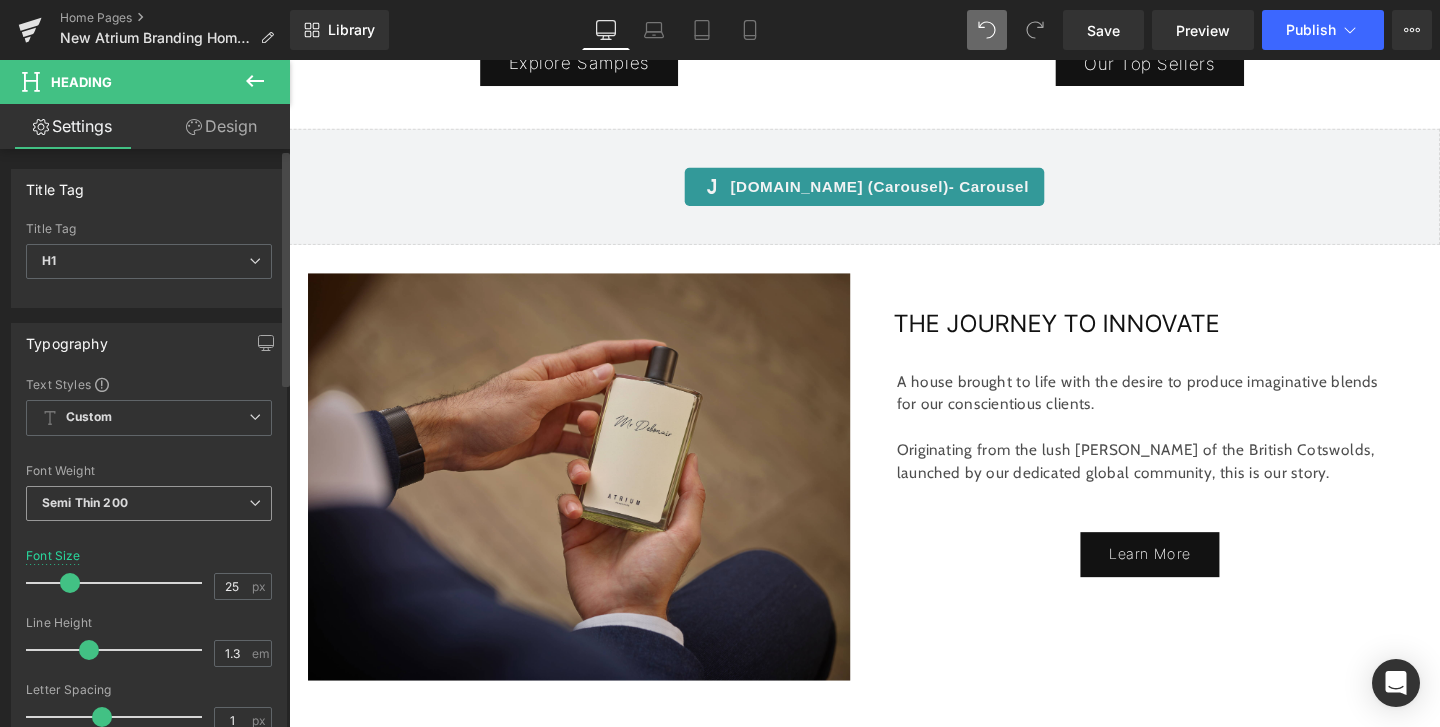 click on "Semi Thin 200" at bounding box center (149, 503) 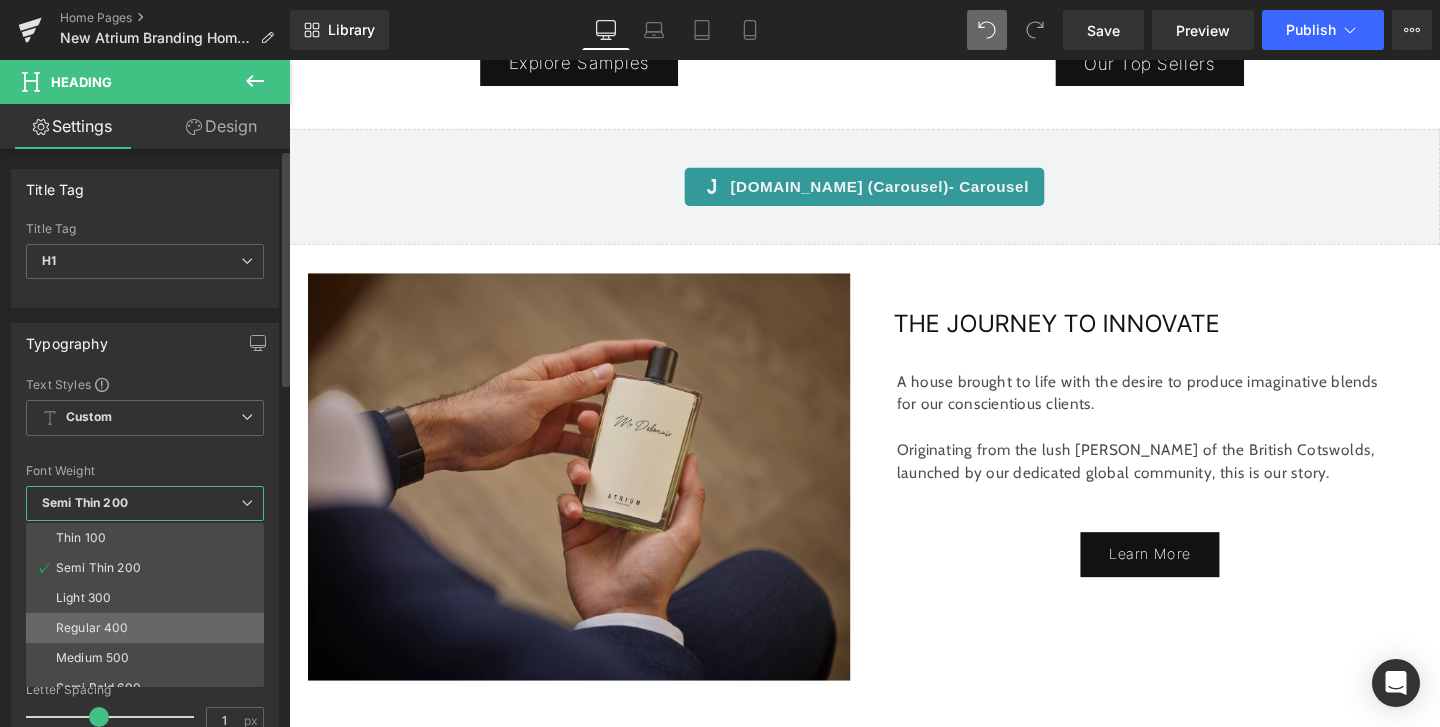 click on "Regular 400" at bounding box center [149, 628] 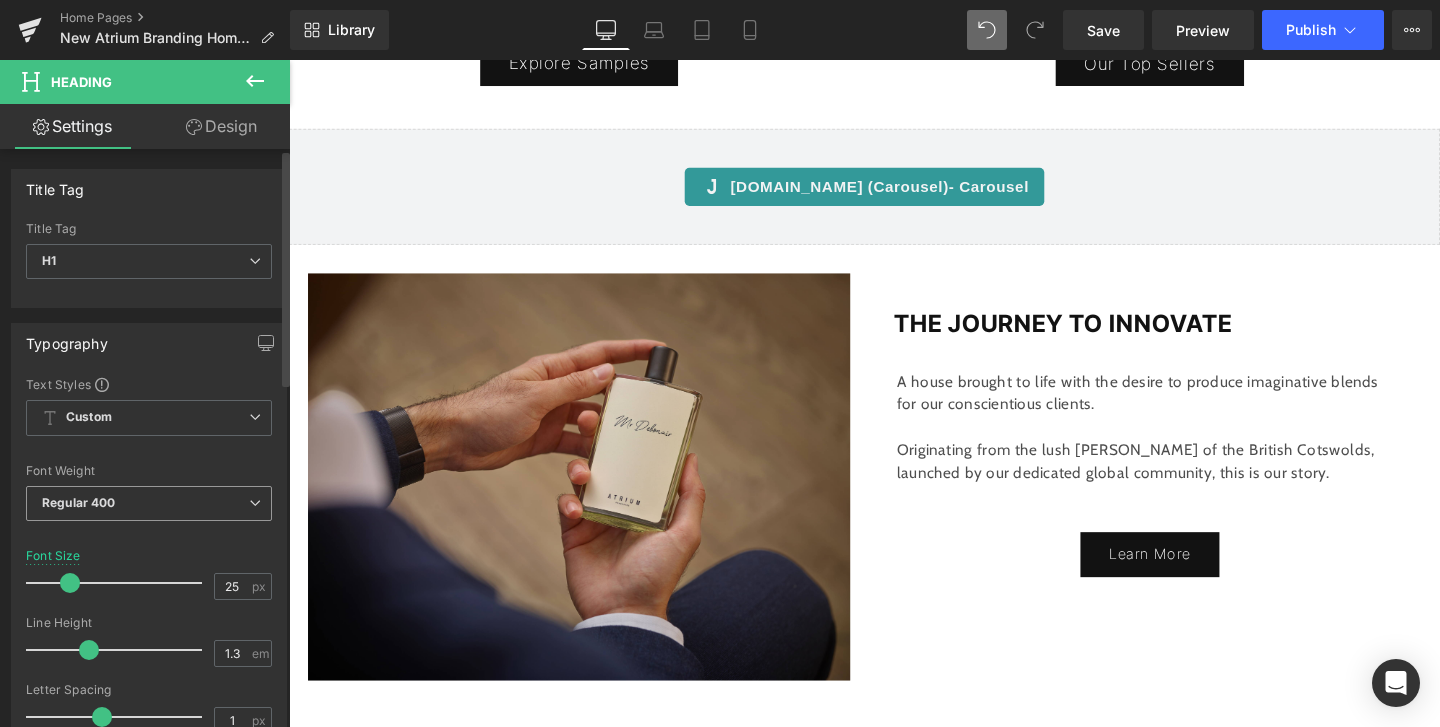click on "Regular 400" at bounding box center [149, 503] 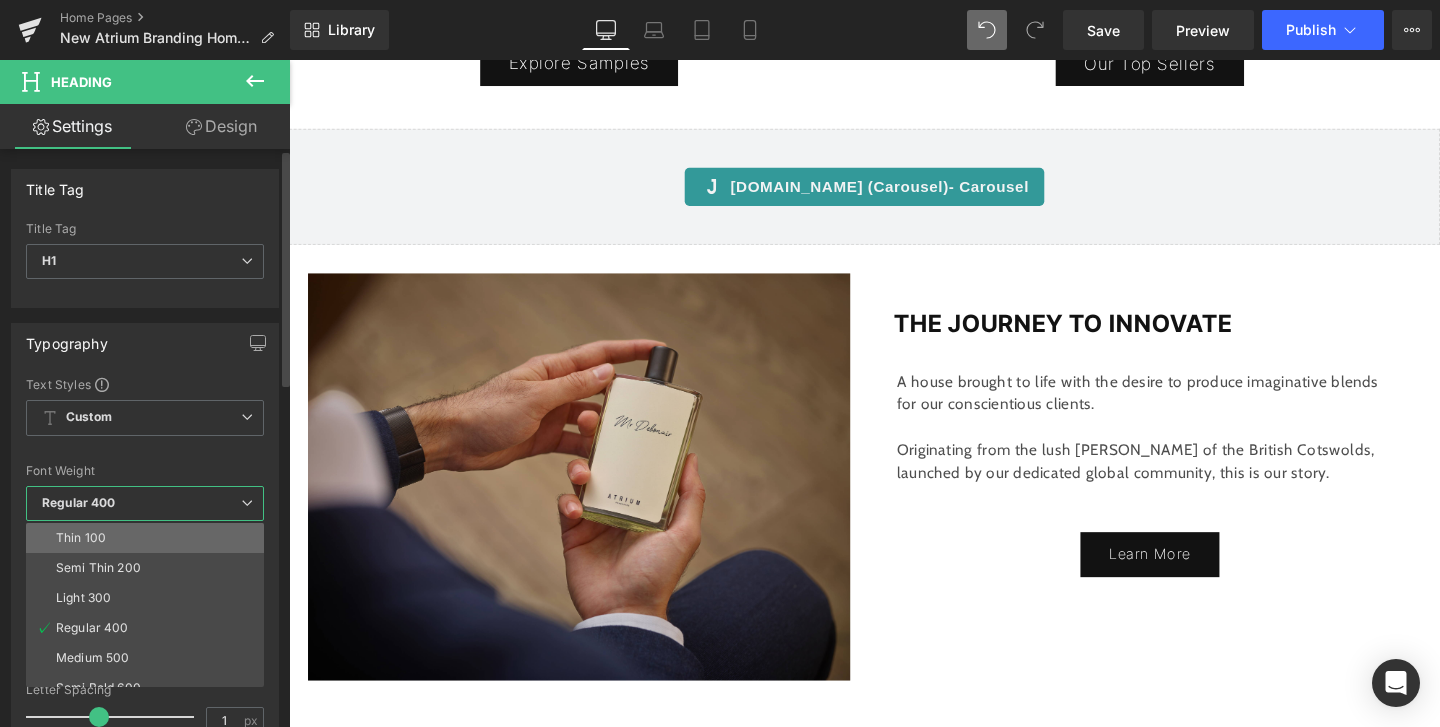click on "Thin 100" at bounding box center [149, 538] 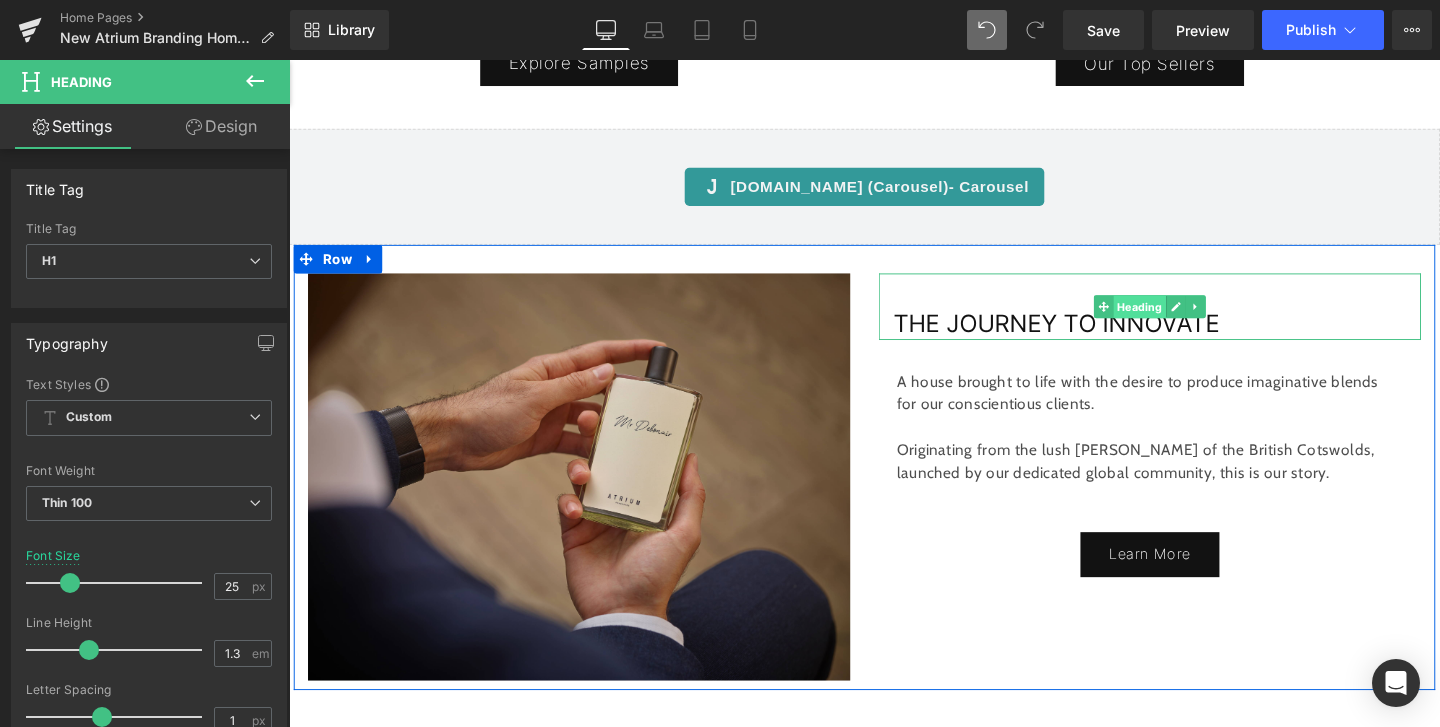 click on "Heading" at bounding box center (1183, 319) 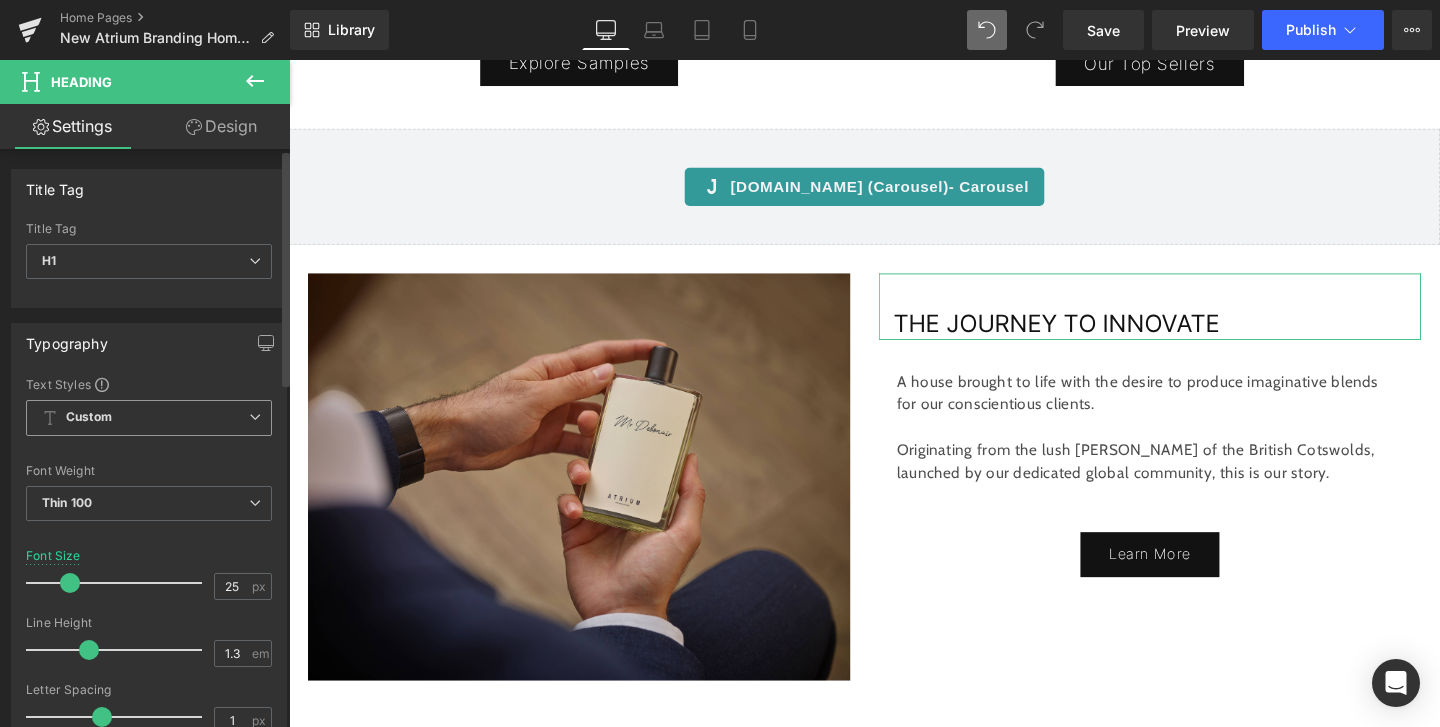 click on "Custom
Setup Global Style" at bounding box center [149, 418] 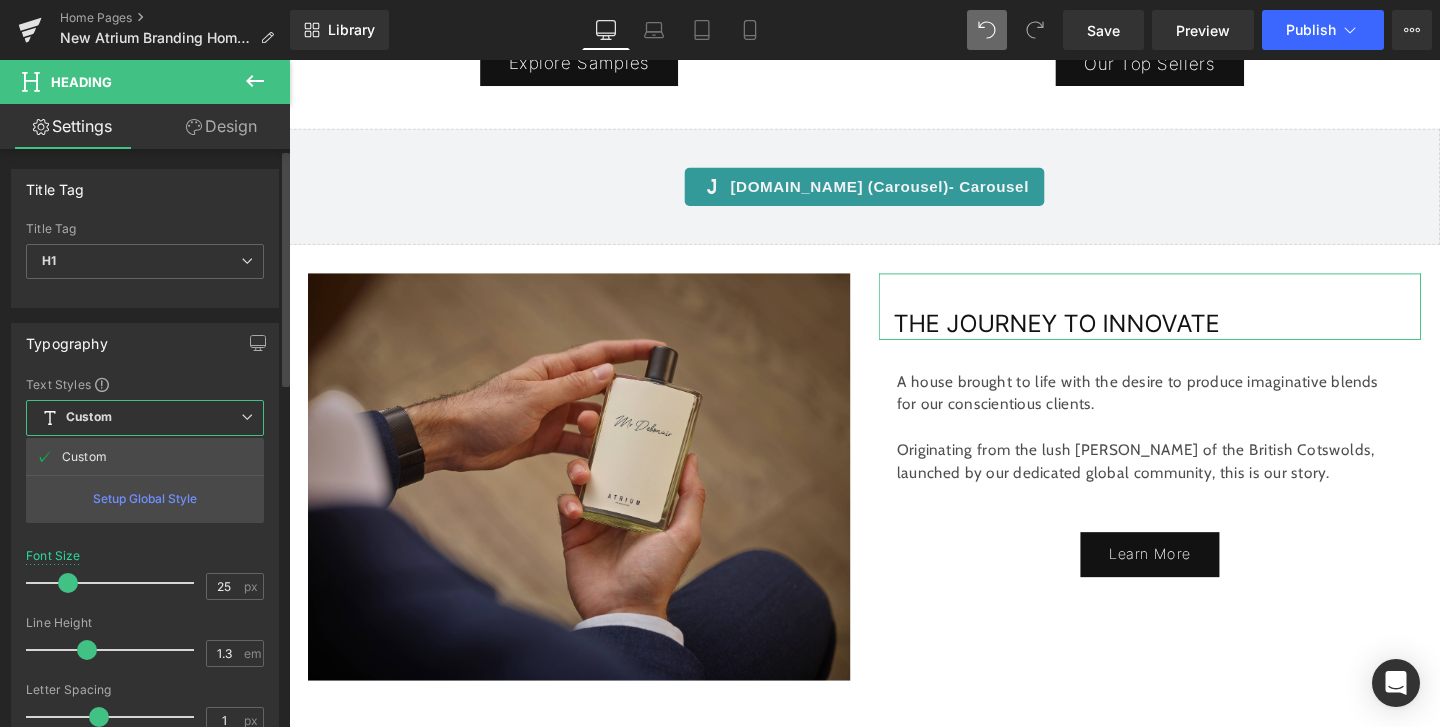click on "Custom
Setup Global Style" at bounding box center (145, 418) 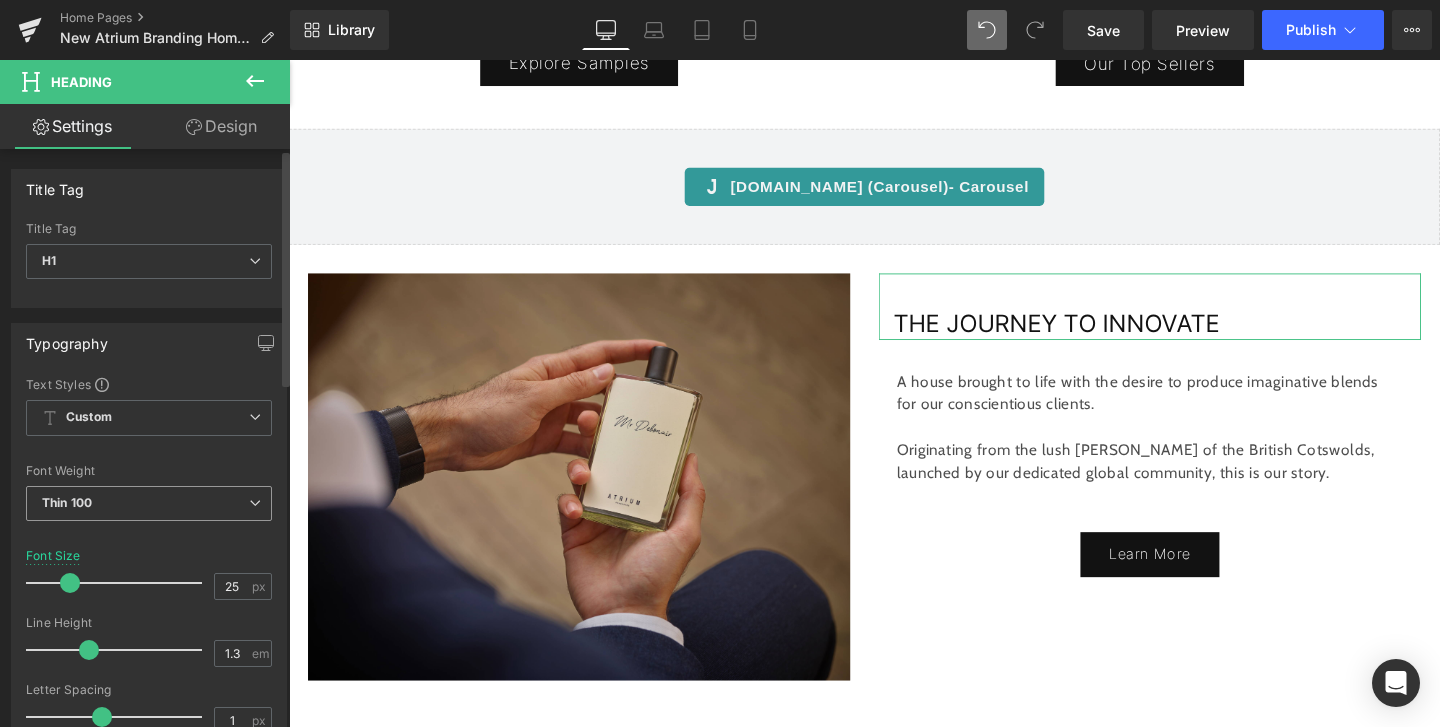 click on "Thin 100" at bounding box center (149, 503) 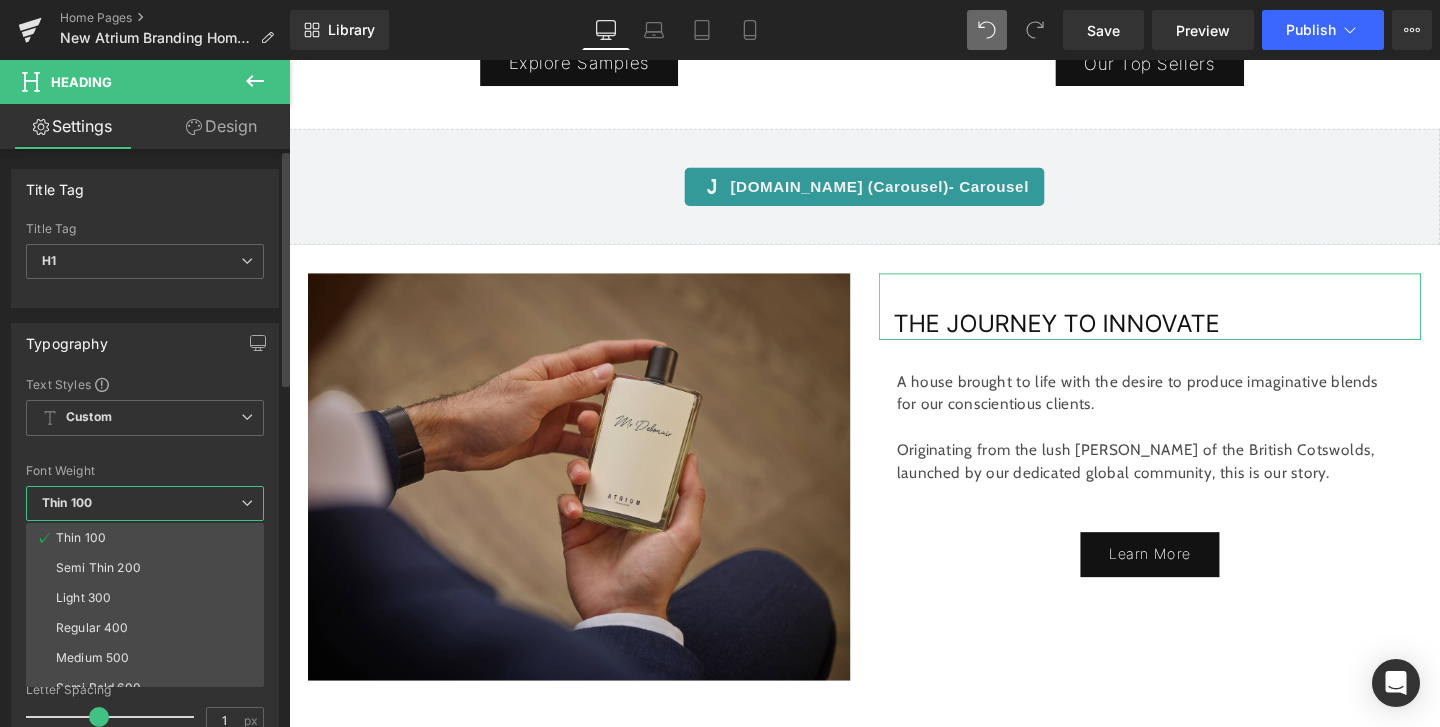 click on "Thin 100" at bounding box center [145, 503] 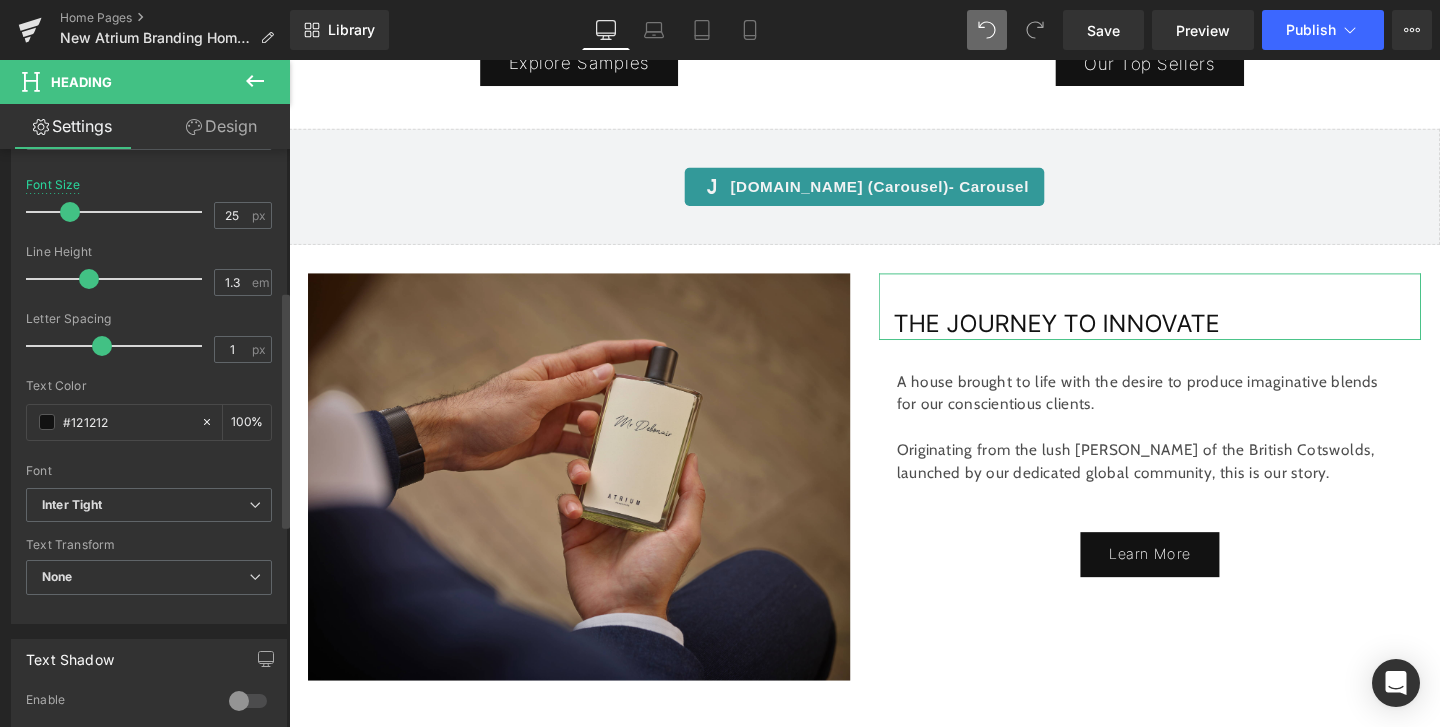scroll, scrollTop: 381, scrollLeft: 0, axis: vertical 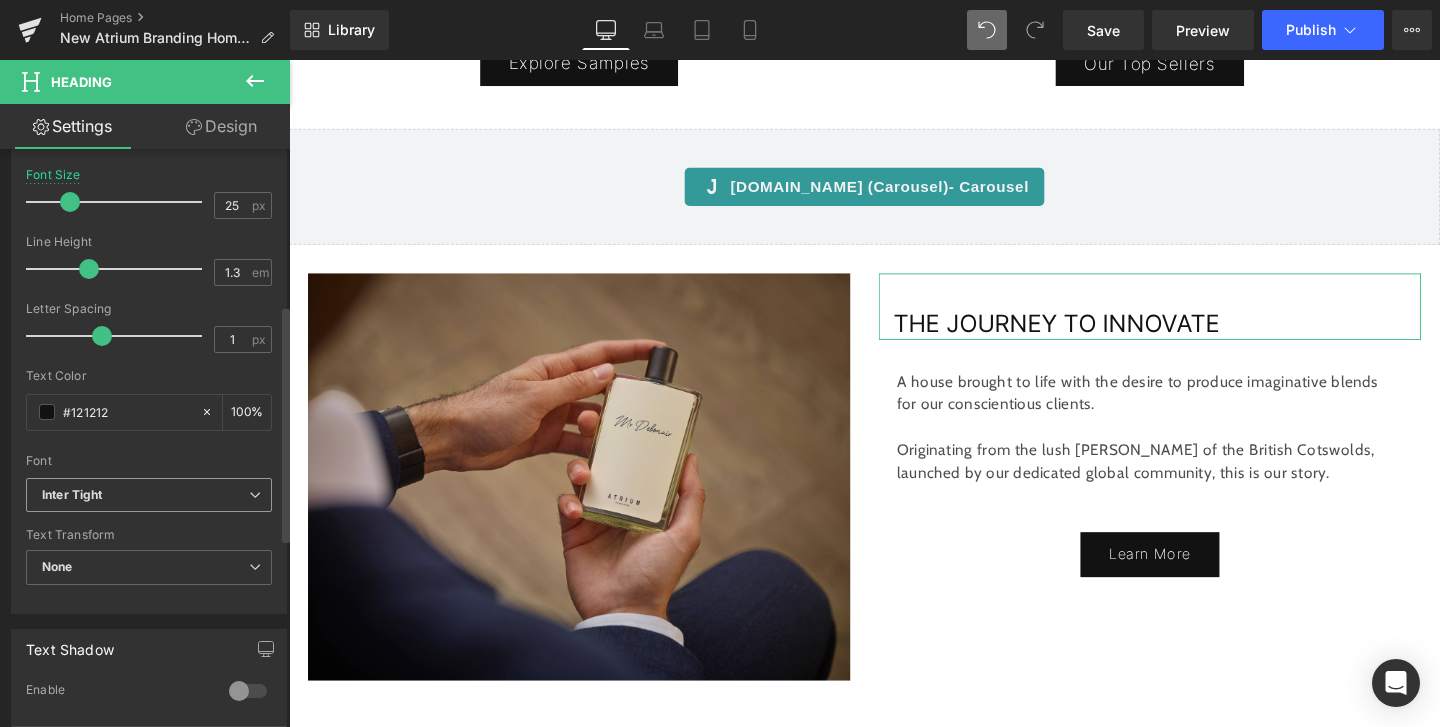 click on "Inter Tight" at bounding box center (145, 495) 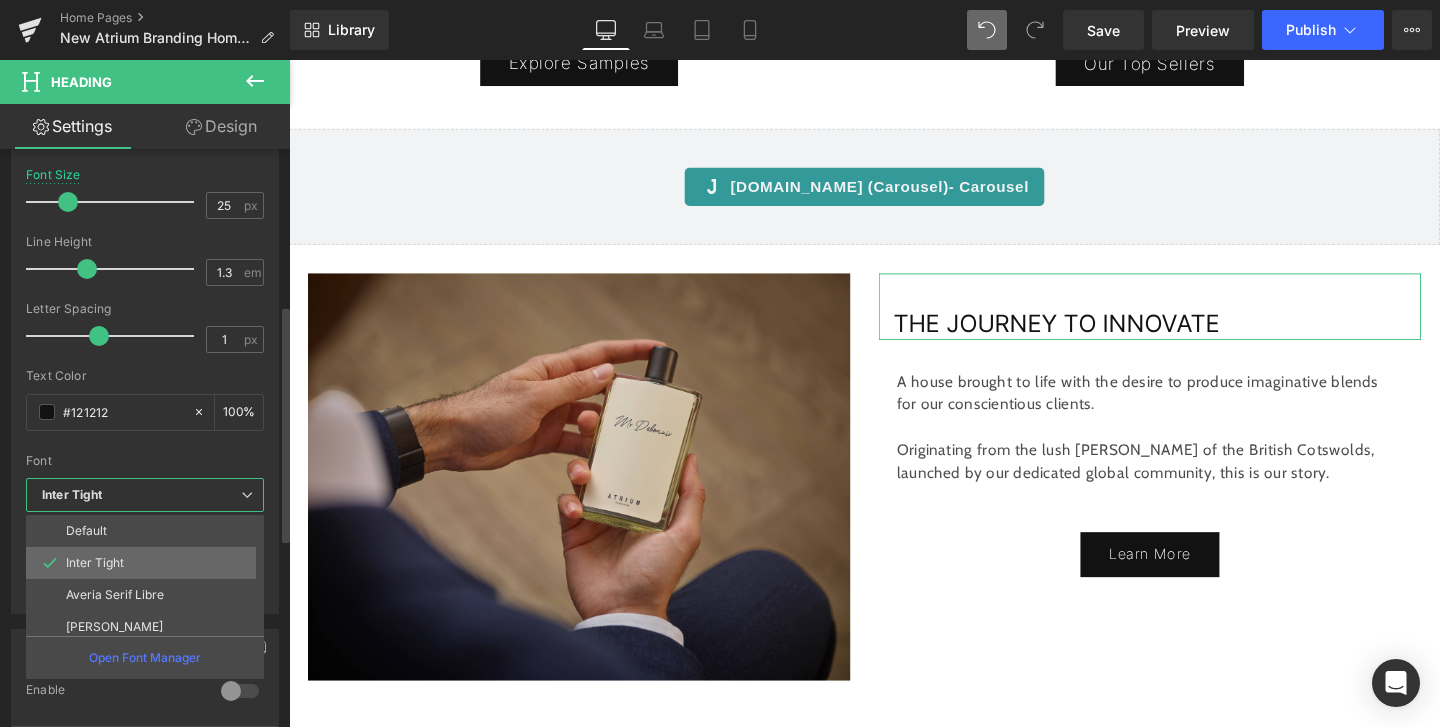 scroll, scrollTop: 104, scrollLeft: 0, axis: vertical 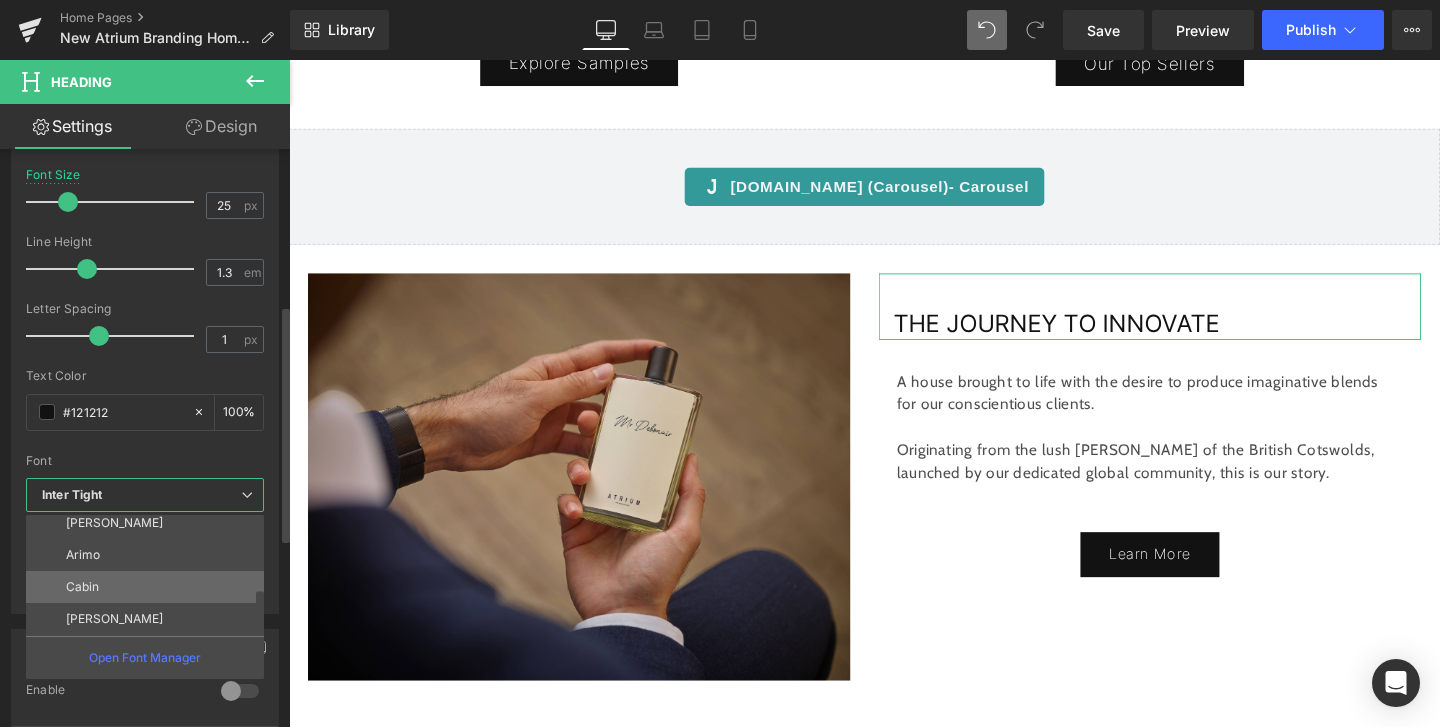 click on "Cabin" at bounding box center (149, 587) 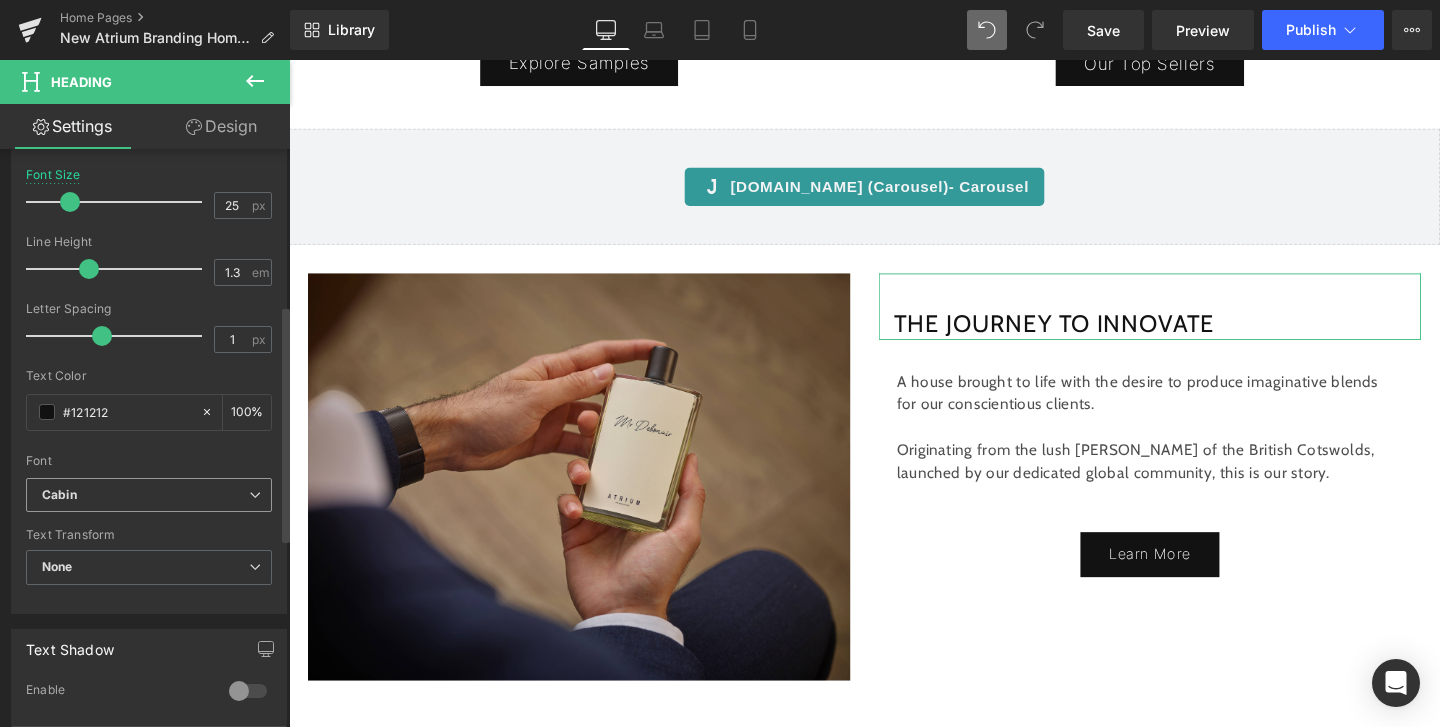 click on "Cabin" at bounding box center [145, 495] 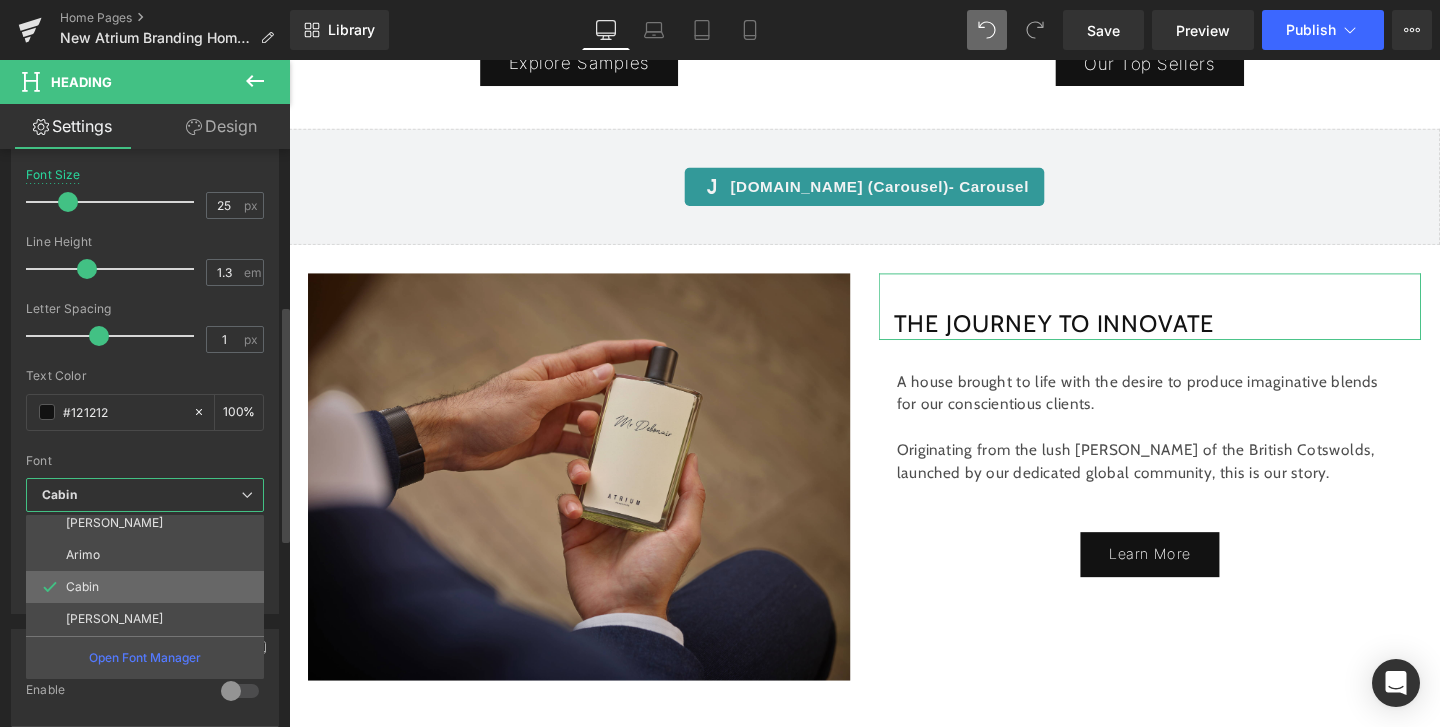 scroll, scrollTop: 0, scrollLeft: 0, axis: both 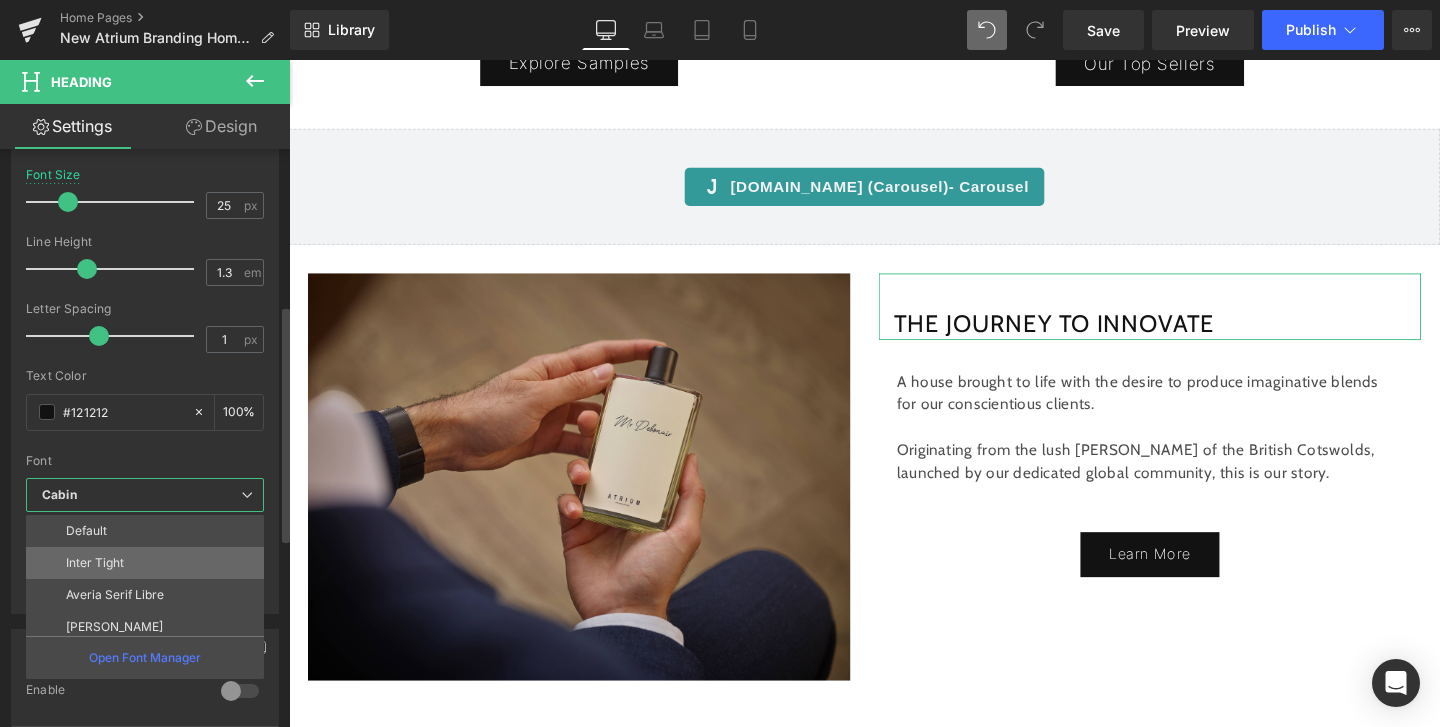 click on "Inter Tight" at bounding box center [149, 563] 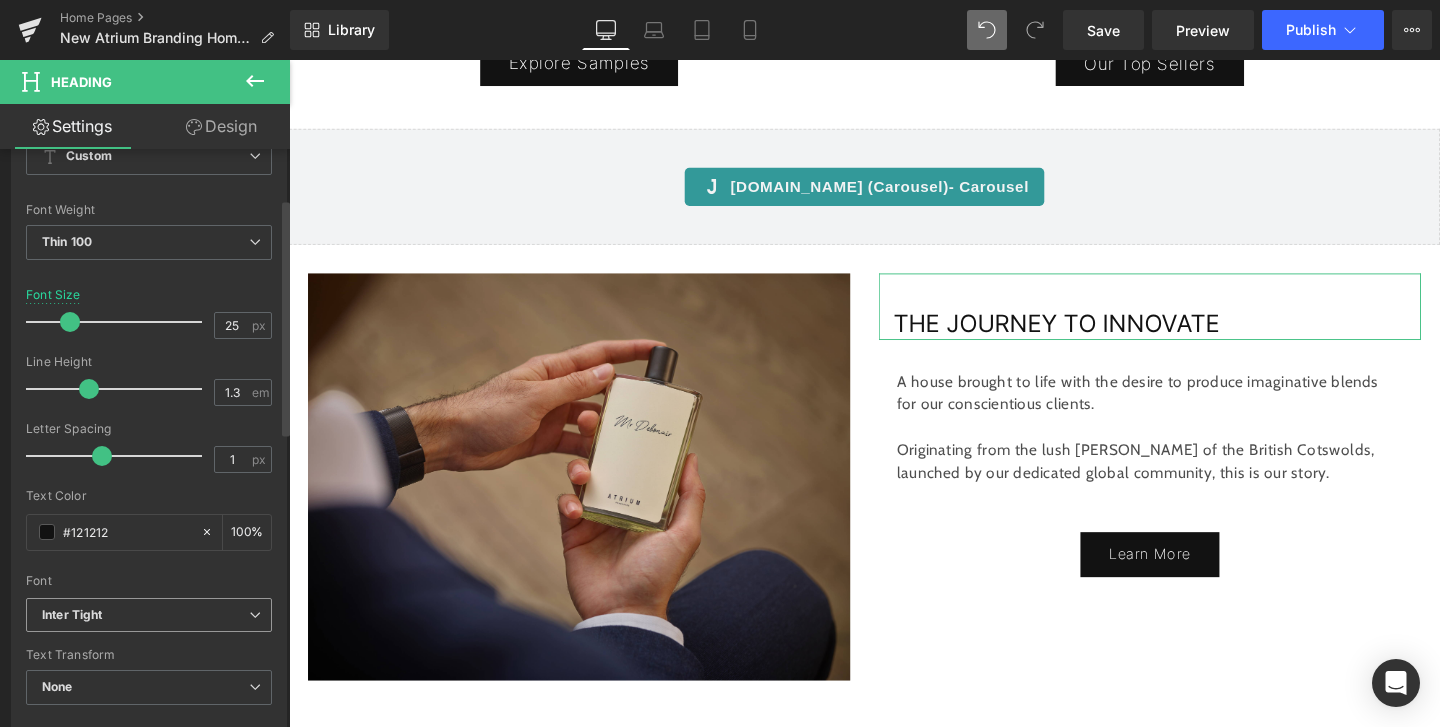 scroll, scrollTop: 98, scrollLeft: 0, axis: vertical 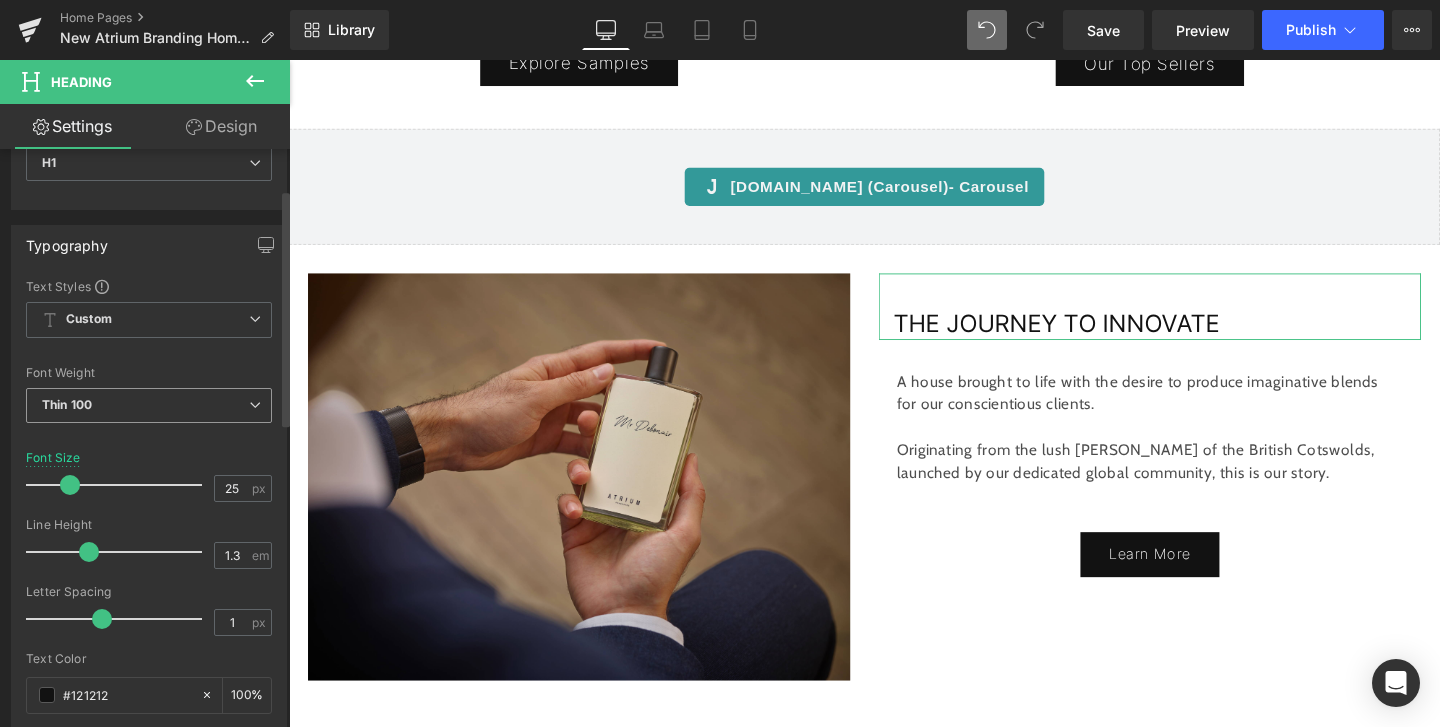 click on "Thin 100" at bounding box center (149, 405) 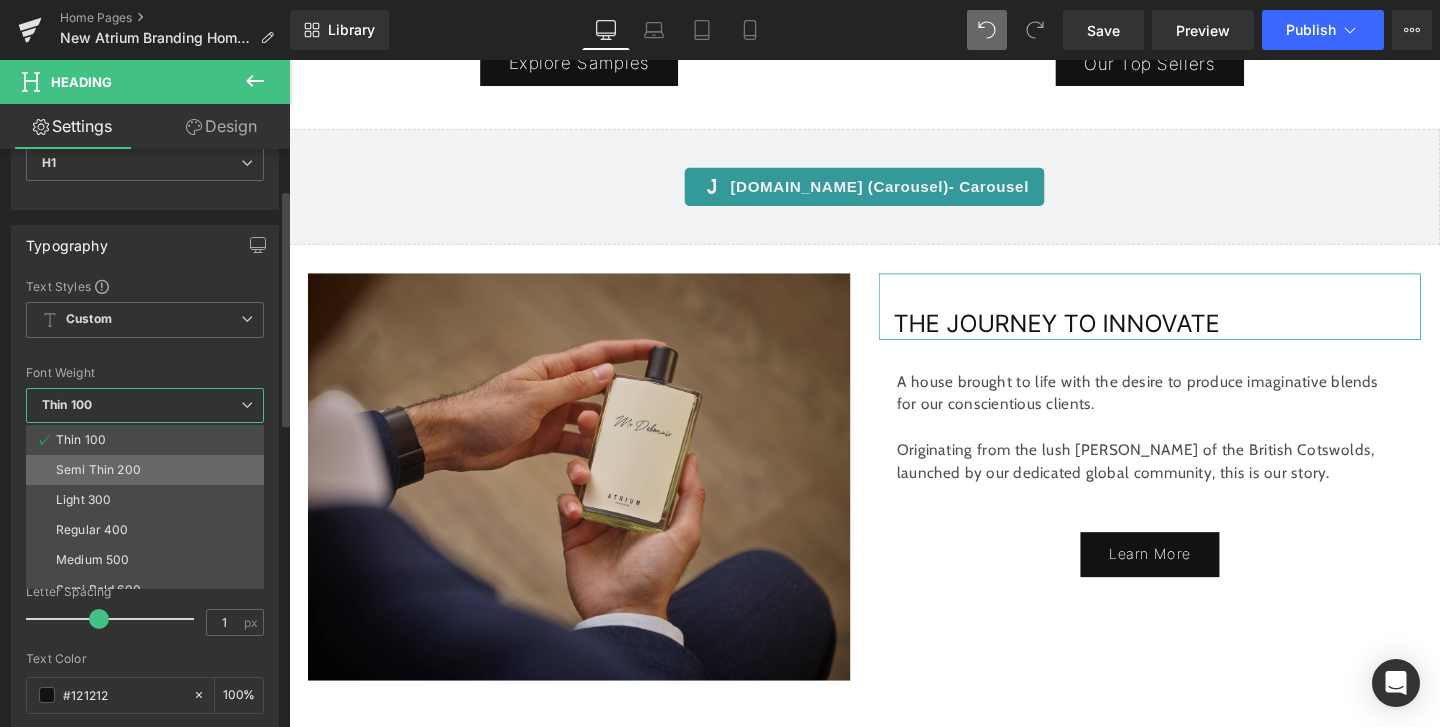 click on "Semi Thin 200" at bounding box center [149, 470] 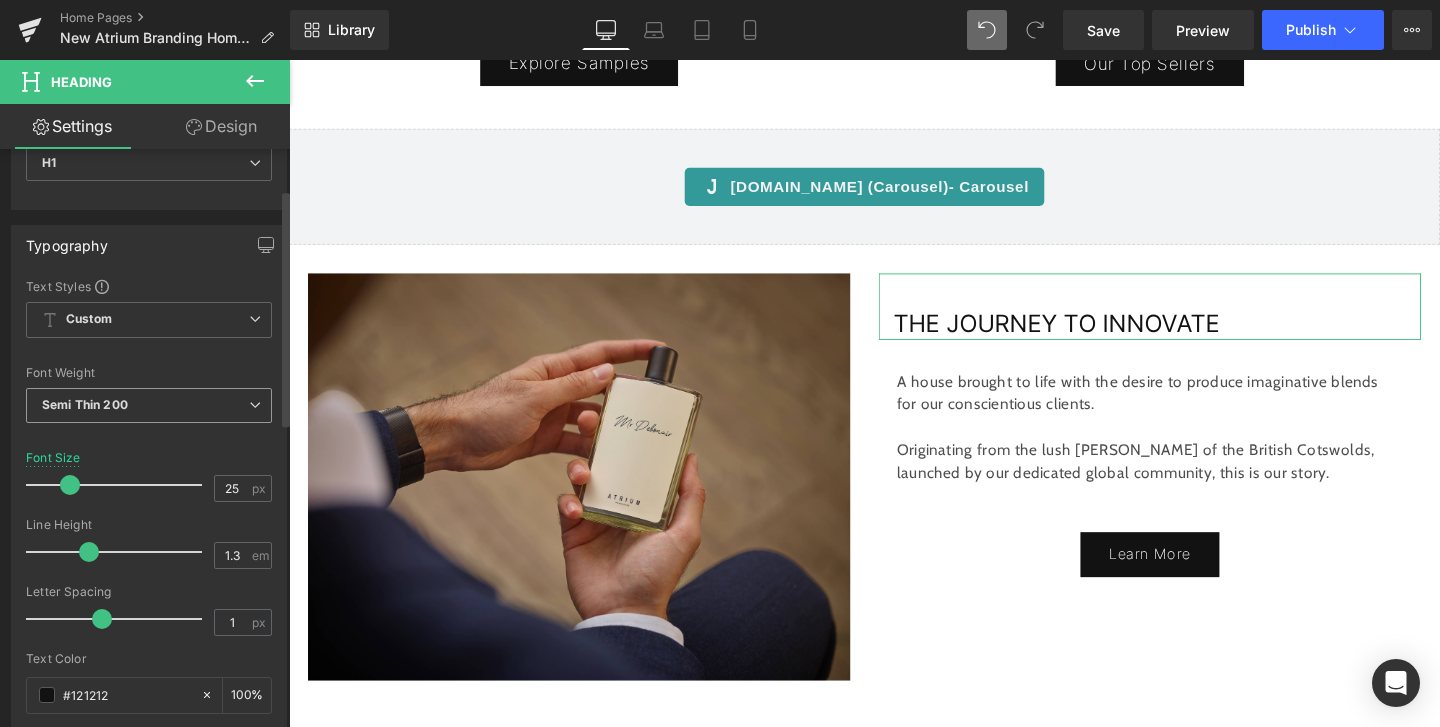click on "Semi Thin 200" at bounding box center [149, 405] 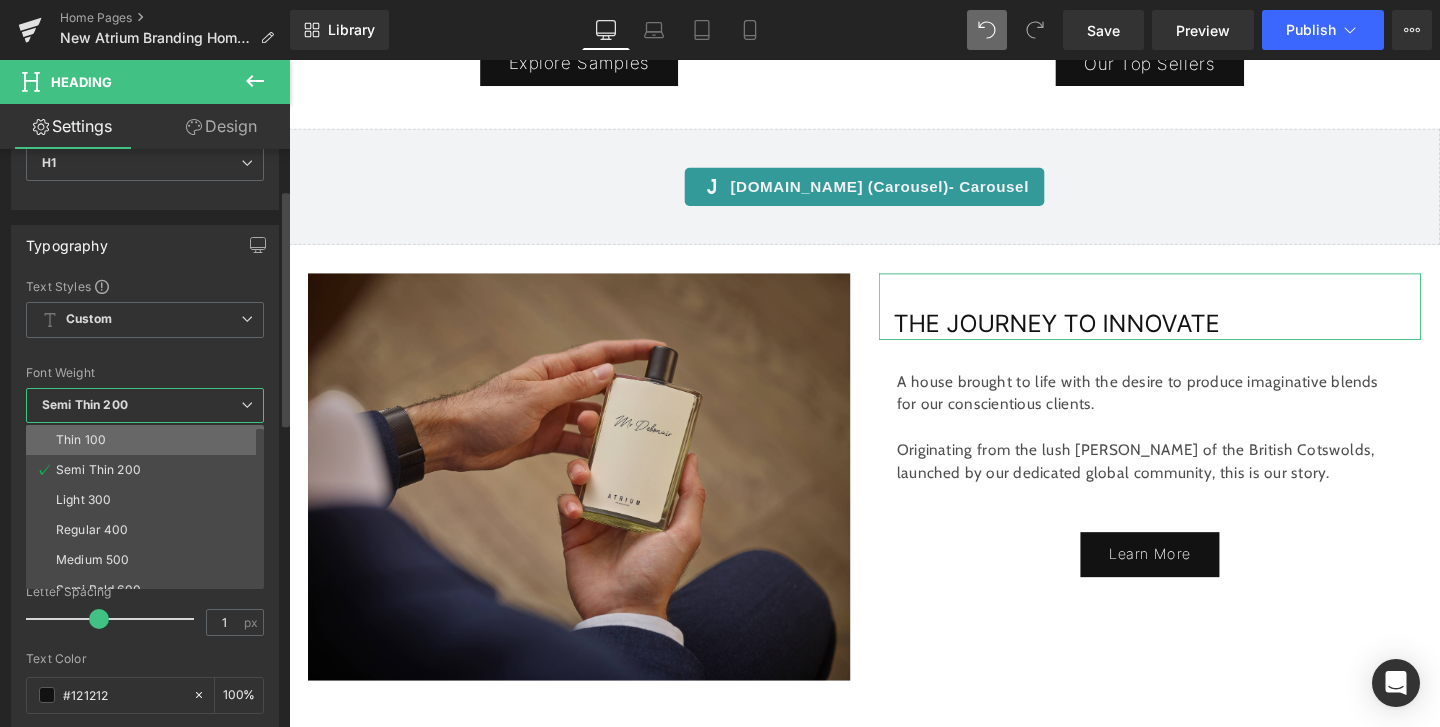 click on "Thin 100" at bounding box center (149, 440) 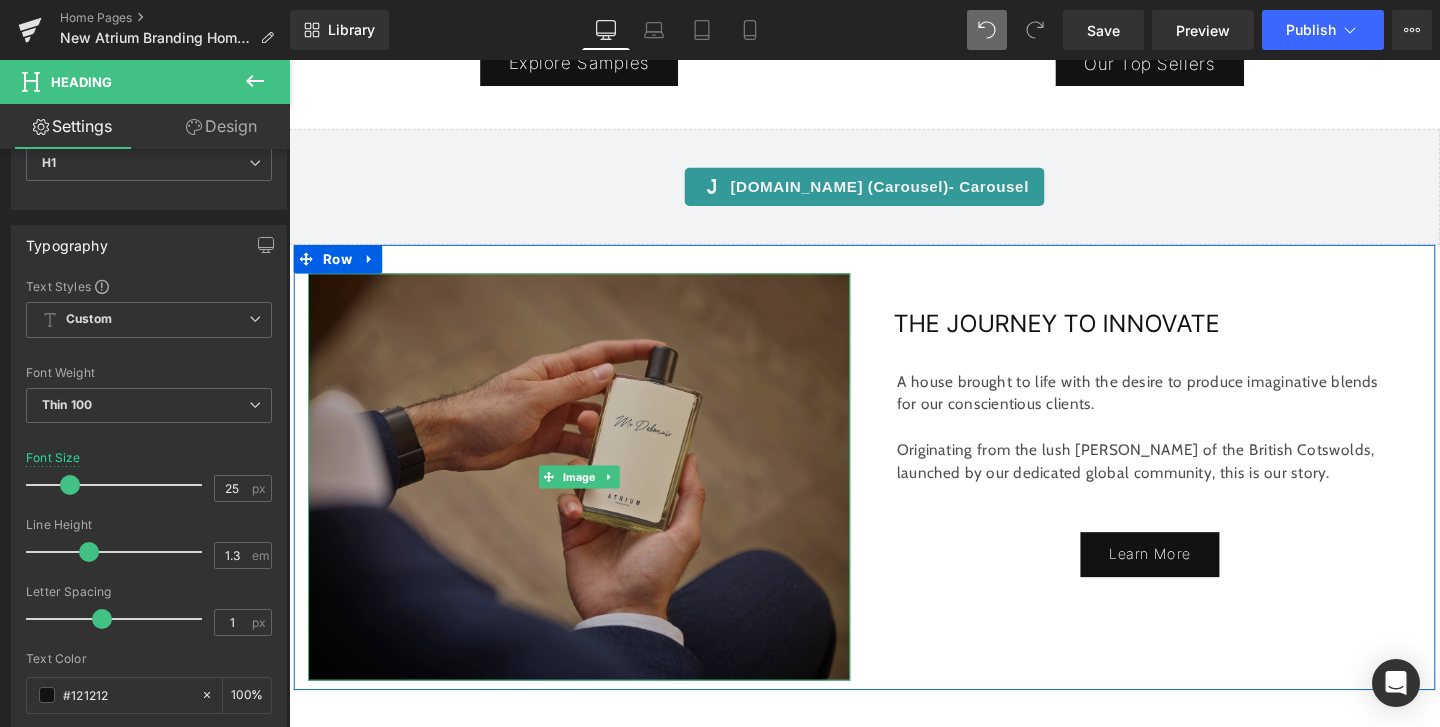 scroll, scrollTop: 1591, scrollLeft: 0, axis: vertical 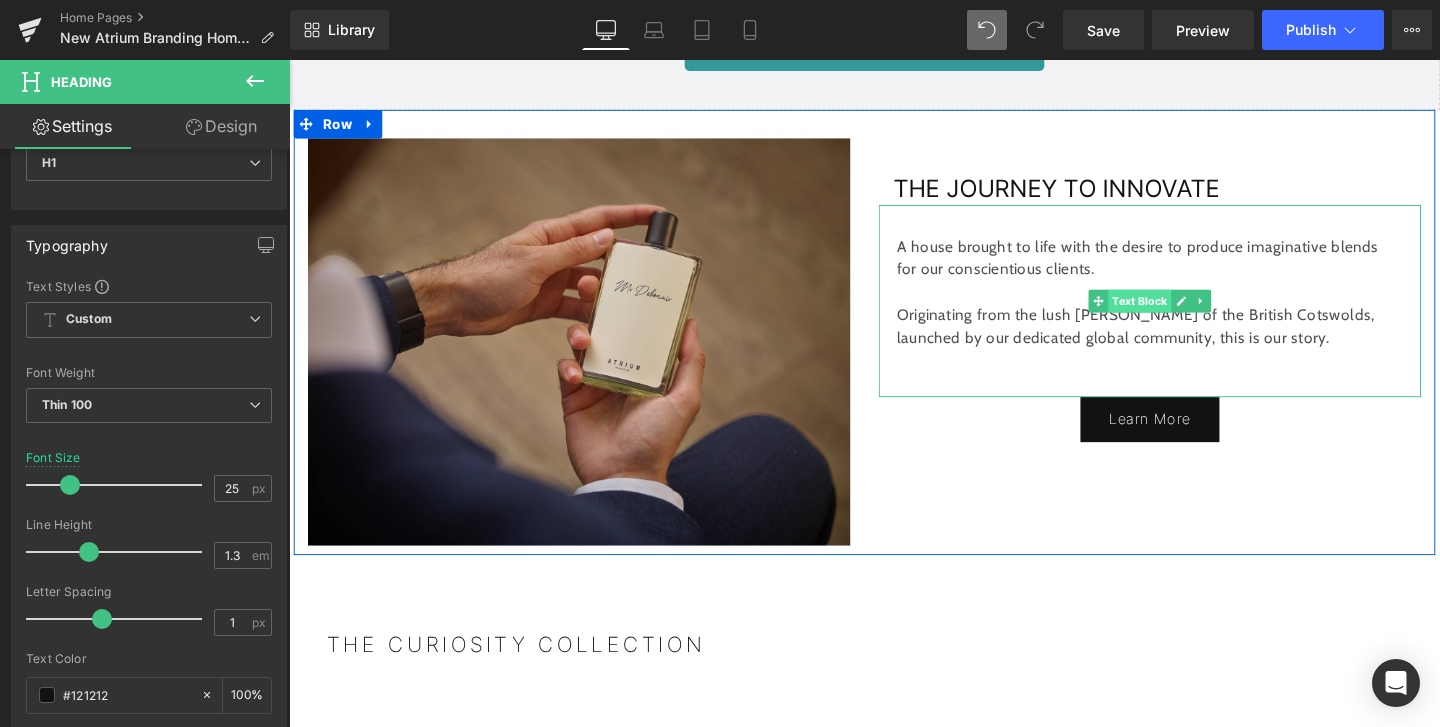 click on "Text Block" at bounding box center (1183, 313) 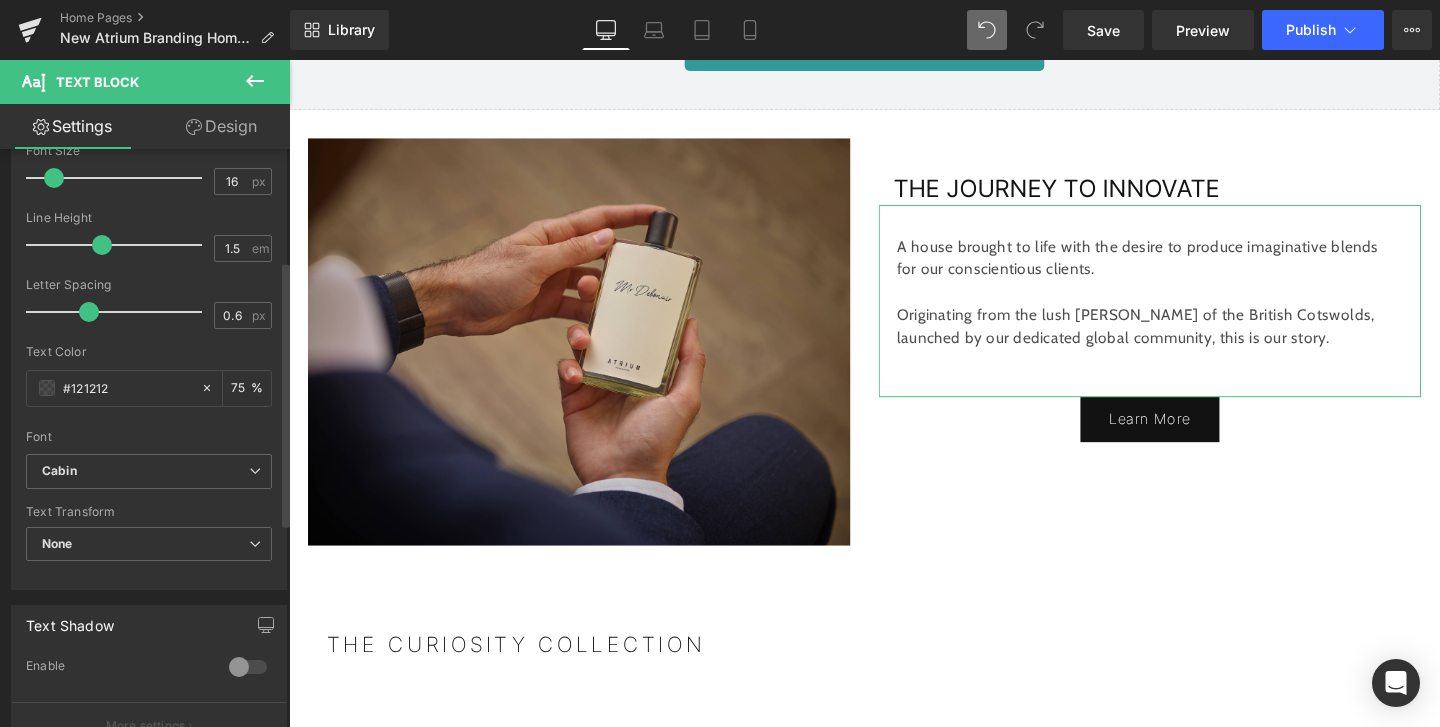 scroll, scrollTop: 253, scrollLeft: 0, axis: vertical 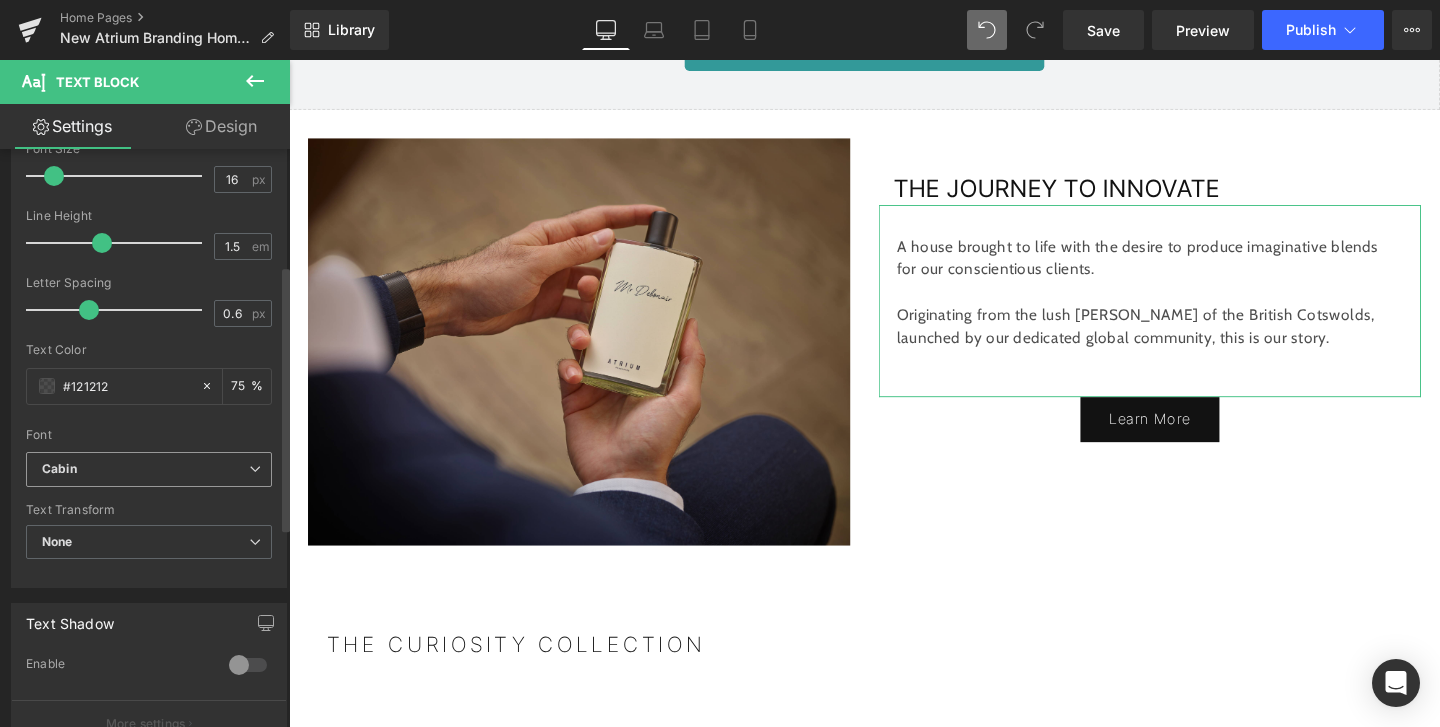 click on "Cabin" at bounding box center [145, 469] 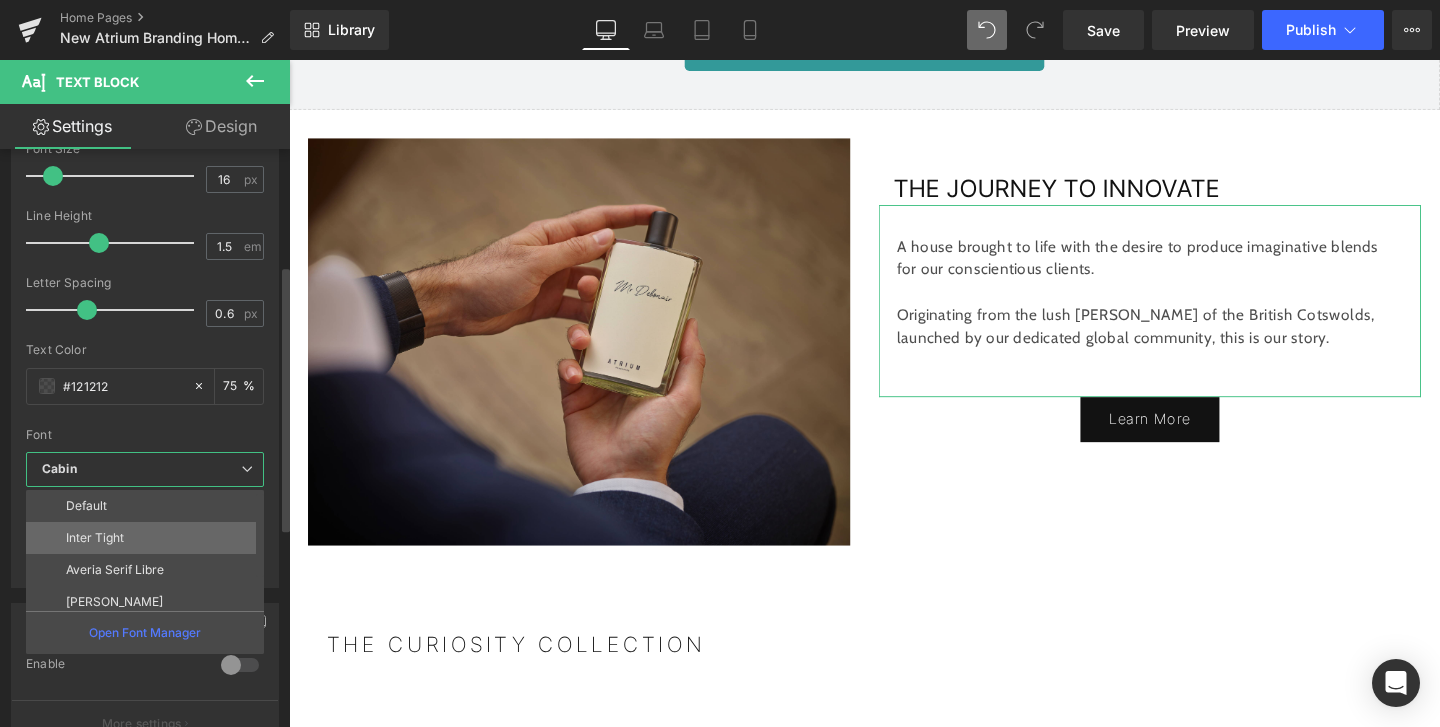 click on "Inter Tight" at bounding box center (149, 538) 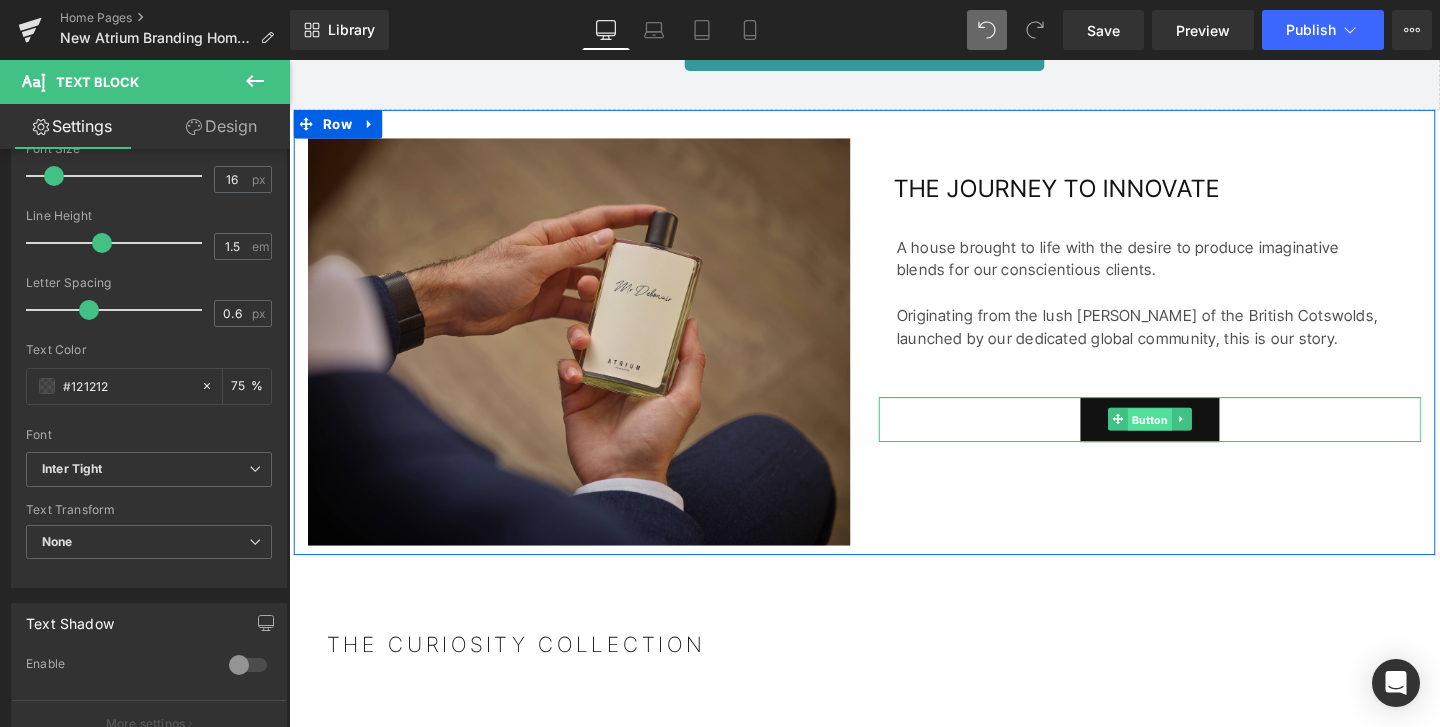 click on "Button" at bounding box center (1194, 438) 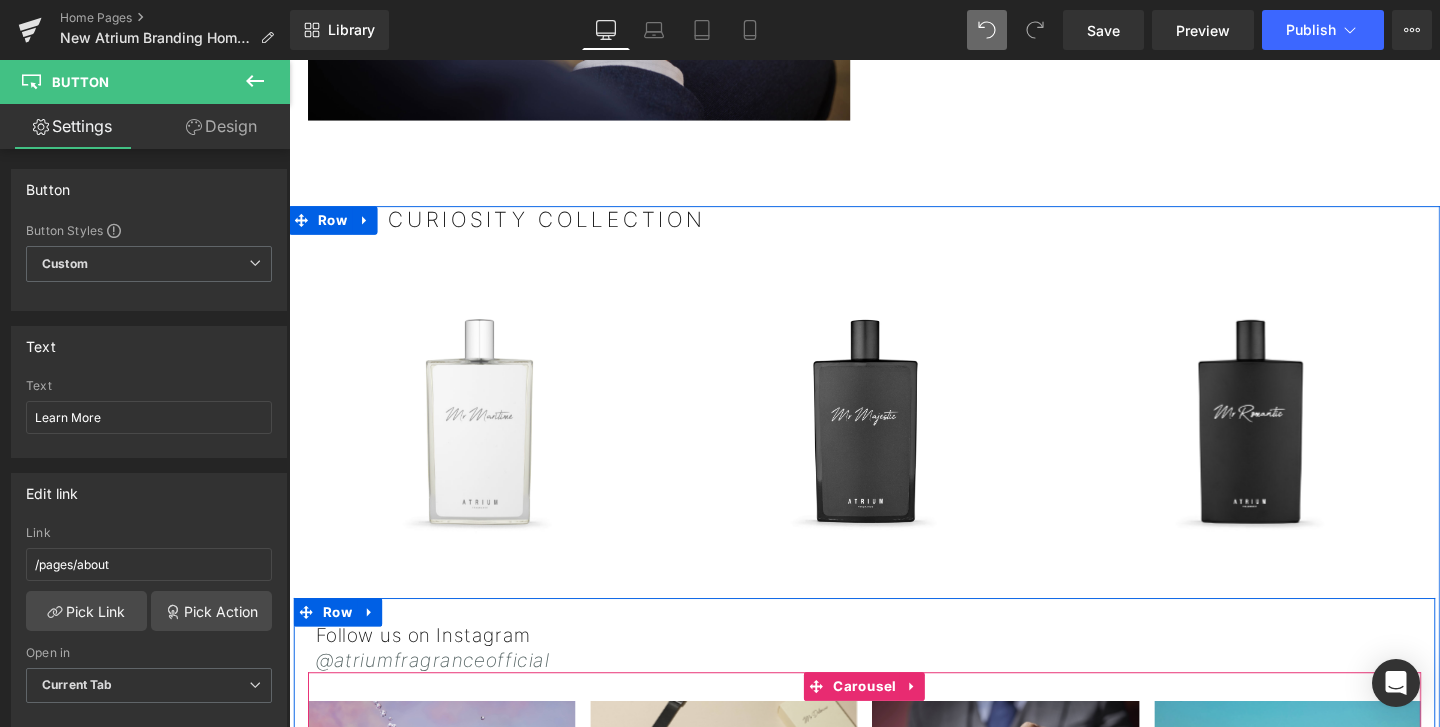 scroll, scrollTop: 2017, scrollLeft: 0, axis: vertical 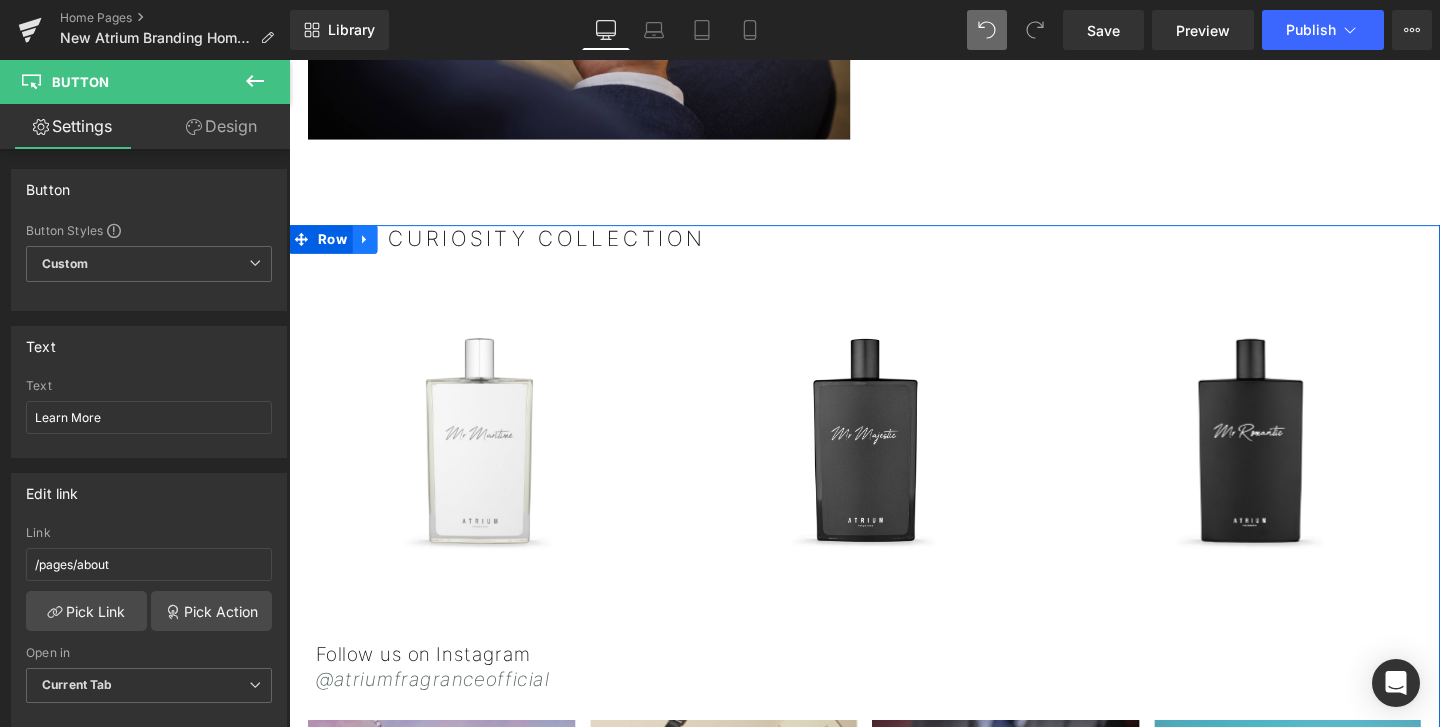 click 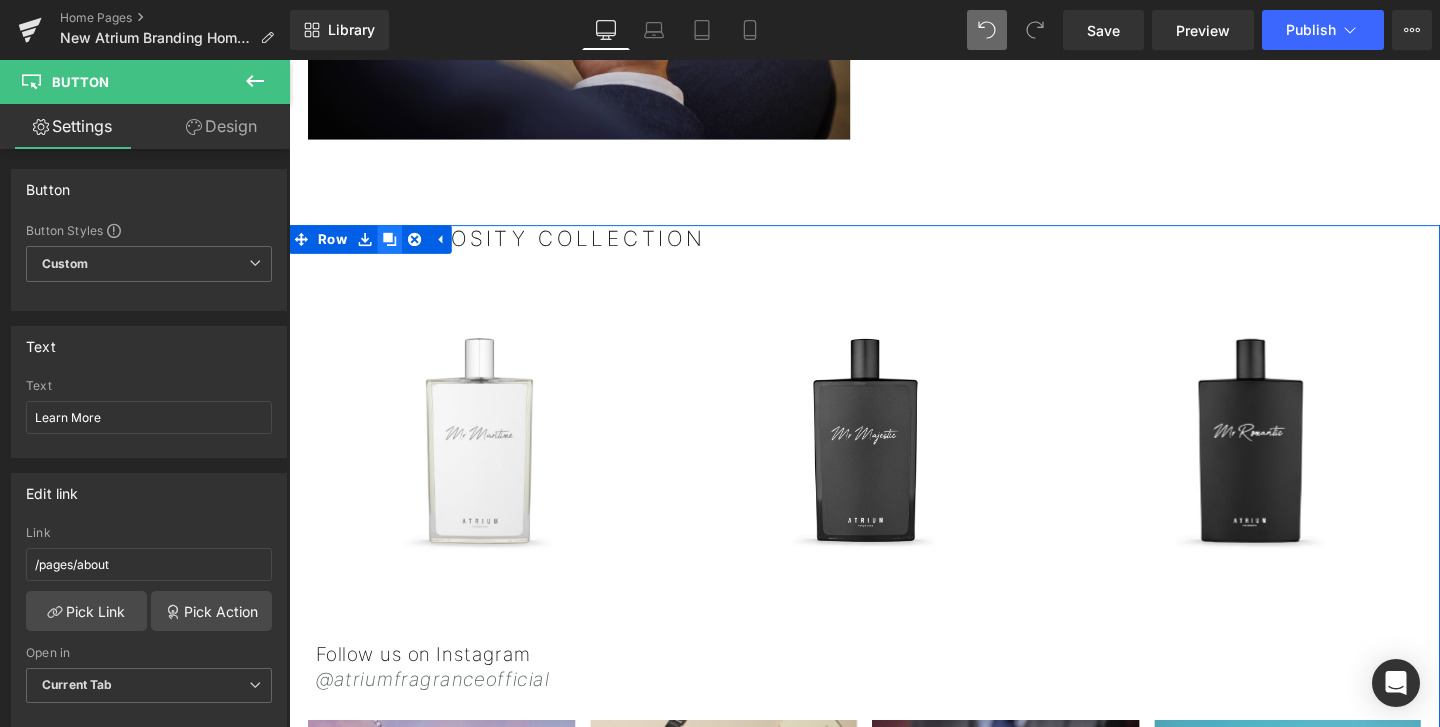 click 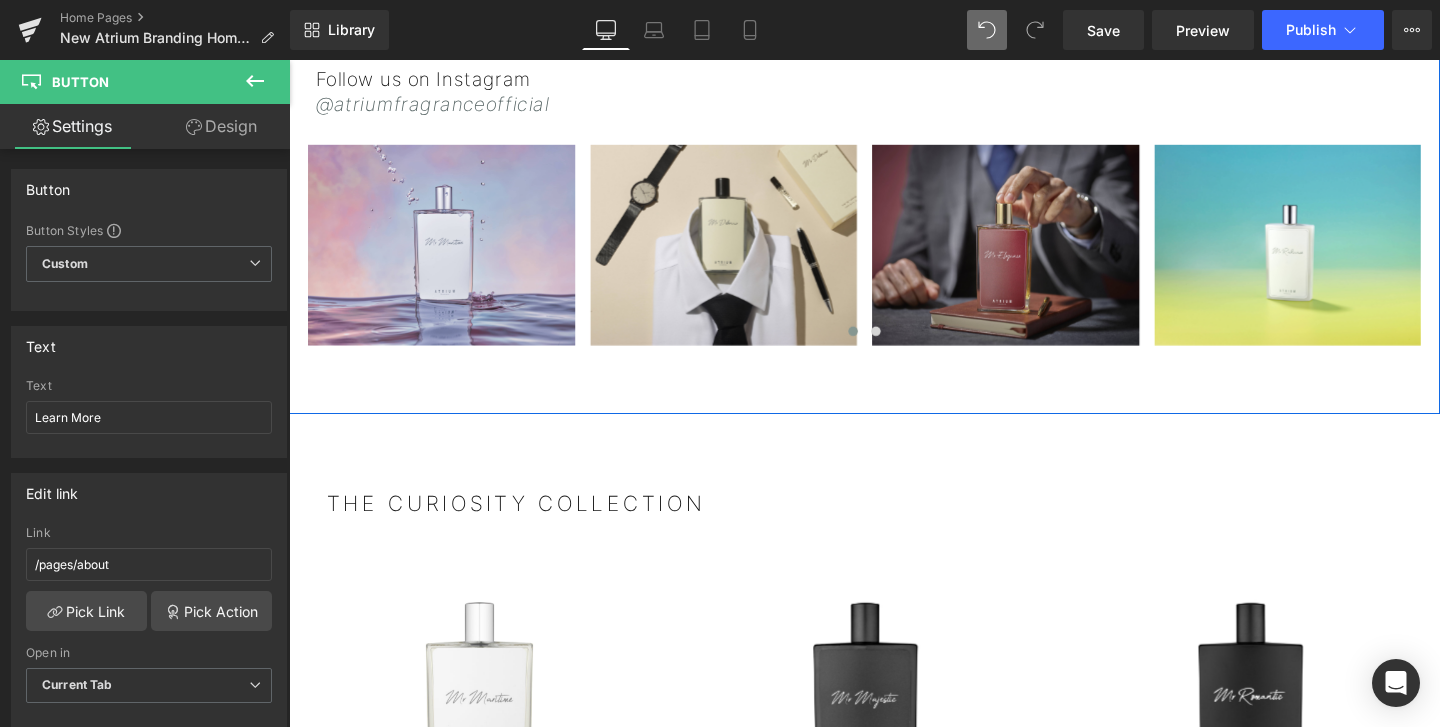 scroll, scrollTop: 2648, scrollLeft: 0, axis: vertical 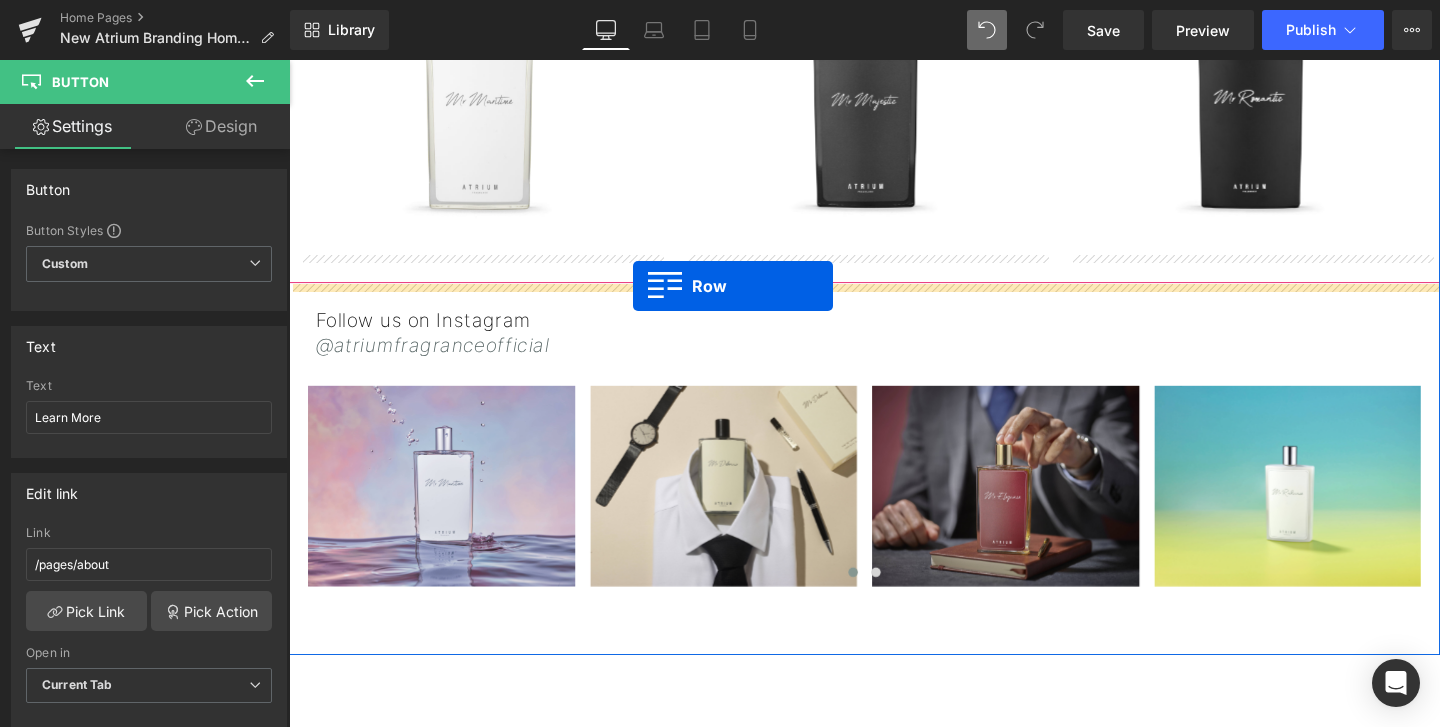 drag, startPoint x: 306, startPoint y: 500, endPoint x: 651, endPoint y: 298, distance: 399.7862 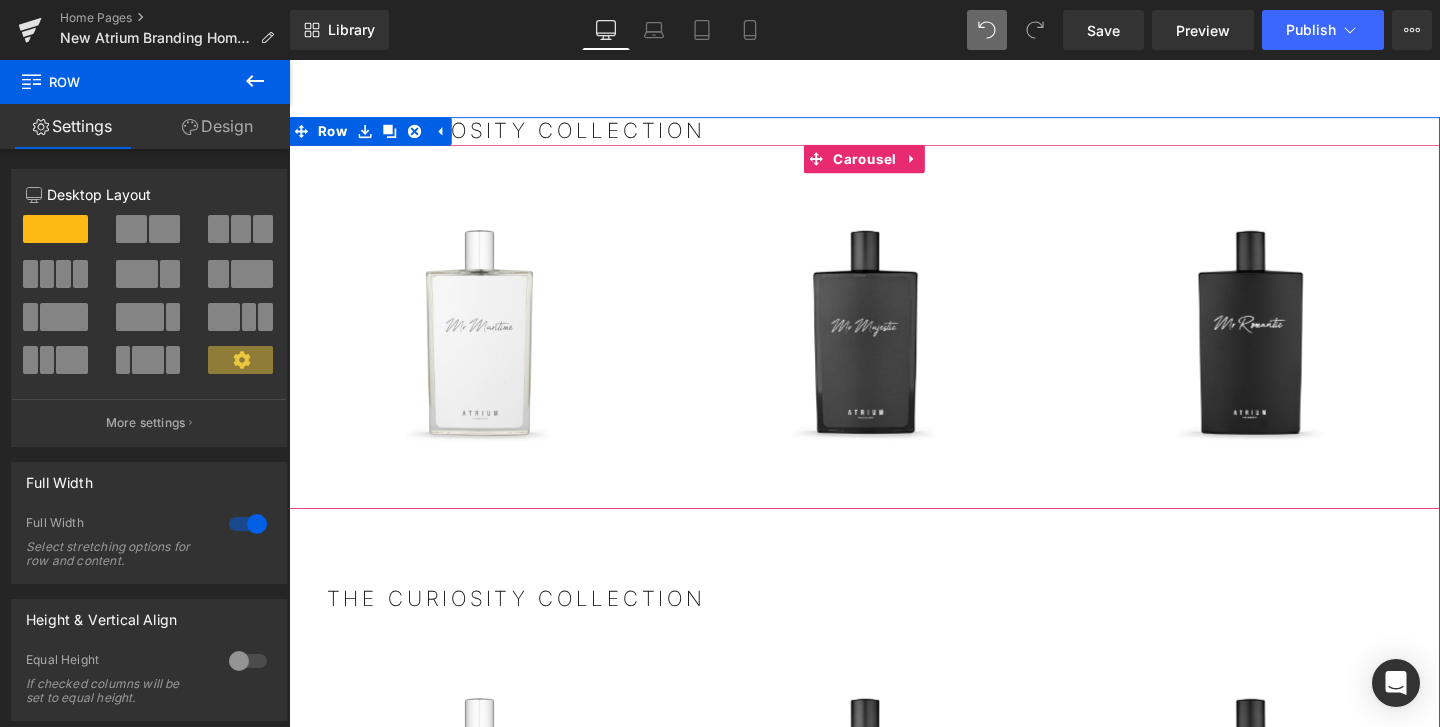 scroll, scrollTop: 2284, scrollLeft: 0, axis: vertical 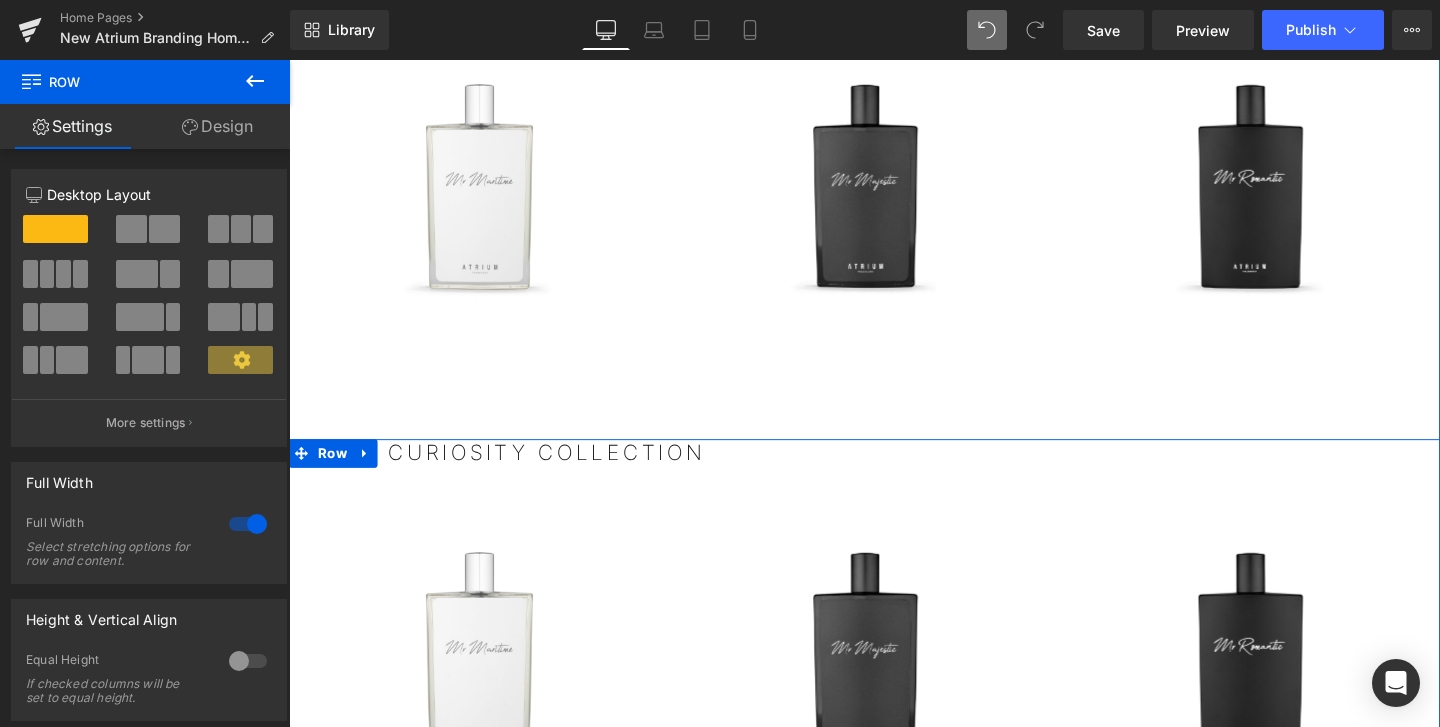 click on "THE CURIOSITY COLLECTION" at bounding box center (914, 473) 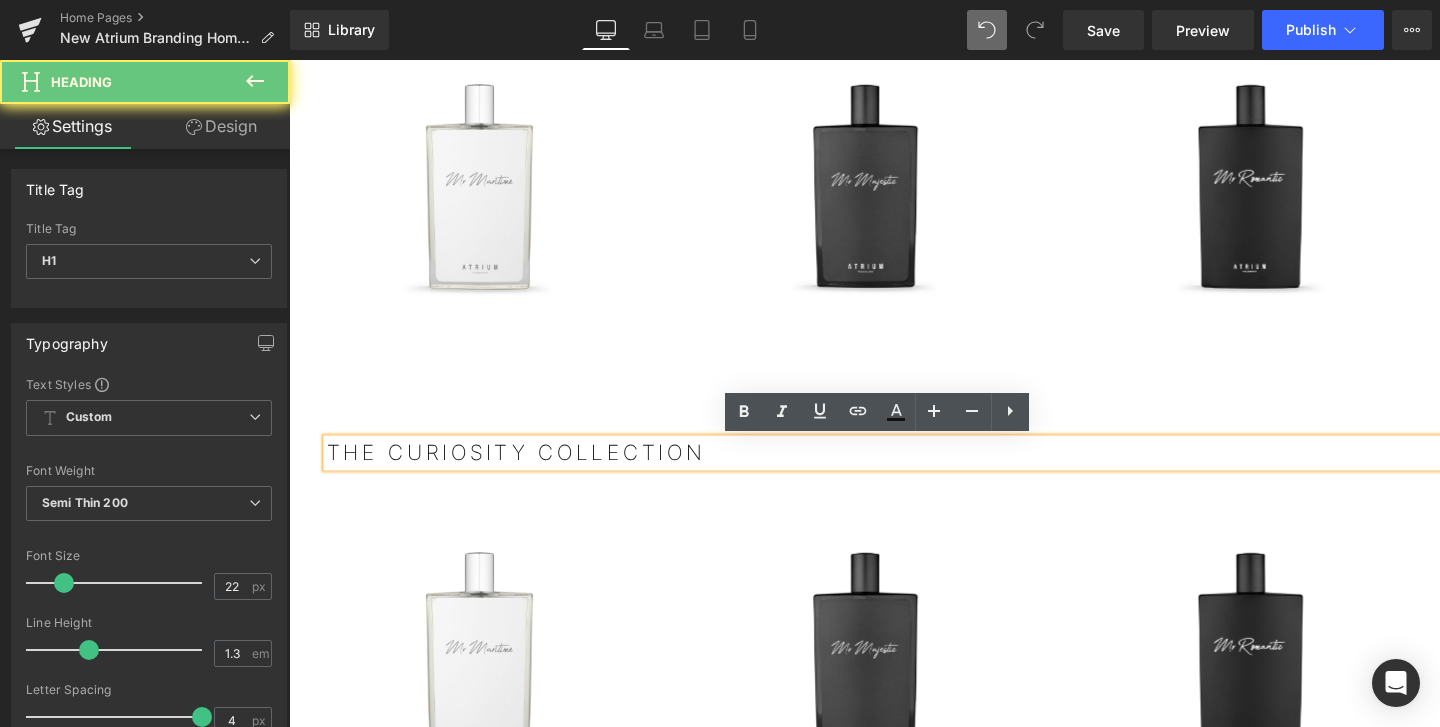 click on "THE CURIOSITY COLLECTION" at bounding box center (914, 473) 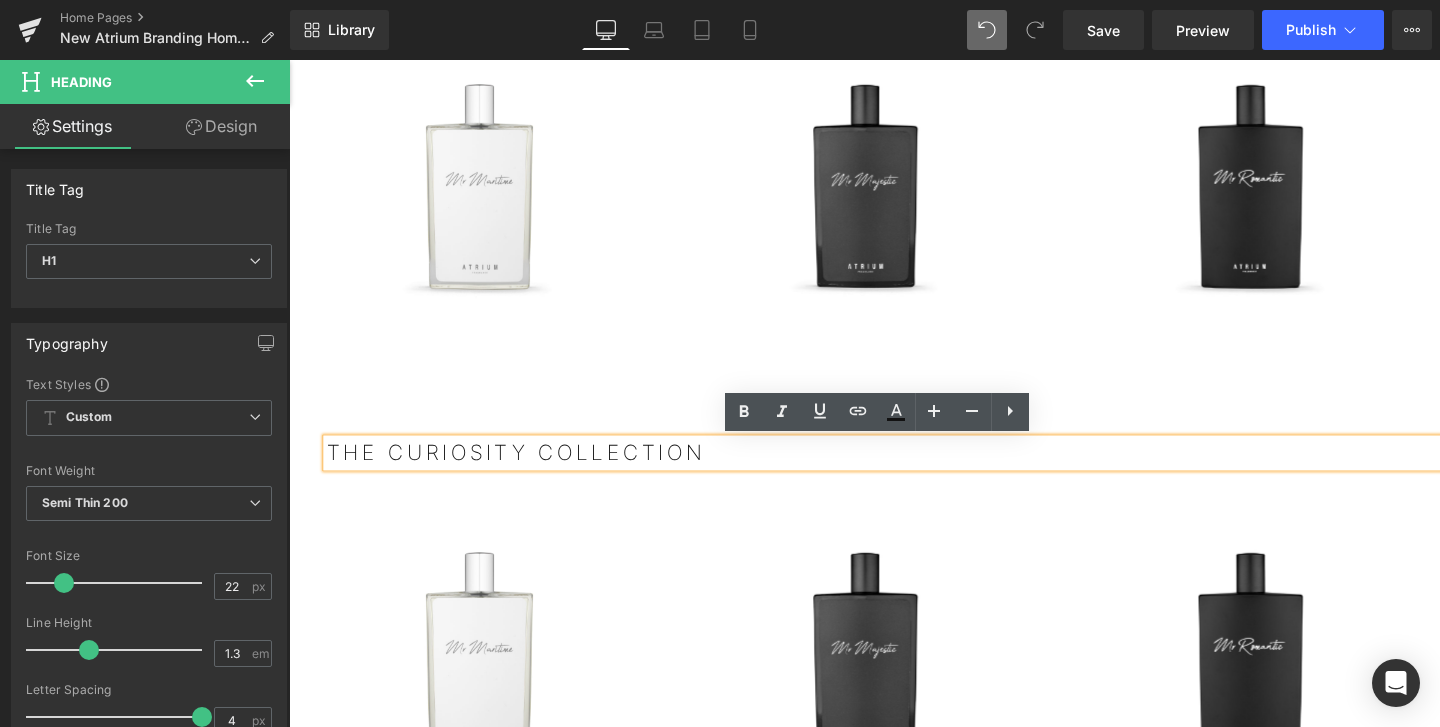 type 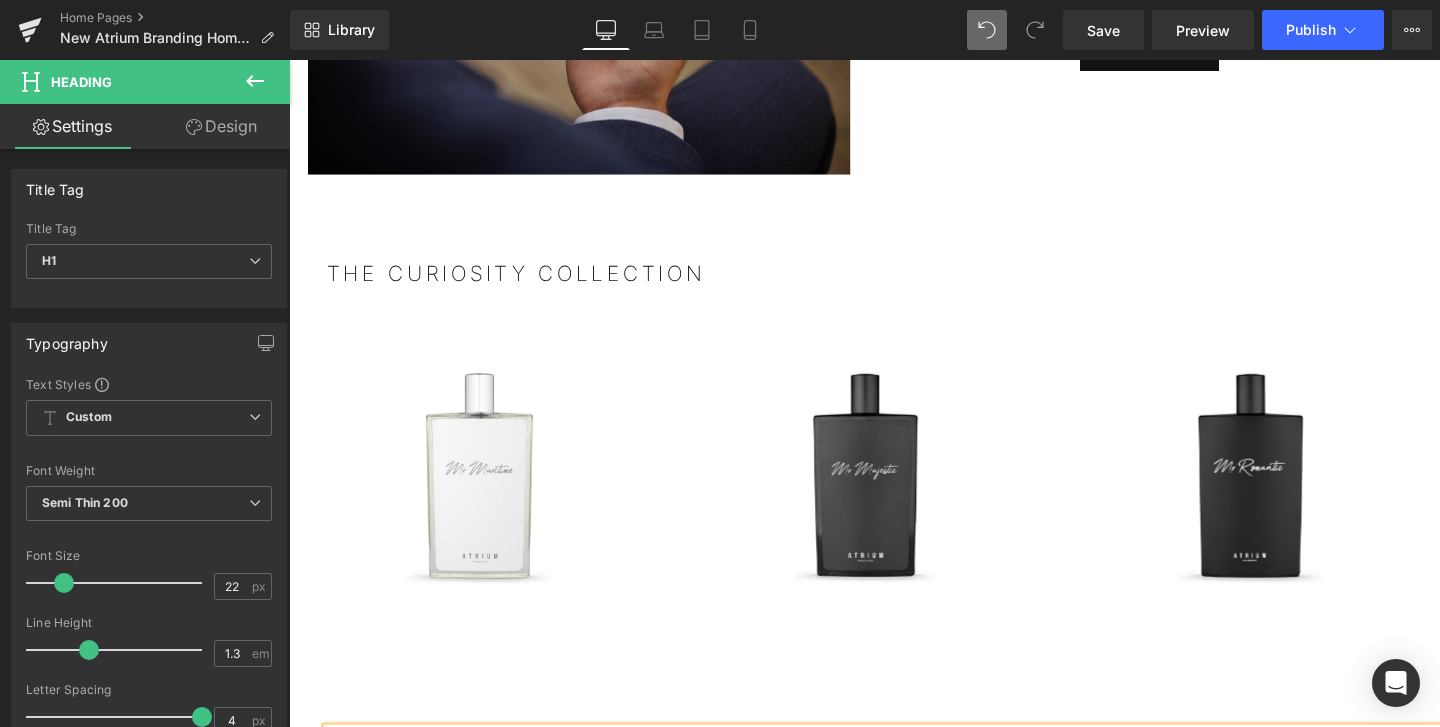 scroll, scrollTop: 1882, scrollLeft: 0, axis: vertical 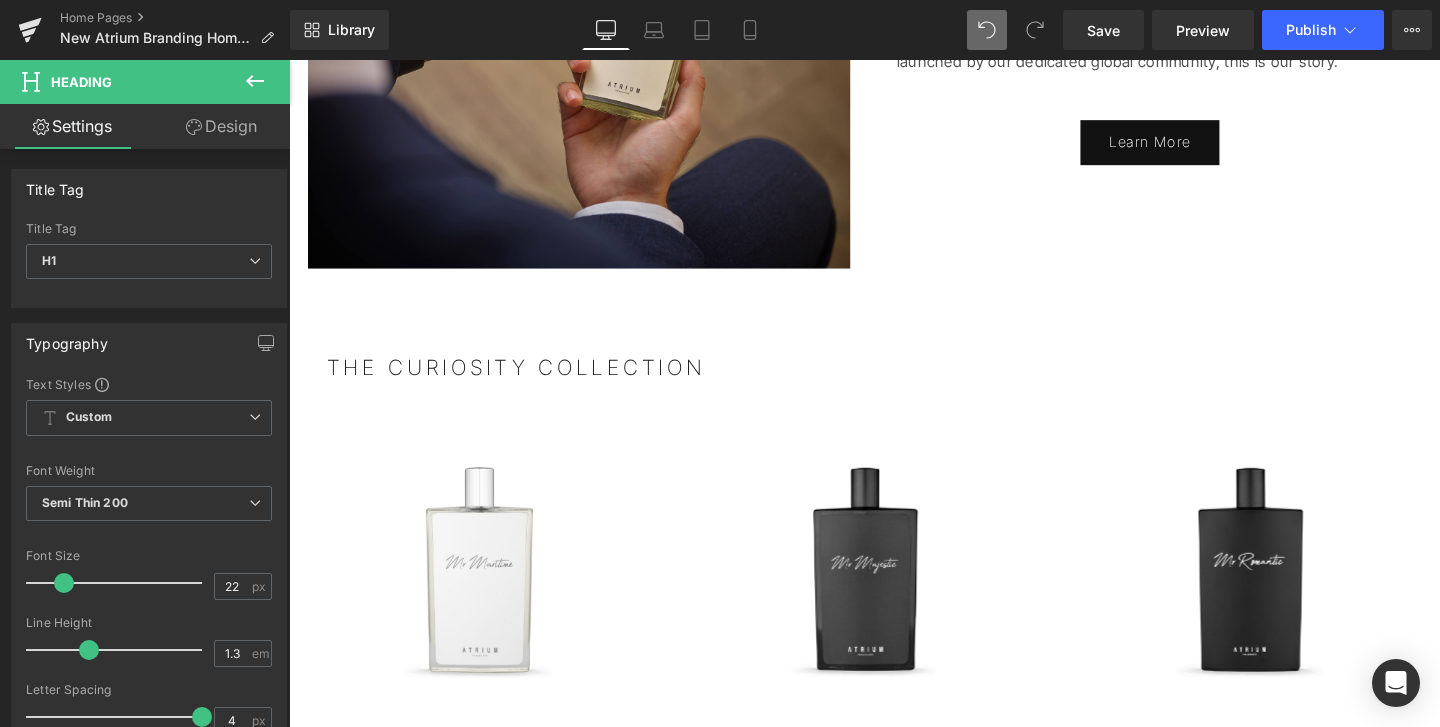 click on "THE CURIOSITY COLLECTION" at bounding box center (914, 383) 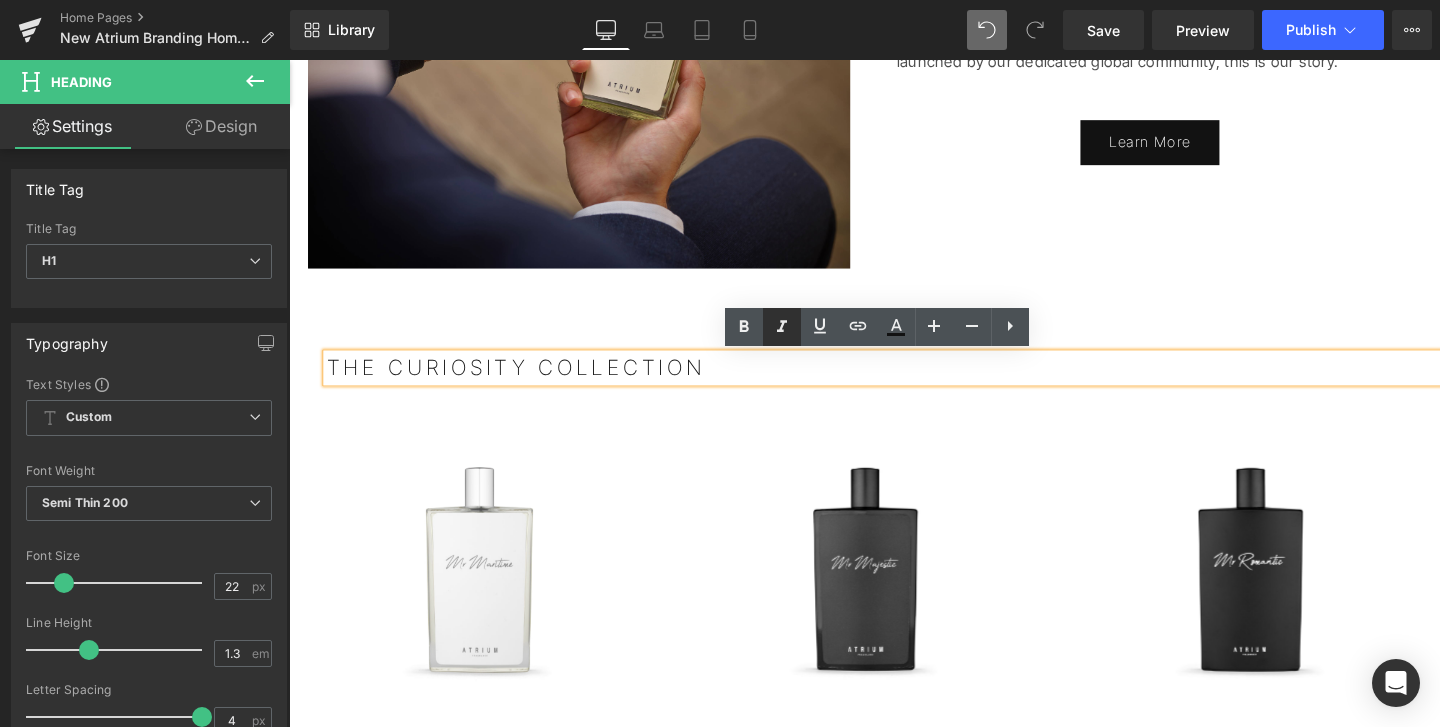 click 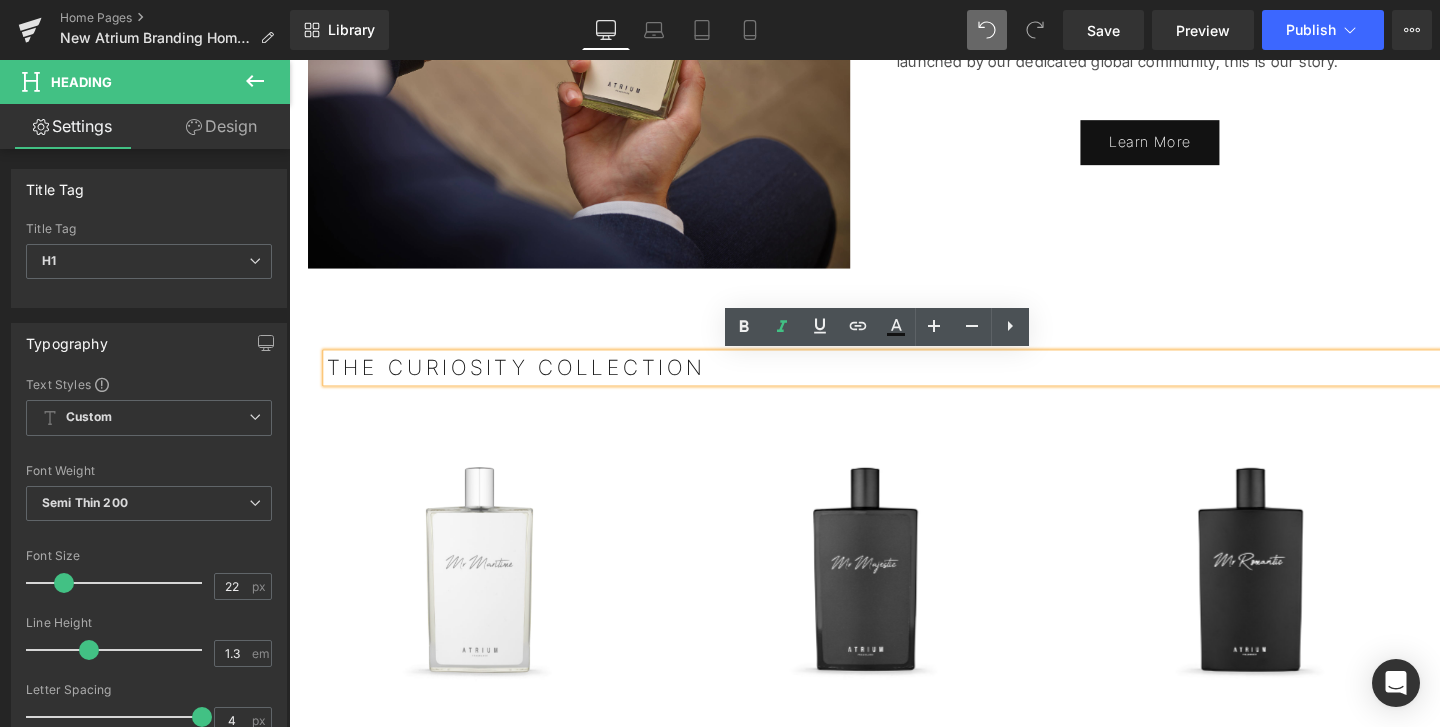 click on "THE CURIOSITY COLLECTION" at bounding box center (914, 383) 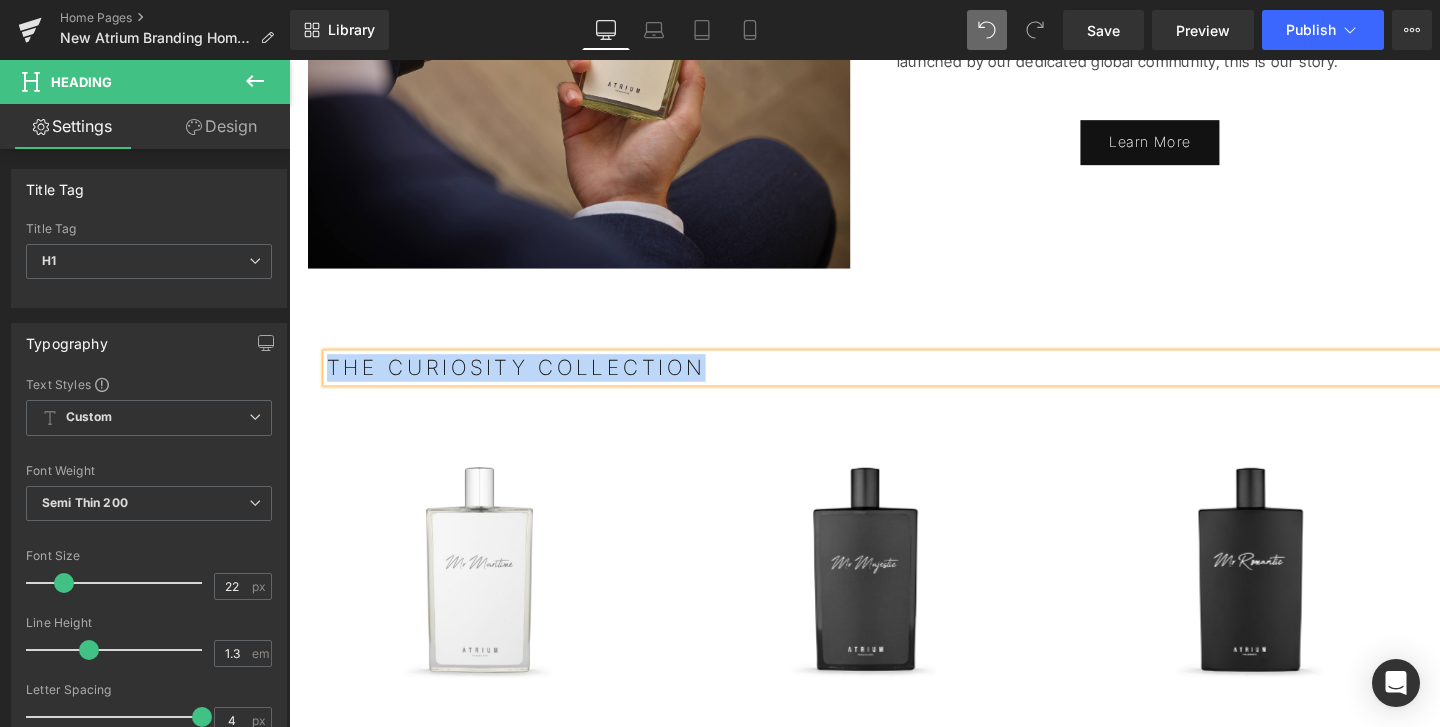 type 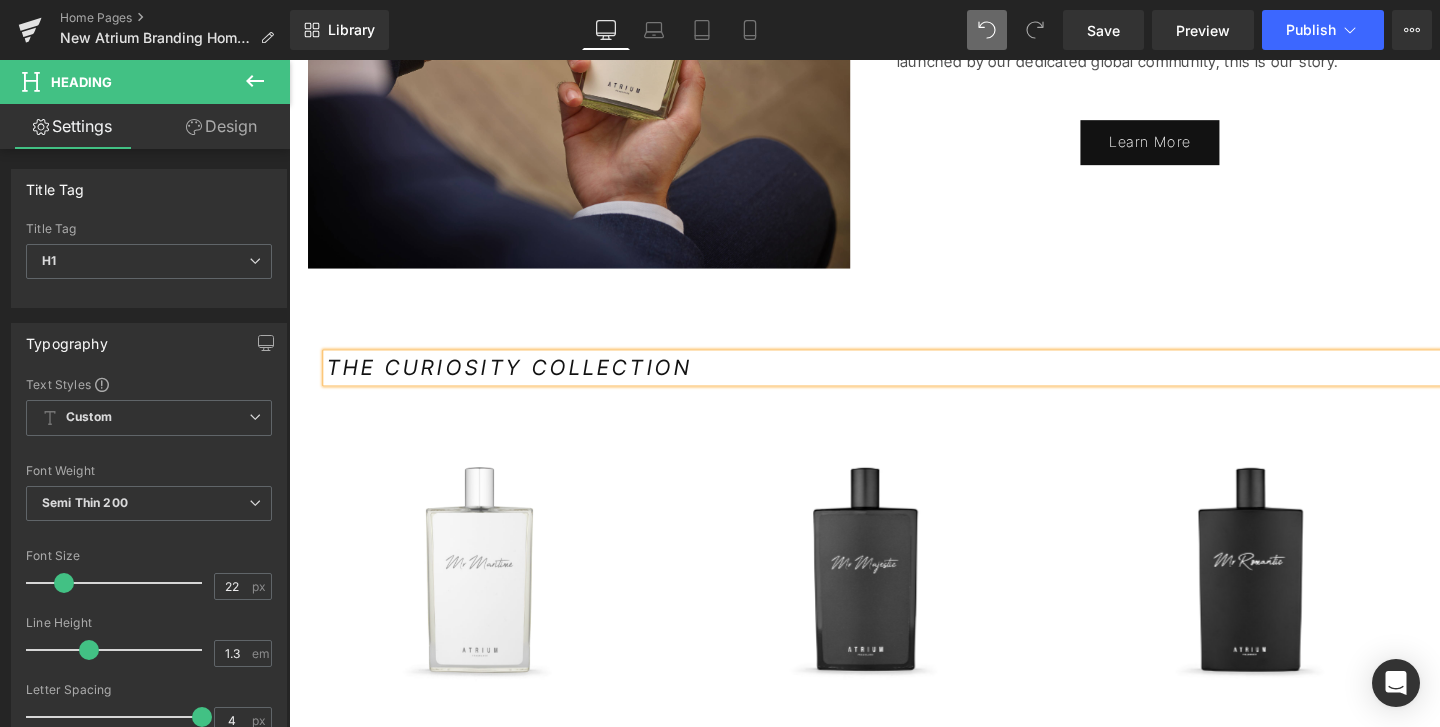 click on "Sale Off
(P) Image
Product
Sale Off" at bounding box center [894, 589] 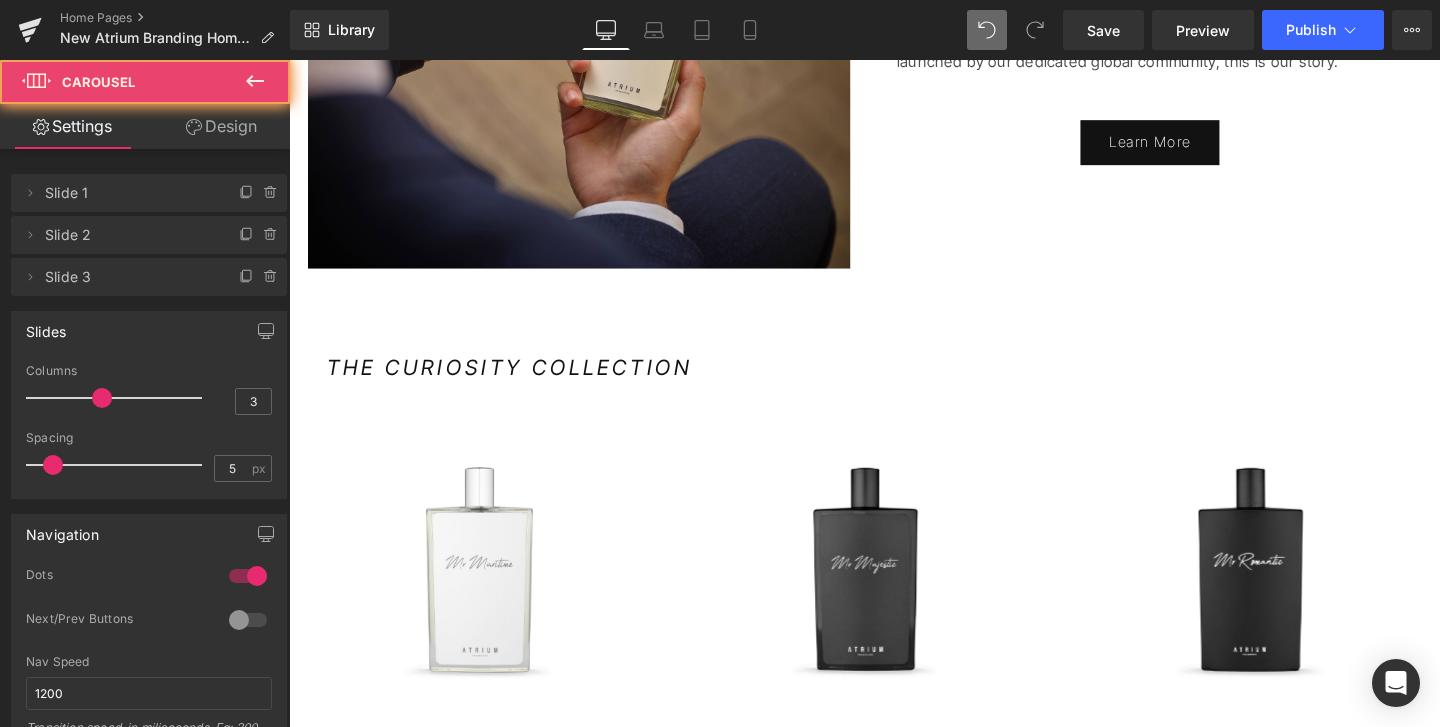 click on "THE CURIOSITY COLLECTION" at bounding box center (914, 383) 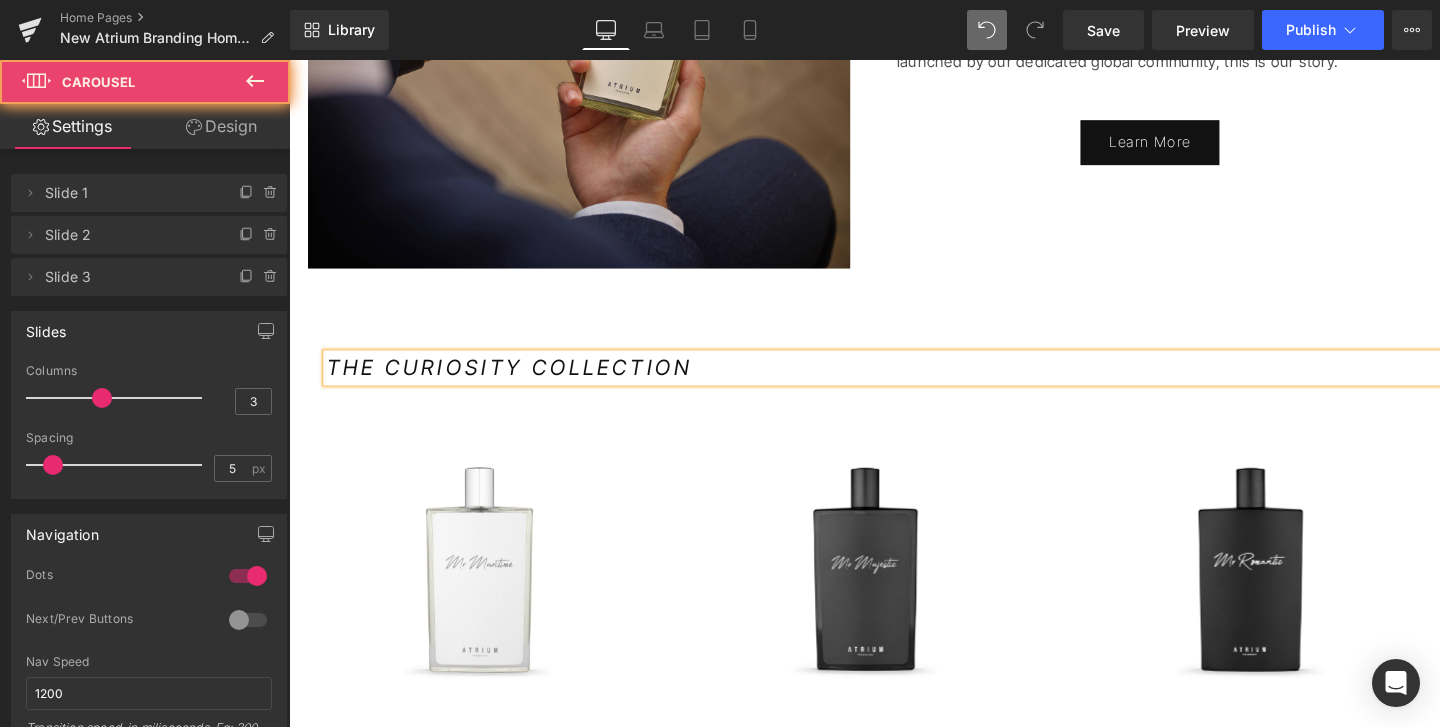 click on "THE CURIOSITY COLLECTION" at bounding box center (914, 383) 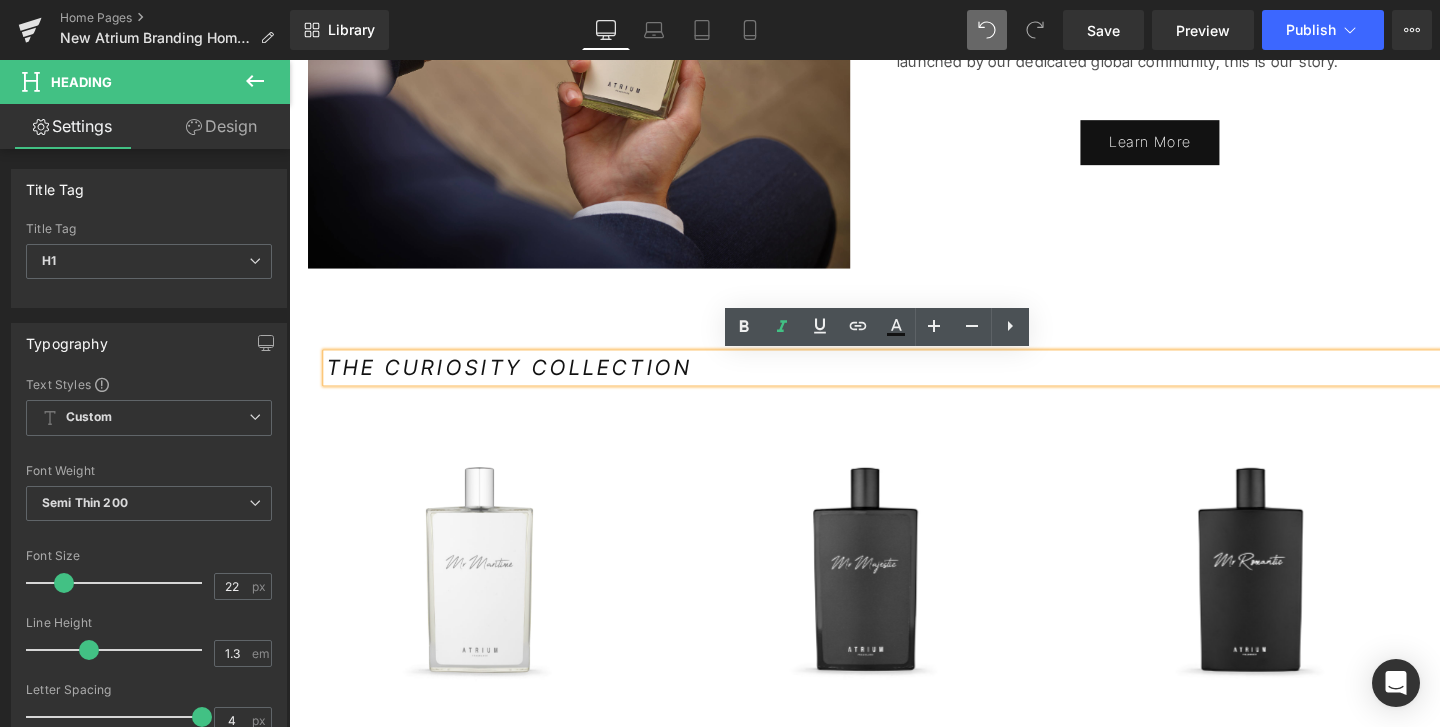click on "THE CURIOSITY COLLECTION" at bounding box center [914, 383] 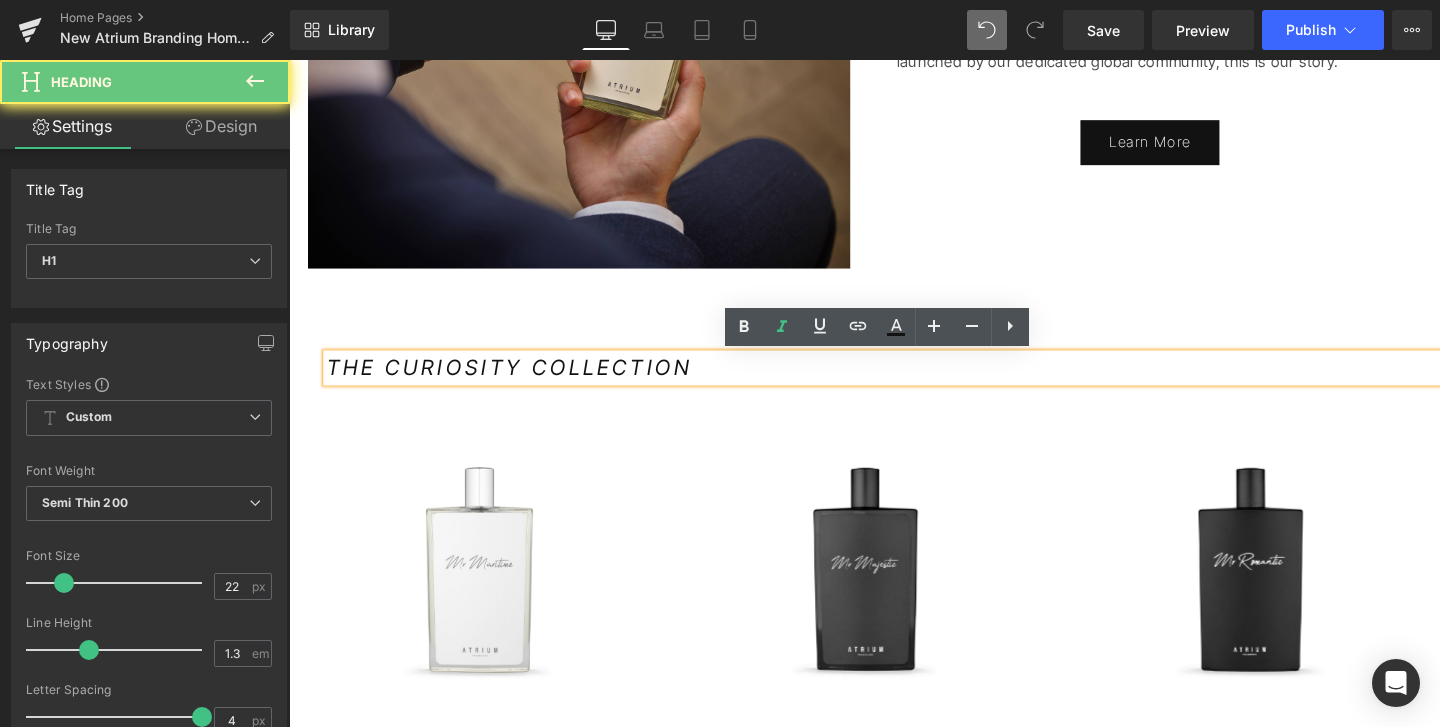 click on "THE CURIOSITY COLLECTION" at bounding box center (914, 383) 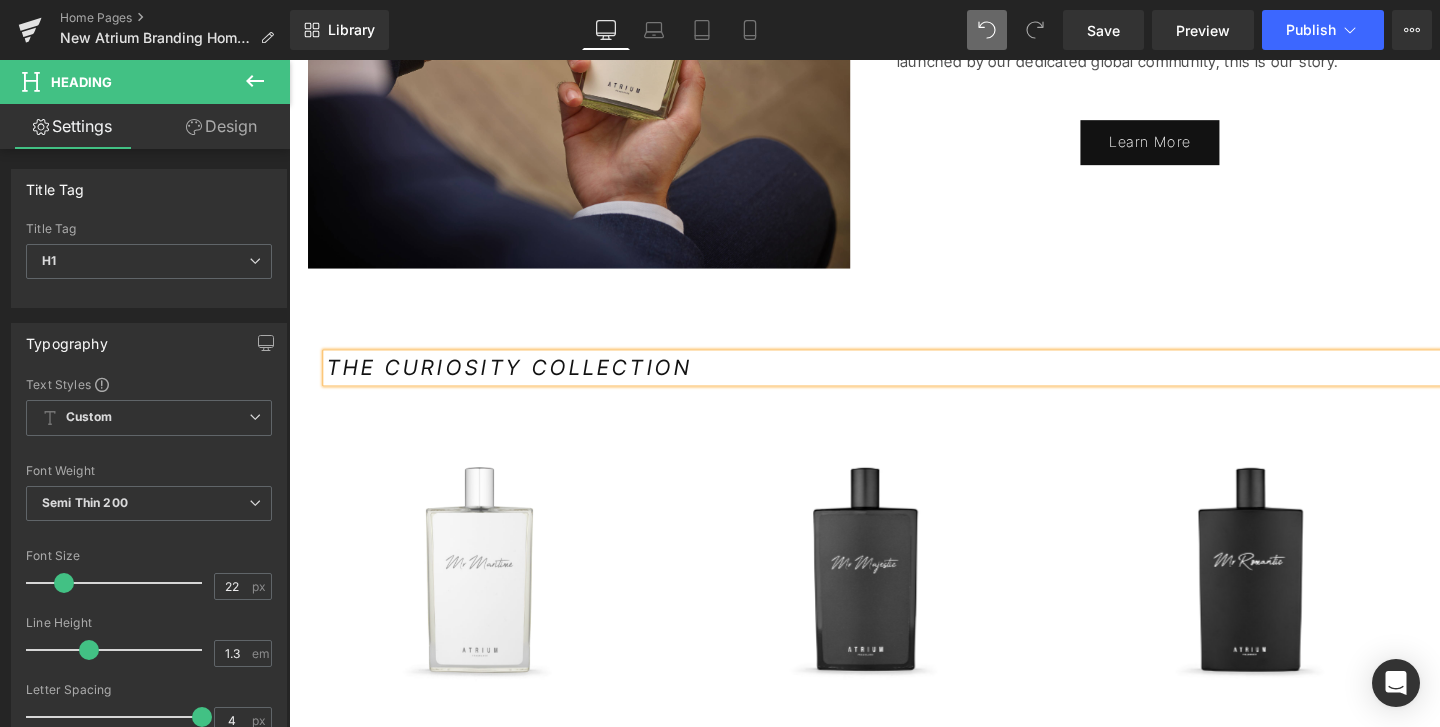 click on "THE CURIOSITY COLLECTION" at bounding box center [914, 383] 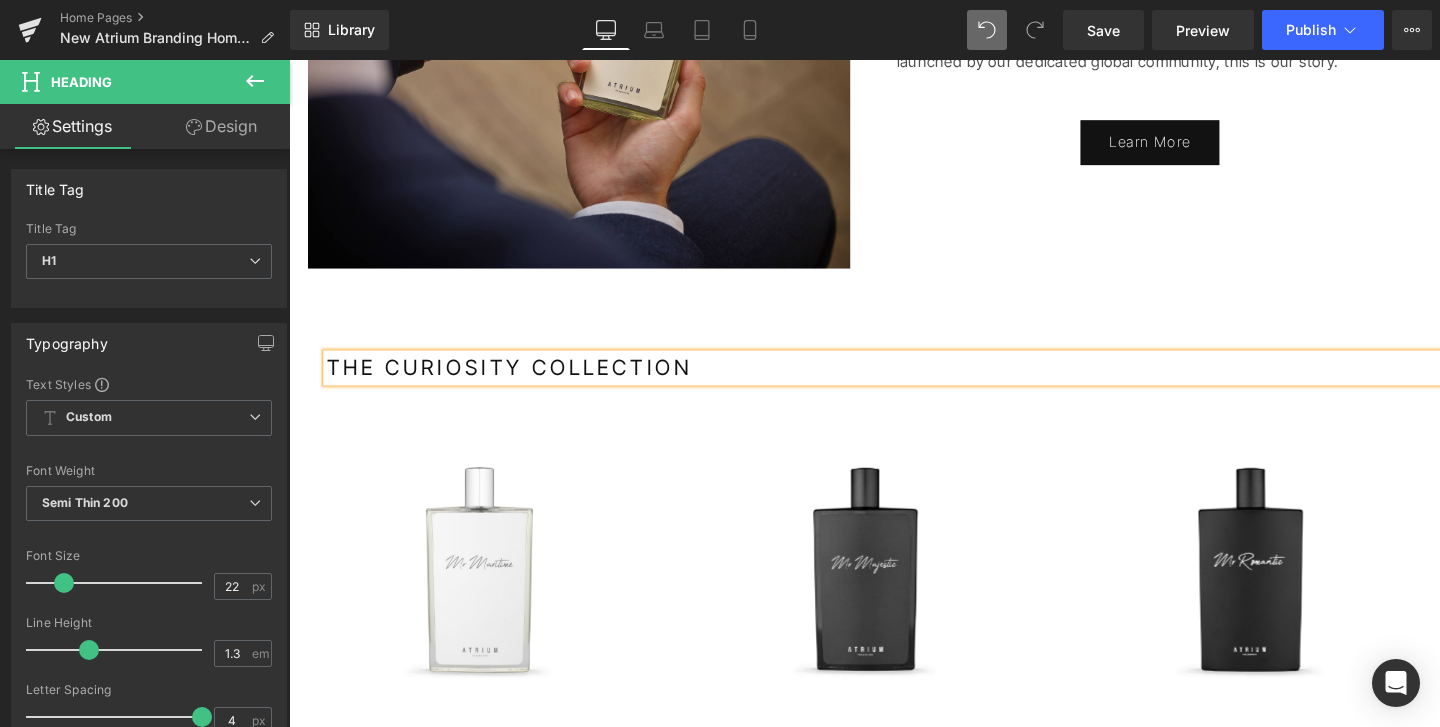 click on "THE CURIOSITY COLLECTION" at bounding box center (521, 383) 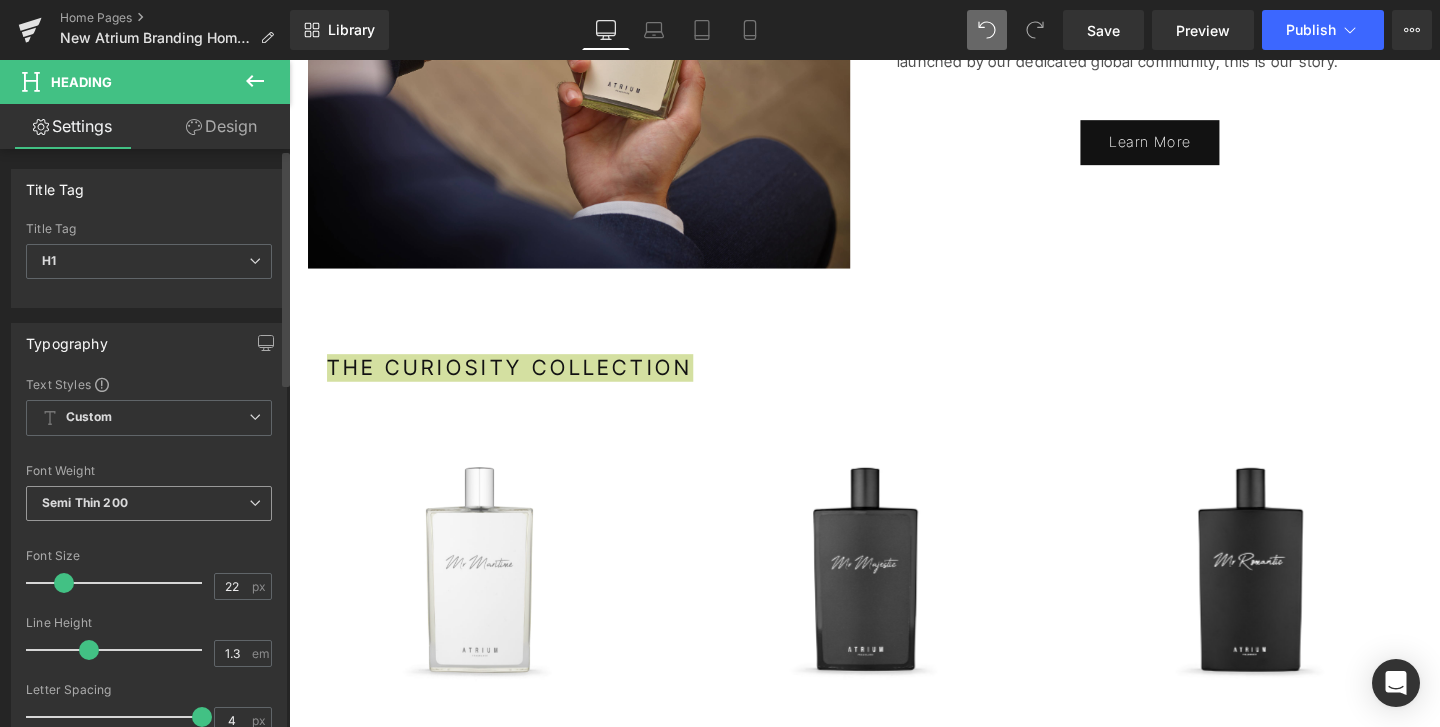 click on "Semi Thin 200" at bounding box center (149, 503) 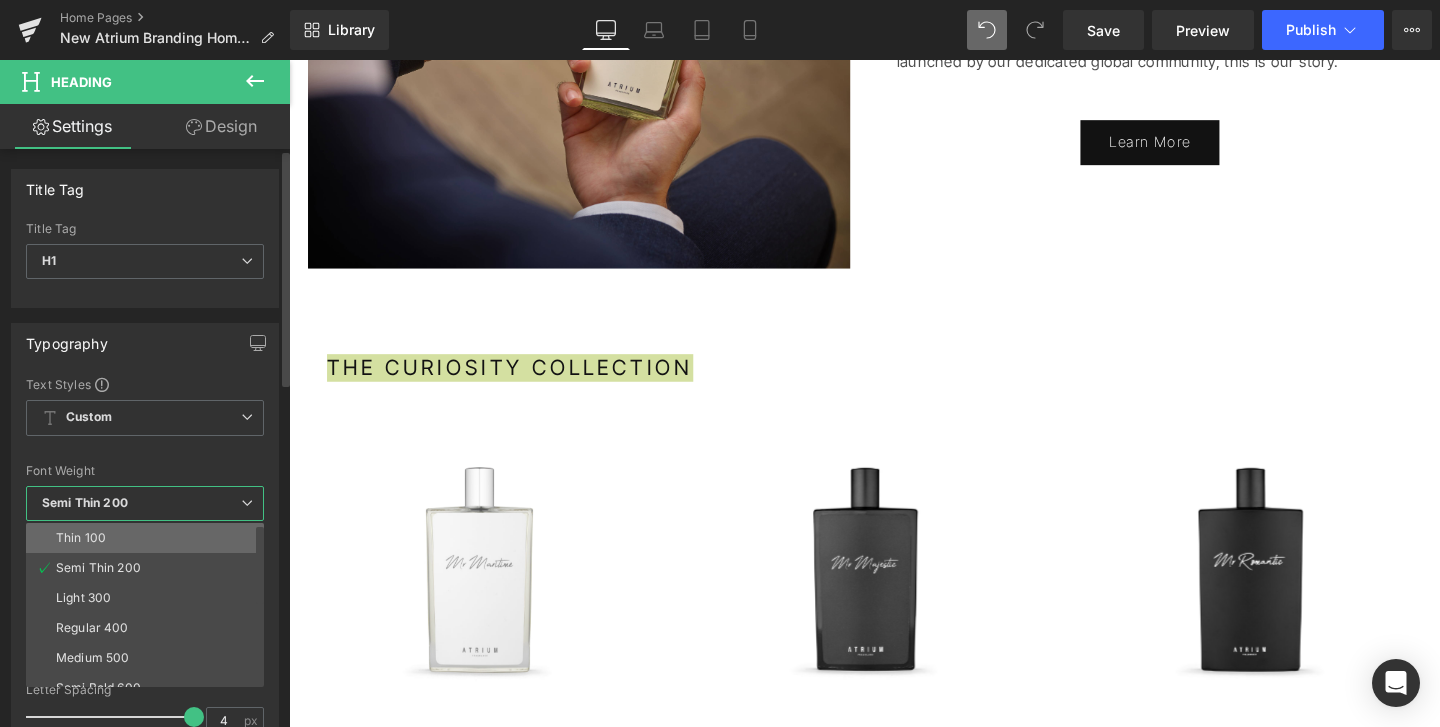 click on "Thin 100" at bounding box center (149, 538) 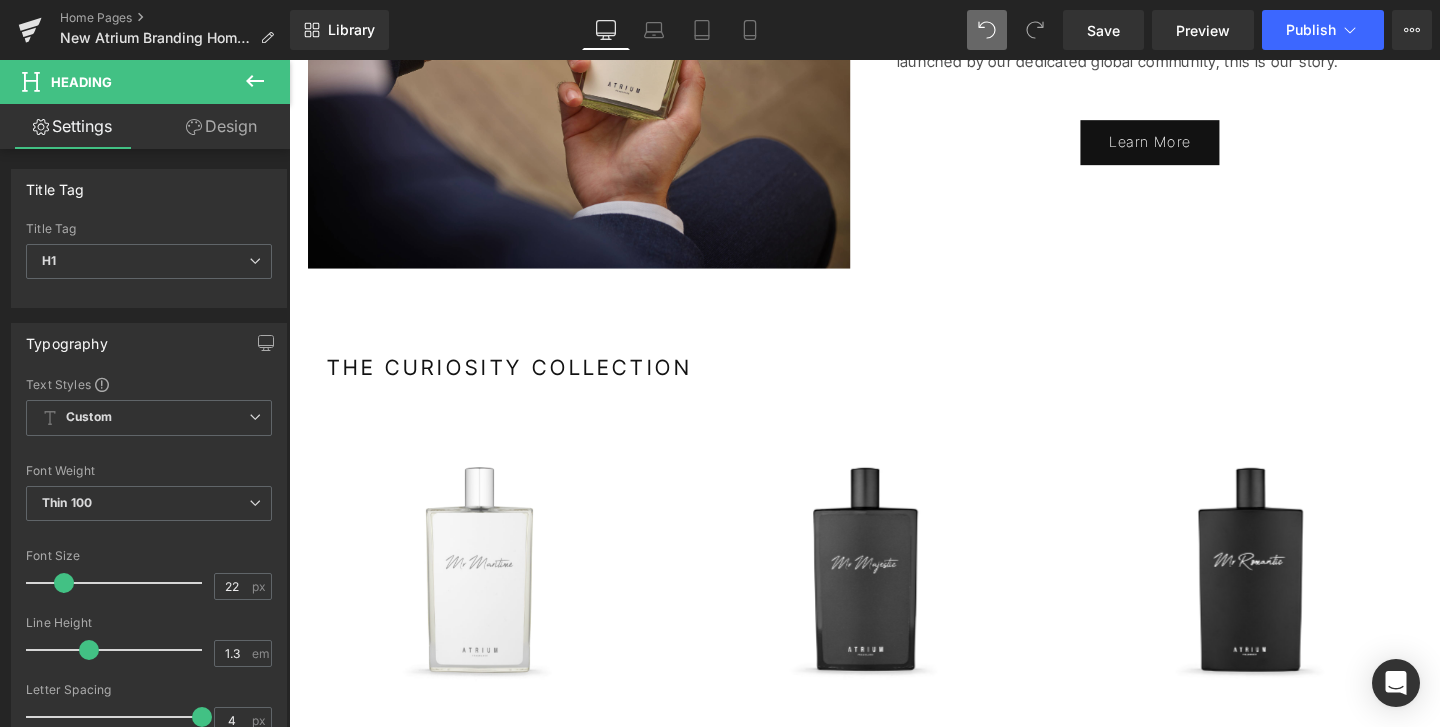 click on "THE CURIOSITY COLLECTION" at bounding box center (521, 383) 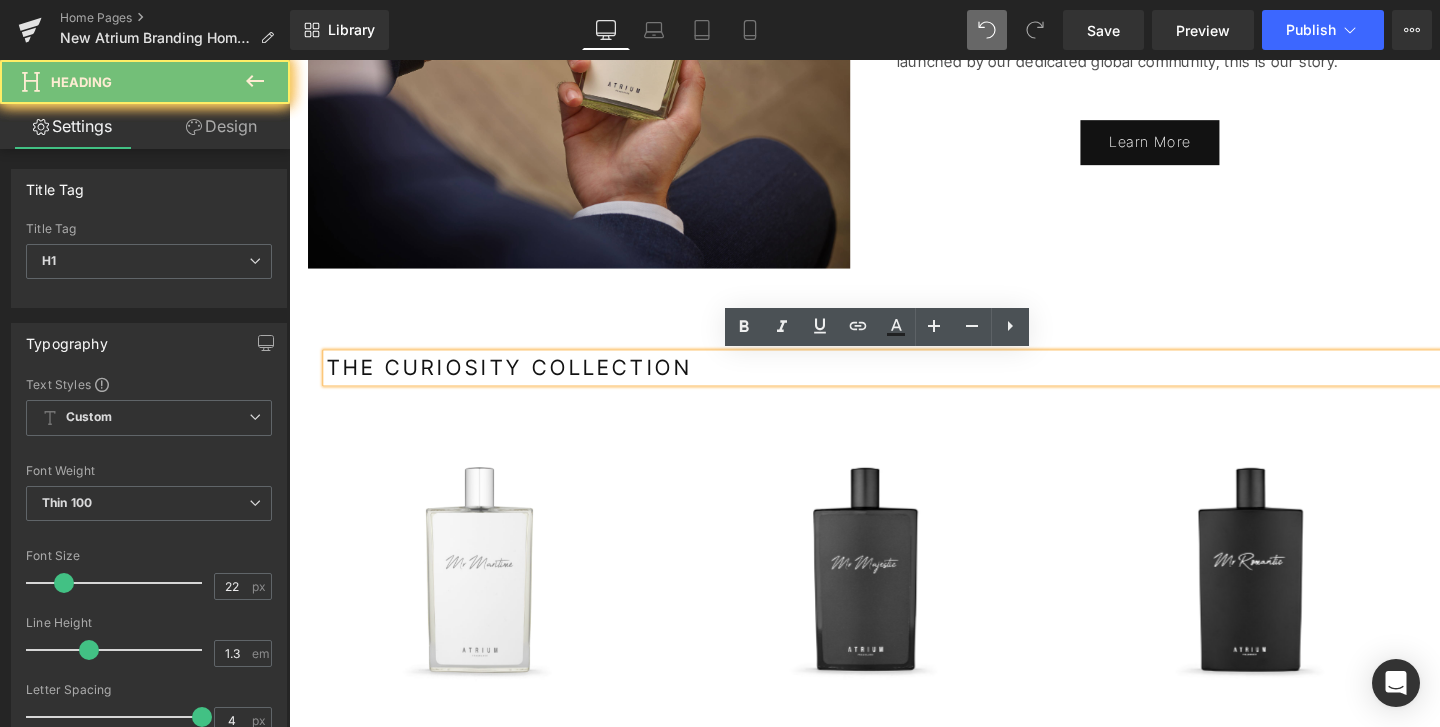 click on "THE CURIOSITY COLLECTION" at bounding box center (521, 383) 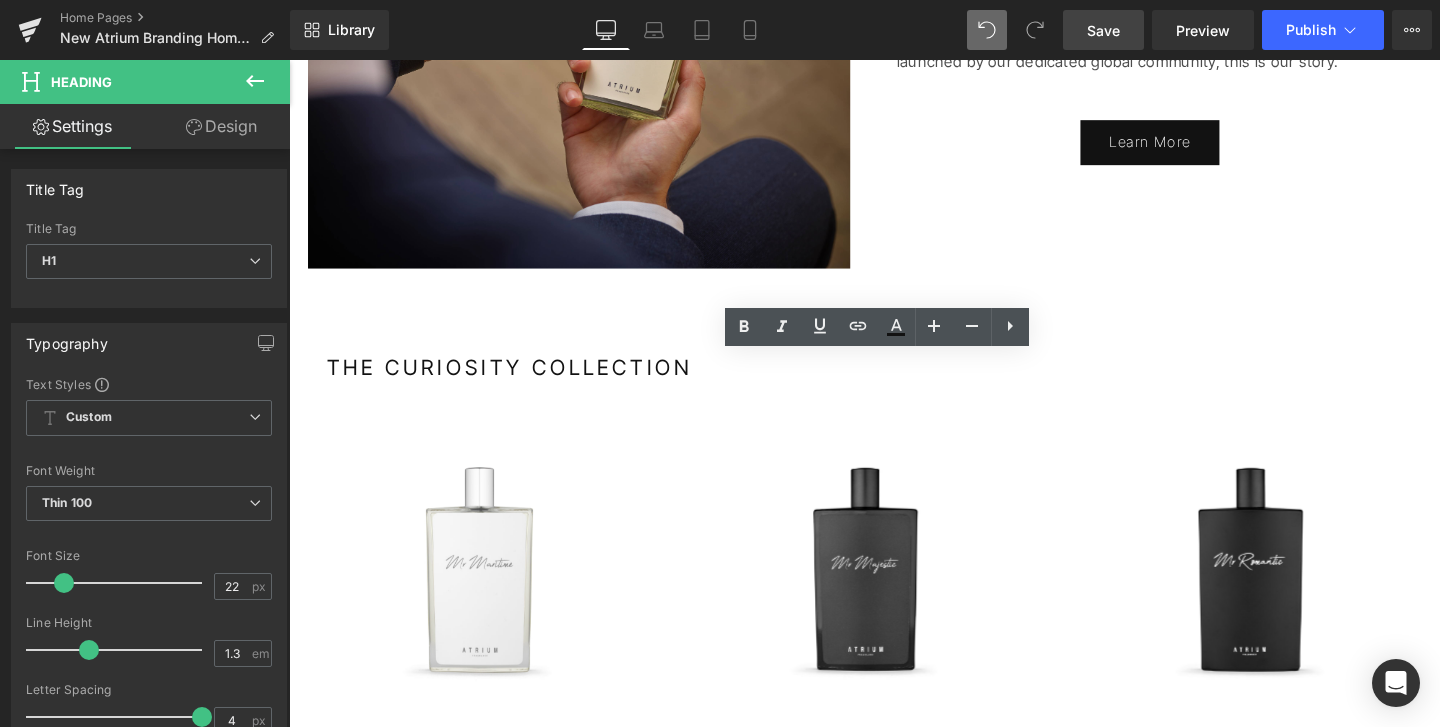 click on "Save" at bounding box center [1103, 30] 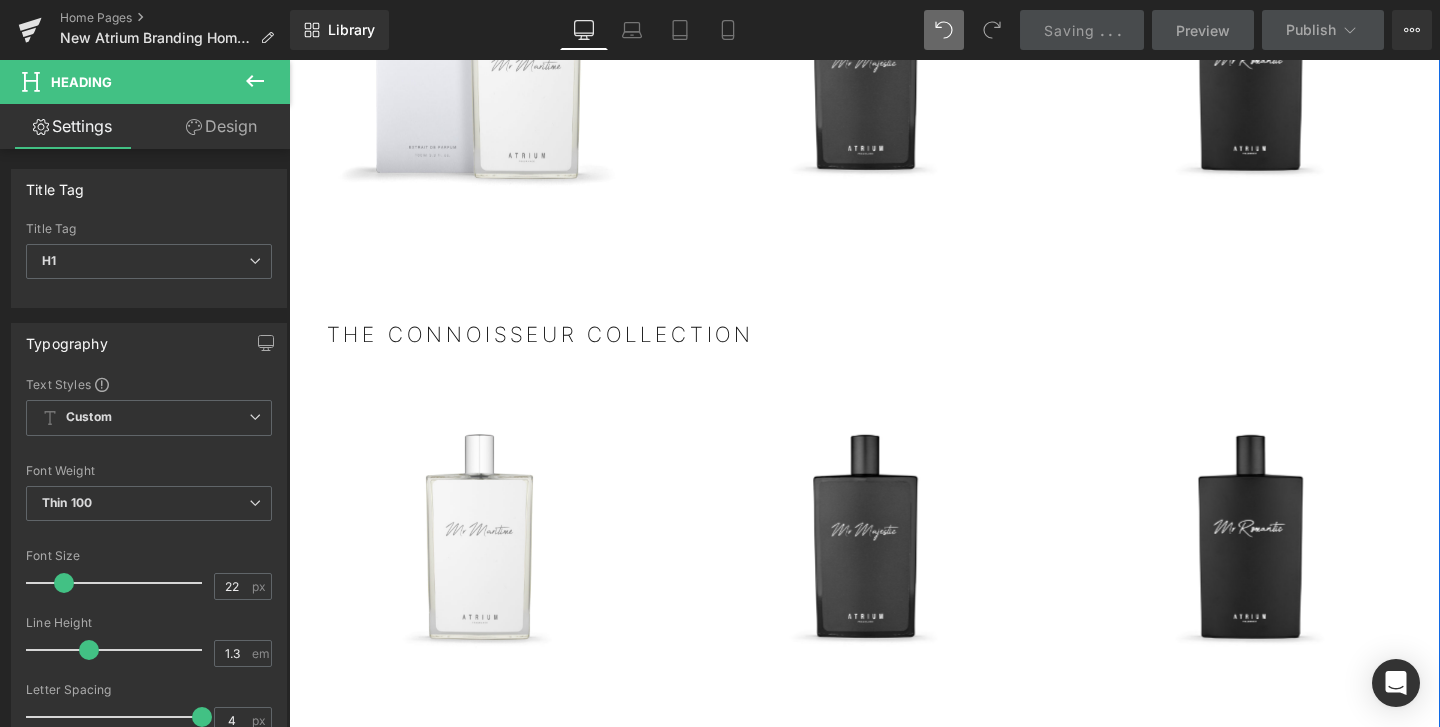scroll, scrollTop: 2410, scrollLeft: 0, axis: vertical 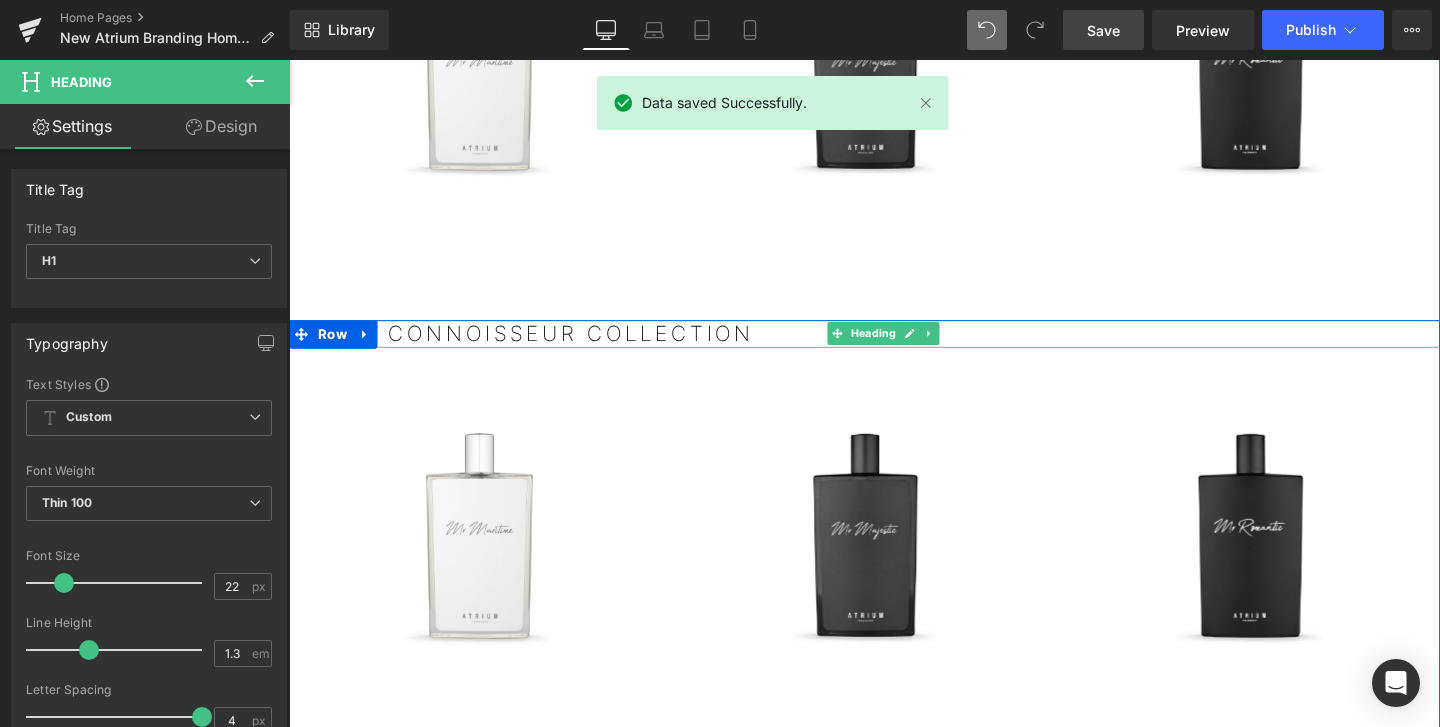 click on "THE CONNOISSEUR COLLECTION" at bounding box center [914, 347] 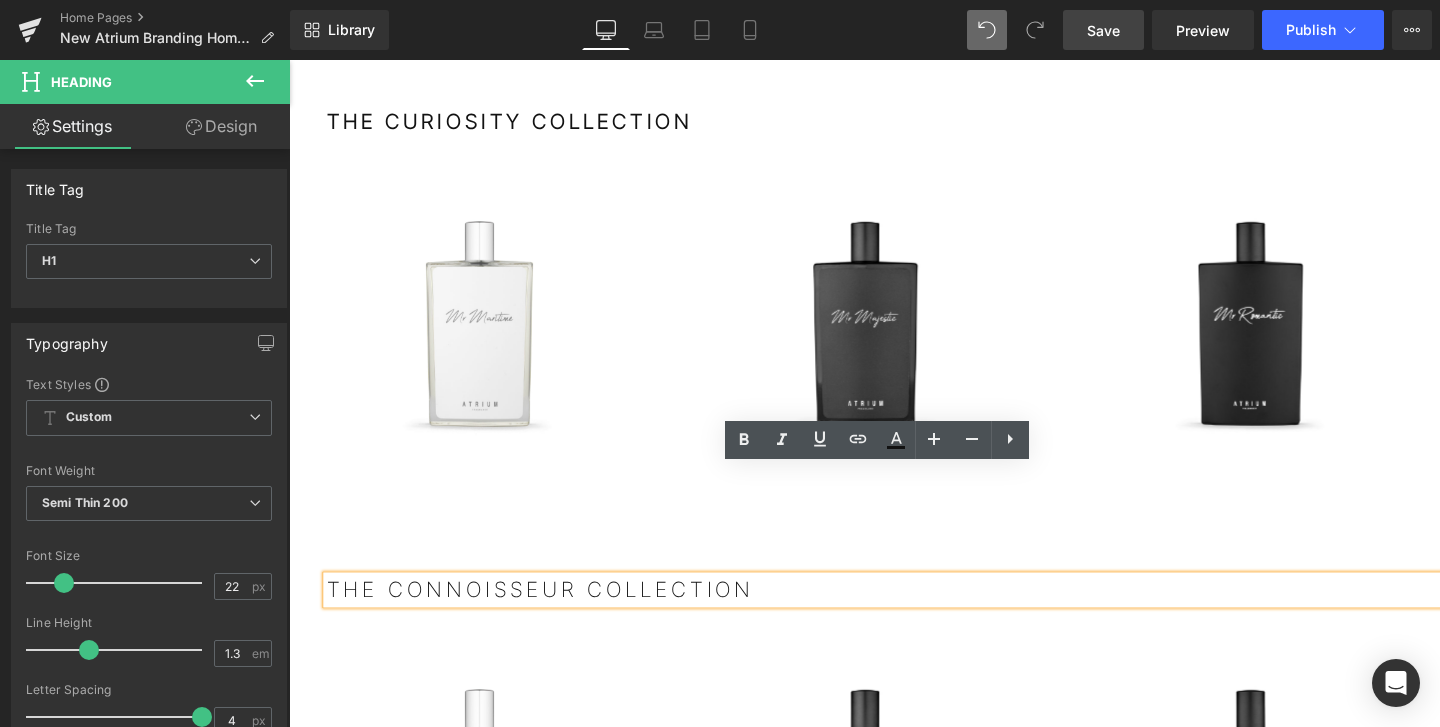 scroll, scrollTop: 2001, scrollLeft: 0, axis: vertical 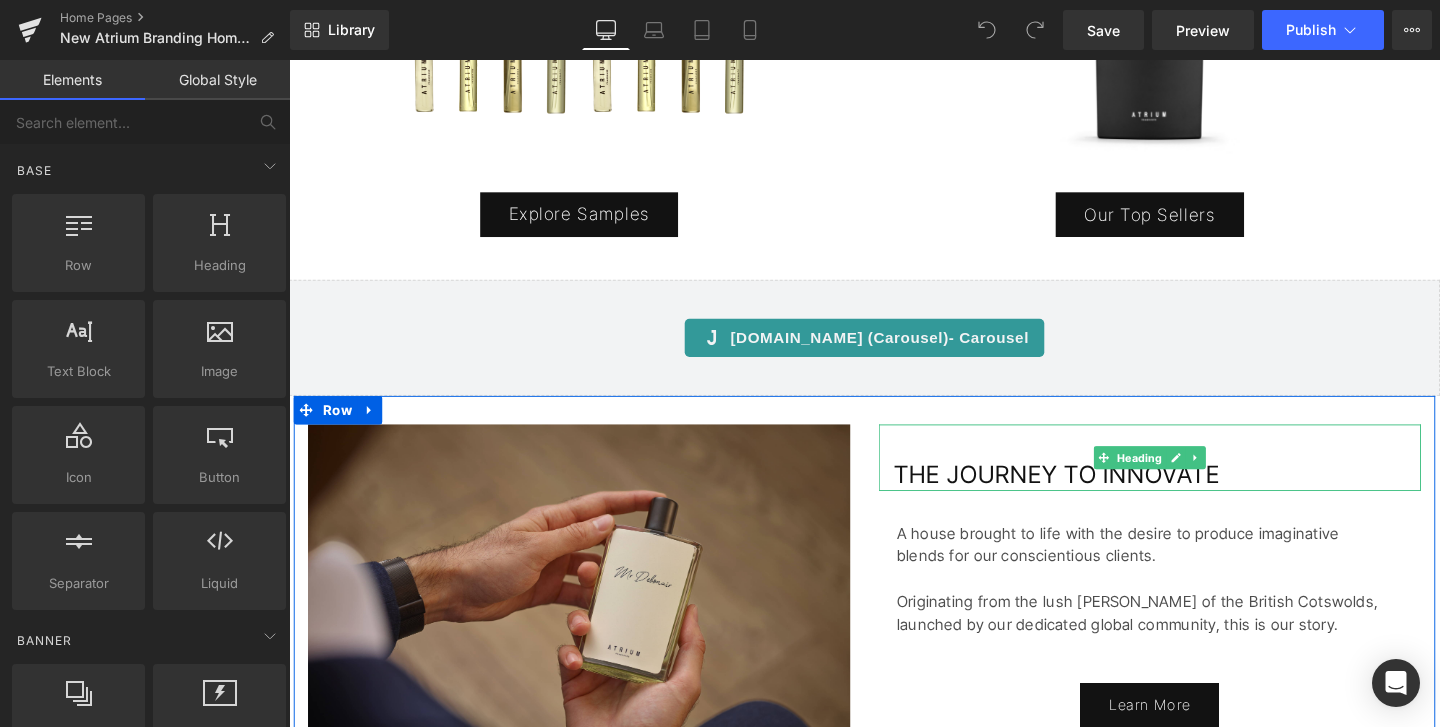 click on "THE JOURNEY TO INNOVATE" at bounding box center [1096, 496] 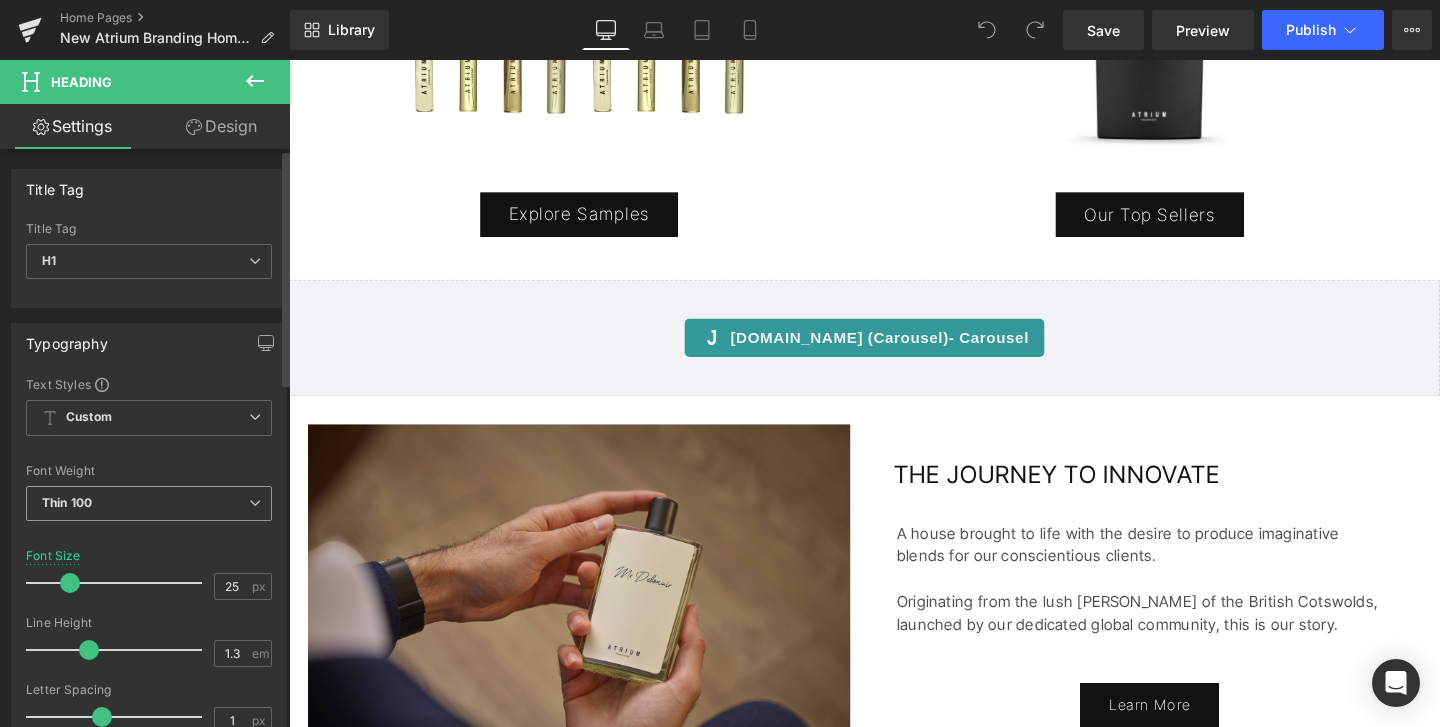 click on "Thin 100" at bounding box center (149, 503) 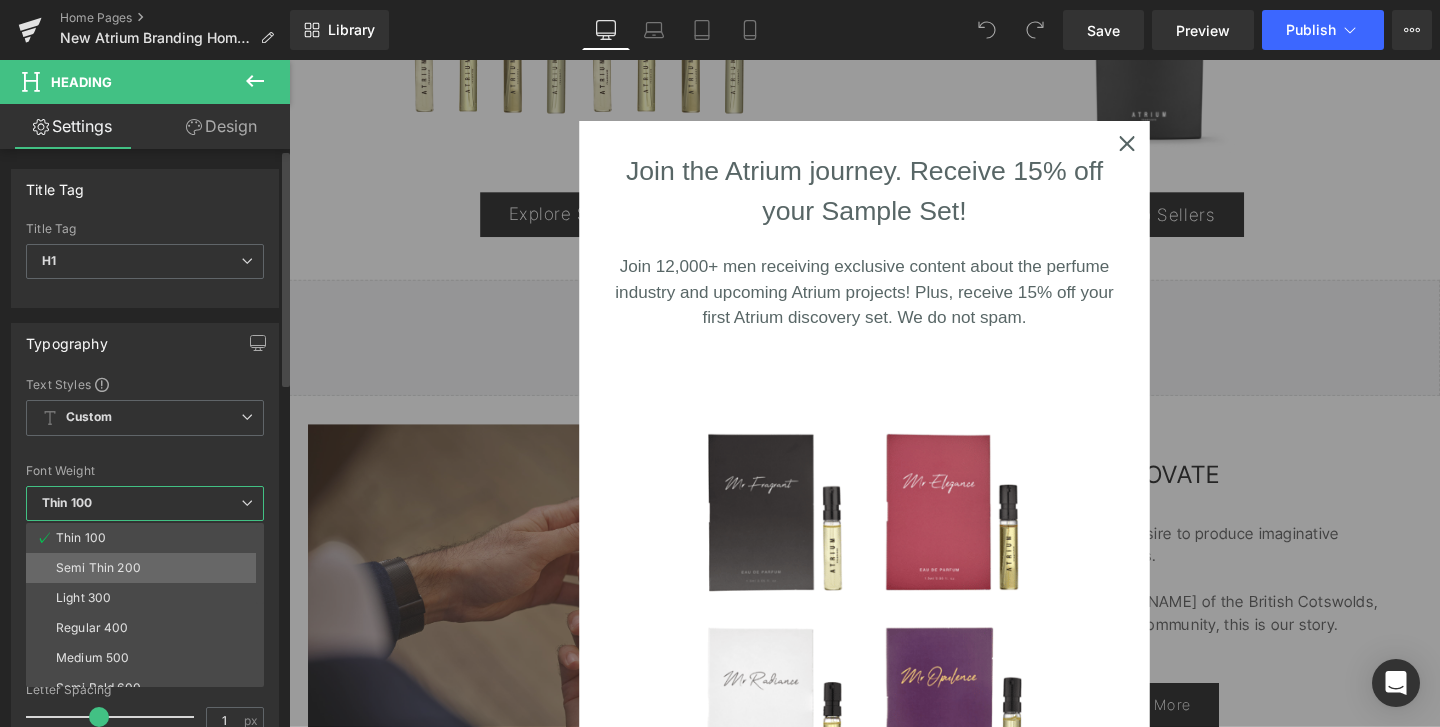 click on "Semi Thin 200" at bounding box center [149, 568] 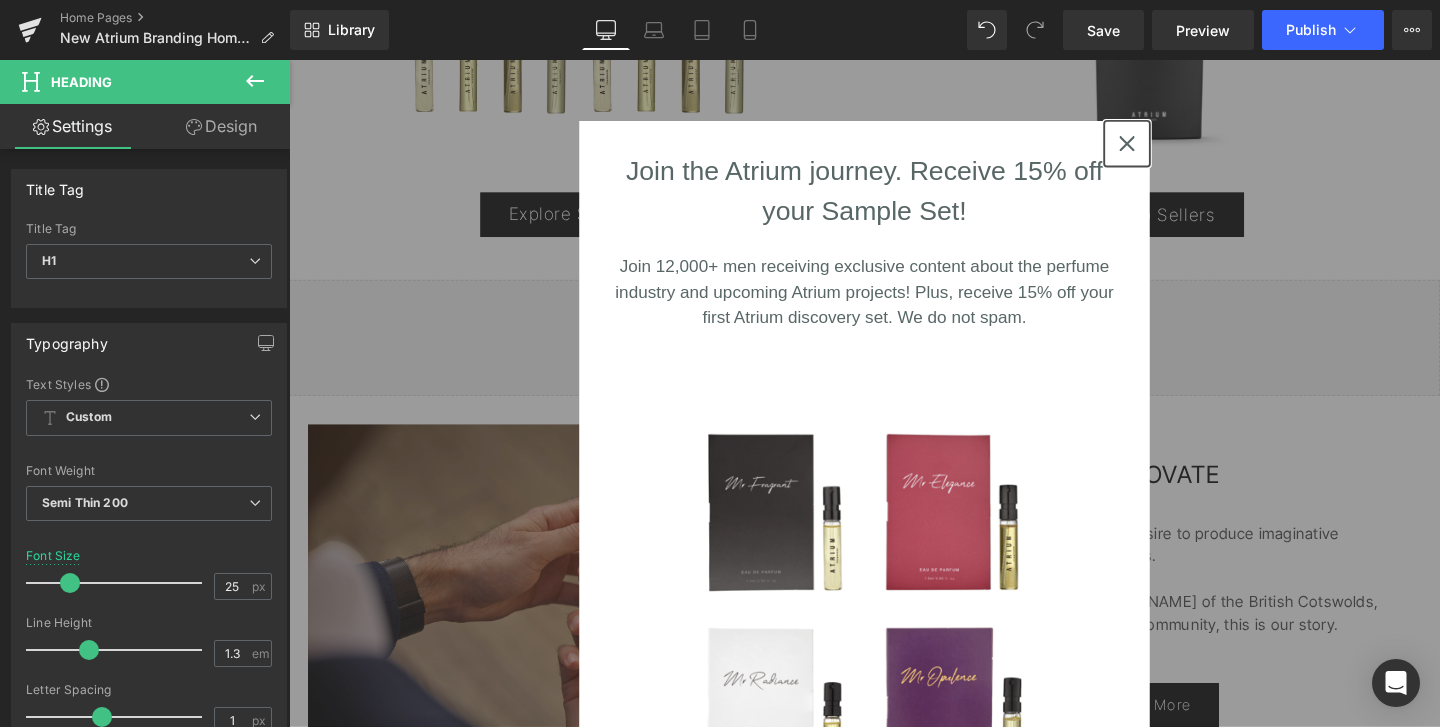click 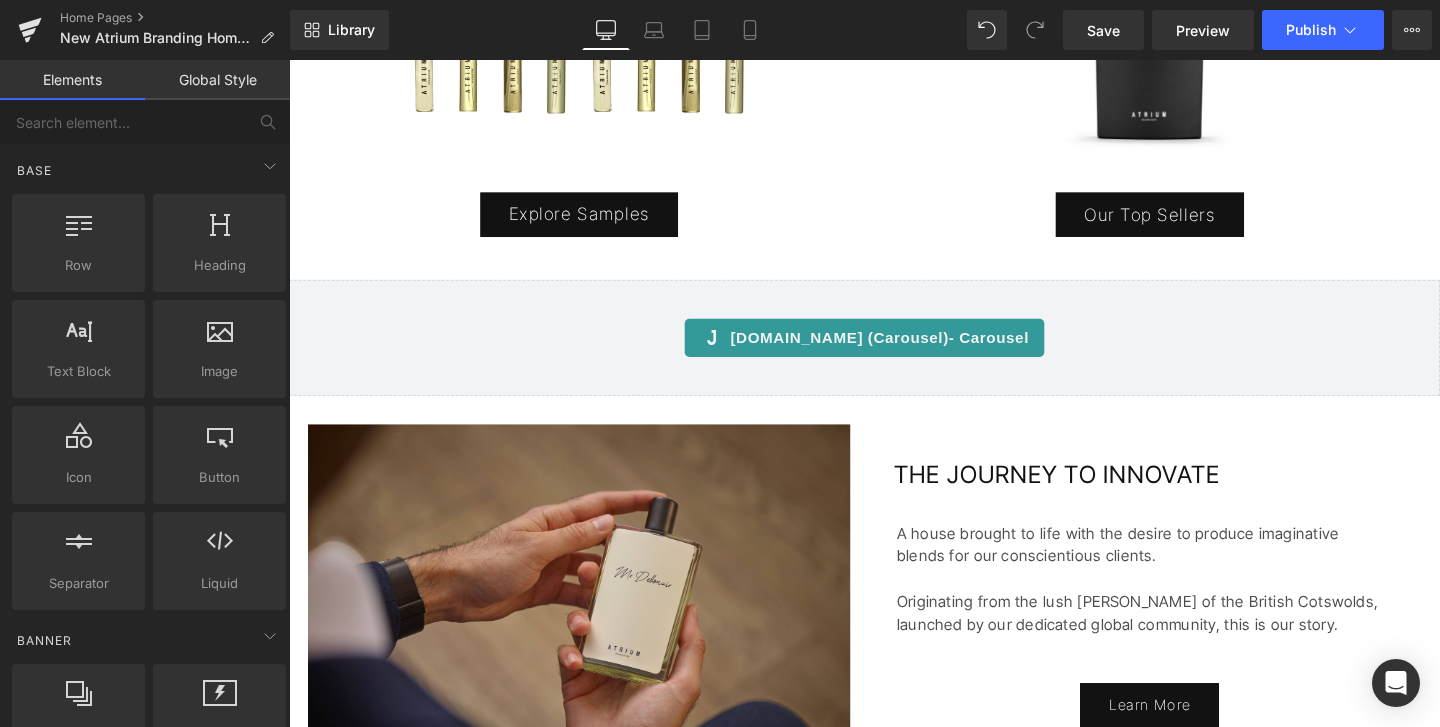 scroll, scrollTop: 148, scrollLeft: 0, axis: vertical 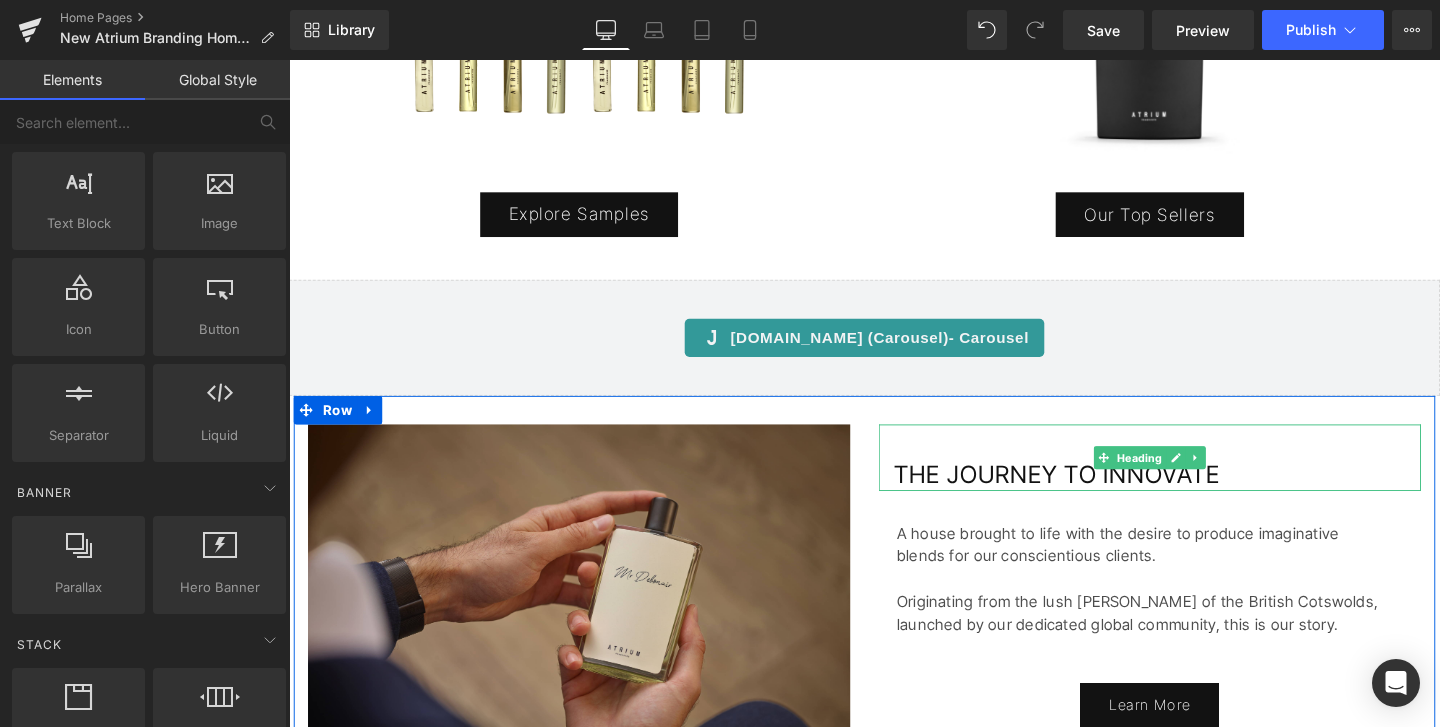 click on "THE JOURNEY TO INNOVATE" at bounding box center [1096, 496] 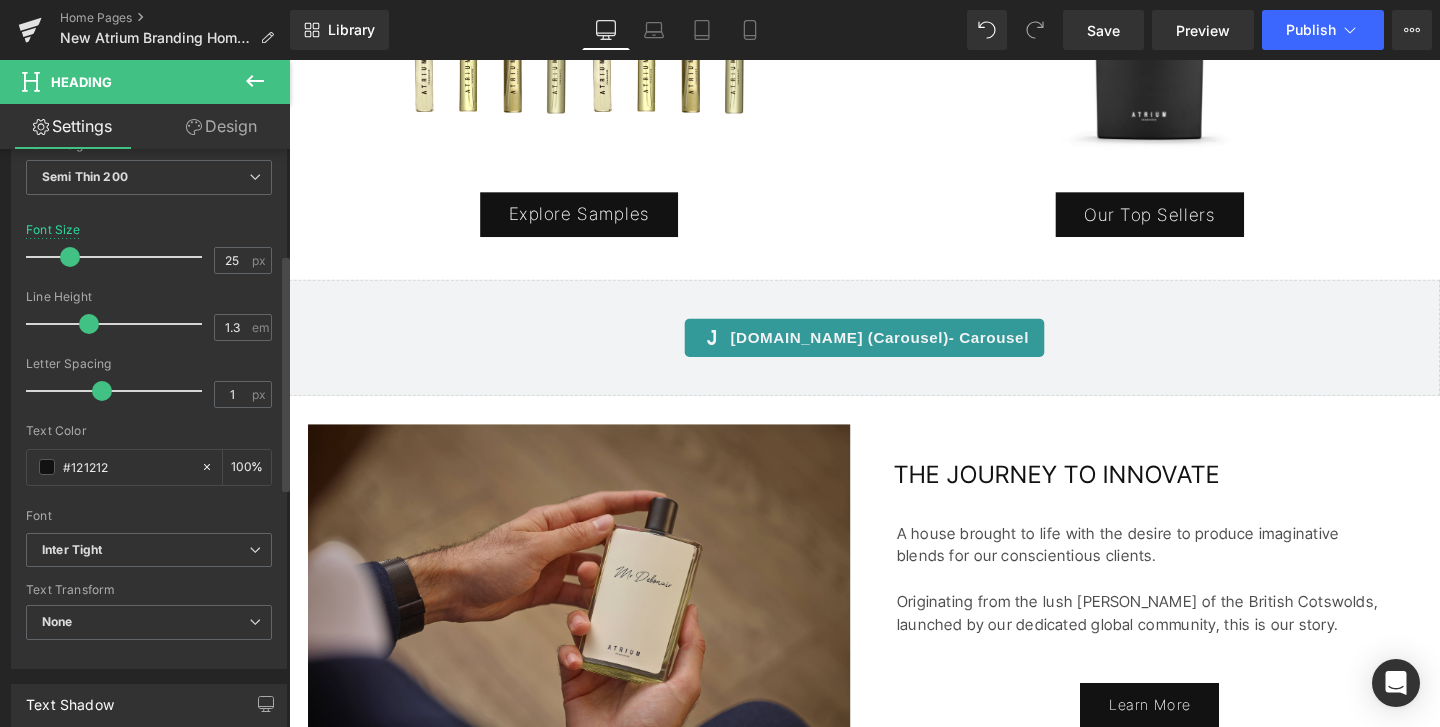 scroll, scrollTop: 331, scrollLeft: 0, axis: vertical 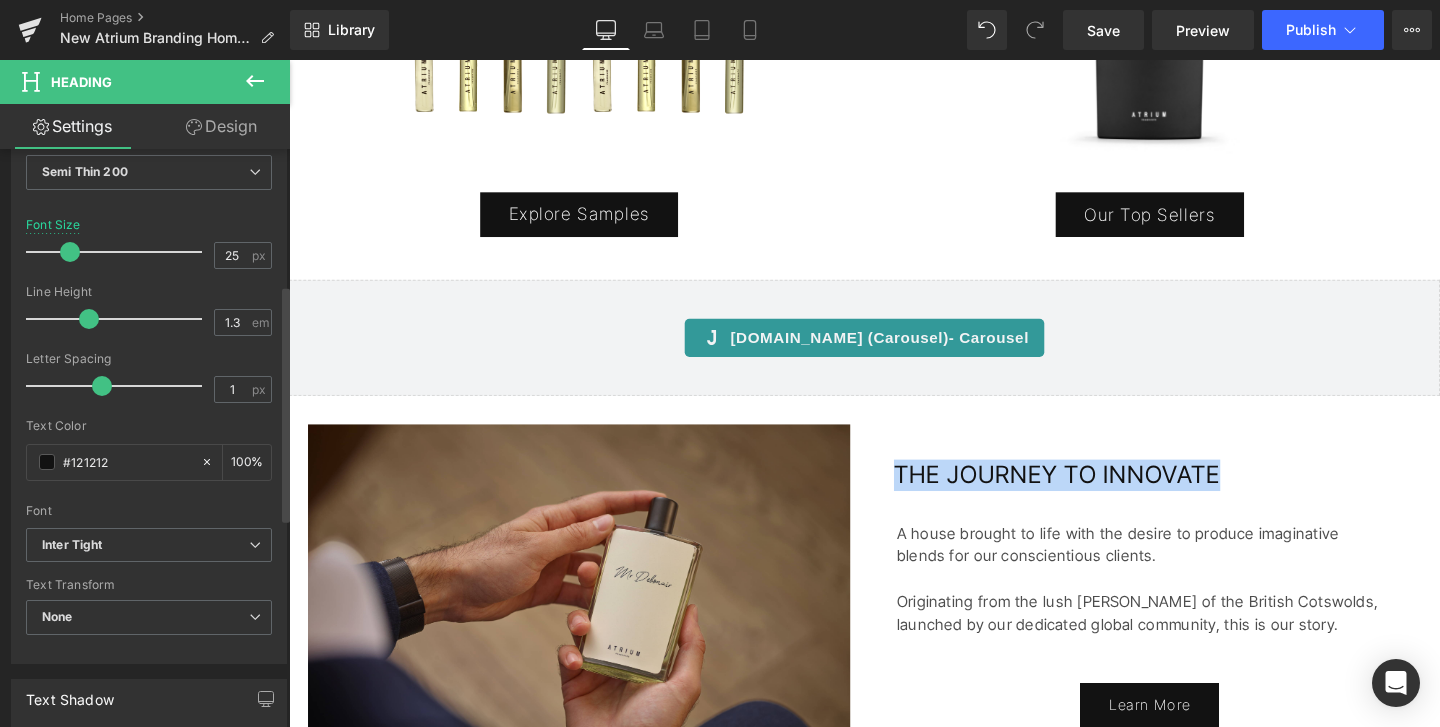 type 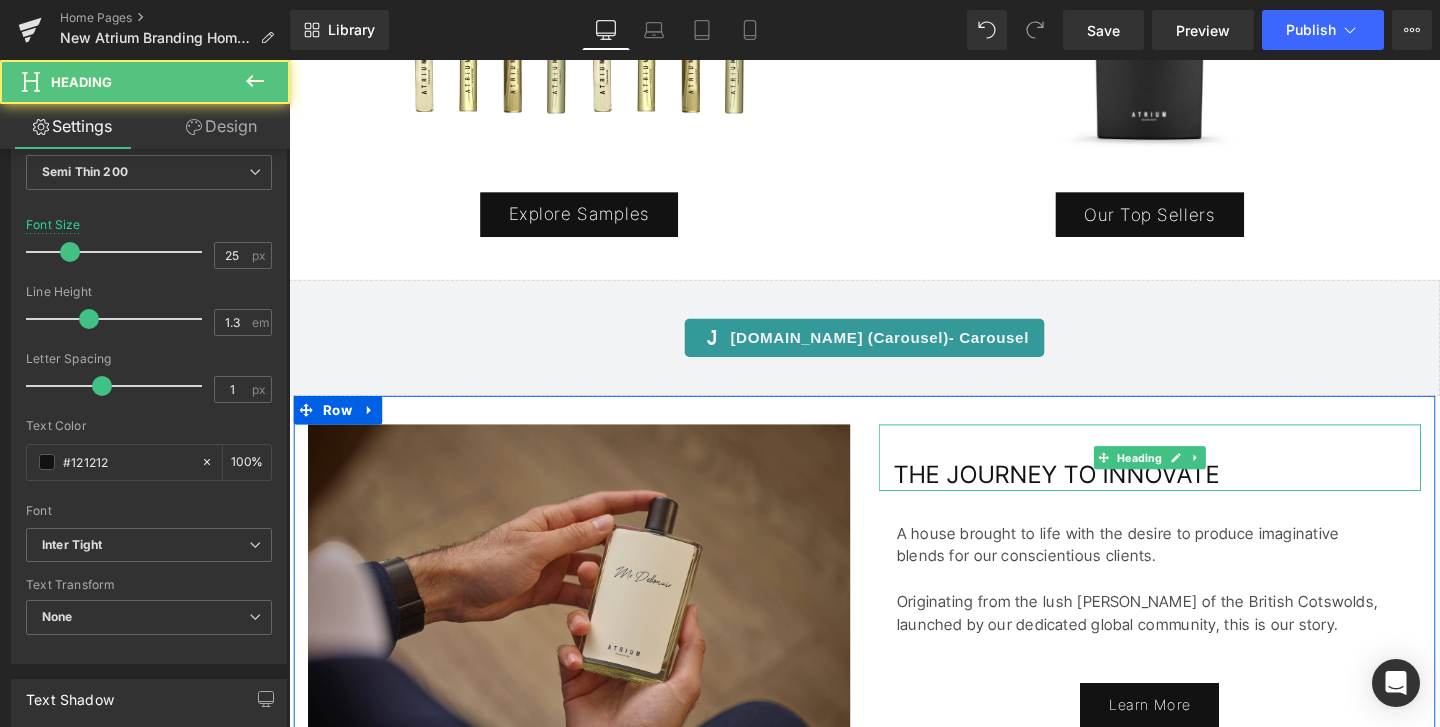 click on "THE JOURNEY TO INNOVATE" at bounding box center [1096, 496] 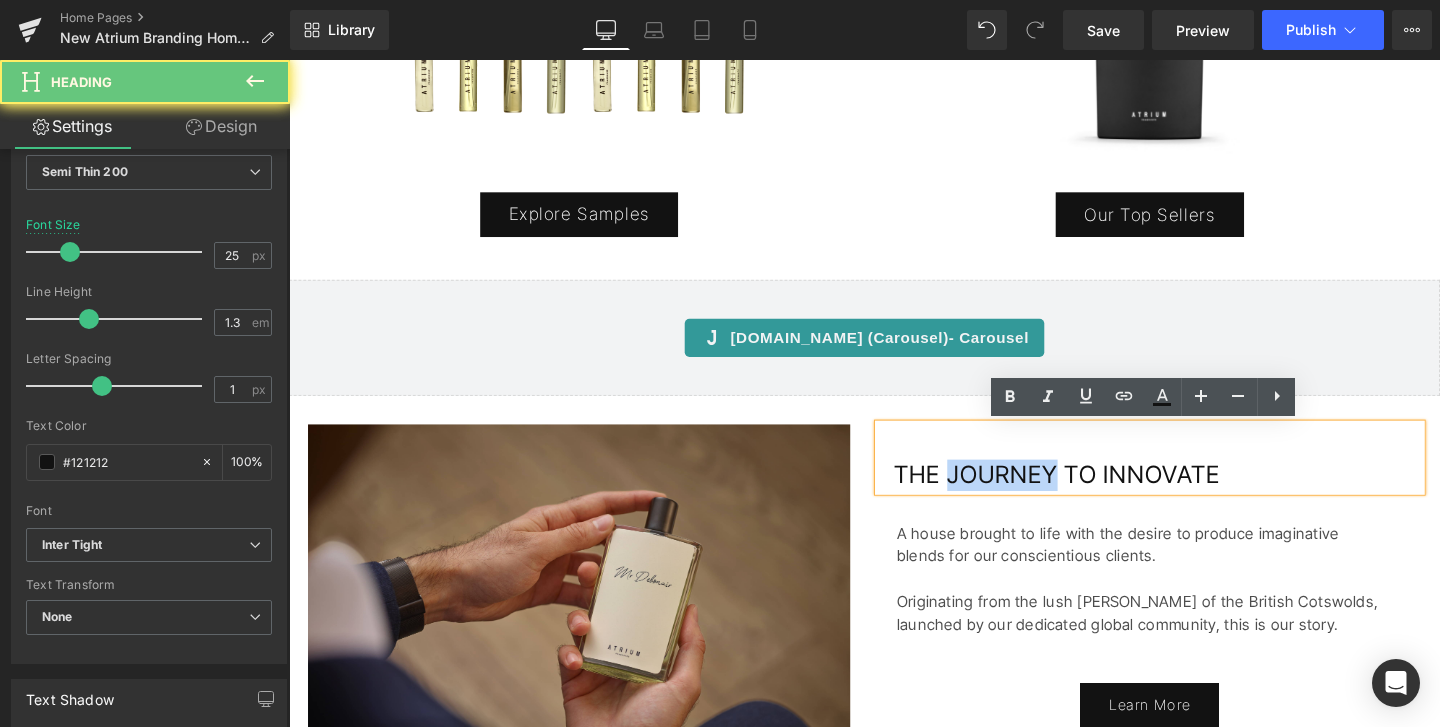 click on "THE JOURNEY TO INNOVATE" at bounding box center (1096, 496) 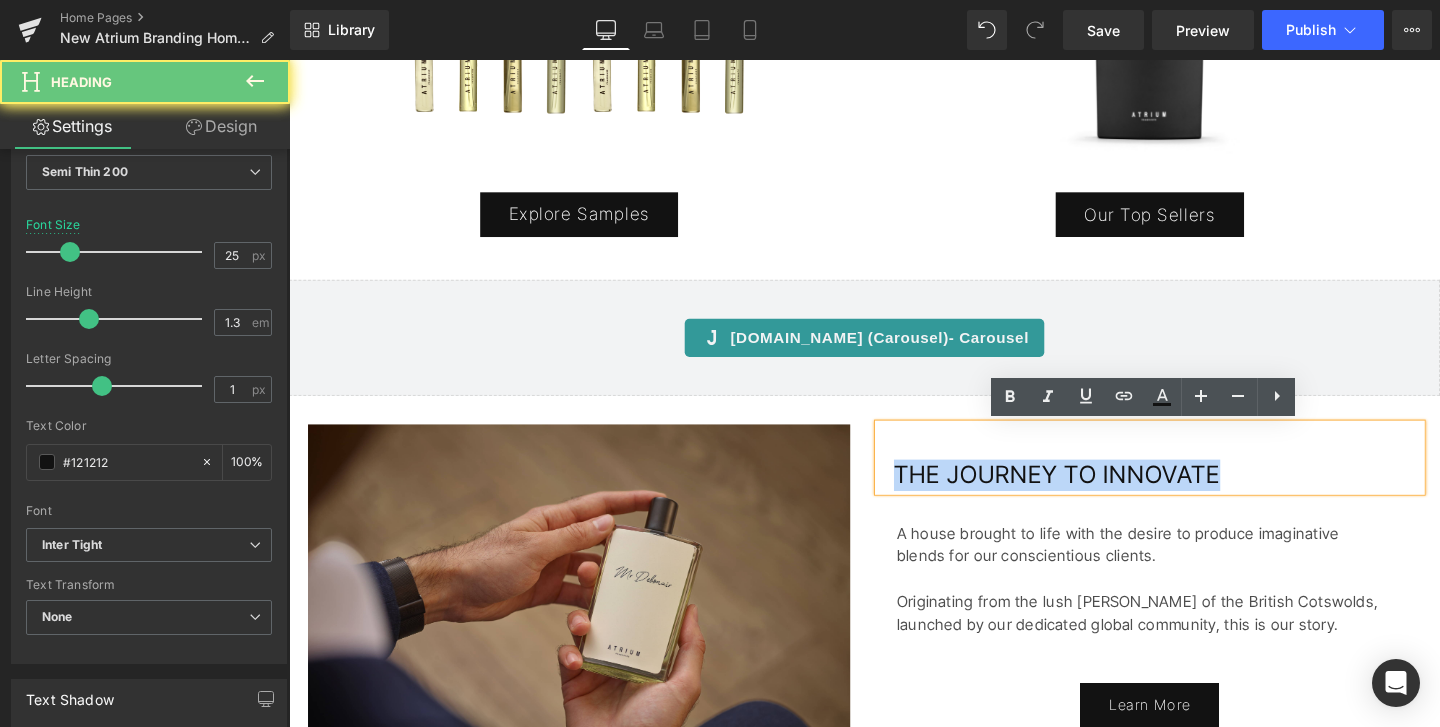 click on "THE JOURNEY TO INNOVATE" at bounding box center [1096, 496] 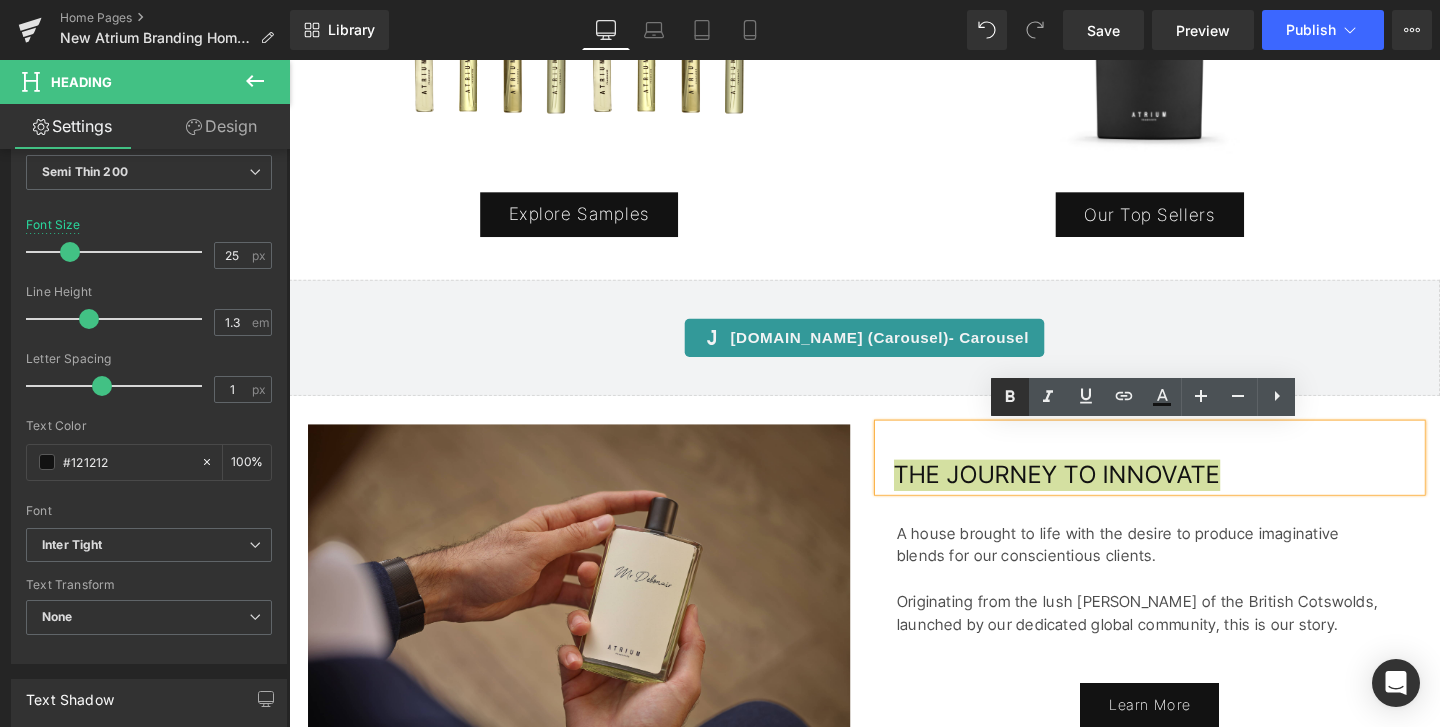 click 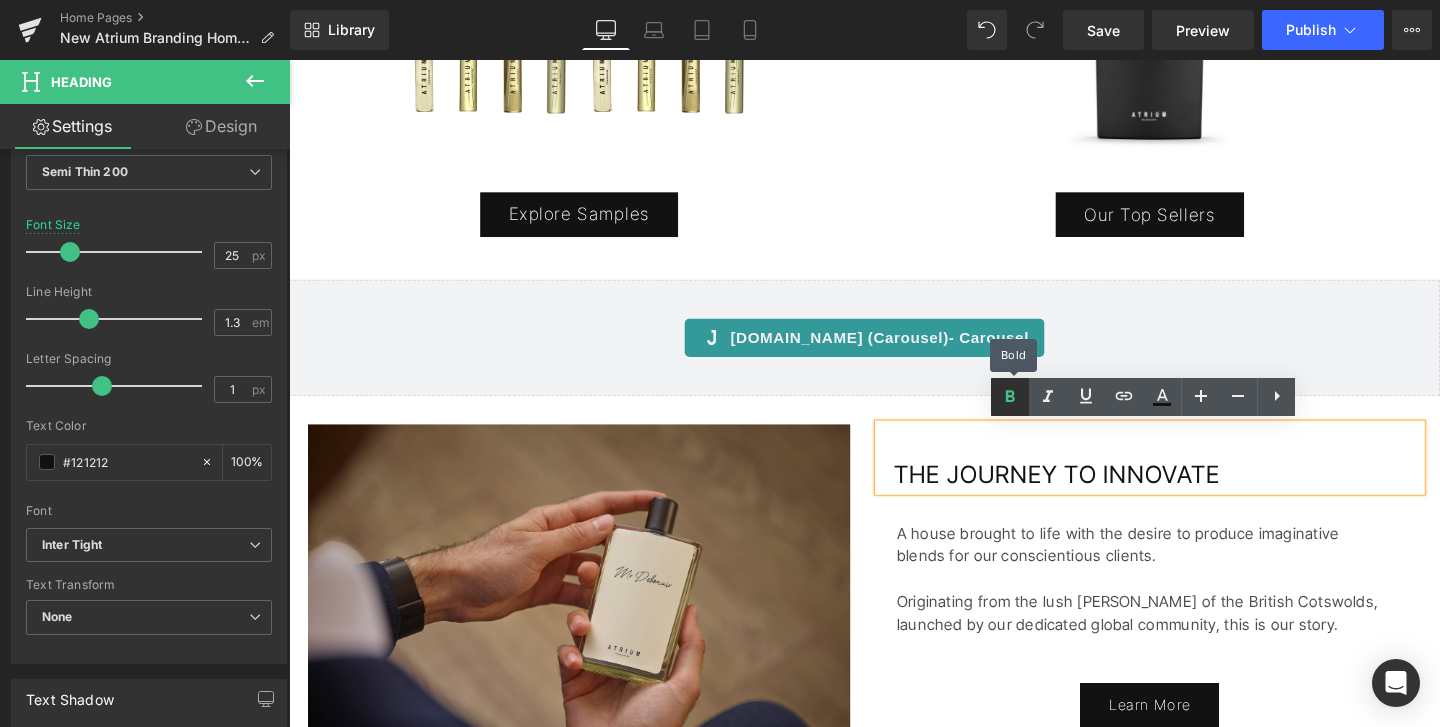 click 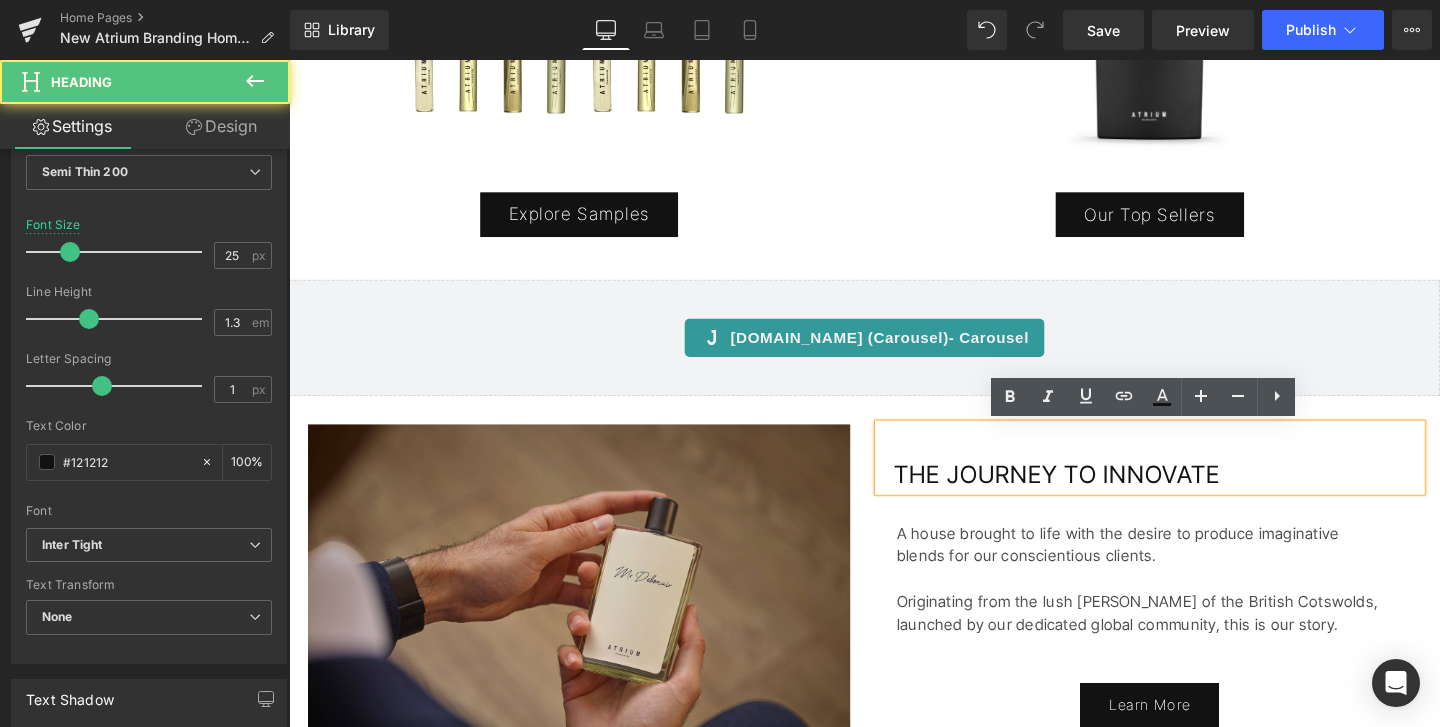 click on "THE JOURNEY TO INNOVATE" at bounding box center (1096, 496) 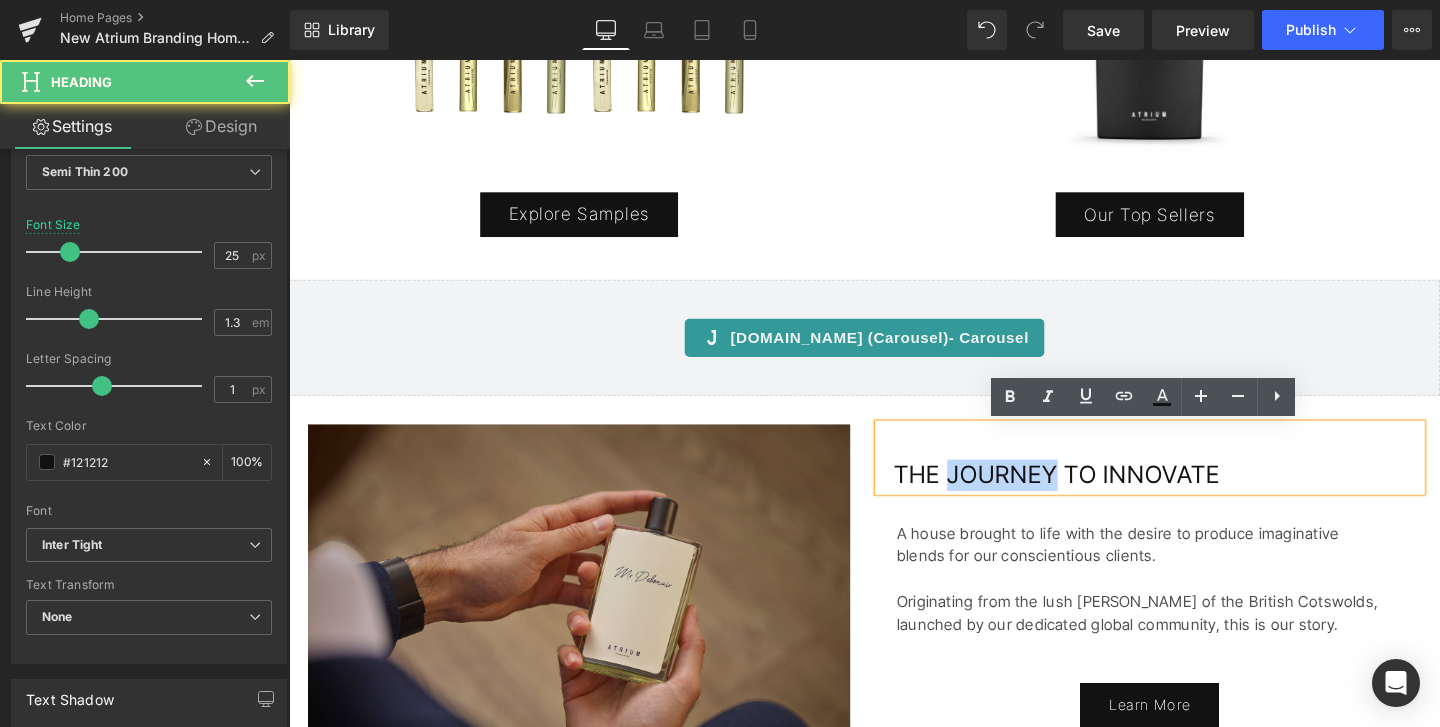 click on "THE JOURNEY TO INNOVATE" at bounding box center [1096, 496] 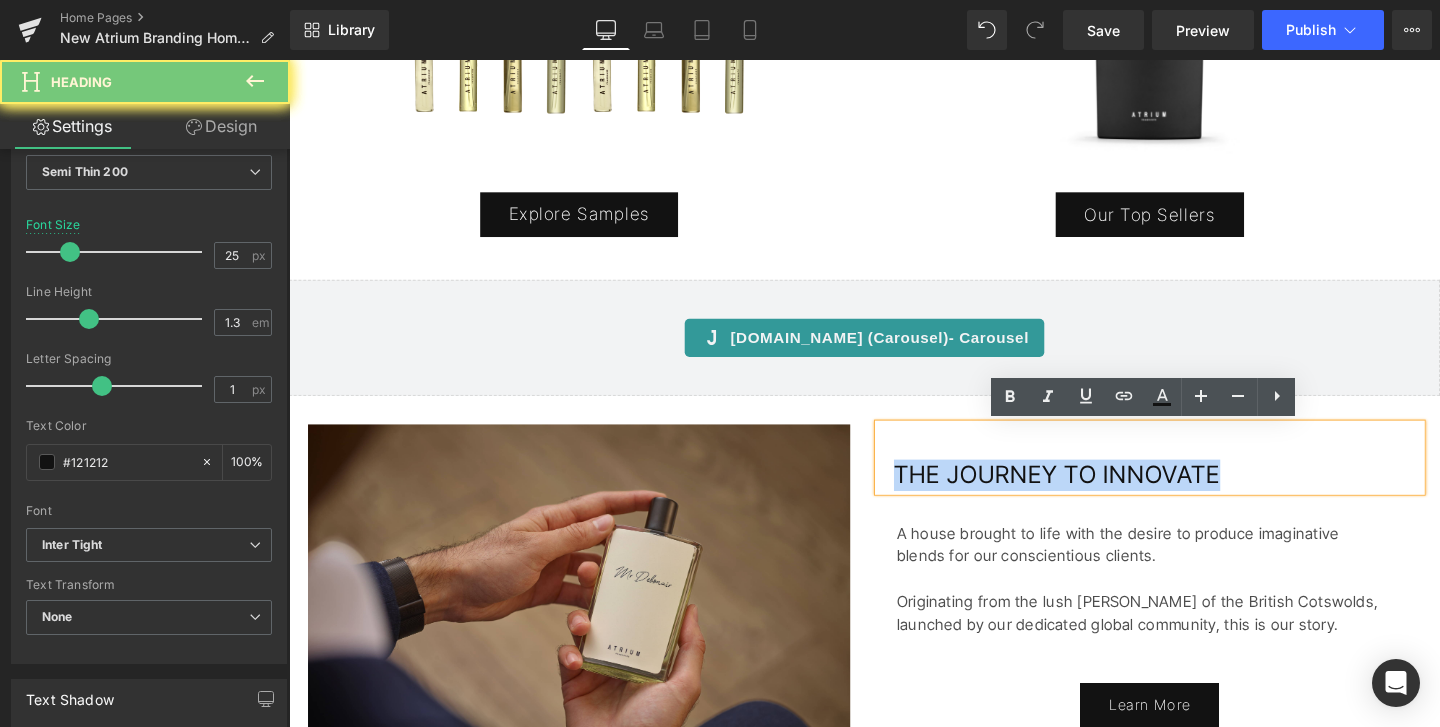 click on "THE JOURNEY TO INNOVATE" at bounding box center [1096, 496] 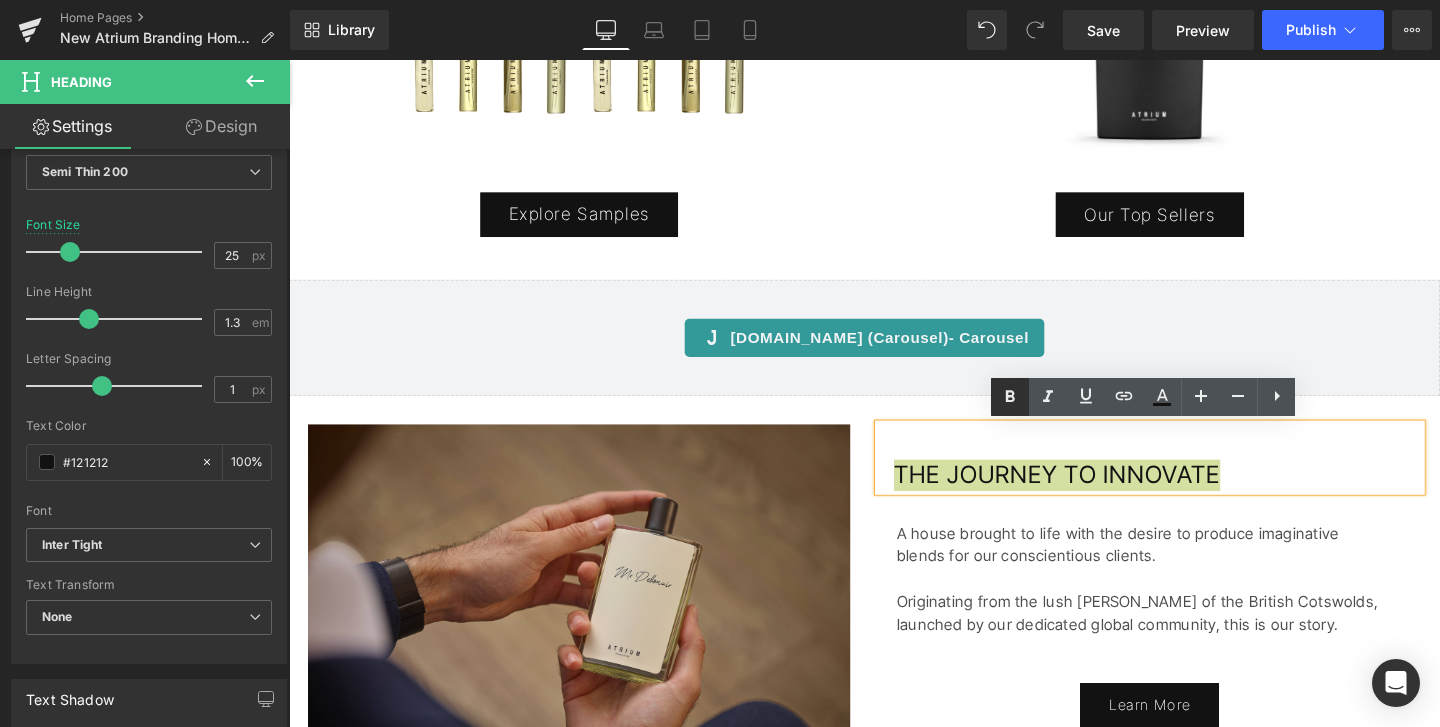click 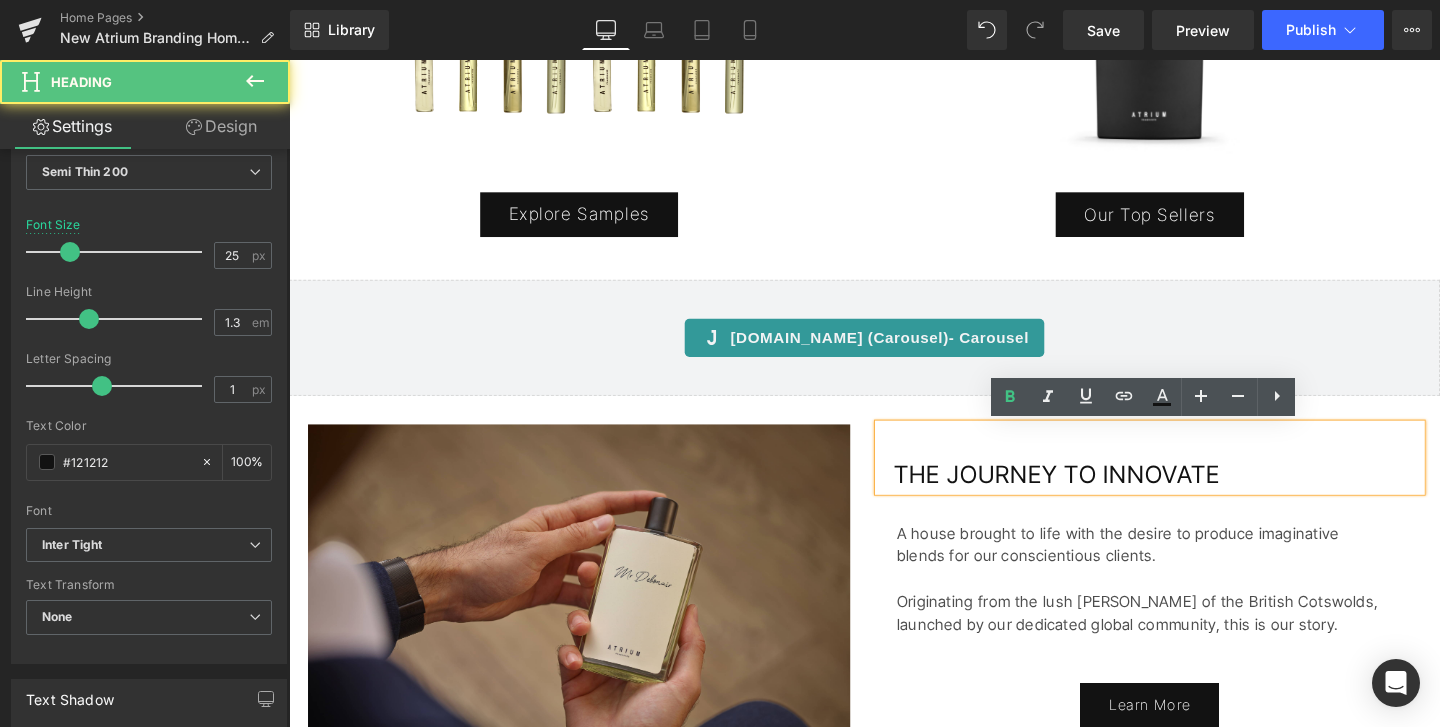 click on "THE JOURNEY TO INNOVATE" at bounding box center (1096, 496) 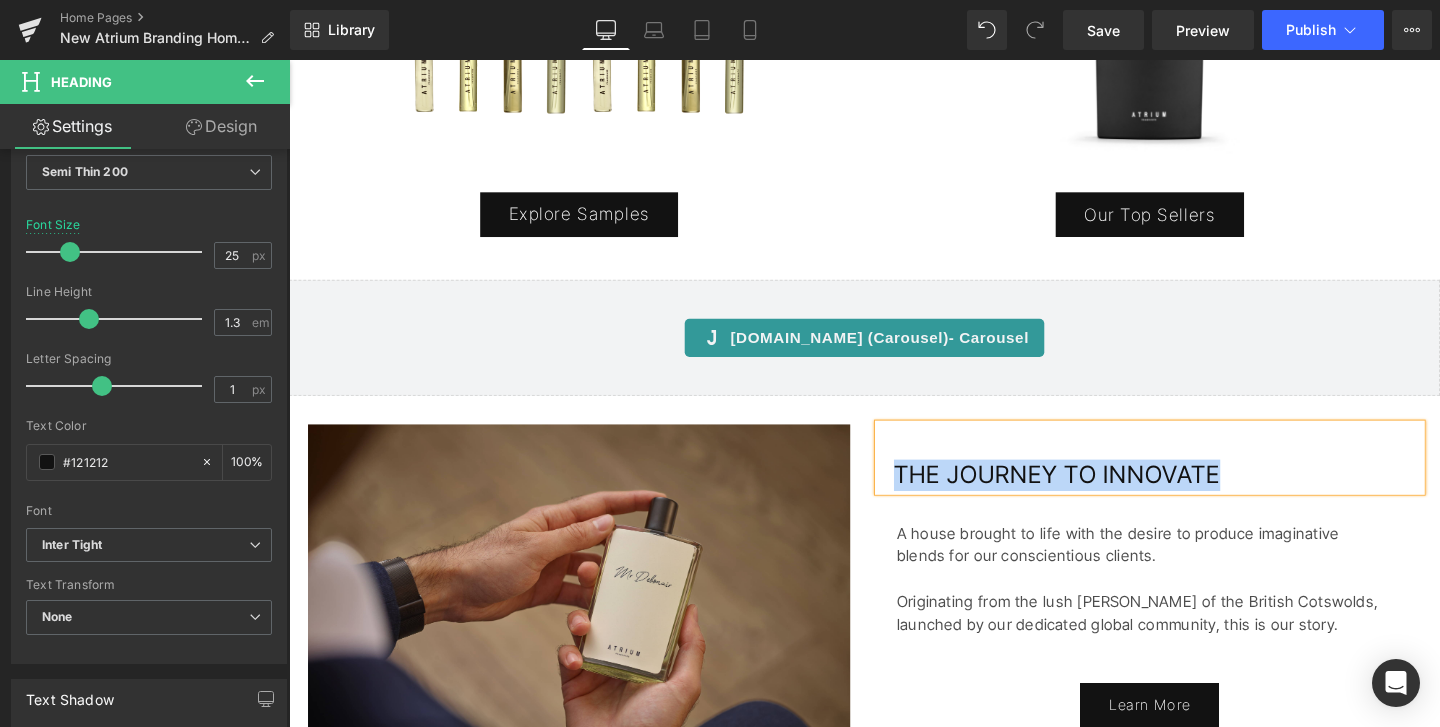 click on "THE JOURNEY TO INNOVATE" at bounding box center (1096, 496) 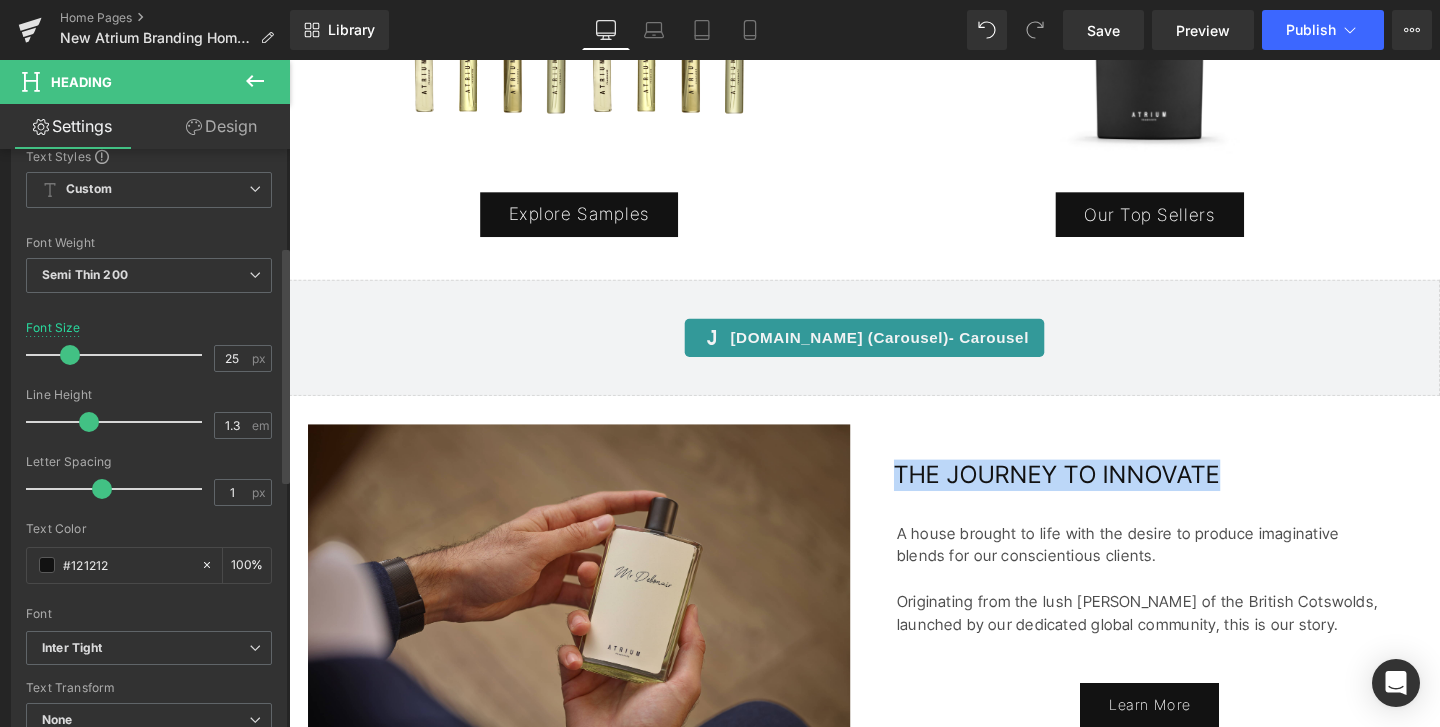 scroll, scrollTop: 248, scrollLeft: 0, axis: vertical 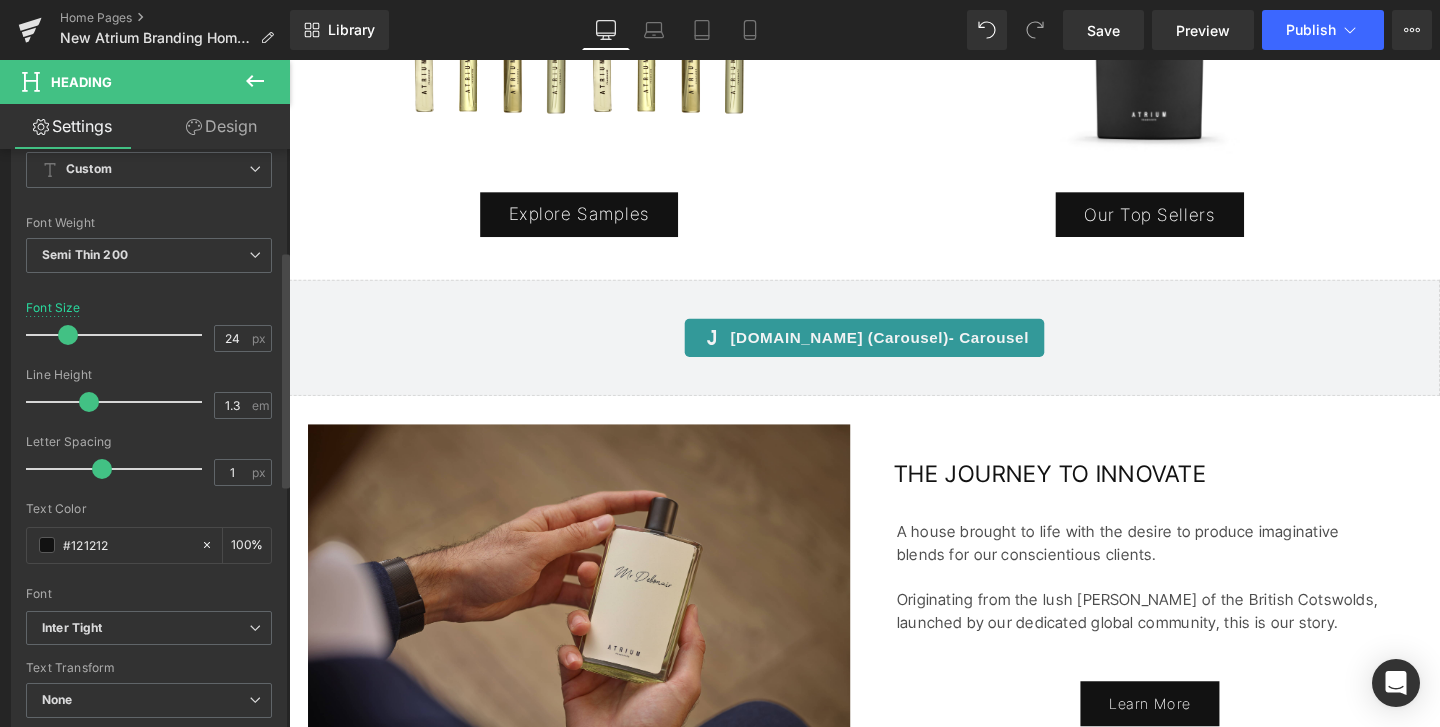 type on "25" 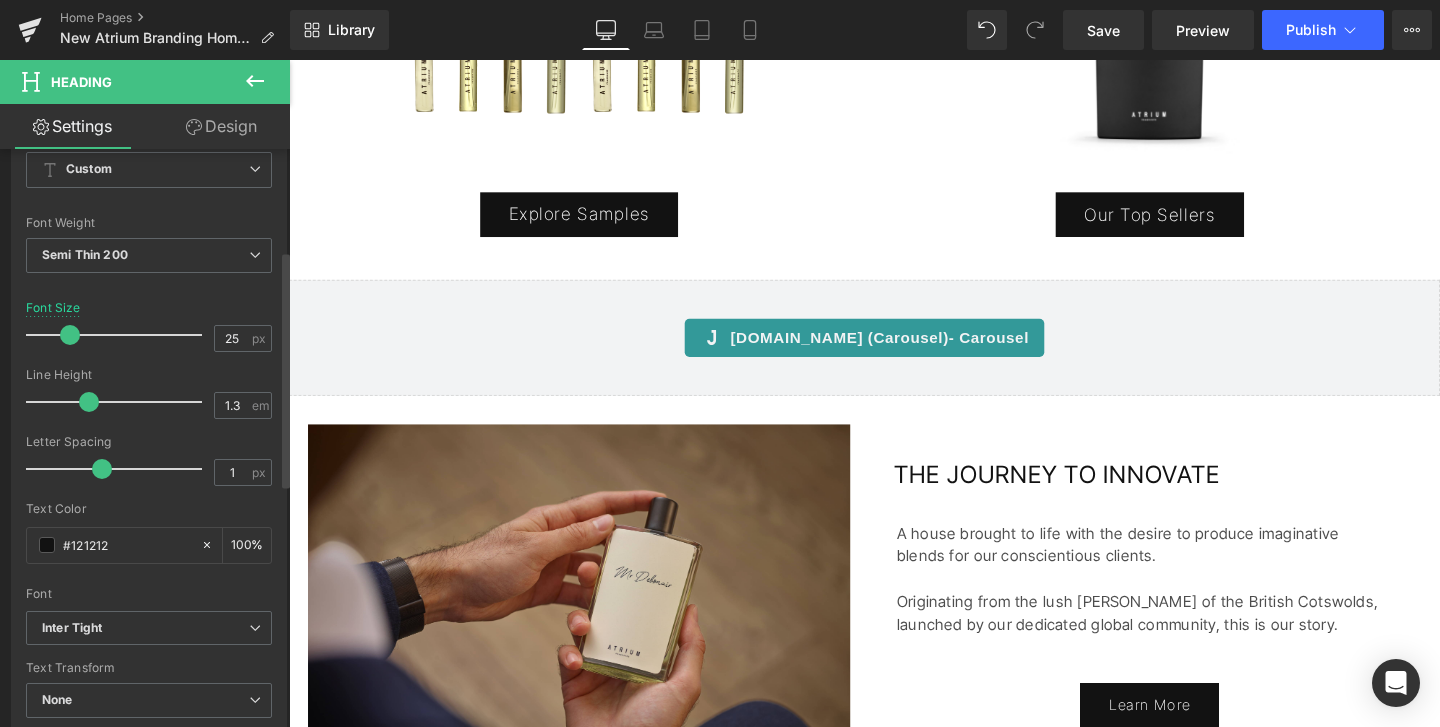 click at bounding box center (70, 335) 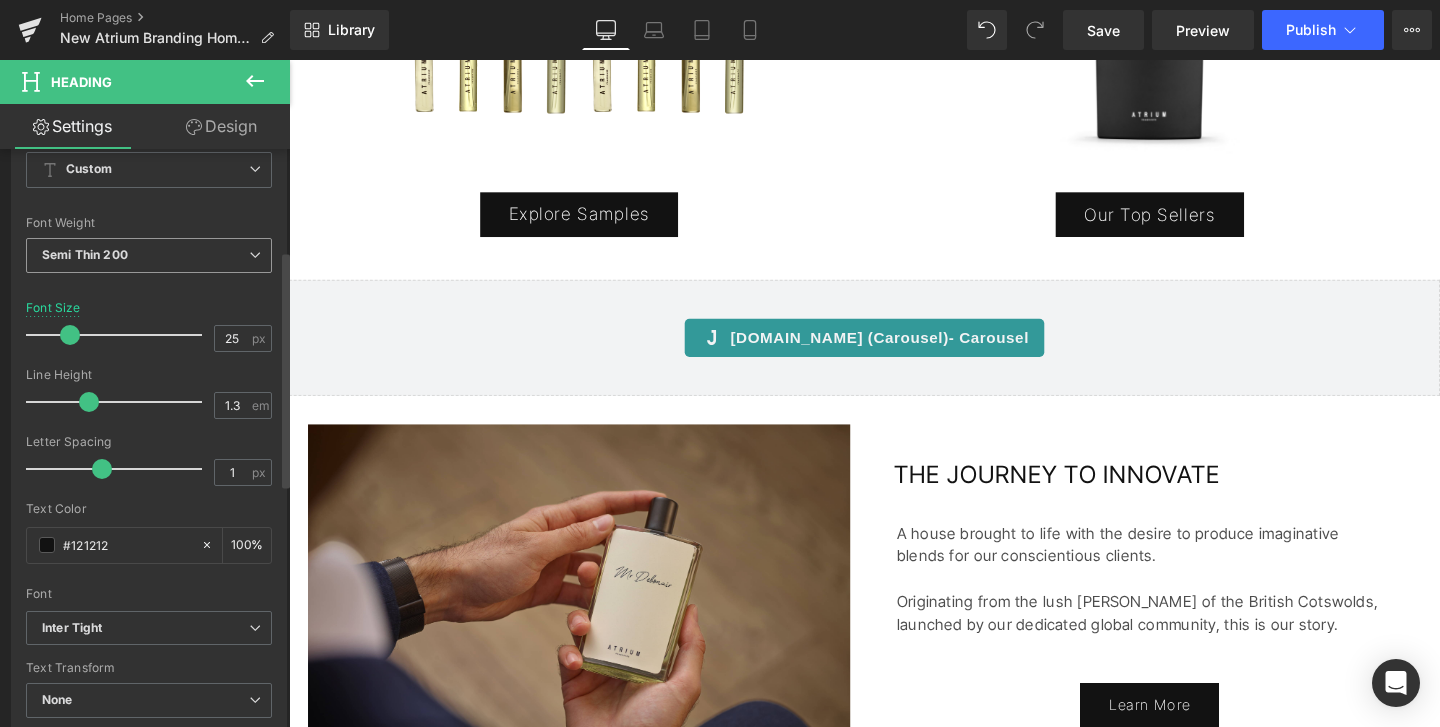 click on "Semi Thin 200" at bounding box center [149, 255] 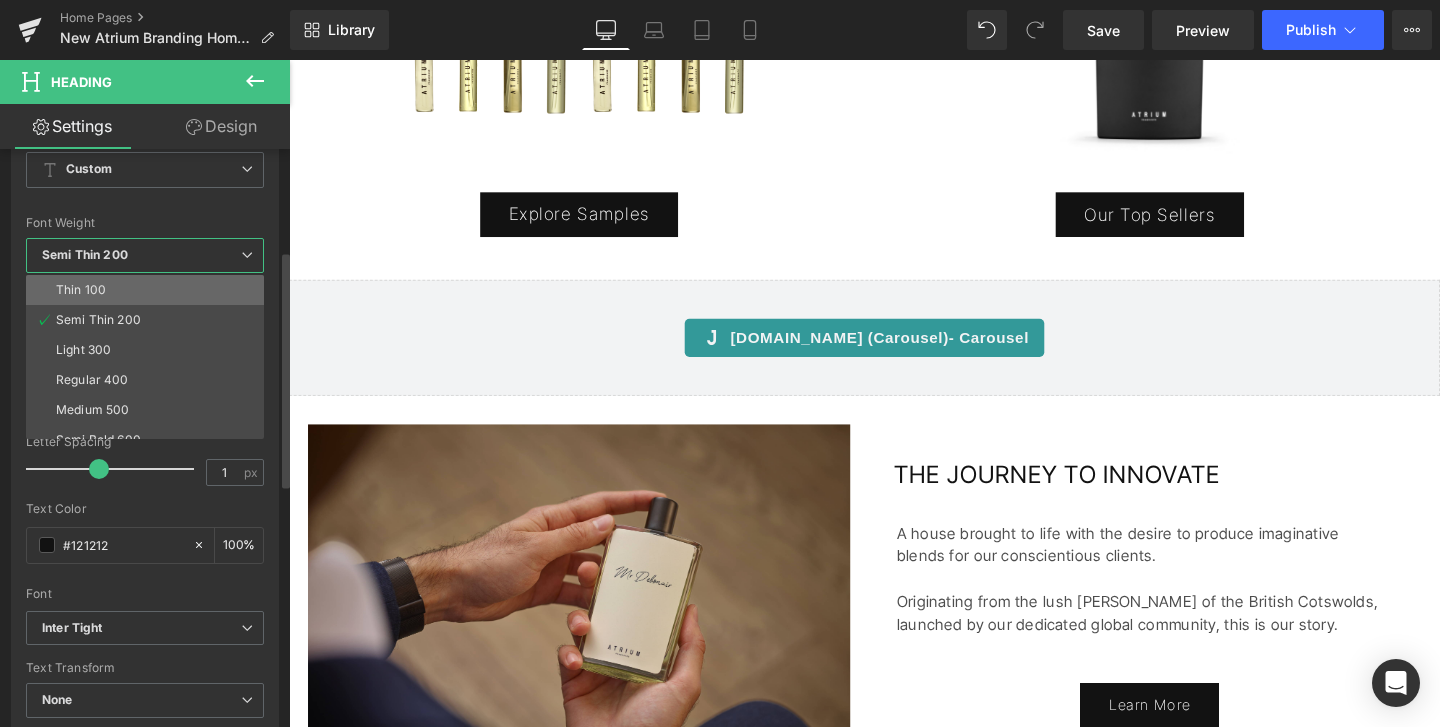 click on "Thin 100" at bounding box center [149, 290] 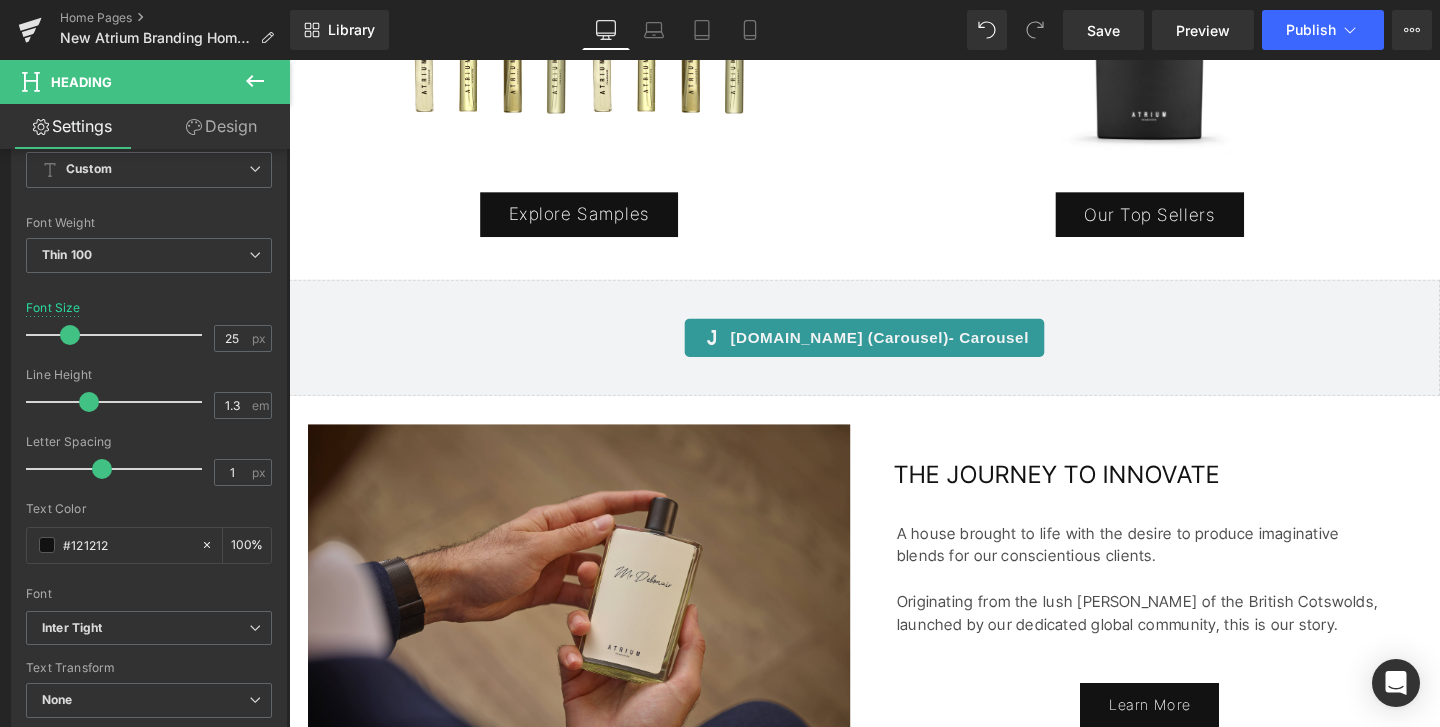 click on "A house brought to life with the desire to produce imaginative blends for our conscientious clients." at bounding box center (1187, 569) 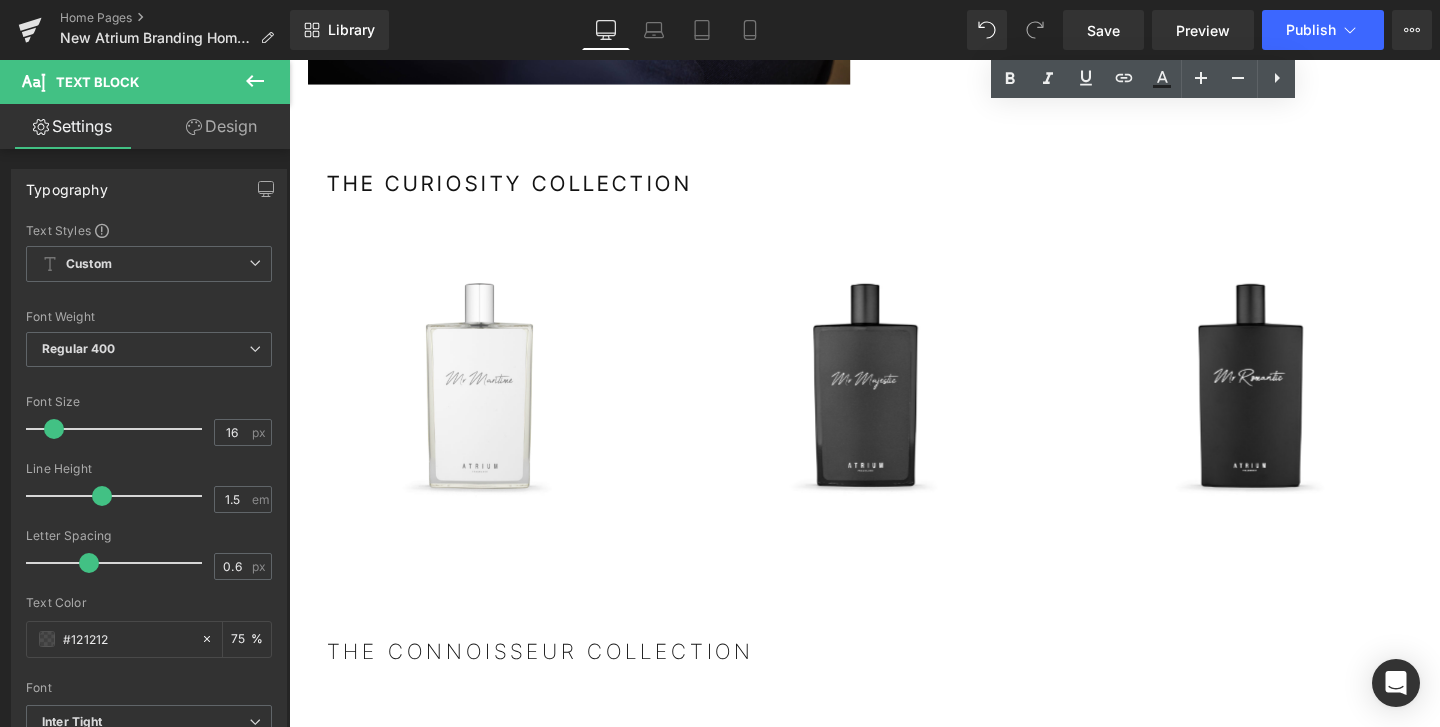 scroll, scrollTop: 1940, scrollLeft: 0, axis: vertical 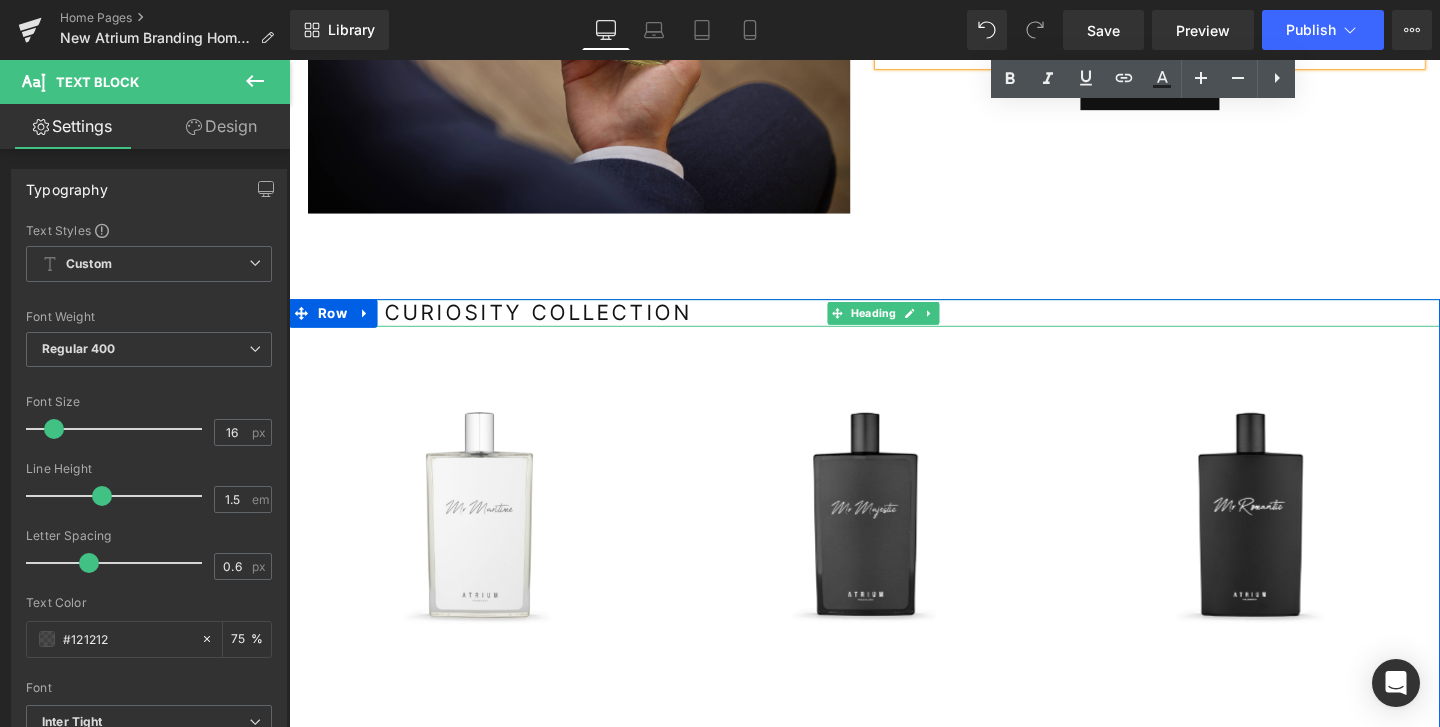 click on "THE CURIOSITY COLLECTION" at bounding box center [521, 325] 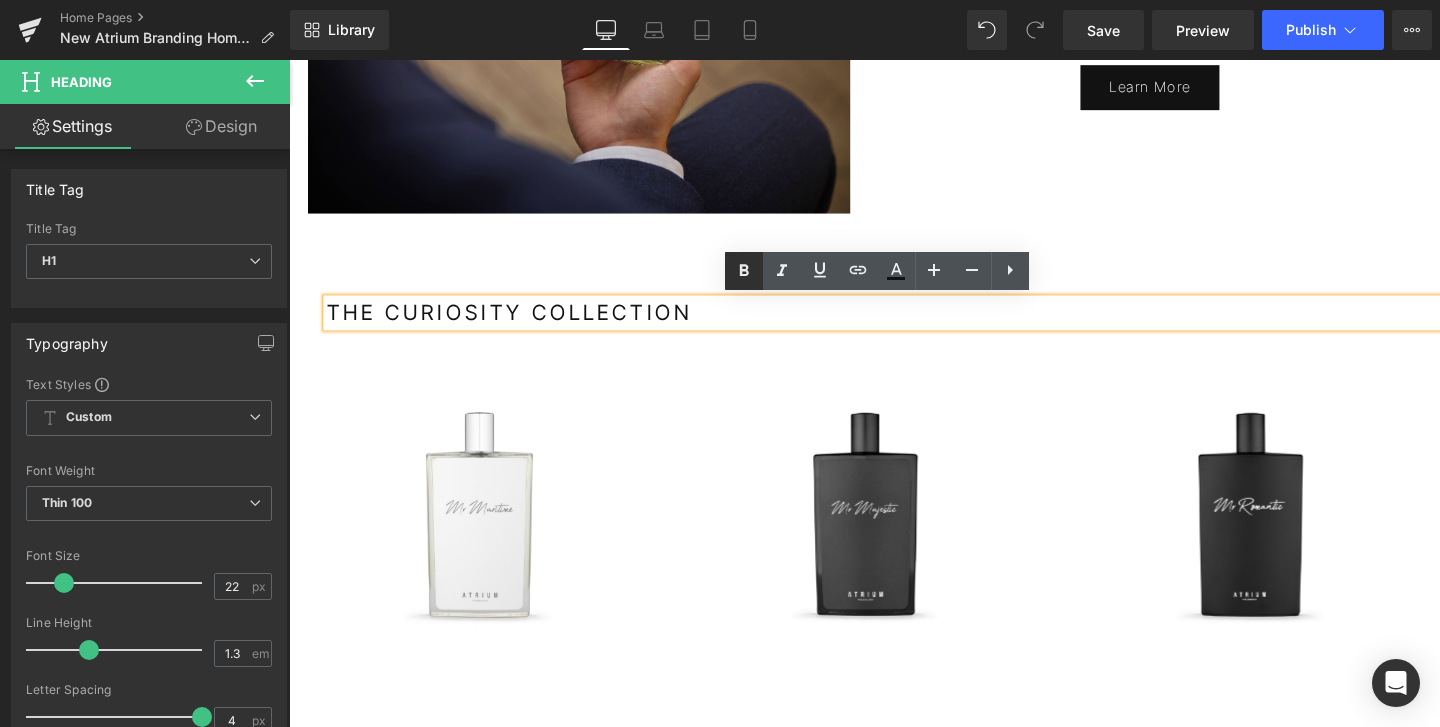 click 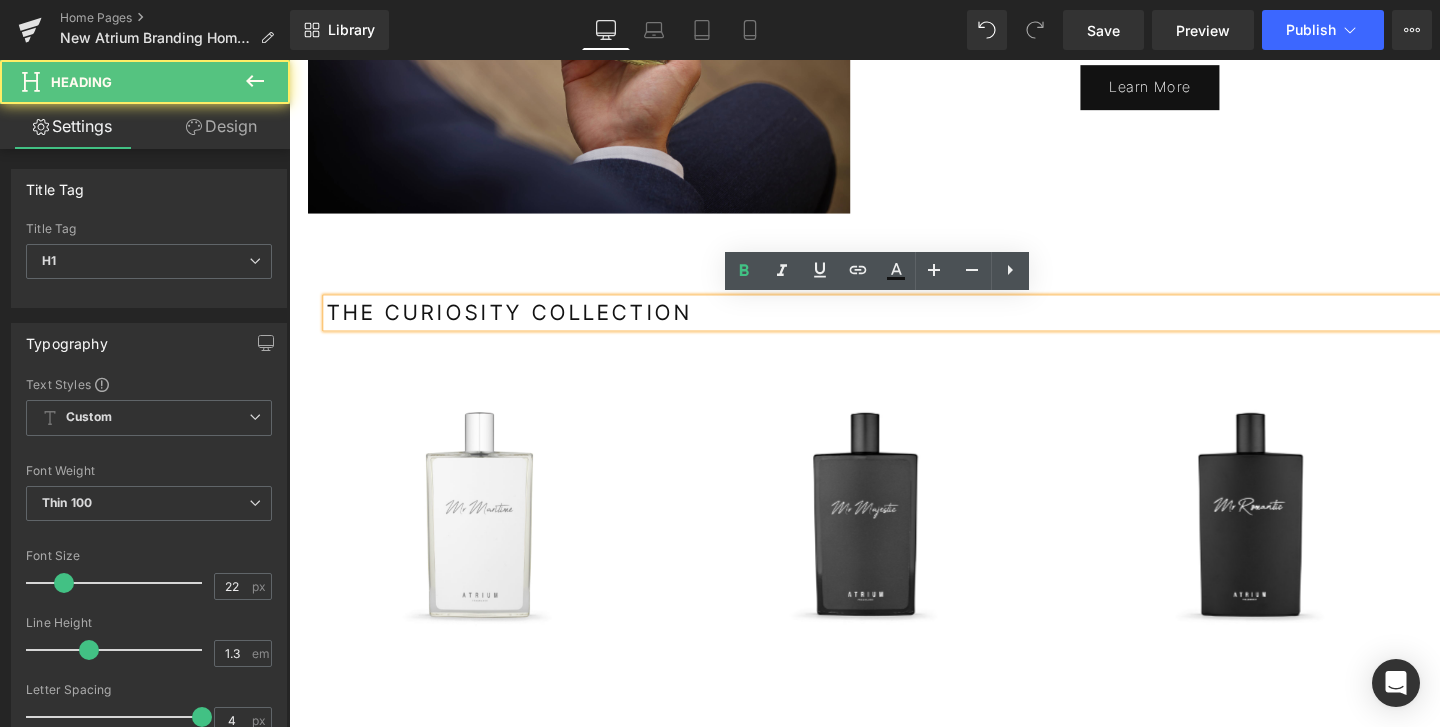 click on "THE CURIOSITY COLLECTION" at bounding box center [914, 325] 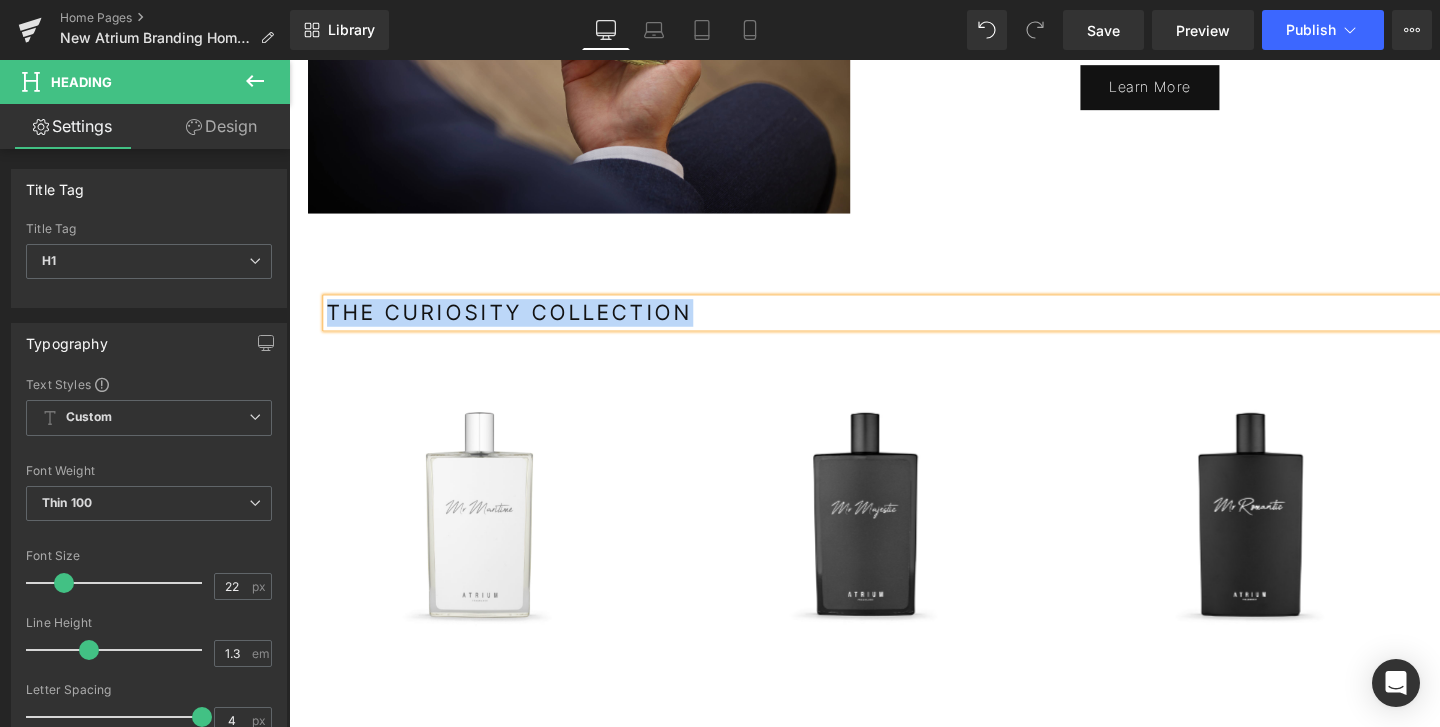 type 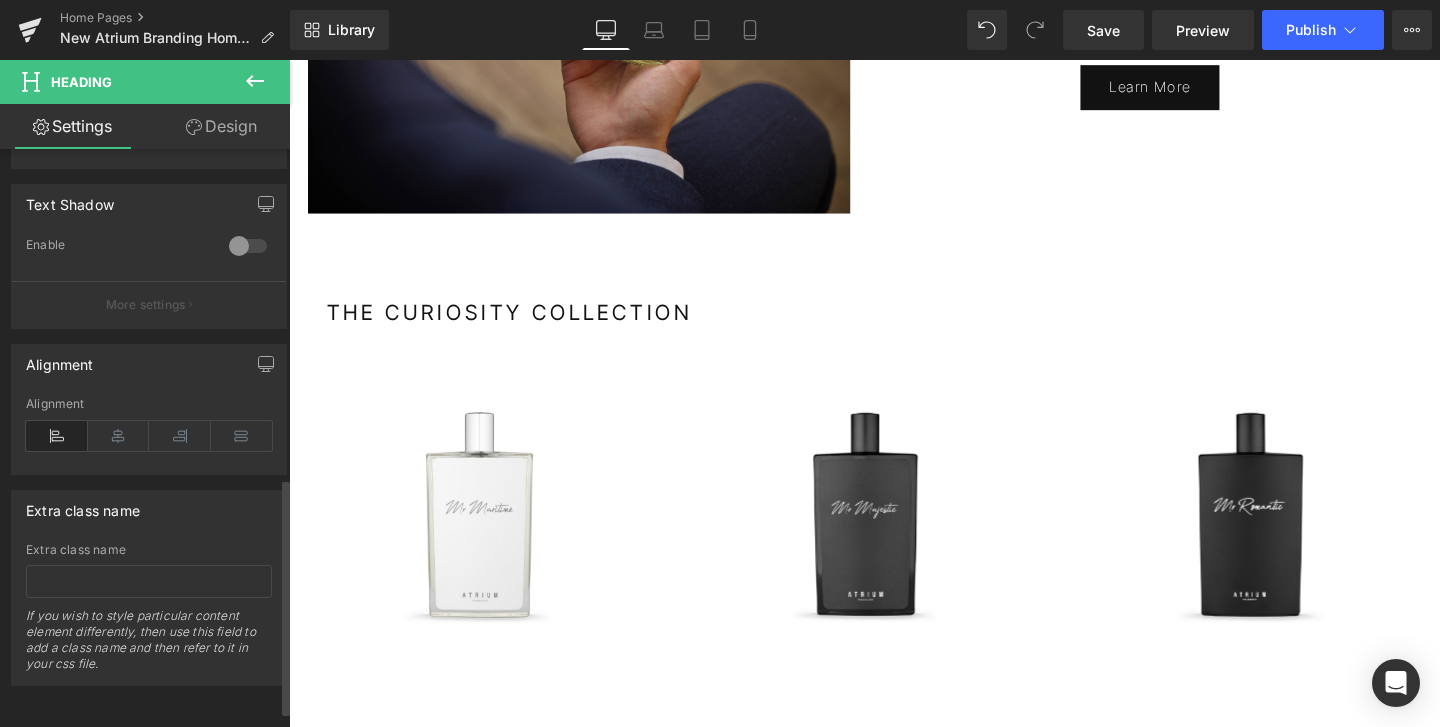 scroll, scrollTop: 841, scrollLeft: 0, axis: vertical 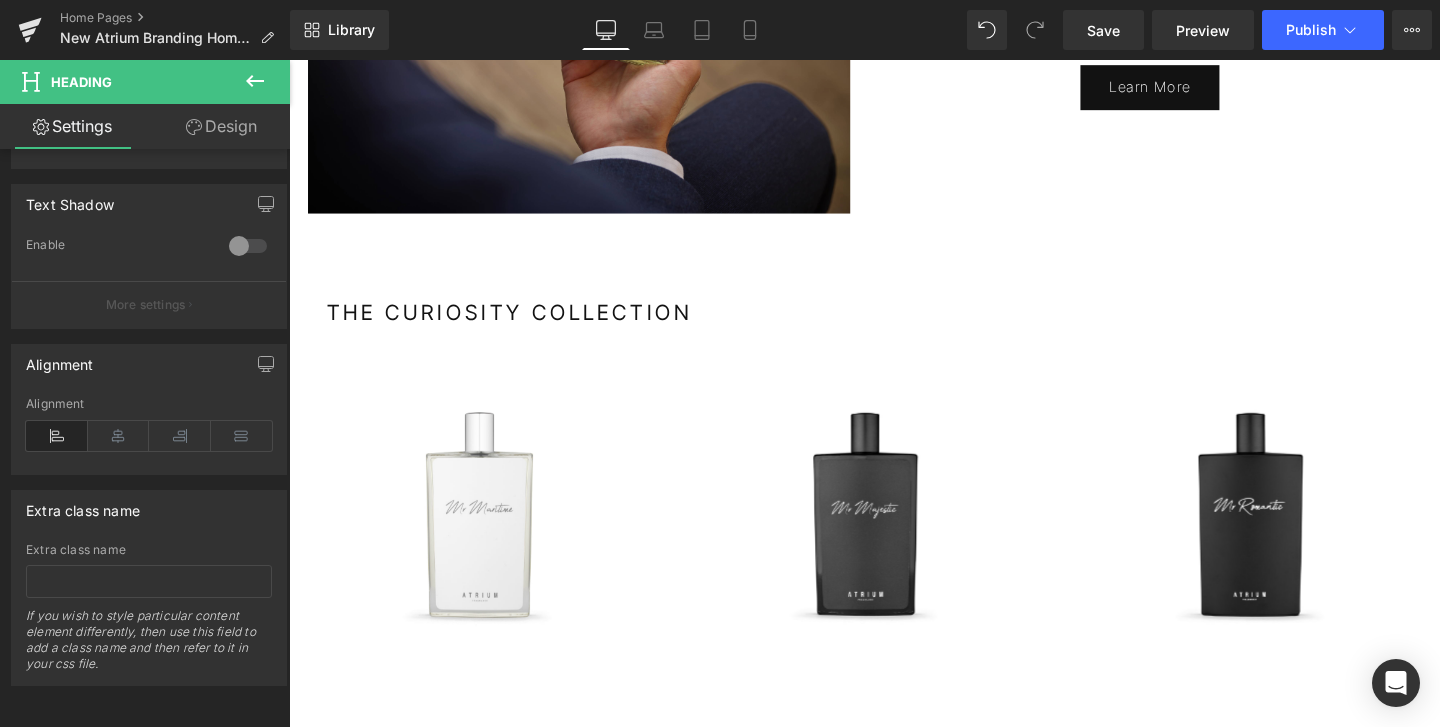 click on "PIONEERING PERFUMERY  Heading         FOR THE MODERN GENTLEMAN Heading         DISCOVER ATRIUM Heading
Hero Banner
Image
Image
Image
Image
‹ ›
Carousel         Our Top Sellers Button         Image" at bounding box center [894, 260] 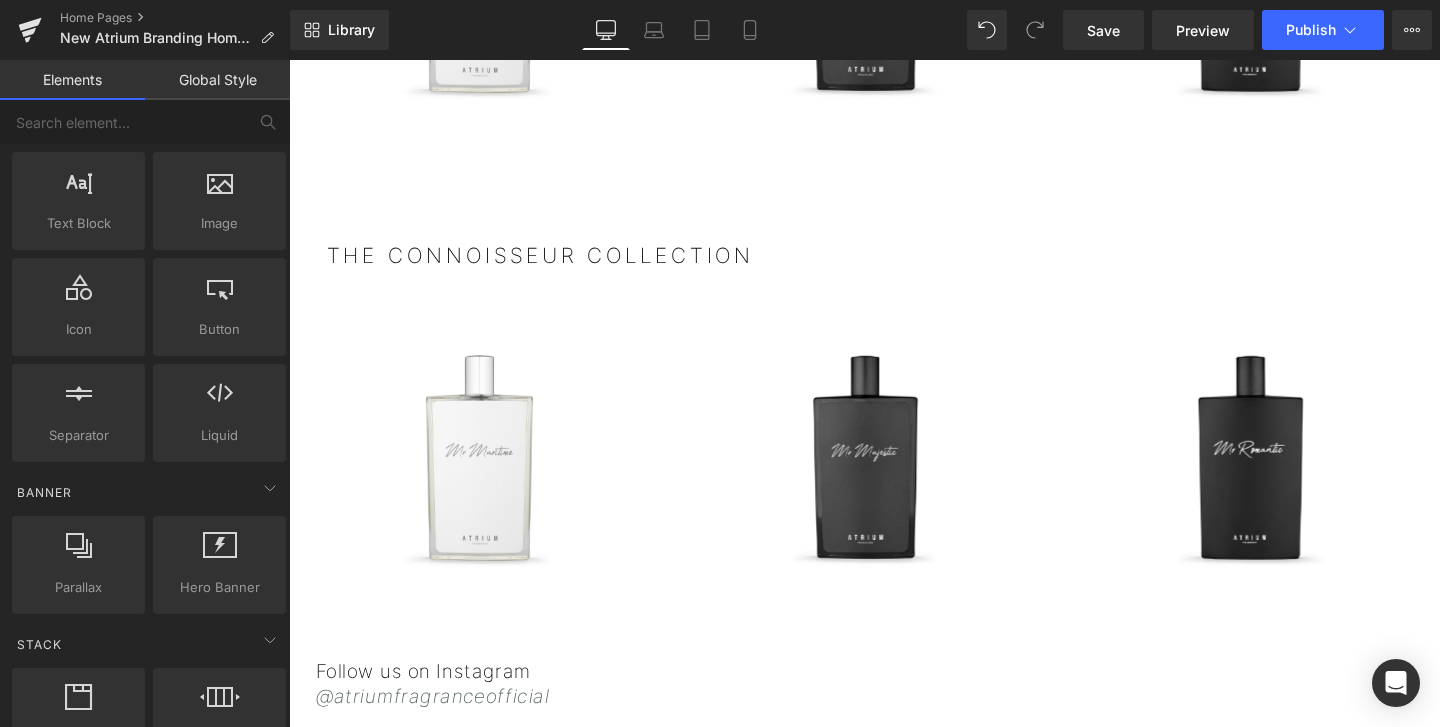 scroll, scrollTop: 2534, scrollLeft: 0, axis: vertical 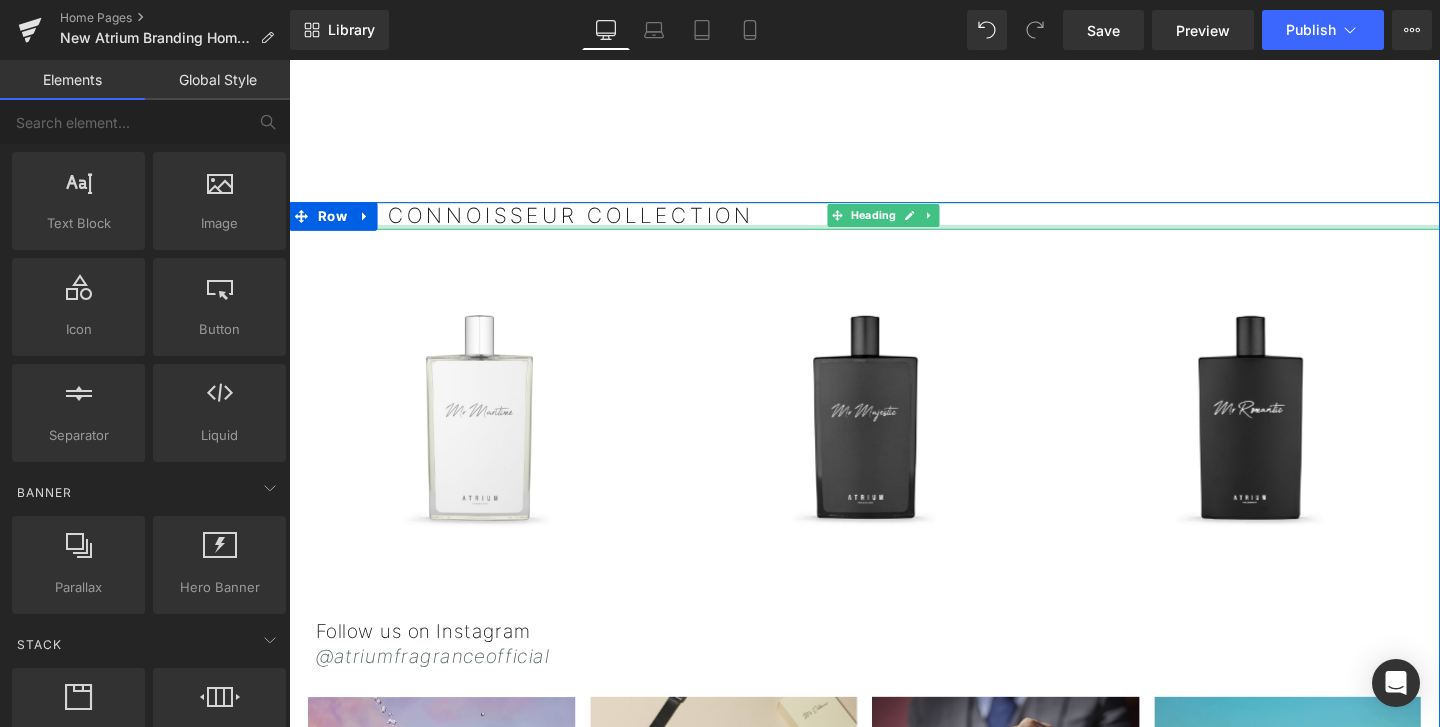 click at bounding box center [914, 235] 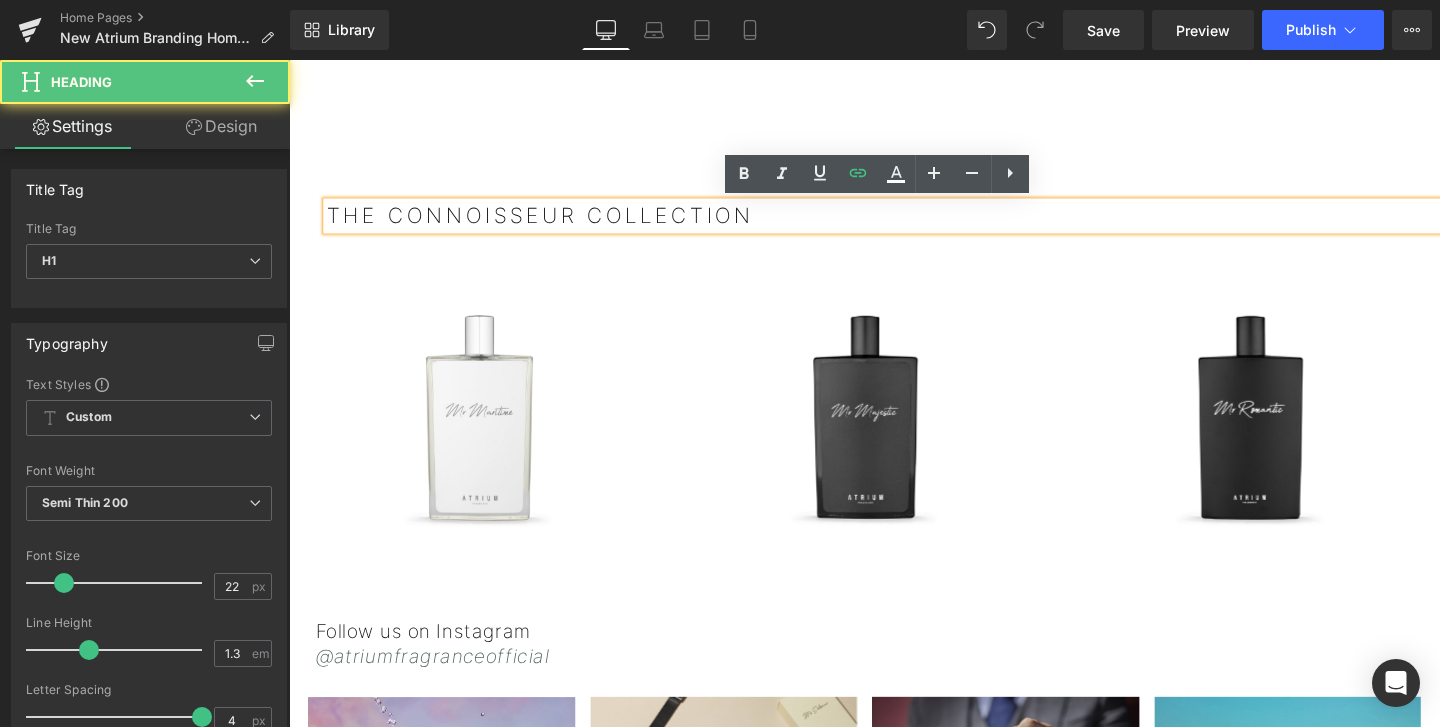 click on "THE CONNOISSEUR COLLECTION" at bounding box center (914, 223) 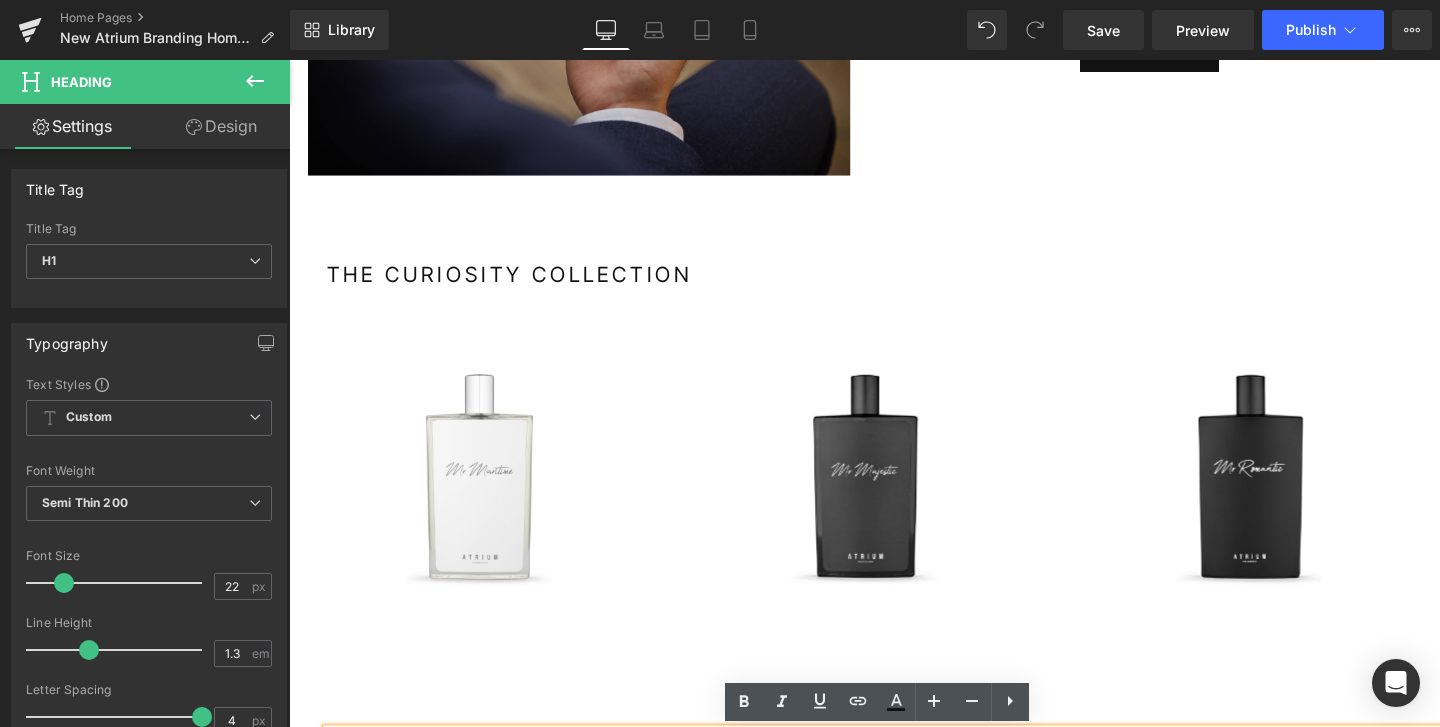 scroll, scrollTop: 1782, scrollLeft: 0, axis: vertical 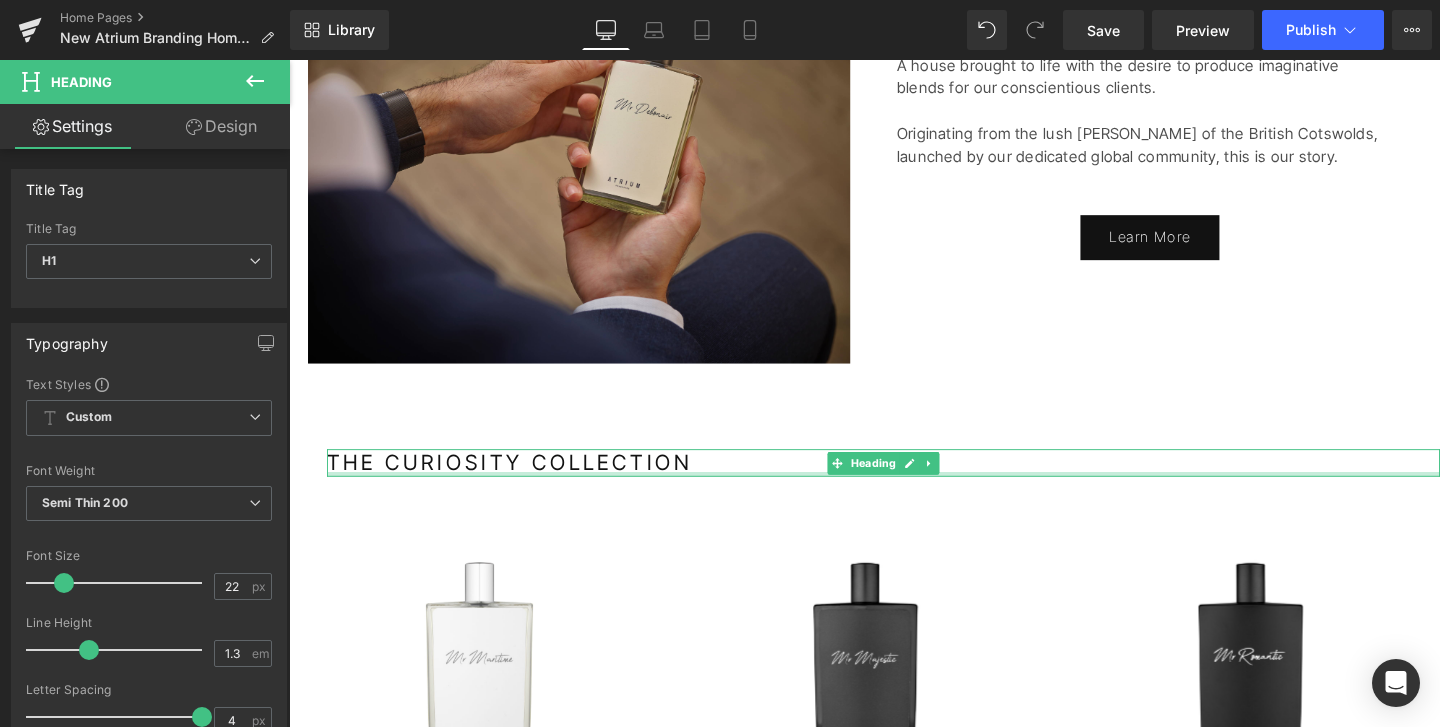 click at bounding box center (914, 495) 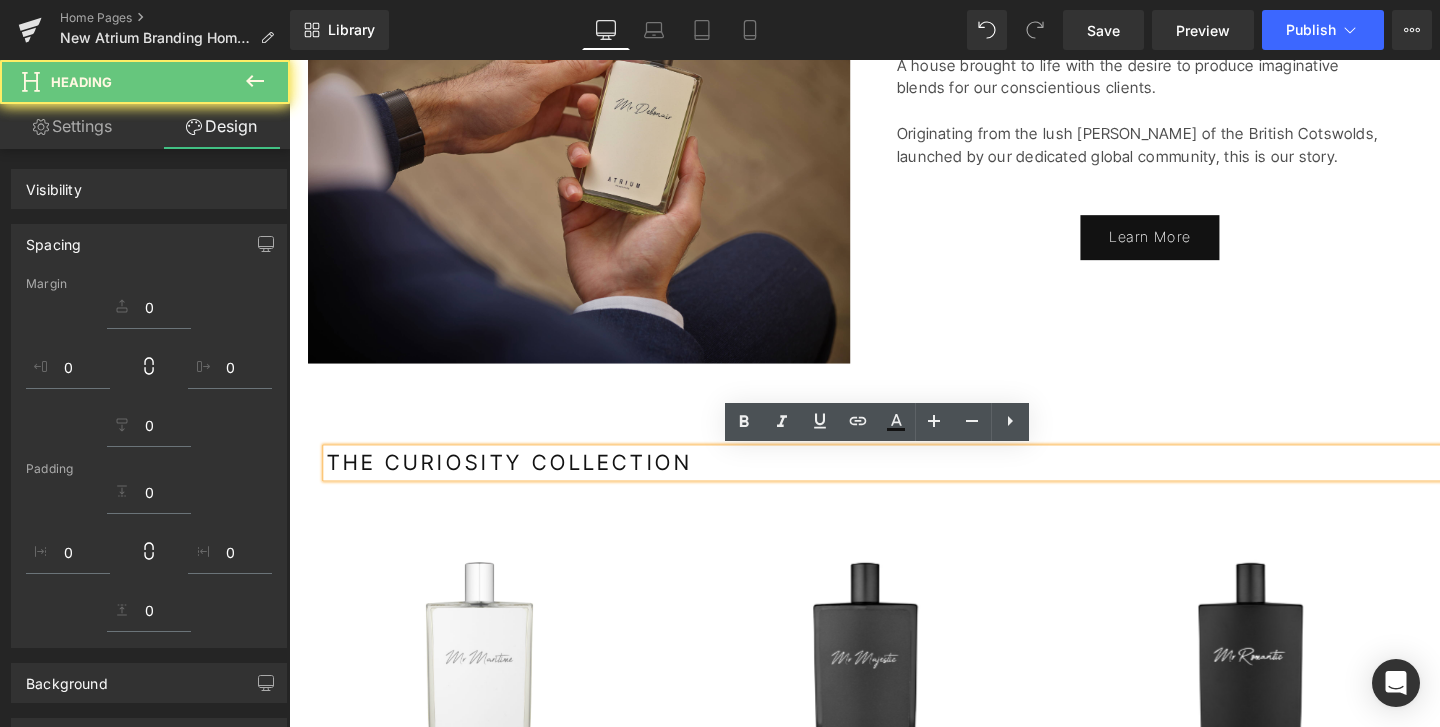 click on "THE CURIOSITY COLLECTION" at bounding box center (914, 483) 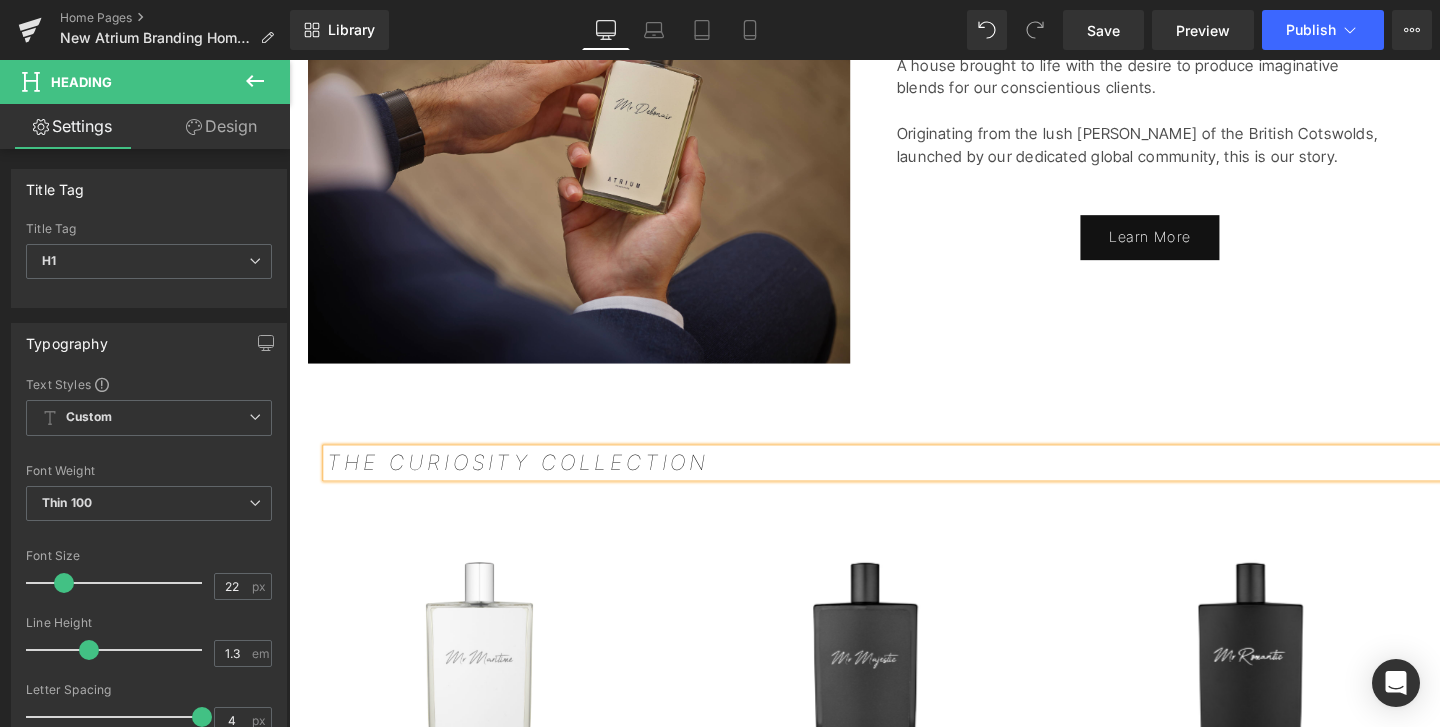 click on "PIONEERING PERFUMERY  Heading         FOR THE MODERN GENTLEMAN Heading         DISCOVER ATRIUM Heading
Hero Banner
Image
Image
Image
Image
‹ ›
Carousel         Our Top Sellers Button         Image" at bounding box center (894, 418) 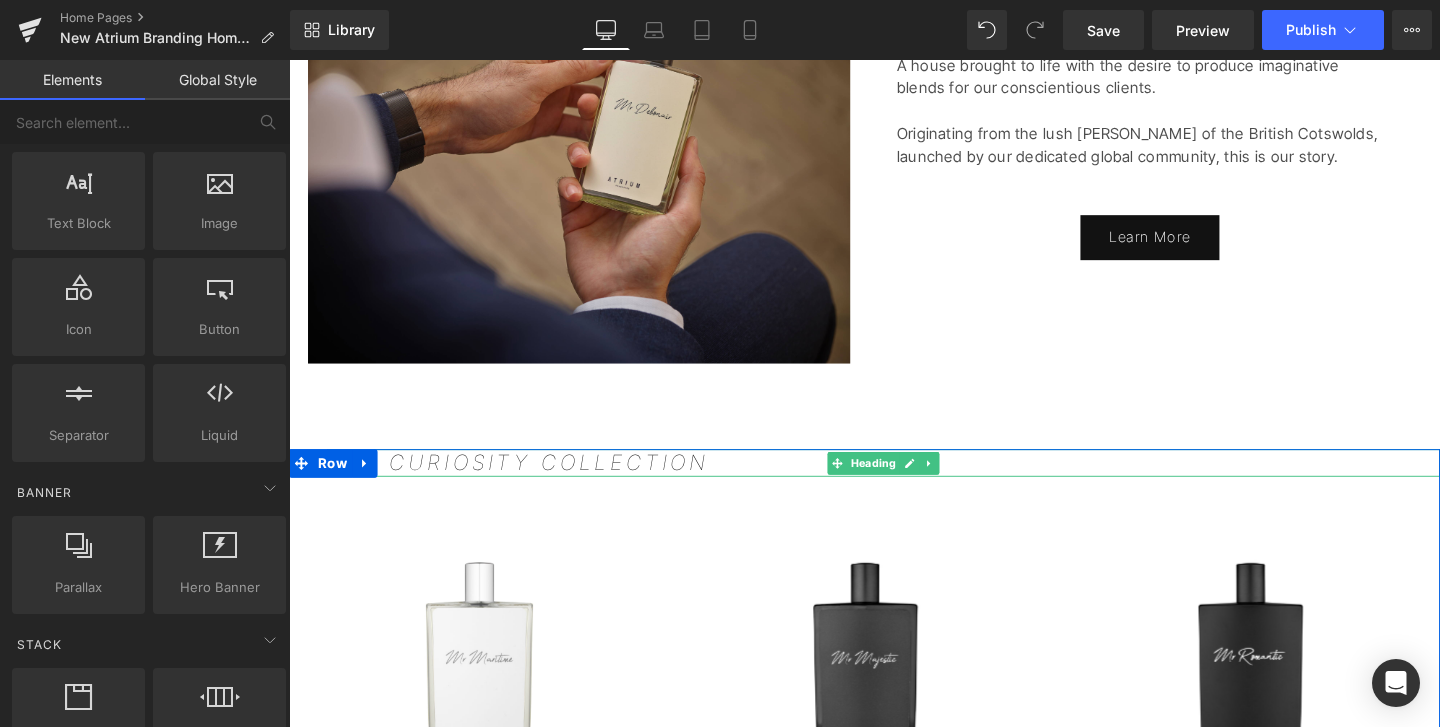 click on "THE CURIOSITY COLLECTION" at bounding box center [530, 483] 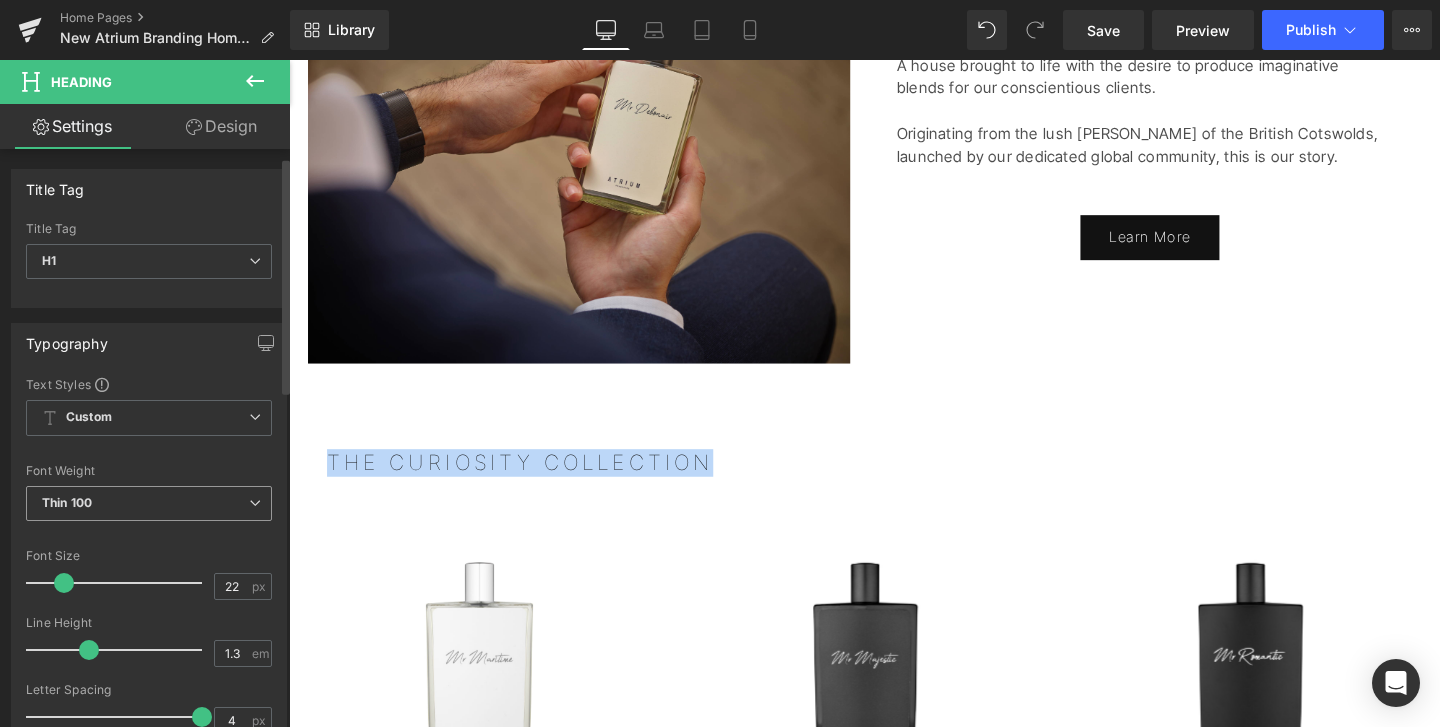 scroll, scrollTop: 43, scrollLeft: 0, axis: vertical 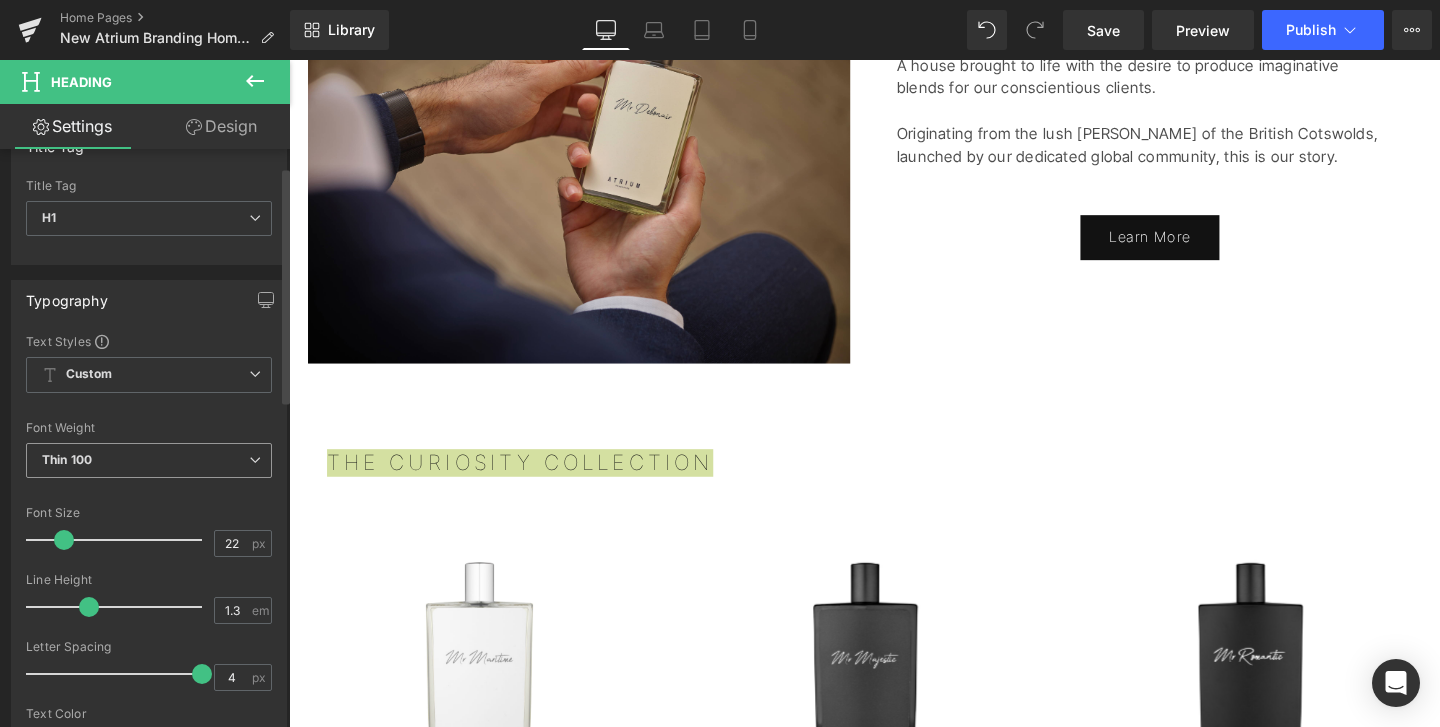 click on "Thin 100" at bounding box center (149, 460) 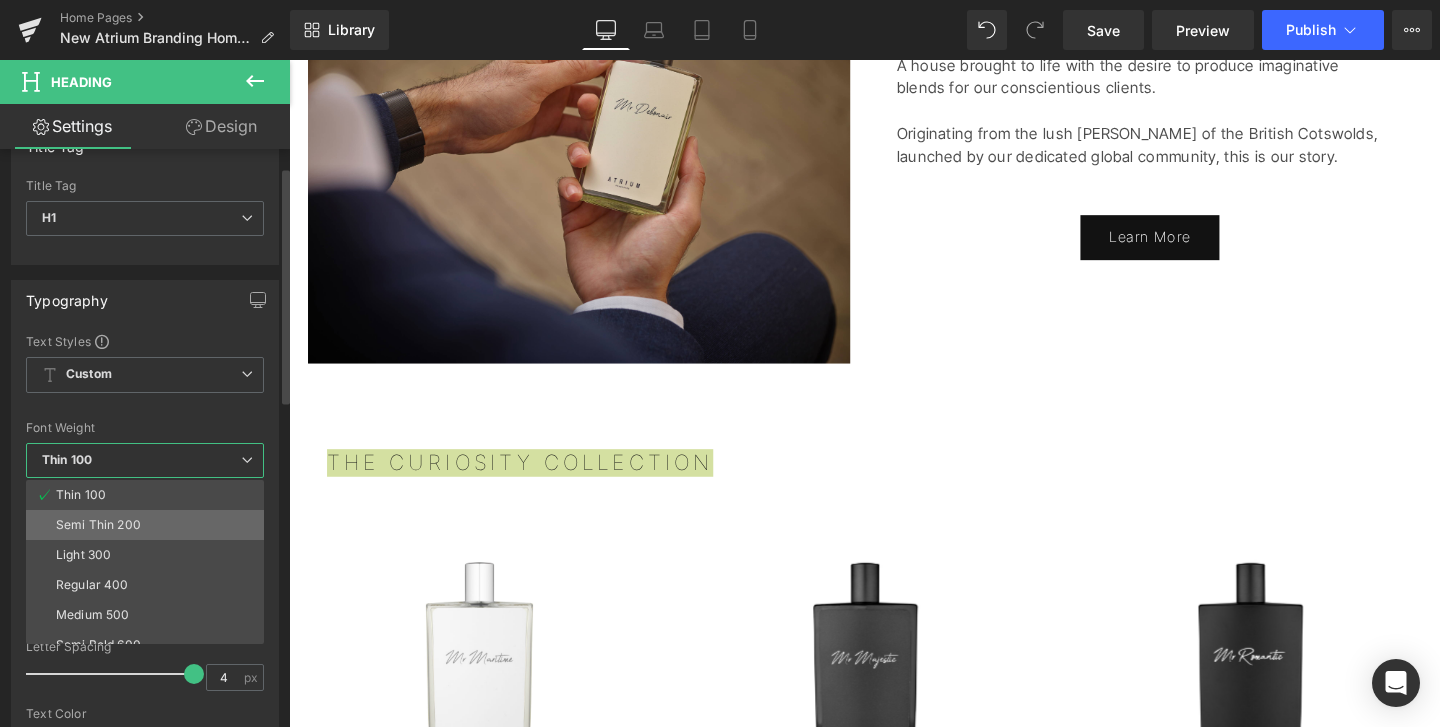 click on "Semi Thin 200" at bounding box center (149, 525) 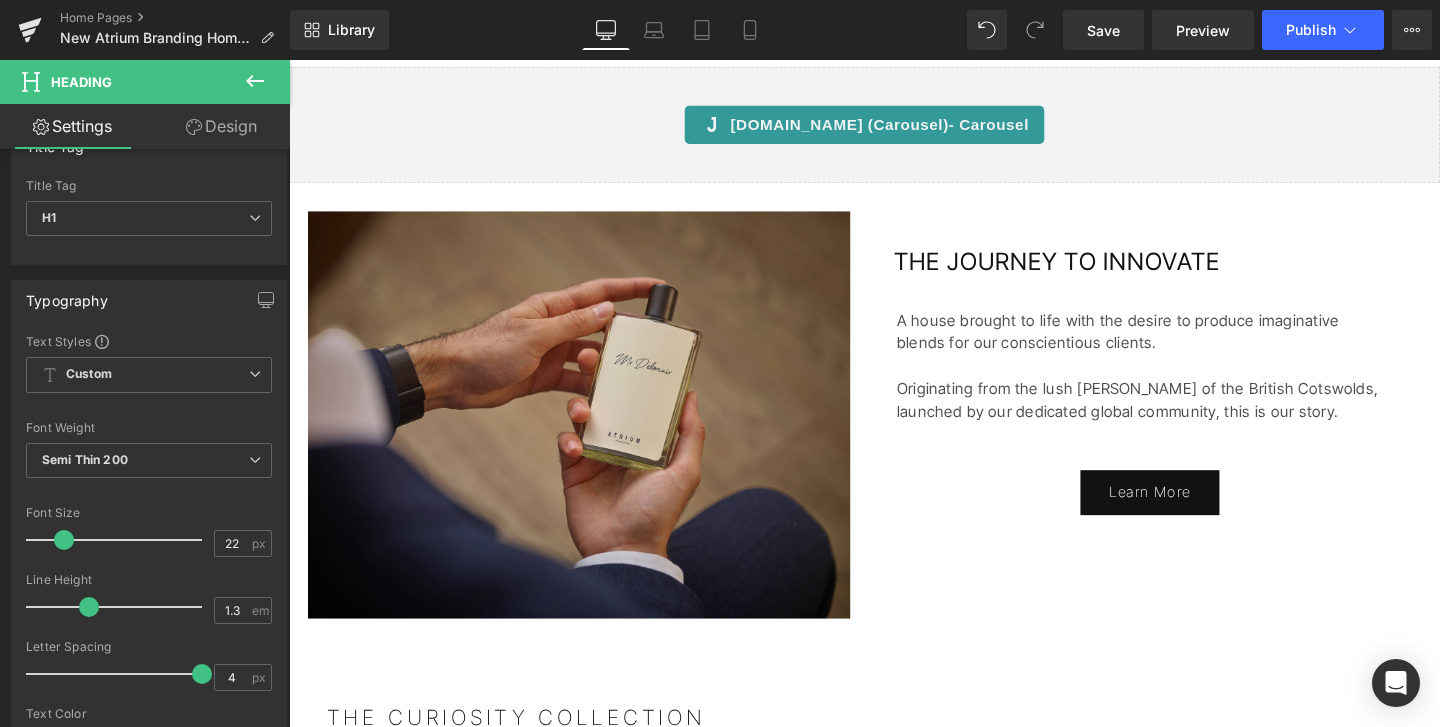 scroll, scrollTop: 1510, scrollLeft: 0, axis: vertical 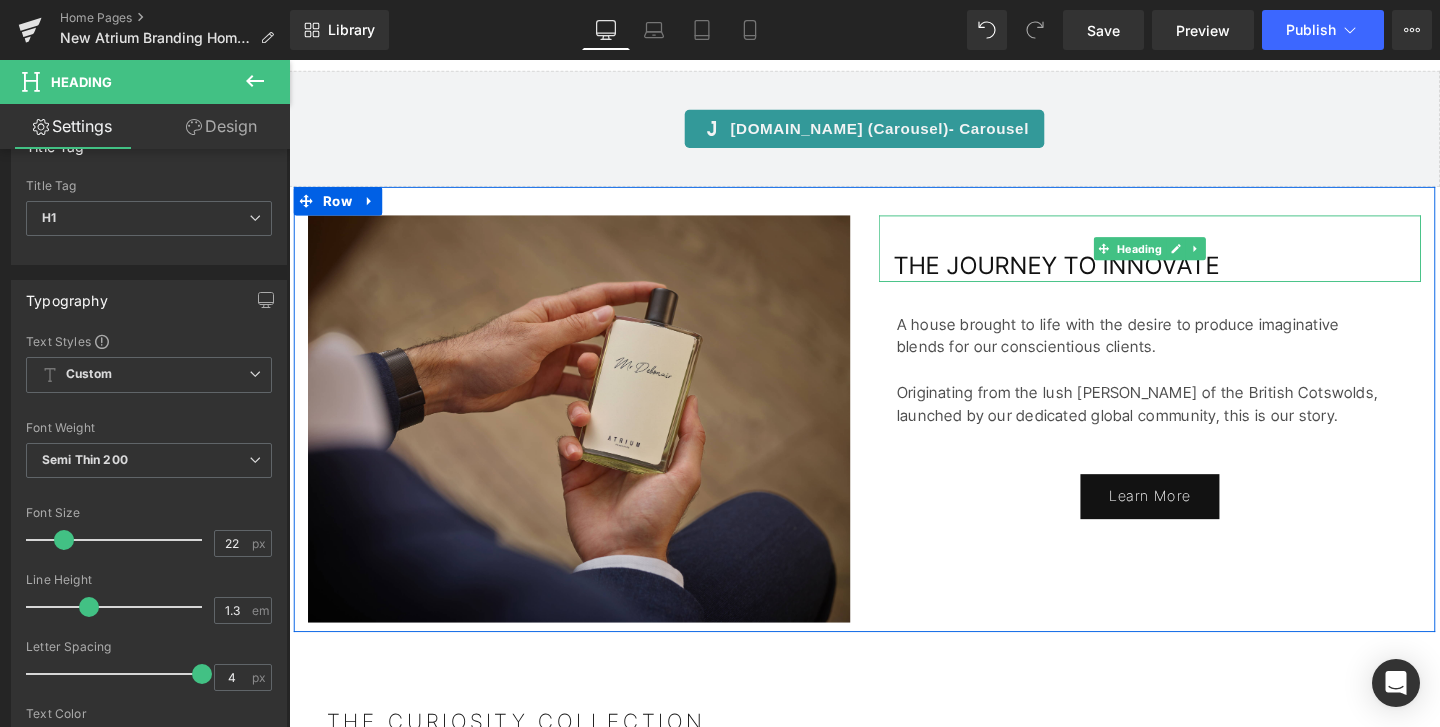 click on "THE JOURNEY TO INNOVATE" at bounding box center (1096, 276) 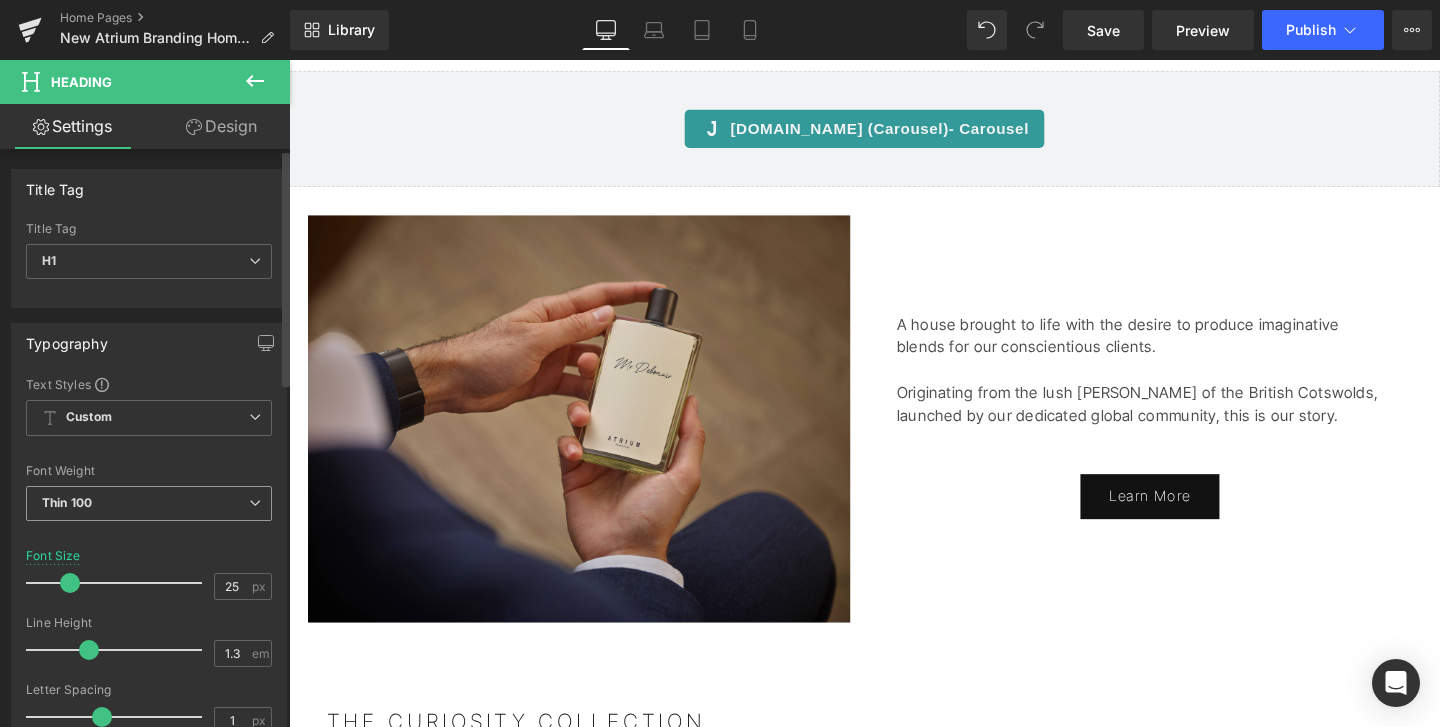 click on "Thin 100" at bounding box center (149, 503) 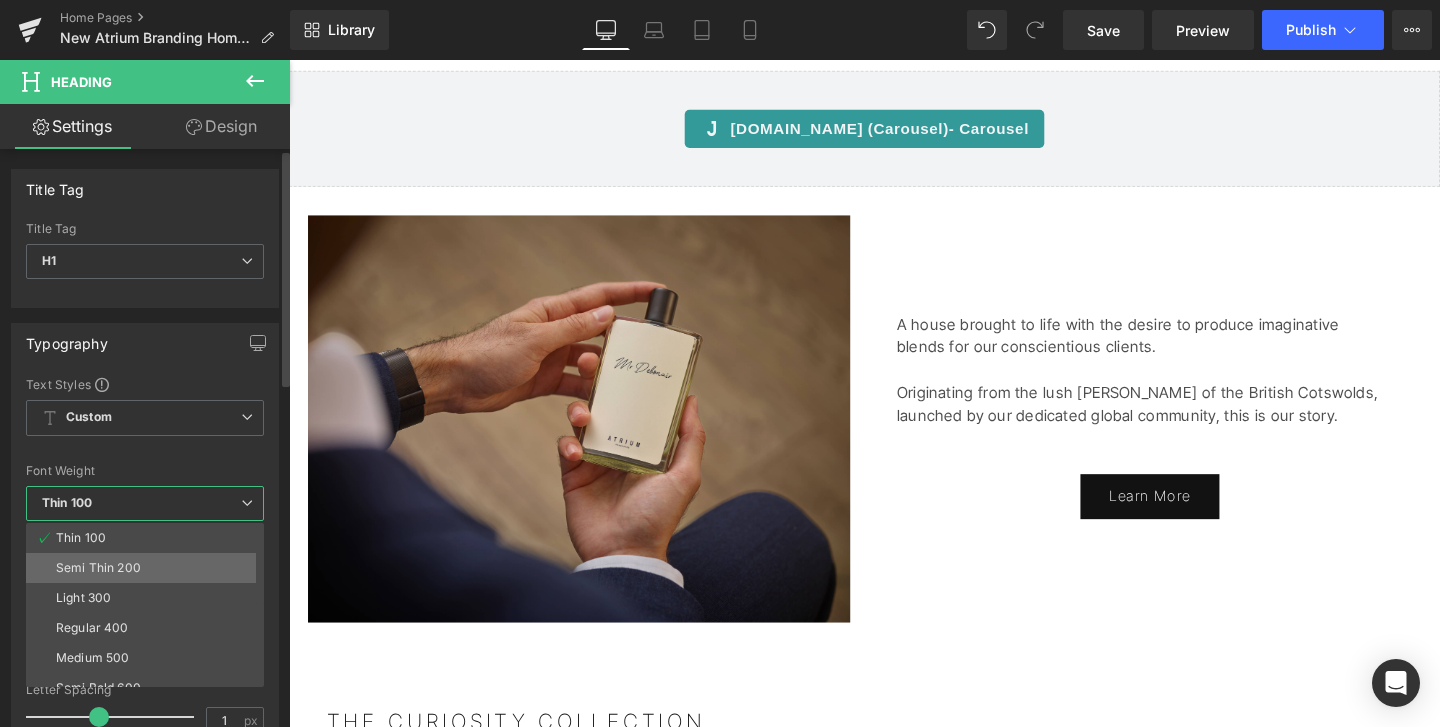 click on "Semi Thin 200" at bounding box center [149, 568] 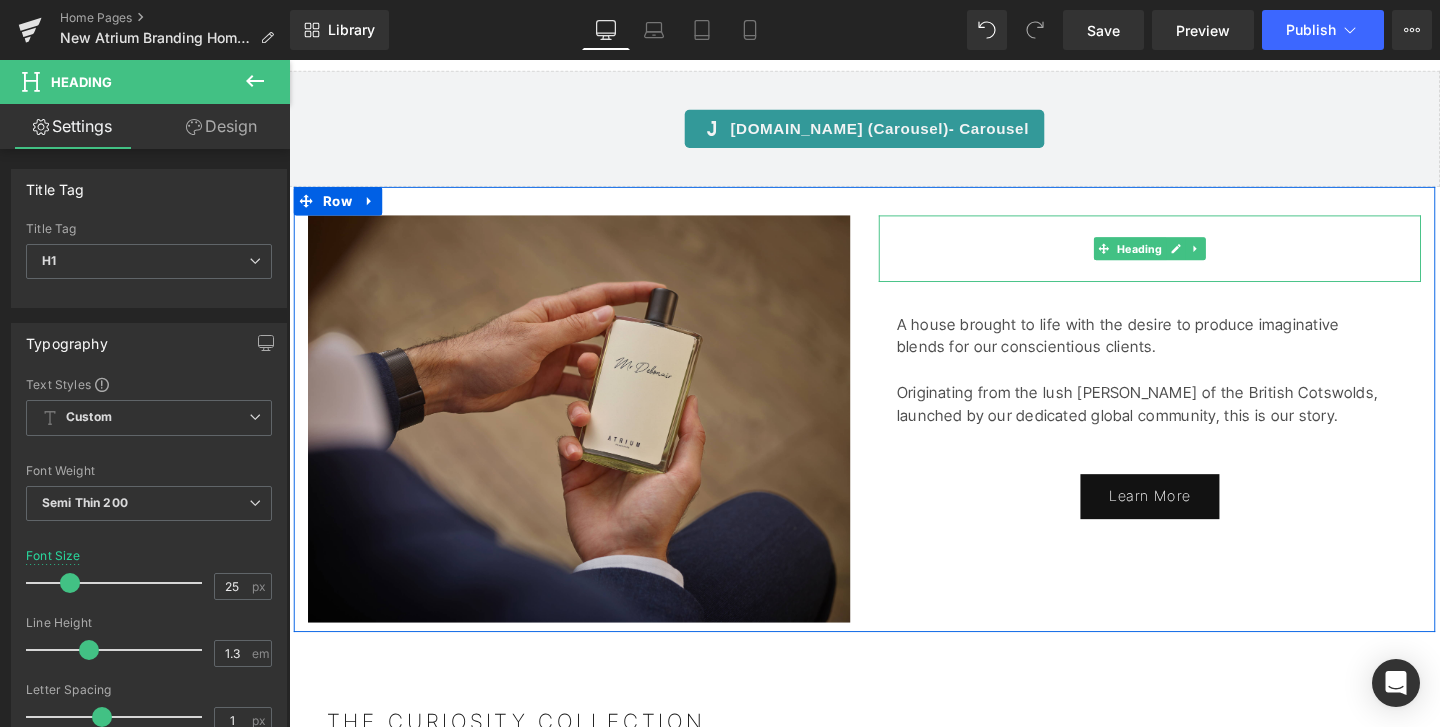 click at bounding box center (1202, 276) 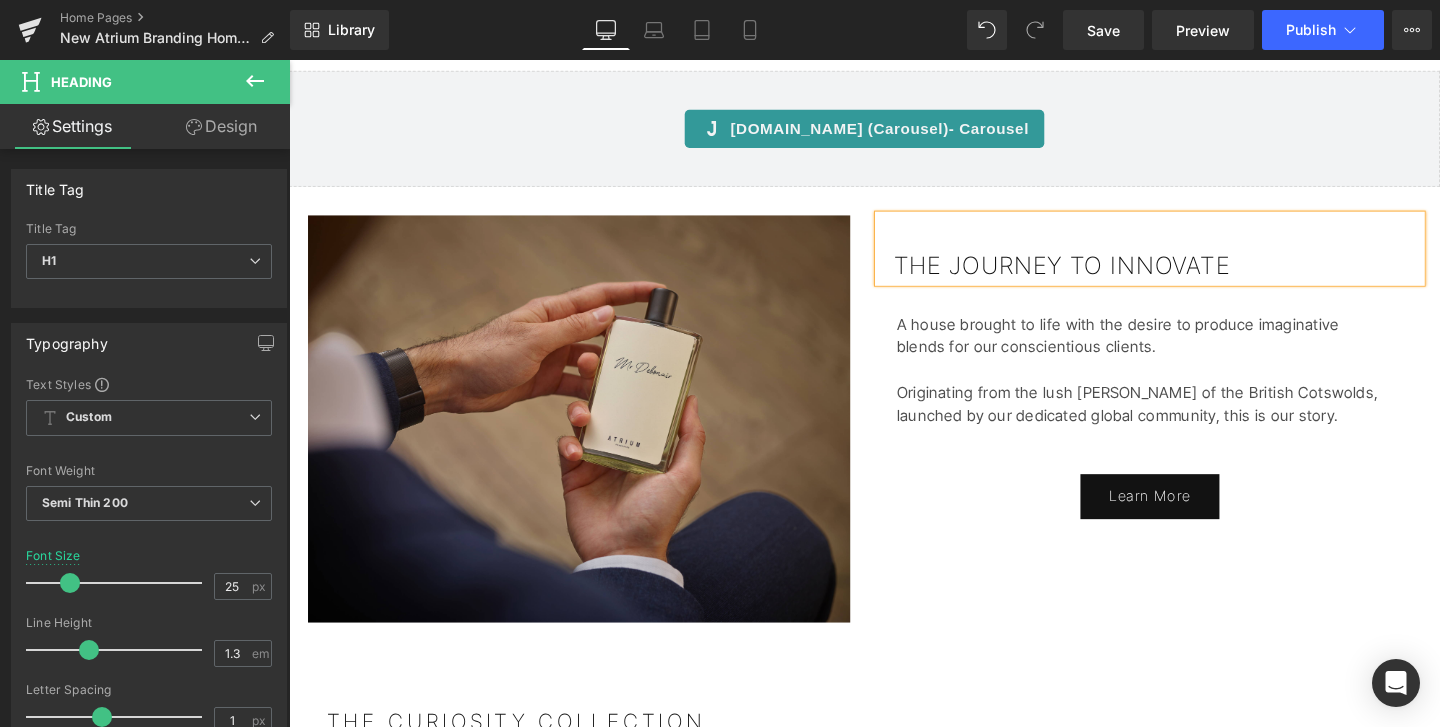 click on "Image         THE JOURNEY TO INNOVATE Heading         A house brought to life with the desire to produce imaginative blends for our conscientious clients.  Originating from the lush meadows of the British Cotswolds, launched by our dedicated global community, this is our story.  Text Block         Learn More Button         Row" at bounding box center (894, 427) 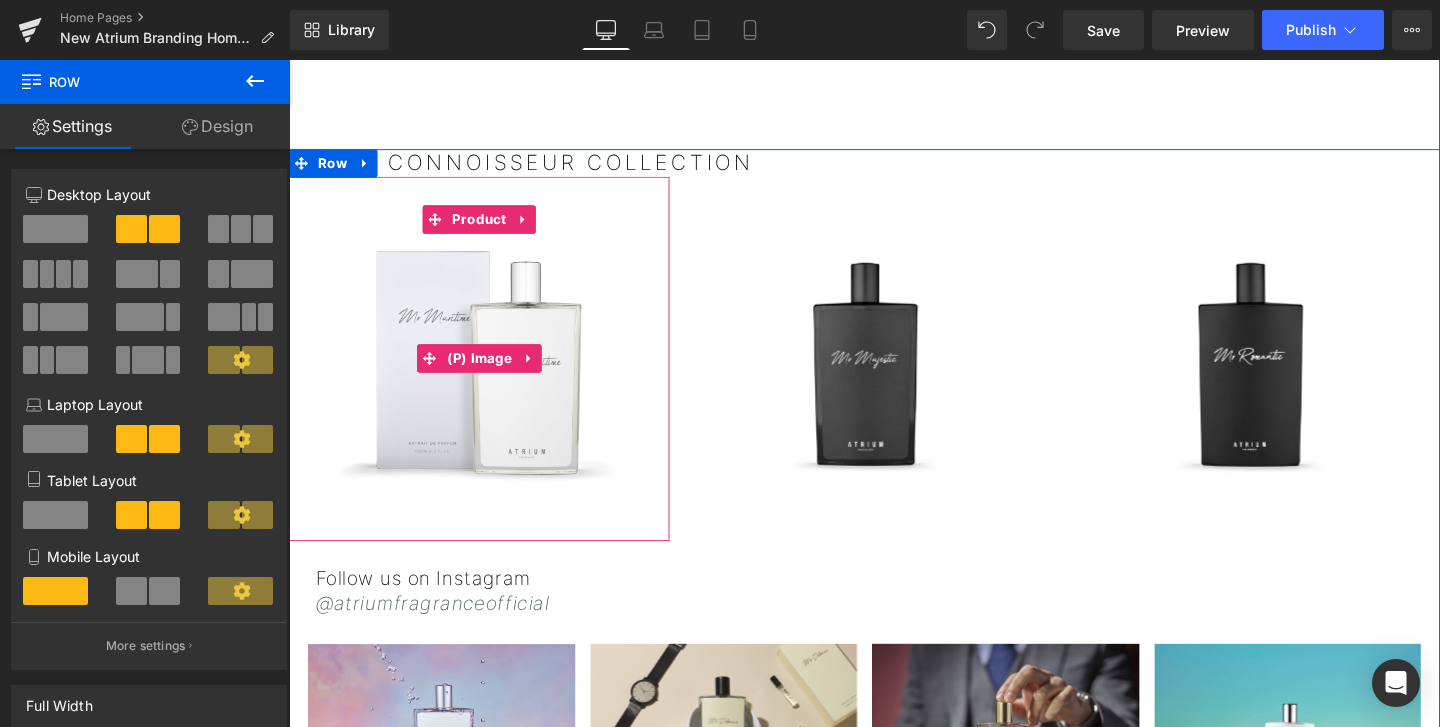 scroll, scrollTop: 2575, scrollLeft: 0, axis: vertical 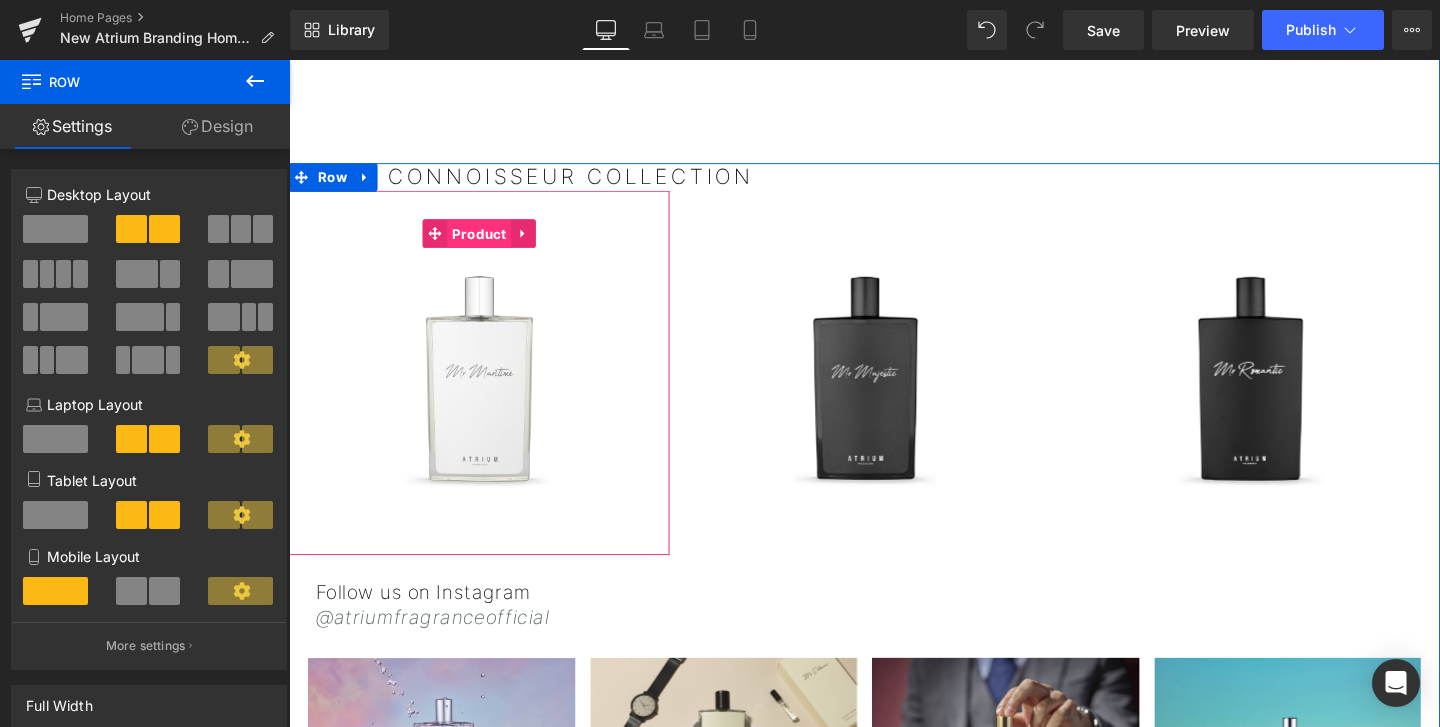 click on "Product" at bounding box center [488, 243] 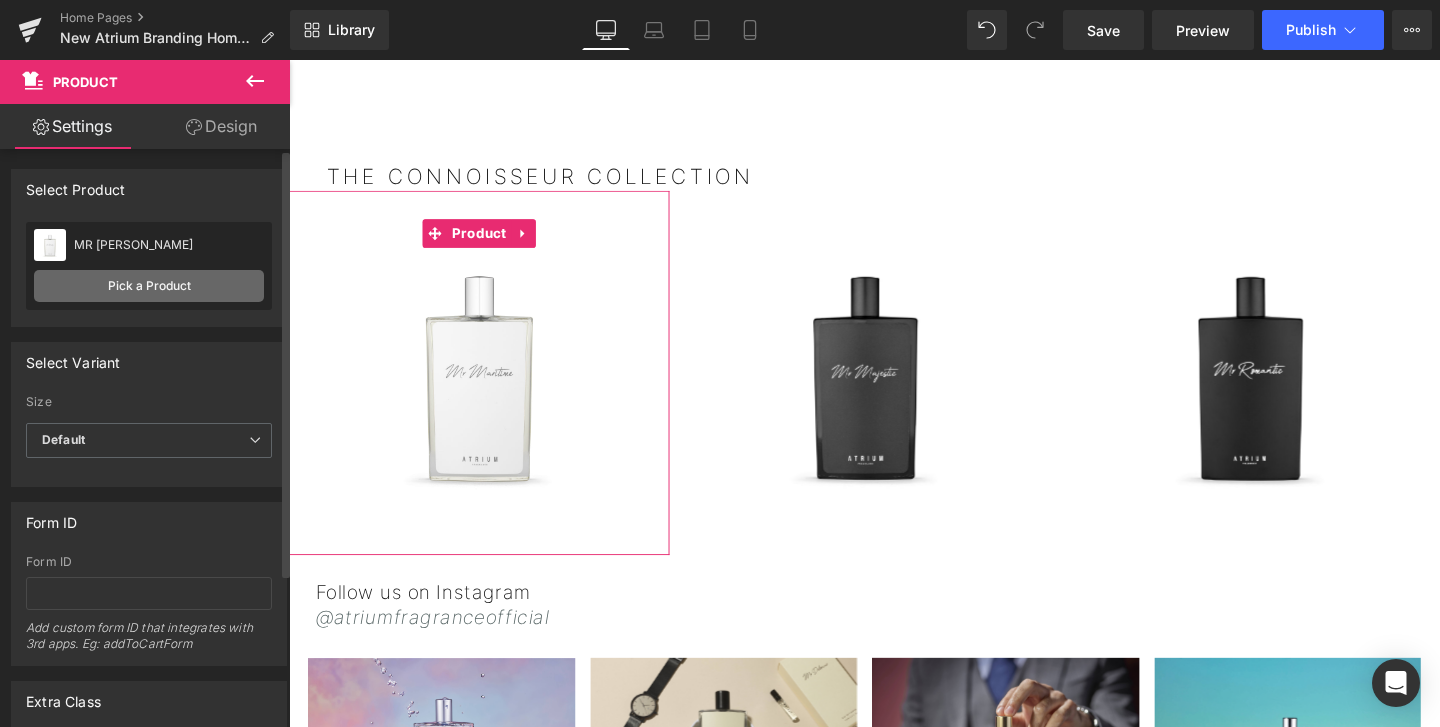 click on "Pick a Product" at bounding box center [149, 286] 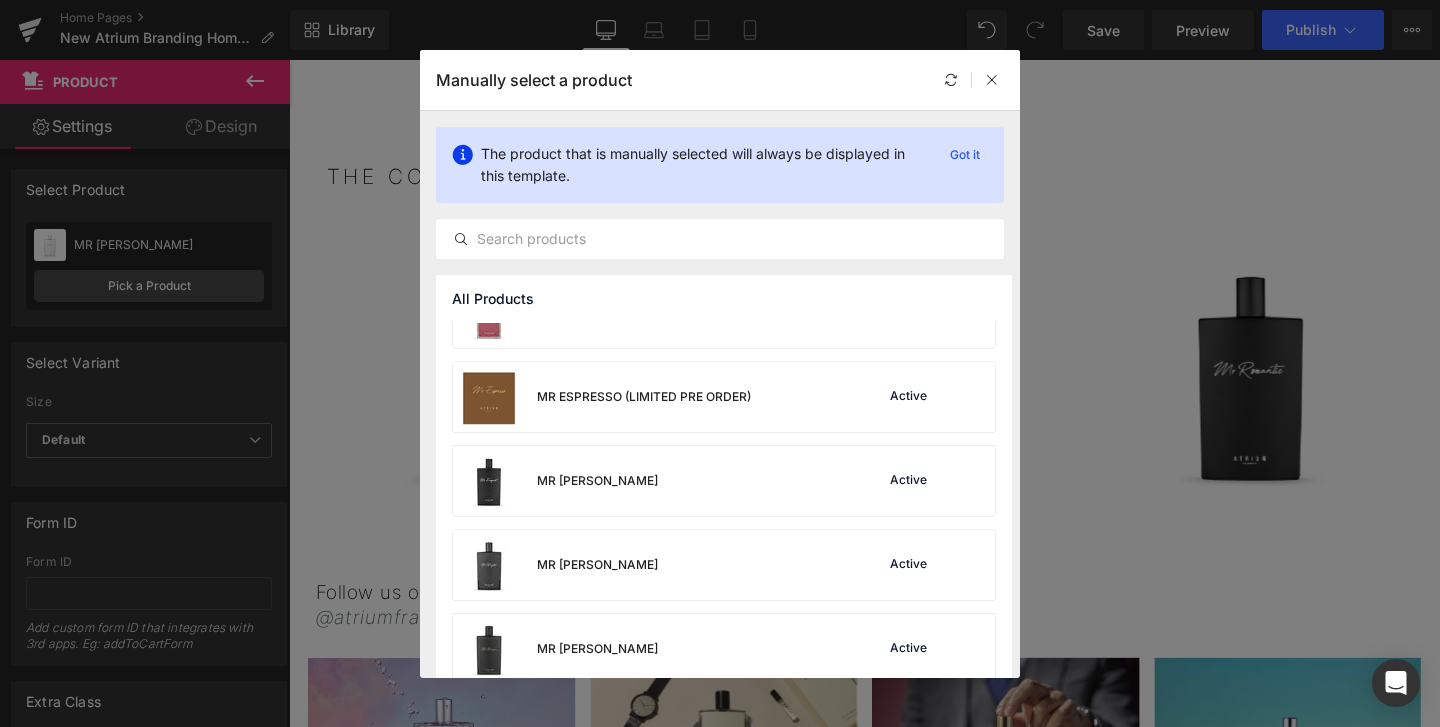 scroll, scrollTop: 490, scrollLeft: 0, axis: vertical 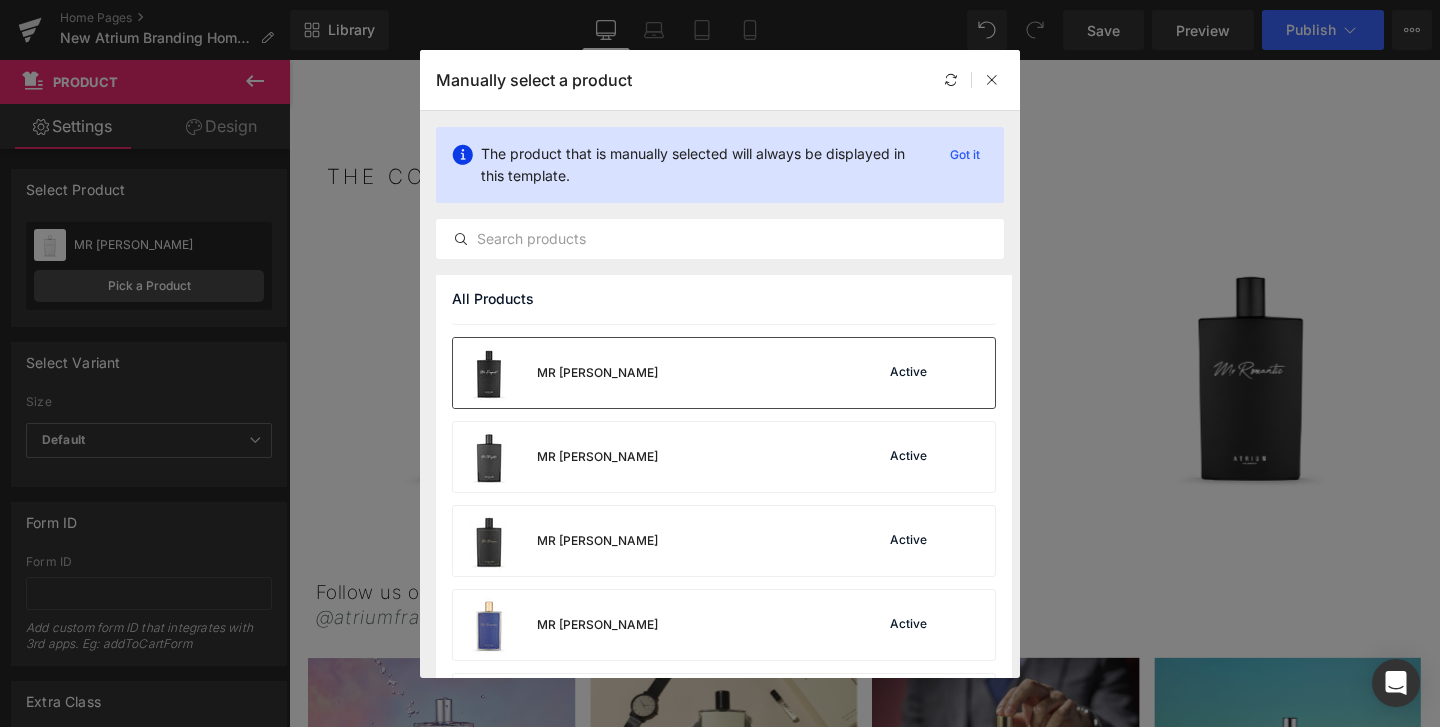 click on "MR FRAGRANT" at bounding box center (555, 373) 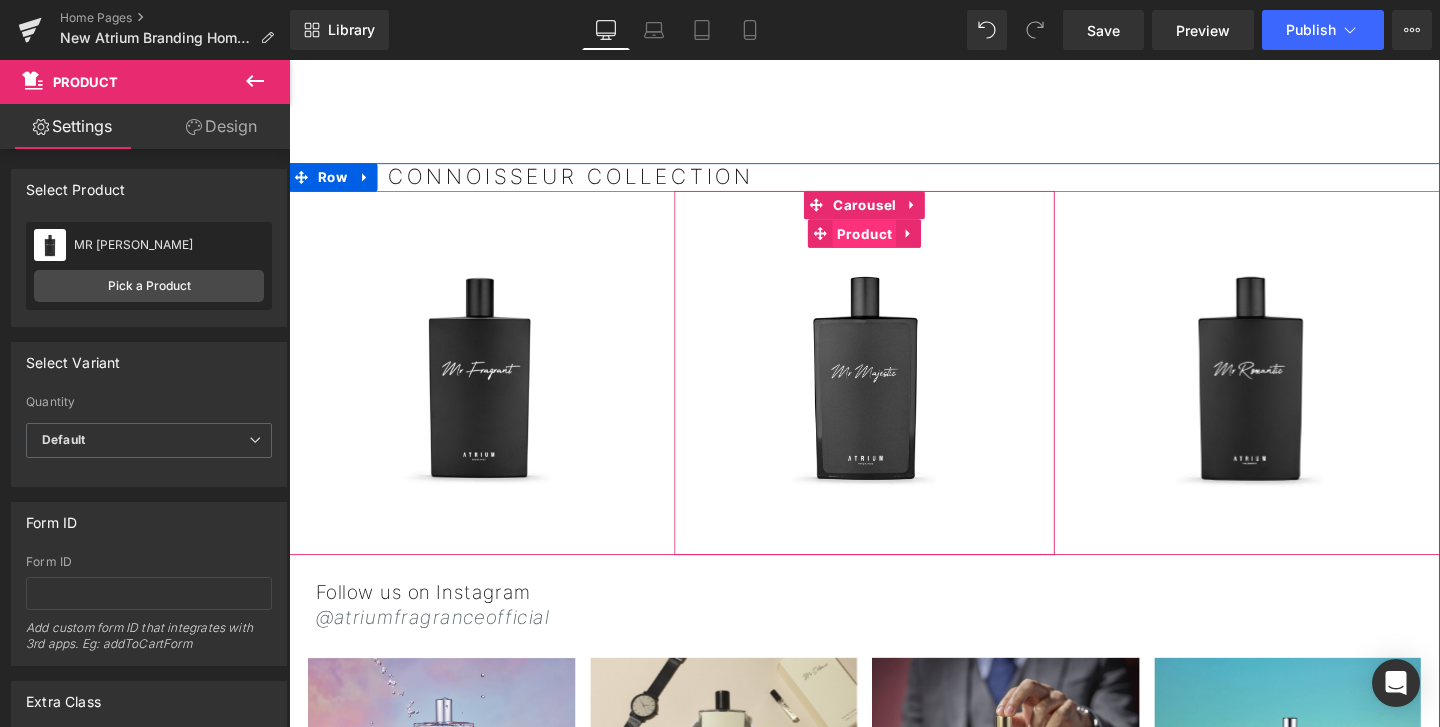click on "Product" at bounding box center (893, 243) 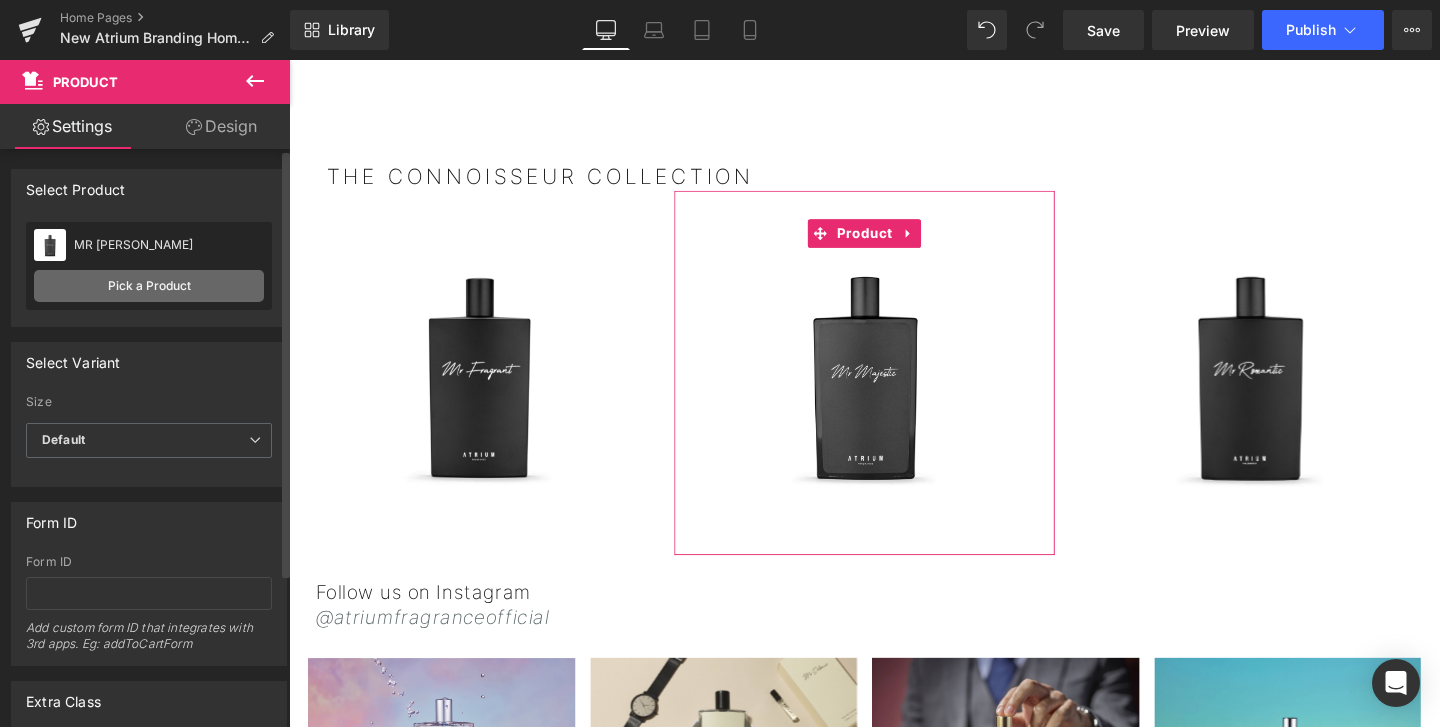 click on "Pick a Product" at bounding box center [149, 286] 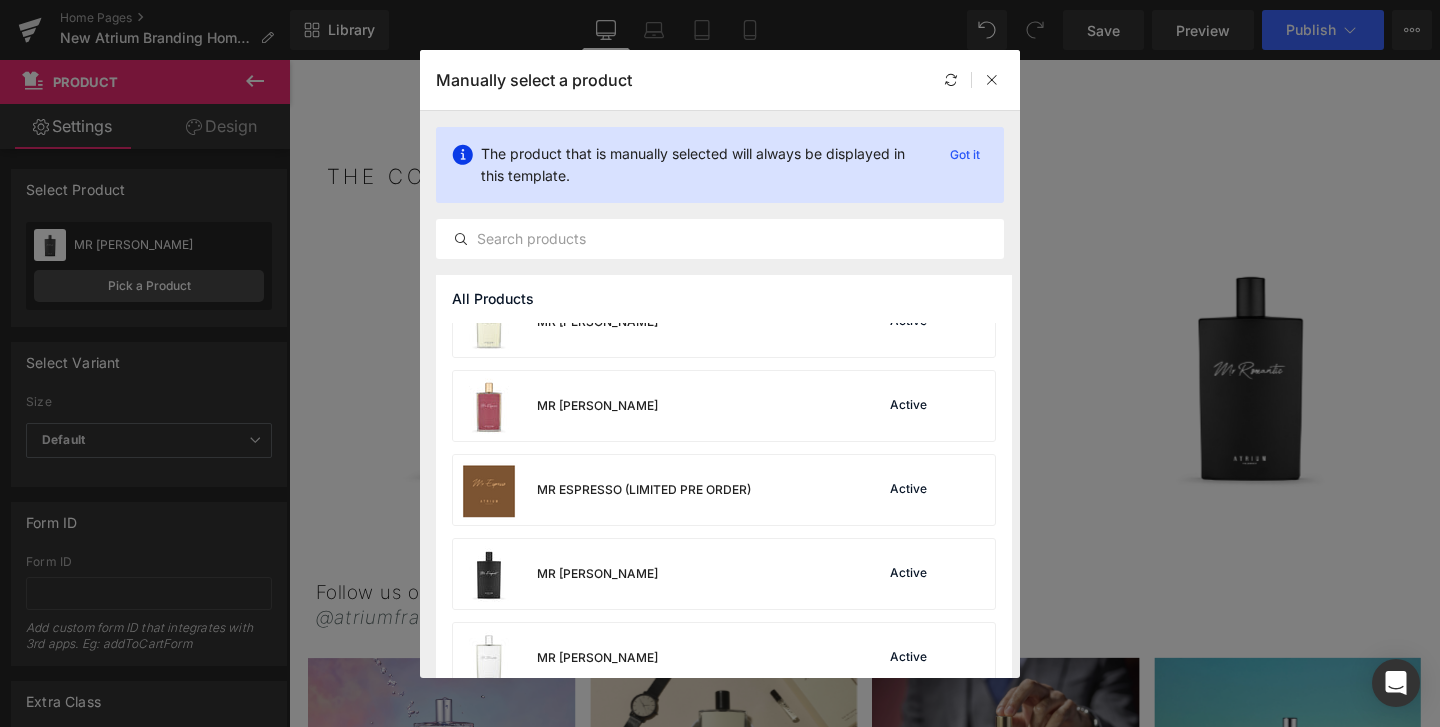 scroll, scrollTop: 290, scrollLeft: 0, axis: vertical 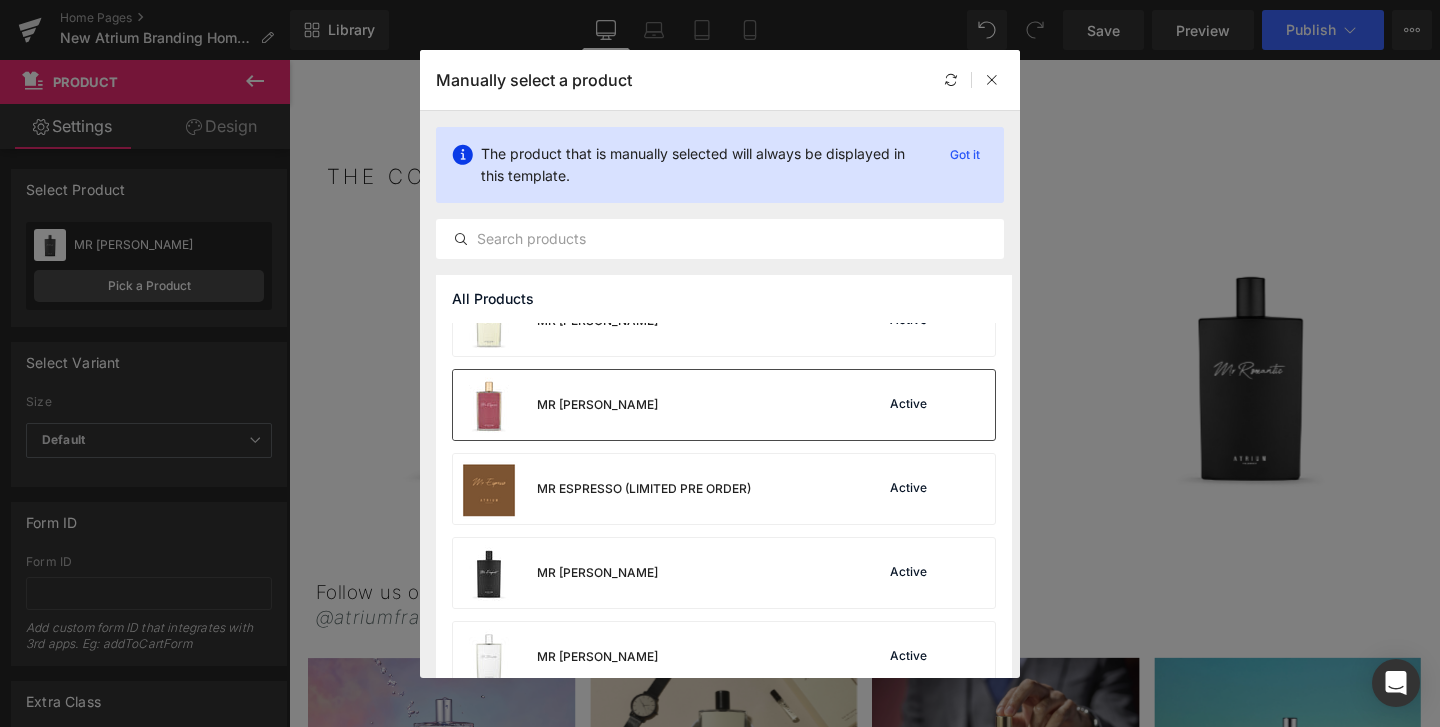 click on "MR ELEGANCE" at bounding box center (555, 405) 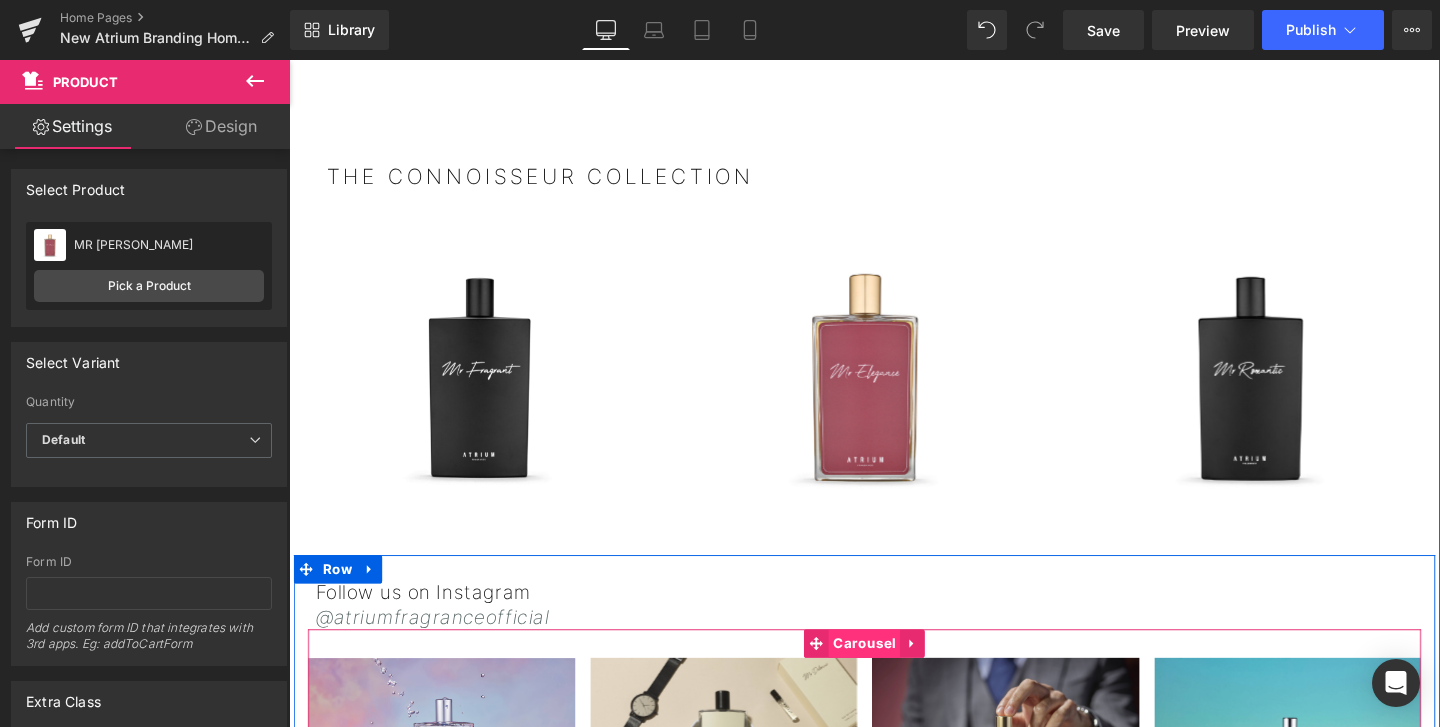 scroll, scrollTop: 2509, scrollLeft: 0, axis: vertical 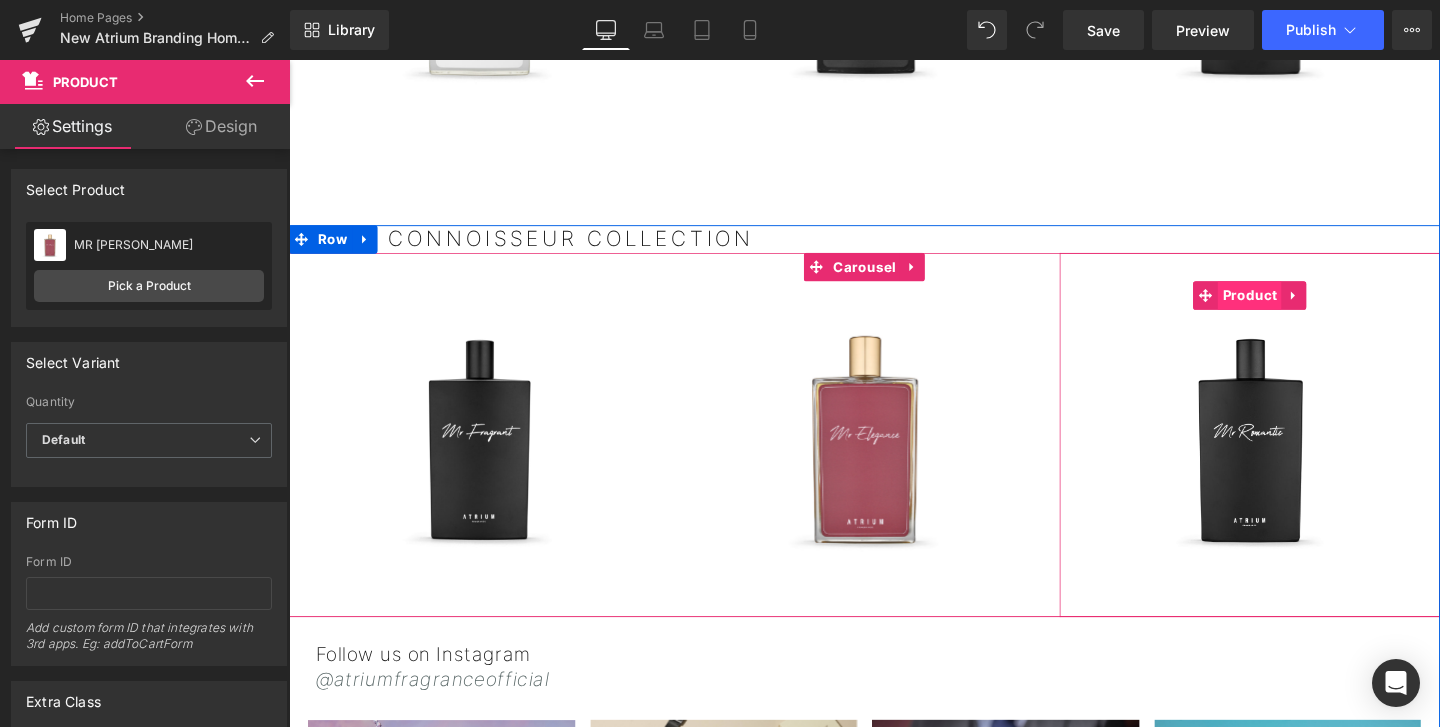 click on "Product" at bounding box center (1298, 308) 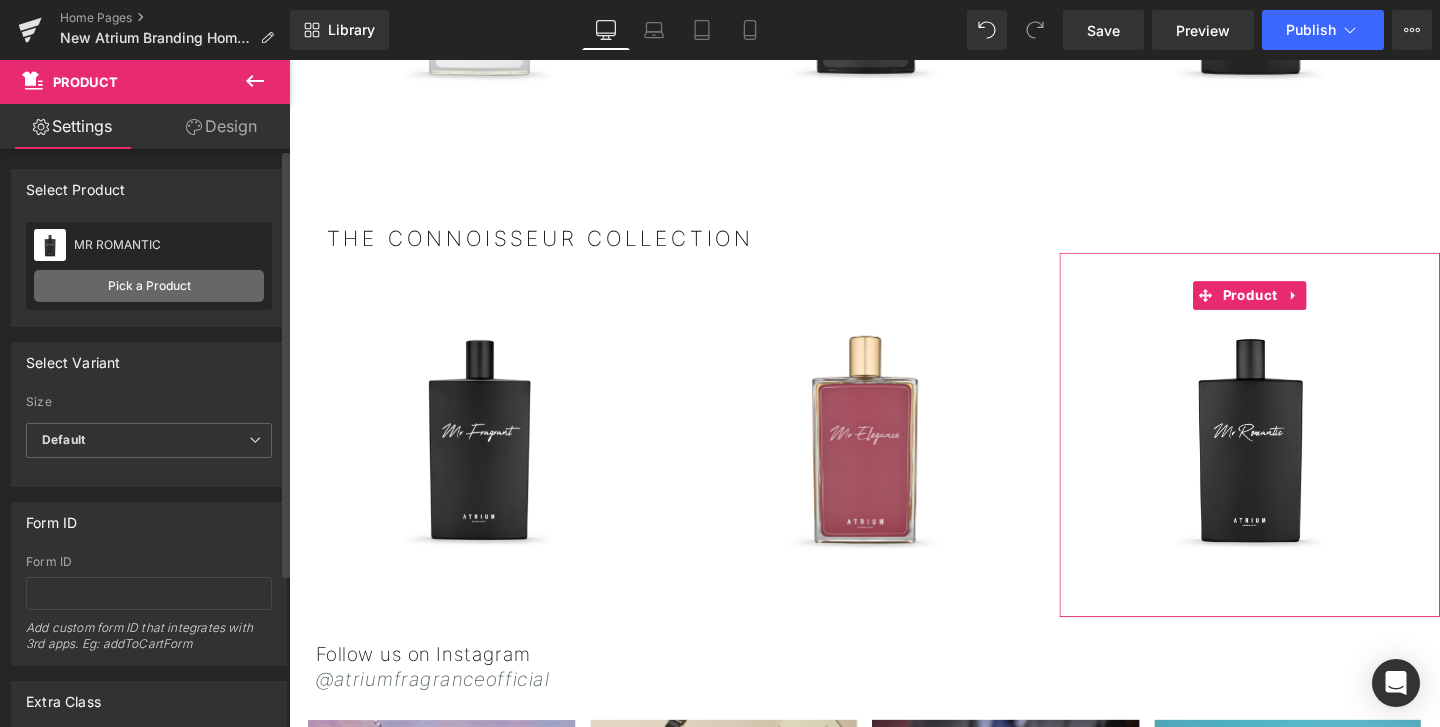 click on "Pick a Product" at bounding box center [149, 286] 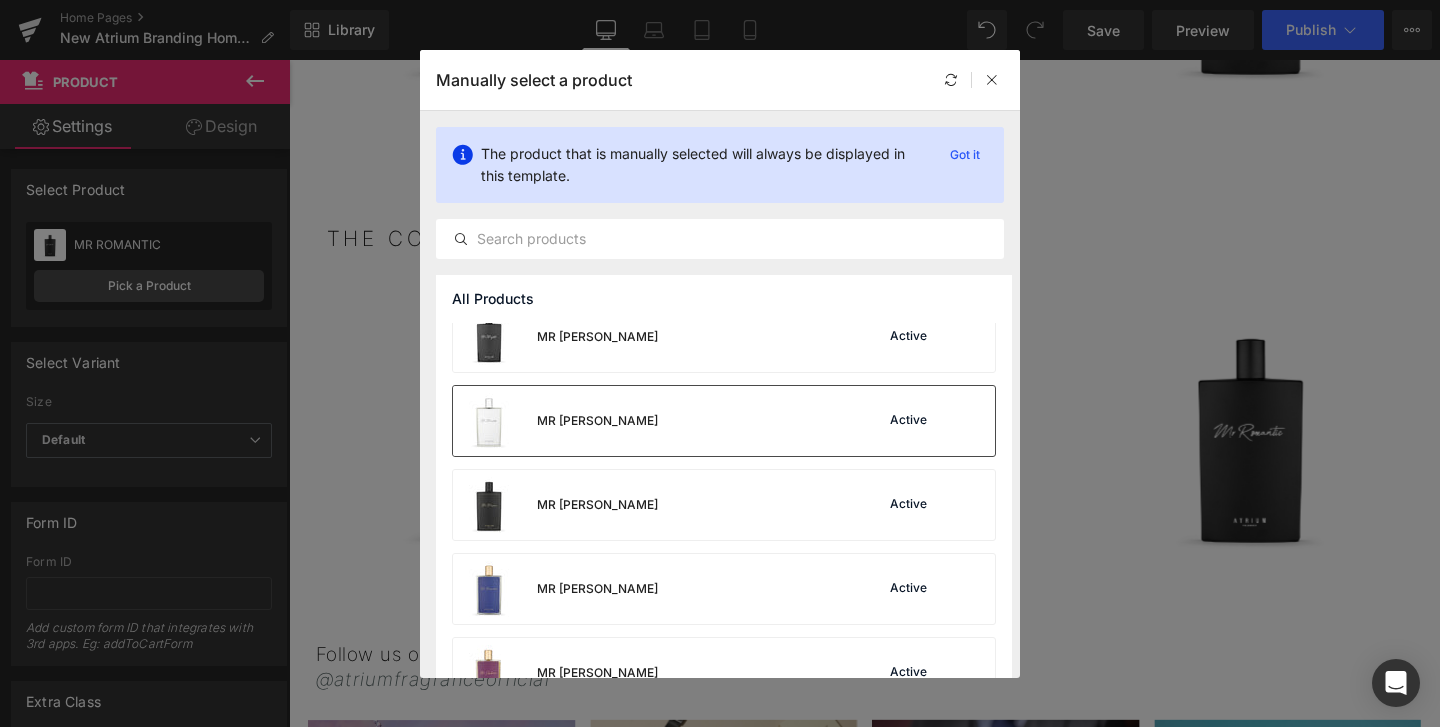 scroll, scrollTop: 825, scrollLeft: 0, axis: vertical 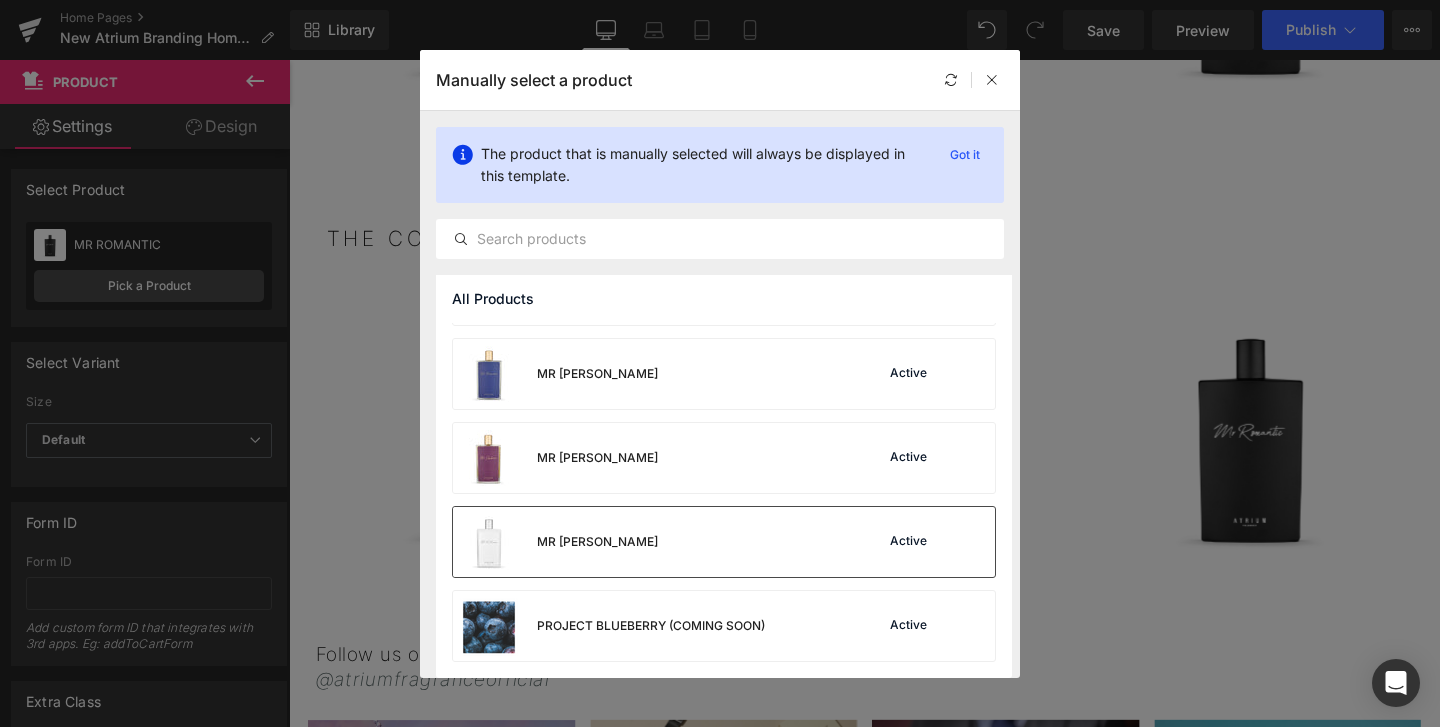 click on "MR RADIANCE" at bounding box center (555, 542) 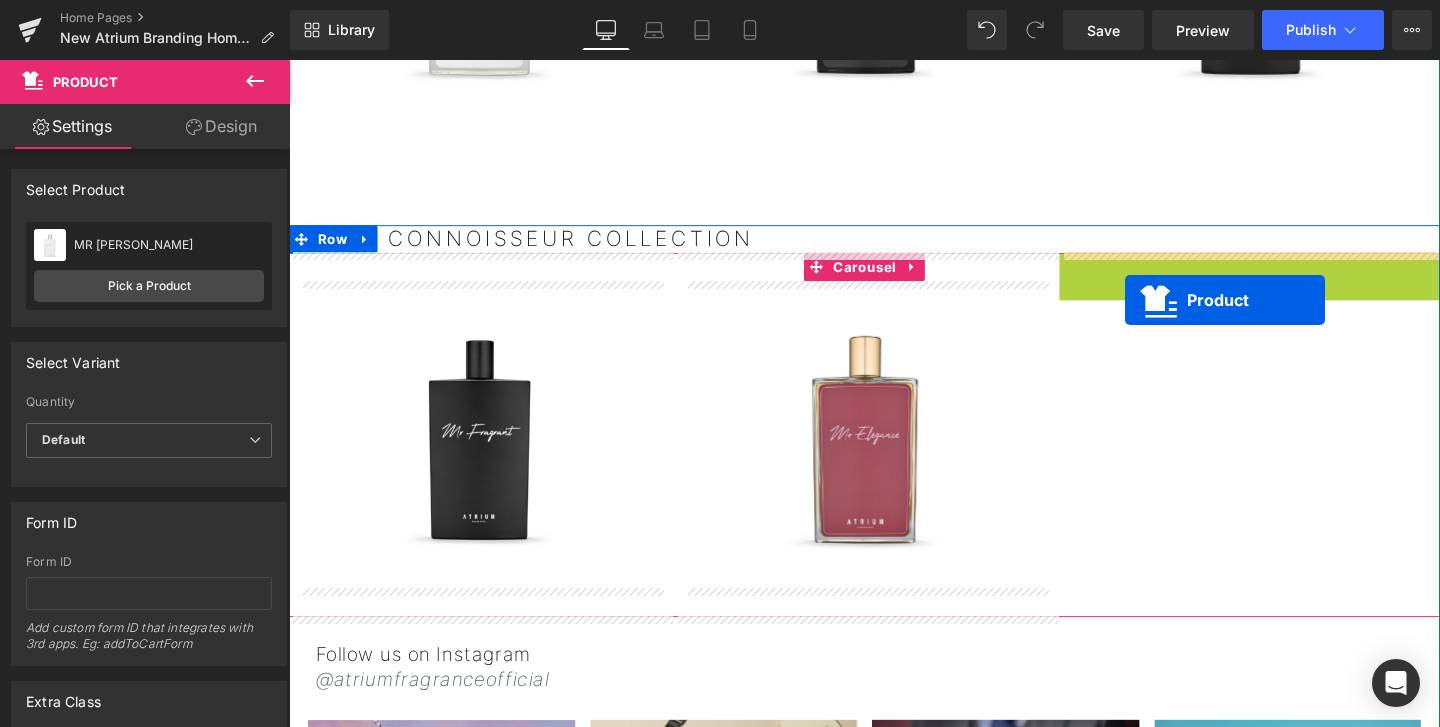 drag, startPoint x: 1251, startPoint y: 308, endPoint x: 1168, endPoint y: 312, distance: 83.09633 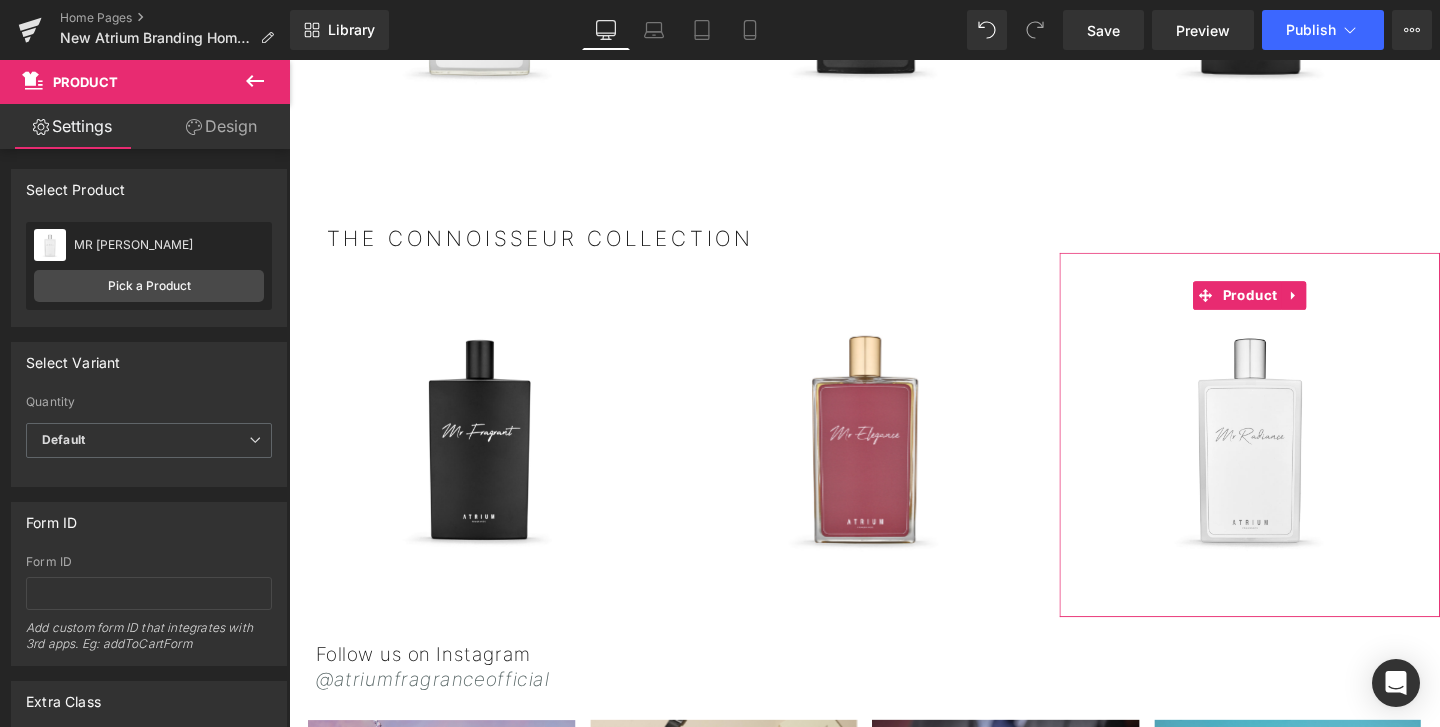 click on "Design" at bounding box center [221, 126] 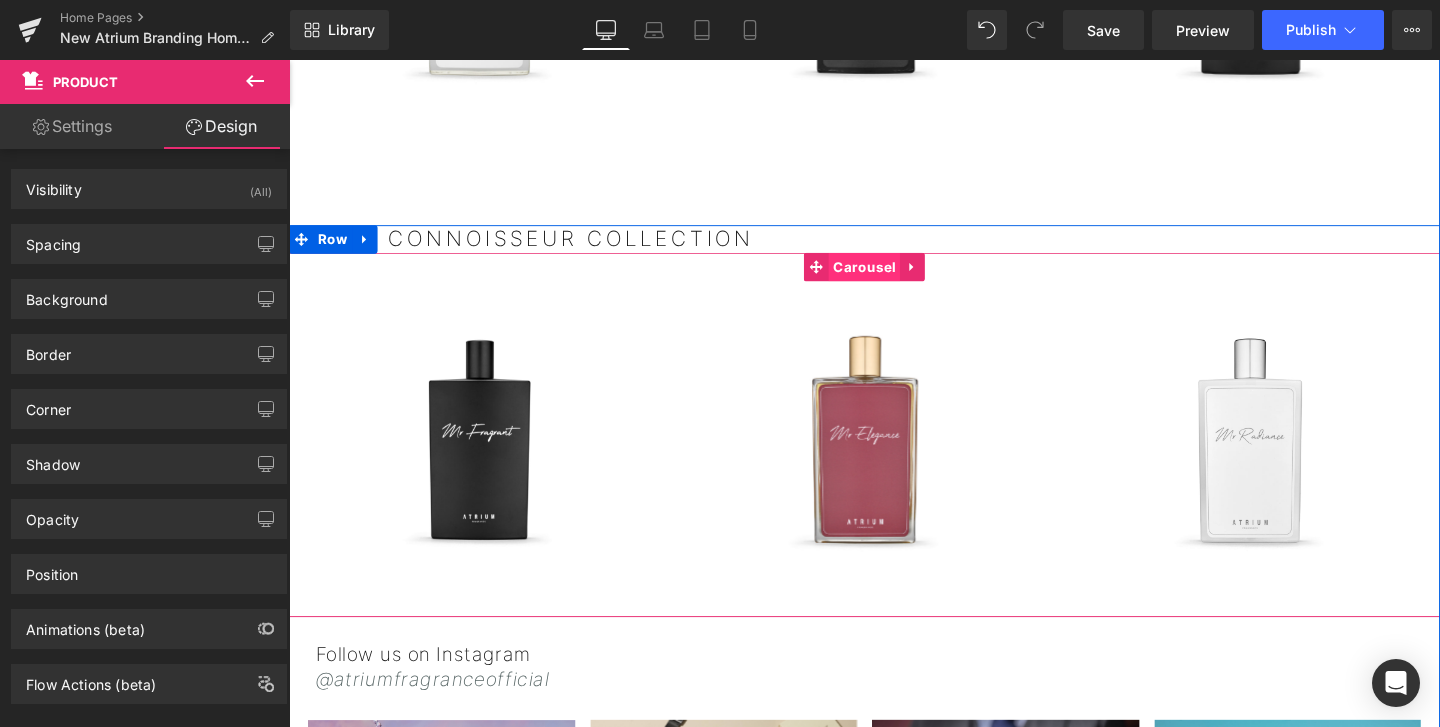 click on "Carousel" at bounding box center [893, 278] 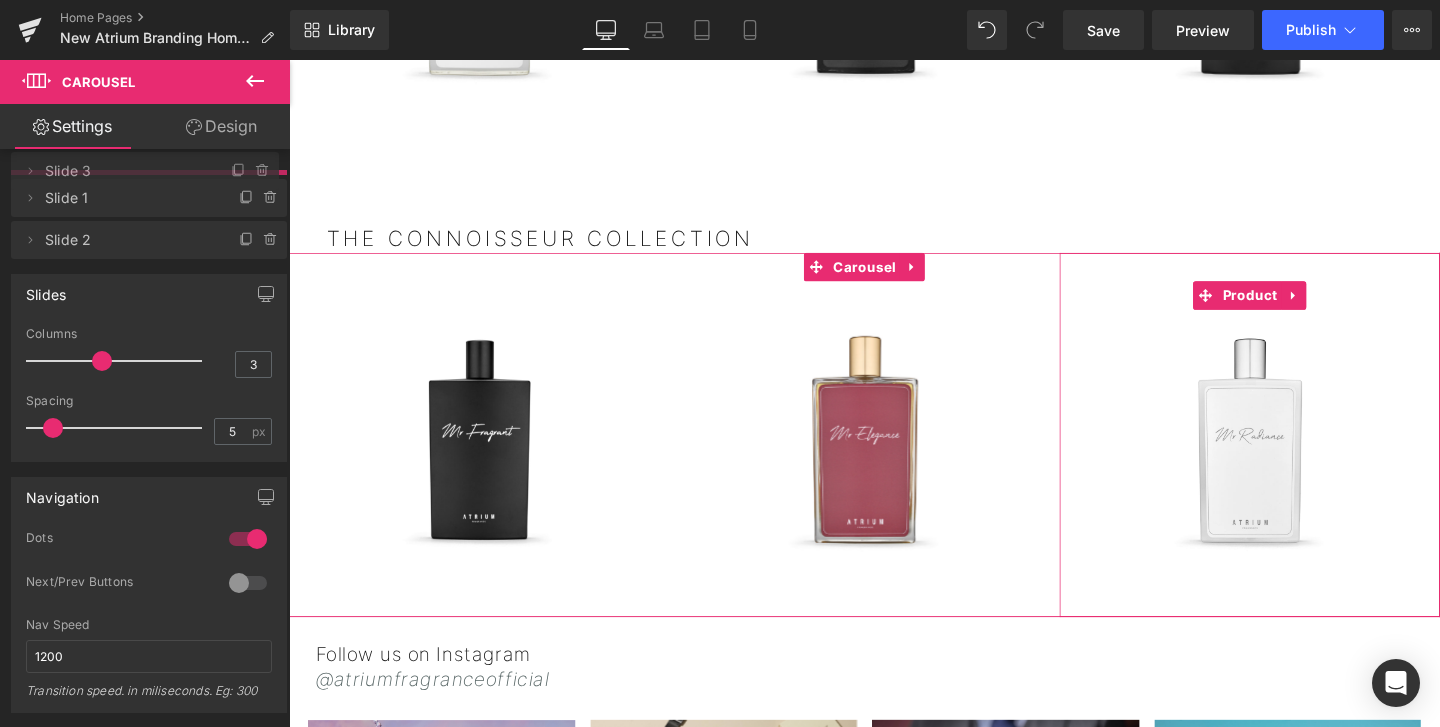 drag, startPoint x: 47, startPoint y: 276, endPoint x: 44, endPoint y: 173, distance: 103.04368 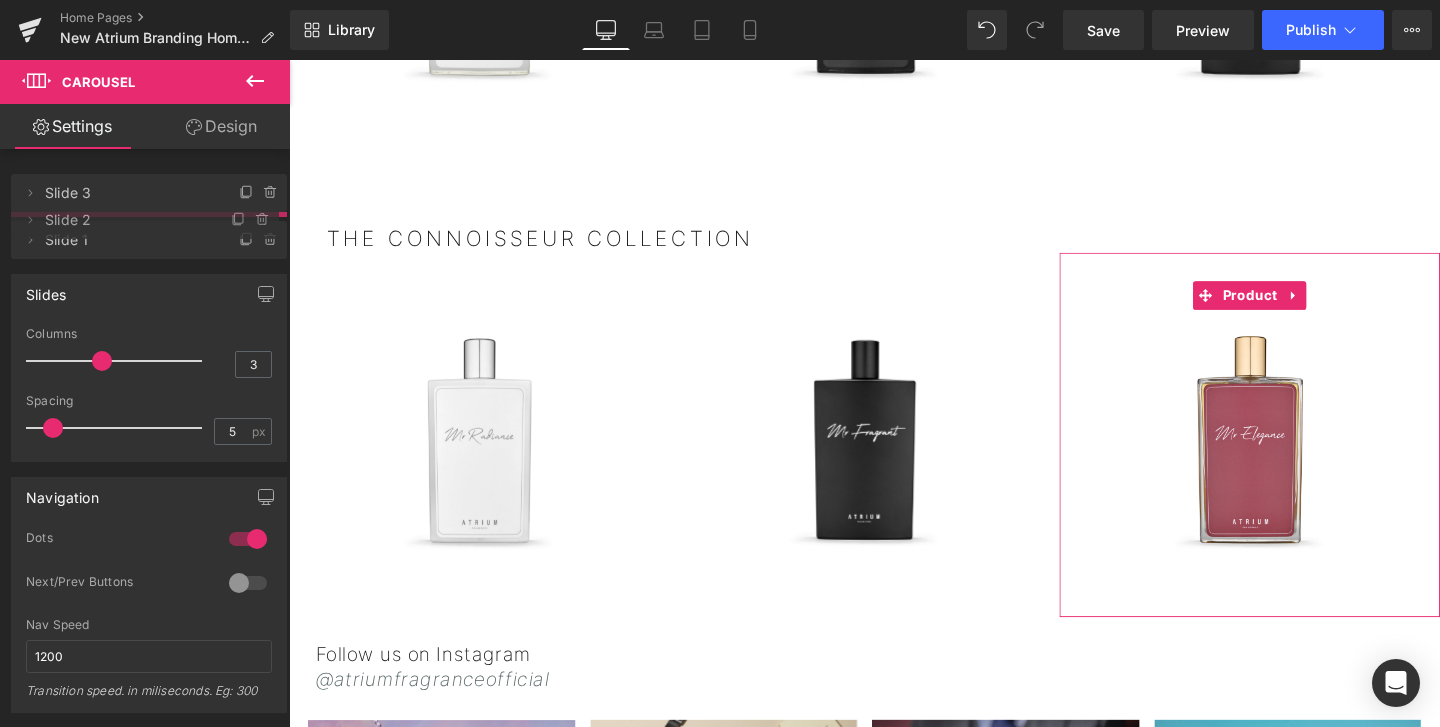 drag, startPoint x: 70, startPoint y: 284, endPoint x: 79, endPoint y: 227, distance: 57.706154 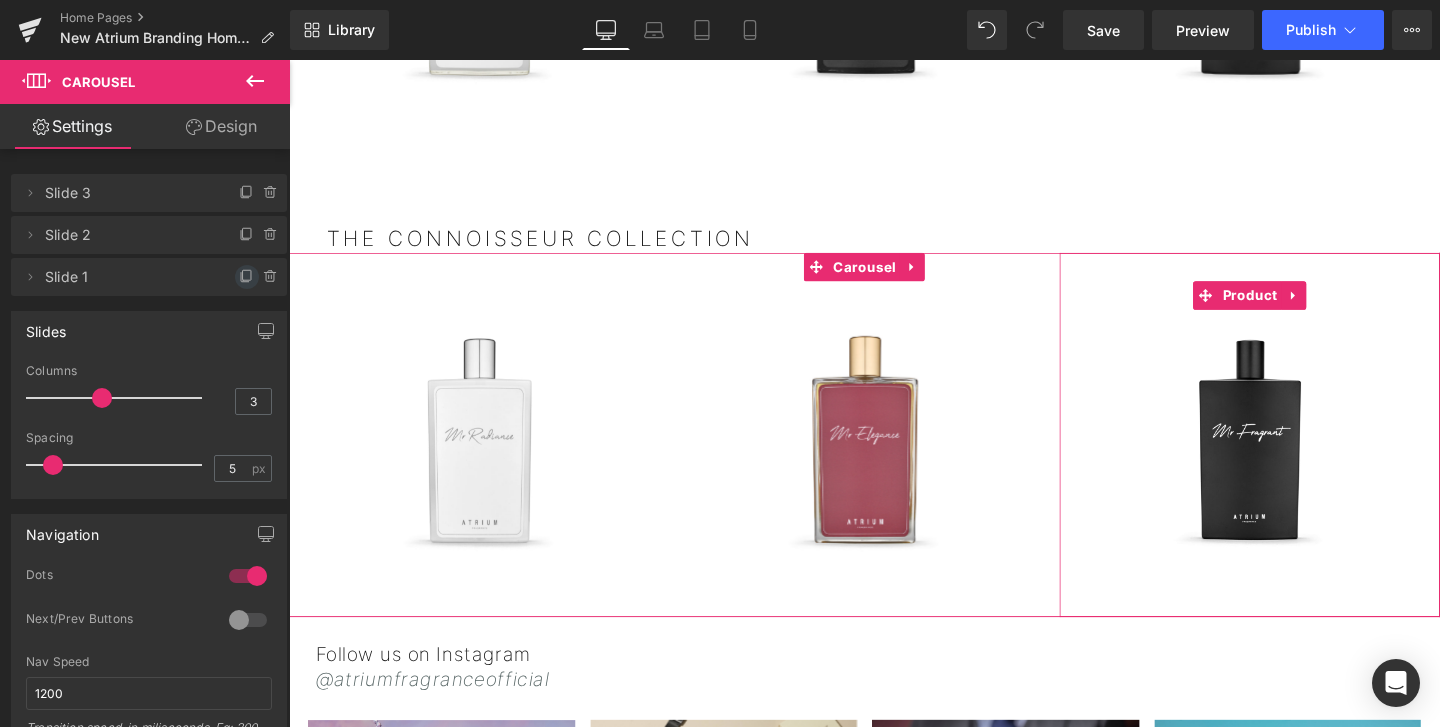 click 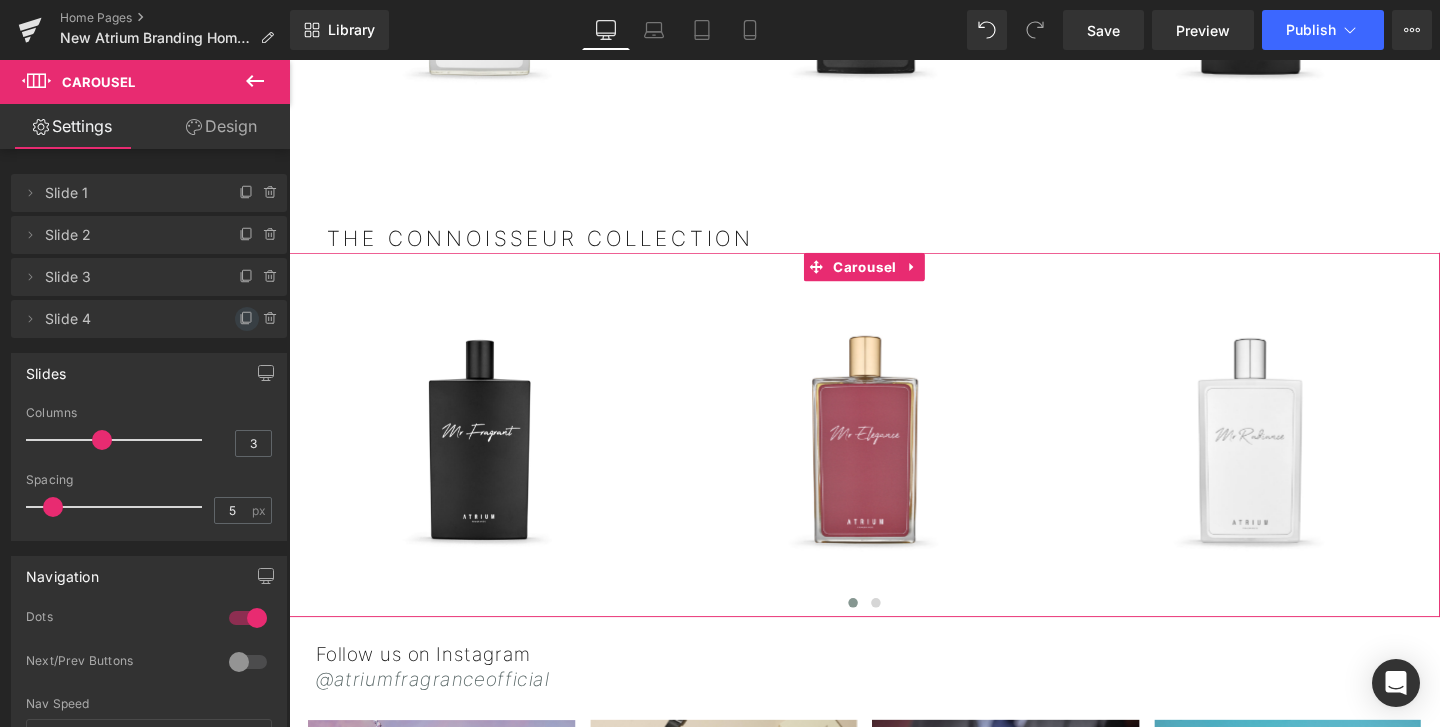 click 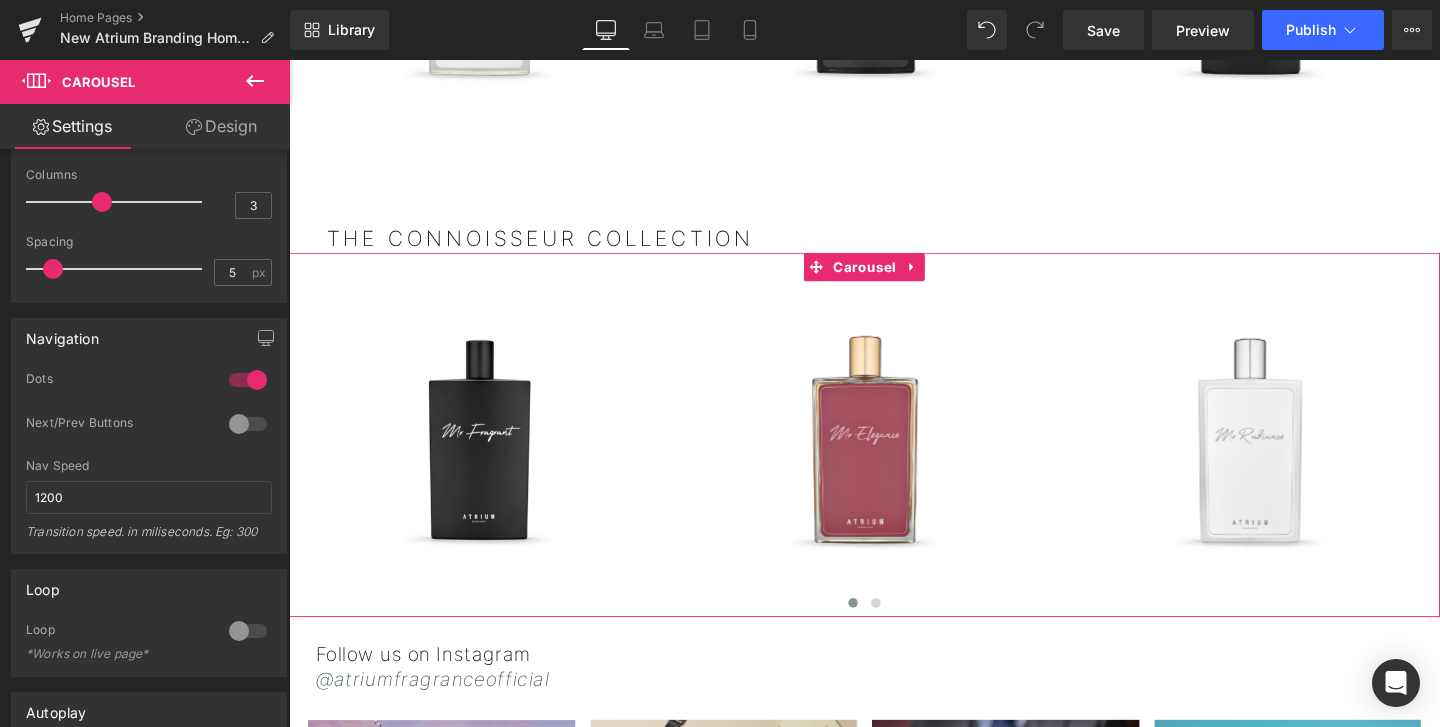 scroll, scrollTop: 279, scrollLeft: 0, axis: vertical 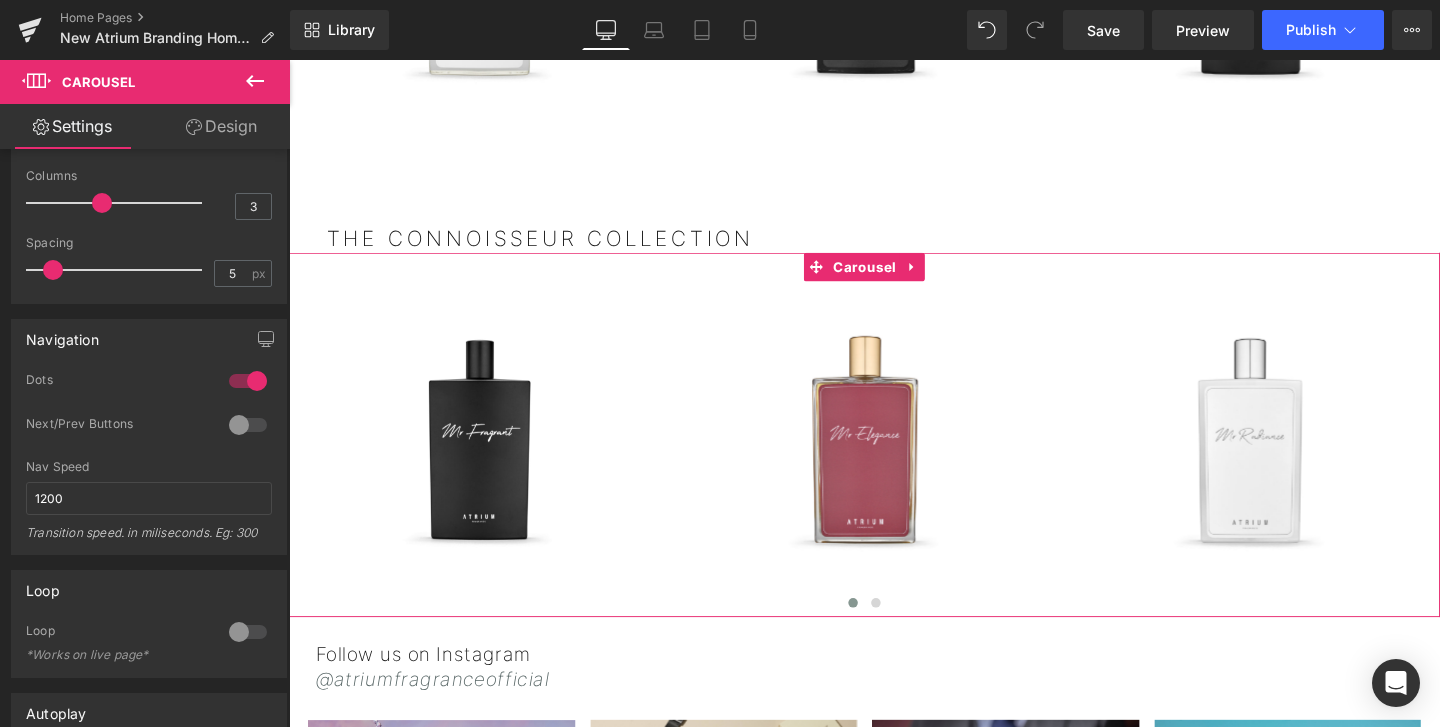 click at bounding box center (248, 425) 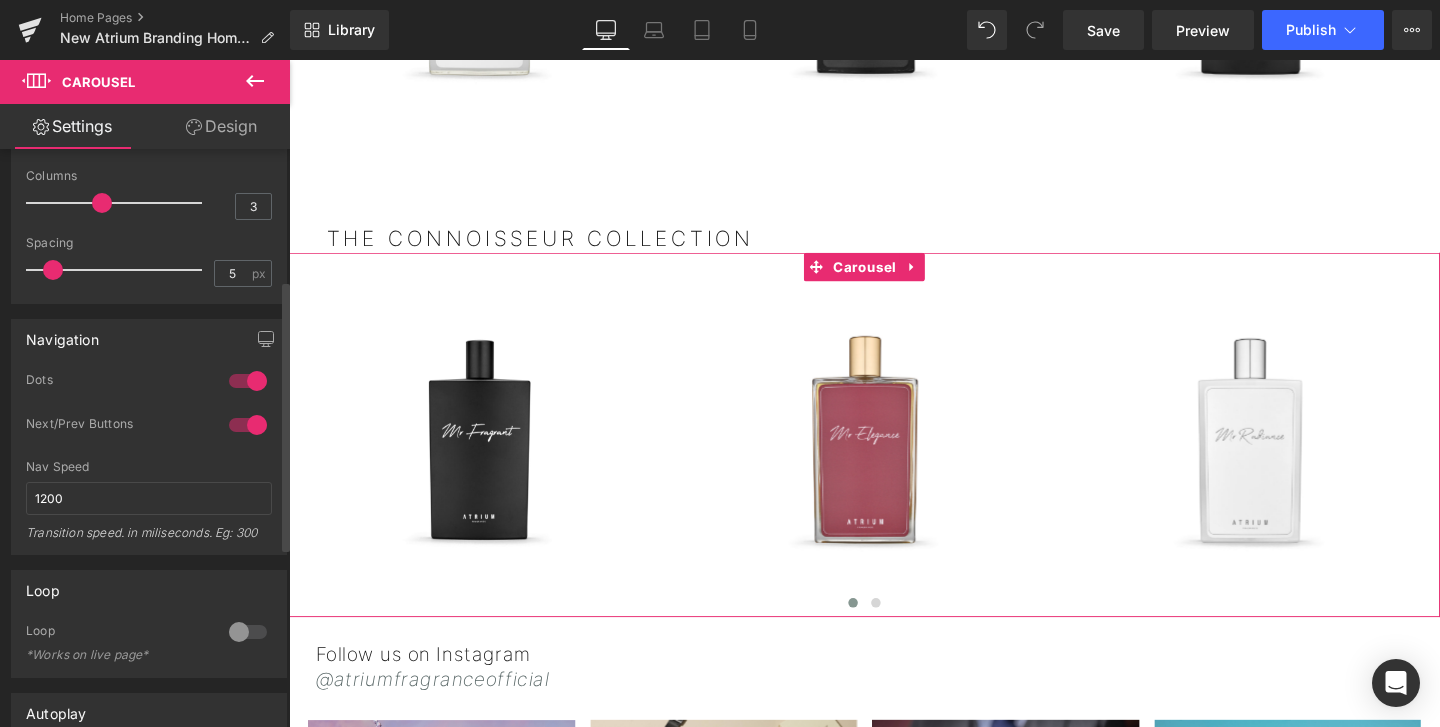 click at bounding box center (248, 425) 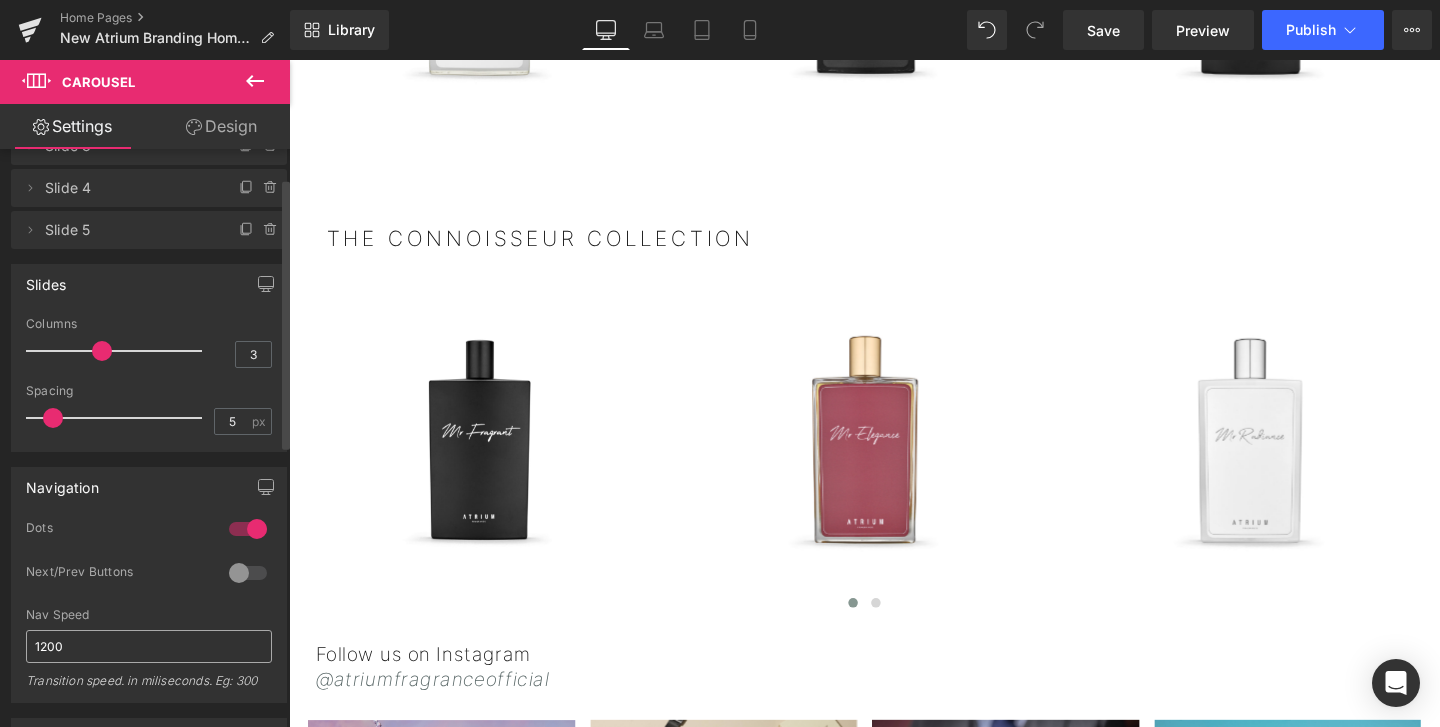 scroll, scrollTop: 0, scrollLeft: 0, axis: both 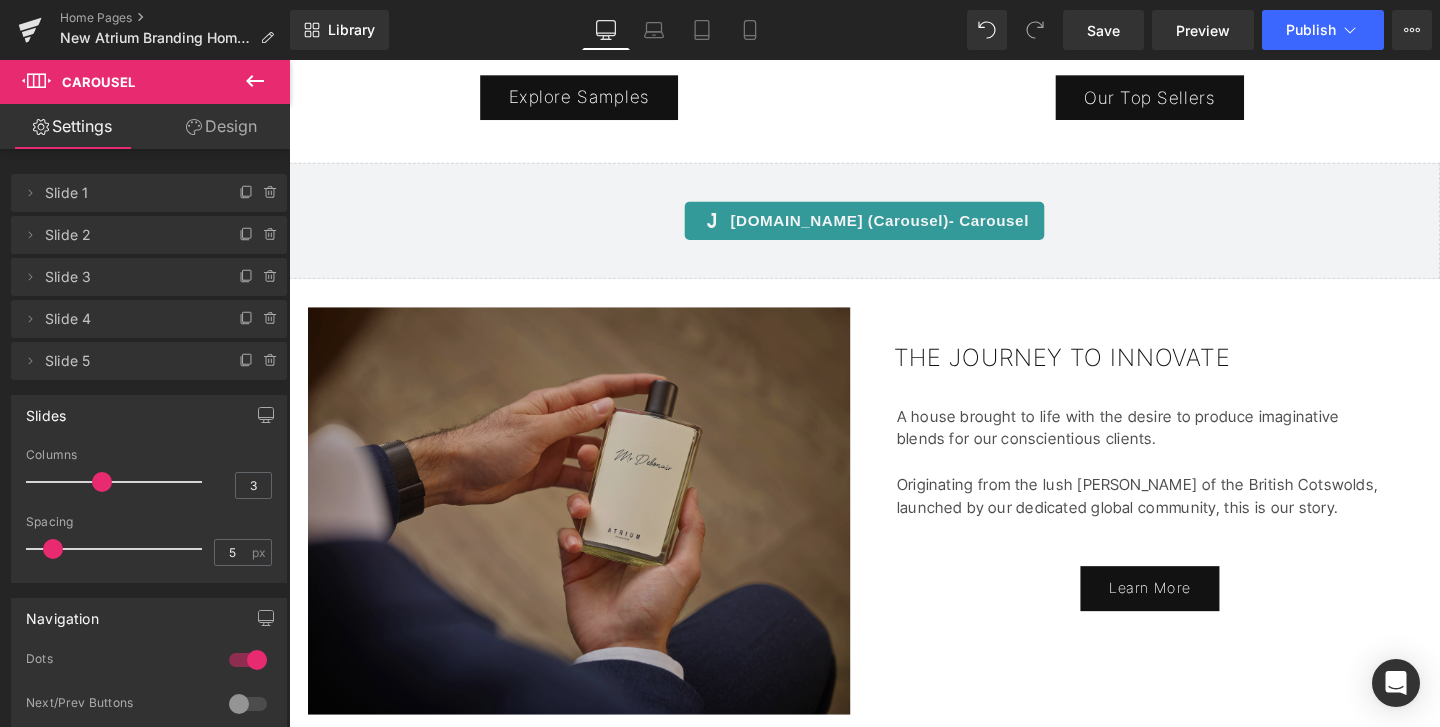 click at bounding box center [594, 534] 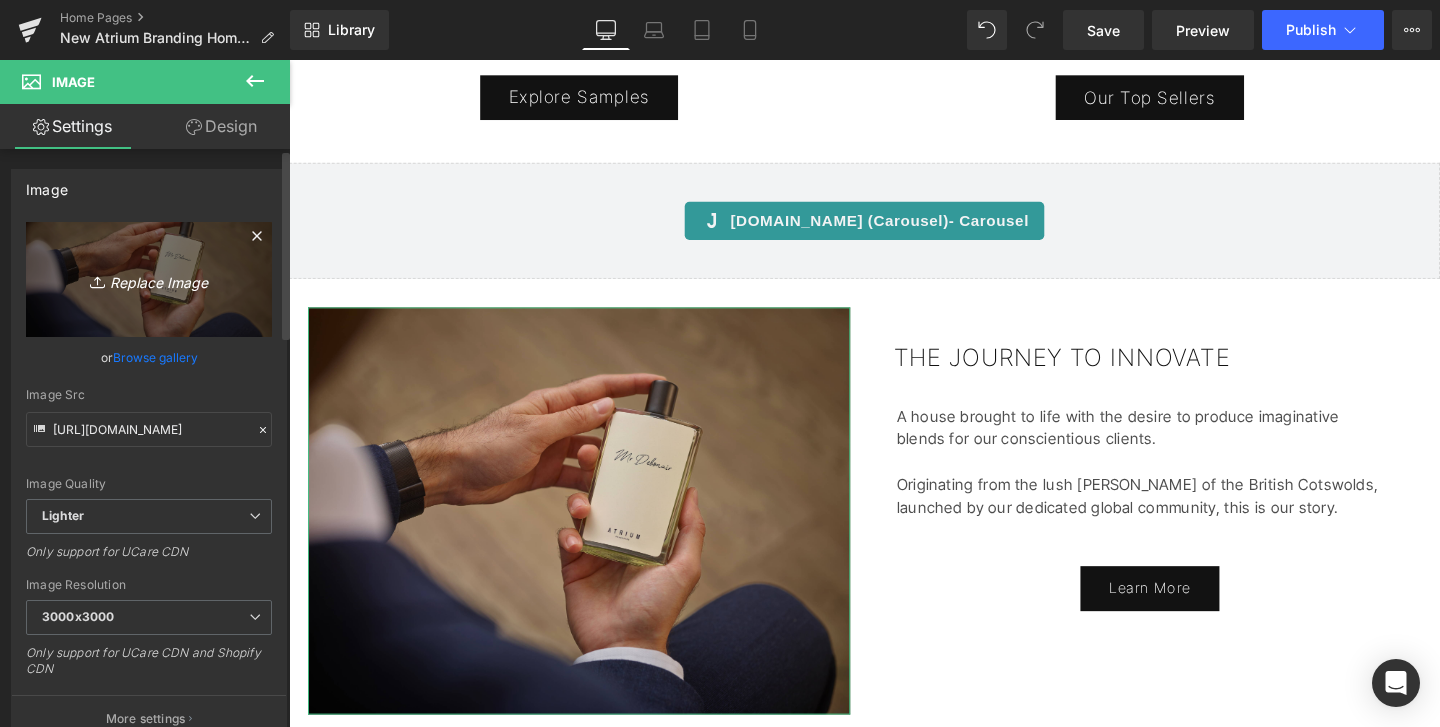 click on "Replace Image" at bounding box center (149, 279) 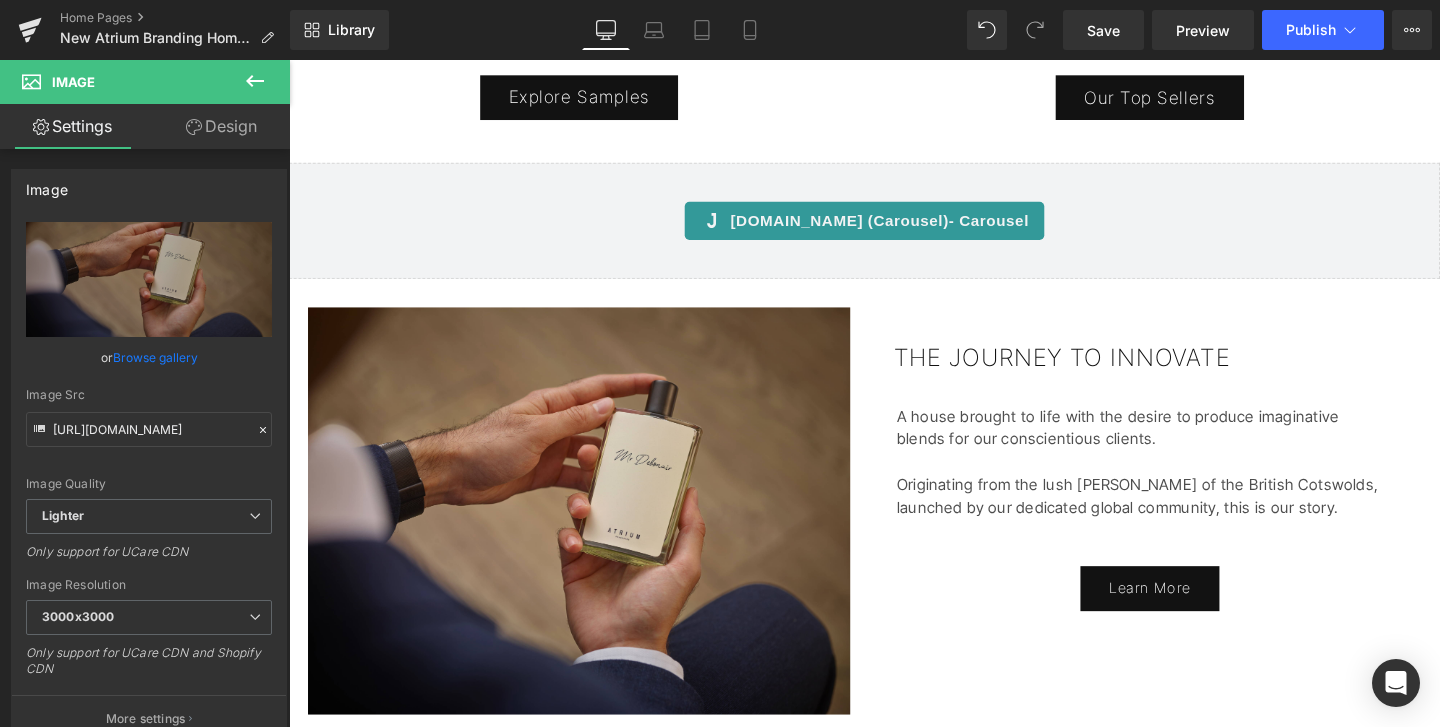 type on "C:\fakepath\pexels-fabianwiktor-994605.jpg" 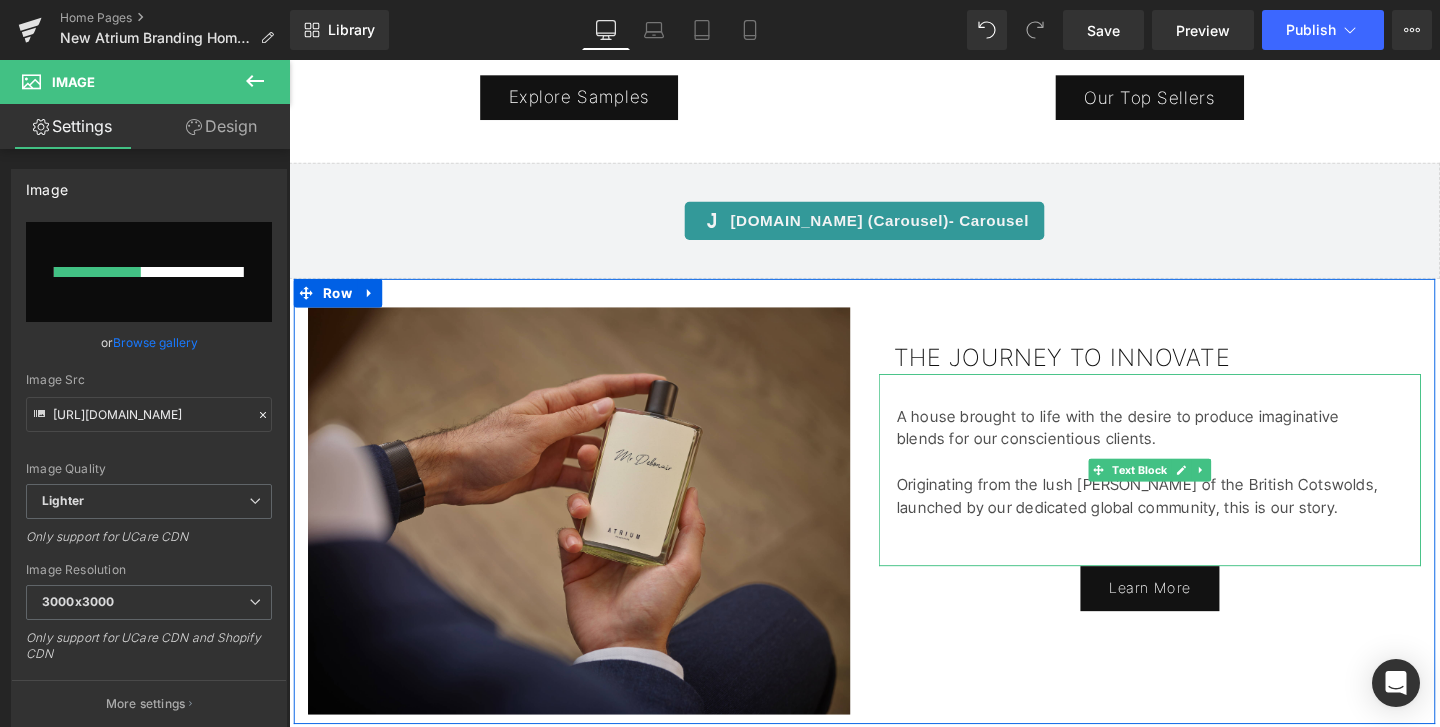 type 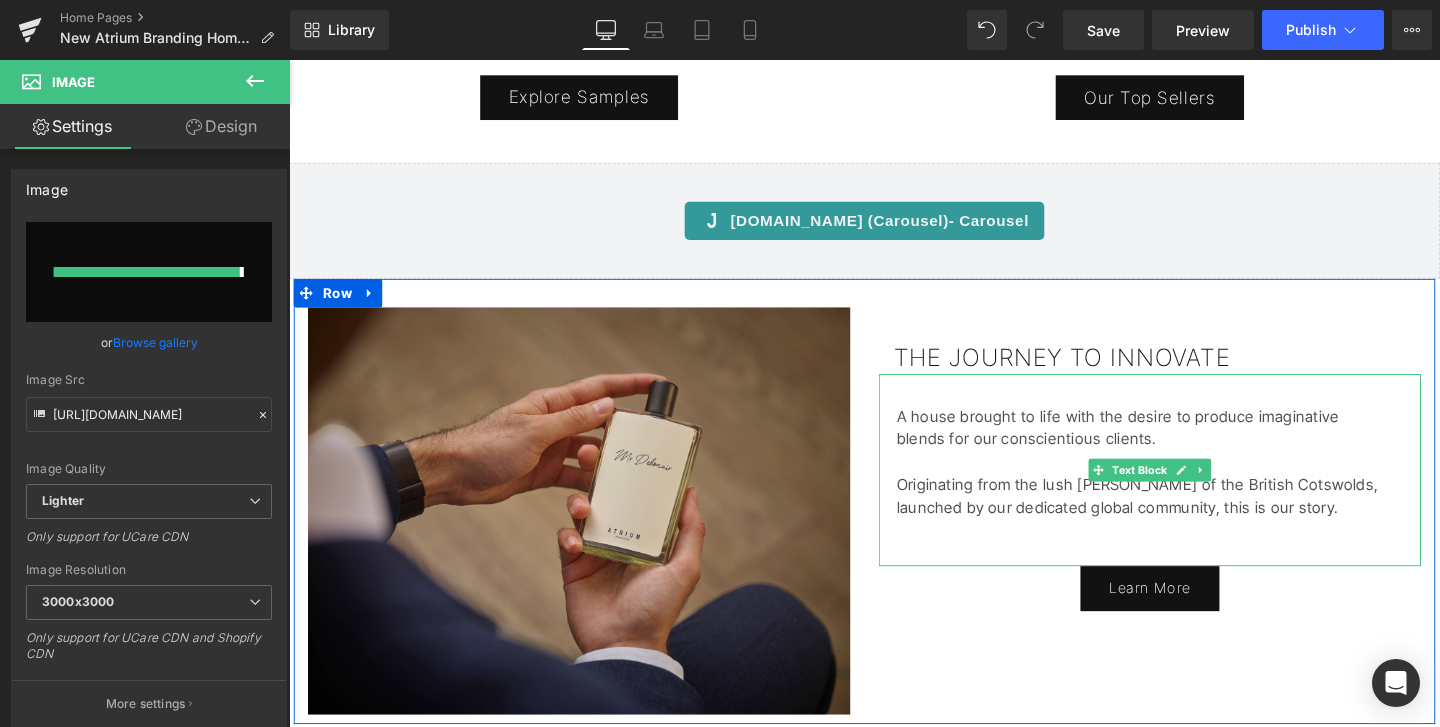 type on "https://ucarecdn.com/a3a11ee3-0f5c-4e0d-bc60-57352a82c3b5/-/format/auto/-/preview/3000x3000/-/quality/lighter/pexels-fabianwiktor-994605.jpg" 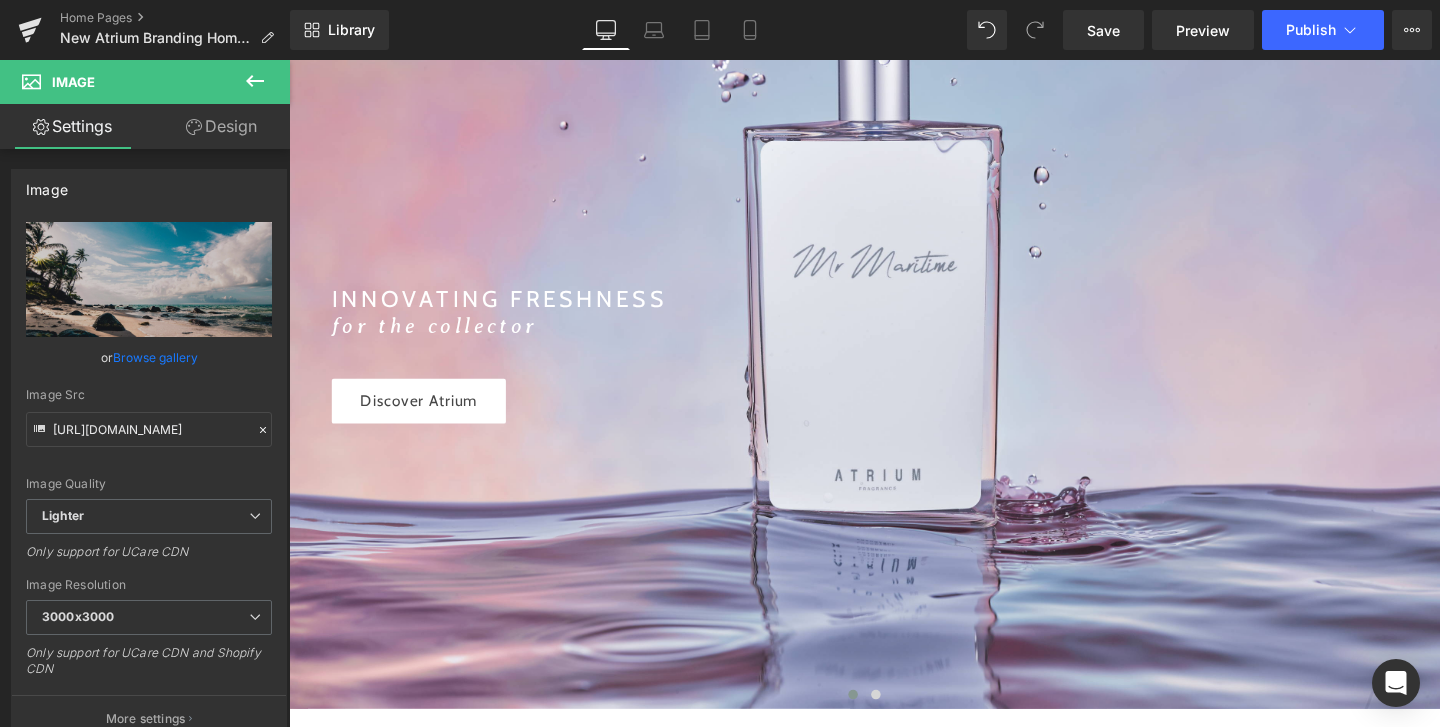 scroll, scrollTop: 1653, scrollLeft: 0, axis: vertical 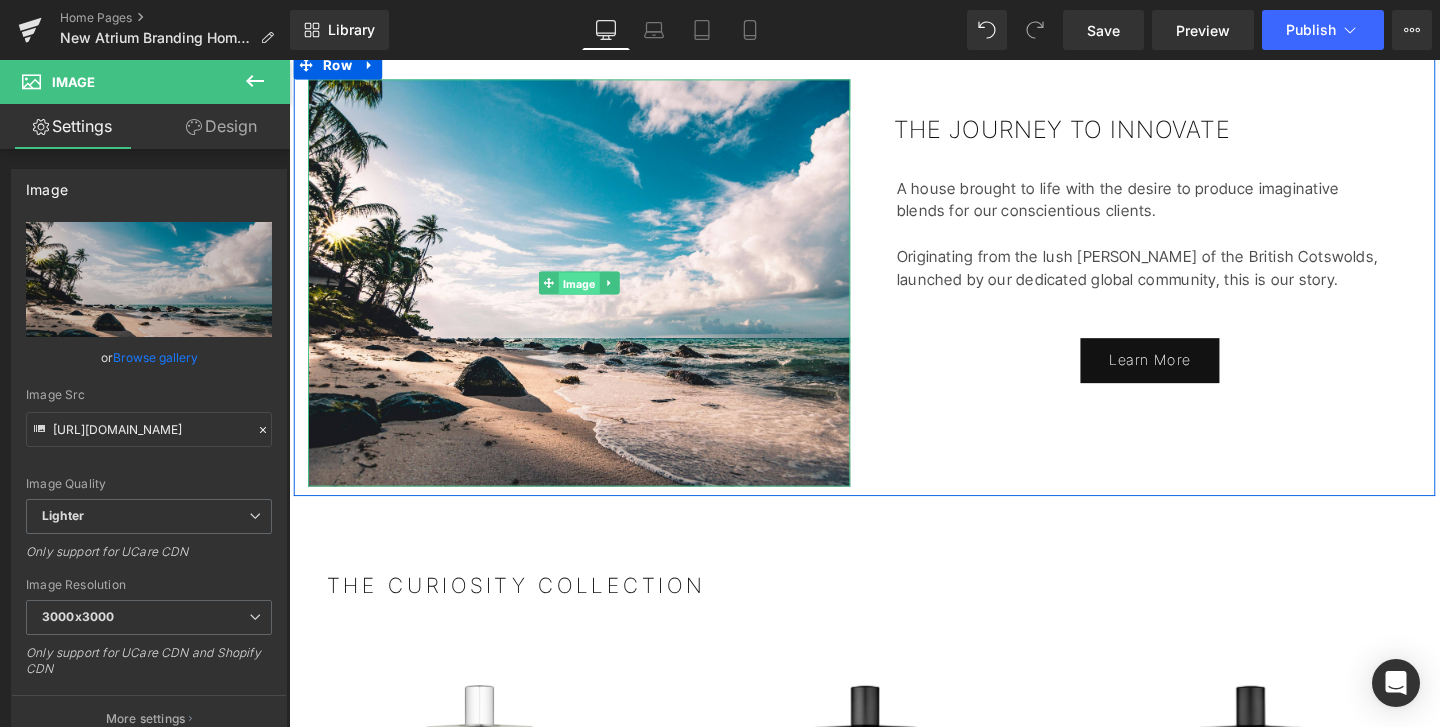click on "Image" at bounding box center [594, 295] 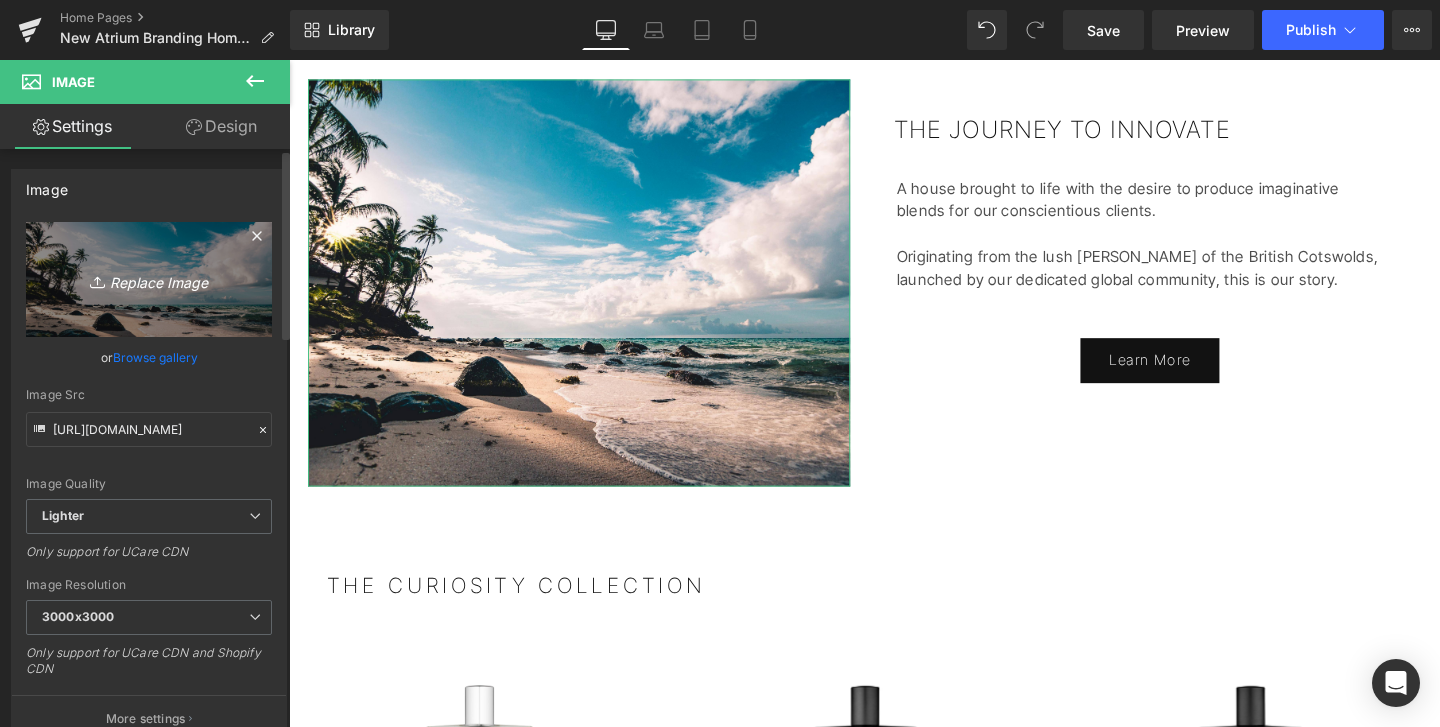 click on "Replace Image" at bounding box center (149, 279) 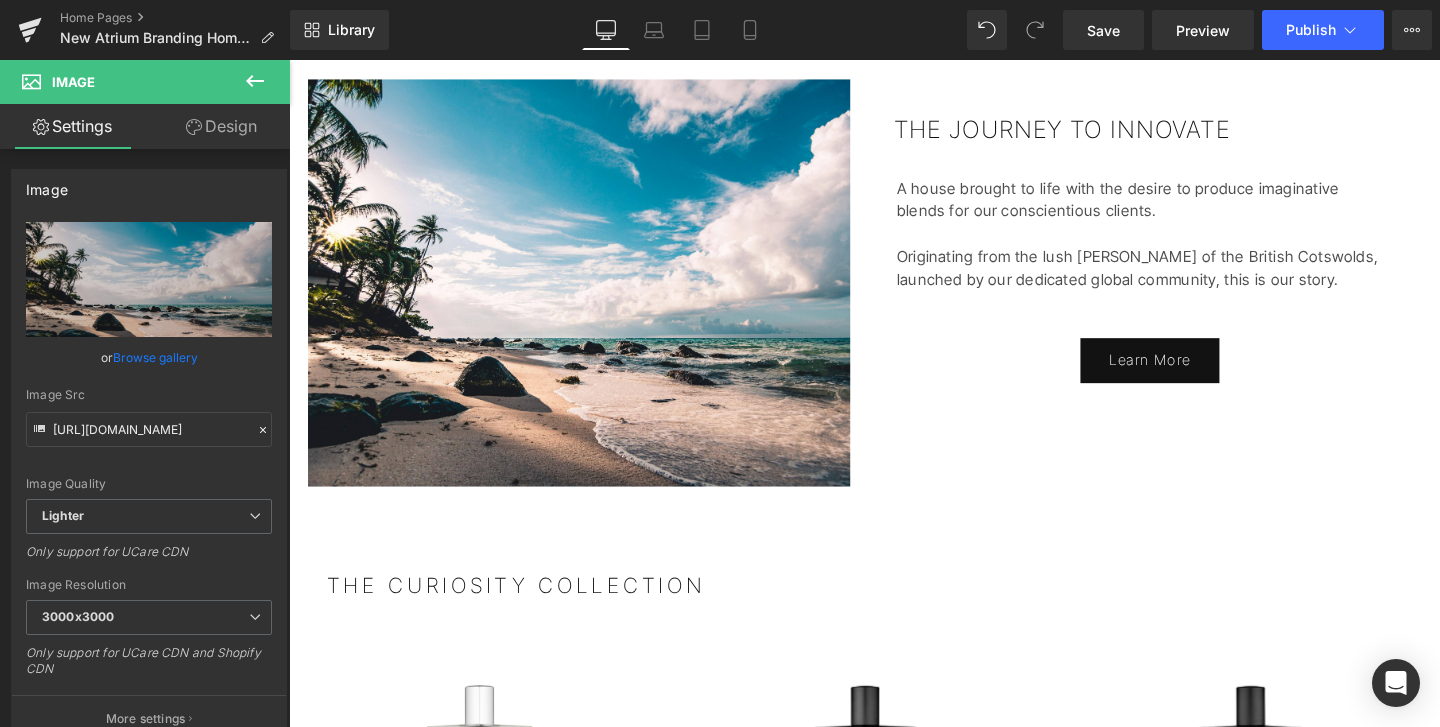 type on "C:\fakepath\24-06-27 ATRIUM90670.jpg" 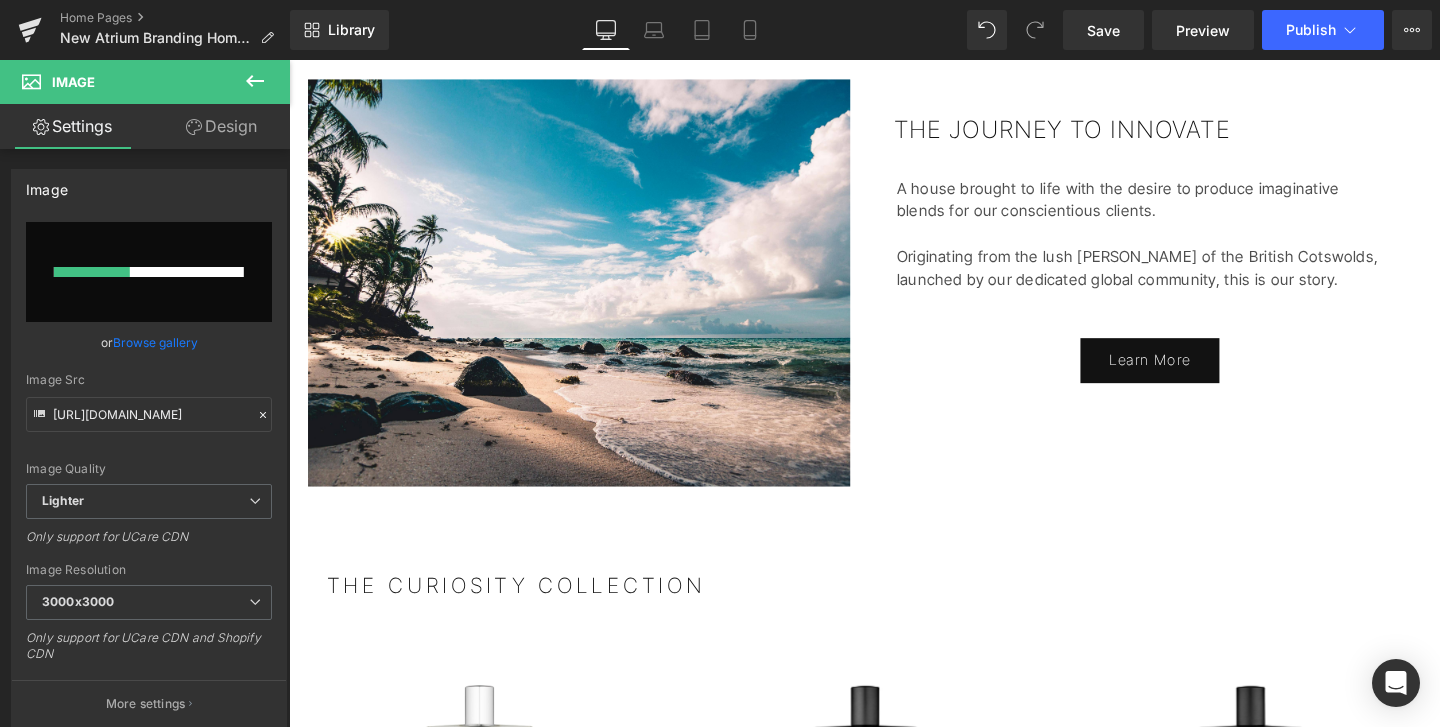 type 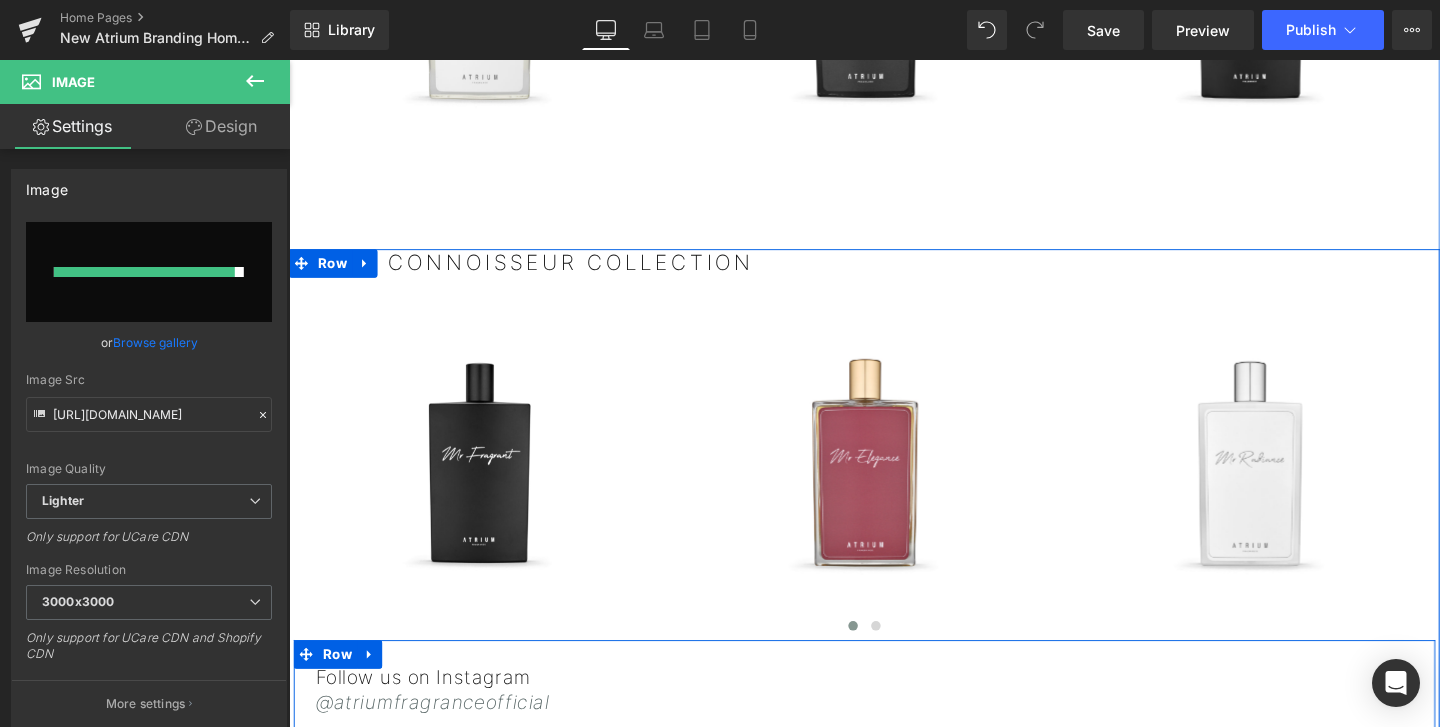 scroll, scrollTop: 2372, scrollLeft: 0, axis: vertical 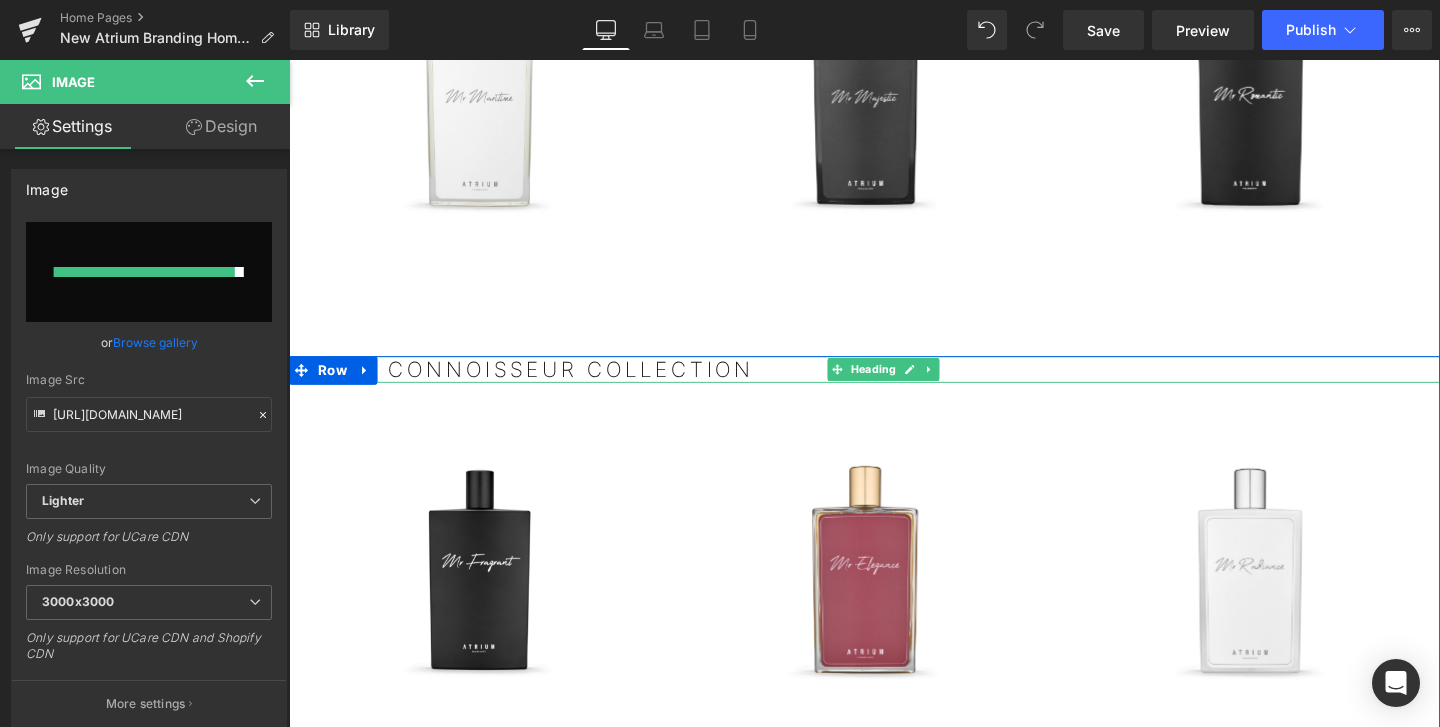 click on "THE CONNOISSEUR COLLECTION" at bounding box center [914, 385] 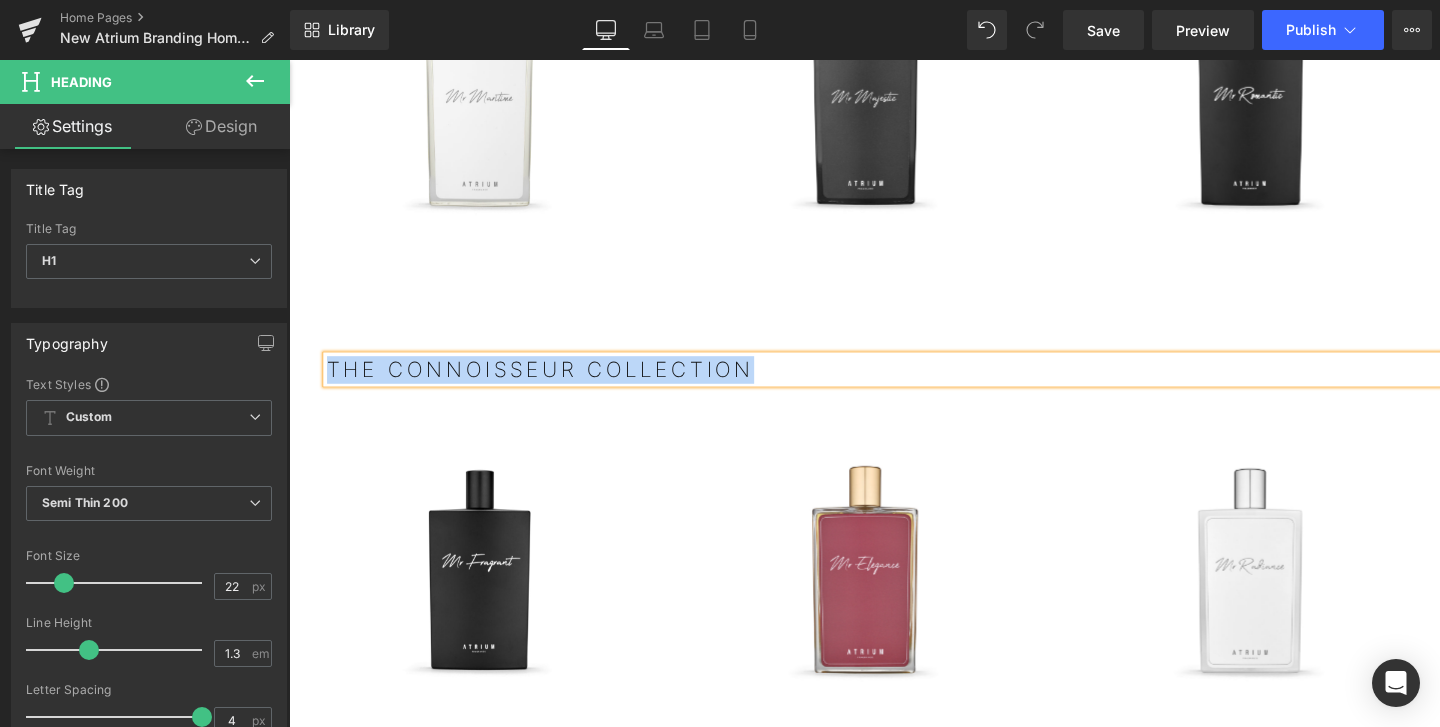 type 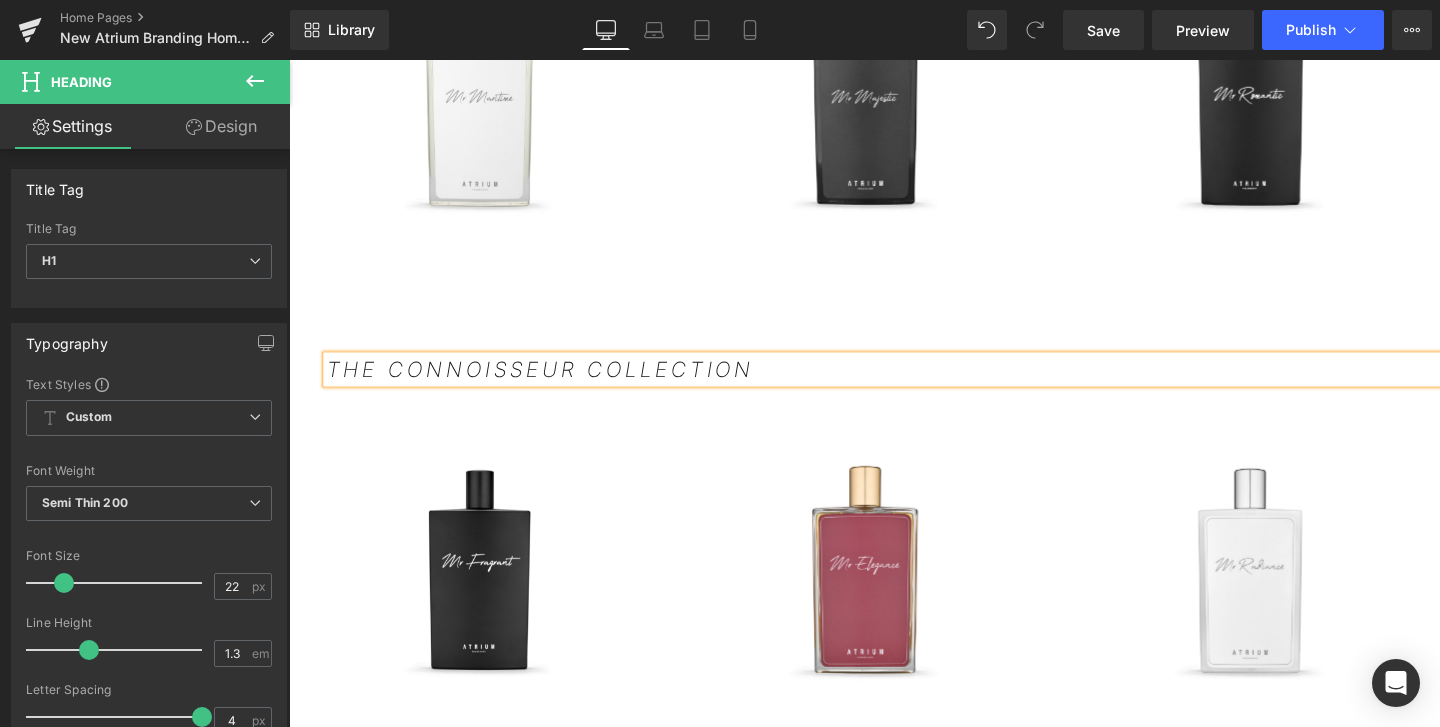 click on "THE CURIOSITY COLLECTION Heading
Sale Off
(P) Image
Product" at bounding box center (894, 690) 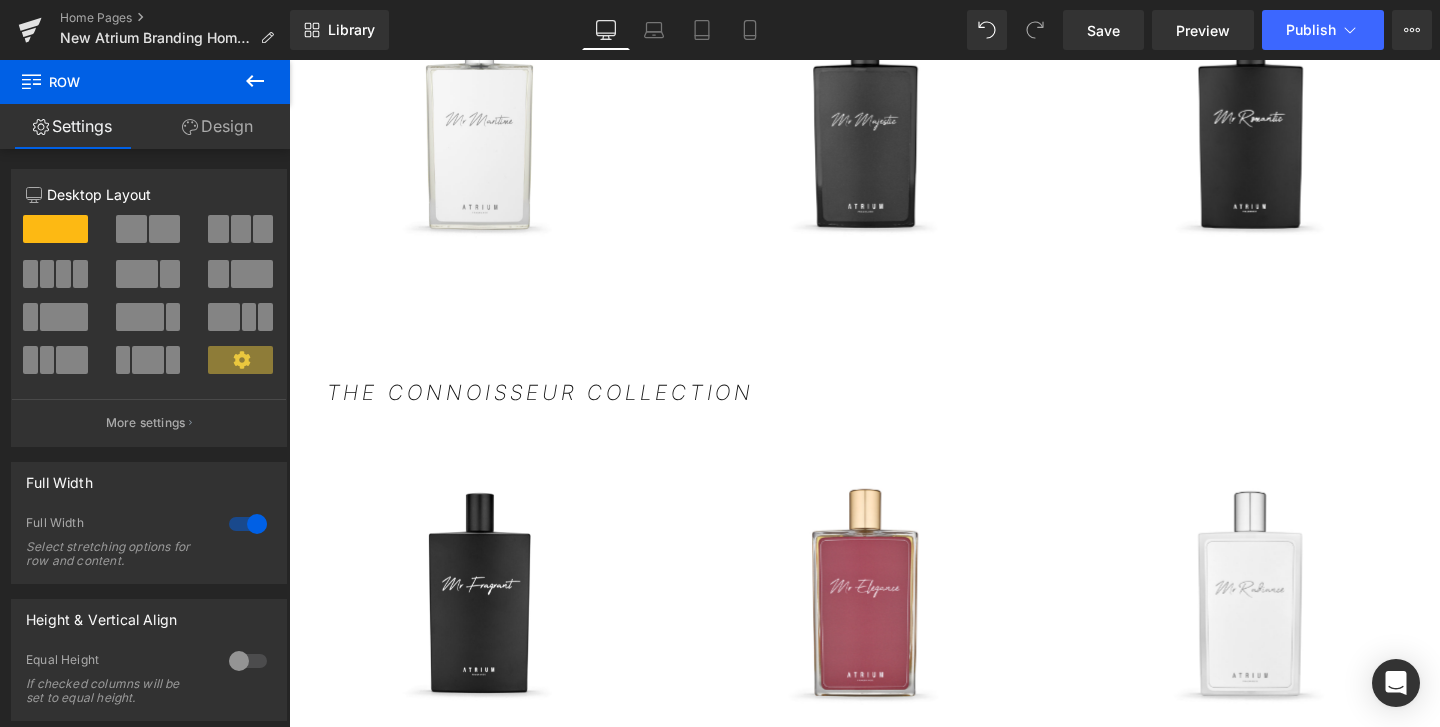scroll, scrollTop: 2355, scrollLeft: 0, axis: vertical 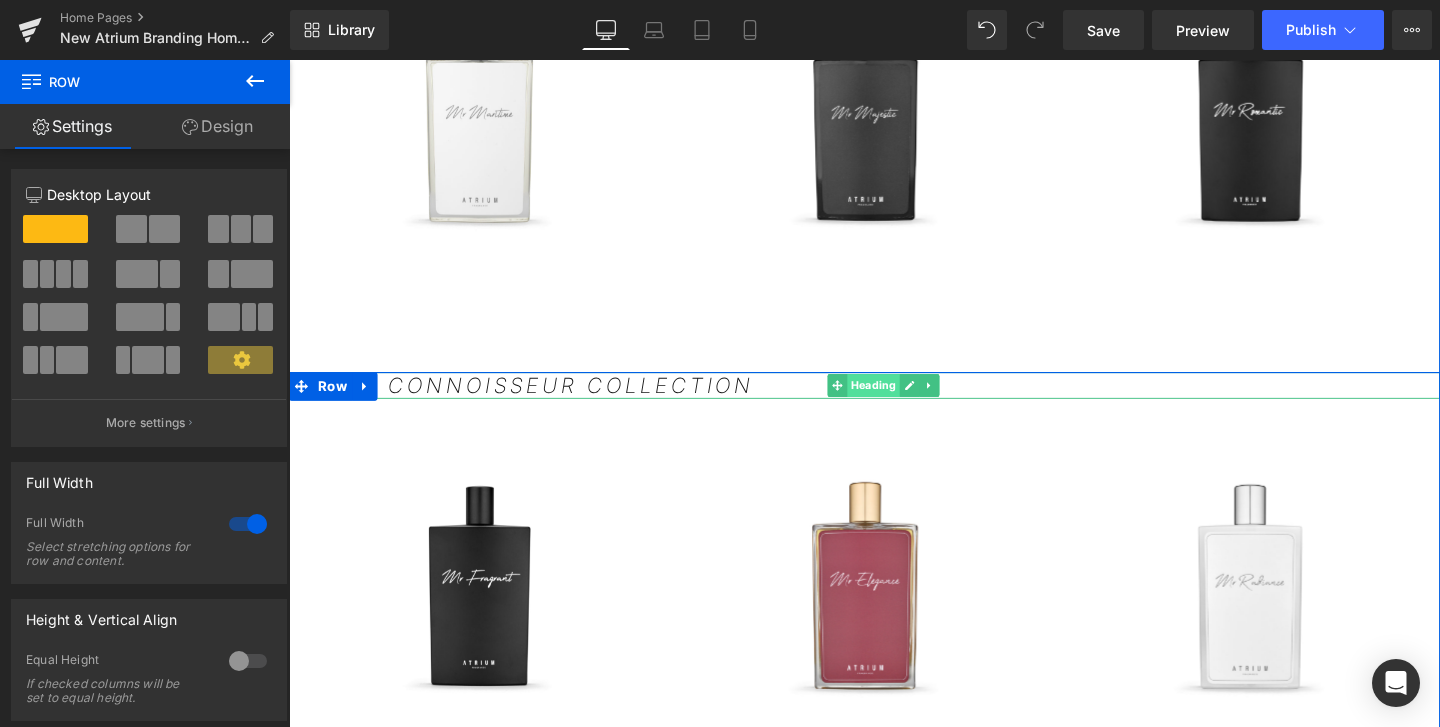 click on "Heading" at bounding box center [903, 402] 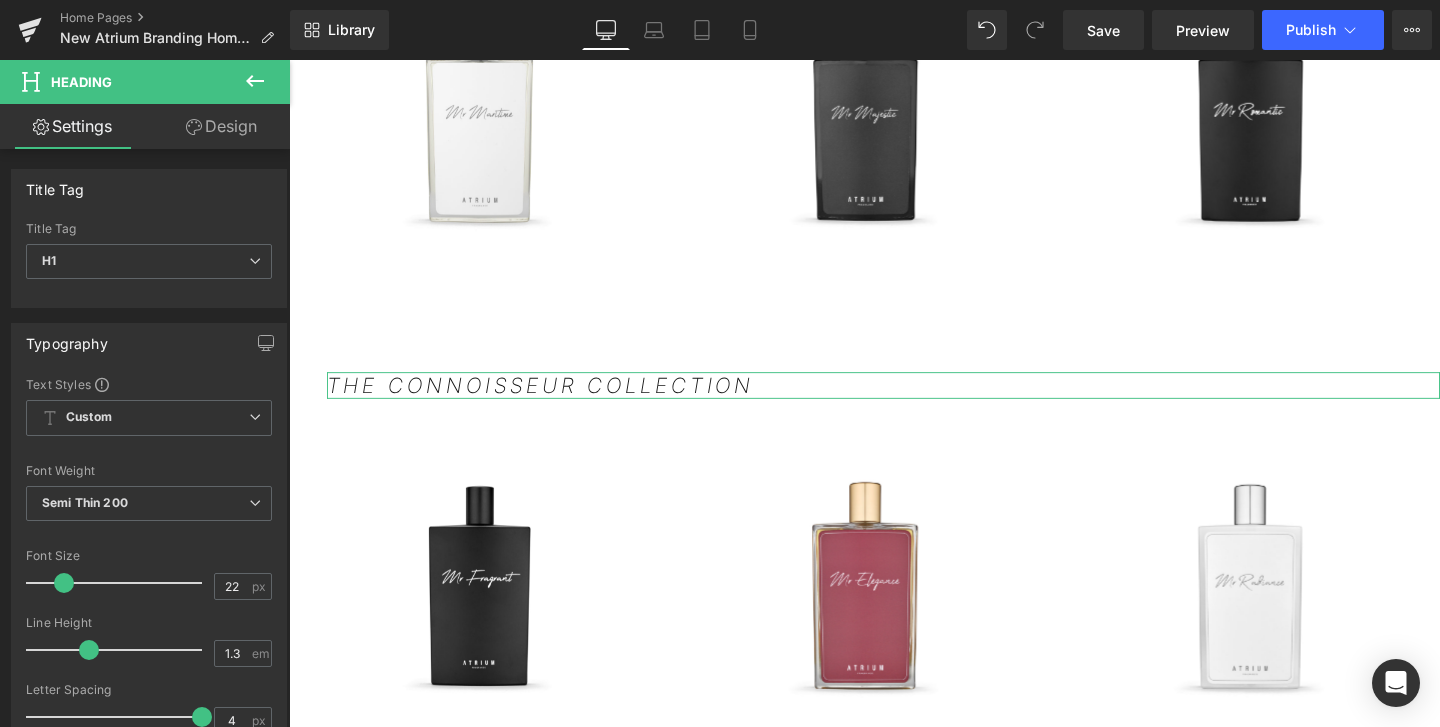 click on "Design" at bounding box center [221, 126] 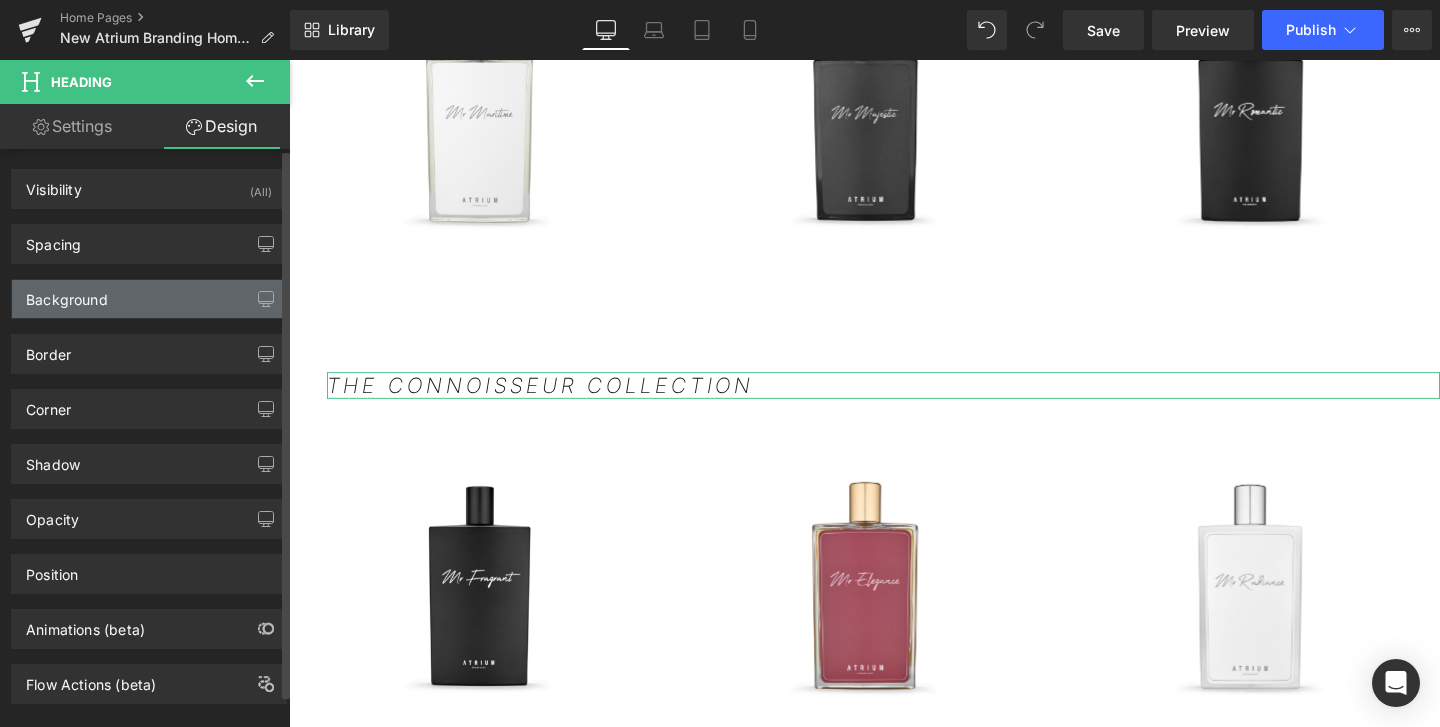 type on "0" 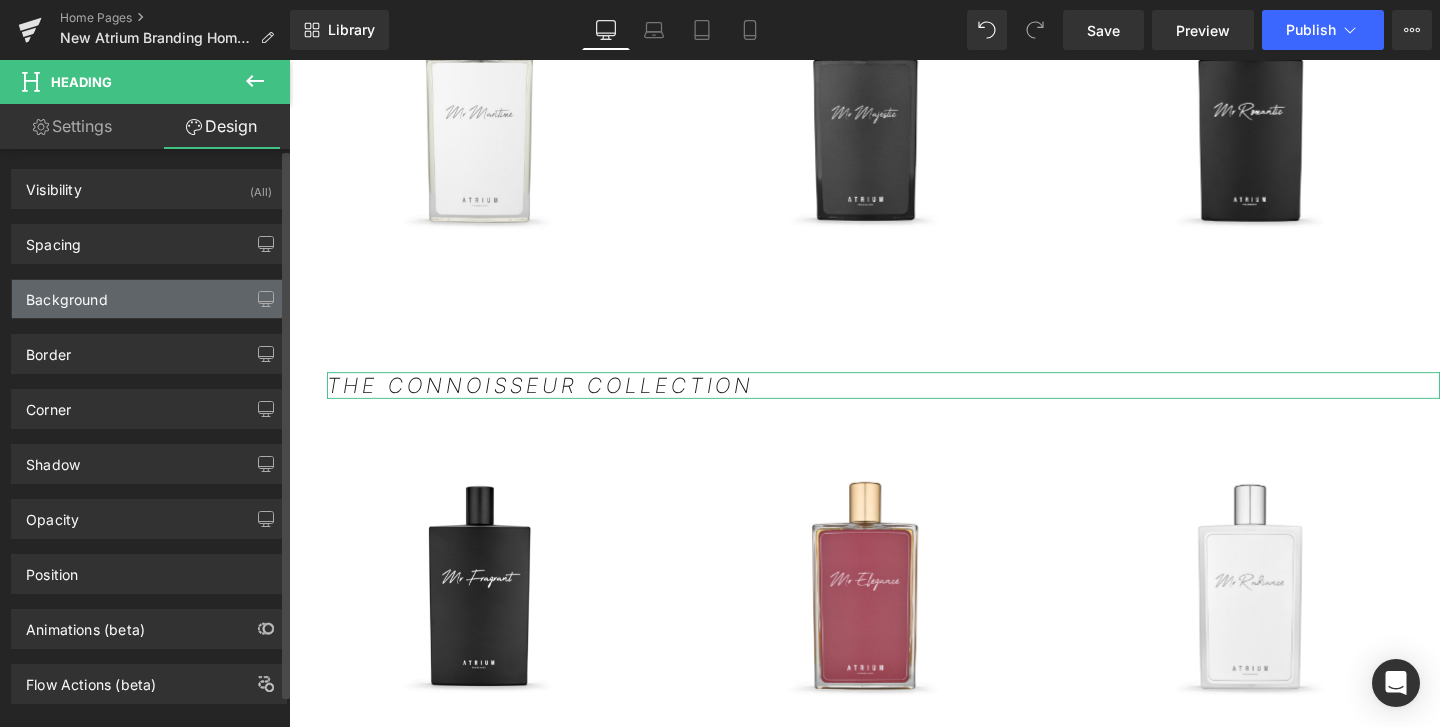 type on "0" 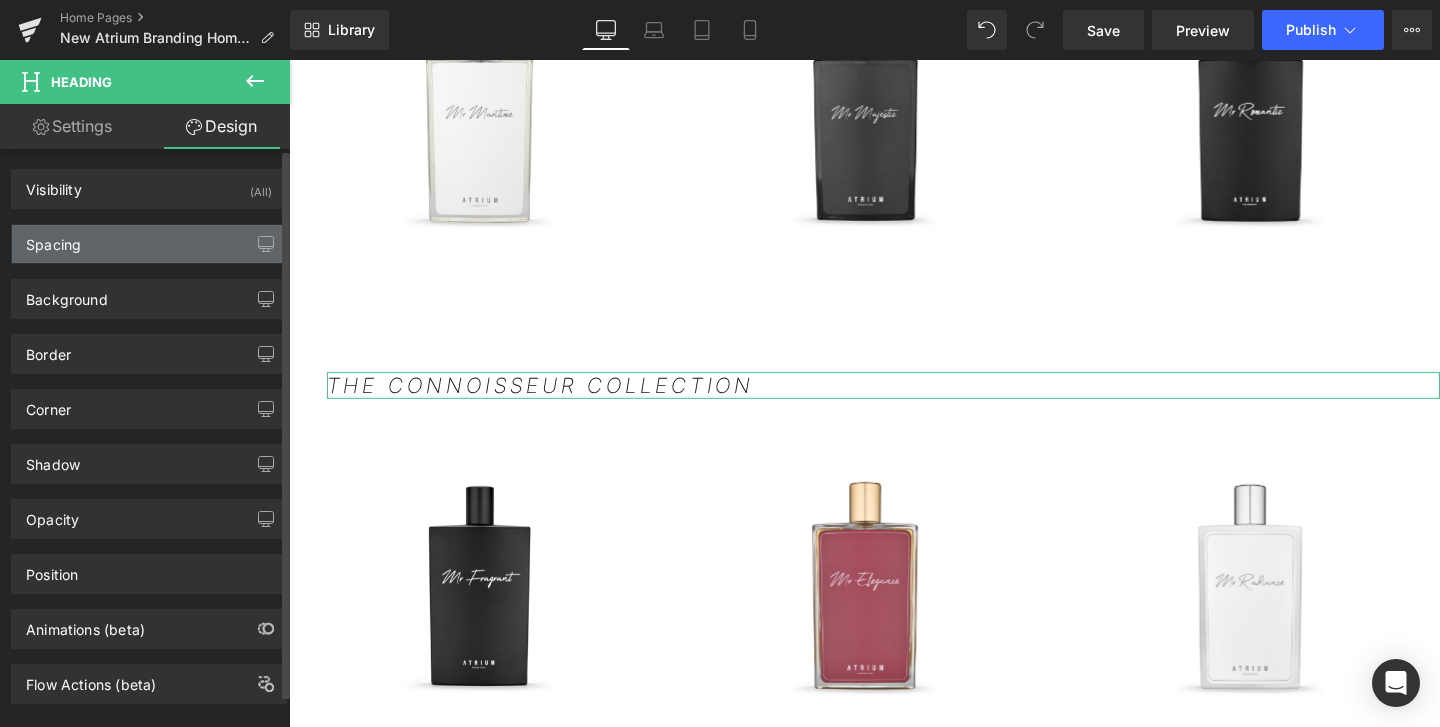 click on "Spacing" at bounding box center [149, 244] 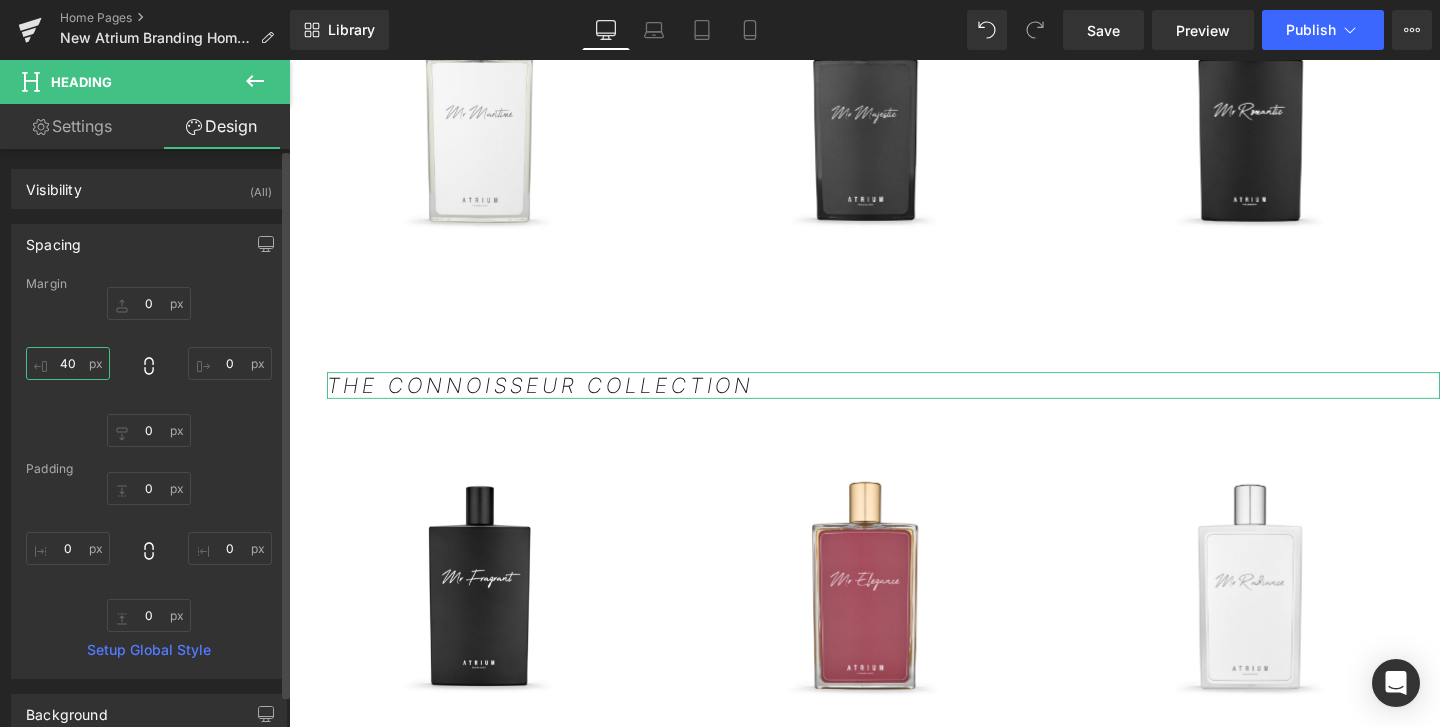 click on "40" at bounding box center [68, 363] 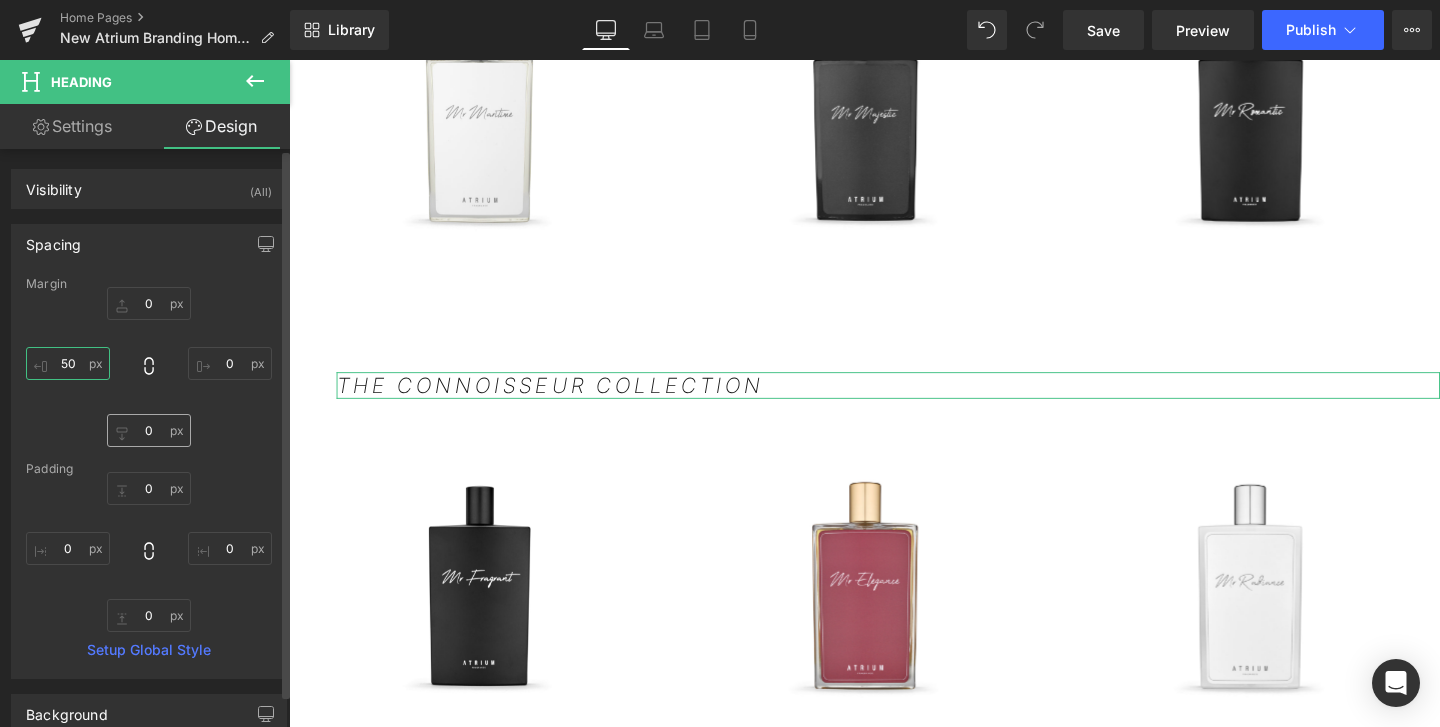 type on "5" 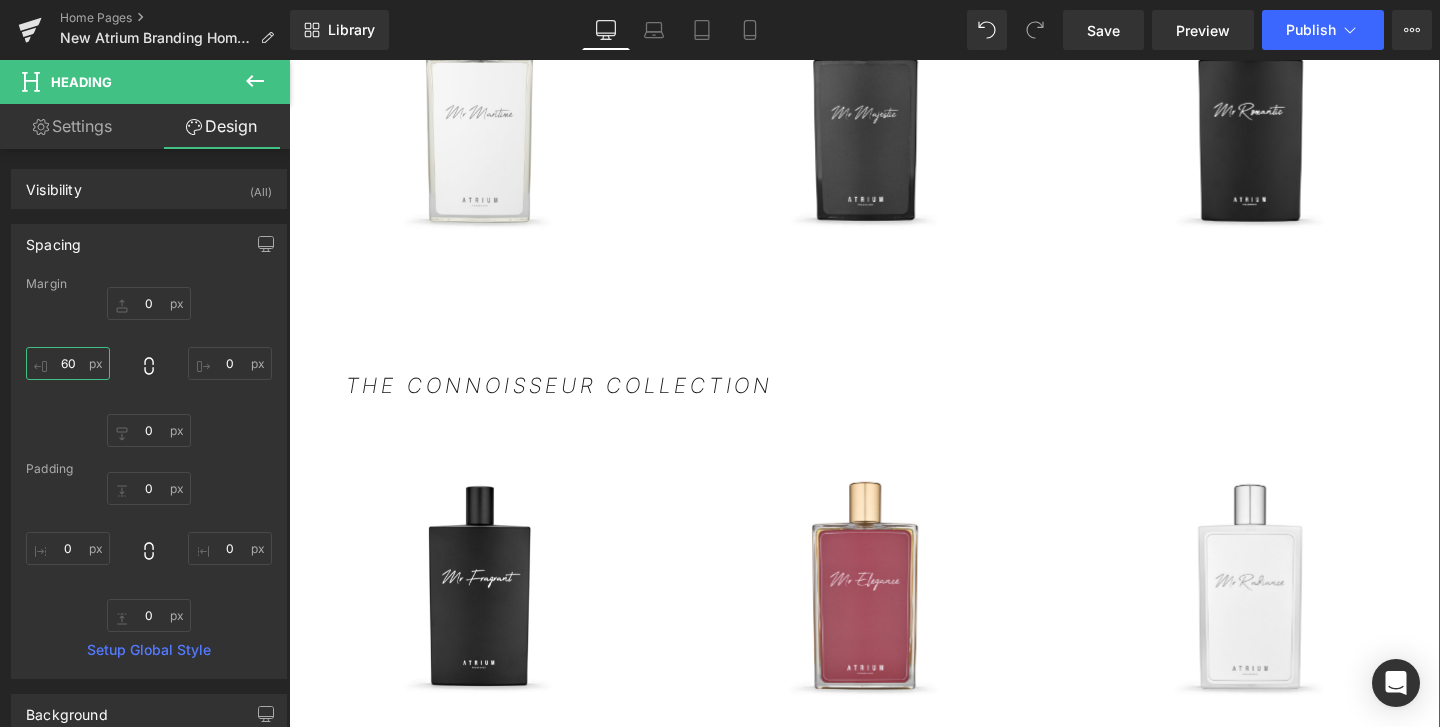 type on "6" 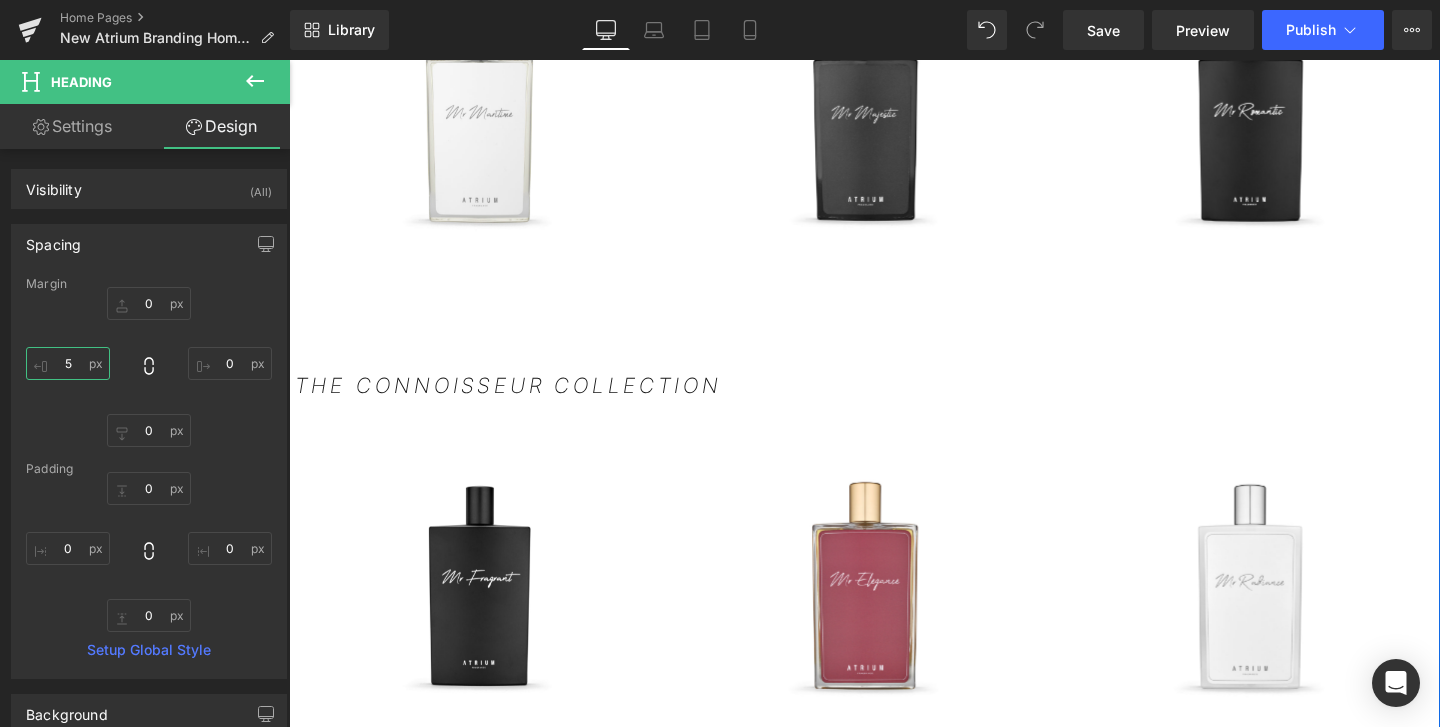 type on "50" 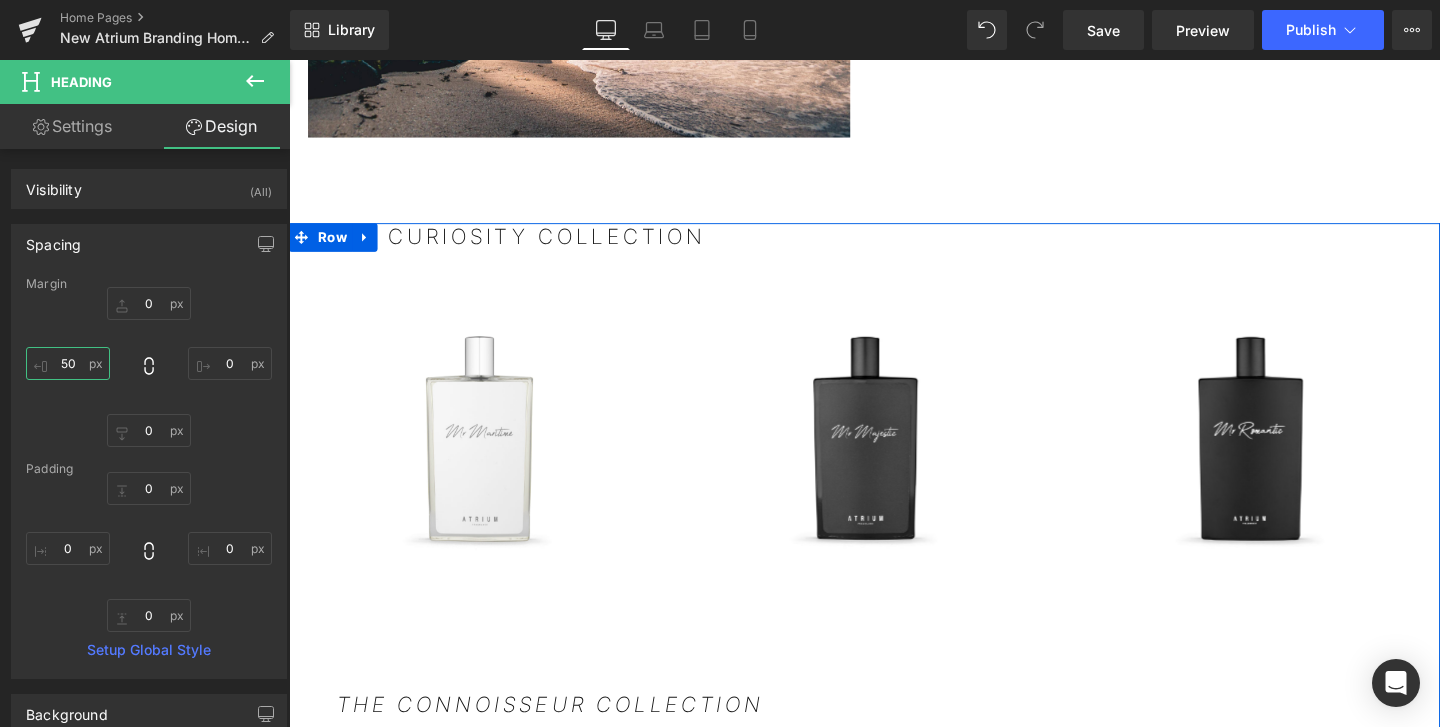 scroll, scrollTop: 1920, scrollLeft: 0, axis: vertical 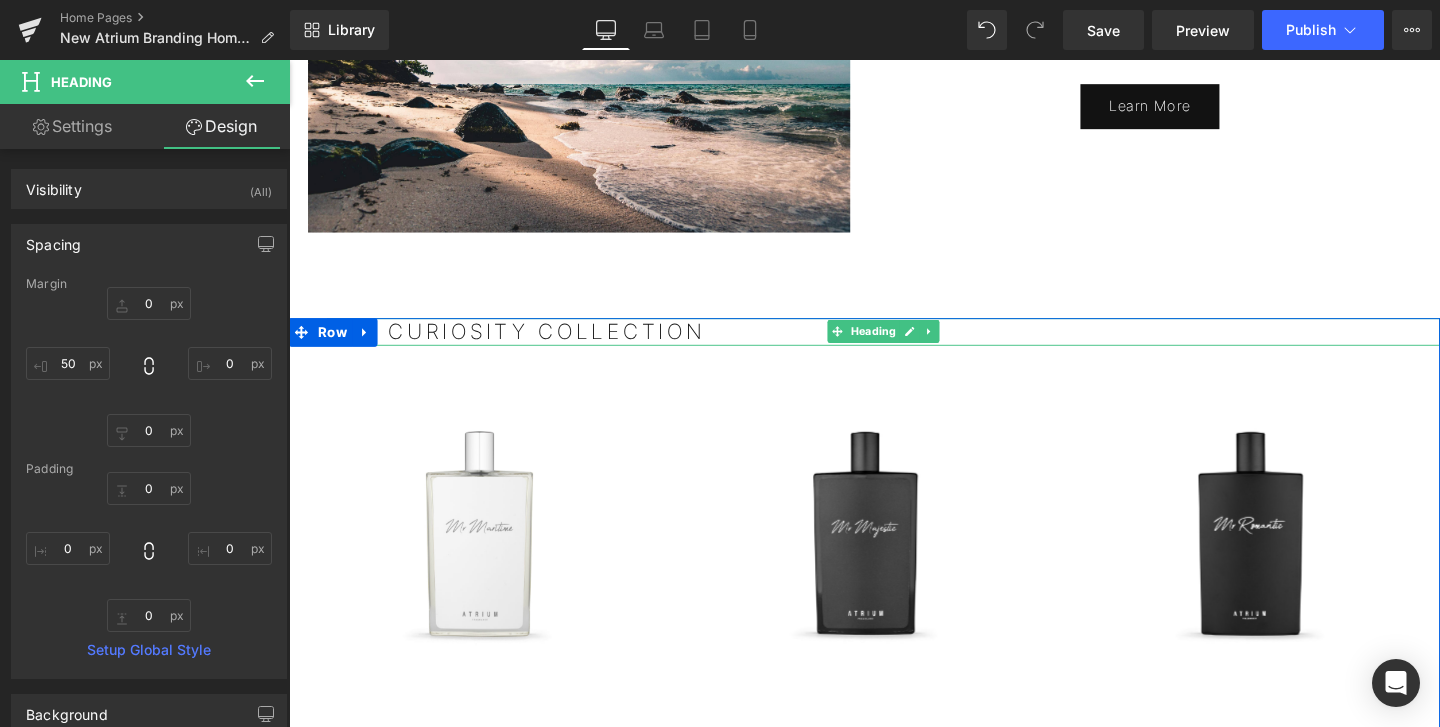 click on "THE CURIOSITY COLLECTION" at bounding box center [914, 345] 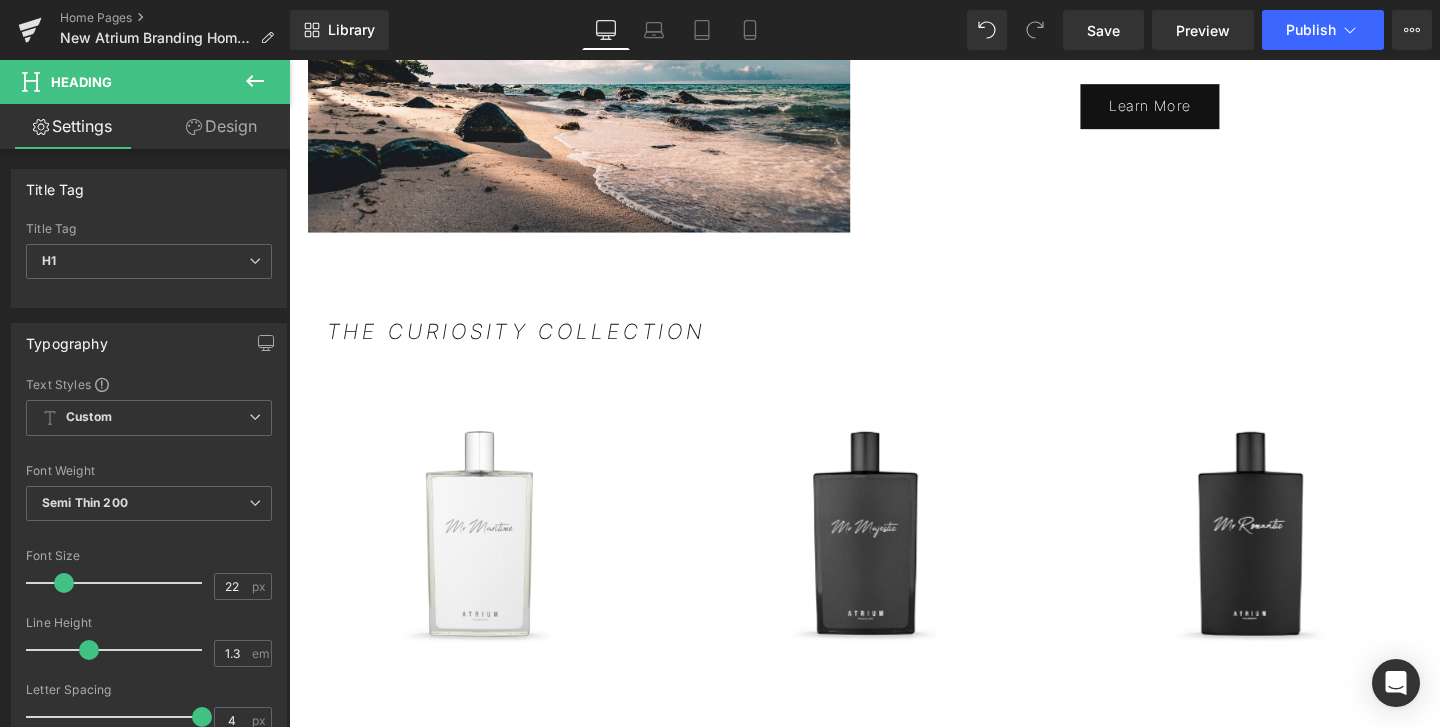 click on "Design" at bounding box center (221, 126) 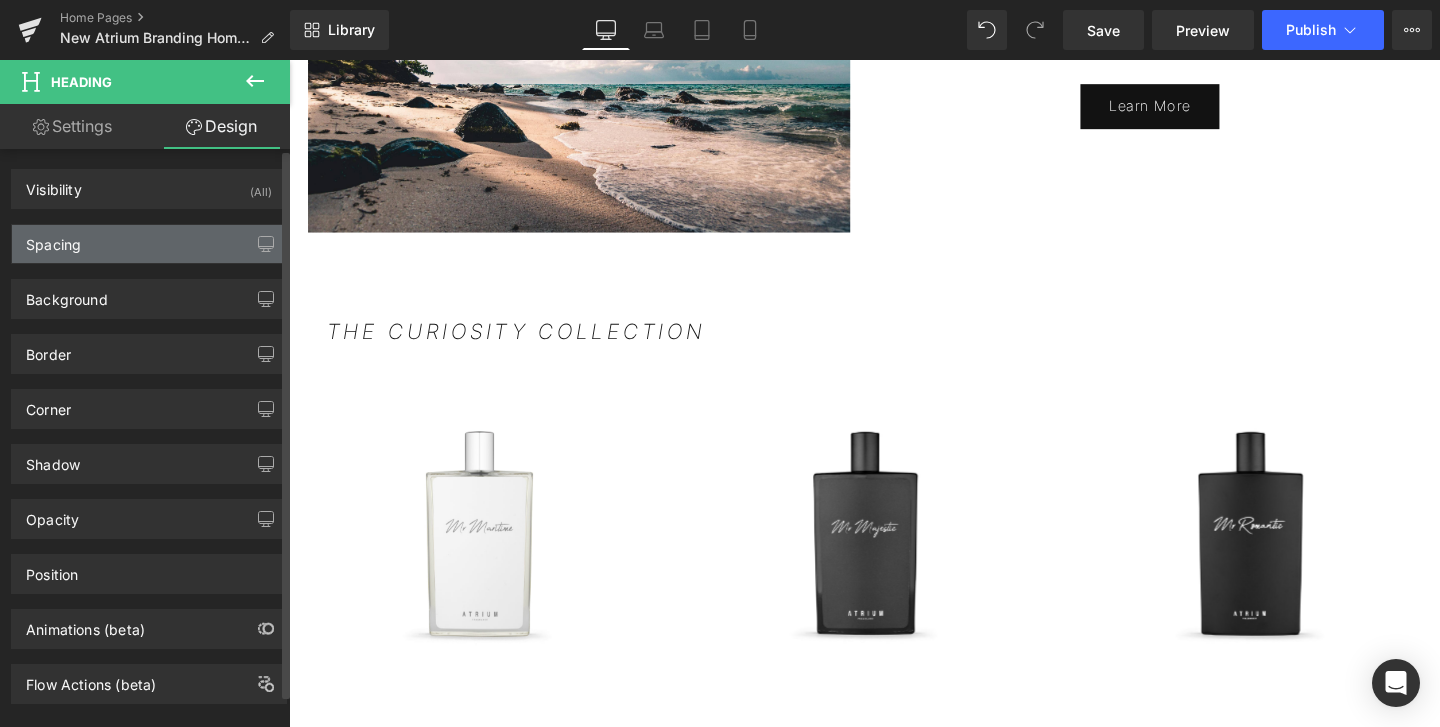 type on "0" 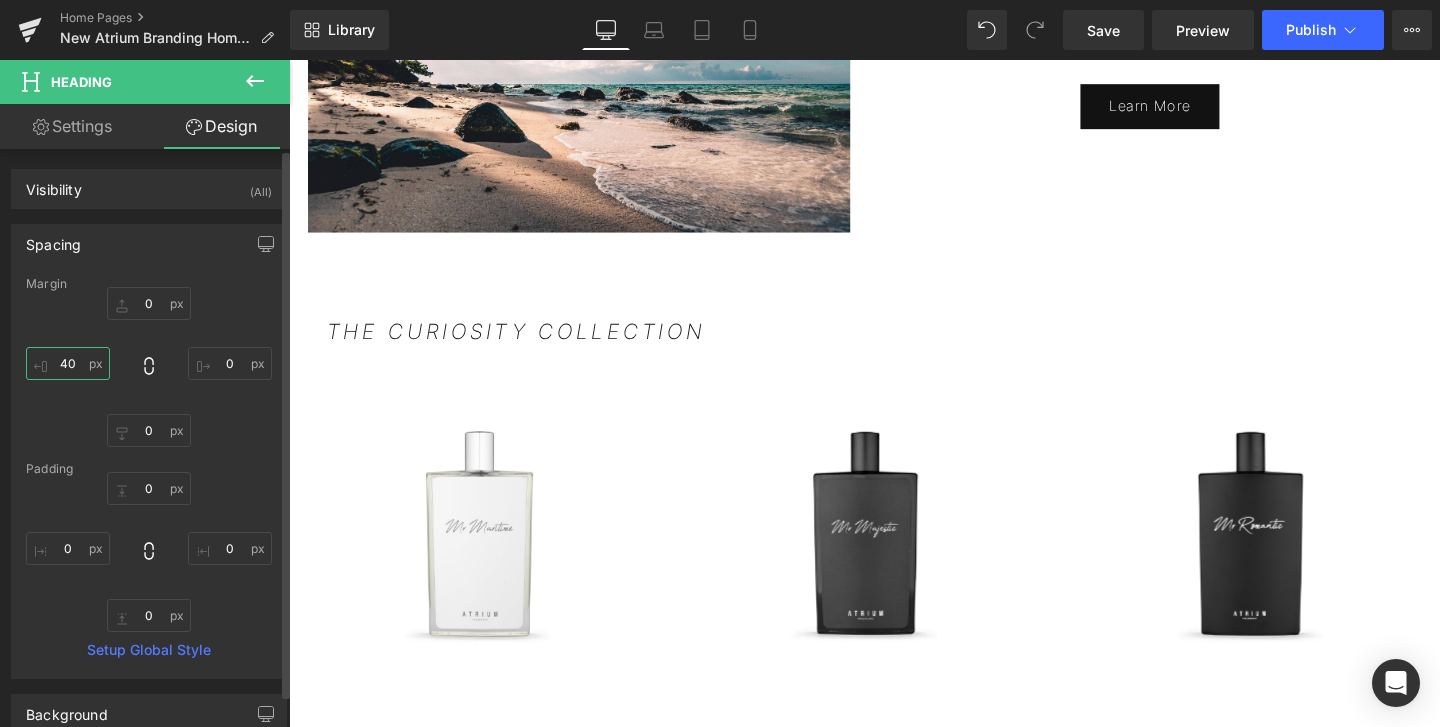 click on "40" at bounding box center [68, 363] 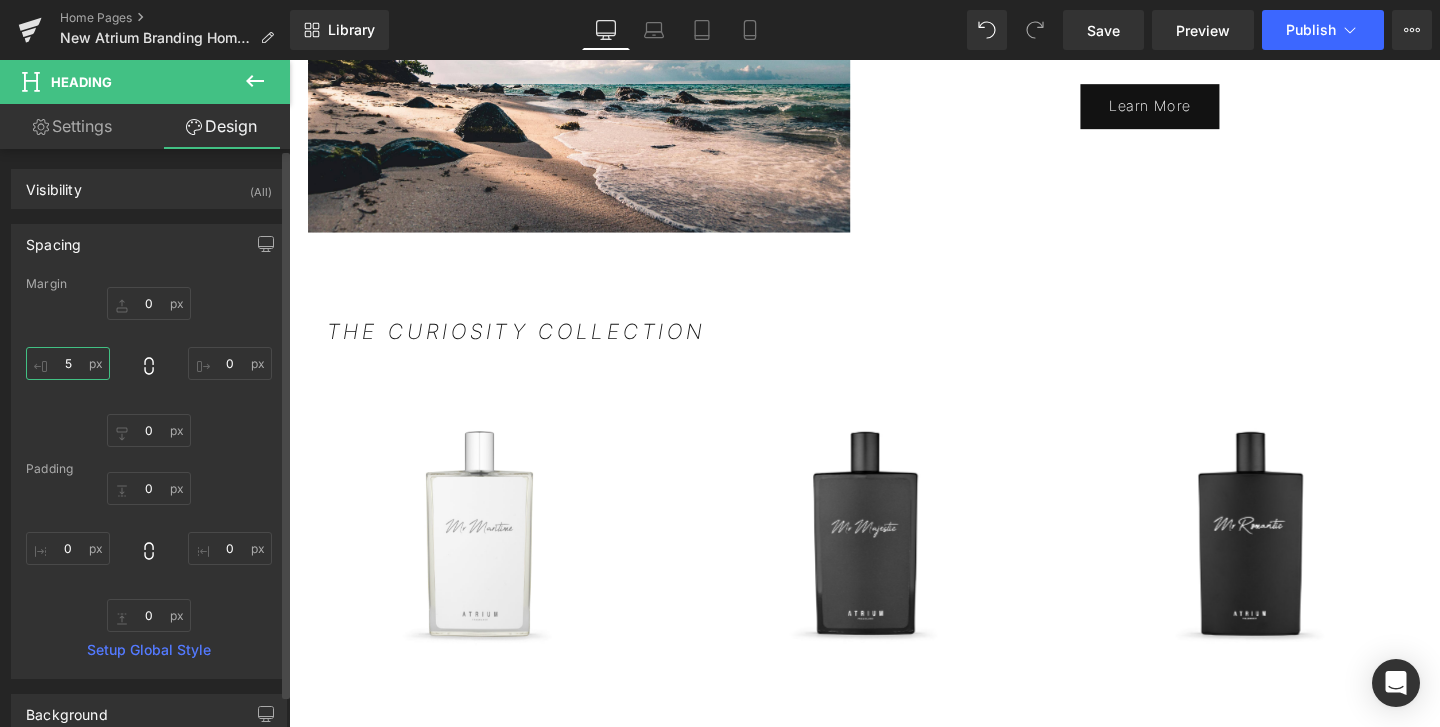 type on "50" 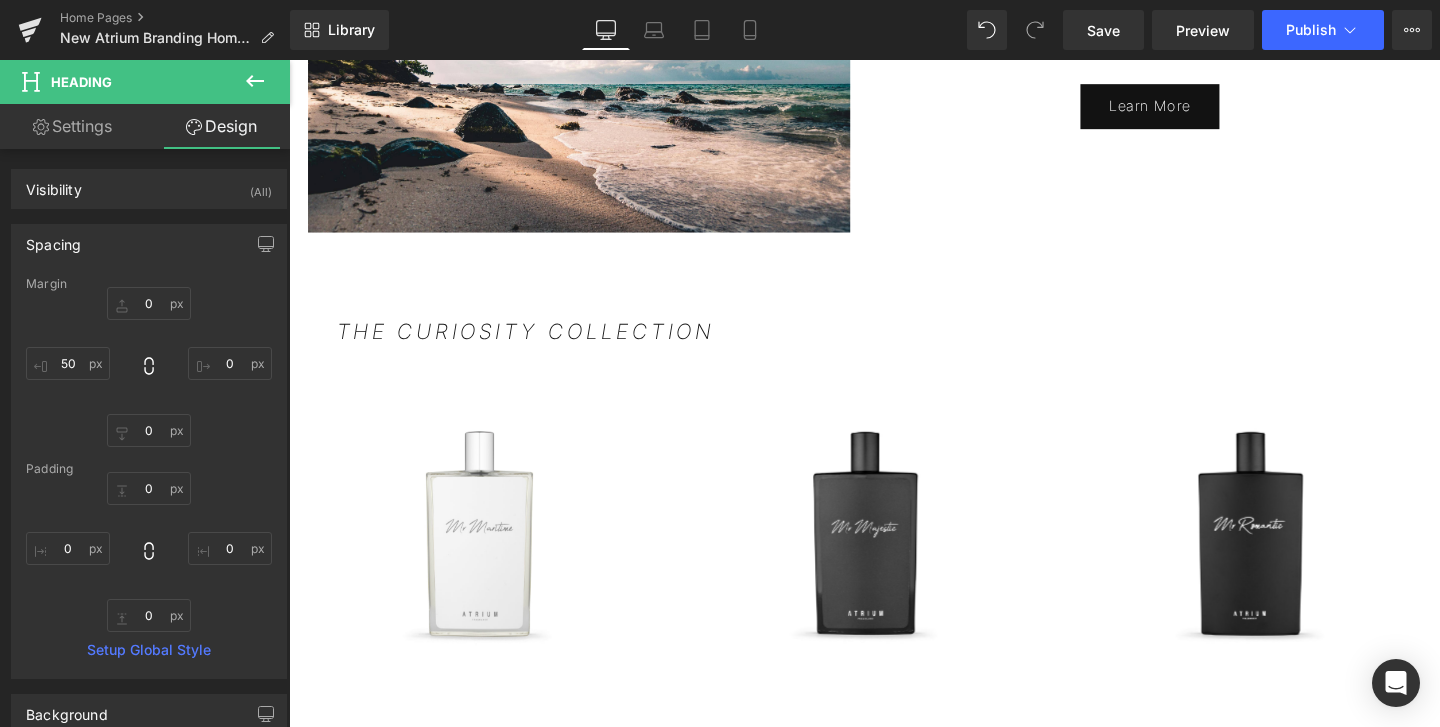 click on "PIONEERING PERFUMERY  Heading         FOR THE MODERN GENTLEMAN Heading         DISCOVER ATRIUM Heading
Hero Banner
Image
Image
Image
Image
‹ ›
Carousel         Our Top Sellers Button         Image" at bounding box center [894, 280] 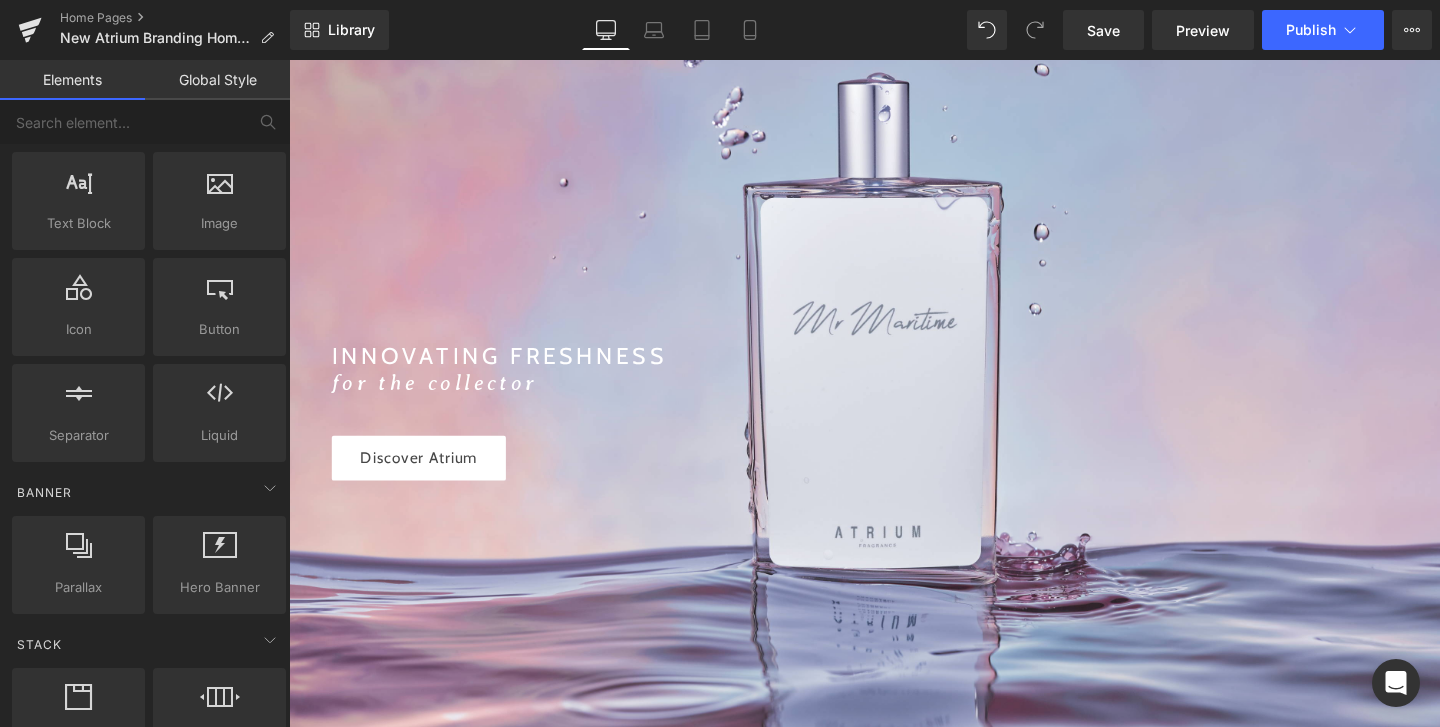 scroll, scrollTop: 1317, scrollLeft: 0, axis: vertical 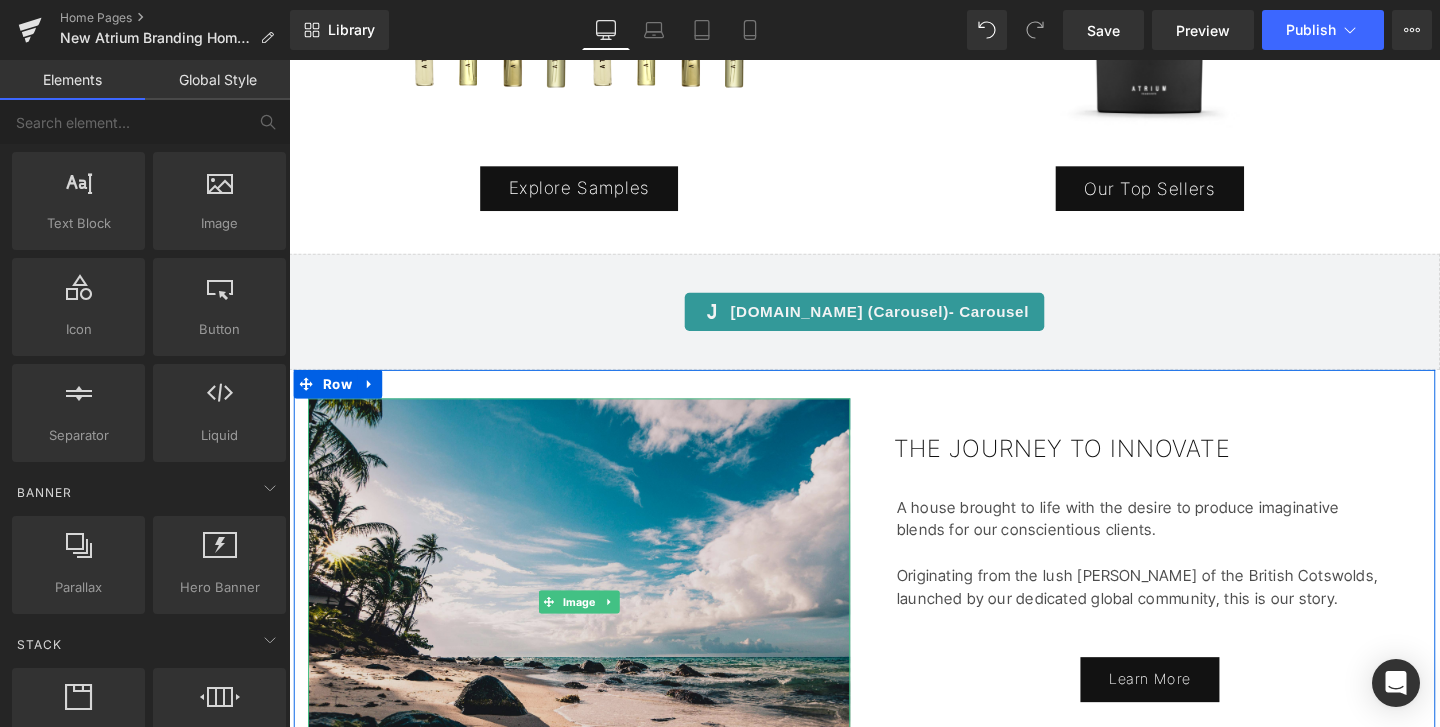 click at bounding box center (594, 630) 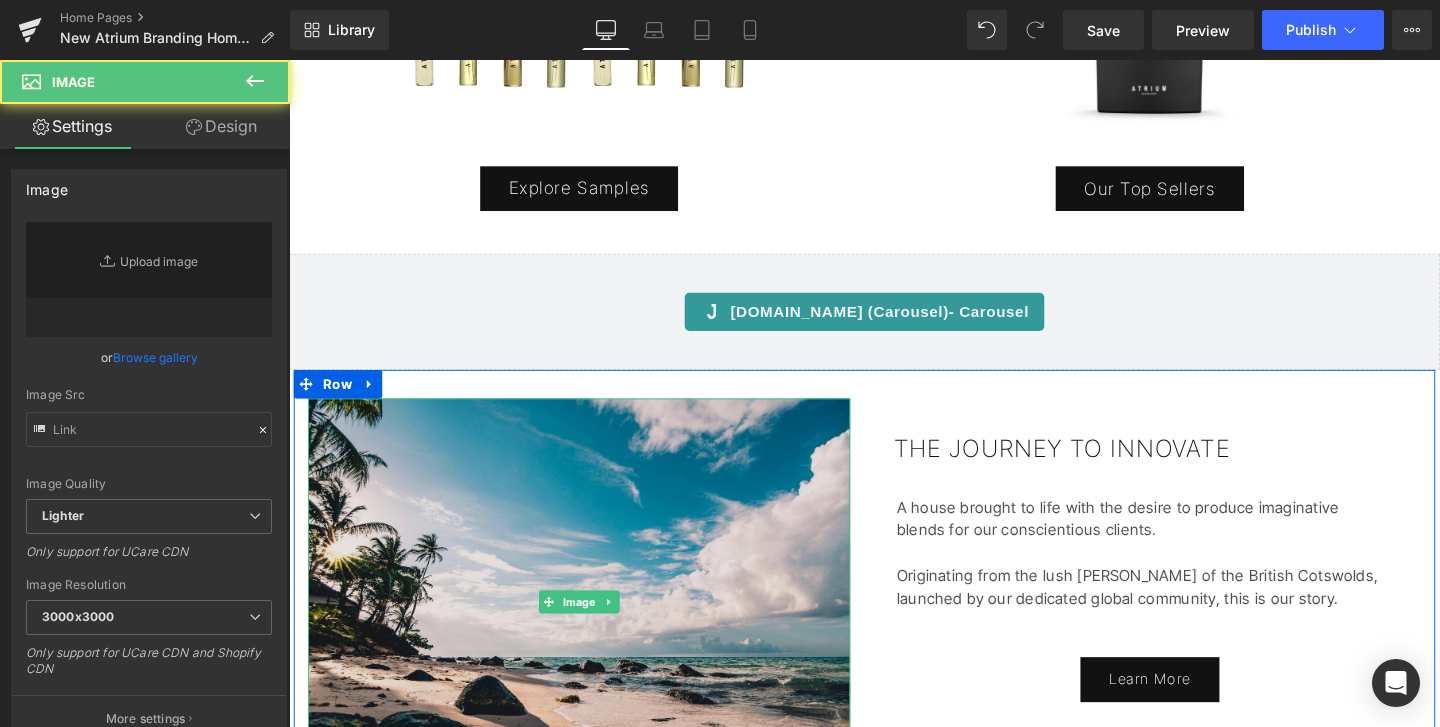 type on "https://ucarecdn.com/a3a11ee3-0f5c-4e0d-bc60-57352a82c3b5/-/format/auto/-/preview/3000x3000/-/quality/lighter/pexels-fabianwiktor-994605.jpg" 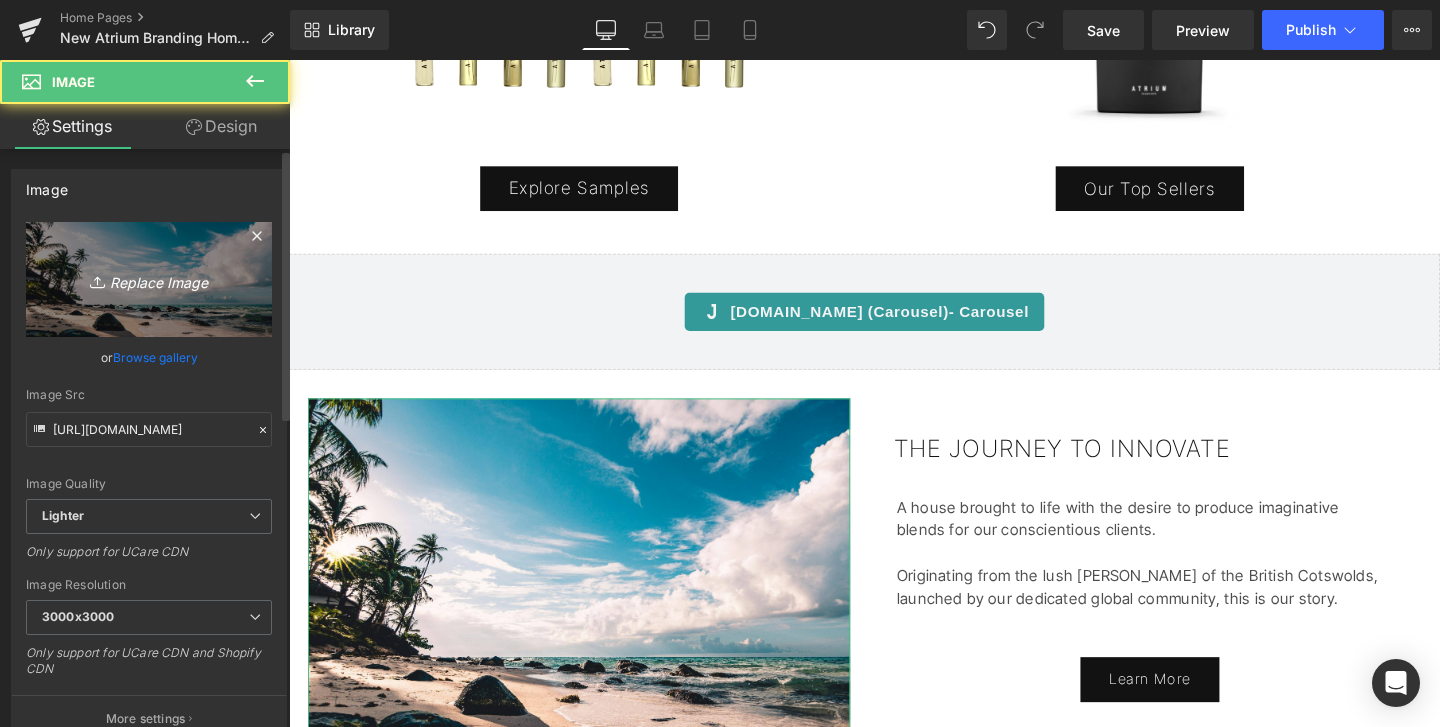 click on "Replace Image" at bounding box center (149, 279) 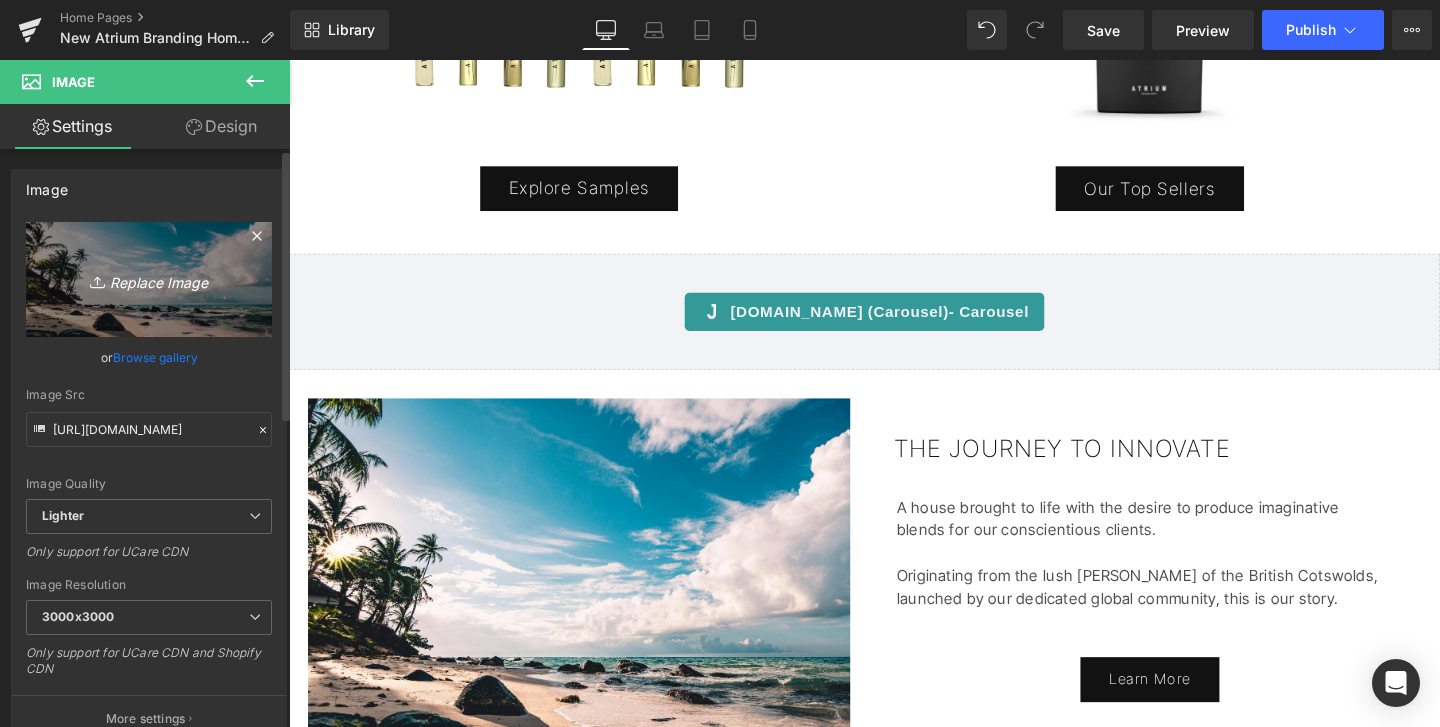 type on "C:\fakepath\24-06-27 ATRIUM90670.jpg" 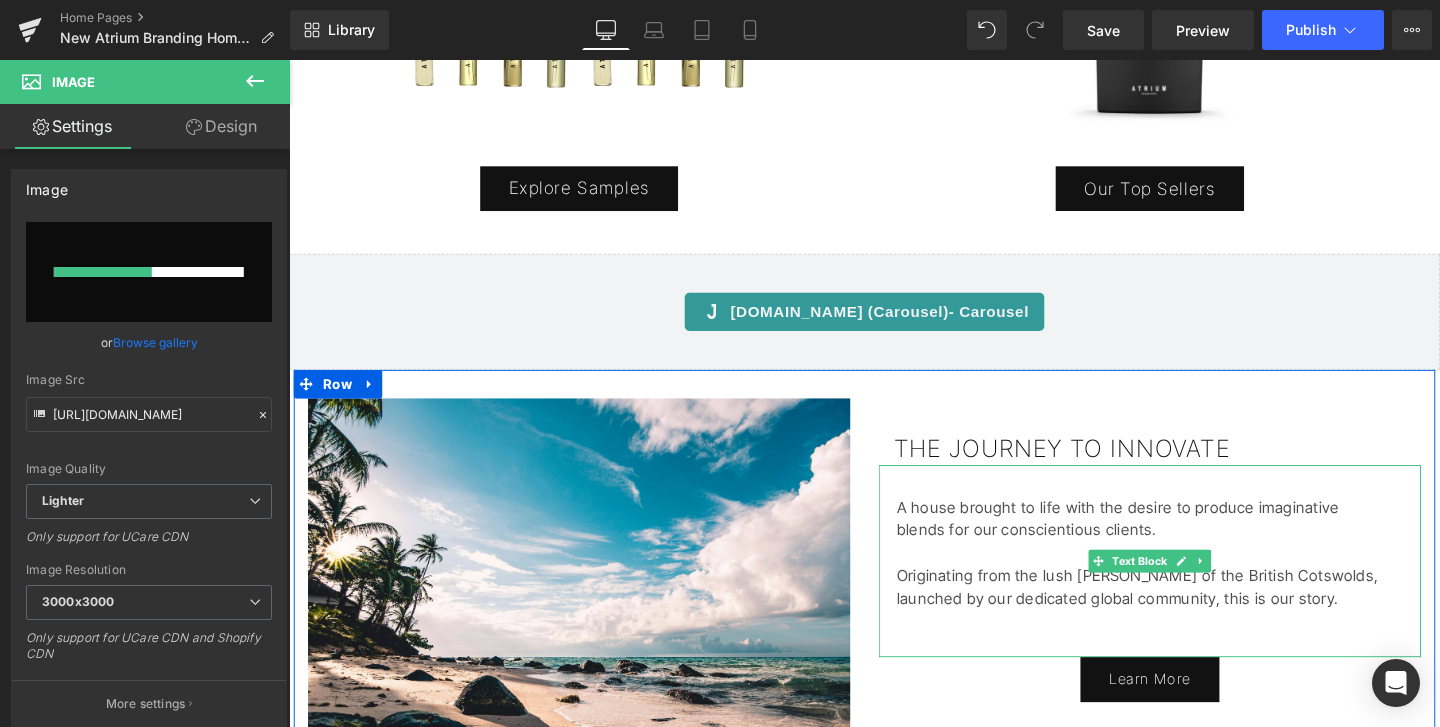 type 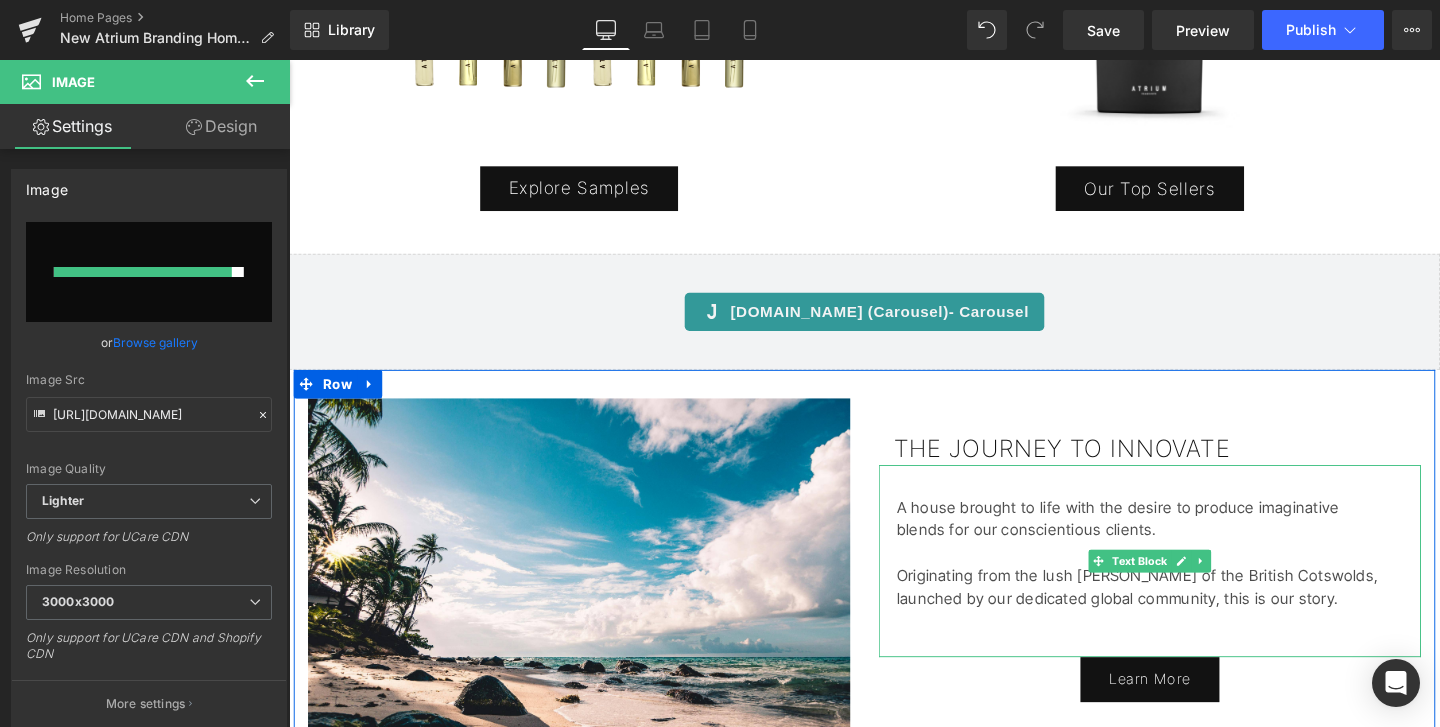 type on "https://ucarecdn.com/d3b4ebcf-308c-469a-9052-5d1074074e79/-/format/auto/-/preview/3000x3000/-/quality/lighter/24-06-27%20ATRIUM90670.jpg" 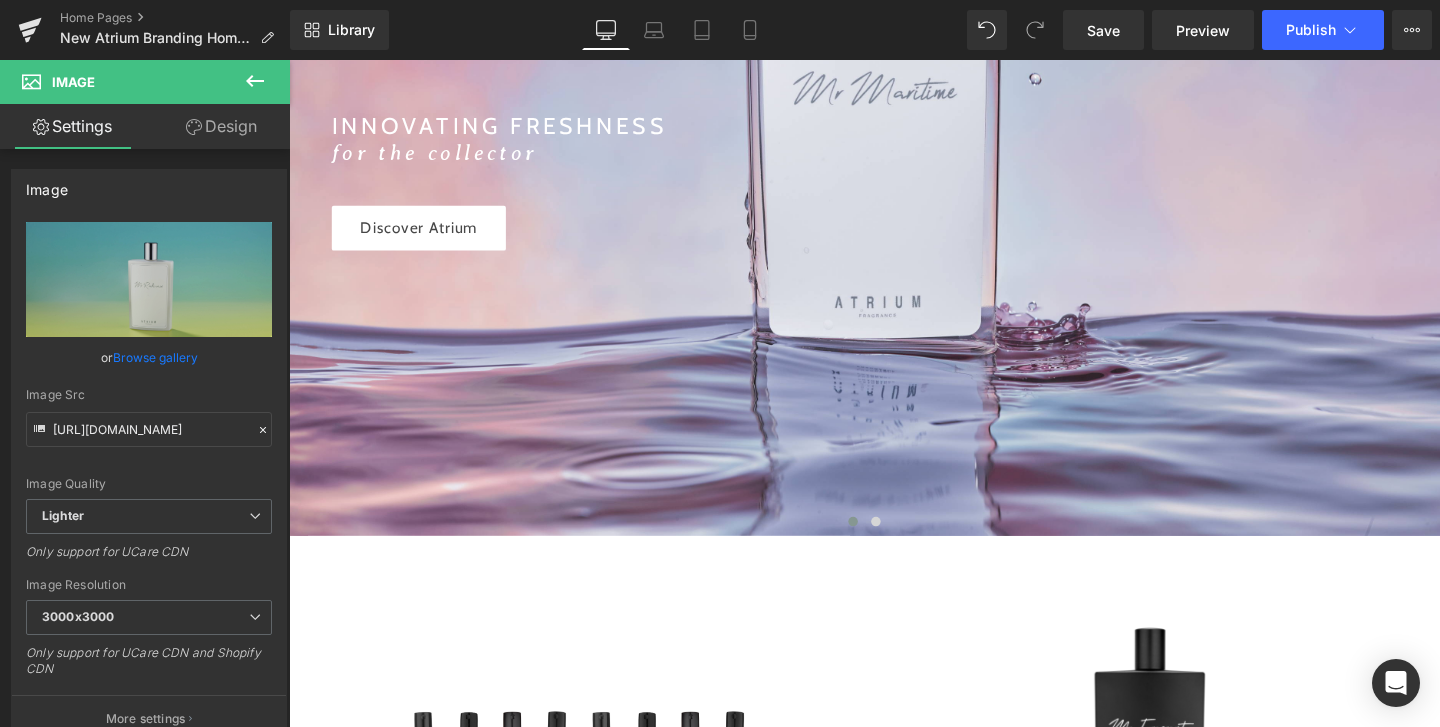 scroll, scrollTop: 611, scrollLeft: 0, axis: vertical 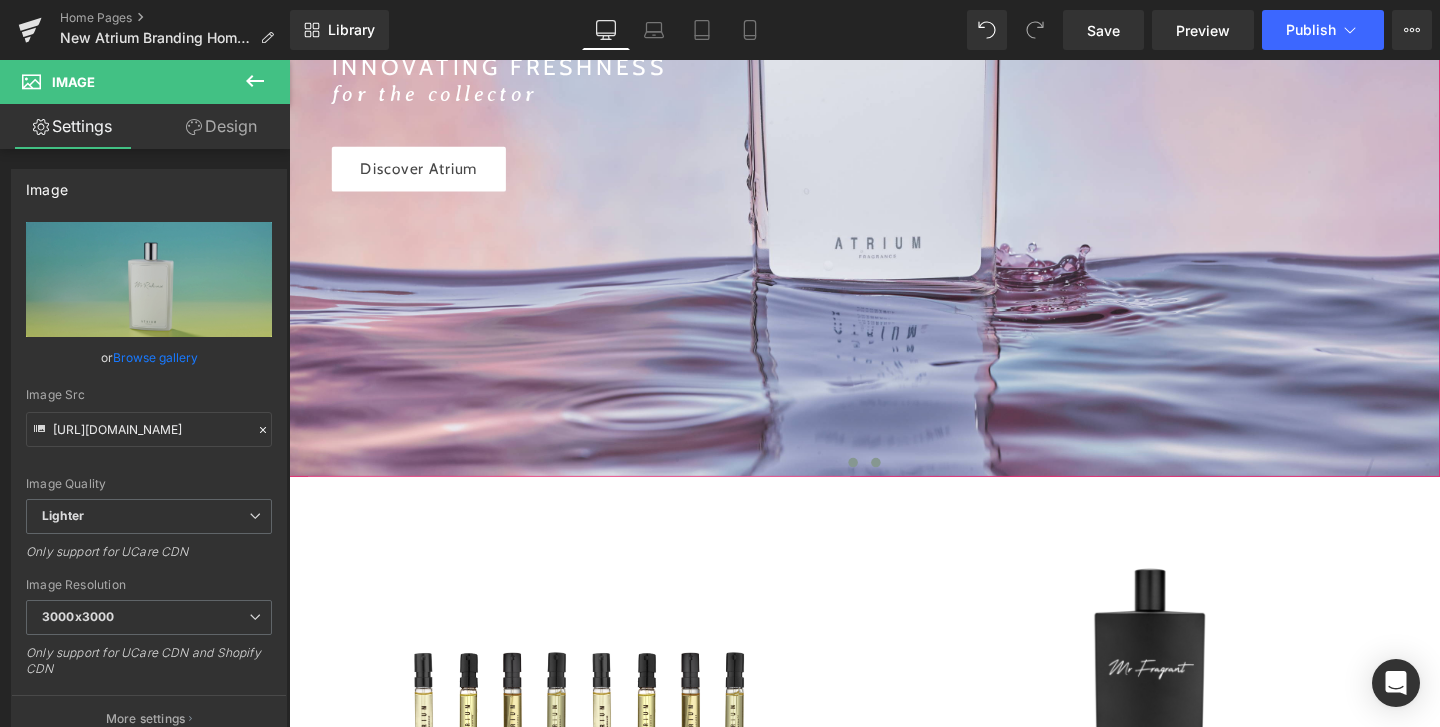 click at bounding box center (906, 483) 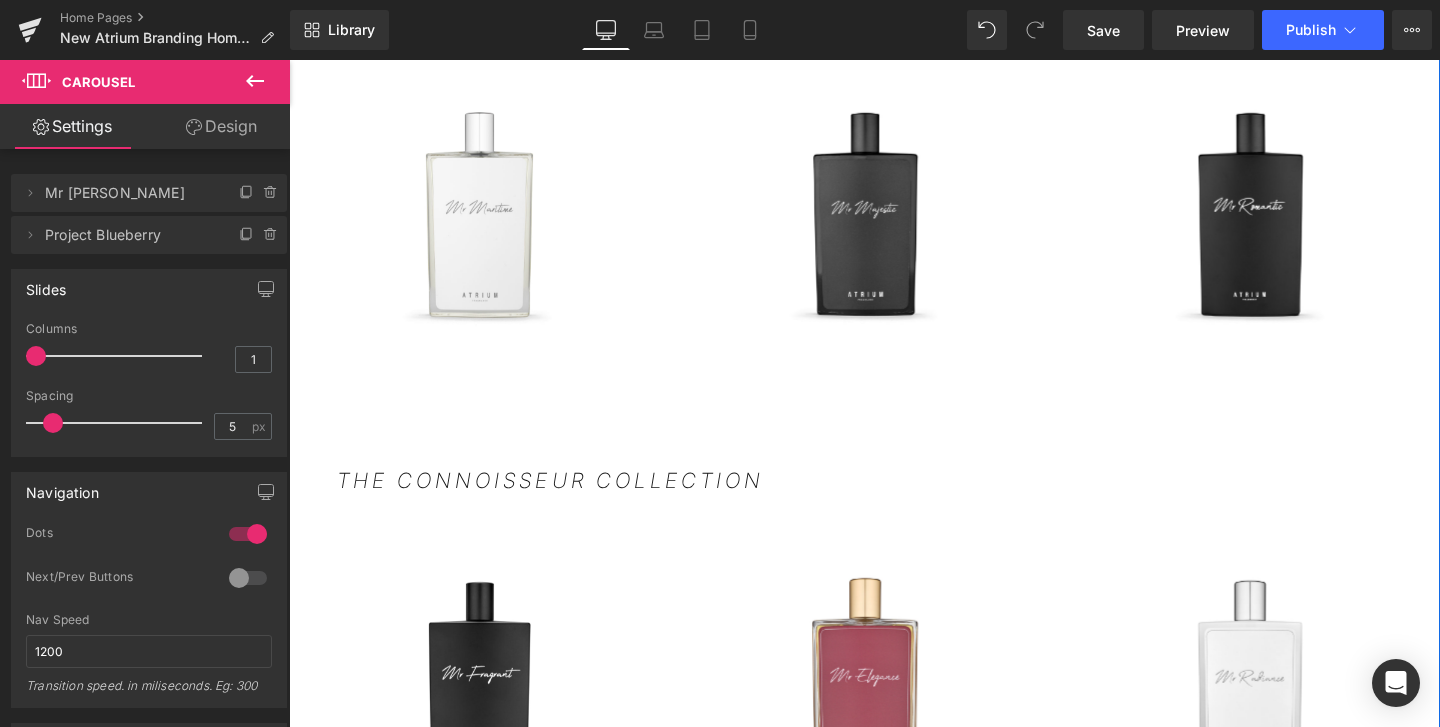 scroll, scrollTop: 2331, scrollLeft: 0, axis: vertical 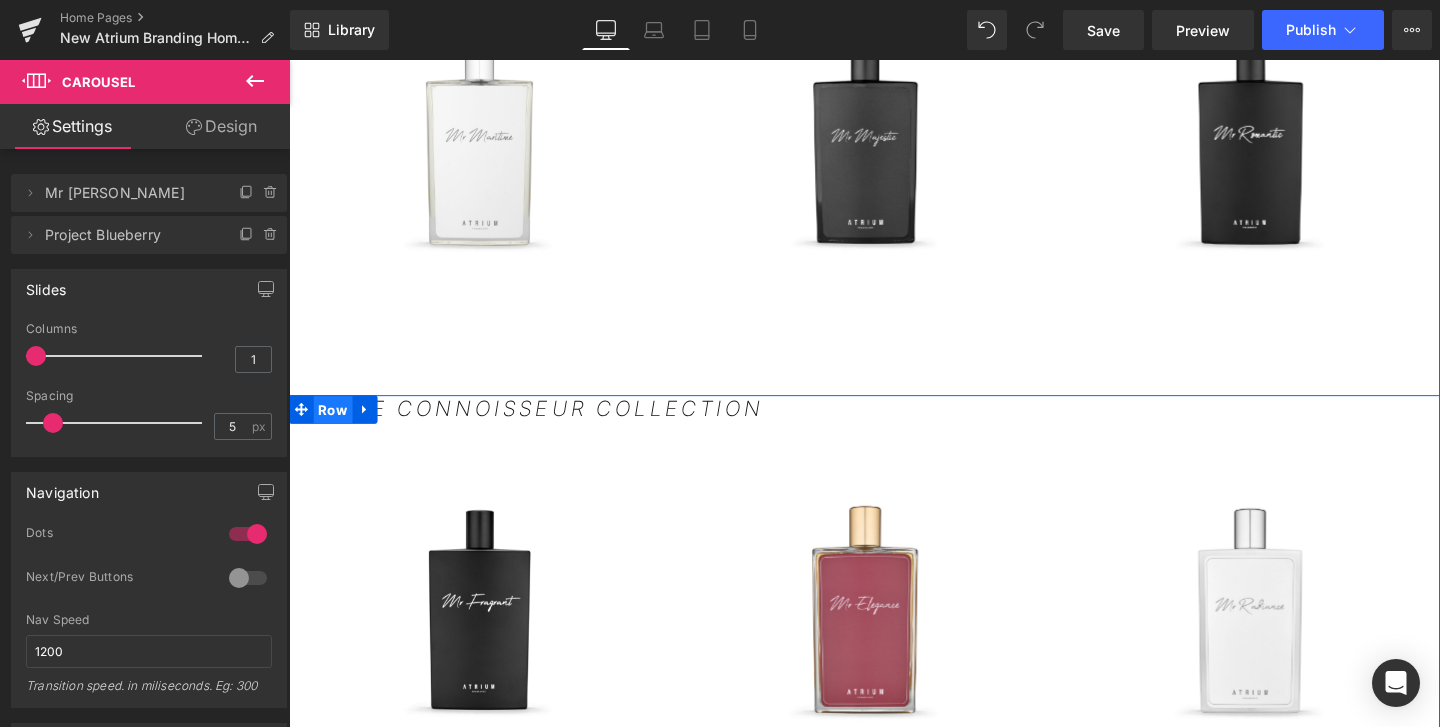 click on "Row" at bounding box center [335, 428] 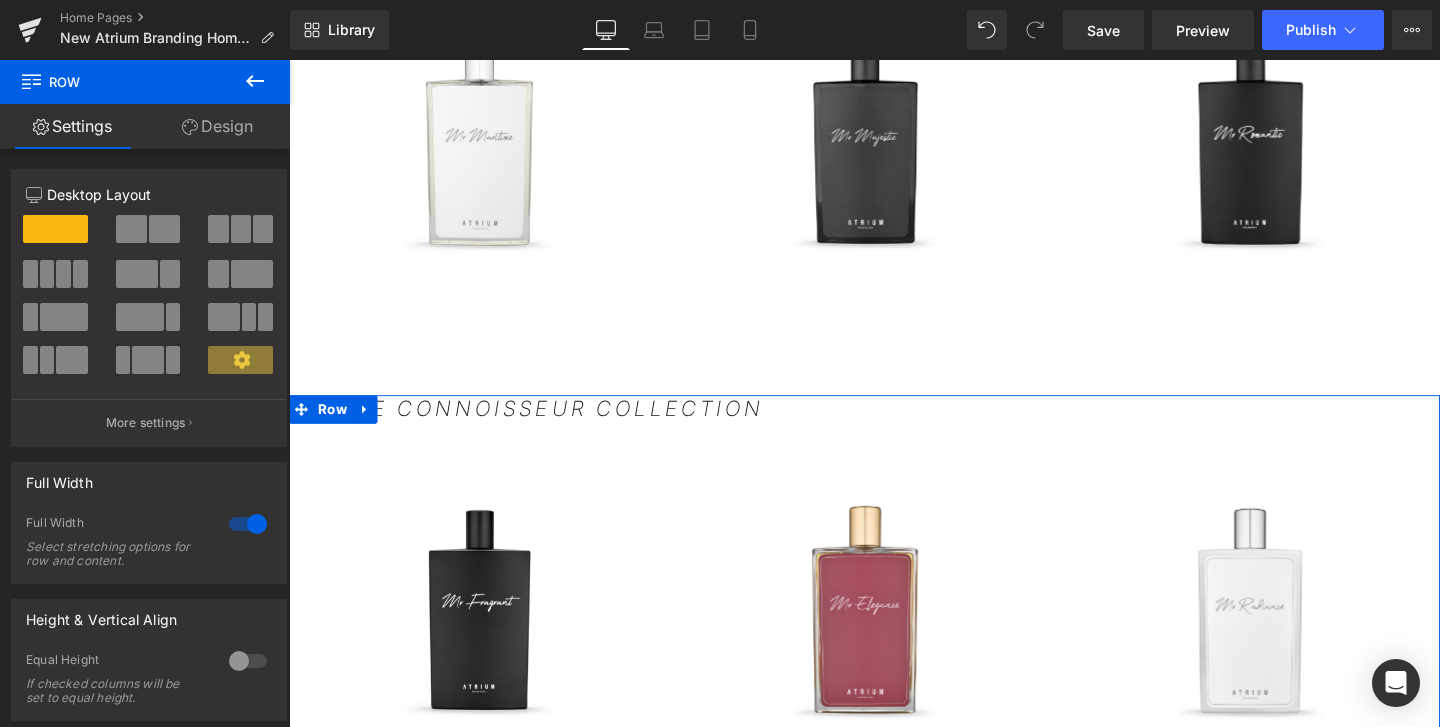 click 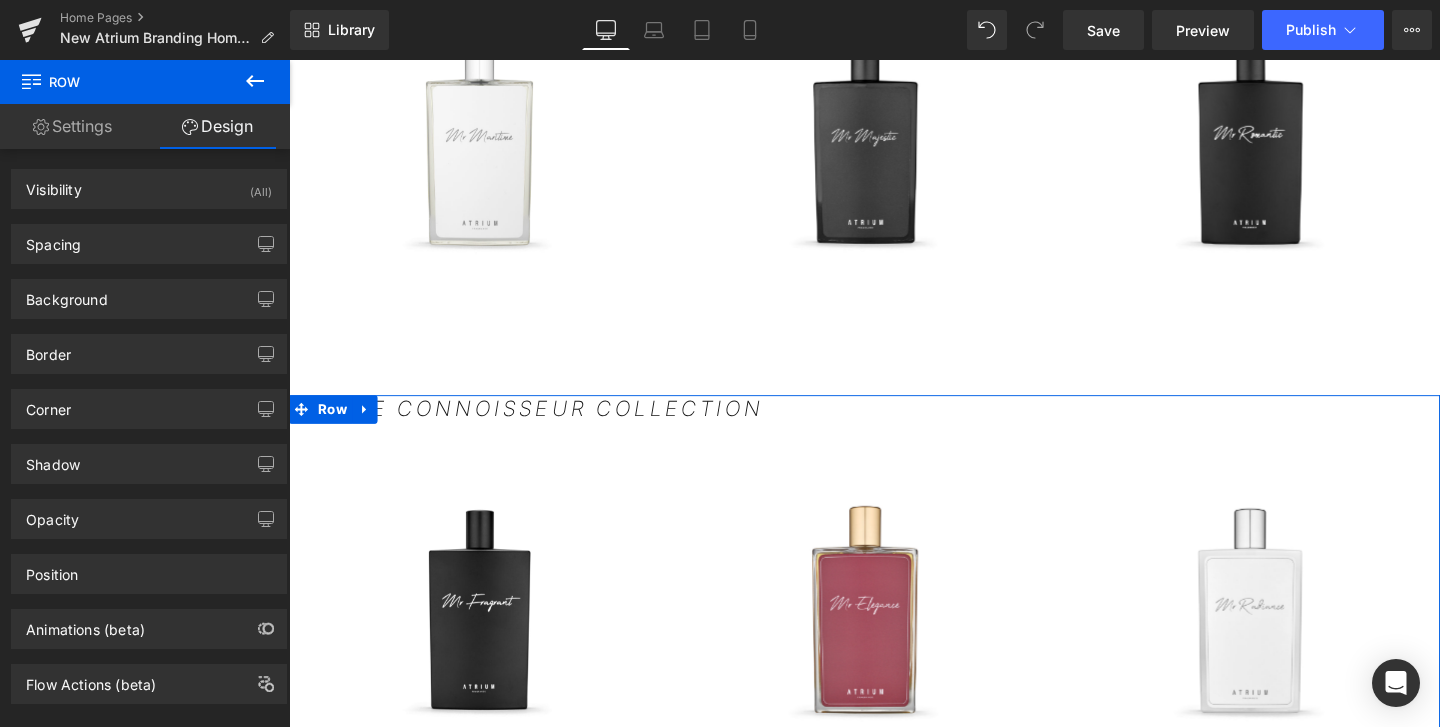 click on "Settings" at bounding box center (72, 126) 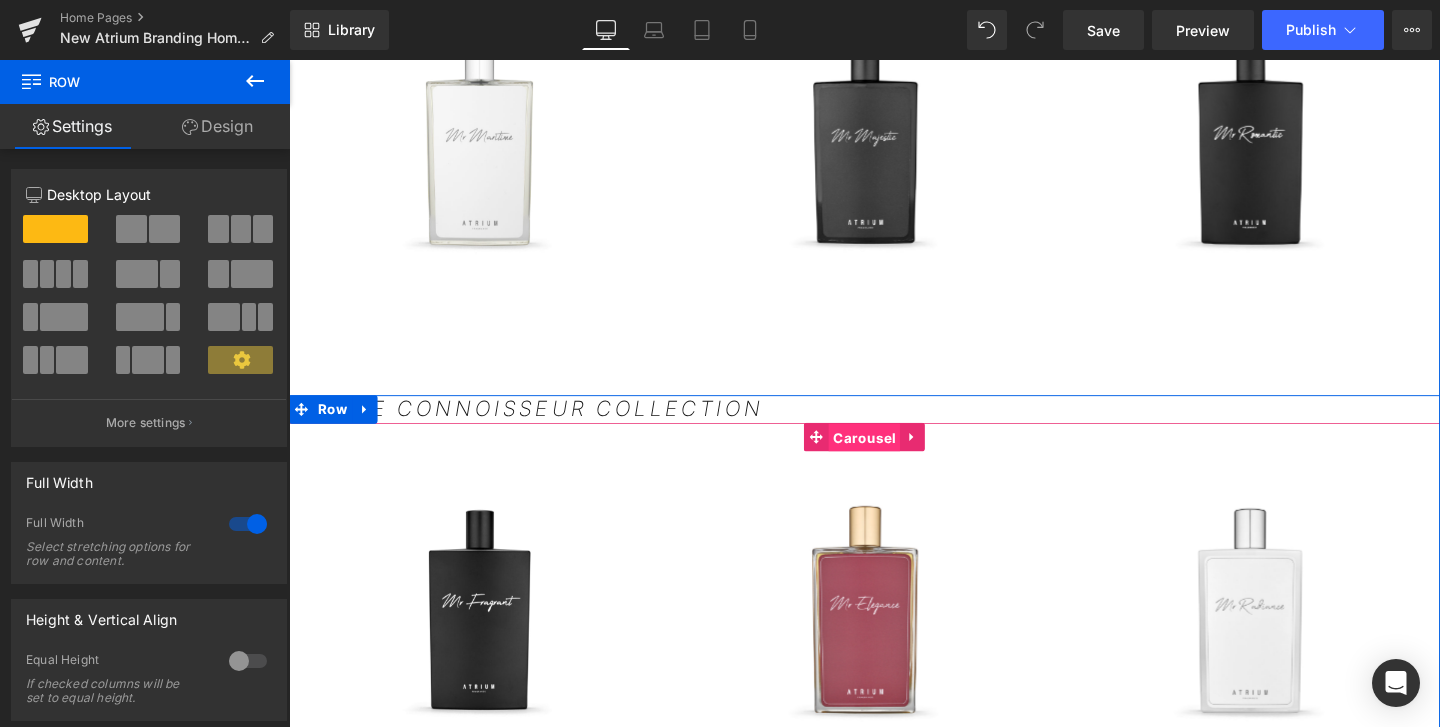 click on "Carousel" at bounding box center [893, 457] 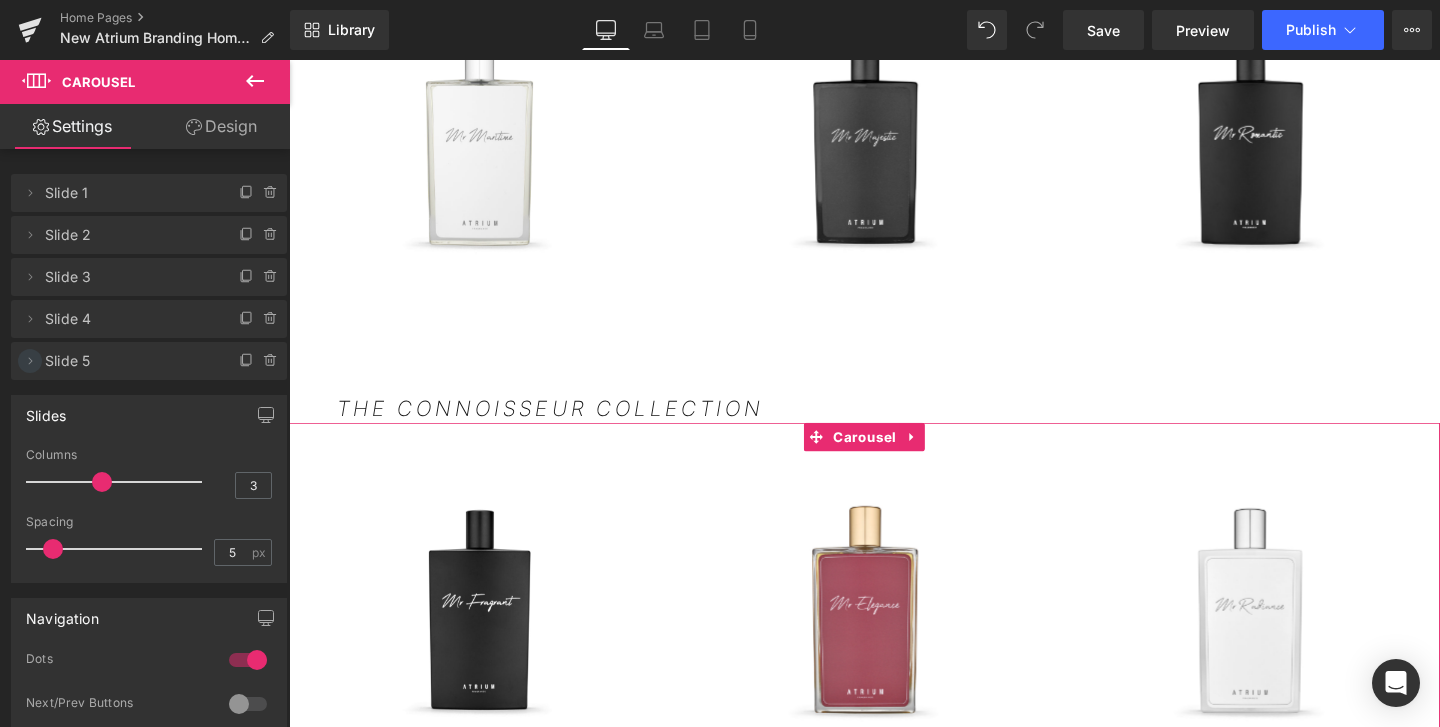 click 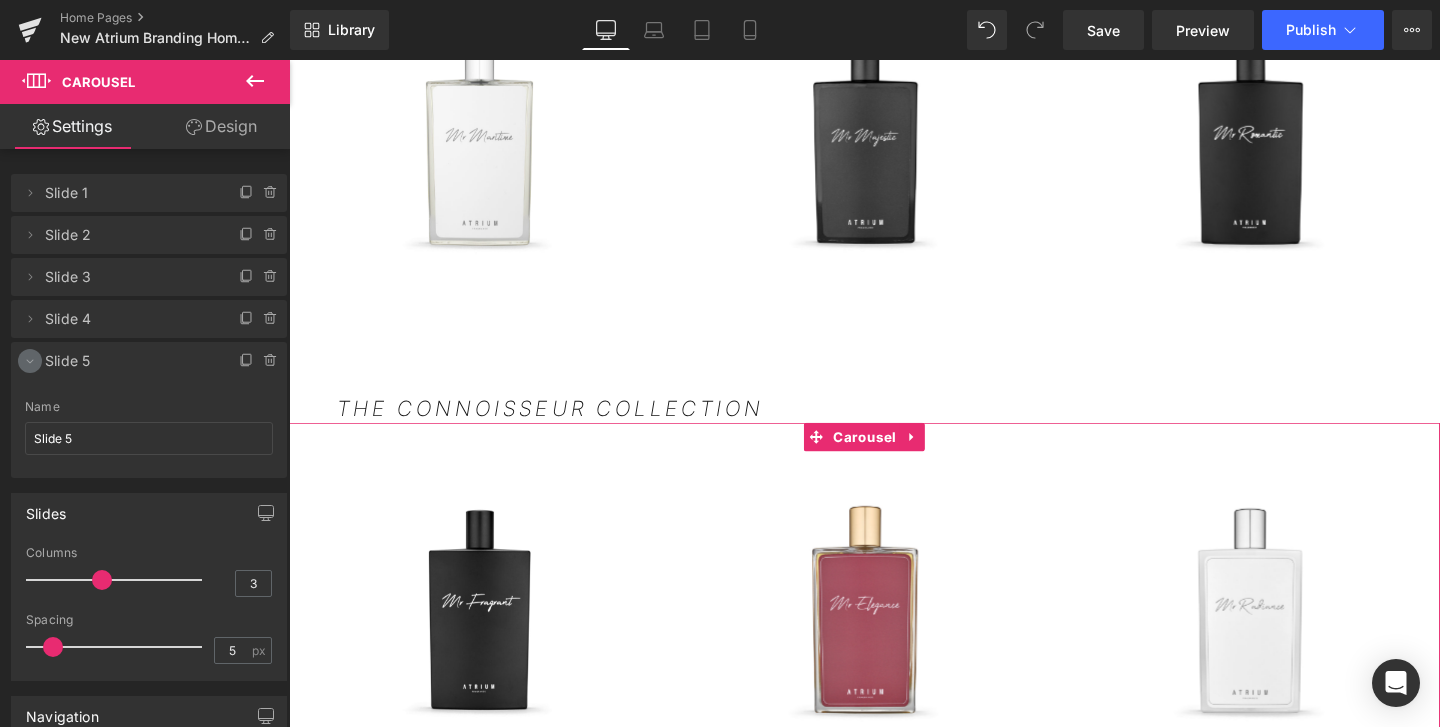 click 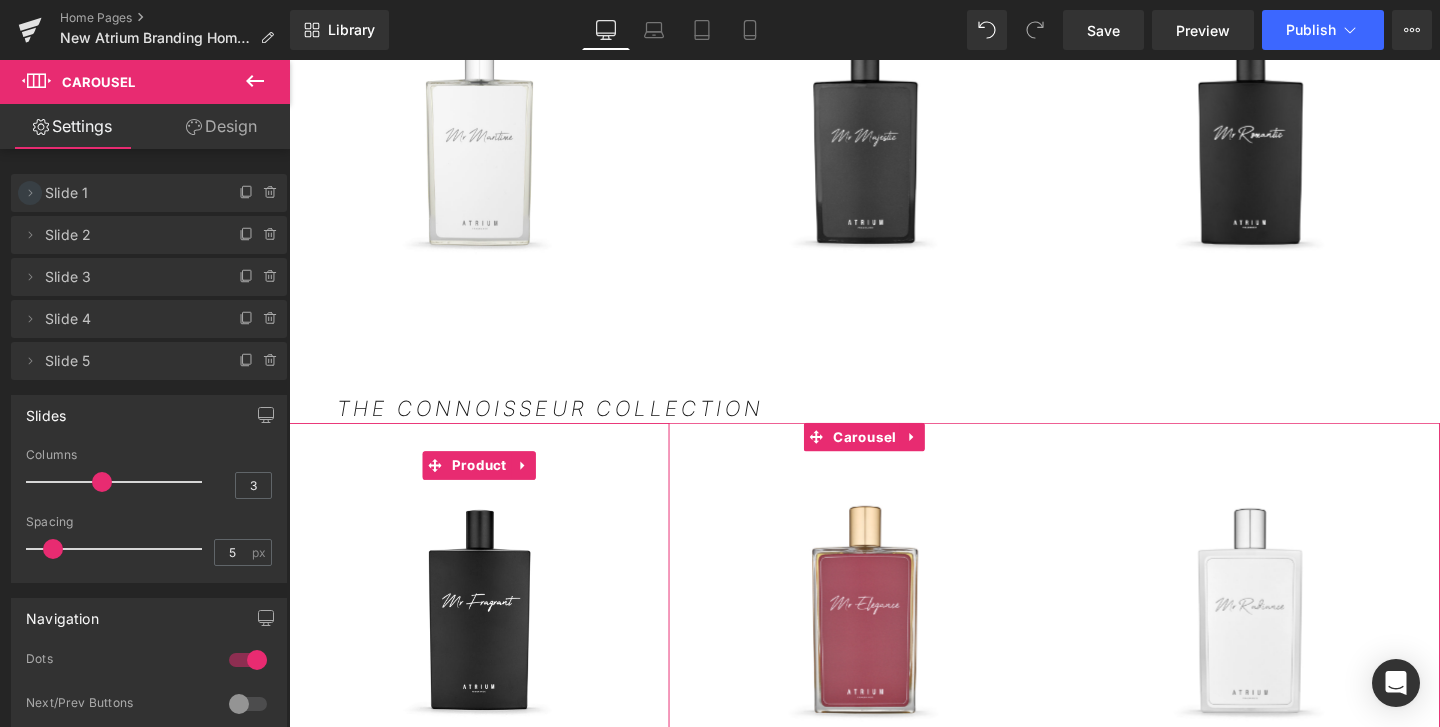 drag, startPoint x: 32, startPoint y: 275, endPoint x: 34, endPoint y: 191, distance: 84.0238 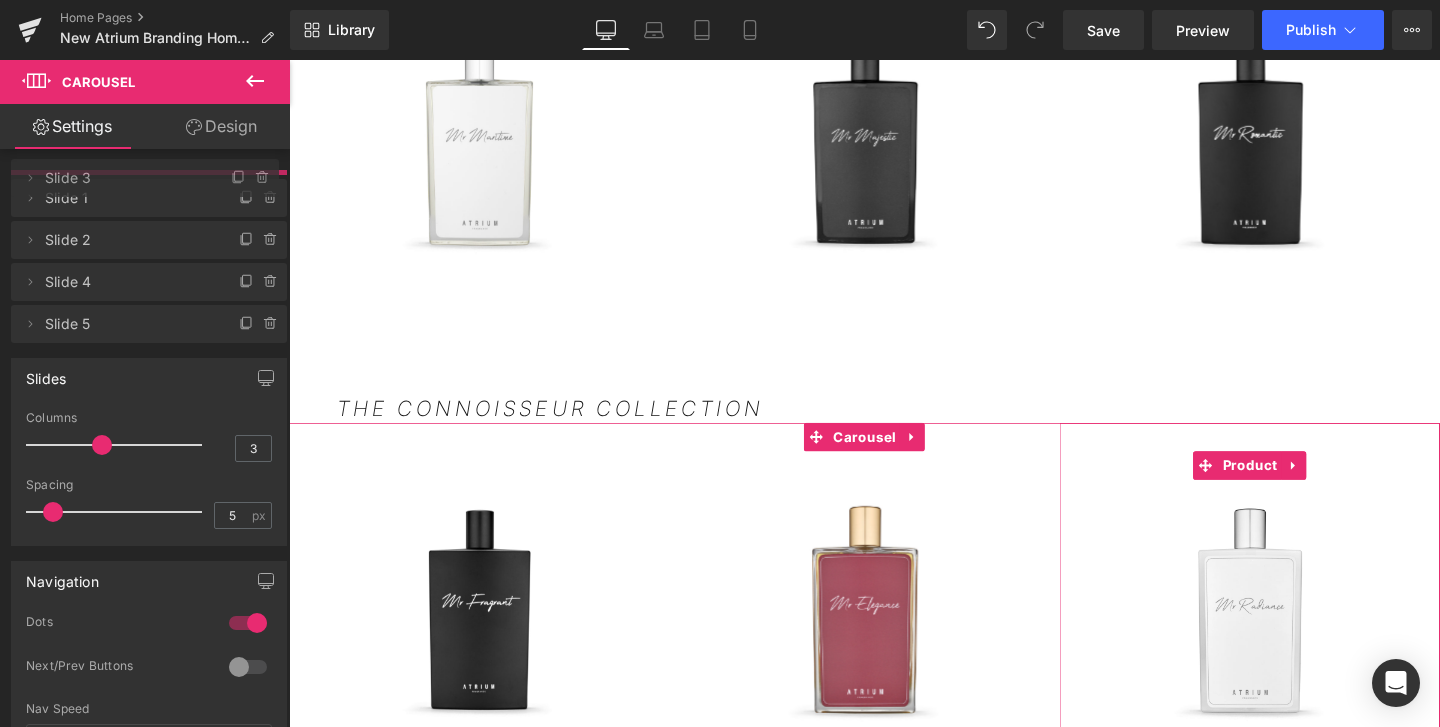 drag, startPoint x: 80, startPoint y: 282, endPoint x: 86, endPoint y: 183, distance: 99.18165 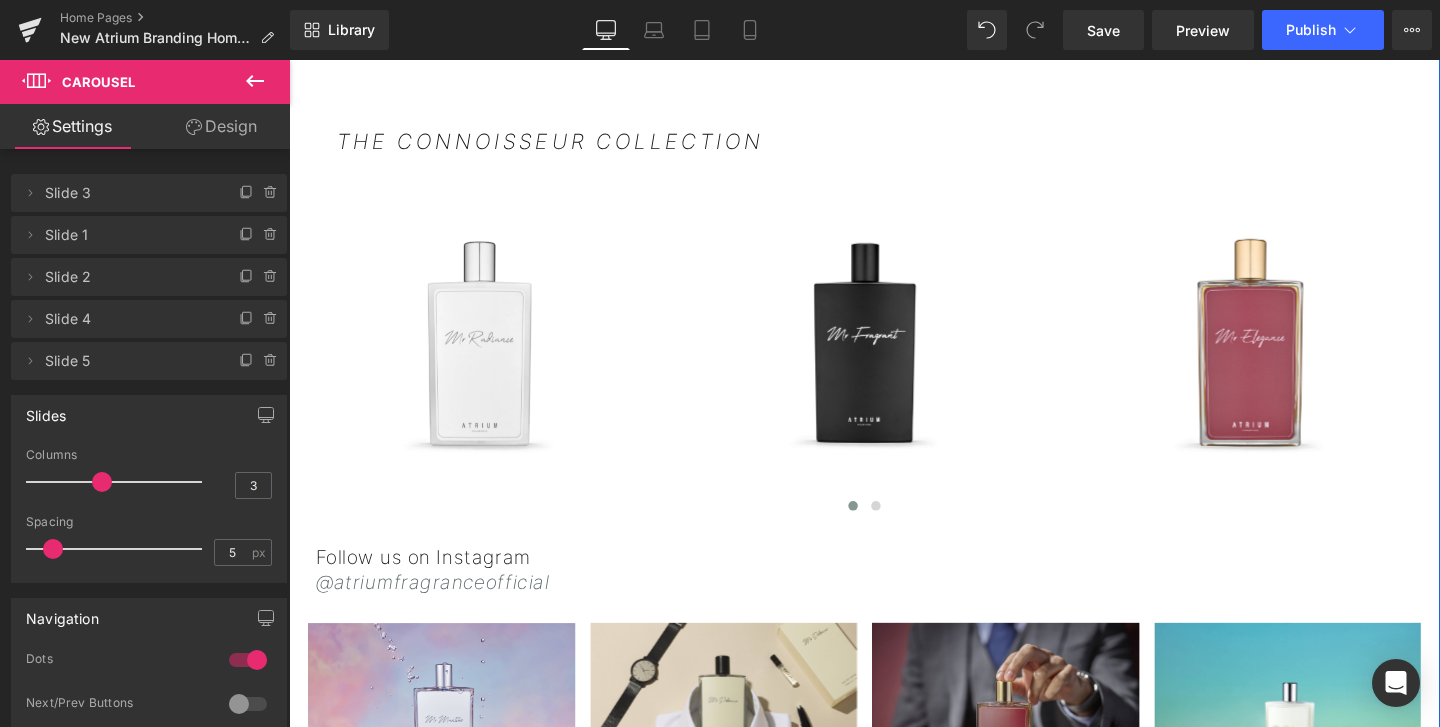 scroll, scrollTop: 2652, scrollLeft: 0, axis: vertical 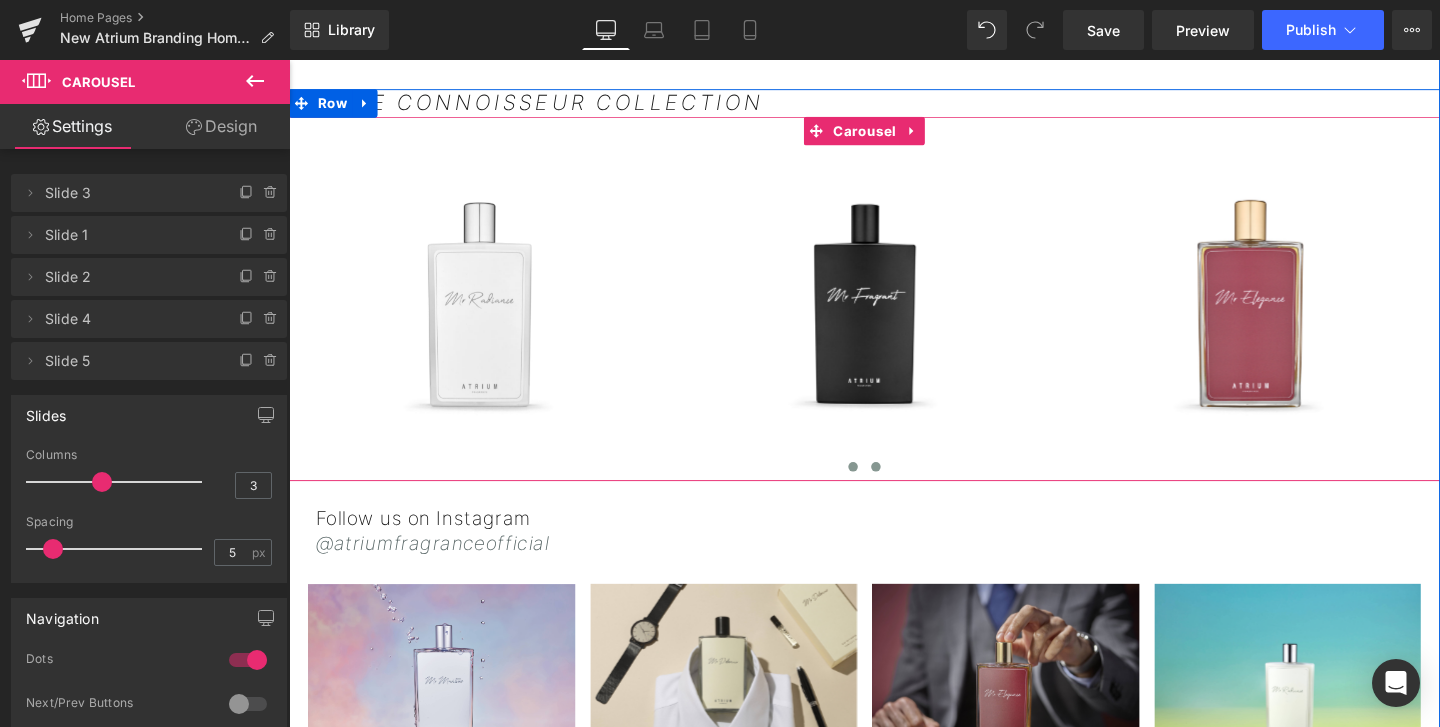 click at bounding box center (906, 488) 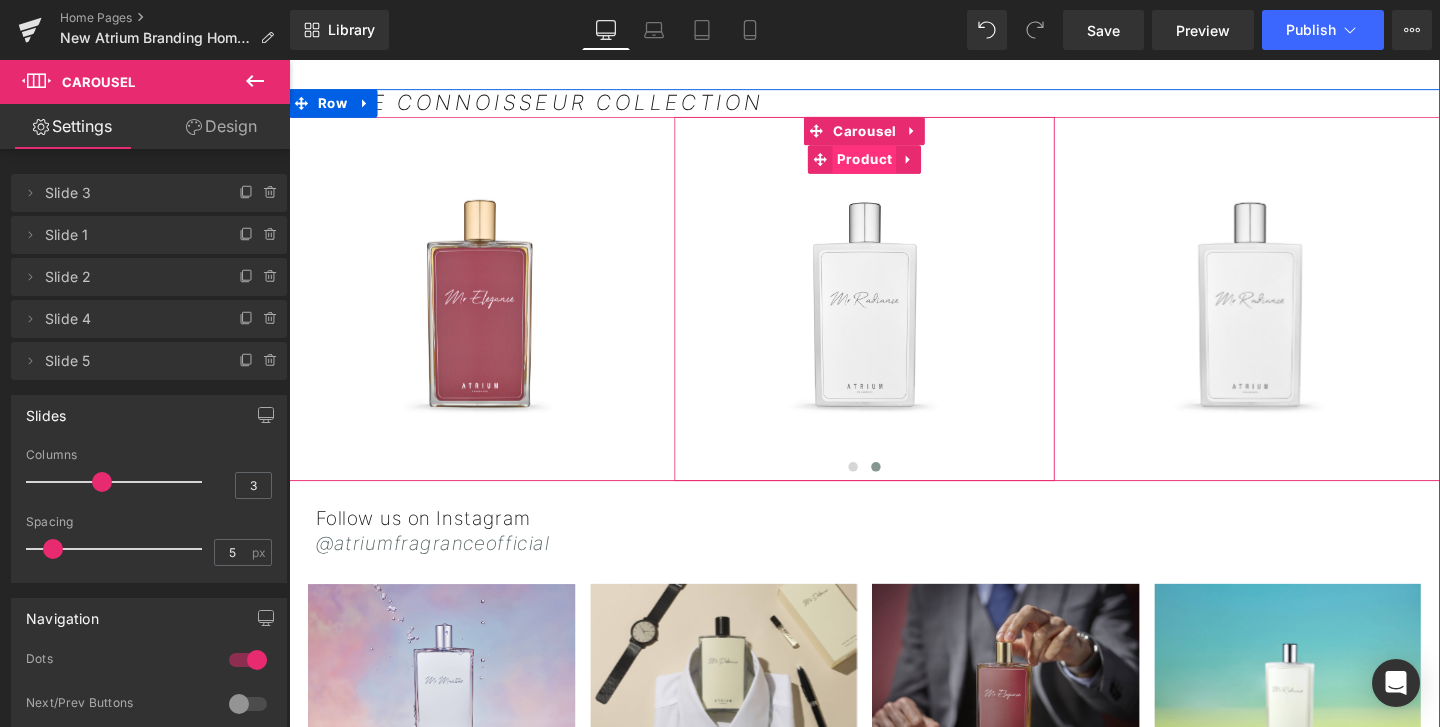click on "Product" at bounding box center [893, 165] 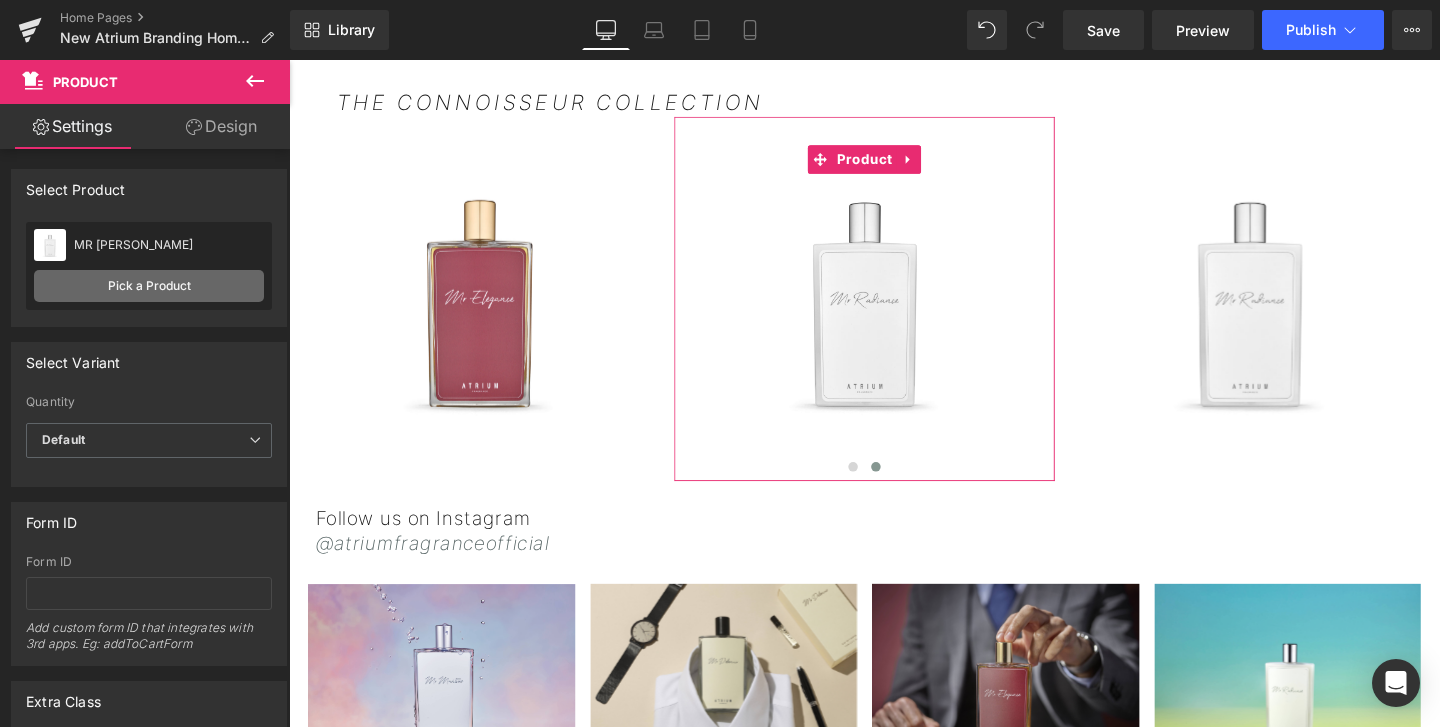 click on "Pick a Product" at bounding box center [149, 286] 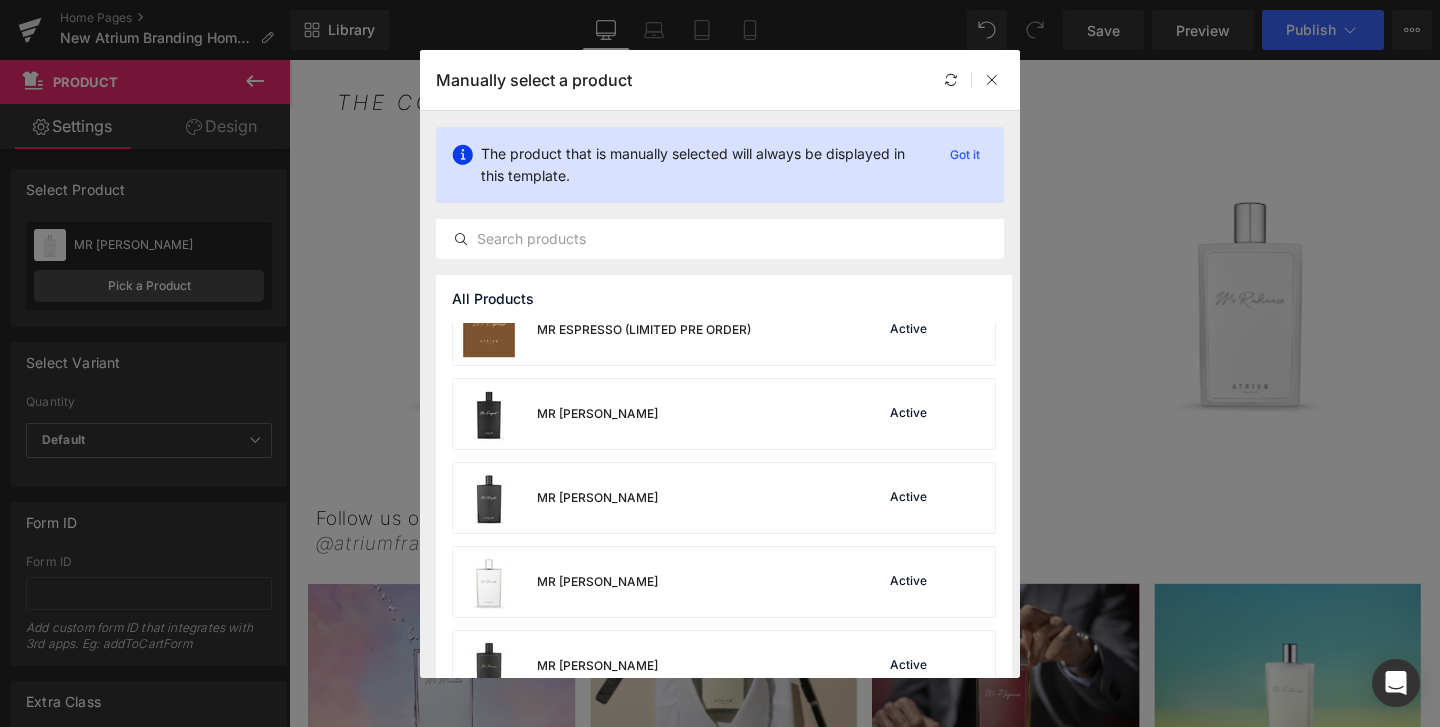 scroll, scrollTop: 750, scrollLeft: 0, axis: vertical 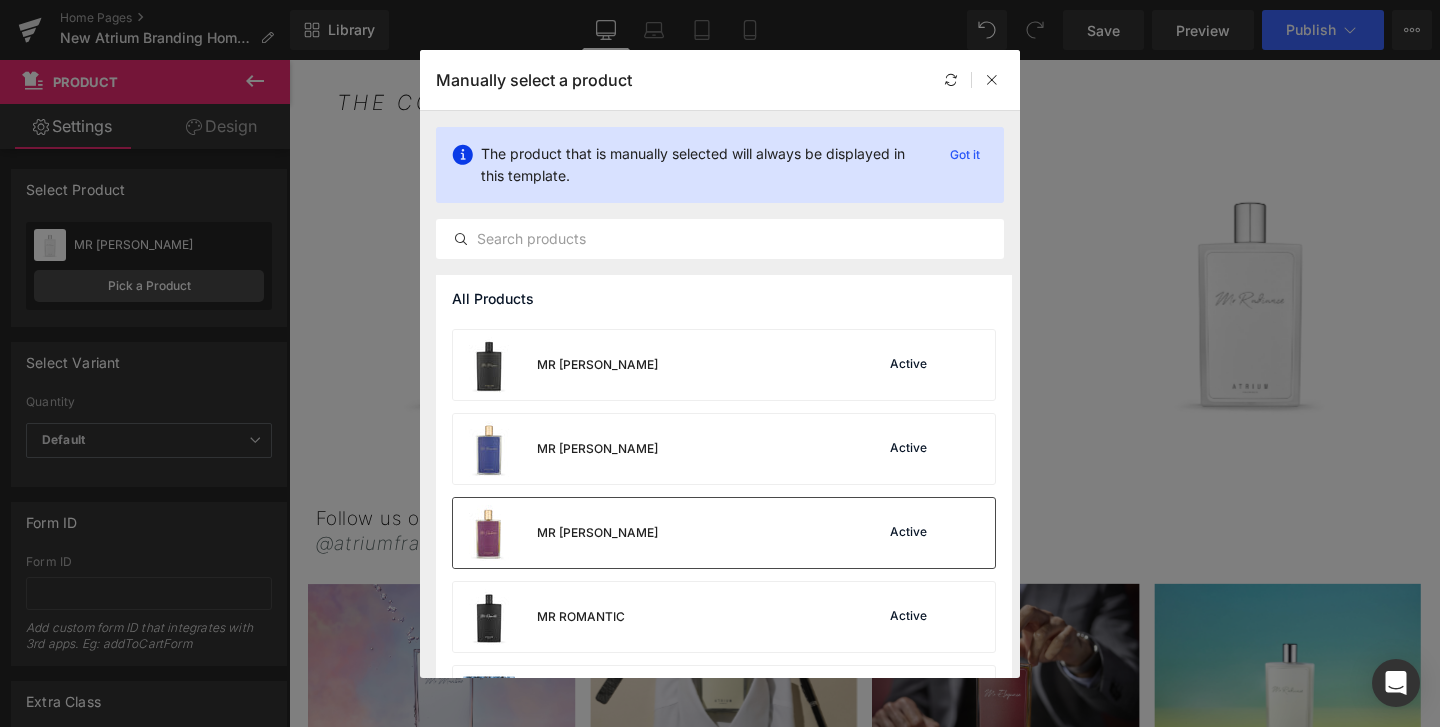 click on "MR OPULENCE" at bounding box center (597, 533) 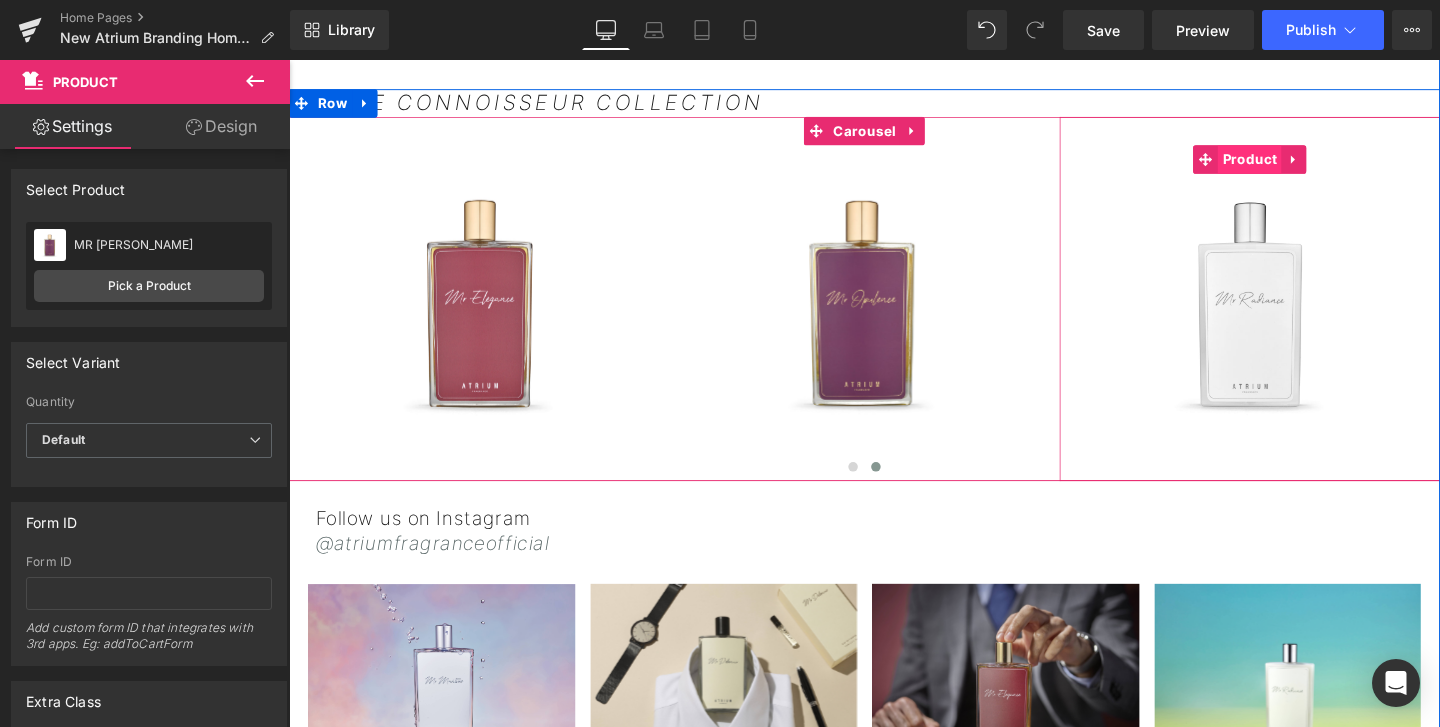 click on "Product" at bounding box center (1298, 165) 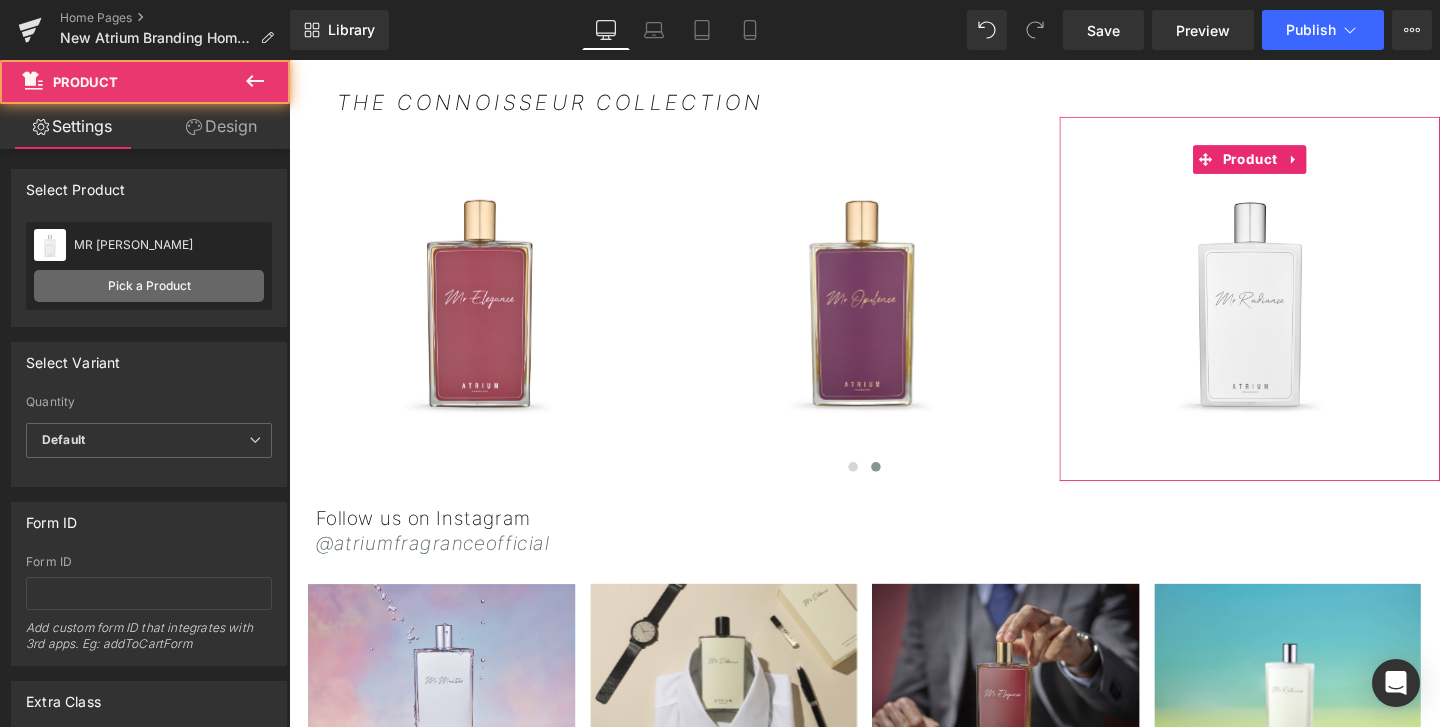 click on "Pick a Product" at bounding box center (149, 286) 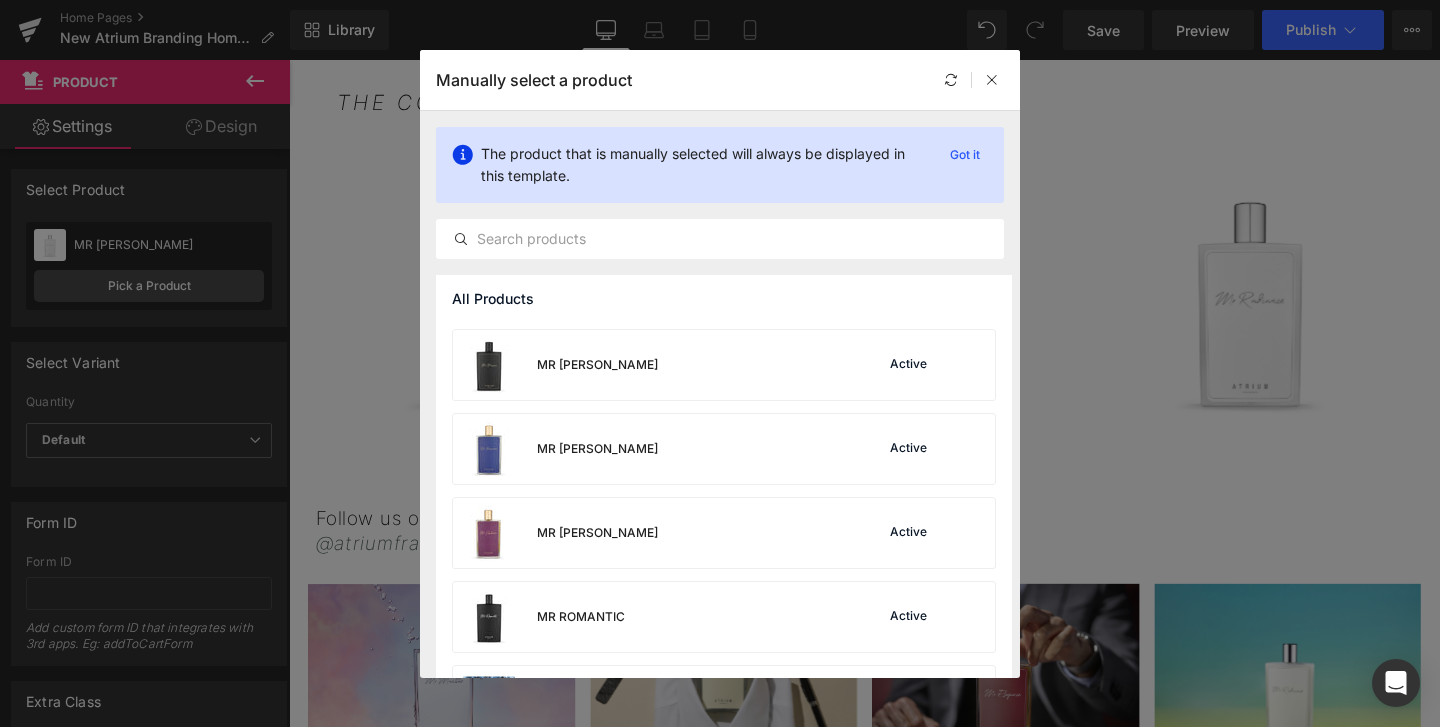 scroll, scrollTop: 710, scrollLeft: 0, axis: vertical 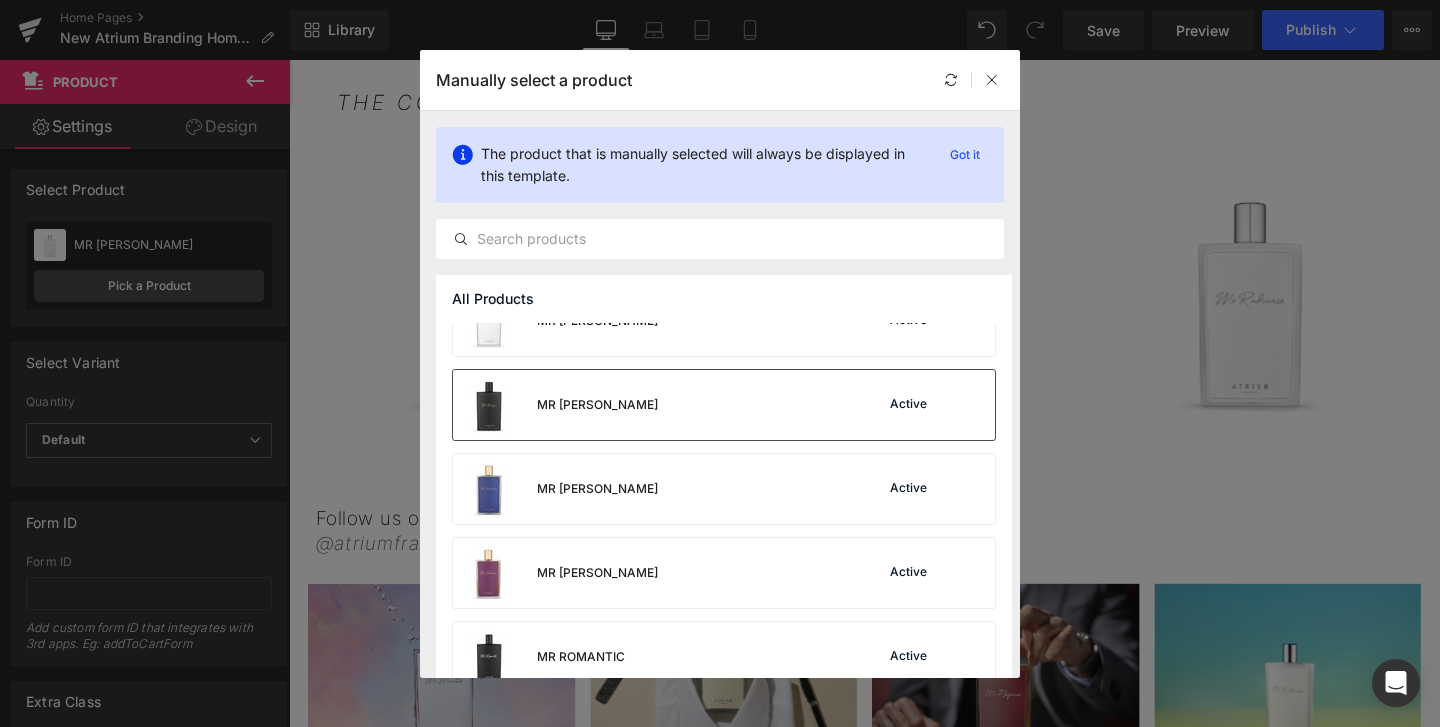 click on "MR MESMERIC" at bounding box center [597, 405] 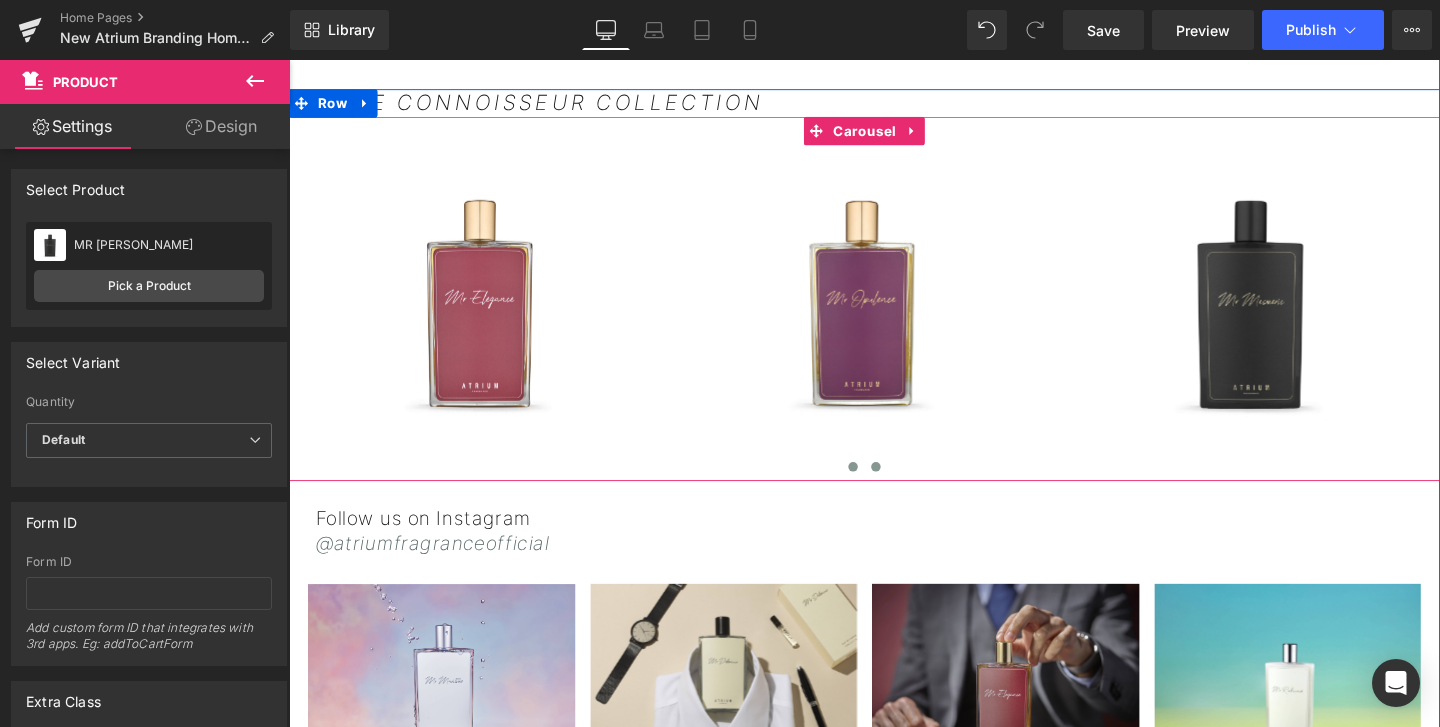 click at bounding box center (882, 488) 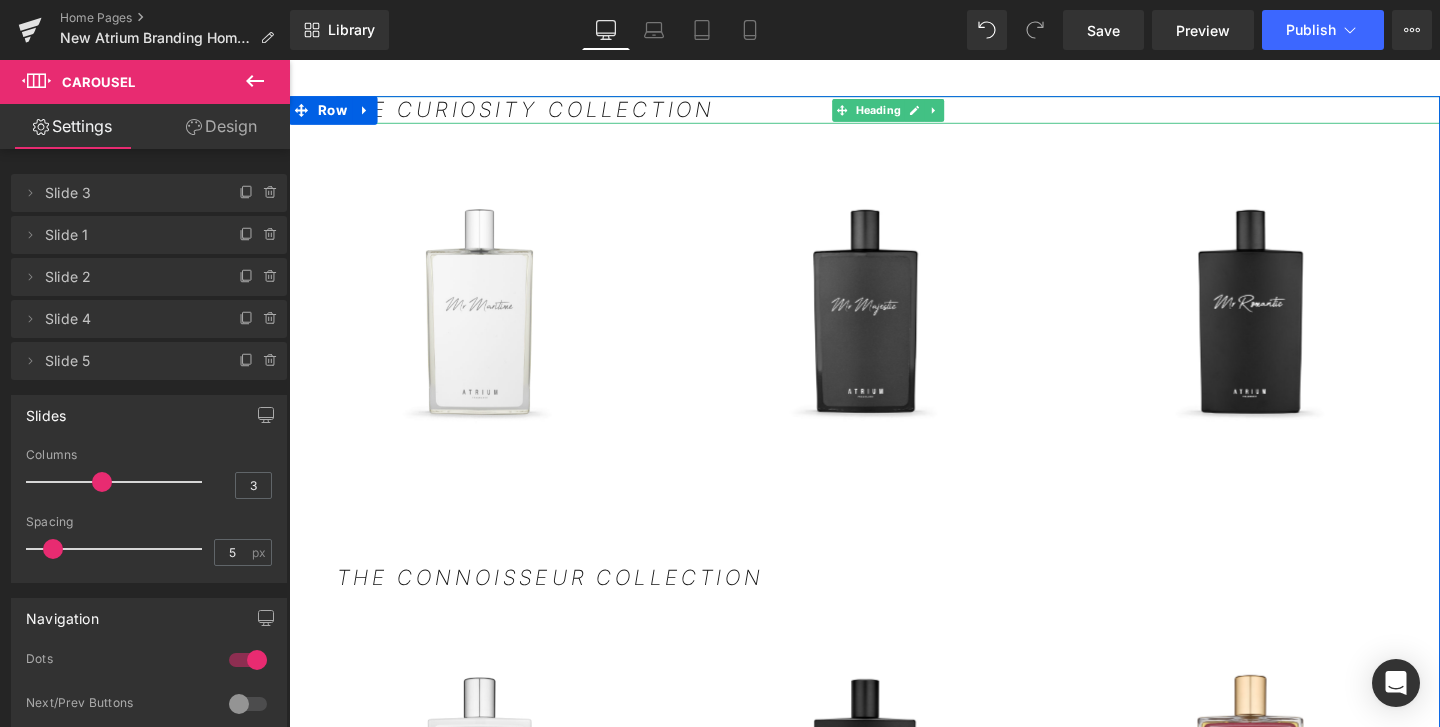 scroll, scrollTop: 2184, scrollLeft: 0, axis: vertical 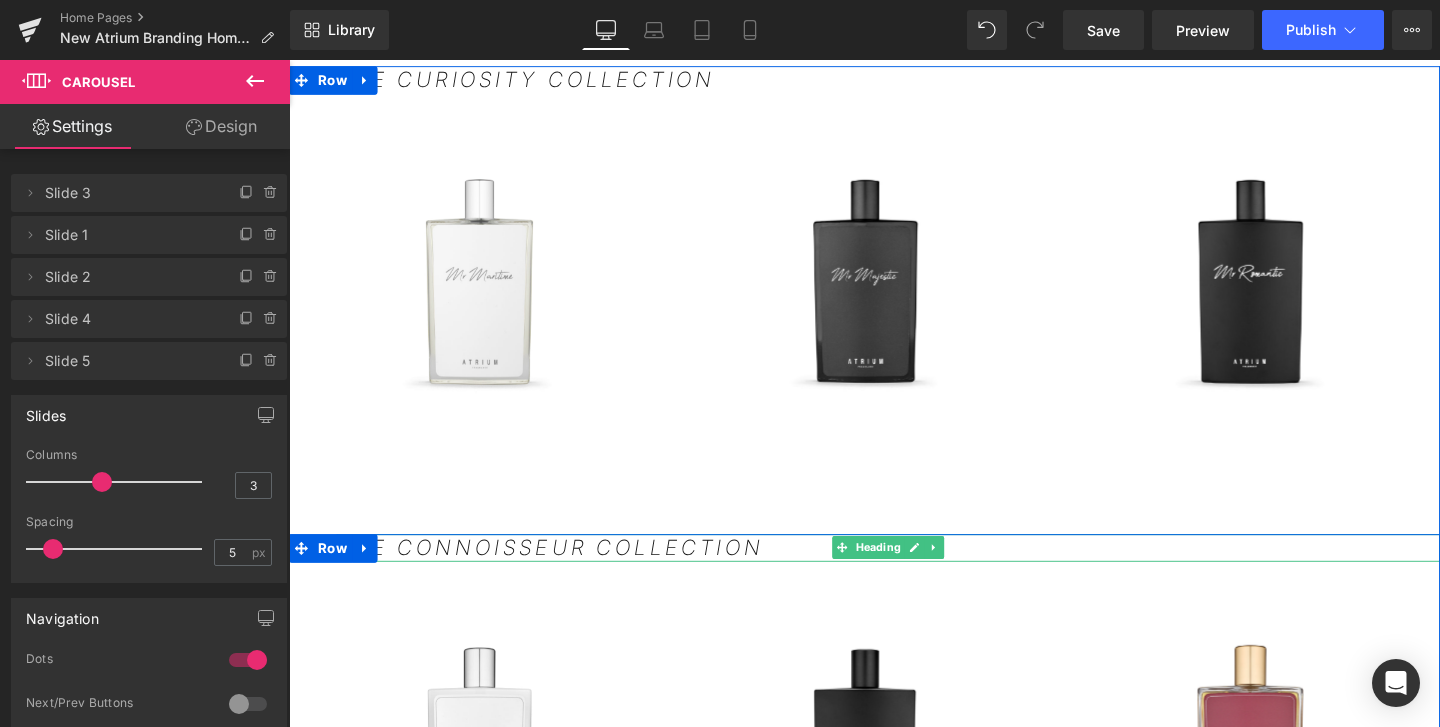 click on "THE CONNOISSEUR COLLECTION" at bounding box center (563, 573) 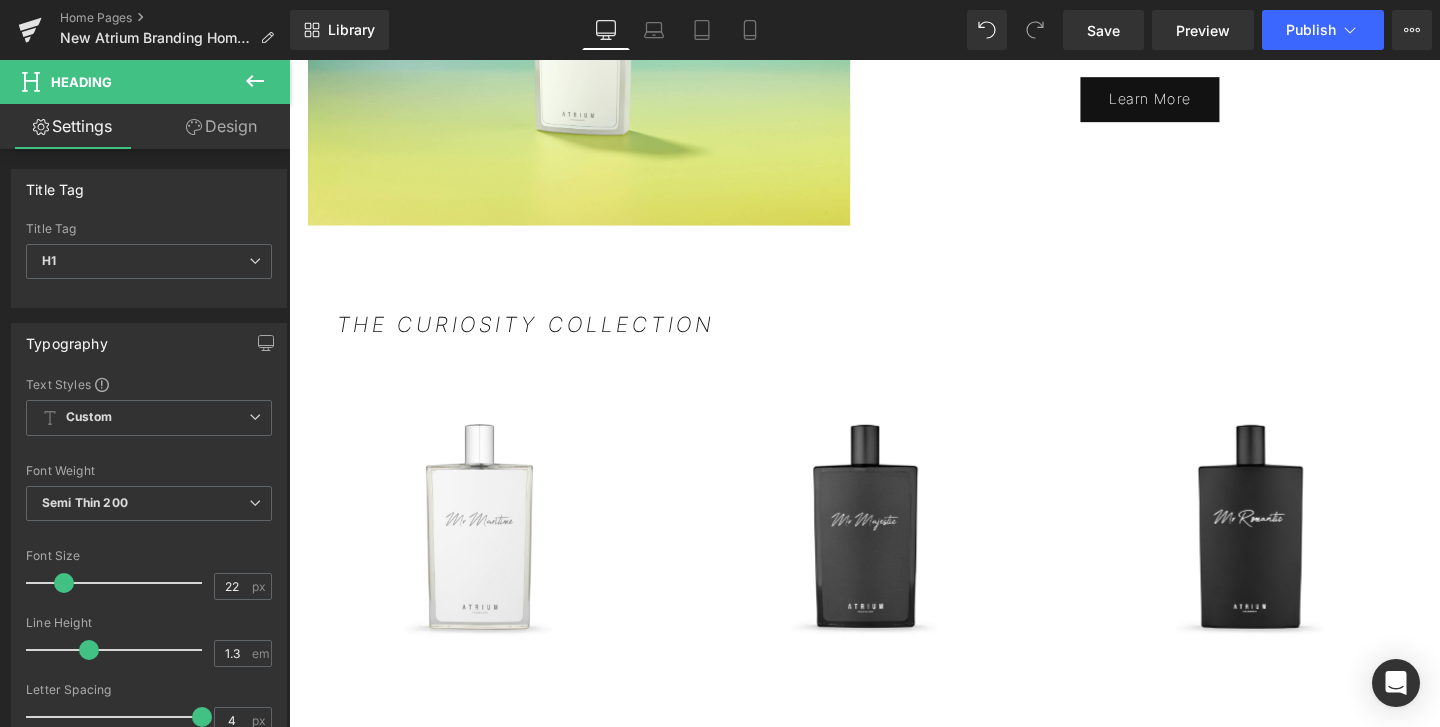 scroll, scrollTop: 1930, scrollLeft: 0, axis: vertical 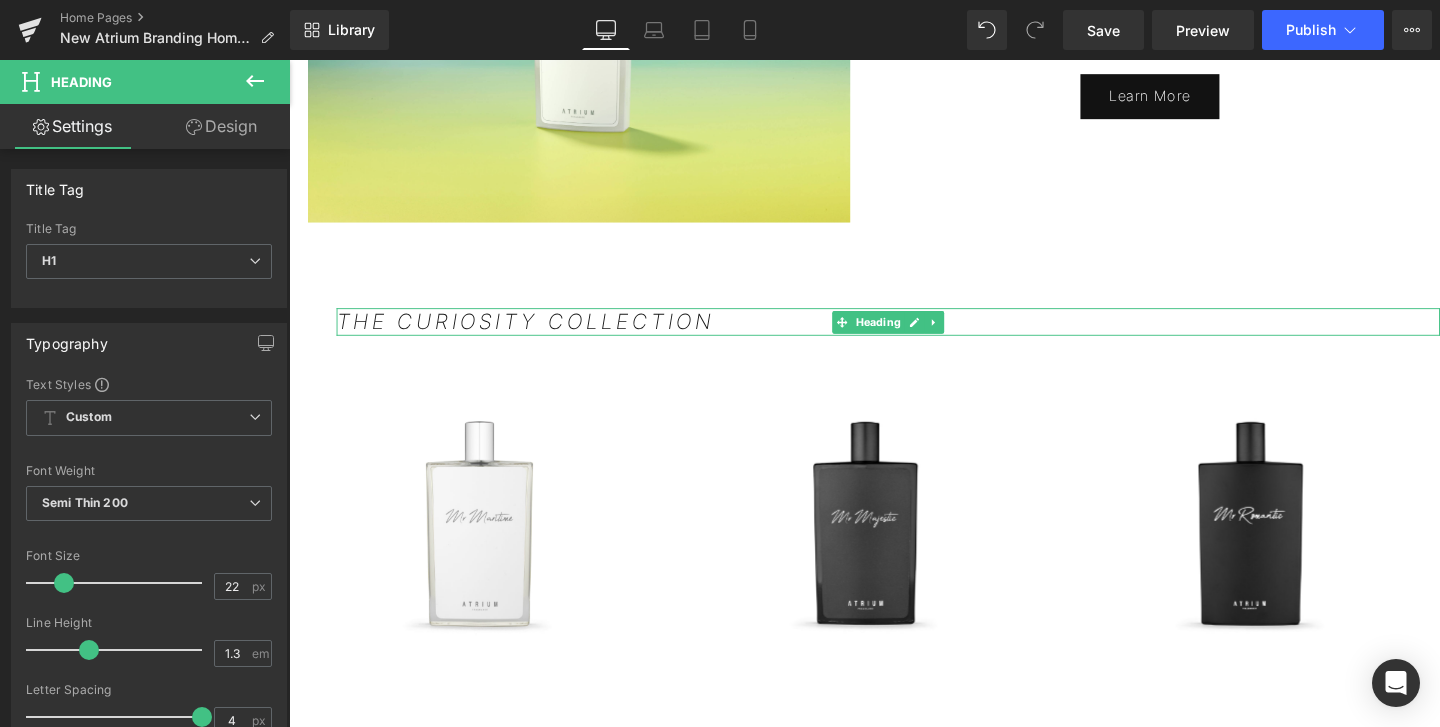 click on "THE CURIOSITY COLLECTION" at bounding box center (538, 335) 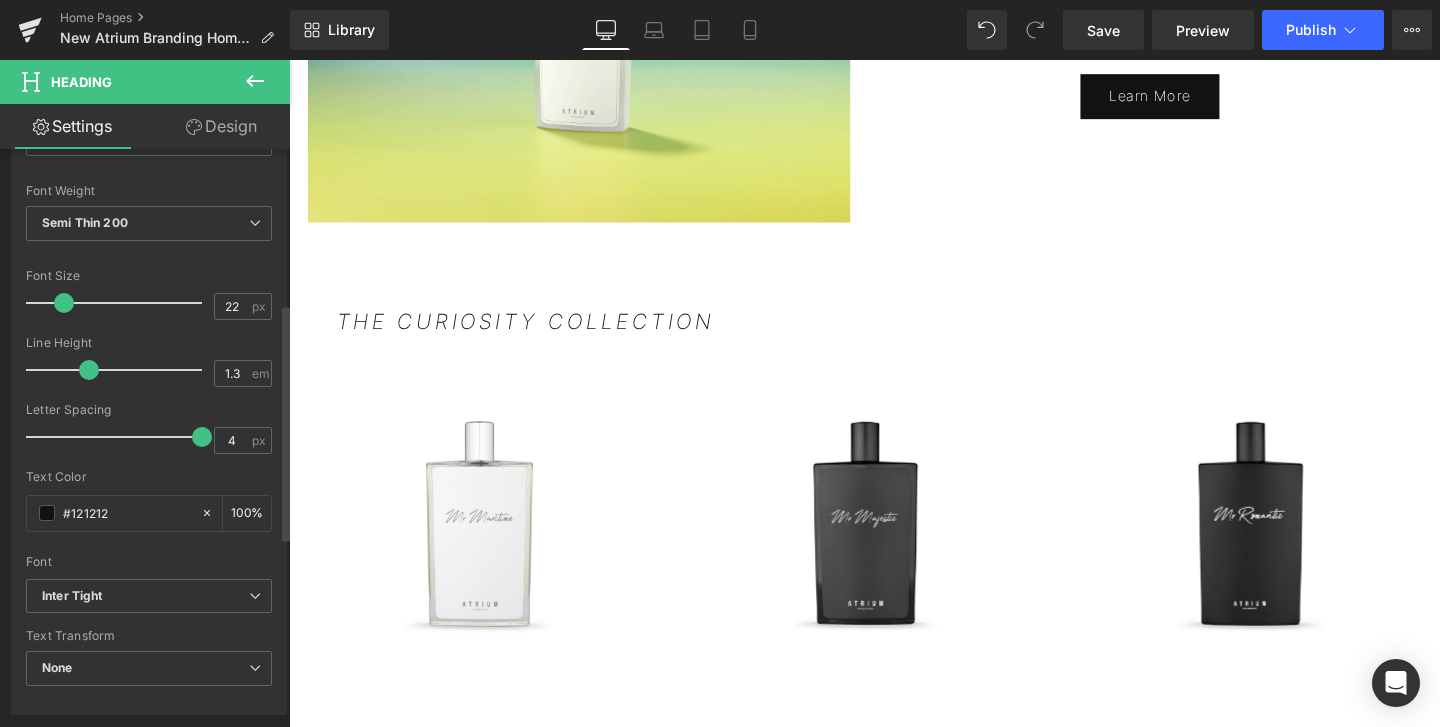 scroll, scrollTop: 442, scrollLeft: 0, axis: vertical 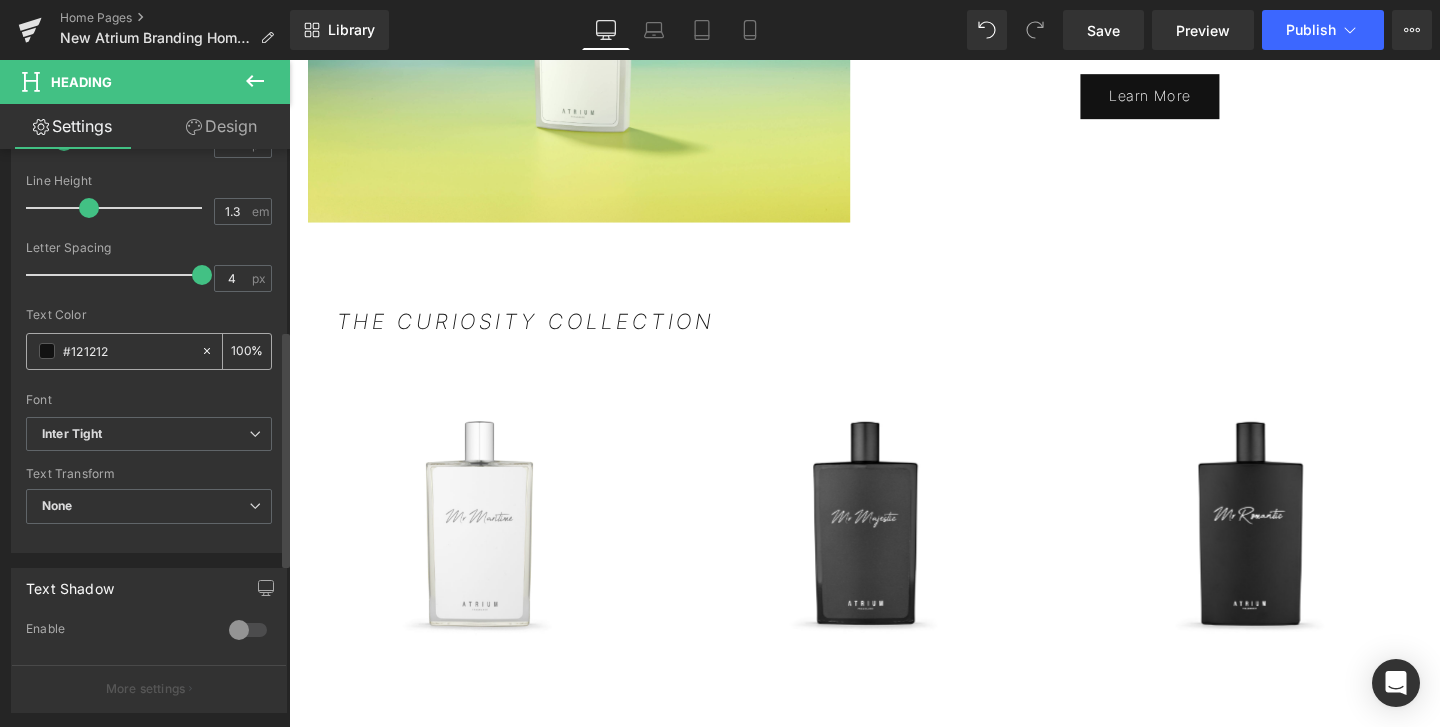 click on "#121212" at bounding box center [127, 351] 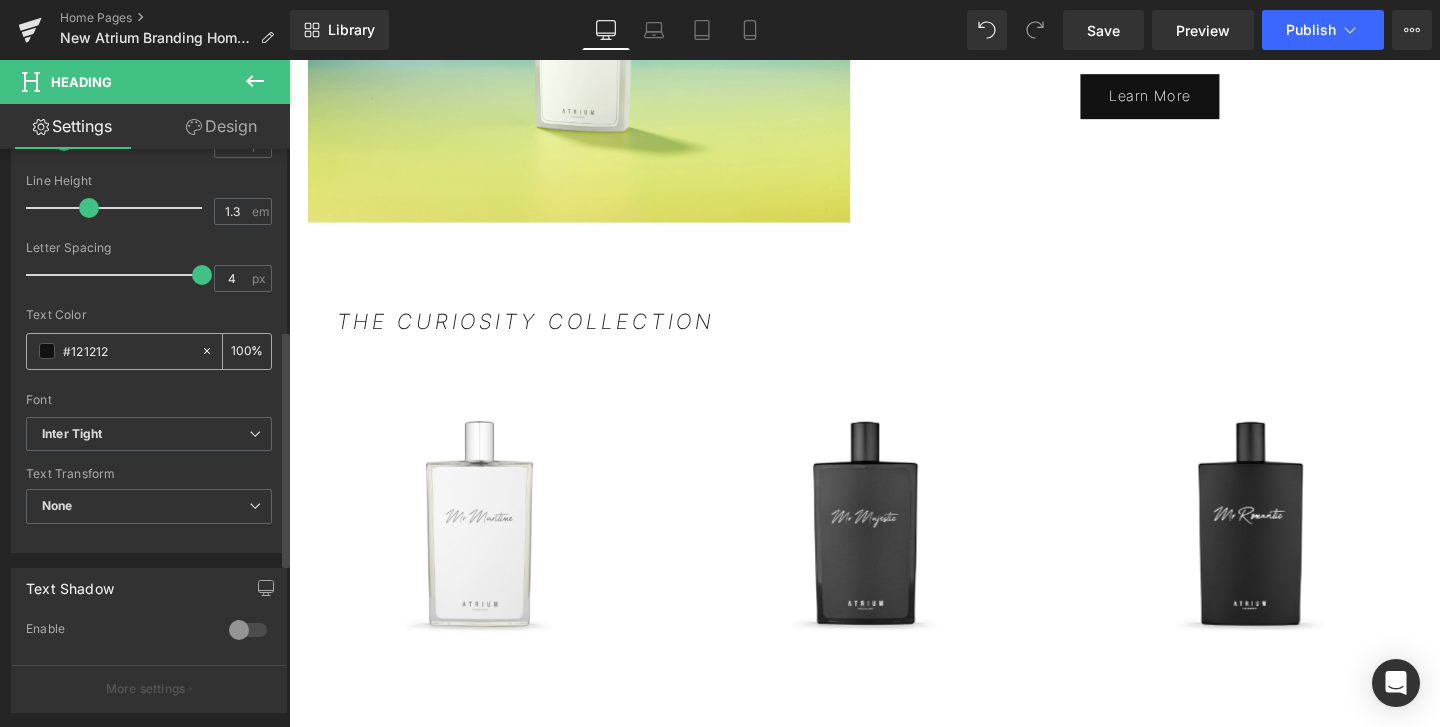 click on "#121212" at bounding box center (127, 351) 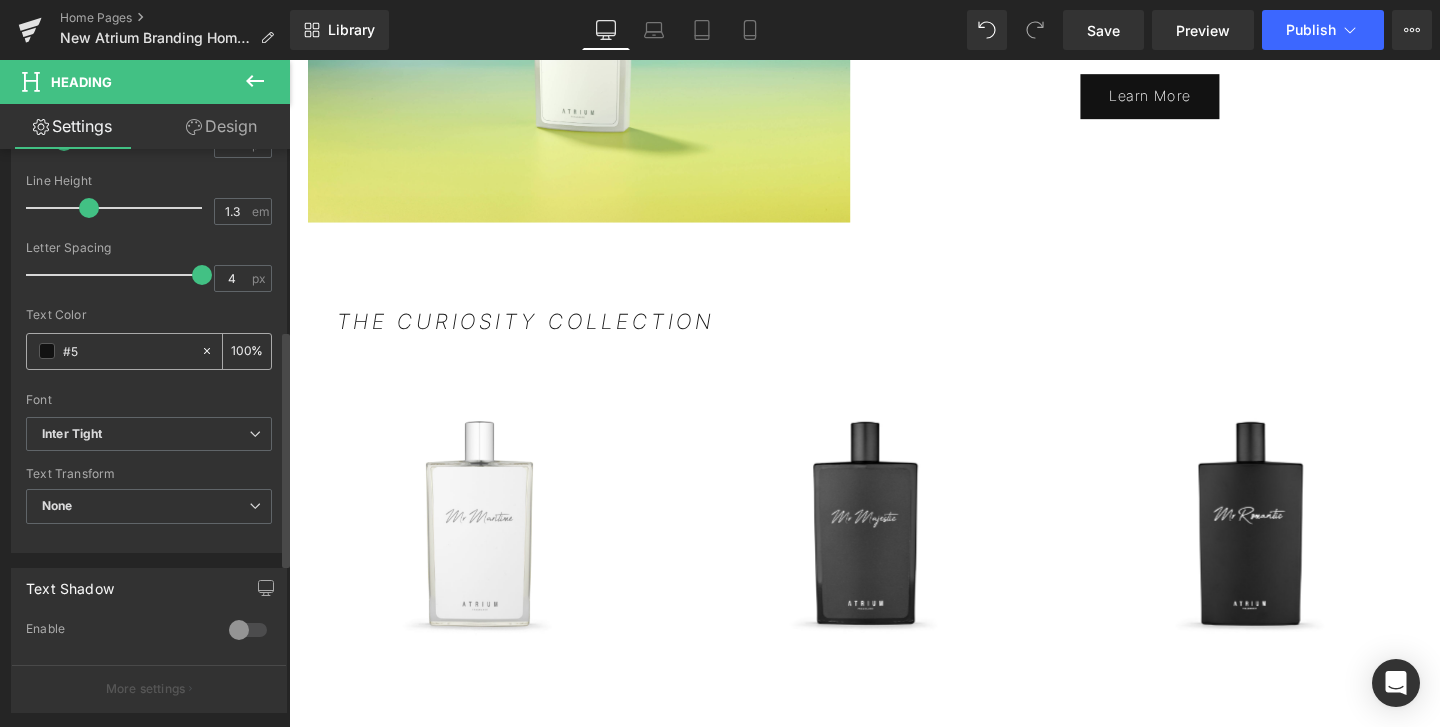 type on "0" 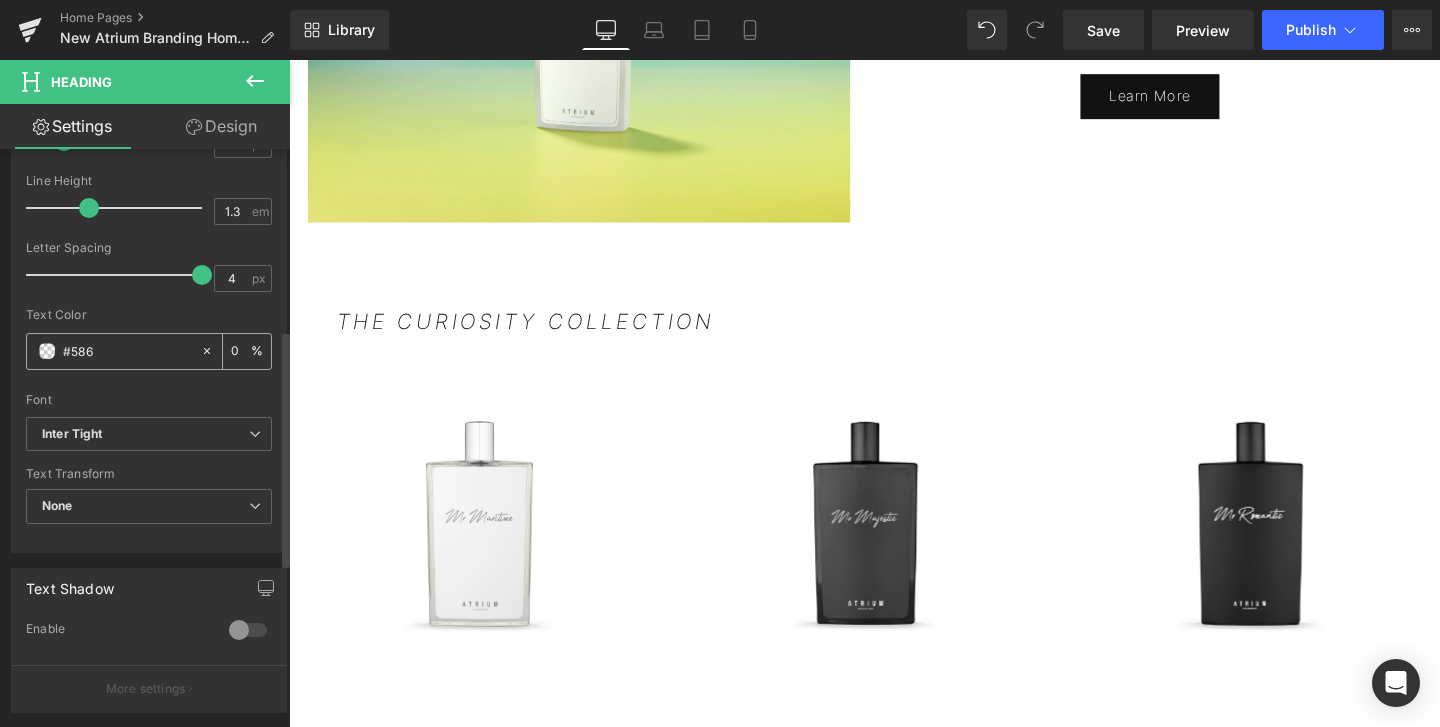 type on "#5866" 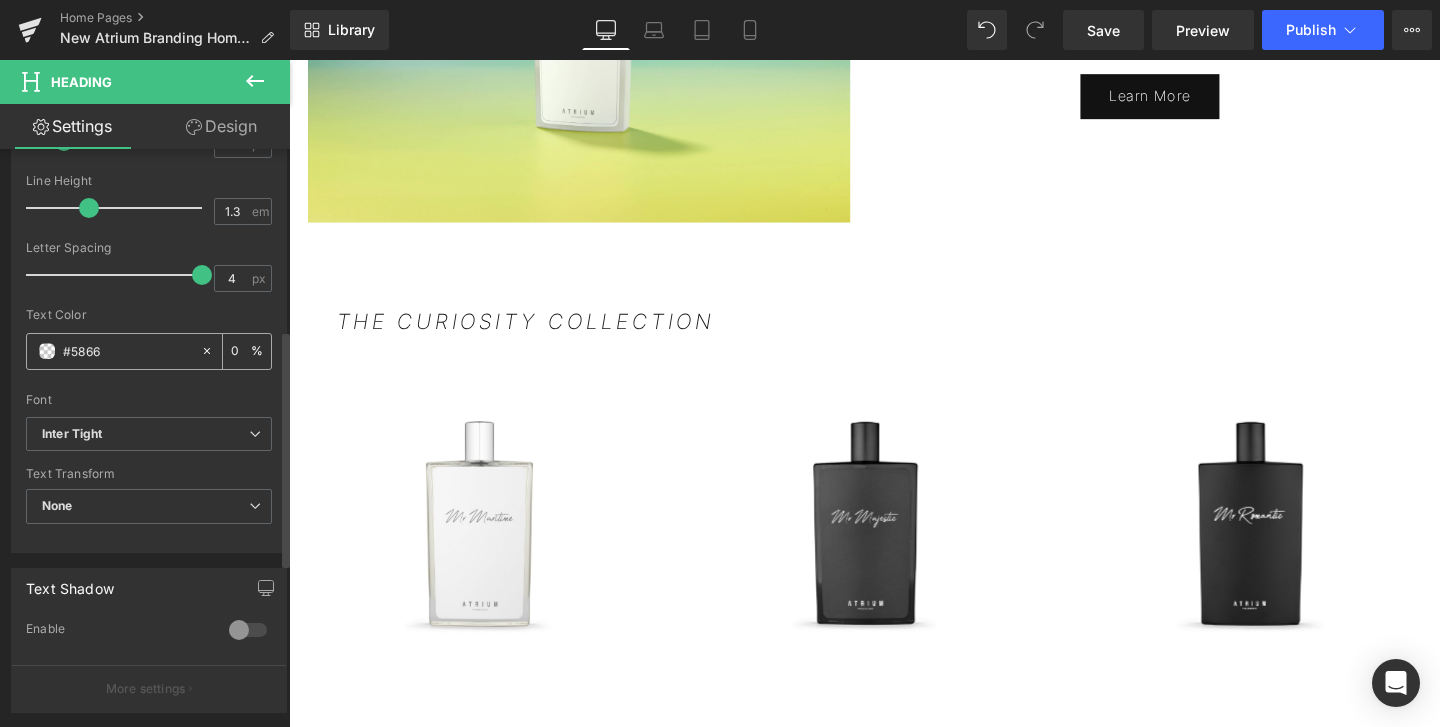 type on "40" 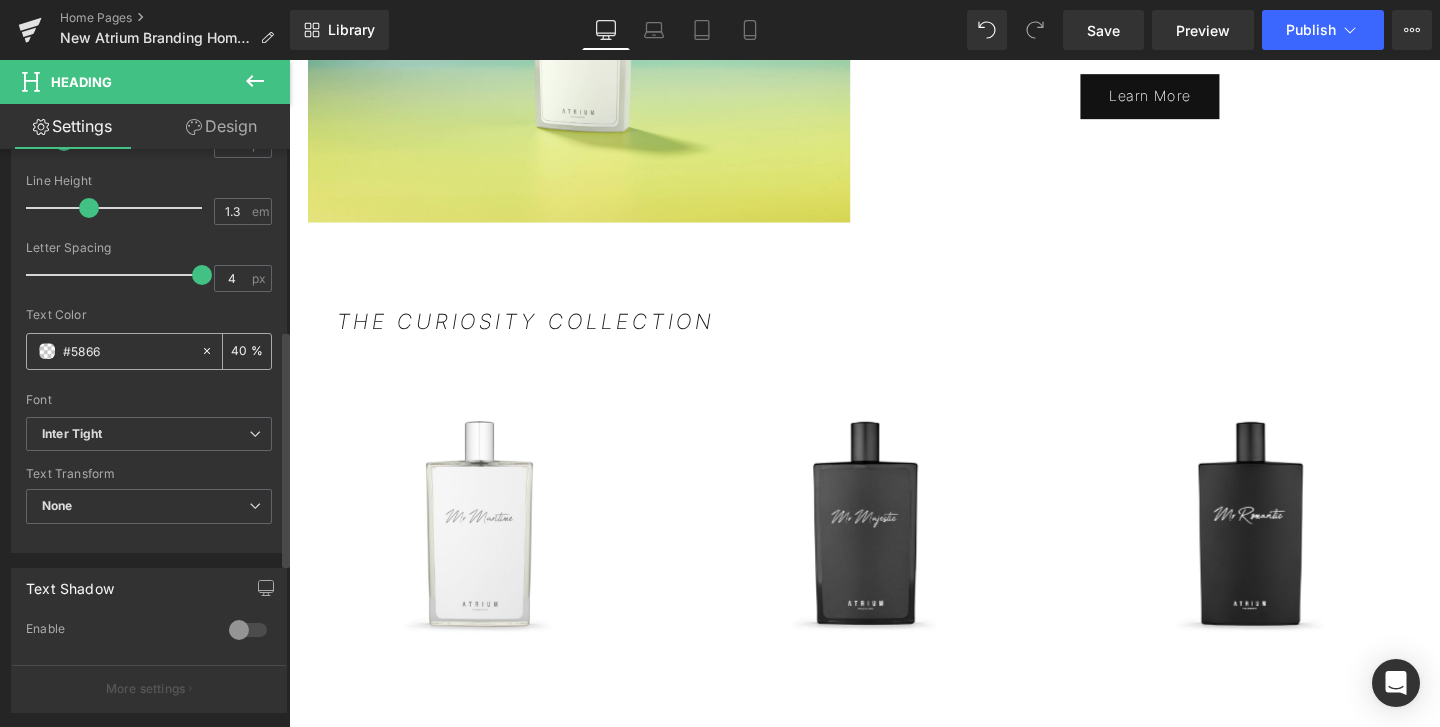 type on "#58666" 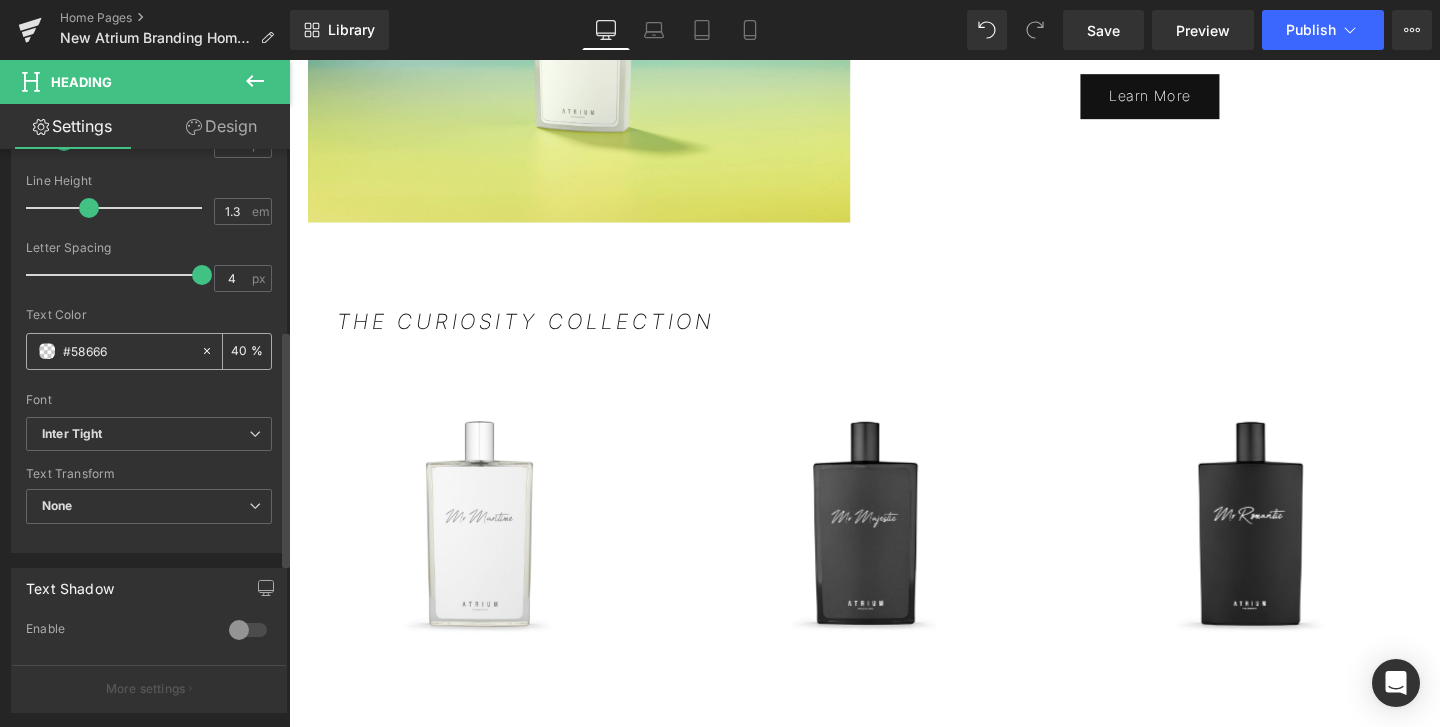 type on "0" 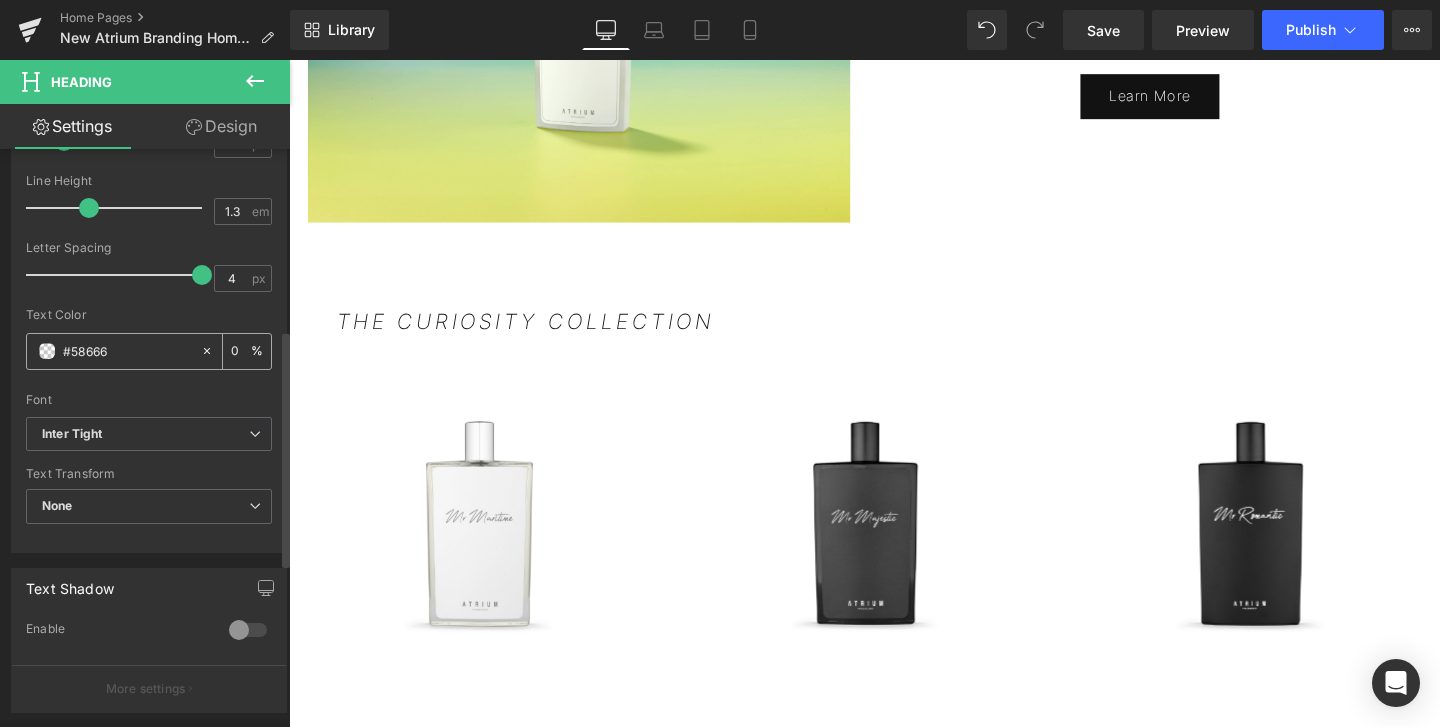 type on "#586666" 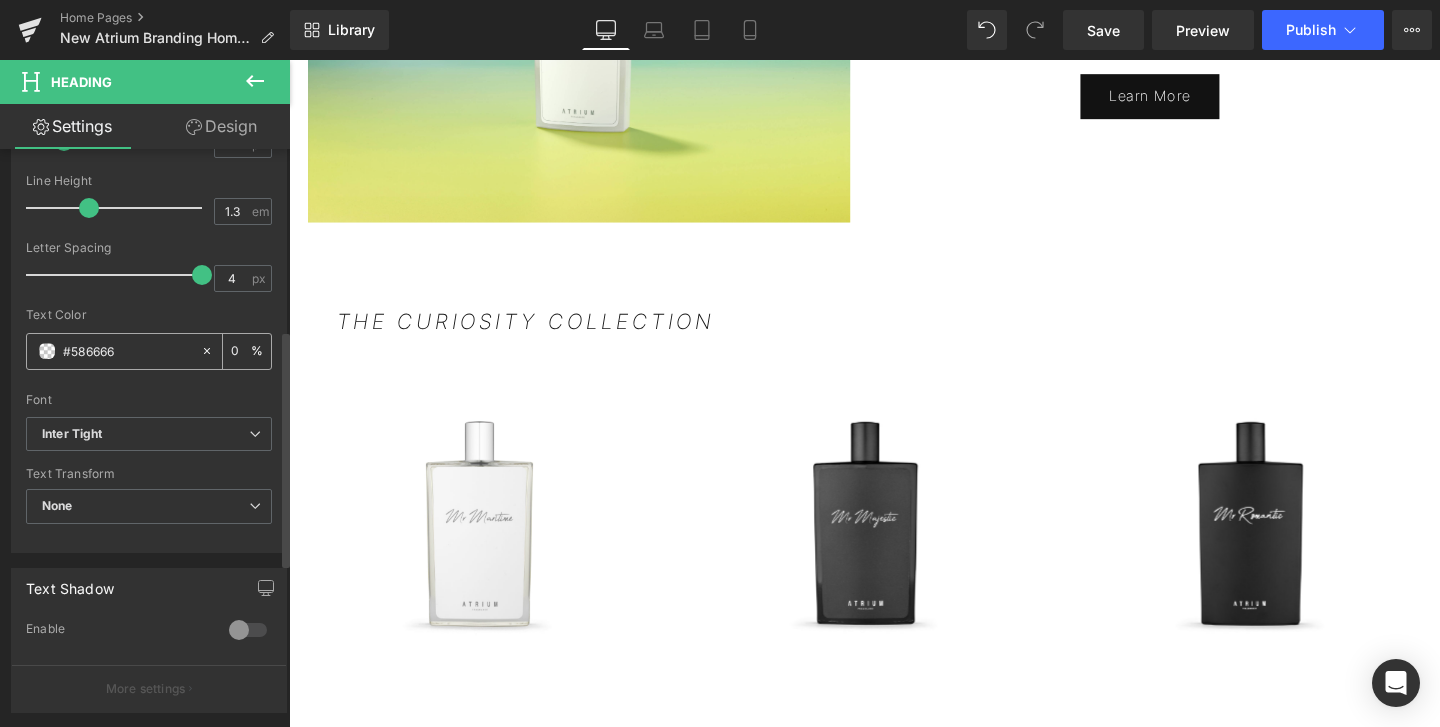 type on "100" 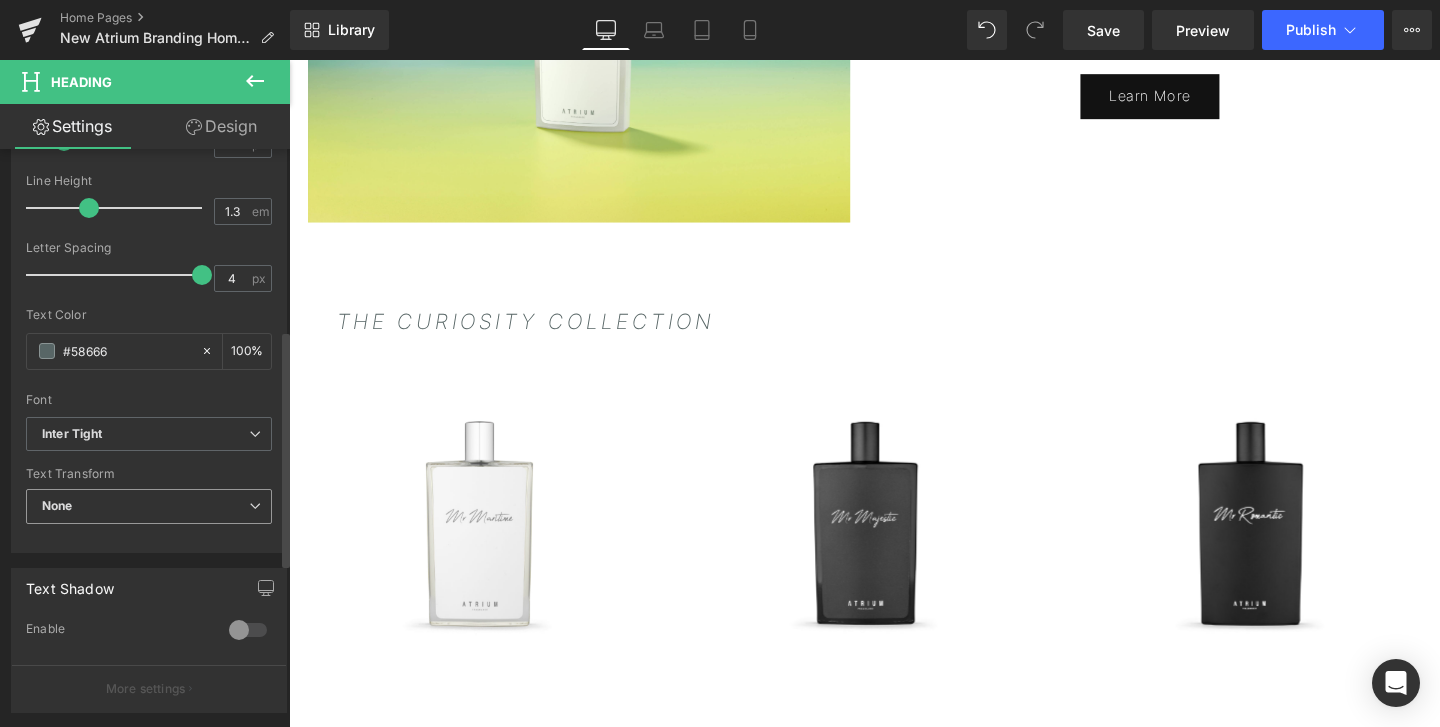 type on "#5866" 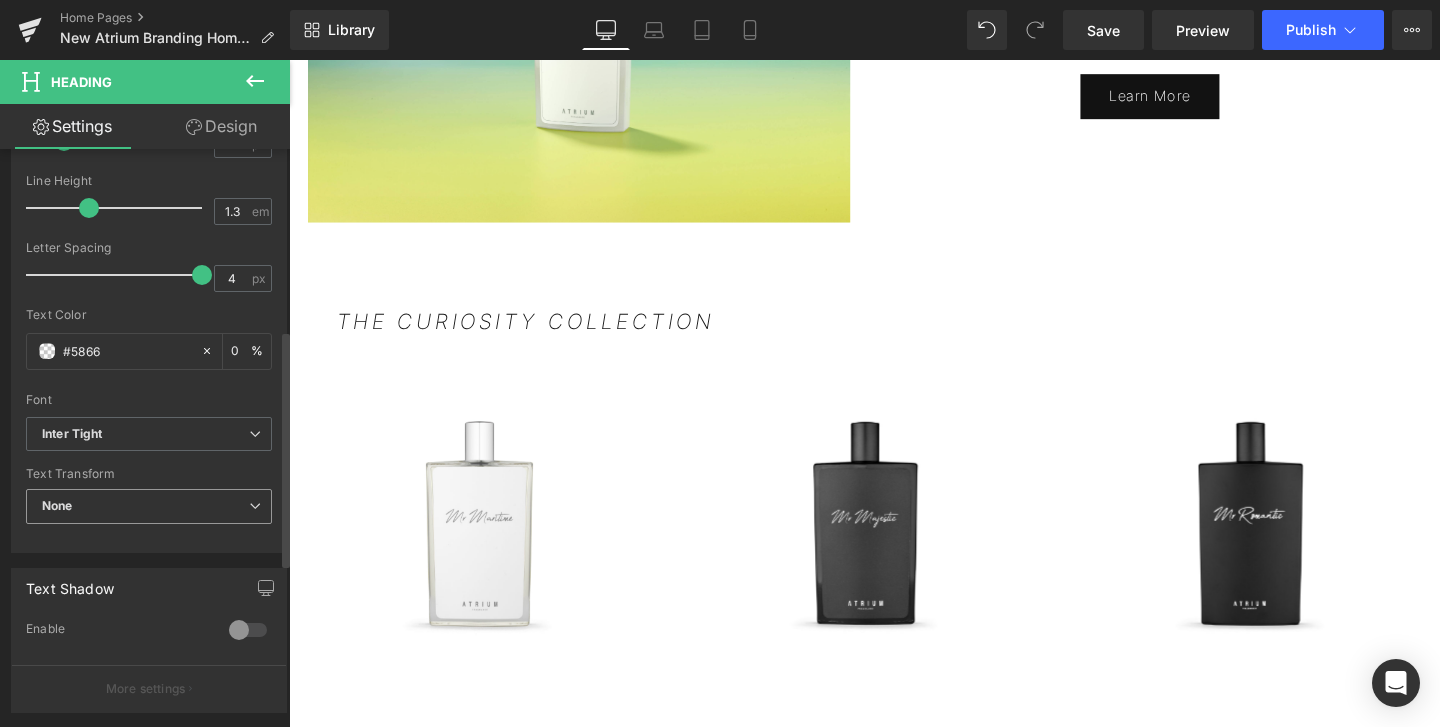 type on "#586" 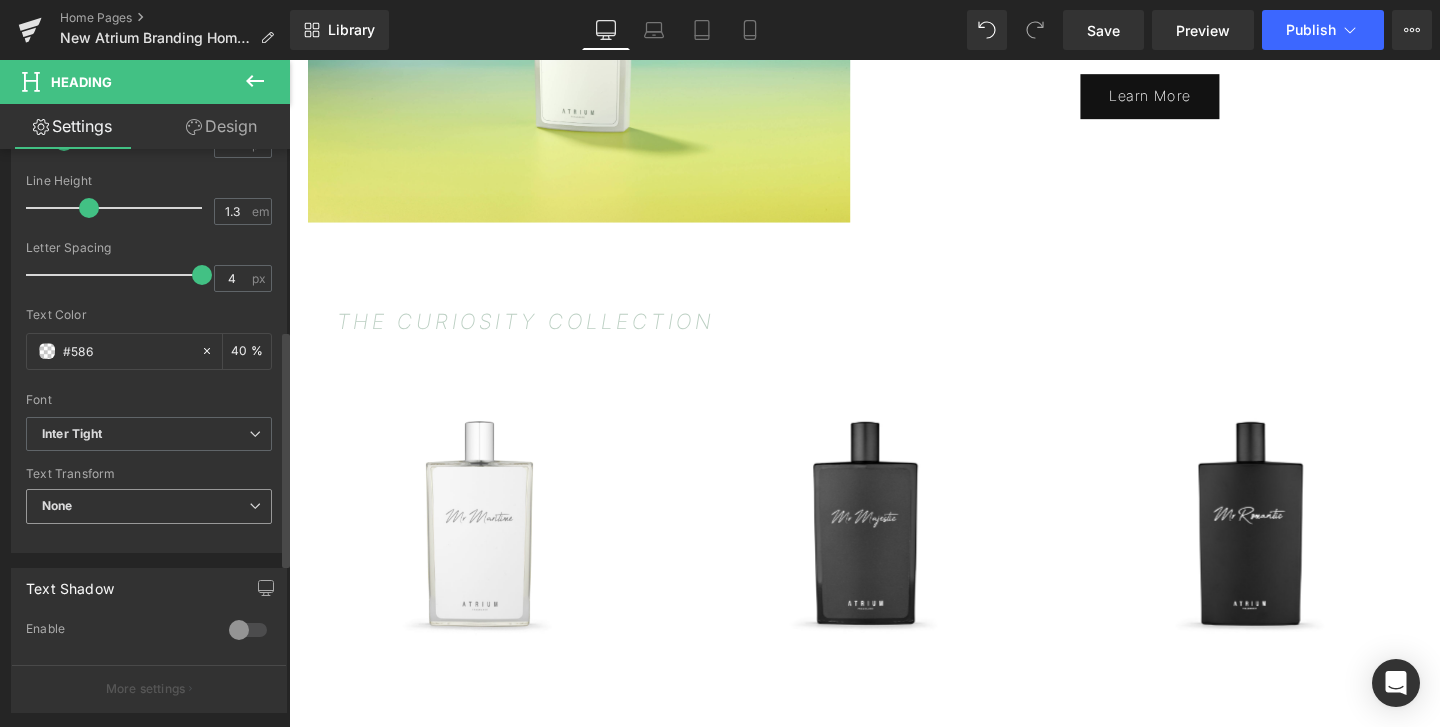 type on "#58" 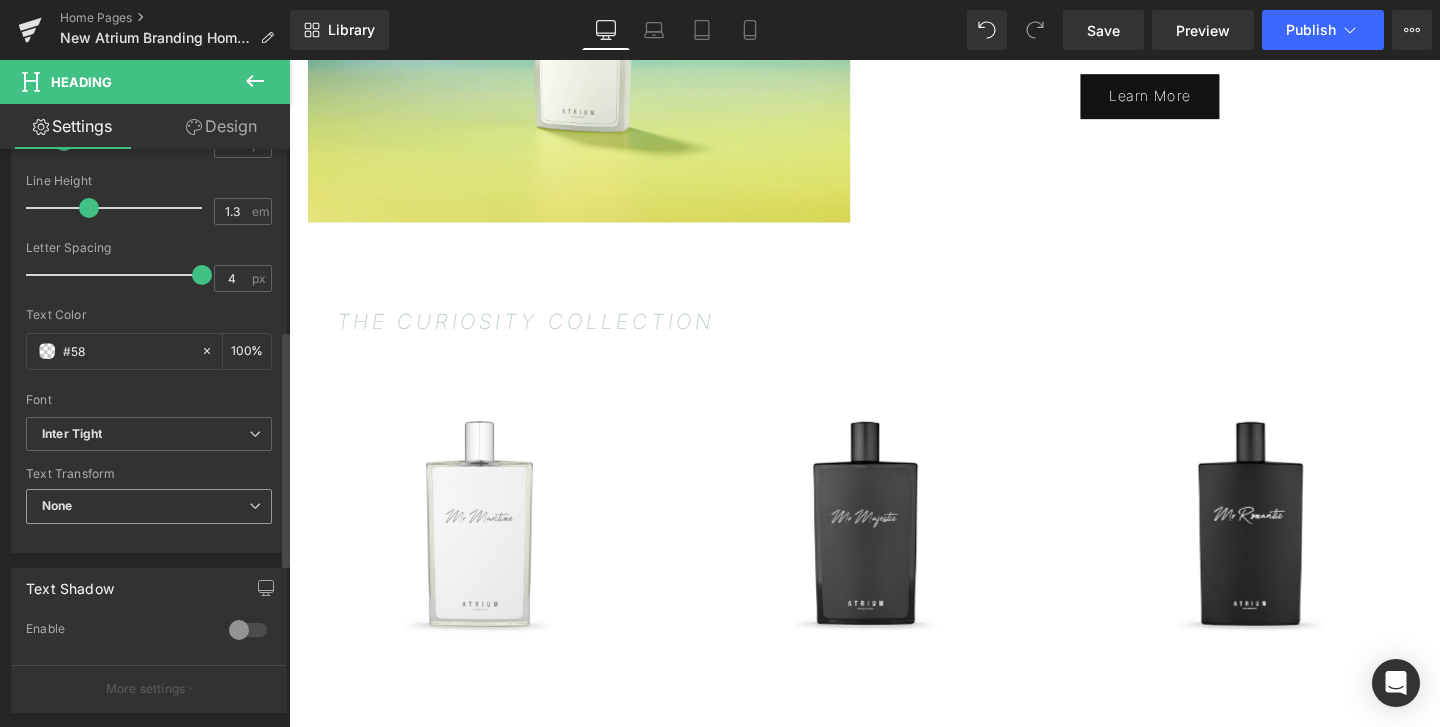 type on "#5" 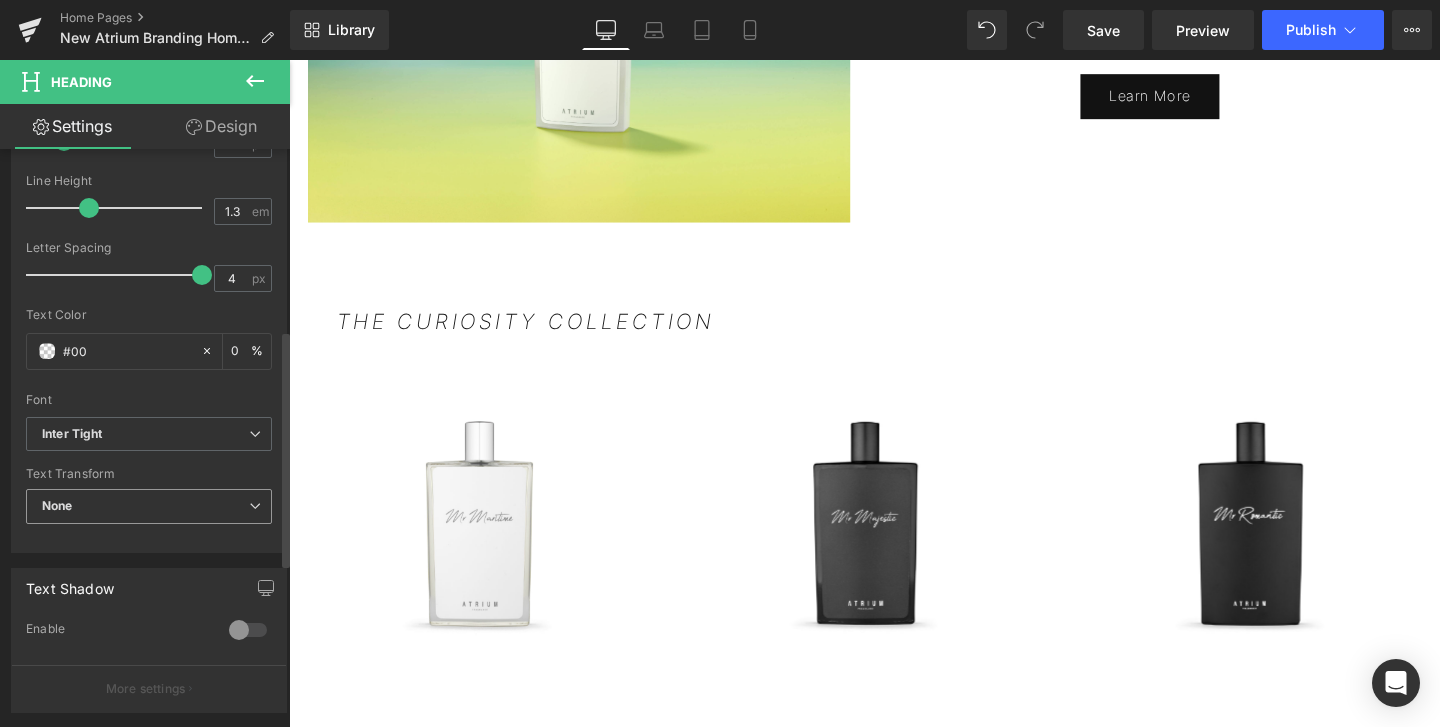 type on "#004" 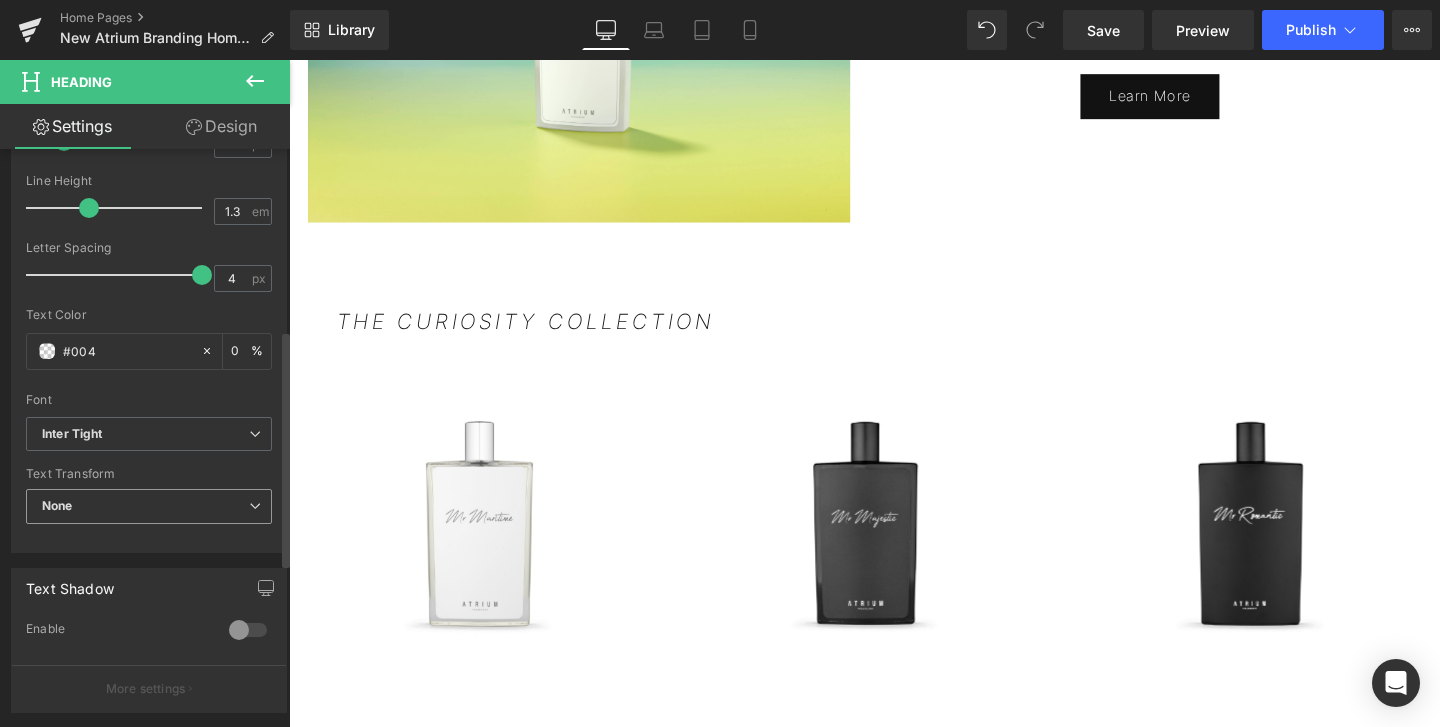 type on "100" 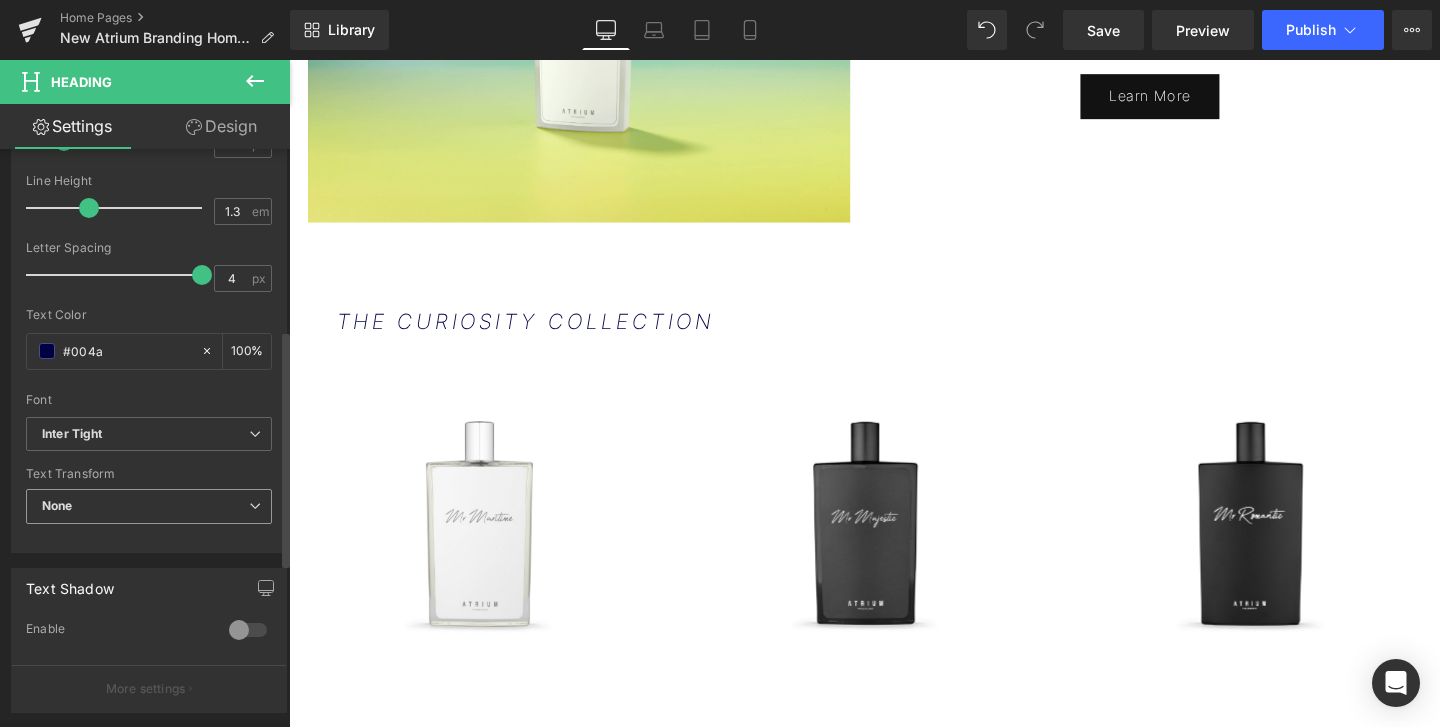 type on "#004aa" 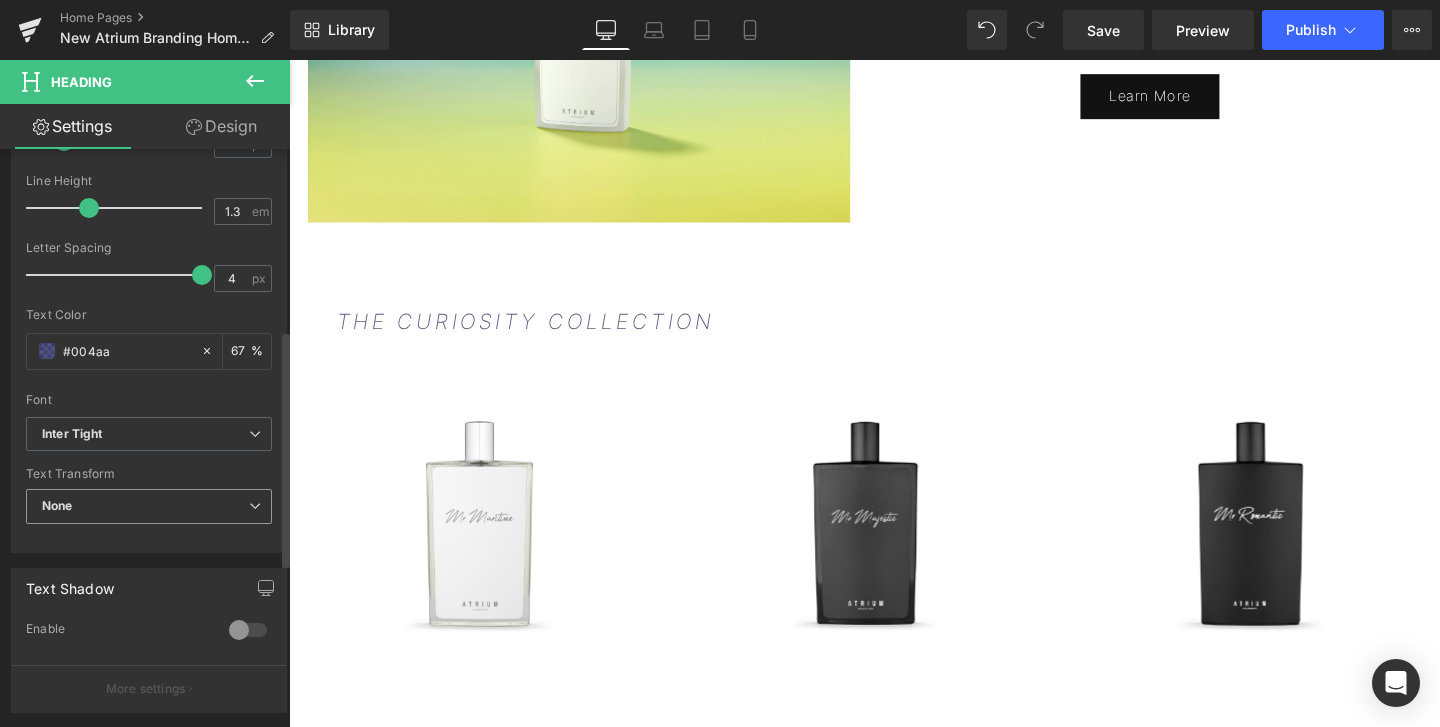 type on "#004aad" 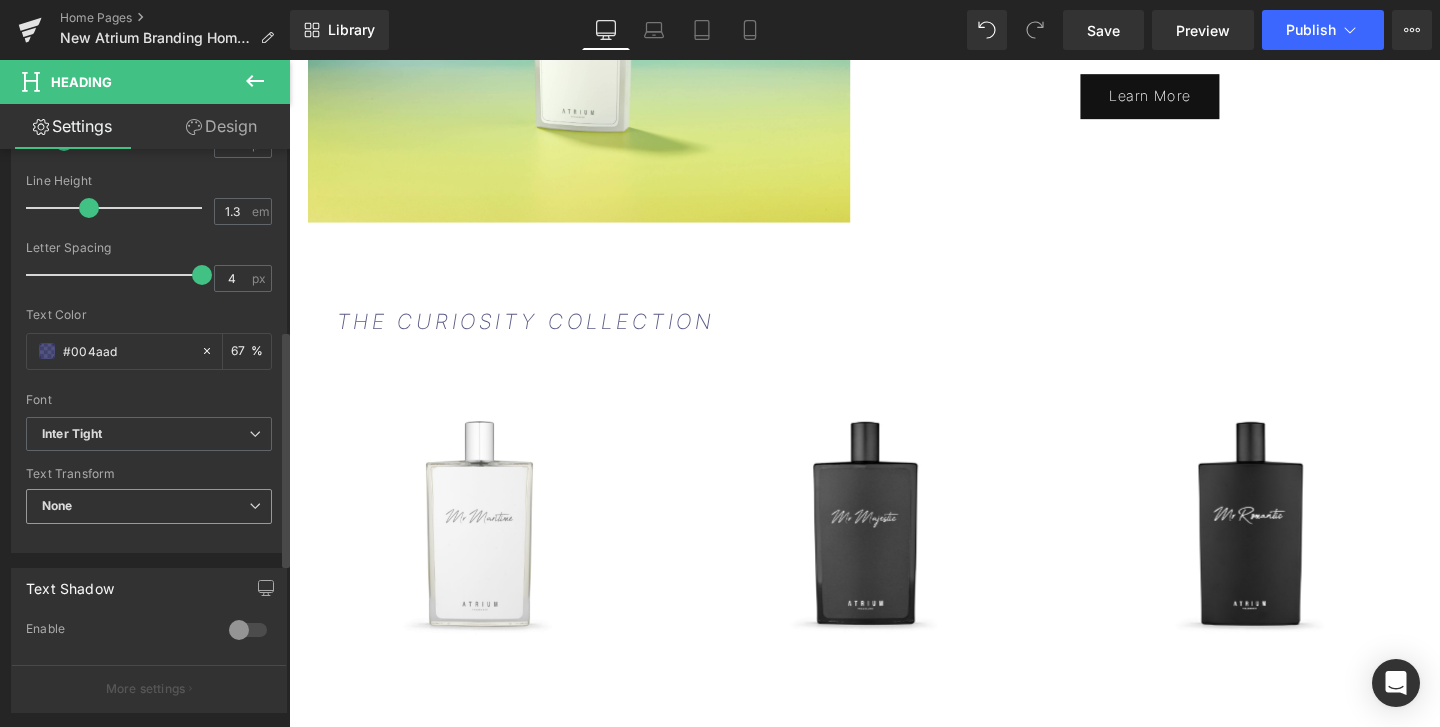 type on "100" 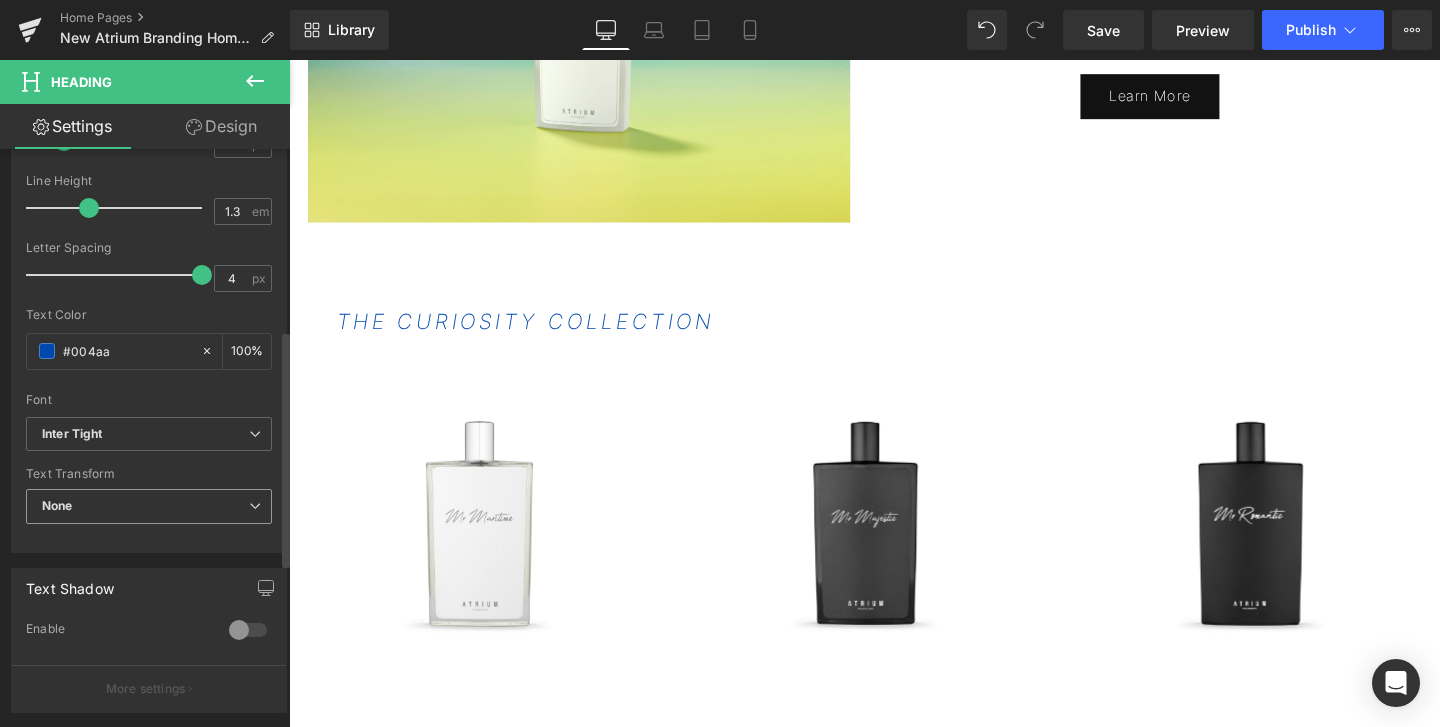 type on "#004a" 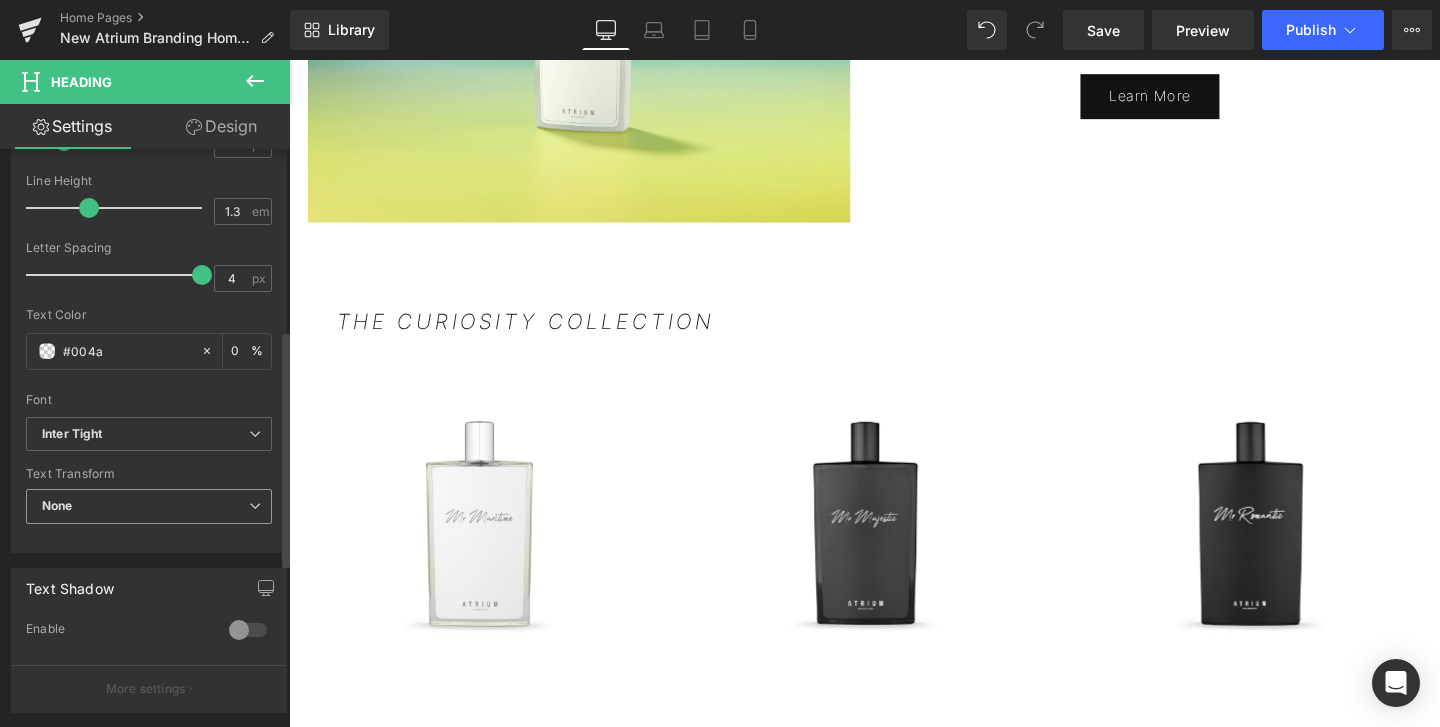 type on "#004" 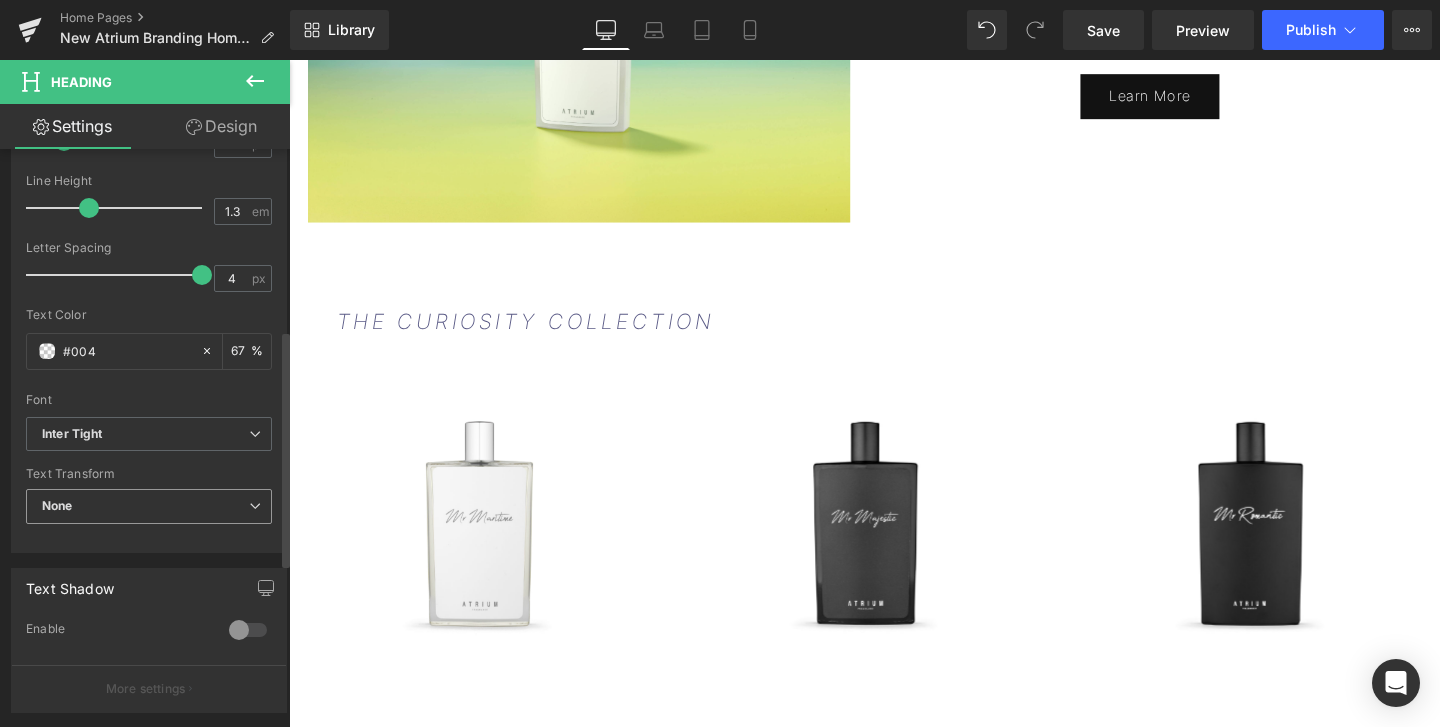 type on "#00" 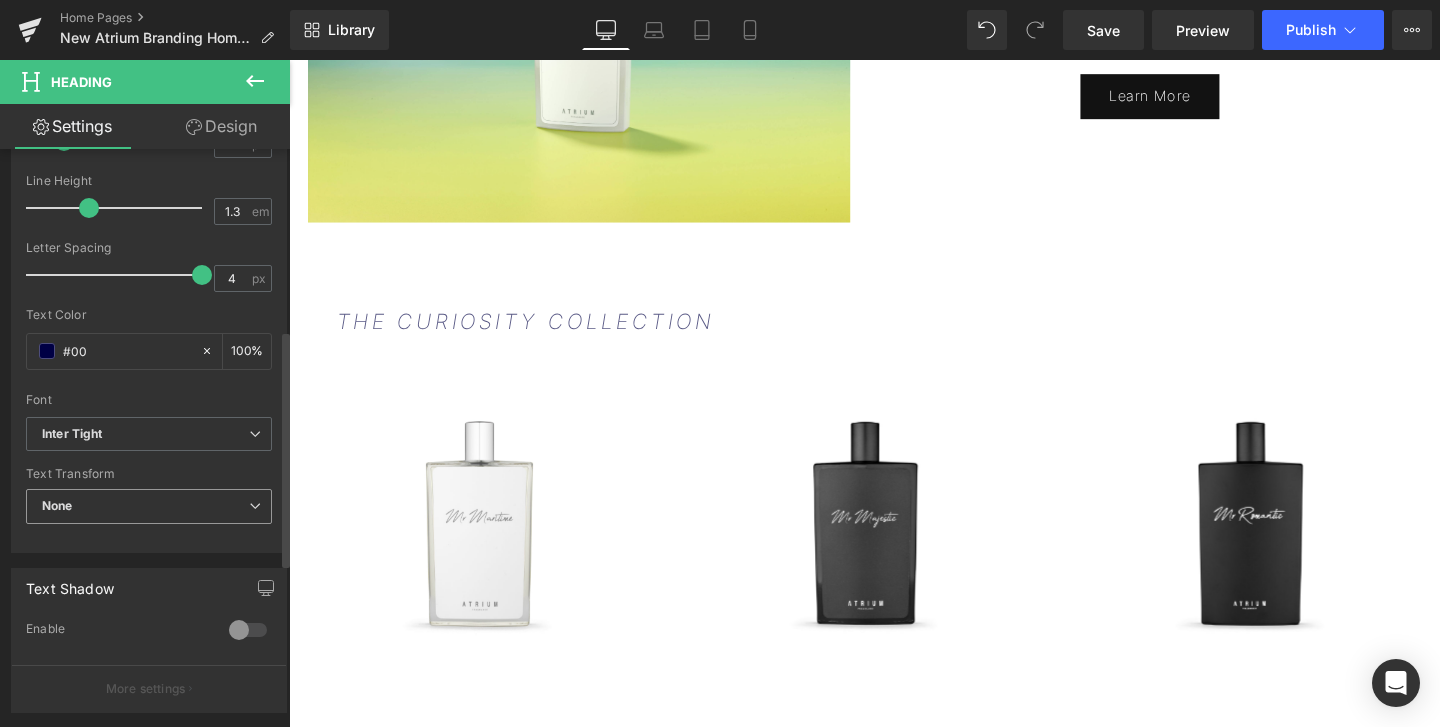 type on "#0" 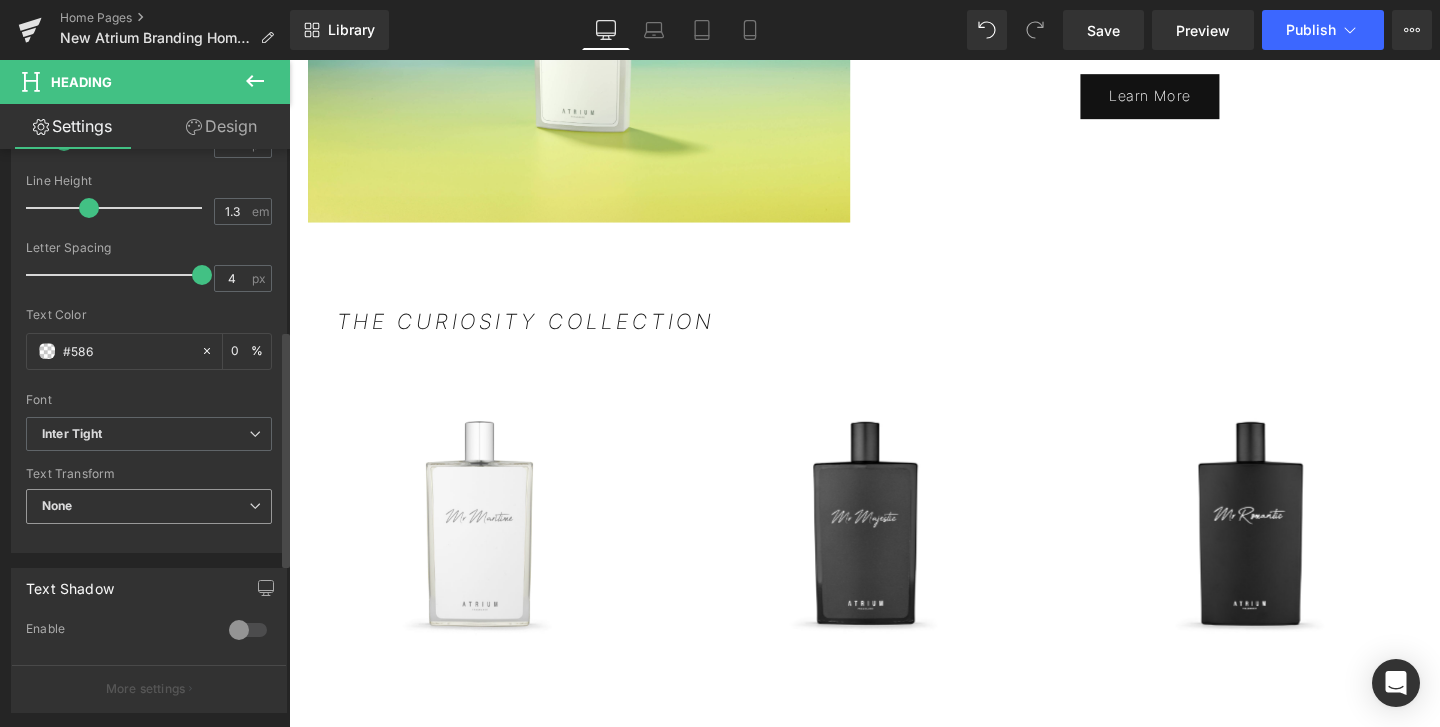 type on "#5866" 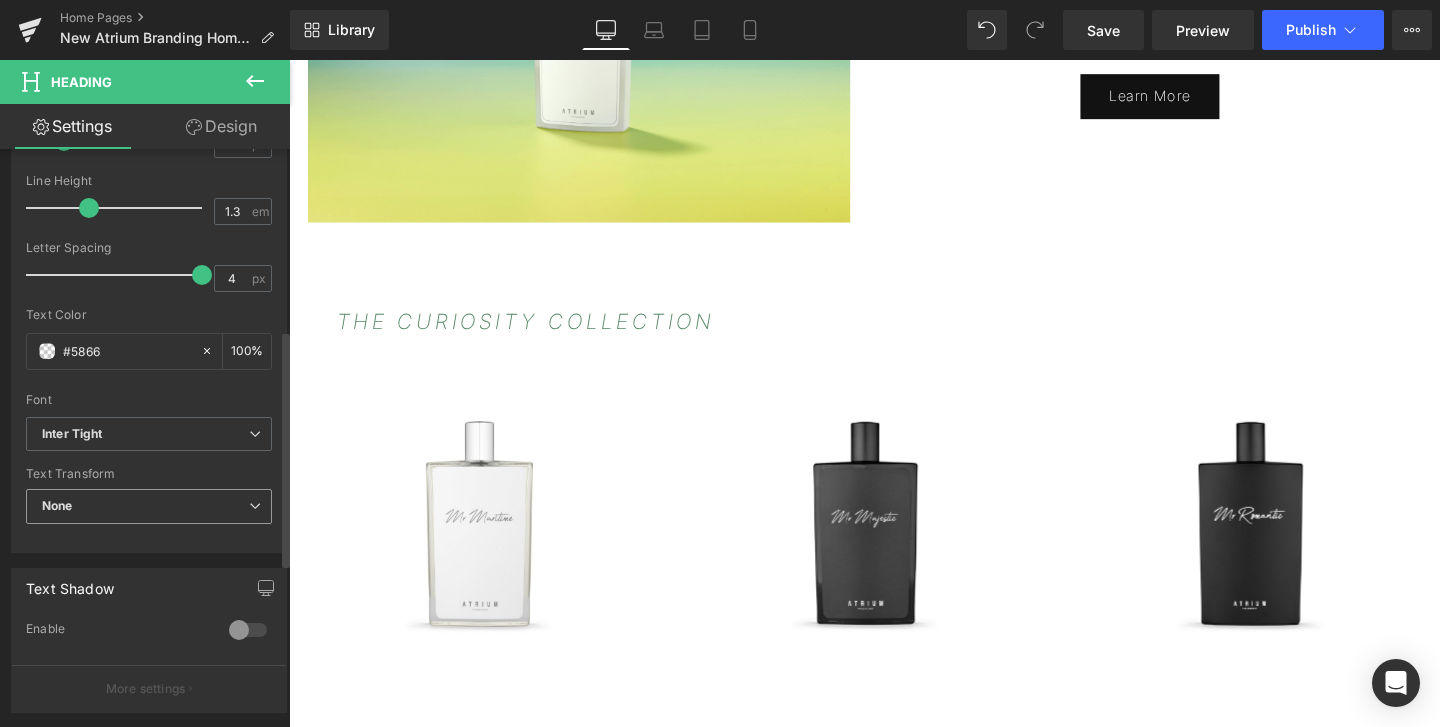 type on "#58666" 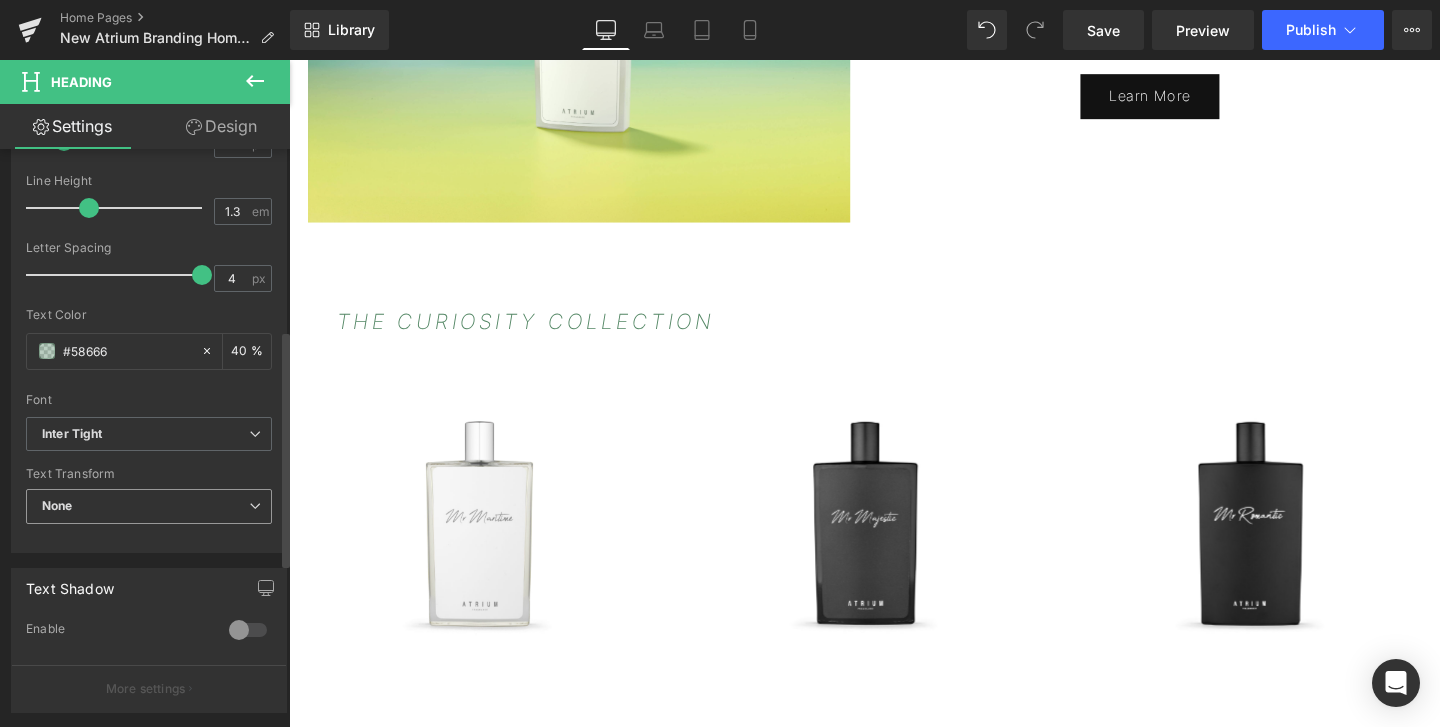 type on "#586666" 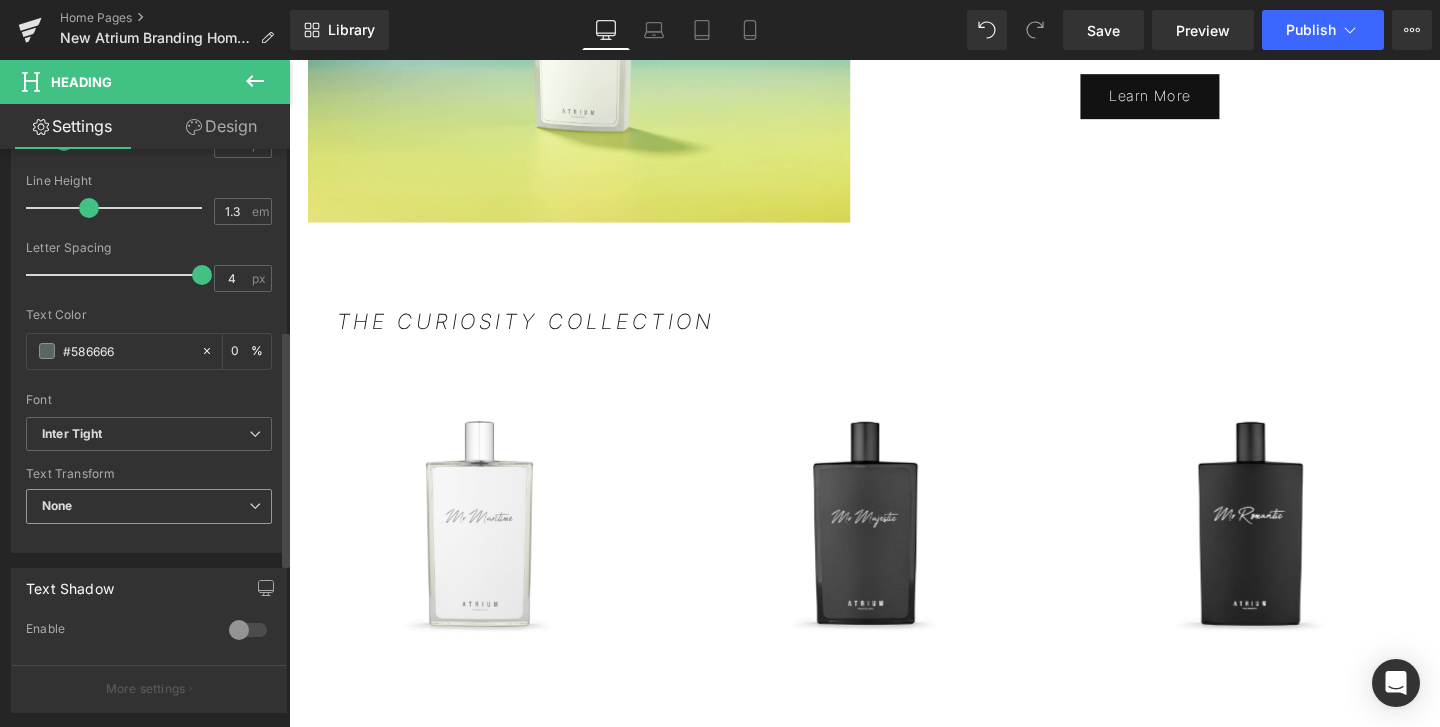type on "100" 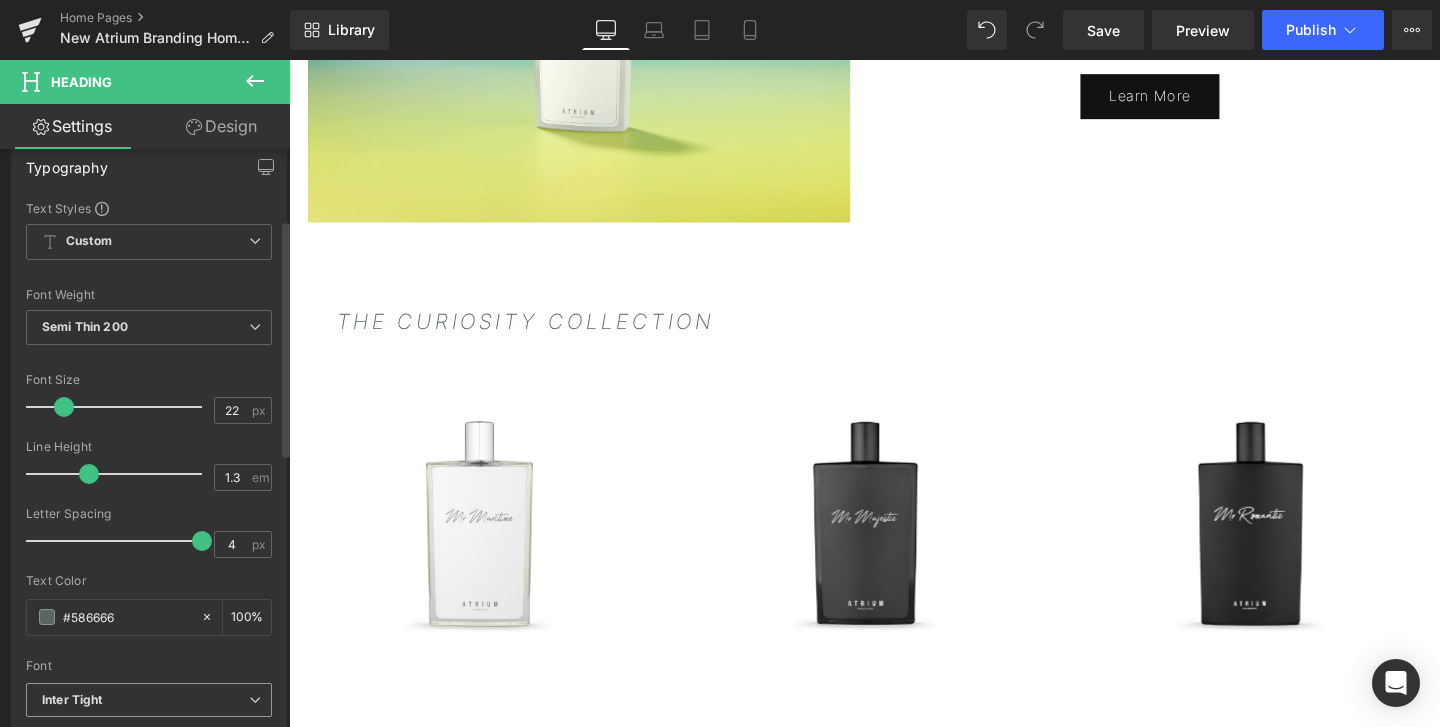 scroll, scrollTop: 158, scrollLeft: 0, axis: vertical 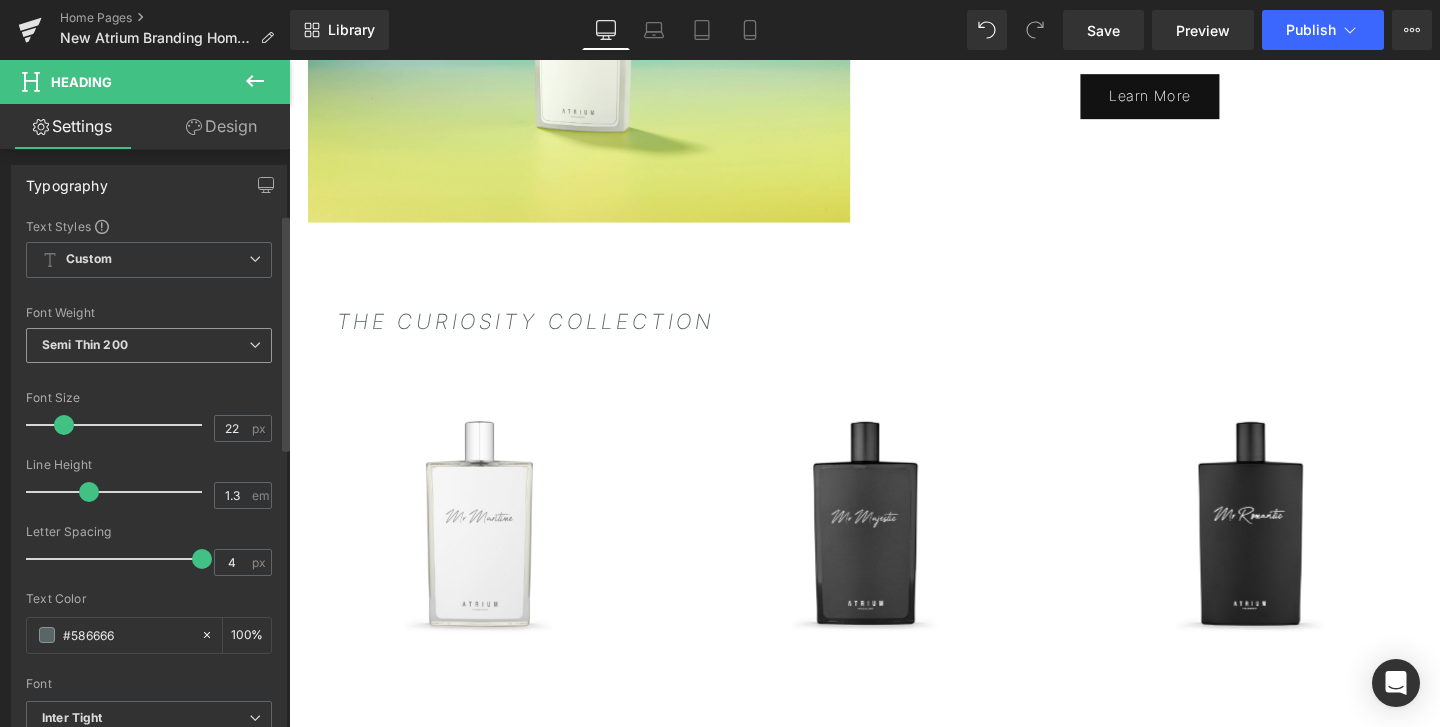 click on "Semi Thin 200" at bounding box center [149, 345] 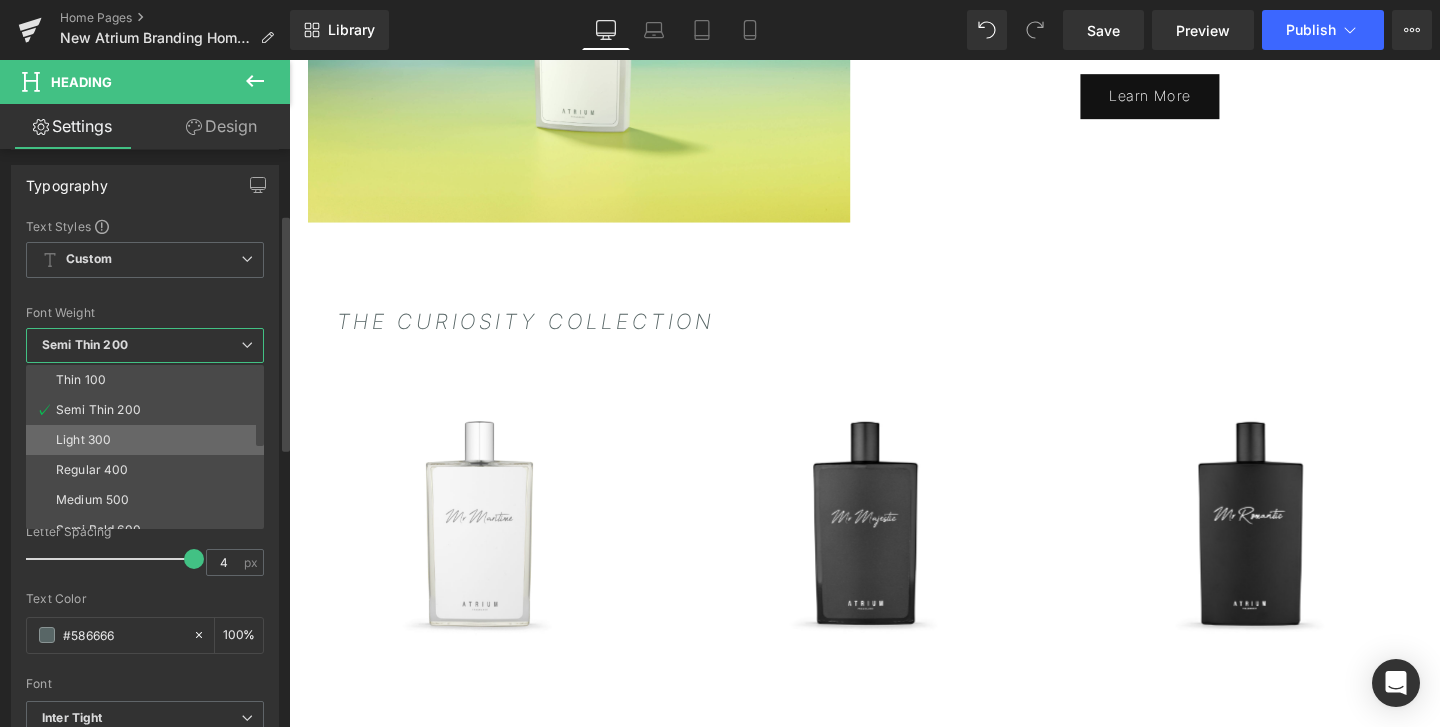 click on "Light 300" at bounding box center (149, 440) 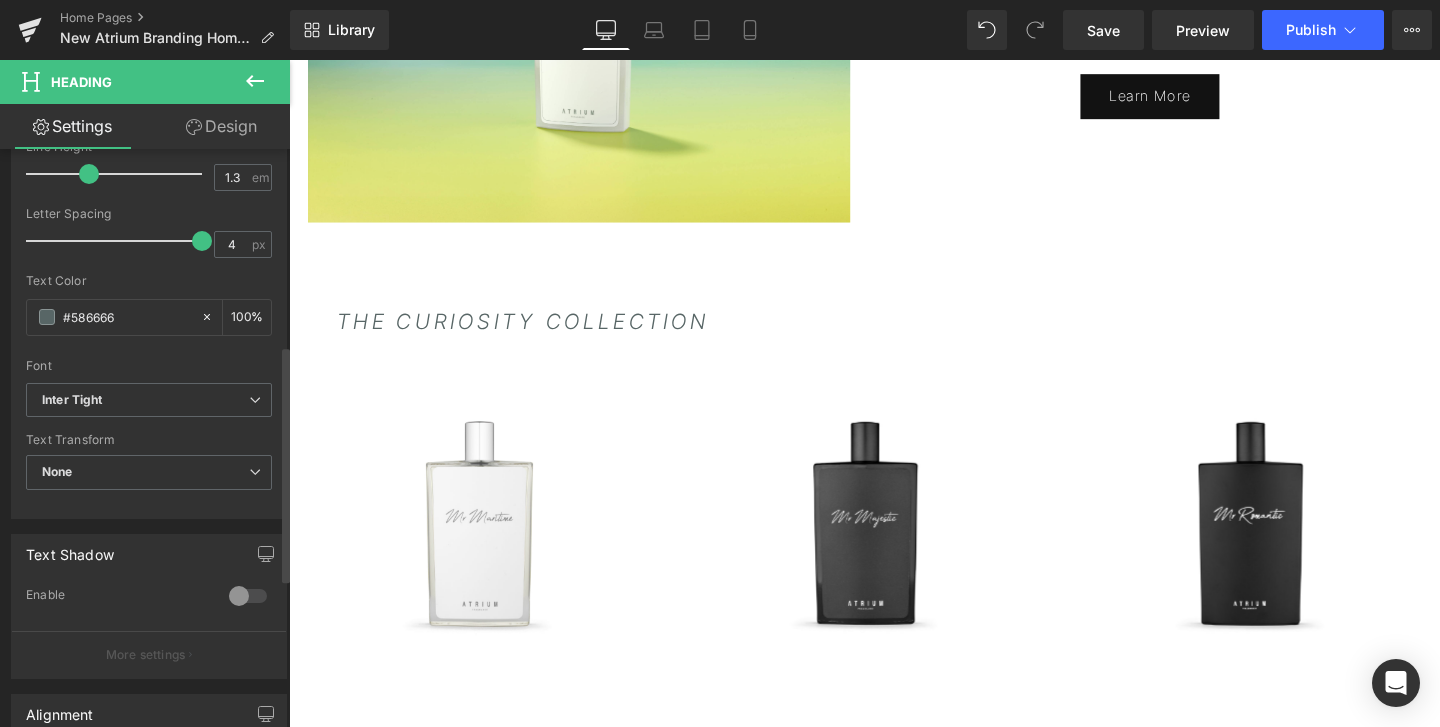 scroll, scrollTop: 479, scrollLeft: 0, axis: vertical 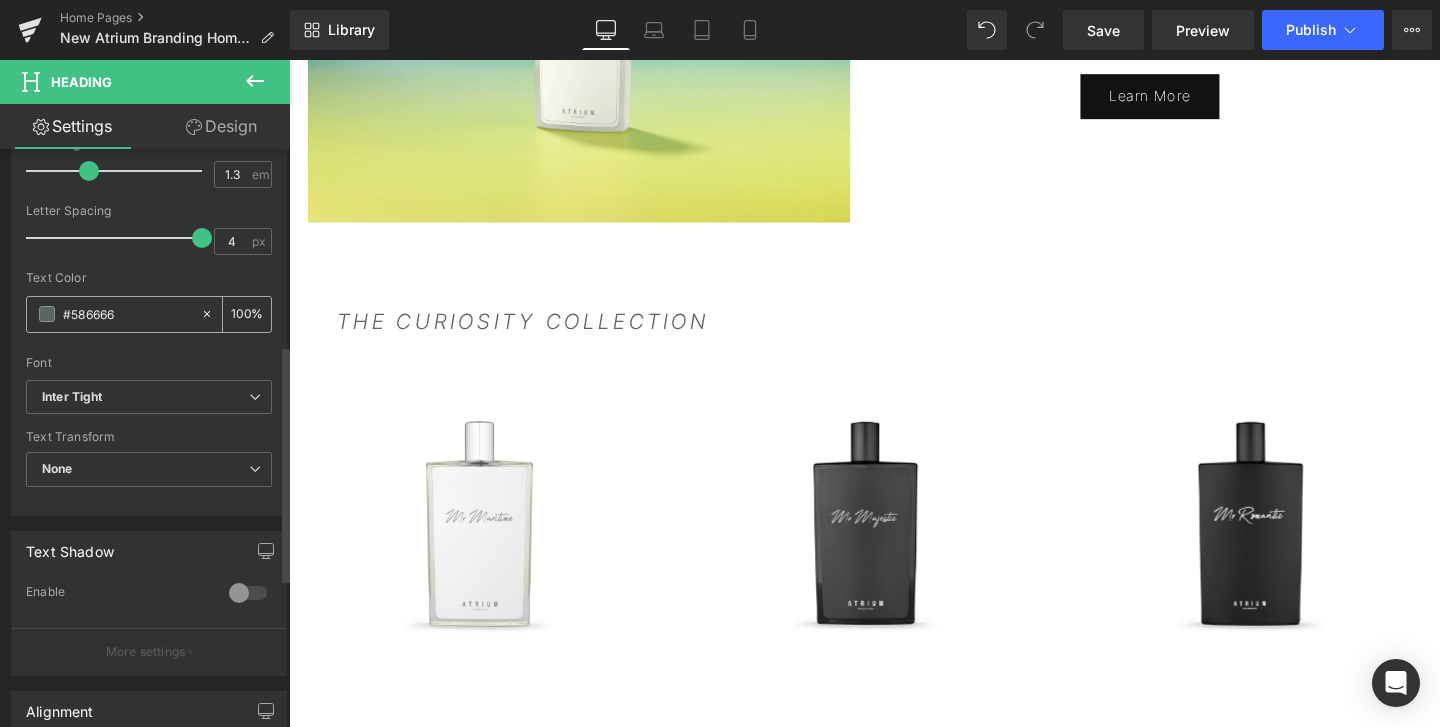 click on "#586666" at bounding box center [127, 314] 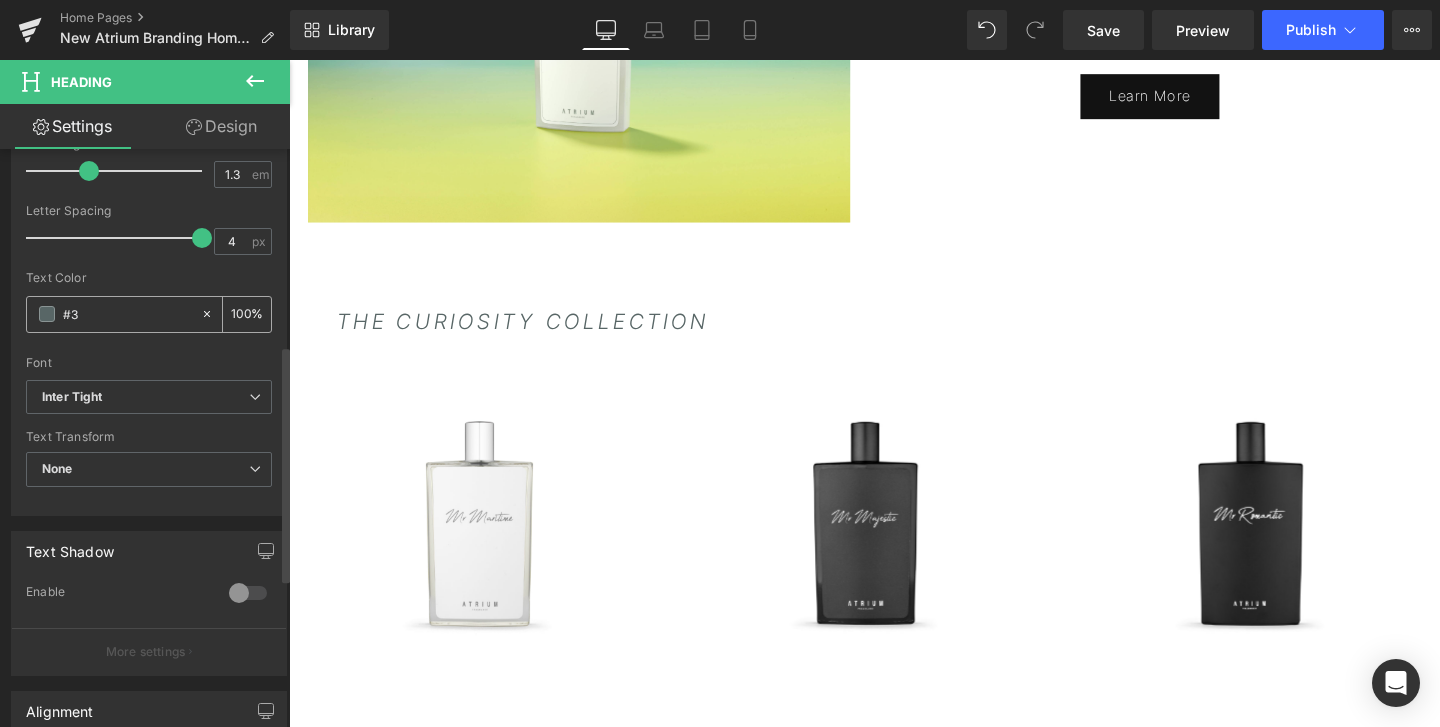 type on "#33" 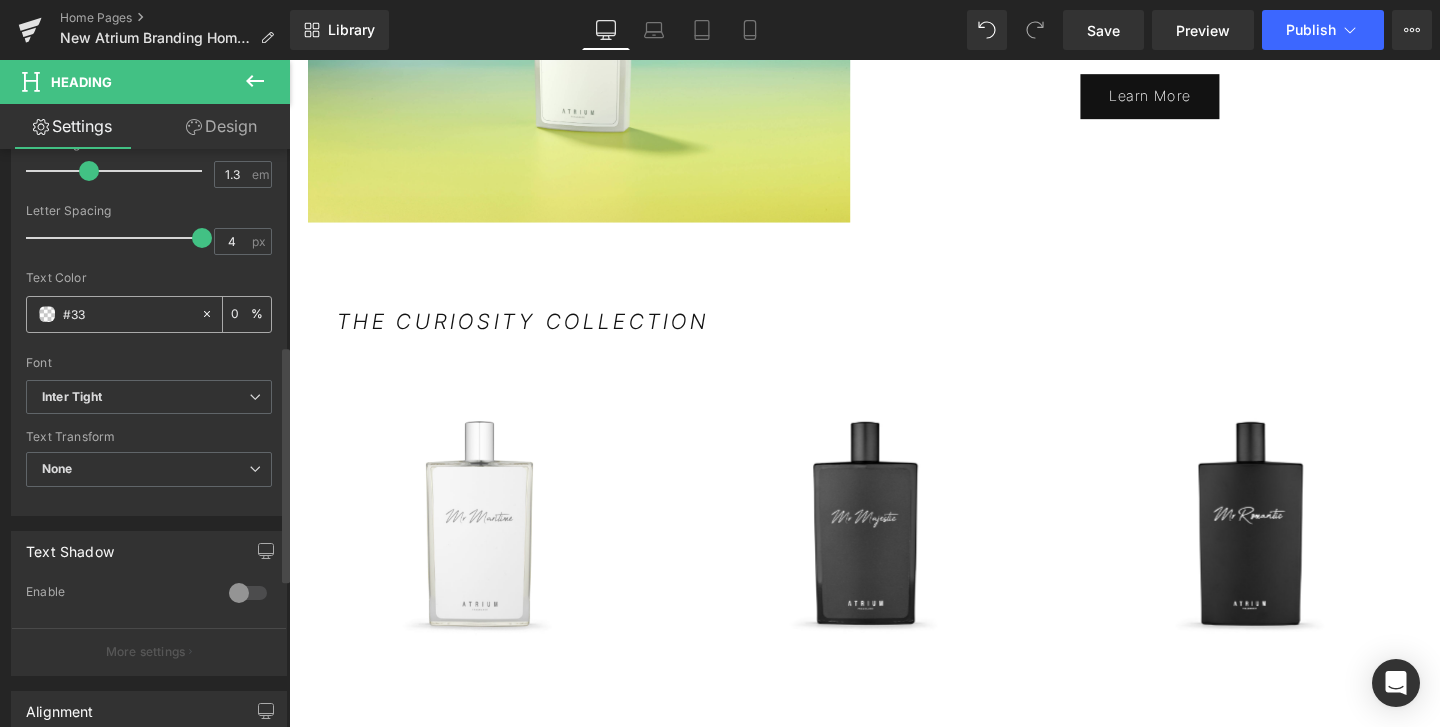 type on "#333" 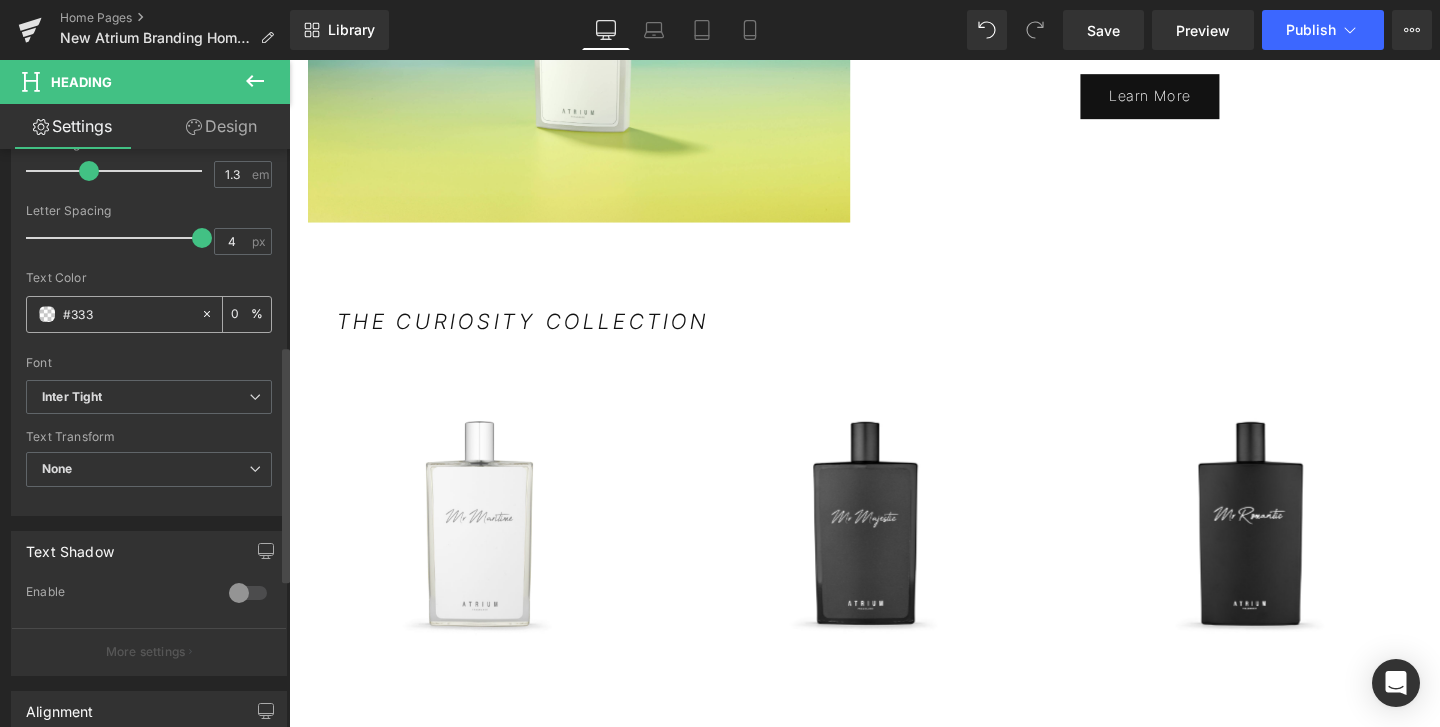 type on "100" 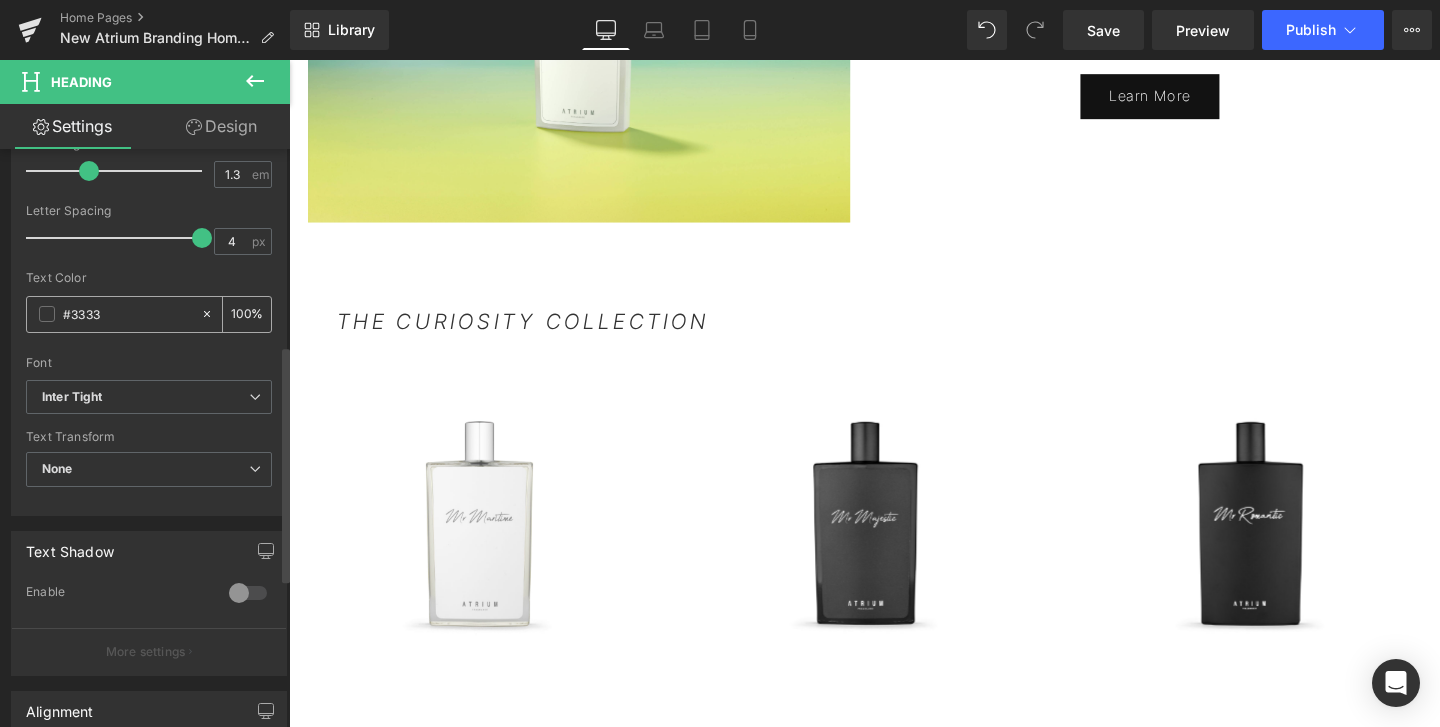 type on "#33333" 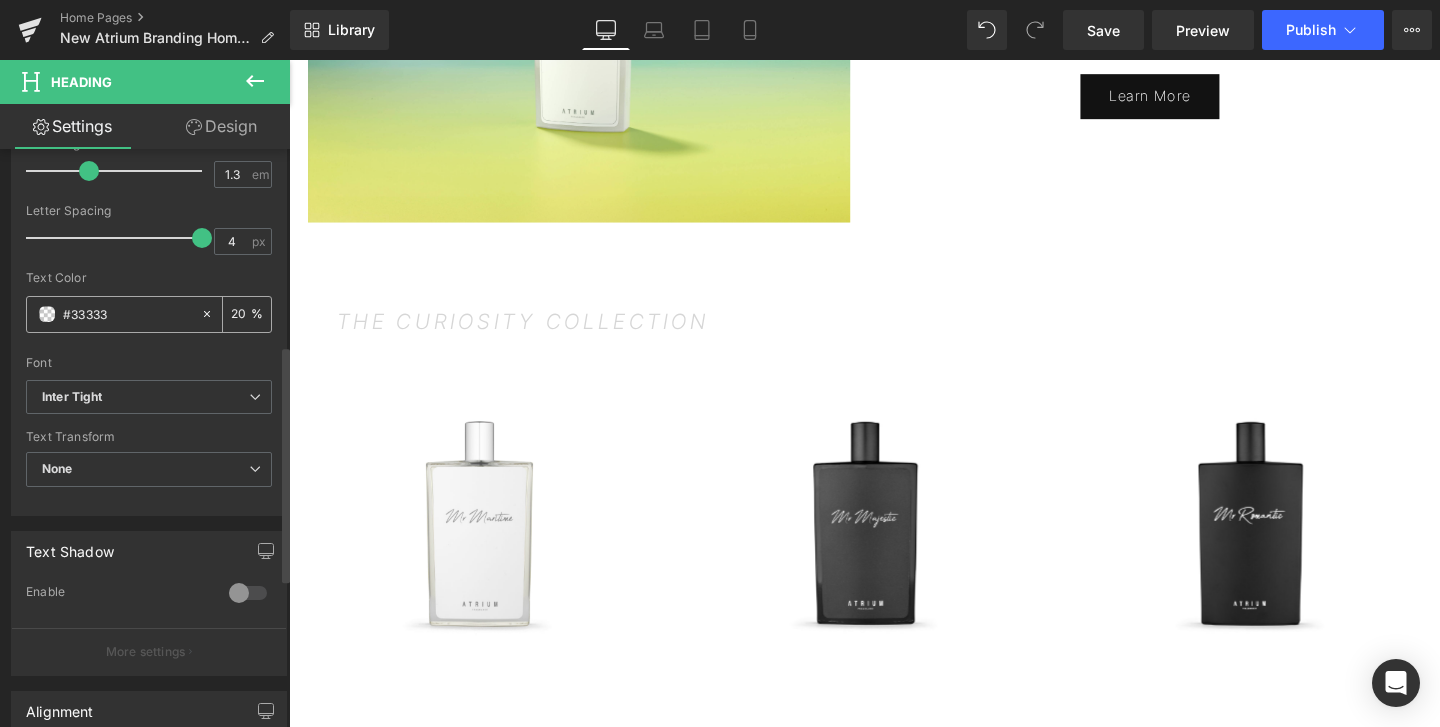 type on "#333333" 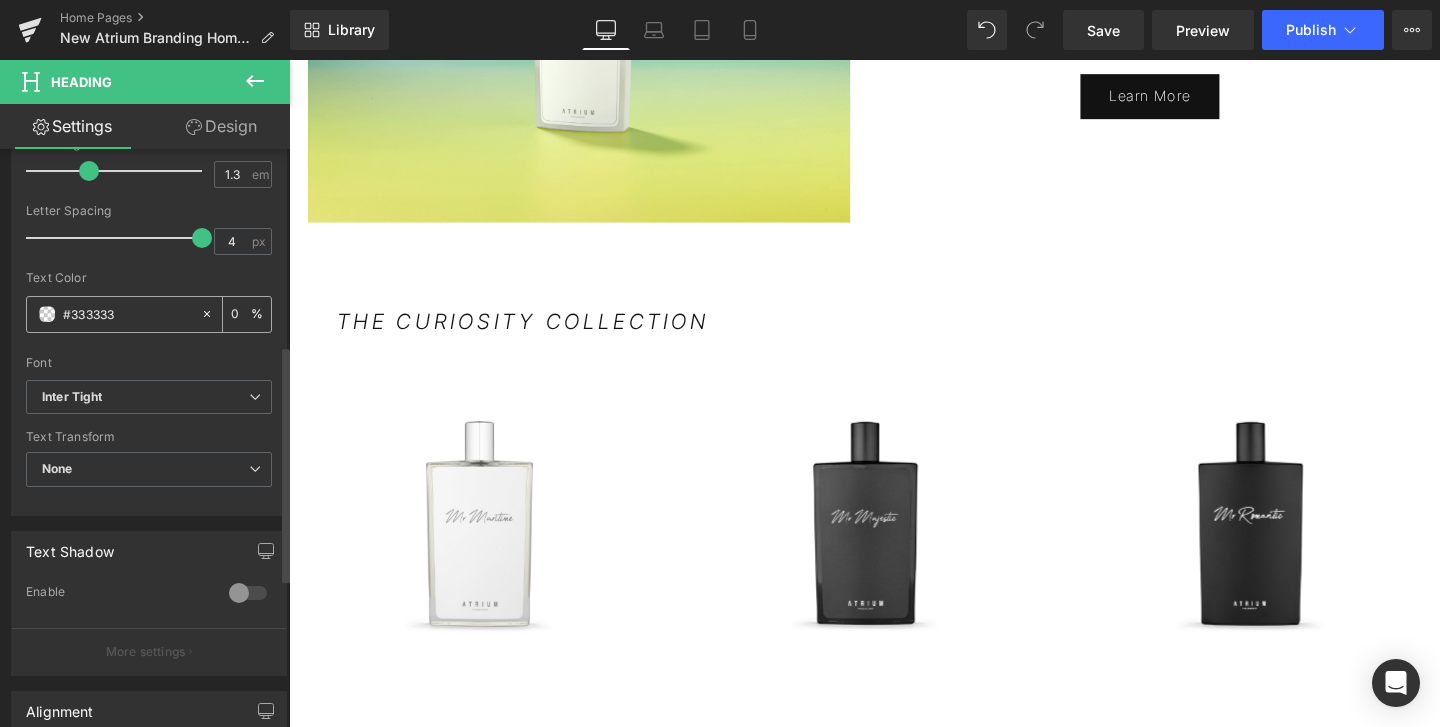 type on "100" 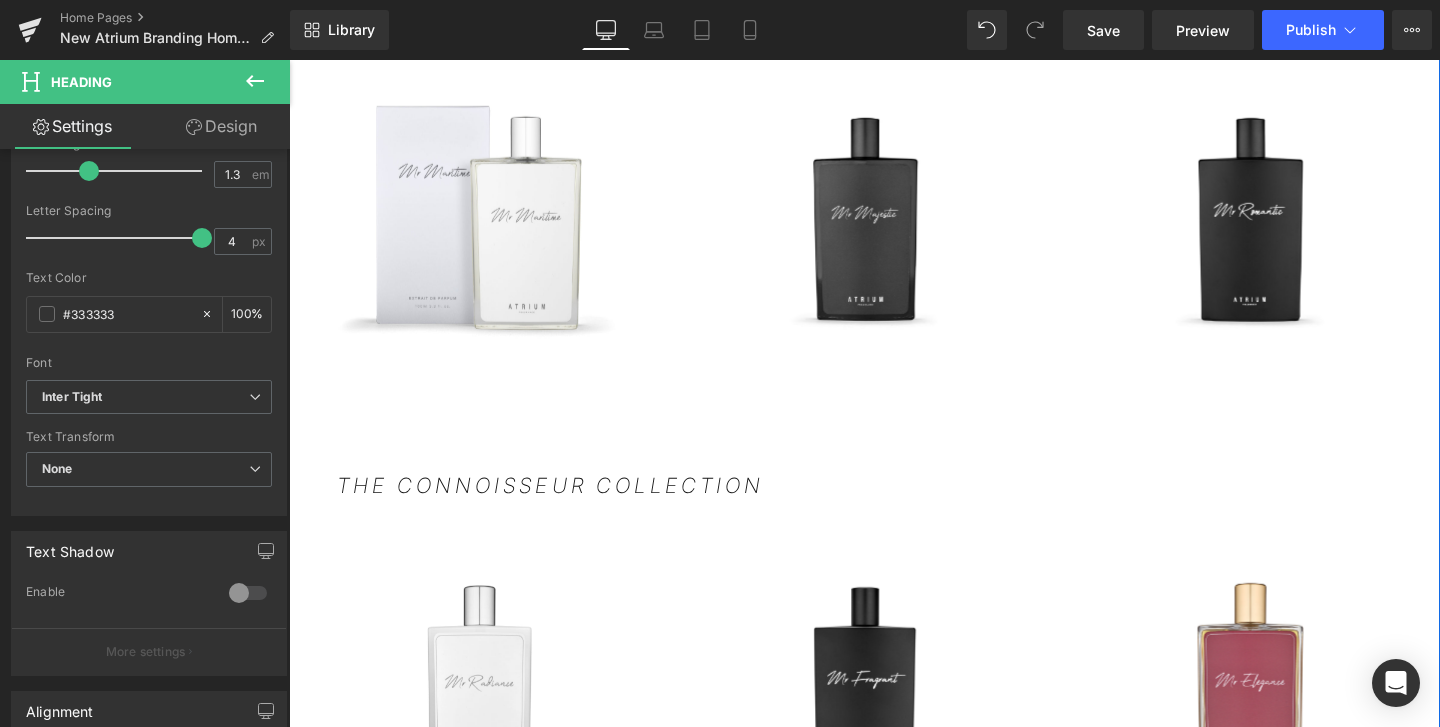 scroll, scrollTop: 2090, scrollLeft: 0, axis: vertical 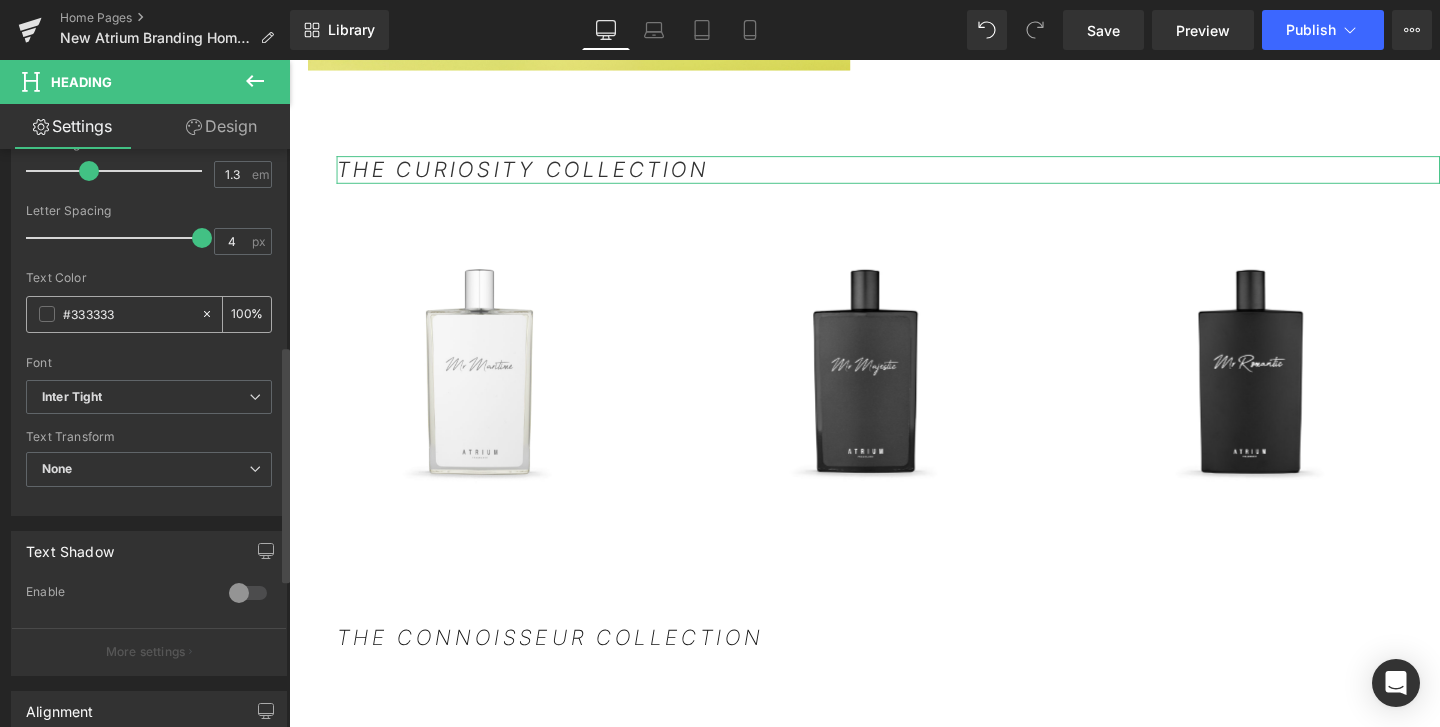 click on "#333333" at bounding box center (127, 314) 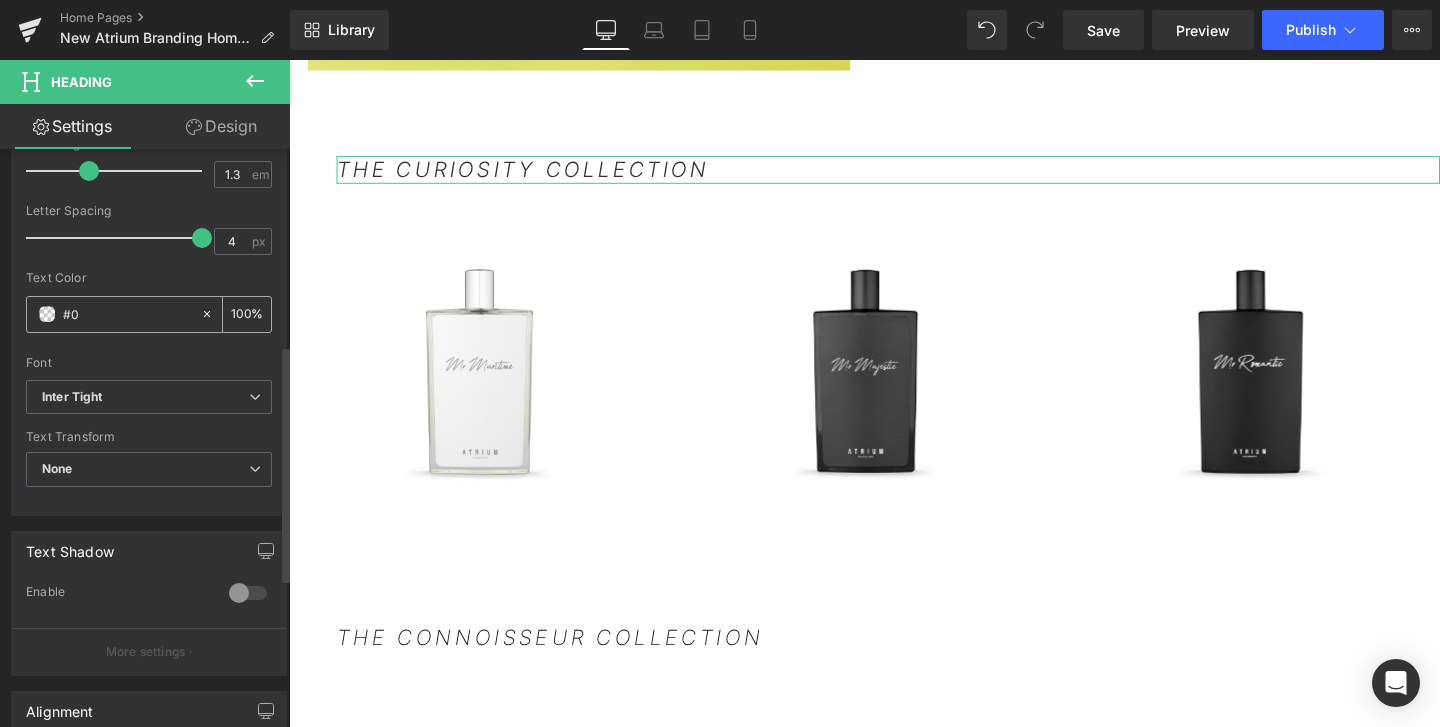 type on "#00" 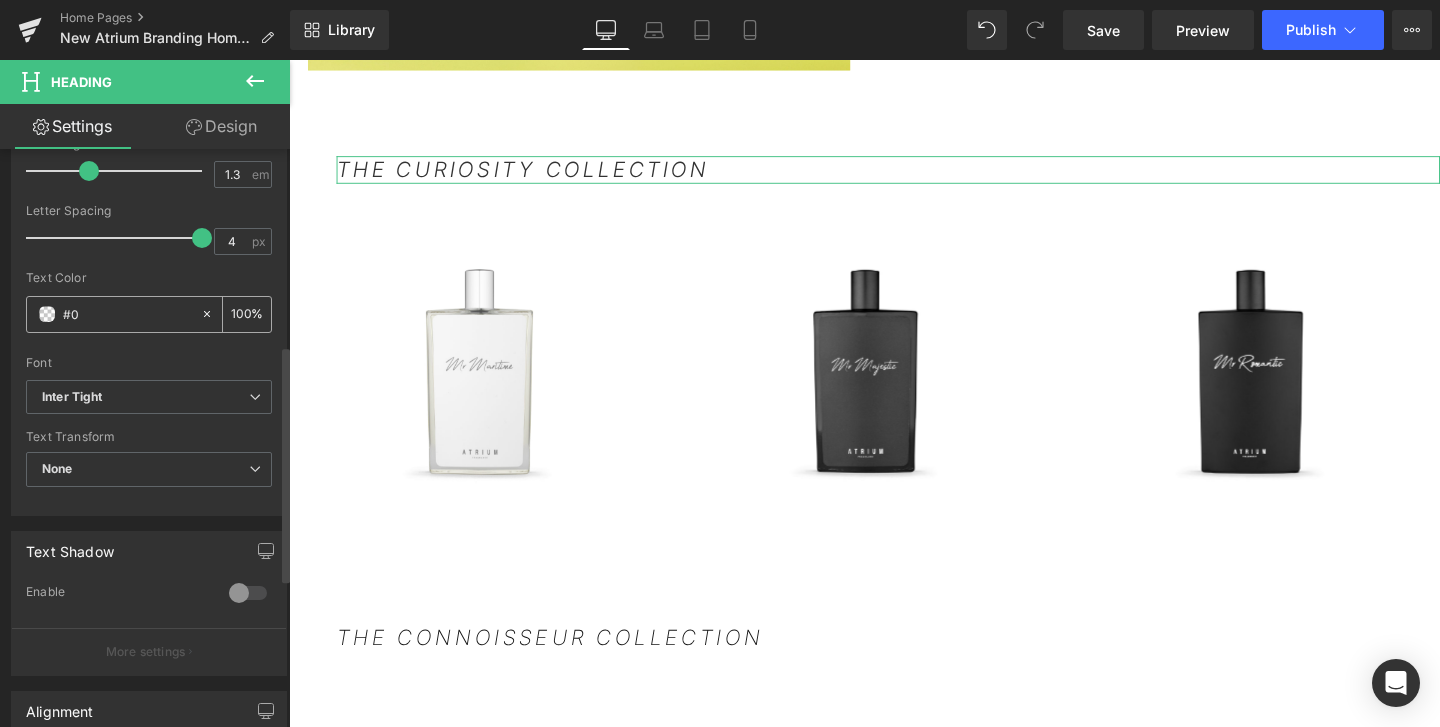 type on "0" 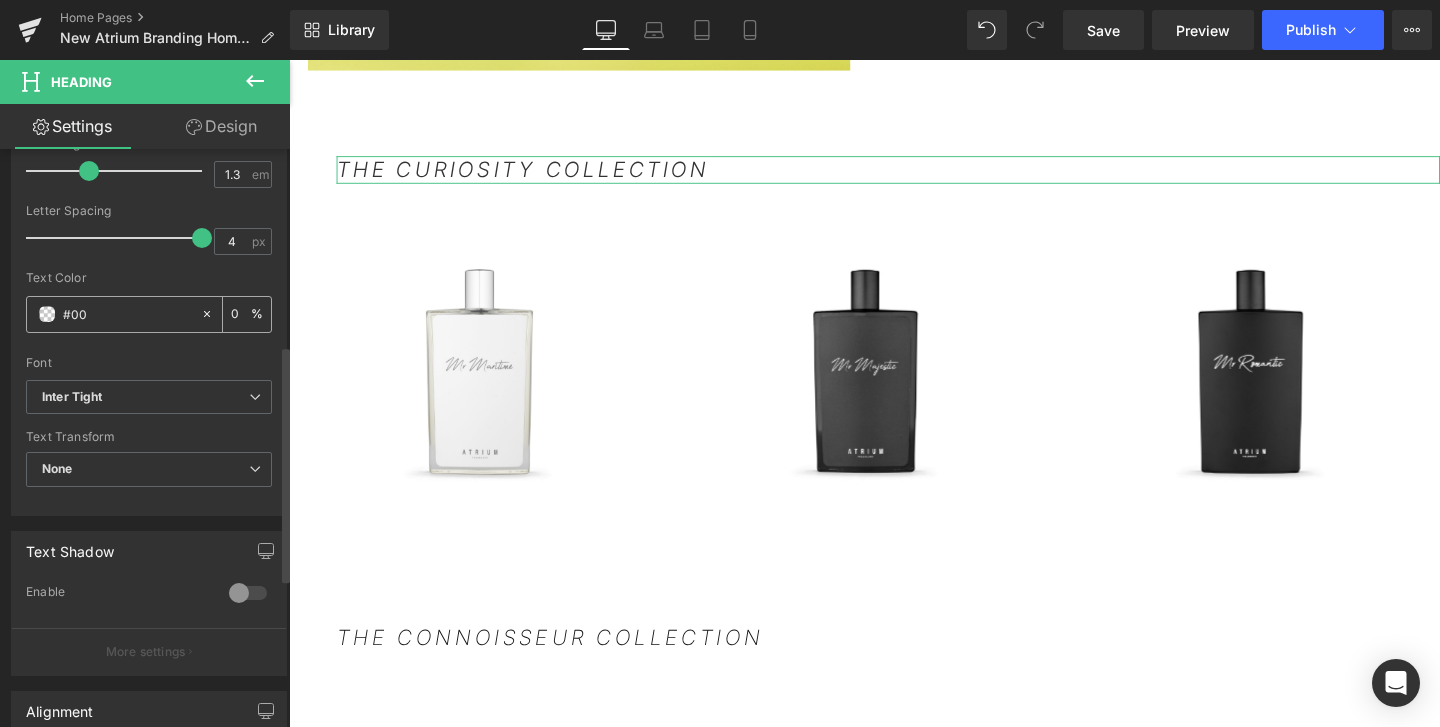 type on "#000" 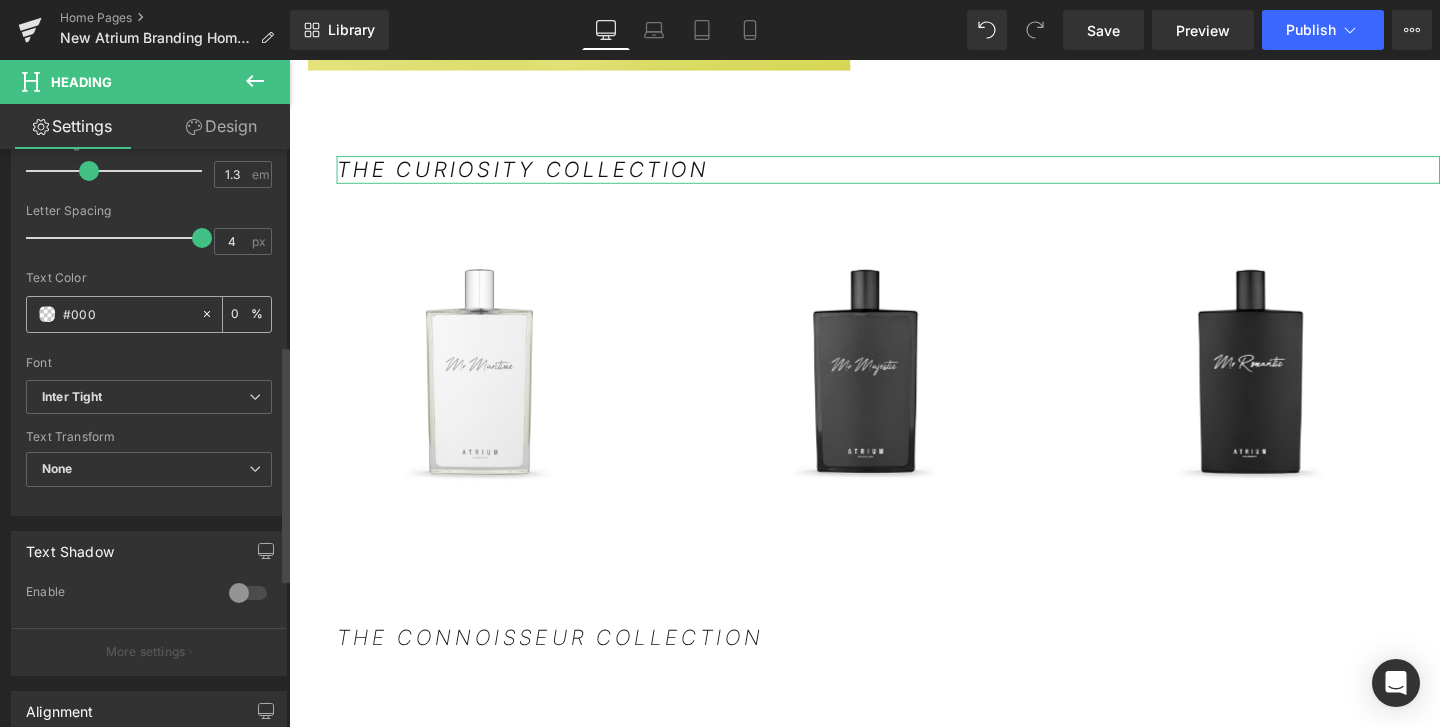 type on "100" 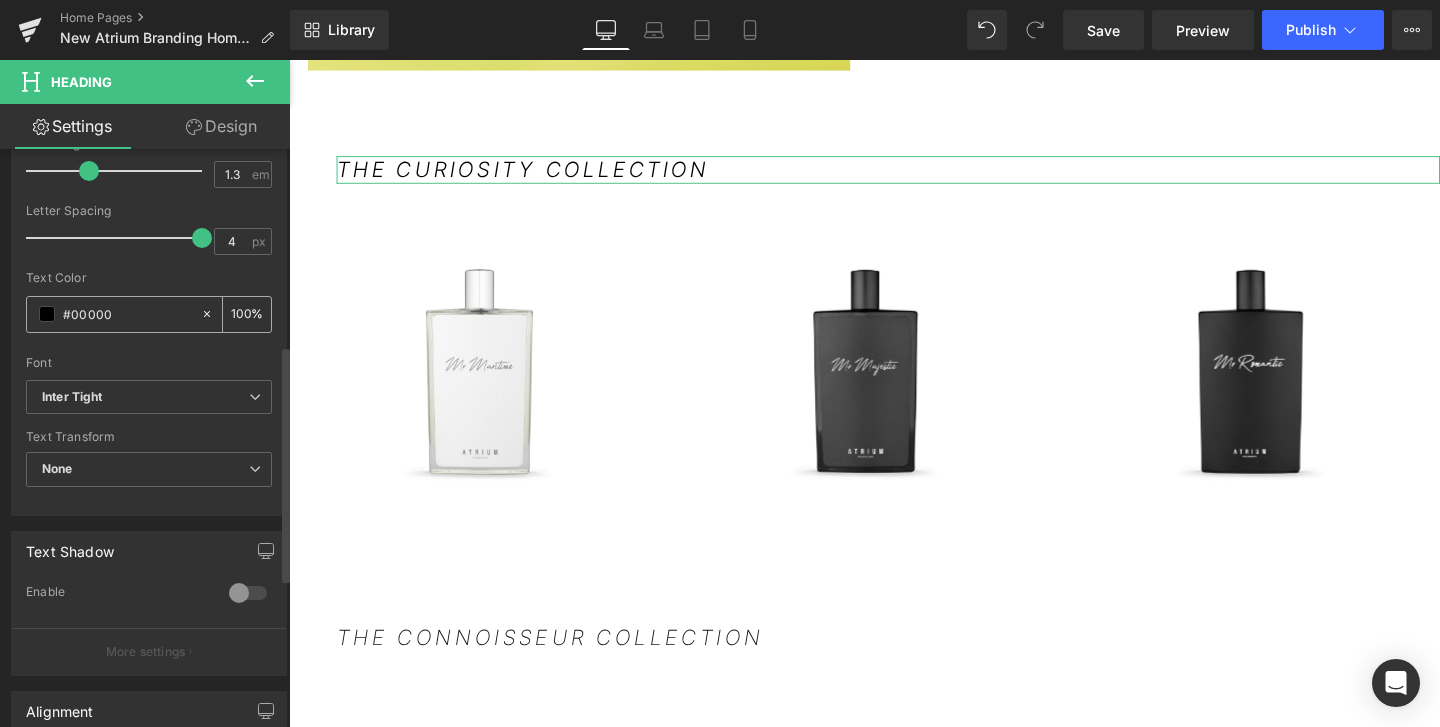 type on "#000000" 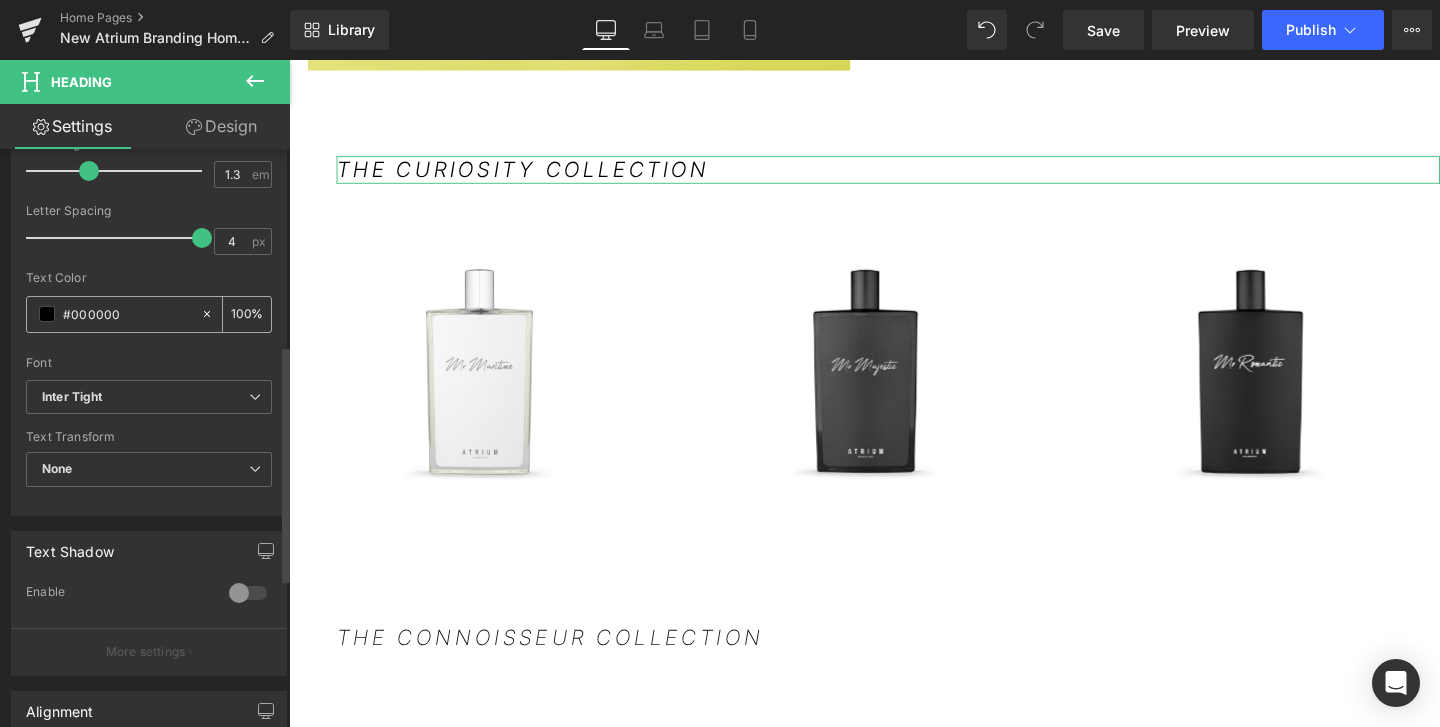 type on "100" 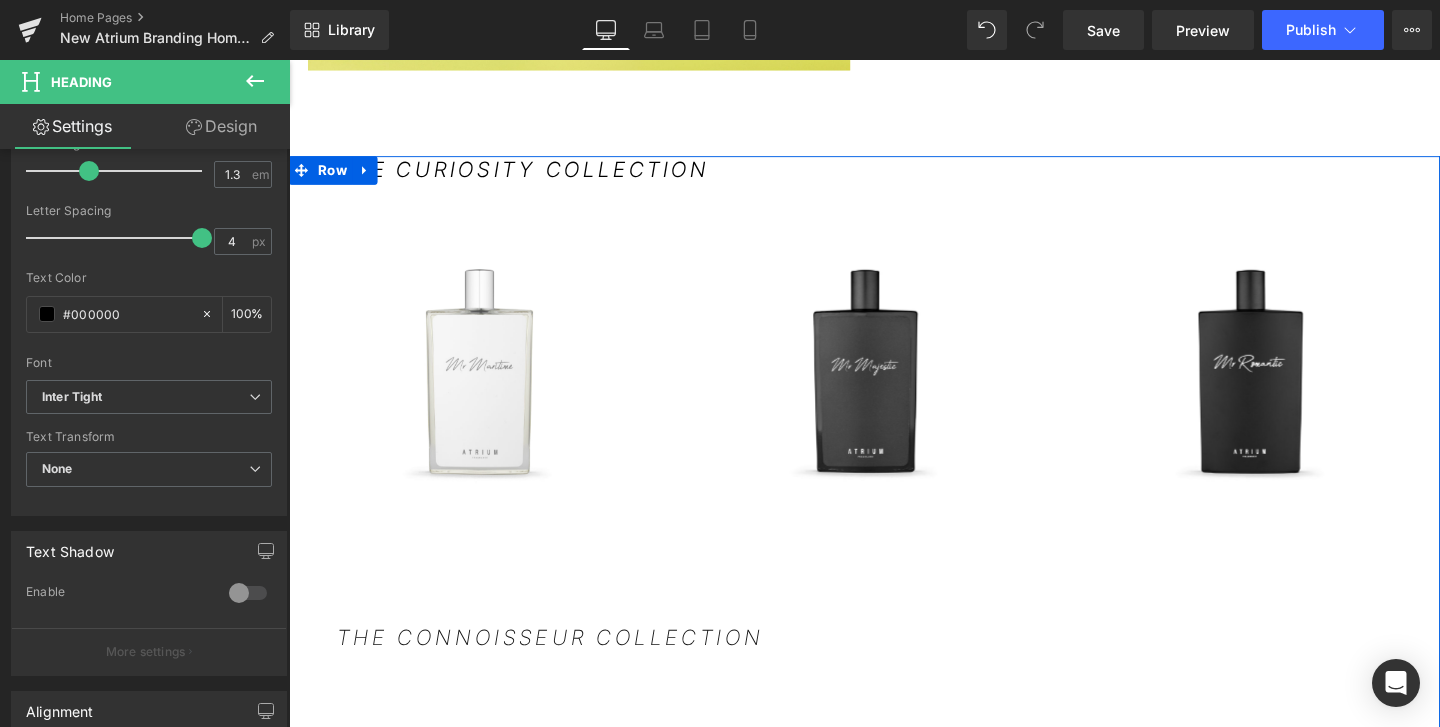 click on "THE CURIOSITY COLLECTION Heading
Sale Off
(P) Image
Product" at bounding box center [894, 972] 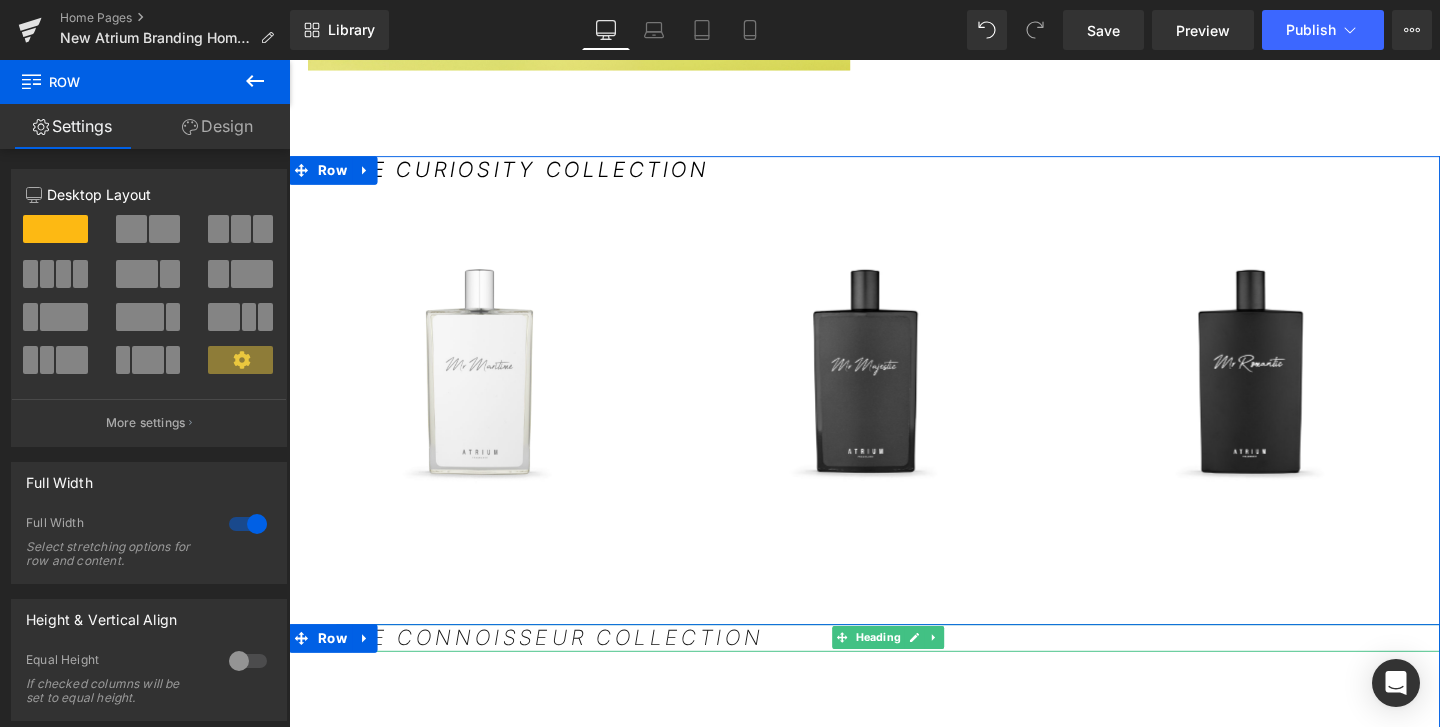 click on "THE CONNOISSEUR COLLECTION" at bounding box center [563, 667] 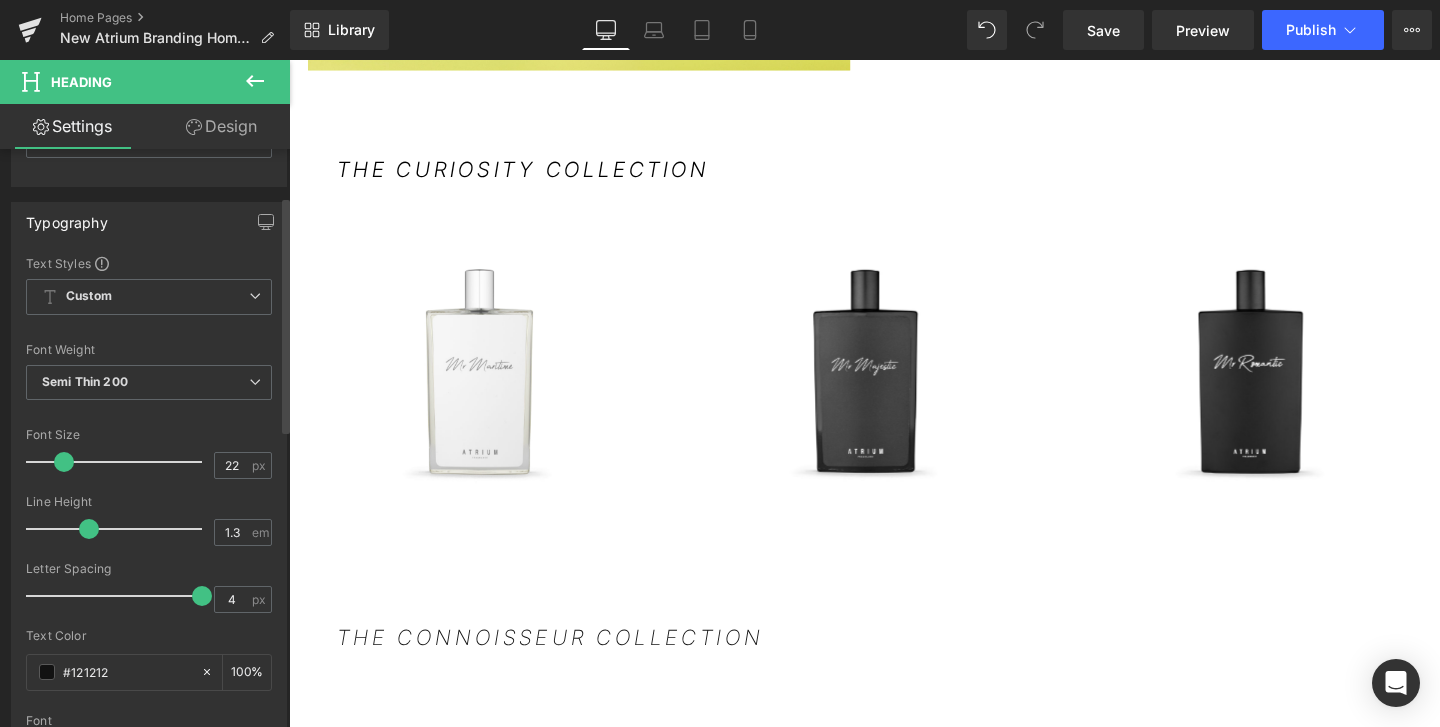 scroll, scrollTop: 115, scrollLeft: 0, axis: vertical 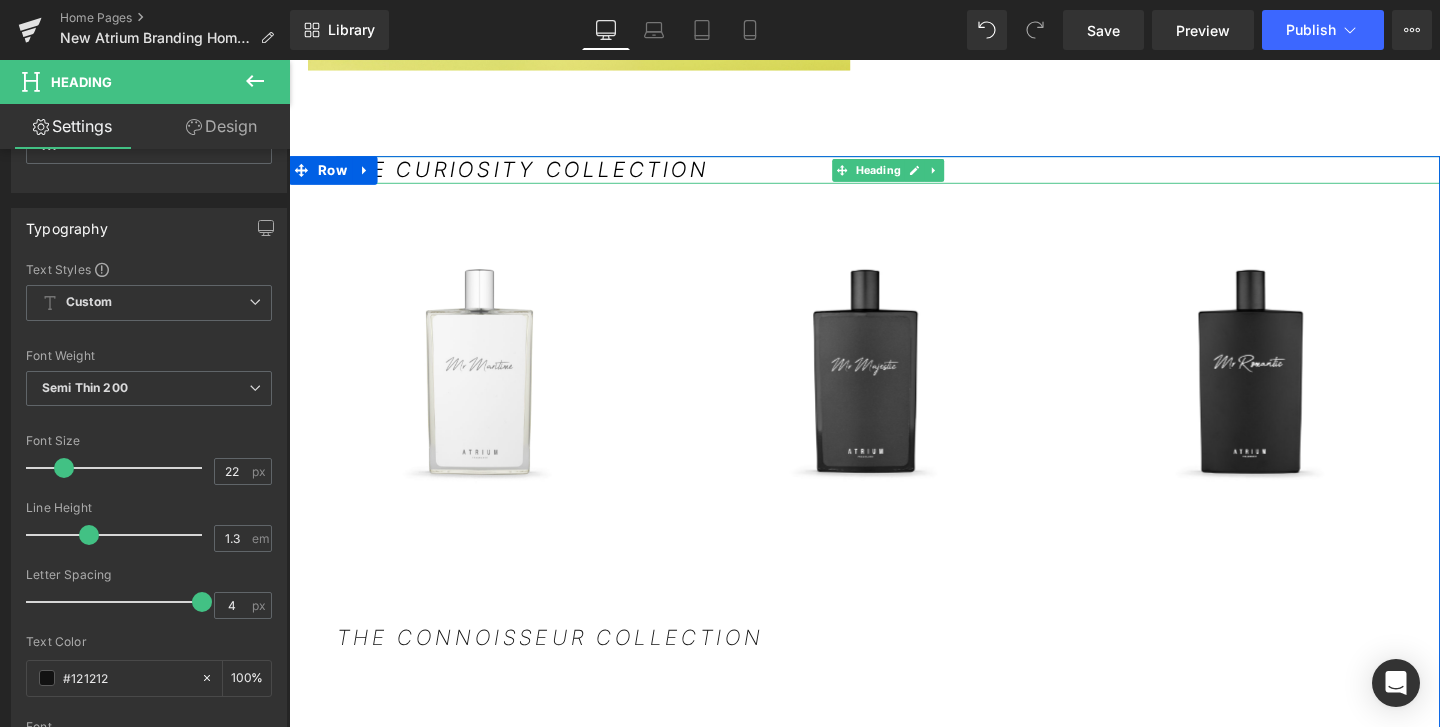 click on "THE CURIOSITY COLLECTION" at bounding box center [535, 175] 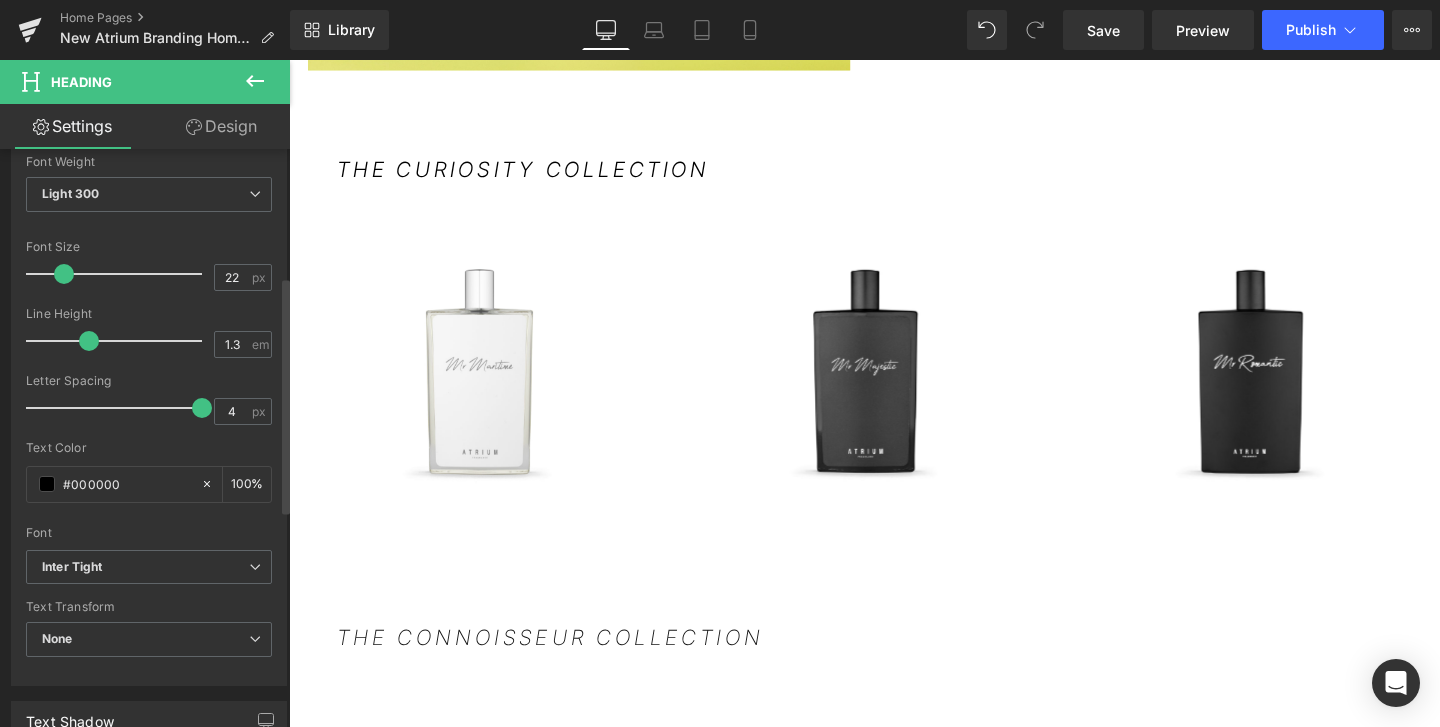 scroll, scrollTop: 311, scrollLeft: 0, axis: vertical 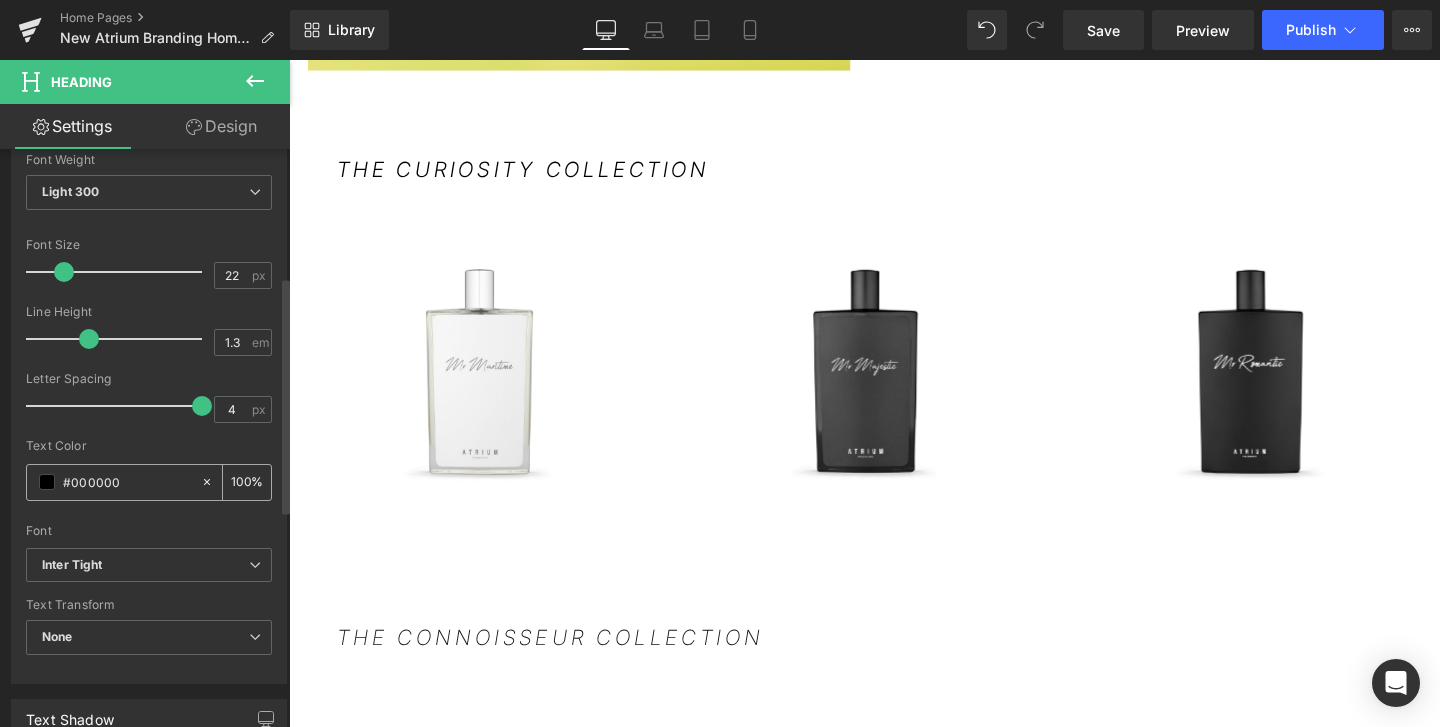 click on "#000000" at bounding box center (127, 482) 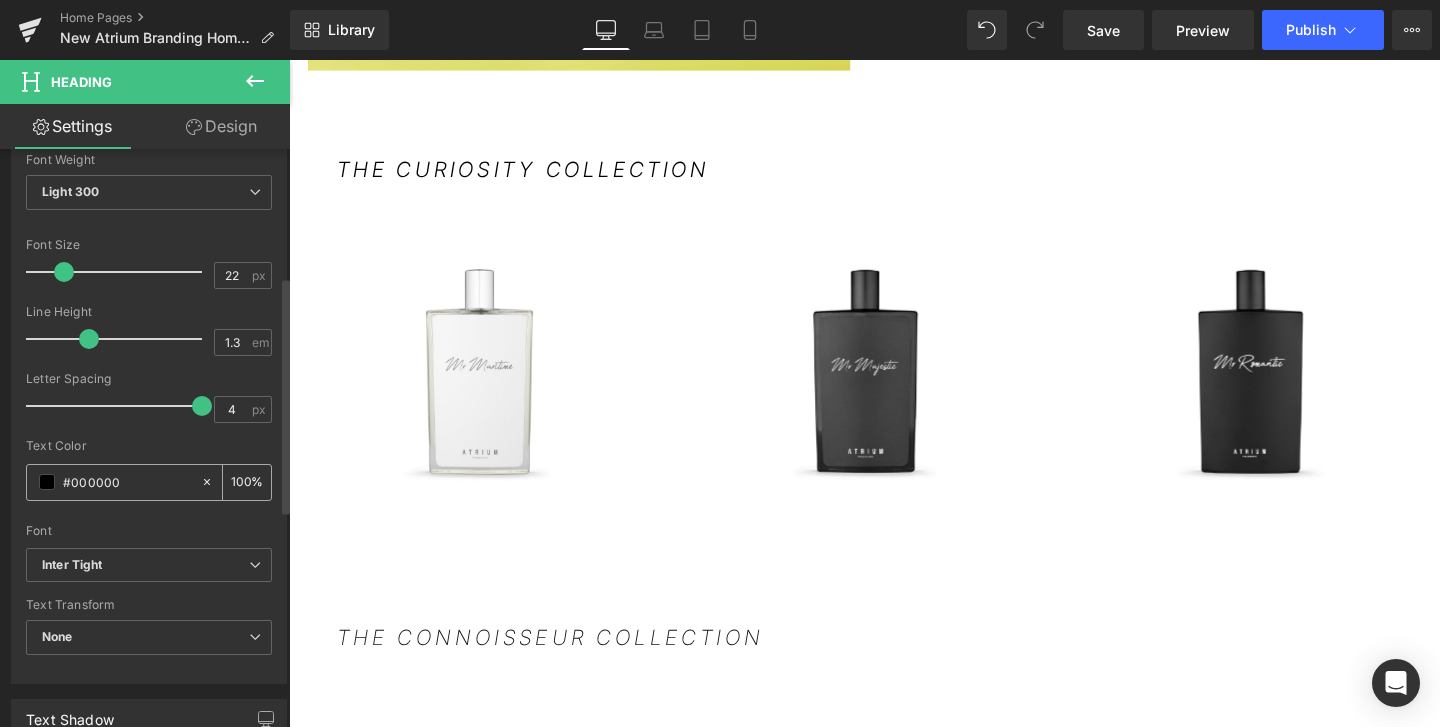 click on "#000000" at bounding box center (127, 482) 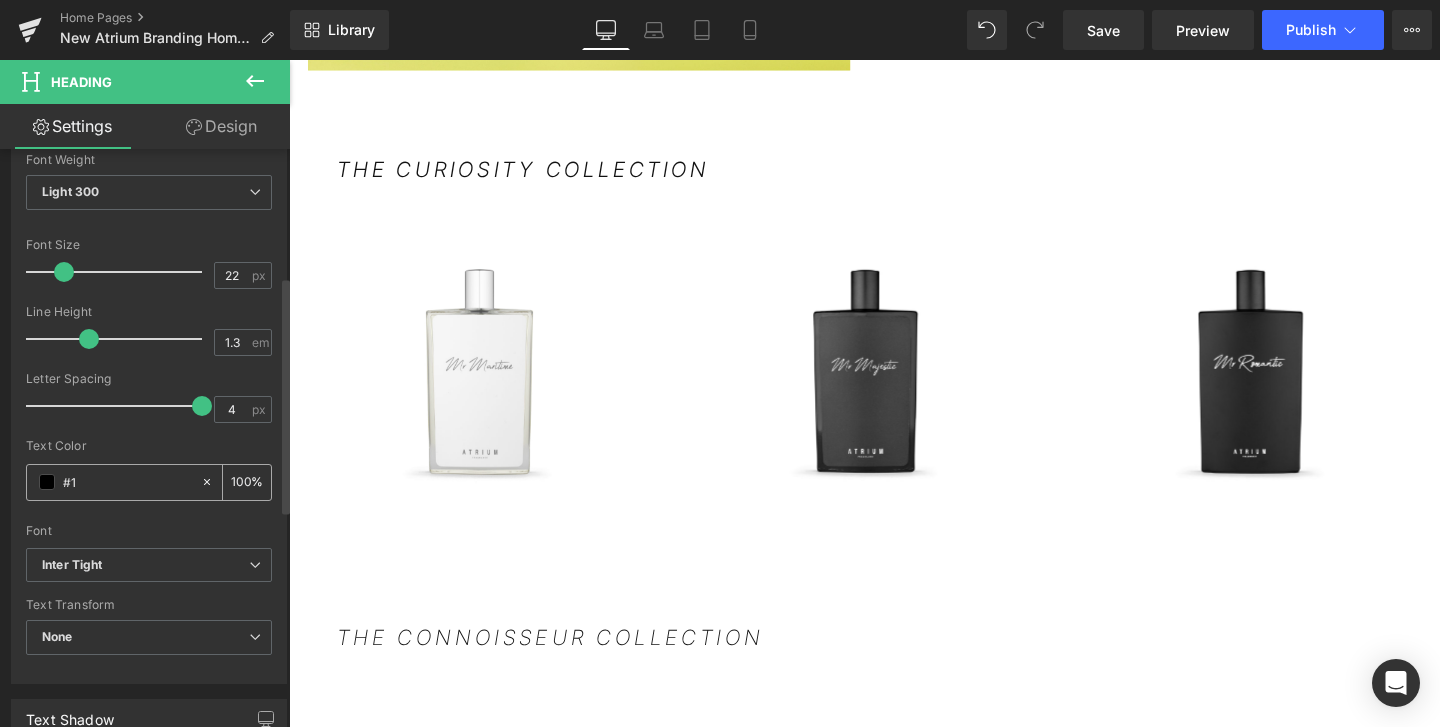 type on "#12" 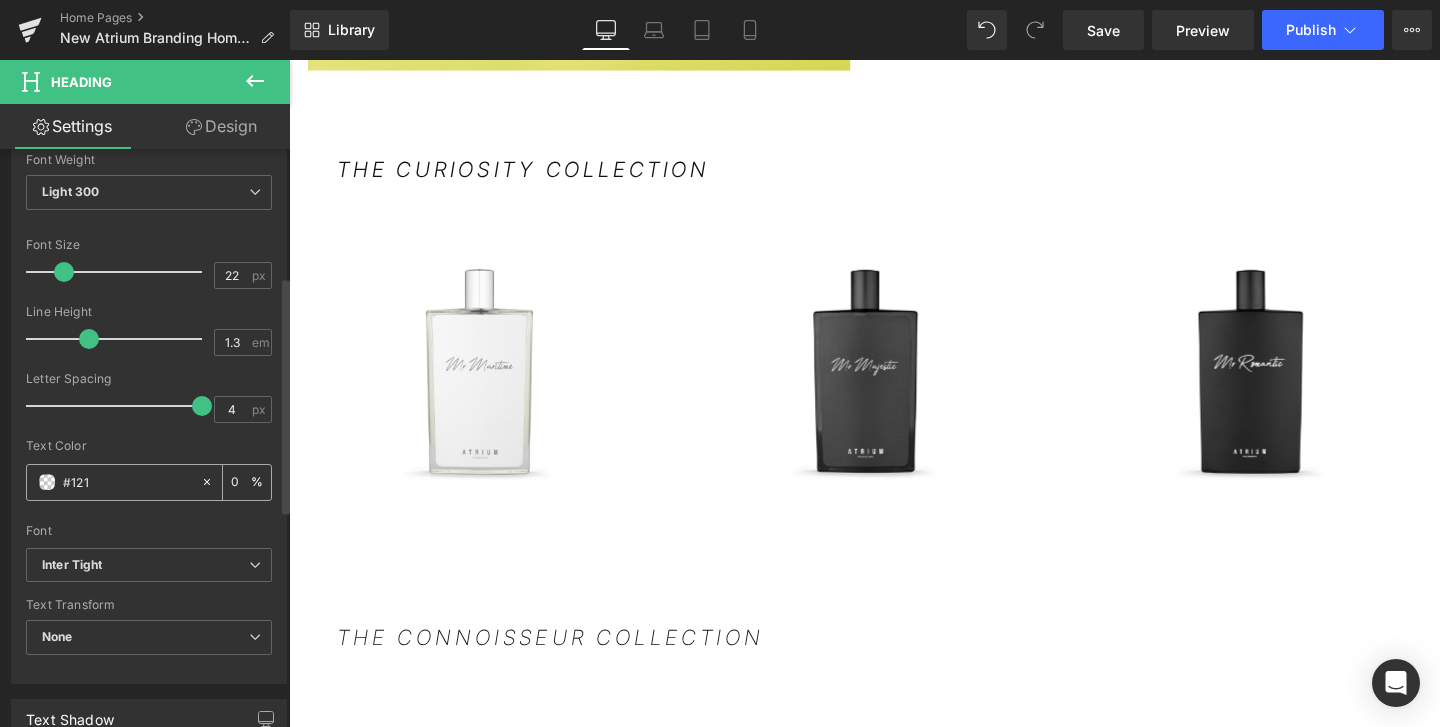 type on "#1212" 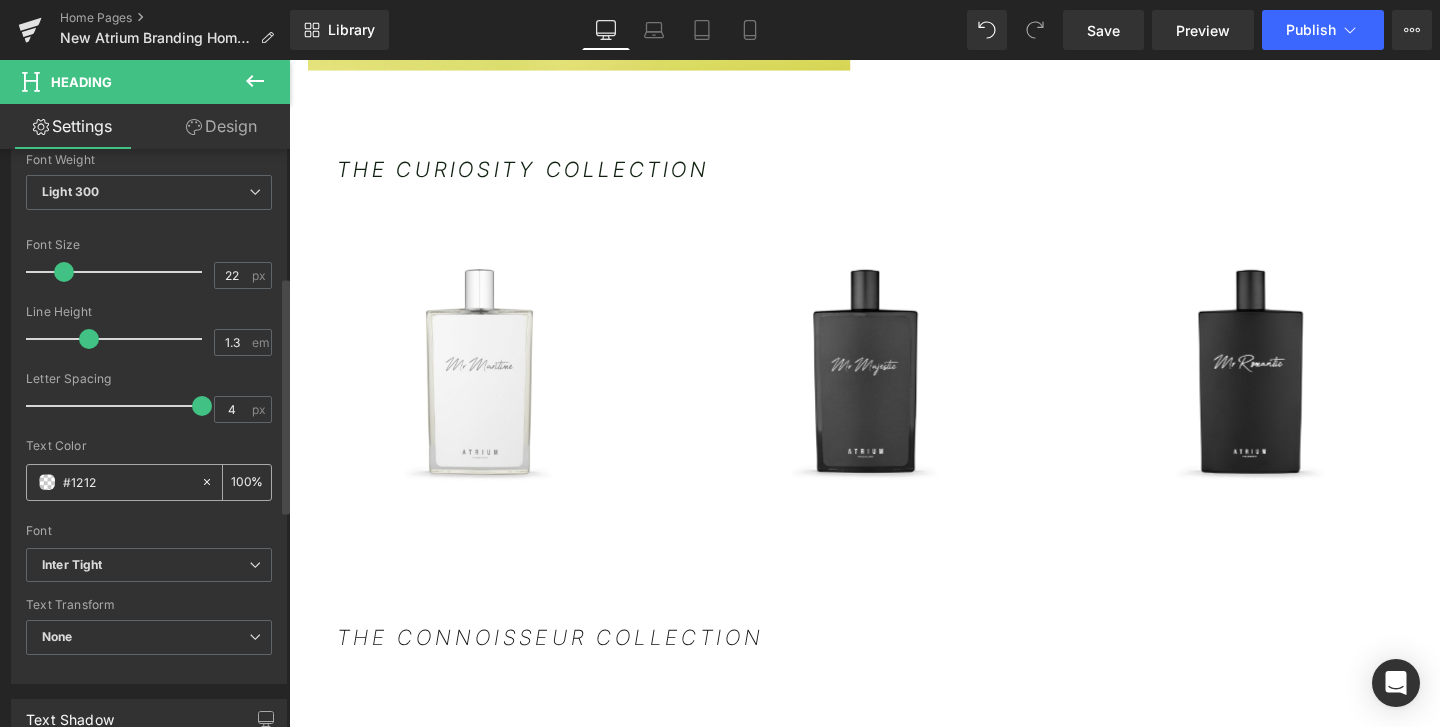 type on "13" 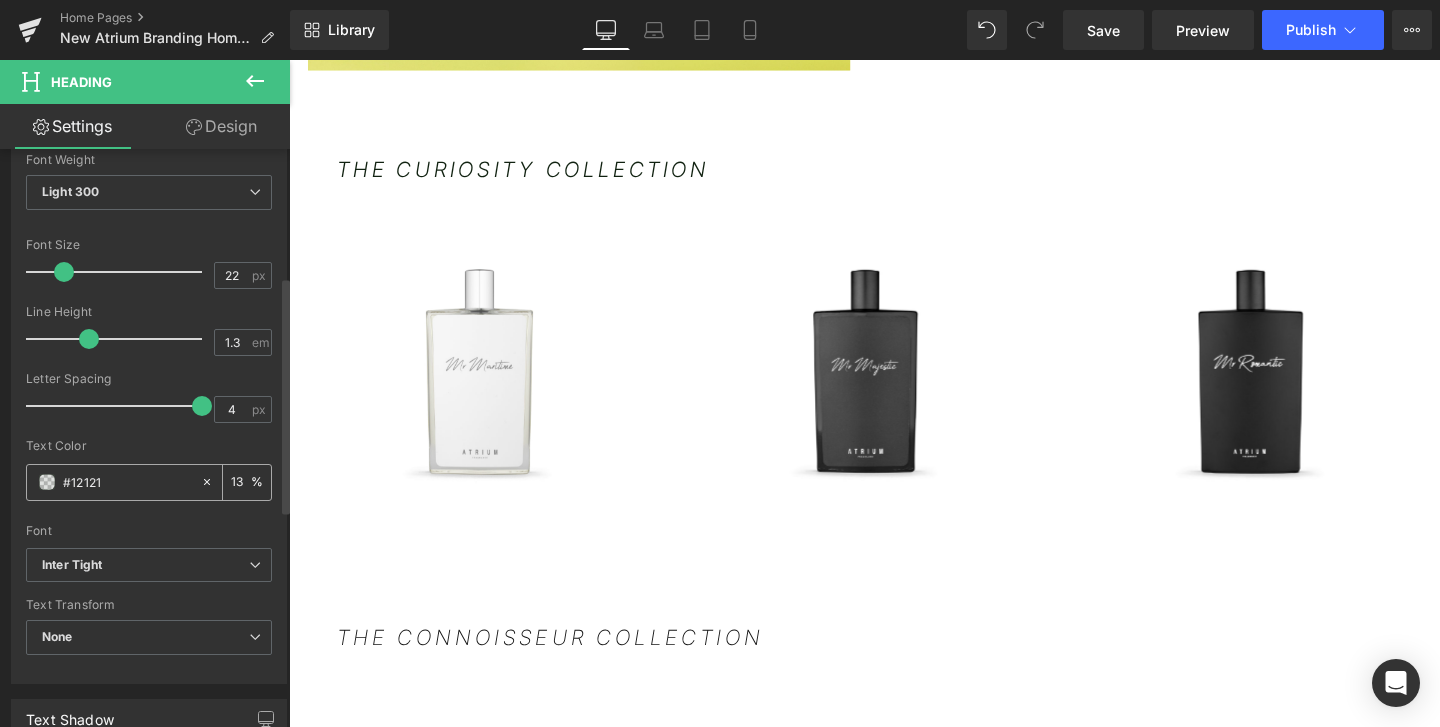 type on "#121212" 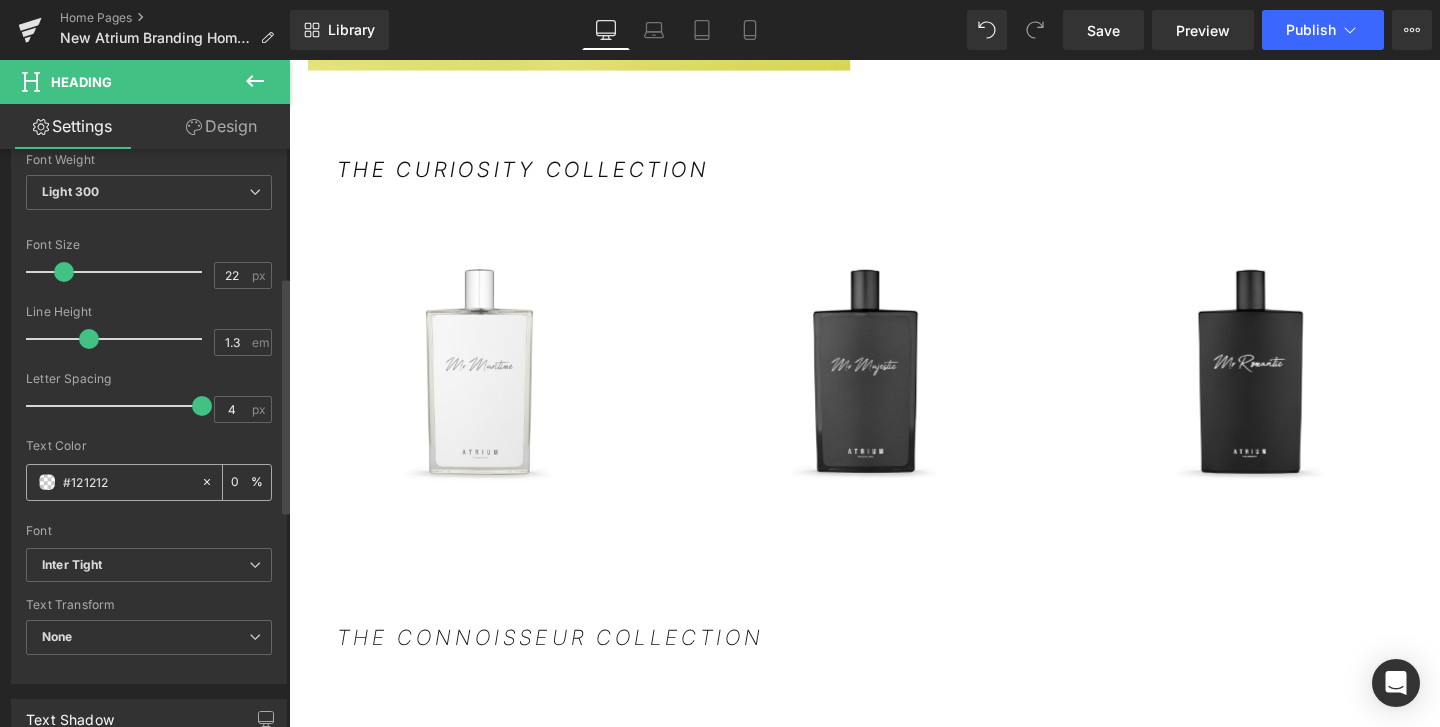 type on "100" 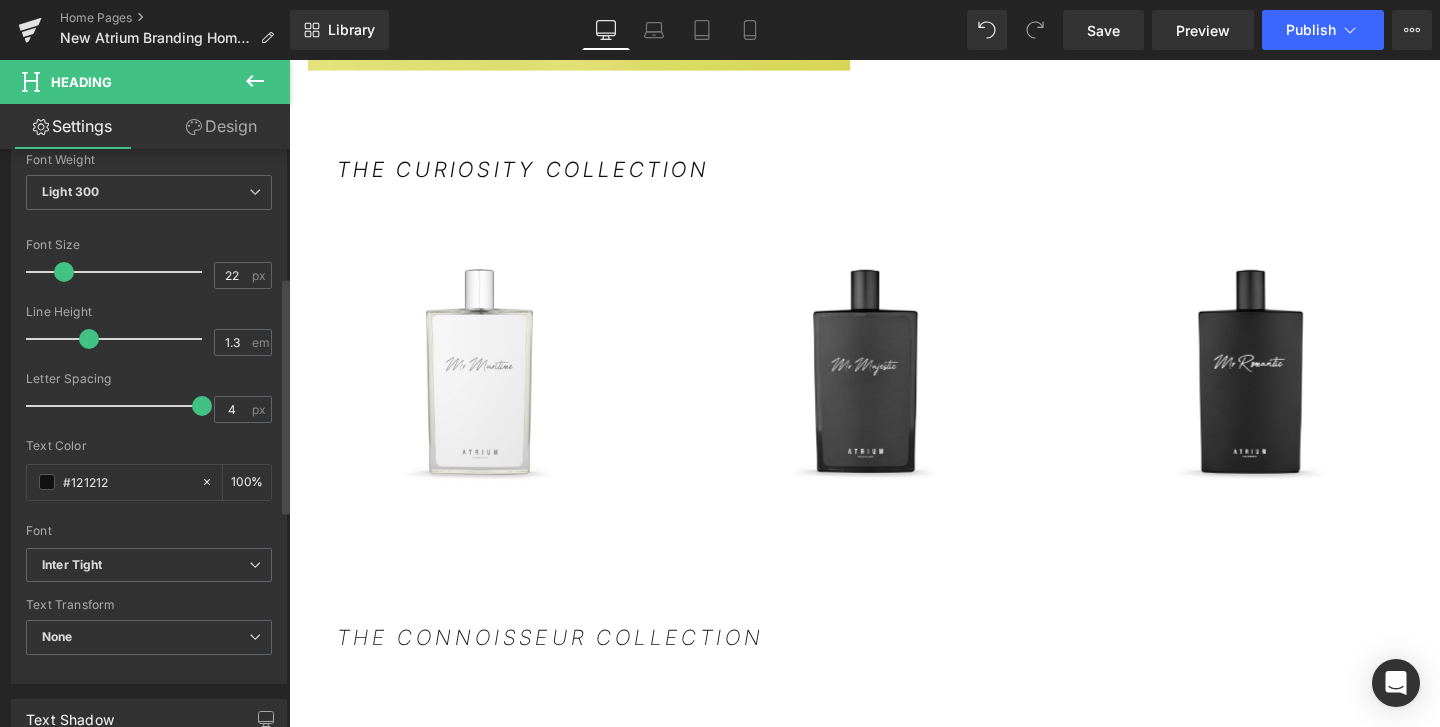 scroll, scrollTop: 203, scrollLeft: 0, axis: vertical 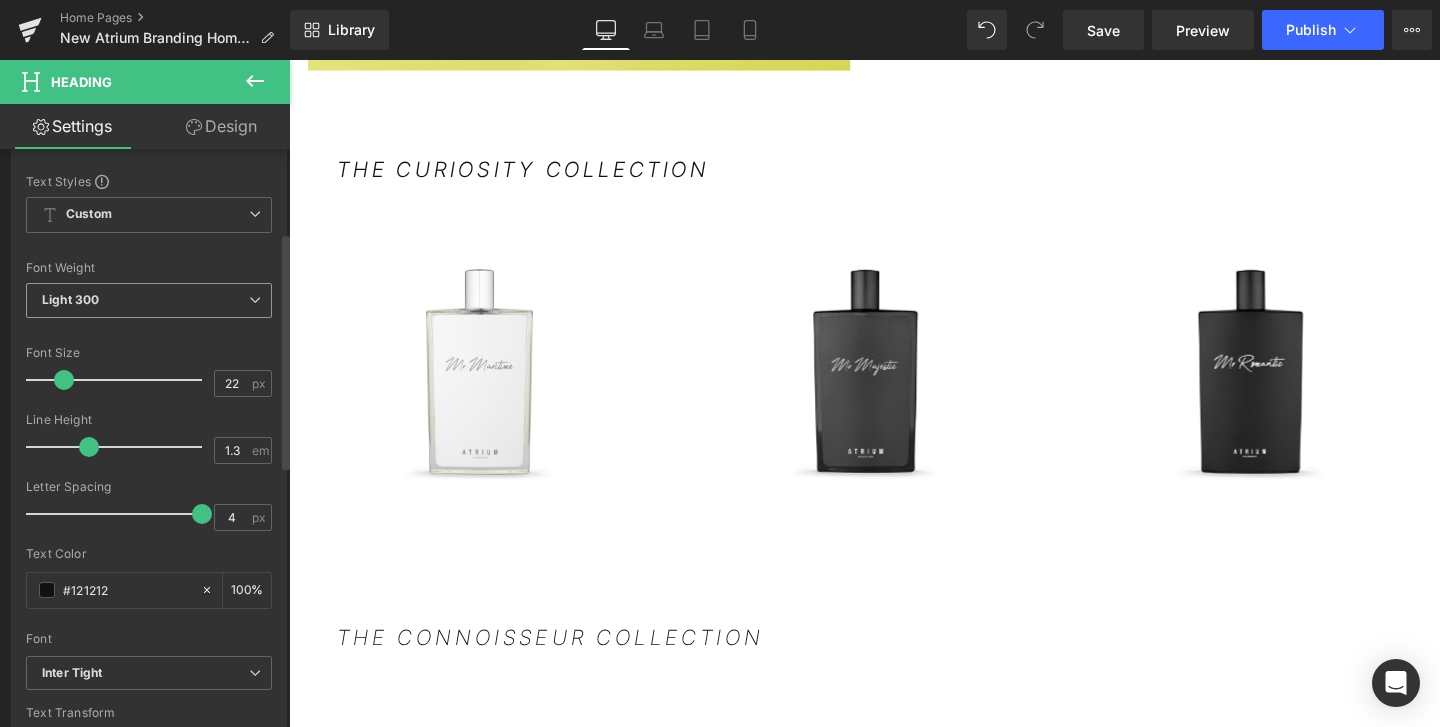 type on "#121212" 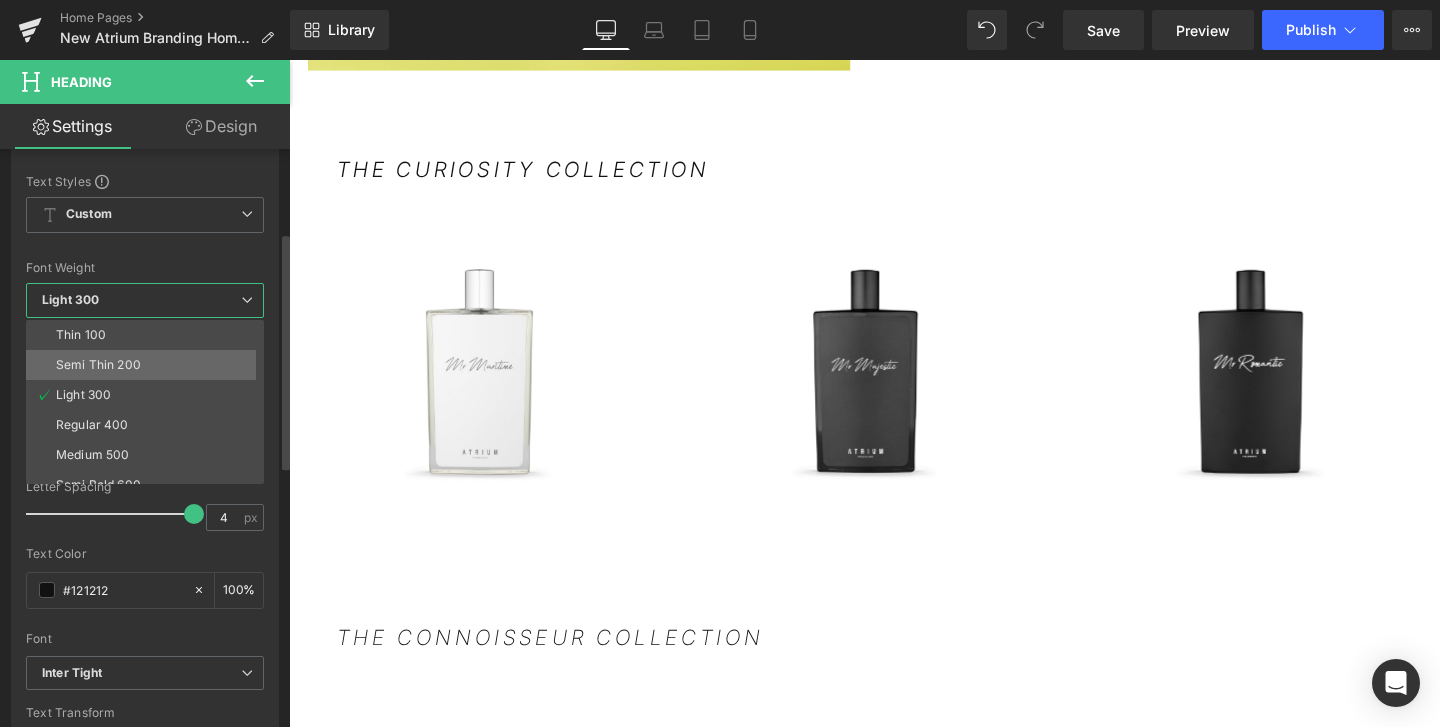 click on "Semi Thin 200" at bounding box center [98, 365] 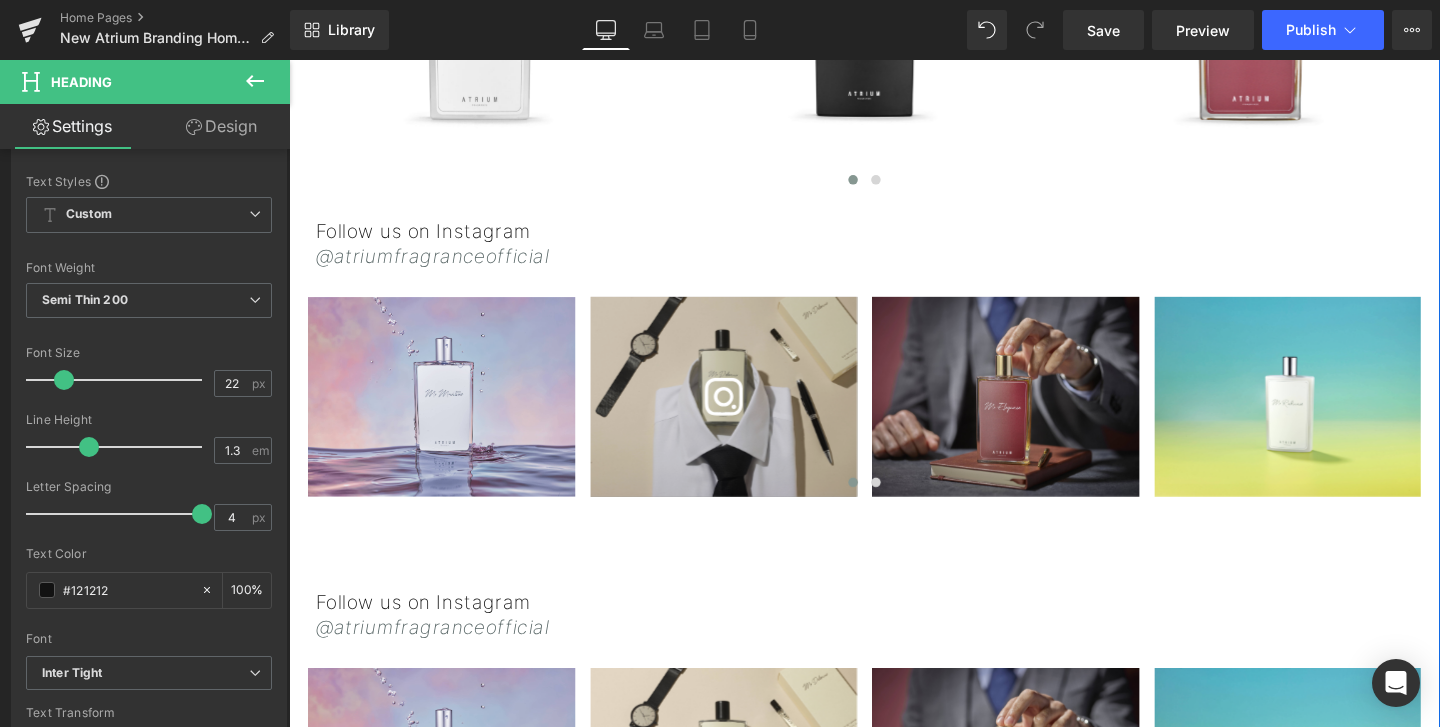 scroll, scrollTop: 2945, scrollLeft: 0, axis: vertical 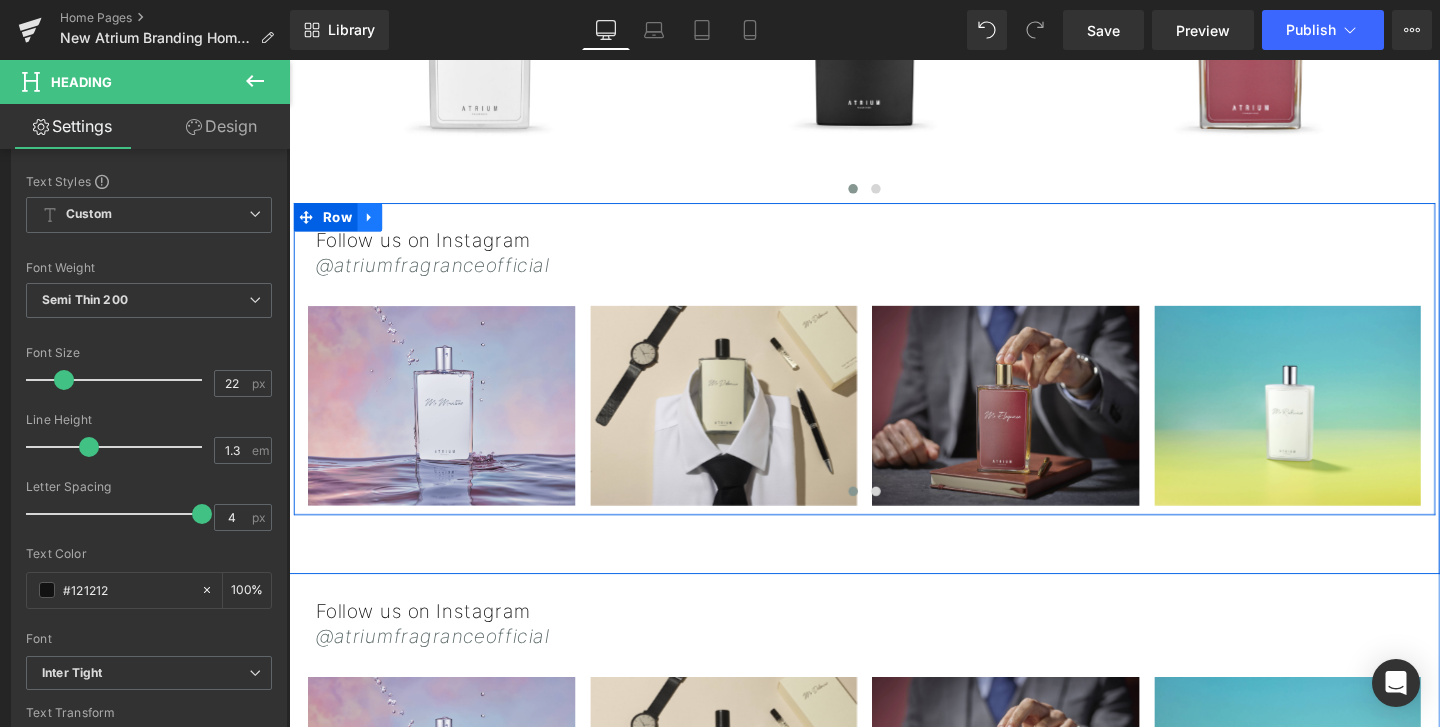 click at bounding box center [374, 225] 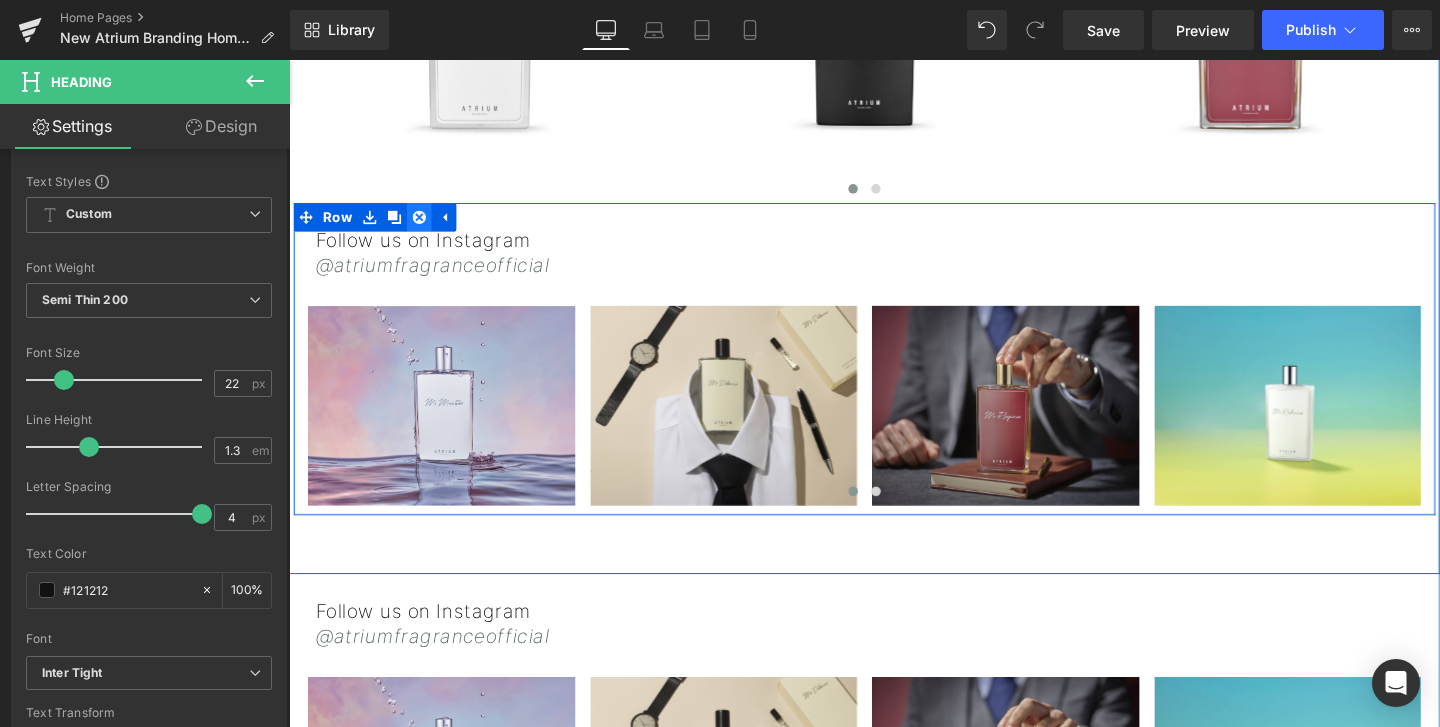 click 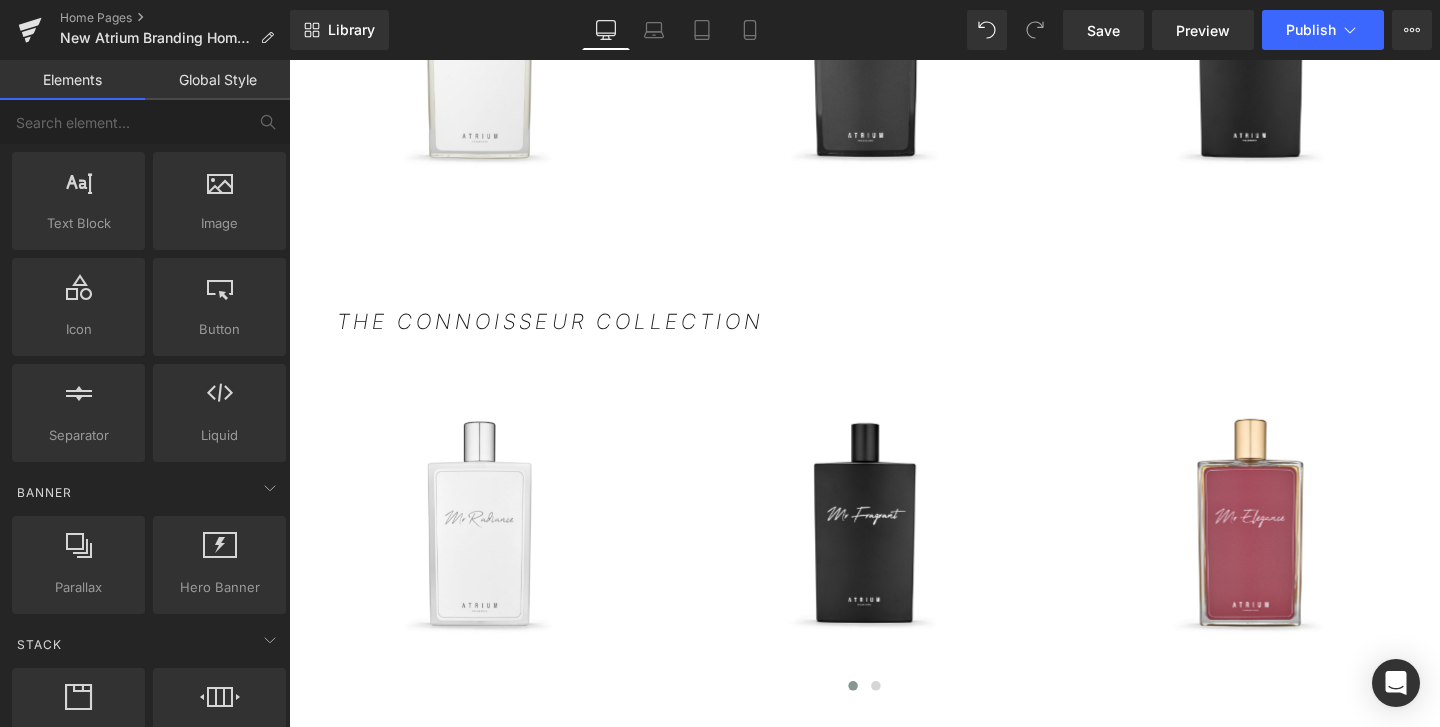 scroll, scrollTop: 2440, scrollLeft: 0, axis: vertical 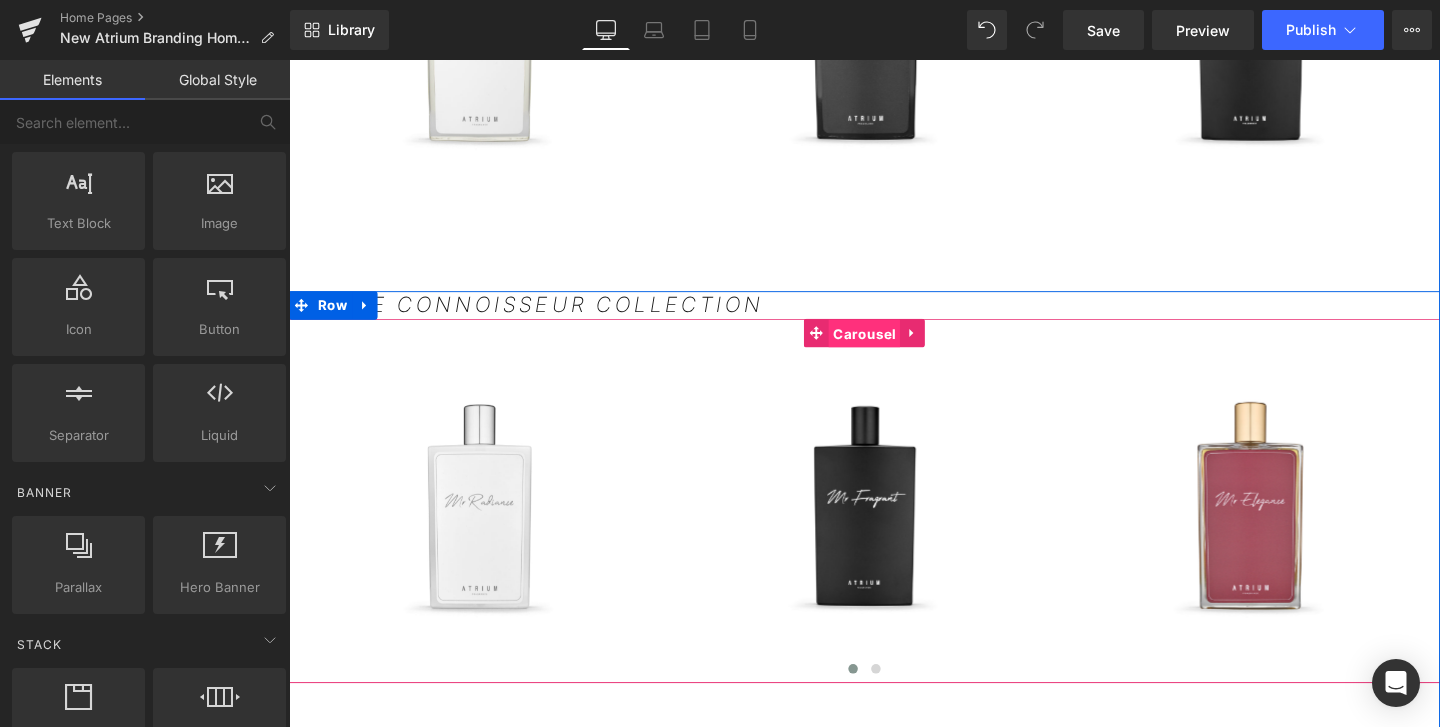 click on "Carousel" at bounding box center (893, 348) 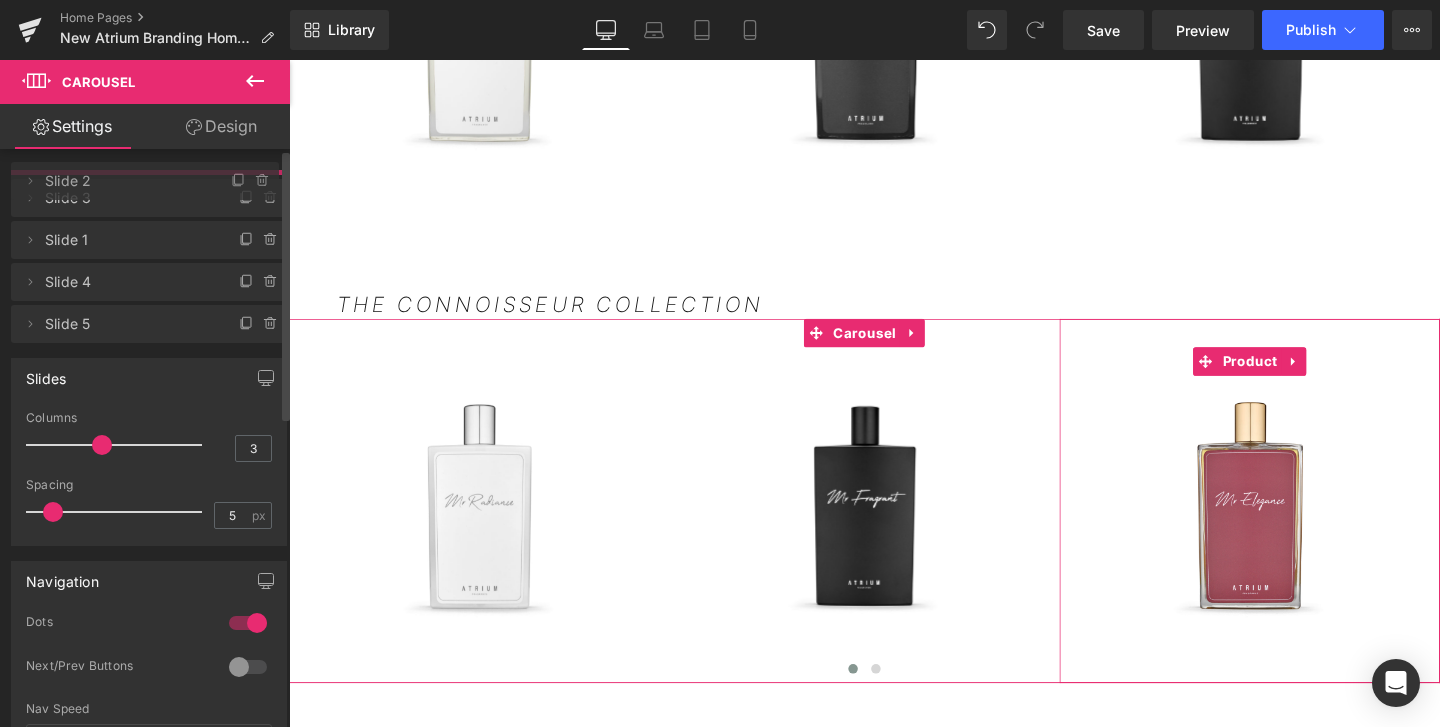 drag, startPoint x: 69, startPoint y: 277, endPoint x: 82, endPoint y: 181, distance: 96.87621 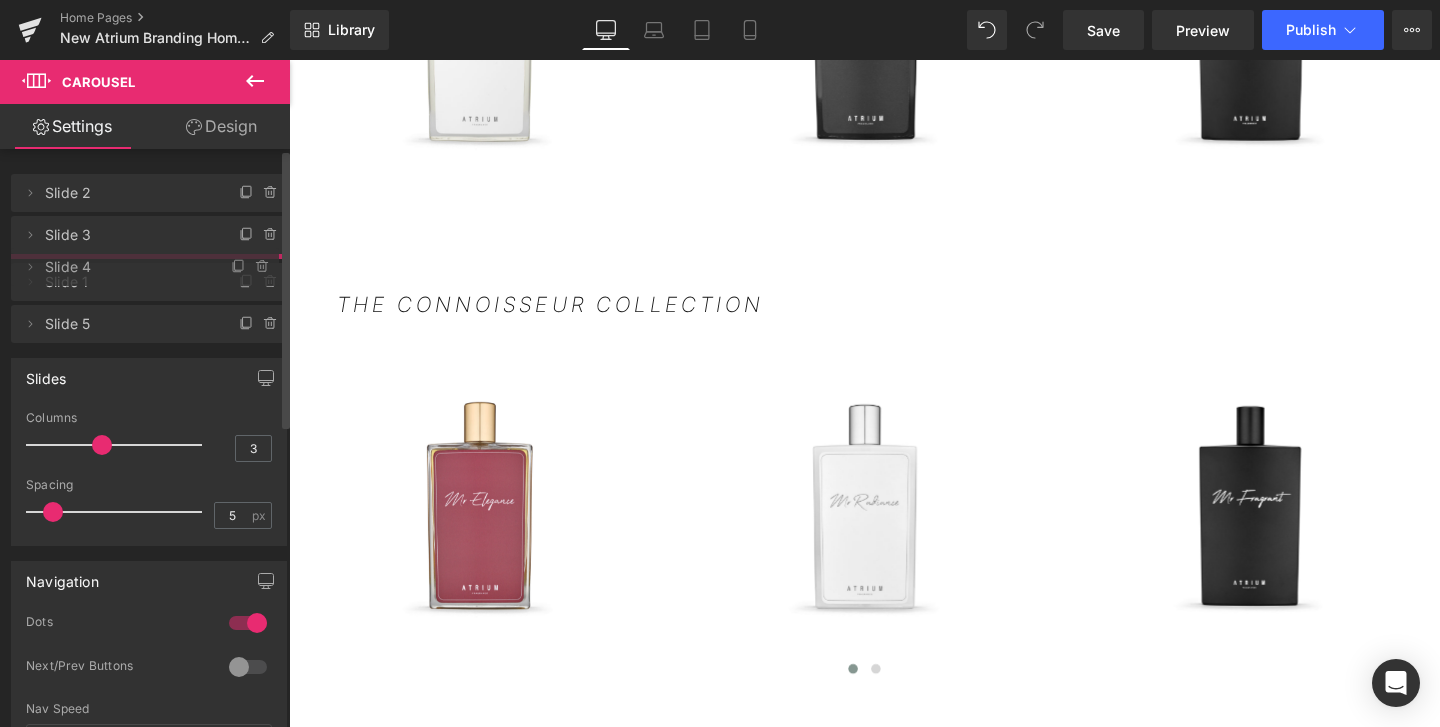 drag, startPoint x: 79, startPoint y: 323, endPoint x: 86, endPoint y: 271, distance: 52.46904 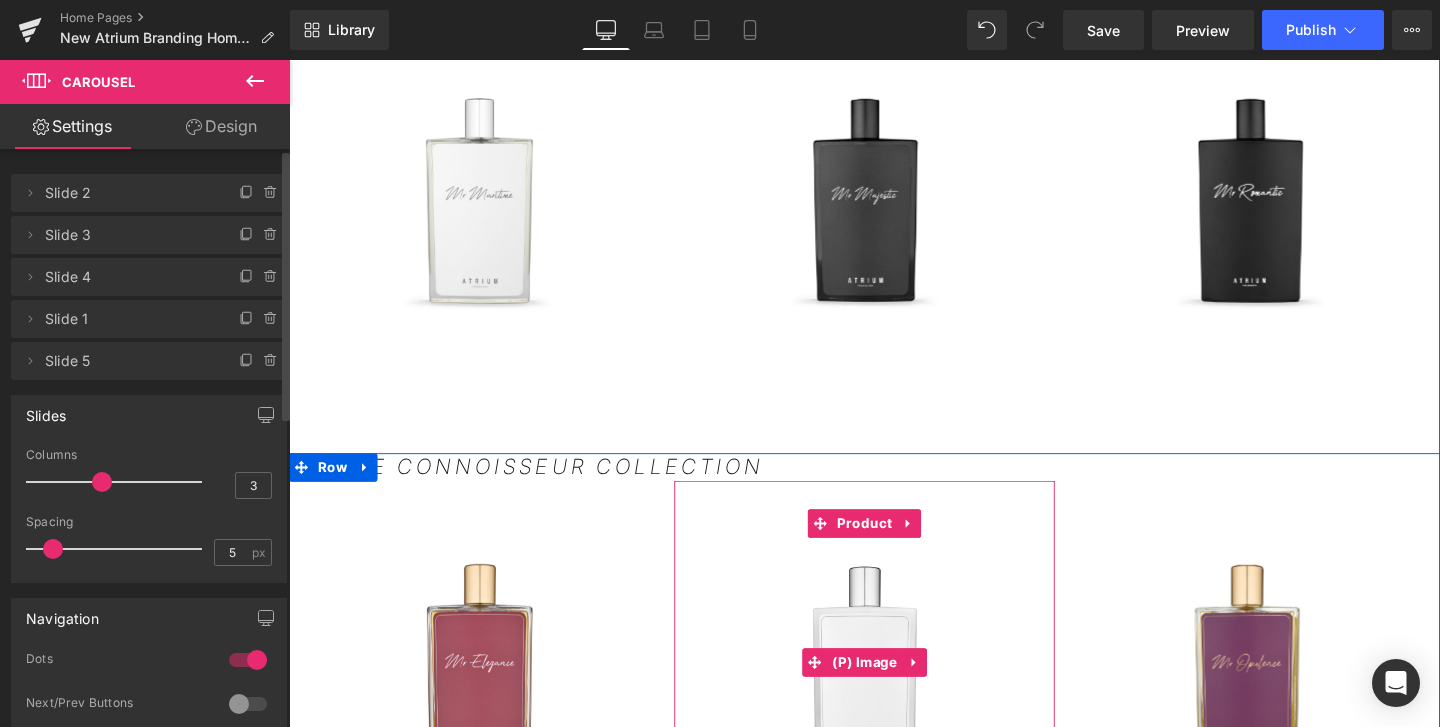 scroll, scrollTop: 2281, scrollLeft: 0, axis: vertical 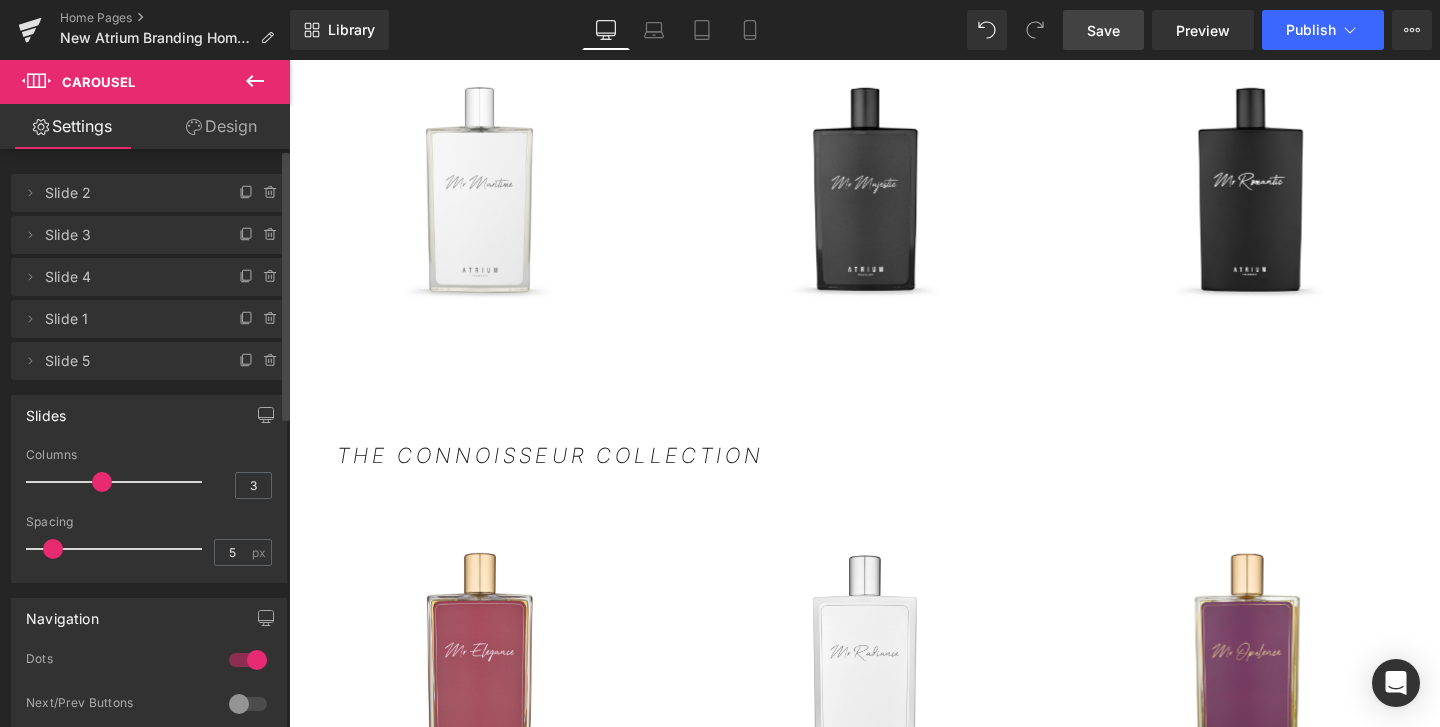 click on "Save" at bounding box center [1103, 30] 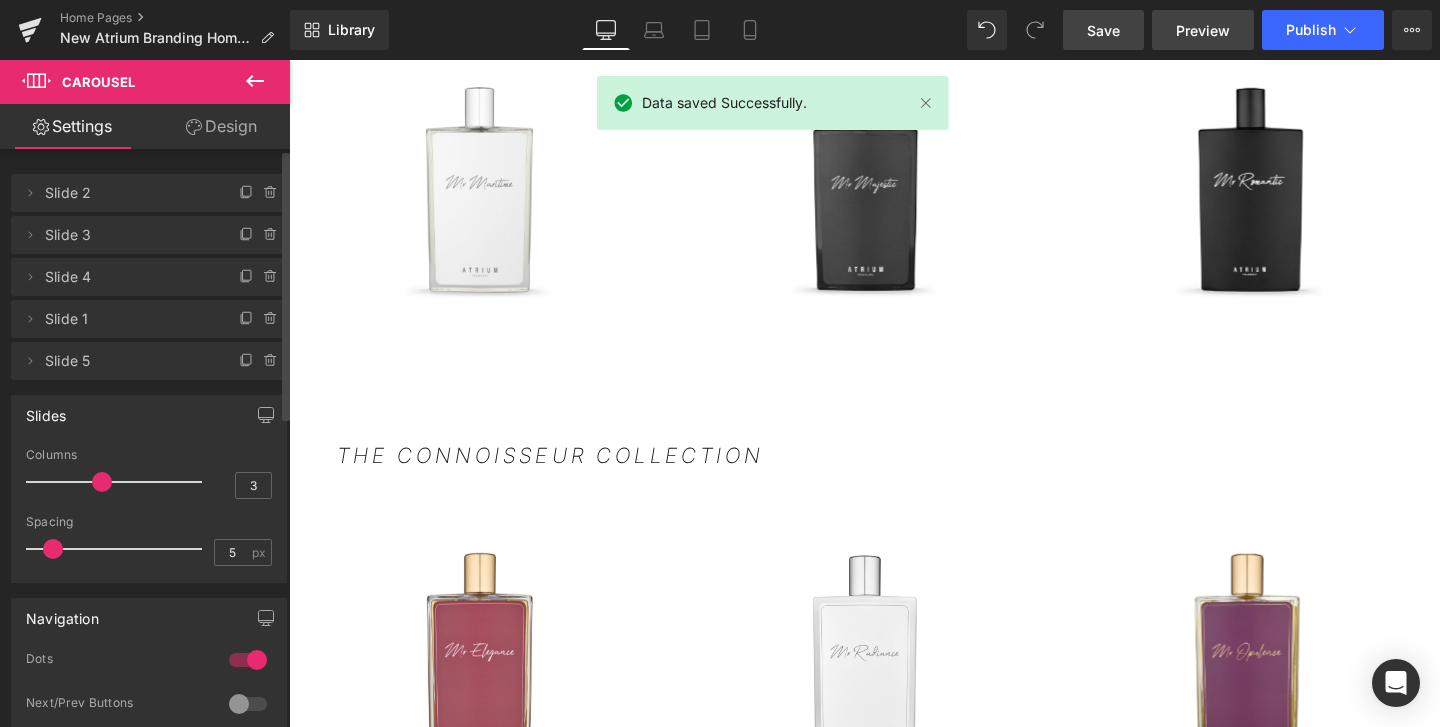 click on "Preview" at bounding box center [1203, 30] 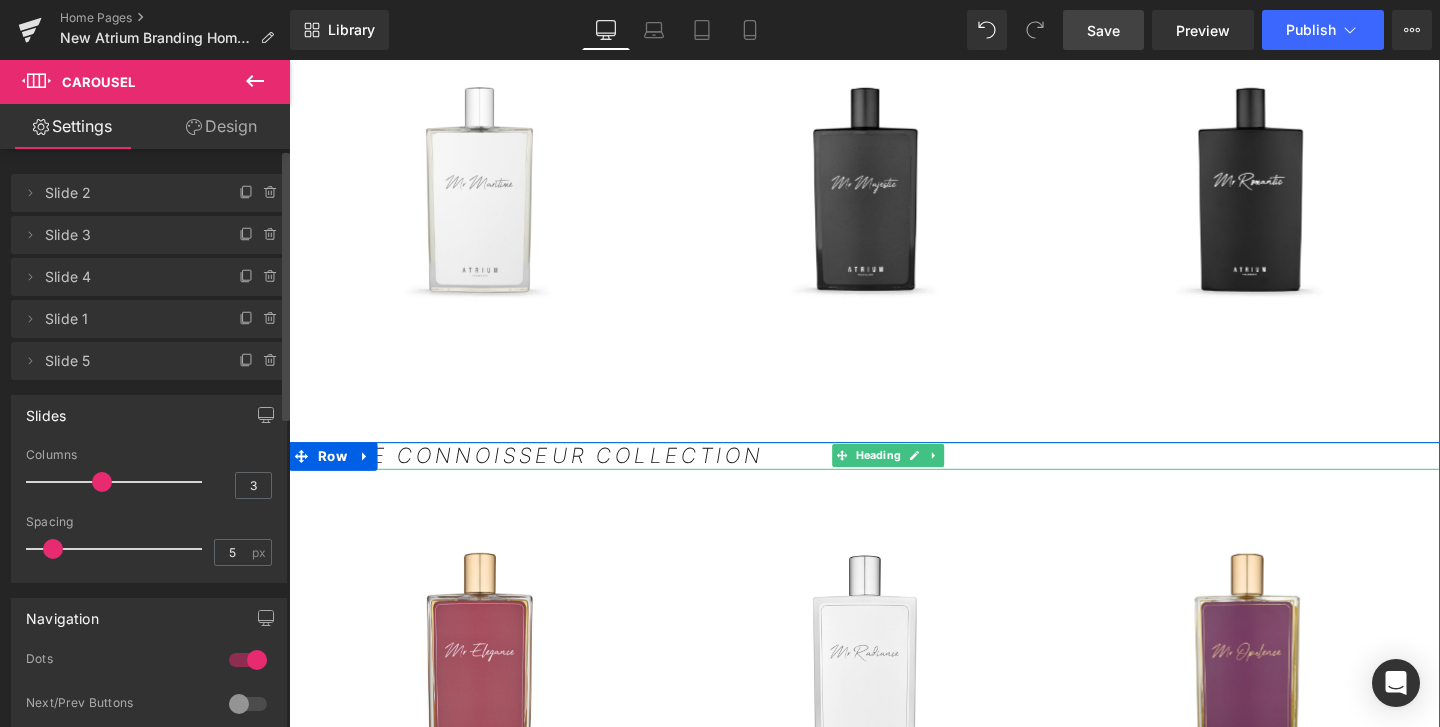 scroll, scrollTop: 1808, scrollLeft: 0, axis: vertical 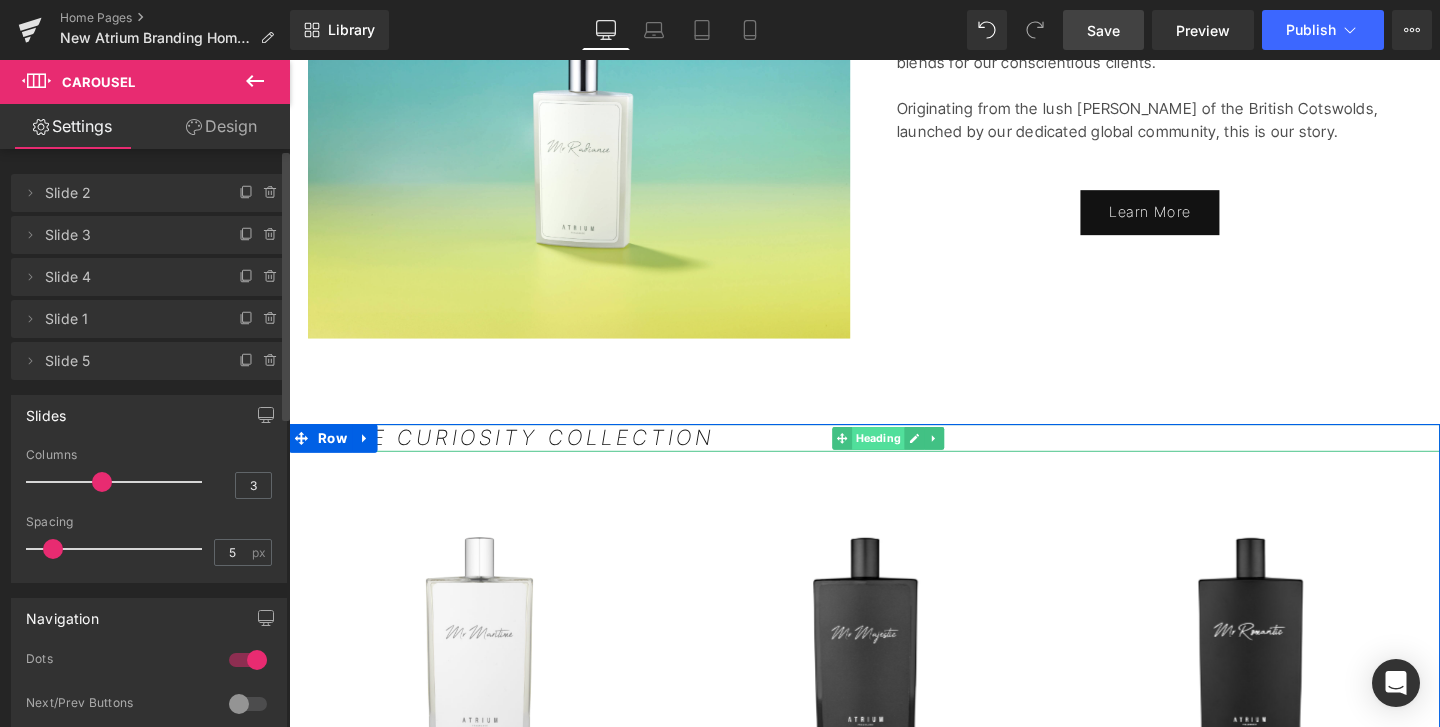 click on "Heading" at bounding box center [908, 458] 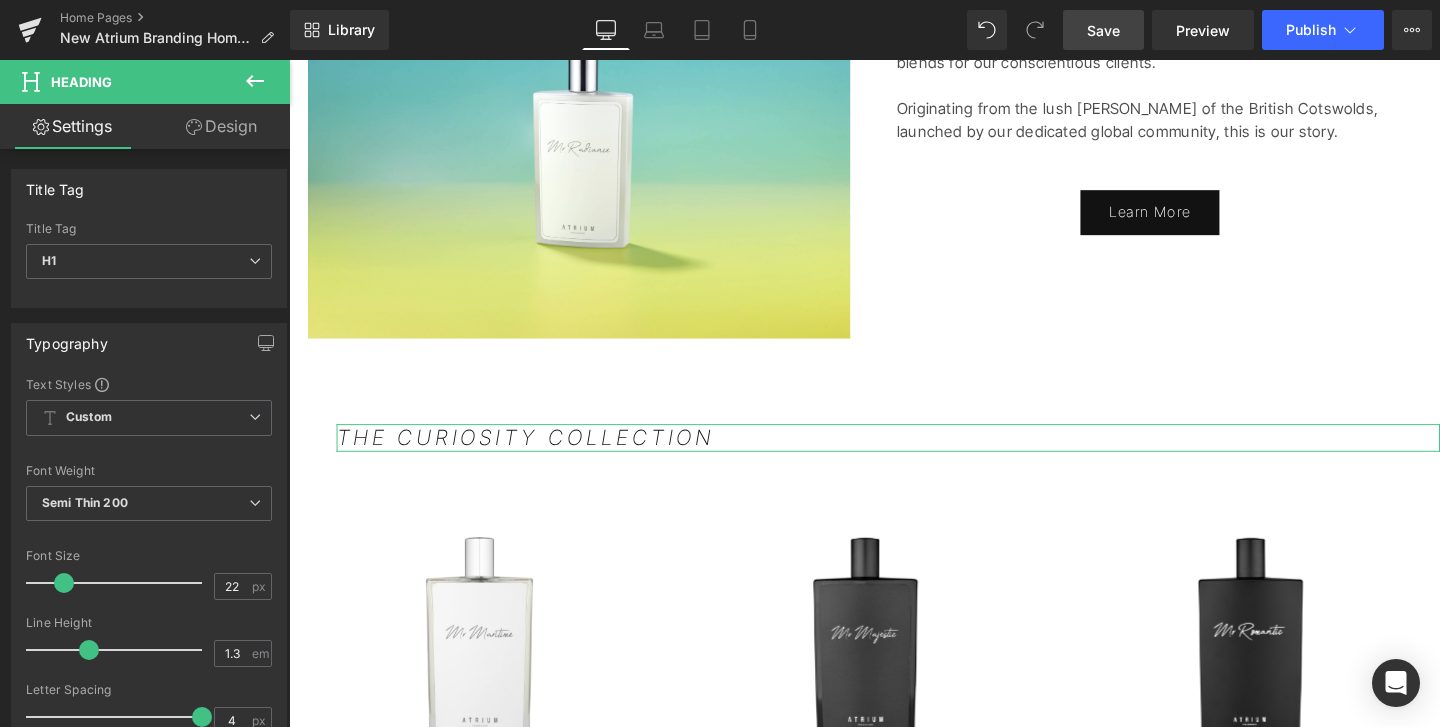 click on "Design" at bounding box center [221, 126] 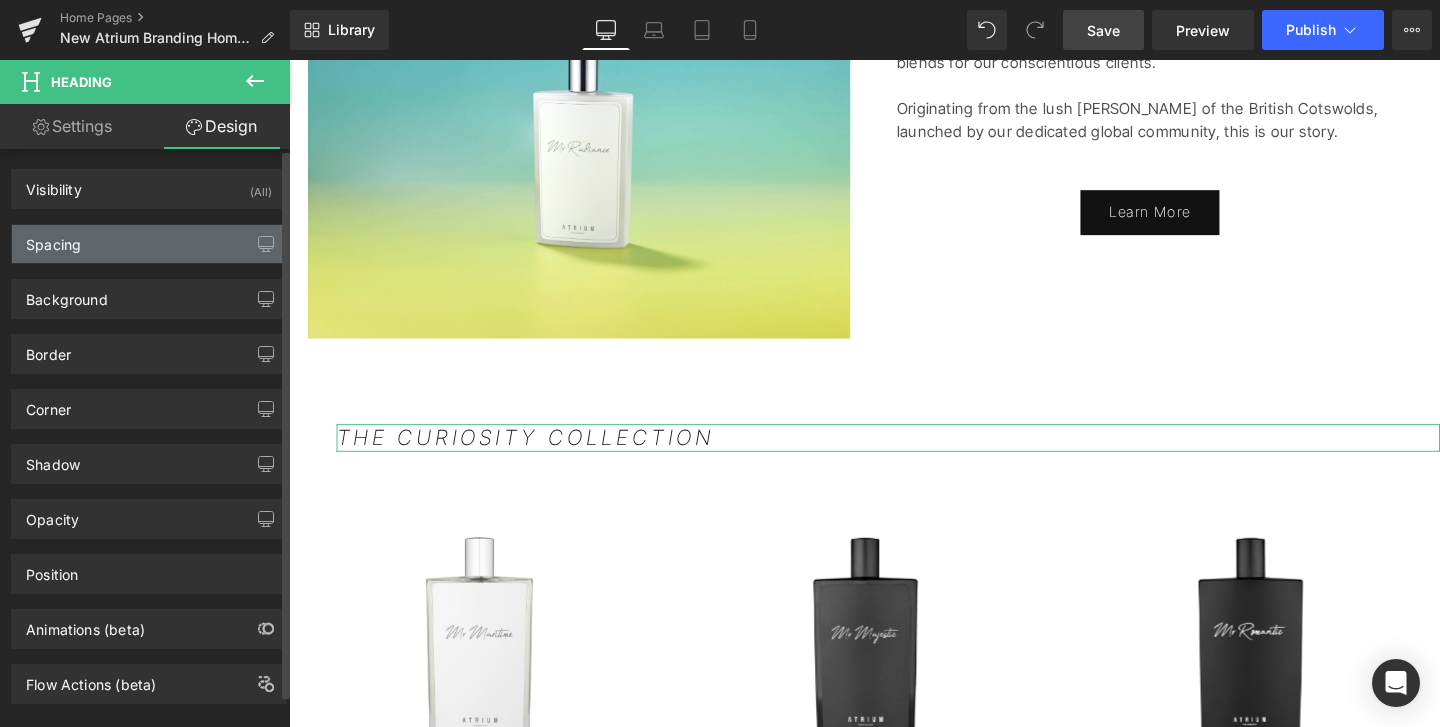 click on "Spacing" at bounding box center [149, 244] 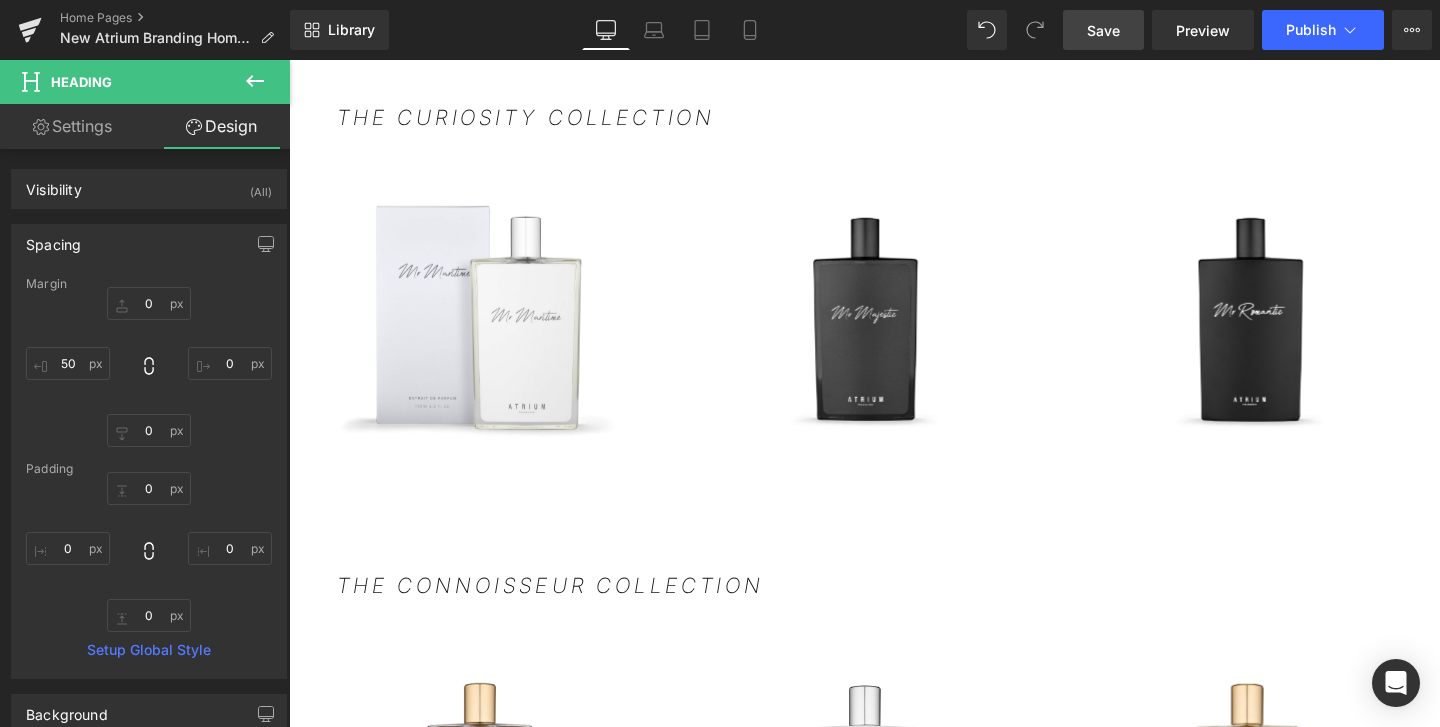 scroll, scrollTop: 2071, scrollLeft: 0, axis: vertical 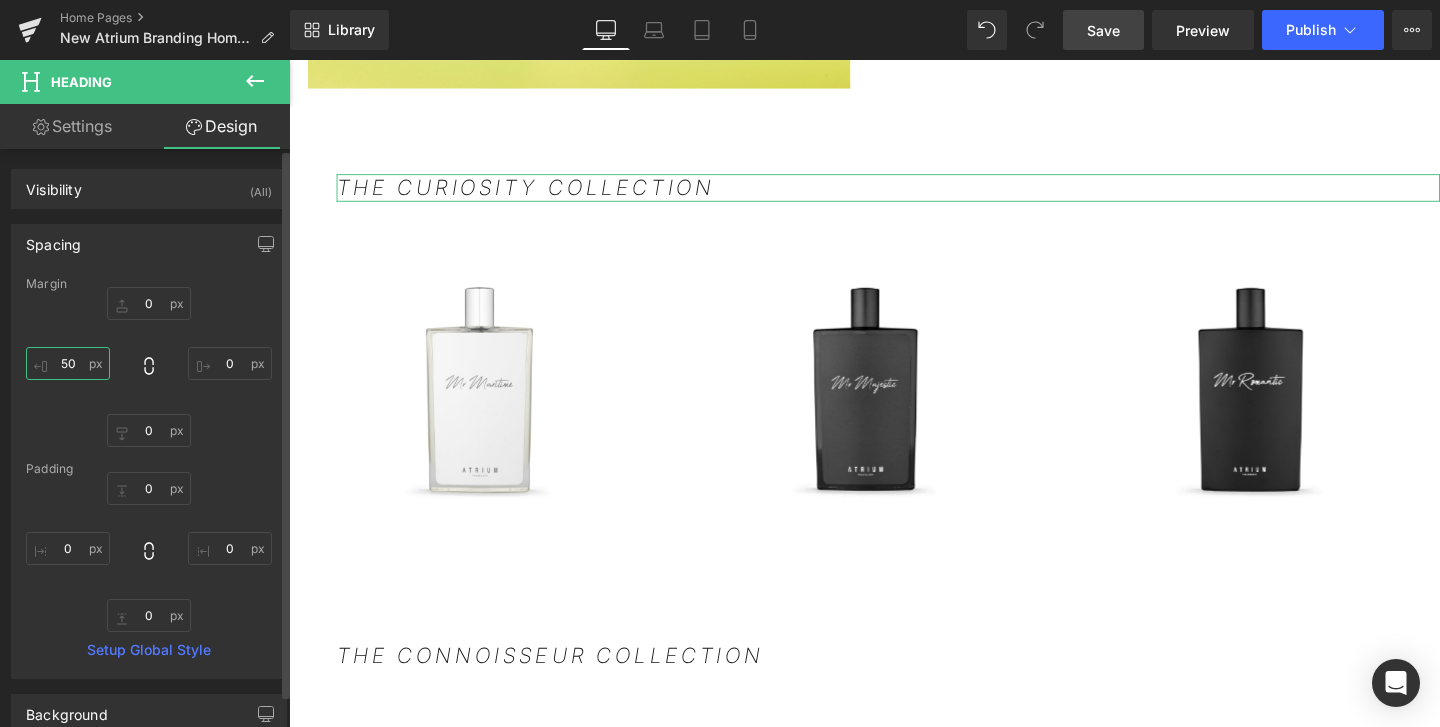 click on "50" at bounding box center (68, 363) 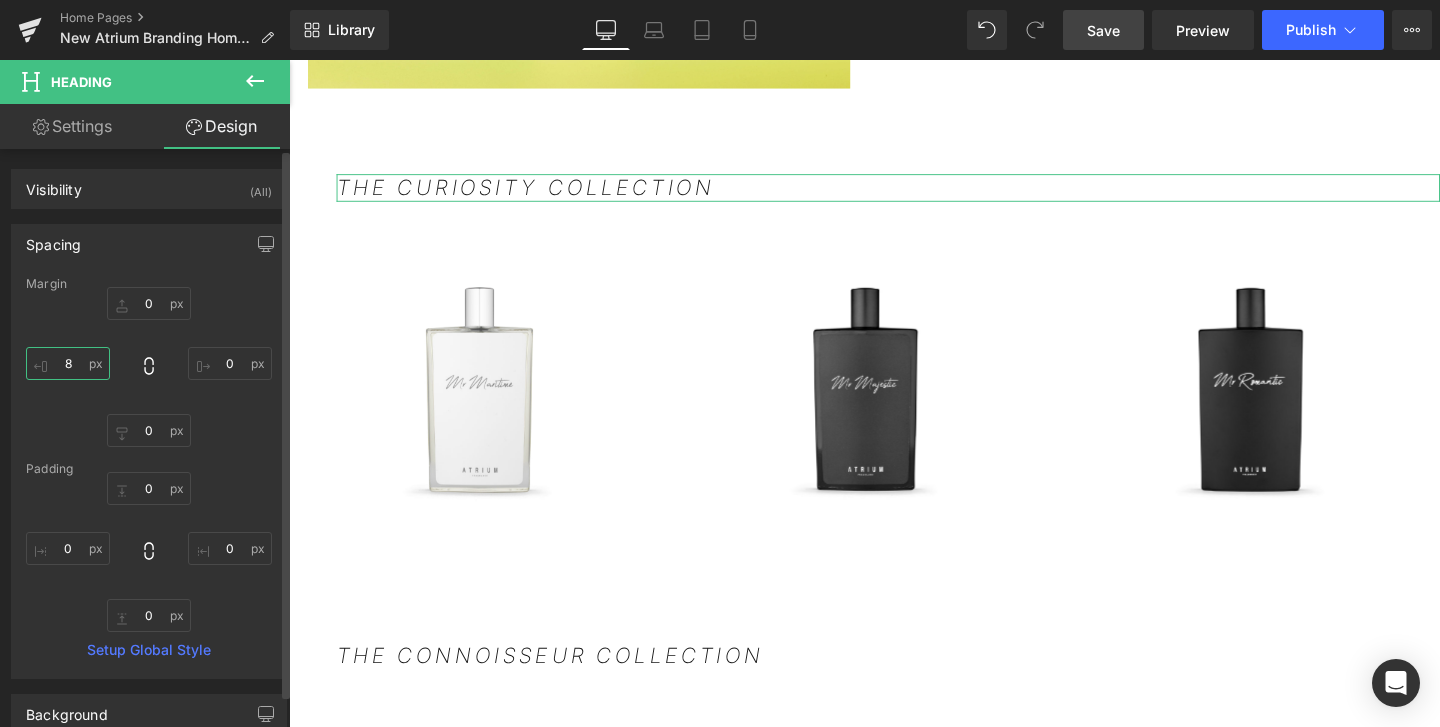 type on "80" 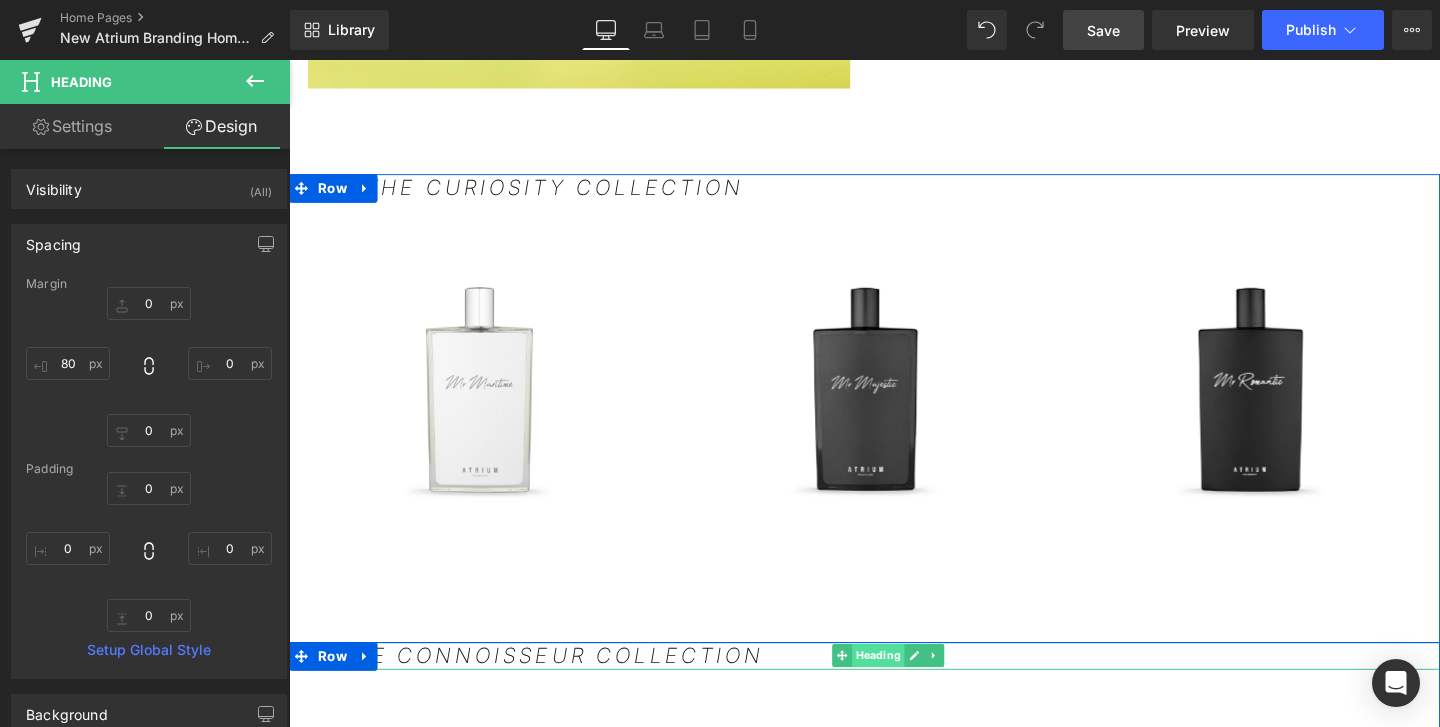 click on "Heading" at bounding box center (908, 686) 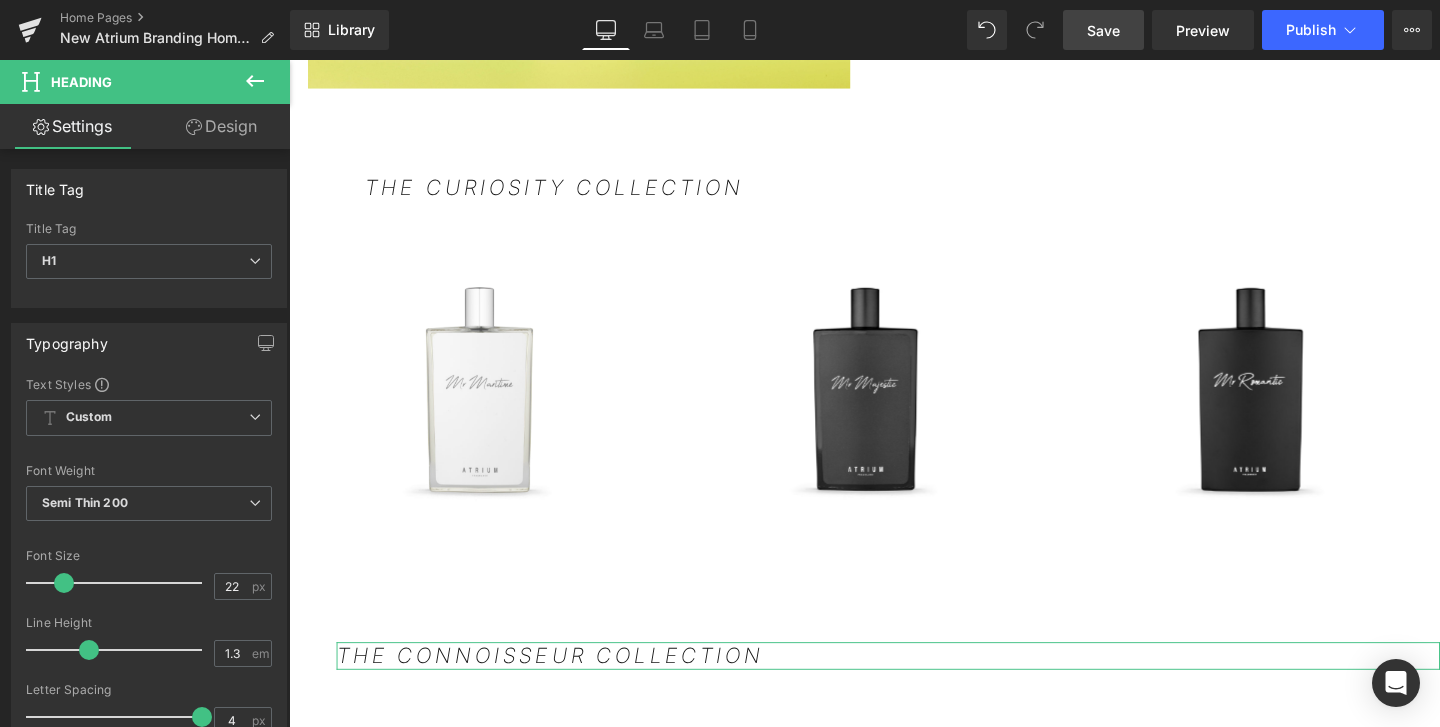 click on "Design" at bounding box center (221, 126) 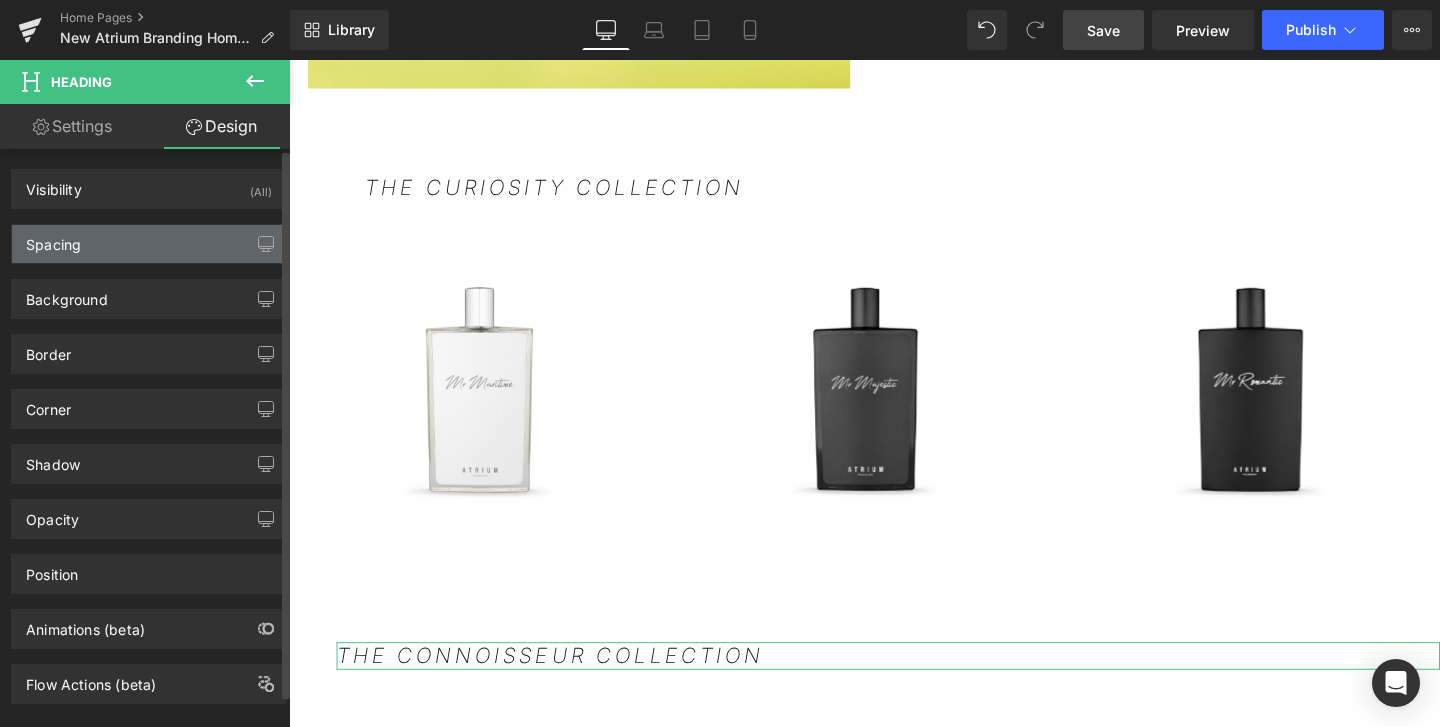 click on "Spacing" at bounding box center (149, 244) 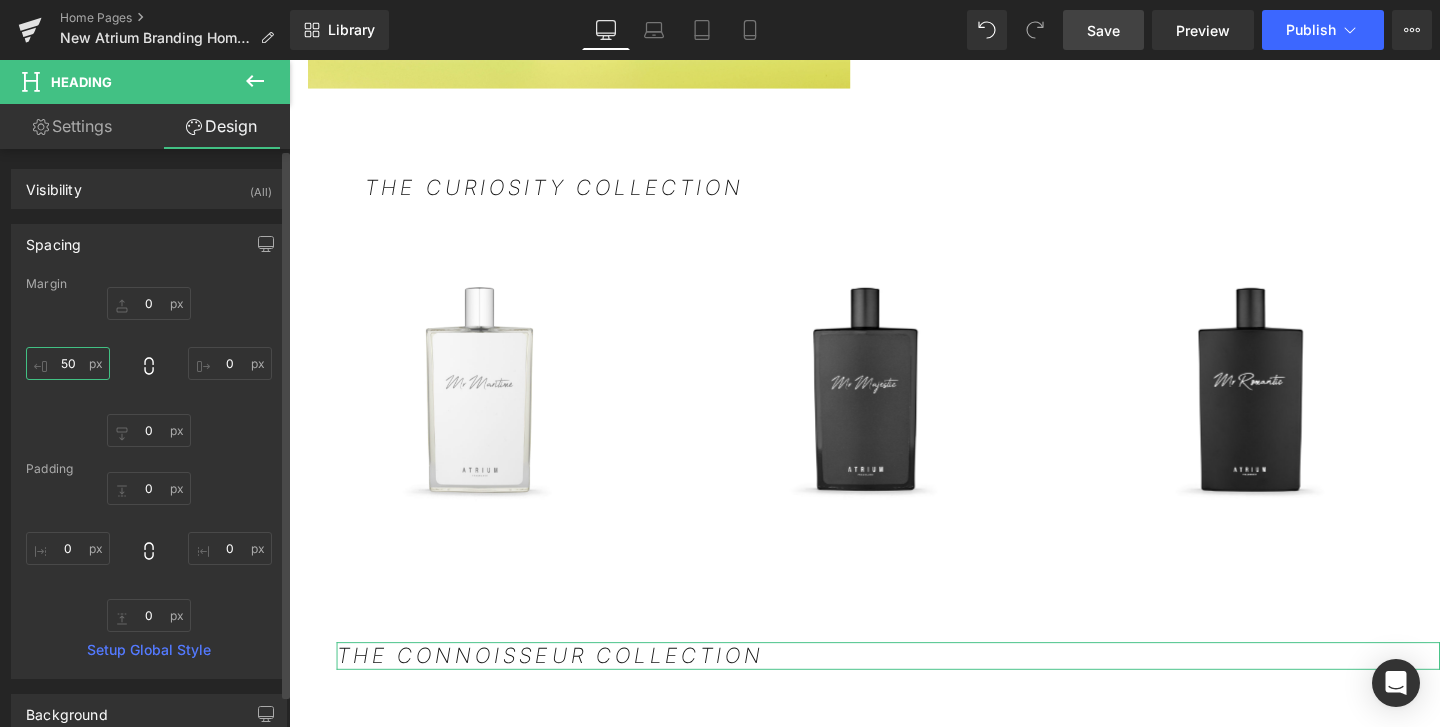 click on "50" at bounding box center [68, 363] 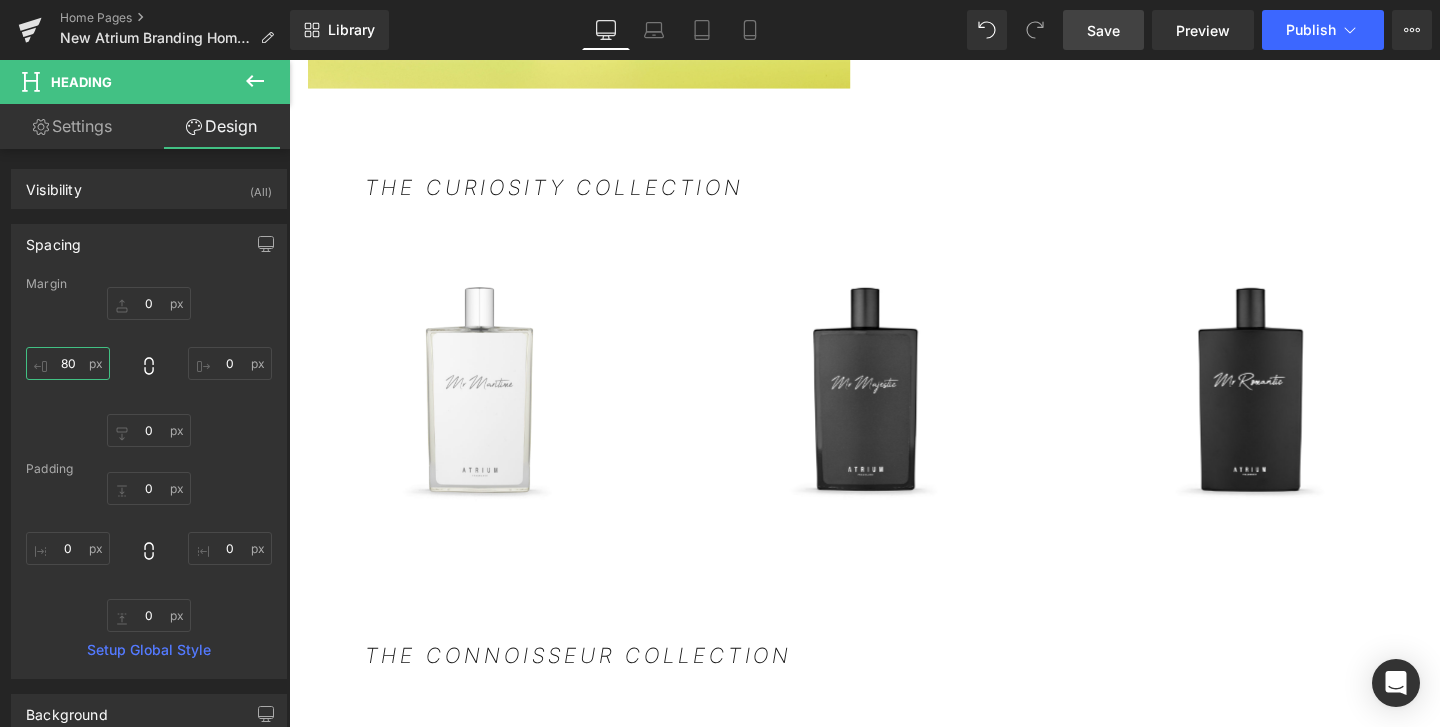 type on "80" 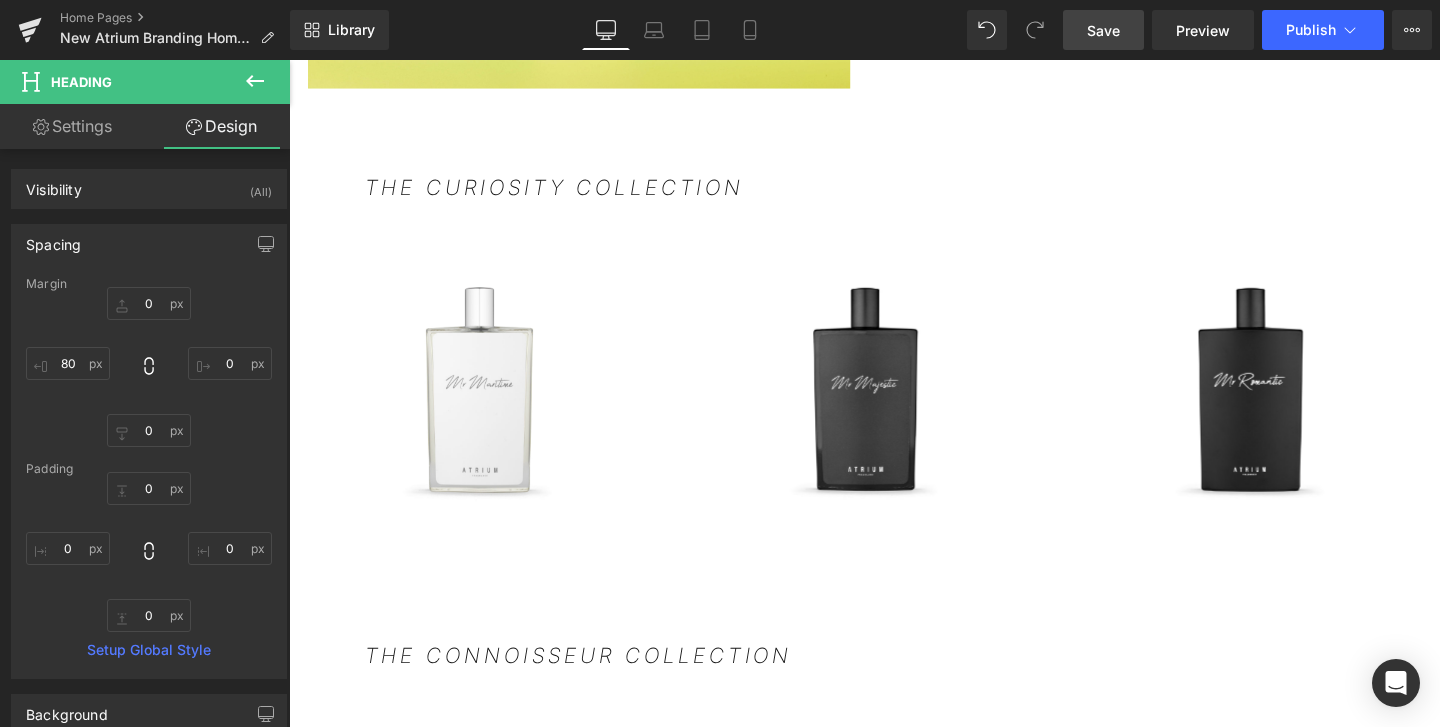 click on "Save" at bounding box center (1103, 30) 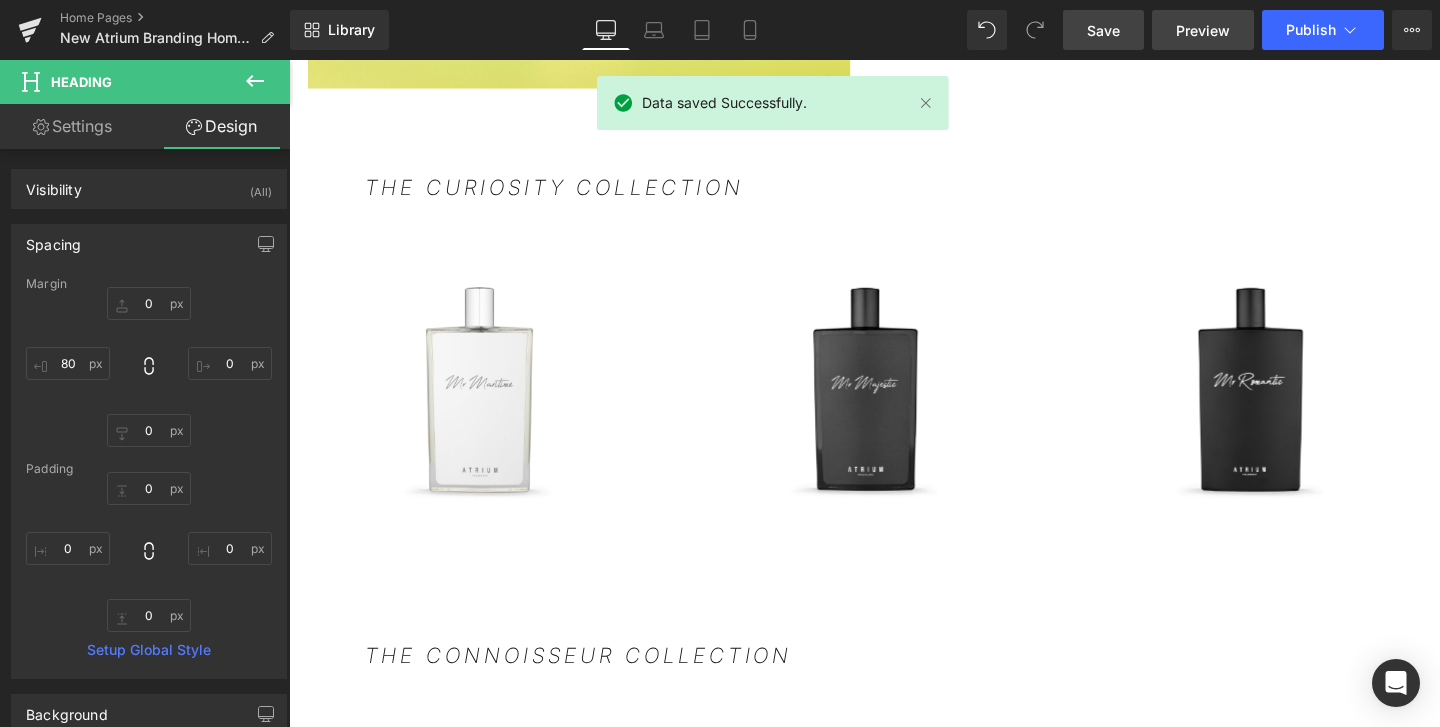click on "Preview" at bounding box center [1203, 30] 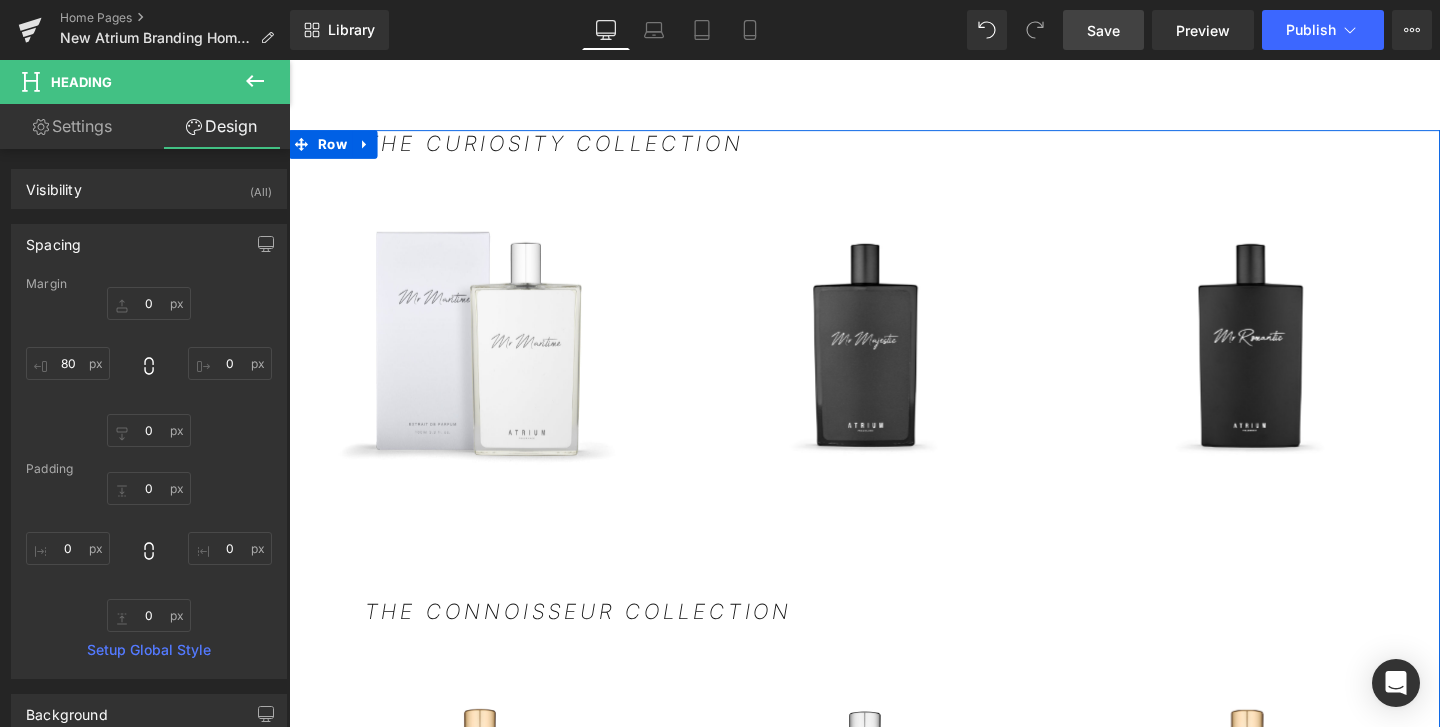 scroll, scrollTop: 1980, scrollLeft: 0, axis: vertical 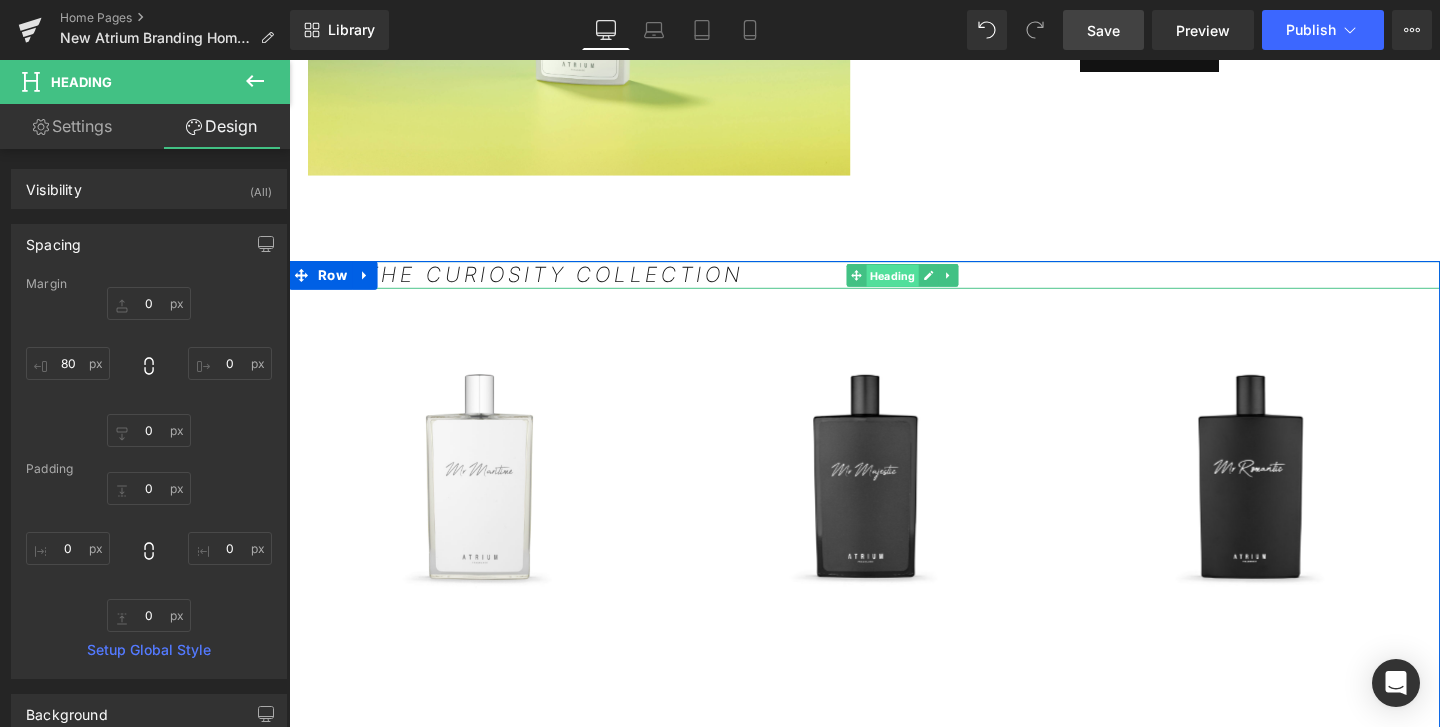 click on "Heading" at bounding box center (923, 287) 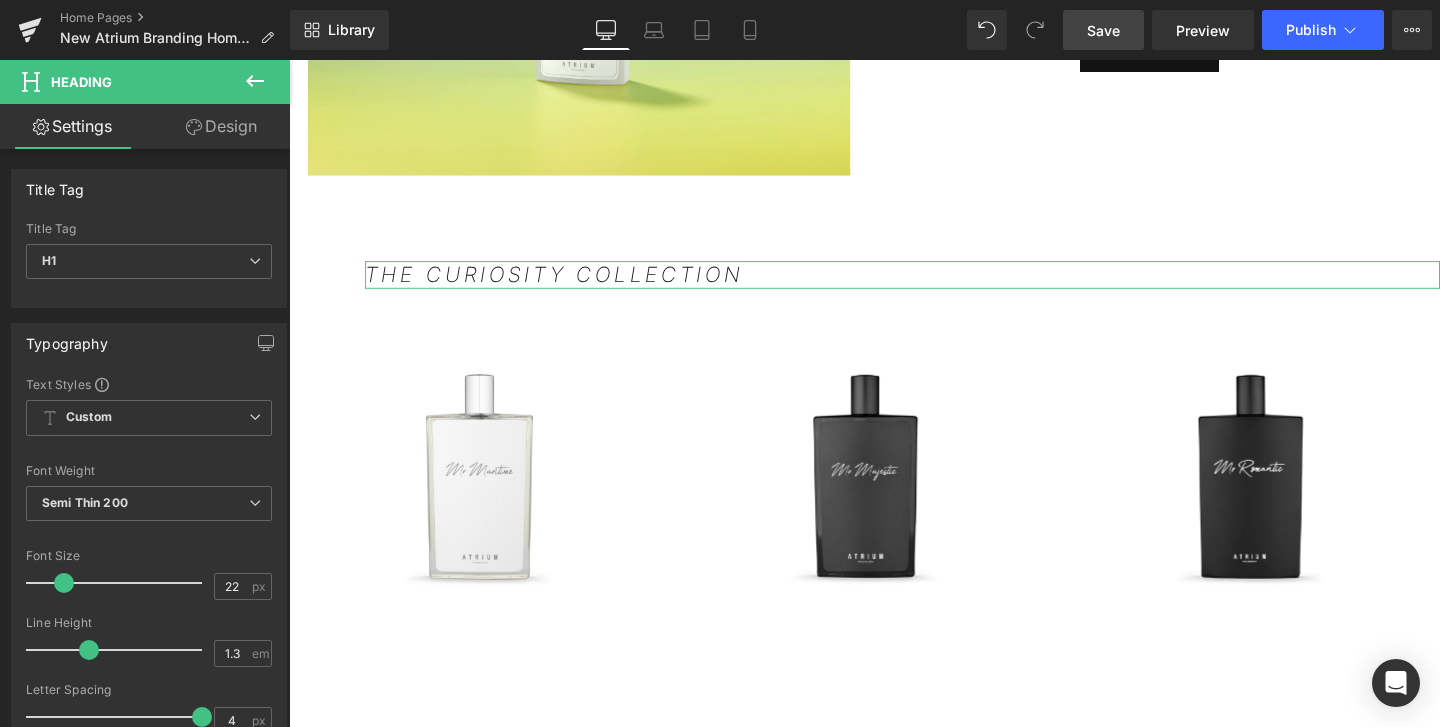 click on "Design" at bounding box center [221, 126] 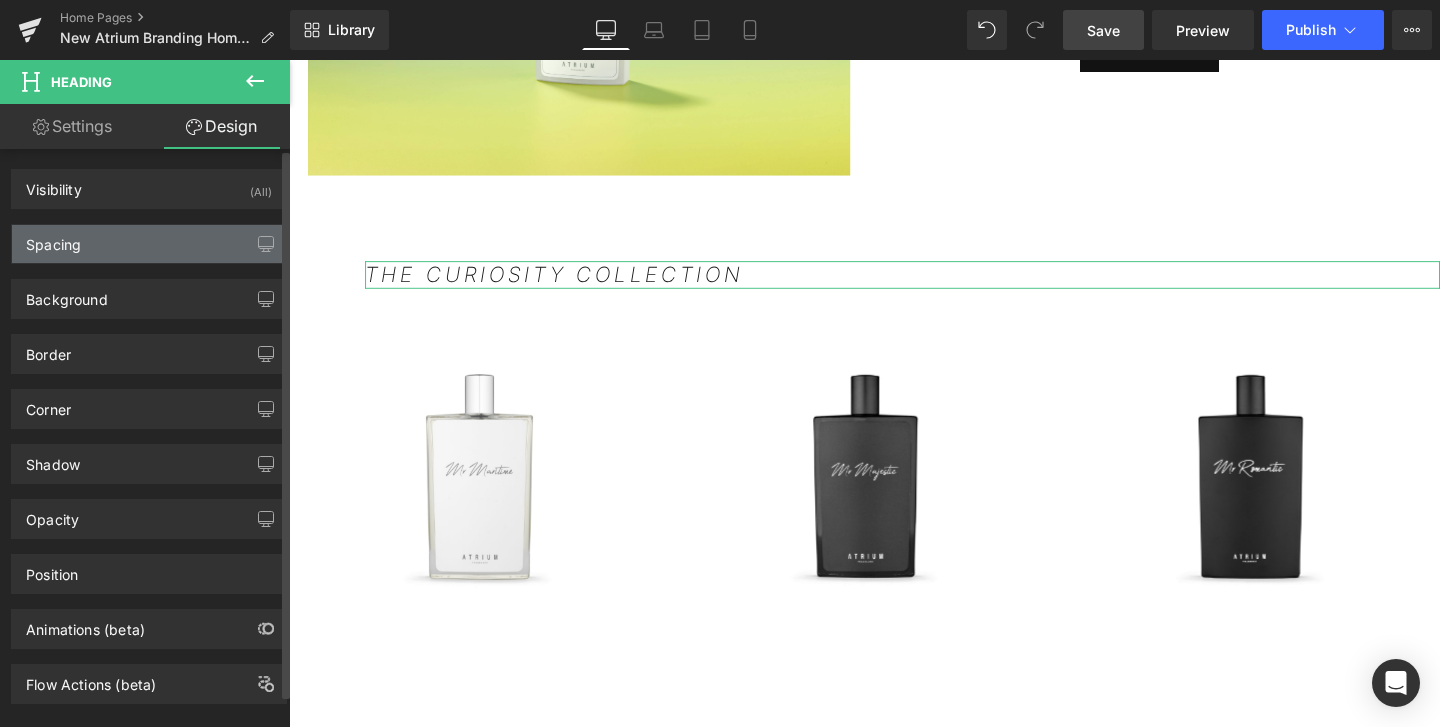 type on "0" 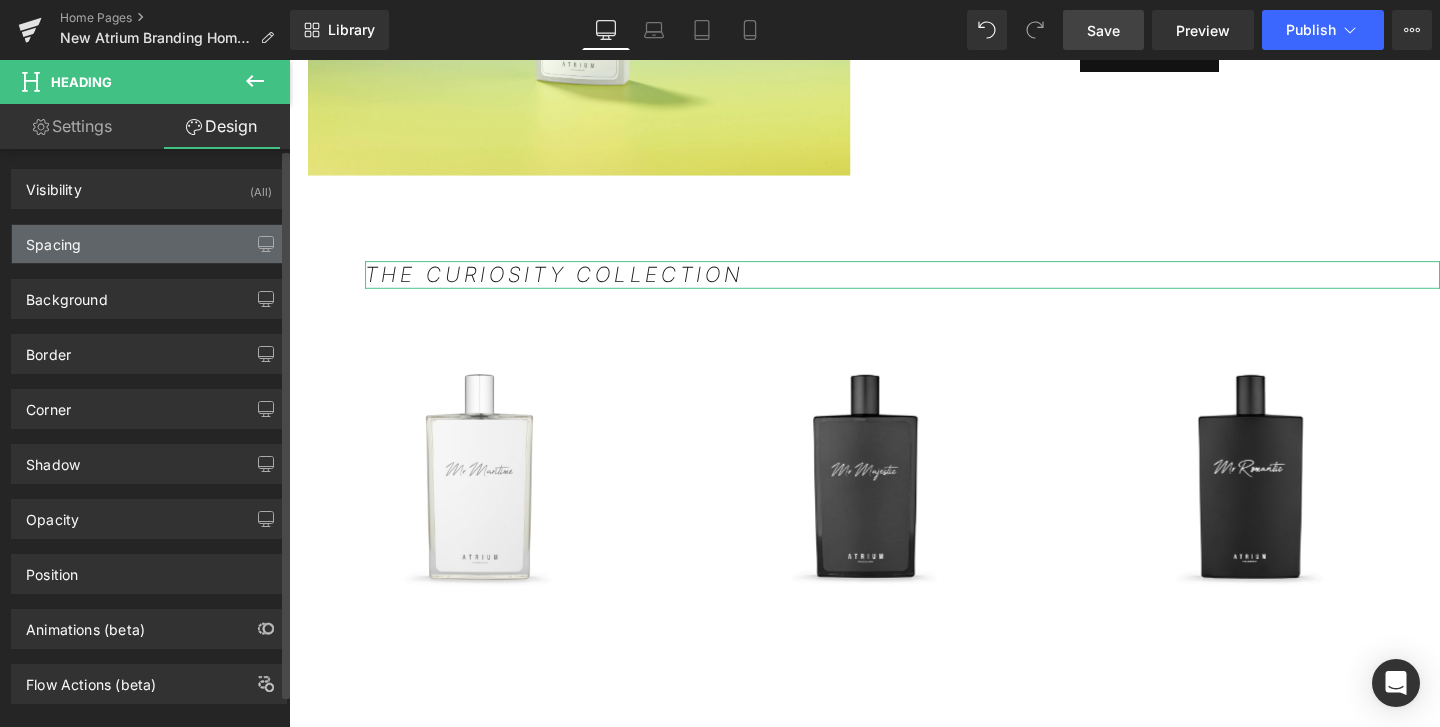 type on "0" 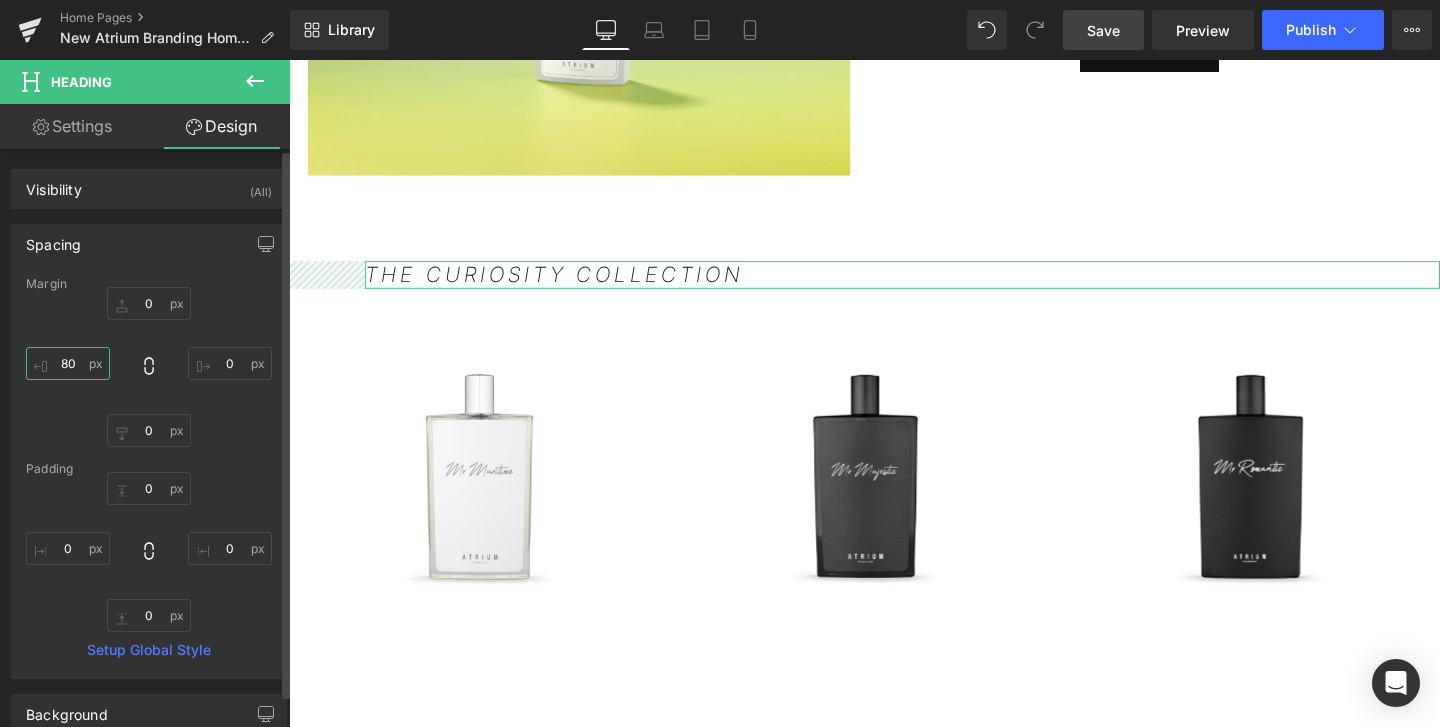 click on "80" at bounding box center (68, 363) 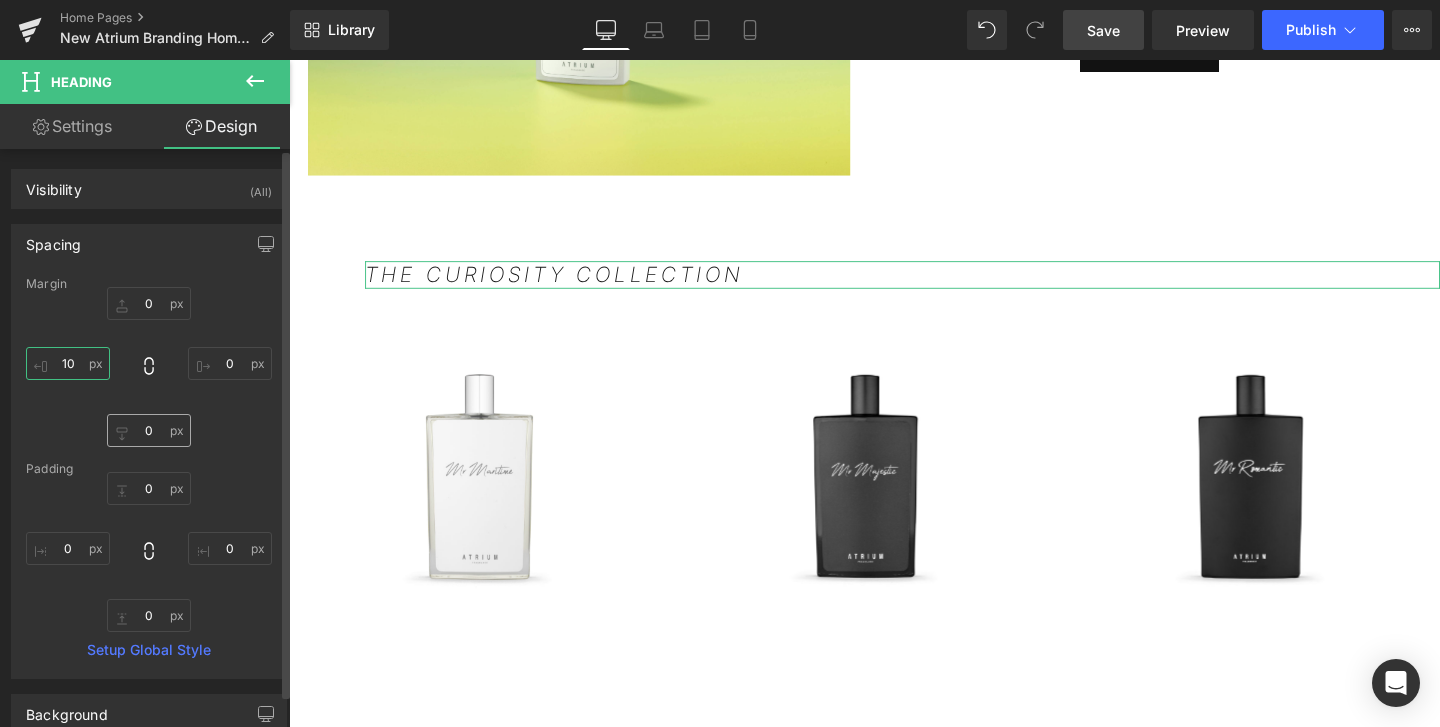 type on "100" 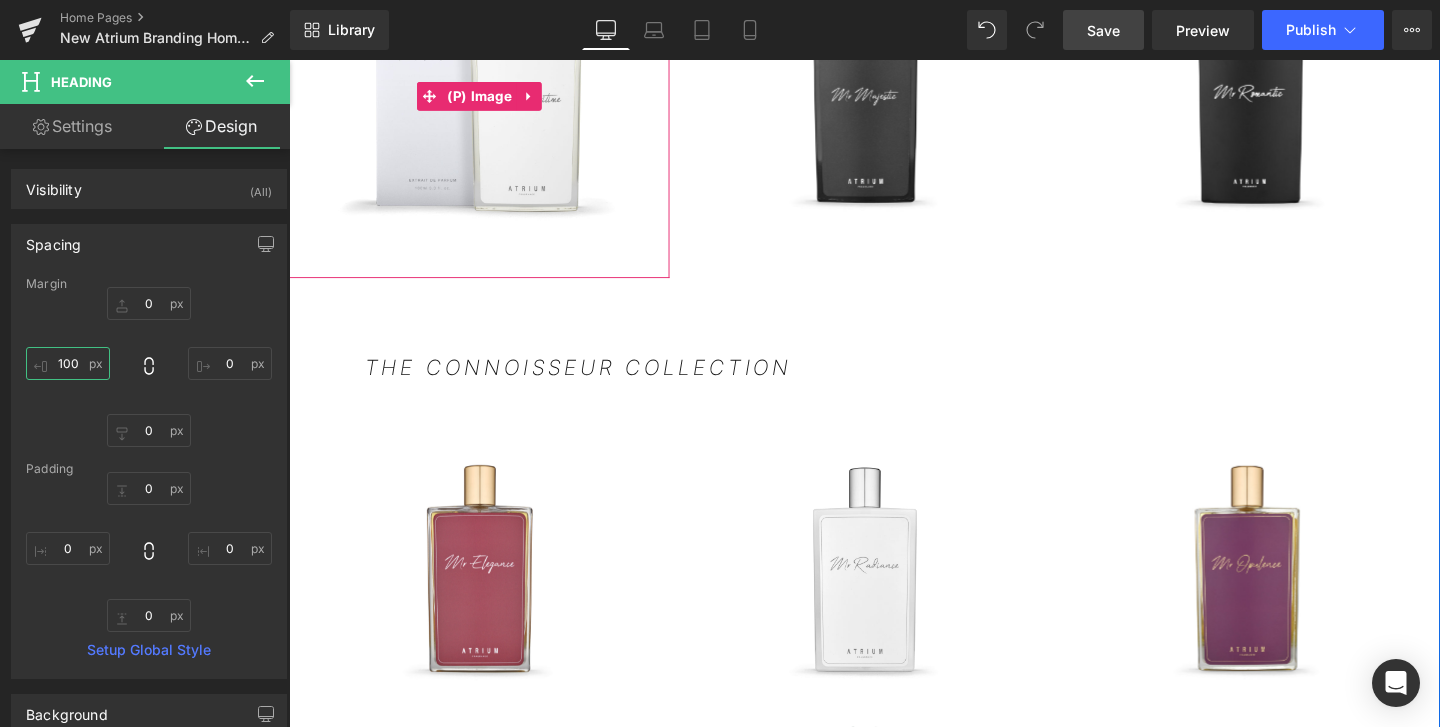 scroll, scrollTop: 2373, scrollLeft: 0, axis: vertical 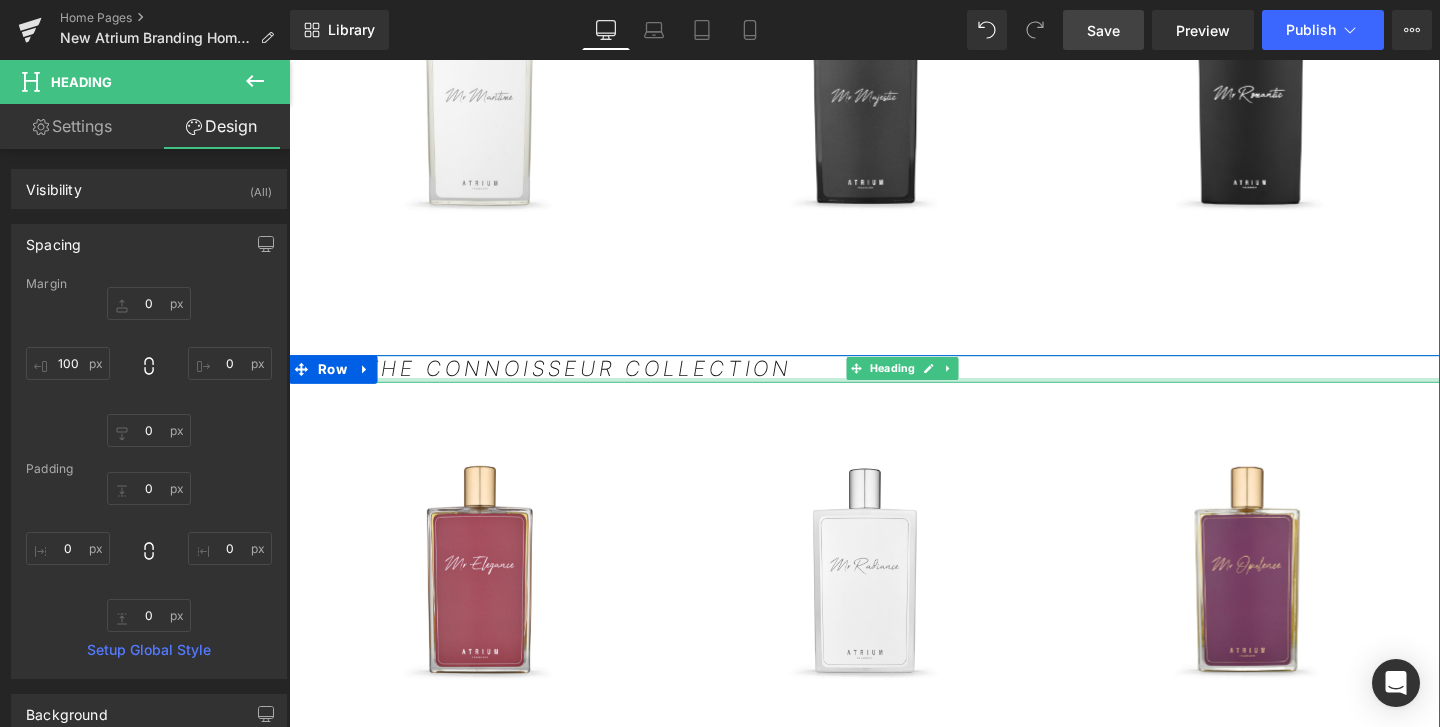 click on "THE CONNOISSEUR COLLECTION" at bounding box center (593, 384) 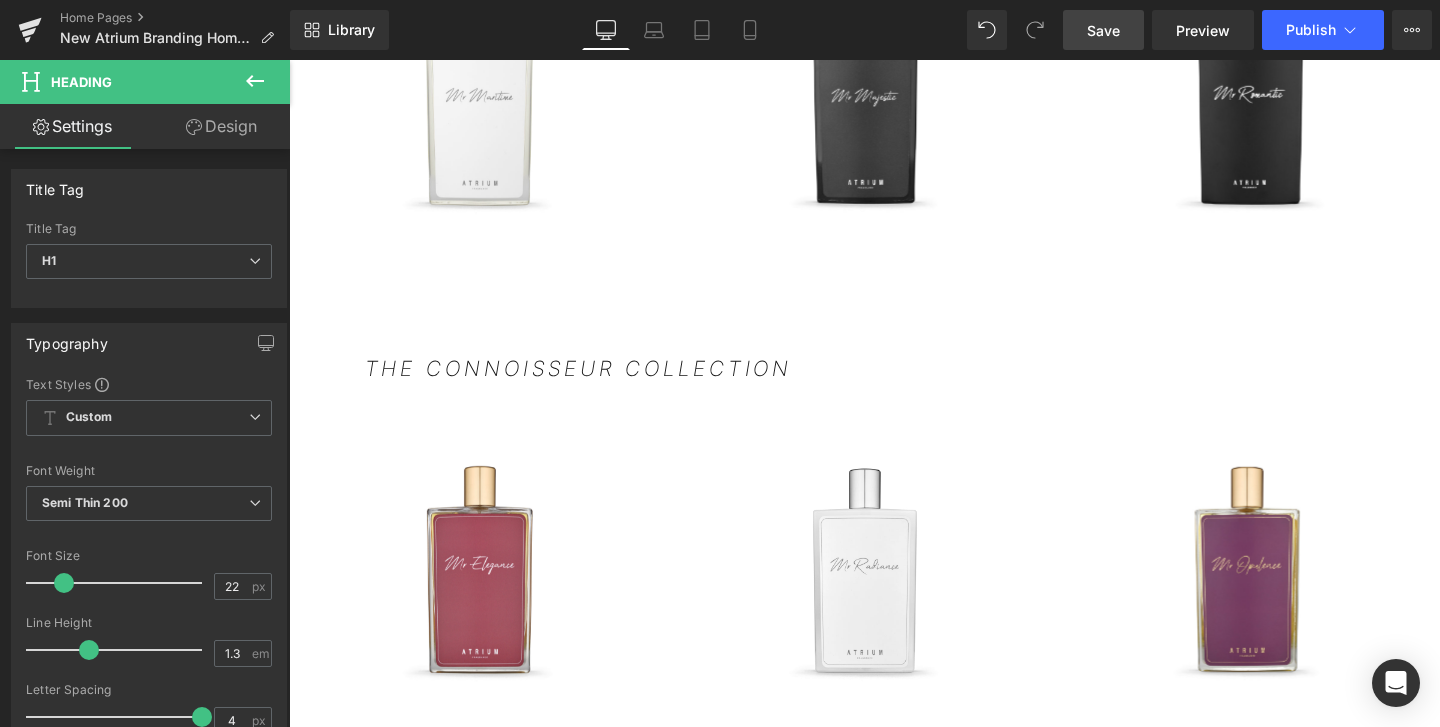 click on "Design" at bounding box center (221, 126) 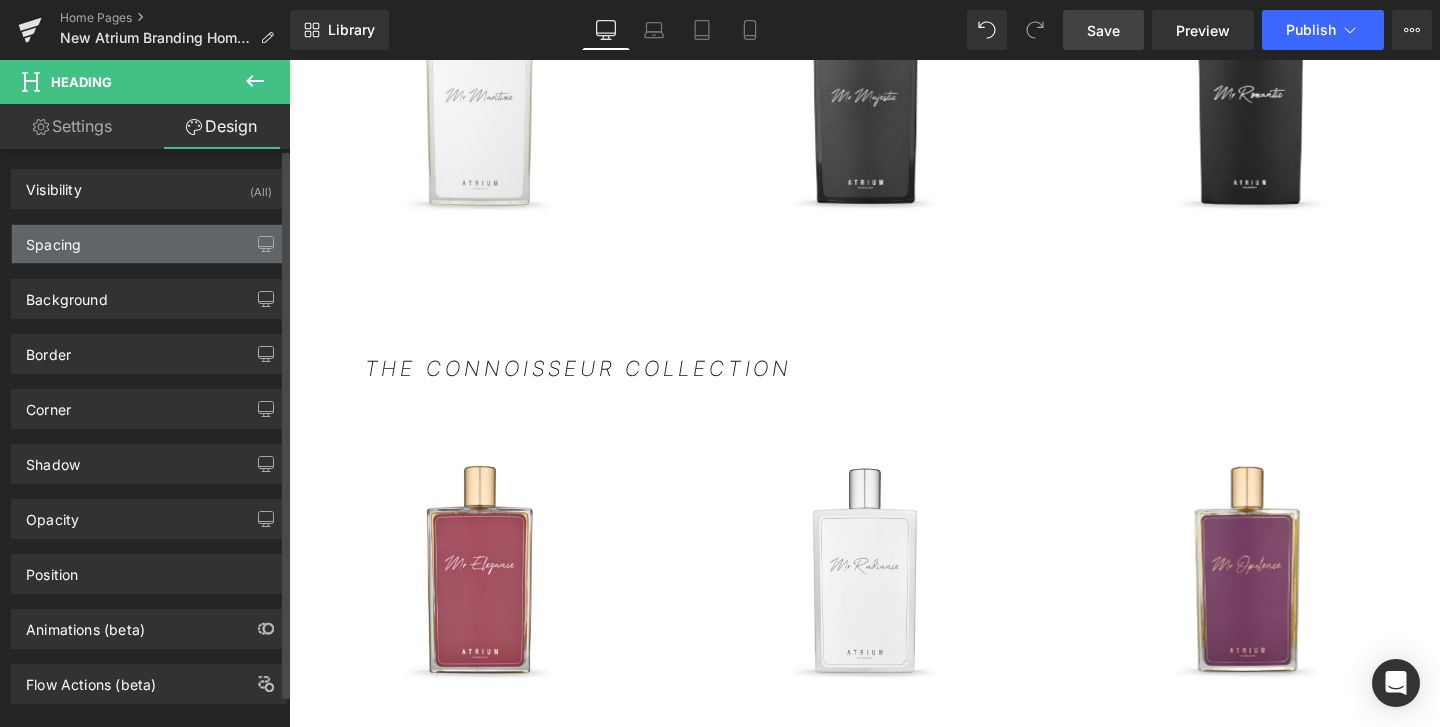type on "0" 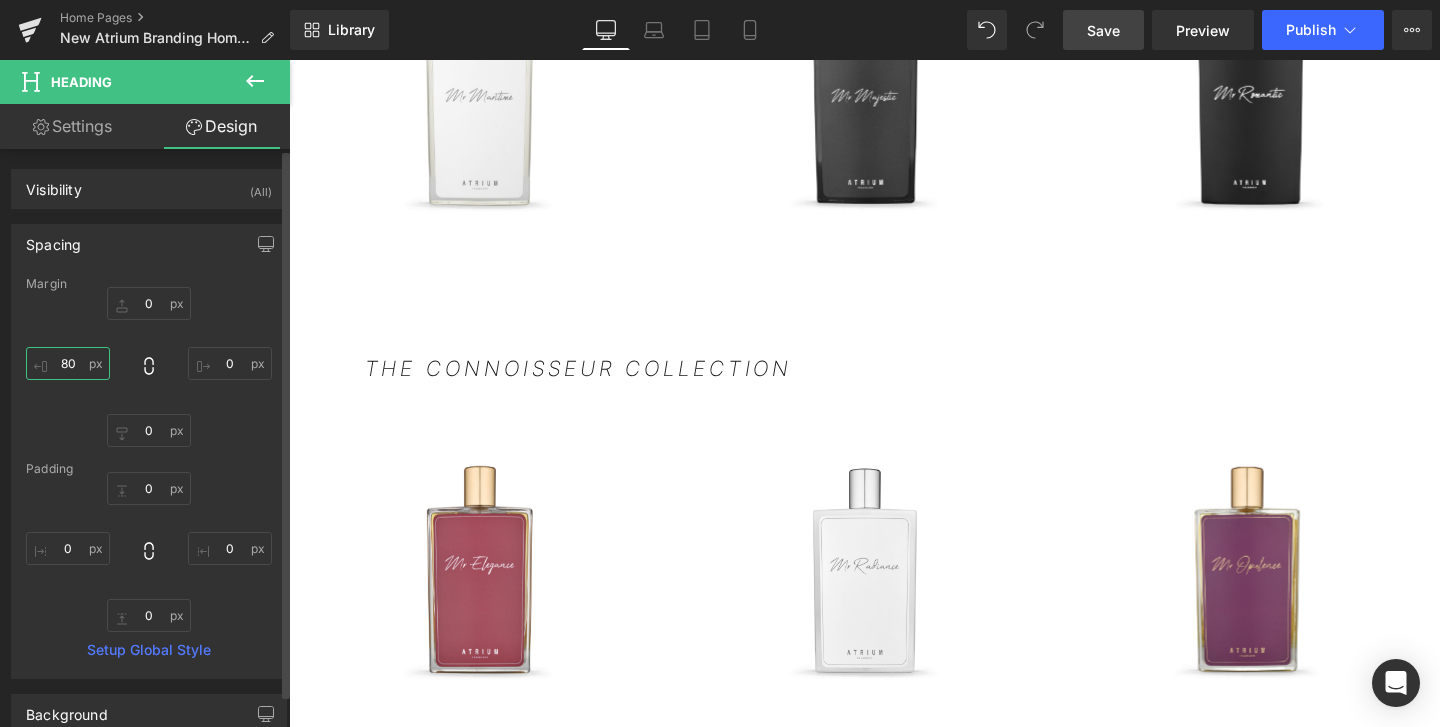 click on "80" at bounding box center [68, 363] 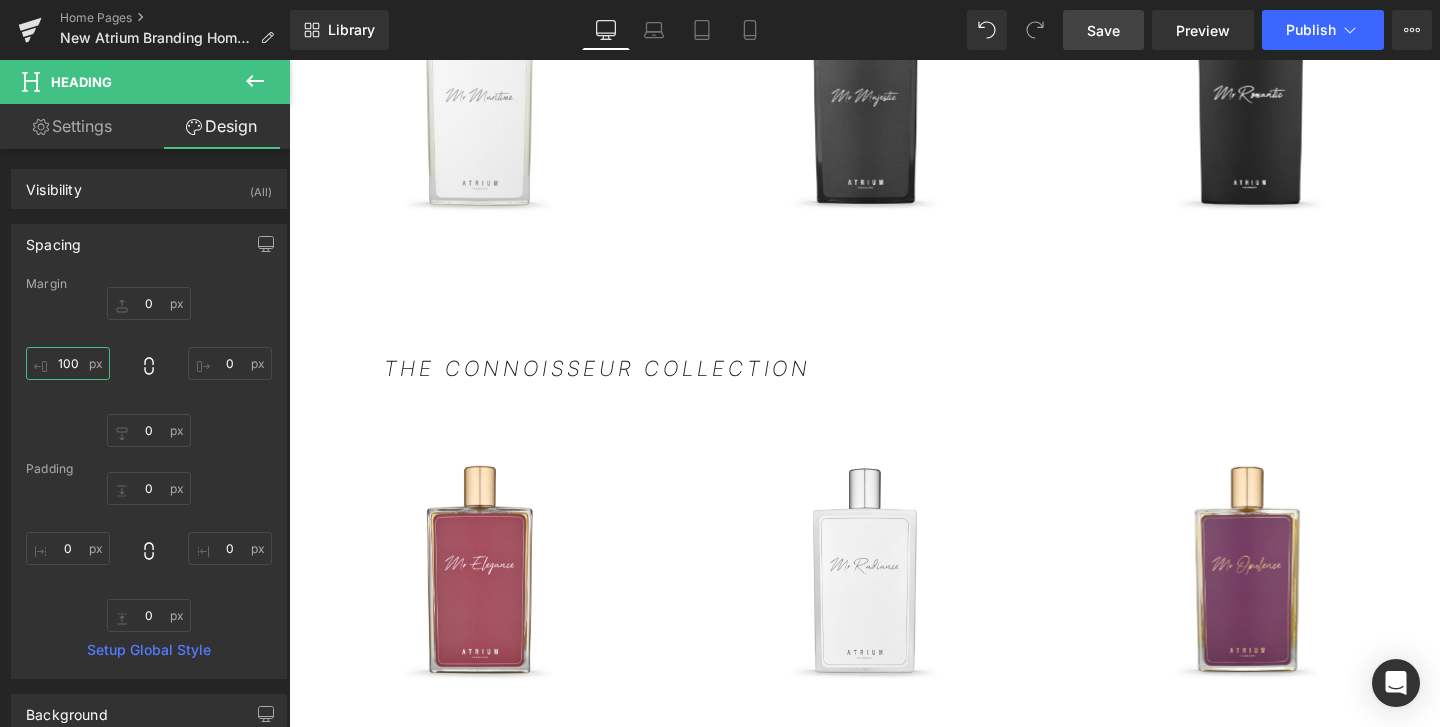 type on "100" 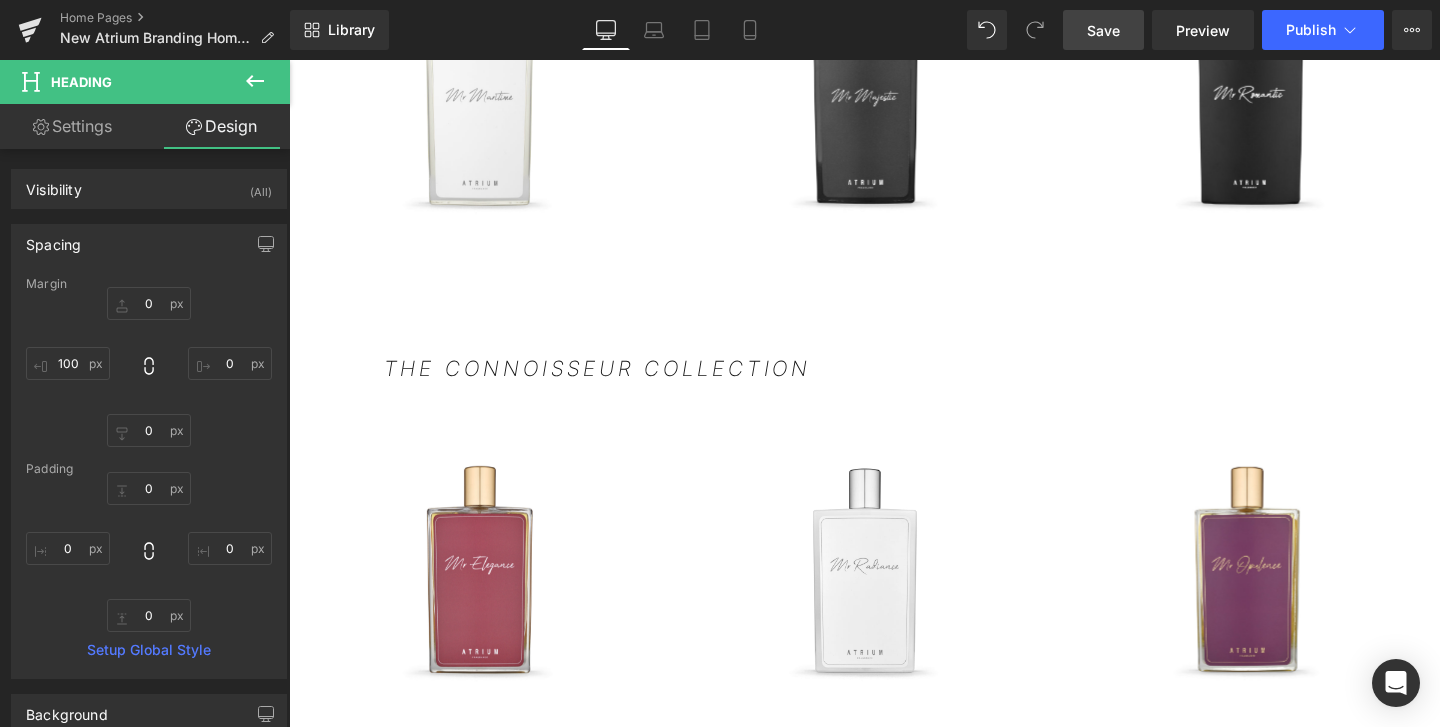 click on "Save" at bounding box center [1103, 30] 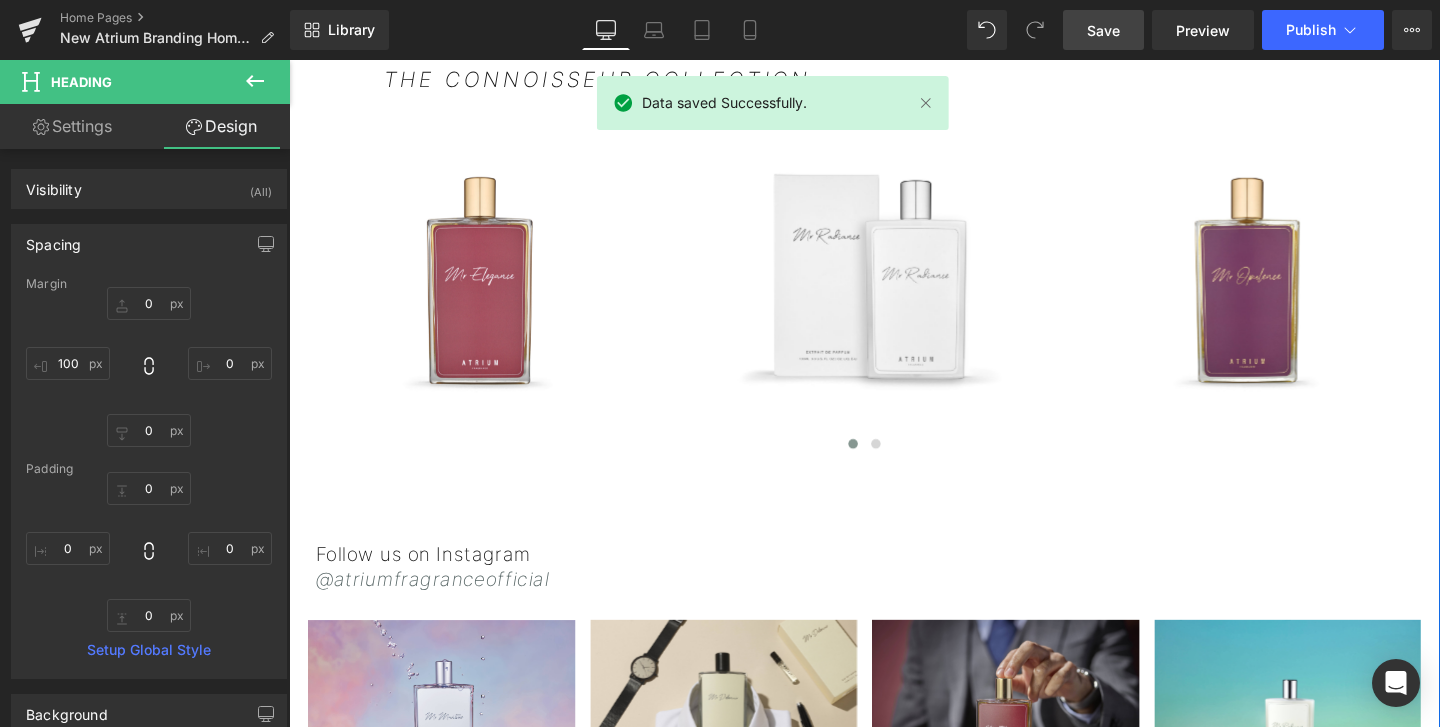 scroll, scrollTop: 2773, scrollLeft: 0, axis: vertical 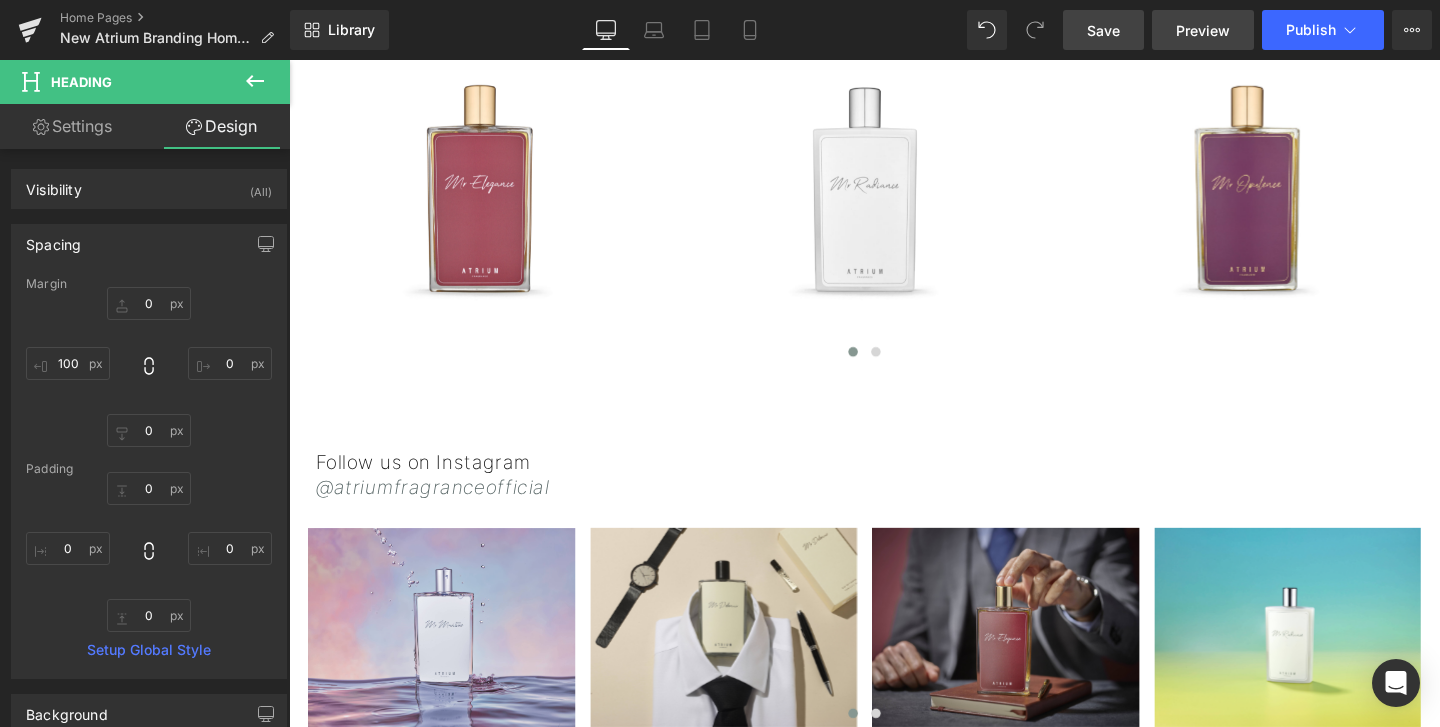 click on "Preview" at bounding box center [1203, 30] 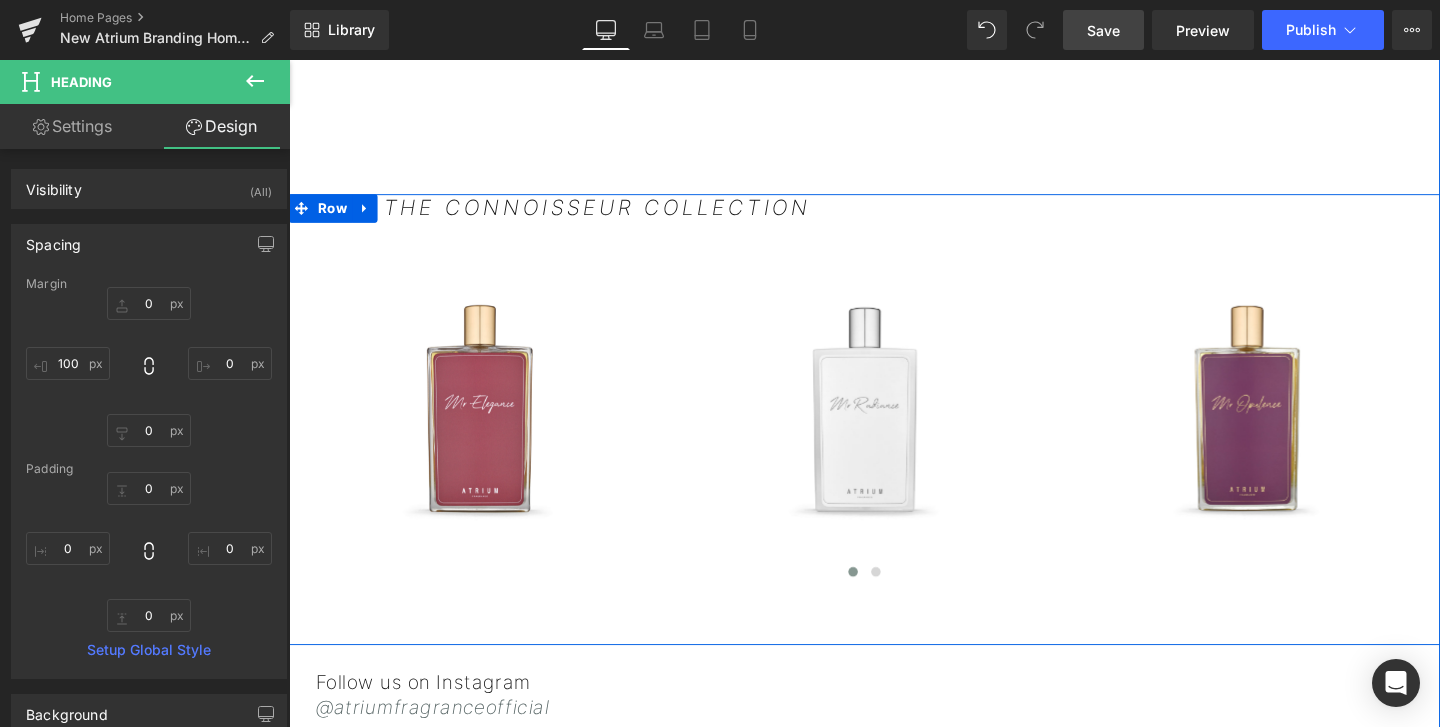 scroll, scrollTop: 2209, scrollLeft: 0, axis: vertical 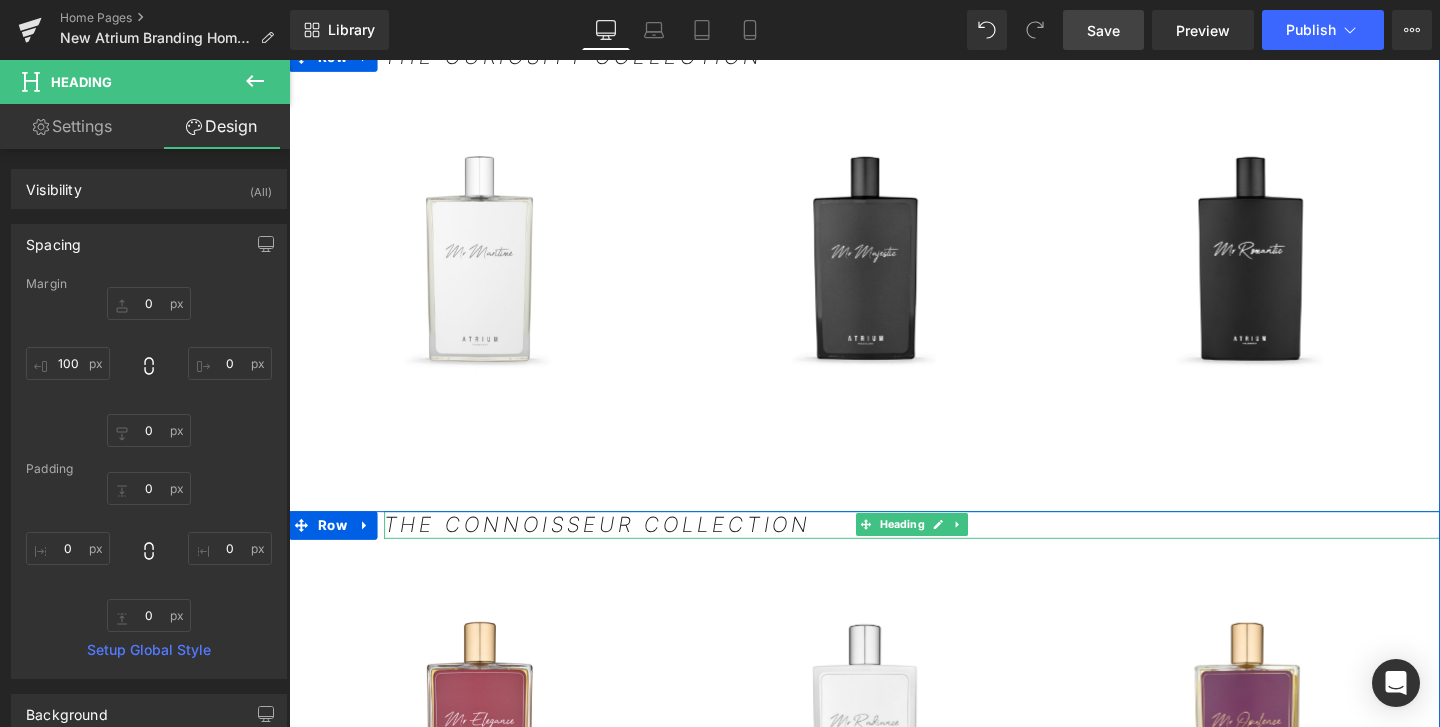 click on "THE CONNOISSEUR COLLECTION" at bounding box center [613, 548] 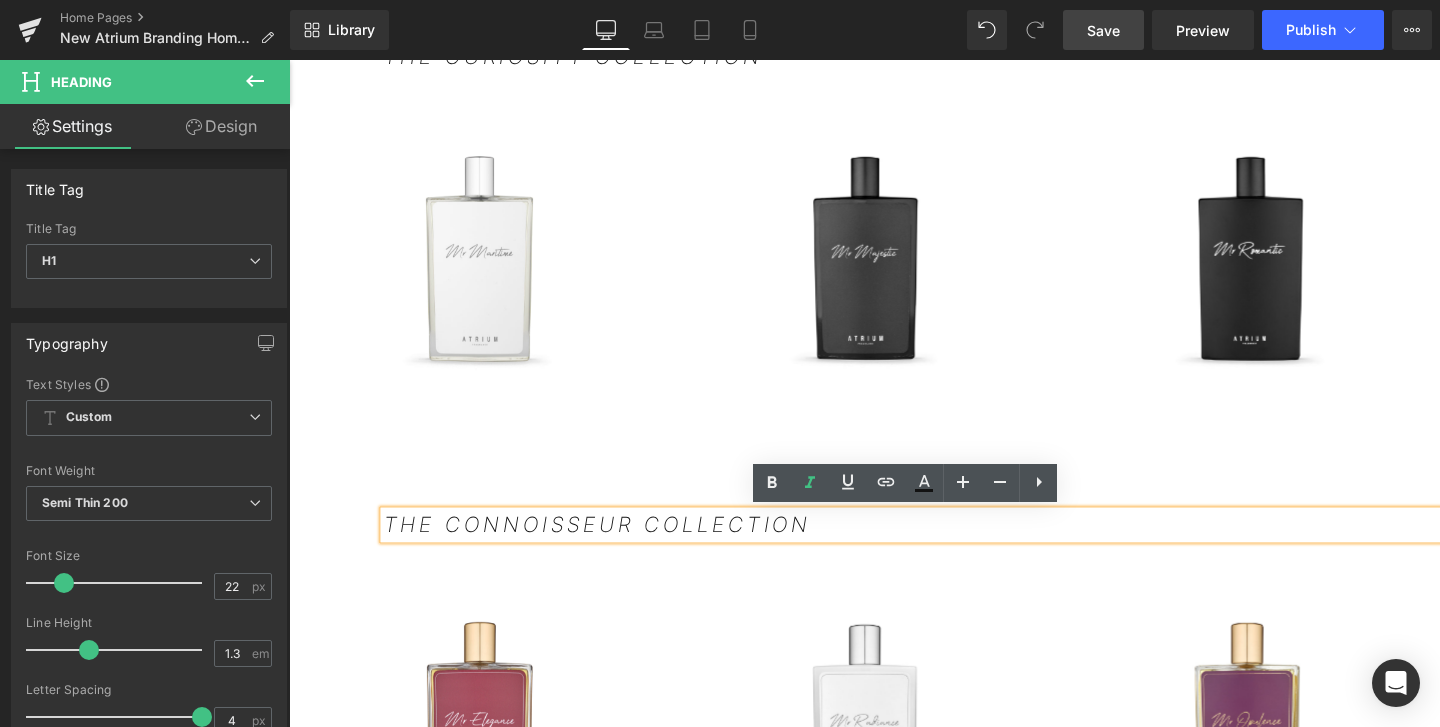 click on "Design" at bounding box center (221, 126) 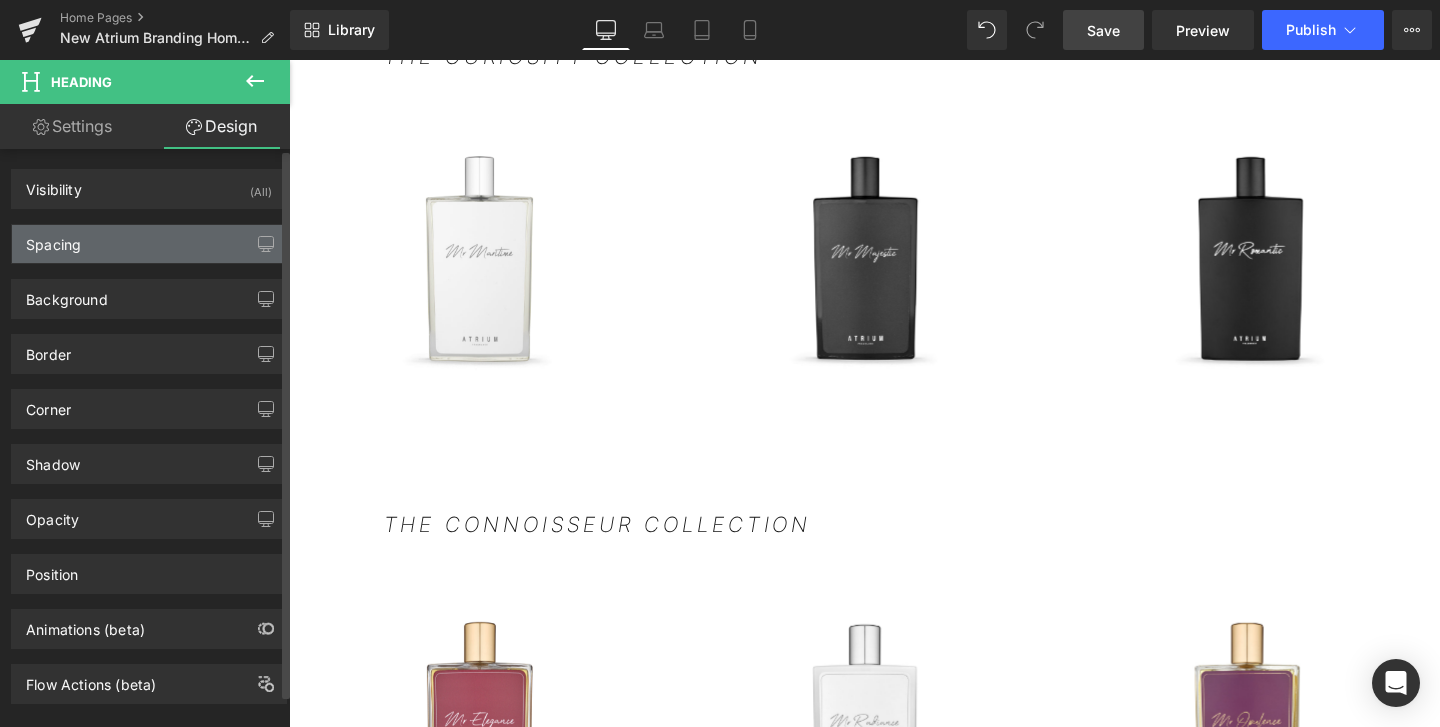 click on "Spacing" at bounding box center [149, 244] 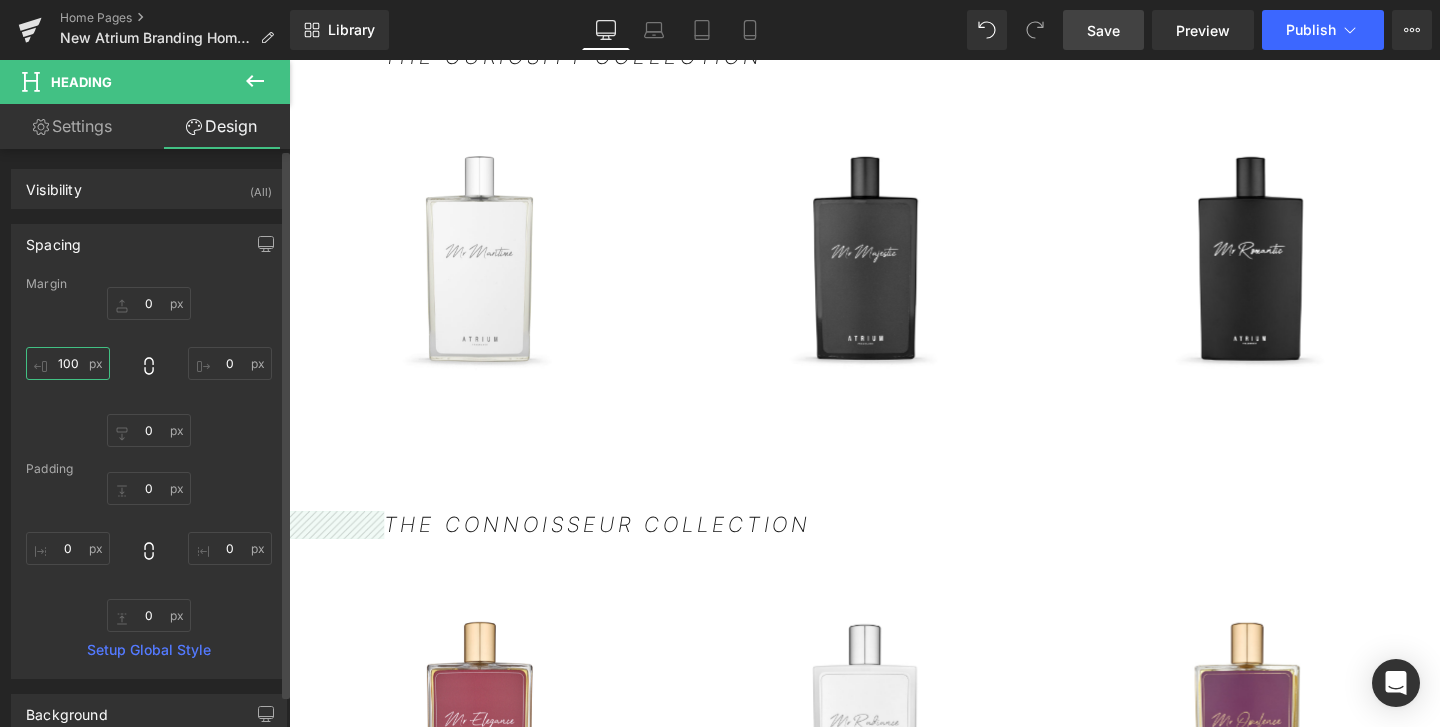 click on "100" at bounding box center (68, 363) 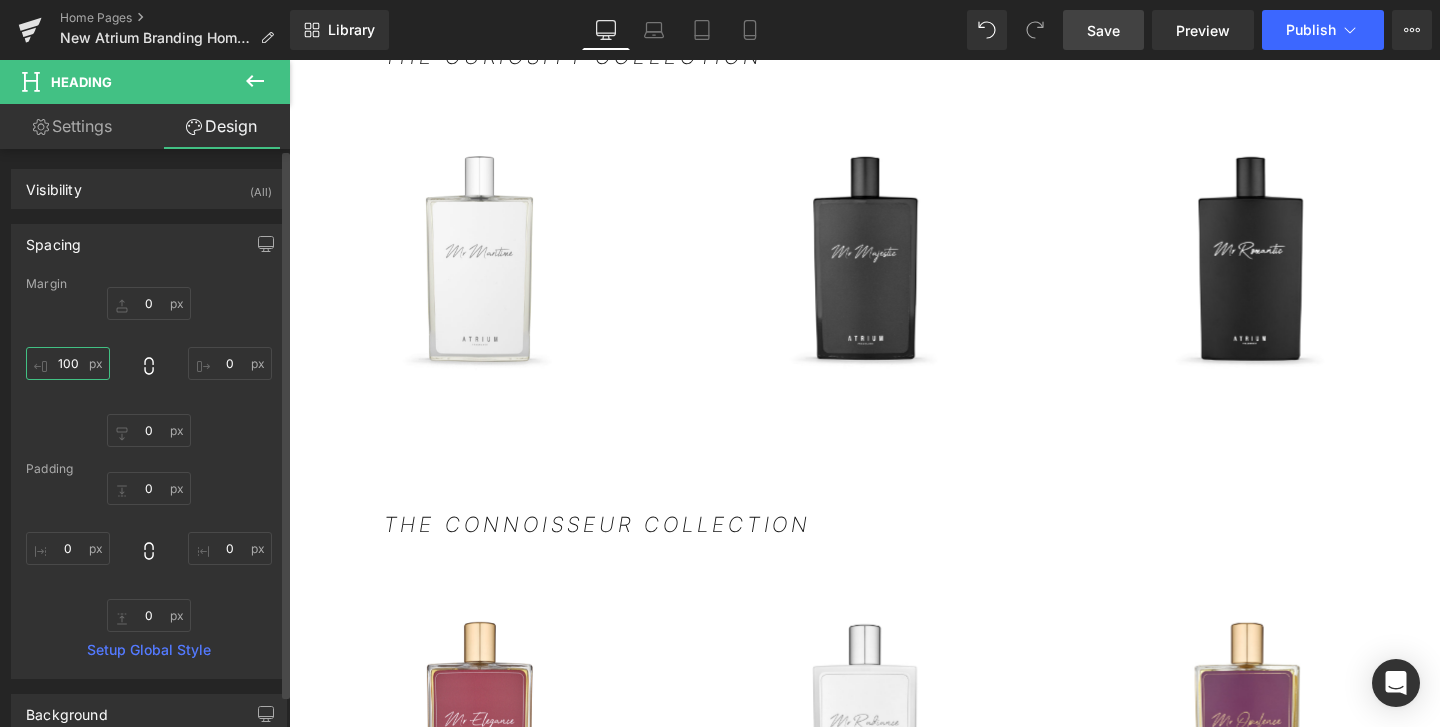 type on "0" 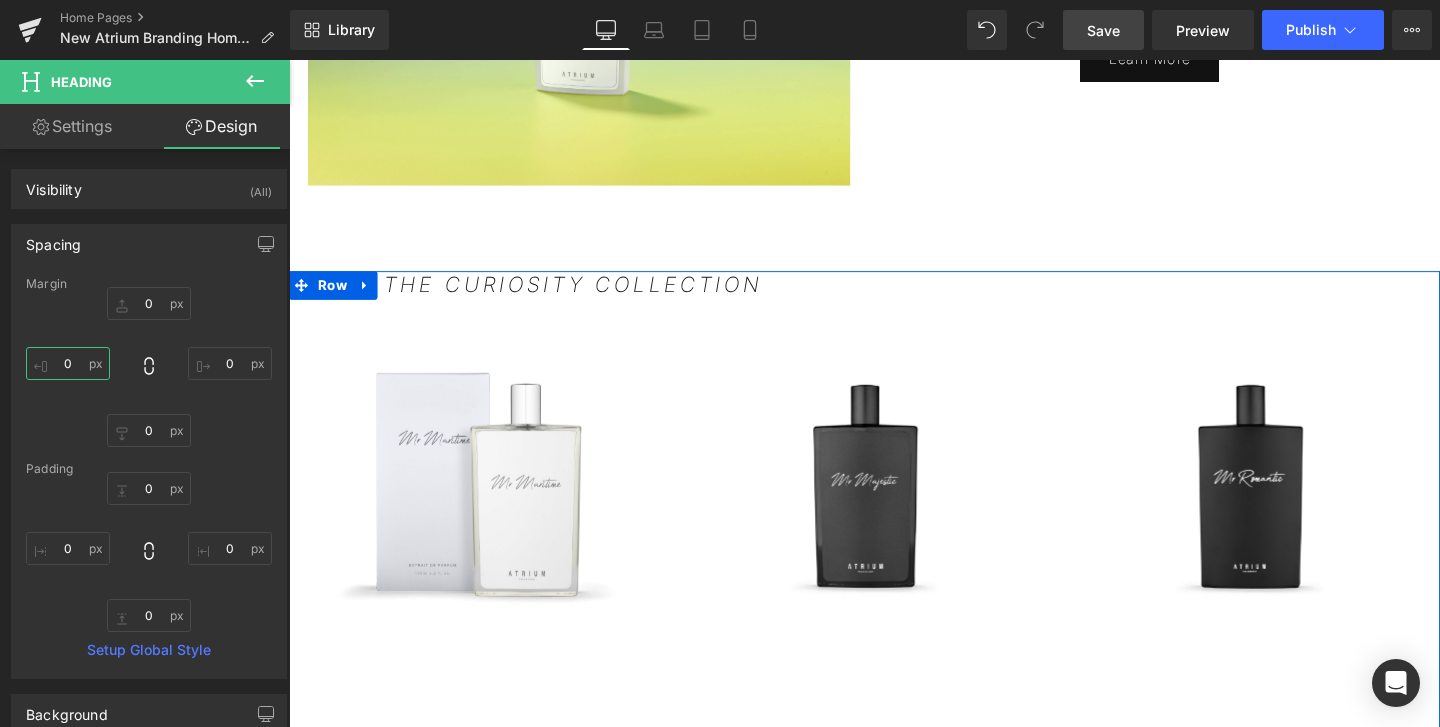 scroll, scrollTop: 1915, scrollLeft: 0, axis: vertical 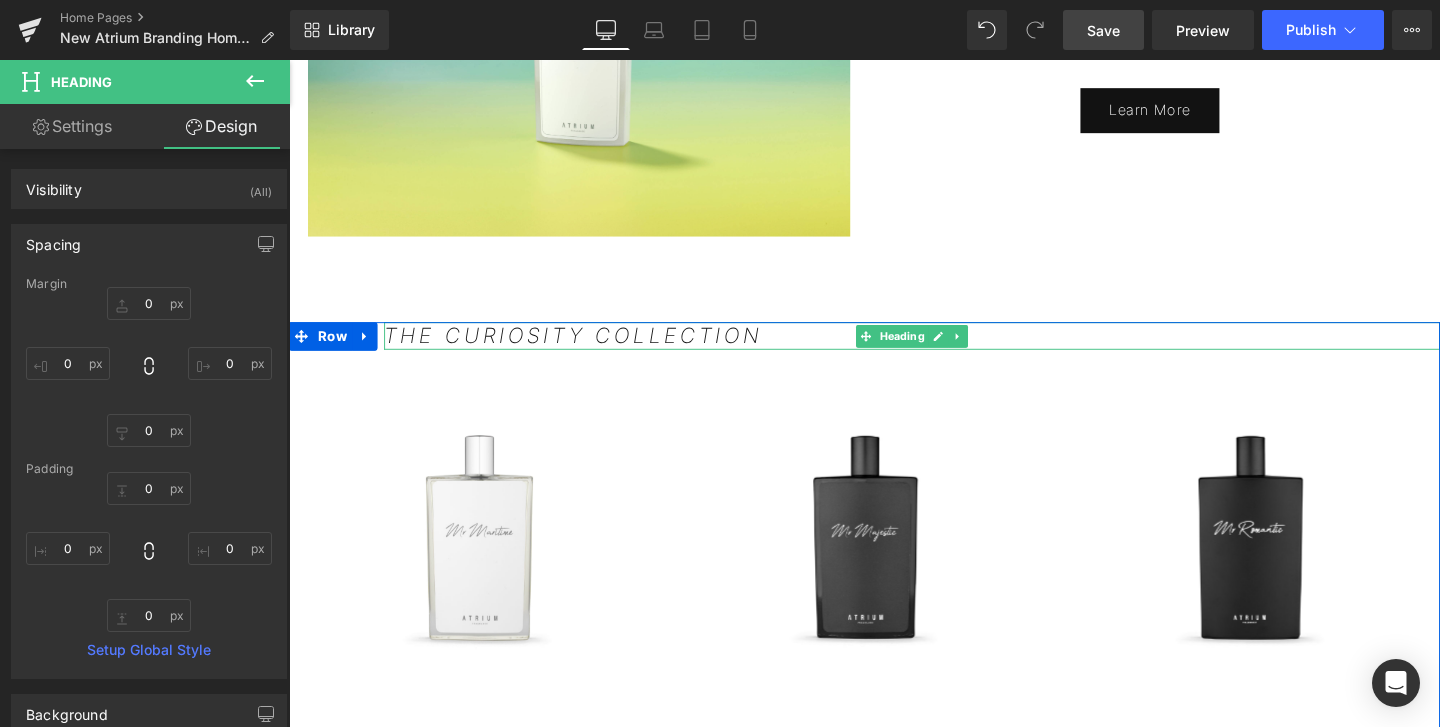 click on "THE CURIOSITY COLLECTION" at bounding box center [588, 350] 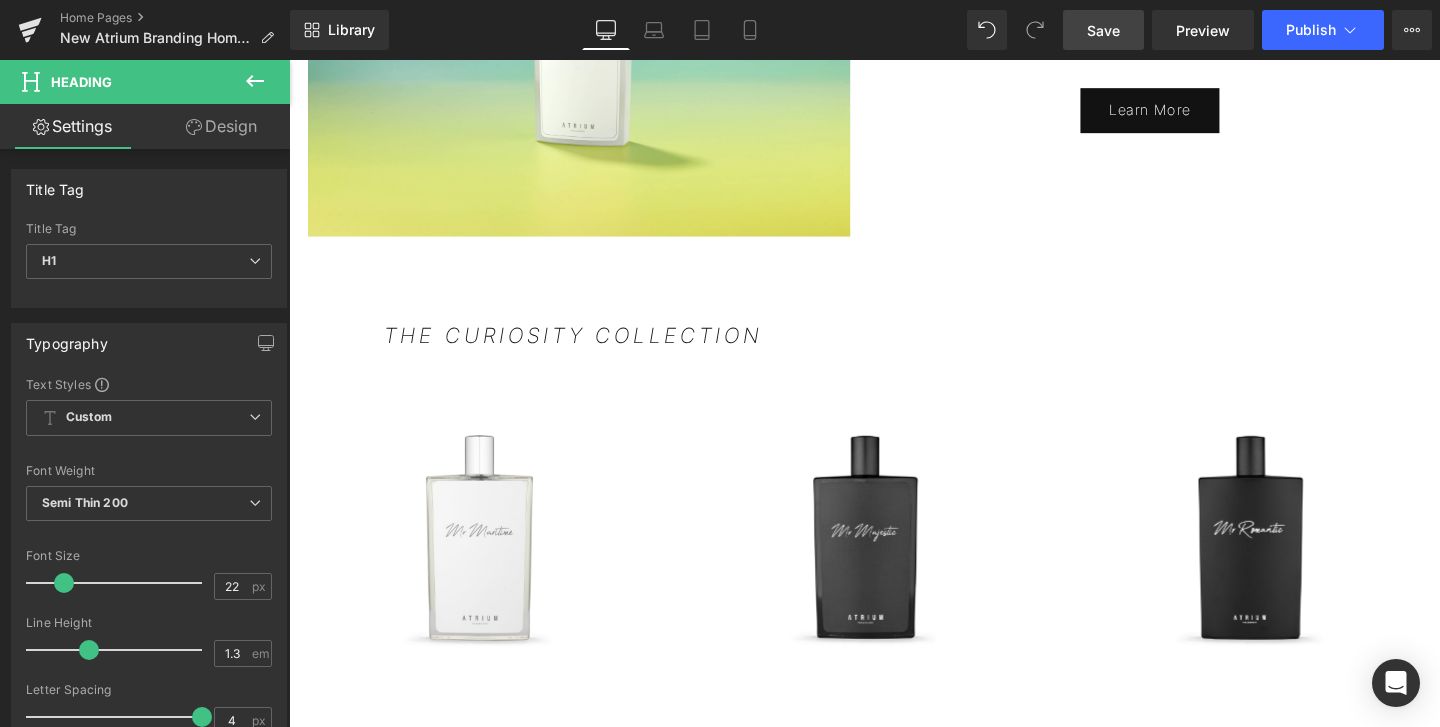 click on "Design" at bounding box center [221, 126] 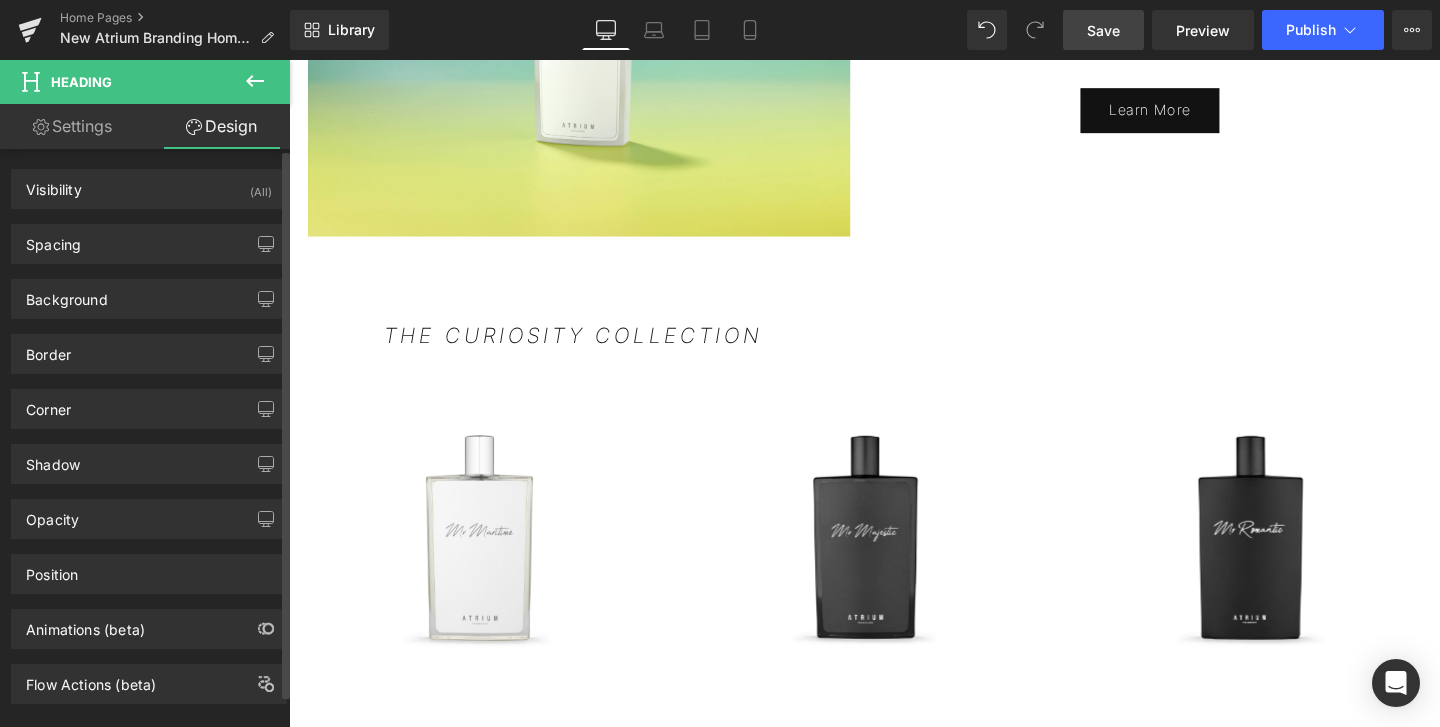type on "0" 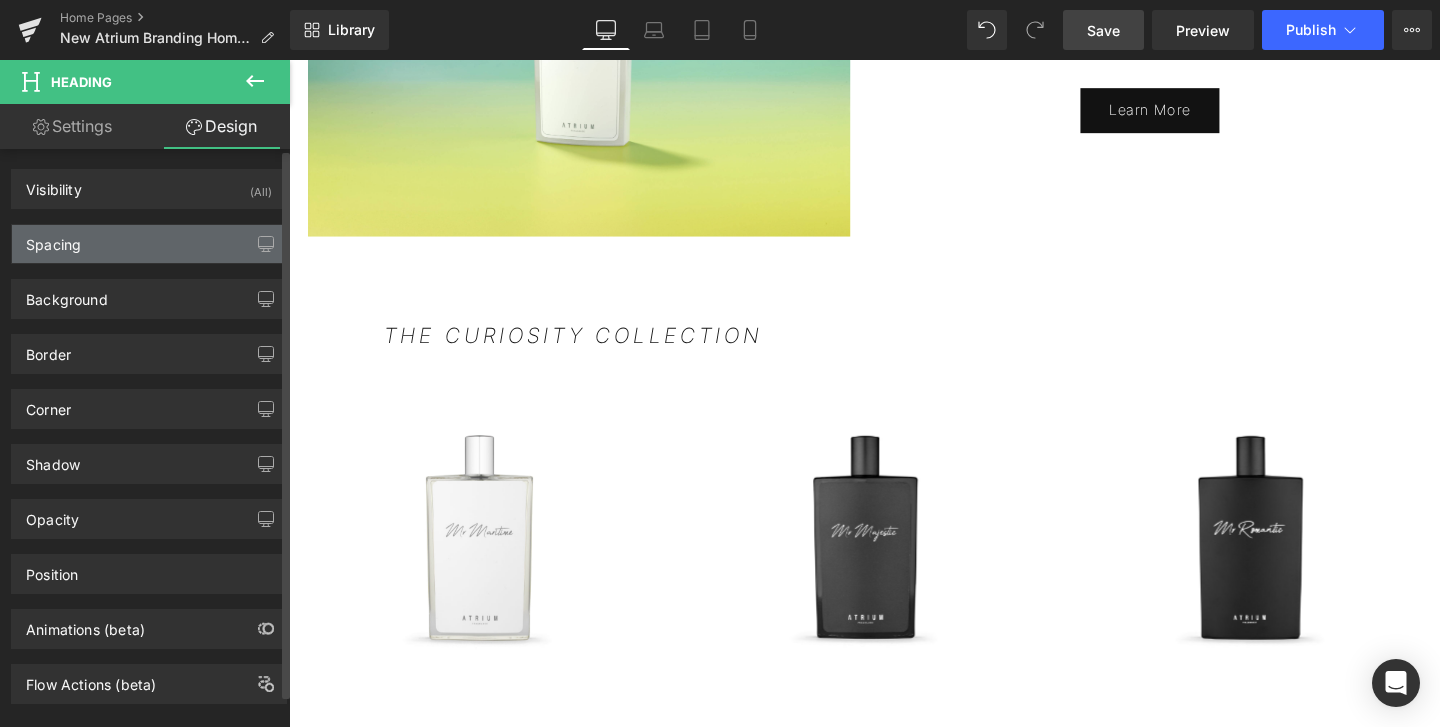 click on "Spacing" at bounding box center [53, 239] 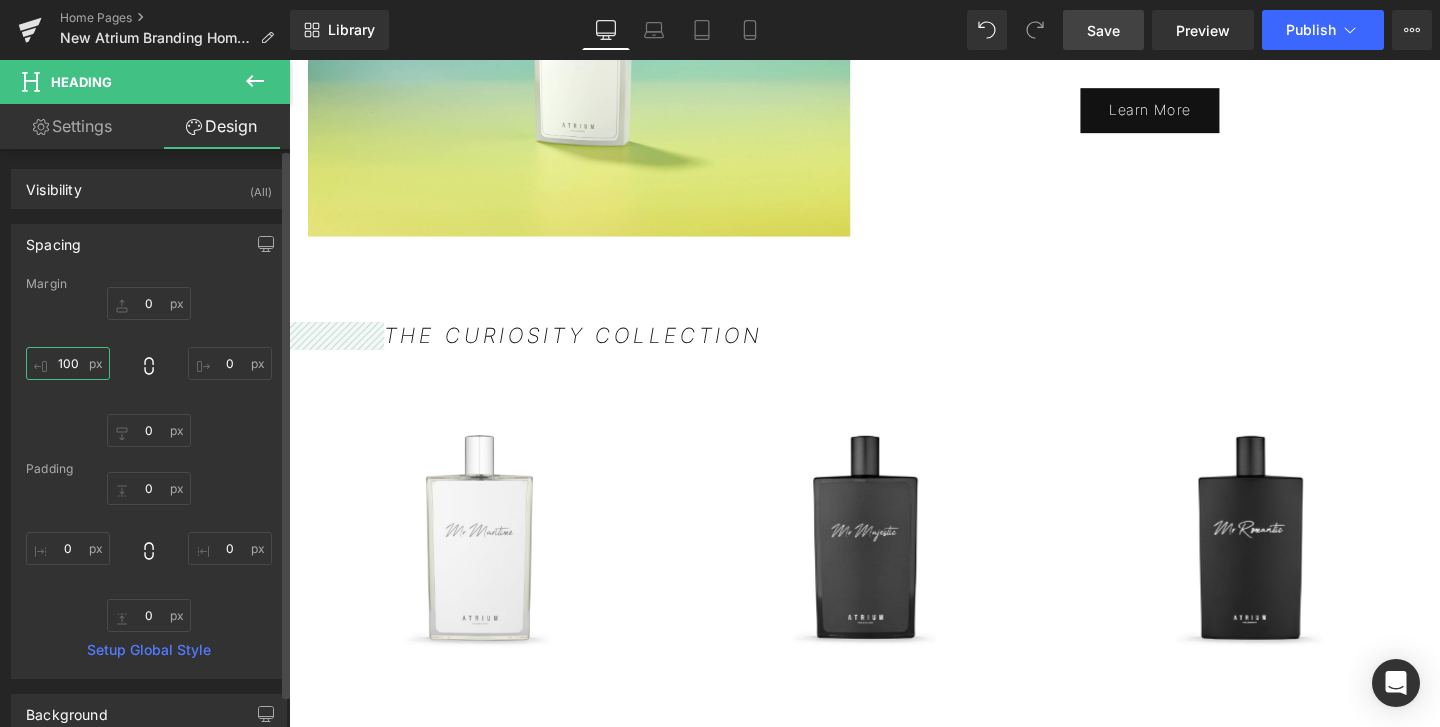 click on "100" at bounding box center [68, 363] 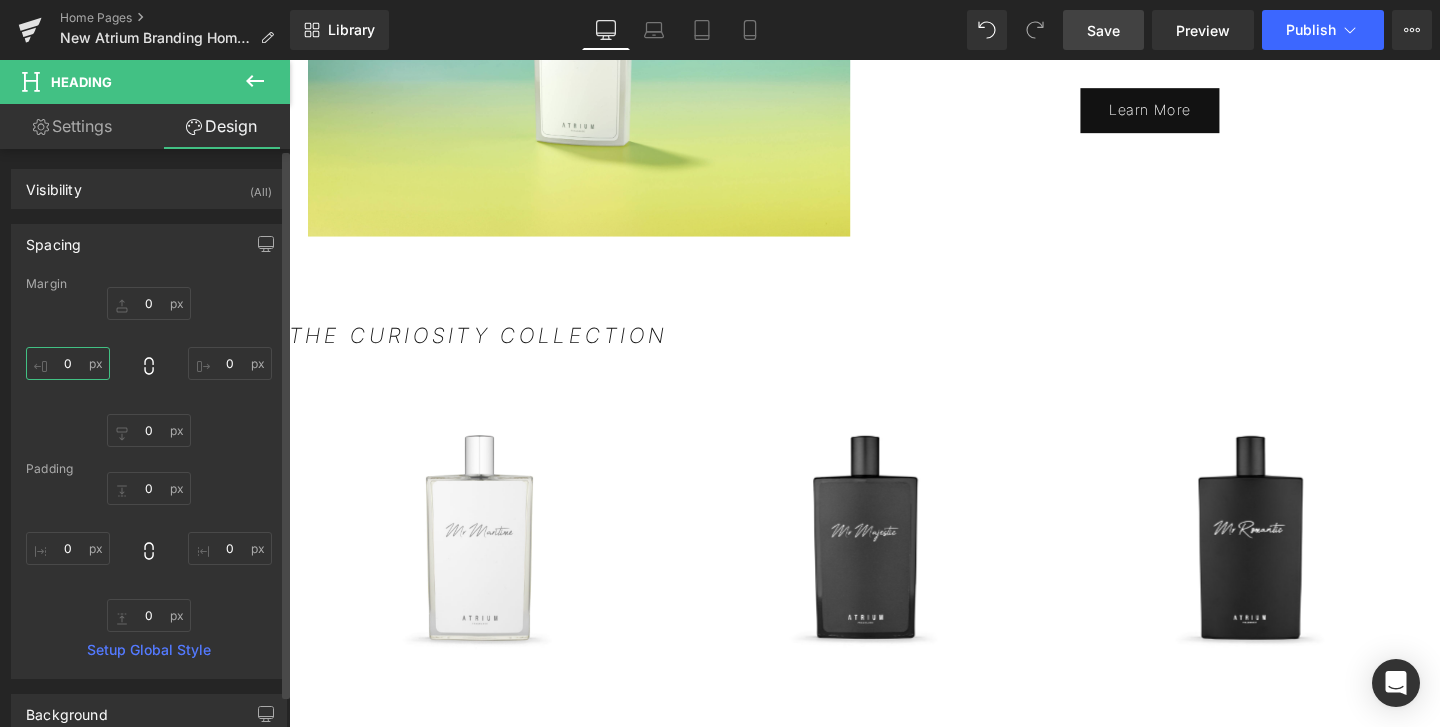 type on "0" 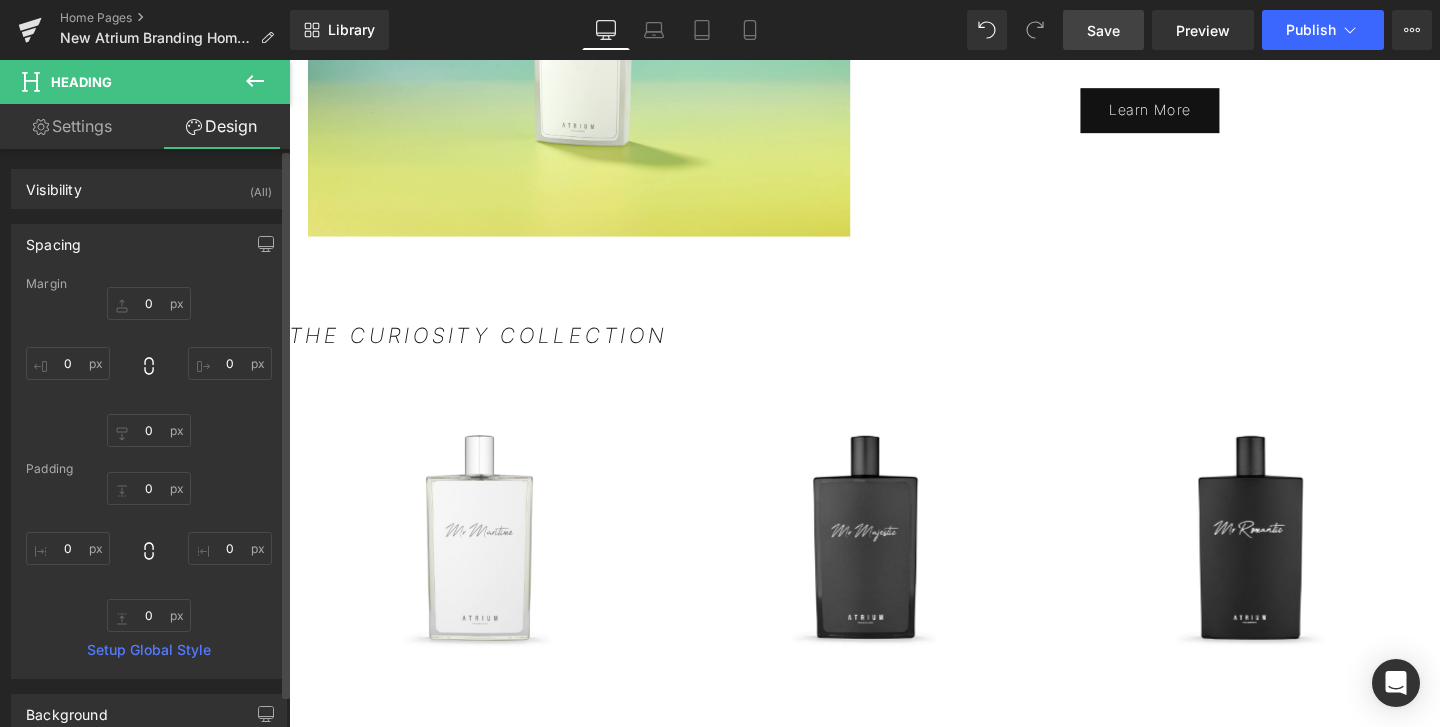 click on "0px 0
0px 0
0px 0
0 0" at bounding box center [149, 367] 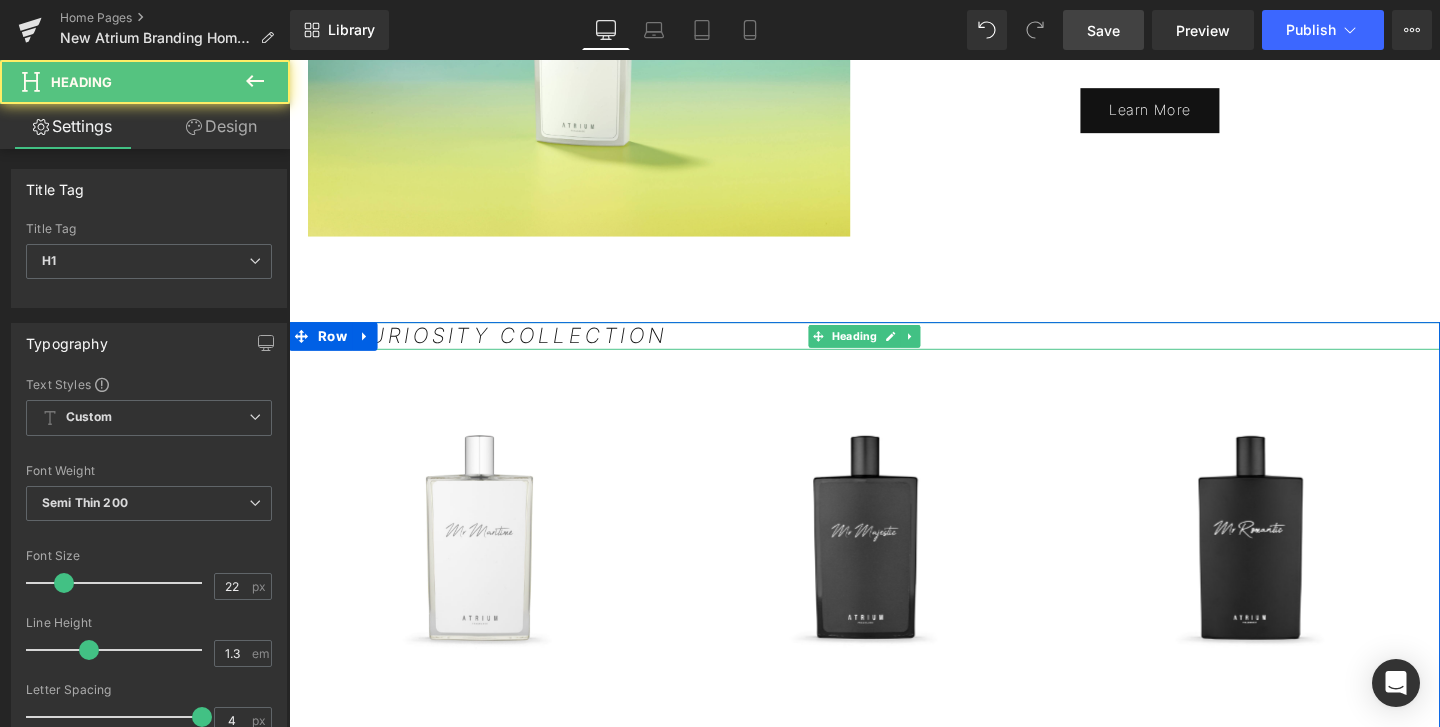 click on "THE CURIOSITY COLLECTION" at bounding box center [894, 350] 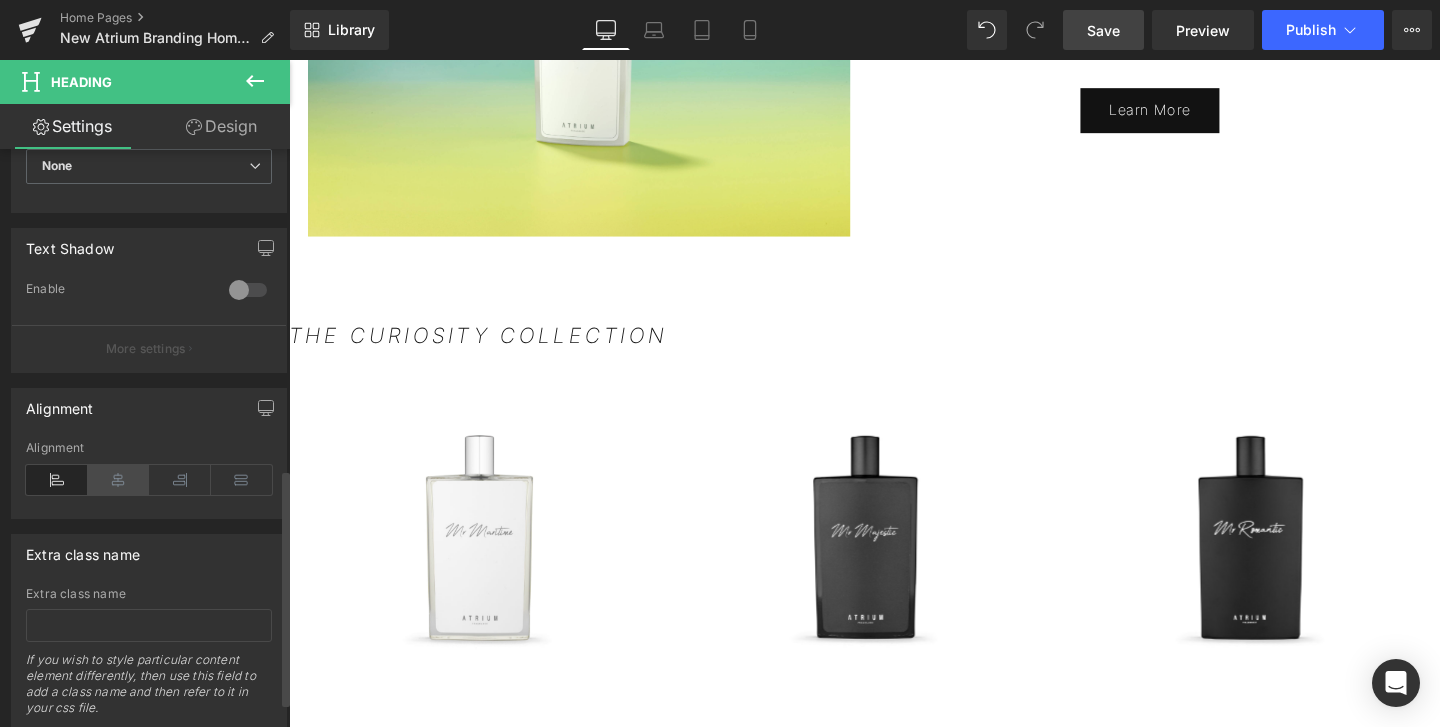 scroll, scrollTop: 775, scrollLeft: 0, axis: vertical 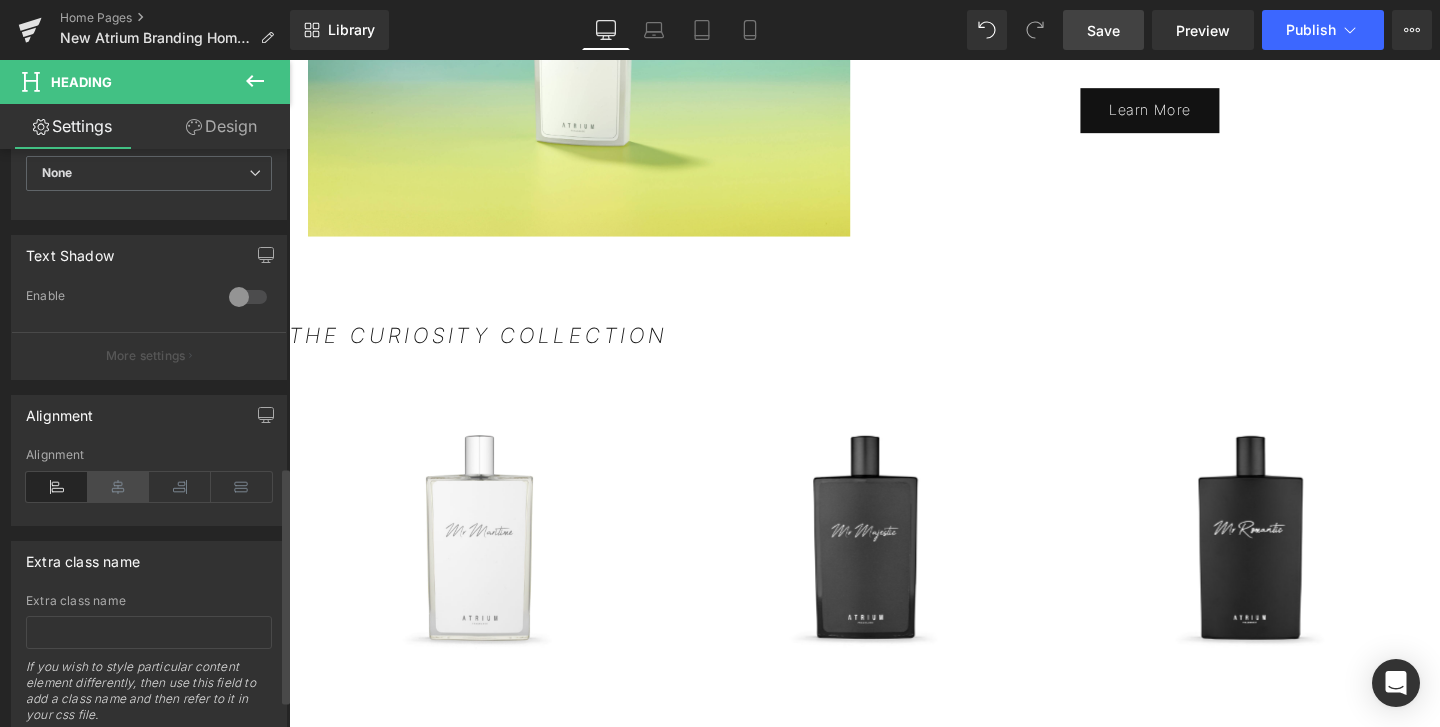 click at bounding box center [119, 487] 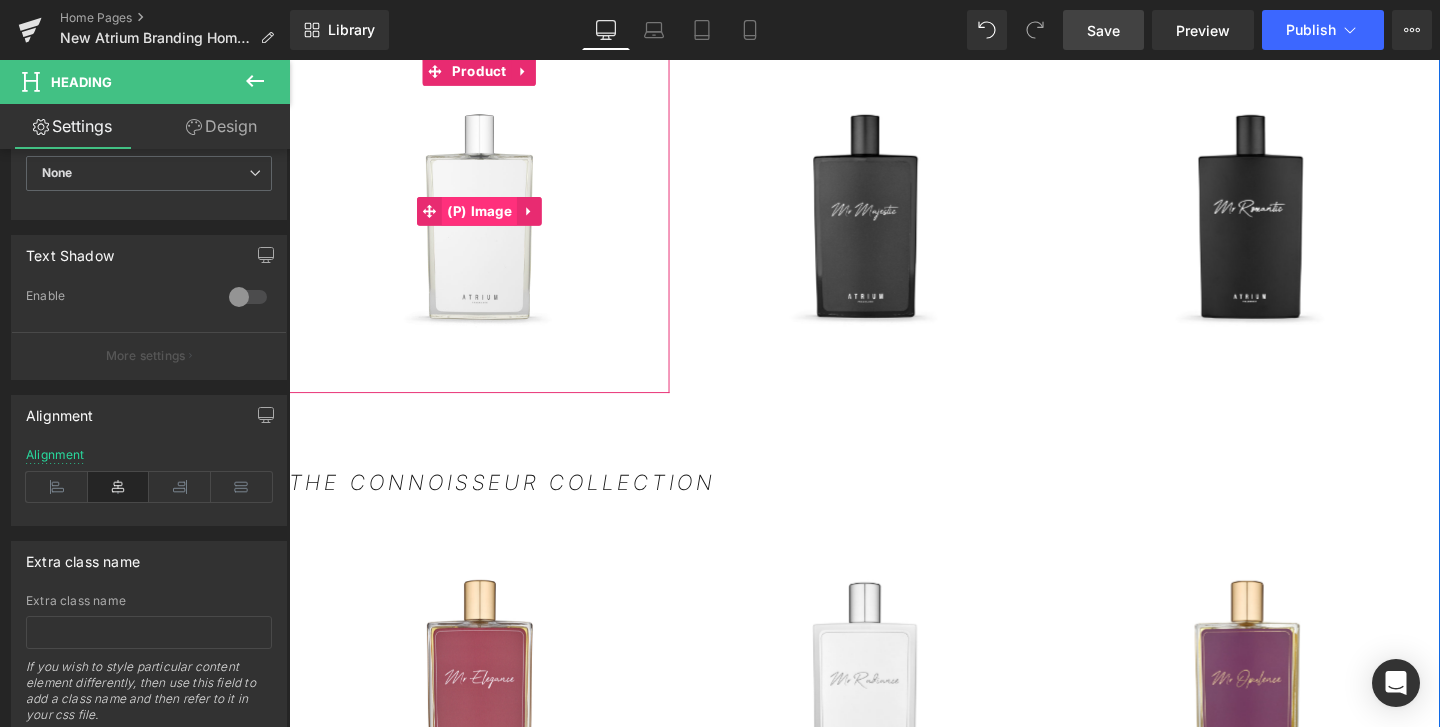 scroll, scrollTop: 2361, scrollLeft: 0, axis: vertical 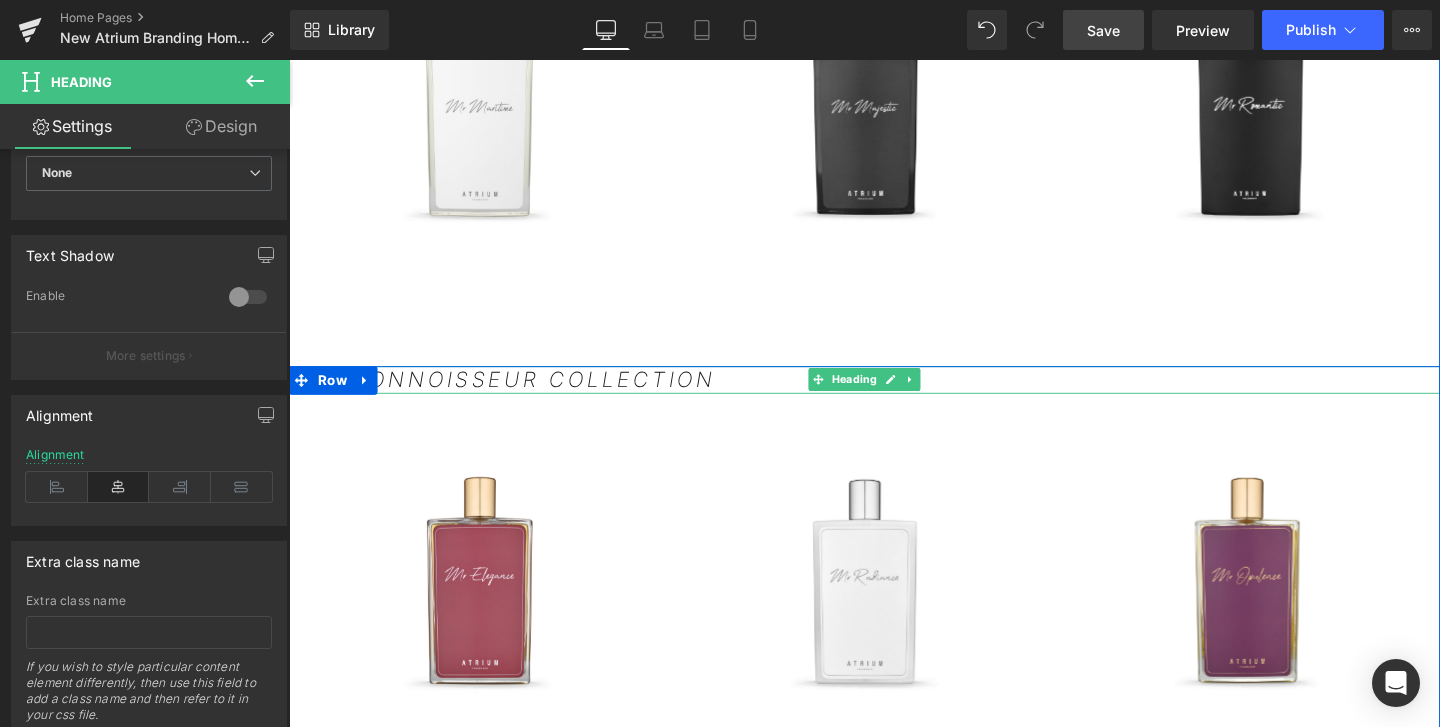 click on "THE CONNOISSEUR COLLECTION" at bounding box center (513, 396) 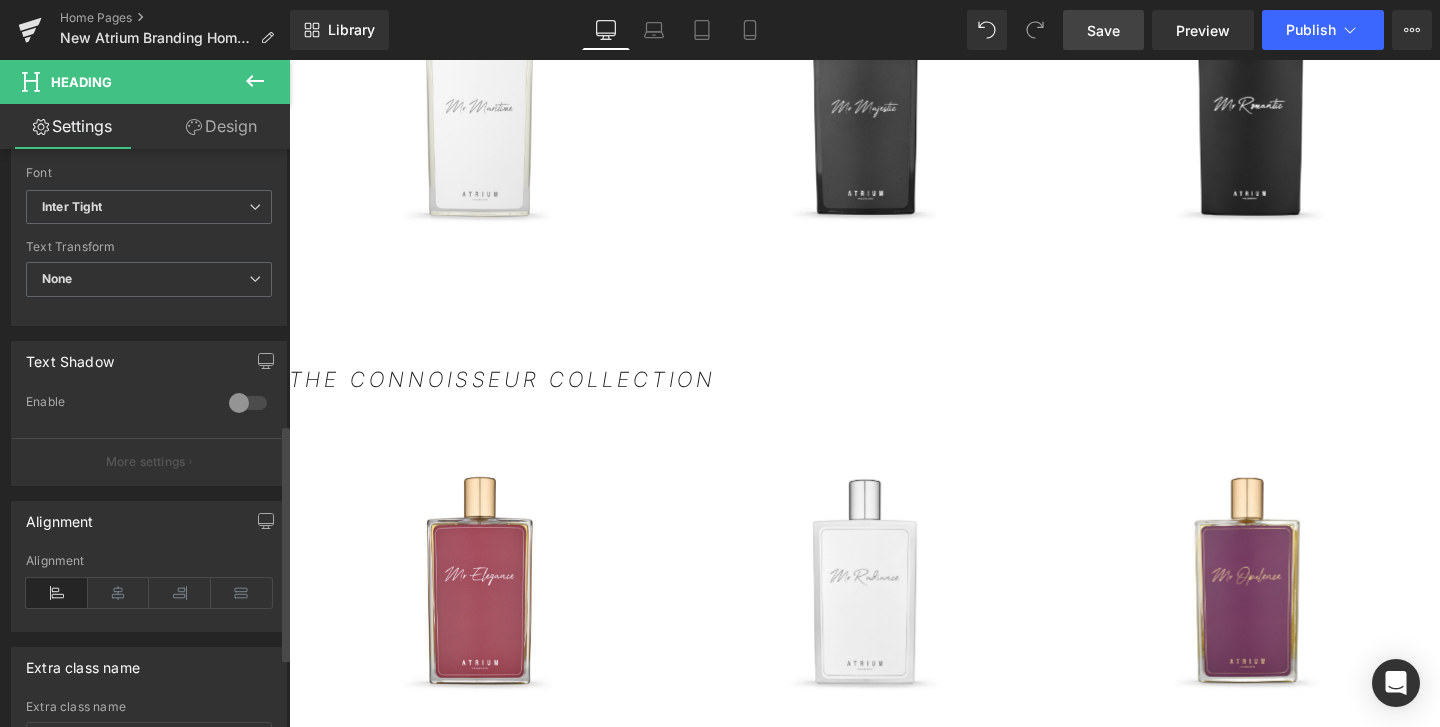 scroll, scrollTop: 681, scrollLeft: 0, axis: vertical 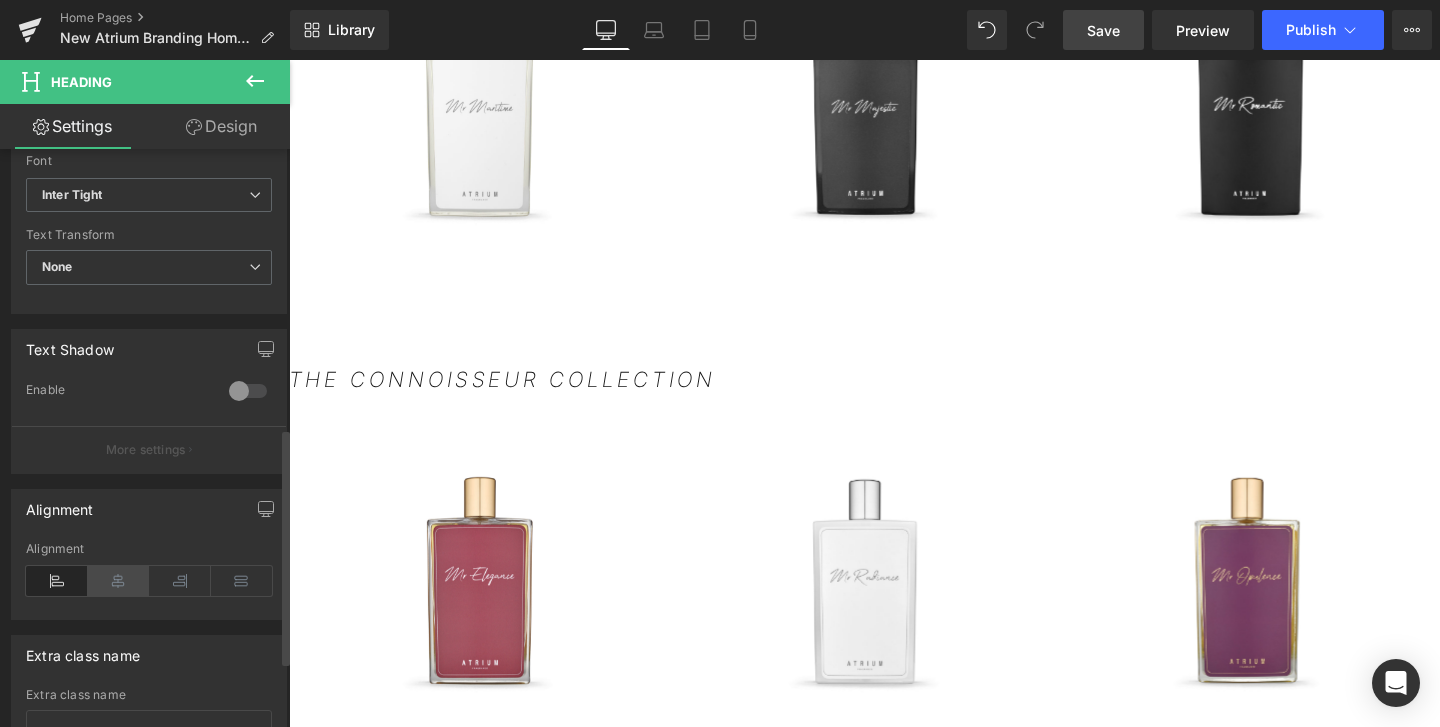click at bounding box center [119, 581] 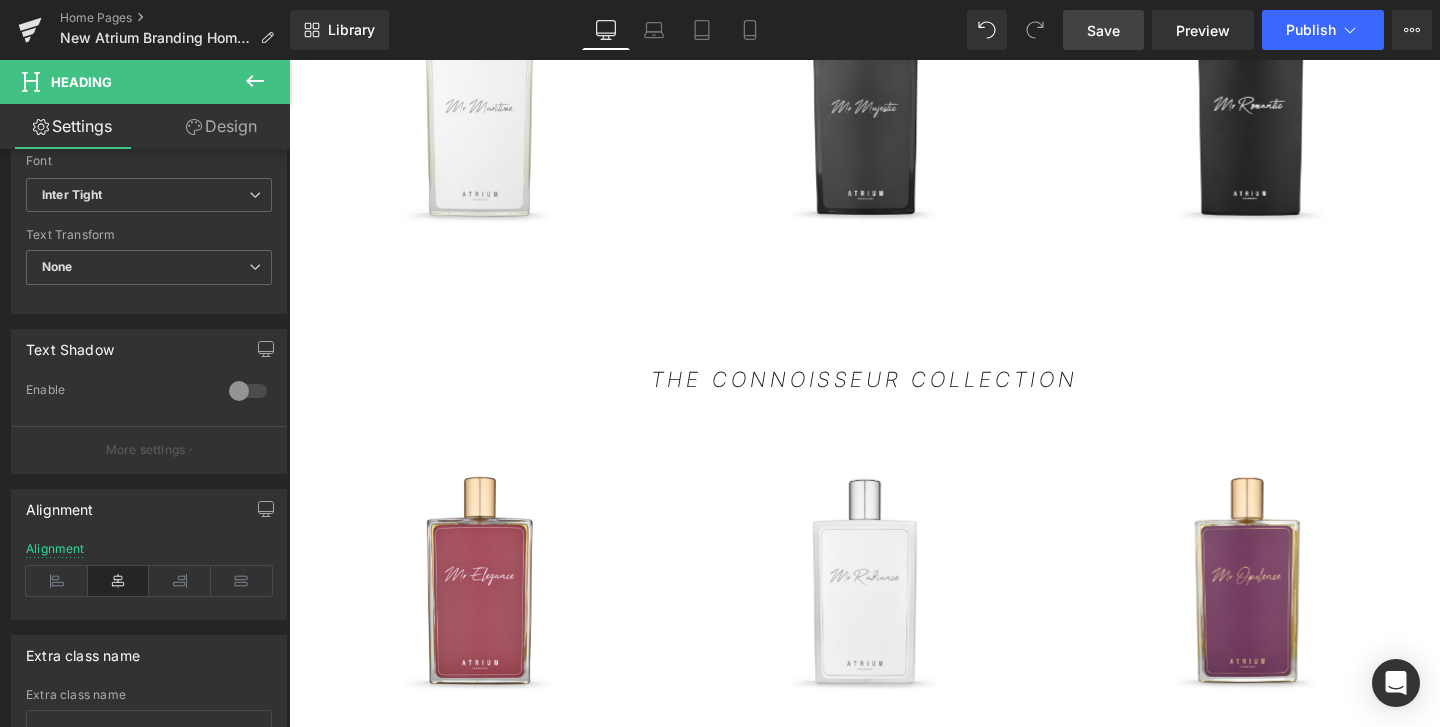 click on "Save" at bounding box center (1103, 30) 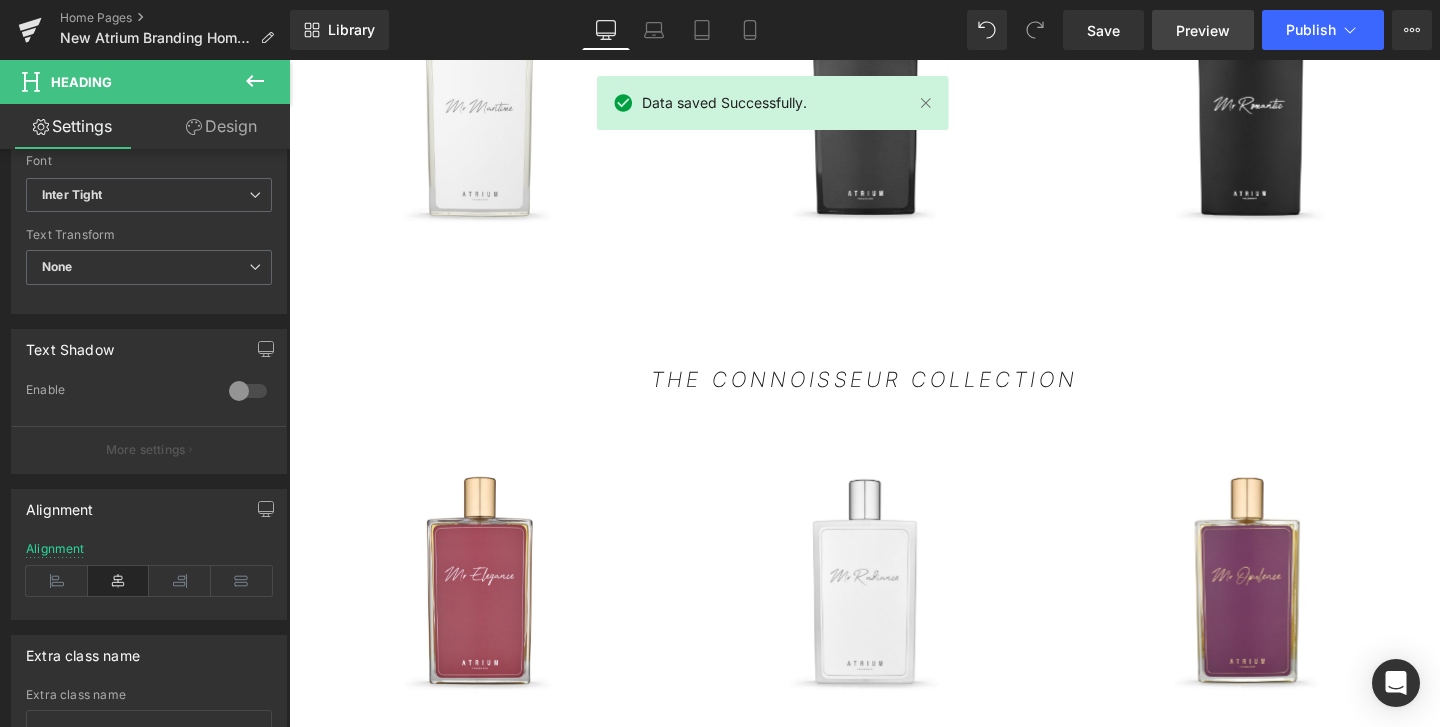 click on "Preview" at bounding box center (1203, 30) 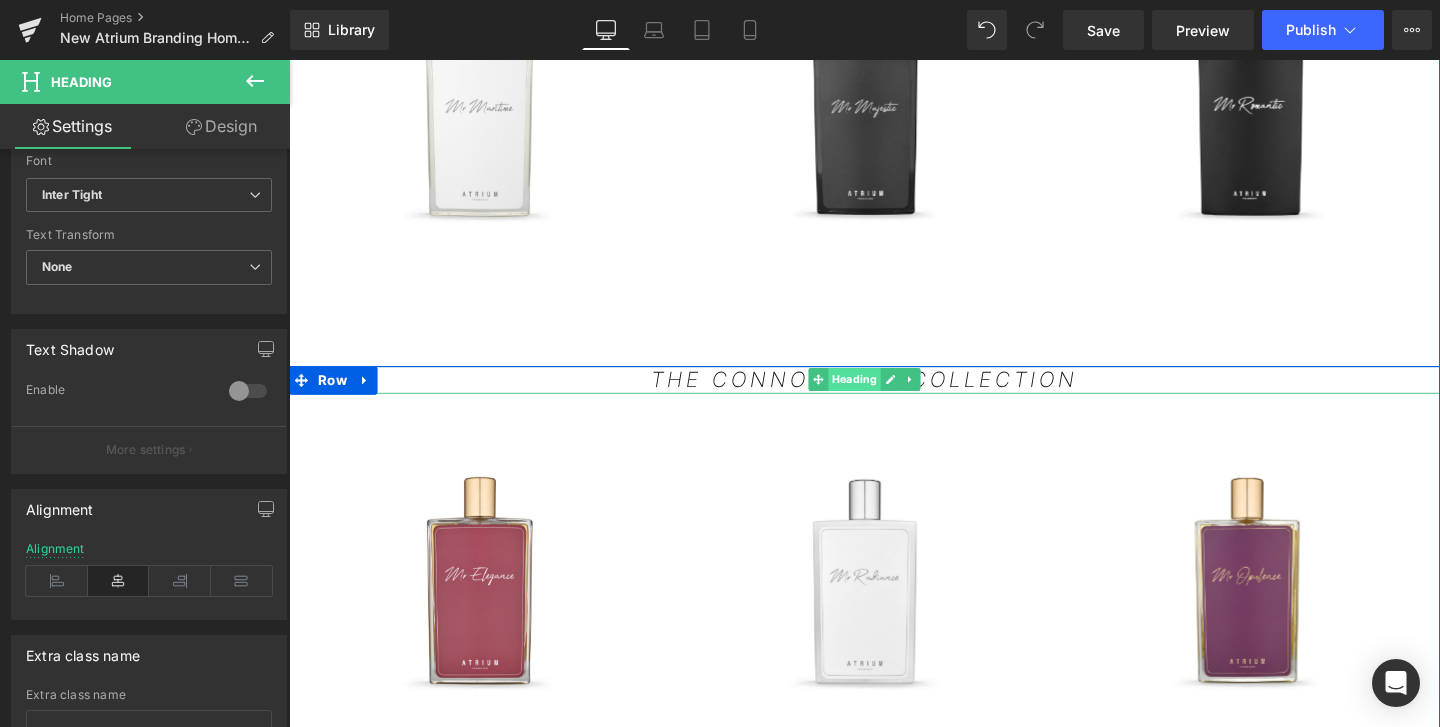 click on "Heading" at bounding box center (883, 396) 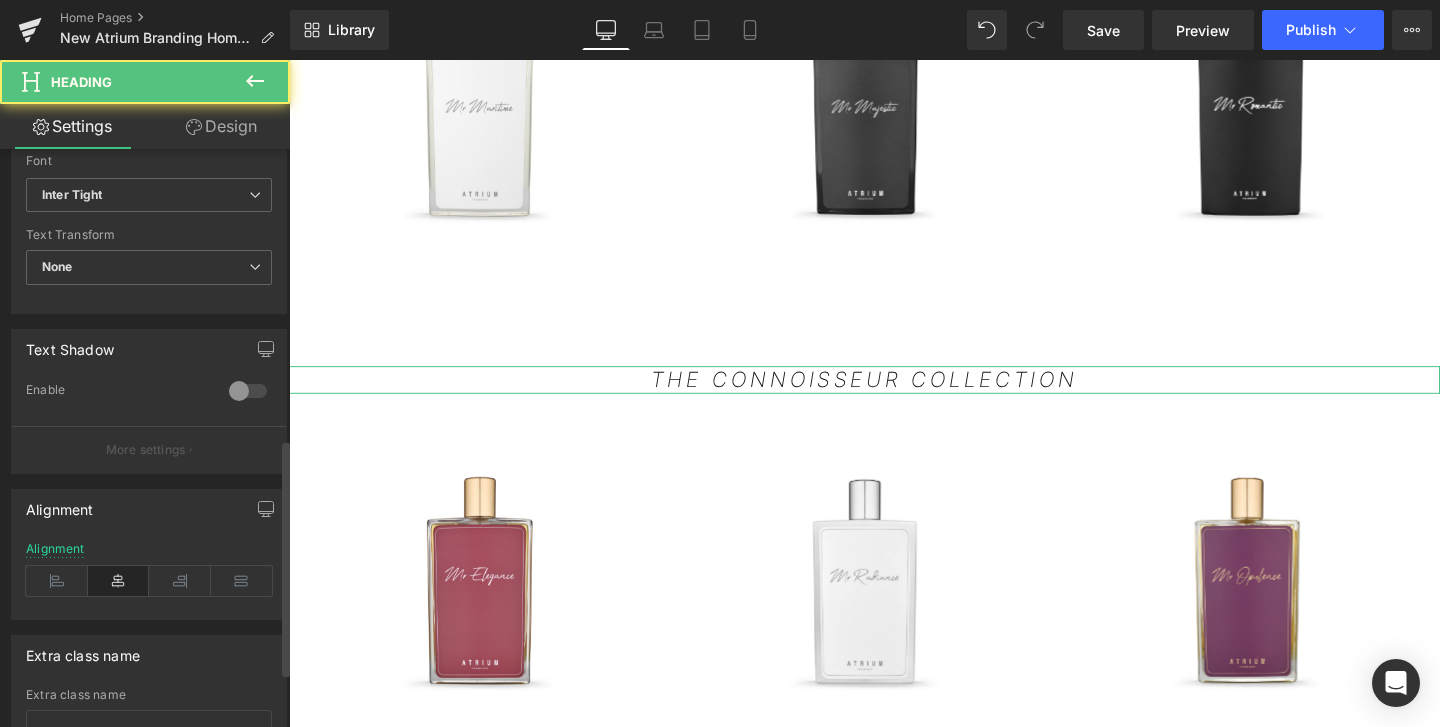 scroll, scrollTop: 841, scrollLeft: 0, axis: vertical 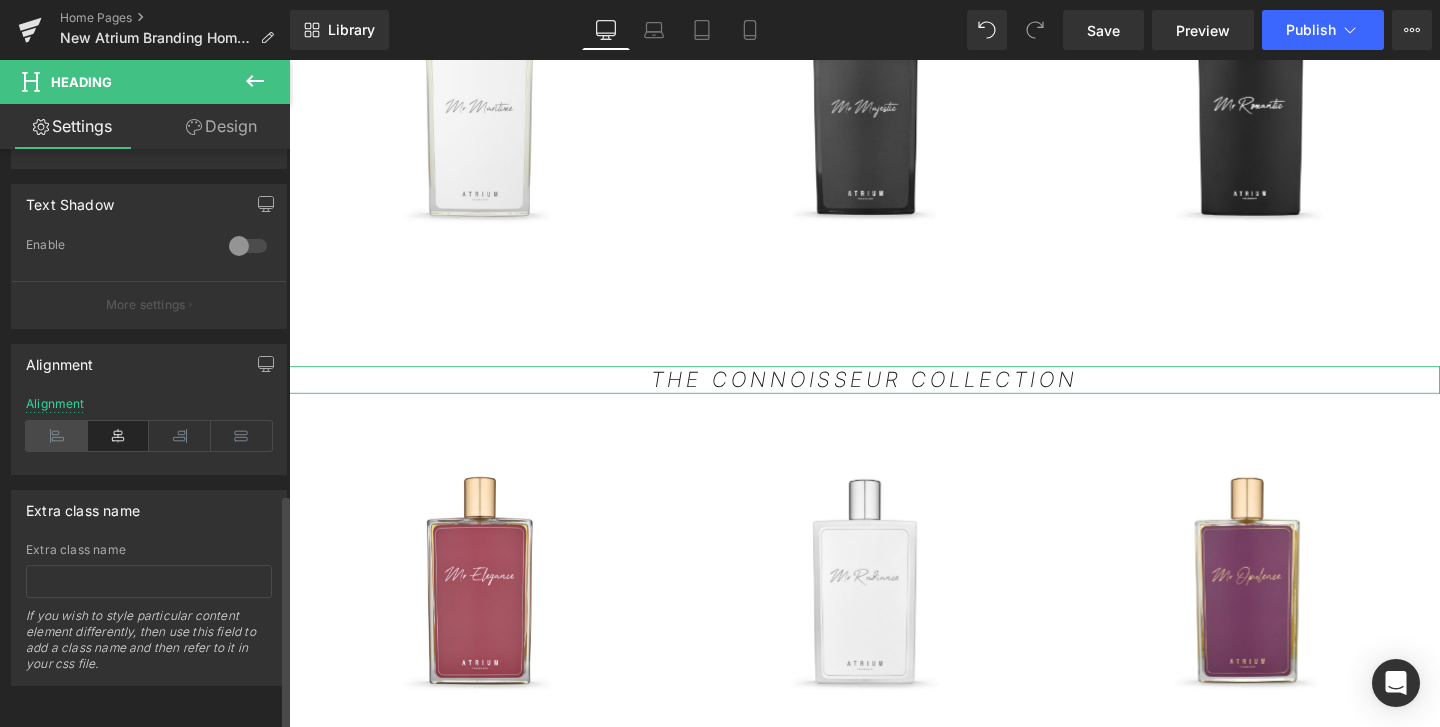 click at bounding box center [57, 436] 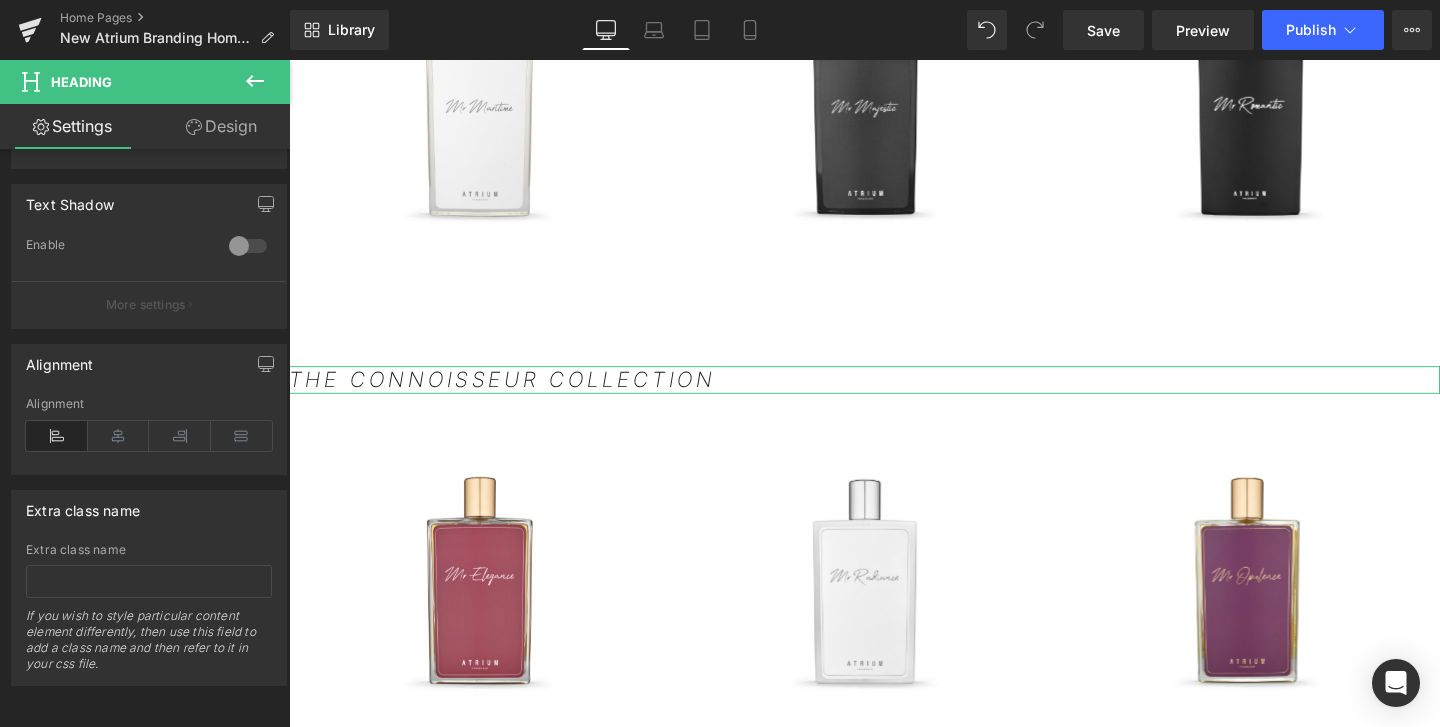 click 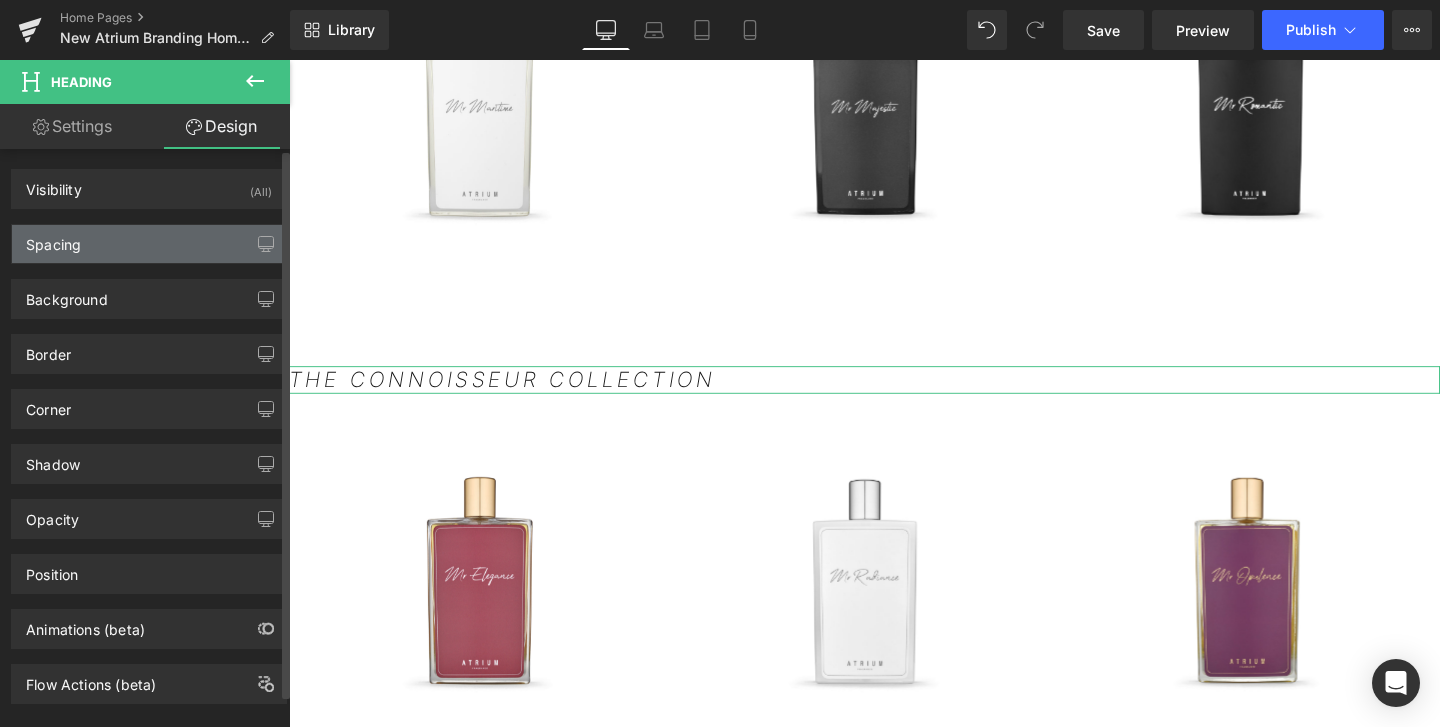 type on "0" 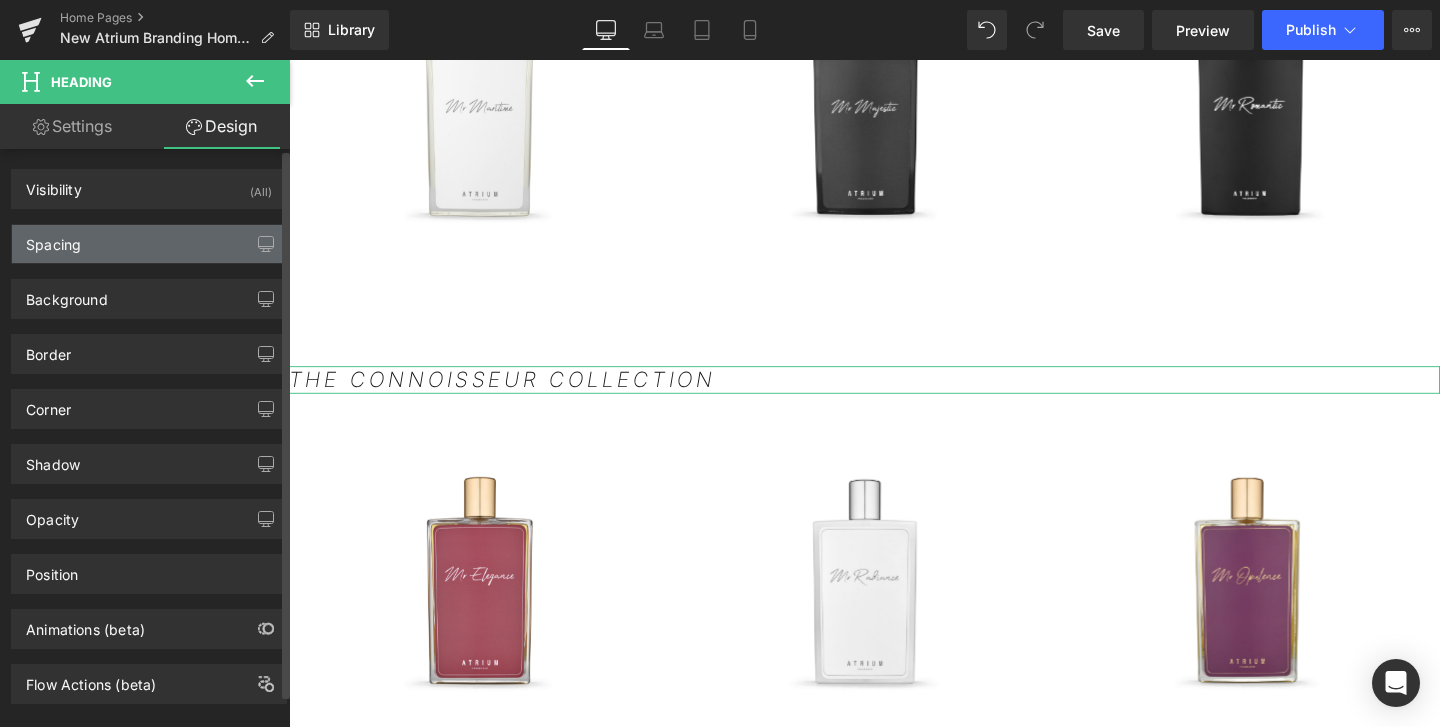 type on "0" 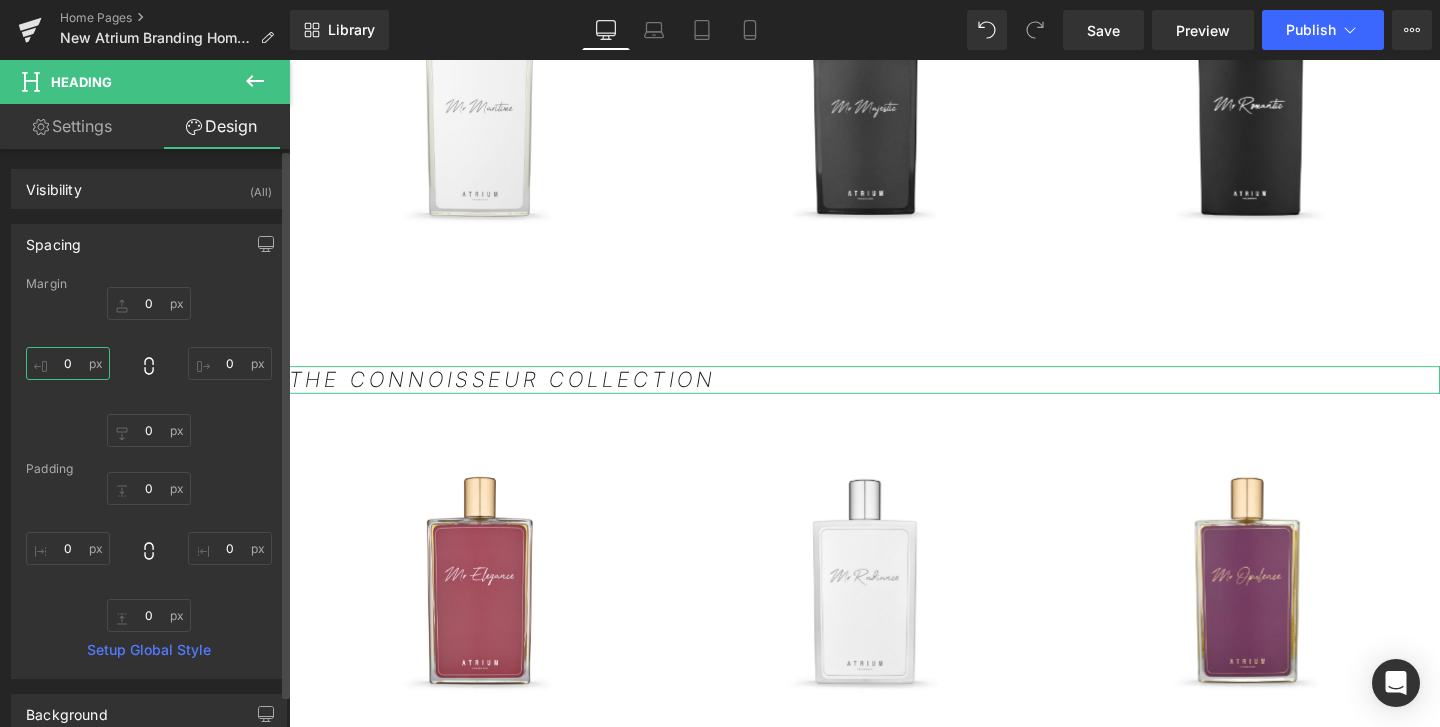 click on "0" at bounding box center [68, 363] 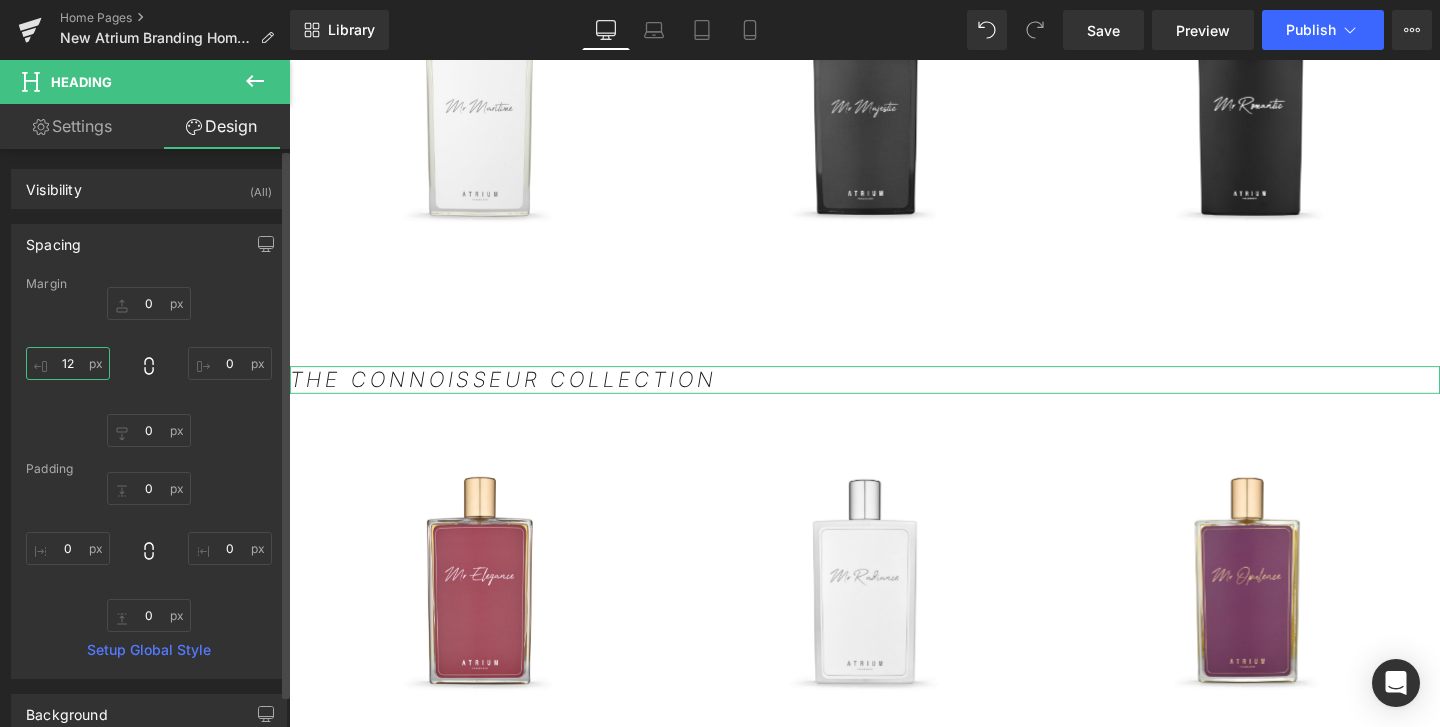 type on "120" 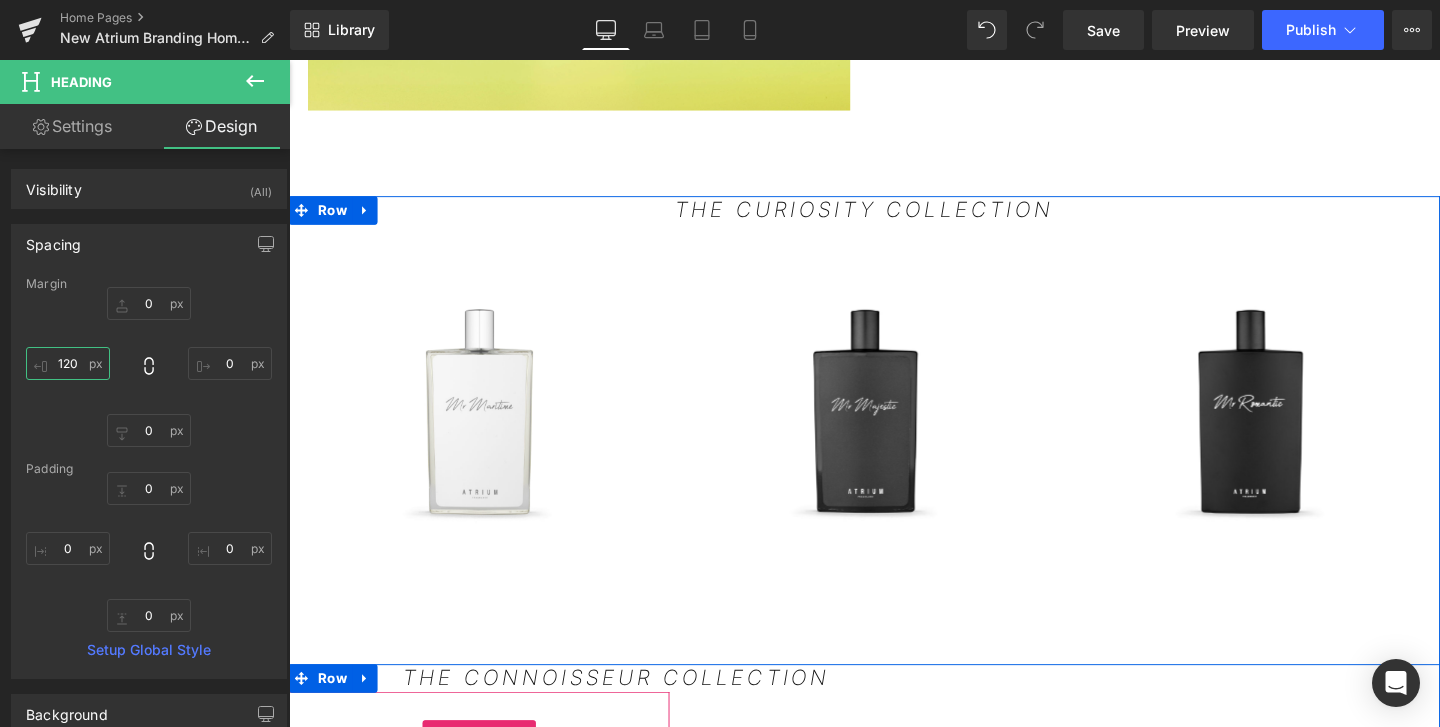 scroll, scrollTop: 2009, scrollLeft: 0, axis: vertical 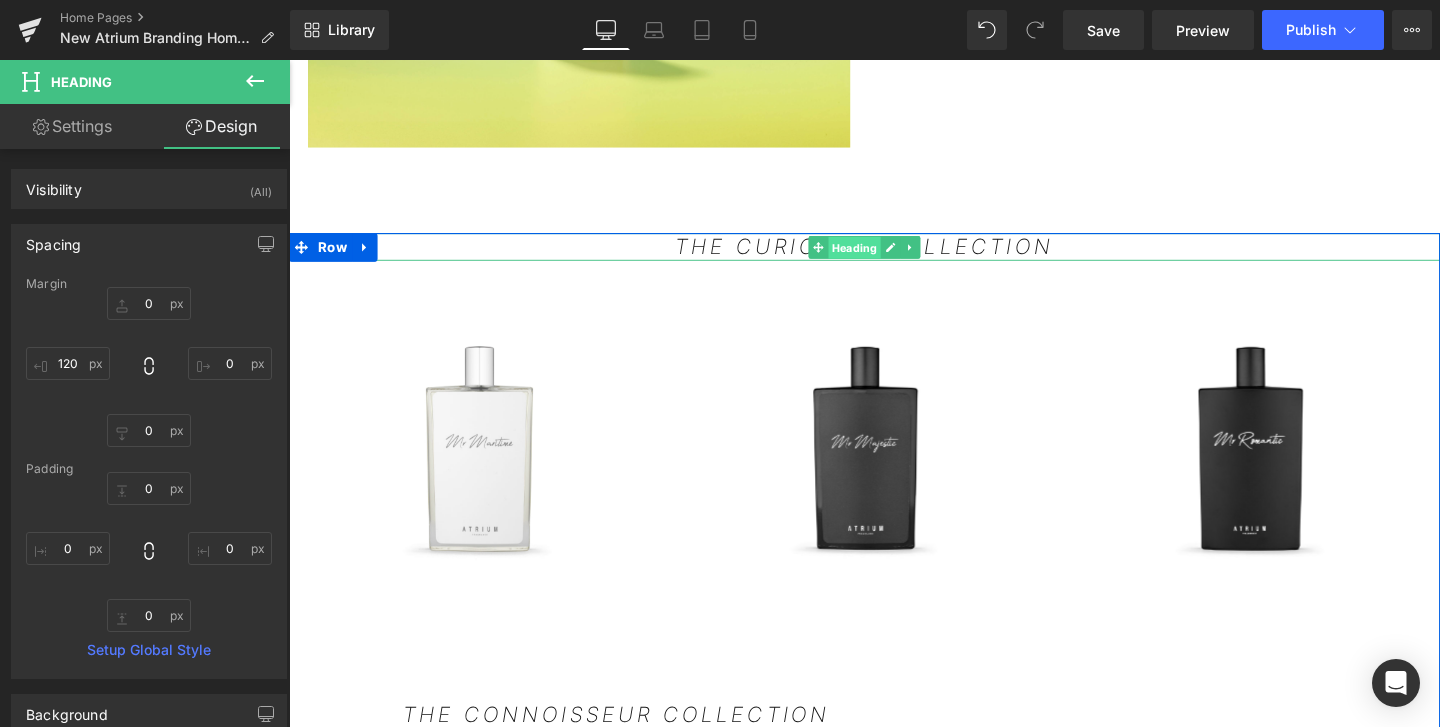 click on "Heading" at bounding box center [883, 258] 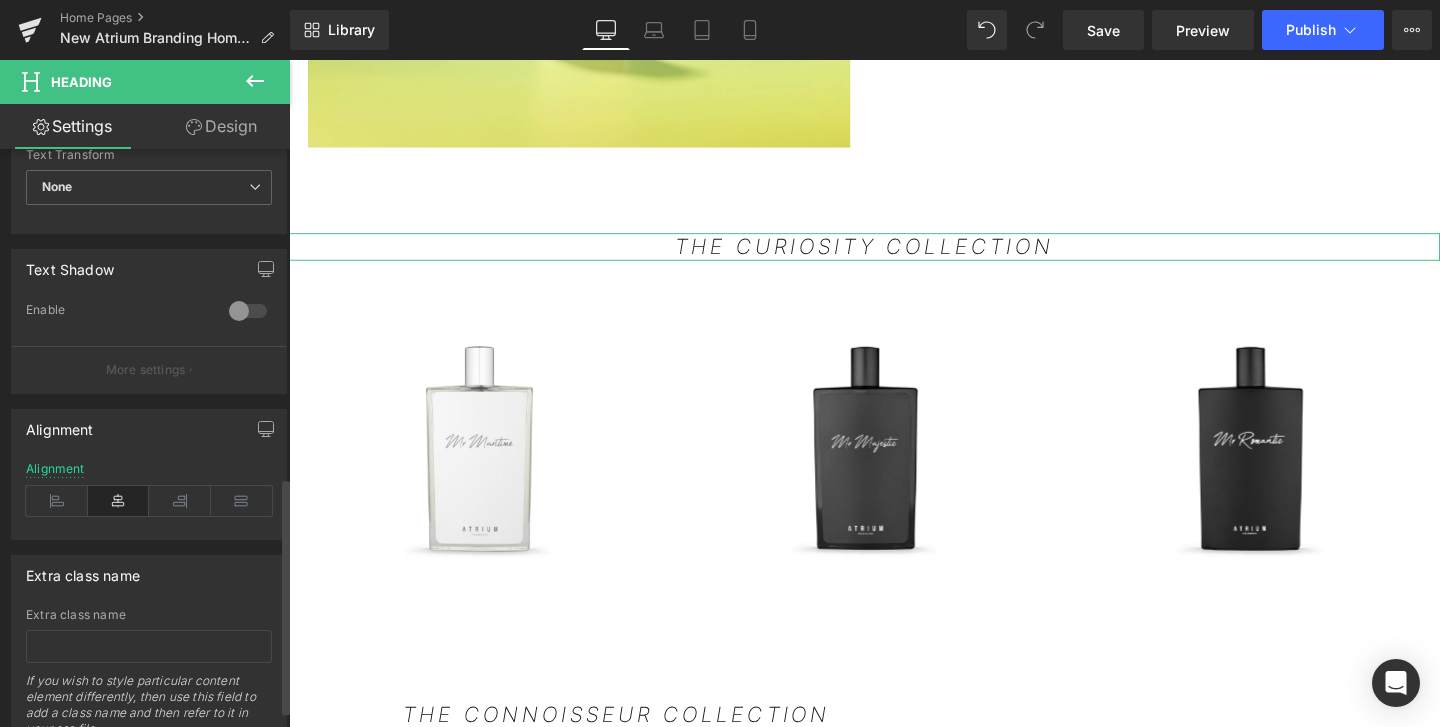scroll, scrollTop: 801, scrollLeft: 0, axis: vertical 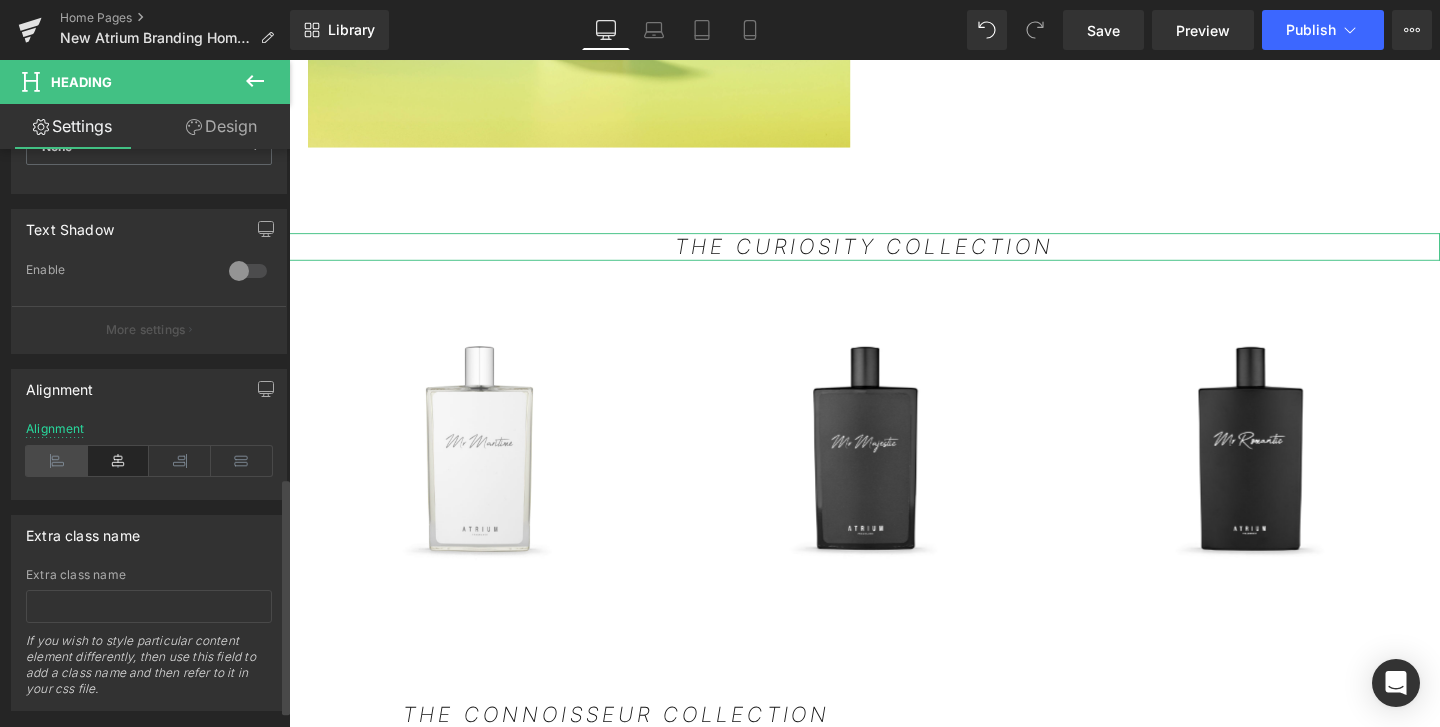 click at bounding box center [57, 461] 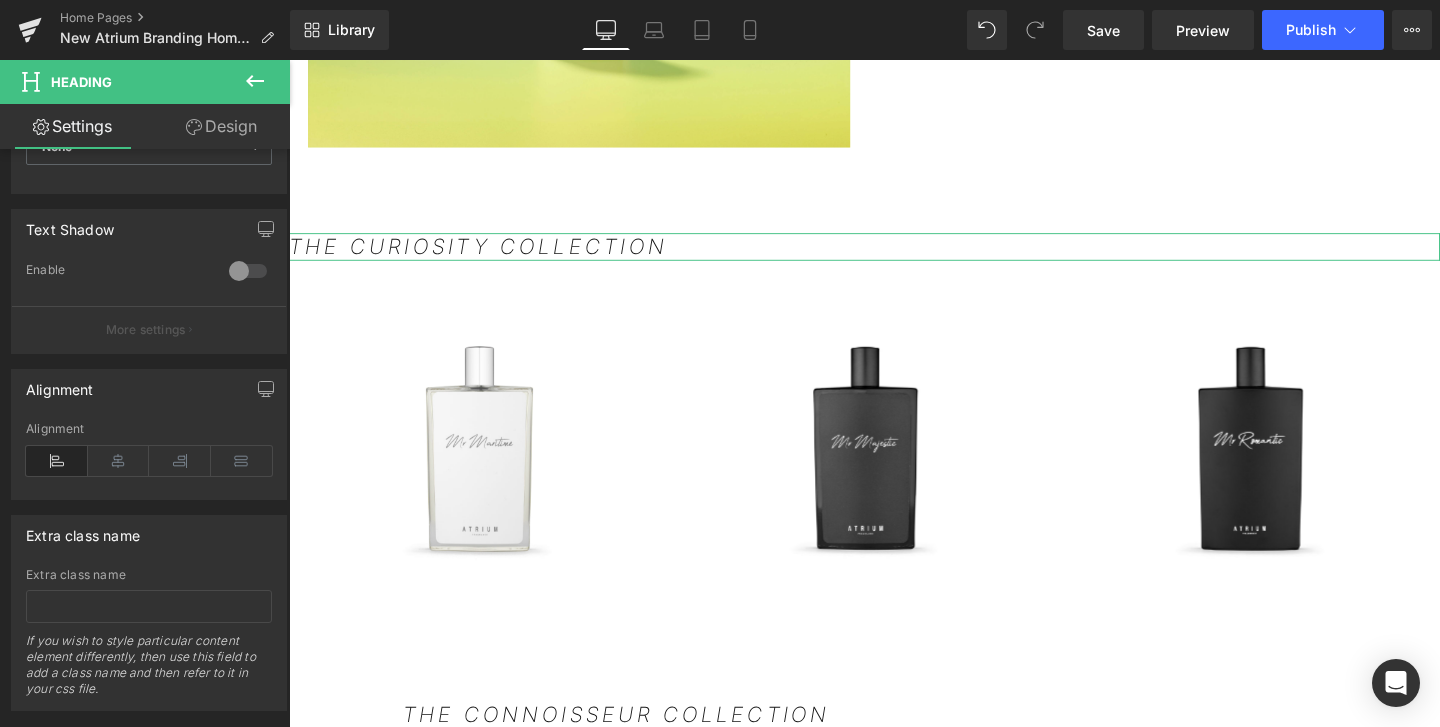 click 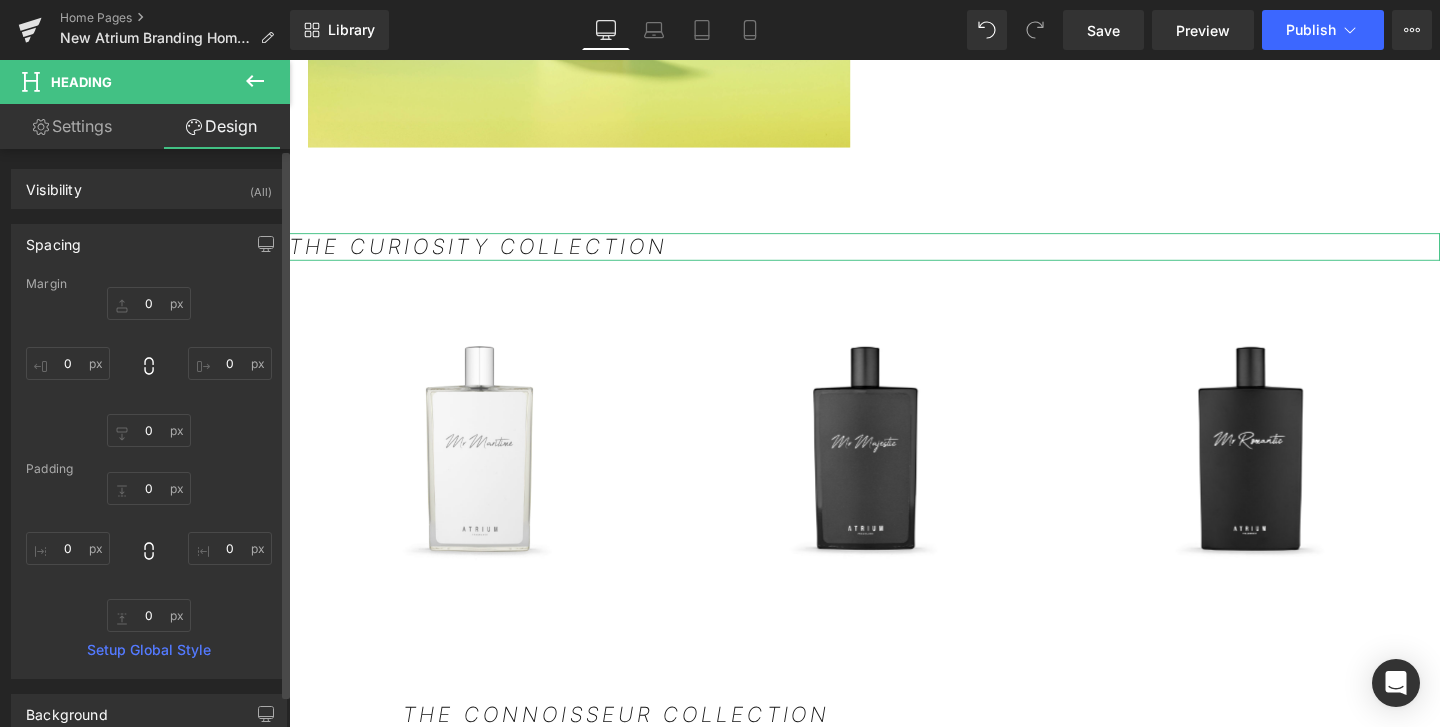 type on "0" 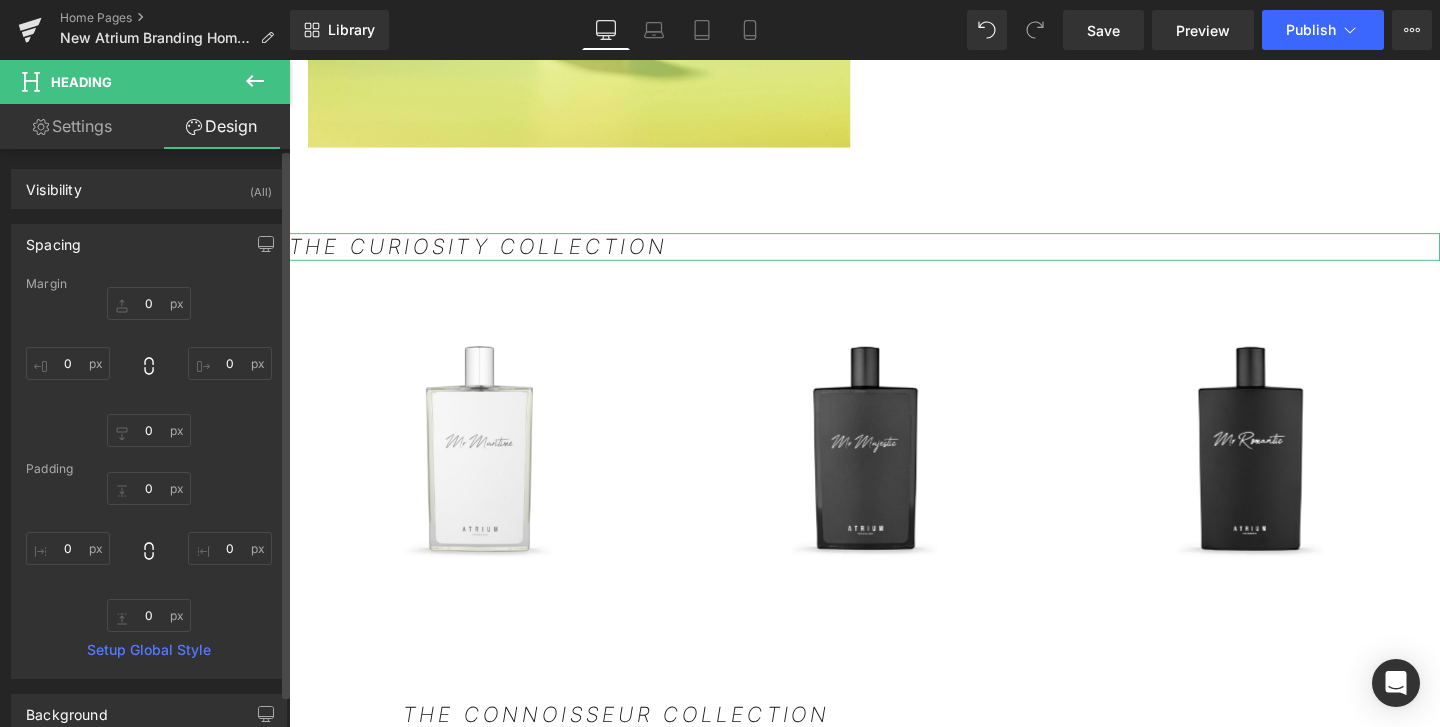 type on "0" 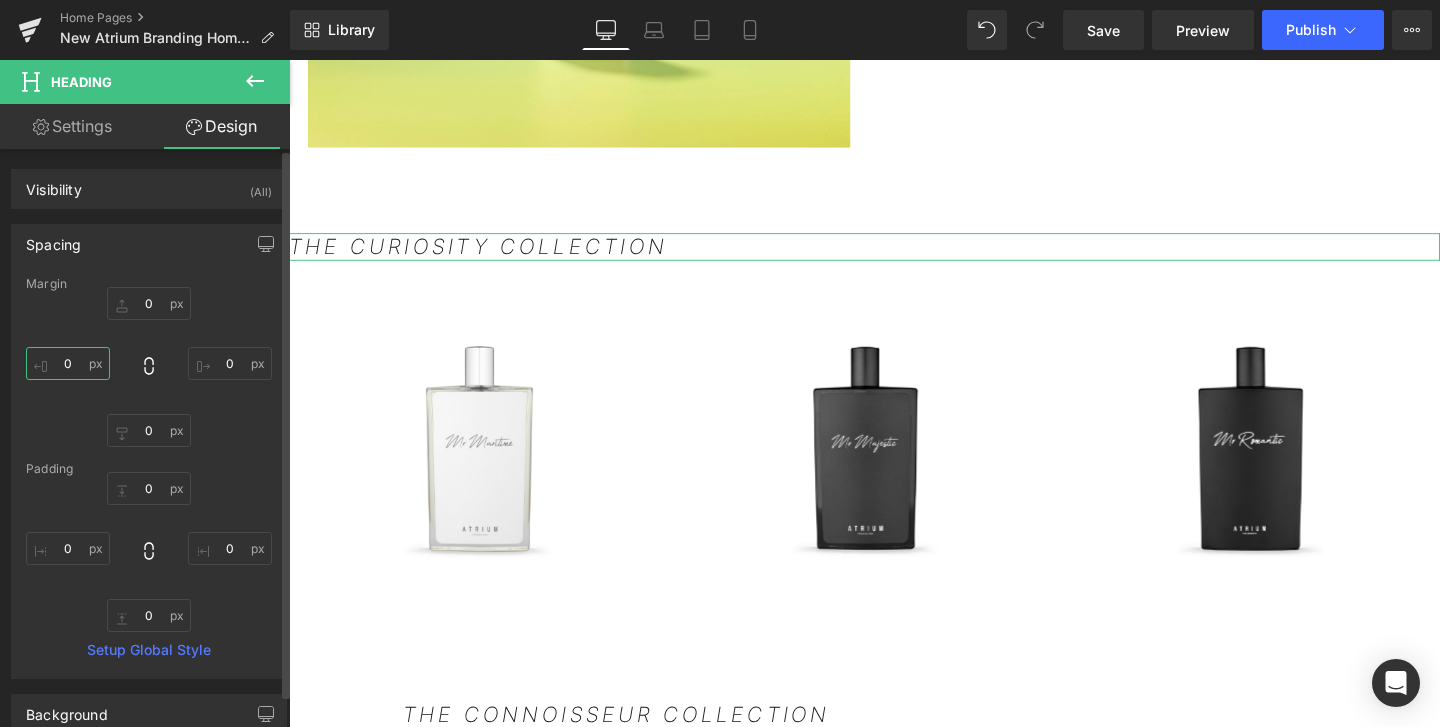 click on "0" at bounding box center (68, 363) 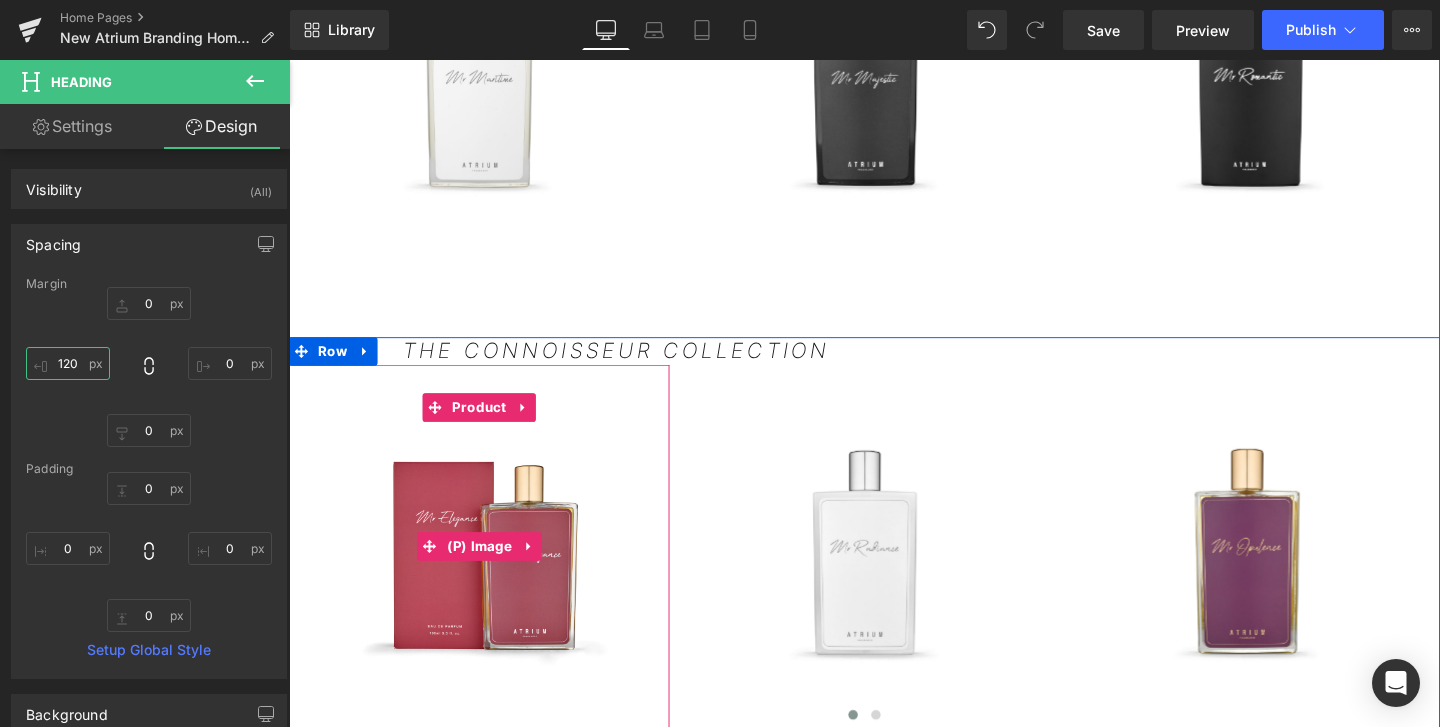 scroll, scrollTop: 2617, scrollLeft: 0, axis: vertical 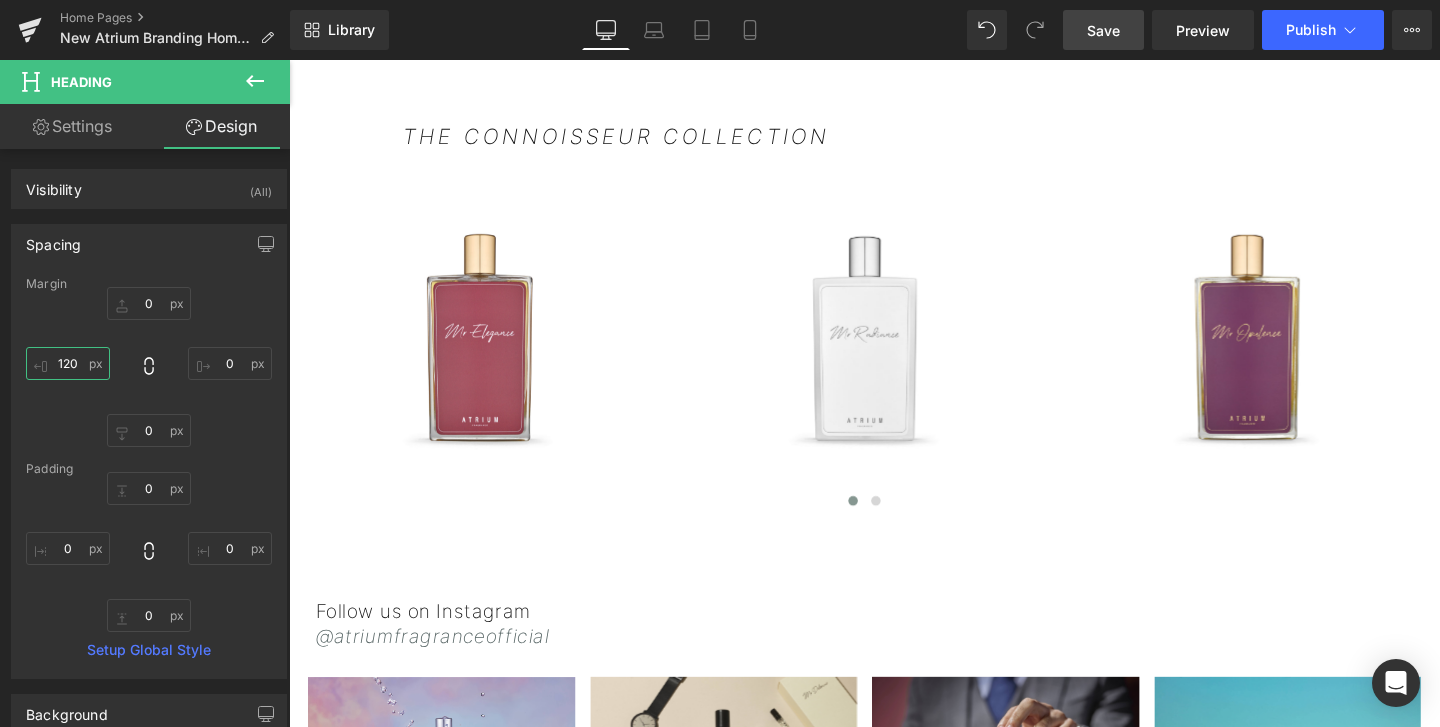 type on "120" 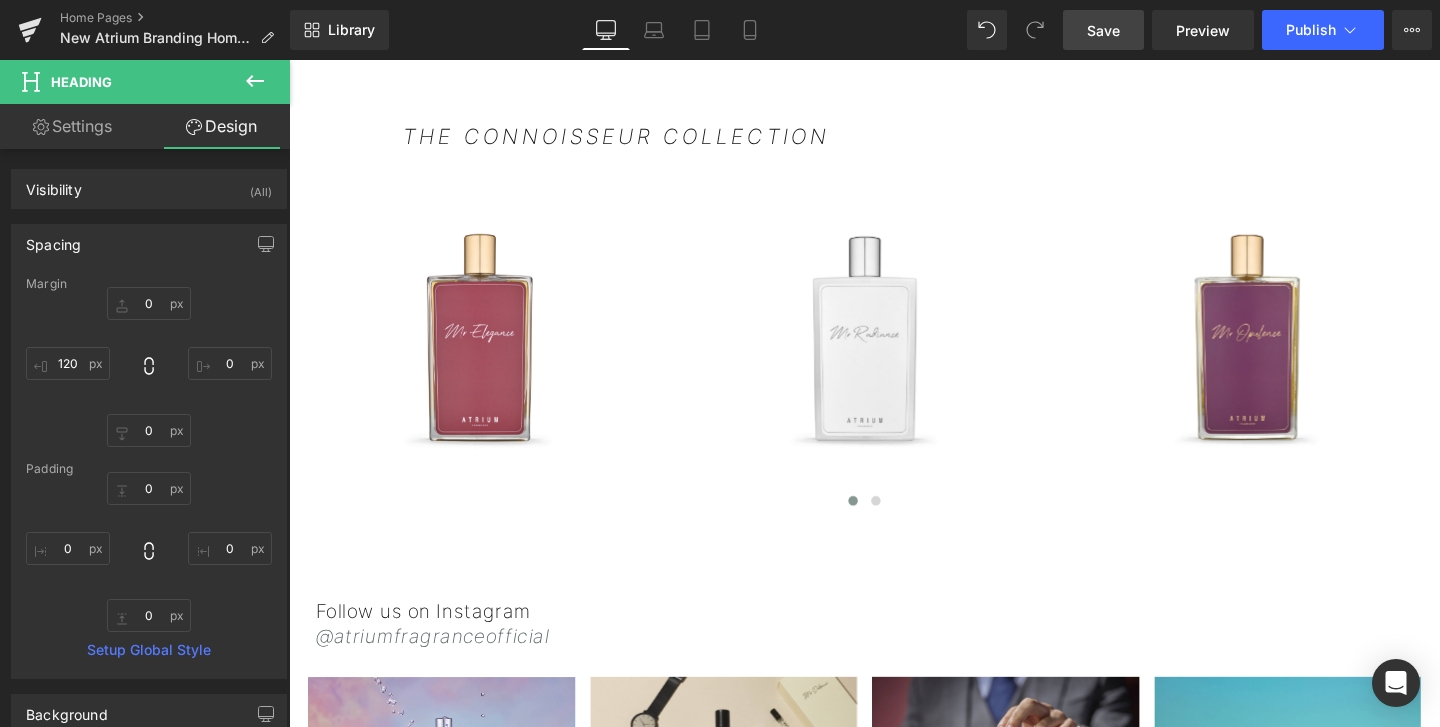 click on "Save" at bounding box center (1103, 30) 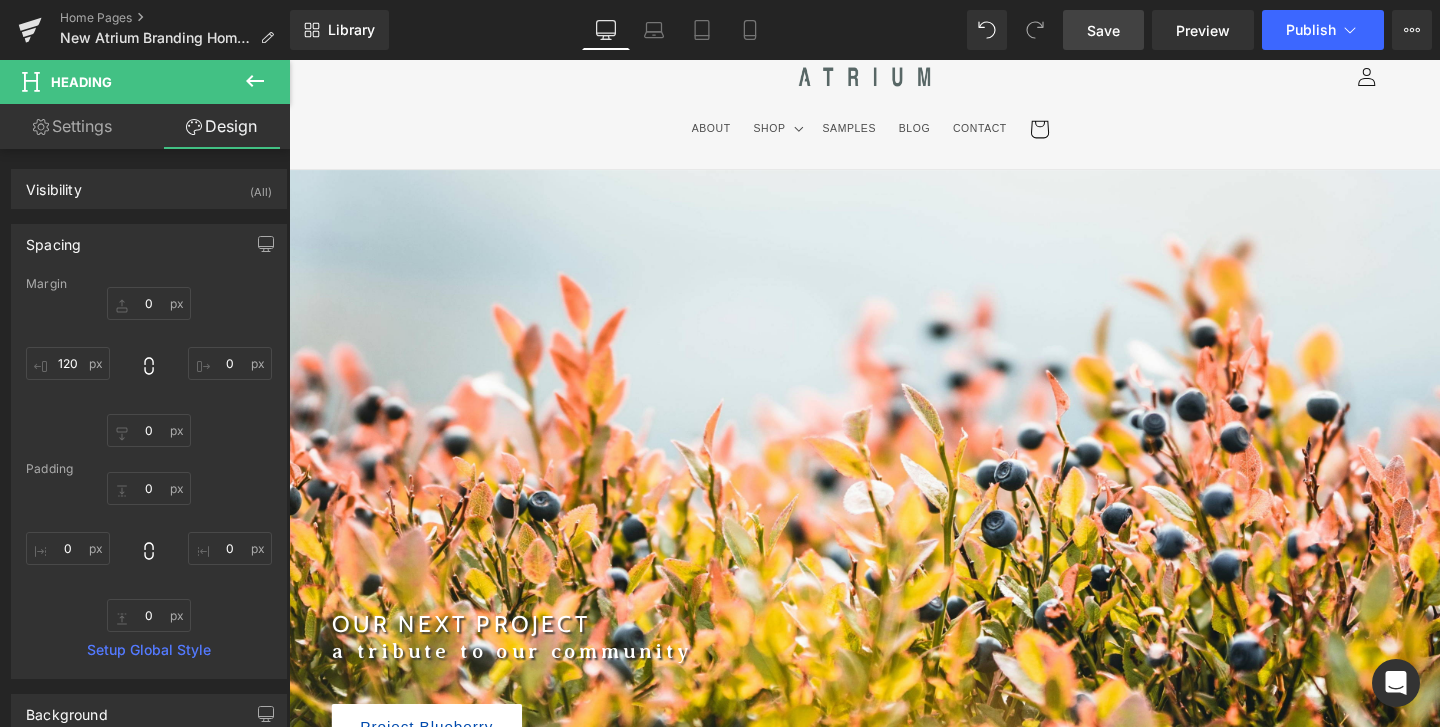 scroll, scrollTop: 1562, scrollLeft: 0, axis: vertical 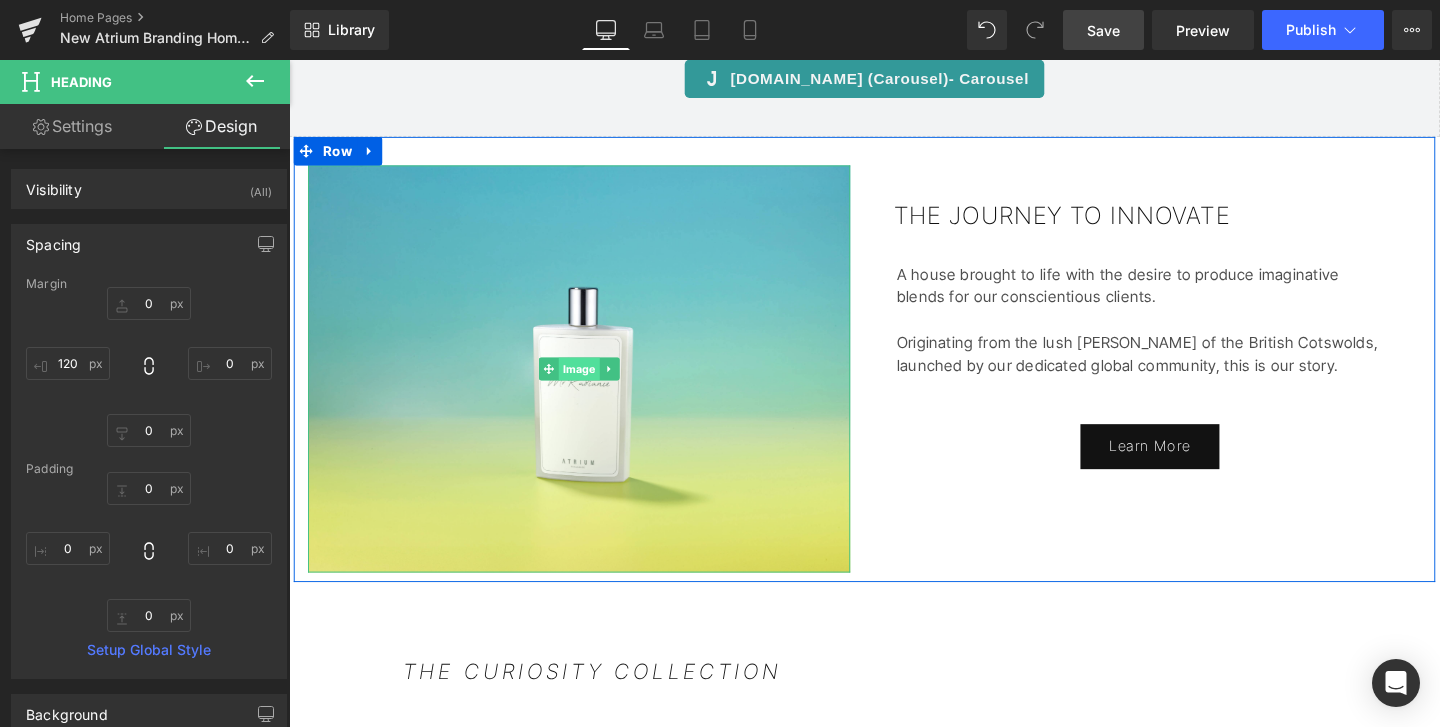 click on "Image" at bounding box center (594, 385) 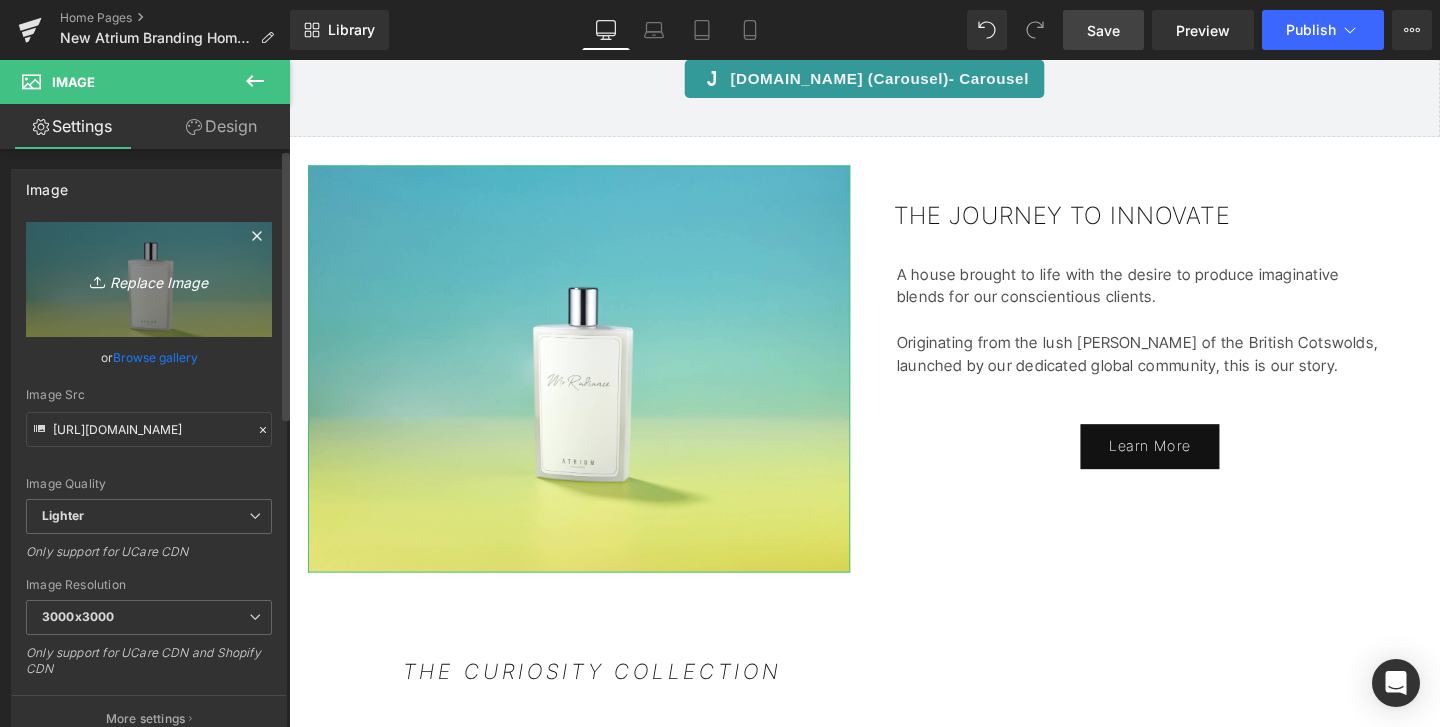 click on "Replace Image" at bounding box center (149, 279) 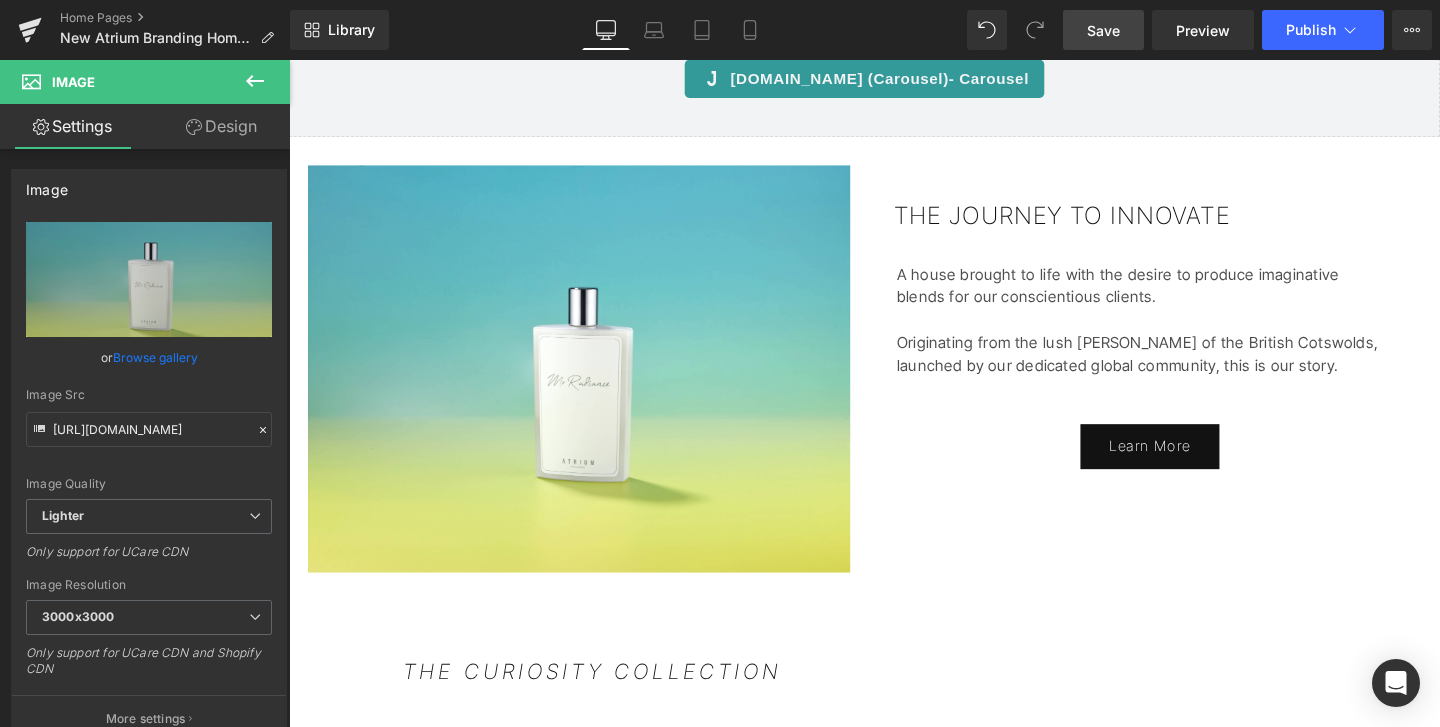 type on "C:\fakepath\24-06-27 ATRIUM90787 copy.jpg" 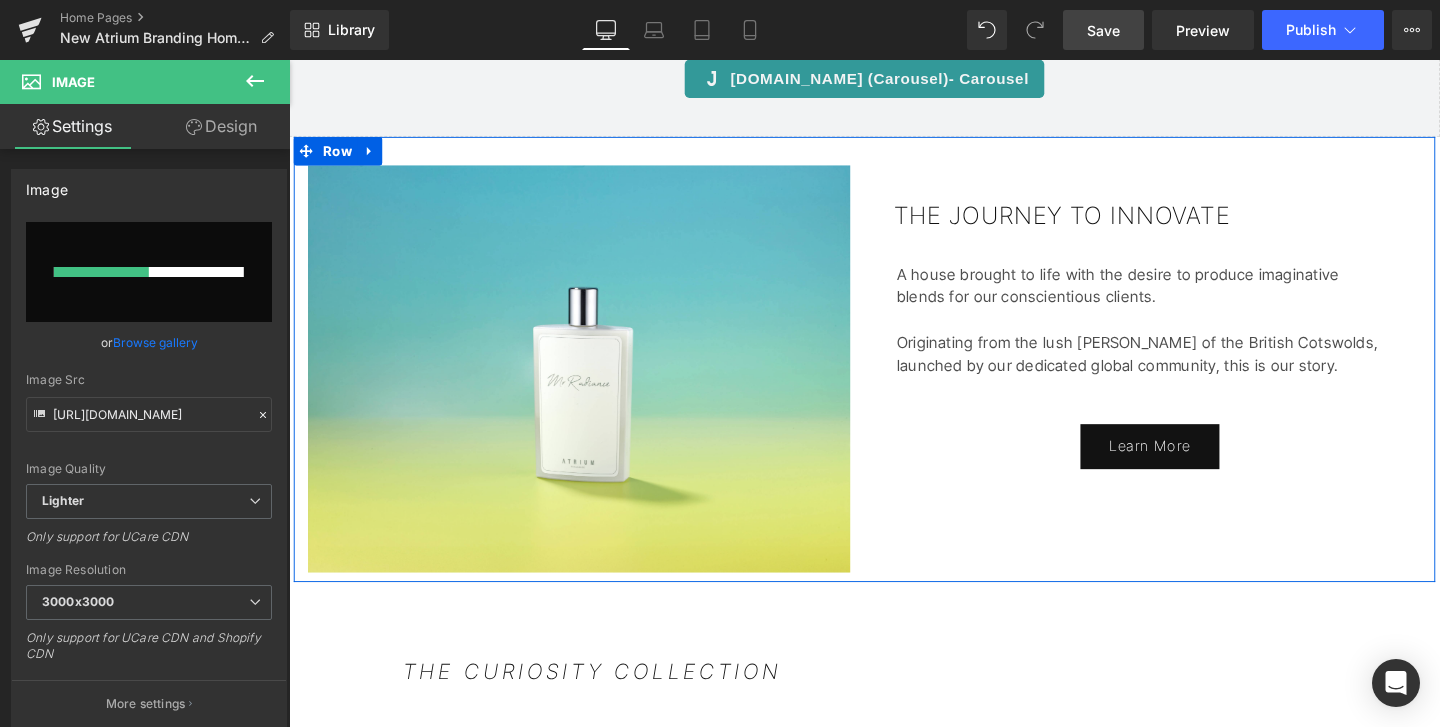 type 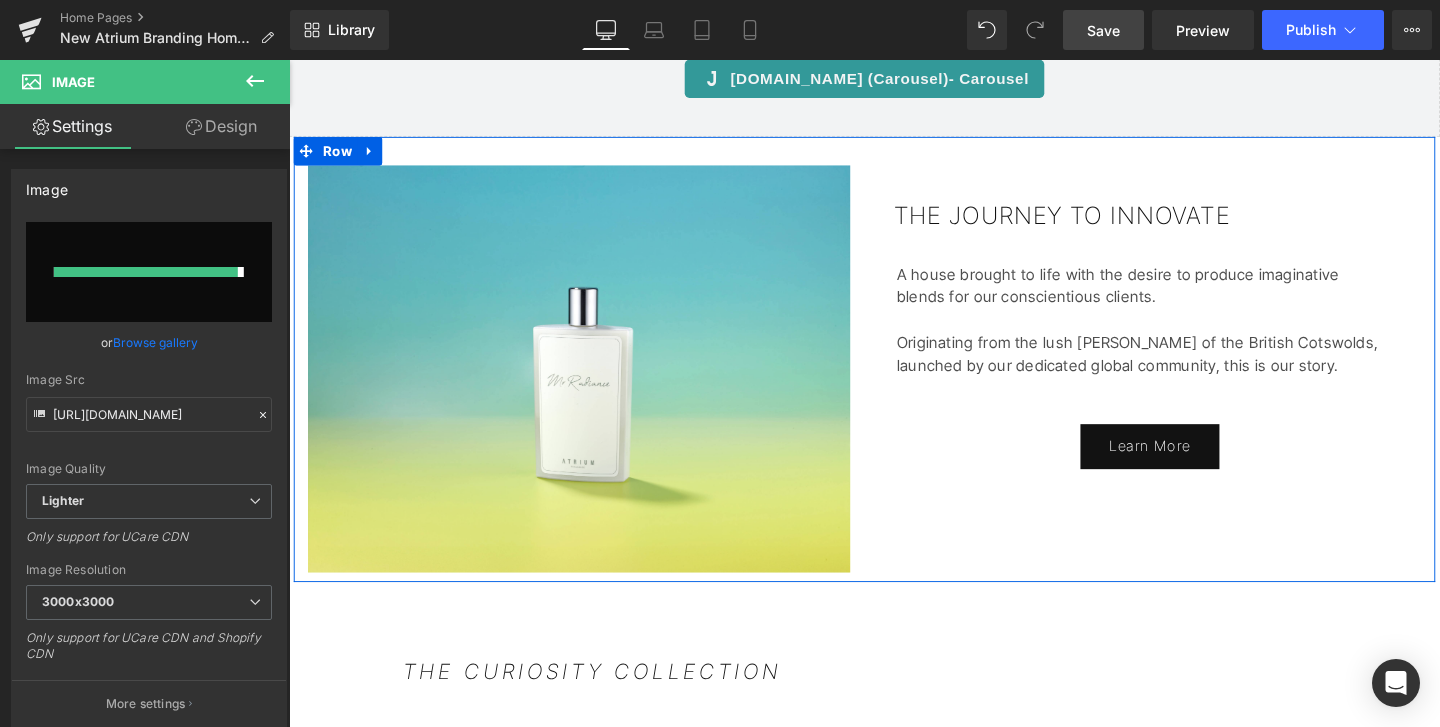 type on "https://ucarecdn.com/73ead617-3b0a-4464-bfc6-487881f80514/-/format/auto/-/preview/3000x3000/-/quality/lighter/24-06-27%20ATRIUM90787%20copy.jpg" 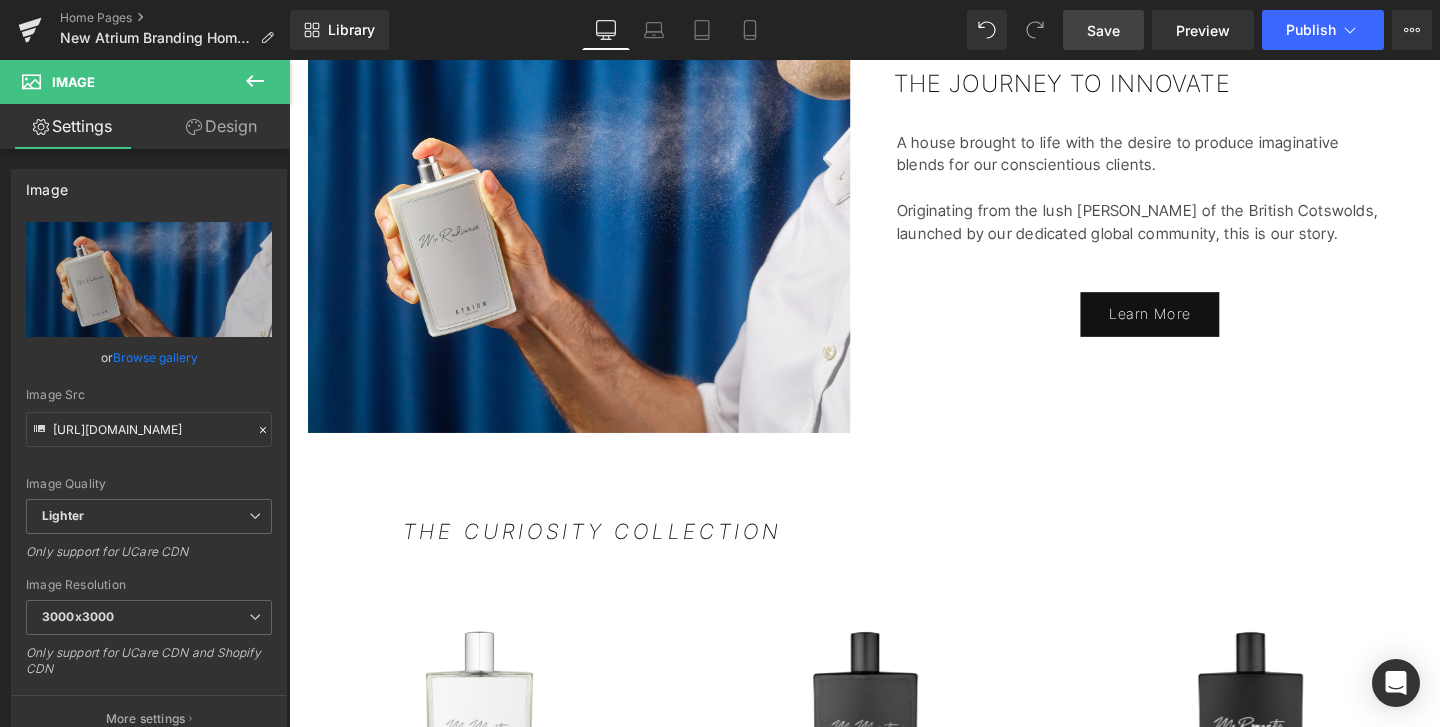 scroll, scrollTop: 1687, scrollLeft: 0, axis: vertical 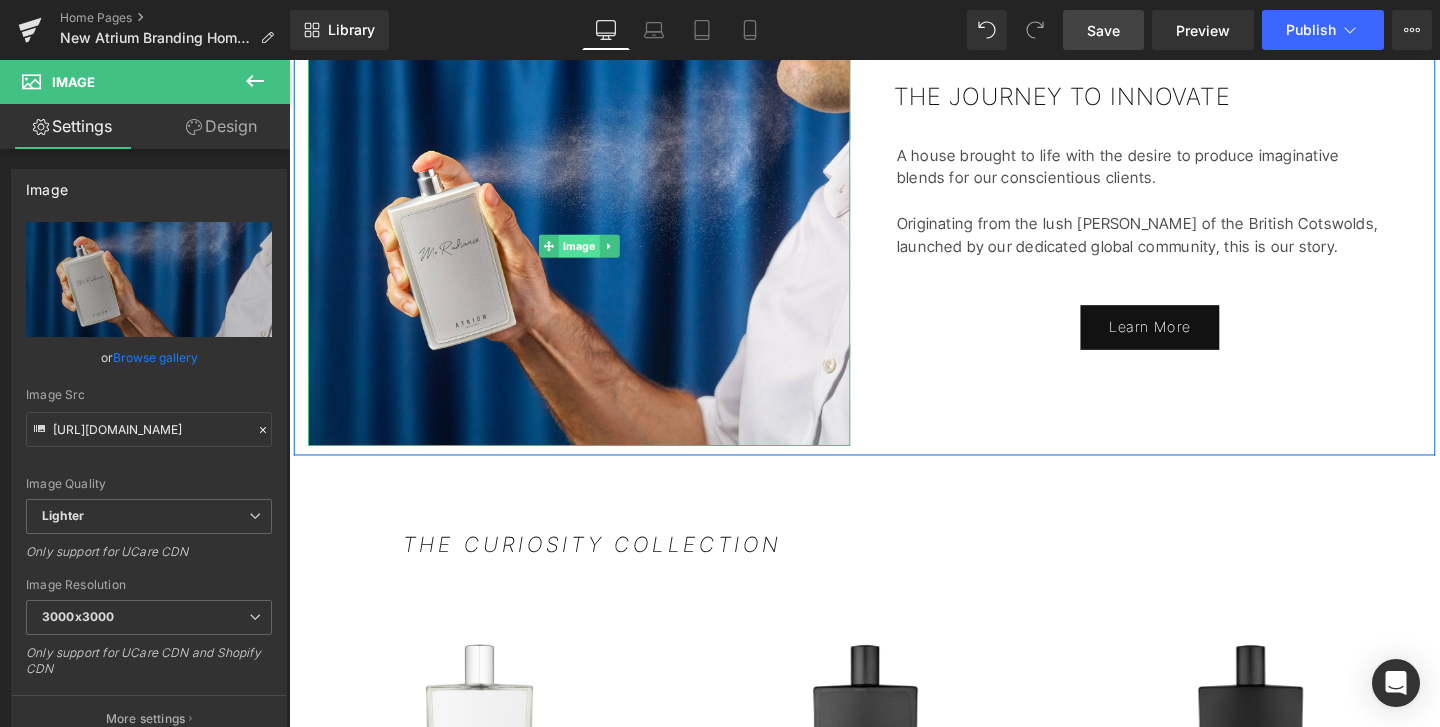 click on "Image" at bounding box center [594, 256] 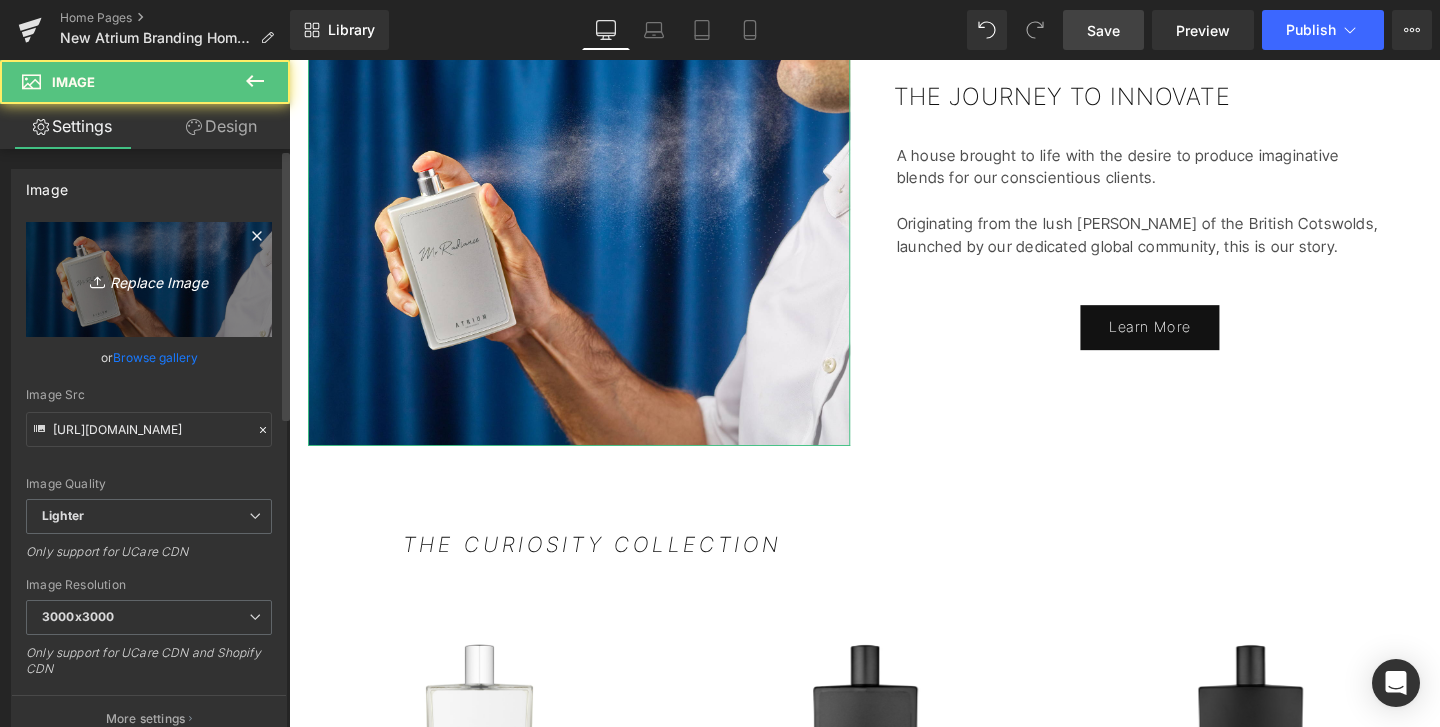 click on "Replace Image" at bounding box center [149, 279] 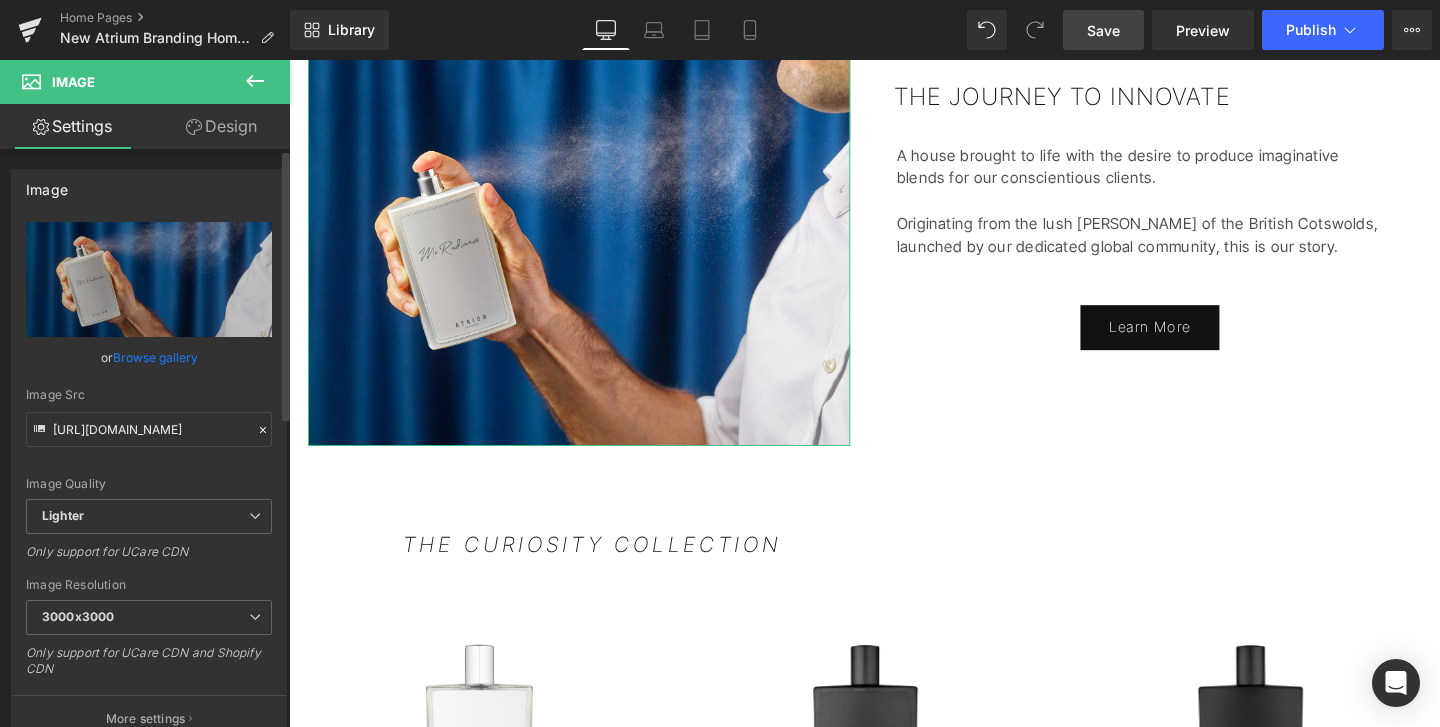 click on "Browse gallery" at bounding box center (155, 357) 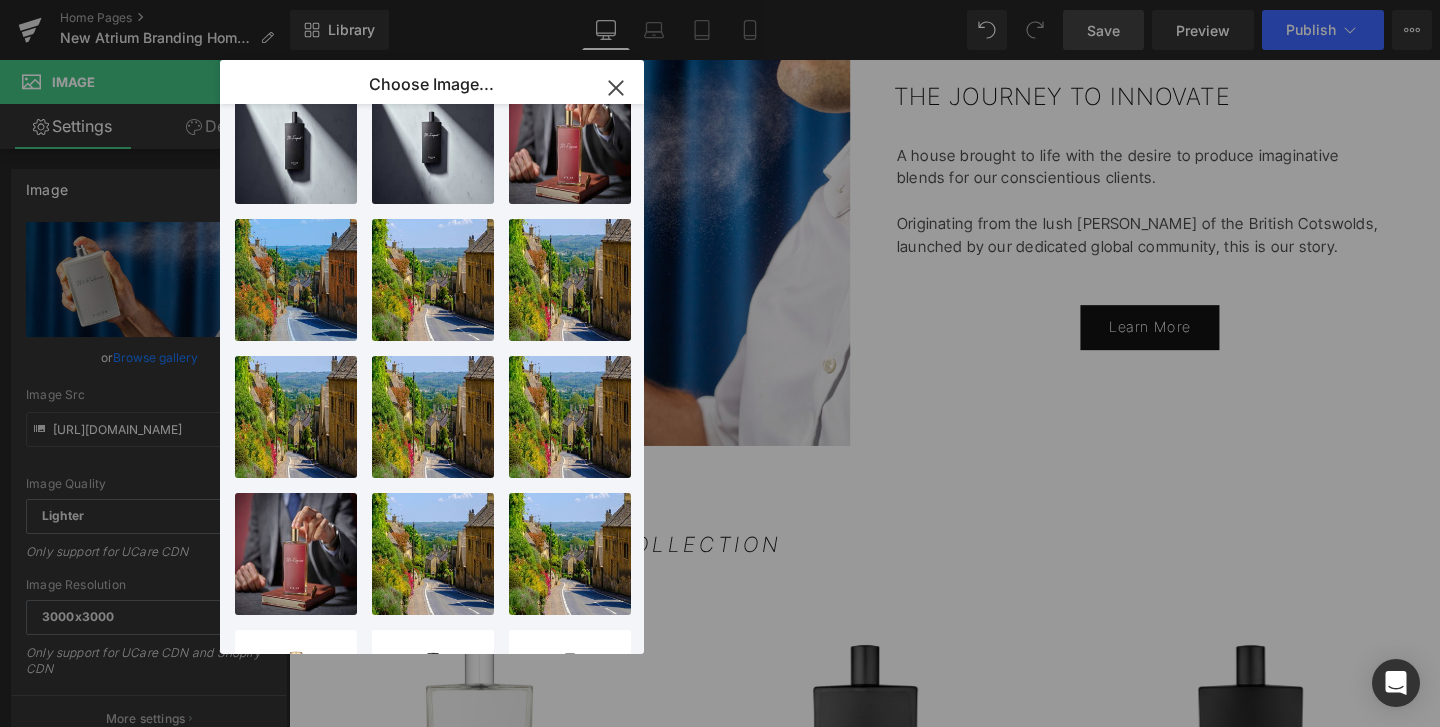 scroll, scrollTop: 0, scrollLeft: 0, axis: both 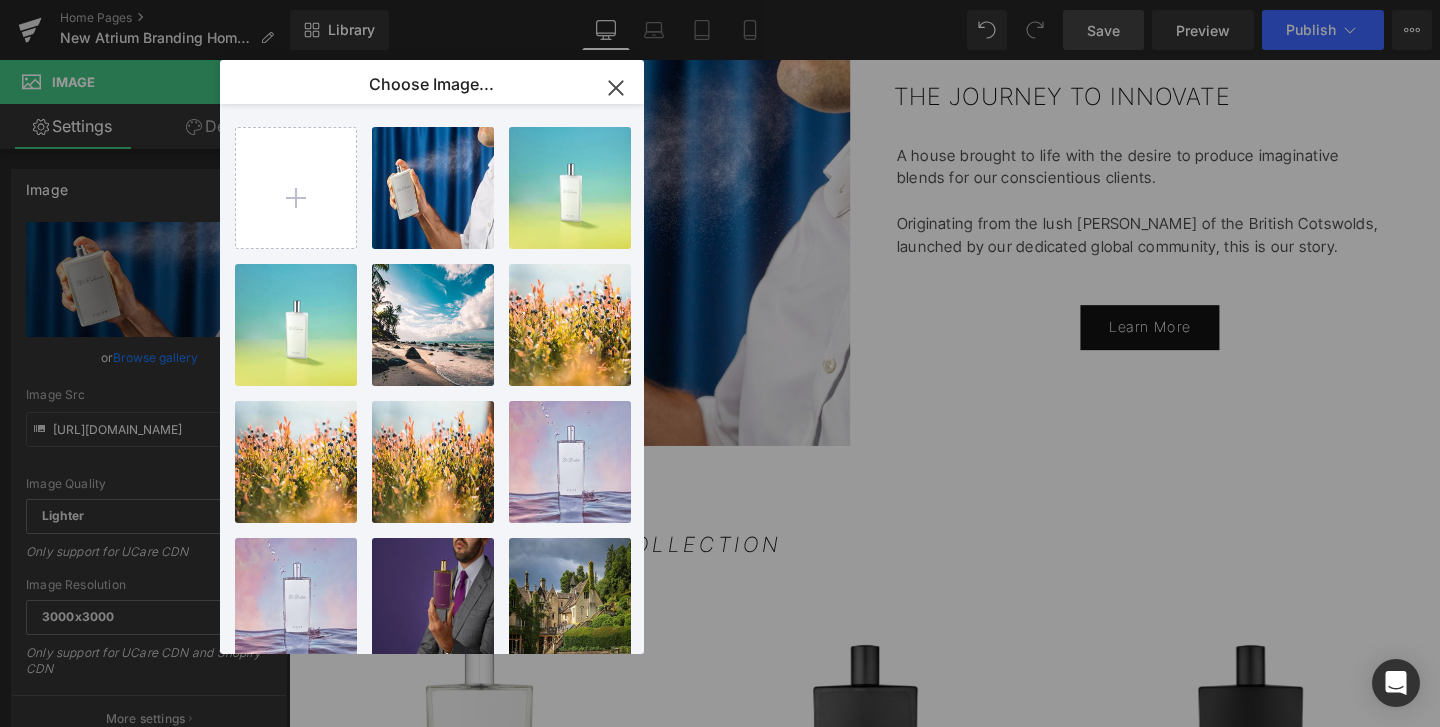 click 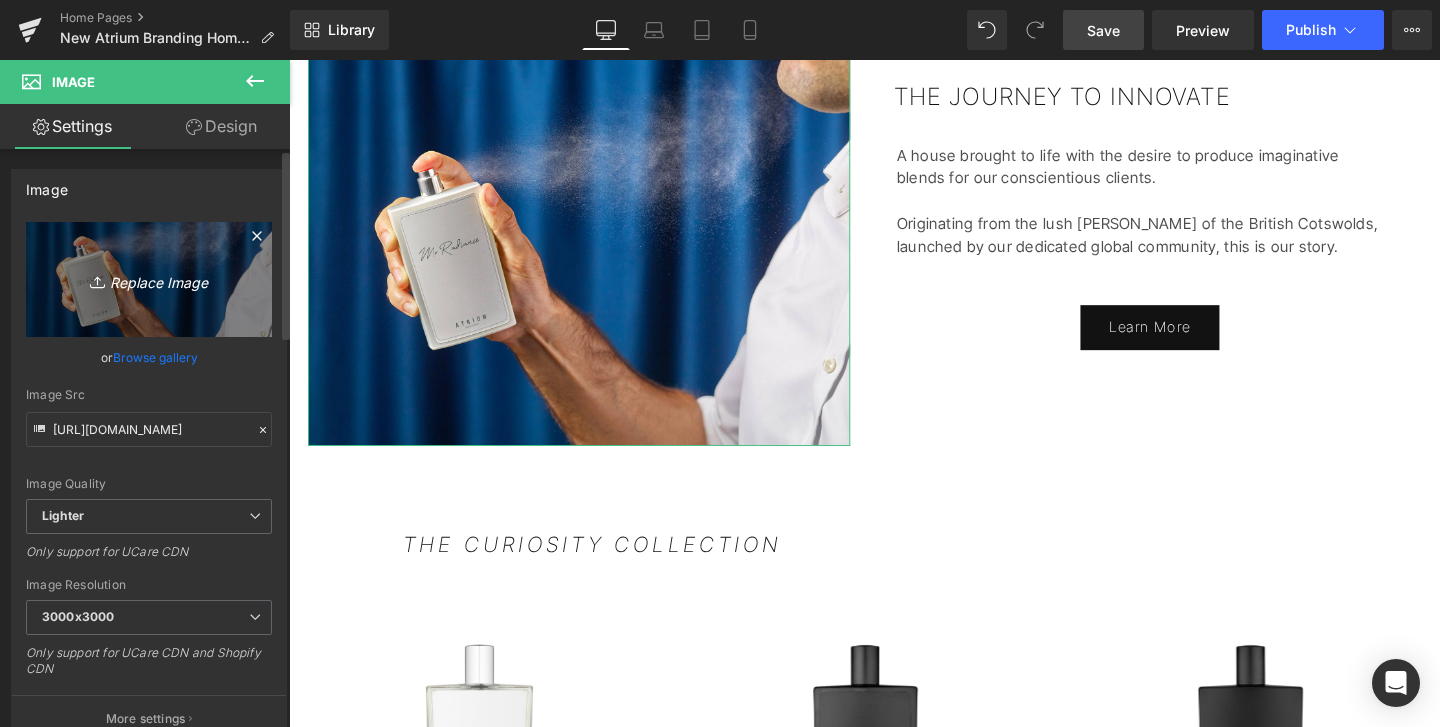 click on "Replace Image" at bounding box center [149, 279] 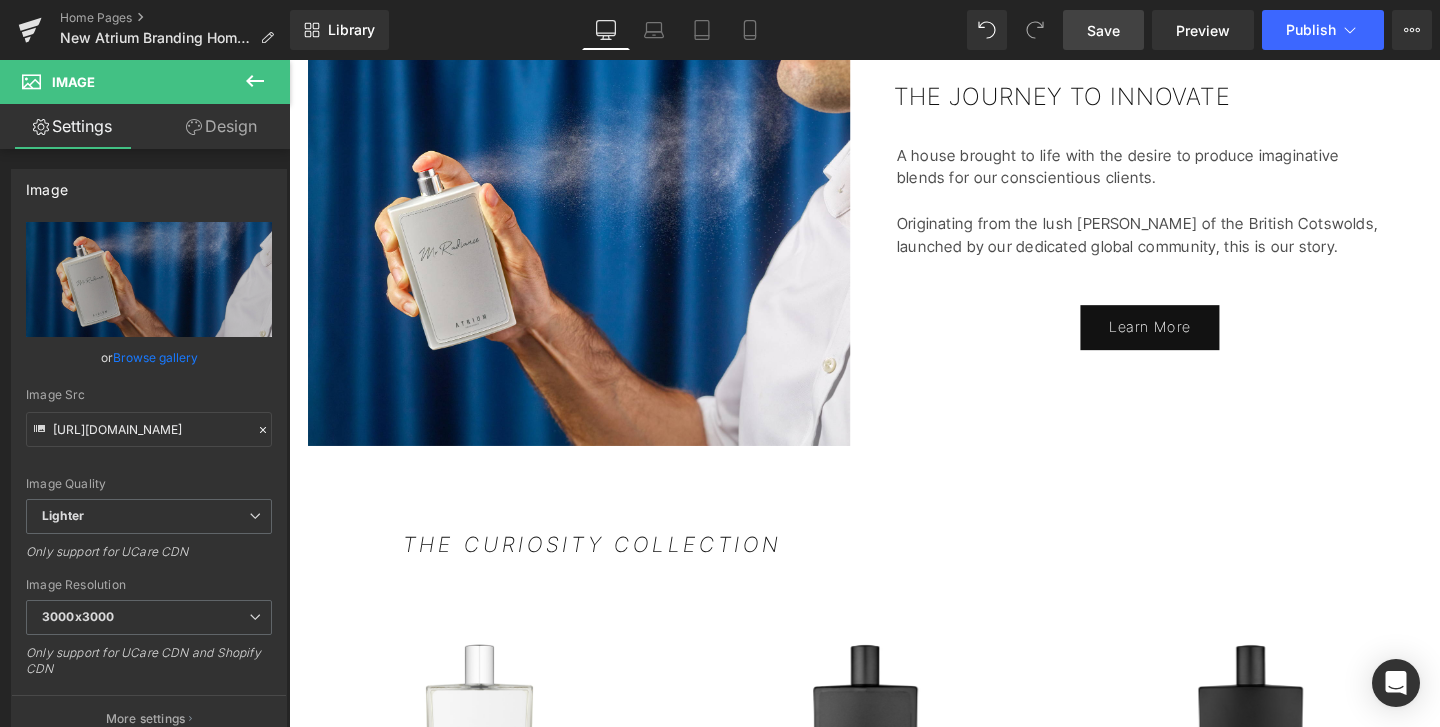 type on "C:\fakepath\24-12-18 atrium101797.jpg" 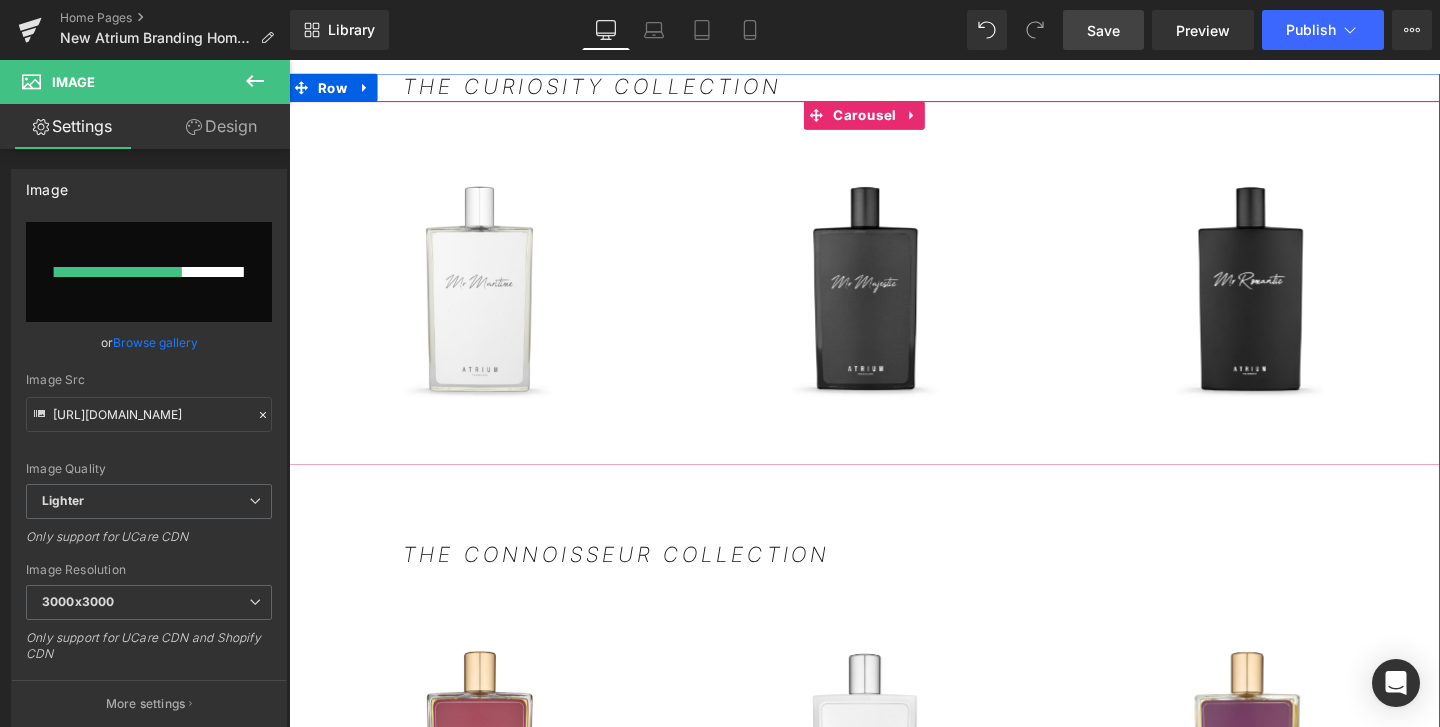 scroll, scrollTop: 1569, scrollLeft: 0, axis: vertical 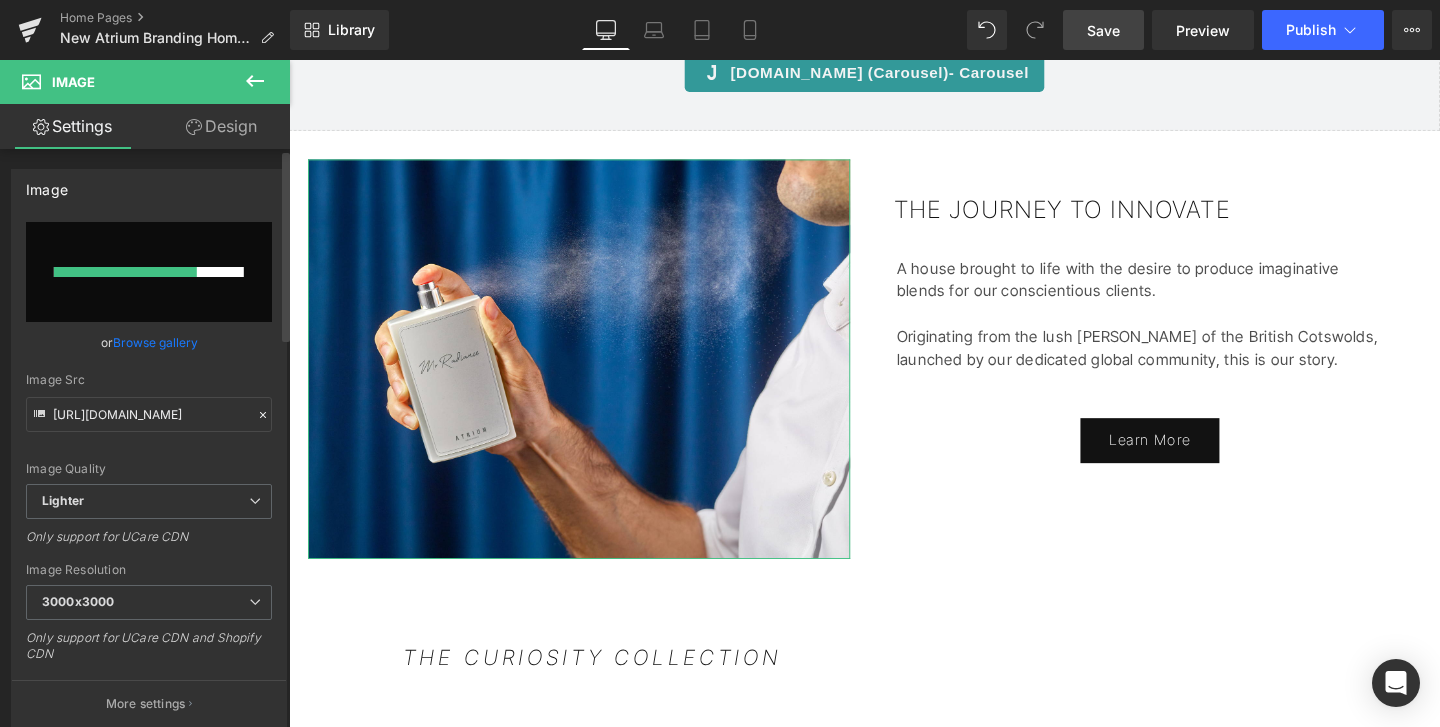click at bounding box center [125, 272] 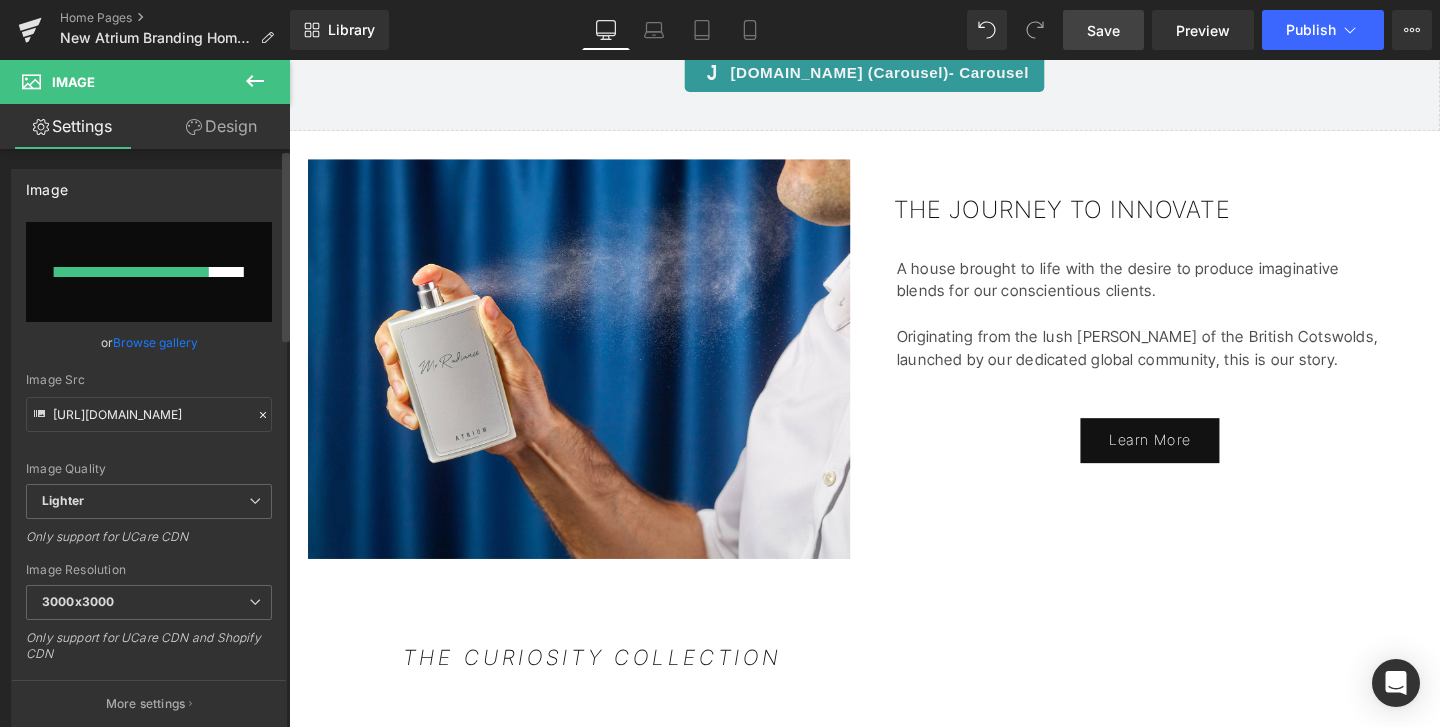 type on "C:\fakepath\24-12-18 atrium101797.jpg" 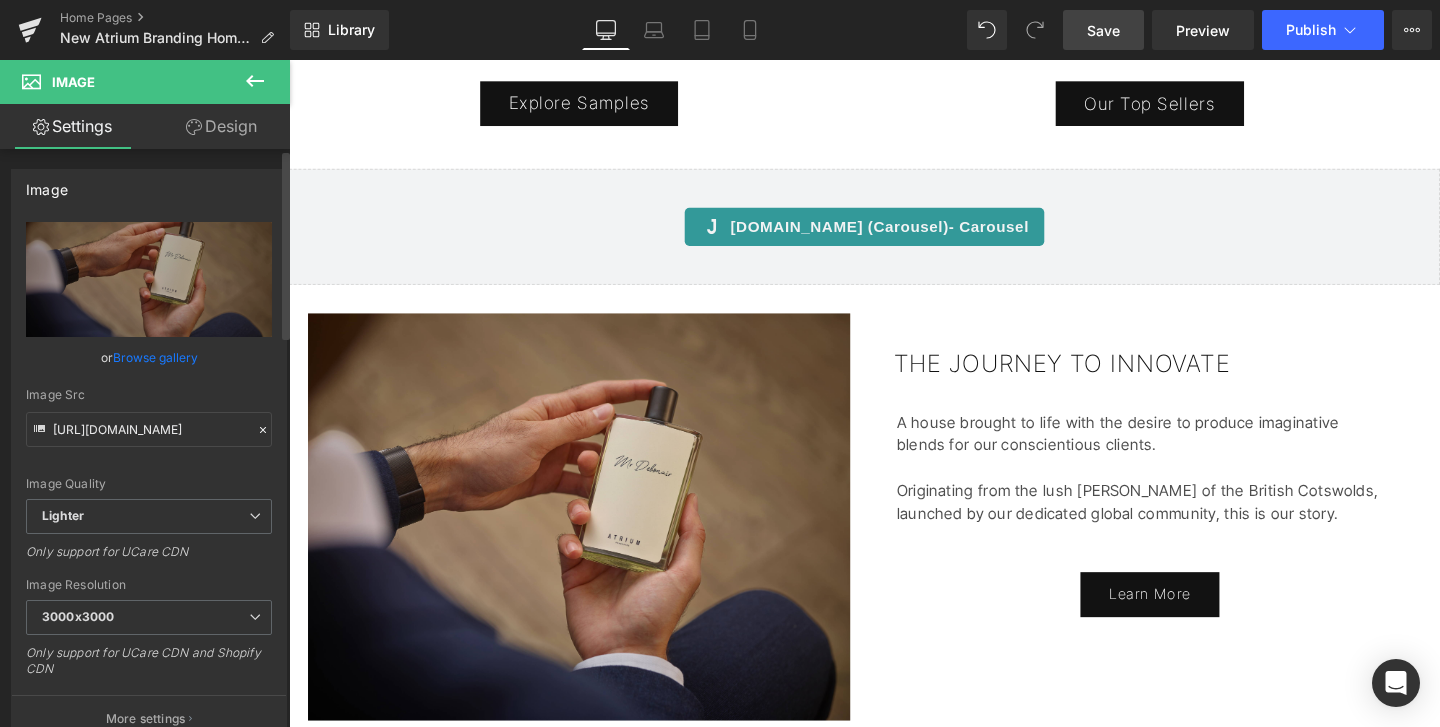 scroll, scrollTop: 1402, scrollLeft: 0, axis: vertical 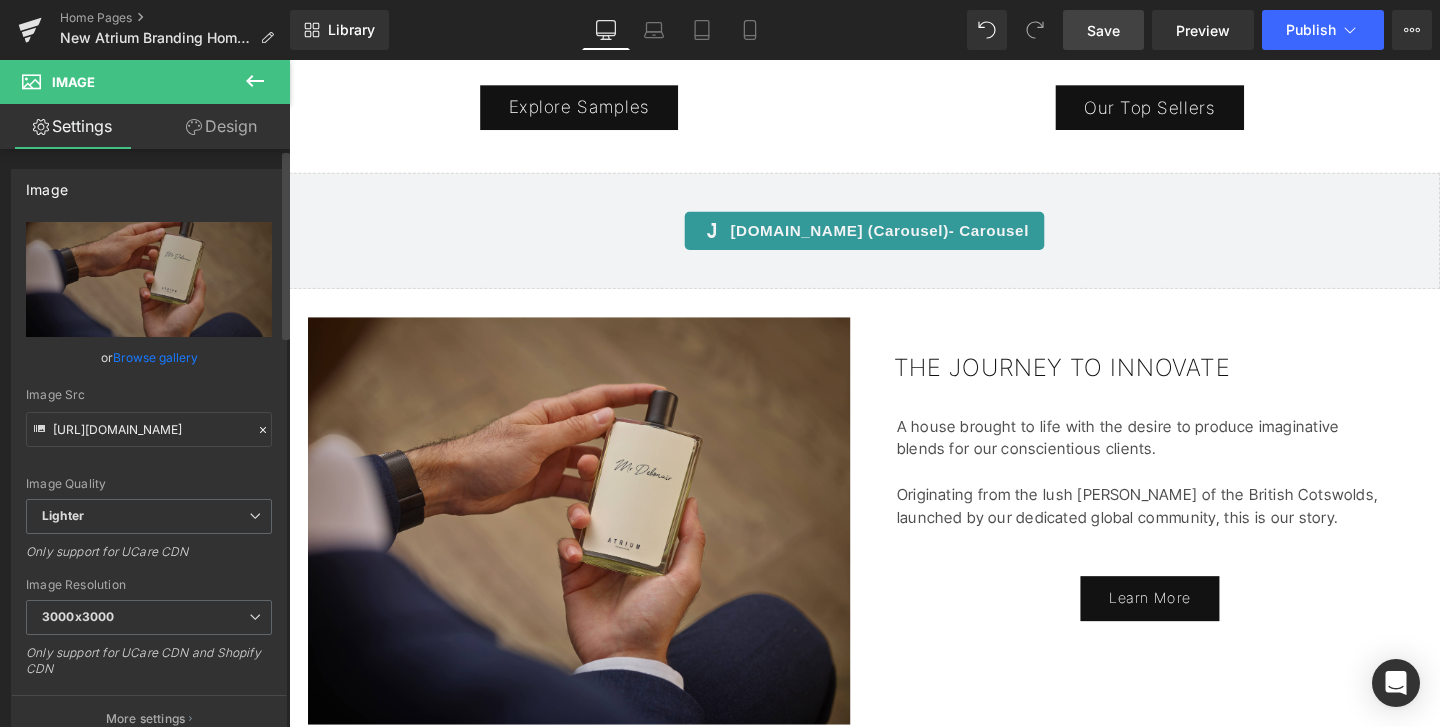 drag, startPoint x: 1097, startPoint y: 21, endPoint x: 779, endPoint y: 299, distance: 422.3837 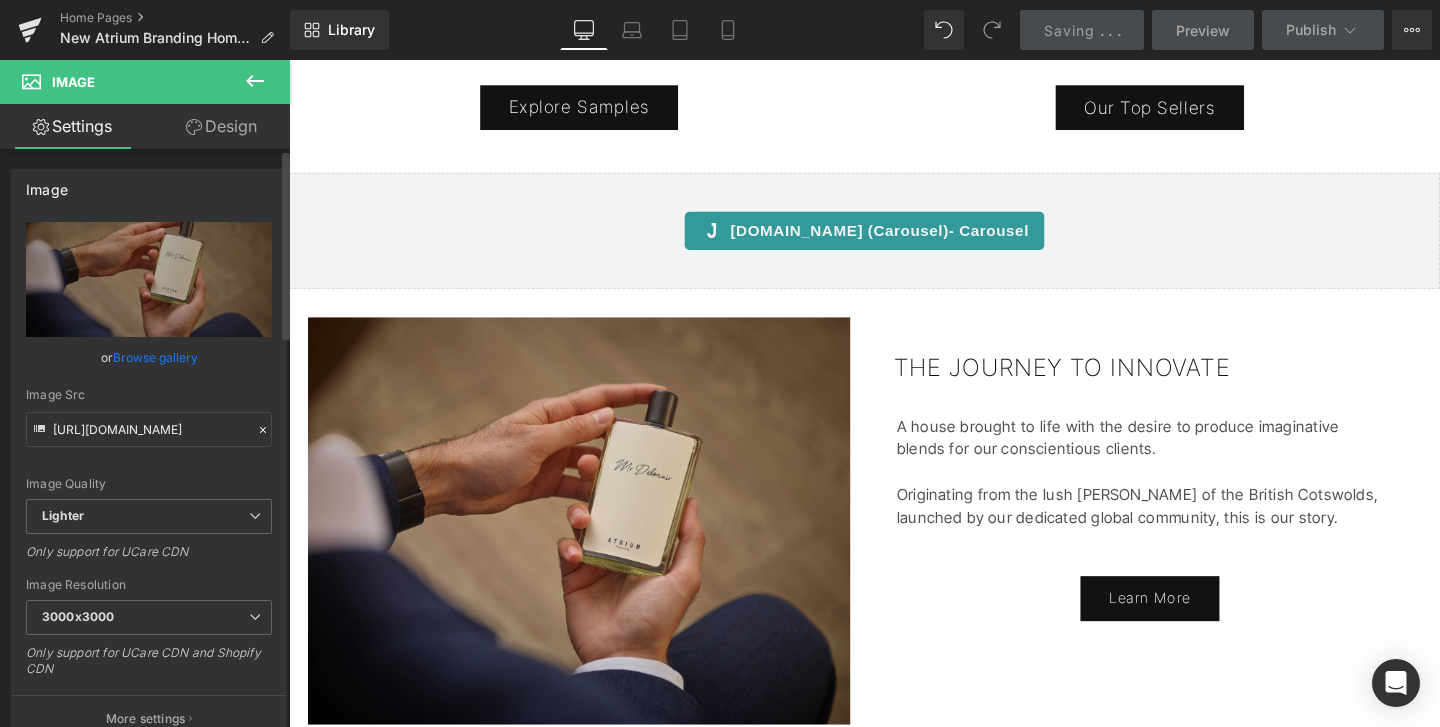 scroll, scrollTop: 577, scrollLeft: 0, axis: vertical 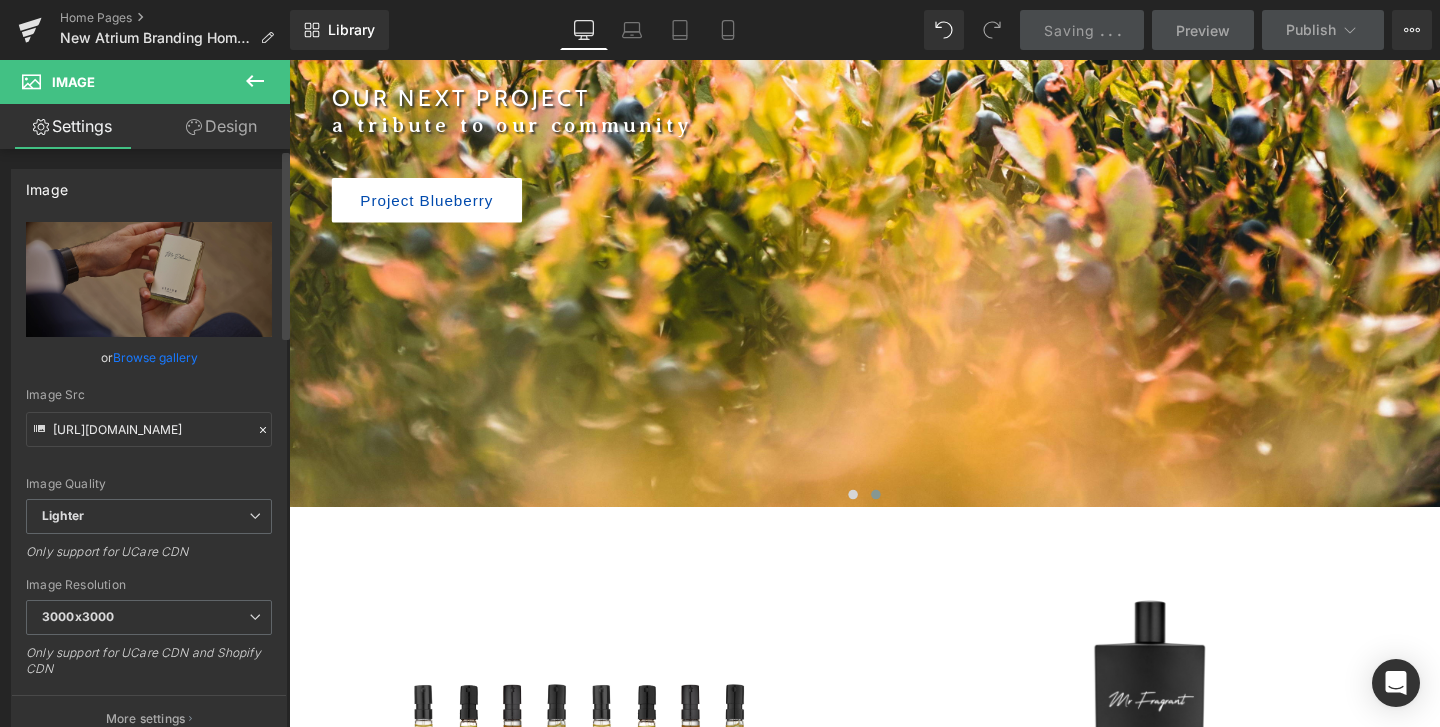 type on "https://ucarecdn.com/f5f9b09e-7283-4edb-87e1-d4509721eb8e/-/format/auto/-/preview/3000x3000/-/quality/lighter/24-12-18%20atrium101797.jpg" 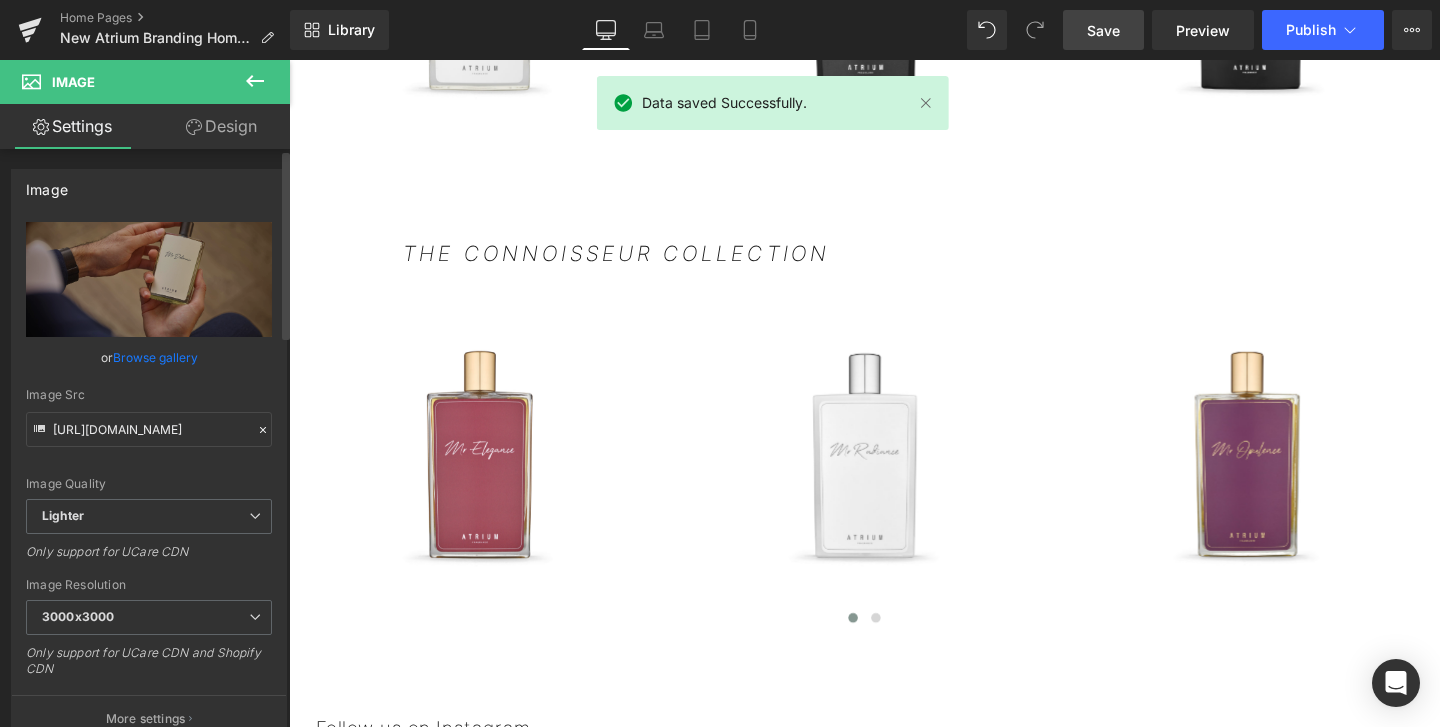 scroll, scrollTop: 2052, scrollLeft: 0, axis: vertical 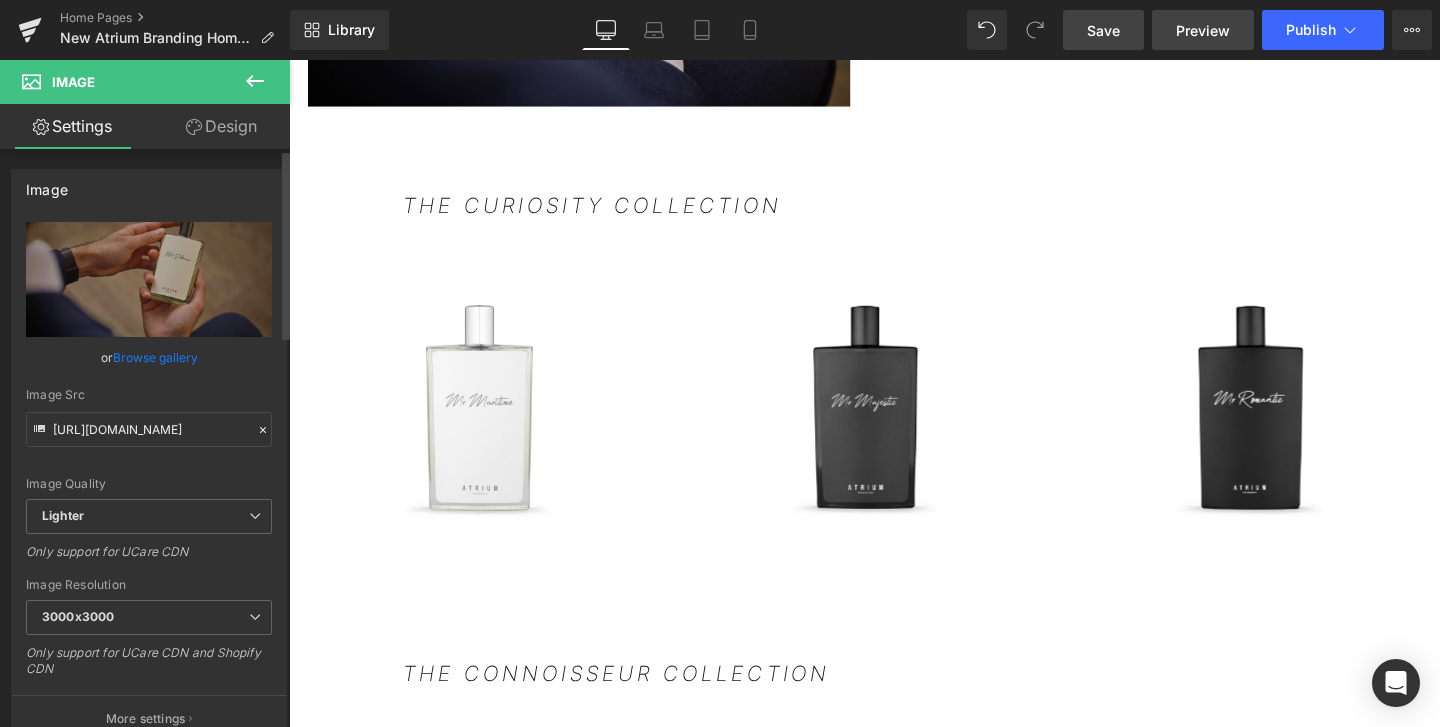 click on "Preview" at bounding box center (1203, 30) 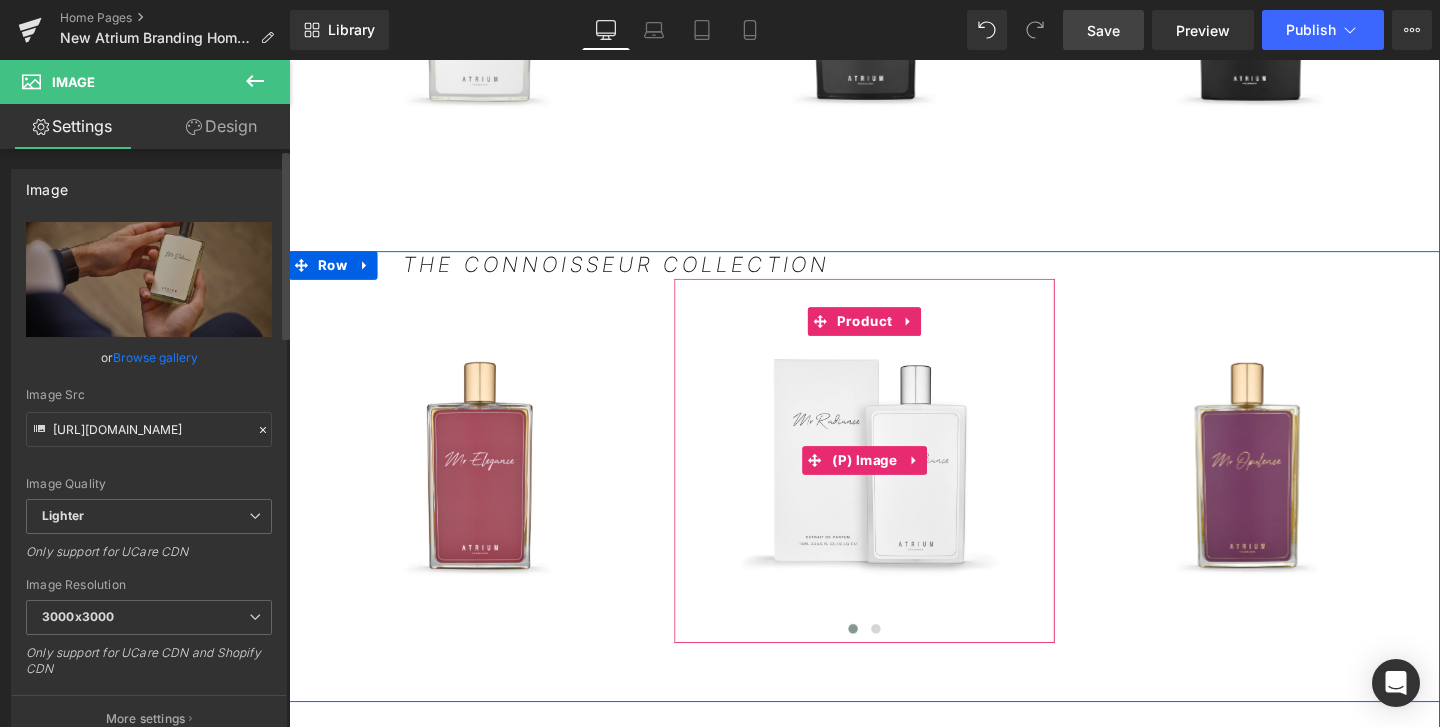scroll, scrollTop: 2478, scrollLeft: 0, axis: vertical 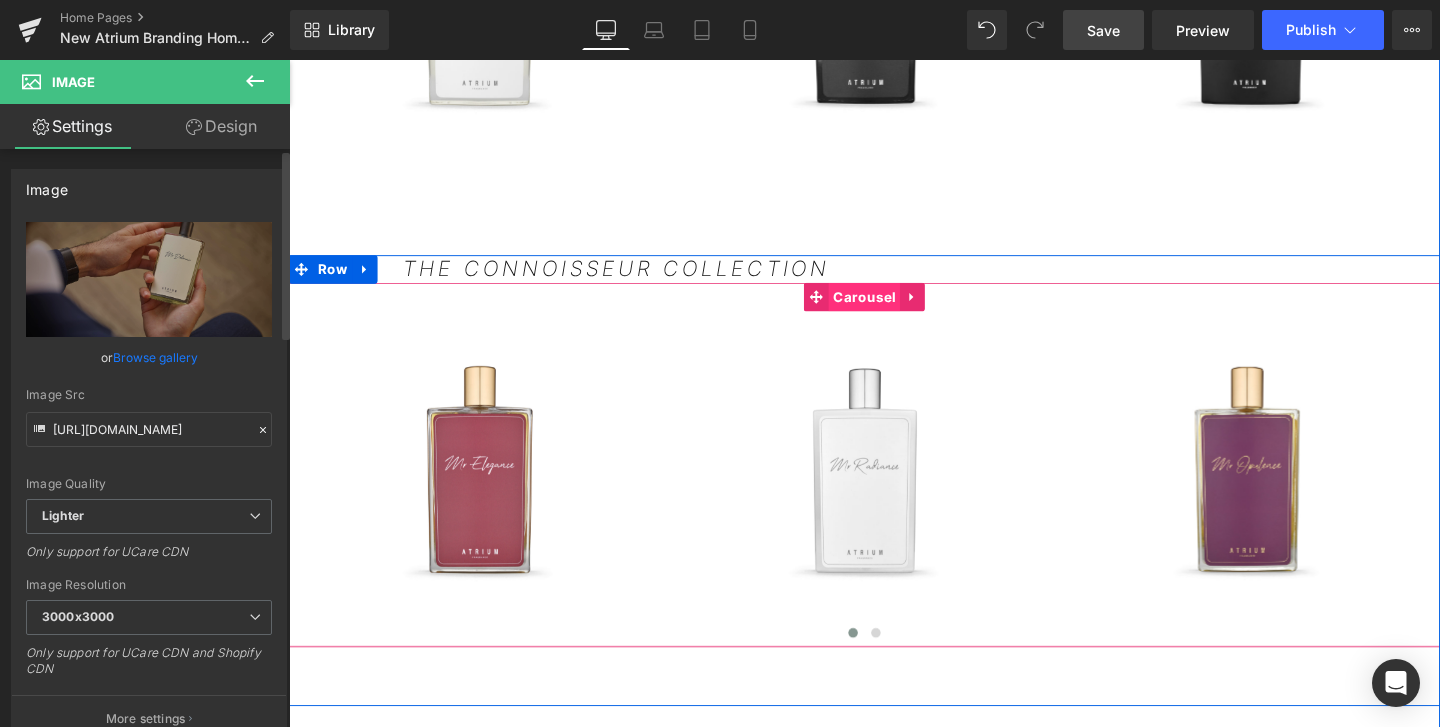 click on "Carousel" at bounding box center (893, 309) 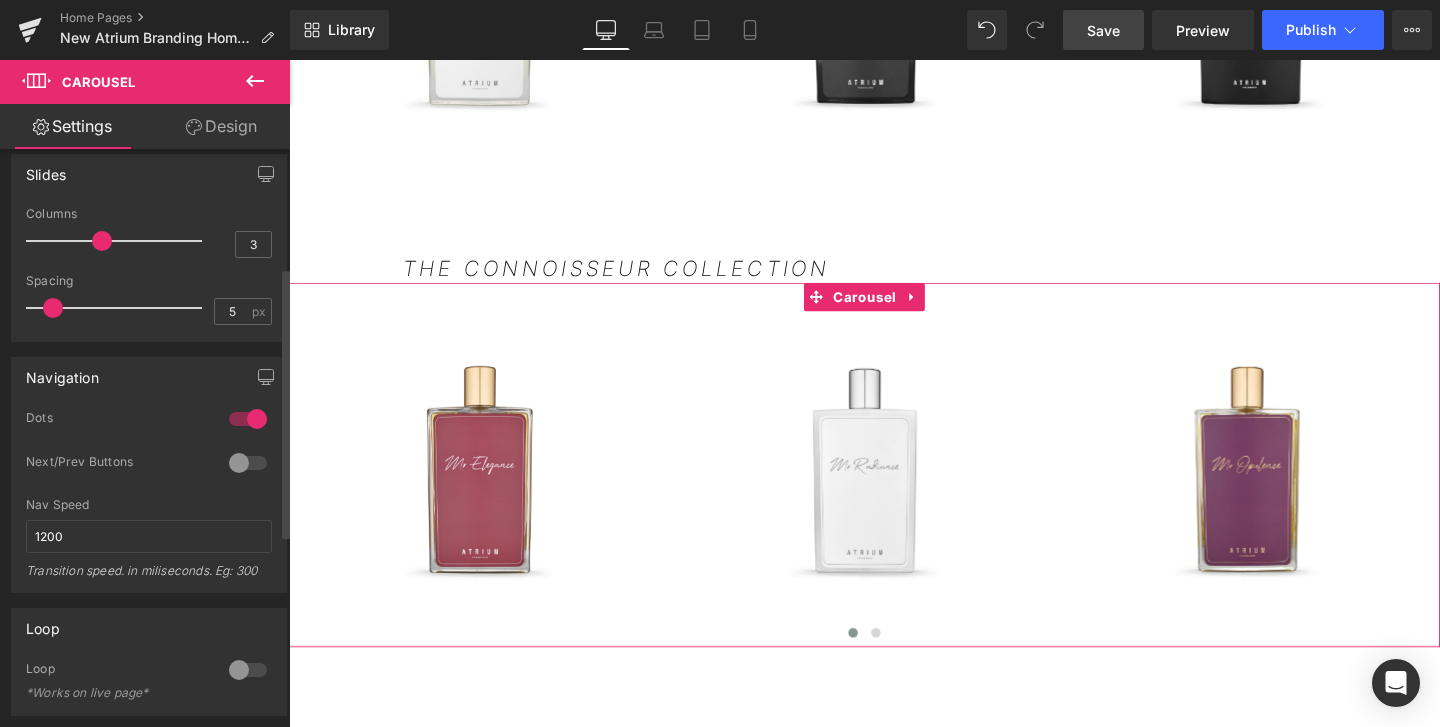 scroll, scrollTop: 386, scrollLeft: 0, axis: vertical 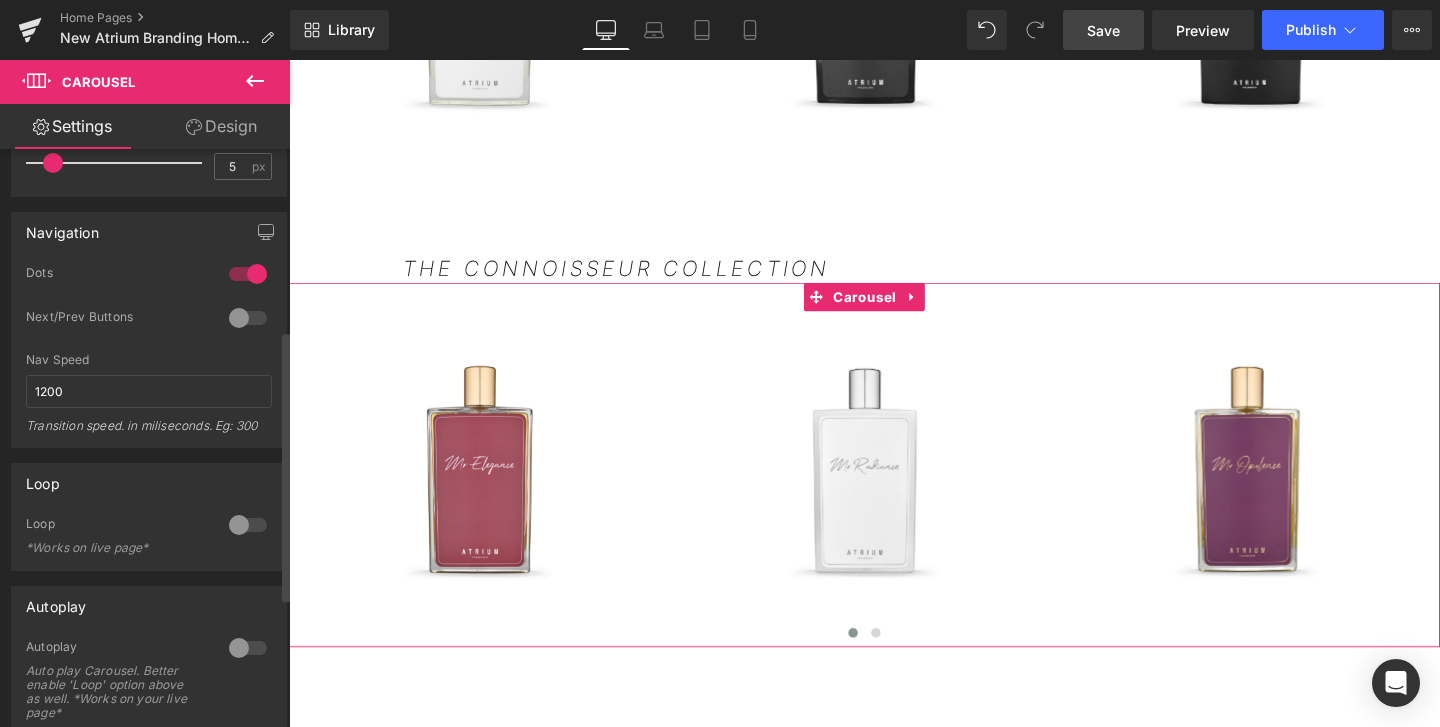 click at bounding box center [248, 318] 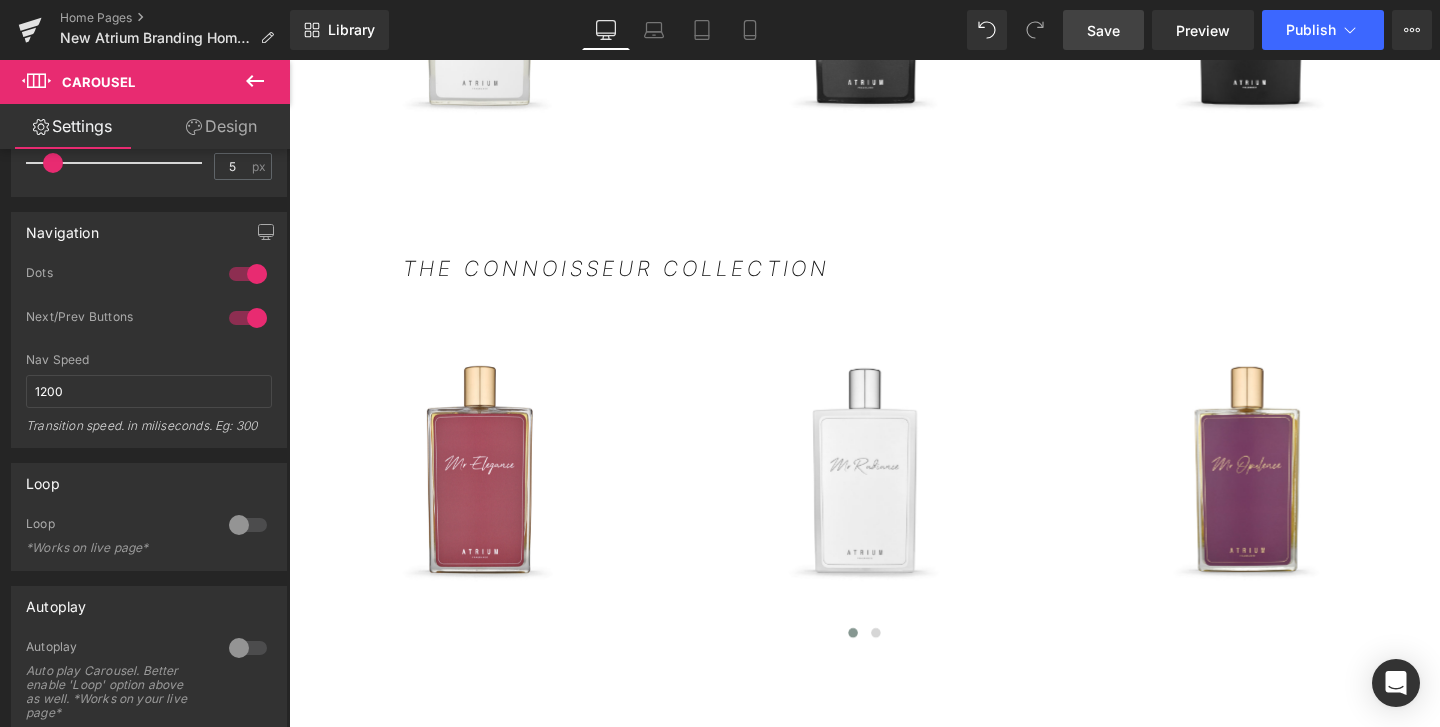click on "Save" at bounding box center [1103, 30] 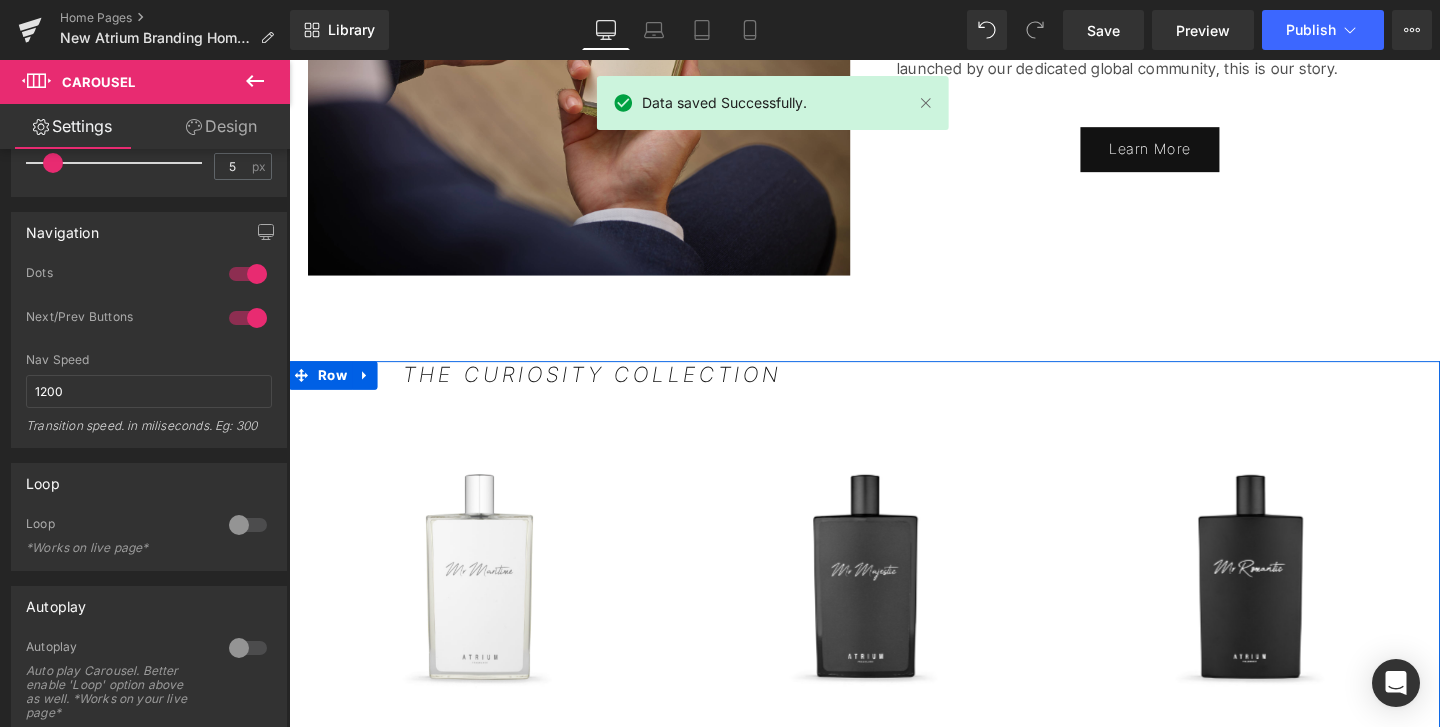 scroll, scrollTop: 1859, scrollLeft: 0, axis: vertical 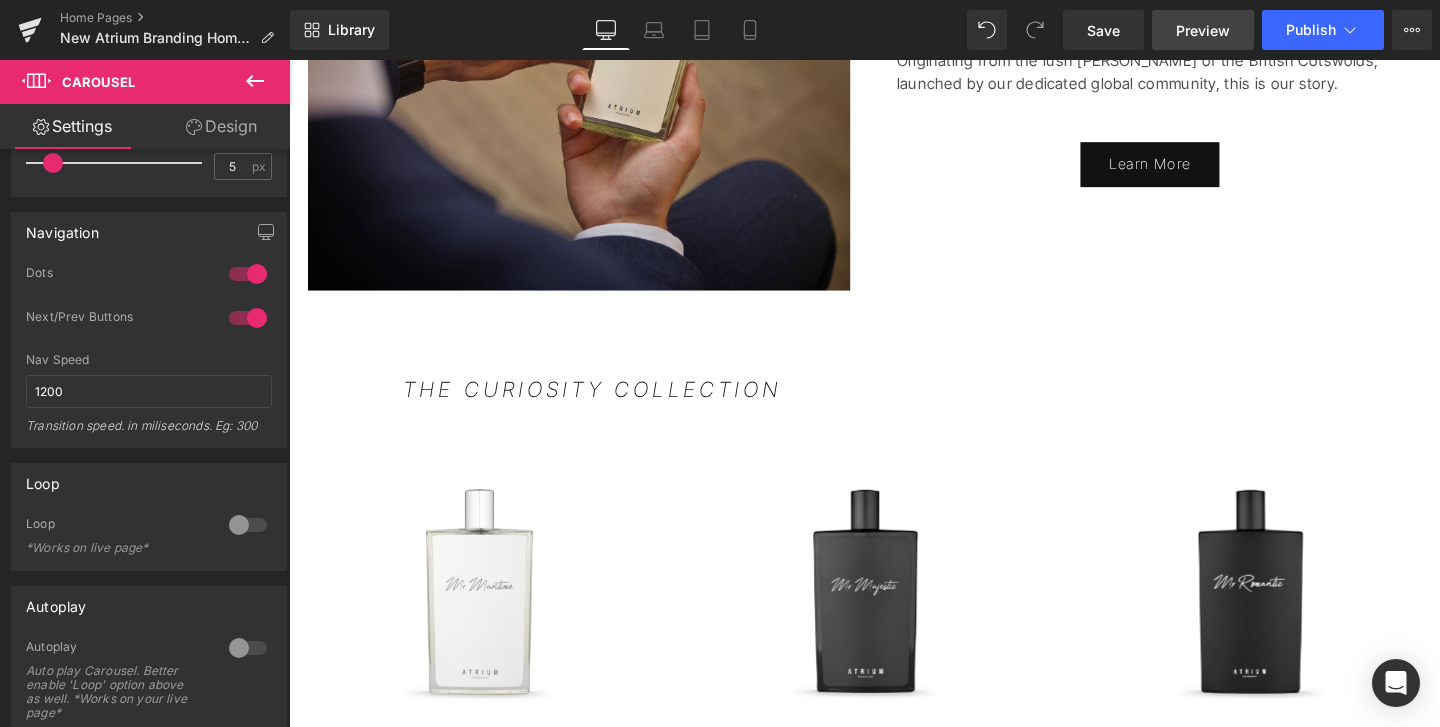 click on "Preview" at bounding box center [1203, 30] 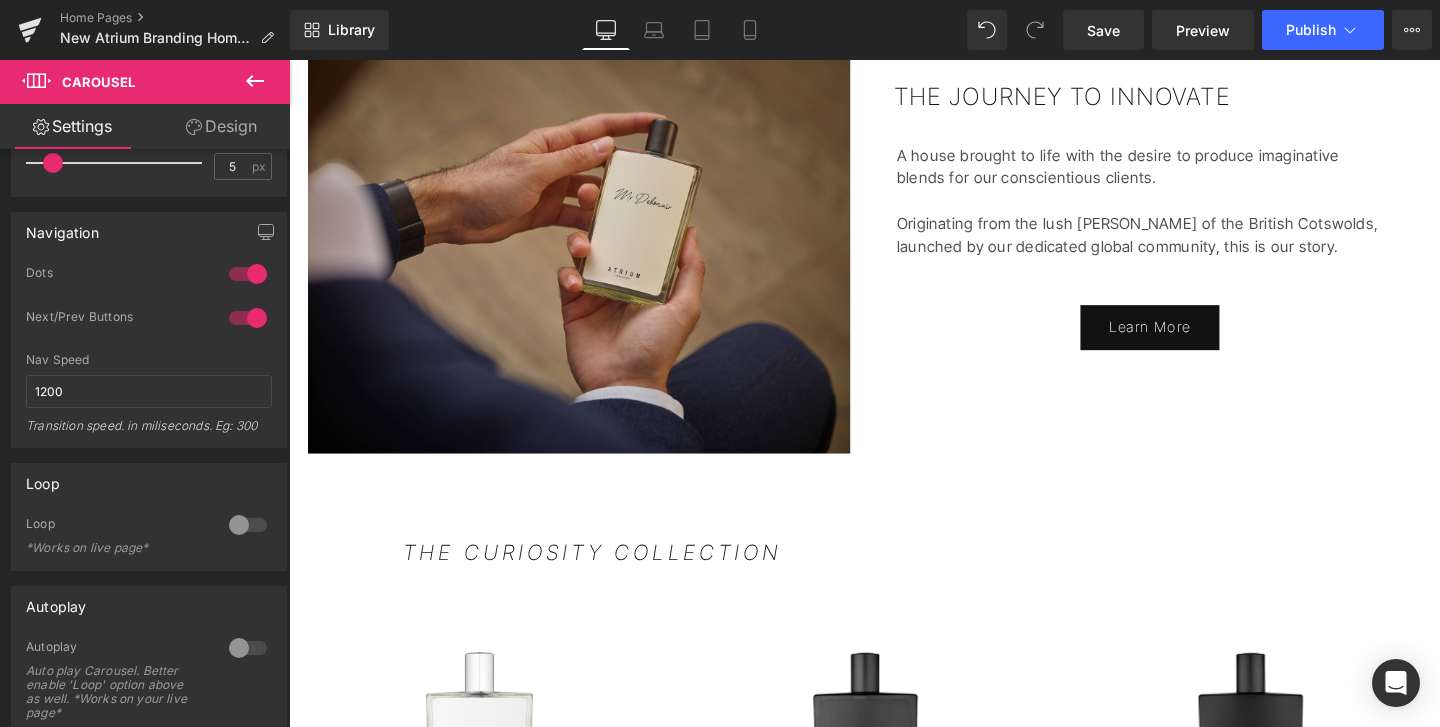 scroll, scrollTop: 1699, scrollLeft: 0, axis: vertical 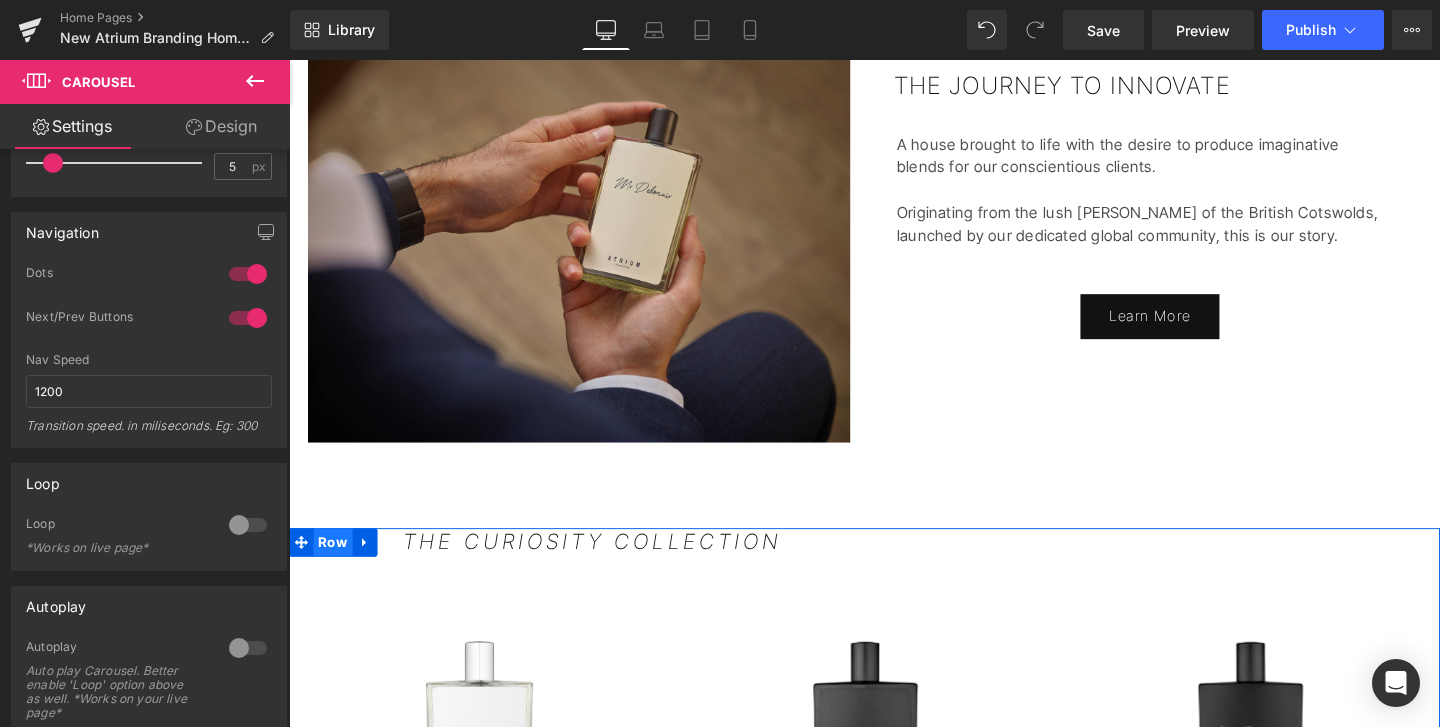 click on "Row" at bounding box center (335, 567) 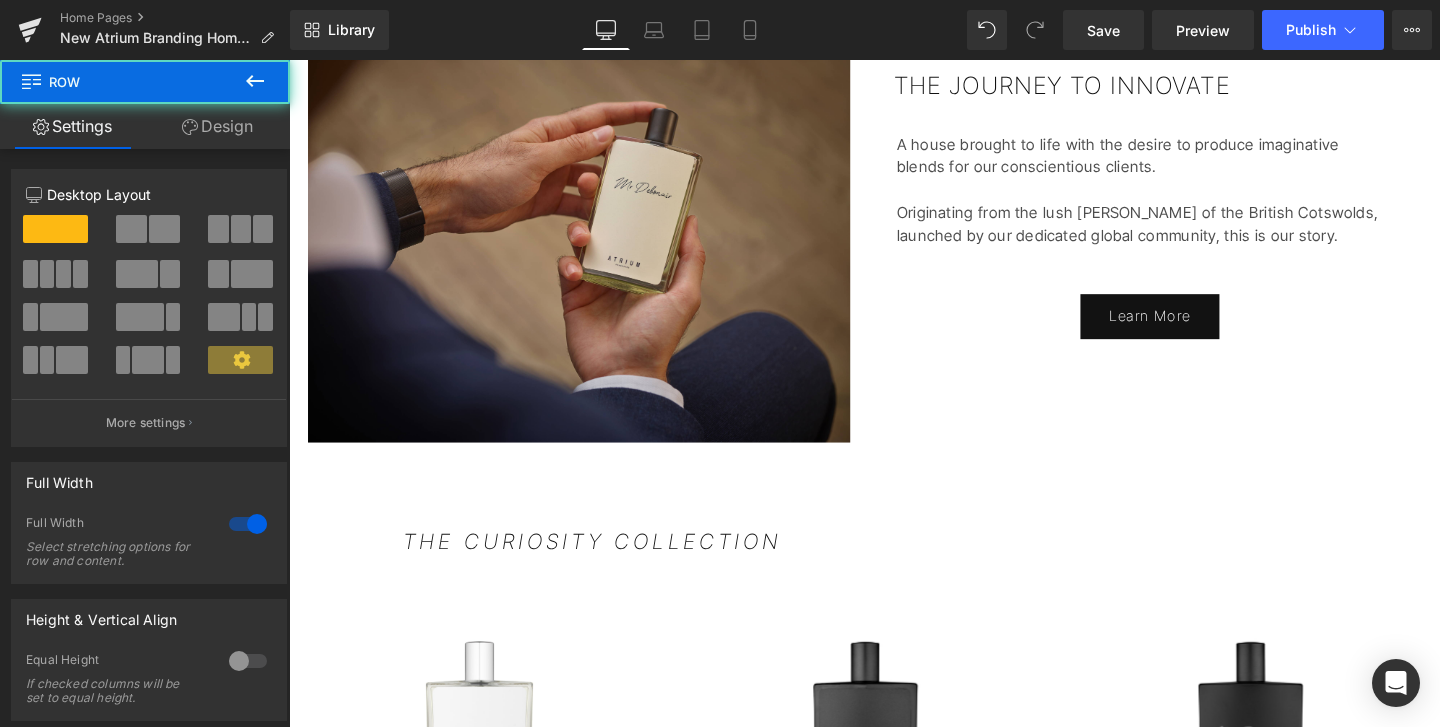 click 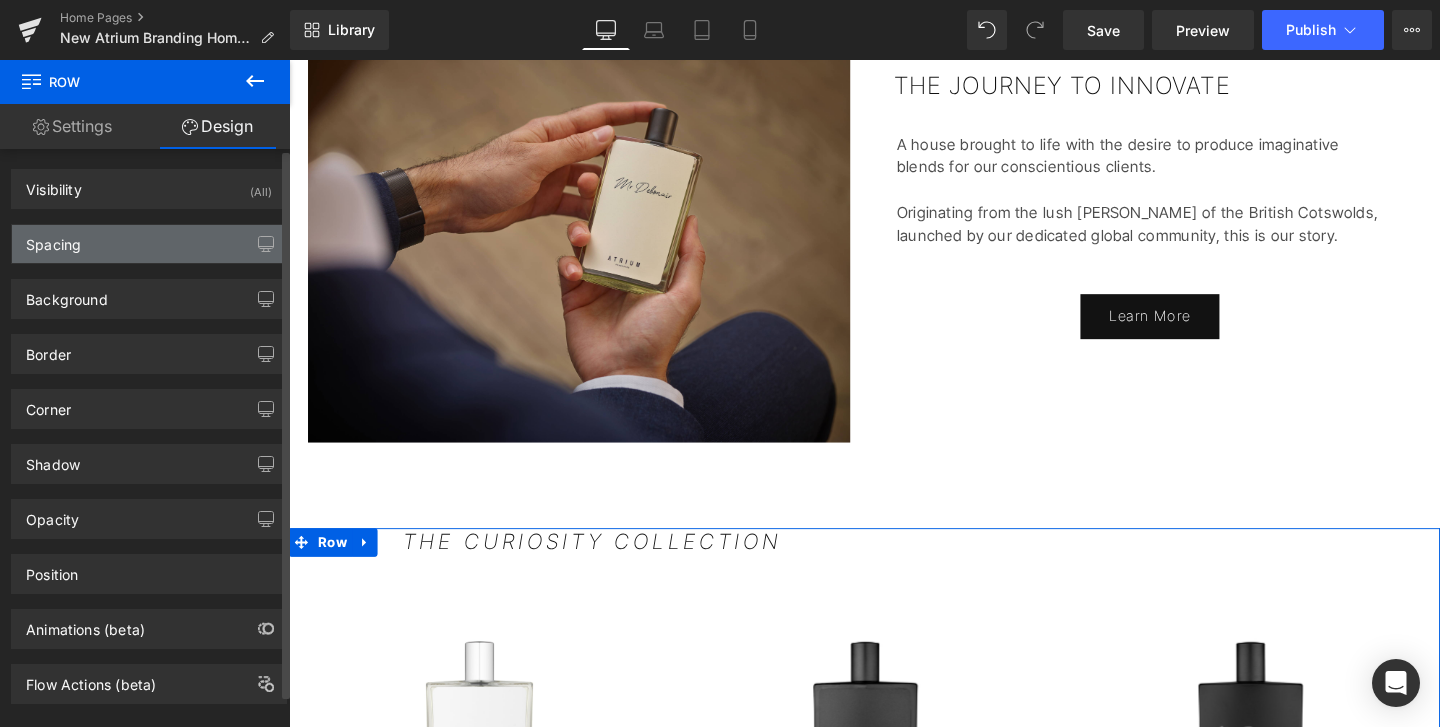 click on "Spacing" at bounding box center (149, 244) 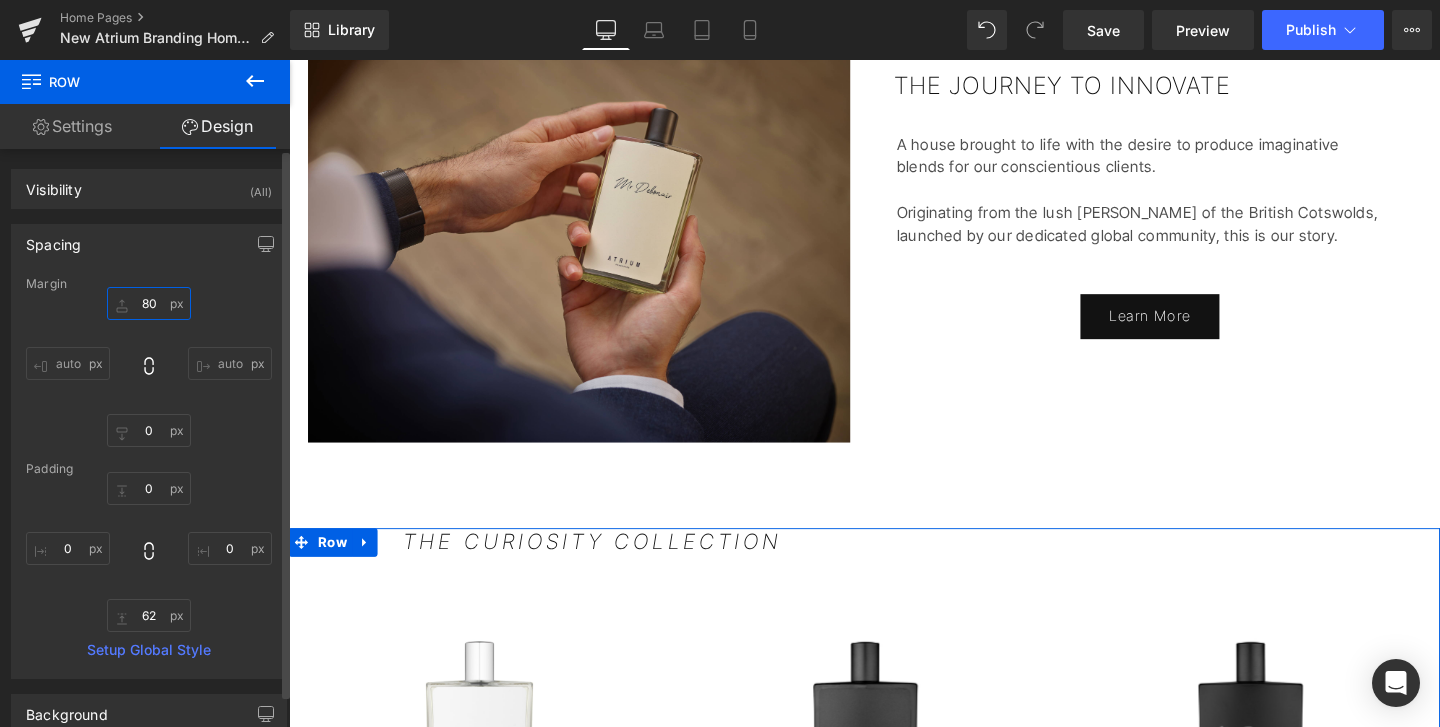 click on "80" at bounding box center [149, 303] 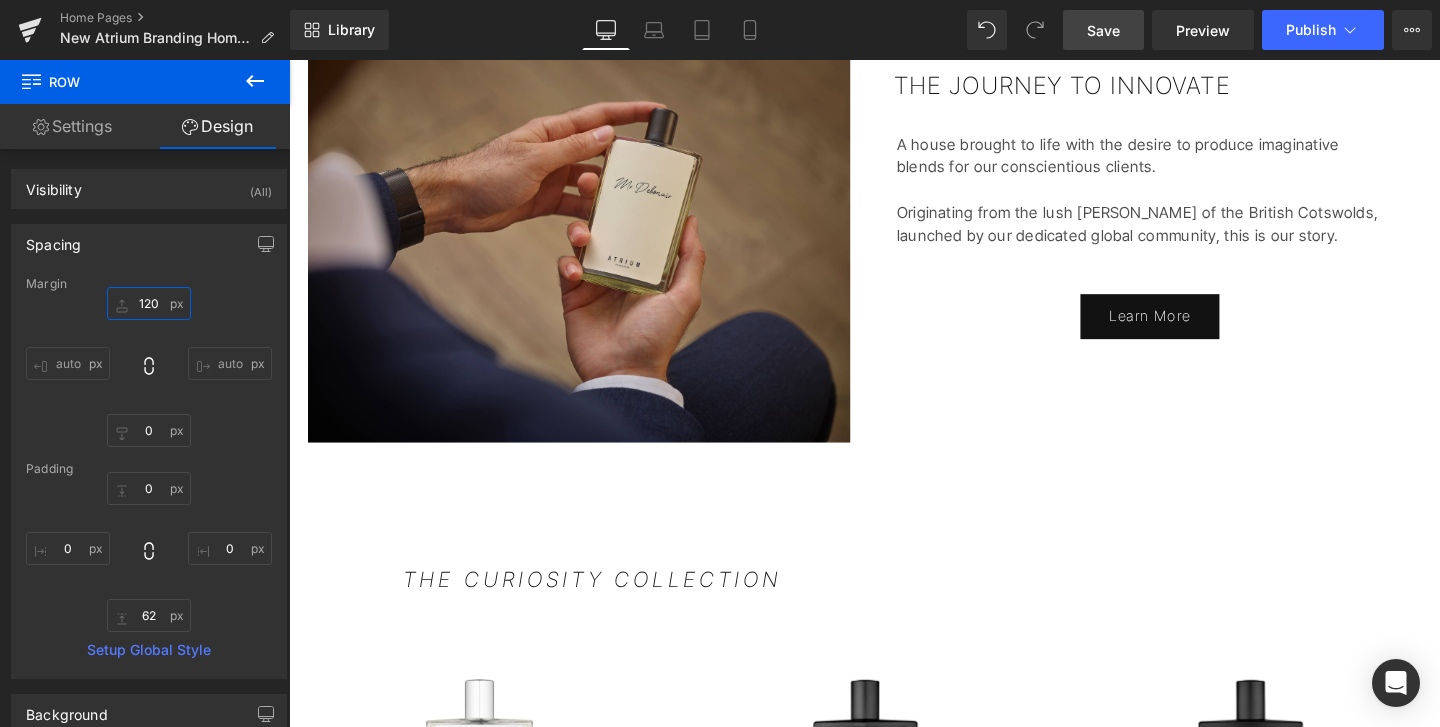 type on "120" 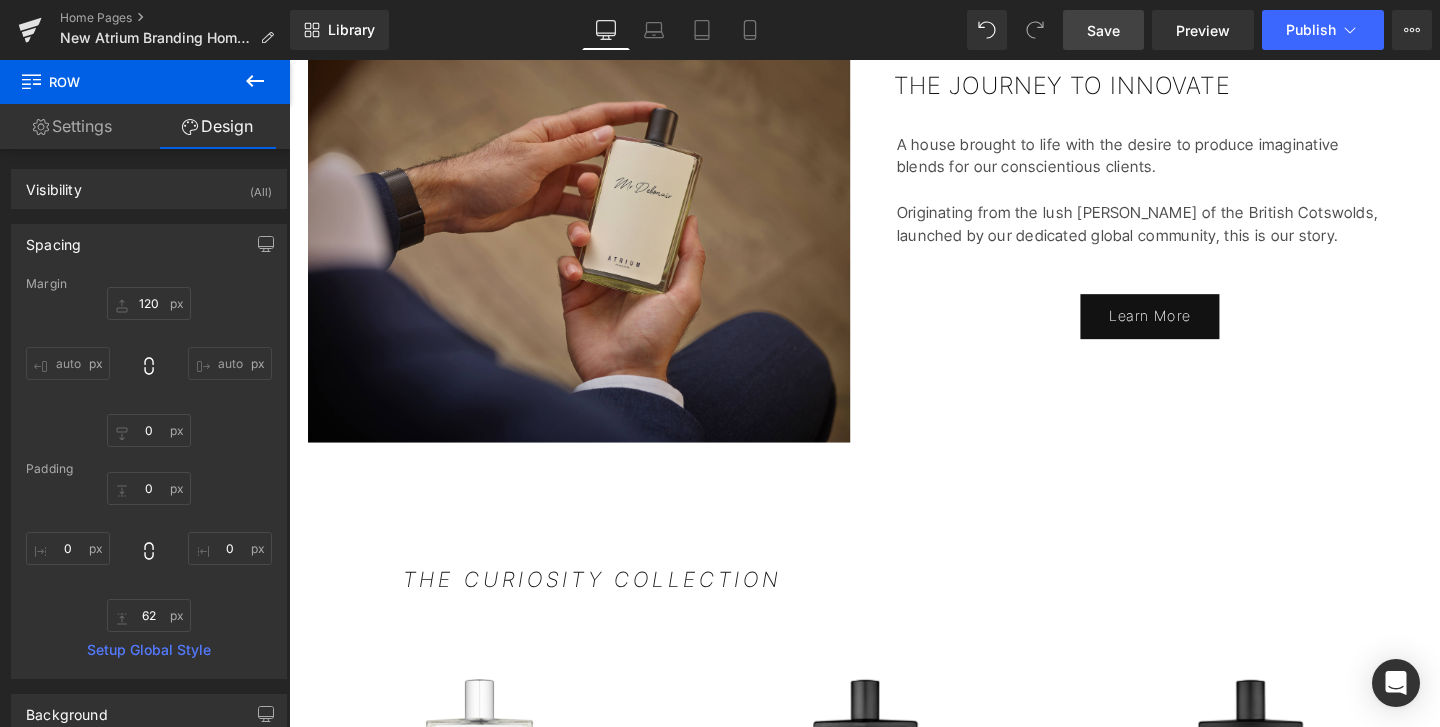 click on "Save" at bounding box center [1103, 30] 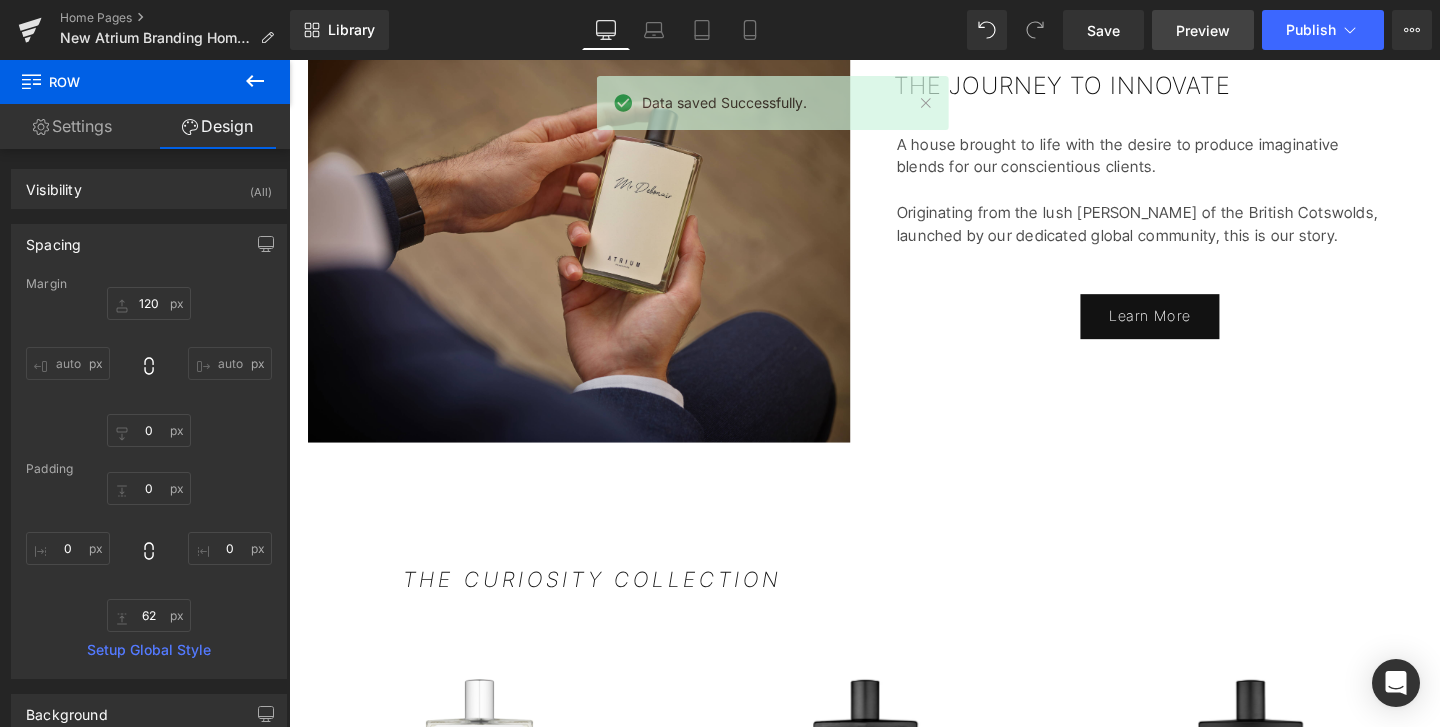 click on "Preview" at bounding box center [1203, 30] 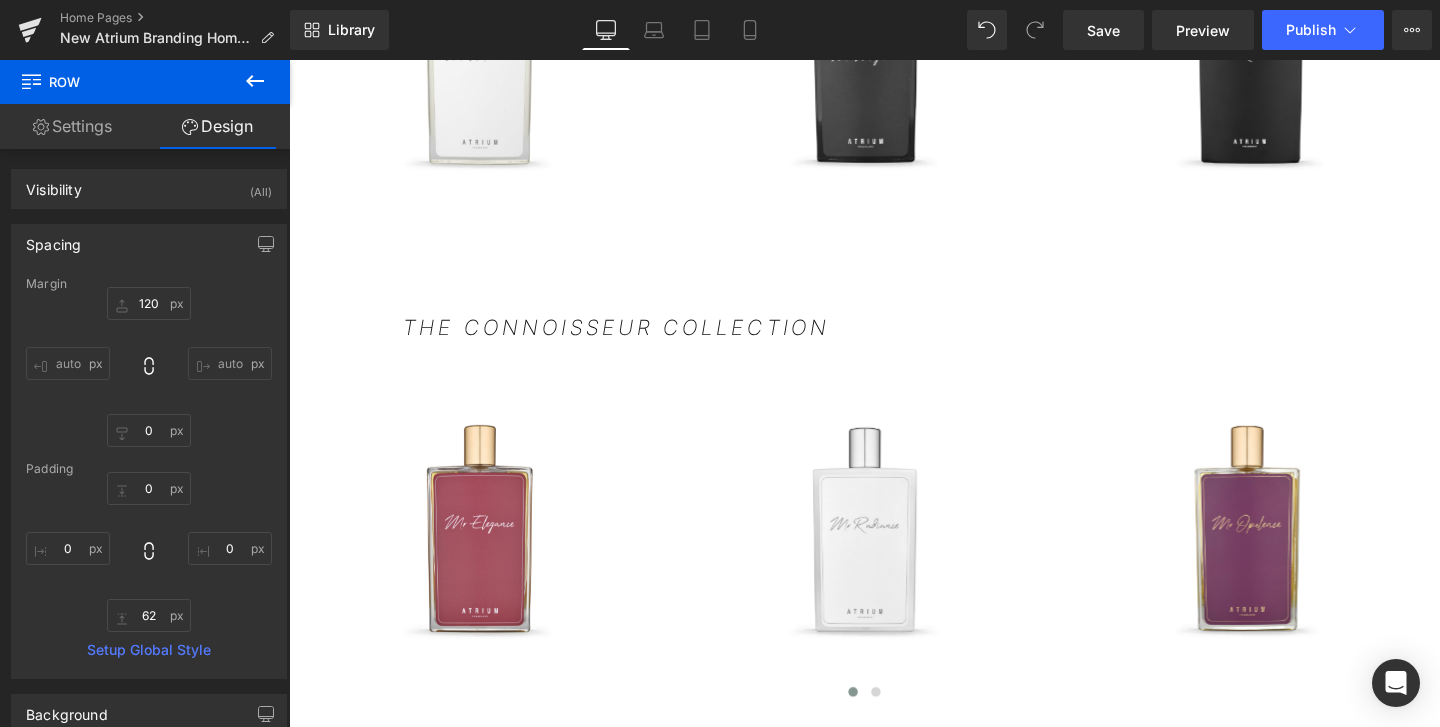 scroll, scrollTop: 2453, scrollLeft: 0, axis: vertical 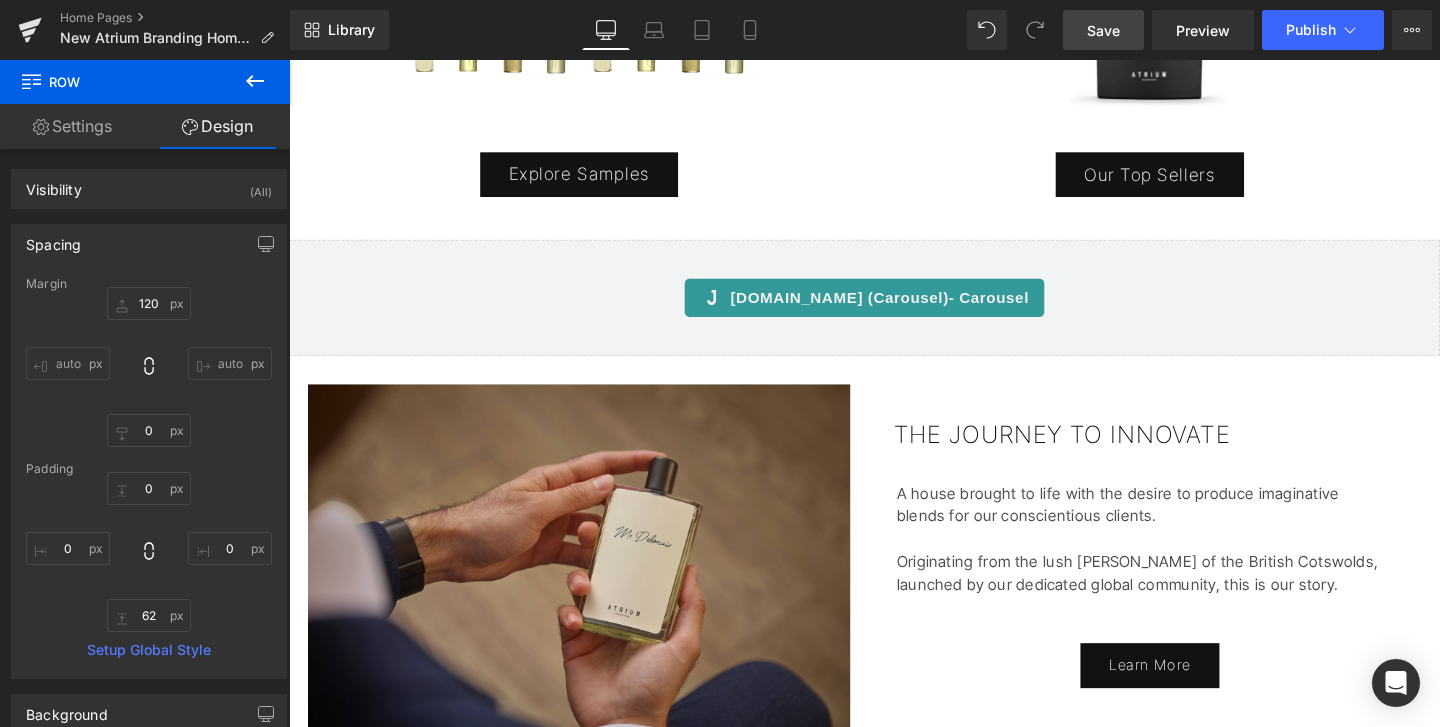 click on "Save" at bounding box center (1103, 30) 